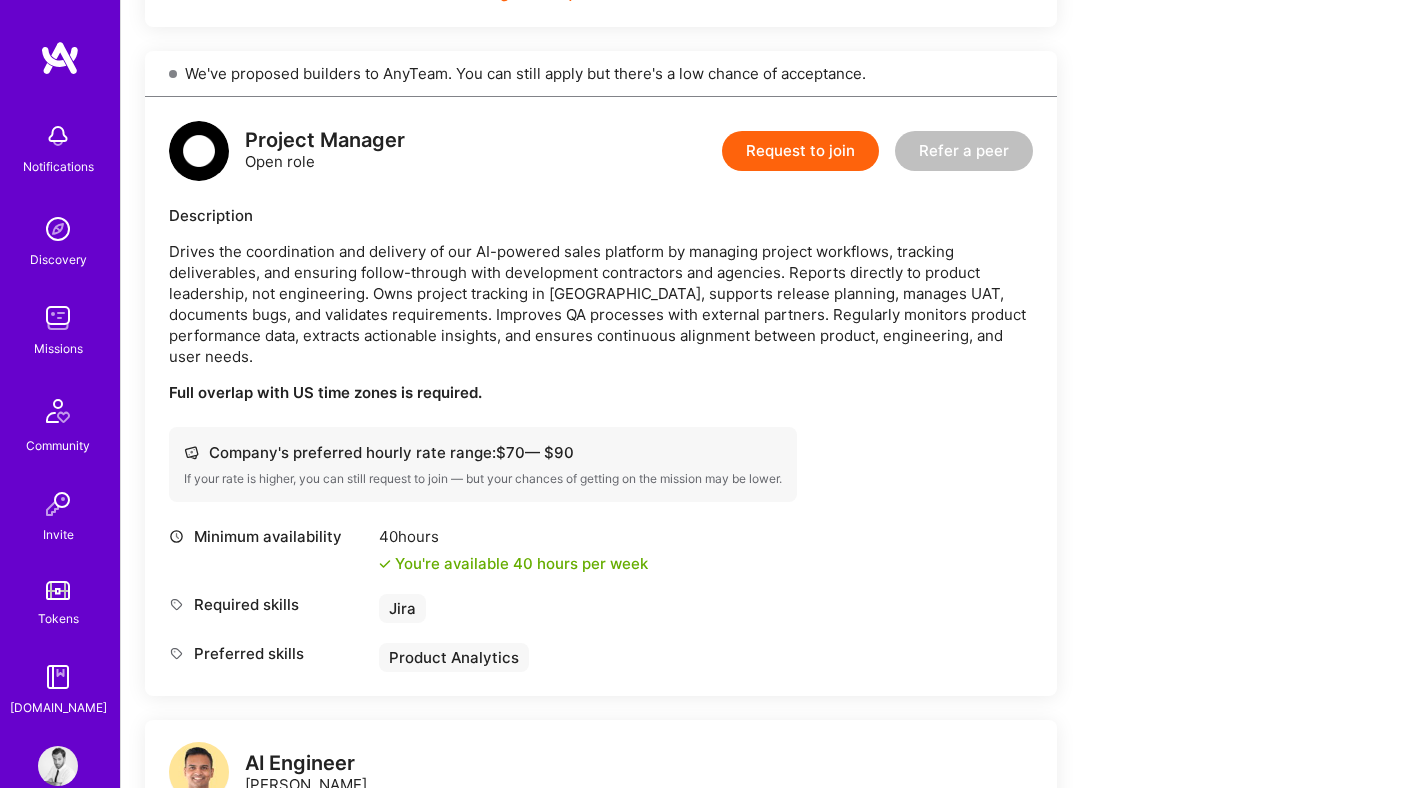 scroll, scrollTop: 1755, scrollLeft: 0, axis: vertical 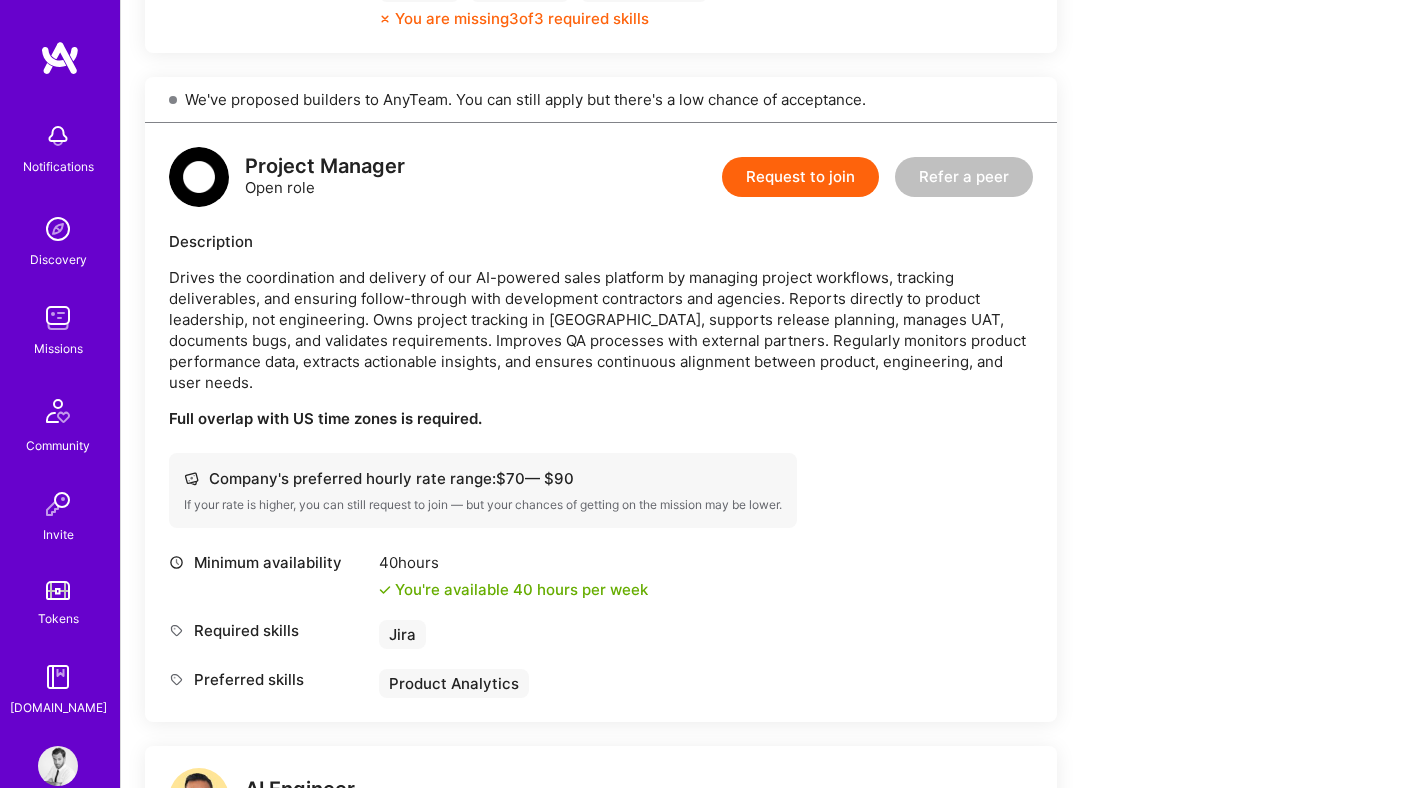 click on "Drives the coordination and delivery of our AI-powered sales platform by managing project workflows, tracking deliverables, and ensuring follow-through with development contractors and agencies. Reports directly to product leadership, not engineering. Owns project tracking in [GEOGRAPHIC_DATA], supports release planning, manages UAT, documents bugs, and validates requirements. Improves QA processes with external partners. Regularly monitors product performance data, extracts actionable insights, and ensures continuous alignment between product, engineering, and user needs." at bounding box center [601, 330] 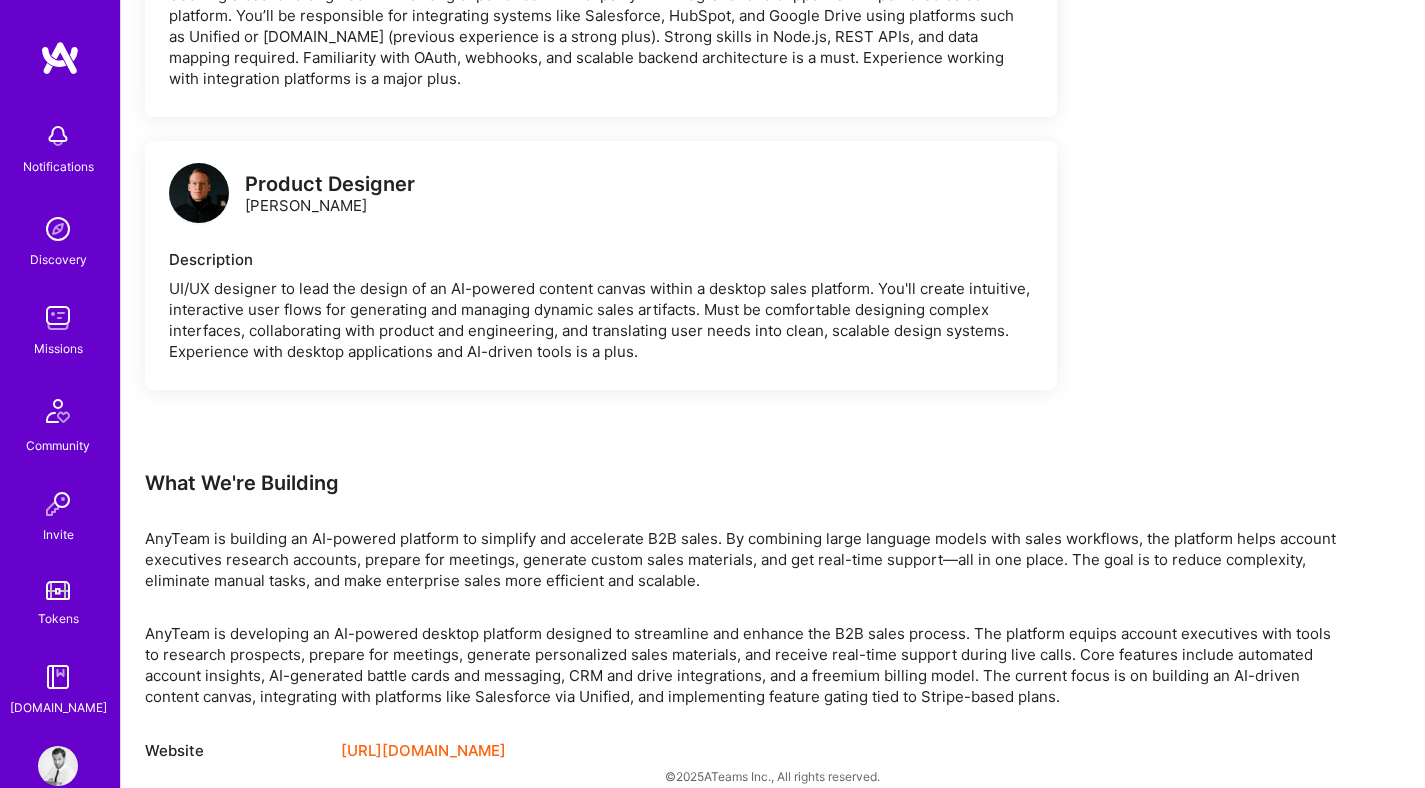 scroll, scrollTop: 2964, scrollLeft: 0, axis: vertical 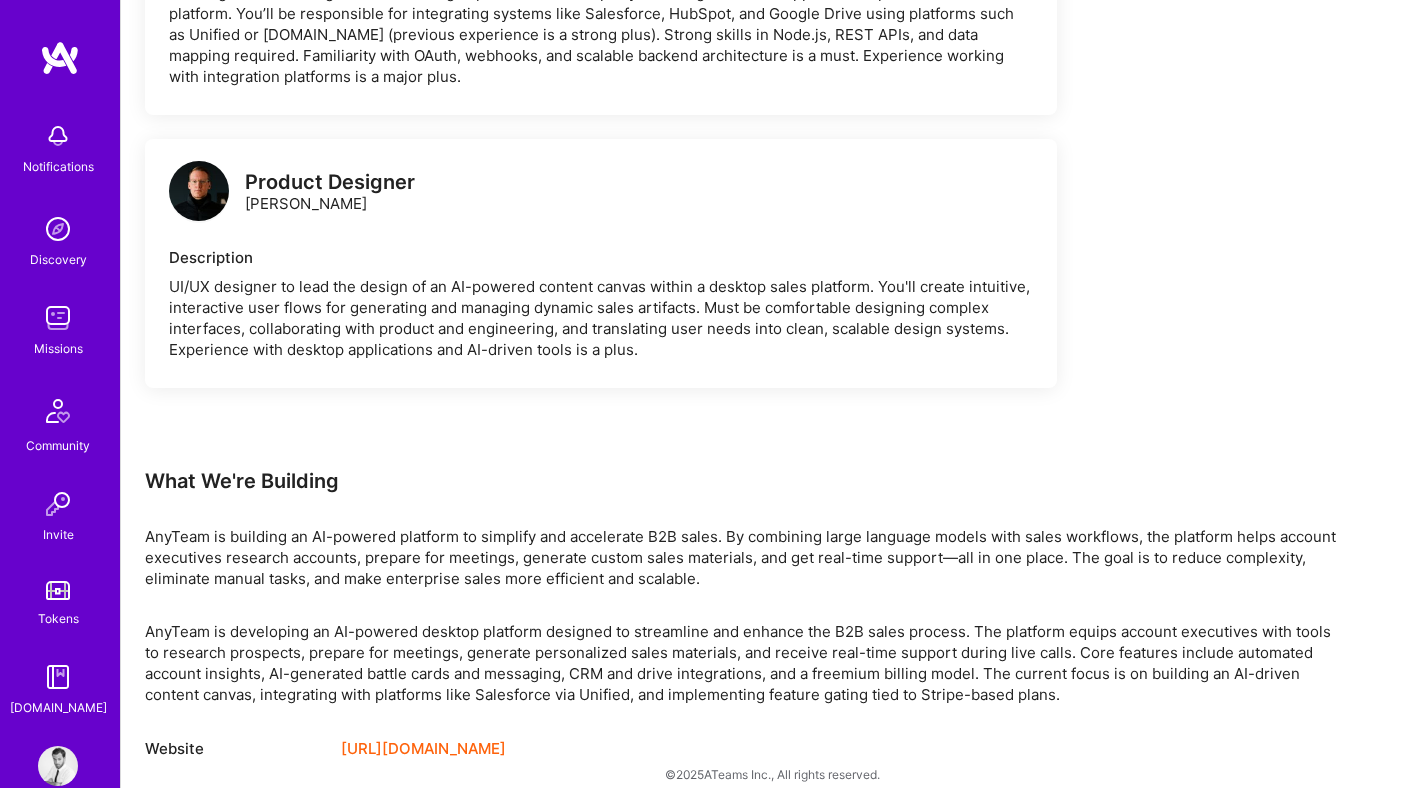 click on "https://anyteam.com/" at bounding box center [423, 749] 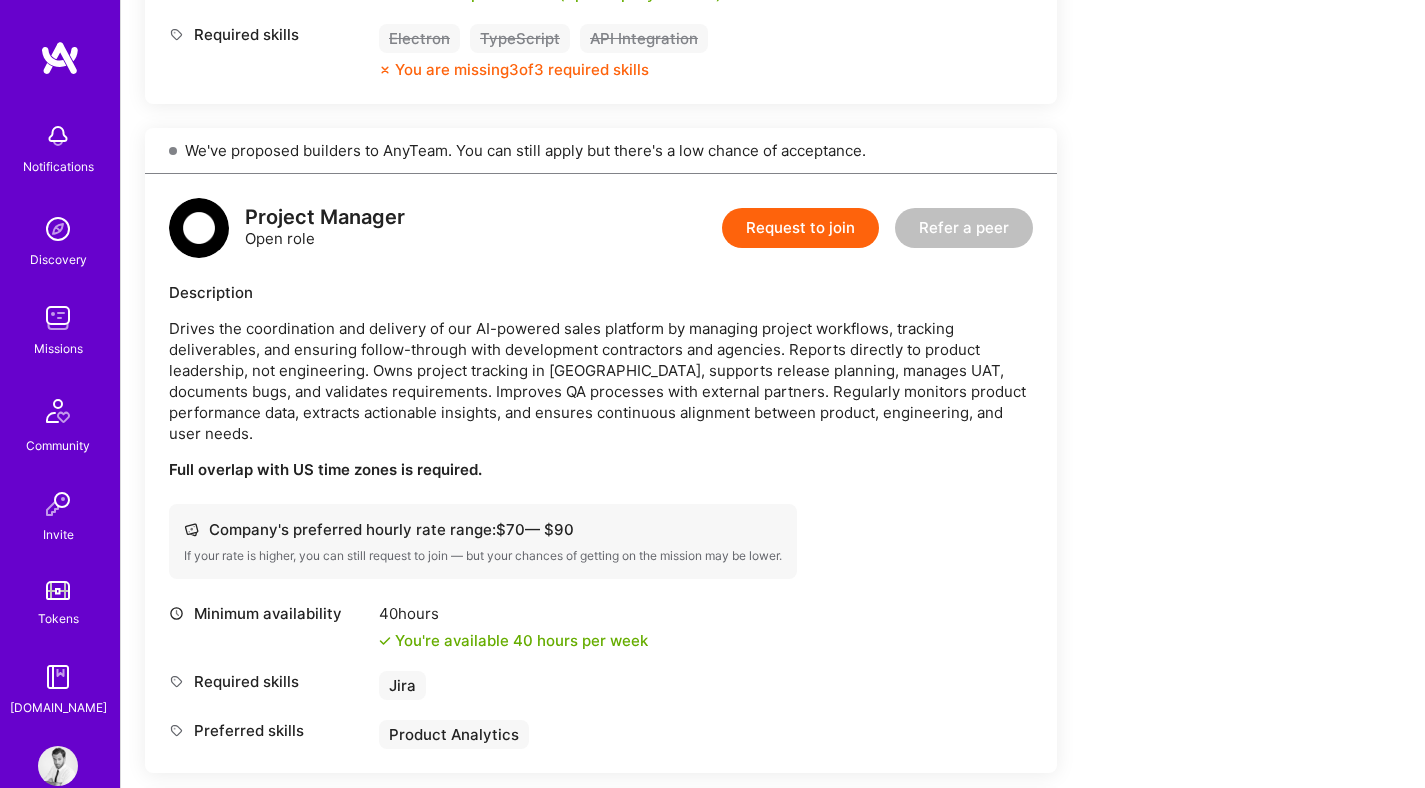 scroll, scrollTop: 1732, scrollLeft: 0, axis: vertical 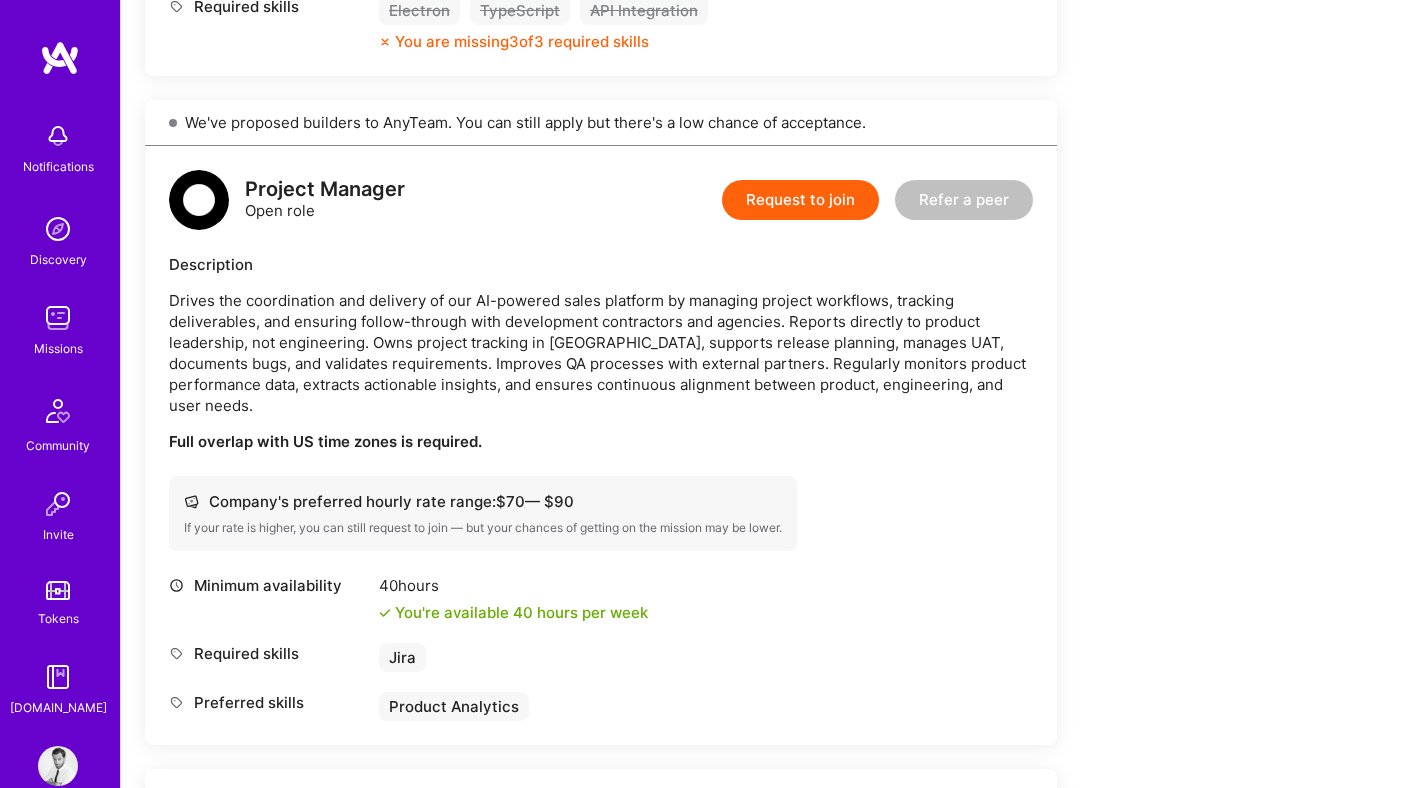 click on "Request to join" at bounding box center [800, 200] 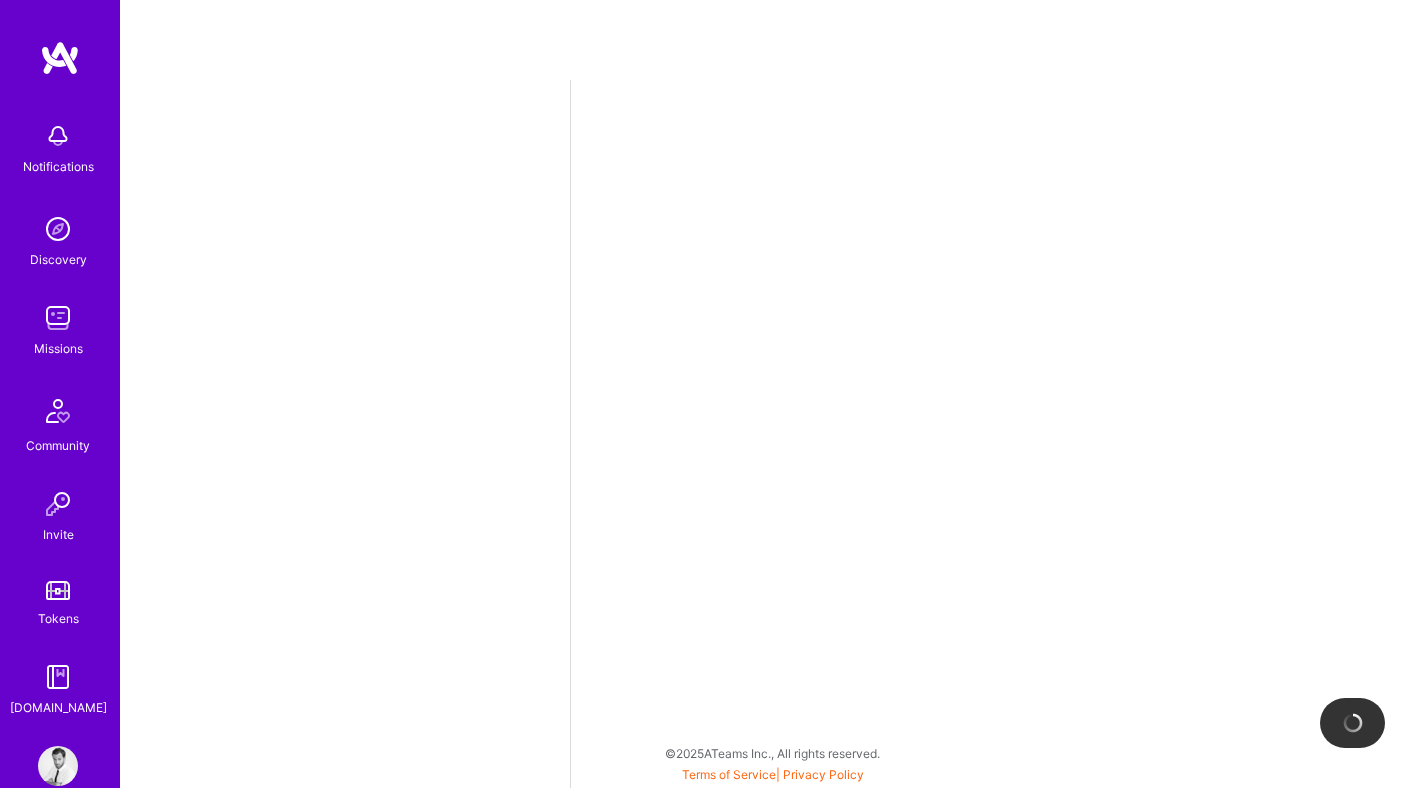 scroll, scrollTop: 0, scrollLeft: 0, axis: both 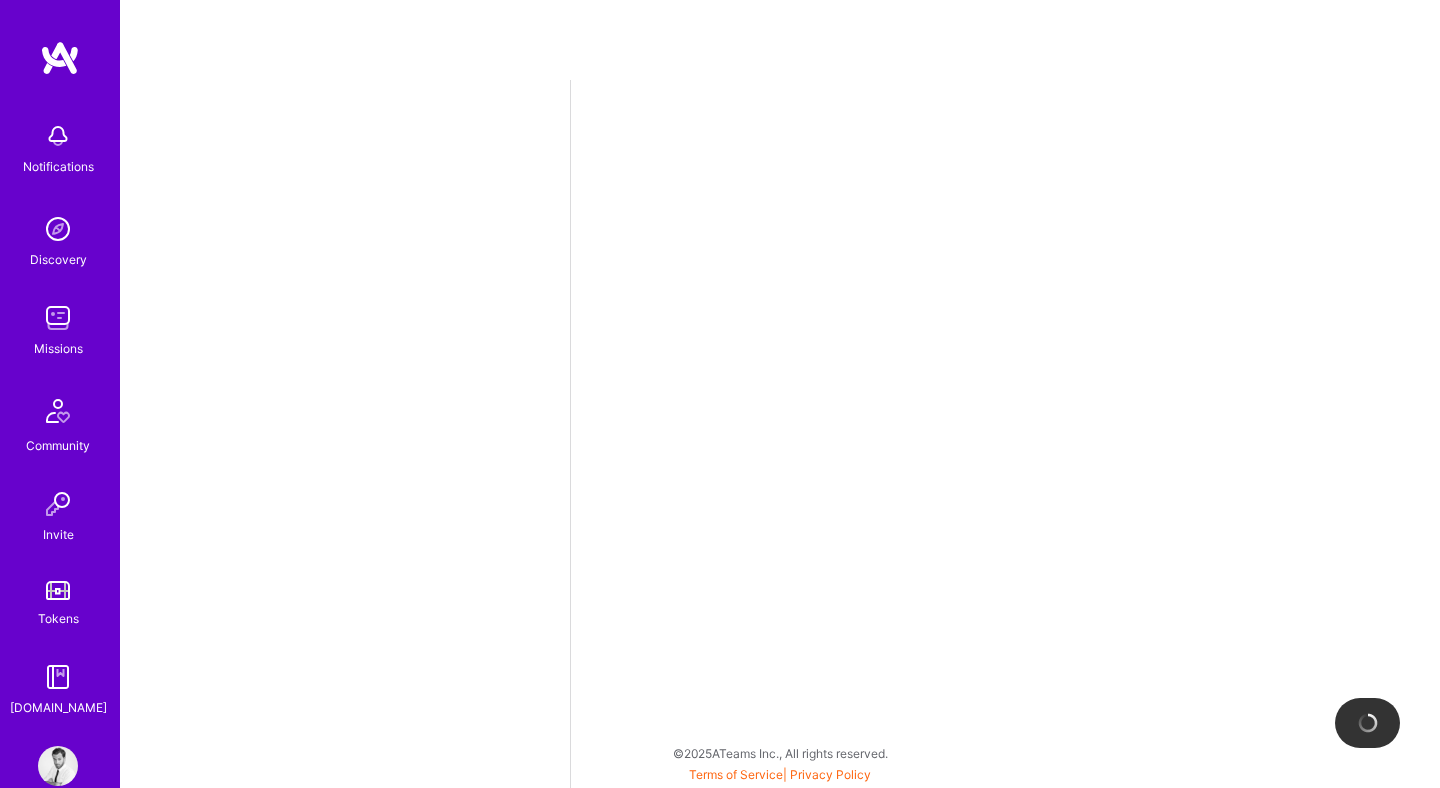 select on "DE" 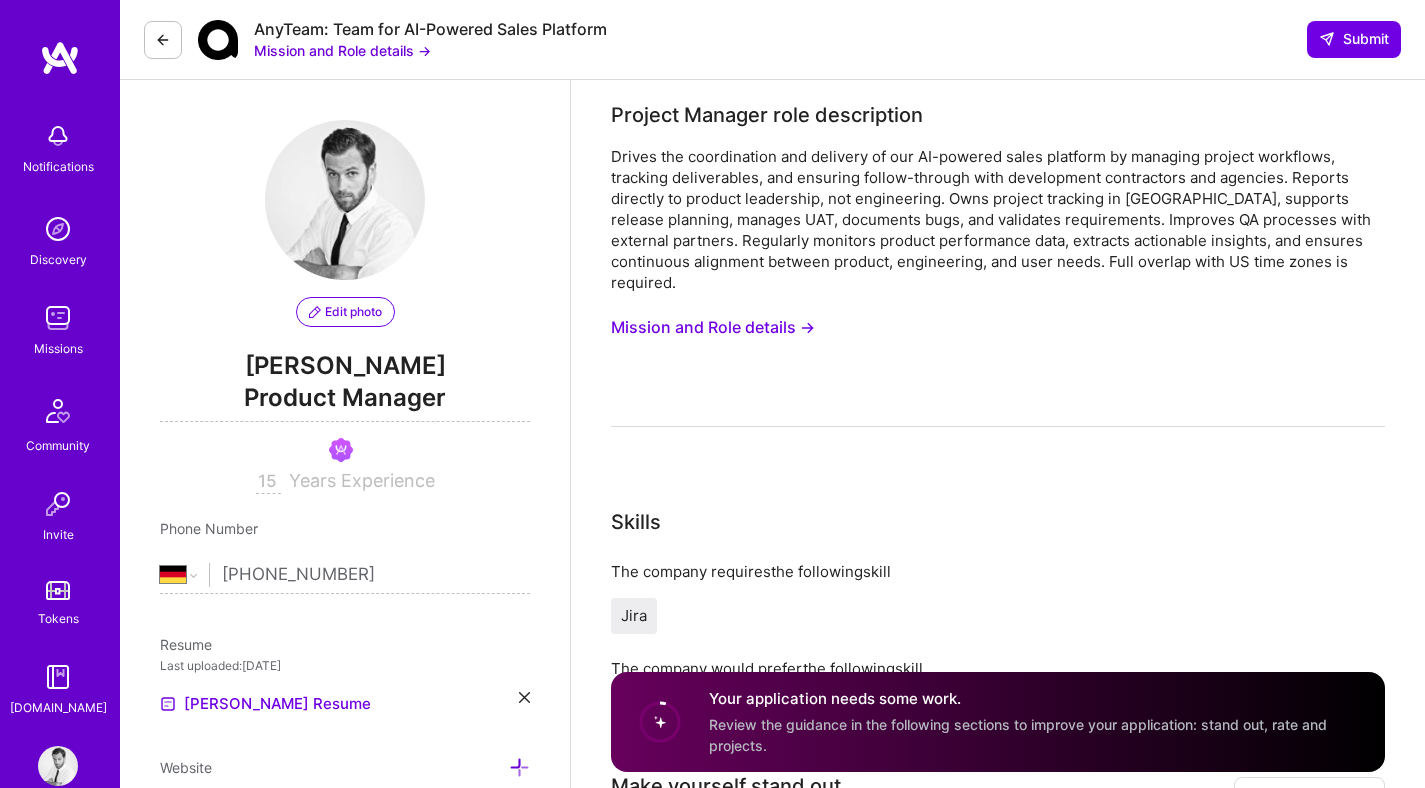 click on "Skills" at bounding box center [998, 522] 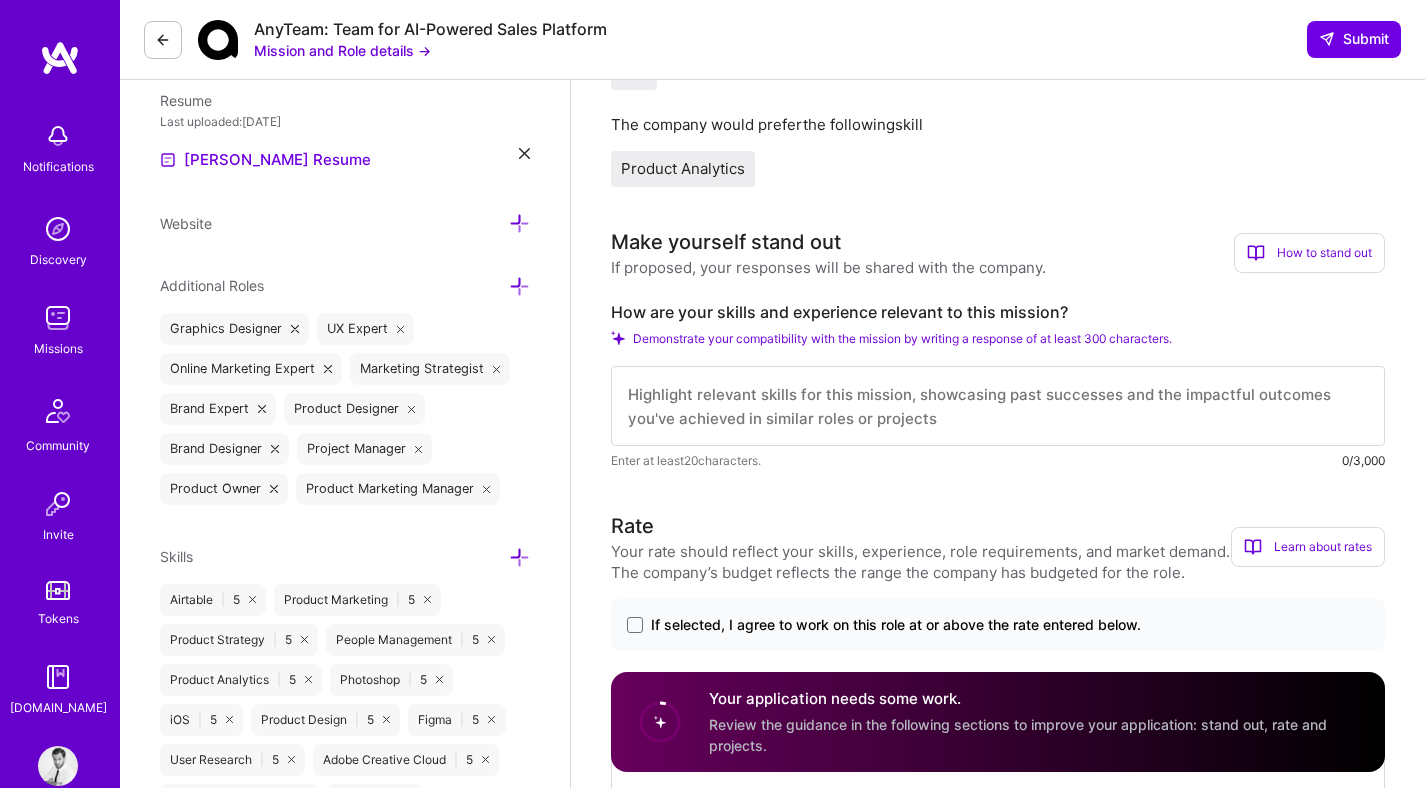 scroll, scrollTop: 570, scrollLeft: 0, axis: vertical 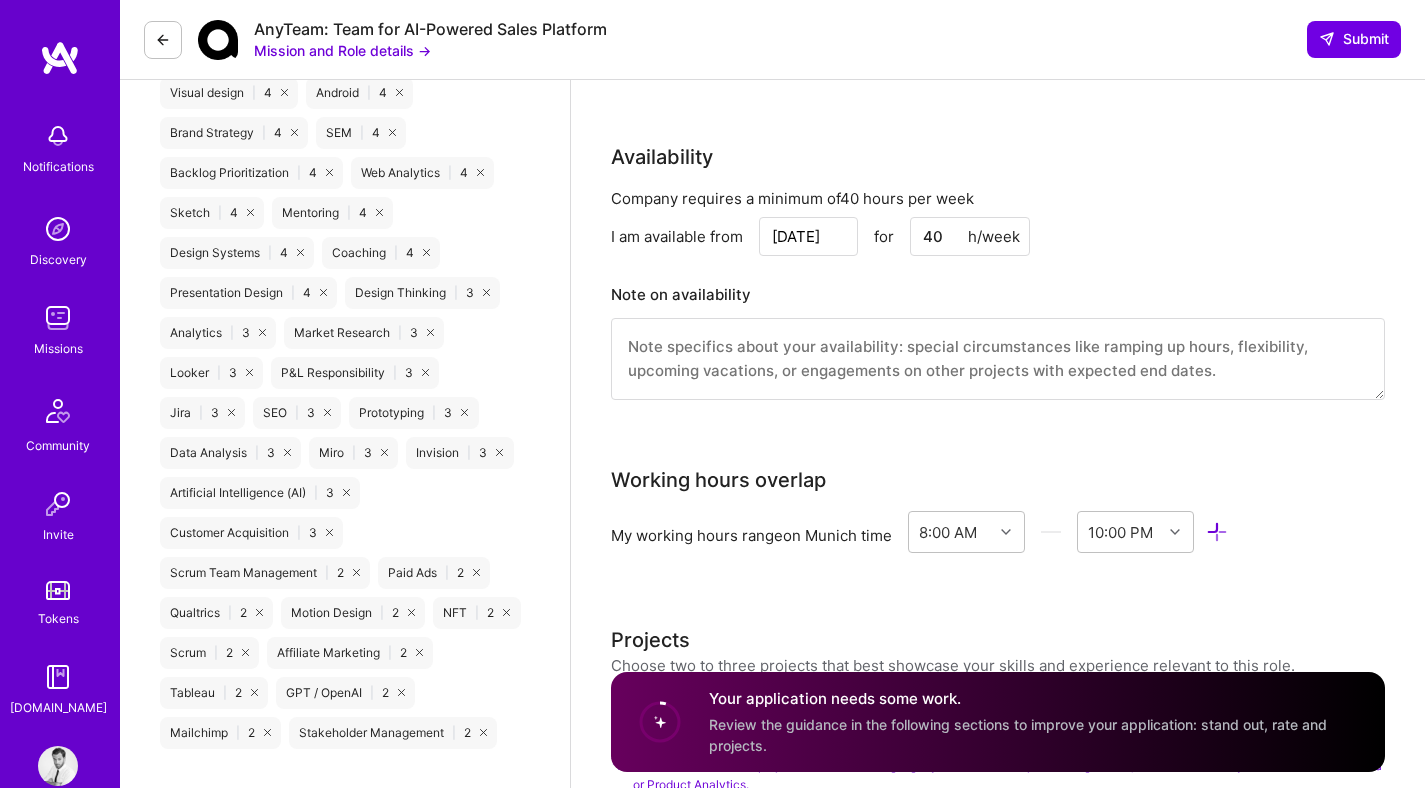click on "Project Manager role description Drives the coordination and delivery of our AI-powered sales platform by managing project workflows, tracking deliverables, and ensuring follow-through with development contractors and agencies. Reports directly to product leadership, not engineering. Owns project tracking in Jira, supports release planning, manages UAT, documents bugs, and validates requirements. Improves QA processes with external partners. Regularly monitors product performance data, extracts actionable insights, and ensures continuous alignment between product, engineering, and user needs.
Full overlap with US time zones is required. Mission and Role details → Skills The company requires  the following  skill Jira The company would prefer  the following  skill Product Analytics Make yourself stand out If proposed, your responses will be shared with the company. How to stand out Use this section to set yourself apart from other builders. How are your skills and experience relevant to this mission? 20 Rate" at bounding box center [998, 2484] 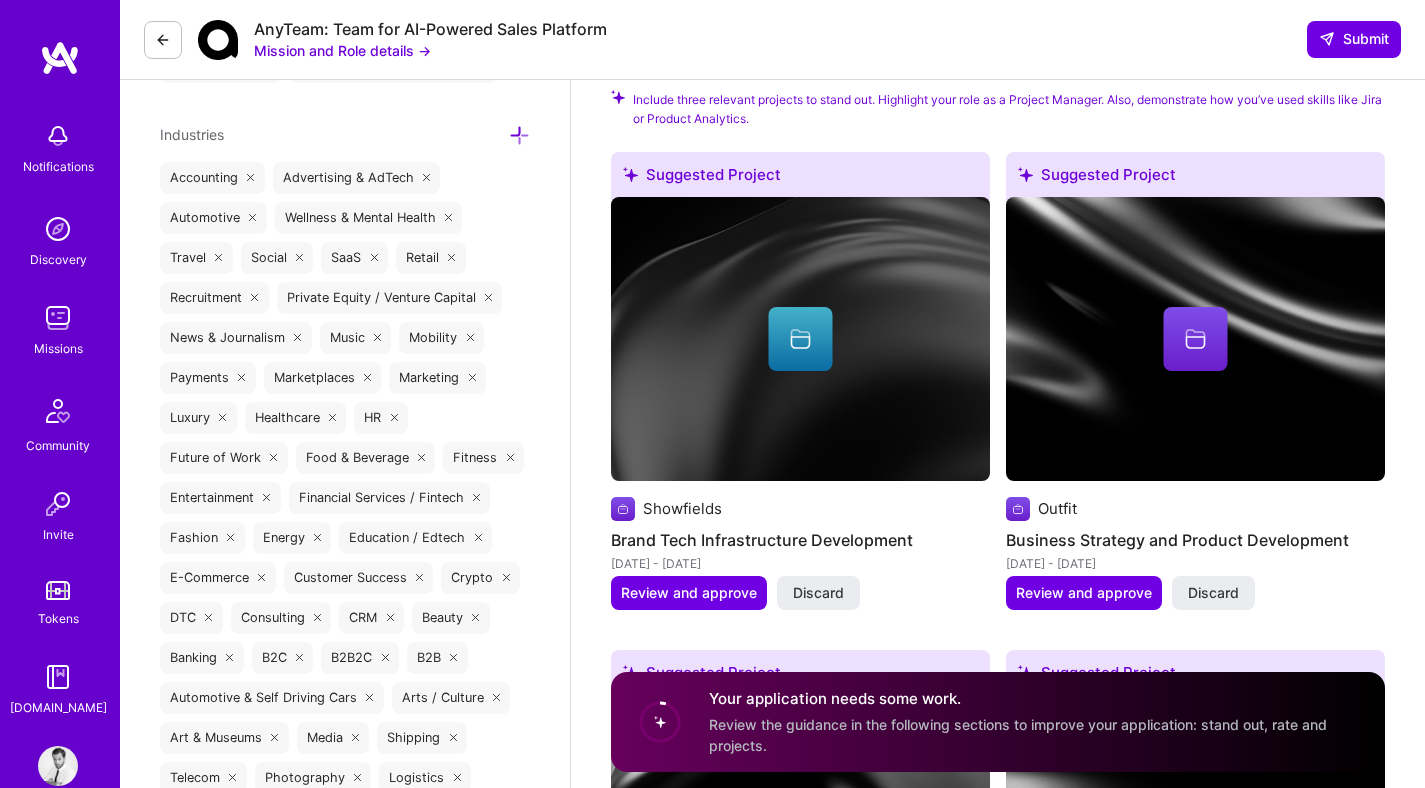 scroll, scrollTop: 2237, scrollLeft: 0, axis: vertical 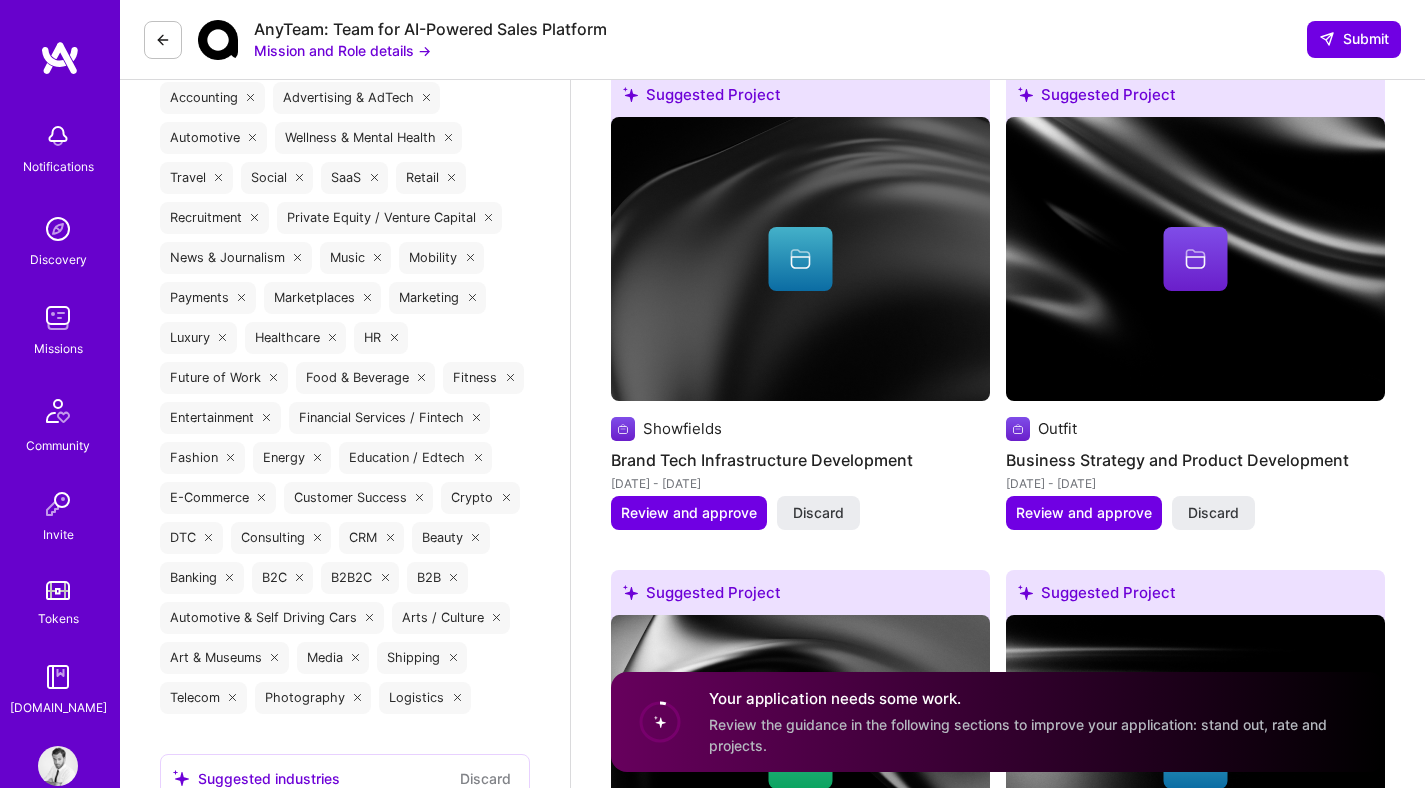 click on "Review the guidance in the following sections to improve your application: stand out, rate and projects." at bounding box center (1018, 735) 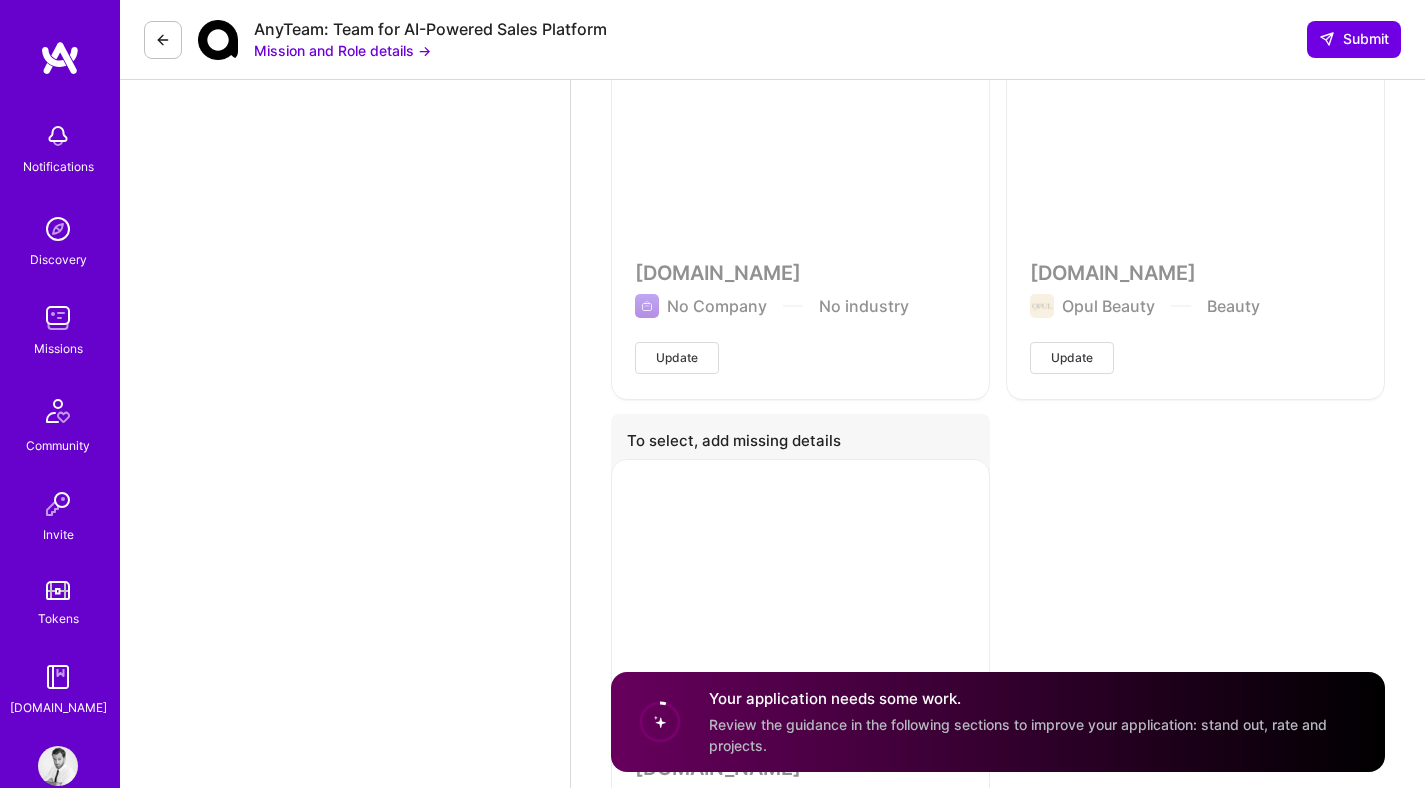 scroll, scrollTop: 7062, scrollLeft: 0, axis: vertical 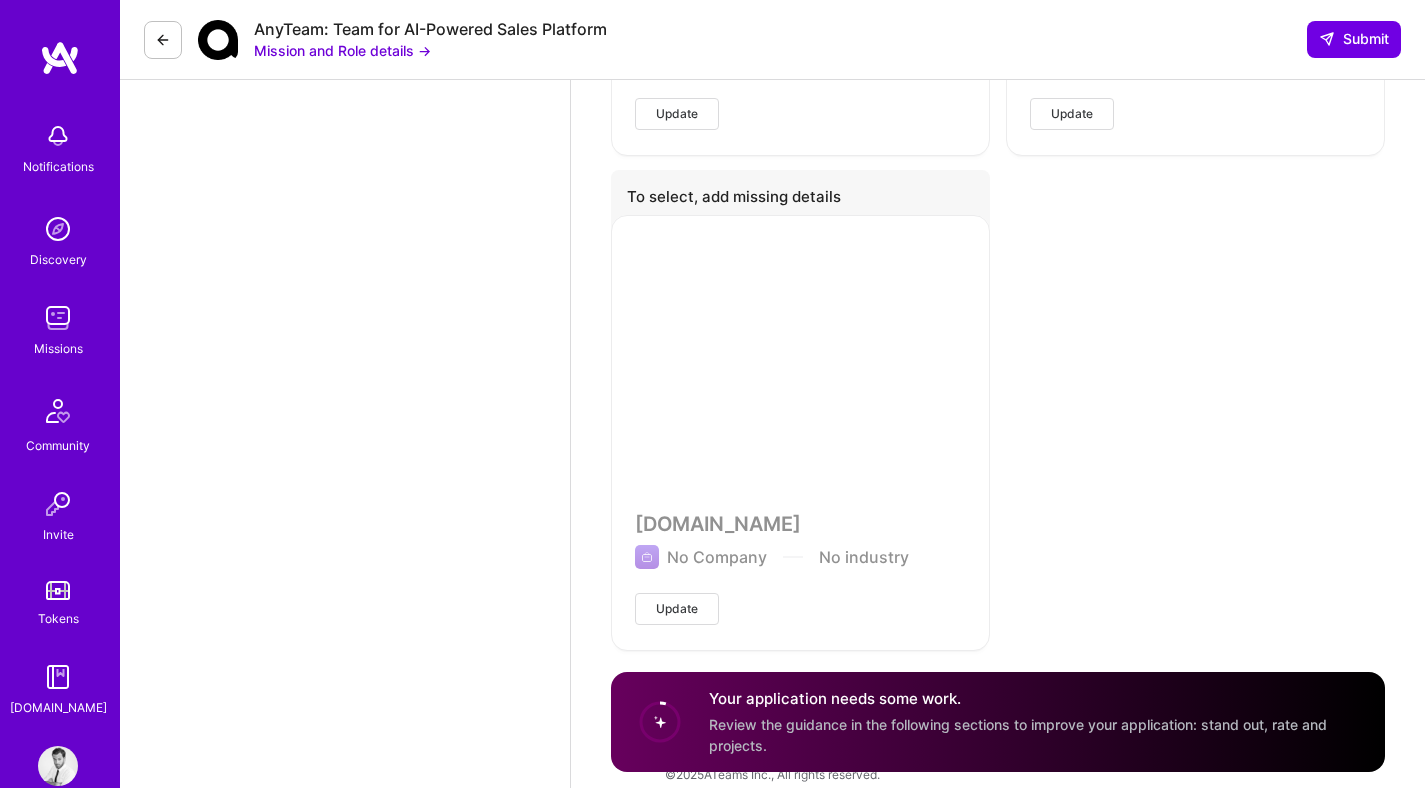 click on "Suggested Project
Showfields Brand Tech Infrastructure Development Mar 2020 - May 2021 Review and approve Discard Suggested Project
Outfit Business Strategy and Product Development Jan 2020 - Feb 2022 Review and approve Discard Suggested Project
Prehype Corporate Innovation Projects Jan 2015 - Oct 2015 Review and approve Discard Suggested Project
Yours Digitally Creative Concepts and Strategies Apr 2014 - Apr 2015 Review and approve Discard Suggested Project
Martin Strutz Digital Product Innovation Dec 2013 - Apr 2015 Review and approve Discard Suggested Project
Independent Freelance Creative and Marketing Consulting Dec 2013 - Apr 2015 Review and approve Discard Suggested Project
Jung von Matt Global Campaign Leadership Jun 2005 - Oct 2013 Review and approve Discard Suggested Project
Neteye°° Junior Application Development Oct 2002 - Feb 2003 Review and approve Discard Suggested Project" at bounding box center (998, -2052) 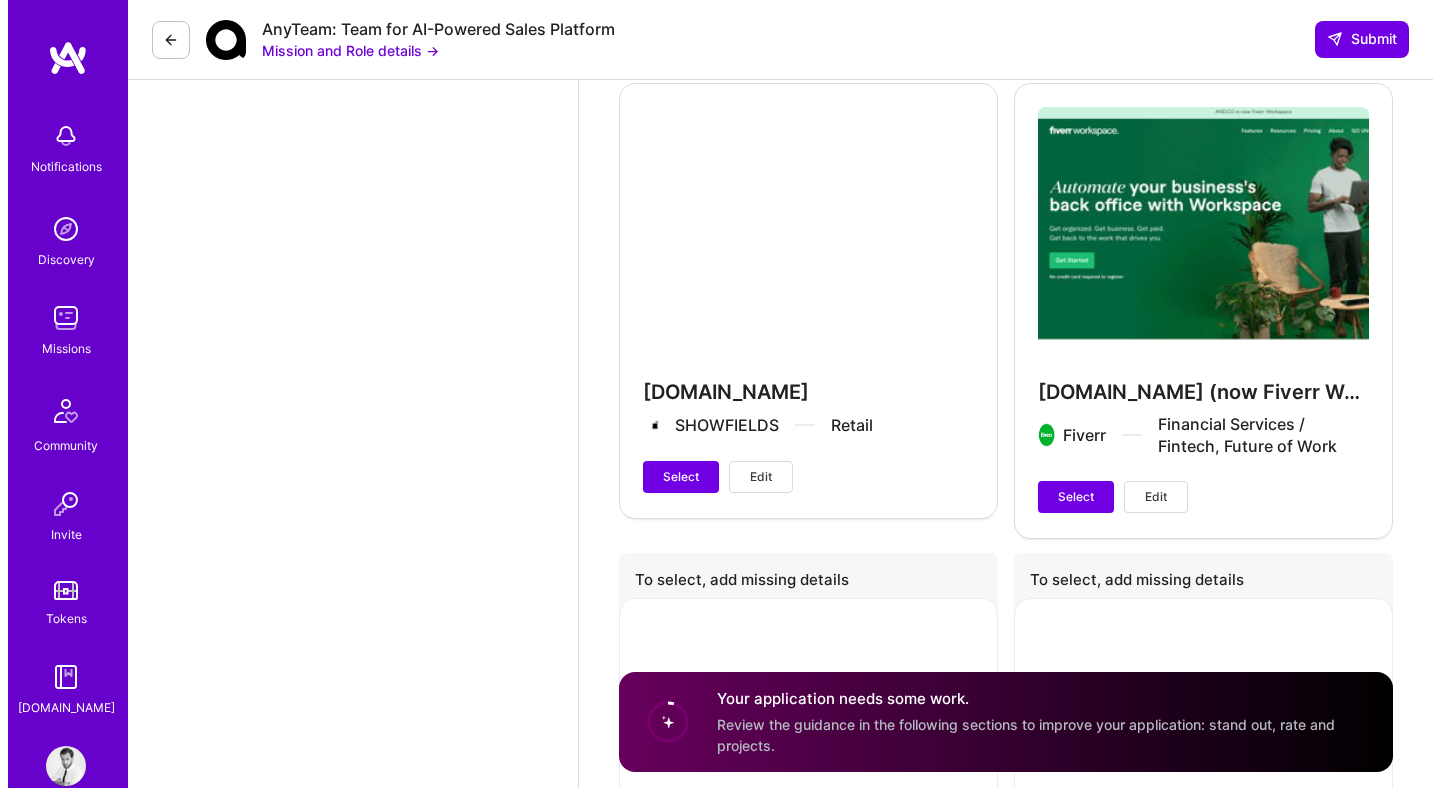scroll, scrollTop: 6183, scrollLeft: 0, axis: vertical 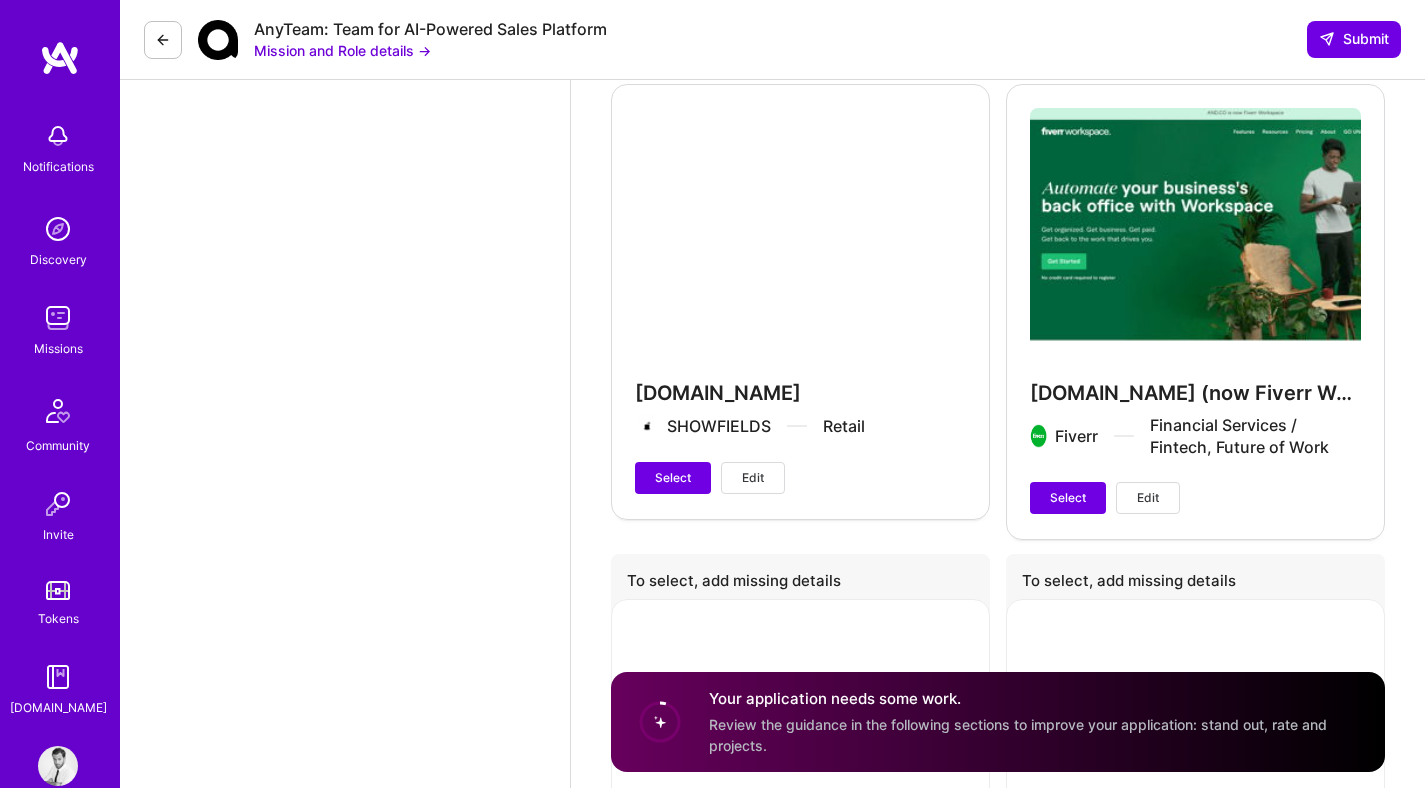 click on "Edit" at bounding box center [753, 478] 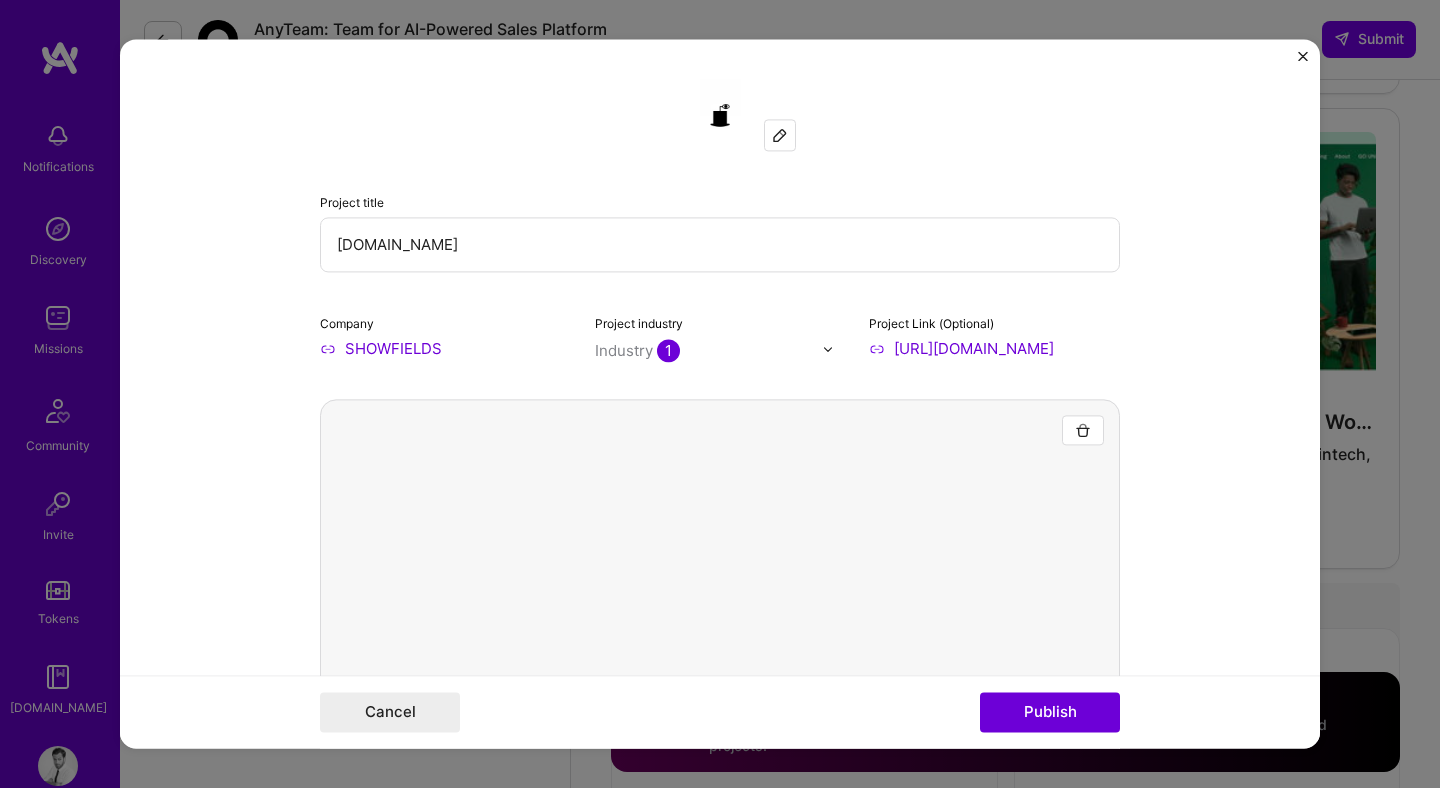 click on "SHOWFIELDS" at bounding box center [445, 348] 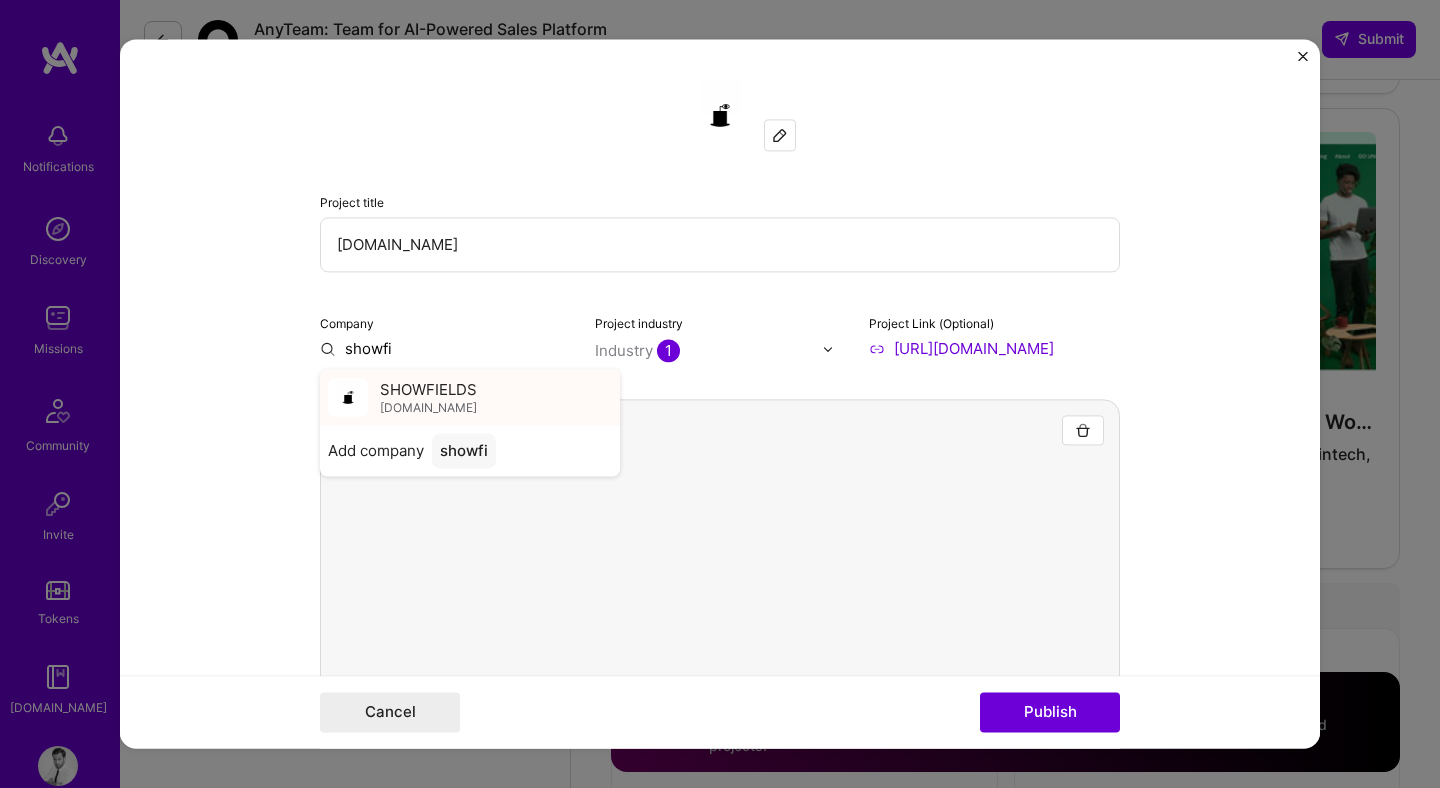 click on "showfields.com" at bounding box center [428, 408] 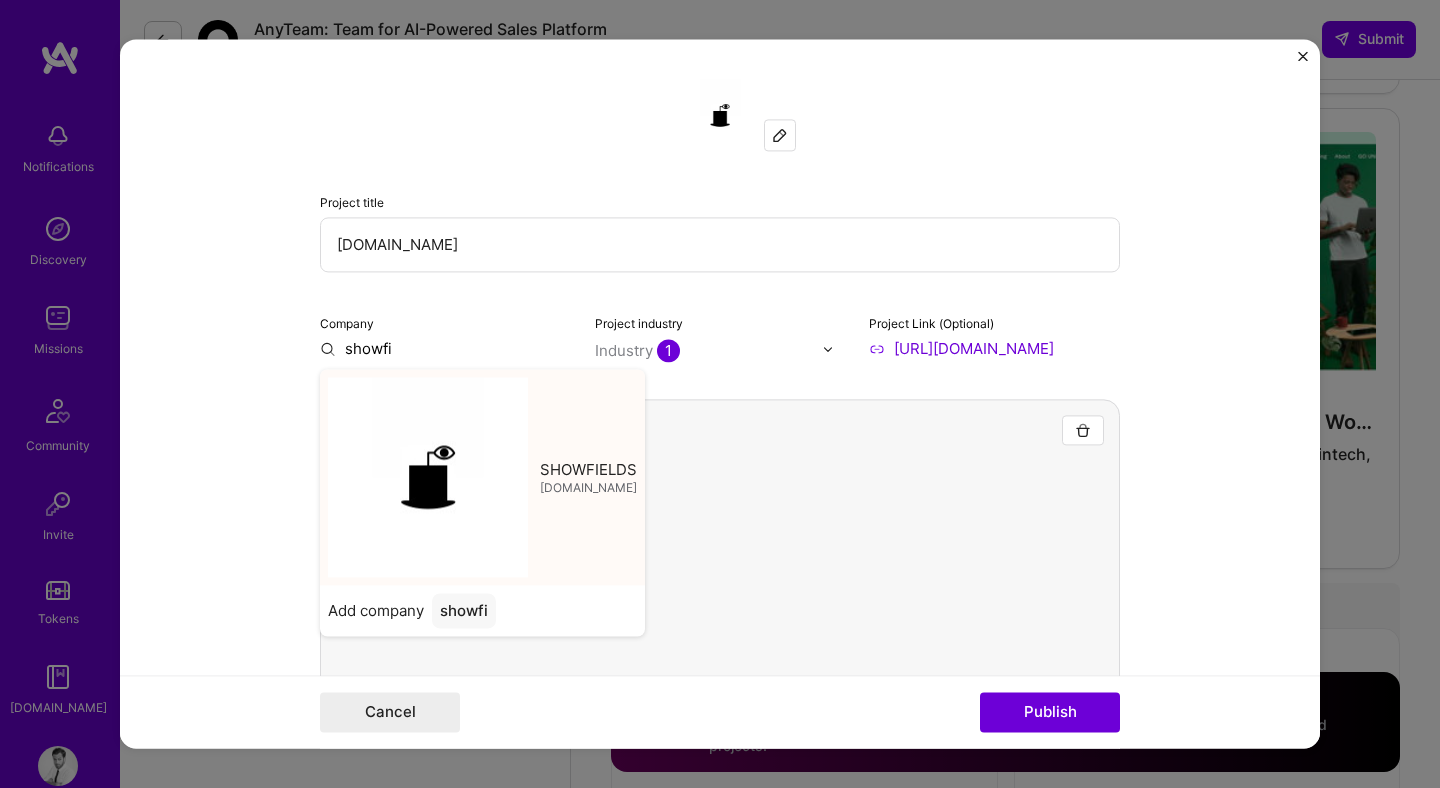 type on "SHOWFIELDS" 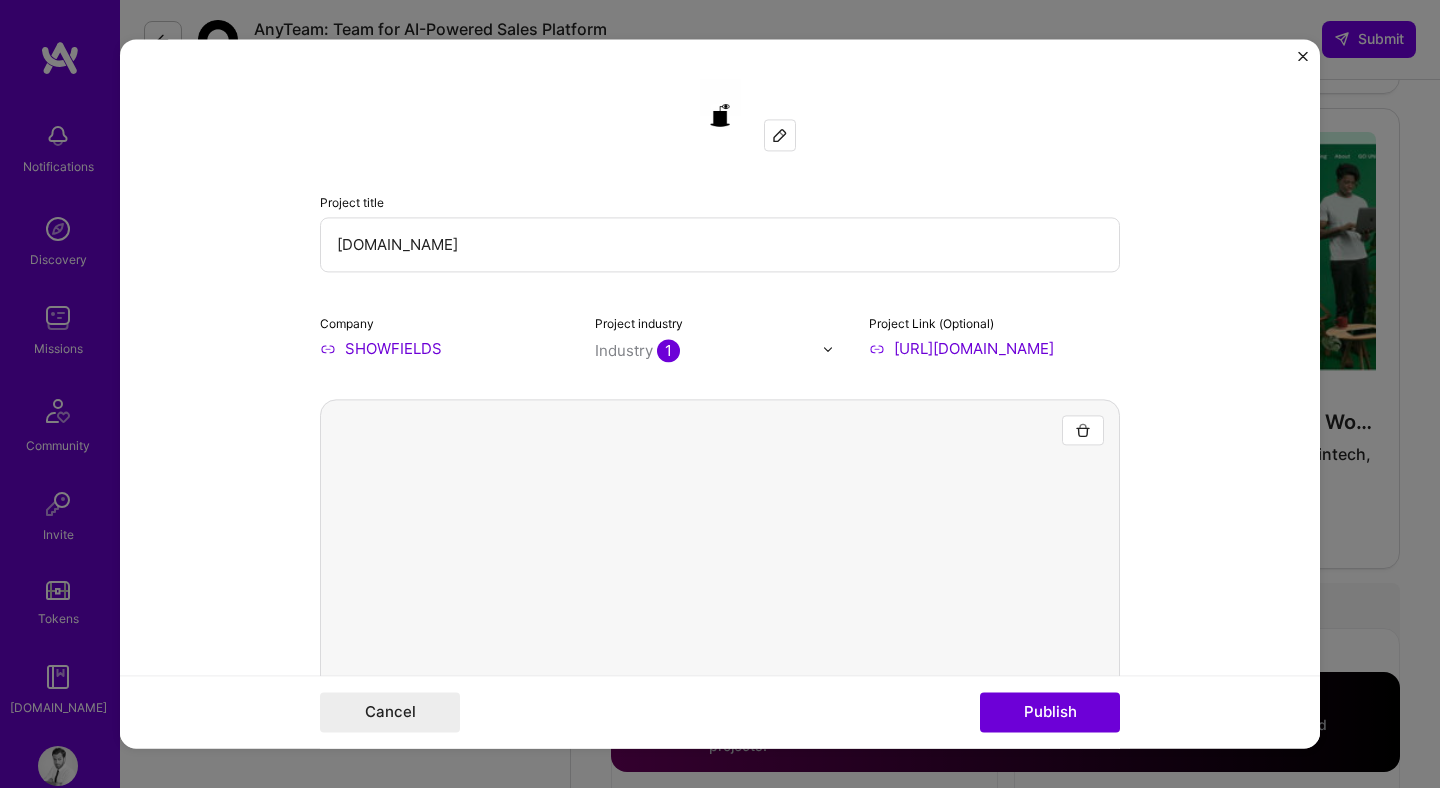 click on "Industry 1" at bounding box center (637, 350) 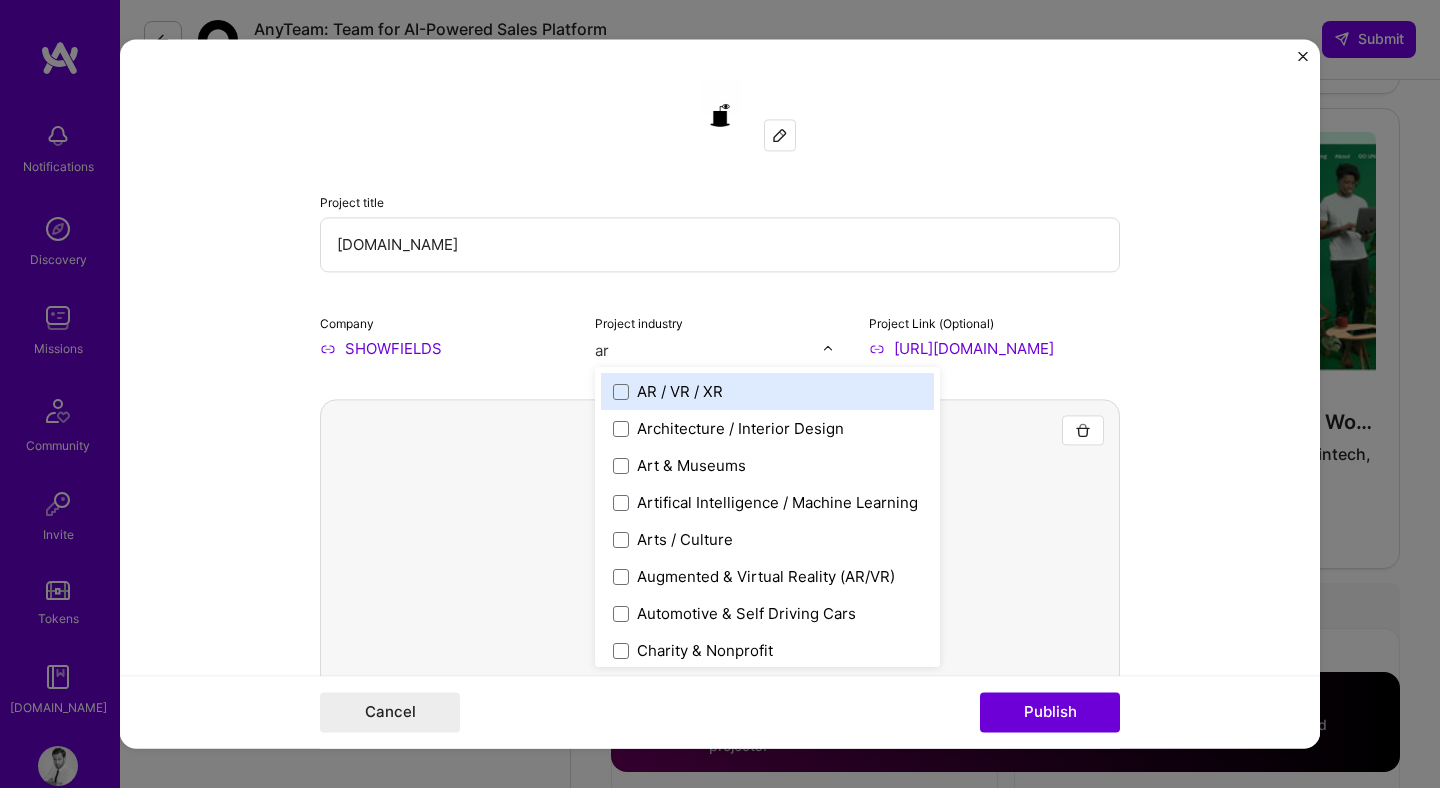 type on "art" 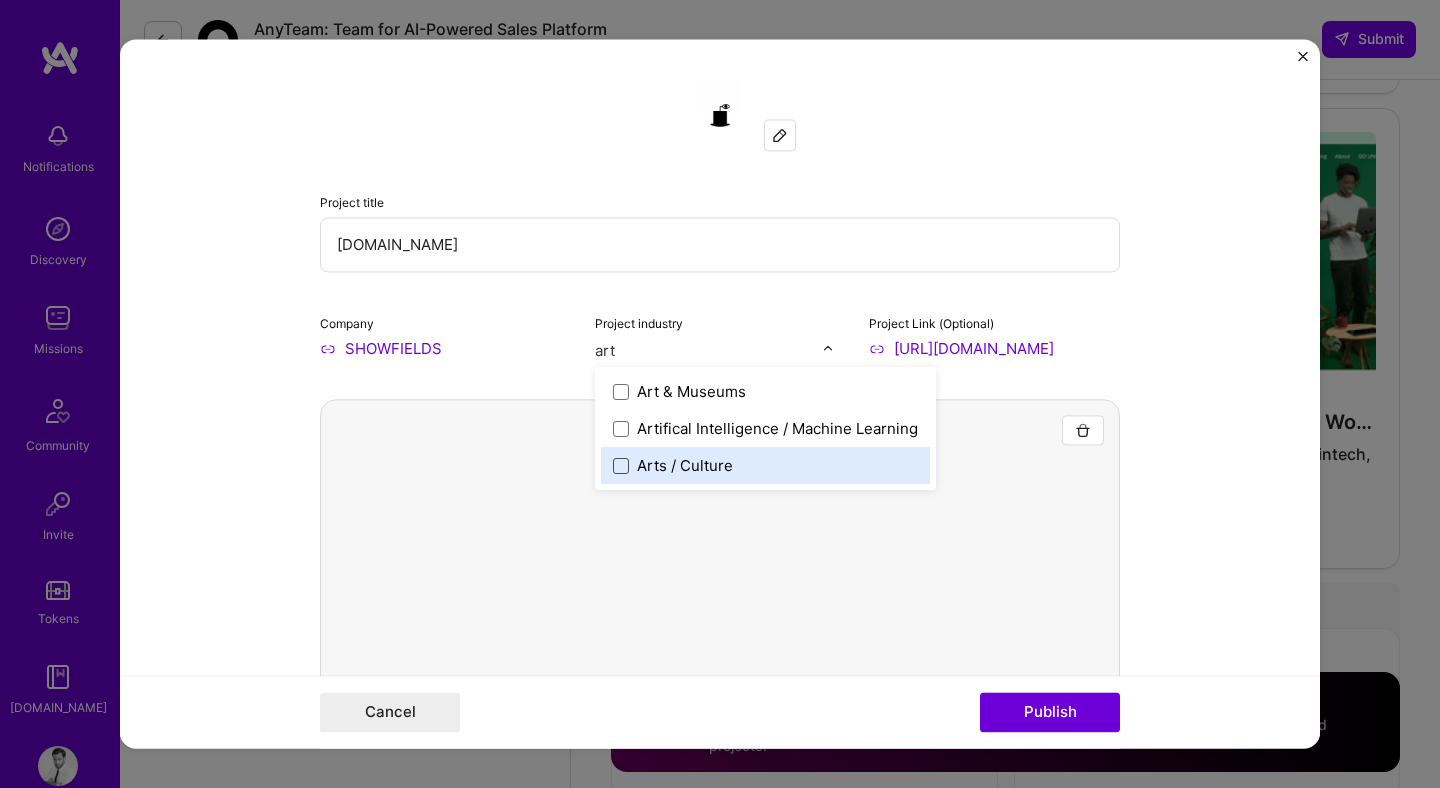 click at bounding box center (621, 466) 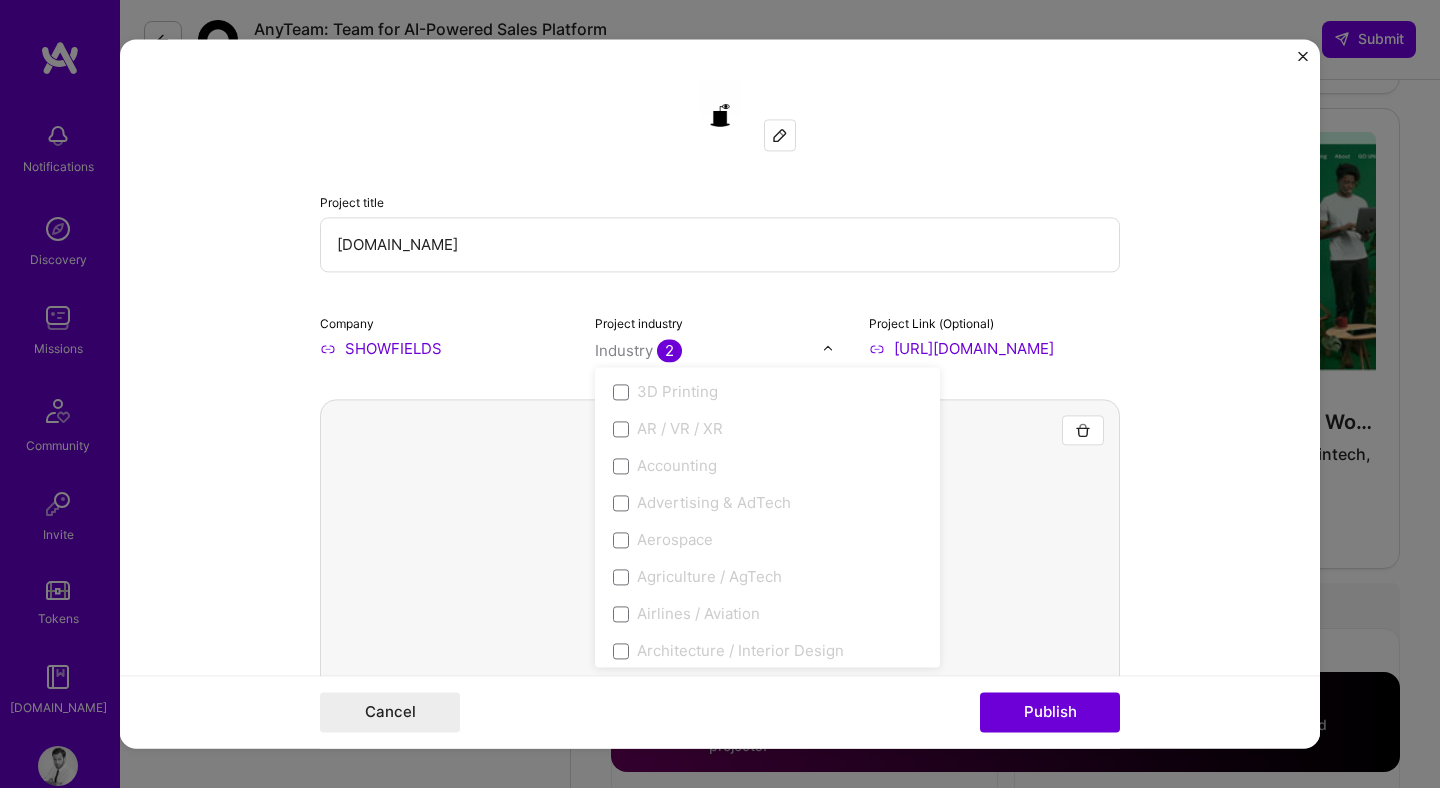 click on "Project title Showfields.com Company SHOWFIELDS
Project industry option Arts / Culture, selected. option Arts / Culture focused, 11 of 120. 120 results available. Use Up and Down to choose options, press Enter to select the currently focused option, press Escape to exit the menu, press Tab to select the option and exit the menu. Industry 2 3D Printing AR / VR / XR Accounting Advertising & AdTech Aerospace Agriculture / AgTech Airlines / Aviation Architecture / Interior Design Art & Museums Artifical Intelligence / Machine Learning Arts / Culture Augmented & Virtual Reality (AR/VR) Automotive Automotive & Self Driving Cars Aviation B2B B2B2C B2C BPA / RPA Banking Beauty Big Data BioTech Blockchain CMS CPG CRM Cannabis Charity & Nonprofit Circular Economy CivTech Climate Tech Cloud Services Coaching Community Tech Construction Consulting Consumer Electronics Crowdfunding Crypto Customer Success Cybersecurity DTC Databases Dating Defense Delivery Developer Tools E-Commerce Education / Edtech Energy" at bounding box center [720, 393] 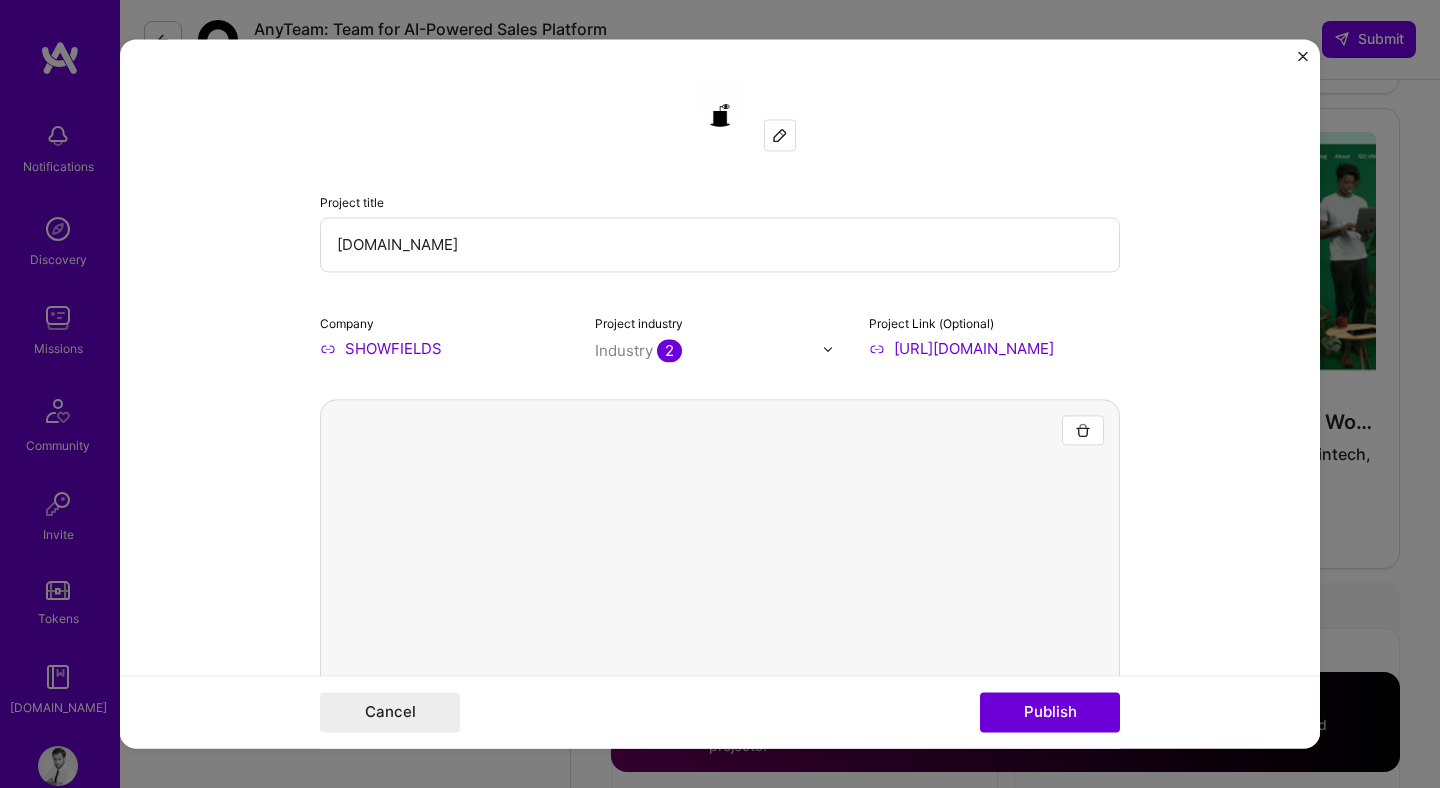 scroll, scrollTop: 4, scrollLeft: 0, axis: vertical 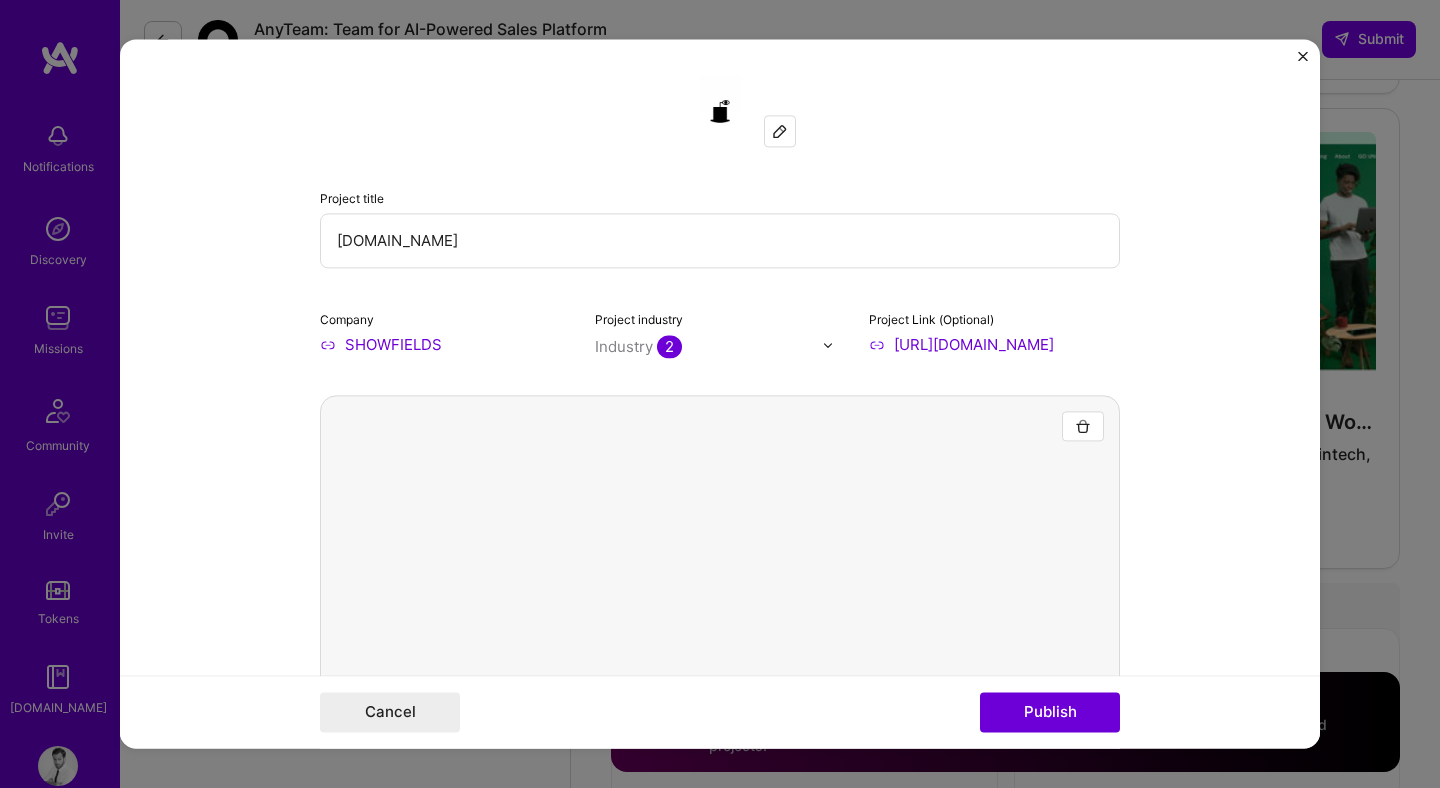 click on "Project title Showfields.com Company SHOWFIELDS
Project industry Industry 2 Project Link (Optional) https://showfields.com/
Add New Image Remove Image Role Product / UX / UI Product Manager Mar, 2020
to May, 2021
I’m still working on this project Skills used — Add up to 12 skills Any new skills will be added to your profile. Enter skills... 9 Android 1 2 3 4 5 Figma 1 2 3 4 5 Product Design 1 2 3 4 5 Product Strategy 1 2 3 4 5 Roadmapping 1 2 3 4 5 UX Design 1 2 3 4 5 UX/UI 1 2 3 4 5 Wireframing 1 2 3 4 5 iOS 1 2 3 4 5 Did this role require you to manage team members? (Optional) Yes, I managed — team members. Were you involved from inception to launch (0  ->  1)? (Optional) Zero to one is creation and development of a unique product from the ground up. I was involved in zero to one with this project Add metrics (Optional) Project details   100 characters minimum 433 / 1,000" at bounding box center [720, 393] 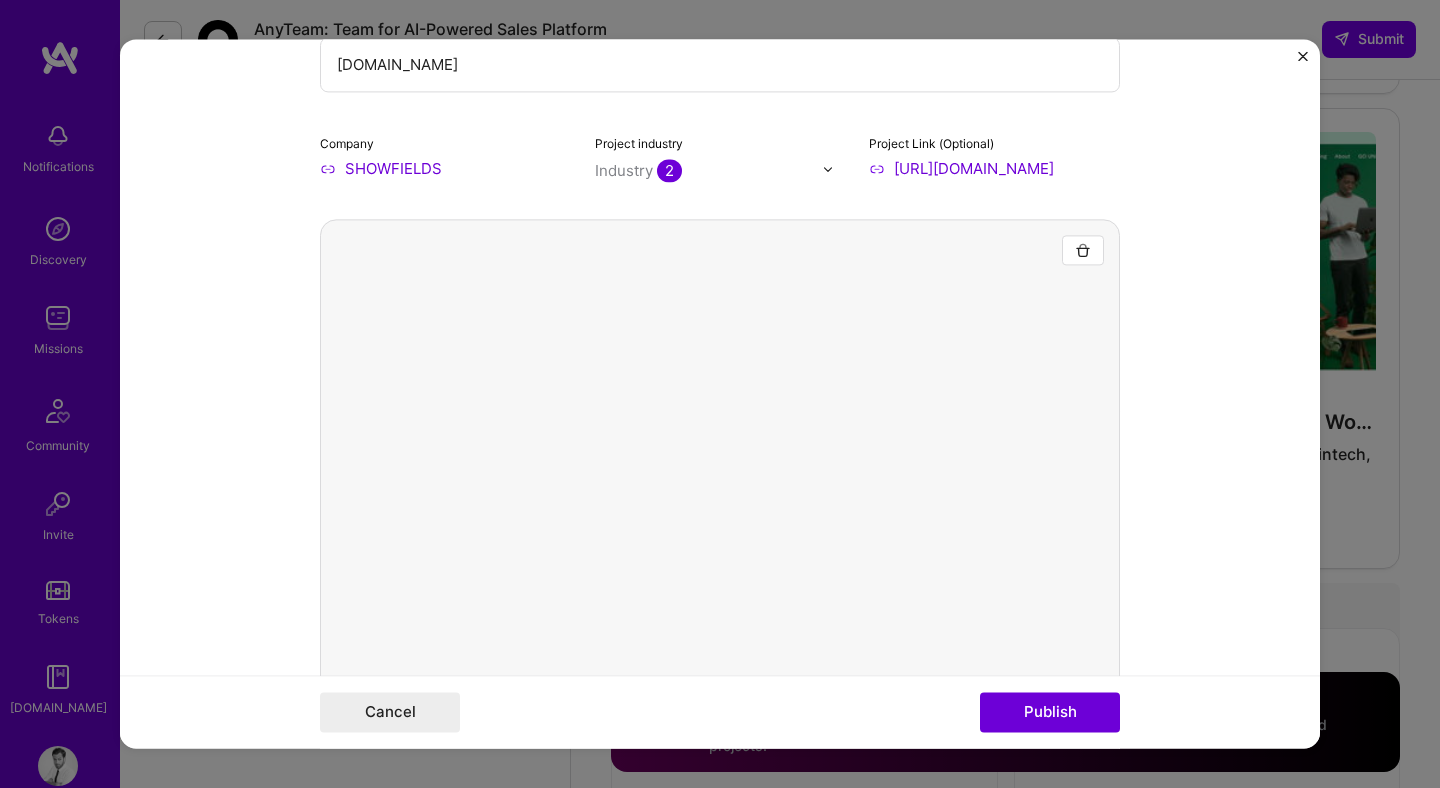 scroll, scrollTop: 356, scrollLeft: 0, axis: vertical 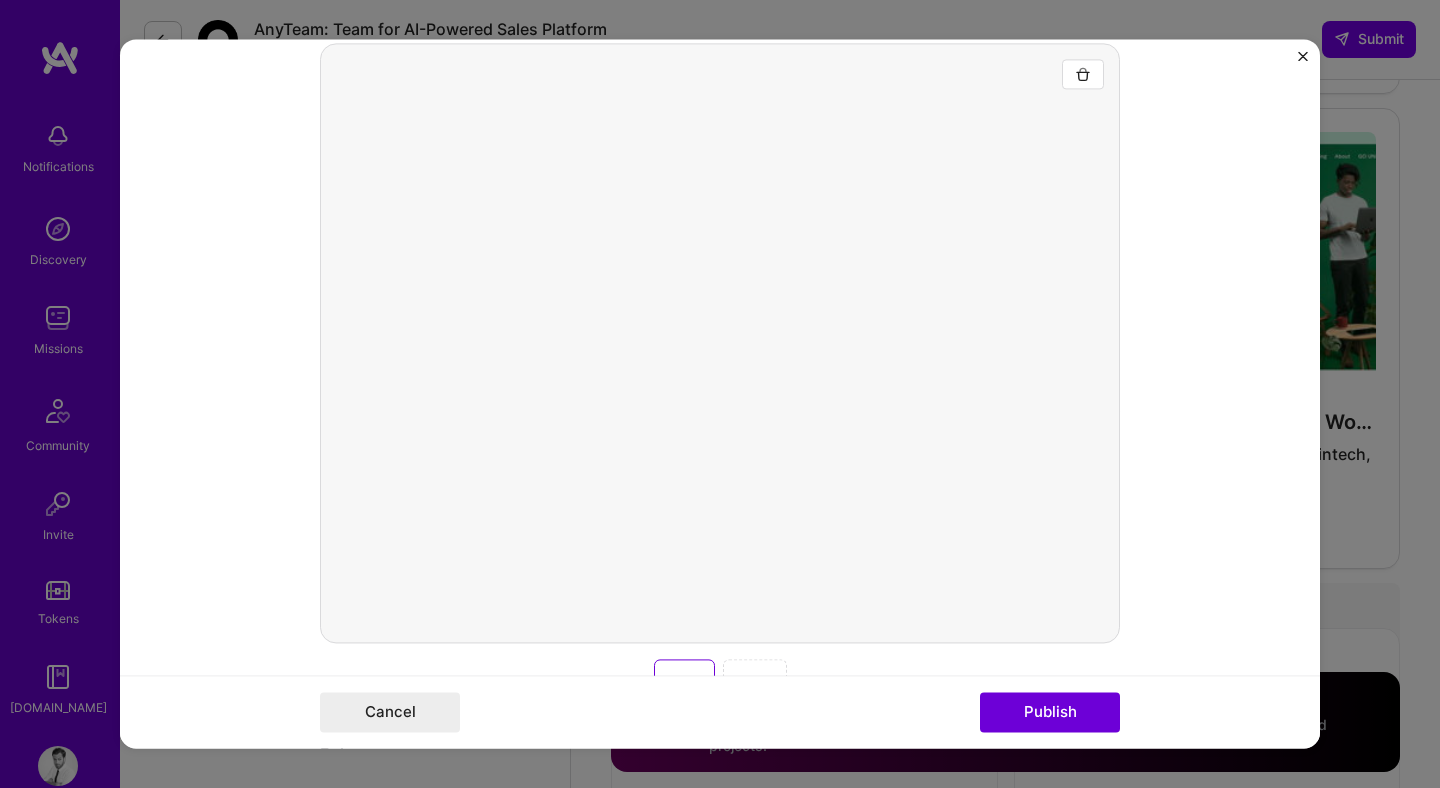 click at bounding box center [720, 343] 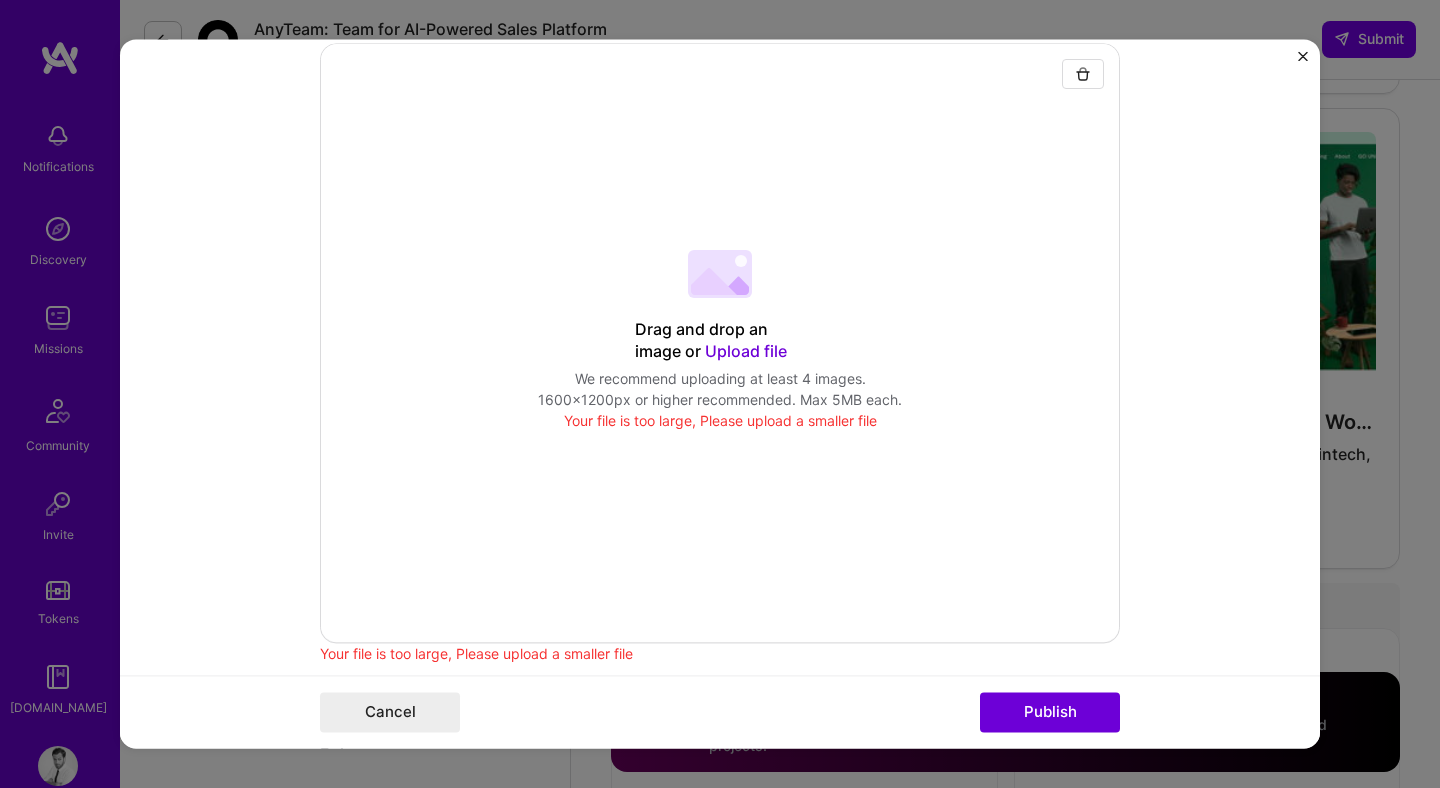 click on "Upload file" at bounding box center [746, 351] 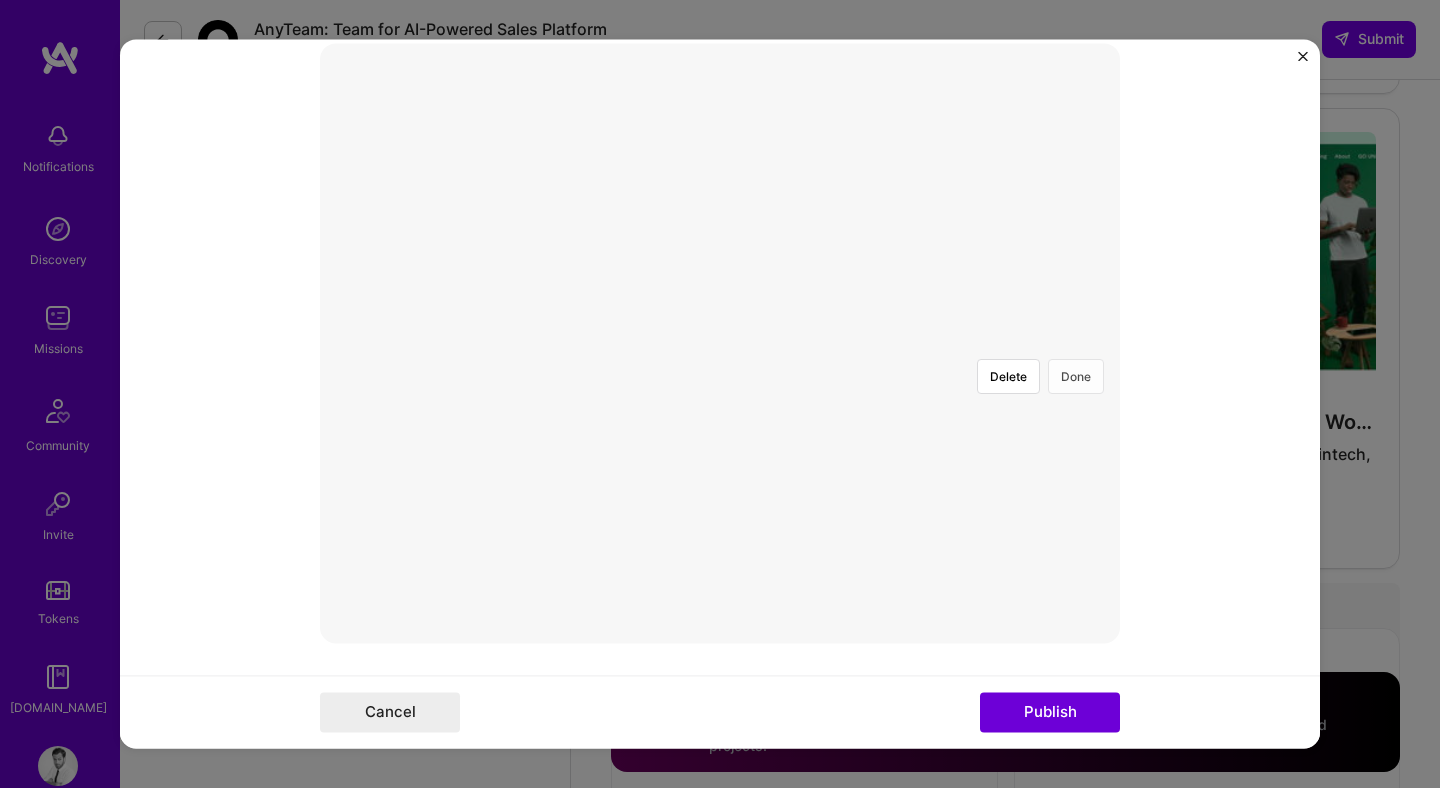 click on "Done" at bounding box center [1076, 376] 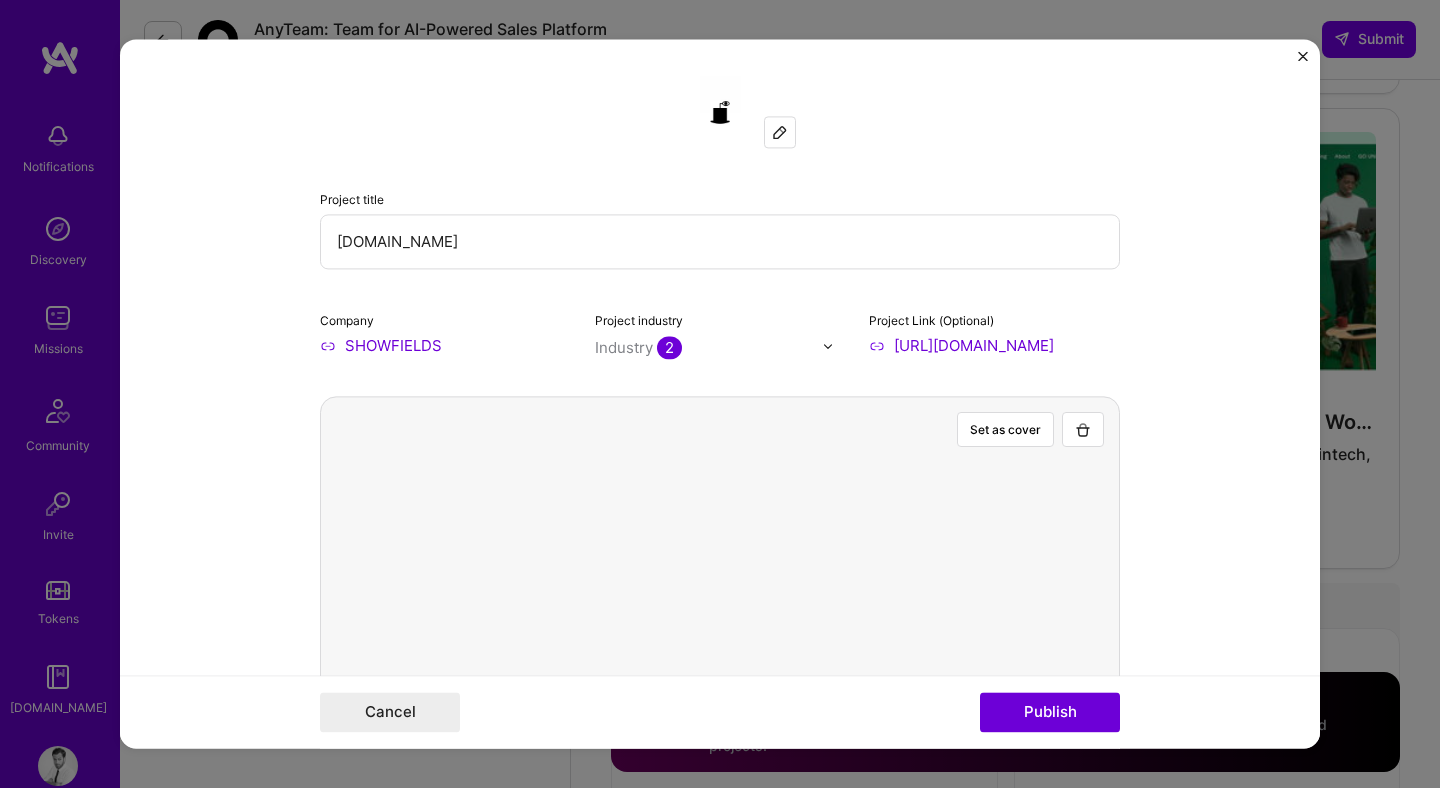 scroll, scrollTop: 4, scrollLeft: 0, axis: vertical 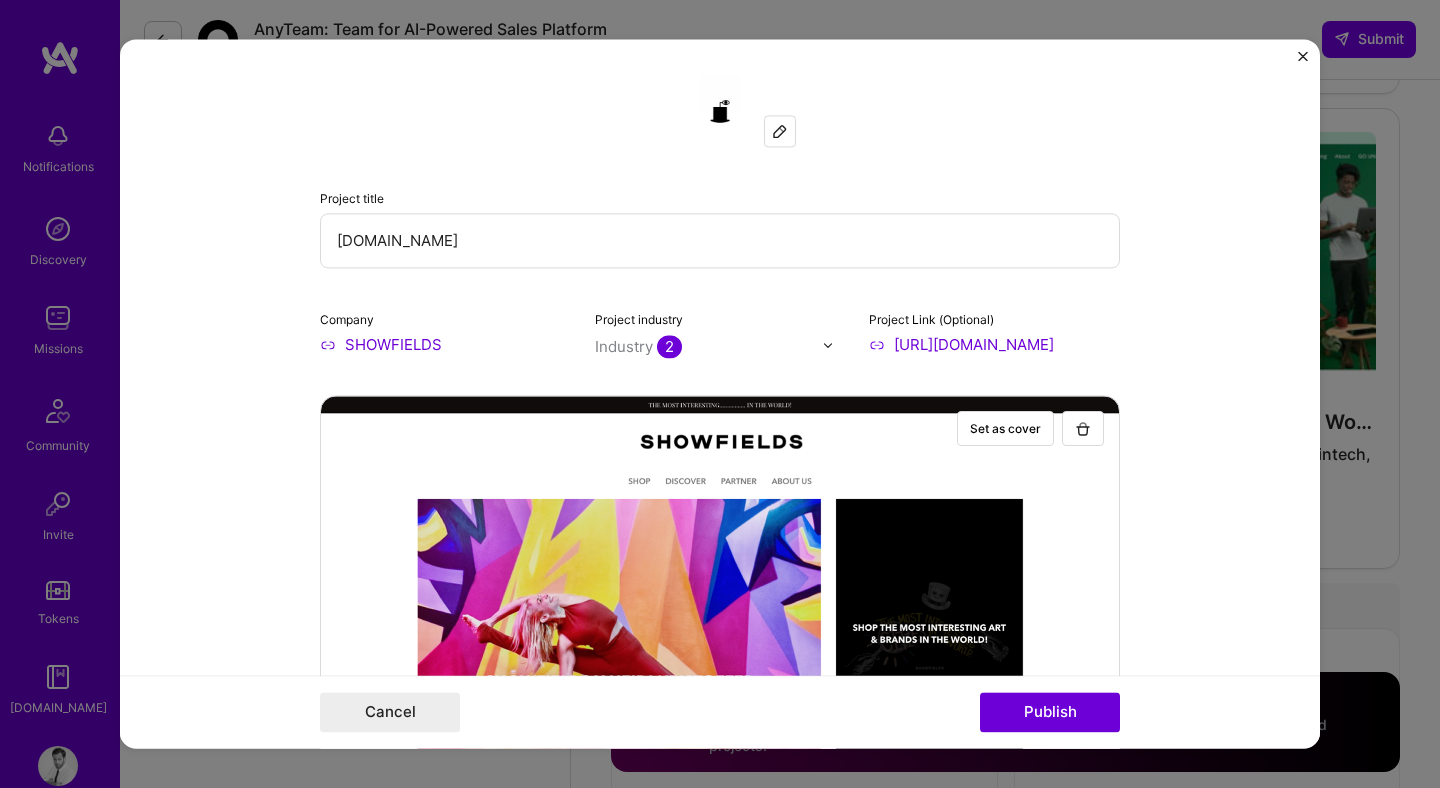 click on "Showfields.com" at bounding box center [720, 240] 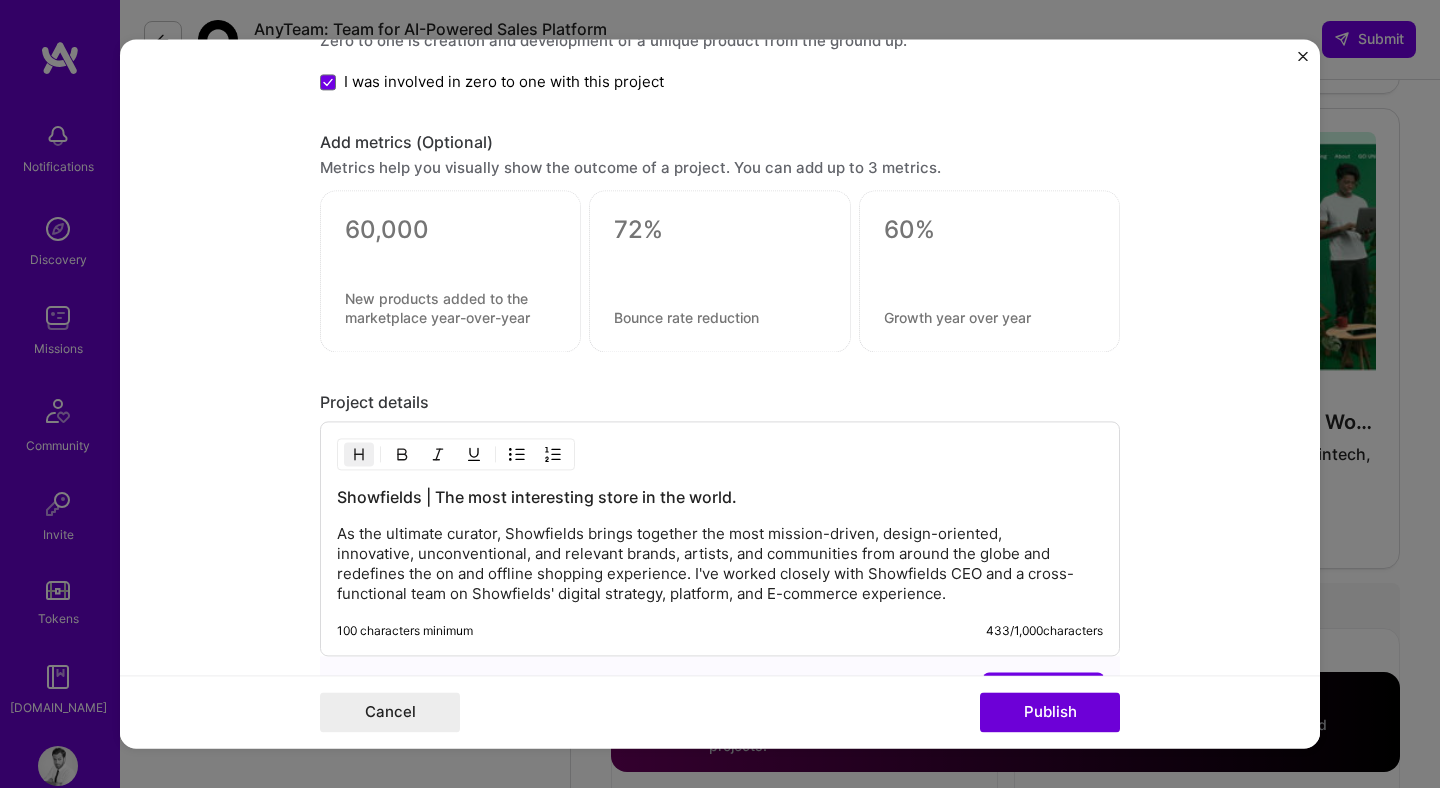 scroll, scrollTop: 2317, scrollLeft: 0, axis: vertical 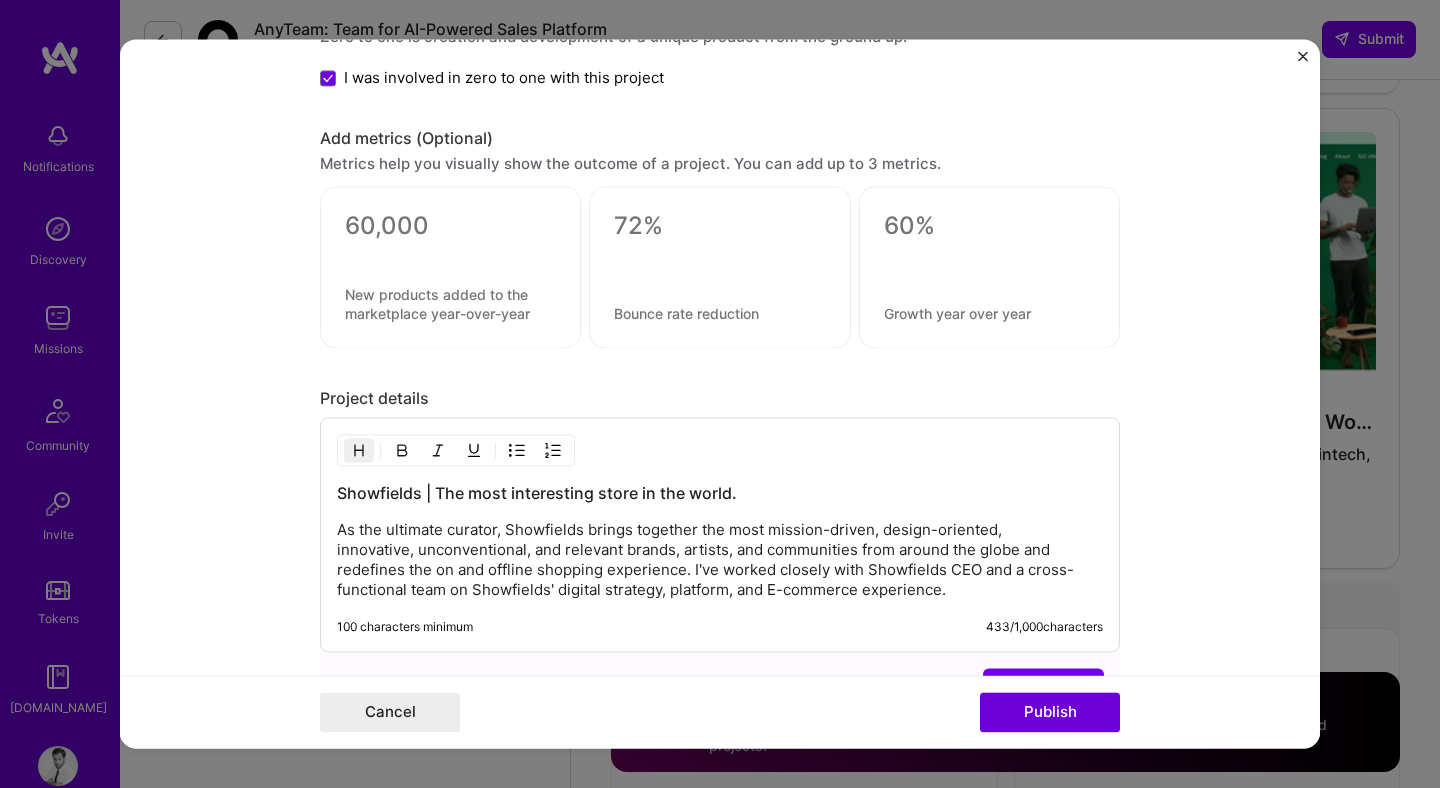 click on "As the ultimate curator, Showfields brings together the most mission-driven, design-oriented, innovative, unconventional, and relevant brands, artists, and communities from around the globe and redefines the on and offline shopping experience. I've worked closely with Showfields CEO and a cross-functional team on Showfields' digital strategy, platform, and E-commerce experience." at bounding box center [720, 561] 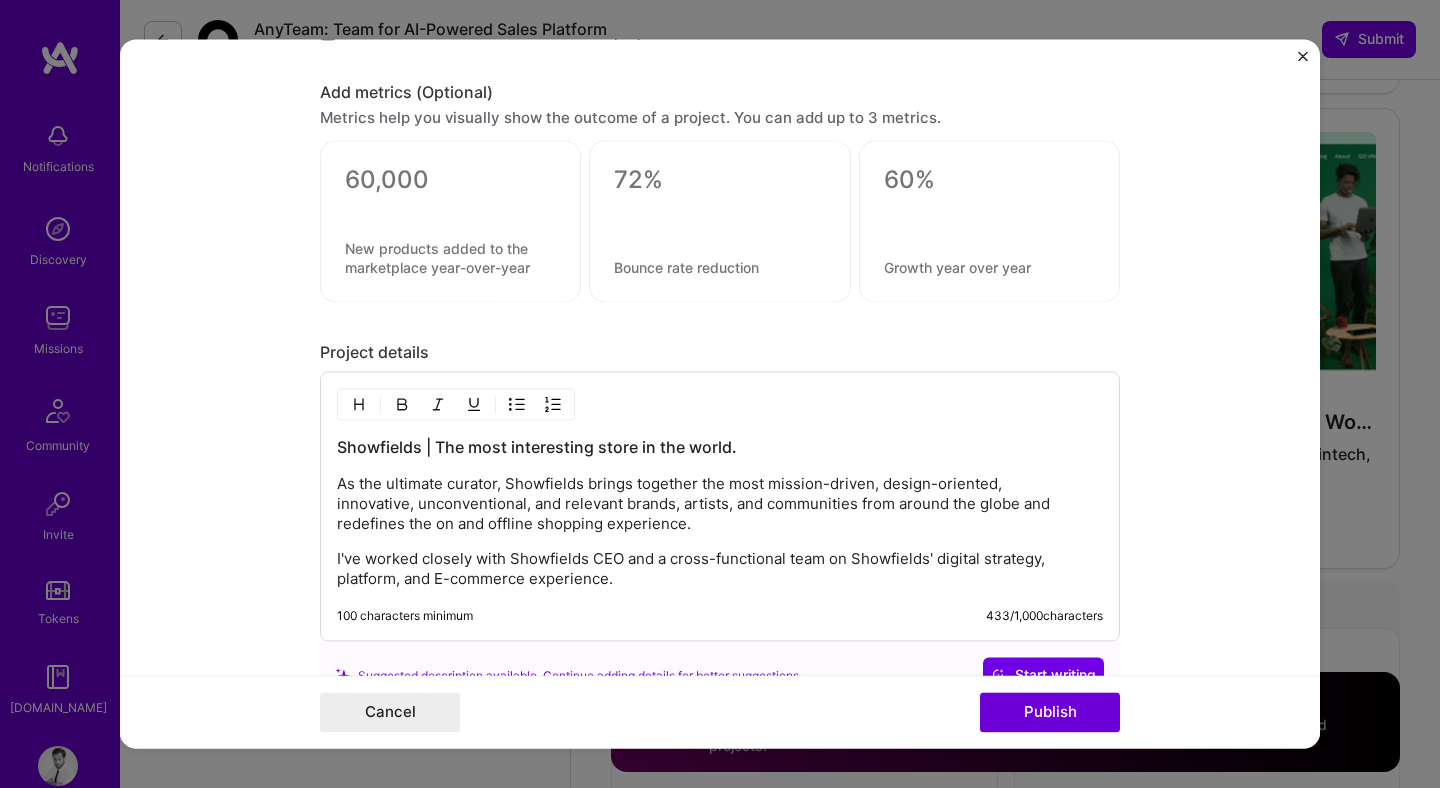 scroll, scrollTop: 2362, scrollLeft: 0, axis: vertical 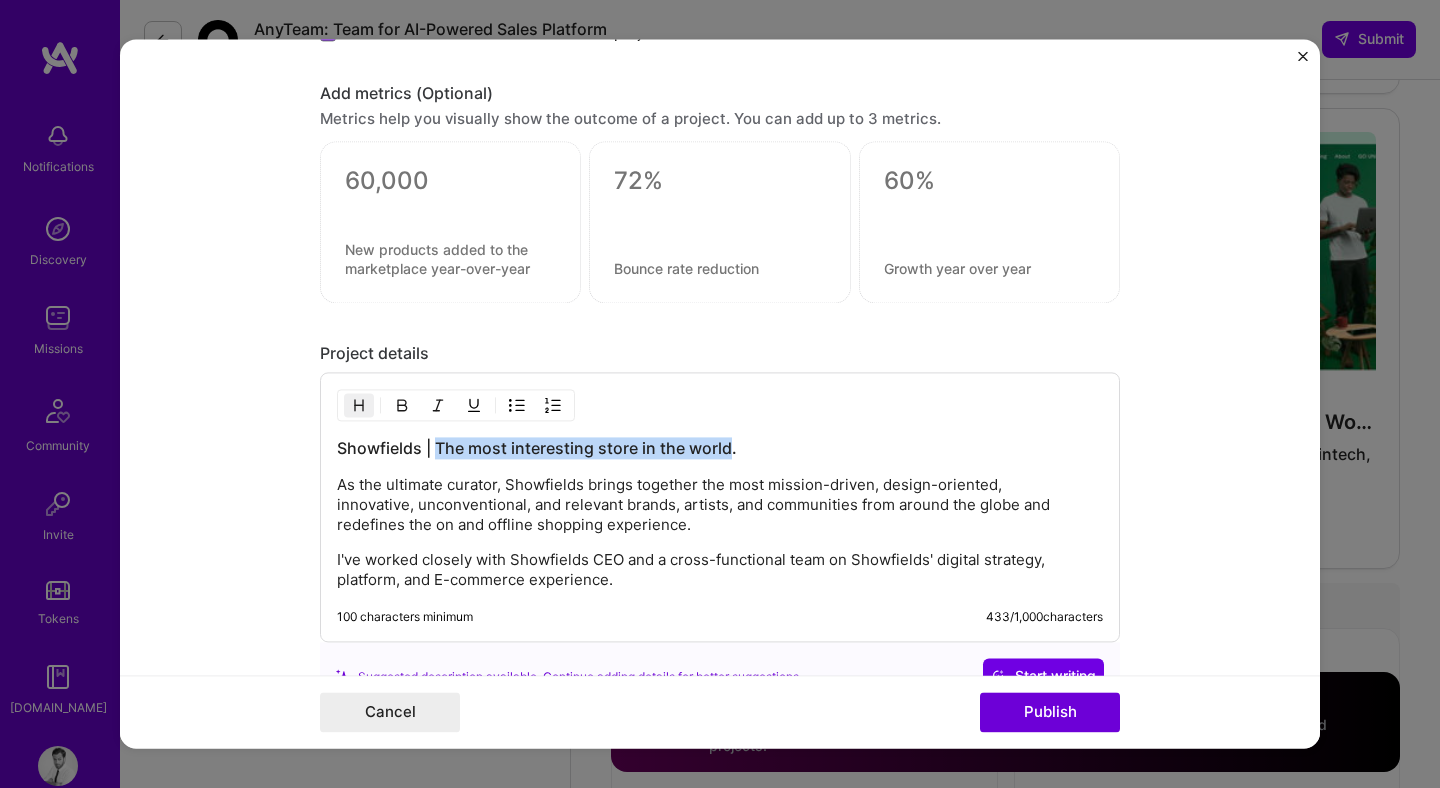 drag, startPoint x: 430, startPoint y: 448, endPoint x: 725, endPoint y: 442, distance: 295.061 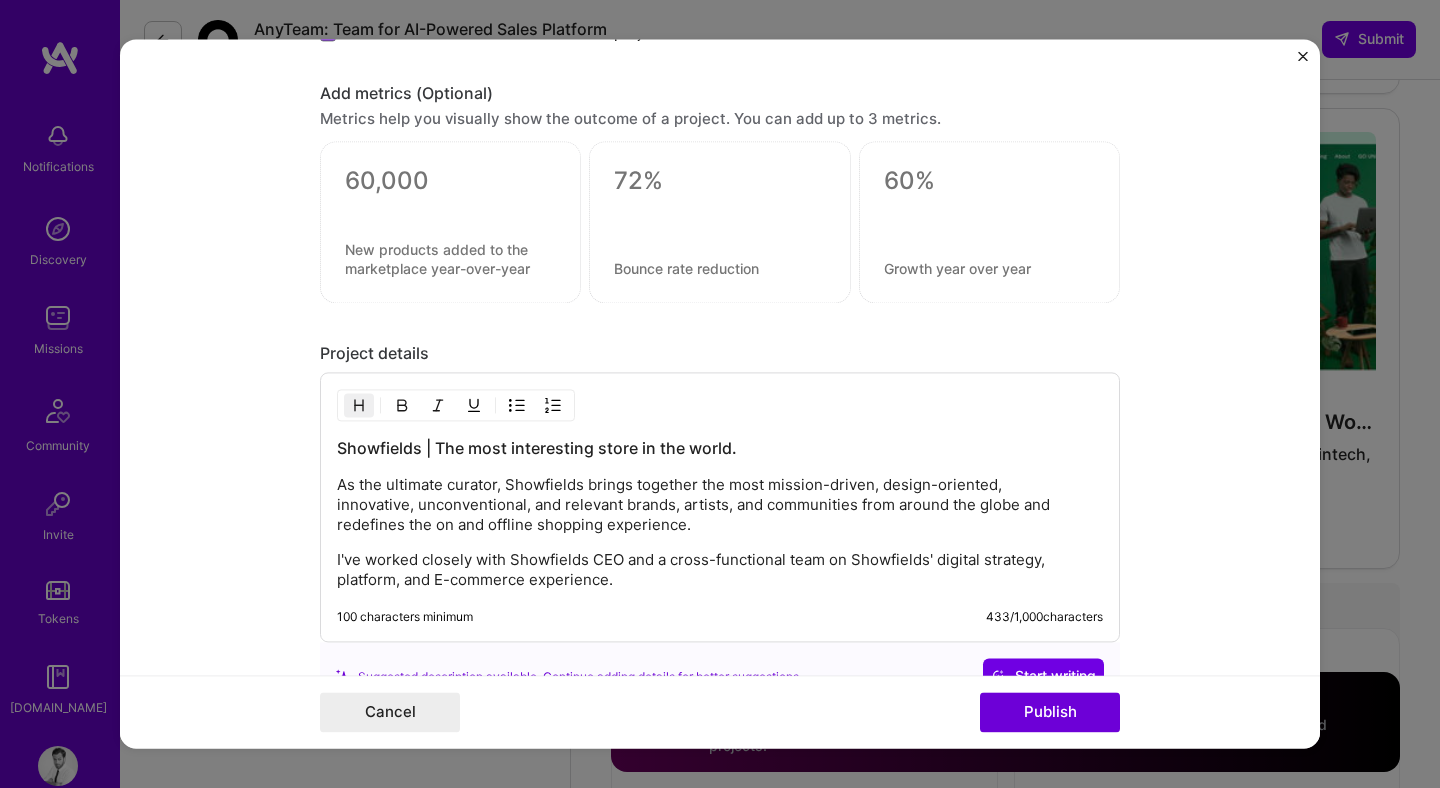 click on "Project title Showfields – The Most Interesting Company SHOWFIELDS
Project industry Industry 2 Project Link (Optional) https://showfields.com/
Set as cover Add New Image  |  Set as Cover Remove Image Role Product / UX / UI Product Manager Mar, 2020
to May, 2021
I’m still working on this project Skills used — Add up to 12 skills Any new skills will be added to your profile. Enter skills... 9 Android 1 2 3 4 5 Figma 1 2 3 4 5 Product Design 1 2 3 4 5 Product Strategy 1 2 3 4 5 Roadmapping 1 2 3 4 5 UX Design 1 2 3 4 5 UX/UI 1 2 3 4 5 Wireframing 1 2 3 4 5 iOS 1 2 3 4 5 Did this role require you to manage team members? (Optional) Yes, I managed — team members. Were you involved from inception to launch (0  ->  1)? (Optional) Zero to one is creation and development of a unique product from the ground up. I was involved in zero to one with this project Add metrics (Optional)   433" at bounding box center [720, 393] 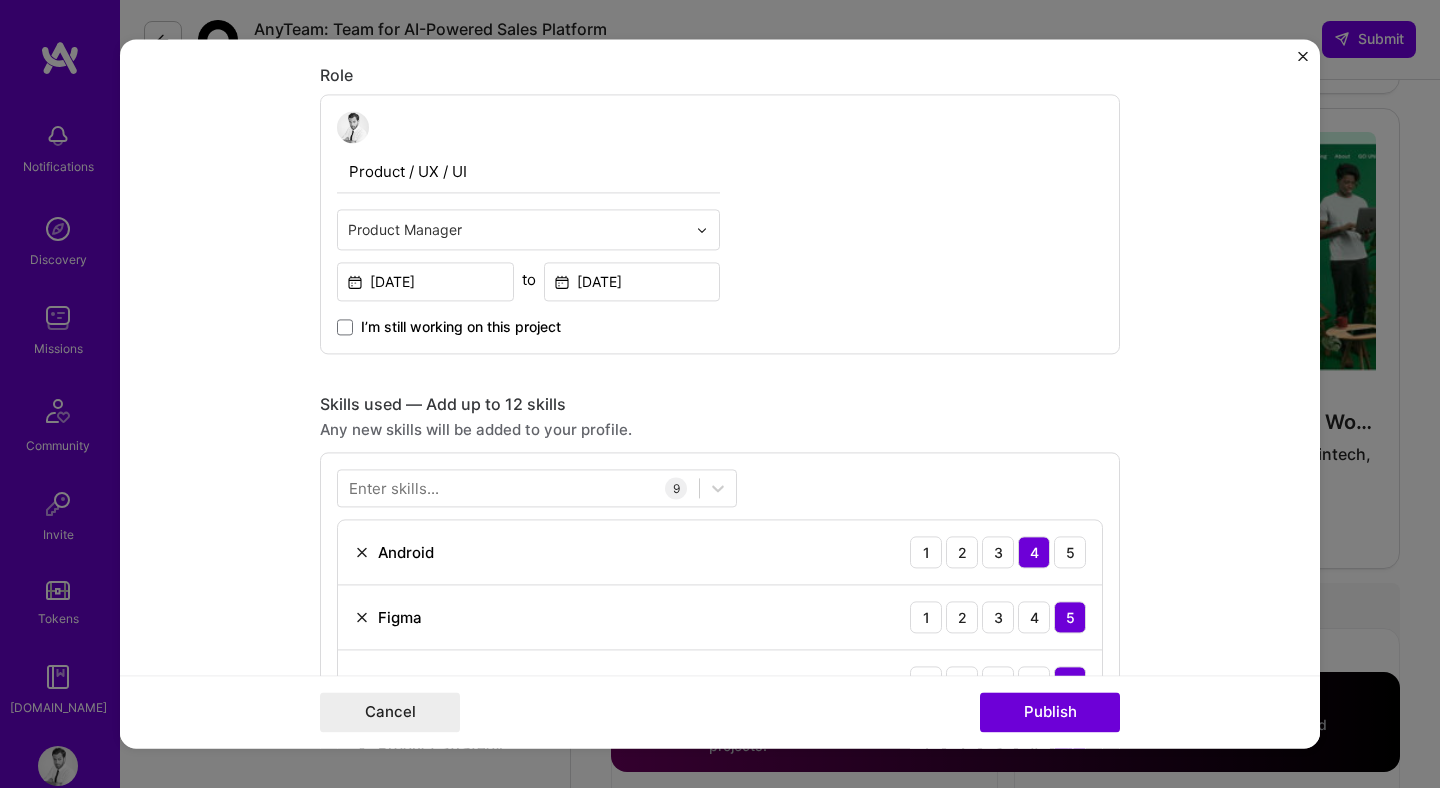 scroll, scrollTop: 0, scrollLeft: 0, axis: both 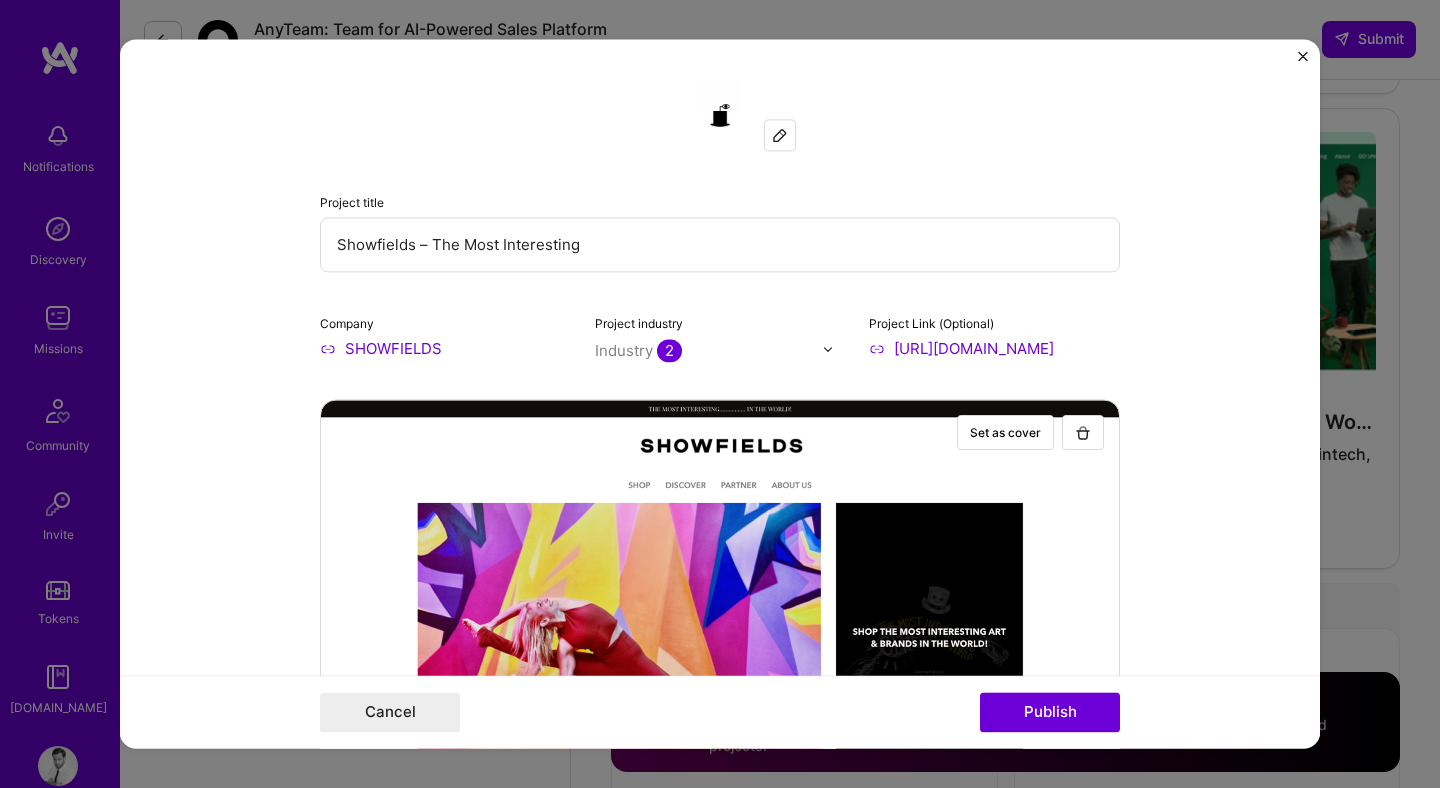 drag, startPoint x: 469, startPoint y: 247, endPoint x: 701, endPoint y: 244, distance: 232.0194 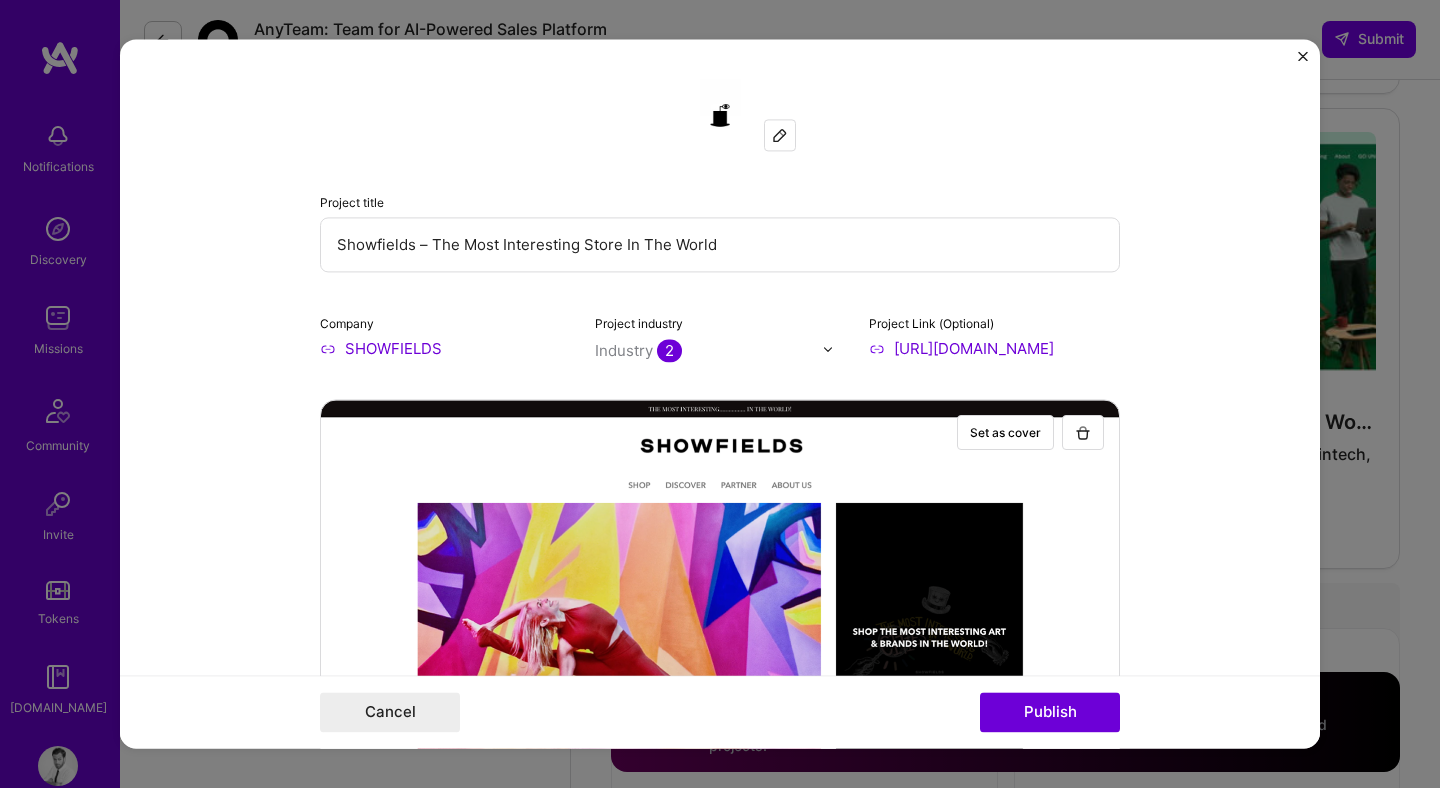 click on "Project title Showfields – The Most Interesting Store In The World Company SHOWFIELDS
Project industry Industry 2 Project Link (Optional) https://showfields.com/
Set as cover Add New Image  |  Set as Cover Remove Image Role Product / UX / UI Product Manager Mar, 2020
to May, 2021
I’m still working on this project Skills used — Add up to 12 skills Any new skills will be added to your profile. Enter skills... 9 Android 1 2 3 4 5 Figma 1 2 3 4 5 Product Design 1 2 3 4 5 Product Strategy 1 2 3 4 5 Roadmapping 1 2 3 4 5 UX Design 1 2 3 4 5 UX/UI 1 2 3 4 5 Wireframing 1 2 3 4 5 iOS 1 2 3 4 5 Did this role require you to manage team members? (Optional) Yes, I managed — team members. Were you involved from inception to launch (0  ->  1)? (Optional) Zero to one is creation and development of a unique product from the ground up. I was involved in zero to one with this project   433 /" at bounding box center [720, 393] 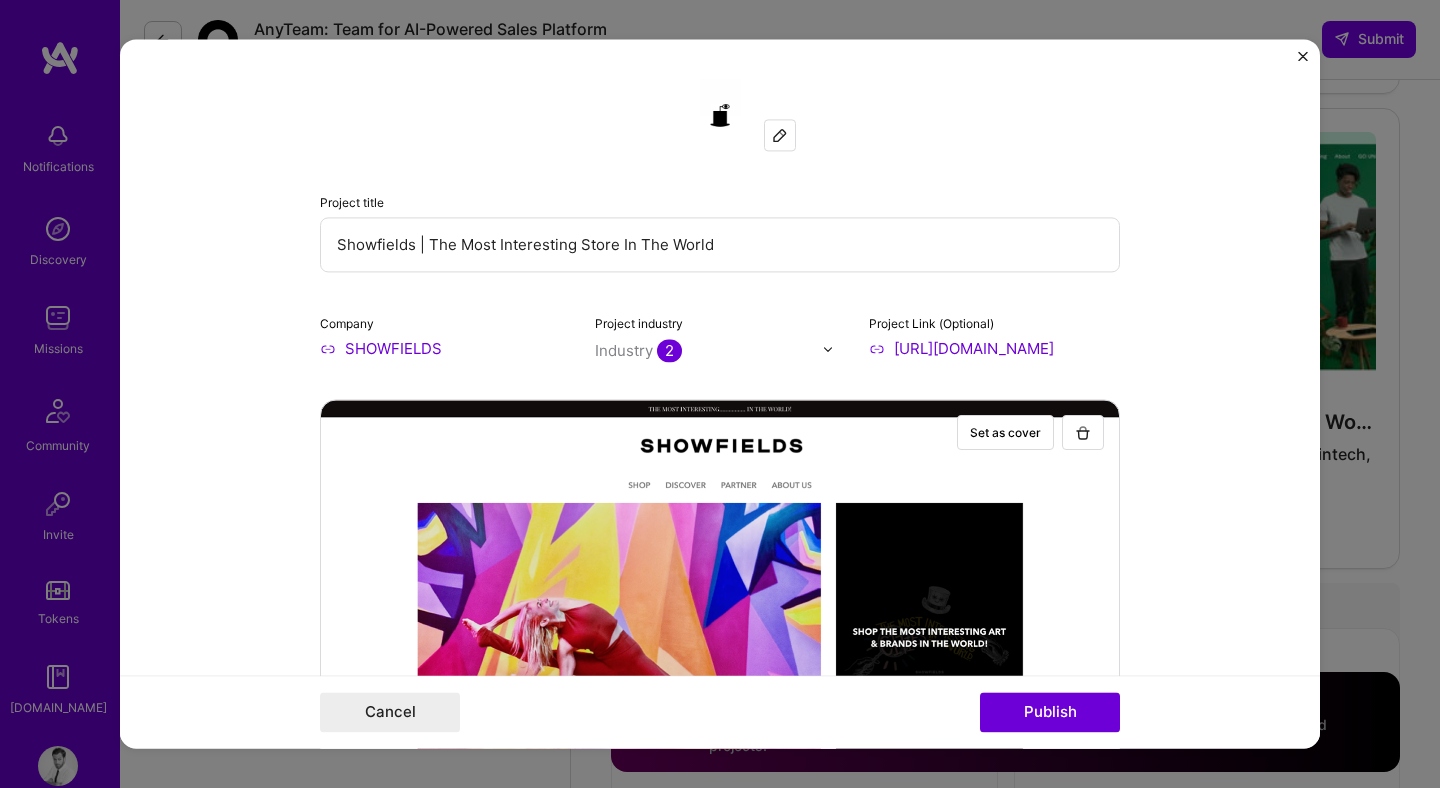 type on "Showfields | The Most Interesting Store In The World" 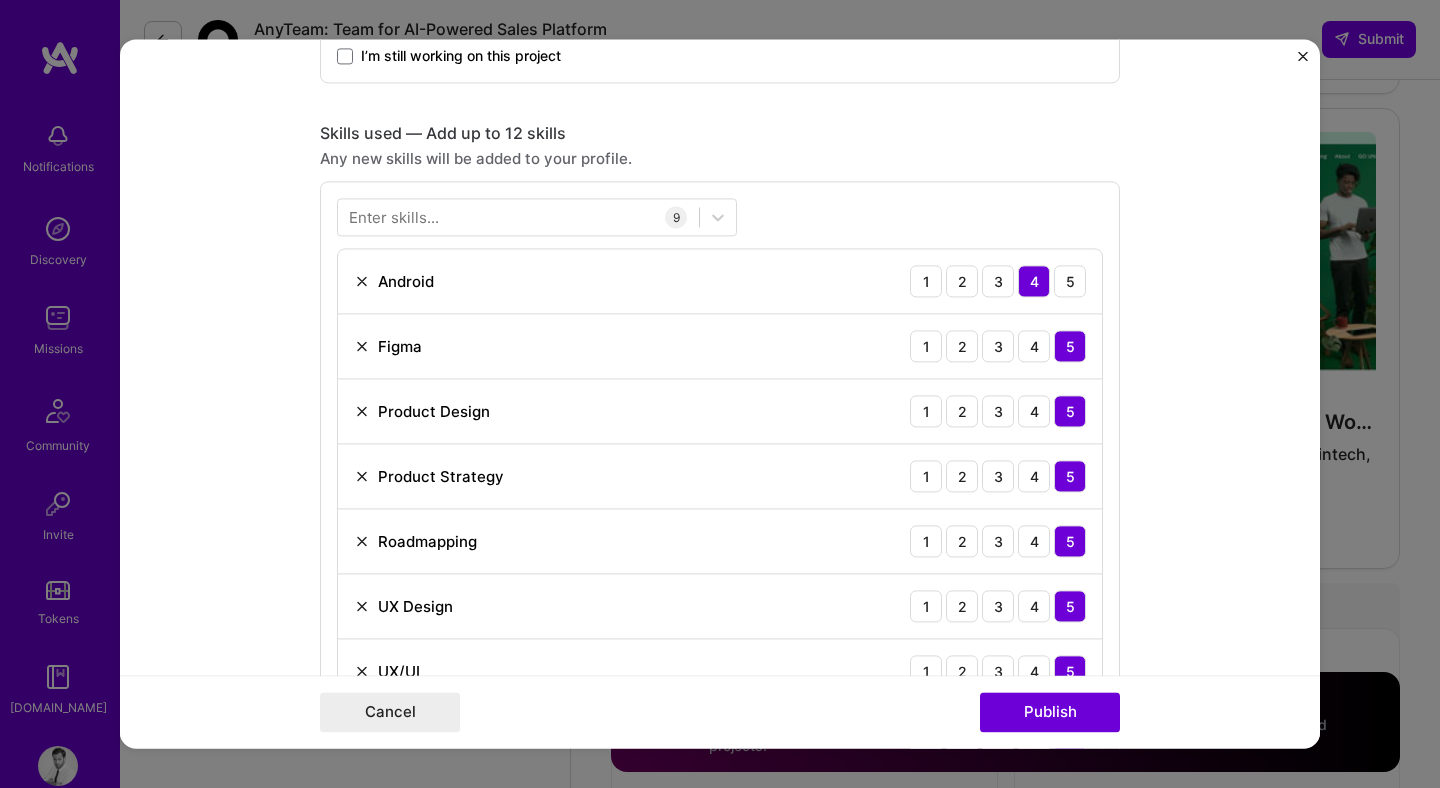 scroll, scrollTop: 1309, scrollLeft: 0, axis: vertical 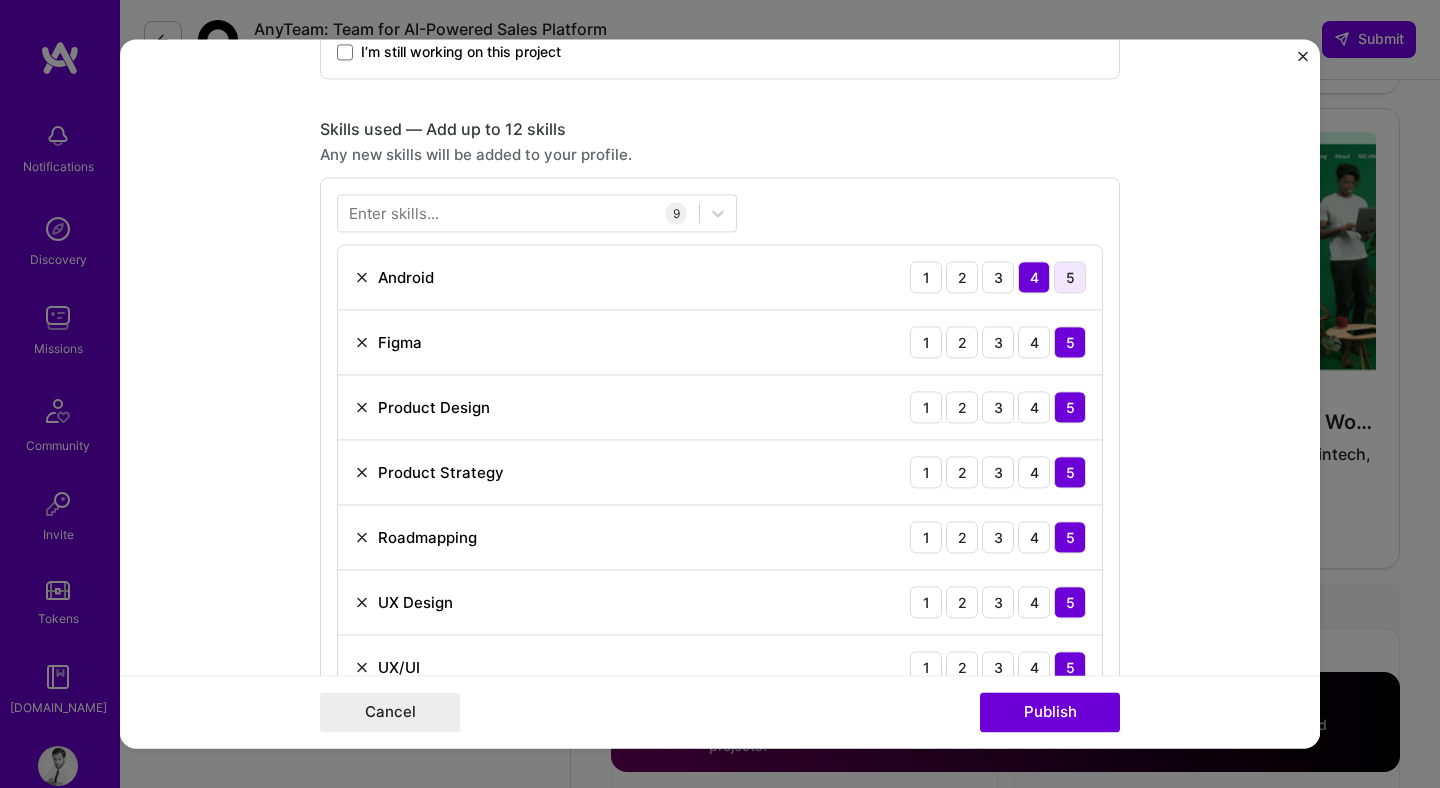 click on "5" at bounding box center (1070, 277) 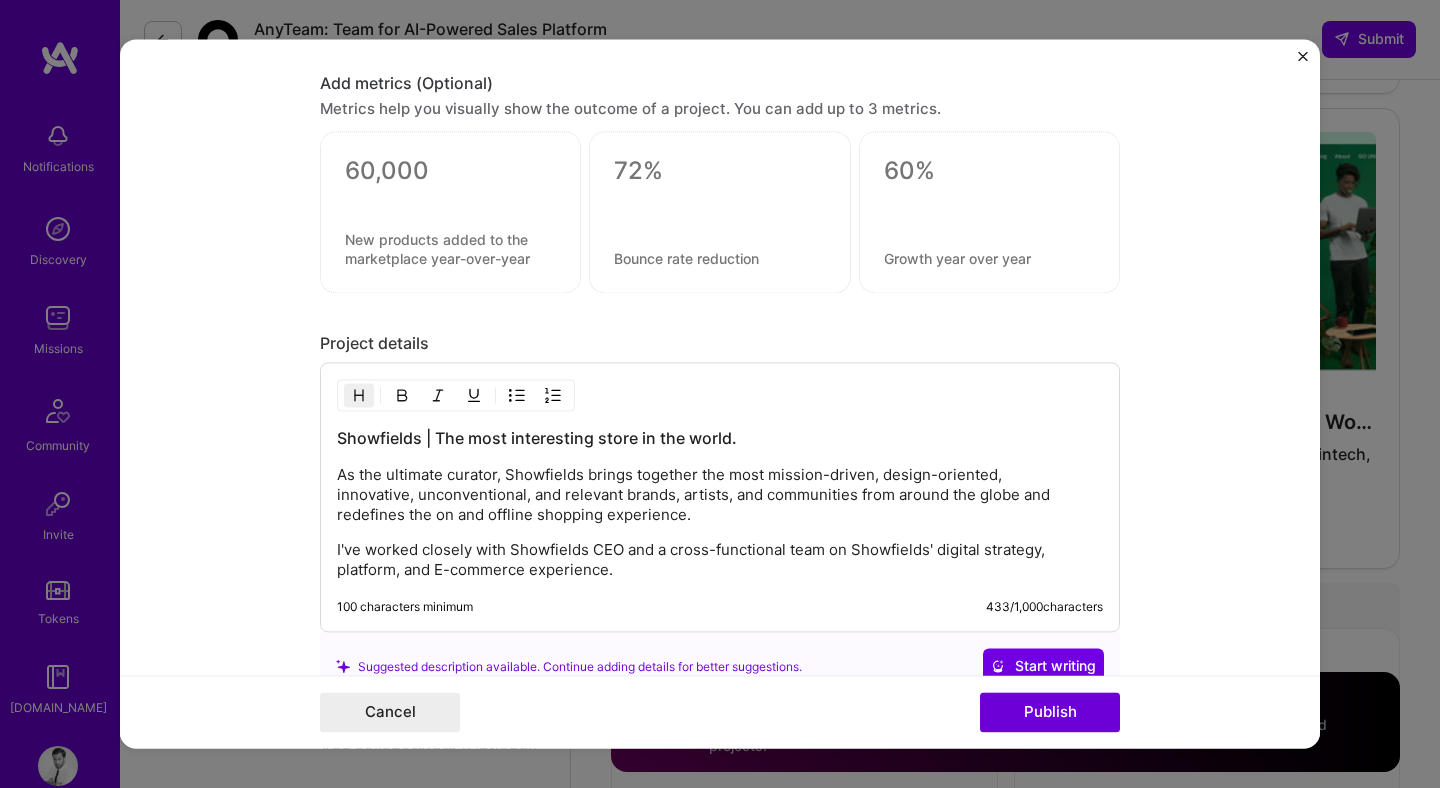 scroll, scrollTop: 2484, scrollLeft: 0, axis: vertical 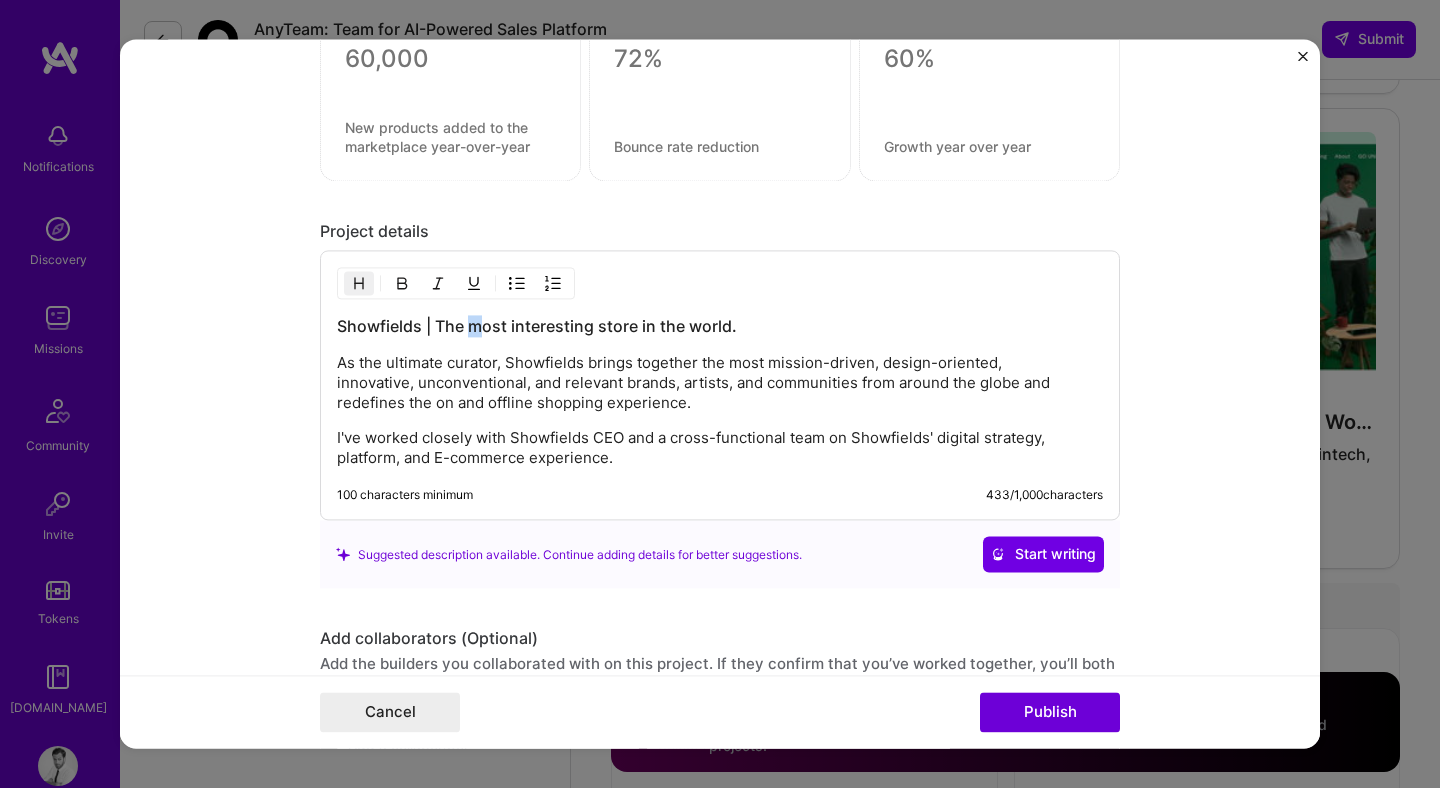 click on "Showfields | The most interesting store in the world." at bounding box center (720, 327) 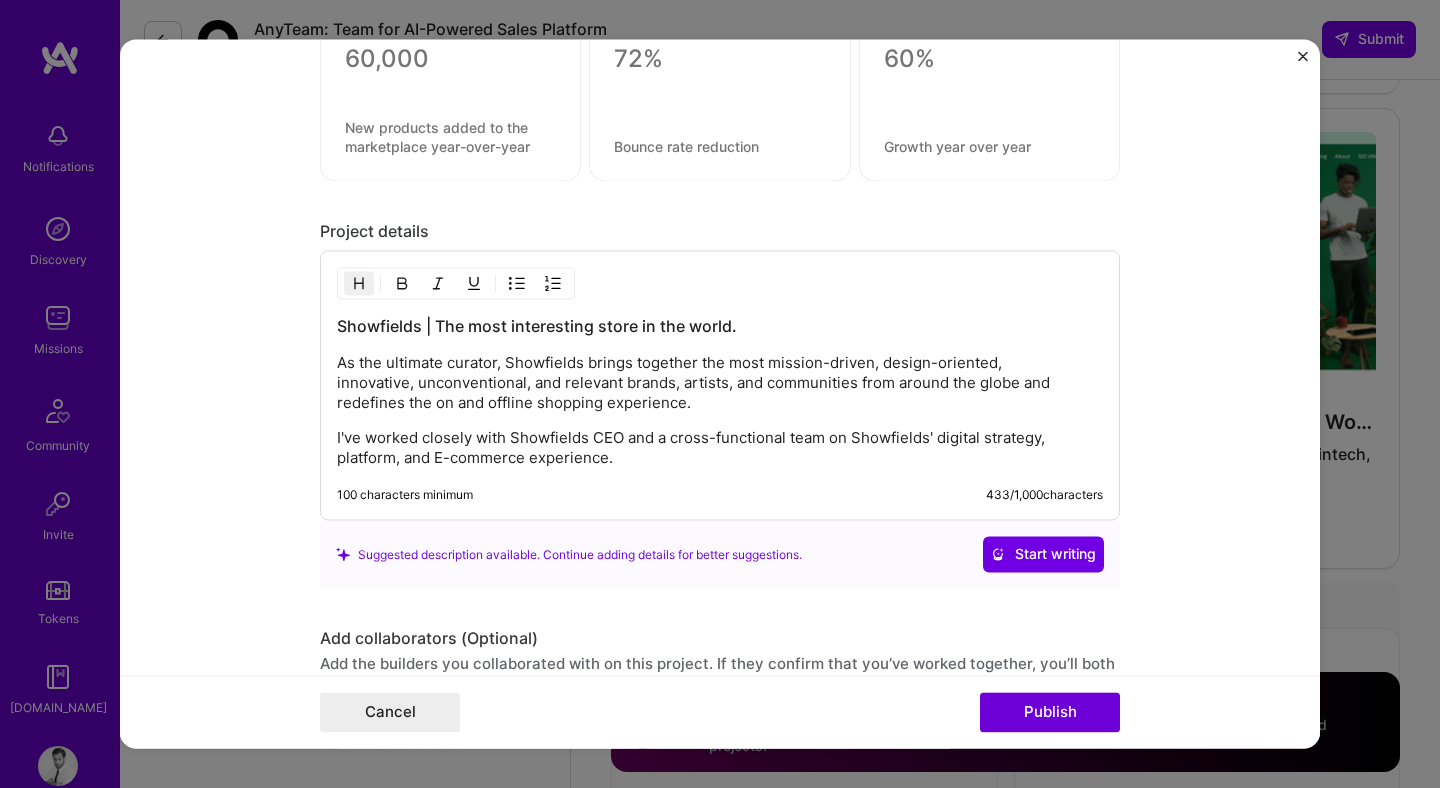 click on "Showfields | The most interesting store in the world." at bounding box center (720, 327) 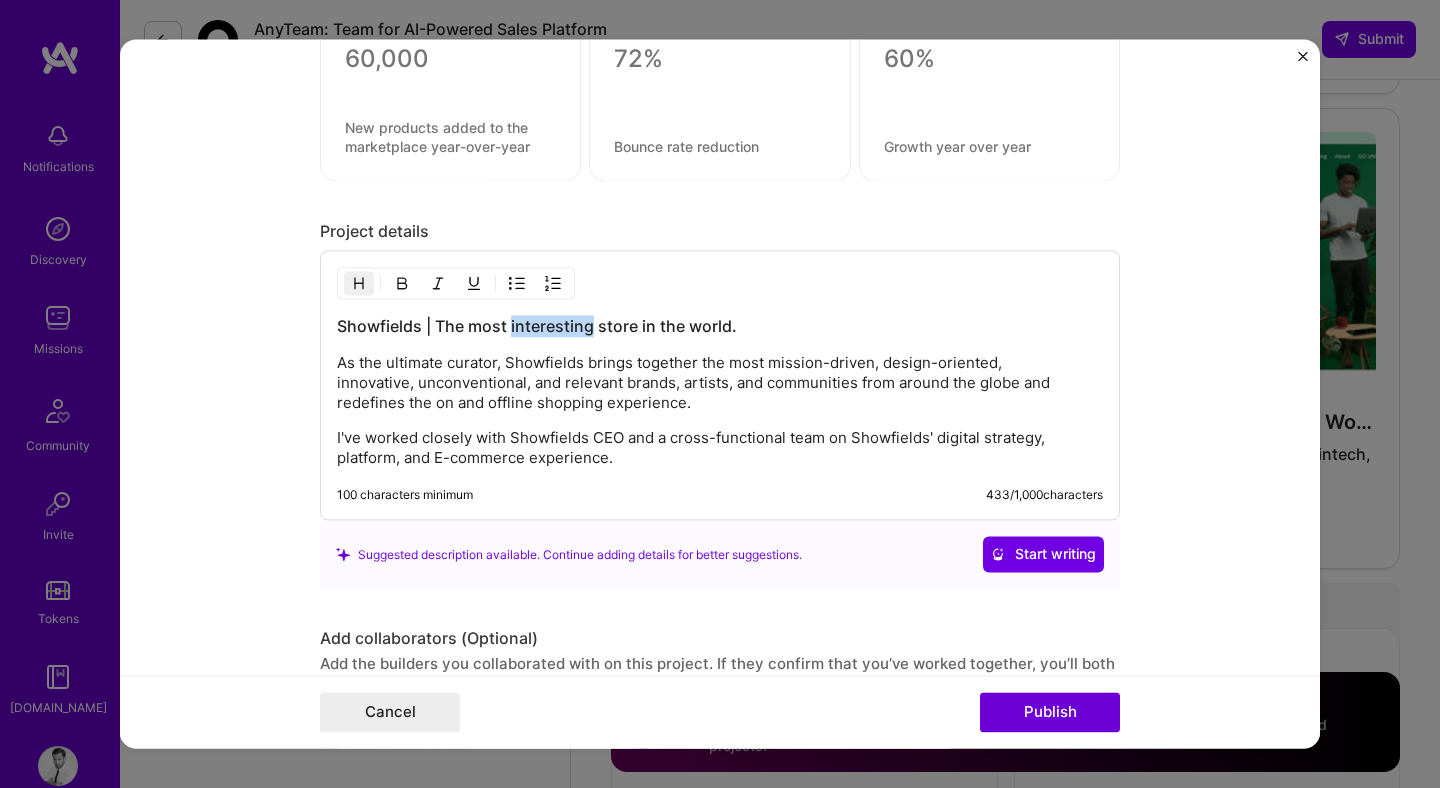 click on "Showfields | The most interesting store in the world." at bounding box center (720, 327) 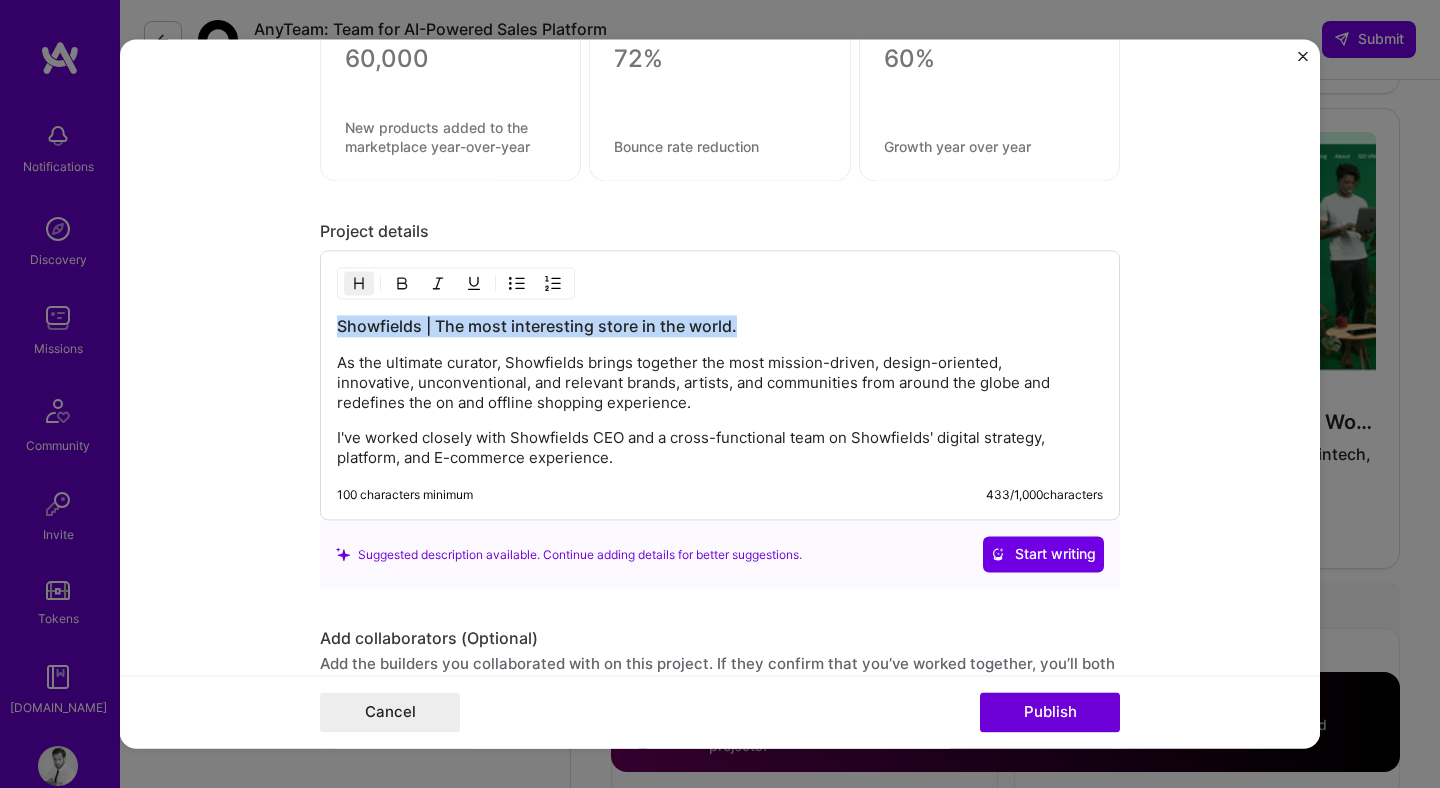 click on "Showfields | The most interesting store in the world." at bounding box center (720, 327) 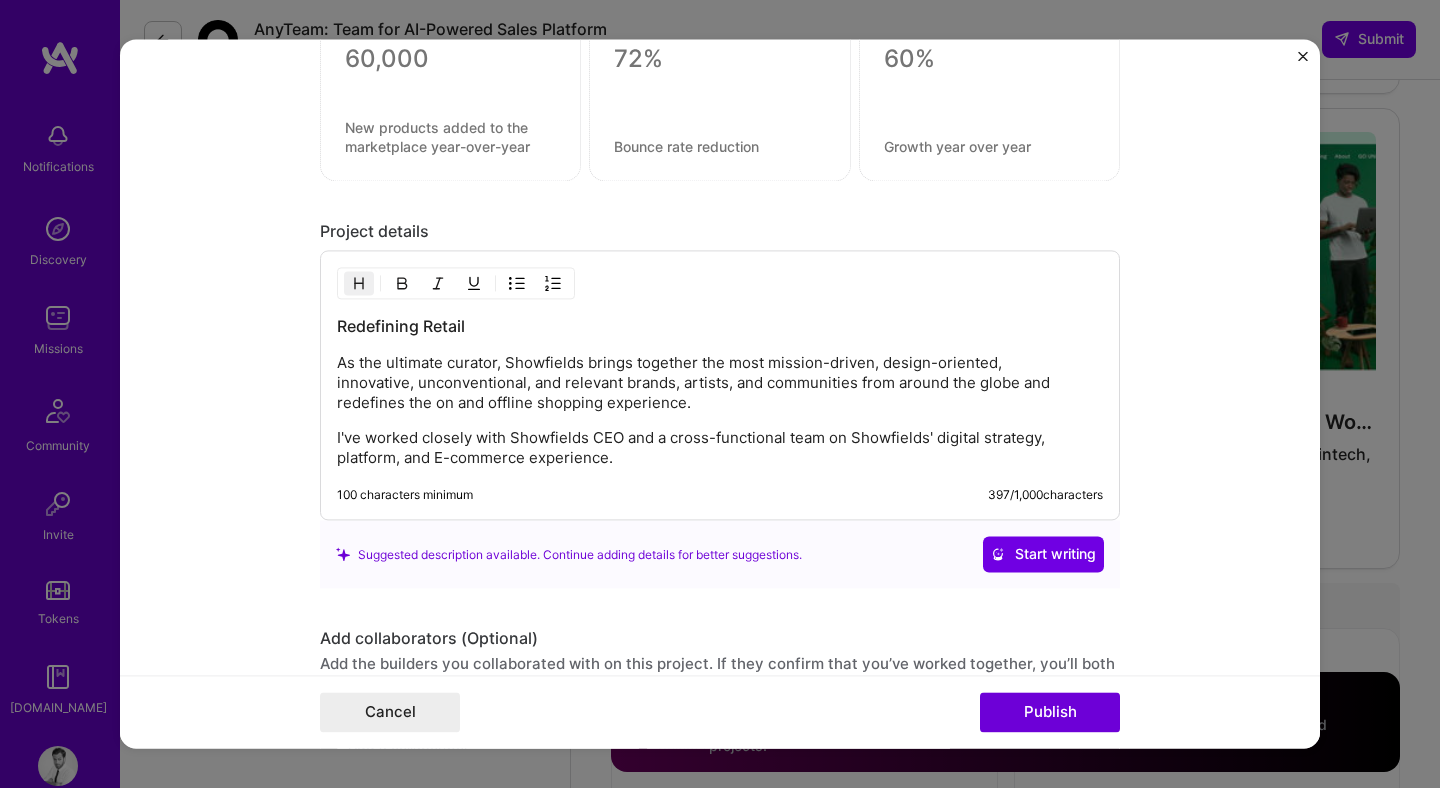 click on "Project title Showfields | The Most Interesting Store In The World Company SHOWFIELDS
Project industry Industry 2 Project Link (Optional) https://showfields.com/
Set as cover Add New Image  |  Set as Cover Remove Image Role Product / UX / UI Product Manager Mar, 2020
to May, 2021
I’m still working on this project Skills used — Add up to 12 skills Any new skills will be added to your profile. Enter skills... 9 Android 1 2 3 4 5 Figma 1 2 3 4 5 Product Design 1 2 3 4 5 Product Strategy 1 2 3 4 5 Roadmapping 1 2 3 4 5 UX Design 1 2 3 4 5 UX/UI 1 2 3 4 5 Wireframing 1 2 3 4 5 iOS 1 2 3 4 5 Did this role require you to manage team members? (Optional) Yes, I managed — team members. Were you involved from inception to launch (0  ->  1)? (Optional) Zero to one is creation and development of a unique product from the ground up. I was involved in zero to one with this project   397 /" at bounding box center (720, 393) 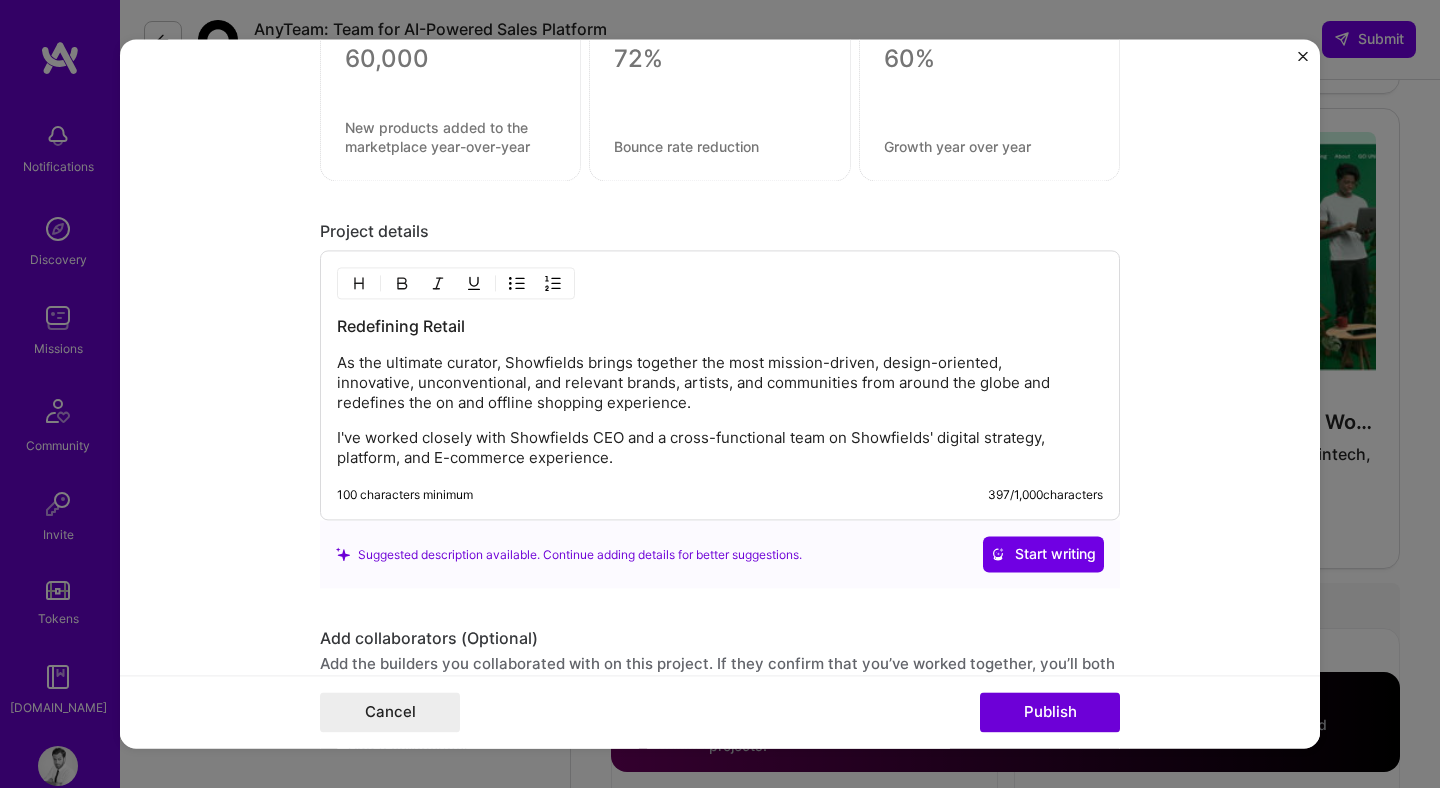 click on "As the ultimate curator, Showfields brings together the most mission-driven, design-oriented, innovative, unconventional, and relevant brands, artists, and communities from around the globe and redefines the on and offline shopping experience." at bounding box center [720, 384] 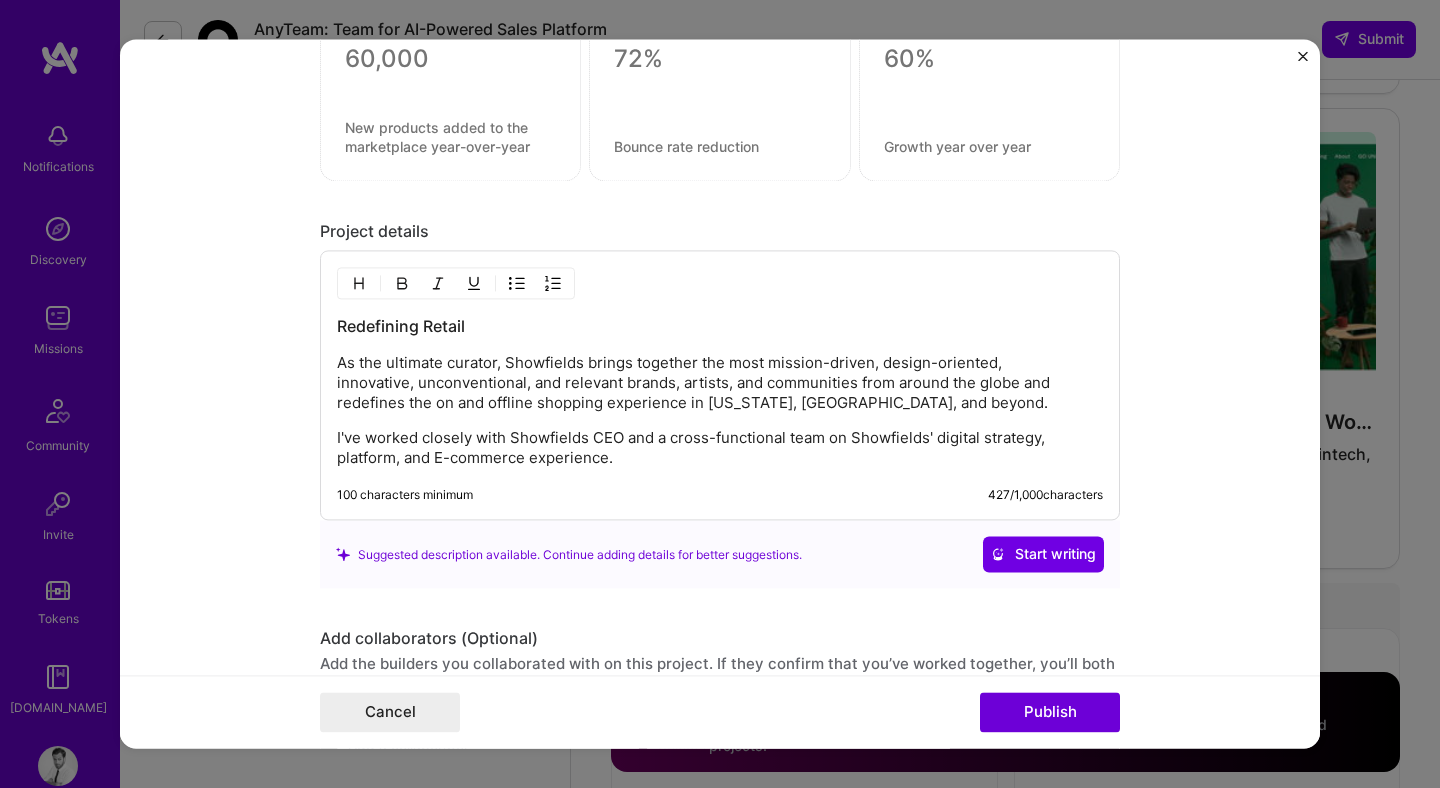 click on "Project title Showfields | The Most Interesting Store In The World Company SHOWFIELDS
Project industry Industry 2 Project Link (Optional) https://showfields.com/
Set as cover Add New Image  |  Set as Cover Remove Image Role Product / UX / UI Product Manager Mar, 2020
to May, 2021
I’m still working on this project Skills used — Add up to 12 skills Any new skills will be added to your profile. Enter skills... 9 Android 1 2 3 4 5 Figma 1 2 3 4 5 Product Design 1 2 3 4 5 Product Strategy 1 2 3 4 5 Roadmapping 1 2 3 4 5 UX Design 1 2 3 4 5 UX/UI 1 2 3 4 5 Wireframing 1 2 3 4 5 iOS 1 2 3 4 5 Did this role require you to manage team members? (Optional) Yes, I managed — team members. Were you involved from inception to launch (0  ->  1)? (Optional) Zero to one is creation and development of a unique product from the ground up. I was involved in zero to one with this project   427 /" at bounding box center [720, 393] 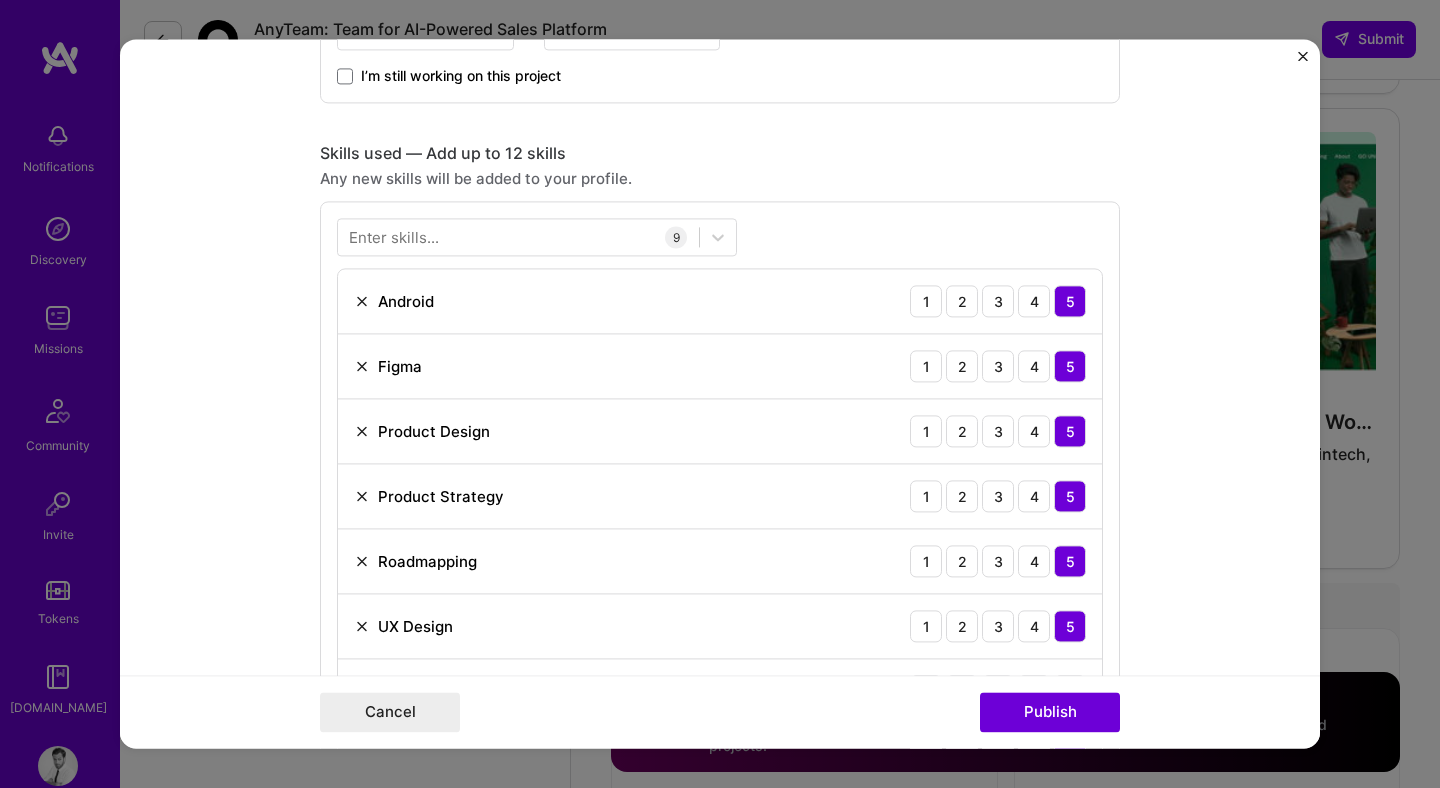 scroll, scrollTop: 1208, scrollLeft: 0, axis: vertical 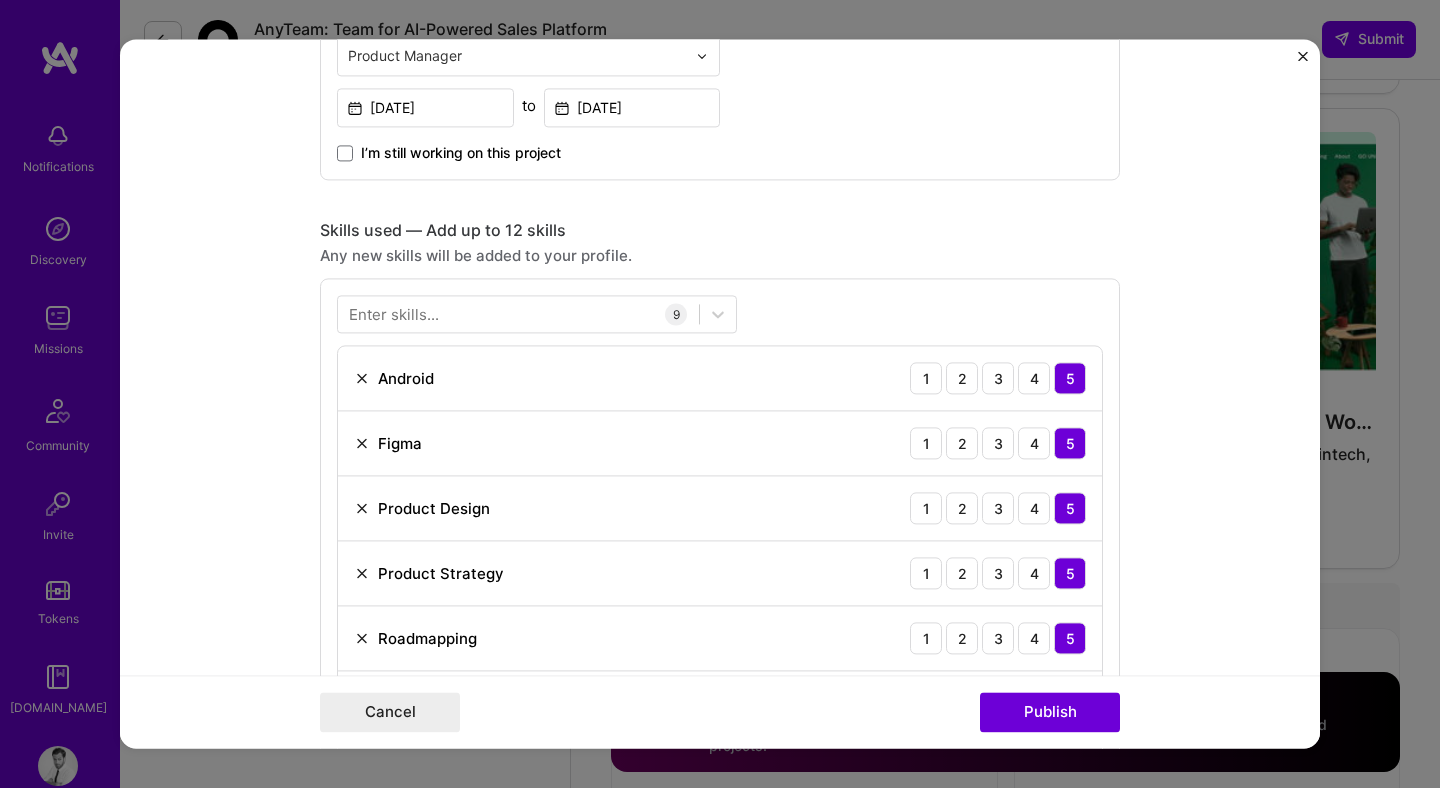click on "Enter skills..." at bounding box center (394, 314) 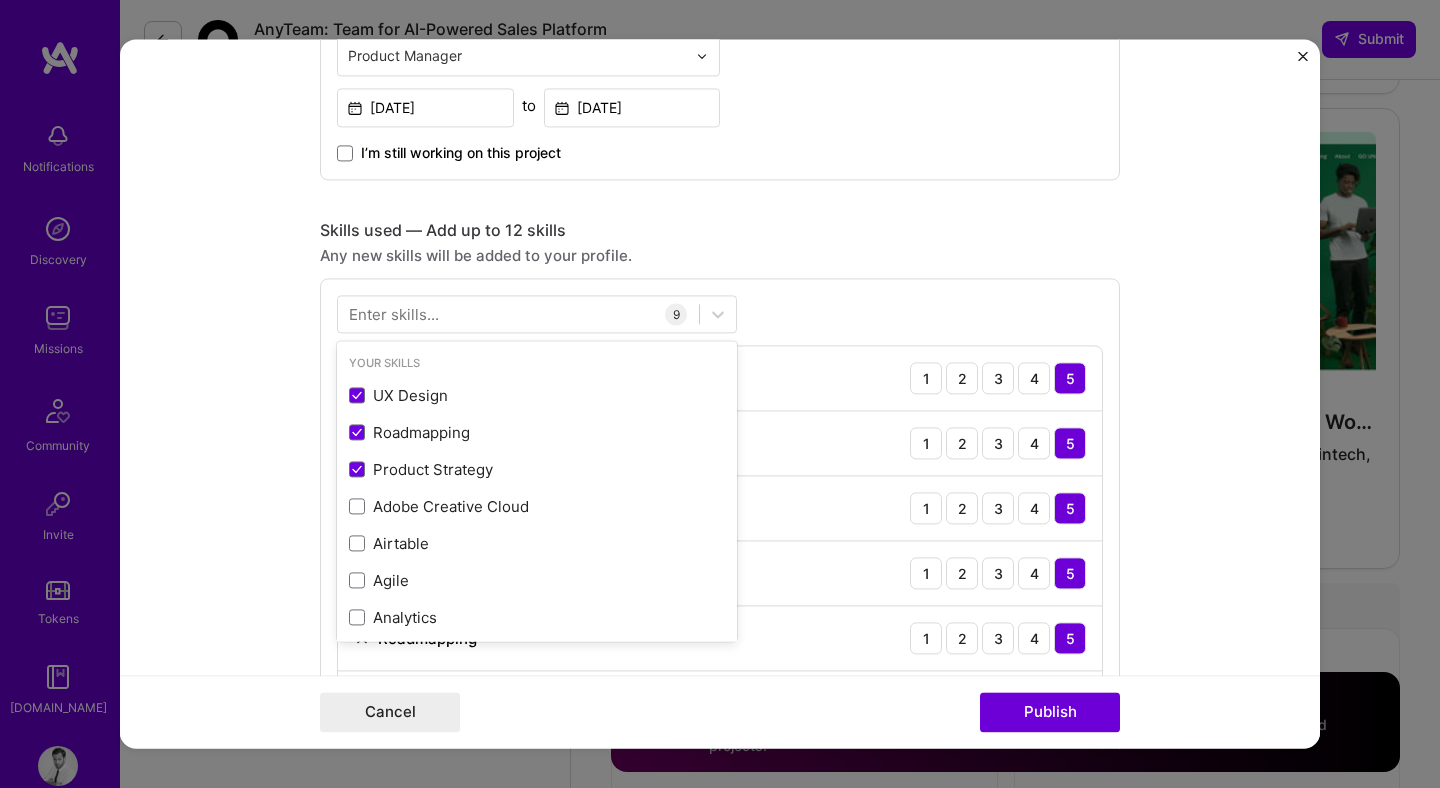 click on "Enter skills..." at bounding box center [394, 314] 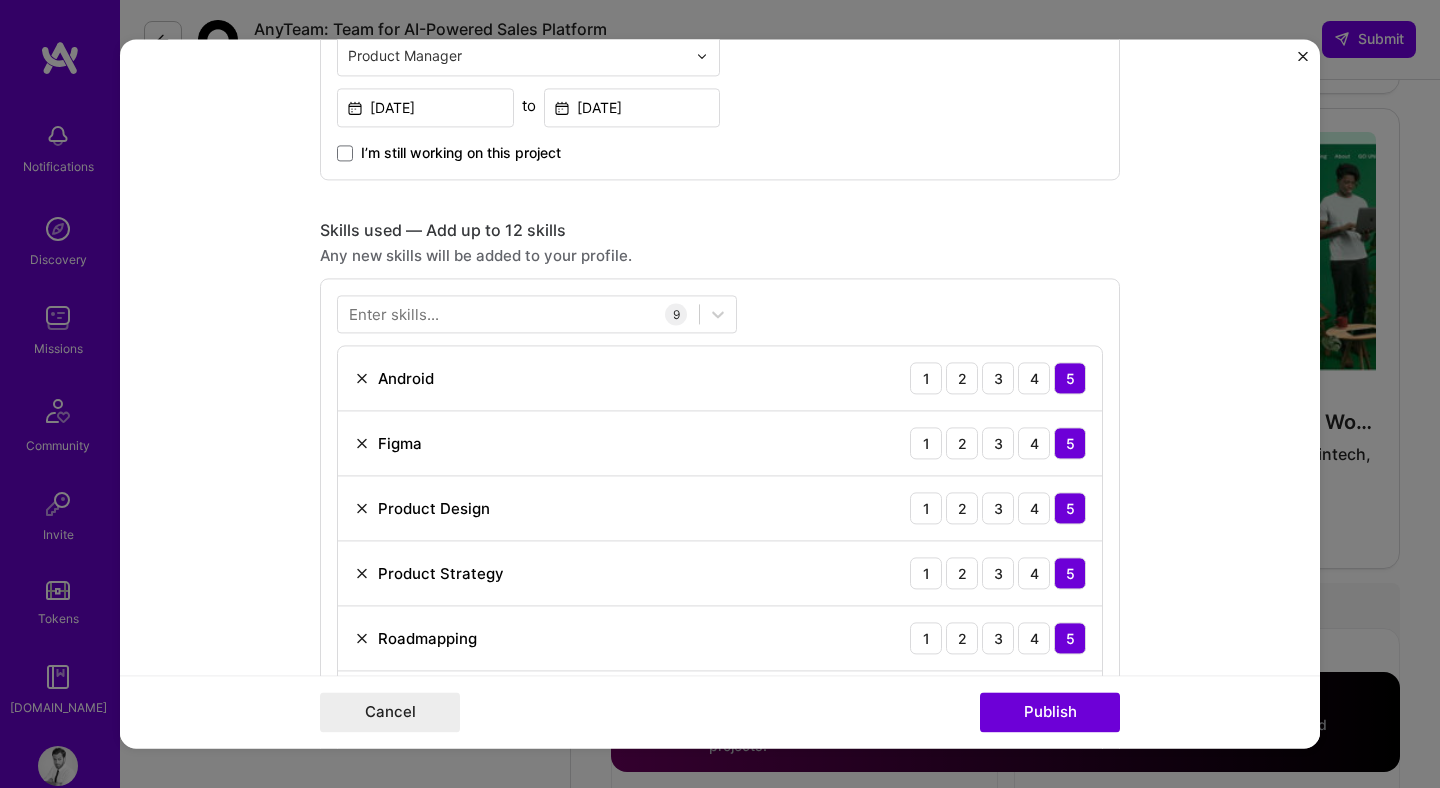 click on "Enter skills..." at bounding box center [394, 314] 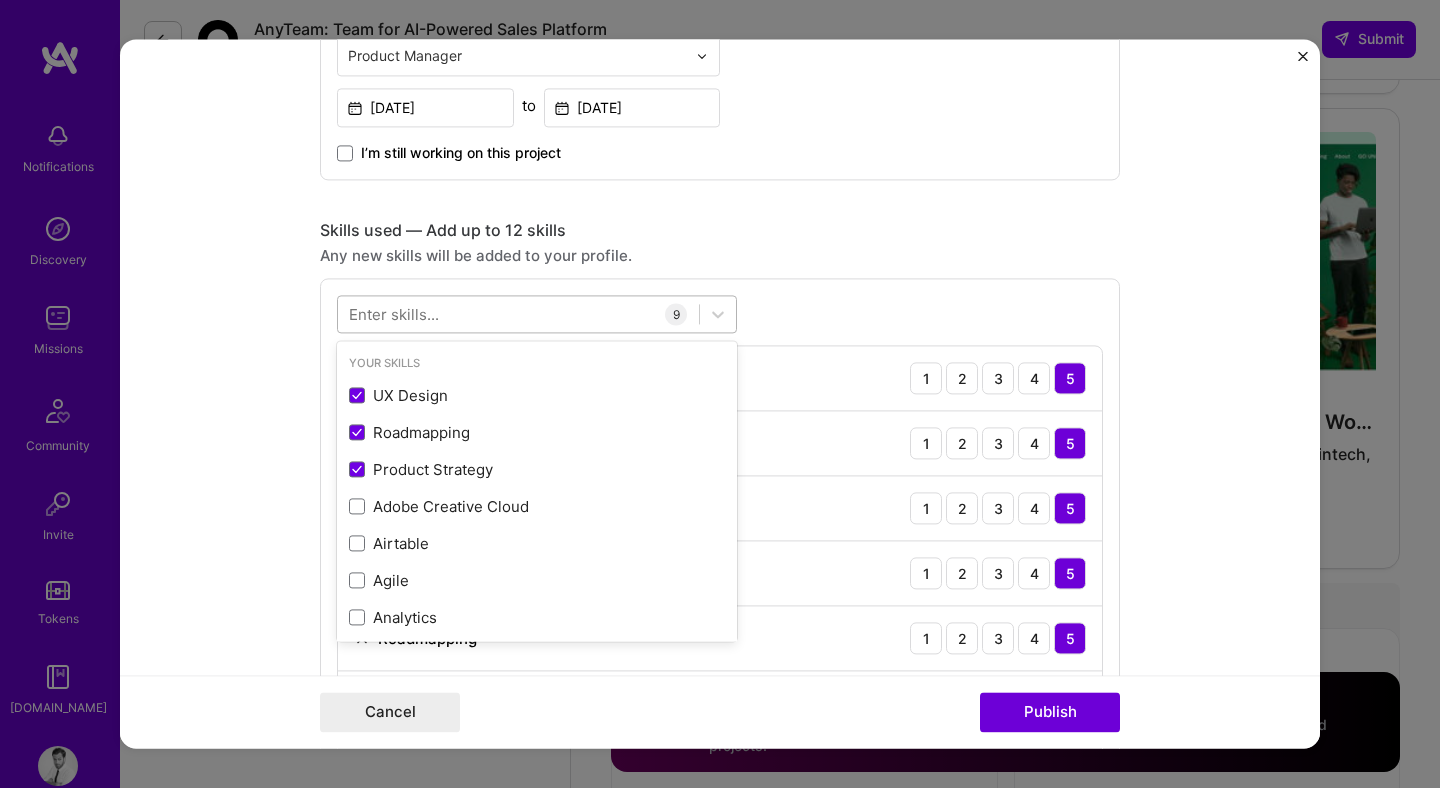 click at bounding box center (518, 314) 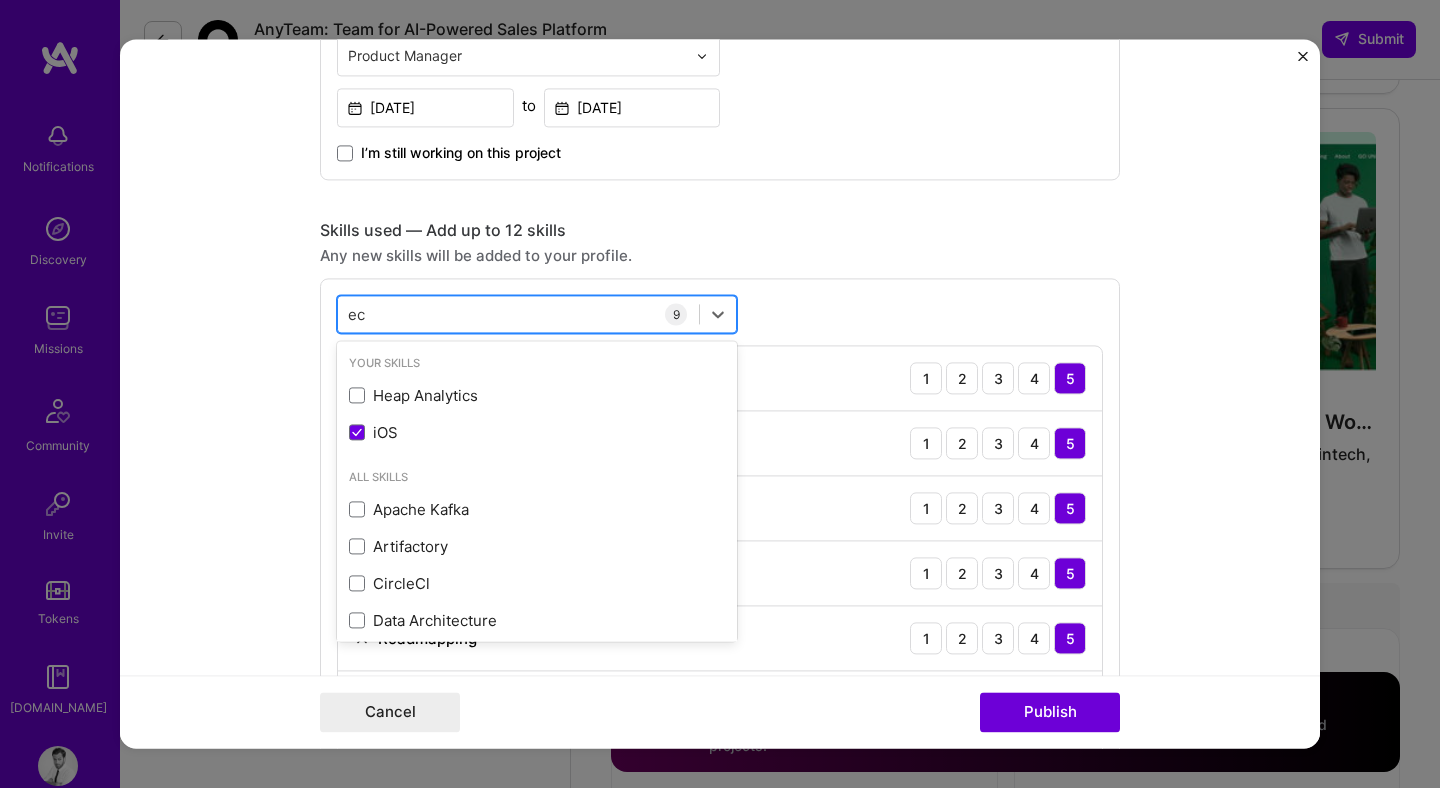 type on "e" 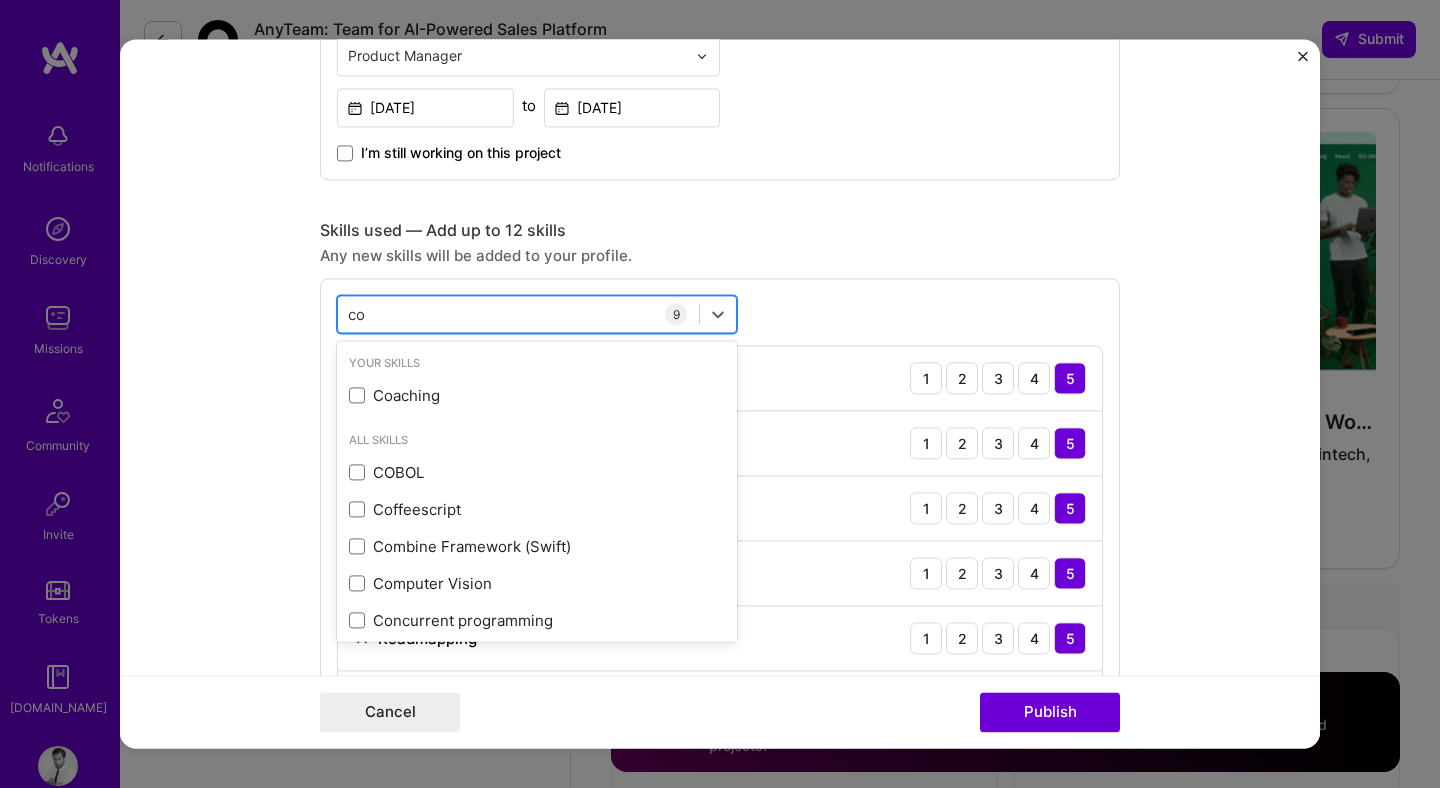 type on "c" 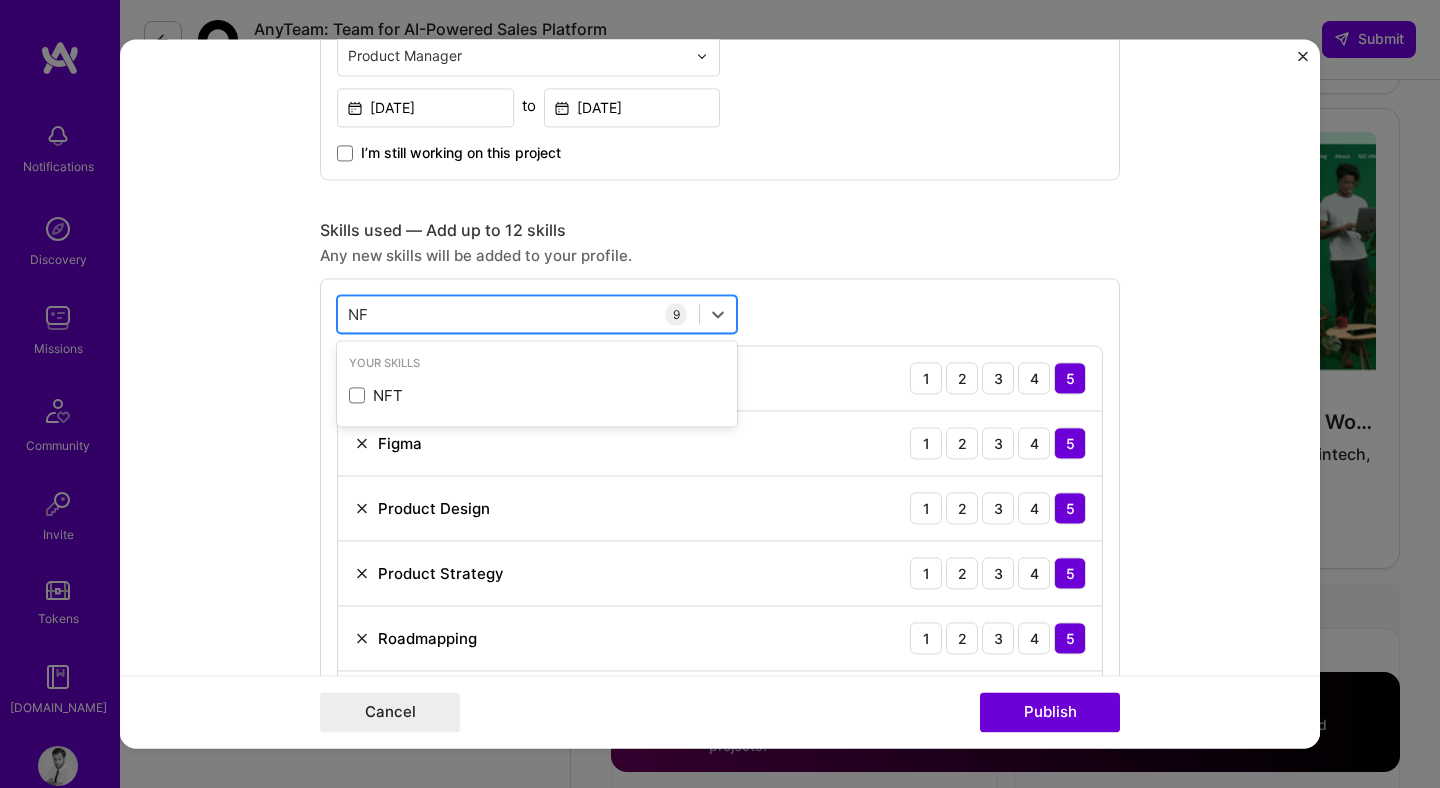 type on "N" 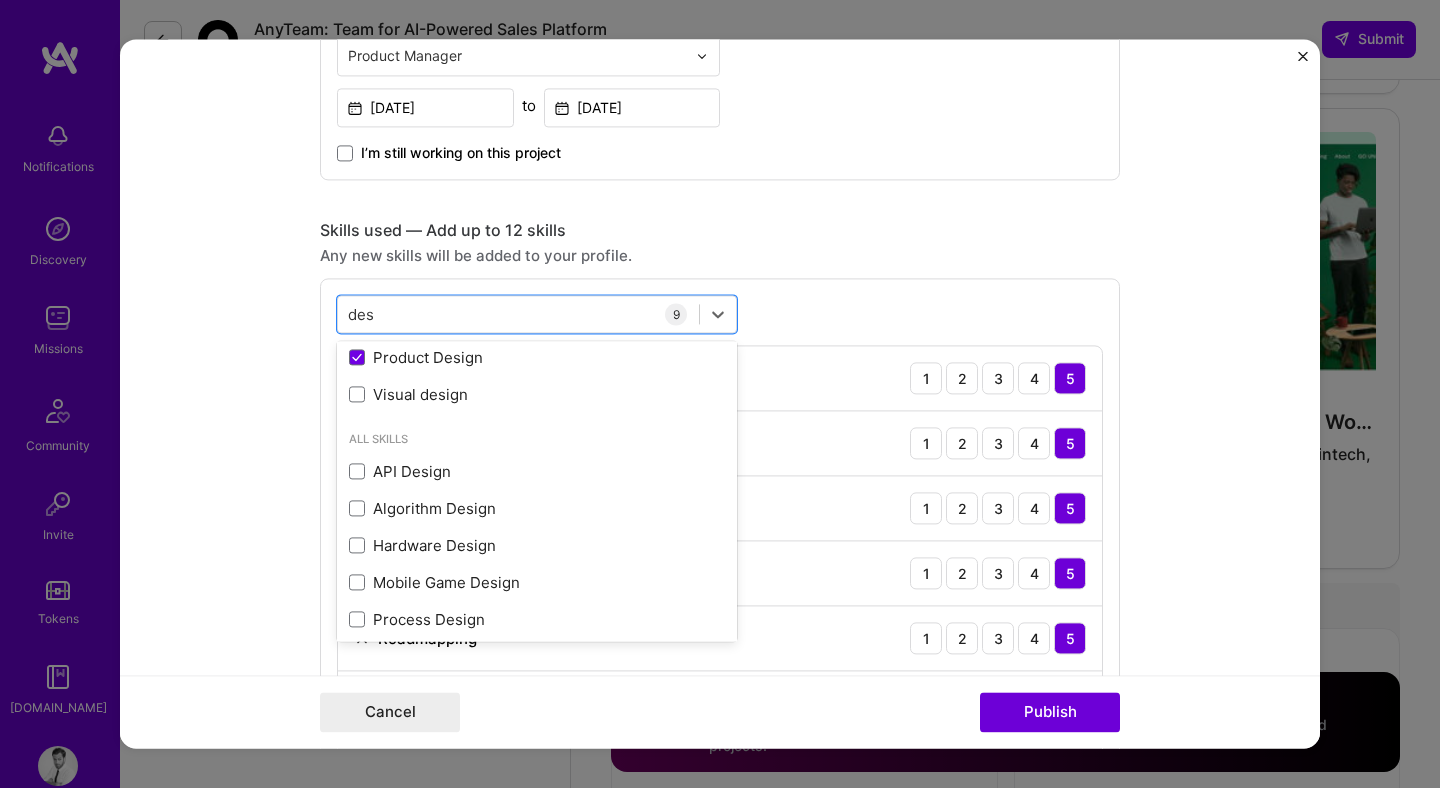 scroll, scrollTop: 303, scrollLeft: 0, axis: vertical 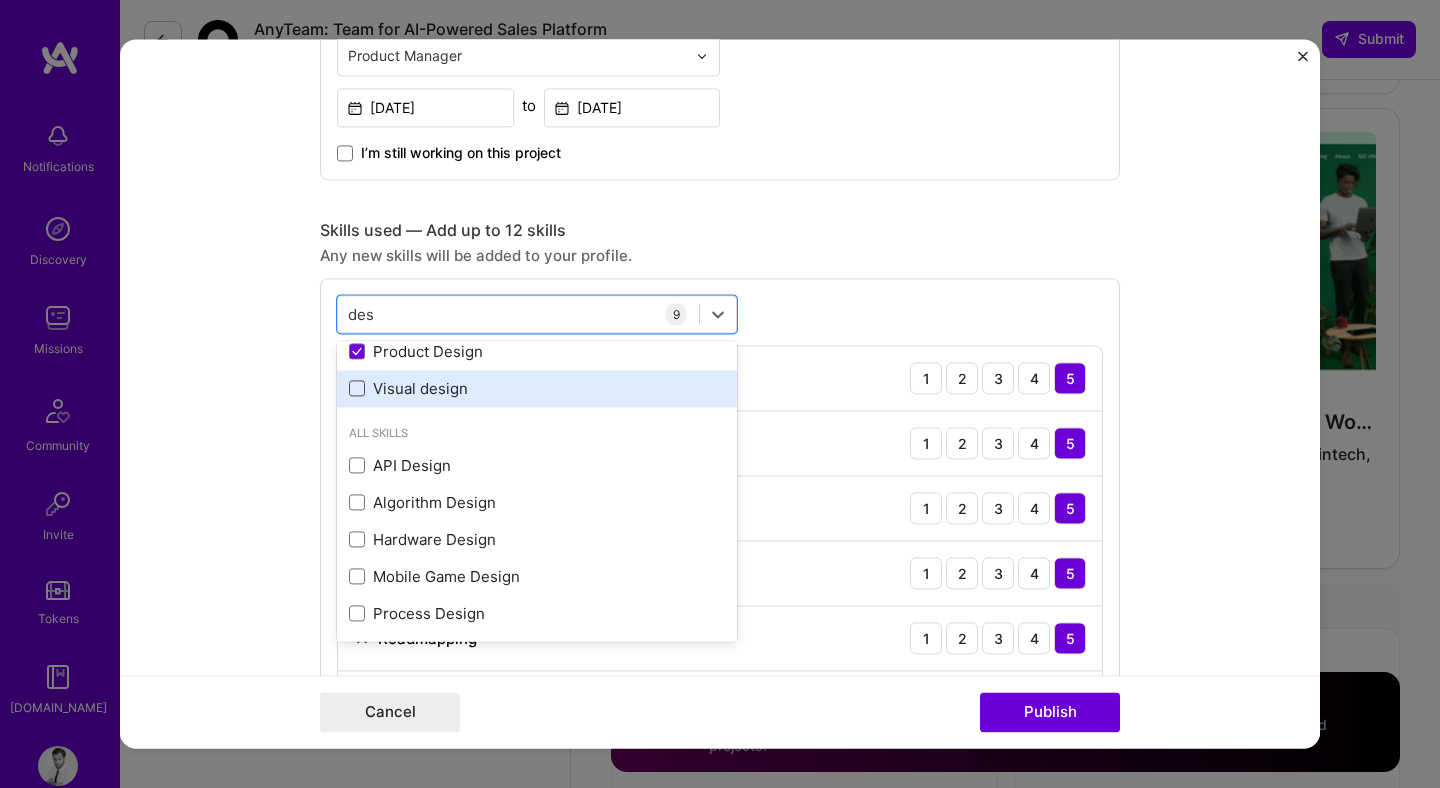 click at bounding box center (357, 389) 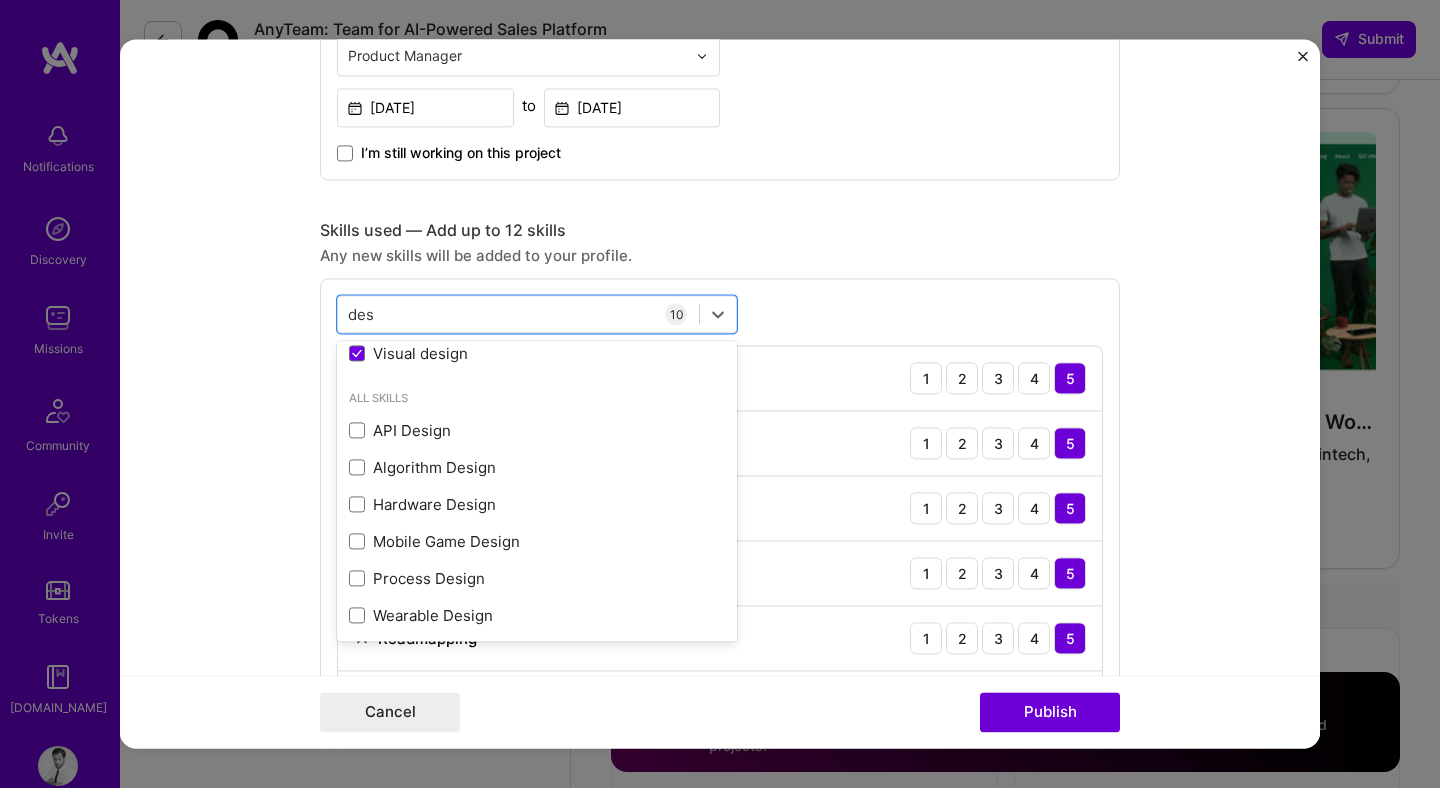 scroll, scrollTop: 342, scrollLeft: 0, axis: vertical 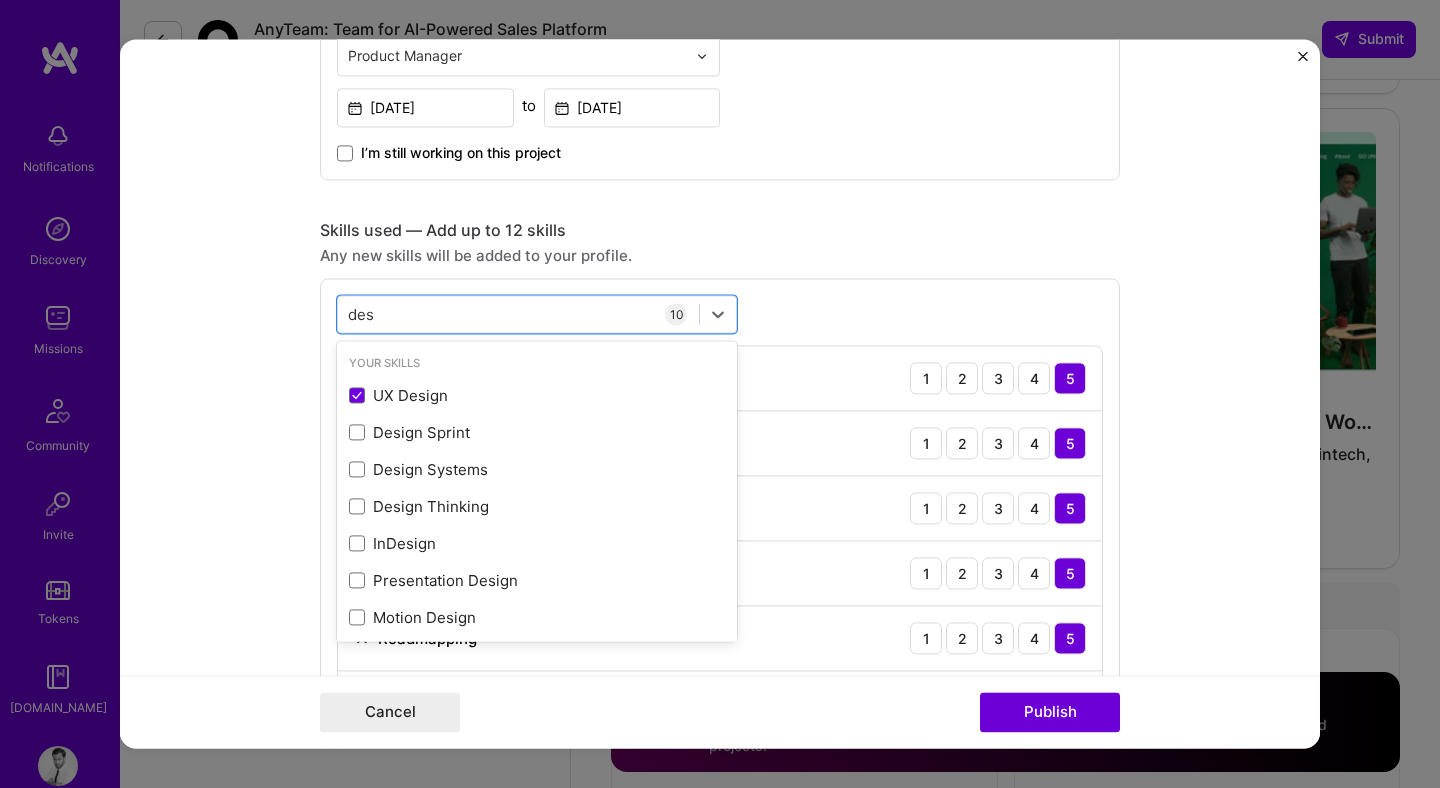 type on "des" 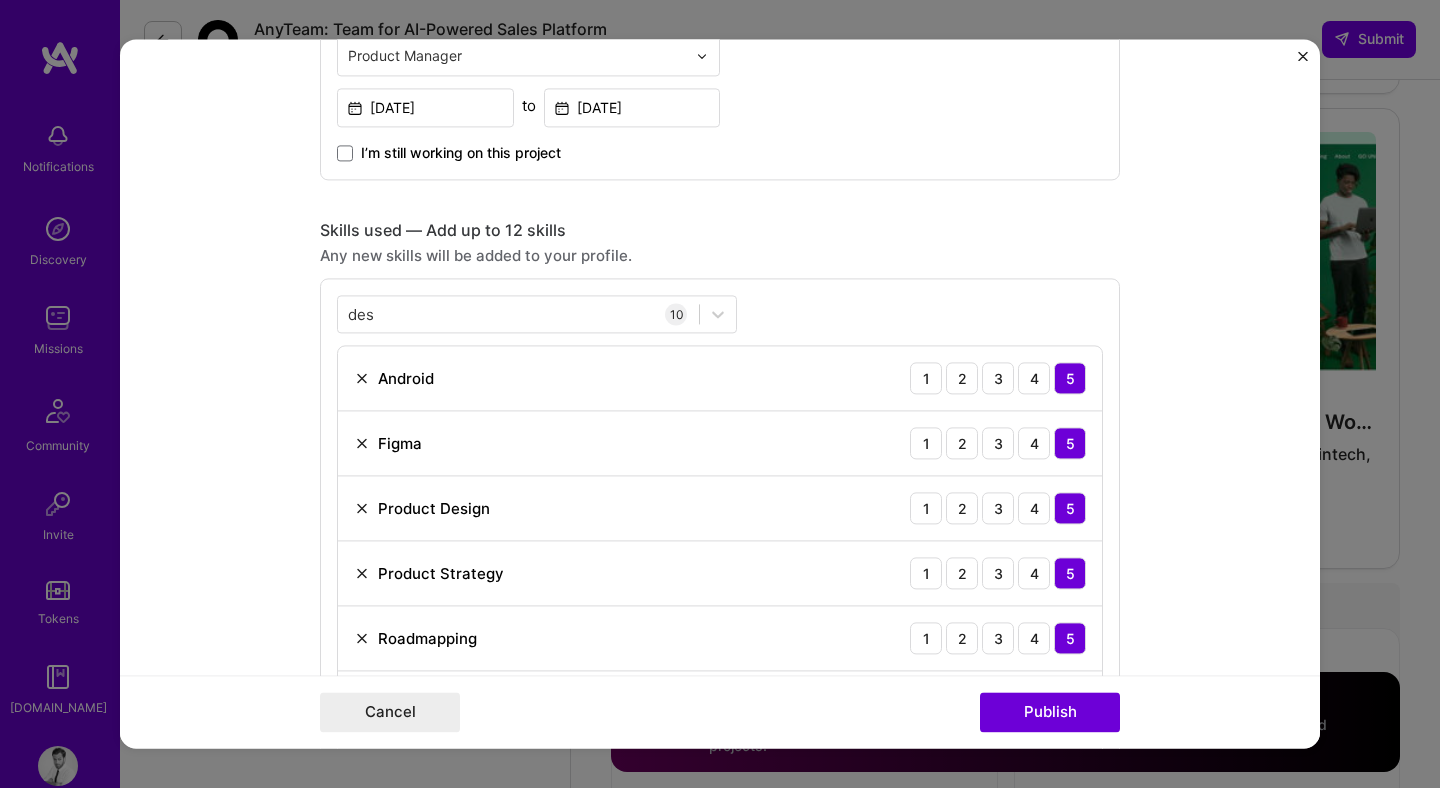 click on "Project title Showfields | The Most Interesting Store In The World Company SHOWFIELDS
Project industry Industry 2 Project Link (Optional) https://showfields.com/
Set as cover Add New Image  |  Set as Cover Remove Image Role Product / UX / UI Product Manager Mar, 2020
to May, 2021
I’m still working on this project Skills used — Add up to 12 skills Any new skills will be added to your profile. des des 10 Android 1 2 3 4 5 Figma 1 2 3 4 5 Product Design 1 2 3 4 5 Product Strategy 1 2 3 4 5 Roadmapping 1 2 3 4 5 UX Design 1 2 3 4 5 UX/UI 1 2 3 4 5 Wireframing 1 2 3 4 5 iOS 1 2 3 4 5 Visual design 1 2 3 4 5 Did this role require you to manage team members? (Optional) Yes, I managed — team members. Were you involved from inception to launch (0  ->  1)? (Optional) Zero to one is creation and development of a unique product from the ground up. Add metrics (Optional) Project details   /" at bounding box center [720, 393] 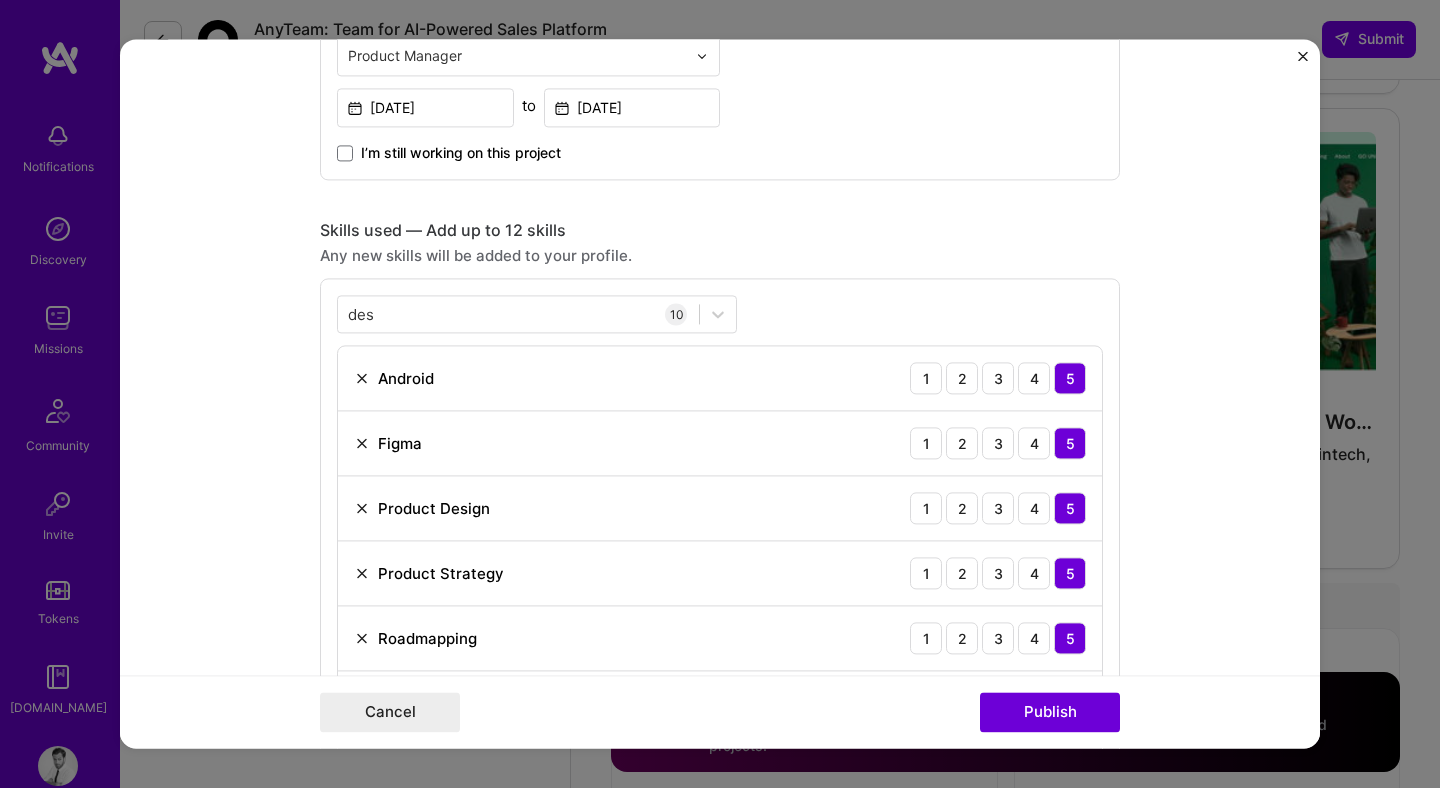 click on "Project title Showfields | The Most Interesting Store In The World Company SHOWFIELDS
Project industry Industry 2 Project Link (Optional) https://showfields.com/
Set as cover Add New Image  |  Set as Cover Remove Image Role Product / UX / UI Product Manager Mar, 2020
to May, 2021
I’m still working on this project Skills used — Add up to 12 skills Any new skills will be added to your profile. des des 10 Android 1 2 3 4 5 Figma 1 2 3 4 5 Product Design 1 2 3 4 5 Product Strategy 1 2 3 4 5 Roadmapping 1 2 3 4 5 UX Design 1 2 3 4 5 UX/UI 1 2 3 4 5 Wireframing 1 2 3 4 5 iOS 1 2 3 4 5 Visual design 1 2 3 4 5 Did this role require you to manage team members? (Optional) Yes, I managed — team members. Were you involved from inception to launch (0  ->  1)? (Optional) Zero to one is creation and development of a unique product from the ground up. Add metrics (Optional) Project details   /" at bounding box center (720, 393) 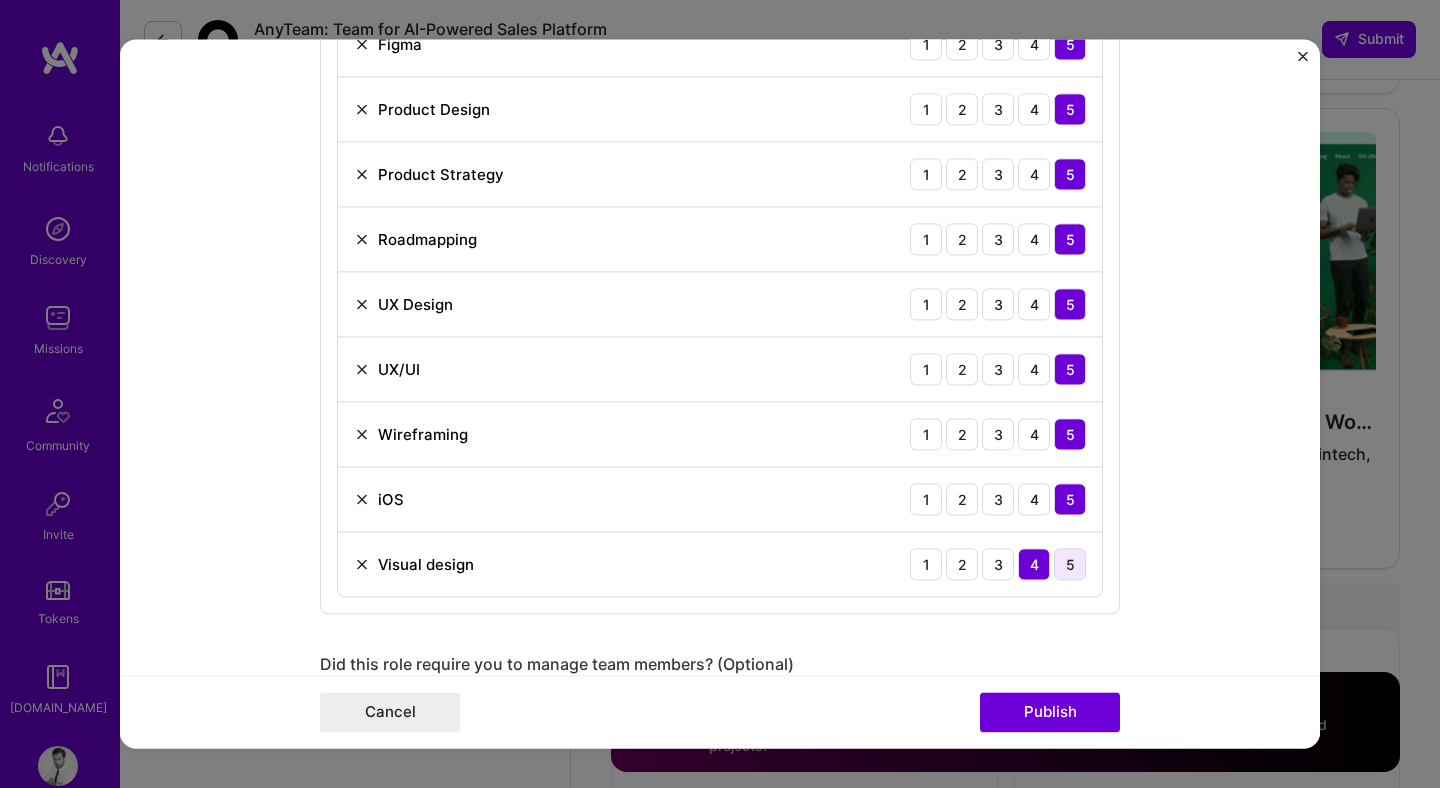 click on "5" at bounding box center (1070, 564) 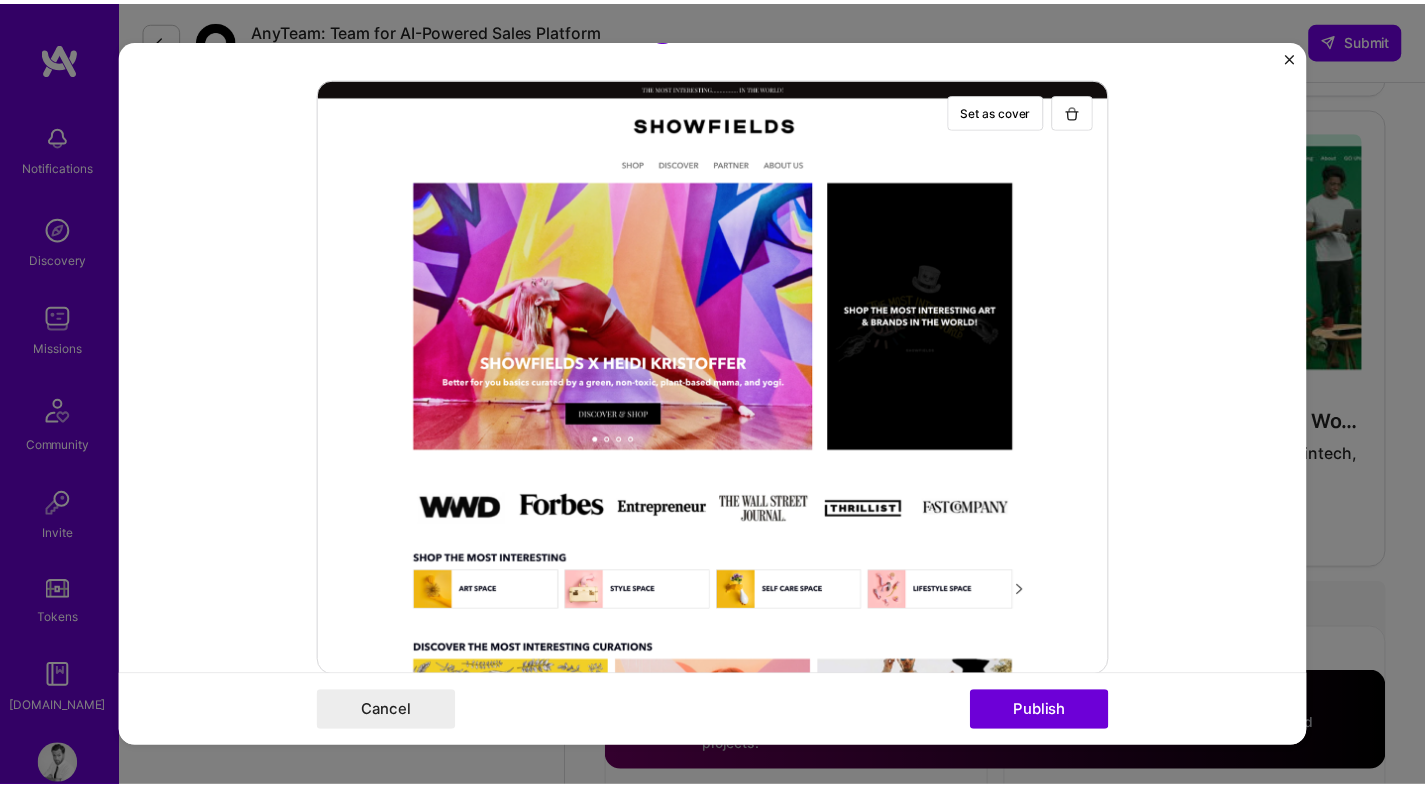 scroll, scrollTop: 285, scrollLeft: 0, axis: vertical 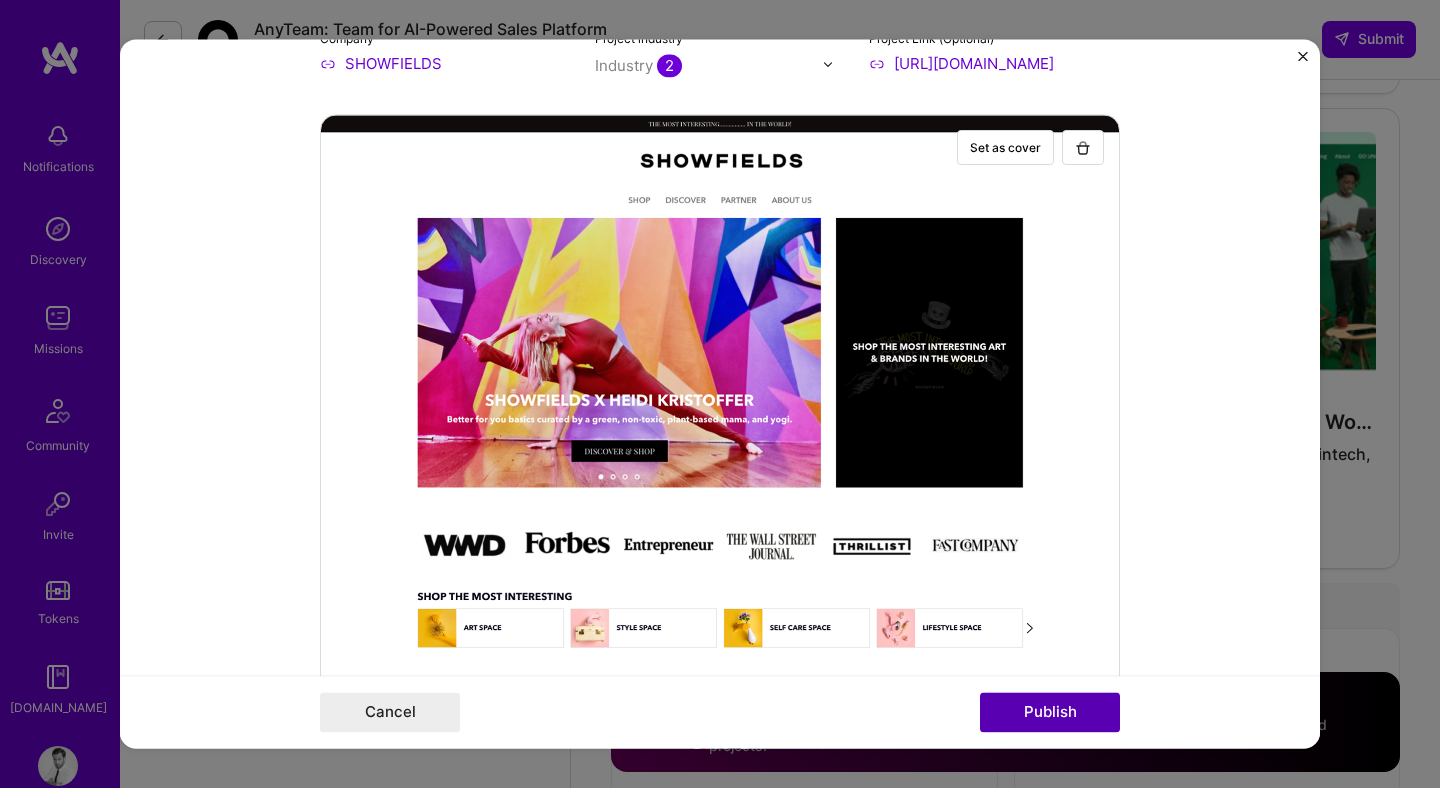 click on "Publish" at bounding box center (1050, 713) 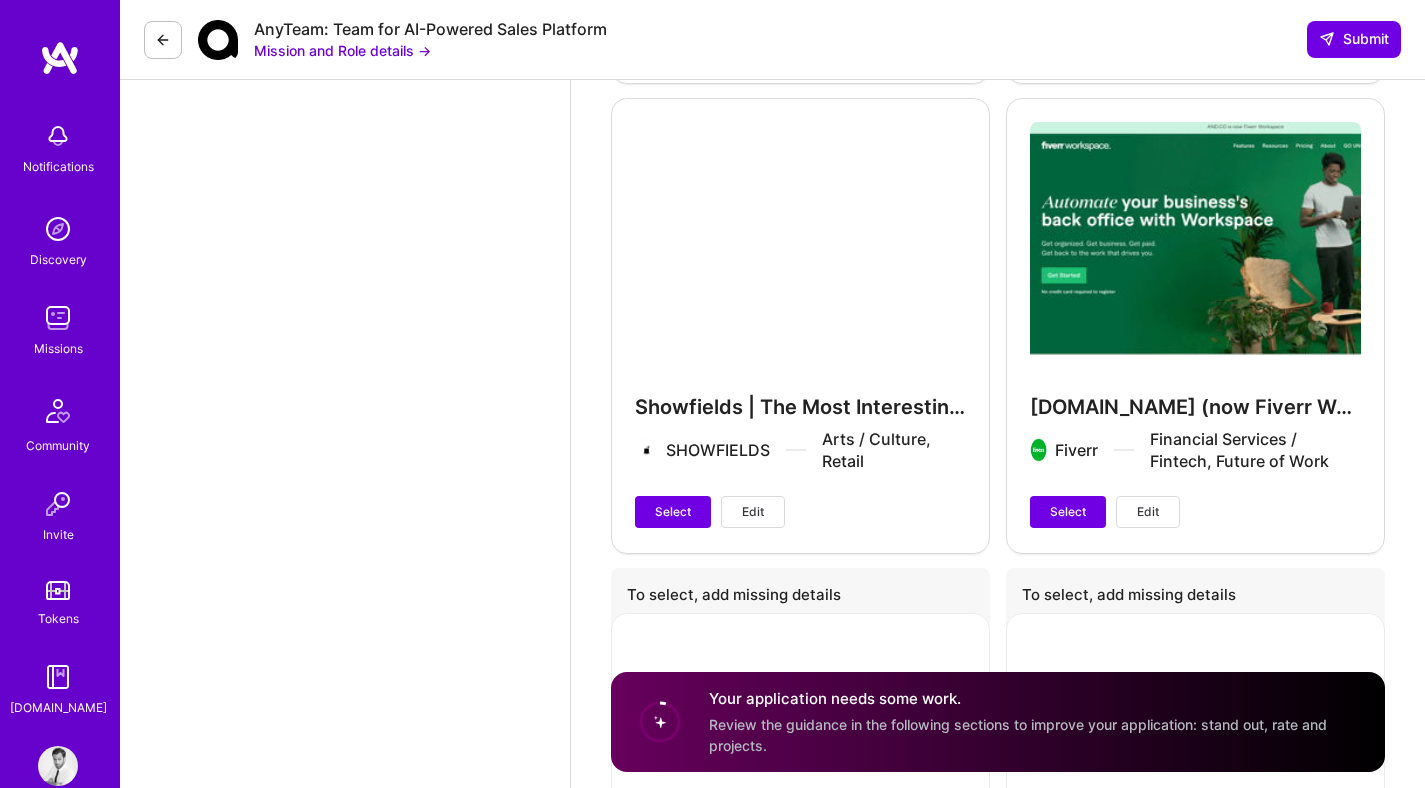 scroll, scrollTop: 6150, scrollLeft: 0, axis: vertical 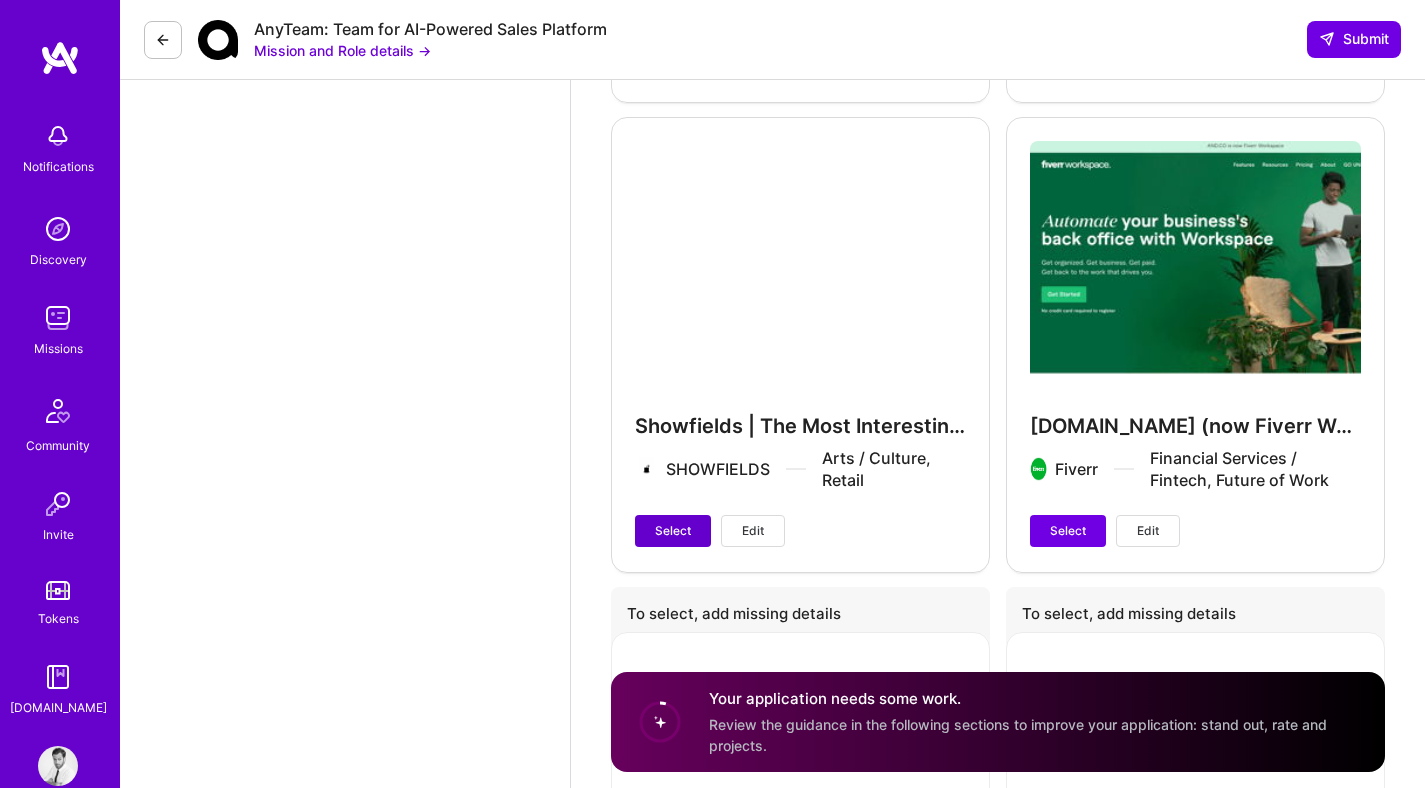click on "Select" at bounding box center [673, 531] 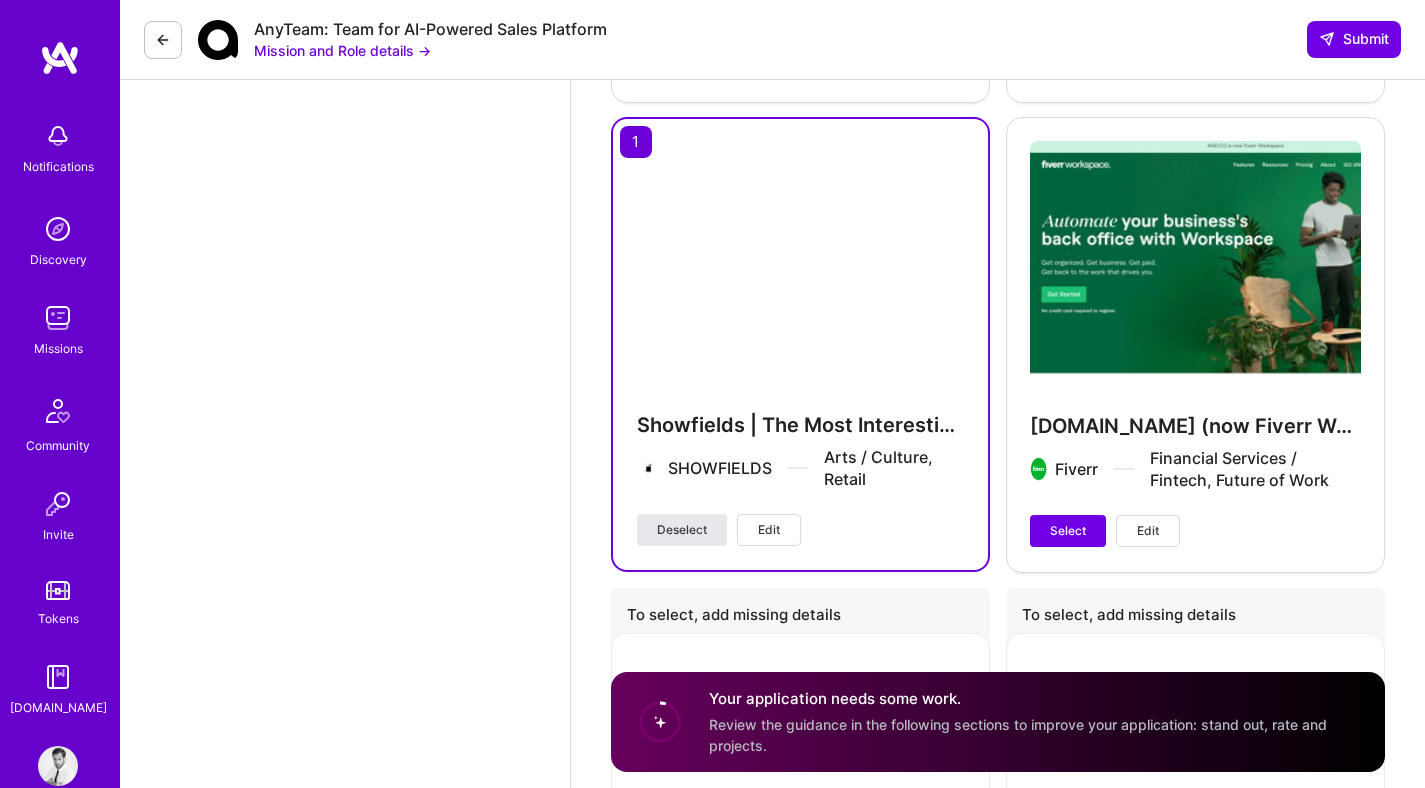 click on "Deselect" at bounding box center [682, 530] 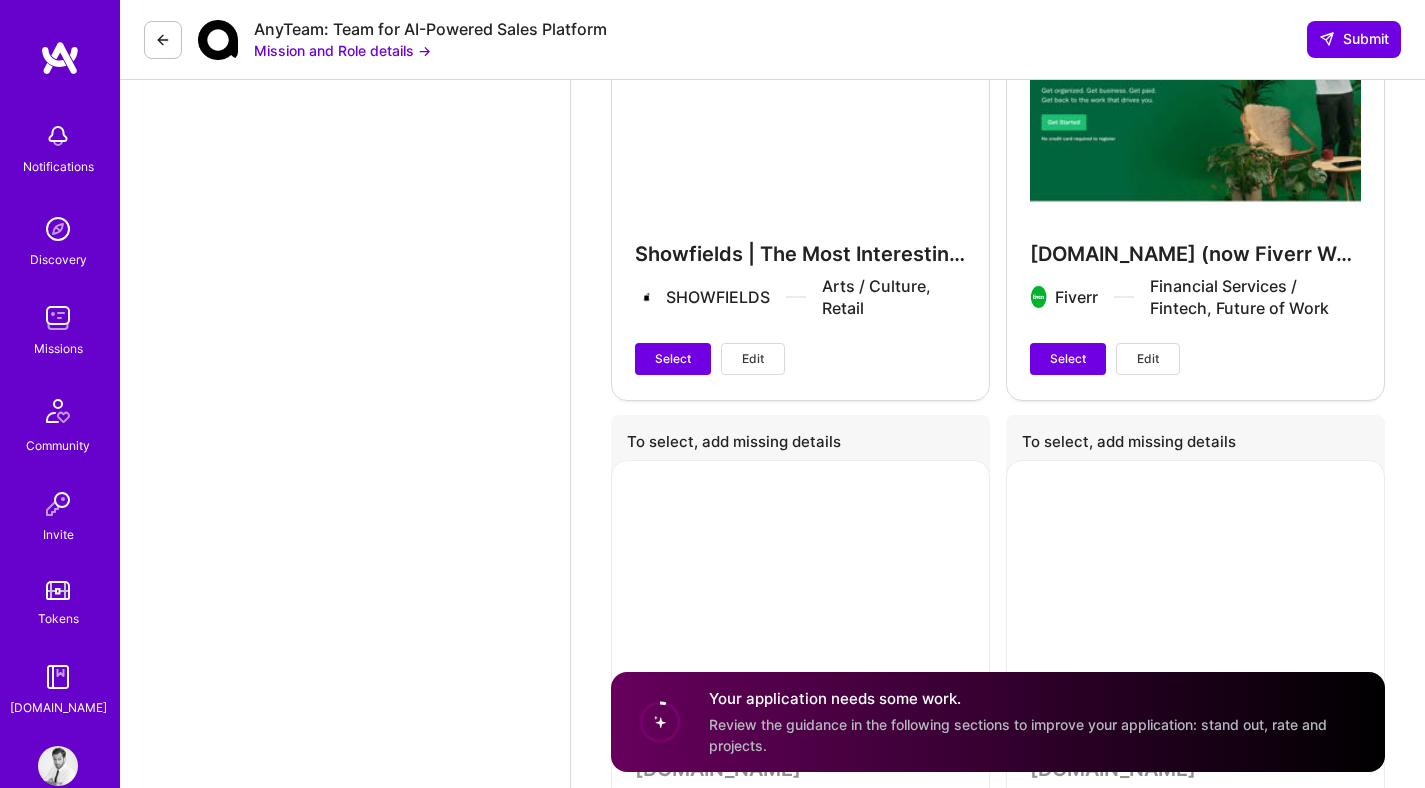 scroll, scrollTop: 6539, scrollLeft: 0, axis: vertical 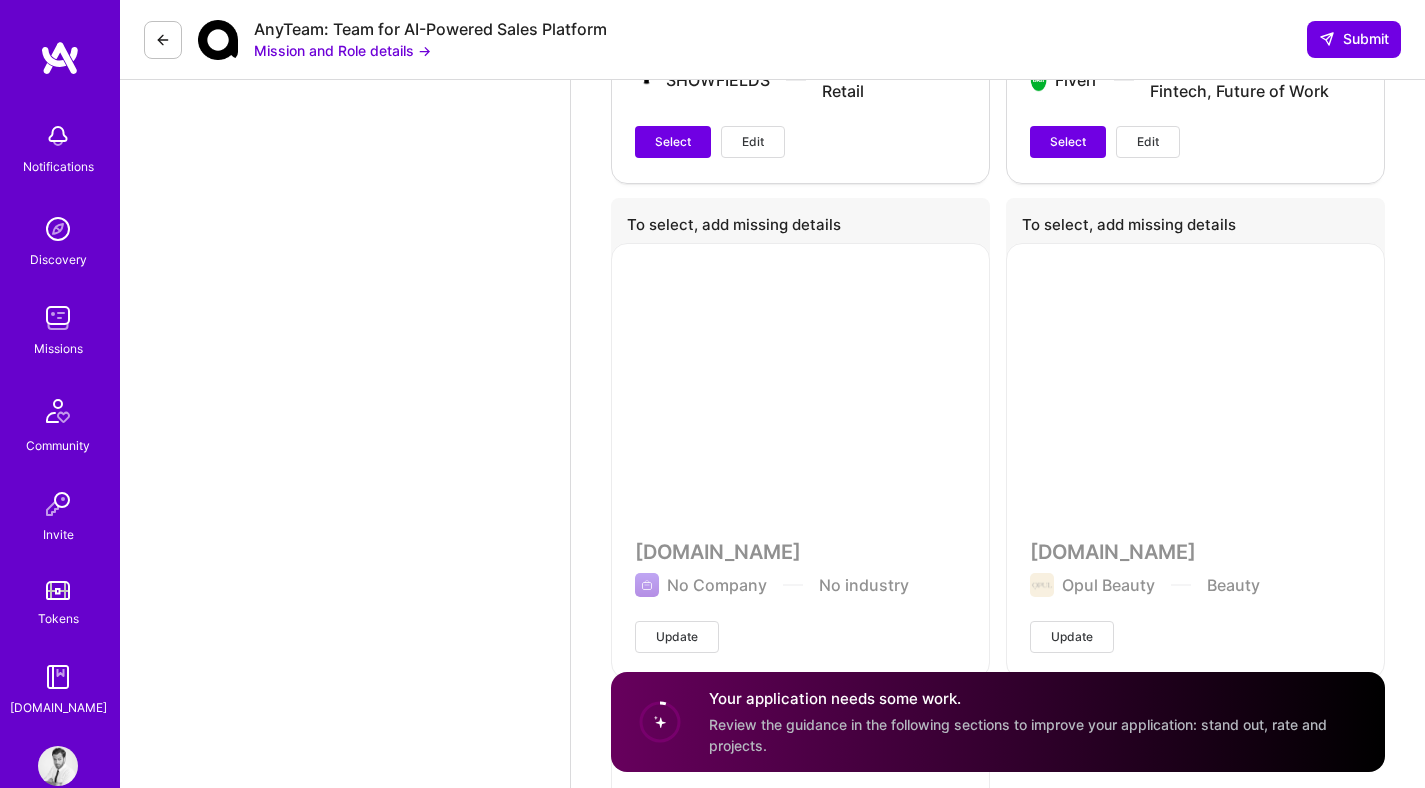 click on "Cyrus-Security.com No Company   No industry Update" at bounding box center [800, 460] 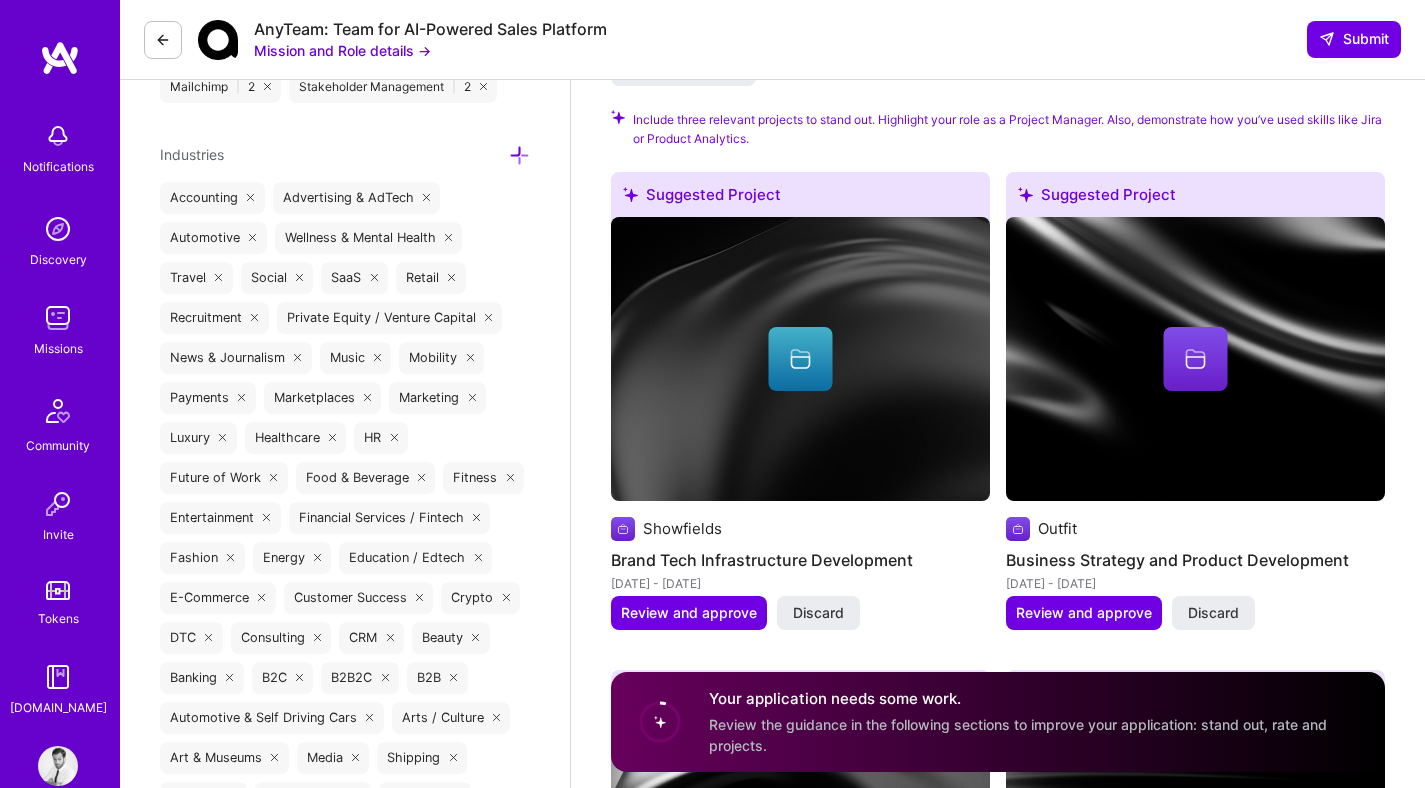 scroll, scrollTop: 6676, scrollLeft: 0, axis: vertical 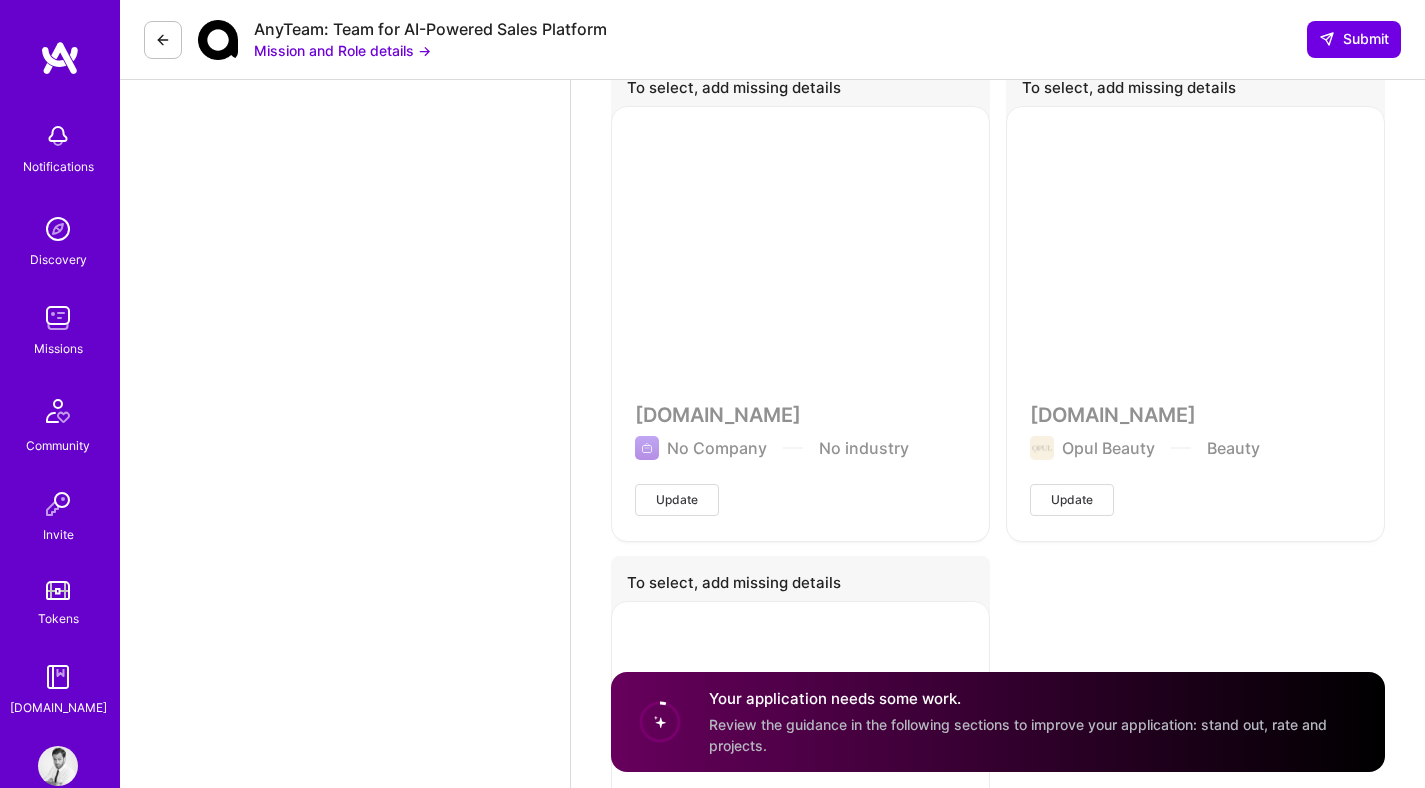 click on "Edit photo Martin Strutz Product Manager 15 Years Experience Phone Number Afghanistan Åland Islands Albania Algeria American Samoa Andorra Angola Anguilla Antigua and Barbuda Argentina Armenia Aruba Ascension Island Australia Austria Azerbaijan Bahamas Bahrain Bangladesh Barbados Belarus Belgium Belize Benin Bermuda Bhutan Bolivia Bonaire, Sint Eustatius and Saba Bosnia and Herzegovina Botswana Brazil British Indian Ocean Territory Brunei Darussalam Bulgaria Burkina Faso Burundi Cambodia Cameroon Canada Cape Verde Cayman Islands Central African Republic Chad Chile China Christmas Island Cocos (Keeling) Islands Colombia Comoros Congo Congo, Democratic Republic of the Cook Islands Costa Rica Cote d'Ivoire Croatia Cuba Curaçao Cyprus Czech Republic Denmark Djibouti Dominica Dominican Republic Ecuador Egypt El Salvador Equatorial Guinea Eritrea Estonia Ethiopia Falkland Islands Faroe Islands Federated States of Micronesia Fiji Finland France French Guiana French Polynesia Gabon Gambia Georgia Germany Ghana |" at bounding box center [345, -2701] 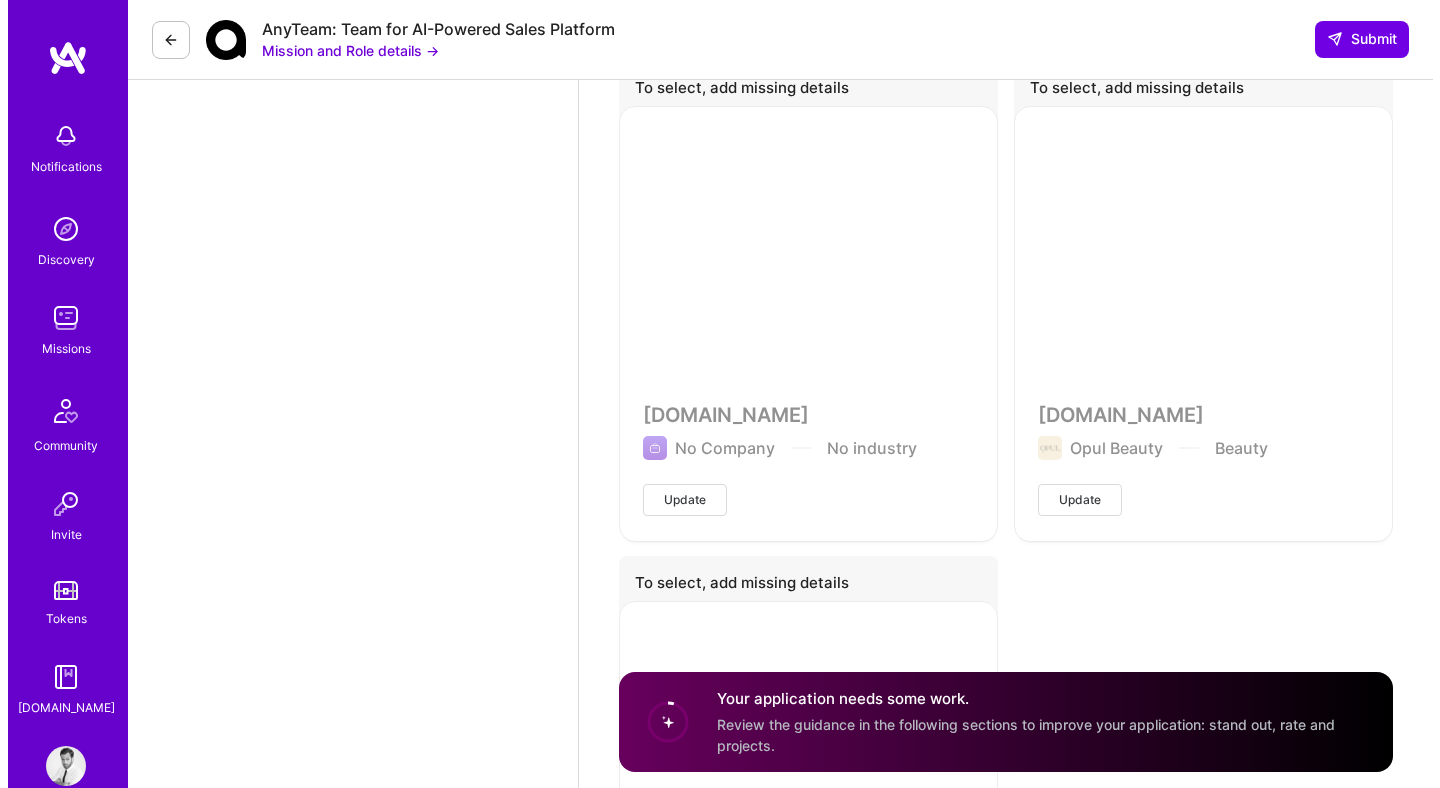 scroll, scrollTop: 6732, scrollLeft: 0, axis: vertical 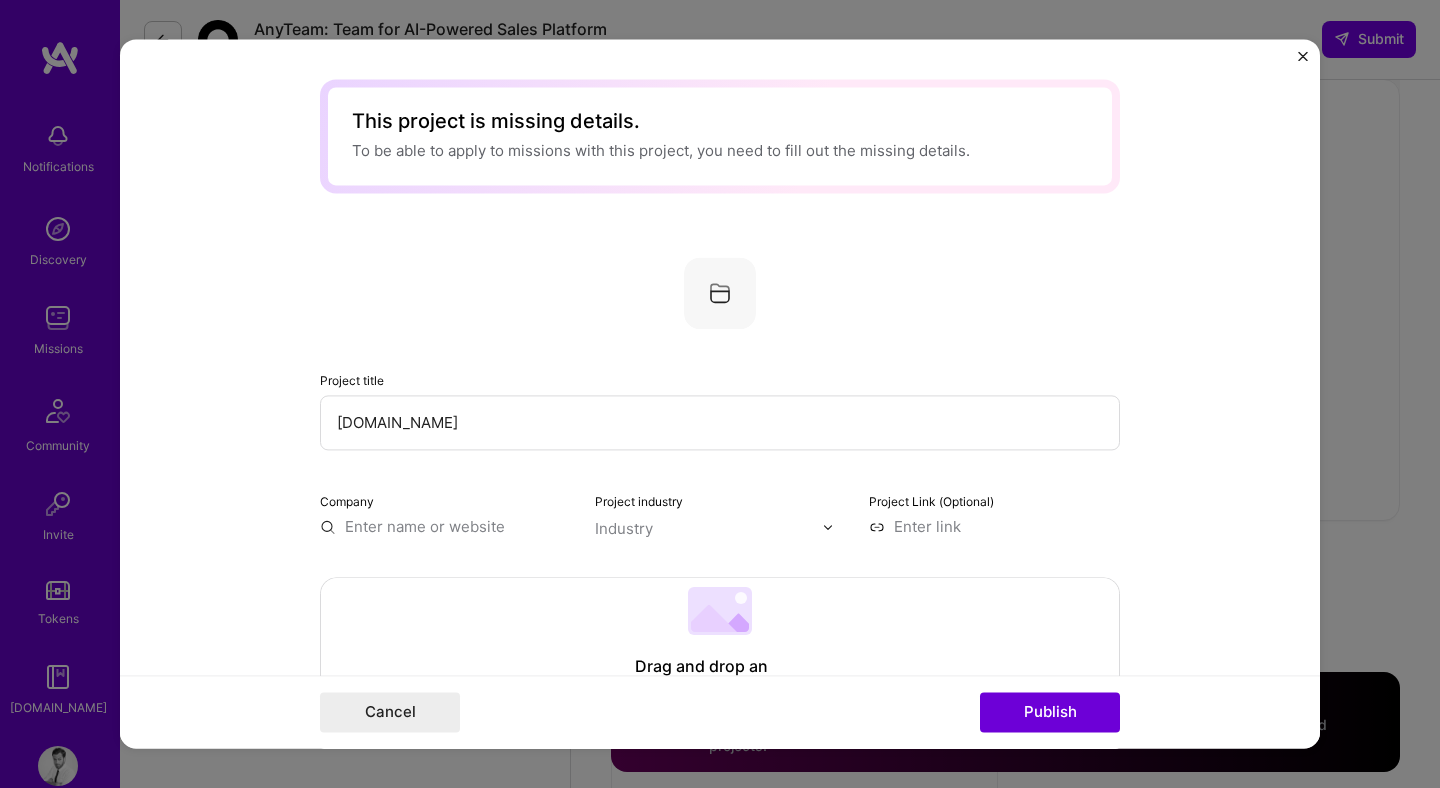 click on "Cyrus-Security.com" at bounding box center [720, 422] 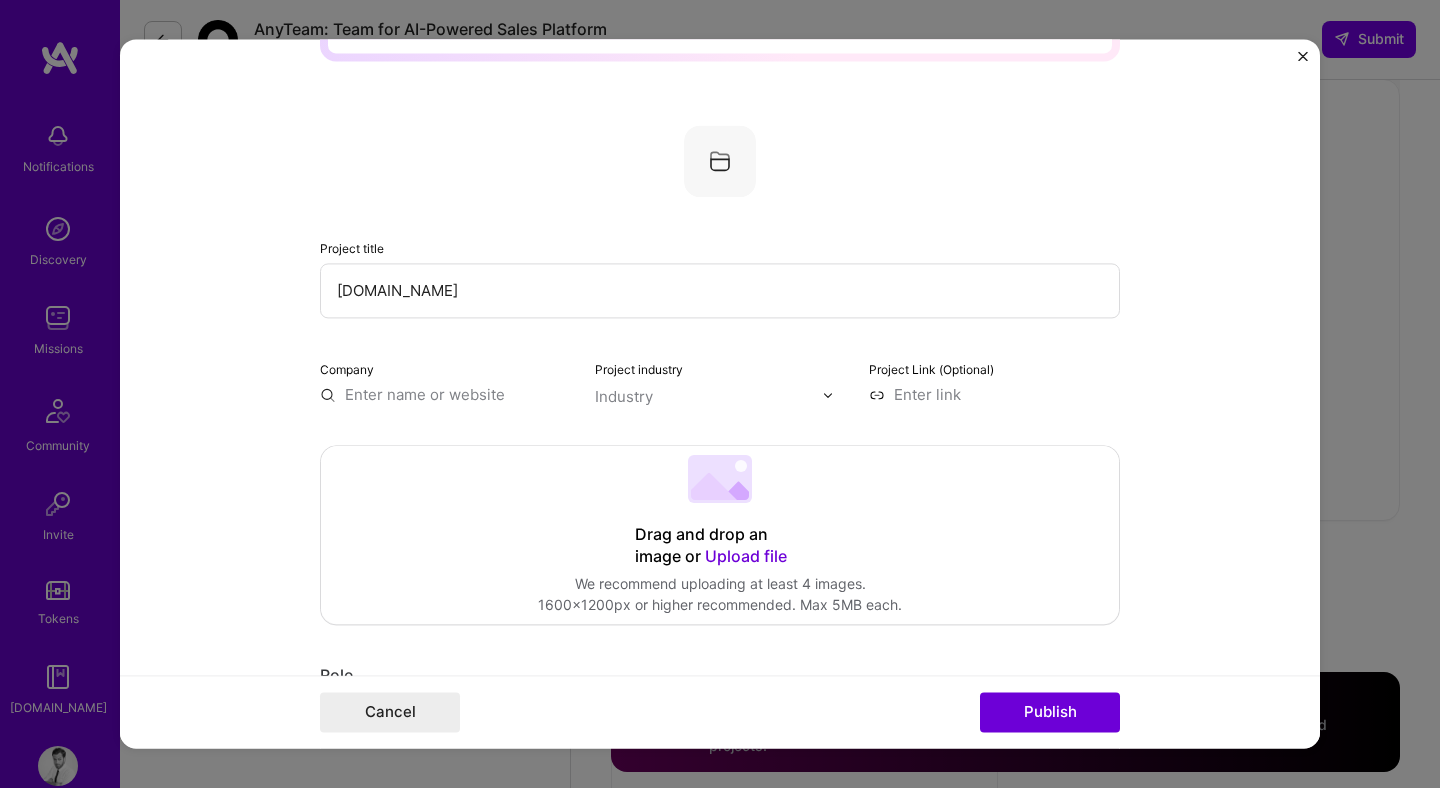 scroll, scrollTop: 134, scrollLeft: 0, axis: vertical 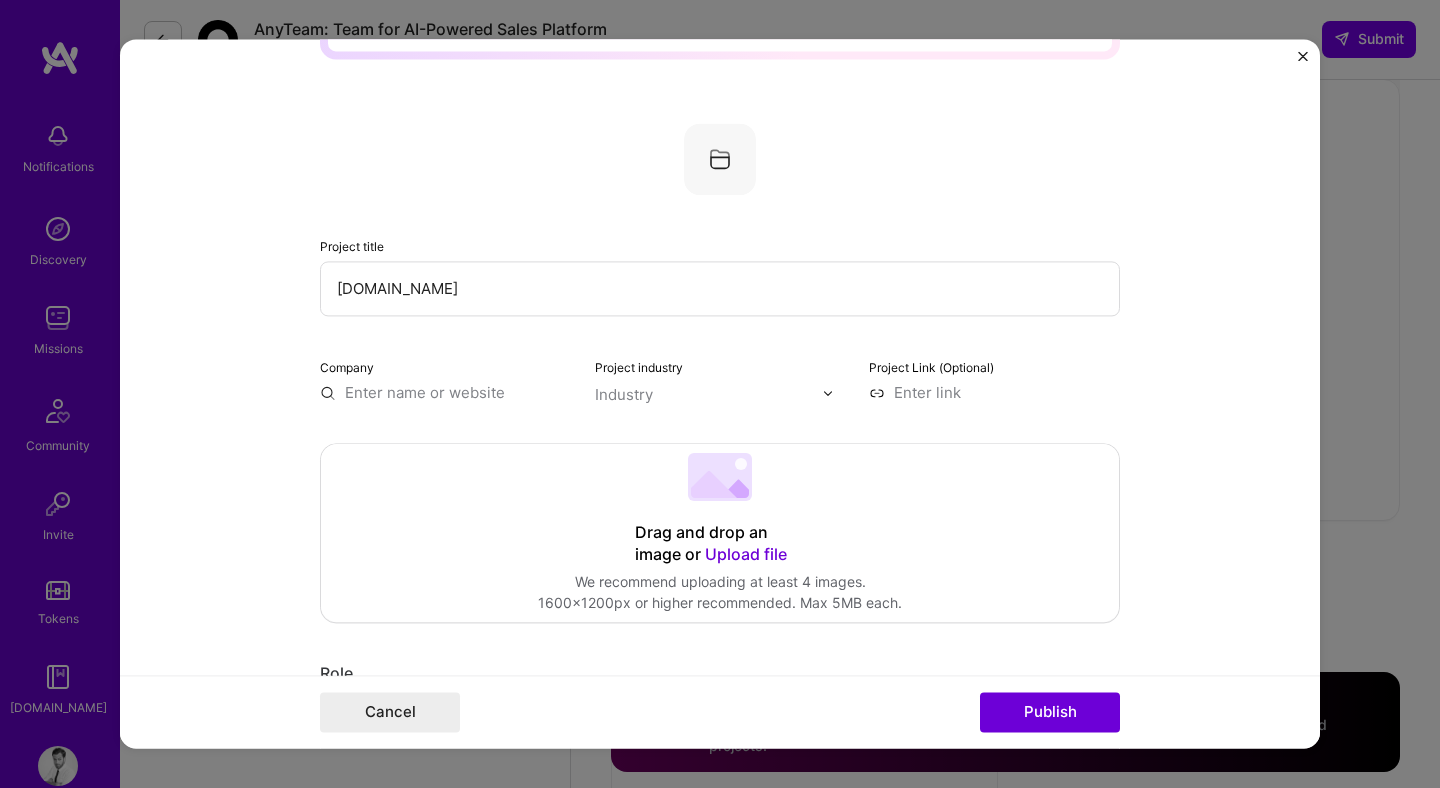 click at bounding box center (445, 392) 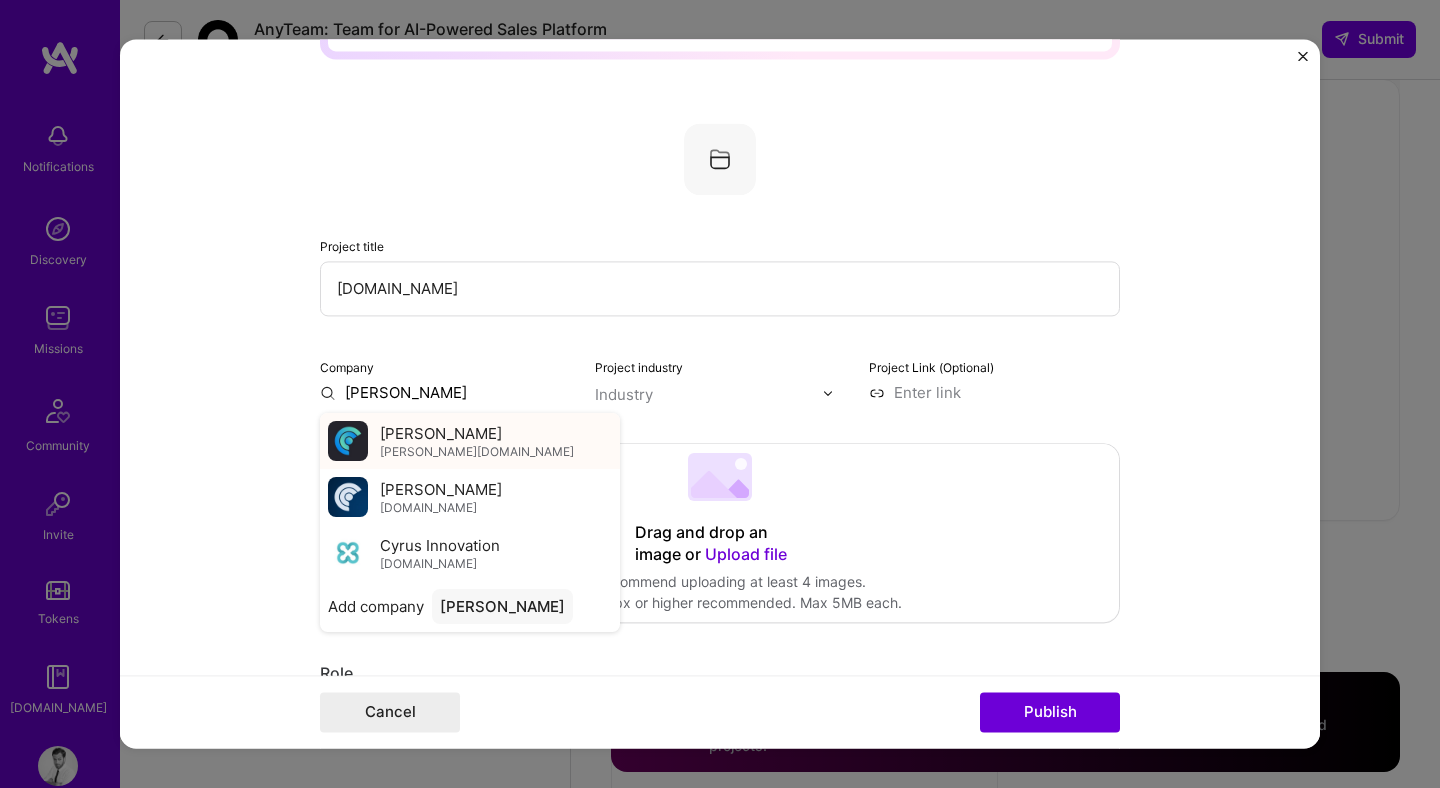 type on "[PERSON_NAME]" 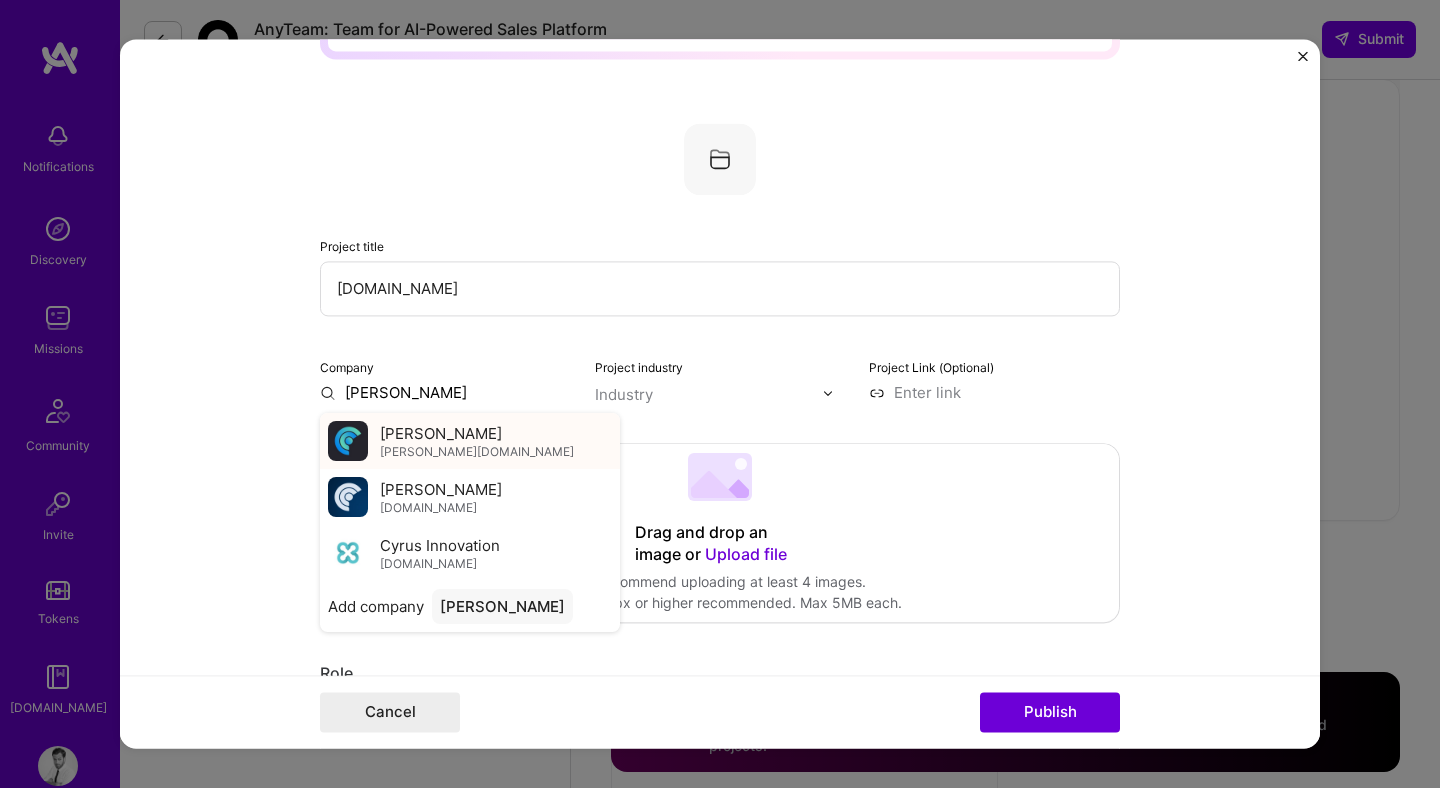 click on "Cyrus cyrus.app" at bounding box center (470, 441) 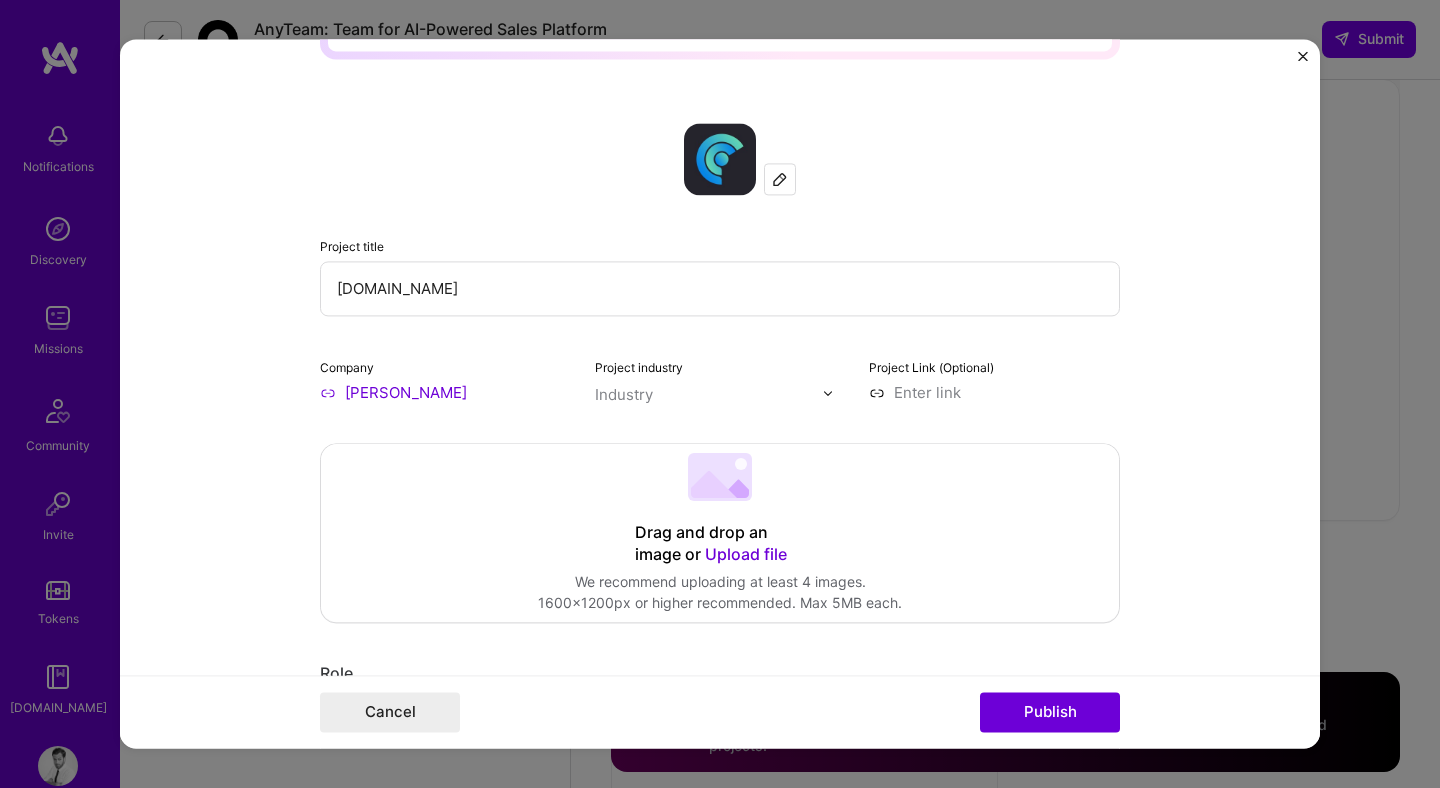 click on "This project is missing details. To be able to apply to missions with this project, you need to fill out the missing details. Project title Cyrus-Security.com Company Cyrus
Project industry Industry Project Link (Optional)
Drag and drop an image or   Upload file Upload file We recommend uploading at least 4 images. 1600x1200px or higher recommended. Max 5MB each. Role Product Manager Select role type
to
I’m still working on this project A job role  is required Start date is required Skills used — Add up to 12 skills Any new skills will be added to your profile. Enter skills... At least one skill is required. Skill rating is required. Did this role require you to manage team members? (Optional) Yes, I managed — team members. Were you involved from inception to launch (0  ->  1)? (Optional) Zero to one is creation and development of a unique product from the ground up. I was involved in zero to one with this project Add metrics (Optional) Project details   253 /" at bounding box center (720, 393) 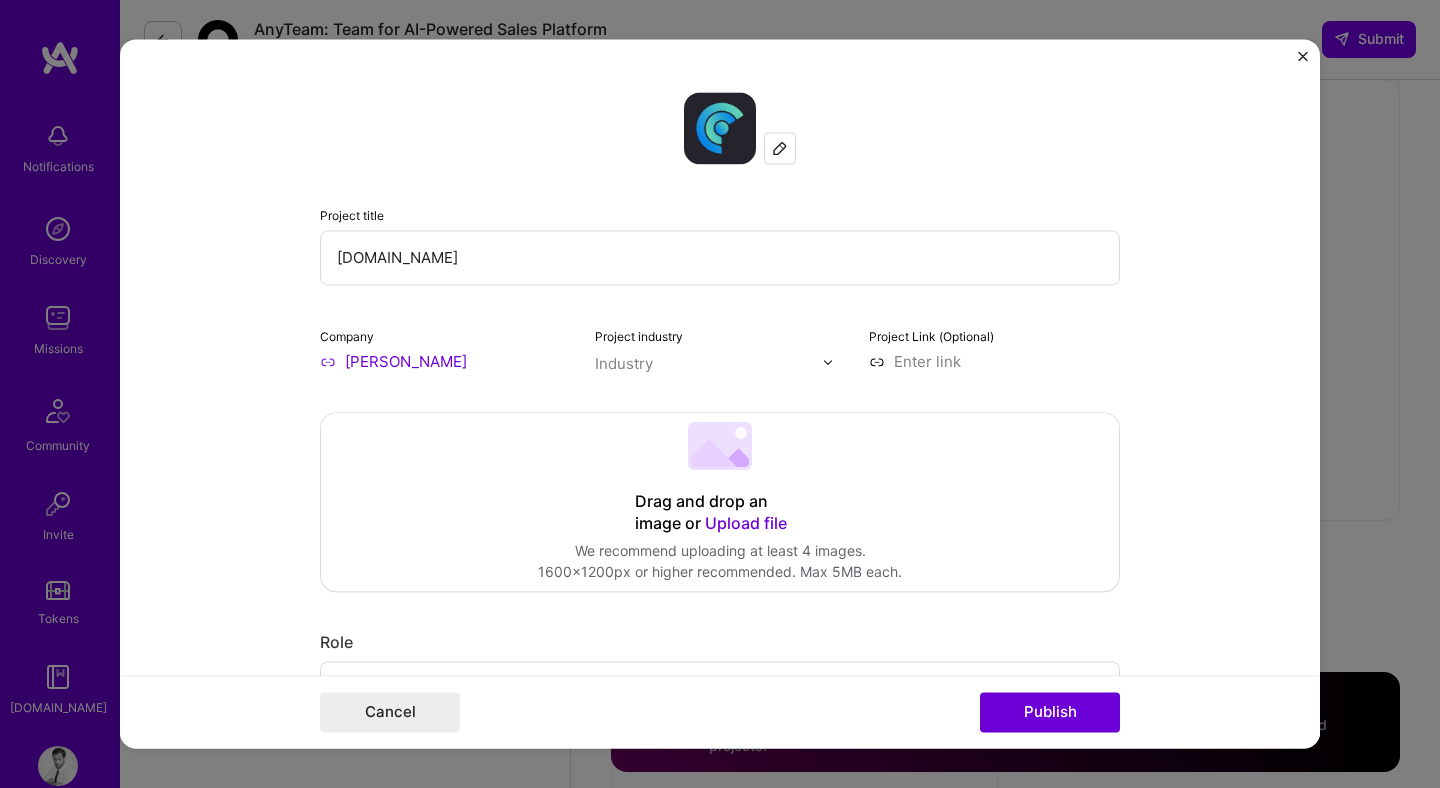 scroll, scrollTop: 167, scrollLeft: 0, axis: vertical 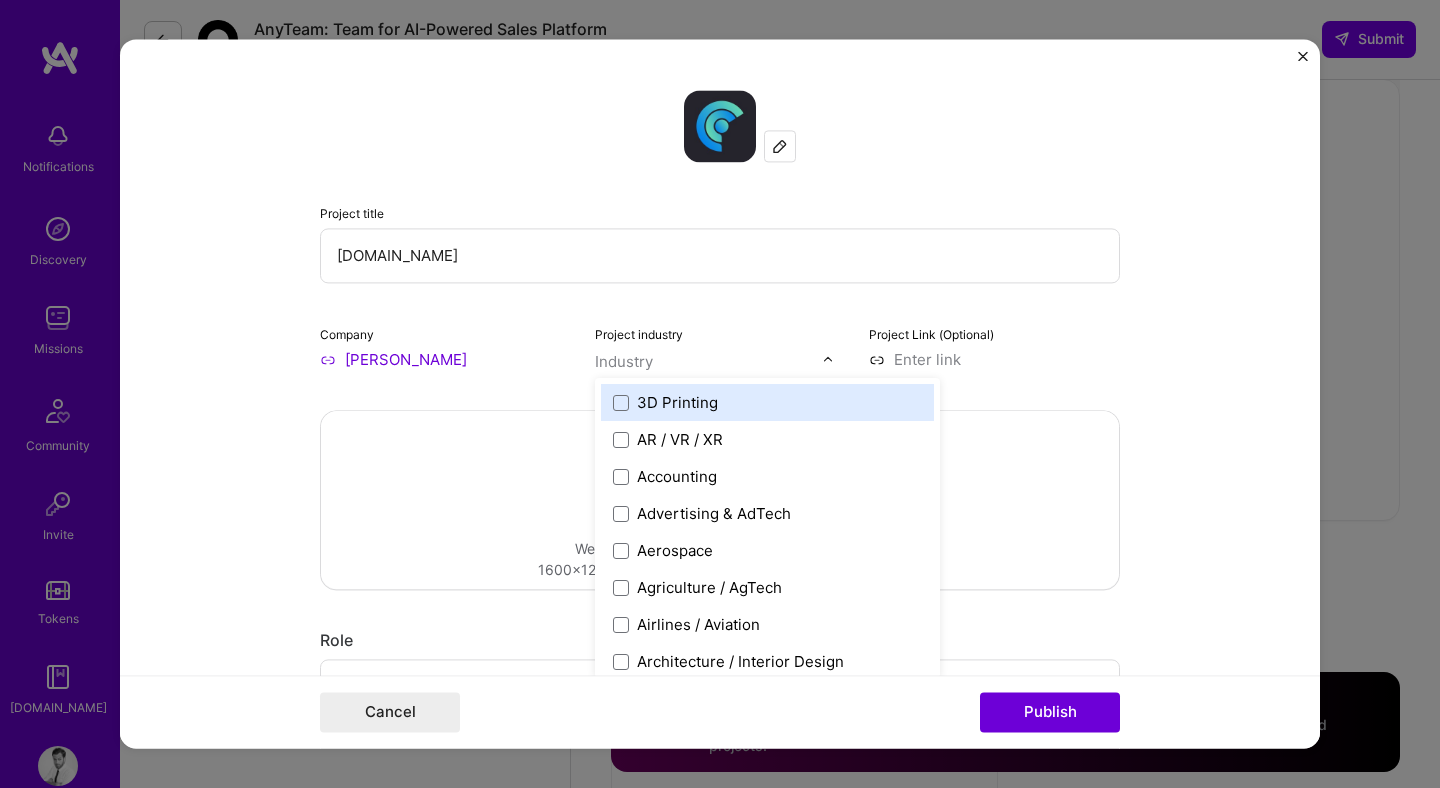 click on "Industry" at bounding box center [624, 361] 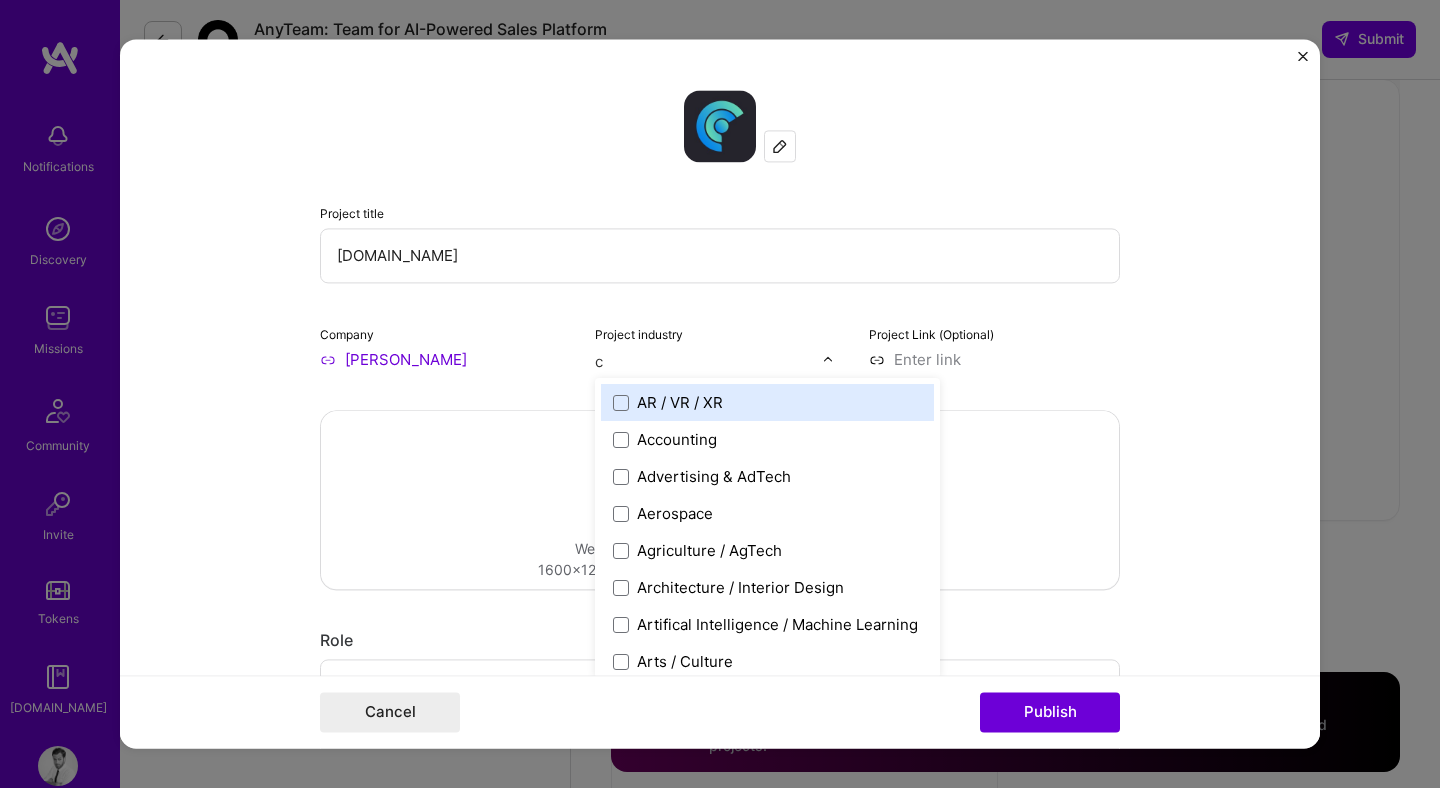 type on "cy" 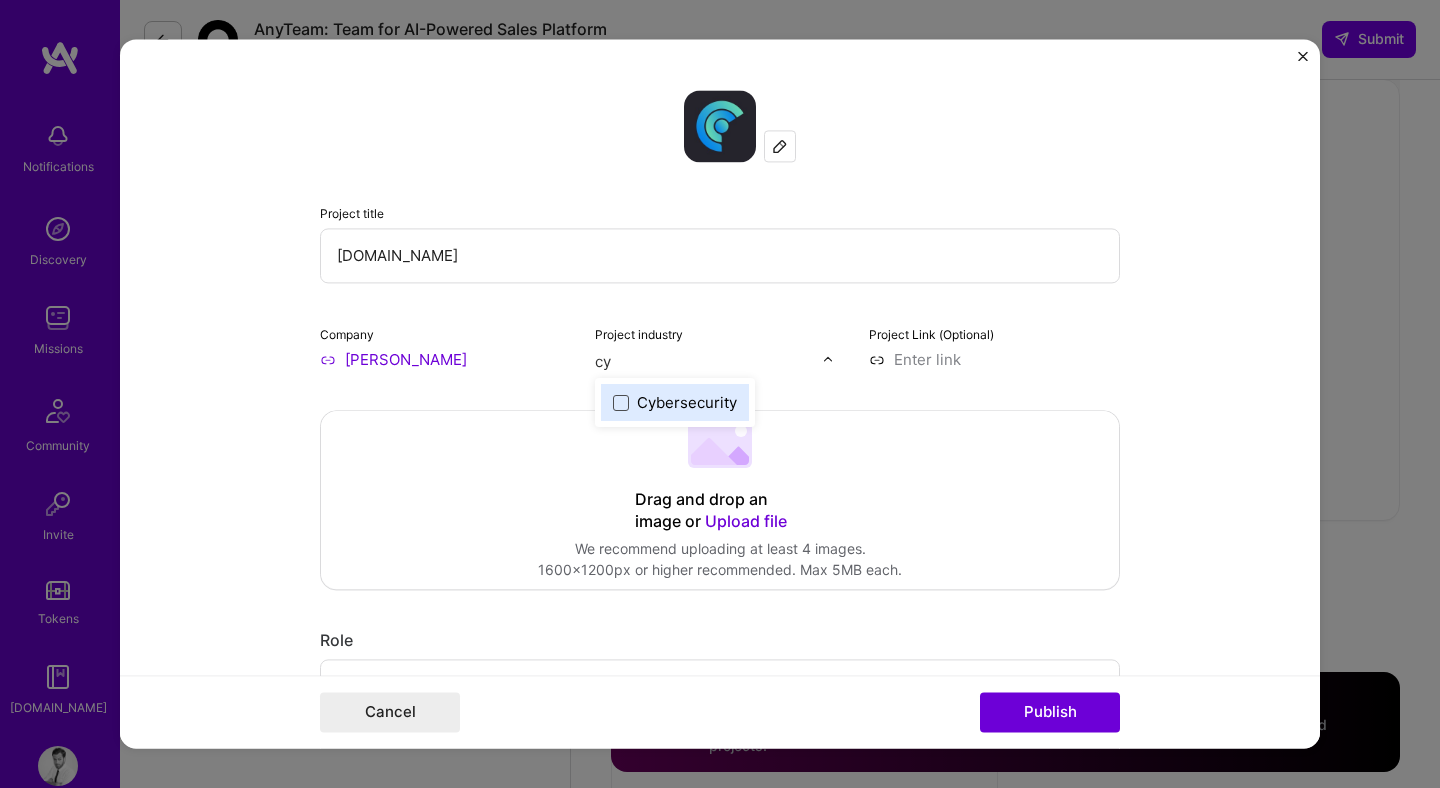 click at bounding box center [621, 403] 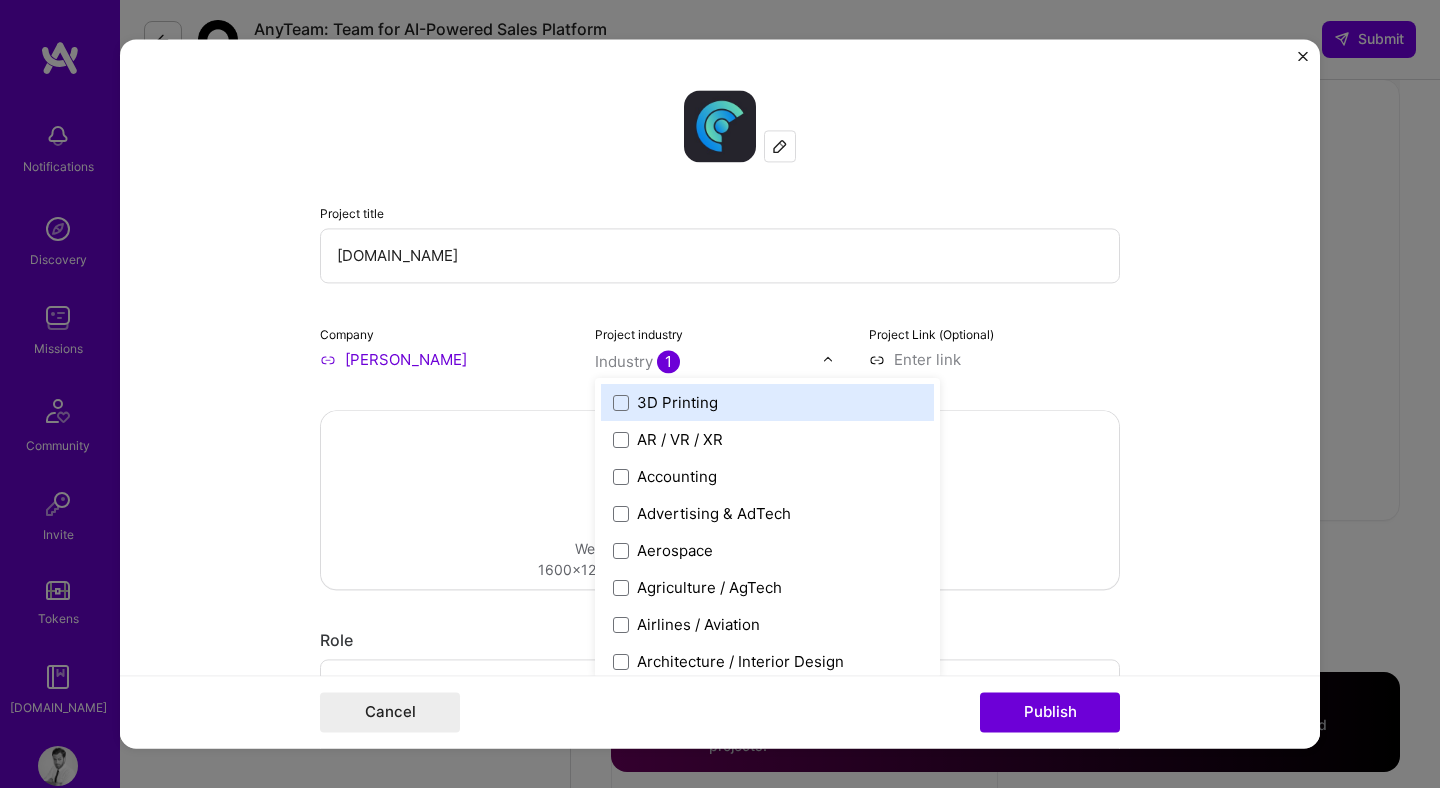 click at bounding box center [994, 359] 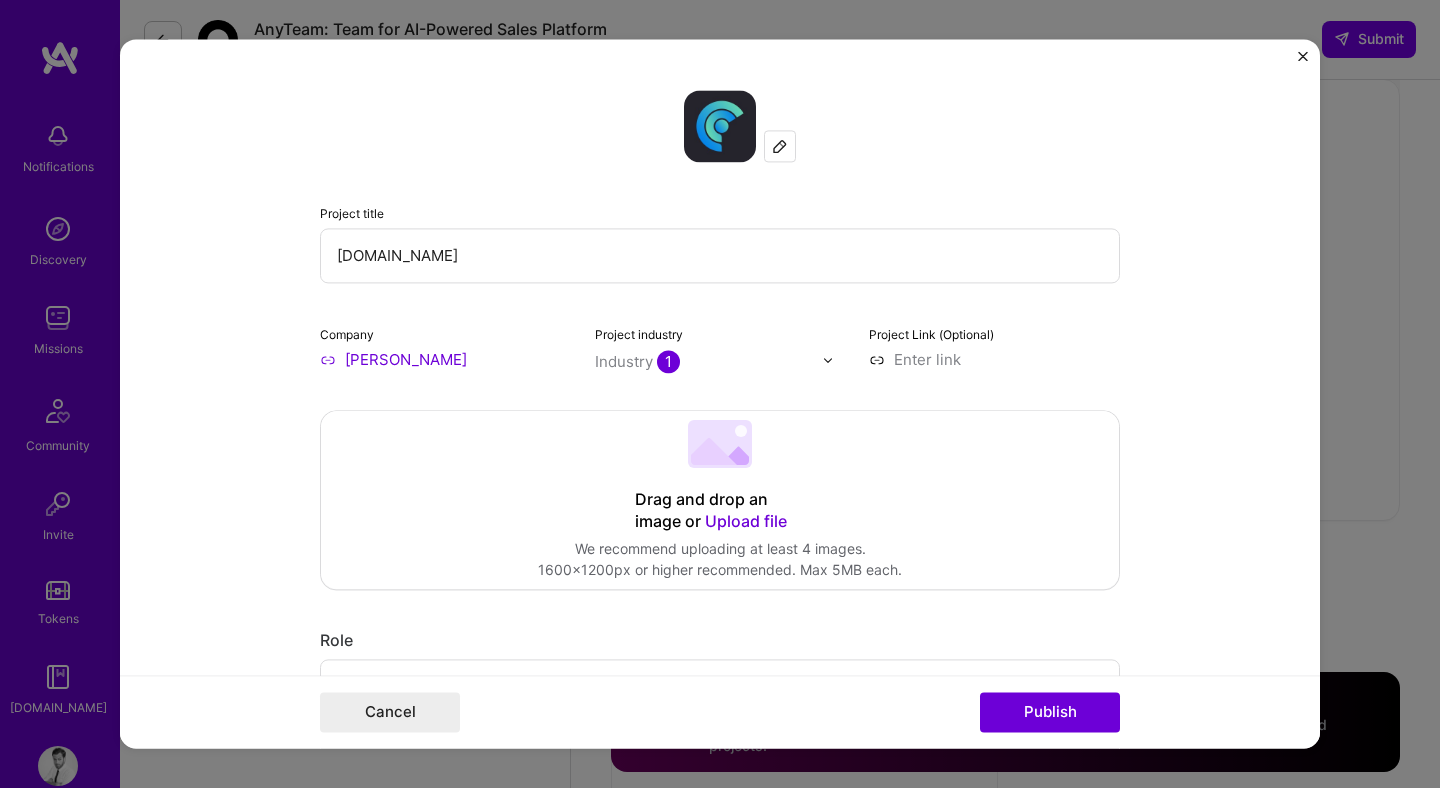 paste on "https://cyrus.app/" 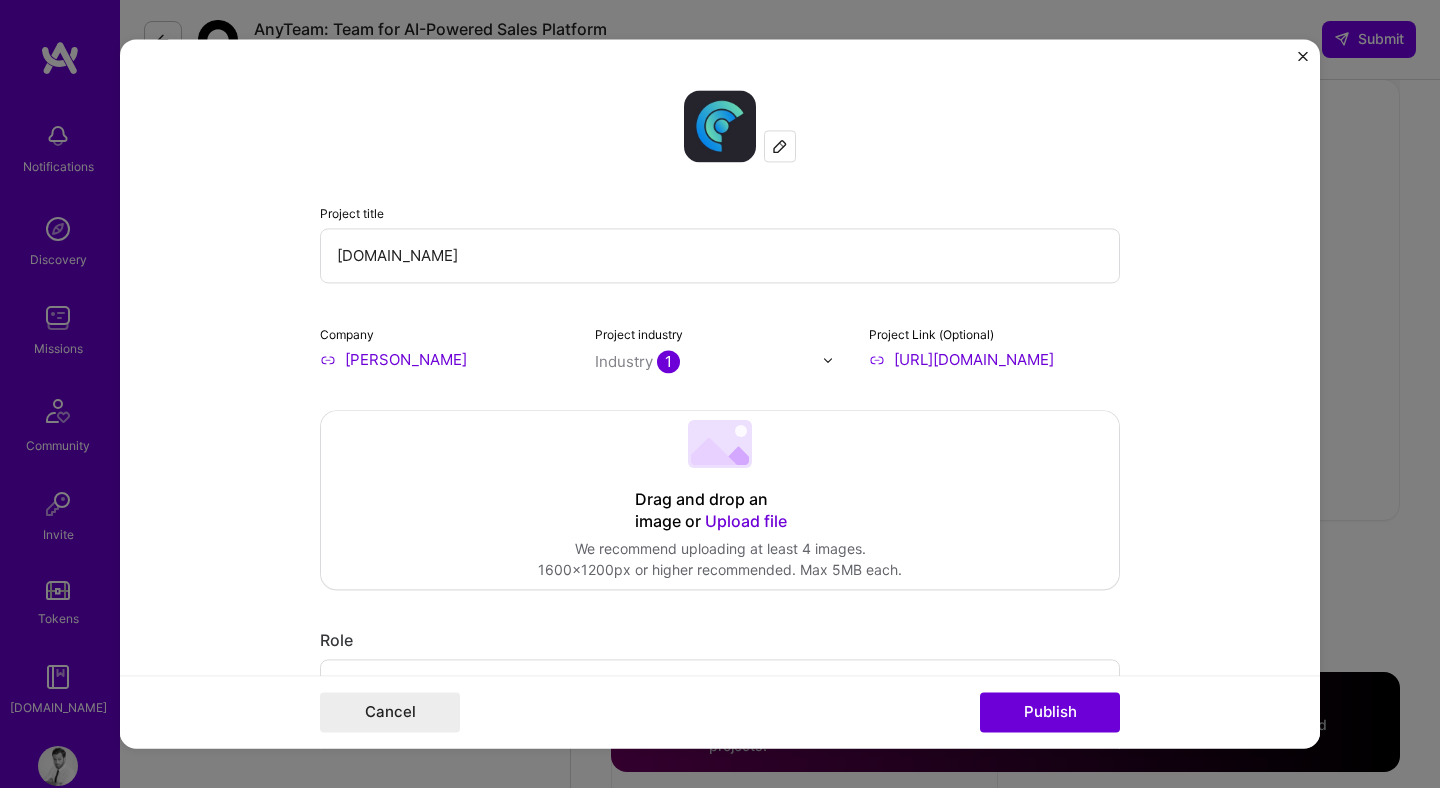 type on "https://cyrus.app" 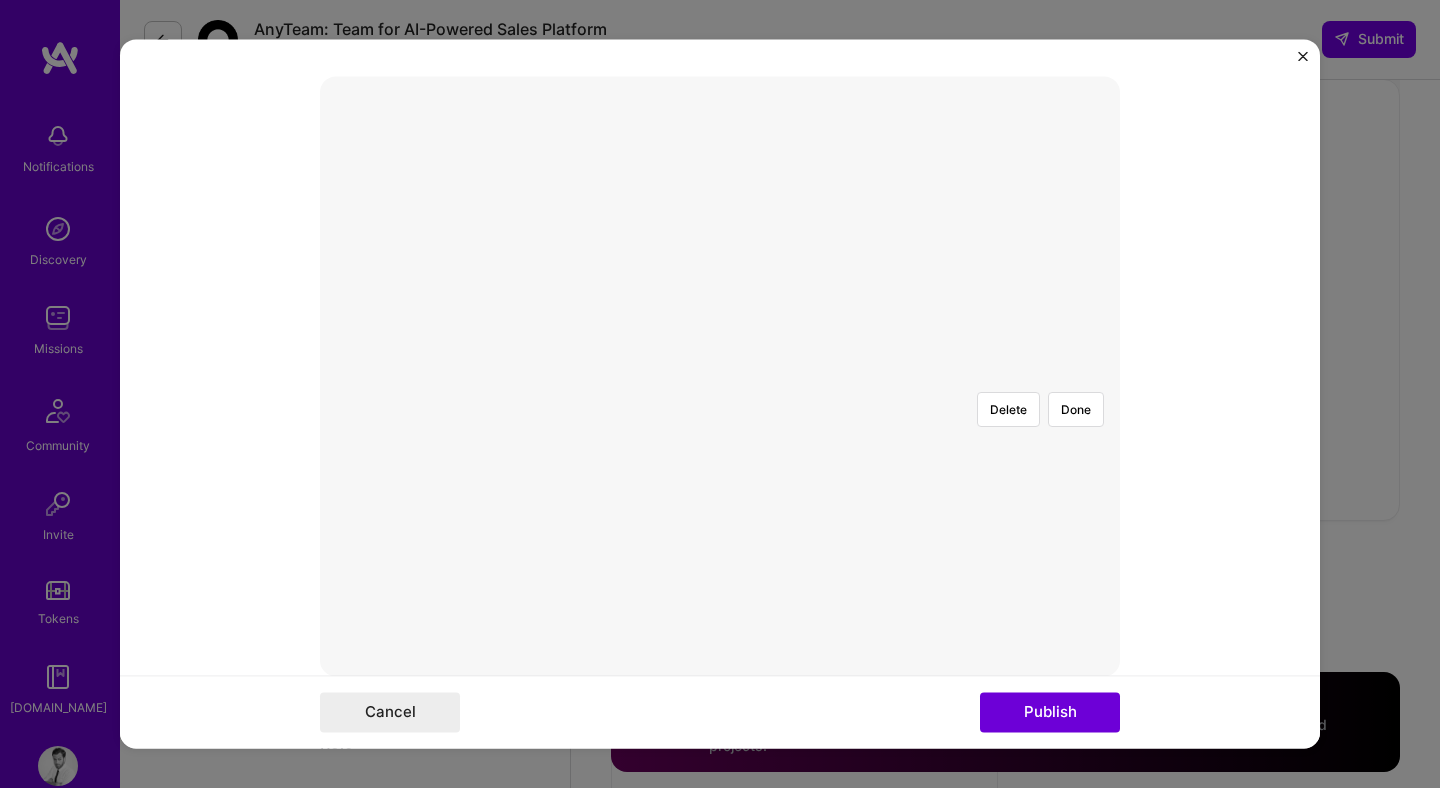 scroll, scrollTop: 578, scrollLeft: 0, axis: vertical 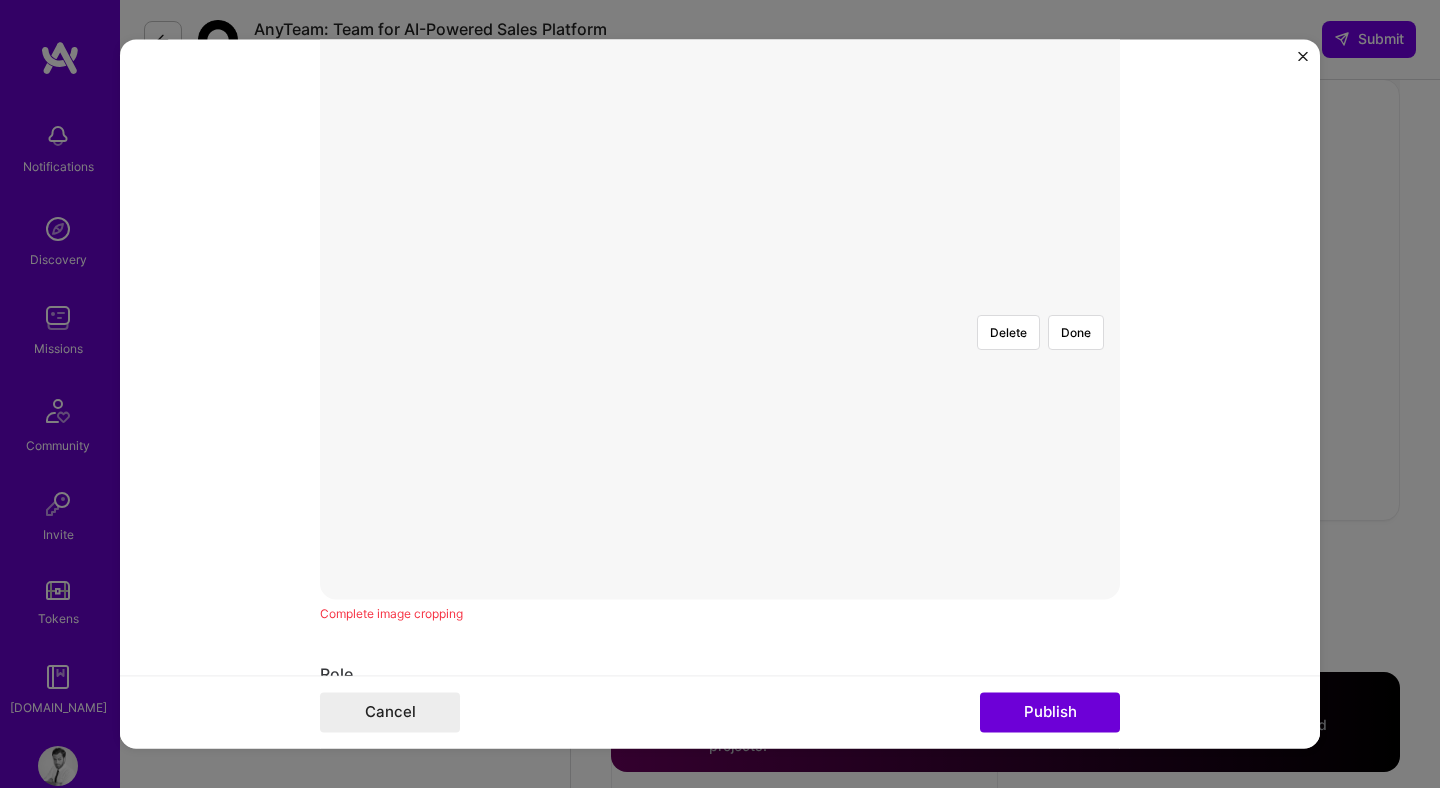 click at bounding box center (1052, 549) 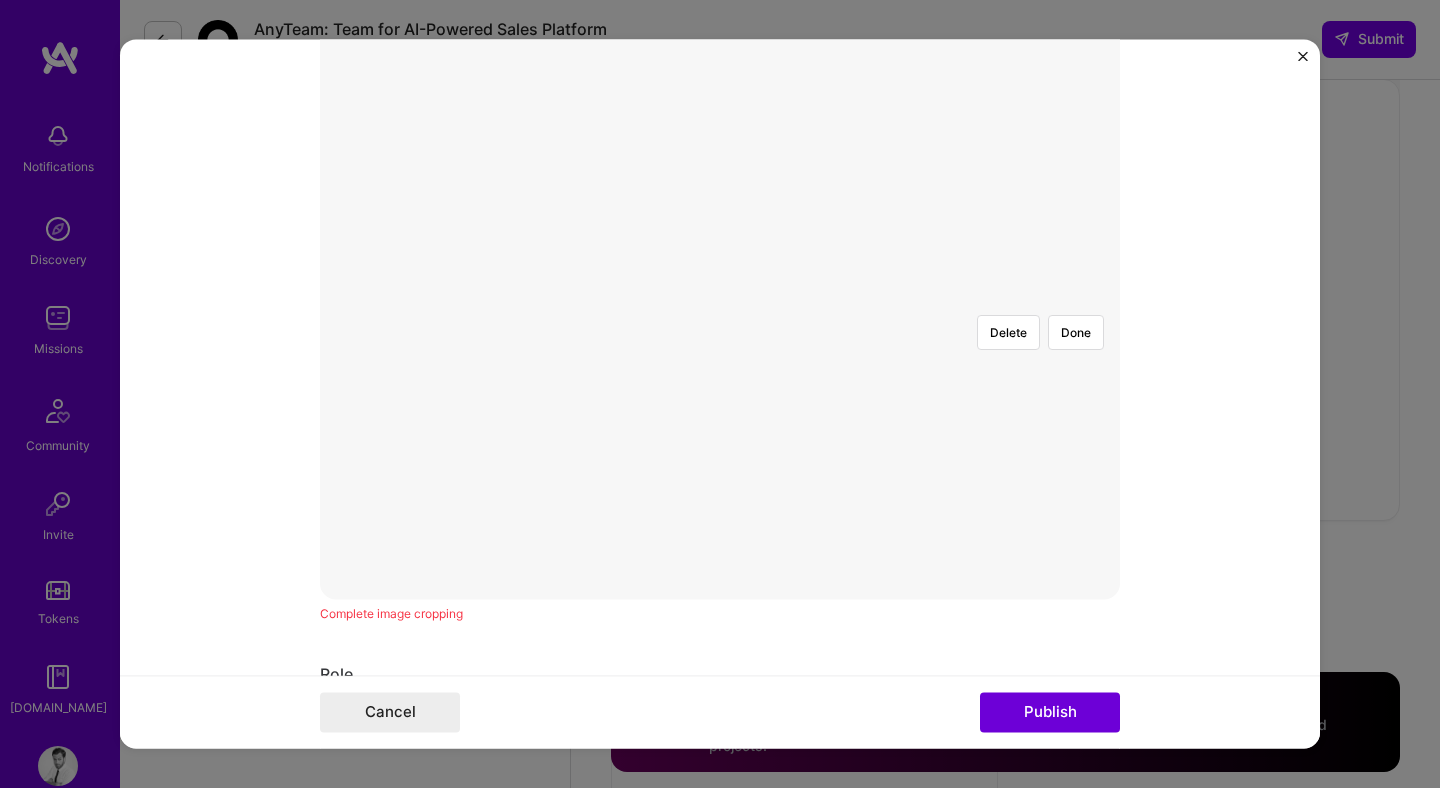 click at bounding box center (1096, 553) 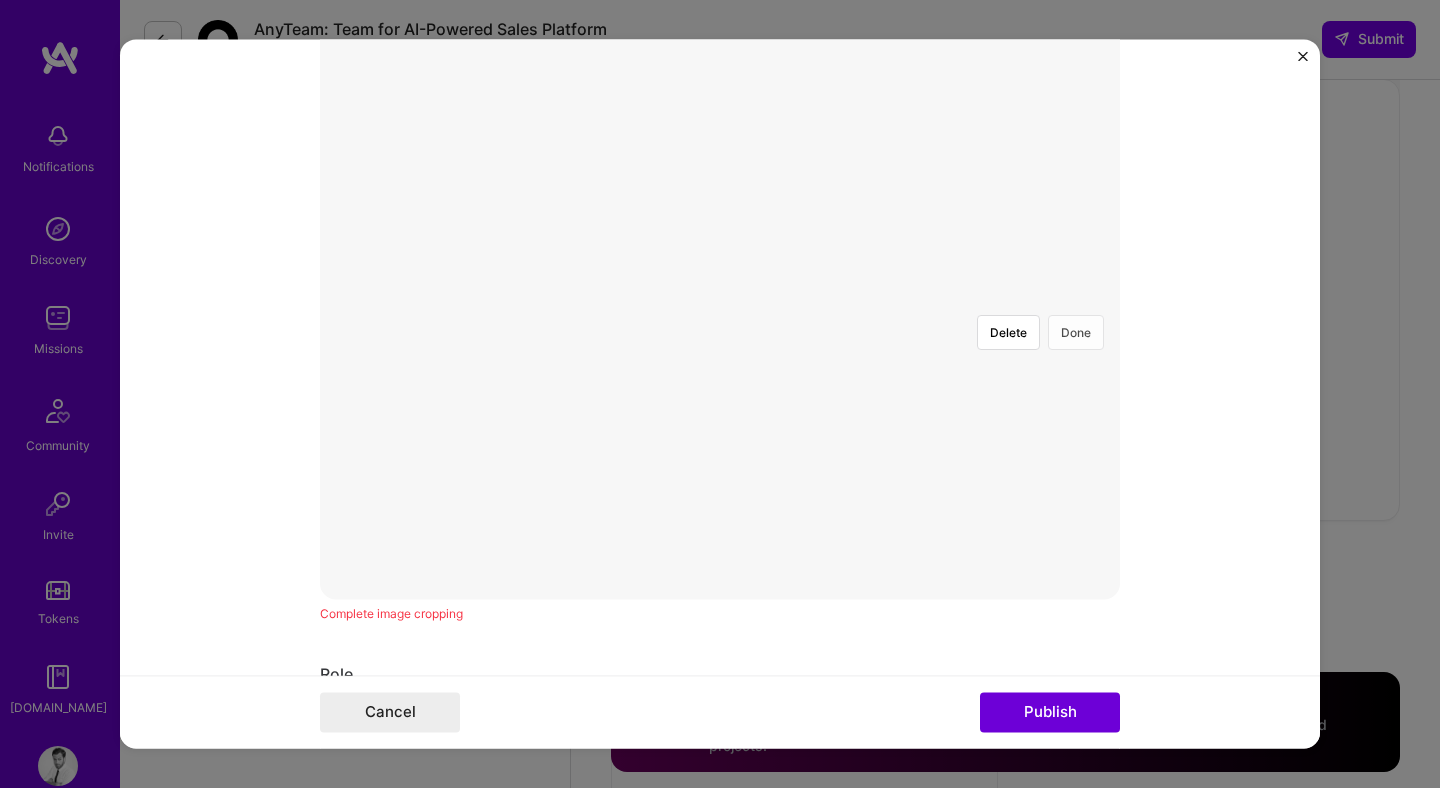 click on "Done" at bounding box center (1076, 332) 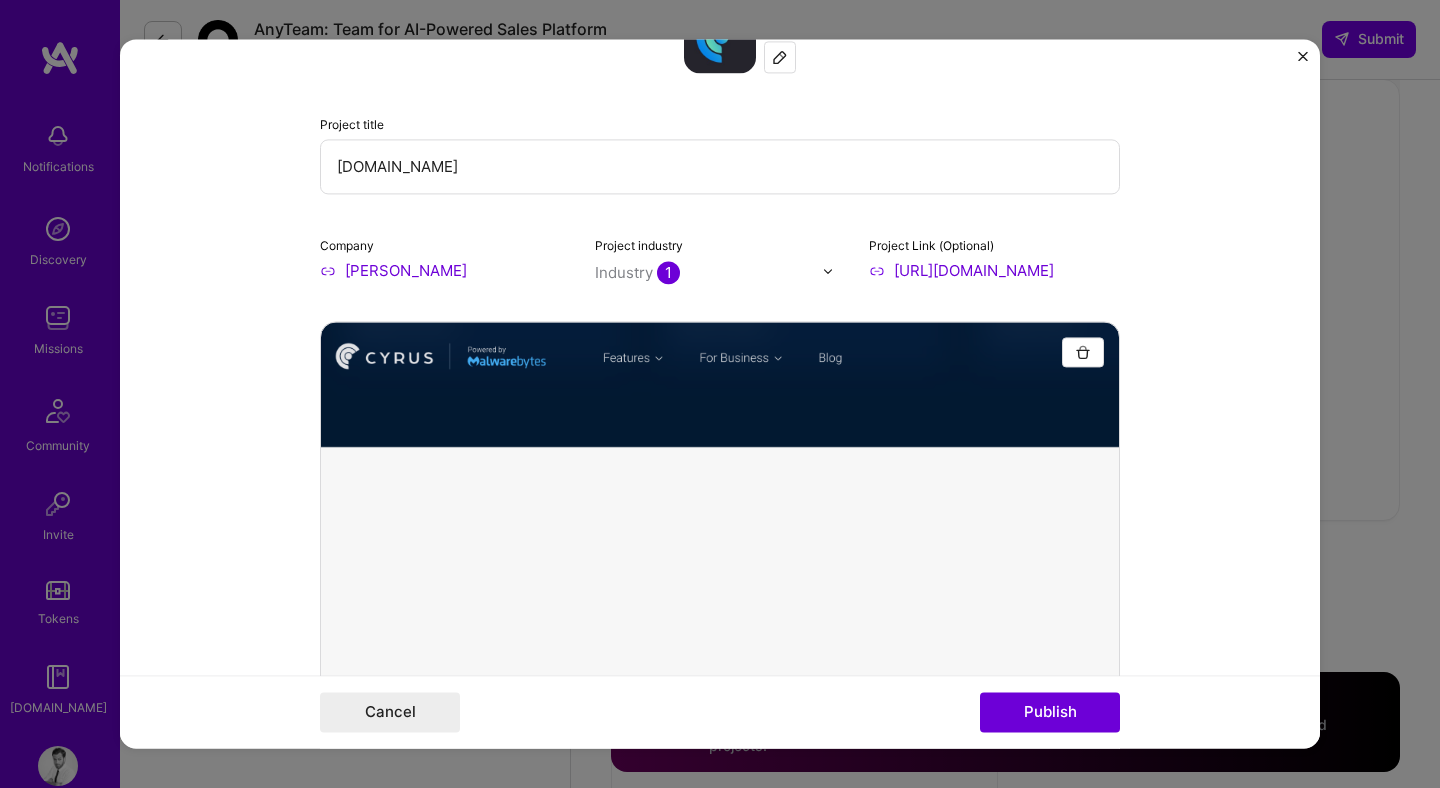 scroll, scrollTop: 255, scrollLeft: 0, axis: vertical 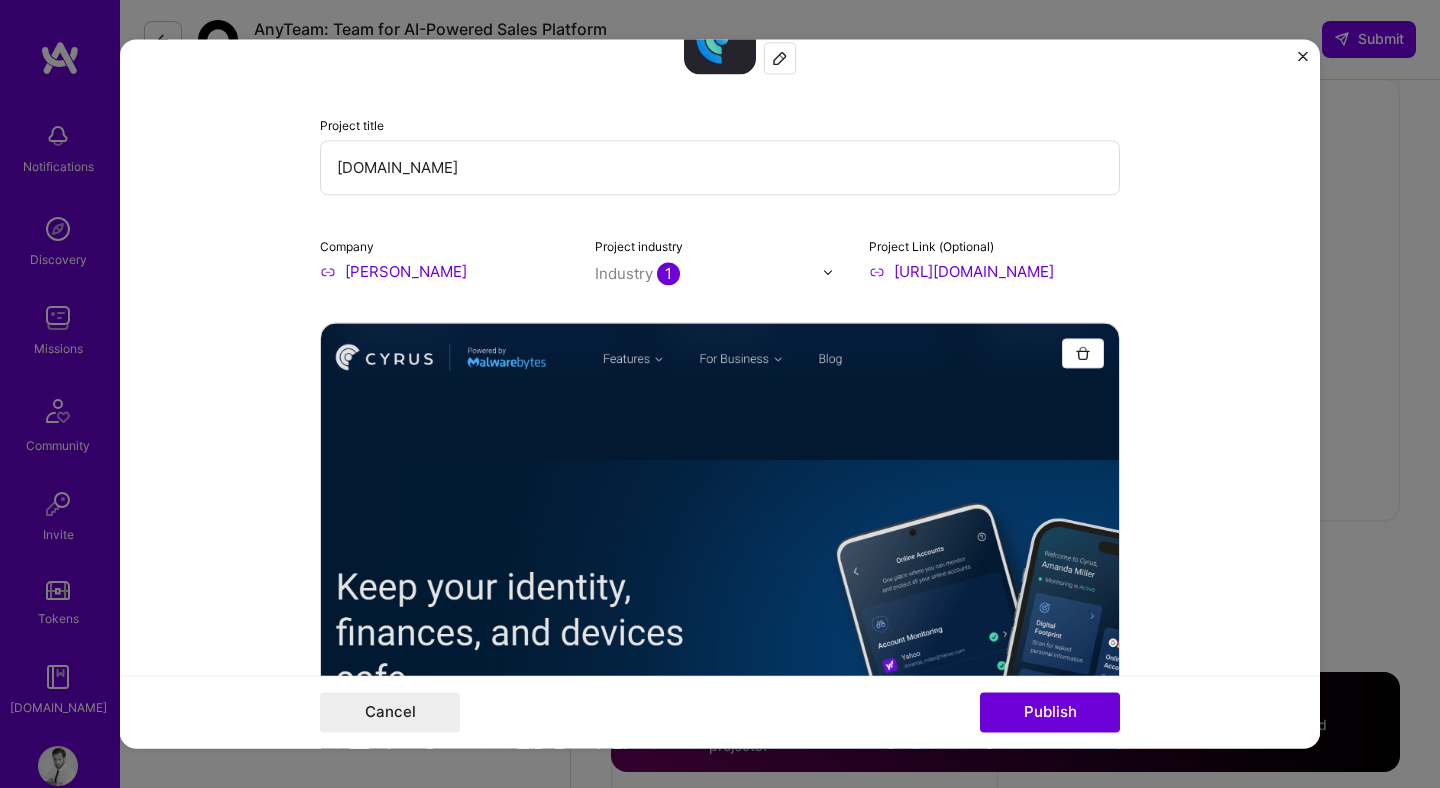 click on "Cyrus-Security.com" at bounding box center [720, 167] 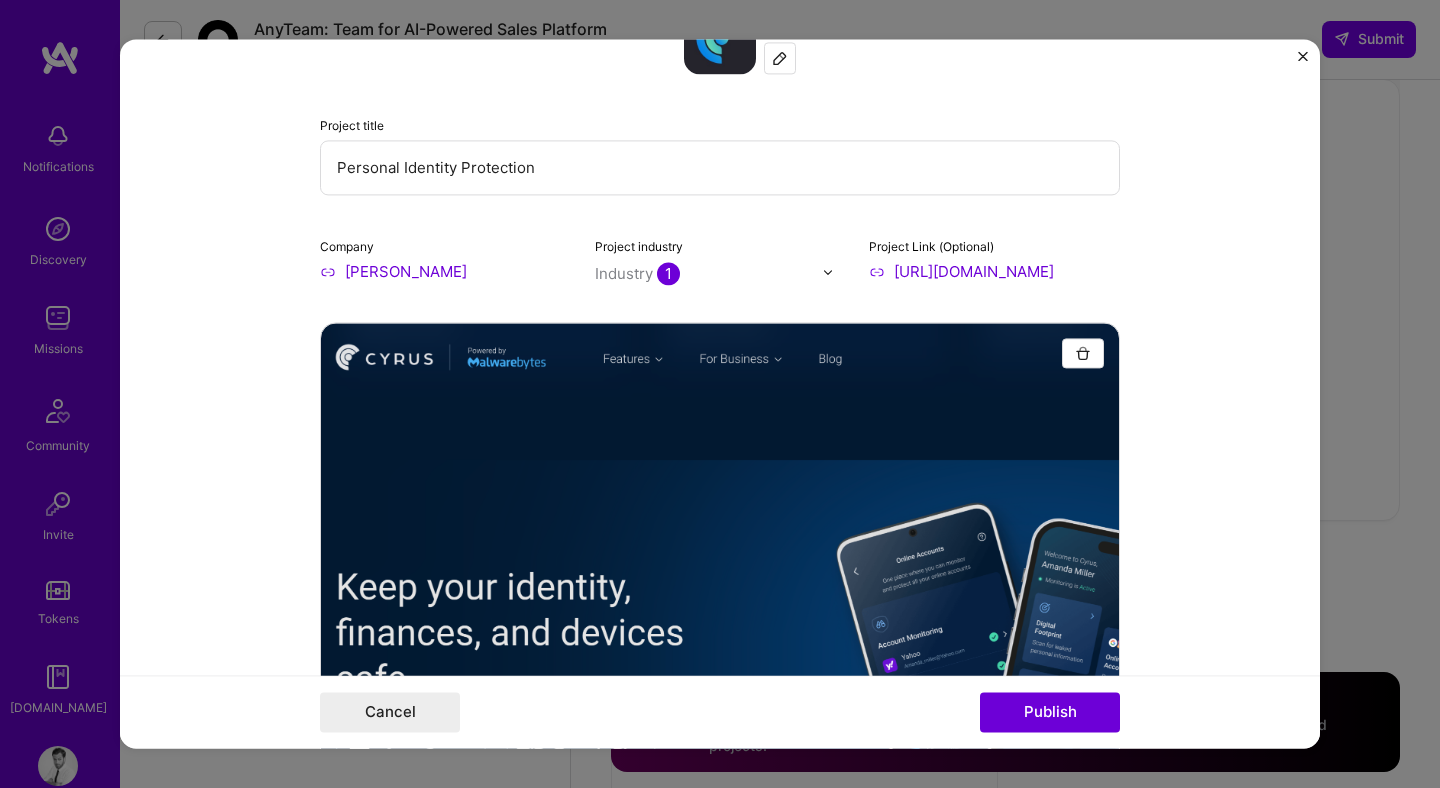 type on "Personal Identity Protection" 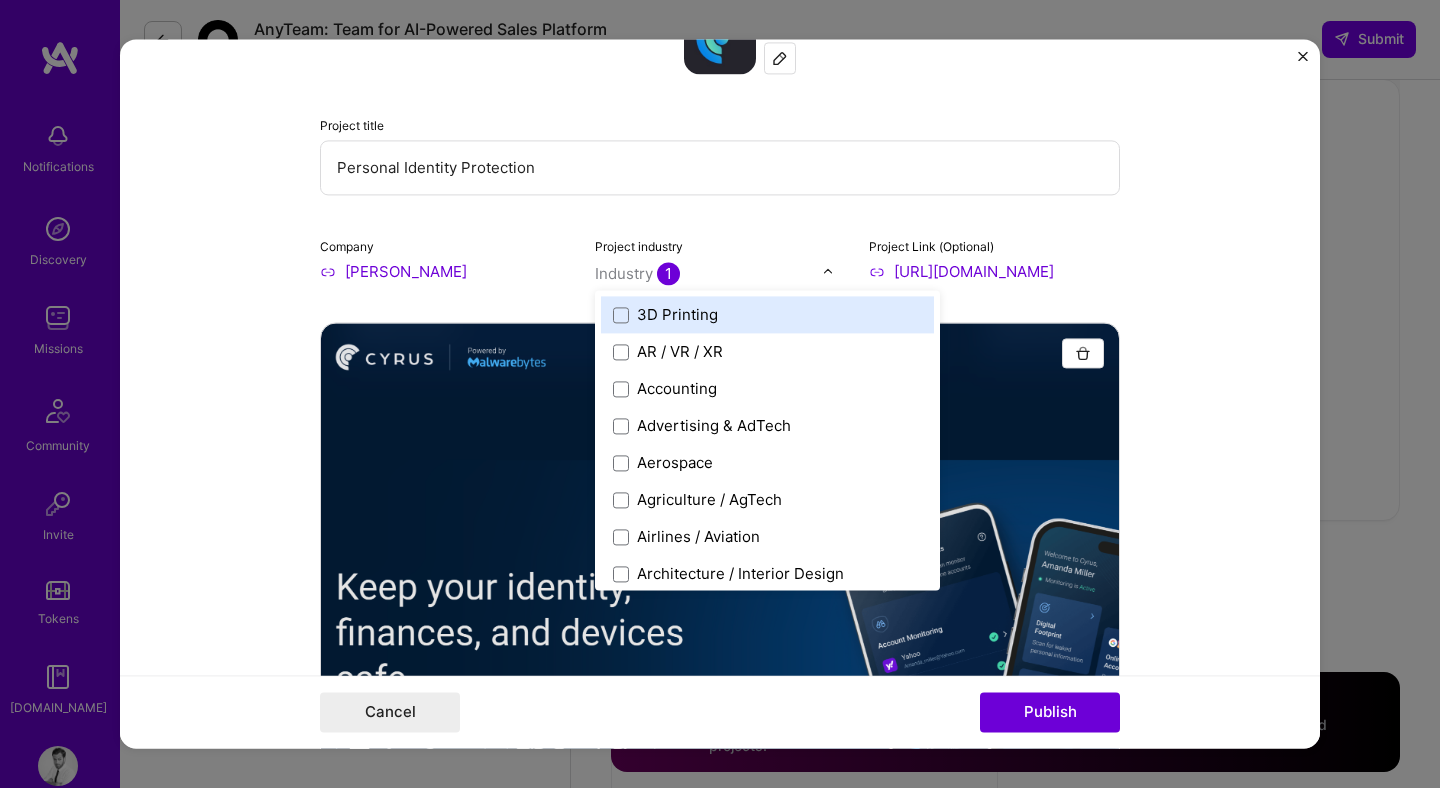 click on "Industry 1" at bounding box center (637, 273) 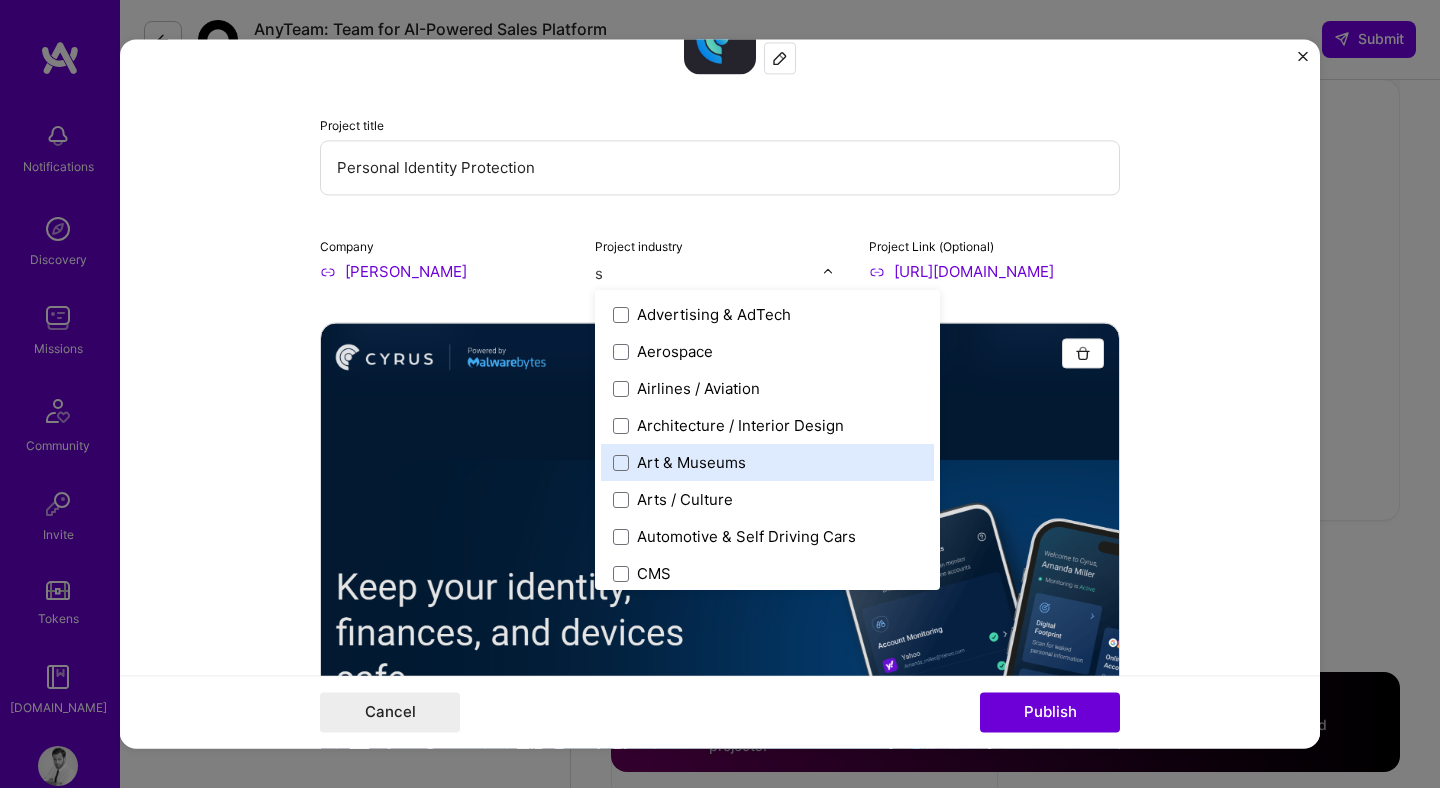 type on "sa" 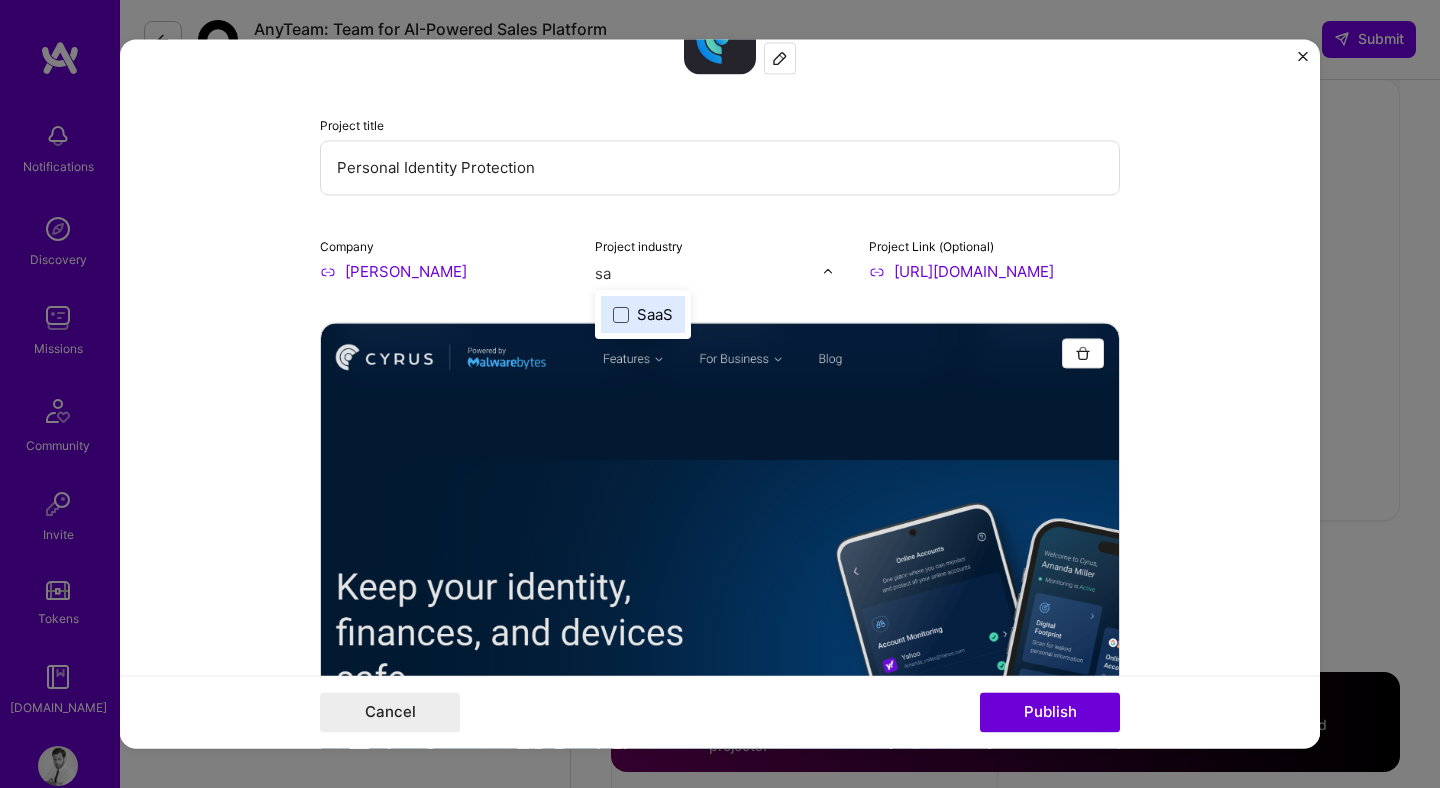 click at bounding box center (621, 315) 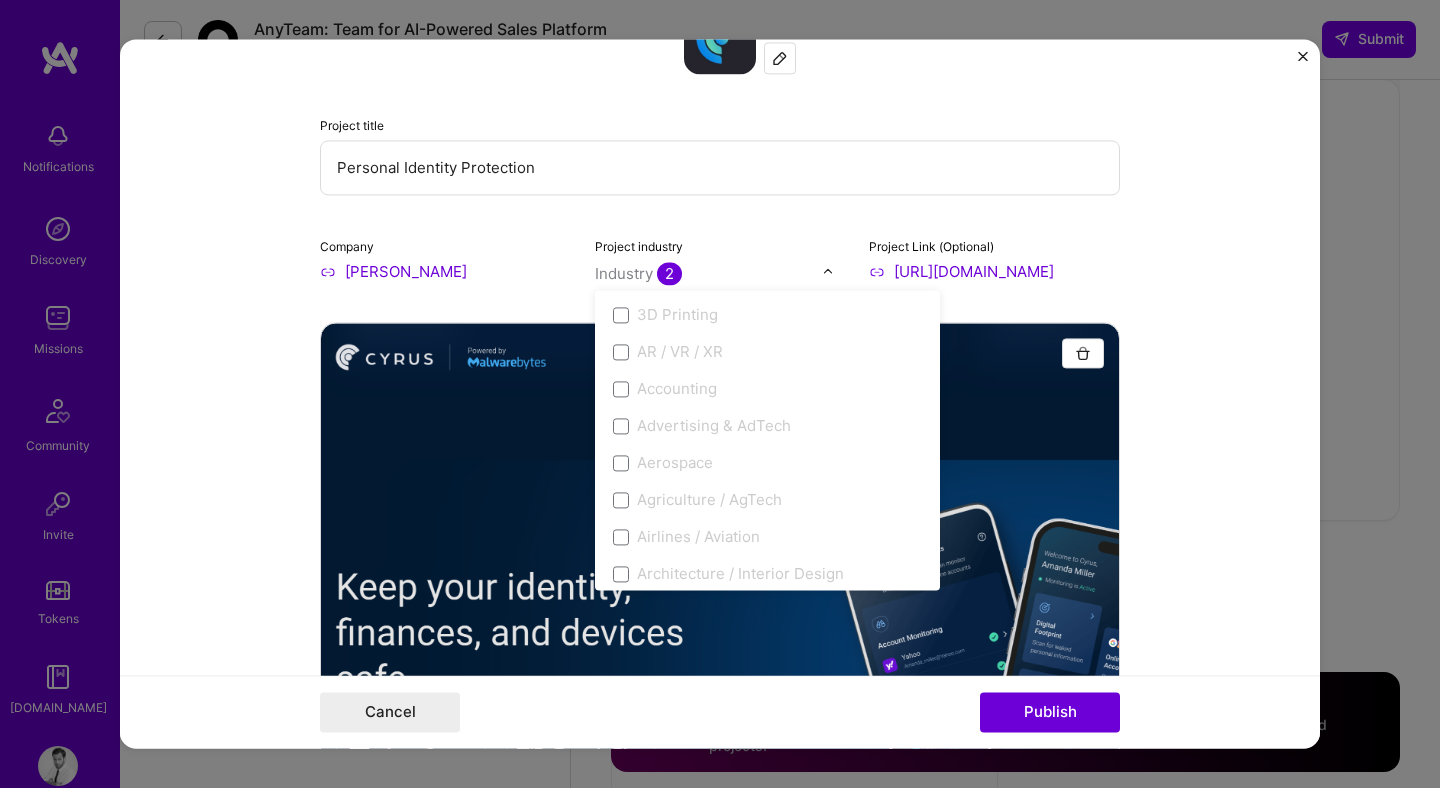 click on "This project is missing details. To be able to apply to missions with this project, you need to fill out the missing details. Project title Personal Identity Protection Company Cyrus
Project industry option SaaS, selected. option SaaS focused, 109 of 120. 120 results available. Use Up and Down to choose options, press Enter to select the currently focused option, press Escape to exit the menu, press Tab to select the option and exit the menu. Industry 2 3D Printing AR / VR / XR Accounting Advertising & AdTech Aerospace Agriculture / AgTech Airlines / Aviation Architecture / Interior Design Art & Museums Artifical Intelligence / Machine Learning Arts / Culture Augmented & Virtual Reality (AR/VR) Automotive Automotive & Self Driving Cars Aviation B2B B2B2C B2C BPA / RPA Banking Beauty Big Data BioTech Blockchain CMS CPG CRM Cannabis Charity & Nonprofit Circular Economy CivTech Climate Tech Cloud Services Coaching Community Tech Construction Consulting Consumer Electronics Crowdfunding Crypto DTC" at bounding box center (720, 393) 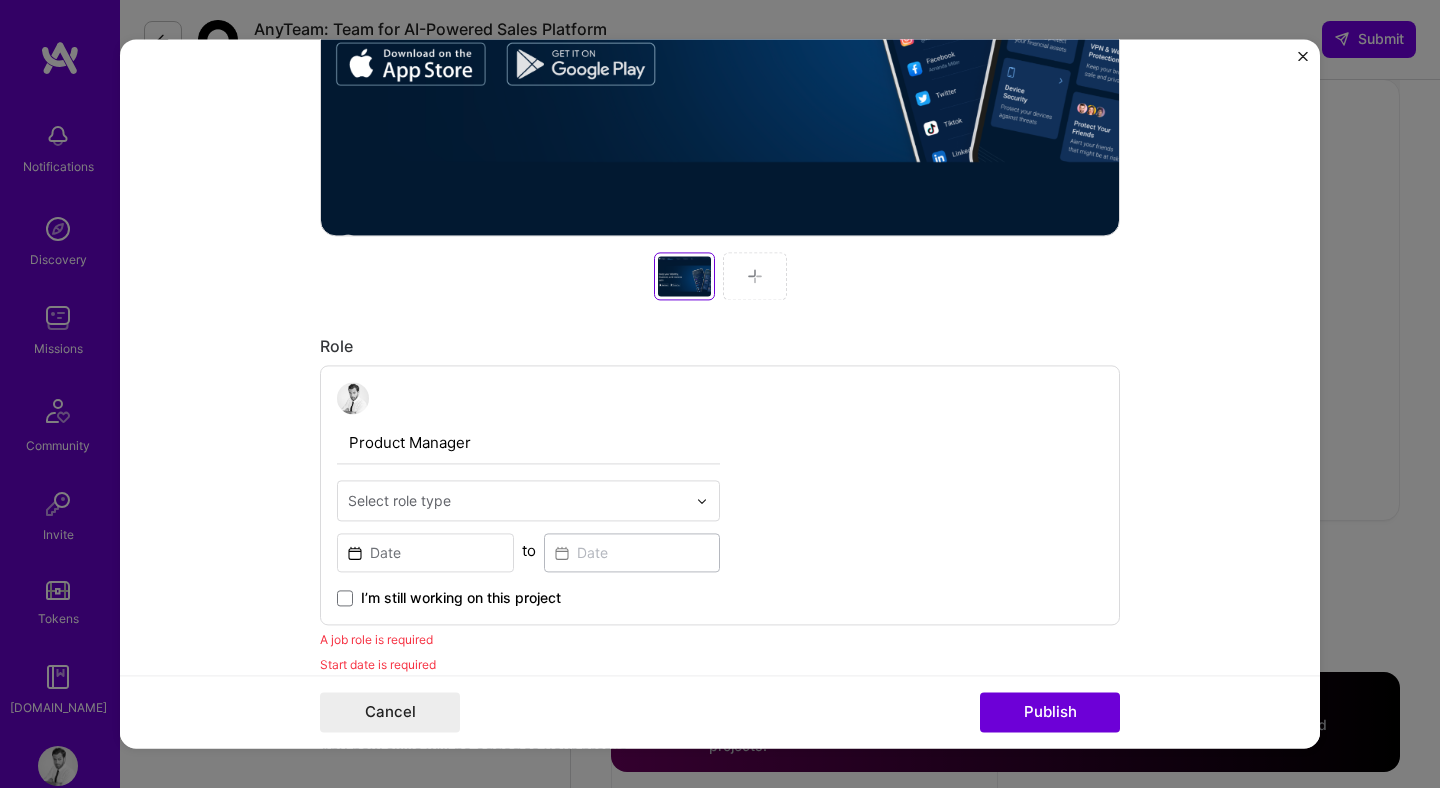 scroll, scrollTop: 963, scrollLeft: 0, axis: vertical 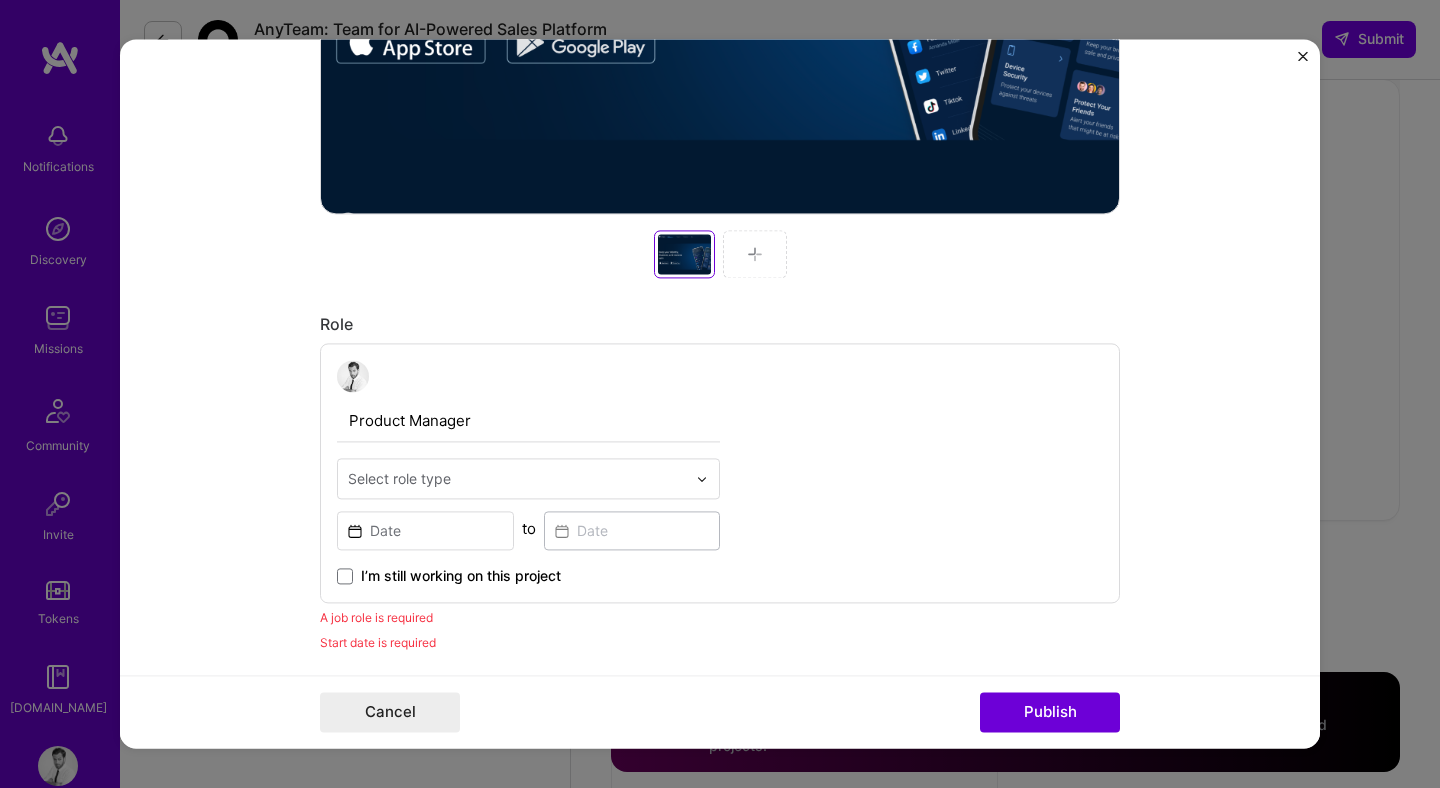 click on "Product Manager" at bounding box center [528, 421] 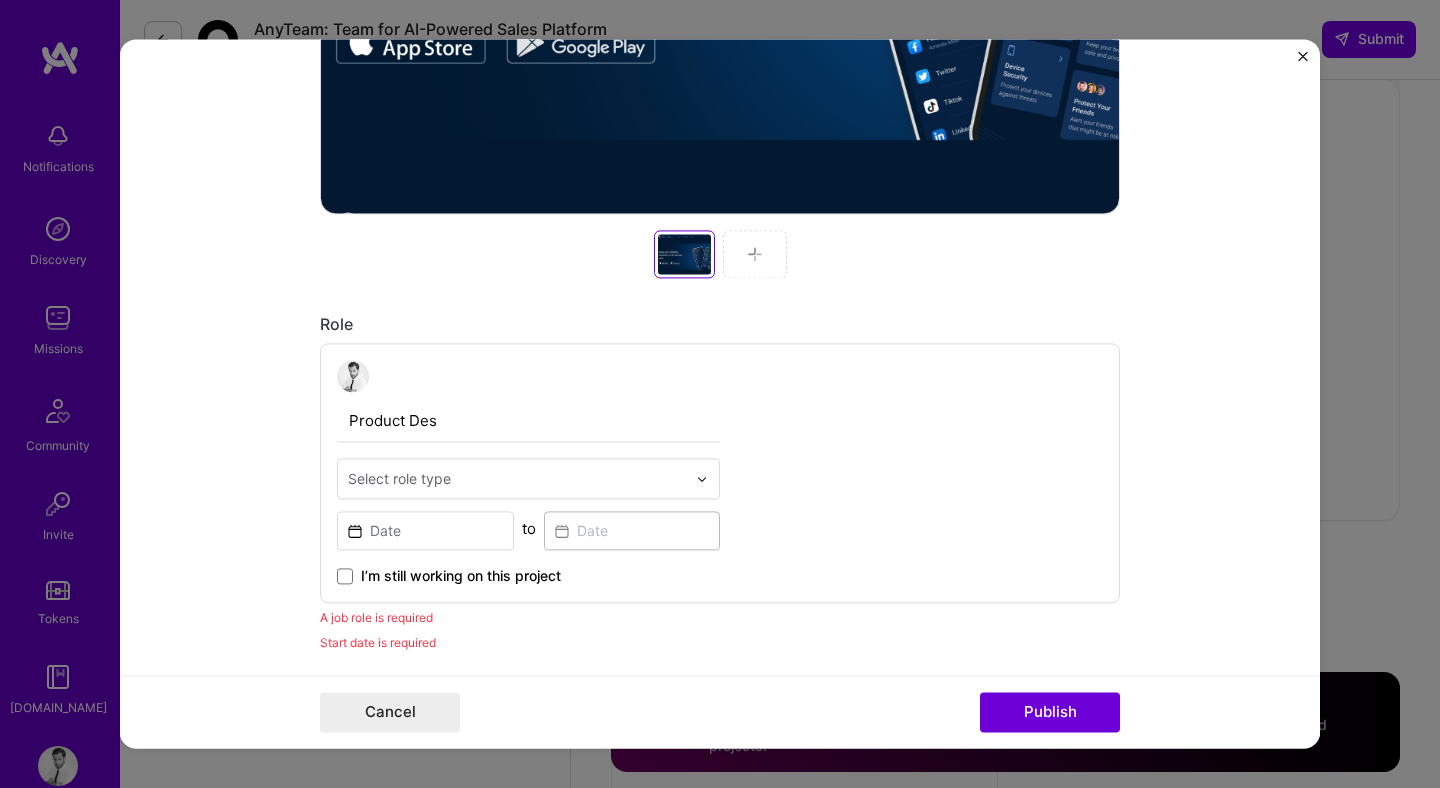 type on "Product Designer" 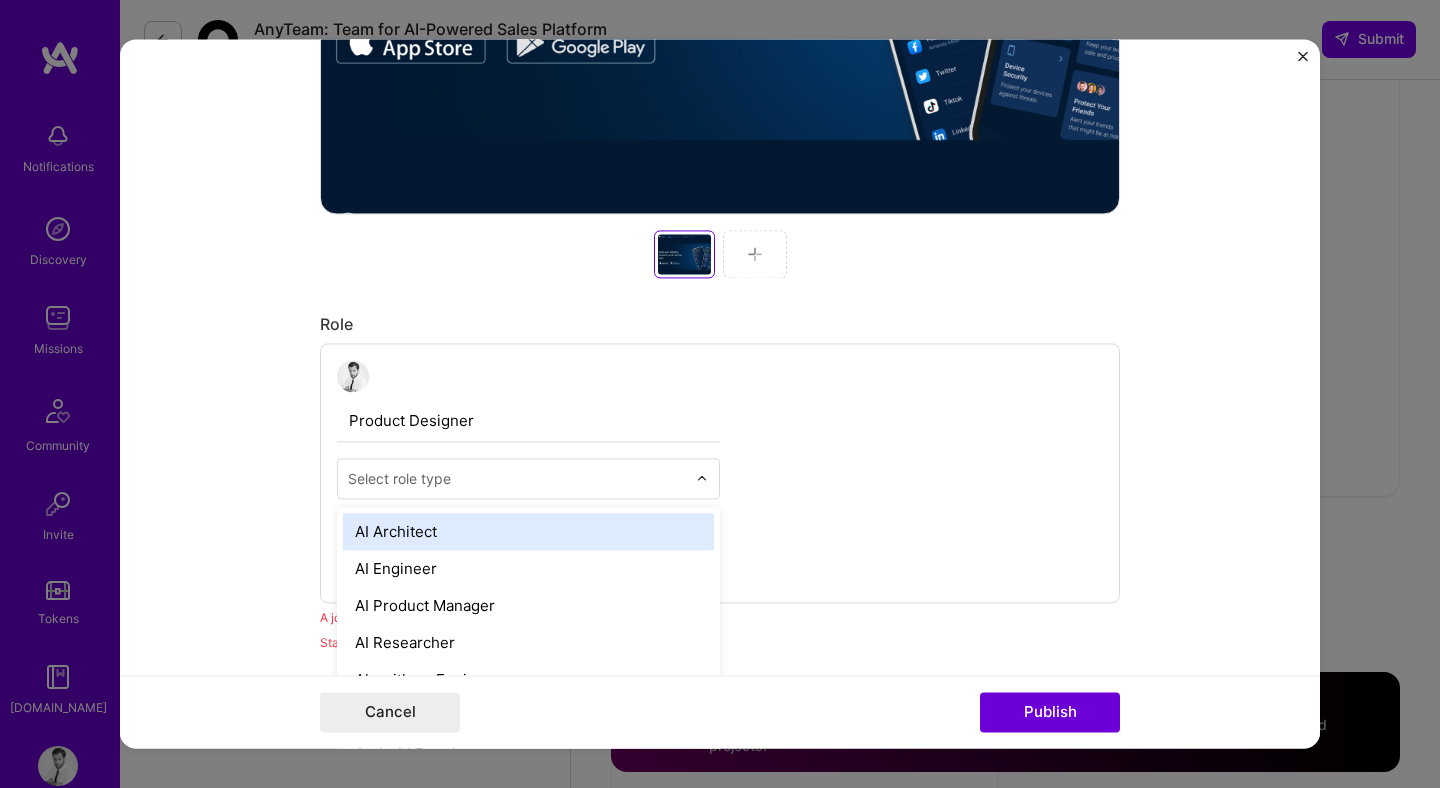 click on "Select role type" at bounding box center (399, 478) 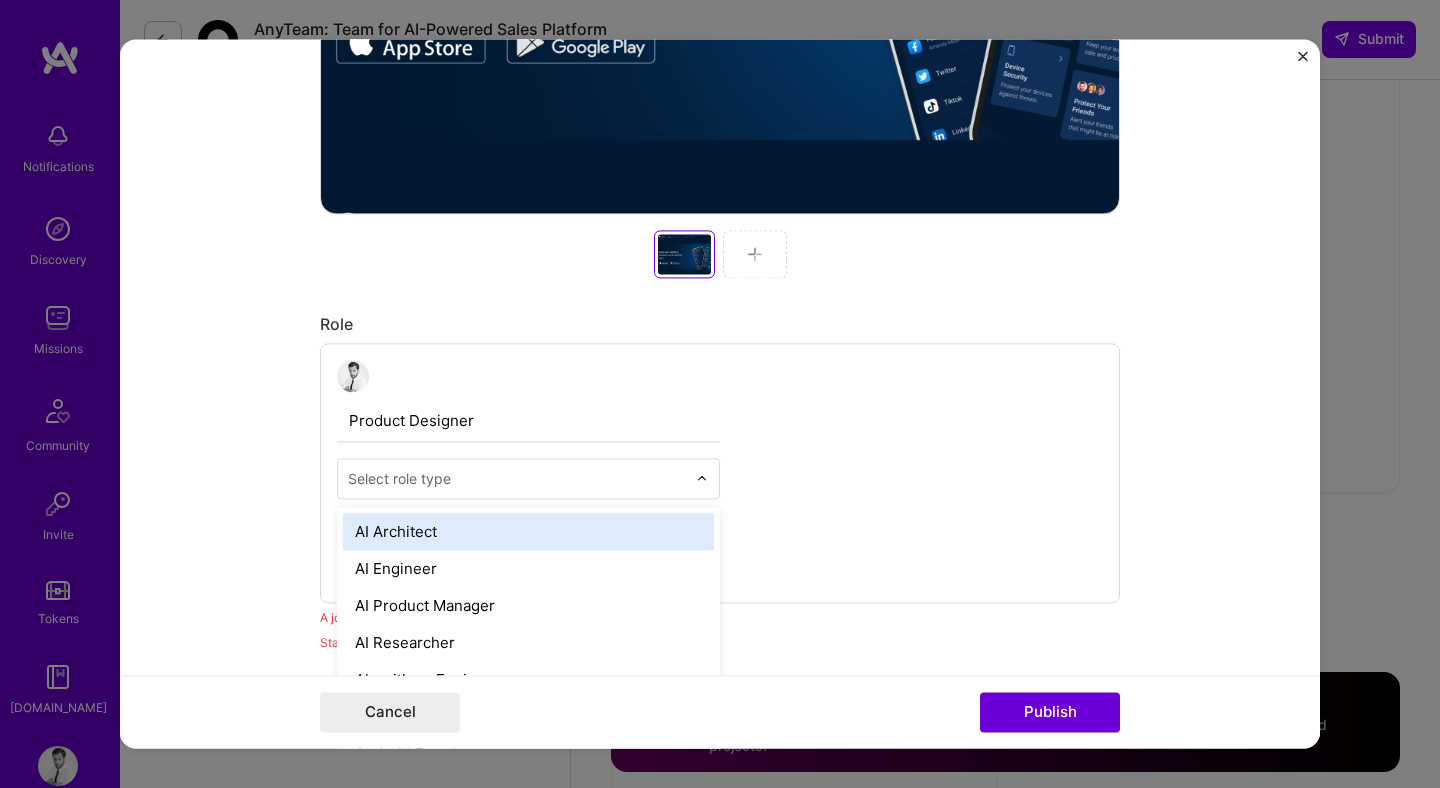 scroll, scrollTop: 6761, scrollLeft: 0, axis: vertical 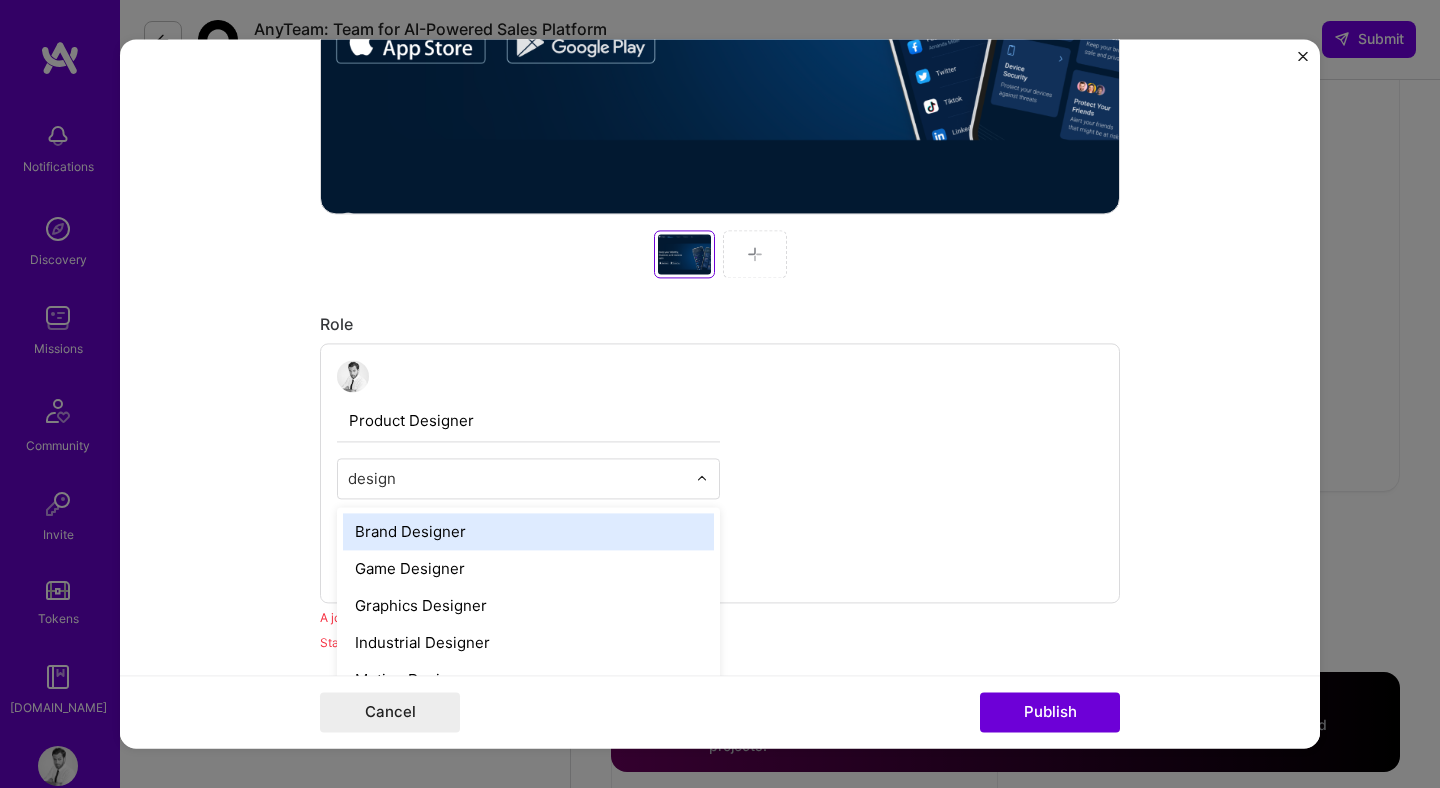 click on "design" at bounding box center [517, 478] 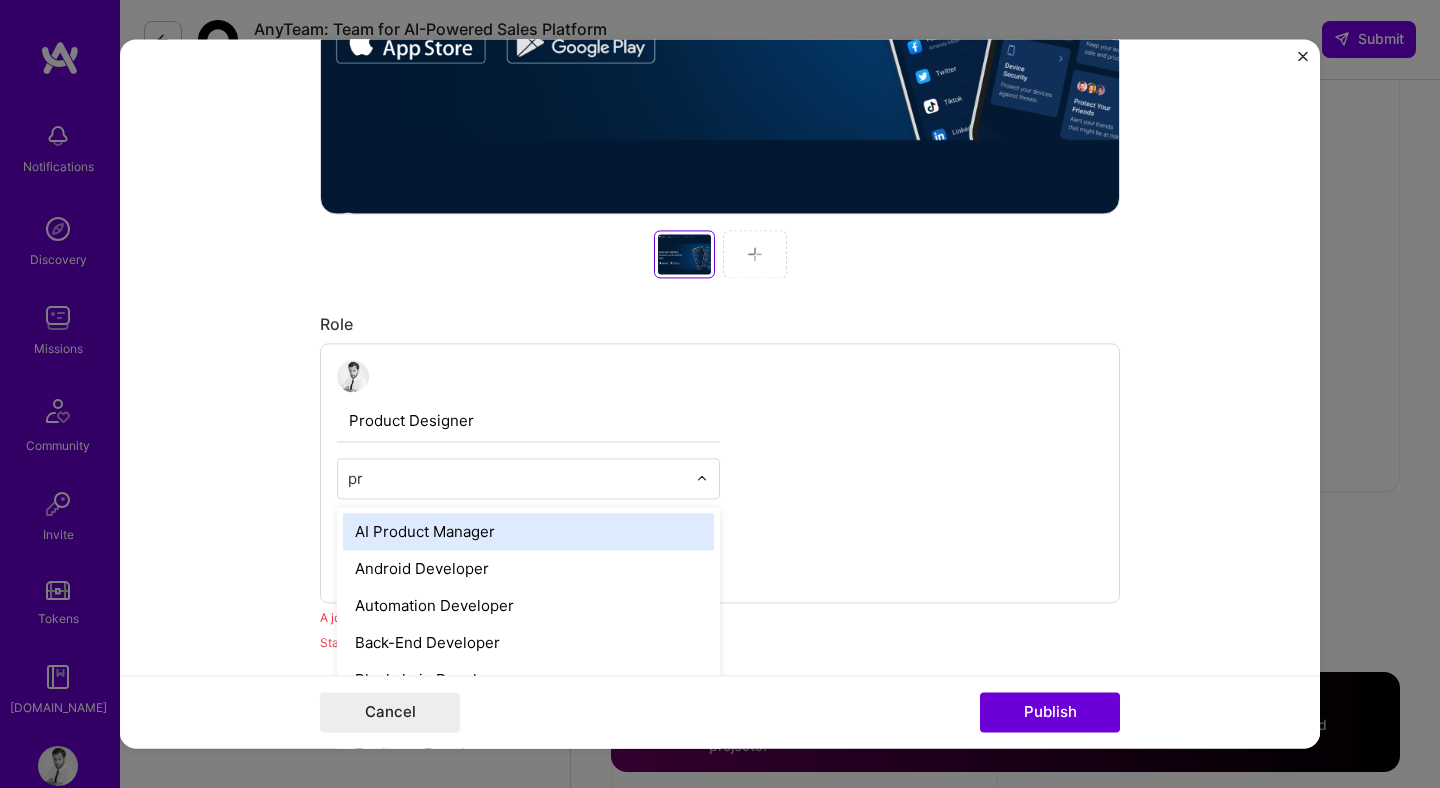 type on "pro" 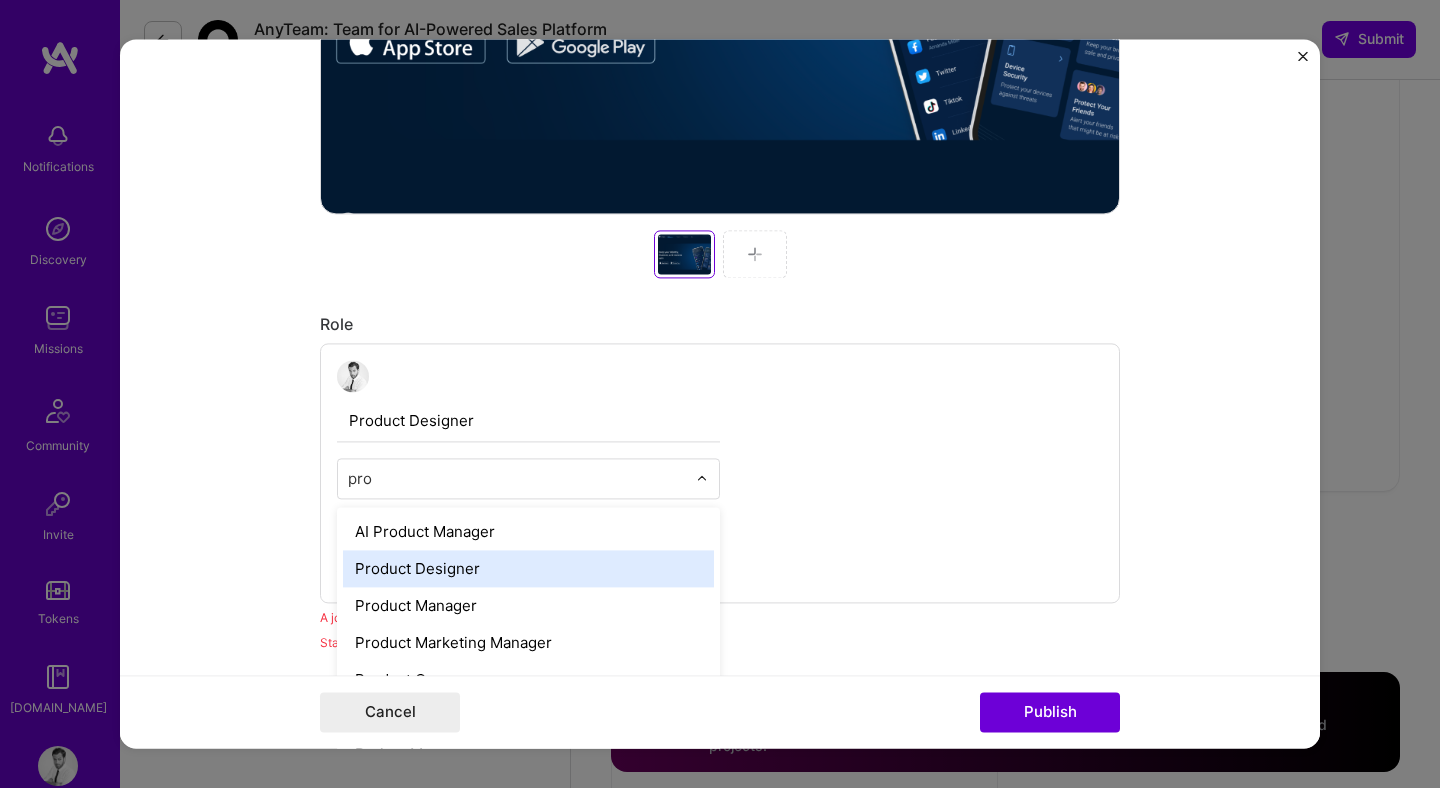 click on "Product Designer" at bounding box center (528, 568) 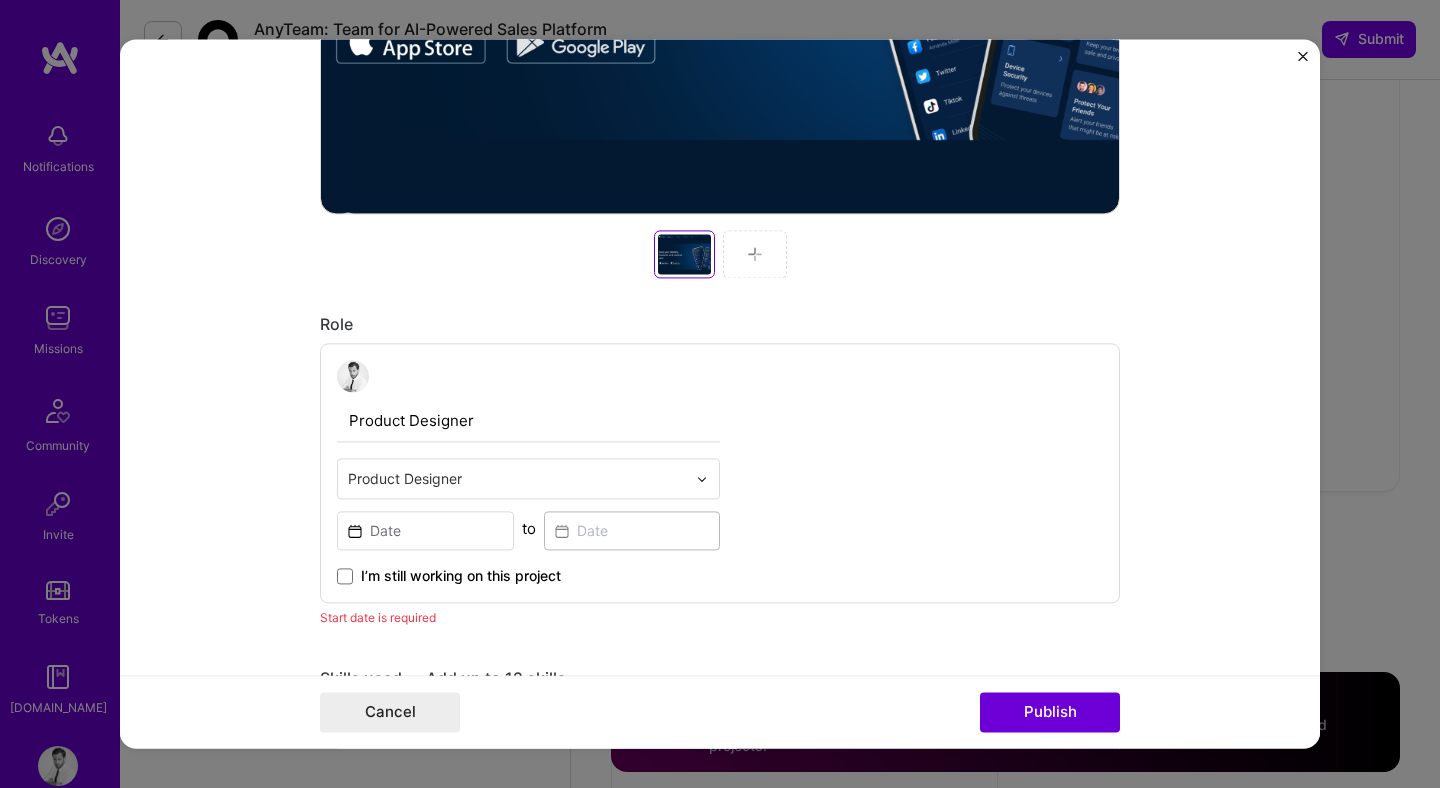 click on "Product Designer option Product Designer, selected.   Select is focused ,type to refine list, press Down to open the menu,  Product Designer
to
I’m still working on this project" at bounding box center [720, 473] 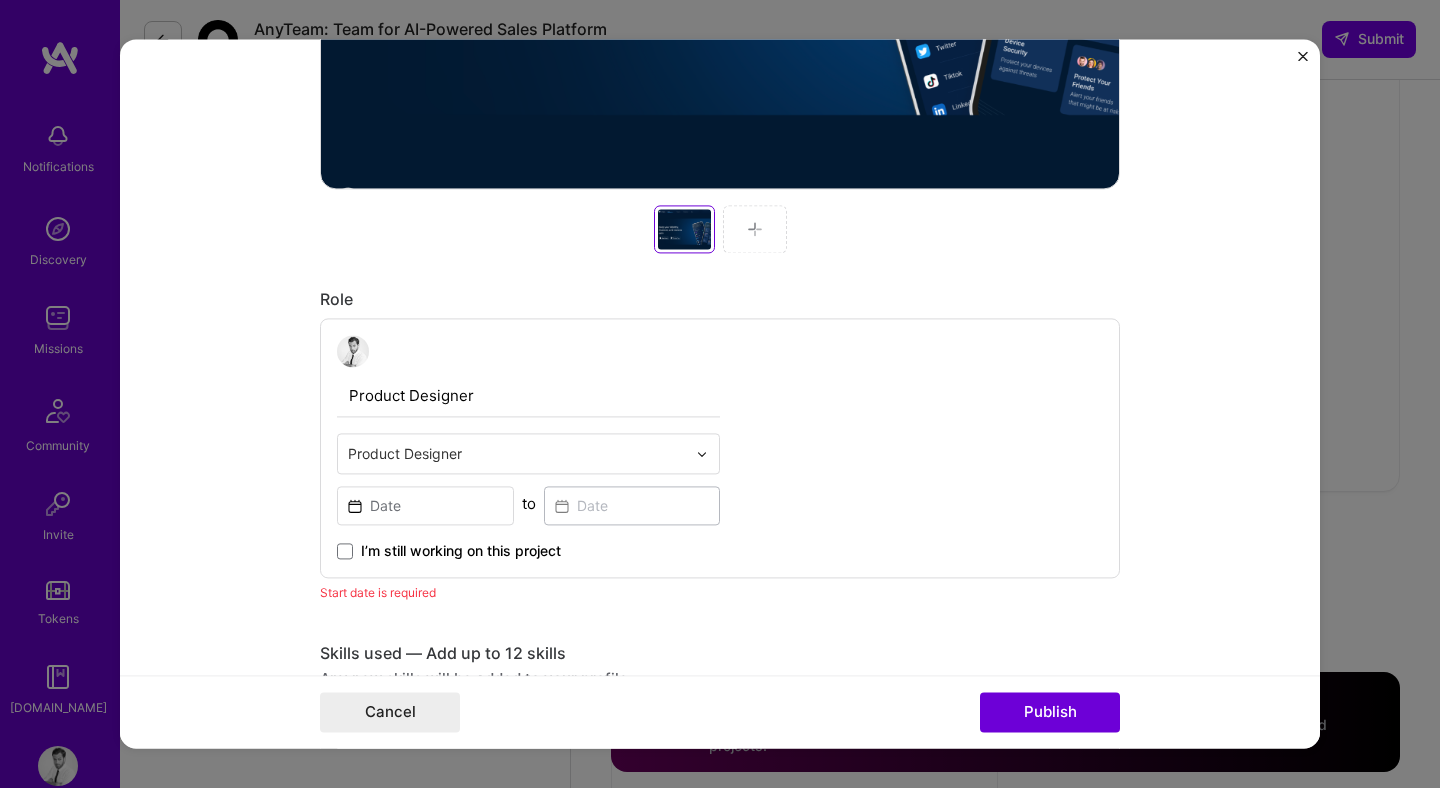 scroll, scrollTop: 988, scrollLeft: 0, axis: vertical 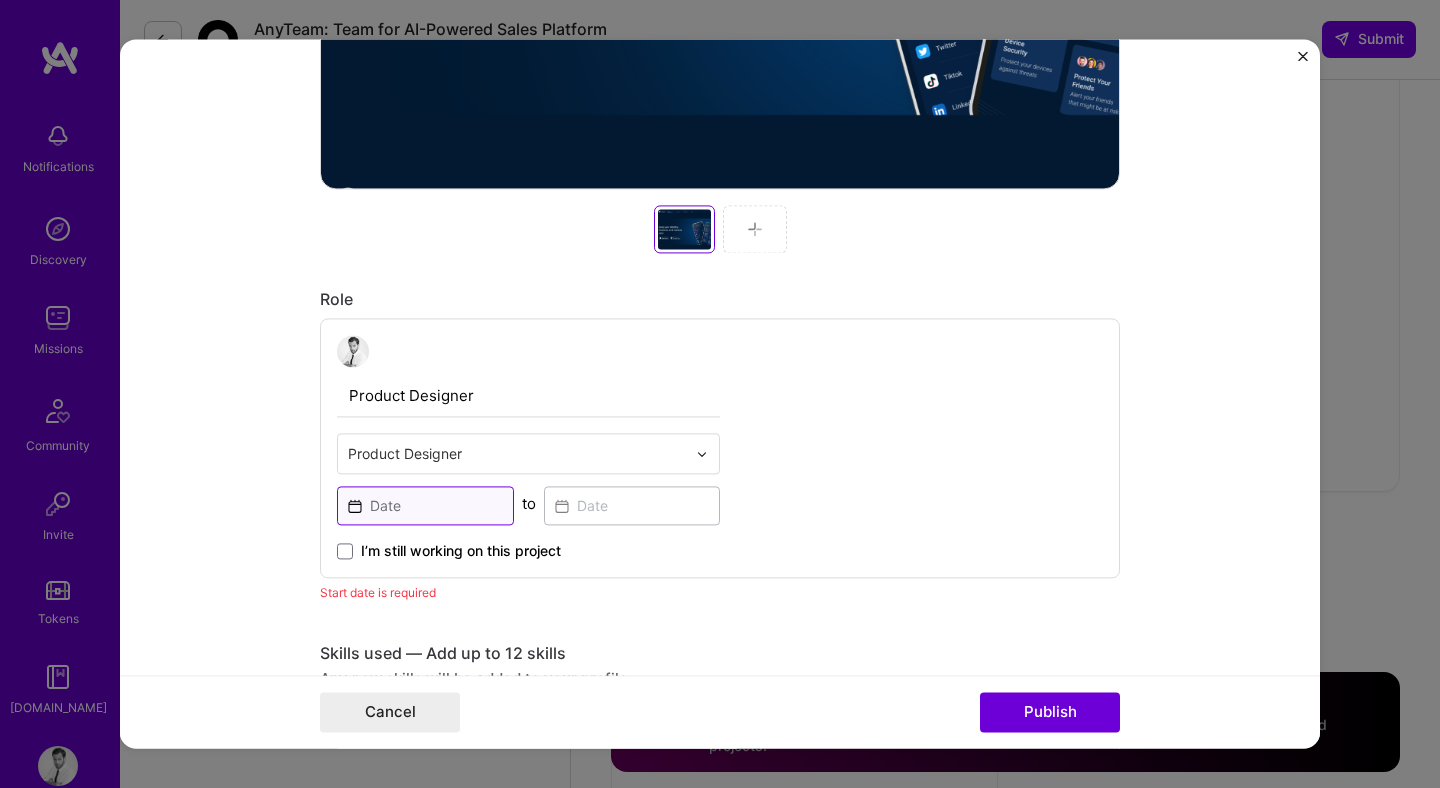click at bounding box center [425, 505] 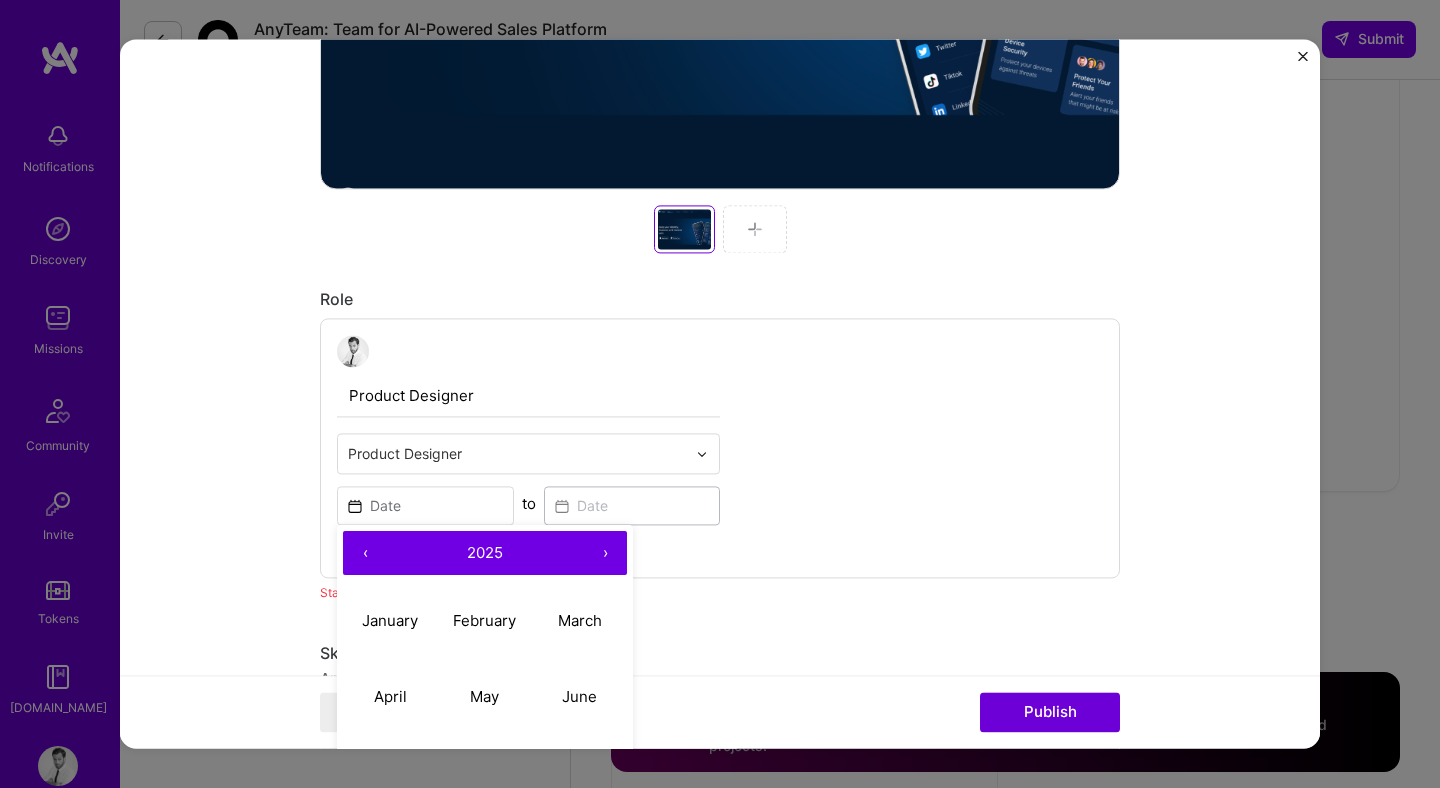 click on "‹" at bounding box center [365, 553] 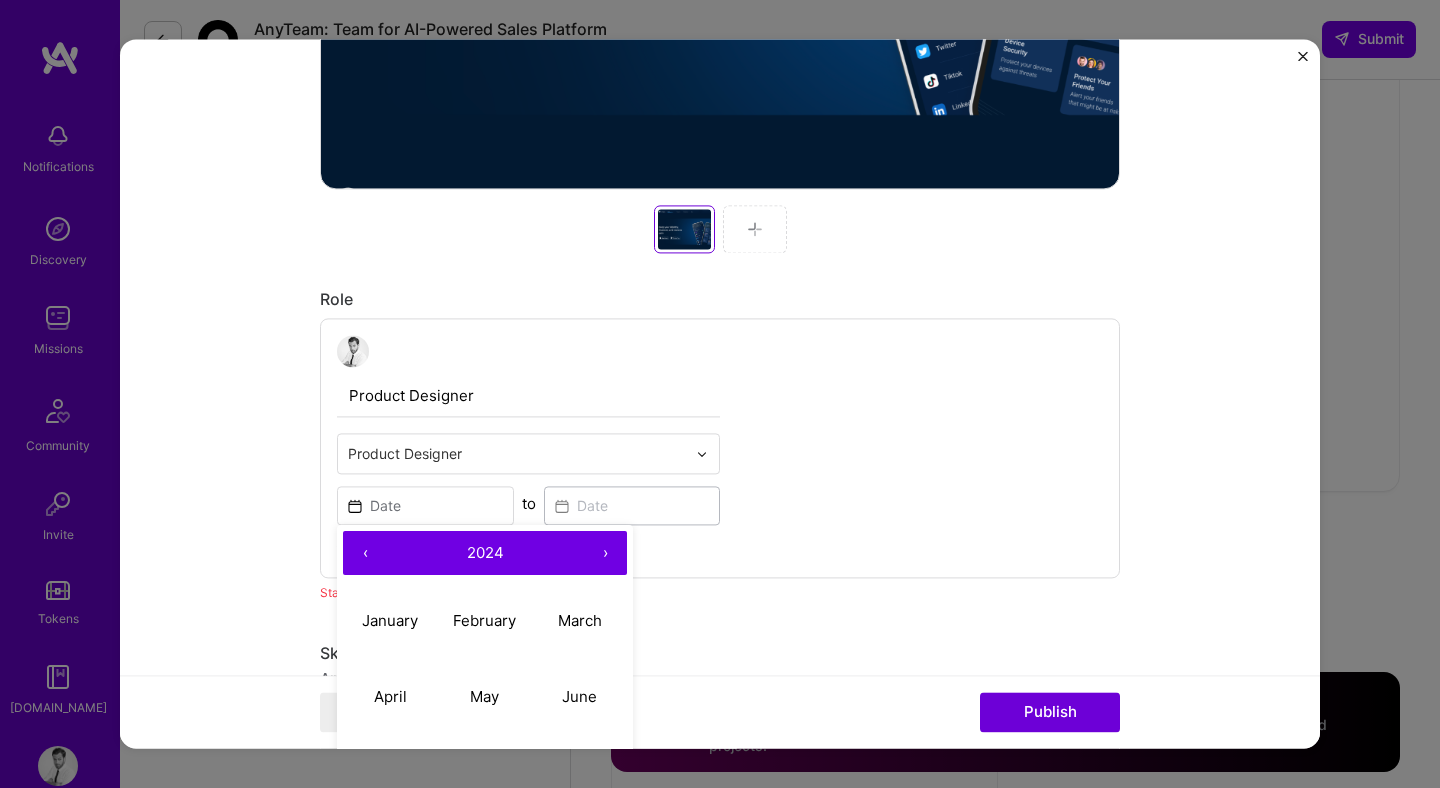 click on "‹" at bounding box center (365, 553) 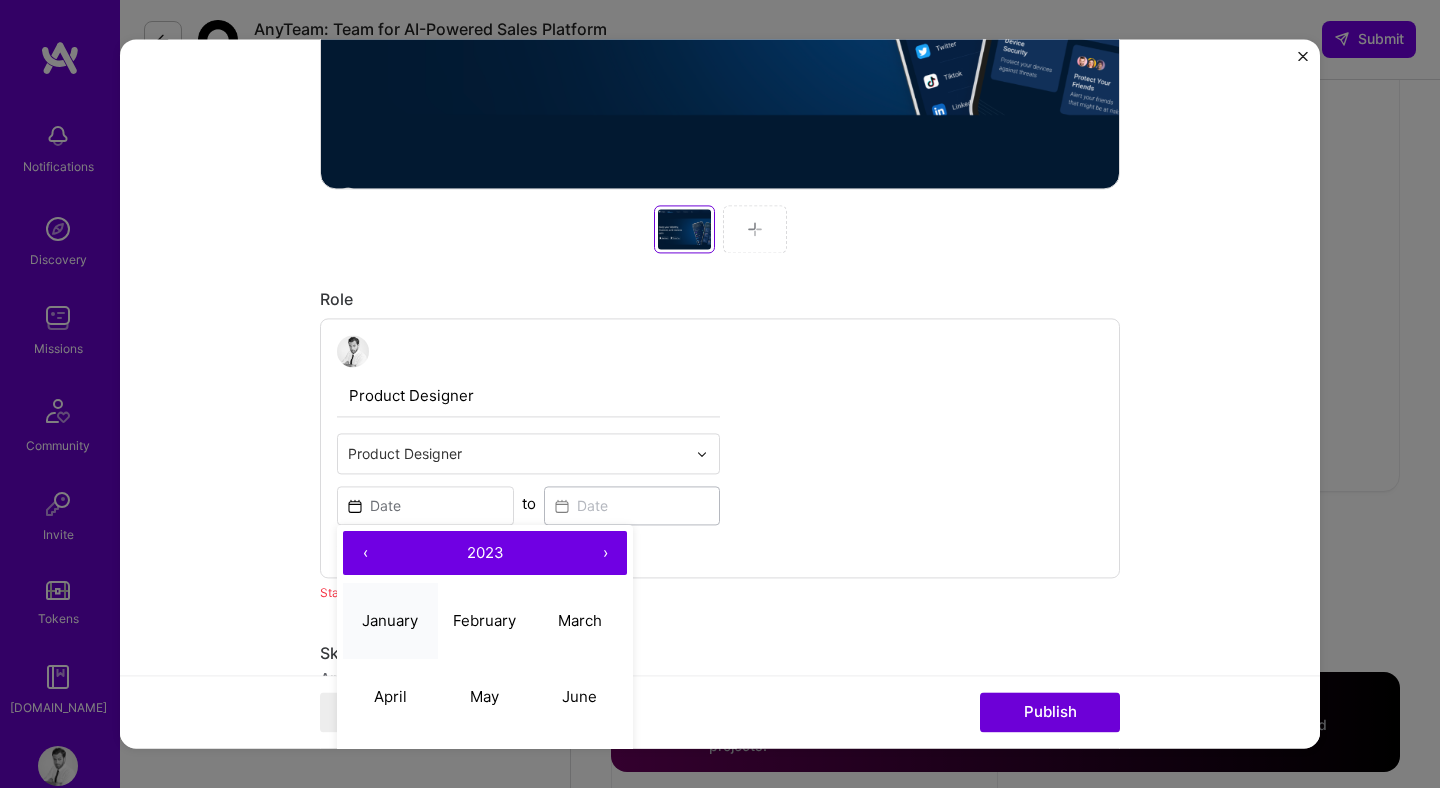 click on "January" at bounding box center (390, 620) 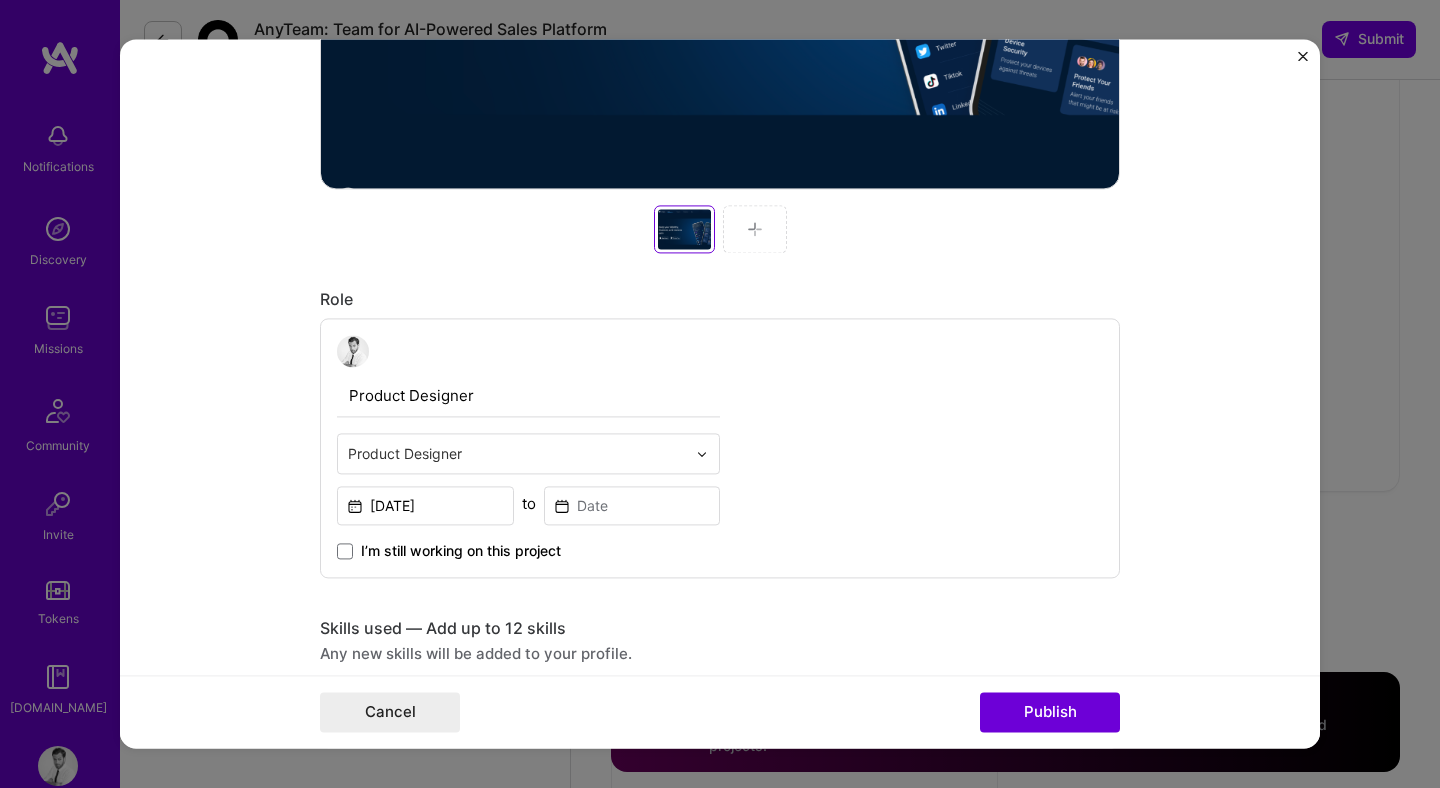 click on "This project is missing details. To be able to apply to missions with this project, you need to fill out the missing details. Project title Personal Identity Protection Company Cyrus
Project industry Industry 2 Project Link (Optional) https://cyrus.app
Add New Image Remove Image Role Product Designer Product Designer Jan, 2023
to
I’m still working on this project Skills used — Add up to 12 skills Any new skills will be added to your profile. Enter skills... At least one skill is required. Skill rating is required. Did this role require you to manage team members? (Optional) Yes, I managed — team members. Were you involved from inception to launch (0  ->  1)? (Optional) Zero to one is creation and development of a unique product from the ground up. I was involved in zero to one with this project Add metrics (Optional) Metrics help you visually show the outcome of a project. You can add up to 3 metrics. Project details" at bounding box center [720, 393] 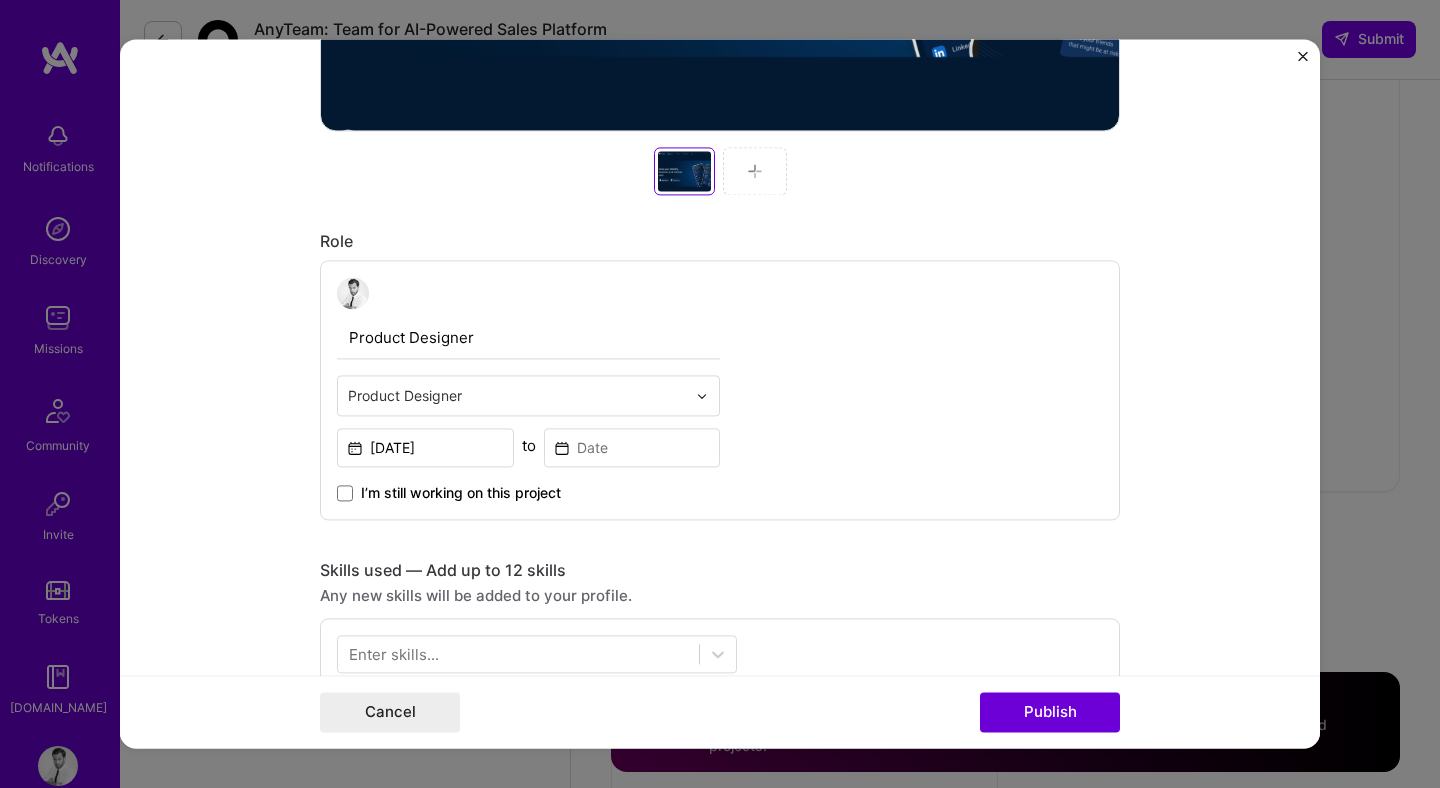 scroll, scrollTop: 1139, scrollLeft: 0, axis: vertical 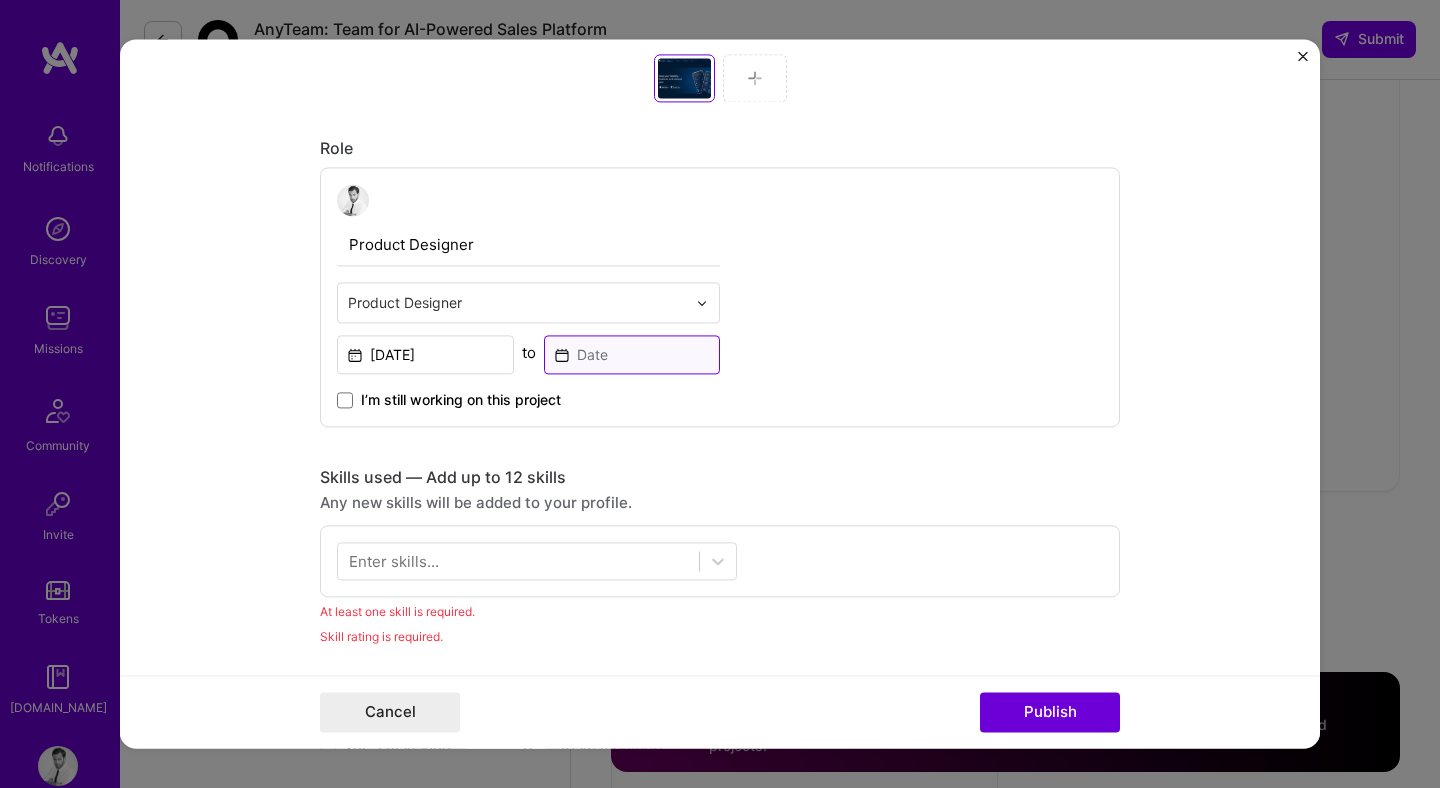 click at bounding box center [632, 354] 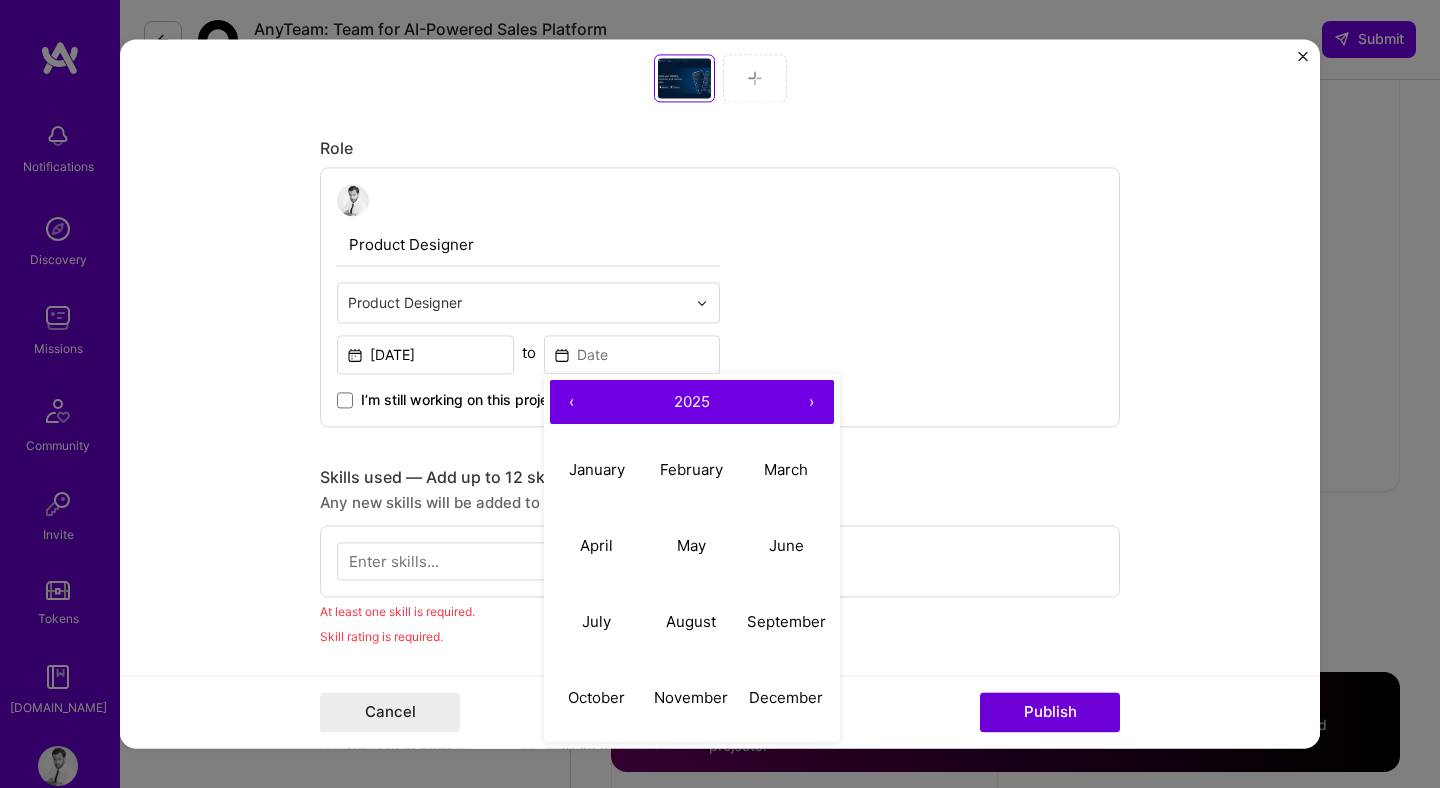 click on "‹" at bounding box center (572, 402) 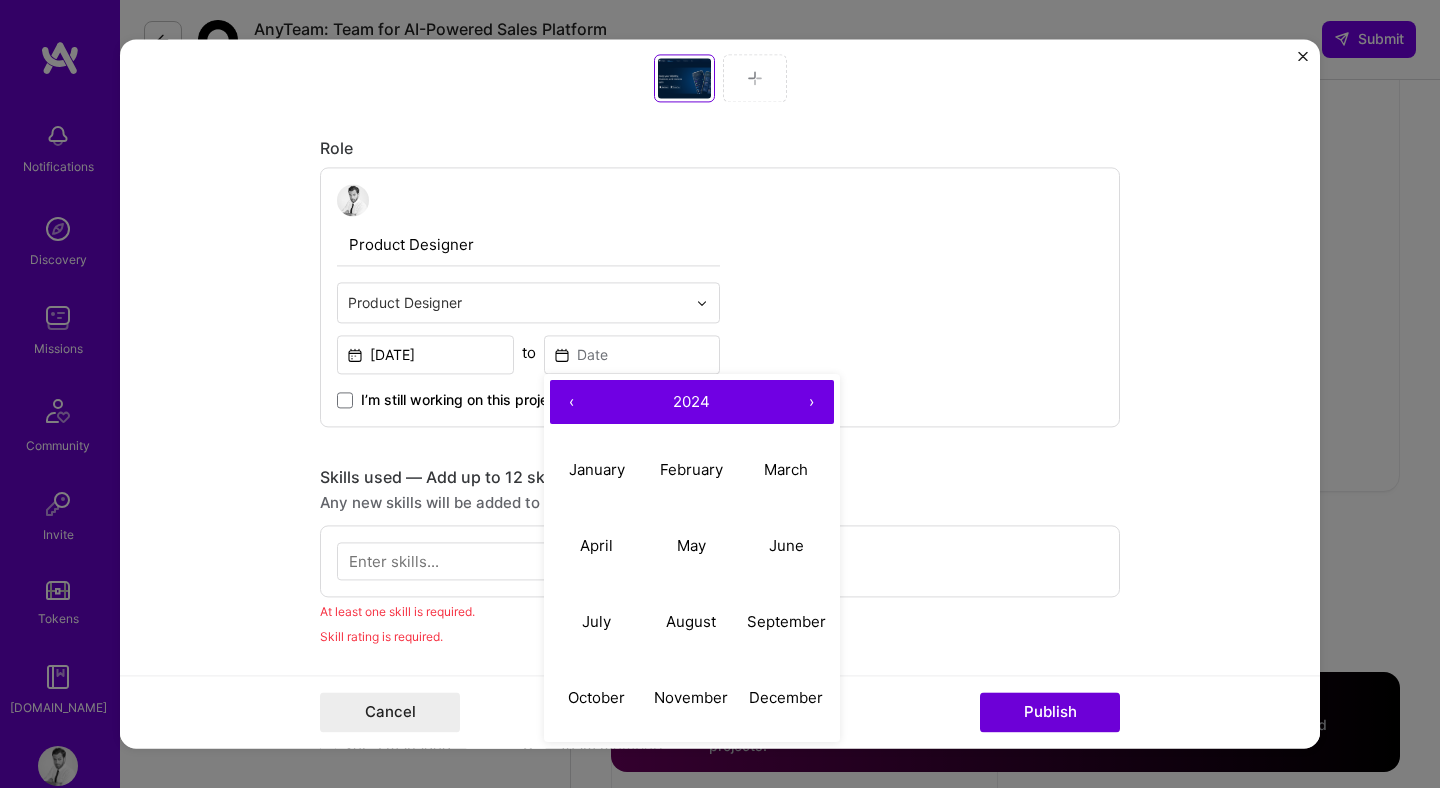 click on "‹" at bounding box center (572, 402) 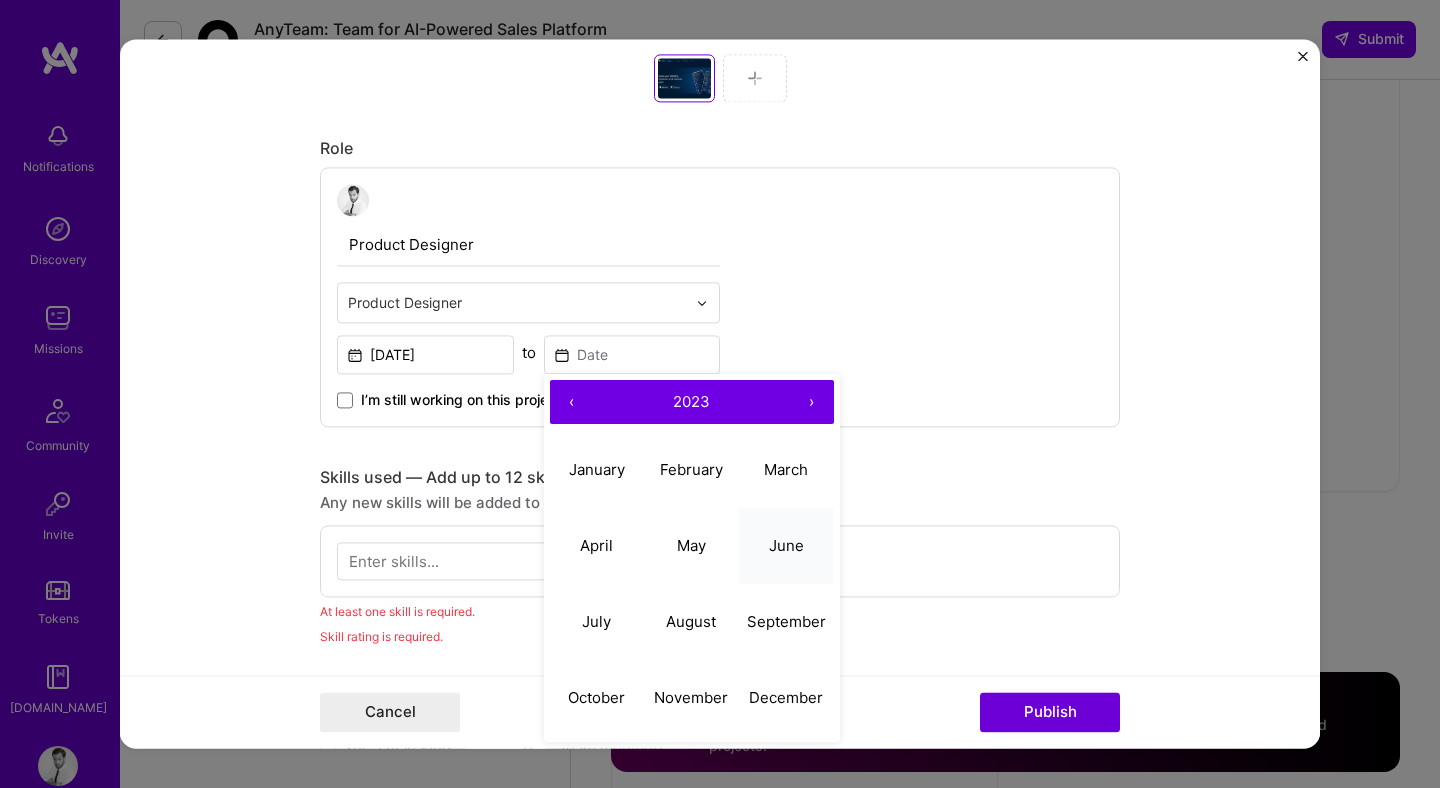 click on "June" at bounding box center (786, 546) 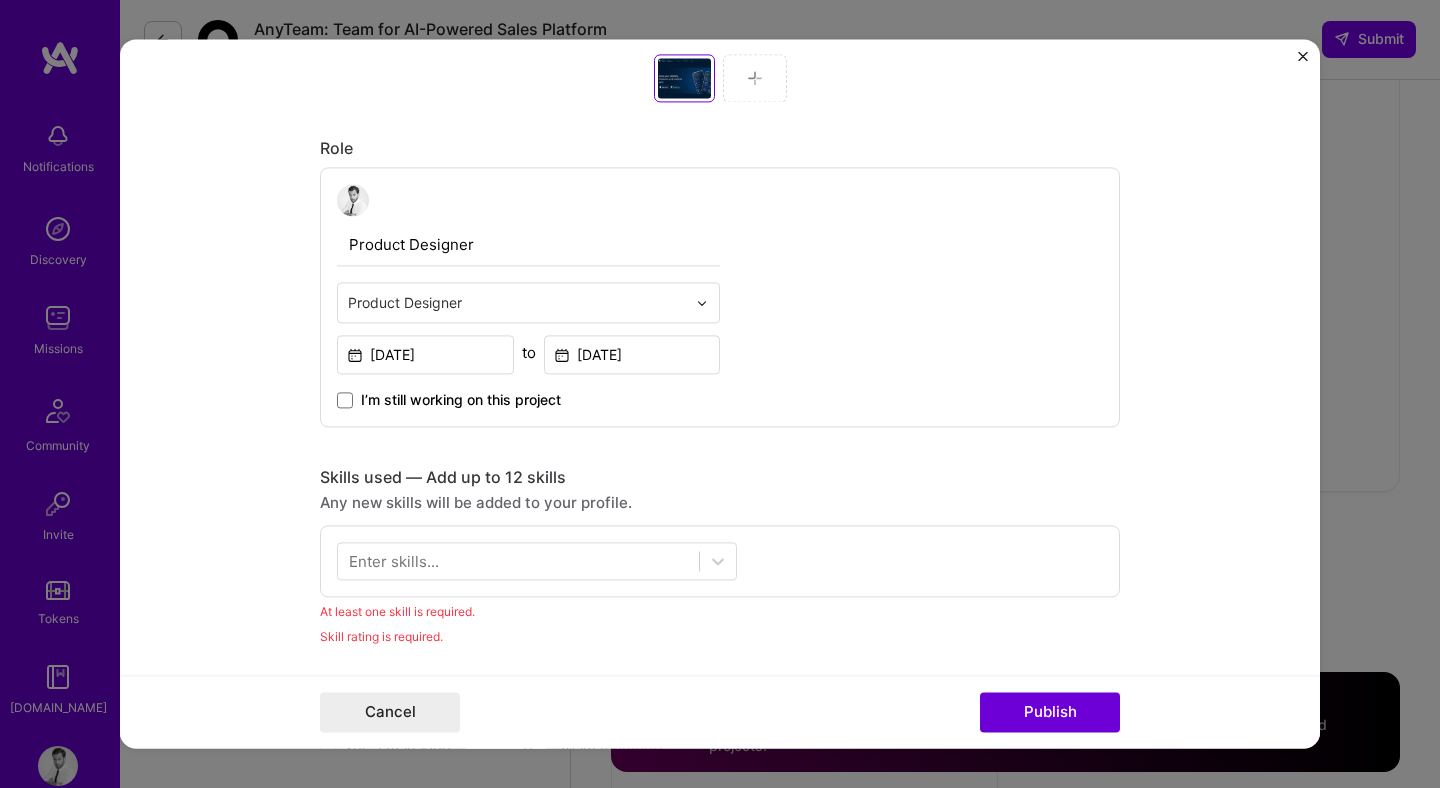 click on "This project is missing details. To be able to apply to missions with this project, you need to fill out the missing details. Project title Personal Identity Protection Company Cyrus
Project industry Industry 2 Project Link (Optional) https://cyrus.app
Add New Image Remove Image Role Product Designer Product Designer Jan, 2023
to Jun, 2023
I’m still working on this project Skills used — Add up to 12 skills Any new skills will be added to your profile. Enter skills... At least one skill is required. Skill rating is required. Did this role require you to manage team members? (Optional) Yes, I managed — team members. Were you involved from inception to launch (0  ->  1)? (Optional) Zero to one is creation and development of a unique product from the ground up. I was involved in zero to one with this project Add metrics (Optional) Project details   100 characters minimum 253 /" at bounding box center (720, 393) 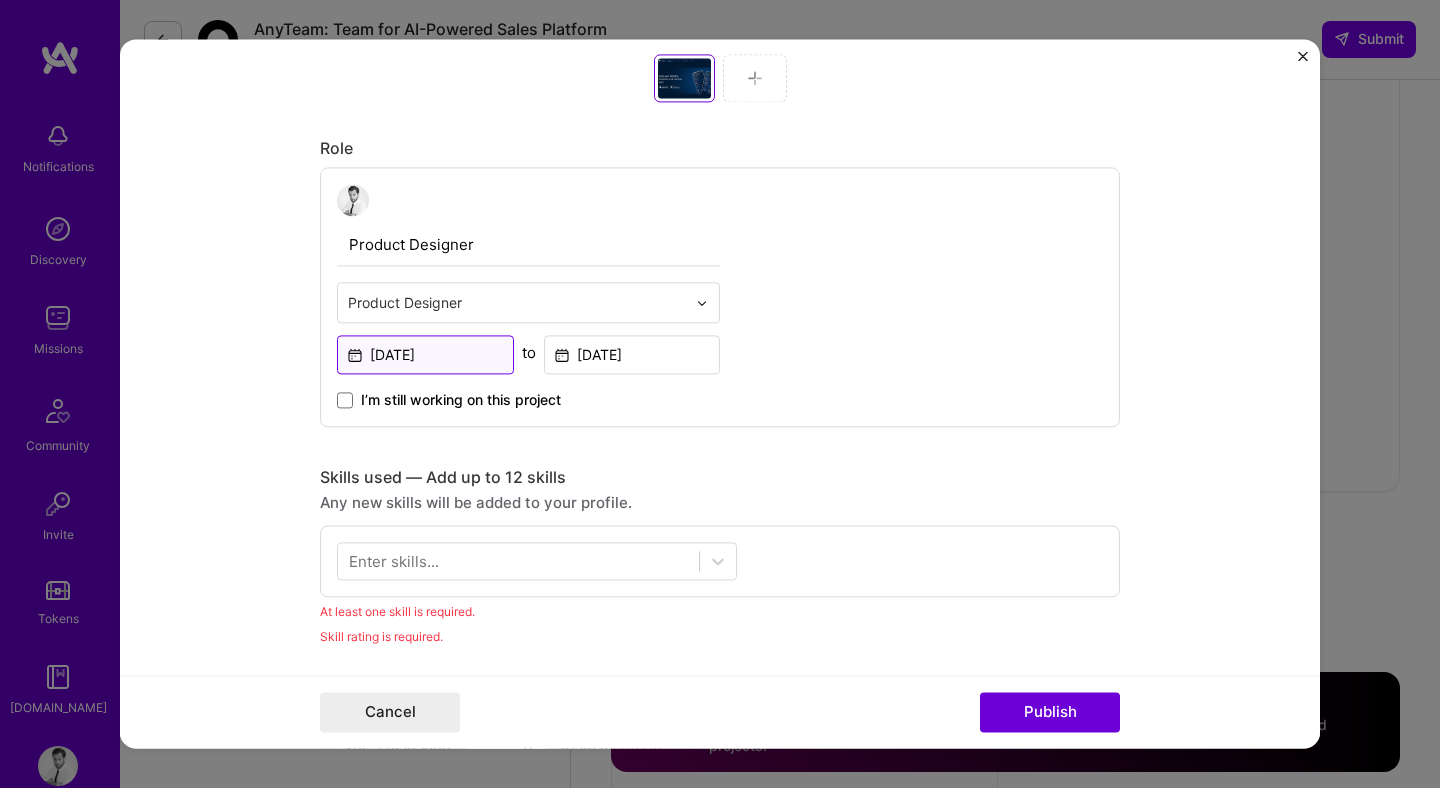 click on "Jan, 2023" at bounding box center [425, 354] 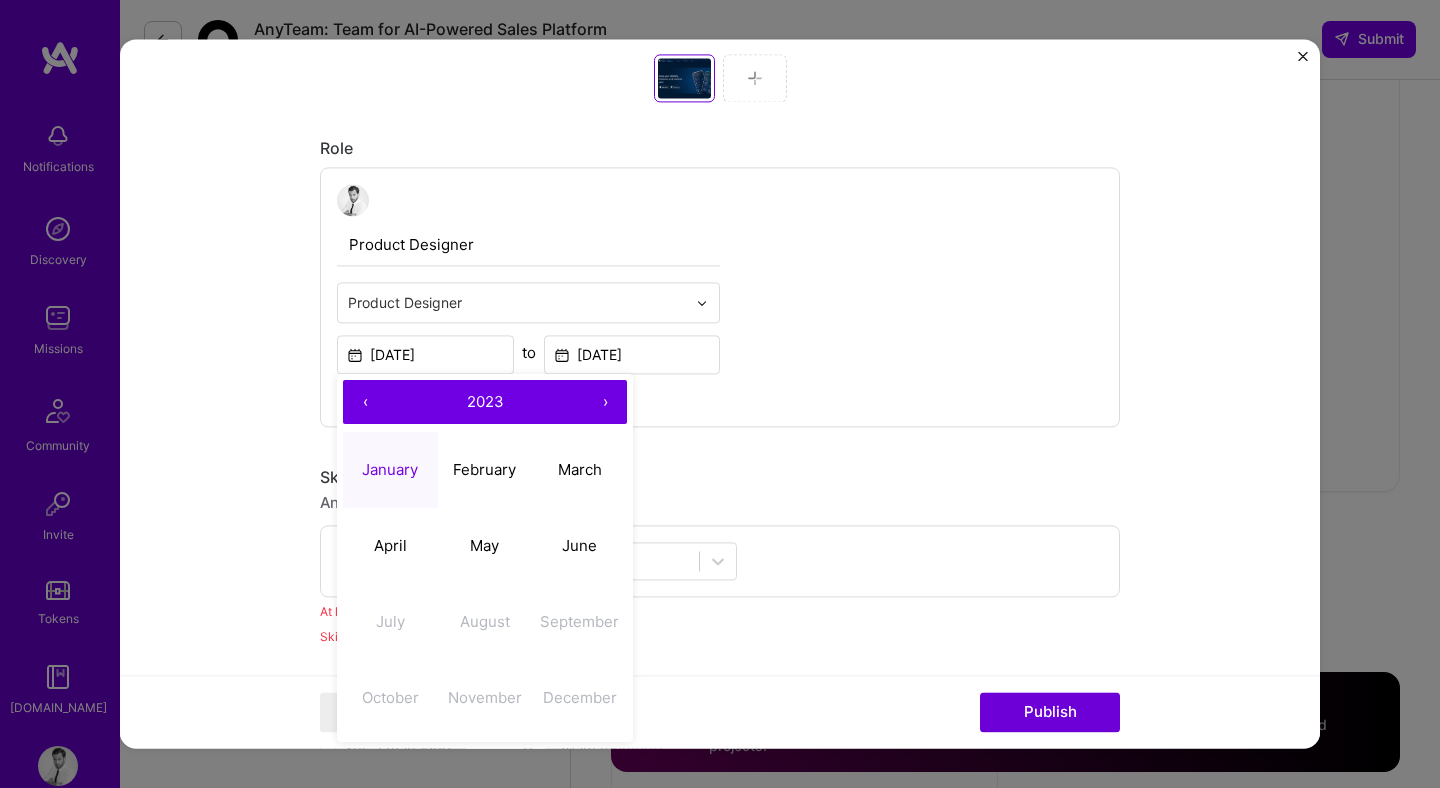 click on "‹" at bounding box center [365, 402] 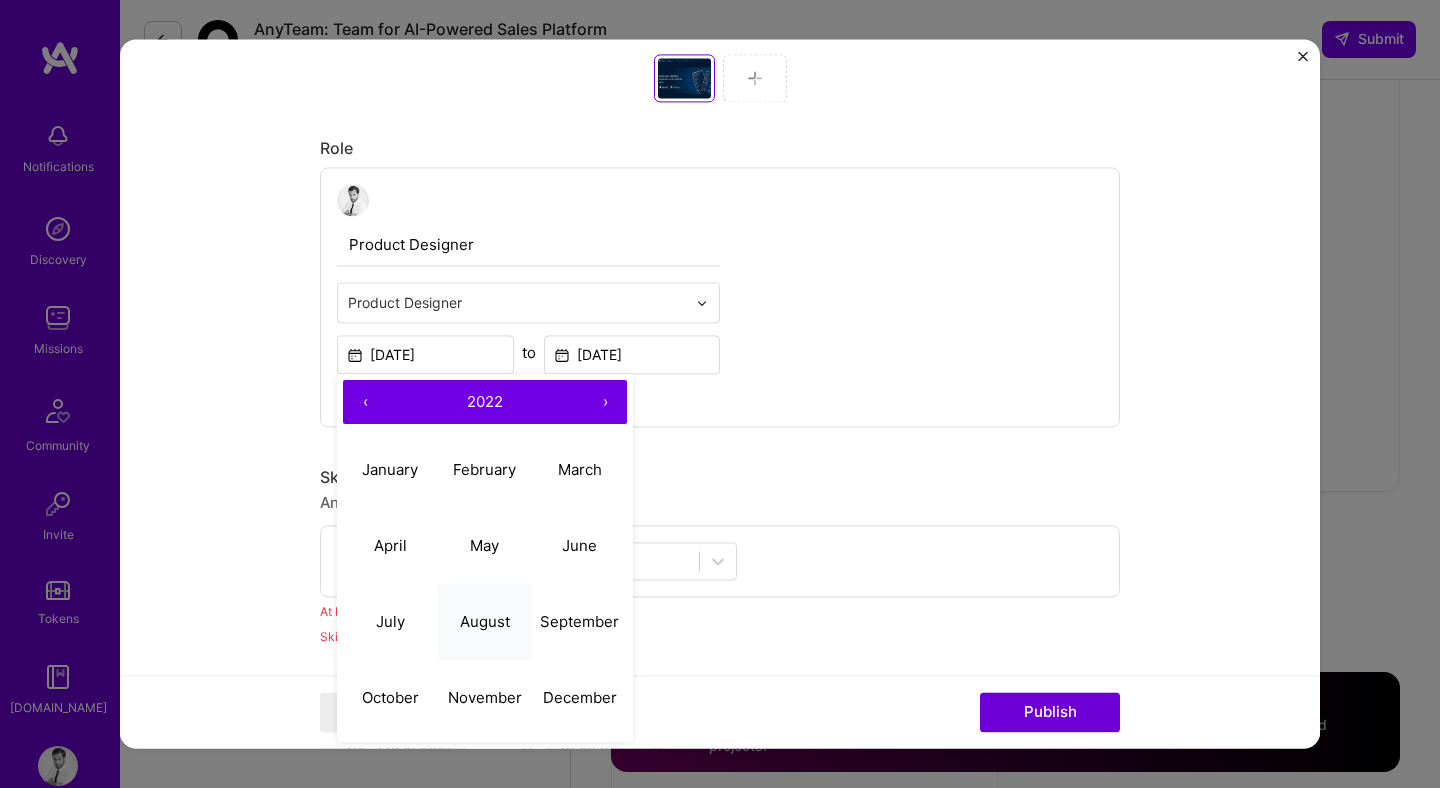 click on "August" at bounding box center [485, 622] 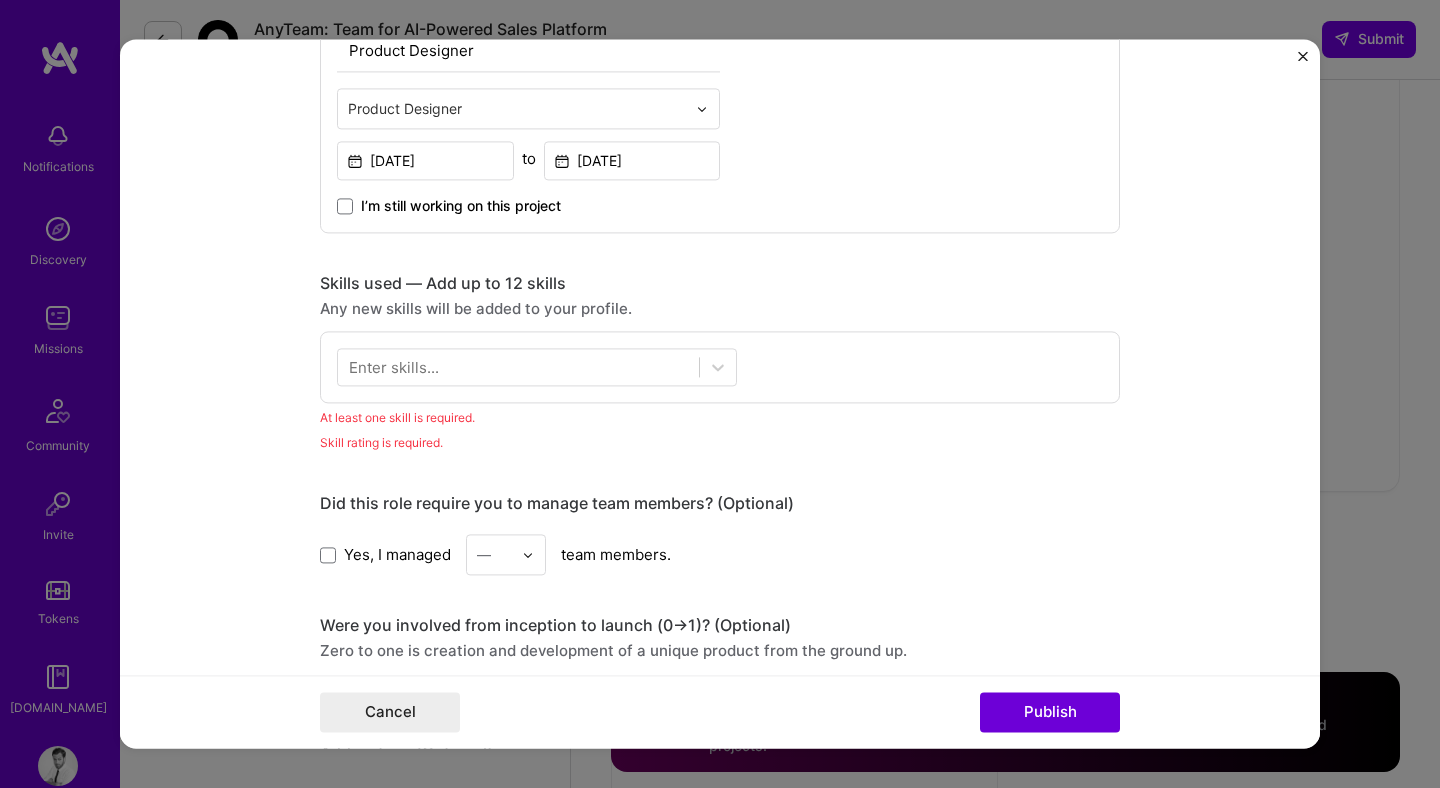 scroll, scrollTop: 1335, scrollLeft: 0, axis: vertical 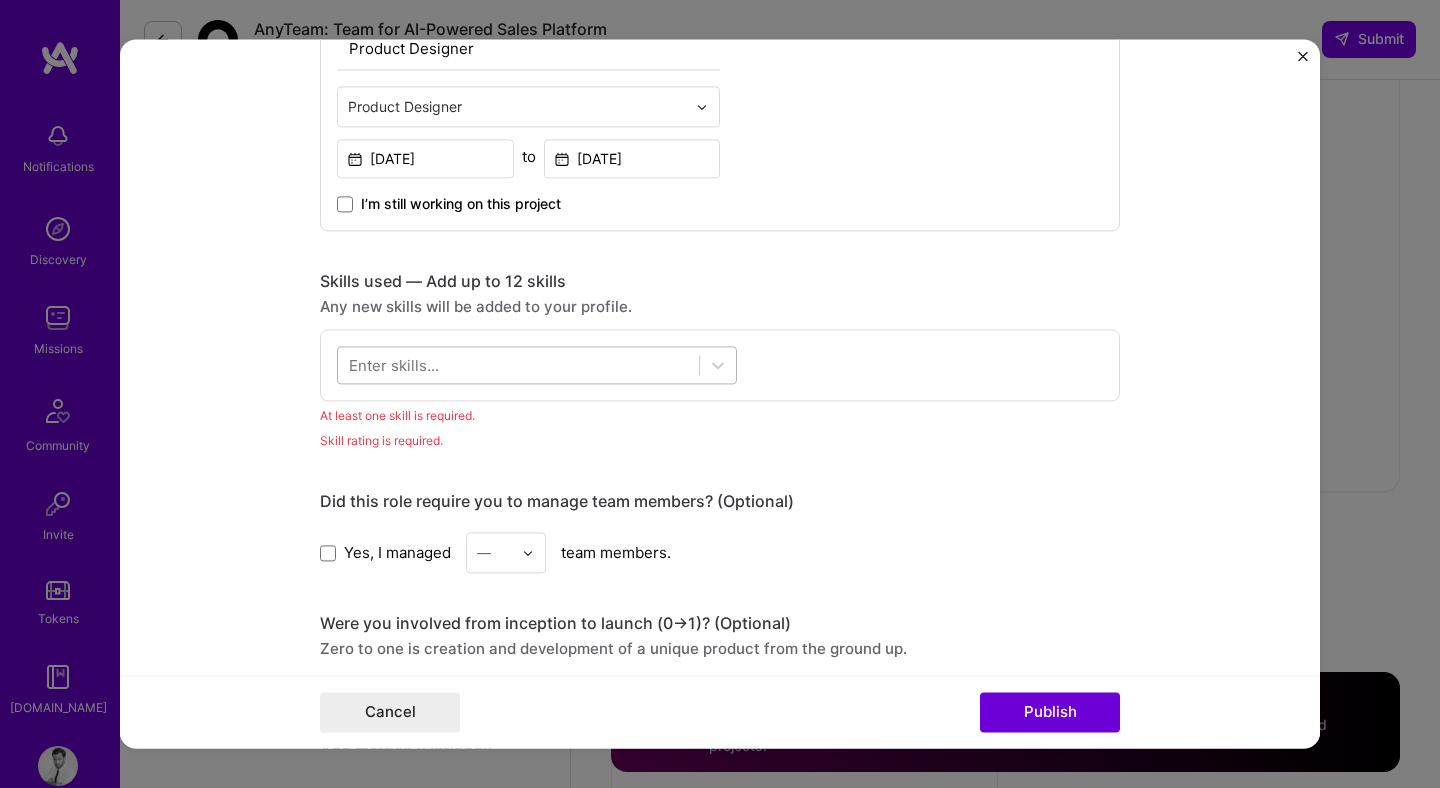 click at bounding box center (518, 365) 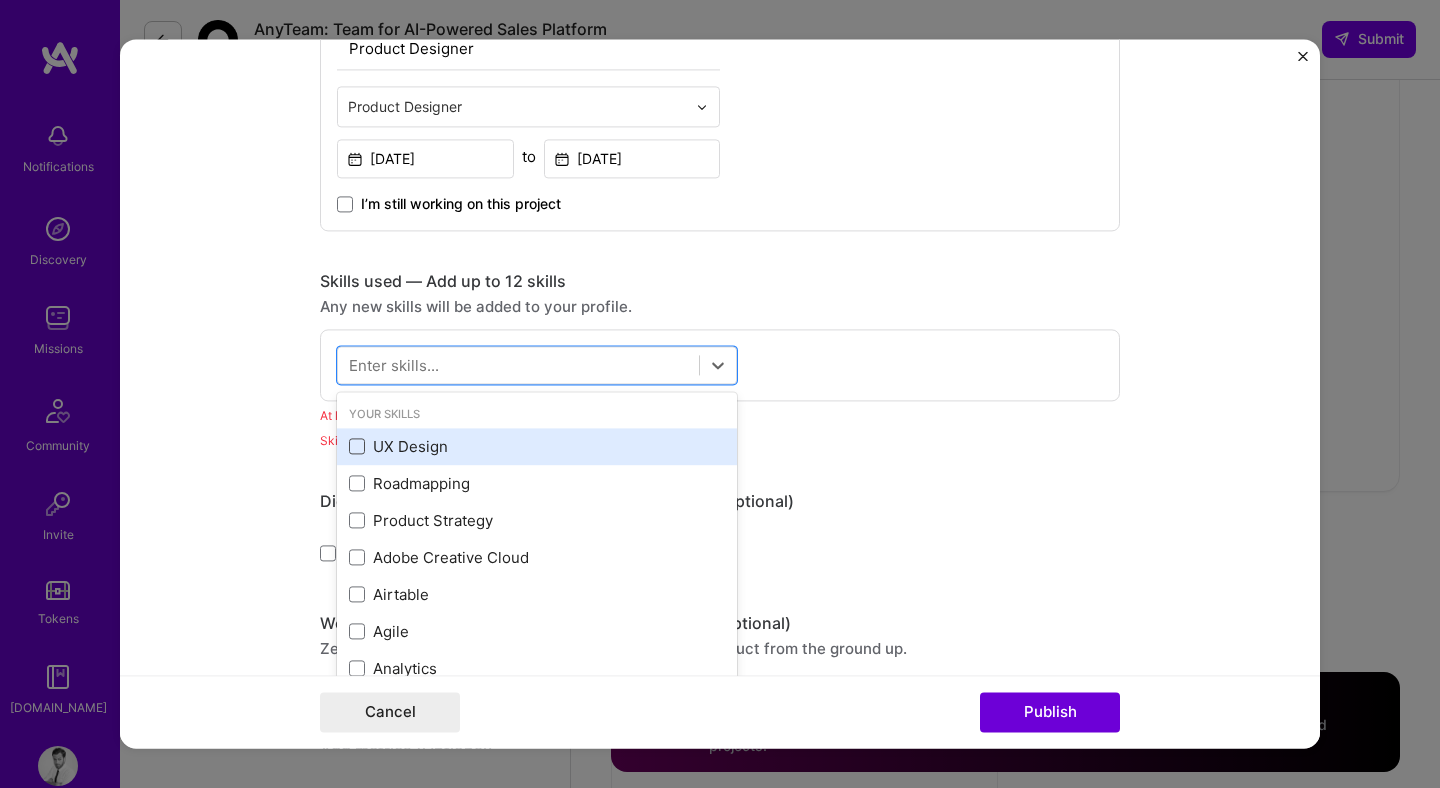 click at bounding box center (357, 447) 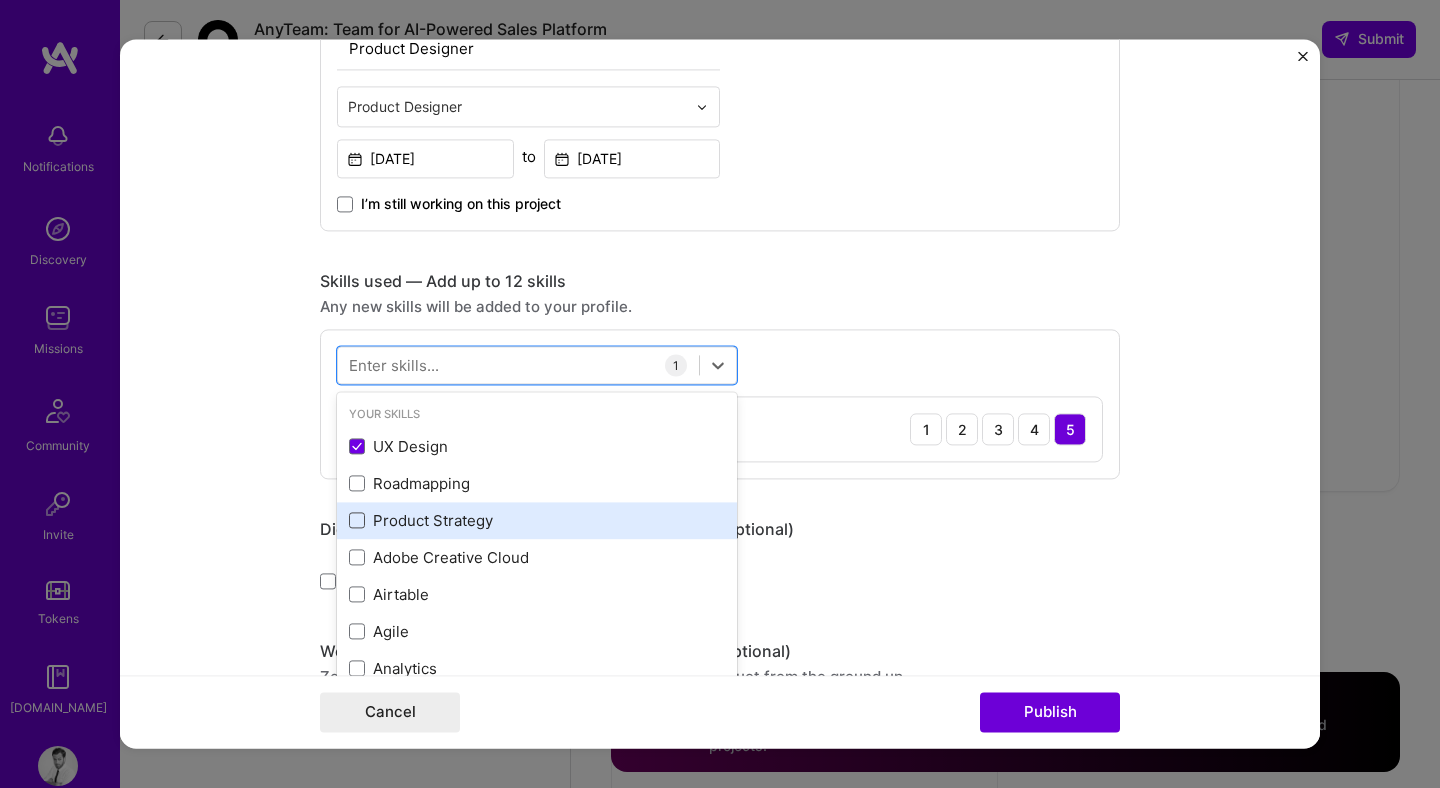 click at bounding box center [357, 521] 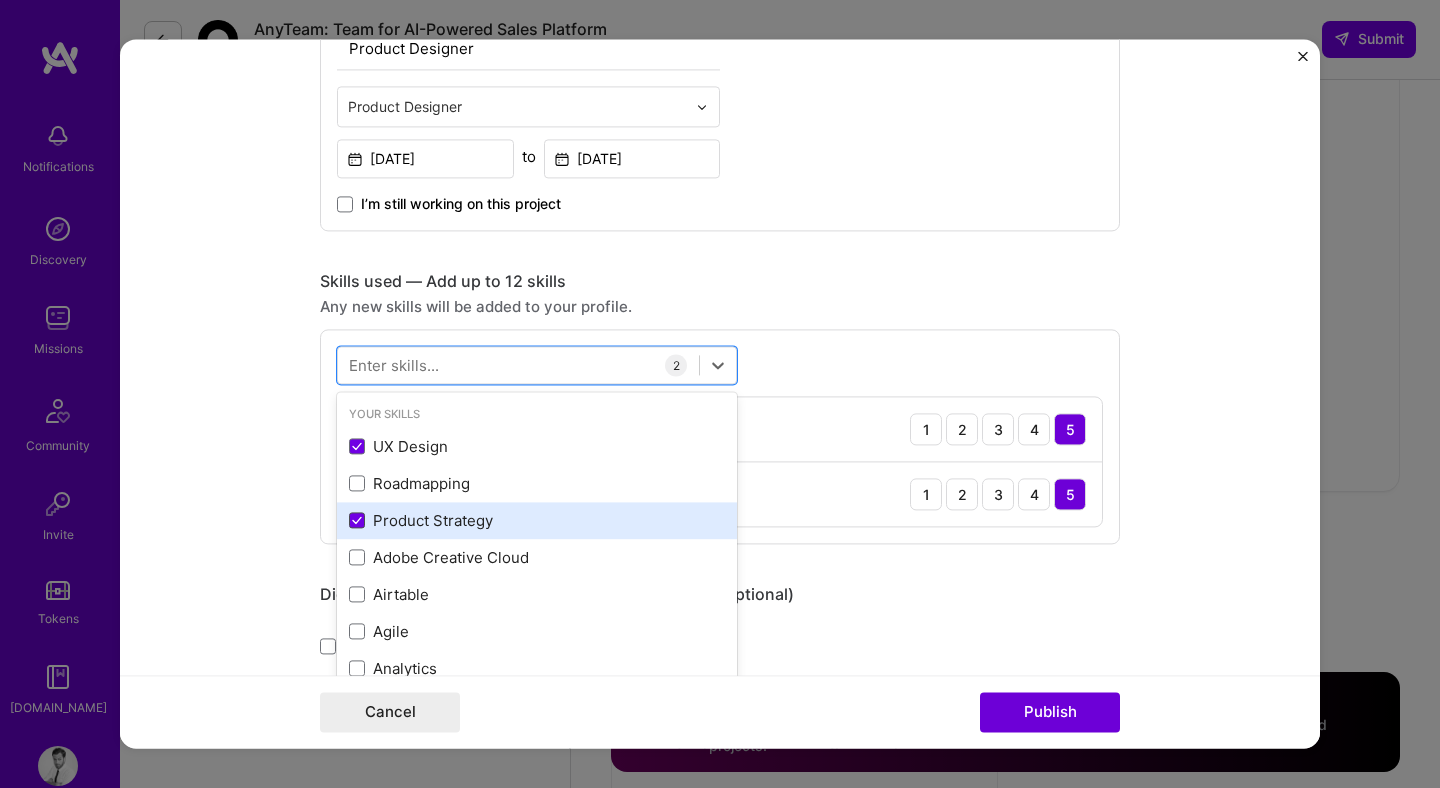 click 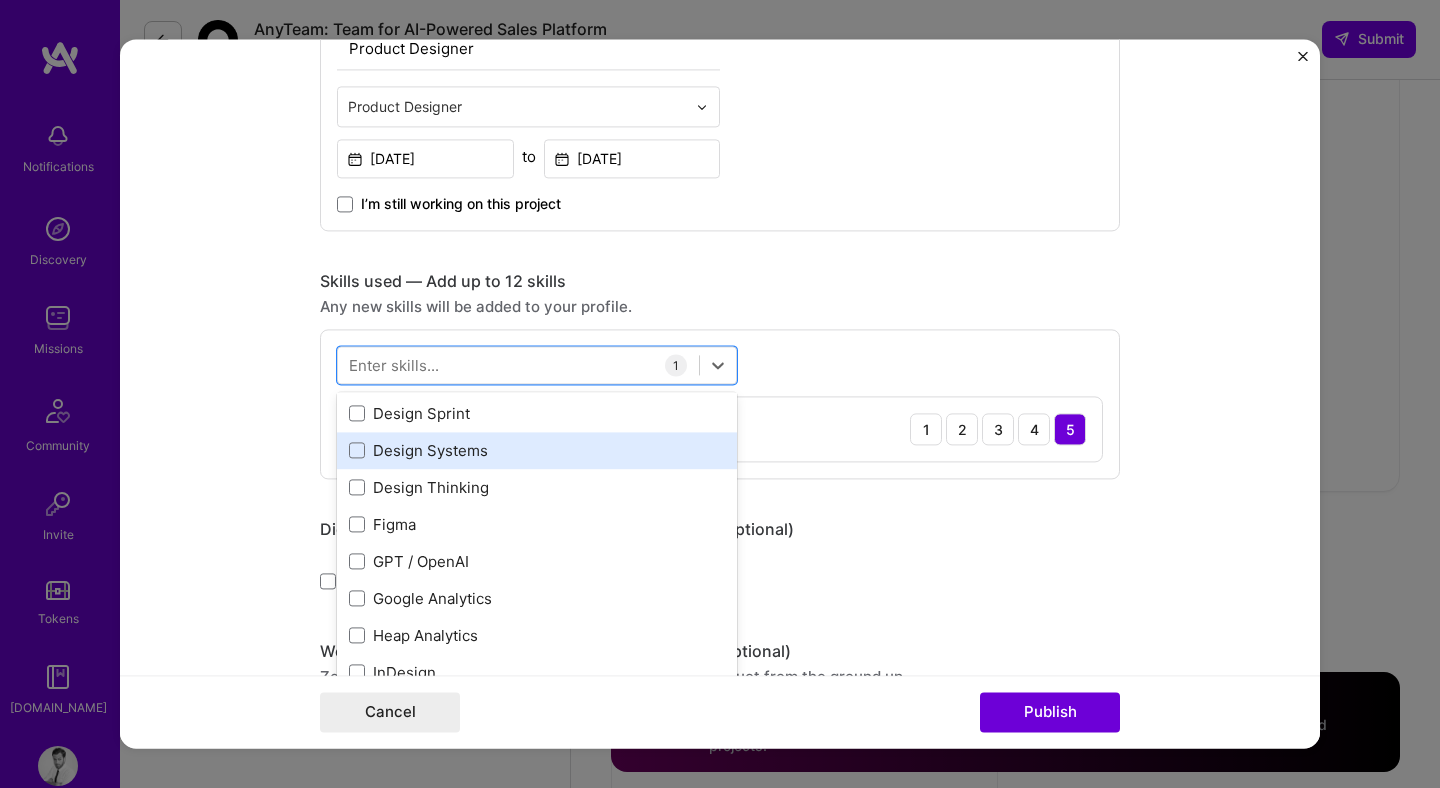 scroll, scrollTop: 405, scrollLeft: 0, axis: vertical 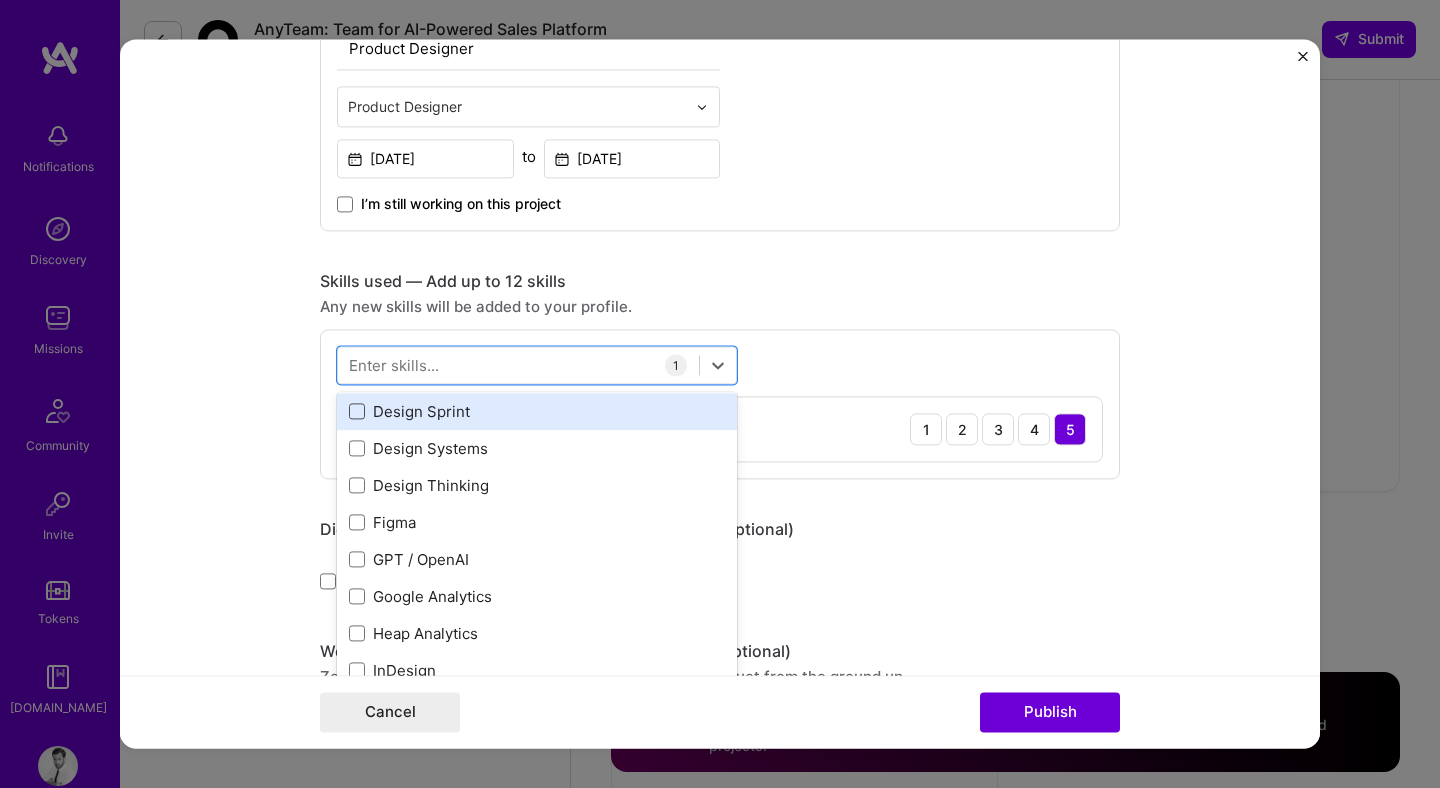 click at bounding box center [357, 412] 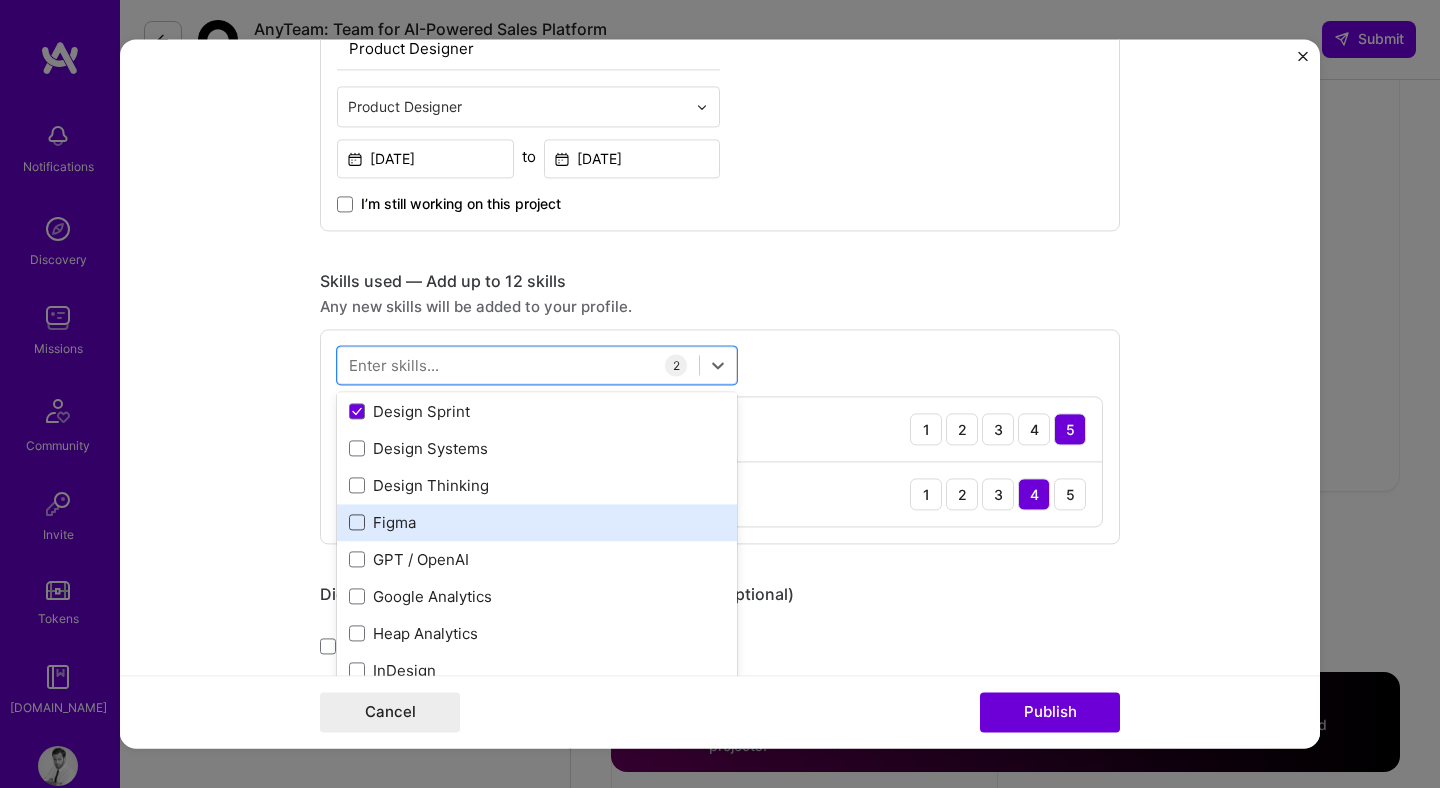click at bounding box center [357, 523] 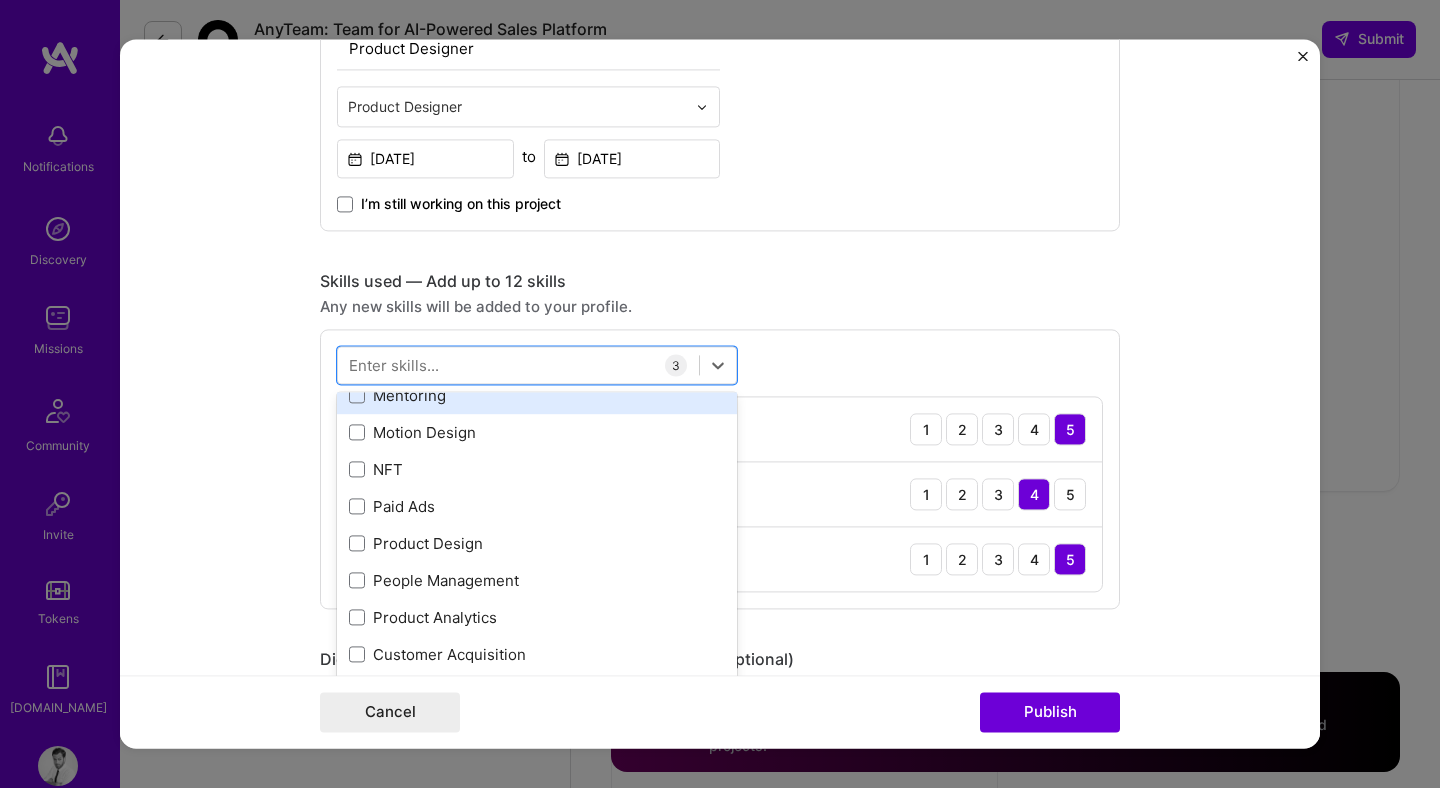 scroll, scrollTop: 1091, scrollLeft: 0, axis: vertical 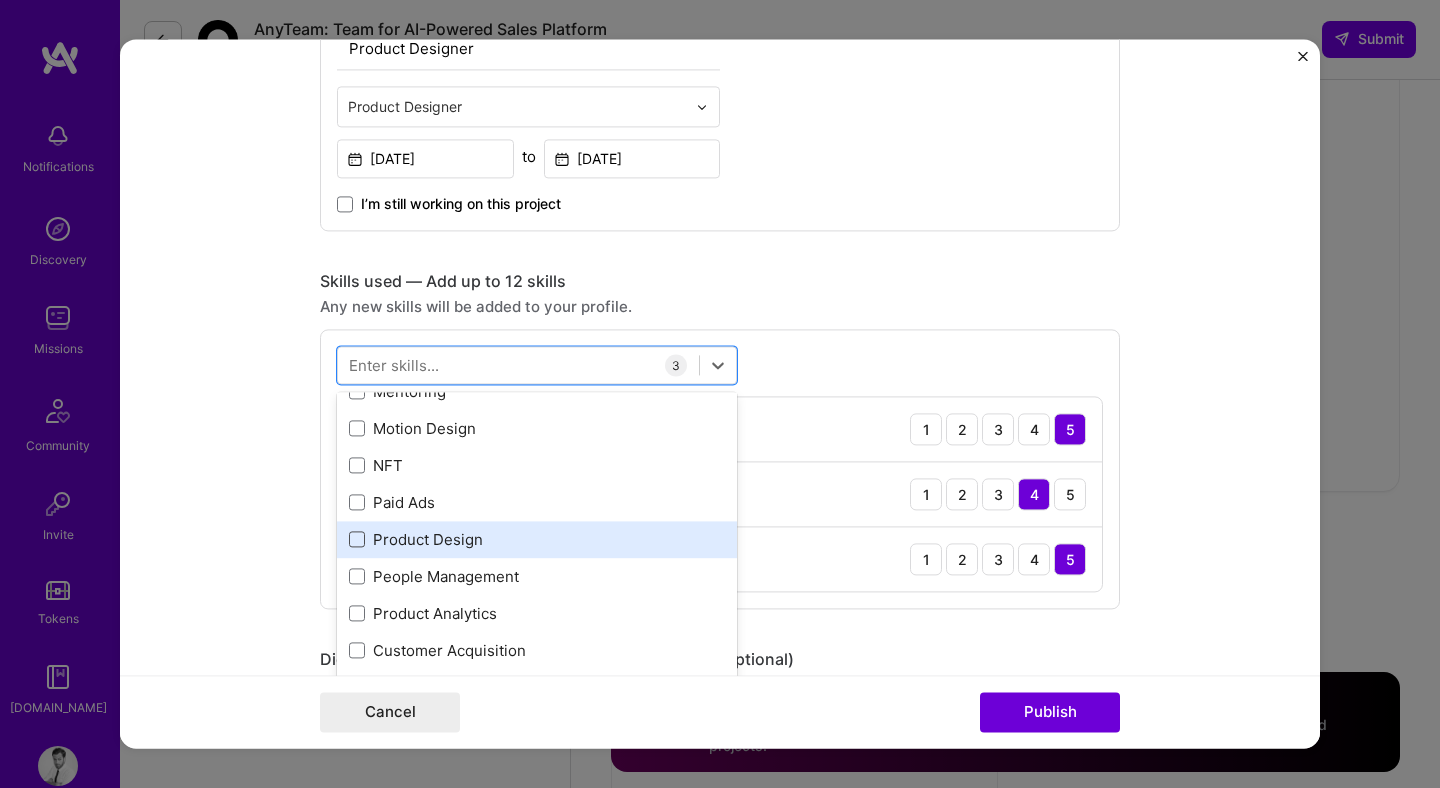 click at bounding box center [357, 540] 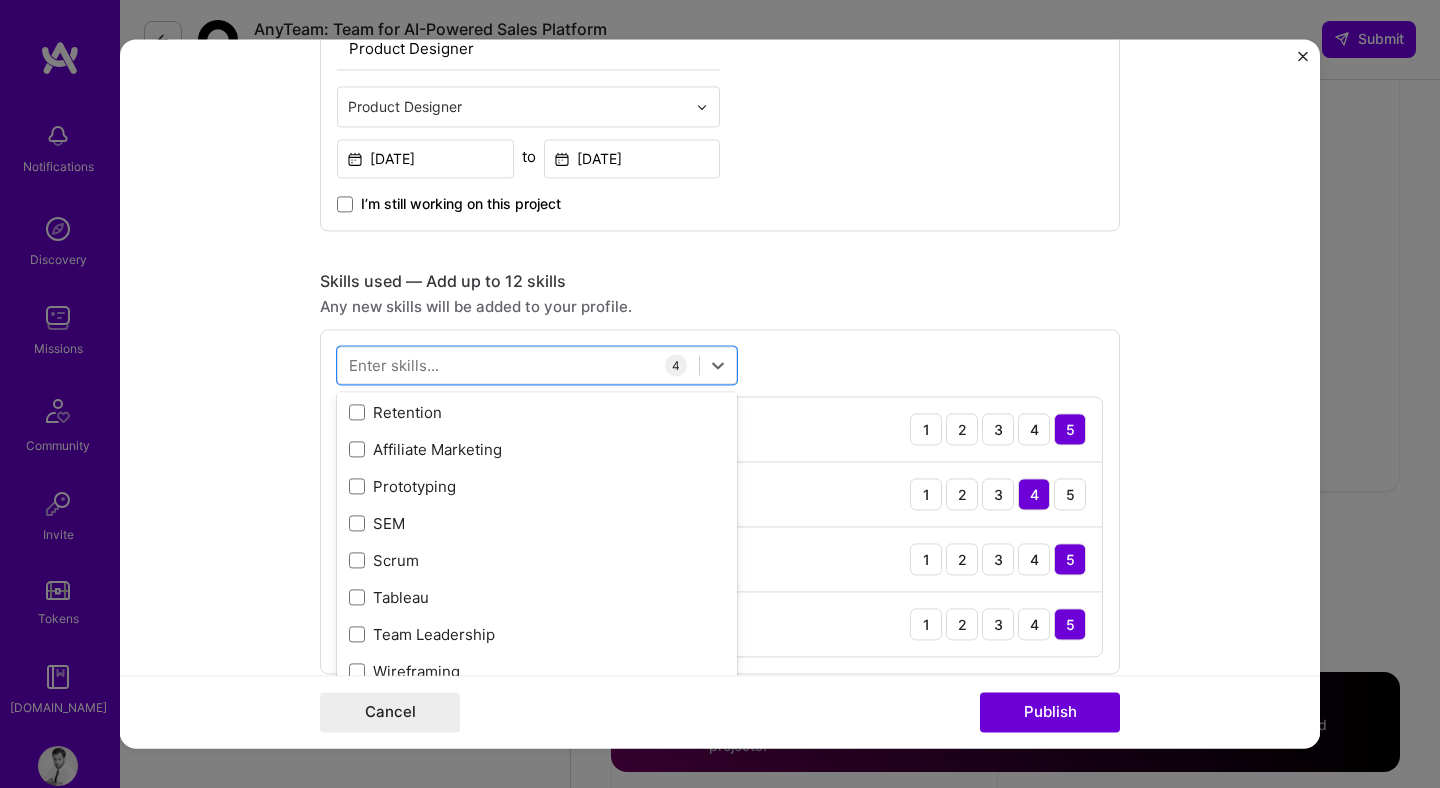 scroll, scrollTop: 1478, scrollLeft: 0, axis: vertical 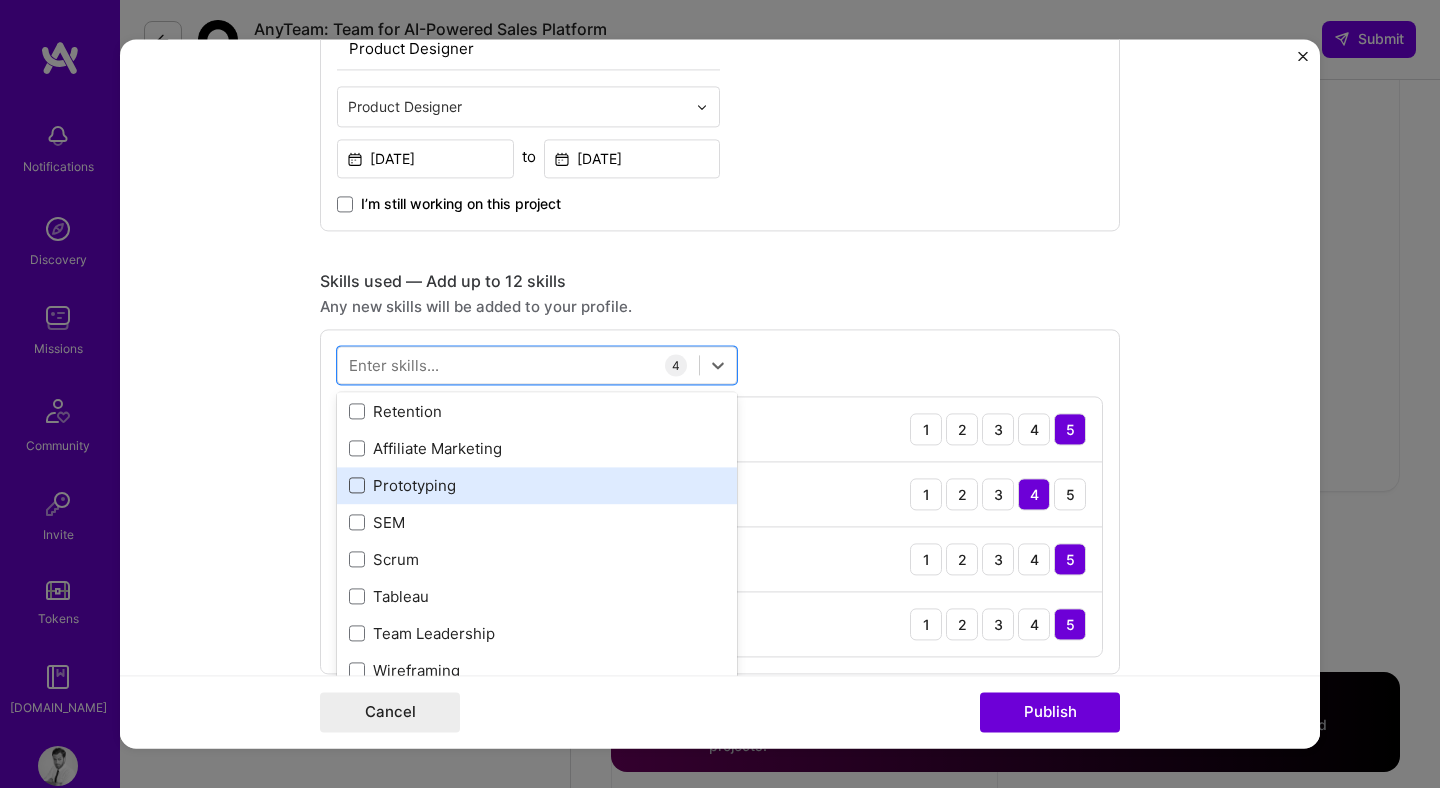 click at bounding box center (357, 486) 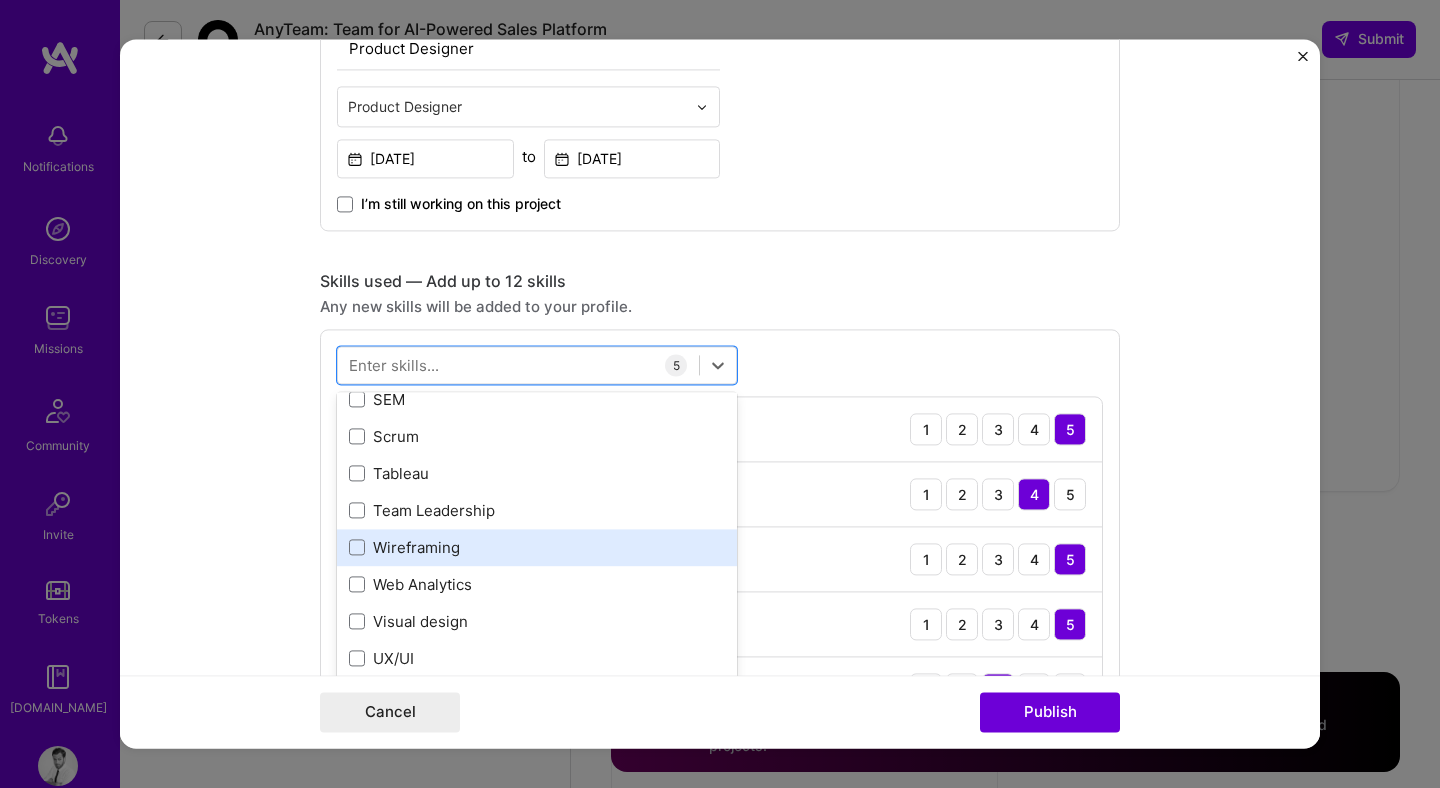 scroll, scrollTop: 1601, scrollLeft: 0, axis: vertical 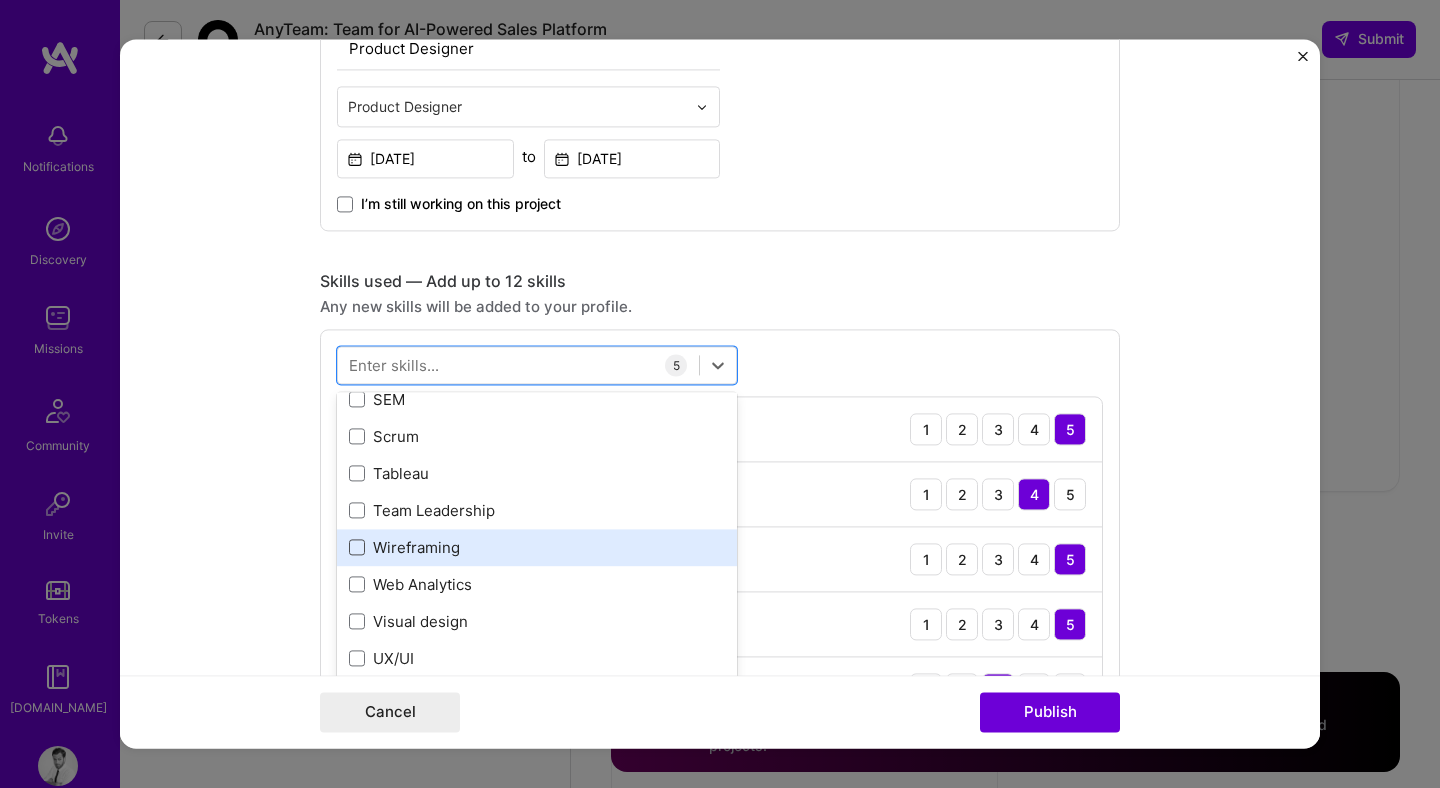 click at bounding box center [357, 548] 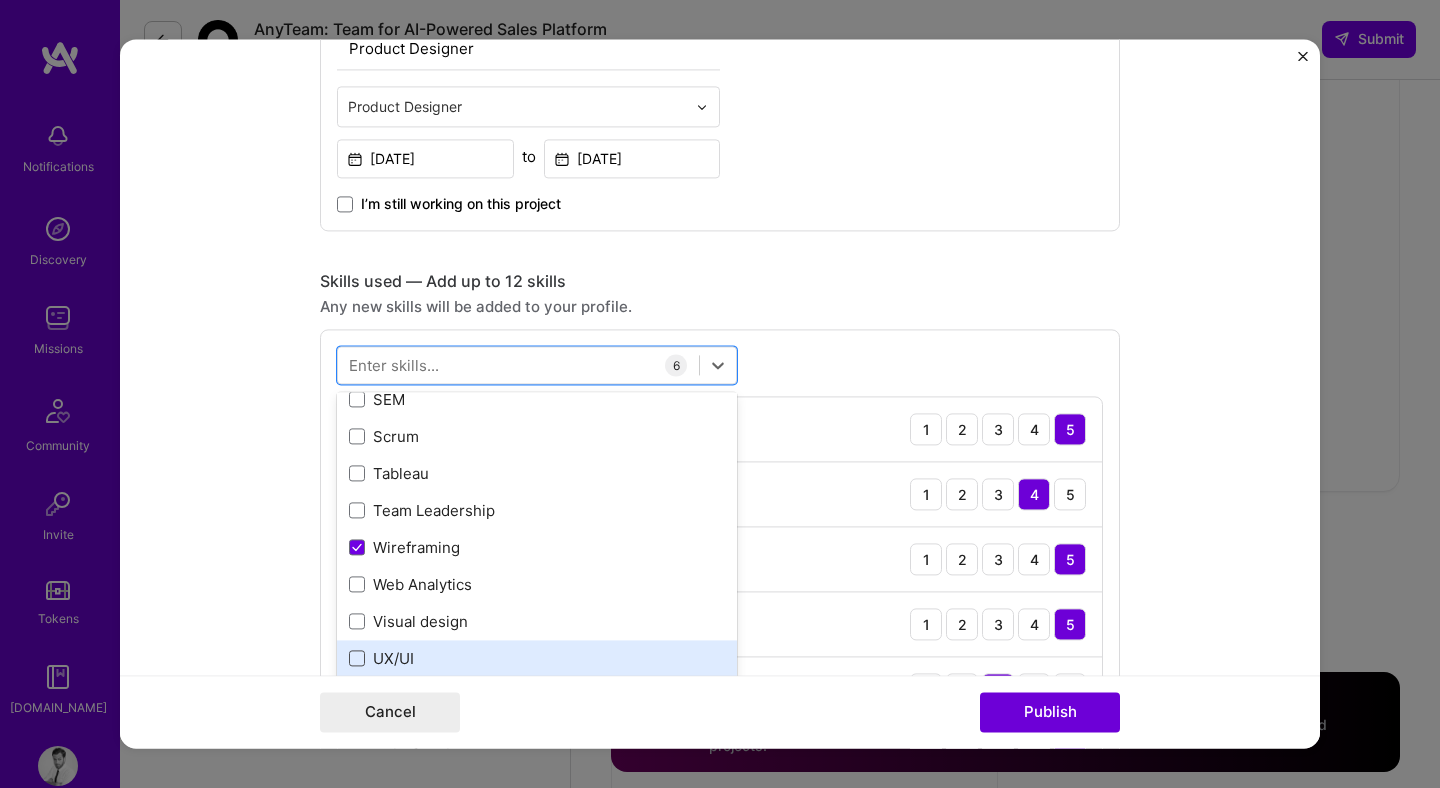 click at bounding box center (357, 659) 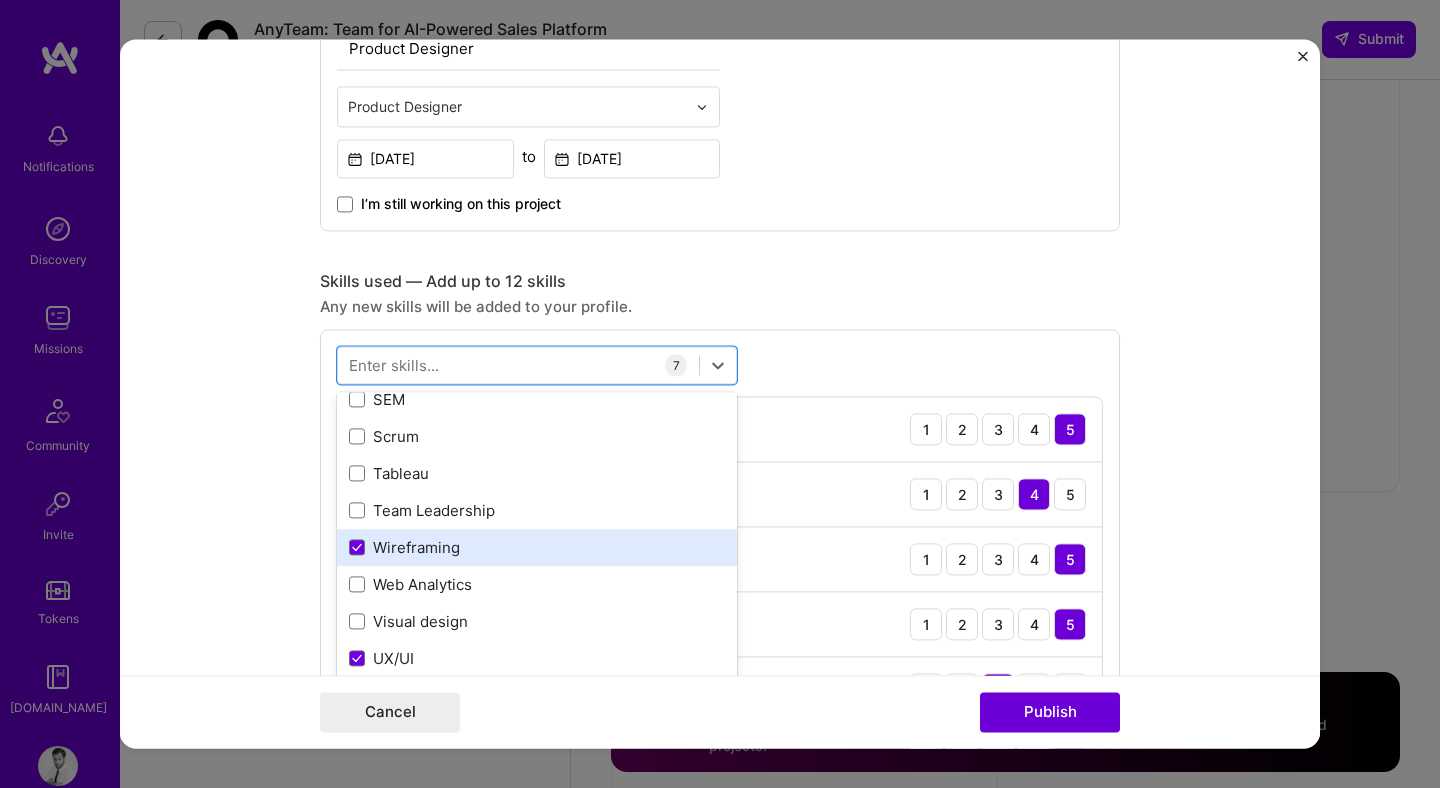 scroll, scrollTop: 1624, scrollLeft: 0, axis: vertical 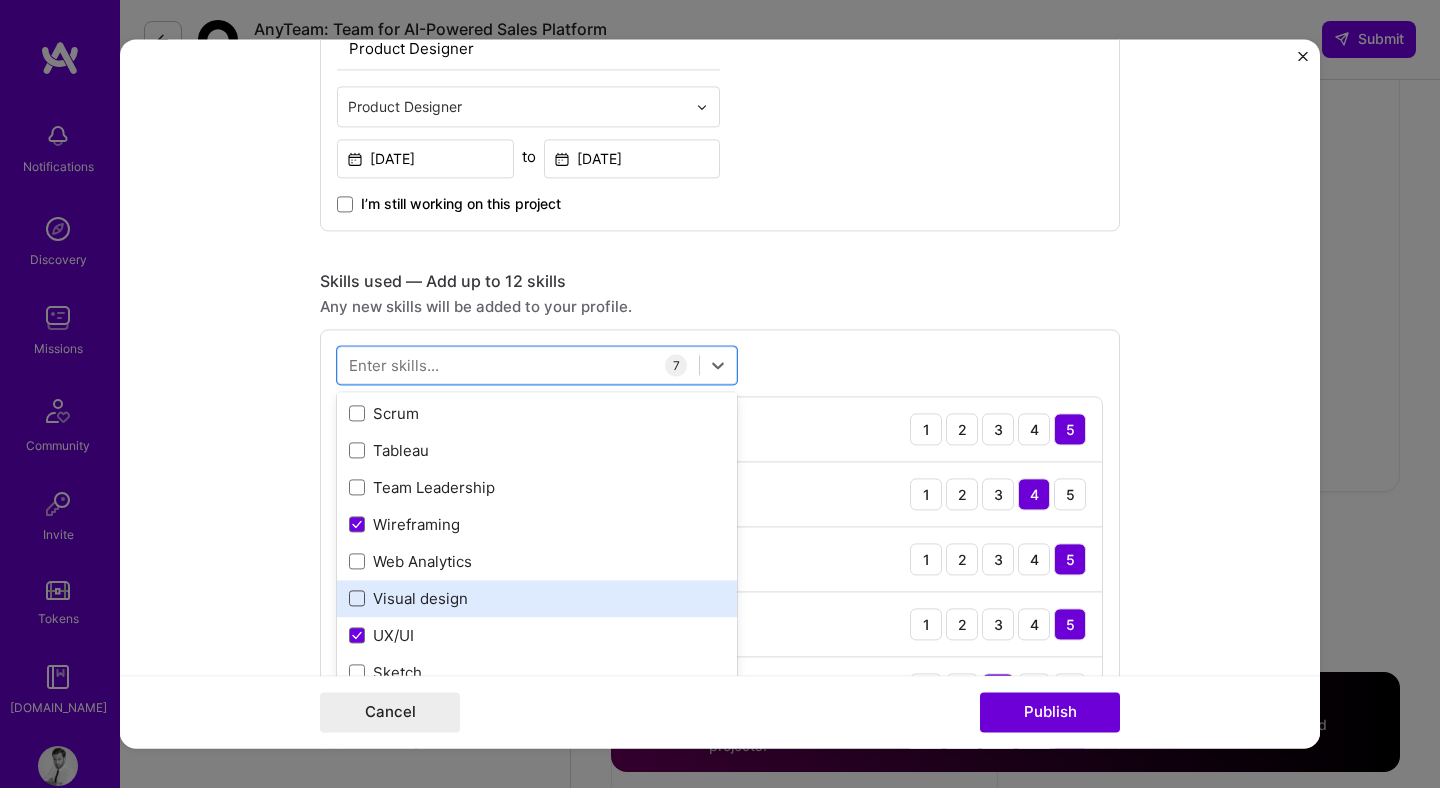 click at bounding box center [357, 599] 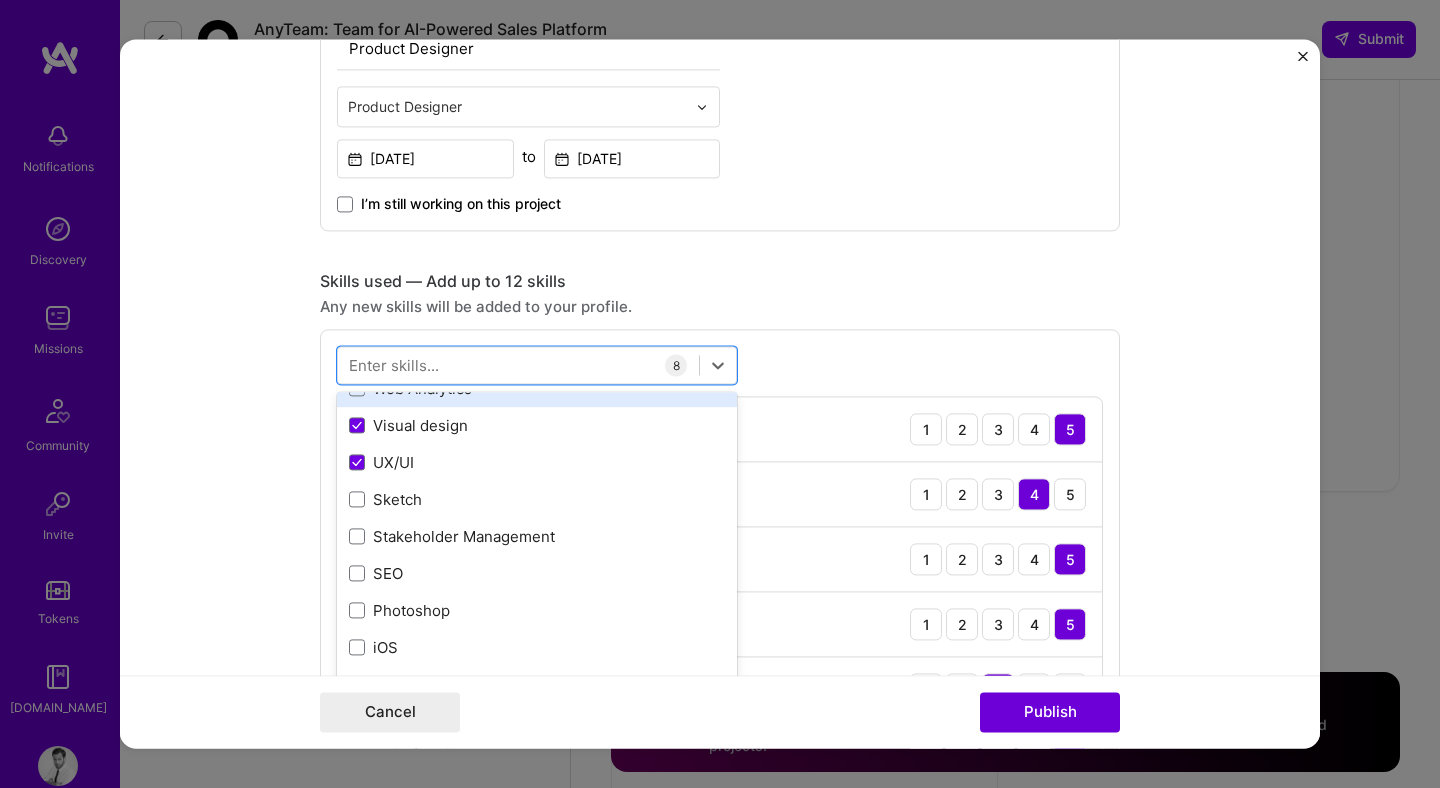 scroll, scrollTop: 1802, scrollLeft: 0, axis: vertical 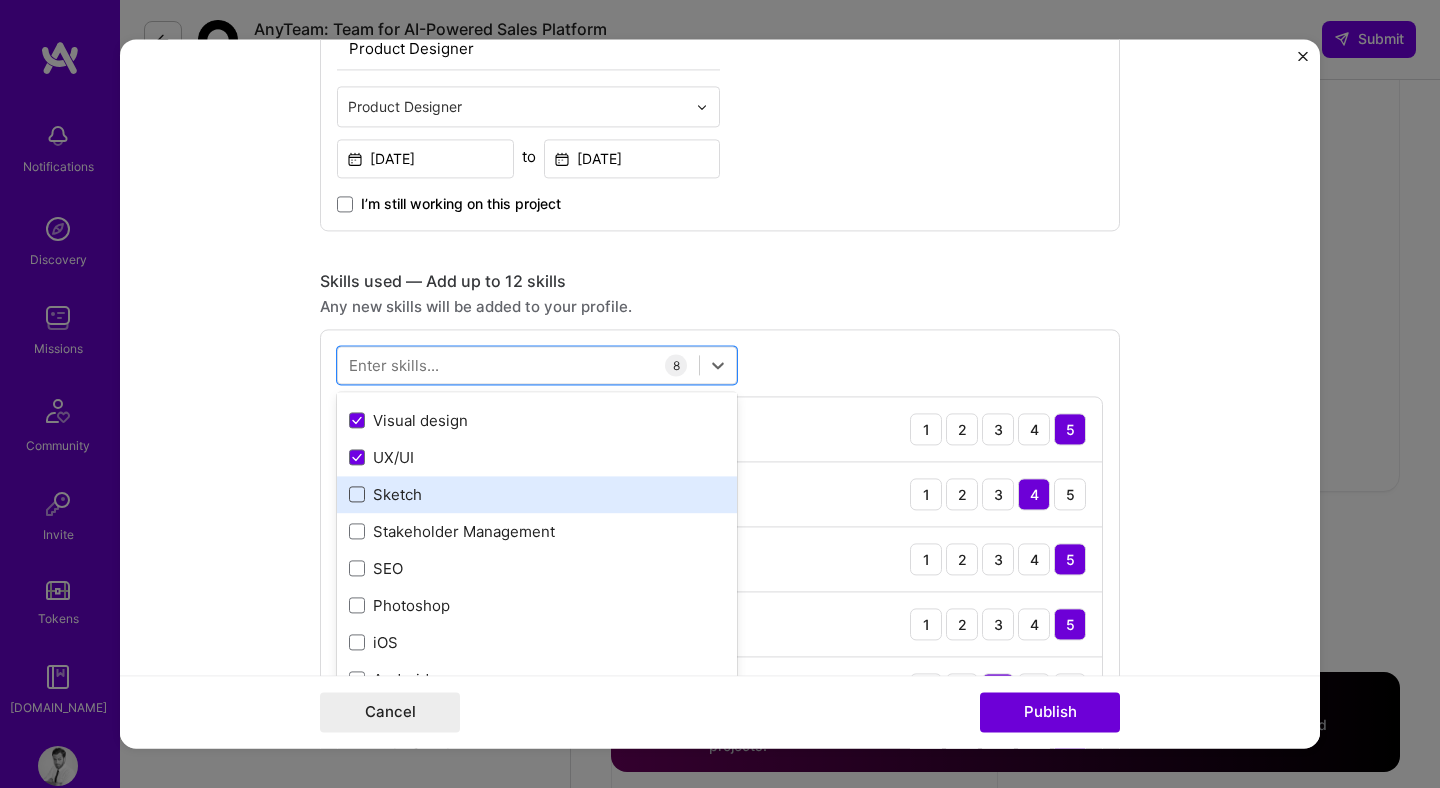 click at bounding box center [357, 495] 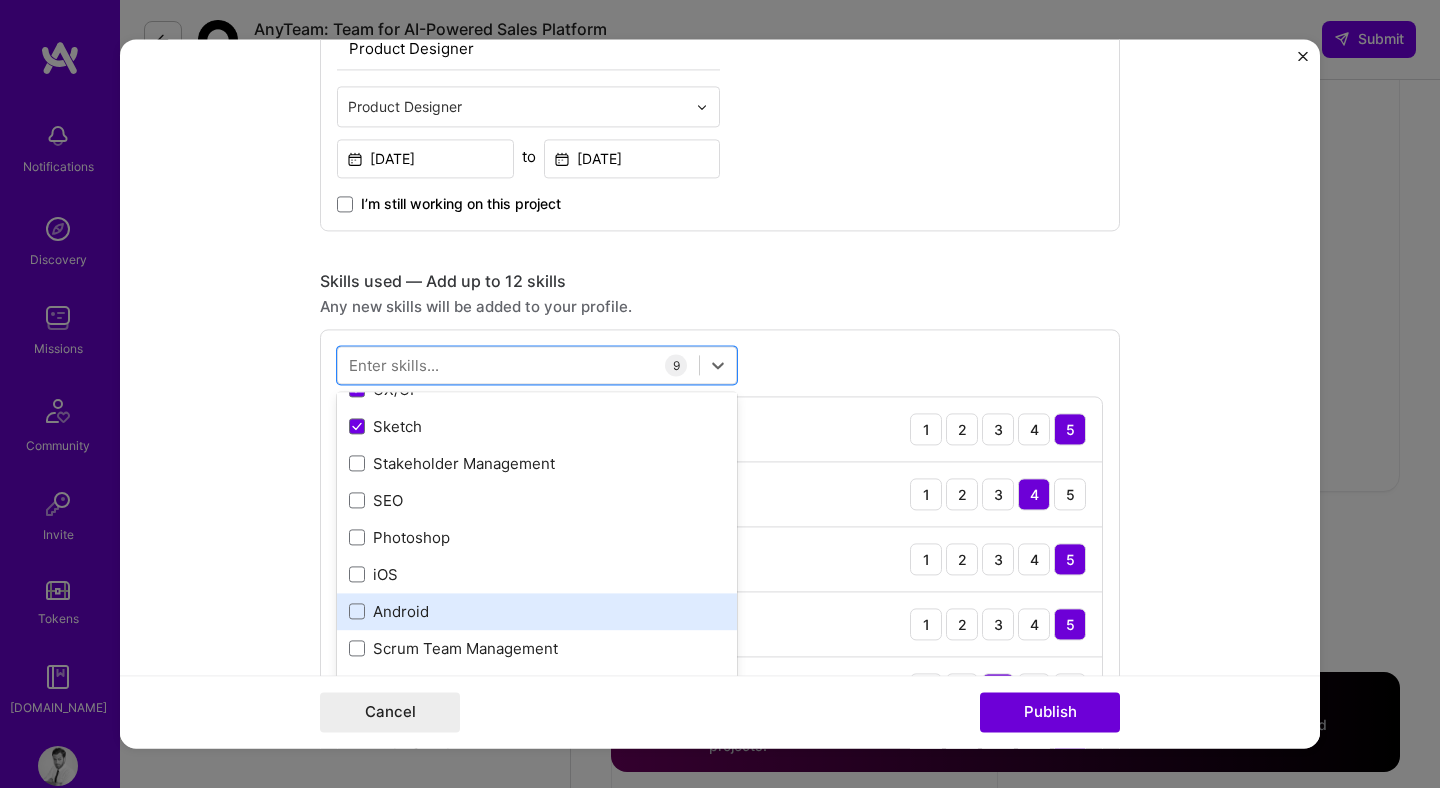 scroll, scrollTop: 1872, scrollLeft: 0, axis: vertical 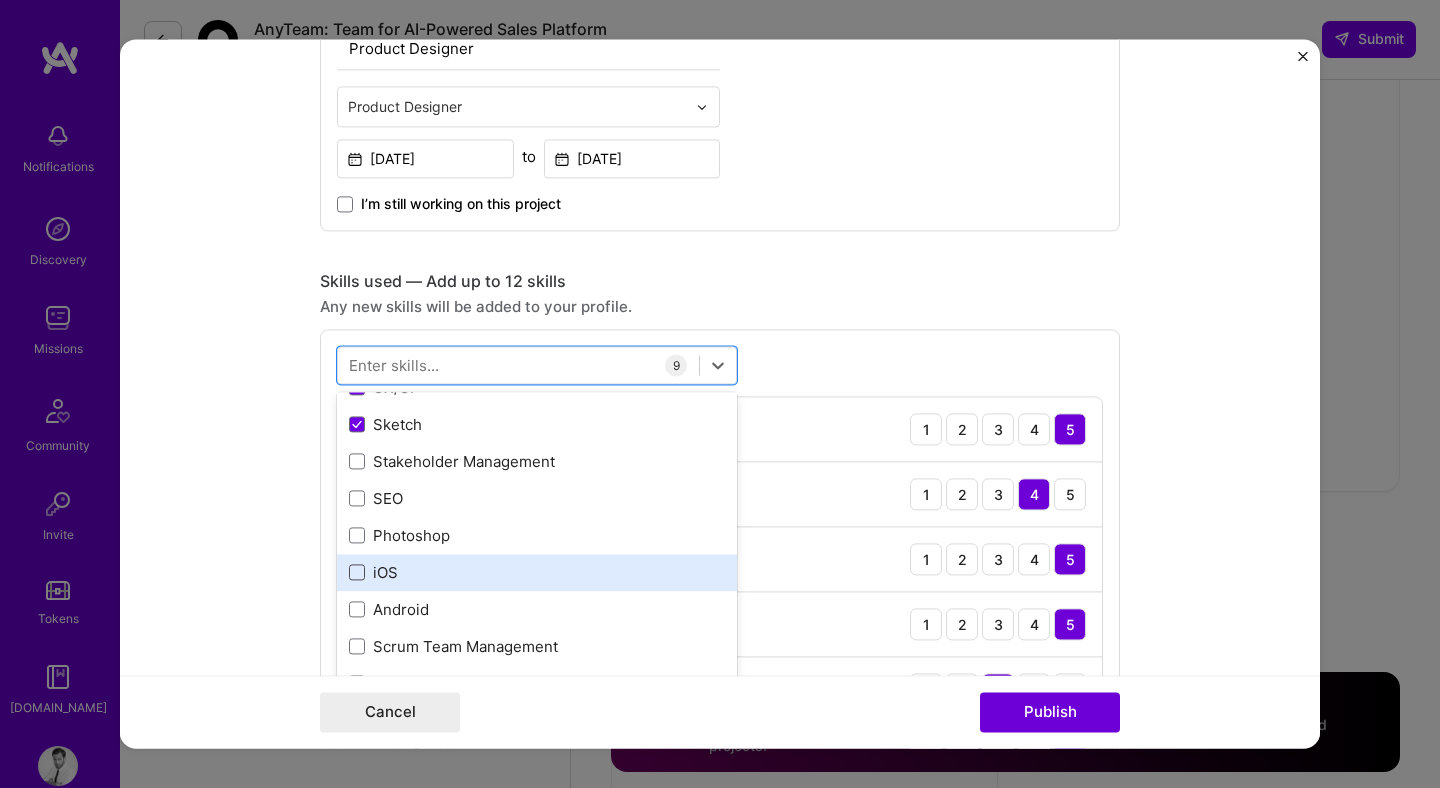 click at bounding box center (357, 573) 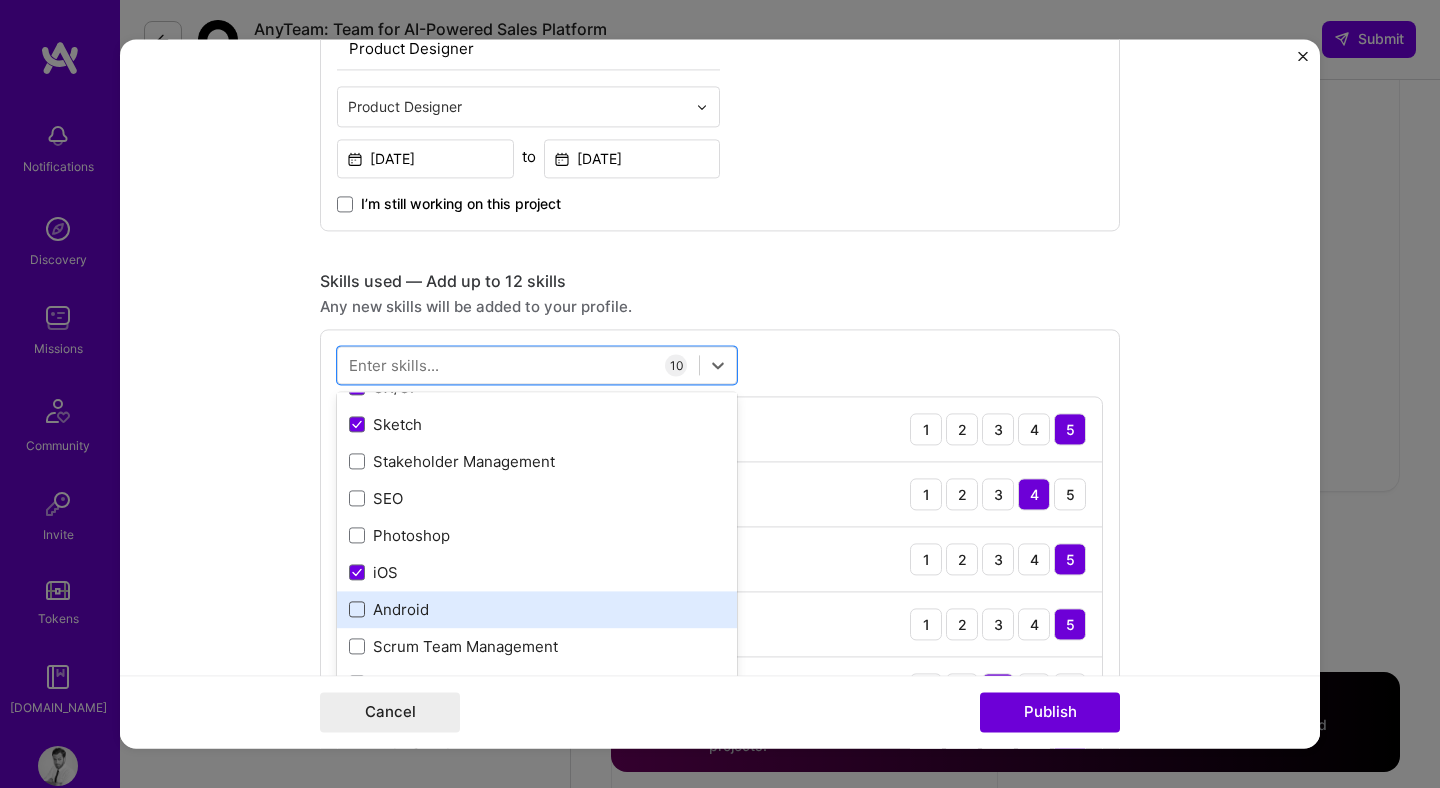 click at bounding box center [357, 610] 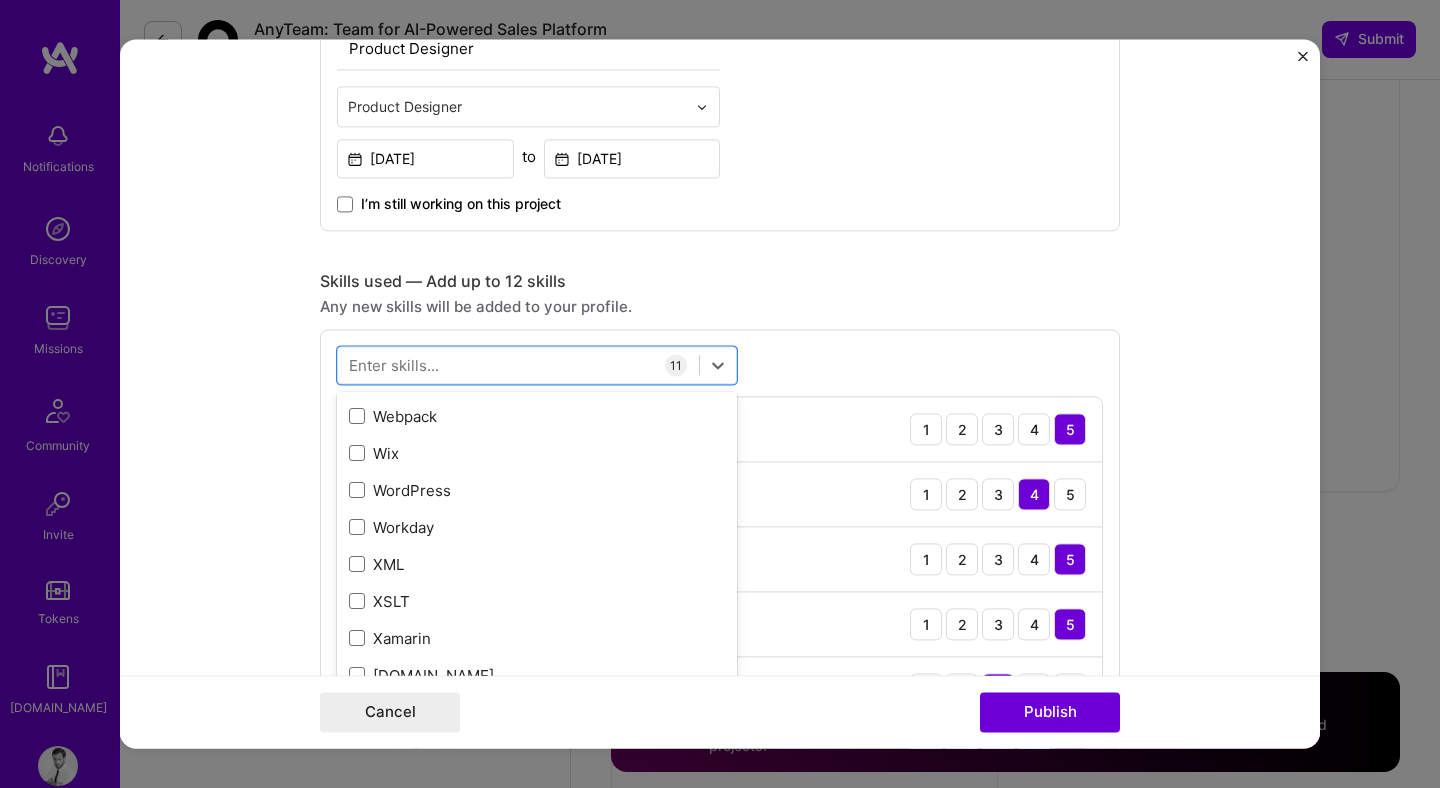 scroll, scrollTop: 13773, scrollLeft: 0, axis: vertical 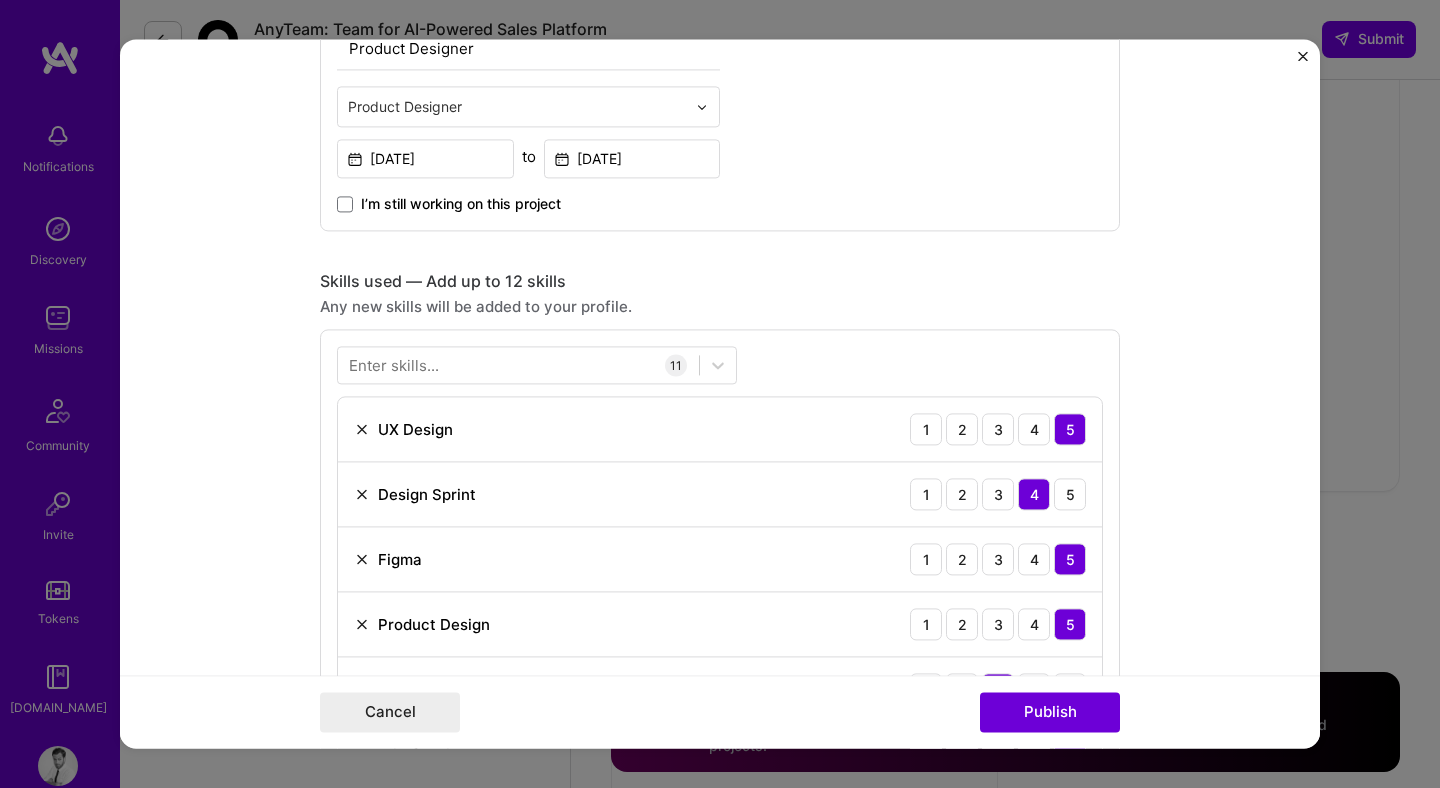 click on "This project is missing details. To be able to apply to missions with this project, you need to fill out the missing details. Project title Personal Identity Protection Company Cyrus
Project industry Industry 2 Project Link (Optional) https://cyrus.app
Add New Image Remove Image Role Product Designer Product Designer Aug, 2022
to Jun, 2023
I’m still working on this project Skills used — Add up to 12 skills Any new skills will be added to your profile. Enter skills... 11 UX Design 1 2 3 4 5 Design Sprint 1 2 3 4 5 Figma 1 2 3 4 5 Product Design 1 2 3 4 5 Prototyping 1 2 3 4 5 Wireframing 1 2 3 4 5 UX/UI 1 2 3 4 5 Visual design 1 2 3 4 5 Sketch 1 2 3 4 5 iOS 1 2 3 4 5 Android 1 2 3 4 5 Did this role require you to manage team members? (Optional) Yes, I managed — team members. Were you involved from inception to launch (0  ->  1)? (Optional) Add metrics (Optional) Project details" at bounding box center (720, 393) 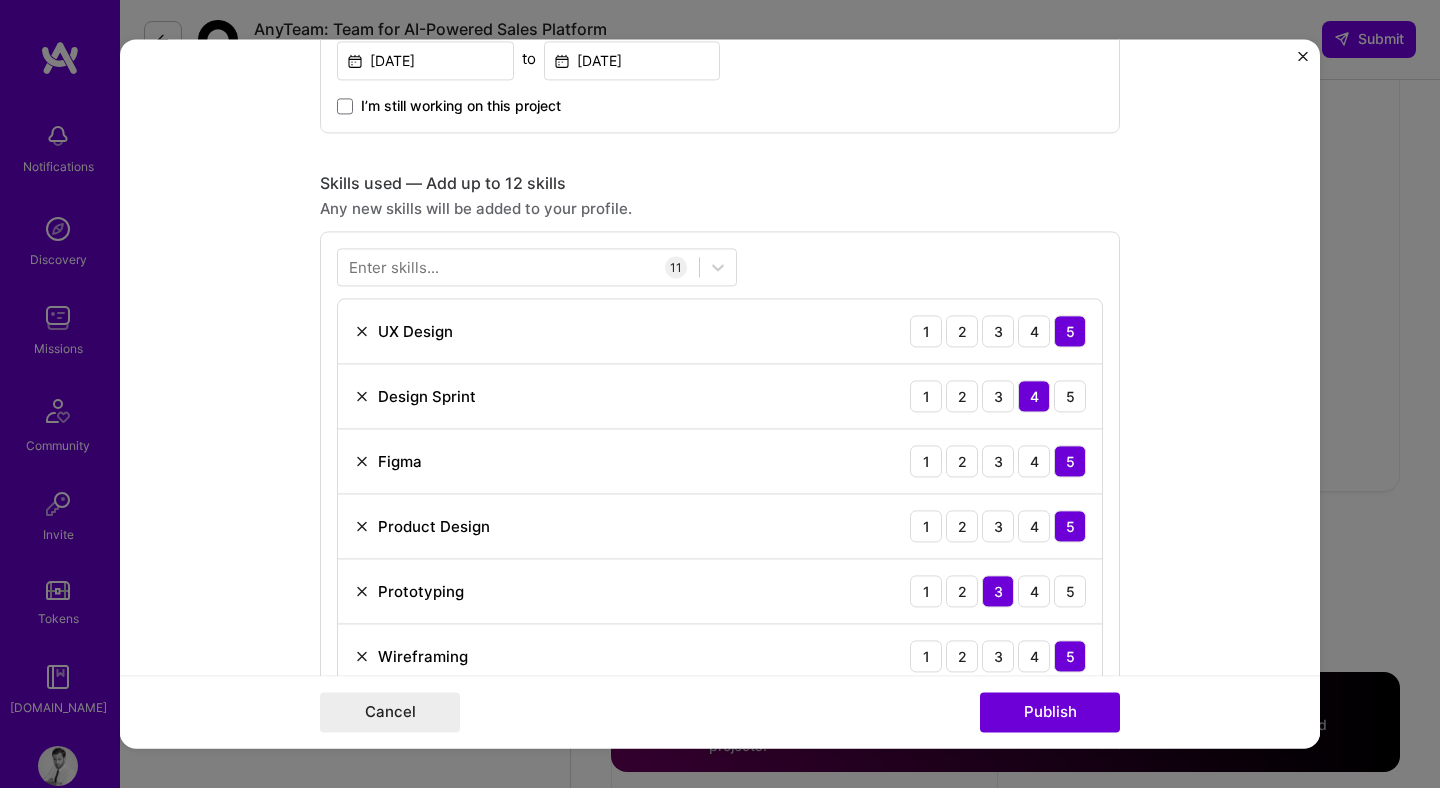 scroll, scrollTop: 1465, scrollLeft: 0, axis: vertical 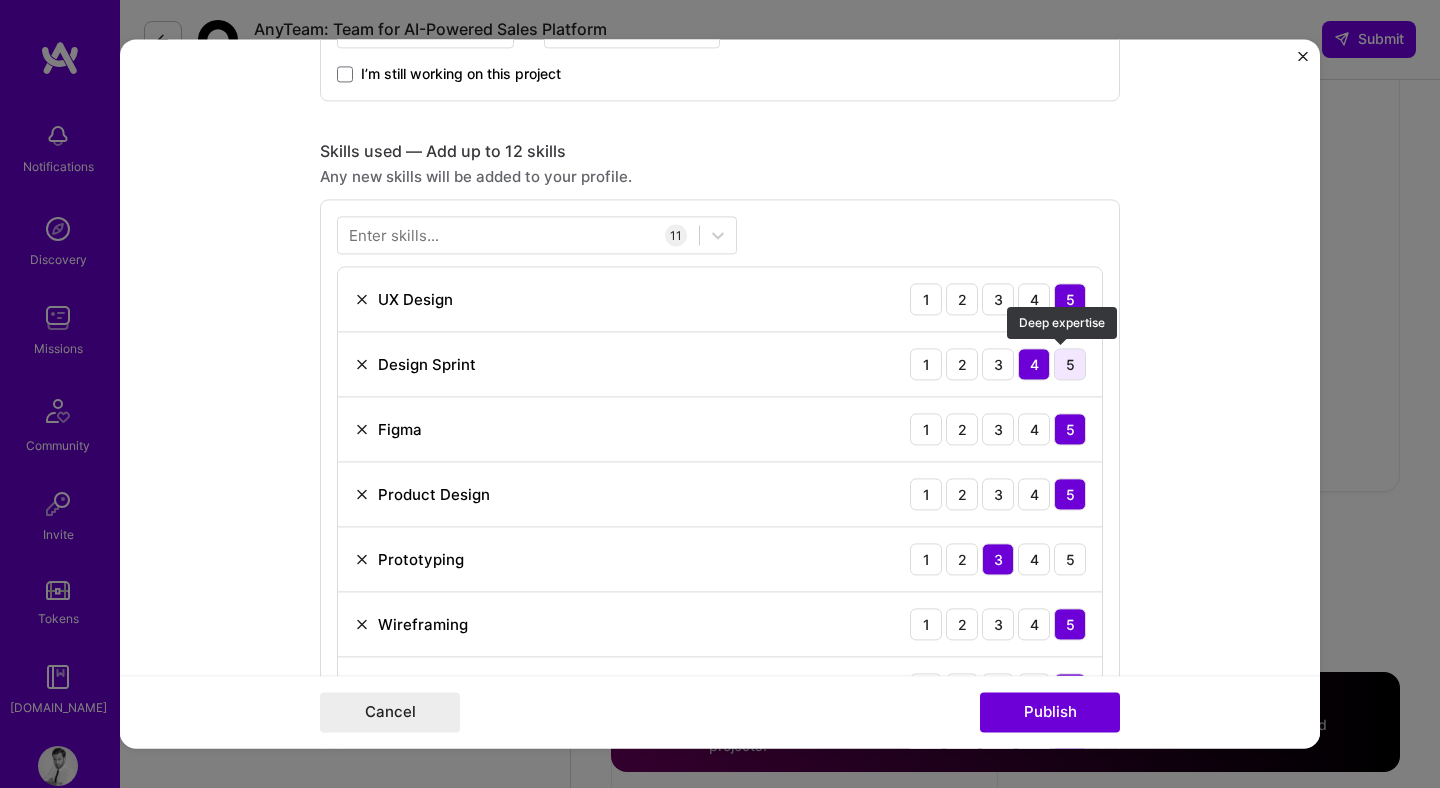click on "5" at bounding box center (1070, 364) 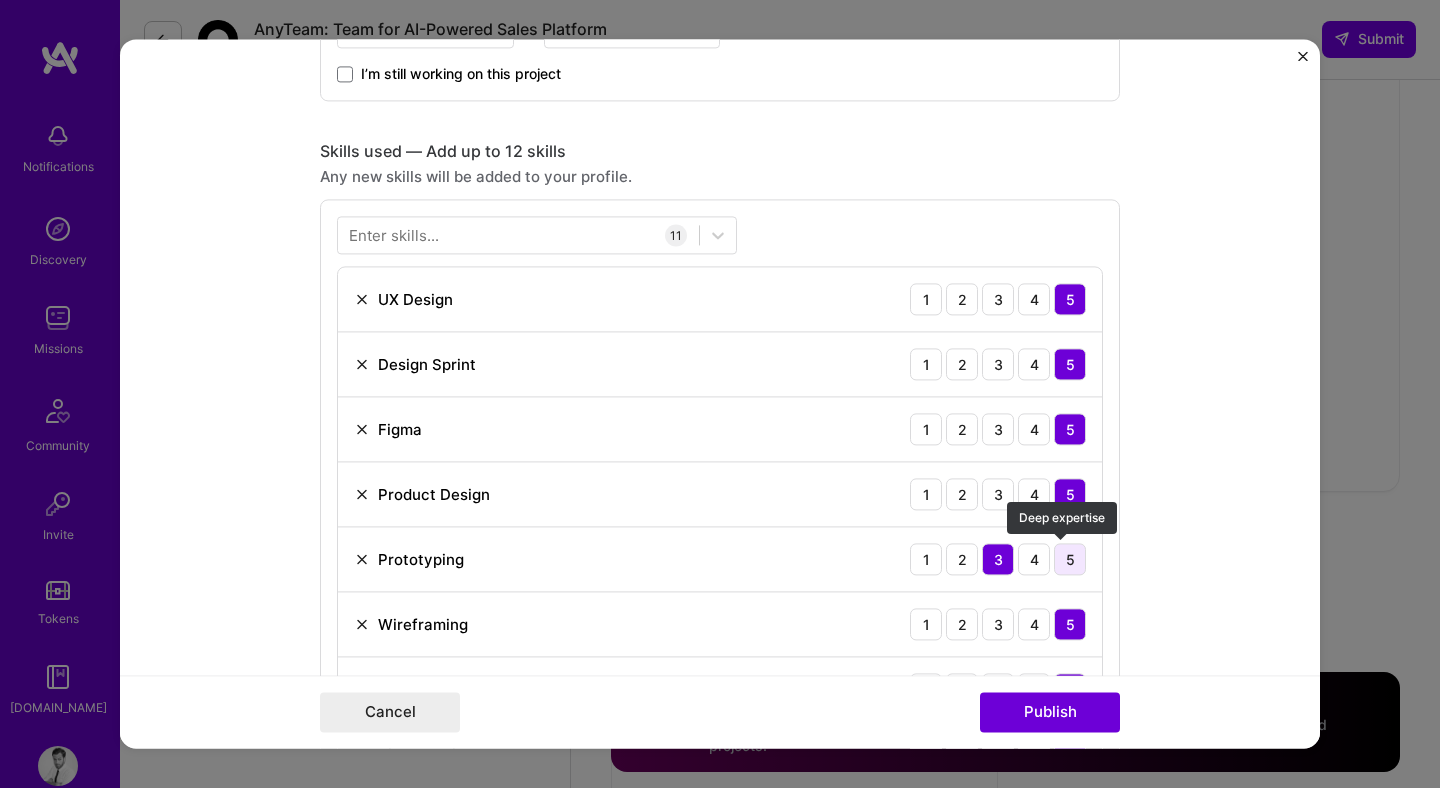 click on "5" at bounding box center [1070, 559] 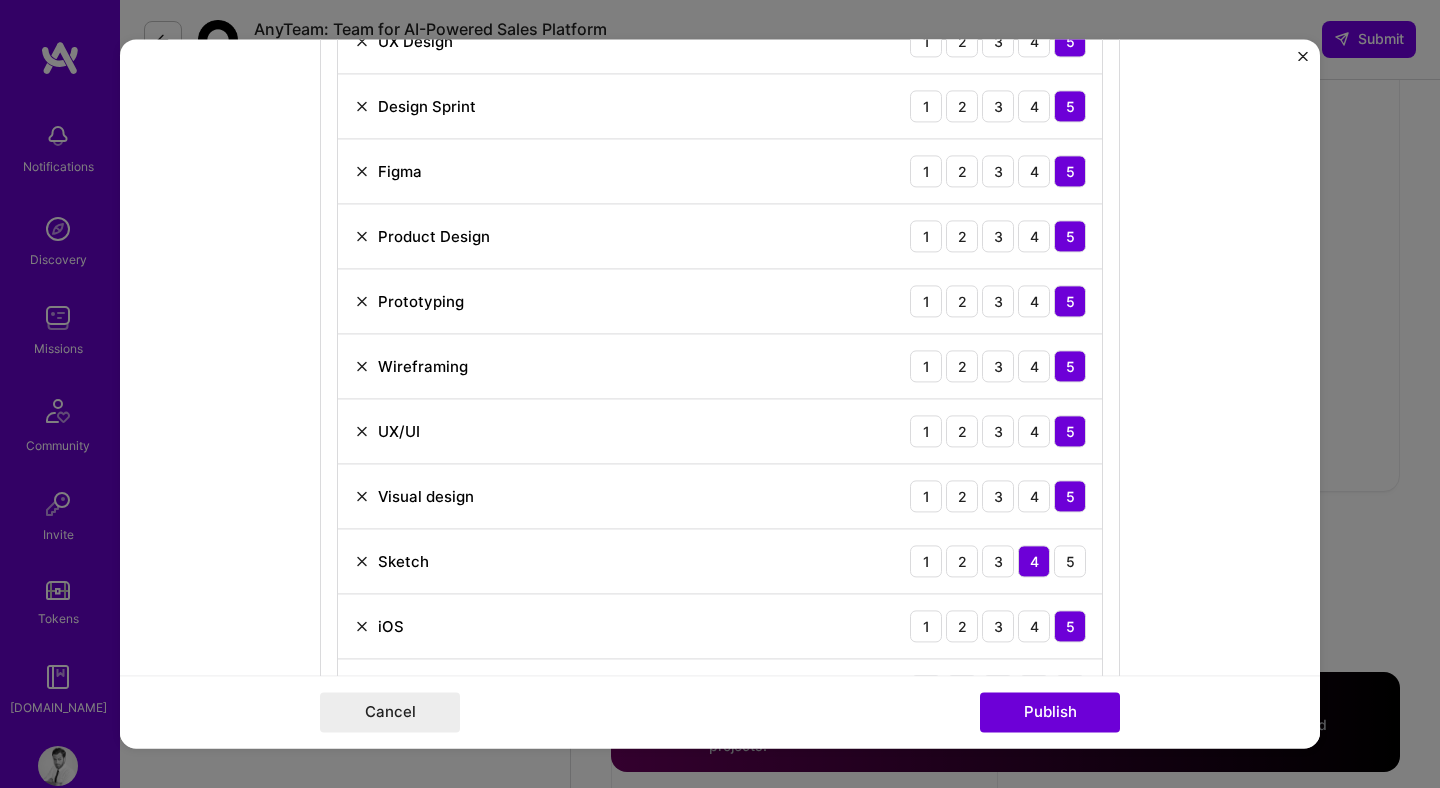 scroll, scrollTop: 1844, scrollLeft: 0, axis: vertical 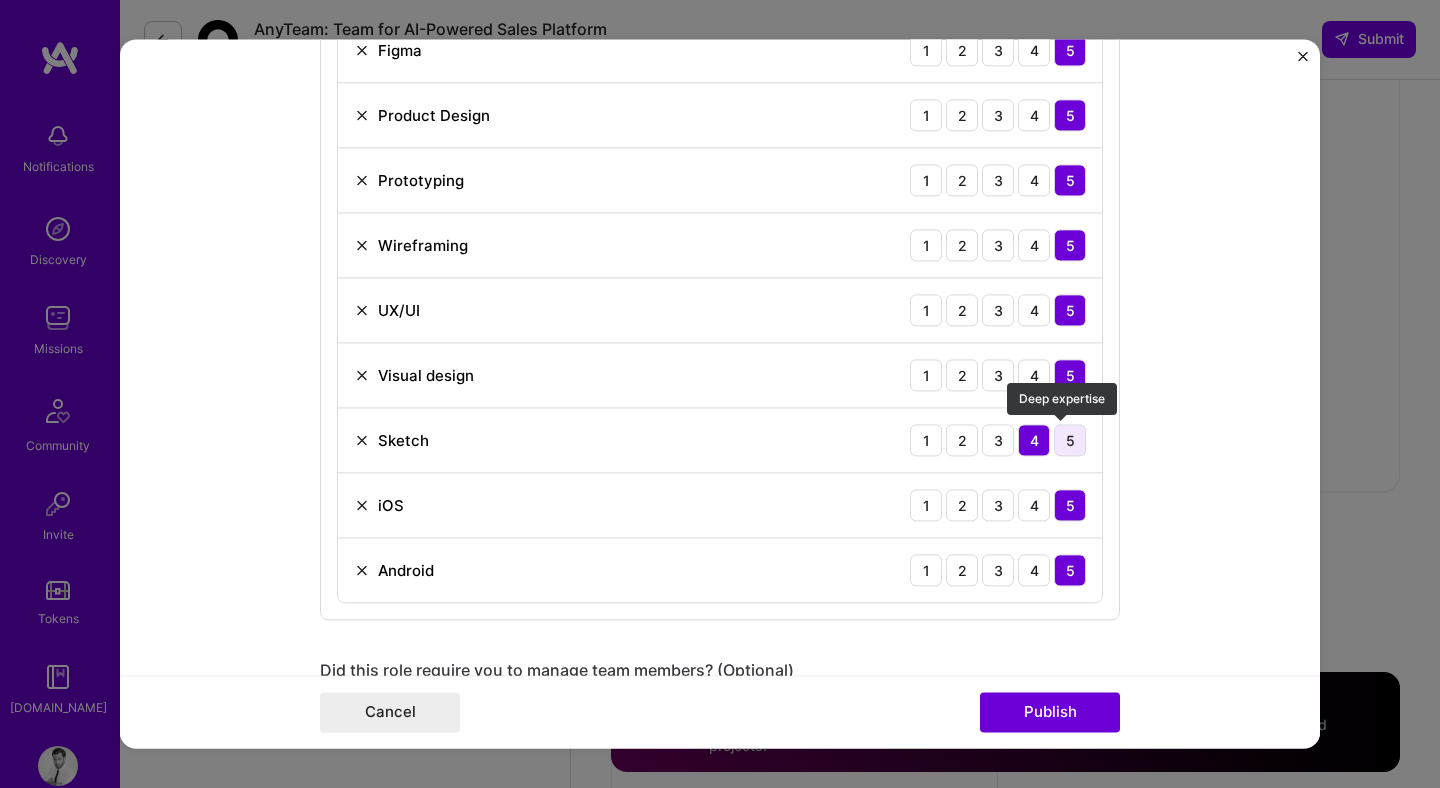 click on "5" at bounding box center (1070, 440) 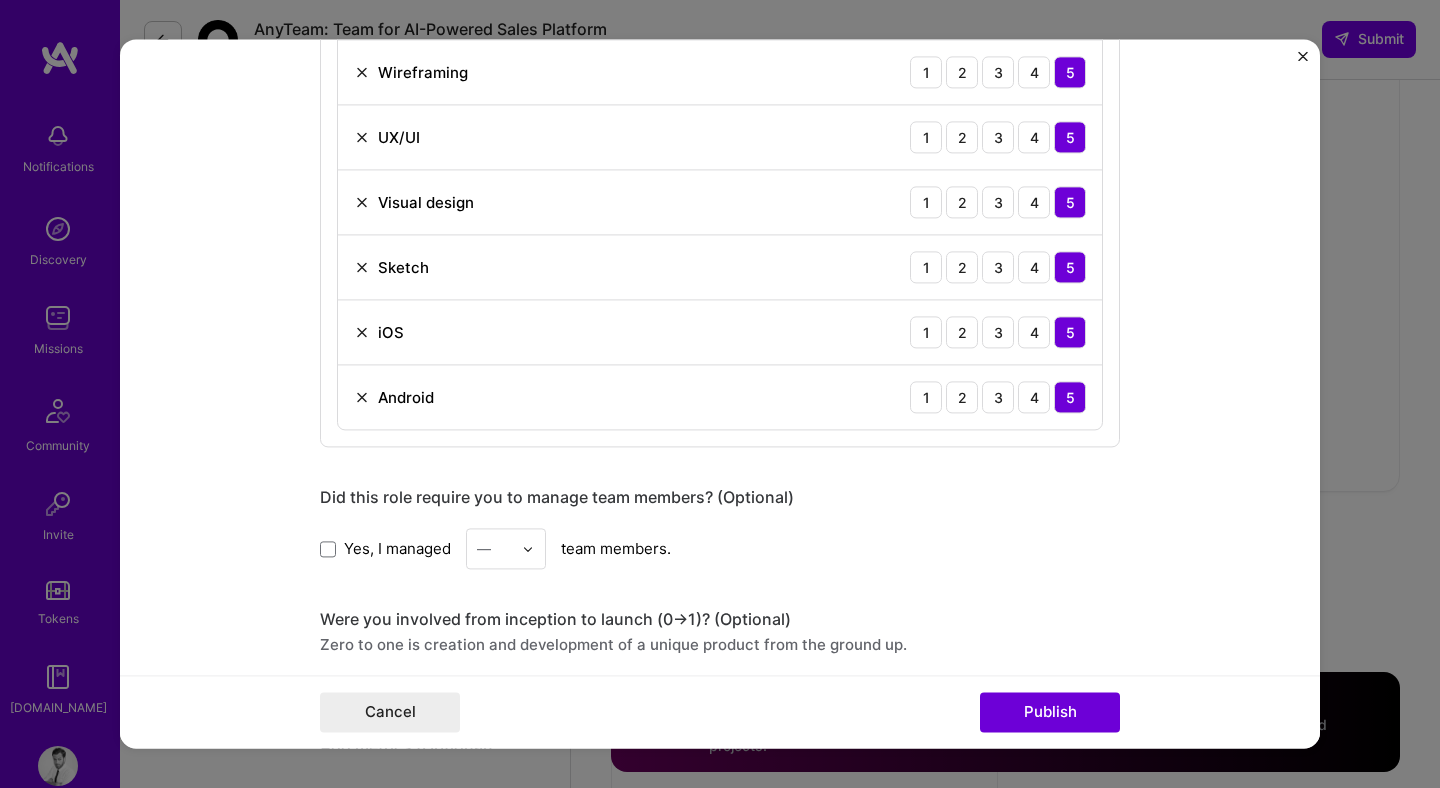 scroll, scrollTop: 2076, scrollLeft: 0, axis: vertical 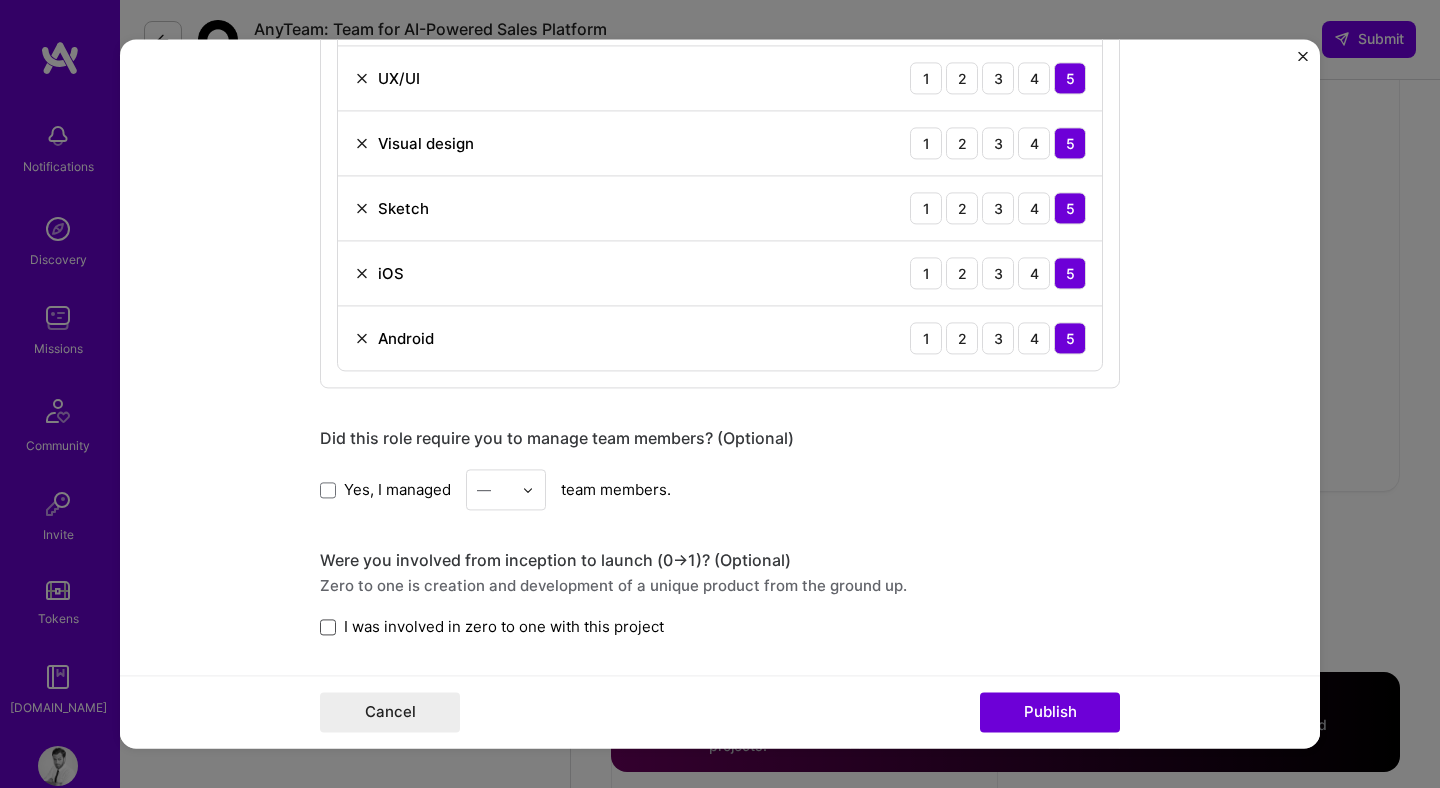 click at bounding box center (328, 627) 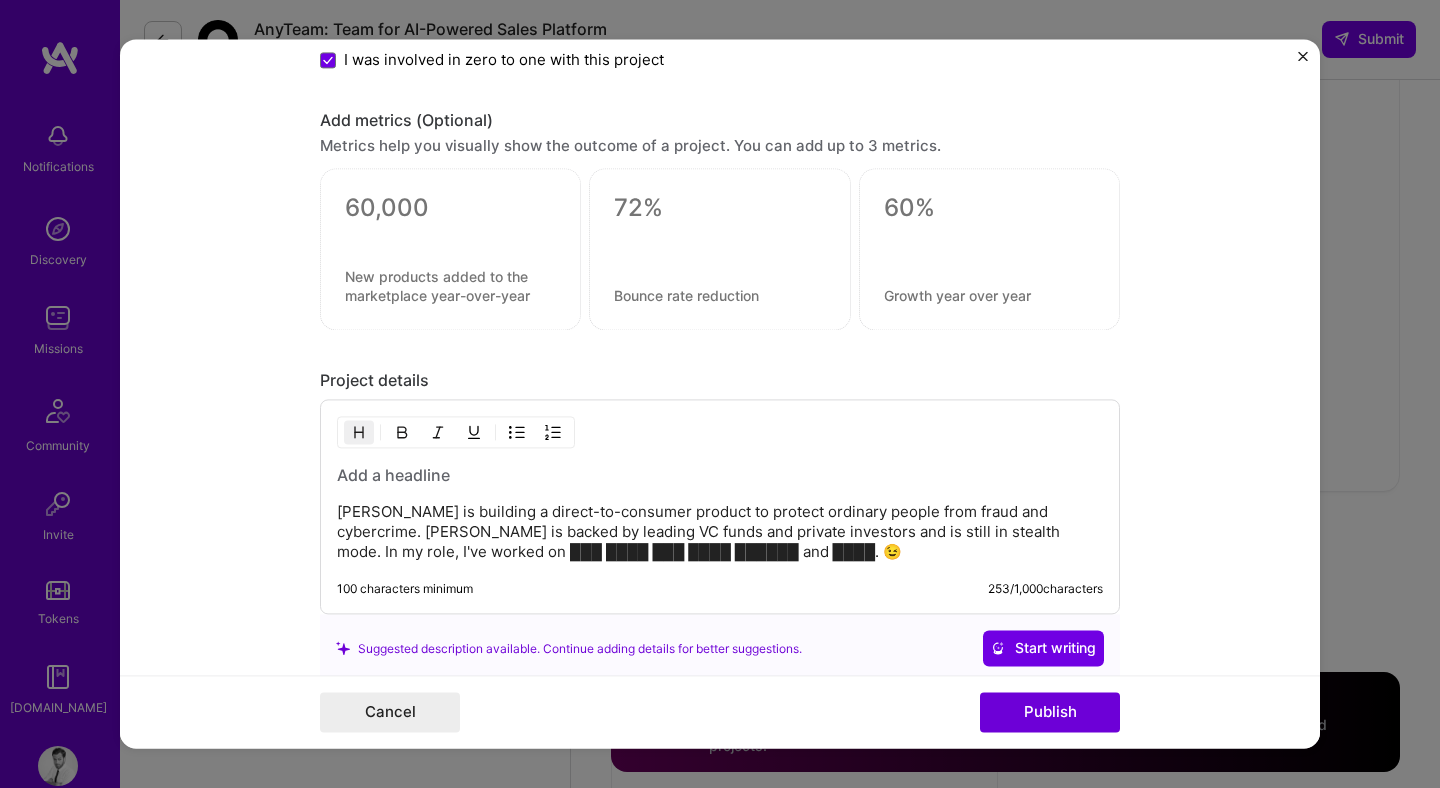 scroll, scrollTop: 2906, scrollLeft: 0, axis: vertical 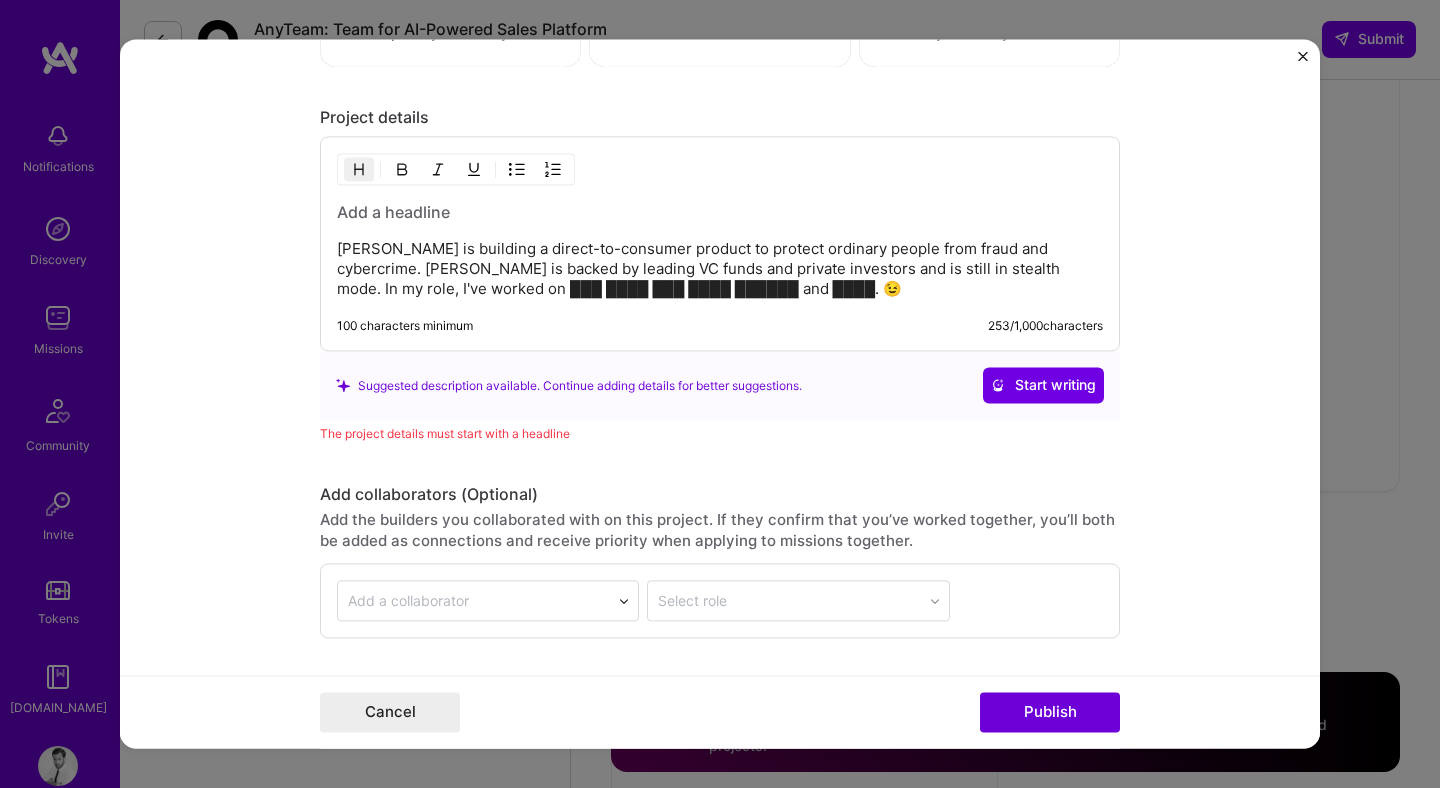 click at bounding box center [720, 213] 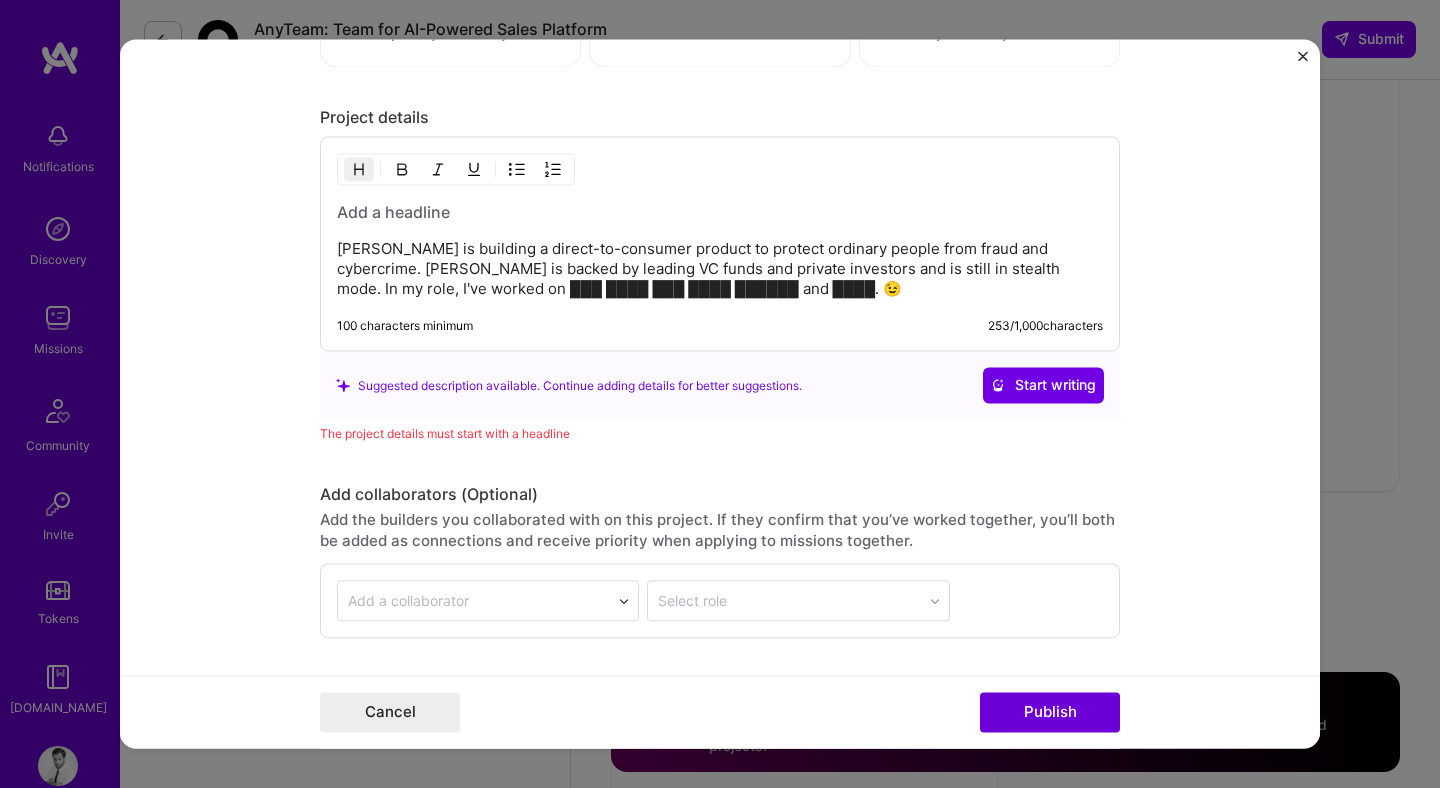 type 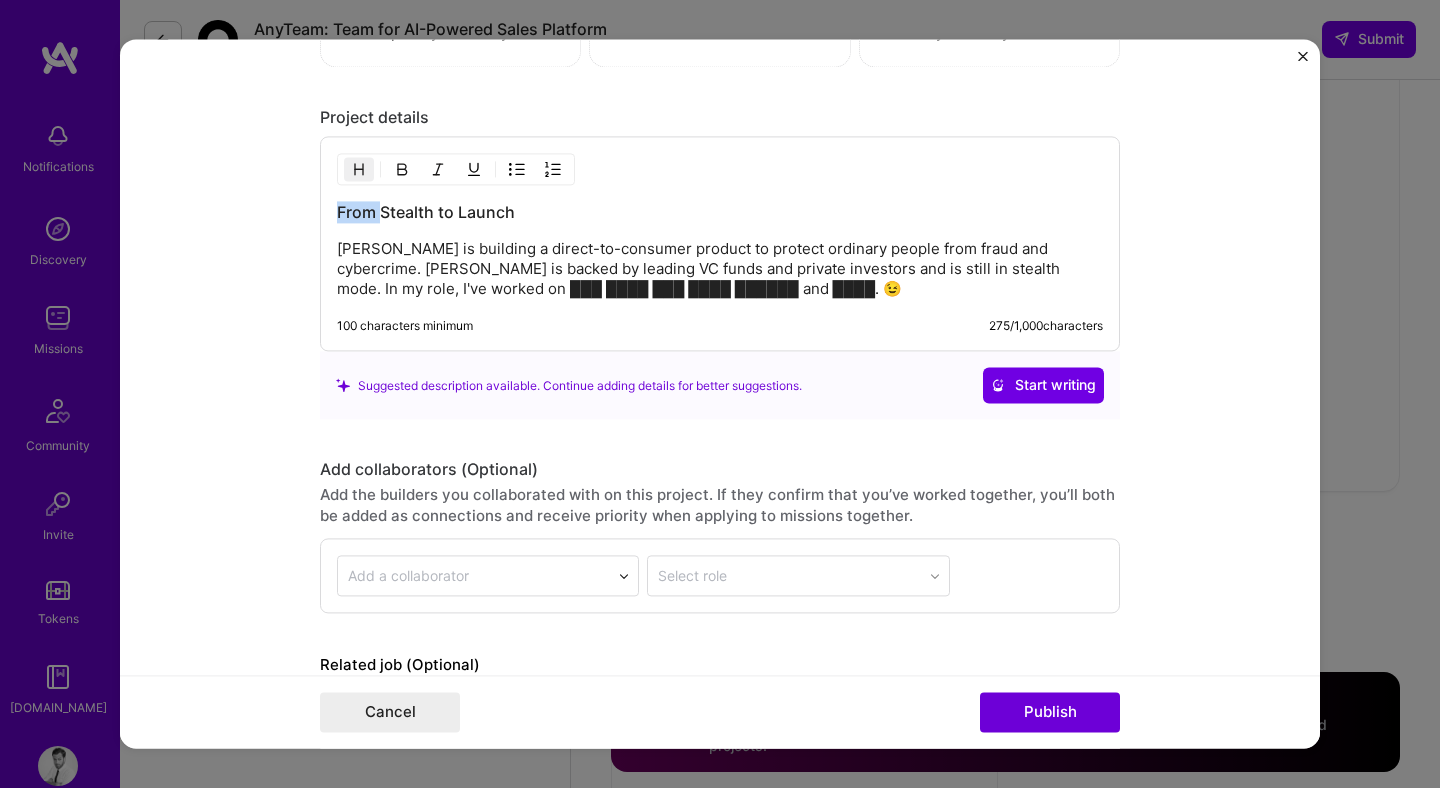 drag, startPoint x: 374, startPoint y: 215, endPoint x: 272, endPoint y: 215, distance: 102 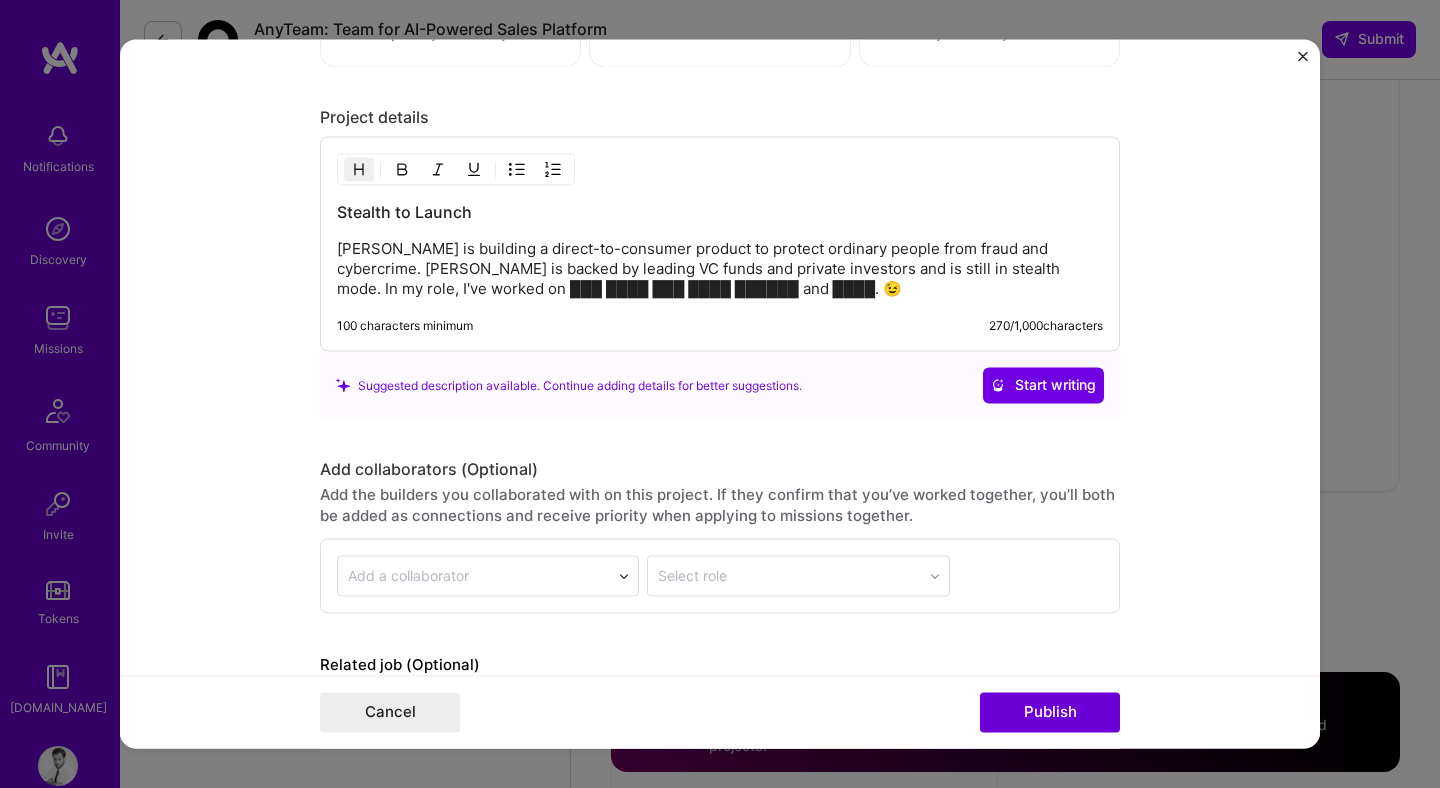 click on "Stealth to Launch" at bounding box center [720, 213] 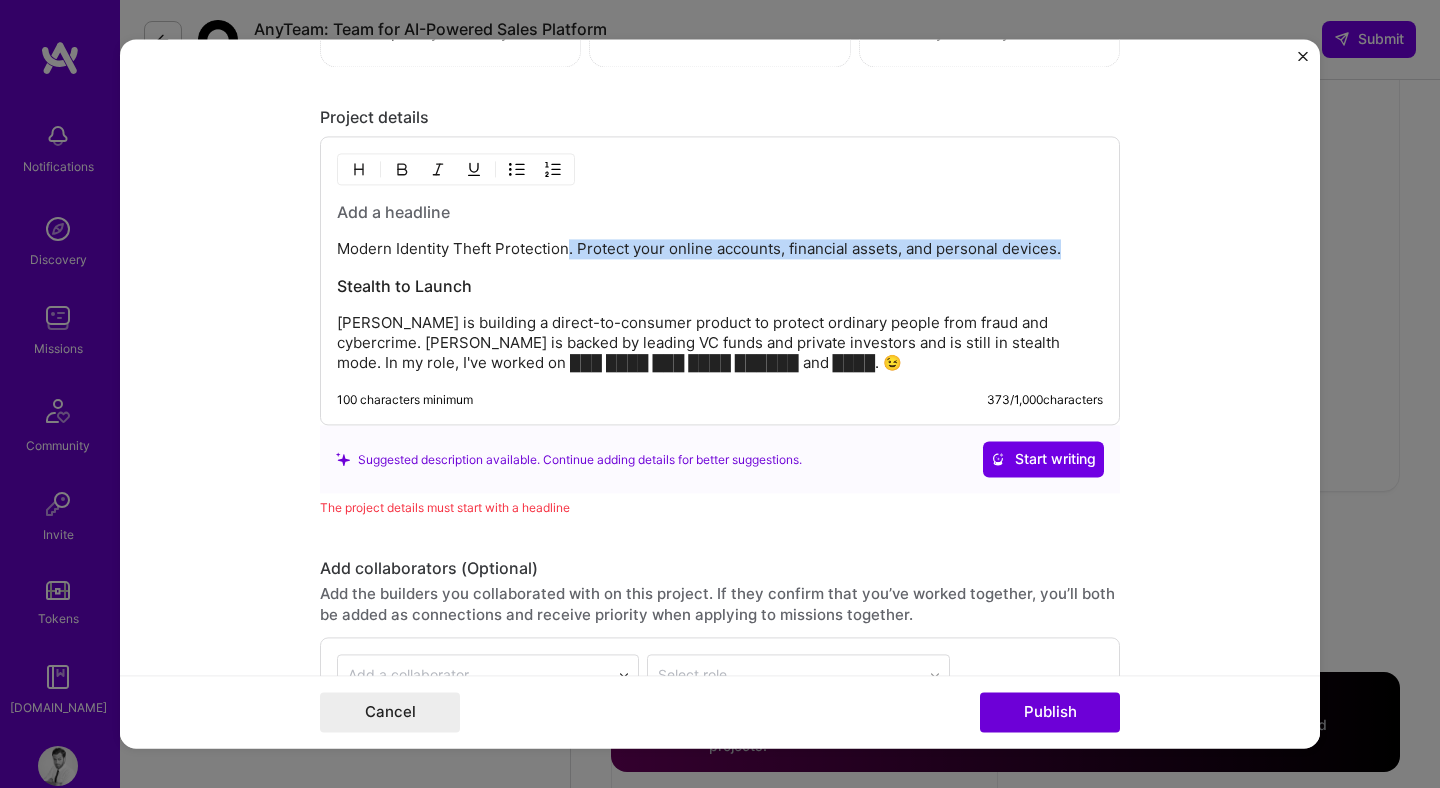 drag, startPoint x: 564, startPoint y: 250, endPoint x: 1079, endPoint y: 250, distance: 515 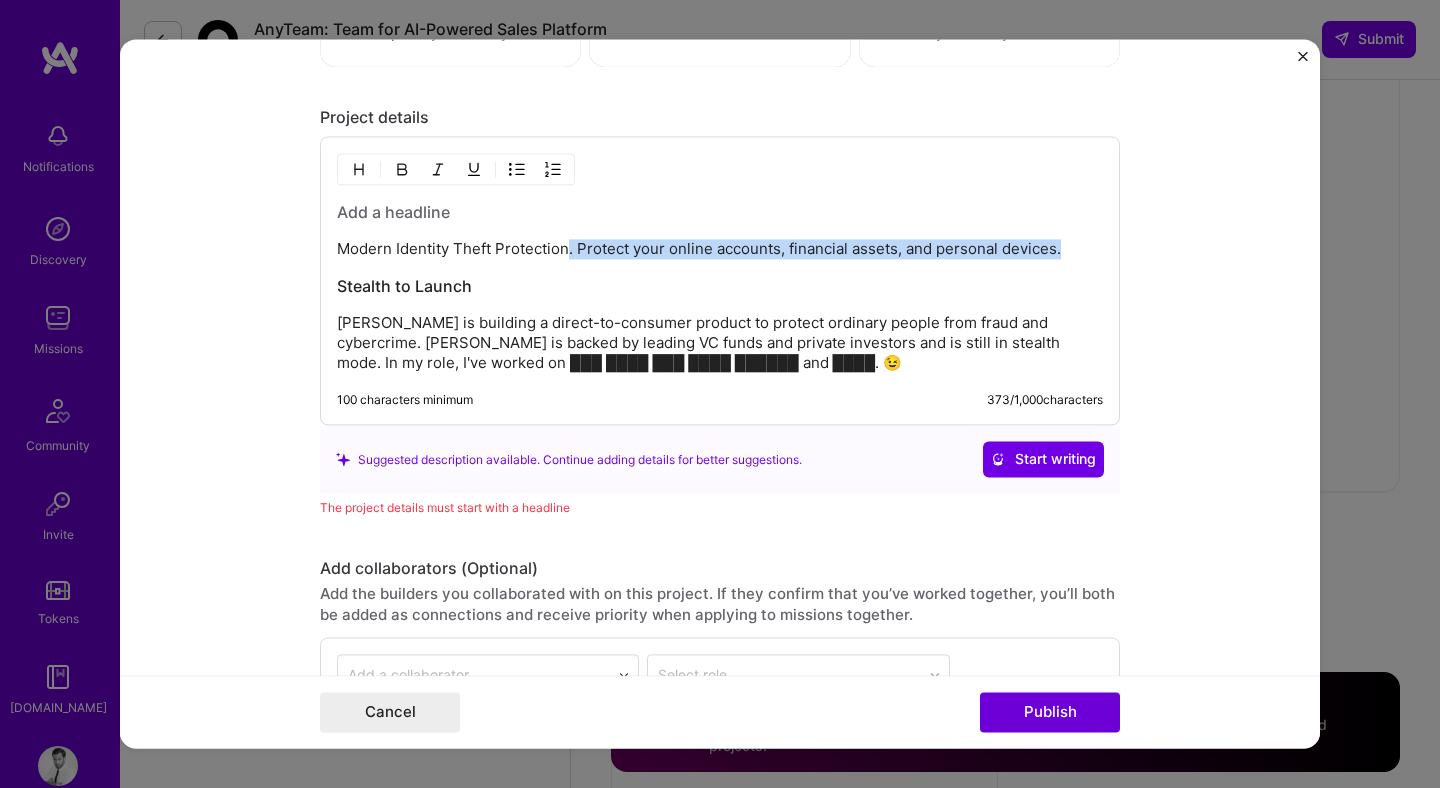 click on "Modern Identity Theft Protection. Protect your online accounts, financial assets, and personal devices." at bounding box center (720, 250) 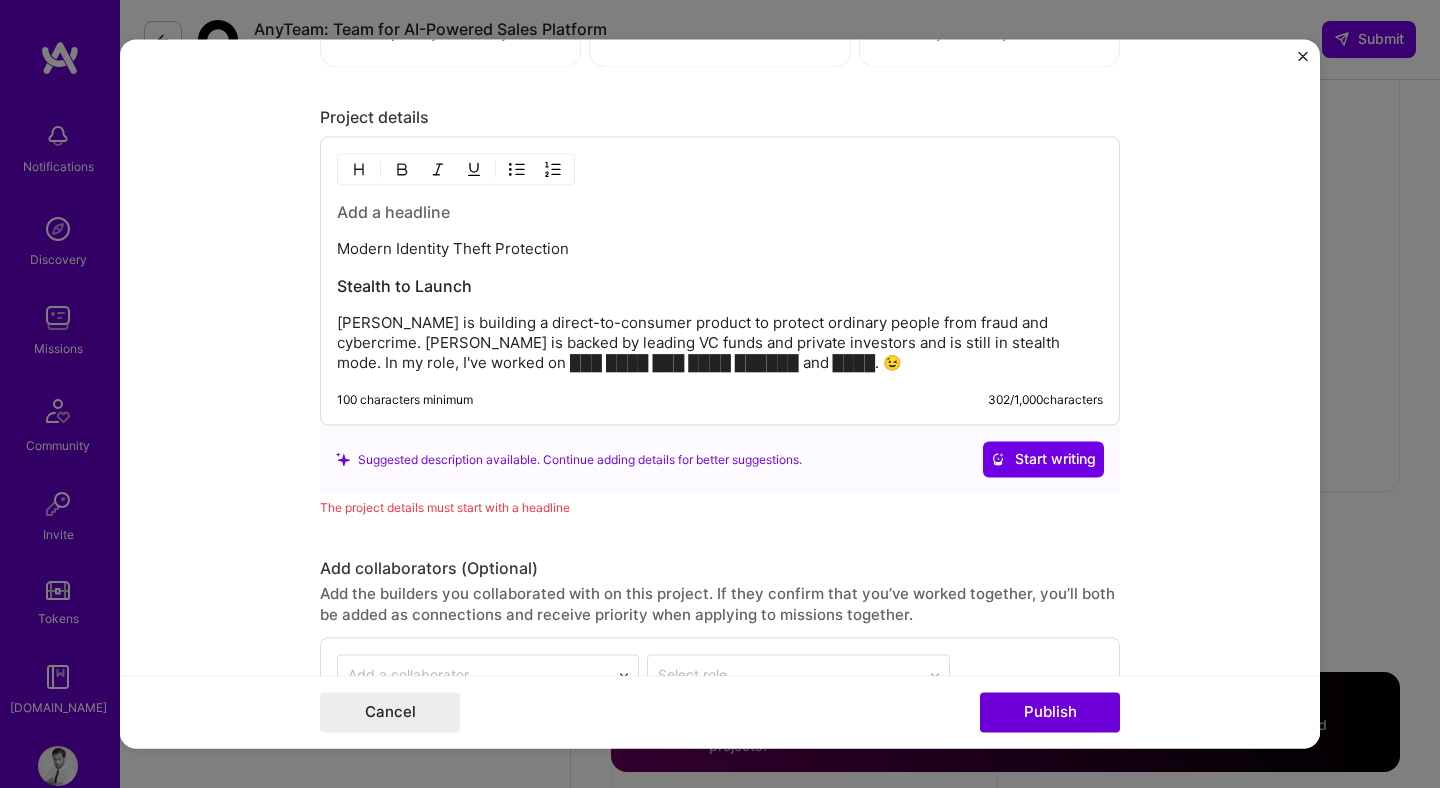 click on "Stealth to Launch" at bounding box center [720, 287] 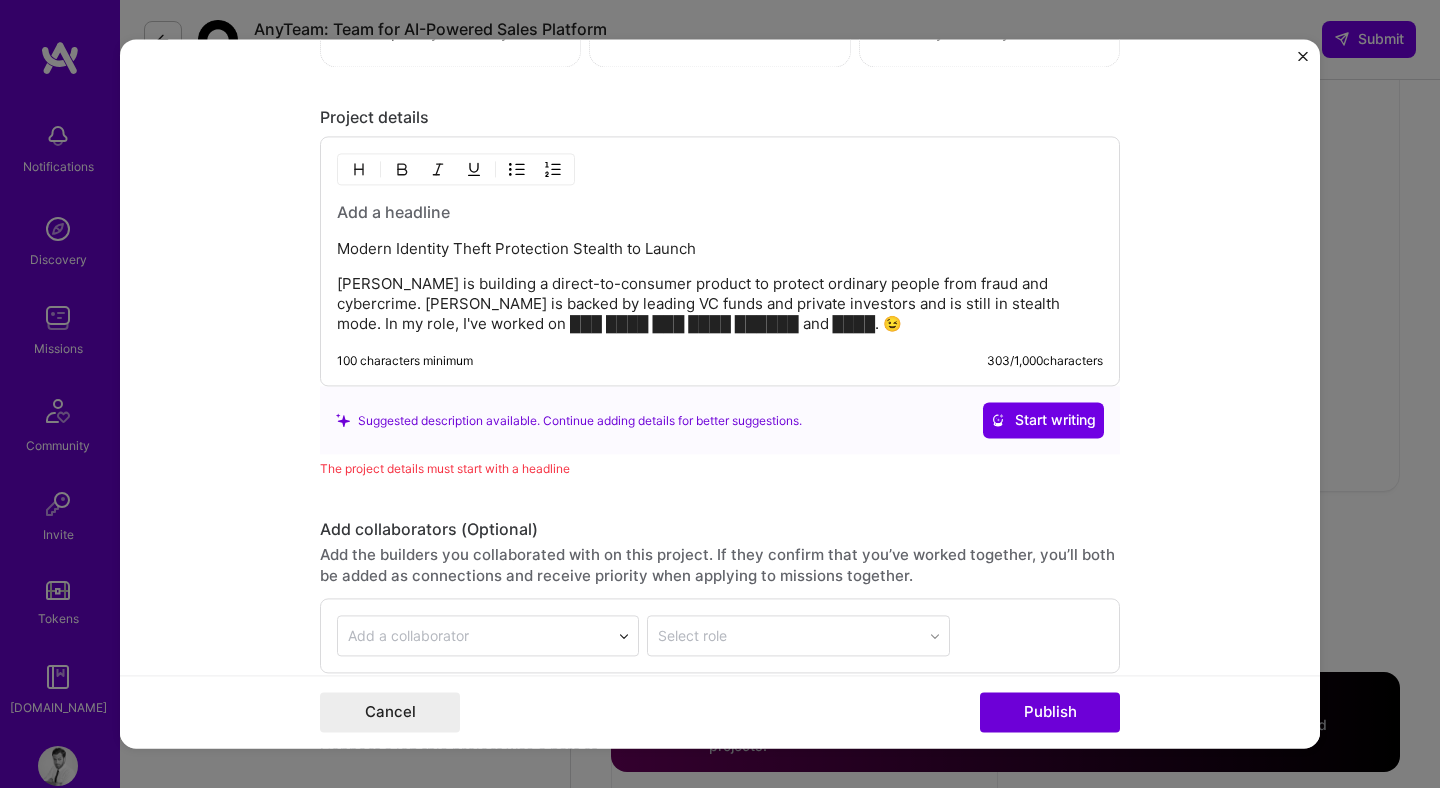 click on "Modern Identity Theft Protection Stealth to Launch" at bounding box center [720, 250] 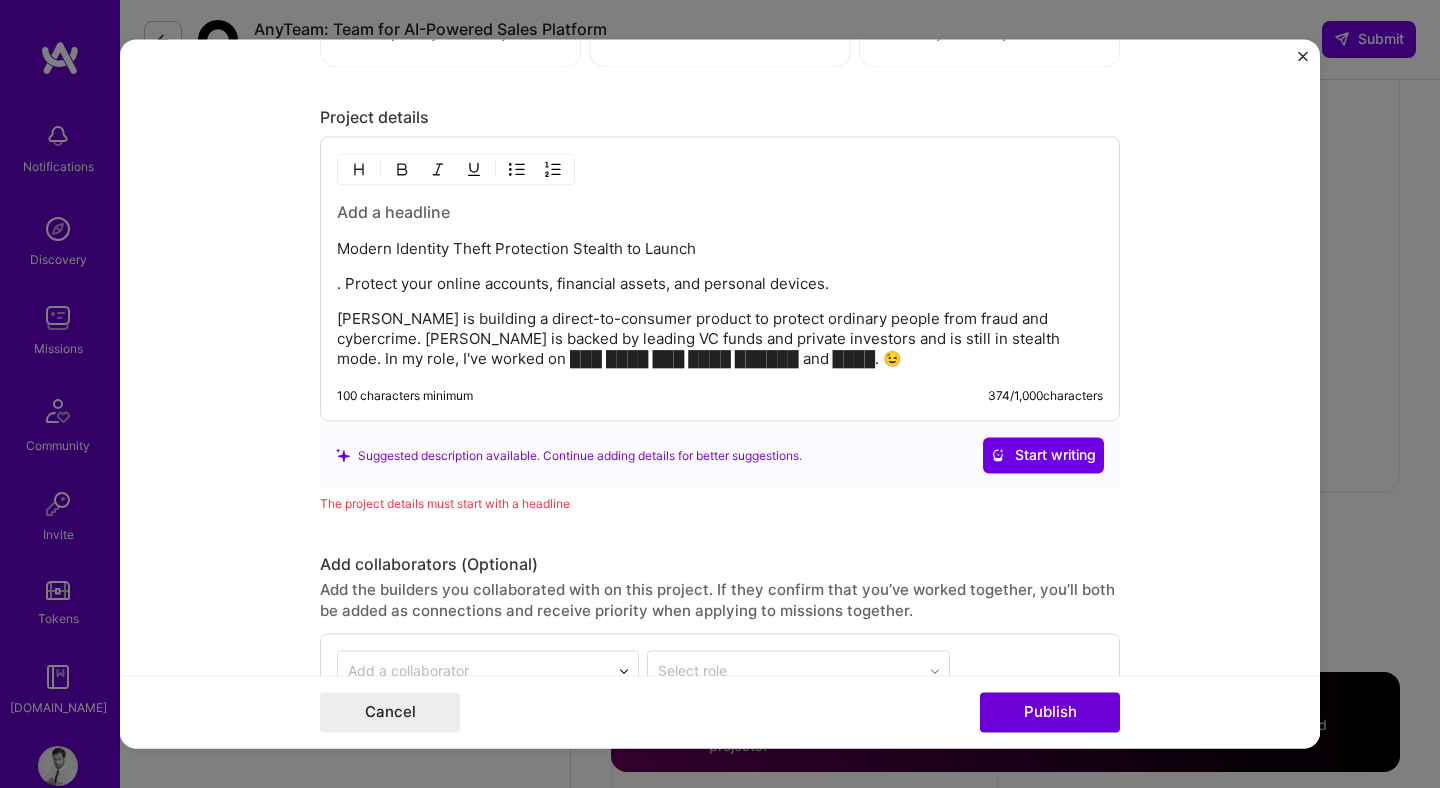 click on "Modern Identity Theft Protection Stealth to Launch" at bounding box center [720, 250] 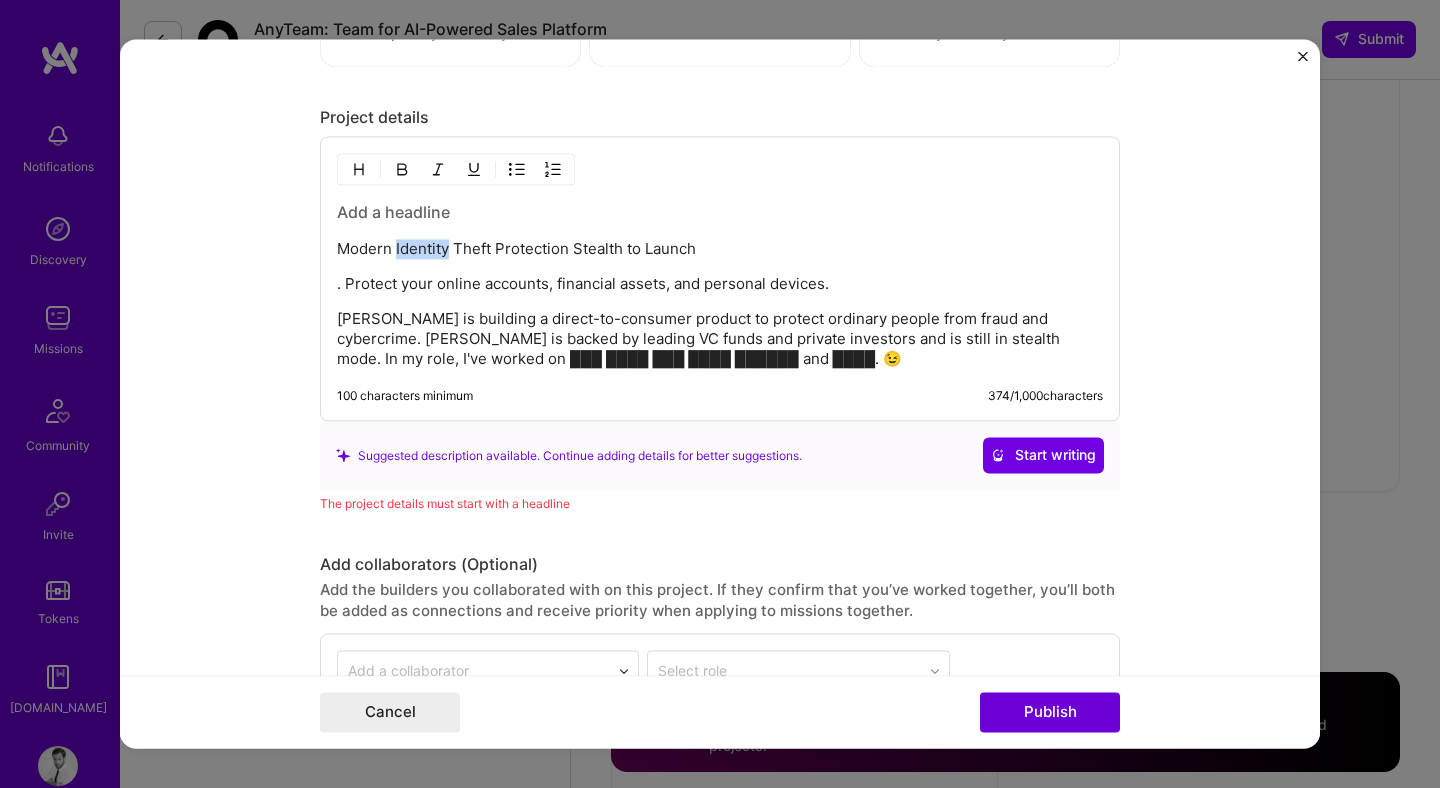 click on "Modern Identity Theft Protection Stealth to Launch" at bounding box center [720, 250] 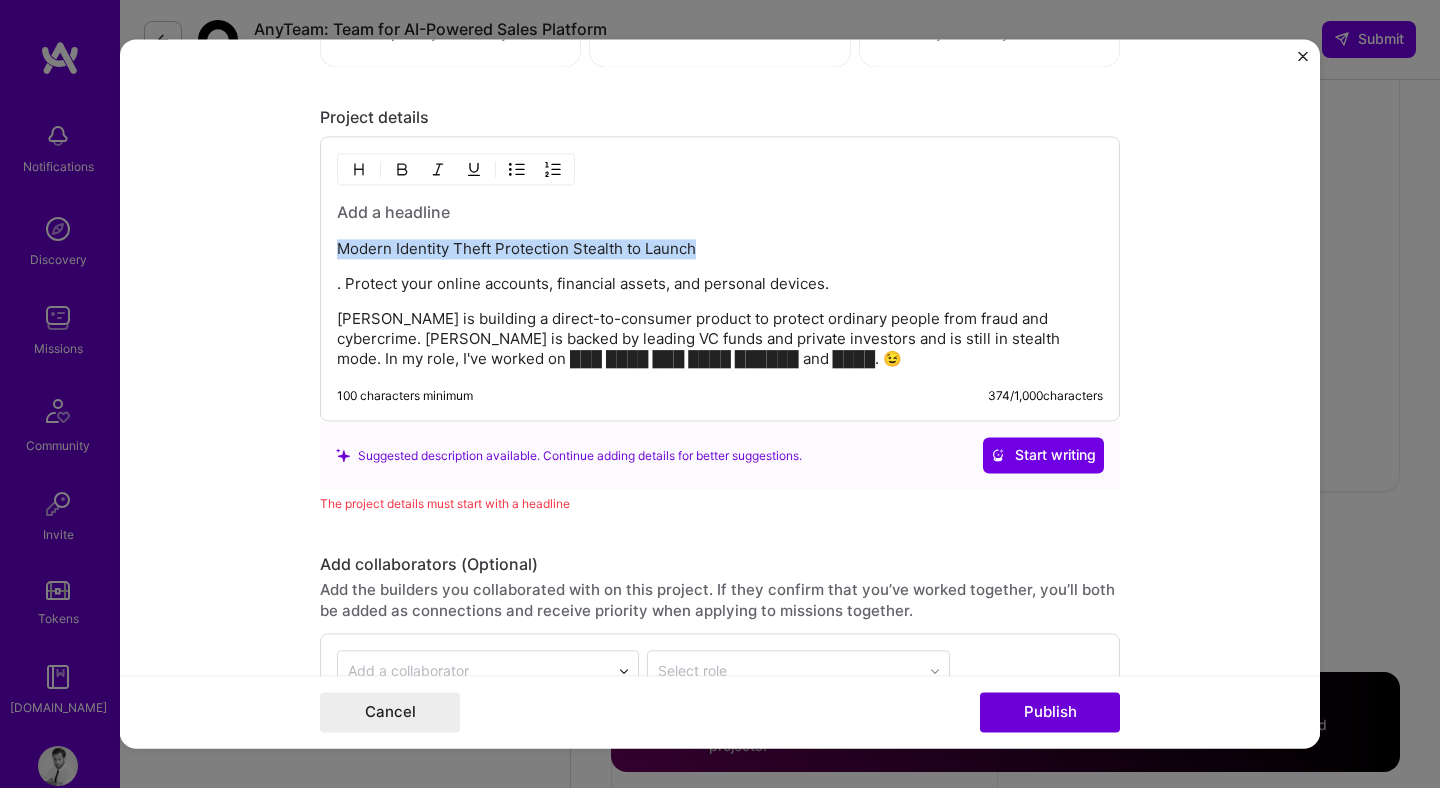 click on "Modern Identity Theft Protection Stealth to Launch" at bounding box center (720, 250) 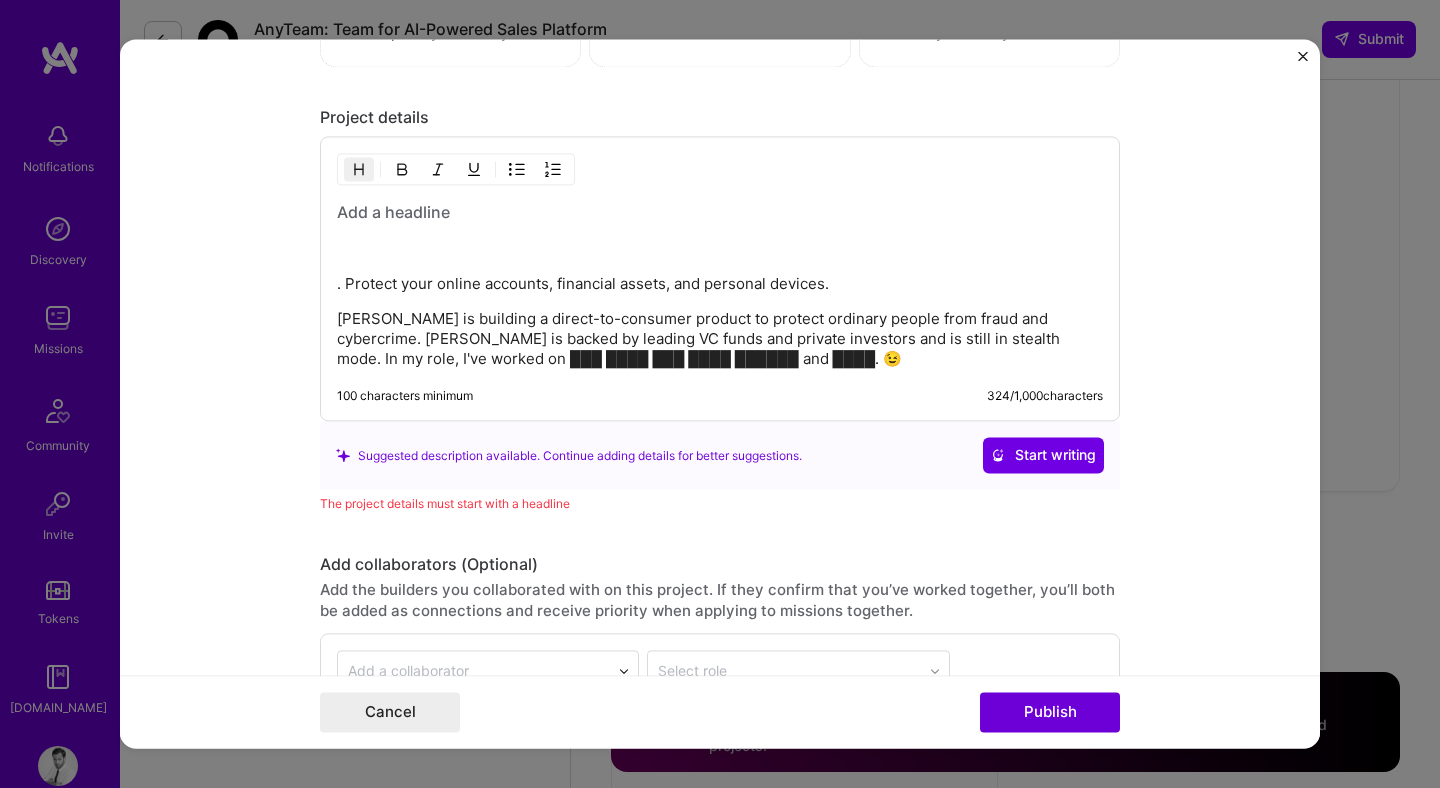 click at bounding box center (720, 213) 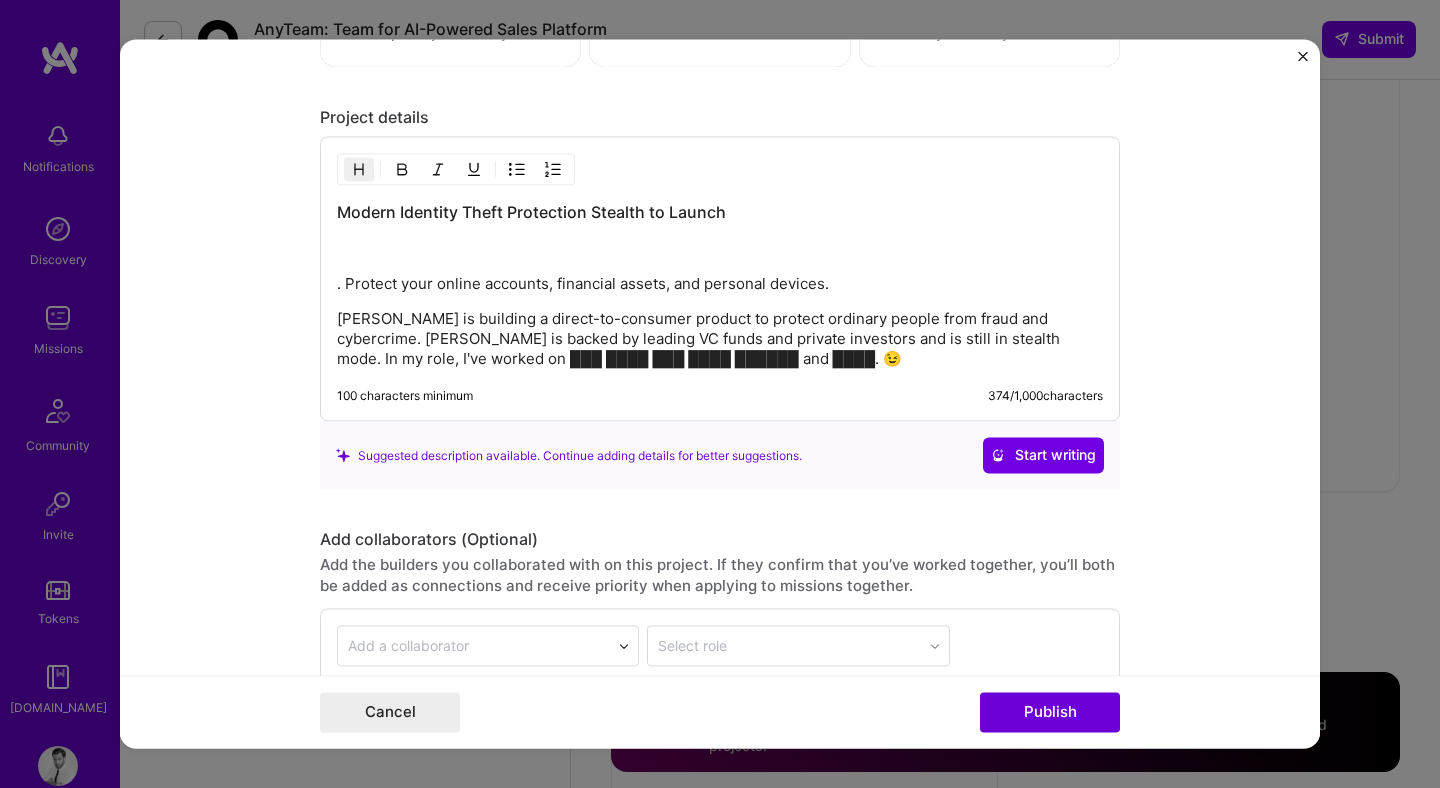 click on "Modern Identity Theft Protection Stealth to Launch" at bounding box center [720, 213] 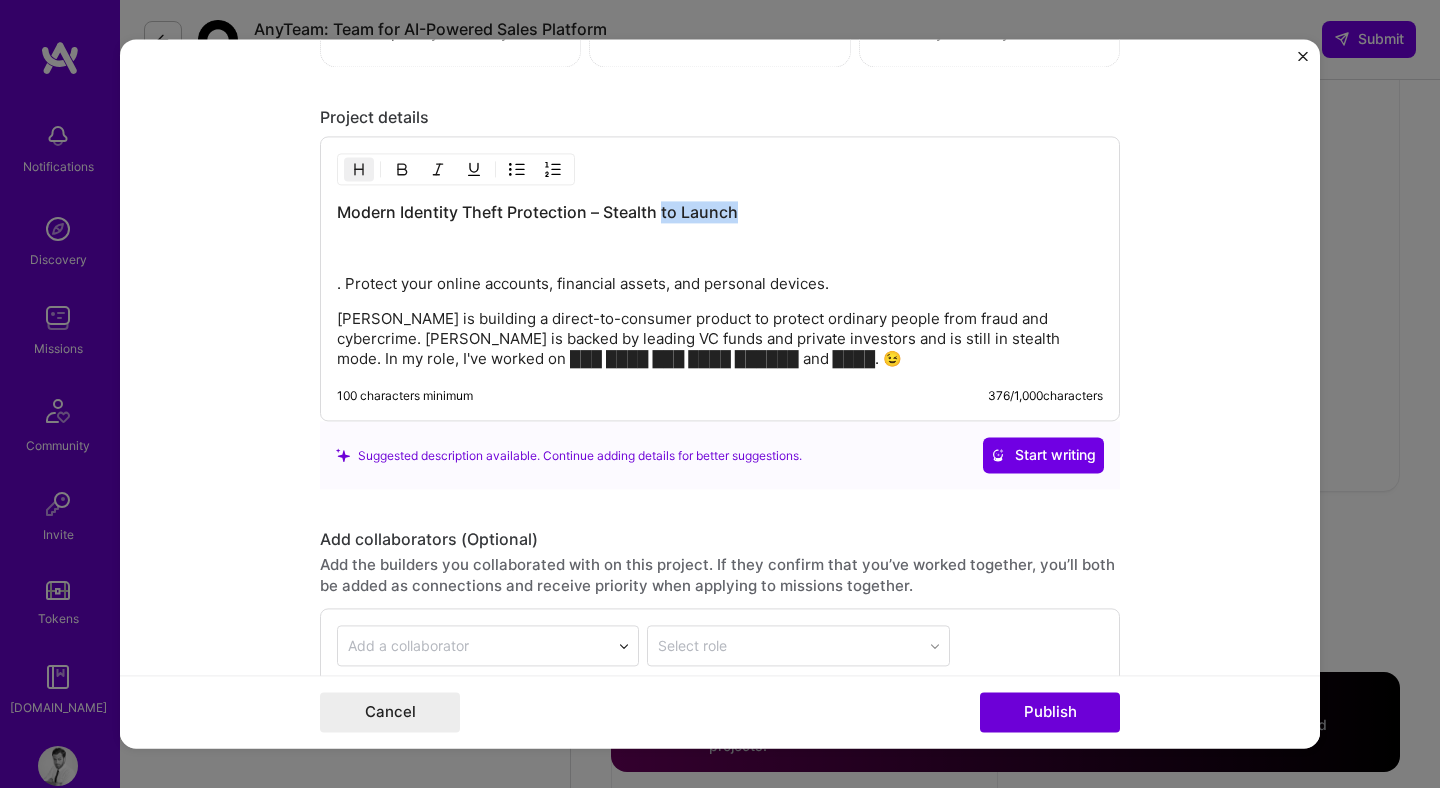 drag, startPoint x: 654, startPoint y: 212, endPoint x: 785, endPoint y: 214, distance: 131.01526 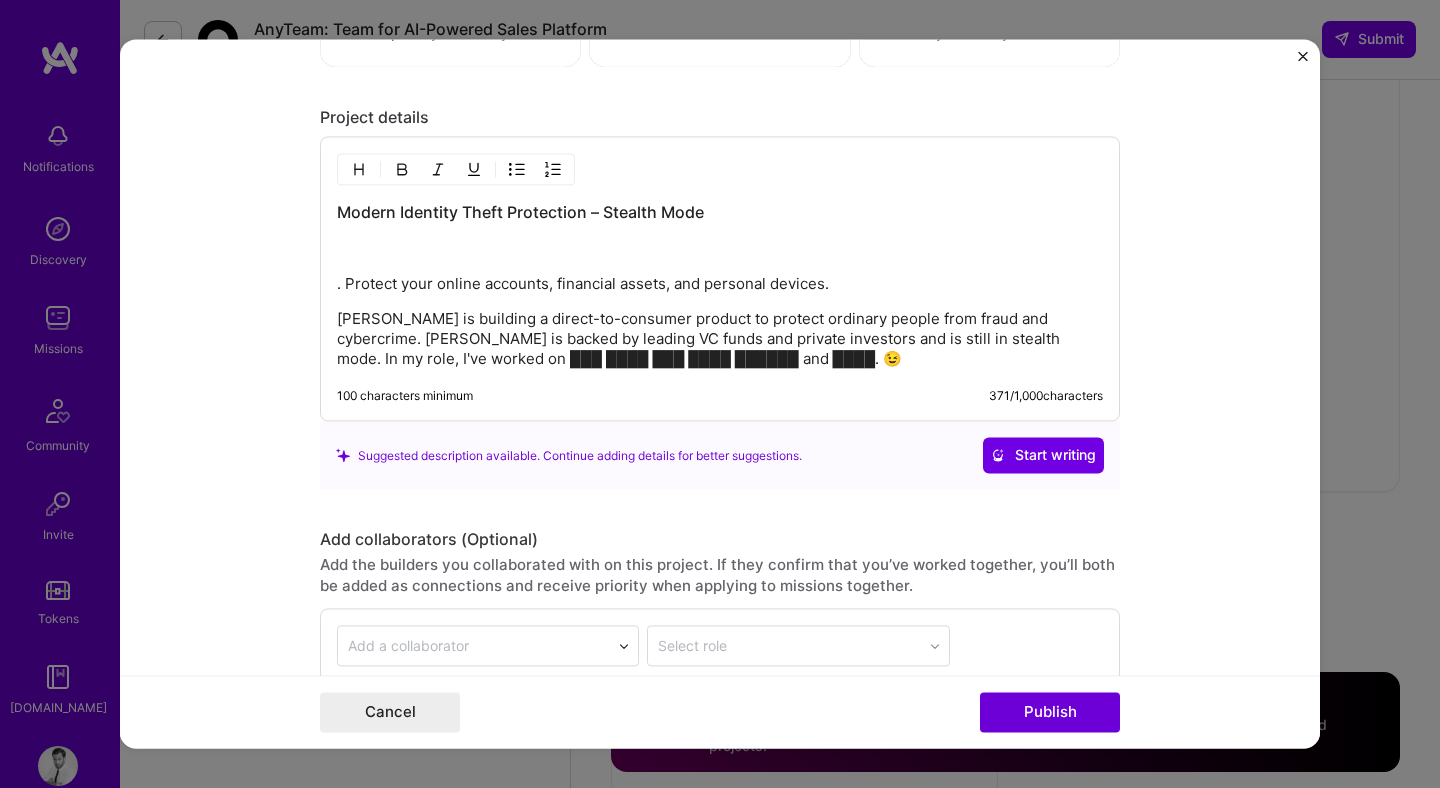 click at bounding box center (720, 250) 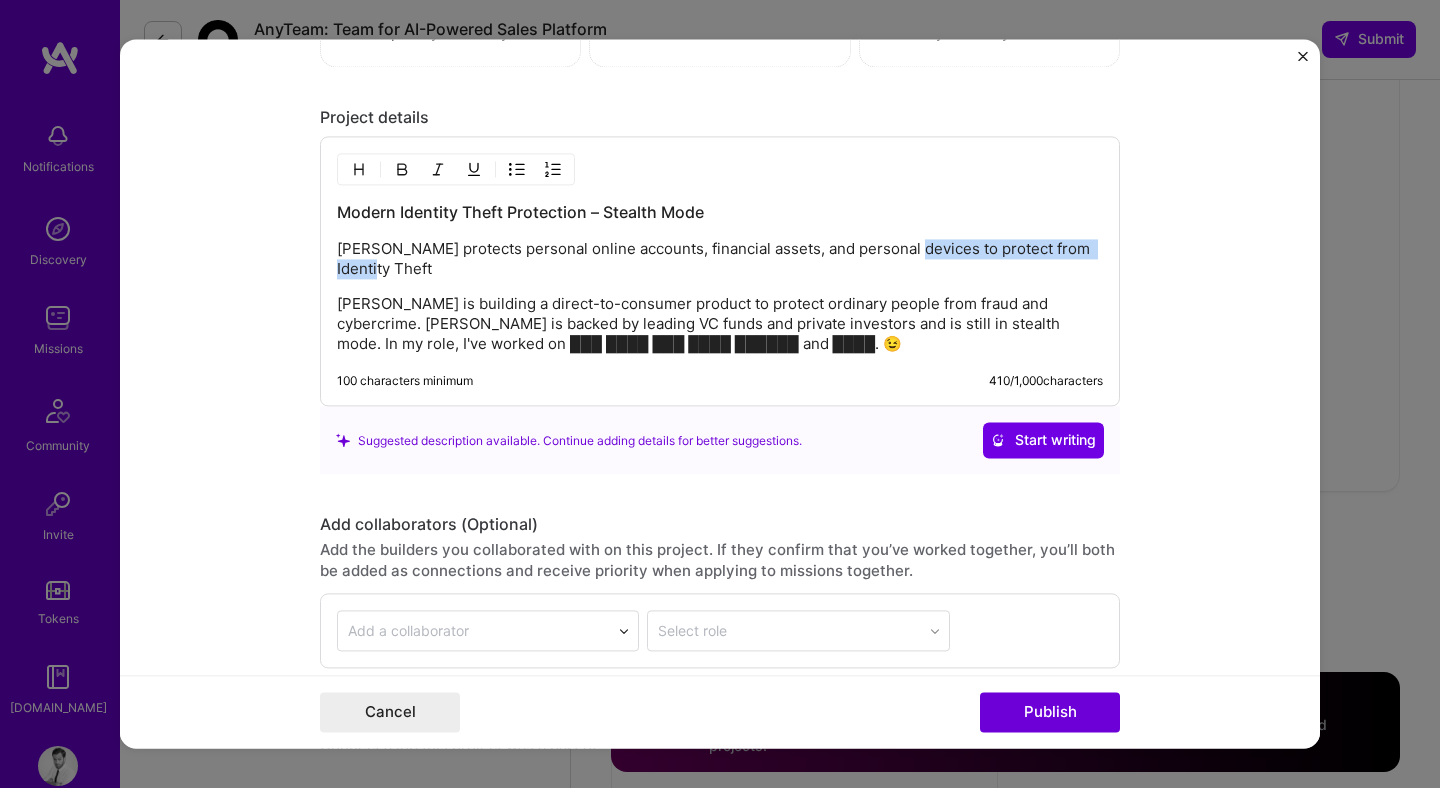 click on "Cyrus protects personal online accounts, financial assets, and personal devices to protect from Identity Theft" at bounding box center (720, 260) 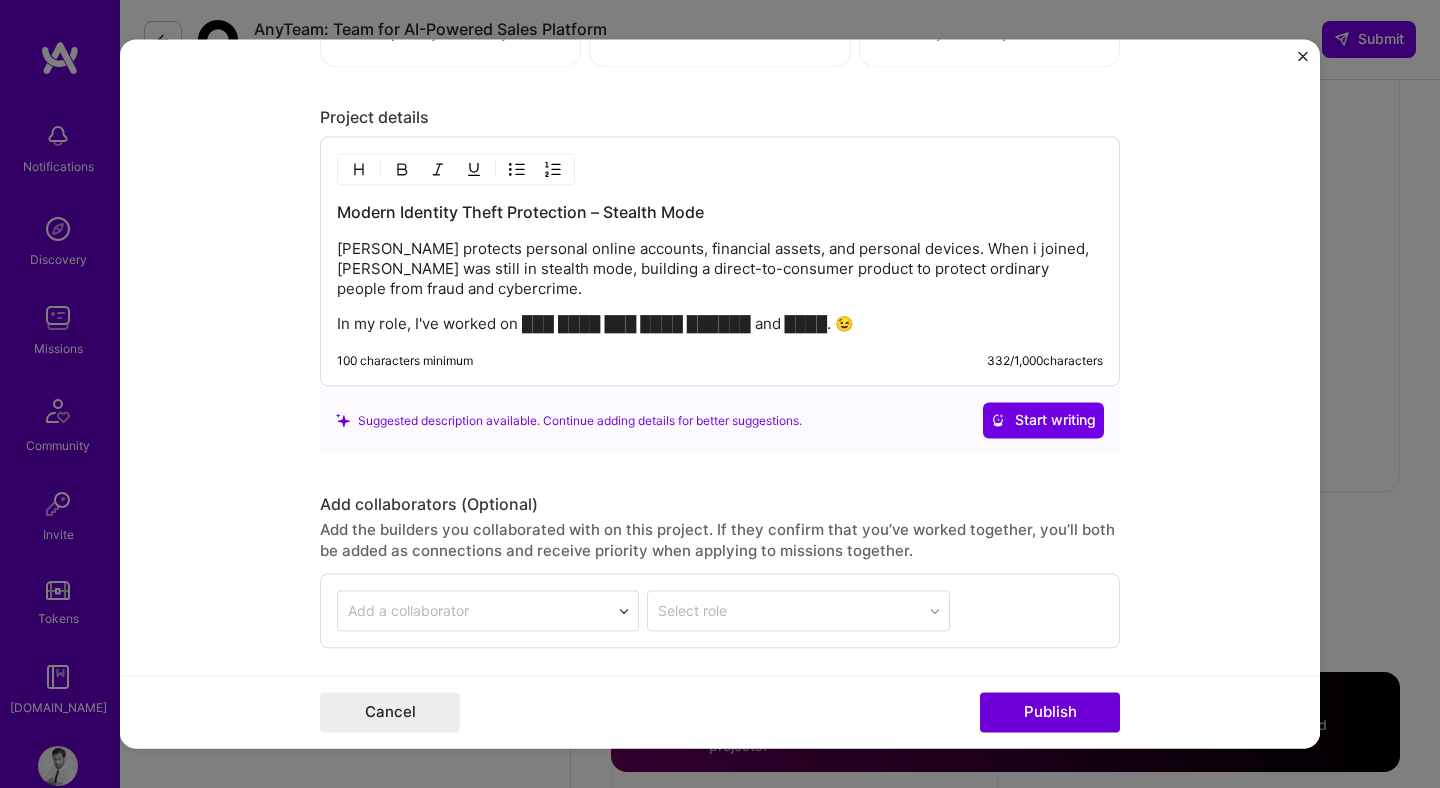 click on "In my role, I've worked on ███ ████ ███ ████ ██████ and ████. 😉" at bounding box center (720, 325) 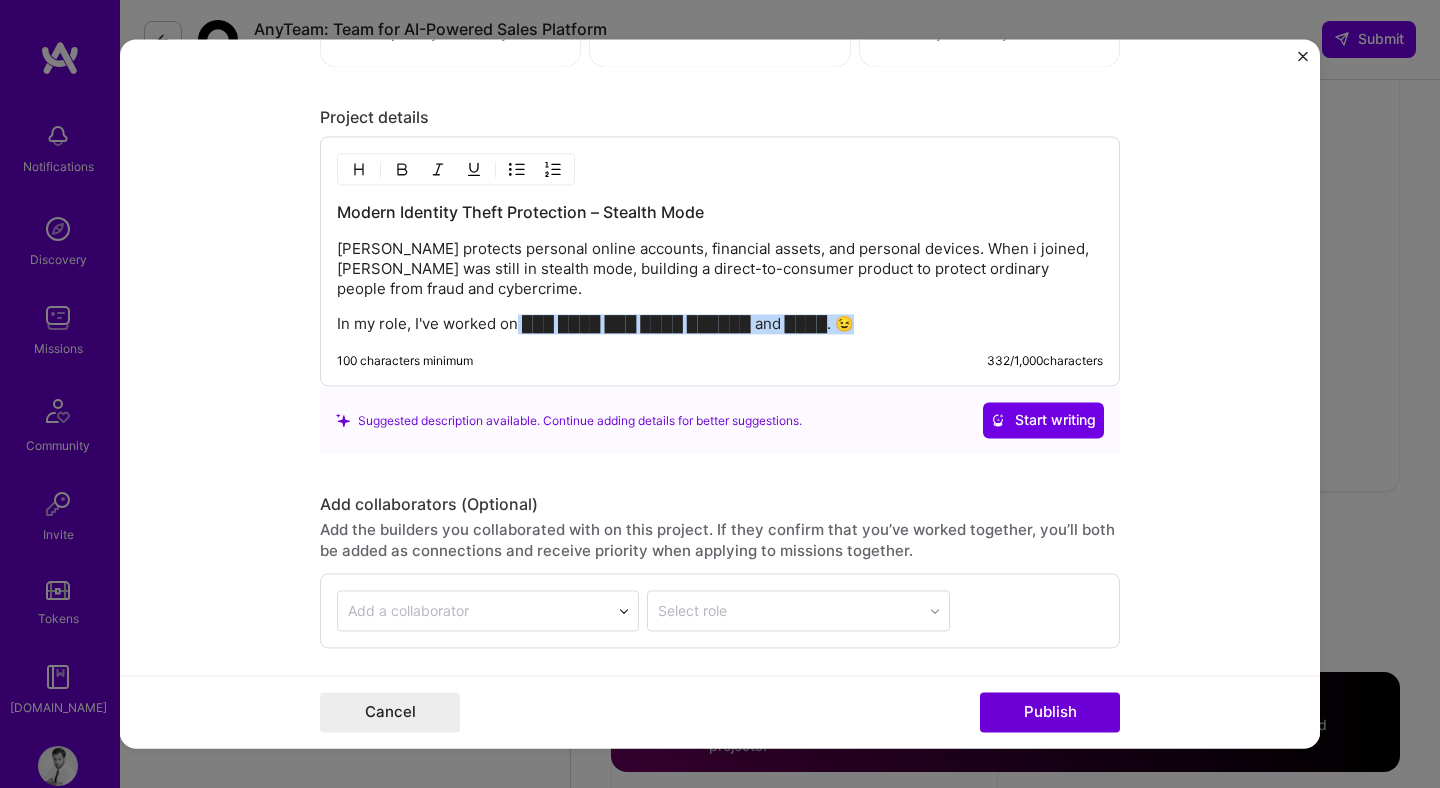 drag, startPoint x: 510, startPoint y: 331, endPoint x: 581, endPoint y: 346, distance: 72.56721 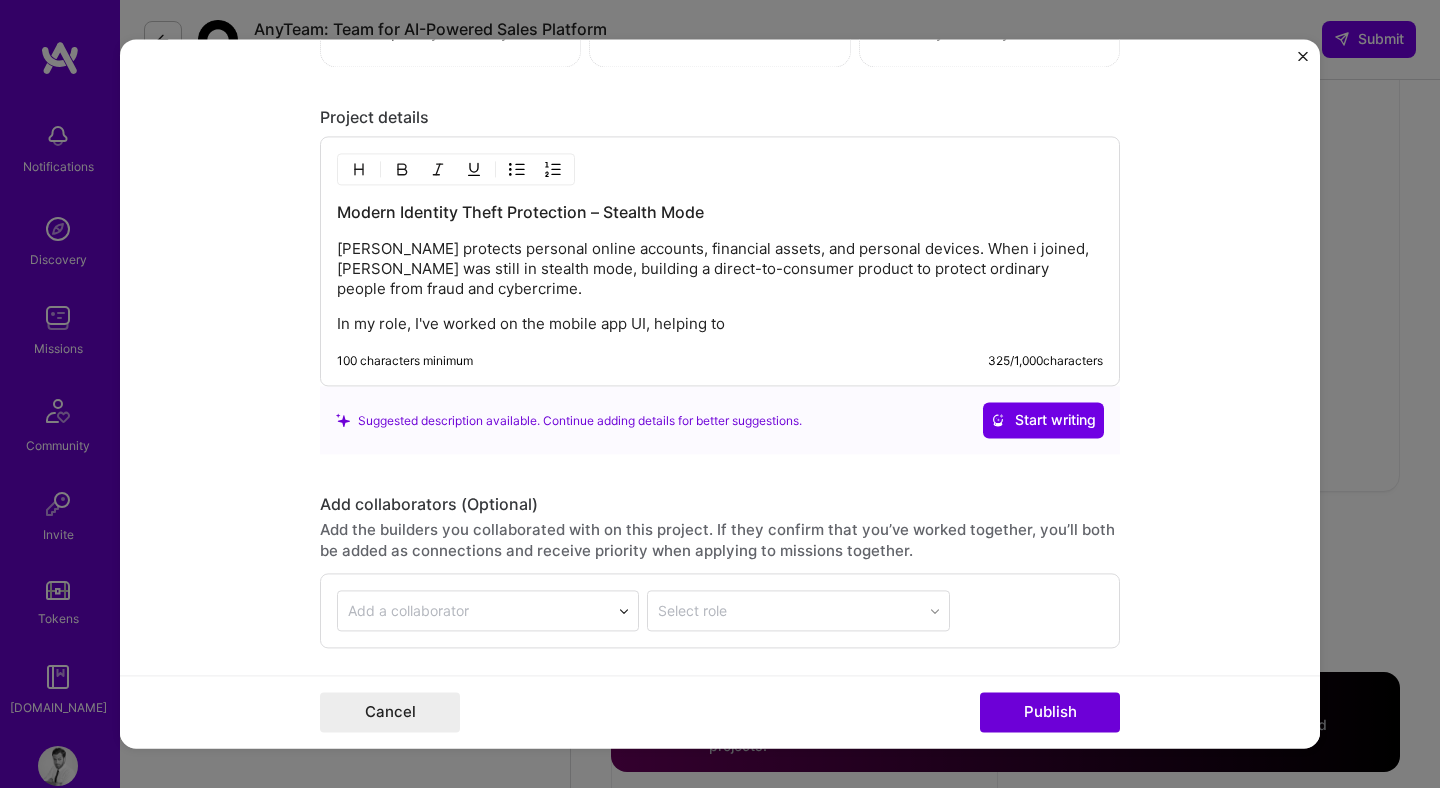 click on "In my role, I've worked on the mobile app UI, helping to" at bounding box center [720, 325] 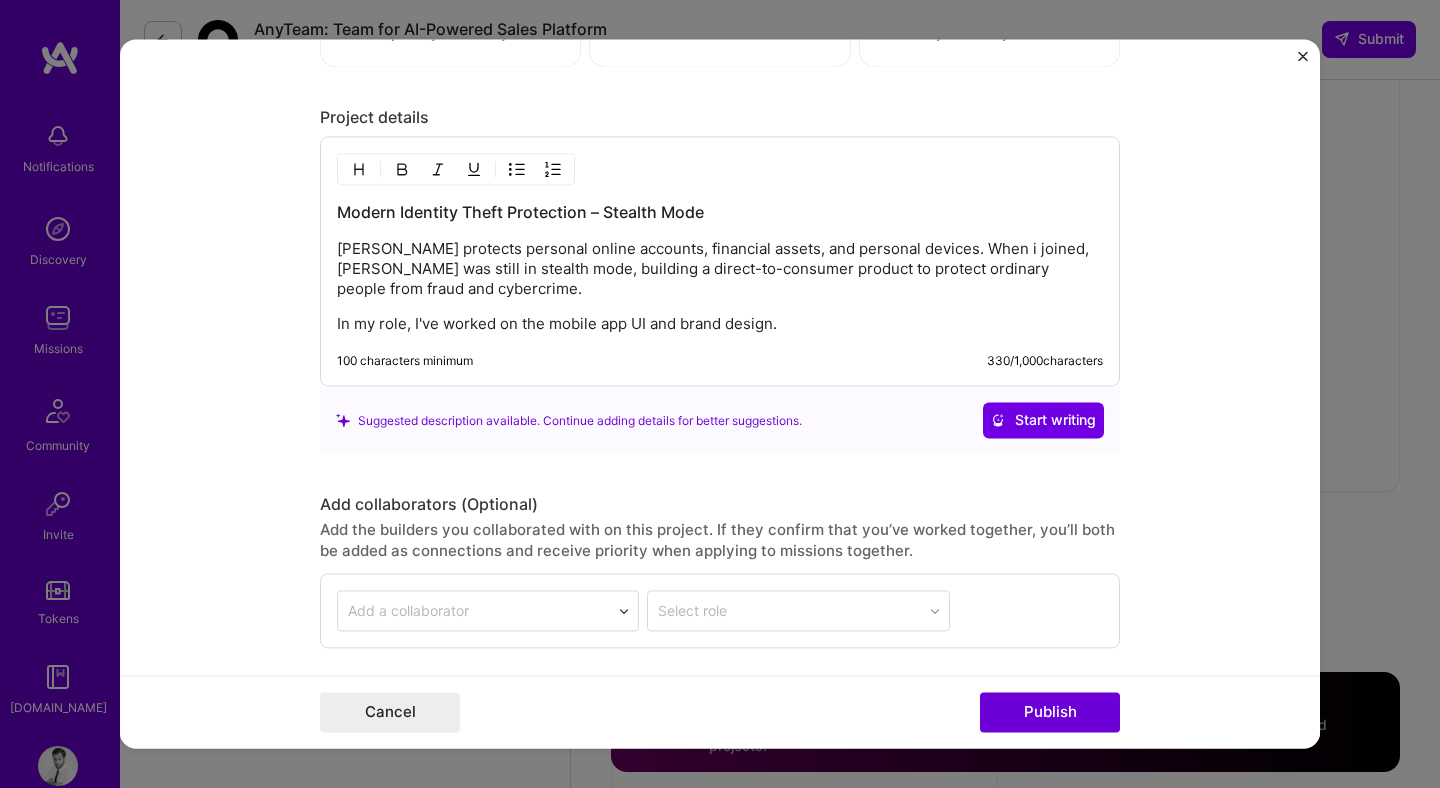 click on "In my role, I've worked on the mobile app UI and brand design." at bounding box center (720, 325) 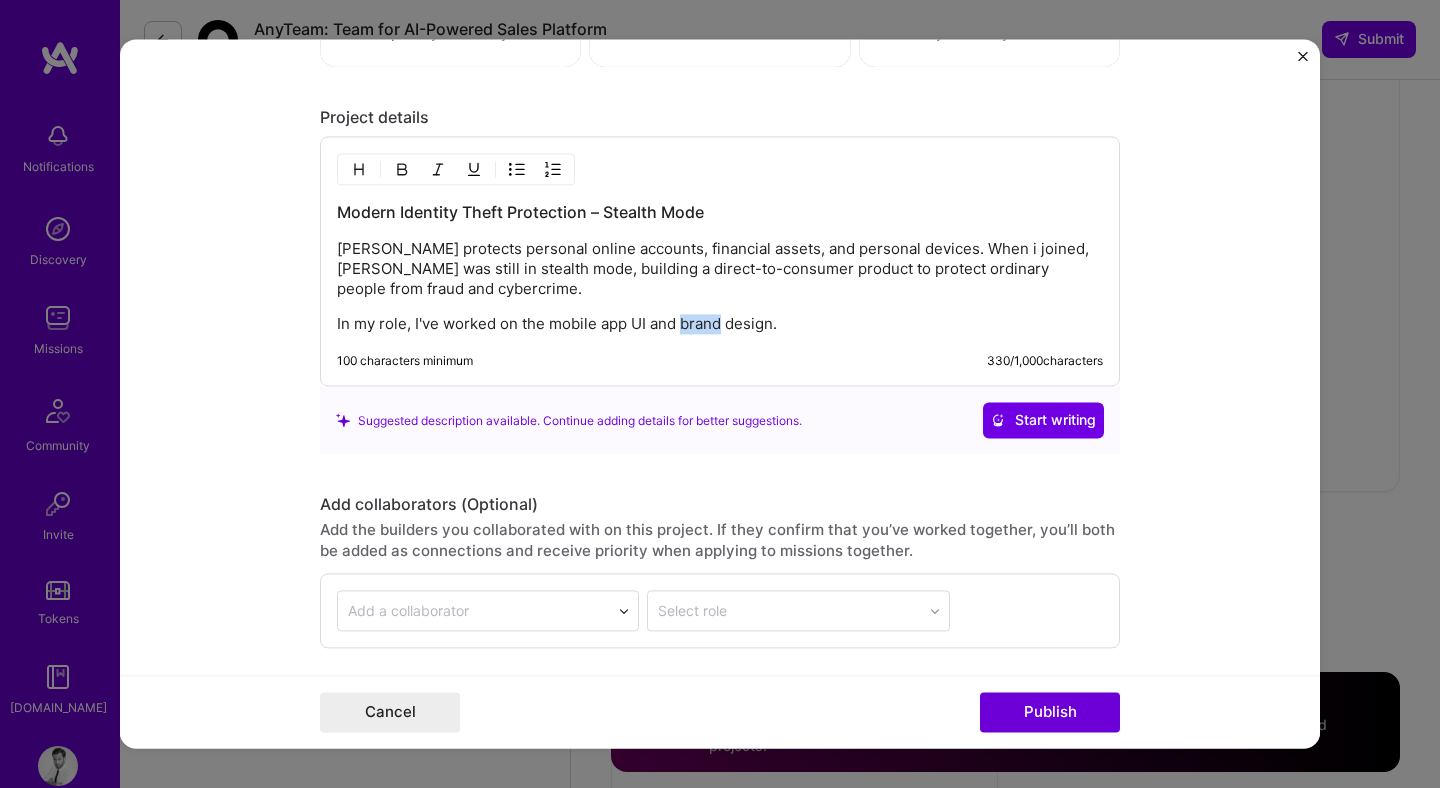 click on "In my role, I've worked on the mobile app UI and brand design." at bounding box center [720, 325] 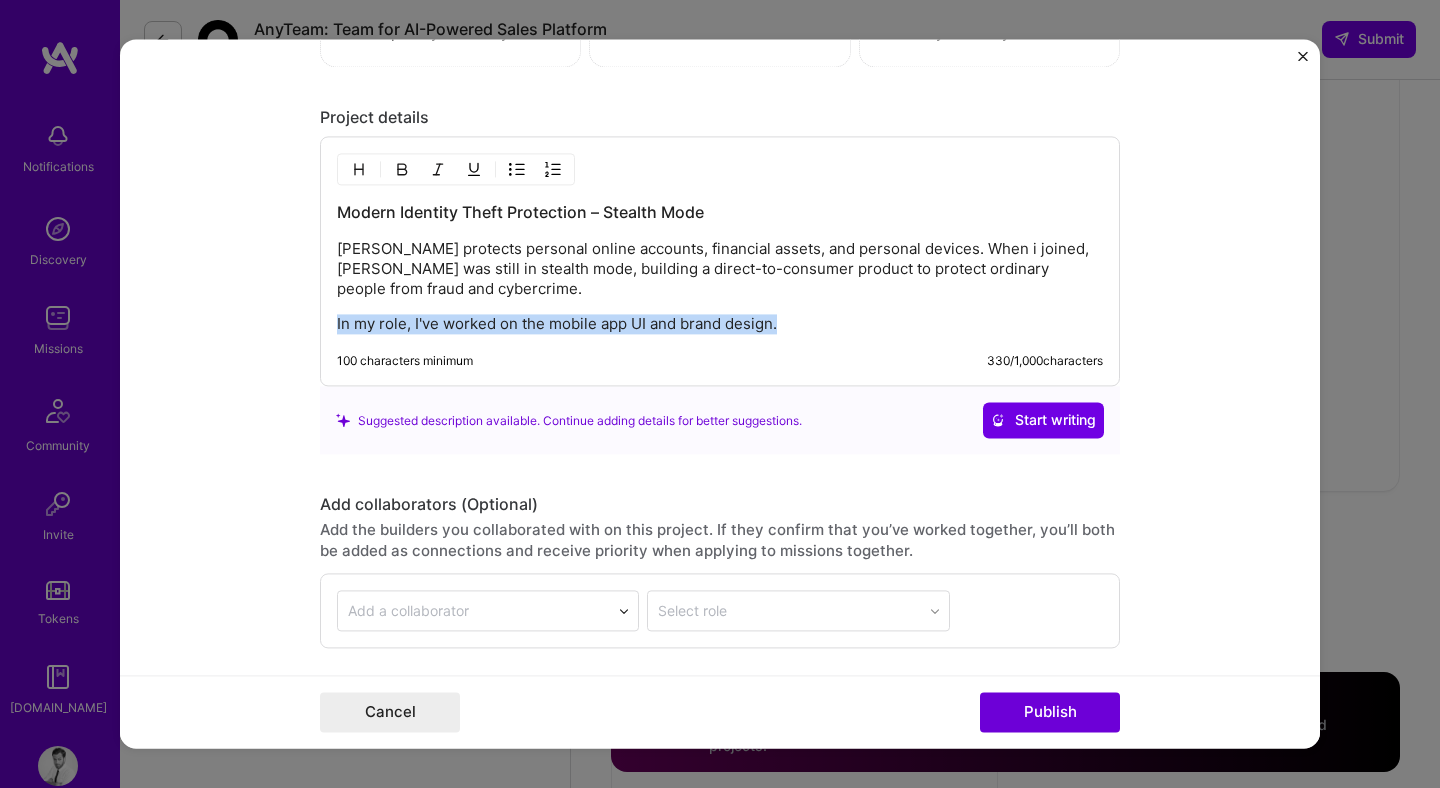 click on "In my role, I've worked on the mobile app UI and brand design." at bounding box center [720, 325] 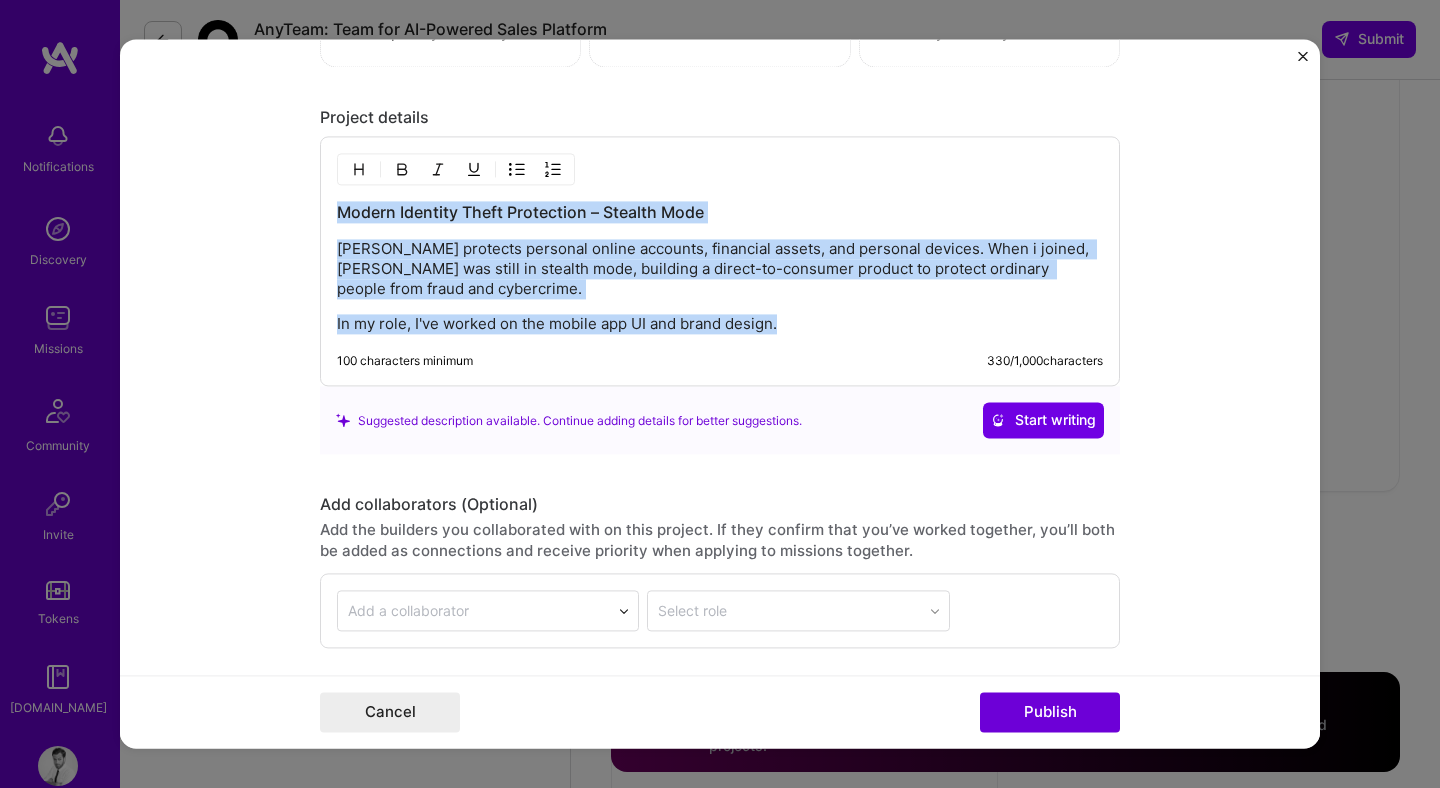 copy on "Modern Identity Theft Protection – Stealth Mode Cyrus protects personal online accounts, financial assets, and personal devices. When i joined, Cyrus was still in stealth mode, building a direct-to-consumer product to protect ordinary people from fraud and cybercrime.  In my role, I've worked on the mobile app UI and brand design." 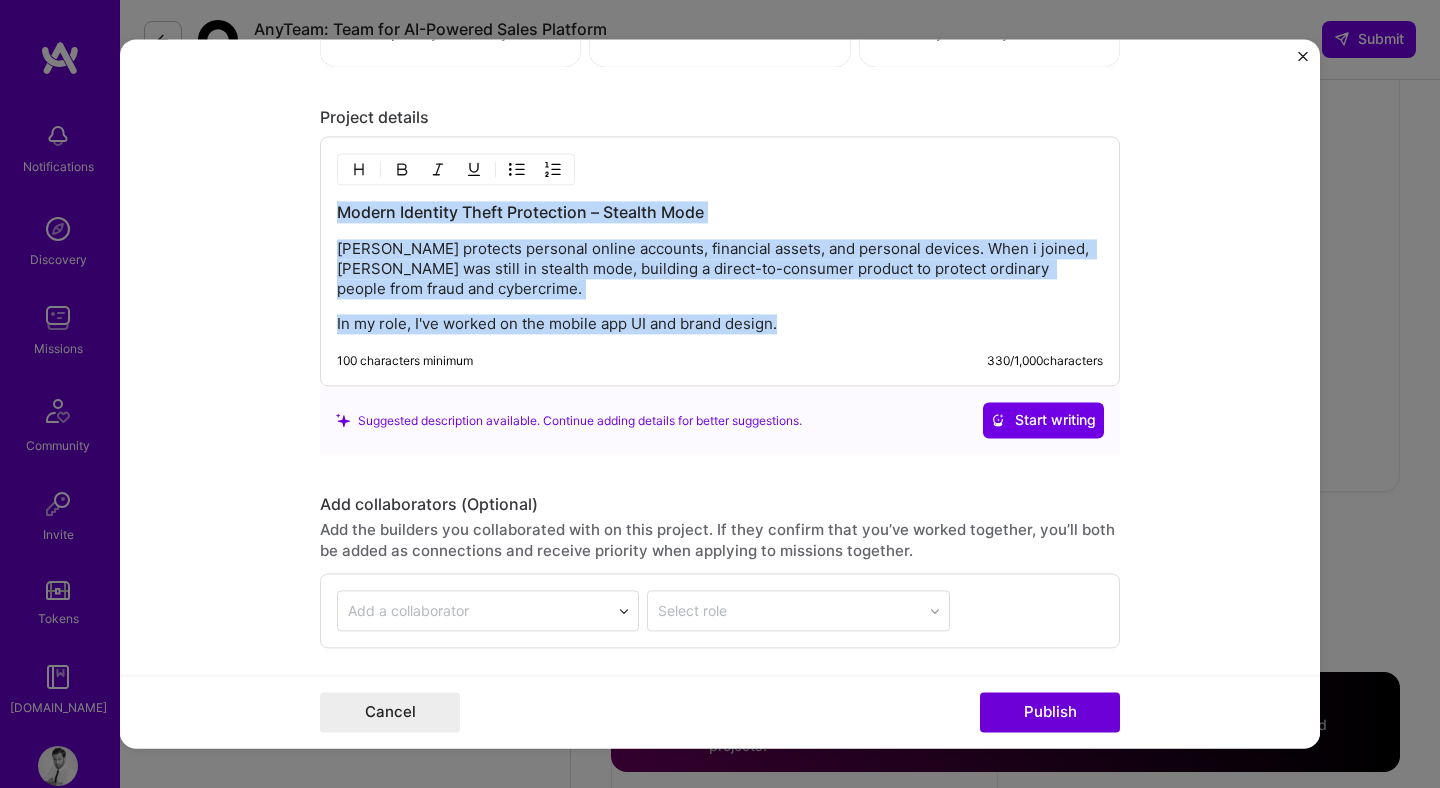 click on "Cyrus protects personal online accounts, financial assets, and personal devices. When i joined, Cyrus was still in stealth mode, building a direct-to-consumer product to protect ordinary people from fraud and cybercrime." at bounding box center [720, 270] 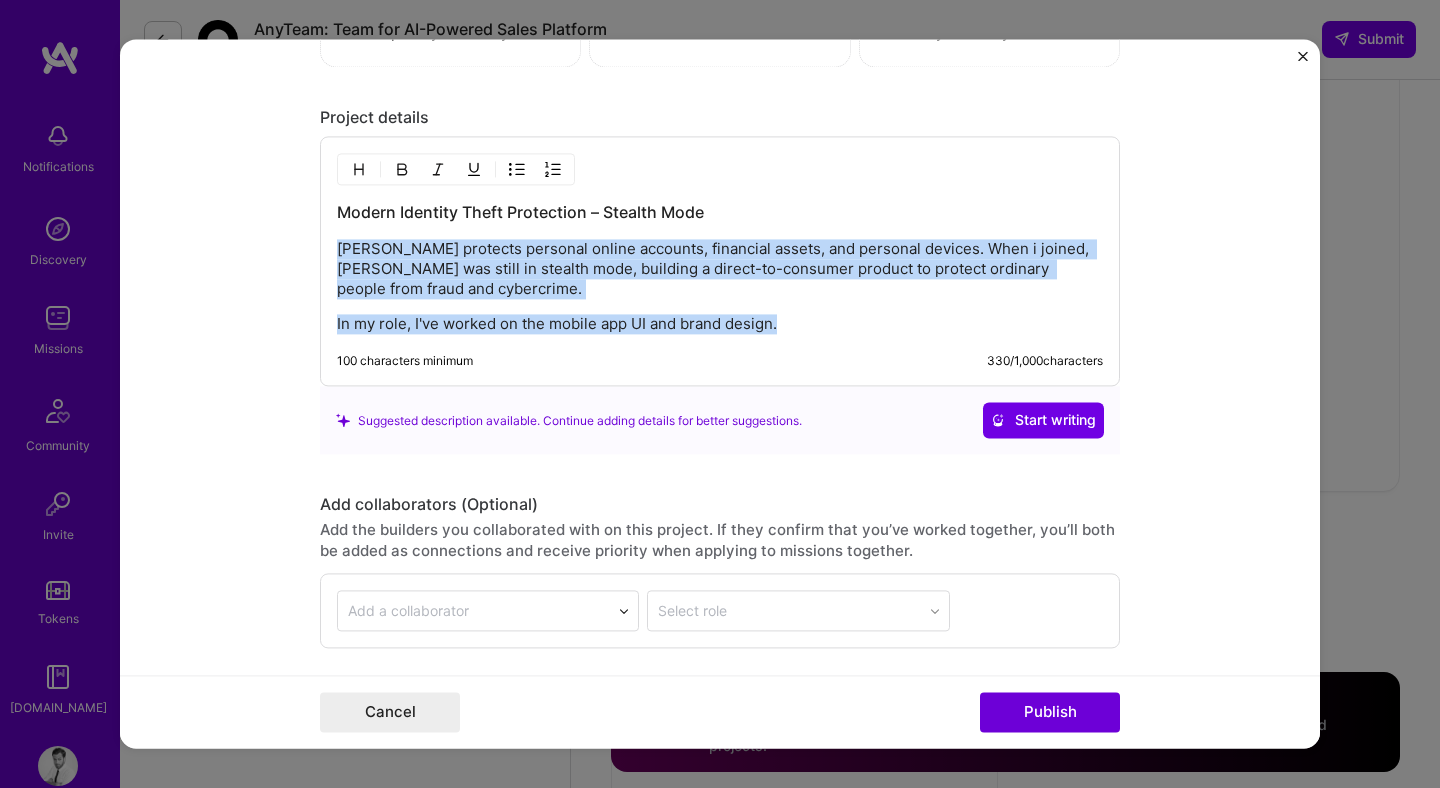 drag, startPoint x: 365, startPoint y: 258, endPoint x: 784, endPoint y: 332, distance: 425.48444 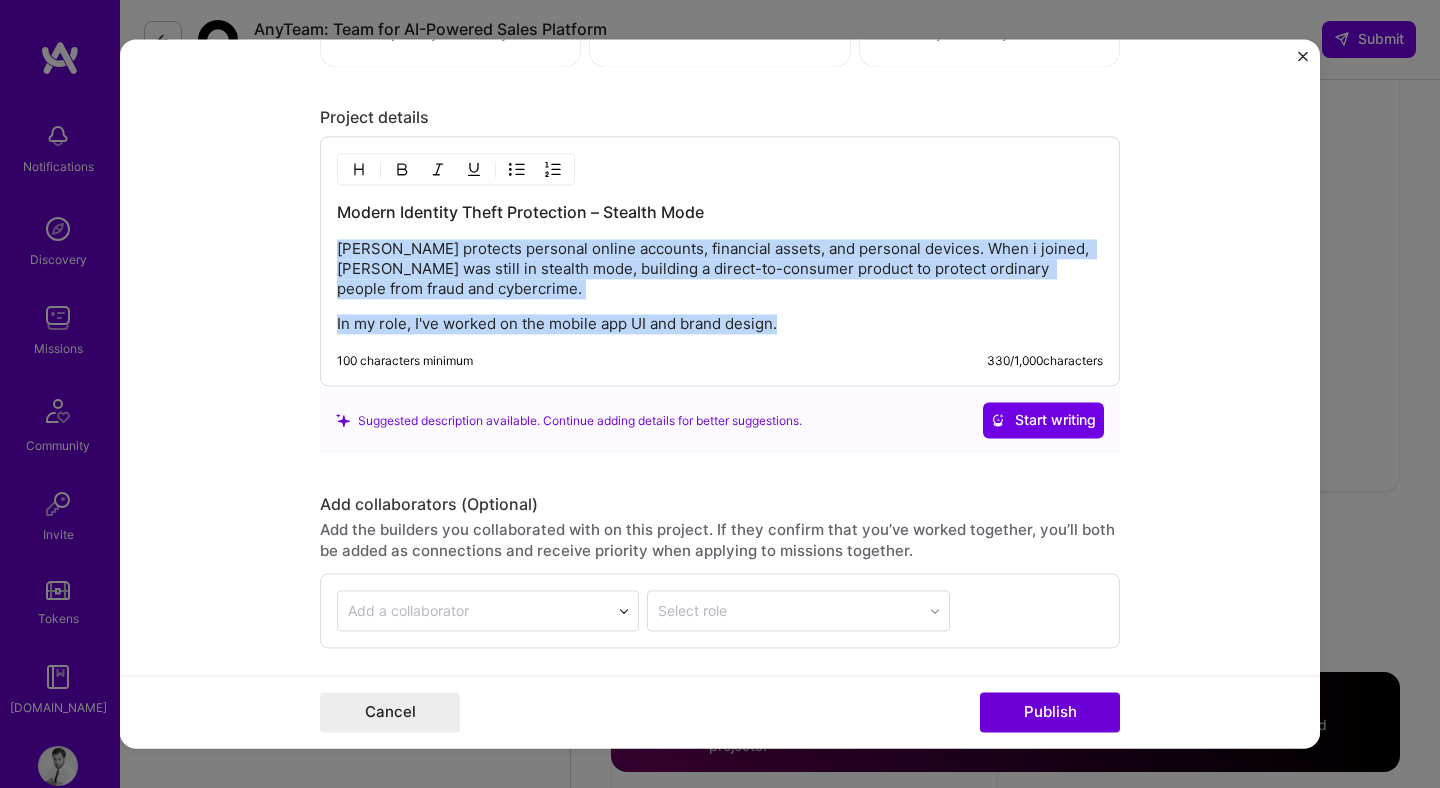 click on "Modern Identity Theft Protection – Stealth Mode Cyrus protects personal online accounts, financial assets, and personal devices. When i joined, Cyrus was still in stealth mode, building a direct-to-consumer product to protect ordinary people from fraud and cybercrime.  In my role, I've worked on the mobile app UI and brand design." at bounding box center (720, 268) 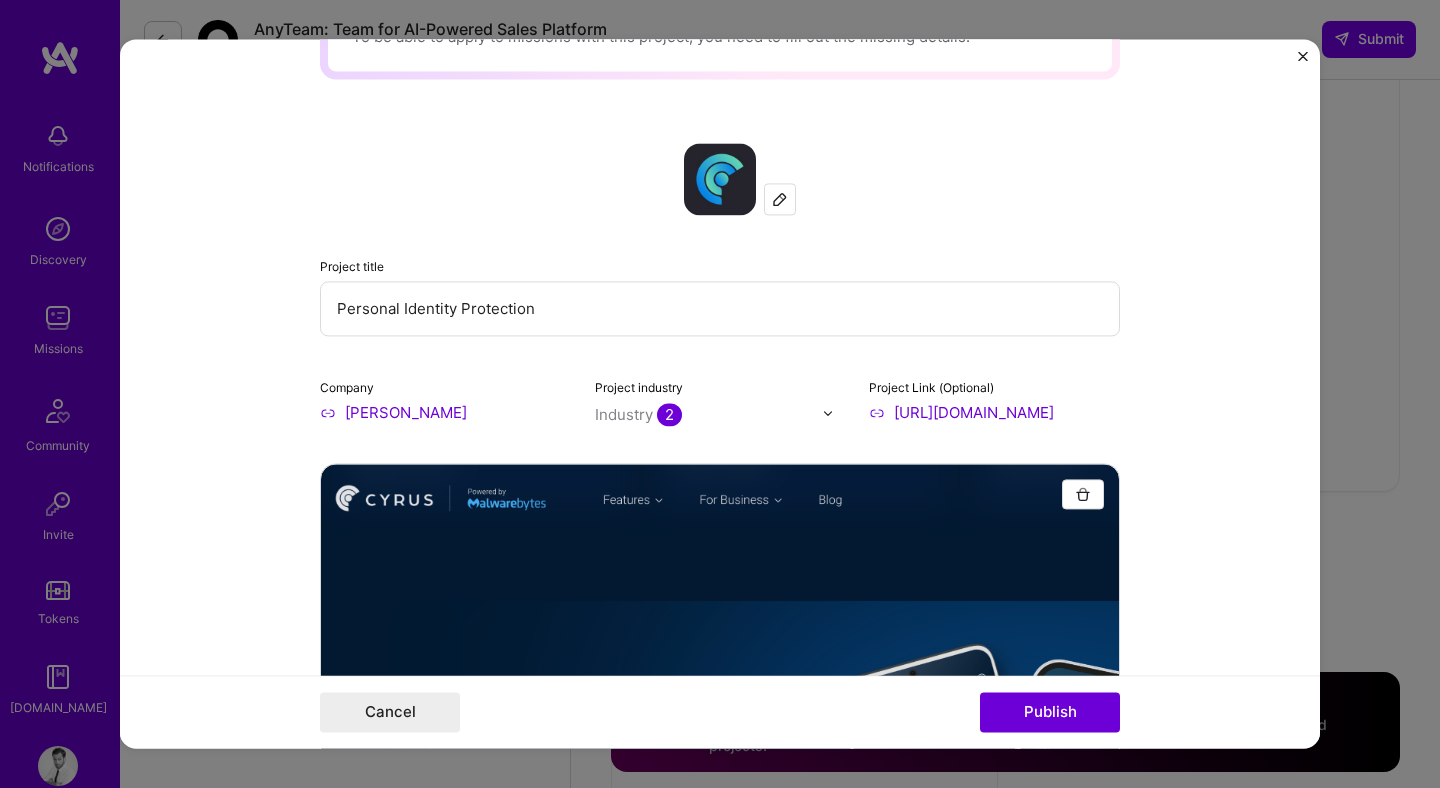 scroll, scrollTop: 0, scrollLeft: 0, axis: both 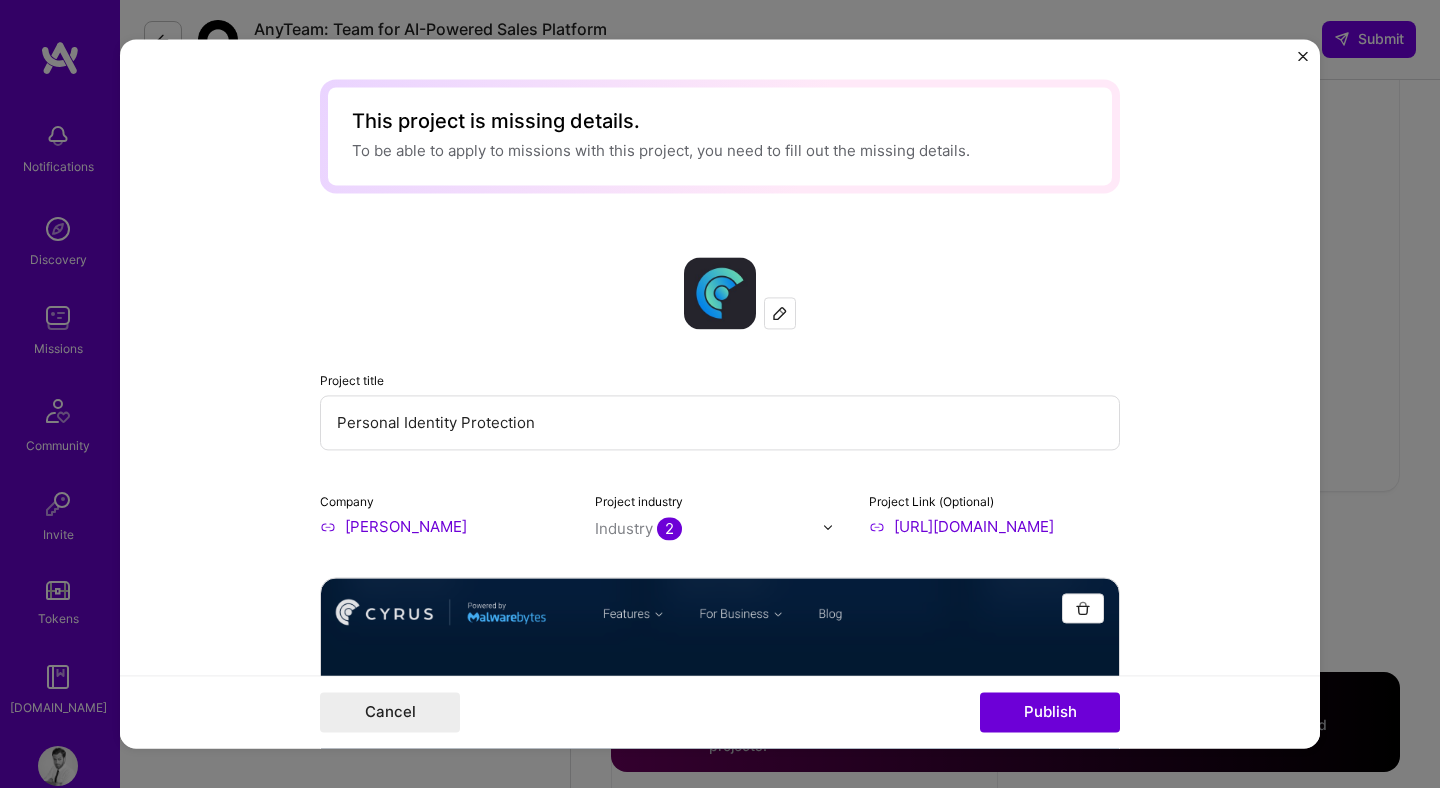 drag, startPoint x: 1049, startPoint y: 715, endPoint x: 1084, endPoint y: 638, distance: 84.58132 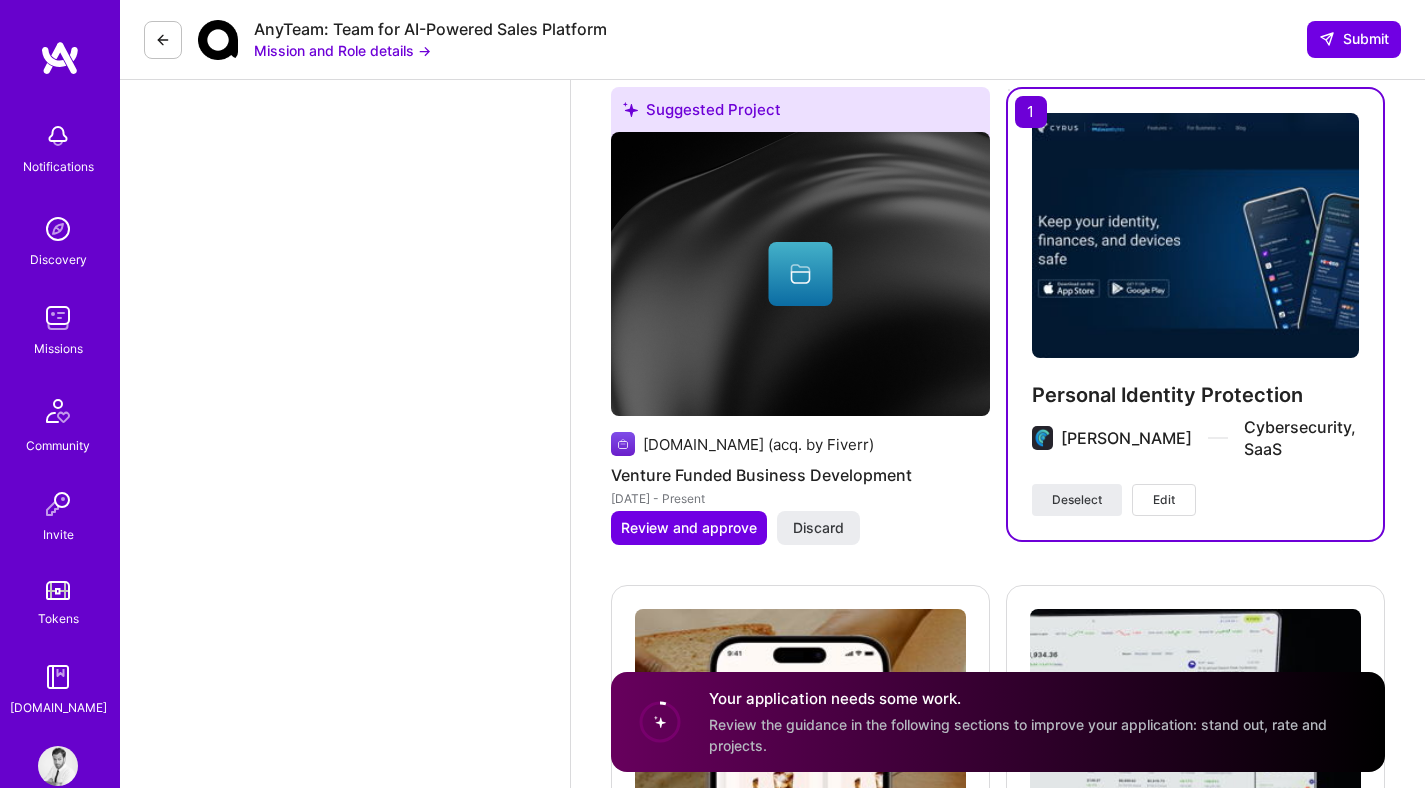 scroll, scrollTop: 5207, scrollLeft: 0, axis: vertical 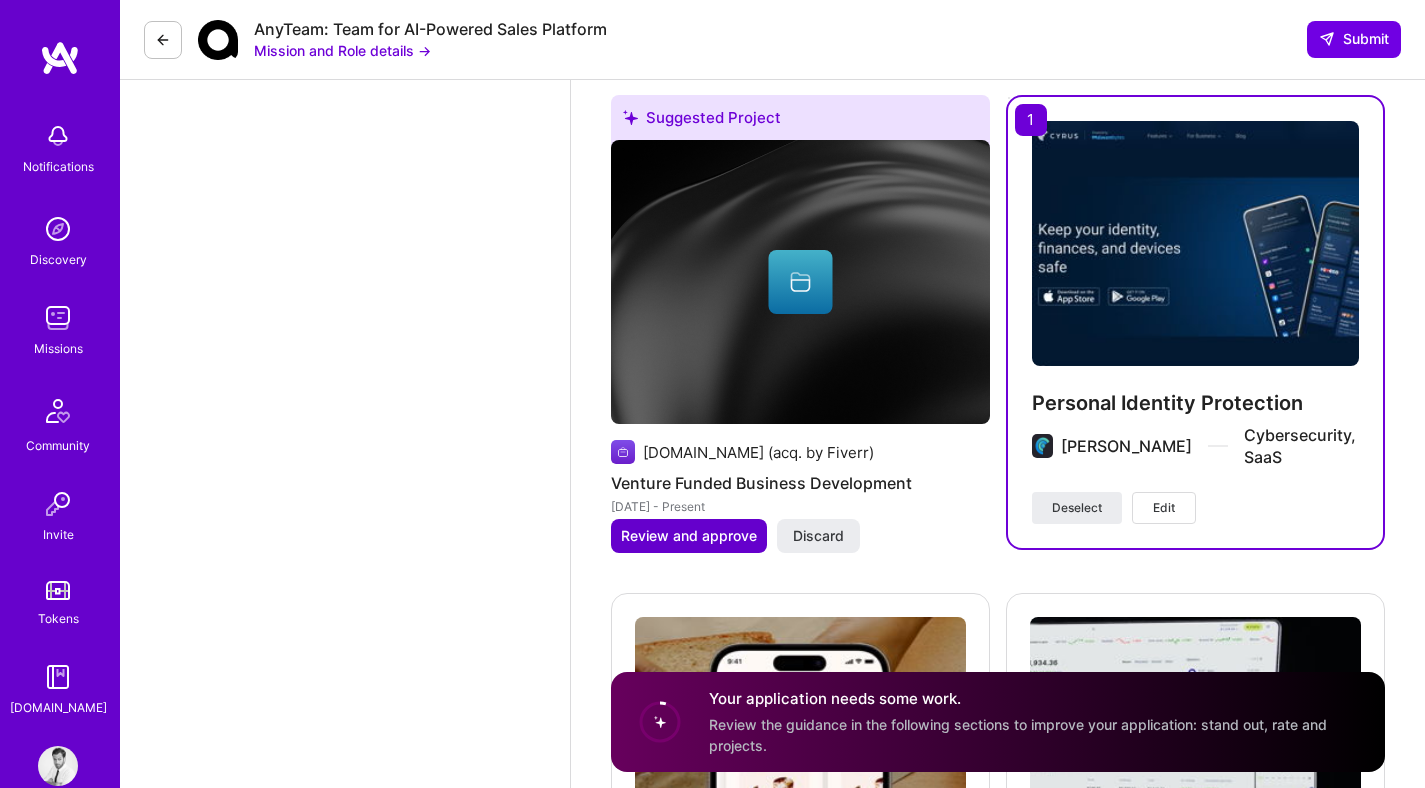 click on "Review and approve" at bounding box center [689, 536] 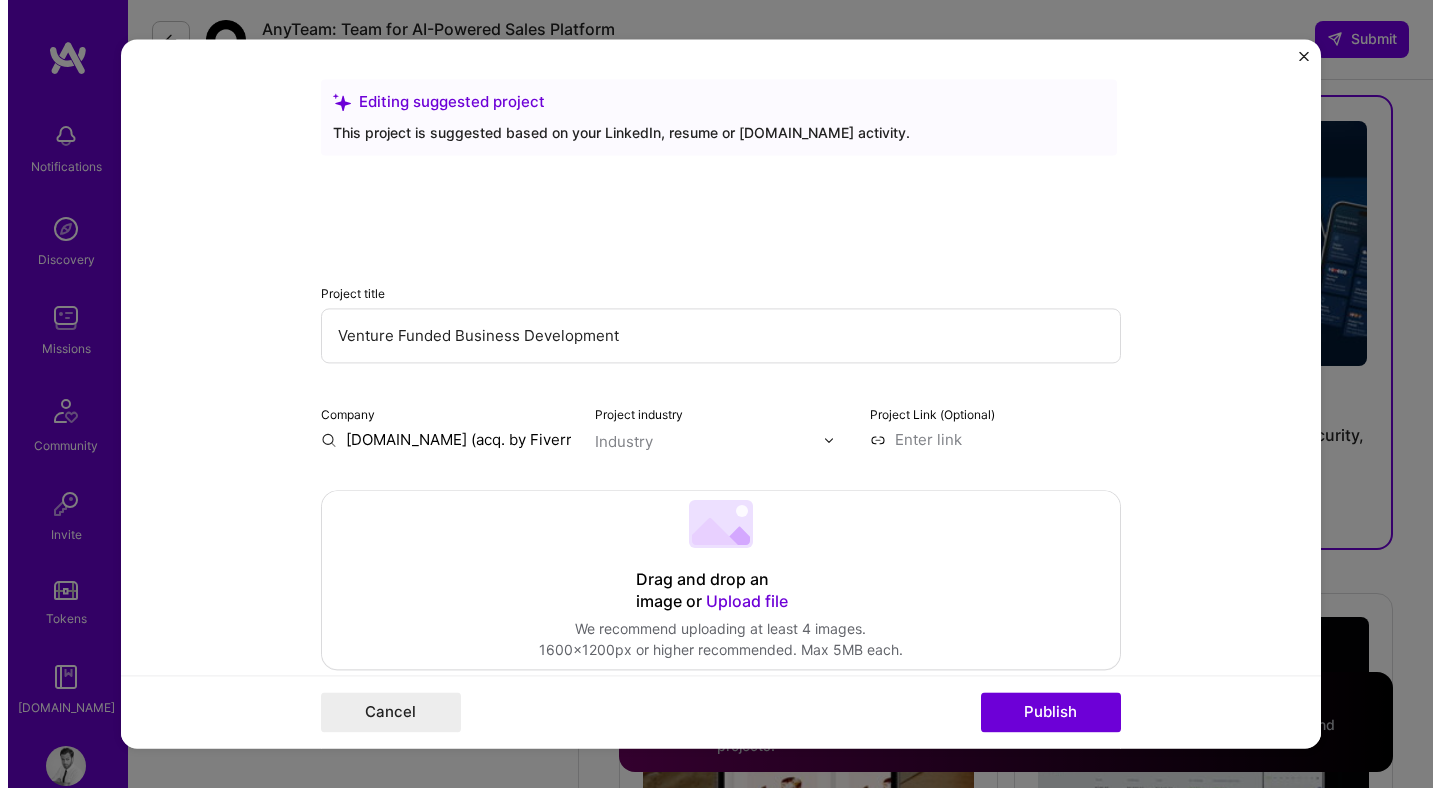 scroll, scrollTop: 5242, scrollLeft: 0, axis: vertical 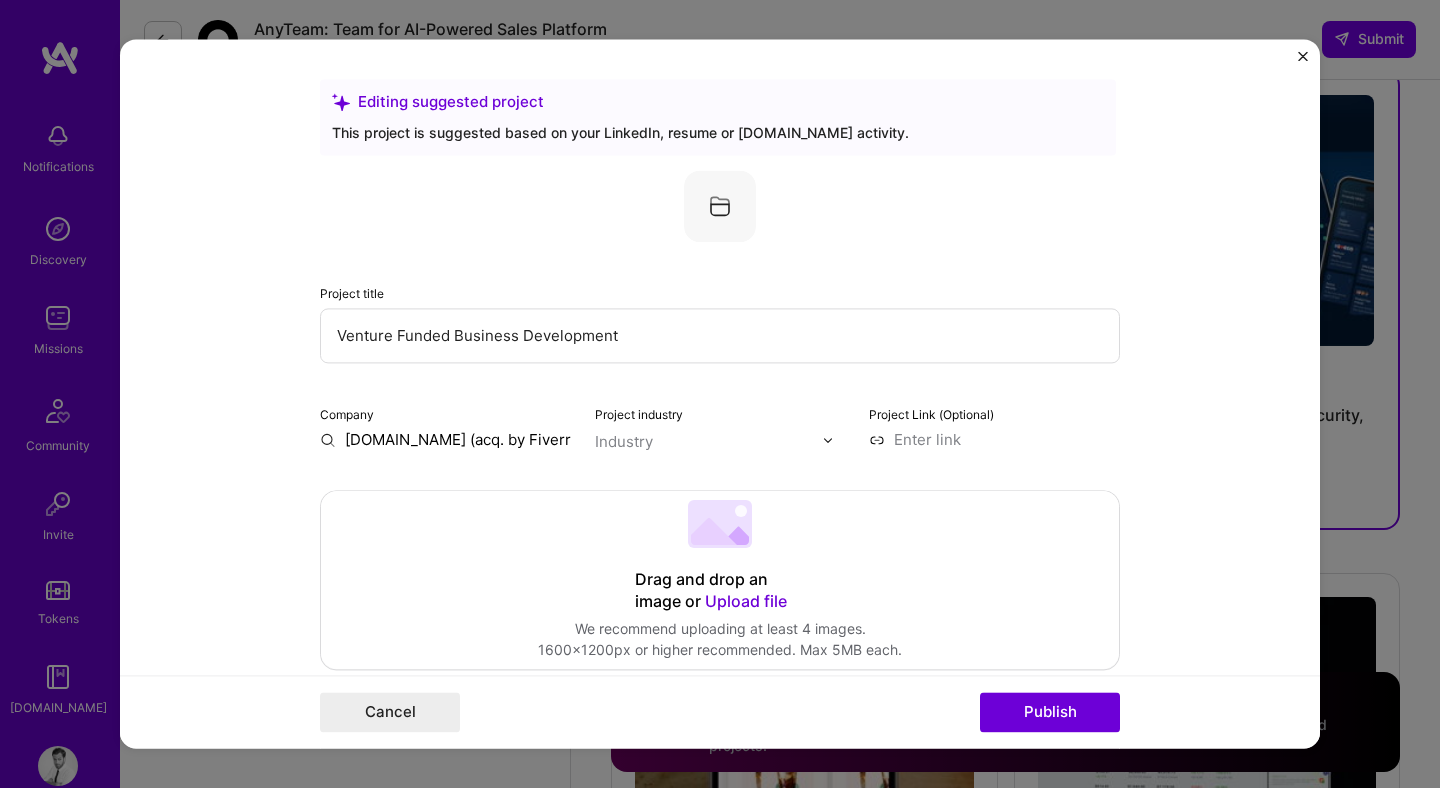 click on "Venture Funded Business Development" at bounding box center [720, 335] 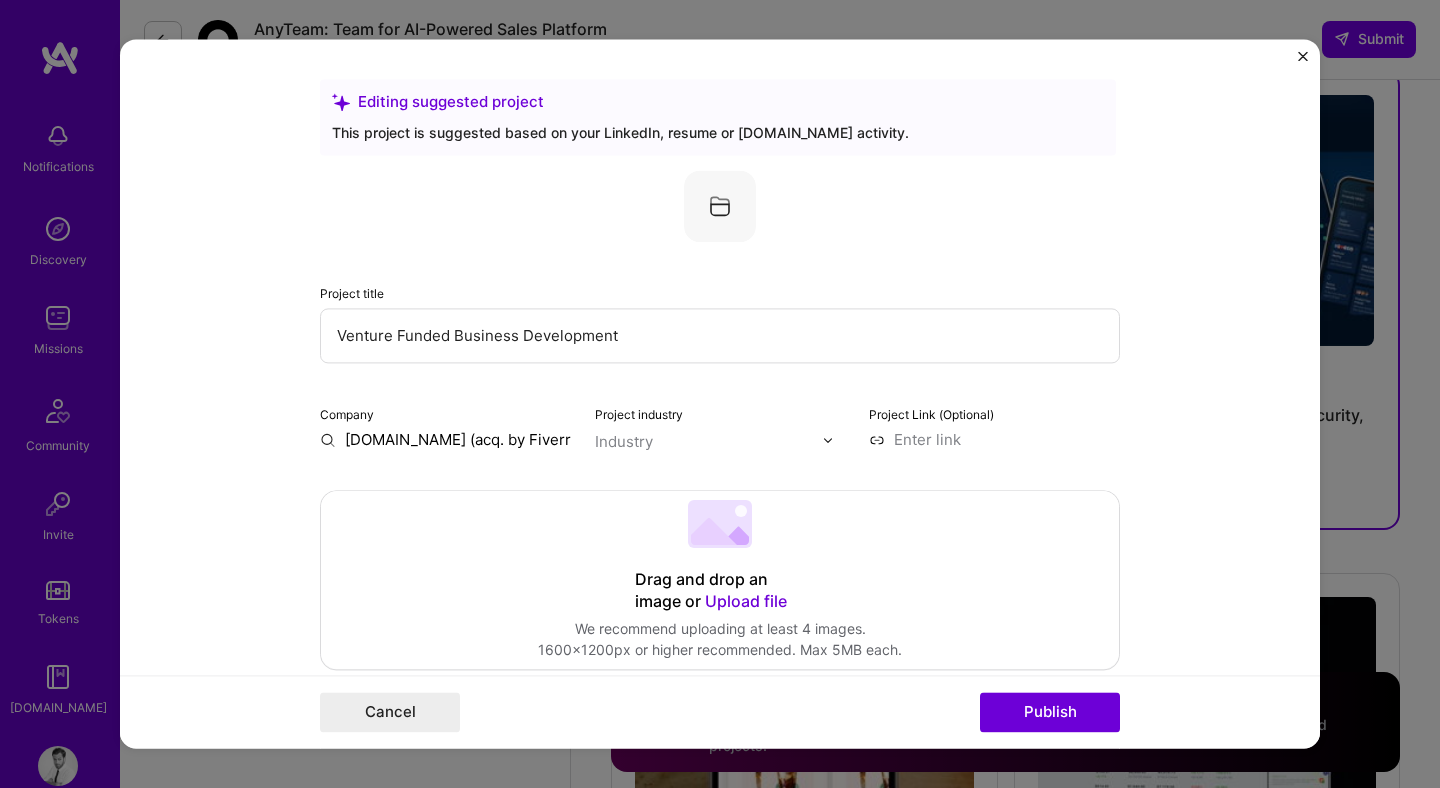 click on "Venture Funded Business Development" at bounding box center [720, 335] 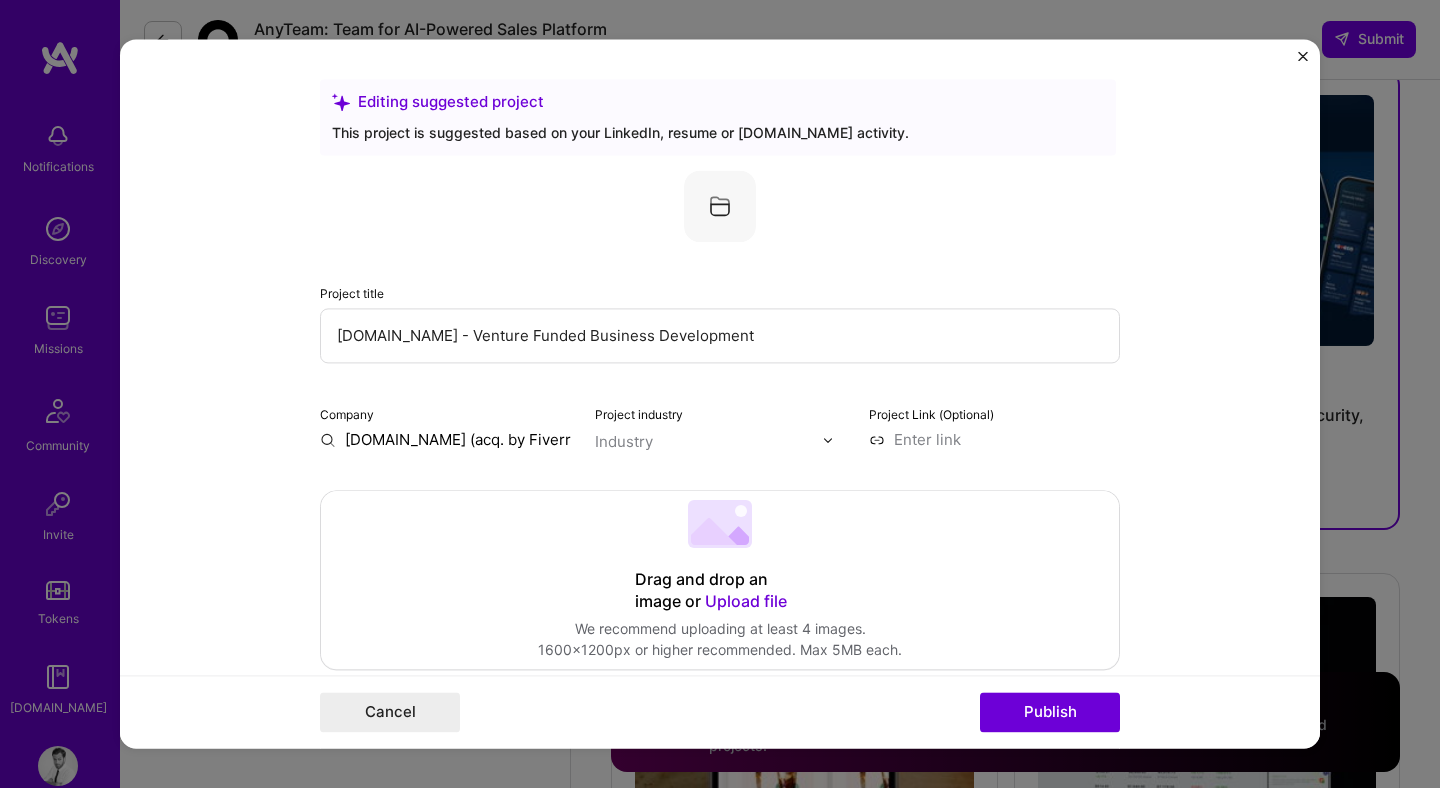 drag, startPoint x: 458, startPoint y: 333, endPoint x: 975, endPoint y: 326, distance: 517.04736 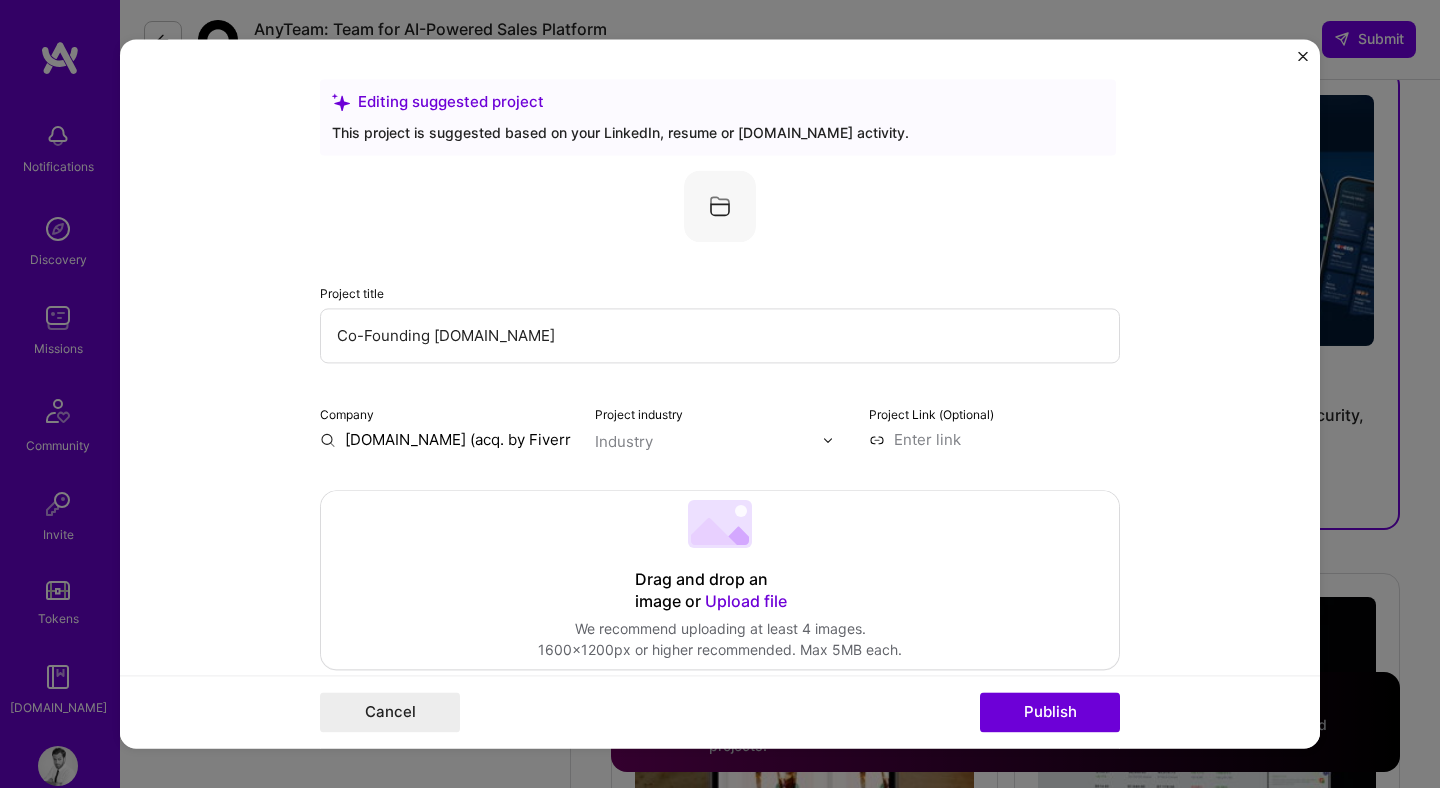 type on "Co-Founding AND.CO" 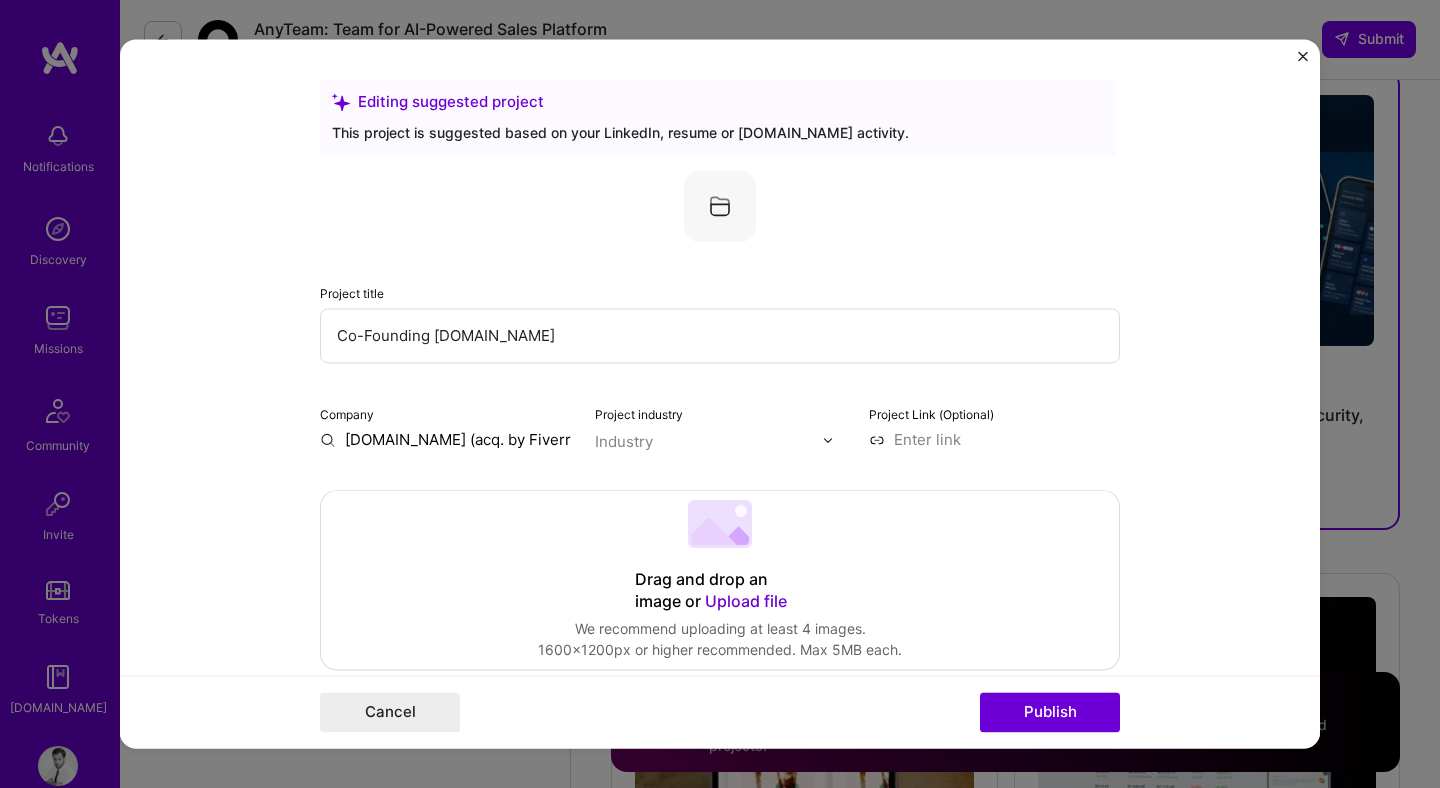 click on "AND.CO (acq. by Fiverr)" at bounding box center (445, 439) 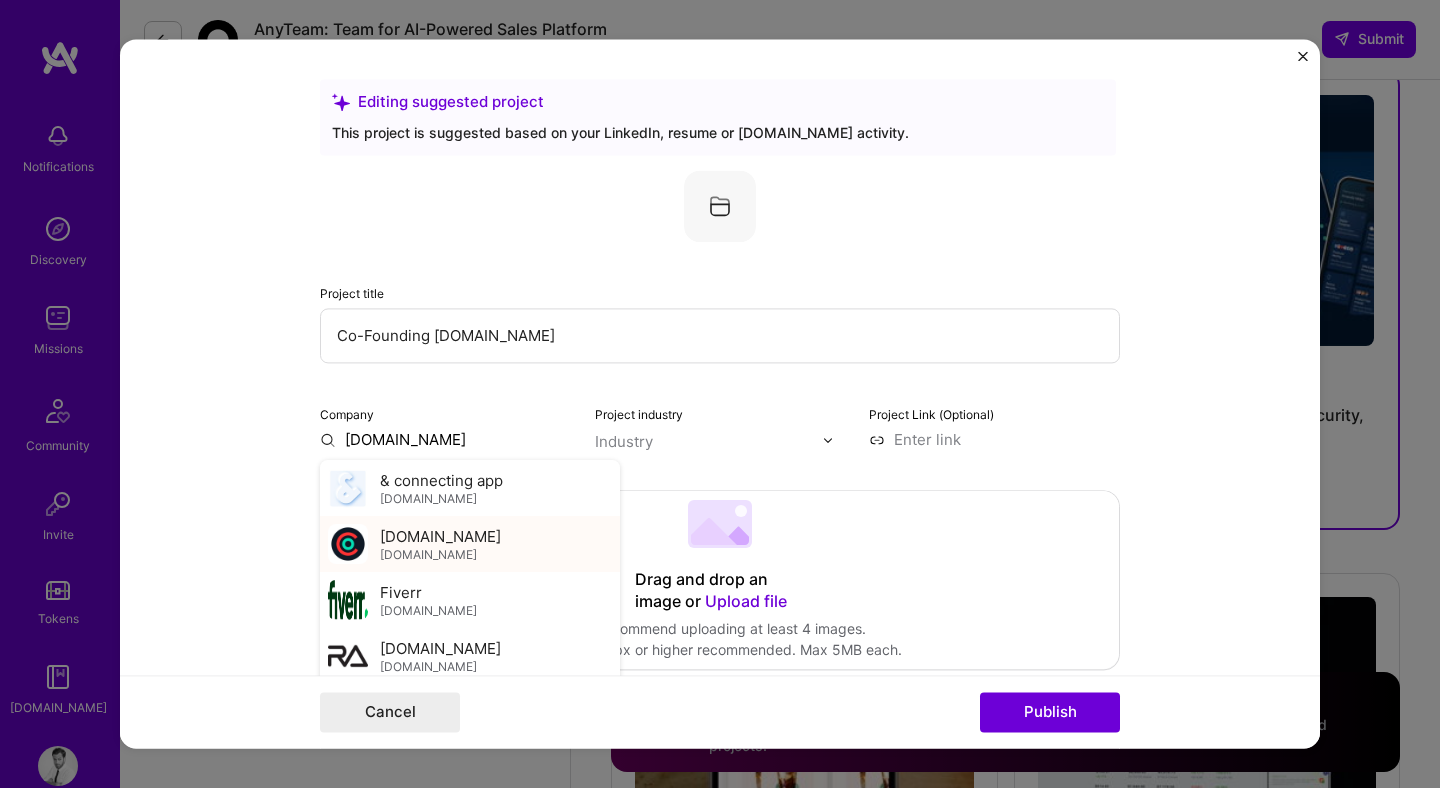 click on "AND.CO and.co" at bounding box center (470, 544) 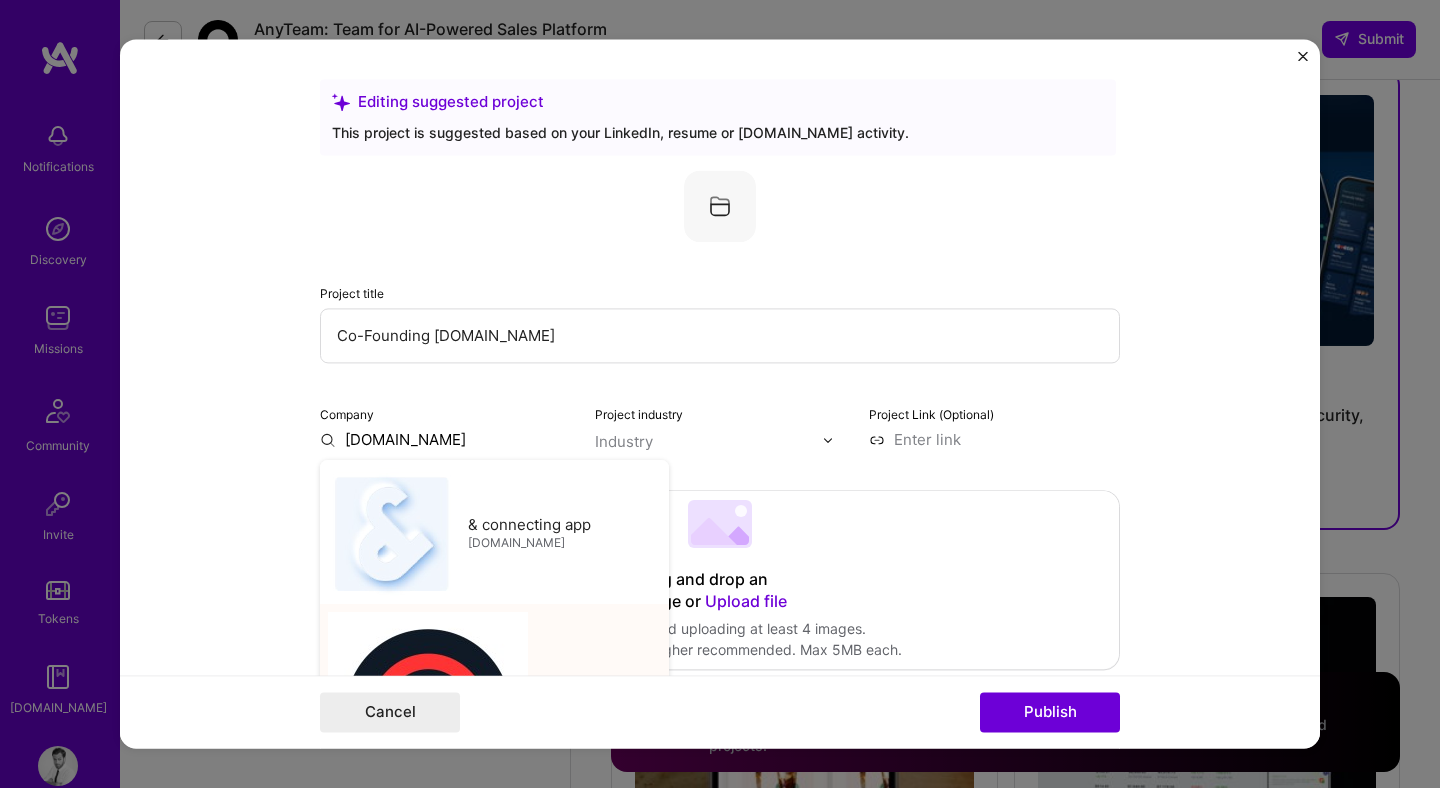 type on "[DOMAIN_NAME]" 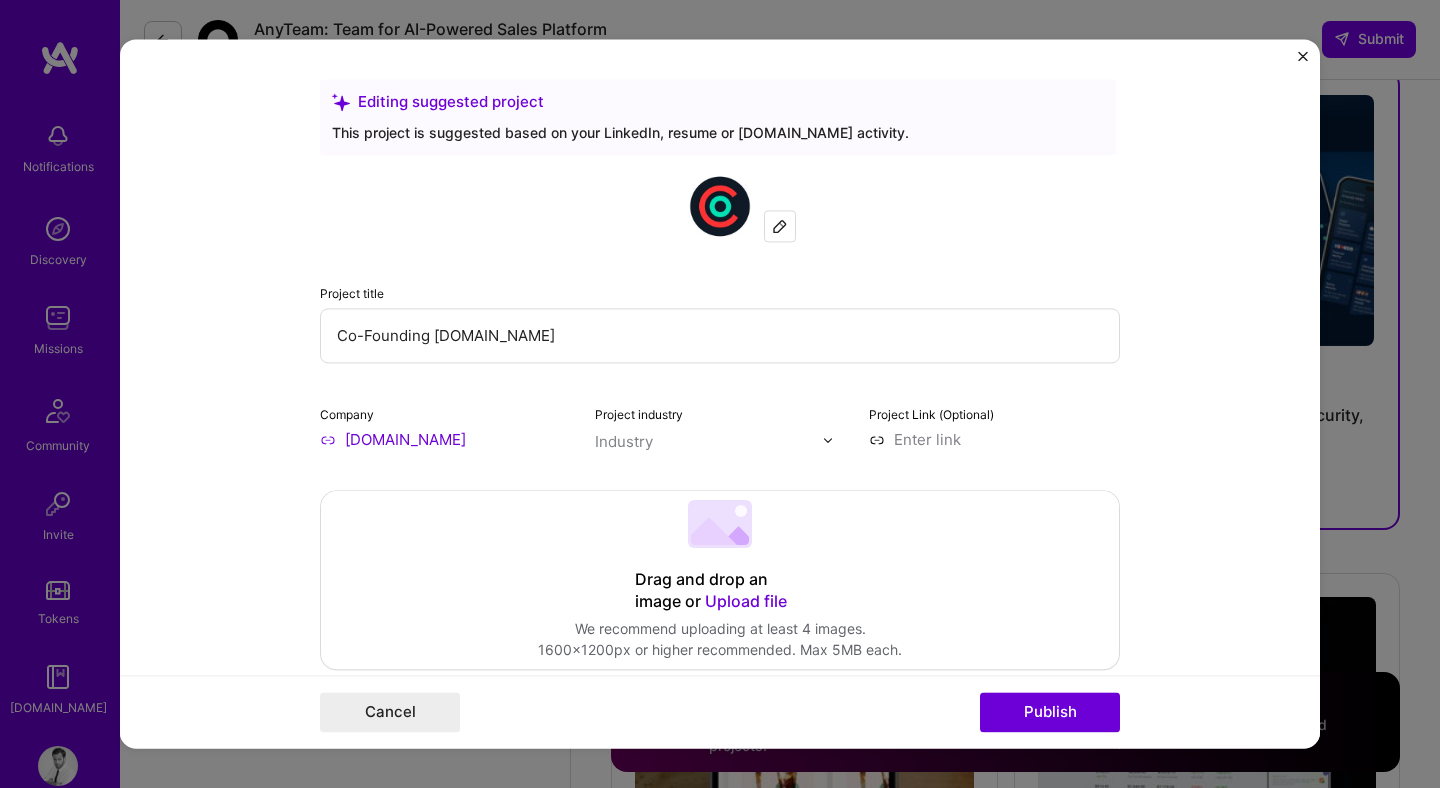 click on "Co-Founding AND.CO" at bounding box center (720, 335) 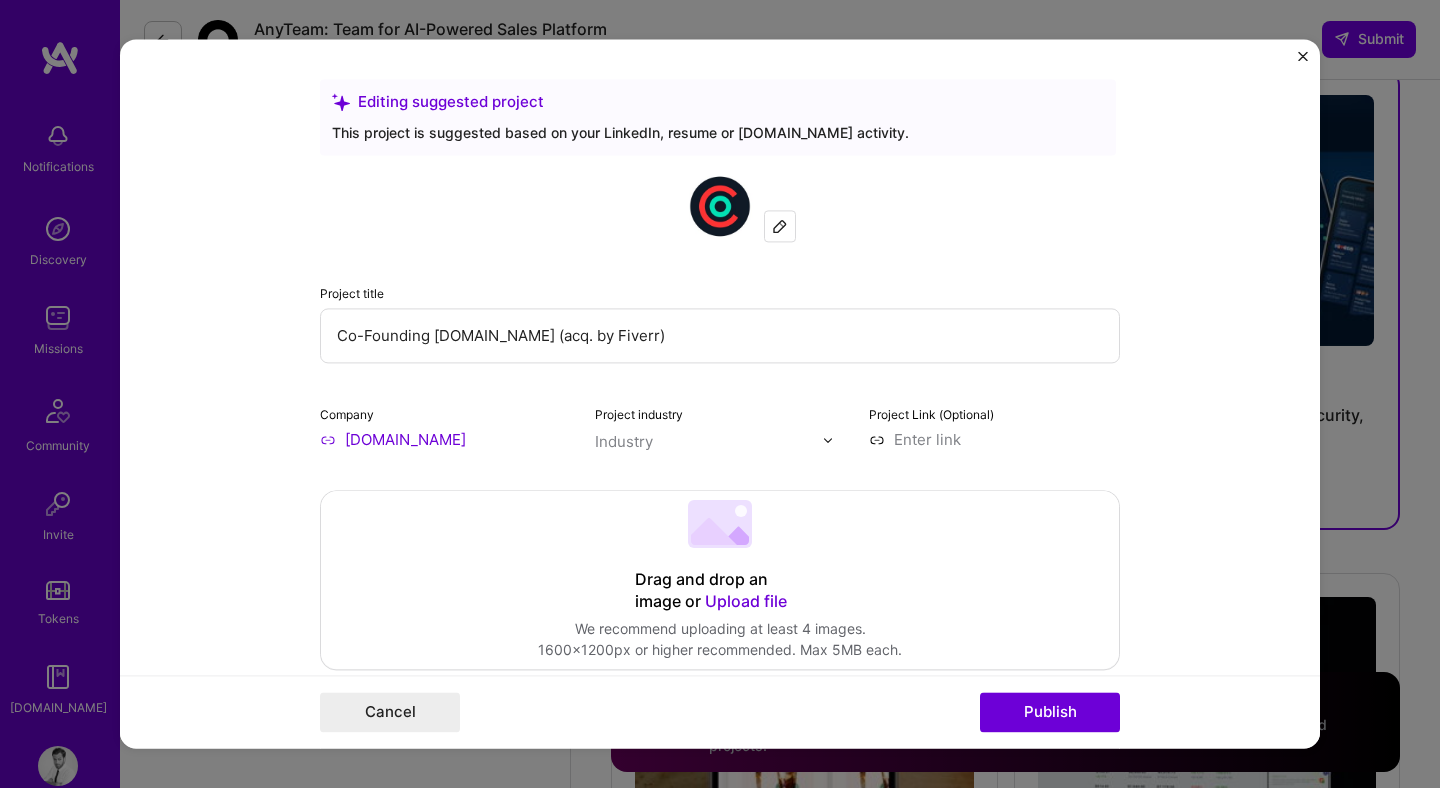 type on "Co-Founding AND.CO (acq. by Fiverr)" 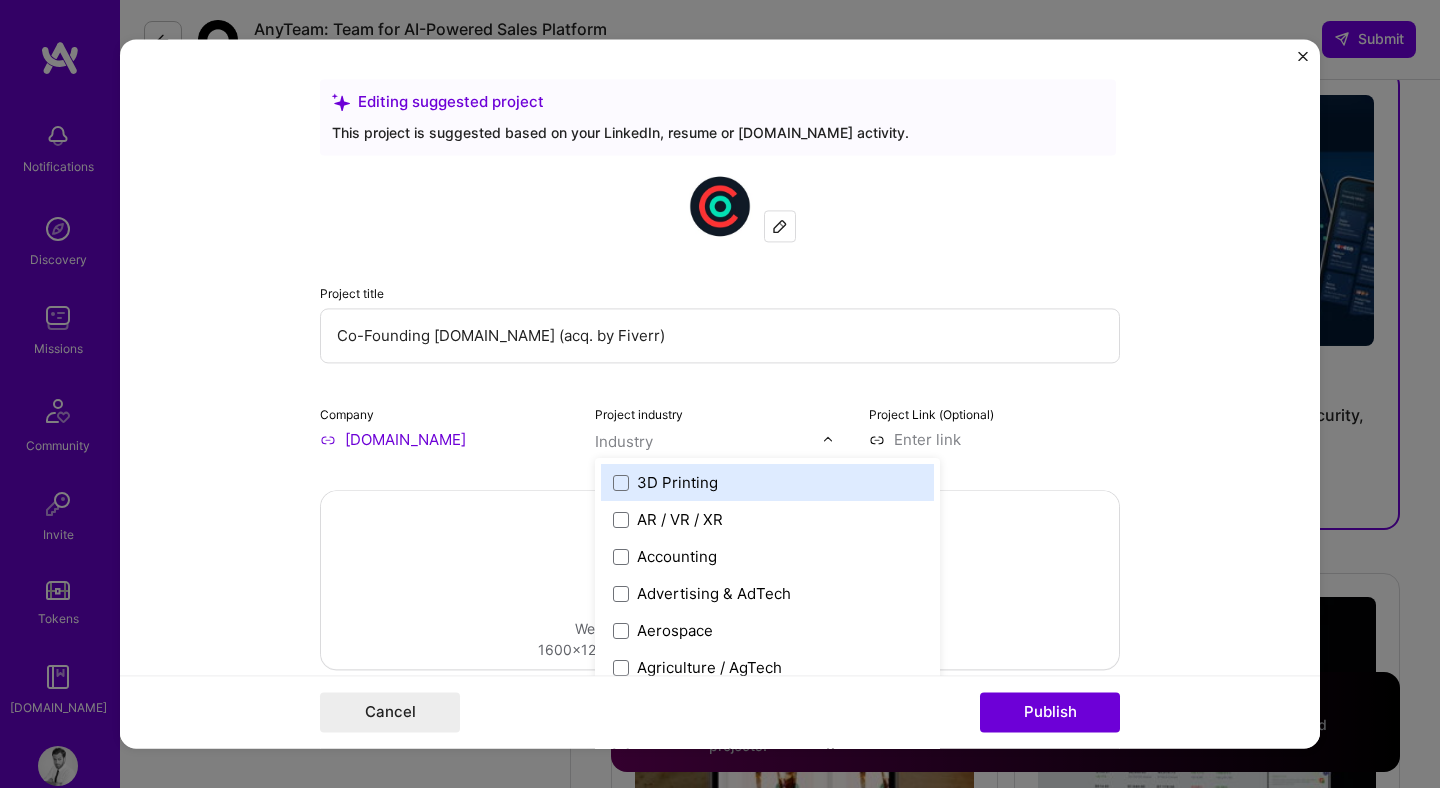click on "Industry" at bounding box center (624, 441) 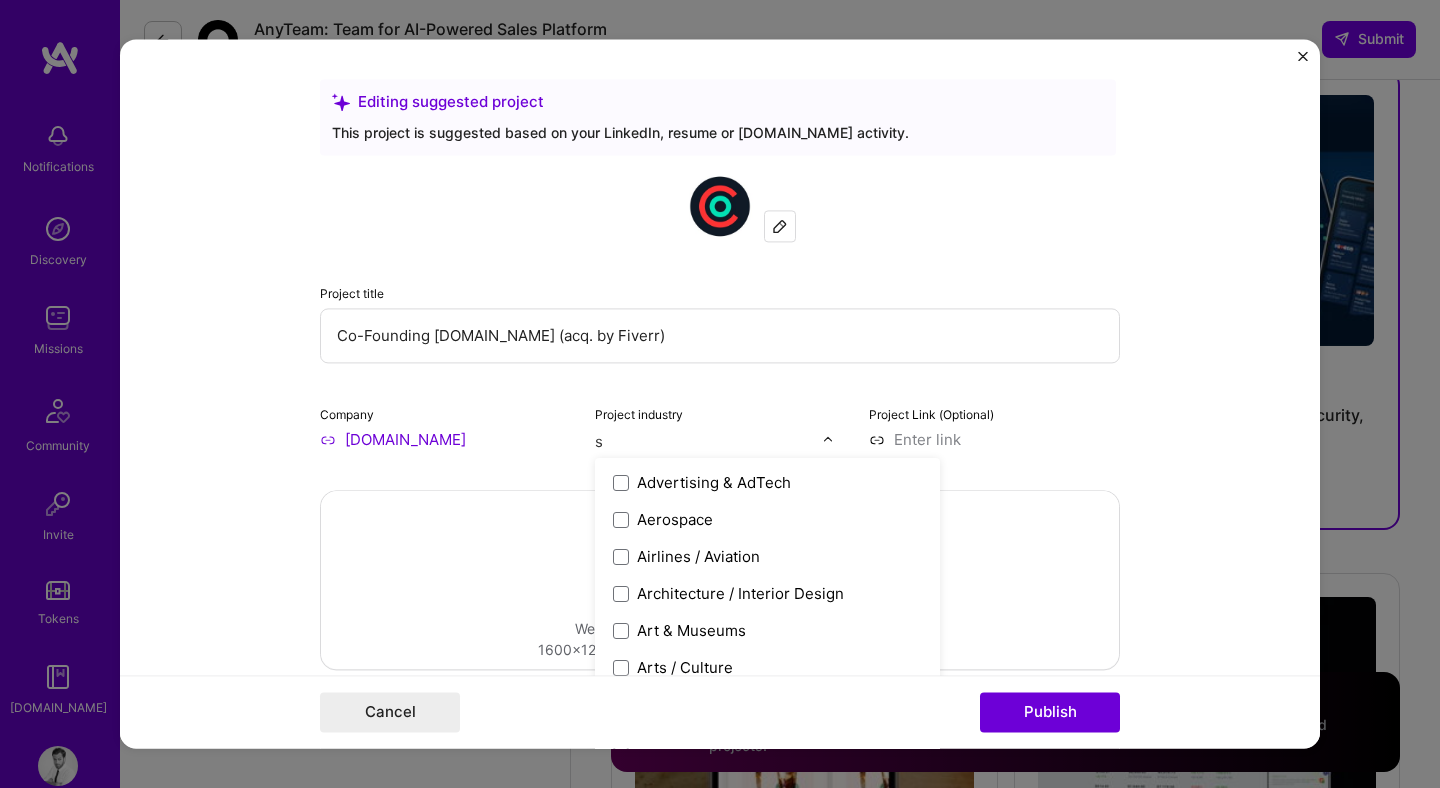 type on "sa" 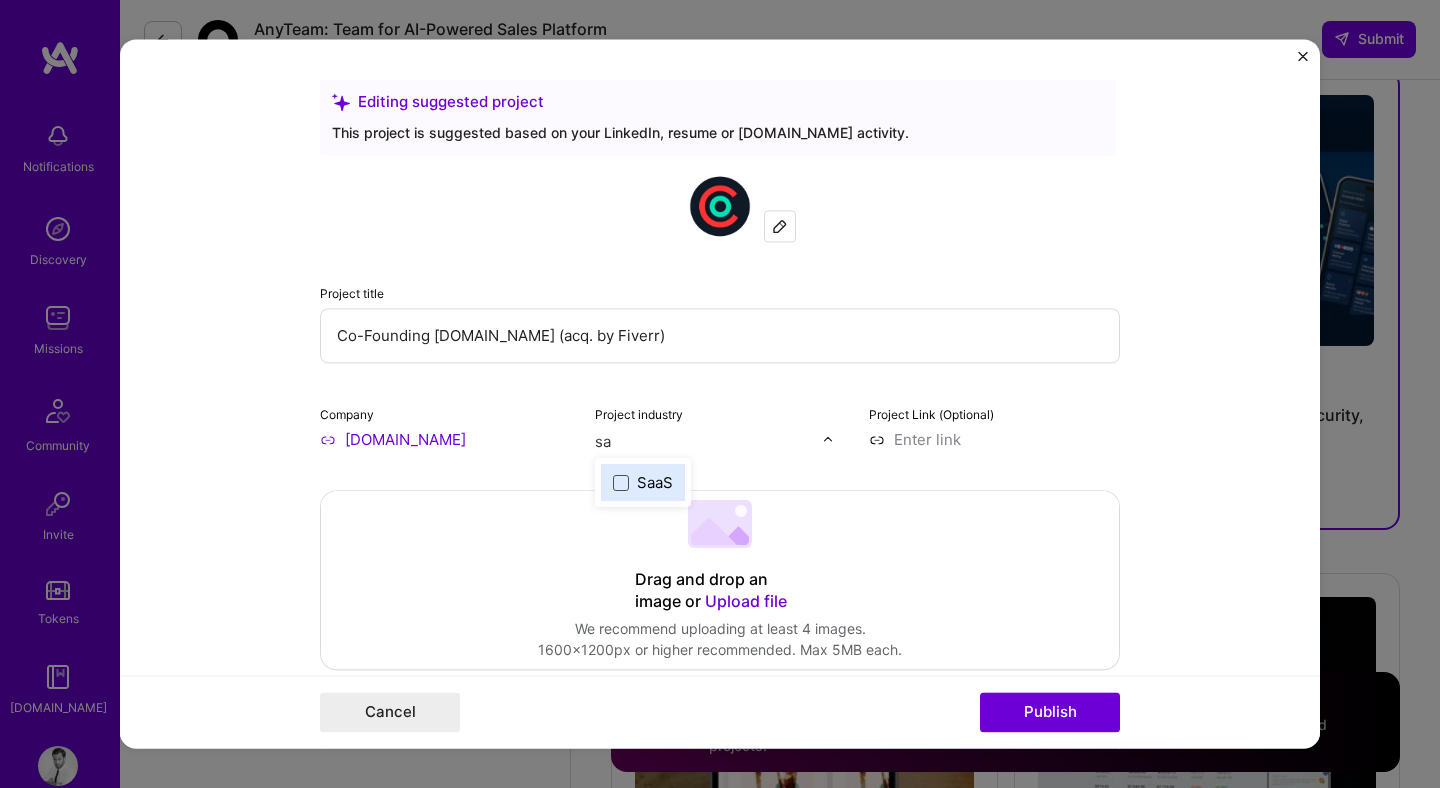 click at bounding box center (621, 483) 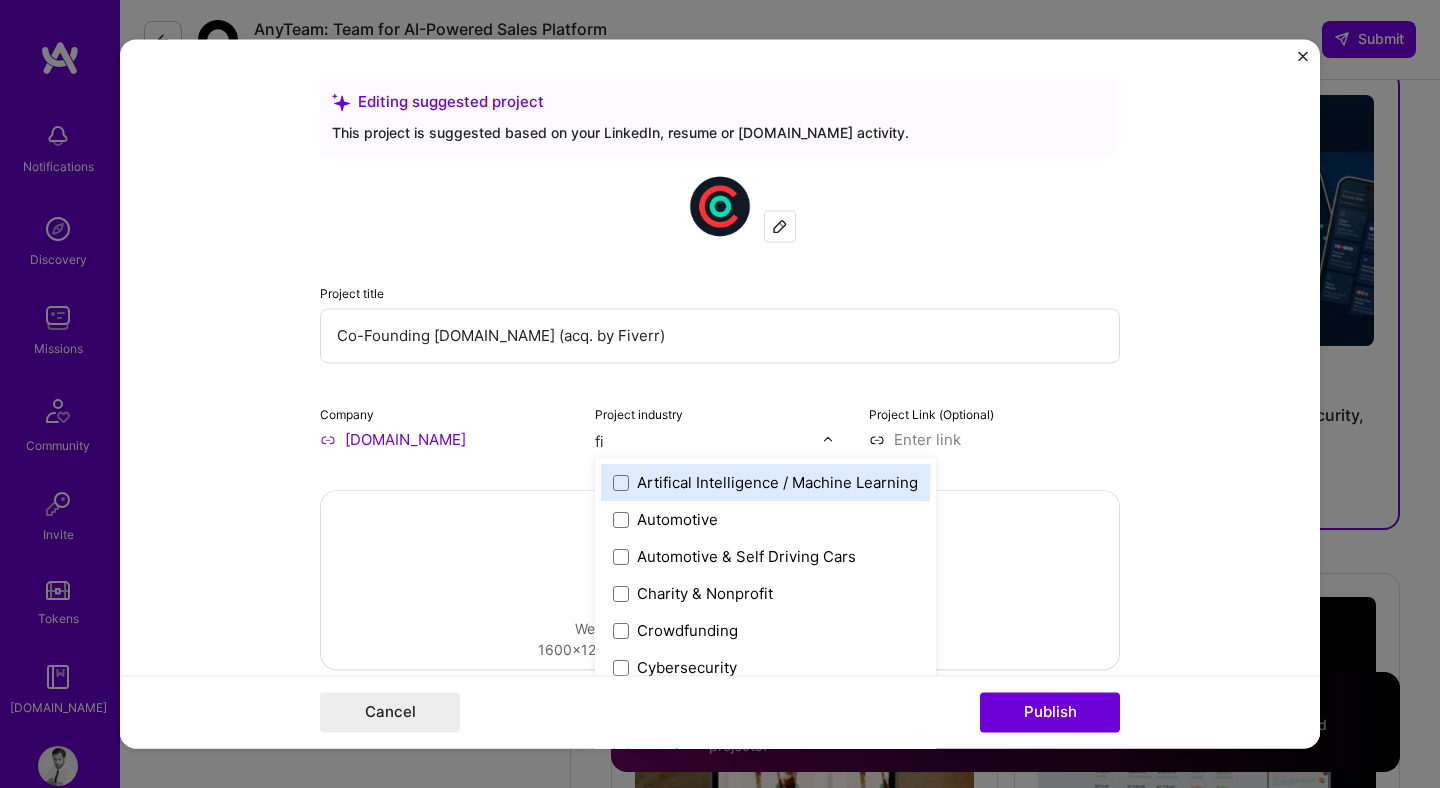 type on "fin" 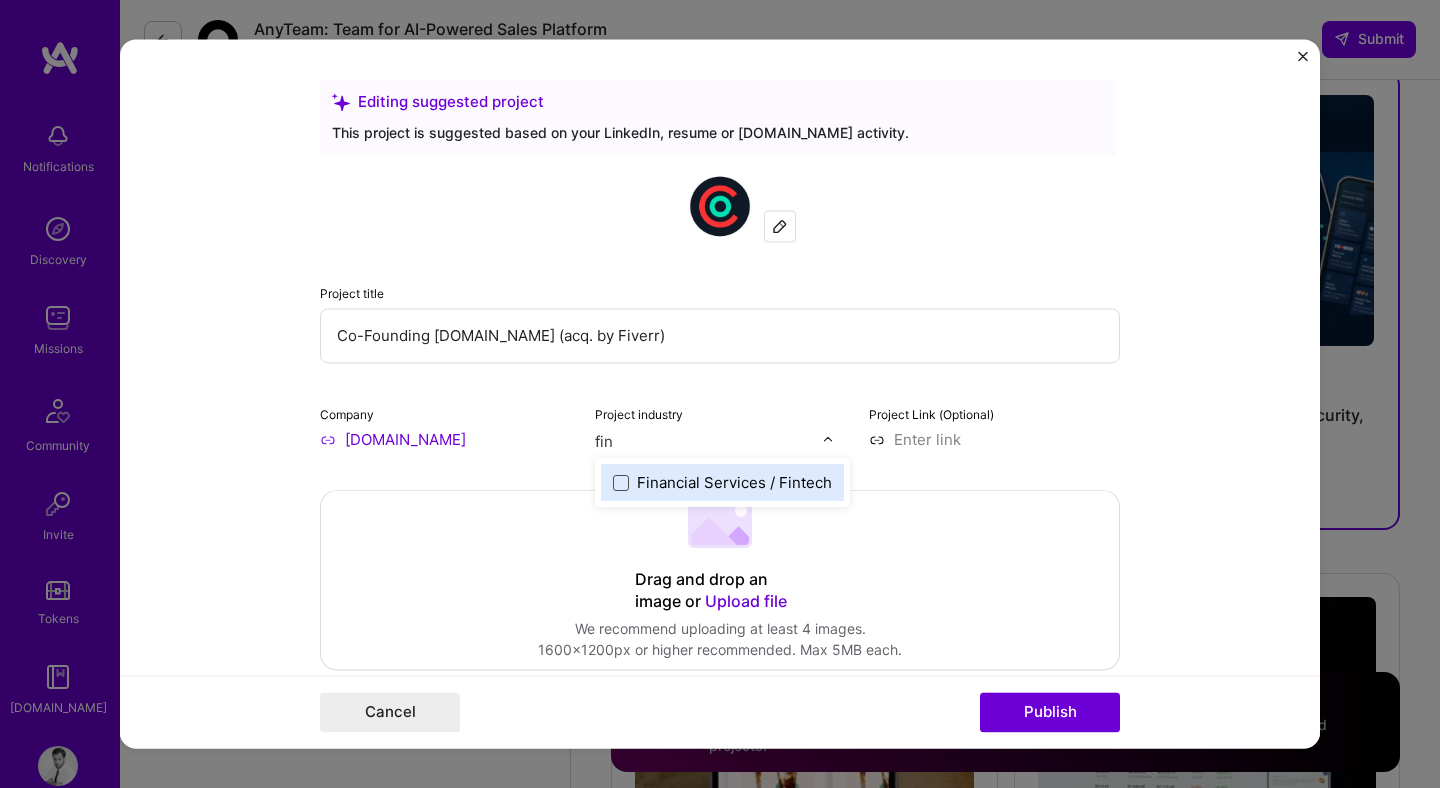 click at bounding box center [621, 483] 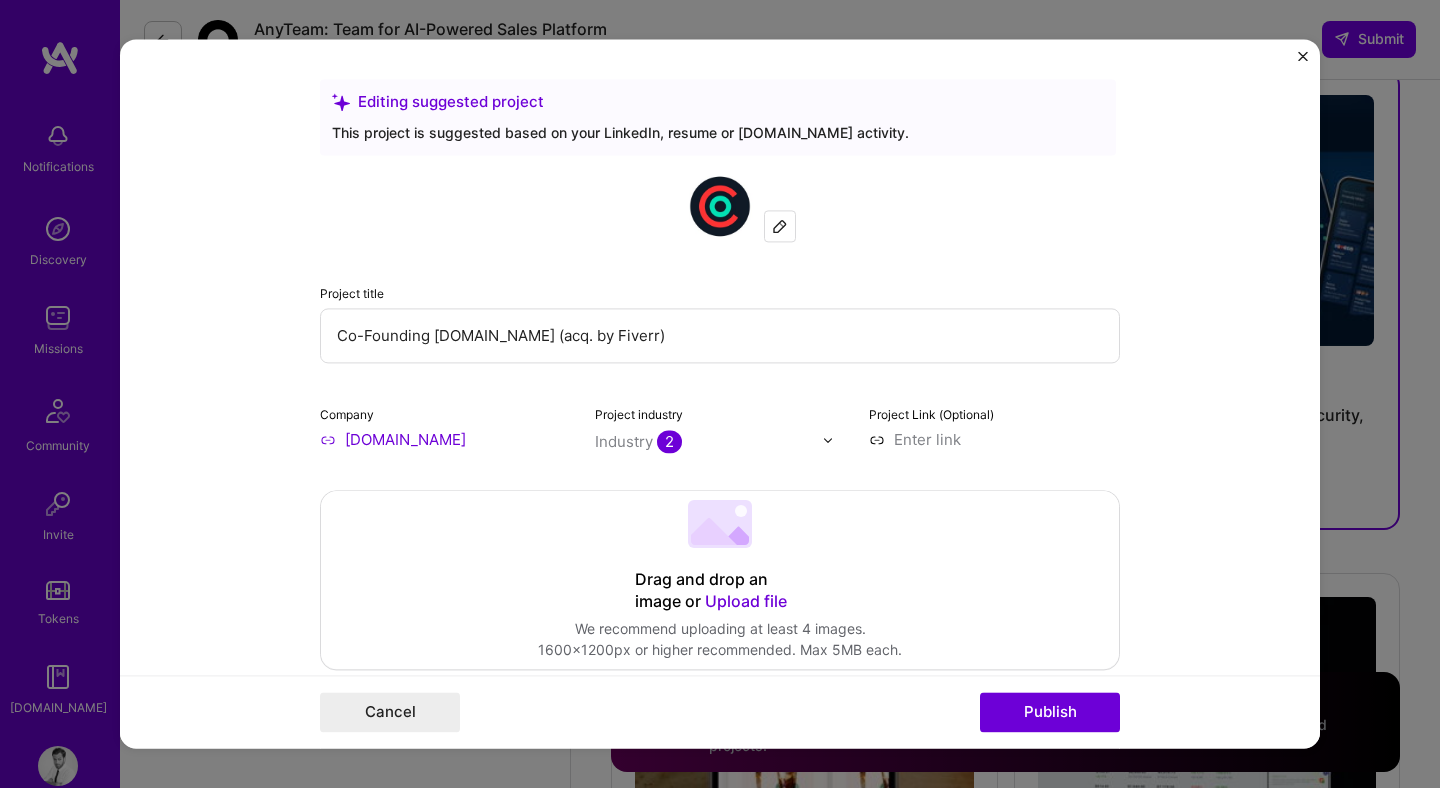 click at bounding box center (994, 439) 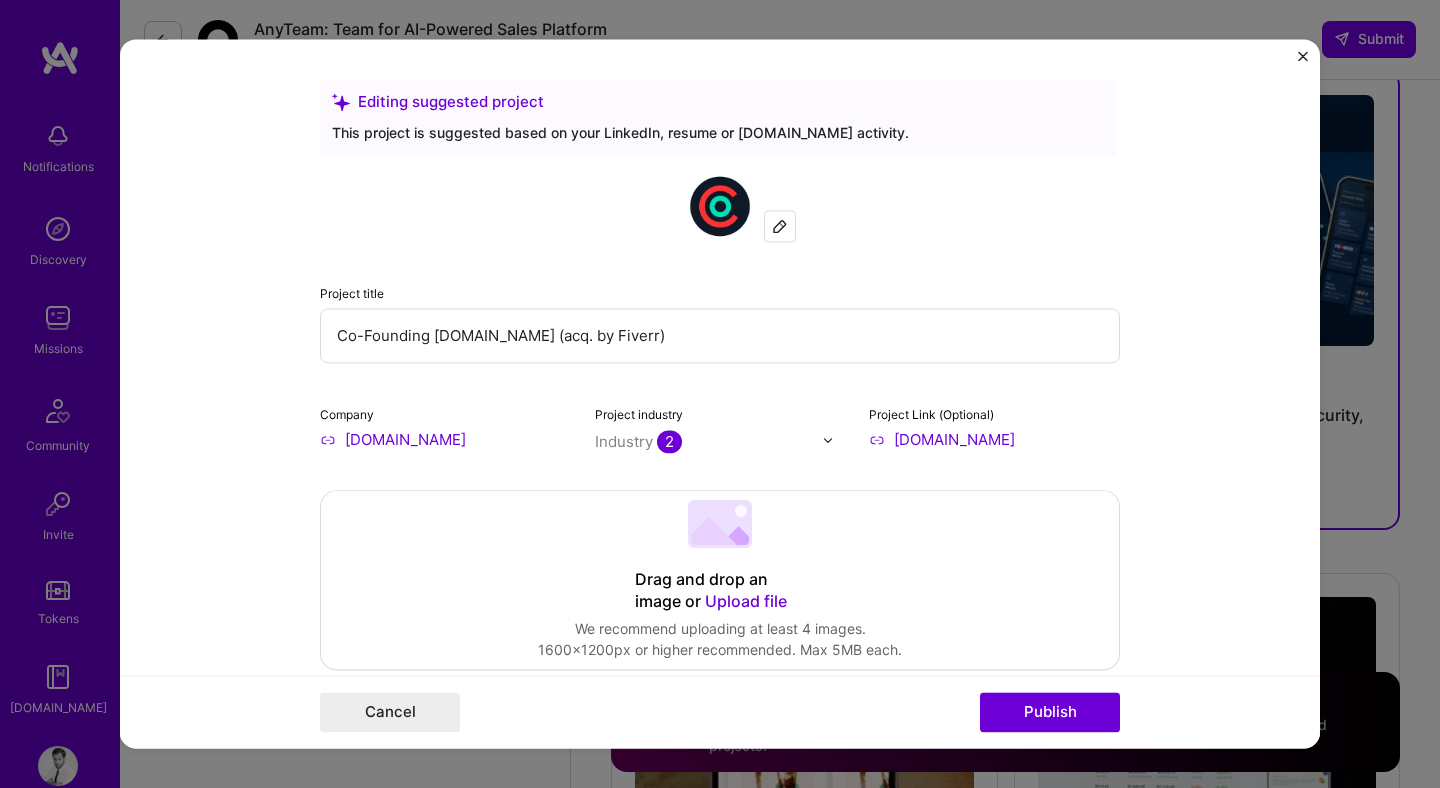 type on "https://and.co" 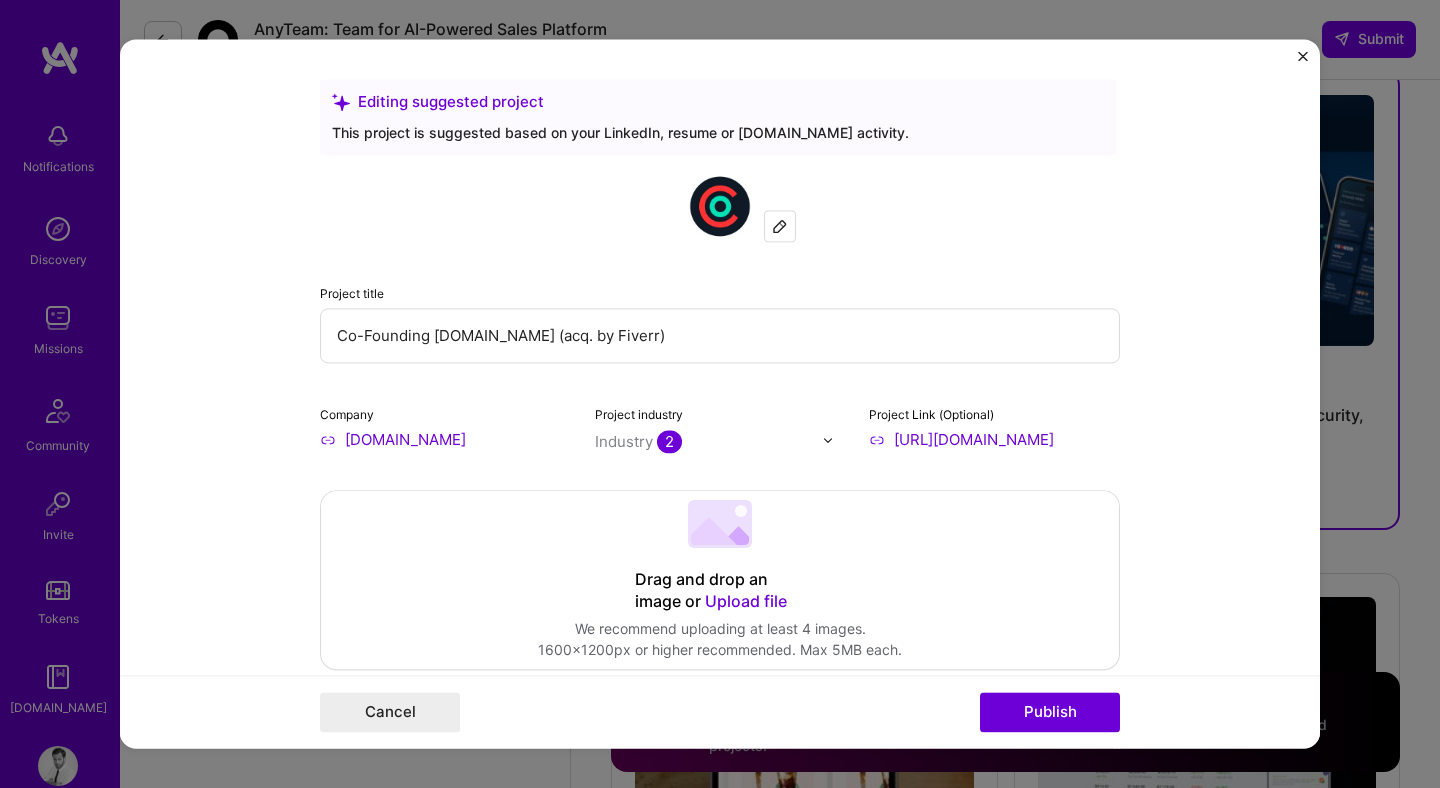 click on "Editing suggested project This project is suggested based on your LinkedIn, resume or A.Team activity. Project title Co-Founding AND.CO (acq. by Fiverr) Company AND.CO
Project industry Industry 2 Project Link (Optional) https://and.co
Drag and drop an image or   Upload file Upload file We recommend uploading at least 4 images. 1600x1200px or higher recommended. Max 5MB each. Role Co-Founder & CEO Select role type Mar, 2015
to
I’m still working on this project Skills used — Add up to 12 skills Any new skills will be added to your profile. Enter skills... 4 P&L Responsibility 1 2 3 4 5 Product Design 1 2 3 4 5 Product Strategy 1 2 3 4 5 Team Leadership 1 2 3 4 5 Did this role require you to manage team members? (Optional) Yes, I managed — team members. Were you involved from inception to launch (0  ->  1)? (Optional) Zero to one is creation and development of a unique product from the ground up. Add metrics (Optional)" at bounding box center [720, 393] 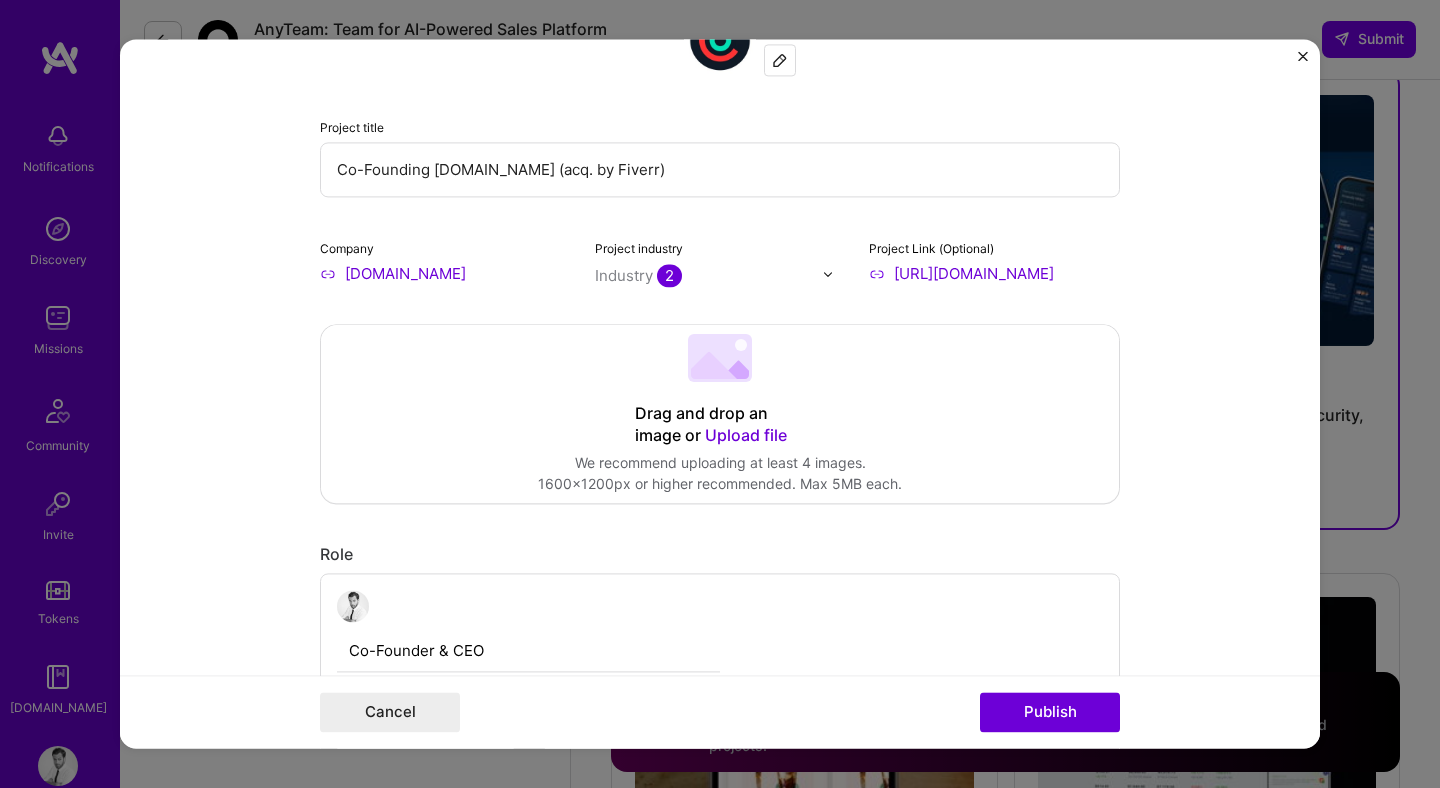 scroll, scrollTop: 167, scrollLeft: 0, axis: vertical 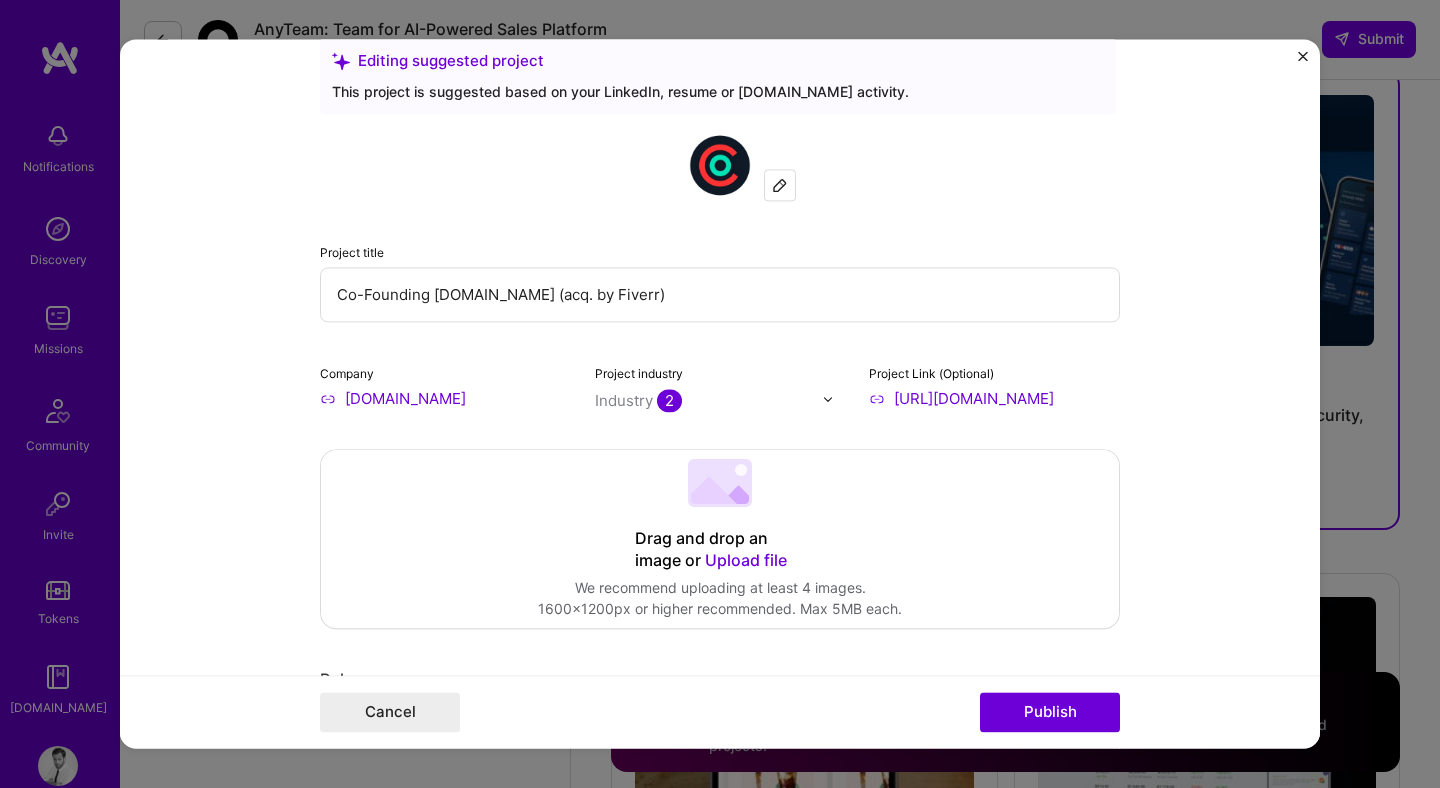 click 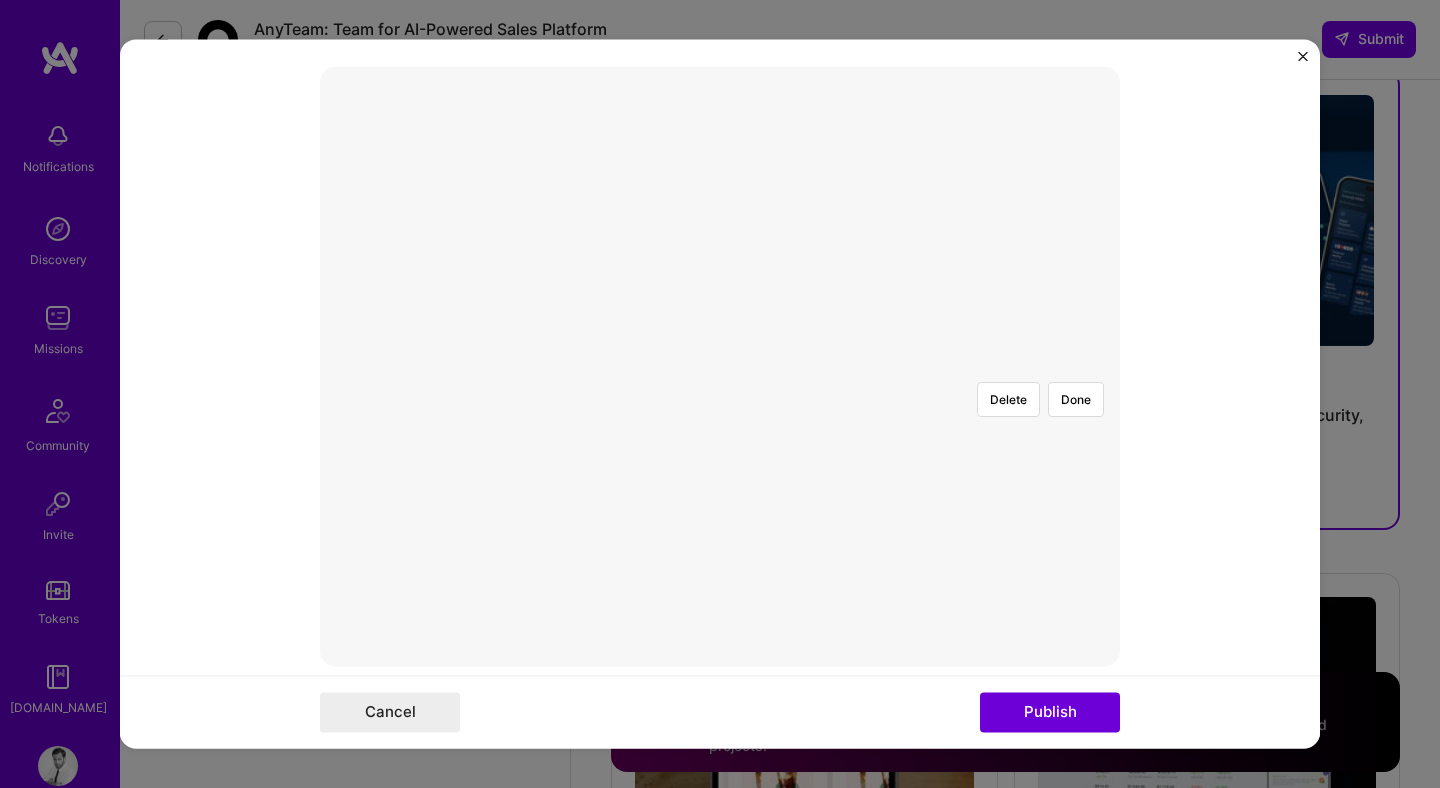 scroll, scrollTop: 460, scrollLeft: 0, axis: vertical 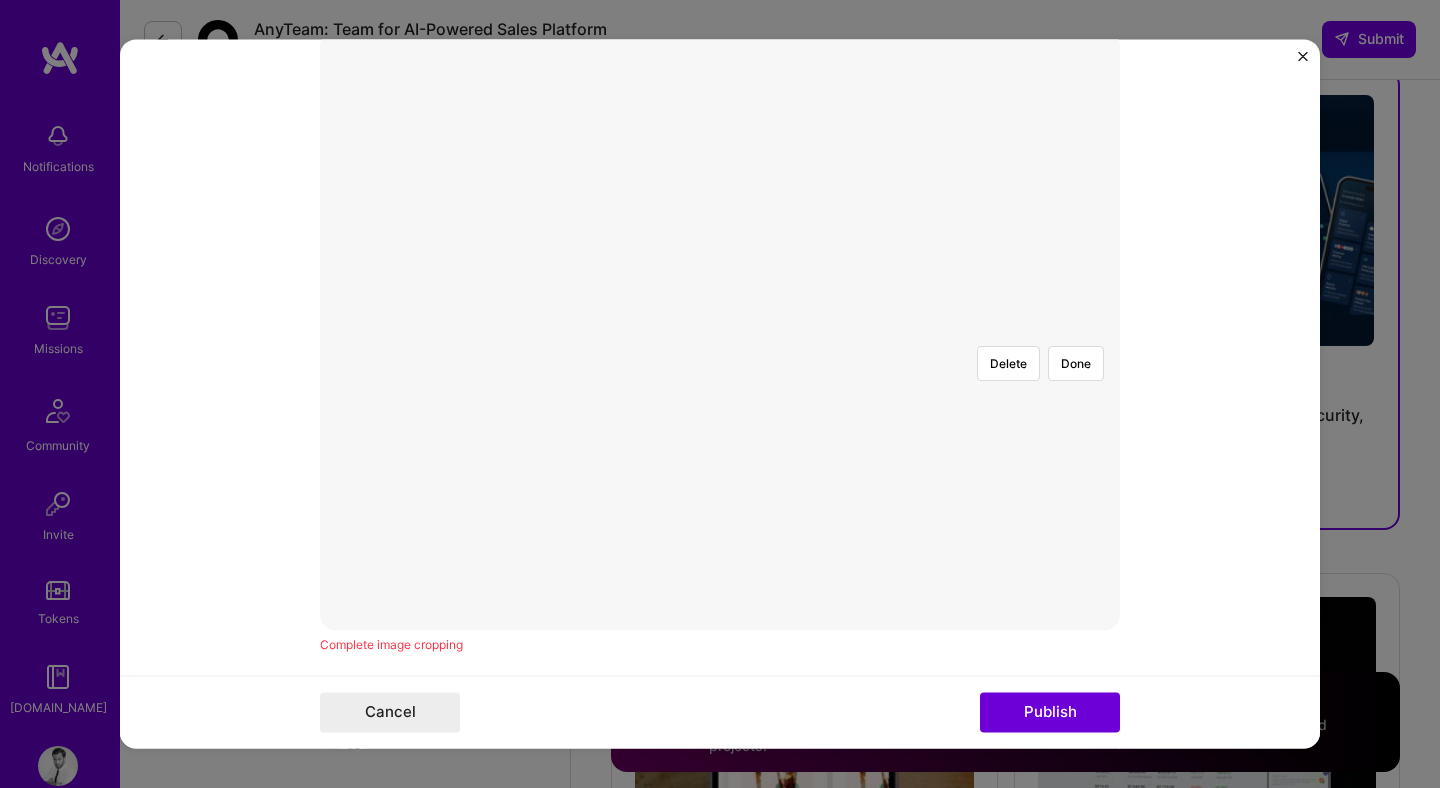 click at bounding box center (1123, 555) 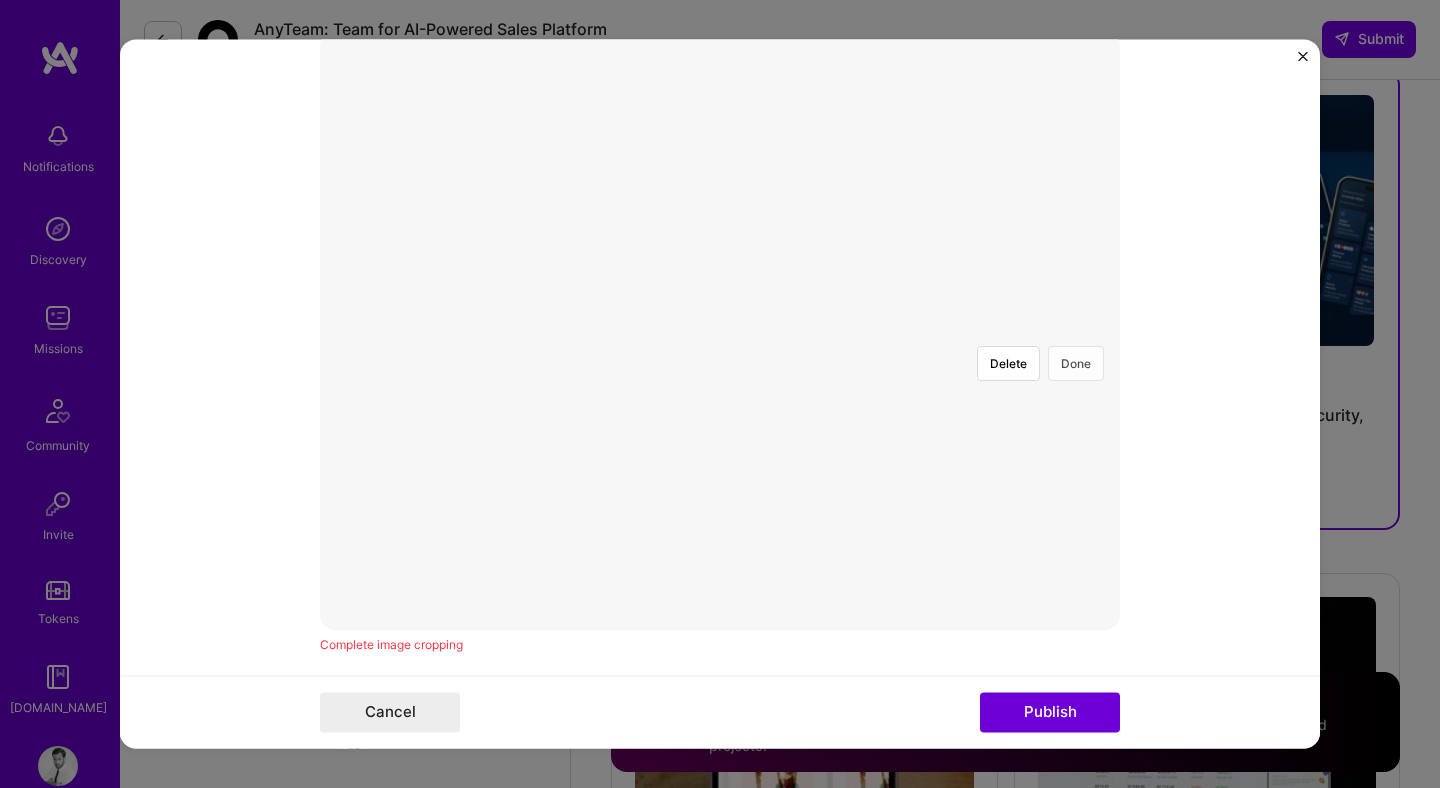 click on "Done" at bounding box center [1076, 363] 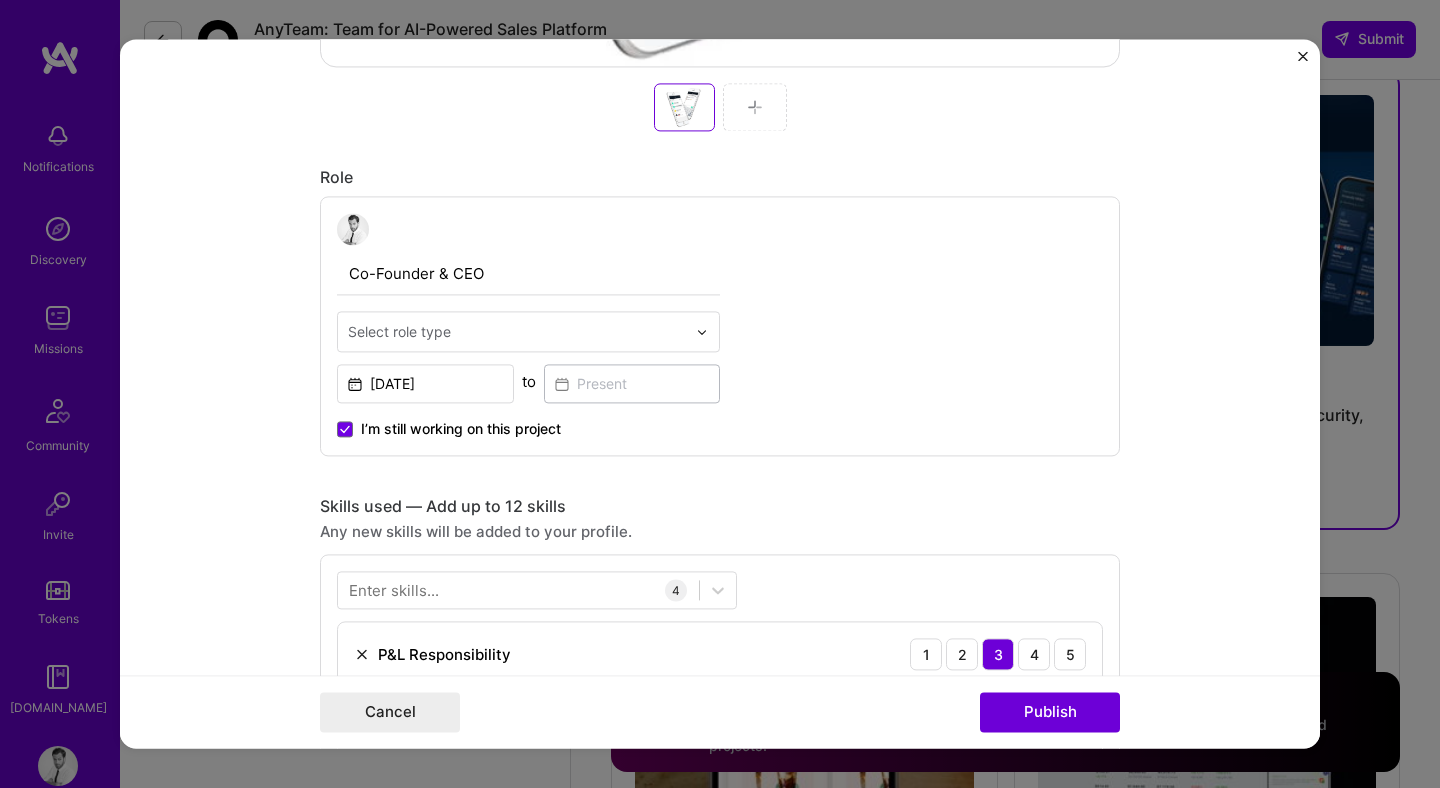 scroll, scrollTop: 1046, scrollLeft: 0, axis: vertical 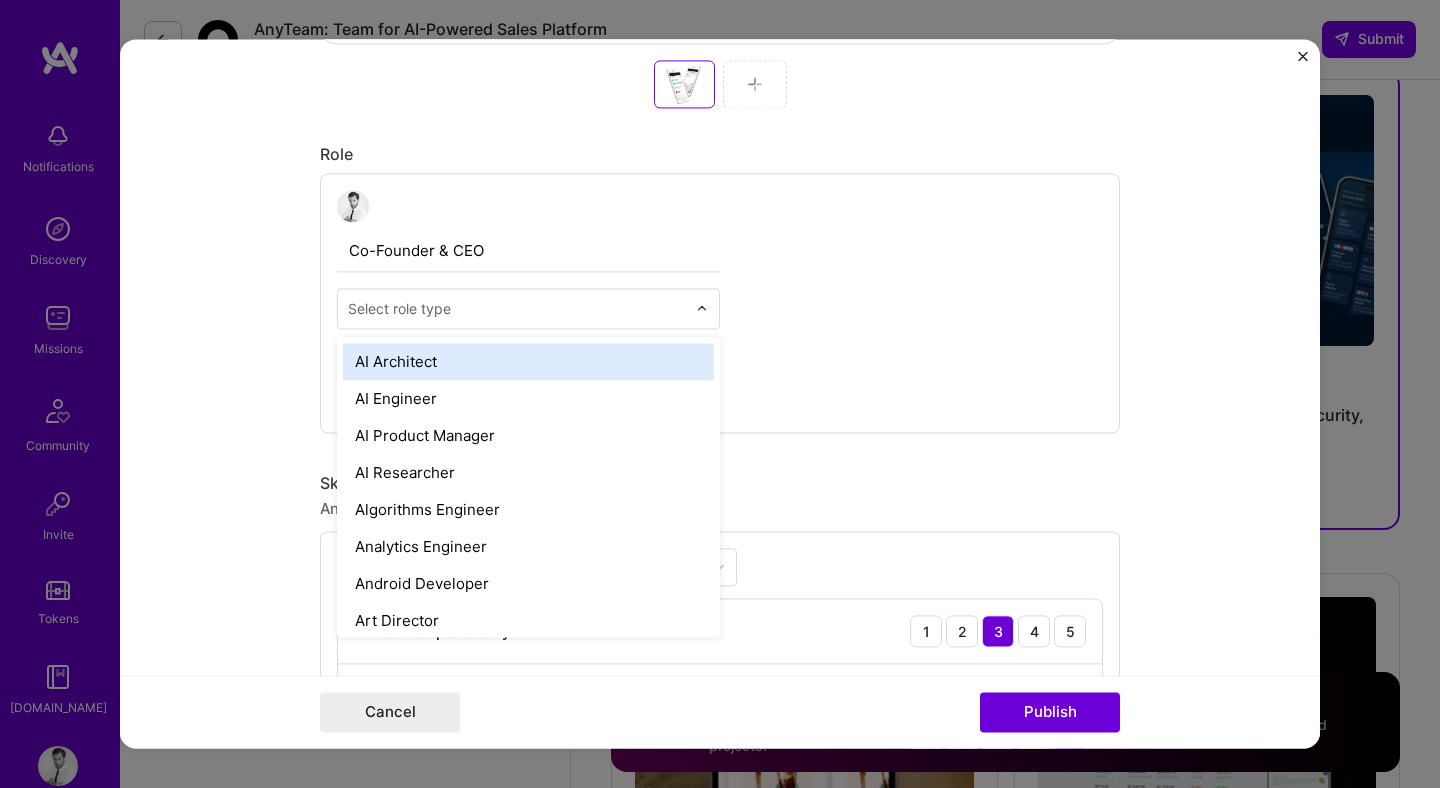 click on "Select role type" at bounding box center (399, 308) 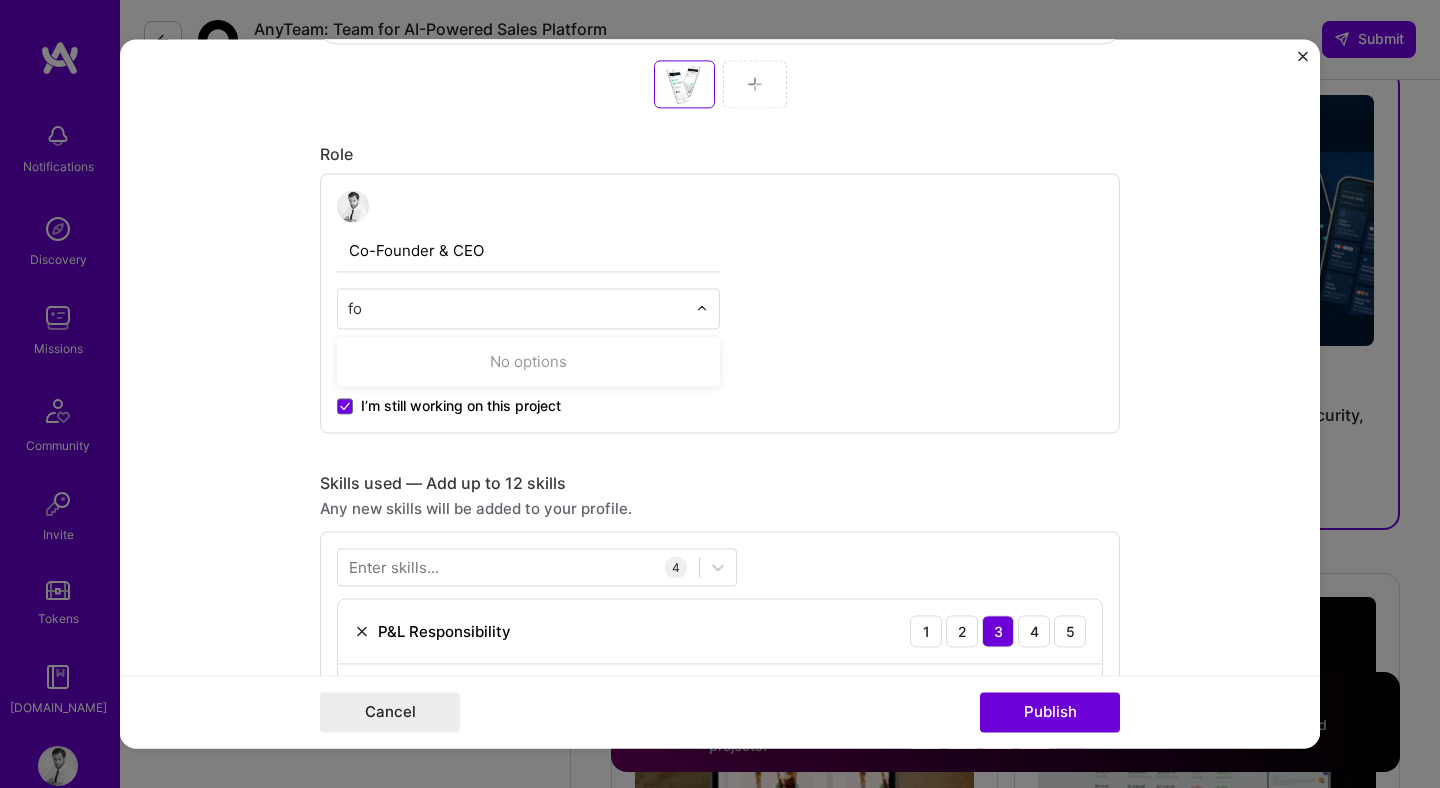 type on "f" 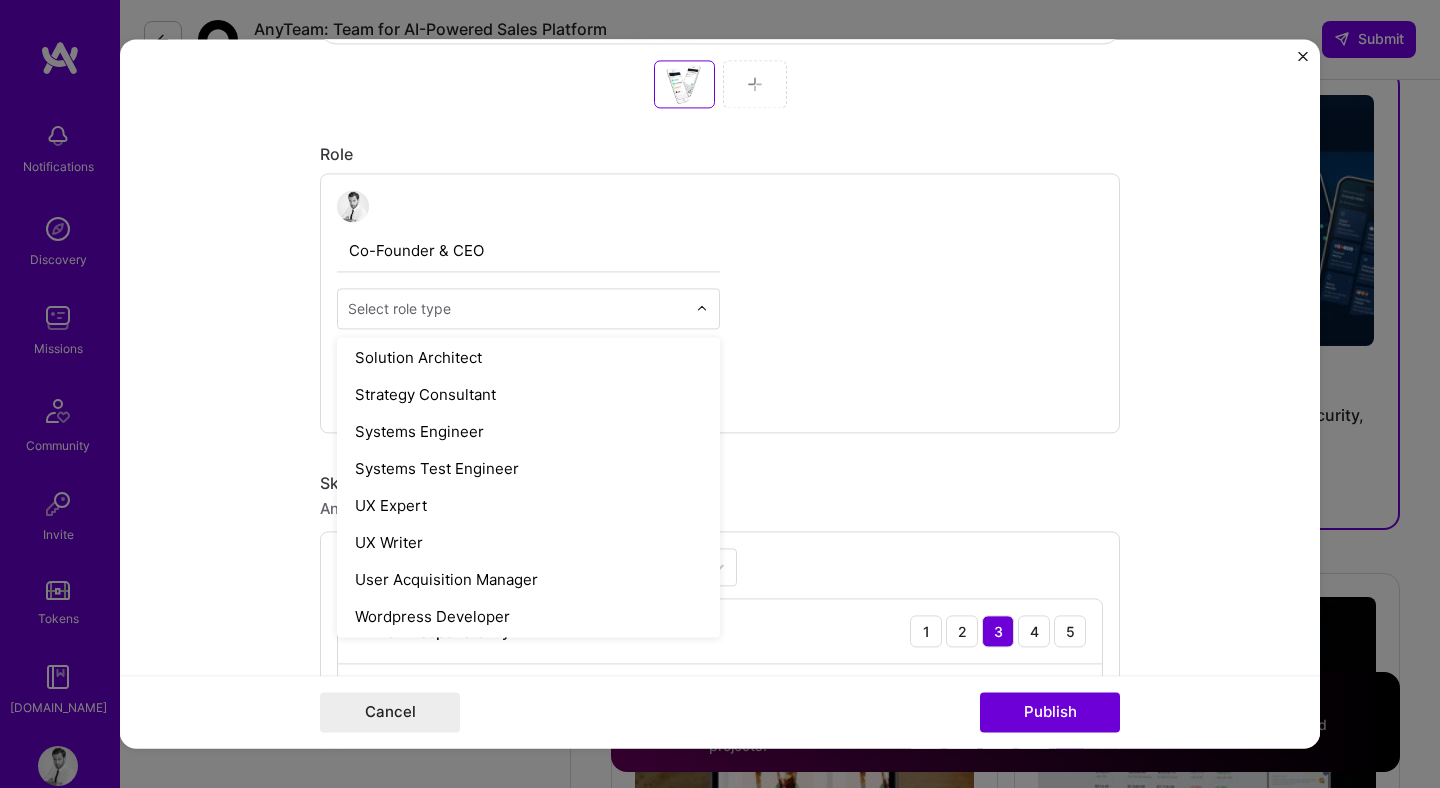 scroll, scrollTop: 2302, scrollLeft: 0, axis: vertical 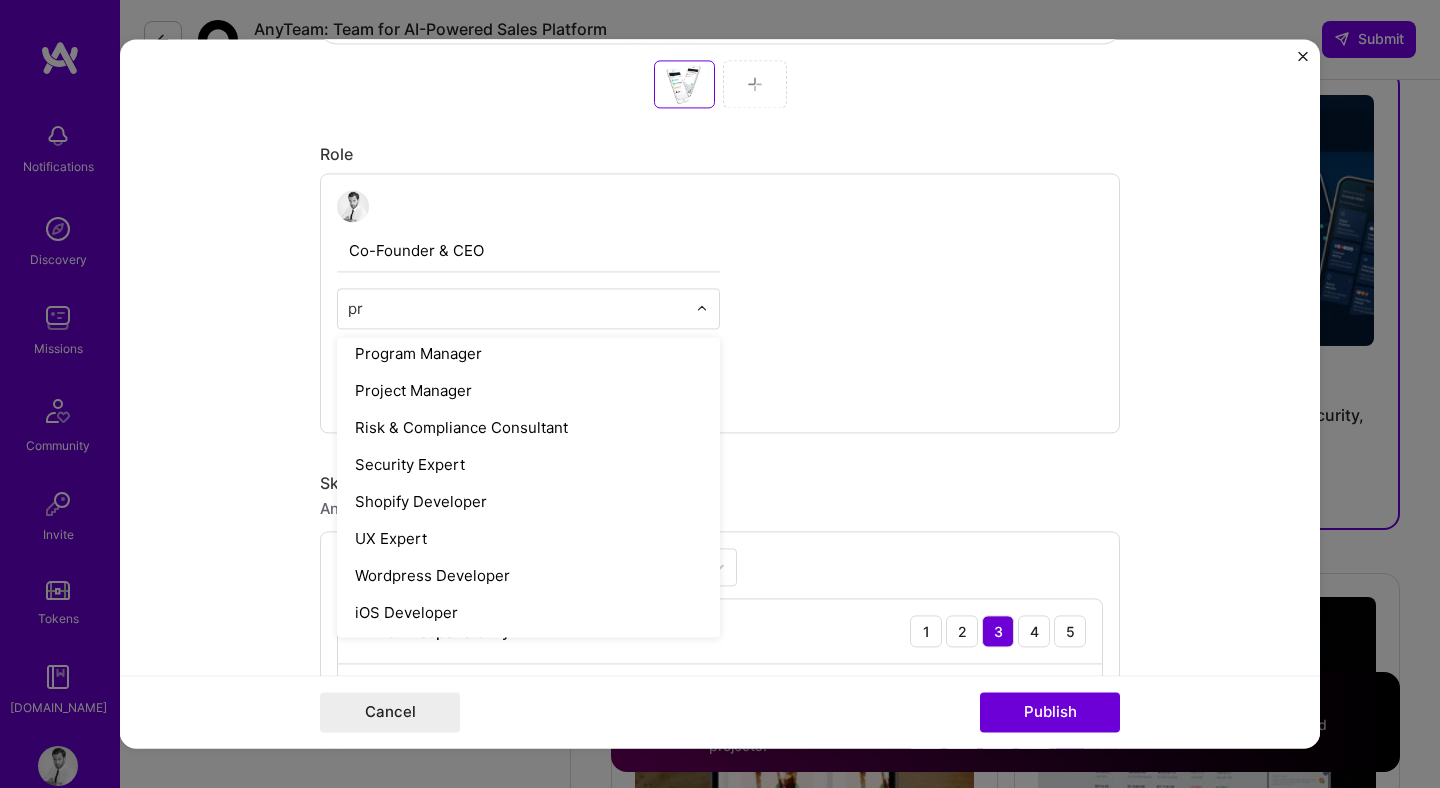 type on "pro" 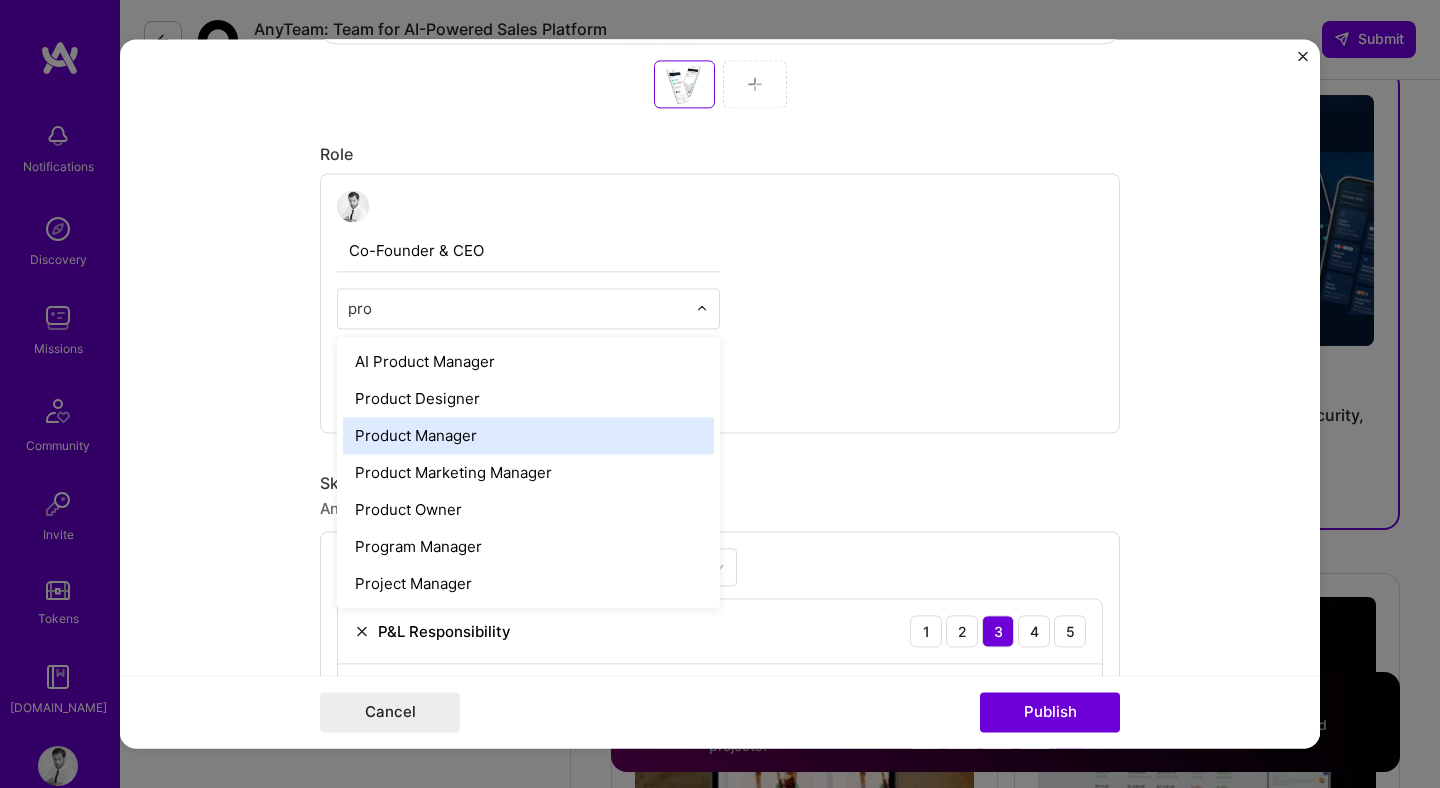 click on "Product Manager" at bounding box center (528, 435) 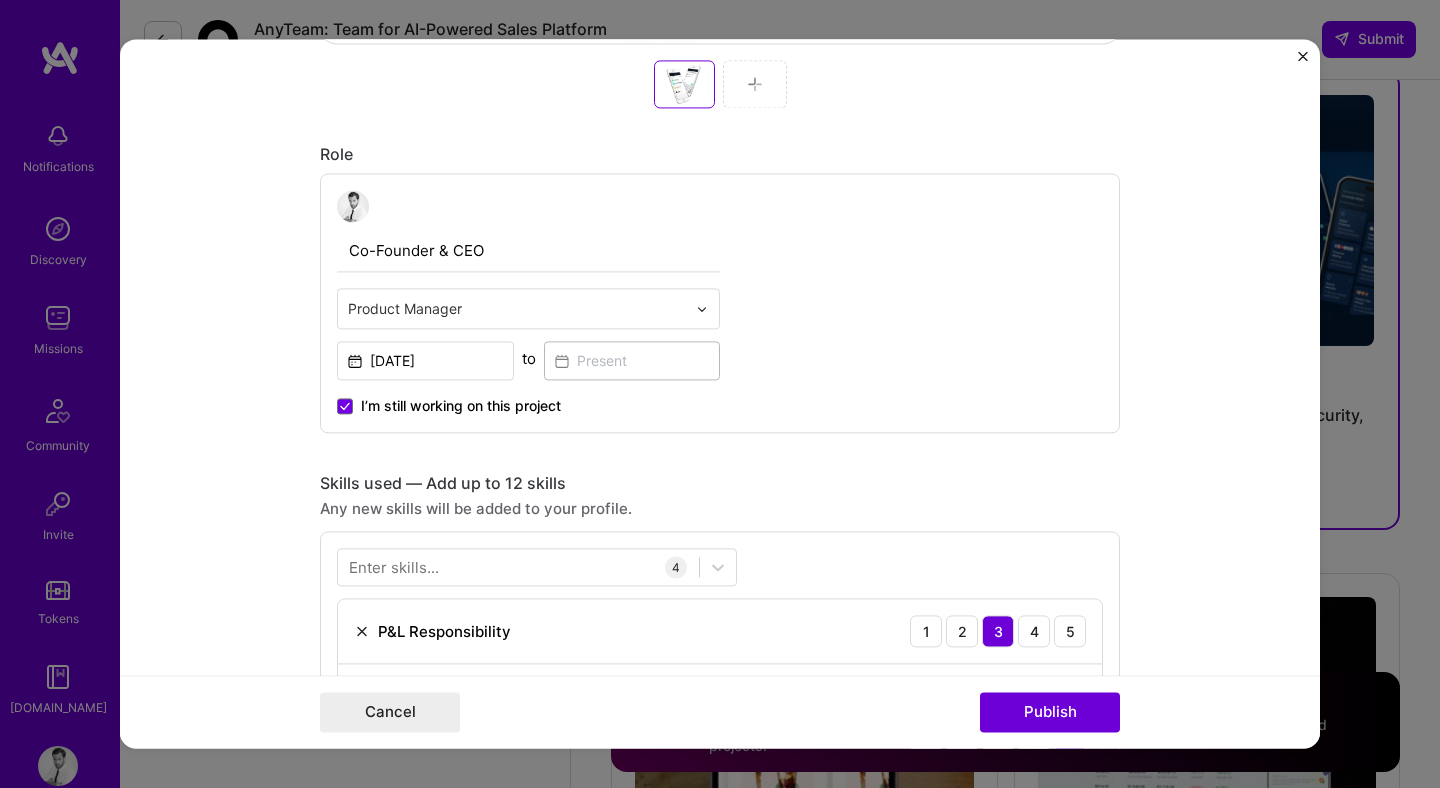 click on "I’m still working on this project" at bounding box center (461, 406) 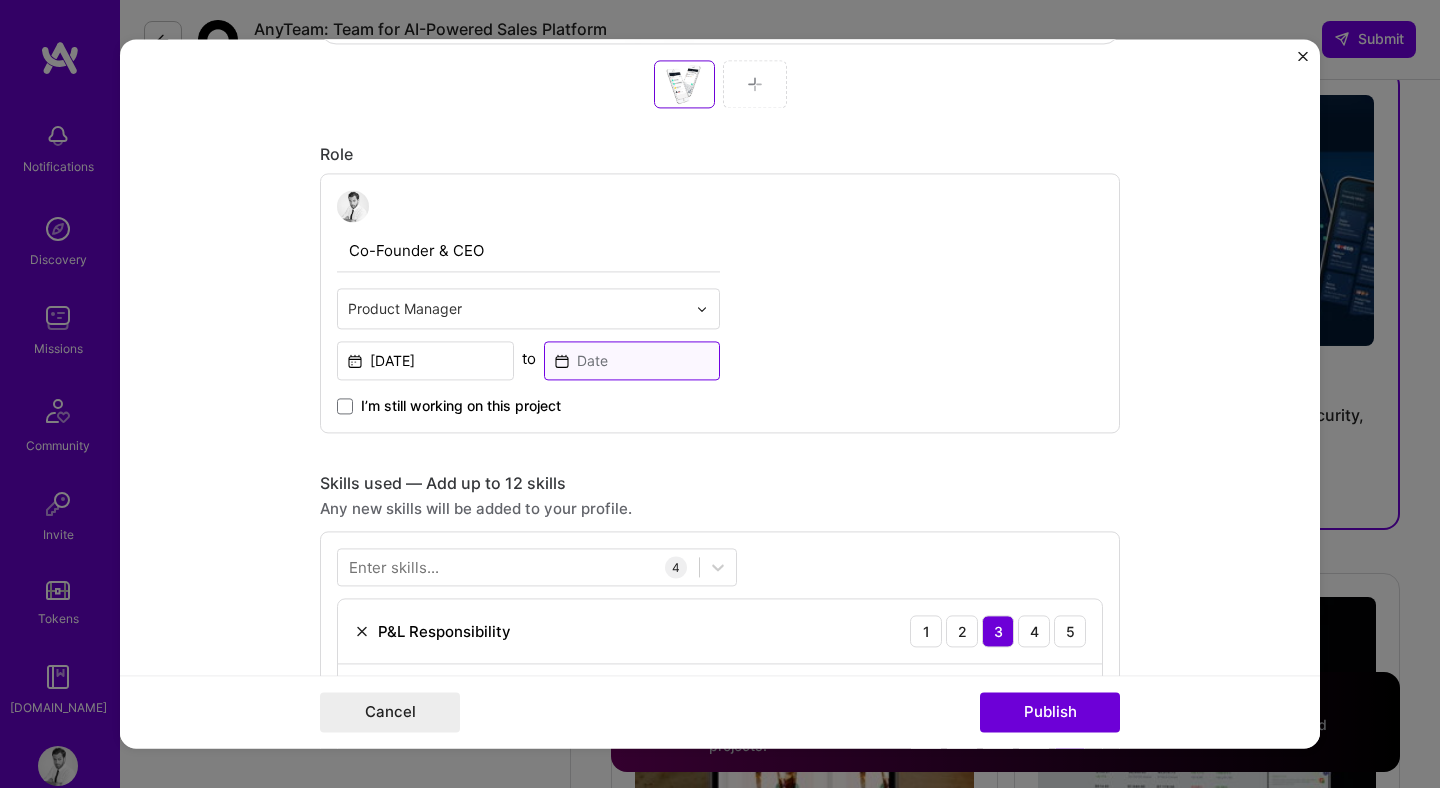 click at bounding box center [632, 360] 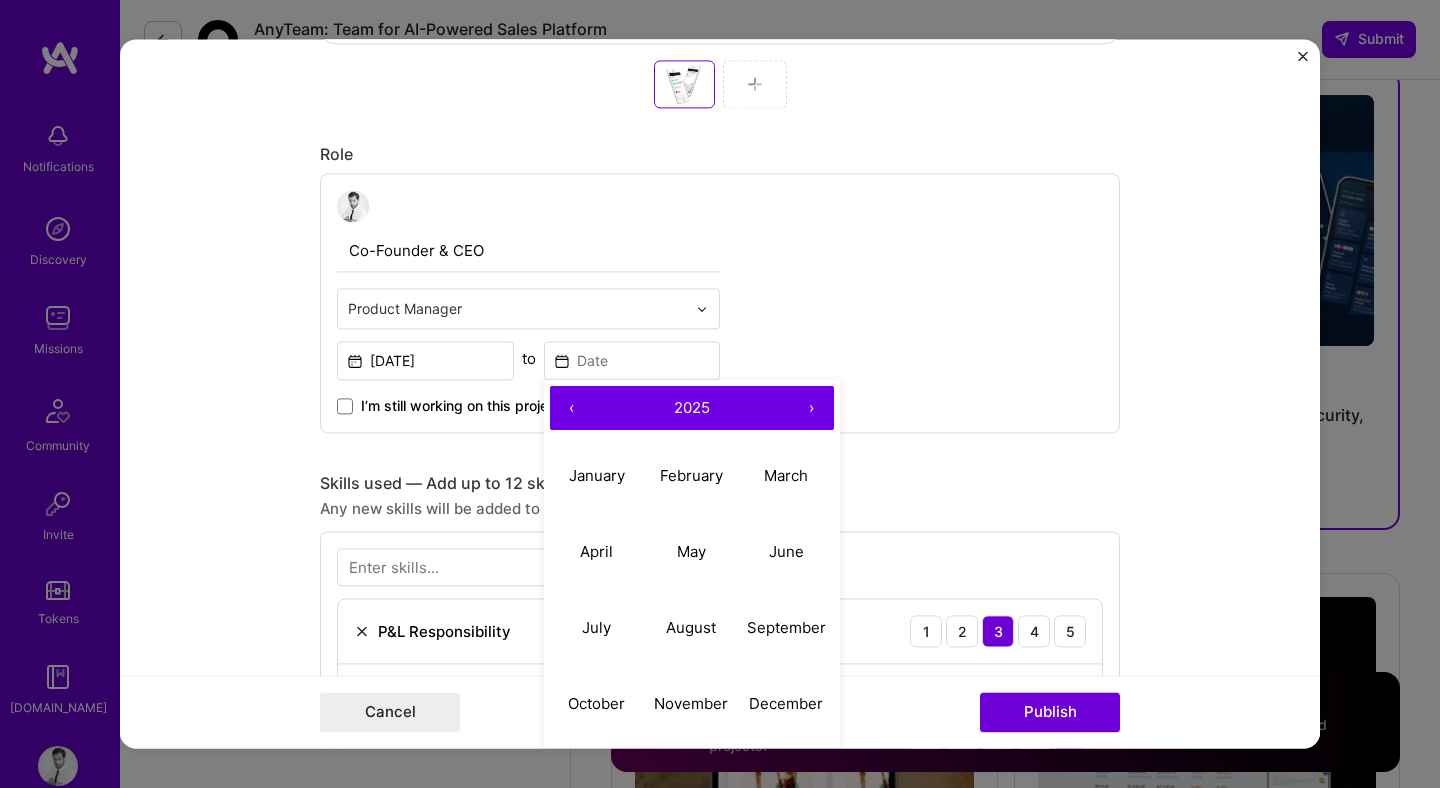 click on "‹" at bounding box center (572, 408) 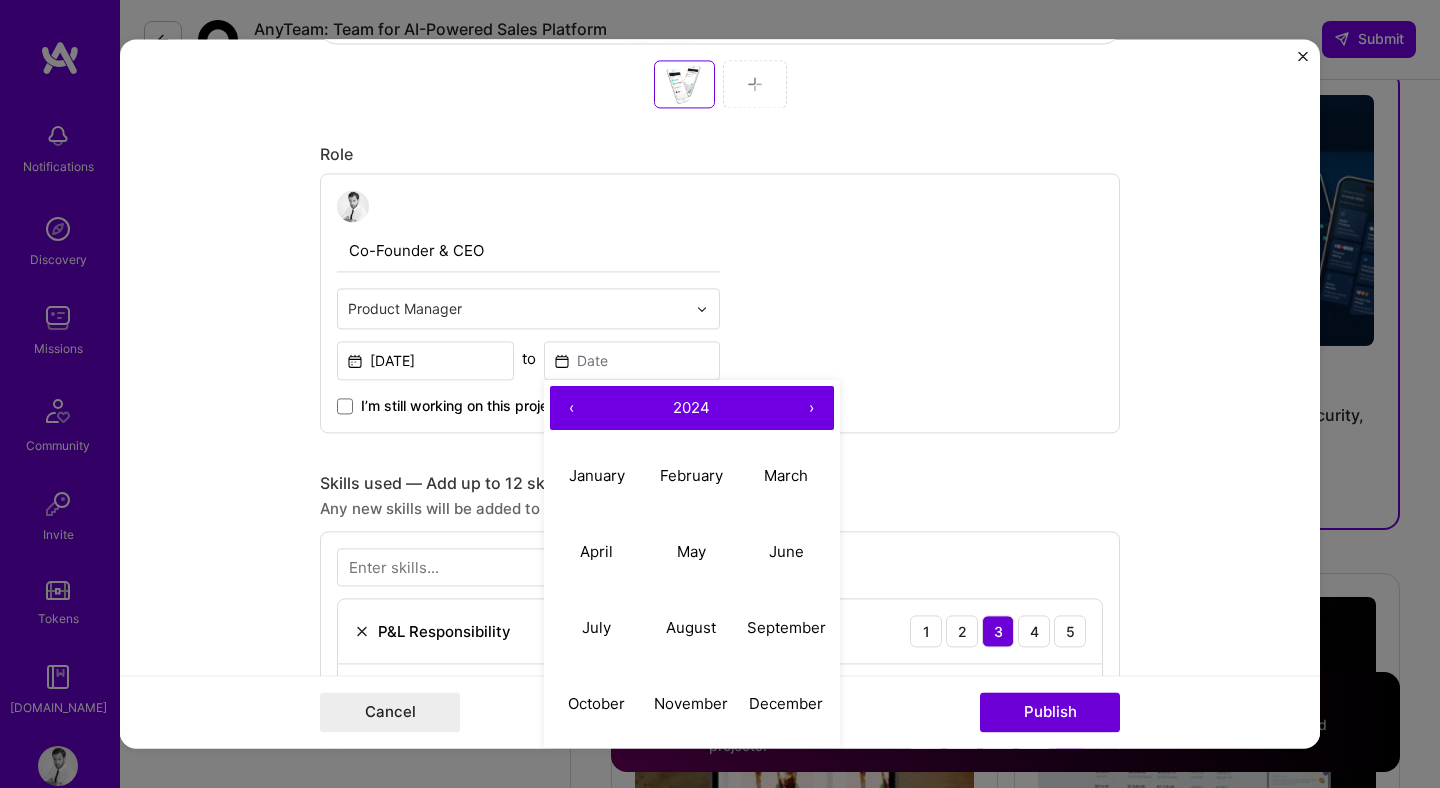 click on "‹" at bounding box center (572, 408) 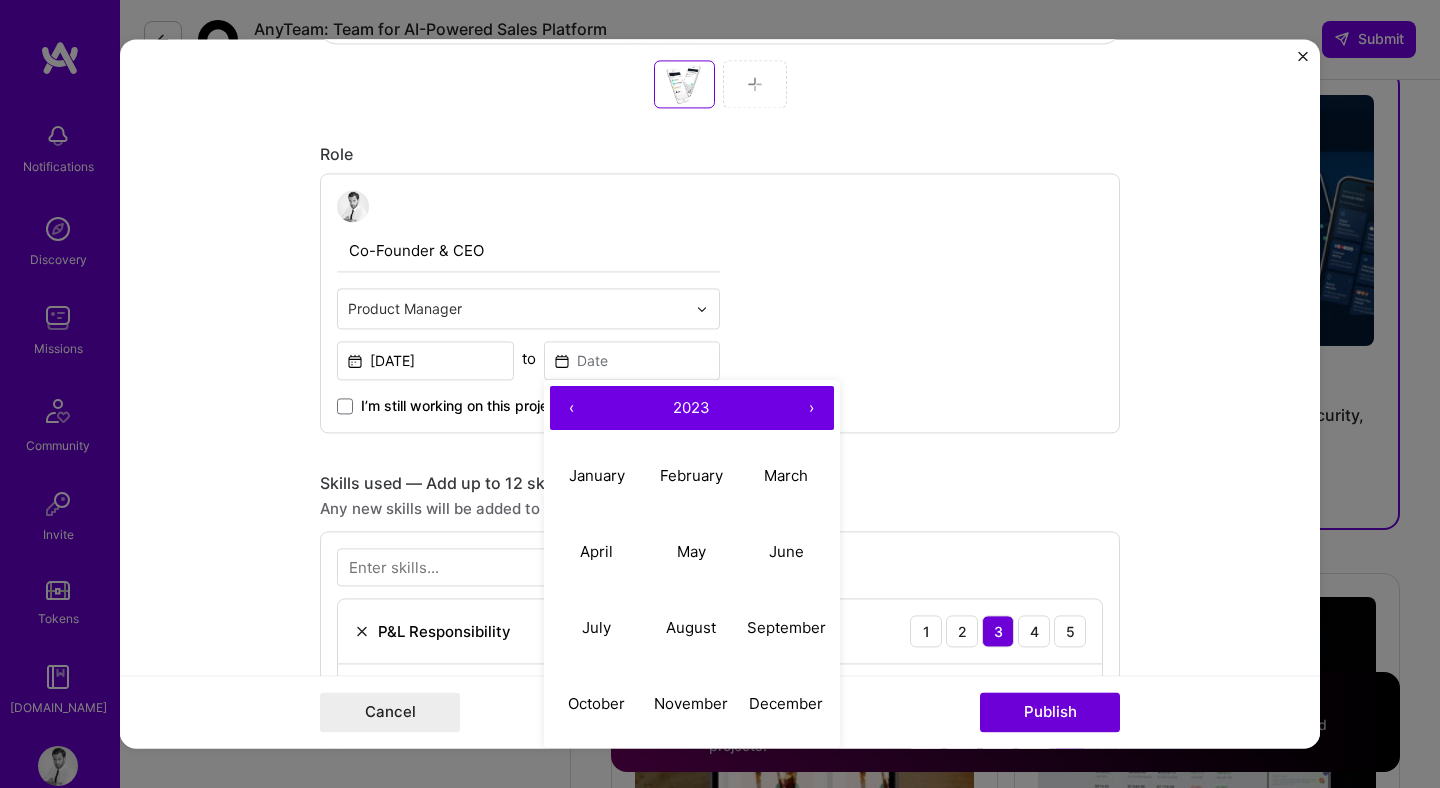 click on "‹" at bounding box center [572, 408] 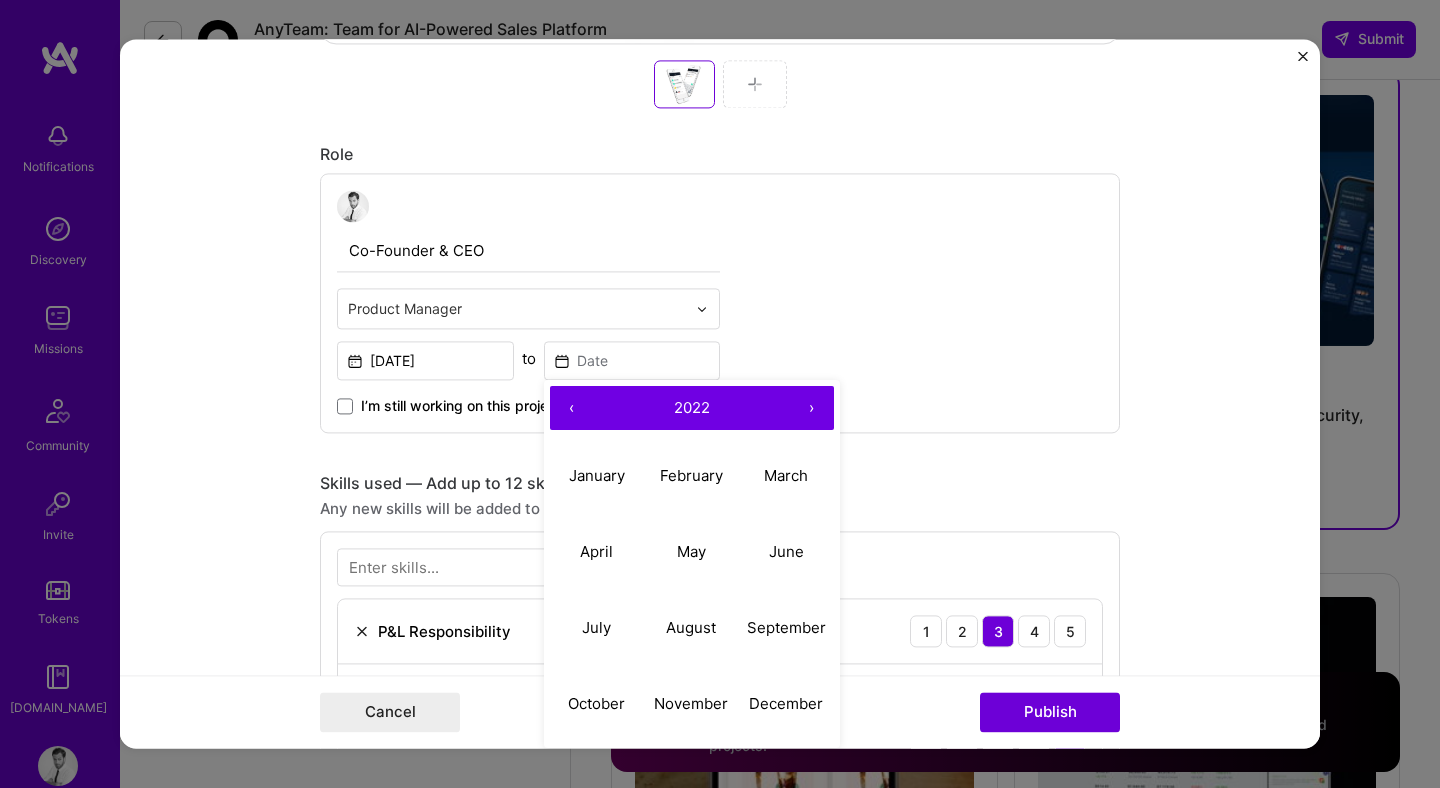 click on "‹" at bounding box center [572, 408] 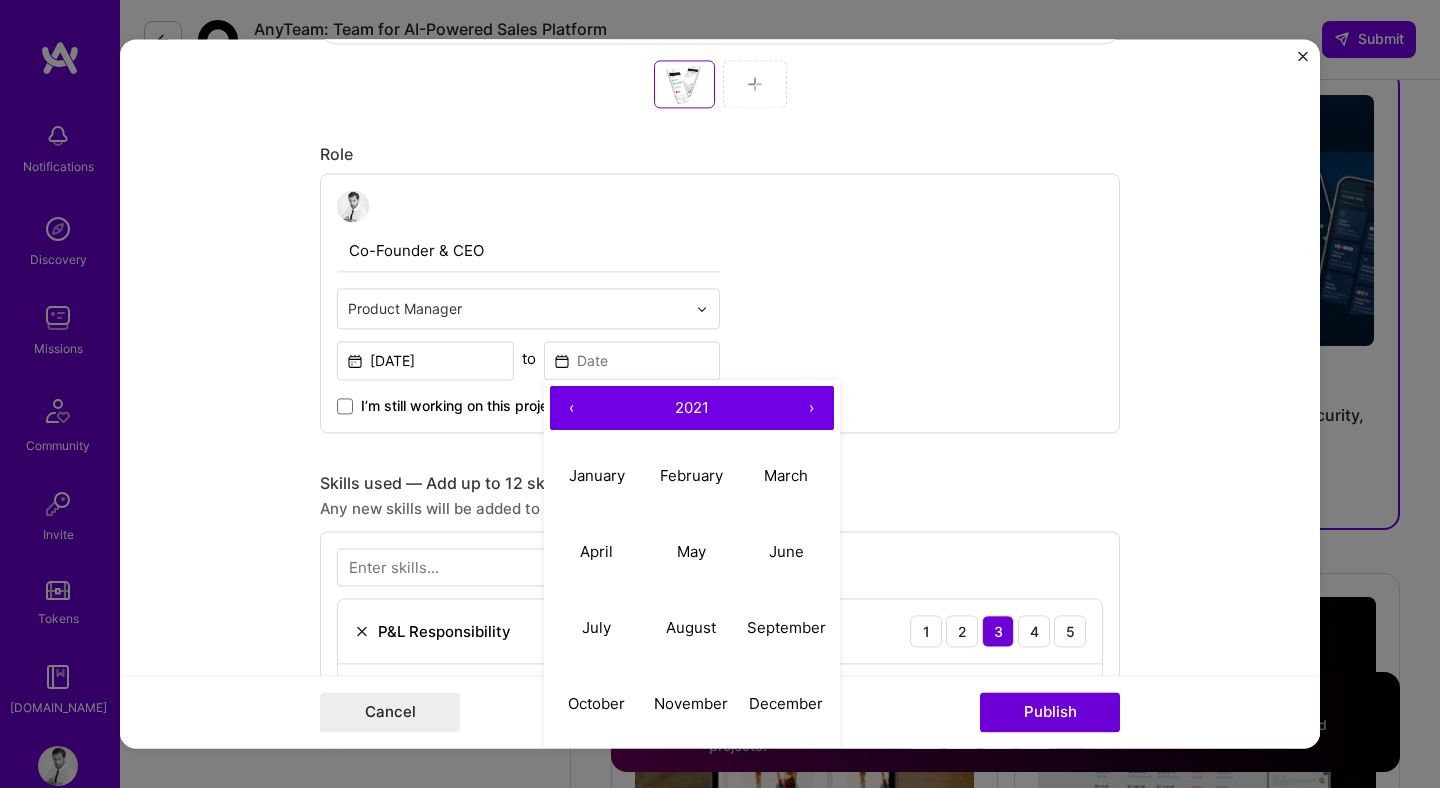 click on "‹" at bounding box center [572, 408] 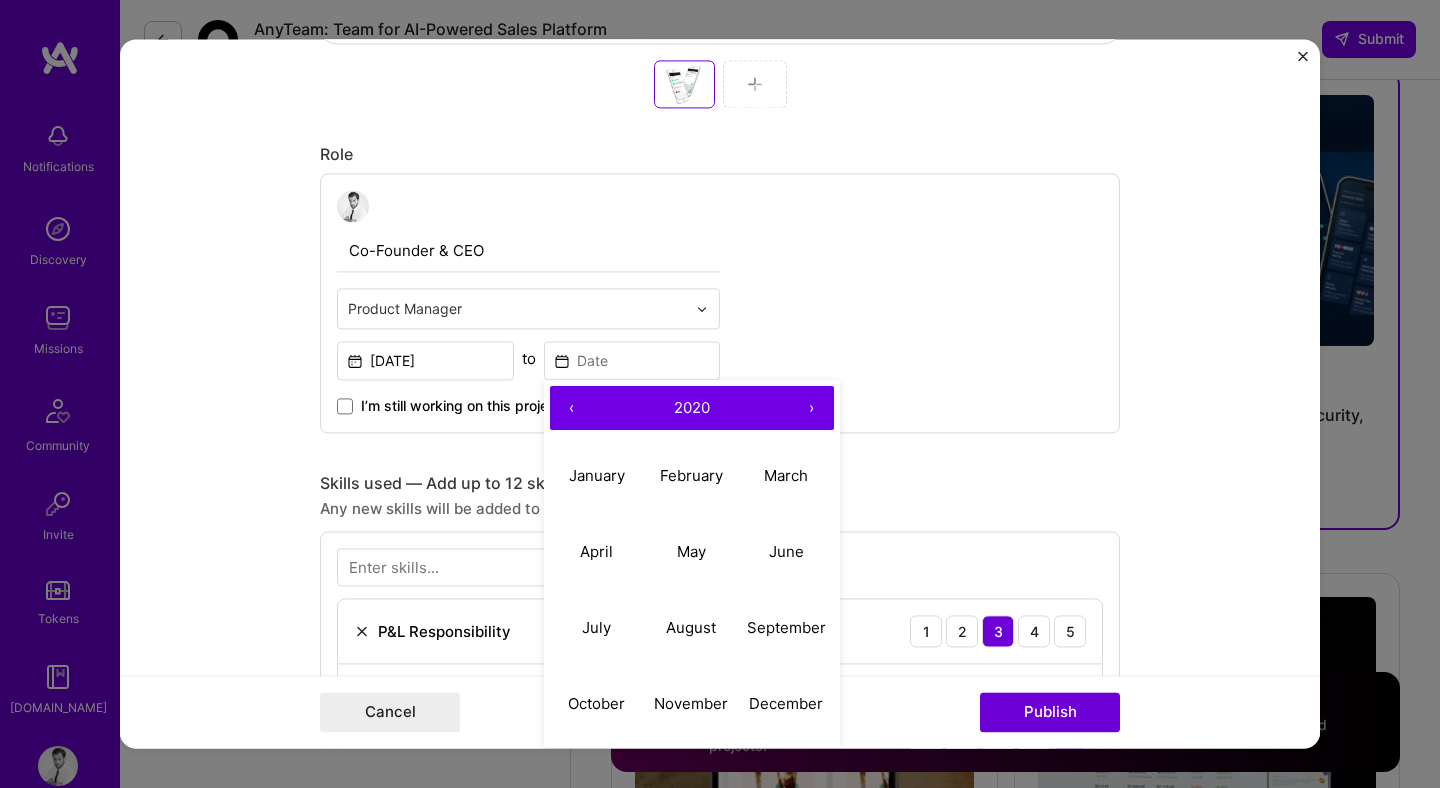 click on "‹" at bounding box center [572, 408] 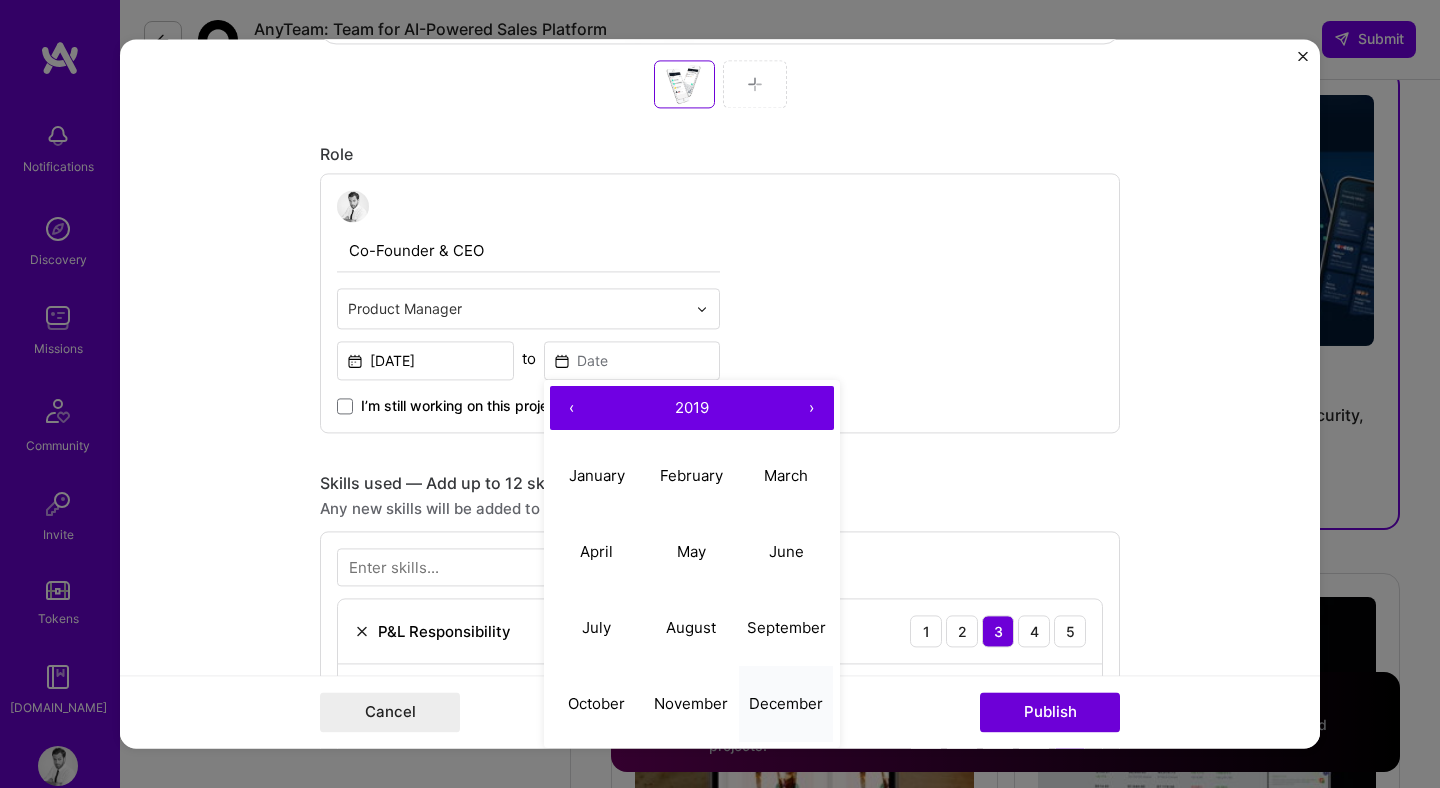 click on "December" at bounding box center (786, 703) 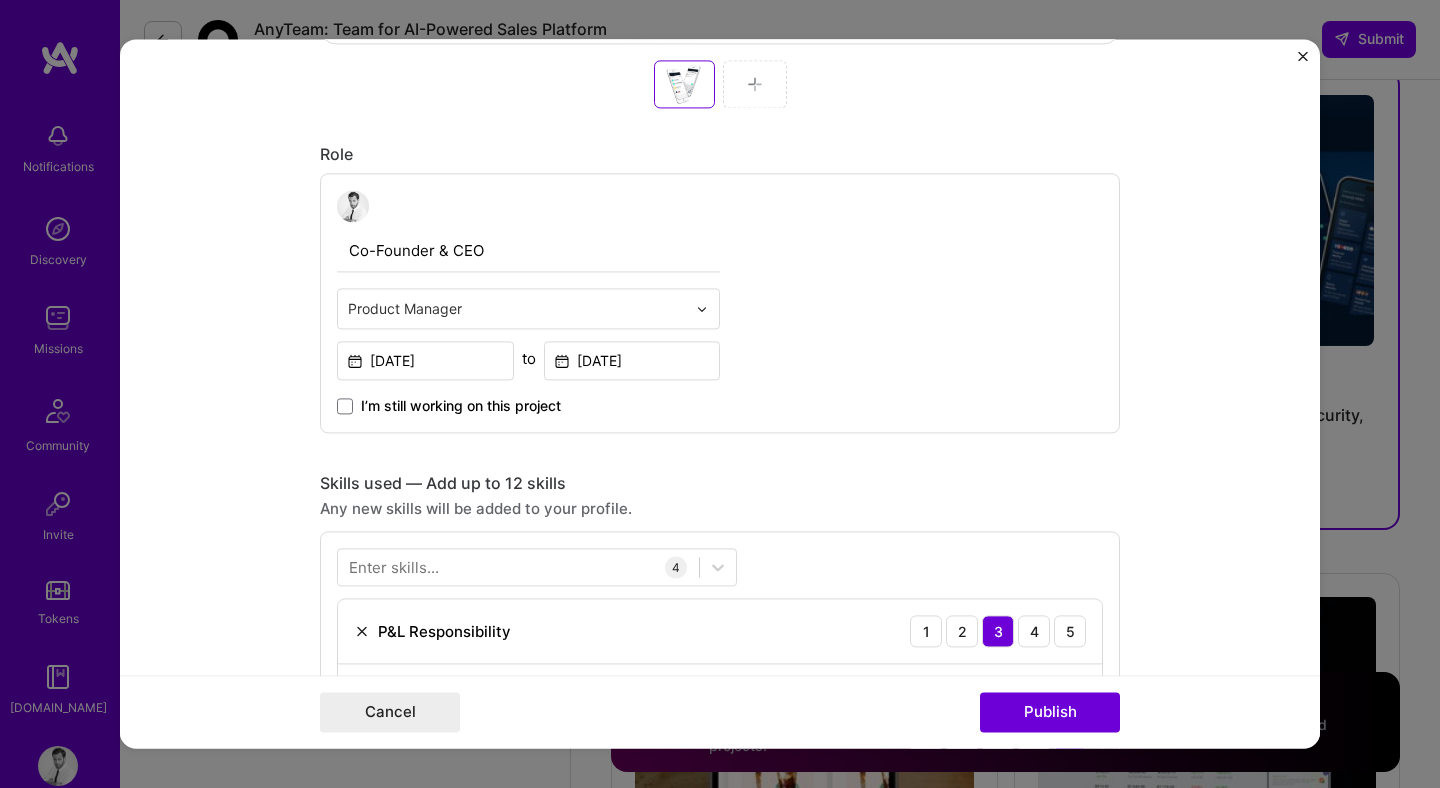 click on "Co-Founder & CEO Product Manager Mar, 2015
to Dec, 2019
I’m still working on this project" at bounding box center [720, 303] 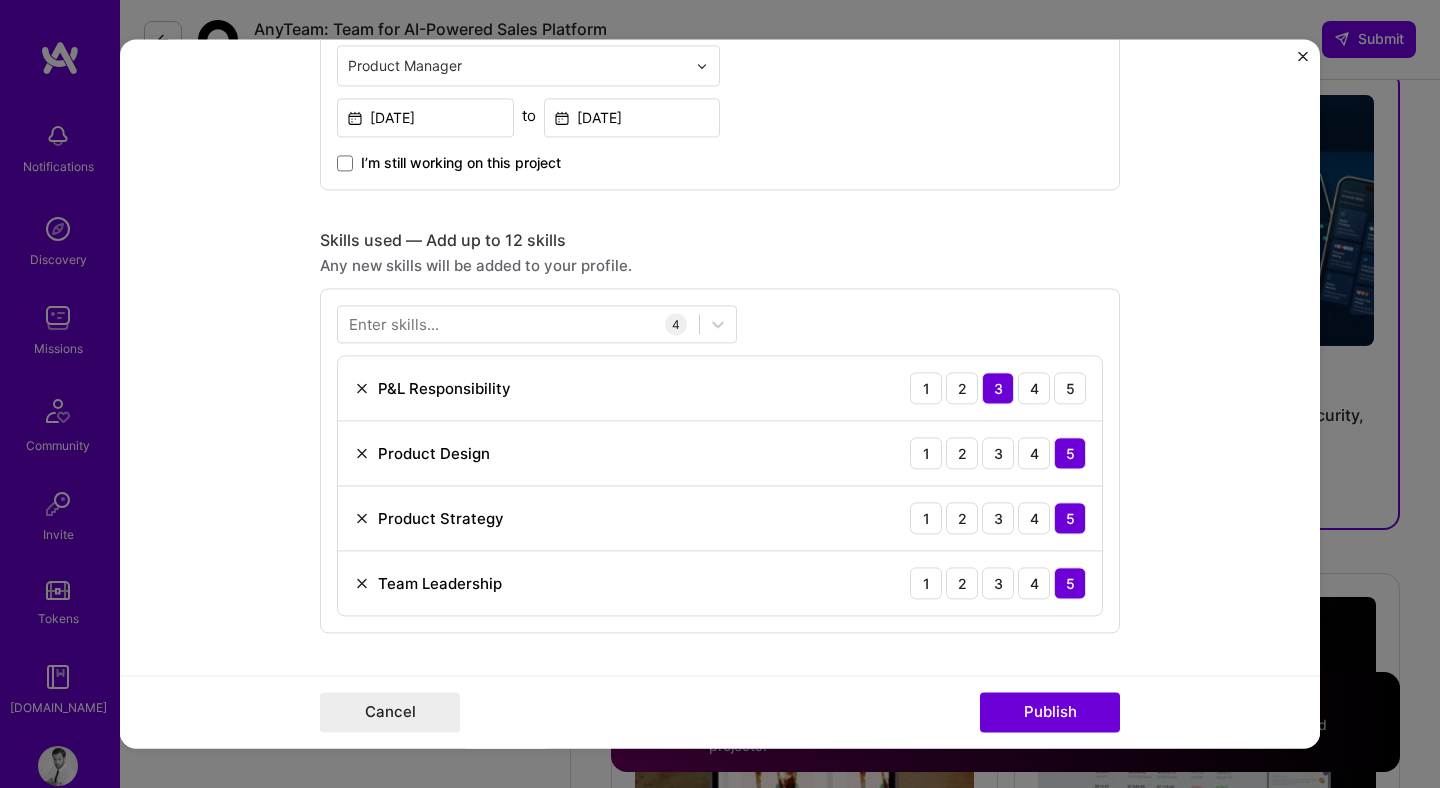 scroll, scrollTop: 1384, scrollLeft: 0, axis: vertical 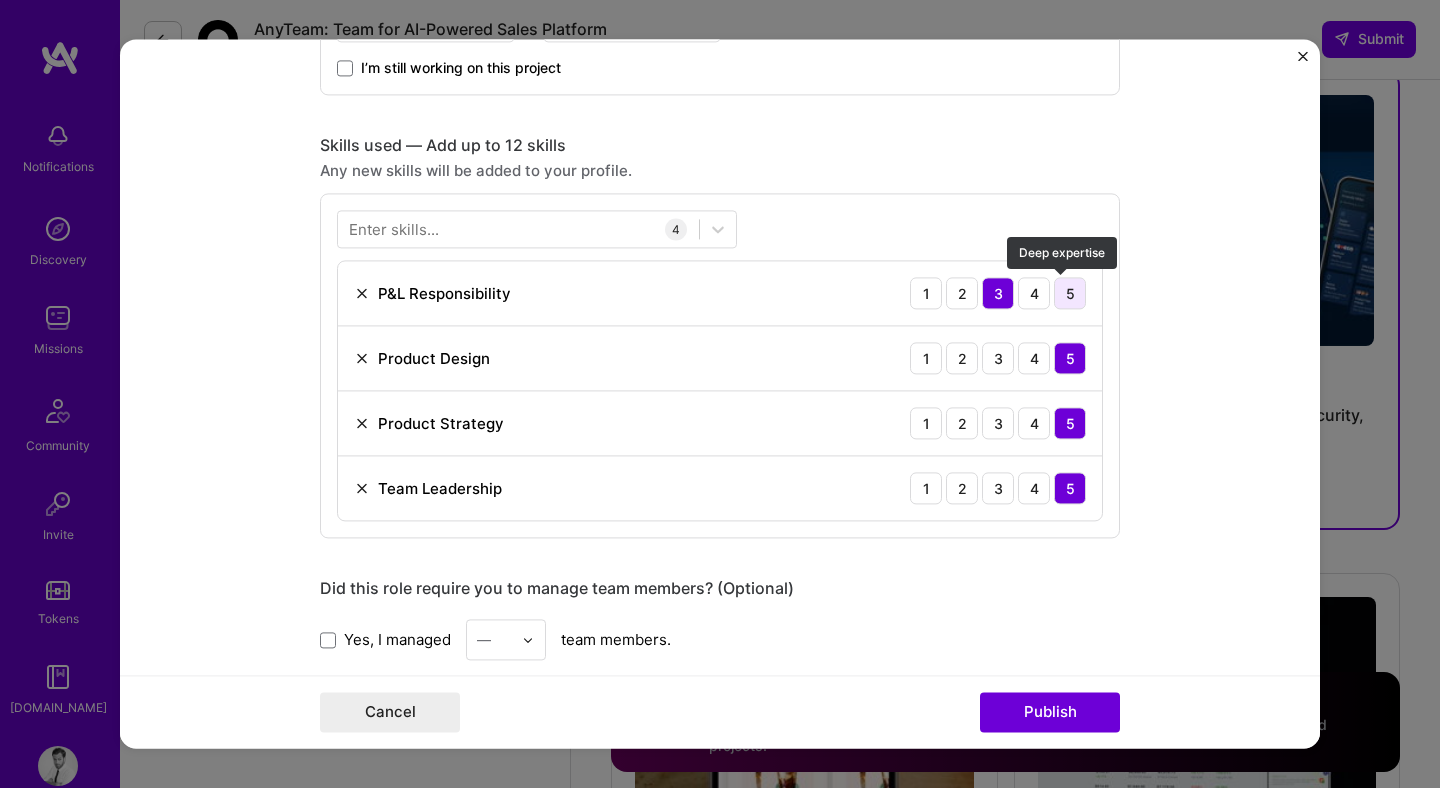 click on "5" at bounding box center (1070, 293) 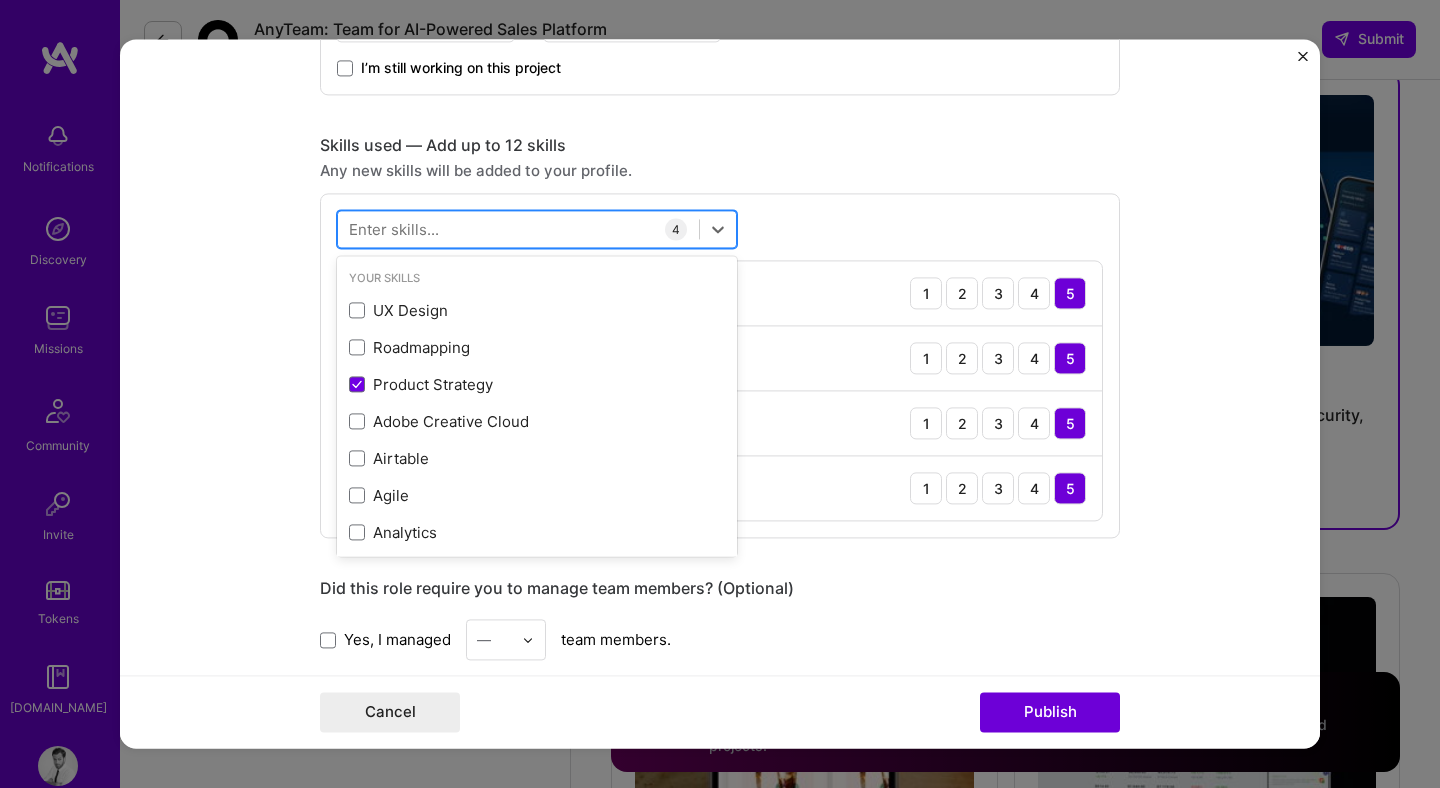 click at bounding box center (518, 229) 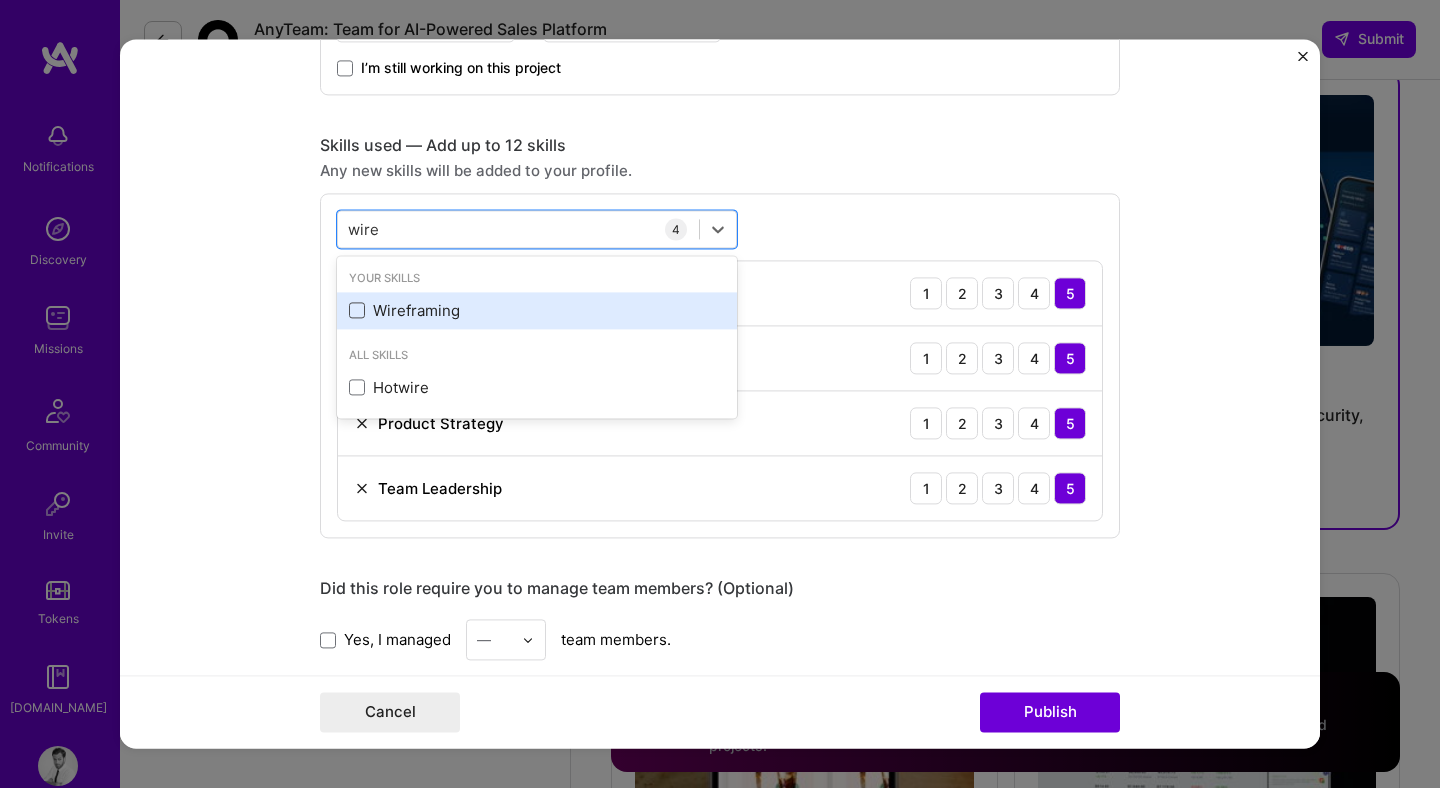 click at bounding box center [357, 311] 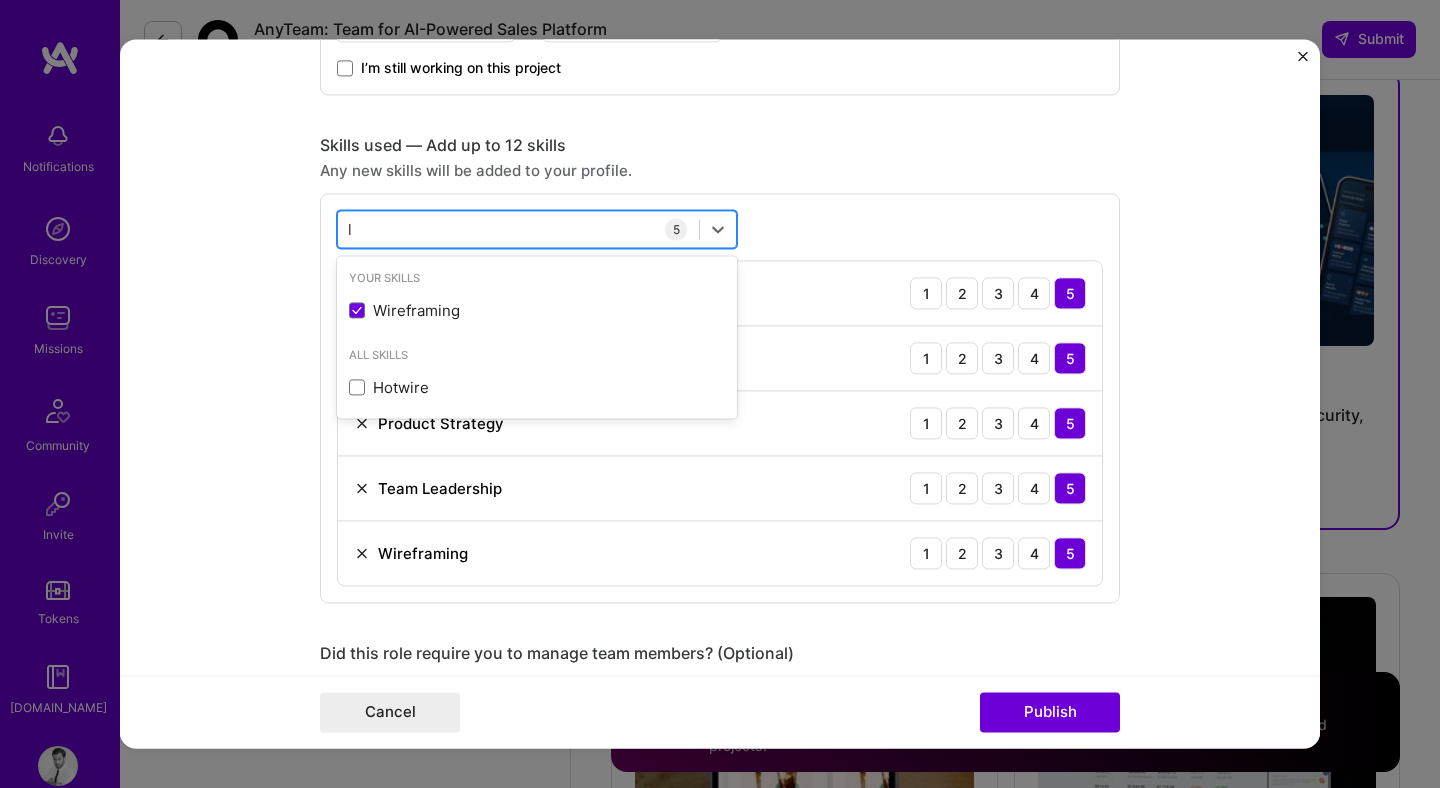 type on "le" 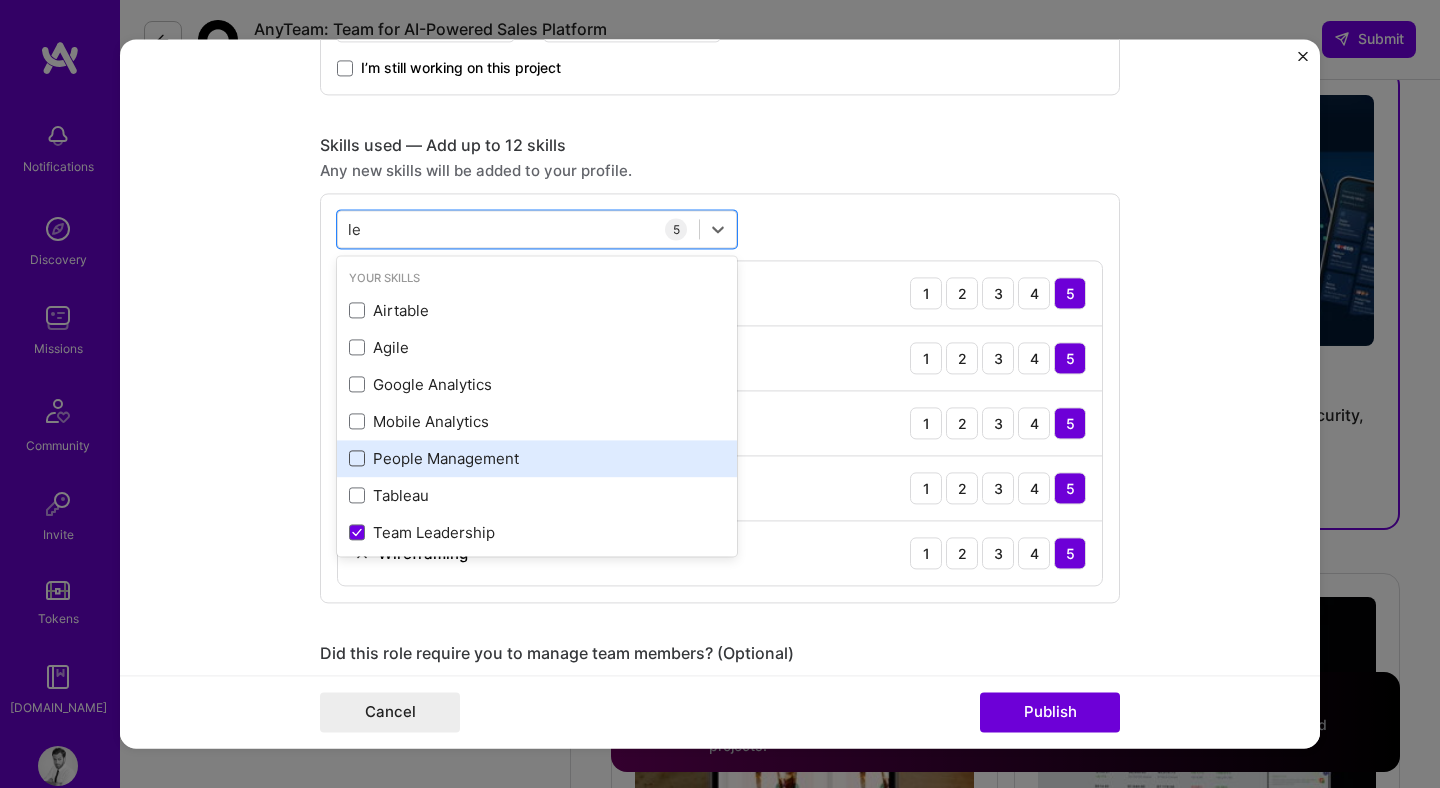 click at bounding box center (357, 459) 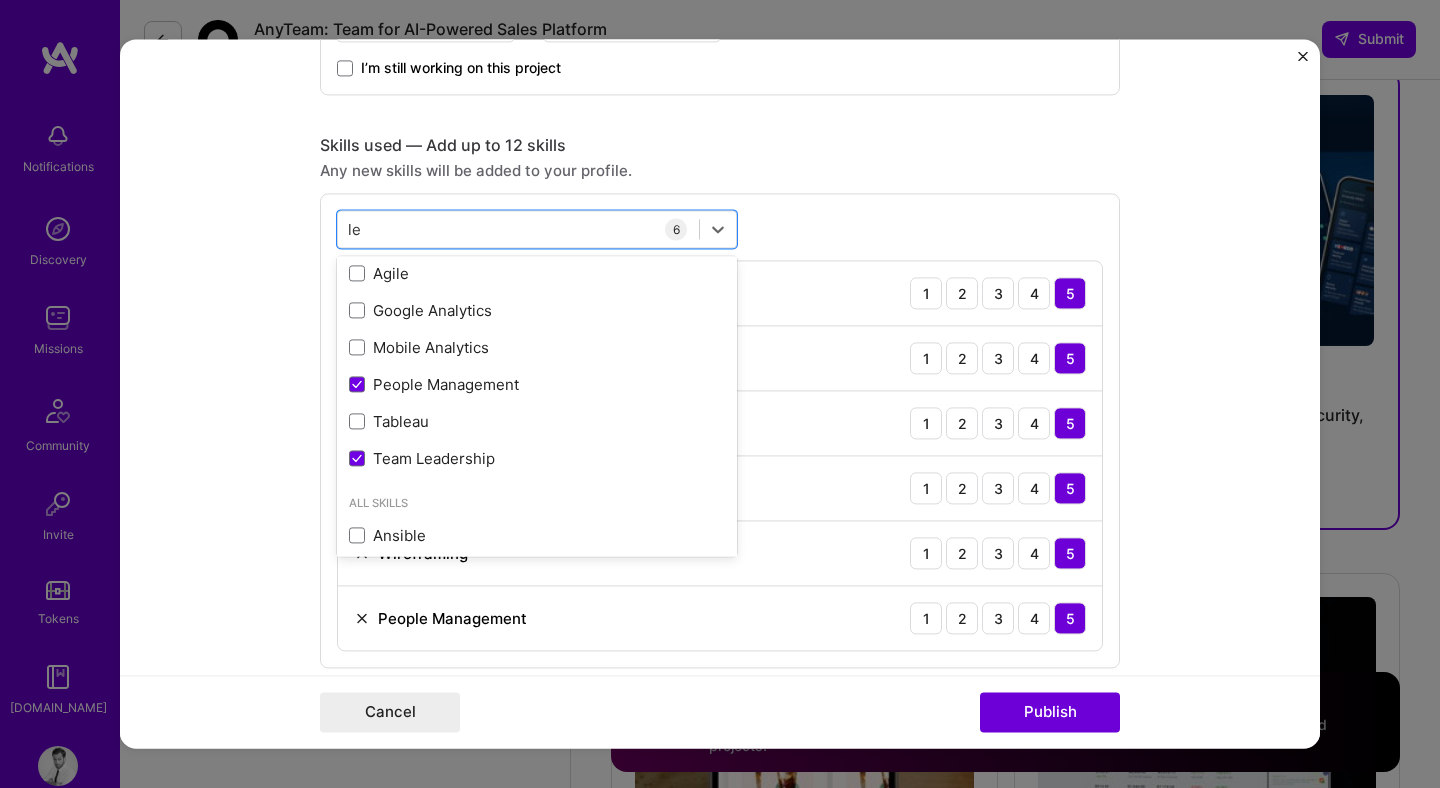 scroll, scrollTop: 0, scrollLeft: 0, axis: both 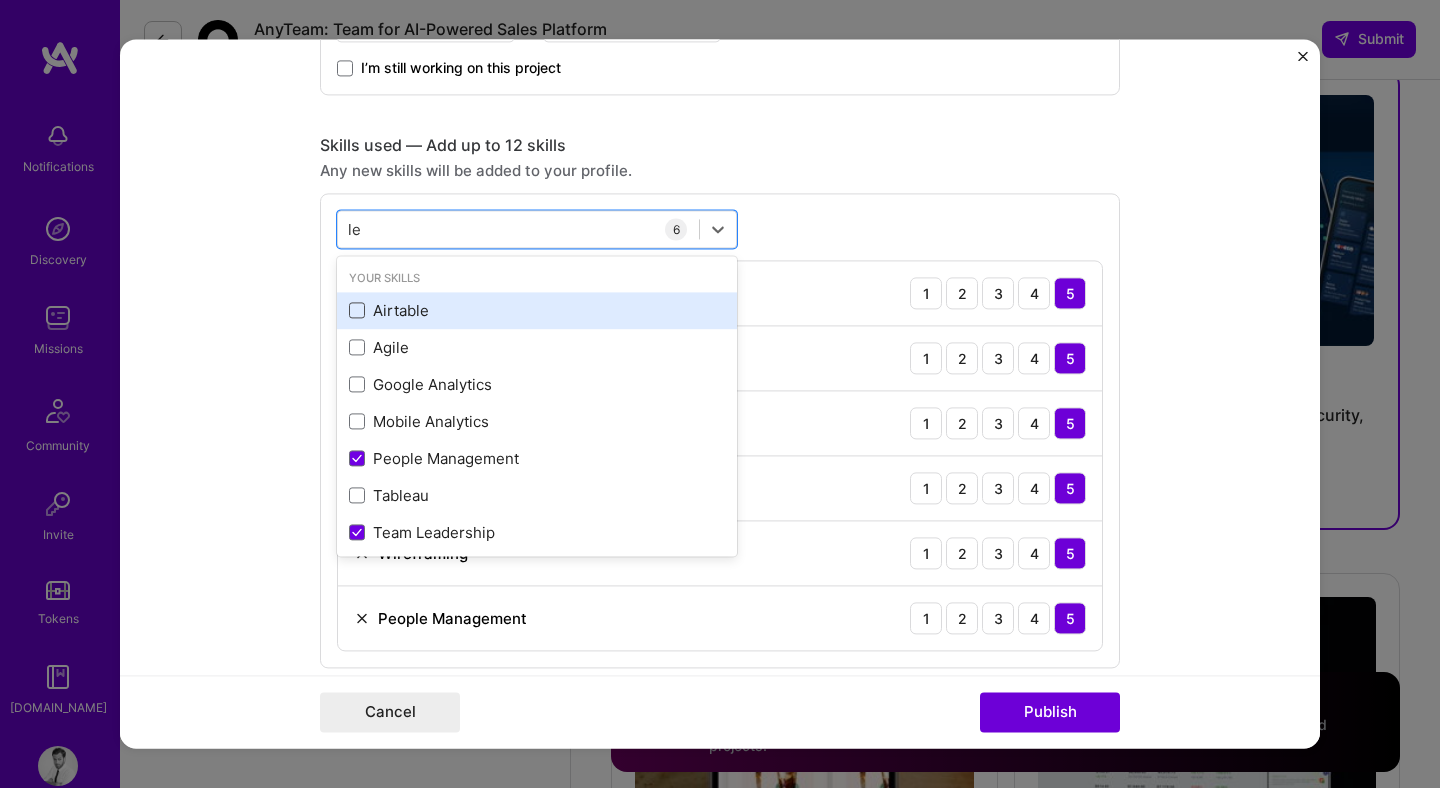 click at bounding box center [357, 311] 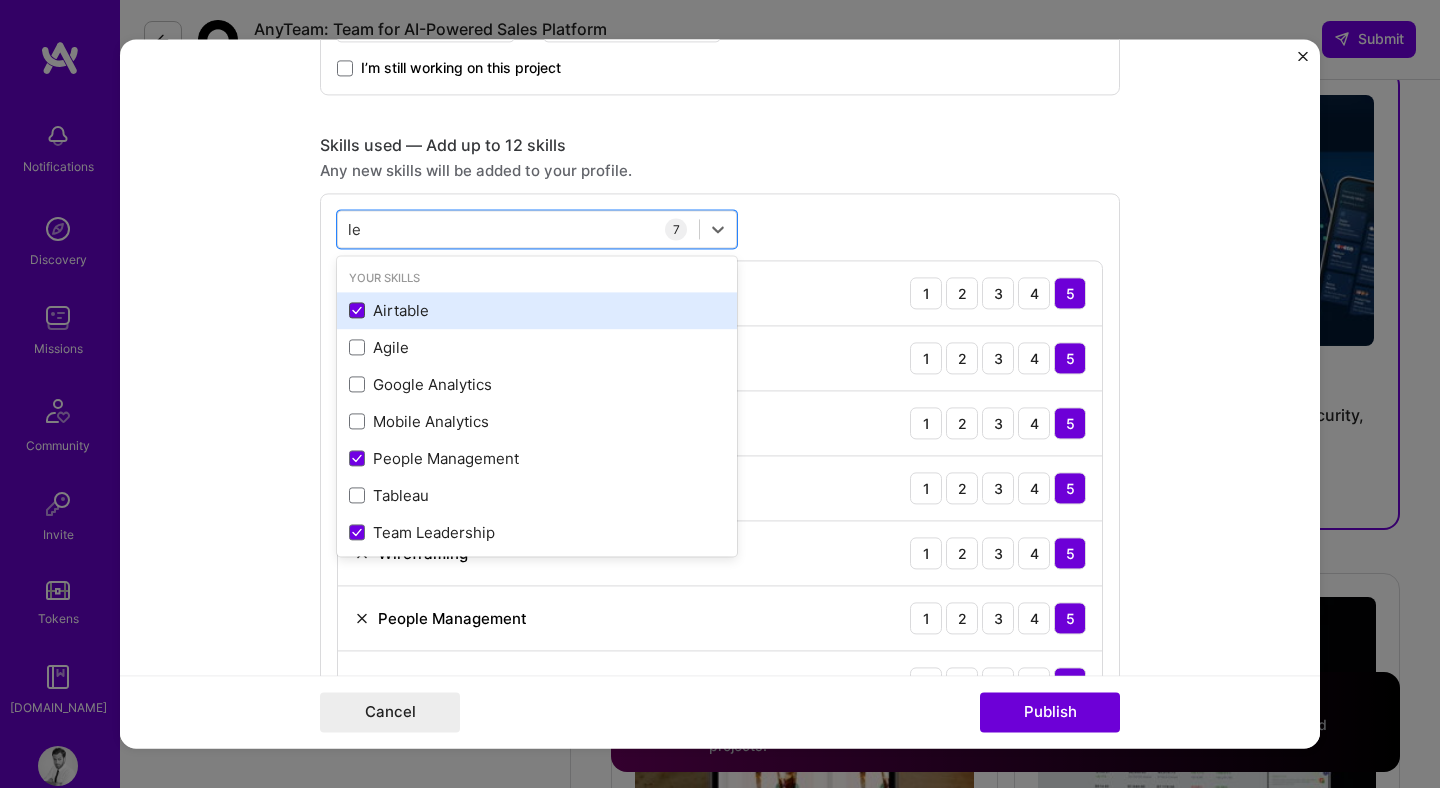 click 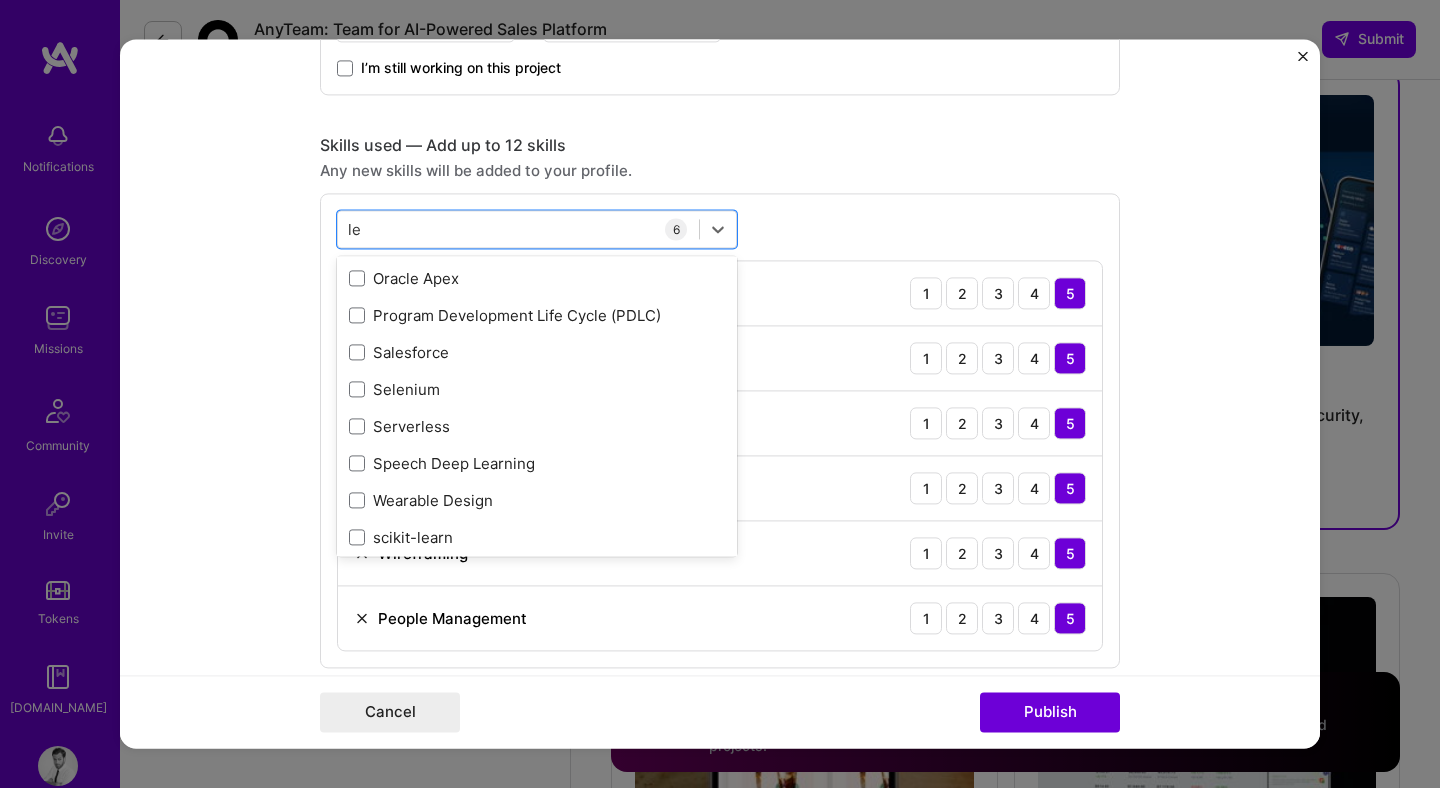 scroll, scrollTop: 749, scrollLeft: 0, axis: vertical 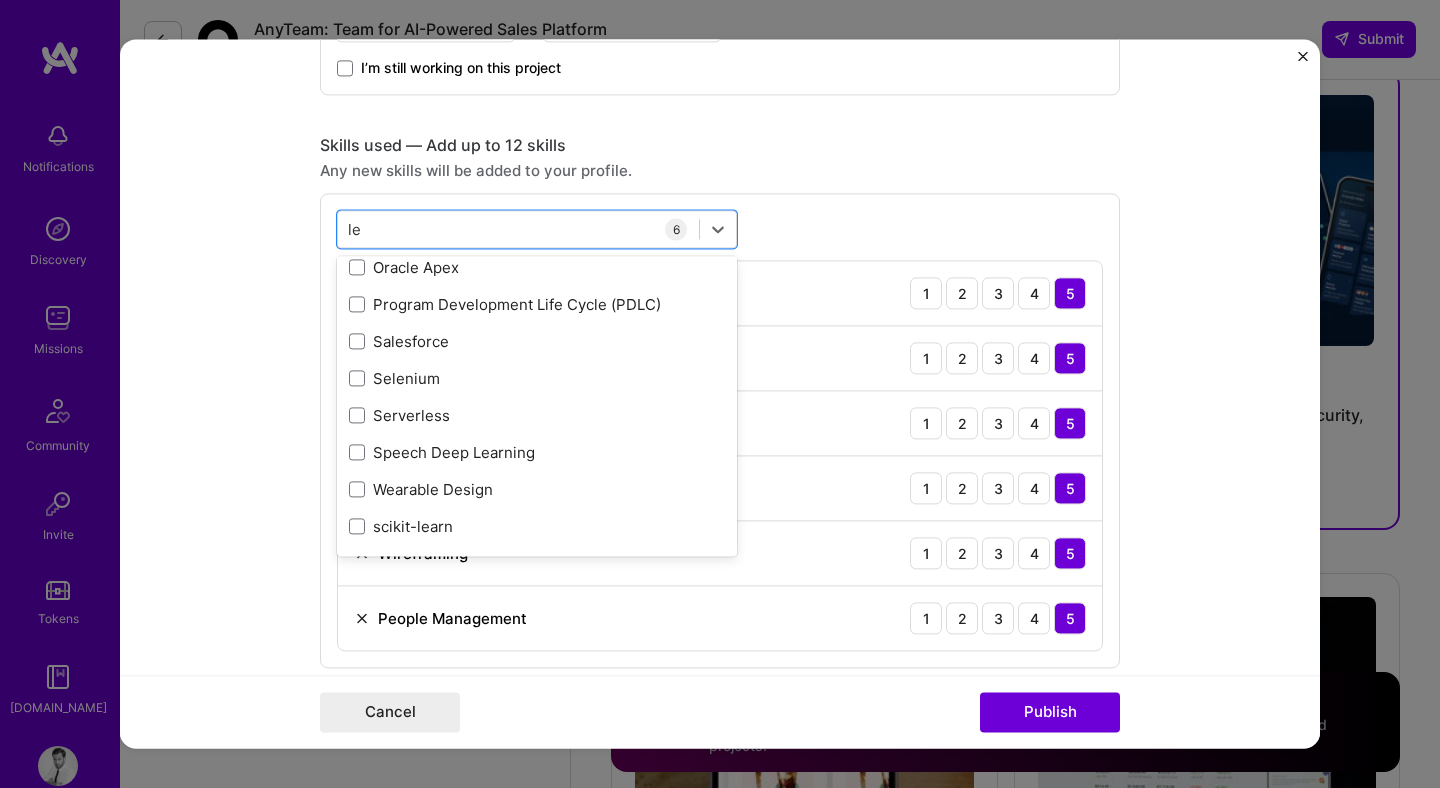 type 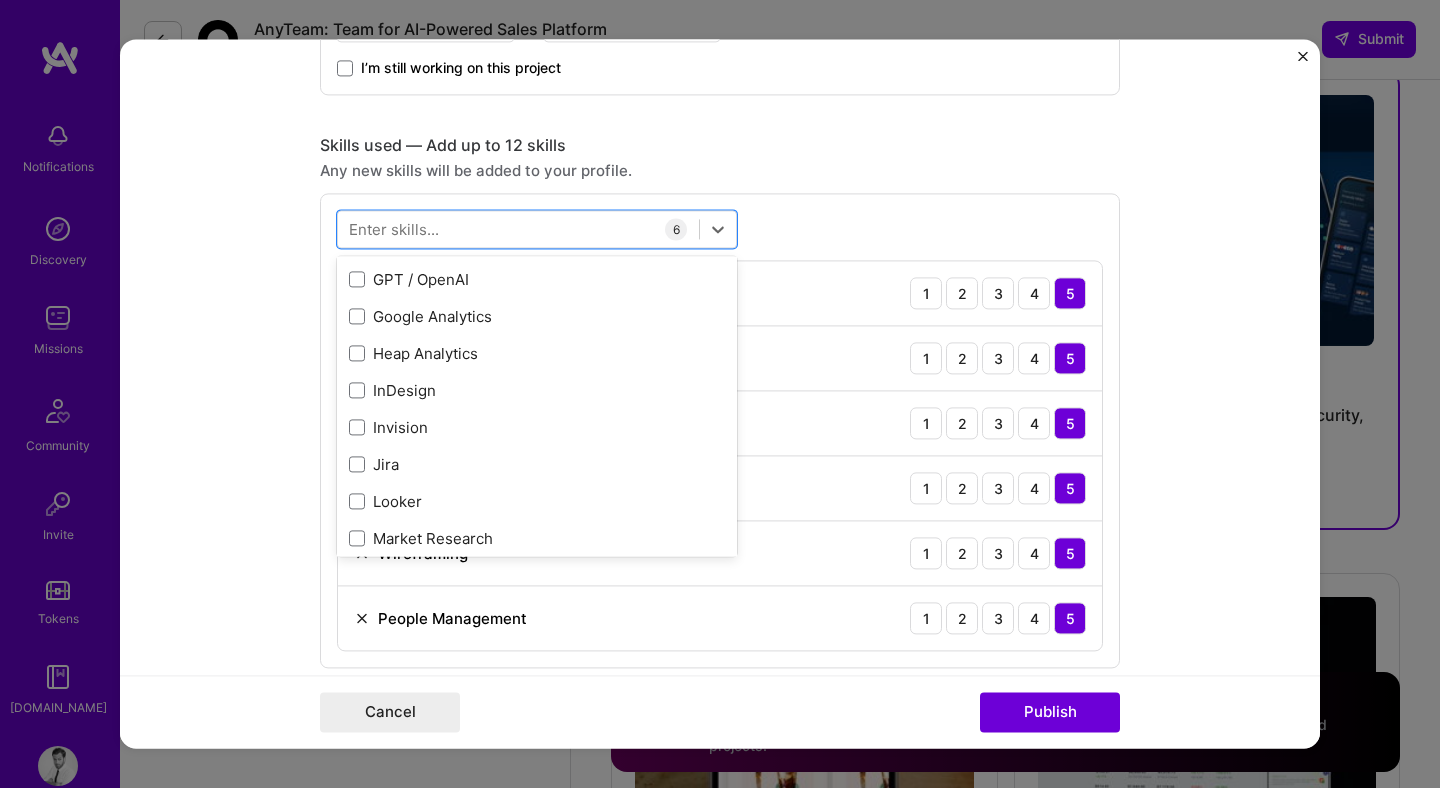 scroll, scrollTop: 0, scrollLeft: 0, axis: both 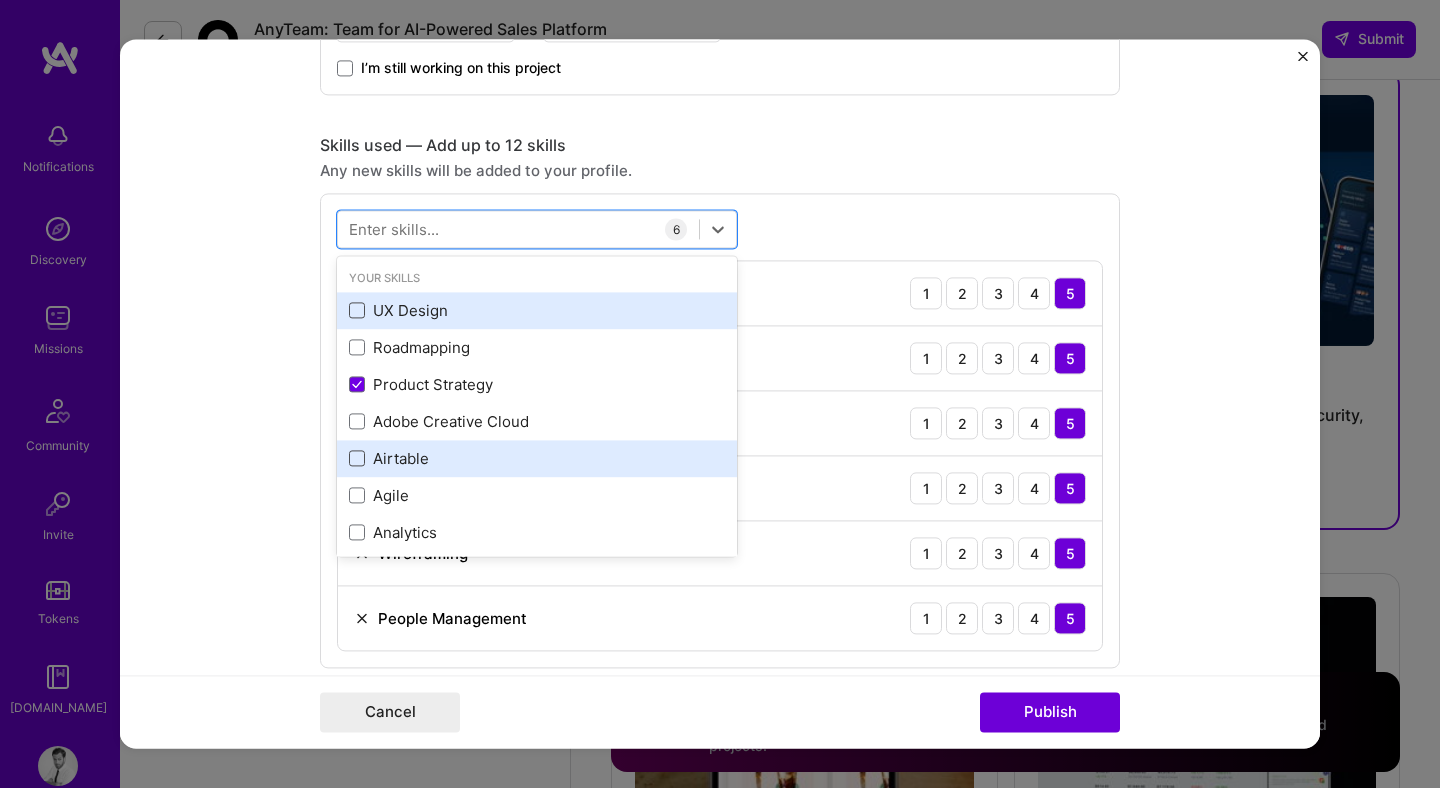 click at bounding box center [357, 311] 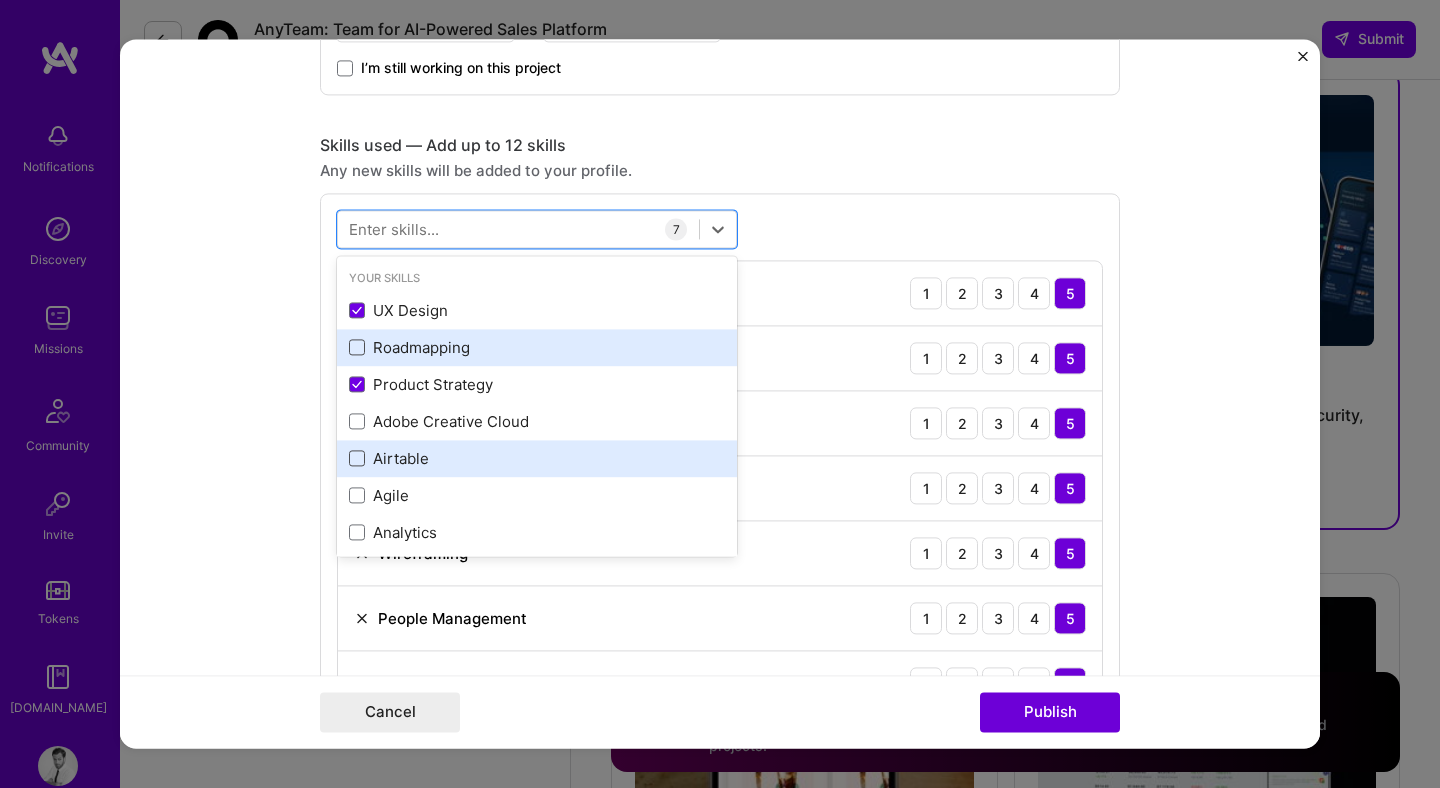 click at bounding box center [357, 348] 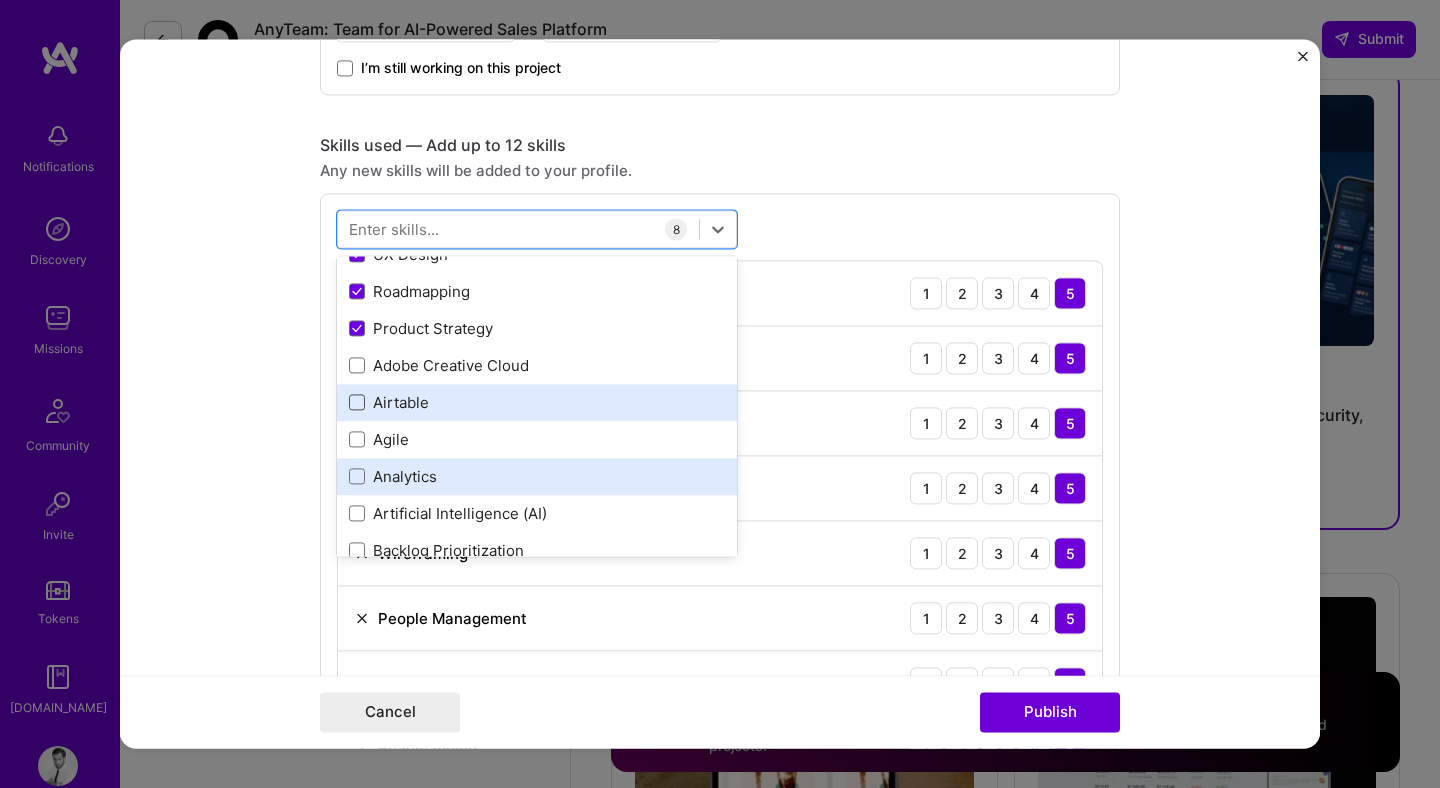 scroll, scrollTop: 71, scrollLeft: 0, axis: vertical 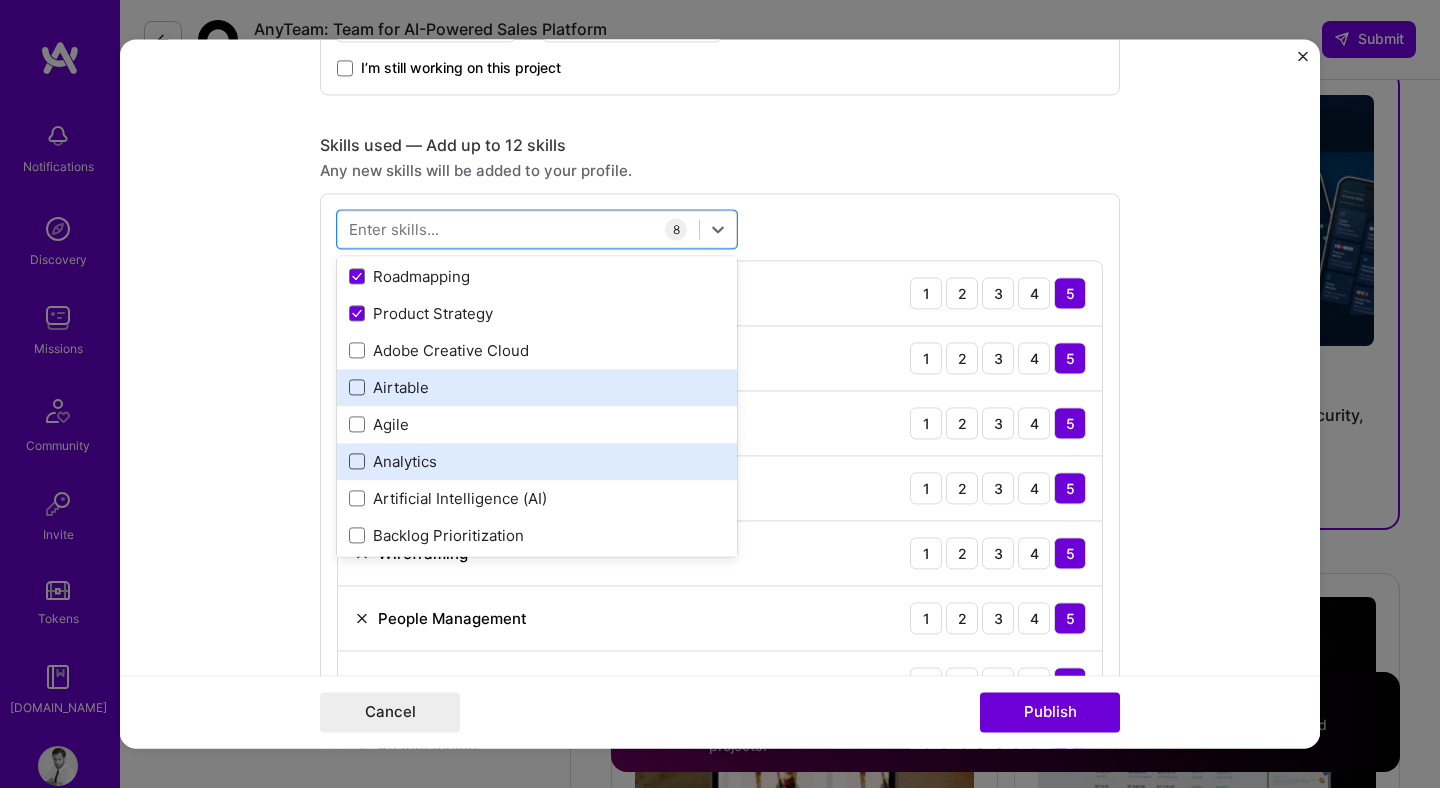 click at bounding box center [357, 462] 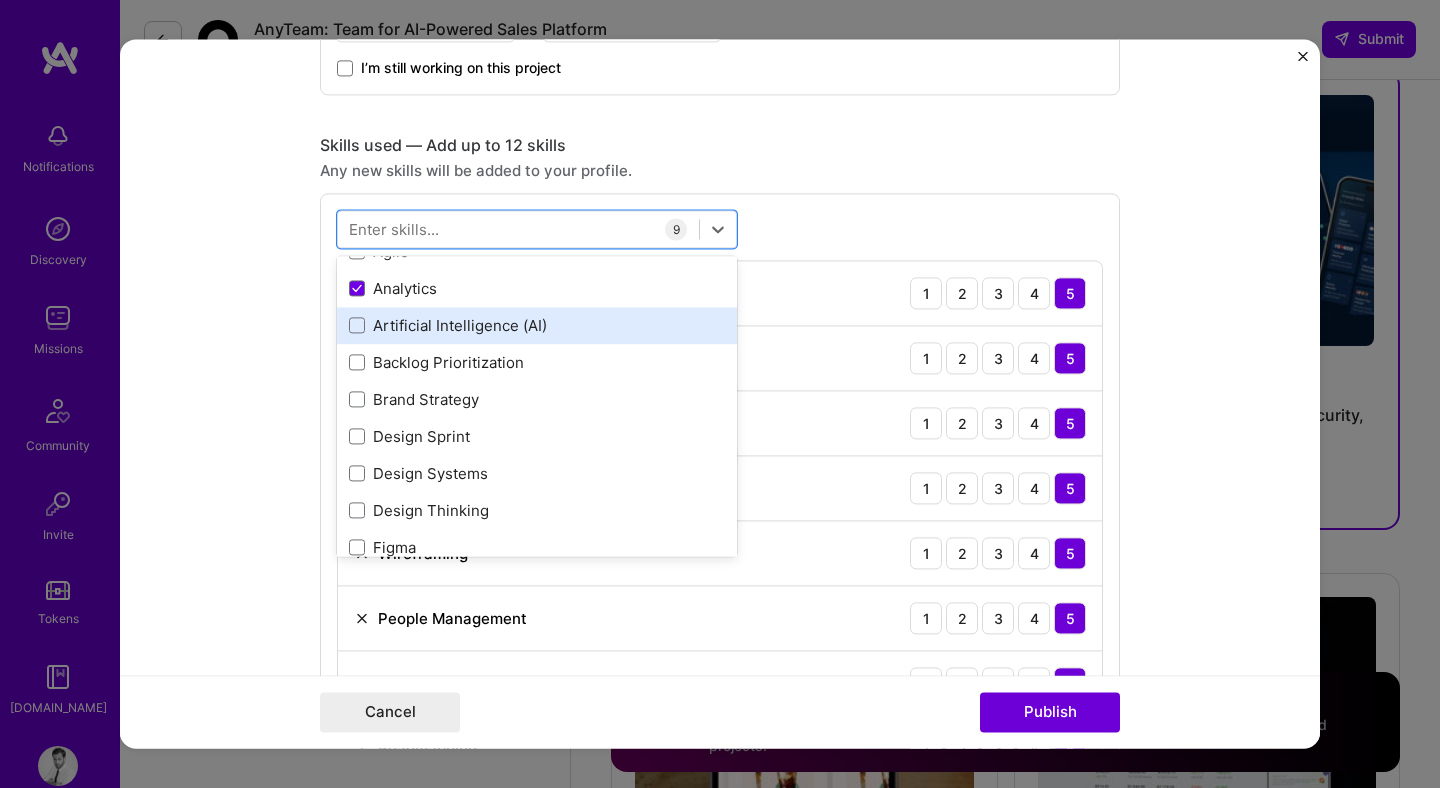 scroll, scrollTop: 265, scrollLeft: 0, axis: vertical 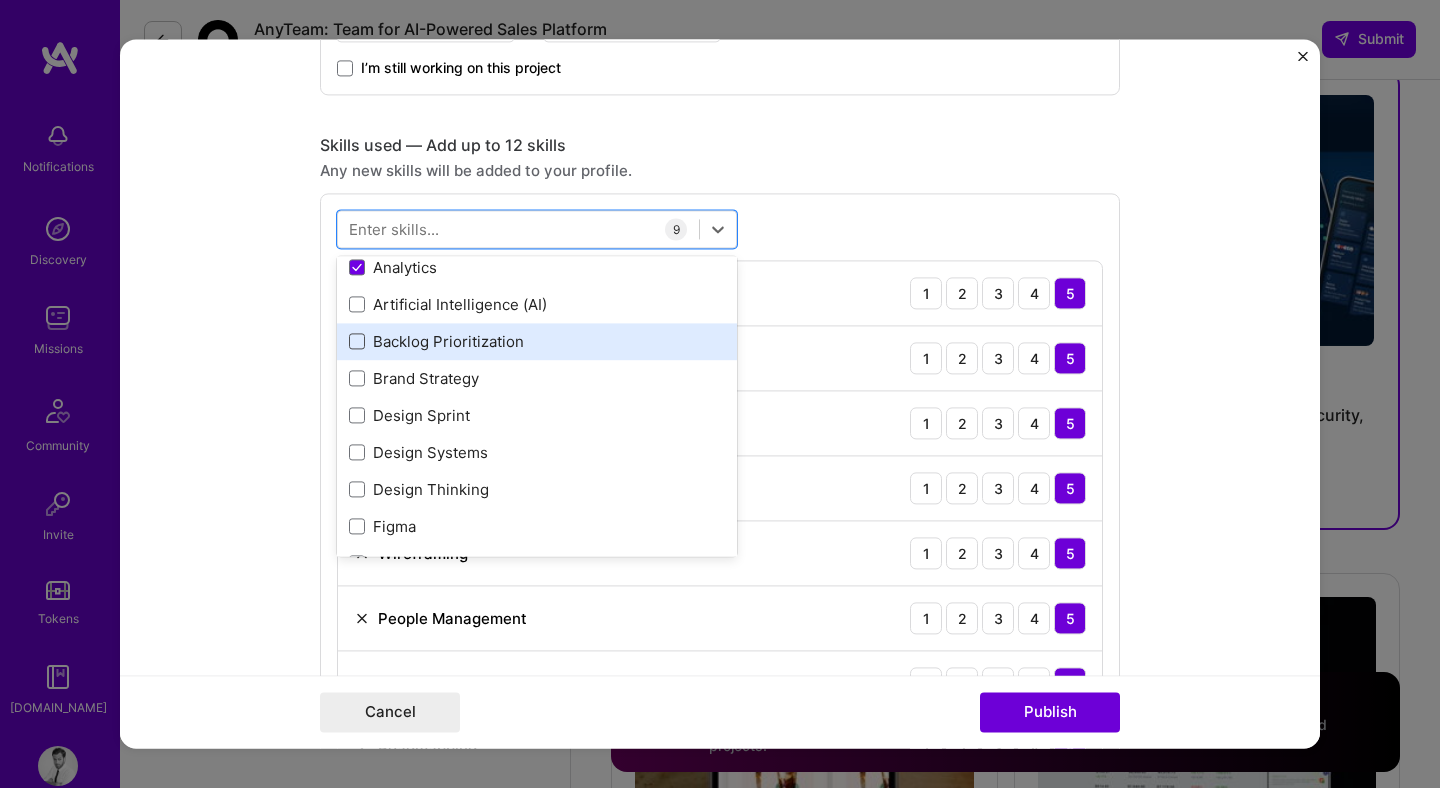 click at bounding box center [357, 342] 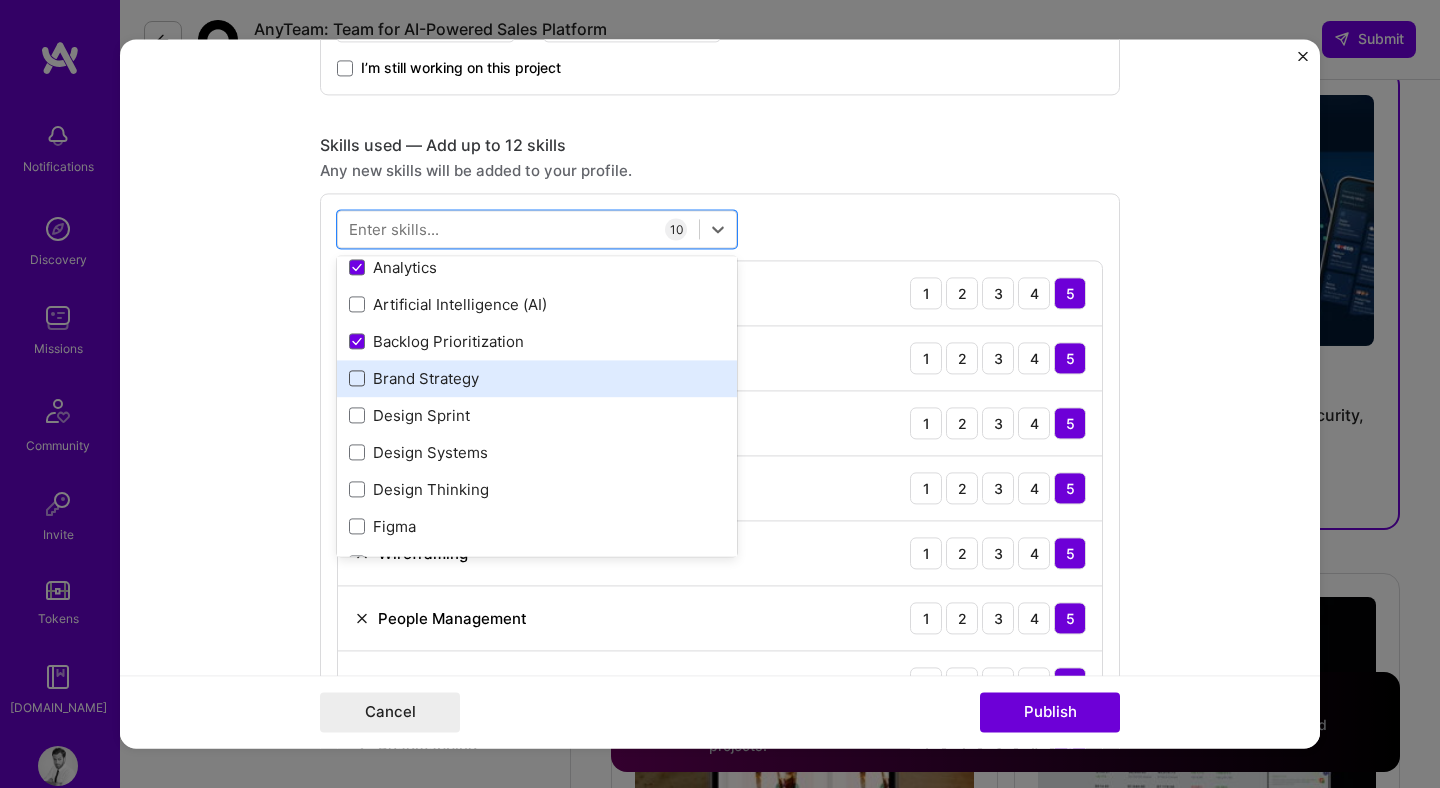 click at bounding box center (357, 379) 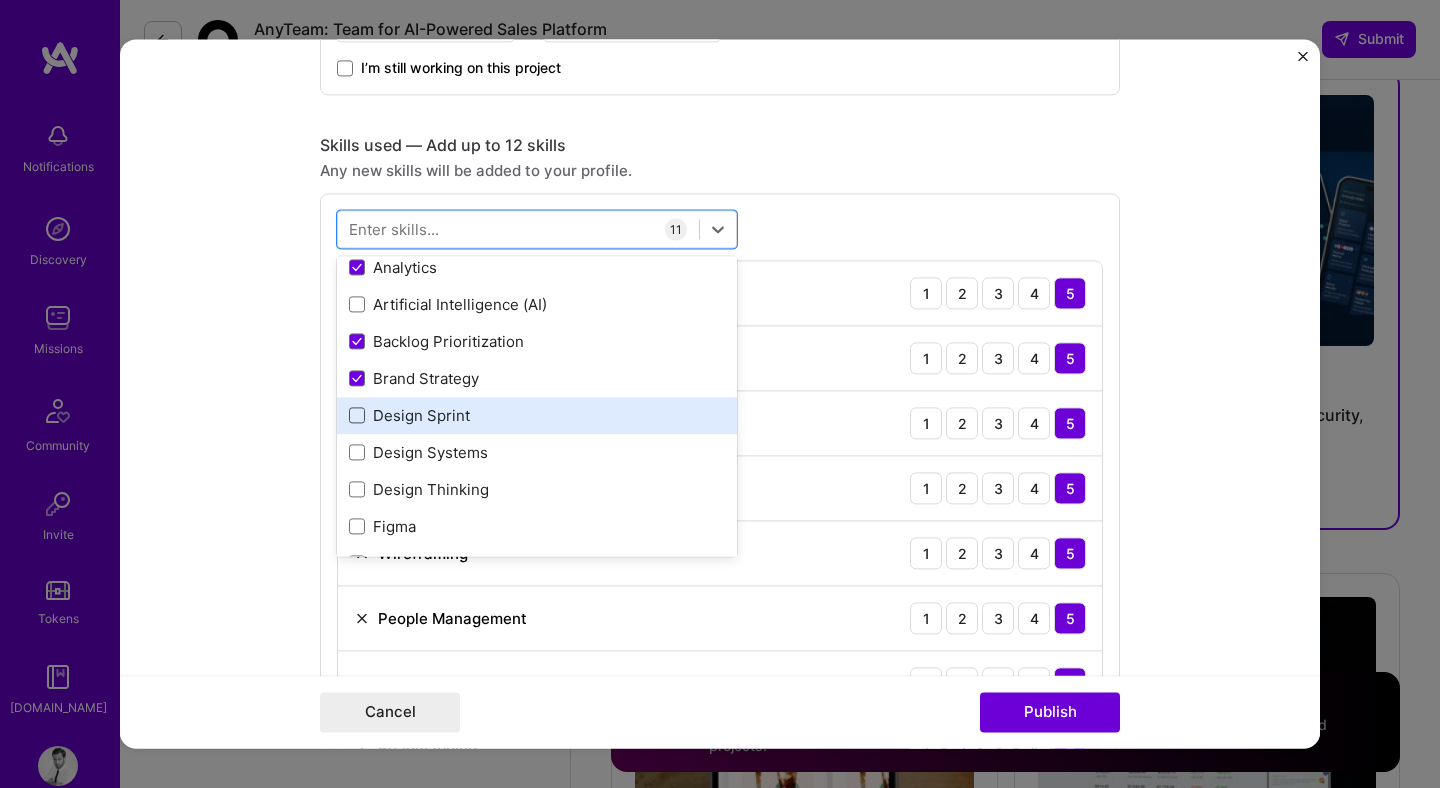 click at bounding box center [357, 416] 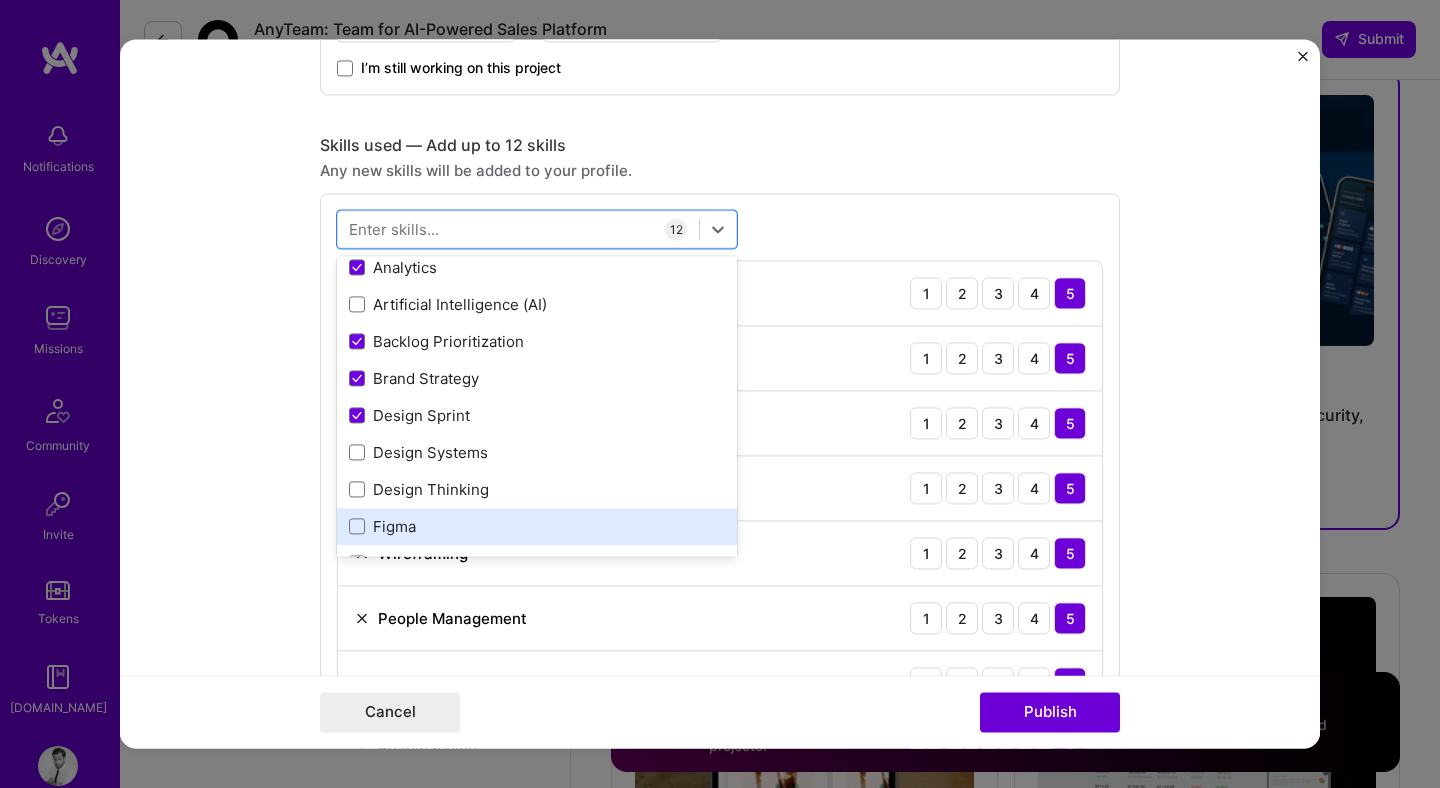 click at bounding box center [357, 527] 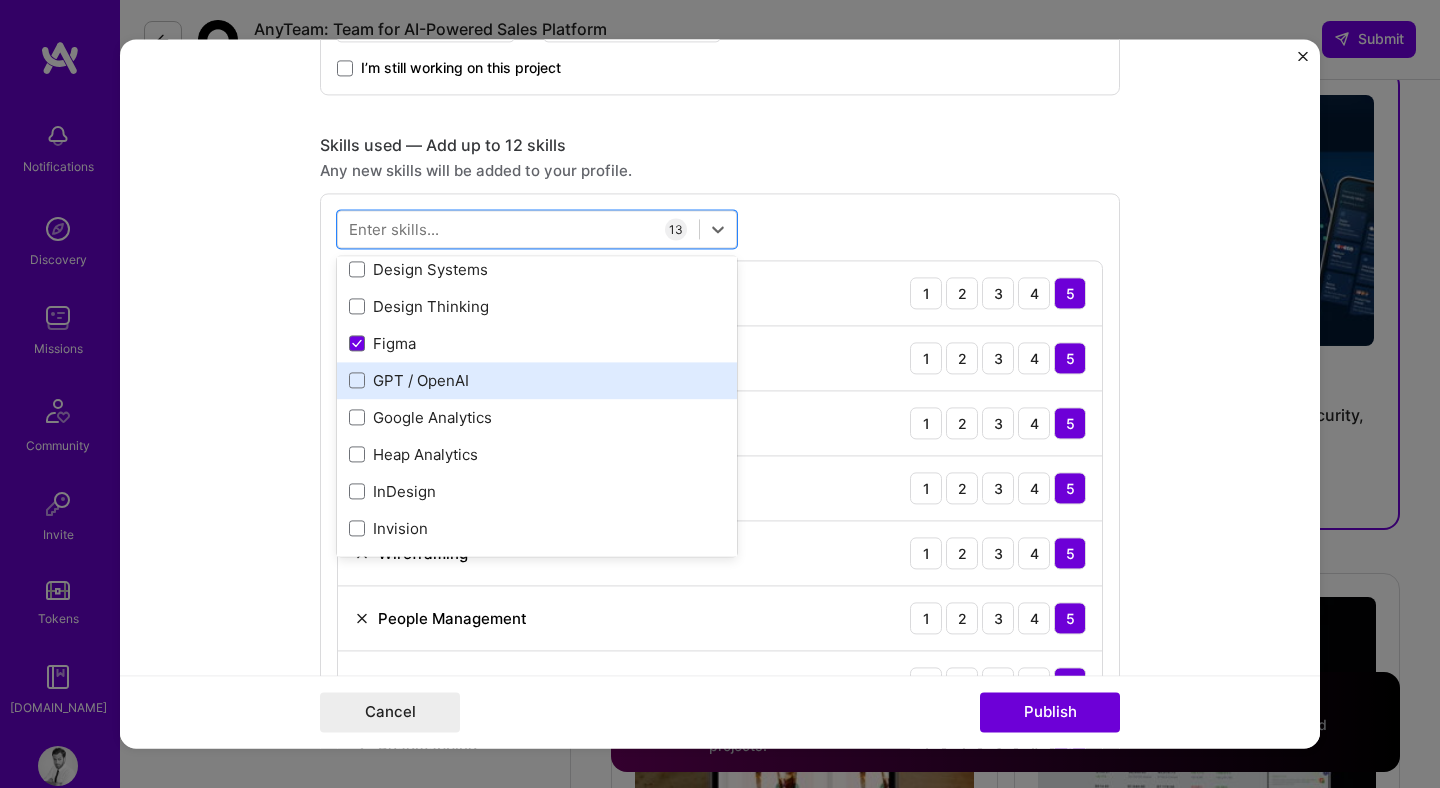 scroll, scrollTop: 537, scrollLeft: 0, axis: vertical 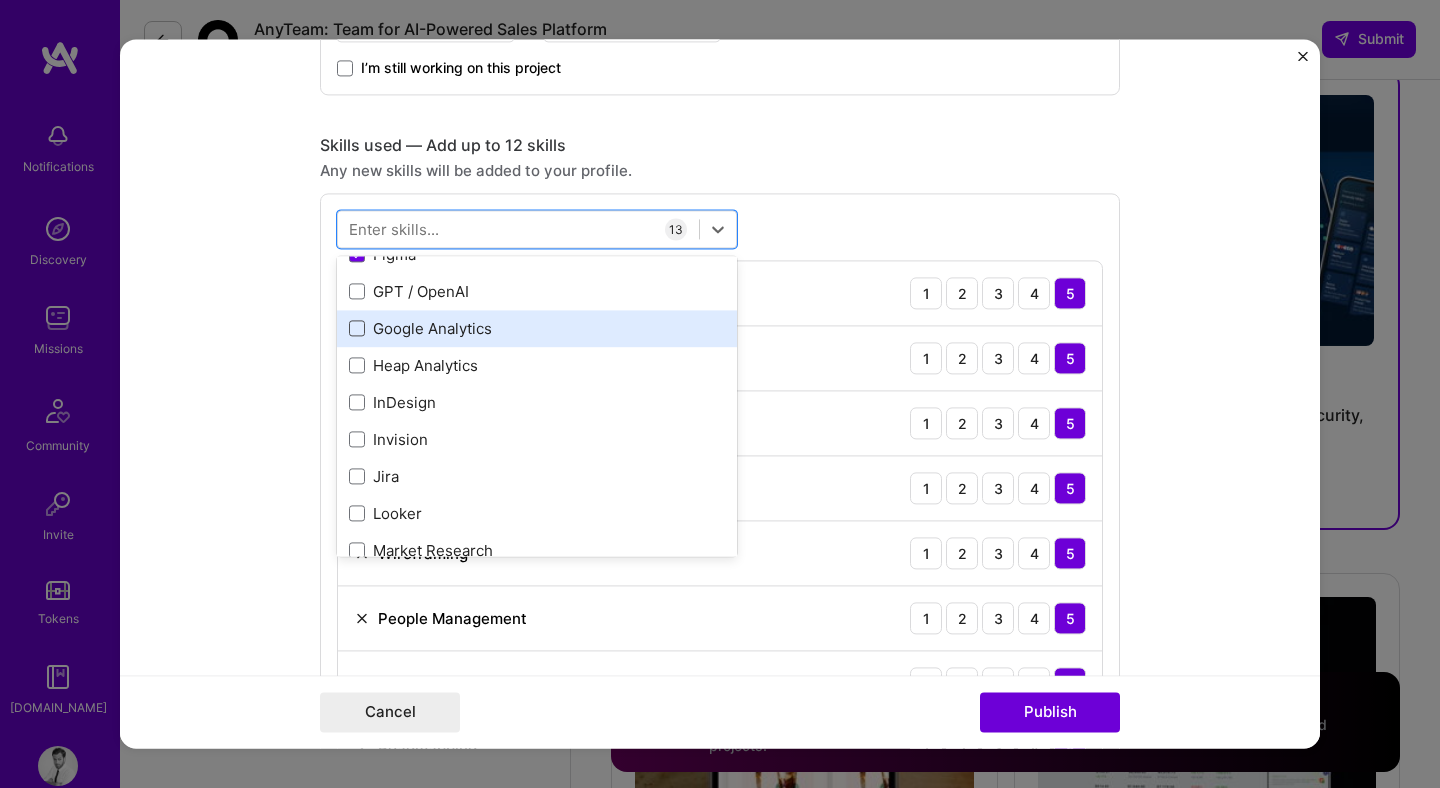 click at bounding box center [357, 329] 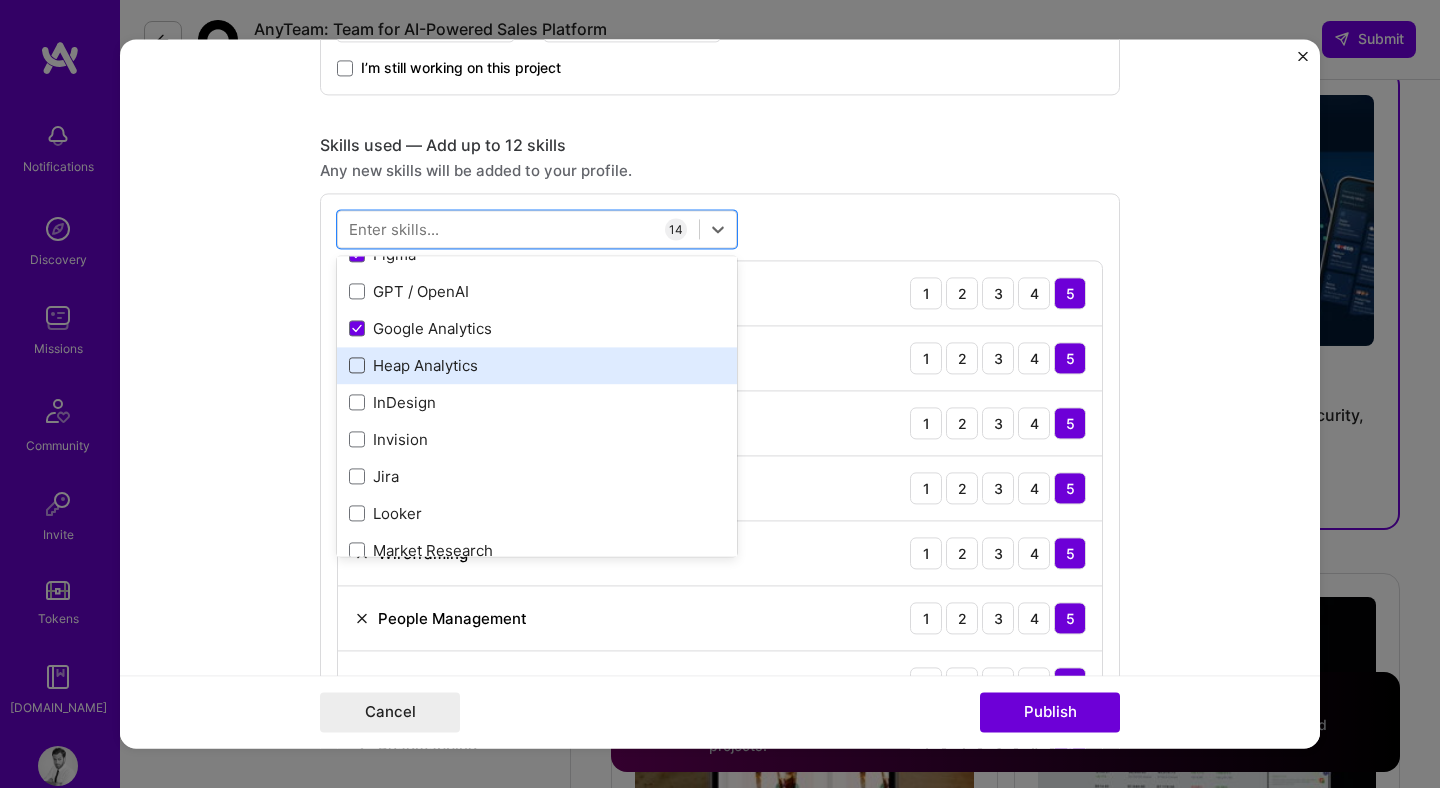 click at bounding box center (357, 366) 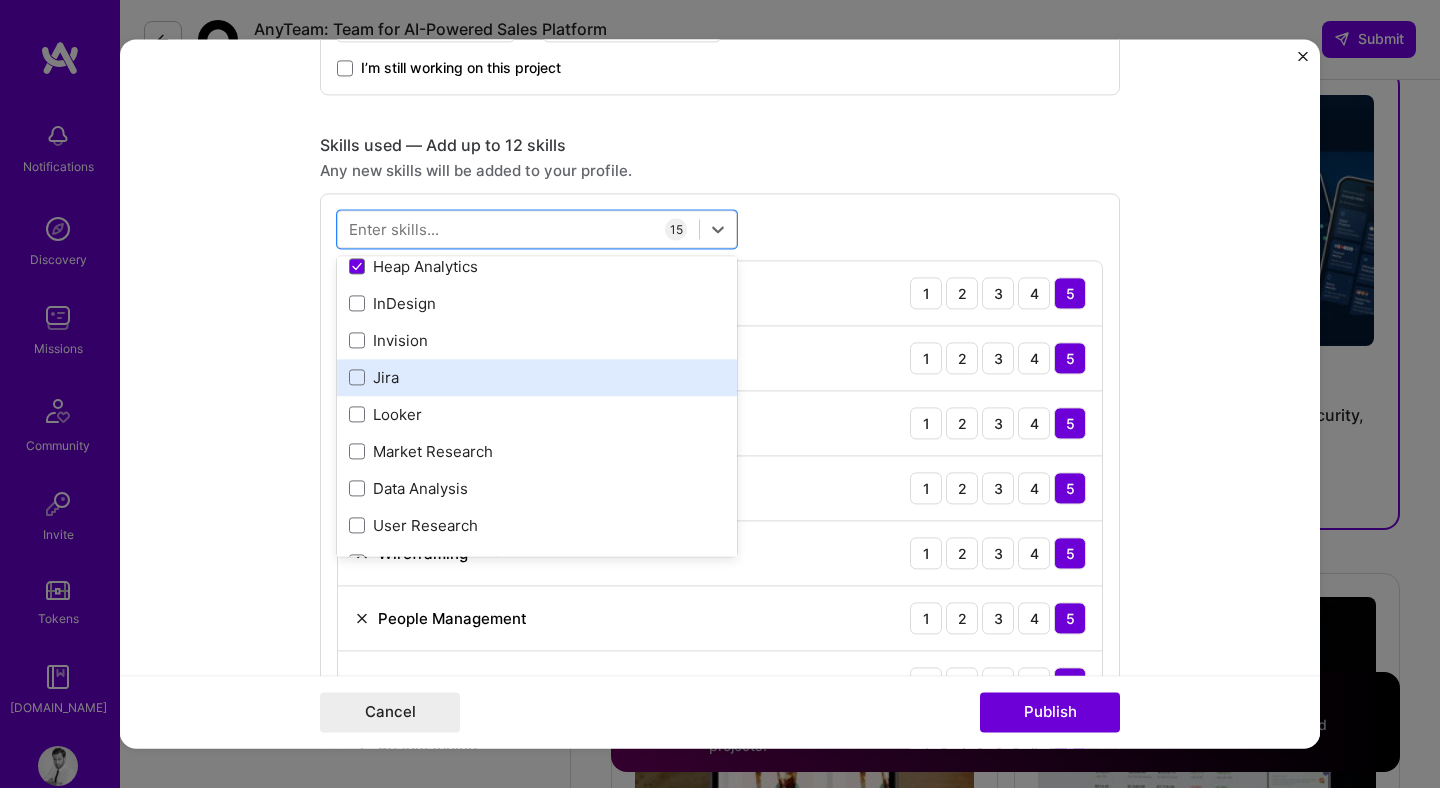 scroll, scrollTop: 648, scrollLeft: 0, axis: vertical 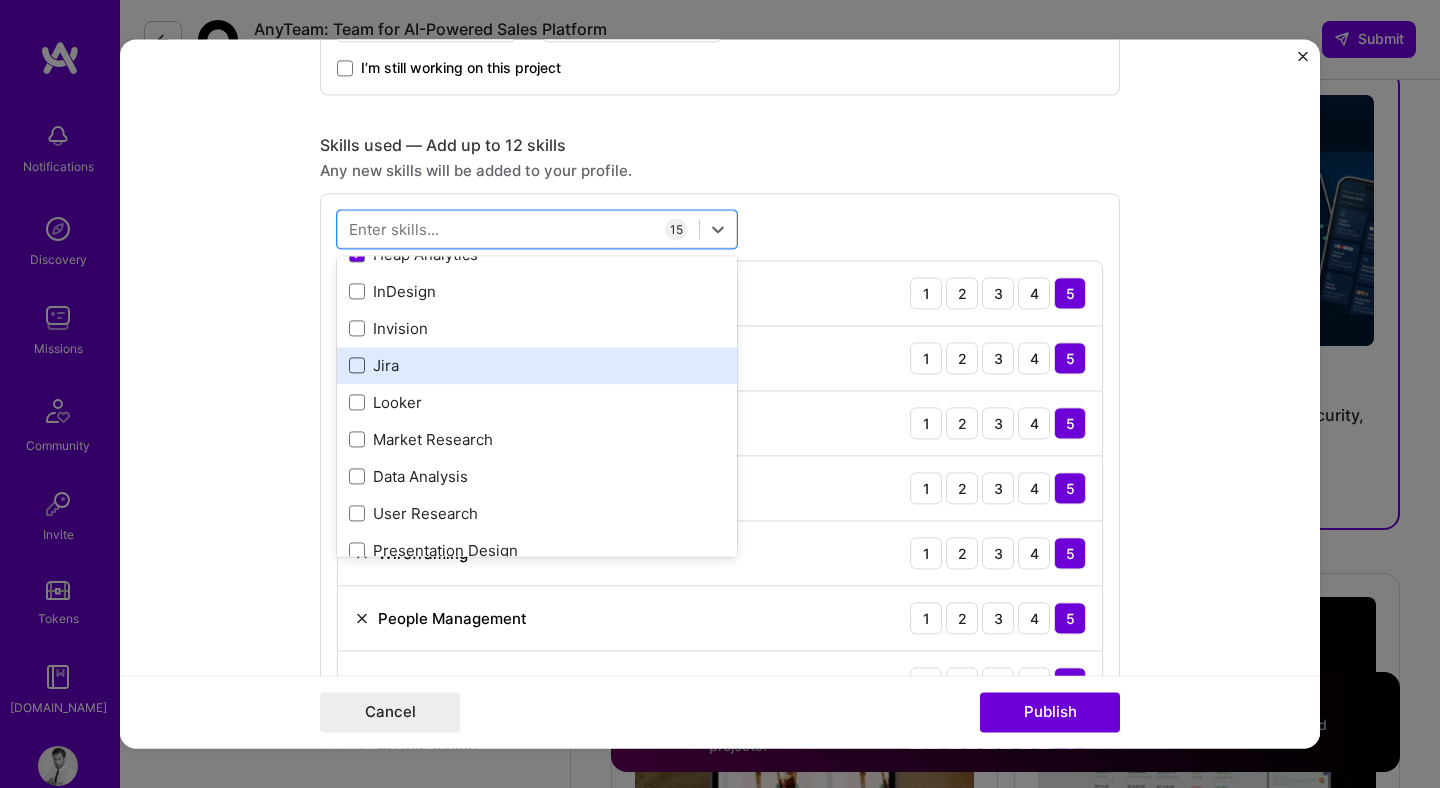 drag, startPoint x: 348, startPoint y: 333, endPoint x: 350, endPoint y: 361, distance: 28.071337 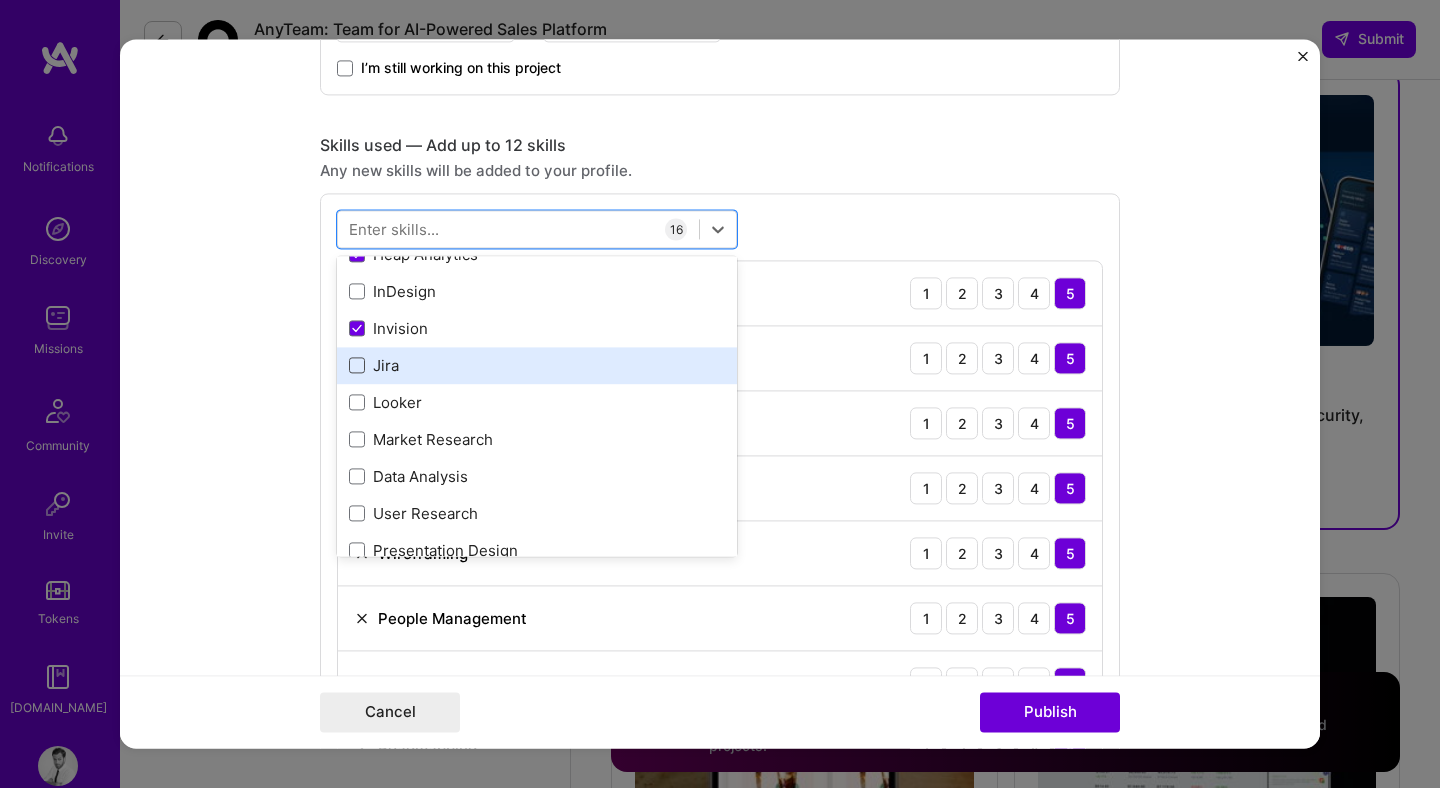 click at bounding box center [357, 366] 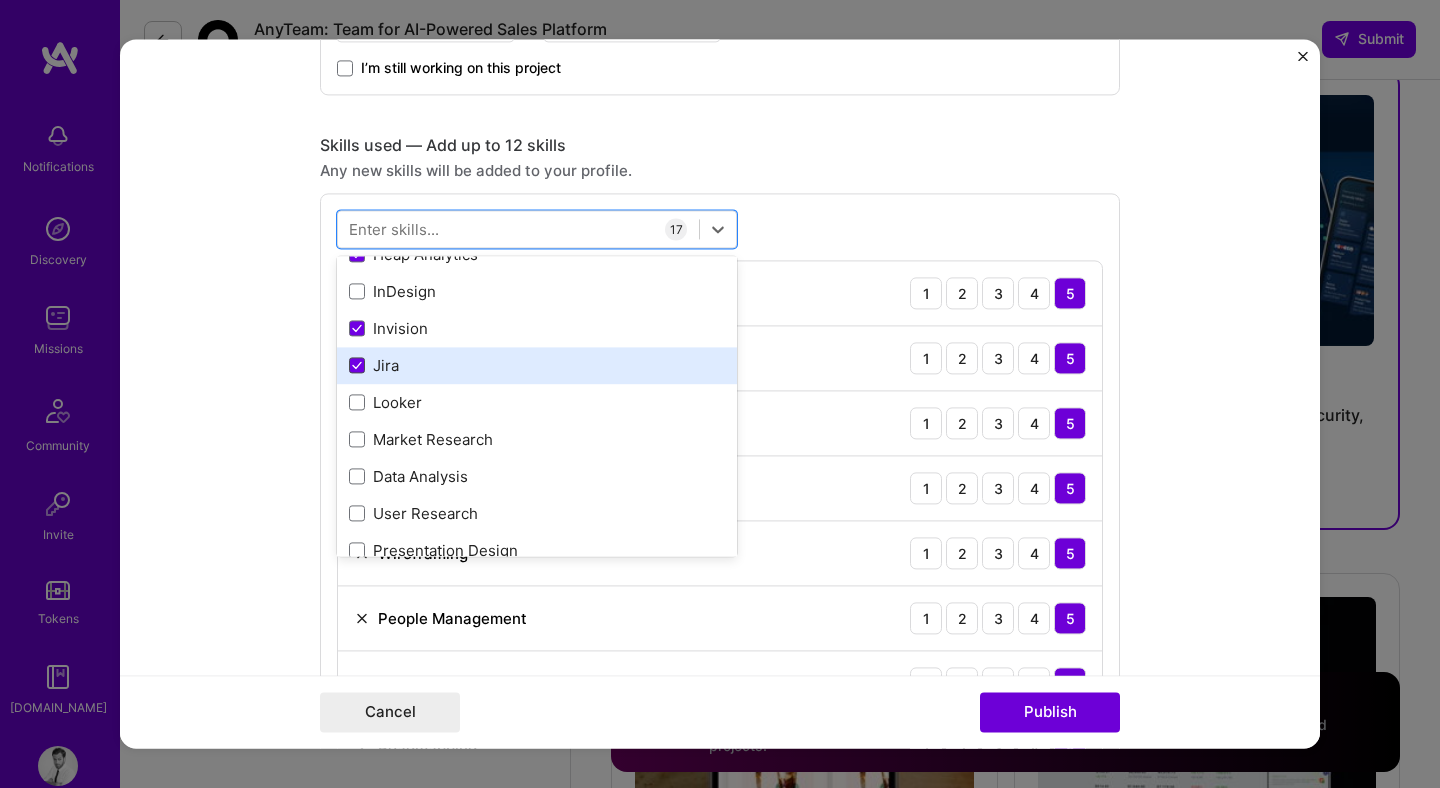 click 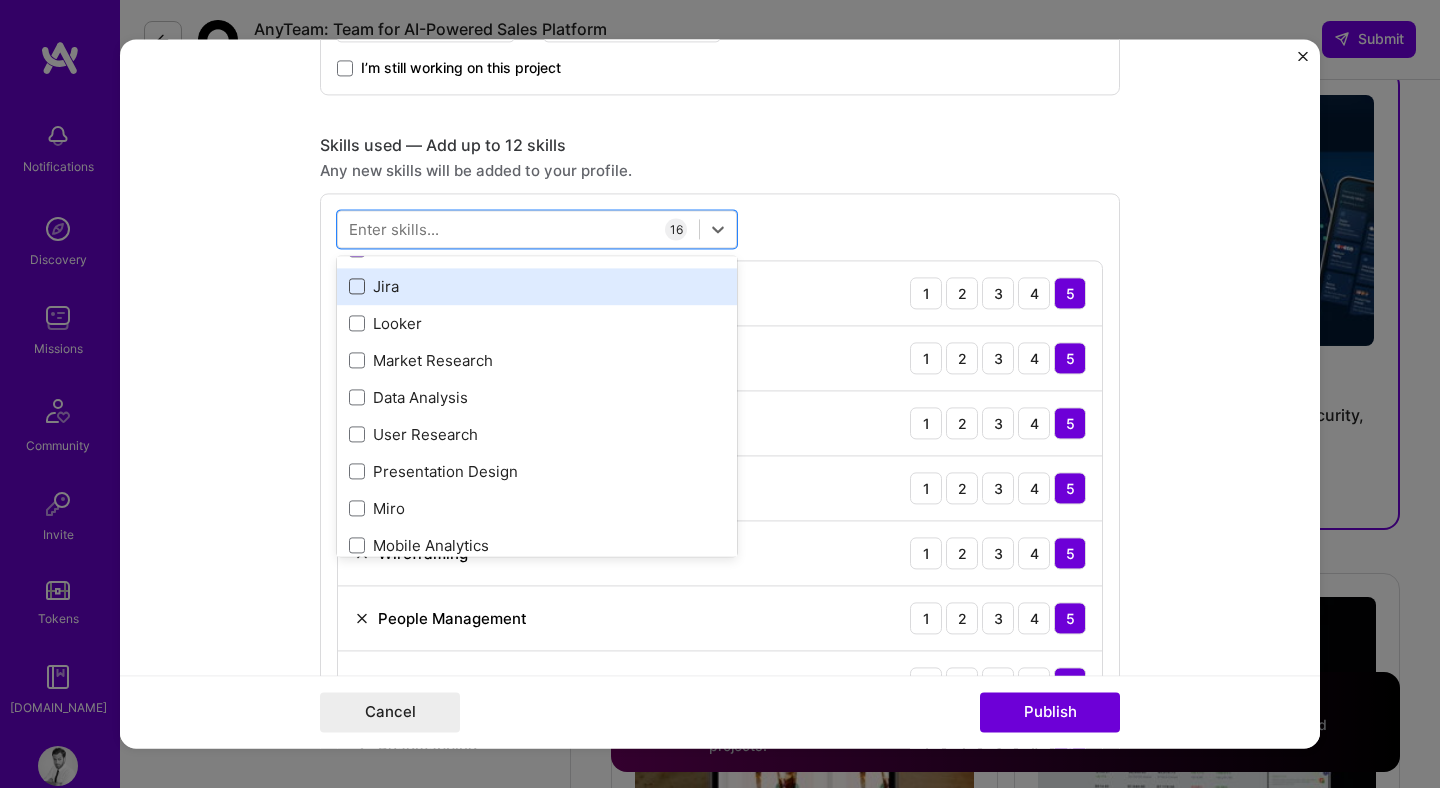 scroll, scrollTop: 731, scrollLeft: 0, axis: vertical 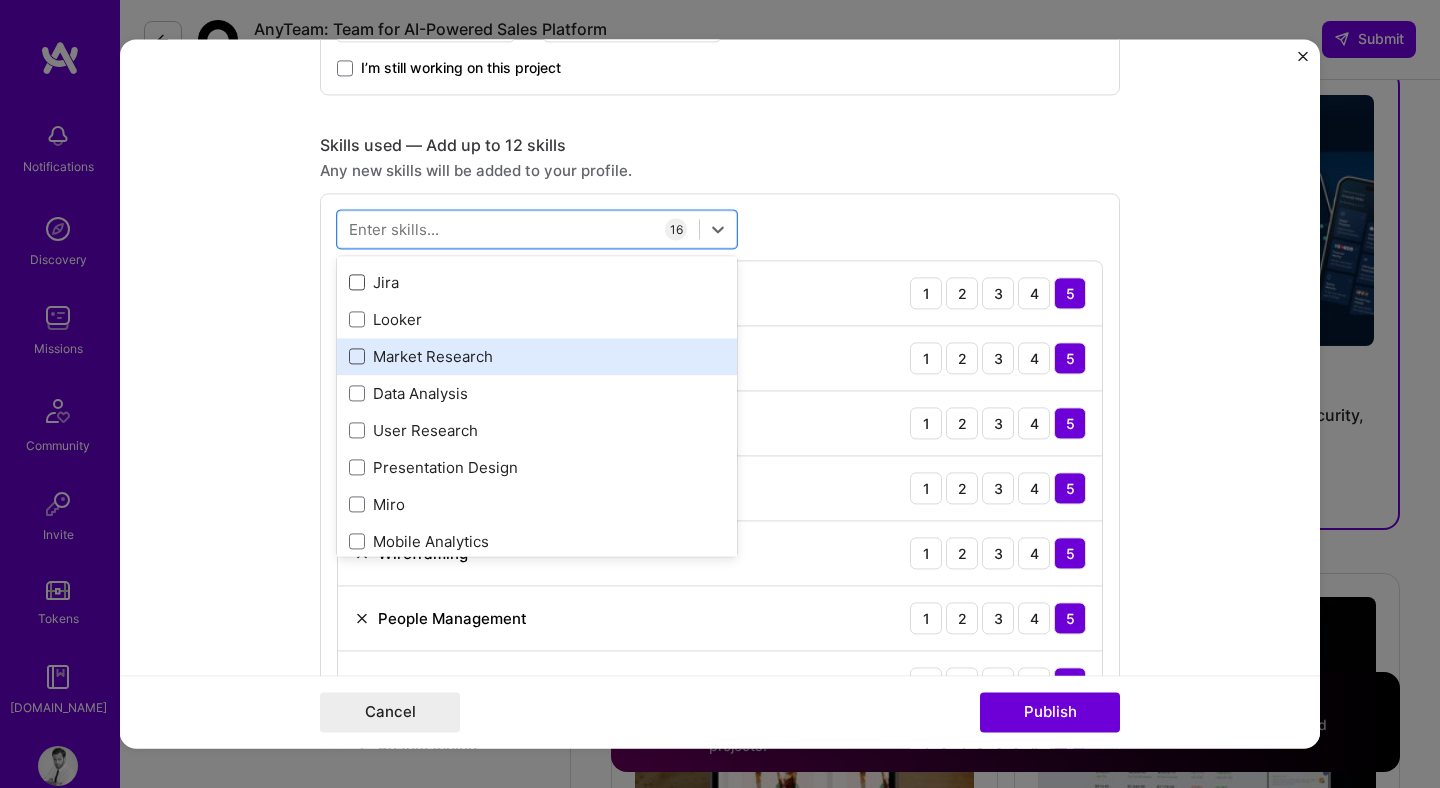 click at bounding box center (357, 357) 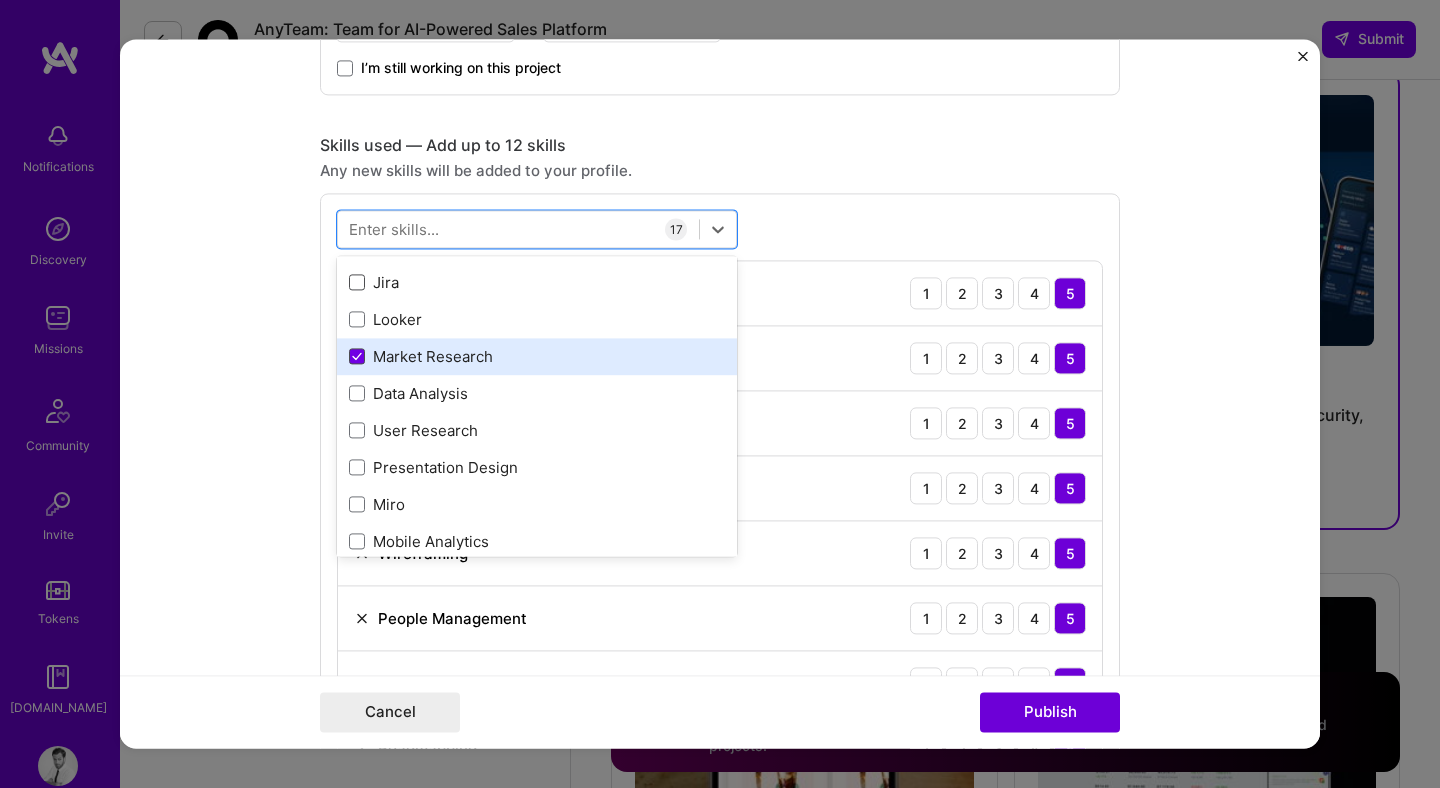 click 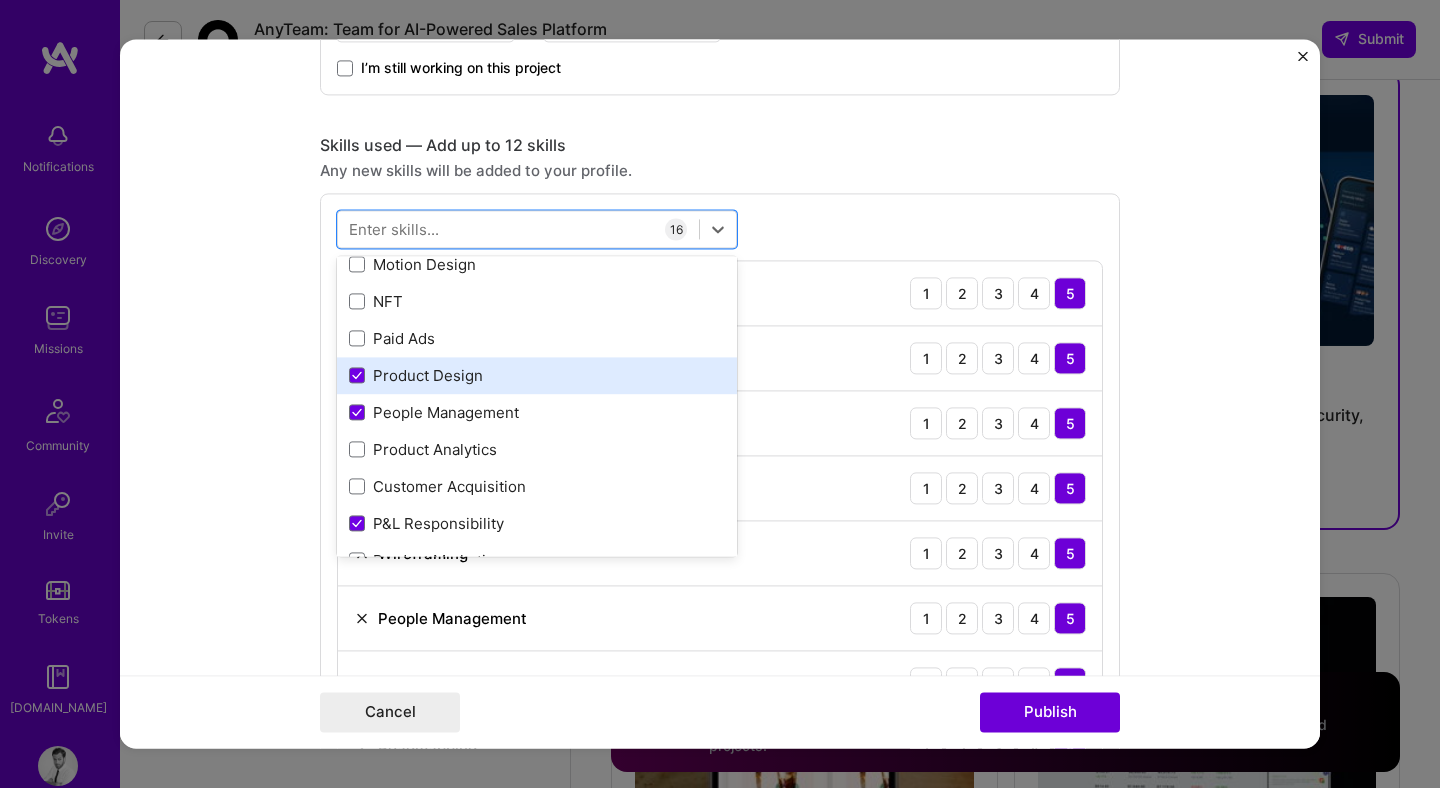 scroll, scrollTop: 1139, scrollLeft: 0, axis: vertical 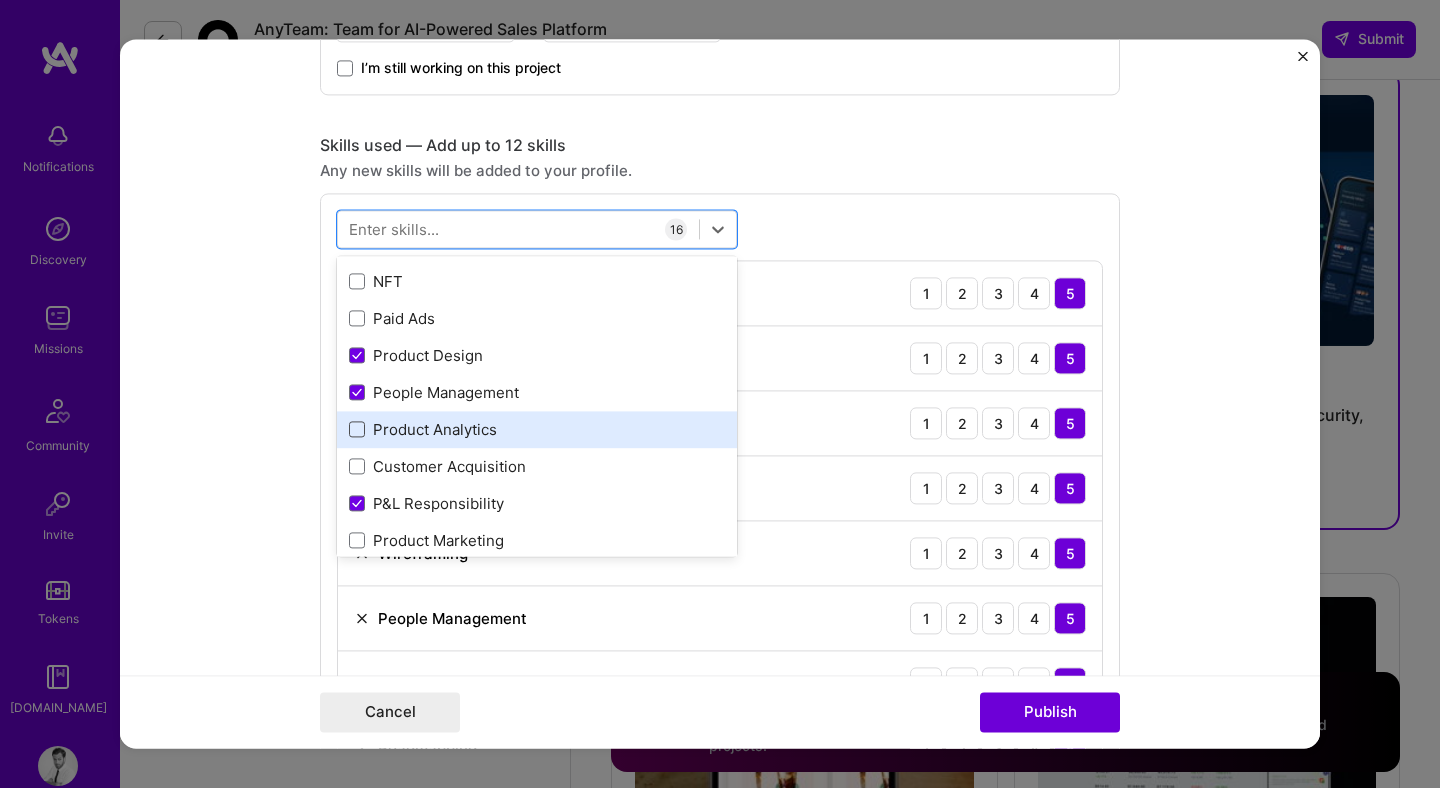 click at bounding box center (357, 430) 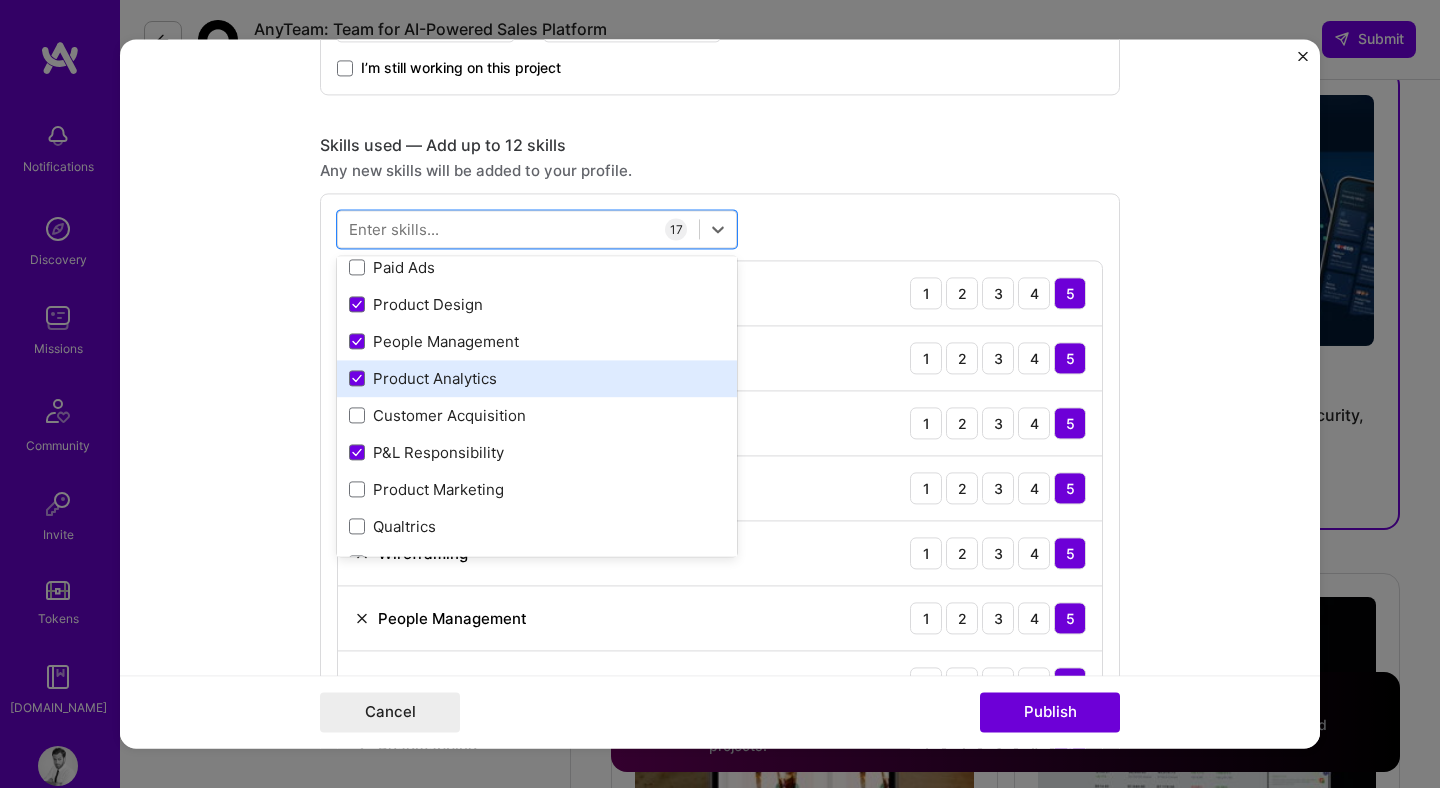 scroll, scrollTop: 1224, scrollLeft: 0, axis: vertical 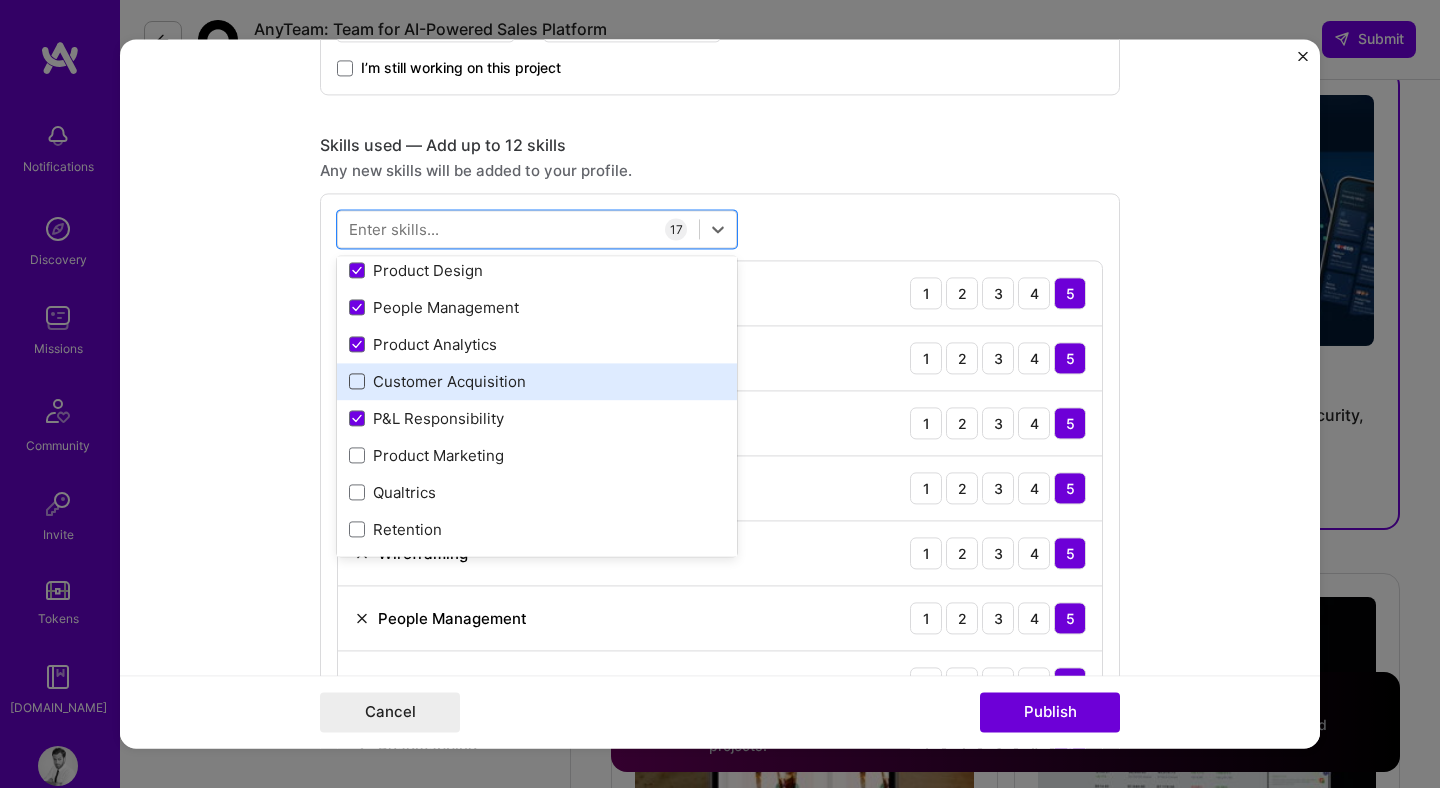 click at bounding box center (357, 382) 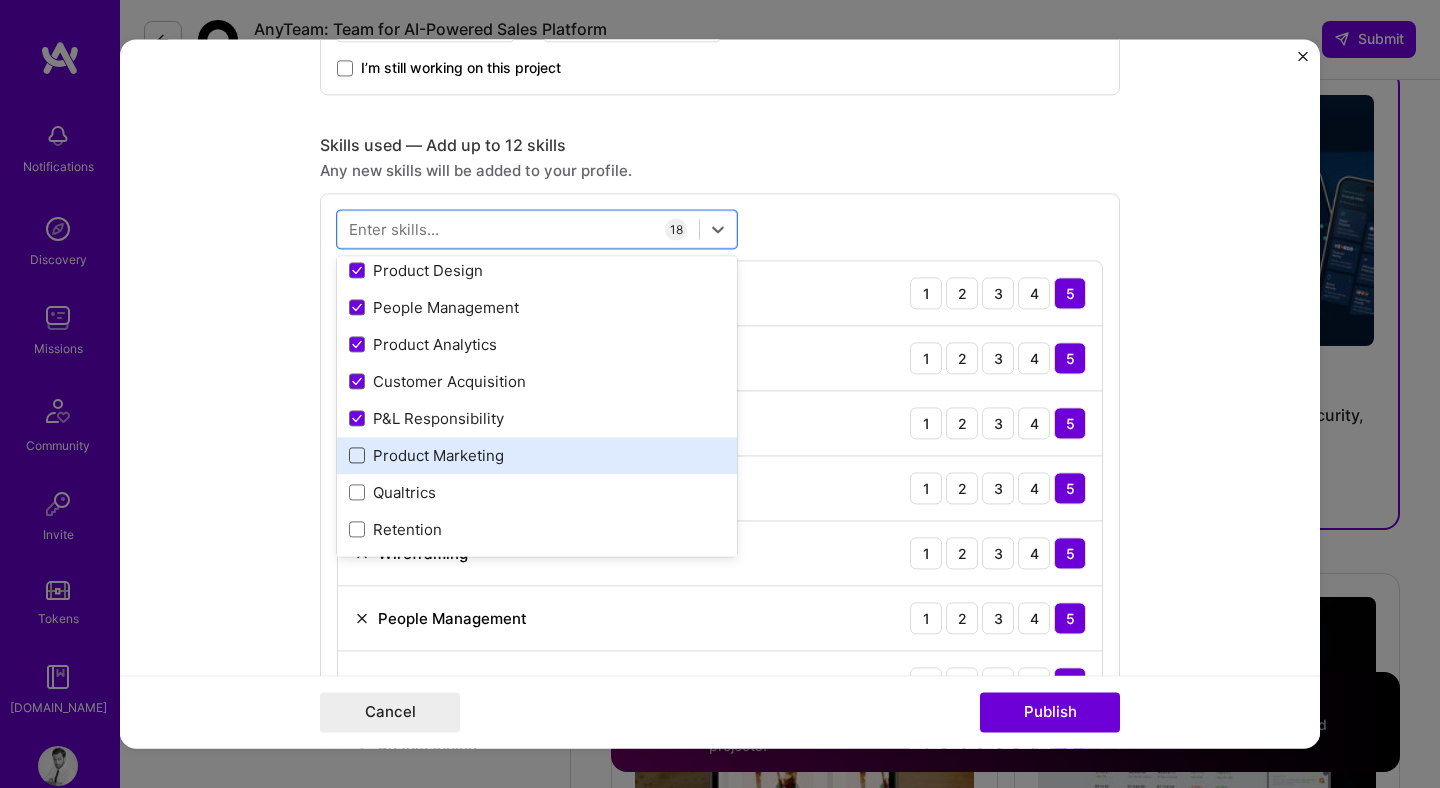 click at bounding box center [357, 456] 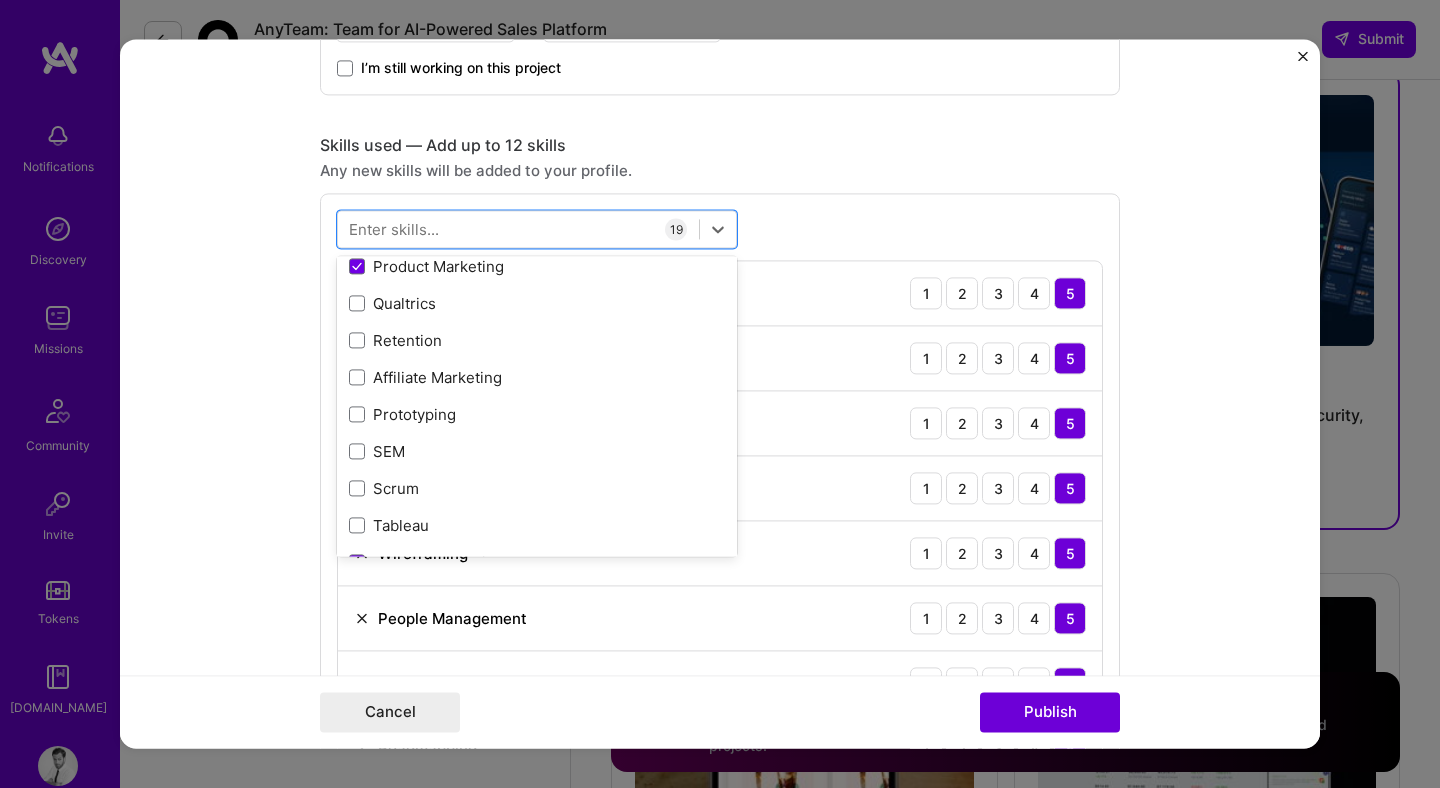 scroll, scrollTop: 1438, scrollLeft: 0, axis: vertical 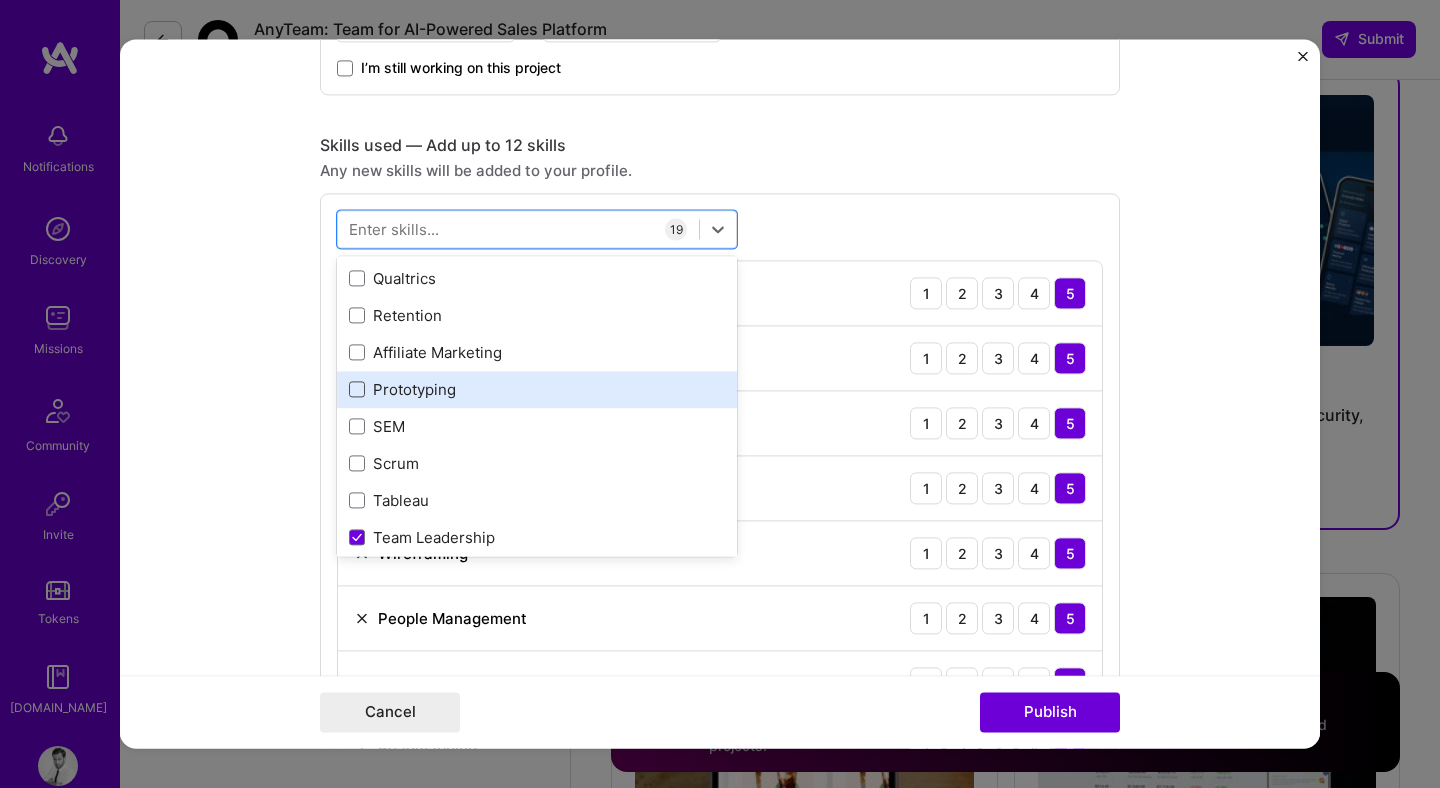 click at bounding box center (357, 390) 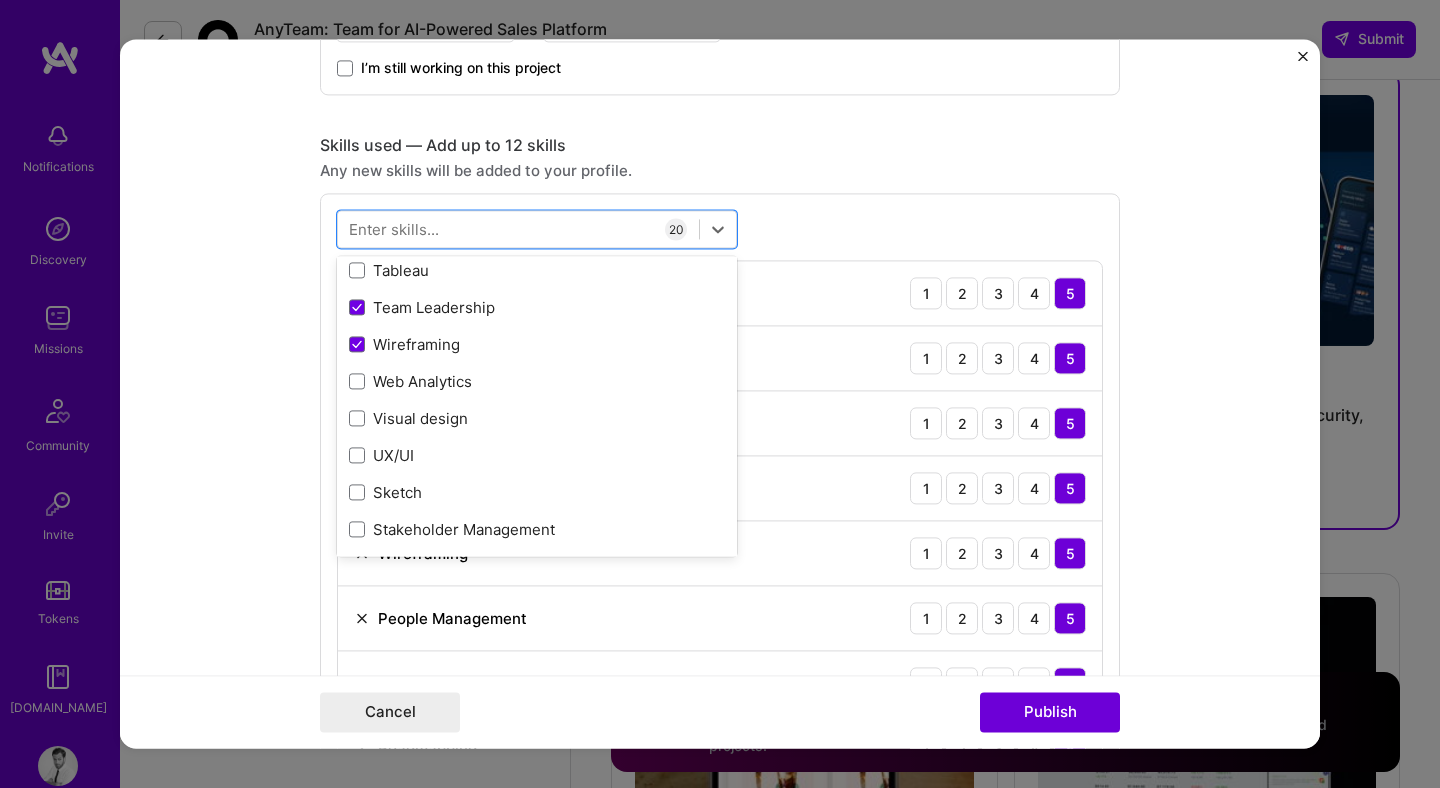 scroll, scrollTop: 1692, scrollLeft: 0, axis: vertical 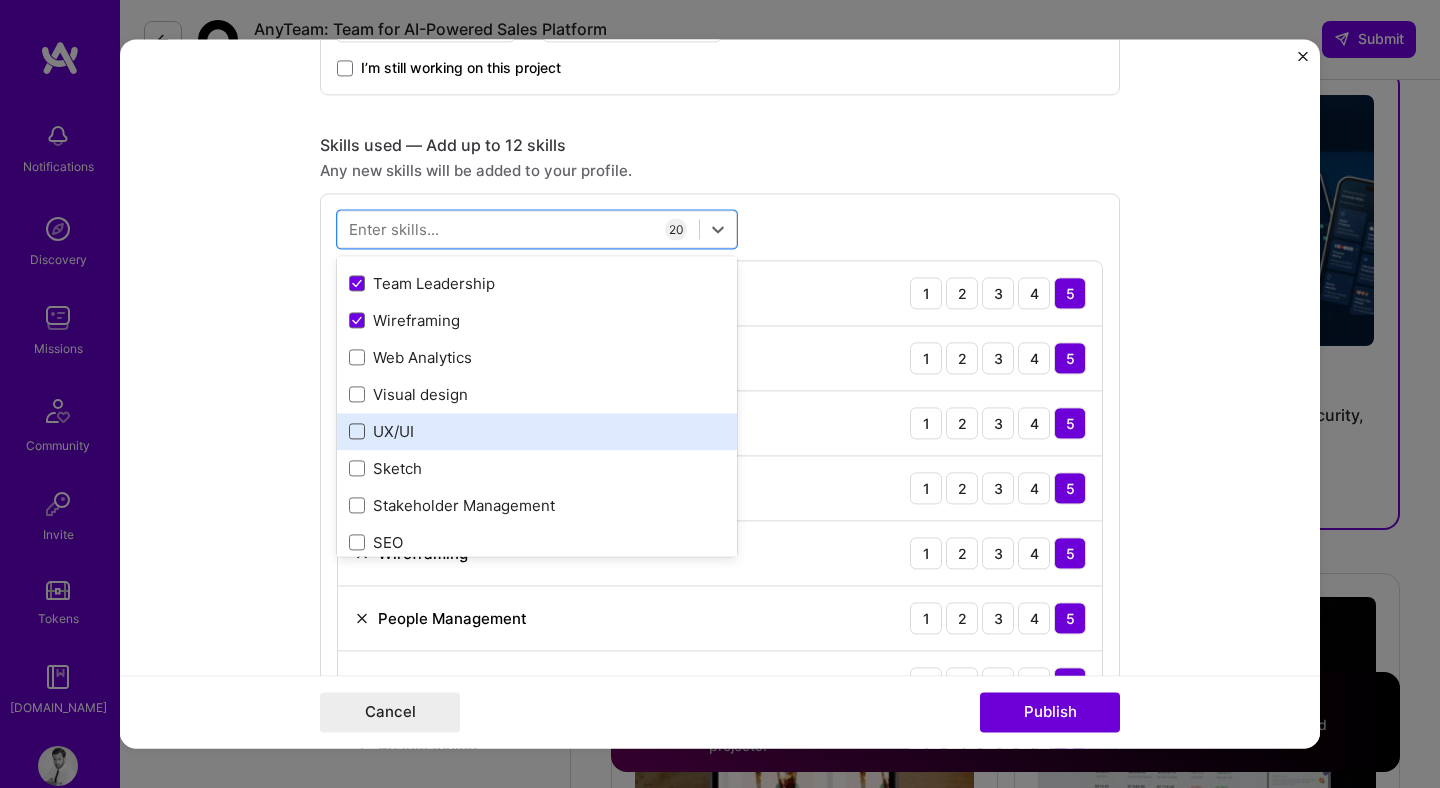 click at bounding box center [357, 432] 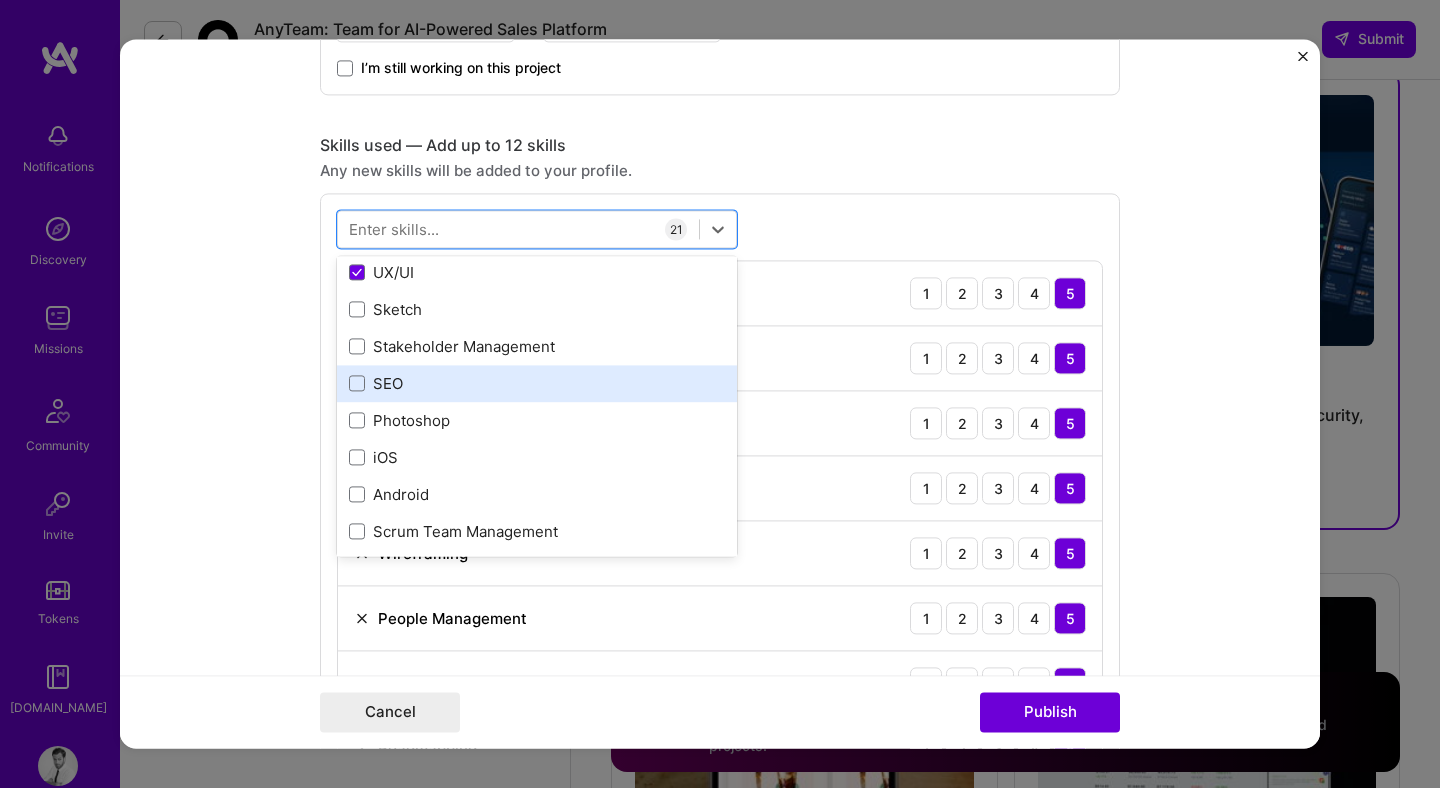 scroll, scrollTop: 1854, scrollLeft: 0, axis: vertical 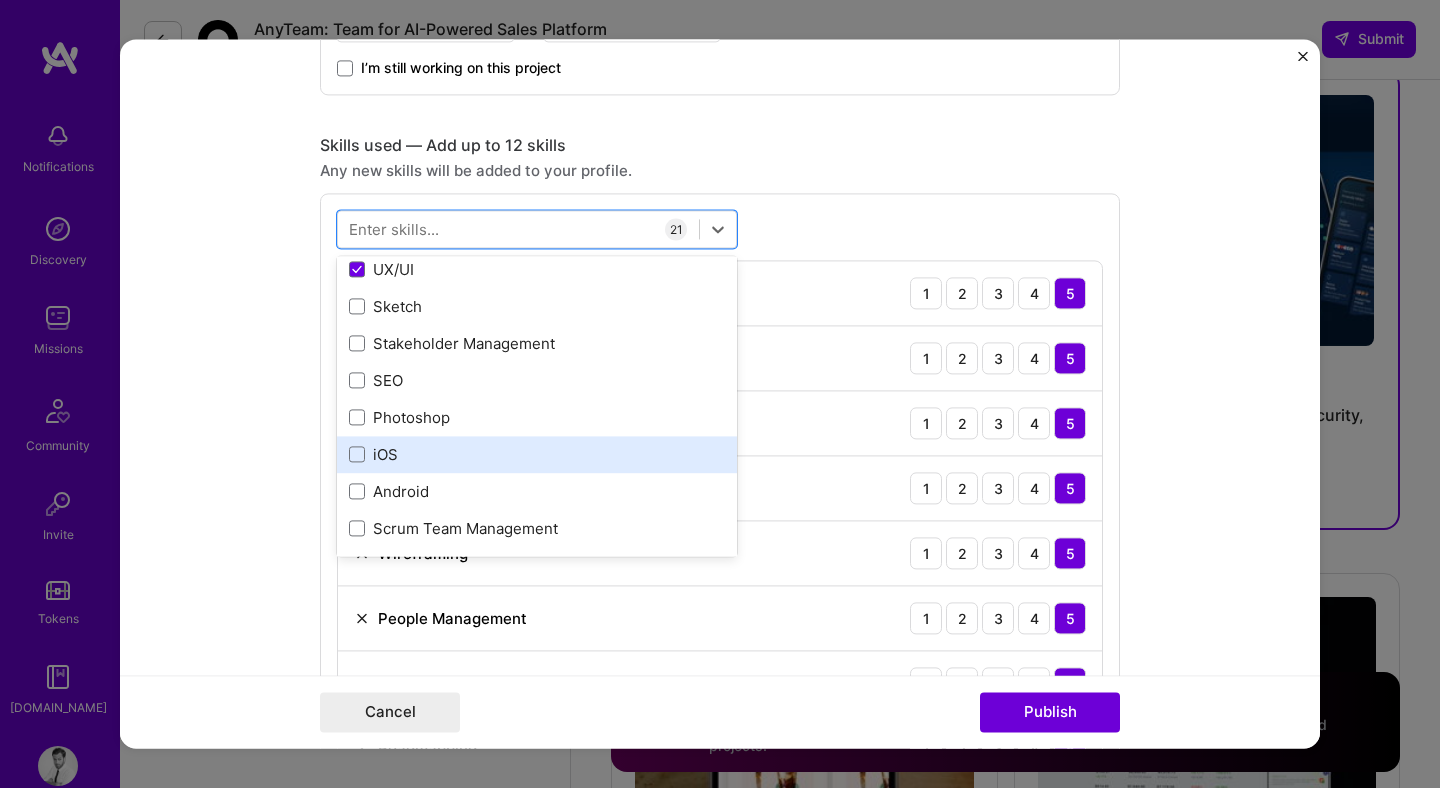 click on "iOS" at bounding box center (537, 454) 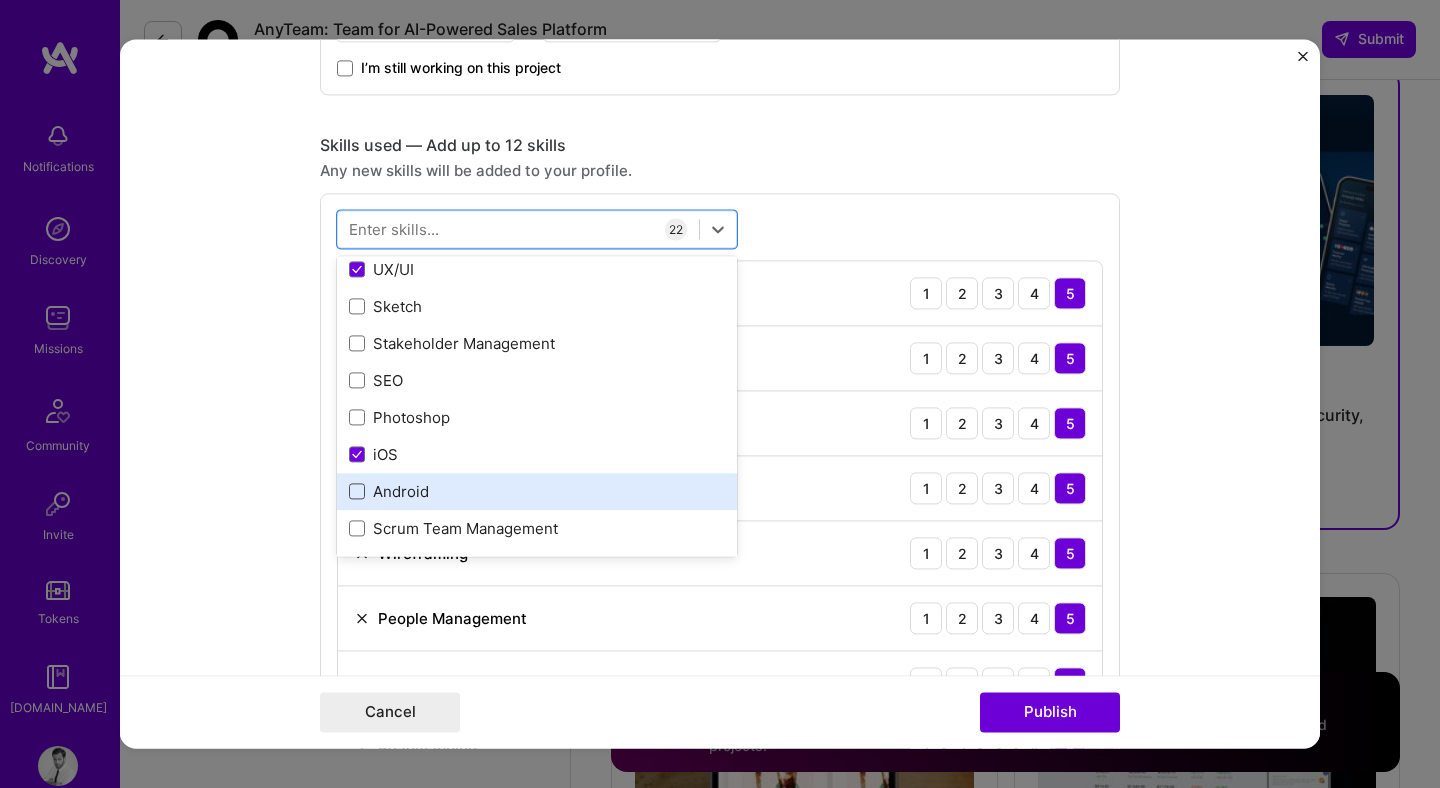 click at bounding box center [357, 492] 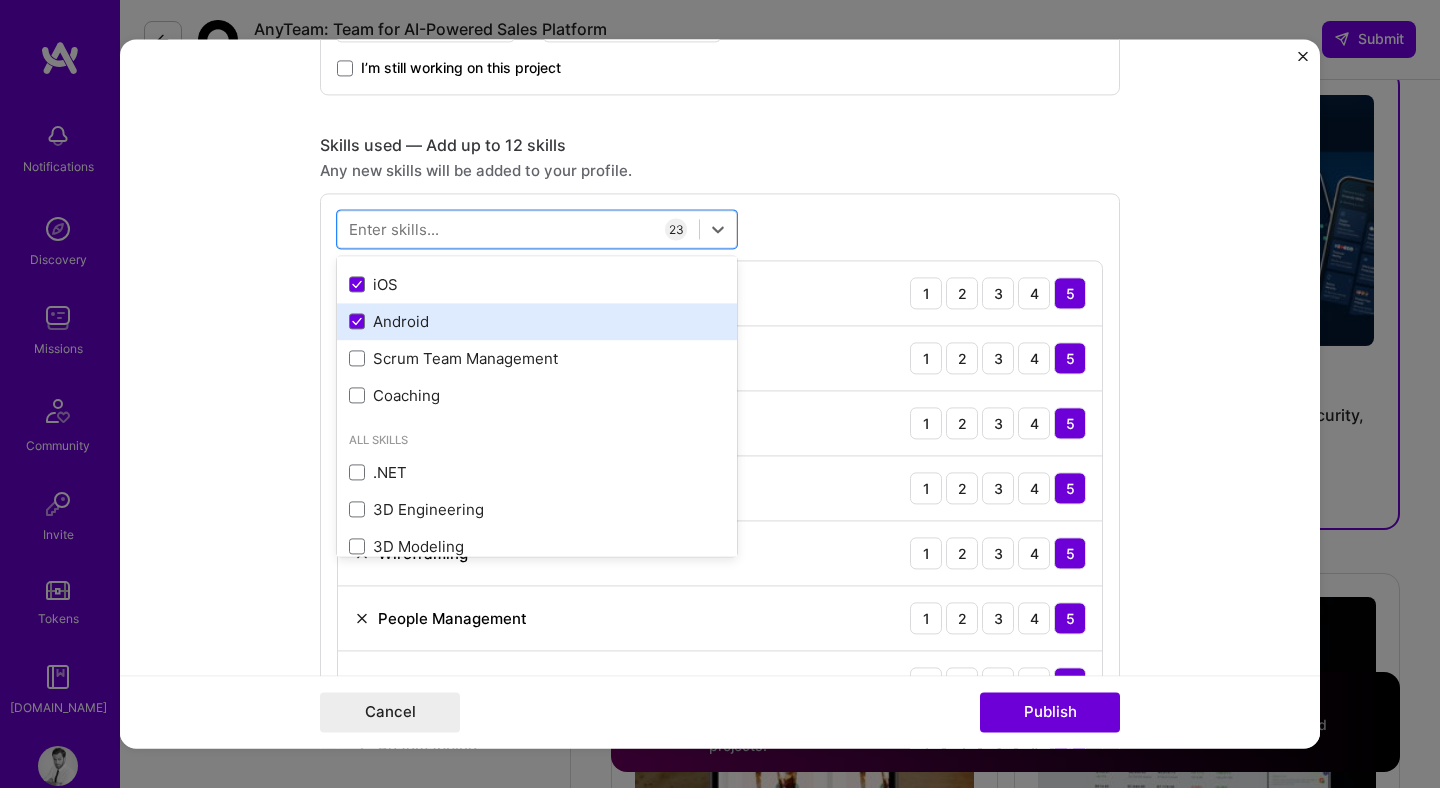 scroll, scrollTop: 2041, scrollLeft: 0, axis: vertical 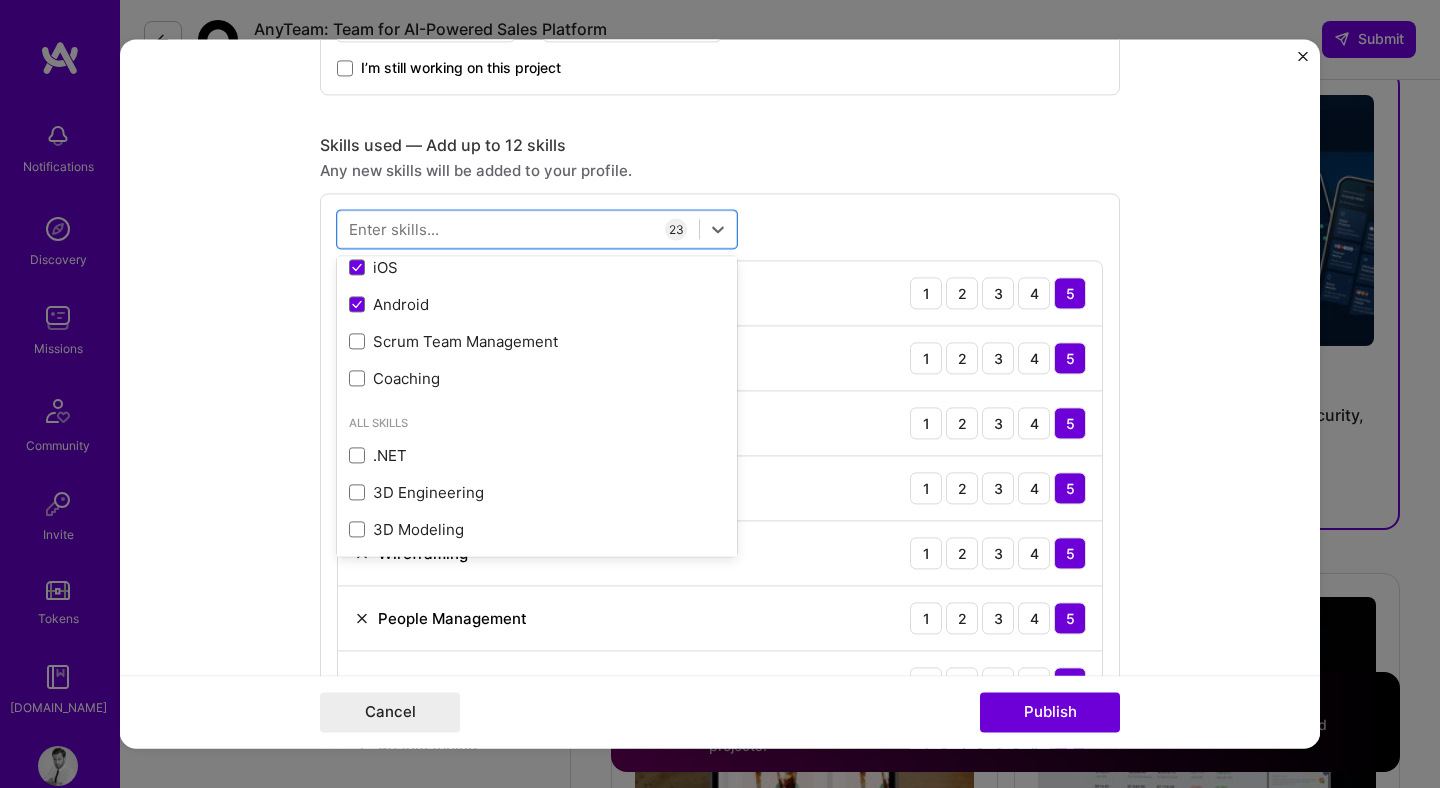 click on "Editing suggested project This project is suggested based on your LinkedIn, resume or A.Team activity. Project title Co-Founding AND.CO (acq. by Fiverr) Company AND.CO
Project industry Industry 2 Project Link (Optional) https://and.co
Add New Image Remove Image Role Co-Founder & CEO Product Manager Mar, 2015
to Dec, 2019
I’m still working on this project Skills used — Add up to 12 skills Any new skills will be added to your profile. option Android, selected. option Coaching focused, 0 of 2. 378 results available. Use Up and Down to choose options, press Enter to select the currently focused option, press Escape to exit the menu, press Tab to select the option and exit the menu. Your Skills UX Design Roadmapping Product Strategy Adobe Creative Cloud Airtable Agile Analytics Artificial Intelligence (AI) Backlog Prioritization Brand Strategy Design Sprint Design Systems Figma Jira C" at bounding box center (720, 393) 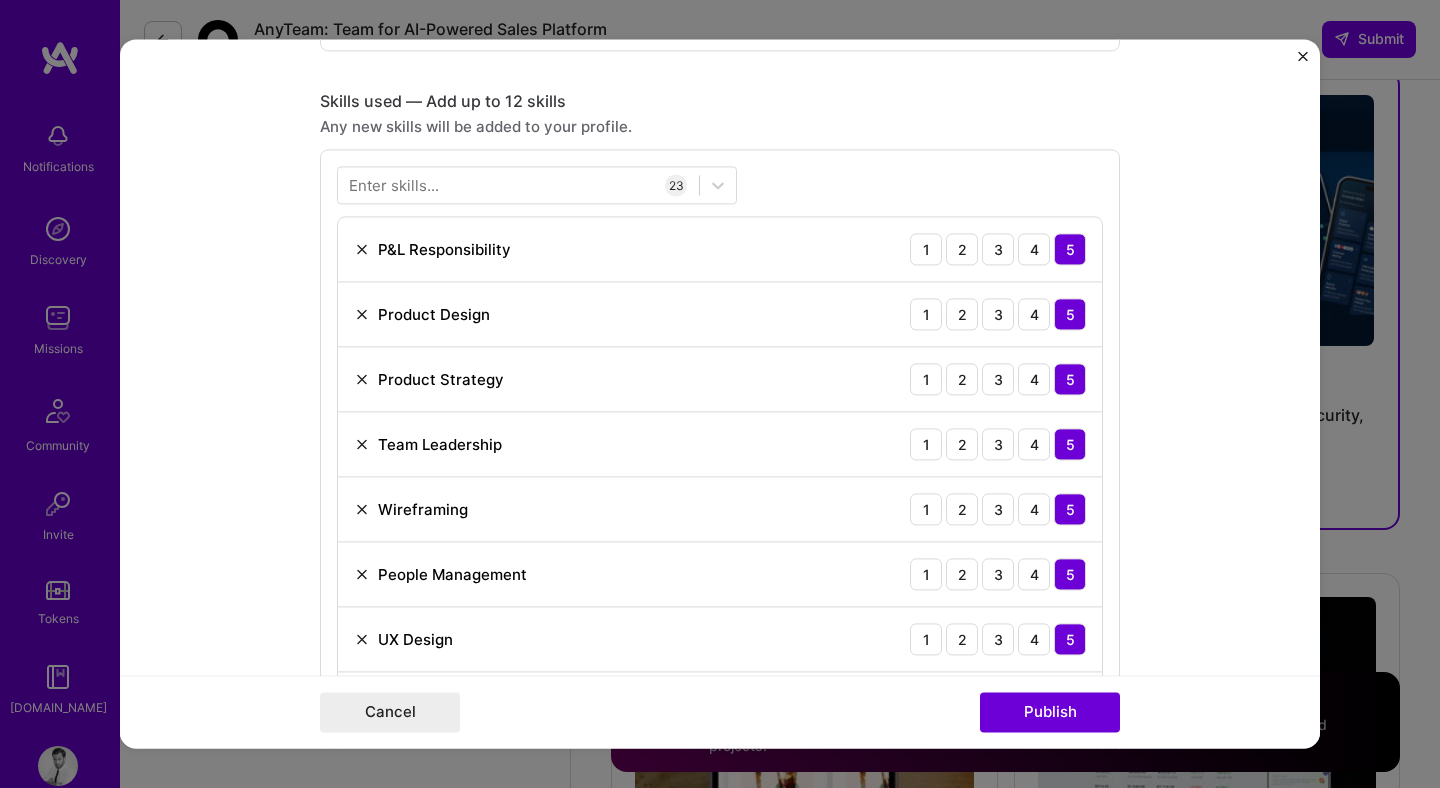 scroll, scrollTop: 1714, scrollLeft: 0, axis: vertical 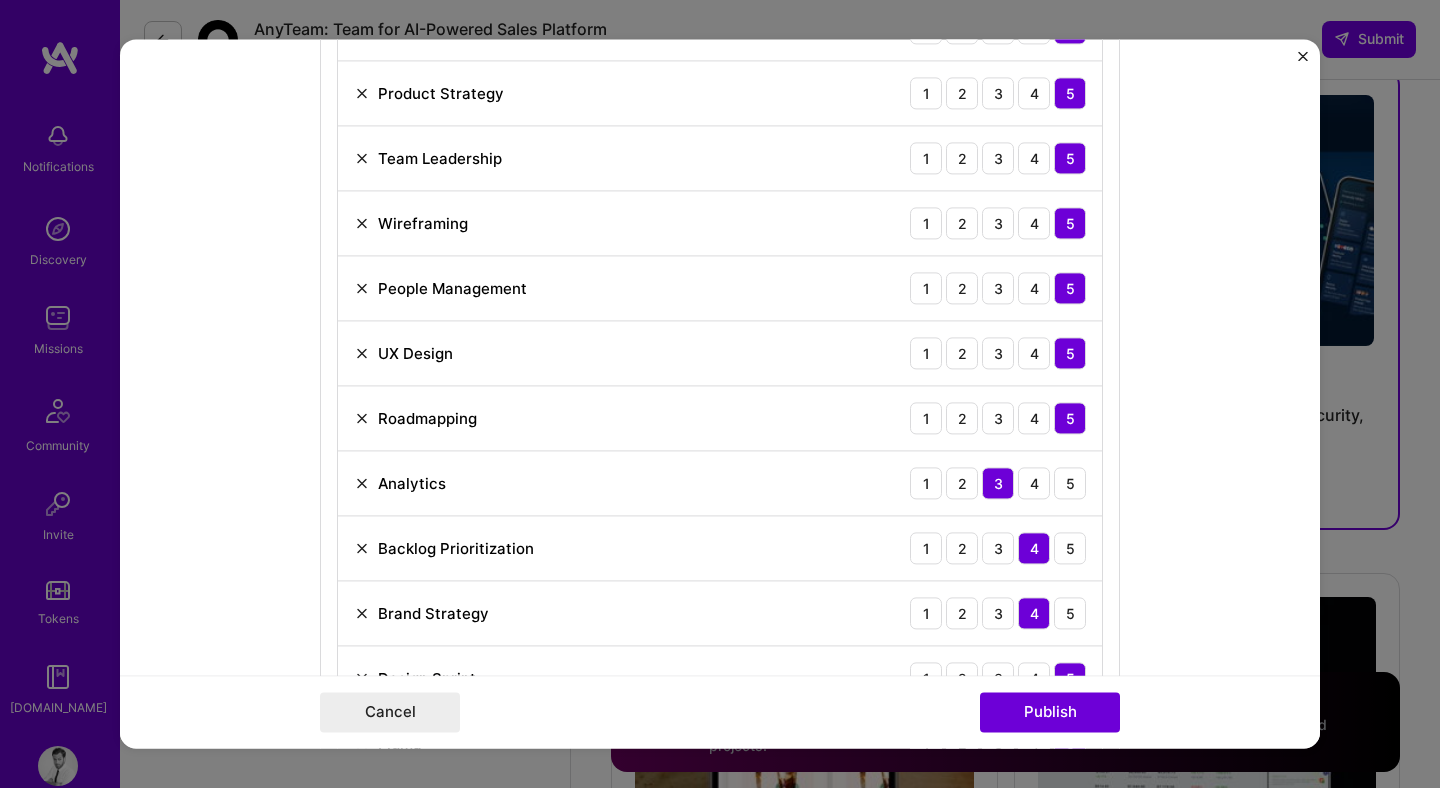 drag, startPoint x: 1058, startPoint y: 484, endPoint x: 1080, endPoint y: 509, distance: 33.30165 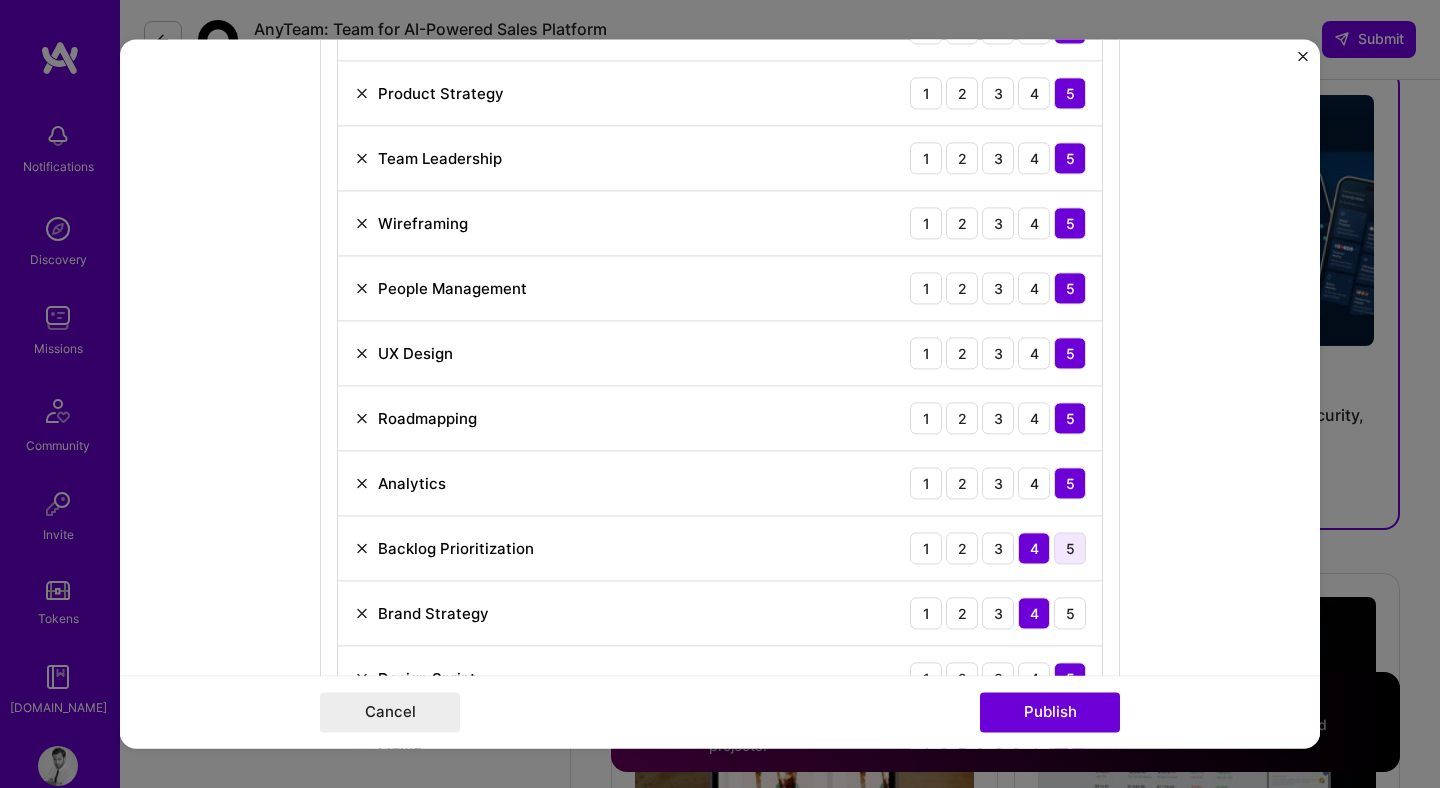click on "5" at bounding box center (1070, 548) 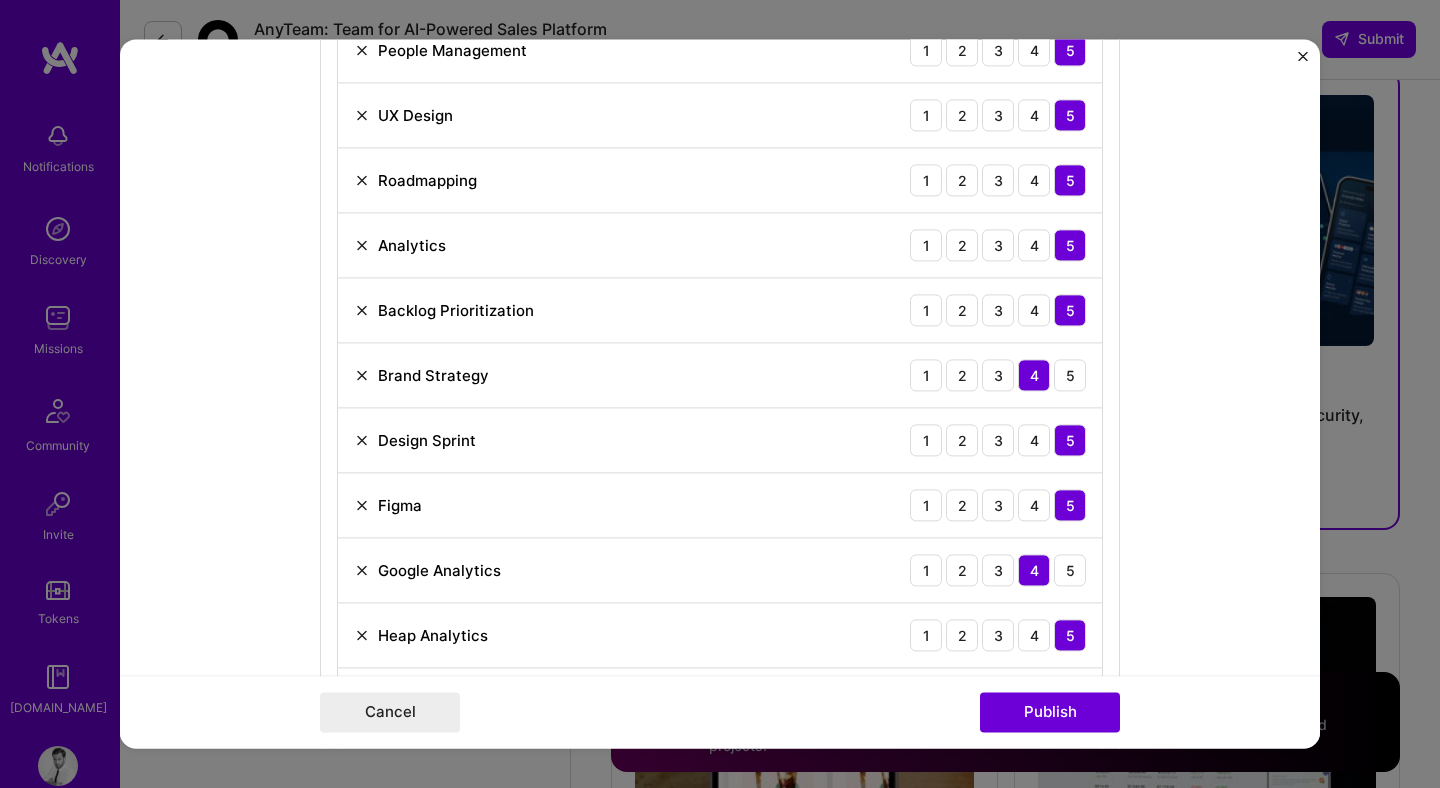 scroll, scrollTop: 2008, scrollLeft: 0, axis: vertical 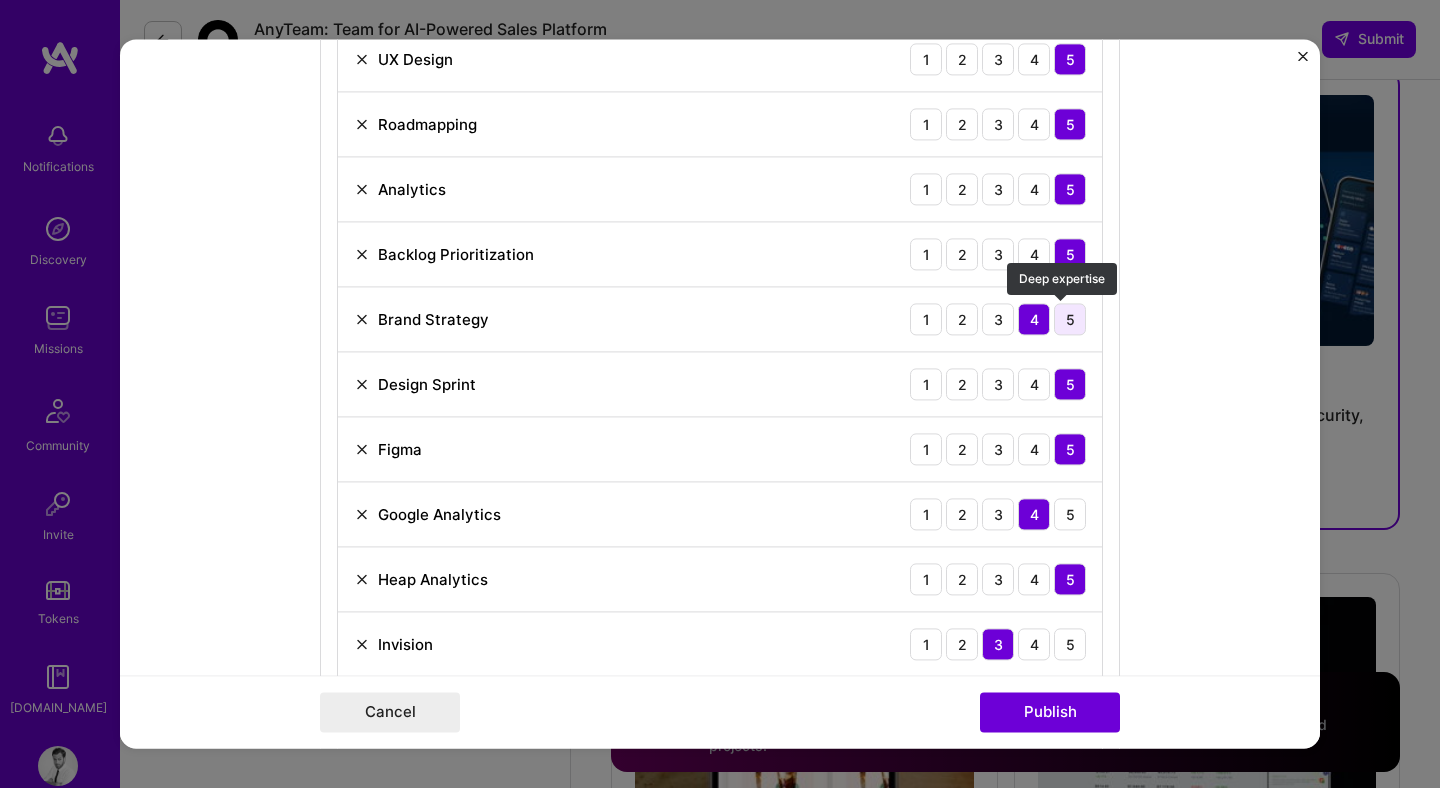 click on "5" at bounding box center [1070, 319] 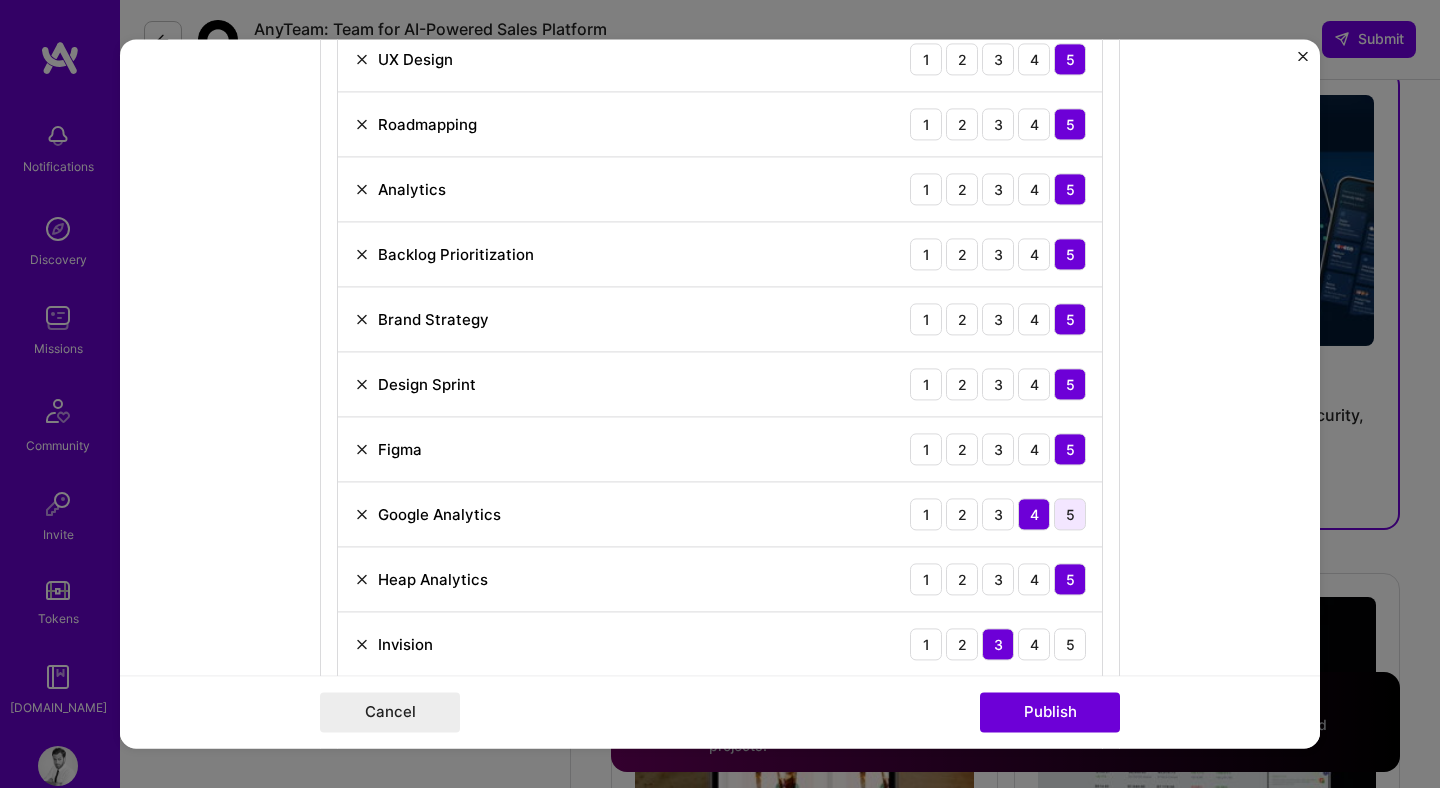 click on "5" at bounding box center (1070, 514) 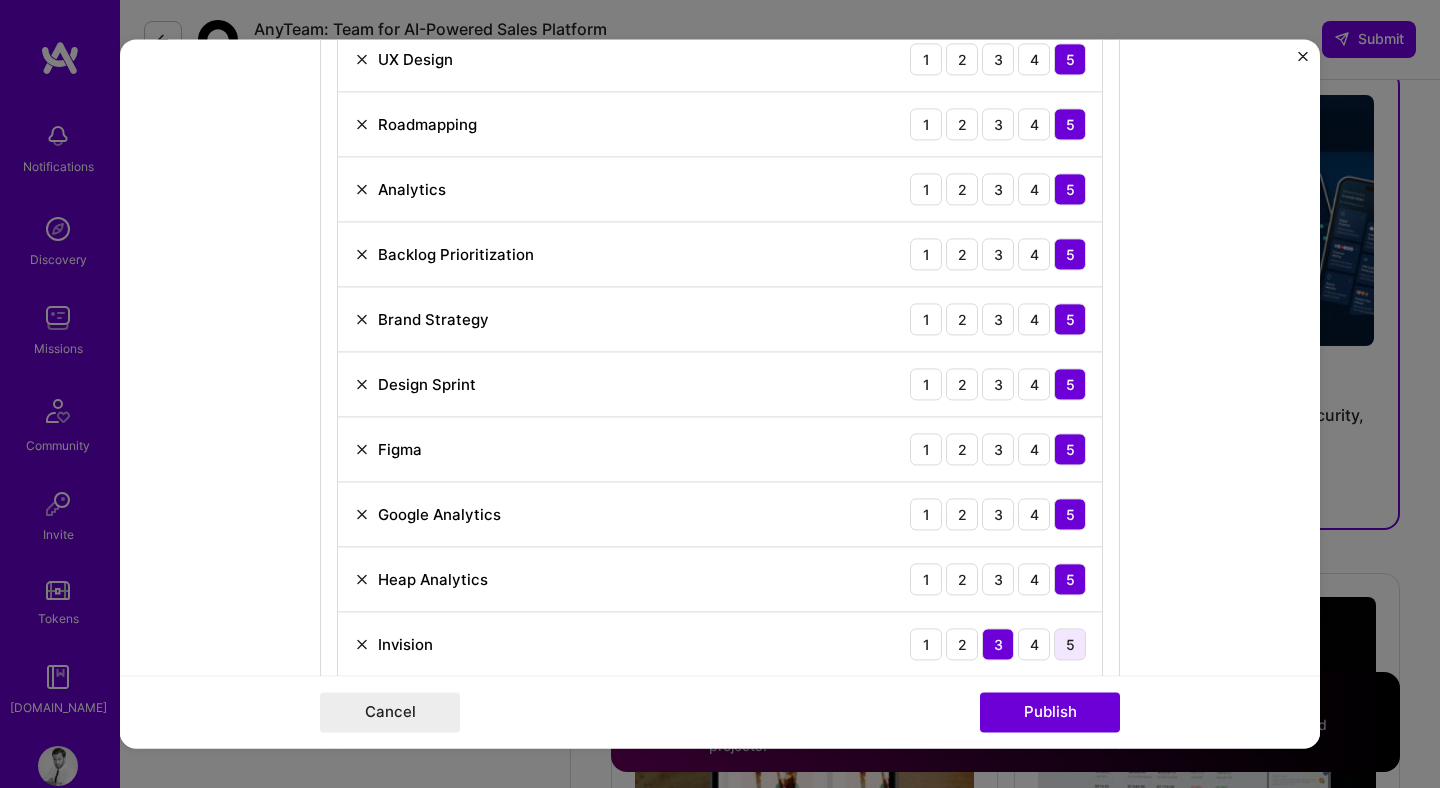click on "5" at bounding box center [1070, 644] 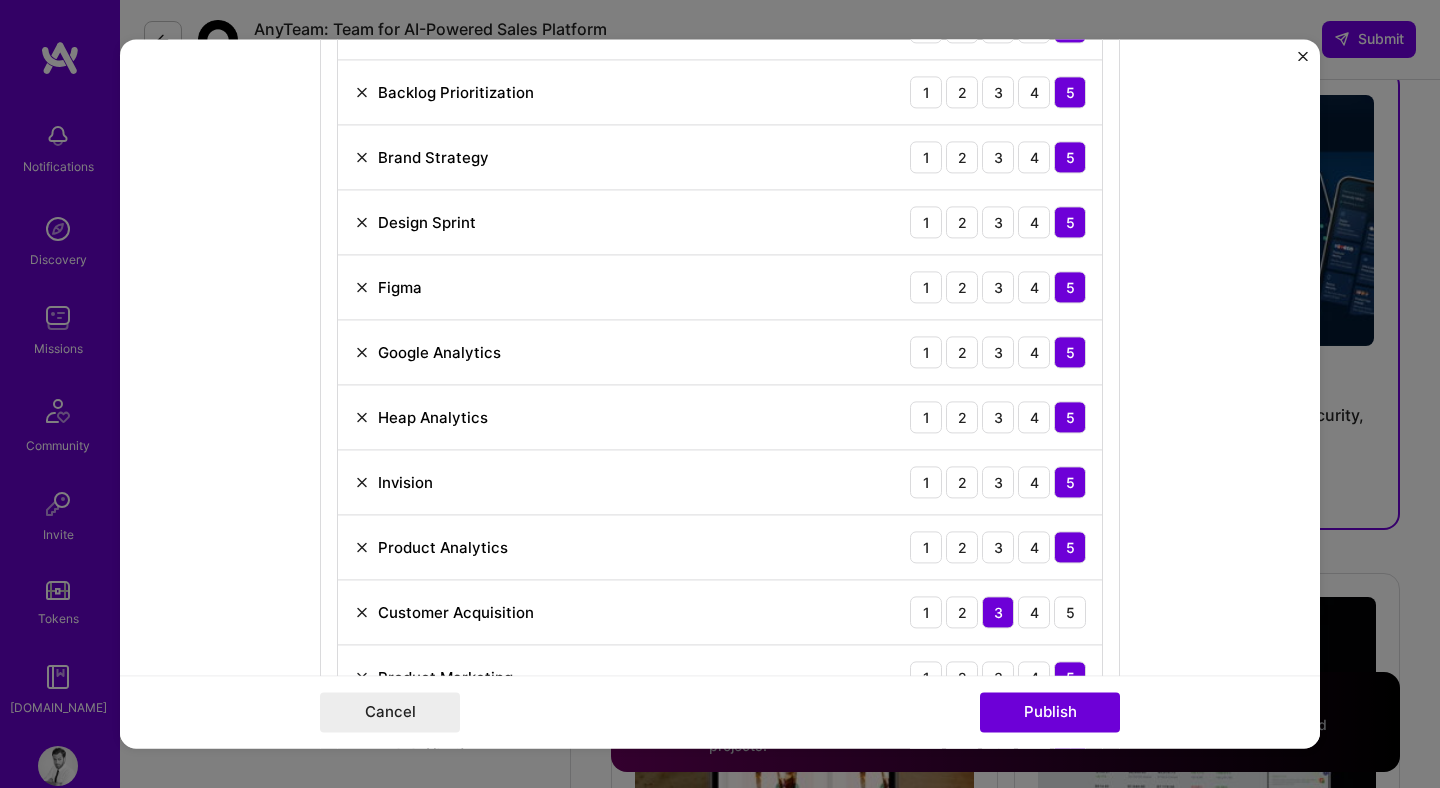 scroll, scrollTop: 2171, scrollLeft: 0, axis: vertical 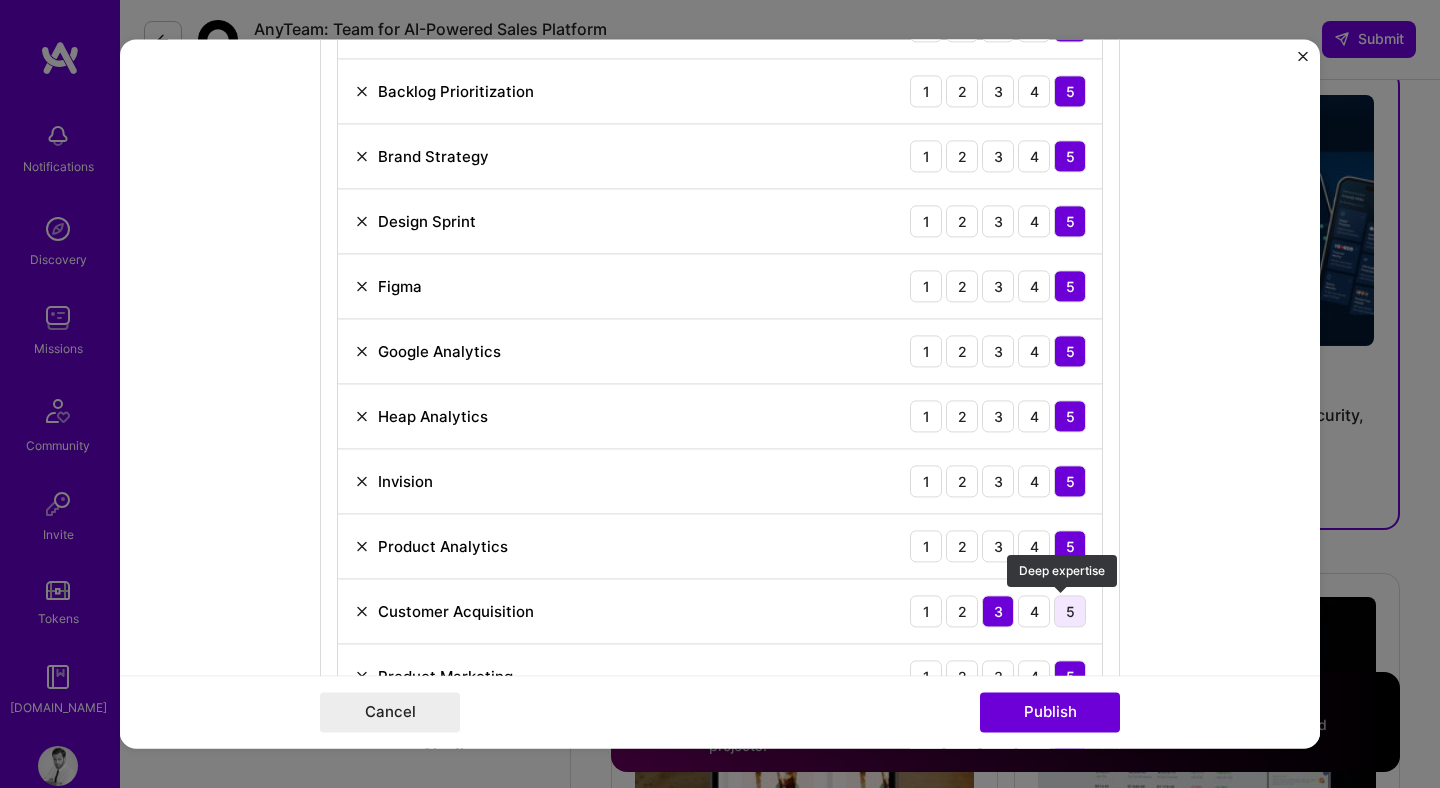 click on "5" at bounding box center (1070, 611) 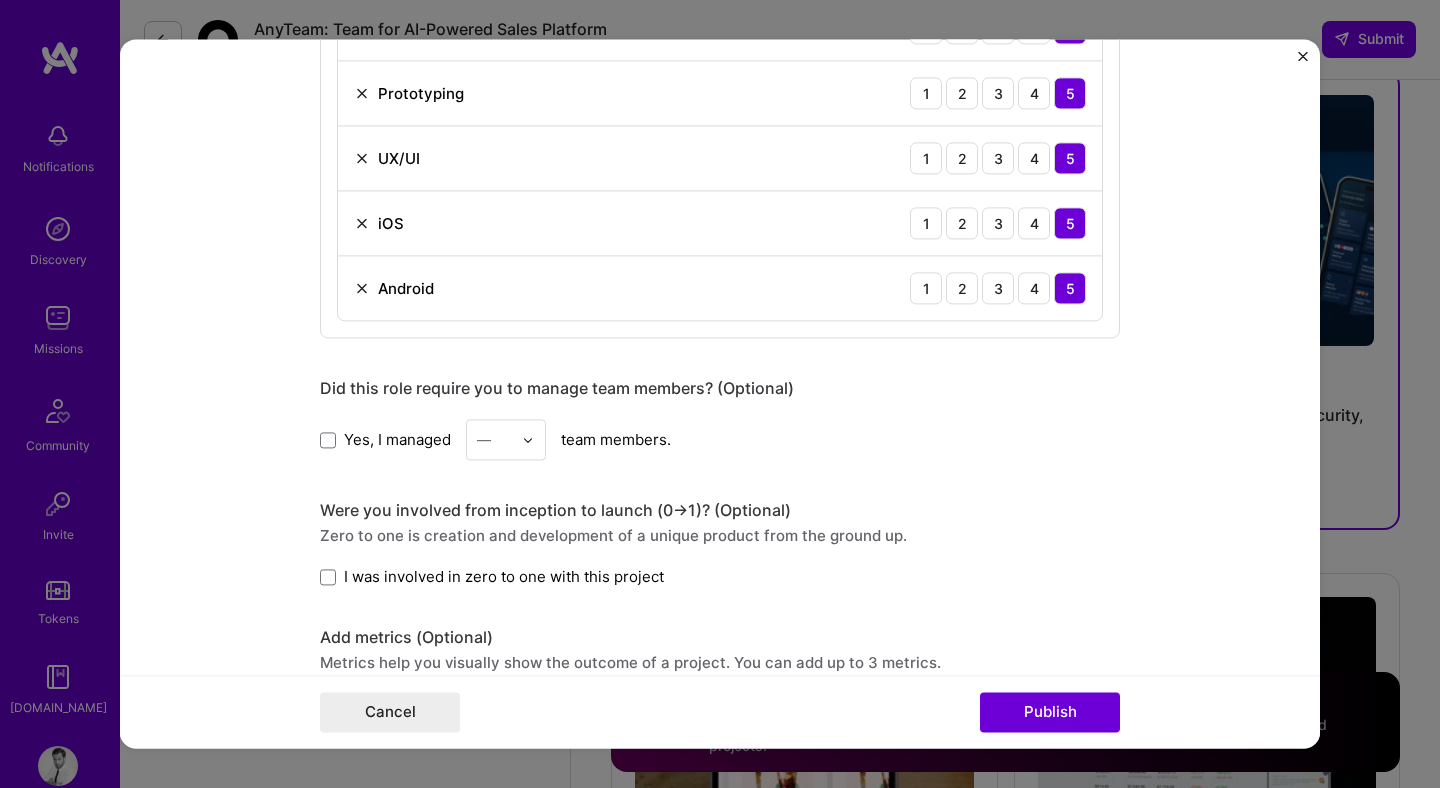 scroll, scrollTop: 2821, scrollLeft: 0, axis: vertical 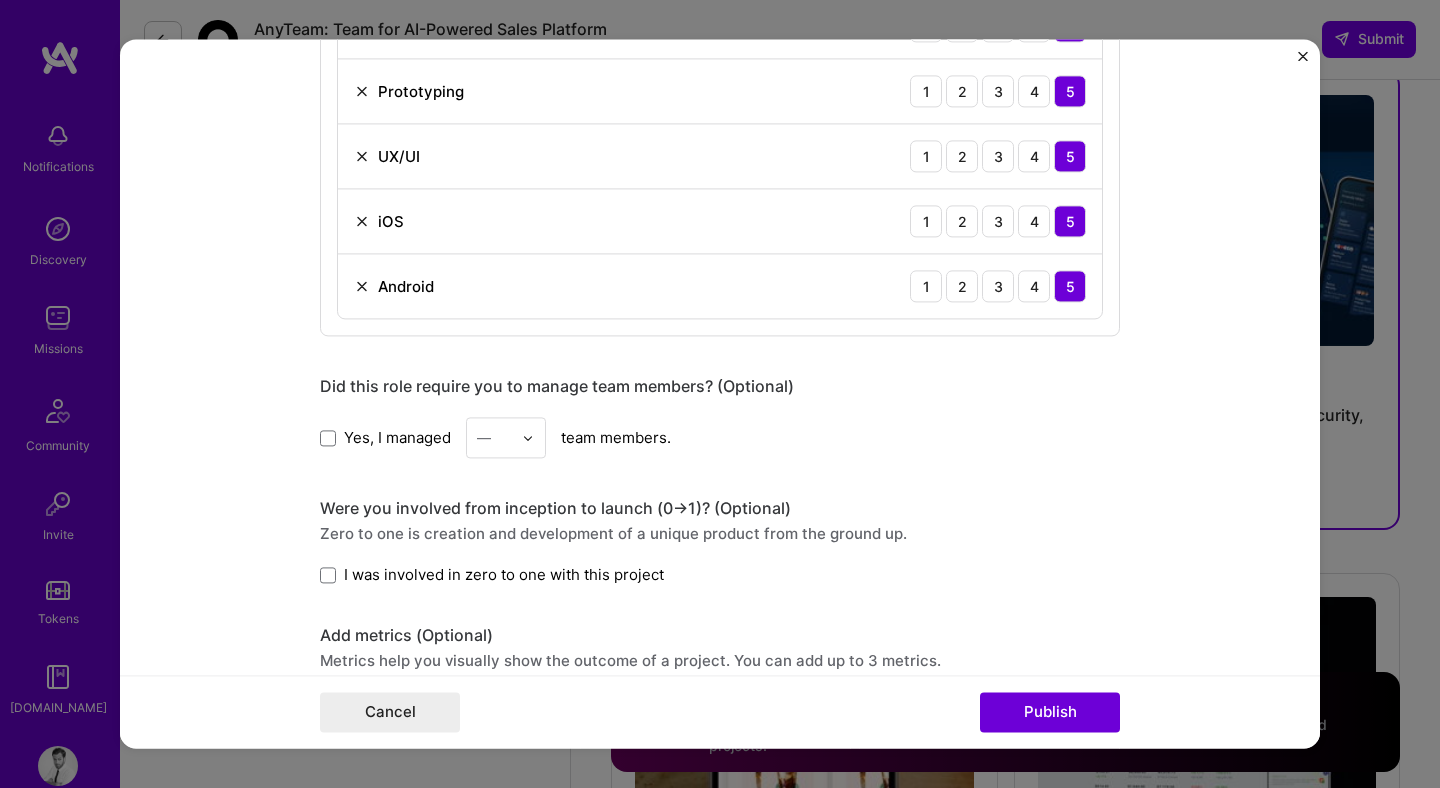 click at bounding box center (328, 438) 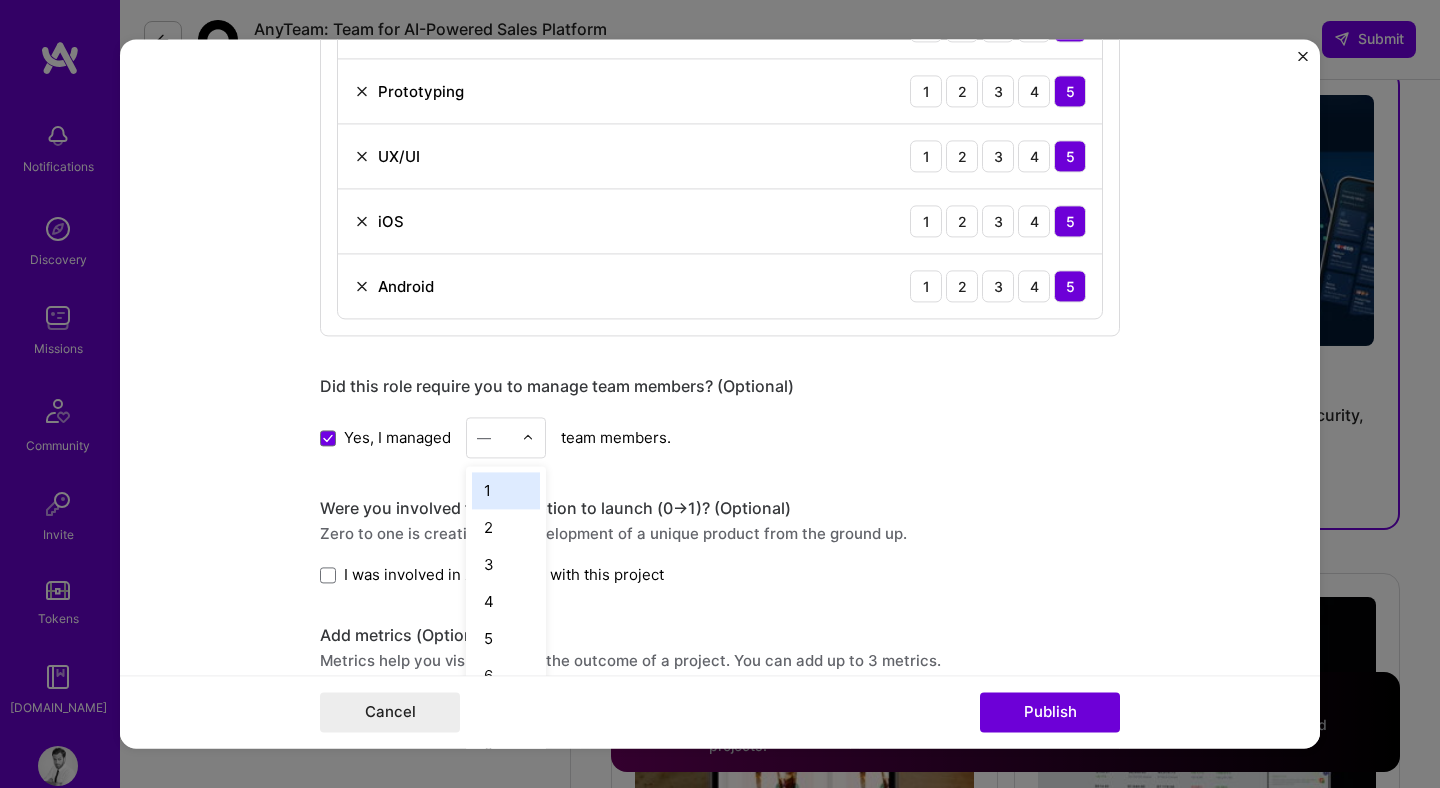 click at bounding box center (533, 437) 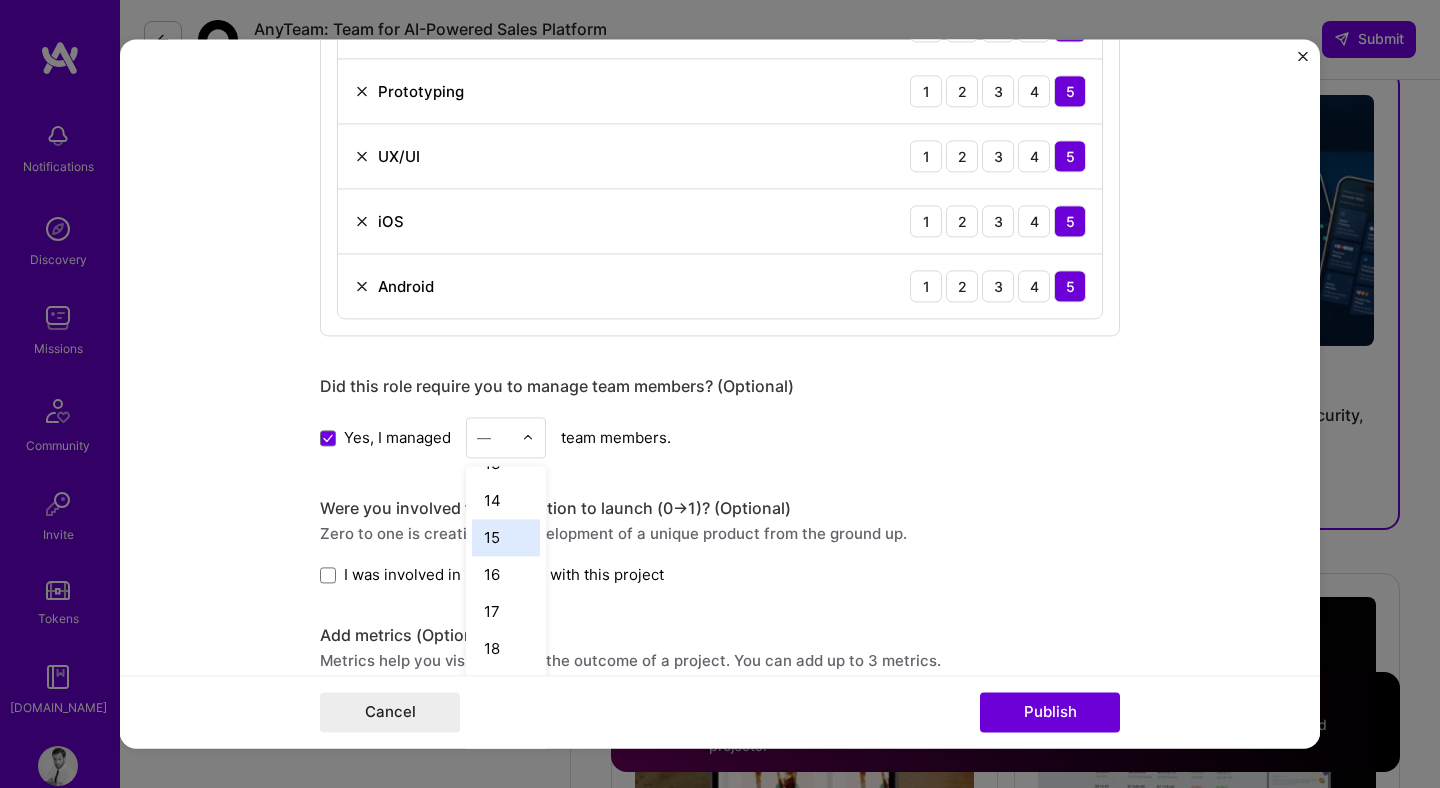 scroll, scrollTop: 637, scrollLeft: 0, axis: vertical 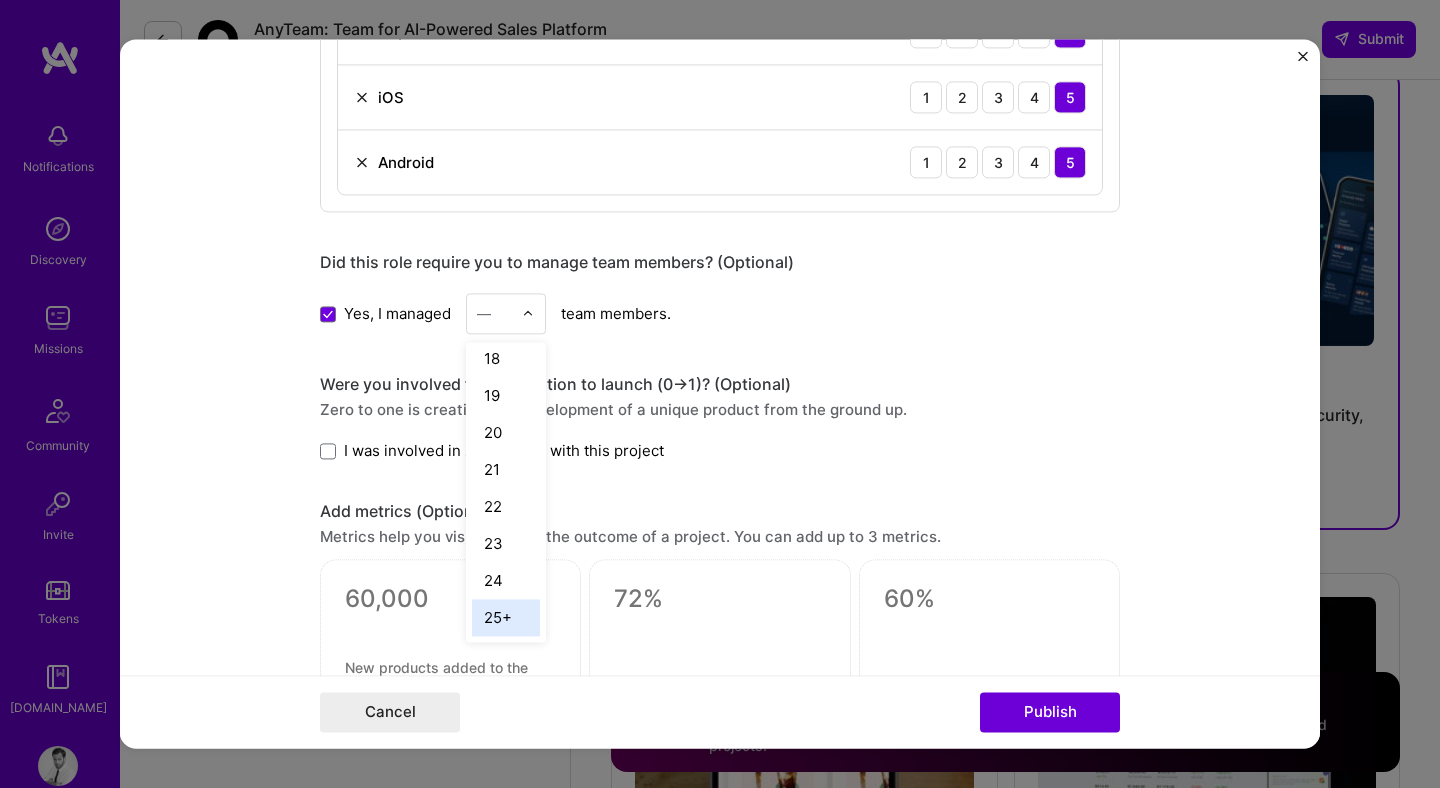 click on "25+" at bounding box center (506, 617) 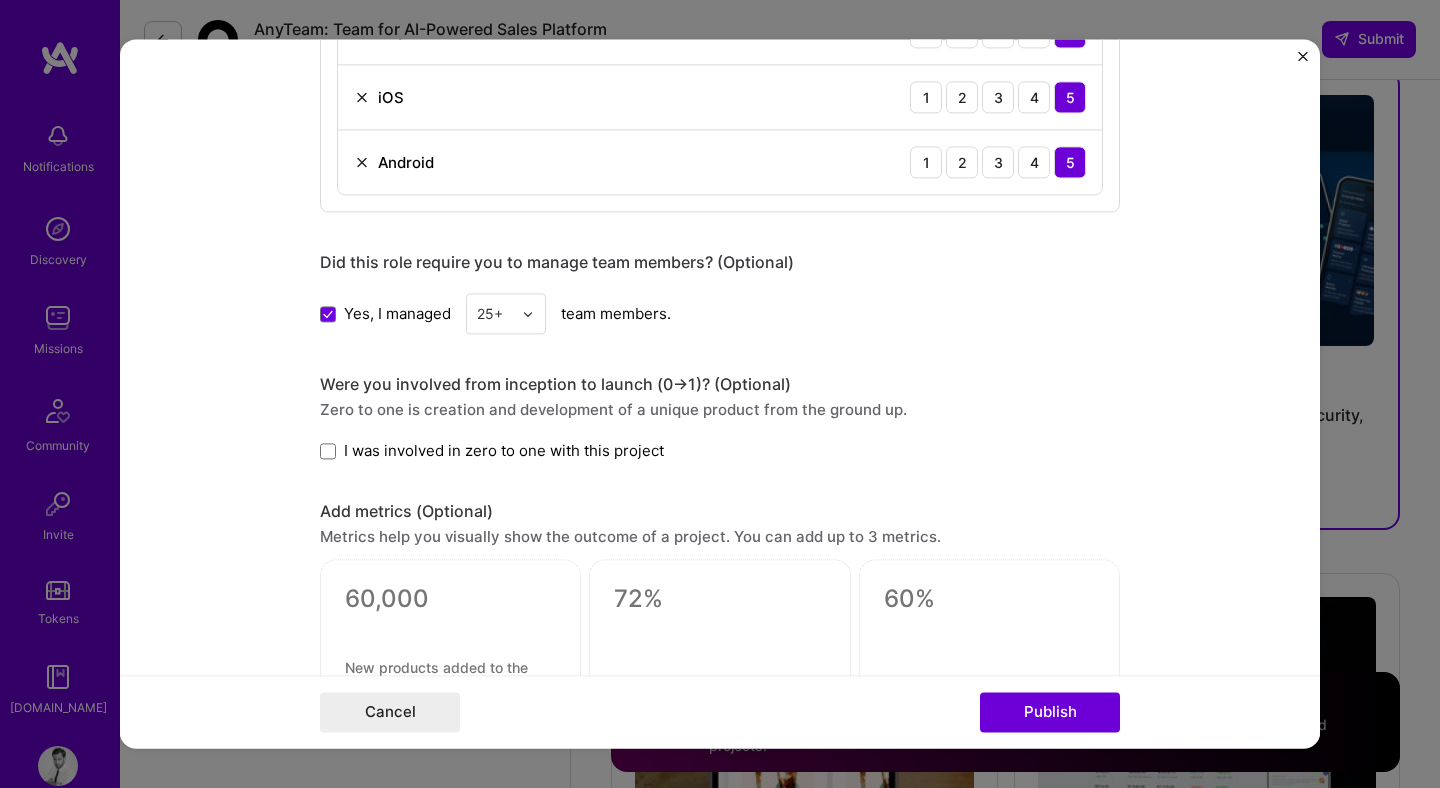 click on "I was involved in zero to one with this project" at bounding box center [504, 450] 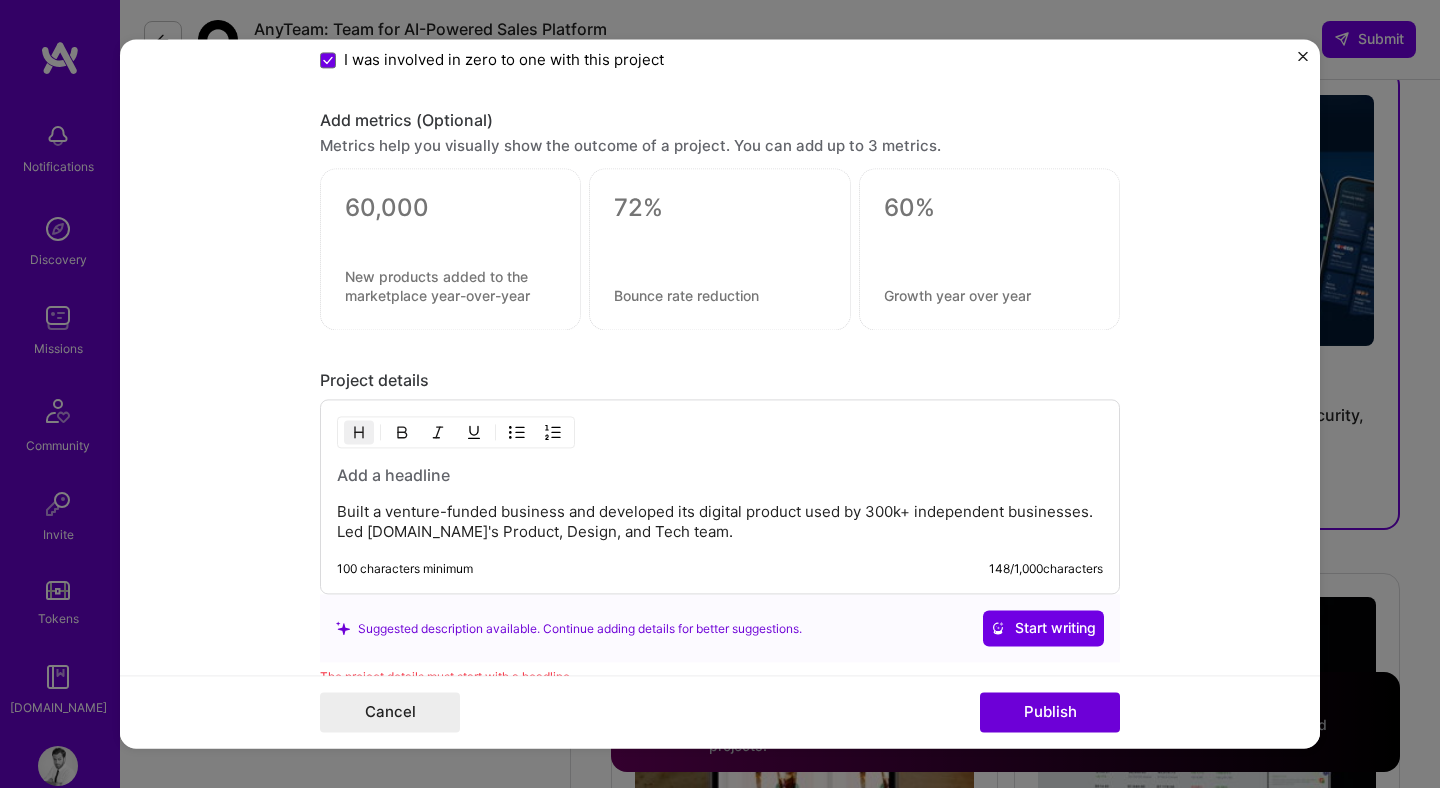 scroll, scrollTop: 3339, scrollLeft: 0, axis: vertical 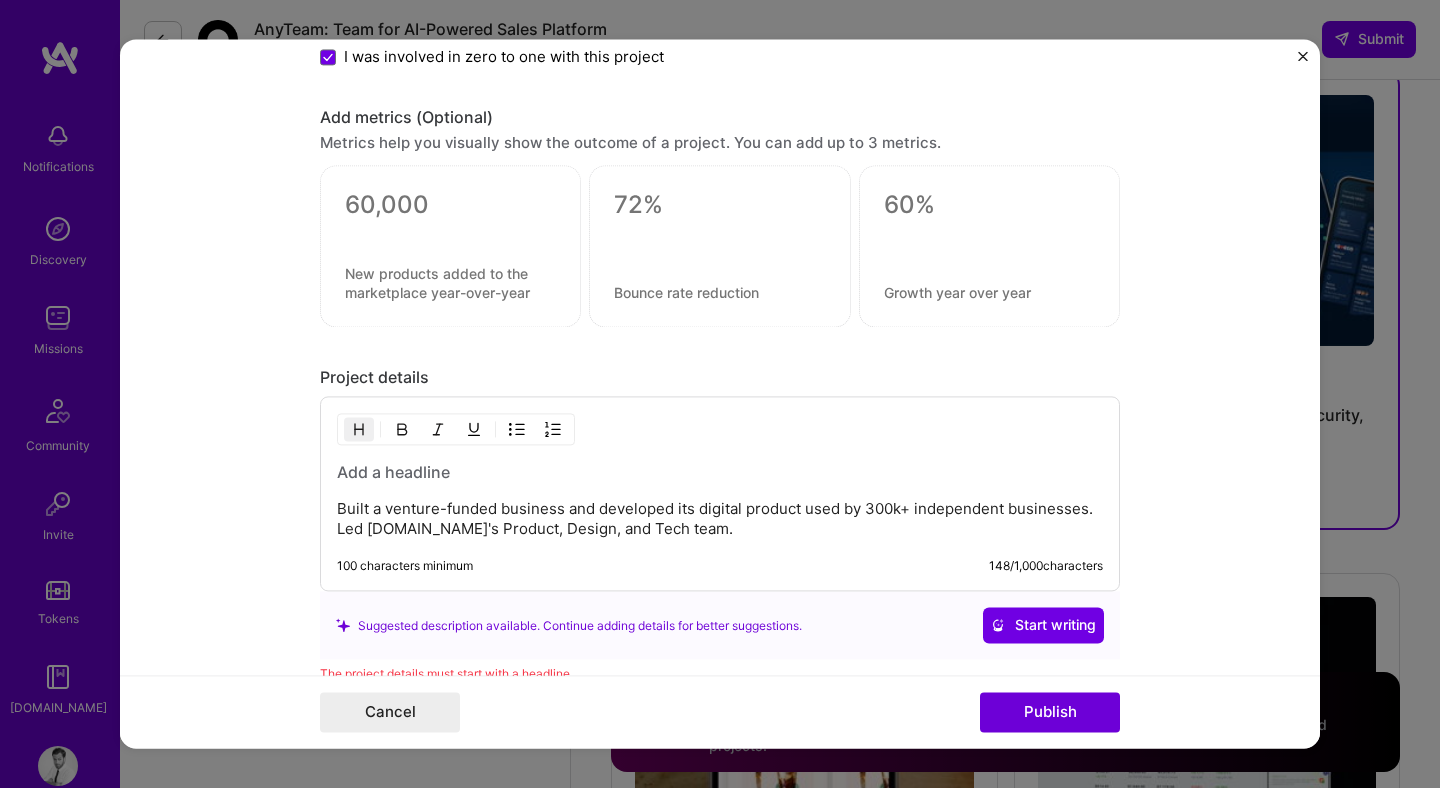 click at bounding box center [720, 473] 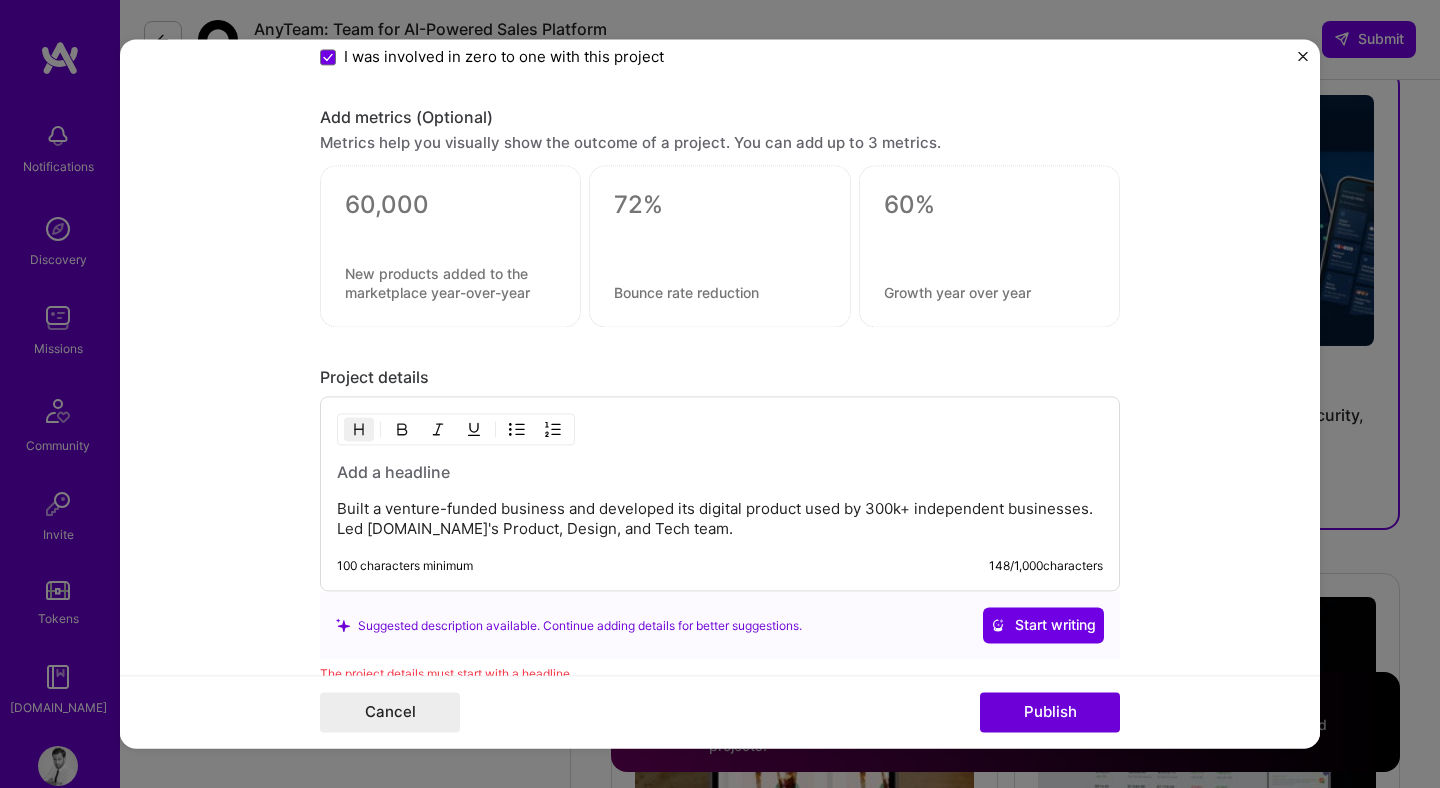 click on "Built a venture-funded business and developed its digital product used by 300k+ independent businesses. Led AND.CO's Product, Design, and Tech team." at bounding box center [720, 520] 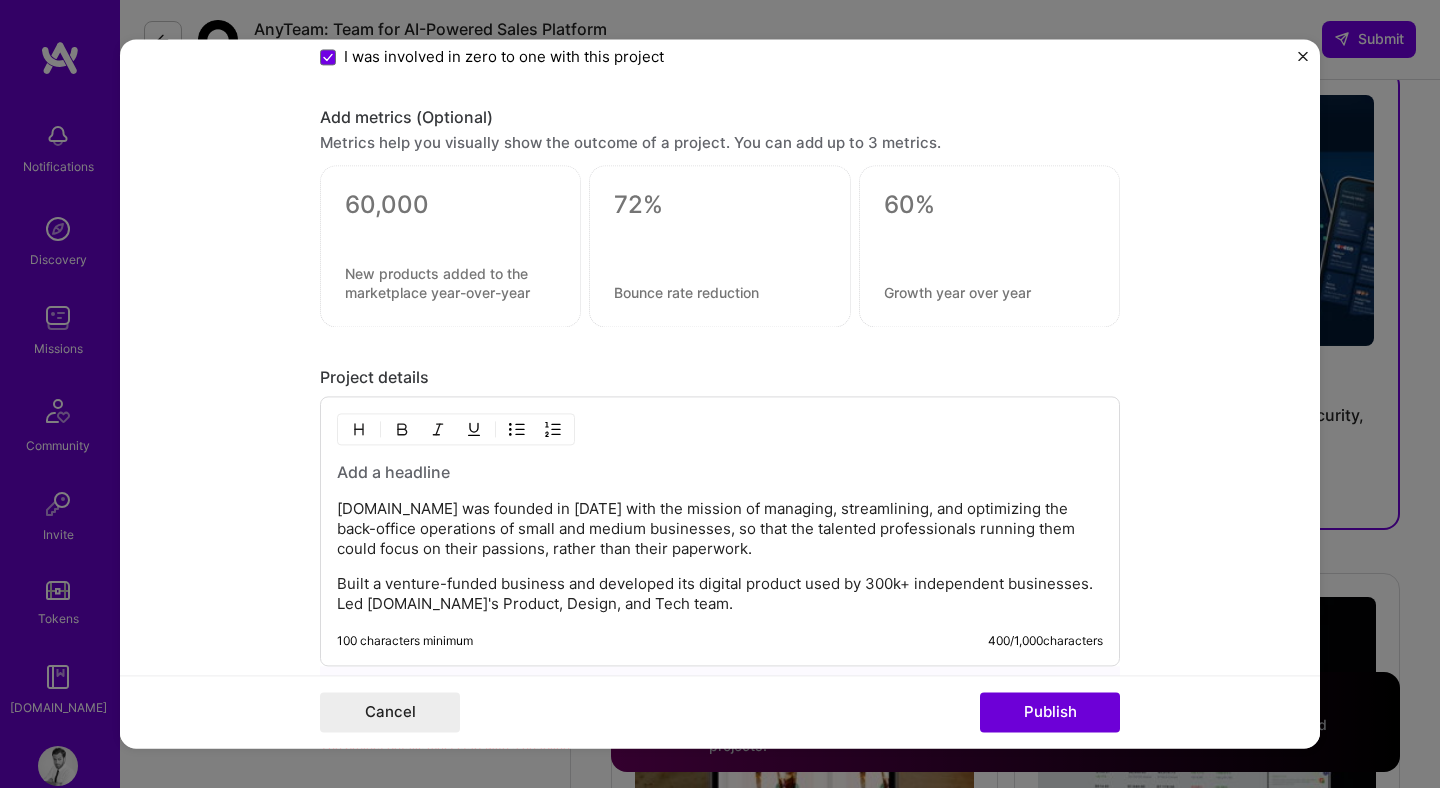 click at bounding box center [720, 473] 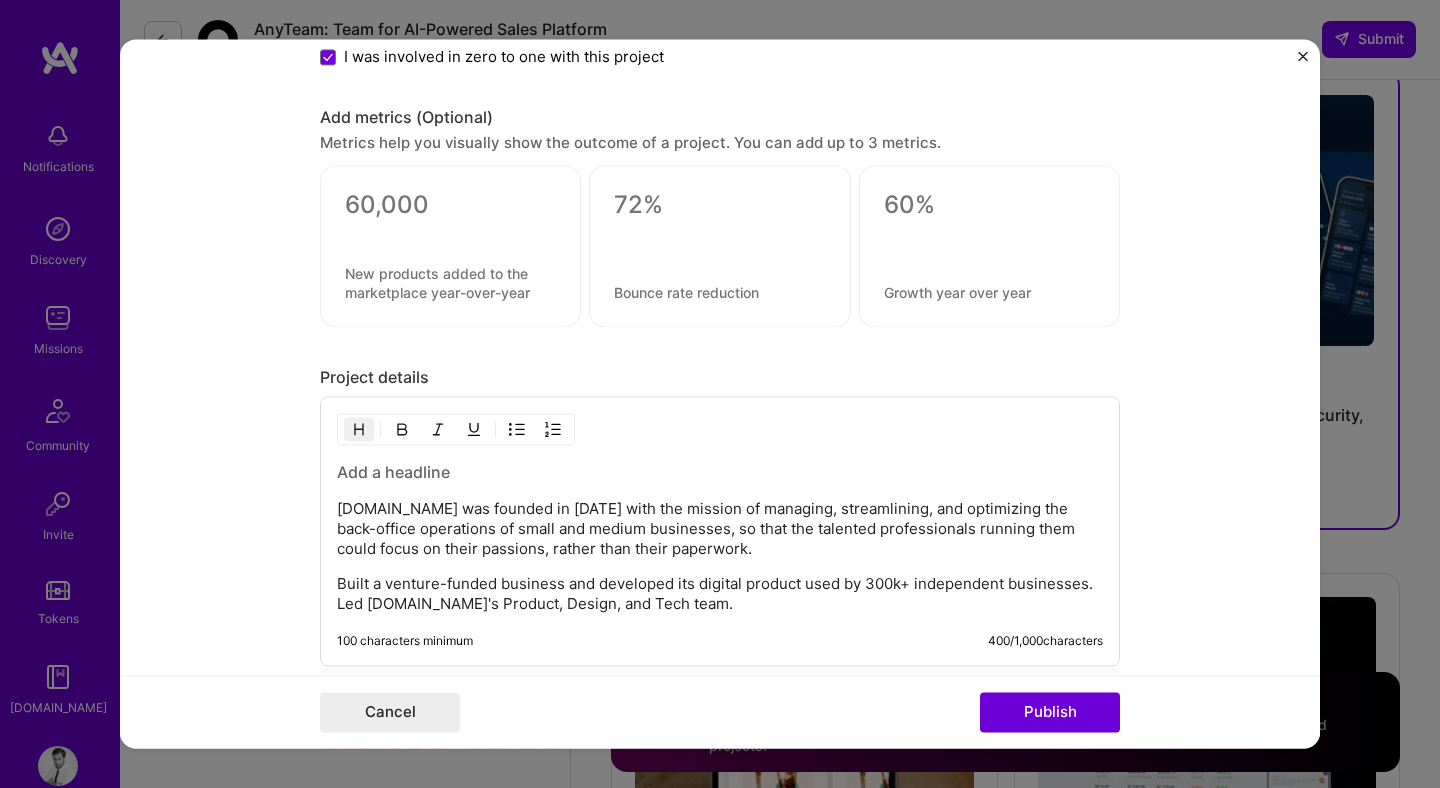 type 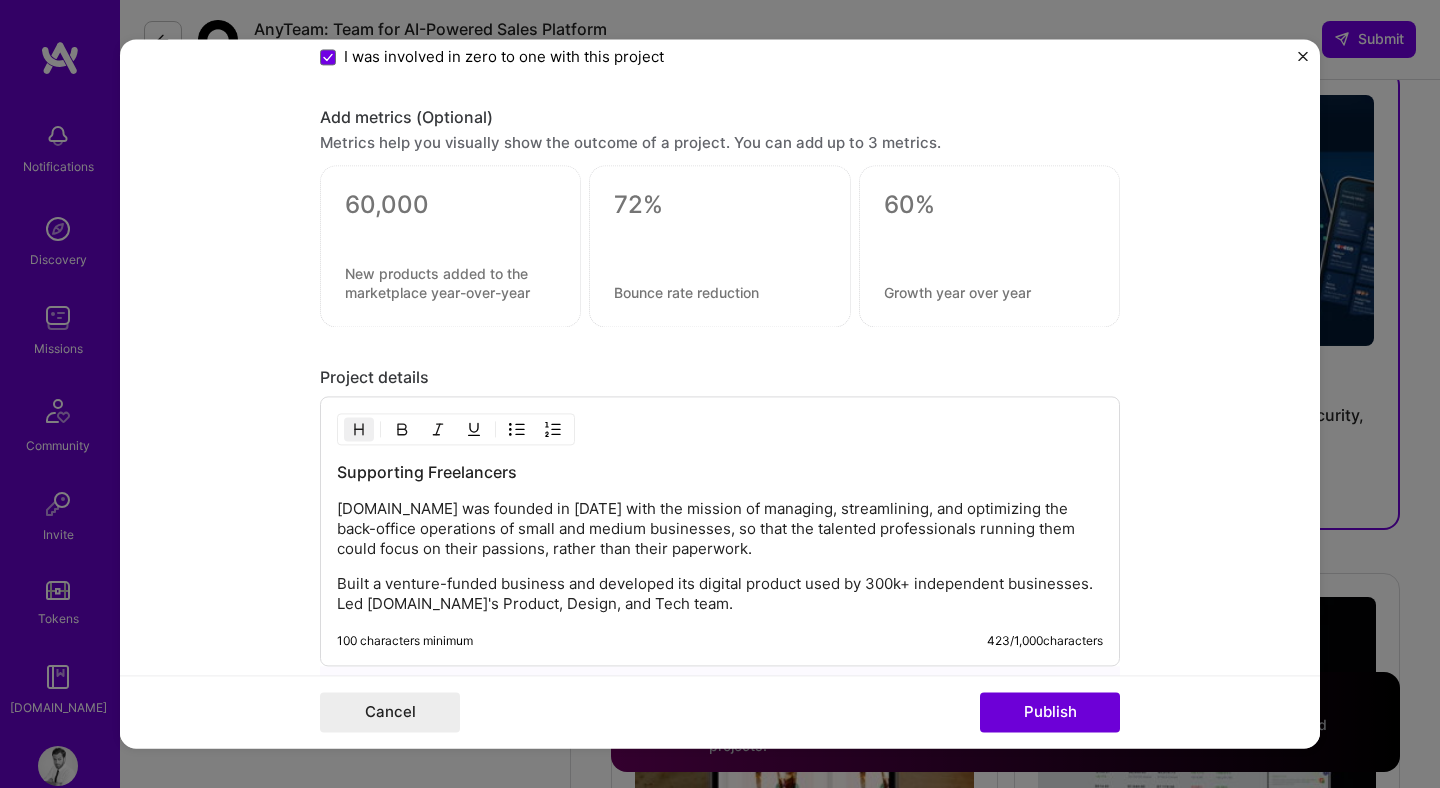 click on "Supporting Freelancers" at bounding box center (720, 473) 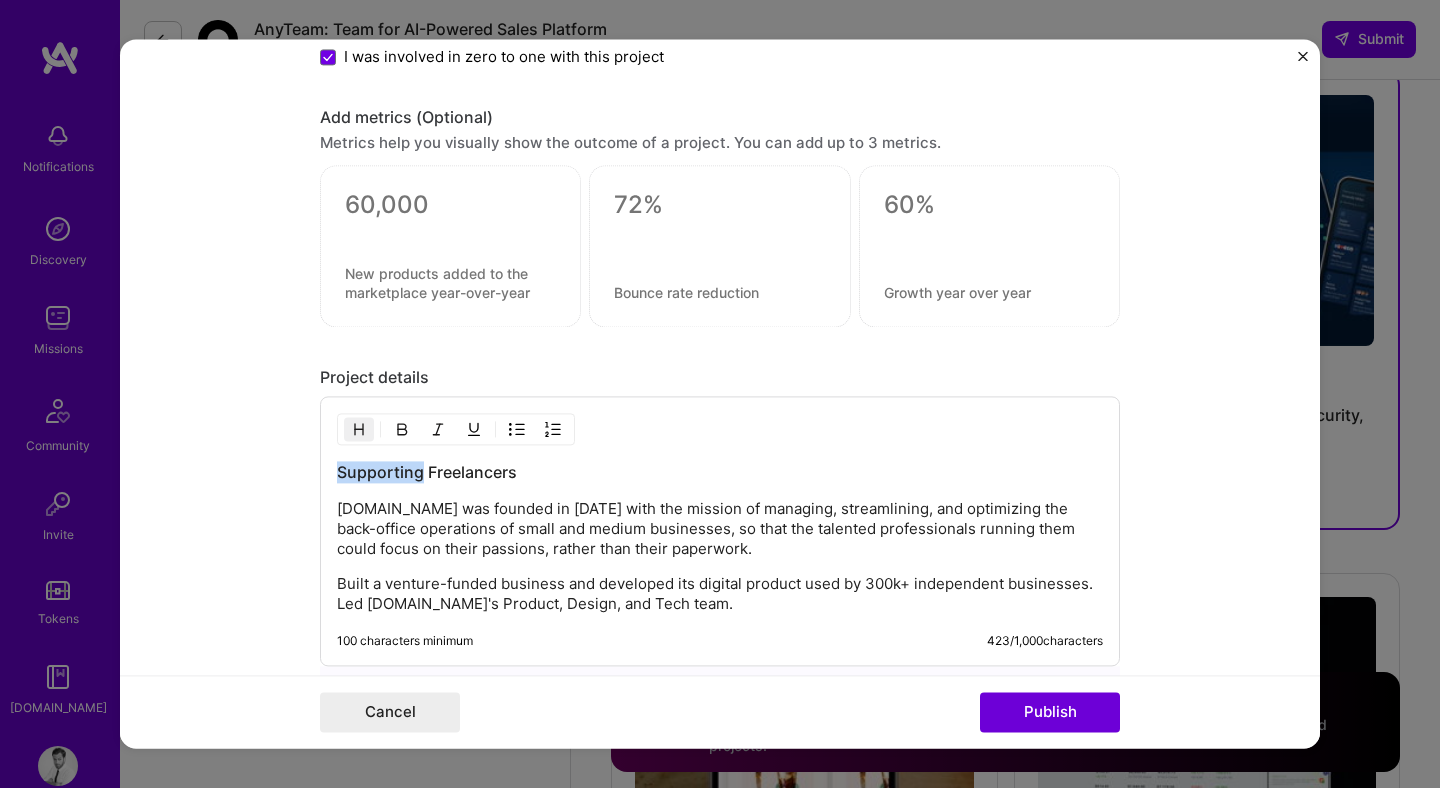 click on "Supporting Freelancers" at bounding box center (720, 473) 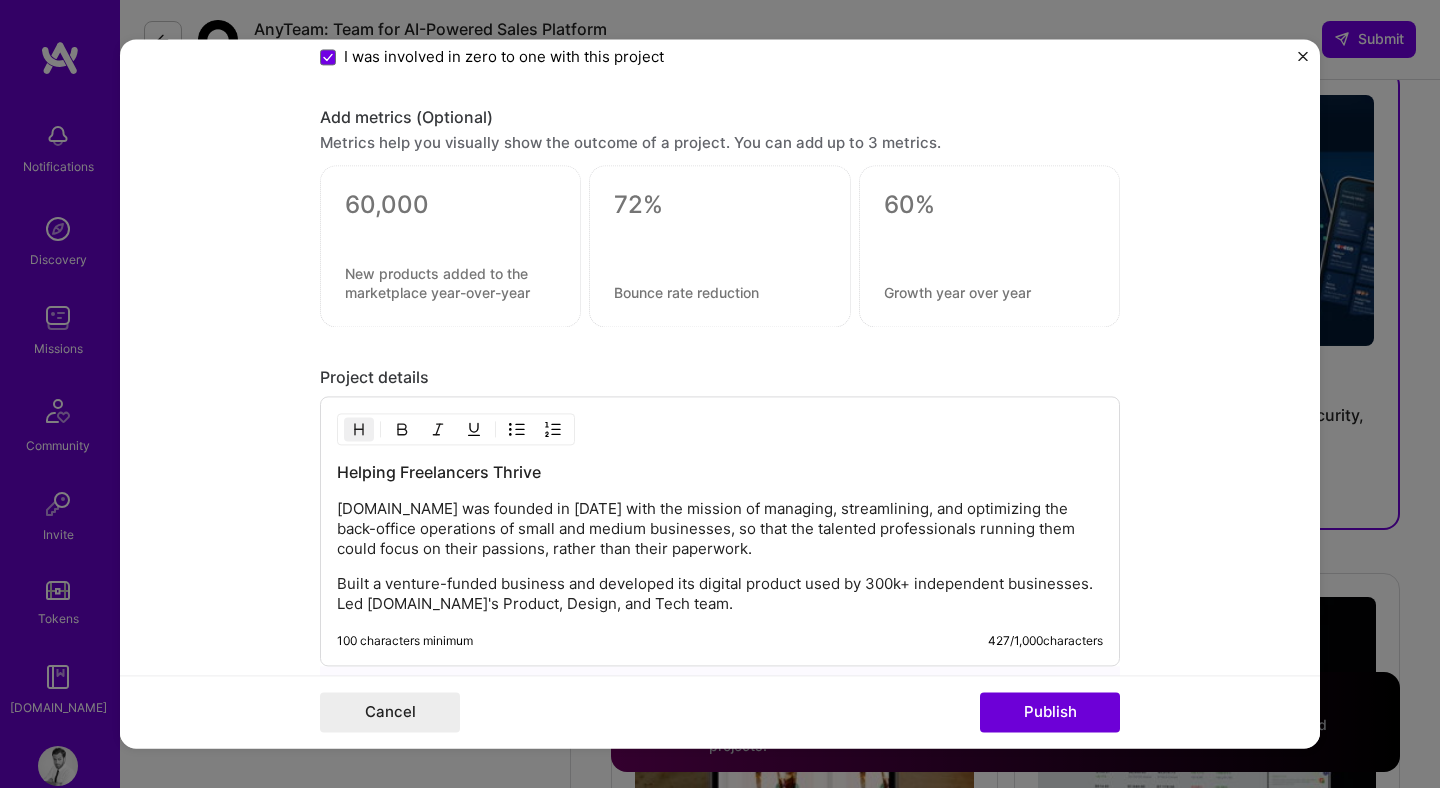 click on "Editing suggested project This project is suggested based on your LinkedIn, resume or A.Team activity. Project title Co-Founding AND.CO (acq. by Fiverr) Company AND.CO
Project industry Industry 2 Project Link (Optional) https://and.co
Add New Image Remove Image Role Co-Founder & CEO Product Manager Mar, 2015
to Dec, 2019
I’m still working on this project Skills used — Add up to 12 skills Any new skills will be added to your profile. Enter skills... 23 P&L Responsibility 1 2 3 4 5 Product Design 1 2 3 4 5 Product Strategy 1 2 3 4 5 Team Leadership 1 2 3 4 5 Wireframing 1 2 3 4 5 People Management 1 2 3 4 5 UX Design 1 2 3 4 5 Roadmapping 1 2 3 4 5 Analytics 1 2 3 4 5 Backlog Prioritization 1 2 3 4 5 Brand Strategy 1 2 3 4 5 Design Sprint 1 2 3 4 5 Figma 1 2 3 4 5 Google Analytics 1 2 3 4 5 Heap Analytics 1 2 3 4 5 Invision 1 2 3 4 5 Product Analytics 1 2 3 4 5 Customer Acquisition" at bounding box center [720, 393] 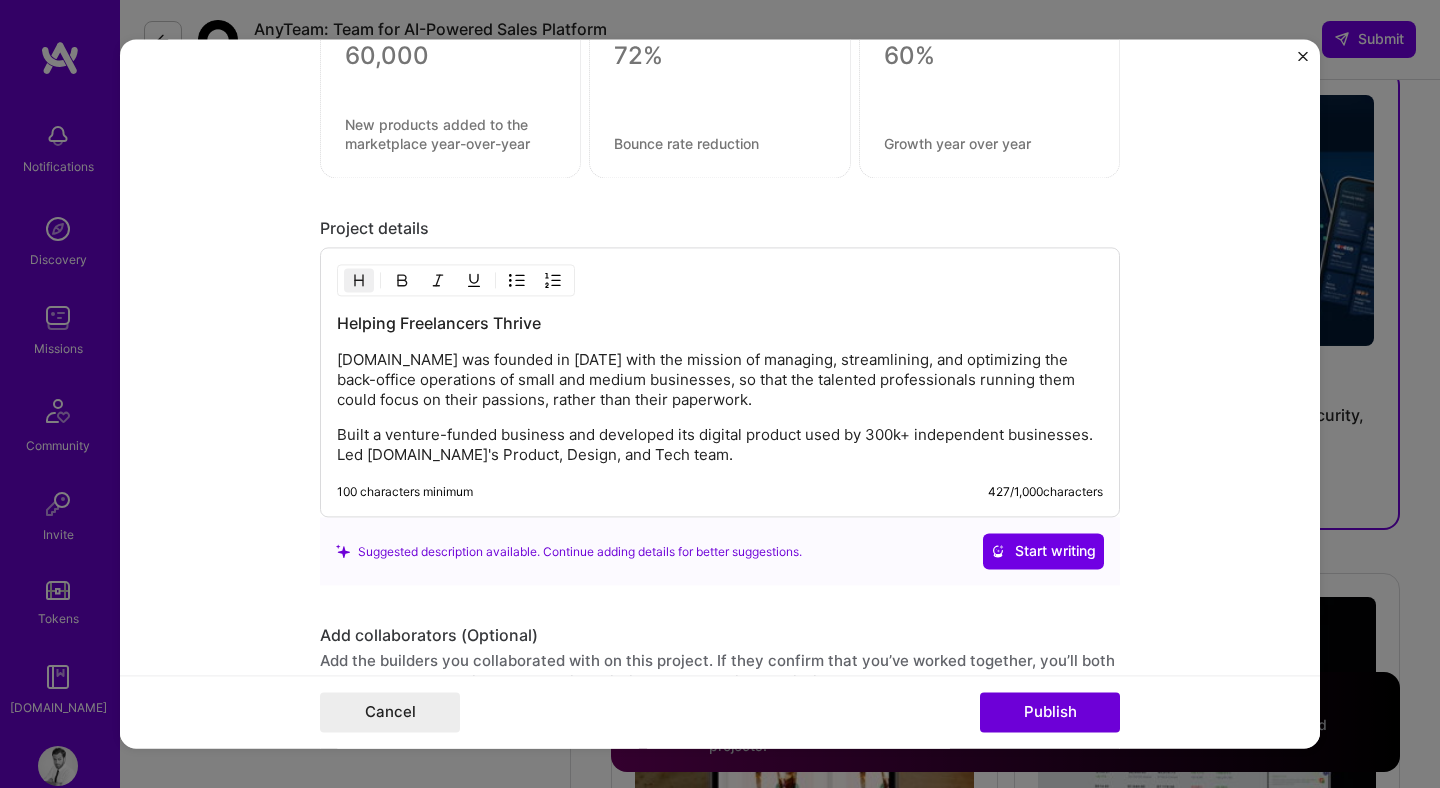 scroll, scrollTop: 3495, scrollLeft: 0, axis: vertical 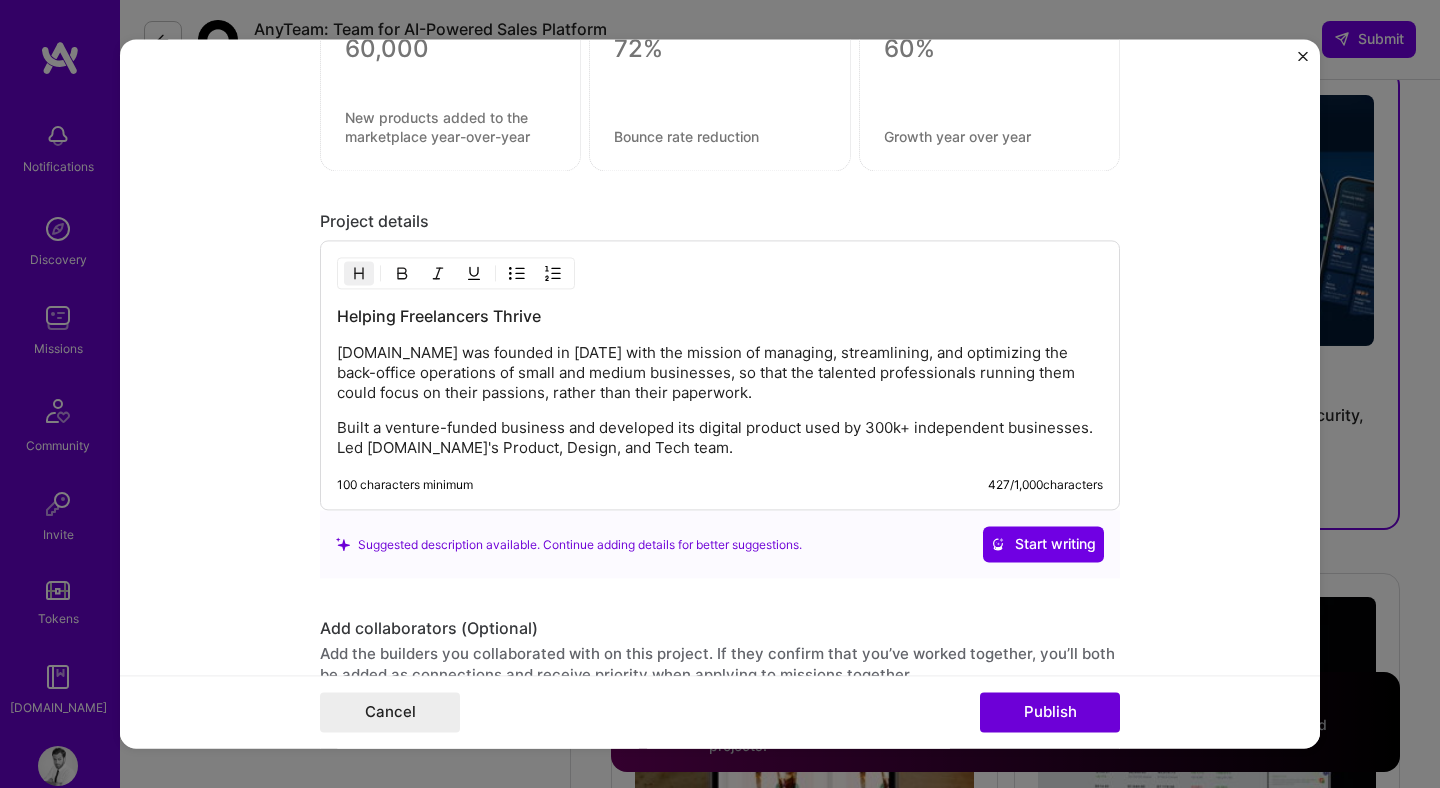 click on "Helping Freelancers Thrive" at bounding box center (720, 317) 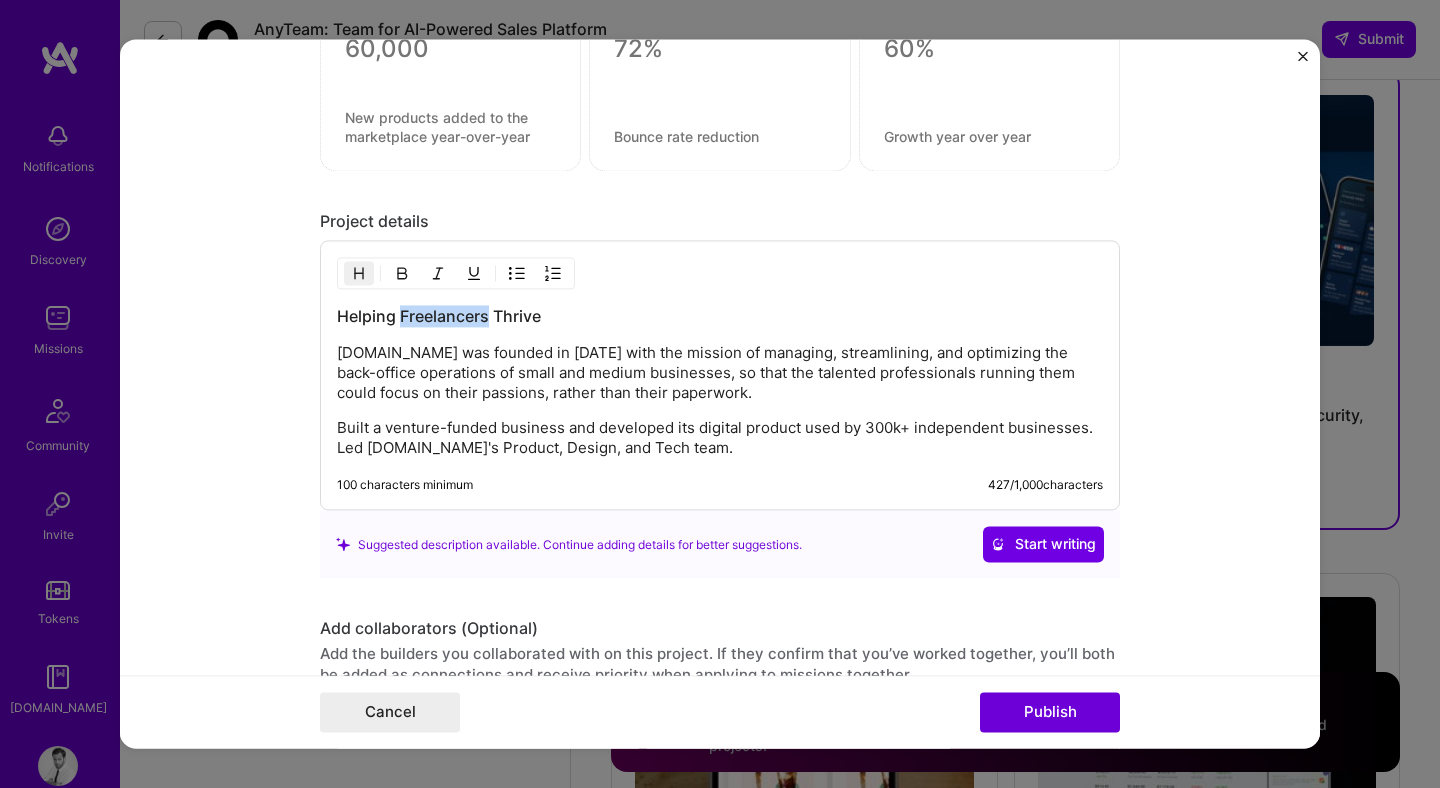 click on "Helping Freelancers Thrive" at bounding box center [720, 317] 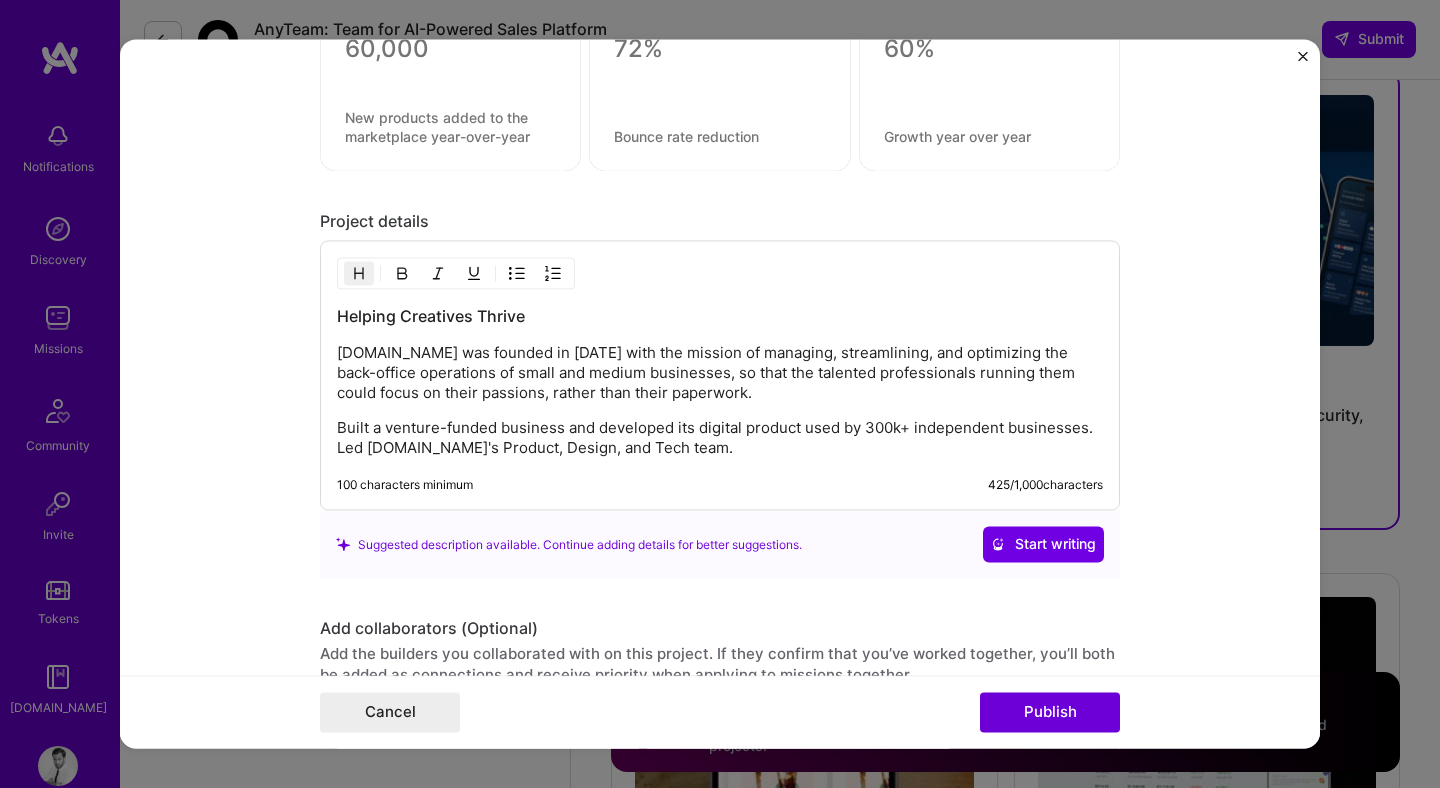 click on "Editing suggested project This project is suggested based on your LinkedIn, resume or A.Team activity. Project title Co-Founding AND.CO (acq. by Fiverr) Company AND.CO
Project industry Industry 2 Project Link (Optional) https://and.co
Add New Image Remove Image Role Co-Founder & CEO Product Manager Mar, 2015
to Dec, 2019
I’m still working on this project Skills used — Add up to 12 skills Any new skills will be added to your profile. Enter skills... 23 P&L Responsibility 1 2 3 4 5 Product Design 1 2 3 4 5 Product Strategy 1 2 3 4 5 Team Leadership 1 2 3 4 5 Wireframing 1 2 3 4 5 People Management 1 2 3 4 5 UX Design 1 2 3 4 5 Roadmapping 1 2 3 4 5 Analytics 1 2 3 4 5 Backlog Prioritization 1 2 3 4 5 Brand Strategy 1 2 3 4 5 Design Sprint 1 2 3 4 5 Figma 1 2 3 4 5 Google Analytics 1 2 3 4 5 Heap Analytics 1 2 3 4 5 Invision 1 2 3 4 5 Product Analytics 1 2 3 4 5 Customer Acquisition" at bounding box center [720, 393] 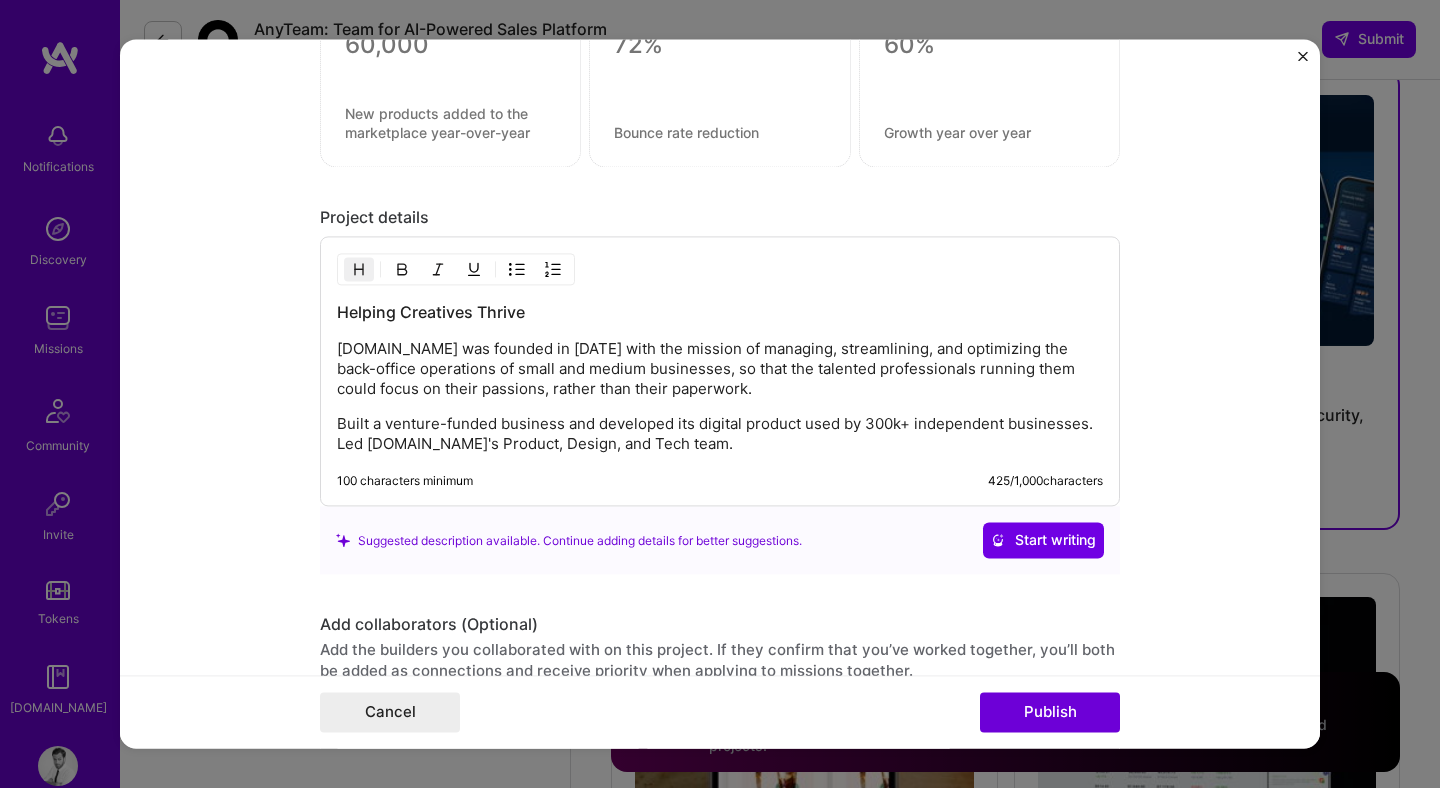 scroll, scrollTop: 3503, scrollLeft: 0, axis: vertical 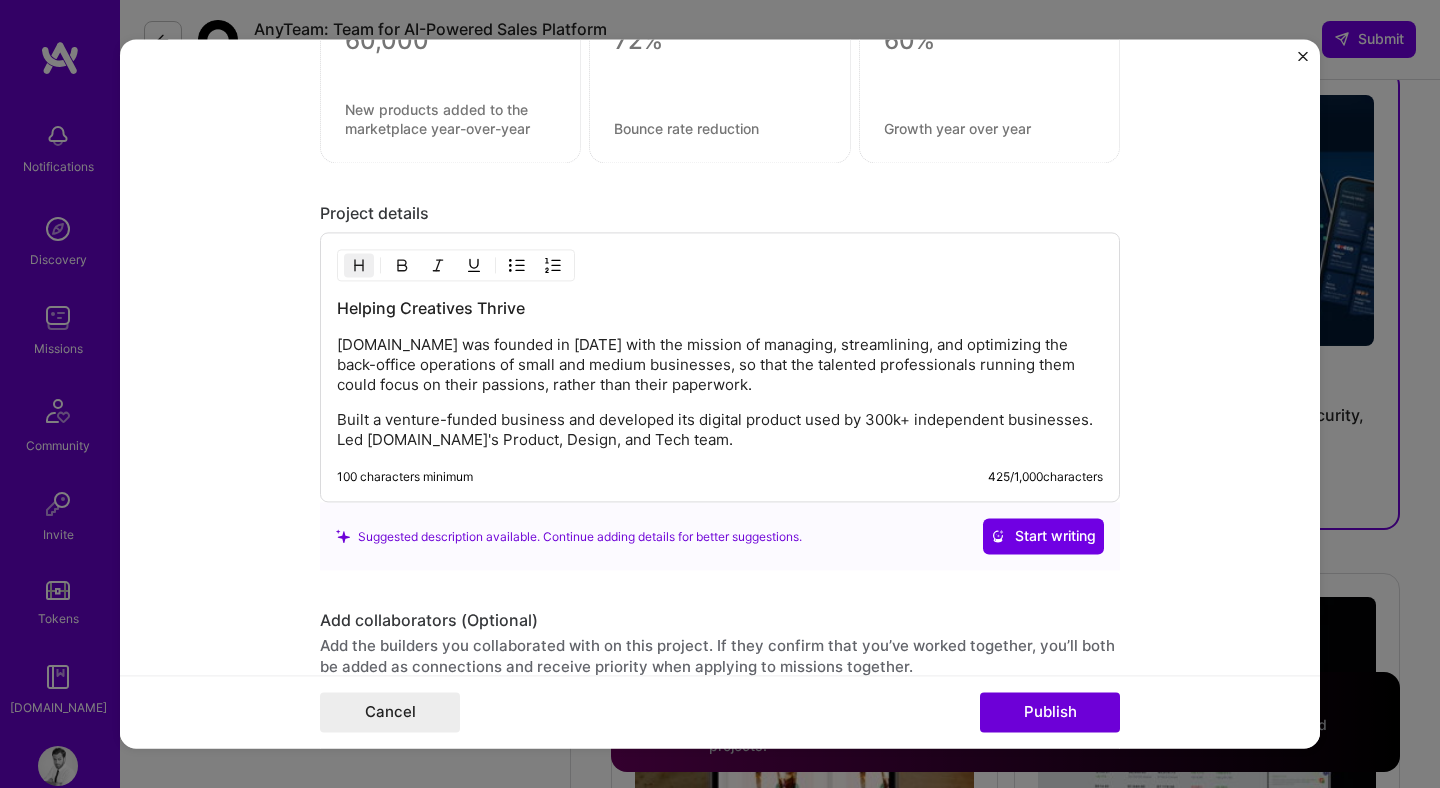 click on "Built a venture-funded business and developed its digital product used by 300k+ independent businesses. Led AND.CO's Product, Design, and Tech team." at bounding box center [720, 431] 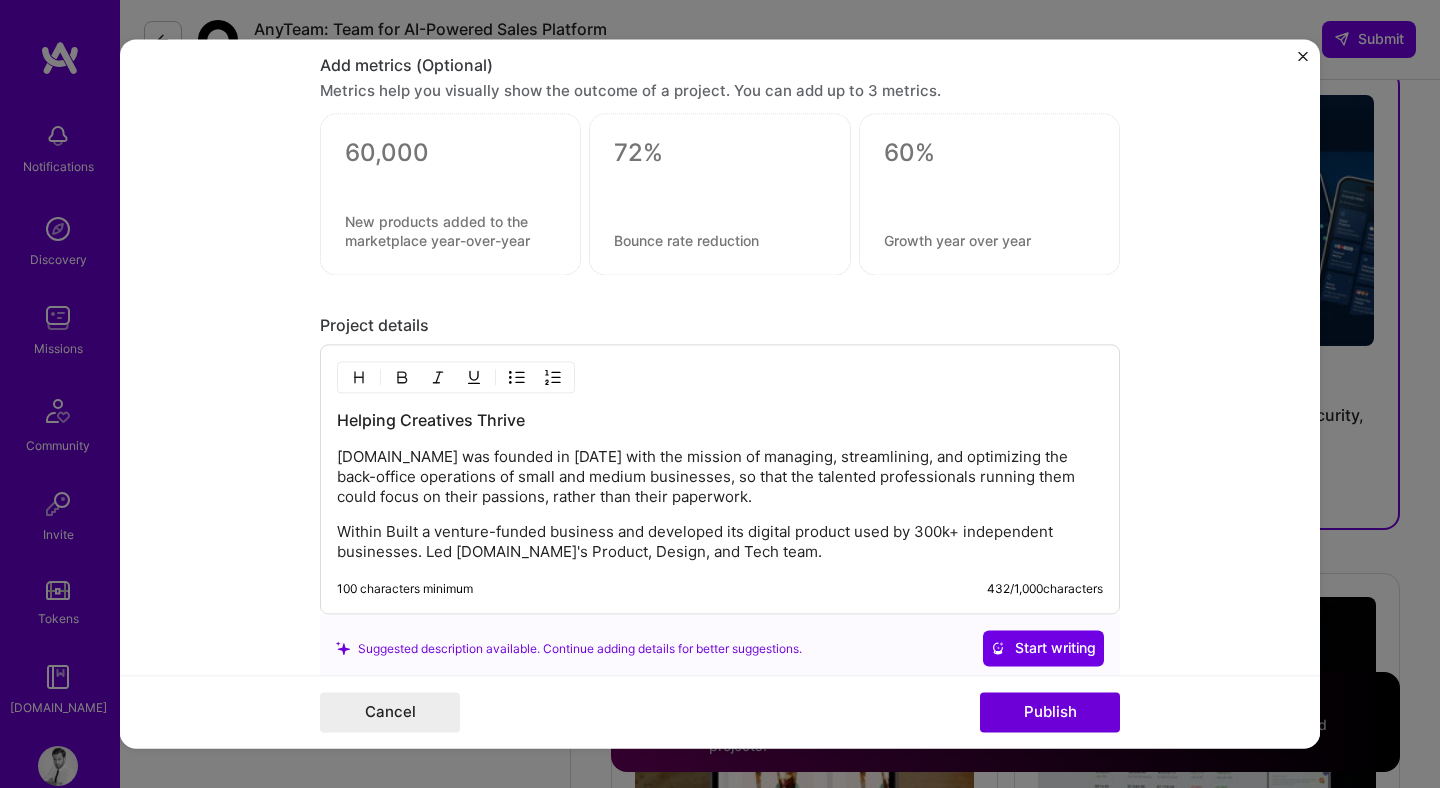 scroll, scrollTop: 3557, scrollLeft: 0, axis: vertical 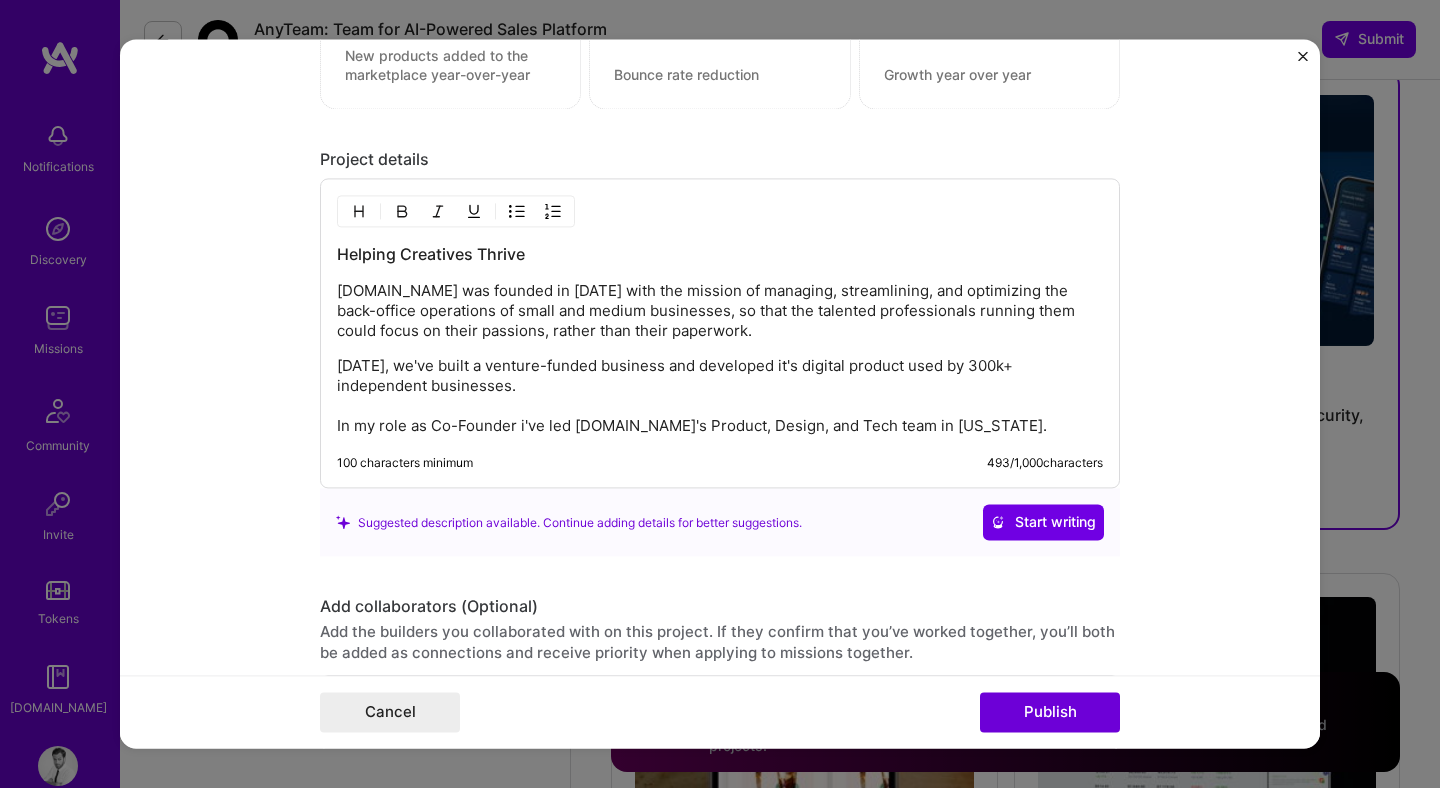click on "Within four years, we've built a venture-funded business and developed it's digital product used by 300k+ independent businesses.  In my role as Co-Founder i've led AND.CO's Product, Design, and Tech team in New York." at bounding box center (720, 397) 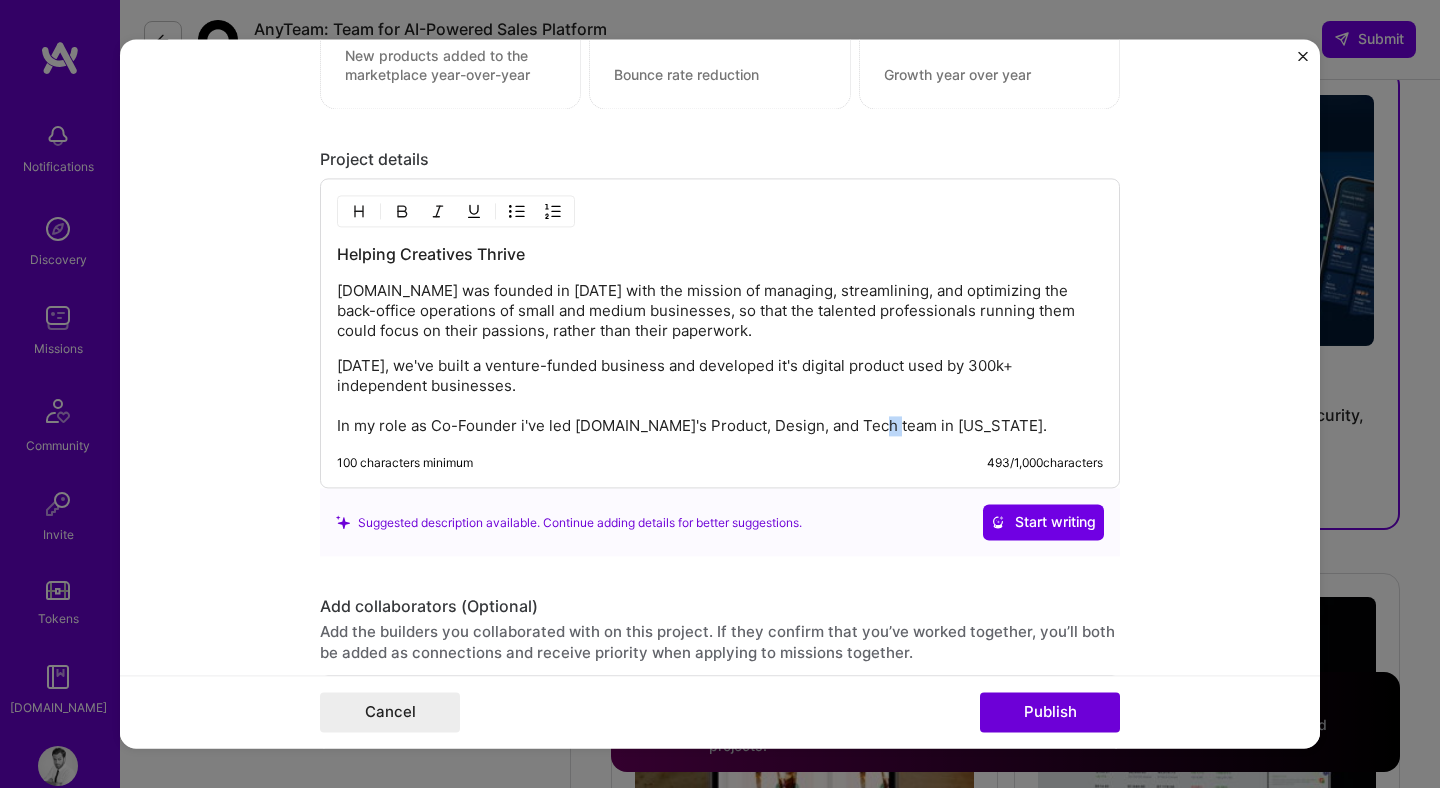 click on "Within four years, we've built a venture-funded business and developed it's digital product used by 300k+ independent businesses.  In my role as Co-Founder i've led AND.CO's Product, Design, and Tech team in New York." at bounding box center [720, 397] 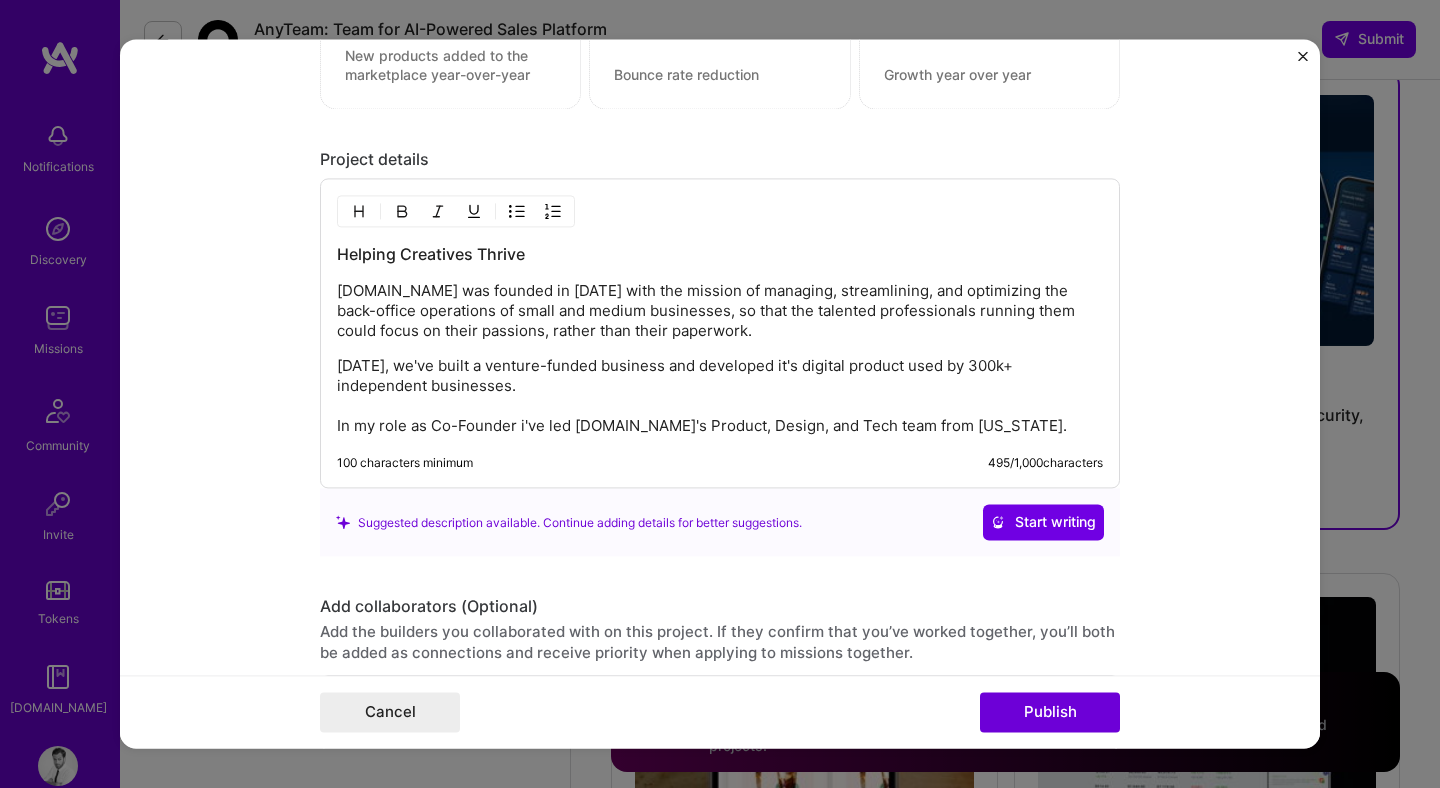 click on "Within four years, we've built a venture-funded business and developed it's digital product used by 300k+ independent businesses.  In my role as Co-Founder i've led AND.CO's Product, Design, and Tech team from New York." at bounding box center [720, 397] 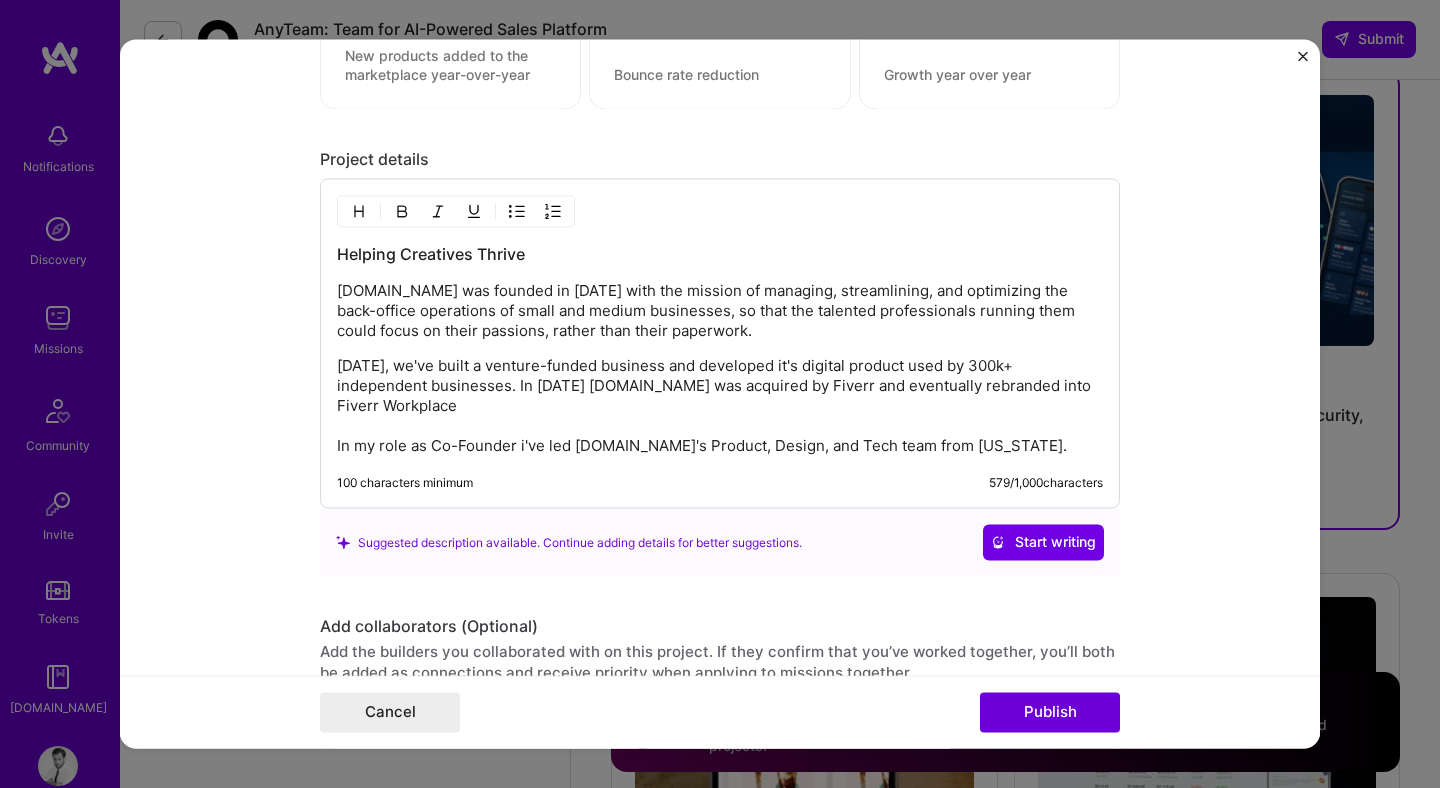 click on "Within four years, we've built a venture-funded business and developed it's digital product used by 300k+ independent businesses. In 2019 AND.CO was acquired by Fiverr and eventually rebranded into Fiverr Workplace In my role as Co-Founder i've led AND.CO's Product, Design, and Tech team from New York." at bounding box center (720, 407) 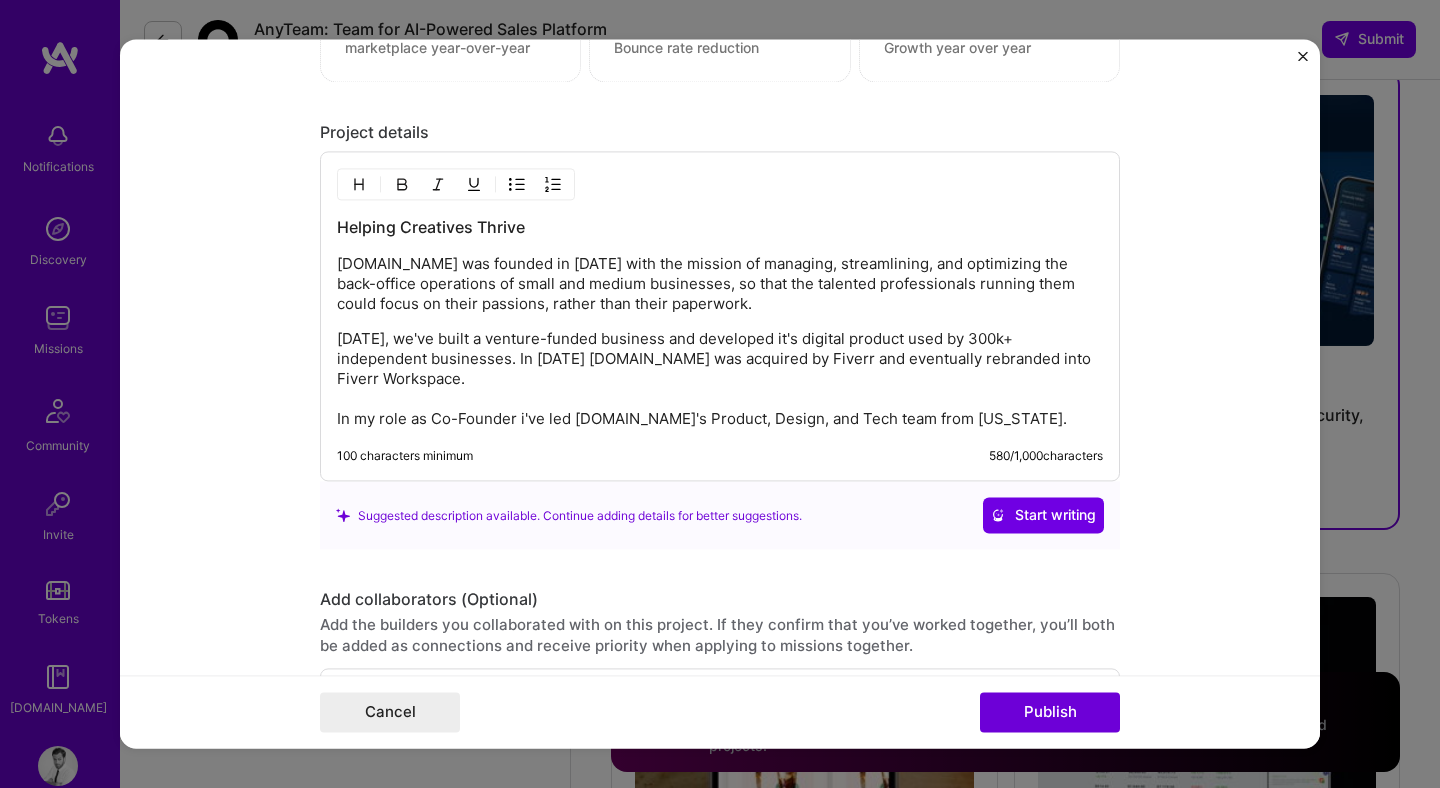 scroll, scrollTop: 3610, scrollLeft: 0, axis: vertical 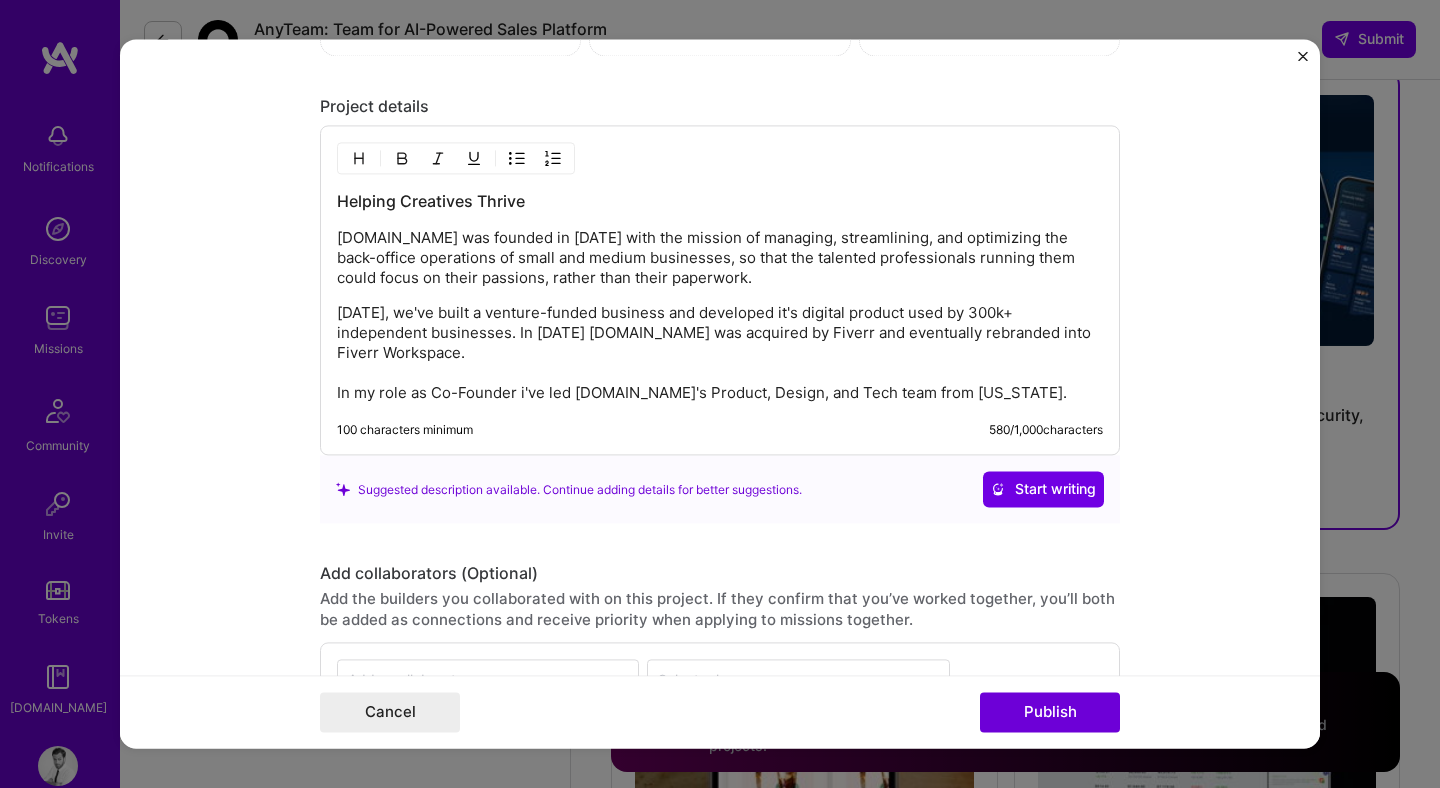 click on "Within four years, we've built a venture-funded business and developed it's digital product used by 300k+ independent businesses. In 2019 AND.CO was acquired by Fiverr and eventually rebranded into Fiverr Workspace. In my role as Co-Founder i've led AND.CO's Product, Design, and Tech team from New York." at bounding box center (720, 354) 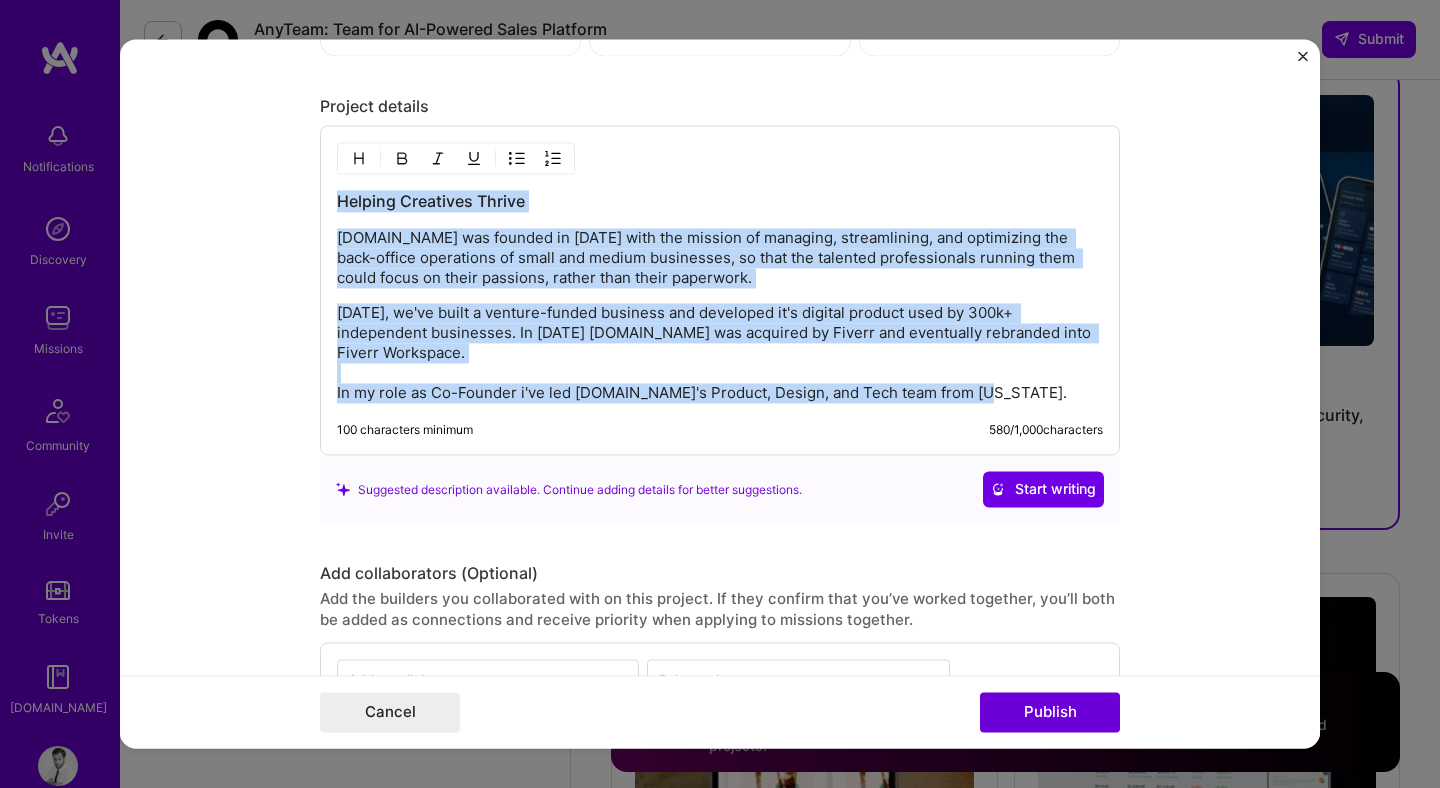 copy on "Helping Creatives Thrive  AND.CO was founded in 2015 with the mission of managing, streamlining, and optimizing the back-office operations of small and medium businesses, so that the talented professionals running them could focus on their passions, rather than their paperwork. Within four years, we've built a venture-funded business and developed it's digital product used by 300k+ independent businesses. In 2019 AND.CO was acquired by Fiverr and eventually rebranded into Fiverr Workspace. In my role as Co-Founder i've led AND.CO's Product, Design, and Tech team from New York." 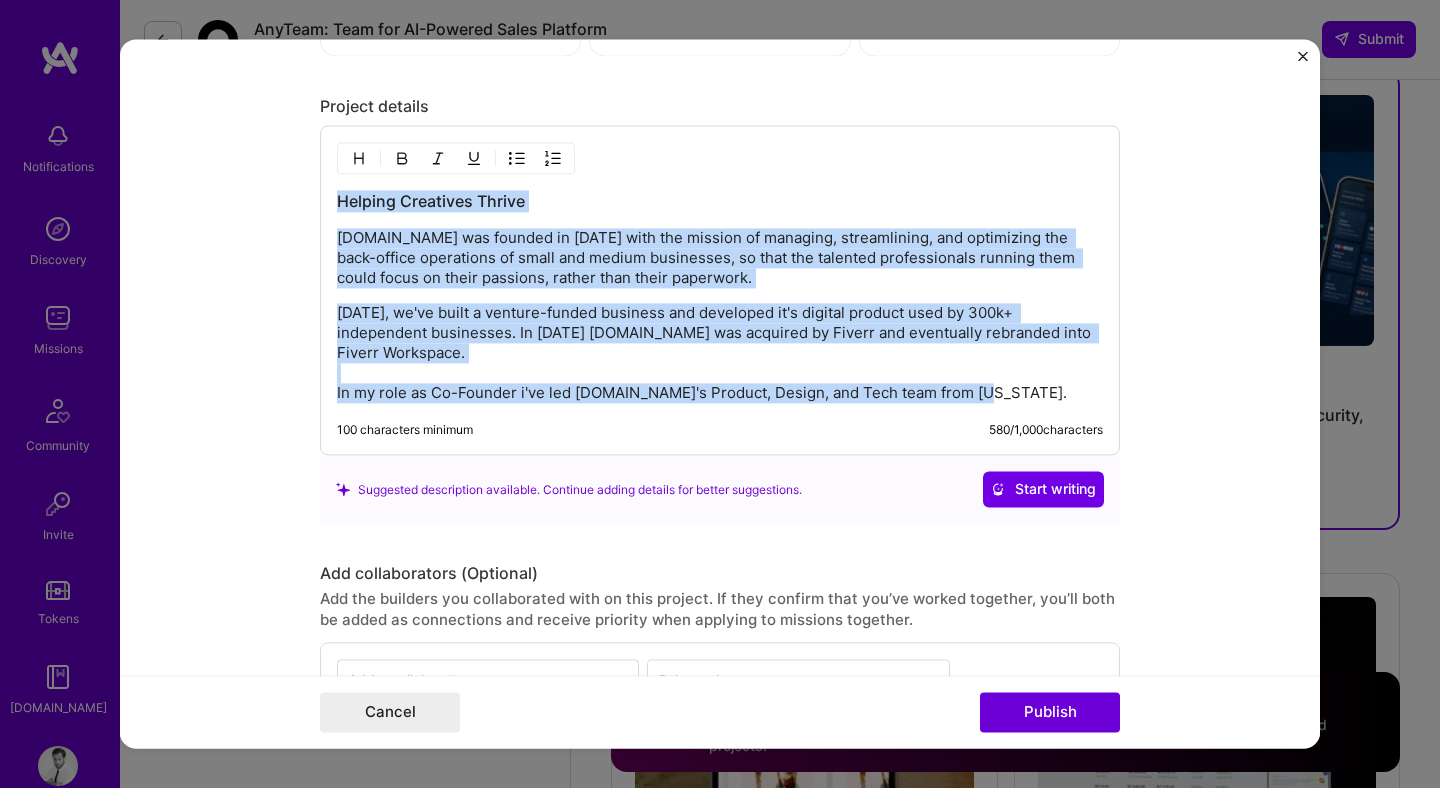 click on "Within four years, we've built a venture-funded business and developed it's digital product used by 300k+ independent businesses. In 2019 AND.CO was acquired by Fiverr and eventually rebranded into Fiverr Workspace. In my role as Co-Founder i've led AND.CO's Product, Design, and Tech team from New York." at bounding box center (720, 354) 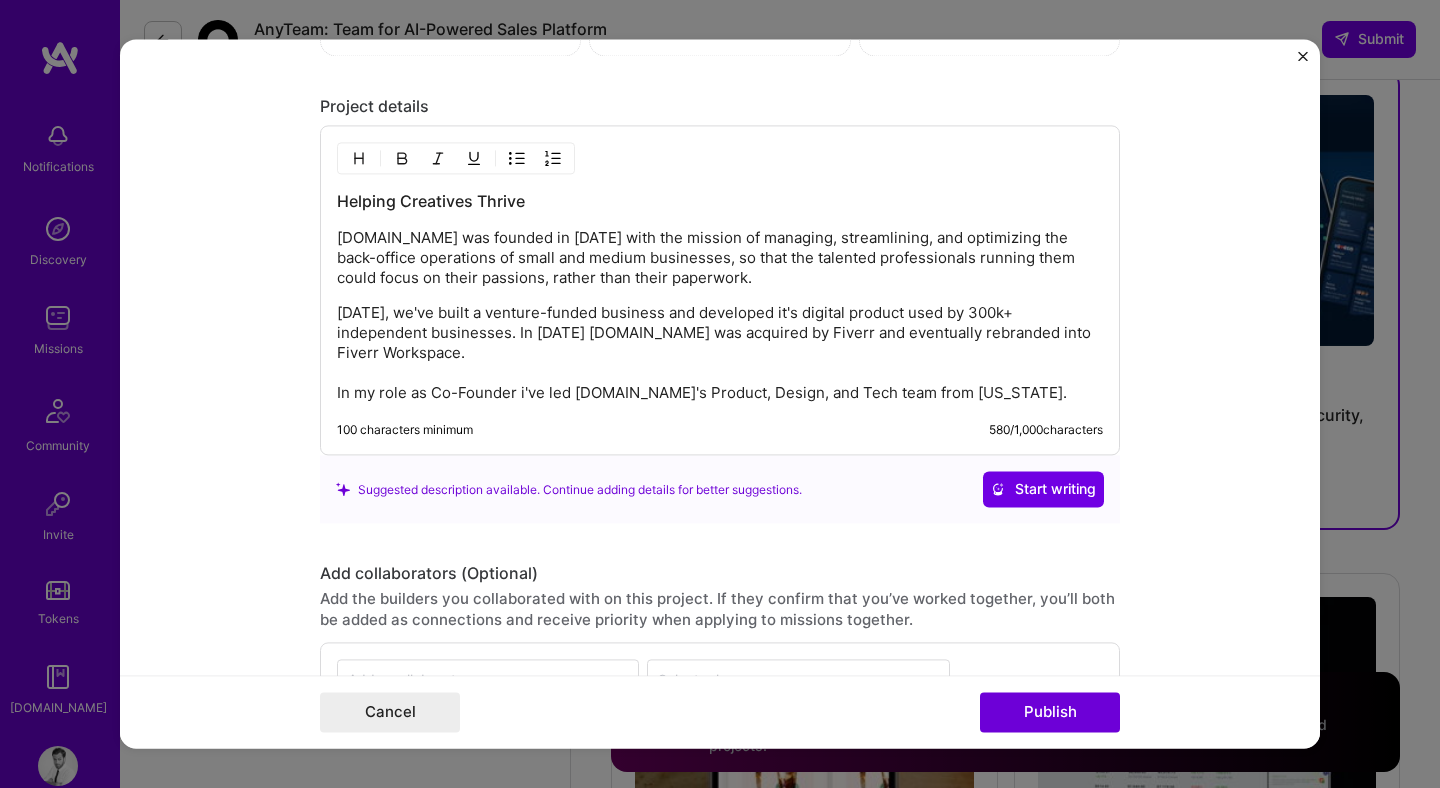click on "AND.CO was founded in 2015 with the mission of managing, streamlining, and optimizing the back-office operations of small and medium businesses, so that the talented professionals running them could focus on their passions, rather than their paperwork." at bounding box center [720, 259] 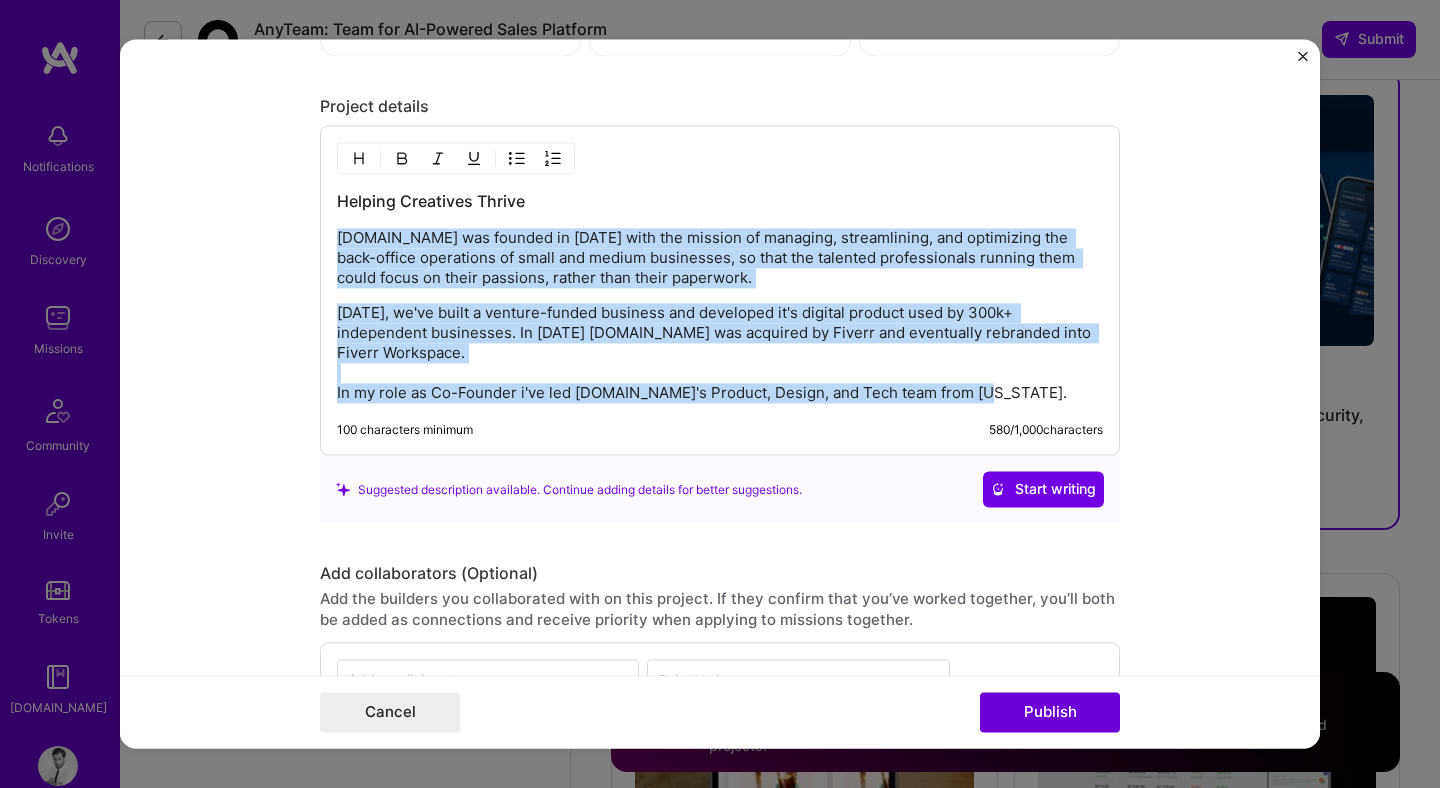 click on "Within four years, we've built a venture-funded business and developed it's digital product used by 300k+ independent businesses. In 2019 AND.CO was acquired by Fiverr and eventually rebranded into Fiverr Workspace. In my role as Co-Founder i've led AND.CO's Product, Design, and Tech team from New York." at bounding box center (720, 354) 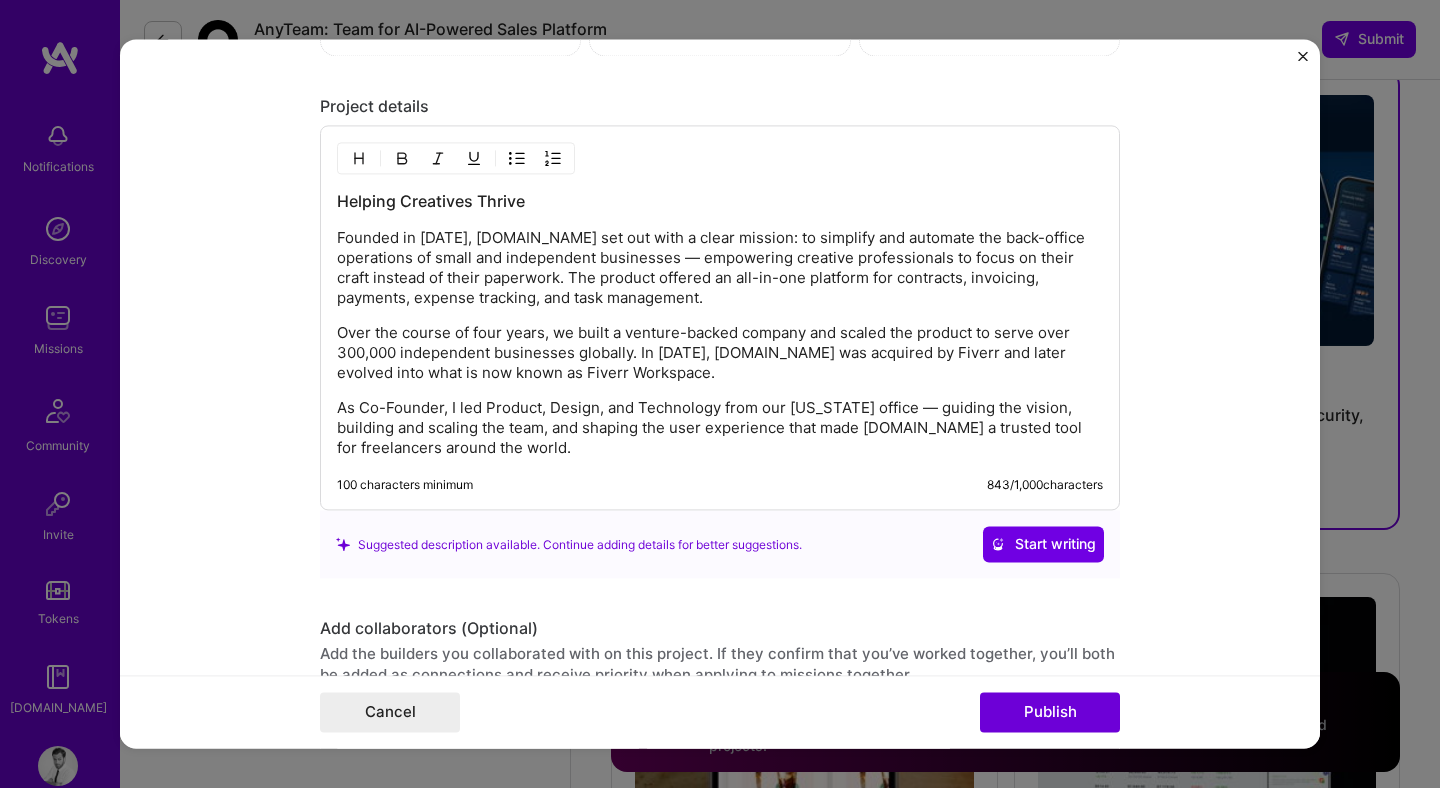 click on "Editing suggested project This project is suggested based on your LinkedIn, resume or A.Team activity. Project title Co-Founding AND.CO (acq. by Fiverr) Company AND.CO
Project industry Industry 2 Project Link (Optional) https://and.co
Add New Image Remove Image Role Co-Founder & CEO Product Manager Mar, 2015
to Dec, 2019
I’m still working on this project Skills used — Add up to 12 skills Any new skills will be added to your profile. Enter skills... 23 P&L Responsibility 1 2 3 4 5 Product Design 1 2 3 4 5 Product Strategy 1 2 3 4 5 Team Leadership 1 2 3 4 5 Wireframing 1 2 3 4 5 People Management 1 2 3 4 5 UX Design 1 2 3 4 5 Roadmapping 1 2 3 4 5 Analytics 1 2 3 4 5 Backlog Prioritization 1 2 3 4 5 Brand Strategy 1 2 3 4 5 Design Sprint 1 2 3 4 5 Figma 1 2 3 4 5 Google Analytics 1 2 3 4 5 Heap Analytics 1 2 3 4 5 Invision 1 2 3 4 5 Product Analytics 1 2 3 4 5 Customer Acquisition" at bounding box center [720, 393] 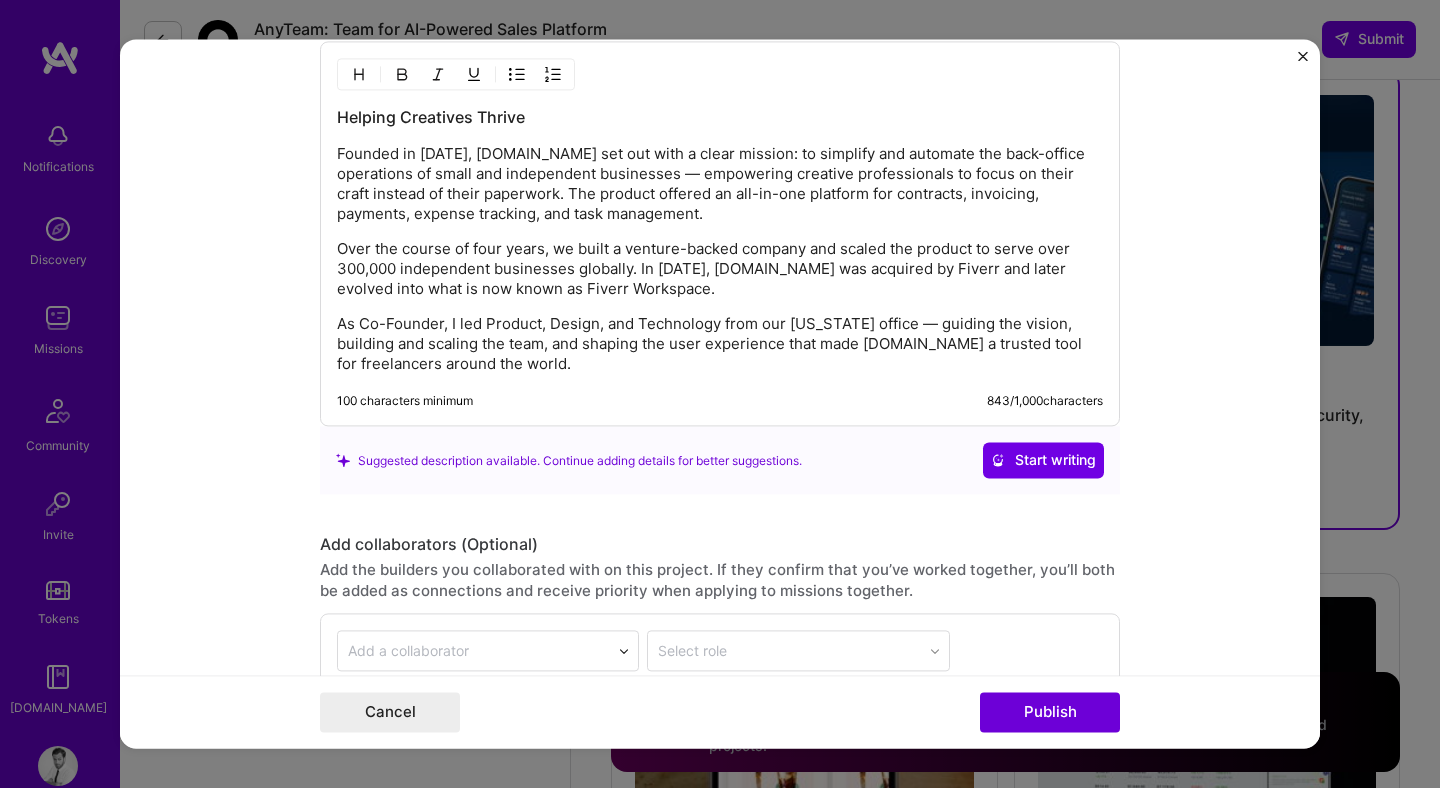 scroll, scrollTop: 3888, scrollLeft: 0, axis: vertical 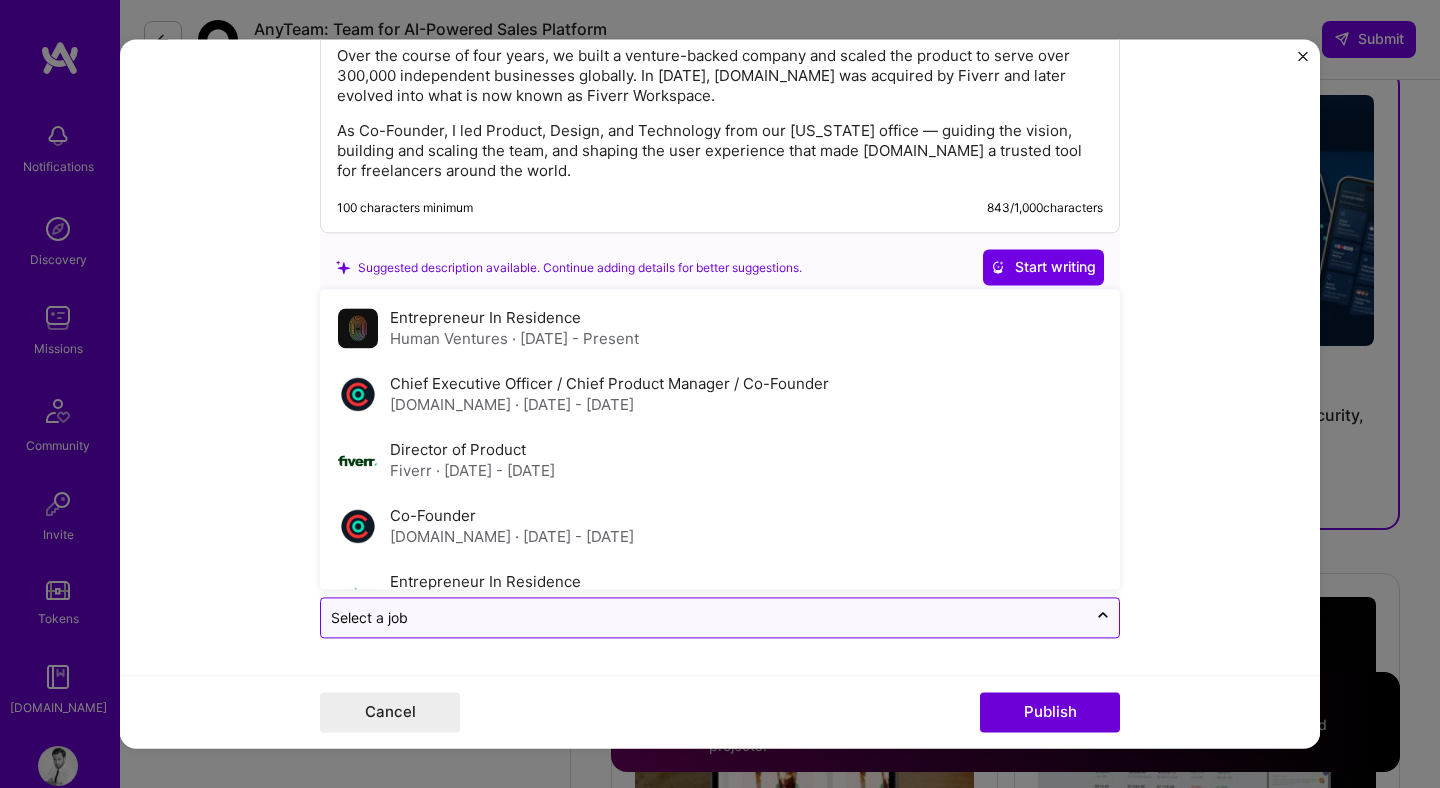click at bounding box center [704, 618] 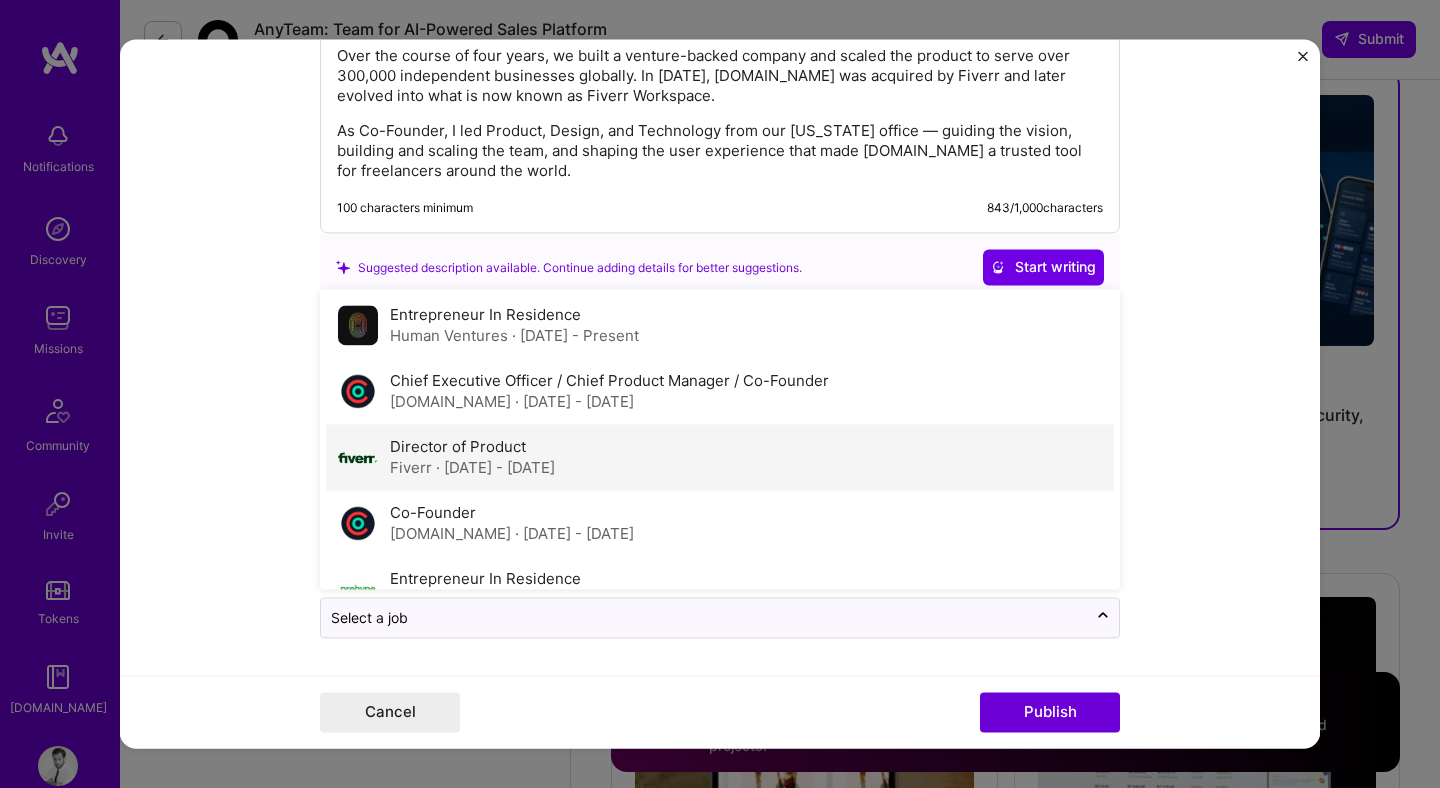 scroll, scrollTop: 0, scrollLeft: 0, axis: both 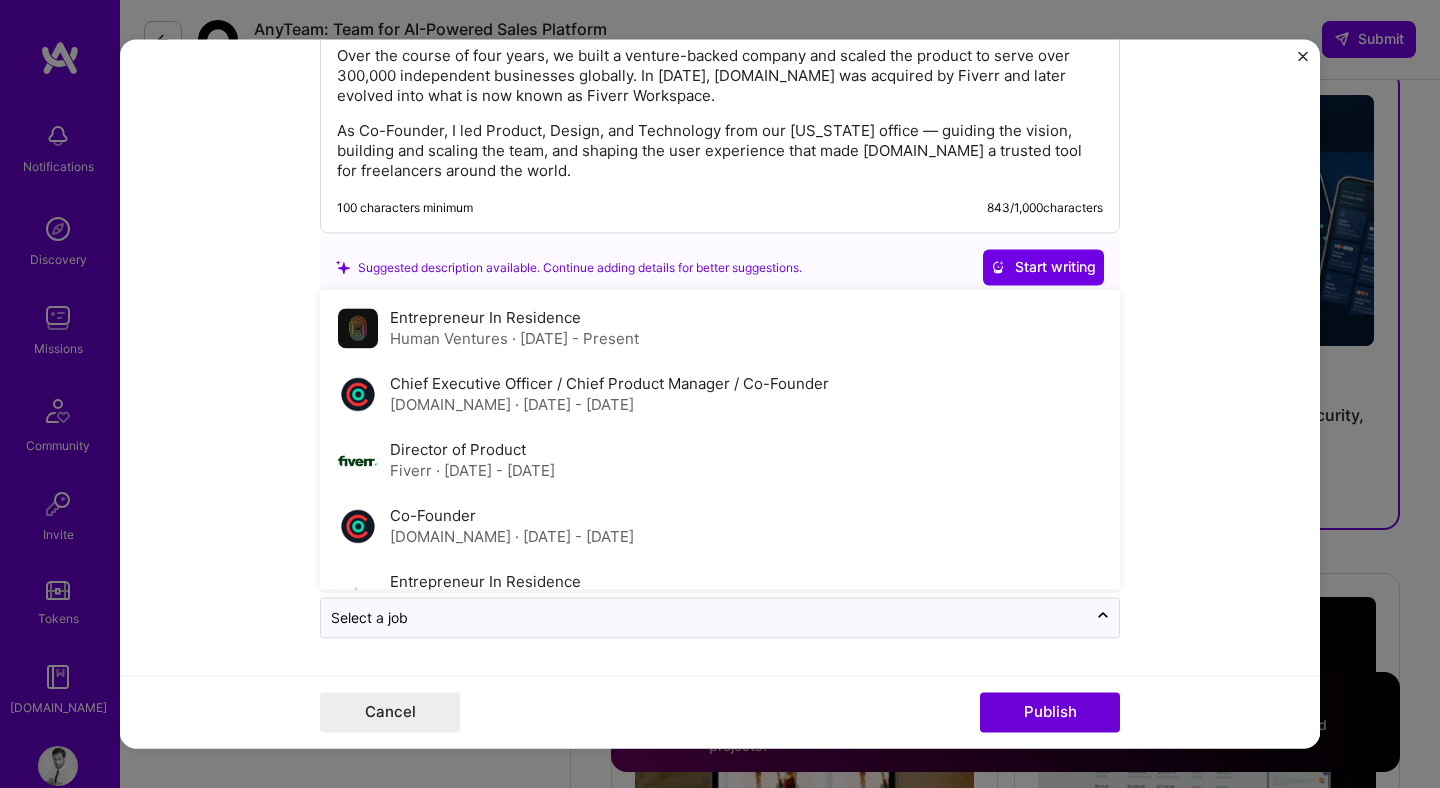 click on "Editing suggested project This project is suggested based on your LinkedIn, resume or A.Team activity. Project title Co-Founding AND.CO (acq. by Fiverr) Company AND.CO
Project industry Industry 2 Project Link (Optional) https://and.co
Add New Image Remove Image Role Co-Founder & CEO Product Manager Mar, 2015
to Dec, 2019
I’m still working on this project Skills used — Add up to 12 skills Any new skills will be added to your profile. Enter skills... 23 P&L Responsibility 1 2 3 4 5 Product Design 1 2 3 4 5 Product Strategy 1 2 3 4 5 Team Leadership 1 2 3 4 5 Wireframing 1 2 3 4 5 People Management 1 2 3 4 5 UX Design 1 2 3 4 5 Roadmapping 1 2 3 4 5 Analytics 1 2 3 4 5 Backlog Prioritization 1 2 3 4 5 Brand Strategy 1 2 3 4 5 Design Sprint 1 2 3 4 5 Figma 1 2 3 4 5 Google Analytics 1 2 3 4 5 Heap Analytics 1 2 3 4 5 Invision 1 2 3 4 5 Product Analytics 1 2 3 4 5 Customer Acquisition" at bounding box center [720, 393] 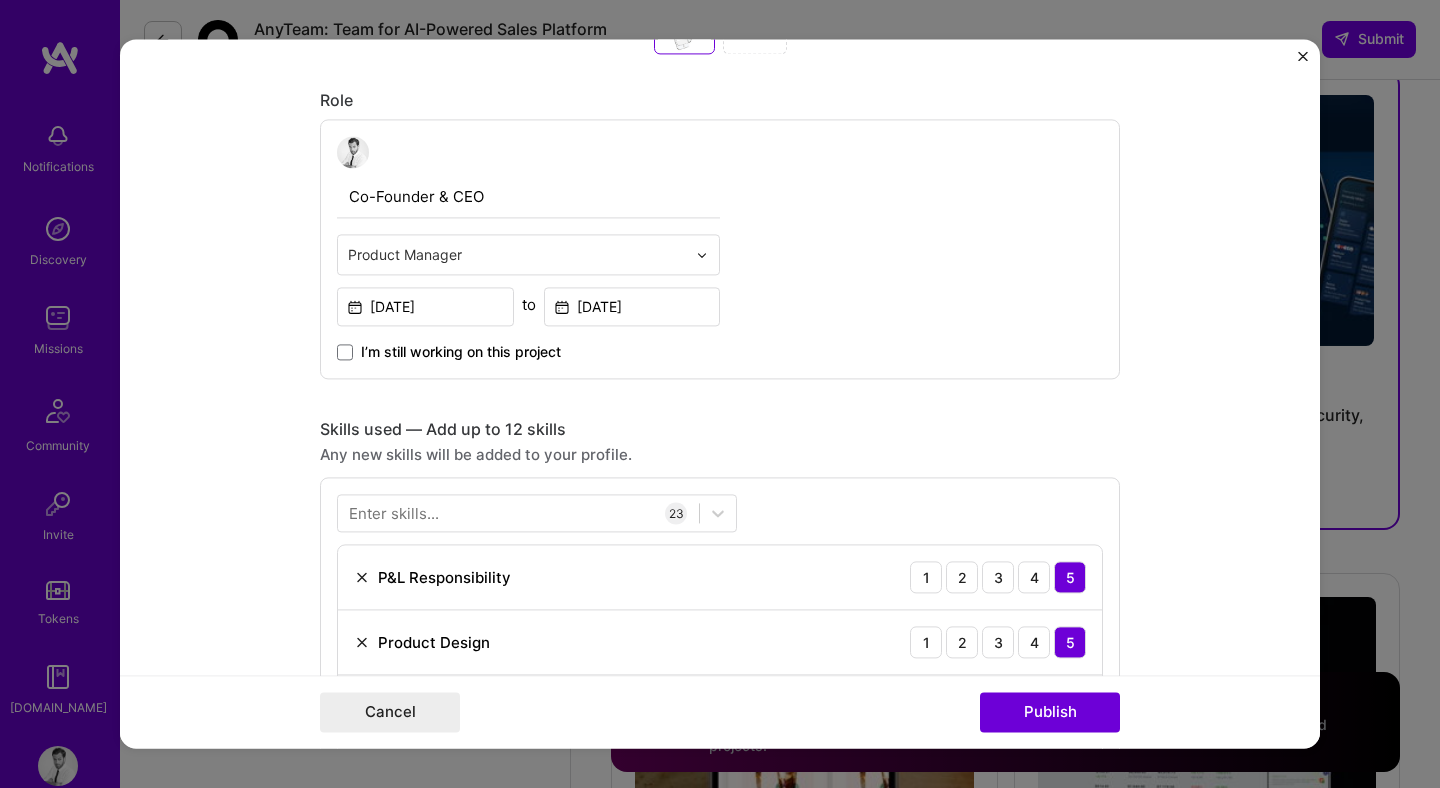 scroll, scrollTop: 1020, scrollLeft: 0, axis: vertical 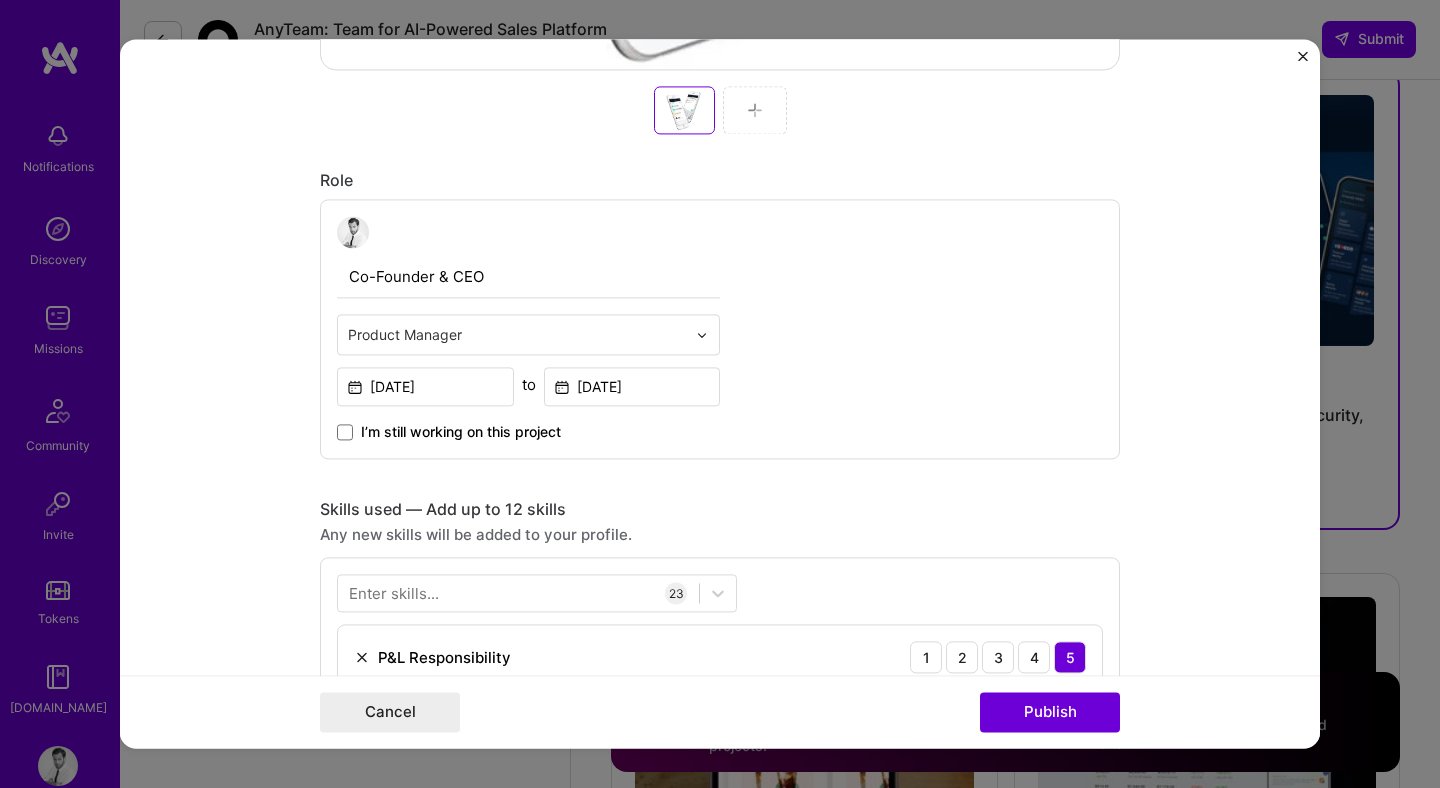 drag, startPoint x: 433, startPoint y: 277, endPoint x: 561, endPoint y: 281, distance: 128.06248 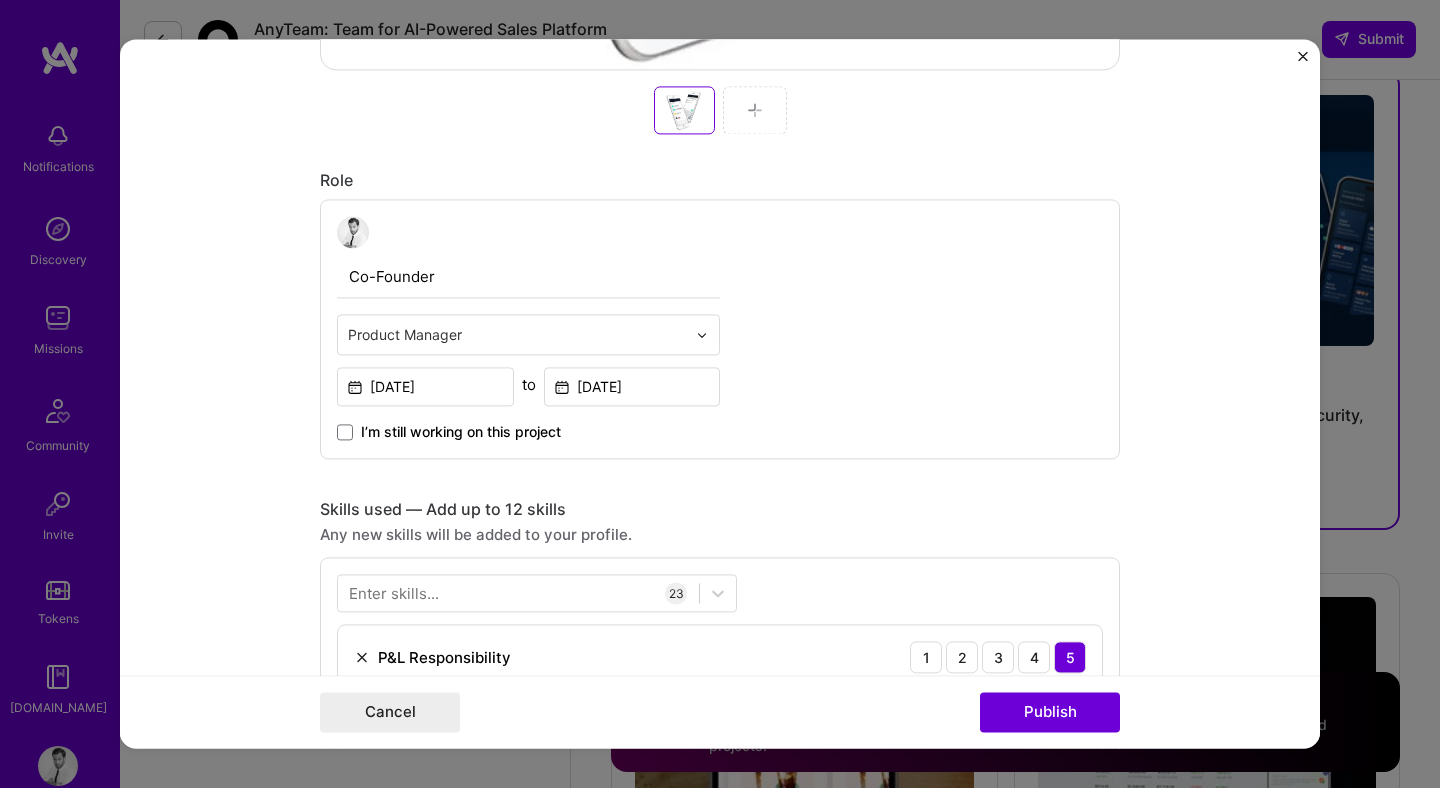 type on "Co-Founder" 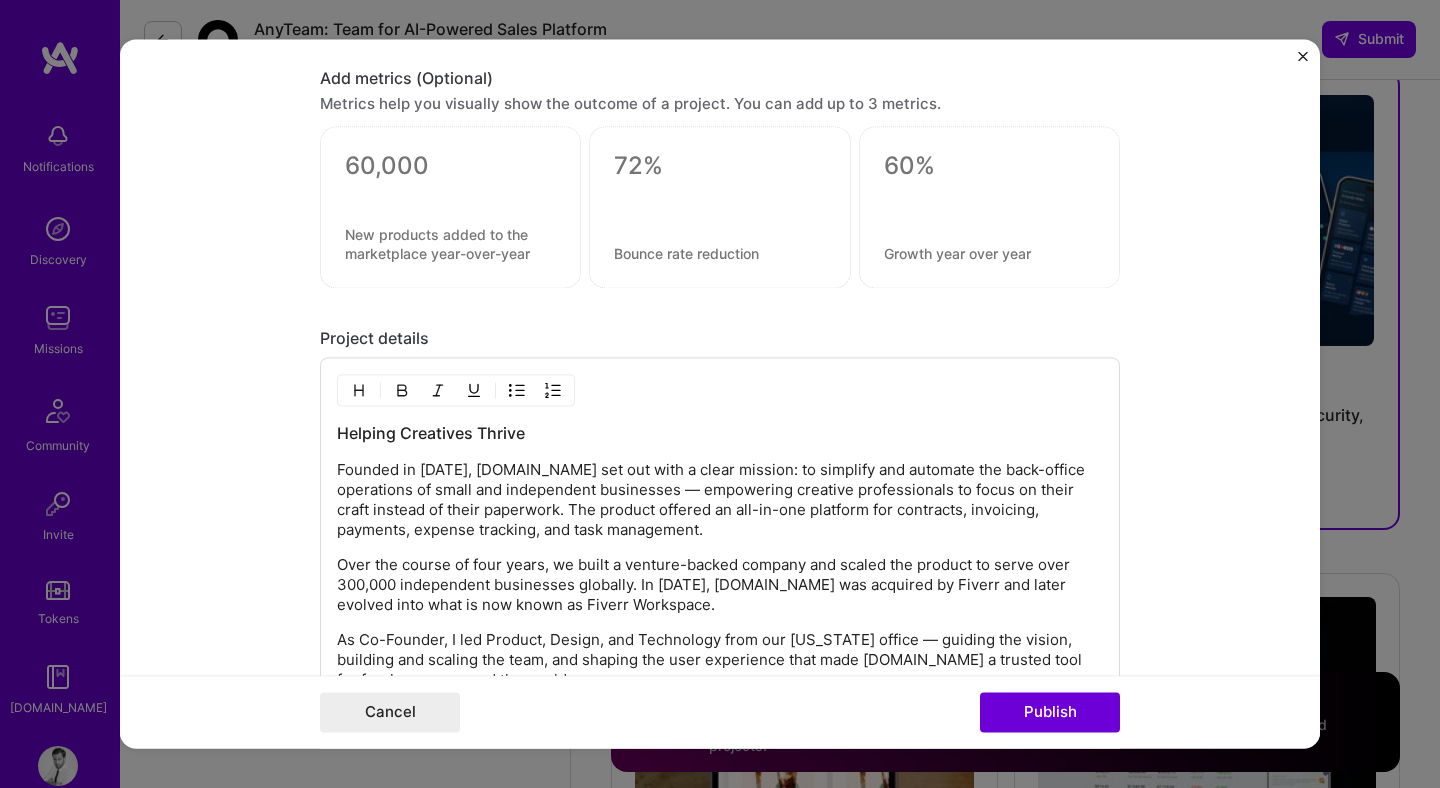 scroll, scrollTop: 3548, scrollLeft: 0, axis: vertical 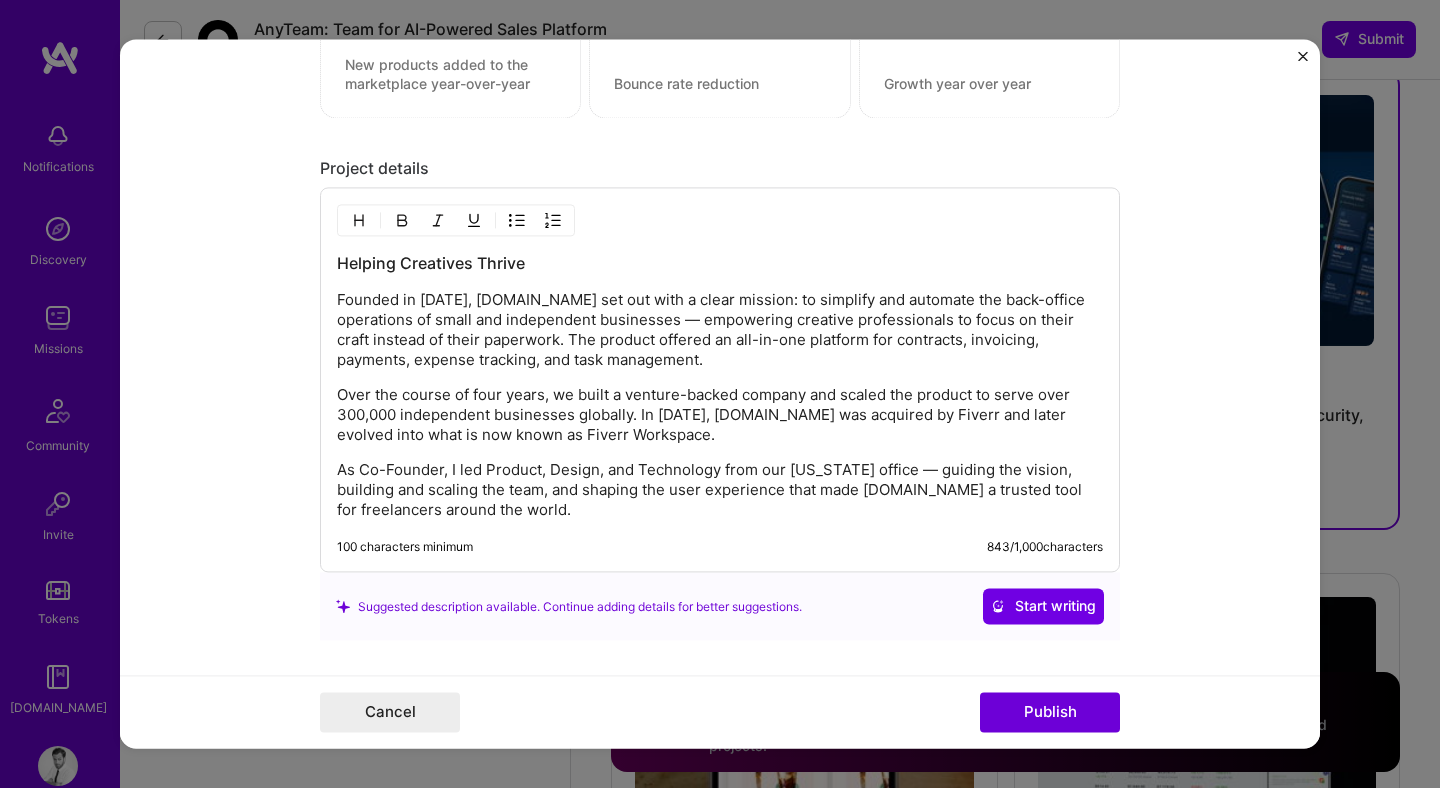 click on "Editing suggested project This project is suggested based on your LinkedIn, resume or A.Team activity. Project title Co-Founding AND.CO (acq. by Fiverr) Company AND.CO
Project industry Industry 2 Project Link (Optional) https://and.co
Add New Image Remove Image Role Co-Founder Product Manager Mar, 2015
to Dec, 2019
I’m still working on this project Skills used — Add up to 12 skills Any new skills will be added to your profile. Enter skills... 23 P&L Responsibility 1 2 3 4 5 Product Design 1 2 3 4 5 Product Strategy 1 2 3 4 5 Team Leadership 1 2 3 4 5 Wireframing 1 2 3 4 5 People Management 1 2 3 4 5 UX Design 1 2 3 4 5 Roadmapping 1 2 3 4 5 Analytics 1 2 3 4 5 Backlog Prioritization 1 2 3 4 5 Brand Strategy 1 2 3 4 5 Design Sprint 1 2 3 4 5 Figma 1 2 3 4 5 Google Analytics 1 2 3 4 5 Heap Analytics 1 2 3 4 5 Invision 1 2 3 4 5 Product Analytics 1 2 3 4 5 Customer Acquisition 1 2 3" at bounding box center [720, 393] 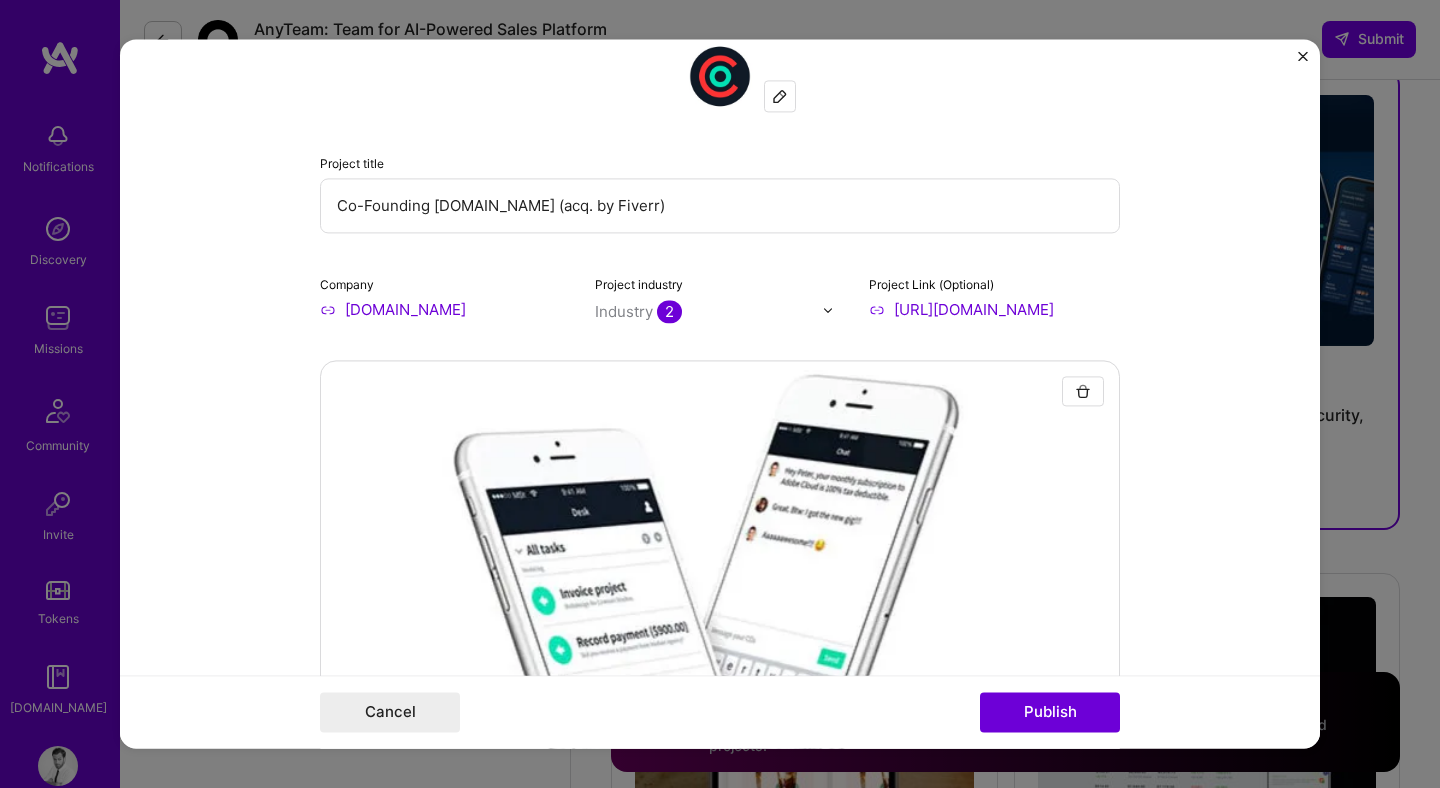 scroll, scrollTop: 128, scrollLeft: 0, axis: vertical 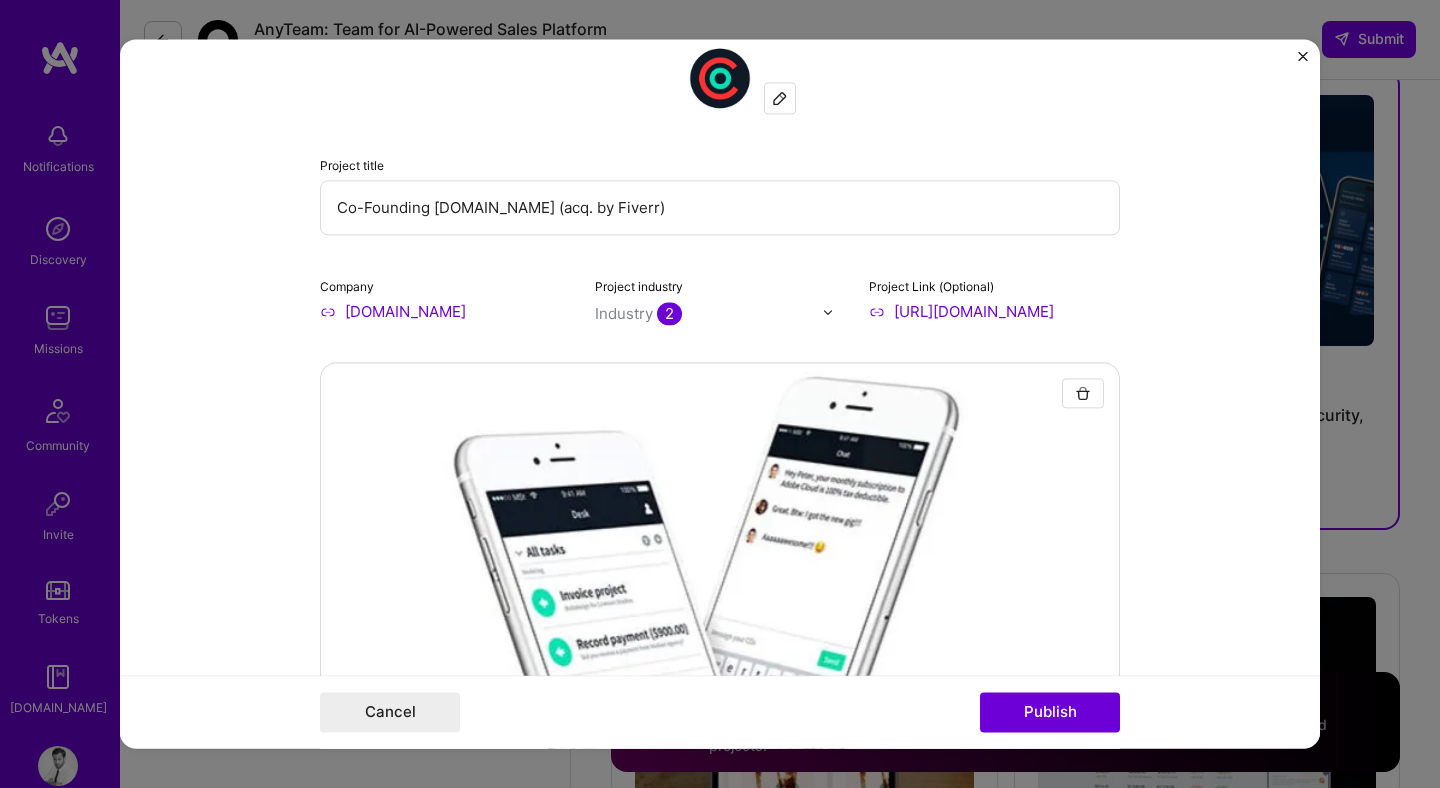 click on "Co-Founding AND.CO (acq. by Fiverr)" at bounding box center [720, 207] 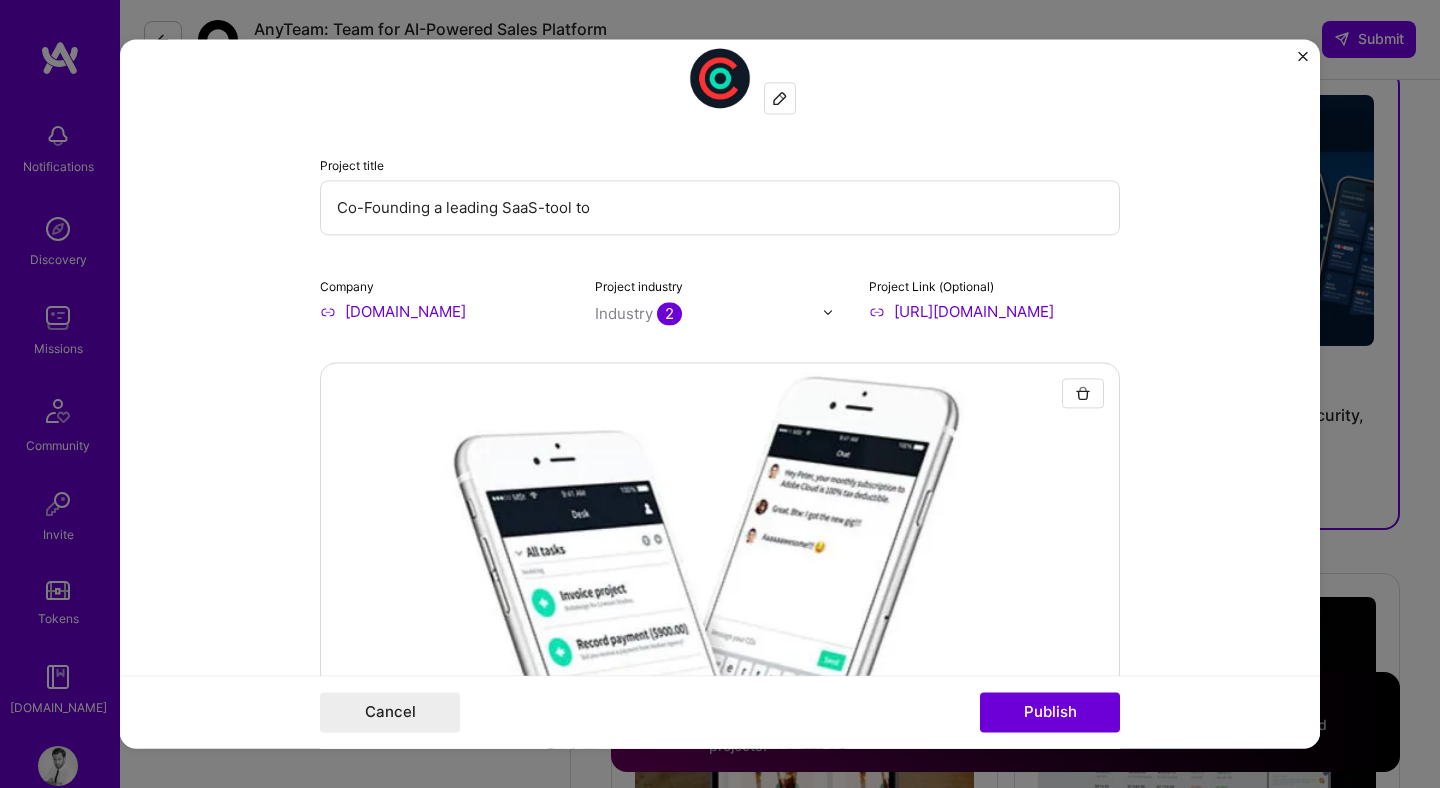 drag, startPoint x: 434, startPoint y: 209, endPoint x: 276, endPoint y: 207, distance: 158.01266 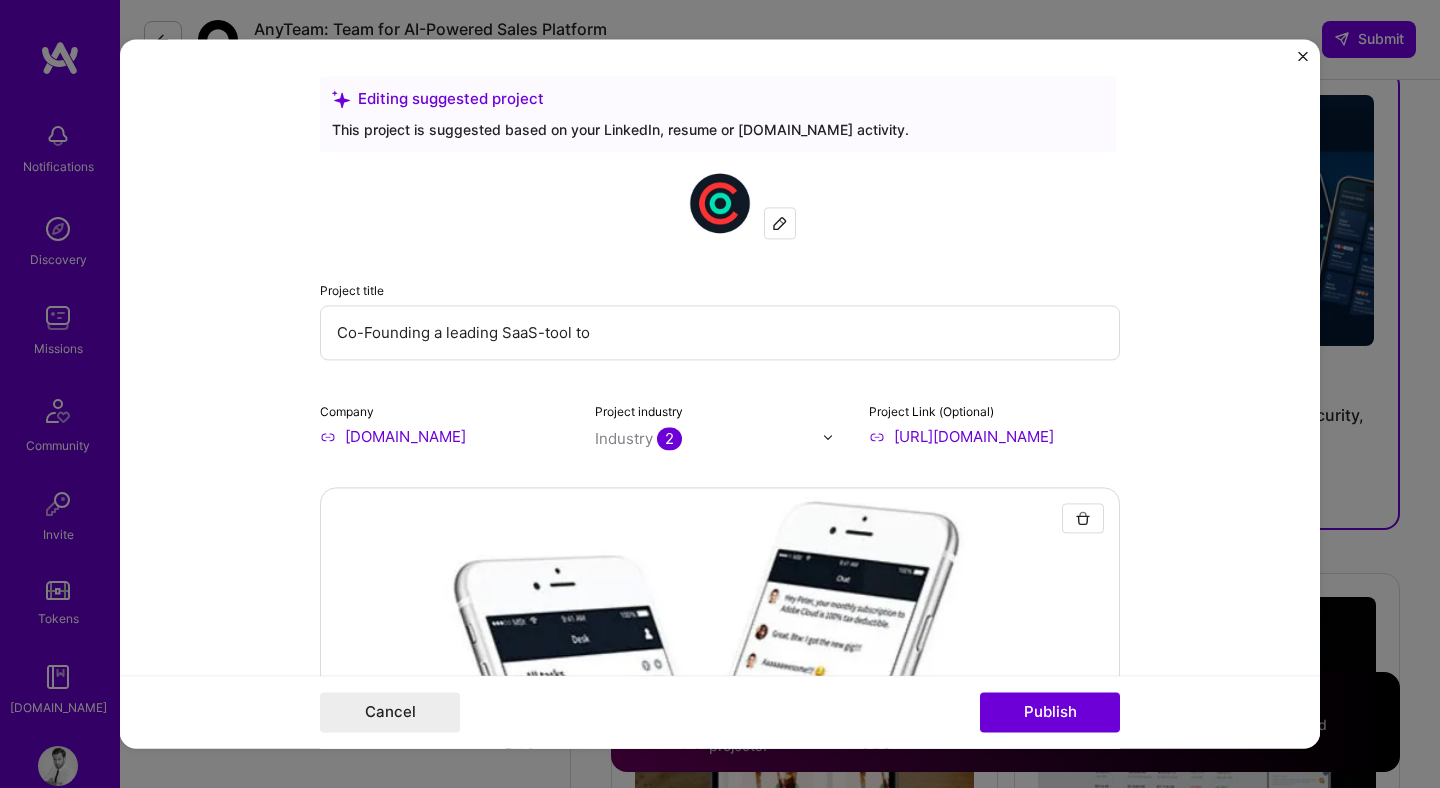 scroll, scrollTop: 0, scrollLeft: 0, axis: both 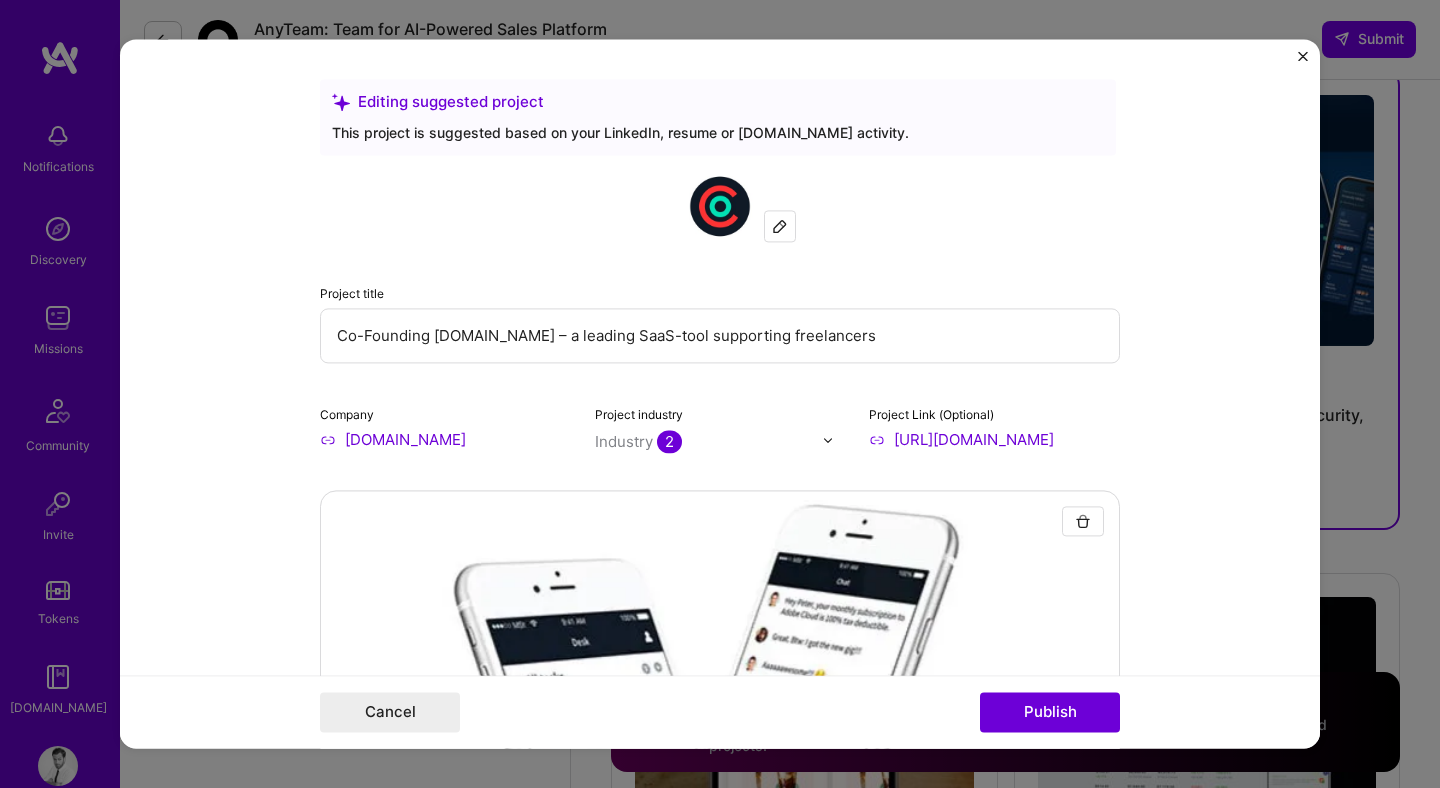 drag, startPoint x: 644, startPoint y: 338, endPoint x: 879, endPoint y: 340, distance: 235.00851 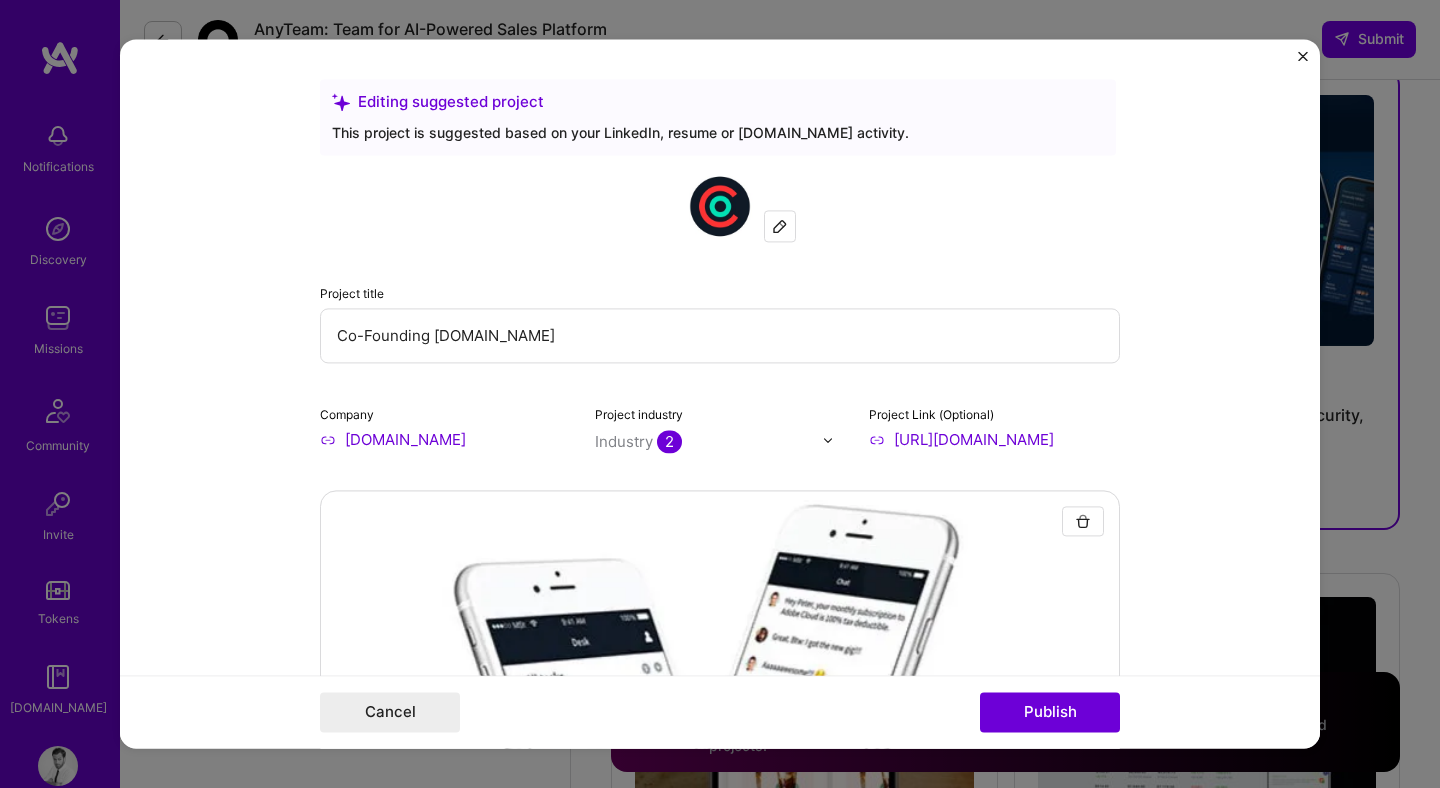 click on "Editing suggested project This project is suggested based on your LinkedIn, resume or A.Team activity. Project title Co-Founding AND.CO Company AND.CO
Project industry Industry 2 Project Link (Optional) https://and.co
Add New Image Remove Image Role Co-Founder Product Manager Mar, 2015
to Dec, 2019
I’m still working on this project Skills used — Add up to 12 skills Any new skills will be added to your profile. Enter skills... 23 P&L Responsibility 1 2 3 4 5 Product Design 1 2 3 4 5 Product Strategy 1 2 3 4 5 Team Leadership 1 2 3 4 5 Wireframing 1 2 3 4 5 People Management 1 2 3 4 5 UX Design 1 2 3 4 5 Roadmapping 1 2 3 4 5 Analytics 1 2 3 4 5 Backlog Prioritization 1 2 3 4 5 Brand Strategy 1 2 3 4 5 Design Sprint 1 2 3 4 5 Figma 1 2 3 4 5 Google Analytics 1 2 3 4 5 Heap Analytics 1 2 3 4 5 Invision 1 2 3 4 5 Product Analytics 1 2 3 4 5 Customer Acquisition 1 2 3 4 5 1 2 3 4 5 1" at bounding box center [720, 393] 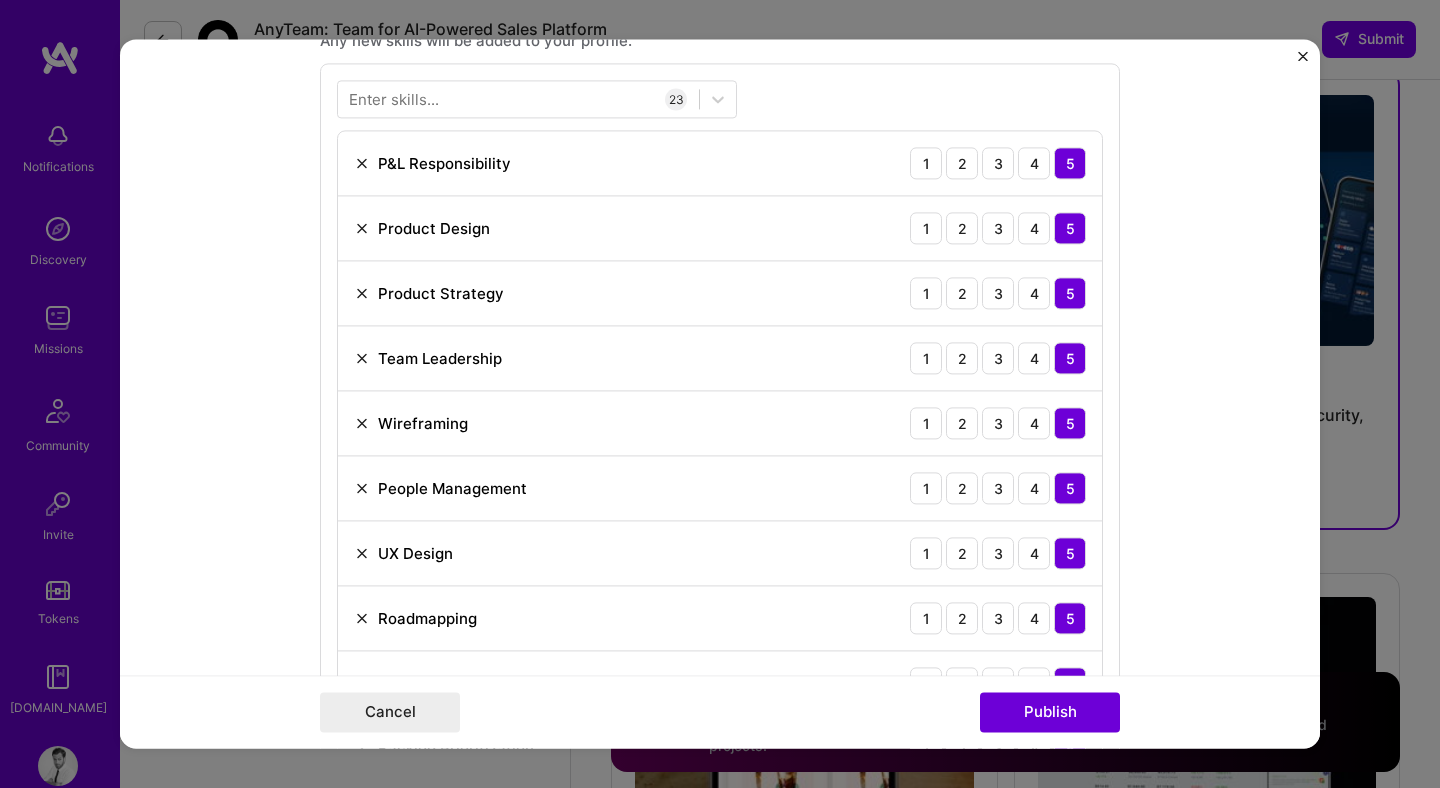 scroll, scrollTop: 0, scrollLeft: 0, axis: both 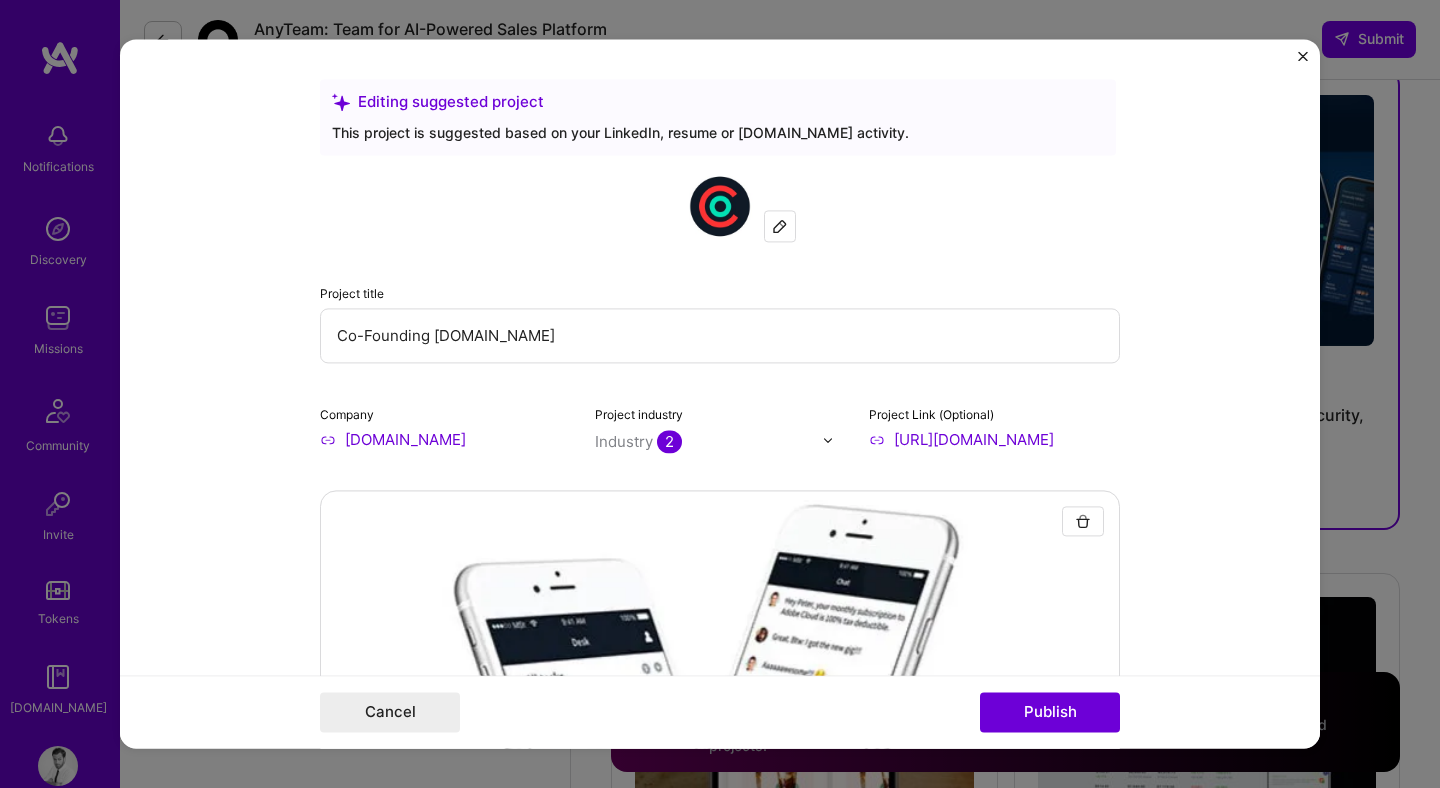 click on "Co-Founding AND.CO" at bounding box center [720, 335] 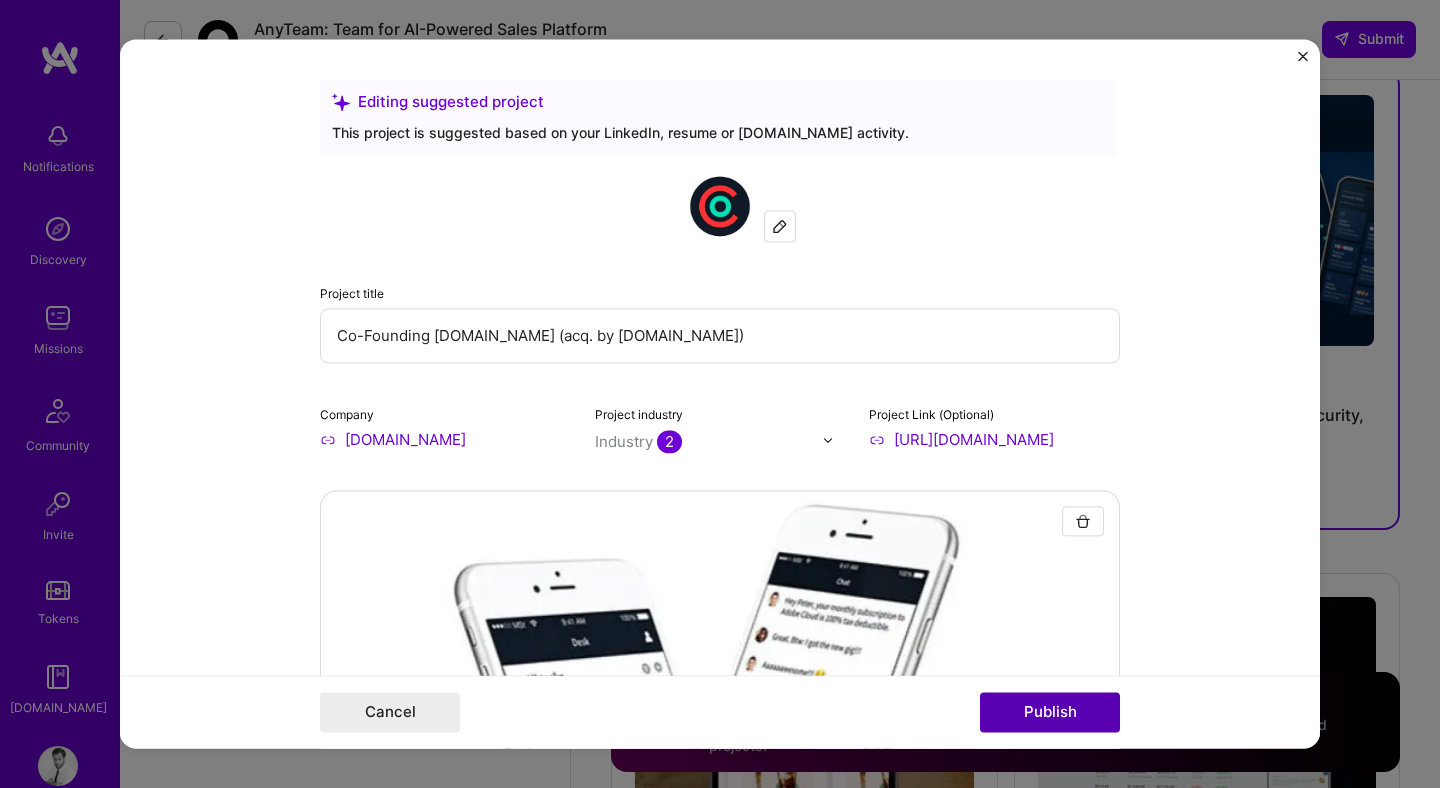 type on "Co-Founding [DOMAIN_NAME] (acq. by [DOMAIN_NAME])" 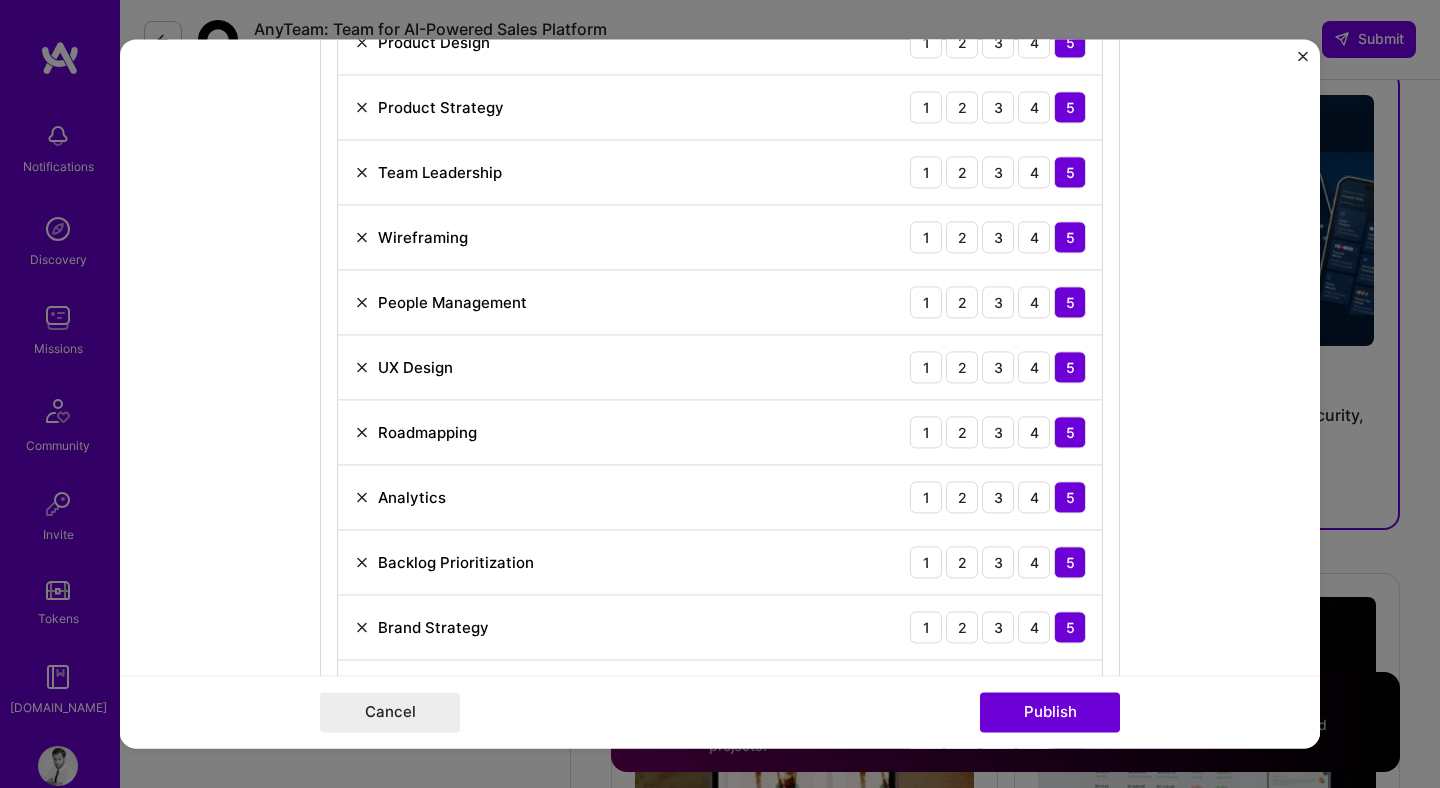 scroll, scrollTop: 1701, scrollLeft: 0, axis: vertical 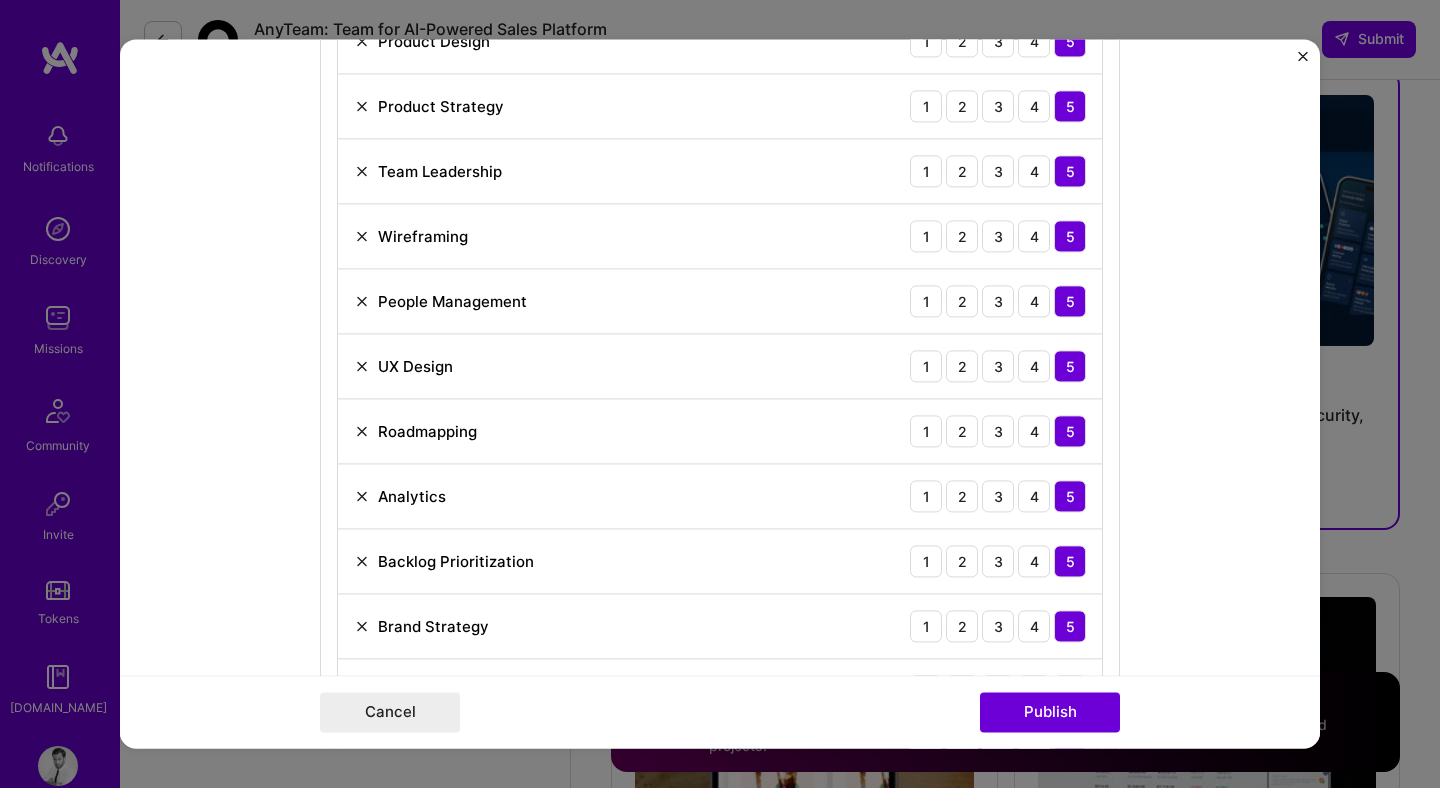 click at bounding box center (362, 301) 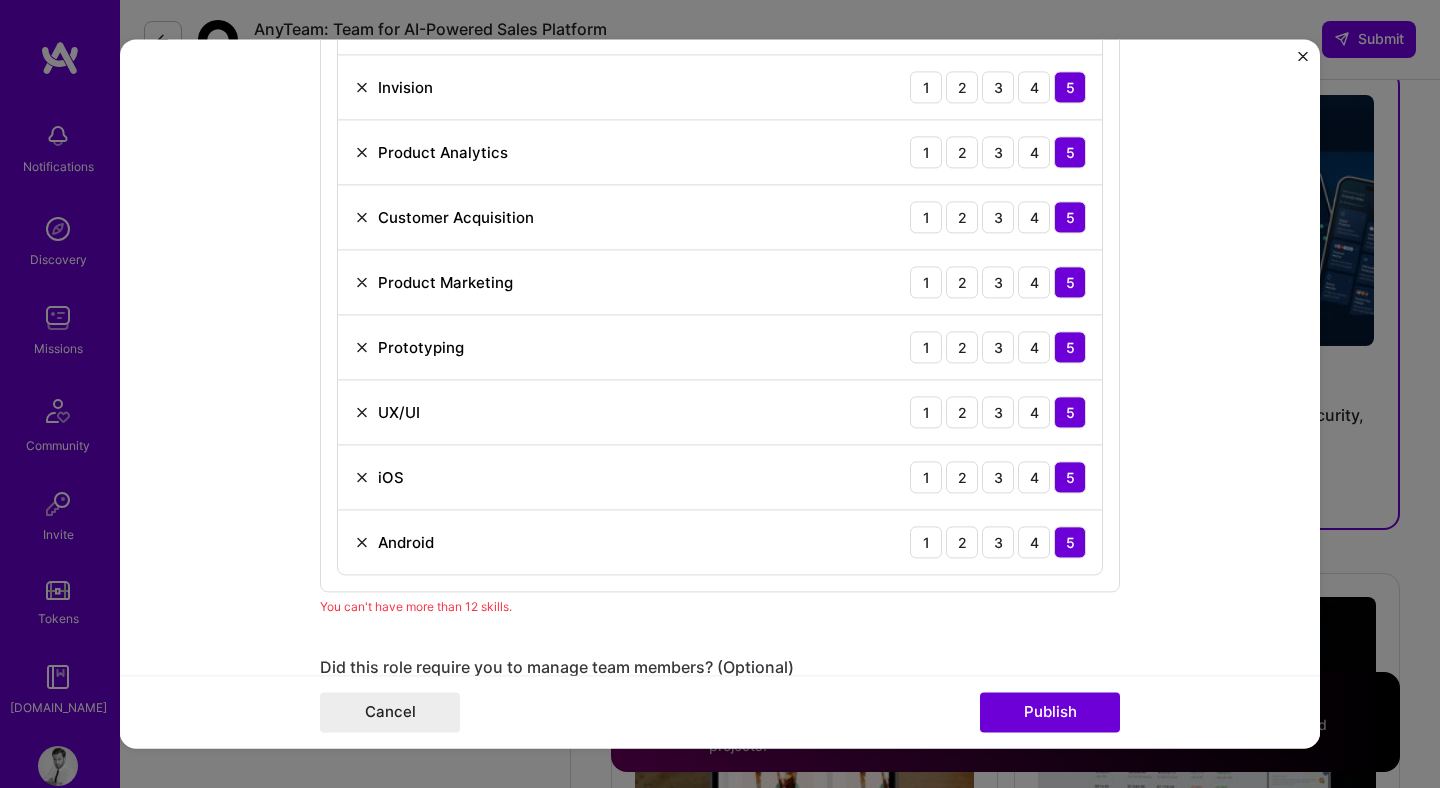 scroll, scrollTop: 2515, scrollLeft: 0, axis: vertical 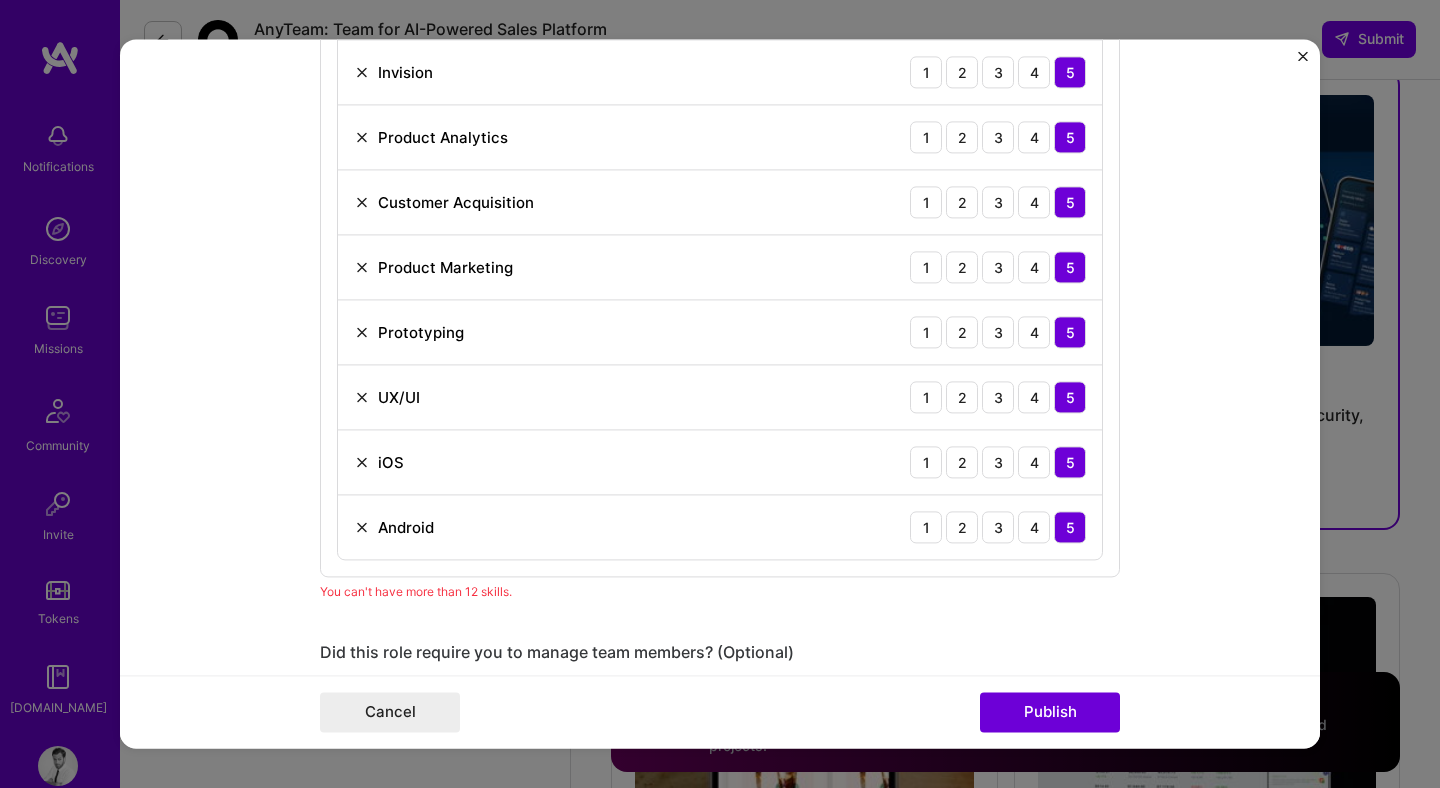 click on "Editing suggested project This project is suggested based on your LinkedIn, resume or A.Team activity. Project title Co-Founding AND.CO (acq. by Fiverr.com) Company AND.CO
Project industry Industry 2 Project Link (Optional) https://and.co
Add New Image Remove Image Role Co-Founder Product Manager Mar, 2015
to Dec, 2019
I’m still working on this project Skills used — Add up to 12 skills Any new skills will be added to your profile. Enter skills... 22 P&L Responsibility 1 2 3 4 5 Product Design 1 2 3 4 5 Product Strategy 1 2 3 4 5 Team Leadership 1 2 3 4 5 Wireframing 1 2 3 4 5 UX Design 1 2 3 4 5 Roadmapping 1 2 3 4 5 Analytics 1 2 3 4 5 Backlog Prioritization 1 2 3 4 5 Brand Strategy 1 2 3 4 5 Design Sprint 1 2 3 4 5 Figma 1 2 3 4 5 Google Analytics 1 2 3 4 5 Heap Analytics 1 2 3 4 5 Invision 1 2 3 4 5 Product Analytics 1 2 3 4 5 Customer Acquisition 1 2 3 4 5 Product Marketing 1" at bounding box center (720, 393) 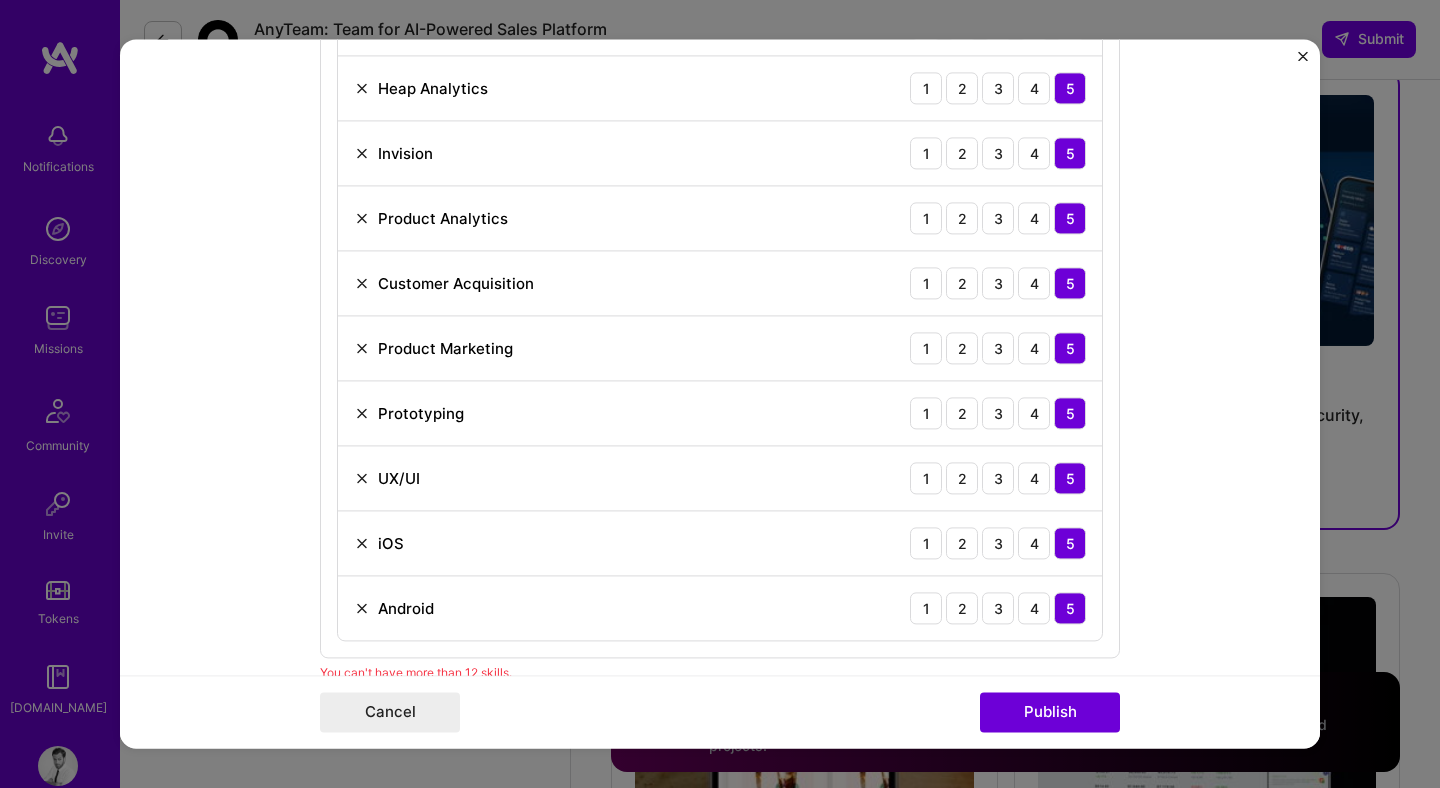 scroll, scrollTop: 2414, scrollLeft: 0, axis: vertical 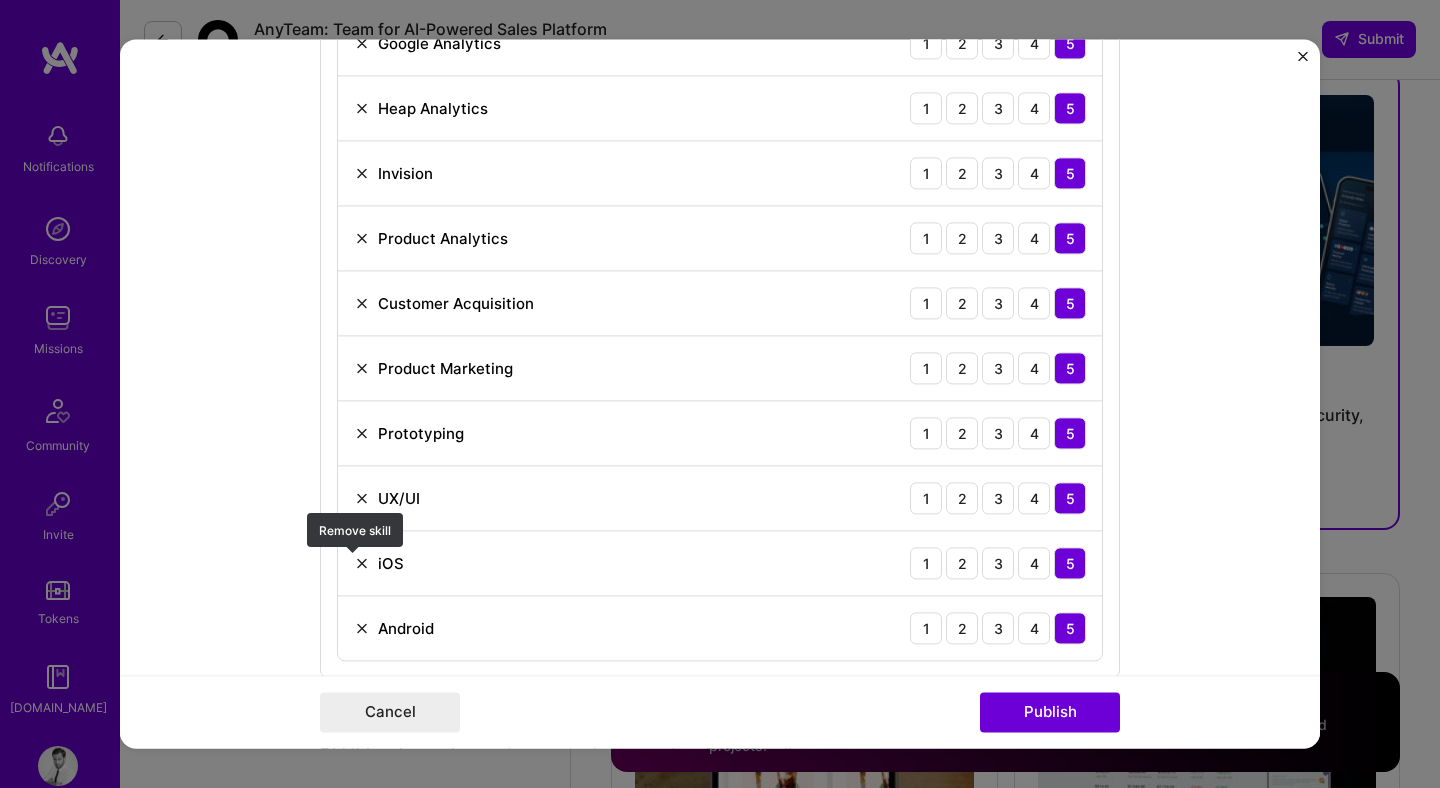 click at bounding box center (362, 563) 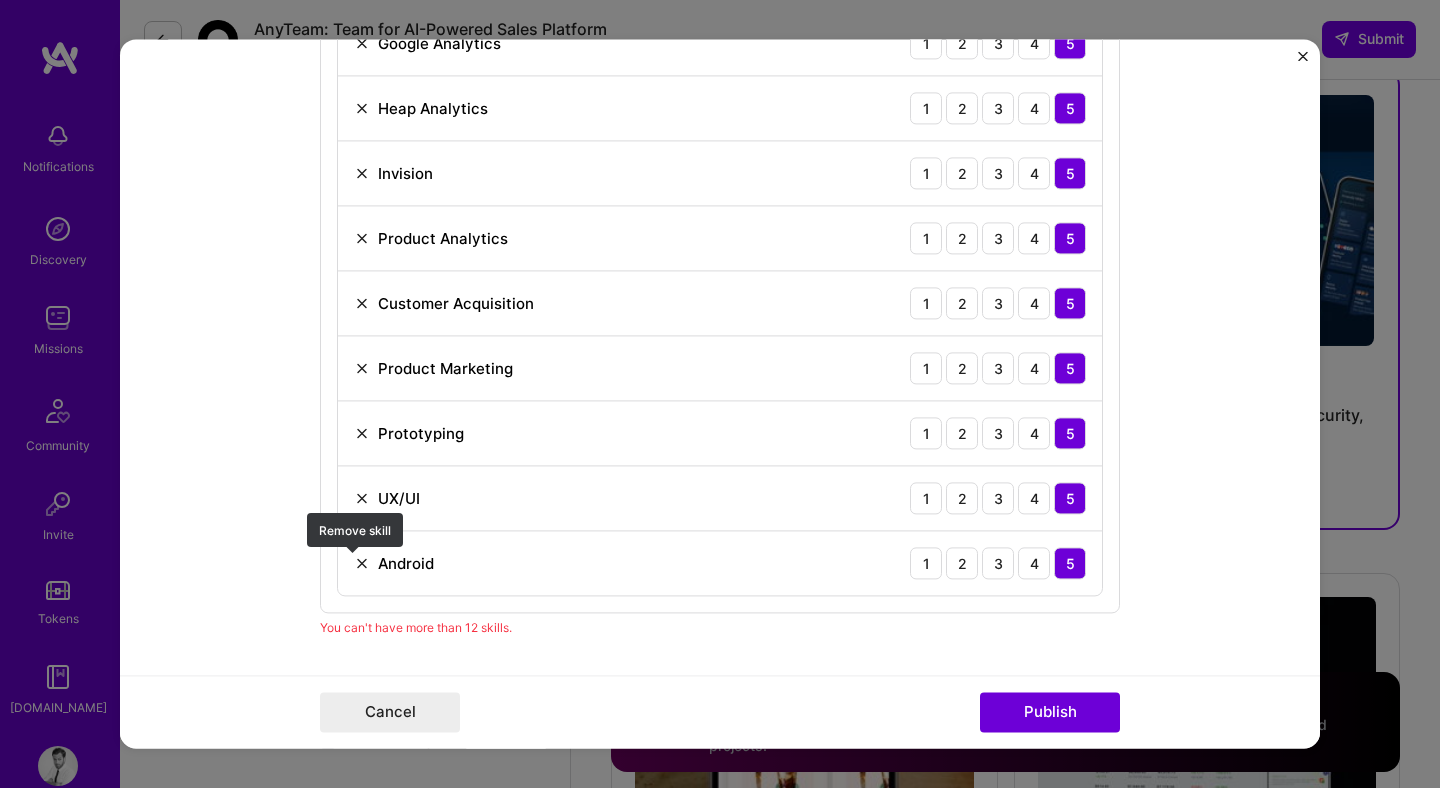 click at bounding box center [362, 563] 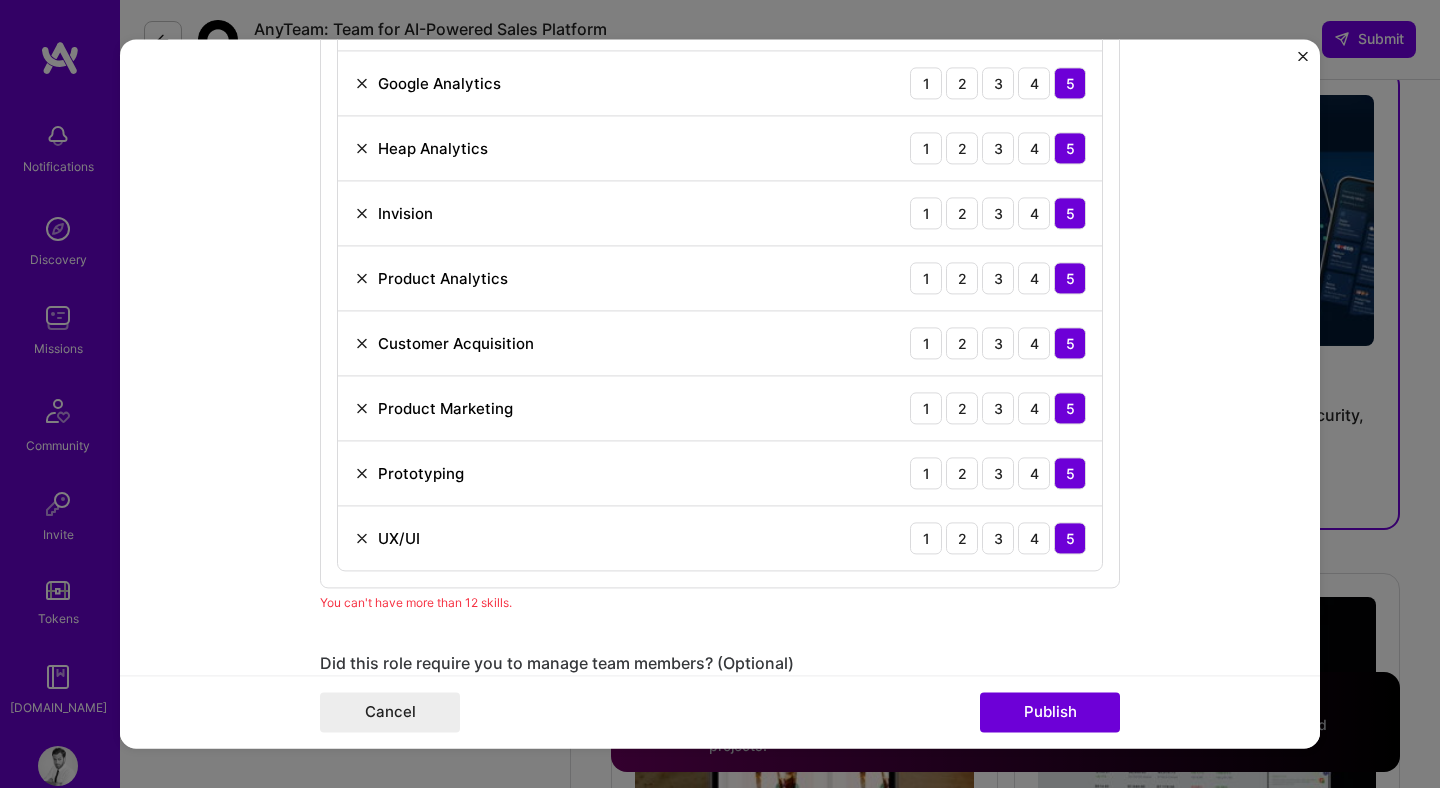 scroll, scrollTop: 2339, scrollLeft: 0, axis: vertical 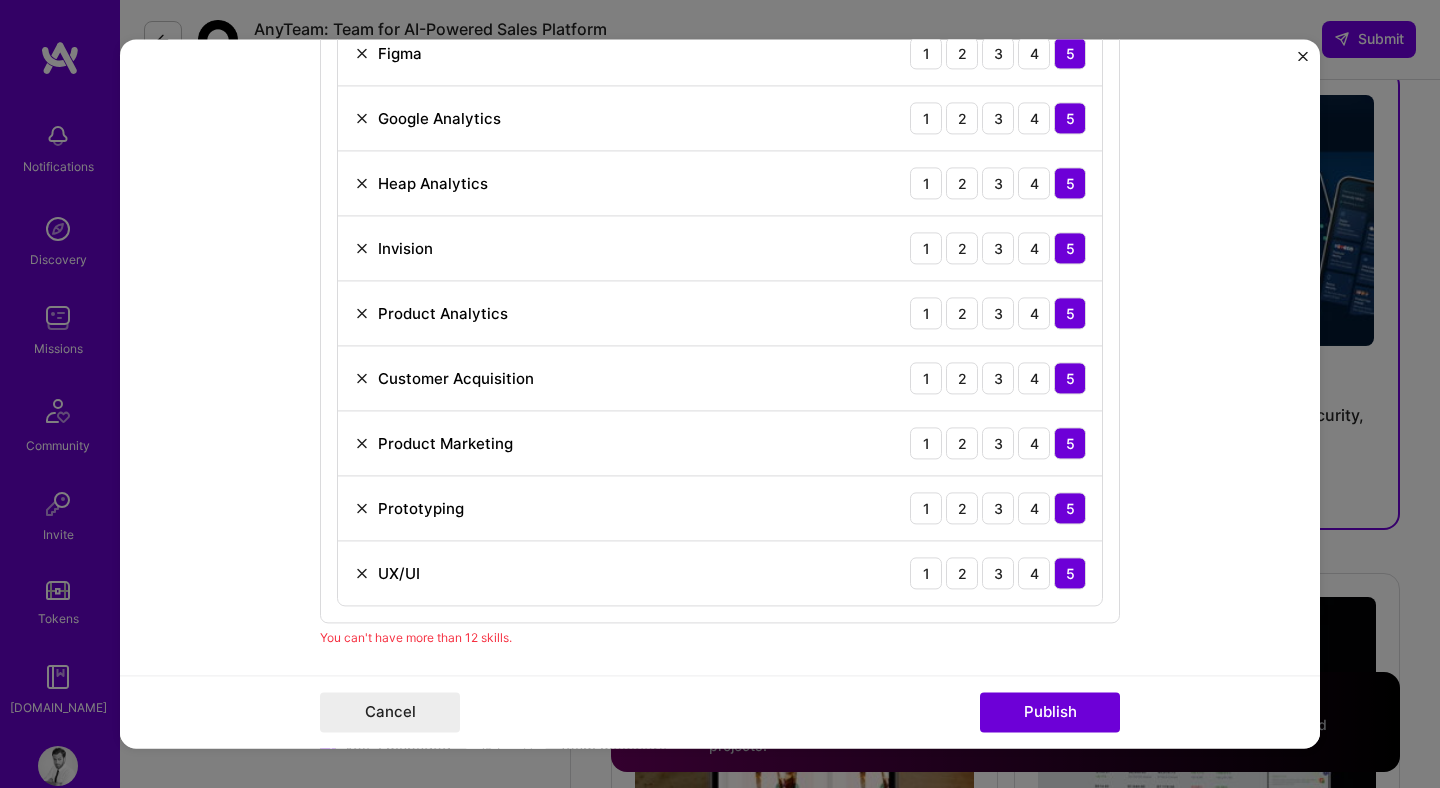 click at bounding box center [362, 443] 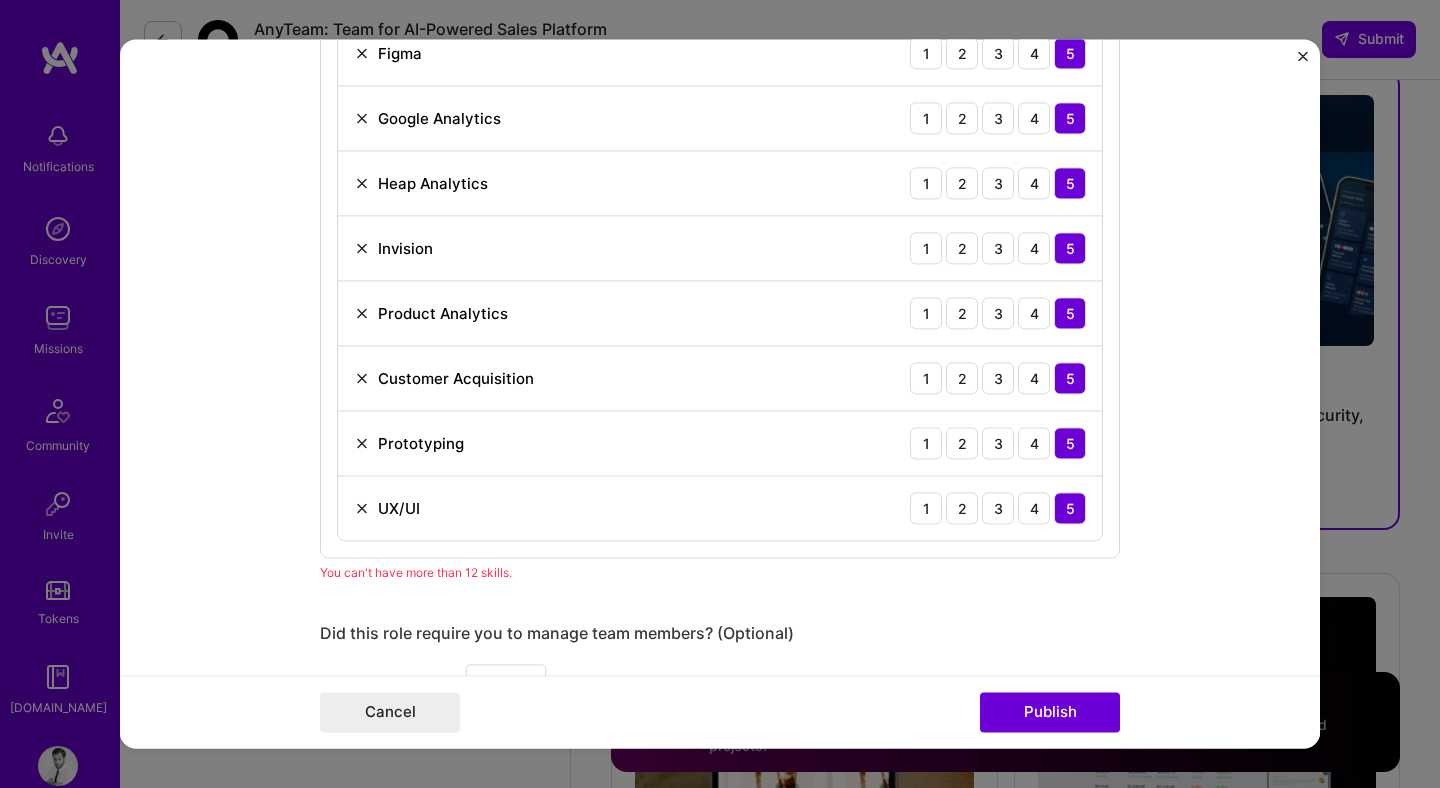 click at bounding box center [362, 378] 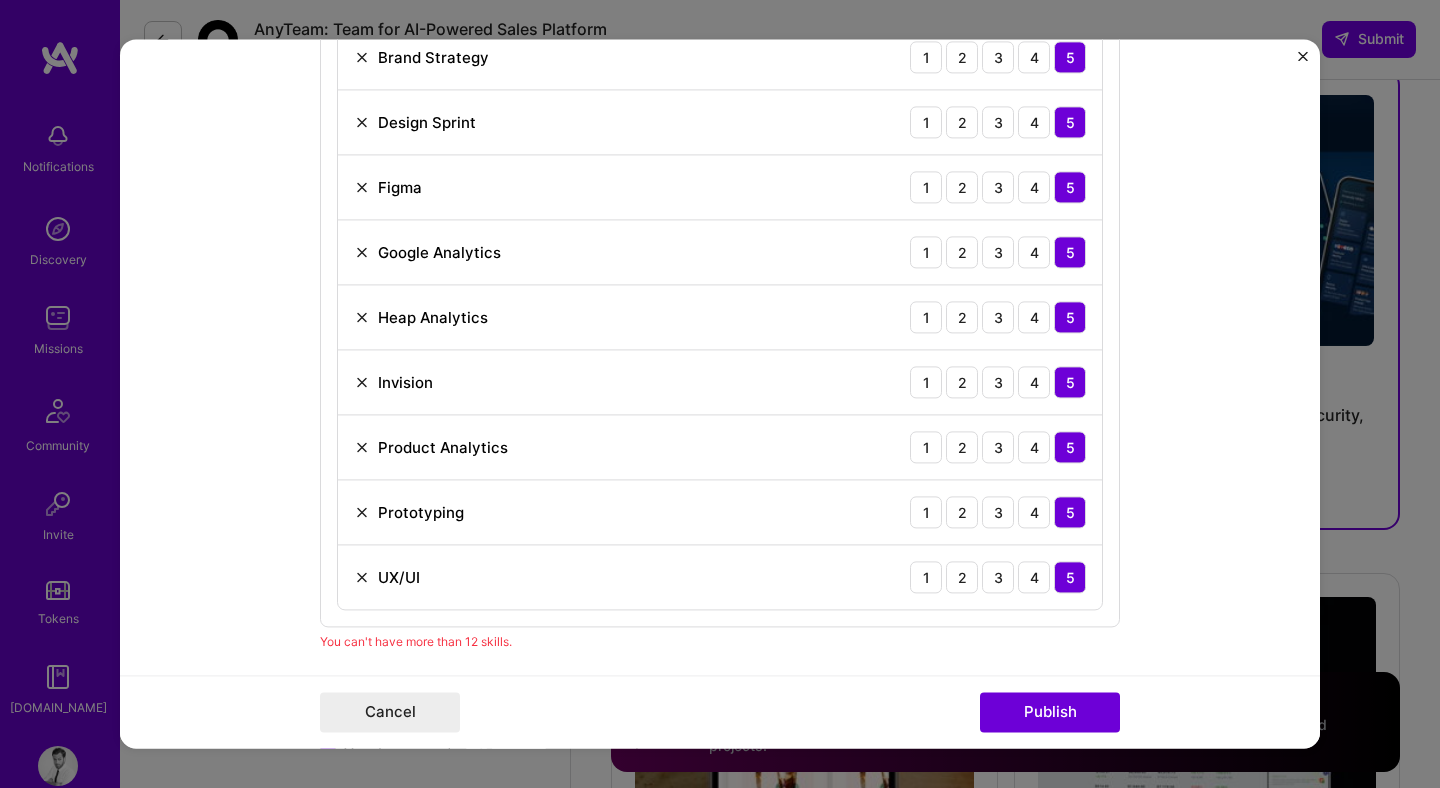 scroll, scrollTop: 2195, scrollLeft: 0, axis: vertical 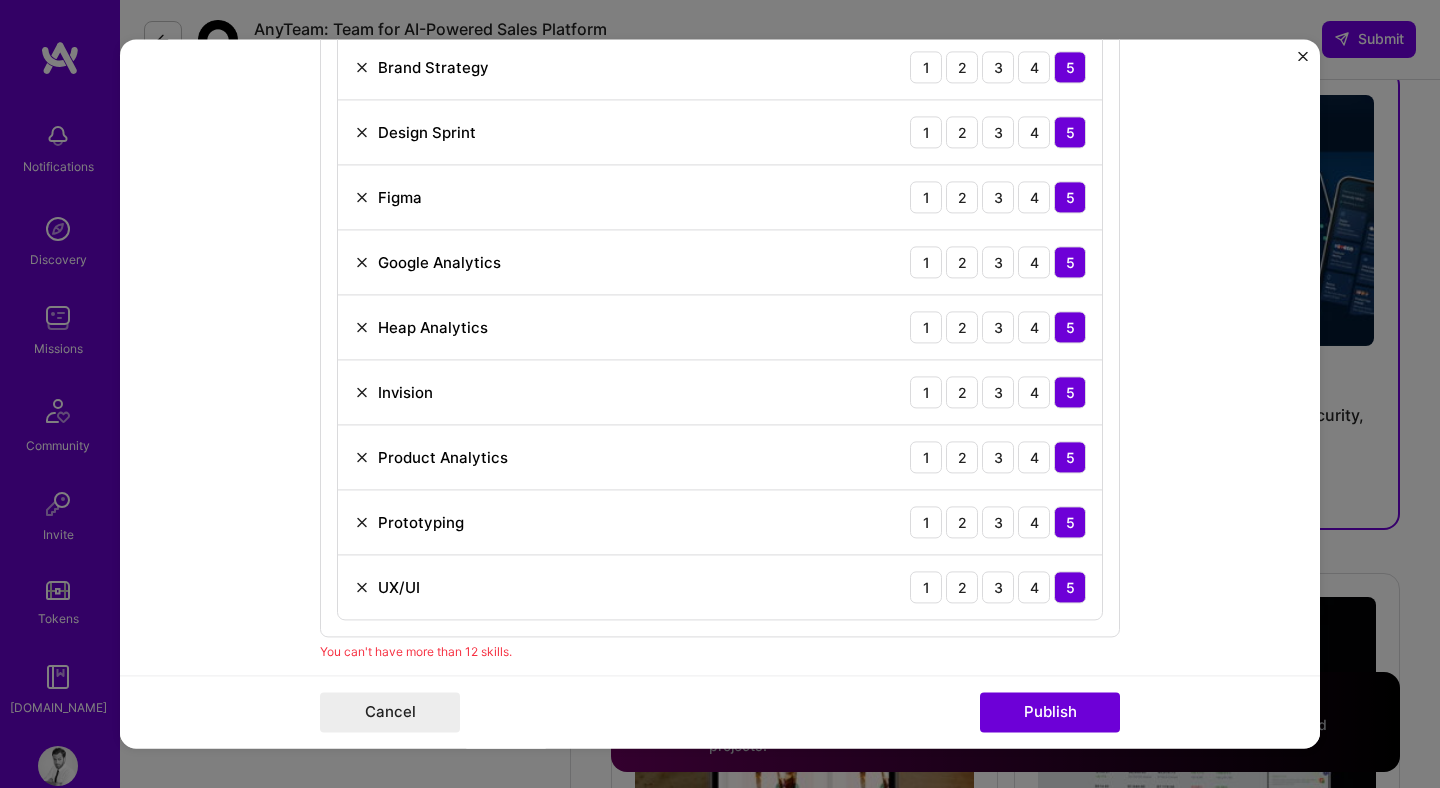 click at bounding box center [362, 392] 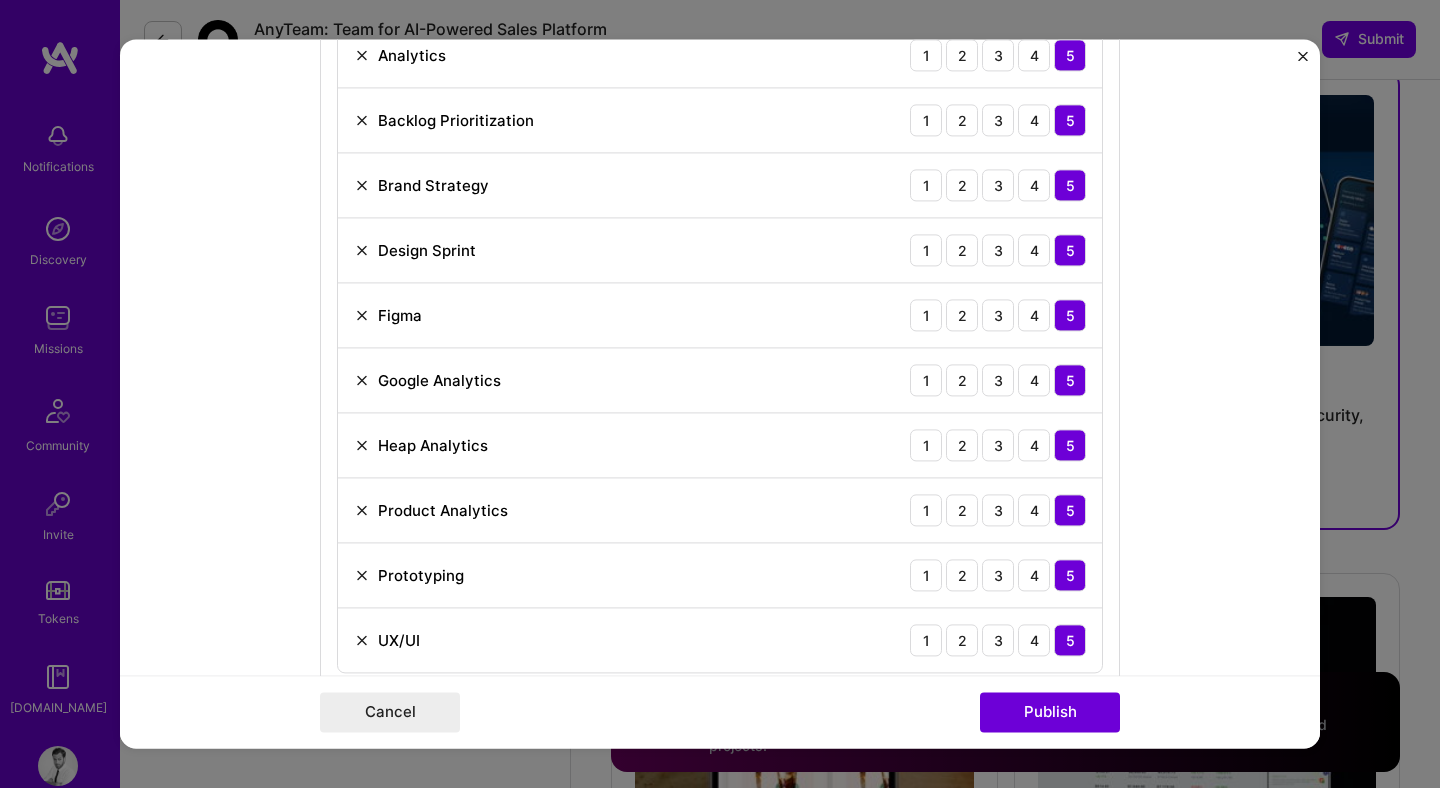 scroll, scrollTop: 2076, scrollLeft: 0, axis: vertical 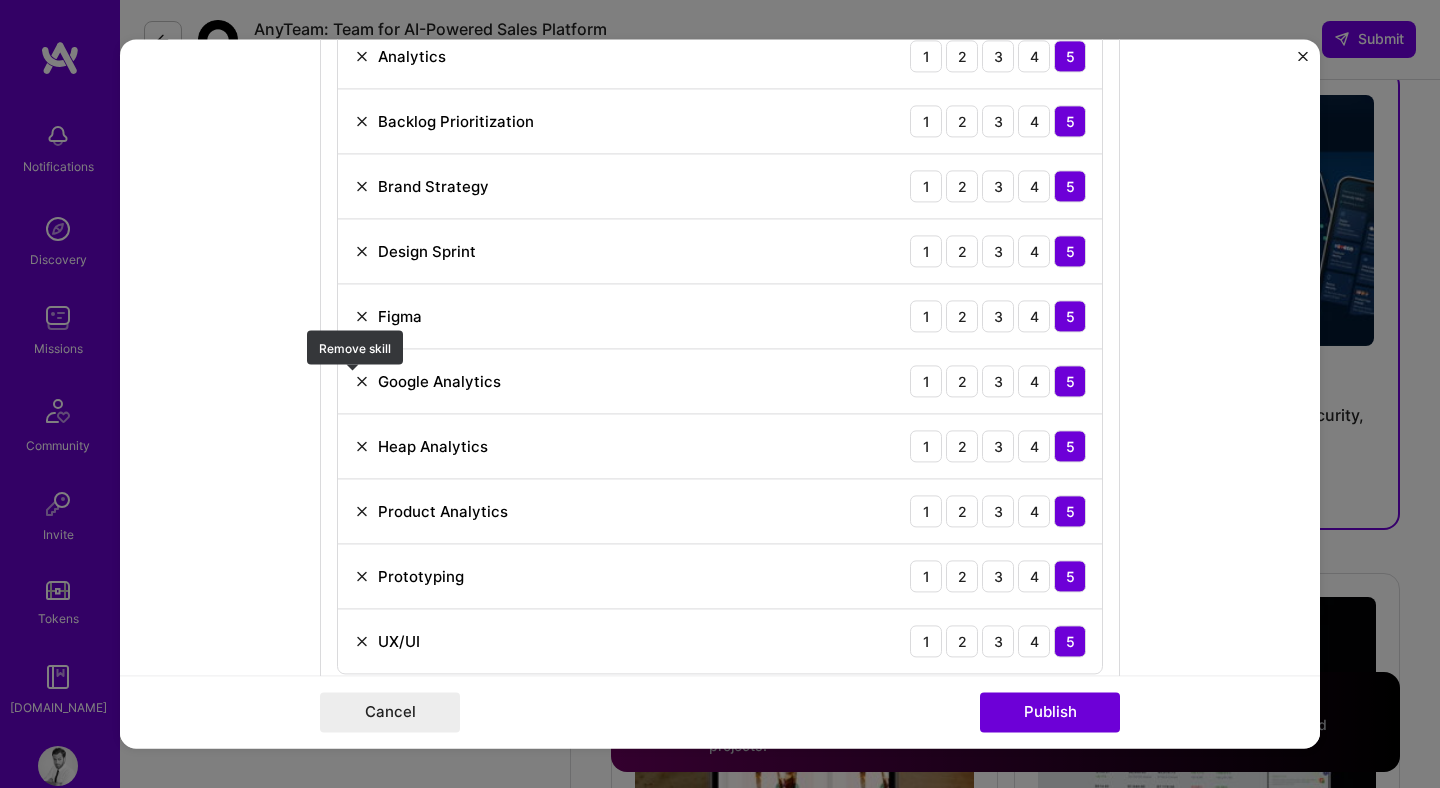 click at bounding box center (362, 381) 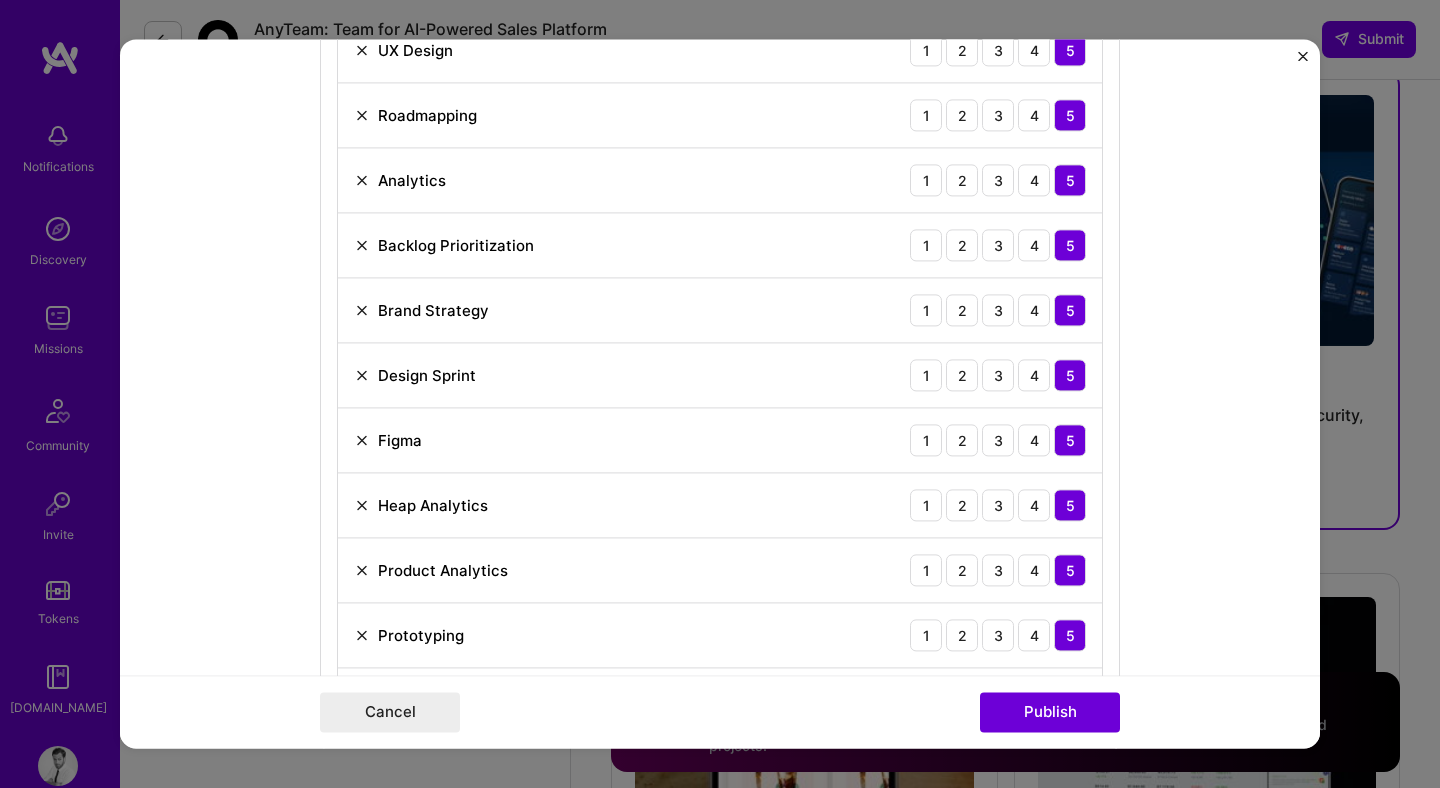 scroll, scrollTop: 1921, scrollLeft: 0, axis: vertical 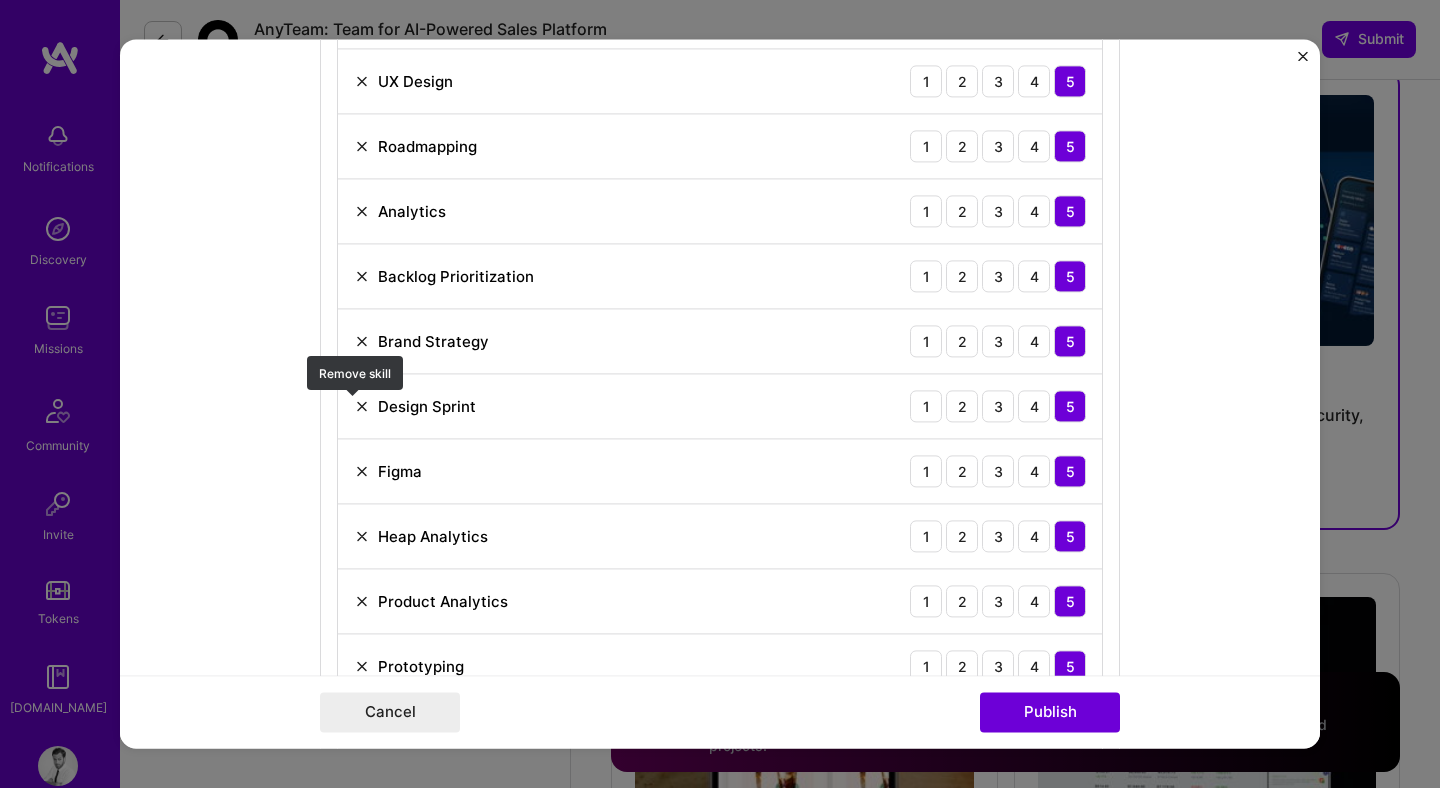 click at bounding box center (362, 406) 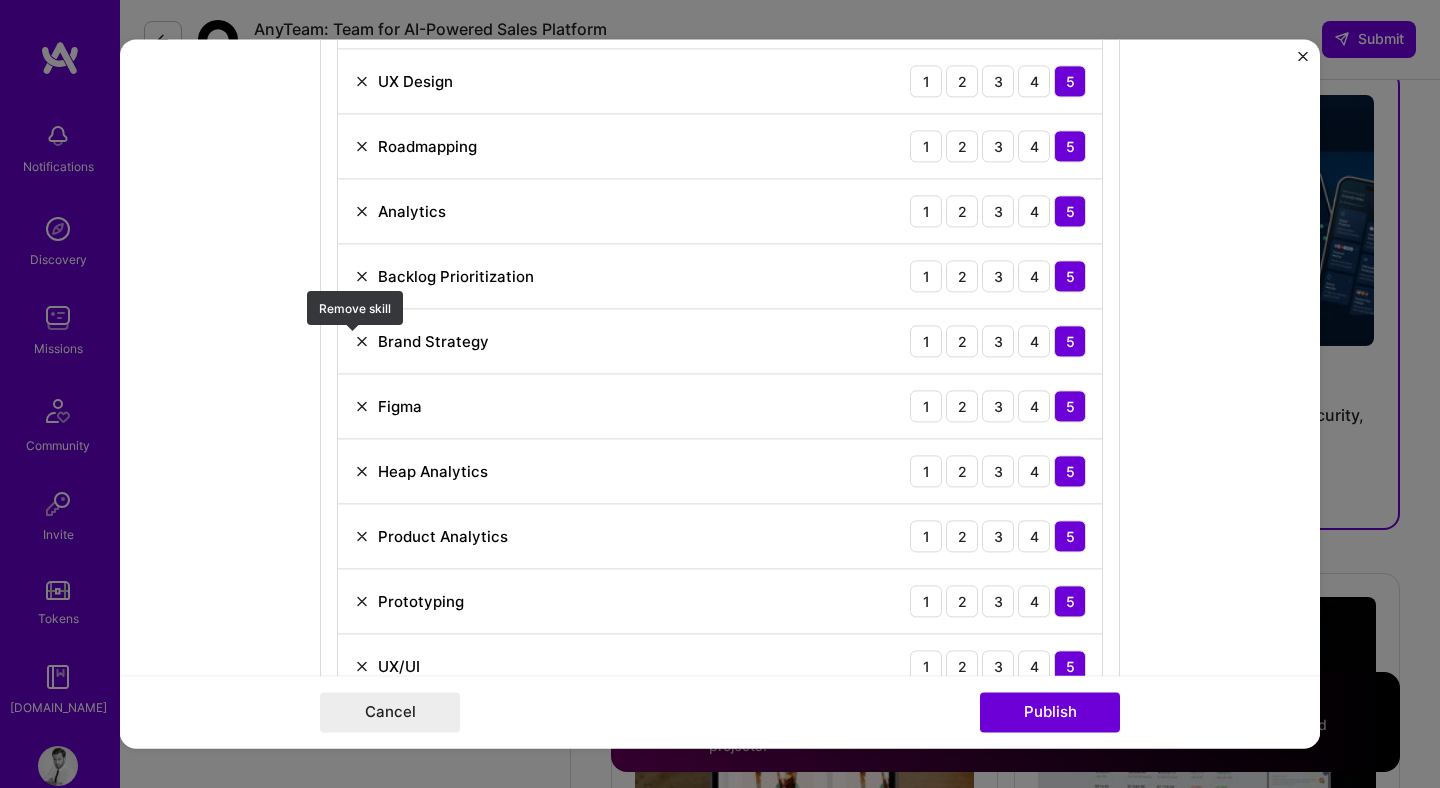 click at bounding box center [362, 341] 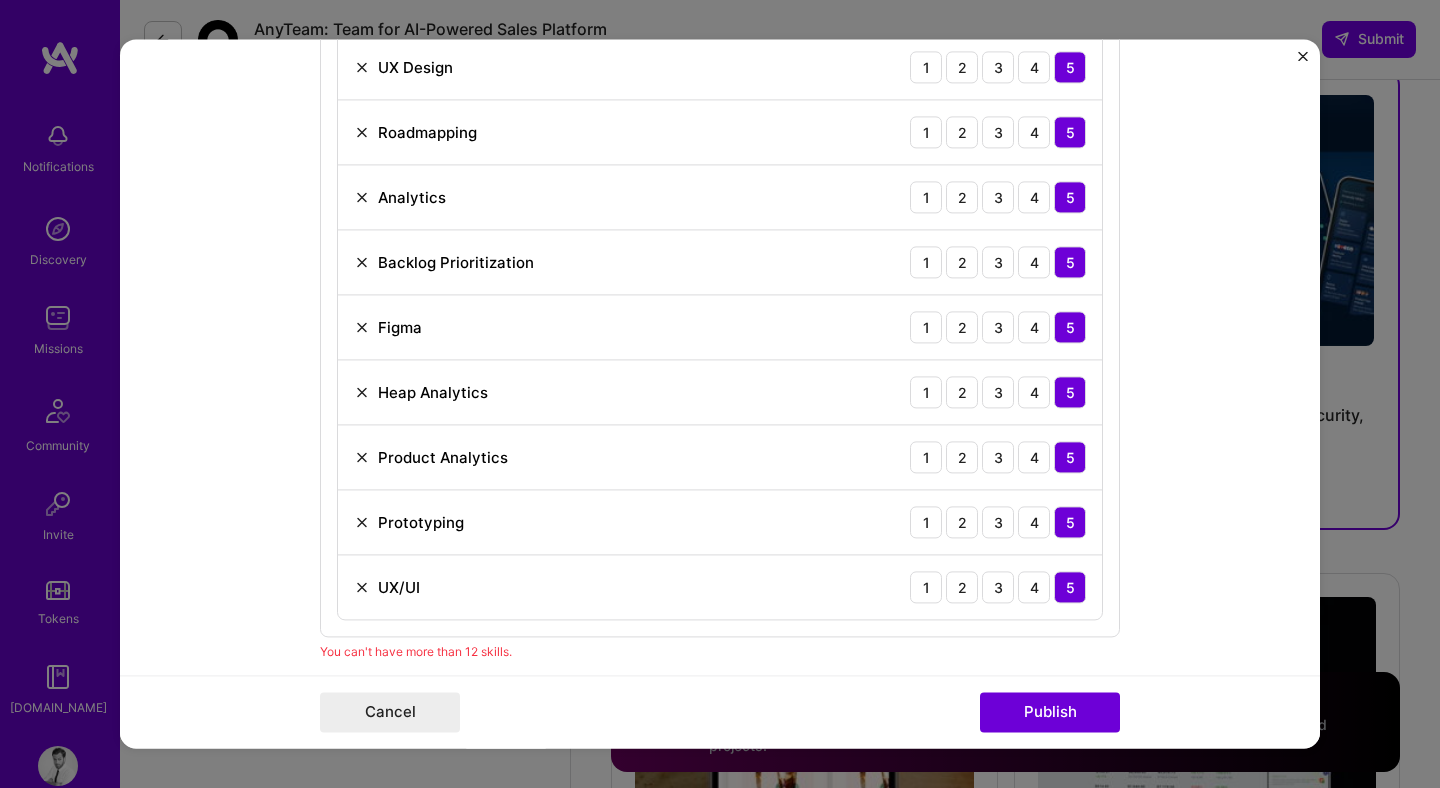 scroll, scrollTop: 1835, scrollLeft: 0, axis: vertical 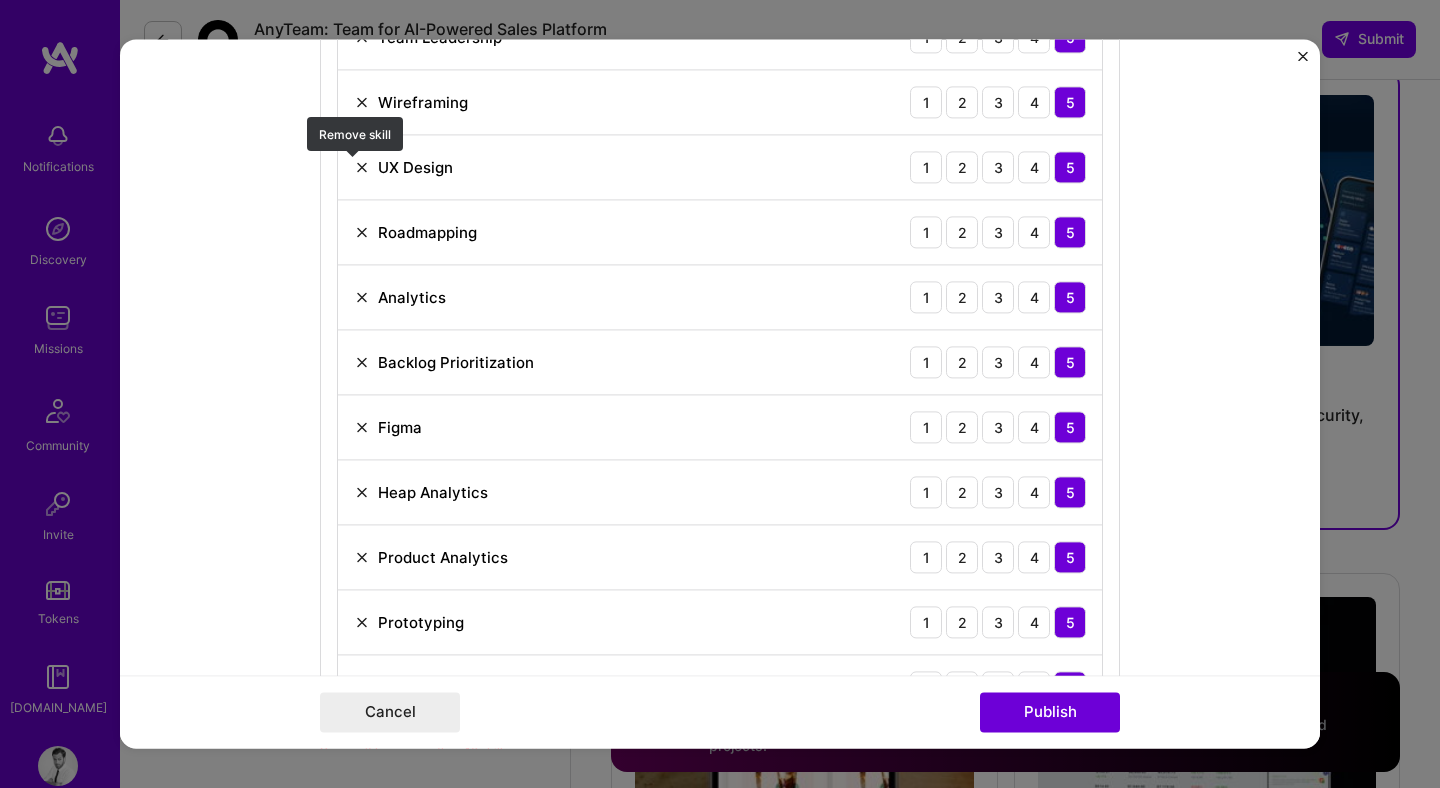 click at bounding box center (362, 167) 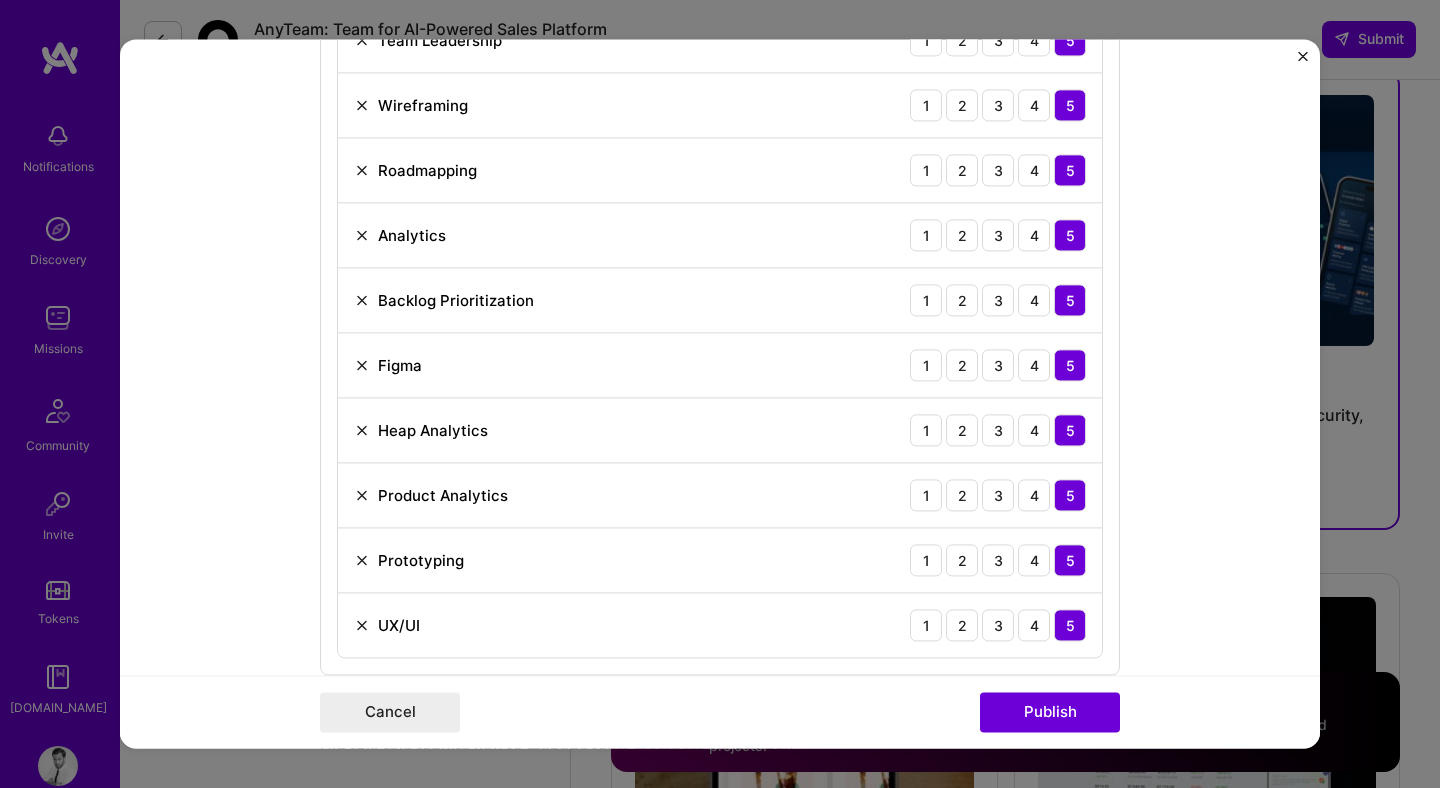 scroll, scrollTop: 1827, scrollLeft: 0, axis: vertical 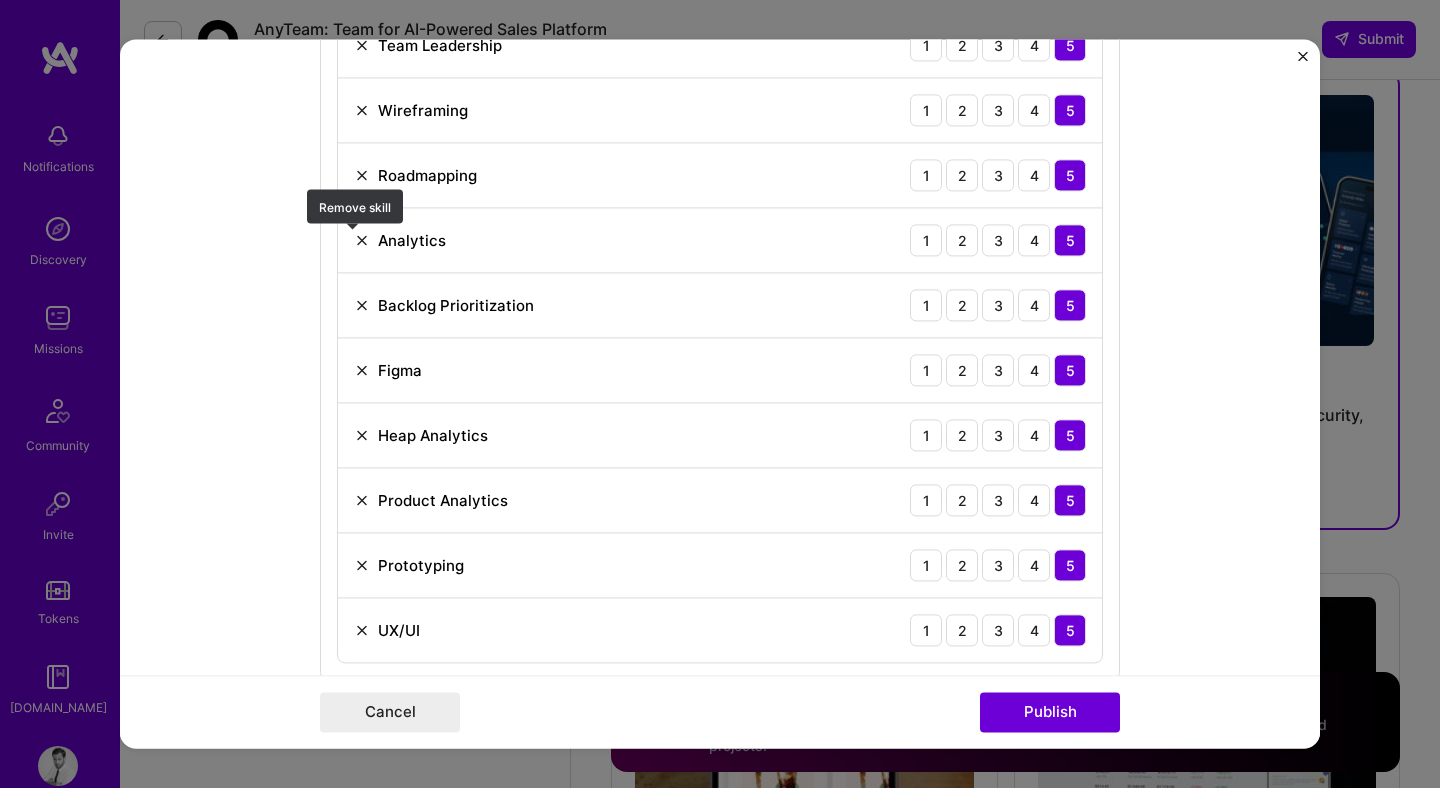 click at bounding box center (362, 240) 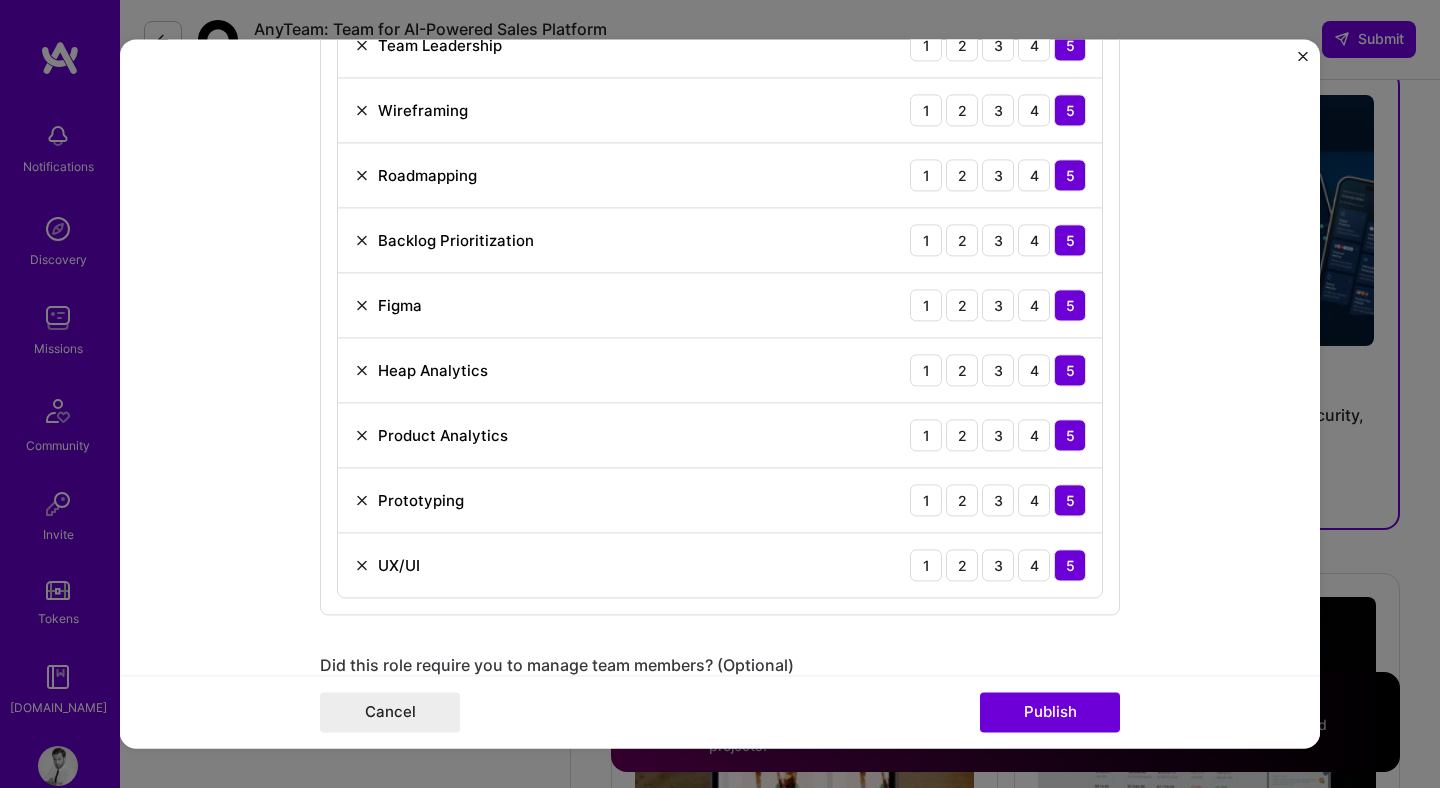 scroll, scrollTop: 2201, scrollLeft: 0, axis: vertical 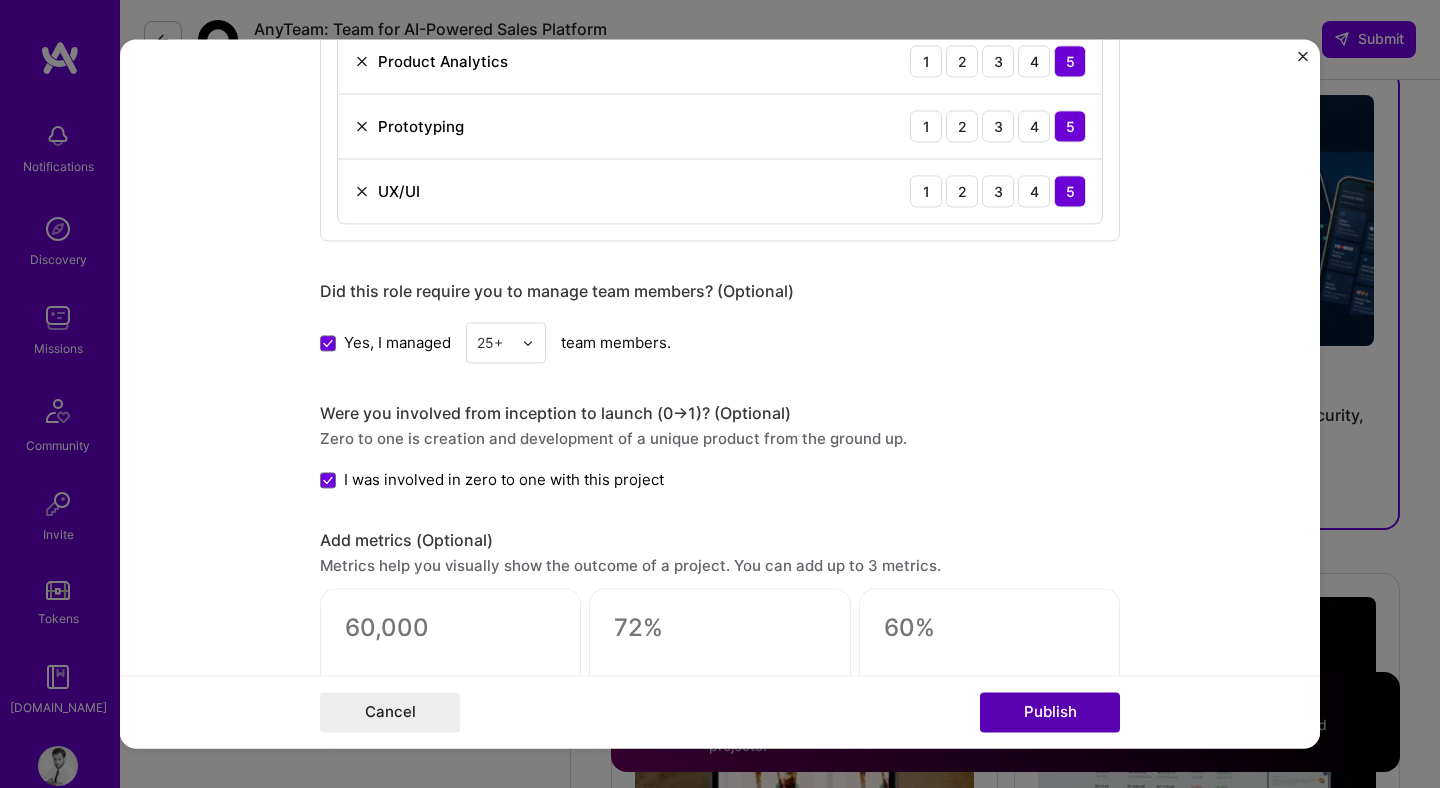 click on "Publish" at bounding box center (1050, 713) 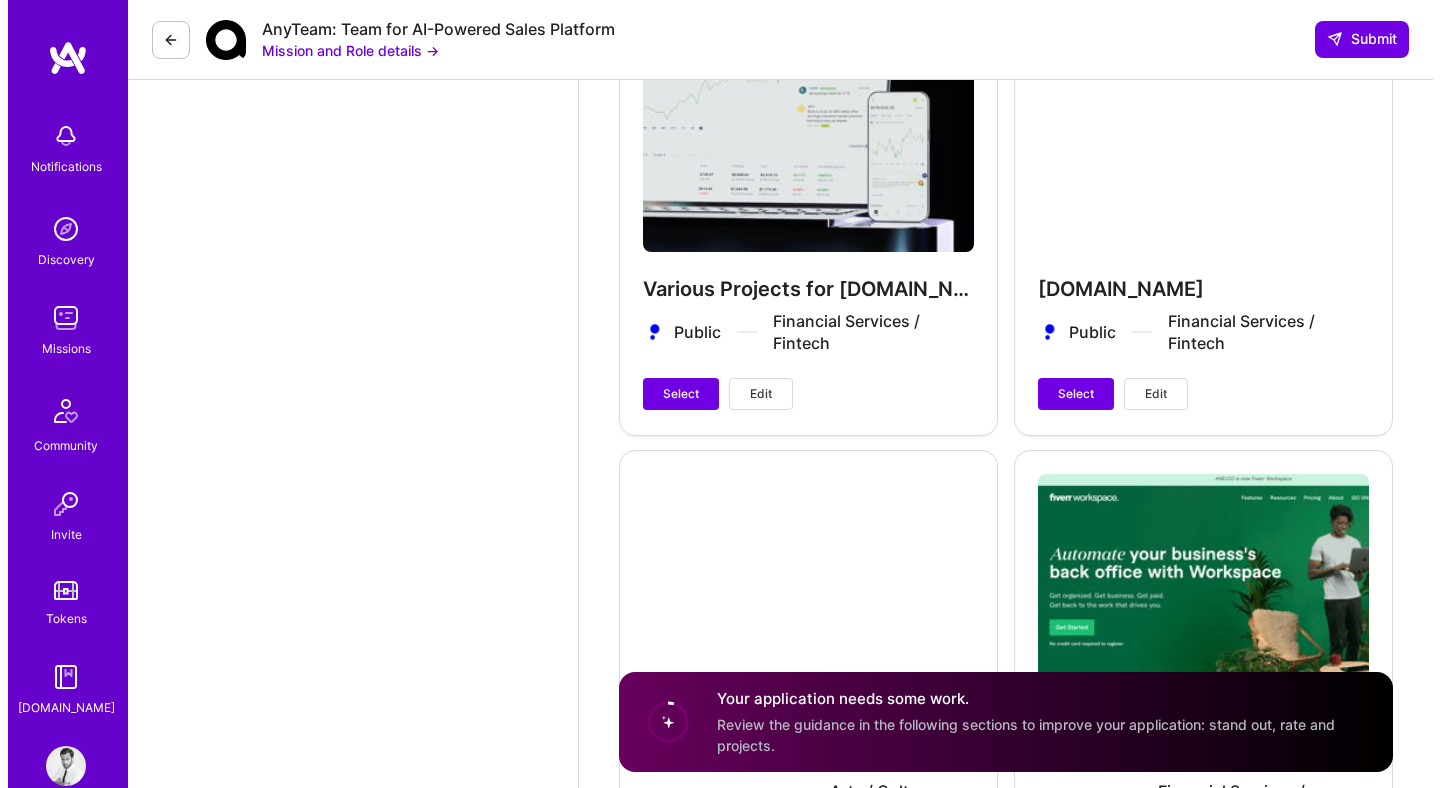 scroll, scrollTop: 5632, scrollLeft: 0, axis: vertical 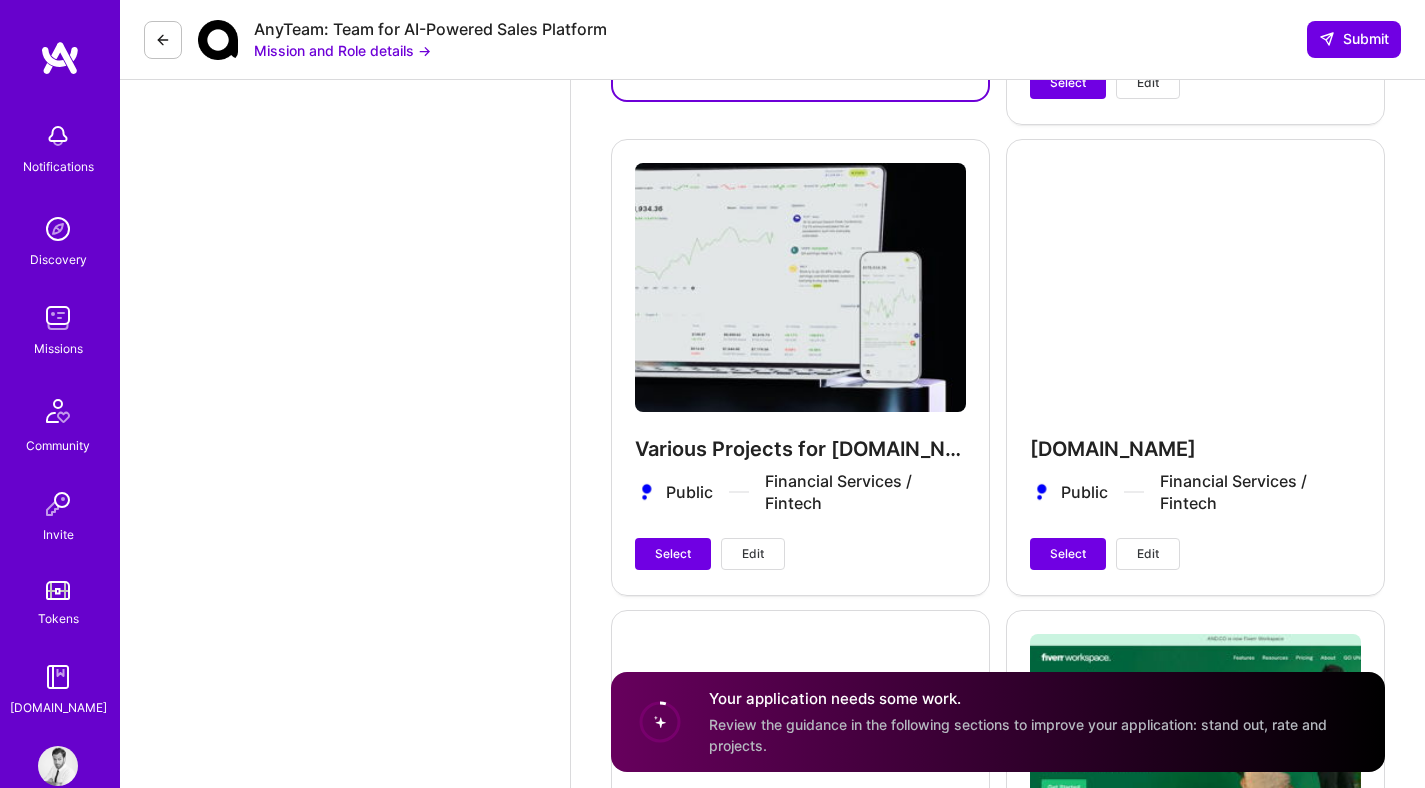 click on "Edit" at bounding box center (1148, 554) 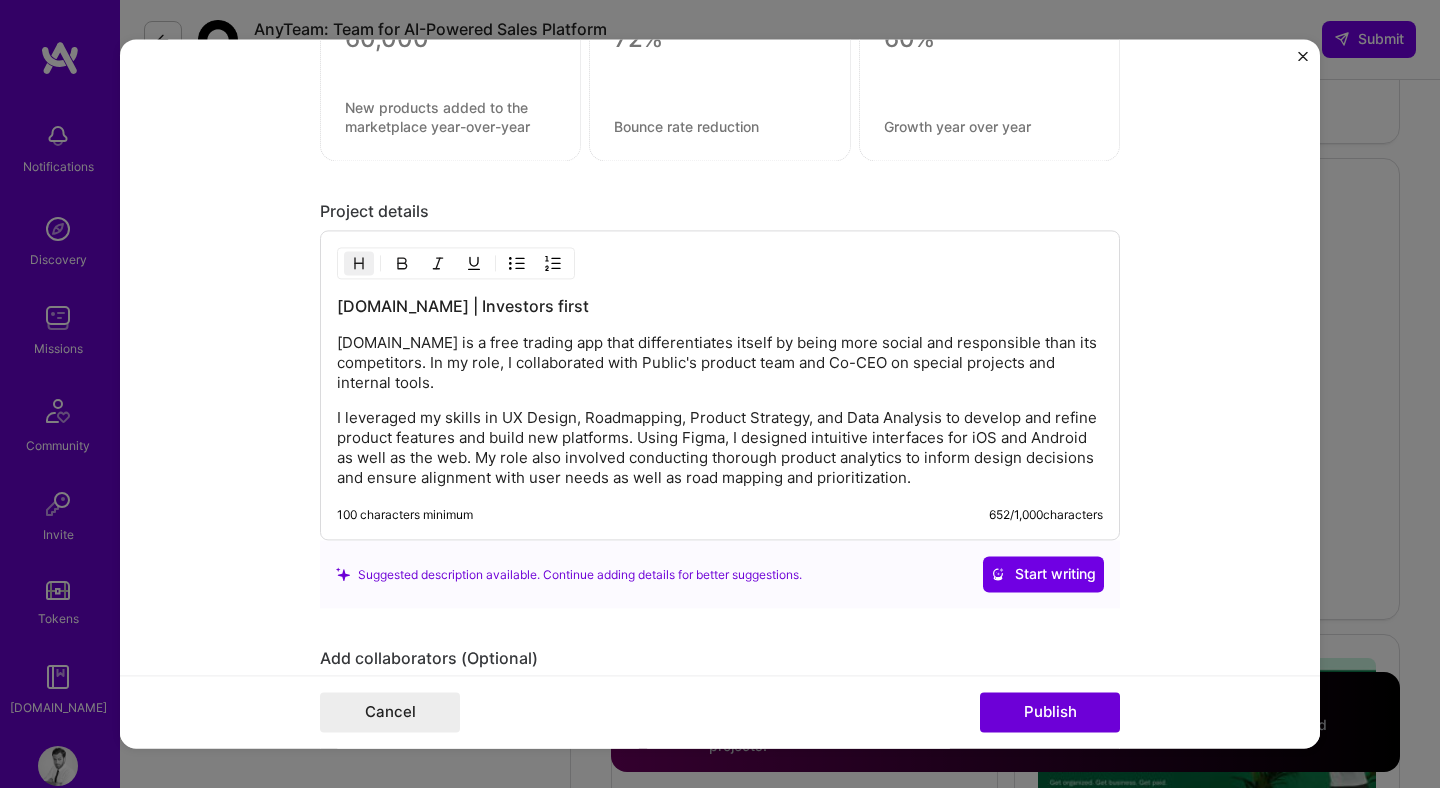 scroll, scrollTop: 2570, scrollLeft: 0, axis: vertical 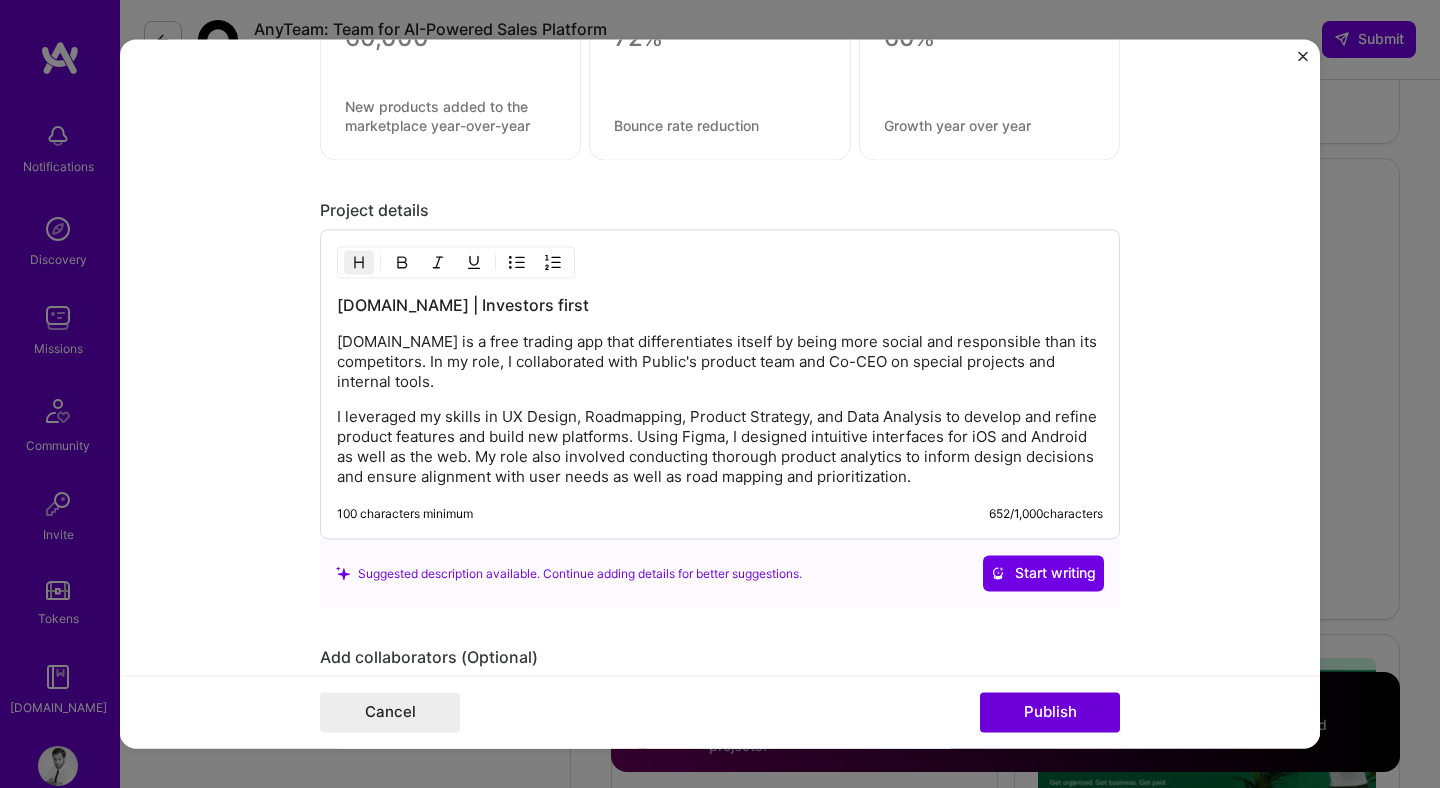 click on "I leveraged my skills in UX Design, Roadmapping, Product Strategy, and Data Analysis to develop and refine product features and build new platforms. Using Figma, I designed intuitive interfaces for iOS and Android as well as the web. My role also involved conducting thorough product analytics to inform design decisions and ensure alignment with user needs as well as road mapping and prioritization." at bounding box center (720, 448) 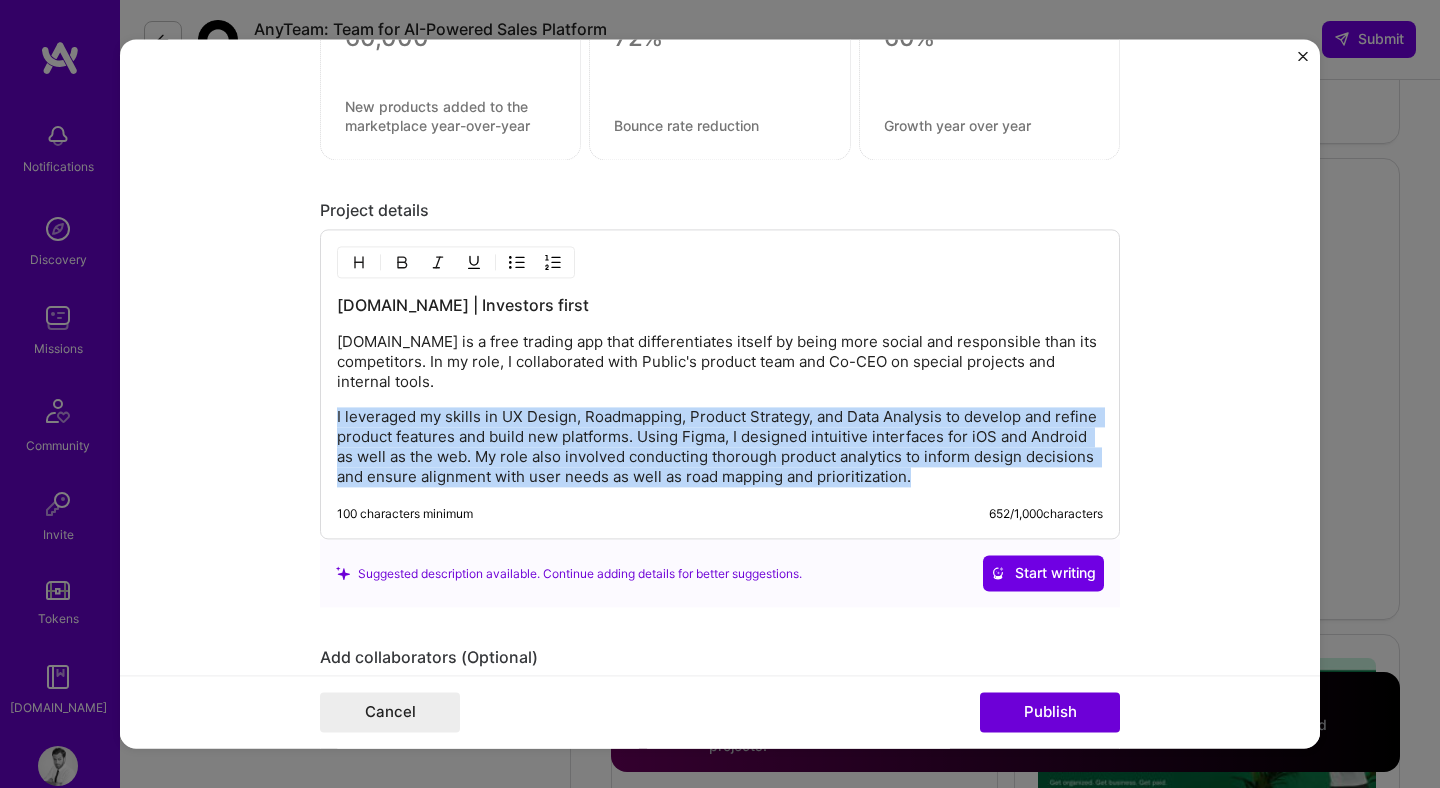 drag, startPoint x: 988, startPoint y: 470, endPoint x: 316, endPoint y: 420, distance: 673.85754 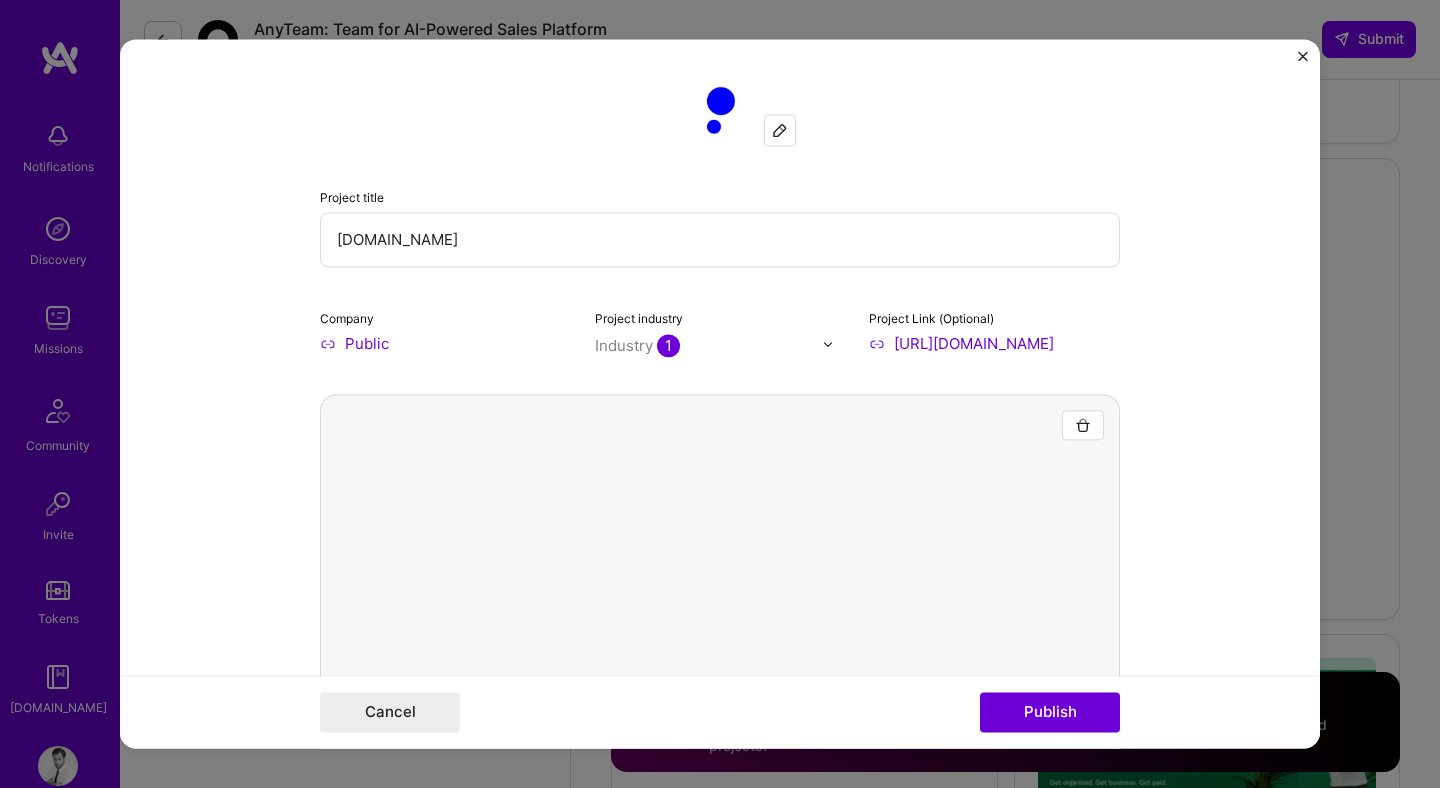scroll, scrollTop: 0, scrollLeft: 0, axis: both 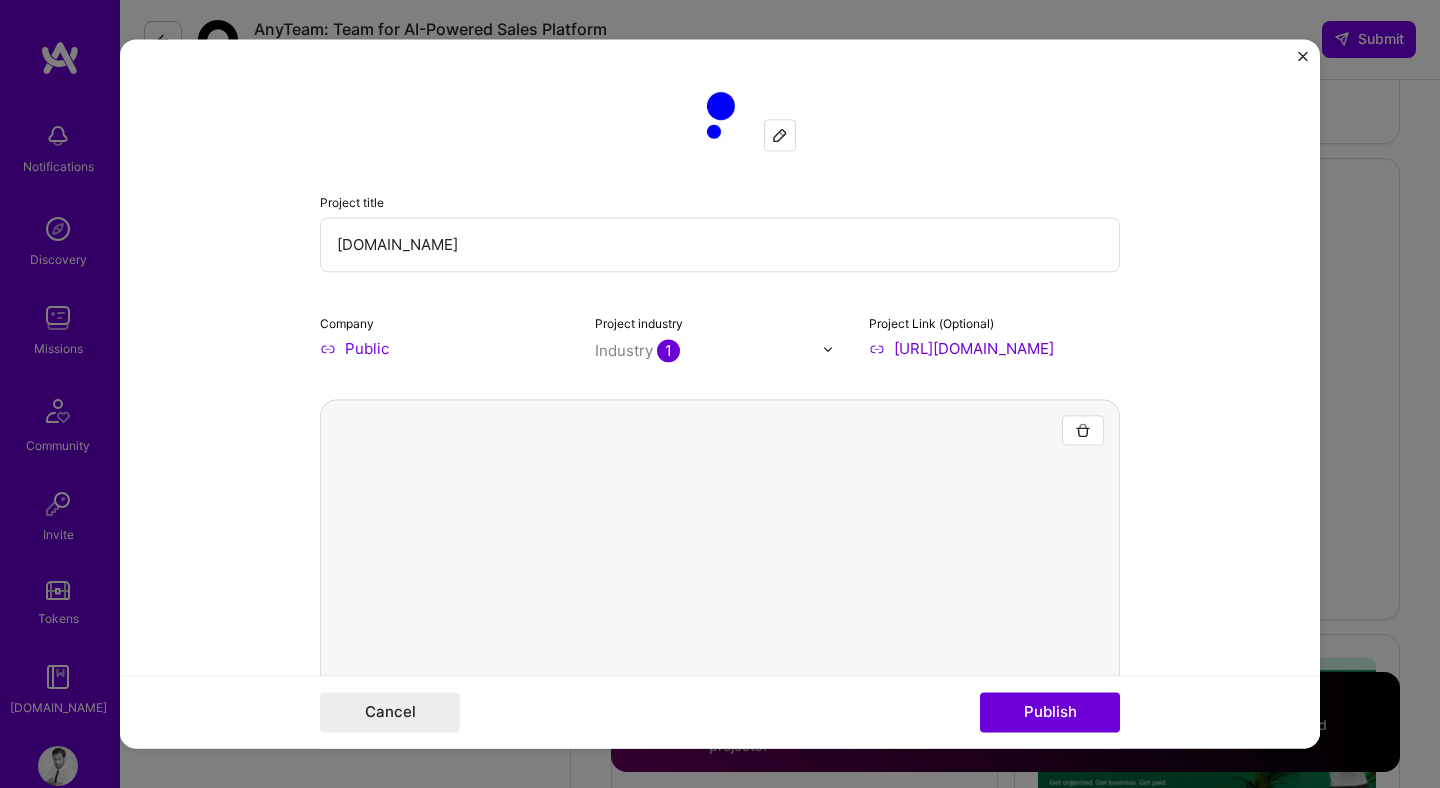 click on "Public.com" at bounding box center [720, 244] 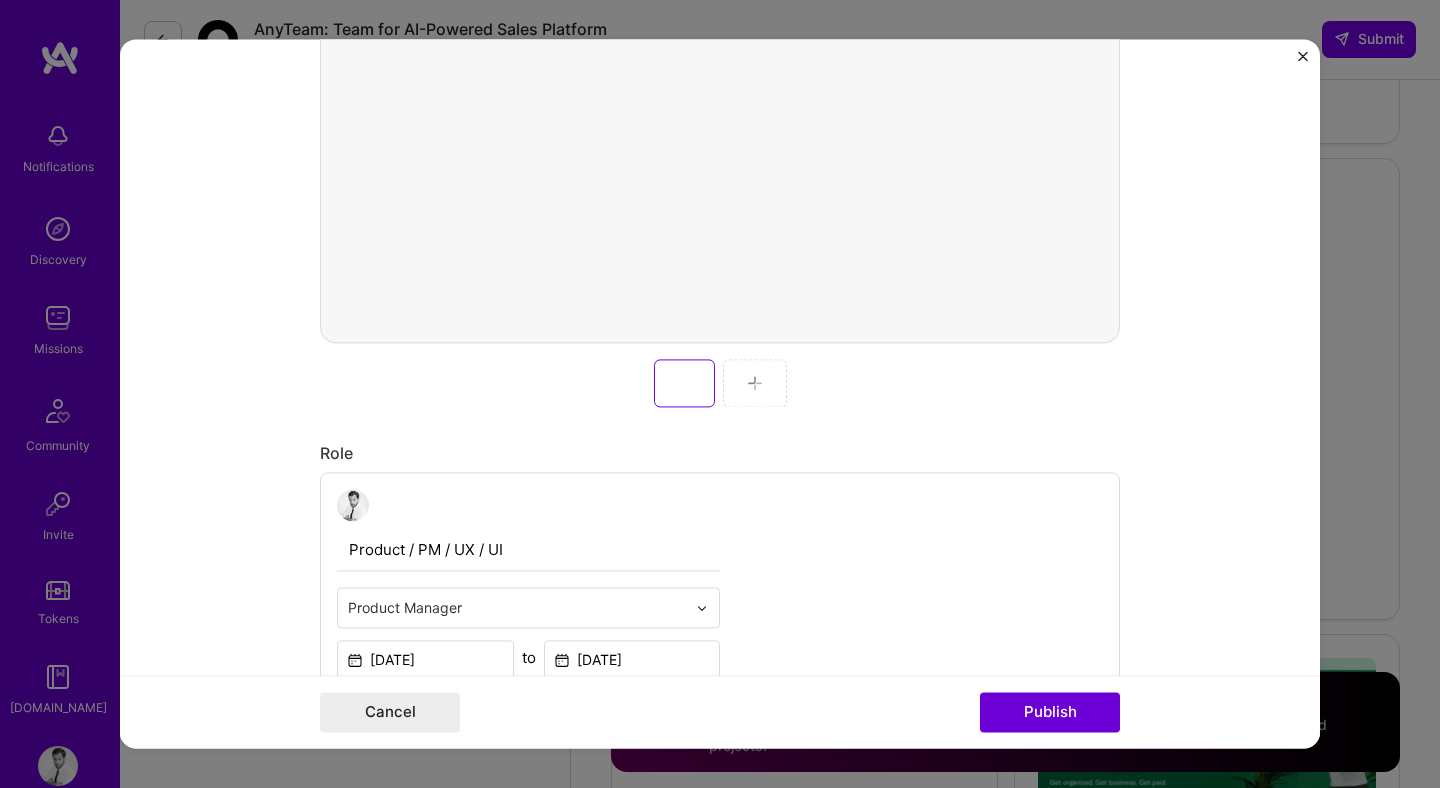 scroll, scrollTop: 0, scrollLeft: 0, axis: both 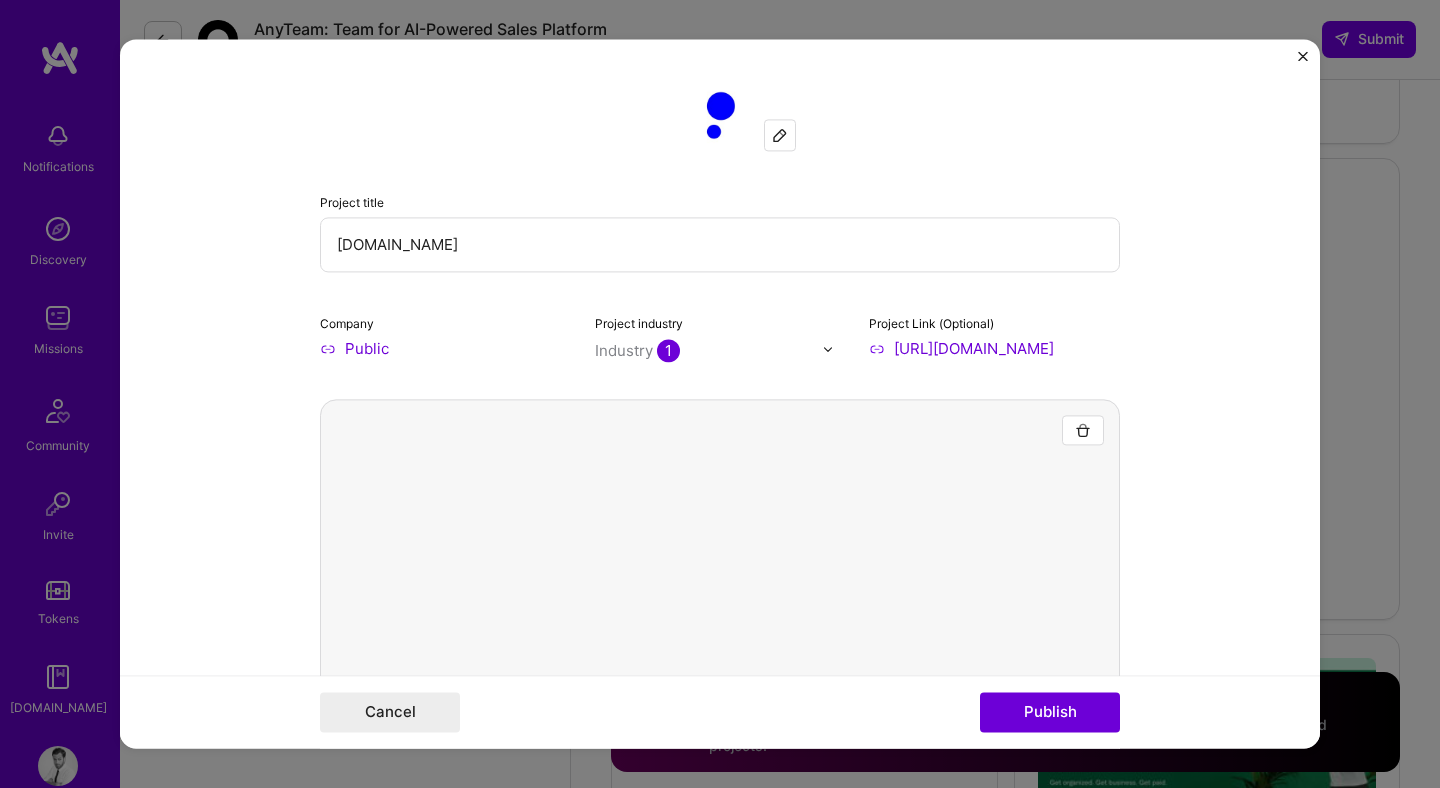 click at bounding box center [1303, 56] 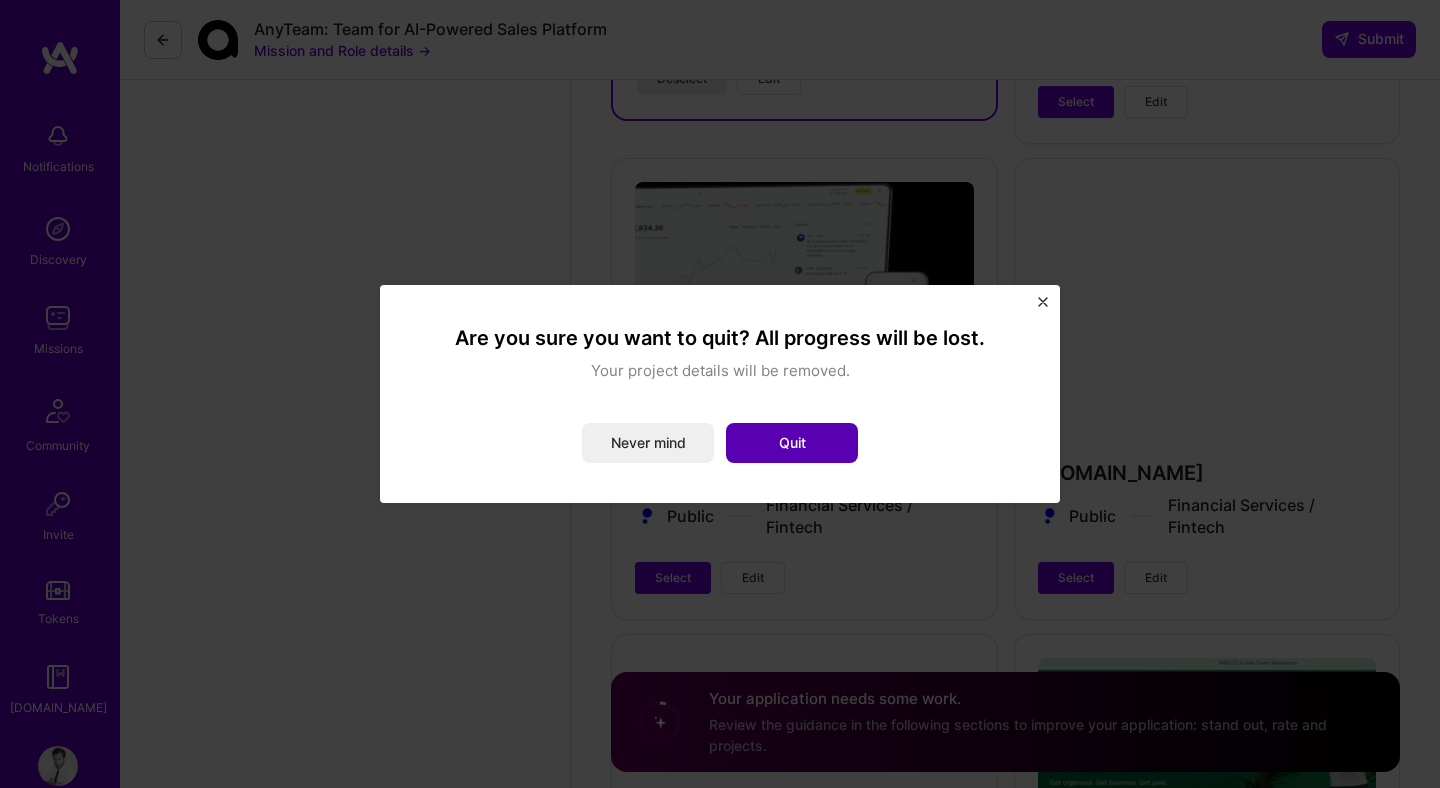 click on "Quit" at bounding box center (792, 443) 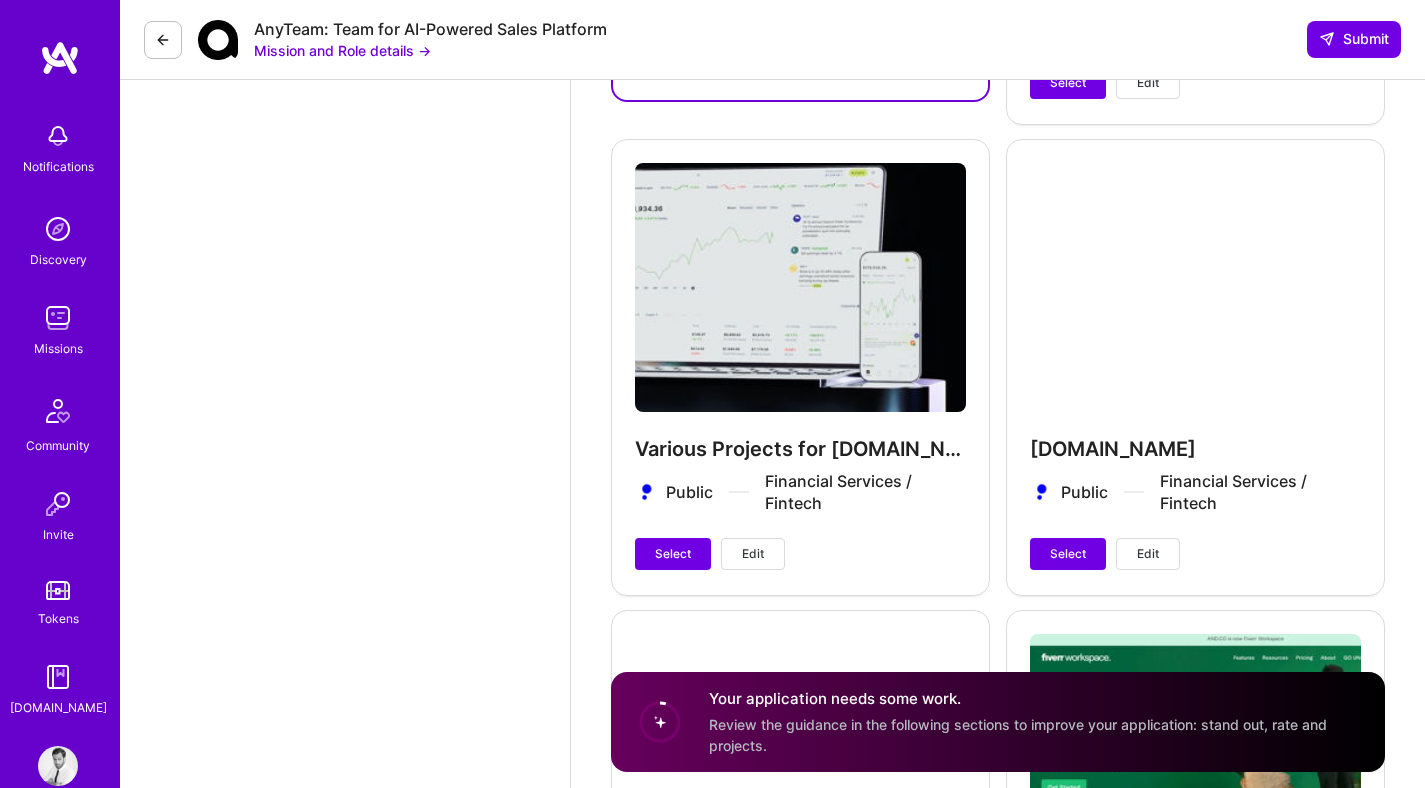 click on "Various Projects for Public.com Public   Financial Services / Fintech Select Edit" at bounding box center (800, 366) 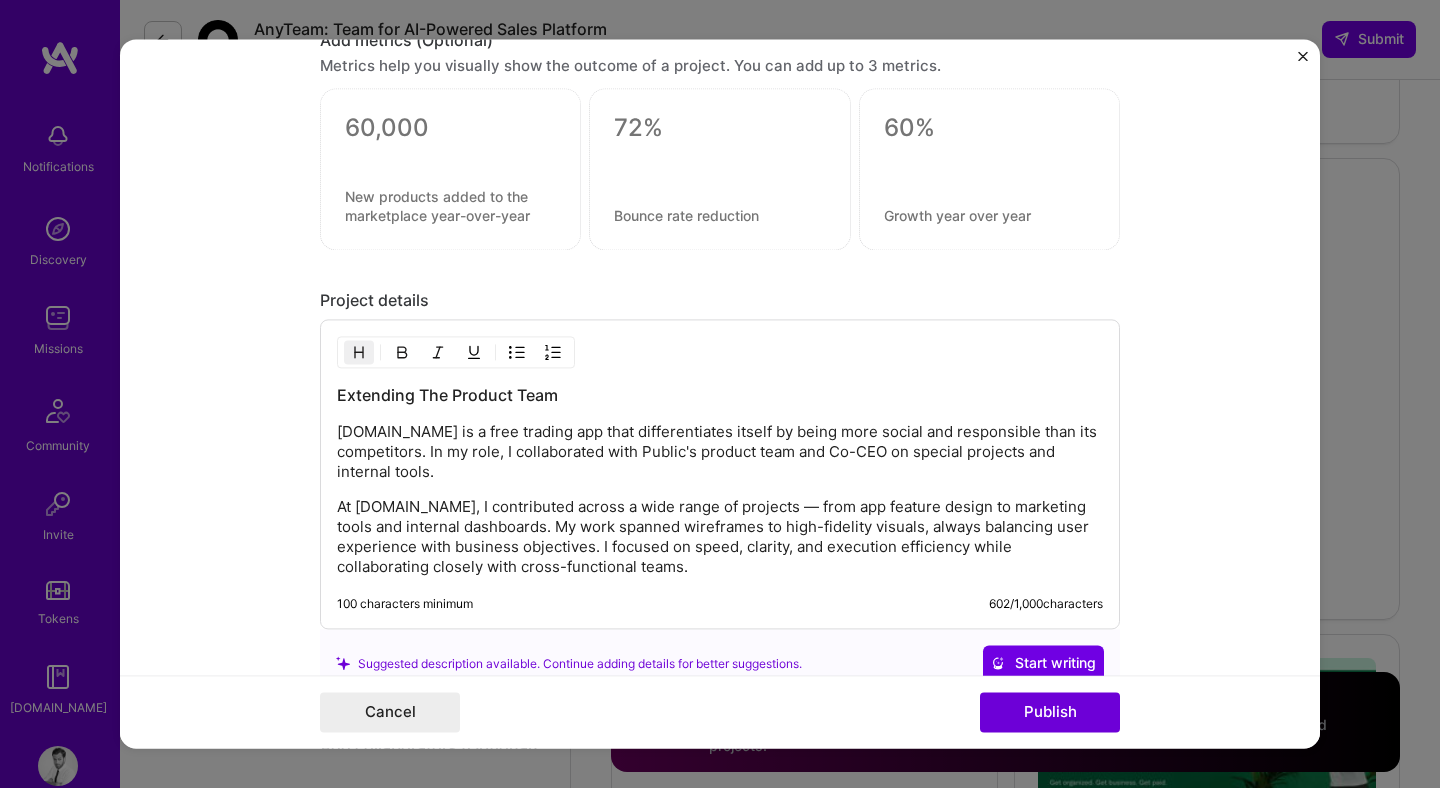 scroll, scrollTop: 2242, scrollLeft: 0, axis: vertical 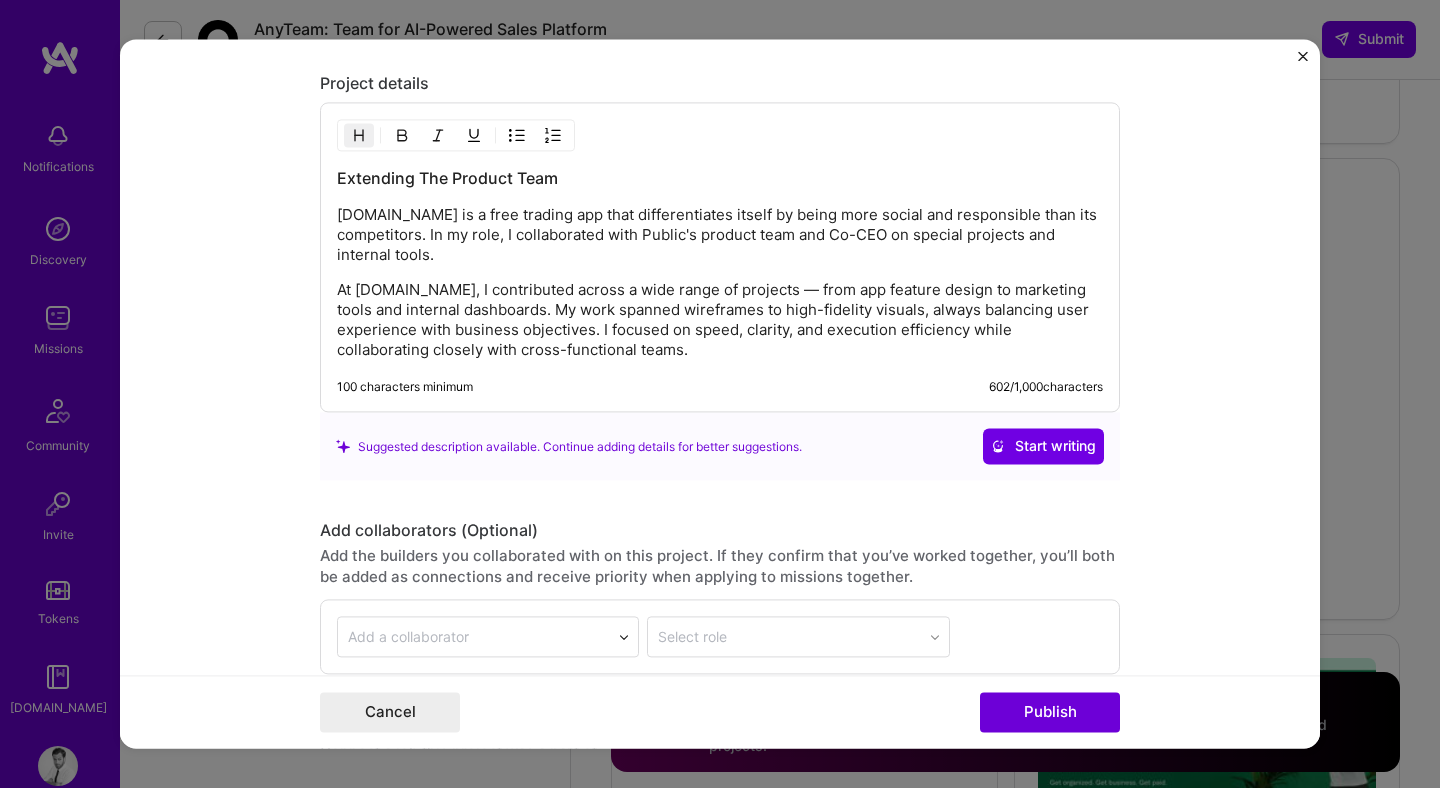 click on "At [DOMAIN_NAME], I contributed across a wide range of projects — from app feature design to marketing tools and internal dashboards. My work spanned wireframes to high-fidelity visuals, always balancing user experience with business objectives. I focused on speed, clarity, and execution efficiency while collaborating closely with cross-functional teams." at bounding box center (720, 321) 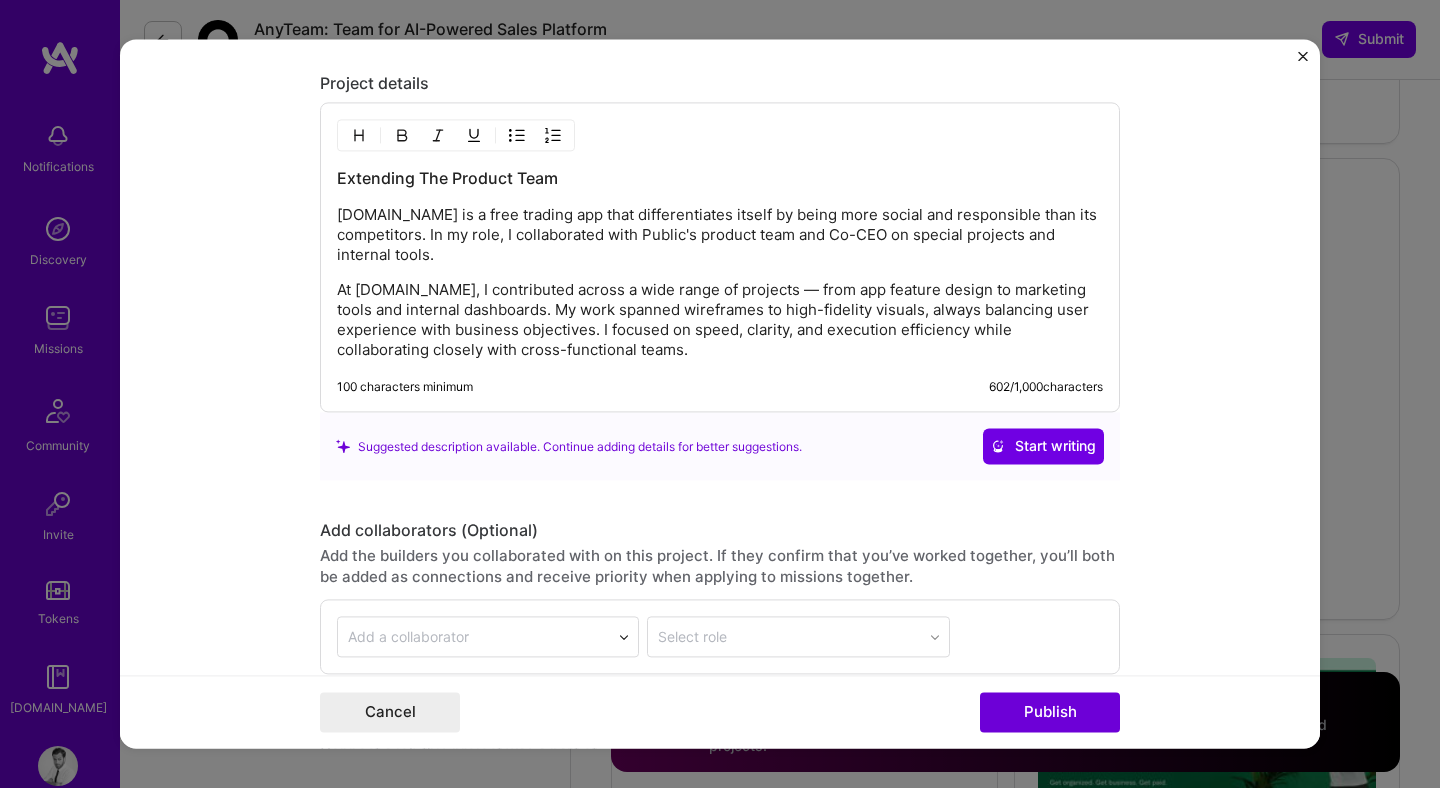 click on "At [DOMAIN_NAME], I contributed across a wide range of projects — from app feature design to marketing tools and internal dashboards. My work spanned wireframes to high-fidelity visuals, always balancing user experience with business objectives. I focused on speed, clarity, and execution efficiency while collaborating closely with cross-functional teams." at bounding box center [720, 321] 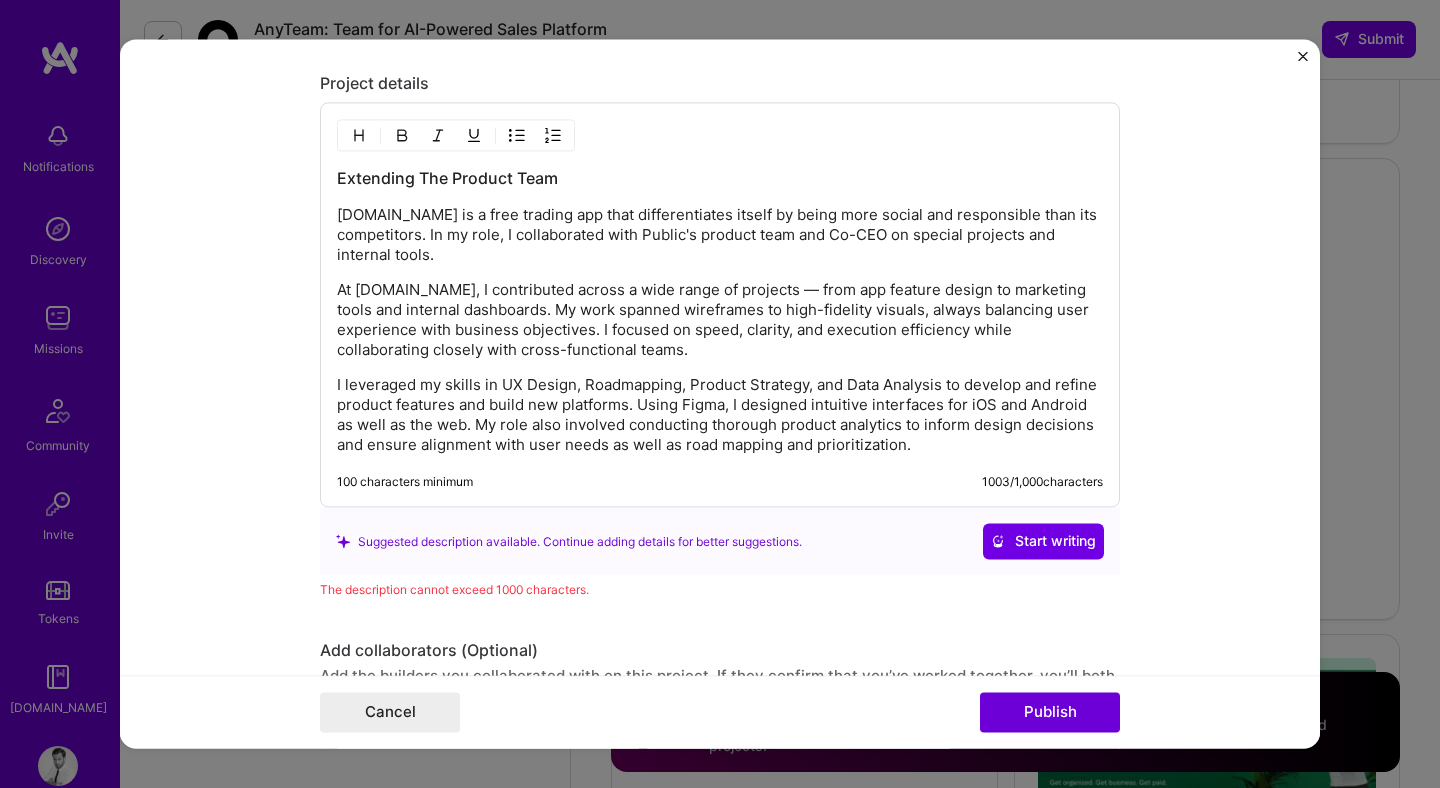 click on "I leveraged my skills in UX Design, Roadmapping, Product Strategy, and Data Analysis to develop and refine product features and build new platforms. Using Figma, I designed intuitive interfaces for iOS and Android as well as the web. My role also involved conducting thorough product analytics to inform design decisions and ensure alignment with user needs as well as road mapping and prioritization." at bounding box center (720, 416) 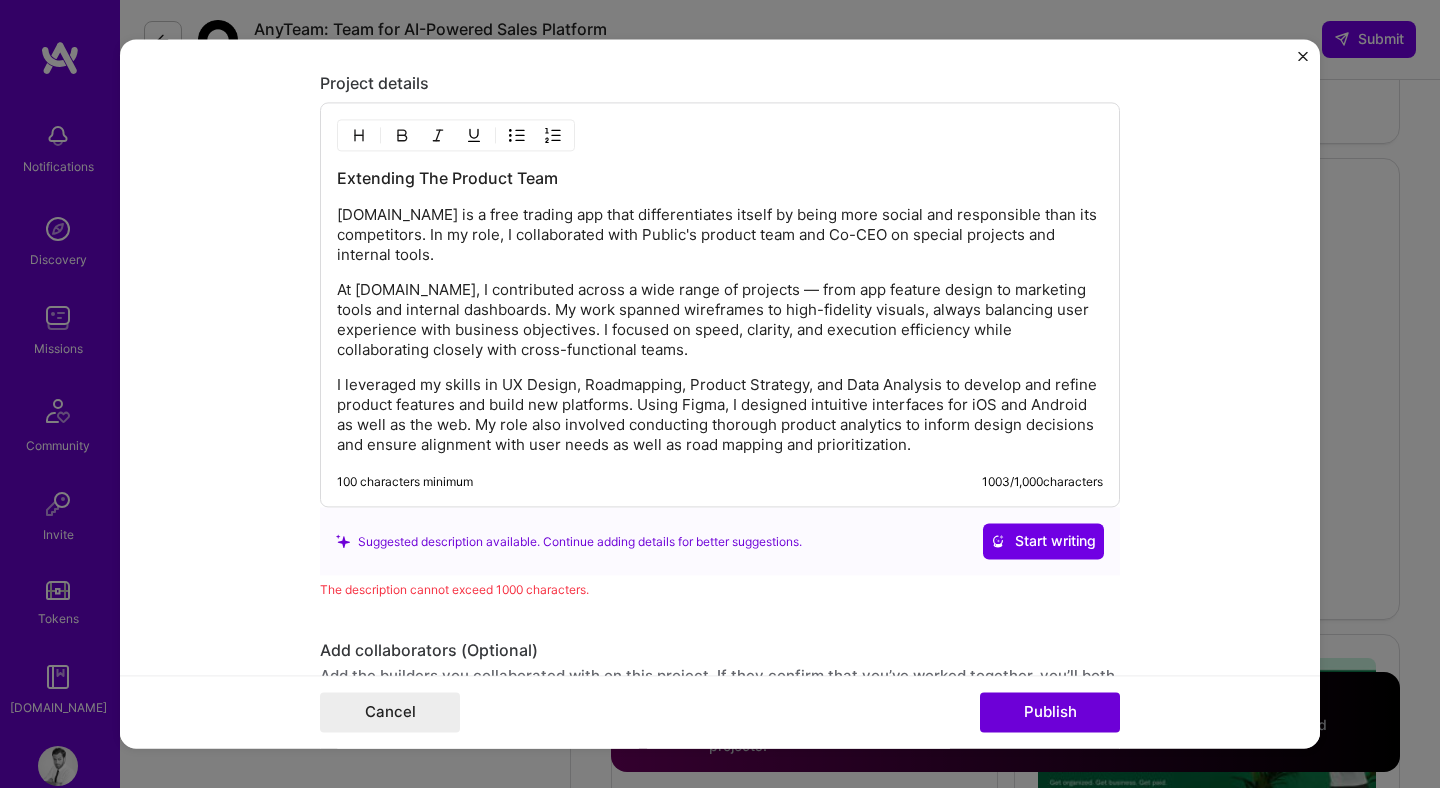 click on "I leveraged my skills in UX Design, Roadmapping, Product Strategy, and Data Analysis to develop and refine product features and build new platforms. Using Figma, I designed intuitive interfaces for iOS and Android as well as the web. My role also involved conducting thorough product analytics to inform design decisions and ensure alignment with user needs as well as road mapping and prioritization." at bounding box center (720, 416) 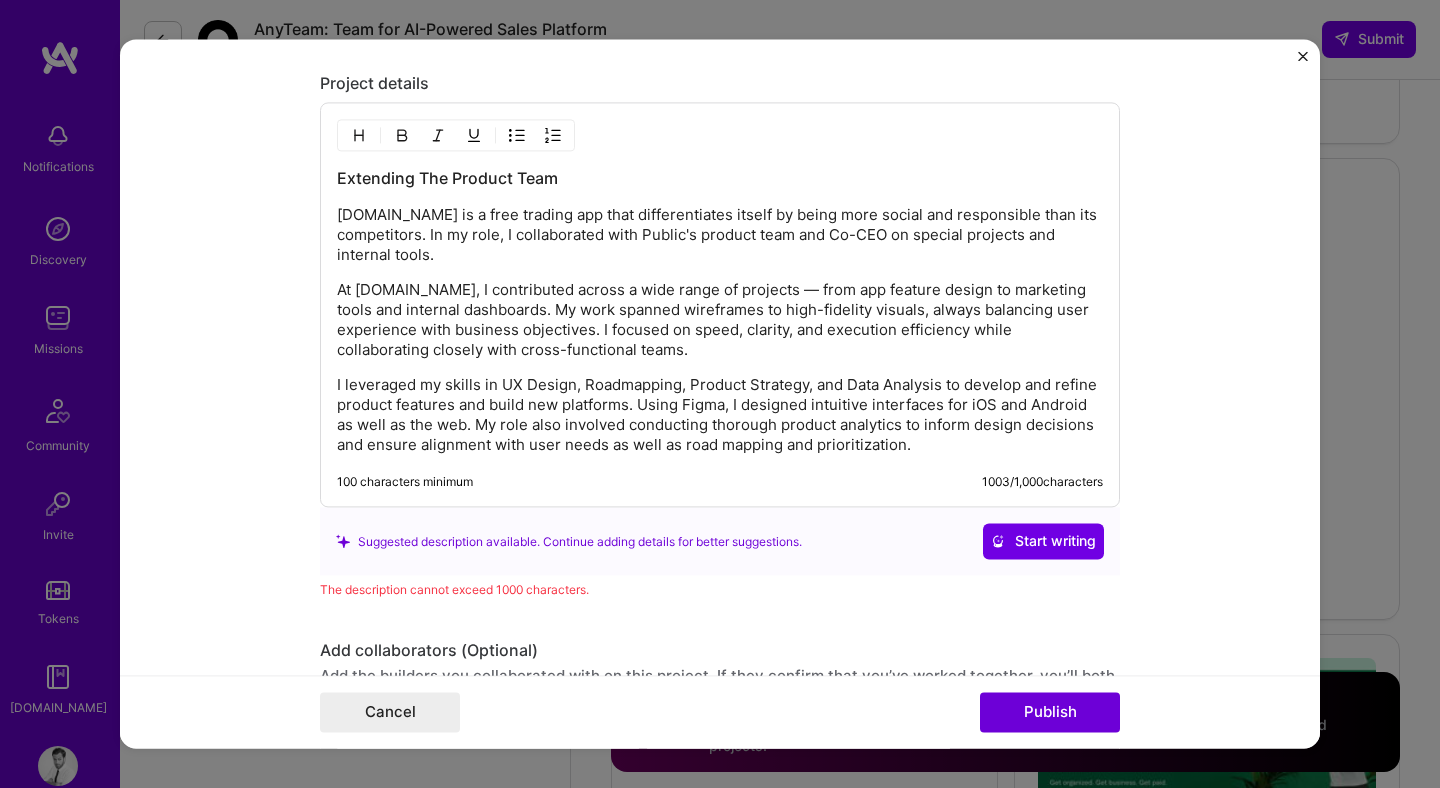 type 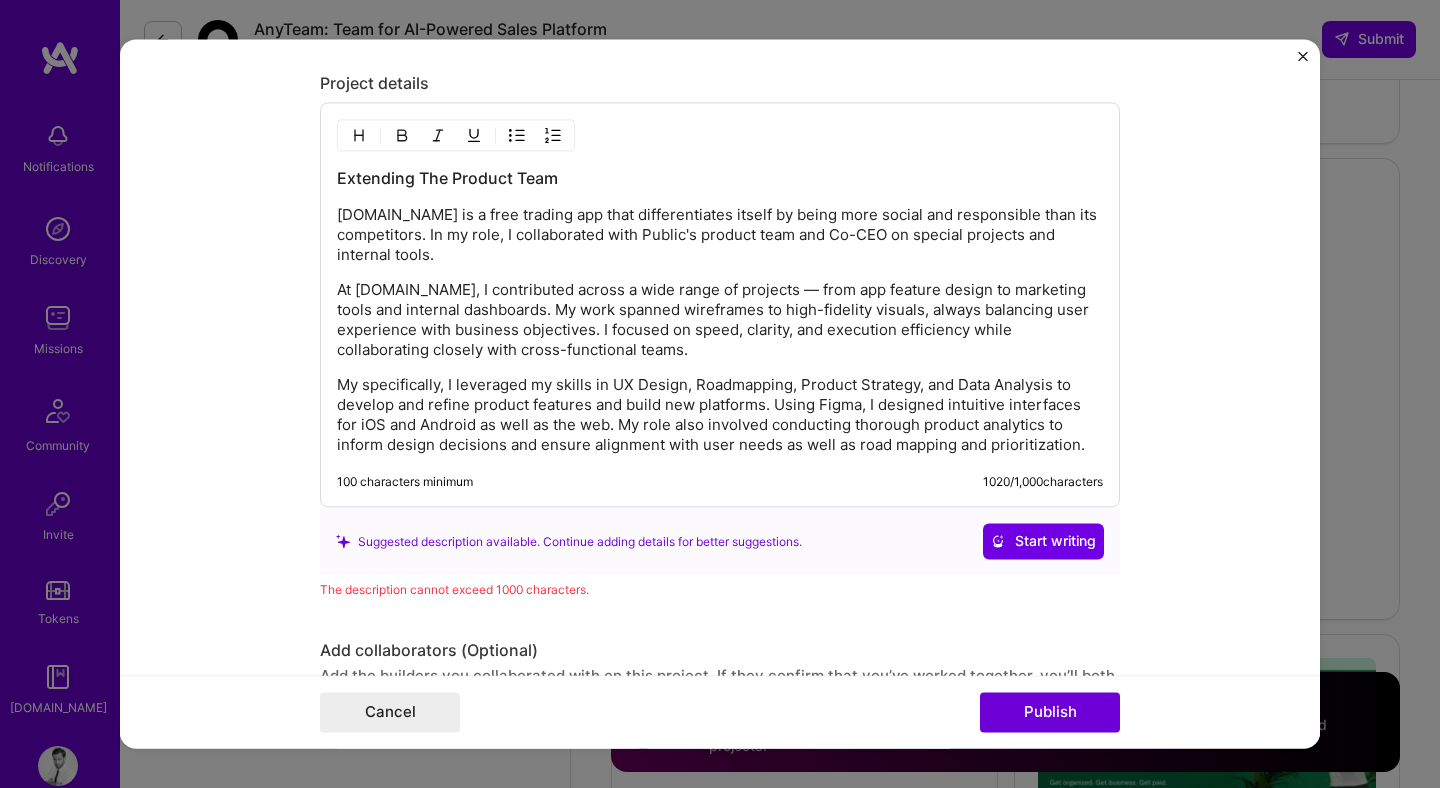 click on "My specifically, I leveraged my skills in UX Design, Roadmapping, Product Strategy, and Data Analysis to develop and refine product features and build new platforms. Using Figma, I designed intuitive interfaces for iOS and Android as well as the web. My role also involved conducting thorough product analytics to inform design decisions and ensure alignment with user needs as well as road mapping and prioritization." at bounding box center (720, 416) 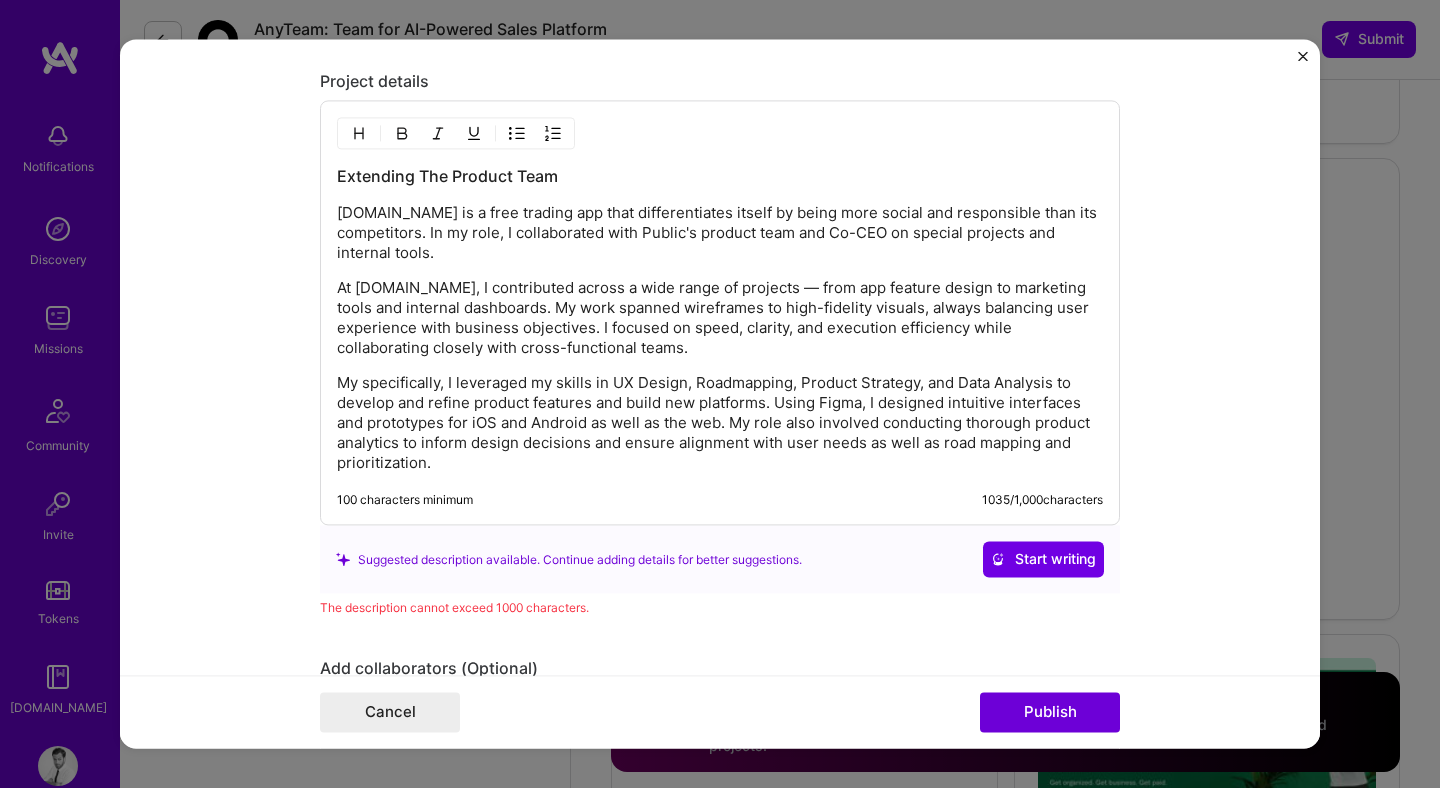 scroll, scrollTop: 2245, scrollLeft: 0, axis: vertical 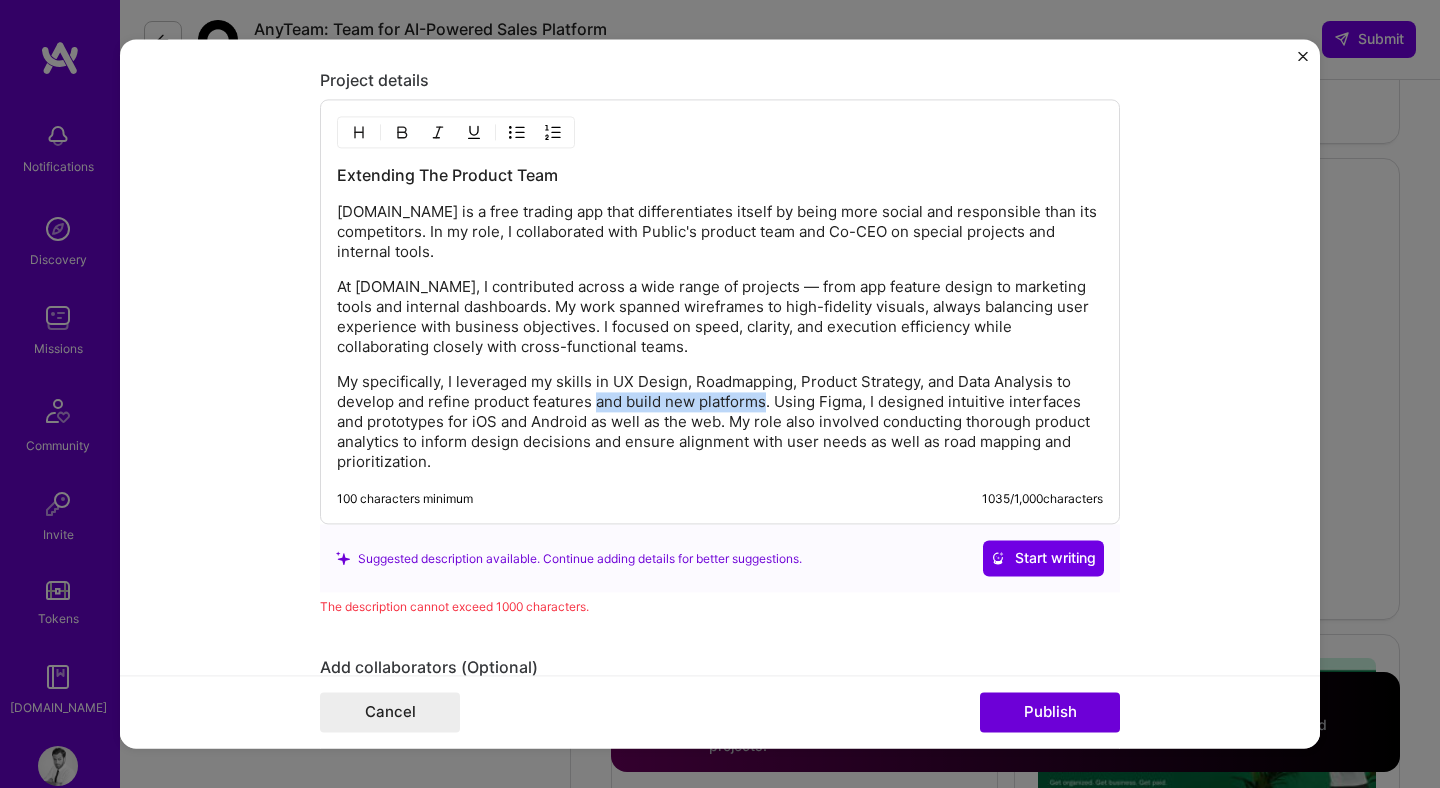 drag, startPoint x: 586, startPoint y: 404, endPoint x: 758, endPoint y: 403, distance: 172.00291 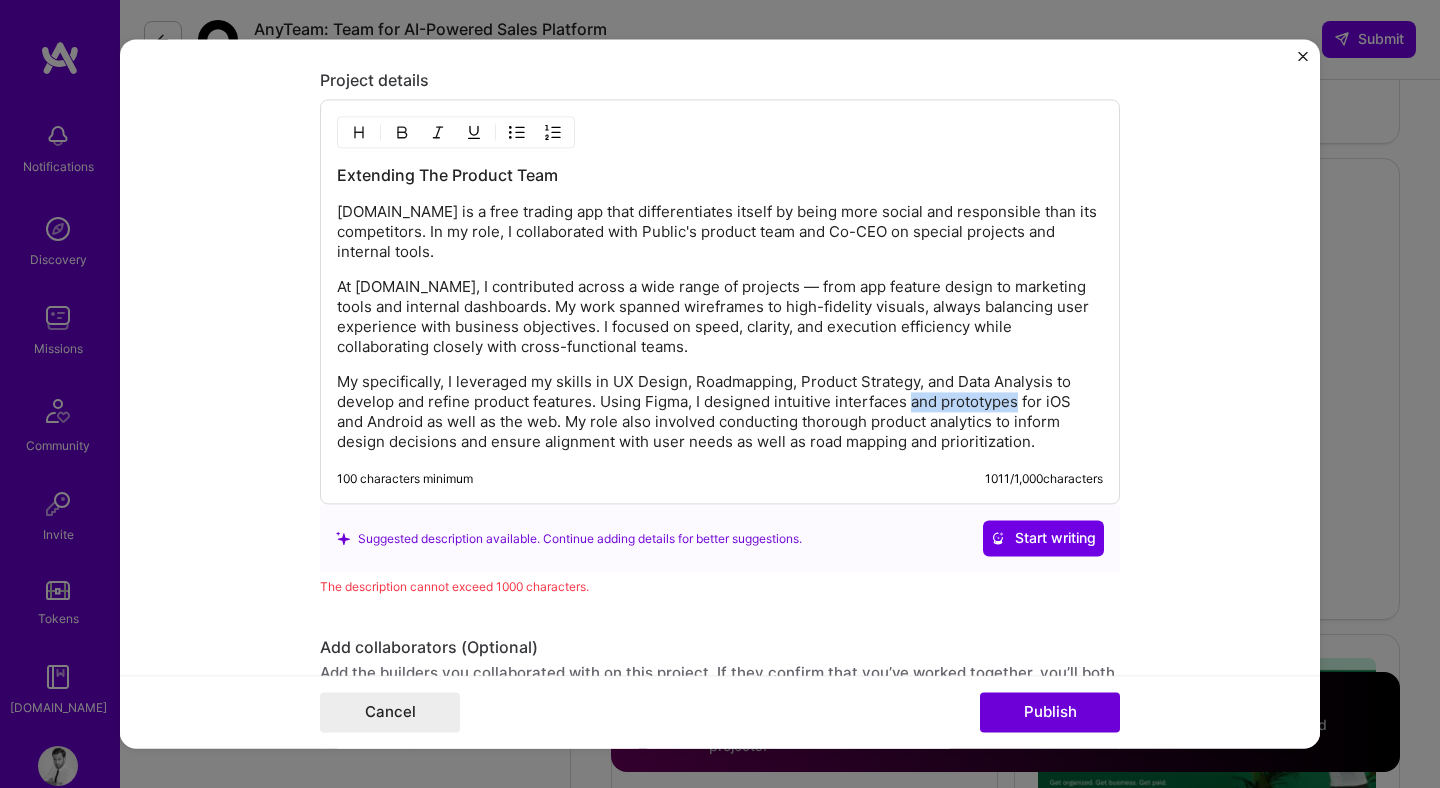 drag, startPoint x: 901, startPoint y: 403, endPoint x: 1010, endPoint y: 402, distance: 109.004585 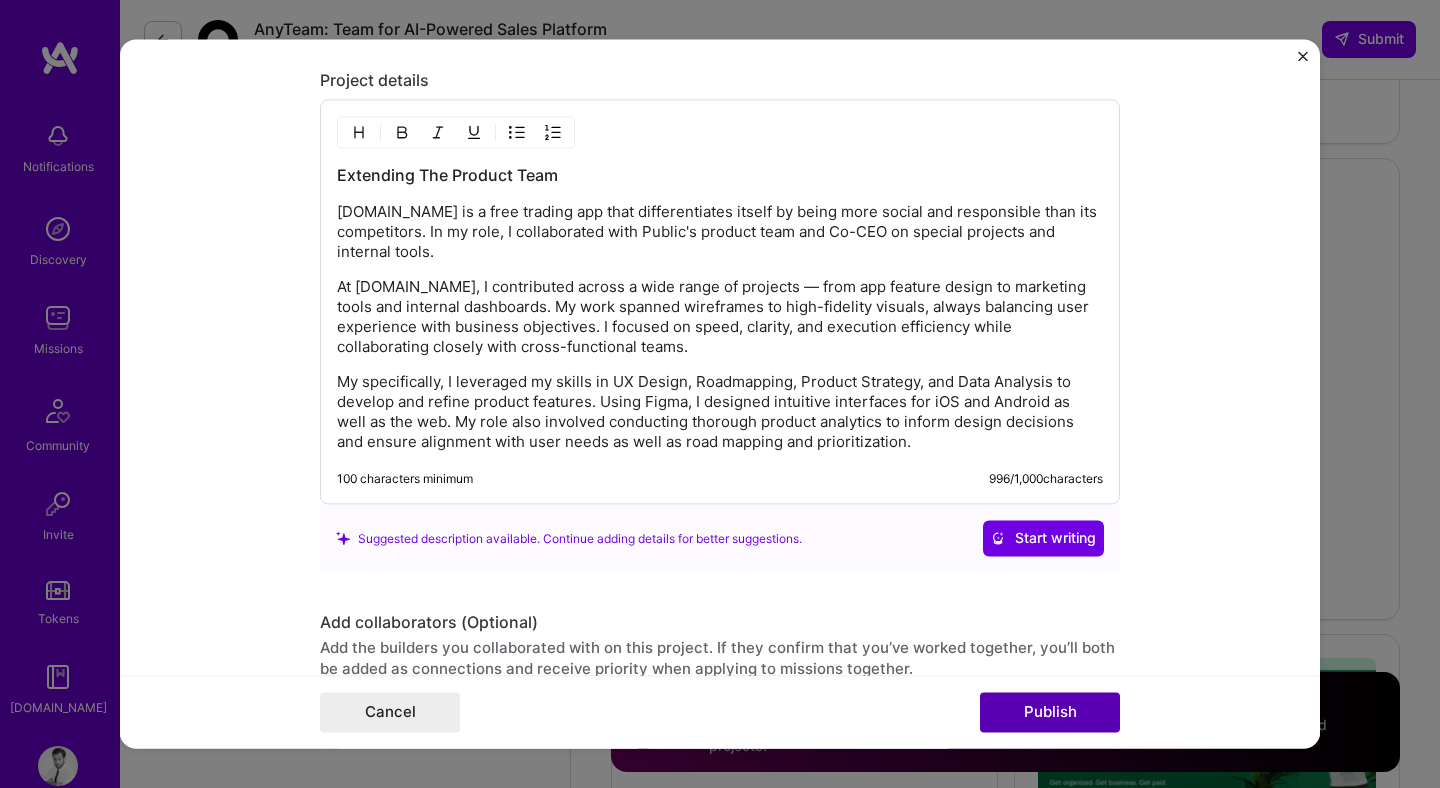 click on "Publish" at bounding box center [1050, 713] 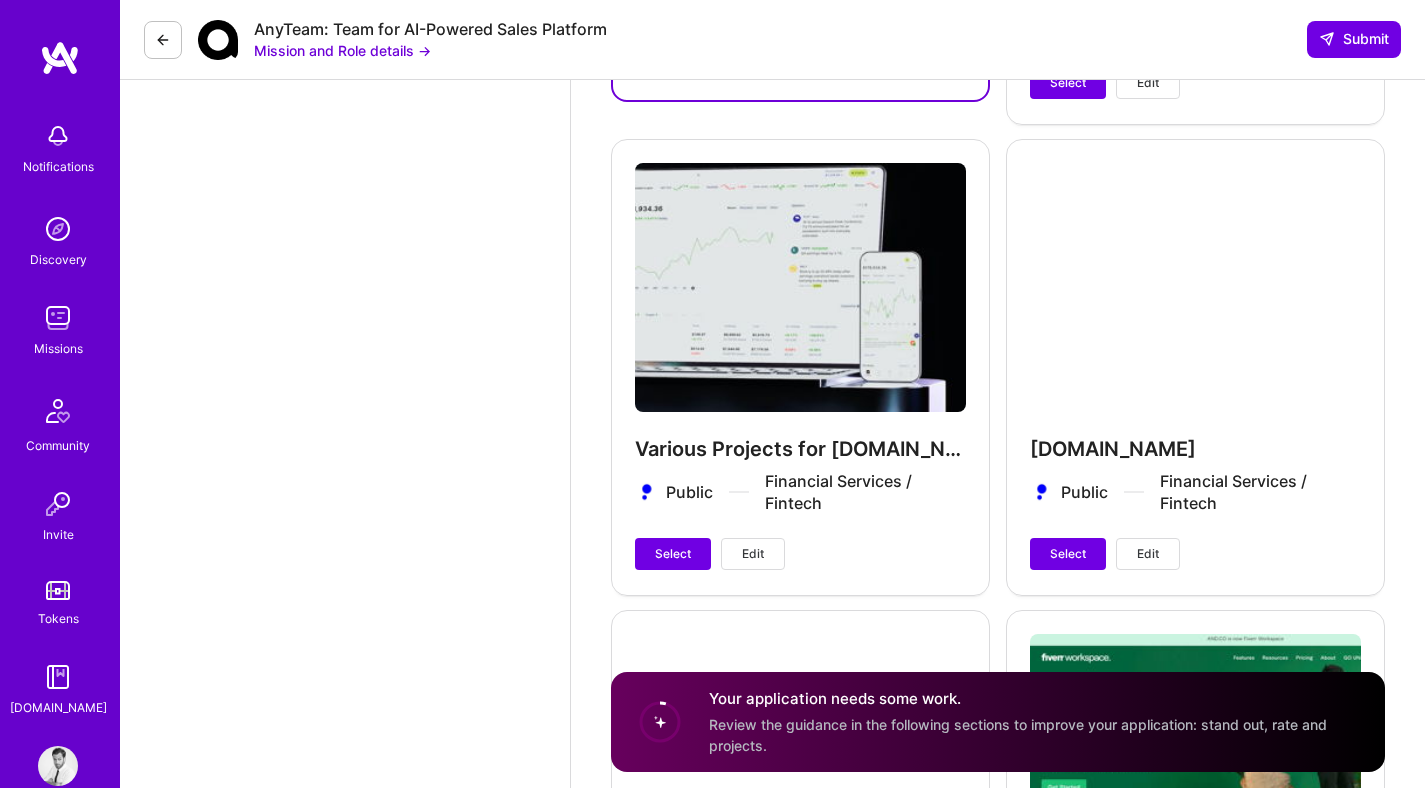click on "Public.com Public   Financial Services / Fintech Select Edit" at bounding box center (1195, 366) 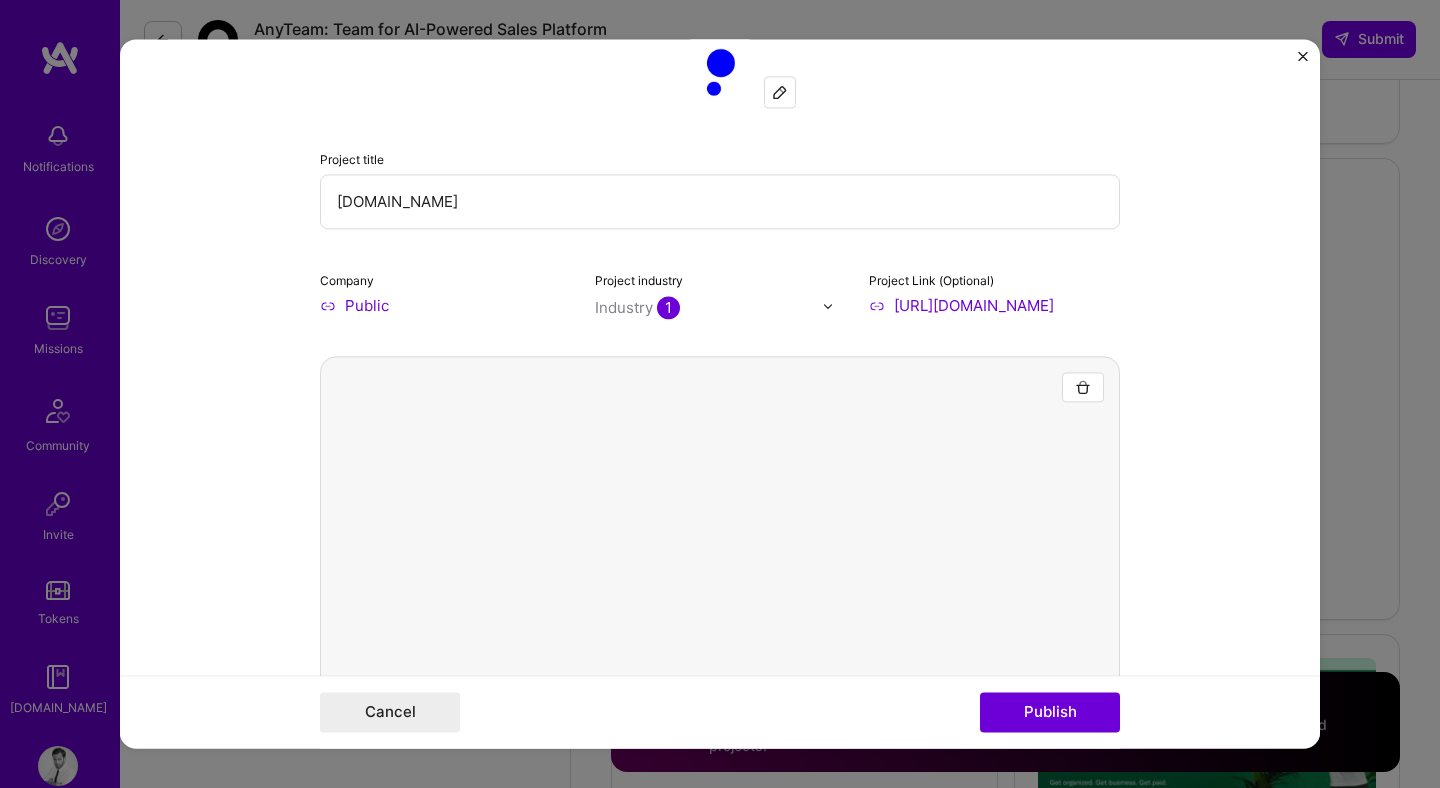 scroll, scrollTop: 0, scrollLeft: 0, axis: both 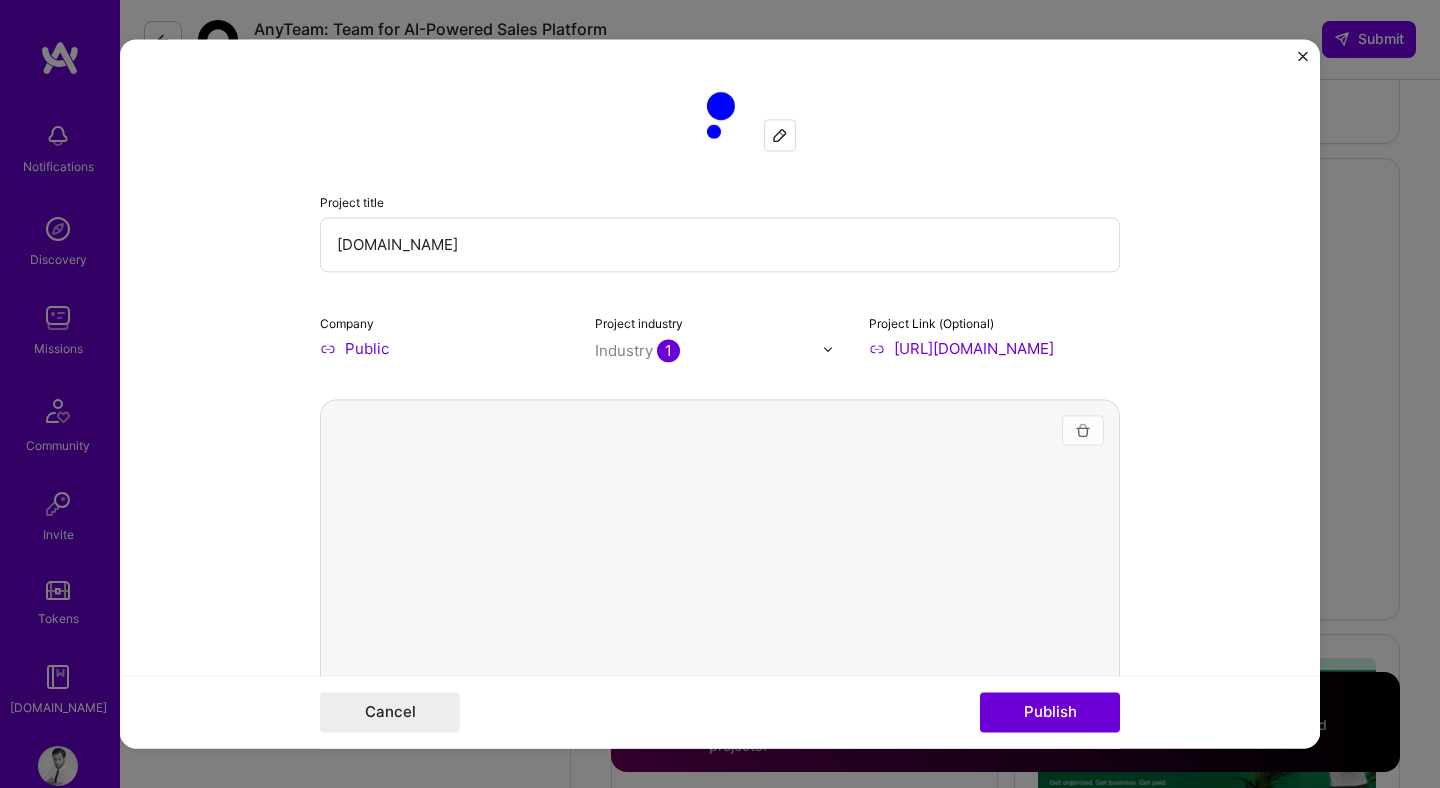 click at bounding box center [1083, 430] 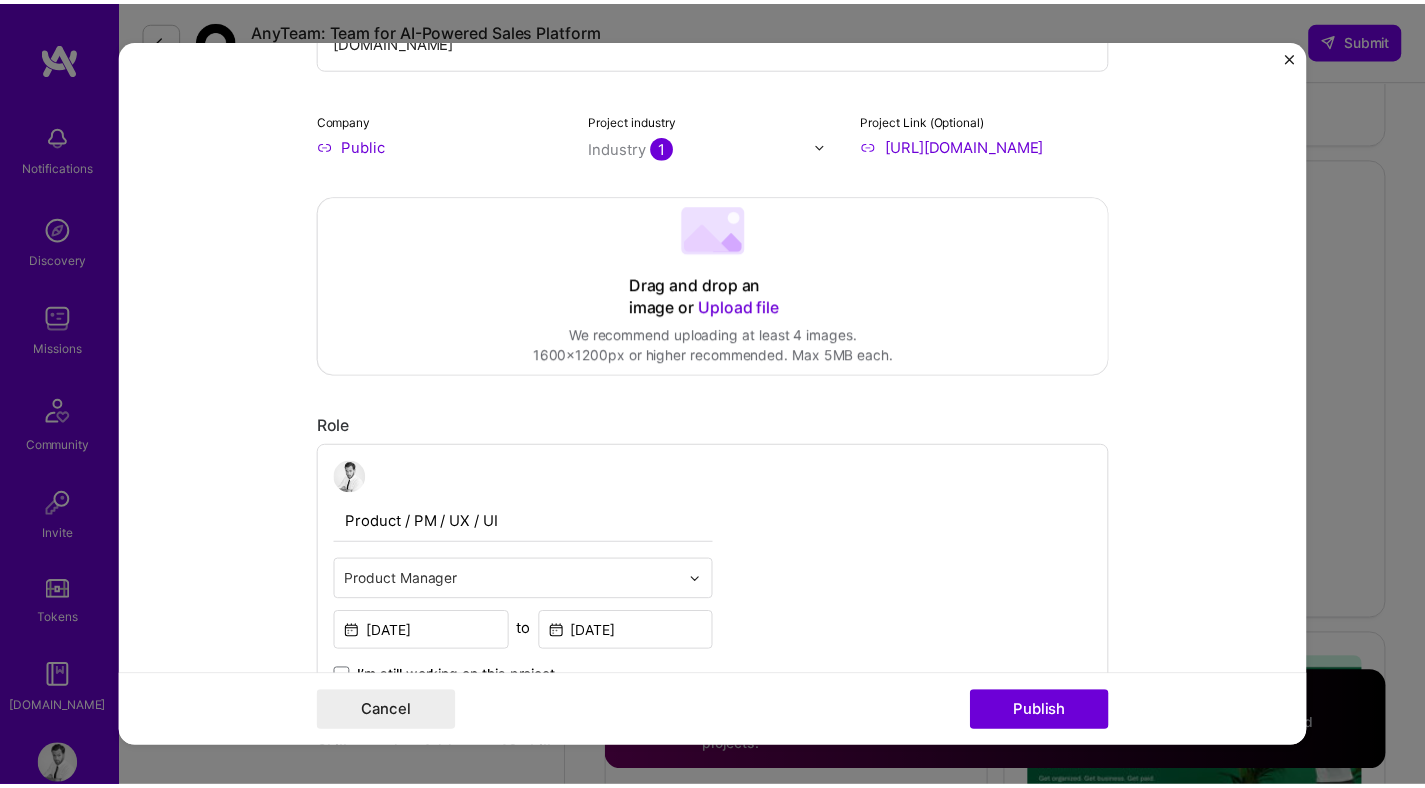 scroll, scrollTop: 0, scrollLeft: 0, axis: both 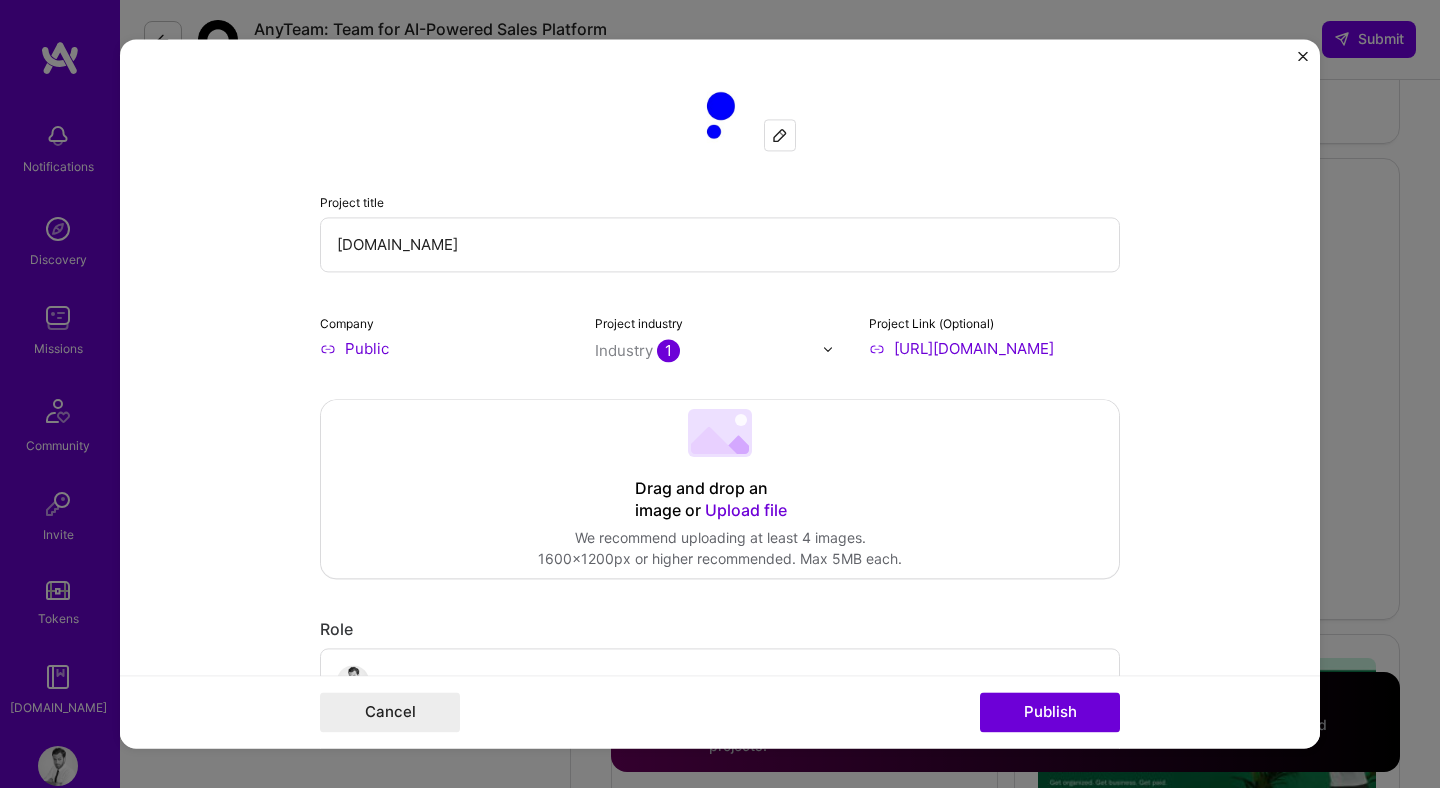 click on "Public.com" at bounding box center [720, 244] 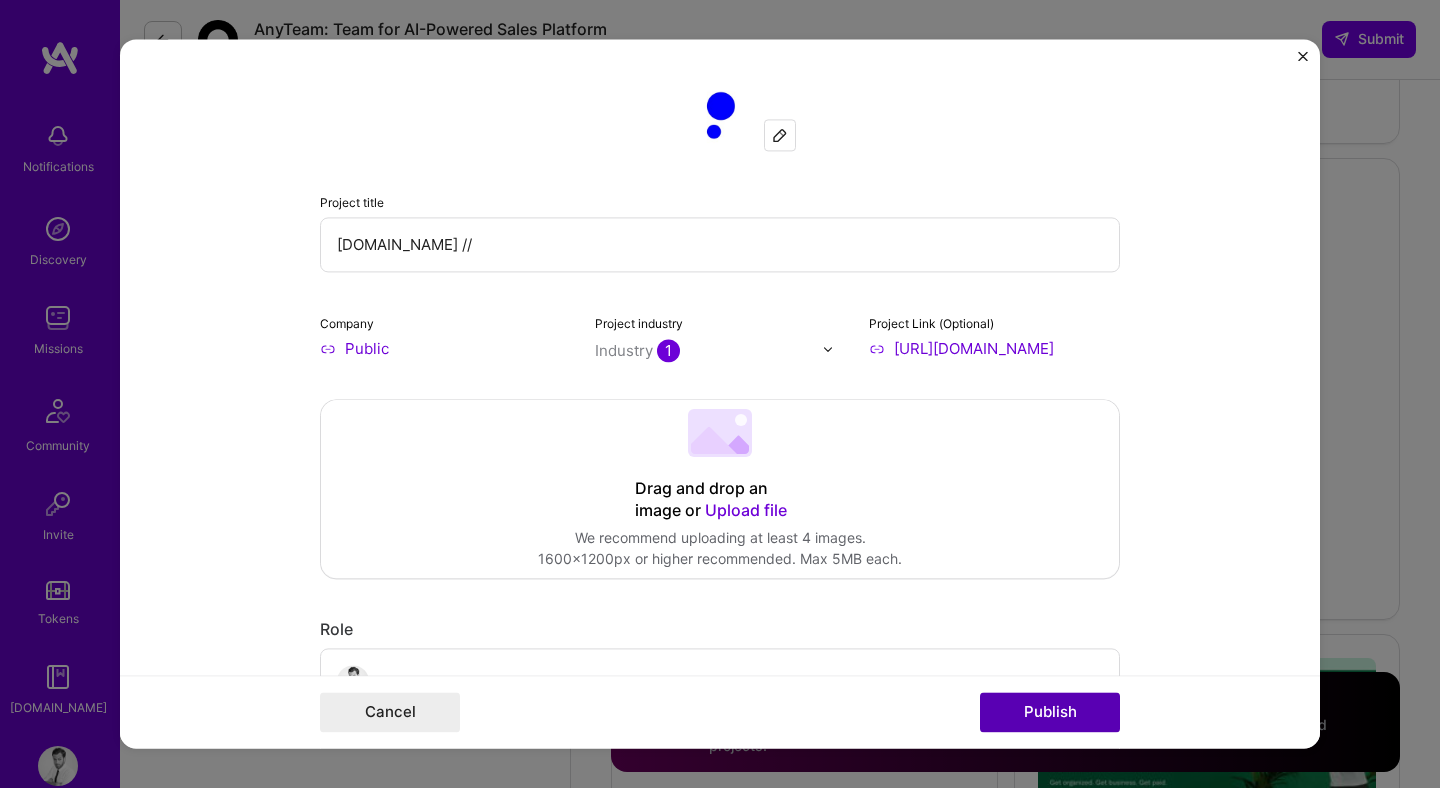 type on "Public.com //" 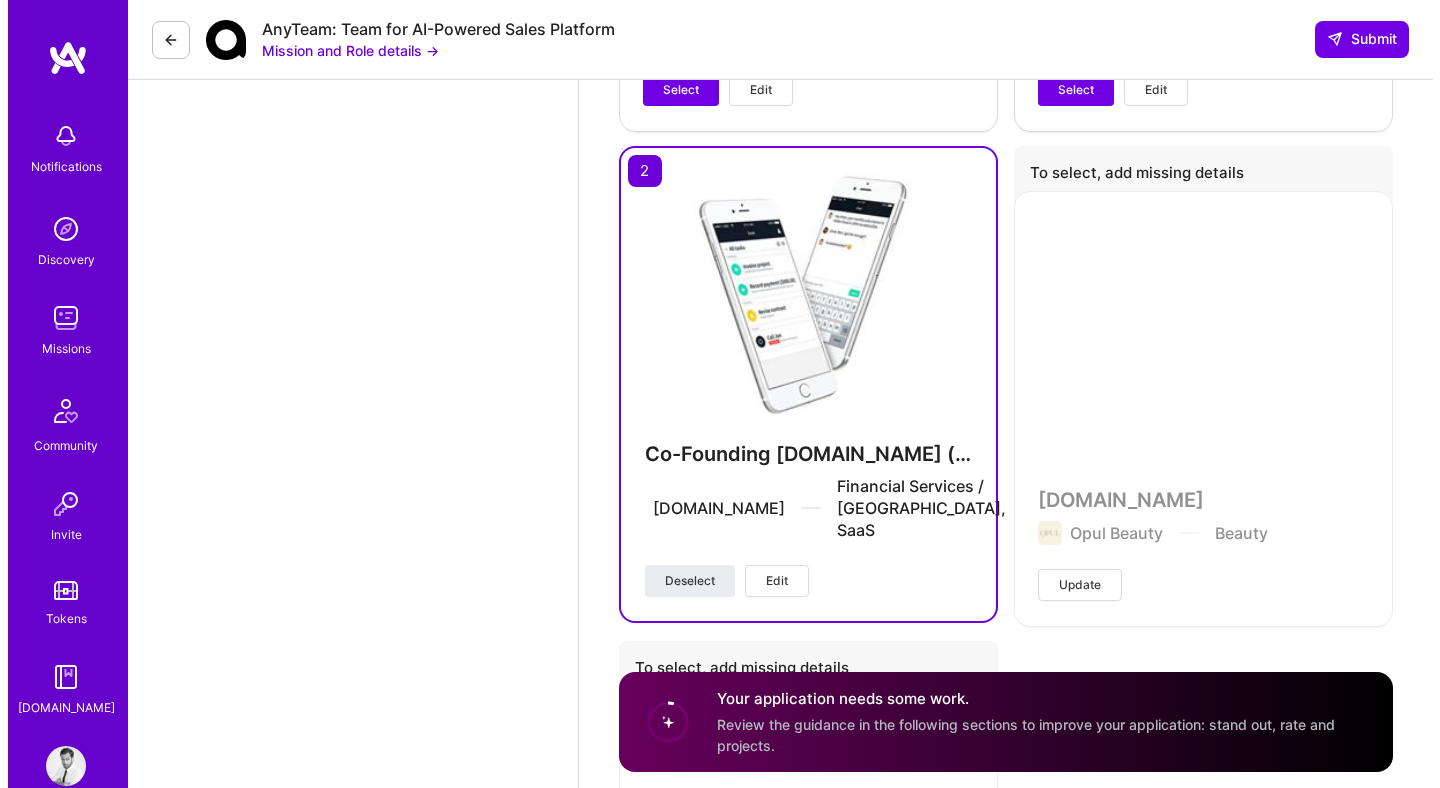 scroll, scrollTop: 6095, scrollLeft: 0, axis: vertical 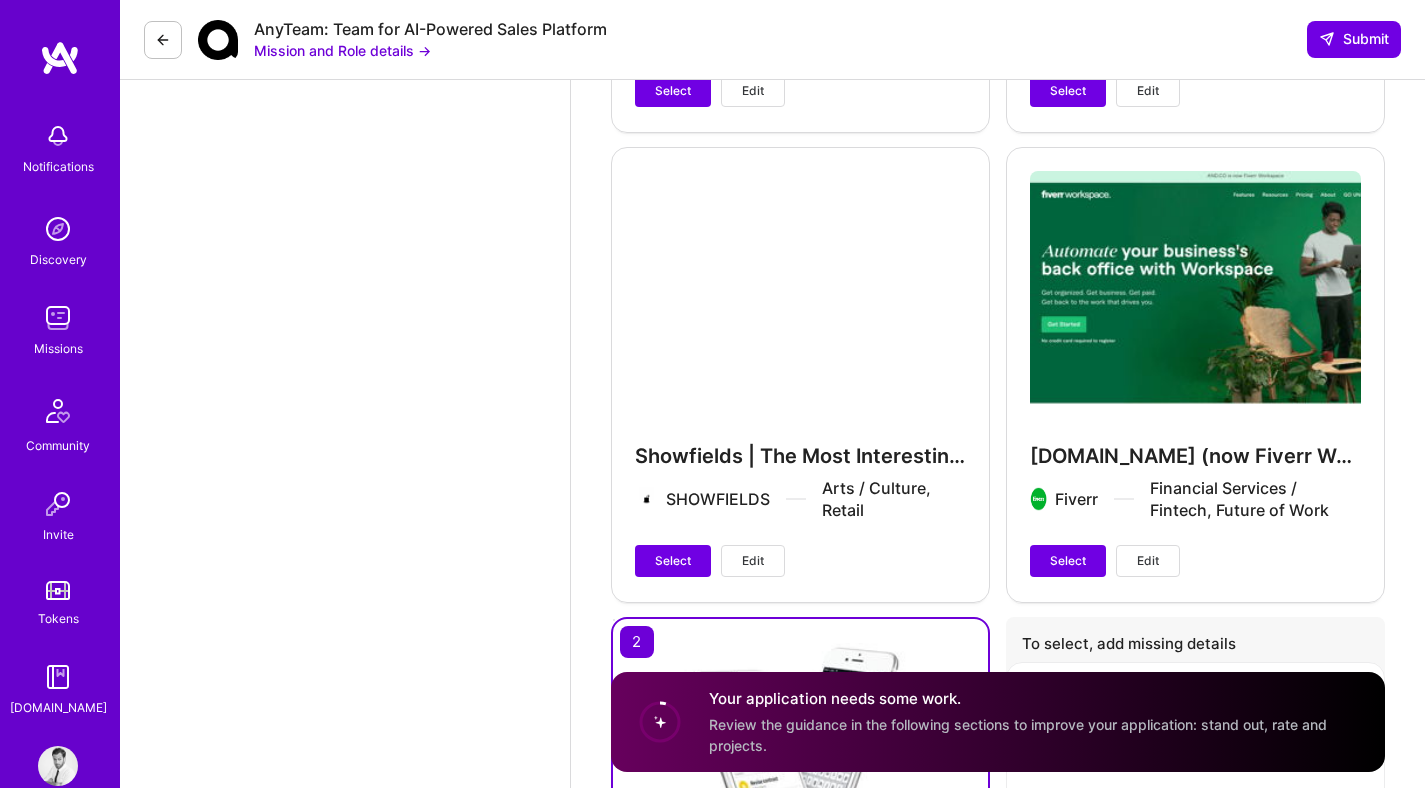 click on "Edit" at bounding box center [753, 561] 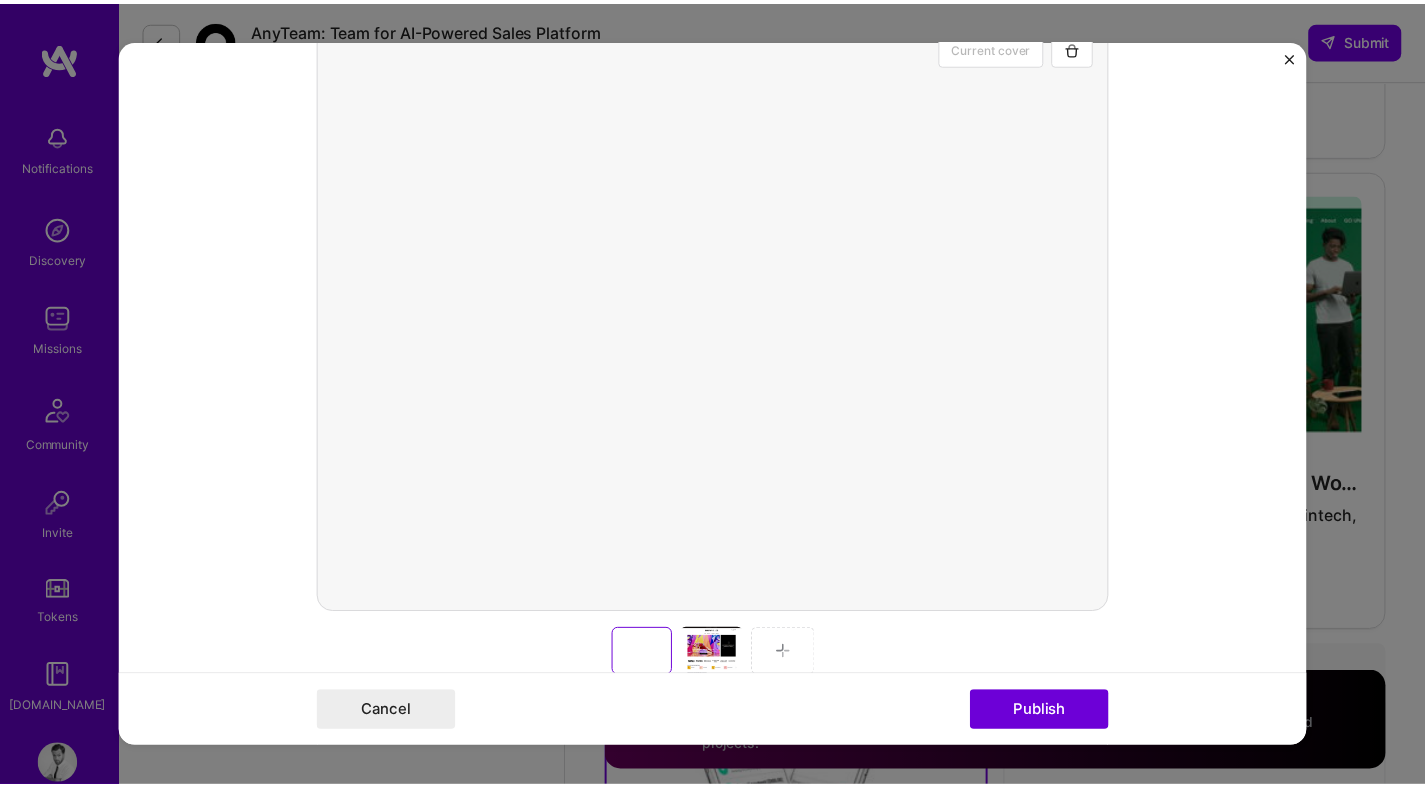 scroll, scrollTop: 310, scrollLeft: 0, axis: vertical 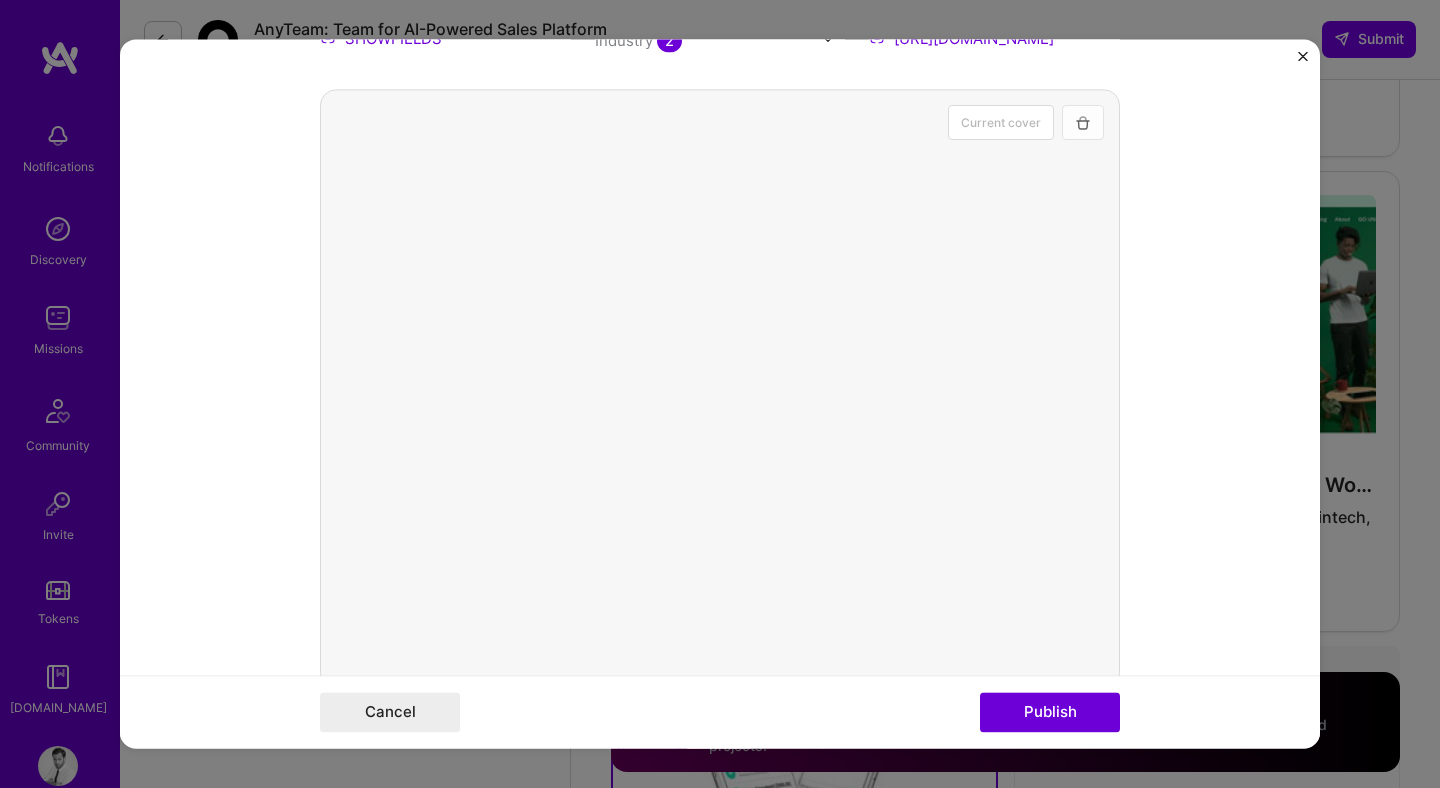 click at bounding box center [1083, 123] 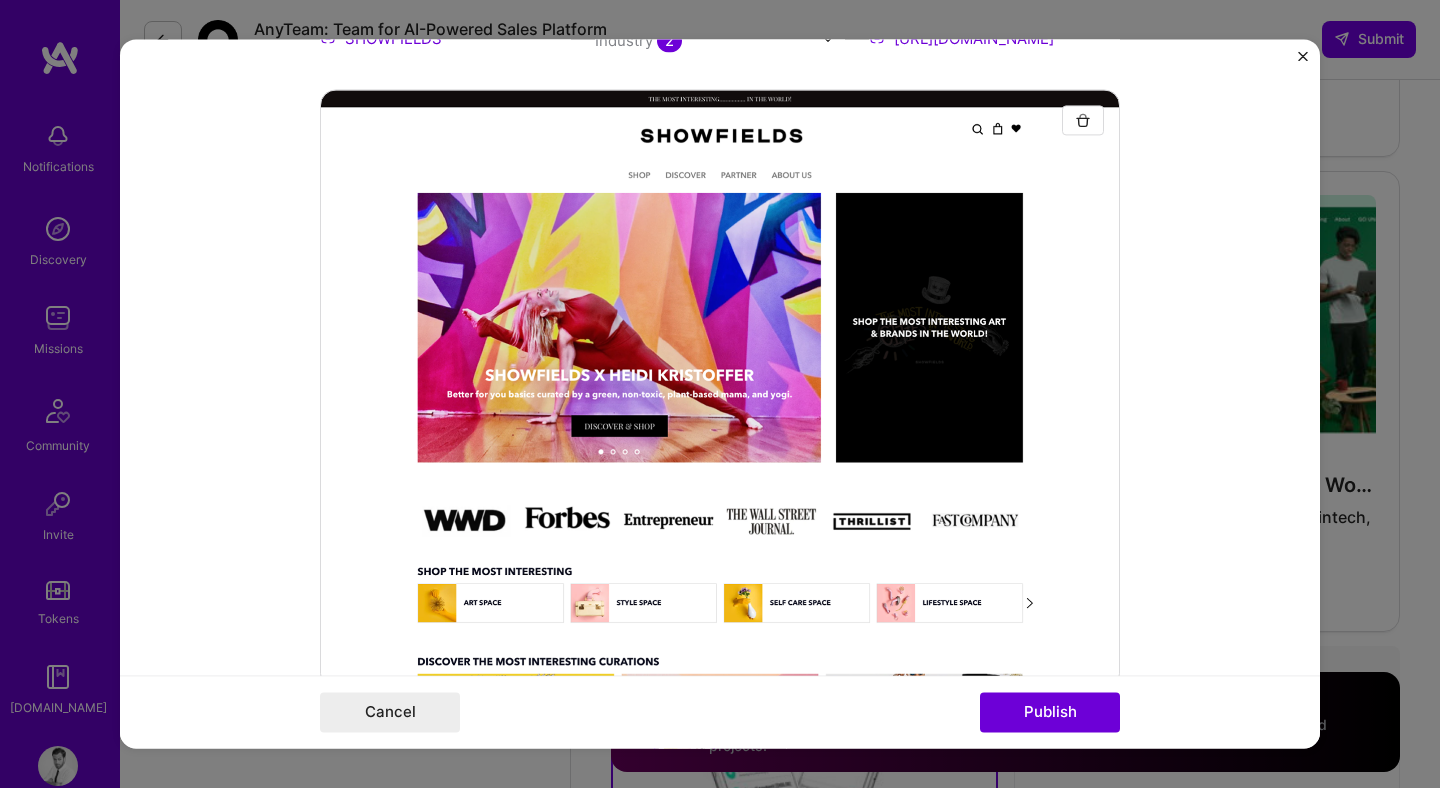 click on "Publish" at bounding box center (1050, 713) 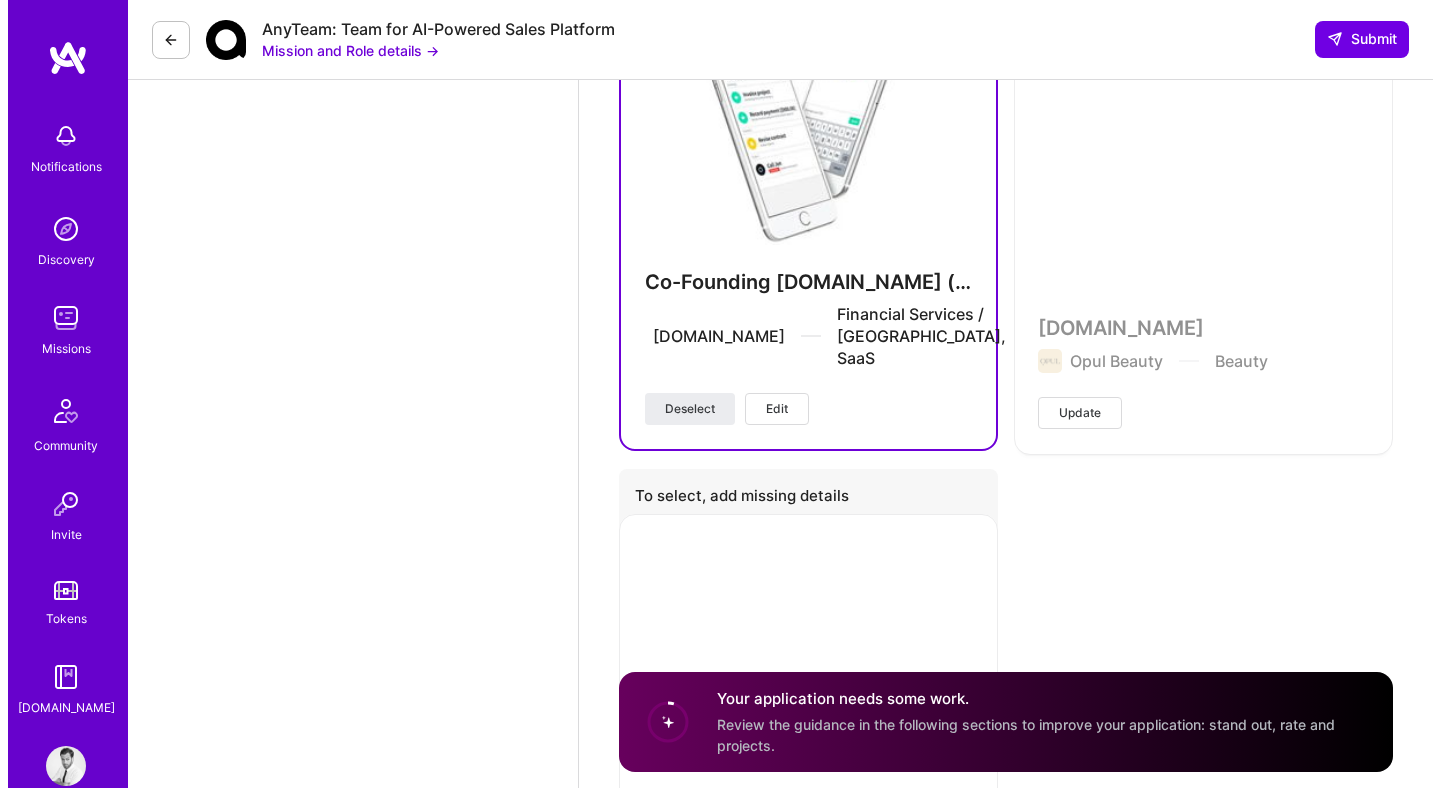 scroll, scrollTop: 6648, scrollLeft: 0, axis: vertical 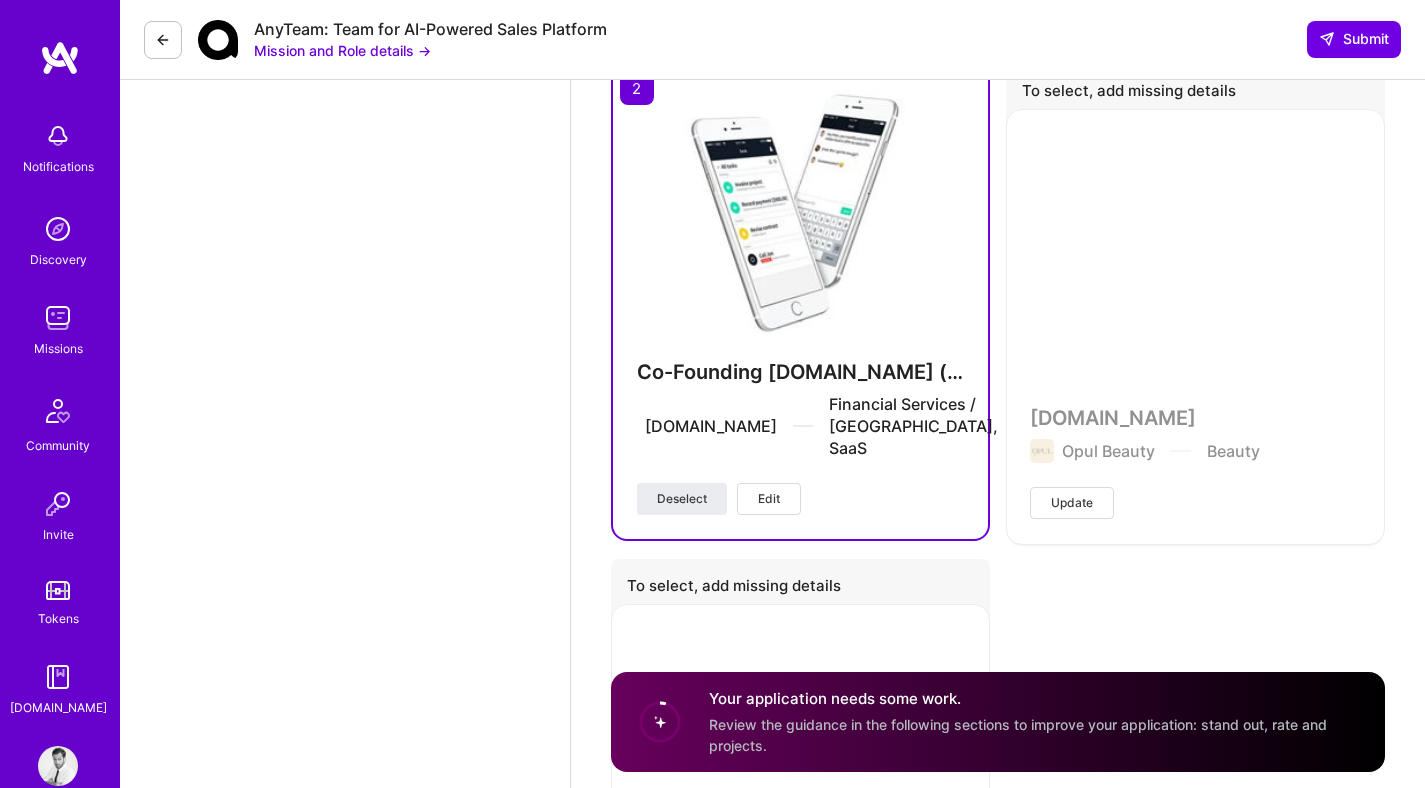 click on "OpulBeauty.com Opul Beauty   Beauty Update" at bounding box center (1195, 326) 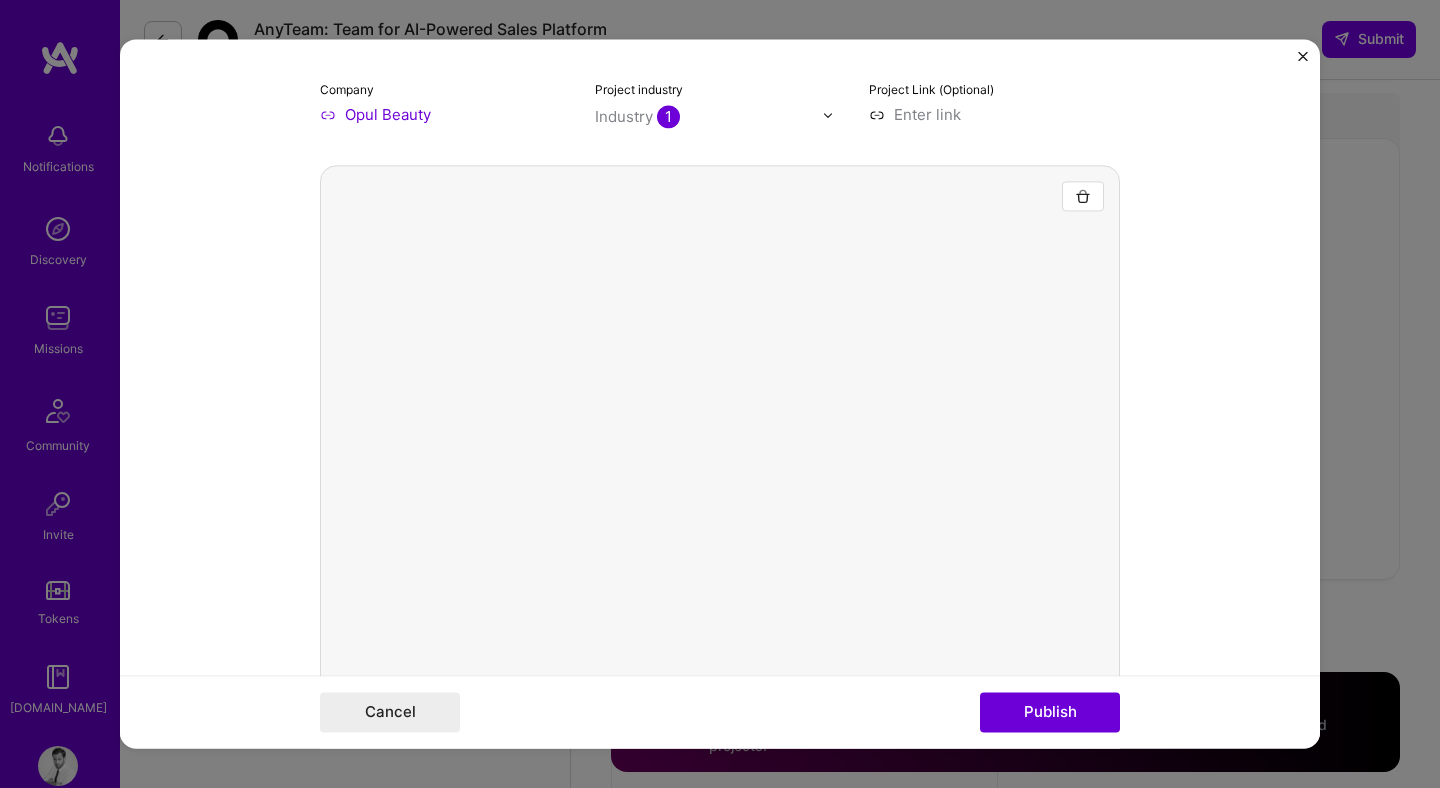 scroll, scrollTop: 585, scrollLeft: 0, axis: vertical 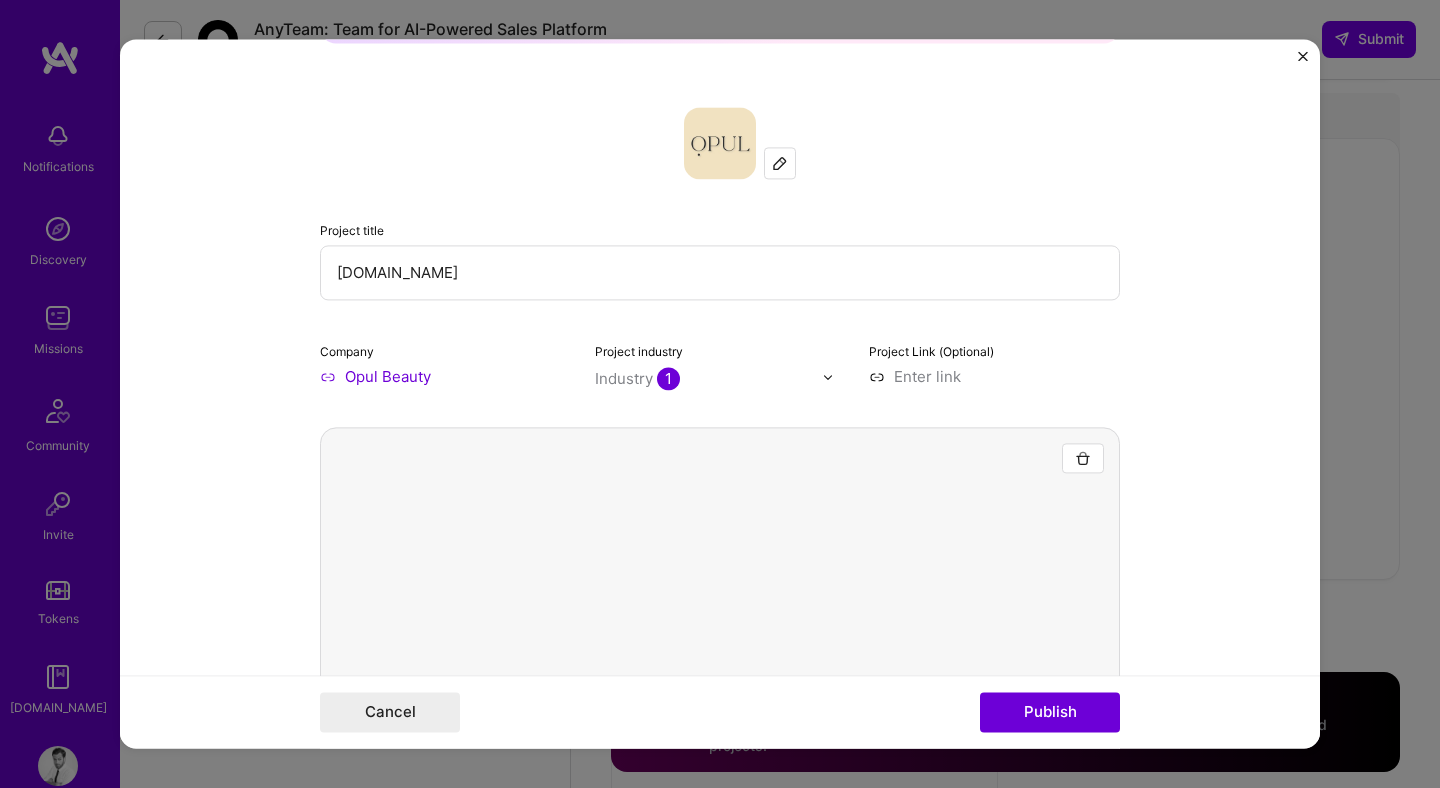 click on "Industry 1" at bounding box center (637, 378) 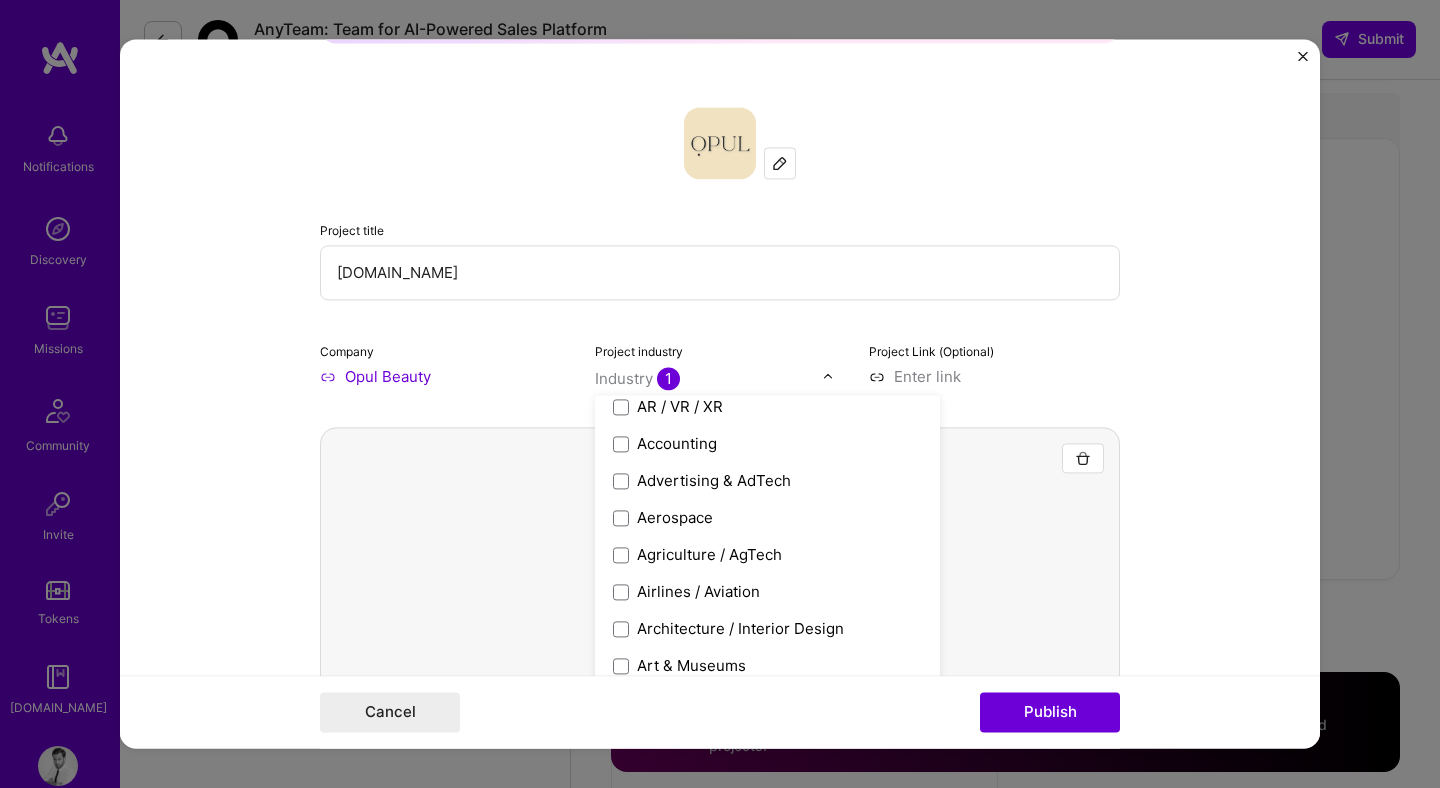 scroll, scrollTop: 0, scrollLeft: 0, axis: both 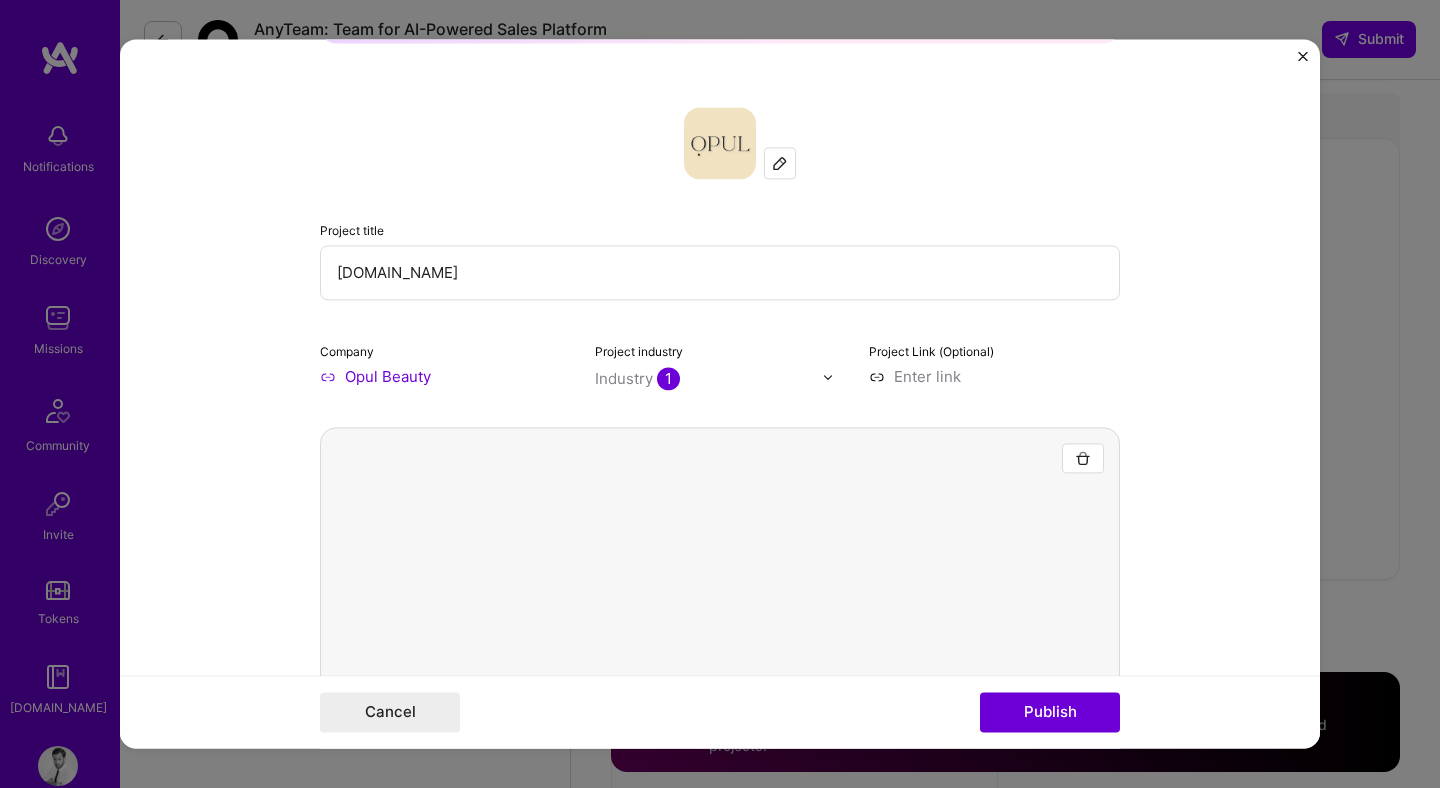 click on "This project is missing details. To be able to apply to missions with this project, you need to fill out the missing details. Project title OpulBeauty.com Company Opul Beauty
Project industry Industry 1 Project Link (Optional)
Add New Image Remove Image Role Product Manager Select role type
to
I’m still working on this project A job role  is required Start date is required Skills used — Add up to 12 skills Any new skills will be added to your profile. Enter skills... At least one skill is required. Skill rating is required. Did this role require you to manage team members? (Optional) Yes, I managed — team members. Were you involved from inception to launch (0  ->  1)? (Optional) Zero to one is creation and development of a unique product from the ground up. I was involved in zero to one with this project Add metrics (Optional) Metrics help you visually show the outcome of a project. You can add up to 3 metrics. Project details   100 characters minimum 278 /" at bounding box center (720, 393) 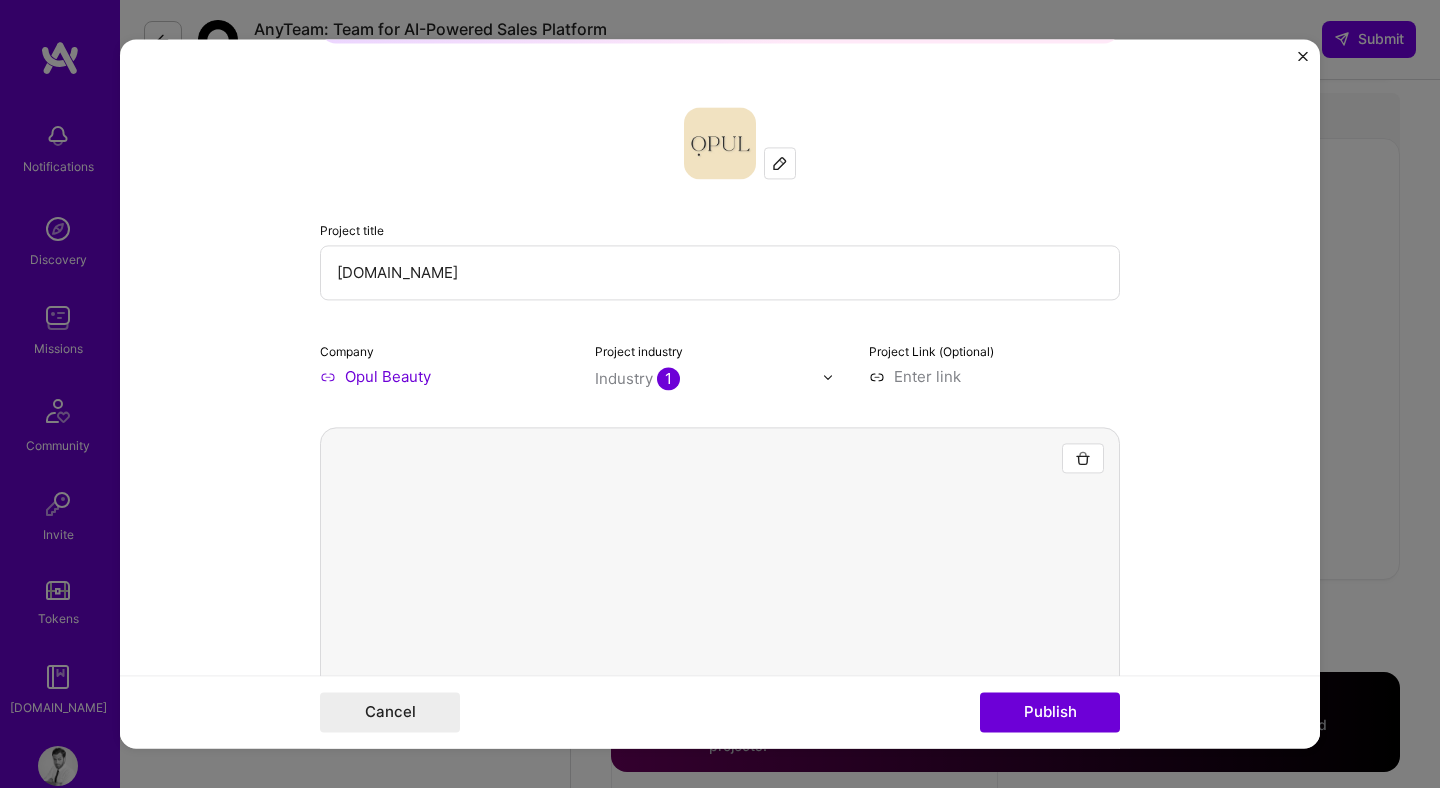 click at bounding box center (994, 376) 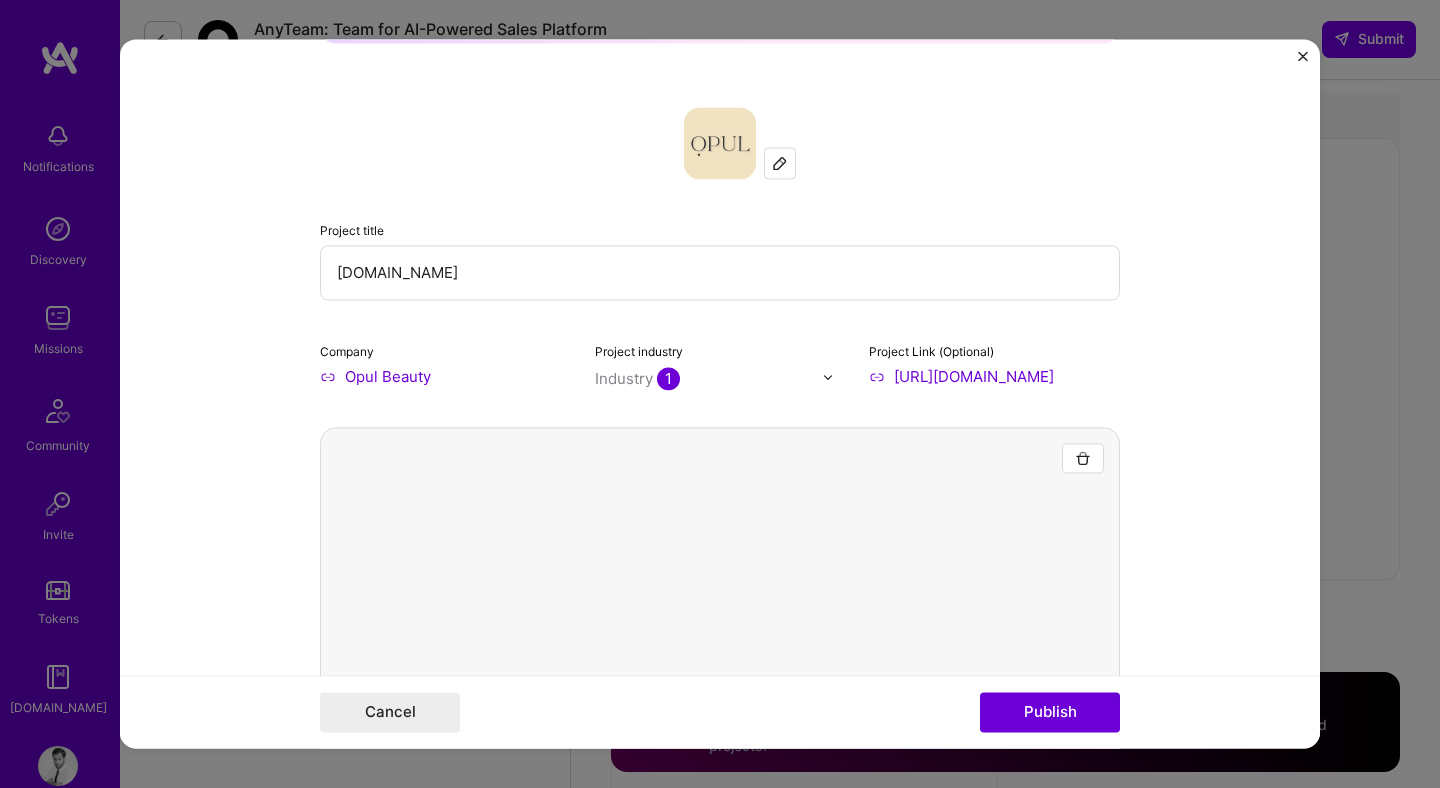 type on "https://www.opulbeauty.com/" 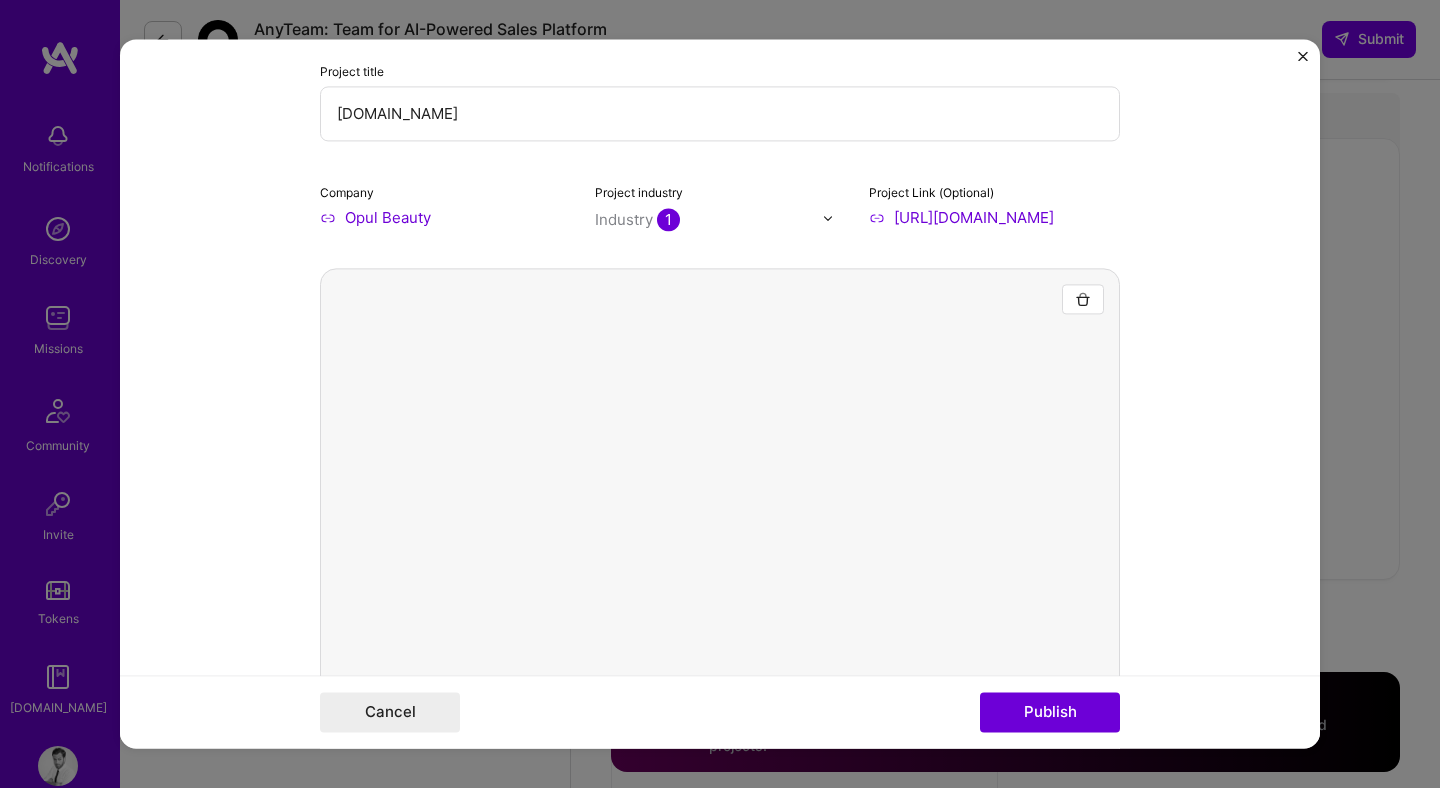 scroll, scrollTop: 407, scrollLeft: 0, axis: vertical 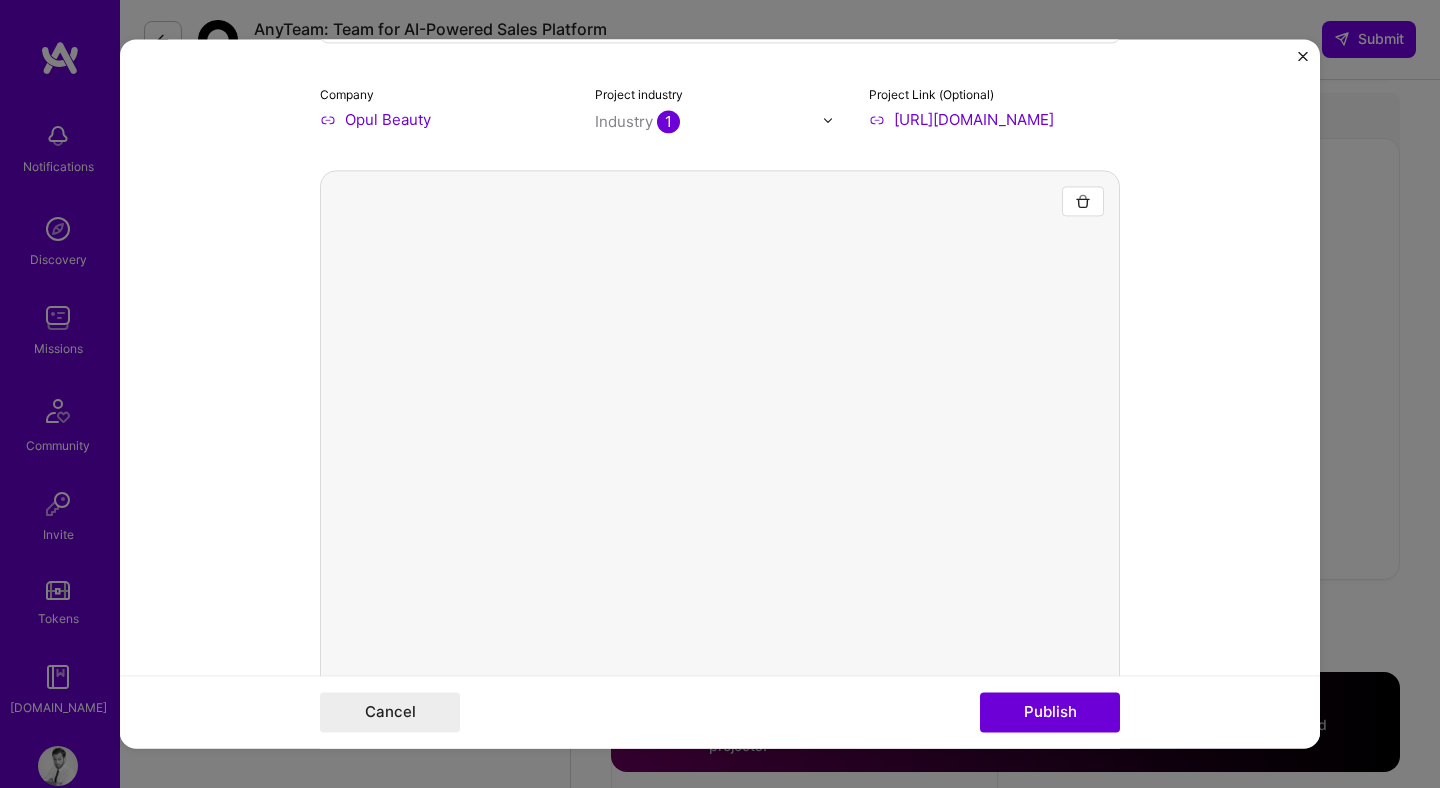 click at bounding box center (720, 470) 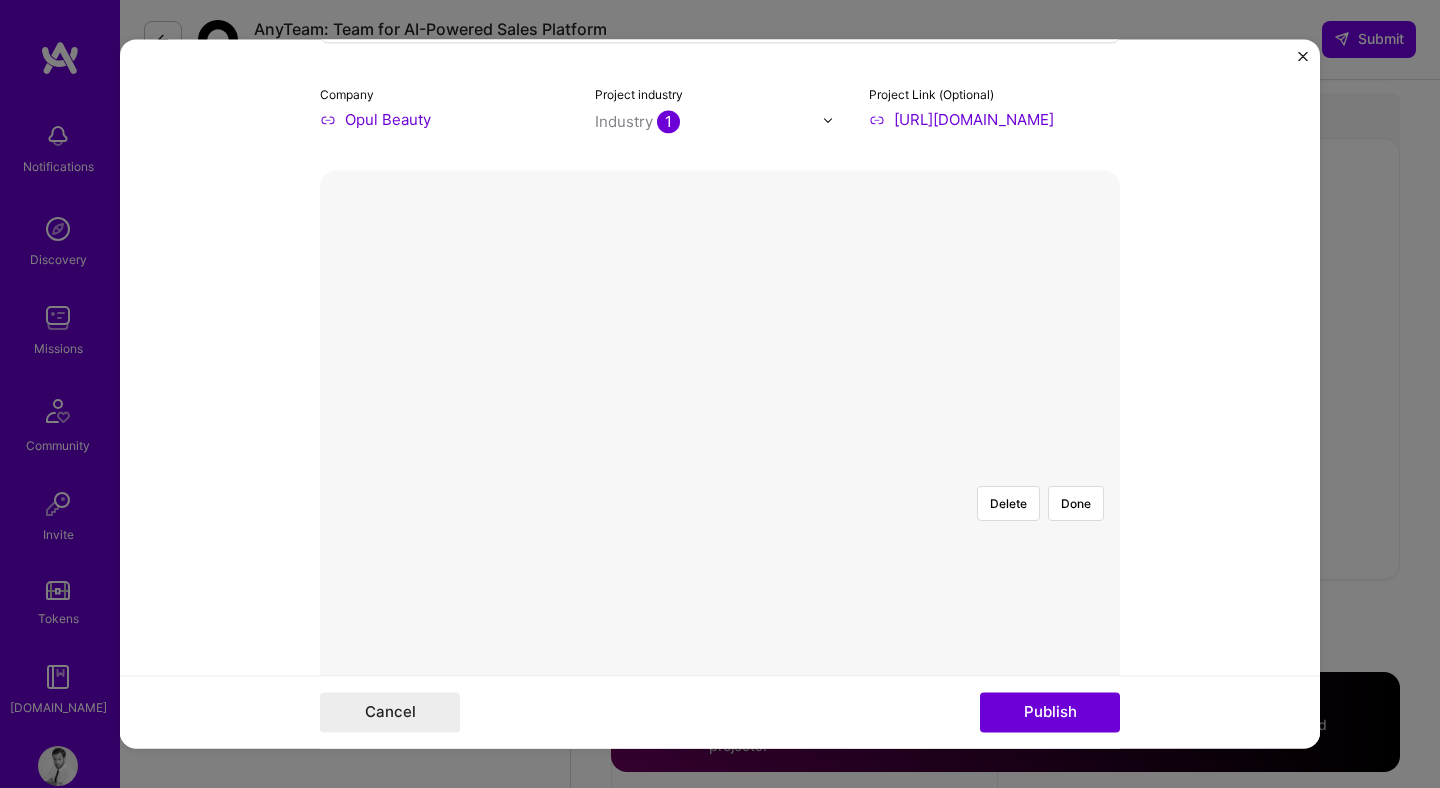 click at bounding box center [889, 840] 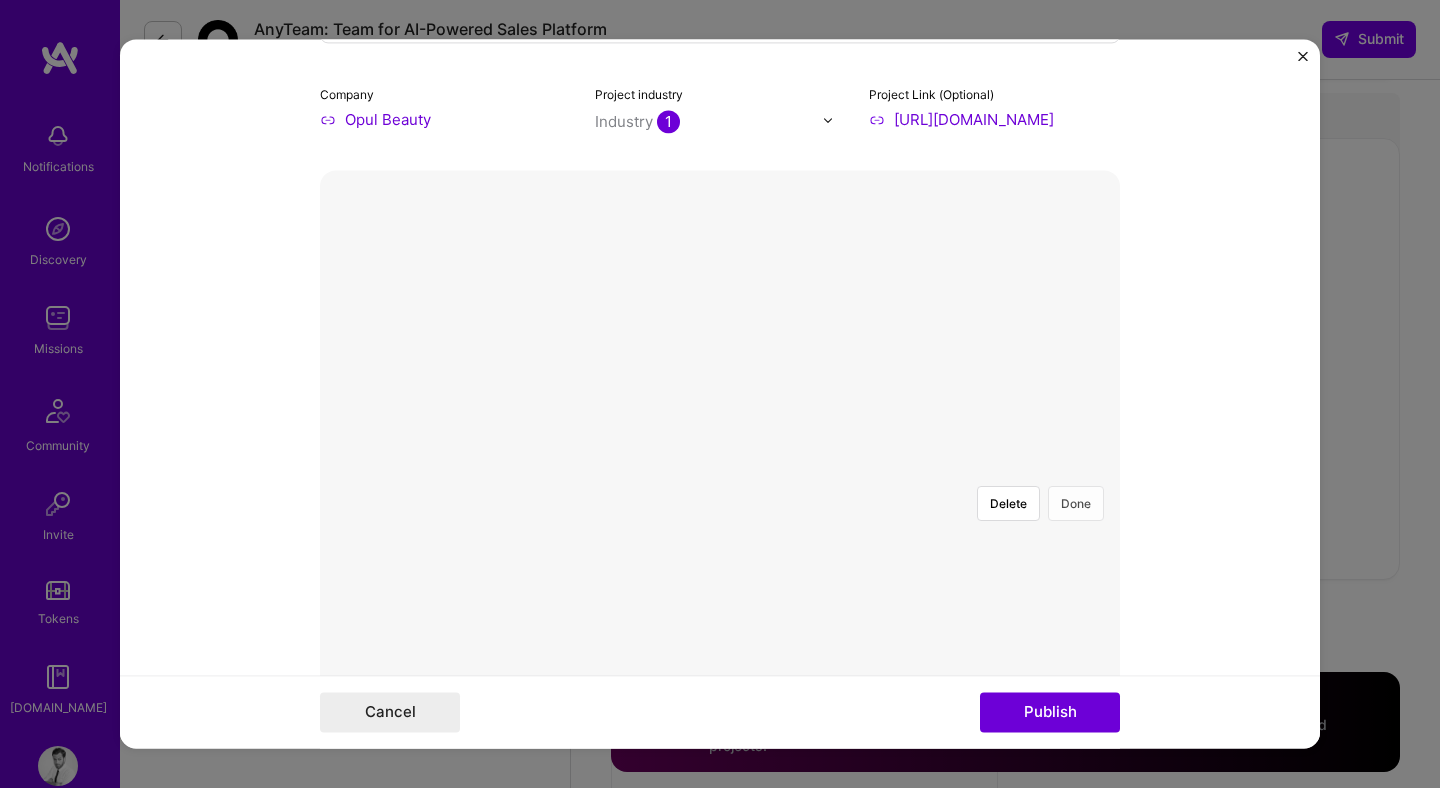 click on "Done" at bounding box center [1076, 503] 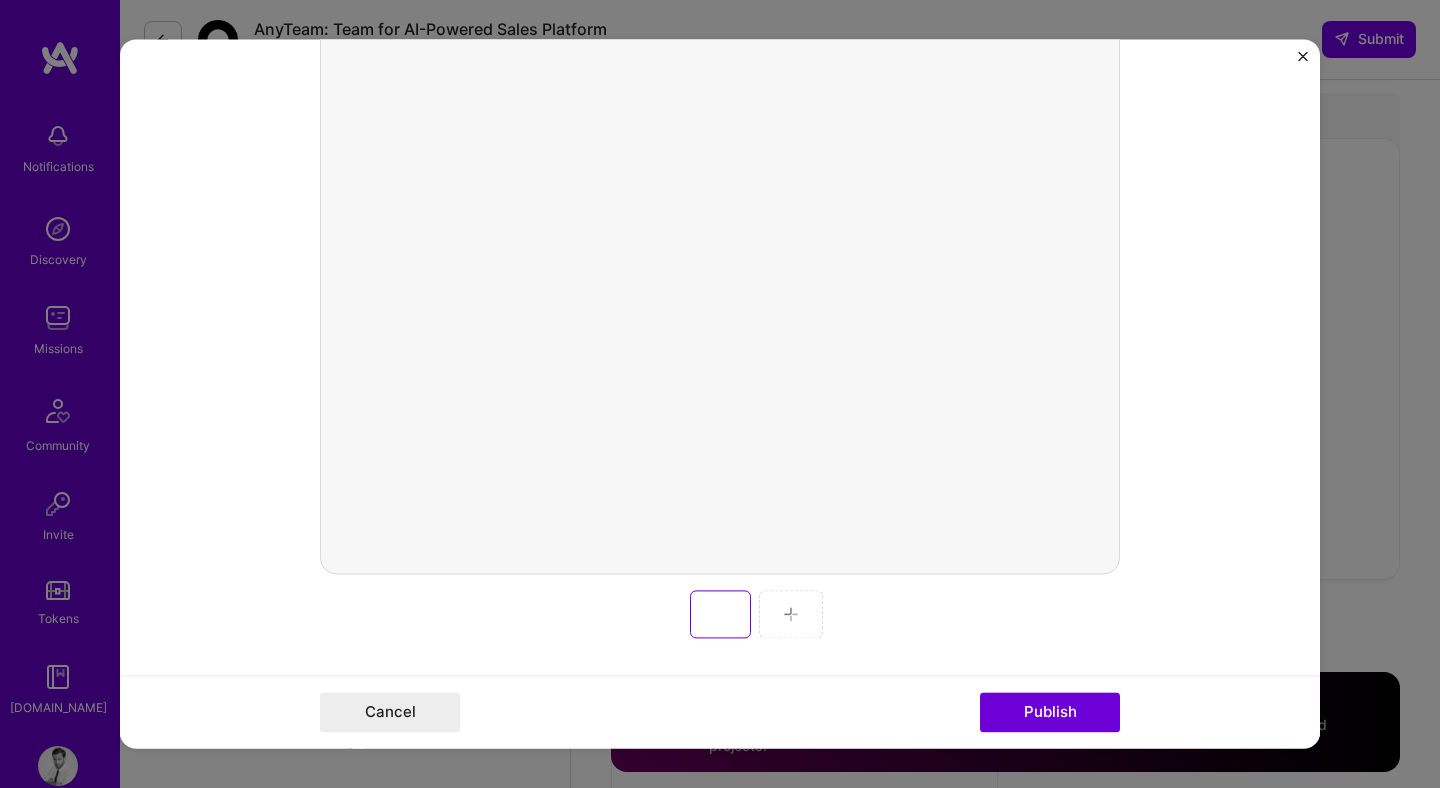 scroll, scrollTop: 613, scrollLeft: 0, axis: vertical 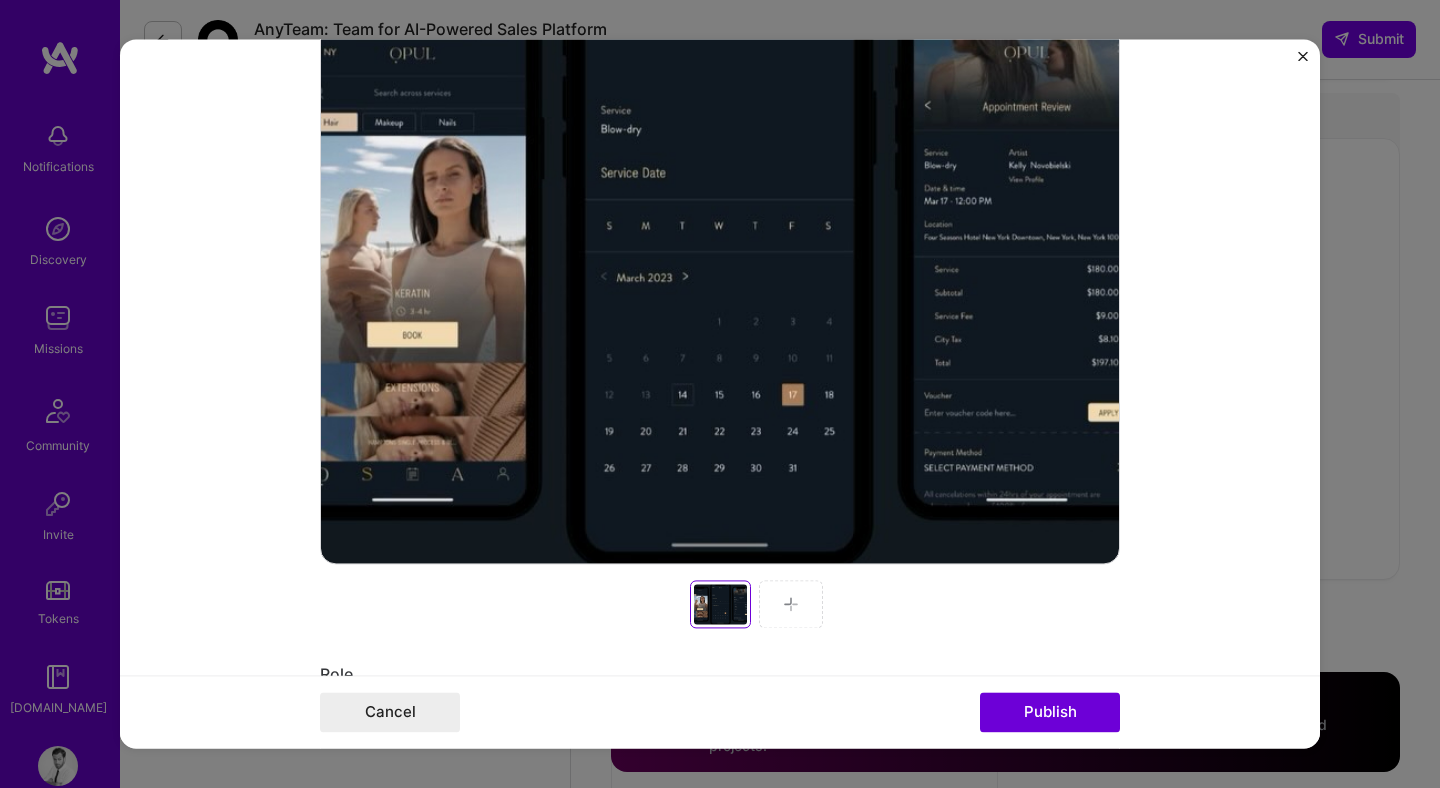 click at bounding box center [791, 604] 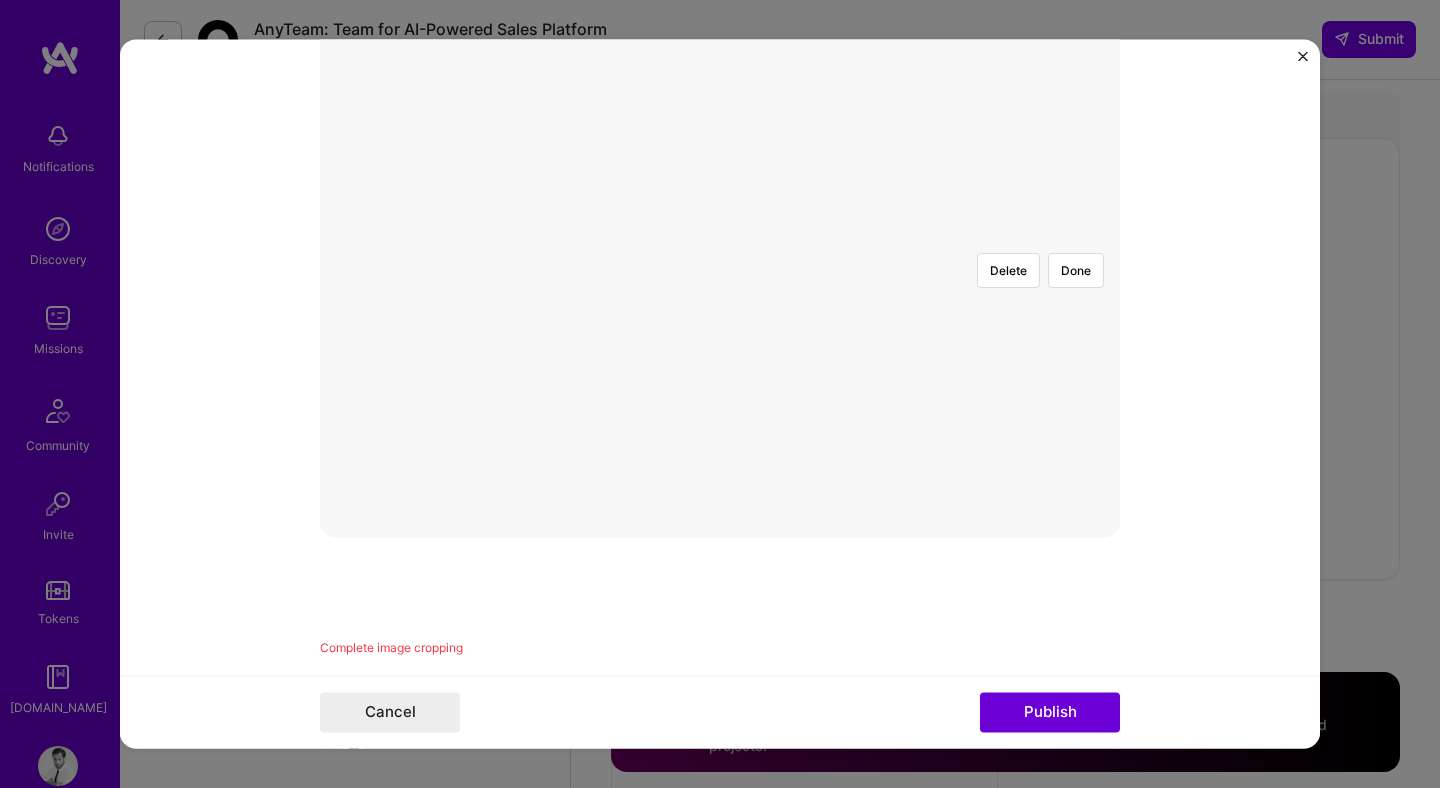 scroll, scrollTop: 459, scrollLeft: 0, axis: vertical 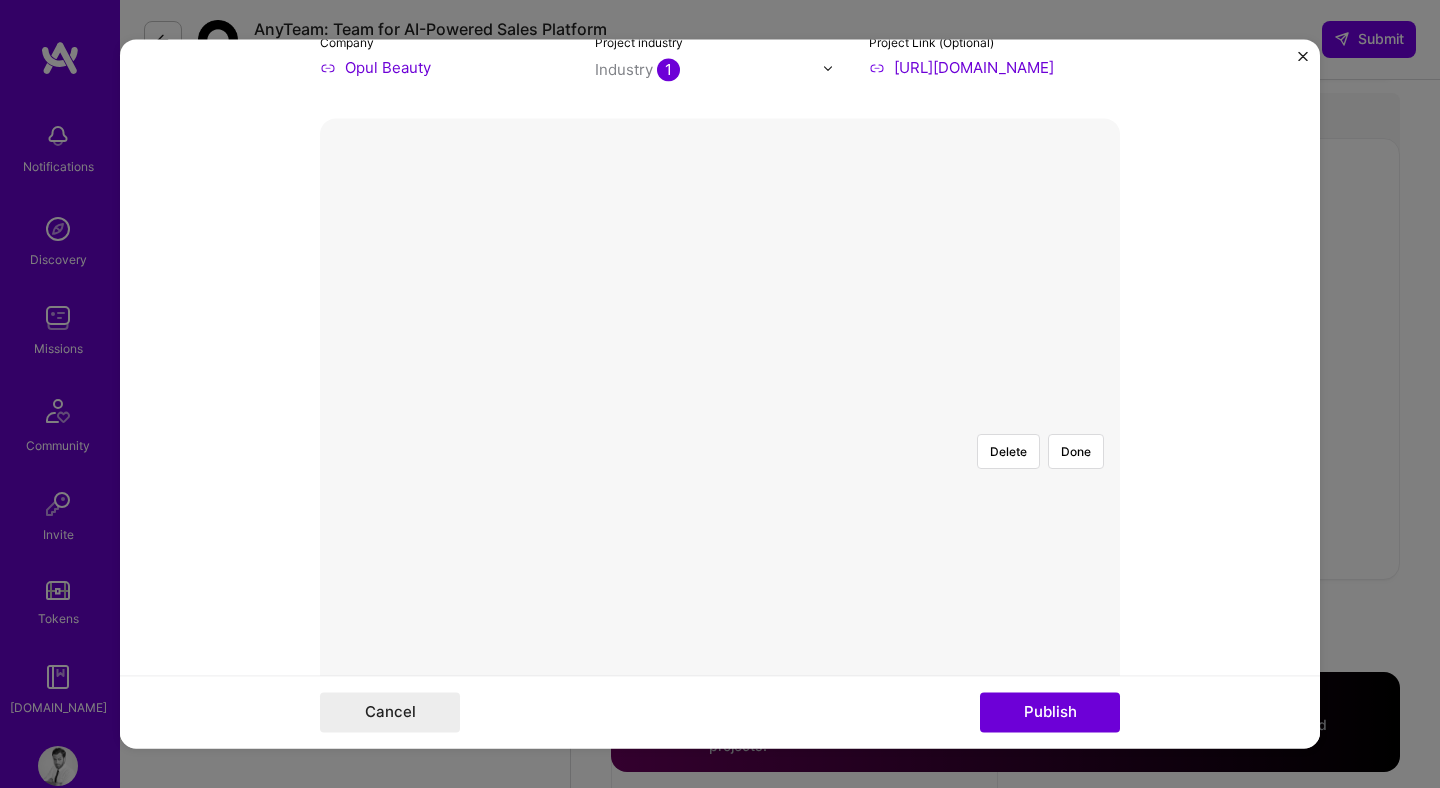 click at bounding box center (889, 699) 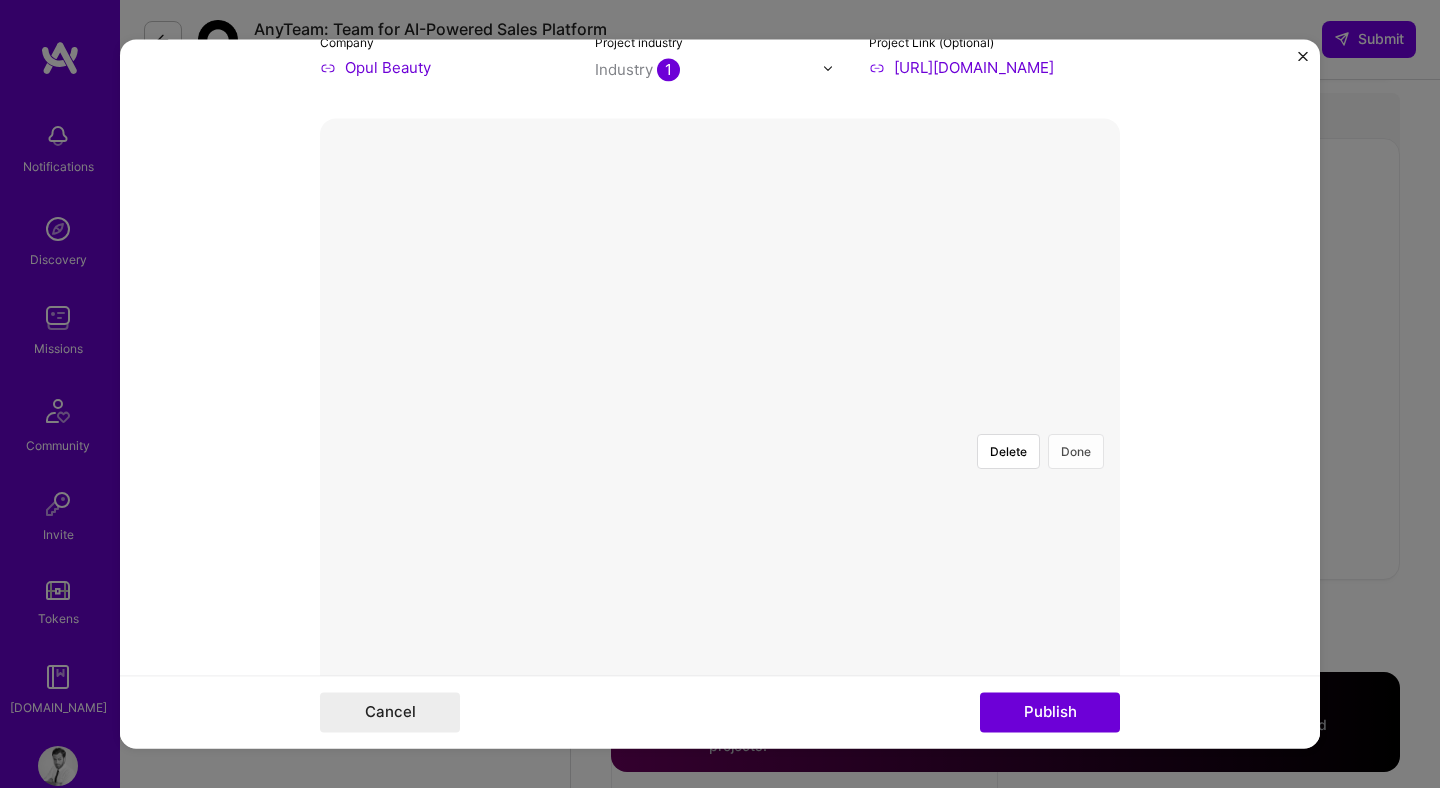 click on "Done" at bounding box center [1076, 451] 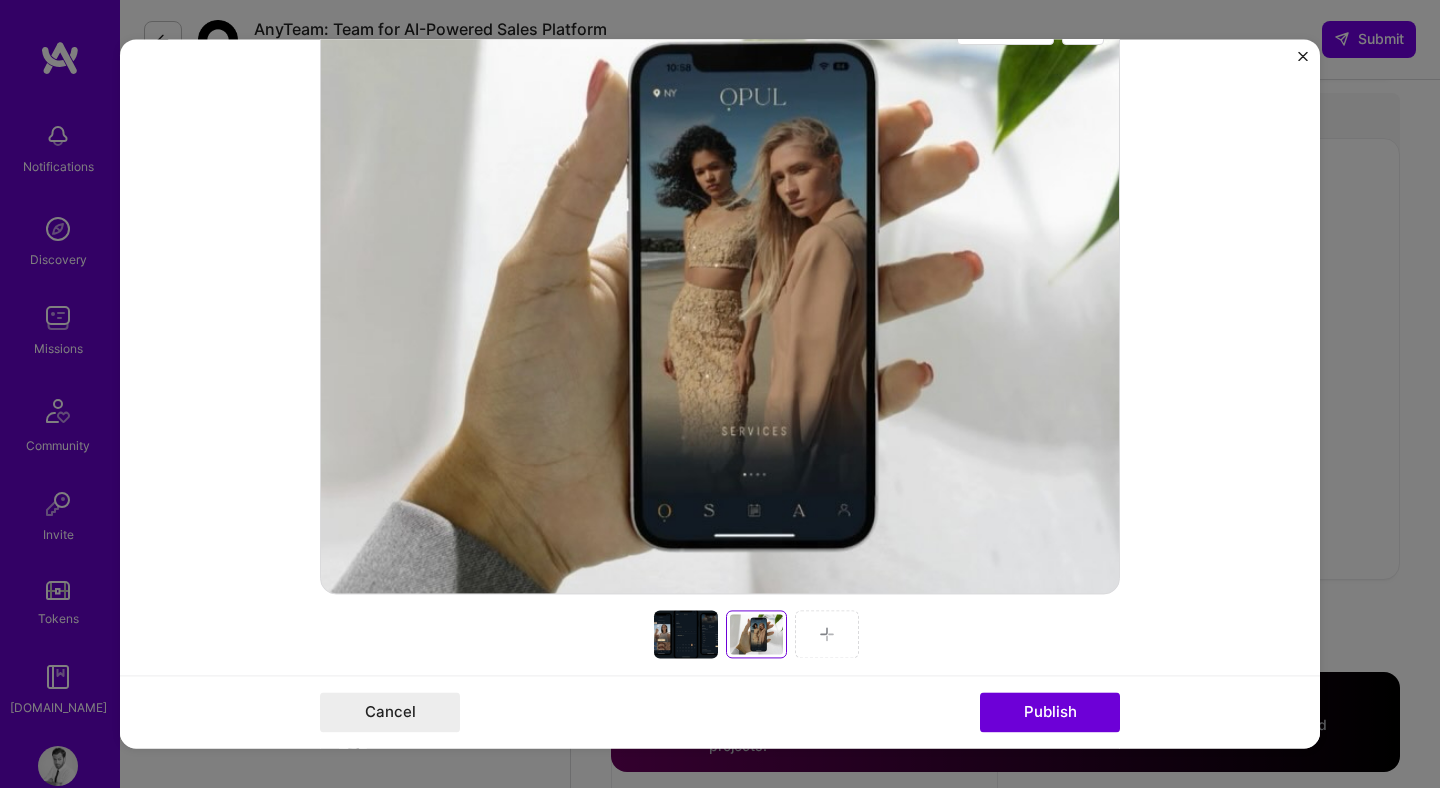 scroll, scrollTop: 583, scrollLeft: 0, axis: vertical 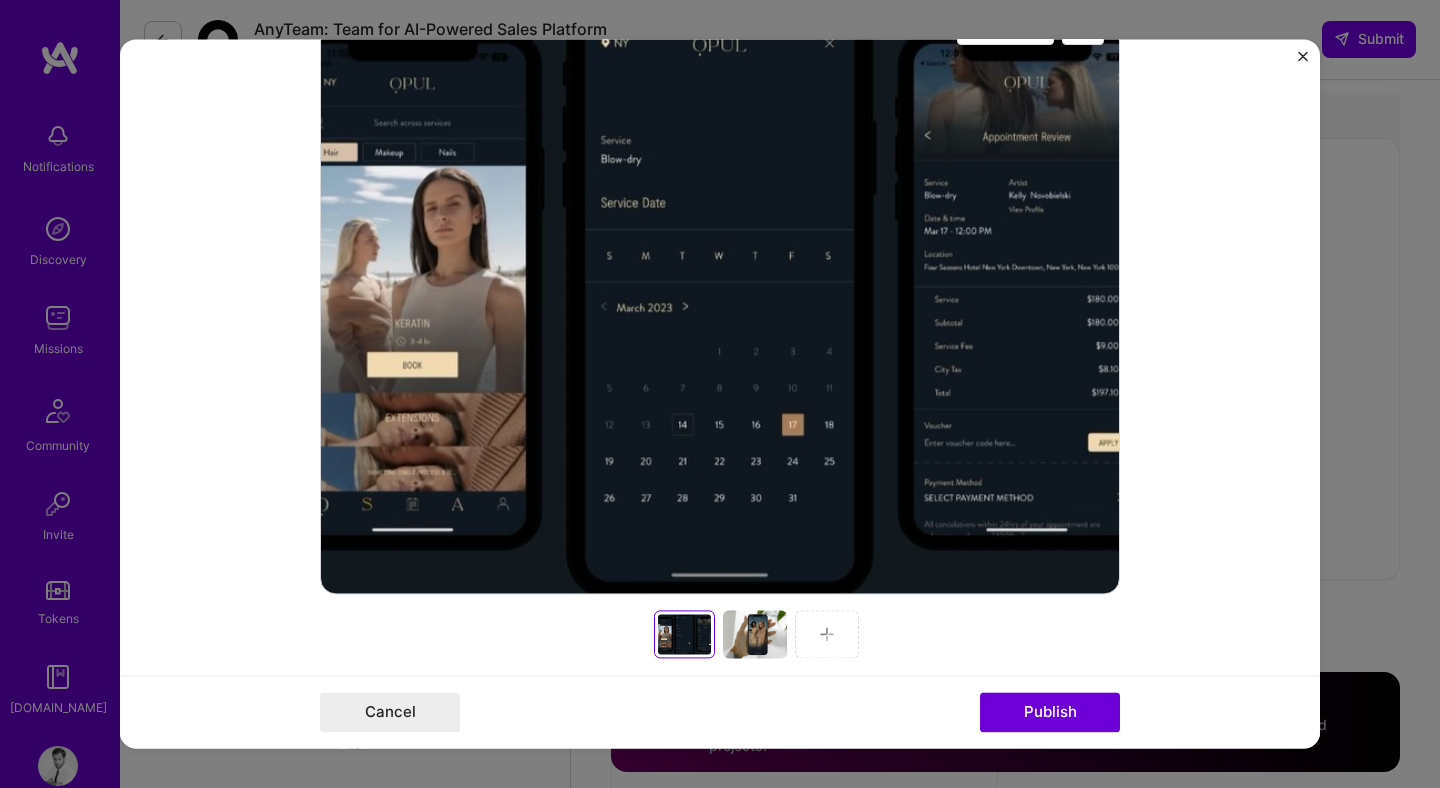 click at bounding box center [755, 634] 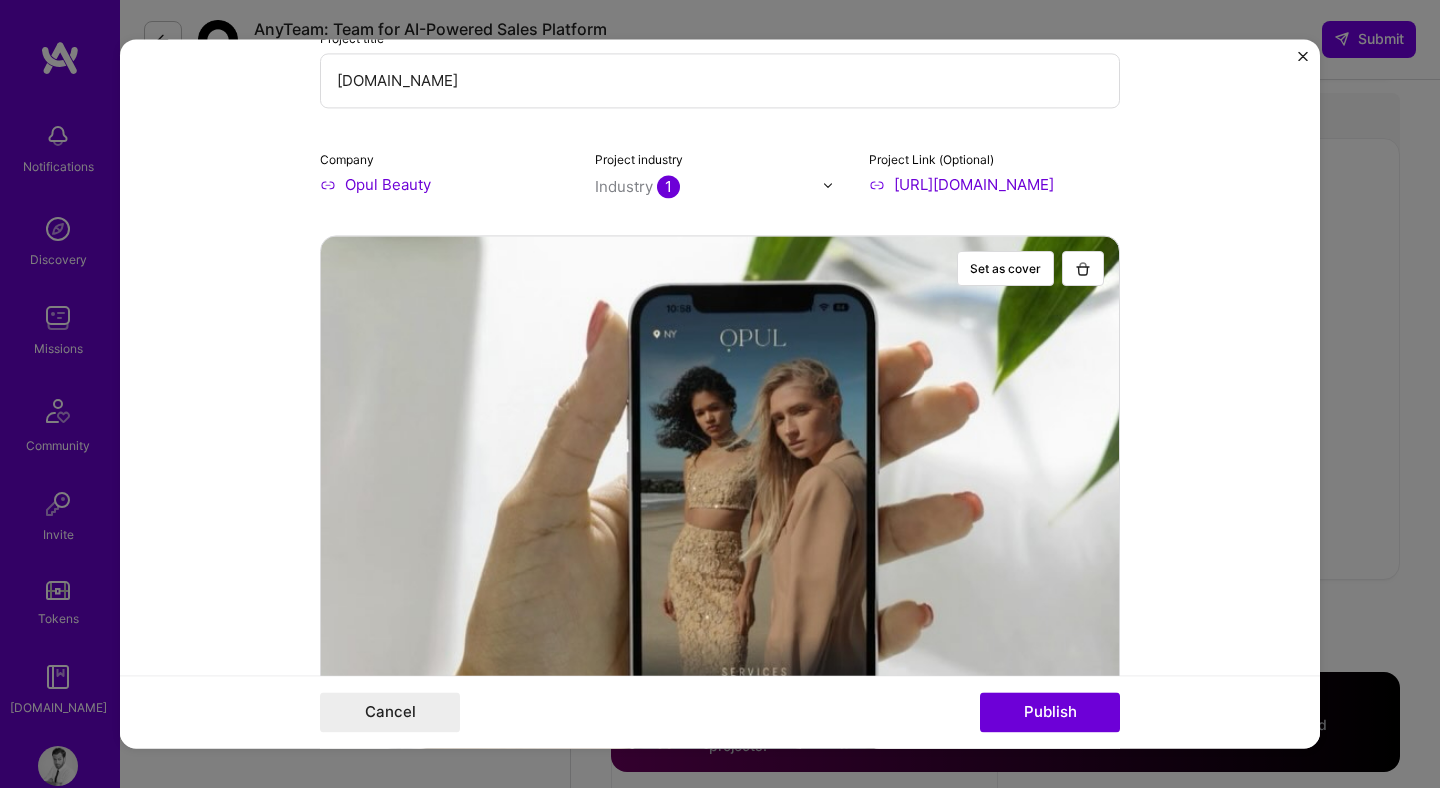 scroll, scrollTop: 90, scrollLeft: 0, axis: vertical 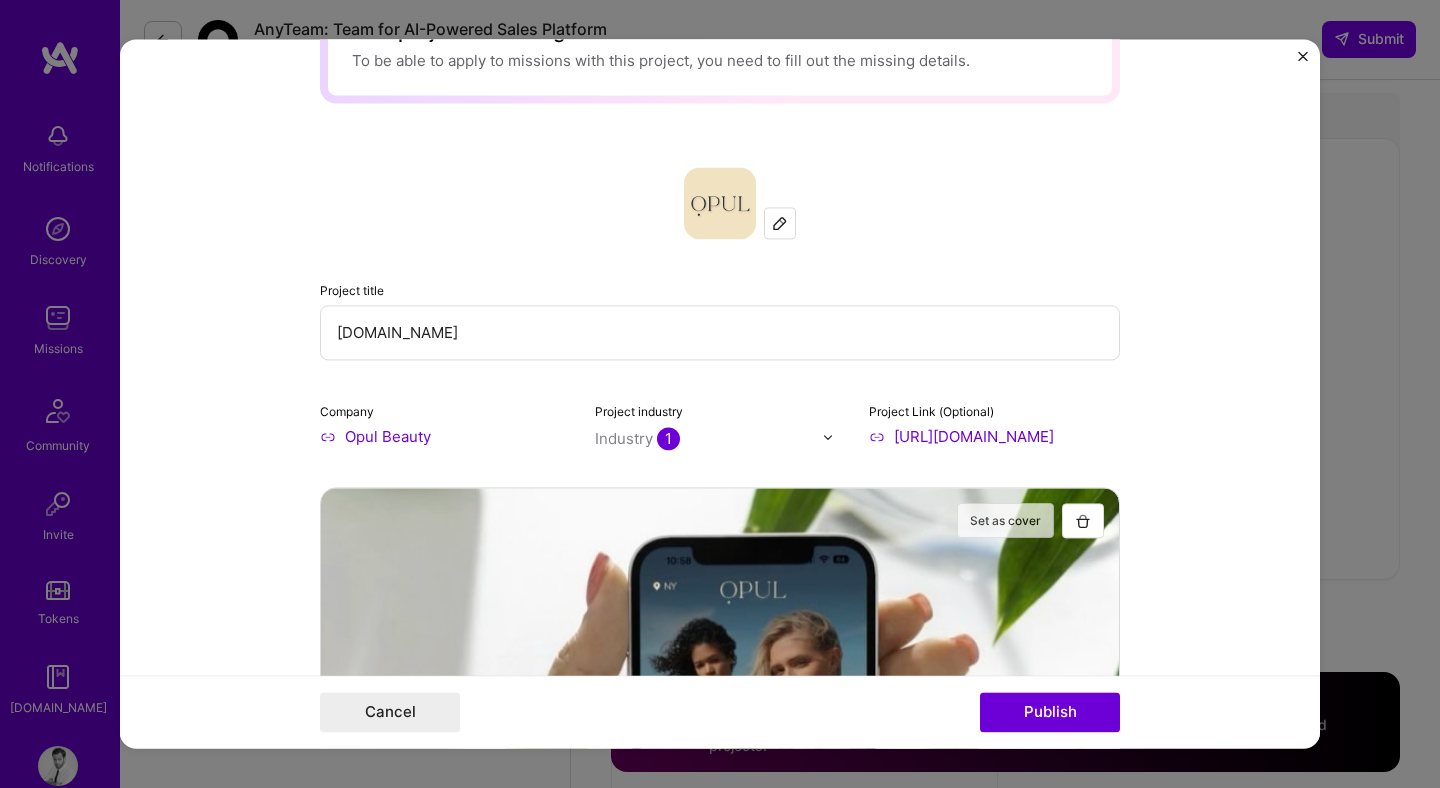 click on "Set as cover" at bounding box center [1005, 520] 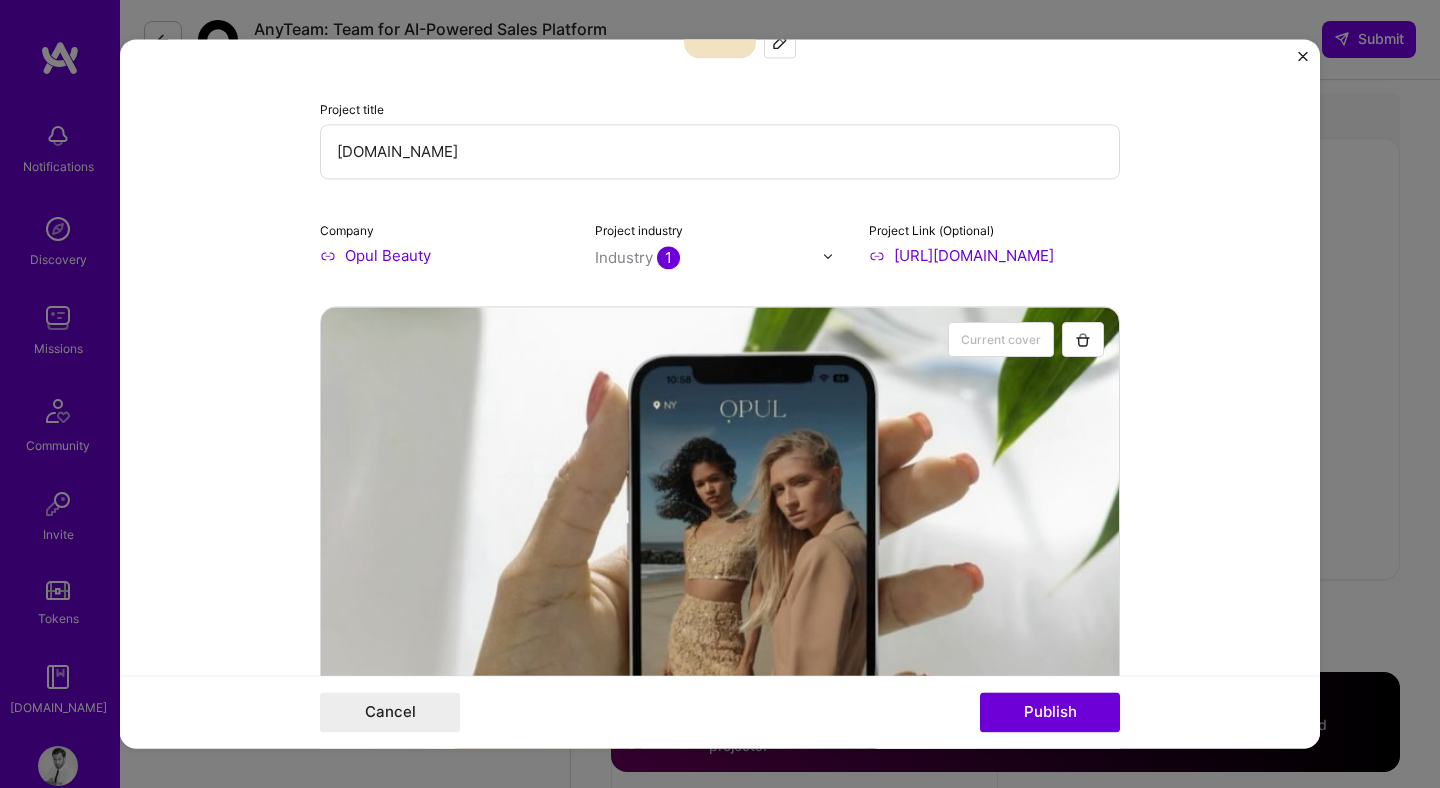 scroll, scrollTop: 202, scrollLeft: 0, axis: vertical 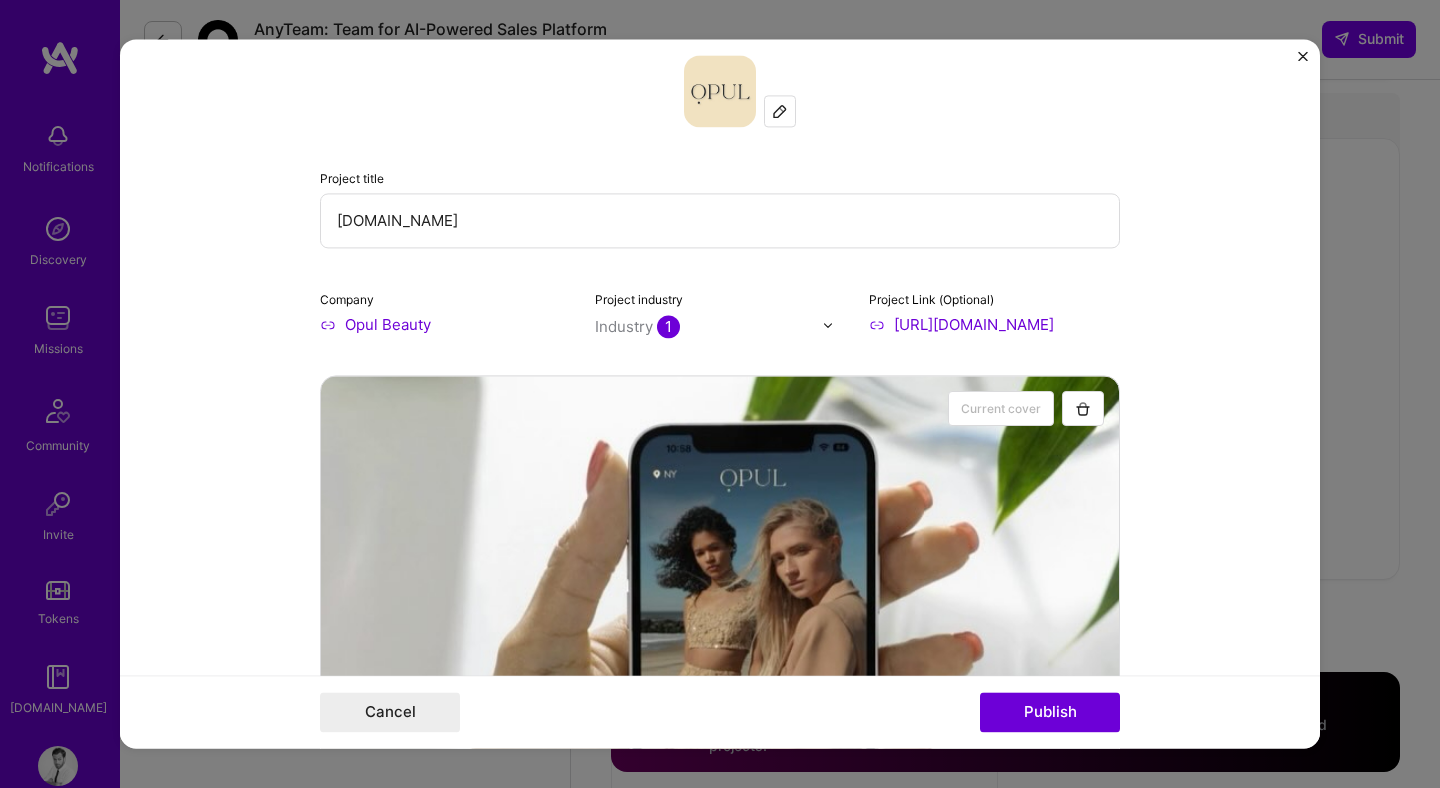 click on "OpulBeauty.com" at bounding box center [720, 220] 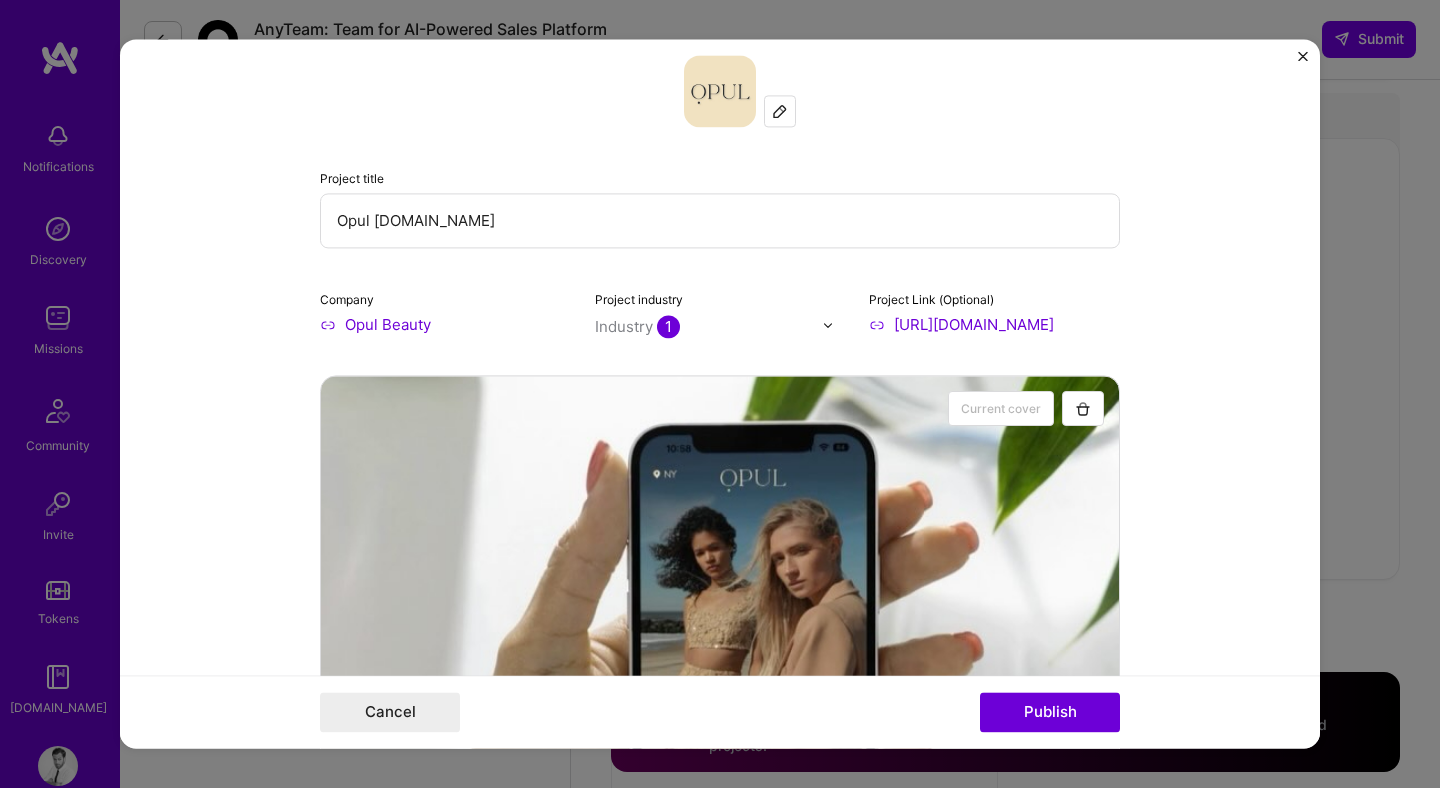 drag, startPoint x: 474, startPoint y: 215, endPoint x: 414, endPoint y: 226, distance: 61 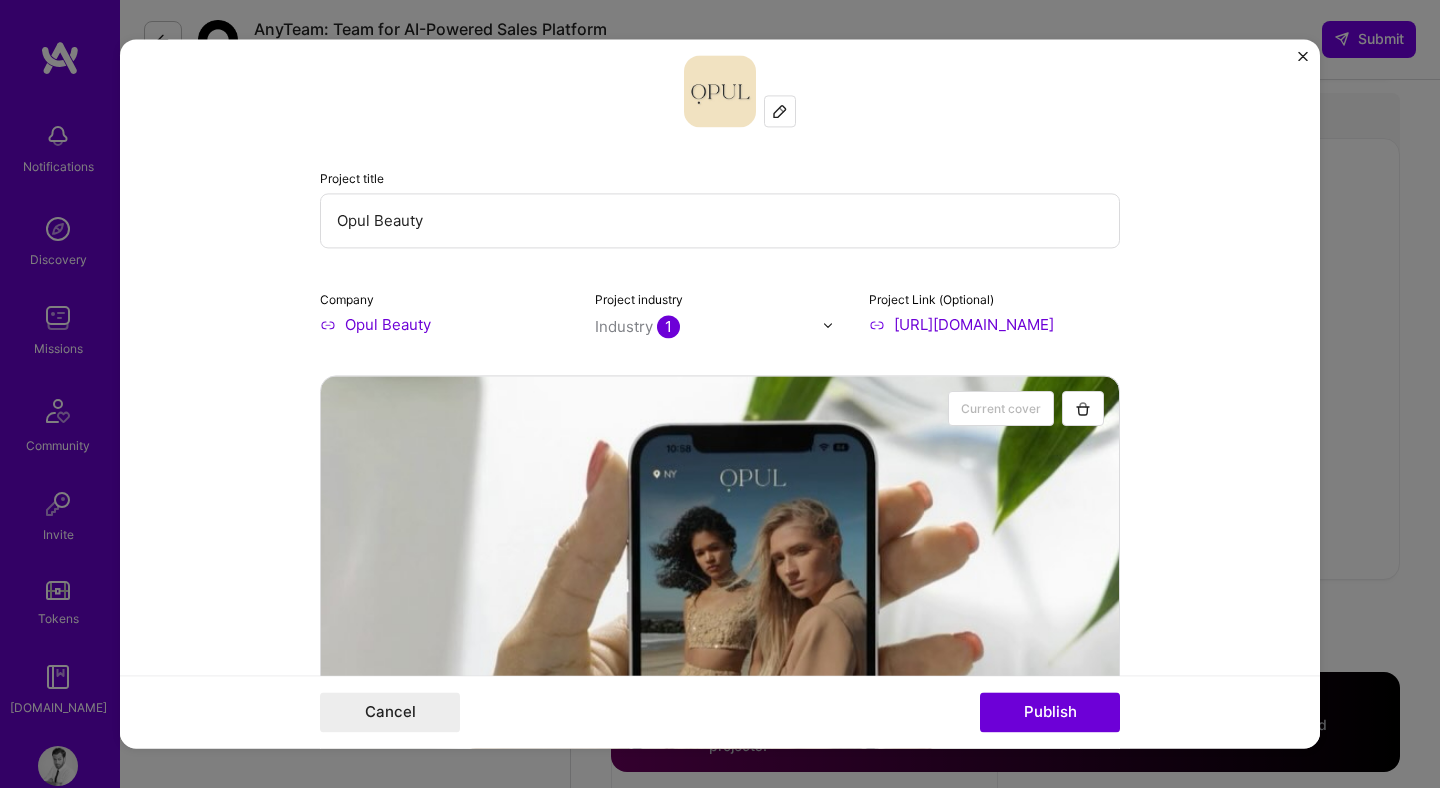 type on "Opul Beauty" 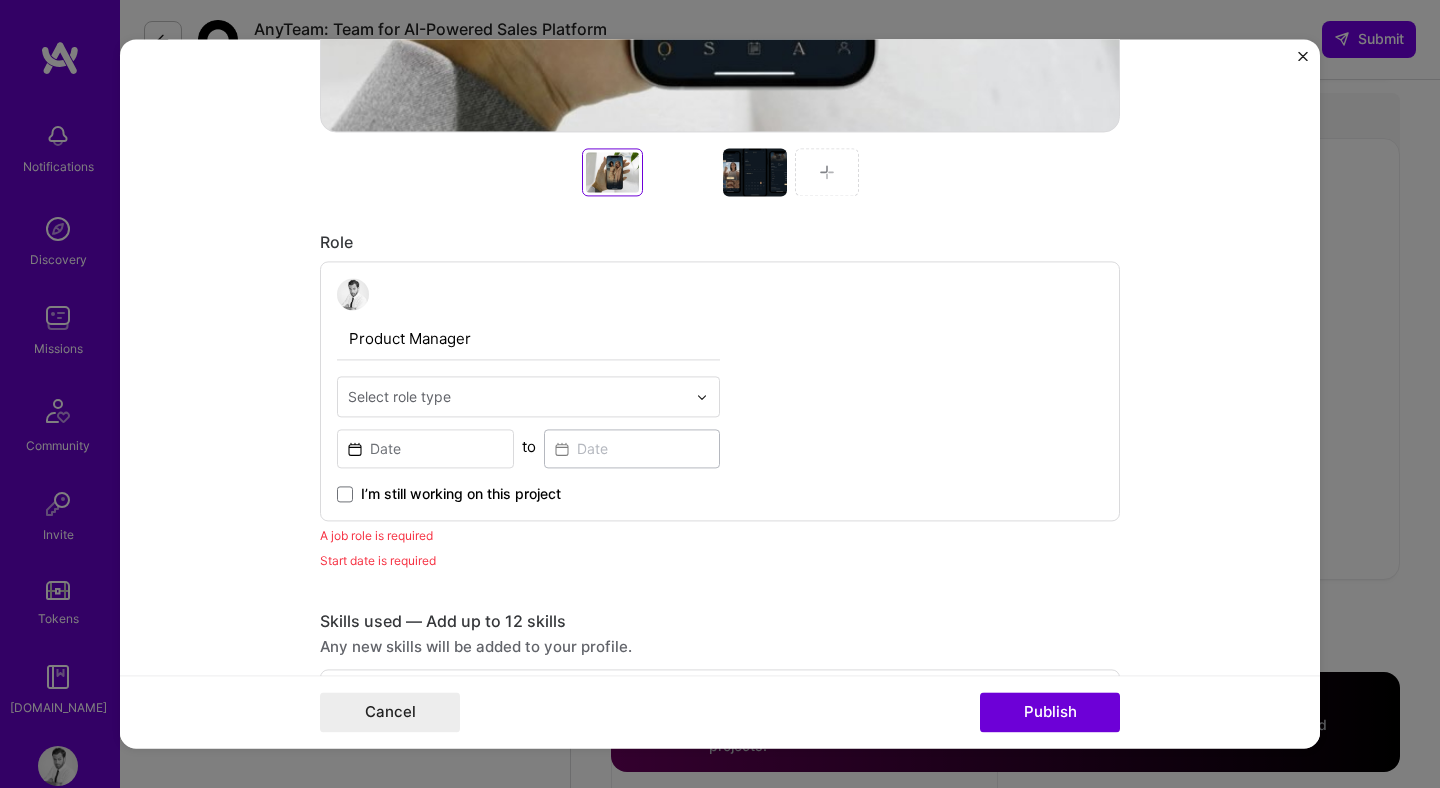 scroll, scrollTop: 1047, scrollLeft: 0, axis: vertical 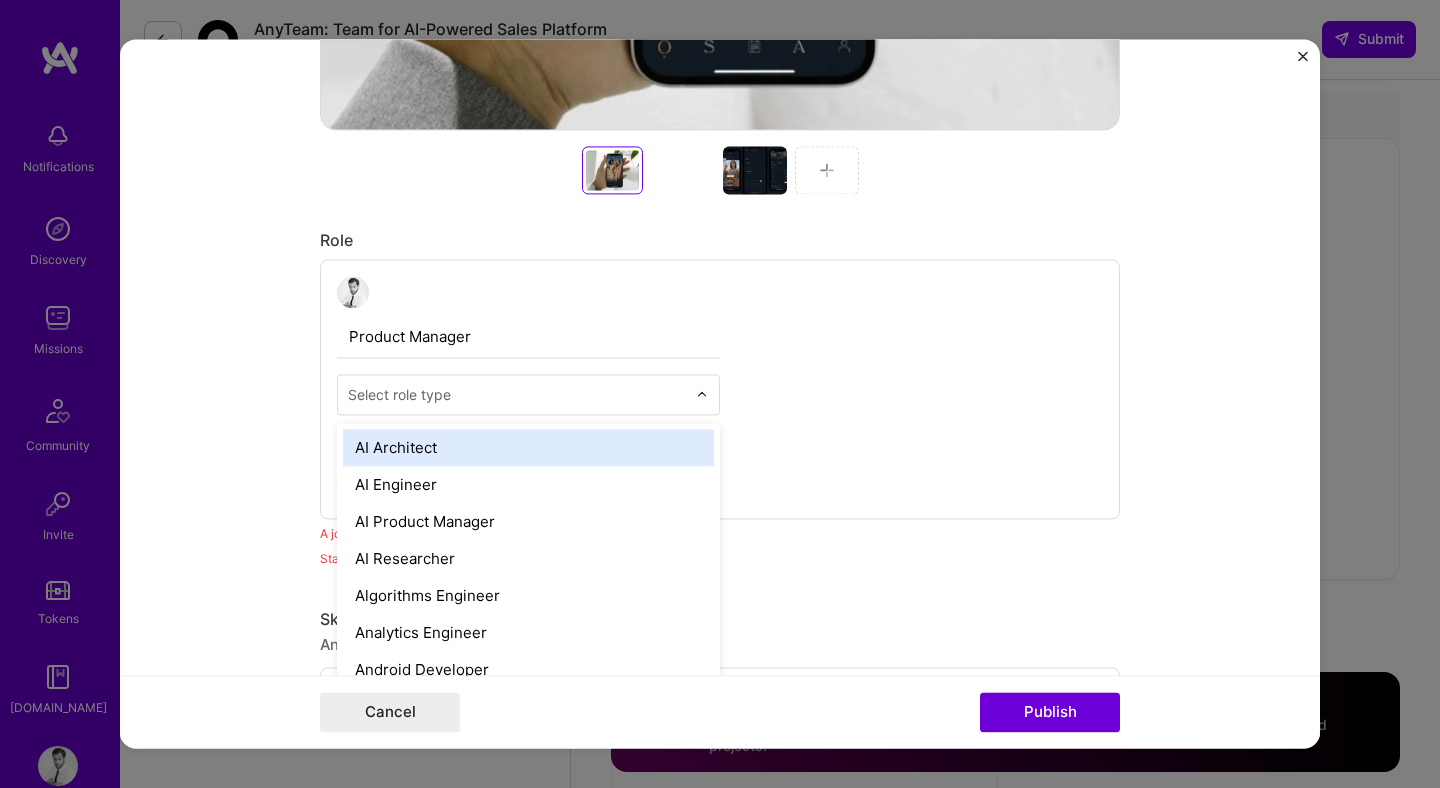 click at bounding box center (517, 394) 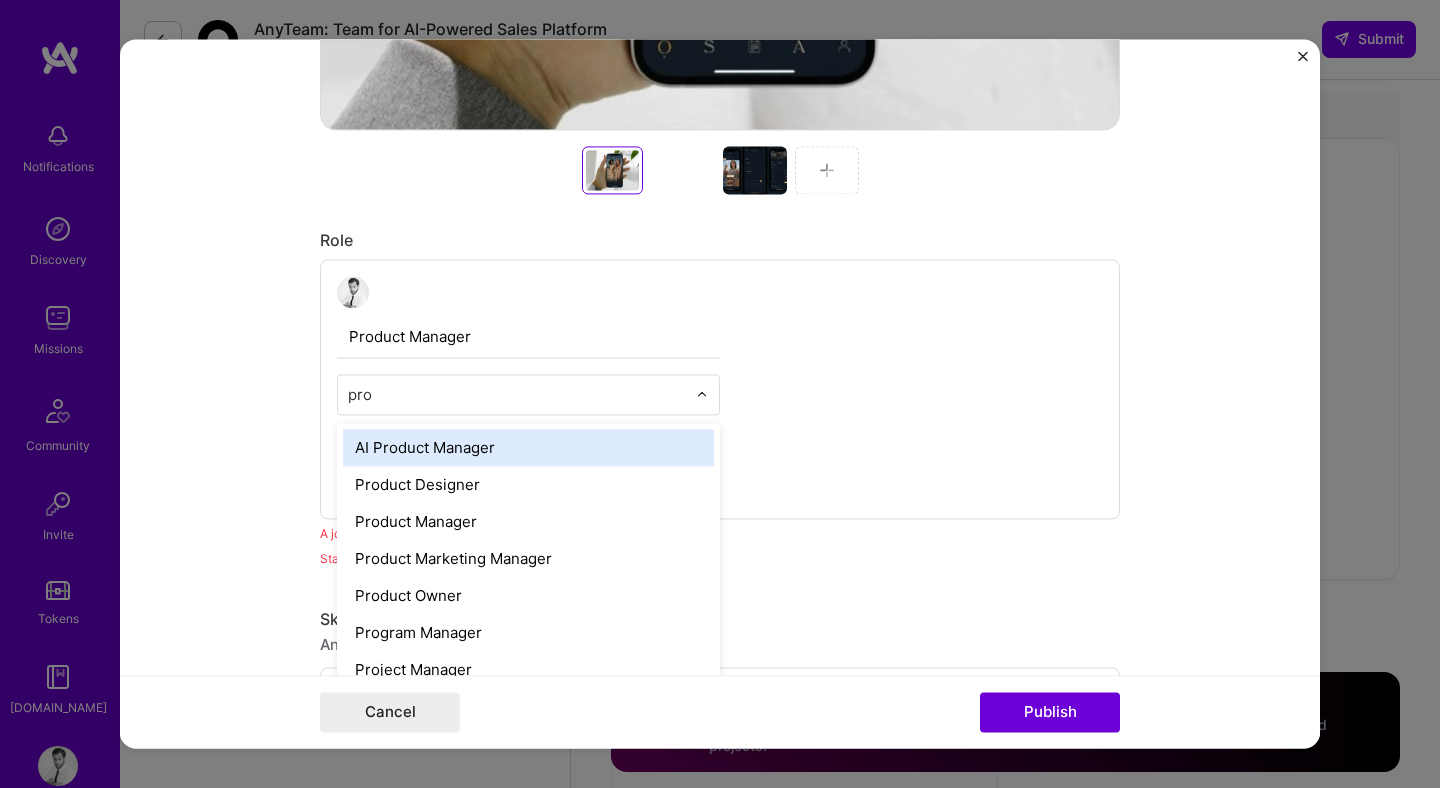 type on "prod" 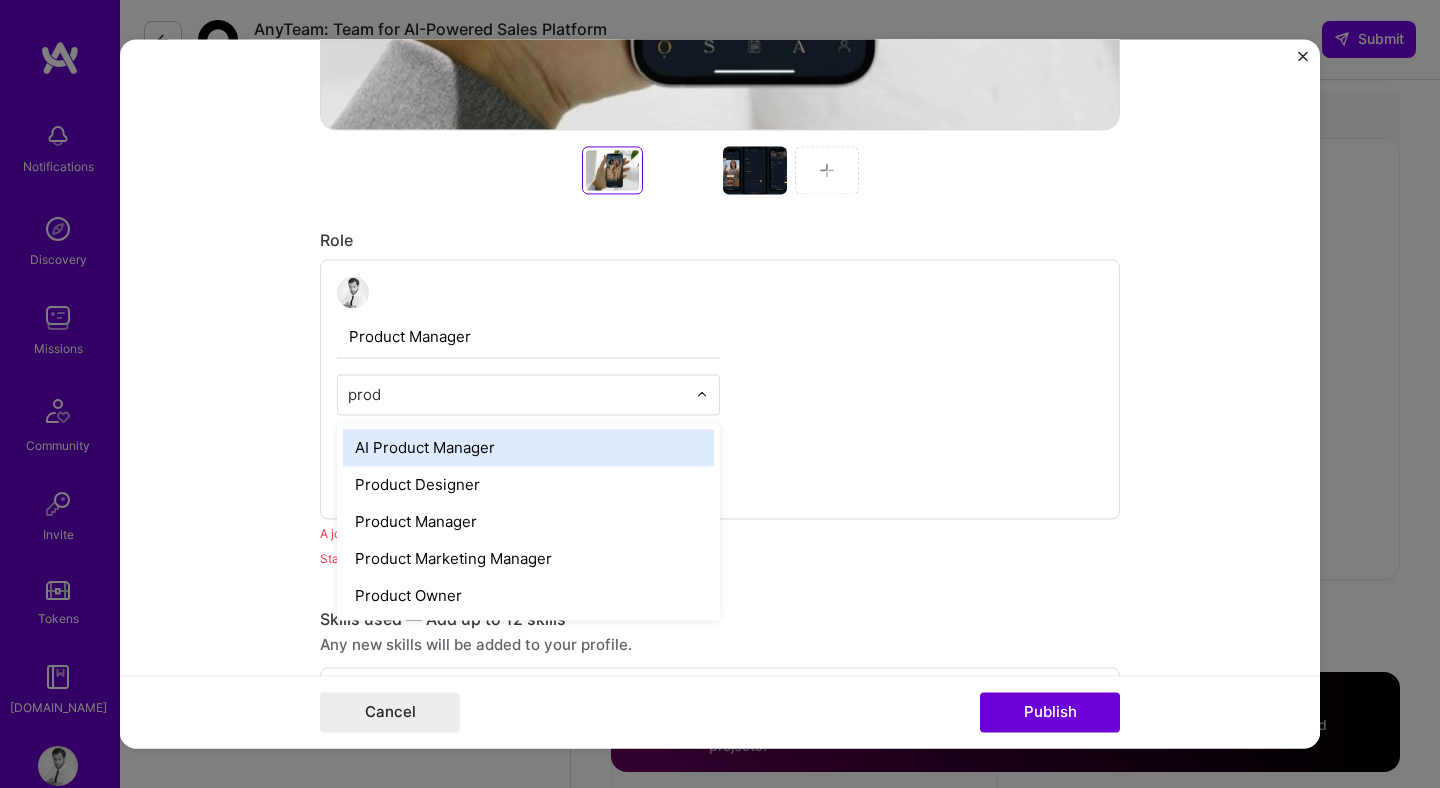 click on "AI Product Manager" at bounding box center [528, 447] 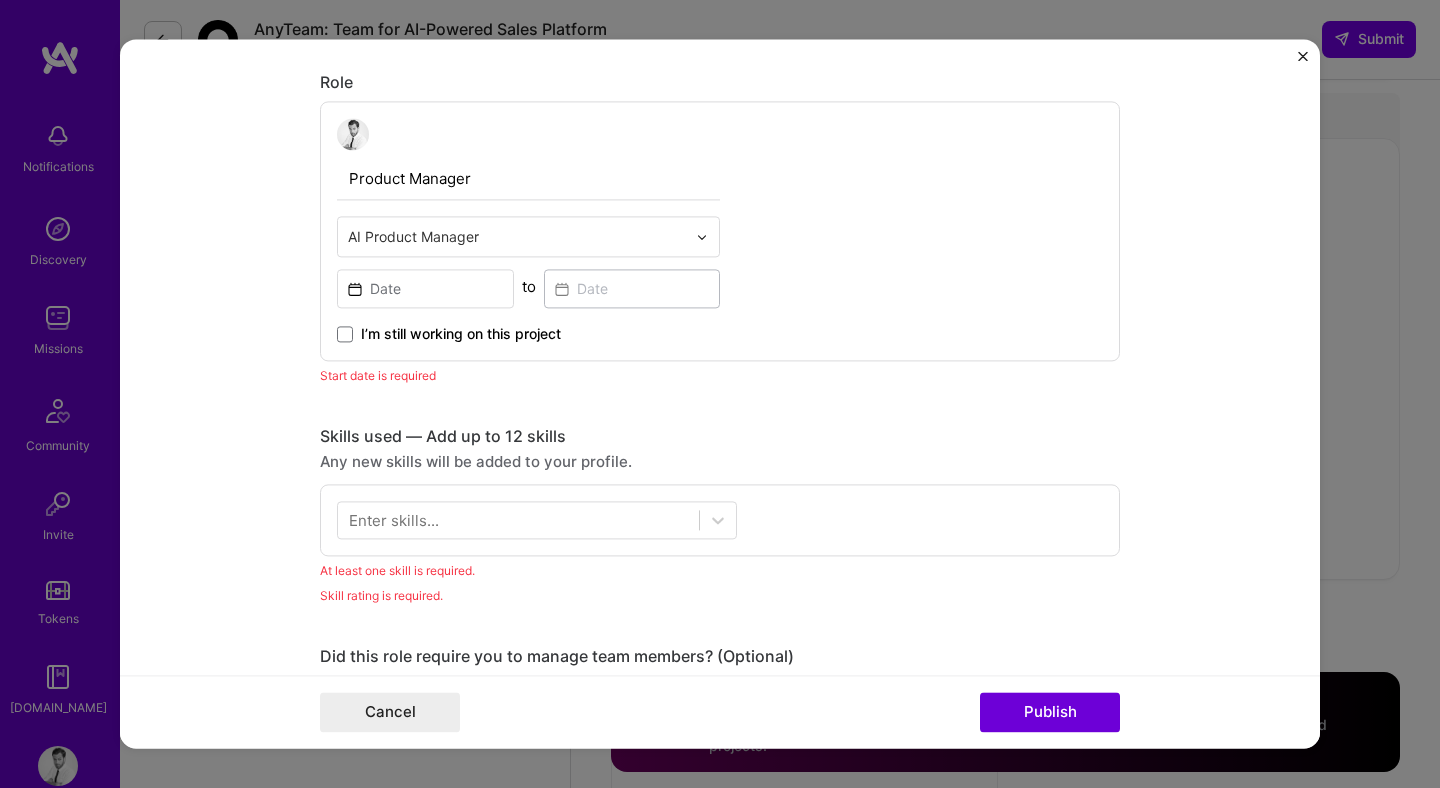 scroll, scrollTop: 1206, scrollLeft: 0, axis: vertical 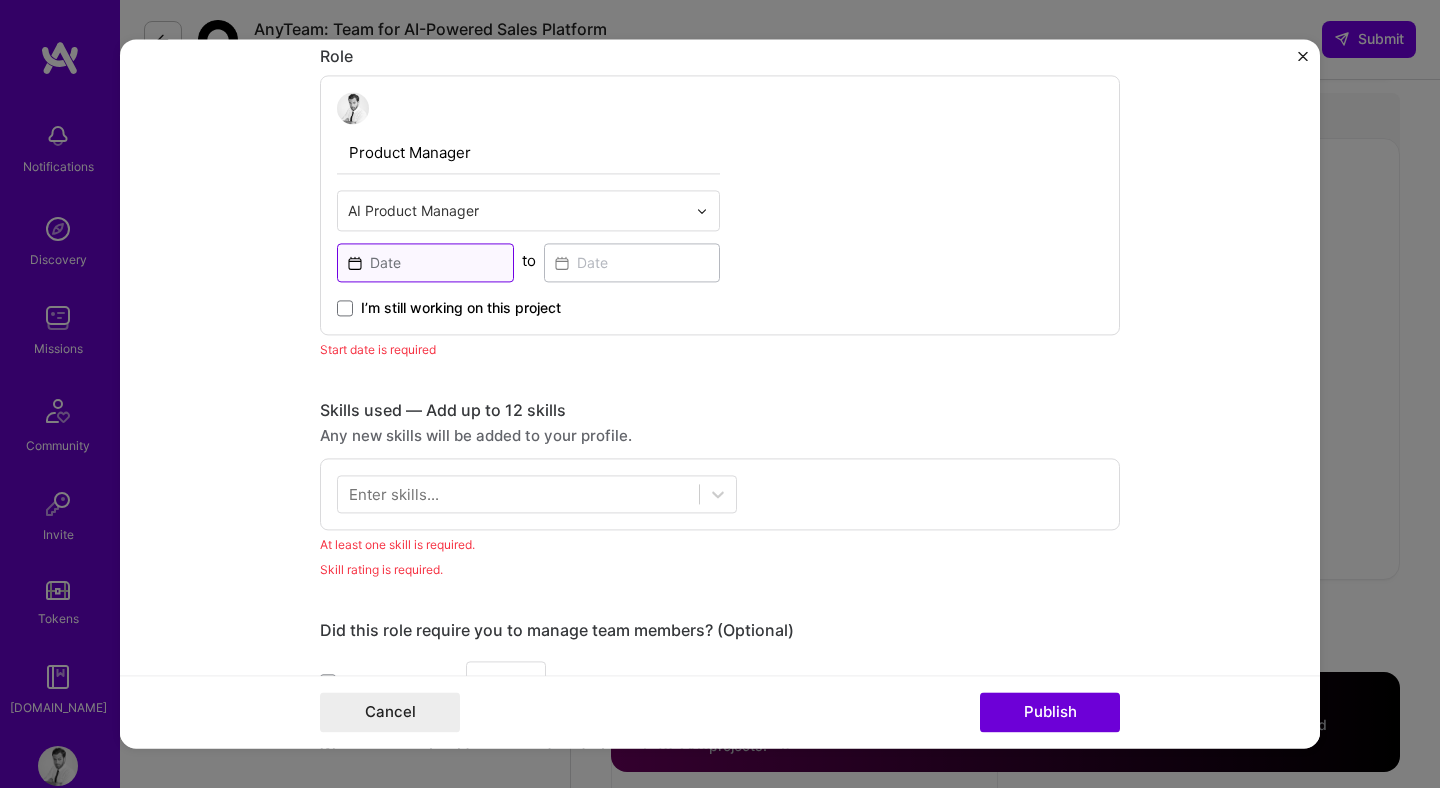 click at bounding box center [425, 262] 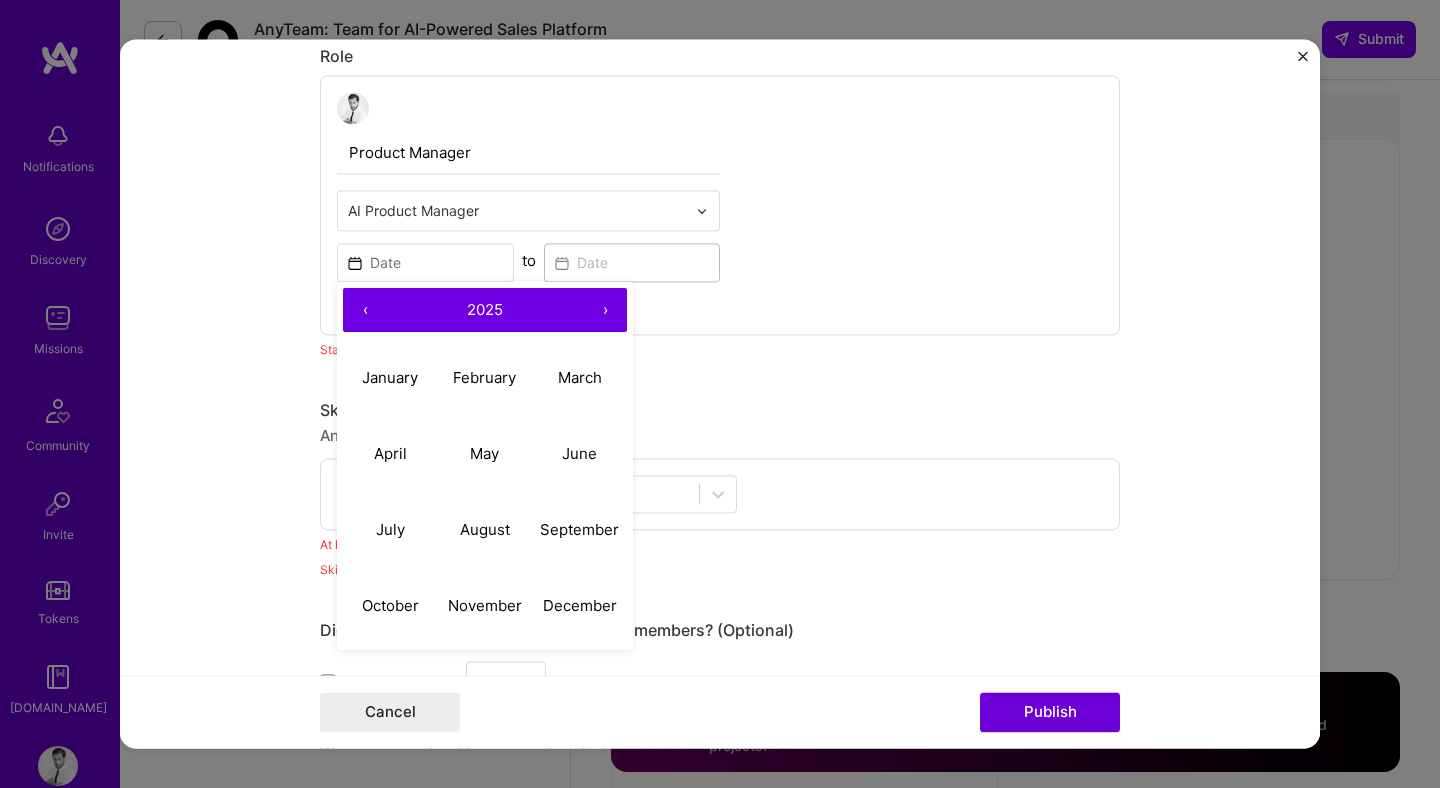 click on "‹" at bounding box center (365, 310) 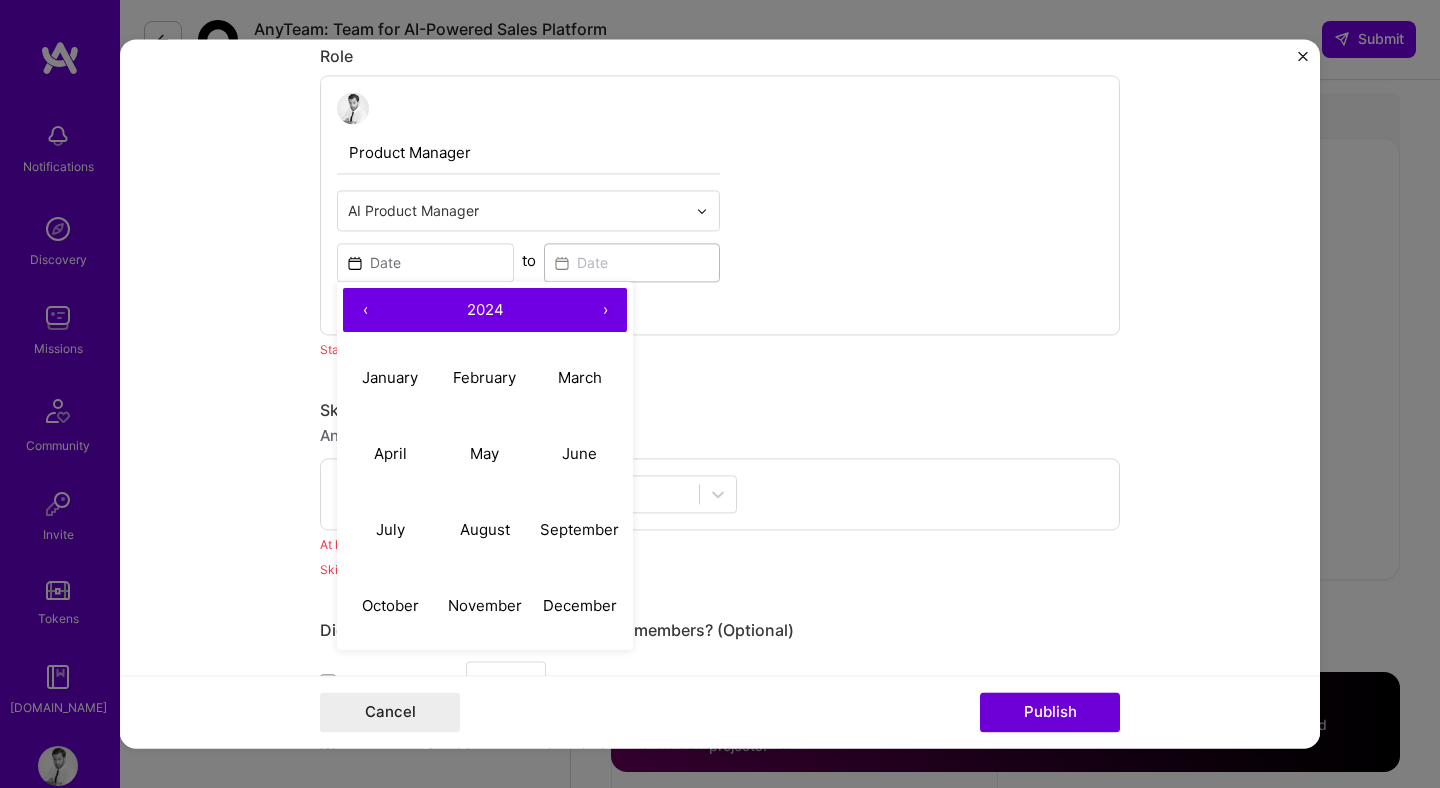 click on "‹" at bounding box center (365, 310) 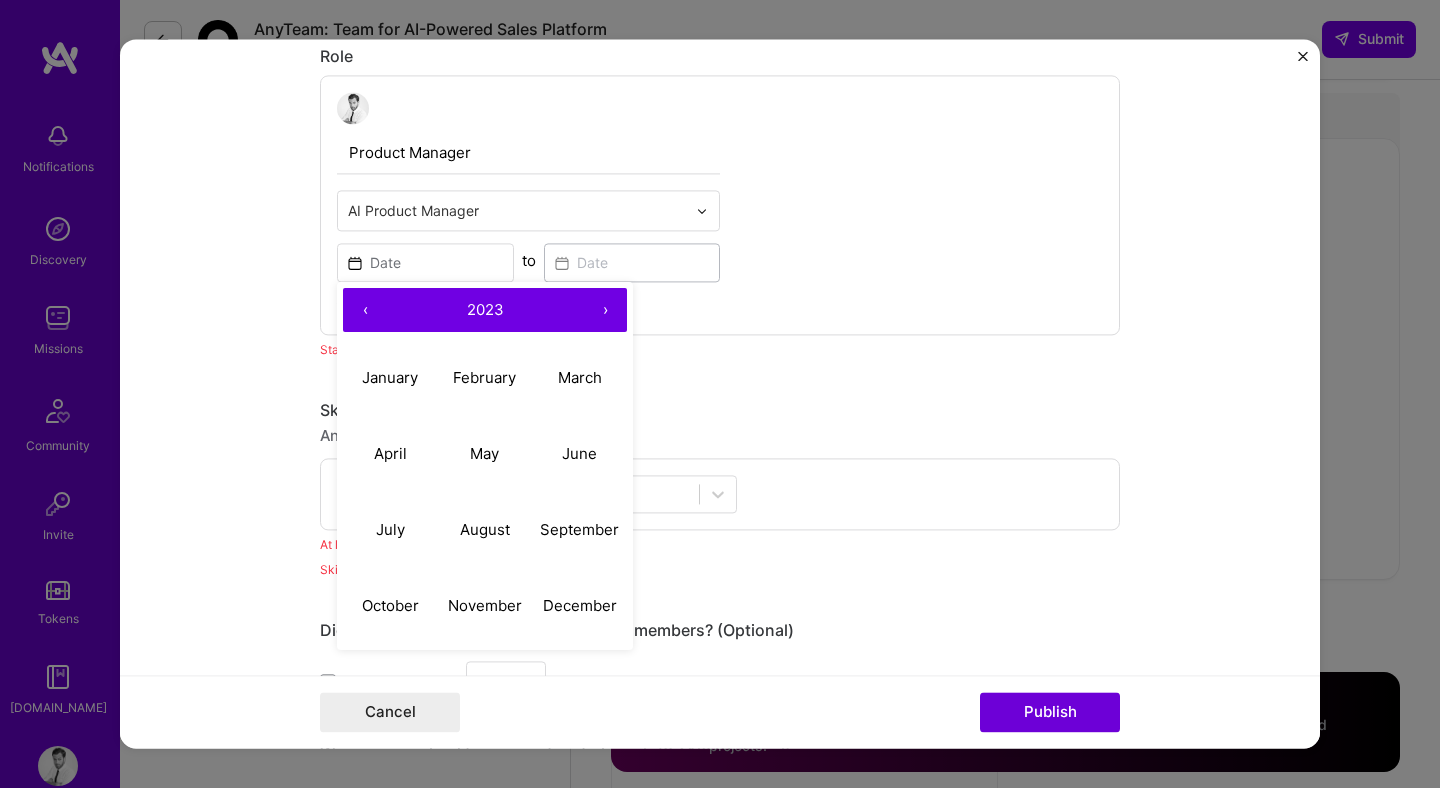 click on "‹" at bounding box center (365, 310) 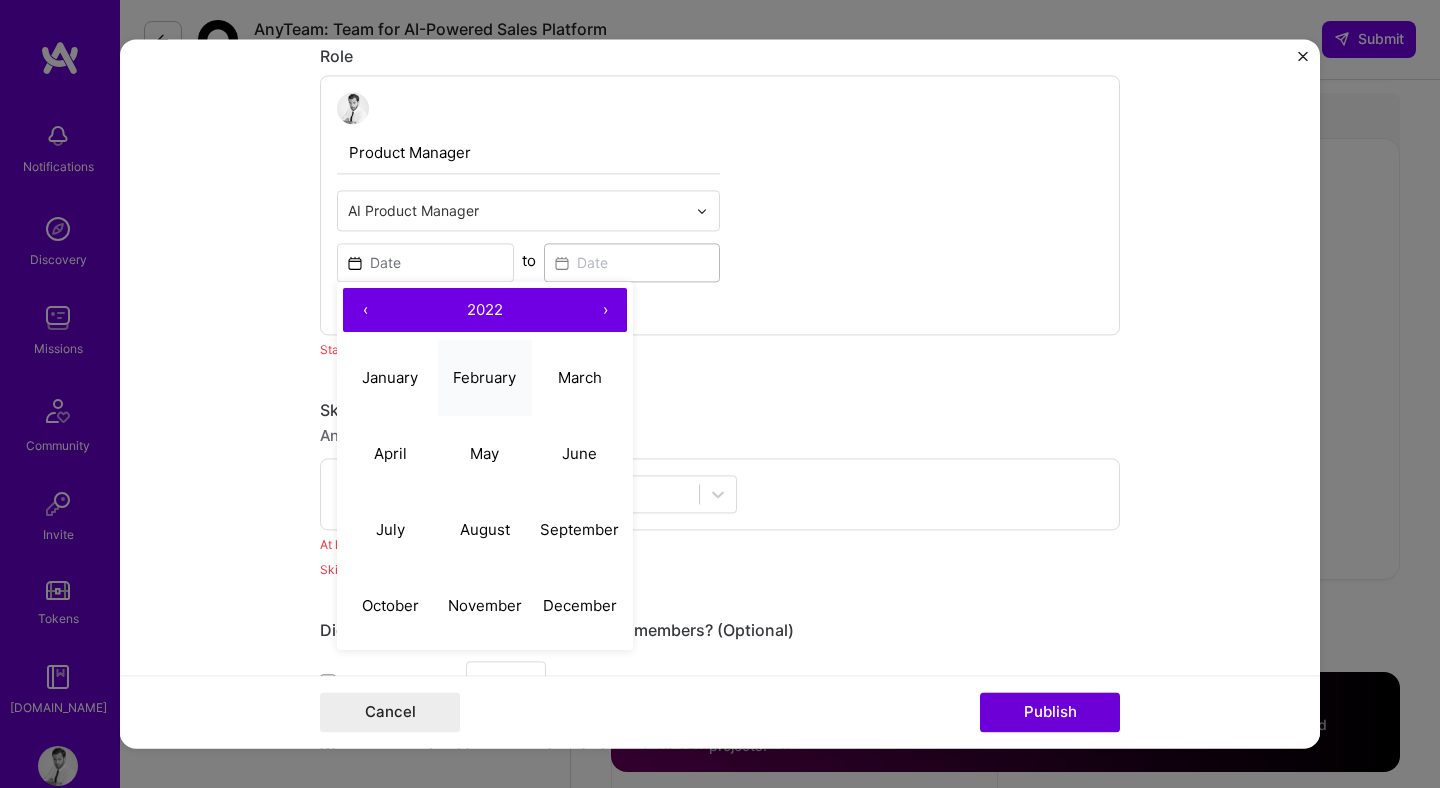click on "February" at bounding box center (484, 377) 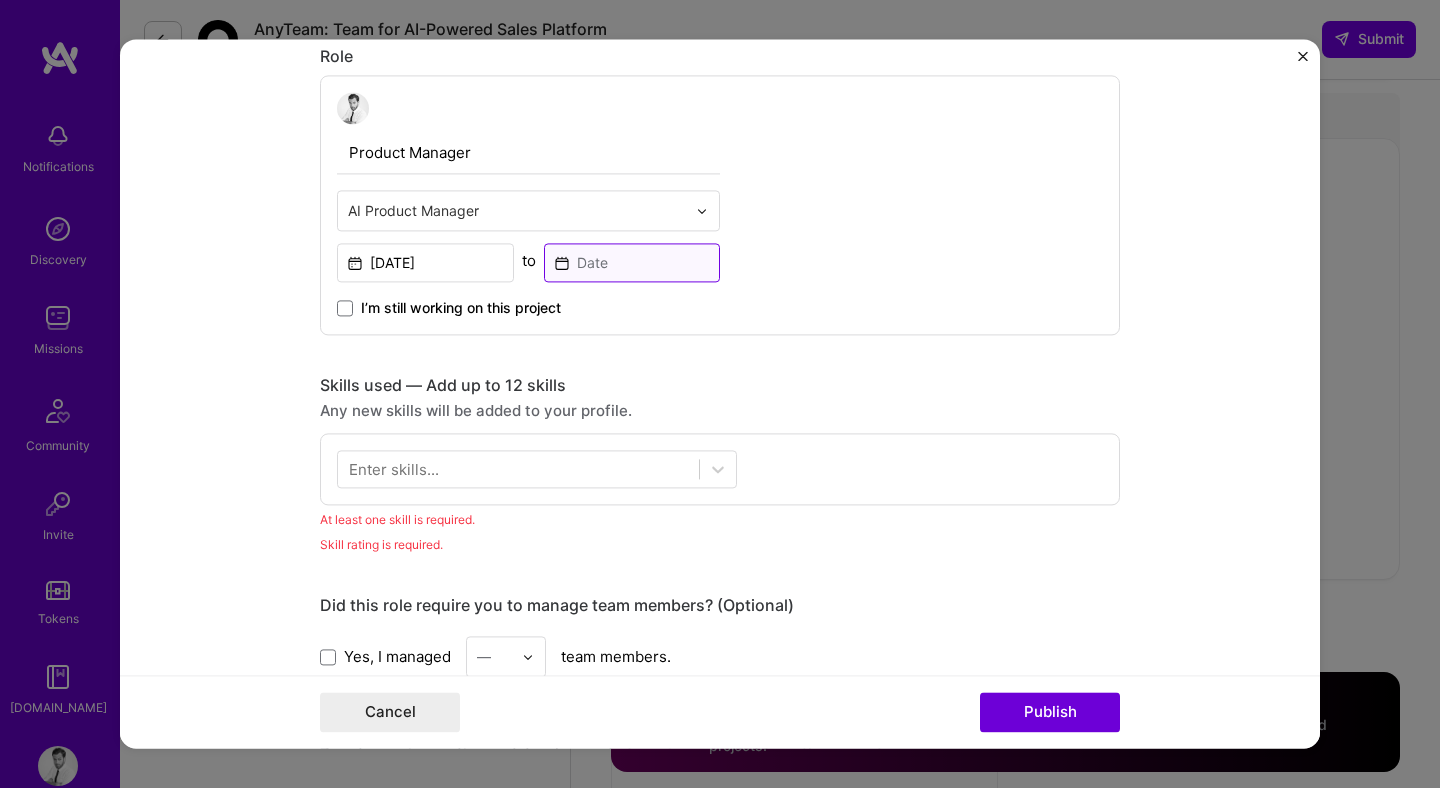 click at bounding box center [632, 262] 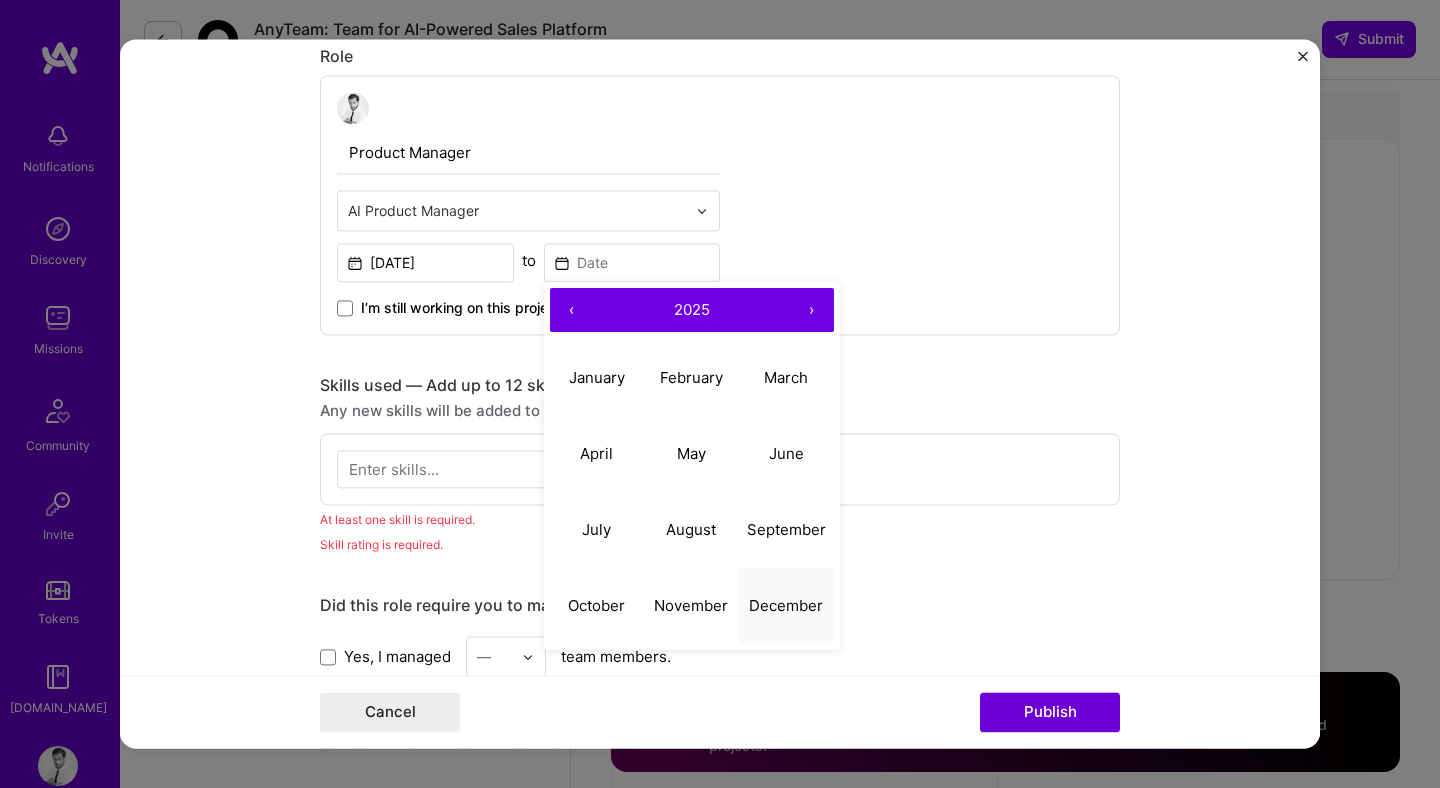 click on "December" at bounding box center [786, 605] 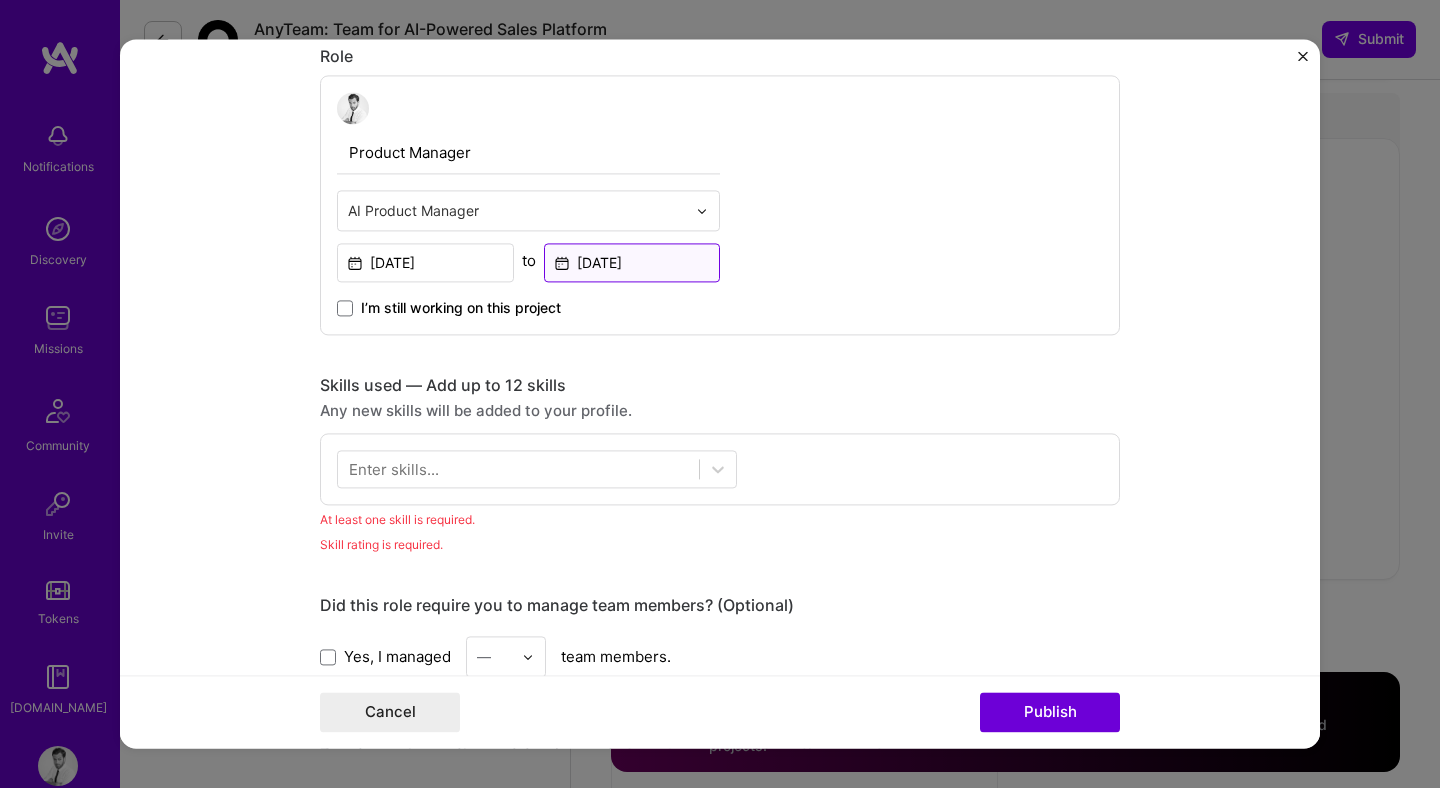 click on "Dec, 2025" at bounding box center (632, 262) 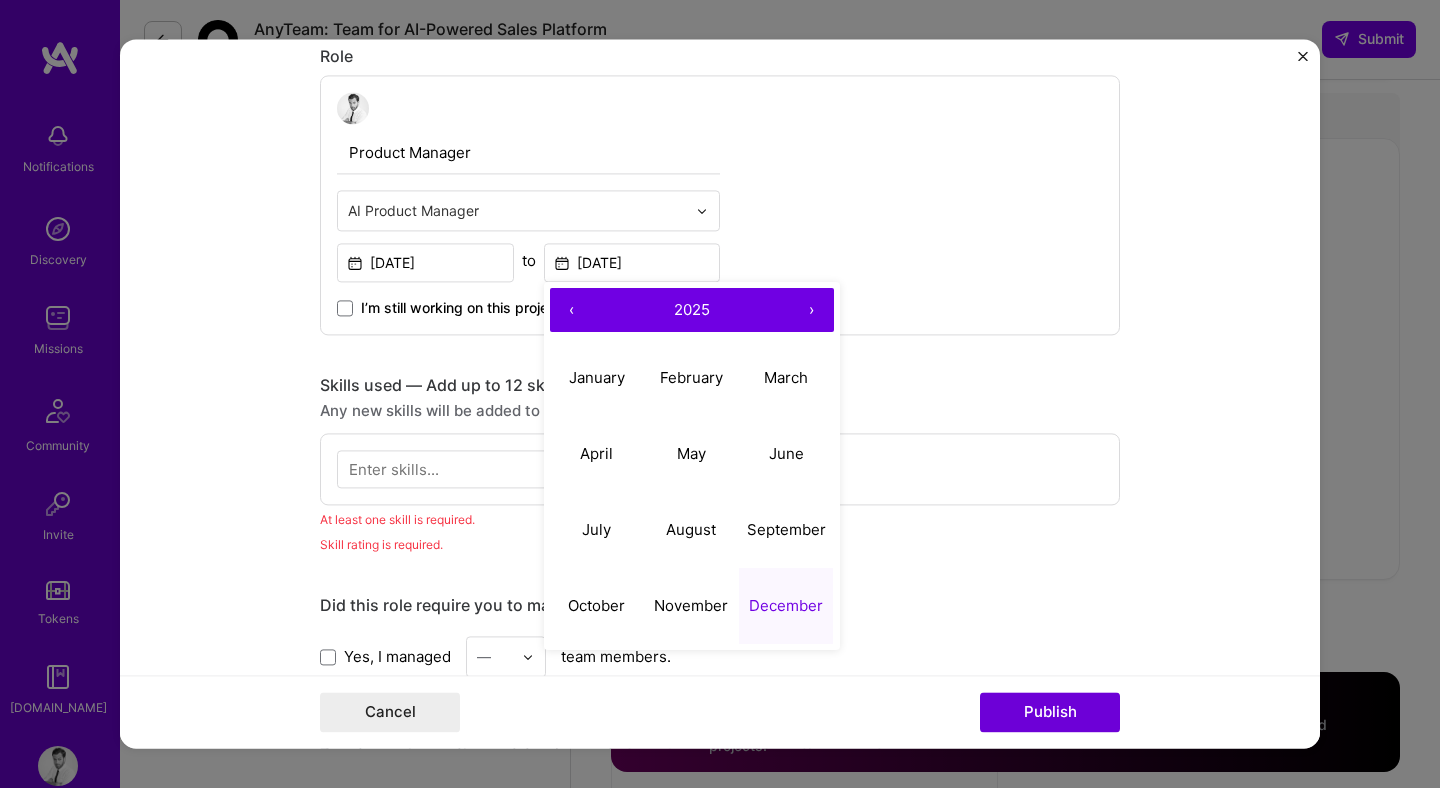 click on "‹" at bounding box center (572, 310) 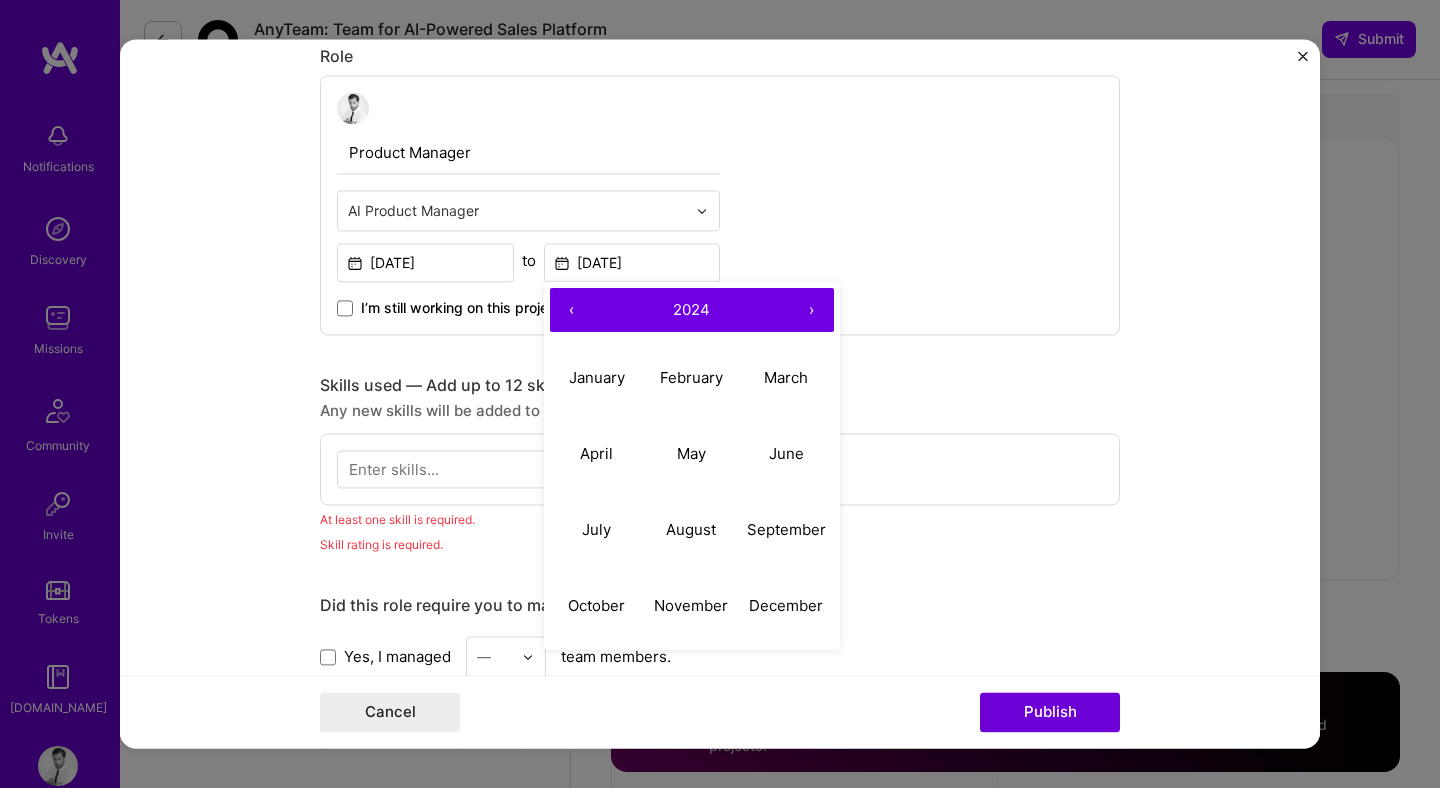 click on "‹" at bounding box center (572, 310) 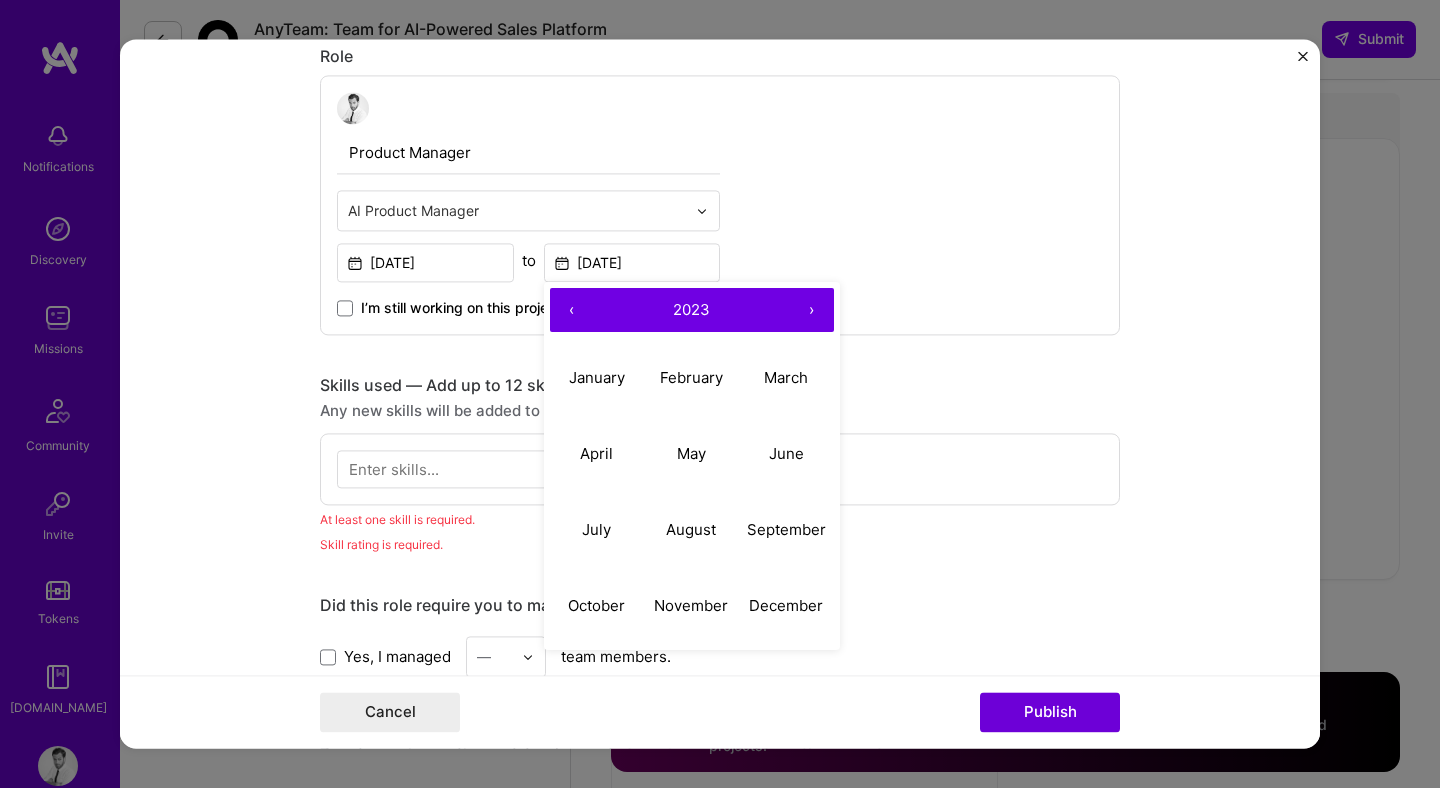 click on "‹" at bounding box center [572, 310] 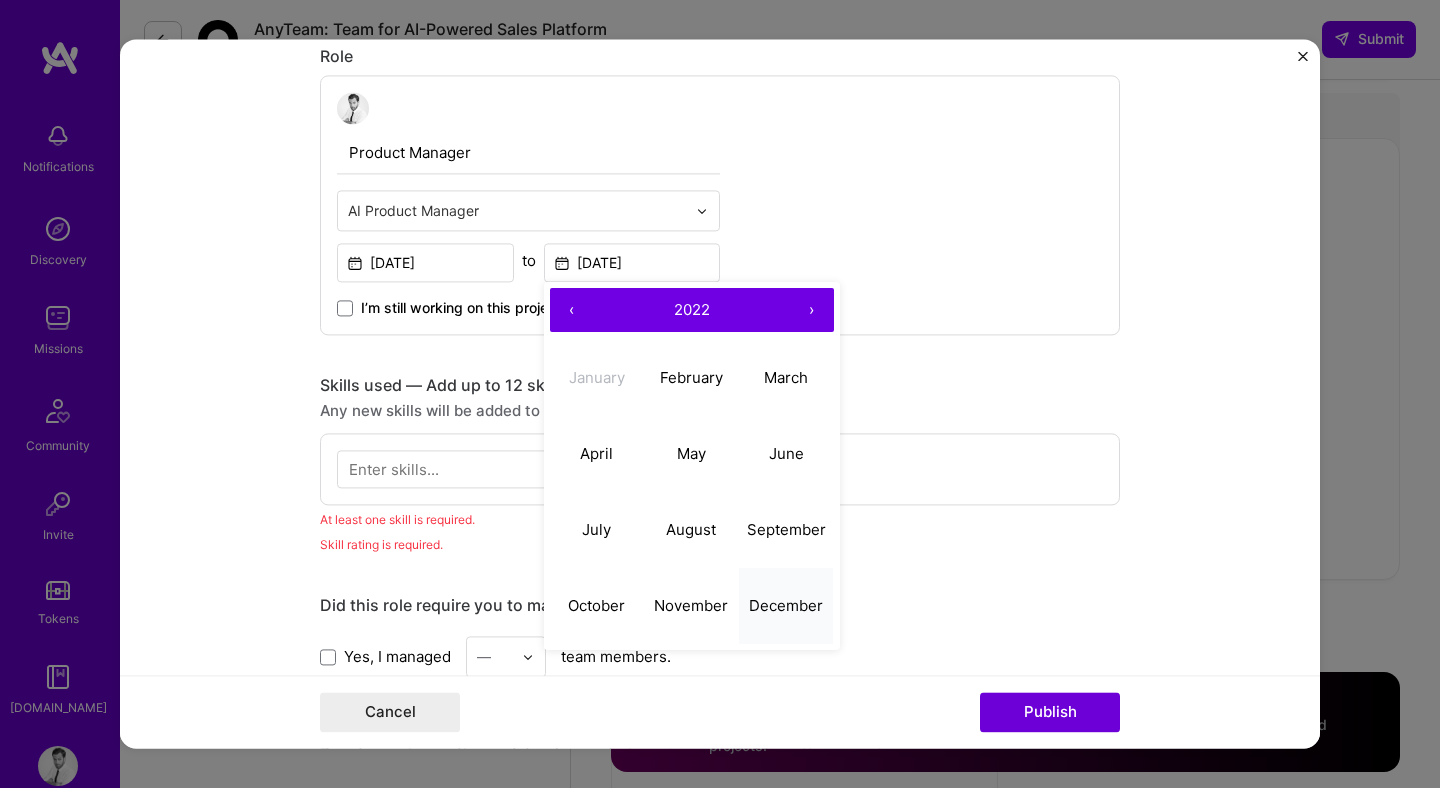 click on "December" at bounding box center (786, 605) 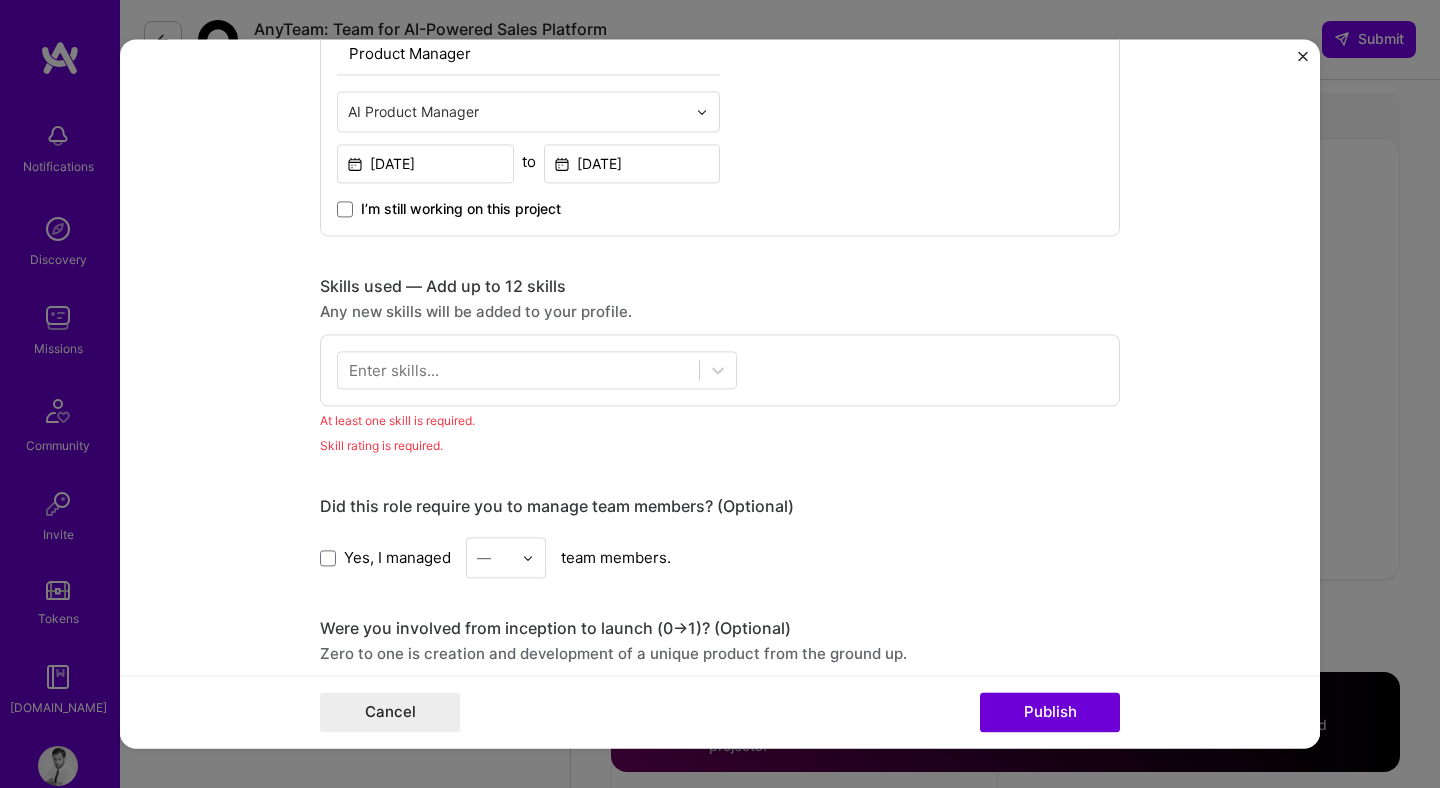 scroll, scrollTop: 1341, scrollLeft: 0, axis: vertical 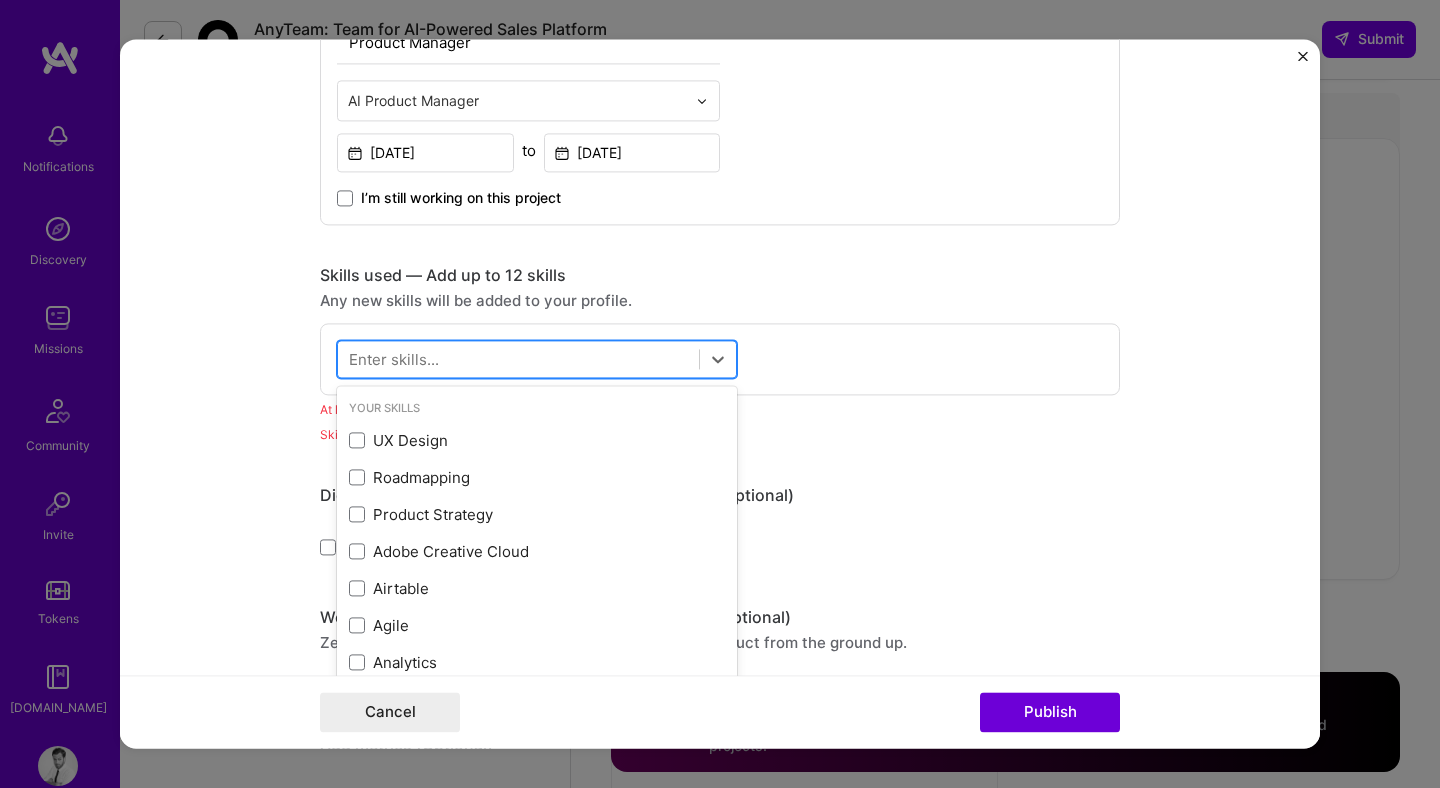 click at bounding box center [518, 359] 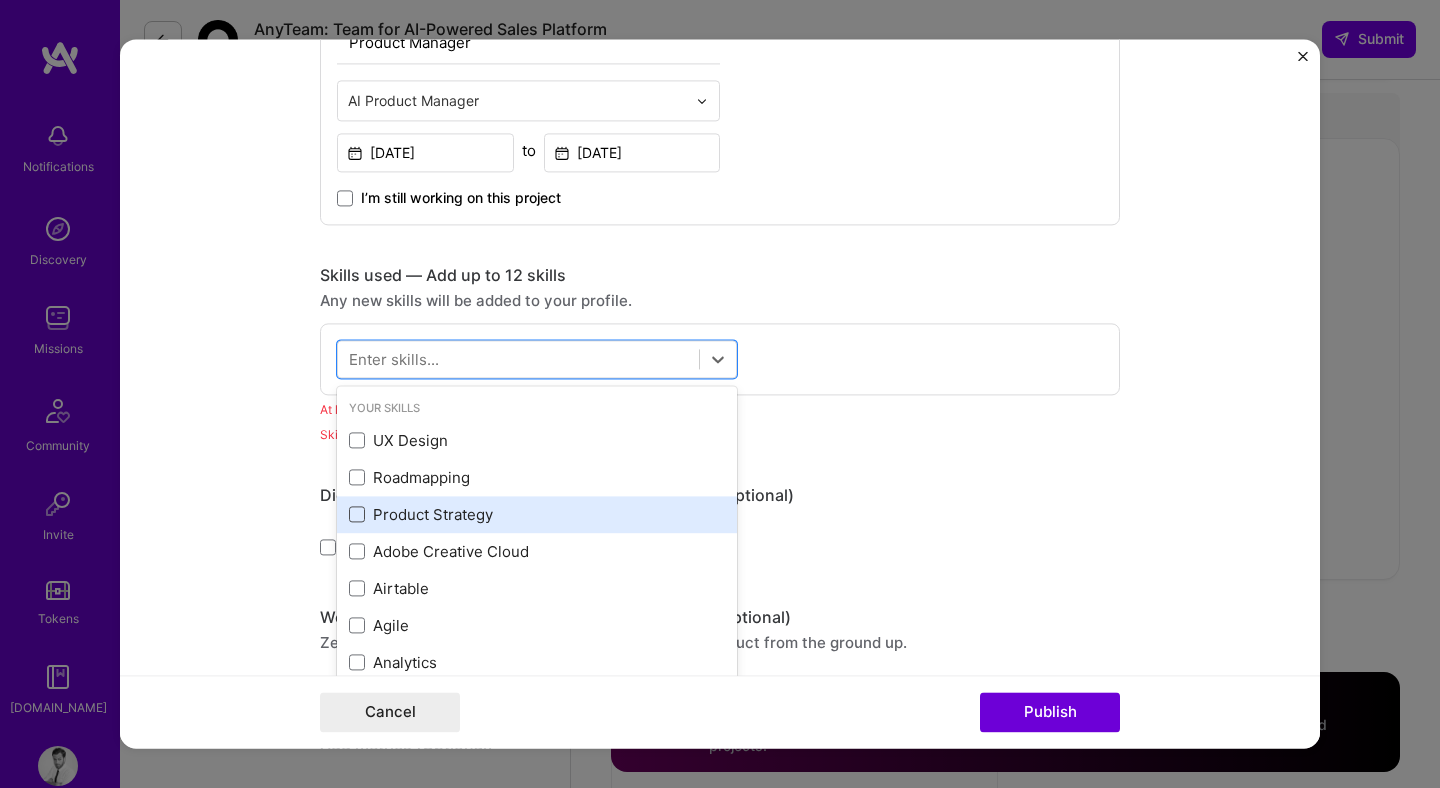click at bounding box center [357, 515] 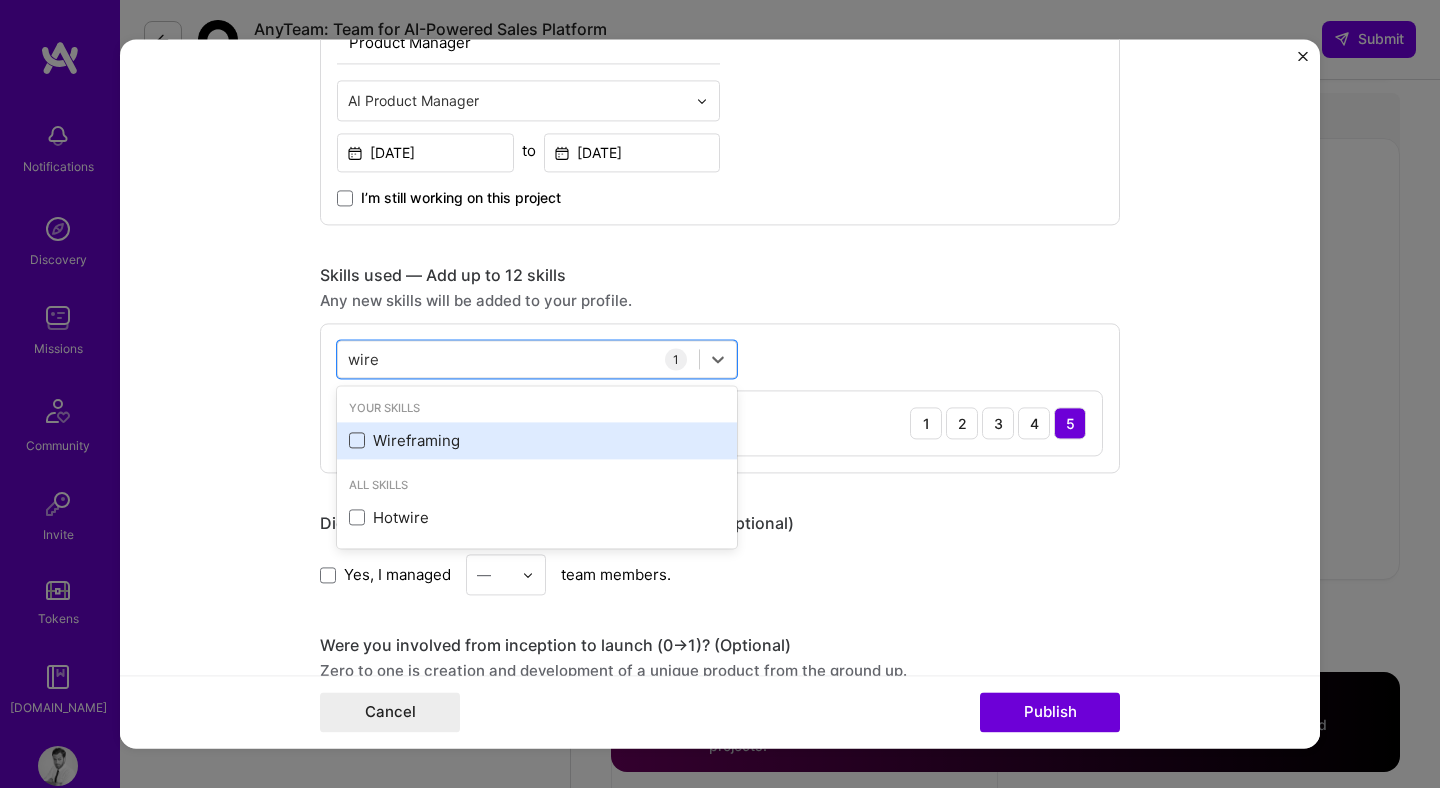 click at bounding box center [357, 441] 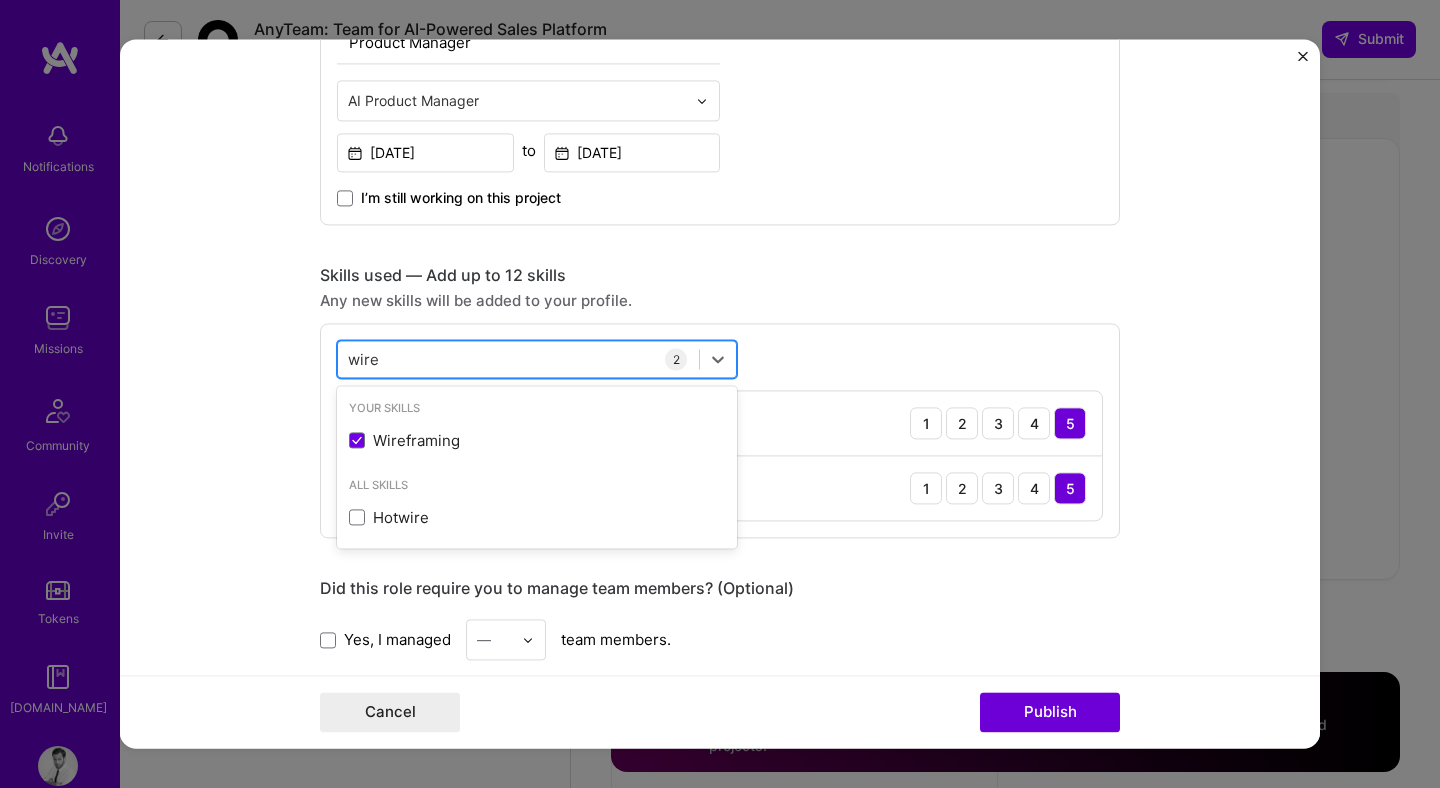 click on "wire wire" at bounding box center (518, 359) 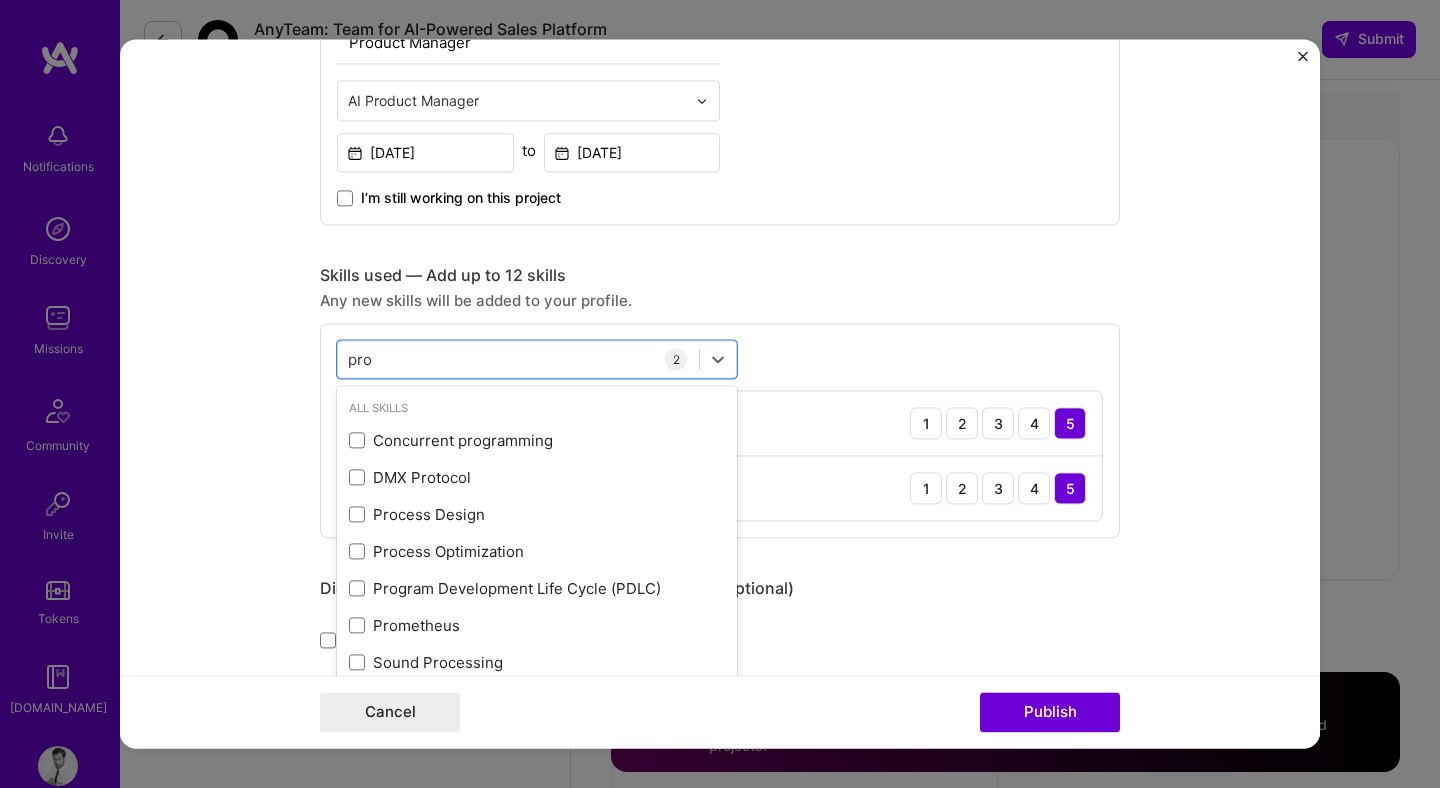 scroll, scrollTop: 231, scrollLeft: 0, axis: vertical 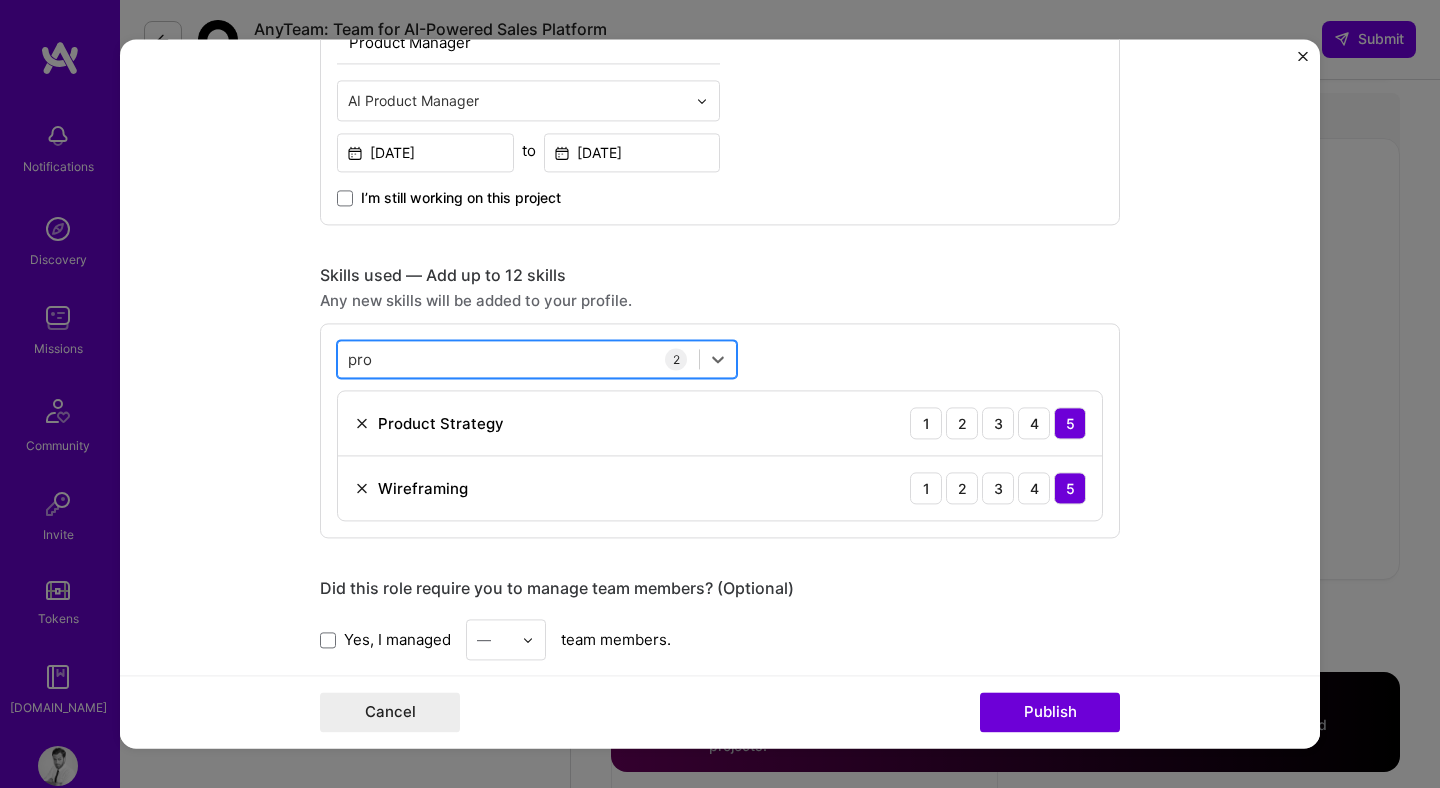 click on "pro pro" at bounding box center [518, 359] 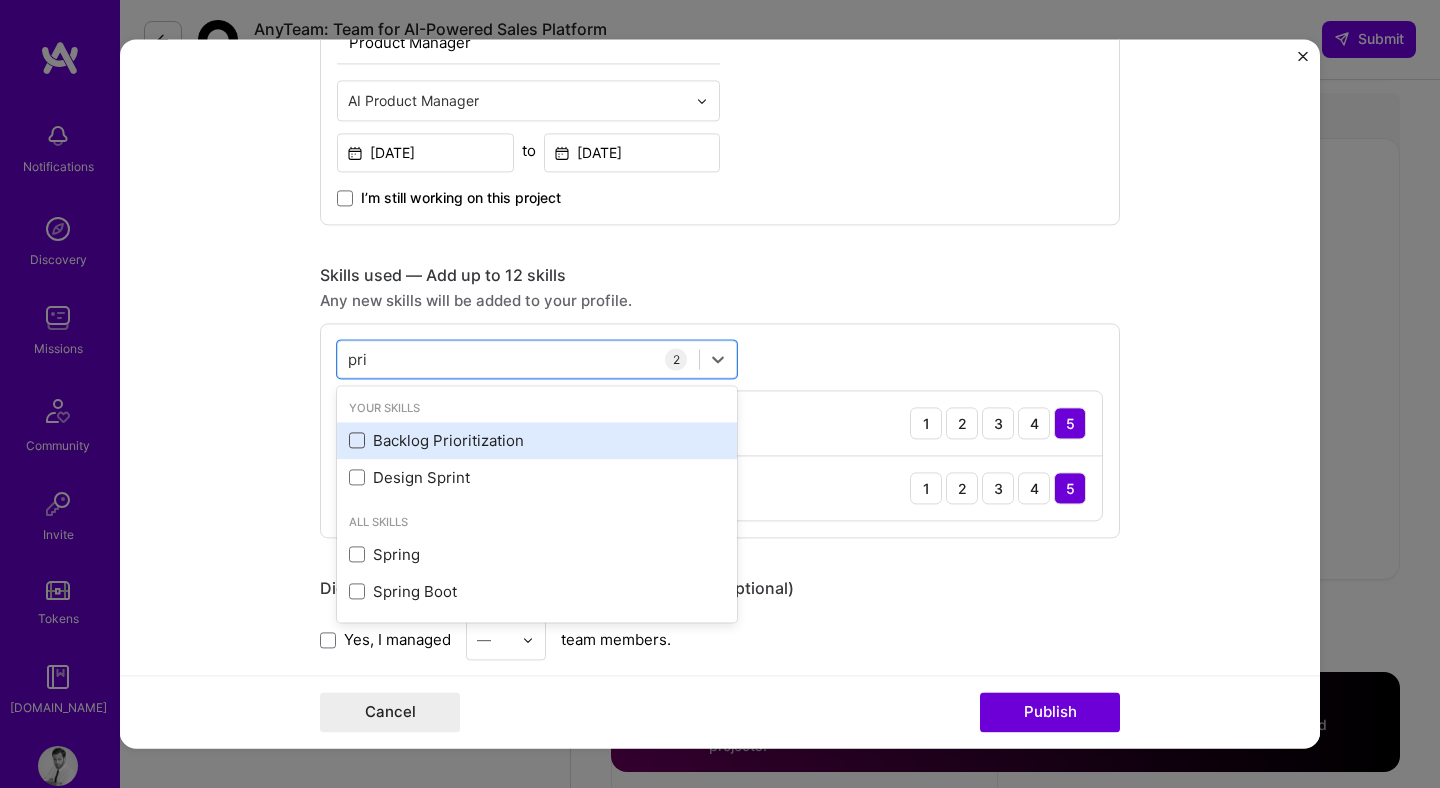 click at bounding box center [357, 441] 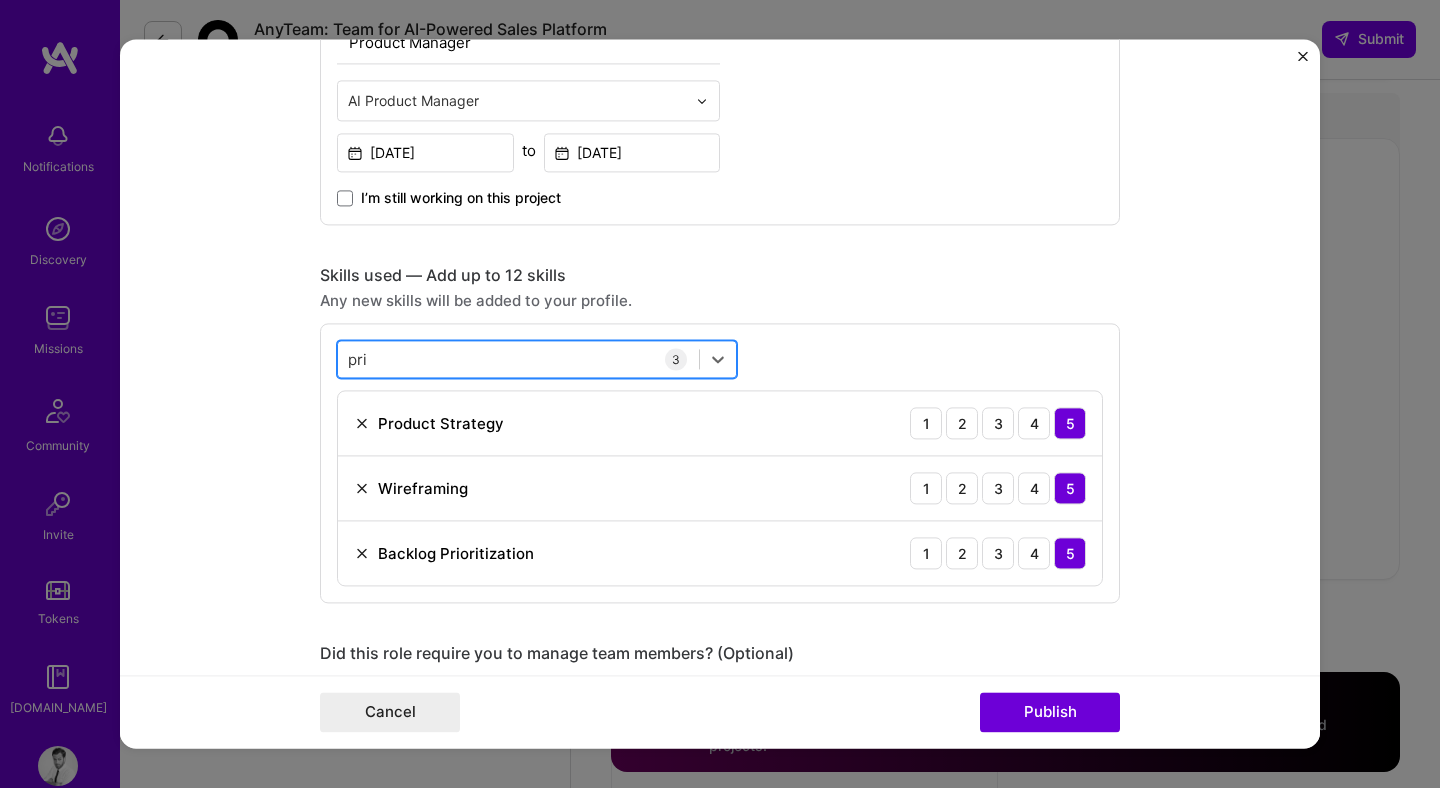 click on "pri pri" at bounding box center (518, 359) 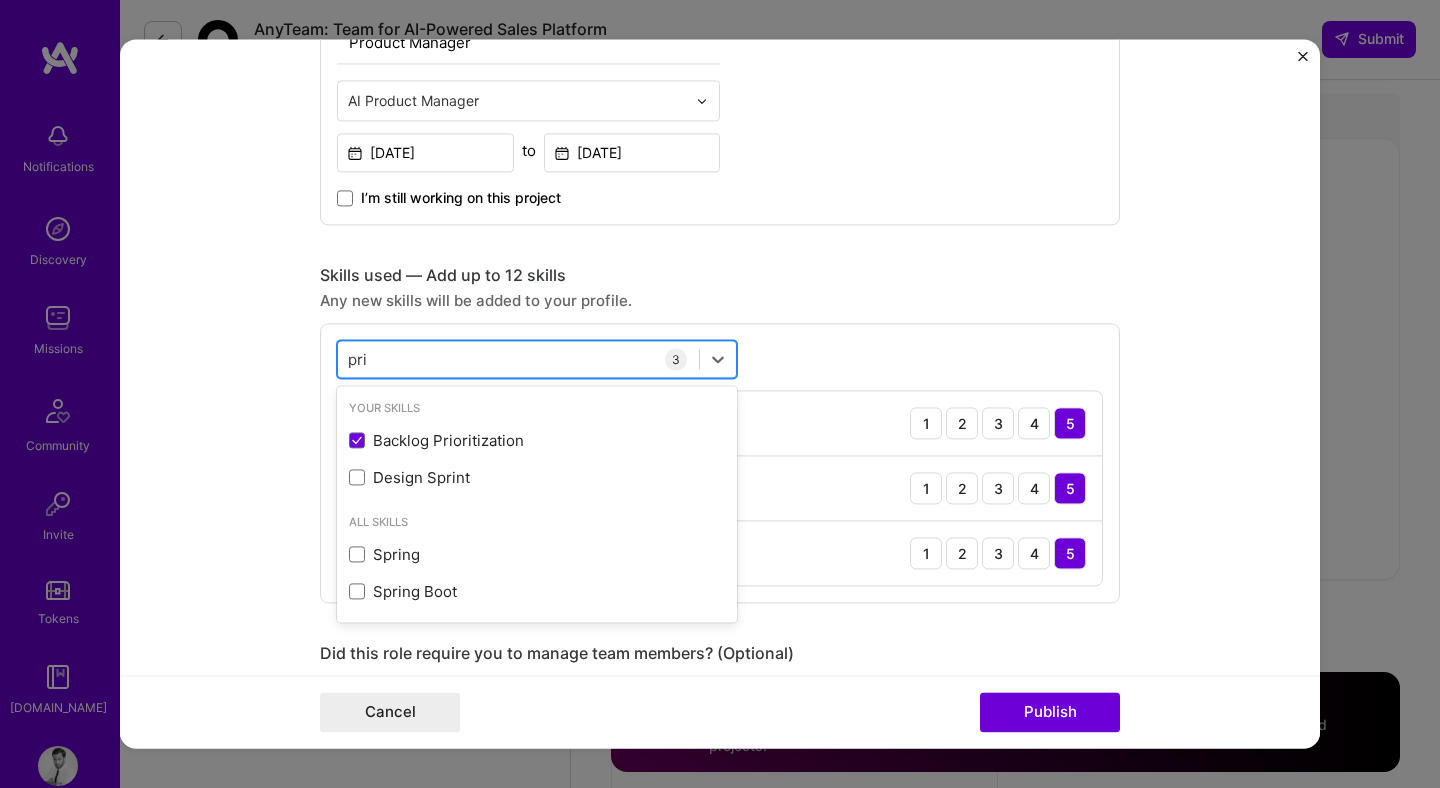 click on "pri pri" at bounding box center [518, 359] 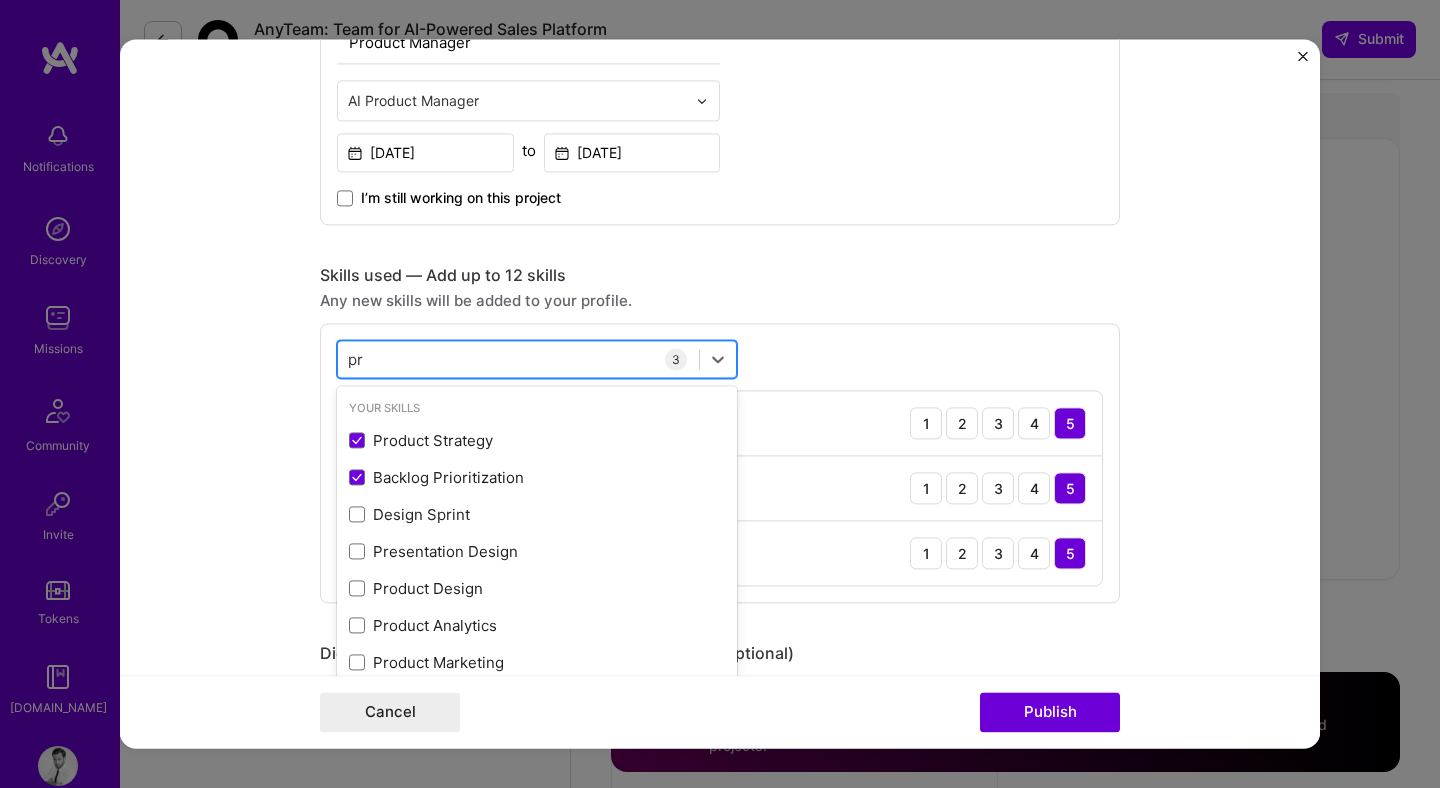 type on "p" 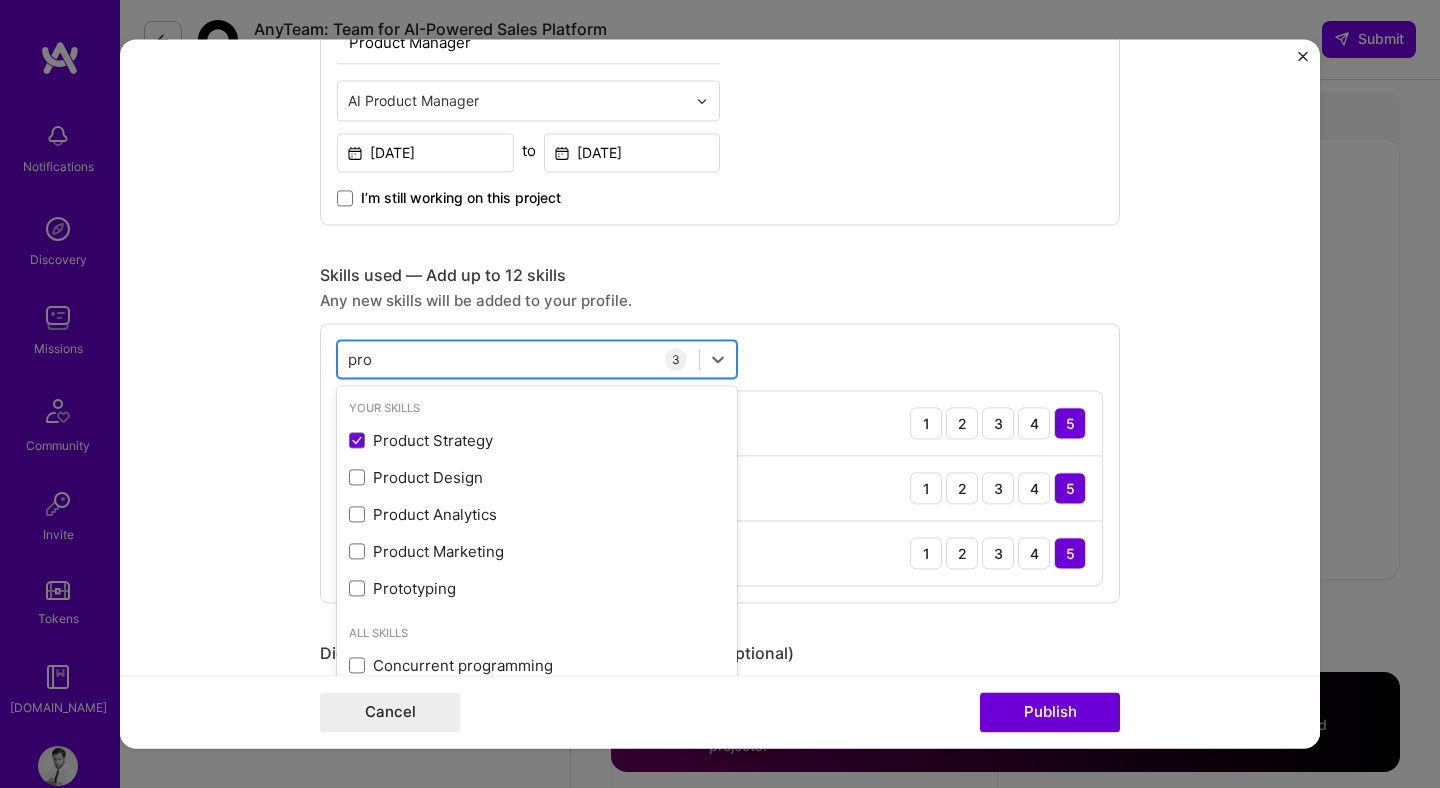 type on "proj" 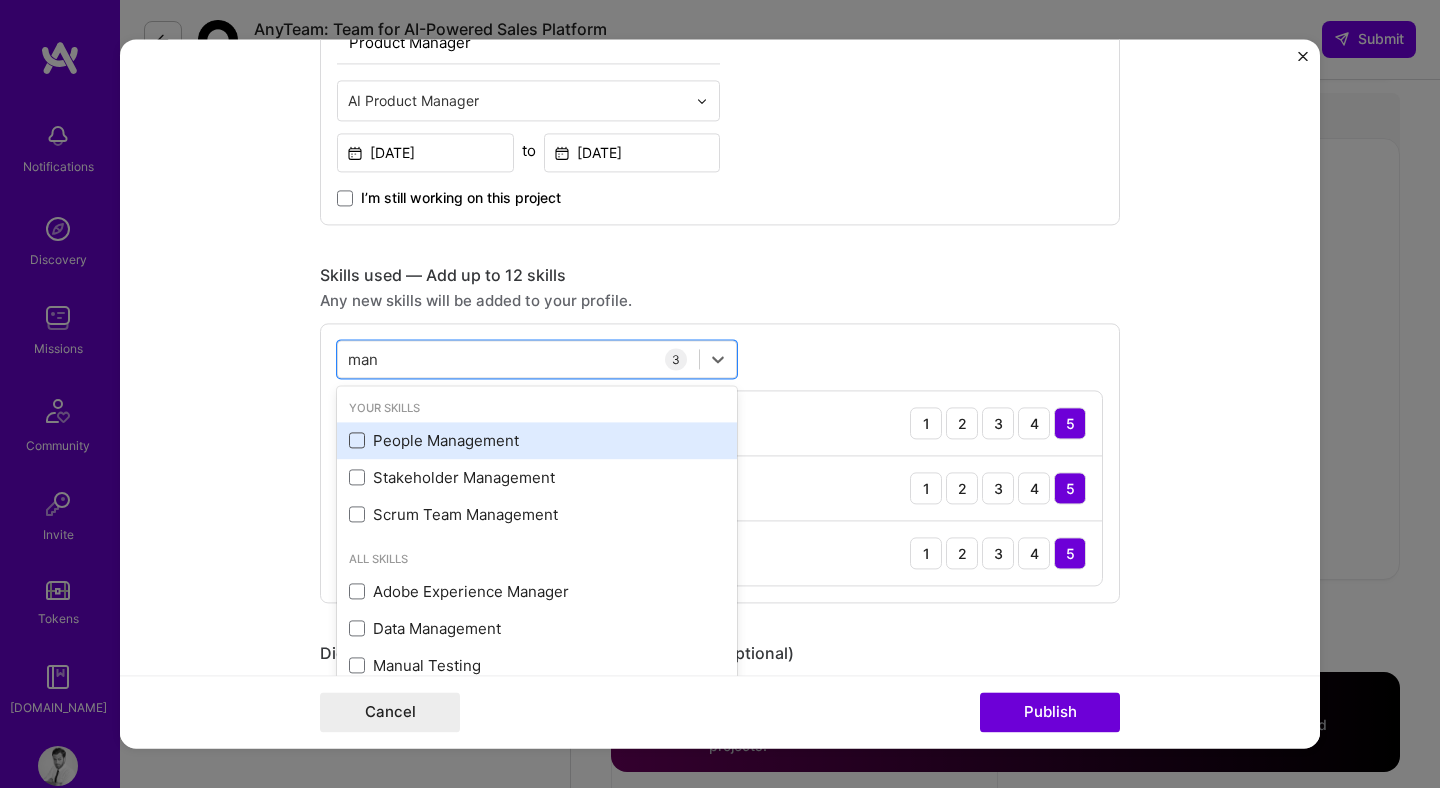 click at bounding box center (357, 441) 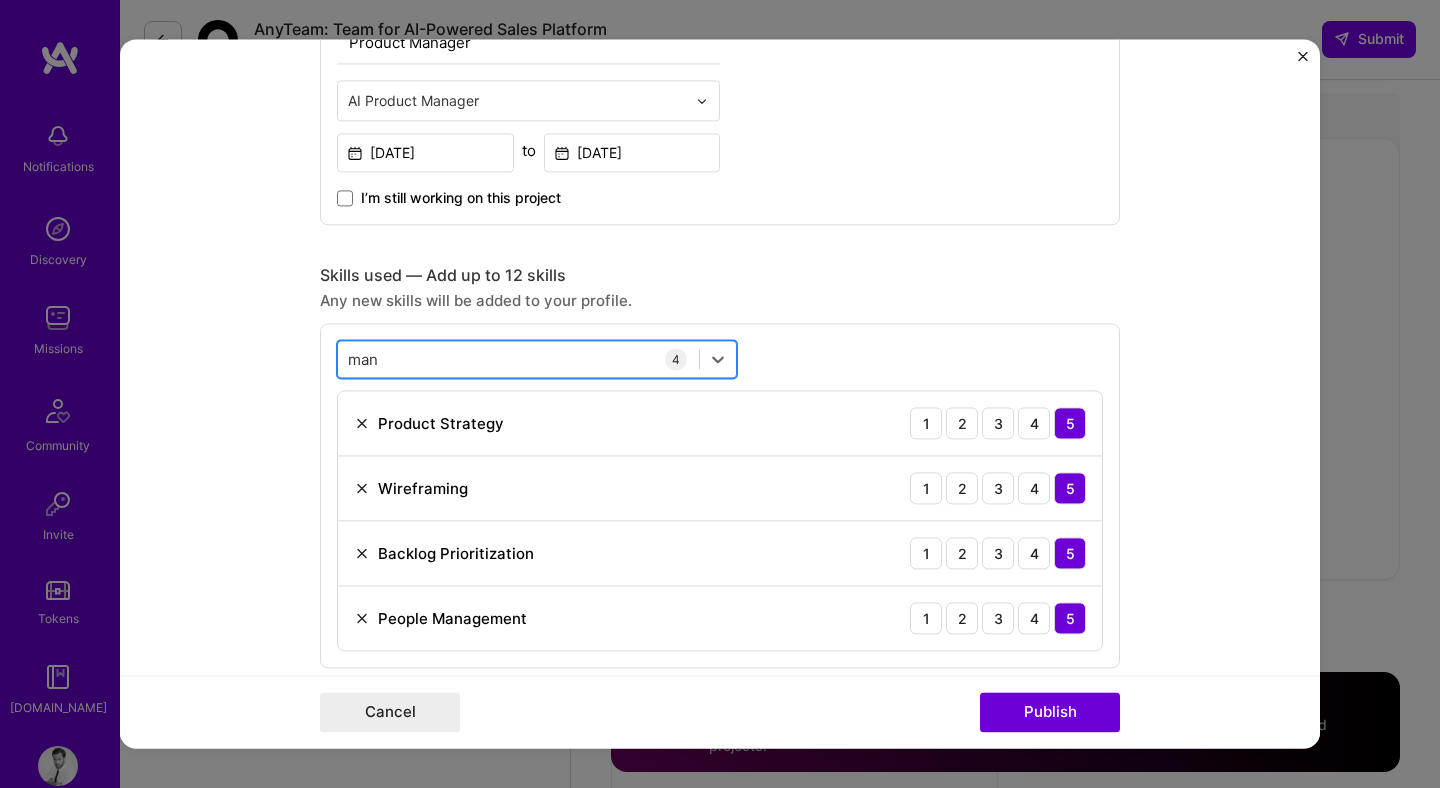 click on "man man" at bounding box center [518, 359] 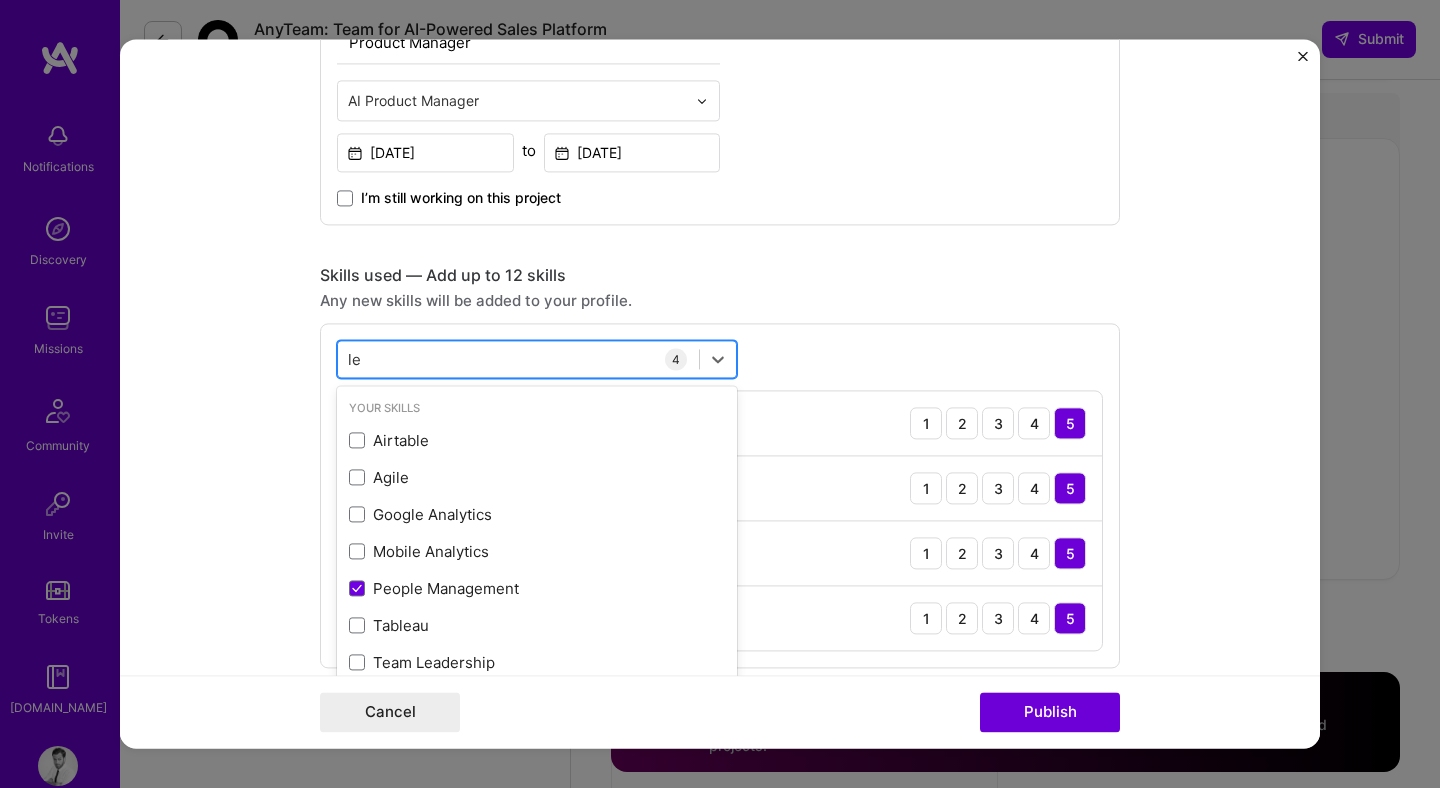 type on "lea" 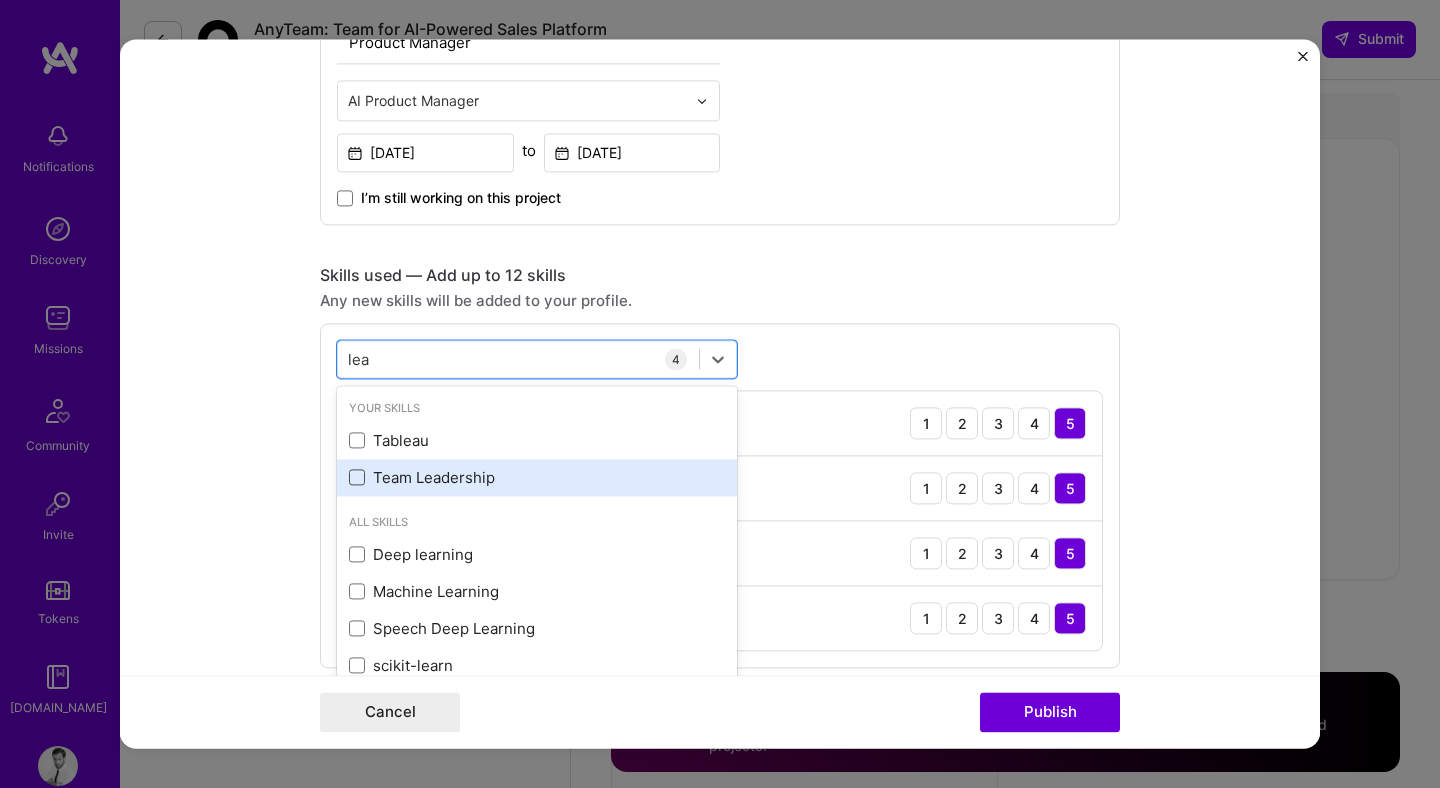 click at bounding box center (357, 478) 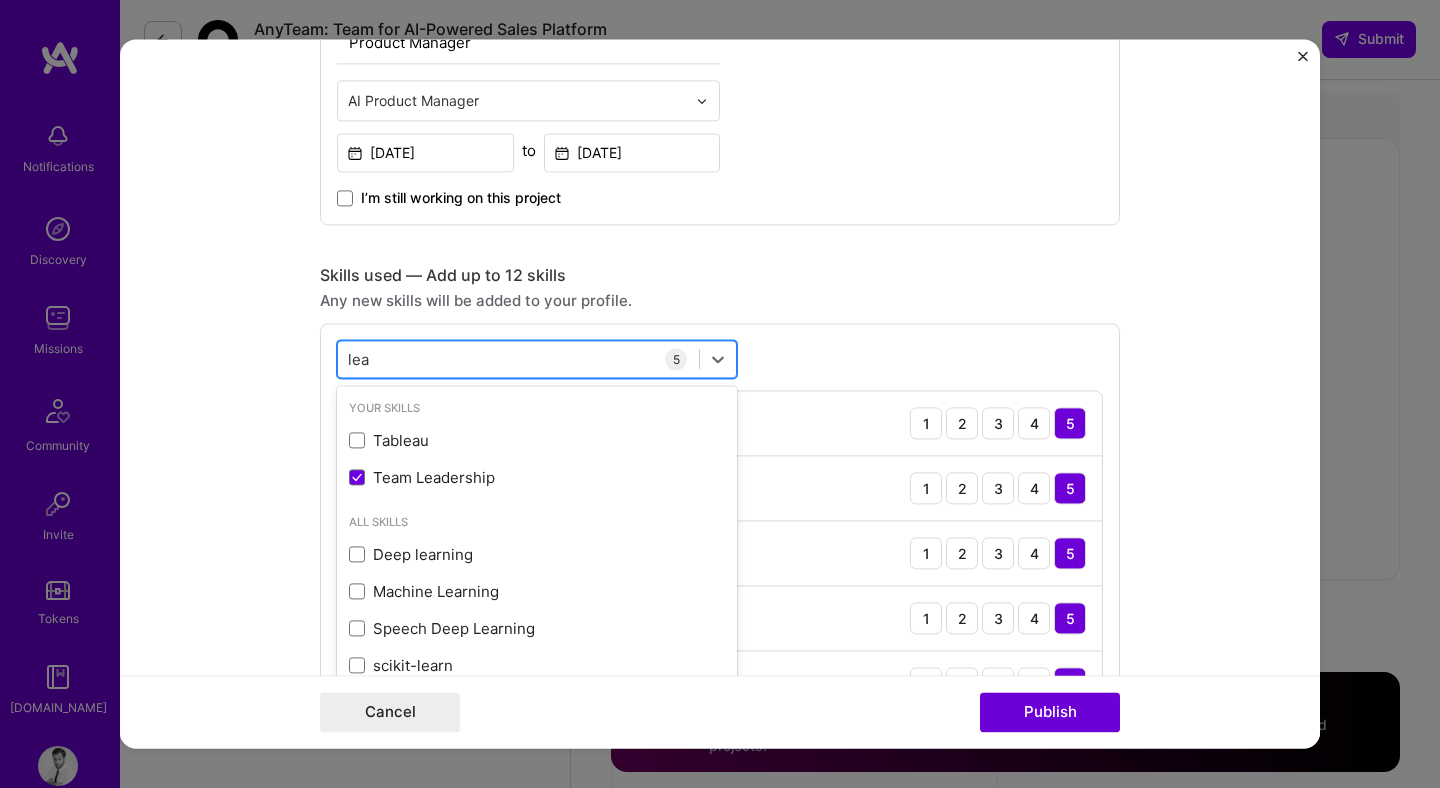 click on "lea lea" at bounding box center (518, 359) 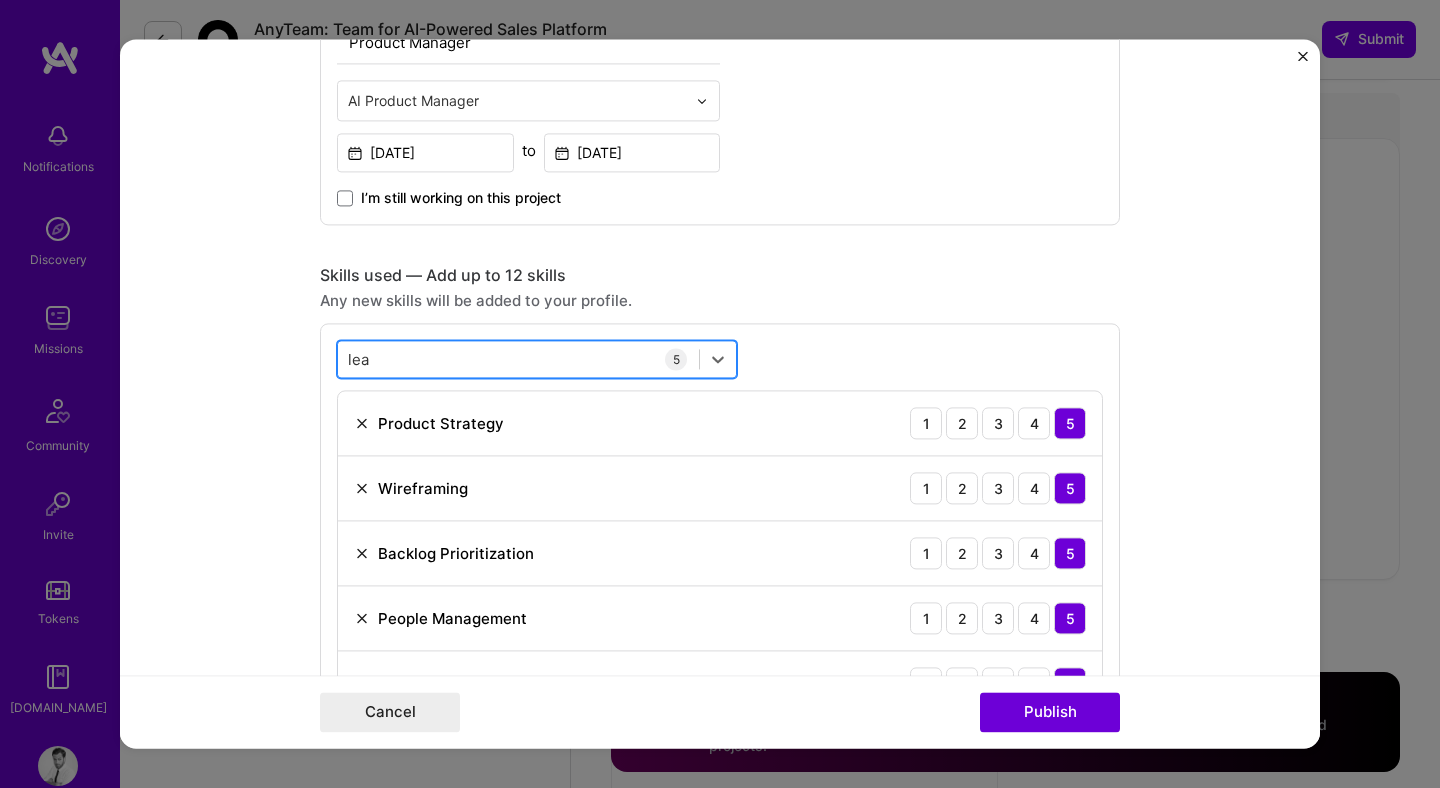 click on "lea" at bounding box center (359, 359) 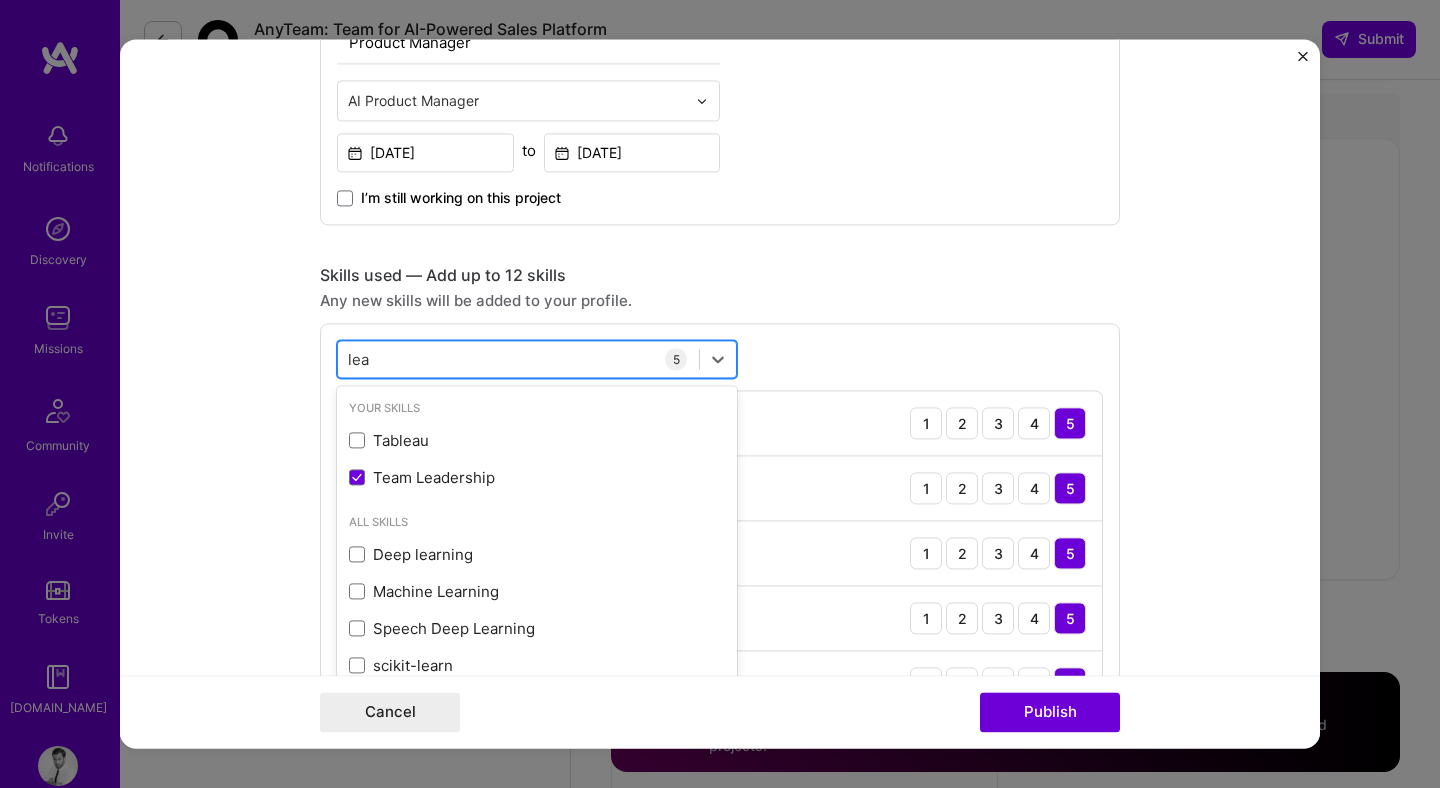click on "lea" at bounding box center (359, 359) 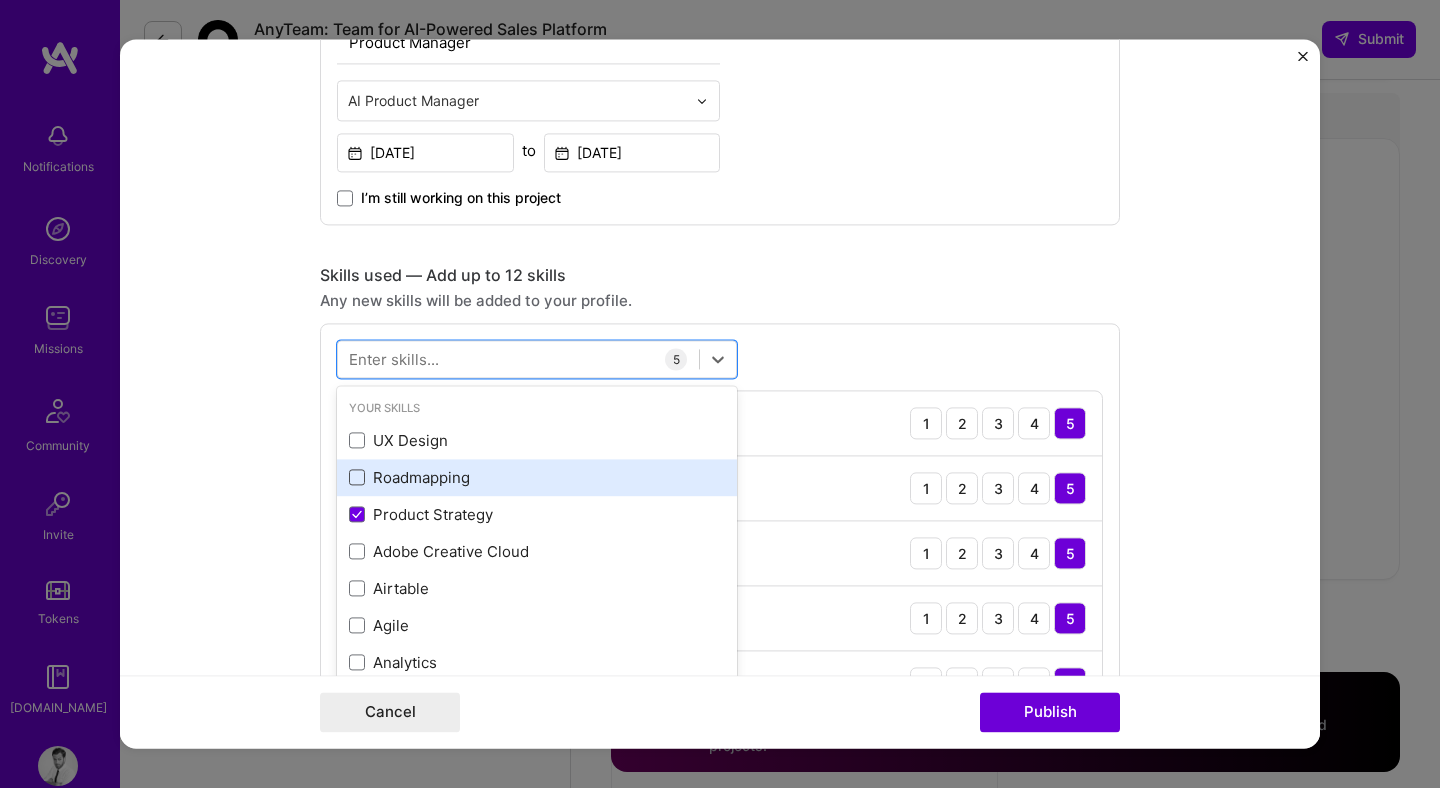 click at bounding box center (357, 478) 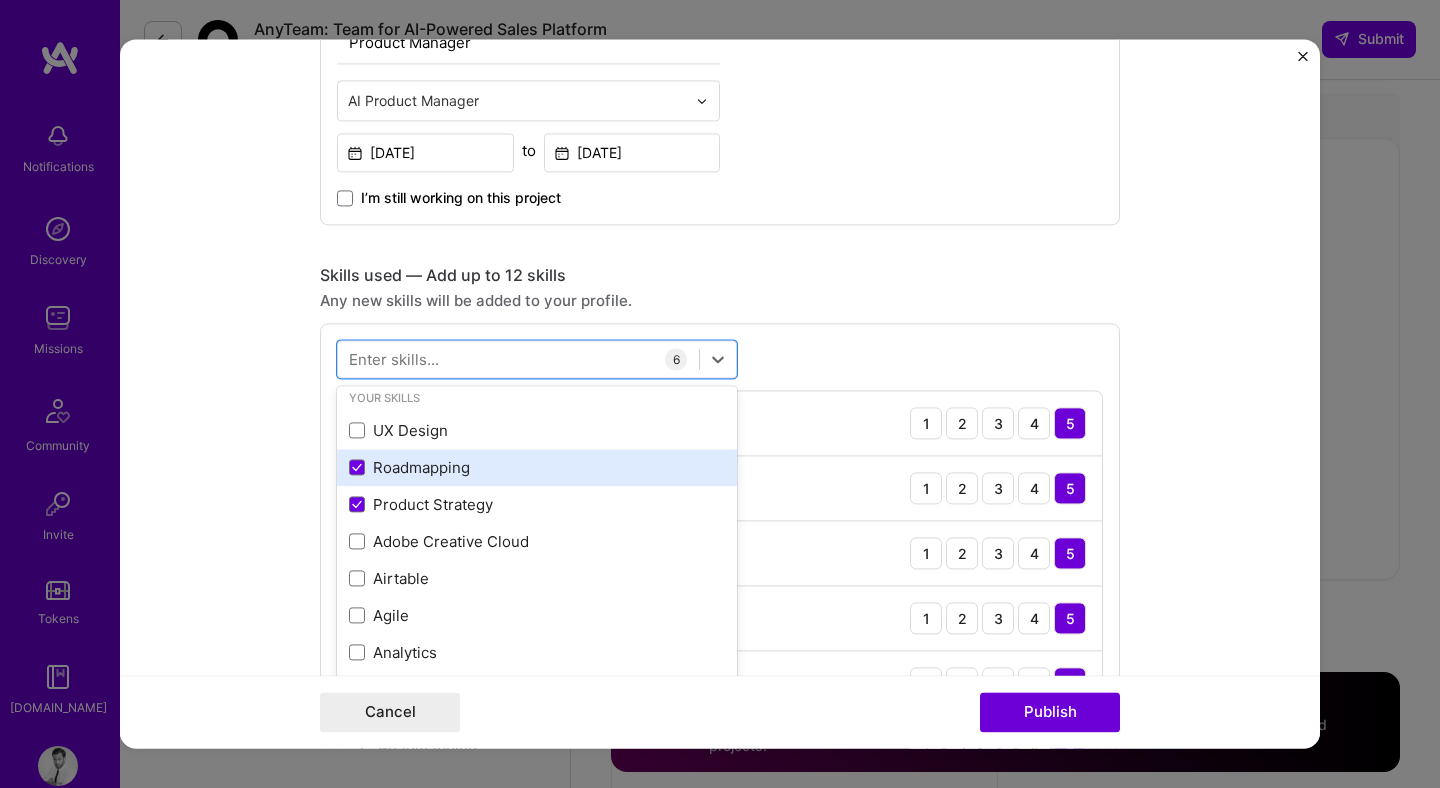 scroll, scrollTop: 24, scrollLeft: 0, axis: vertical 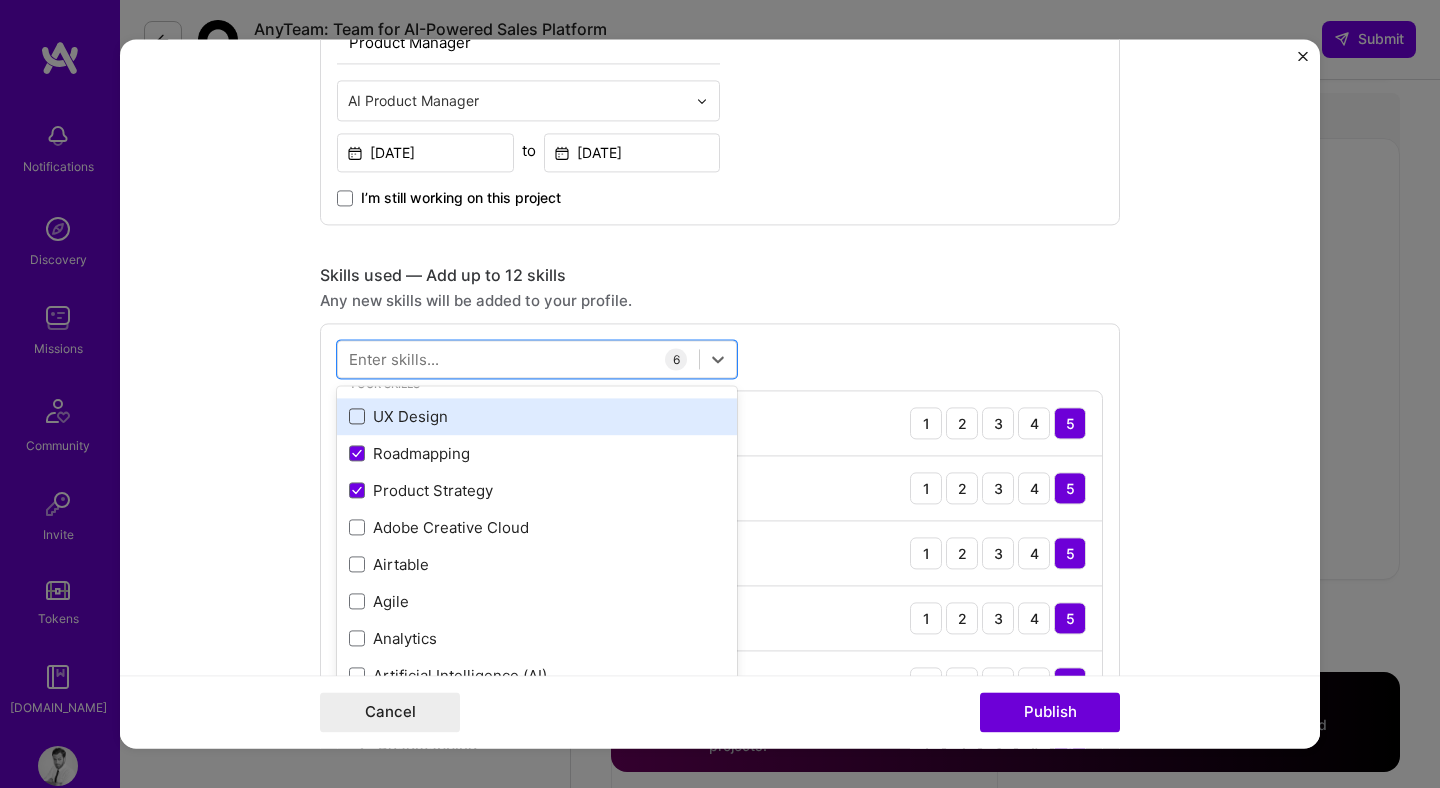 click at bounding box center (357, 417) 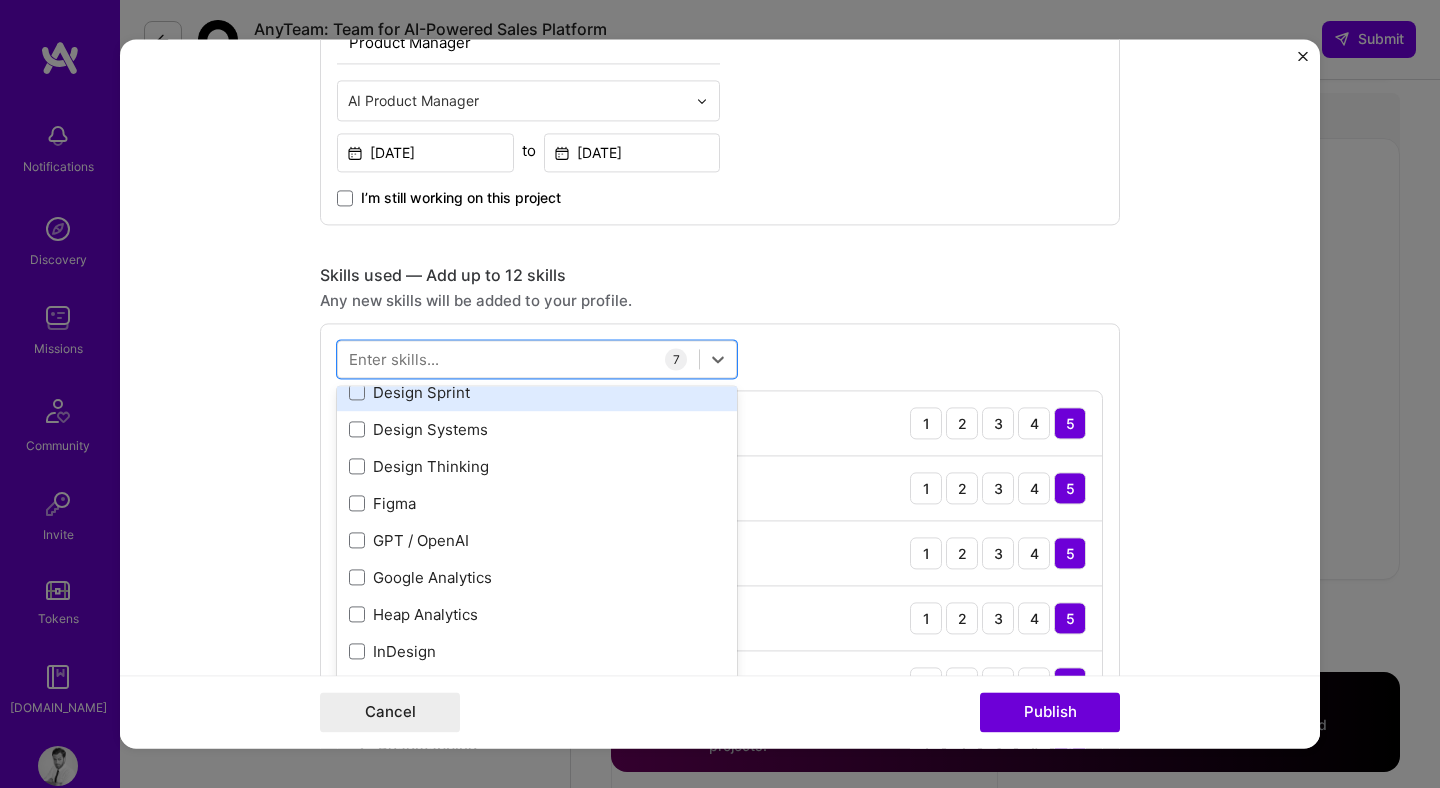 scroll, scrollTop: 422, scrollLeft: 0, axis: vertical 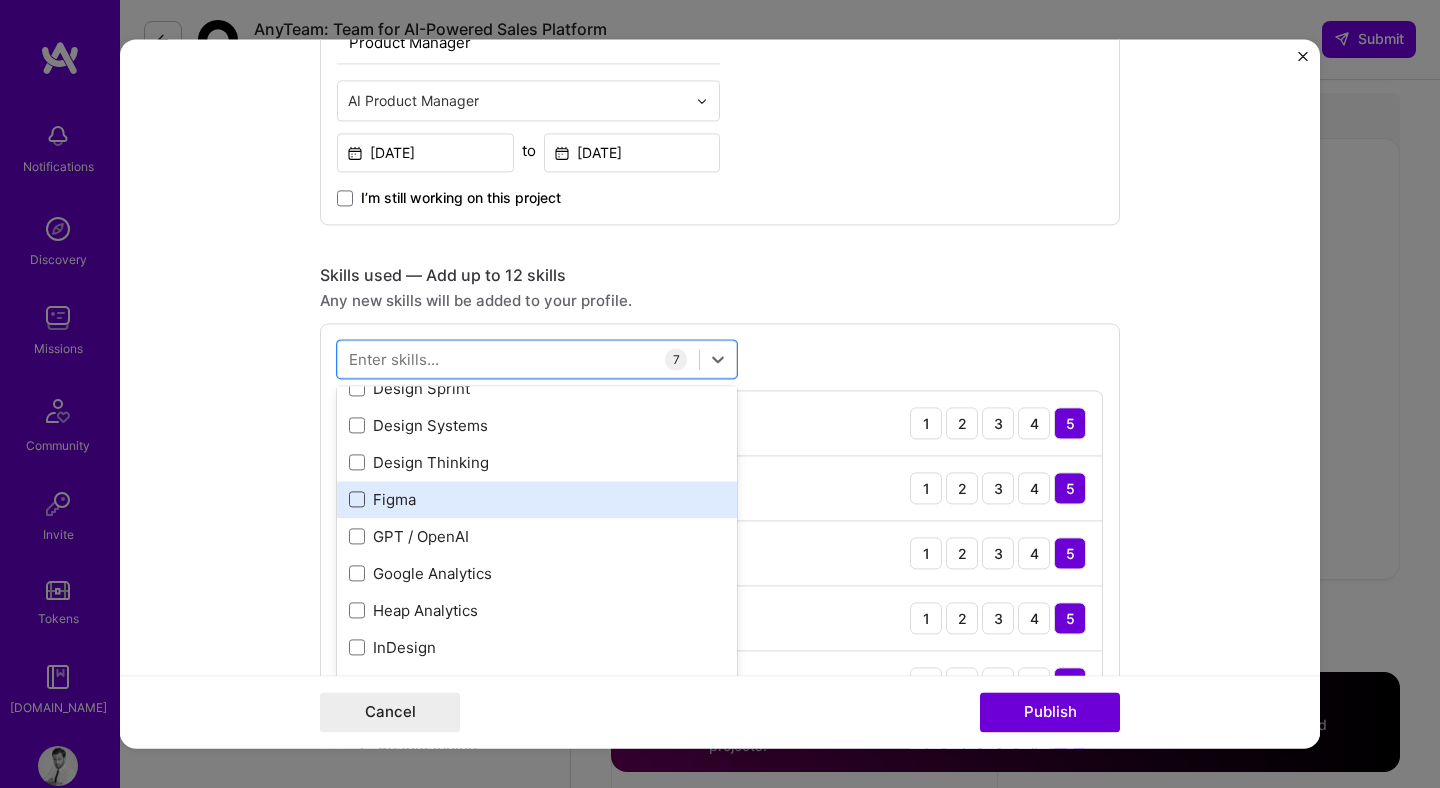 click at bounding box center (357, 500) 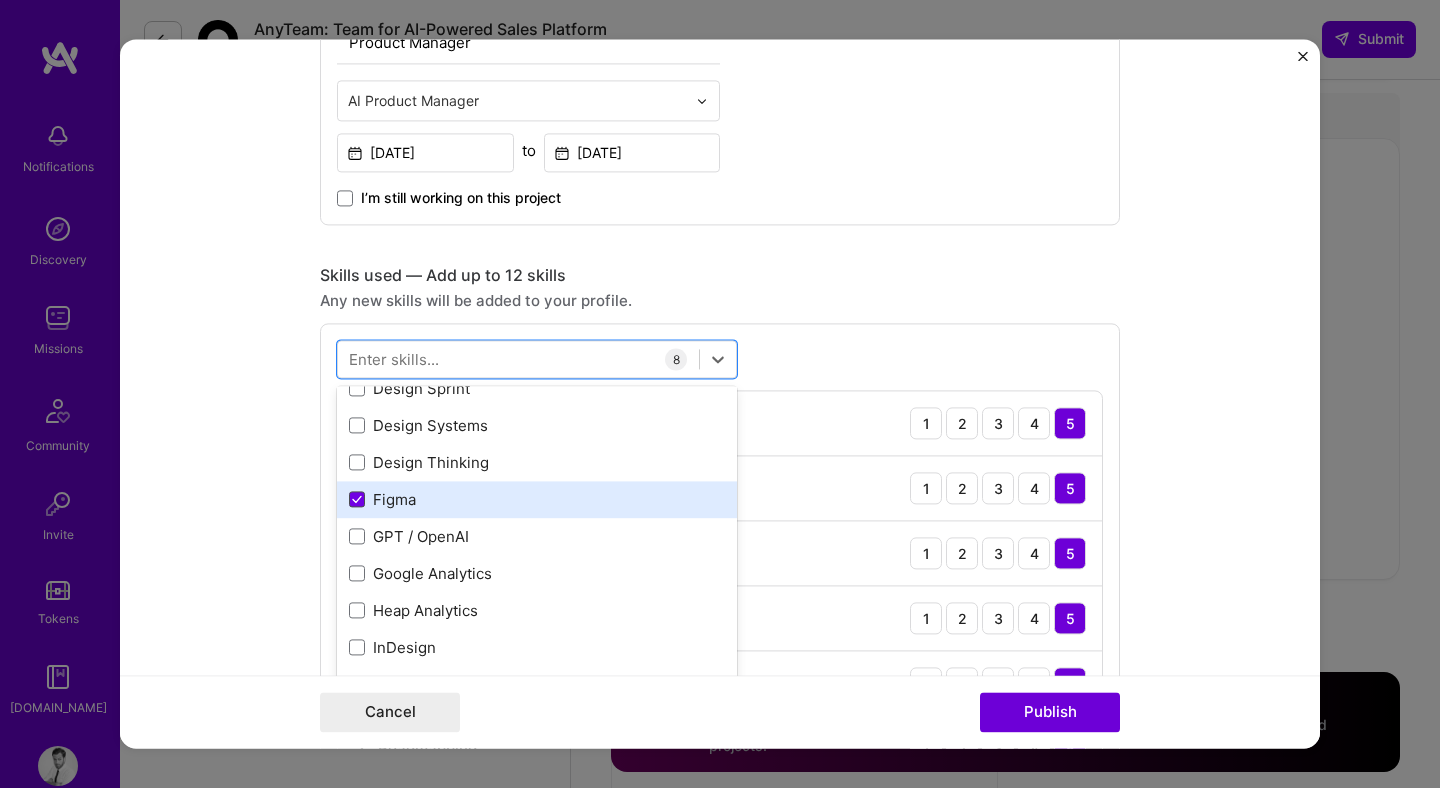 click at bounding box center [357, 500] 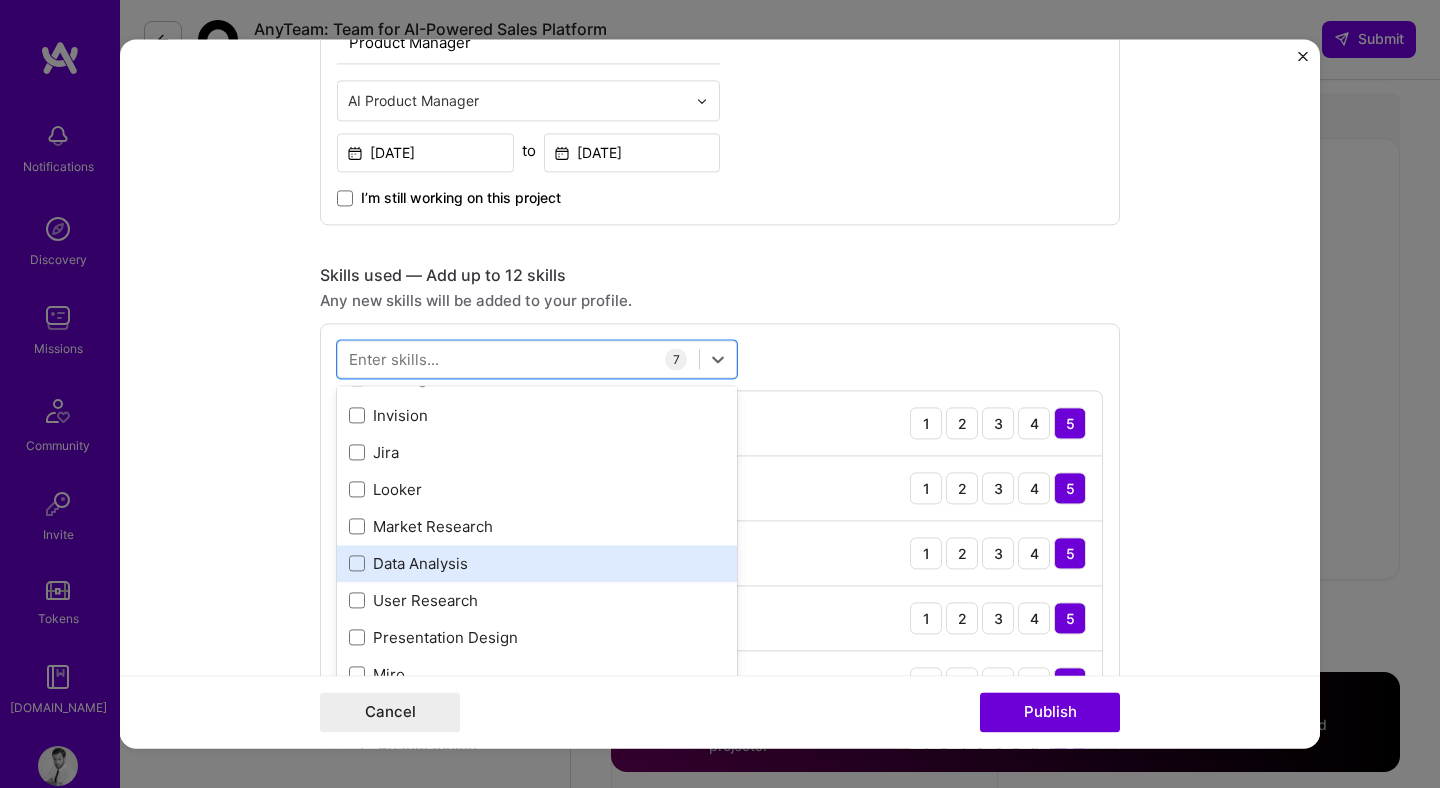 scroll, scrollTop: 695, scrollLeft: 0, axis: vertical 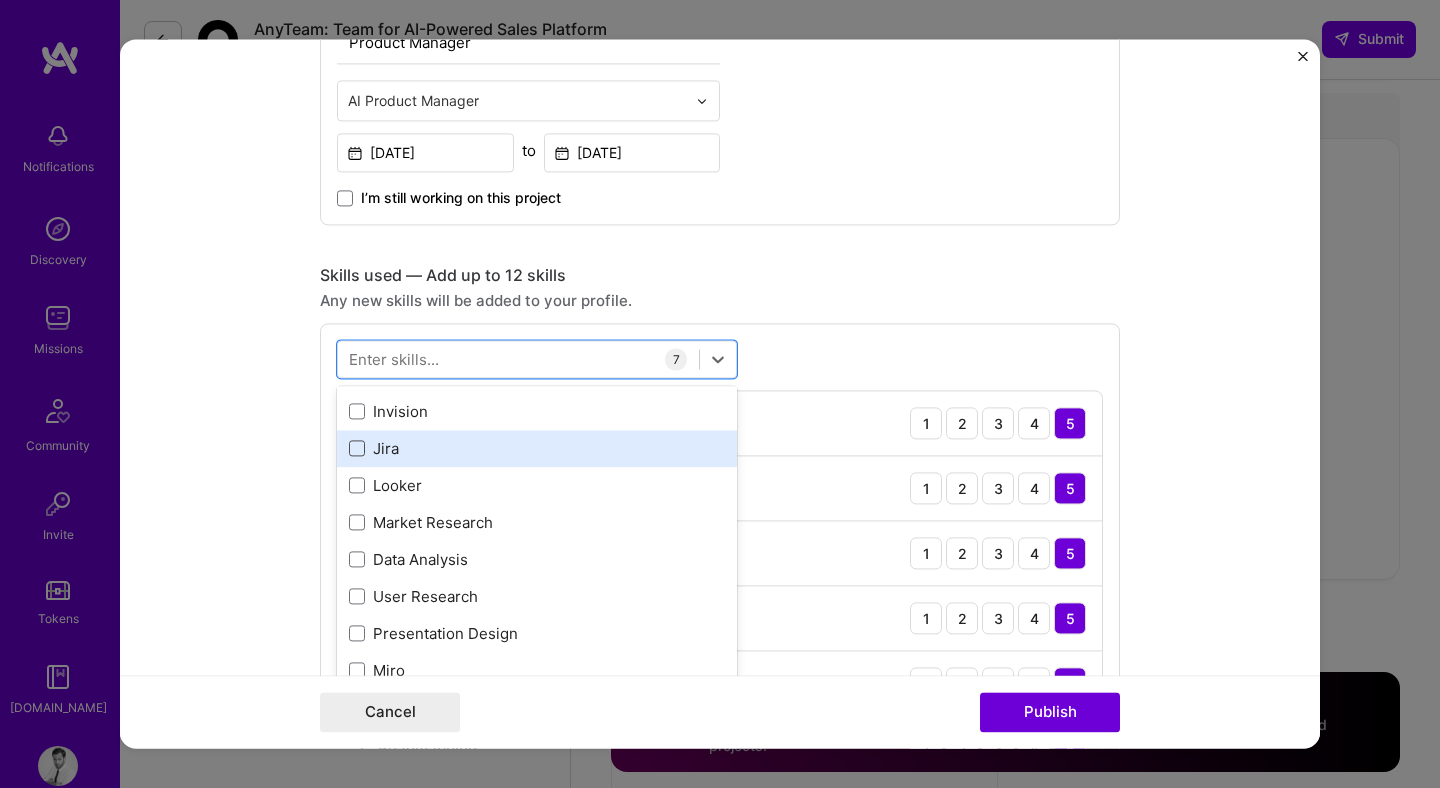 click at bounding box center (357, 449) 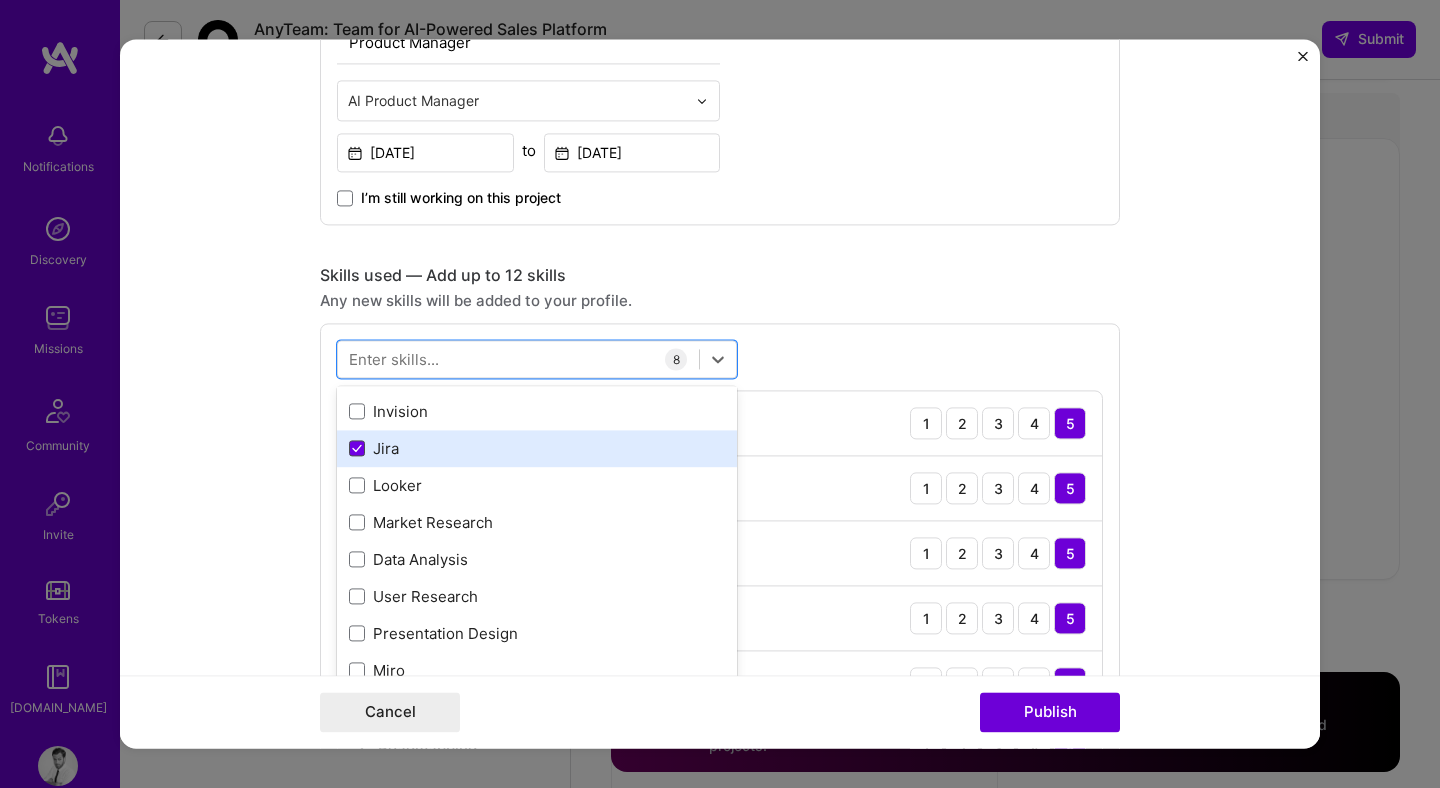 click 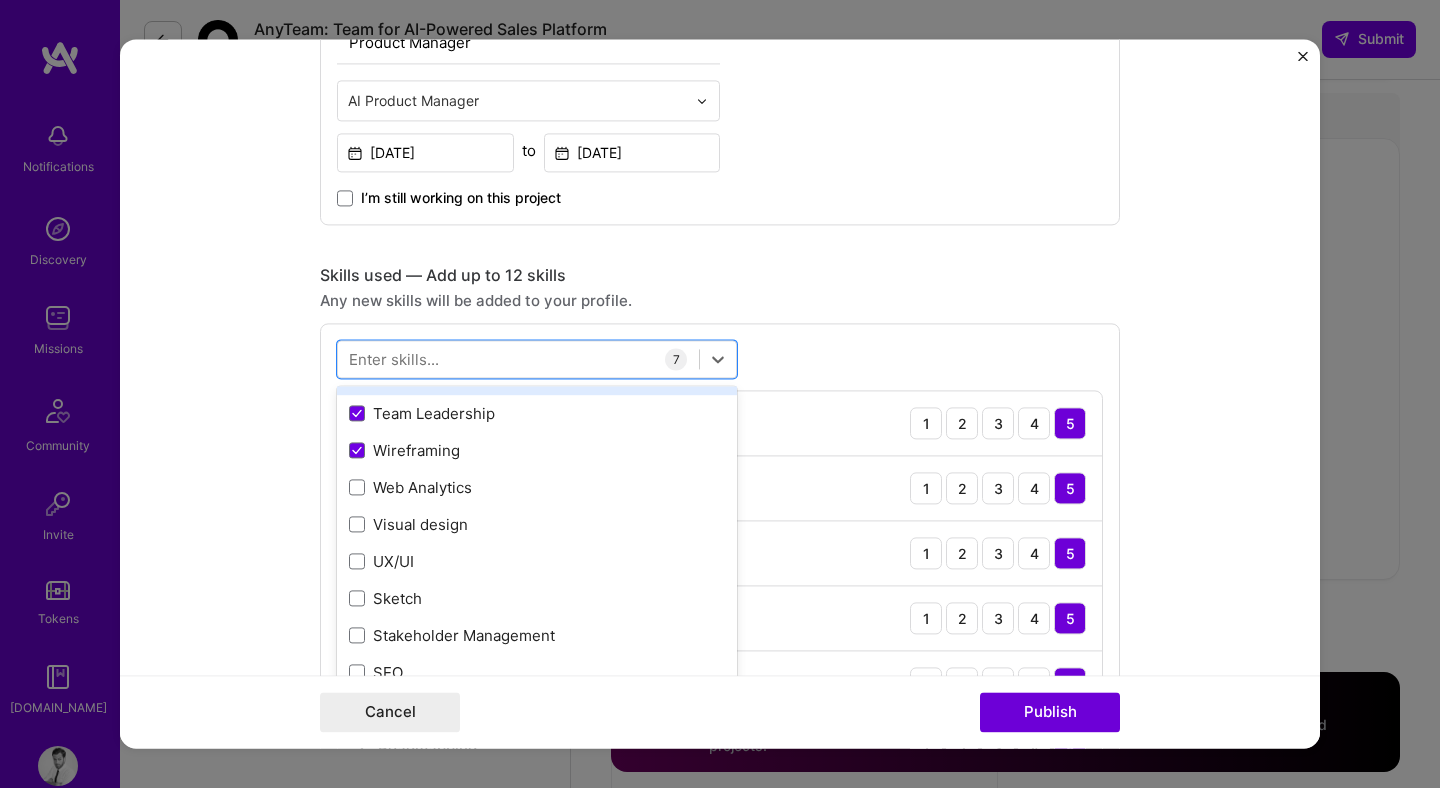 scroll, scrollTop: 1816, scrollLeft: 0, axis: vertical 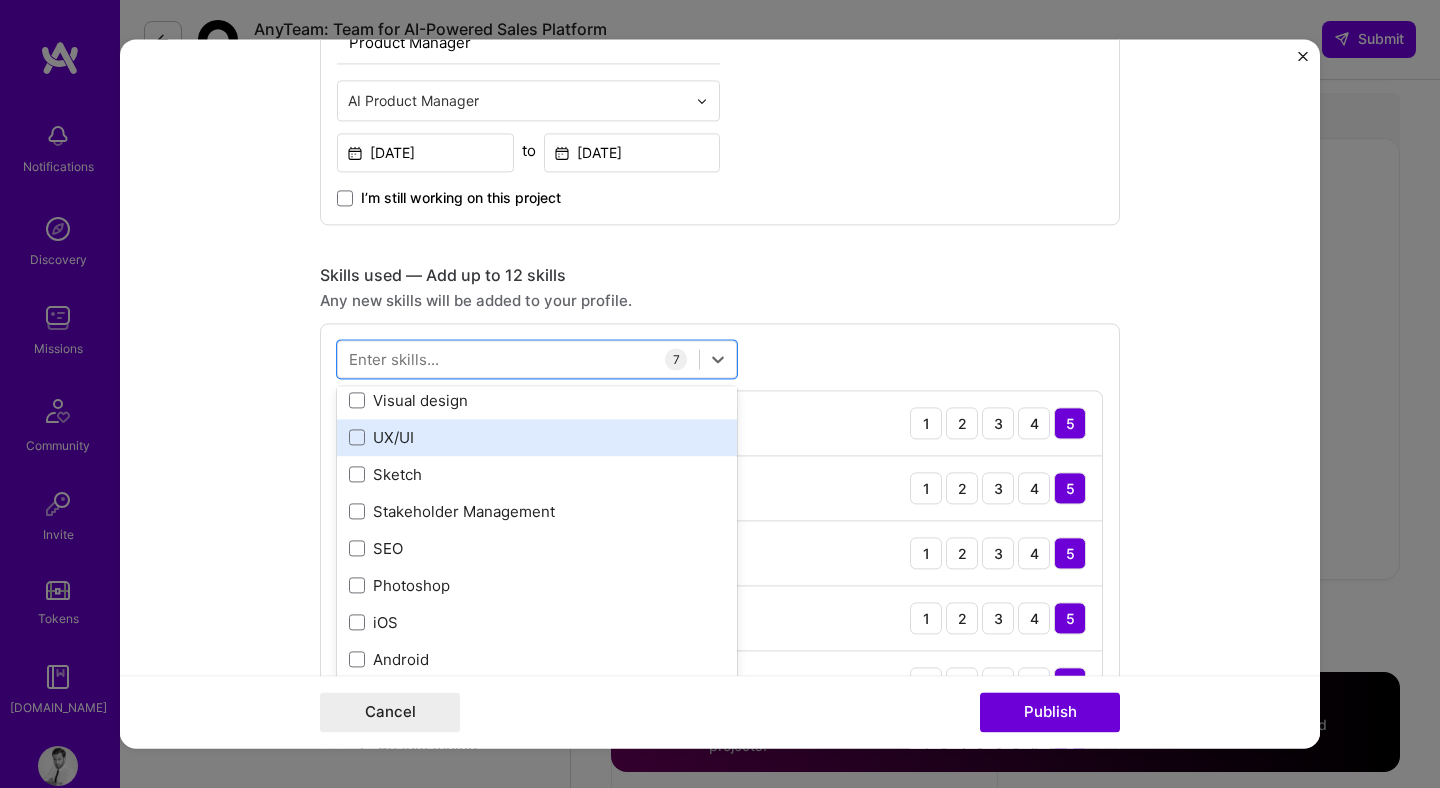 click on "UX/UI" at bounding box center [537, 437] 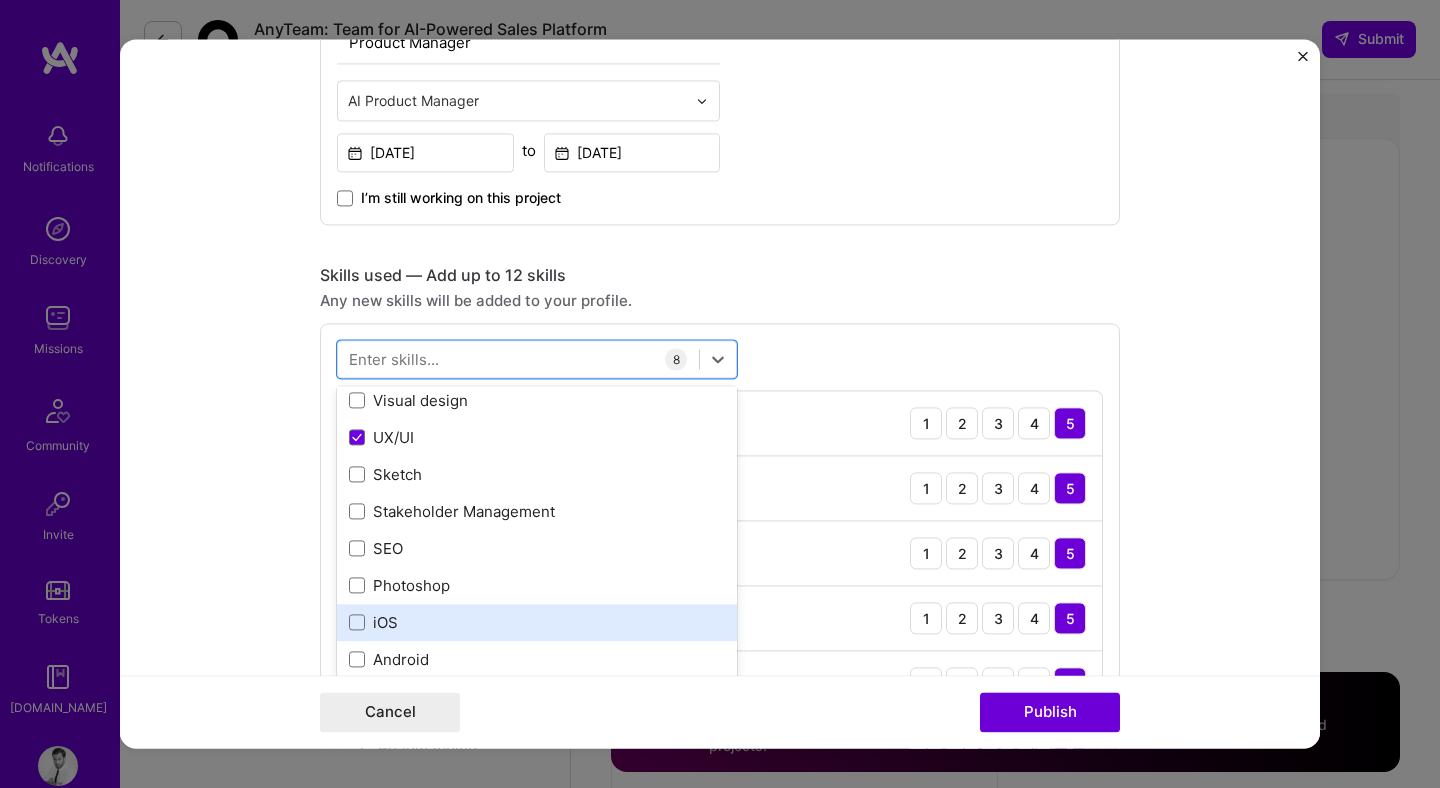 click on "iOS" at bounding box center (537, 622) 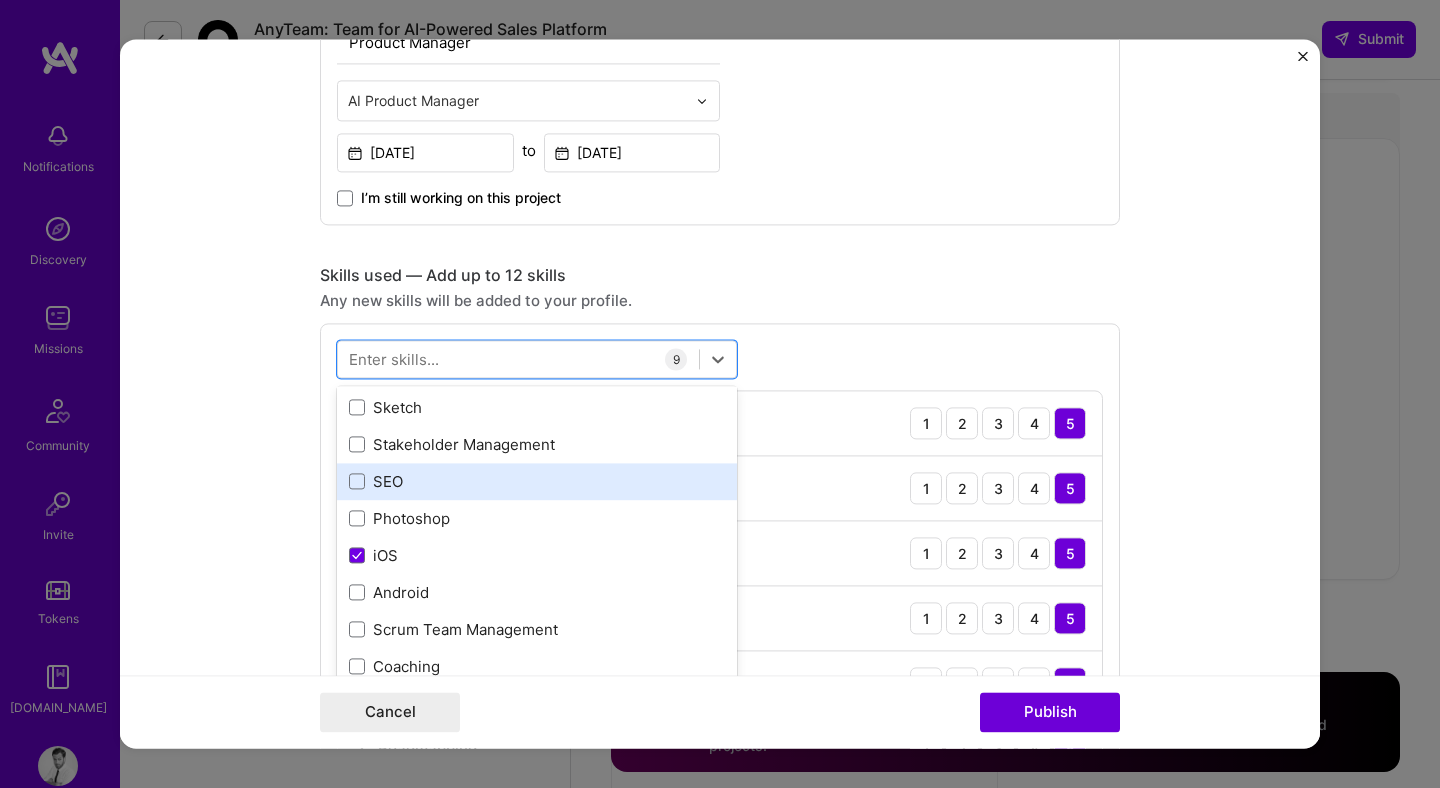 scroll, scrollTop: 1879, scrollLeft: 0, axis: vertical 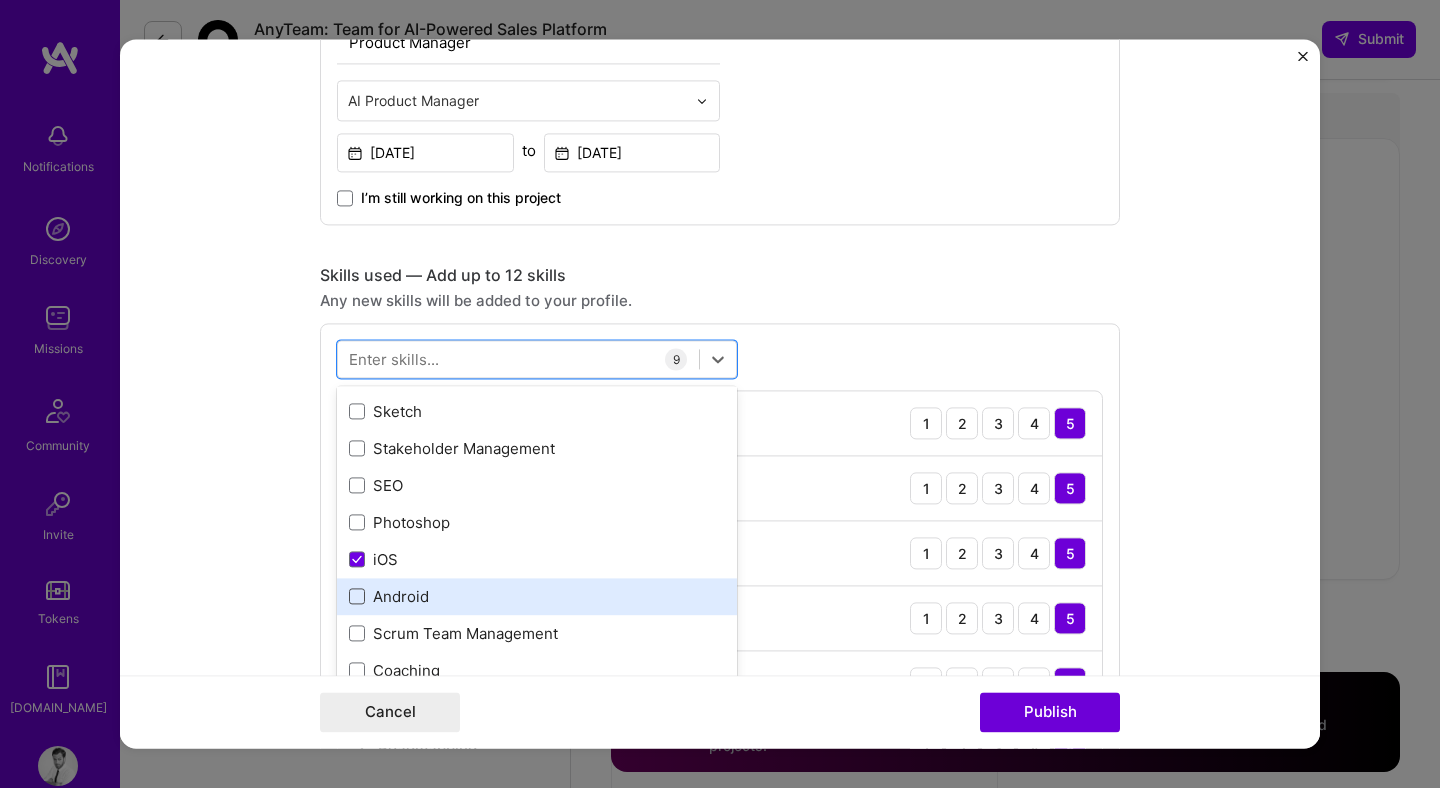 click at bounding box center [357, 597] 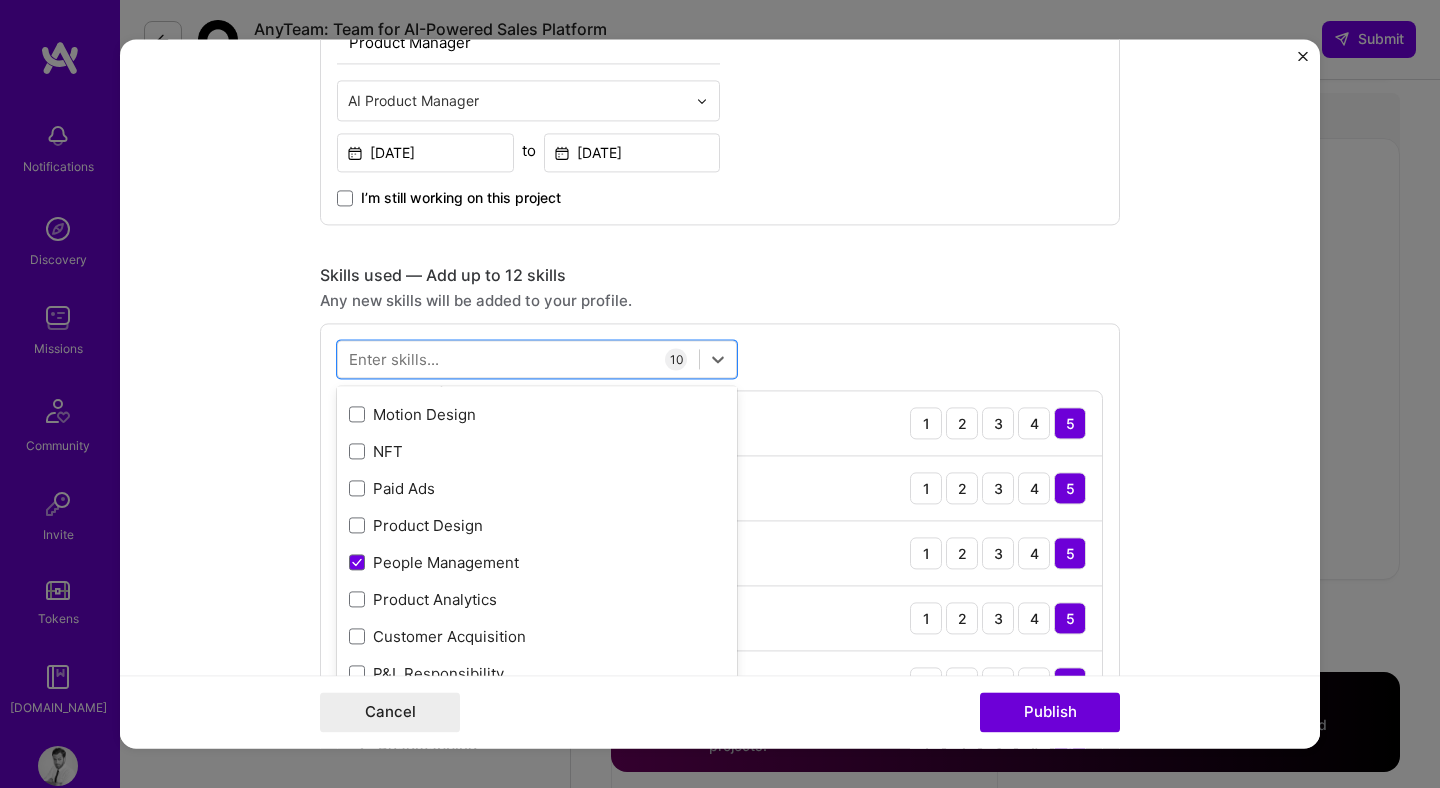 scroll, scrollTop: 1097, scrollLeft: 0, axis: vertical 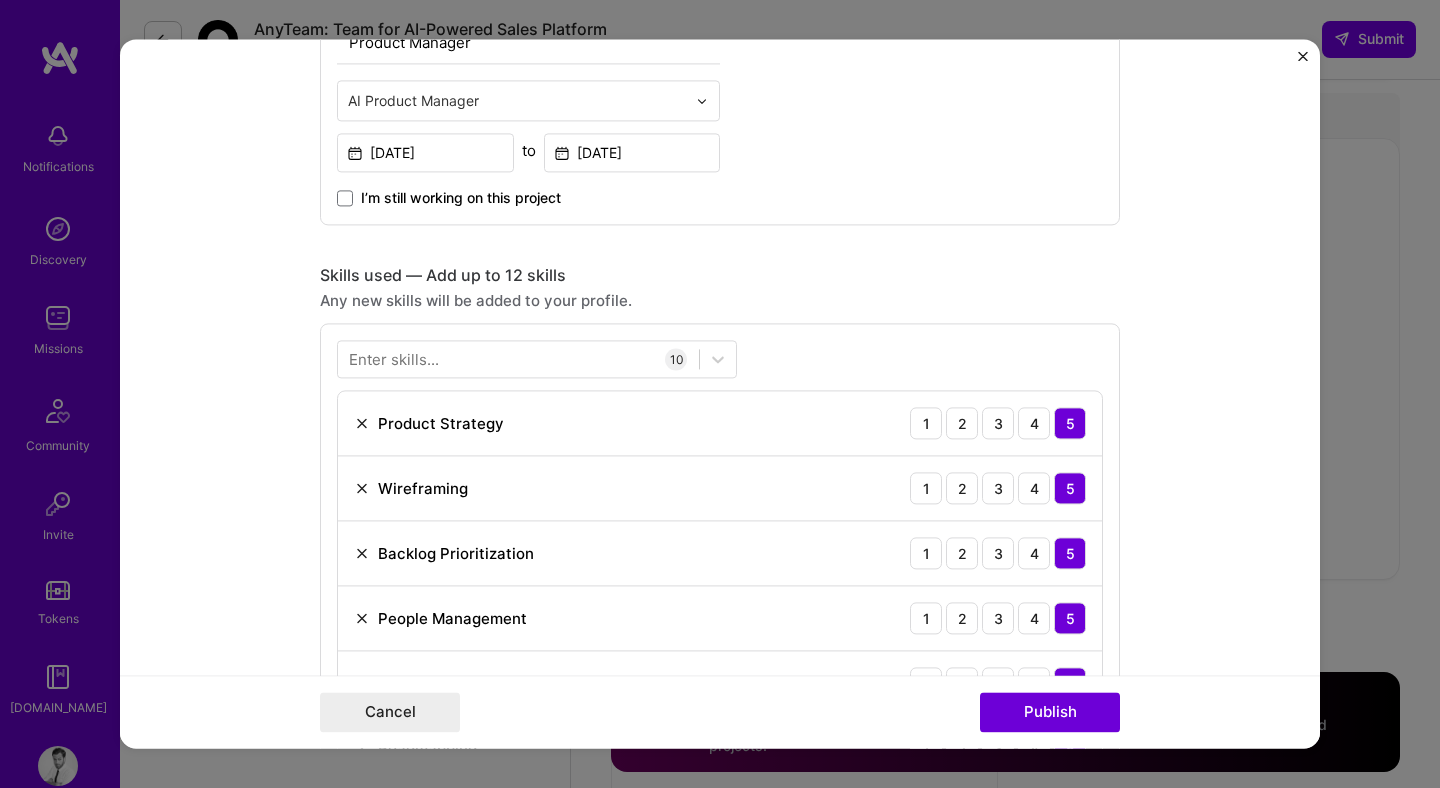 click on "This project is missing details. To be able to apply to missions with this project, you need to fill out the missing details. Project title Opul Beauty Company Opul Beauty
Project industry Industry 1 Project Link (Optional) https://www.opulbeauty.com/
Current cover Add New Image Remove Image Role Product Manager AI Product Manager Feb, 2022
to Dec, 2022
I’m still working on this project Skills used — Add up to 12 skills Any new skills will be added to your profile. Enter skills... 10 Product Strategy 1 2 3 4 5 Wireframing 1 2 3 4 5 Backlog Prioritization 1 2 3 4 5 People Management 1 2 3 4 5 Team Leadership 1 2 3 4 5 Roadmapping 1 2 3 4 5 UX Design 1 2 3 4 5 UX/UI 1 2 3 4 5 iOS 1 2 3 4 5 Android 1 2 3 4 5 Did this role require you to manage team members? (Optional) Yes, I managed — team members. Were you involved from inception to launch (0  ->  1)? (Optional) Project details" at bounding box center [720, 393] 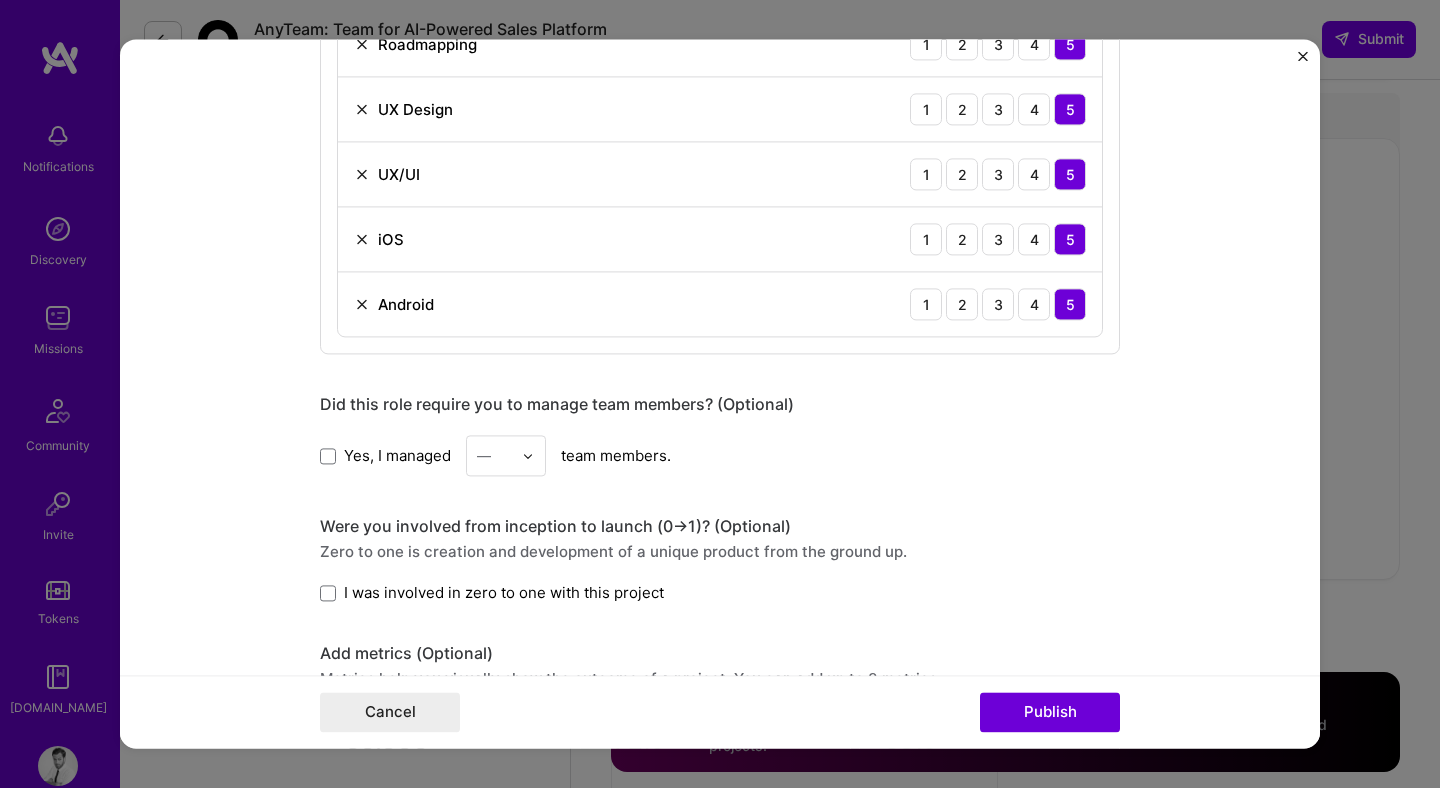 scroll, scrollTop: 2046, scrollLeft: 0, axis: vertical 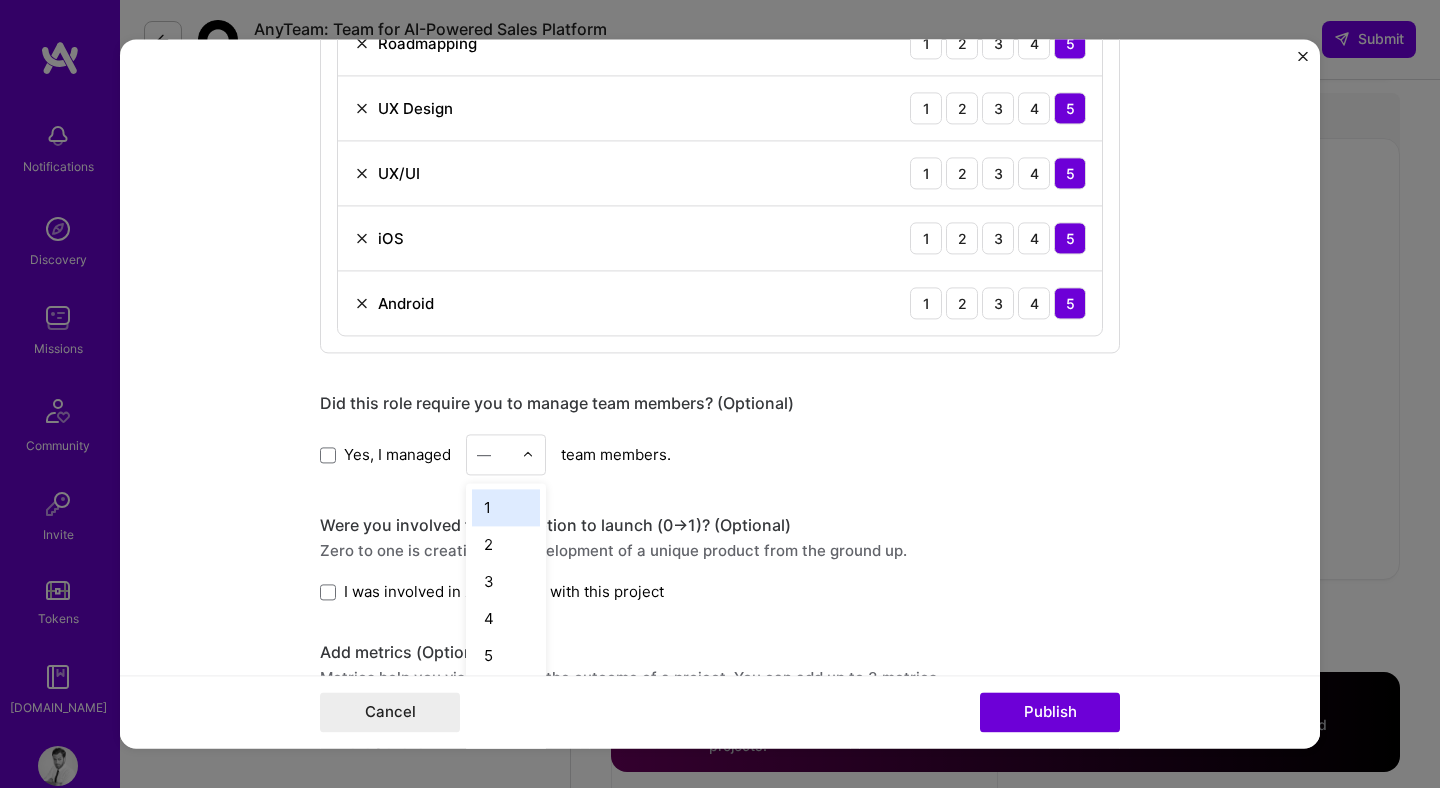 click on "—" at bounding box center (494, 454) 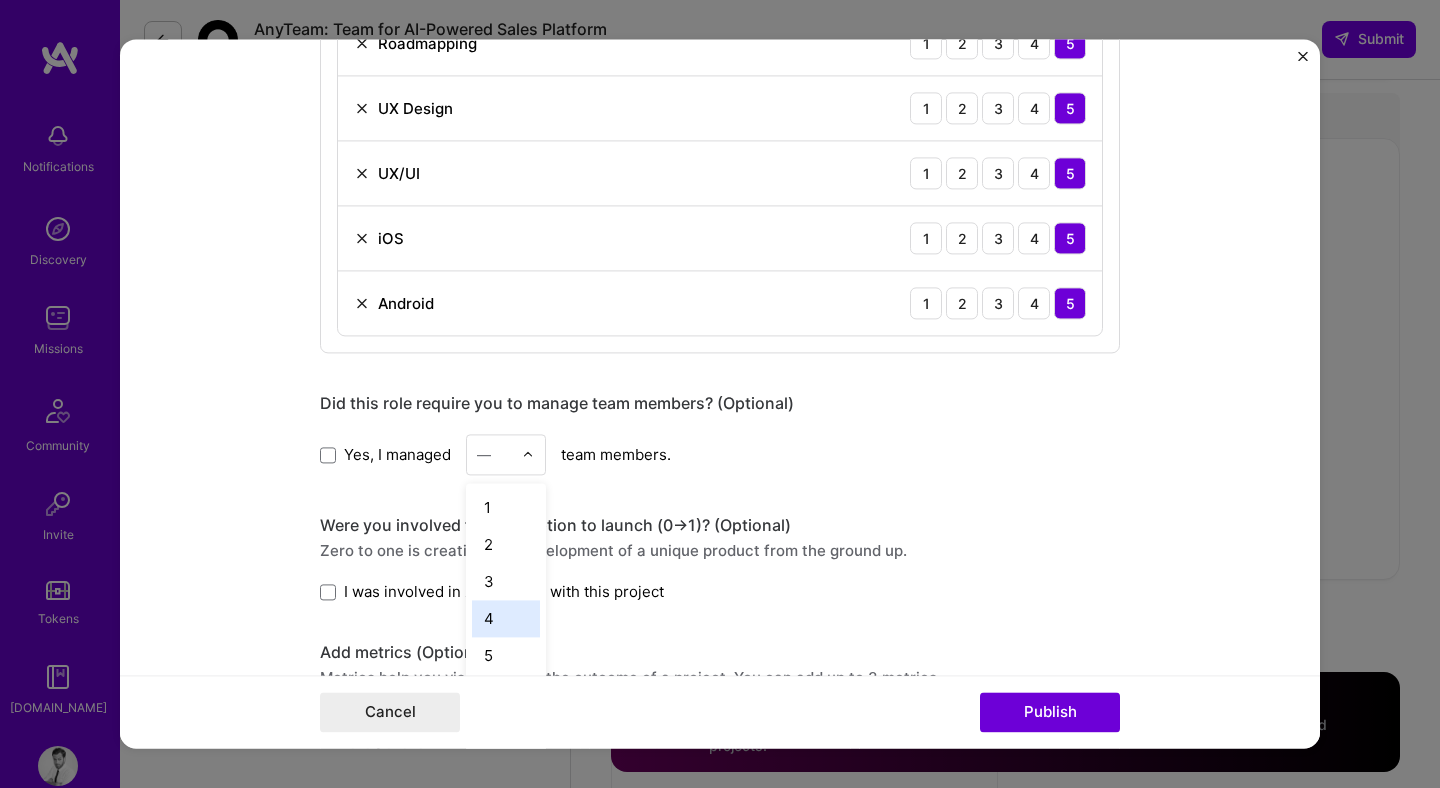 click on "4" at bounding box center (506, 618) 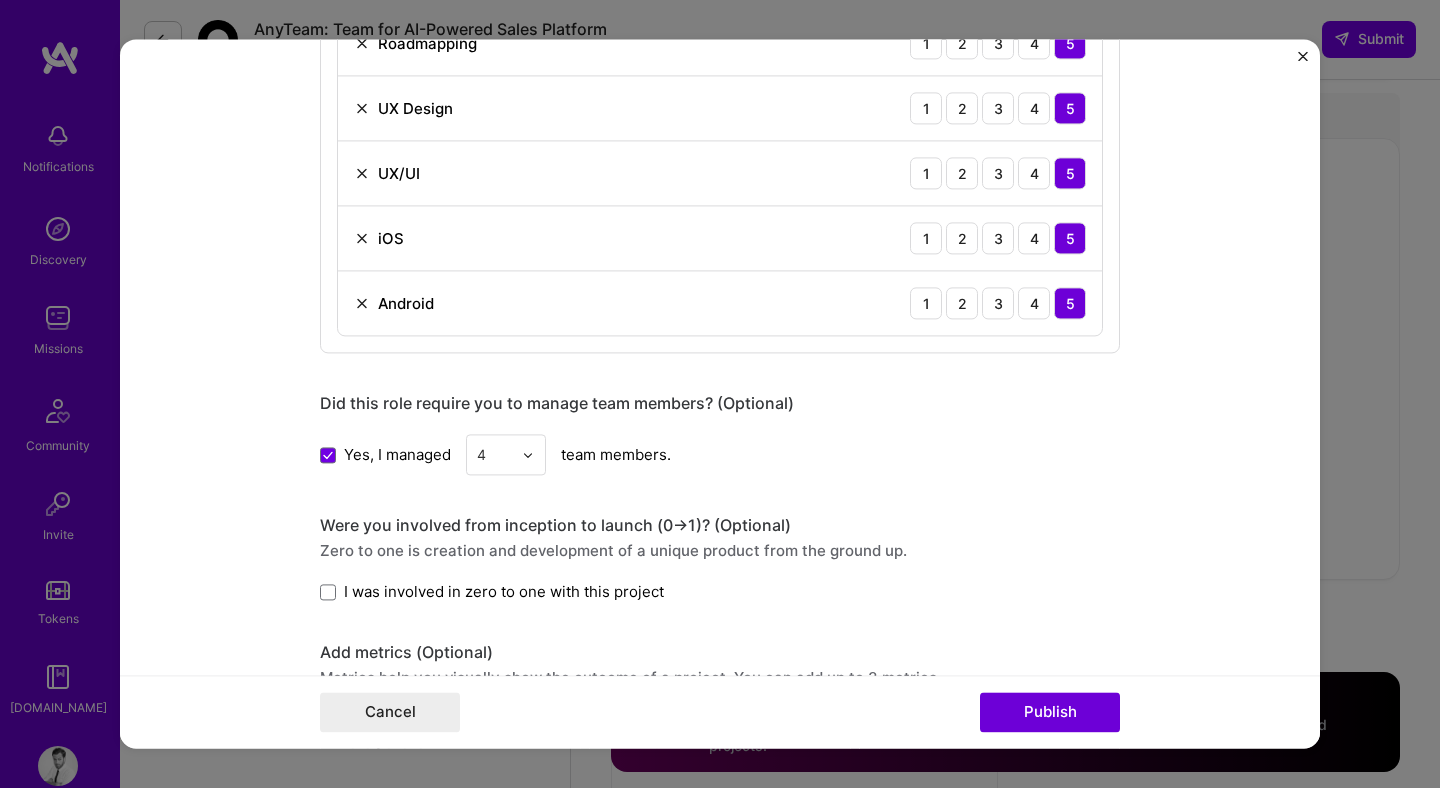 click on "I was involved in zero to one with this project" at bounding box center [492, 591] 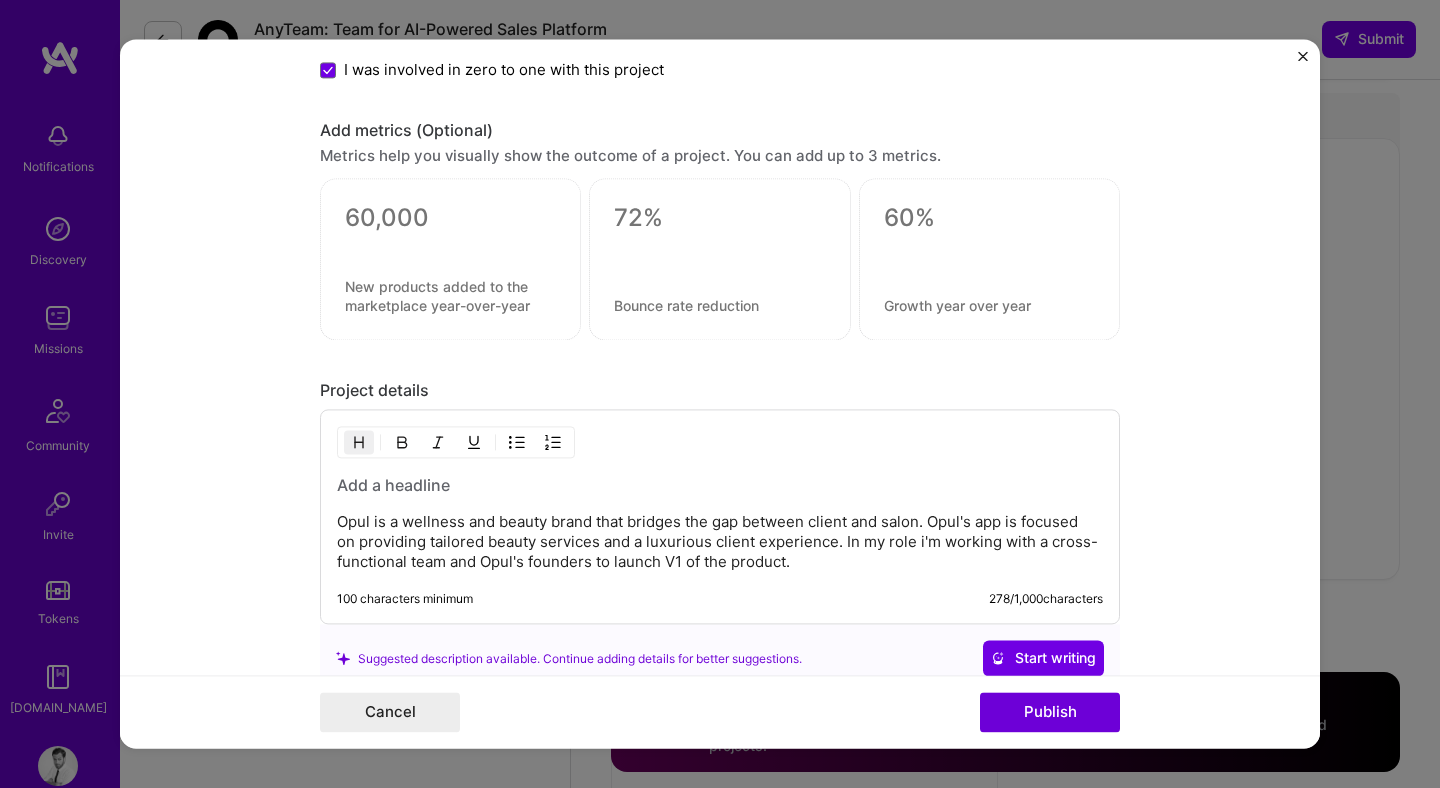 scroll, scrollTop: 2707, scrollLeft: 0, axis: vertical 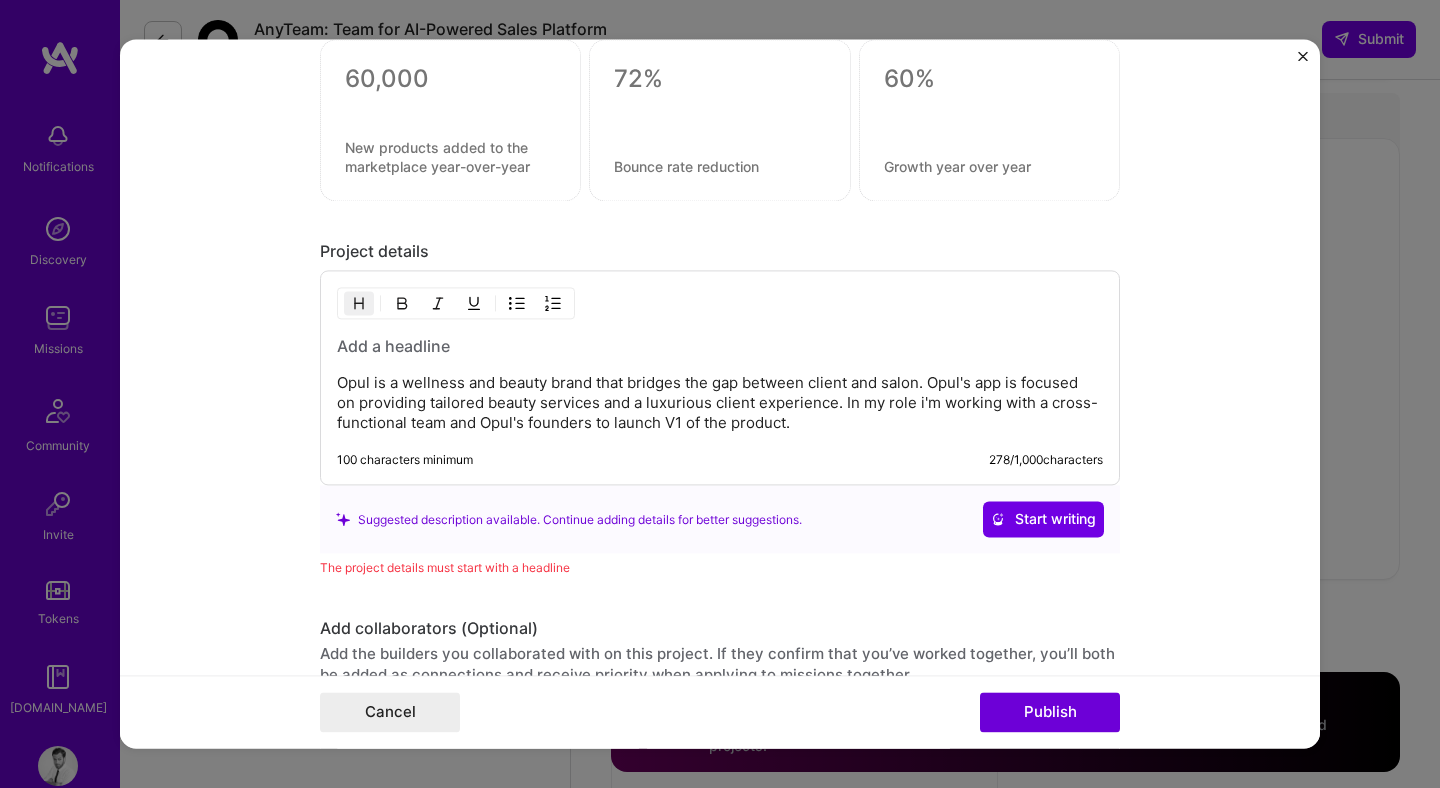 drag, startPoint x: 354, startPoint y: 350, endPoint x: 434, endPoint y: 347, distance: 80.05623 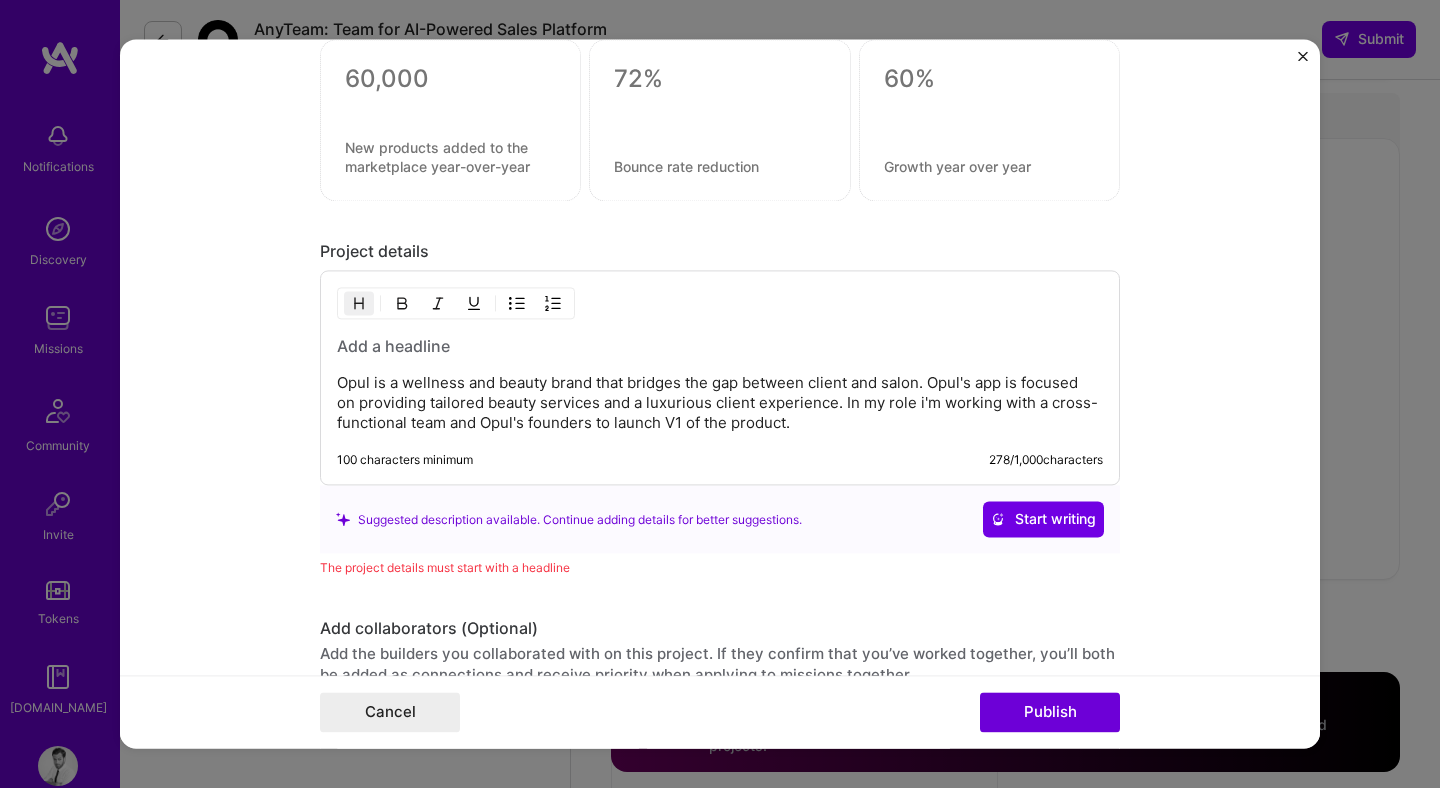type 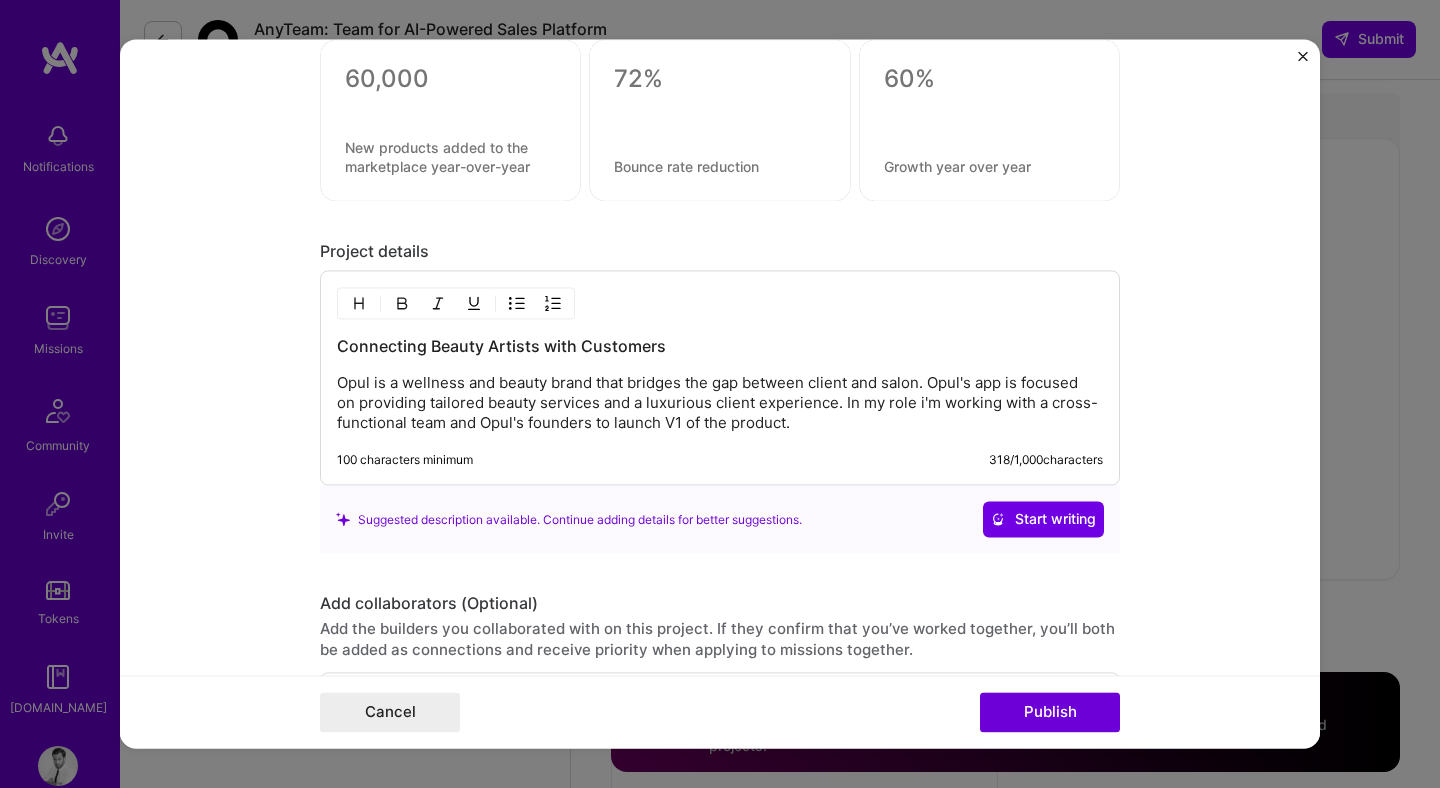 click on "Opul is a wellness and beauty brand that bridges the gap between client and salon. Opul's app is focused on providing tailored beauty services and a luxurious client experience. In my role i'm working with a cross-functional team and Opul's founders to launch V1 of the product." at bounding box center [720, 404] 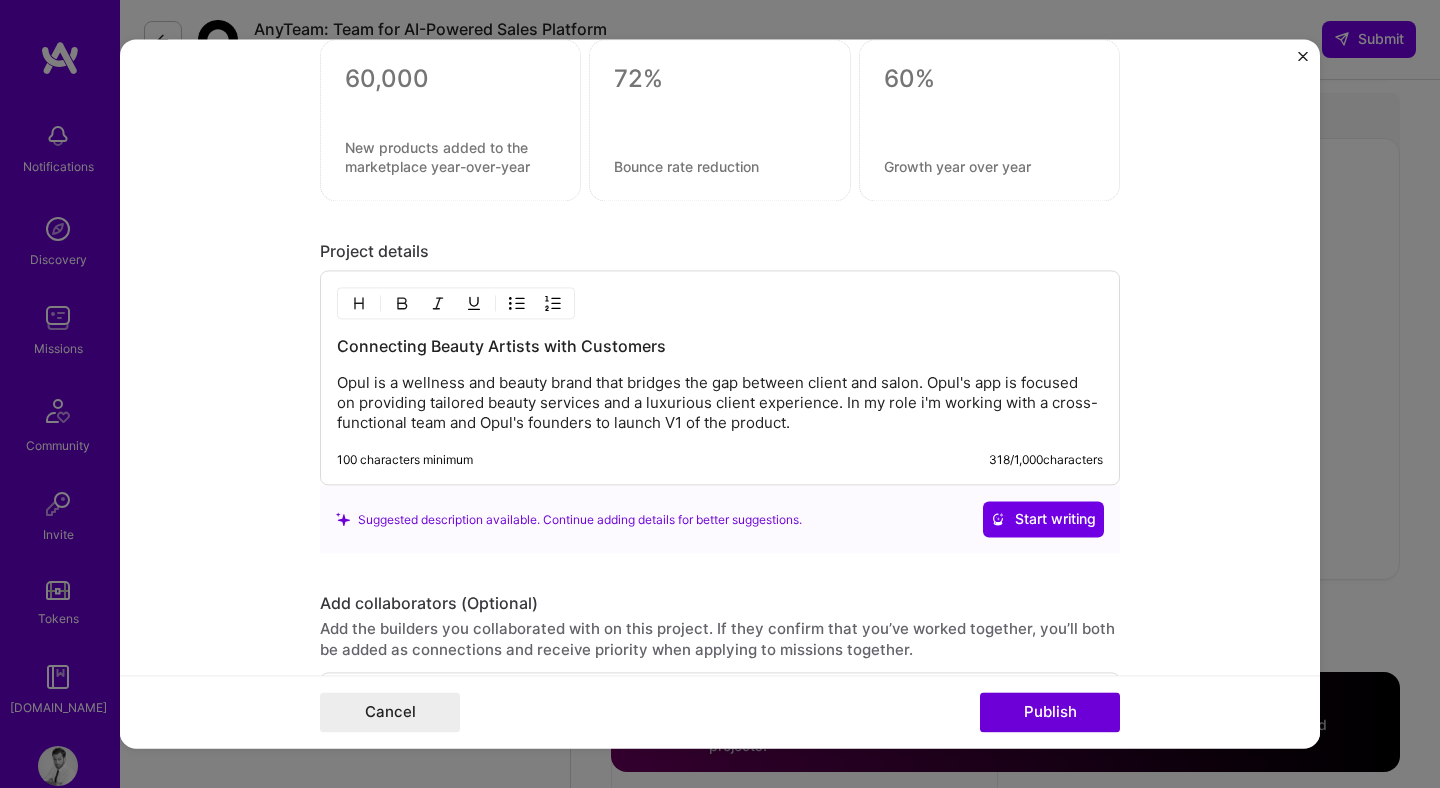 click on "This project is missing details. To be able to apply to missions with this project, you need to fill out the missing details. Project title Opul Beauty Company Opul Beauty
Project industry Industry 1 Project Link (Optional) https://www.opulbeauty.com/
Current cover Add New Image Remove Image Role Product Manager AI Product Manager Feb, 2022
to Dec, 2022
I’m still working on this project Skills used — Add up to 12 skills Any new skills will be added to your profile. Enter skills... 10 Product Strategy 1 2 3 4 5 Wireframing 1 2 3 4 5 Backlog Prioritization 1 2 3 4 5 People Management 1 2 3 4 5 Team Leadership 1 2 3 4 5 Roadmapping 1 2 3 4 5 UX Design 1 2 3 4 5 UX/UI 1 2 3 4 5 iOS 1 2 3 4 5 Android 1 2 3 4 5 Did this role require you to manage team members? (Optional) Yes, I managed 4 team members. Were you involved from inception to launch (0  ->  1)? (Optional) Project details   /" at bounding box center (720, 393) 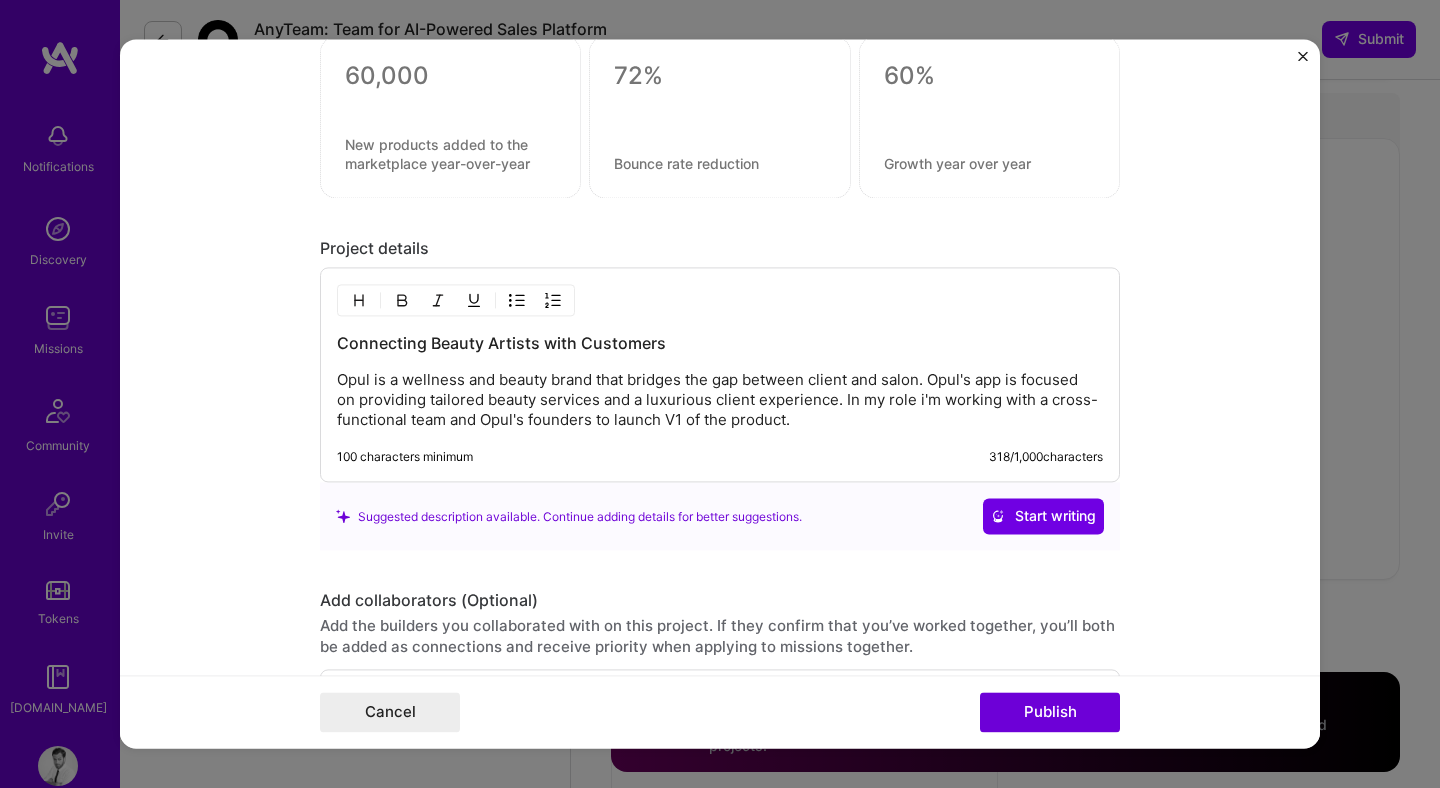 scroll, scrollTop: 2711, scrollLeft: 0, axis: vertical 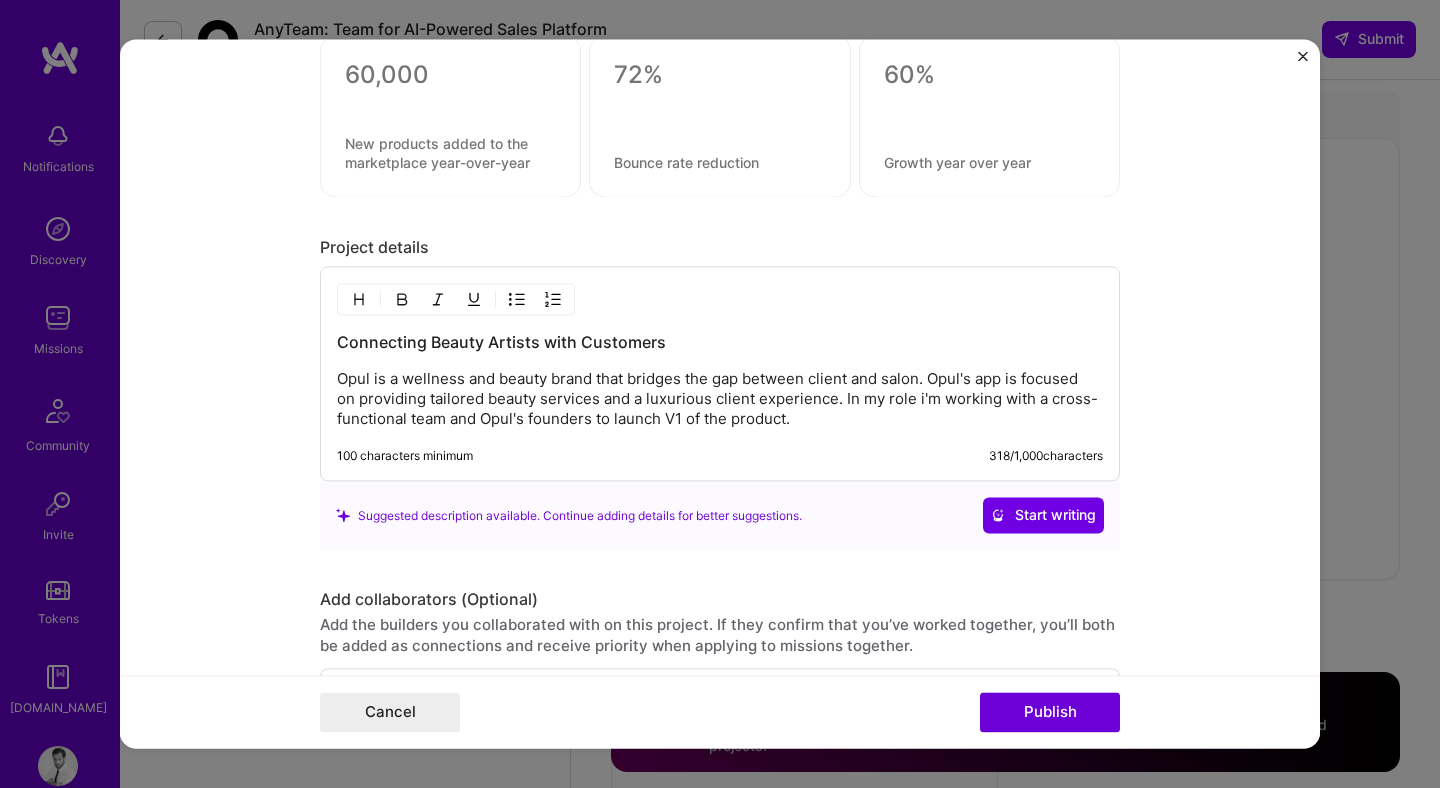 click on "Opul is a wellness and beauty brand that bridges the gap between client and salon. Opul's app is focused on providing tailored beauty services and a luxurious client experience. In my role i'm working with a cross-functional team and Opul's founders to launch V1 of the product." at bounding box center (720, 400) 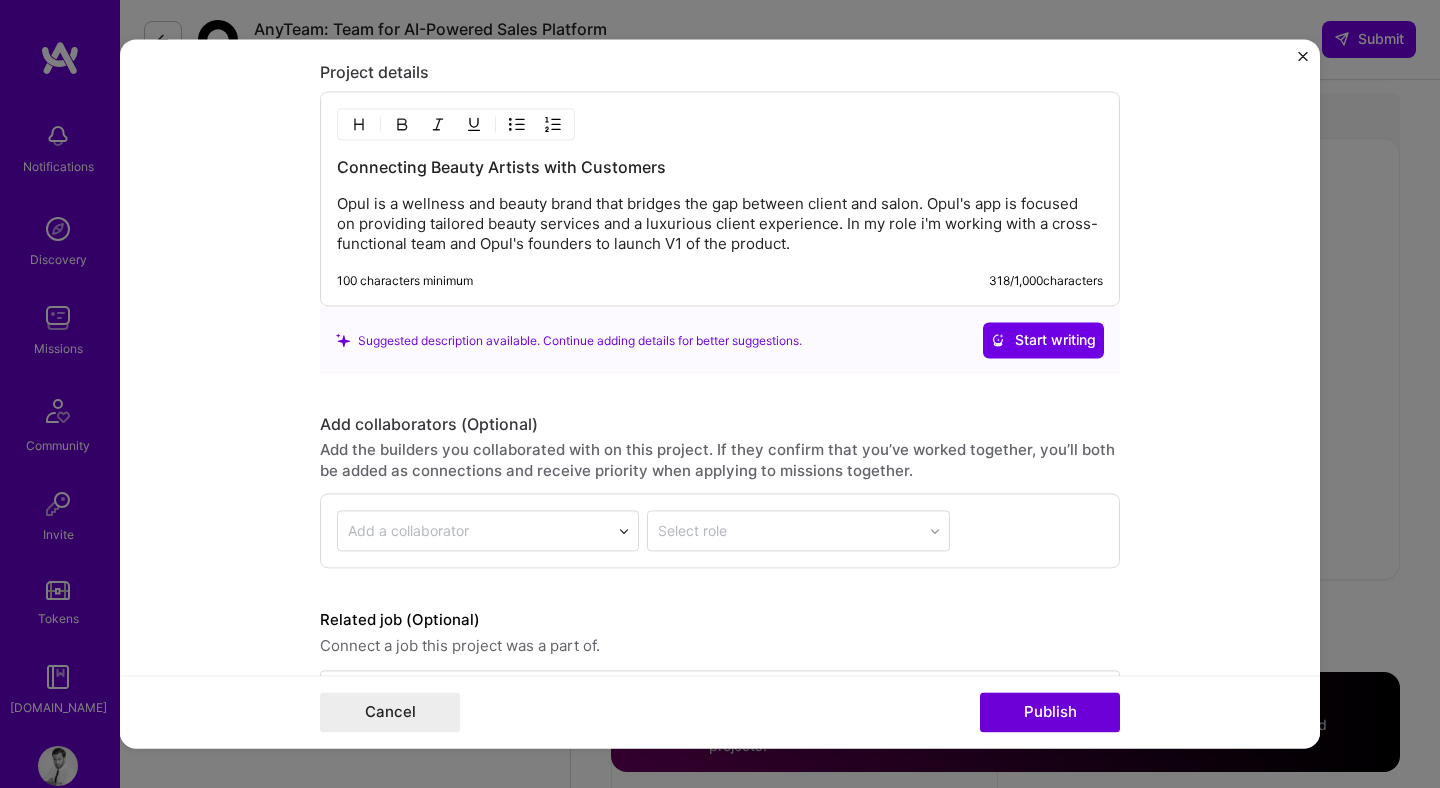 scroll, scrollTop: 2960, scrollLeft: 0, axis: vertical 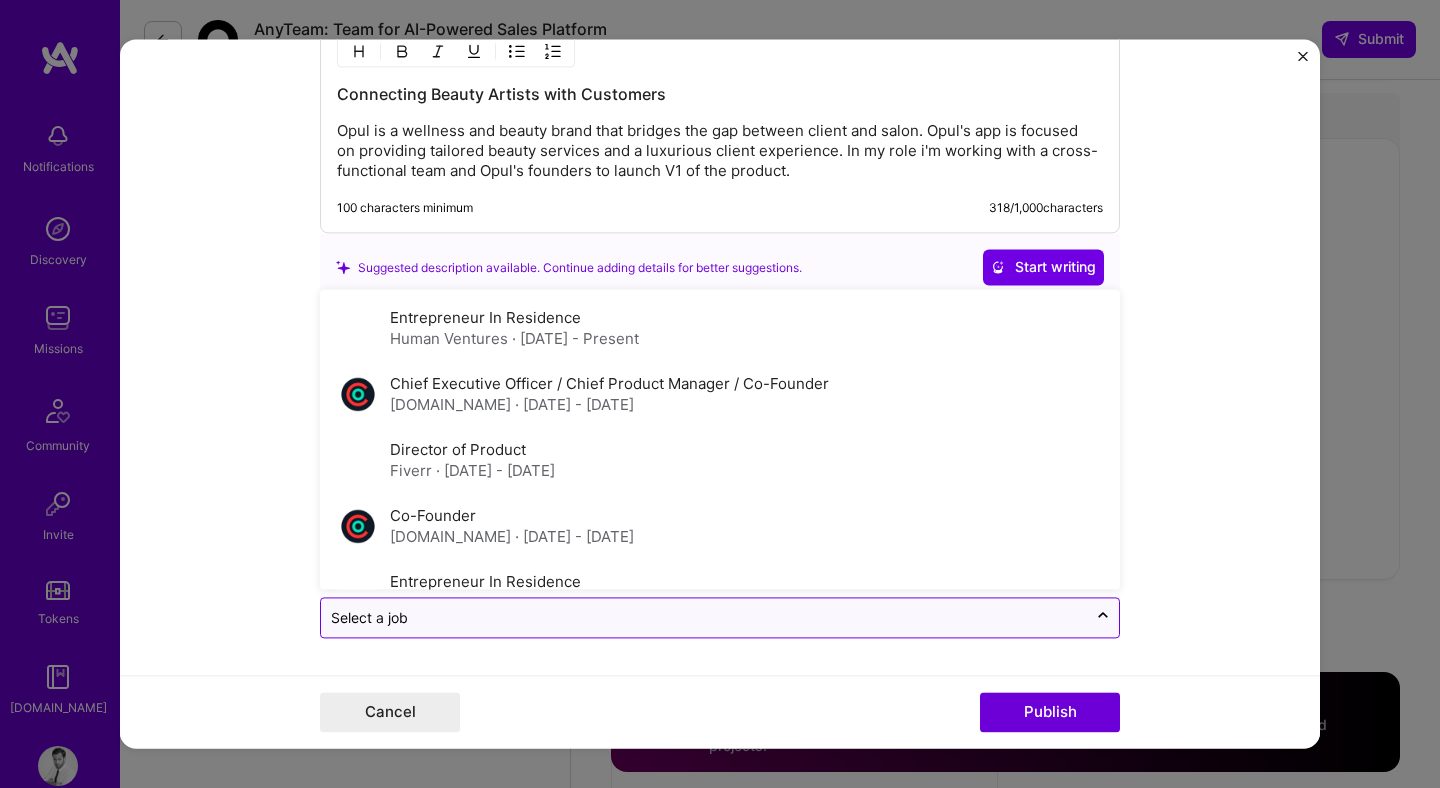 click on "Select a job" at bounding box center [704, 618] 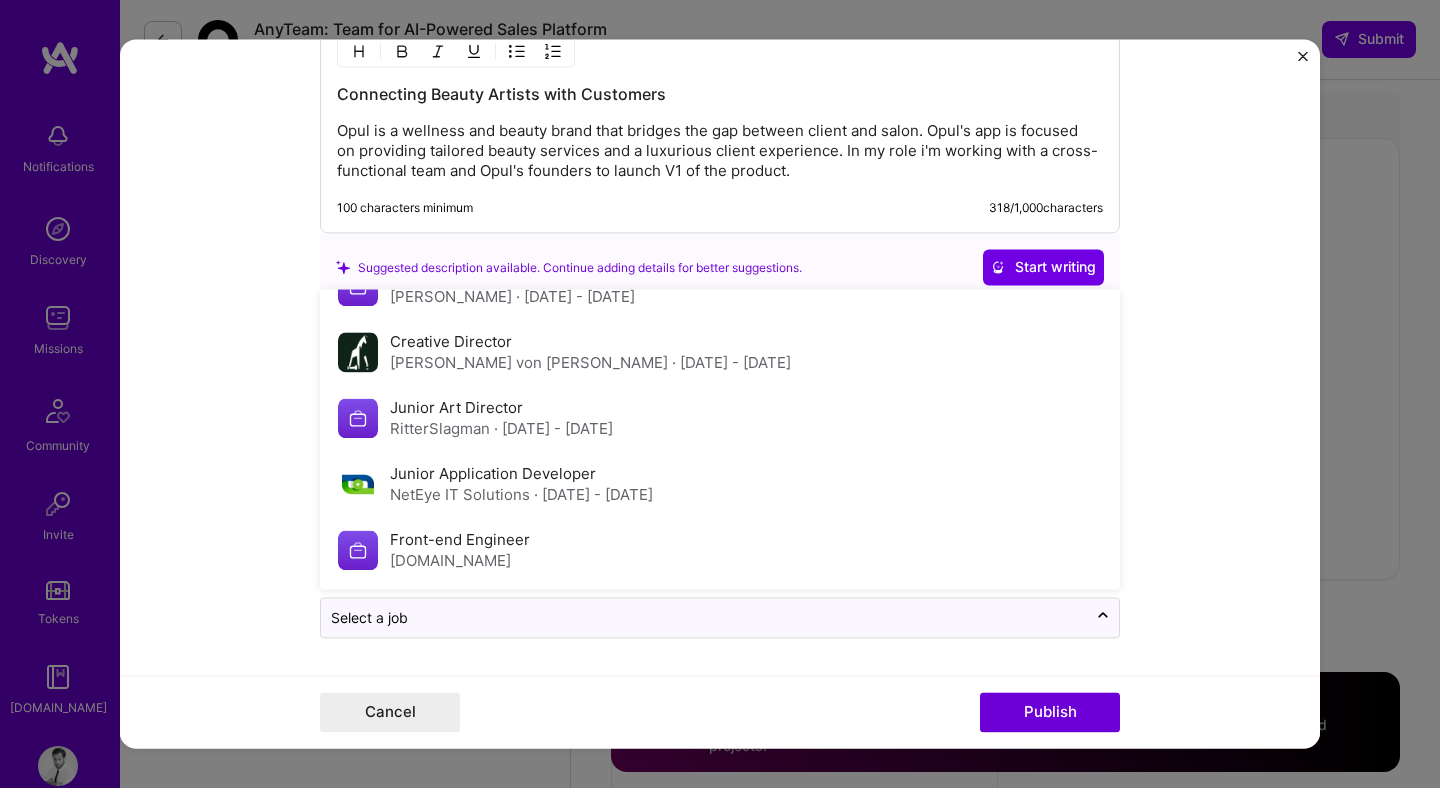 scroll, scrollTop: 0, scrollLeft: 0, axis: both 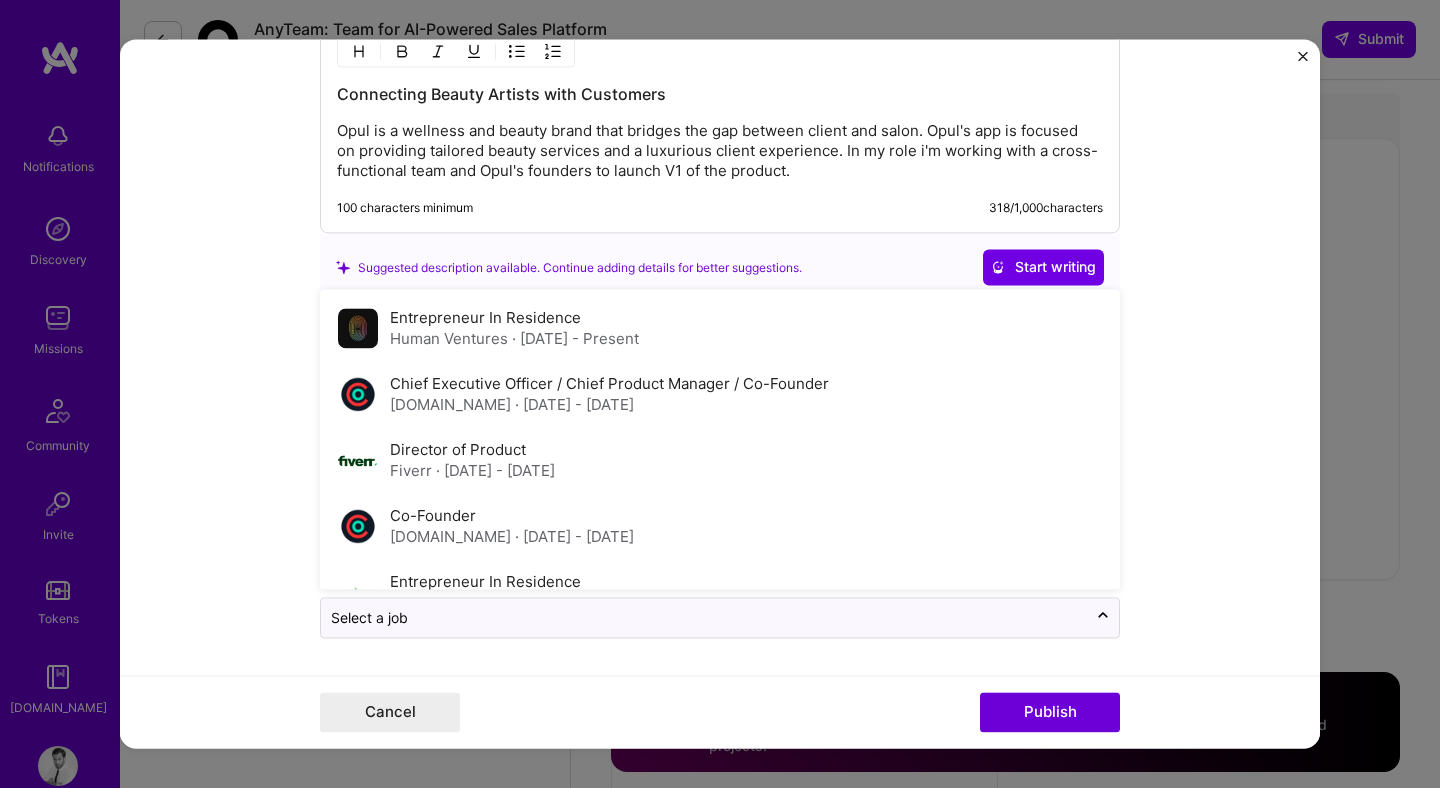 click on "This project is missing details. To be able to apply to missions with this project, you need to fill out the missing details. Project title Opul Beauty Company Opul Beauty
Project industry Industry 1 Project Link (Optional) https://www.opulbeauty.com/
Current cover Add New Image Remove Image Role Product Manager AI Product Manager Feb, 2022
to Dec, 2022
I’m still working on this project Skills used — Add up to 12 skills Any new skills will be added to your profile. Enter skills... 10 Product Strategy 1 2 3 4 5 Wireframing 1 2 3 4 5 Backlog Prioritization 1 2 3 4 5 People Management 1 2 3 4 5 Team Leadership 1 2 3 4 5 Roadmapping 1 2 3 4 5 UX Design 1 2 3 4 5 UX/UI 1 2 3 4 5 iOS 1 2 3 4 5 Android 1 2 3 4 5 Did this role require you to manage team members? (Optional) Yes, I managed 4 team members. Were you involved from inception to launch (0  ->  1)? (Optional) Project details   /" at bounding box center [720, 393] 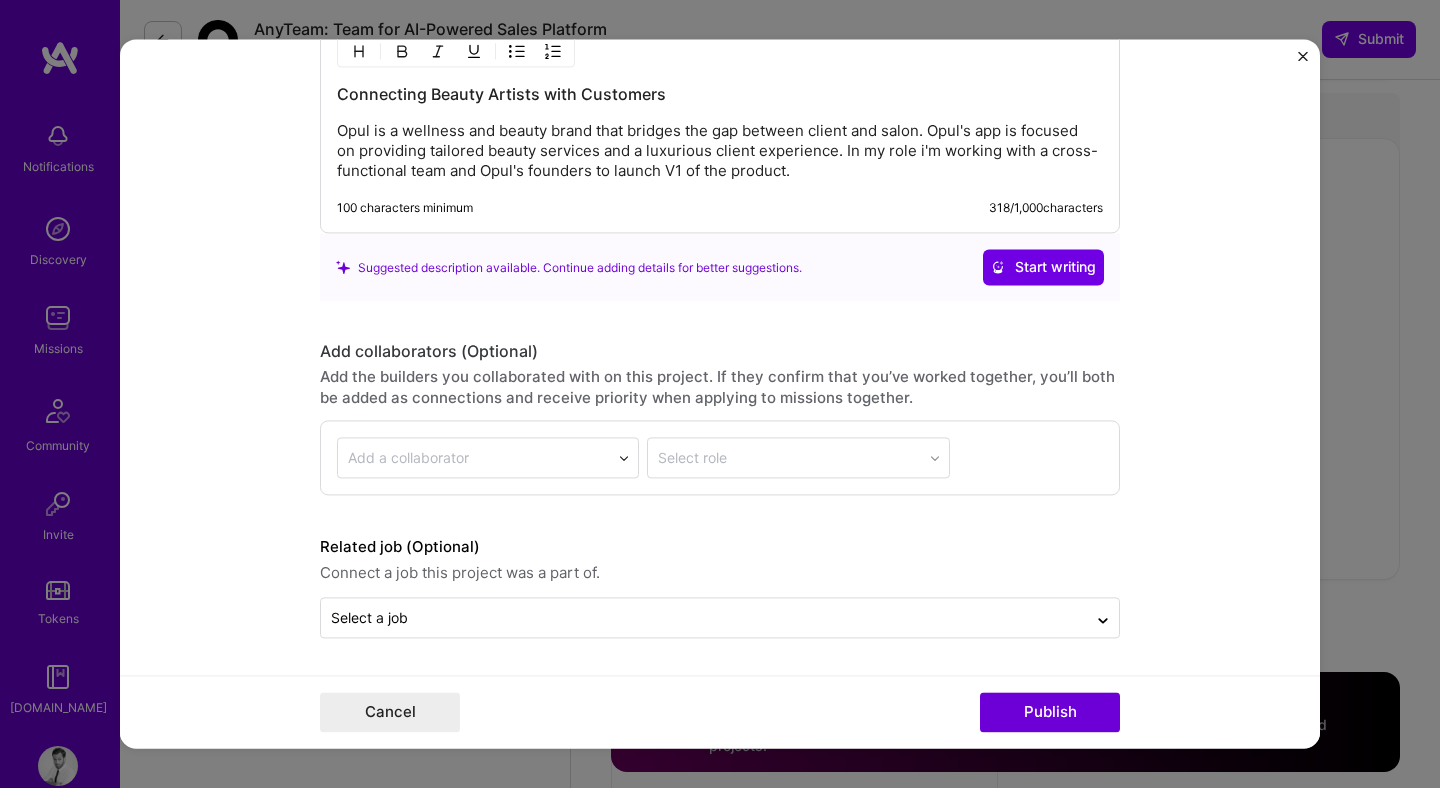click on "Publish" at bounding box center [1050, 713] 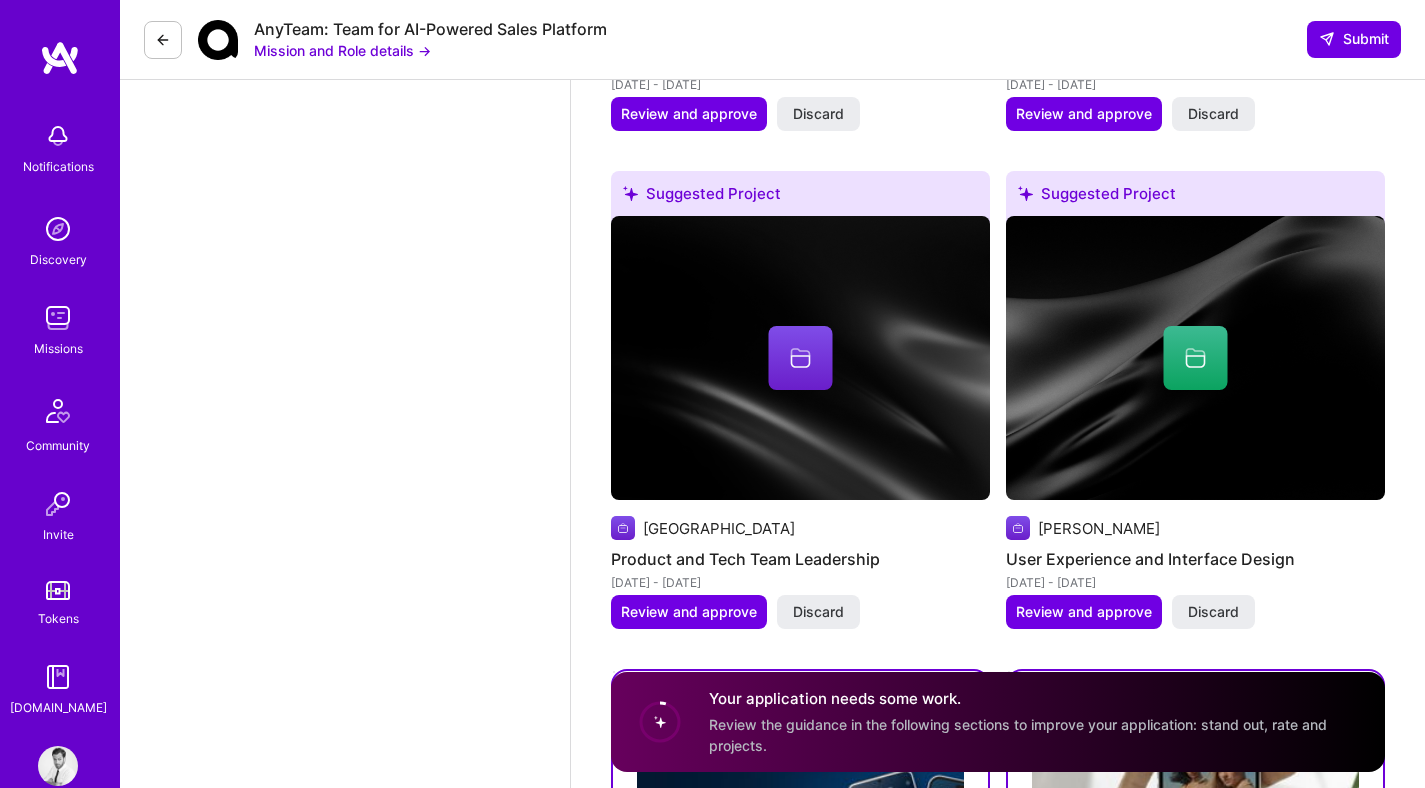 scroll, scrollTop: 4630, scrollLeft: 0, axis: vertical 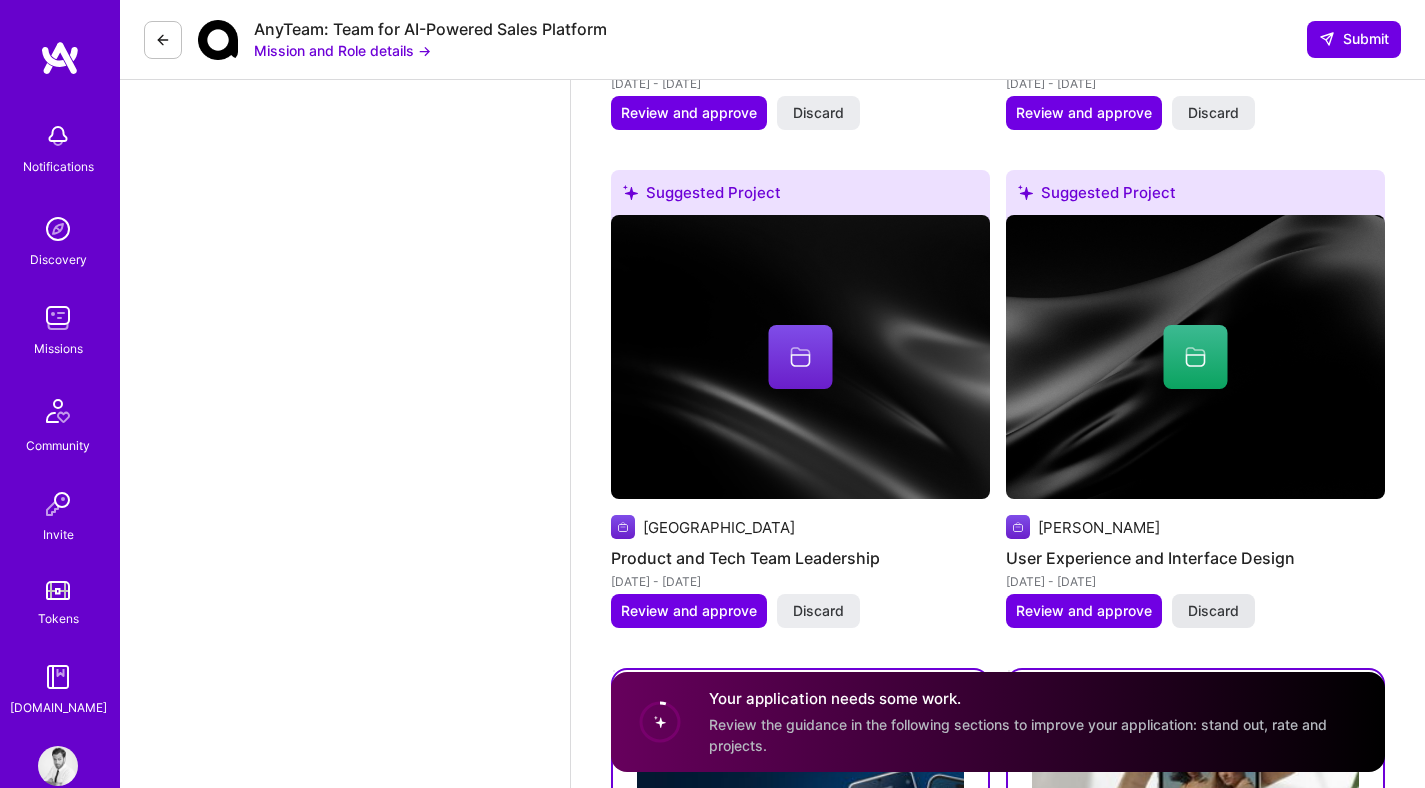 click on "Discard" at bounding box center [1213, 611] 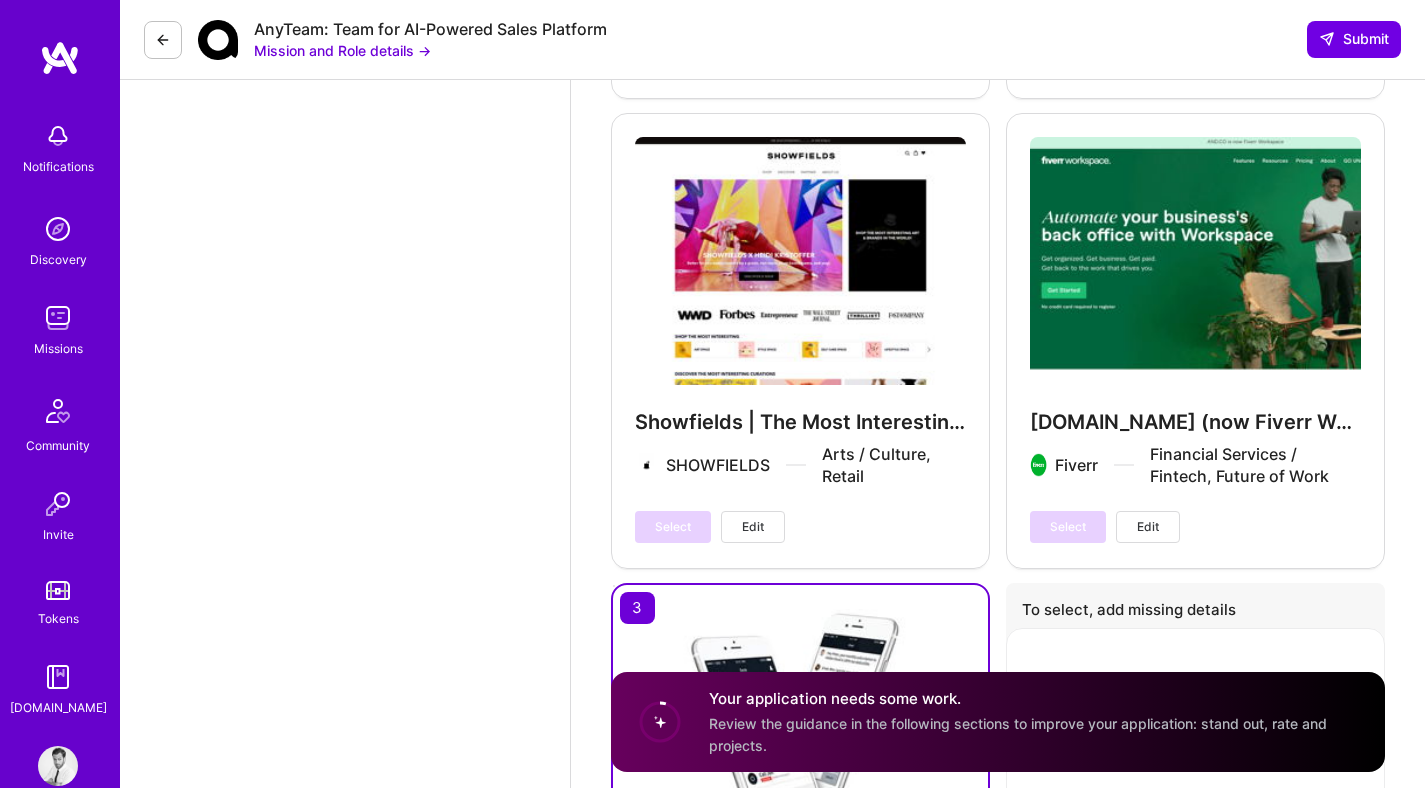 scroll, scrollTop: 5780, scrollLeft: 0, axis: vertical 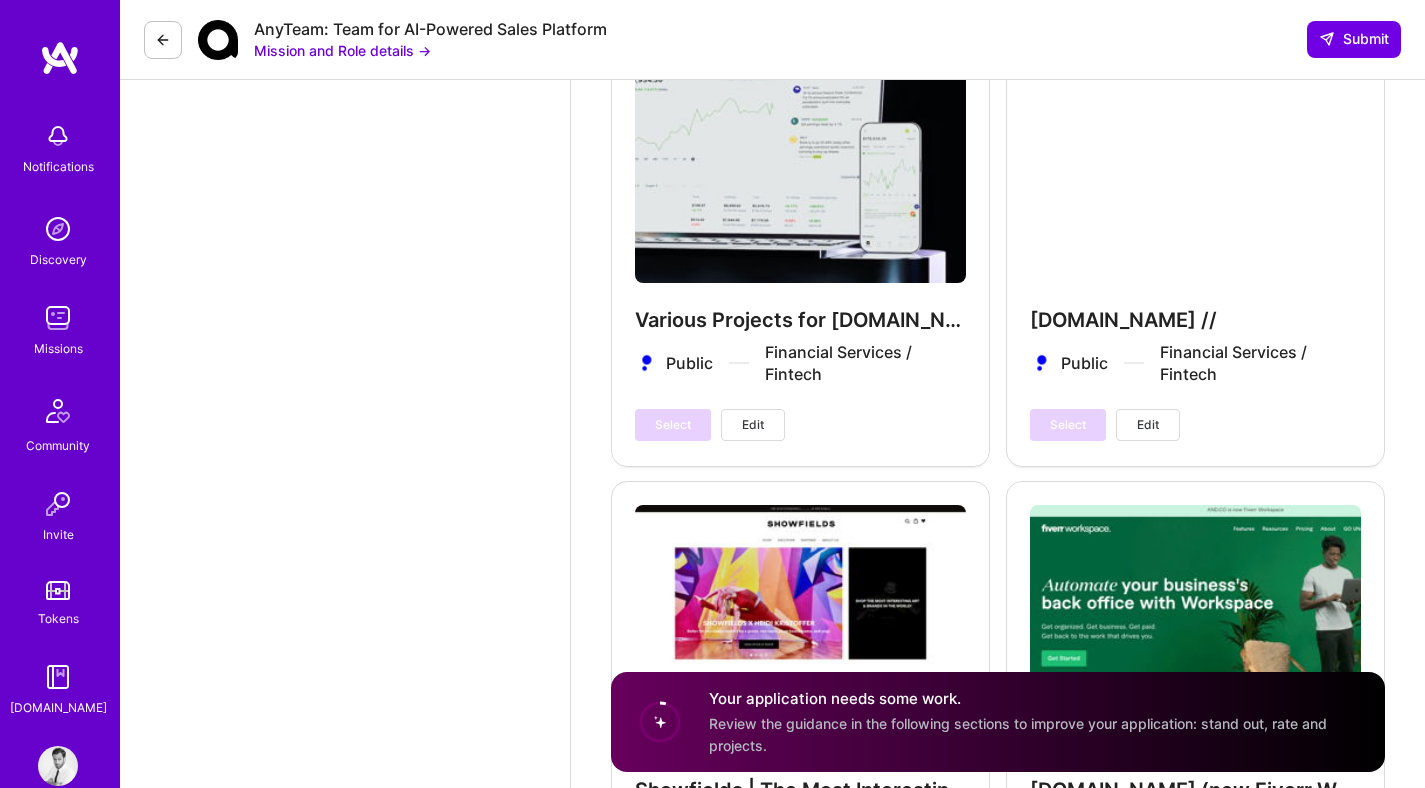 click on "Public.com // Public   Financial Services / Fintech Select Edit" at bounding box center [1195, 237] 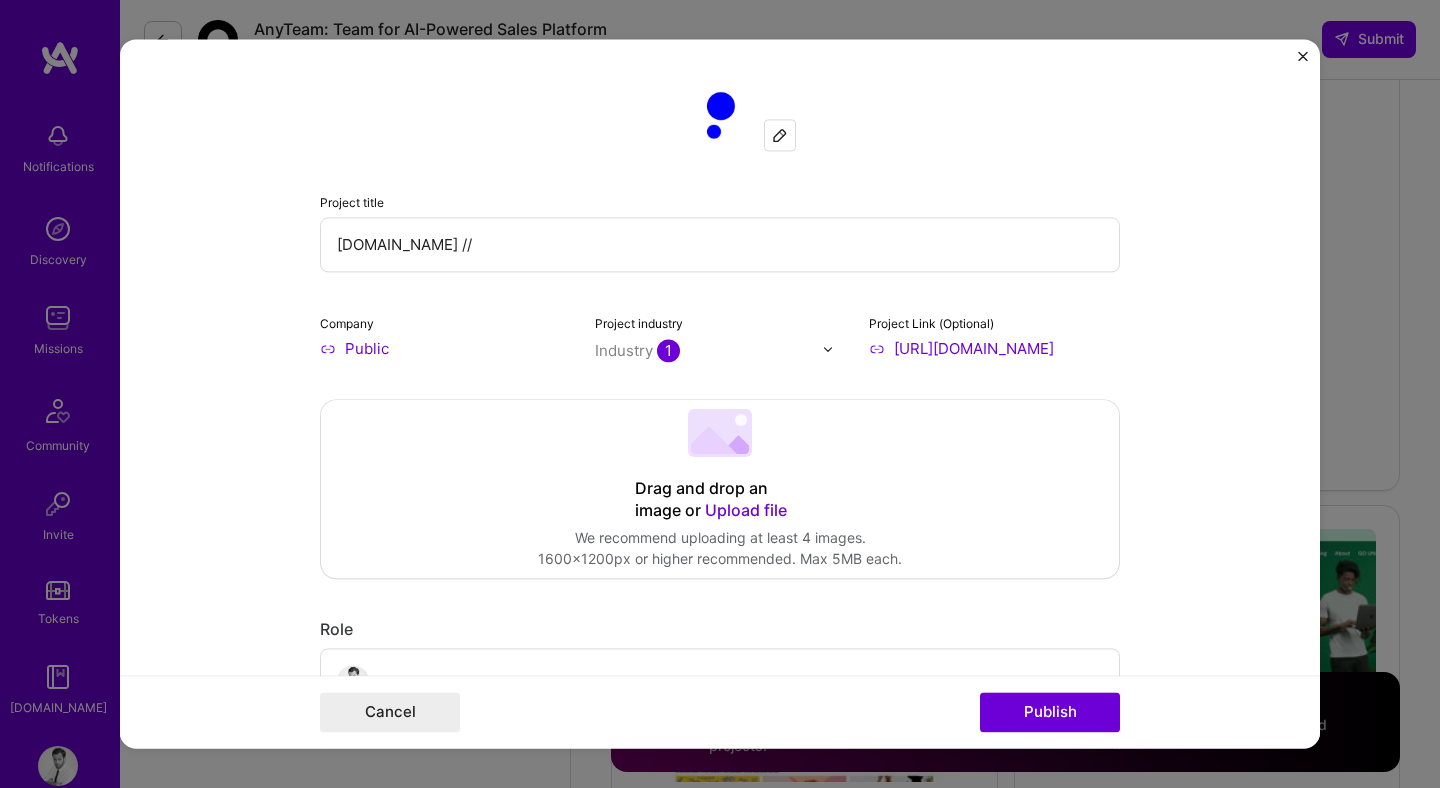 click on "Project title Public.com // Company Public
Project industry Industry 1 Project Link (Optional) https://public.com/
Drag and drop an image or   Upload file Upload file We recommend uploading at least 4 images. 1600x1200px or higher recommended. Max 5MB each. Role Product / PM / UX / UI Product Manager Jan, 2020
to Oct, 2021
I’m still working on this project Skills used — Add up to 12 skills Any new skills will be added to your profile. Enter skills... 10 Android 1 2 3 4 5 Data Analysis 1 2 3 4 5 Figma 1 2 3 4 5 Product Analytics 1 2 3 4 5 Product Design 1 2 3 4 5 Product Strategy 1 2 3 4 5 Roadmapping 1 2 3 4 5 UX Design 1 2 3 4 5 UX/UI 1 2 3 4 5 iOS 1 2 3 4 5 Did this role require you to manage team members? (Optional) Yes, I managed — team members. Were you involved from inception to launch (0  ->  1)? (Optional) I was involved in zero to one with this project Project details" at bounding box center [720, 394] 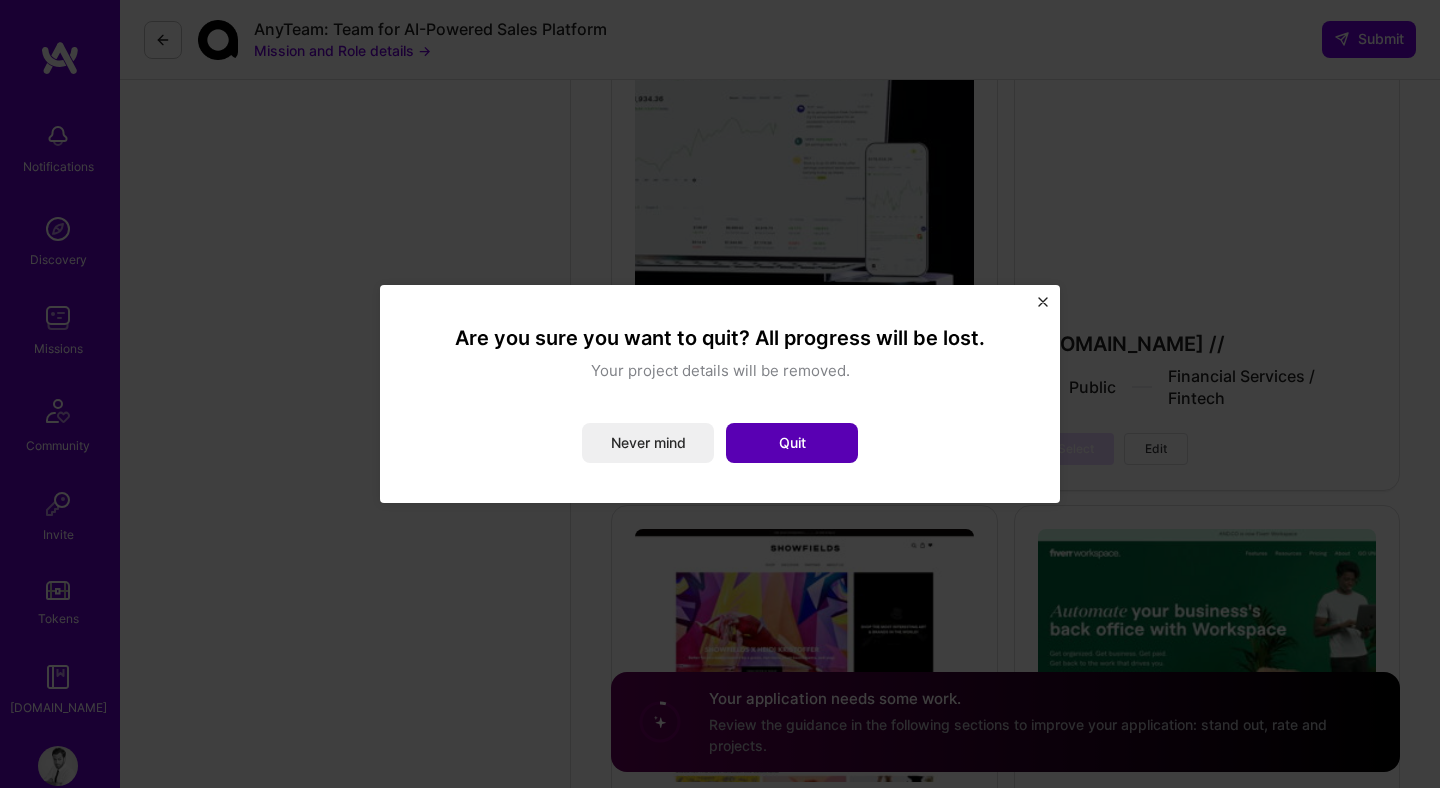 click on "Quit" at bounding box center [792, 443] 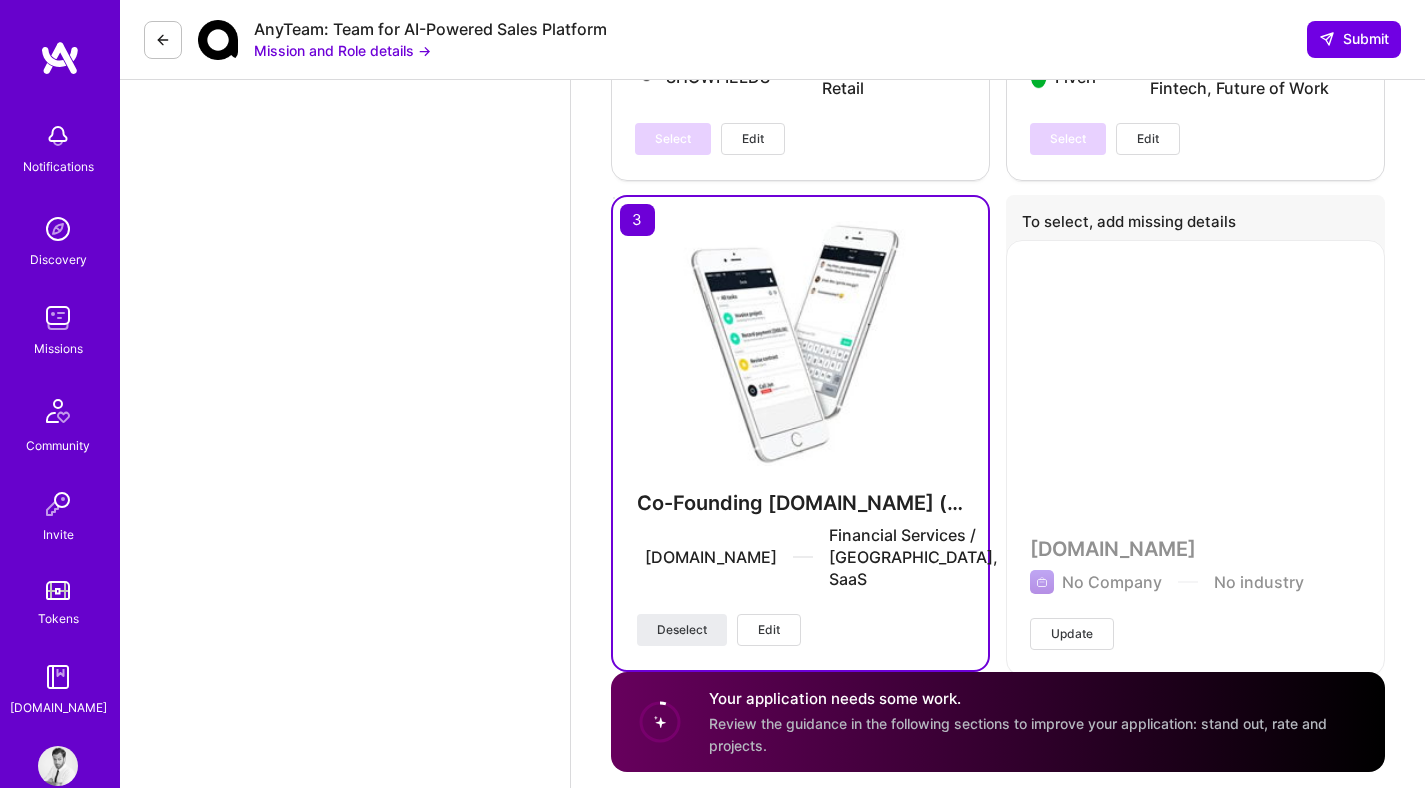 scroll, scrollTop: 6538, scrollLeft: 0, axis: vertical 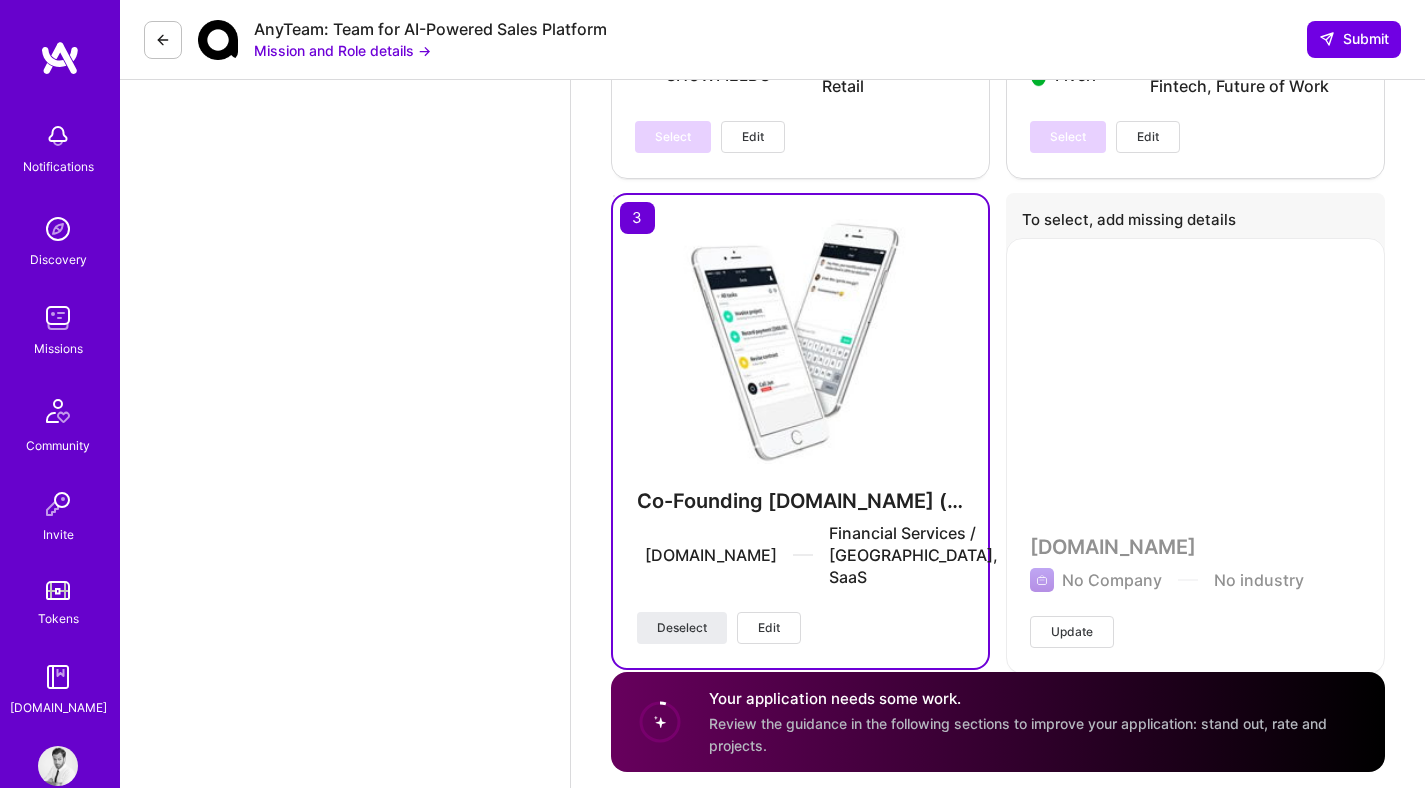 click on "Project Manager role description Drives the coordination and delivery of our AI-powered sales platform by managing project workflows, tracking deliverables, and ensuring follow-through with development contractors and agencies. Reports directly to product leadership, not engineering. Owns project tracking in Jira, supports release planning, manages UAT, documents bugs, and validates requirements. Improves QA processes with external partners. Regularly monitors product performance data, extracts actionable insights, and ensures continuous alignment between product, engineering, and user needs.
Full overlap with US time zones is required. Mission and Role details → Skills The company requires  the following  skill Jira The company would prefer  the following  skill Product Analytics Make yourself stand out If proposed, your responses will be shared with the company. How to stand out Use this section to set yourself apart from other builders. How are your skills and experience relevant to this mission? 20 Rate" at bounding box center (998, -2813) 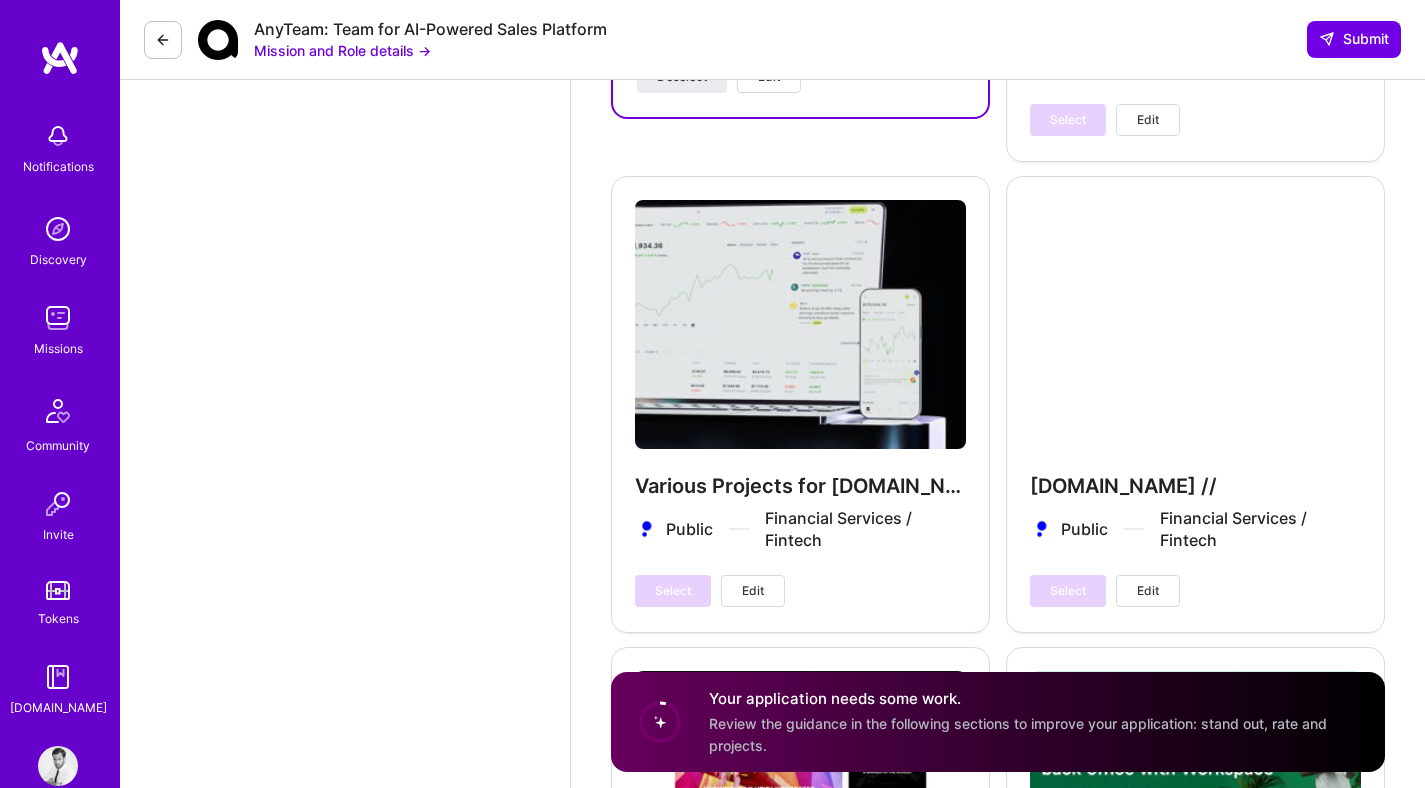 scroll, scrollTop: 5614, scrollLeft: 0, axis: vertical 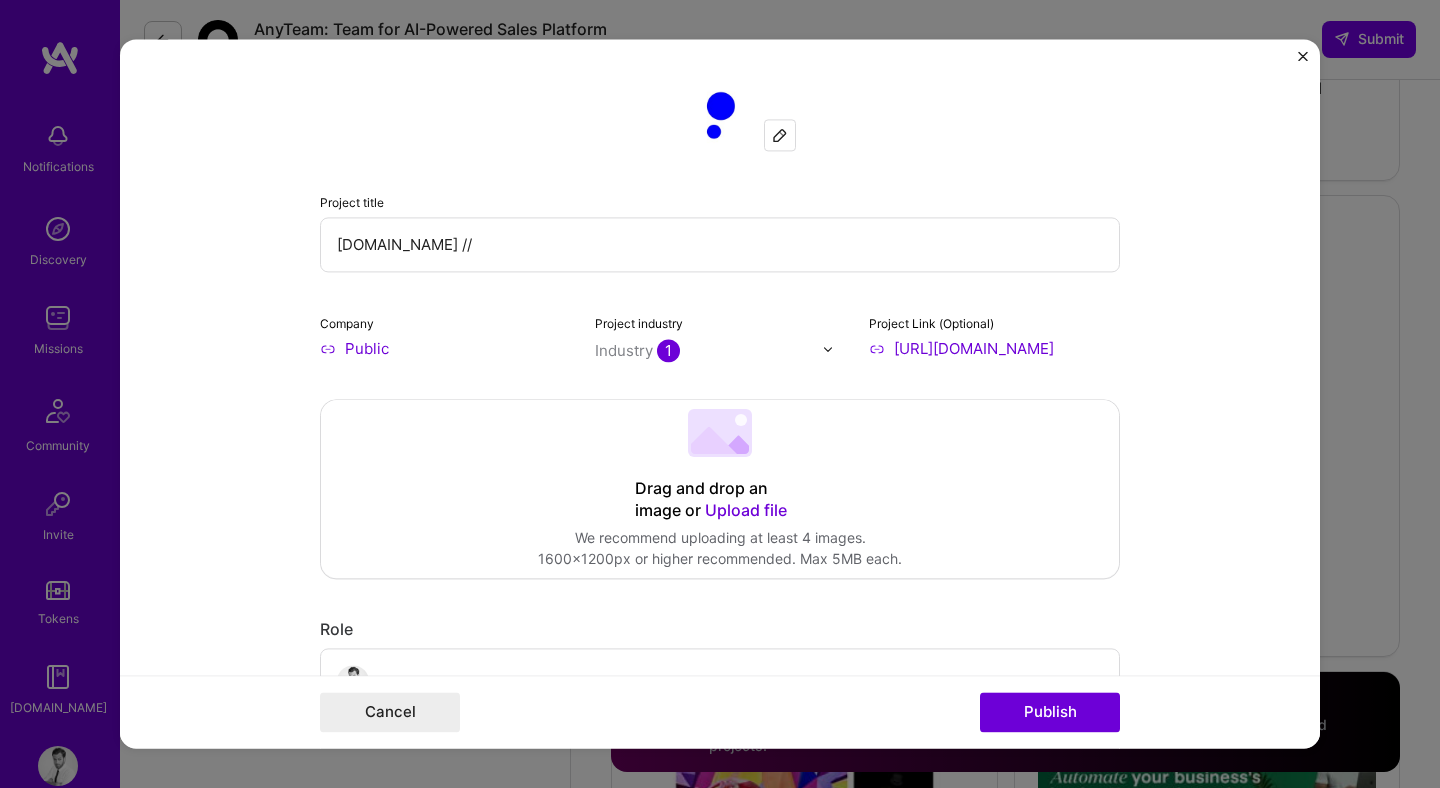click at bounding box center [1303, 56] 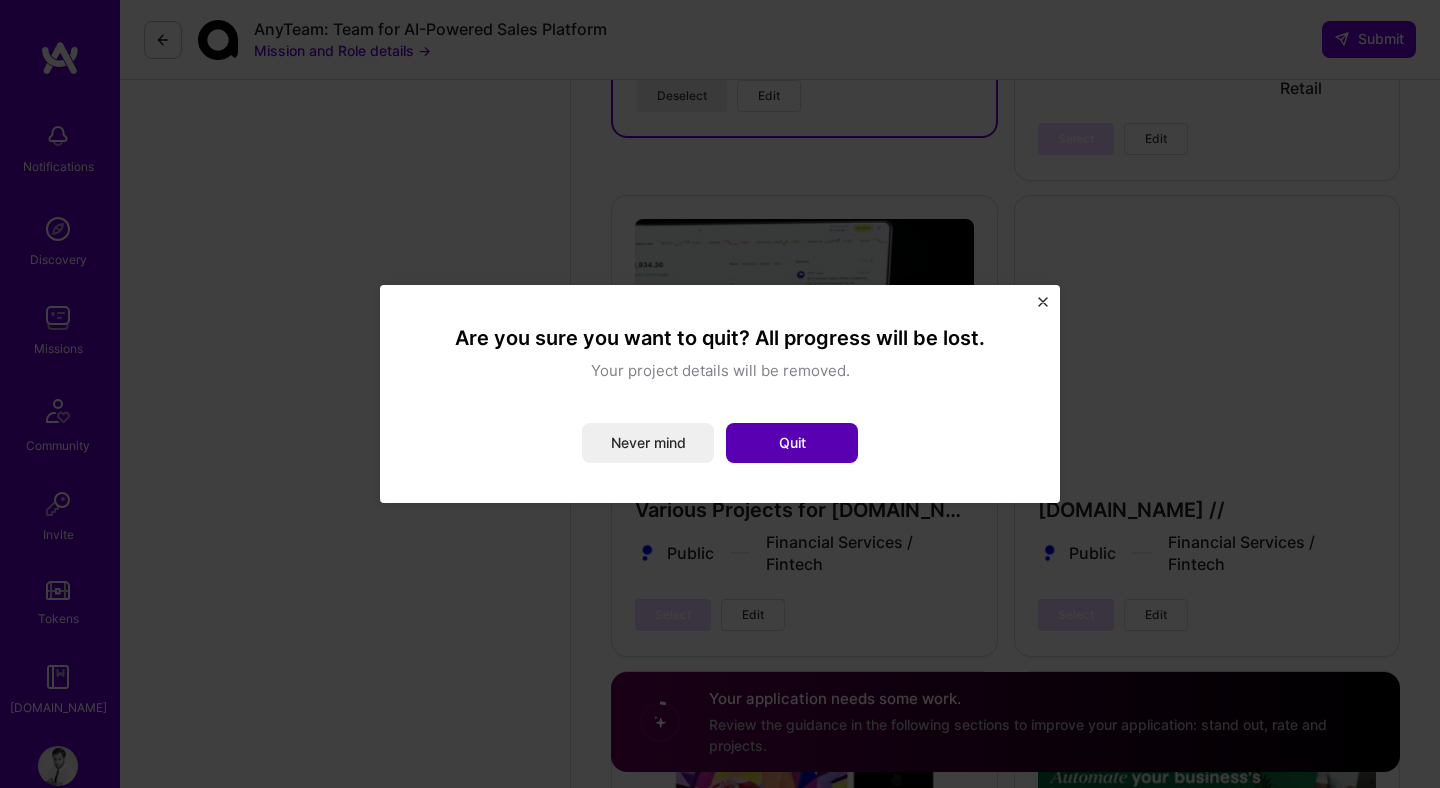 click on "Quit" at bounding box center (792, 443) 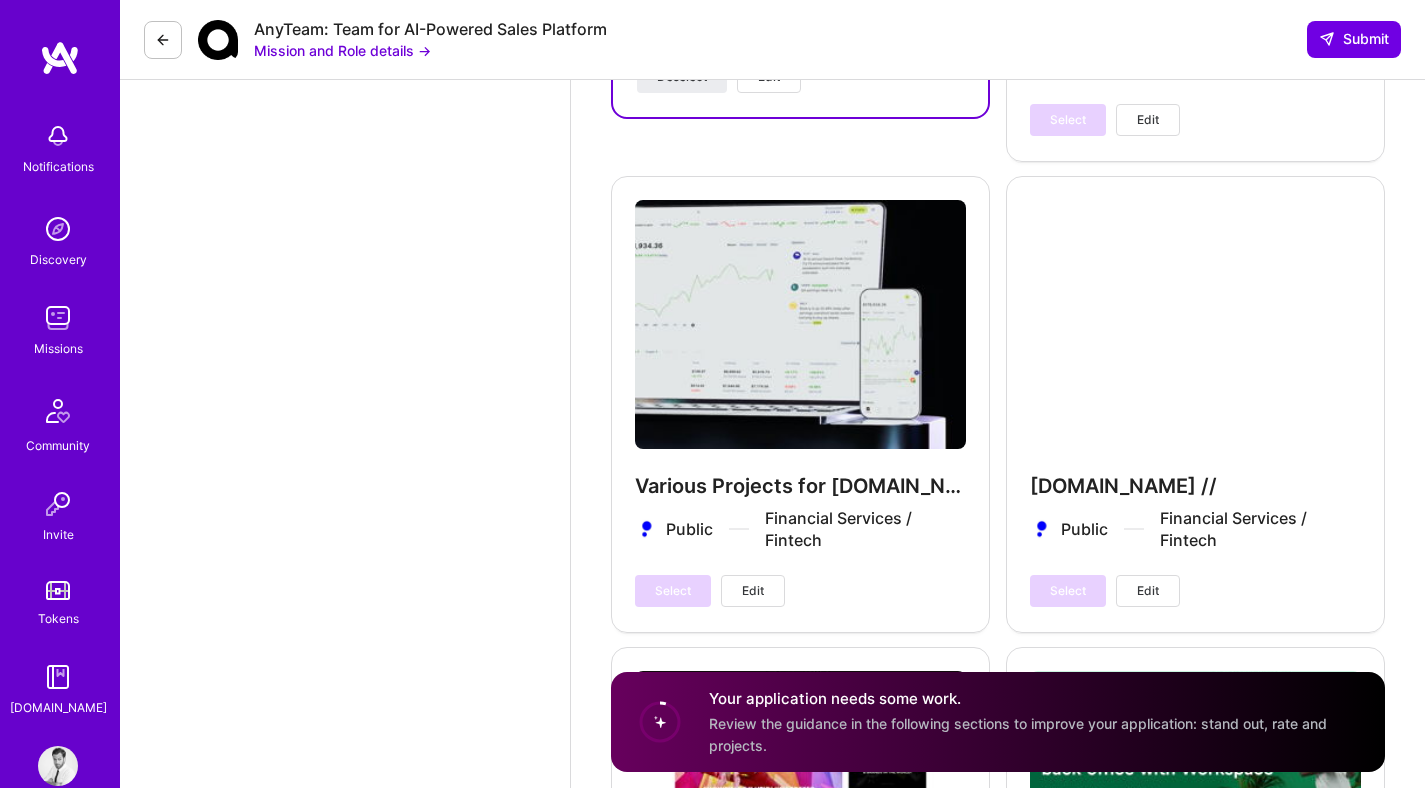 click on "Public.com // Public   Financial Services / Fintech Select Edit" at bounding box center (1195, 403) 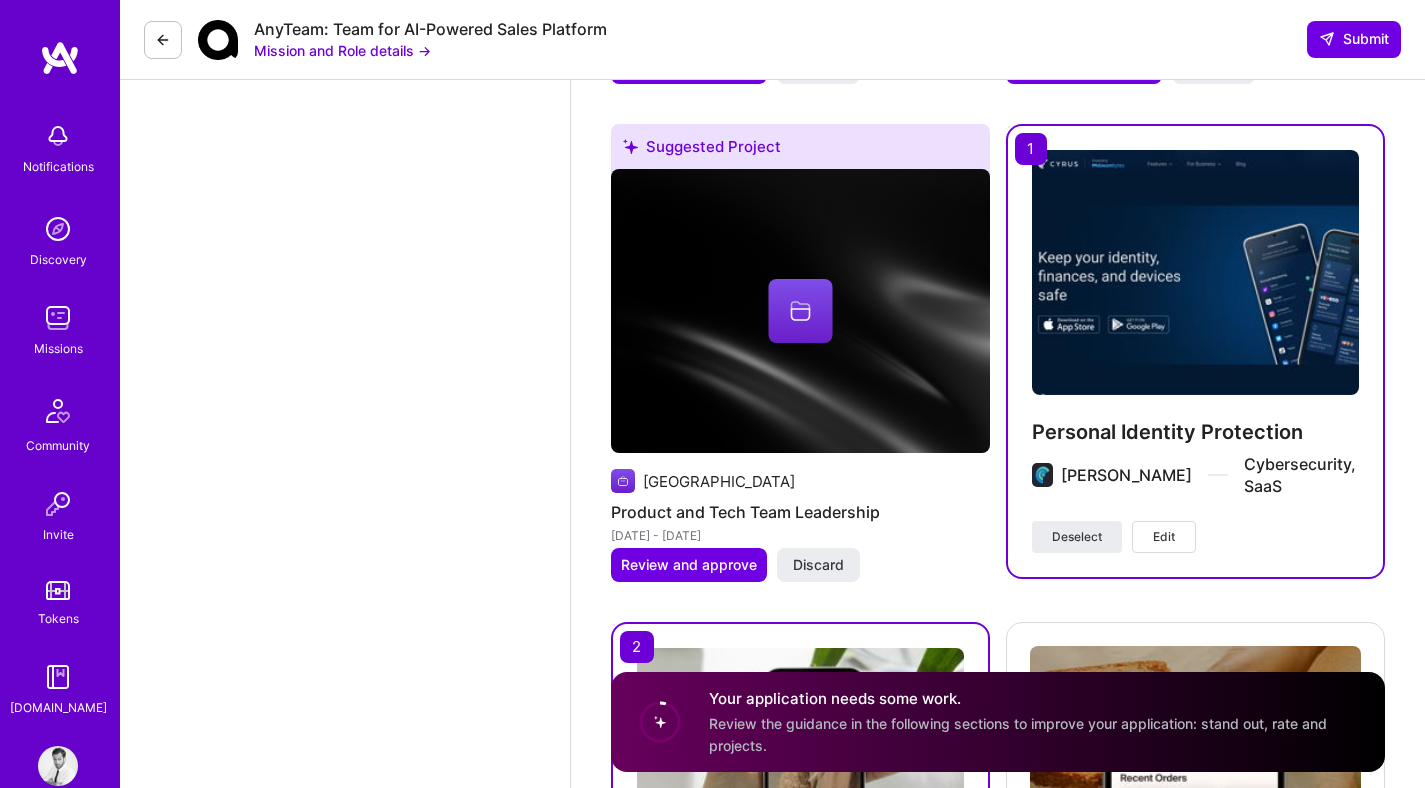scroll, scrollTop: 4673, scrollLeft: 0, axis: vertical 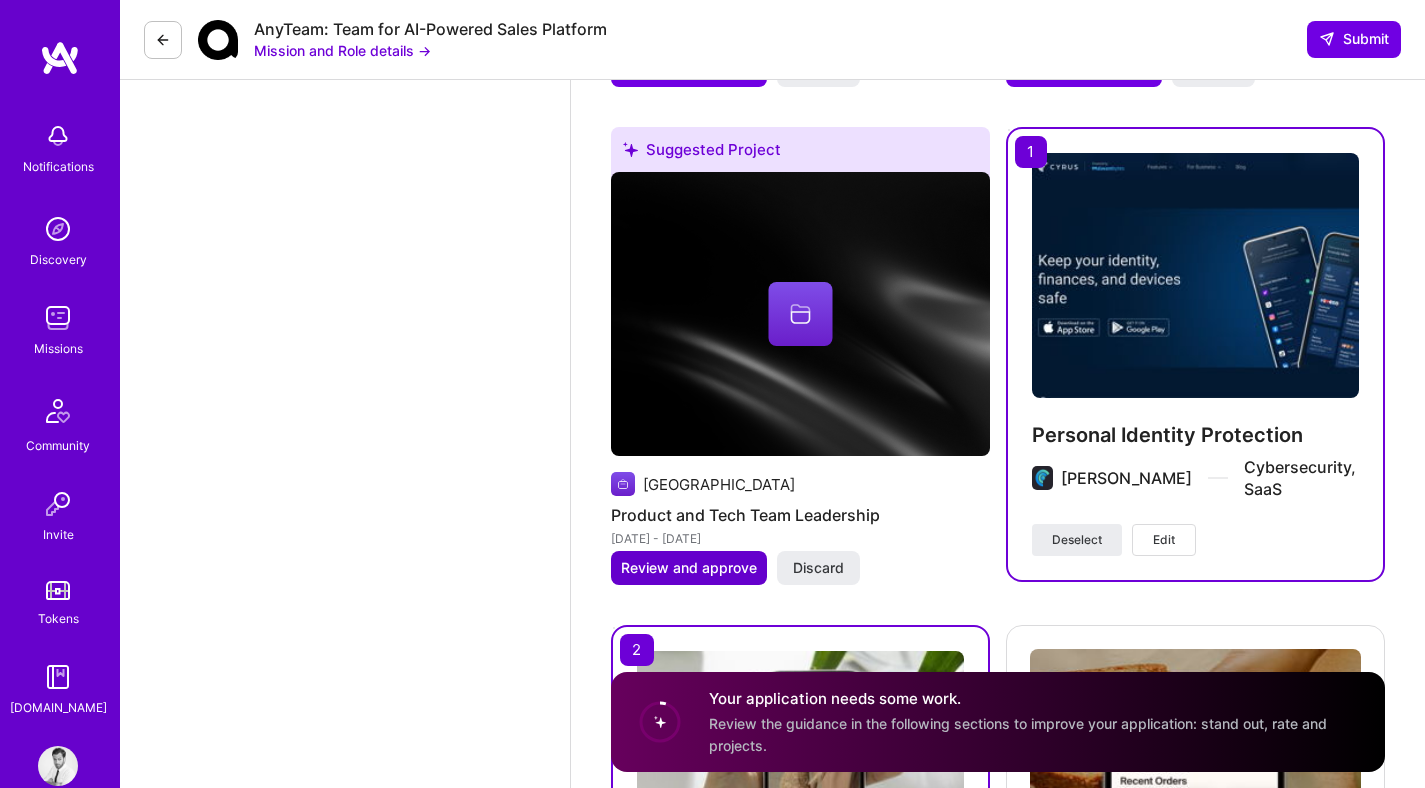click on "Review and approve" at bounding box center (689, 568) 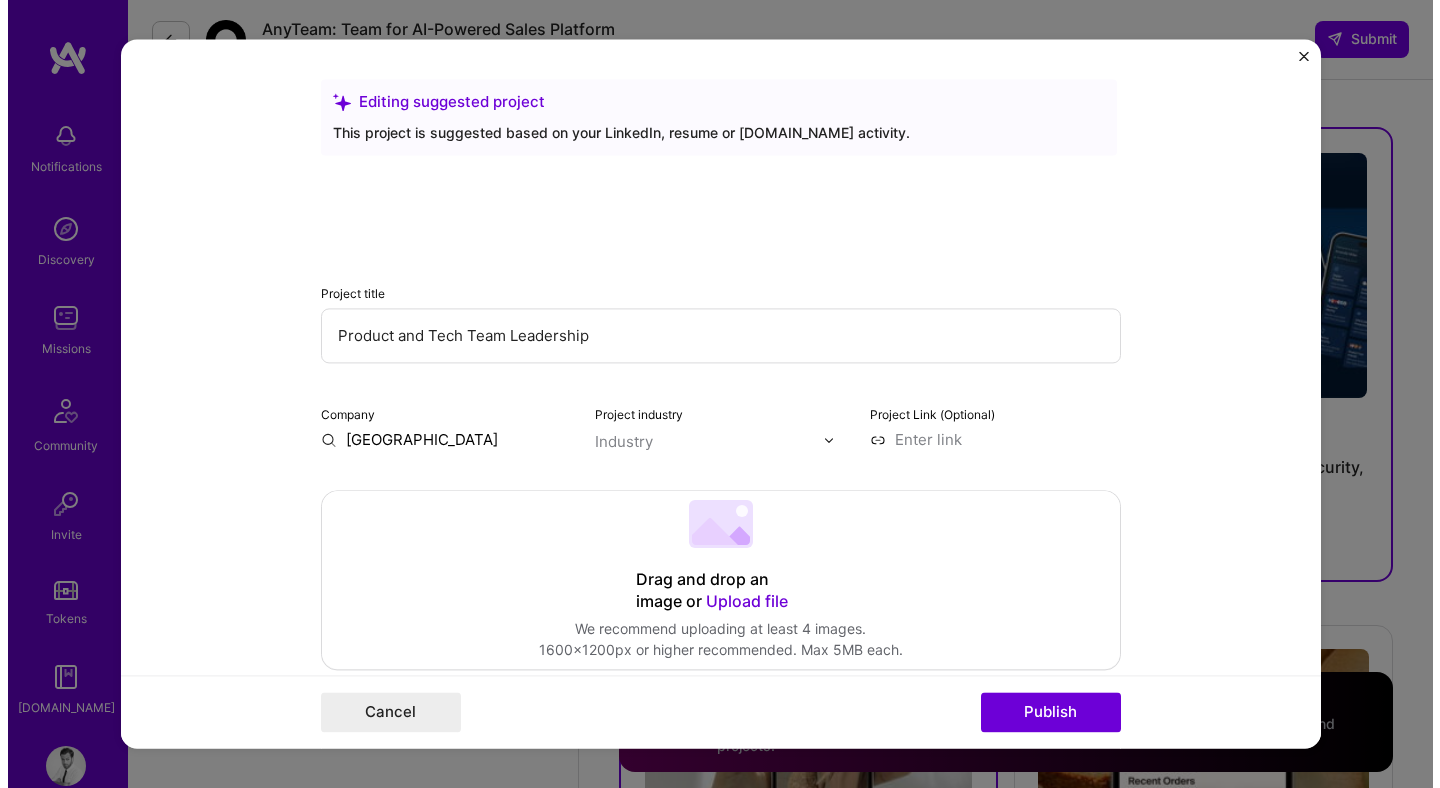 scroll, scrollTop: 4707, scrollLeft: 0, axis: vertical 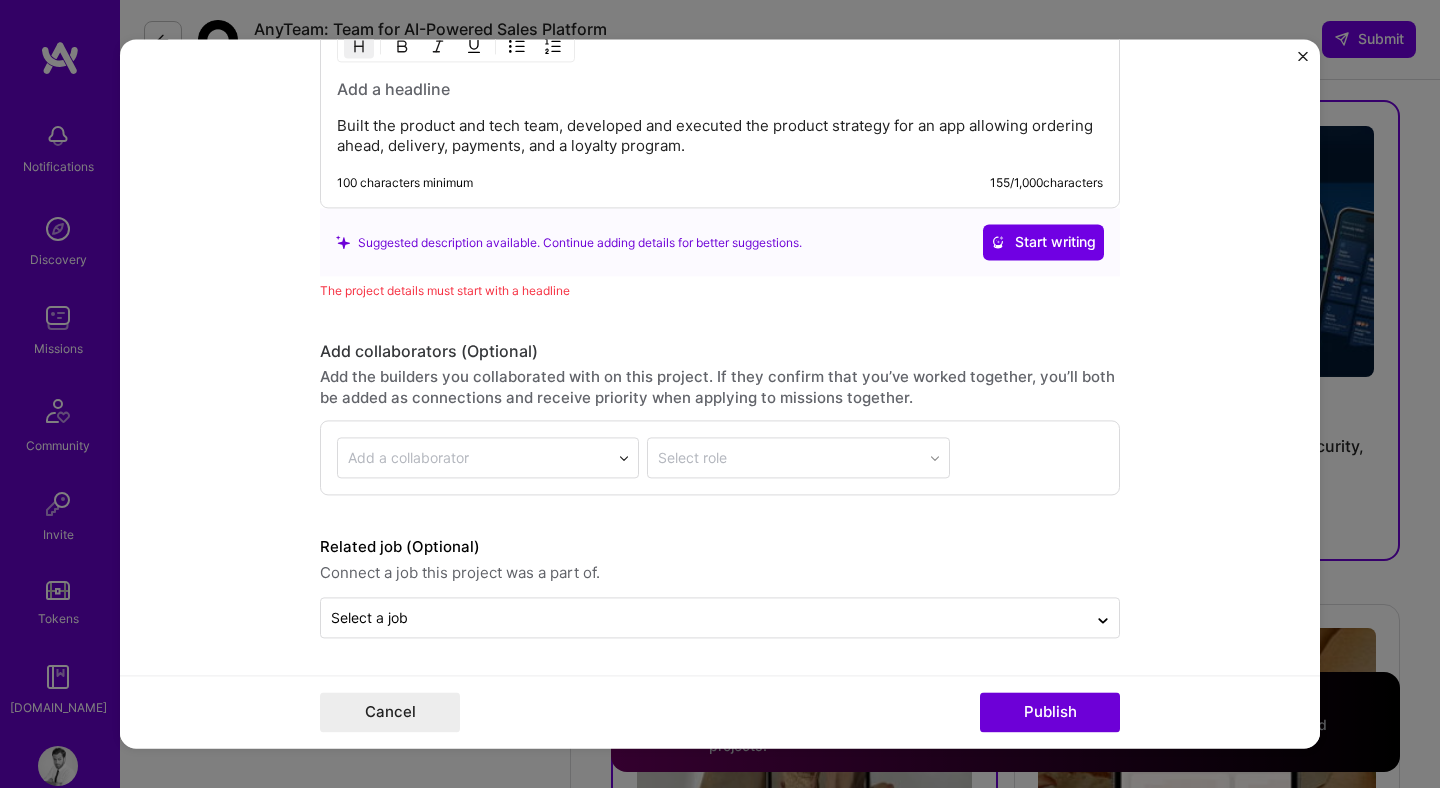 click on "Built the product and tech team, developed and executed the product strategy for an app allowing ordering ahead, delivery, payments, and a loyalty program." at bounding box center (720, 137) 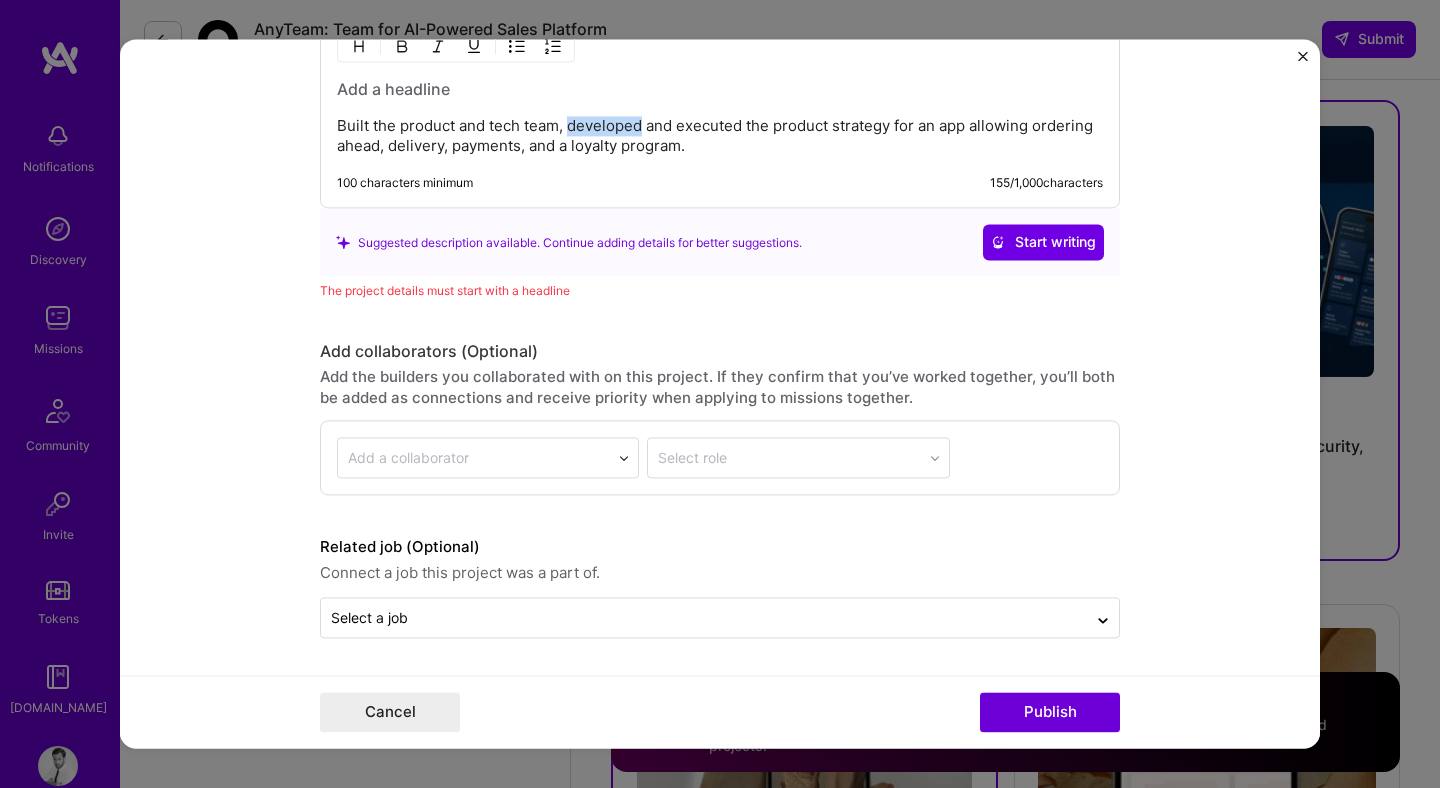 click on "Built the product and tech team, developed and executed the product strategy for an app allowing ordering ahead, delivery, payments, and a loyalty program." at bounding box center (720, 137) 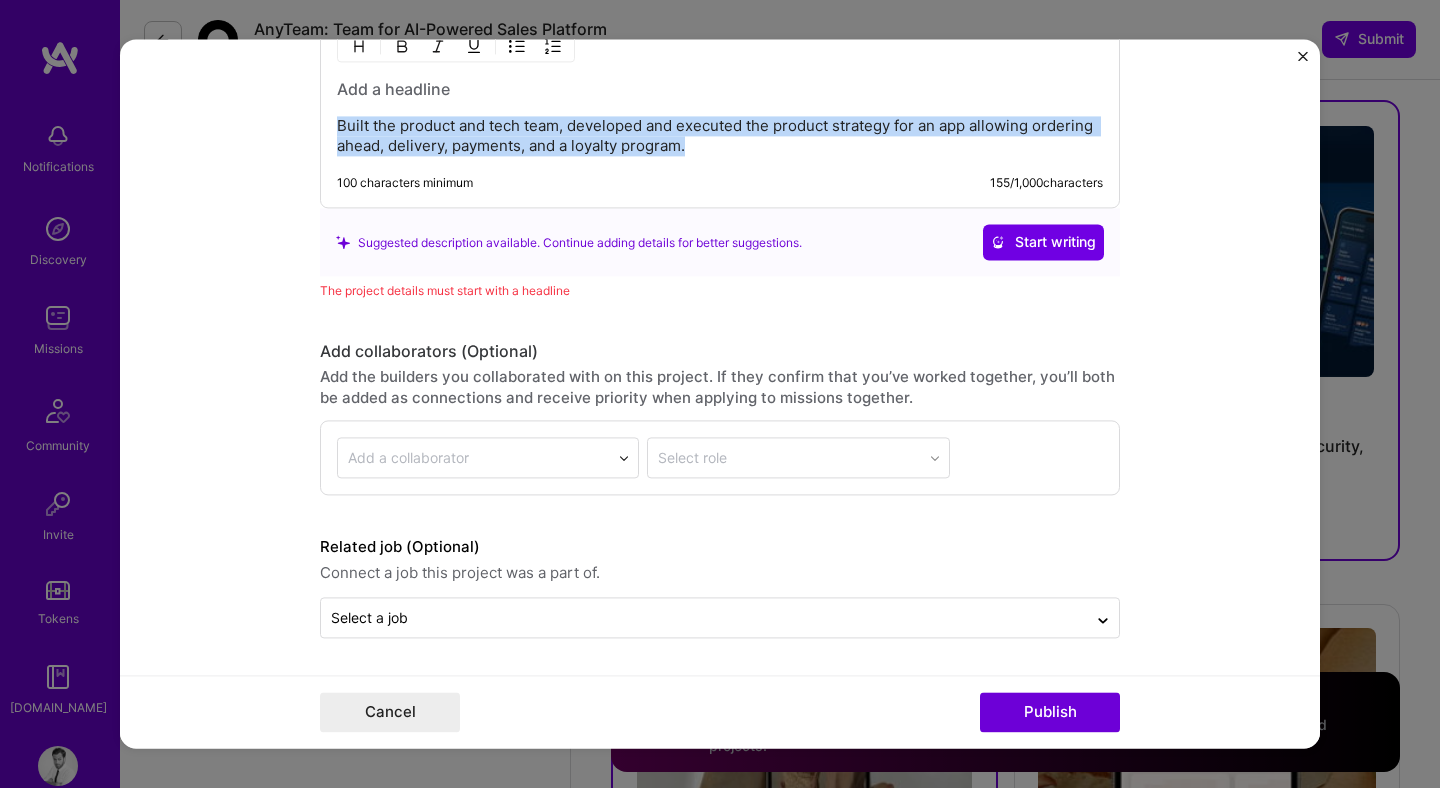 click on "Built the product and tech team, developed and executed the product strategy for an app allowing ordering ahead, delivery, payments, and a loyalty program." at bounding box center (720, 137) 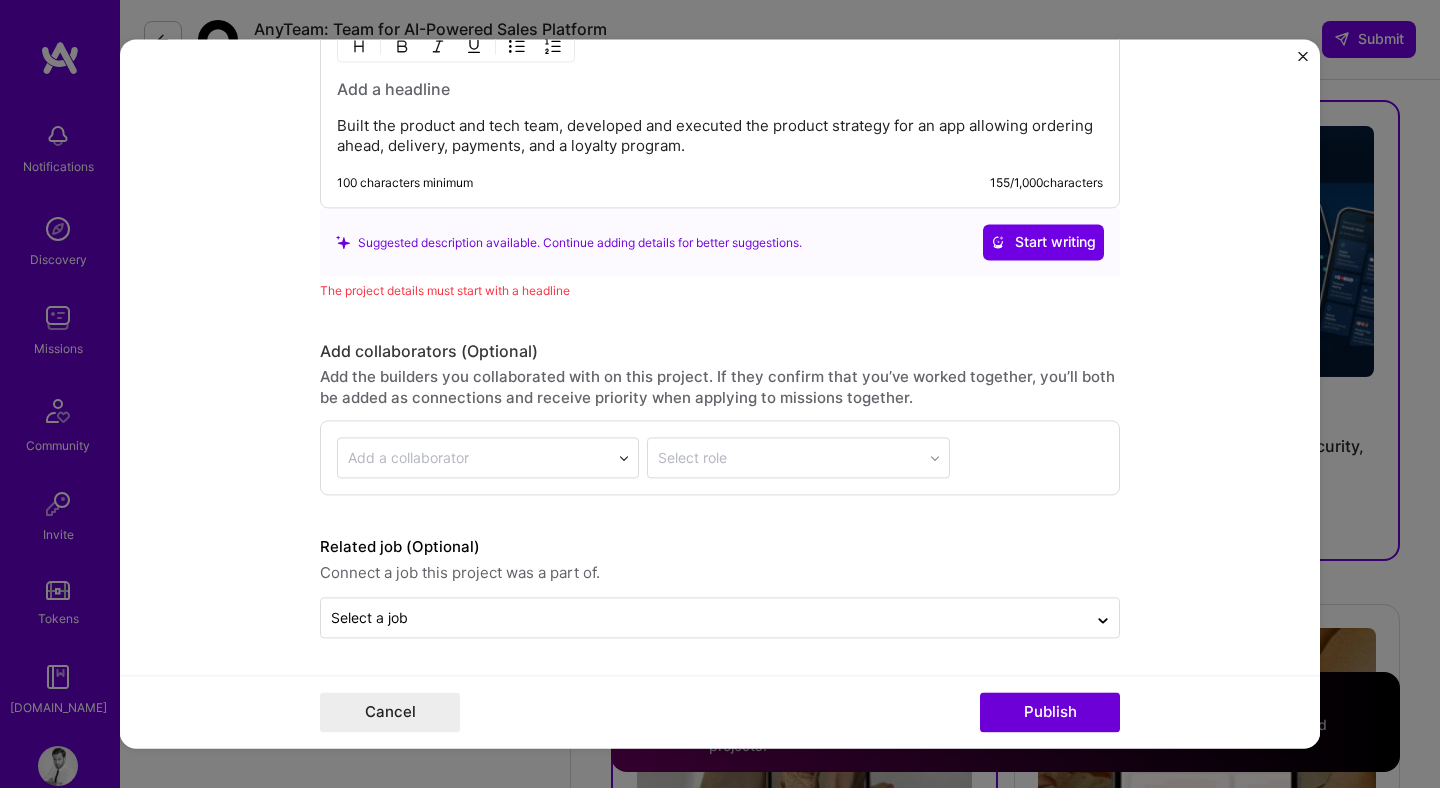 click on "Editing suggested project This project is suggested based on your LinkedIn, resume or A.Team activity. Project title Product and Tech Team Leadership Company Blank Street
Project industry Industry Project Link (Optional)
Drag and drop an image or   Upload file Upload file We recommend uploading at least 4 images. 1600x1200px or higher recommended. Max 5MB each. Role Product Lead Select role type Feb, 2020
to Dec, 2021
I’m still working on this project Skills used — Add up to 12 skills Any new skills will be added to your profile. Enter skills... 5 Android 1 2 3 4 5 Product Strategy 1 2 3 4 5 Team Leadership 1 2 3 4 5 UX/UI 1 2 3 4 5 iOS 1 2 3 4 5 Did this role require you to manage team members? (Optional) Yes, I managed — team members. Were you involved from inception to launch (0  ->  1)? (Optional) I was involved in zero to one with this project Add metrics (Optional)   155" at bounding box center (720, 393) 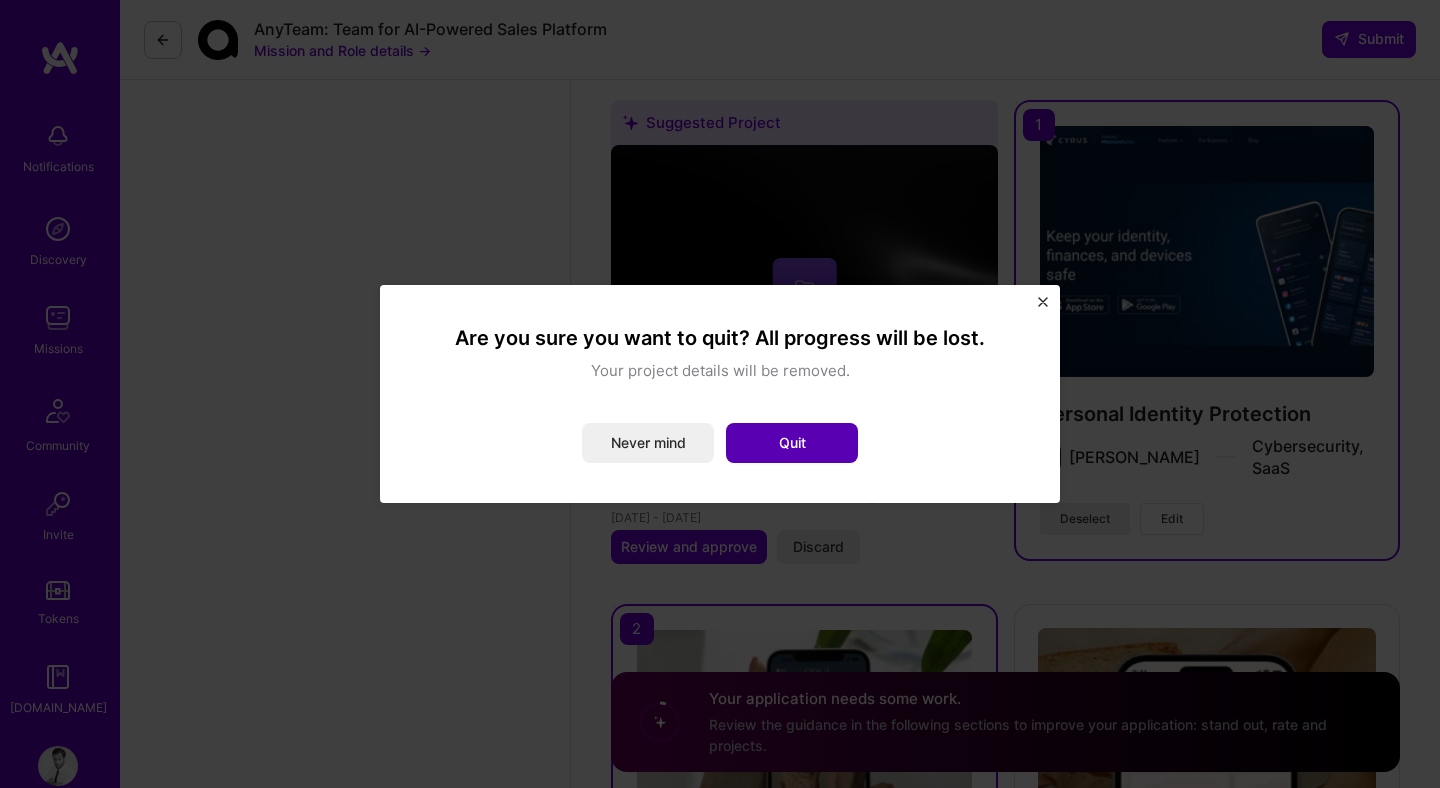 click on "Quit" at bounding box center [792, 443] 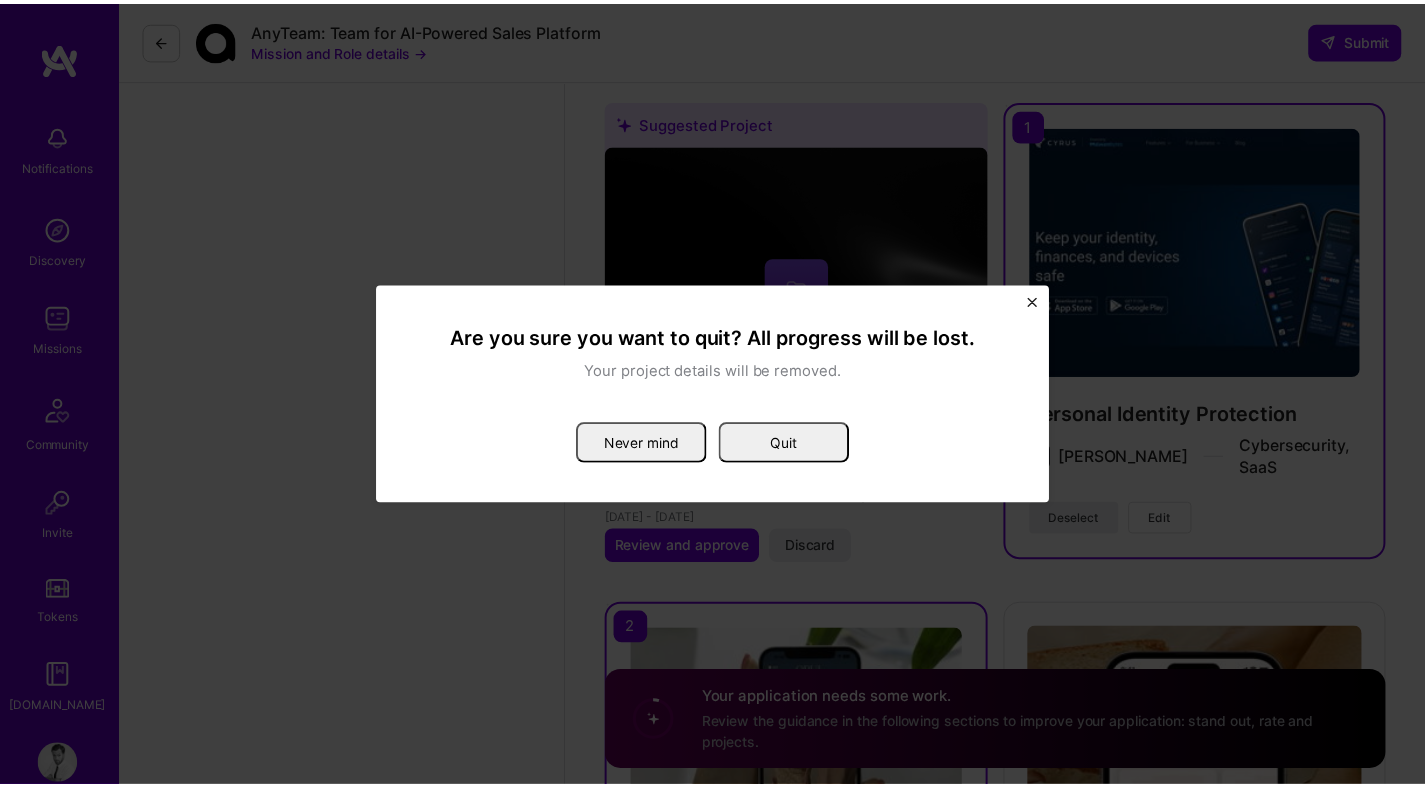 scroll, scrollTop: 4673, scrollLeft: 0, axis: vertical 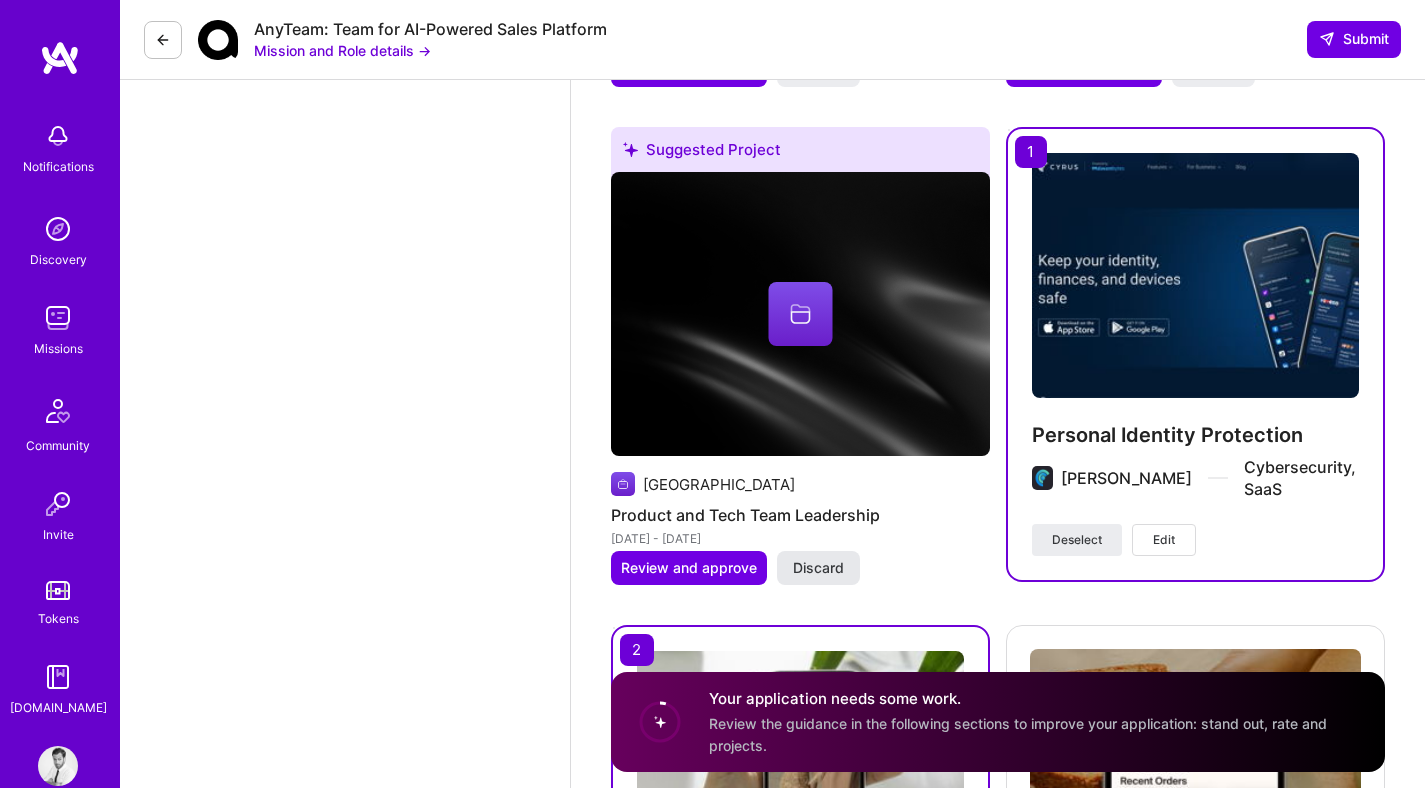 click on "Discard" at bounding box center (818, 568) 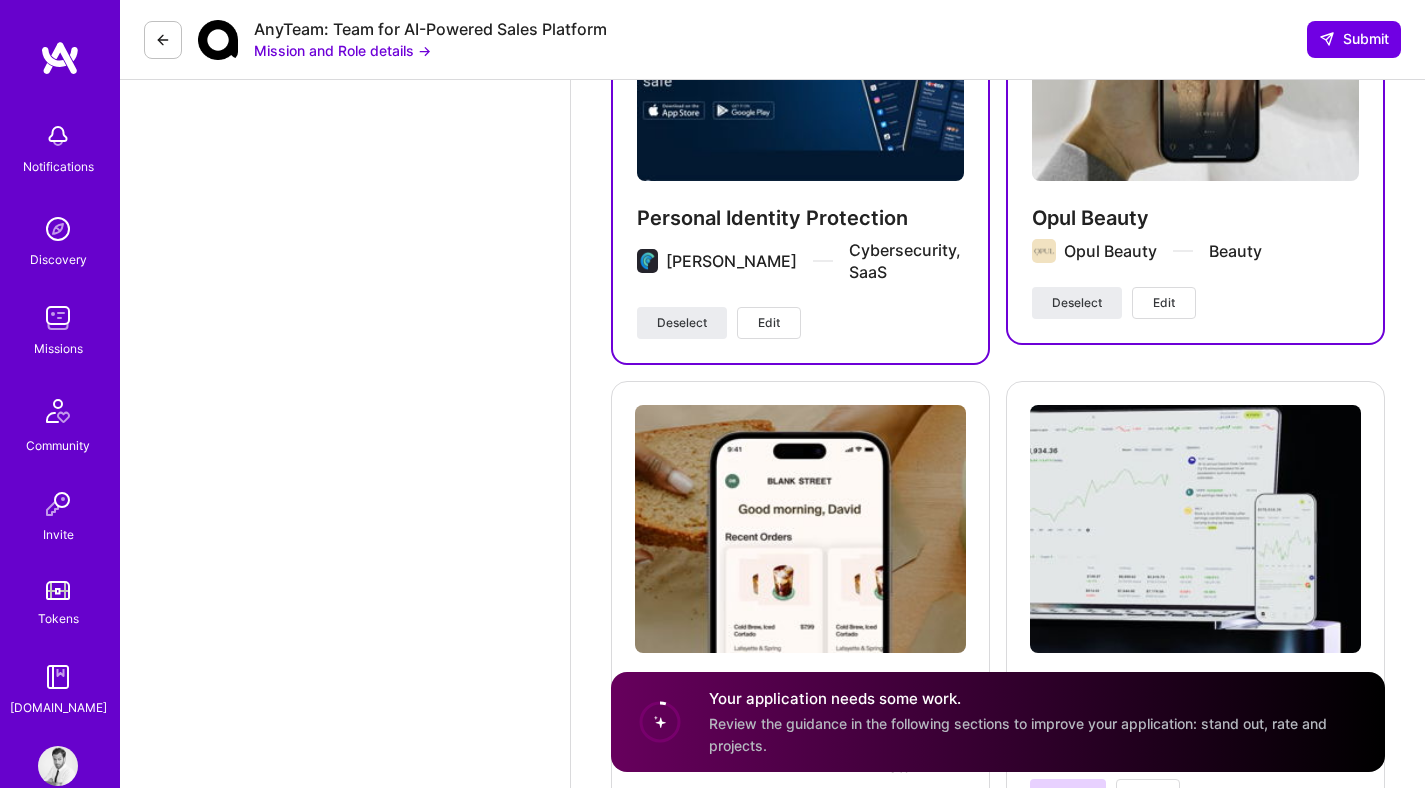 scroll, scrollTop: 4994, scrollLeft: 0, axis: vertical 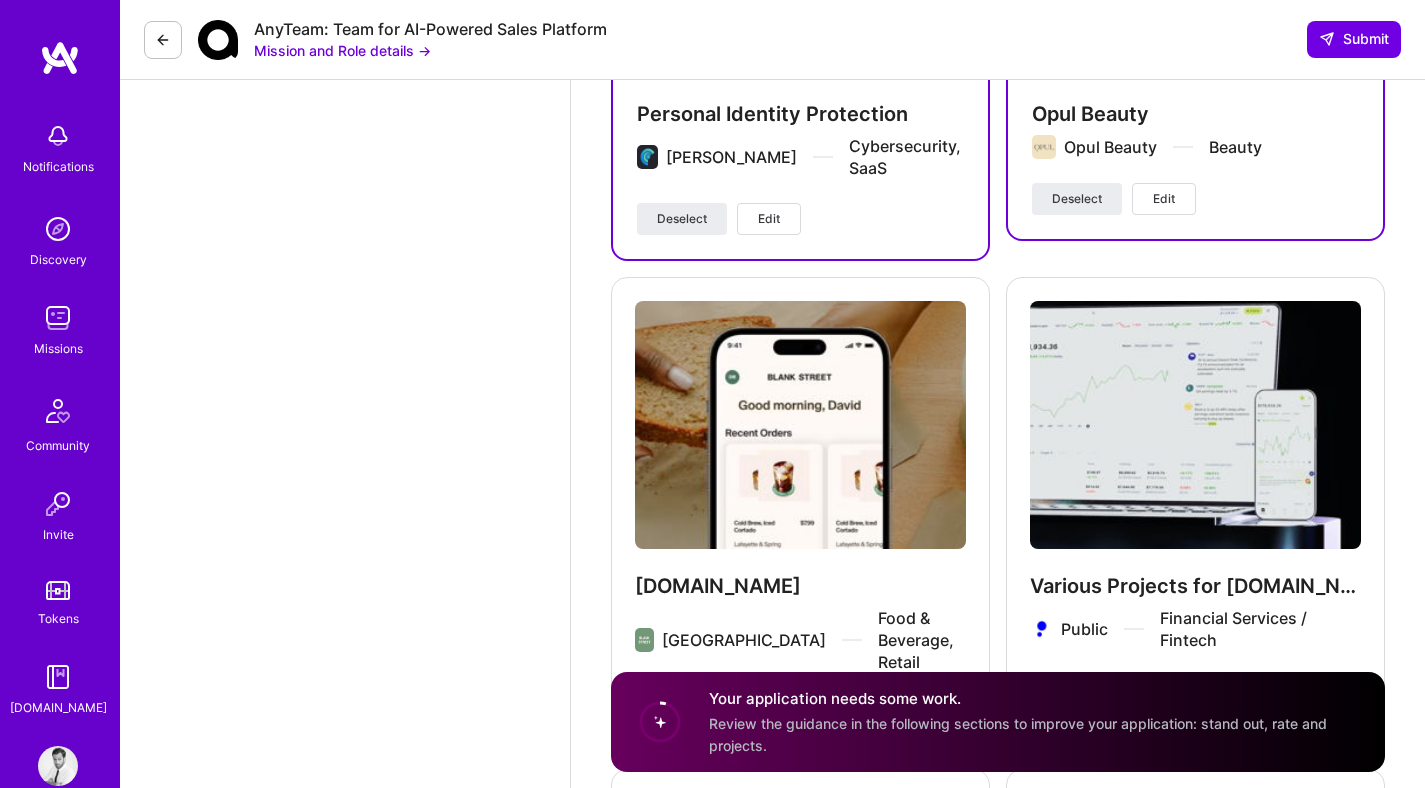 click on "Edit" at bounding box center [753, 713] 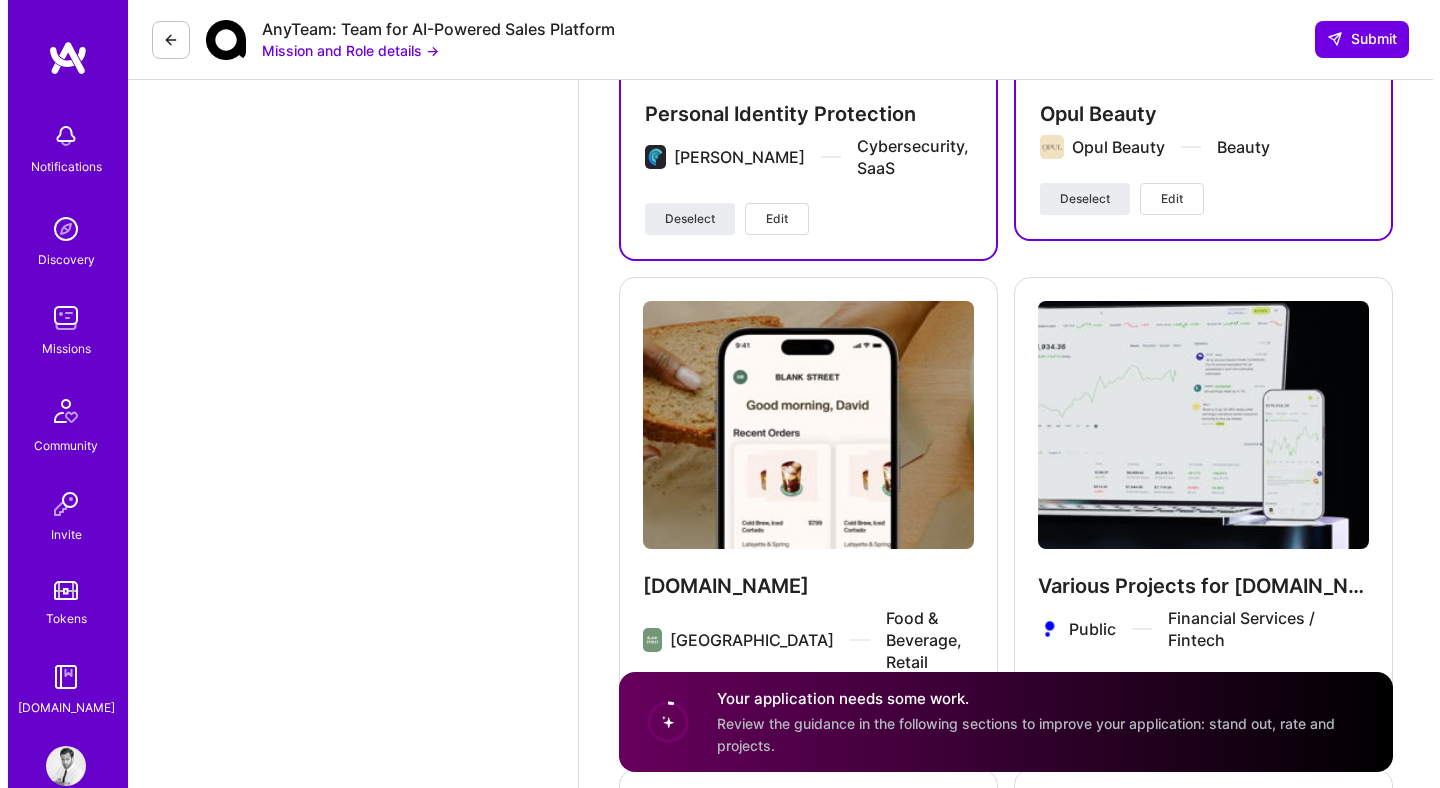 scroll, scrollTop: 5028, scrollLeft: 0, axis: vertical 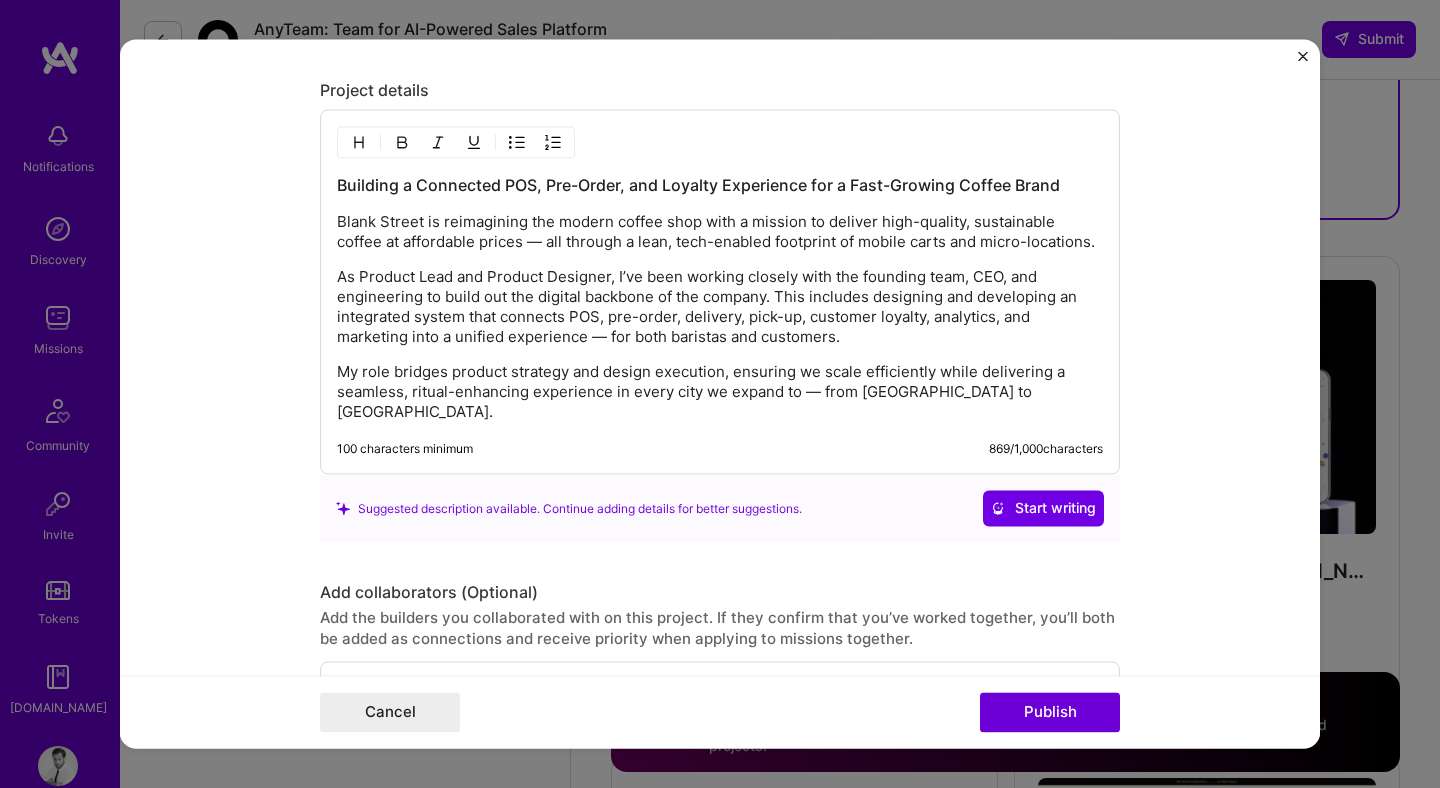 click on "As Product Lead and Product Designer, I’ve been working closely with the founding team, CEO, and engineering to build out the digital backbone of the company. This includes designing and developing an integrated system that connects POS, pre-order, delivery, pick-up, customer loyalty, analytics, and marketing into a unified experience — for both baristas and customers." at bounding box center [720, 308] 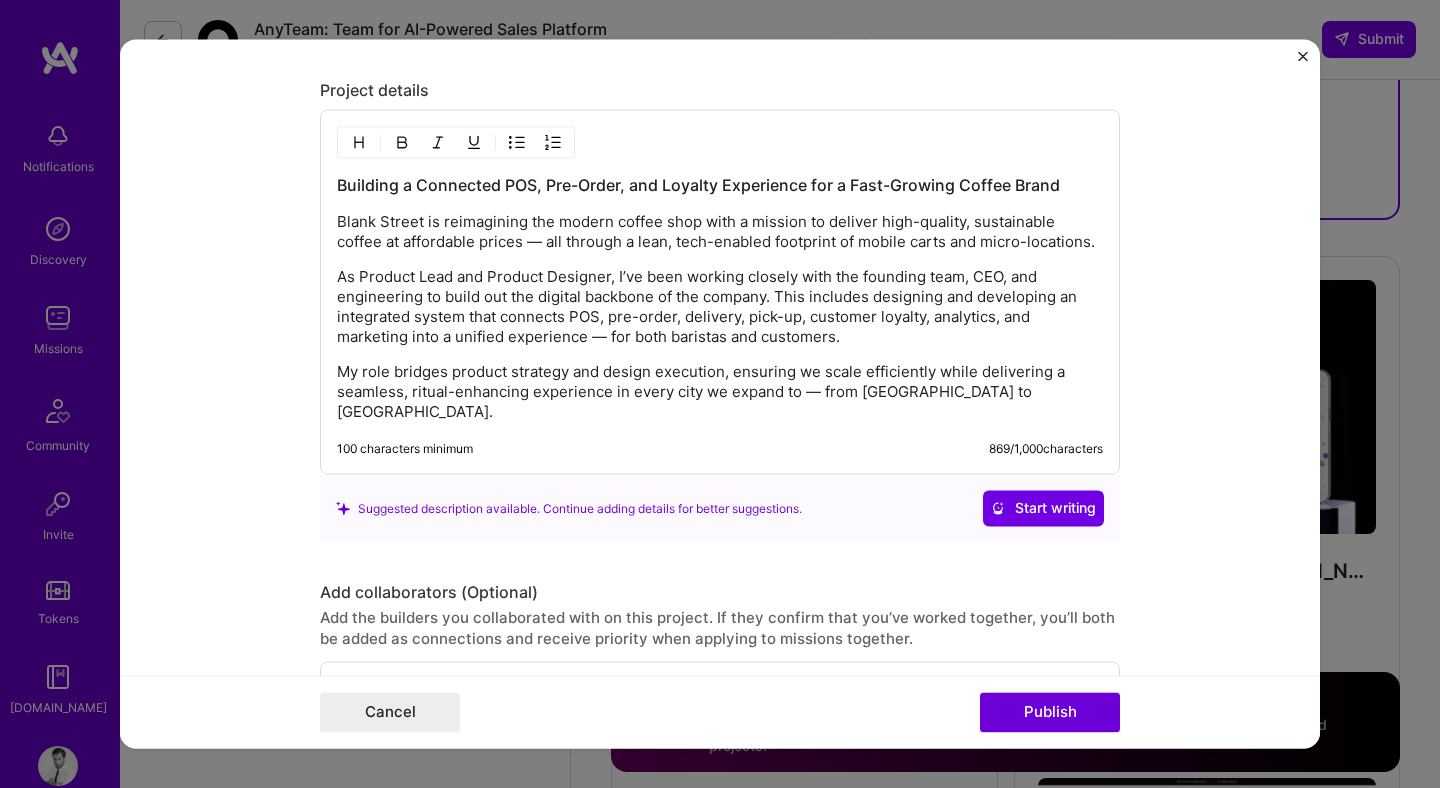 click at bounding box center [1303, 56] 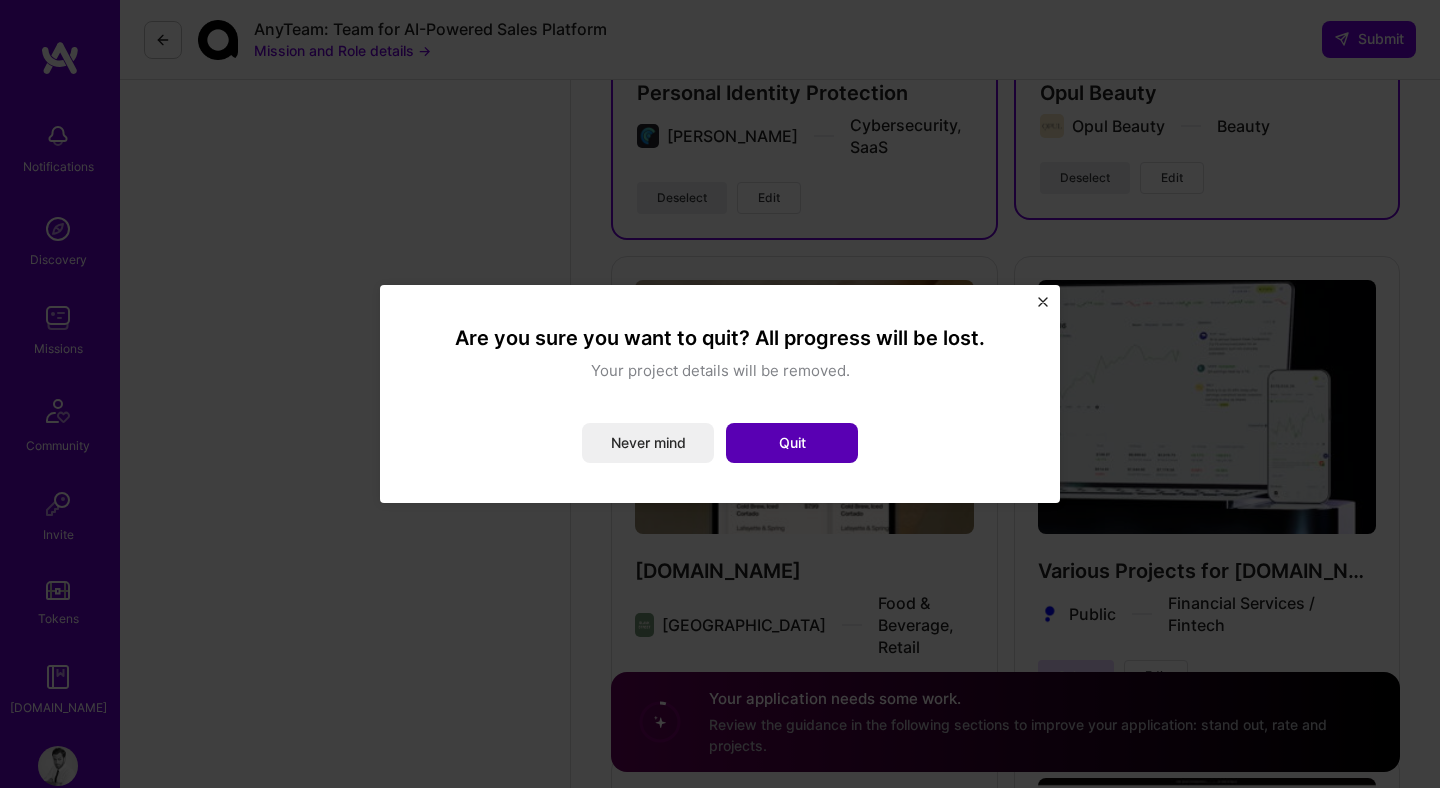 click on "Quit" at bounding box center [792, 443] 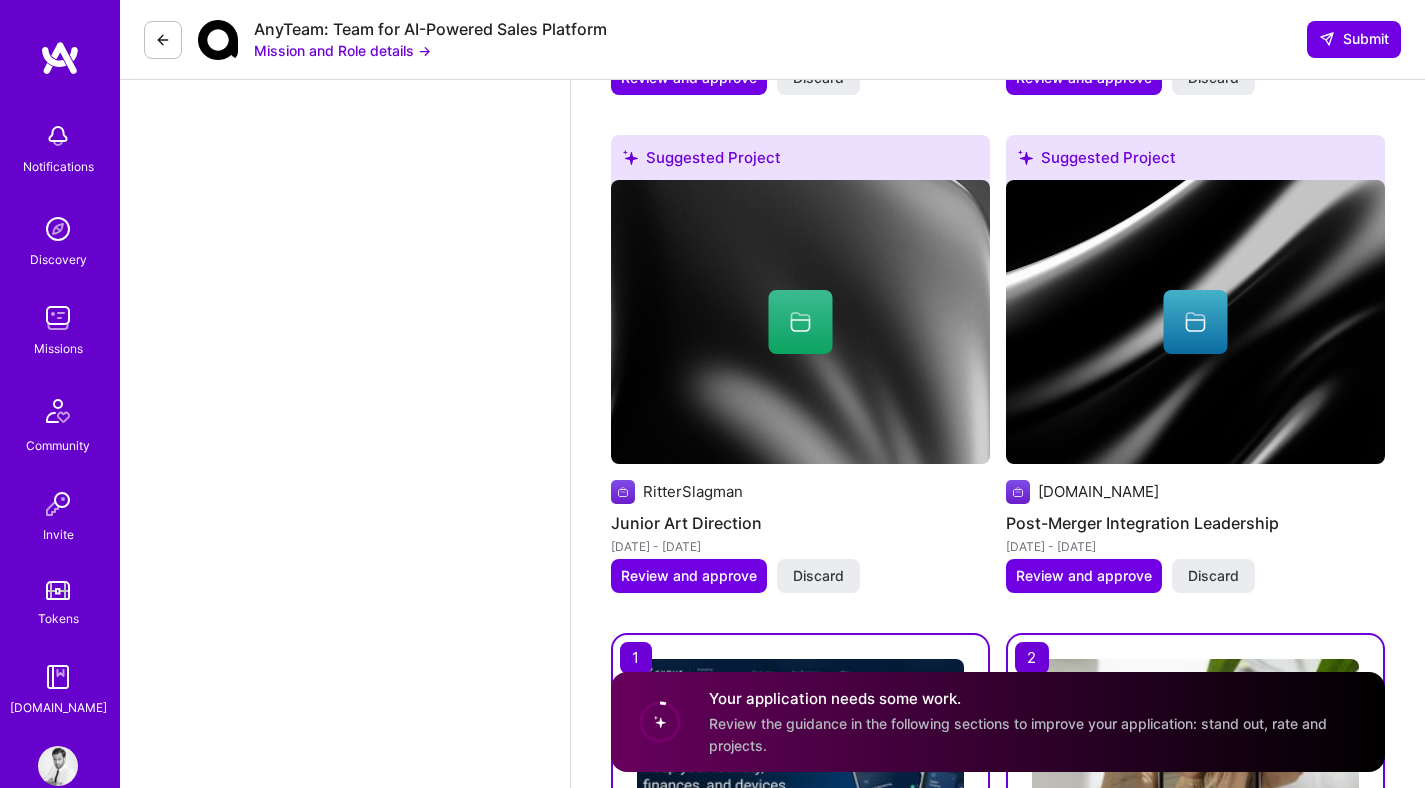scroll, scrollTop: 4161, scrollLeft: 0, axis: vertical 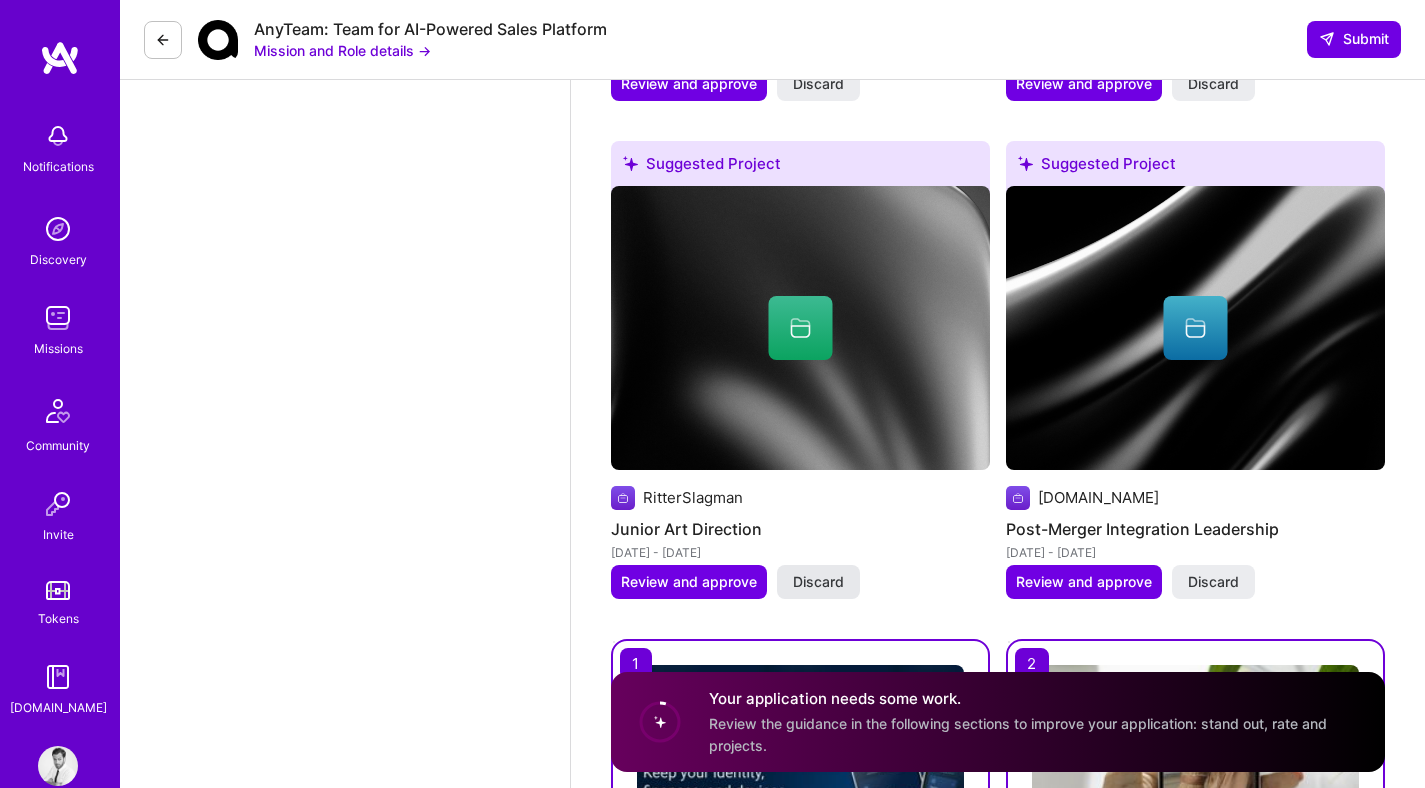 click on "Discard" at bounding box center (818, 582) 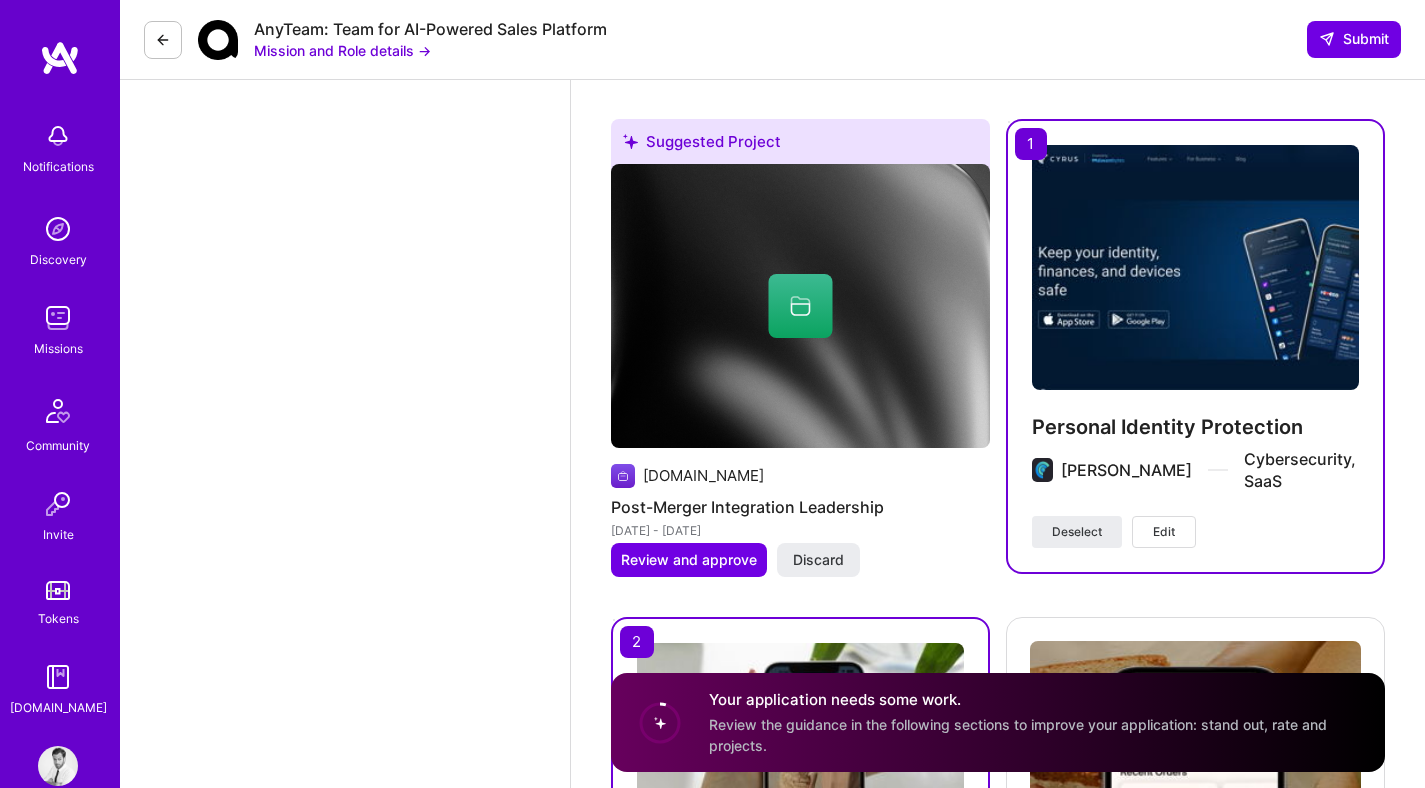 scroll, scrollTop: 4195, scrollLeft: 0, axis: vertical 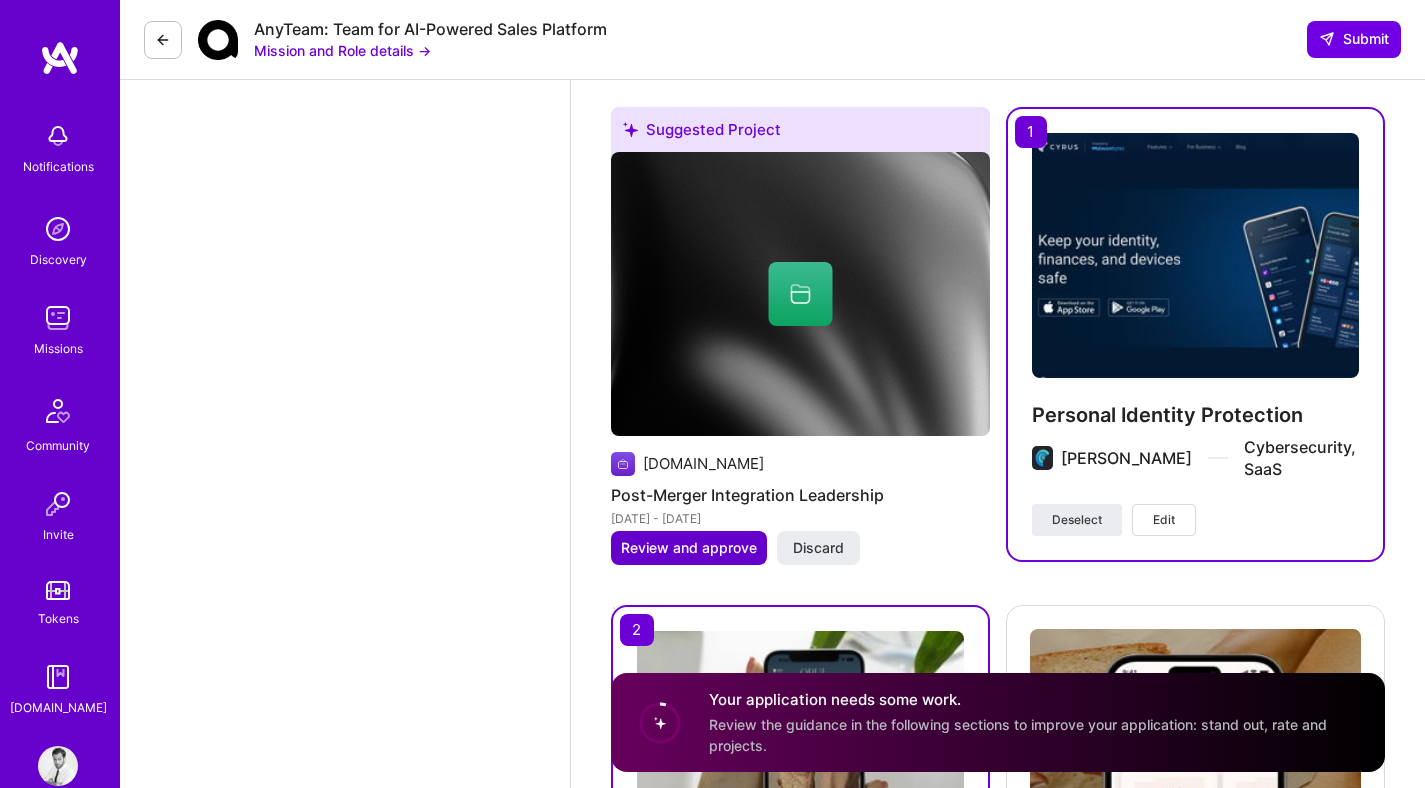 click on "Review and approve" at bounding box center (689, 548) 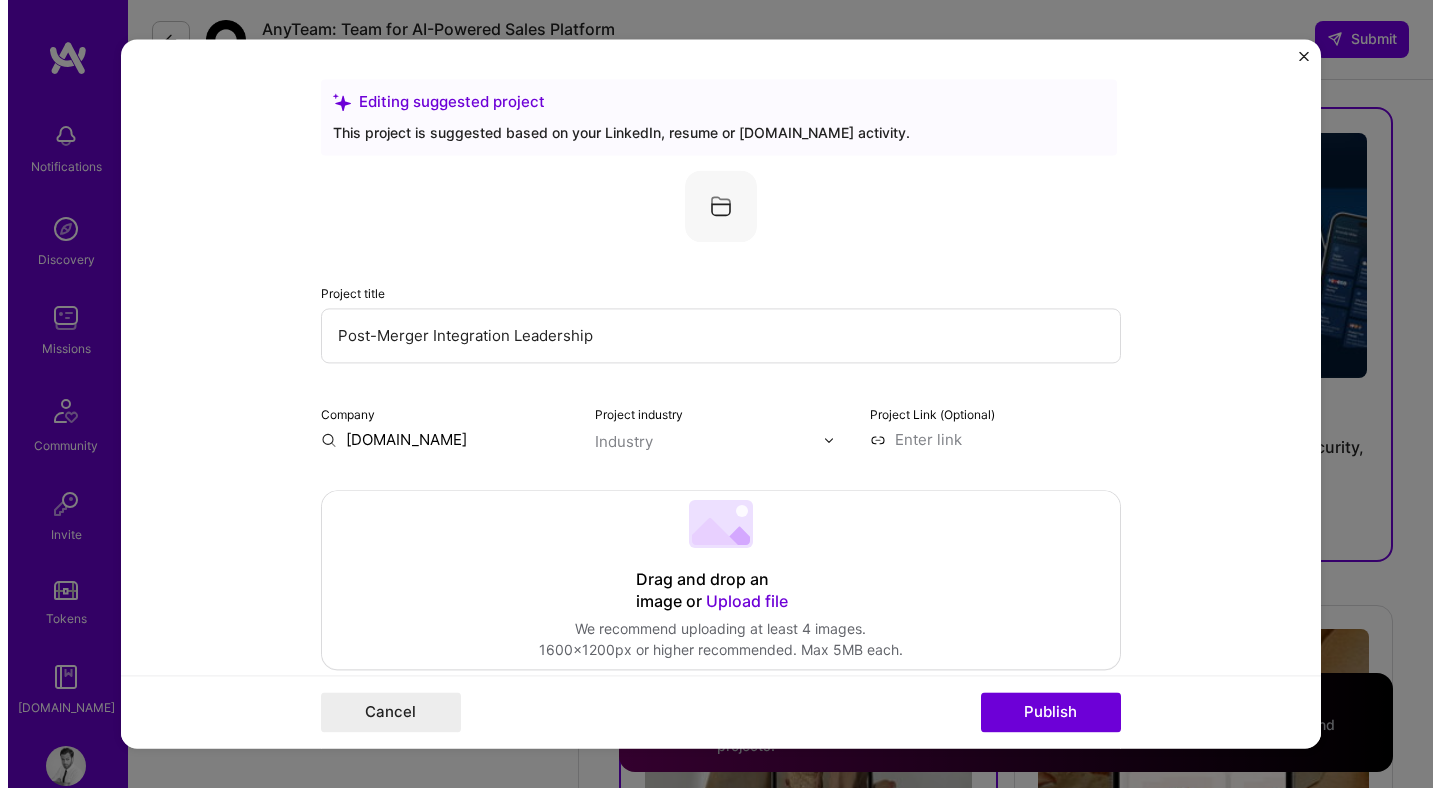 scroll, scrollTop: 4223, scrollLeft: 0, axis: vertical 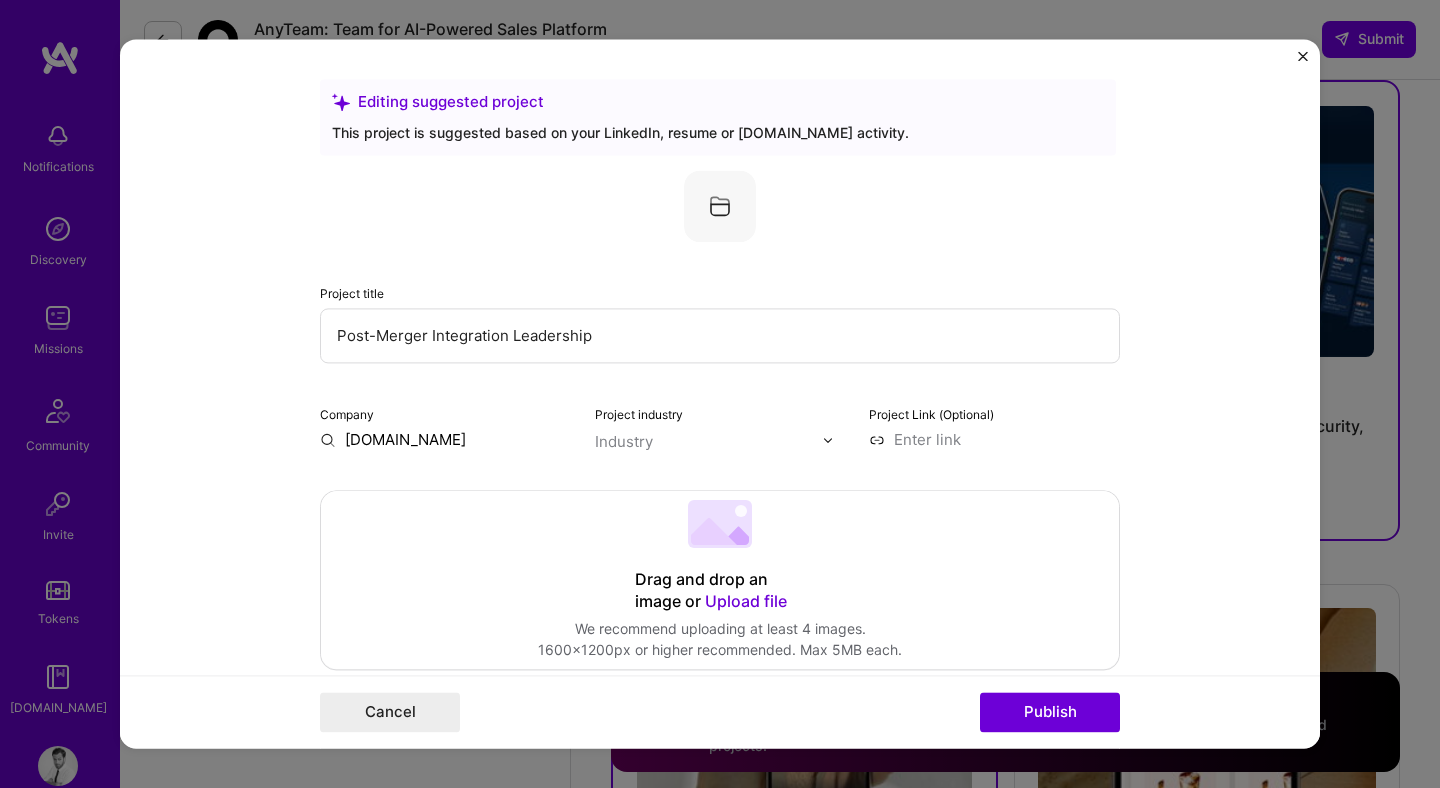 click on "Post-Merger Integration Leadership" at bounding box center [720, 335] 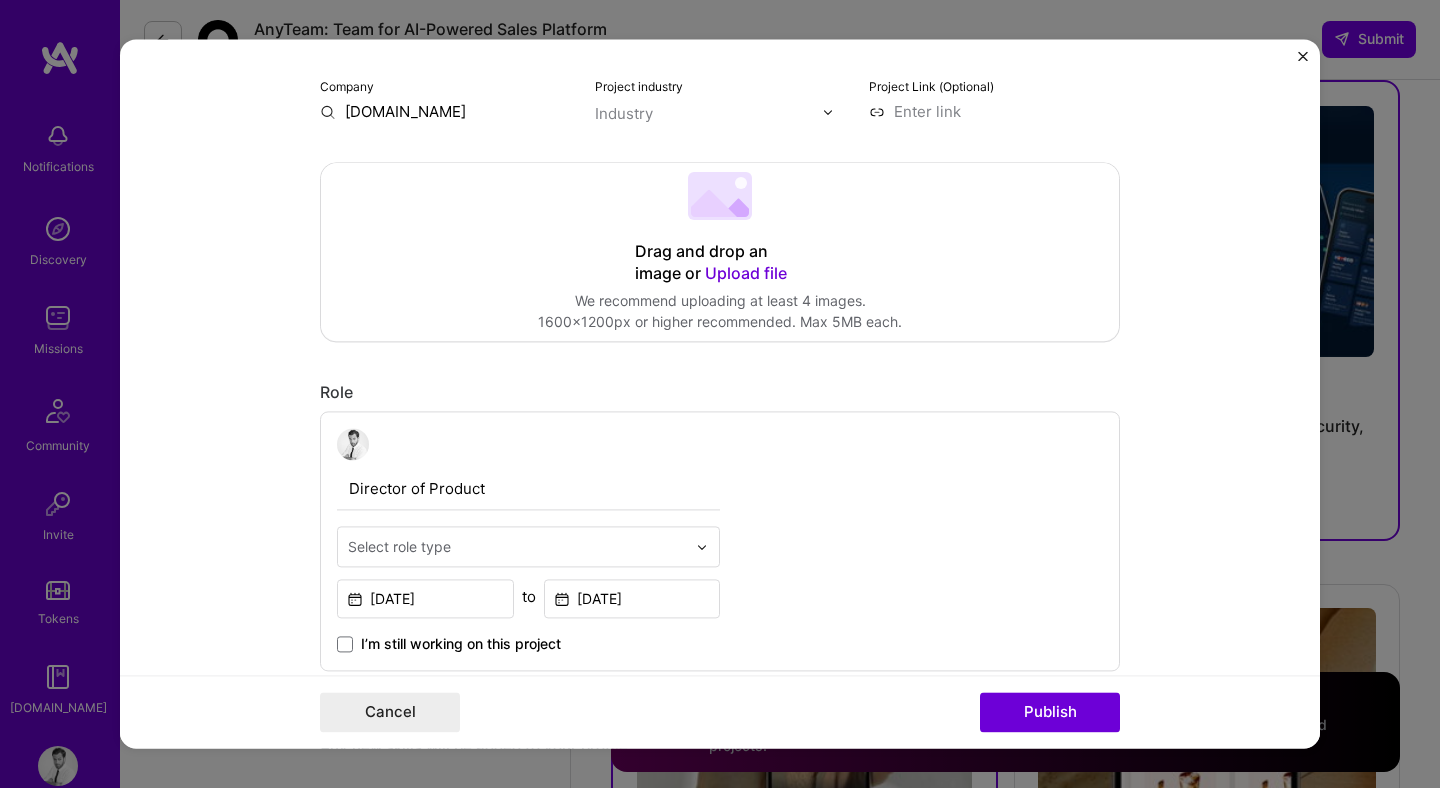 scroll, scrollTop: 332, scrollLeft: 0, axis: vertical 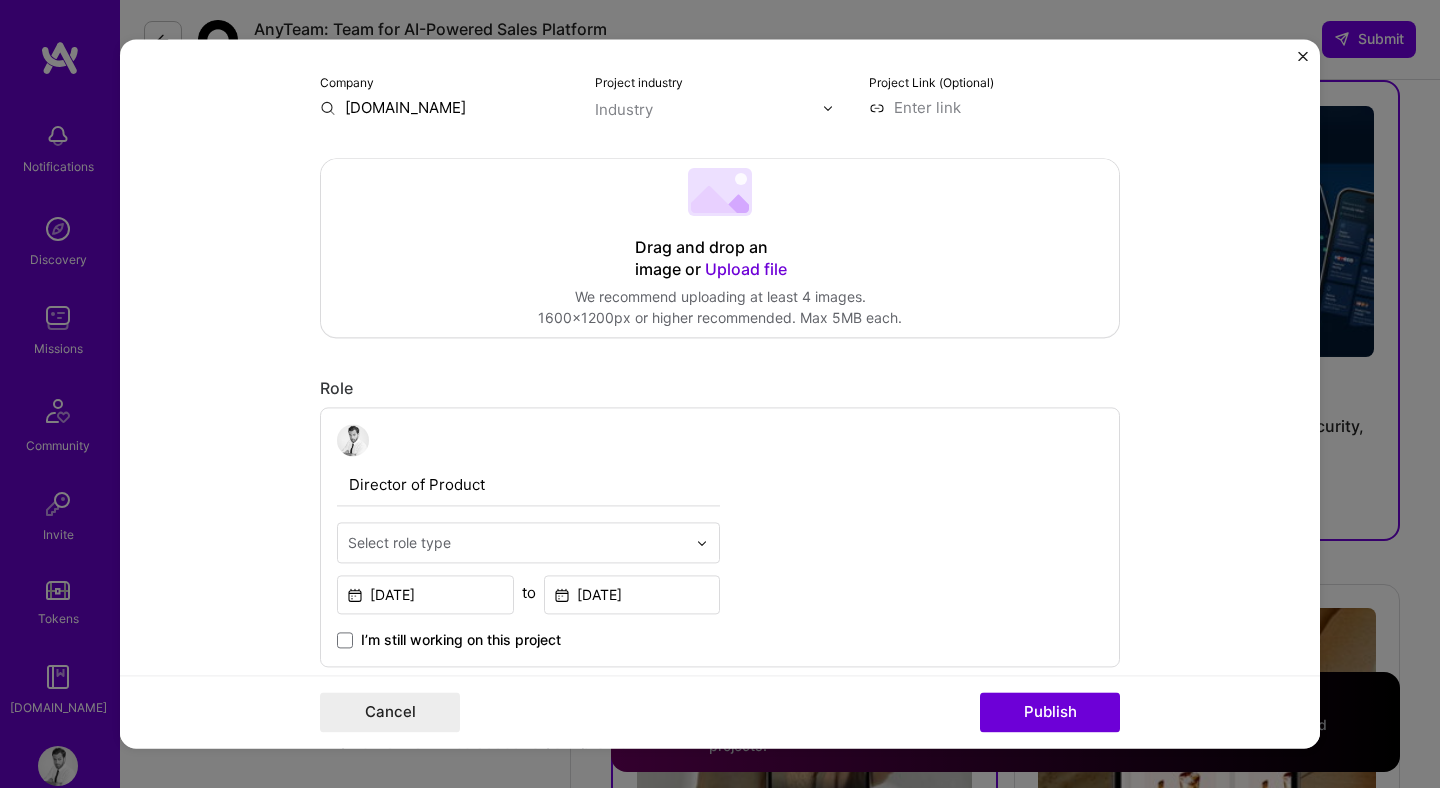 click on "Upload file" at bounding box center (746, 269) 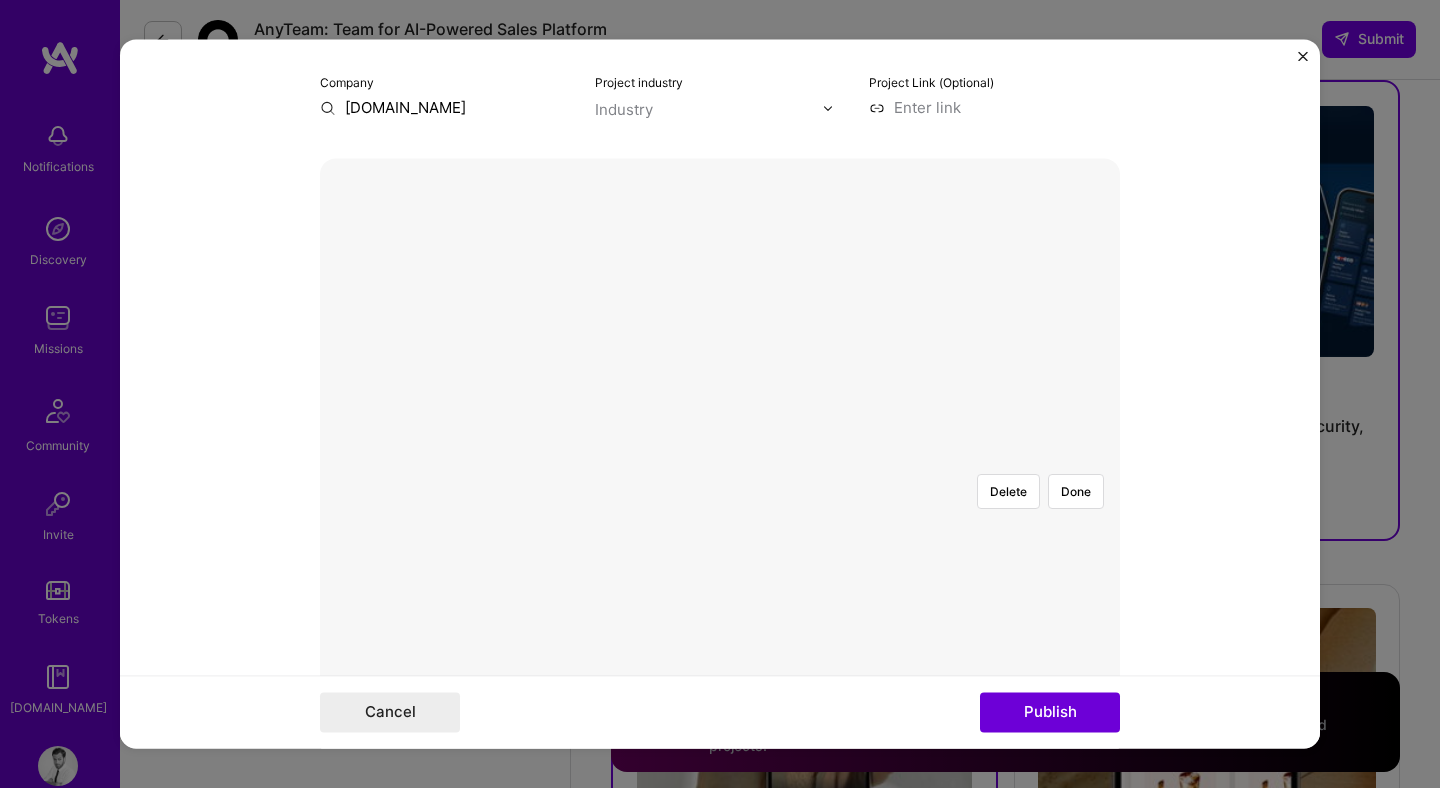 click at bounding box center (720, 458) 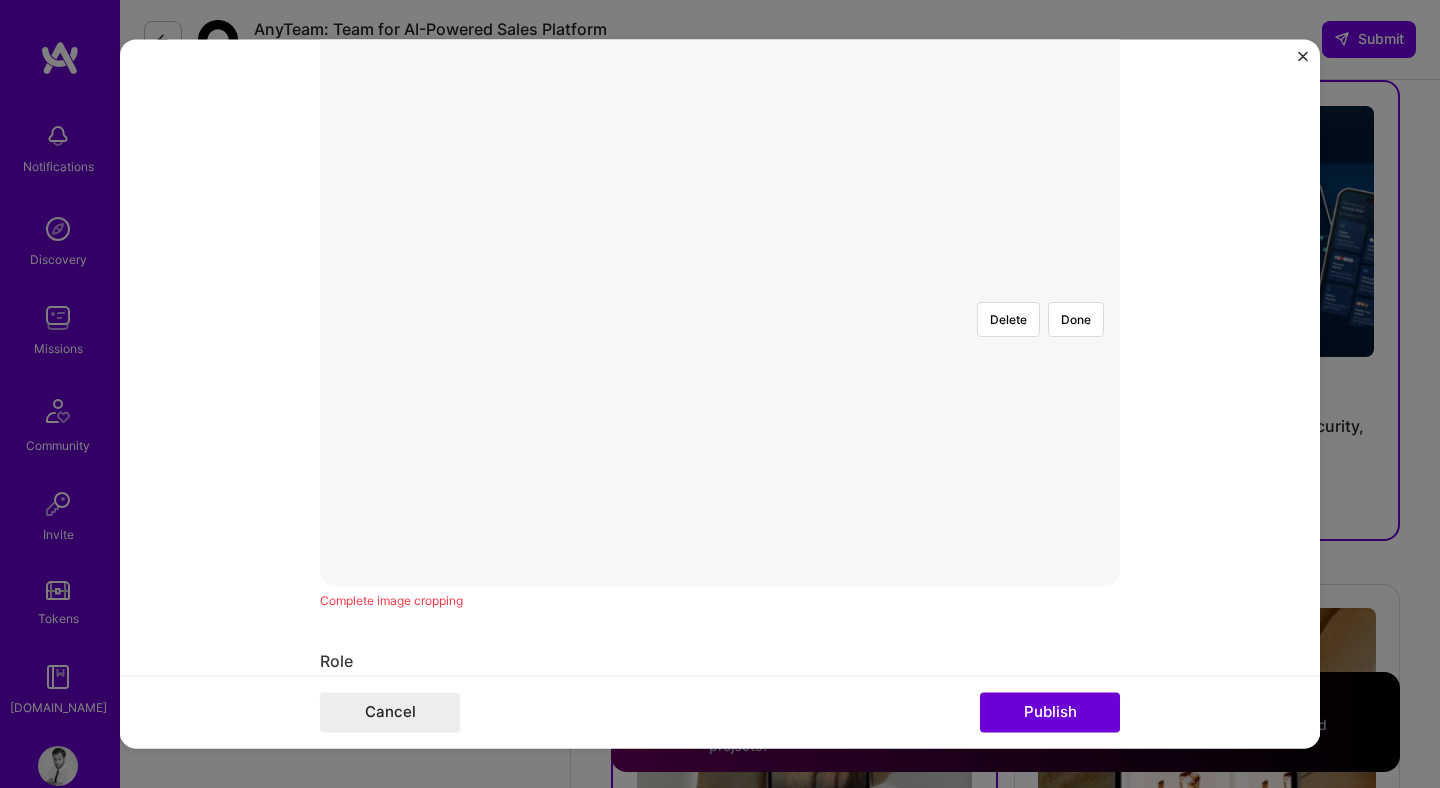 click at bounding box center [1029, 553] 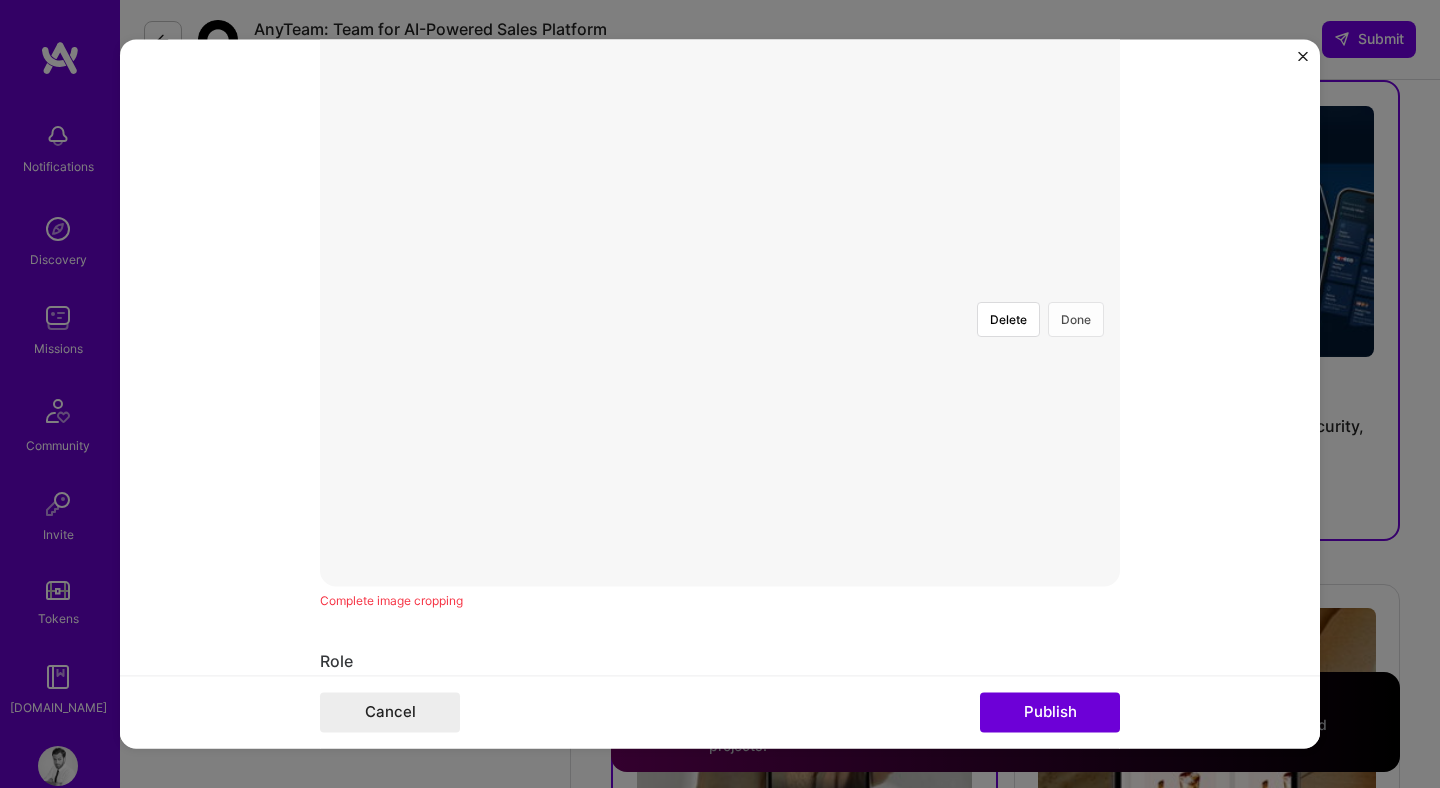 click on "Done" at bounding box center [1076, 319] 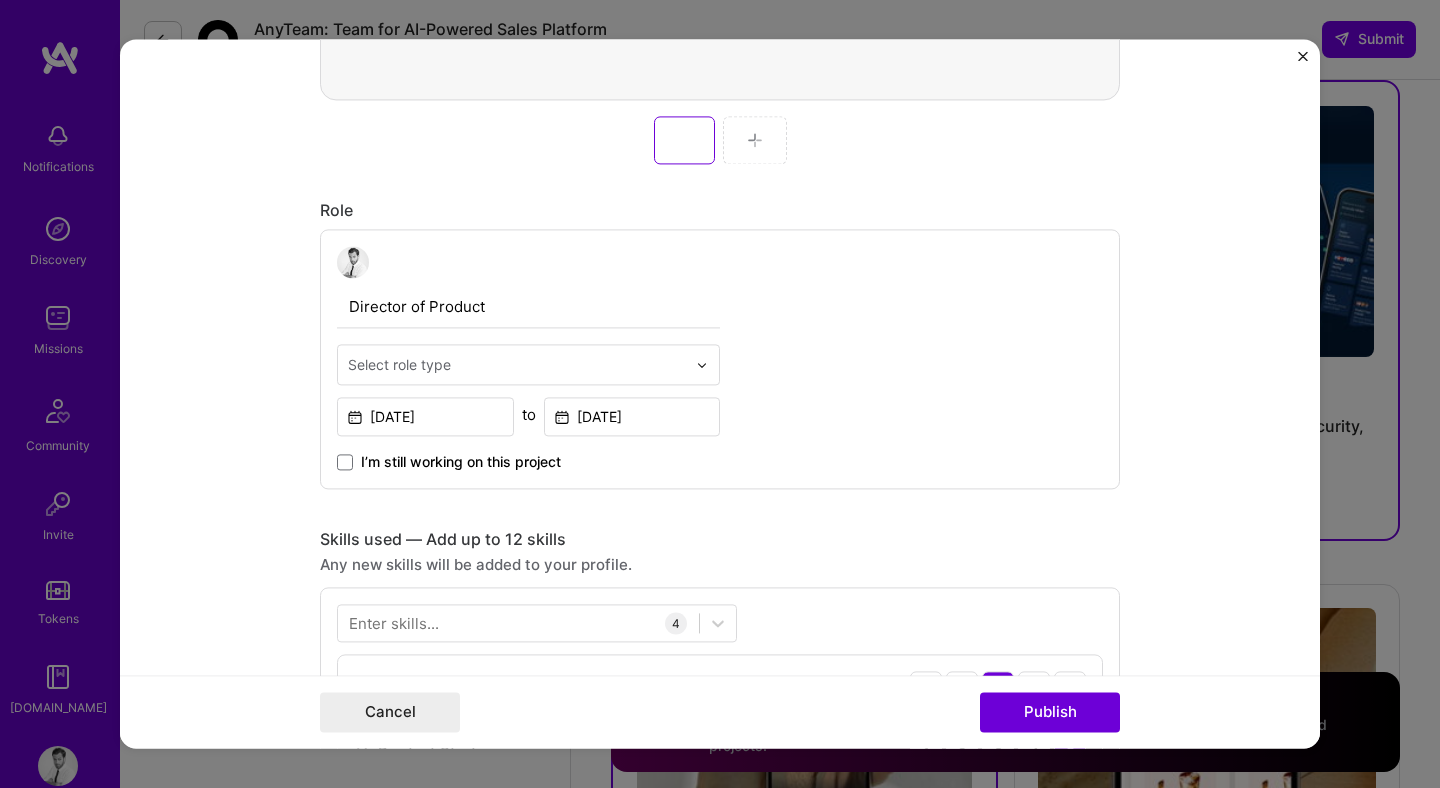 scroll, scrollTop: 993, scrollLeft: 0, axis: vertical 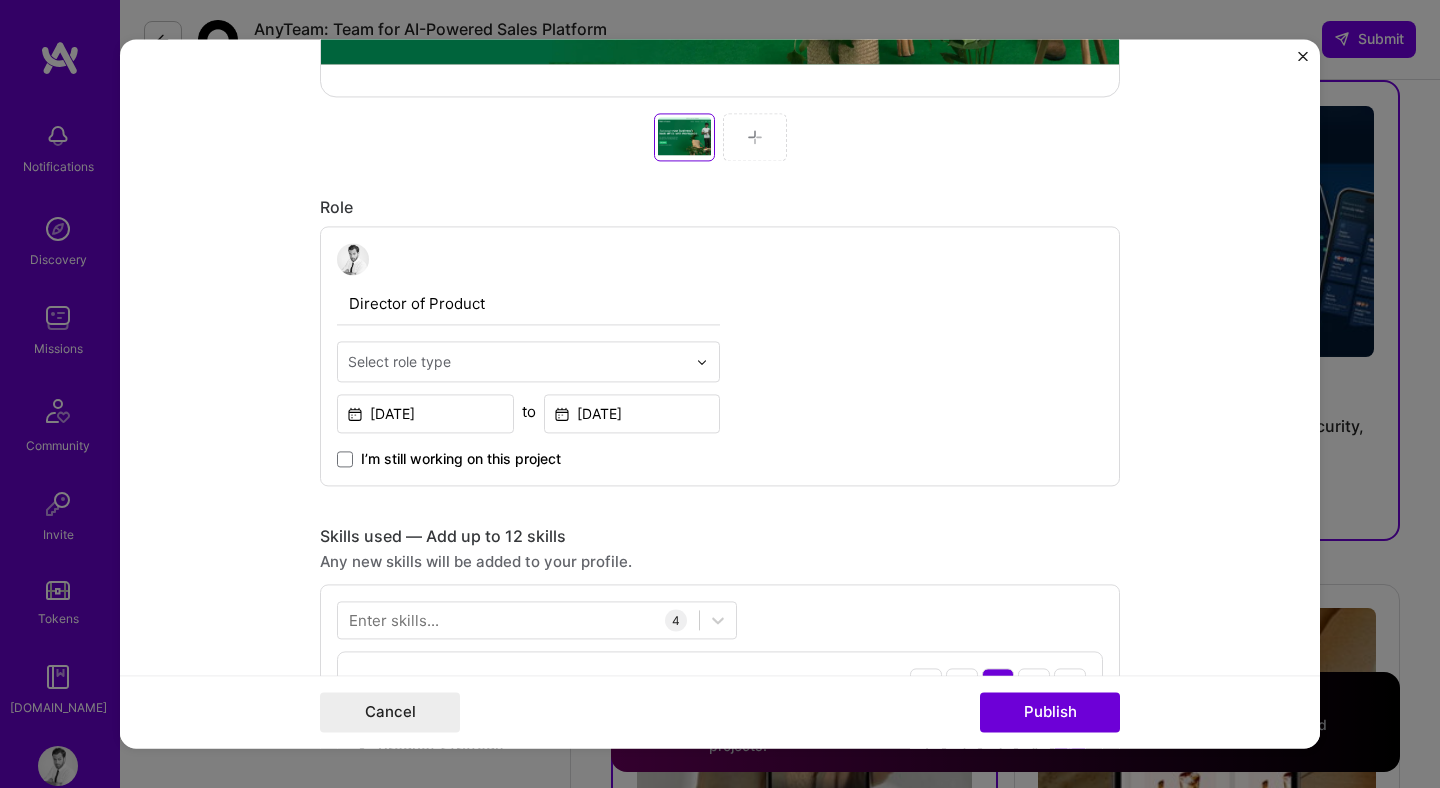 click at bounding box center (517, 361) 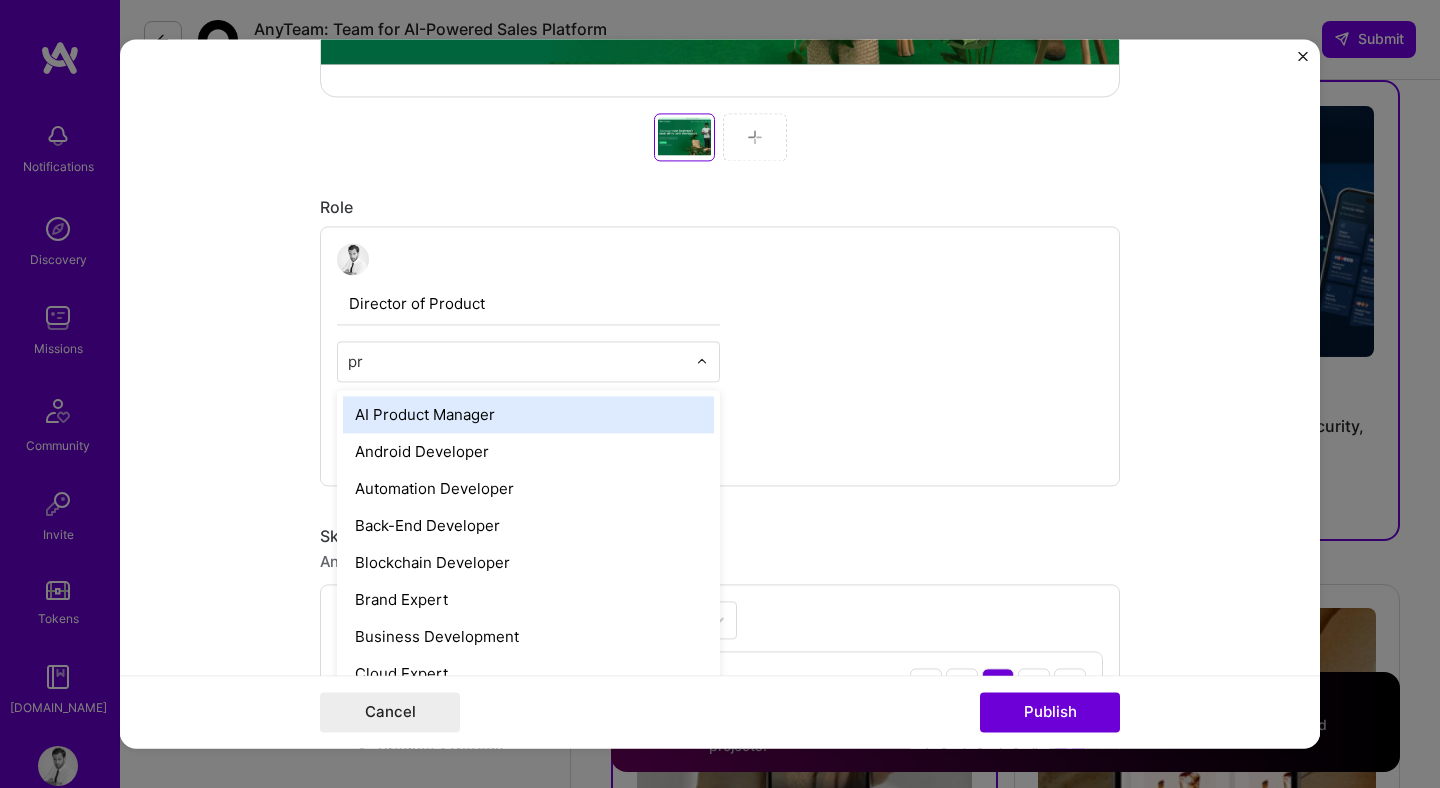 type on "pro" 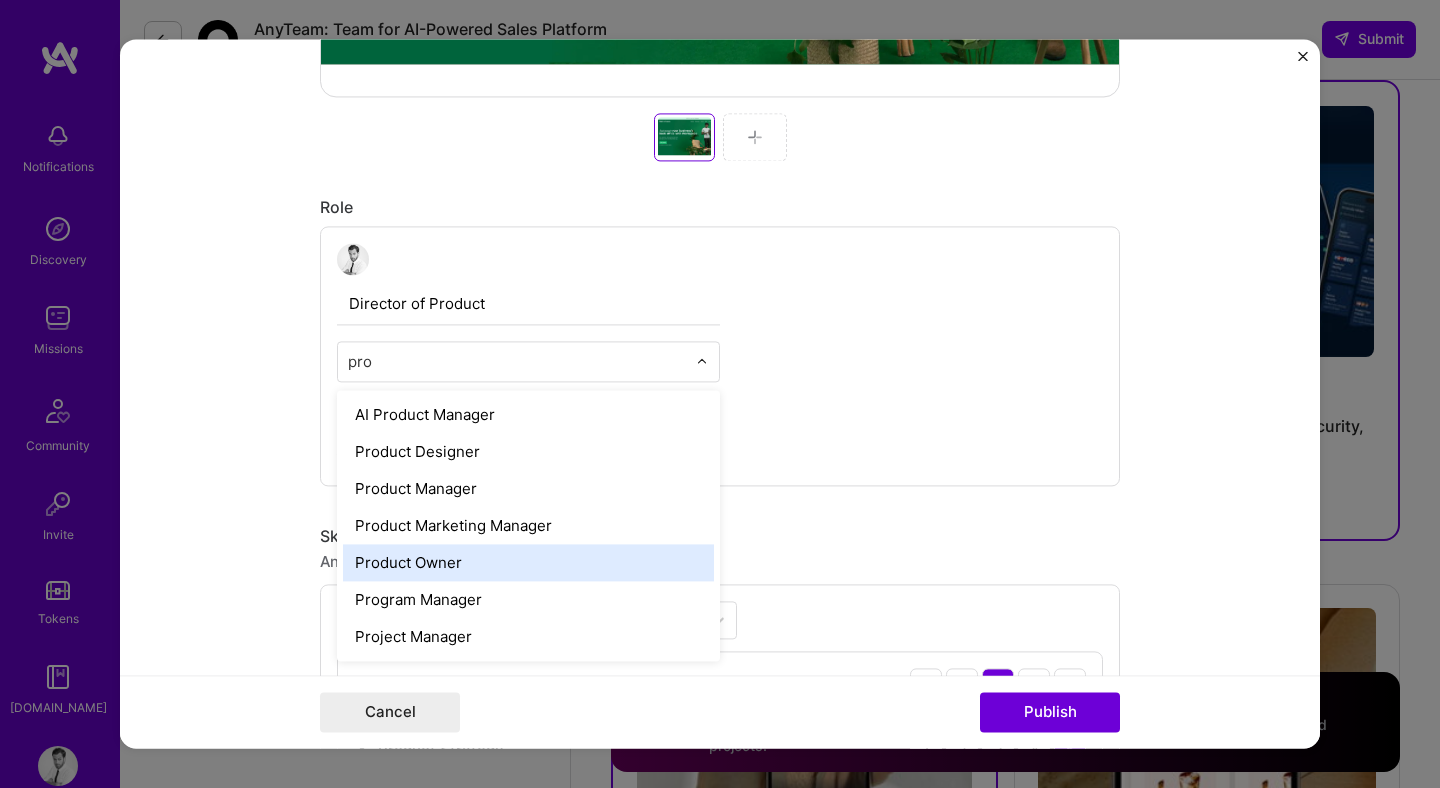 click on "Product Owner" at bounding box center [528, 562] 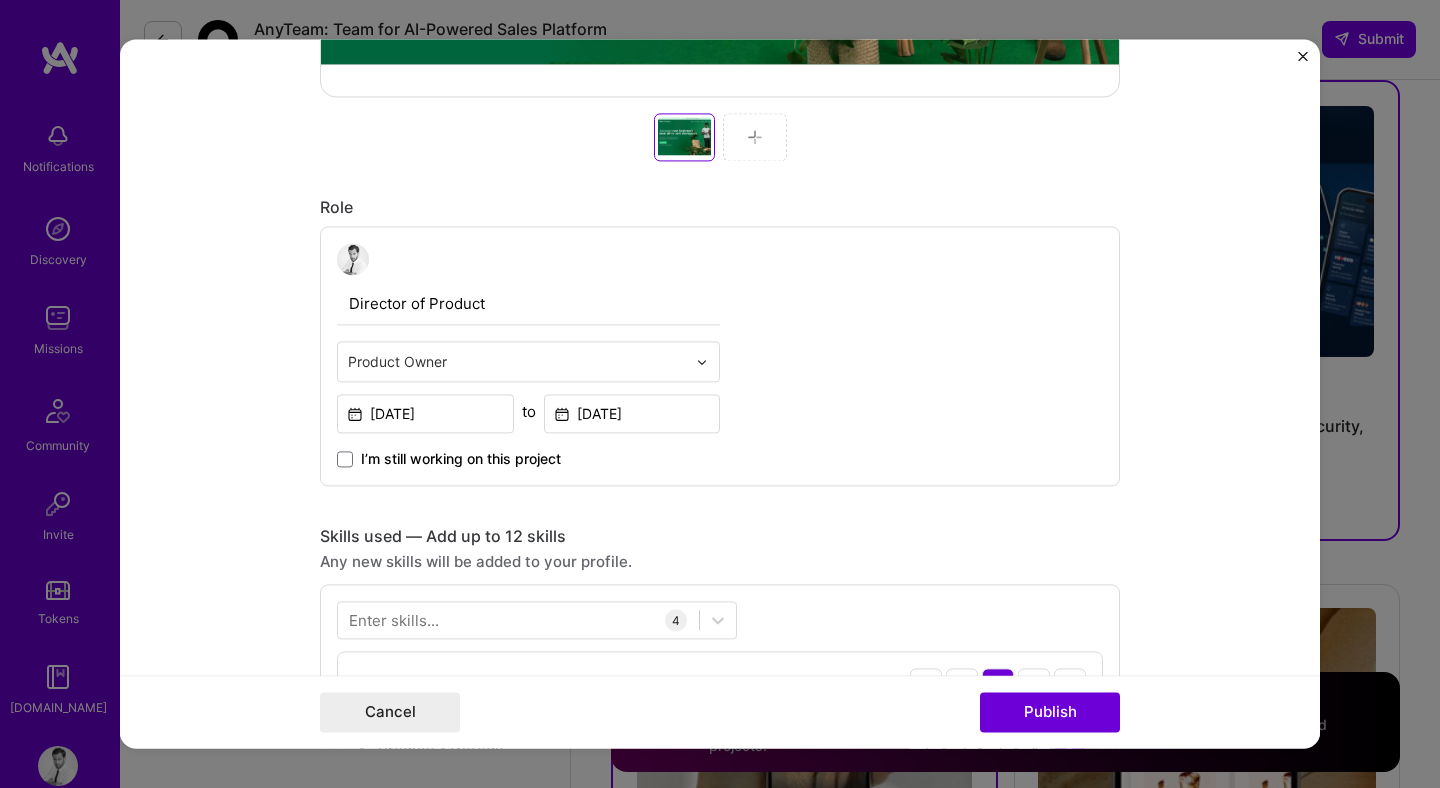 click on "Editing suggested project This project is suggested based on your LinkedIn, resume or A.Team activity. Project title Post-Merger Integration Leadership Company Fiverr.com
Project industry Industry Project Link (Optional)
Add New Image Remove Image Role Director of Product Product Owner Jan, 2018
to Jan, 2020
I’m still working on this project Skills used — Add up to 12 skills Any new skills will be added to your profile. Enter skills... 4 Analytics 1 2 3 4 5 Product Strategy 1 2 3 4 5 Roadmapping 1 2 3 4 5 Team Leadership 1 2 3 4 5 Did this role require you to manage team members? (Optional) Yes, I managed — team members. Were you involved from inception to launch (0  ->  1)? (Optional) Zero to one is creation and development of a unique product from the ground up. I was involved in zero to one with this project Add metrics (Optional) Project details   100 characters minimum 122" at bounding box center [720, 393] 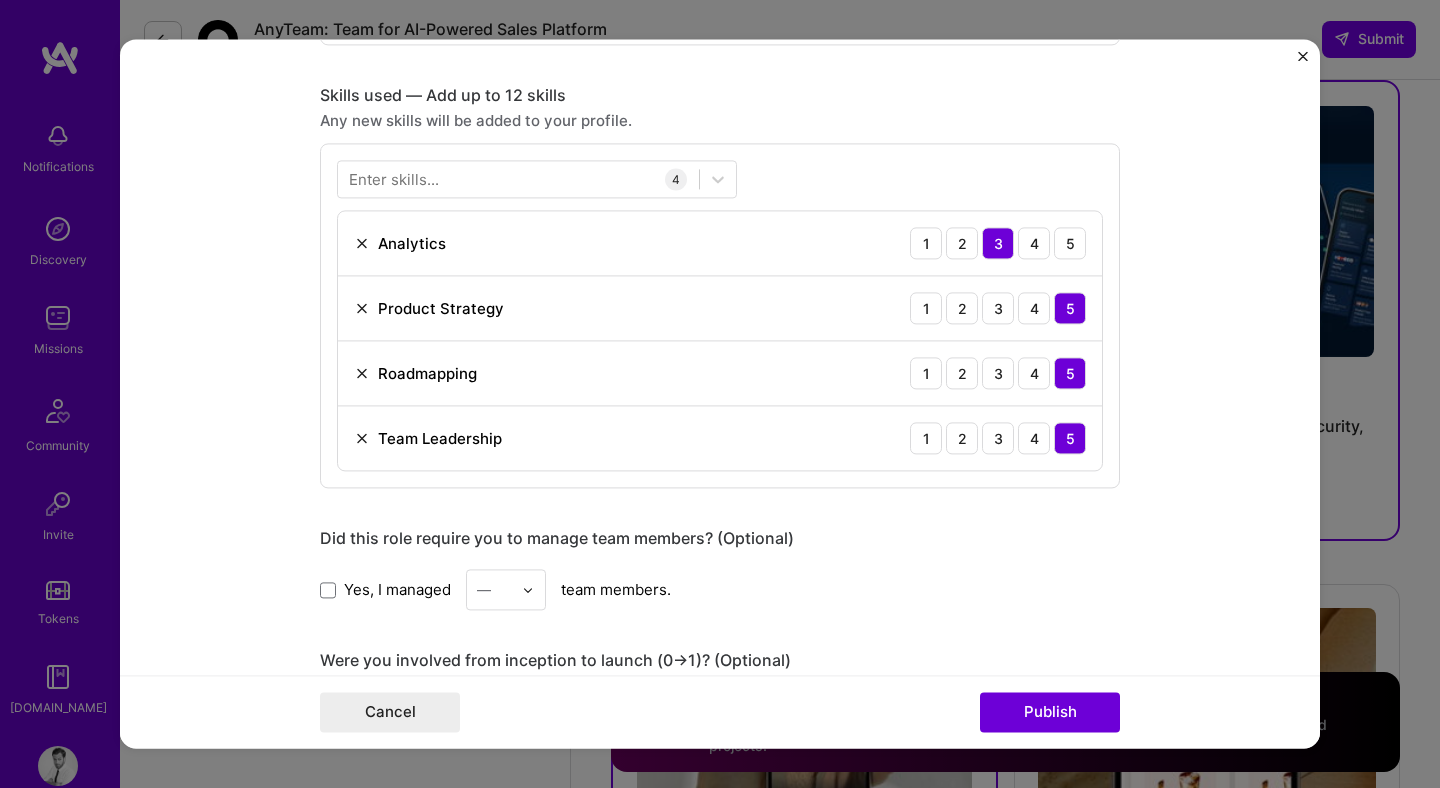 scroll, scrollTop: 1437, scrollLeft: 0, axis: vertical 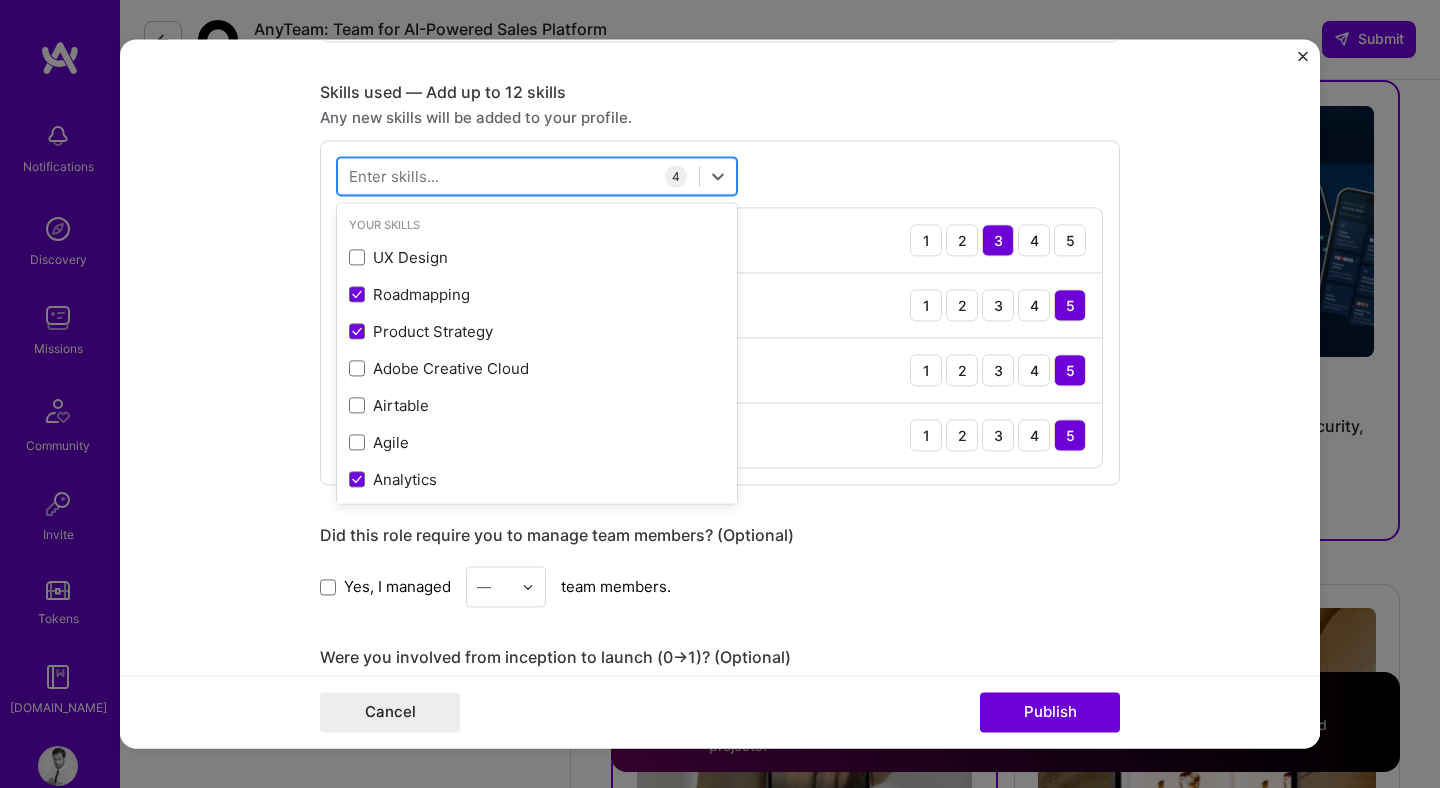 click at bounding box center [518, 176] 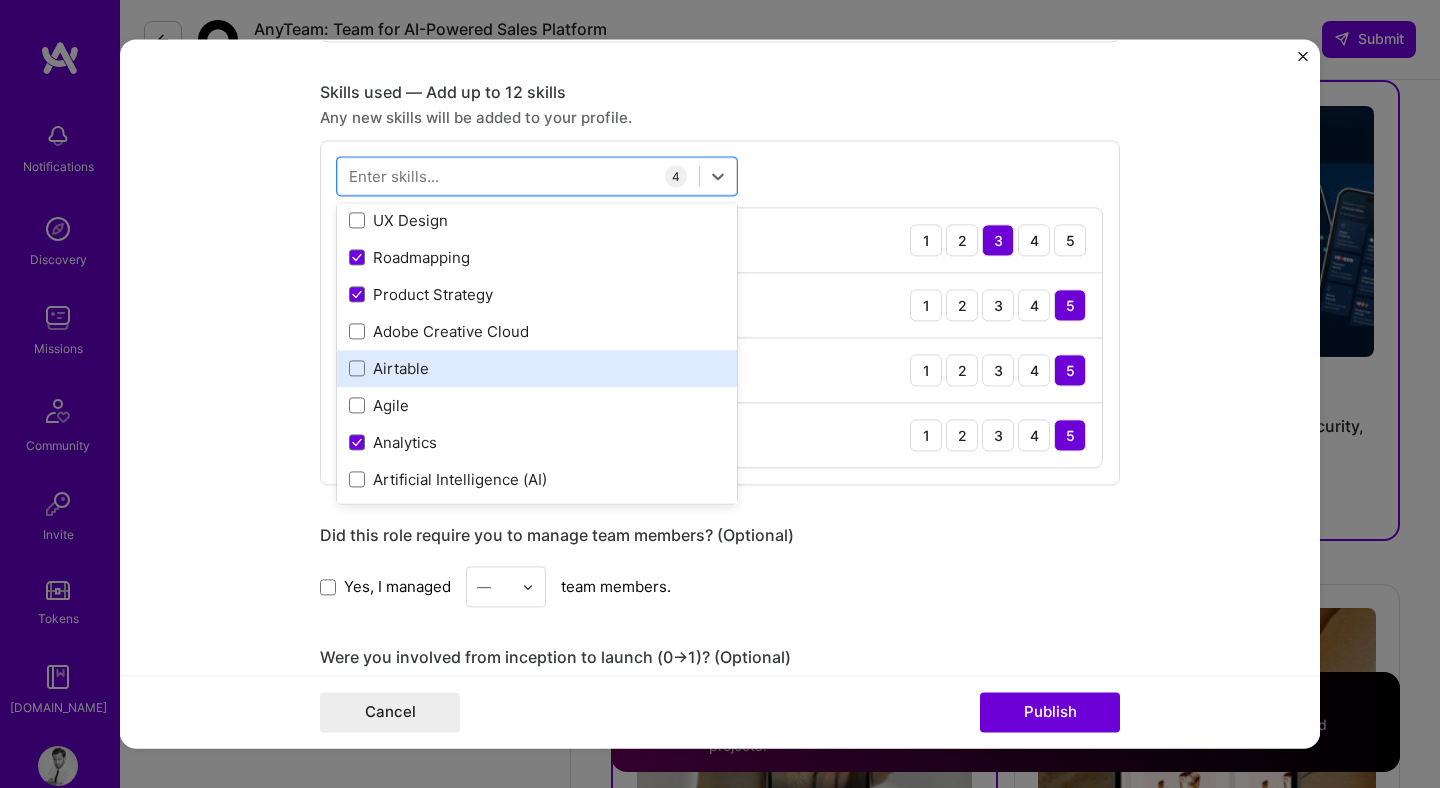 scroll, scrollTop: 207, scrollLeft: 0, axis: vertical 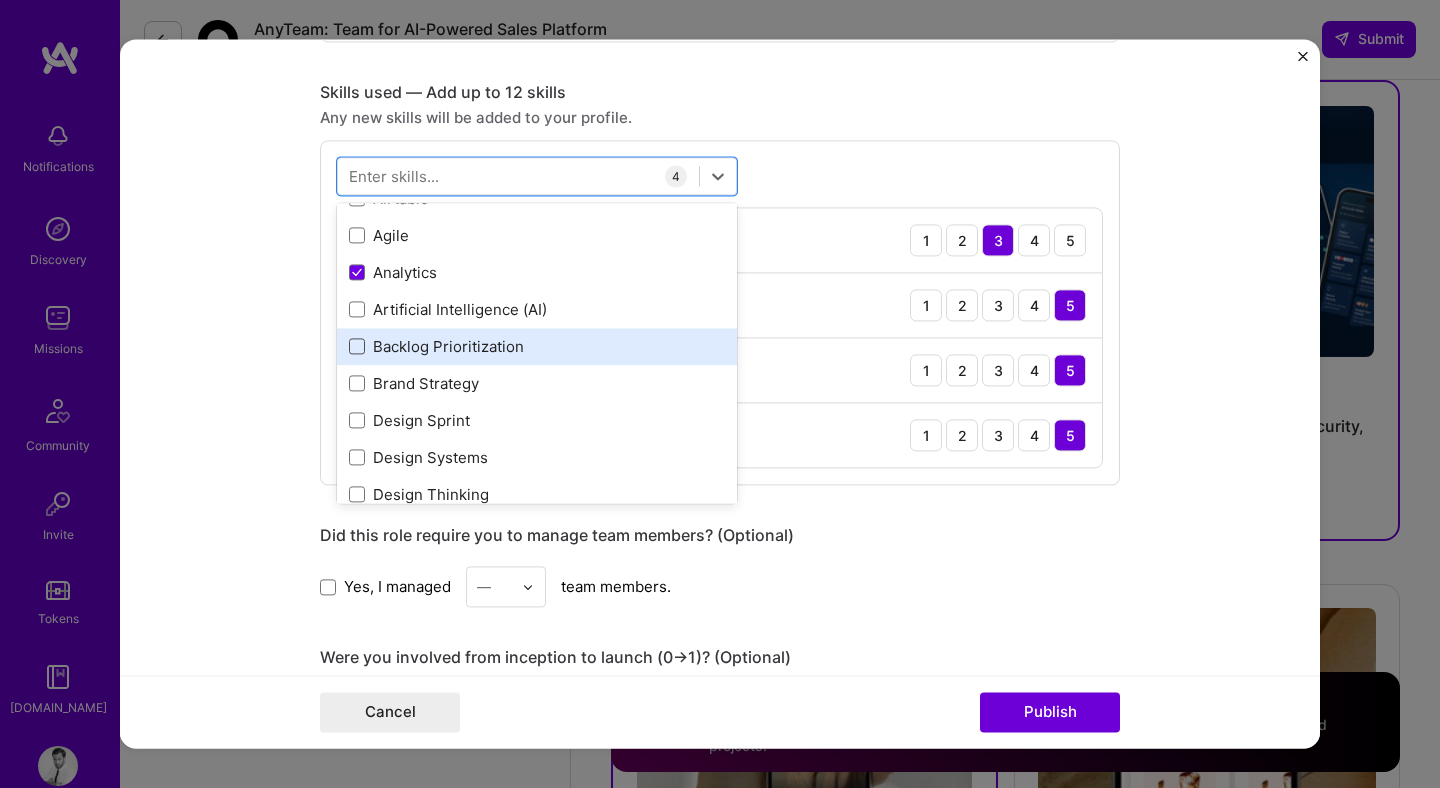click at bounding box center [357, 347] 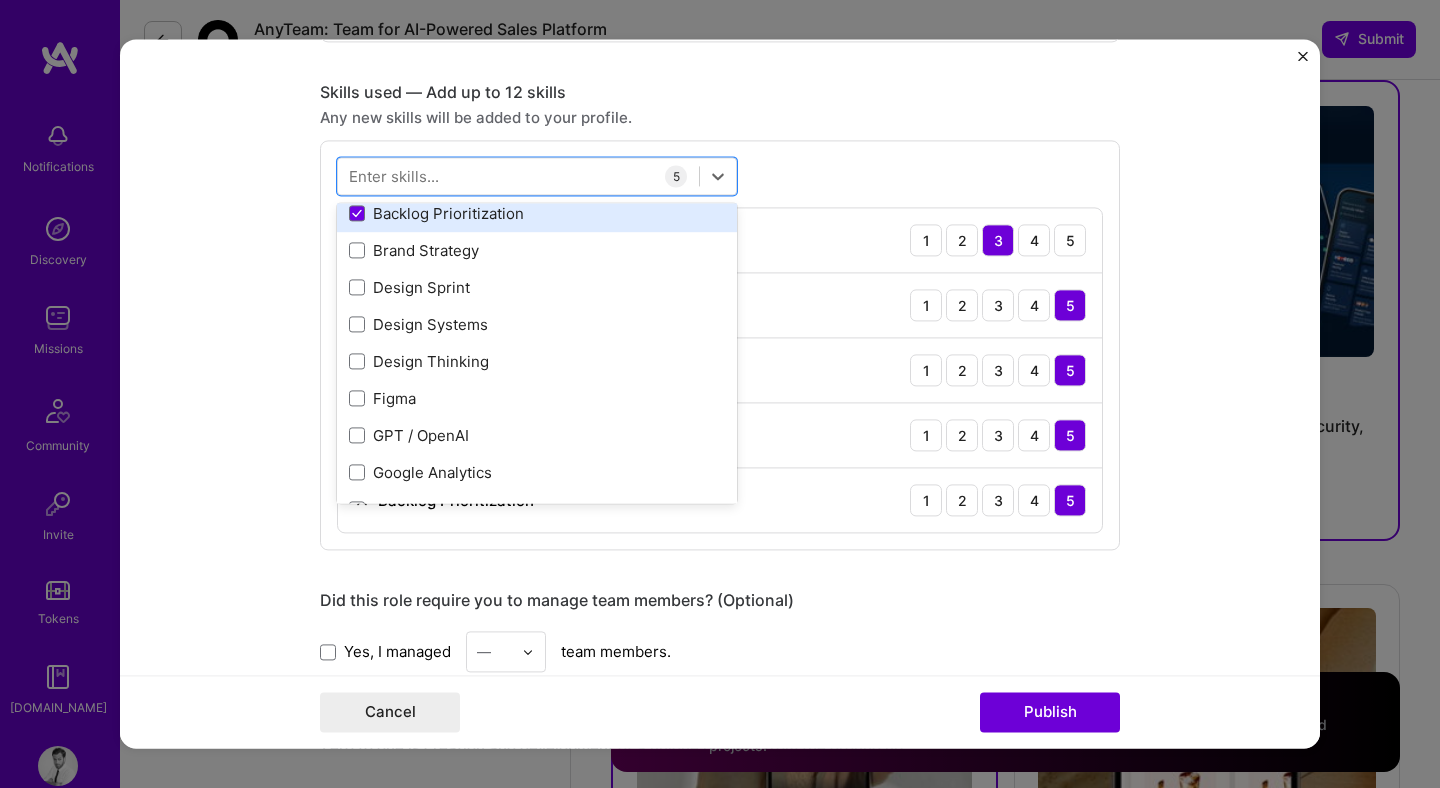 scroll, scrollTop: 425, scrollLeft: 0, axis: vertical 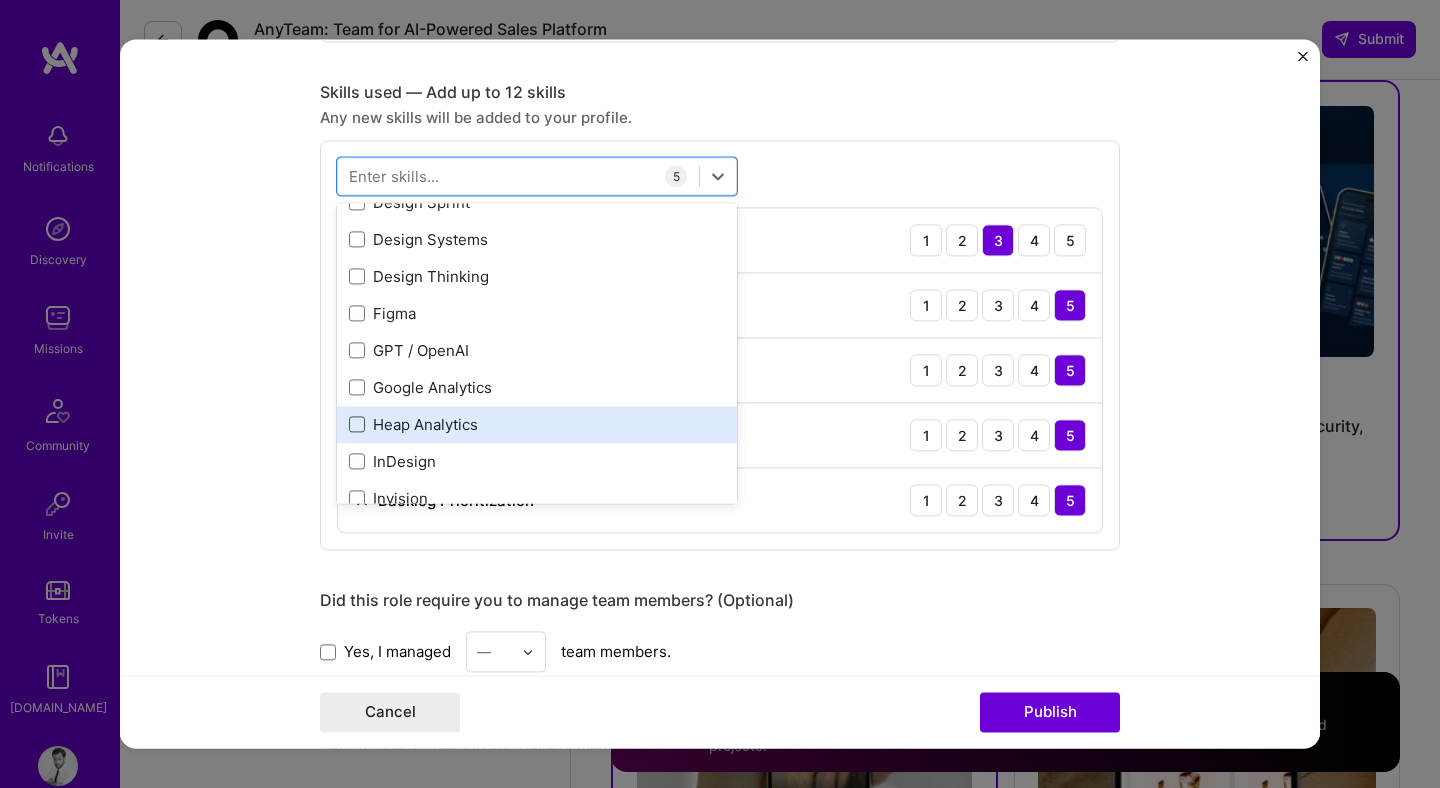 click at bounding box center [357, 425] 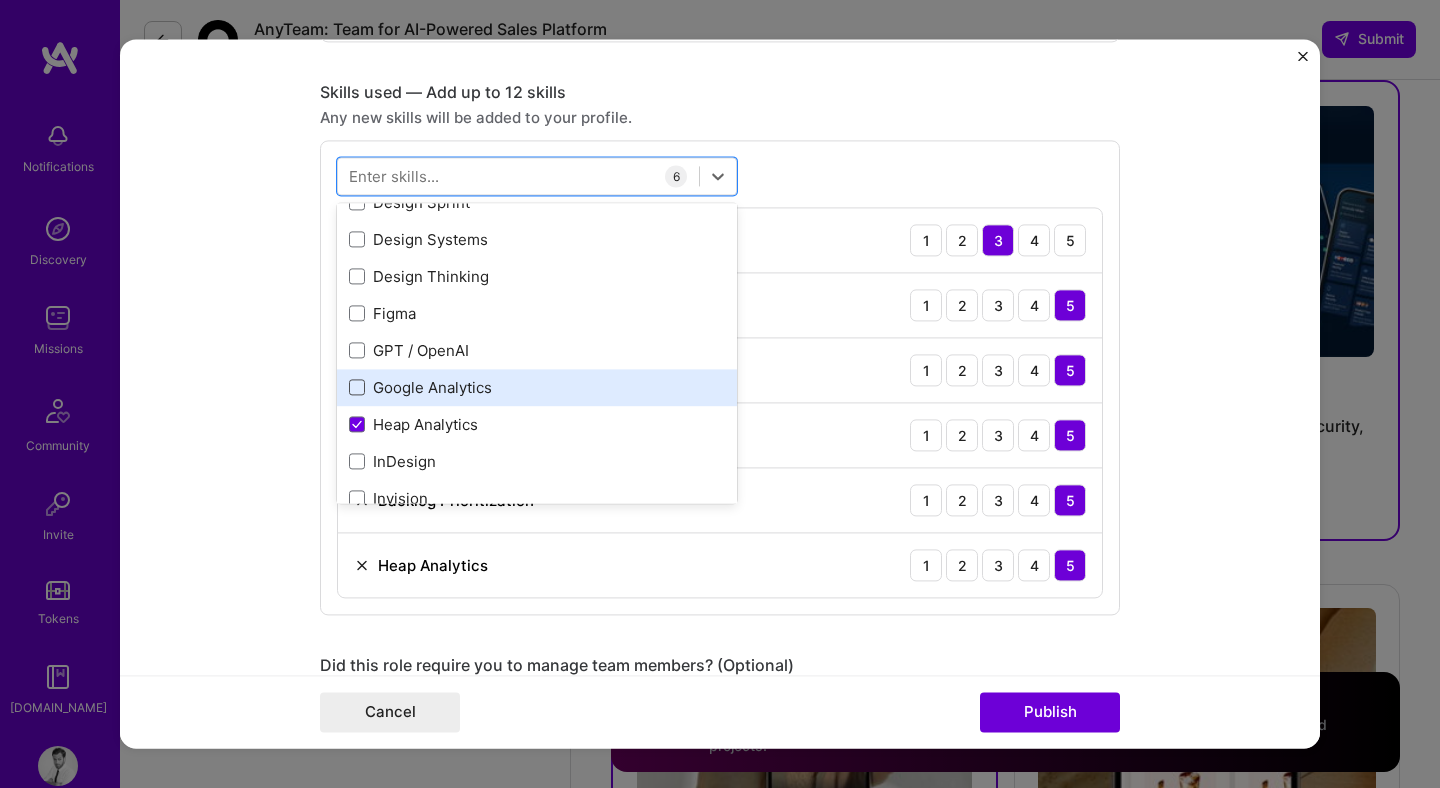 click at bounding box center [357, 388] 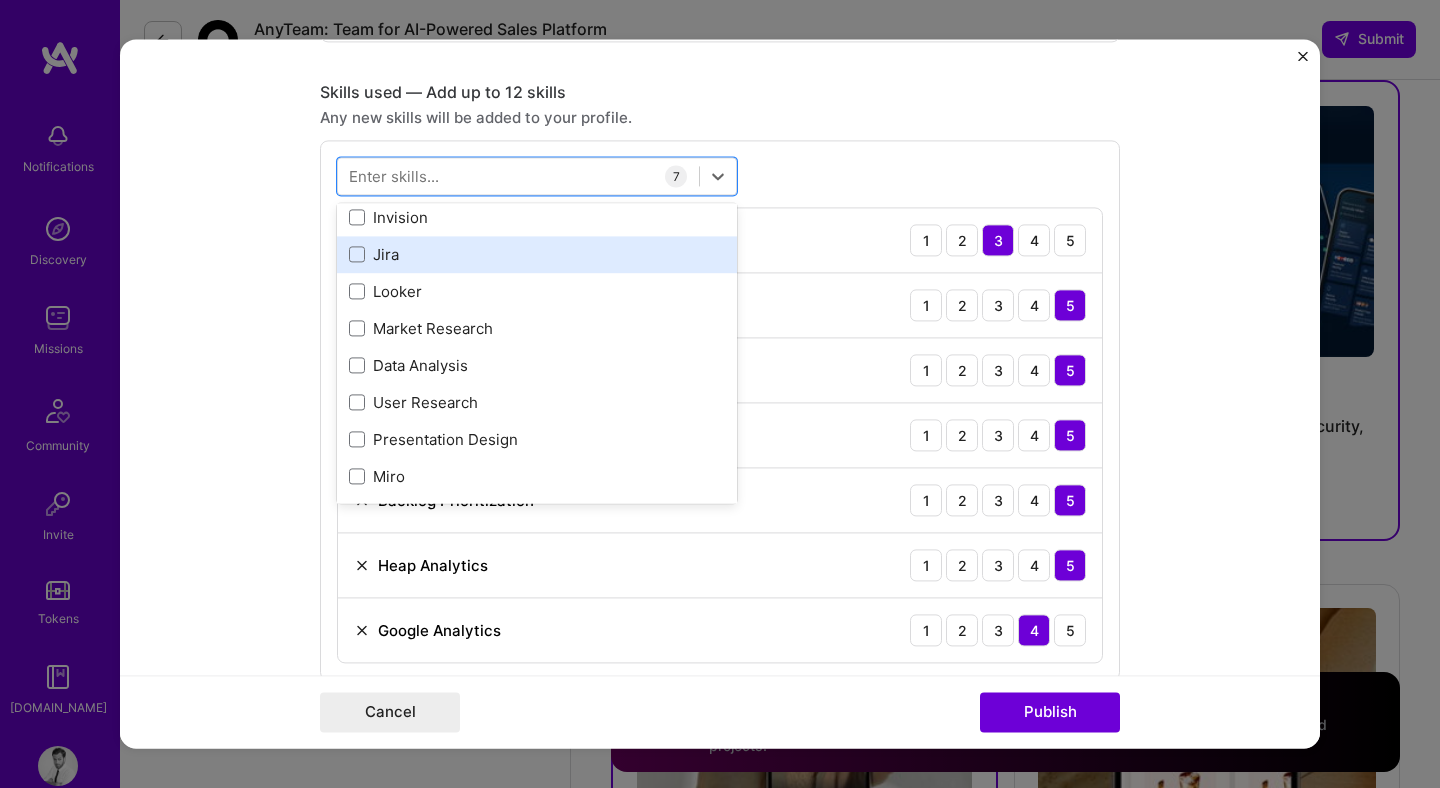 scroll, scrollTop: 717, scrollLeft: 0, axis: vertical 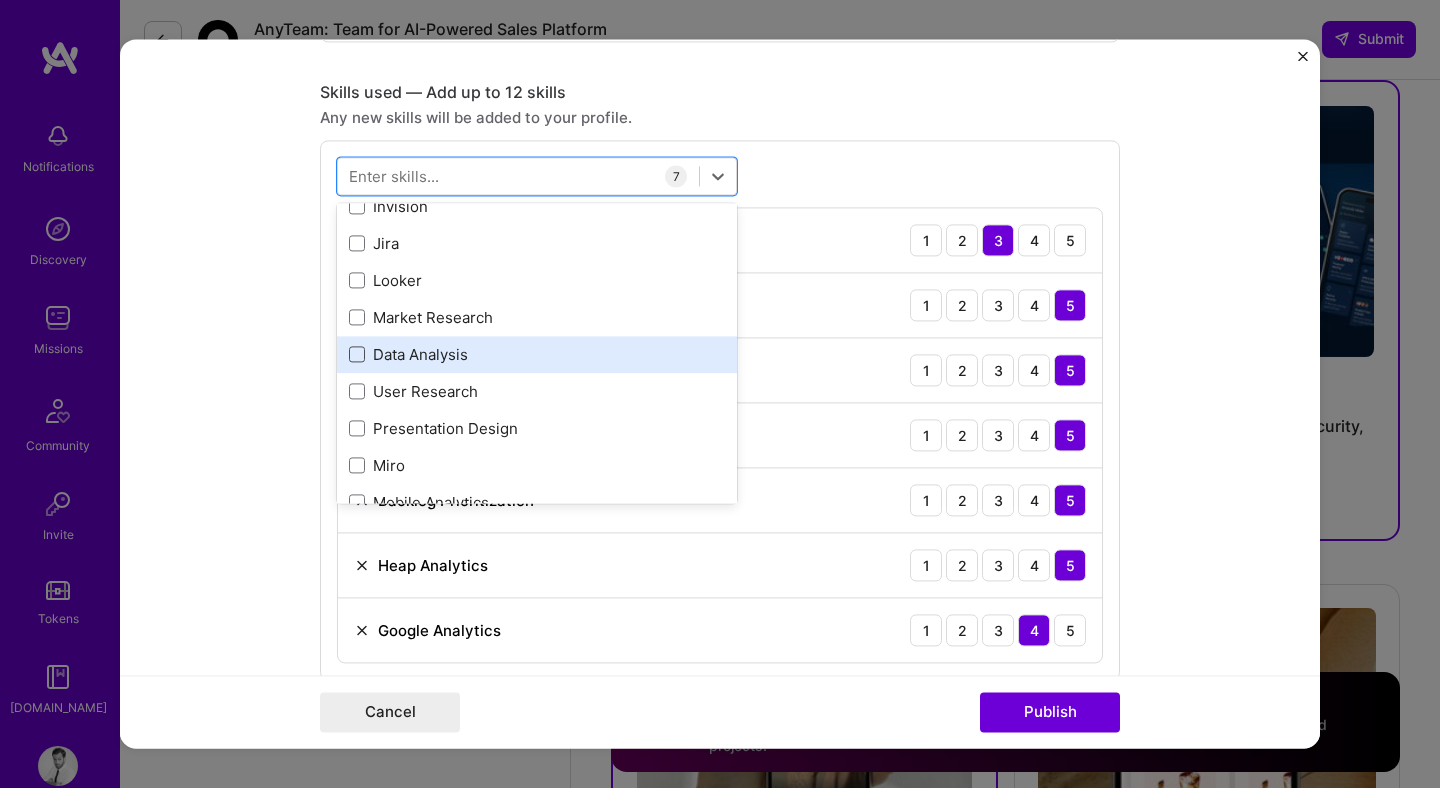 click at bounding box center (357, 355) 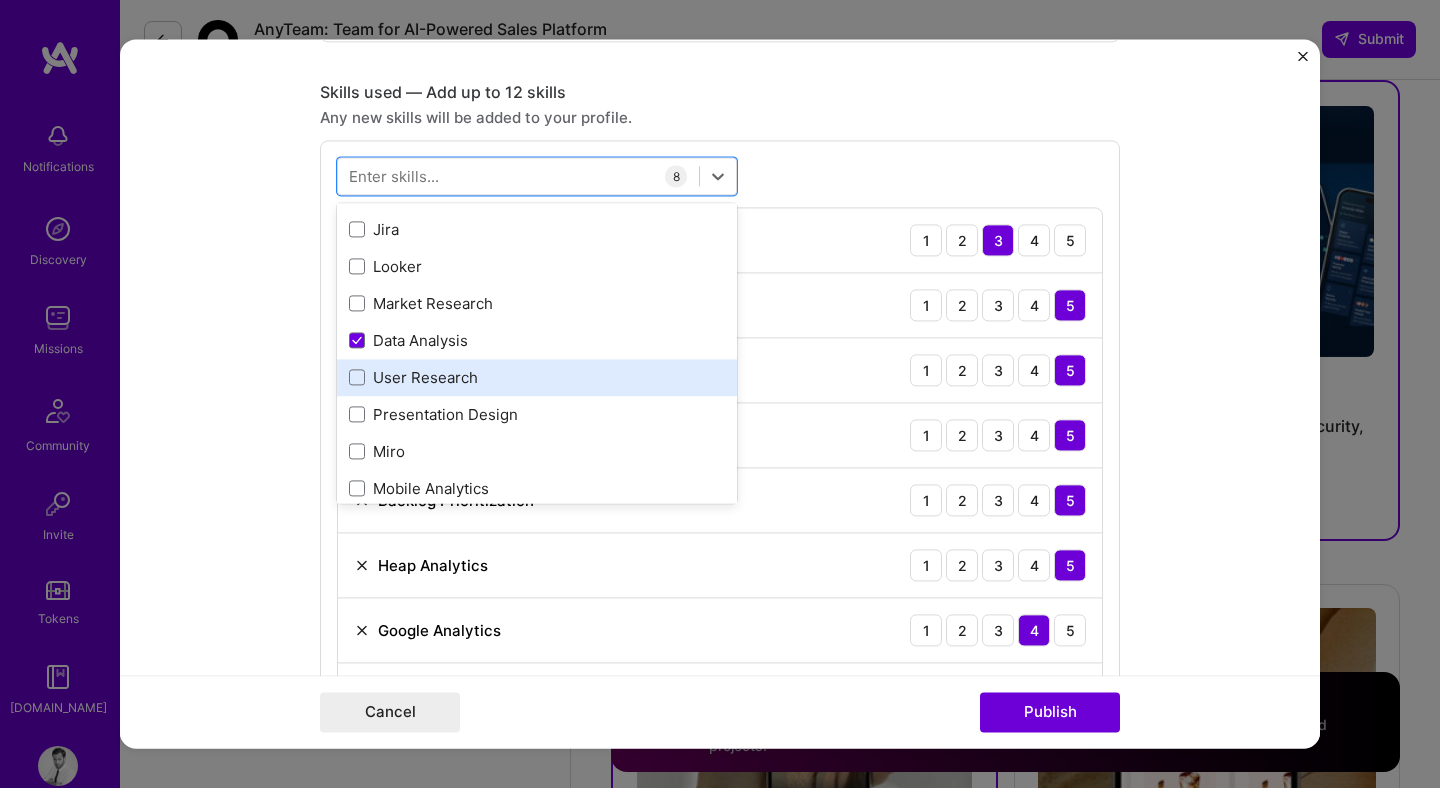 scroll, scrollTop: 750, scrollLeft: 0, axis: vertical 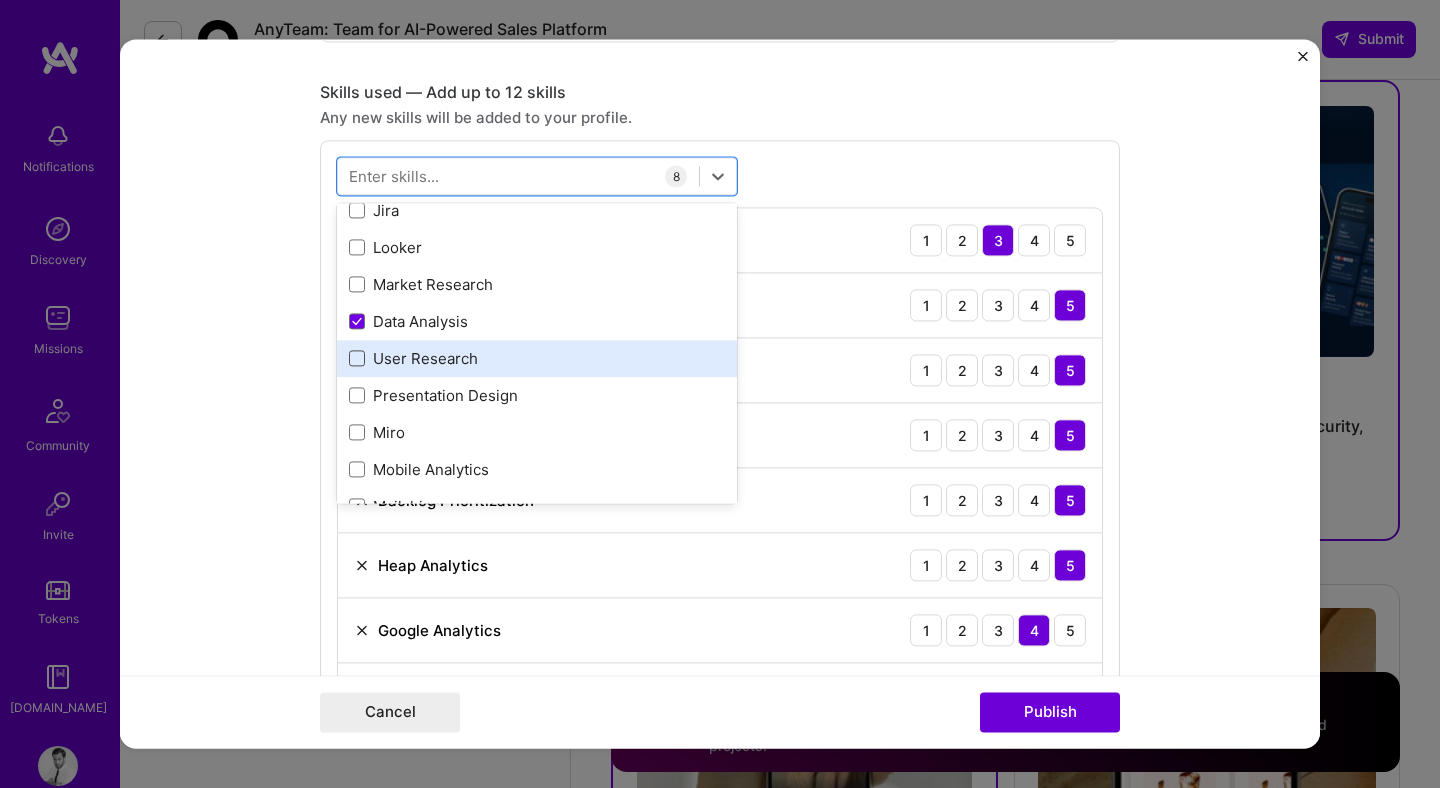 click at bounding box center (357, 359) 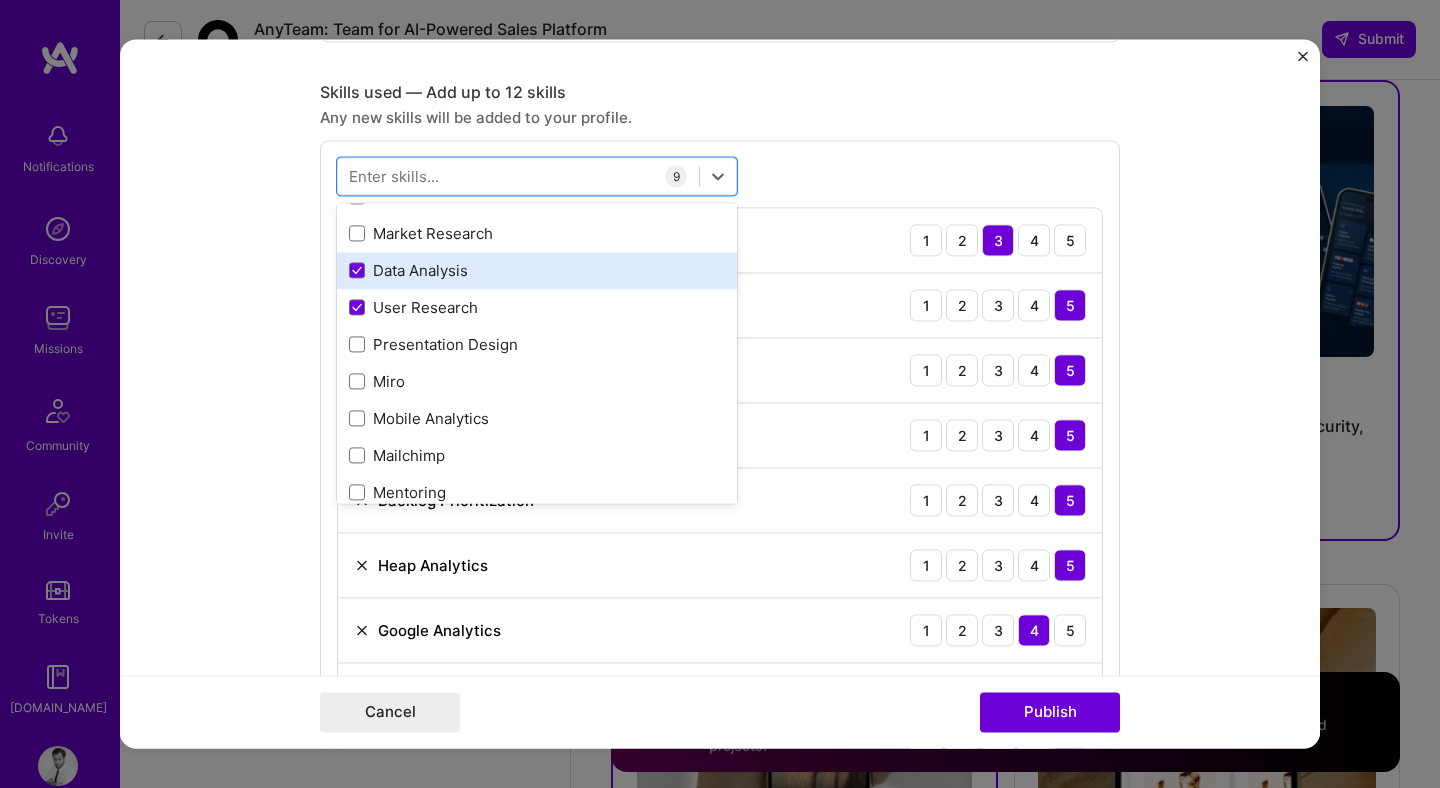 scroll, scrollTop: 903, scrollLeft: 0, axis: vertical 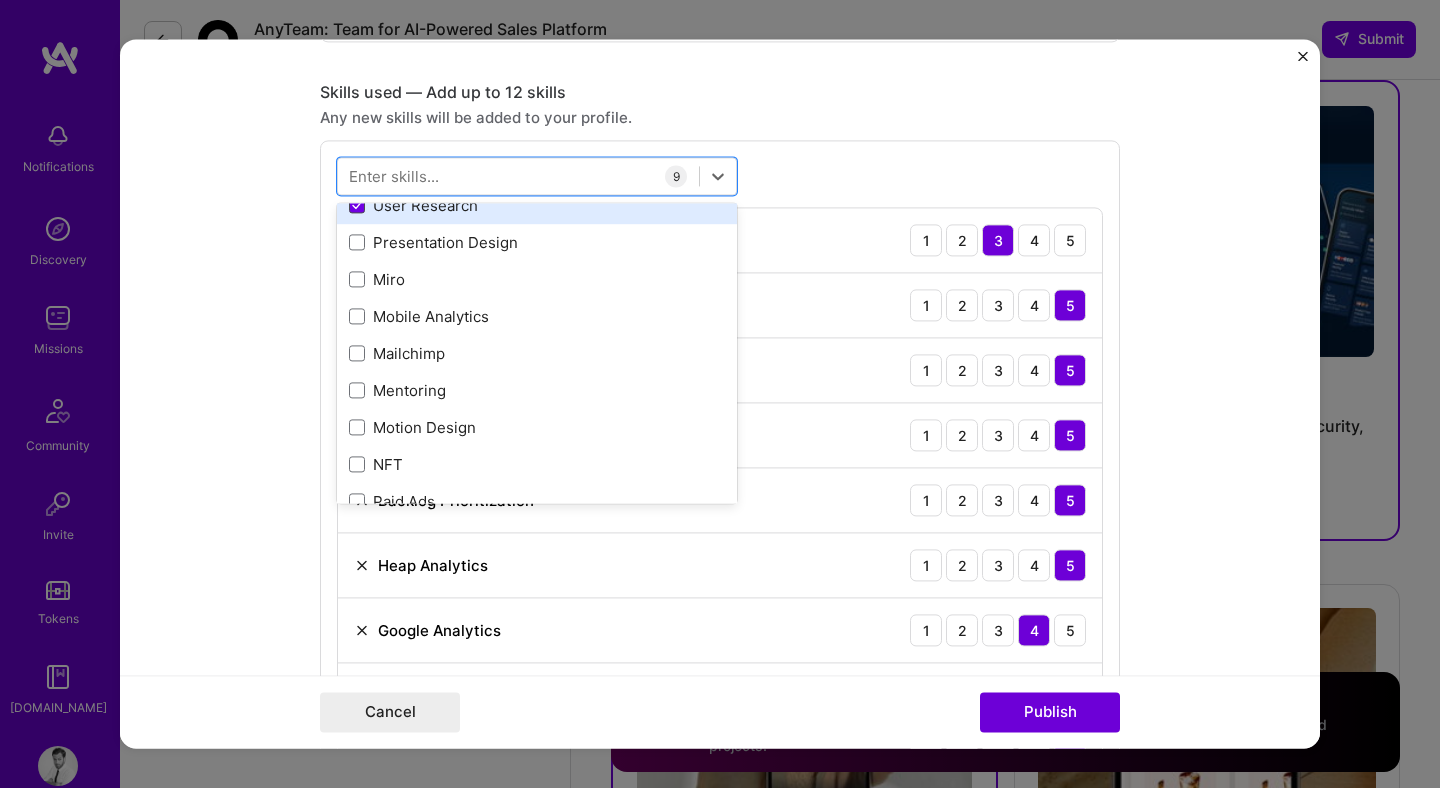 click at bounding box center [357, 206] 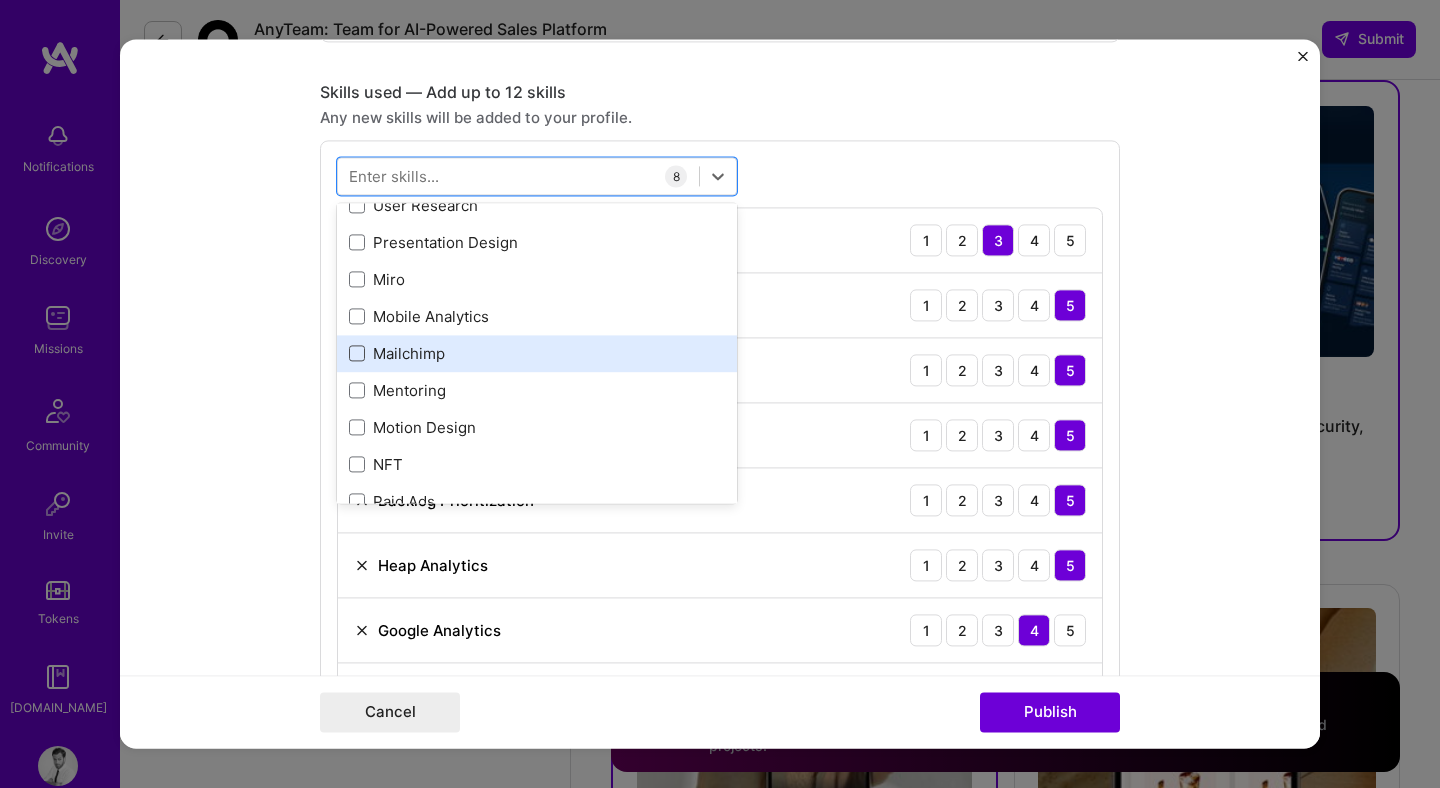 scroll, scrollTop: 883, scrollLeft: 0, axis: vertical 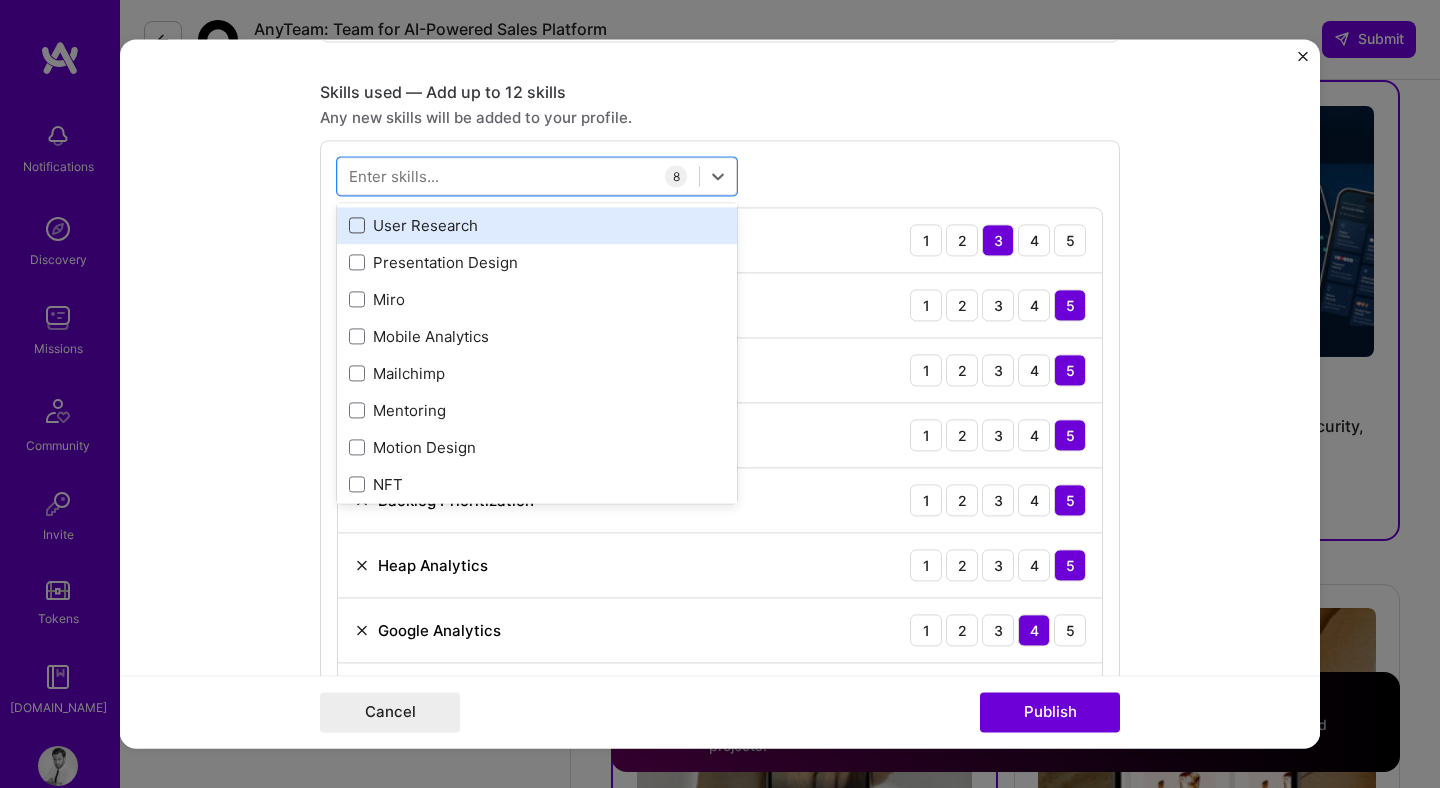 click at bounding box center [357, 226] 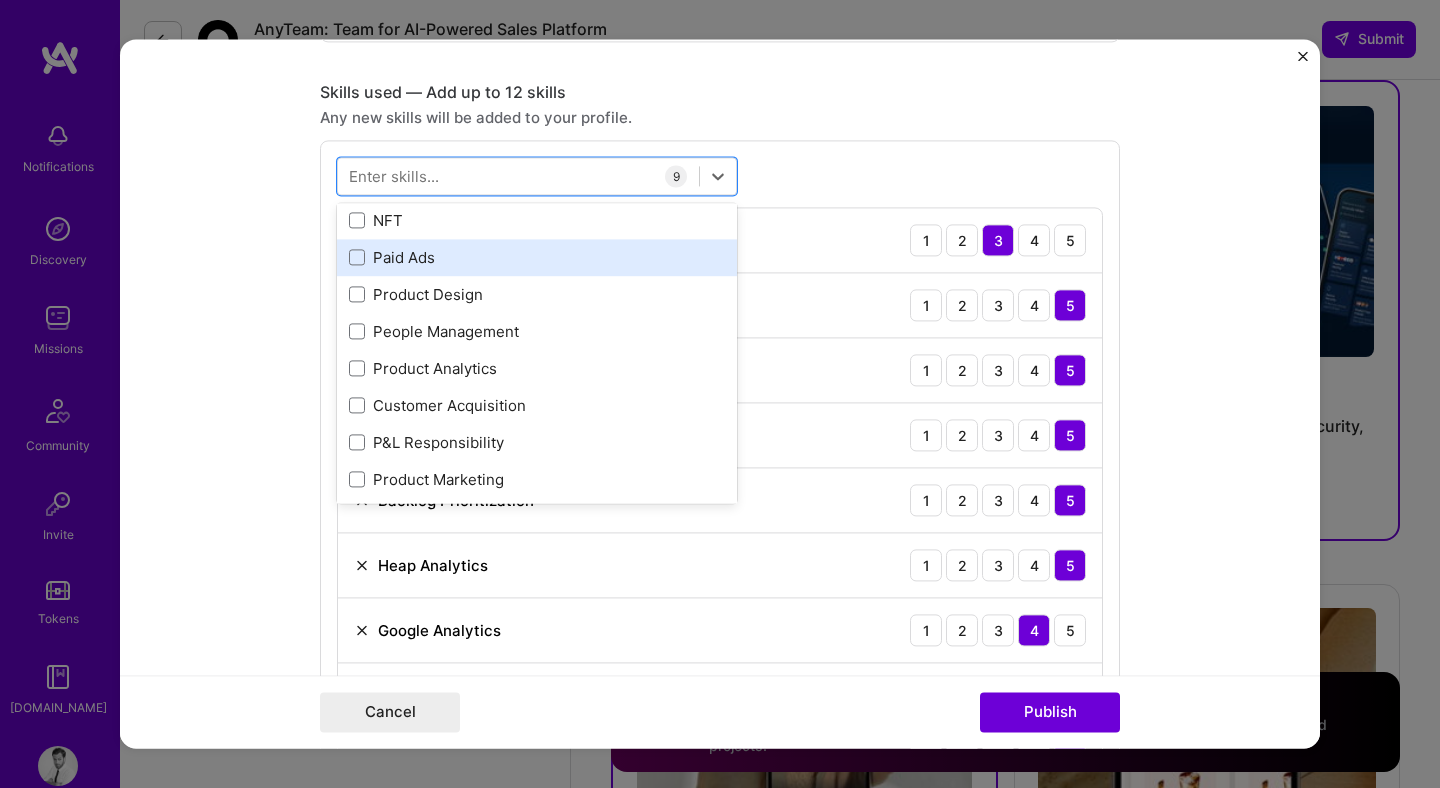 scroll, scrollTop: 1148, scrollLeft: 0, axis: vertical 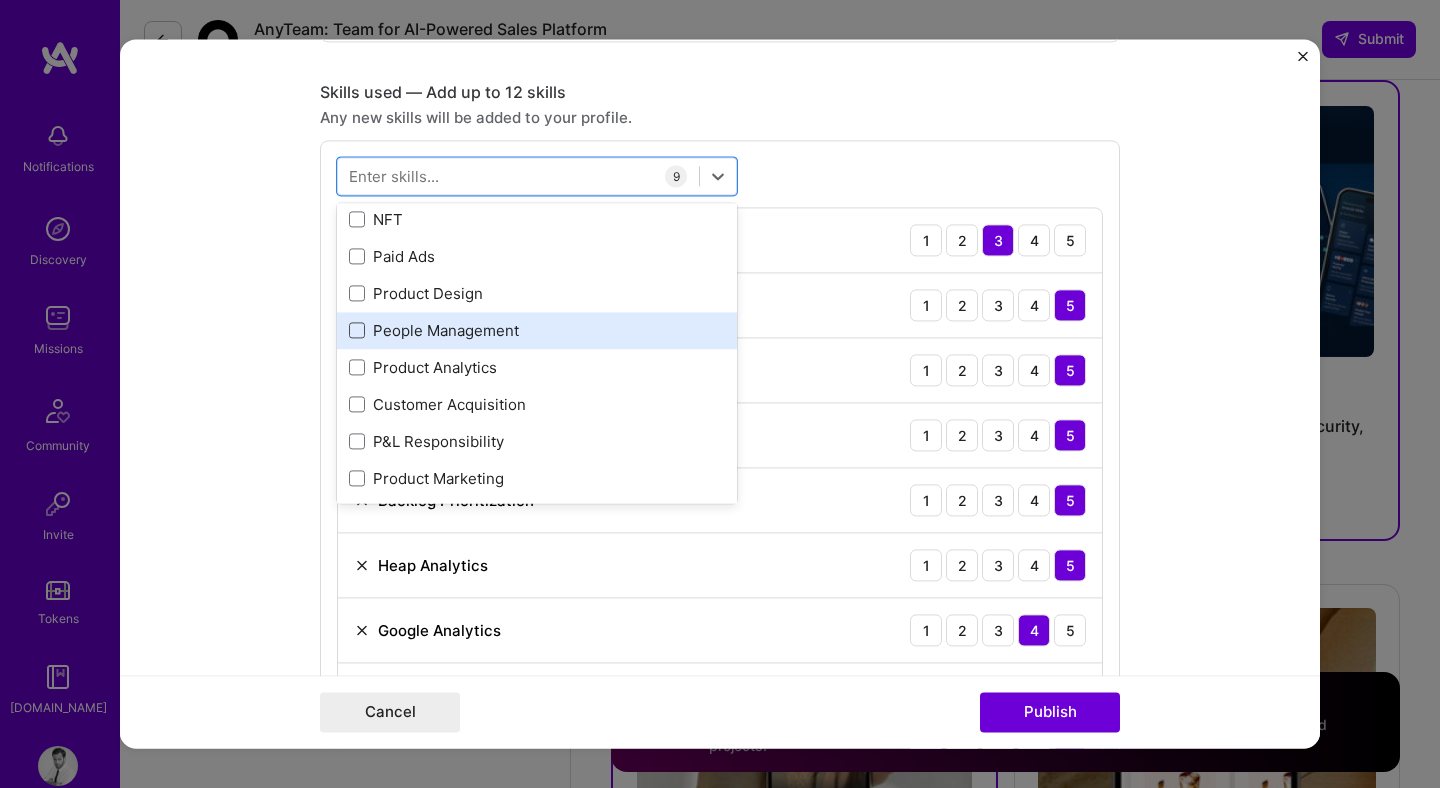 click at bounding box center (357, 331) 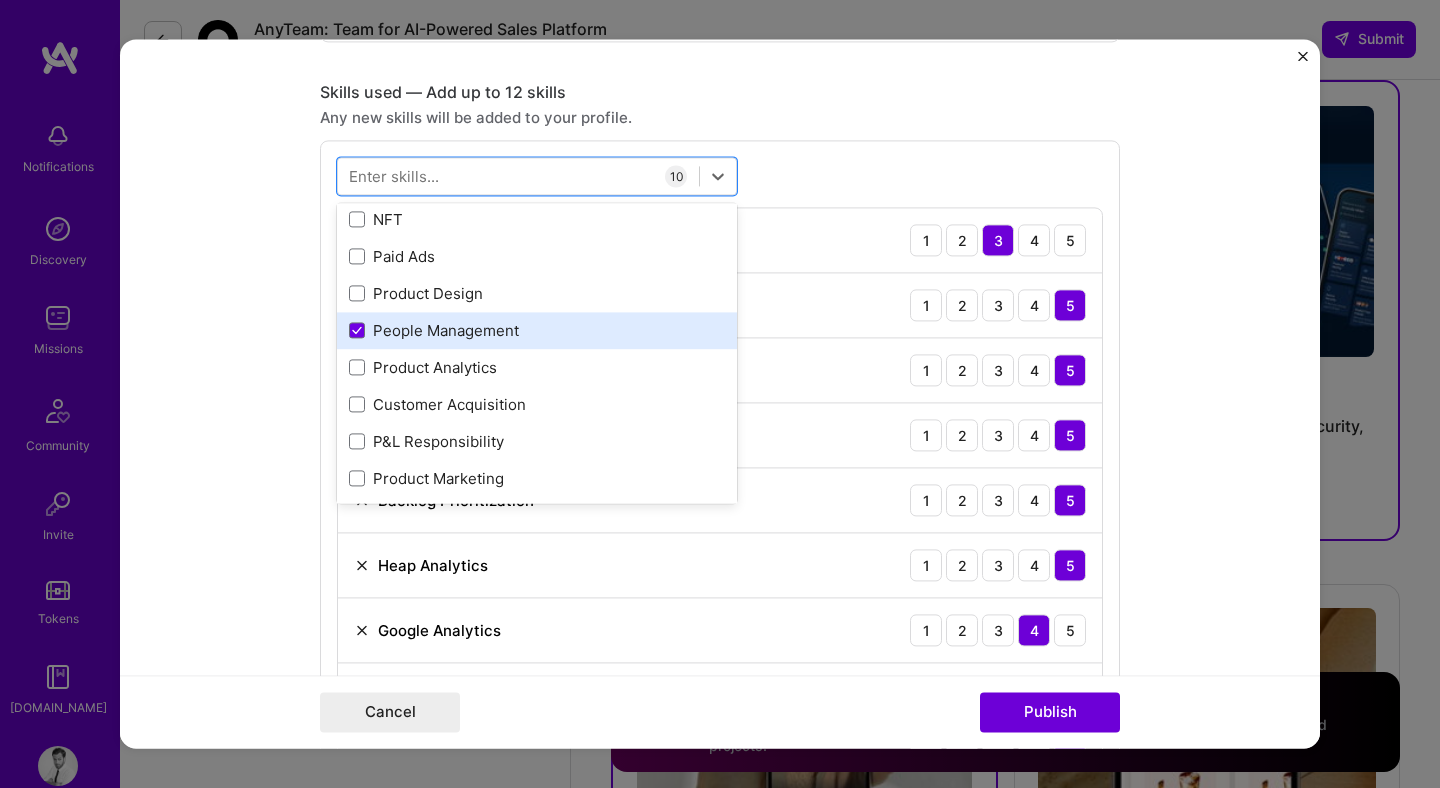scroll, scrollTop: 1170, scrollLeft: 0, axis: vertical 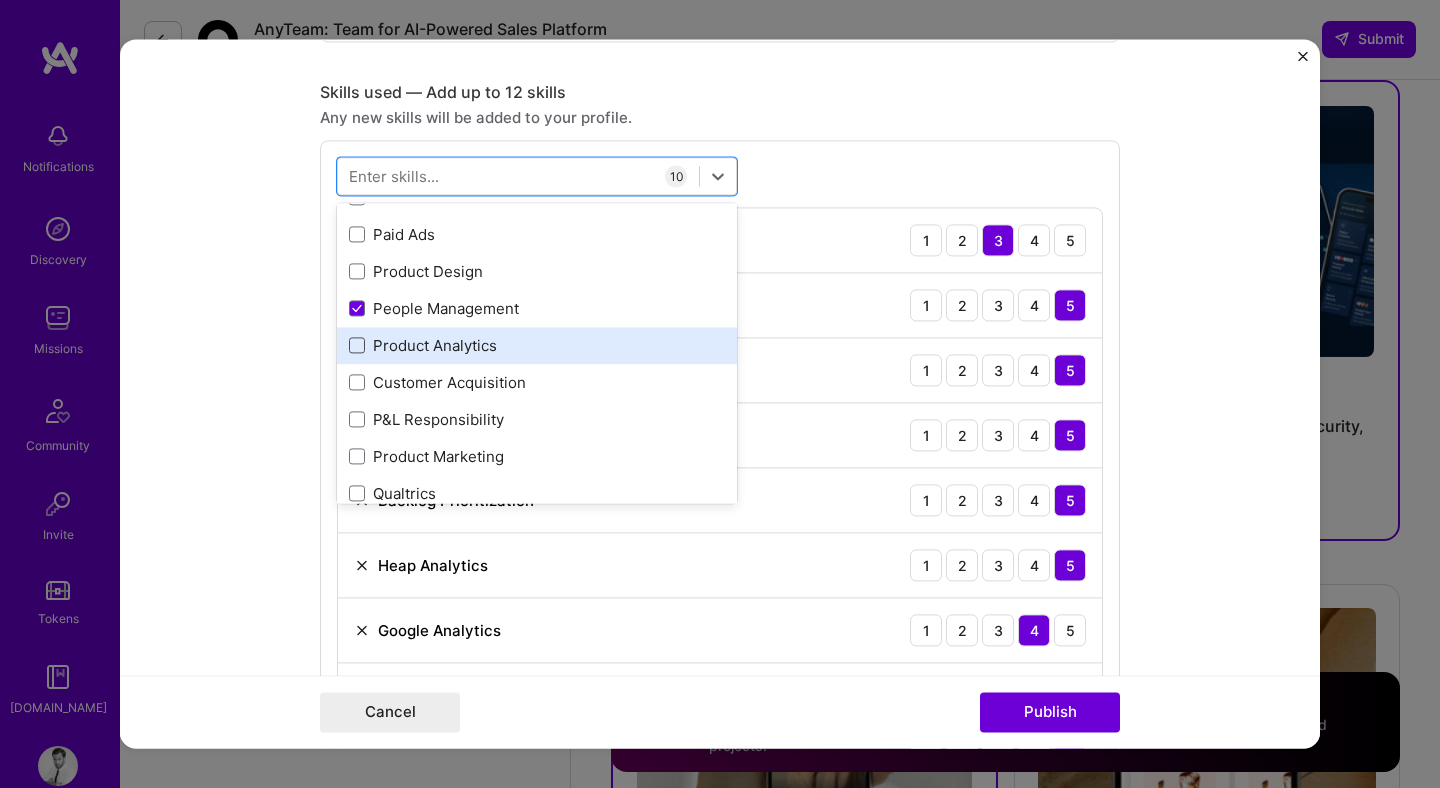 click at bounding box center (357, 346) 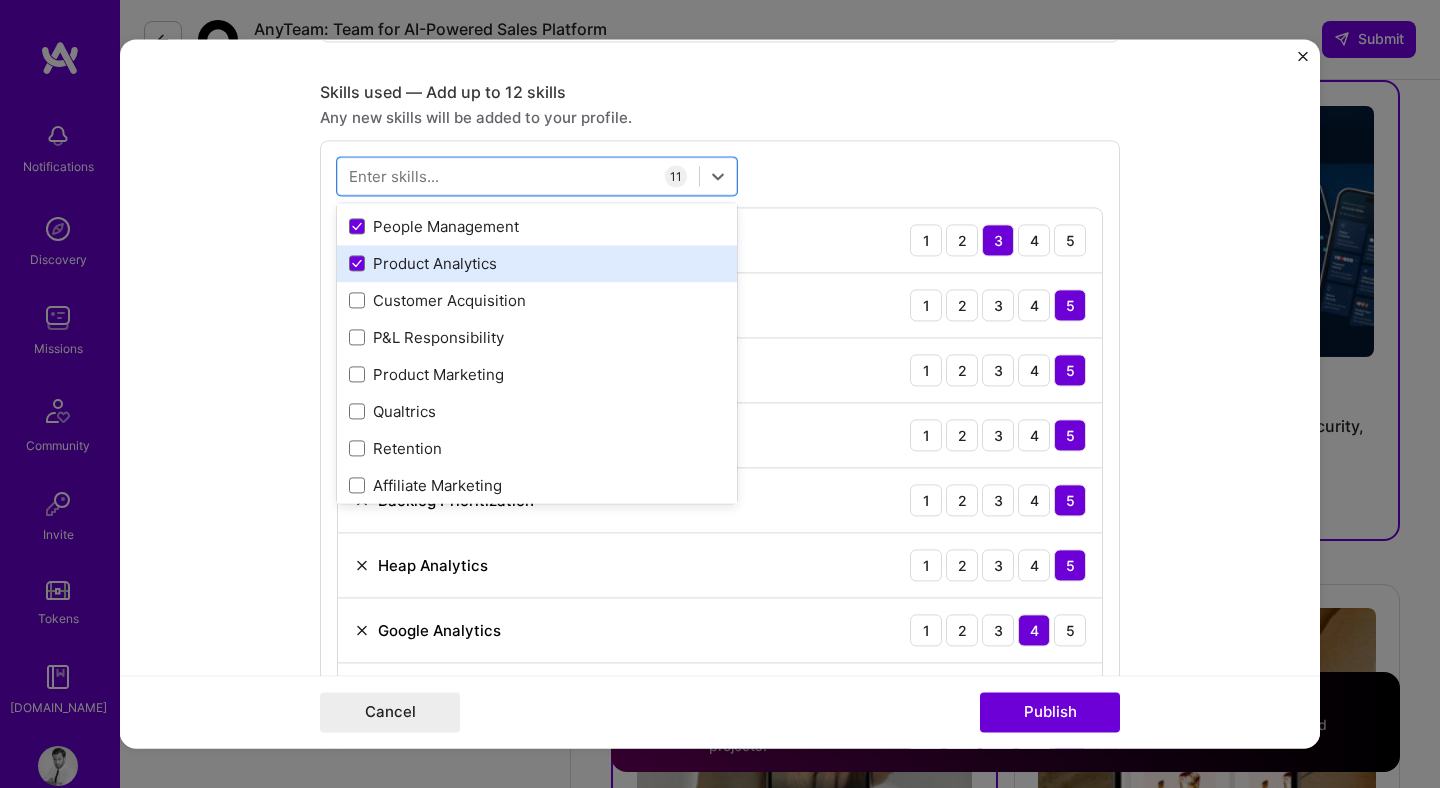 scroll, scrollTop: 1254, scrollLeft: 0, axis: vertical 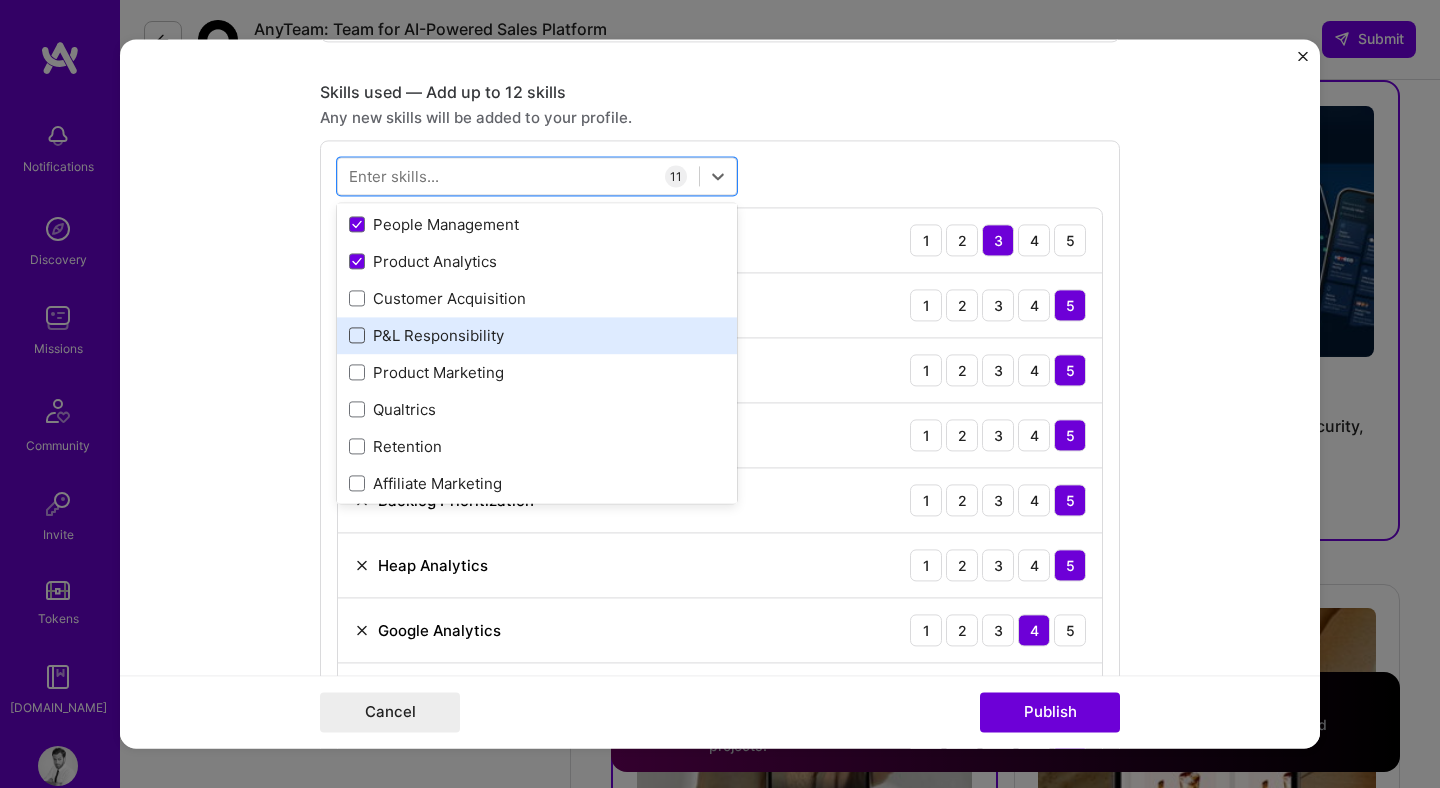 click at bounding box center (357, 336) 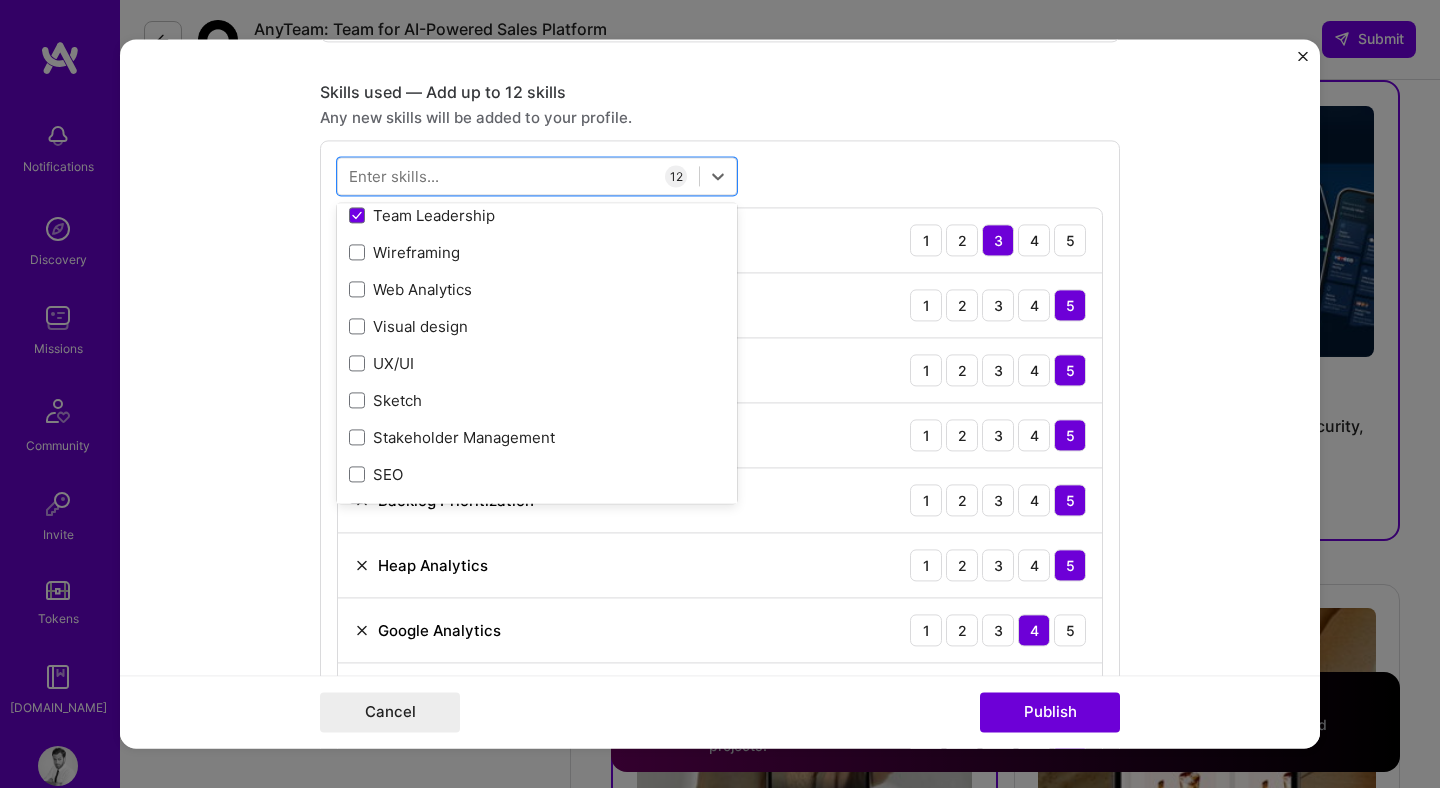 scroll, scrollTop: 1707, scrollLeft: 0, axis: vertical 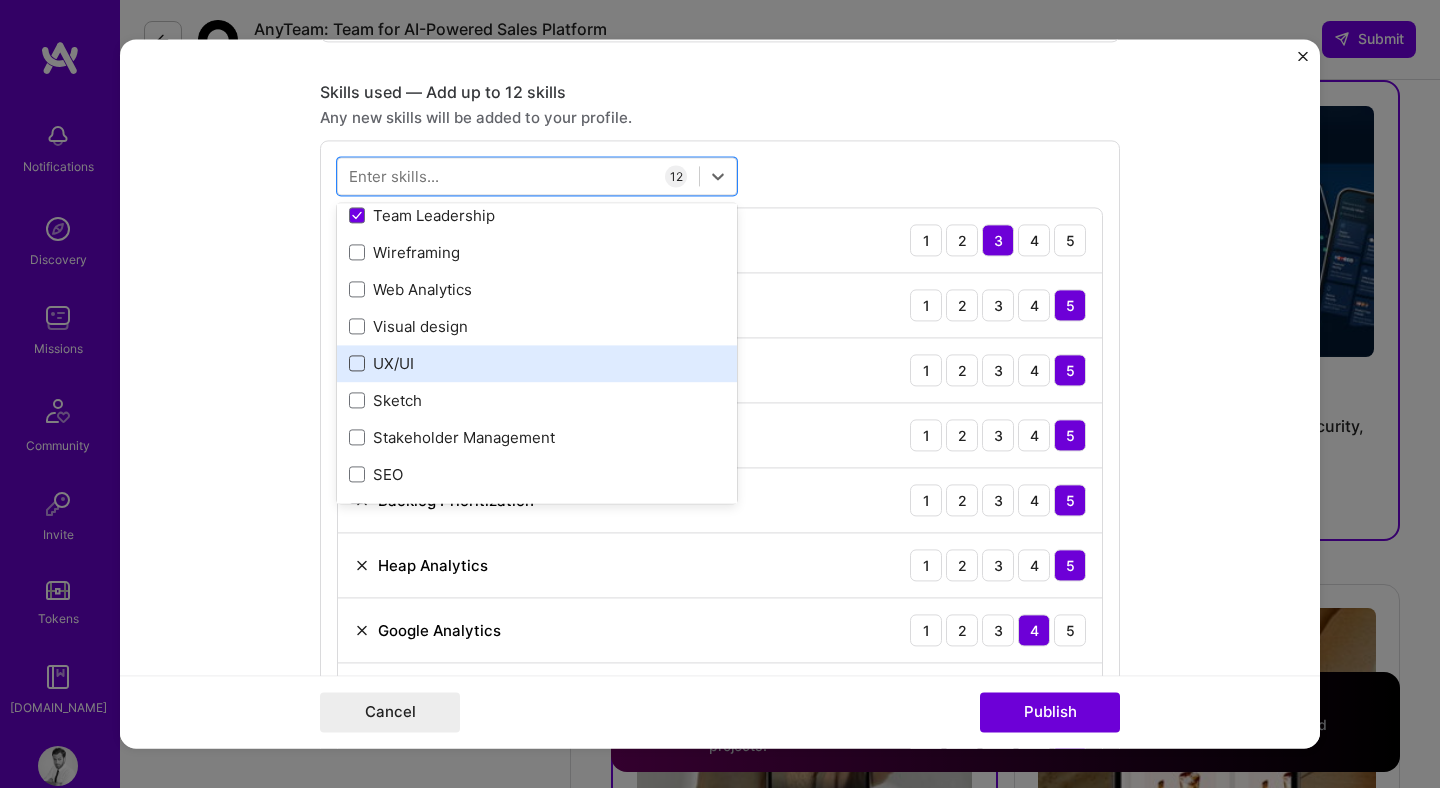 click at bounding box center (357, 364) 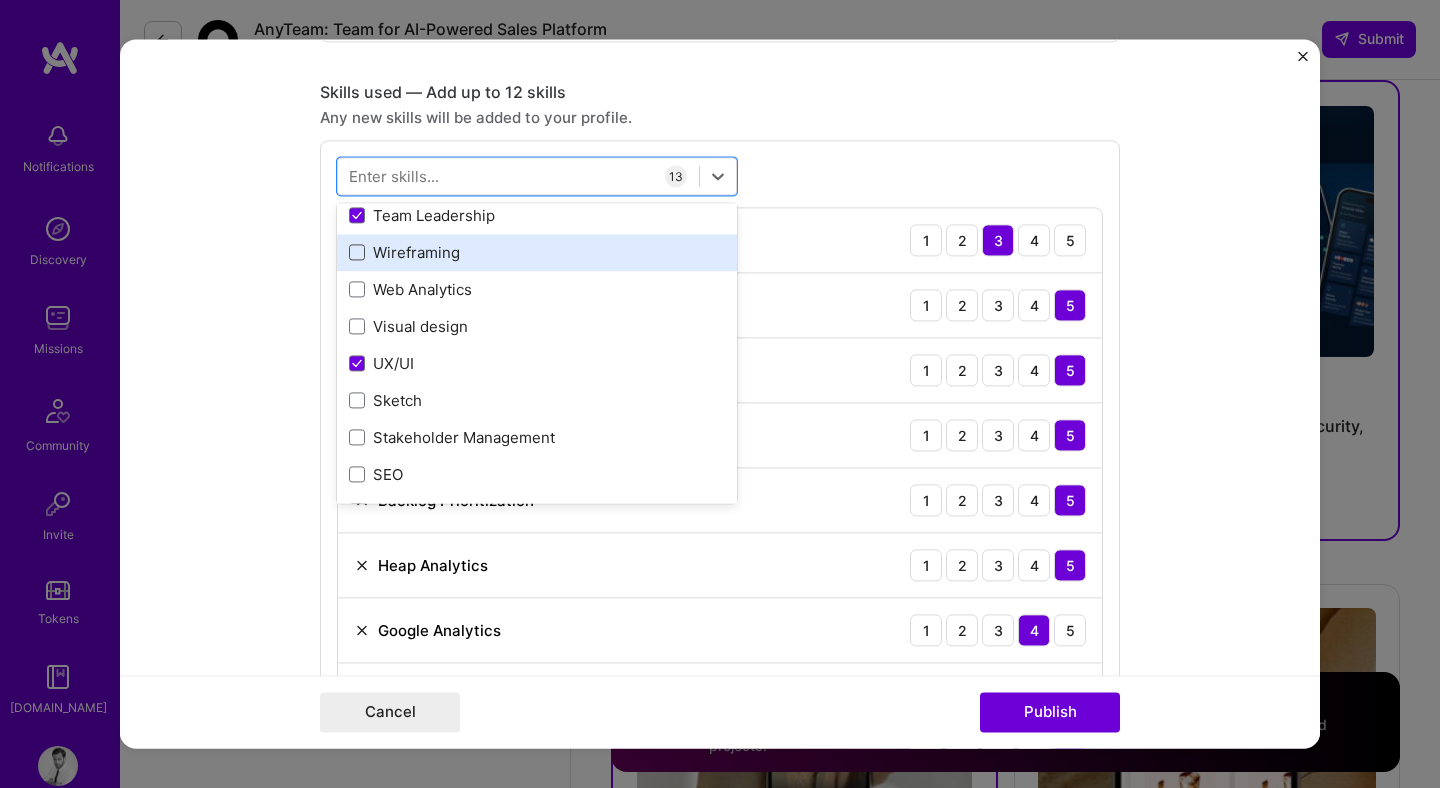 click at bounding box center (357, 253) 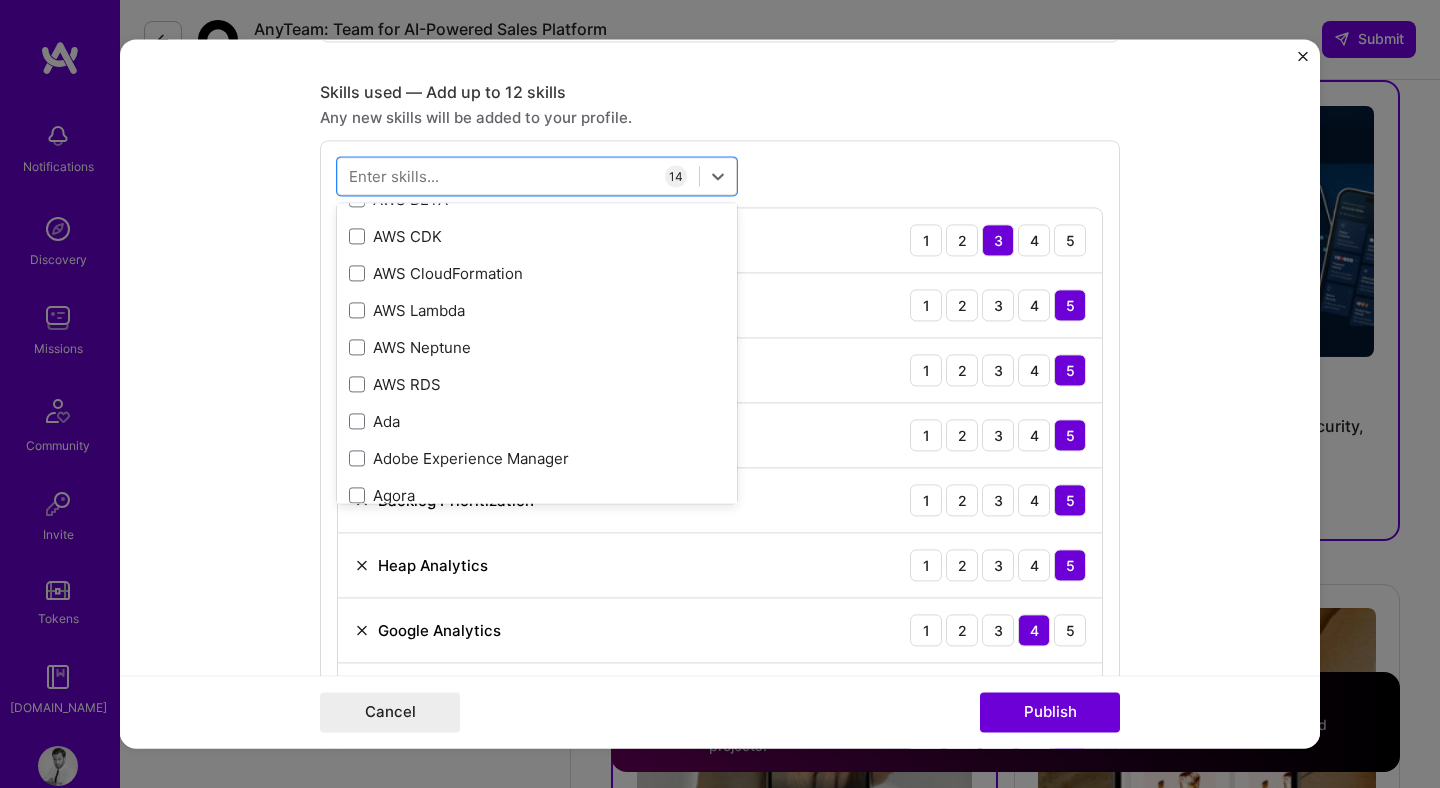 scroll, scrollTop: 2621, scrollLeft: 0, axis: vertical 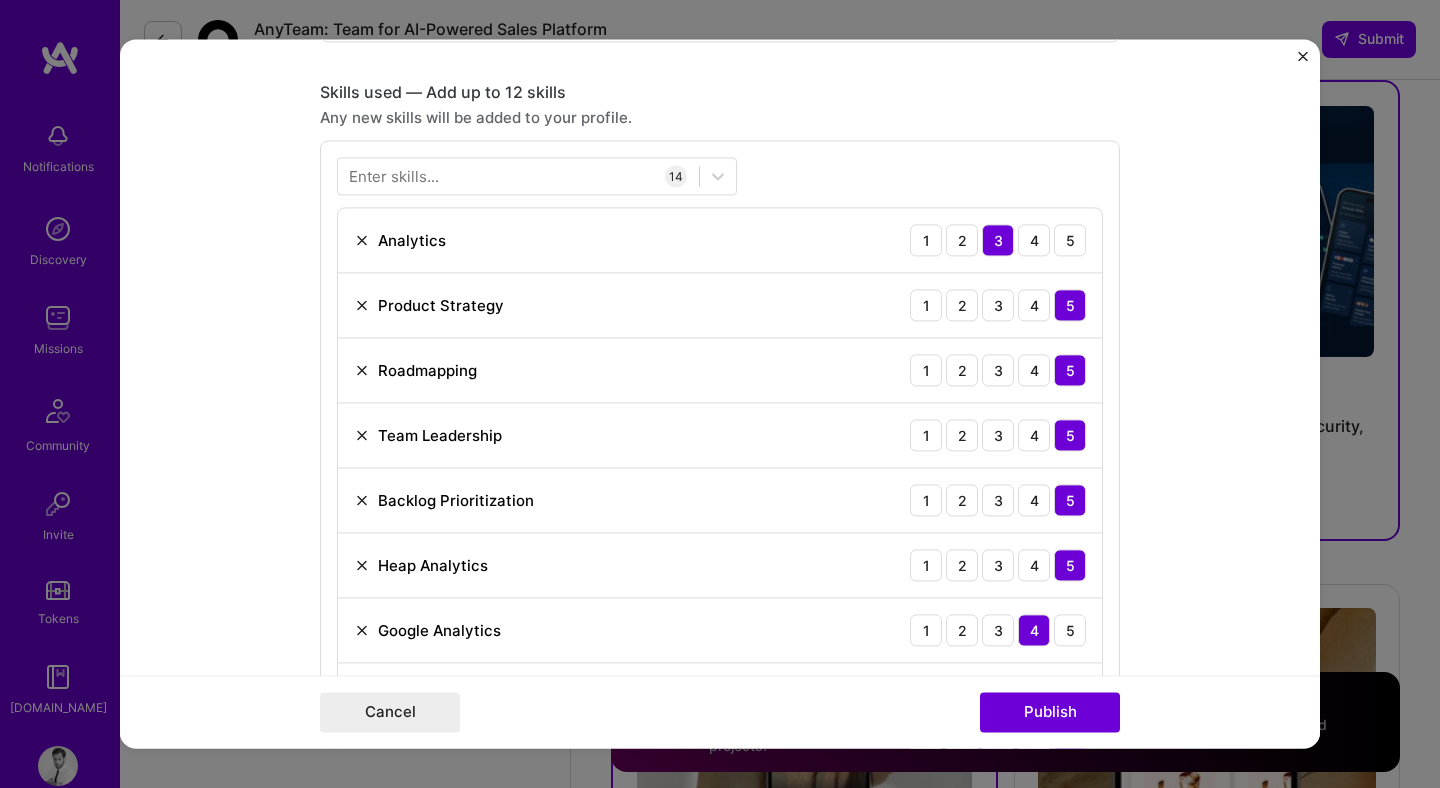 click on "Editing suggested project This project is suggested based on your LinkedIn, resume or A.Team activity. Project title Post-Merger Integration Leadership Company Fiverr.com
Project industry Industry Project Link (Optional)
Add New Image Remove Image Role Director of Product Product Owner Jan, 2018
to Jan, 2020
I’m still working on this project Skills used — Add up to 12 skills Any new skills will be added to your profile. Enter skills... 14 Analytics 1 2 3 4 5 Product Strategy 1 2 3 4 5 Roadmapping 1 2 3 4 5 Team Leadership 1 2 3 4 5 Backlog Prioritization 1 2 3 4 5 Heap Analytics 1 2 3 4 5 Google Analytics 1 2 3 4 5 Data Analysis 1 2 3 4 5 User Research 1 2 3 4 5 People Management 1 2 3 4 5 Product Analytics 1 2 3 4 5 P&L Responsibility 1 2 3 4 5 UX/UI 1 2 3 4 5 Wireframing 1 2 3 4 5 Did this role require you to manage team members? (Optional) Yes, I managed — team members. ->" at bounding box center [720, 393] 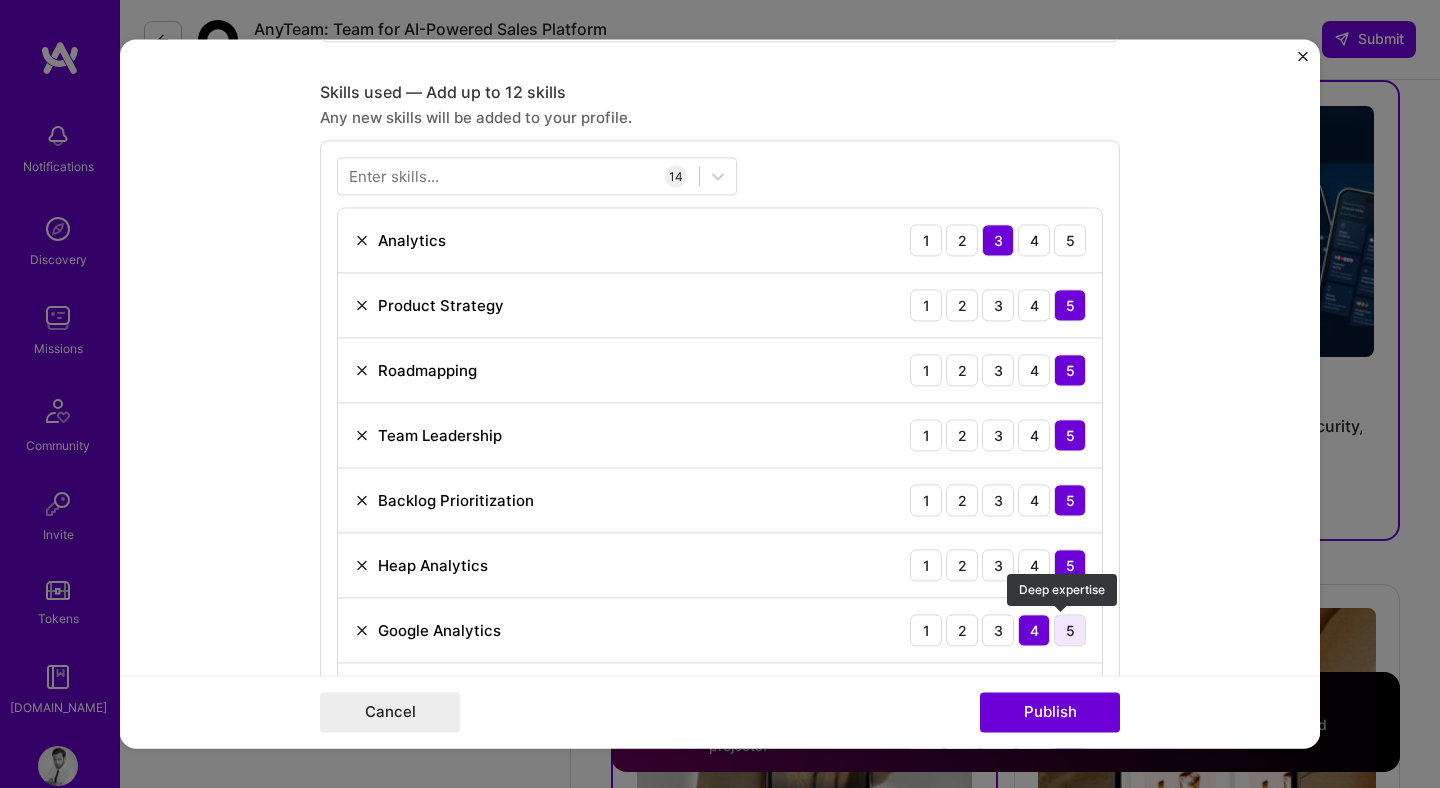click on "5" at bounding box center (1070, 630) 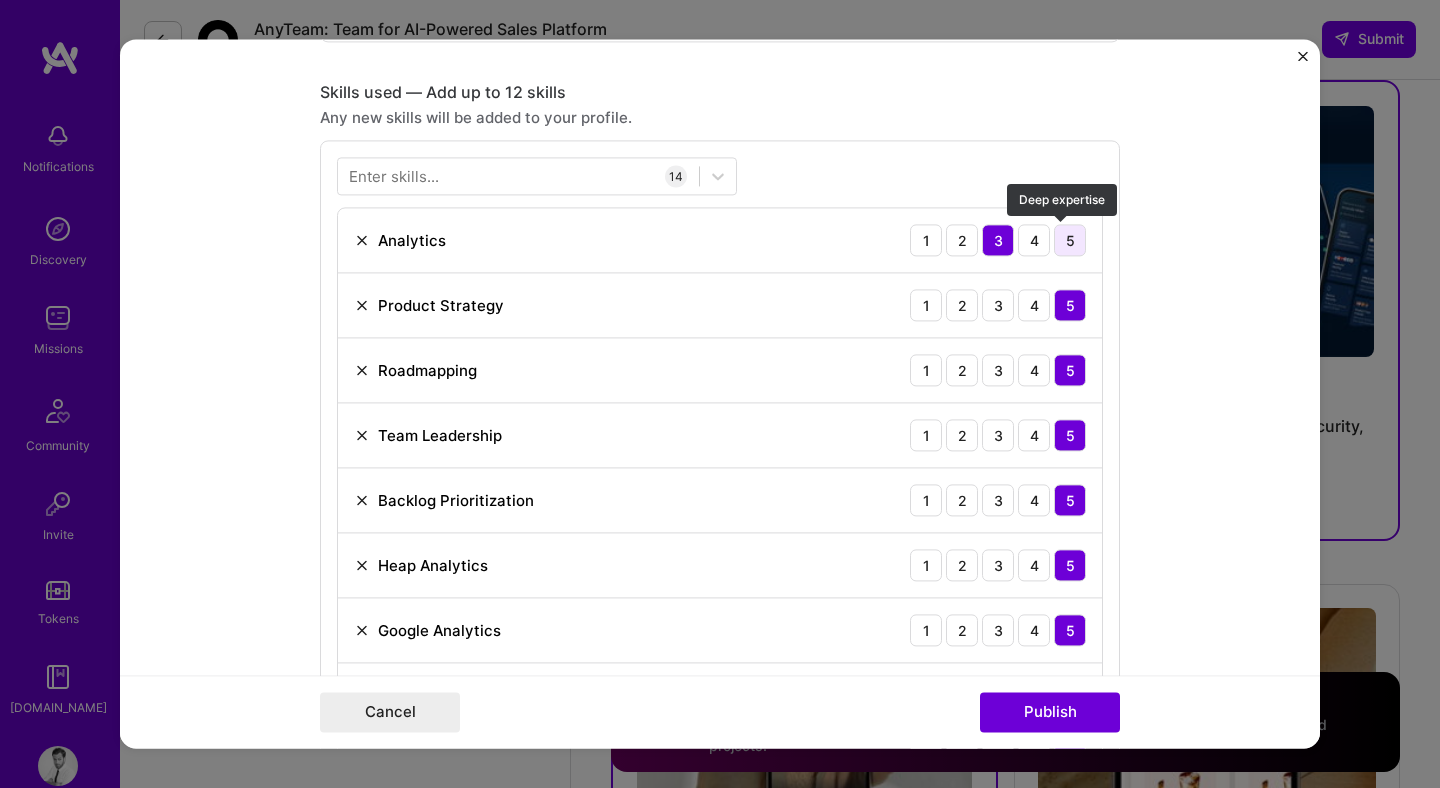 click on "5" at bounding box center [1070, 240] 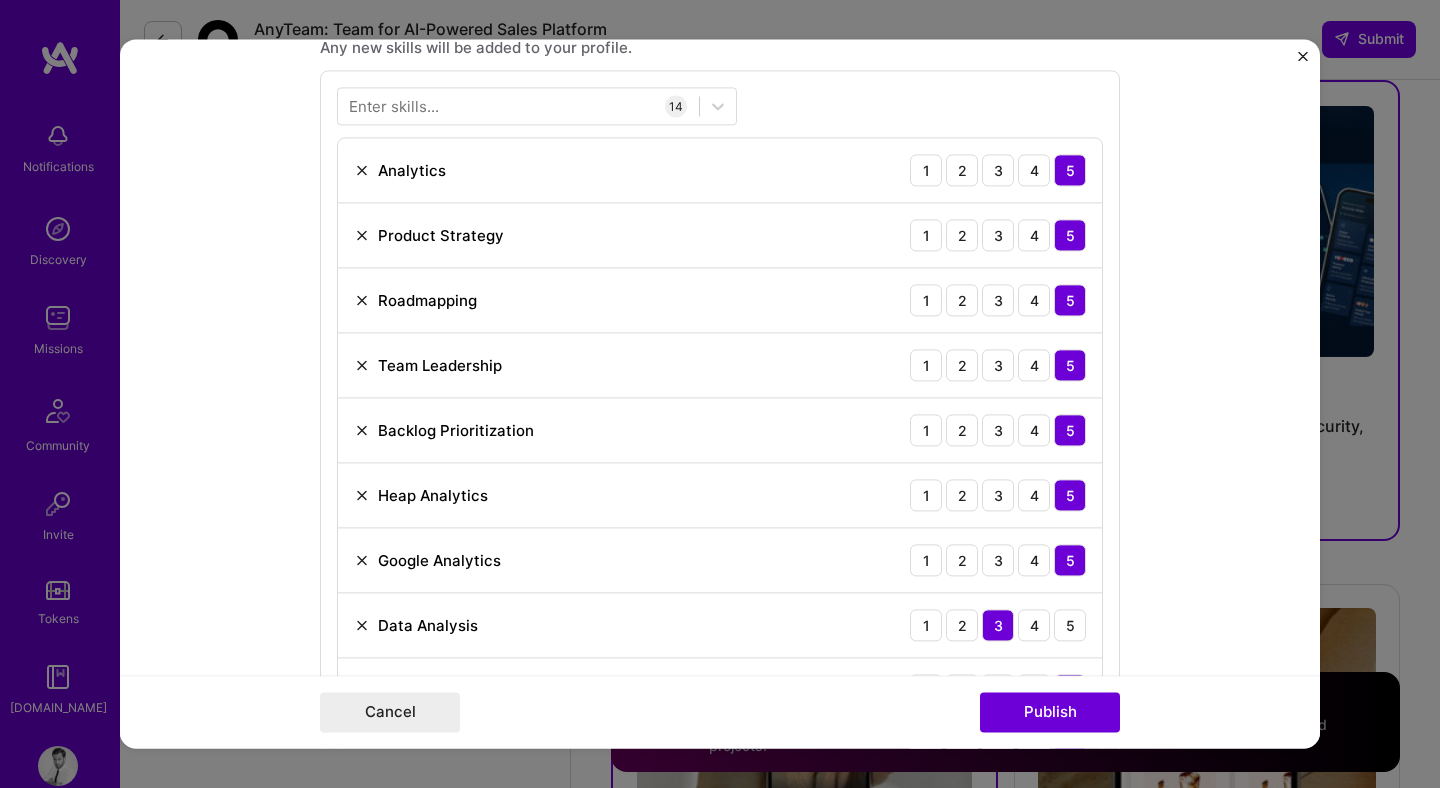 scroll, scrollTop: 1761, scrollLeft: 0, axis: vertical 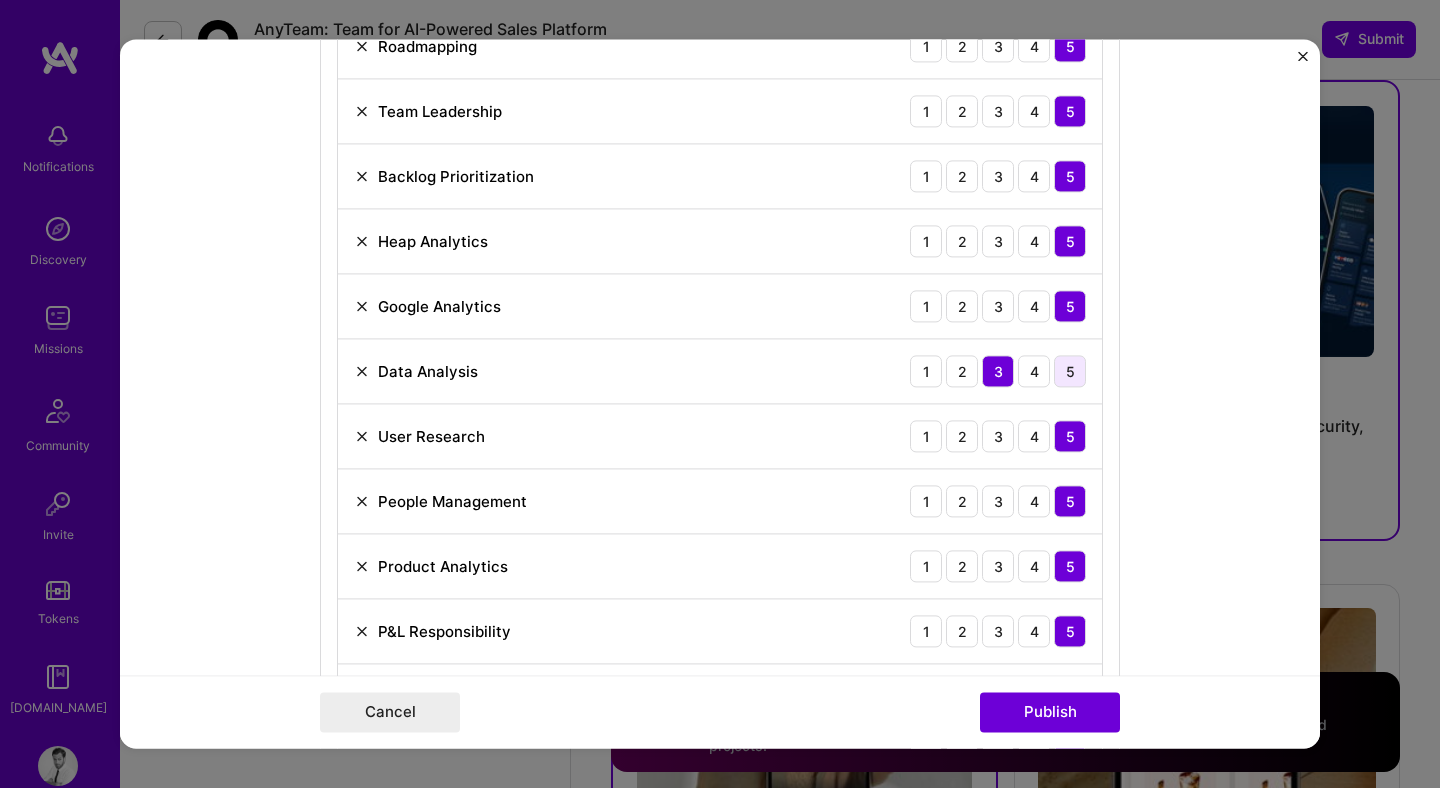 click on "5" at bounding box center (1070, 371) 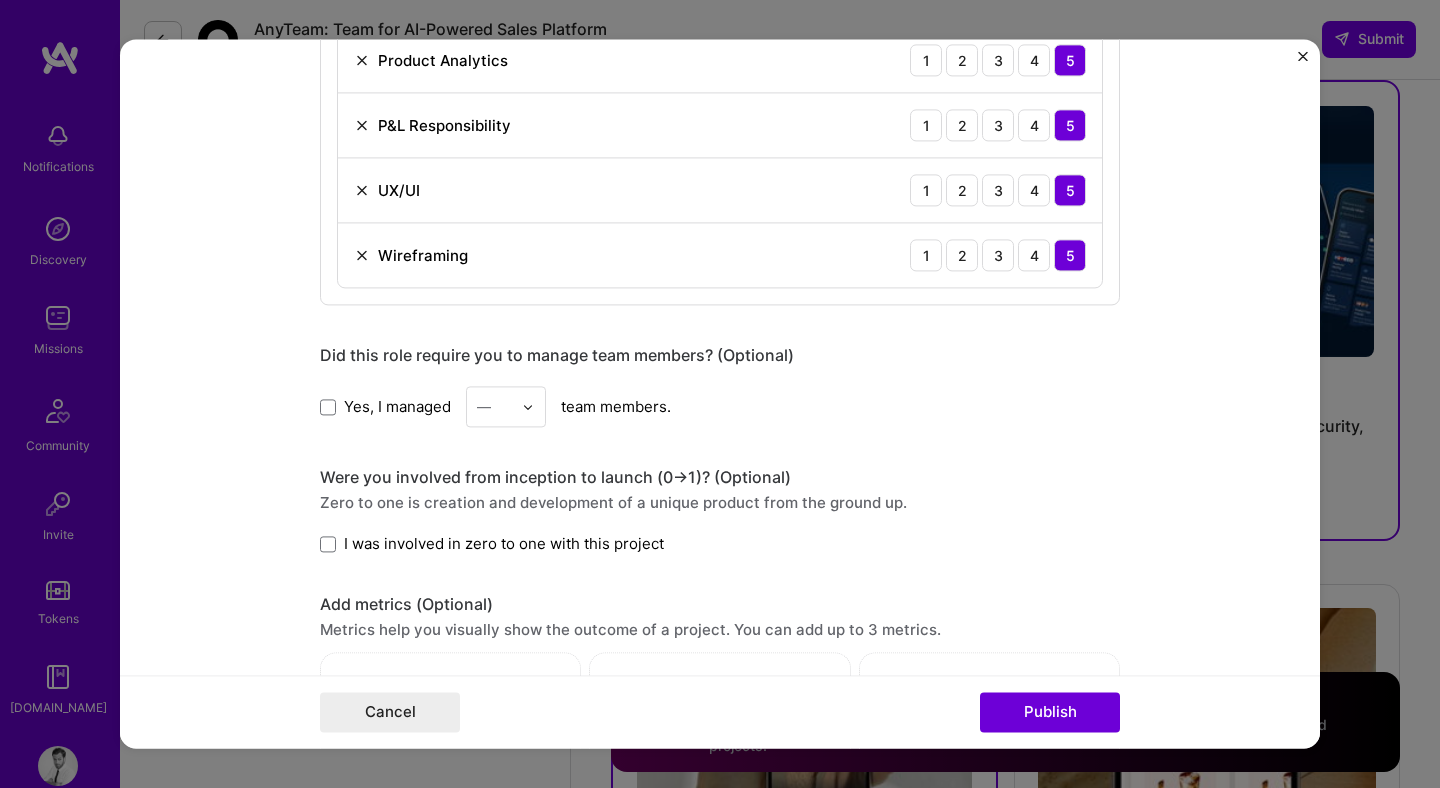 scroll, scrollTop: 2268, scrollLeft: 0, axis: vertical 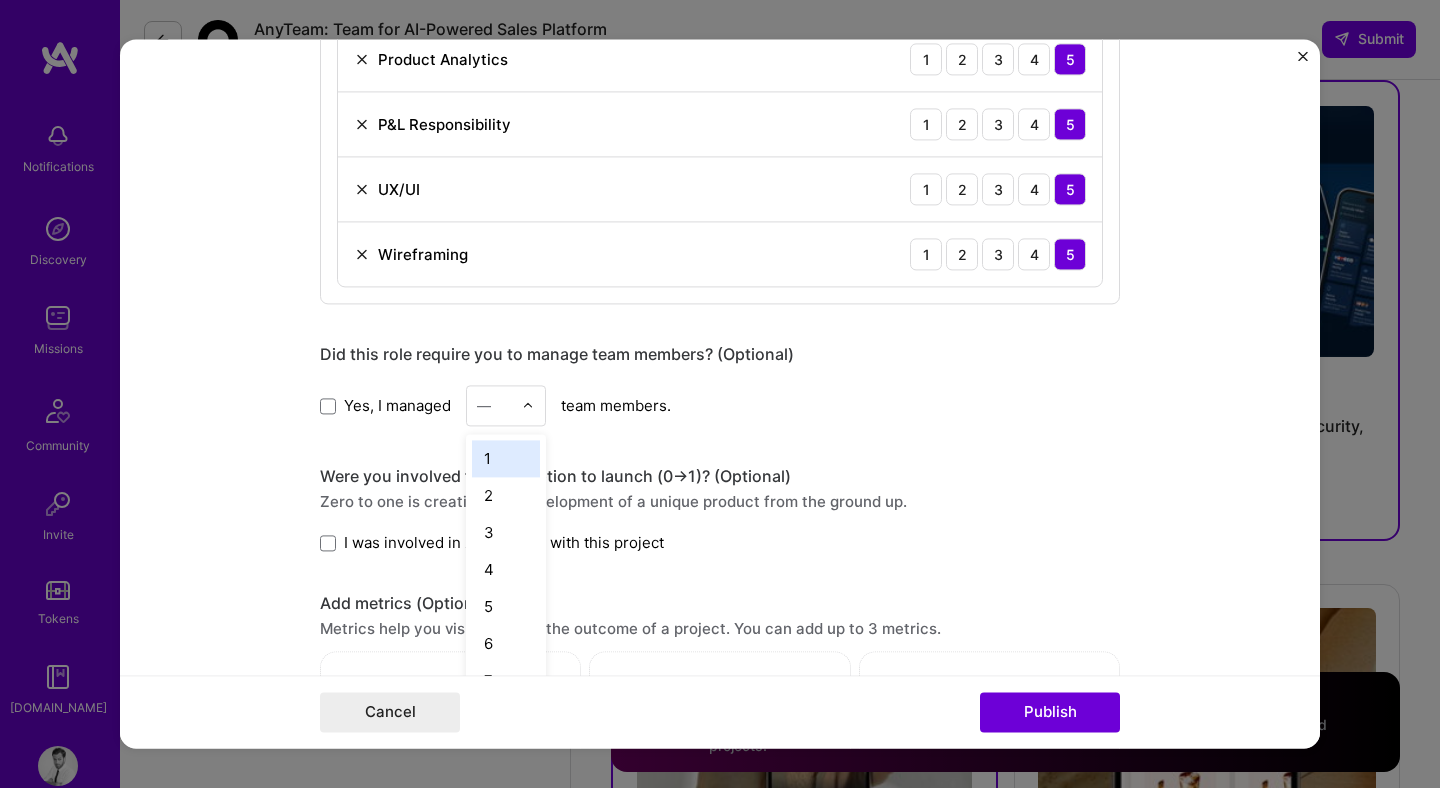 click on "—" at bounding box center [494, 405] 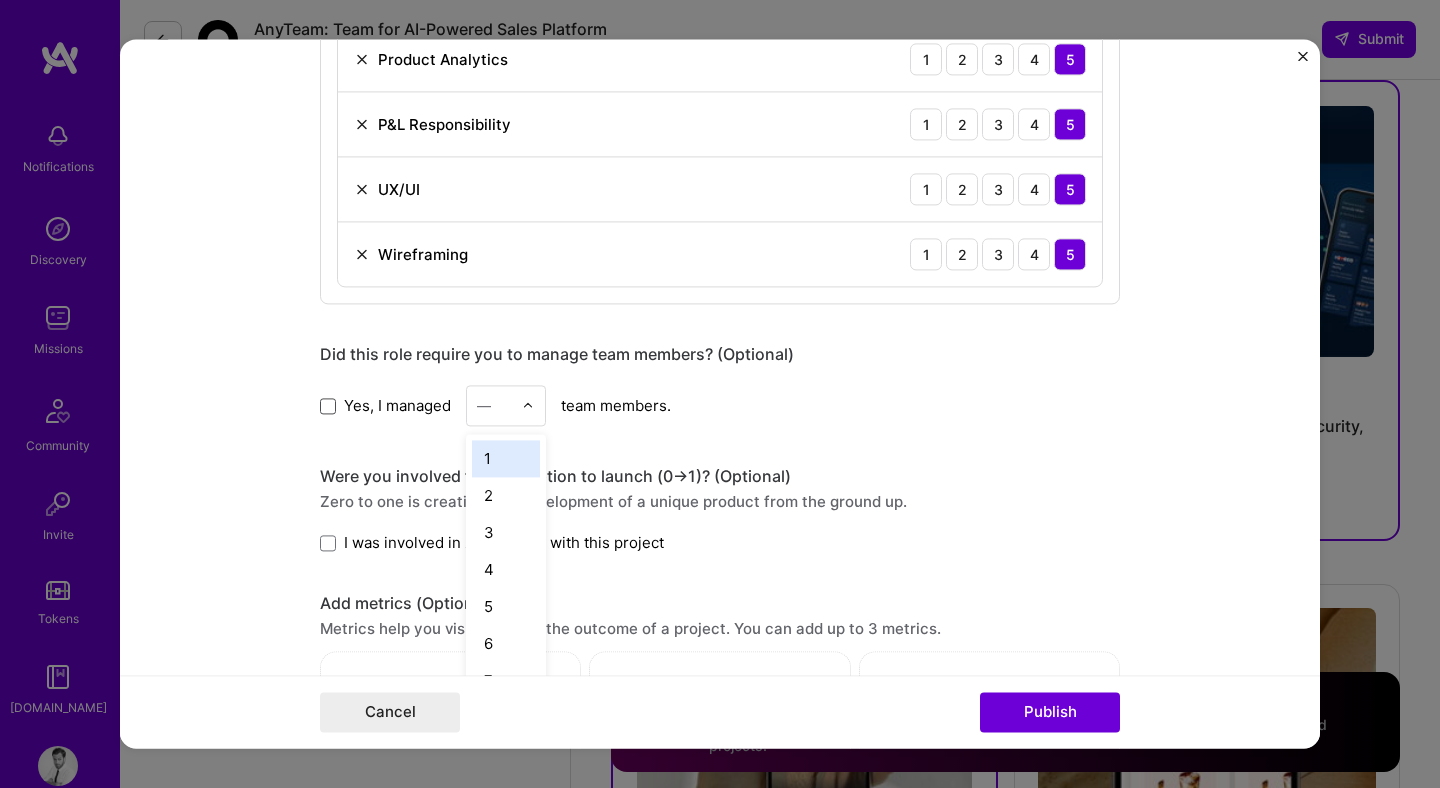 click at bounding box center [328, 406] 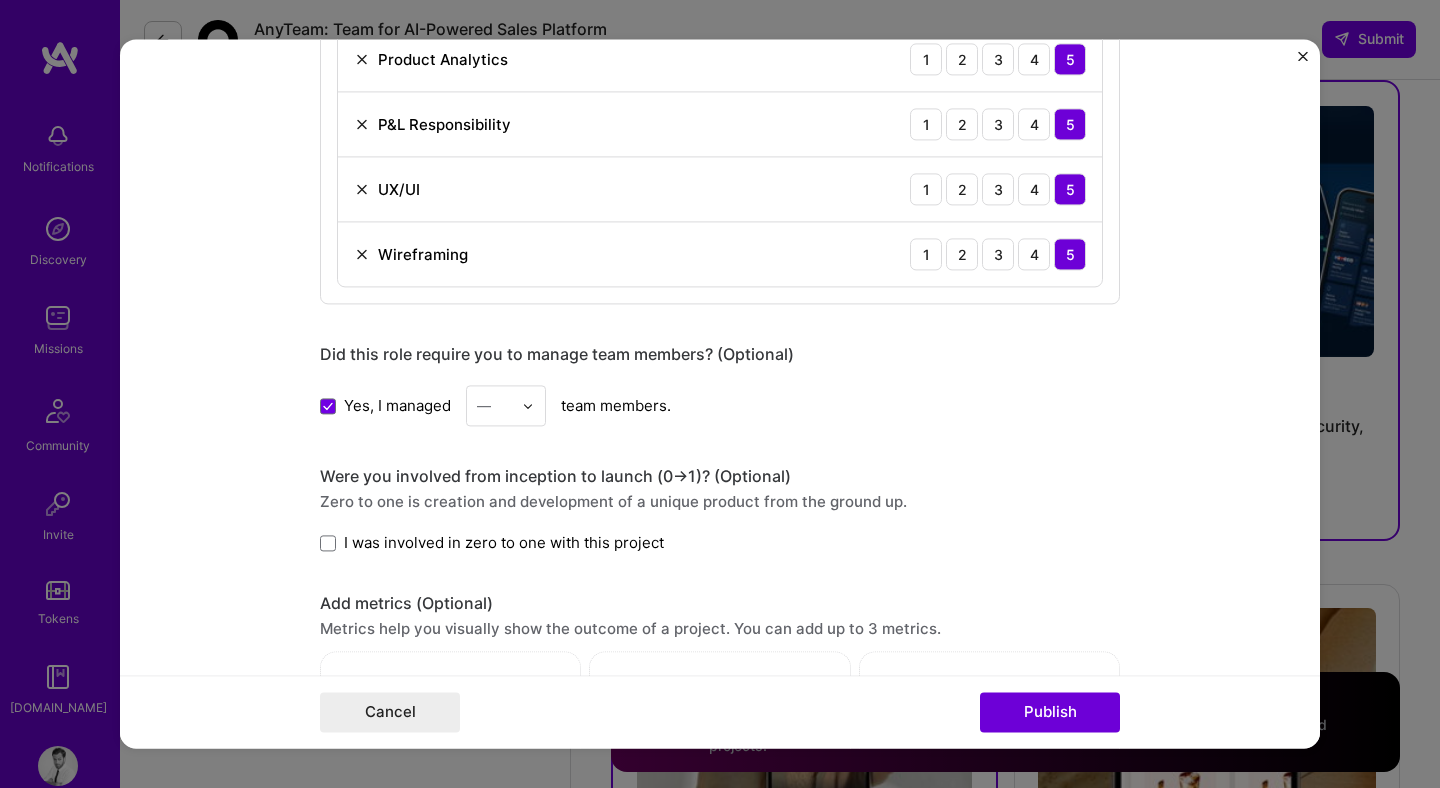 click on "—" at bounding box center (494, 405) 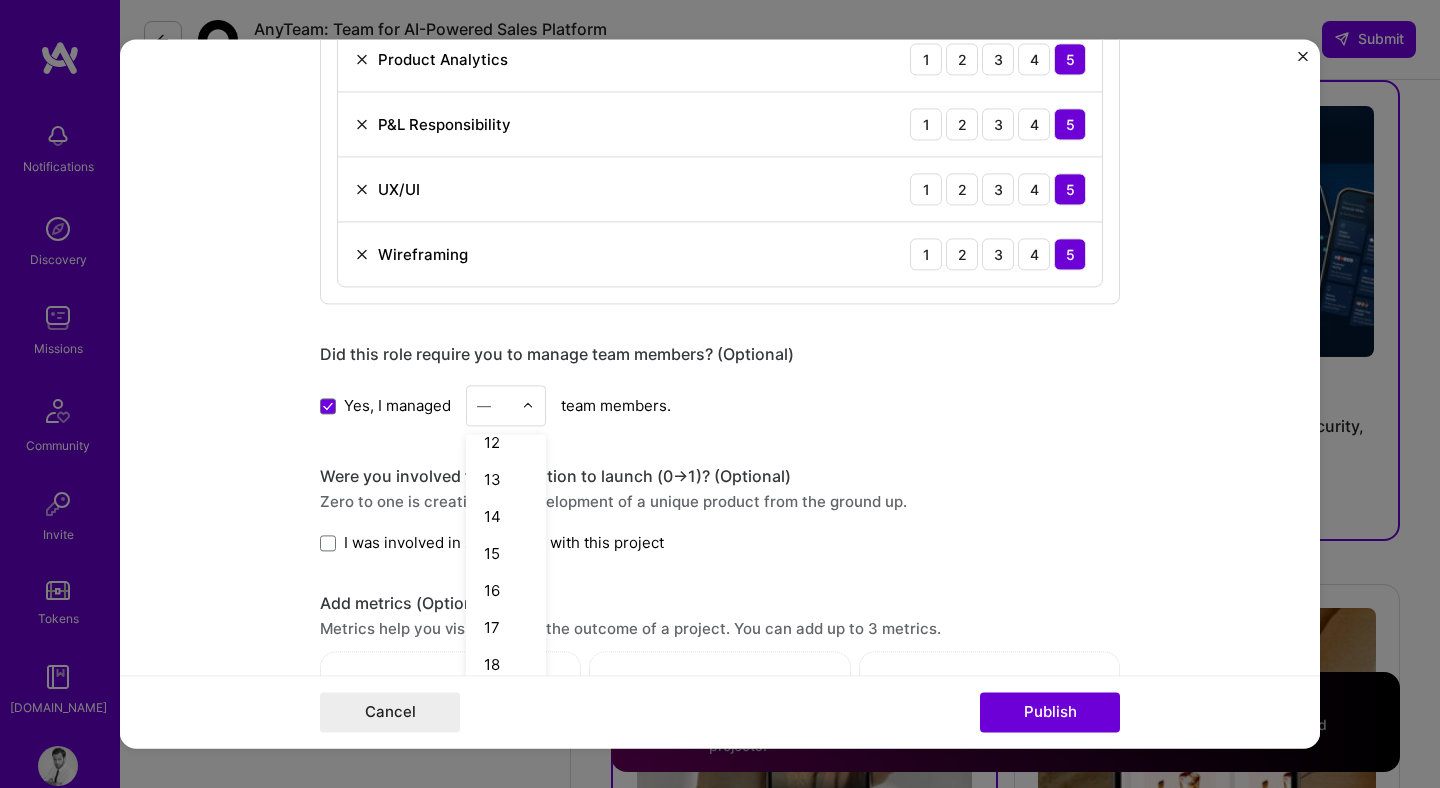 scroll, scrollTop: 637, scrollLeft: 0, axis: vertical 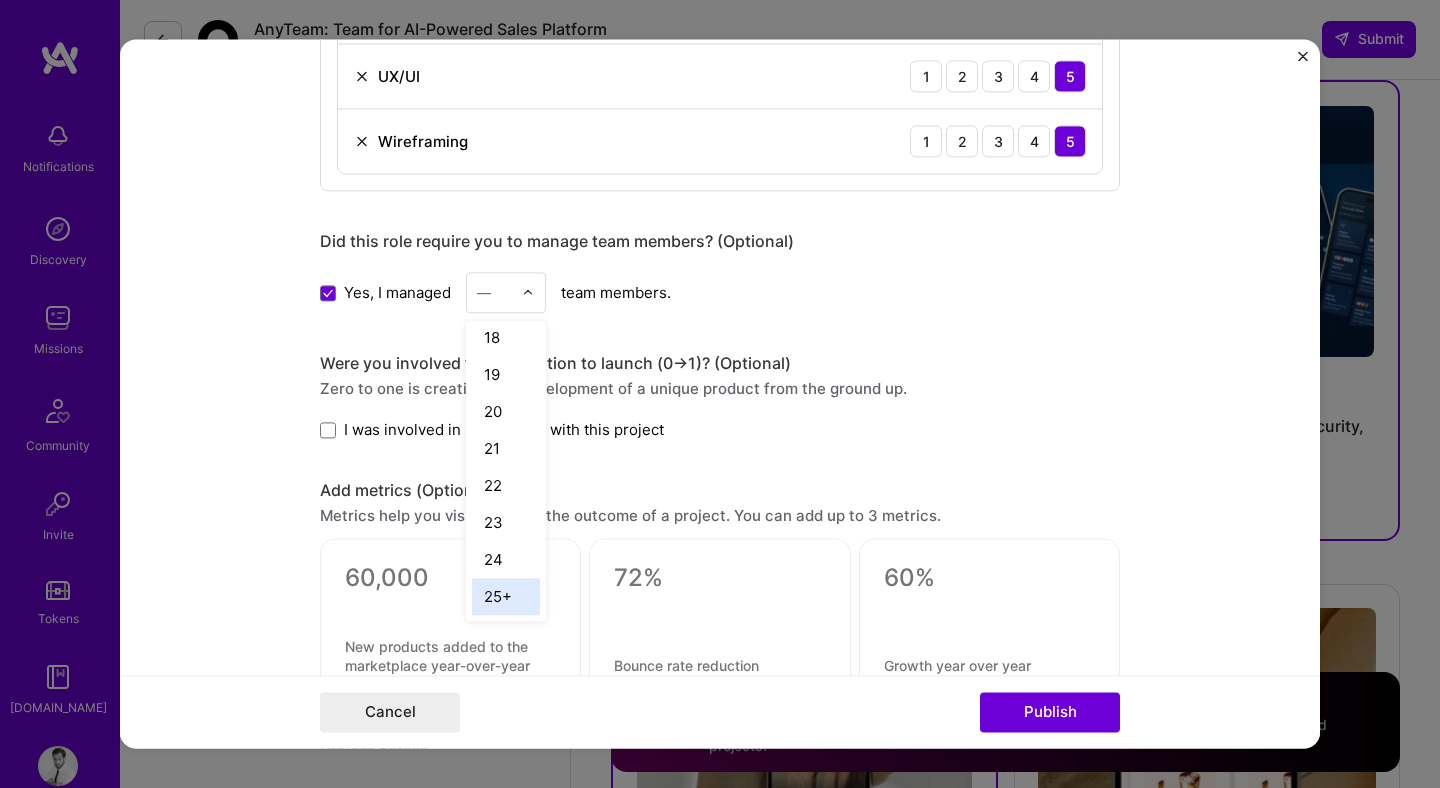 click on "25+" at bounding box center [506, 596] 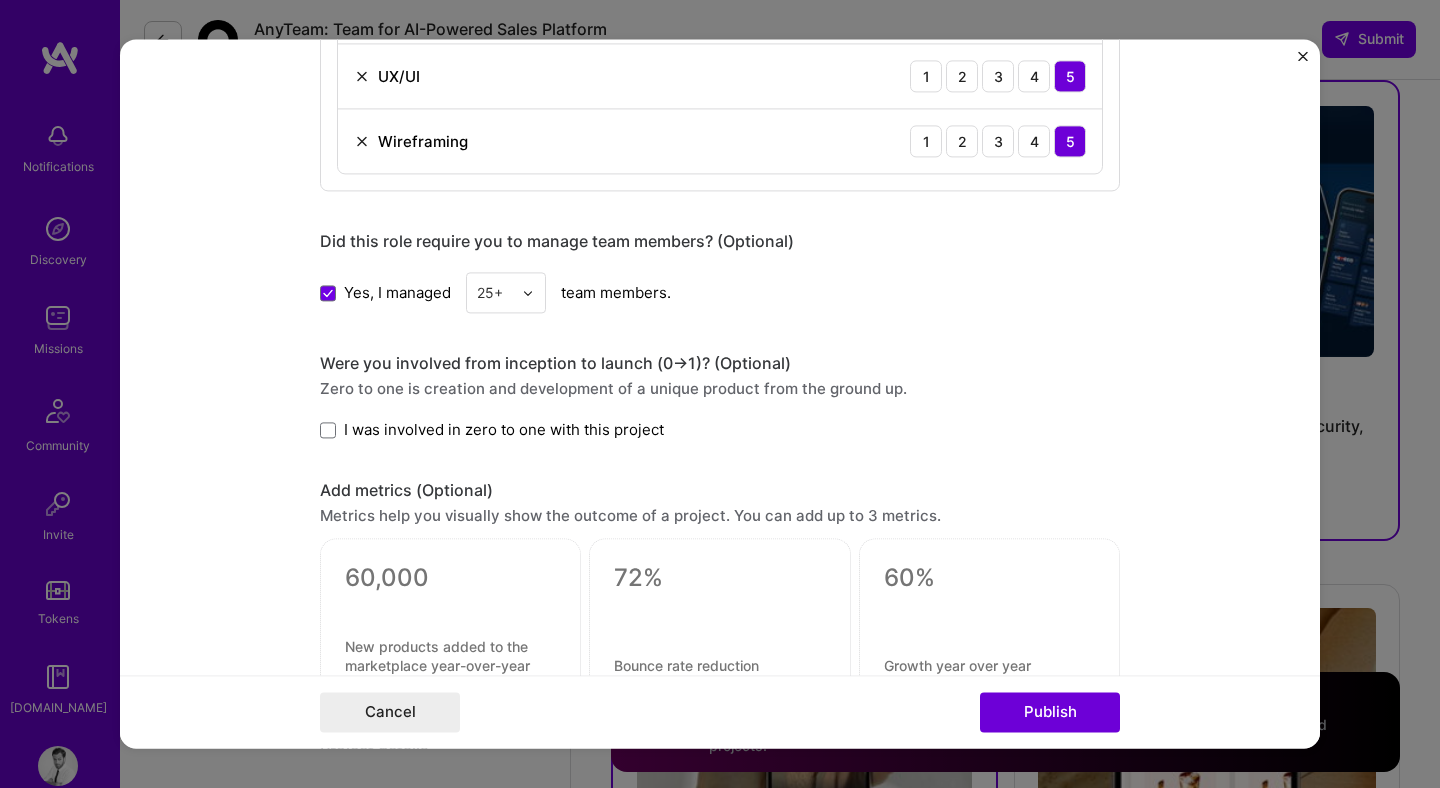 click on "I was involved in zero to one with this project" at bounding box center (504, 429) 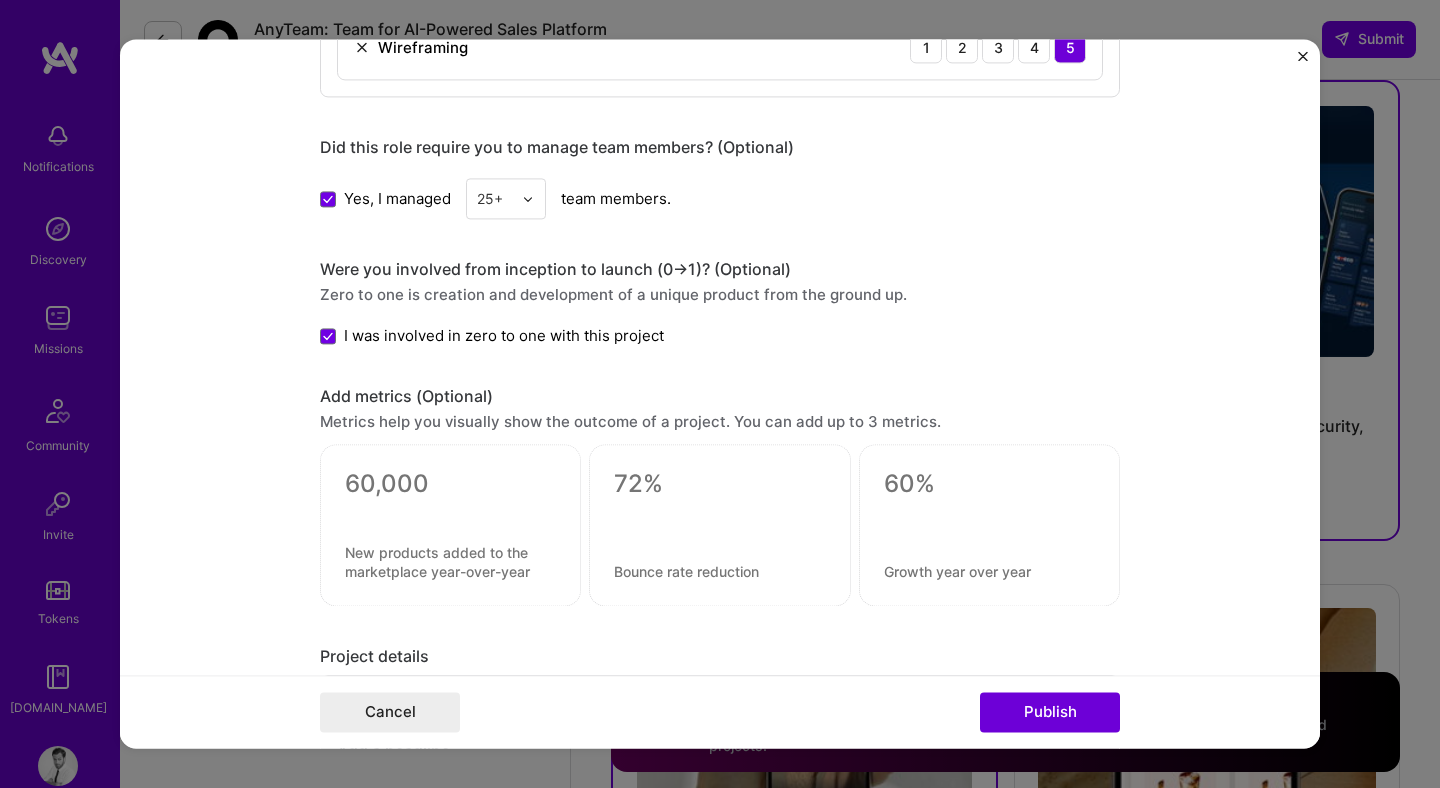 scroll, scrollTop: 2962, scrollLeft: 0, axis: vertical 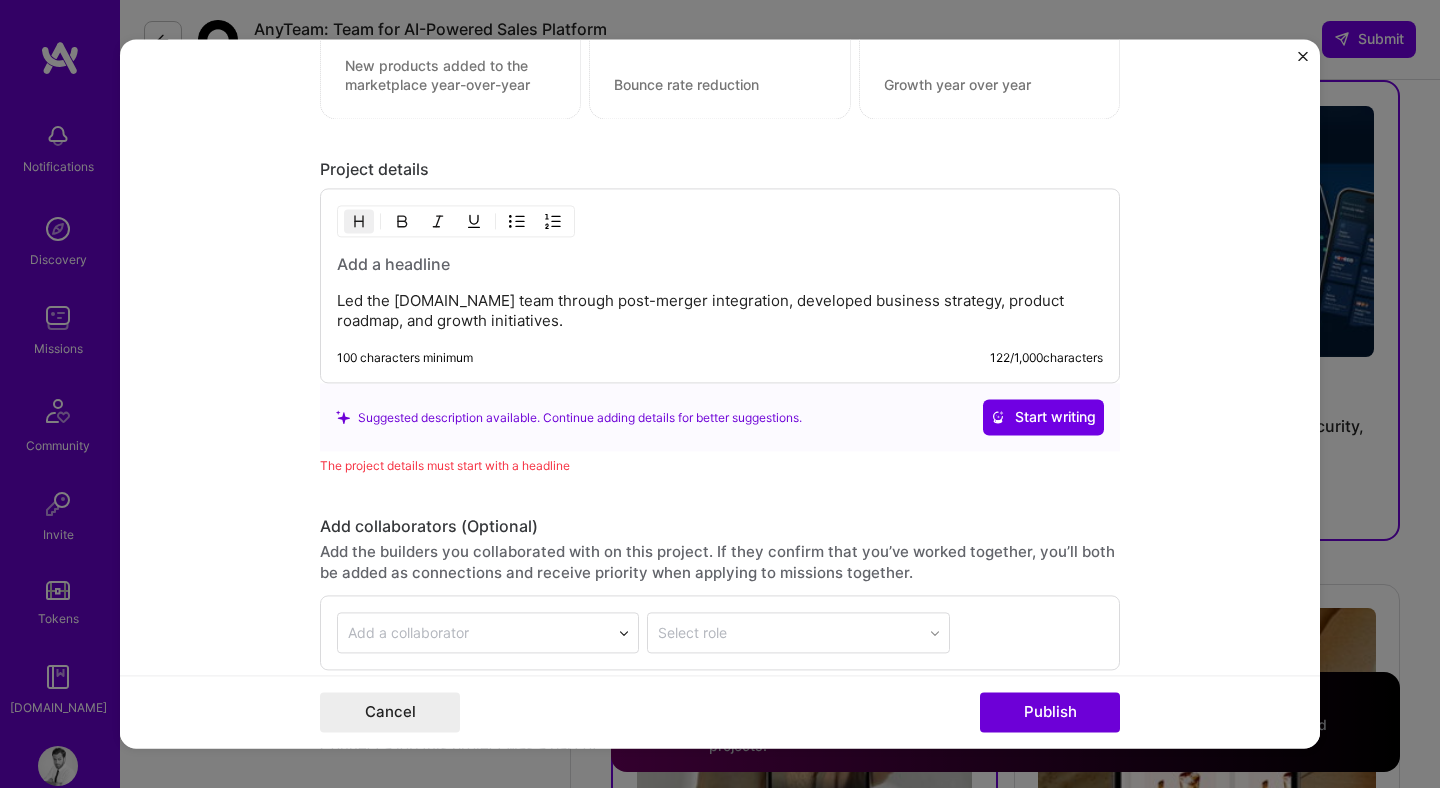 click at bounding box center (720, 265) 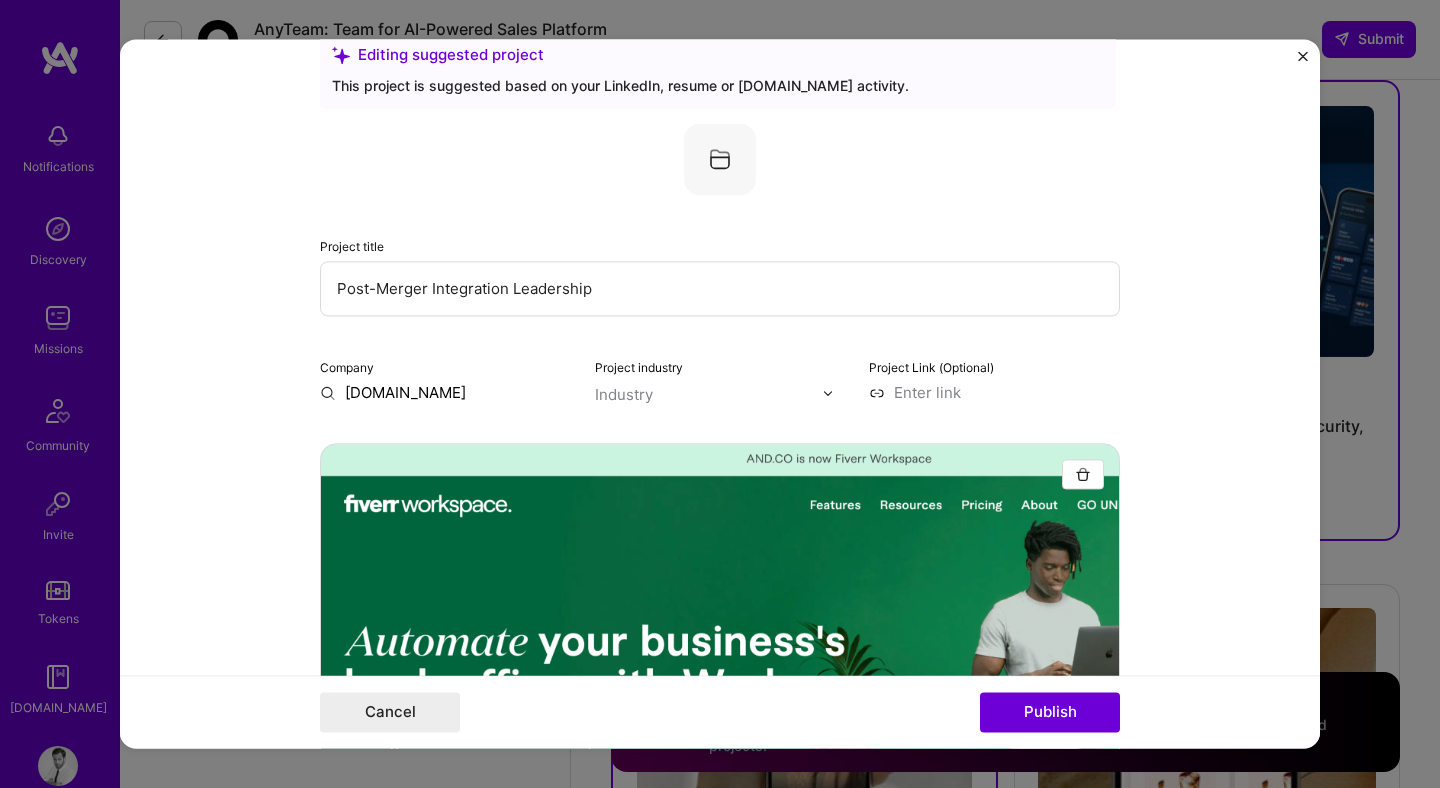 scroll, scrollTop: 0, scrollLeft: 0, axis: both 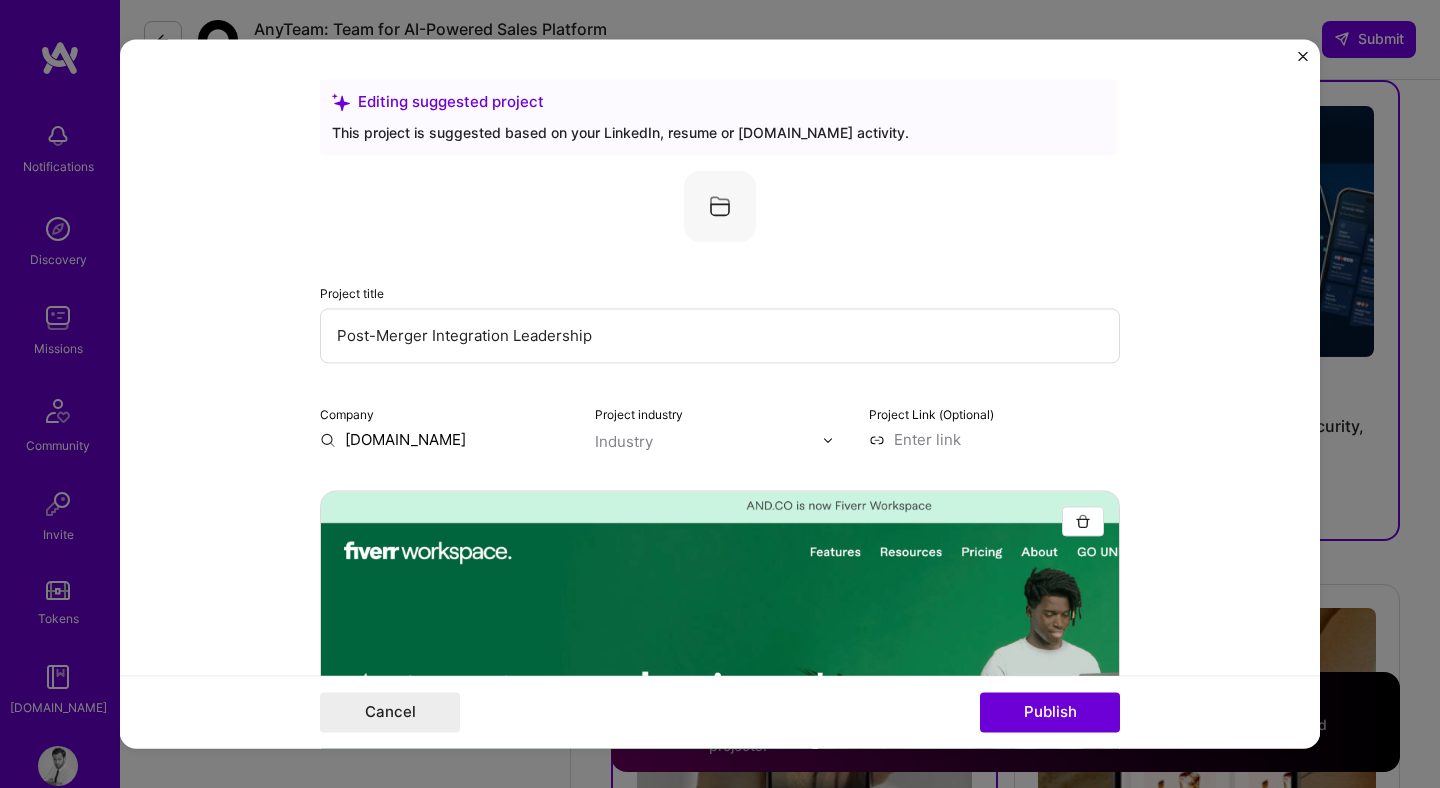 click on "Post-Merger Integration Leadership" at bounding box center (720, 335) 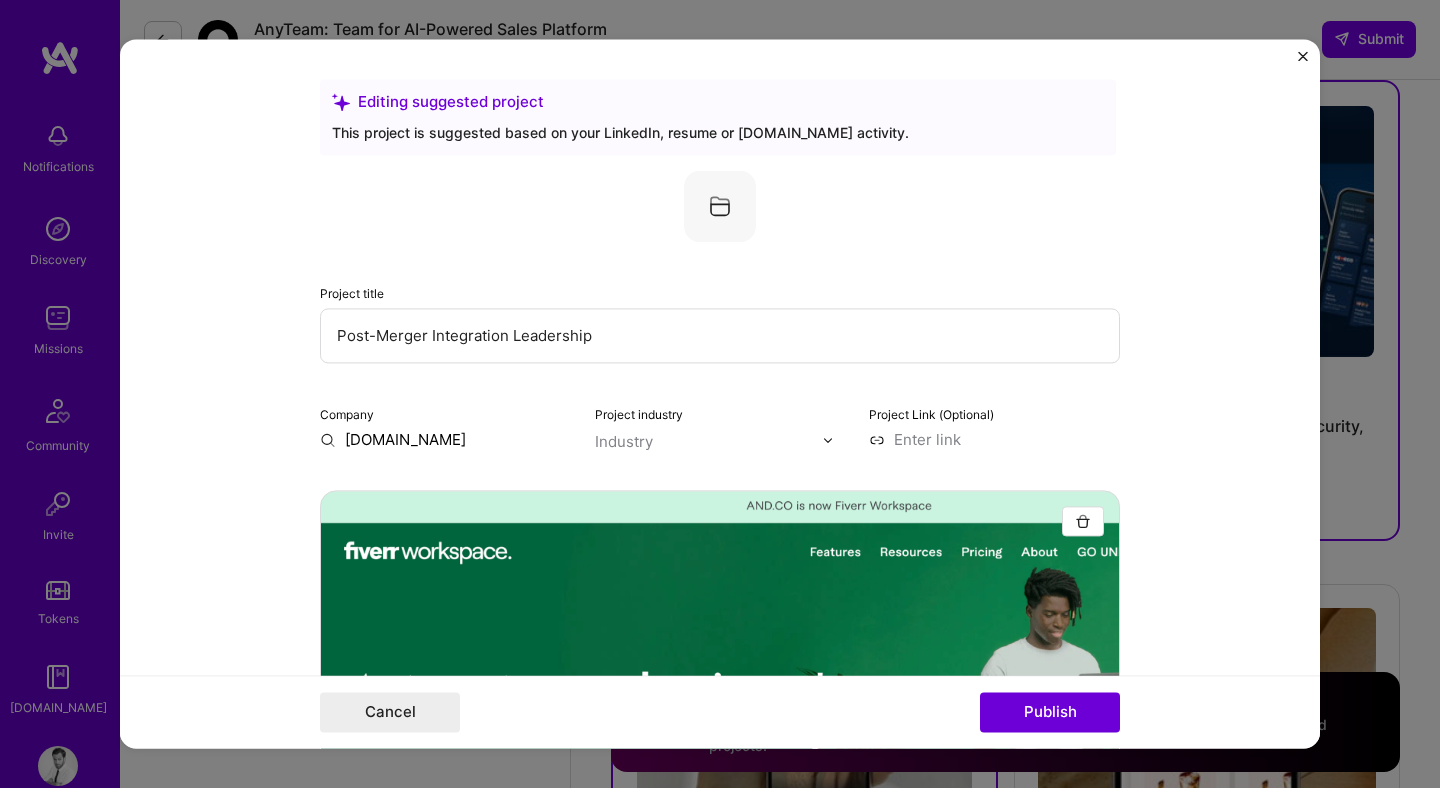 click on "Editing suggested project This project is suggested based on your LinkedIn, resume or A.Team activity. Project title Post-Merger Integration Leadership Company Fiverr.com
Project industry Industry Project Link (Optional)
Add New Image Remove Image Role Director of Product Product Owner Jan, 2018
to Jan, 2020
I’m still working on this project Skills used — Add up to 12 skills Any new skills will be added to your profile. Enter skills... 14 Analytics 1 2 3 4 5 Product Strategy 1 2 3 4 5 Roadmapping 1 2 3 4 5 Team Leadership 1 2 3 4 5 Backlog Prioritization 1 2 3 4 5 Heap Analytics 1 2 3 4 5 Google Analytics 1 2 3 4 5 Data Analysis 1 2 3 4 5 User Research 1 2 3 4 5 People Management 1 2 3 4 5 Product Analytics 1 2 3 4 5 P&L Responsibility 1 2 3 4 5 UX/UI 1 2 3 4 5 Wireframing 1 2 3 4 5 Did this role require you to manage team members? (Optional) Yes, I managed 25+ team members. ->" at bounding box center [720, 393] 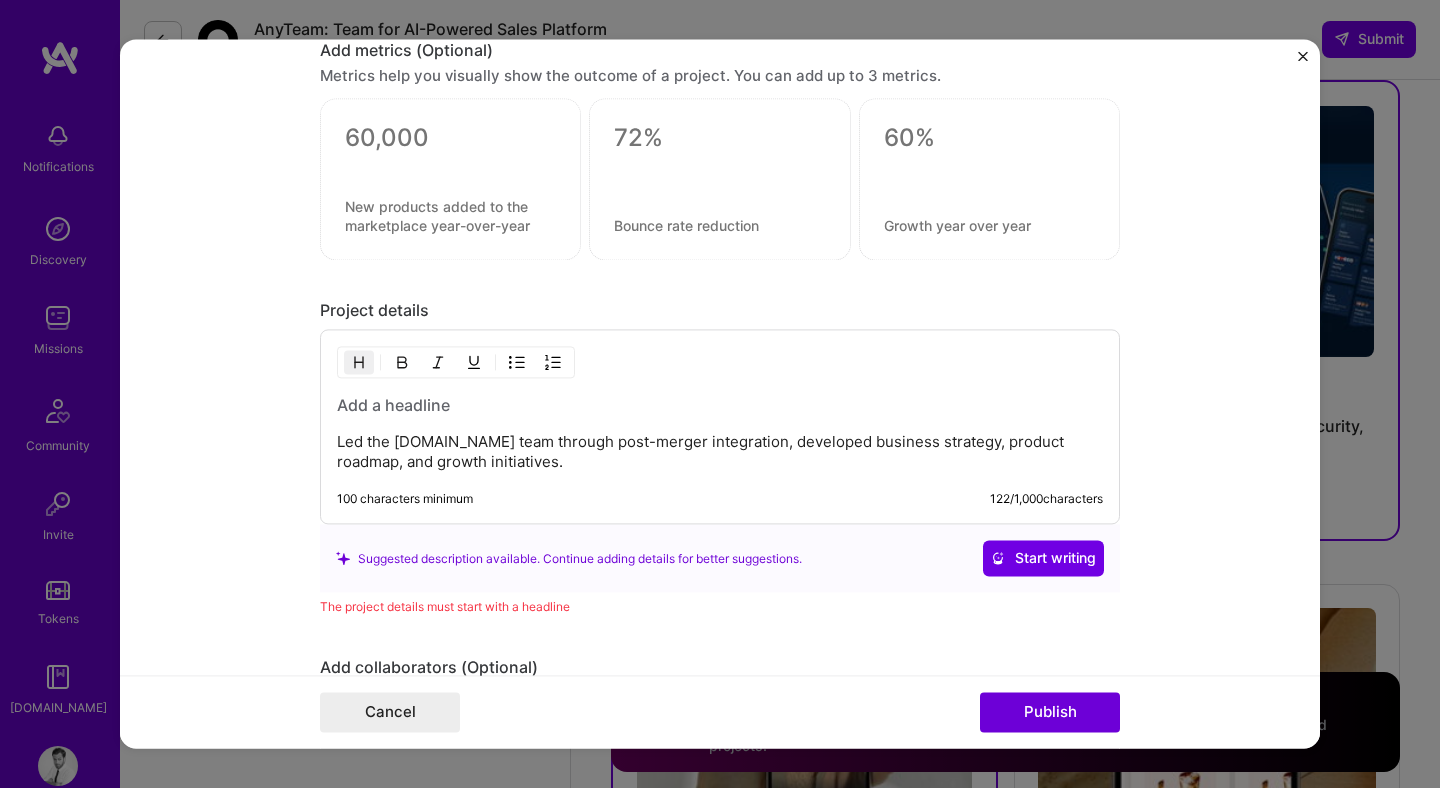 scroll, scrollTop: 2899, scrollLeft: 0, axis: vertical 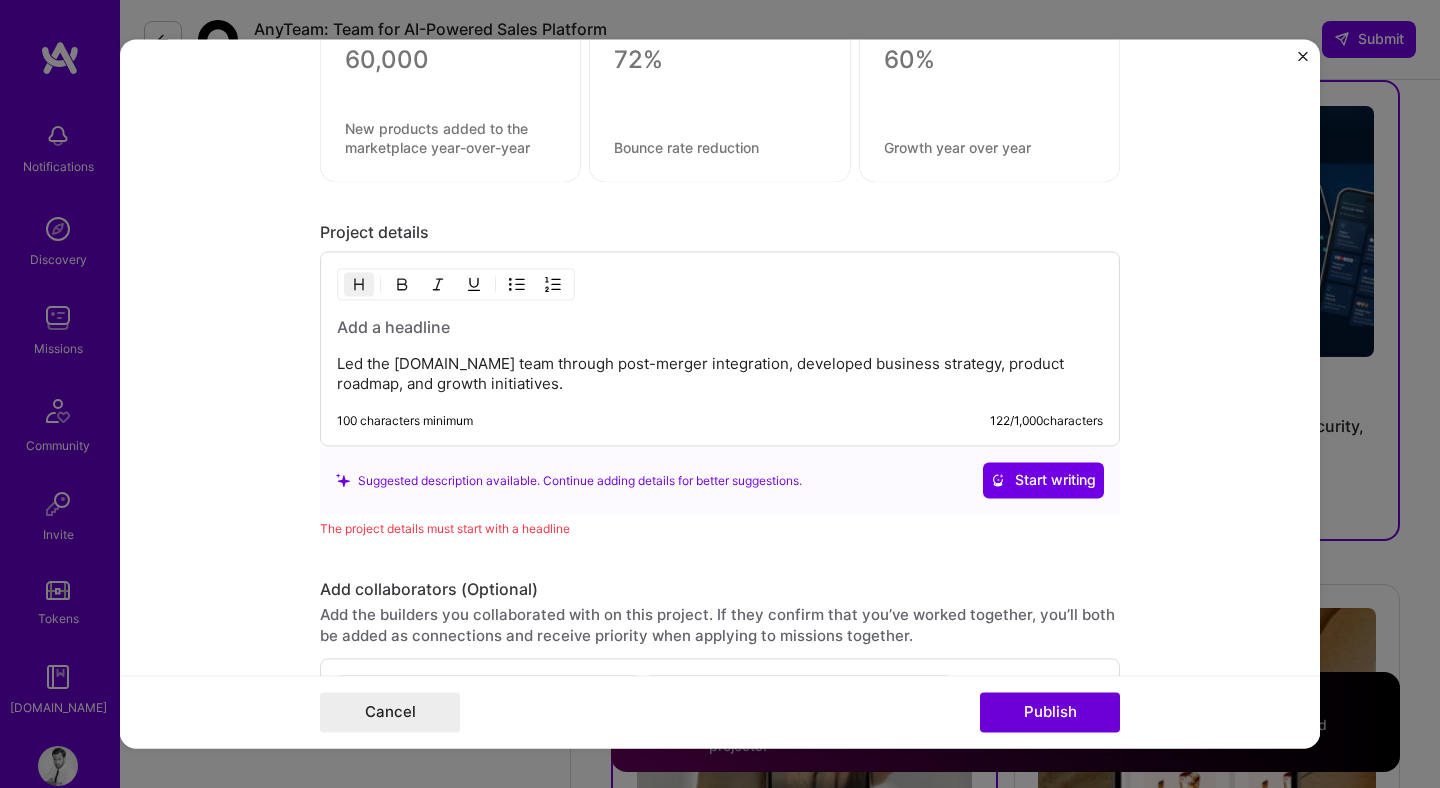 click at bounding box center (720, 328) 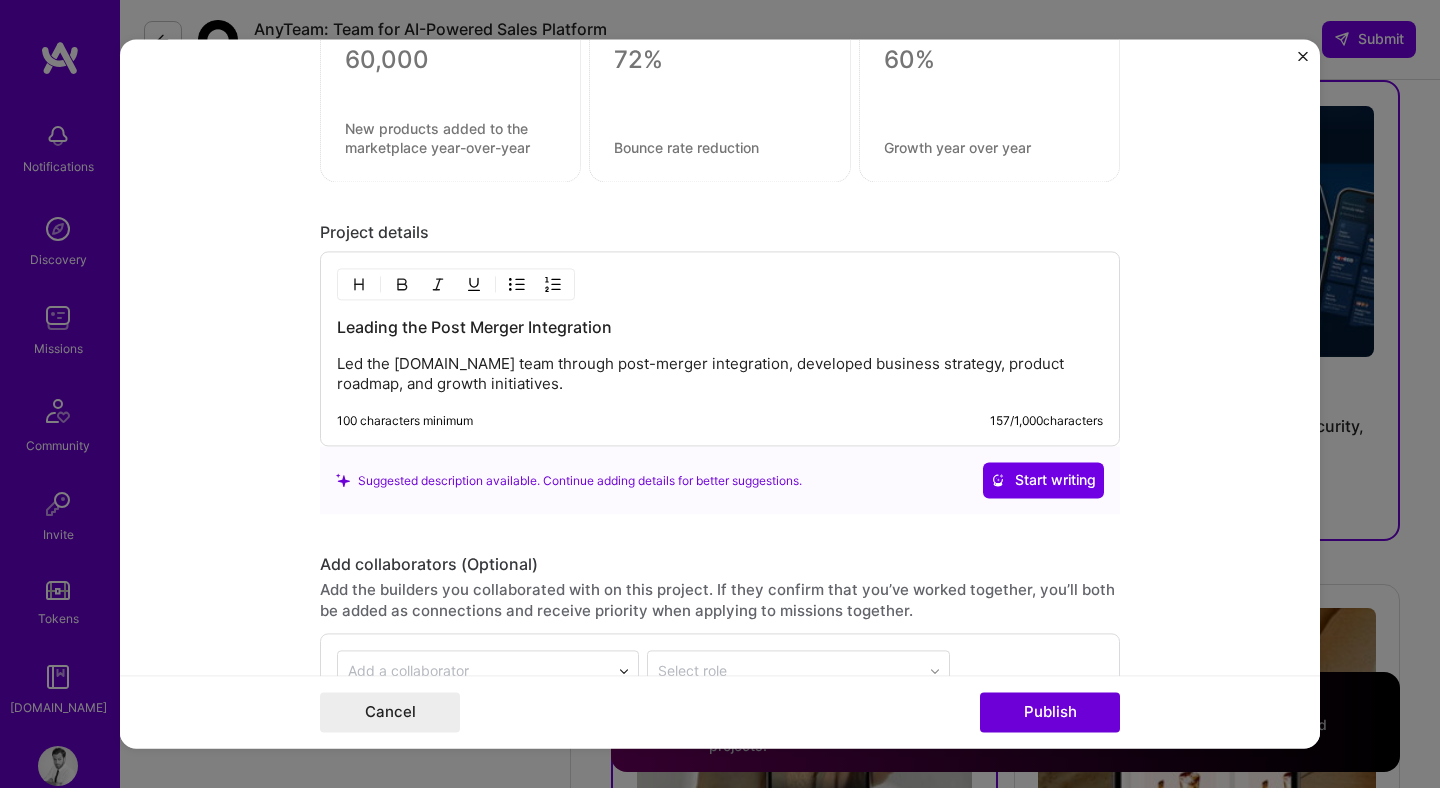 click on "Led the AND.CO team through post-merger integration, developed business strategy, product roadmap, and growth initiatives." at bounding box center [720, 375] 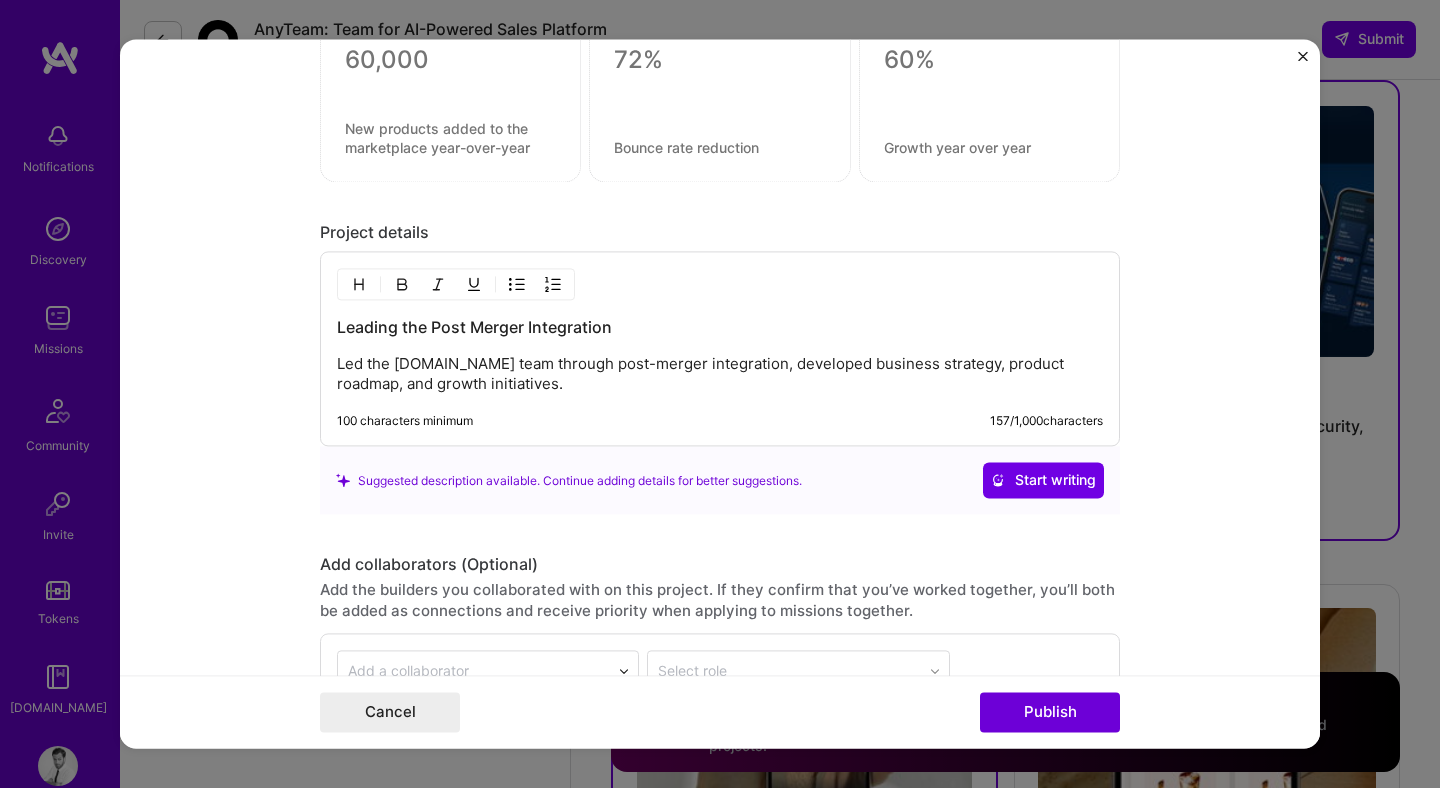 click on "Leading the Post Merger Integration Led the AND.CO team through post-merger integration, developed business strategy, product roadmap, and growth initiatives. 100 characters minimum 157 / 1,000  characters" at bounding box center (720, 349) 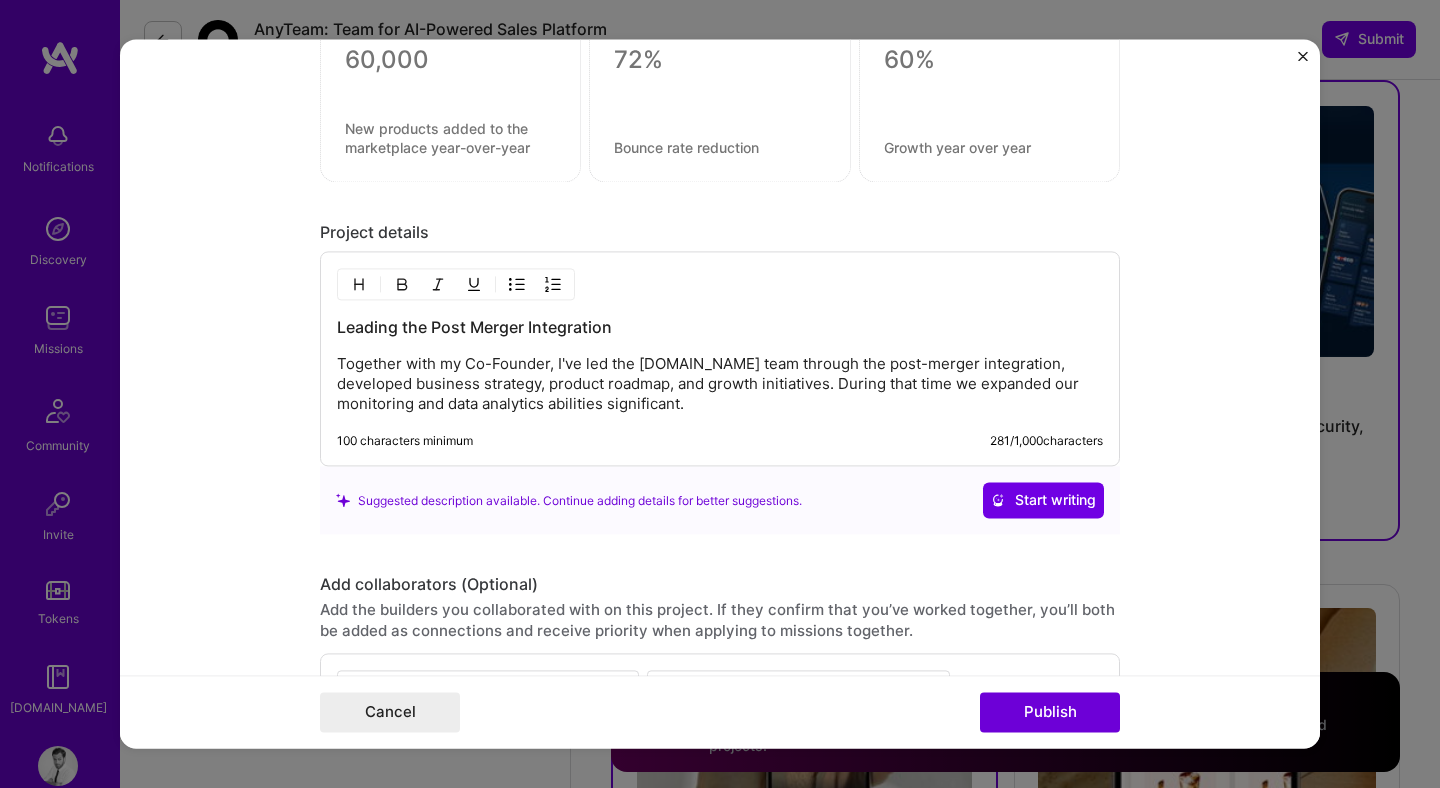 click on "Together with my Co-Founder, I've led the AND.CO team through the post-merger integration, developed business strategy, product roadmap, and growth initiatives. During that time we expanded our monitoring and data analytics abilities significant." at bounding box center [720, 385] 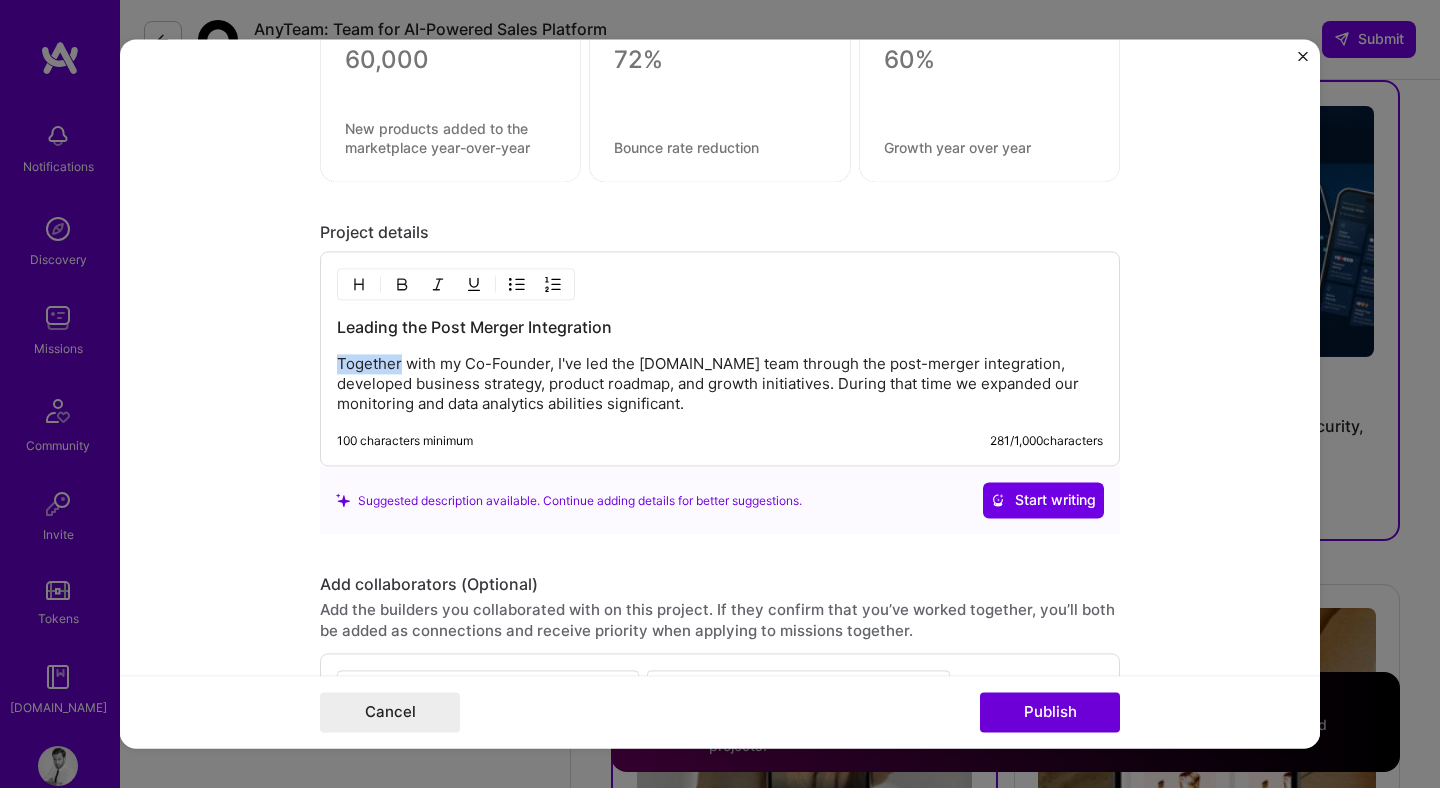 click on "Together with my Co-Founder, I've led the AND.CO team through the post-merger integration, developed business strategy, product roadmap, and growth initiatives. During that time we expanded our monitoring and data analytics abilities significant." at bounding box center (720, 385) 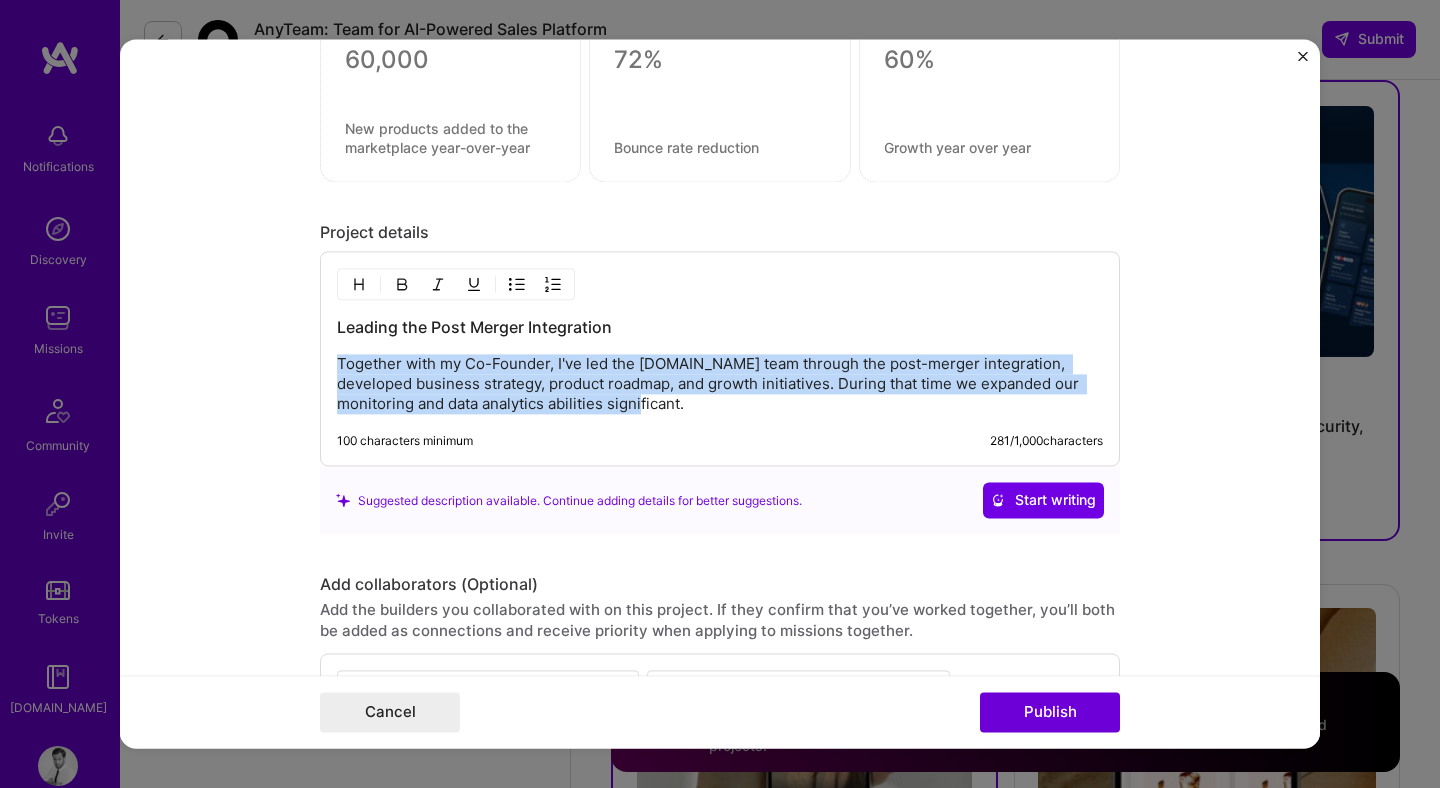 click on "Together with my Co-Founder, I've led the AND.CO team through the post-merger integration, developed business strategy, product roadmap, and growth initiatives. During that time we expanded our monitoring and data analytics abilities significant." at bounding box center [720, 385] 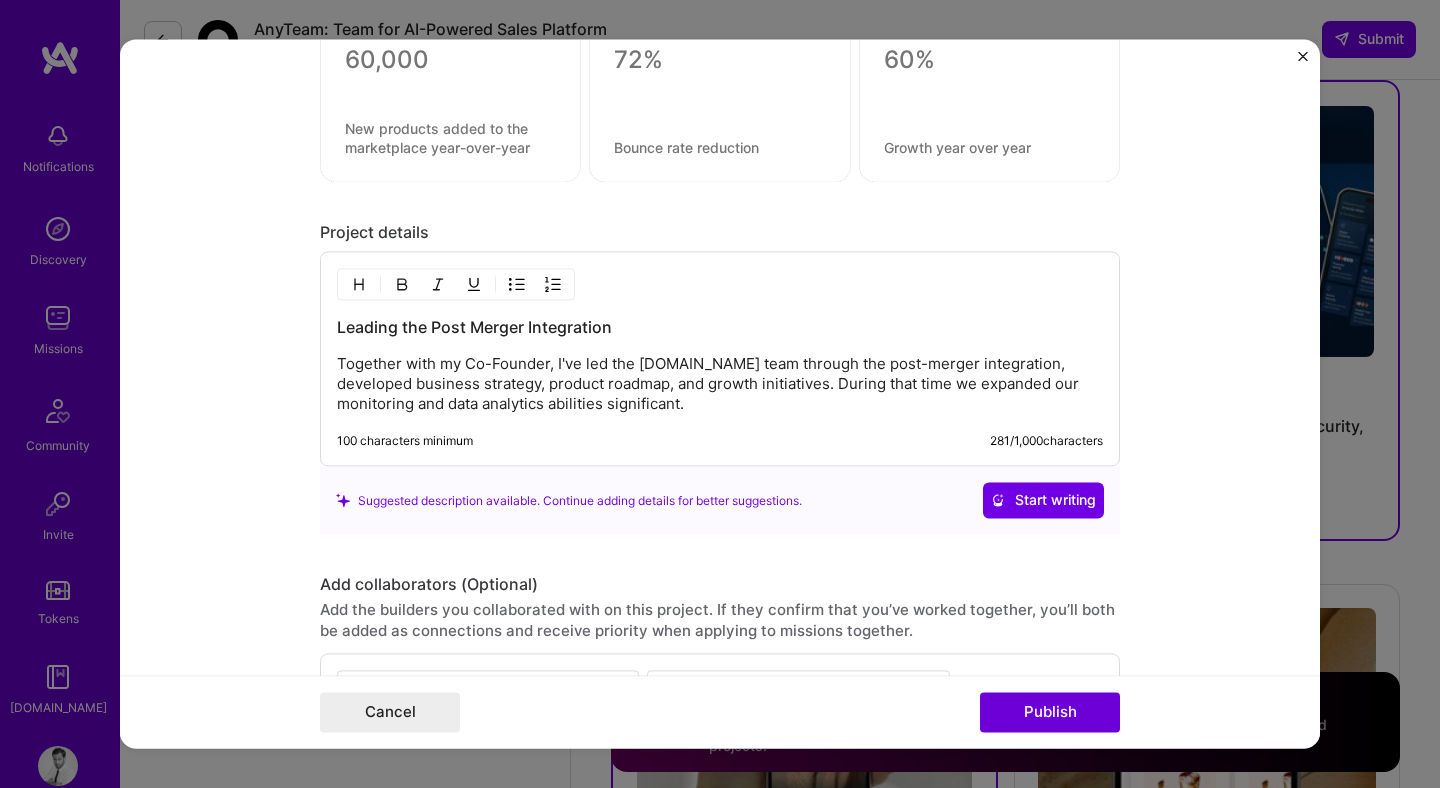 click on "Editing suggested project This project is suggested based on your LinkedIn, resume or A.Team activity. Project title Post-Merger Integration Leadership Company Fiverr.com
Project industry Industry Project Link (Optional)
Add New Image Remove Image Role Director of Product Product Owner Jan, 2018
to Jan, 2020
I’m still working on this project Skills used — Add up to 12 skills Any new skills will be added to your profile. Enter skills... 14 Analytics 1 2 3 4 5 Product Strategy 1 2 3 4 5 Roadmapping 1 2 3 4 5 Team Leadership 1 2 3 4 5 Backlog Prioritization 1 2 3 4 5 Heap Analytics 1 2 3 4 5 Google Analytics 1 2 3 4 5 Data Analysis 1 2 3 4 5 User Research 1 2 3 4 5 People Management 1 2 3 4 5 Product Analytics 1 2 3 4 5 P&L Responsibility 1 2 3 4 5 UX/UI 1 2 3 4 5 Wireframing 1 2 3 4 5 Did this role require you to manage team members? (Optional) Yes, I managed 25+ team members. ->" at bounding box center (720, 393) 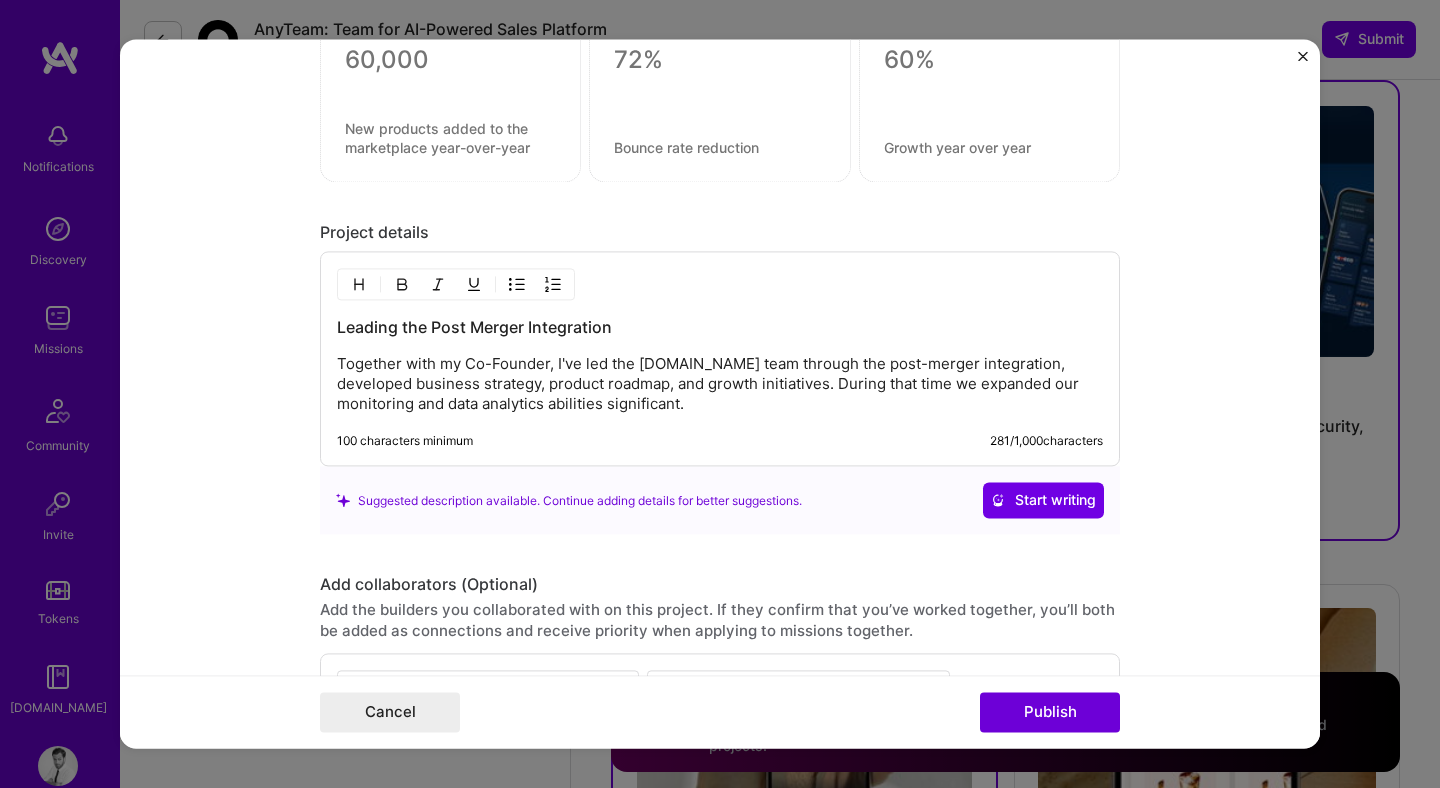 click on "Together with my Co-Founder, I've led the AND.CO team through the post-merger integration, developed business strategy, product roadmap, and growth initiatives. During that time we expanded our monitoring and data analytics abilities significant." at bounding box center (720, 385) 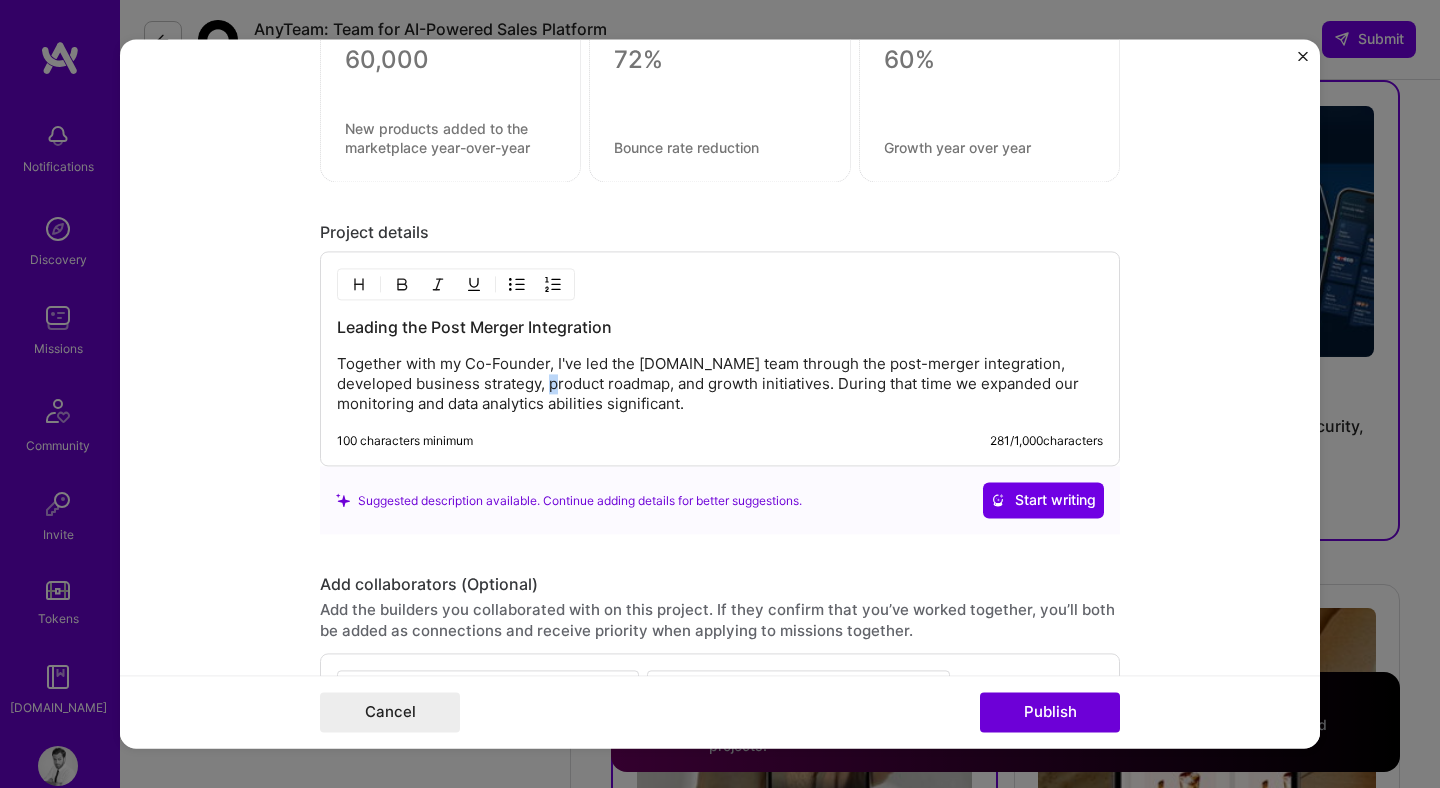 click on "Together with my Co-Founder, I've led the AND.CO team through the post-merger integration, developed business strategy, product roadmap, and growth initiatives. During that time we expanded our monitoring and data analytics abilities significant." at bounding box center (720, 385) 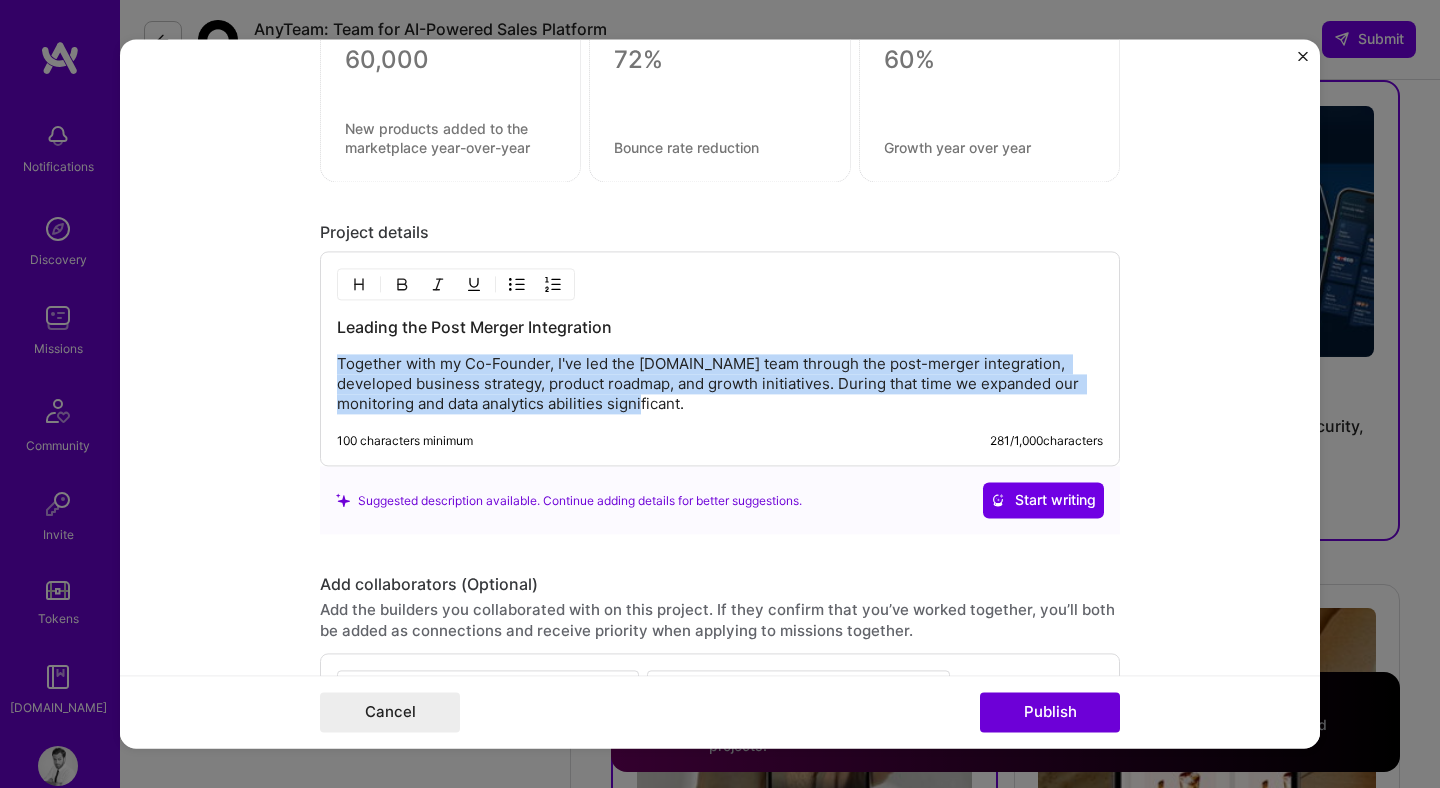 click on "Together with my Co-Founder, I've led the AND.CO team through the post-merger integration, developed business strategy, product roadmap, and growth initiatives. During that time we expanded our monitoring and data analytics abilities significant." at bounding box center [720, 385] 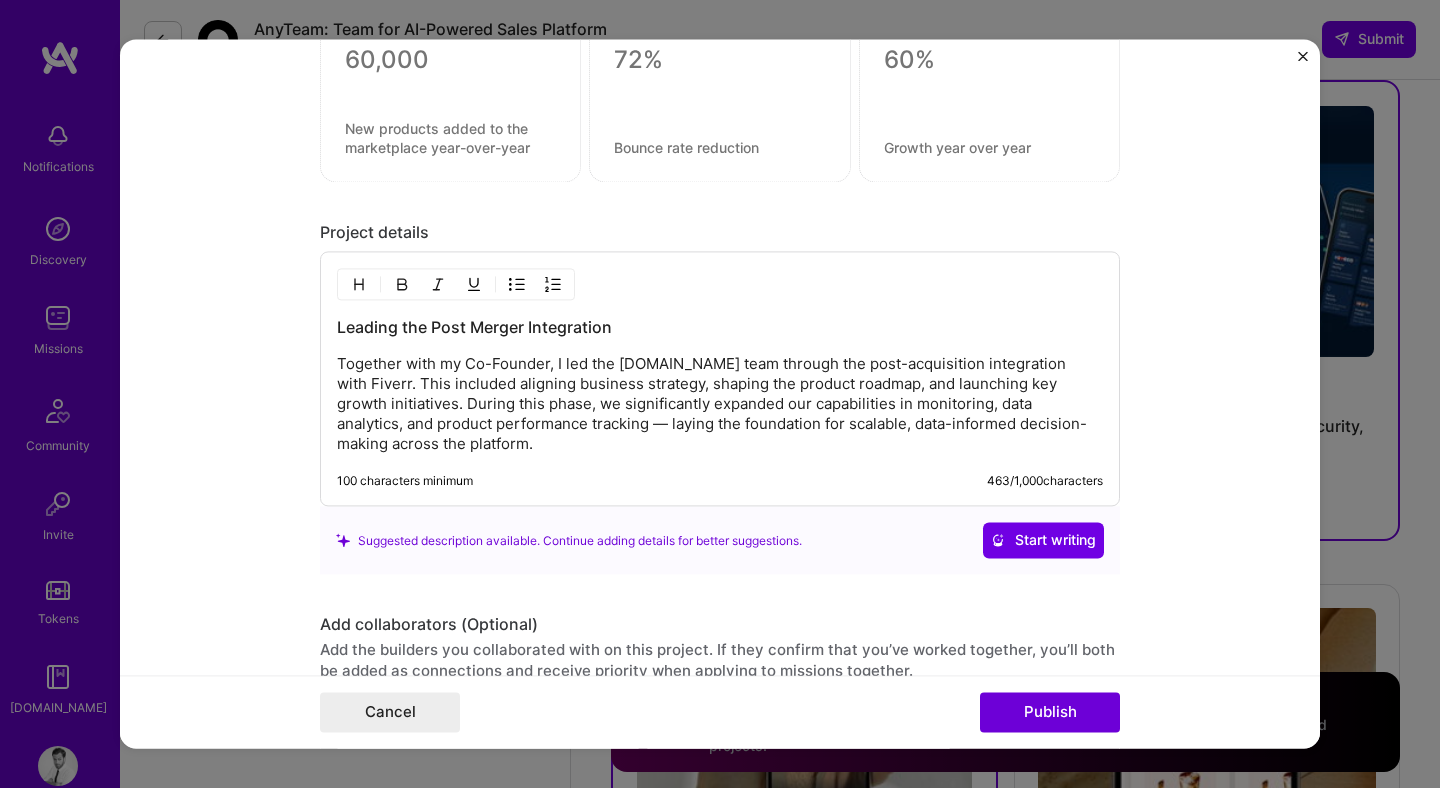 click on "Editing suggested project This project is suggested based on your LinkedIn, resume or A.Team activity. Project title Post-Merger Integration Leadership Company Fiverr.com
Project industry Industry Project Link (Optional)
Add New Image Remove Image Role Director of Product Product Owner Jan, 2018
to Jan, 2020
I’m still working on this project Skills used — Add up to 12 skills Any new skills will be added to your profile. Enter skills... 14 Analytics 1 2 3 4 5 Product Strategy 1 2 3 4 5 Roadmapping 1 2 3 4 5 Team Leadership 1 2 3 4 5 Backlog Prioritization 1 2 3 4 5 Heap Analytics 1 2 3 4 5 Google Analytics 1 2 3 4 5 Data Analysis 1 2 3 4 5 User Research 1 2 3 4 5 People Management 1 2 3 4 5 Product Analytics 1 2 3 4 5 P&L Responsibility 1 2 3 4 5 UX/UI 1 2 3 4 5 Wireframing 1 2 3 4 5 Did this role require you to manage team members? (Optional) Yes, I managed 25+ team members. ->" at bounding box center [720, 393] 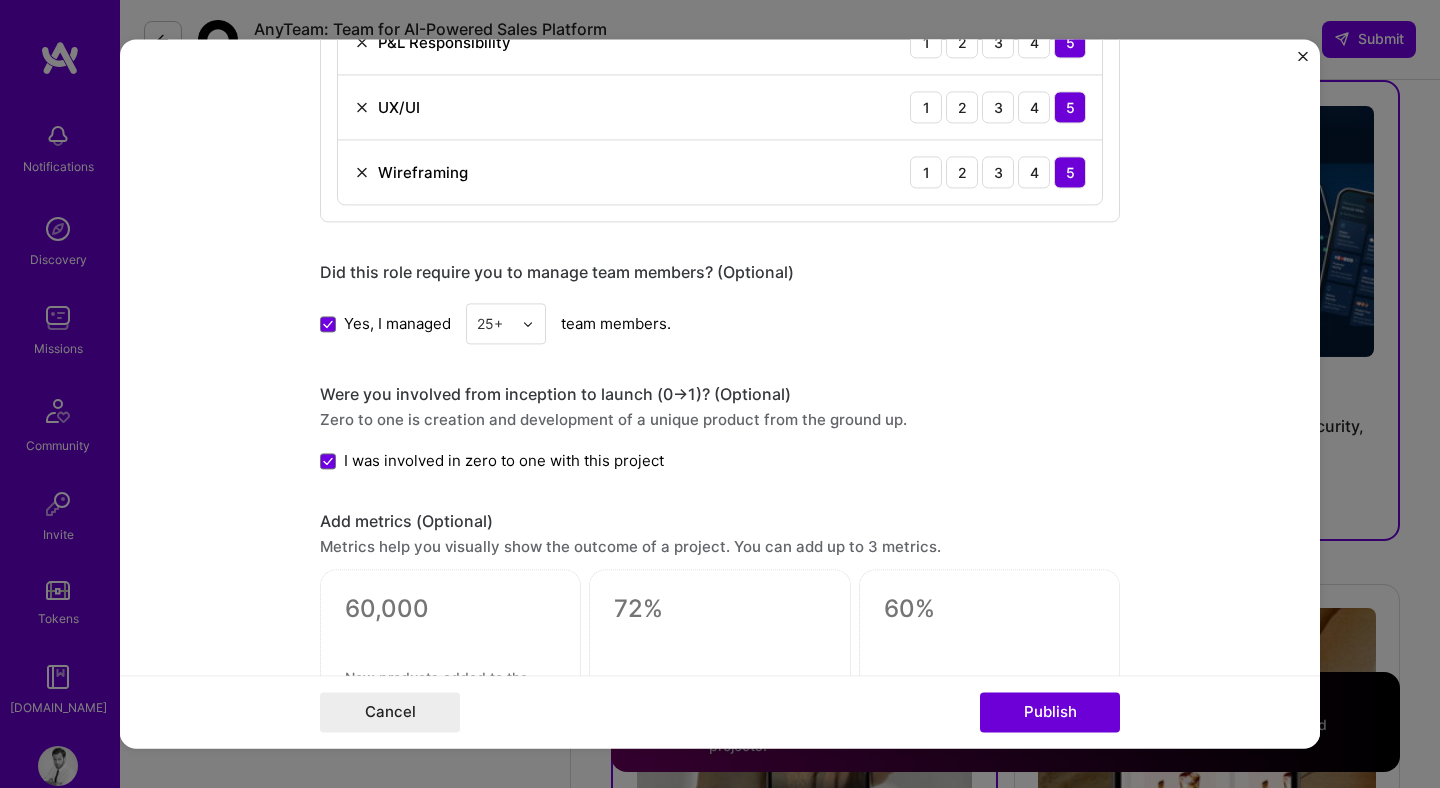 scroll, scrollTop: 3173, scrollLeft: 0, axis: vertical 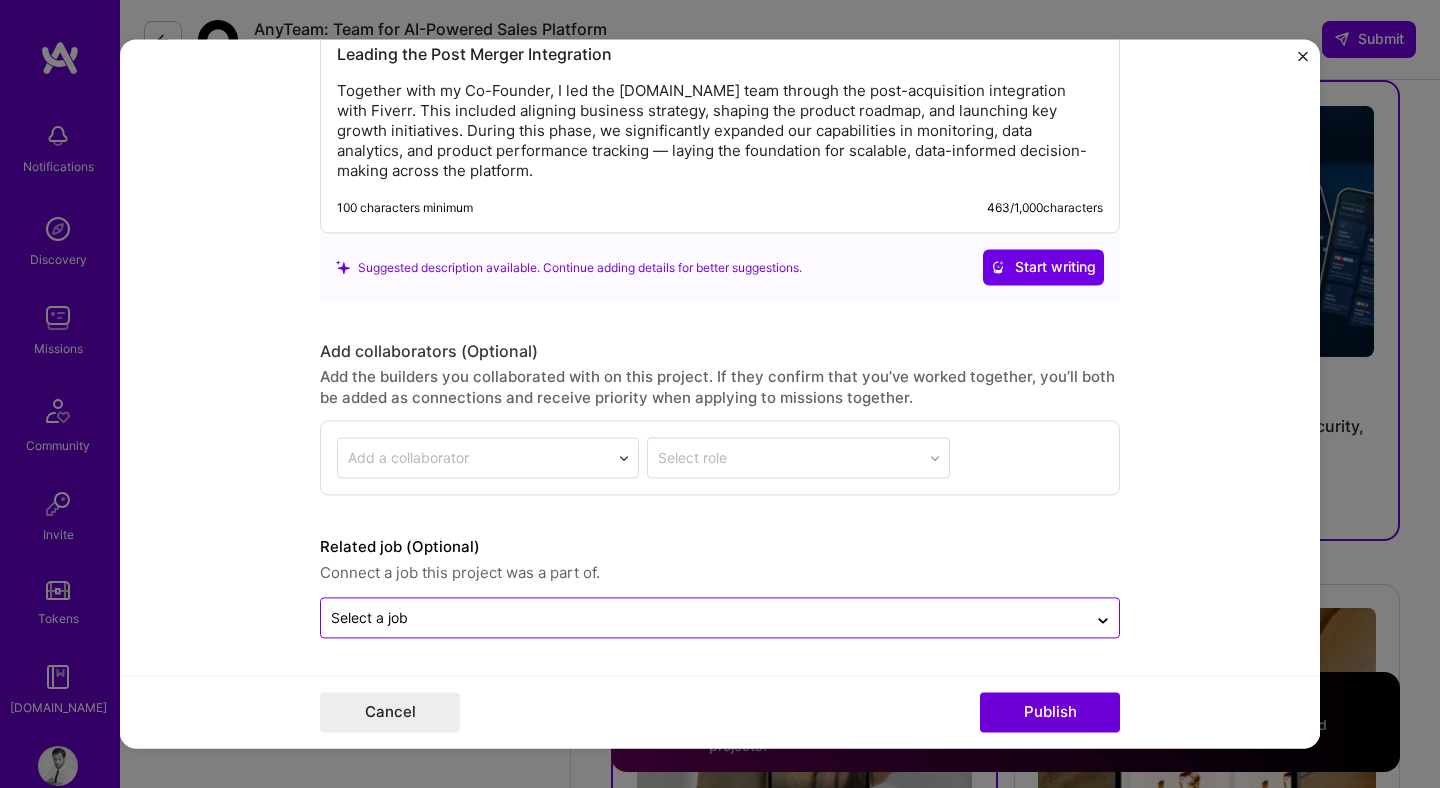 click on "Select a job" at bounding box center (720, 618) 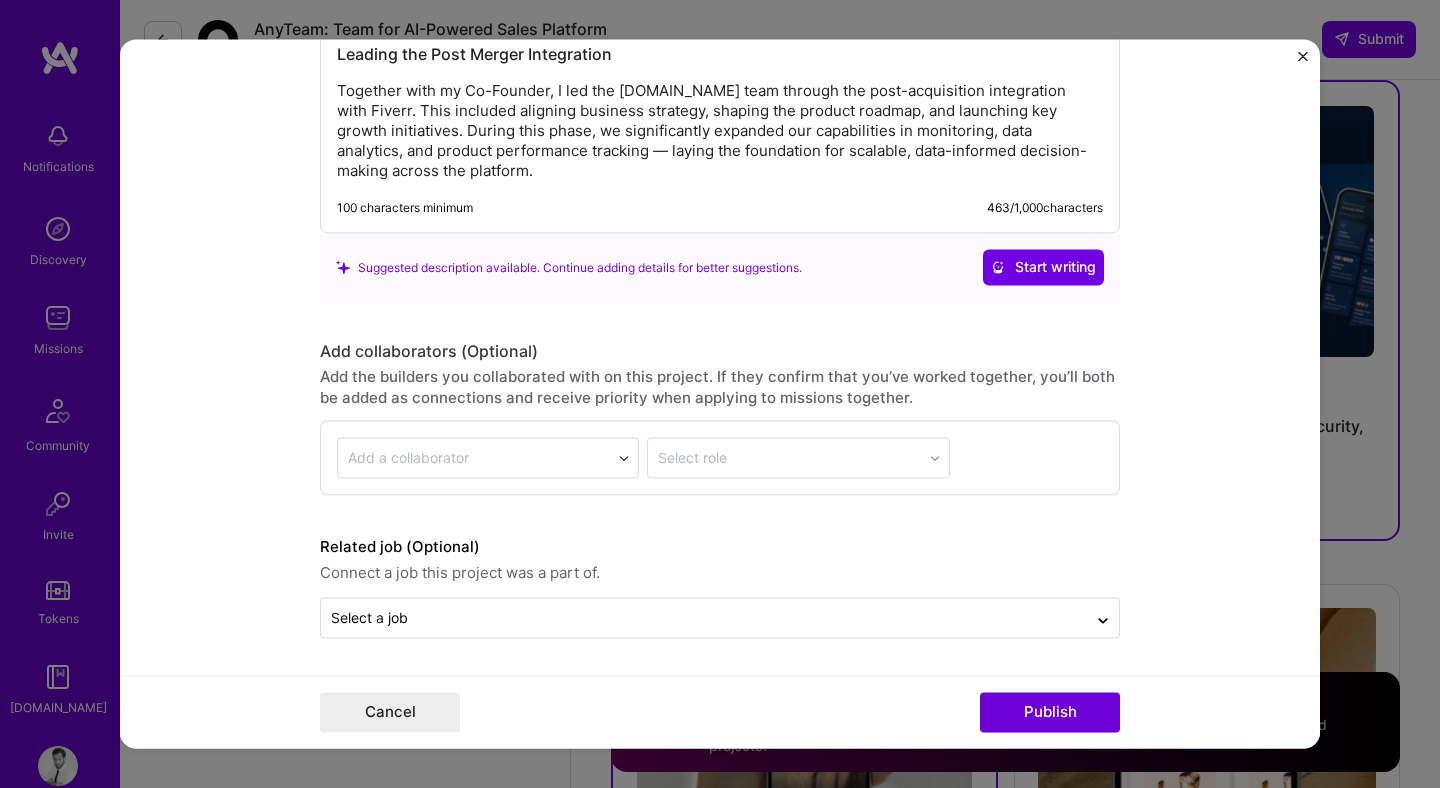 click on "Editing suggested project This project is suggested based on your LinkedIn, resume or A.Team activity. Project title Post-Merger Integration Leadership Company Fiverr.com
Project industry Industry Project Link (Optional)
Add New Image Remove Image Role Director of Product Product Owner Jan, 2018
to Jan, 2020
I’m still working on this project Skills used — Add up to 12 skills Any new skills will be added to your profile. Enter skills... 14 Analytics 1 2 3 4 5 Product Strategy 1 2 3 4 5 Roadmapping 1 2 3 4 5 Team Leadership 1 2 3 4 5 Backlog Prioritization 1 2 3 4 5 Heap Analytics 1 2 3 4 5 Google Analytics 1 2 3 4 5 Data Analysis 1 2 3 4 5 User Research 1 2 3 4 5 People Management 1 2 3 4 5 Product Analytics 1 2 3 4 5 P&L Responsibility 1 2 3 4 5 UX/UI 1 2 3 4 5 Wireframing 1 2 3 4 5 Did this role require you to manage team members? (Optional) Yes, I managed 25+ team members. ->" at bounding box center [720, 393] 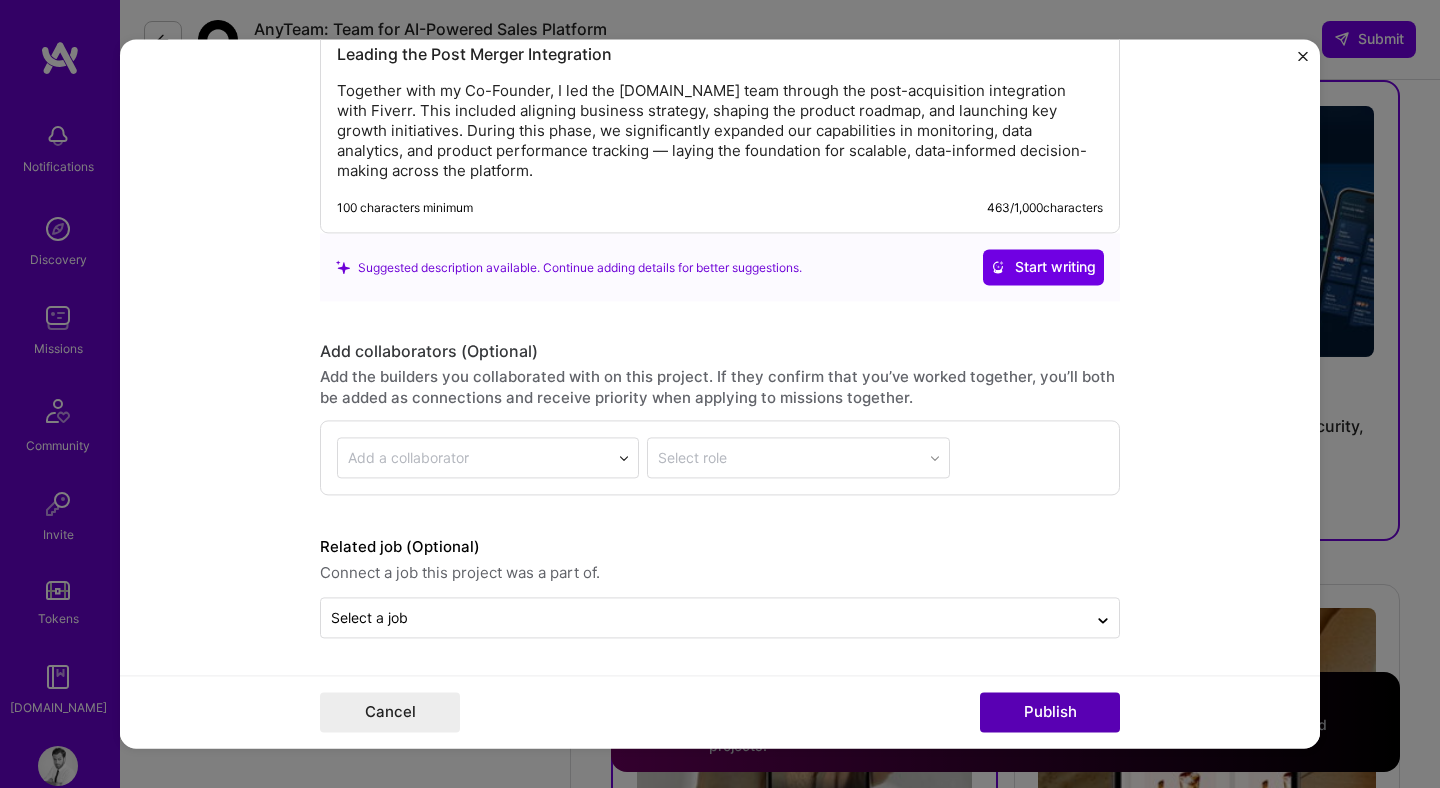 click on "Publish" at bounding box center (1050, 713) 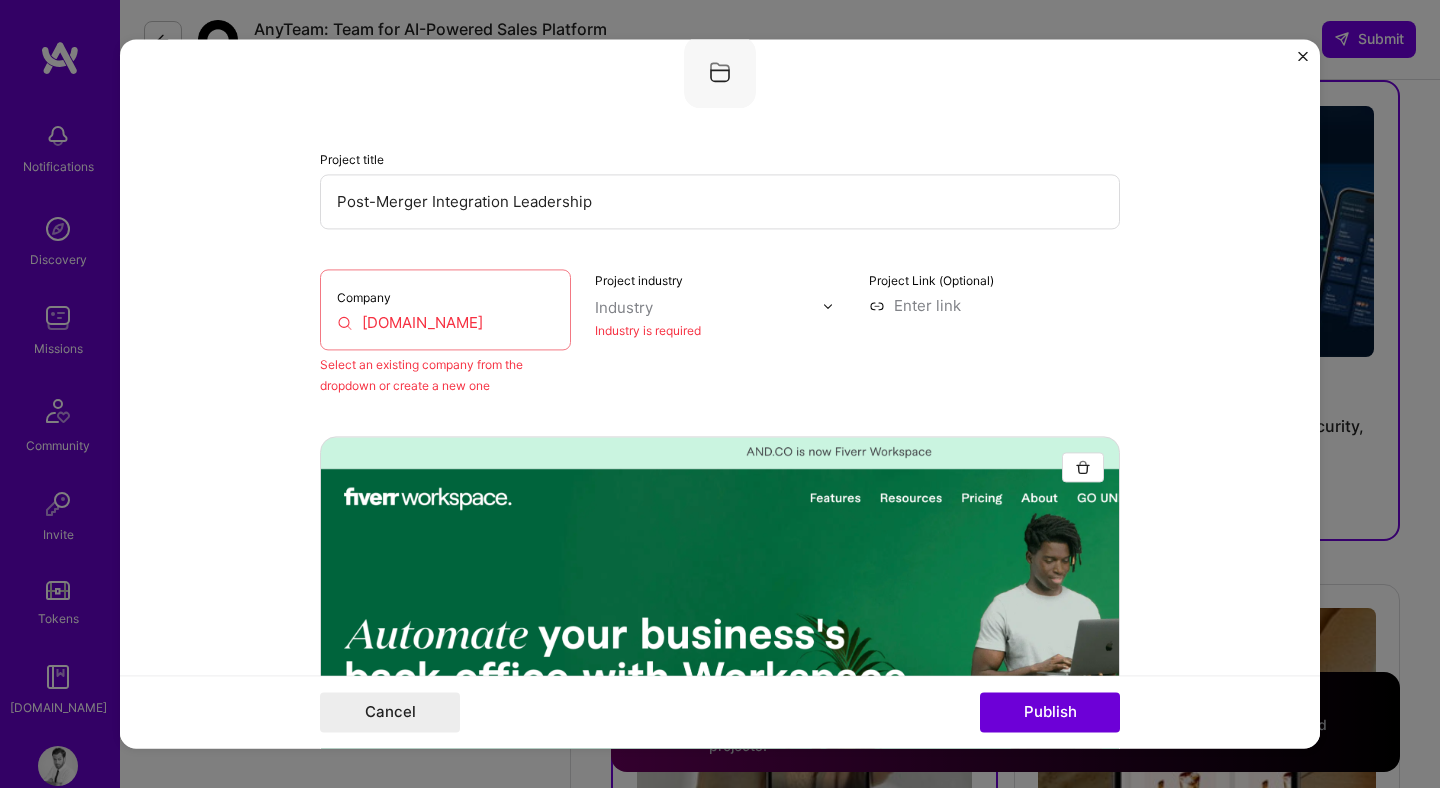 scroll, scrollTop: 131, scrollLeft: 0, axis: vertical 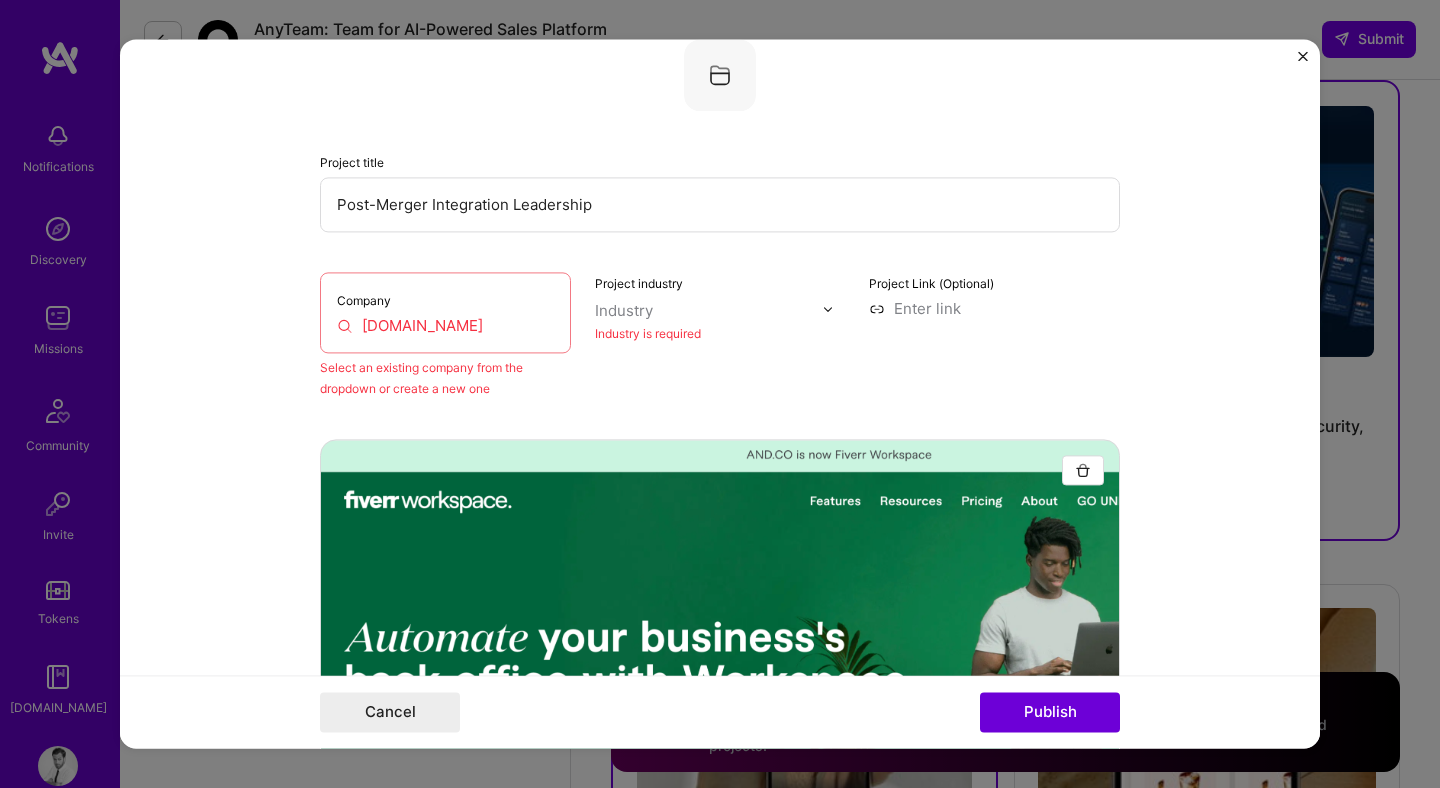 click on "Fiverr.com" at bounding box center [445, 325] 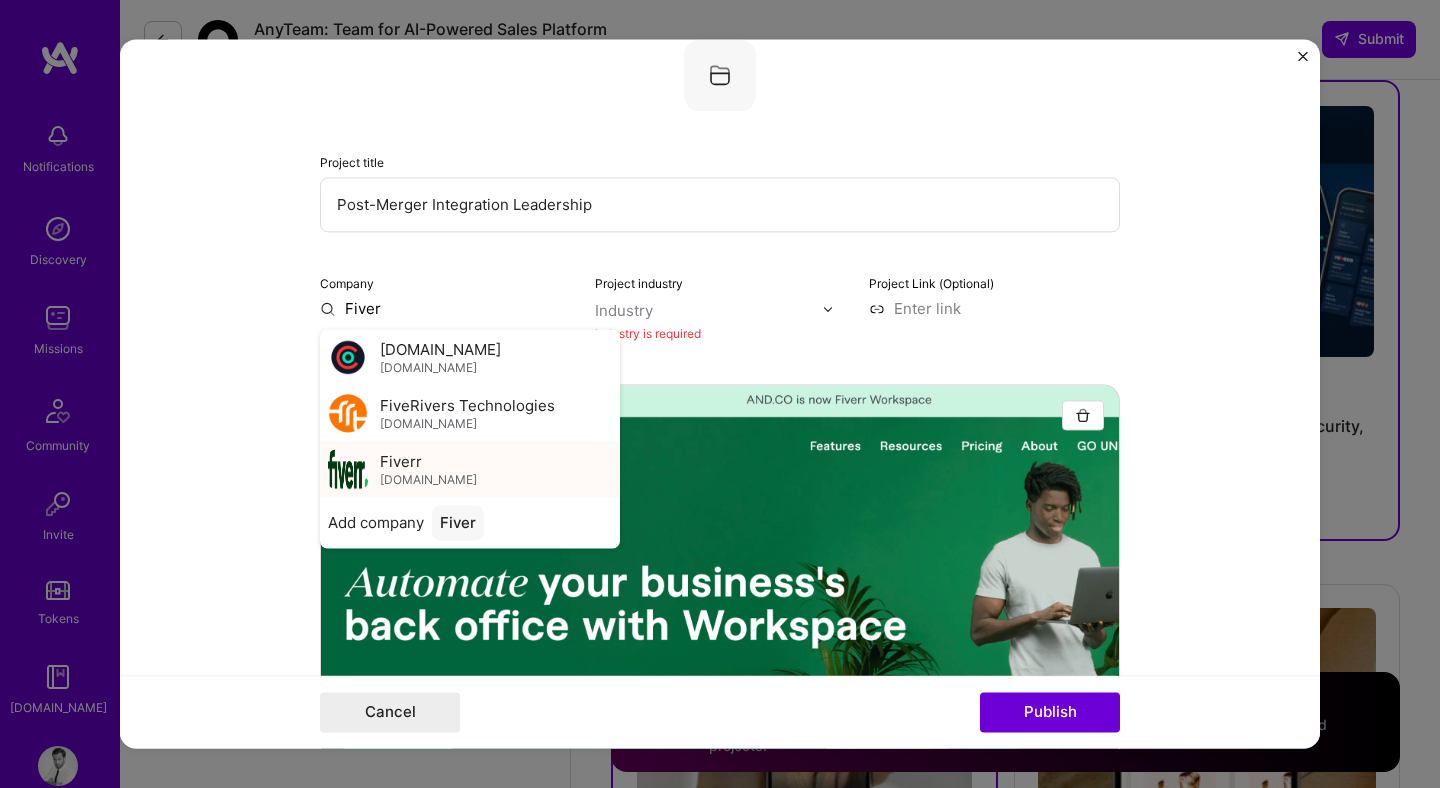 click on "fiverr.com" at bounding box center (428, 480) 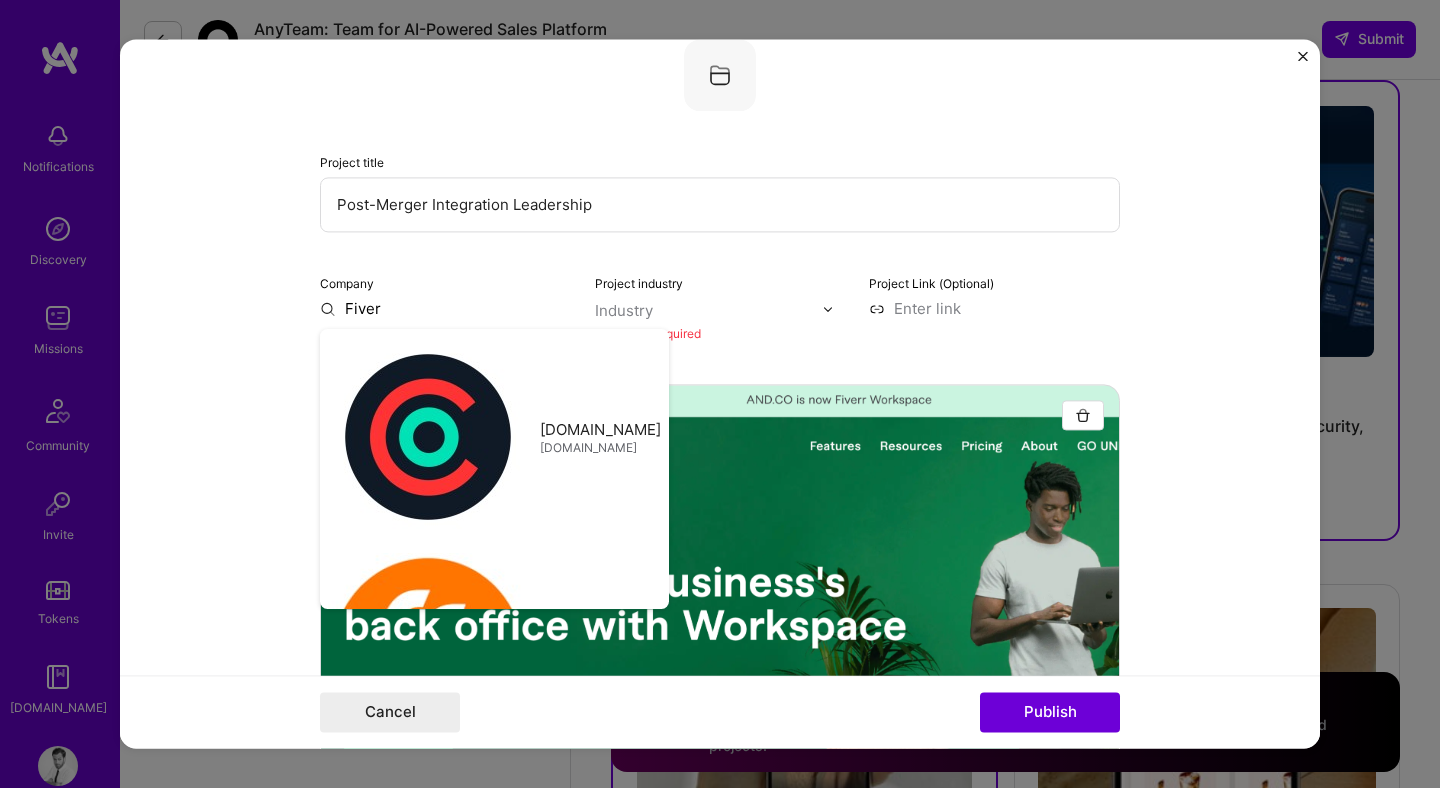 type on "Fiverr" 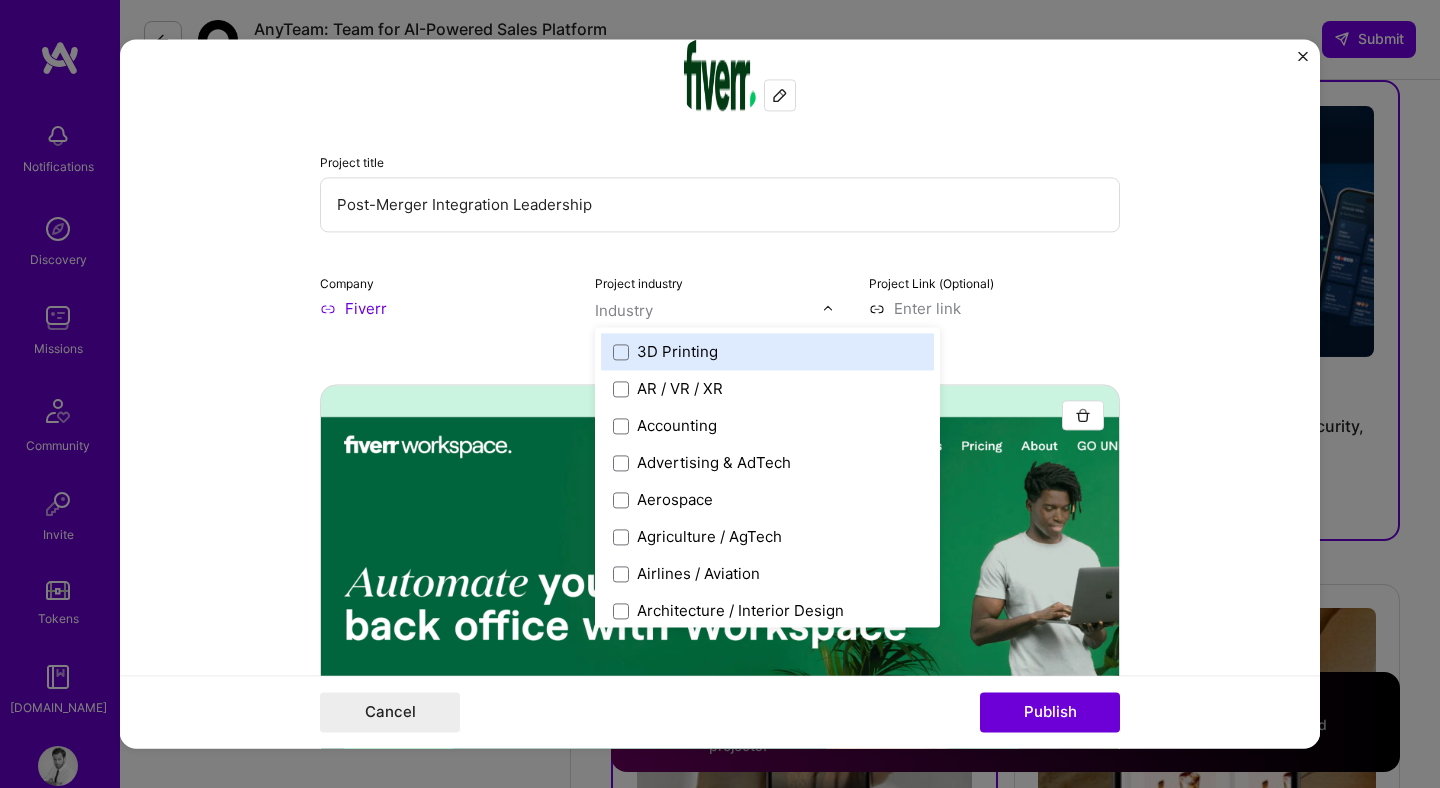 click on "Industry" at bounding box center [624, 310] 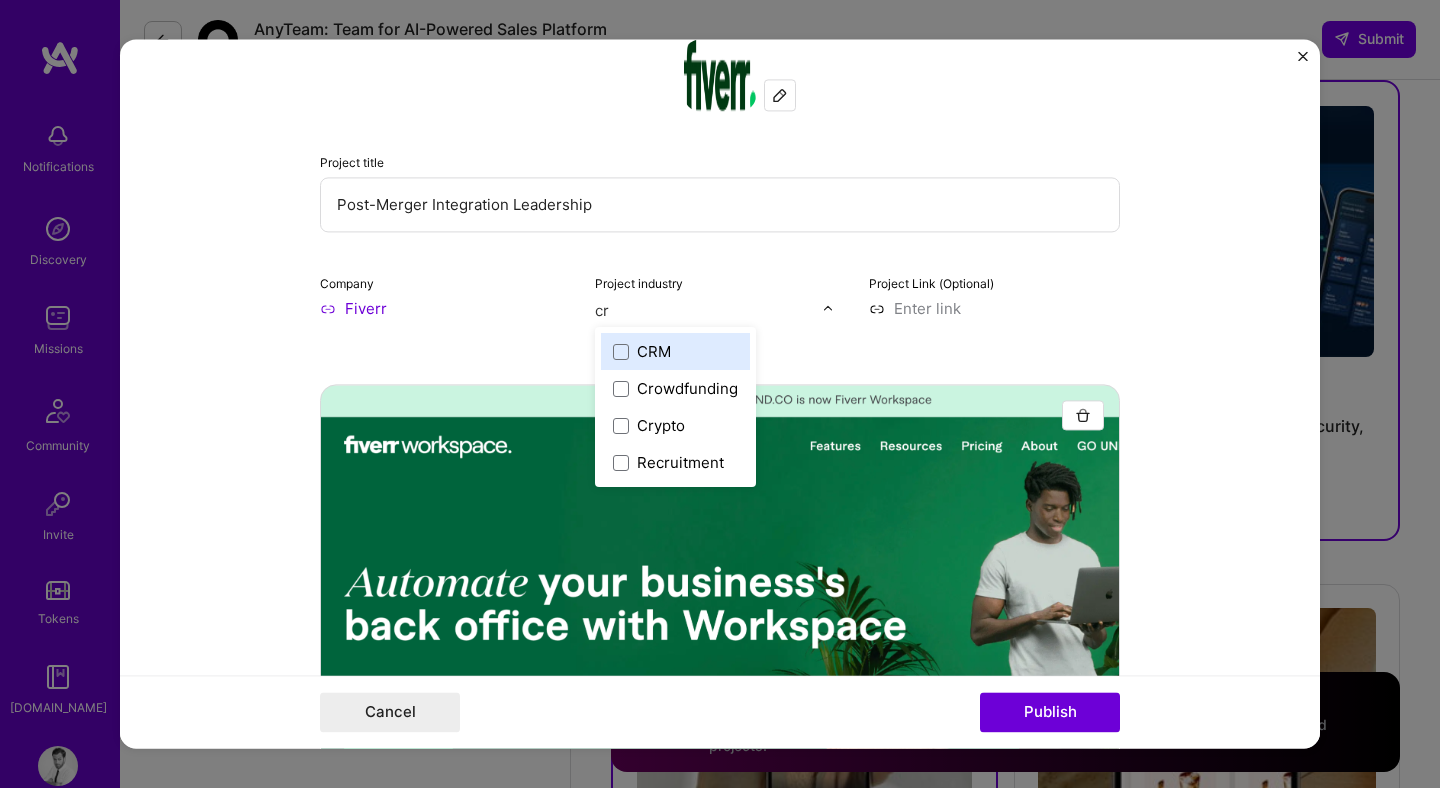 type on "c" 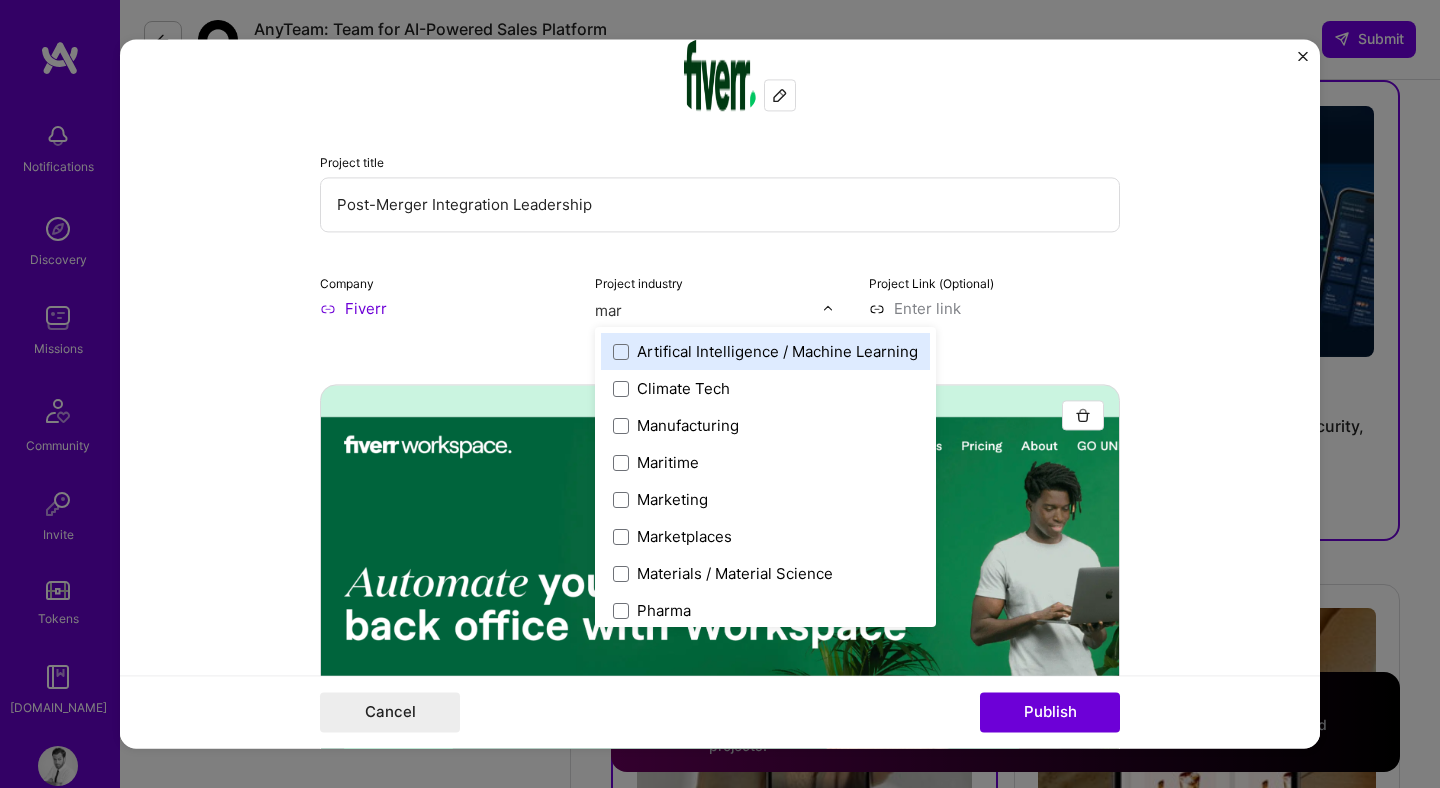 type on "mark" 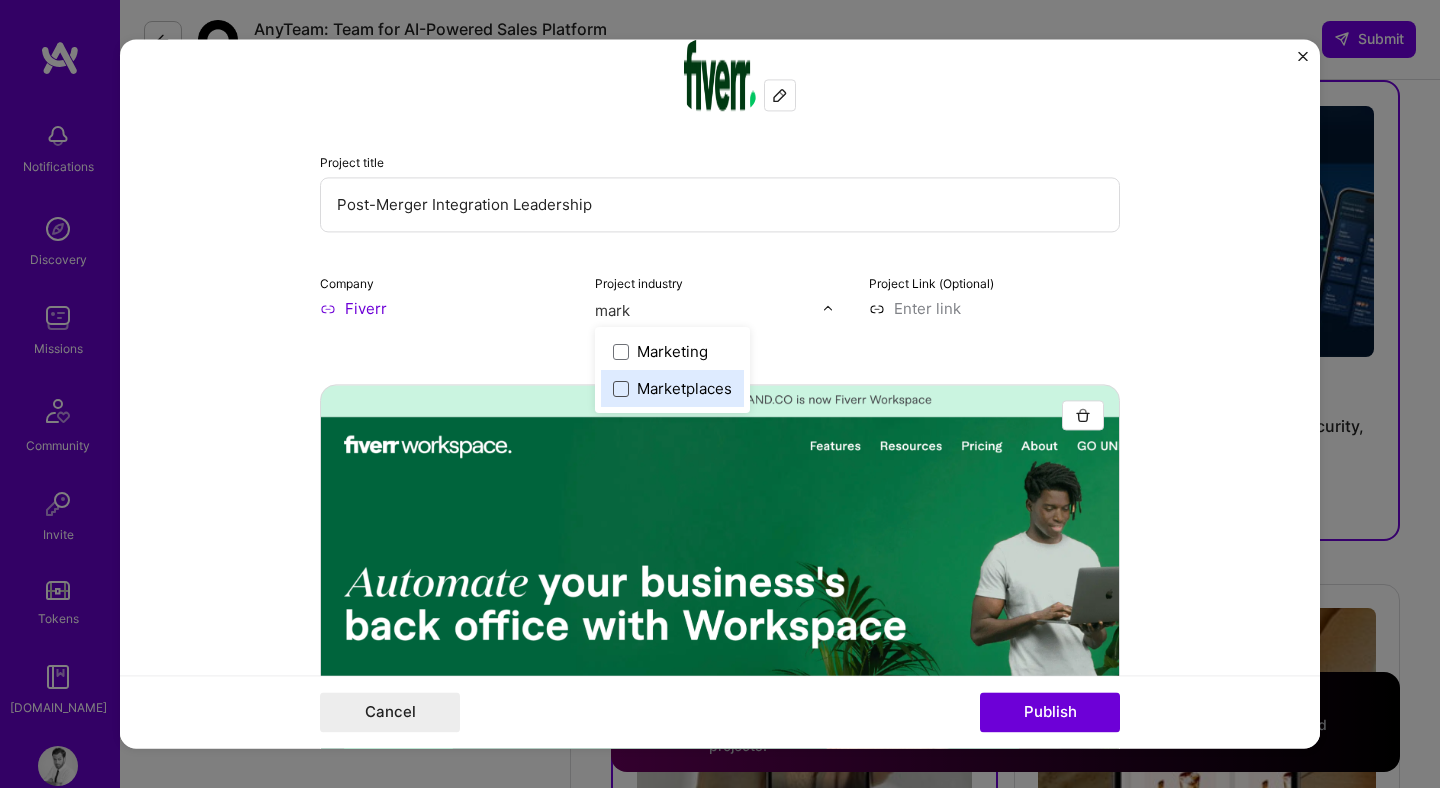 click at bounding box center [621, 389] 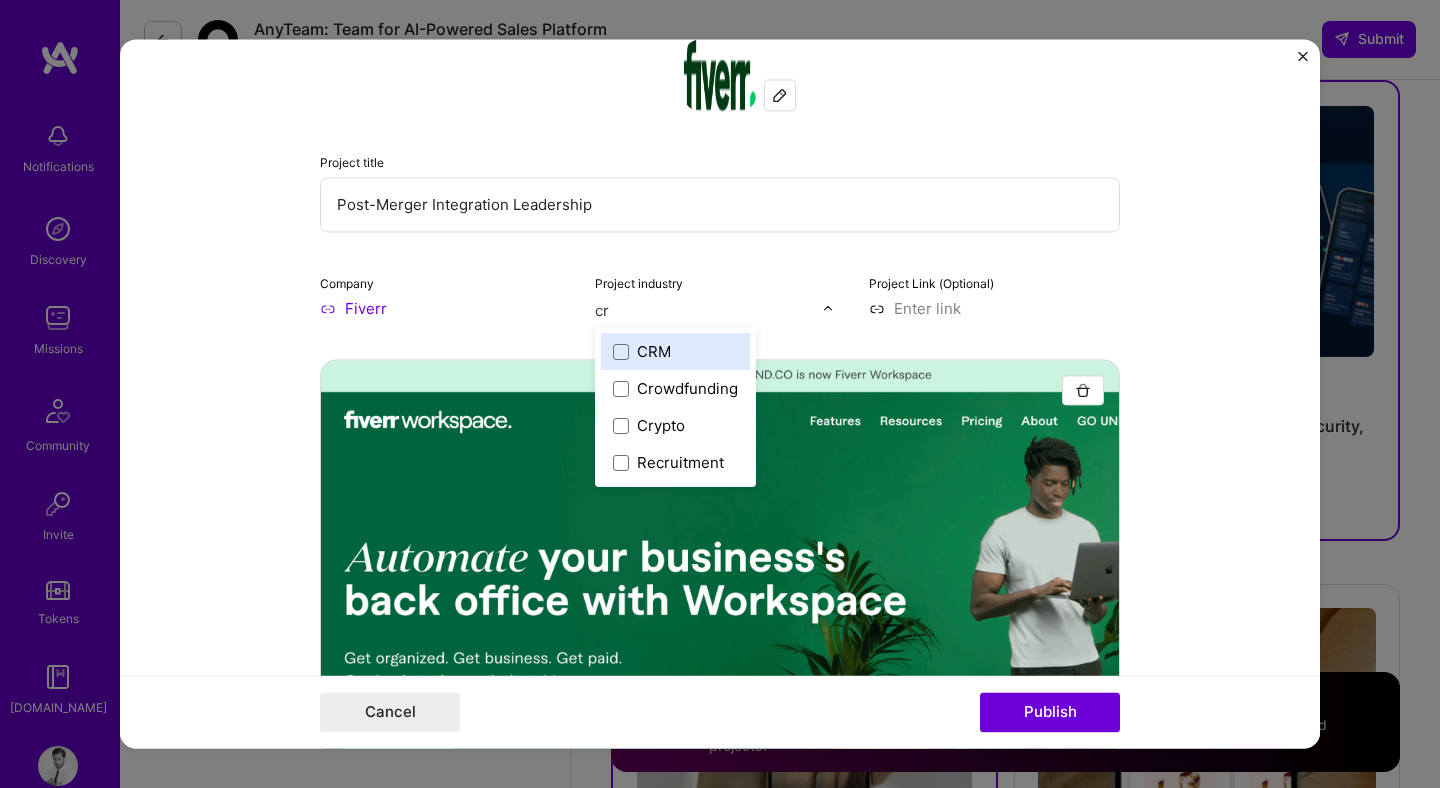 type on "c" 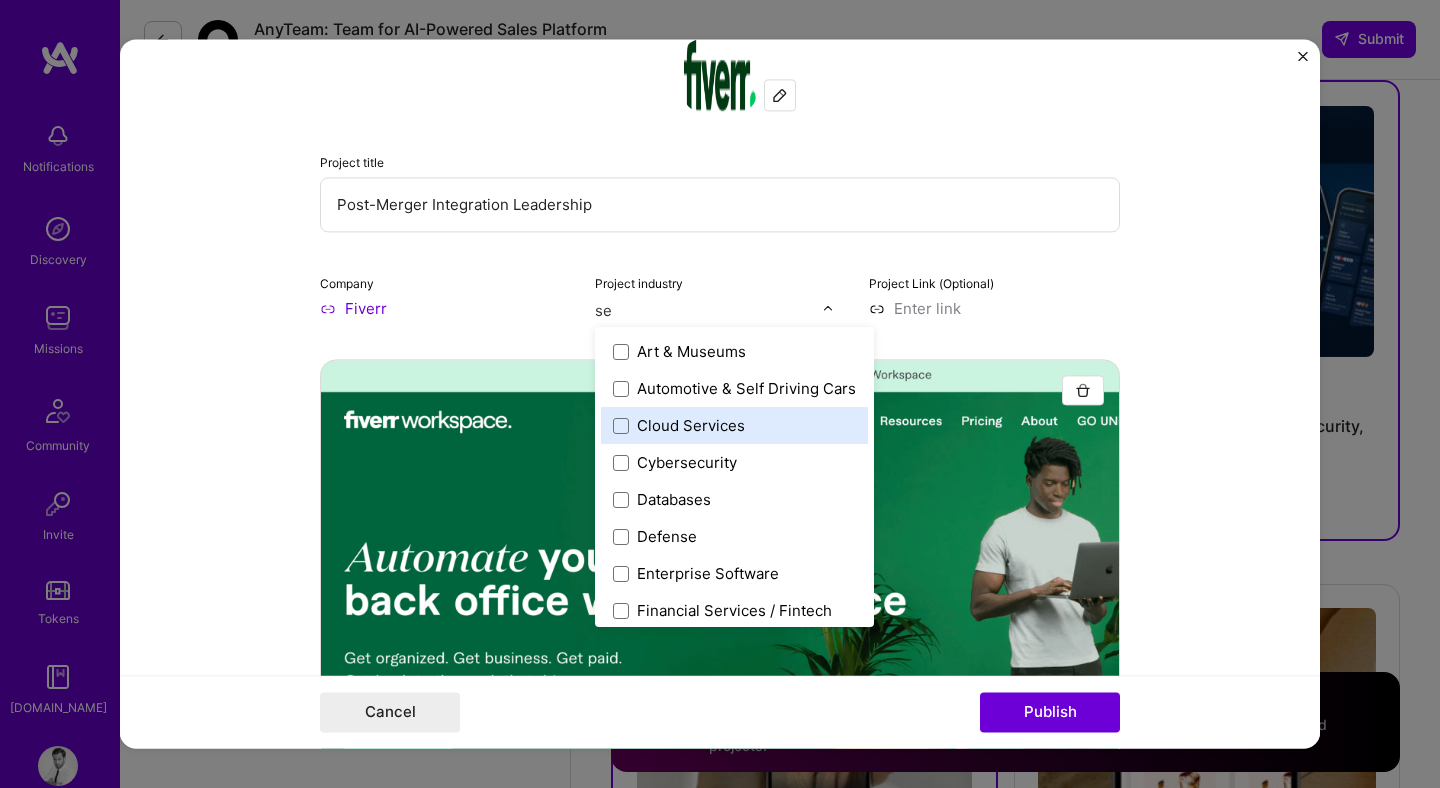type on "s" 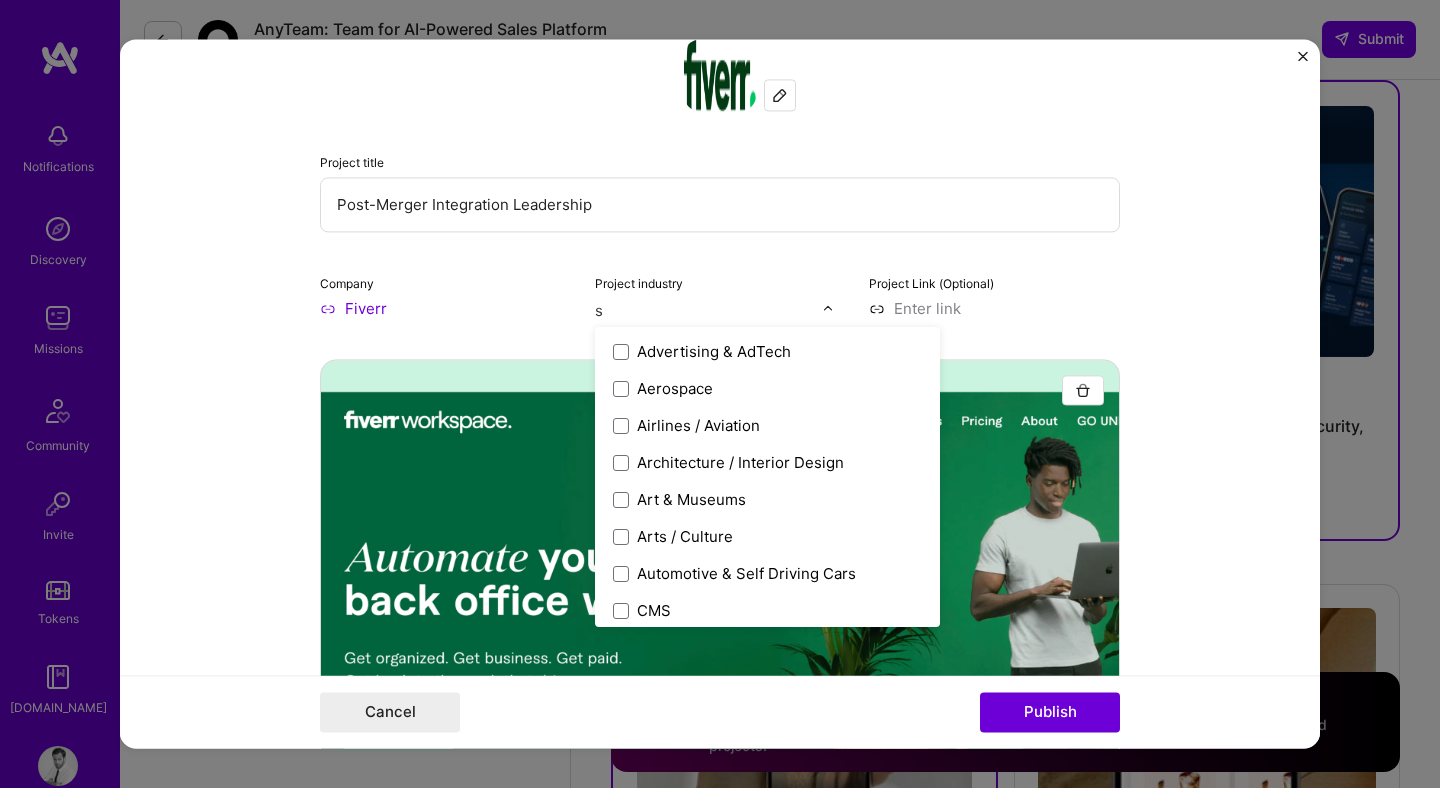 type 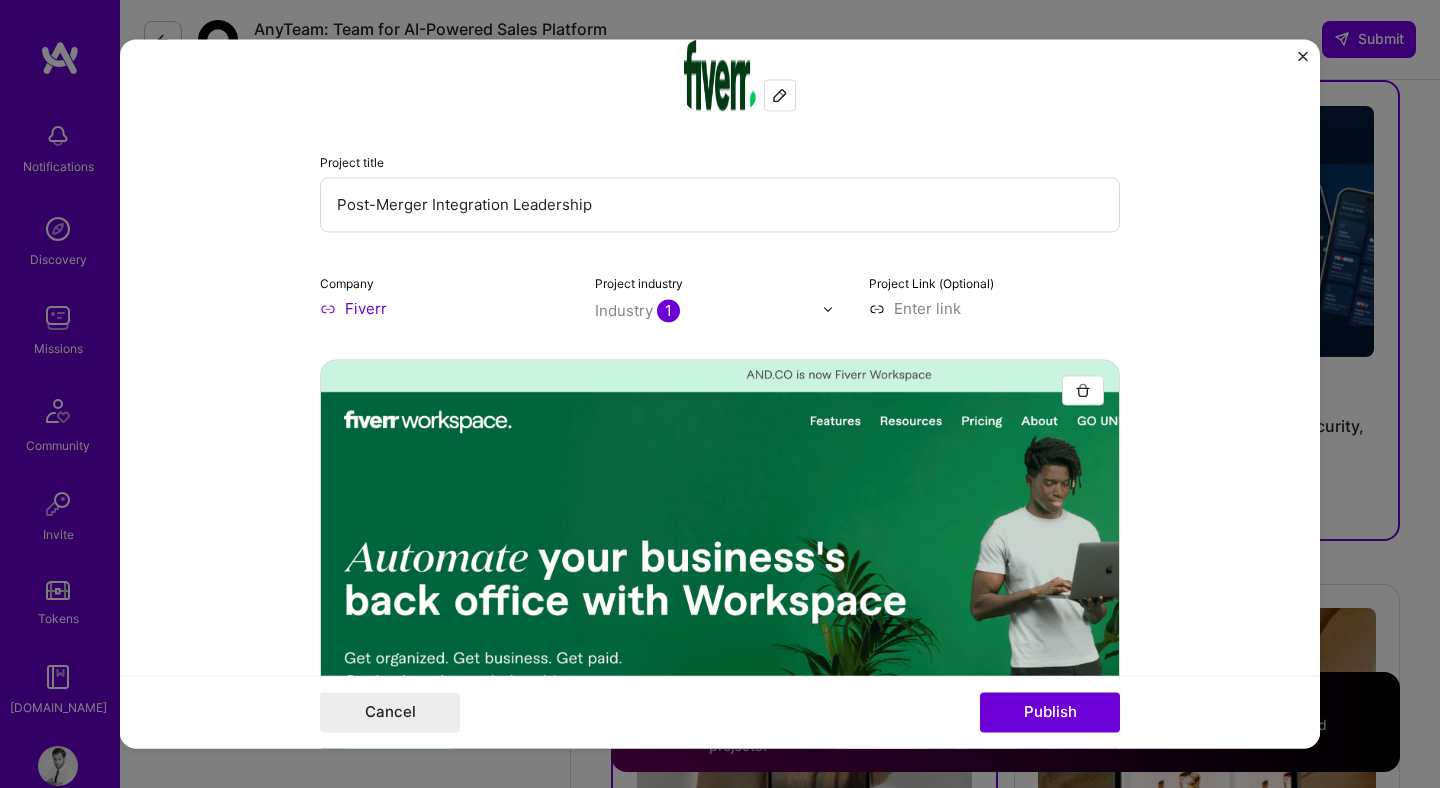 click at bounding box center (994, 308) 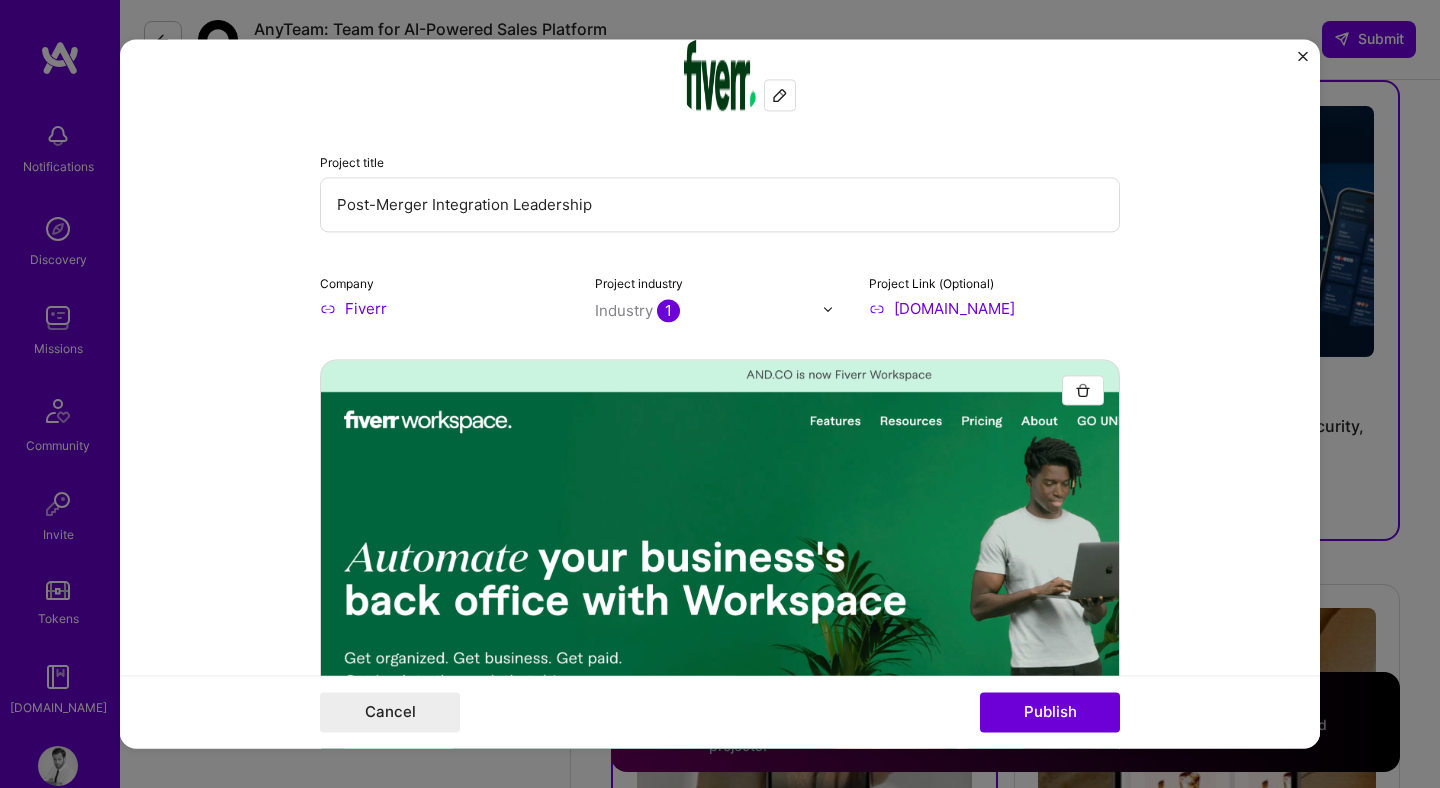 type on "https://fiverr.com" 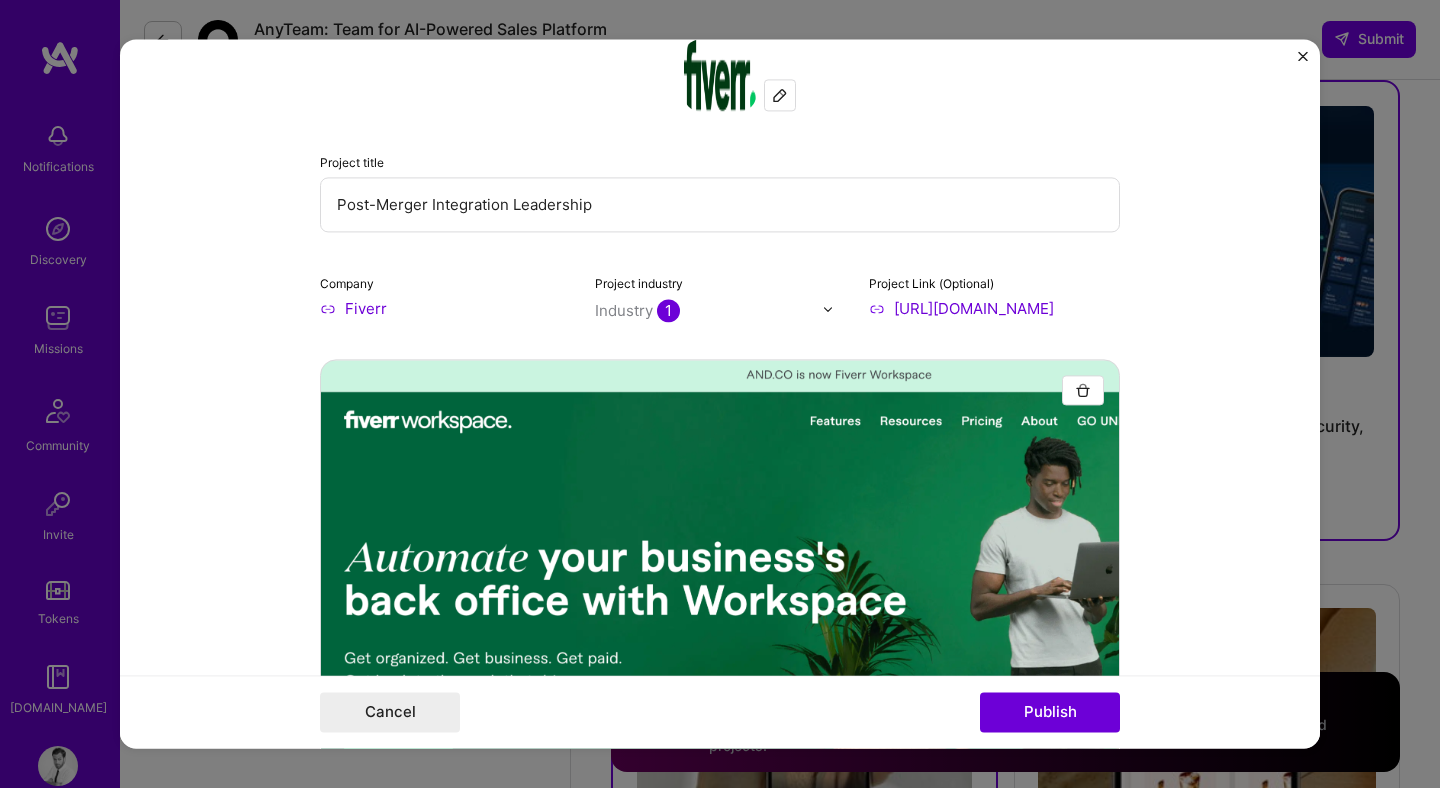 click on "Editing suggested project This project is suggested based on your LinkedIn, resume or A.Team activity. Project title Post-Merger Integration Leadership Company Fiverr
Project industry Industry 1 Project Link (Optional) https://fiverr.com
Add New Image Remove Image Role Director of Product Product Owner Jan, 2018
to Jan, 2020
I’m still working on this project Skills used — Add up to 12 skills Any new skills will be added to your profile. Enter skills... 14 Analytics 1 2 3 4 5 Product Strategy 1 2 3 4 5 Roadmapping 1 2 3 4 5 Team Leadership 1 2 3 4 5 Backlog Prioritization 1 2 3 4 5 Heap Analytics 1 2 3 4 5 Google Analytics 1 2 3 4 5 Data Analysis 1 2 3 4 5 User Research 1 2 3 4 5 People Management 1 2 3 4 5 Product Analytics 1 2 3 4 5 P&L Responsibility 1 2 3 4 5 UX/UI 1 2 3 4 5 Wireframing 1 2 3 4 5 You can't have more than 12 skills. Yes, I managed 25+ team members. ->   463 /" at bounding box center (720, 393) 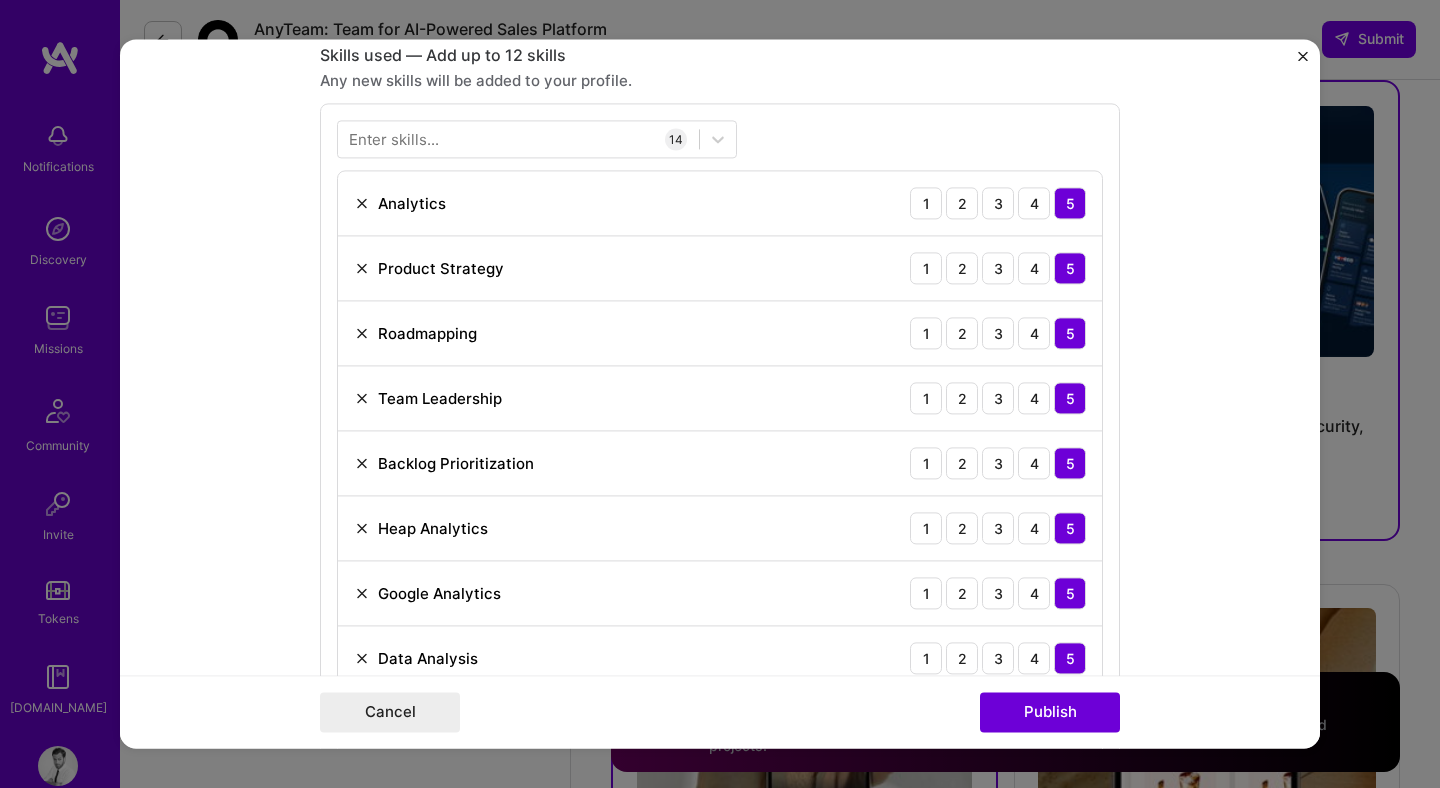 scroll, scrollTop: 1628, scrollLeft: 0, axis: vertical 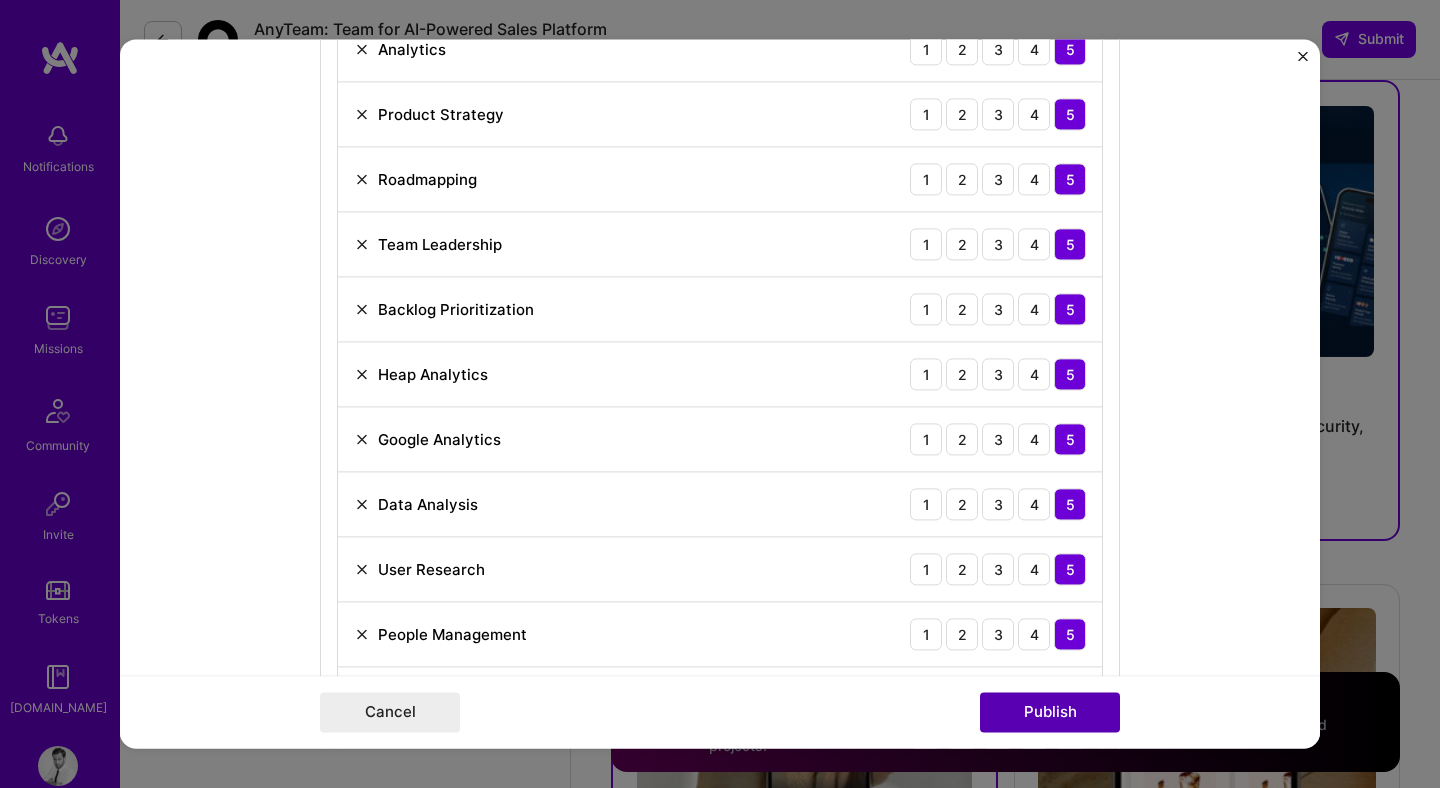 click on "Publish" at bounding box center [1050, 713] 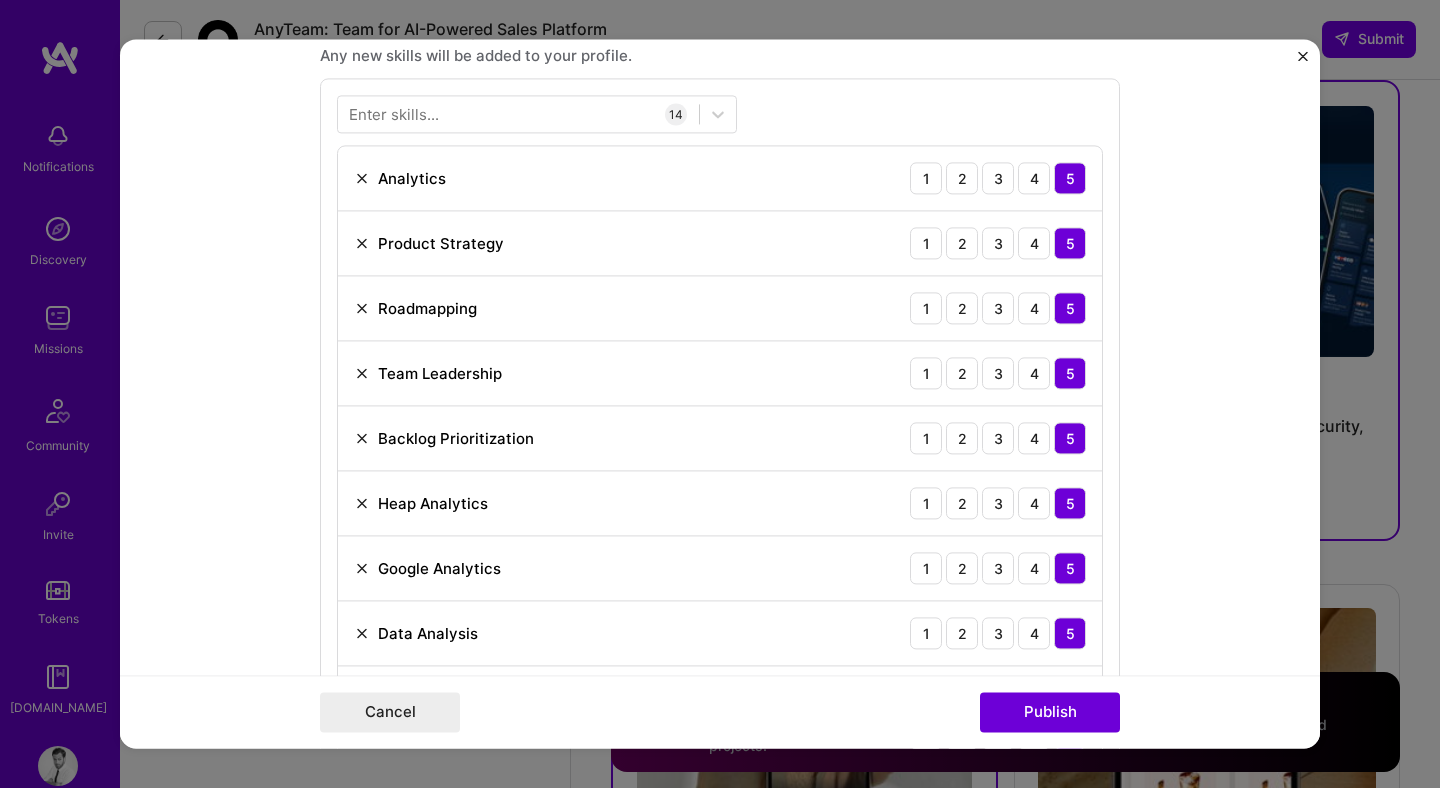 scroll, scrollTop: 1481, scrollLeft: 0, axis: vertical 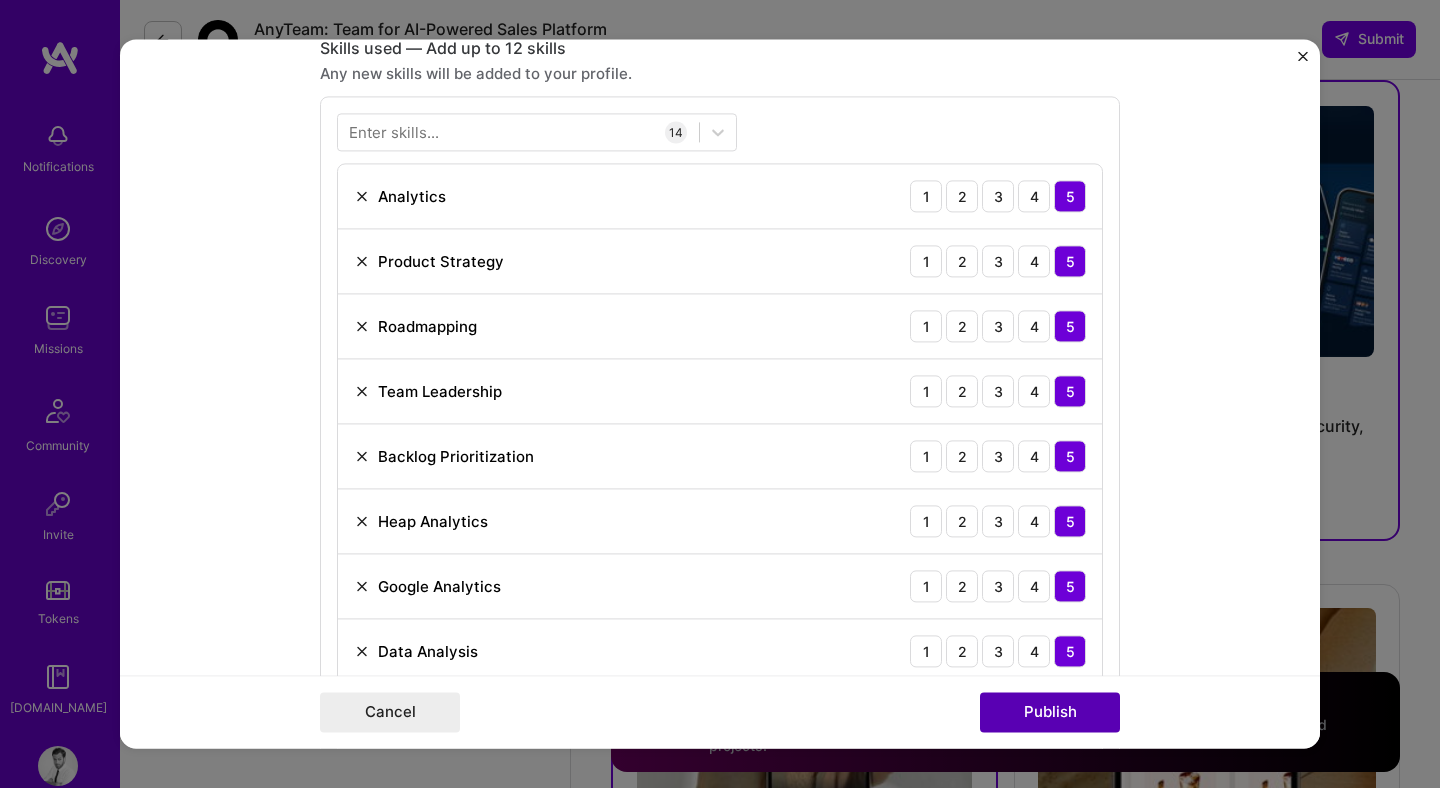 click on "Publish" at bounding box center (1050, 713) 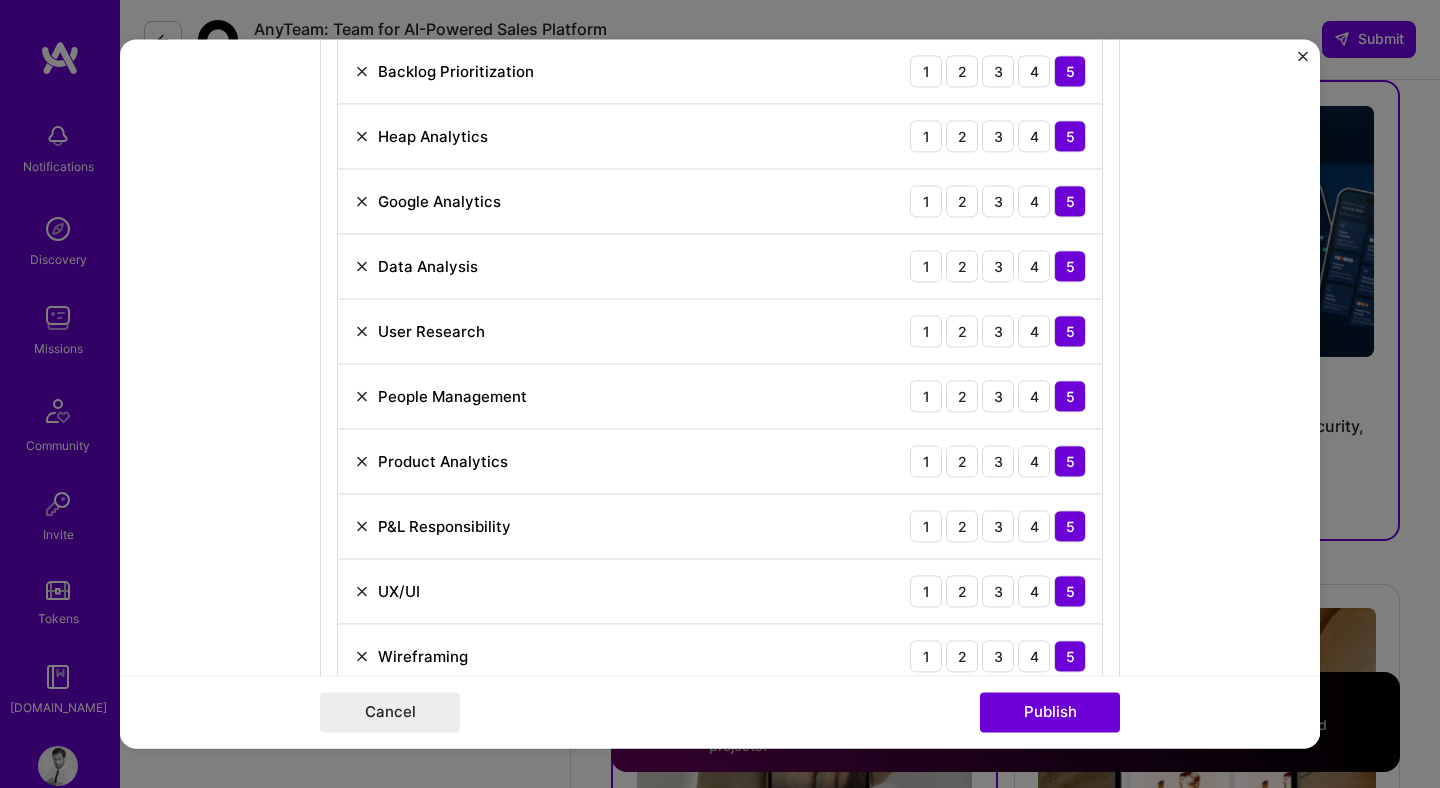 scroll, scrollTop: 2010, scrollLeft: 0, axis: vertical 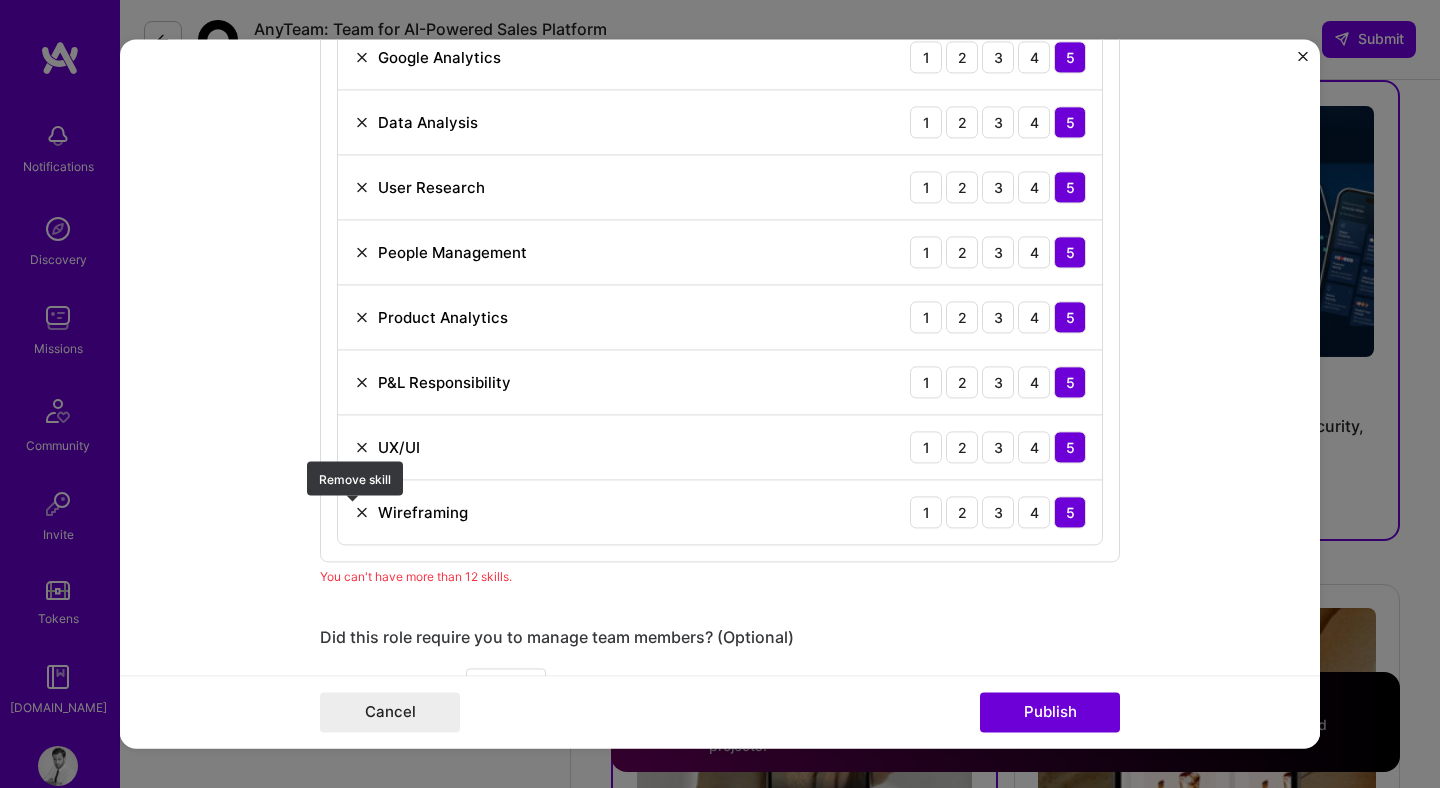 click at bounding box center [362, 512] 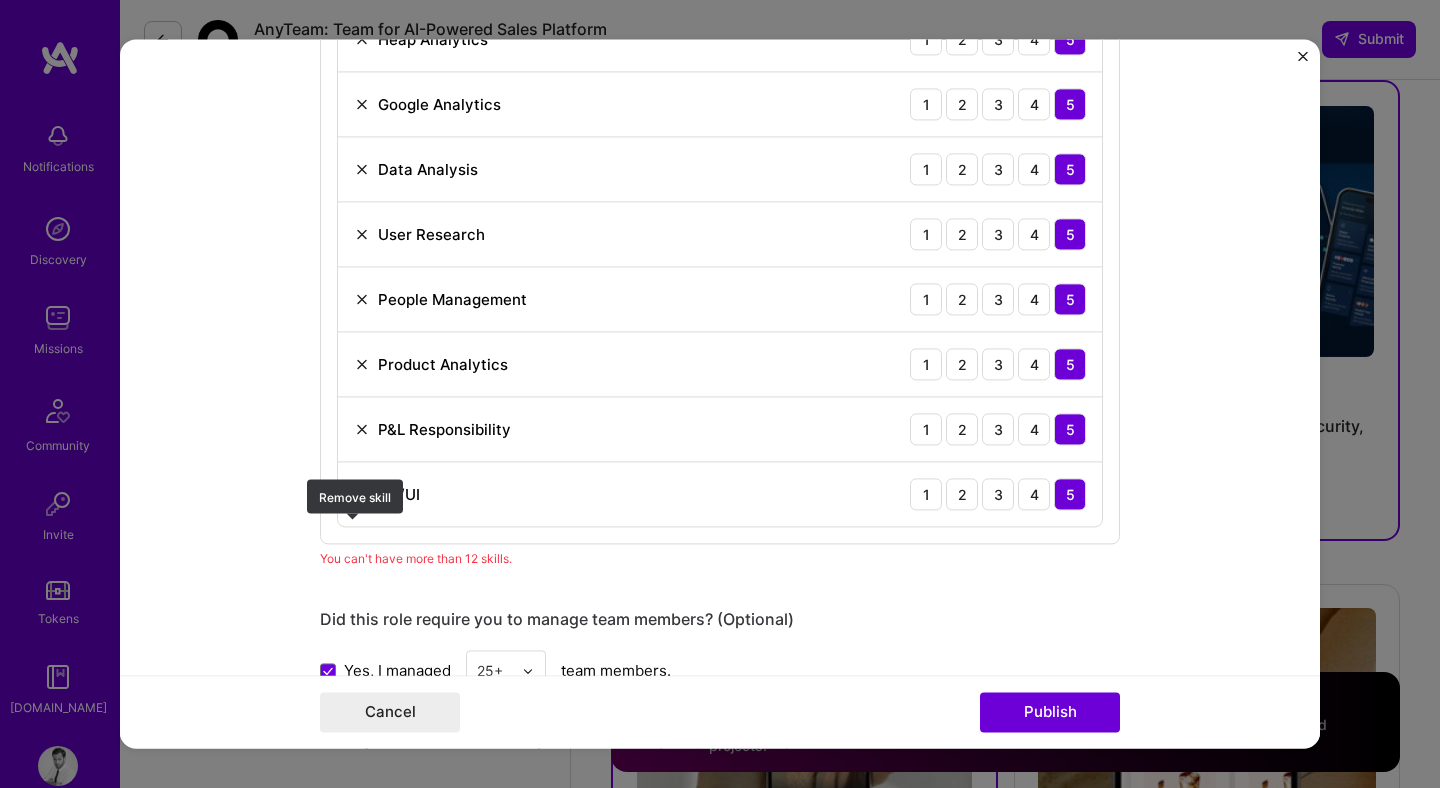 scroll, scrollTop: 1925, scrollLeft: 0, axis: vertical 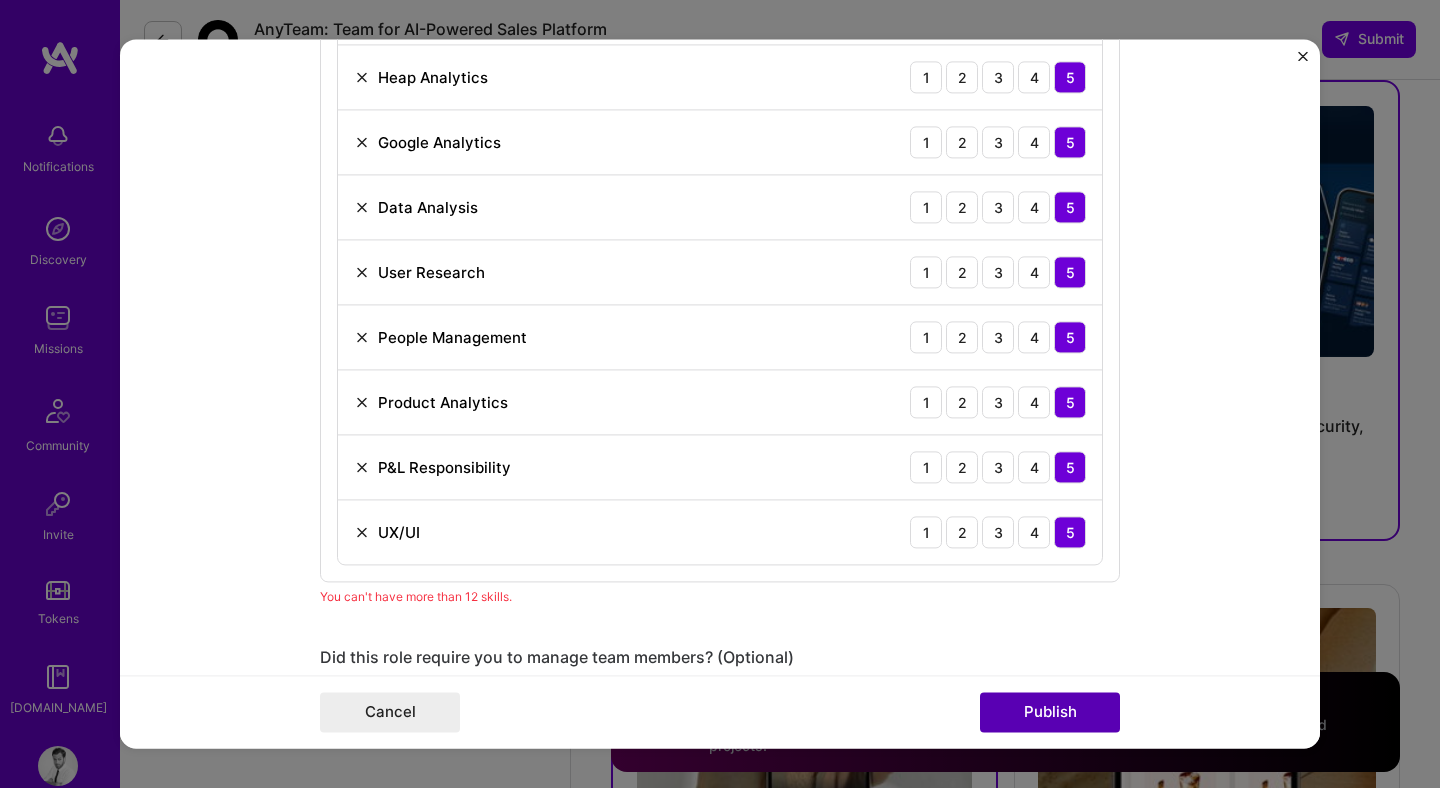 click on "Publish" at bounding box center [1050, 713] 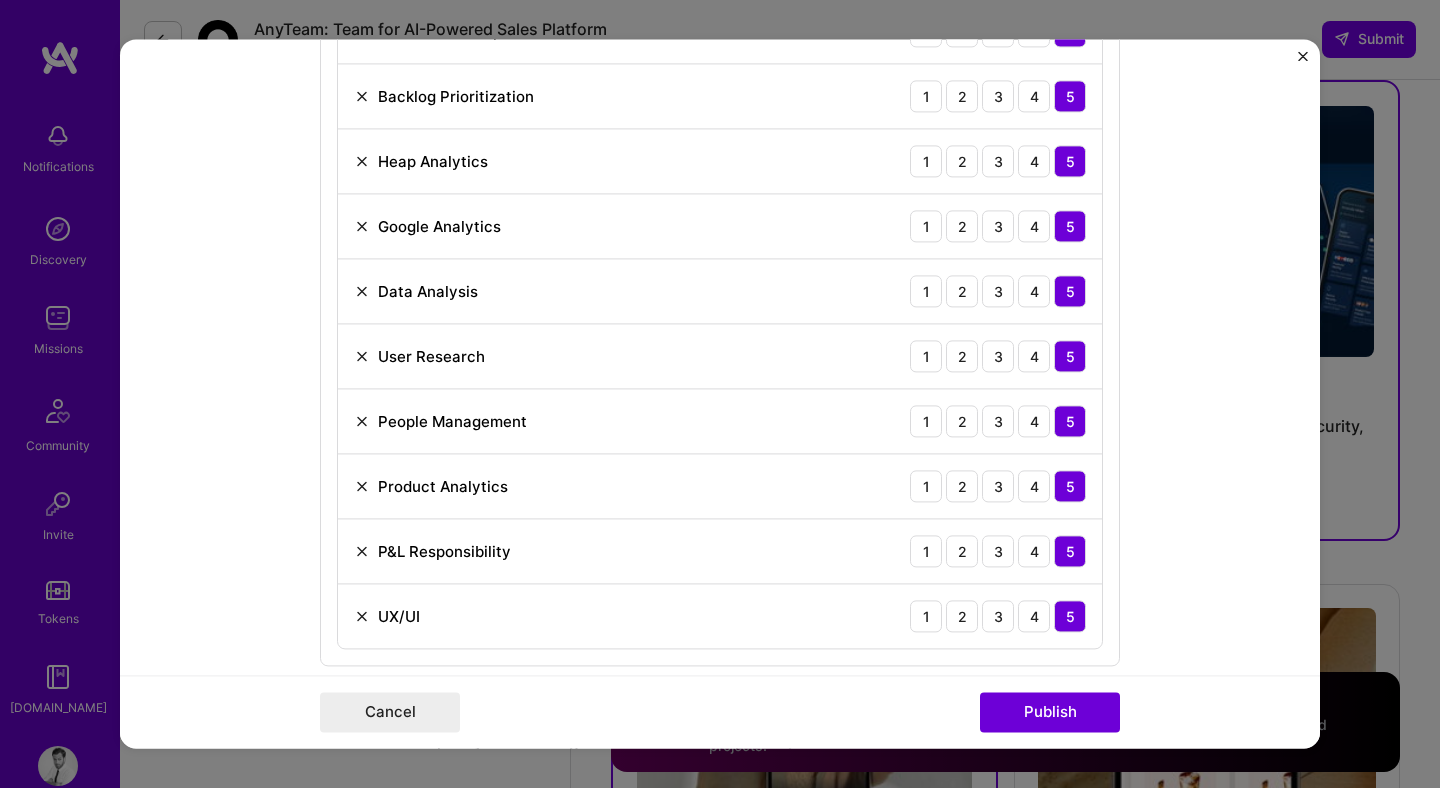 scroll, scrollTop: 1869, scrollLeft: 0, axis: vertical 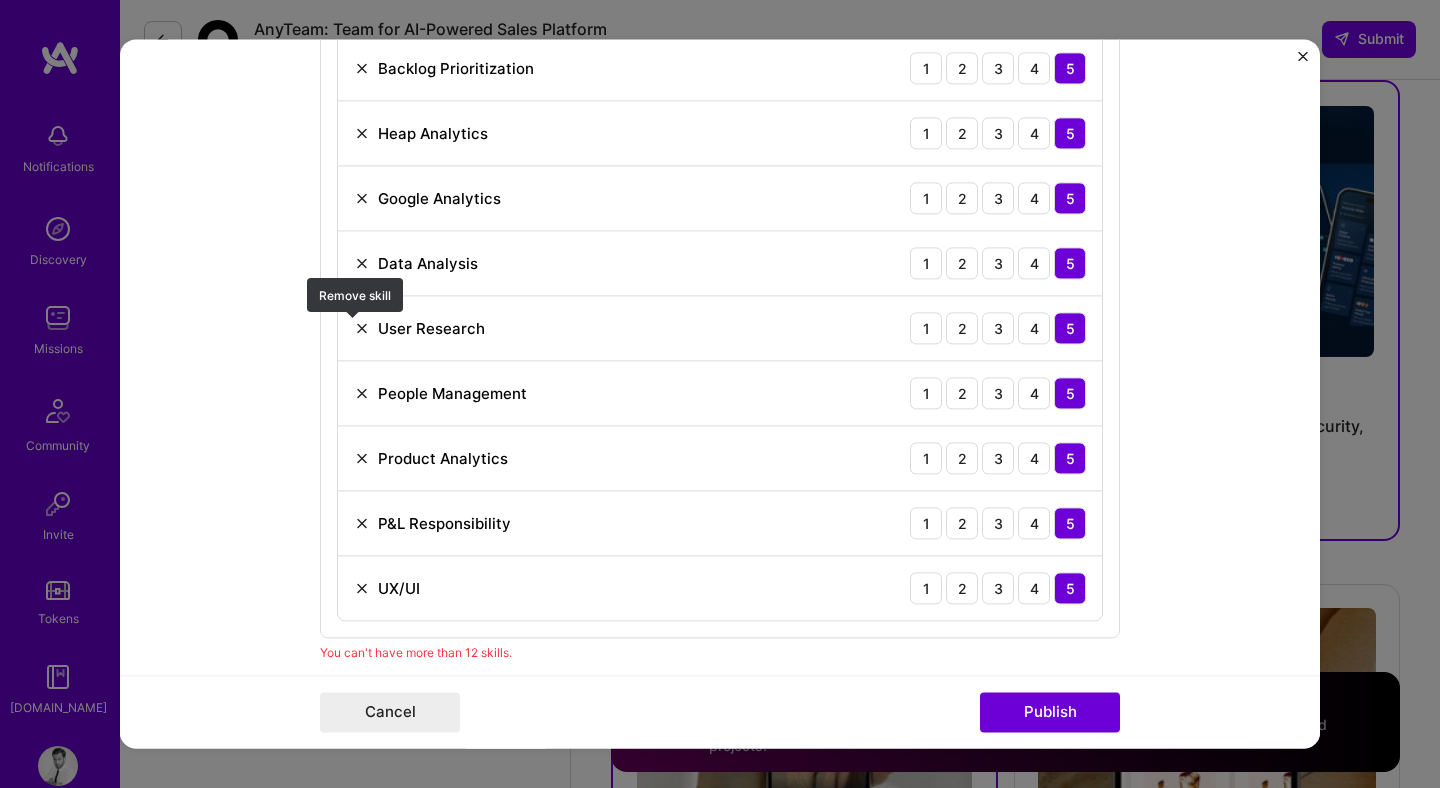 click at bounding box center [362, 328] 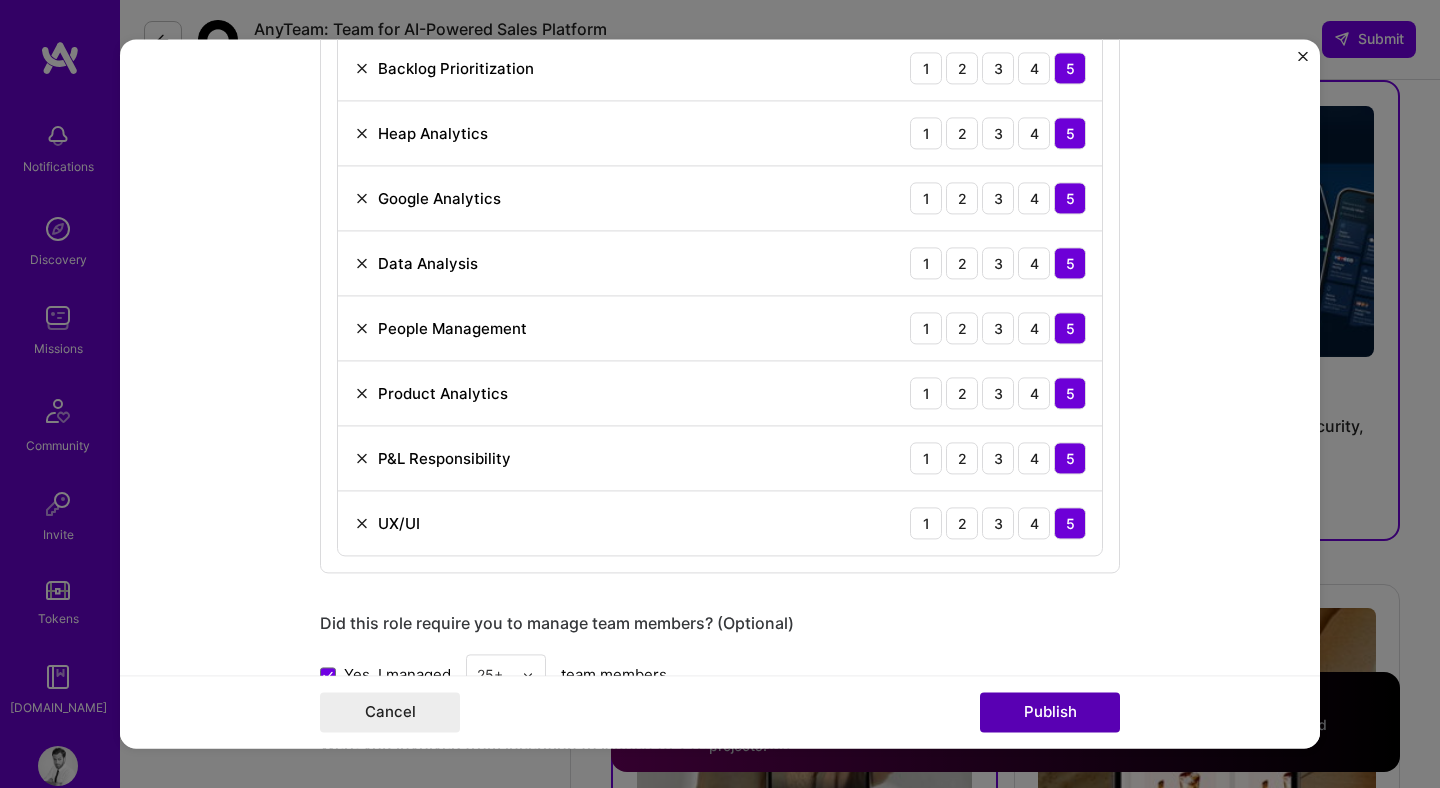 click on "Publish" at bounding box center (1050, 713) 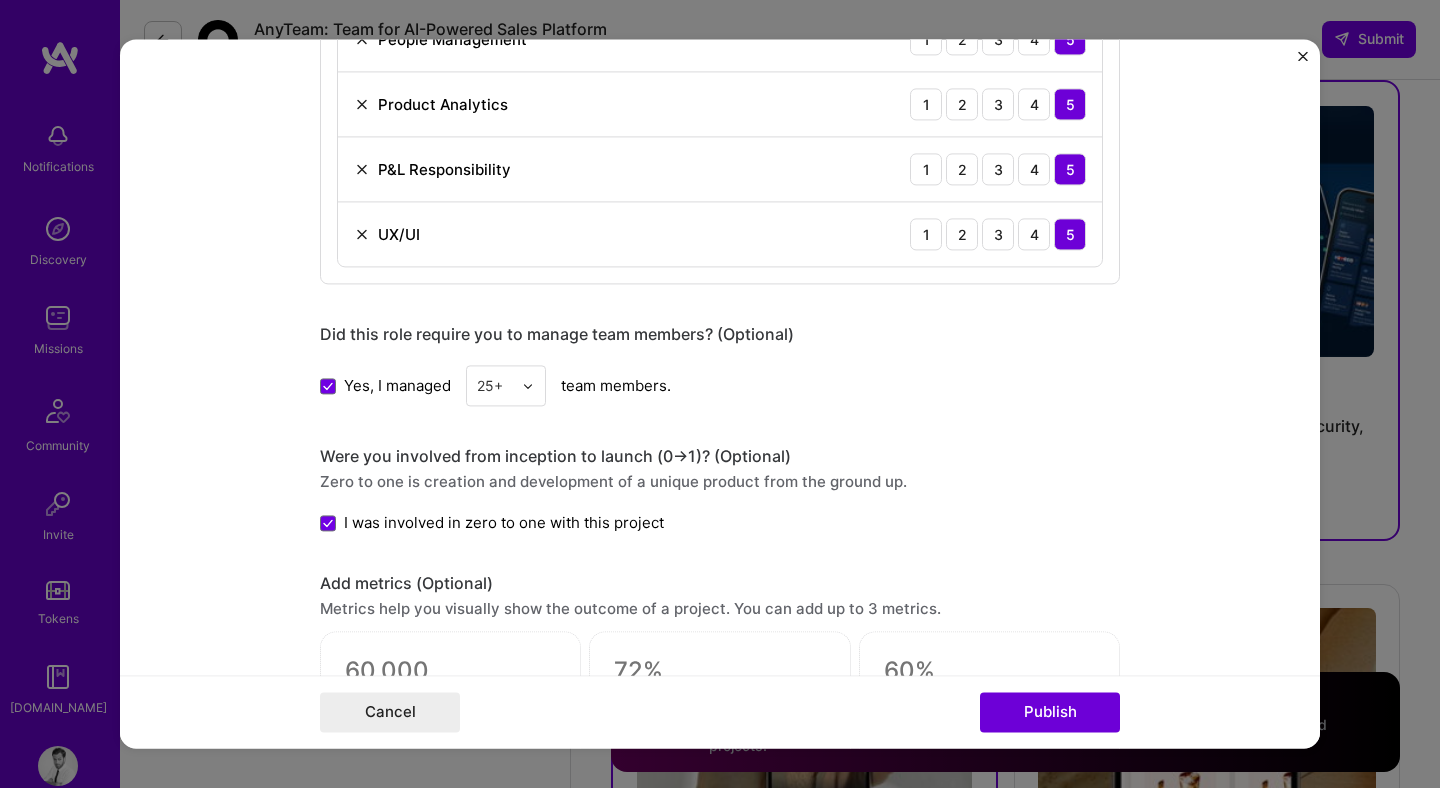 scroll, scrollTop: 2166, scrollLeft: 0, axis: vertical 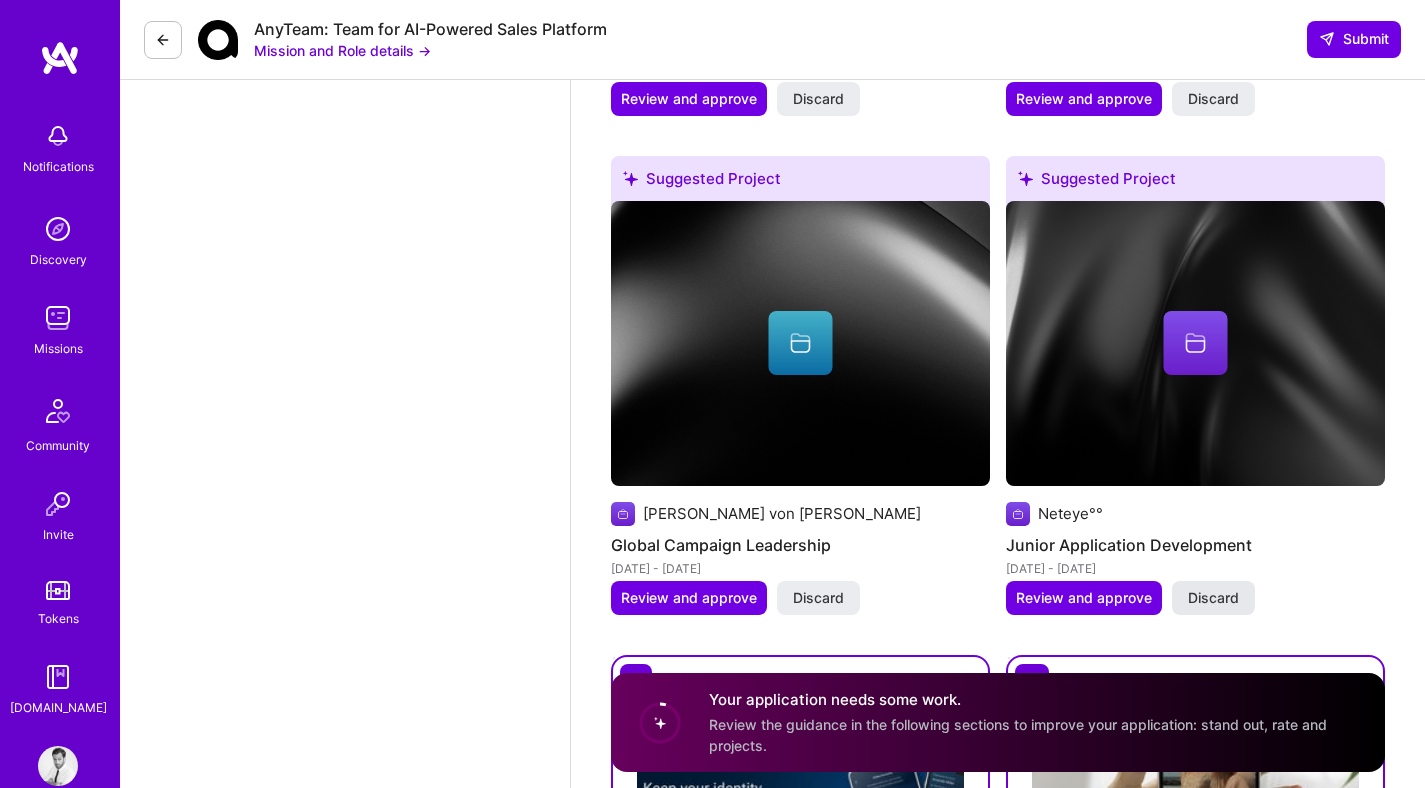 click on "Discard" at bounding box center [1213, 598] 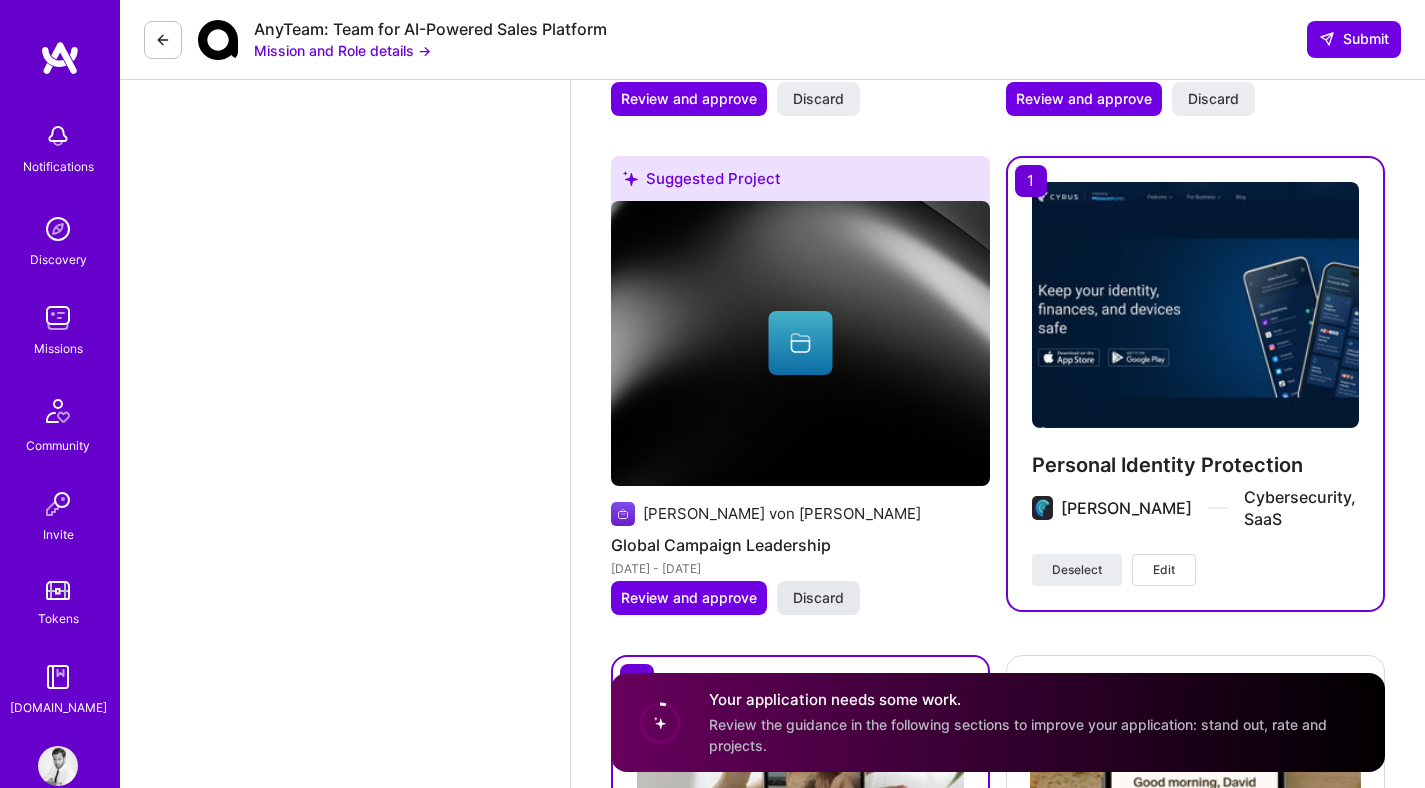 click on "Discard" at bounding box center (818, 598) 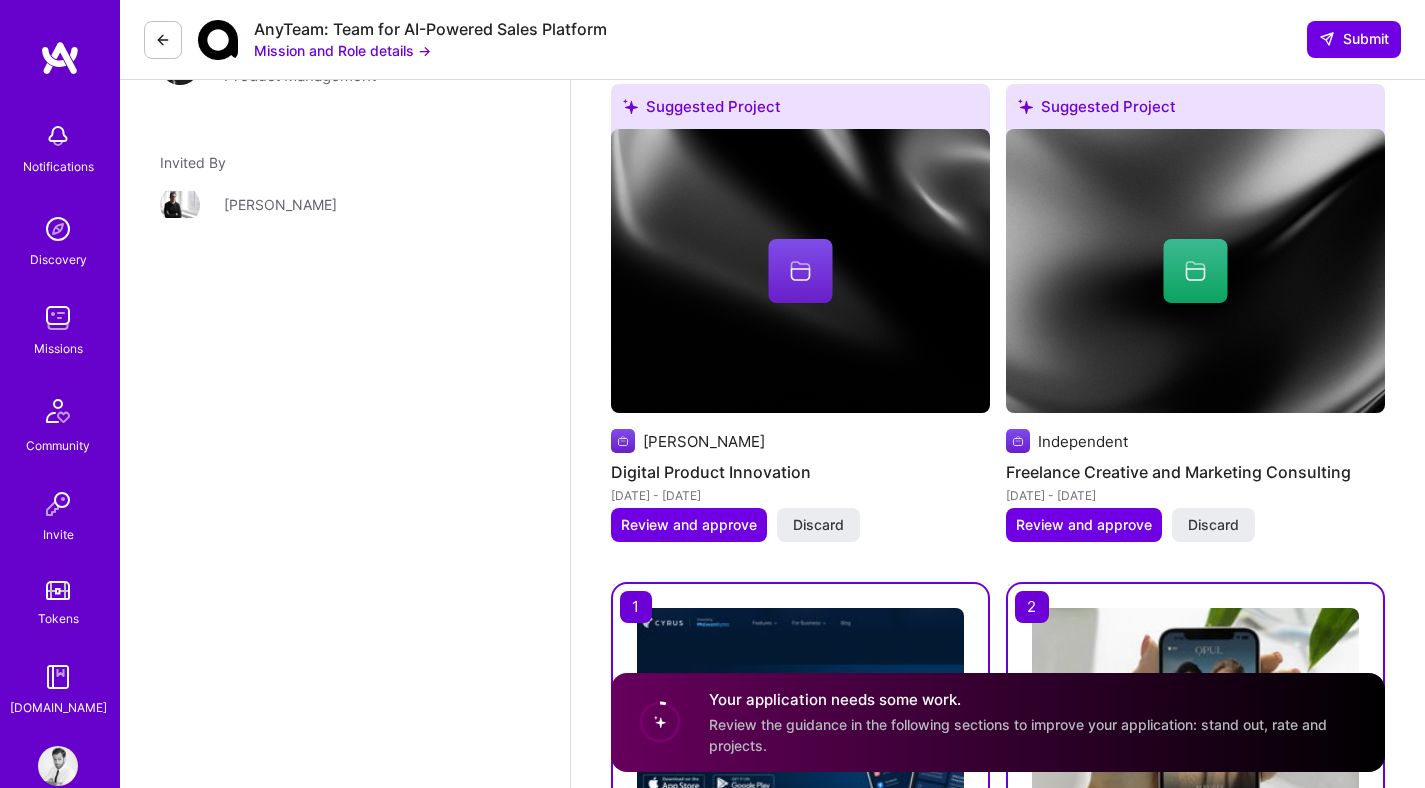 scroll, scrollTop: 3201, scrollLeft: 0, axis: vertical 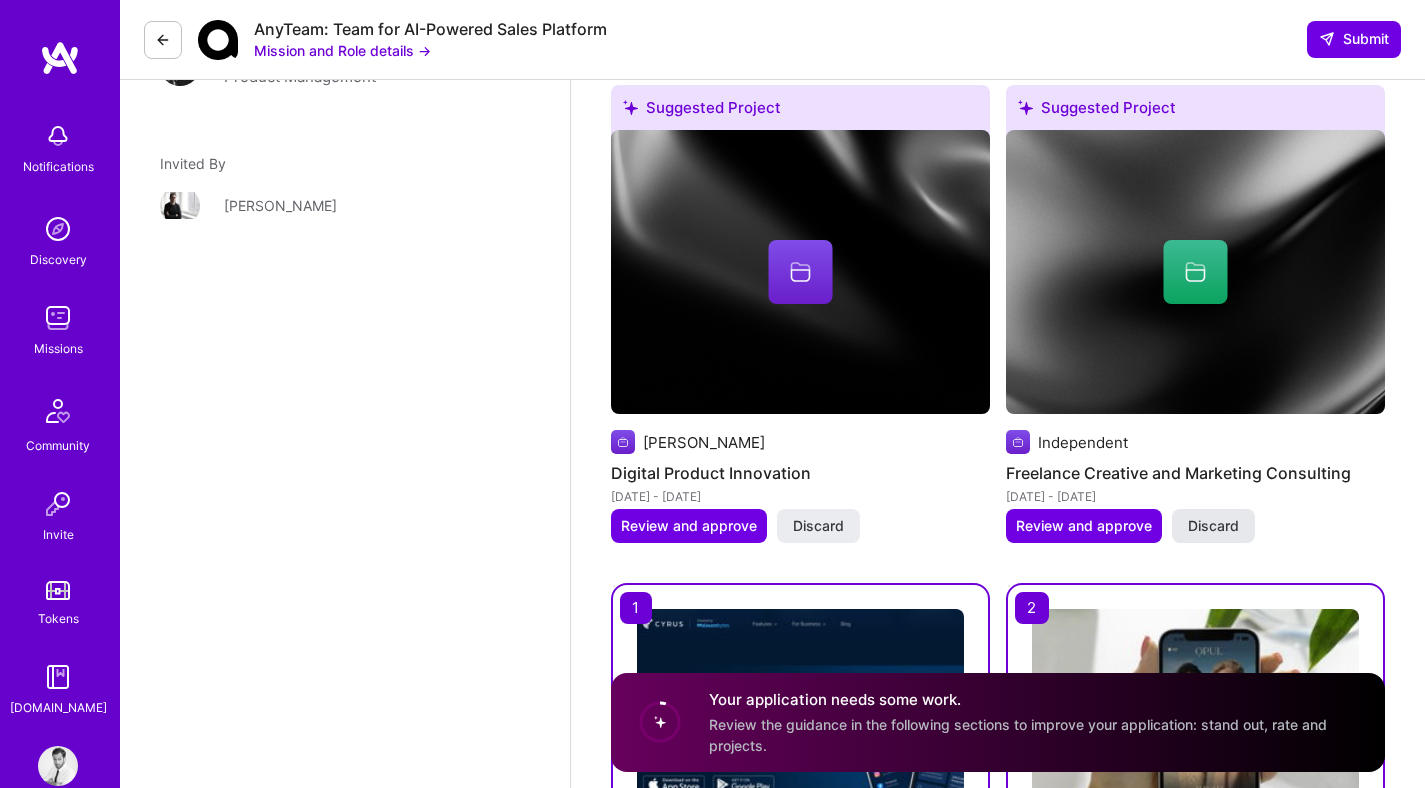 click on "Discard" at bounding box center (1213, 526) 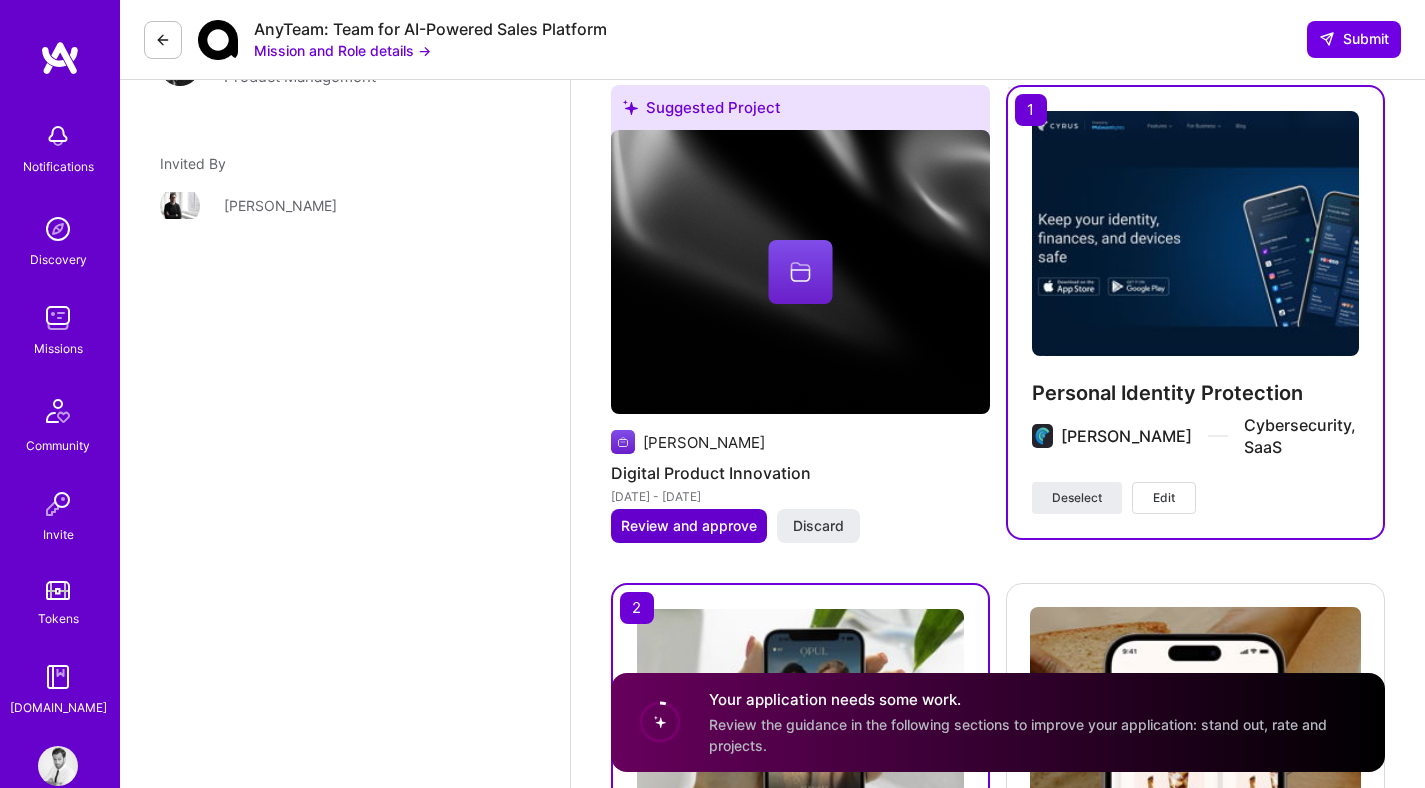 click on "Review and approve" at bounding box center [689, 526] 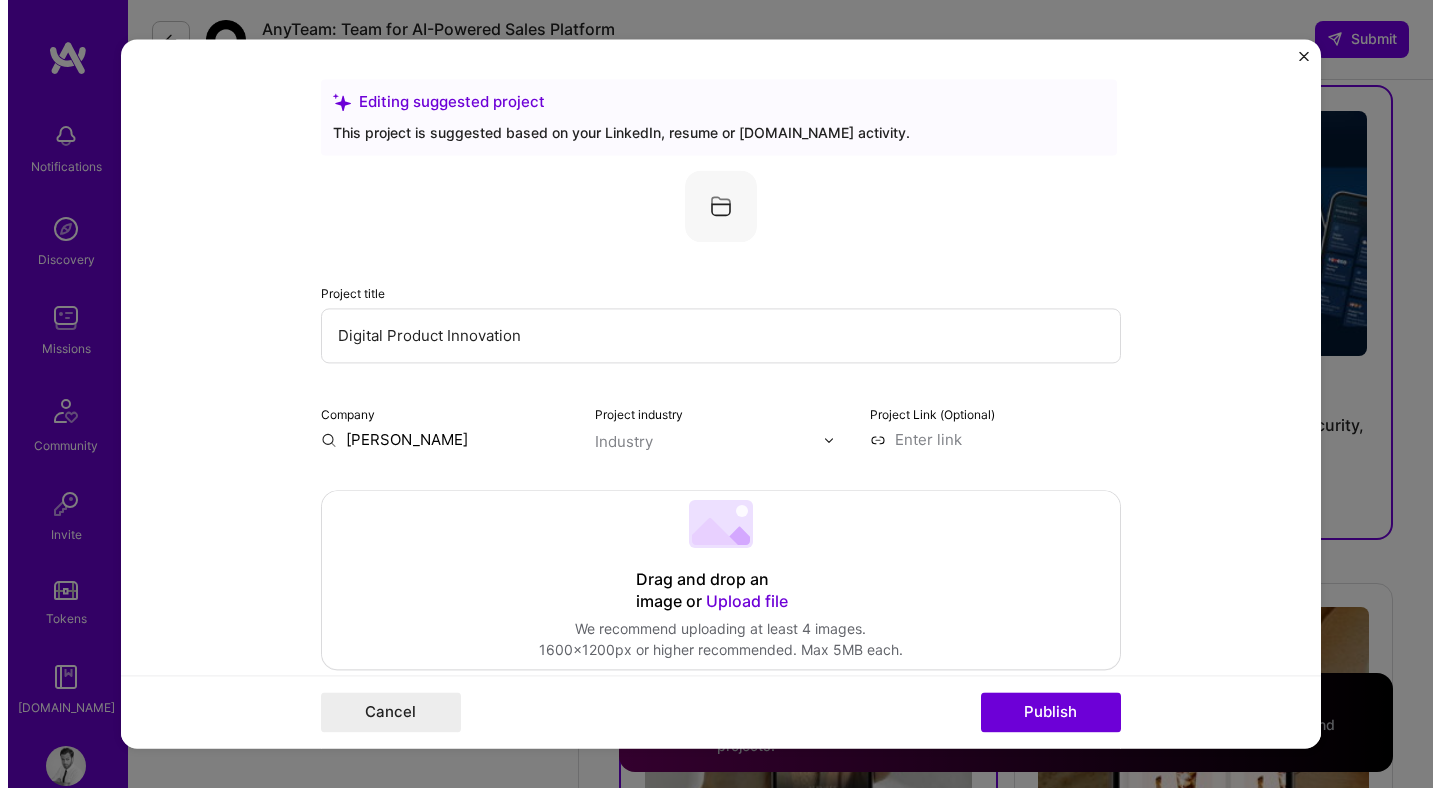 scroll, scrollTop: 3199, scrollLeft: 0, axis: vertical 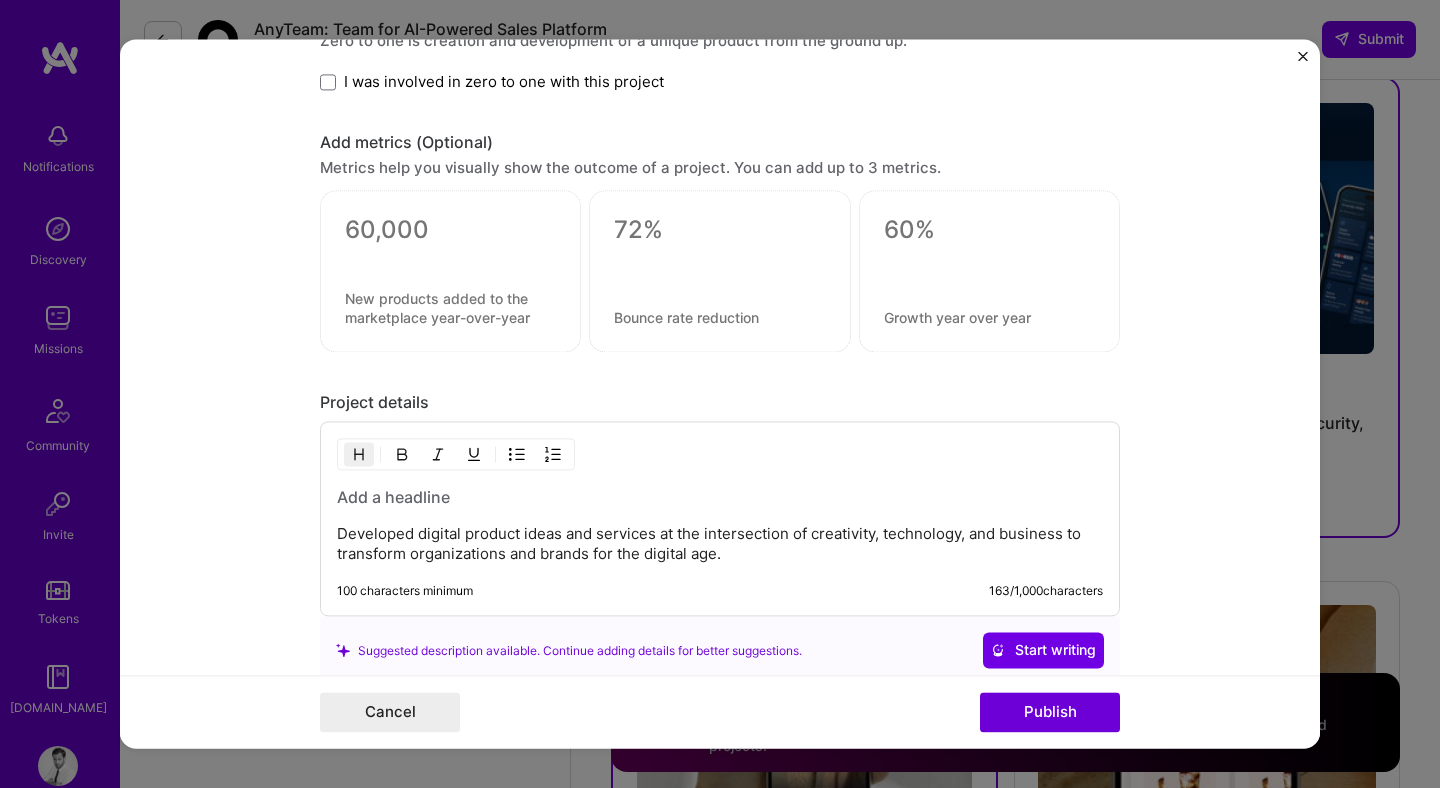 click at bounding box center [1303, 56] 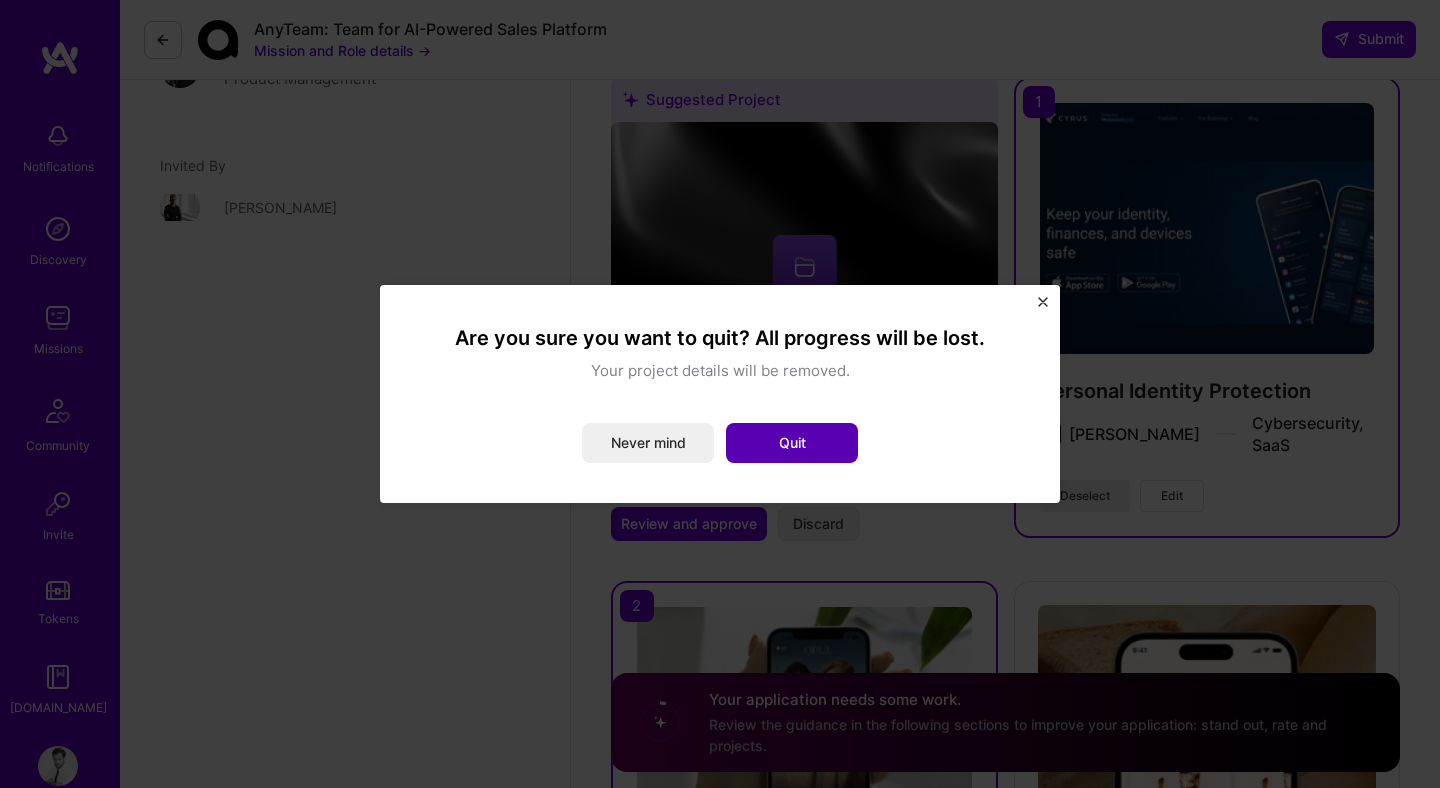 click on "Quit" at bounding box center [792, 443] 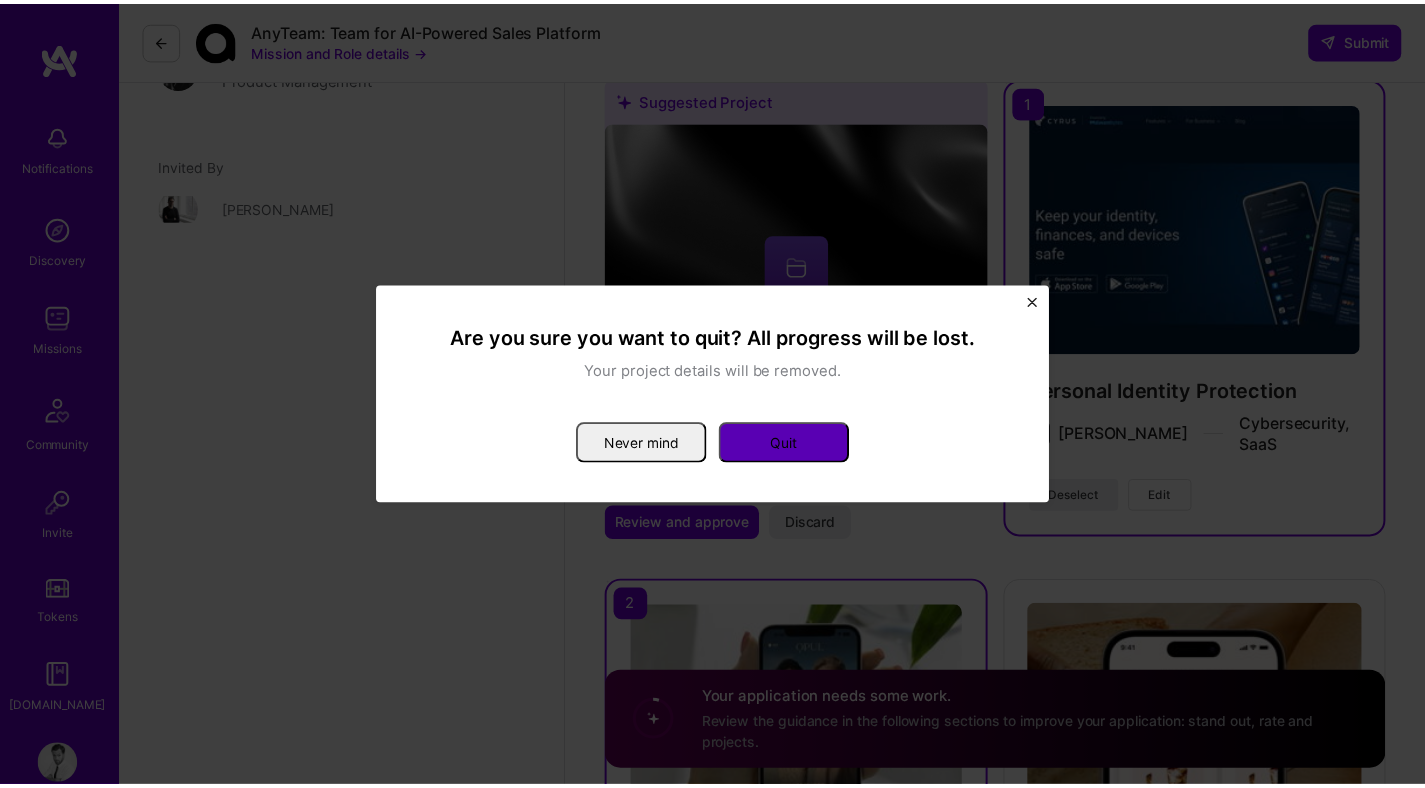 scroll, scrollTop: 3201, scrollLeft: 0, axis: vertical 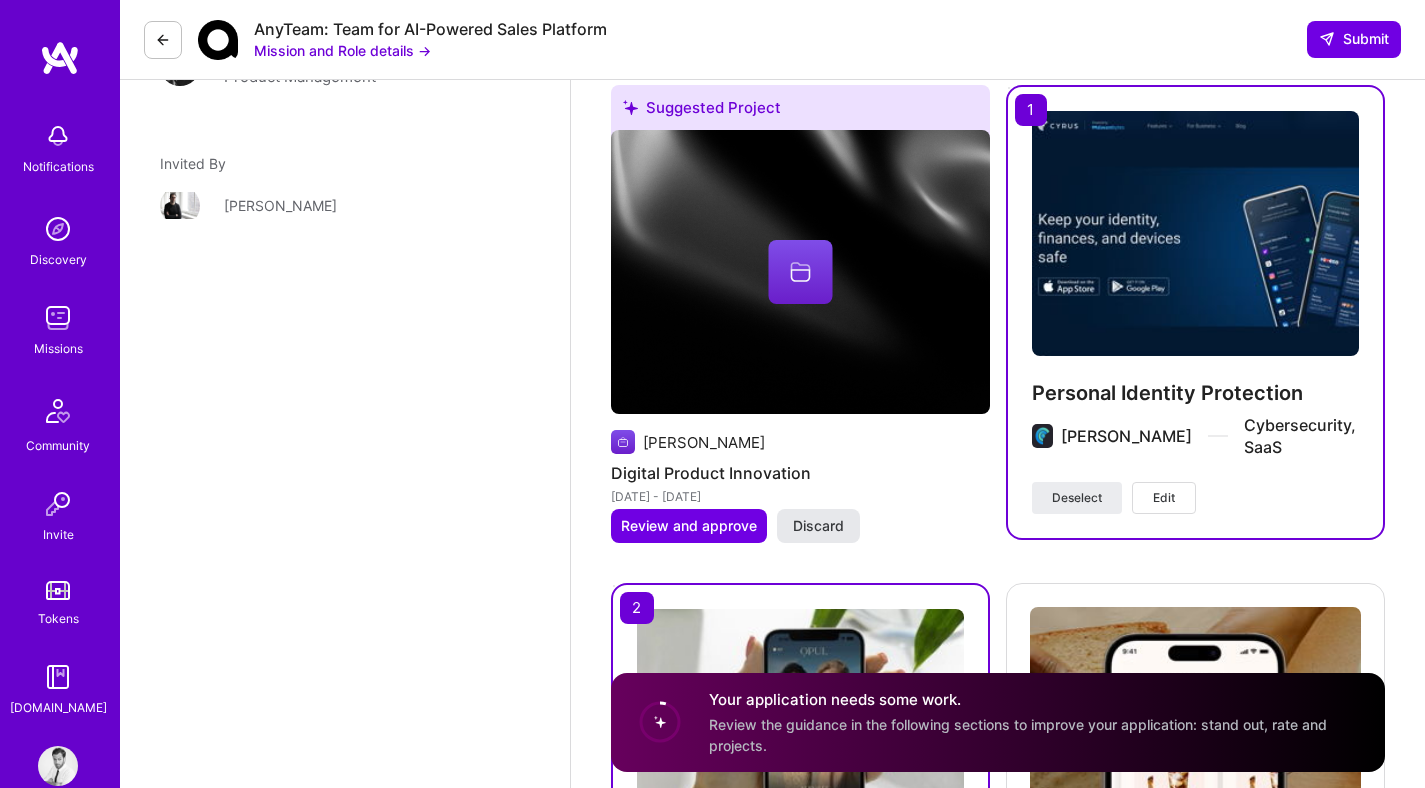 click on "Discard" at bounding box center [818, 526] 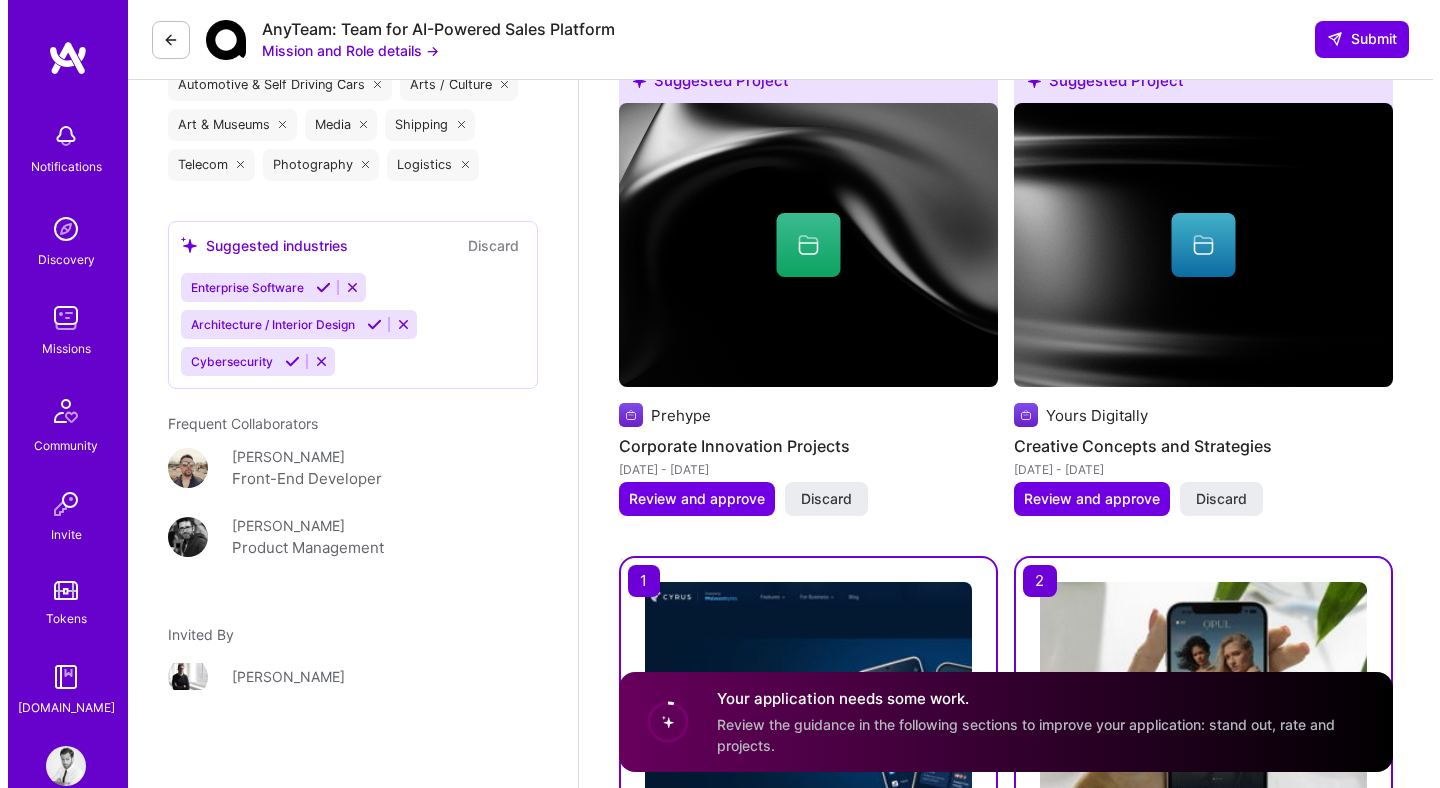 scroll, scrollTop: 2730, scrollLeft: 0, axis: vertical 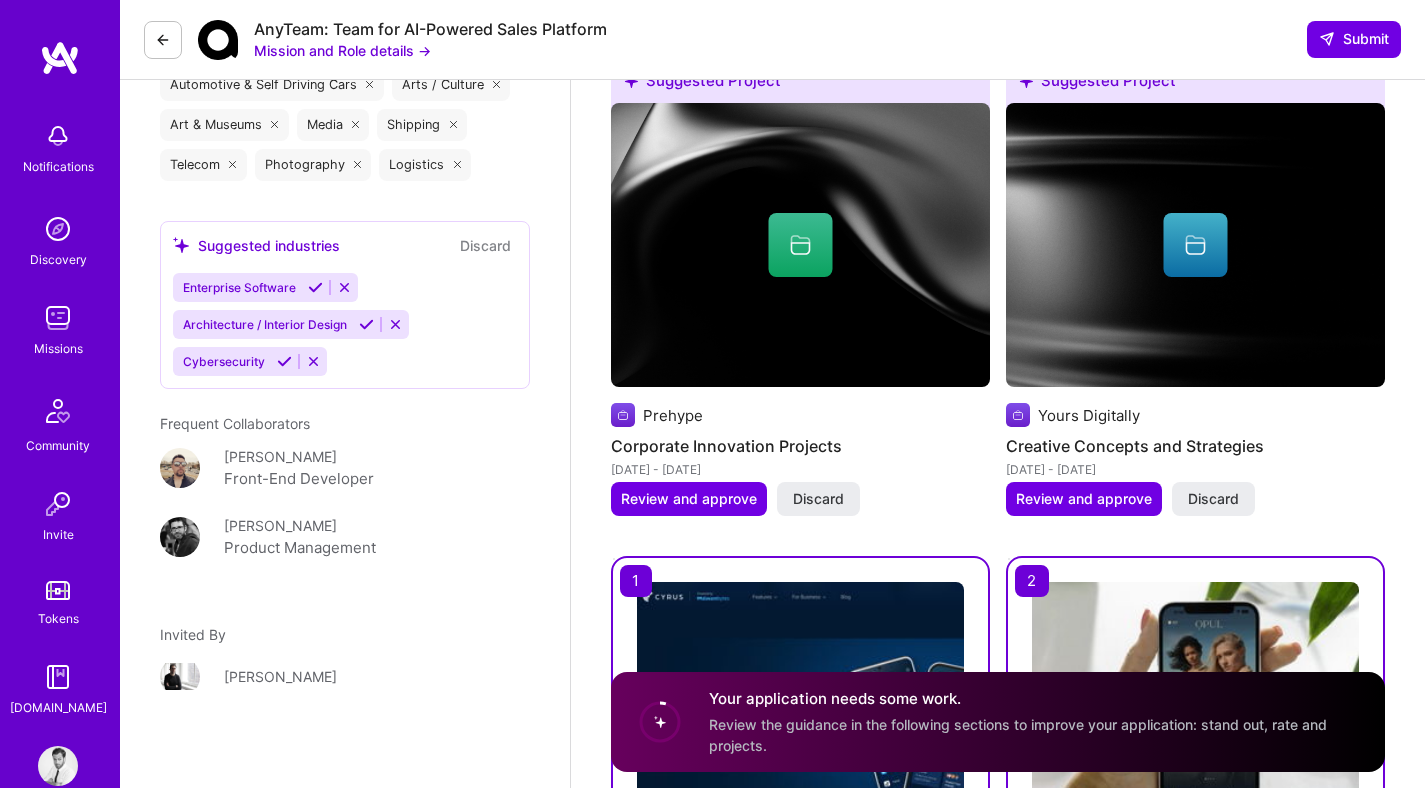 click at bounding box center [800, 245] 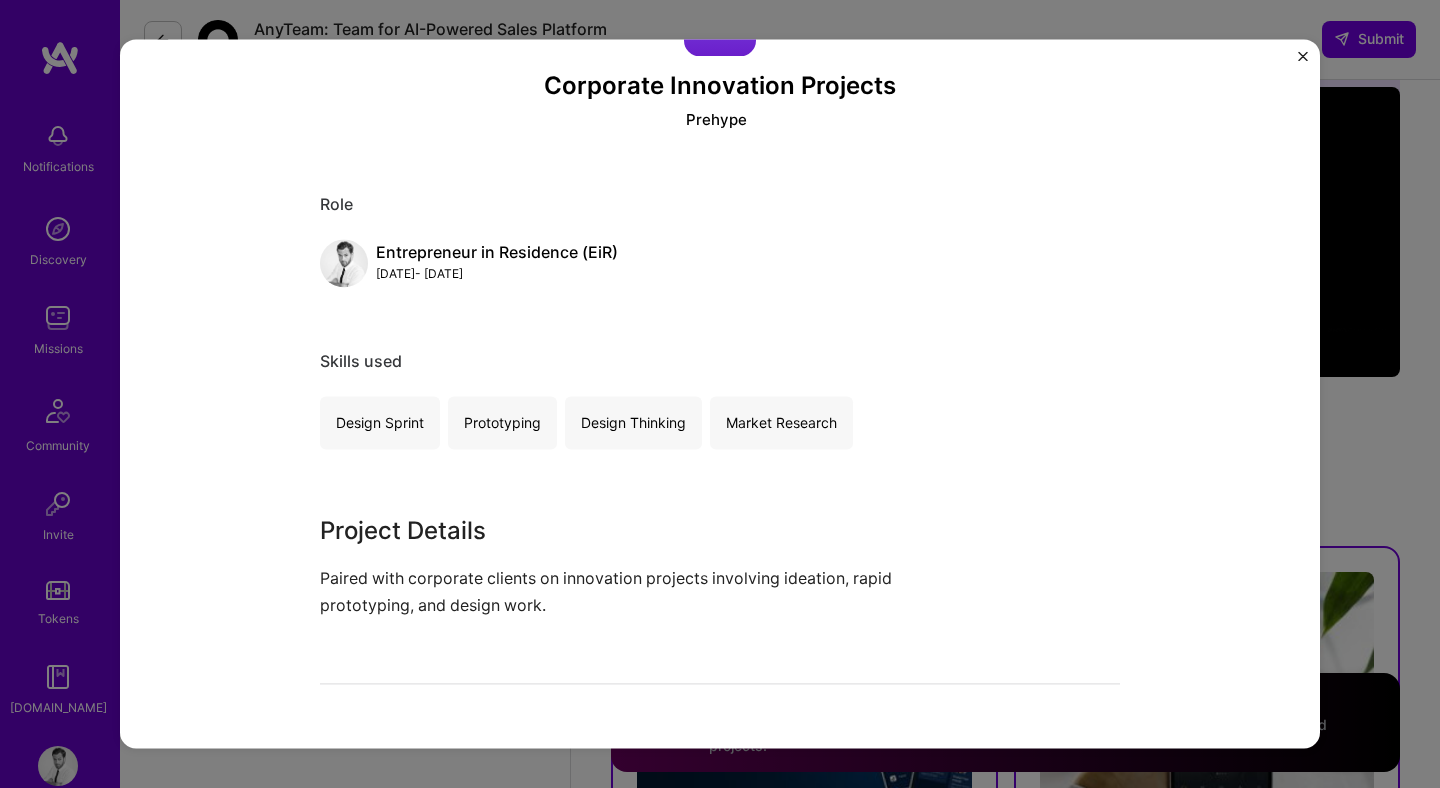 scroll, scrollTop: 180, scrollLeft: 0, axis: vertical 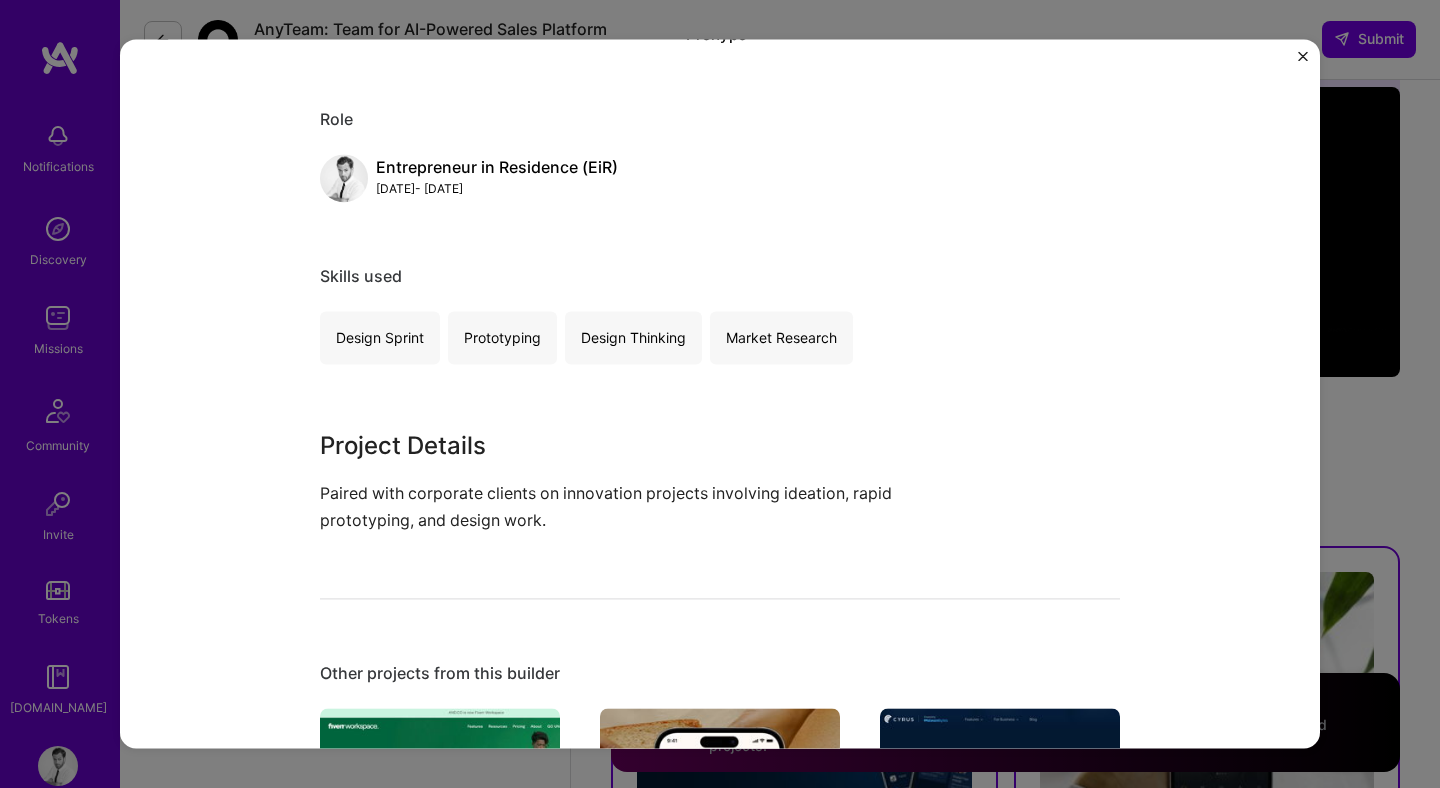 click on "Paired with corporate clients on innovation projects involving ideation, rapid prototyping, and design work." at bounding box center (645, 507) 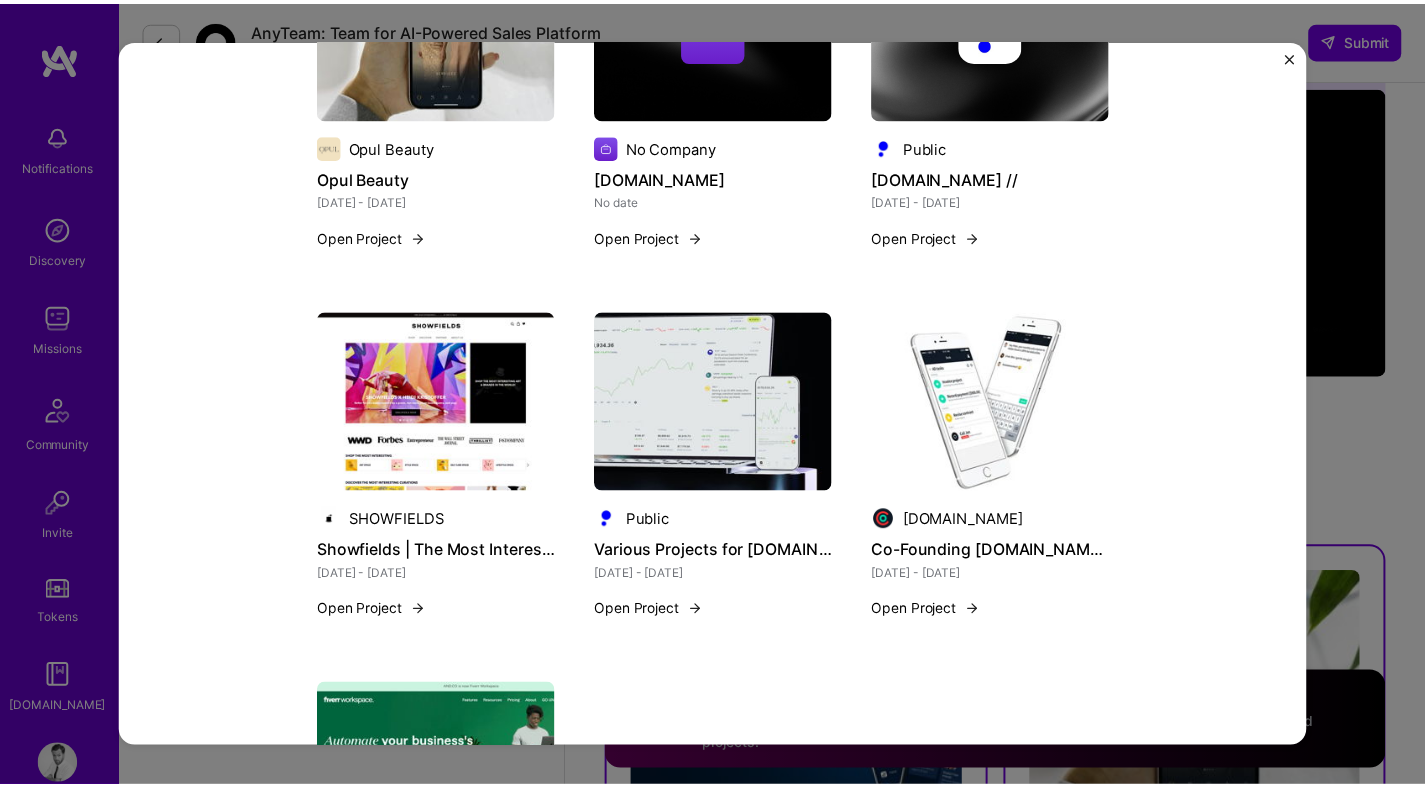 scroll, scrollTop: 1325, scrollLeft: 0, axis: vertical 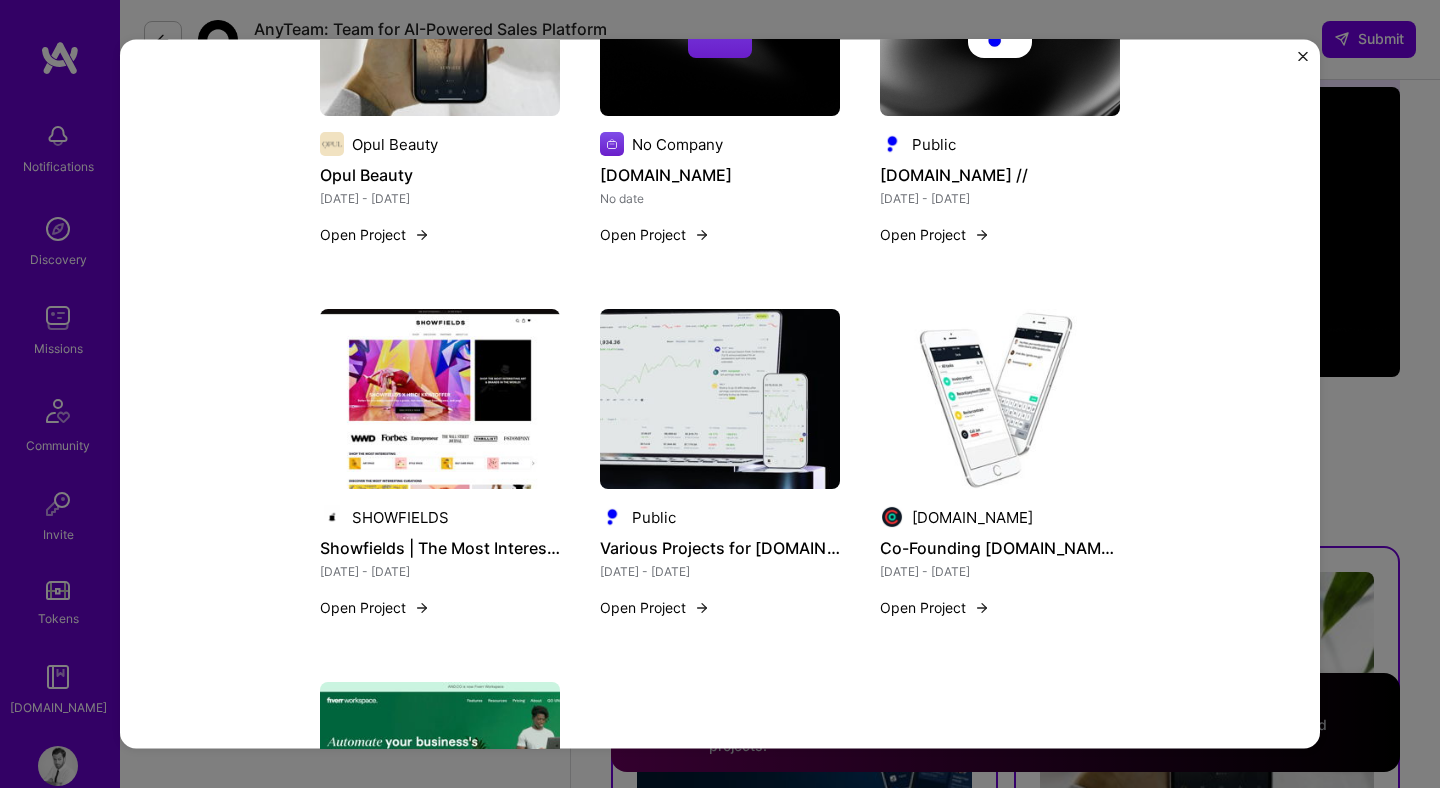 click on "Corporate Innovation Projects Prehype Role Entrepreneur in Residence (EiR) Jan, 2015  -   Oct, 2015 Skills used Design Sprint Prototyping Design Thinking Market Research Project Details Paired with corporate clients on innovation projects involving ideation, rapid prototyping, and design work. Other projects from this builder Fiverr AND.CO (now Fiverr Workspace) Mar 2015 - Dec 2019 Open Project   Blank Street BlankStreet.com Feb 2020 - Jul 2022 Open Project   Cyrus Personal Identity Protection Aug 2022 - Jun 2023 Open Project   Opul Beauty Opul Beauty Feb 2022 - Dec 2022 Open Project
No Company Outfittalent.com No date Open Project   Public Public.com // Jan 2020 - Oct 2021 Open Project   SHOWFIELDS Showfields | The Most Interesting Store In The World Mar 2020 - May 2021 Open Project   Public Various Projects for Public.com Jan 2020 - Oct 2021 Open Project   AND.CO Co-Founding AND.CO (acq. by Fiverr.com) Mar 2015 - Dec 2019 Open Project   Fiverr Post-Merger Integration Leadership Open Project" at bounding box center [720, 393] 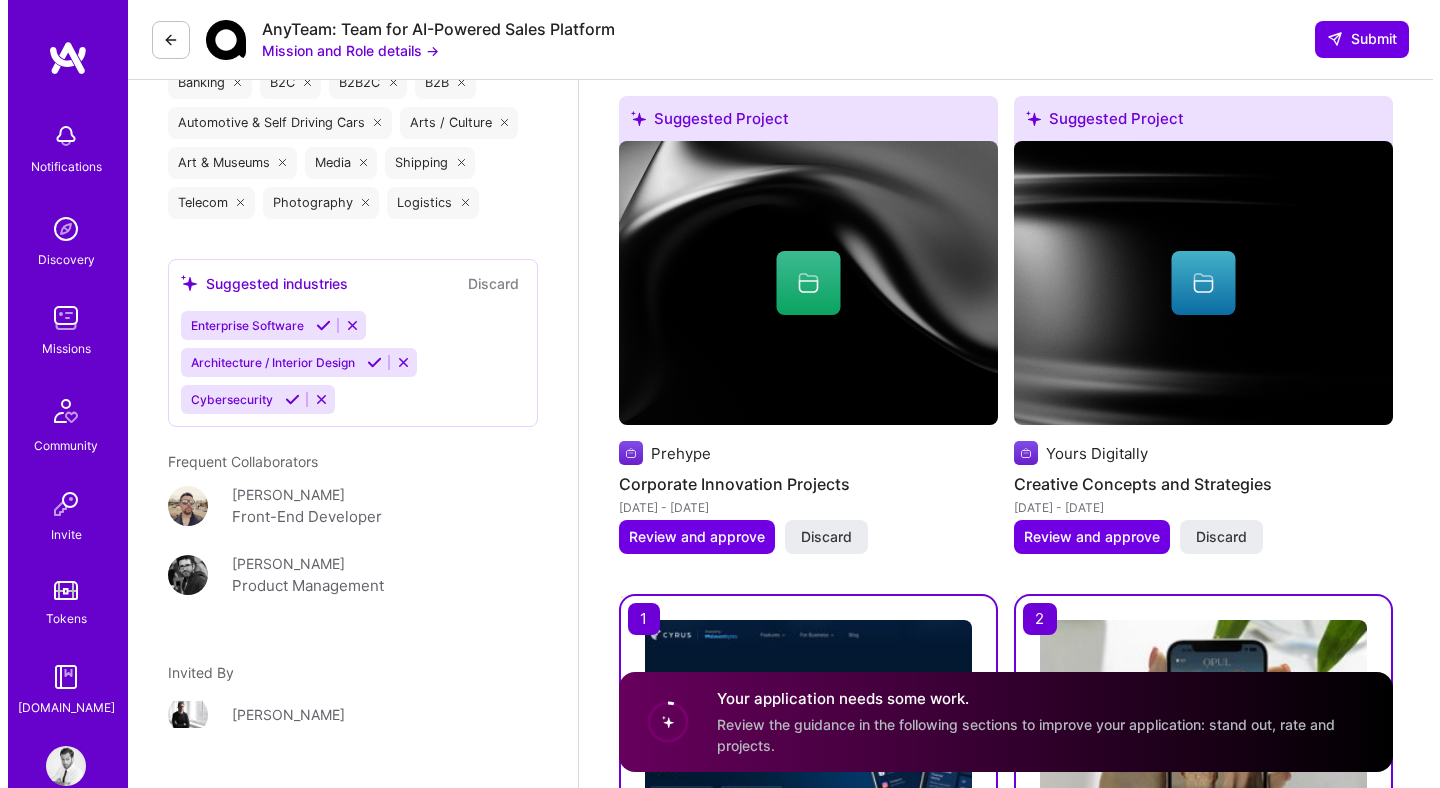 scroll, scrollTop: 2656, scrollLeft: 0, axis: vertical 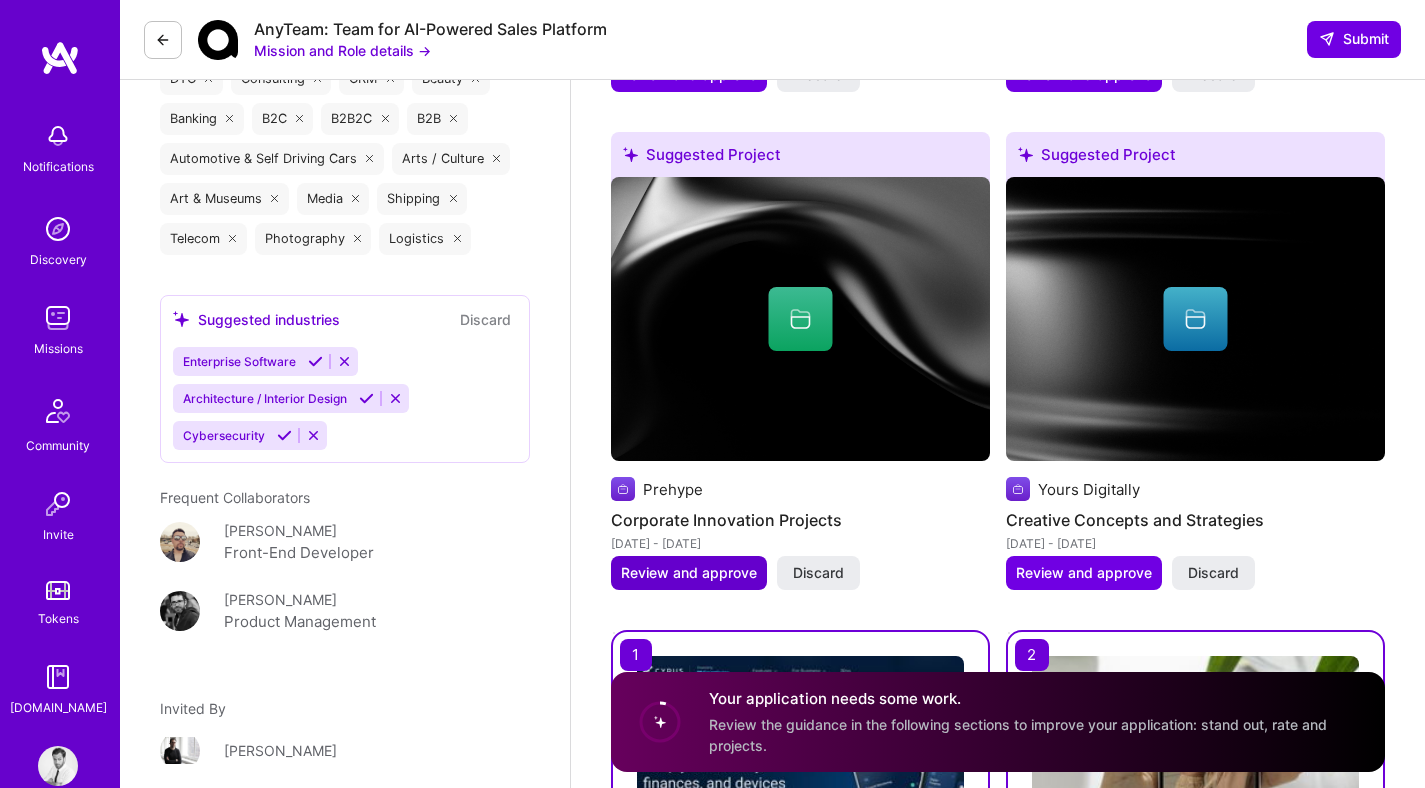 click on "Review and approve" at bounding box center (689, 573) 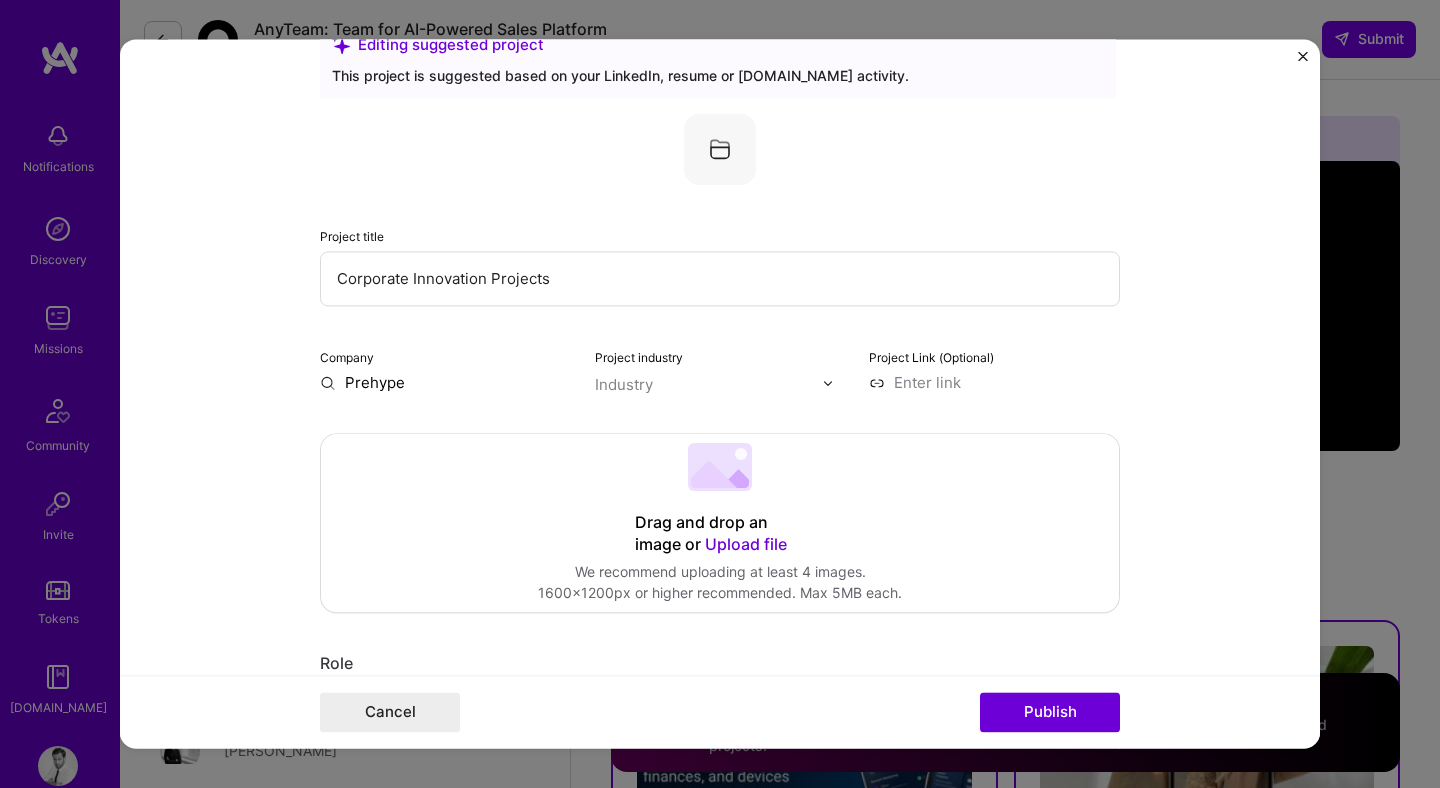 scroll, scrollTop: 147, scrollLeft: 0, axis: vertical 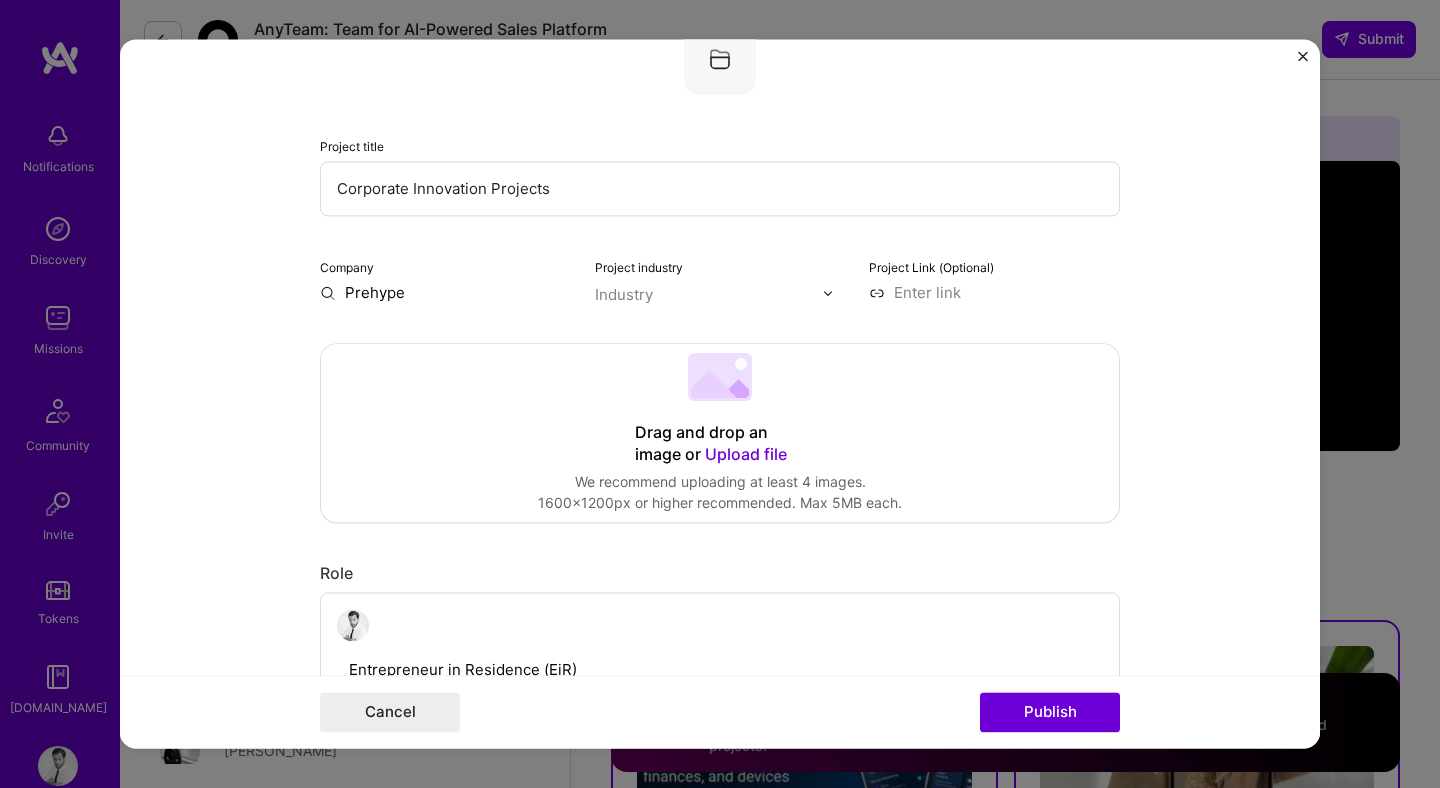 click on "Upload file" at bounding box center (746, 454) 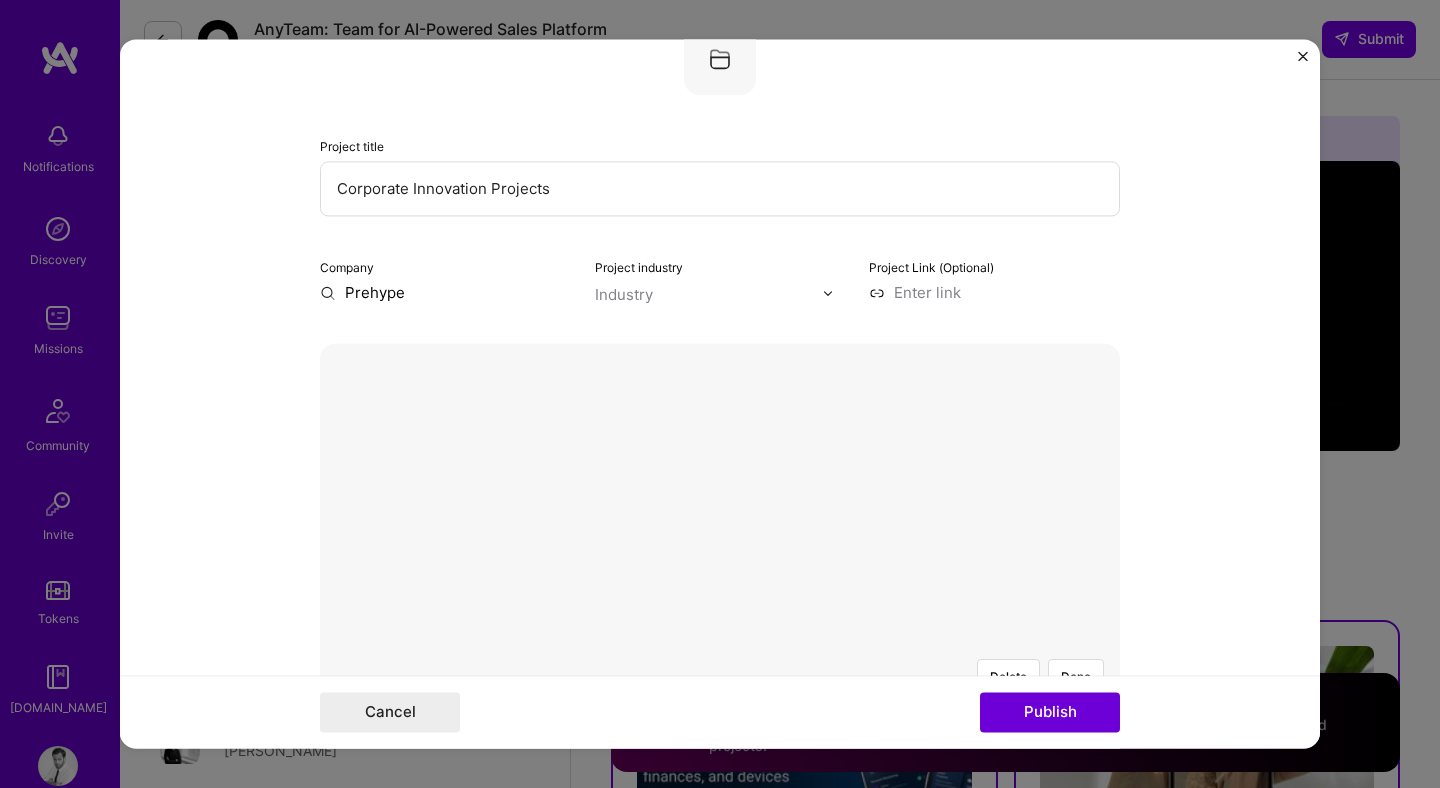 click at bounding box center [995, 850] 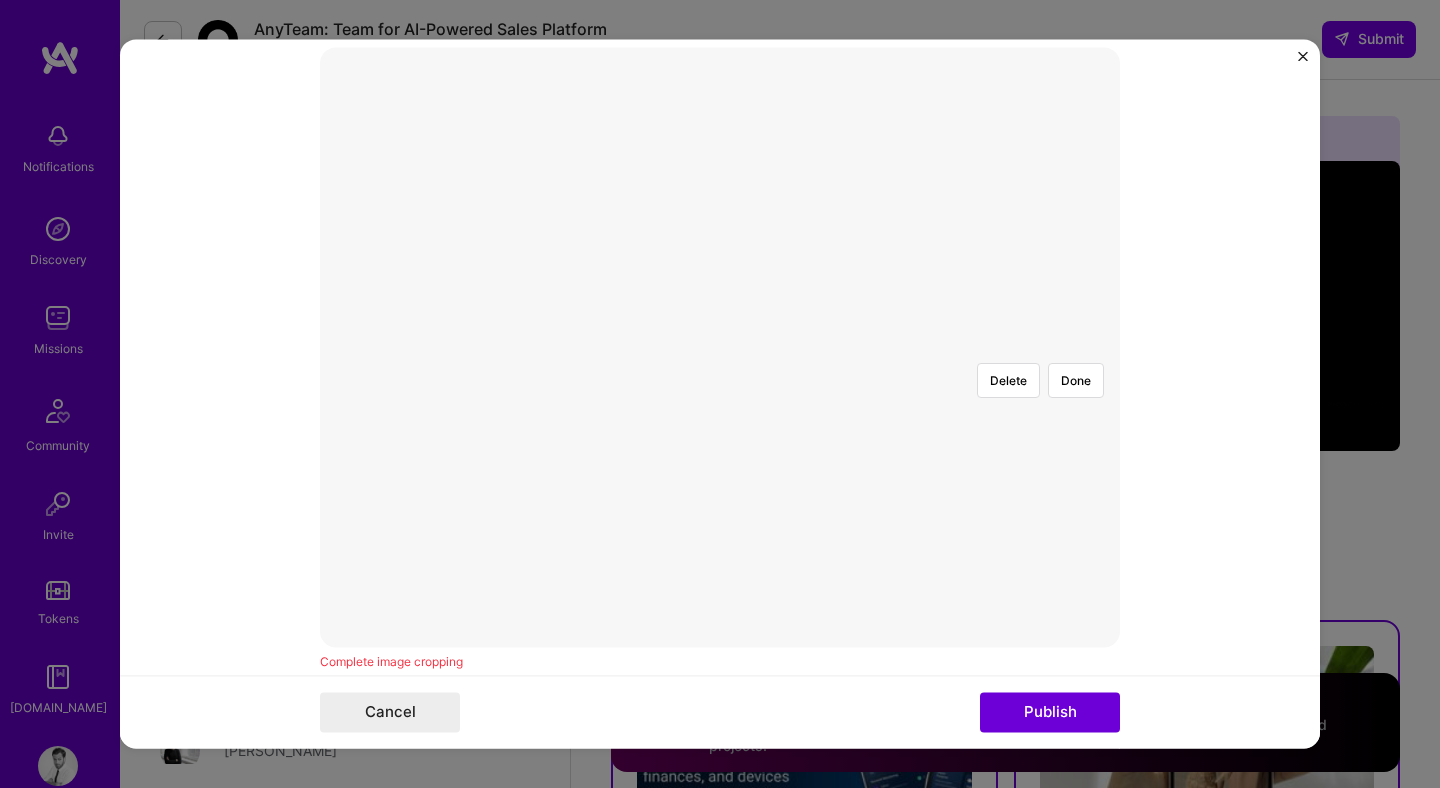 scroll, scrollTop: 445, scrollLeft: 0, axis: vertical 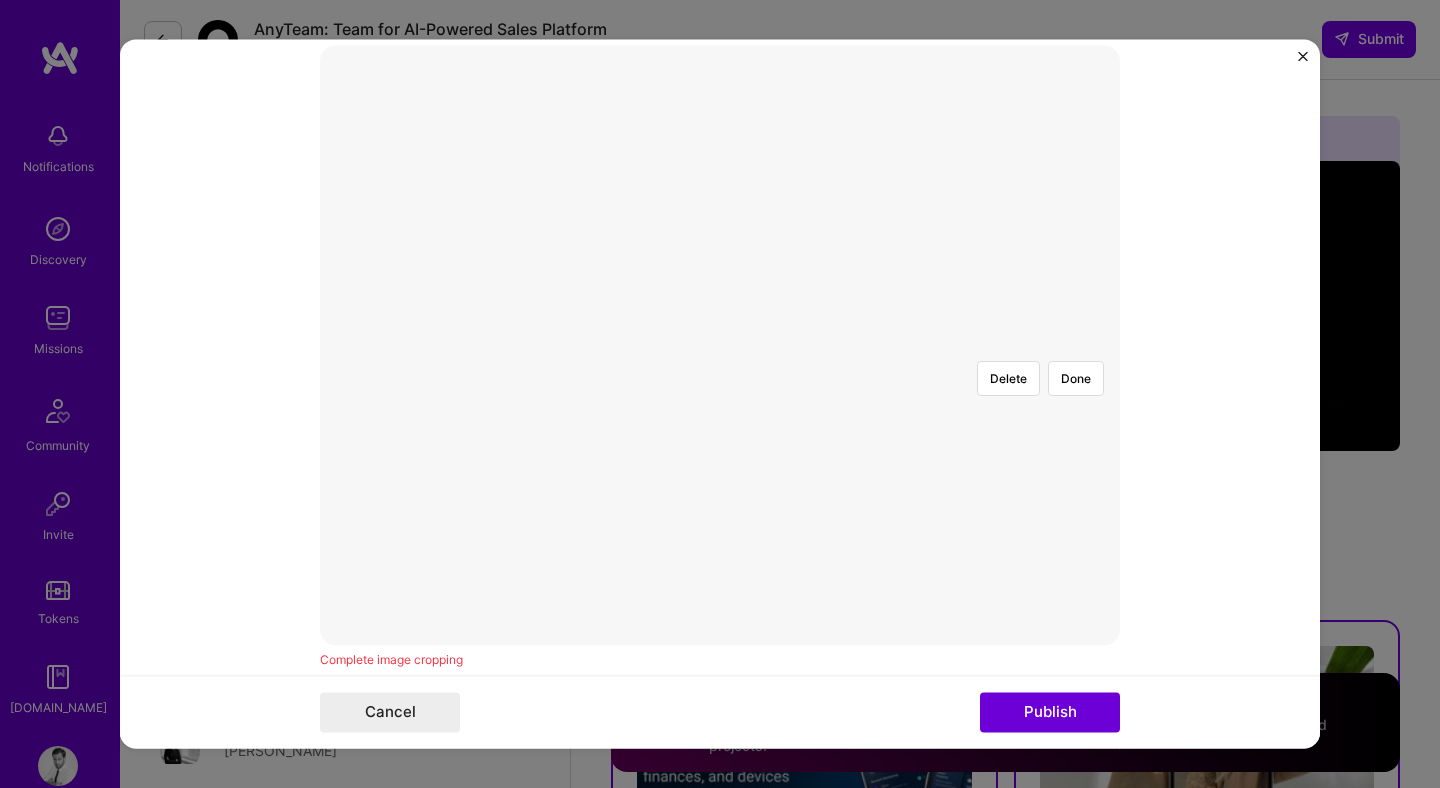 click at bounding box center [995, 552] 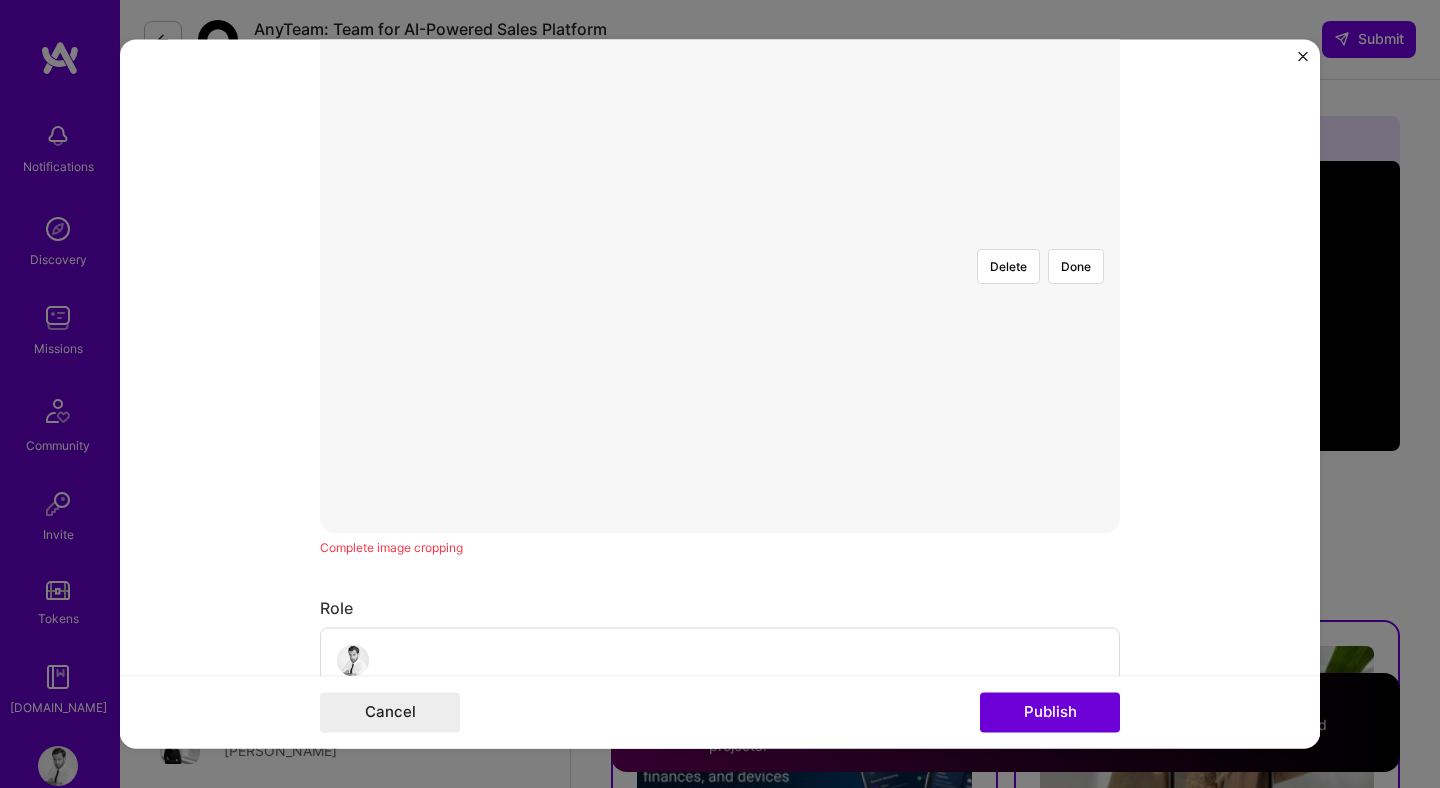 scroll, scrollTop: 432, scrollLeft: 0, axis: vertical 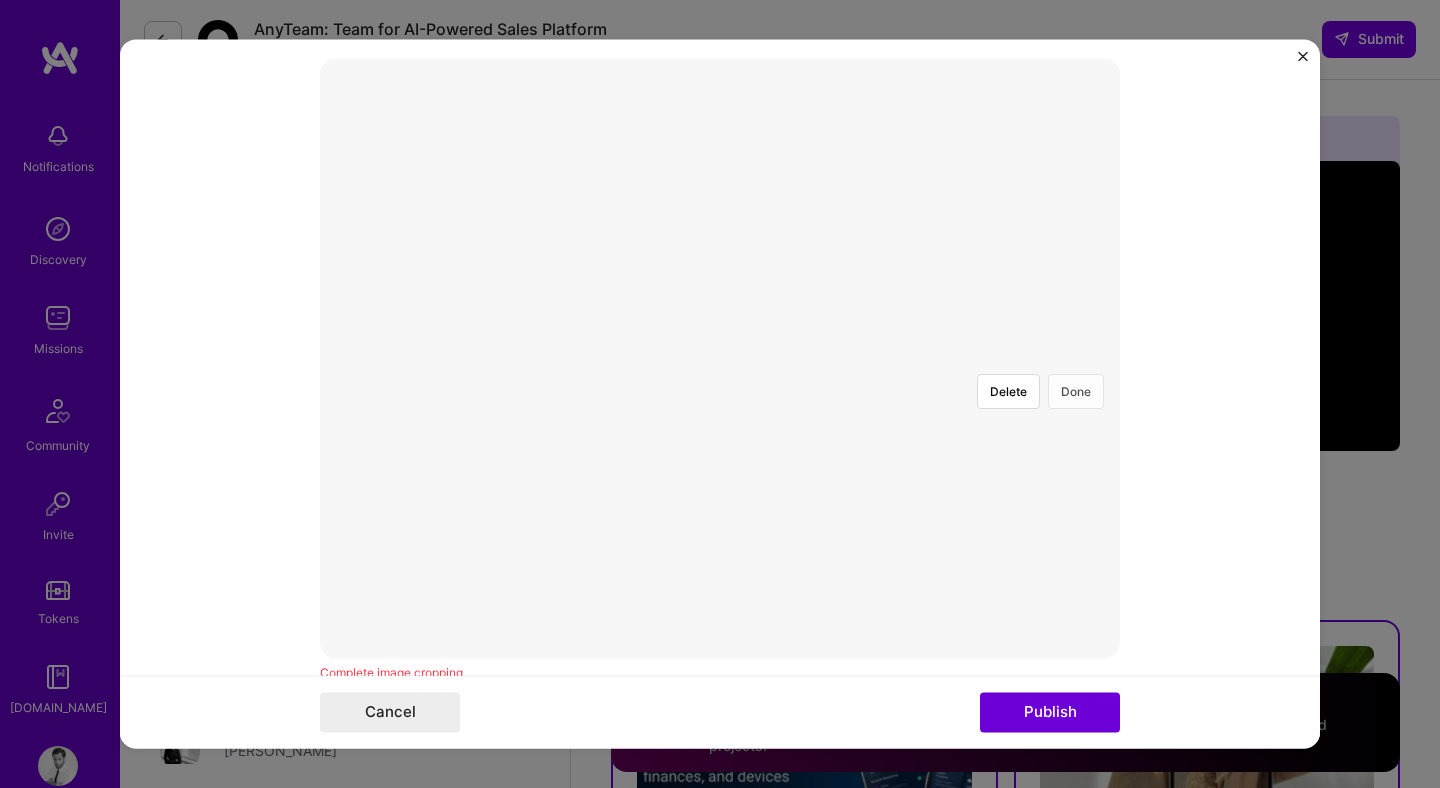 click on "Done" at bounding box center (1076, 391) 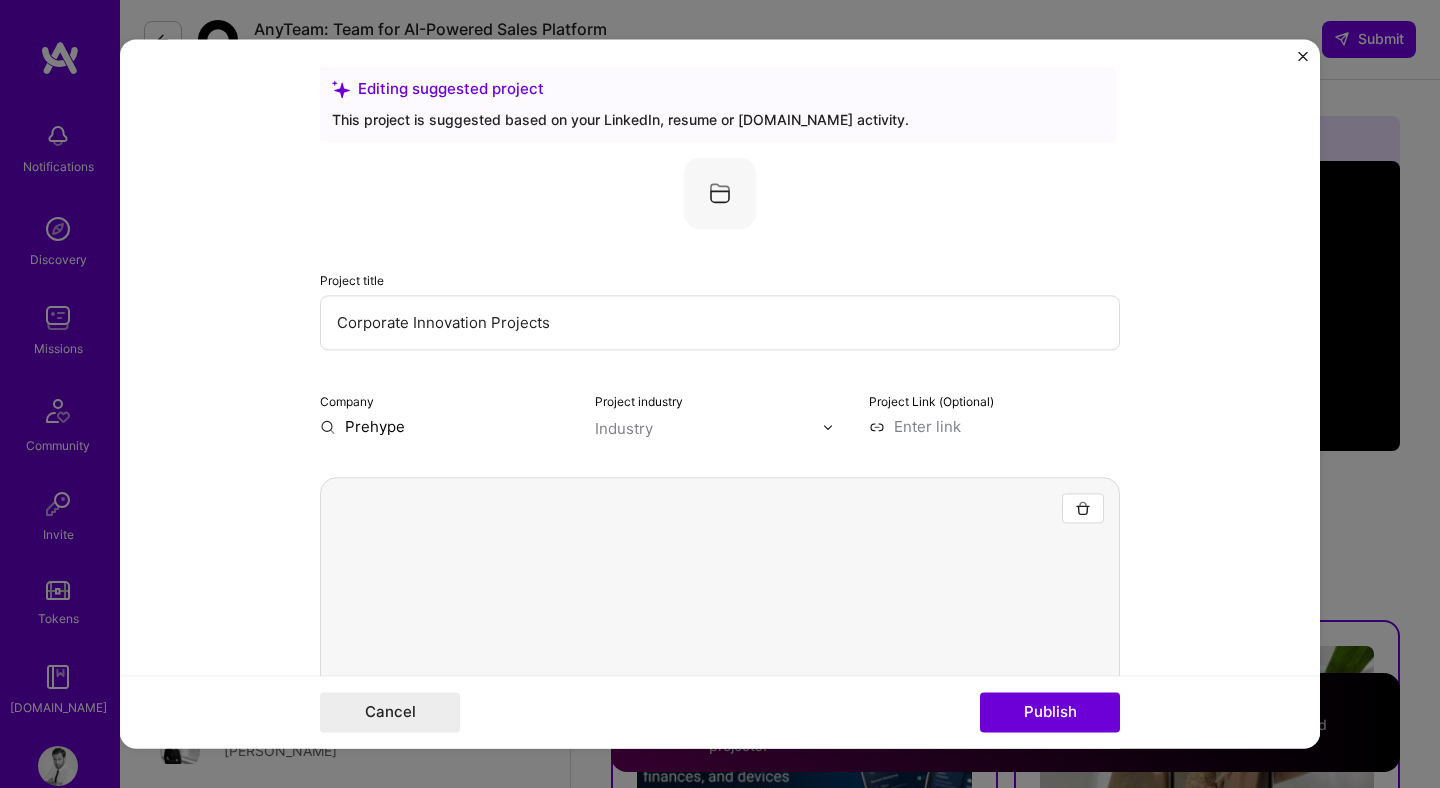 scroll, scrollTop: 15, scrollLeft: 0, axis: vertical 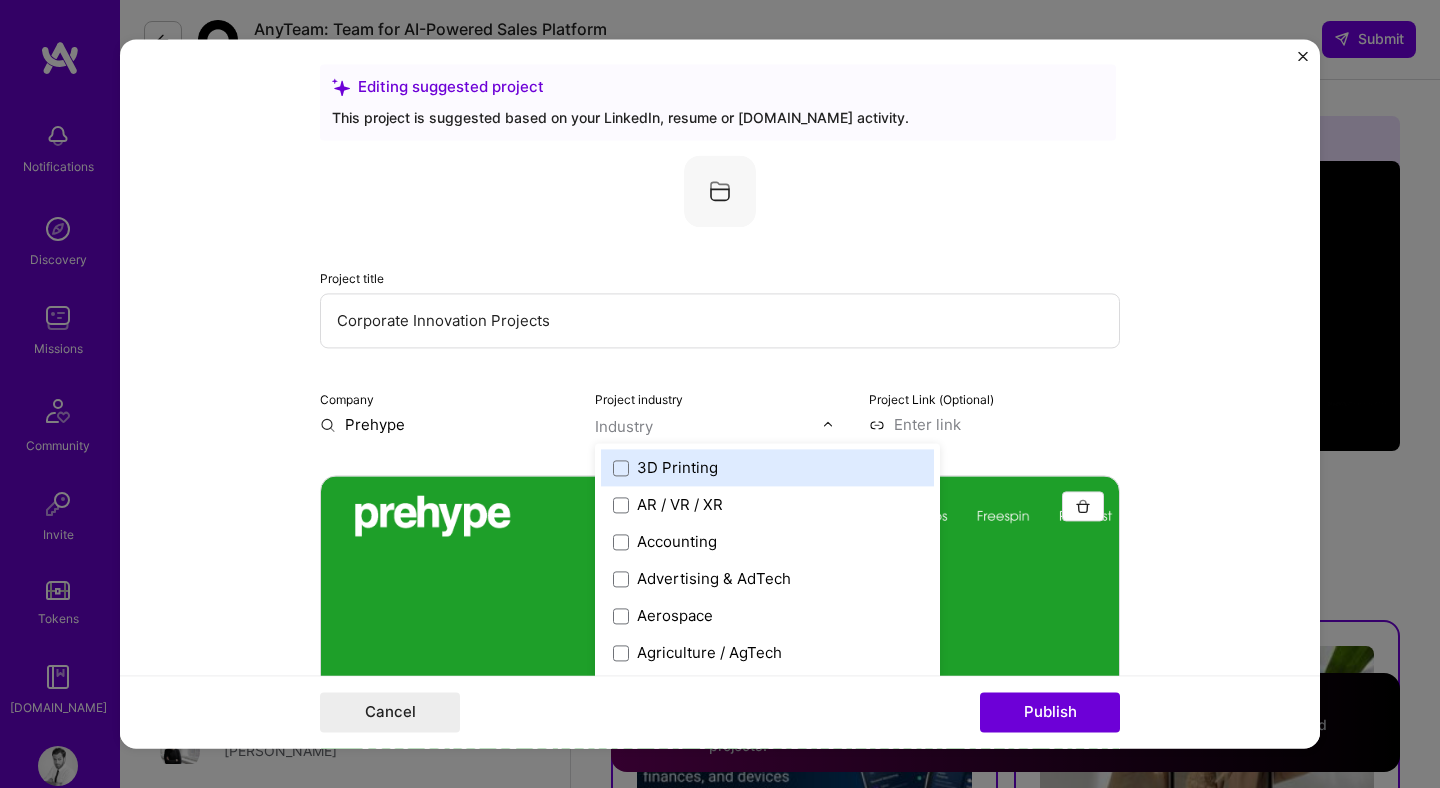 click on "Industry" at bounding box center (624, 426) 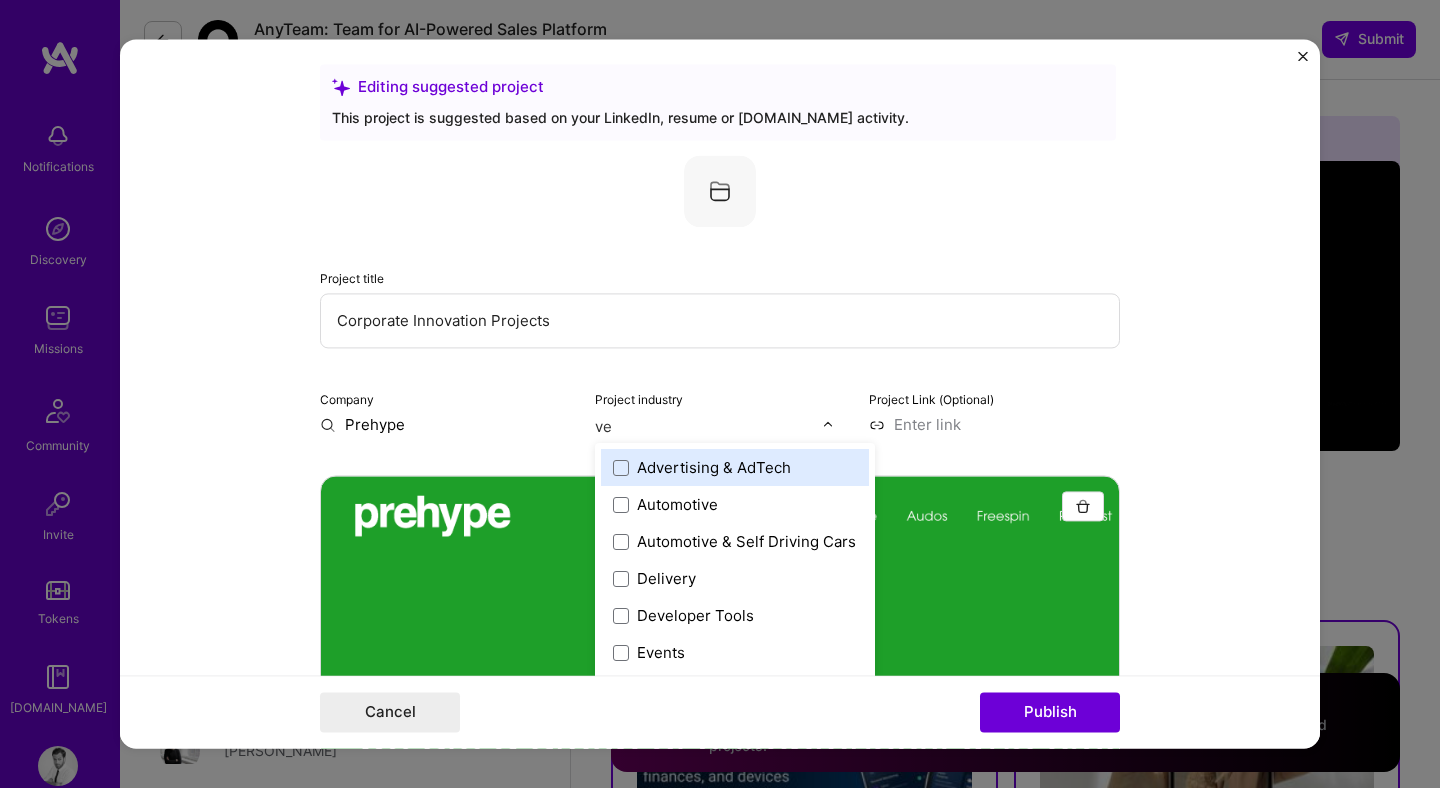 type on "ven" 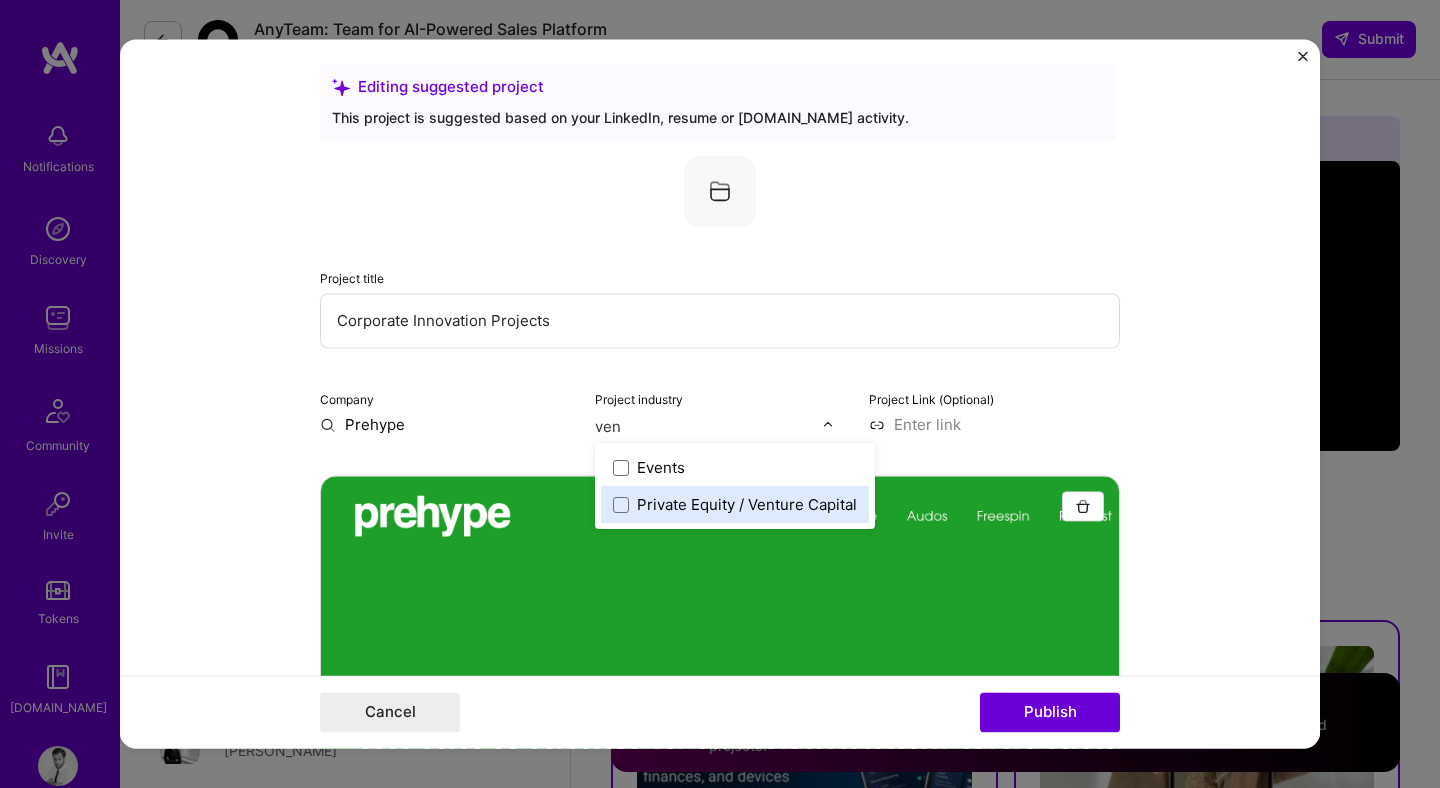 click on "Private Equity / Venture Capital" at bounding box center [735, 504] 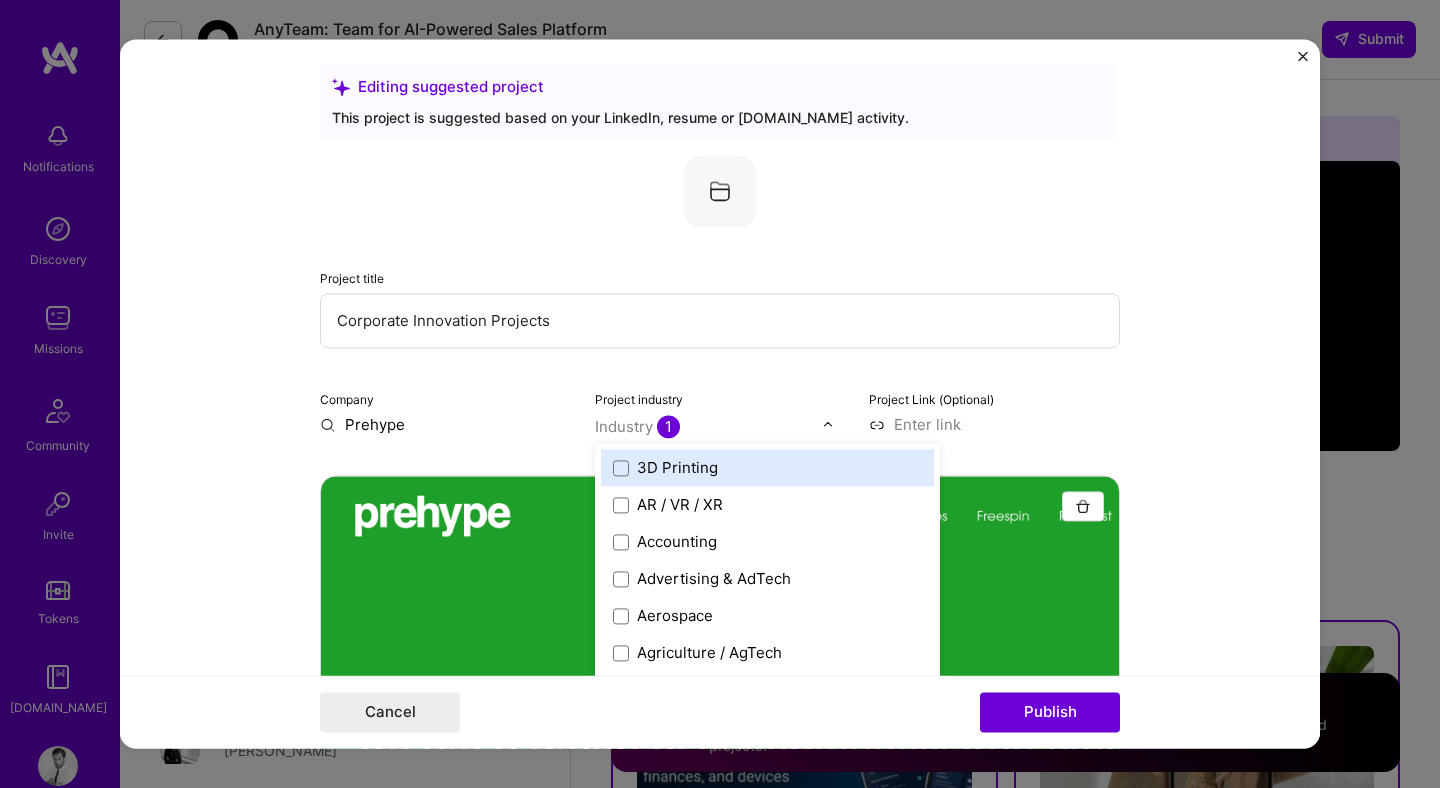click on "Editing suggested project This project is suggested based on your LinkedIn, resume or A.Team activity. Project title Corporate Innovation Projects Company Prehype
Project industry option Private Equity / Venture Capital, selected. option 3D Printing focused, 1 of 120. 120 results available. Use Up and Down to choose options, press Enter to select the currently focused option, press Escape to exit the menu, press Tab to select the option and exit the menu. Industry 1 3D Printing AR / VR / XR Accounting Advertising & AdTech Aerospace Agriculture / AgTech Airlines / Aviation Architecture / Interior Design Art & Museums Artifical Intelligence / Machine Learning Arts / Culture Augmented & Virtual Reality (AR/VR) Automotive Automotive & Self Driving Cars Aviation B2B B2B2C B2C BPA / RPA Banking Beauty Big Data BioTech Blockchain CMS CPG CRM Cannabis Charity & Nonprofit Circular Economy CivTech Climate Tech Cloud Services Coaching Community Tech Construction Consulting Consumer Electronics Crowdfunding" at bounding box center (720, 393) 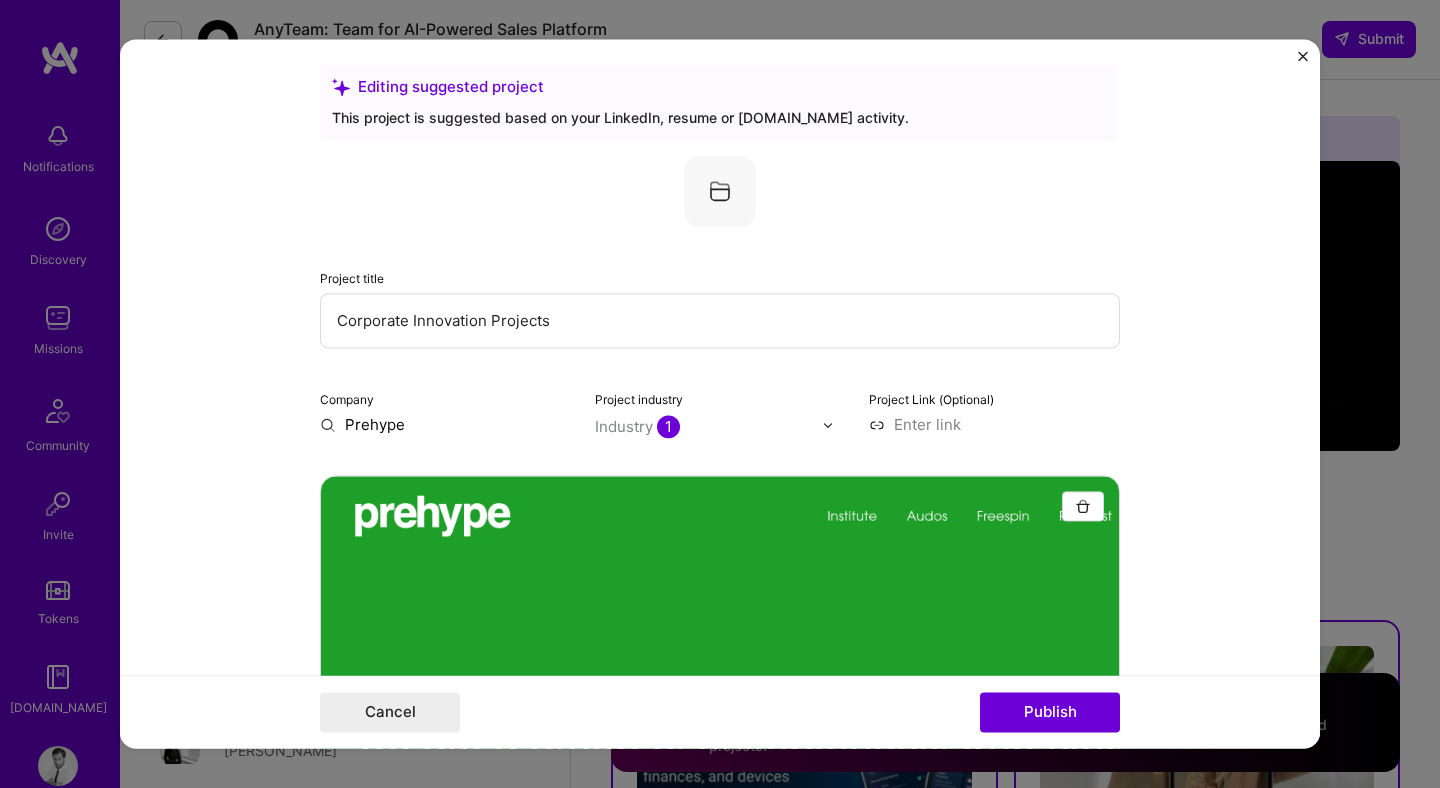 click on "Editing suggested project This project is suggested based on your LinkedIn, resume or A.Team activity. Project title Corporate Innovation Projects Company Prehype
Project industry Industry 1 Project Link (Optional)
Add New Image Remove Image Role Entrepreneur in Residence (EiR) Select role type Jan, 2015
to Oct, 2015
I’m still working on this project Skills used — Add up to 12 skills Any new skills will be added to your profile. Enter skills... 4 Design Sprint 1 2 3 4 5 Design Thinking 1 2 3 4 5 Market Research 1 2 3 4 5 Prototyping 1 2 3 4 5 Did this role require you to manage team members? (Optional) Yes, I managed — team members. Were you involved from inception to launch (0  ->  1)? (Optional) Zero to one is creation and development of a unique product from the ground up. I was involved in zero to one with this project Add metrics (Optional) Project details   108 / 1,000" at bounding box center [720, 1577] 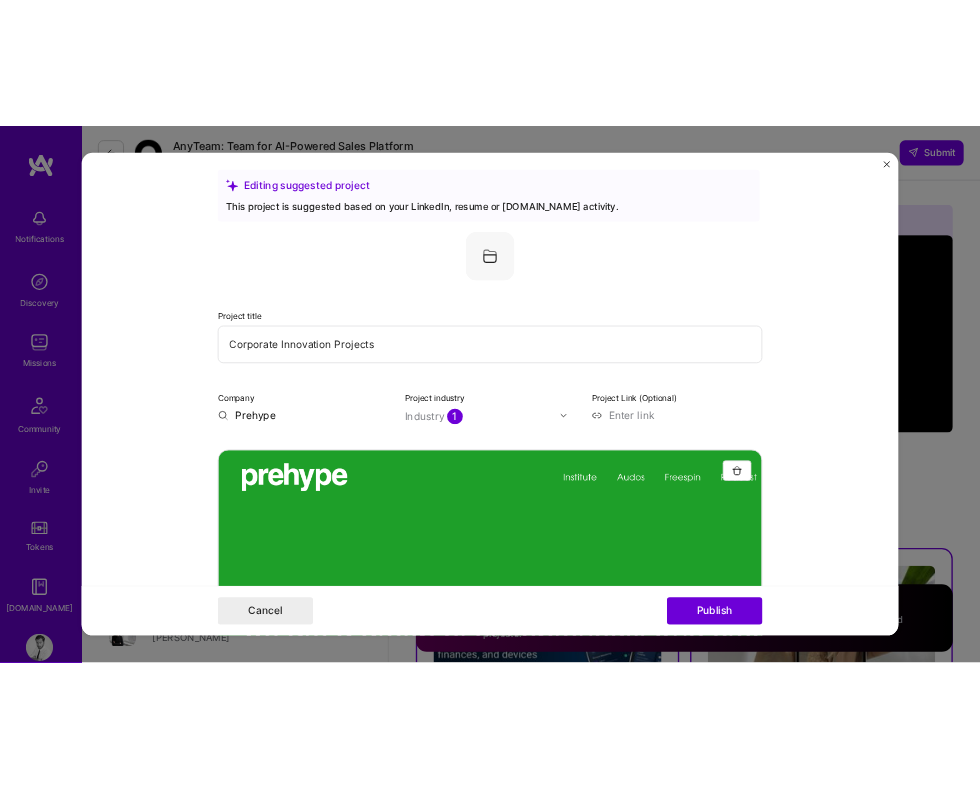 scroll, scrollTop: 2647, scrollLeft: 0, axis: vertical 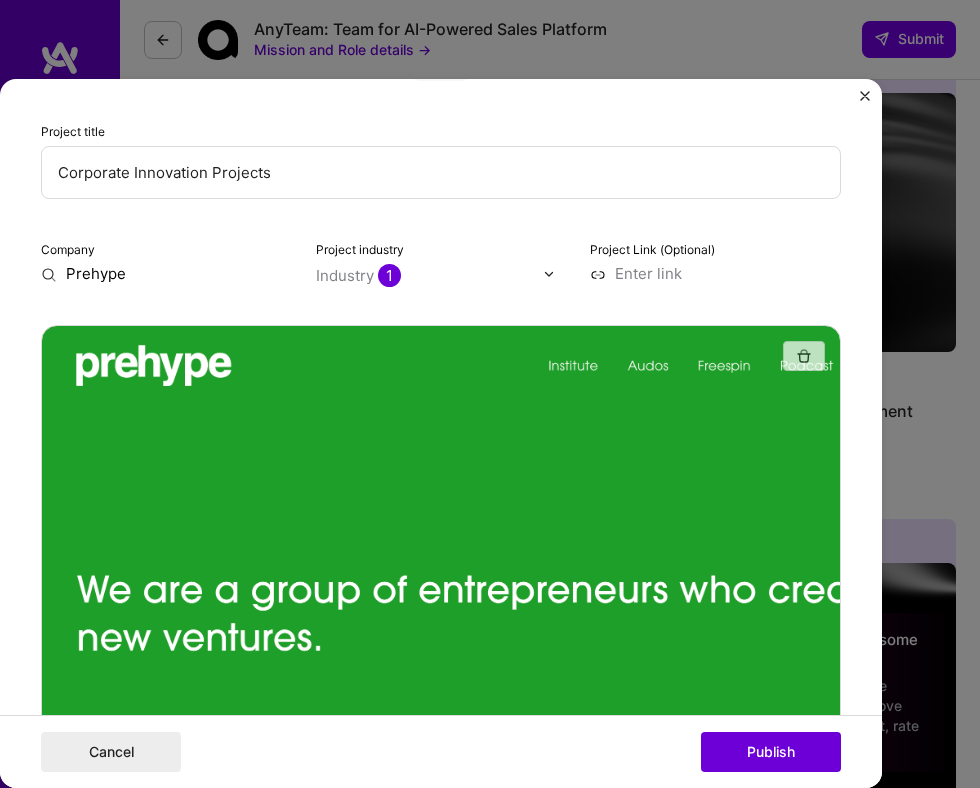 click at bounding box center [804, 356] 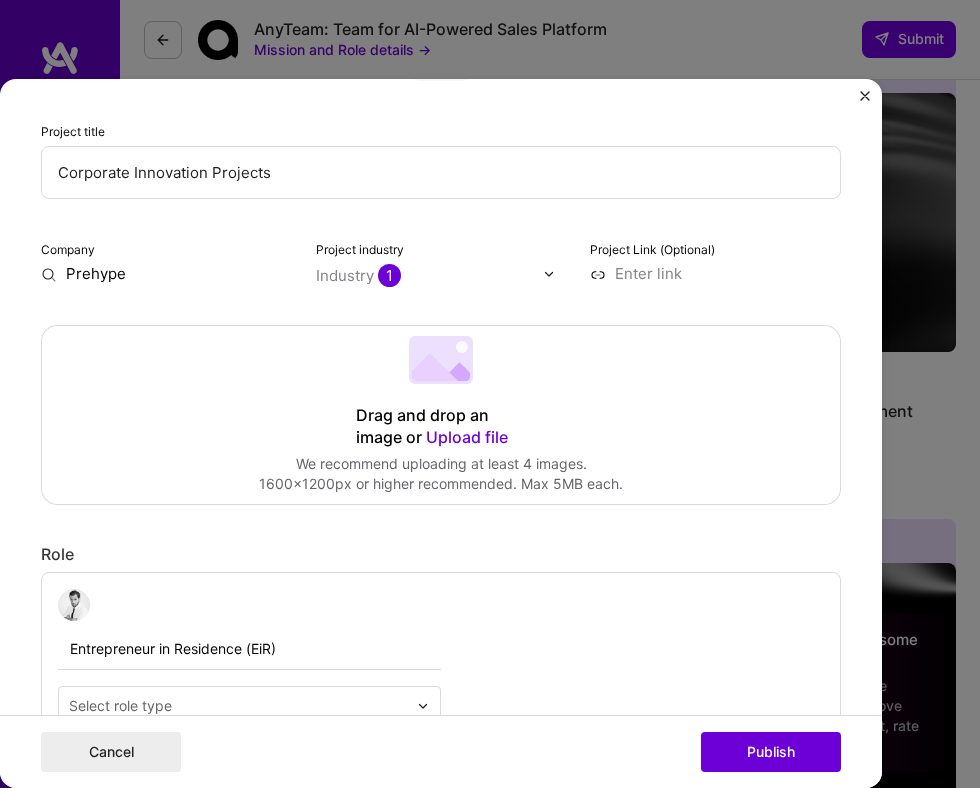 scroll, scrollTop: 340, scrollLeft: 0, axis: vertical 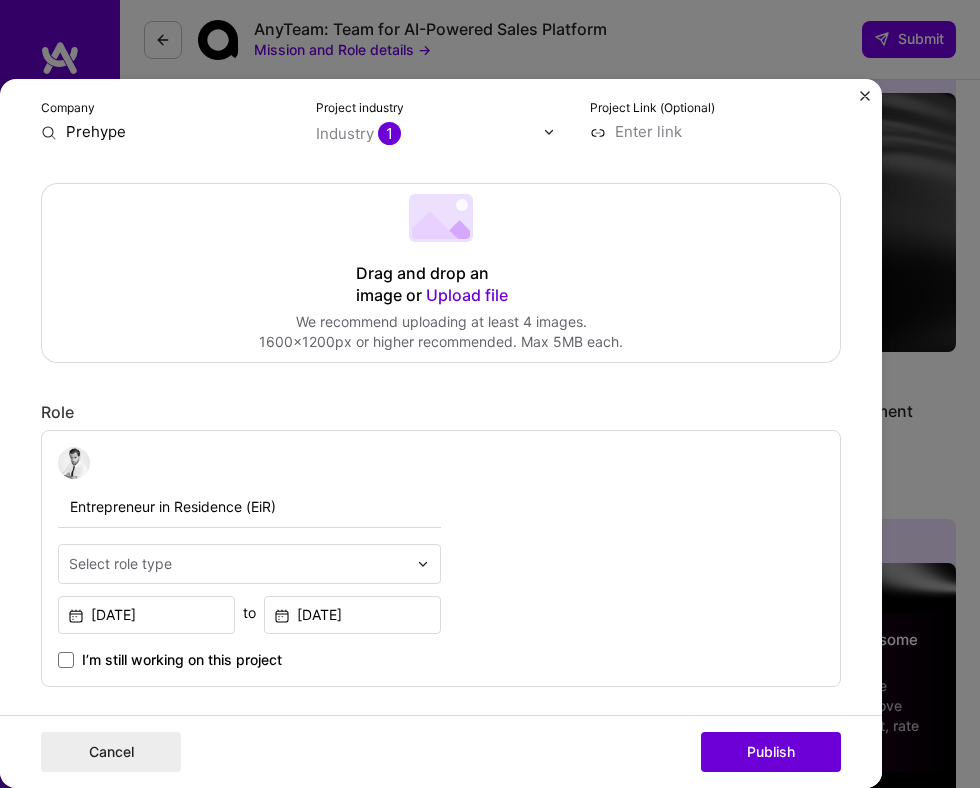 click on "Upload file" at bounding box center [467, 295] 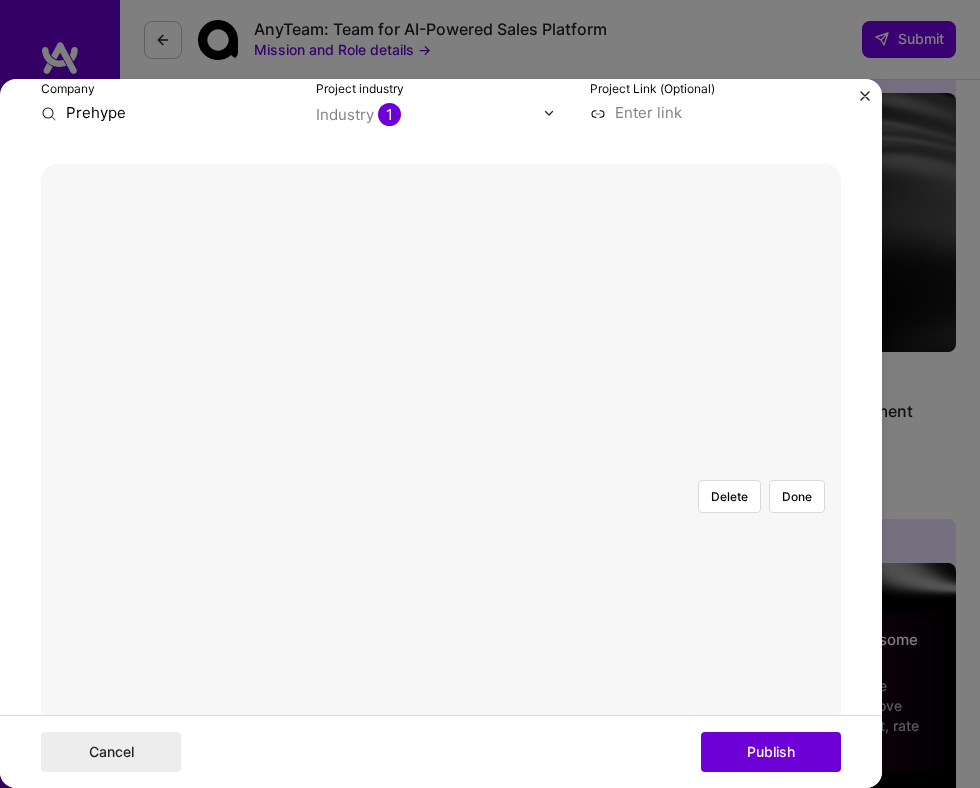 scroll, scrollTop: 363, scrollLeft: 0, axis: vertical 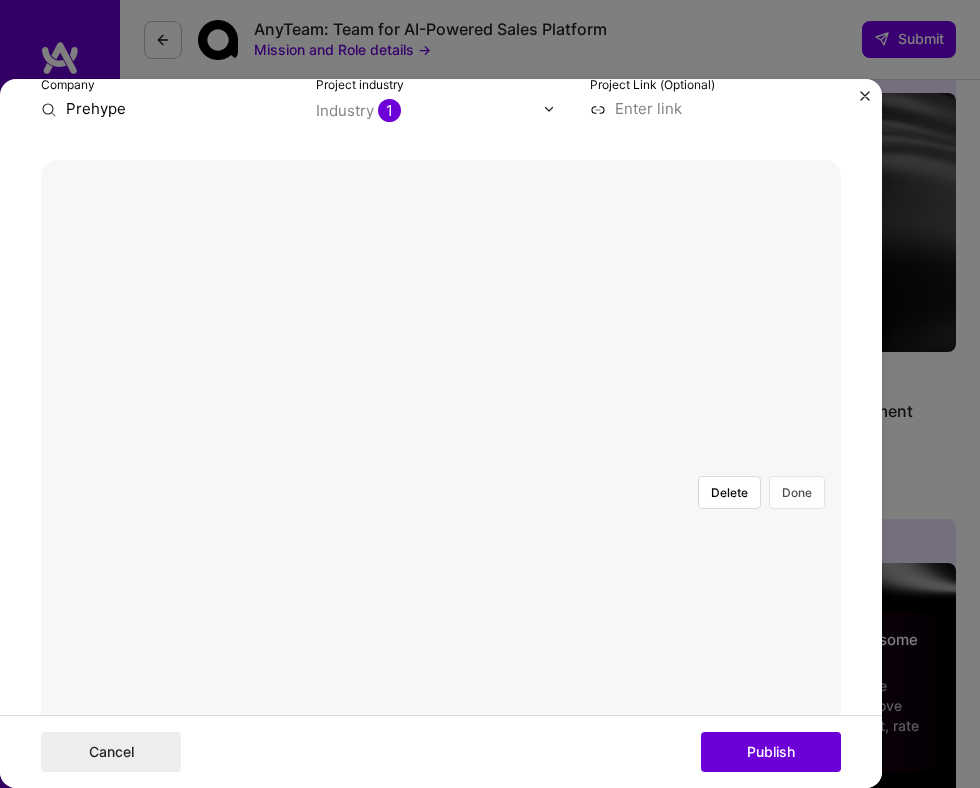 click on "Done" at bounding box center (797, 493) 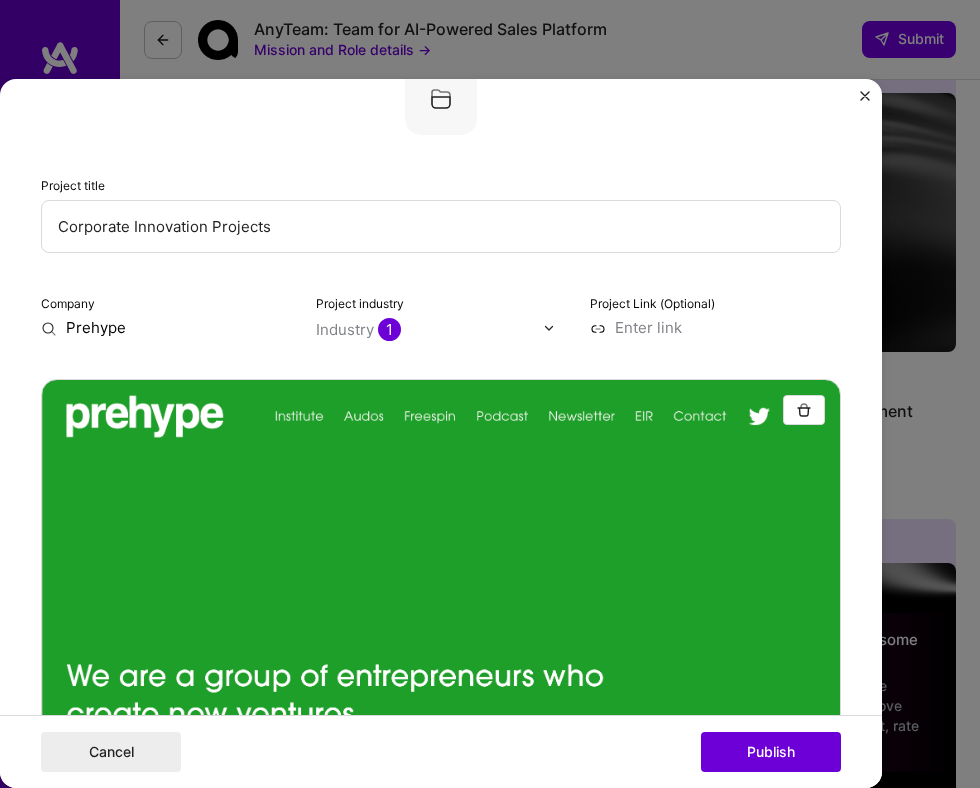 scroll, scrollTop: 144, scrollLeft: 0, axis: vertical 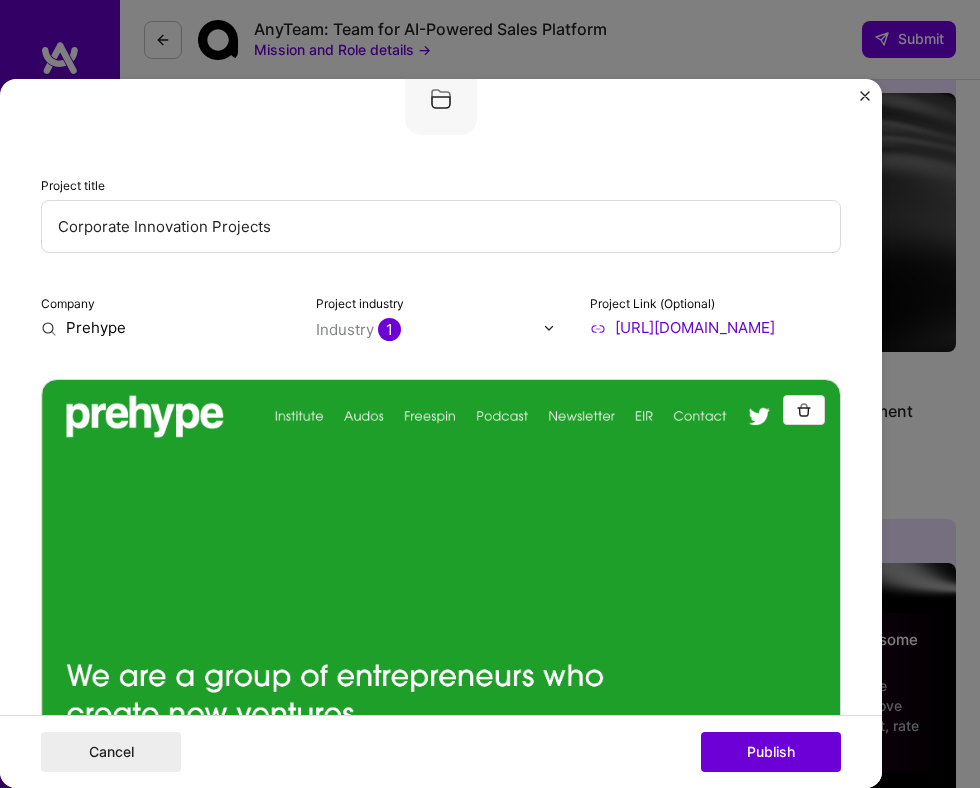 type on "https://prehype.com/" 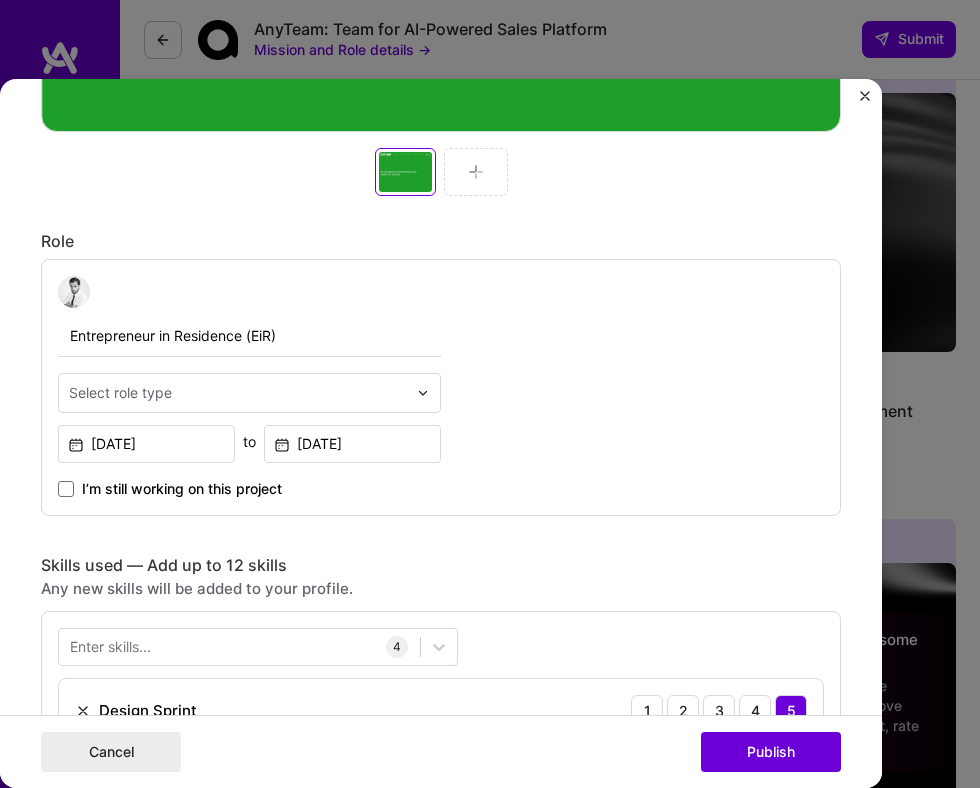 scroll, scrollTop: 993, scrollLeft: 0, axis: vertical 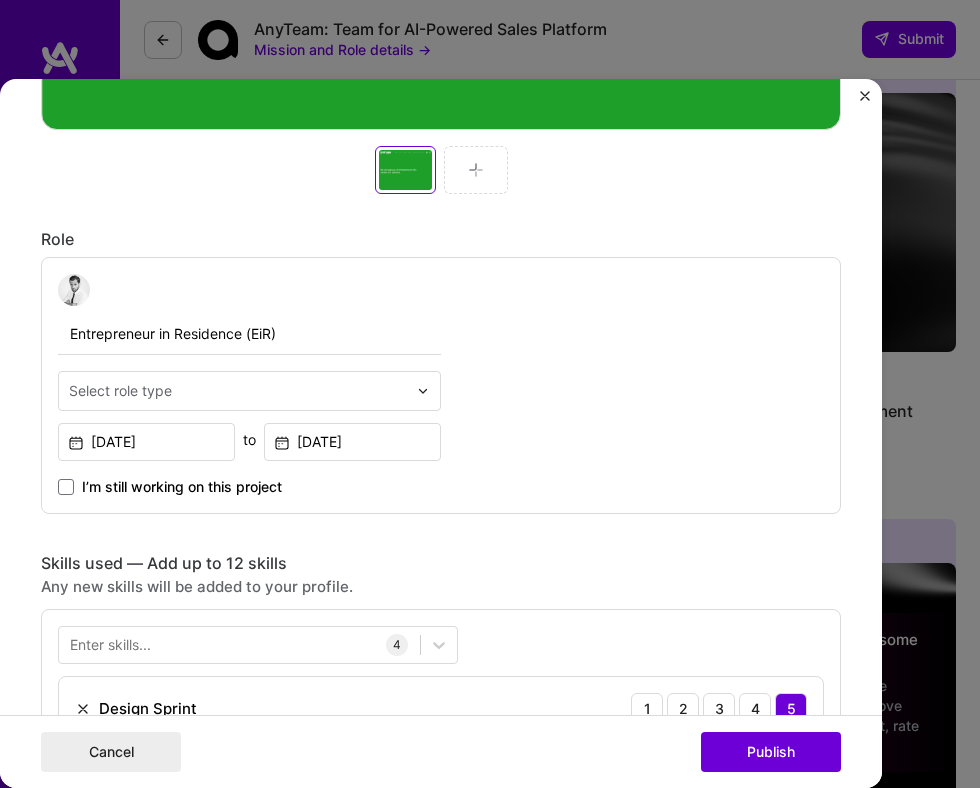click at bounding box center [238, 391] 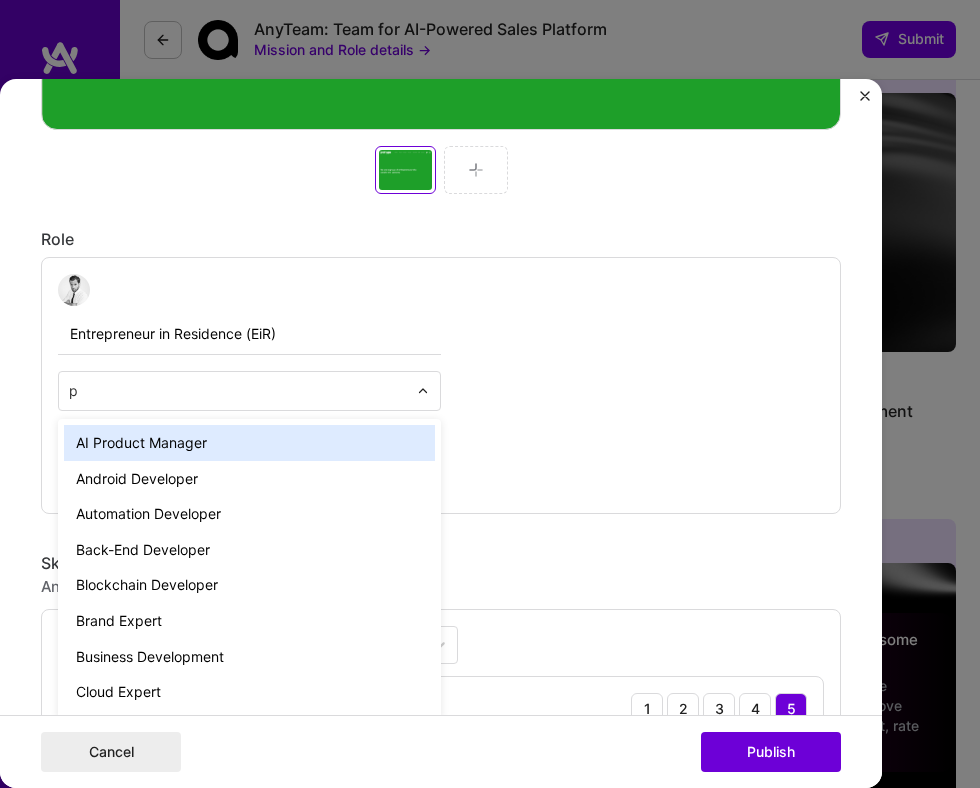type on "pr" 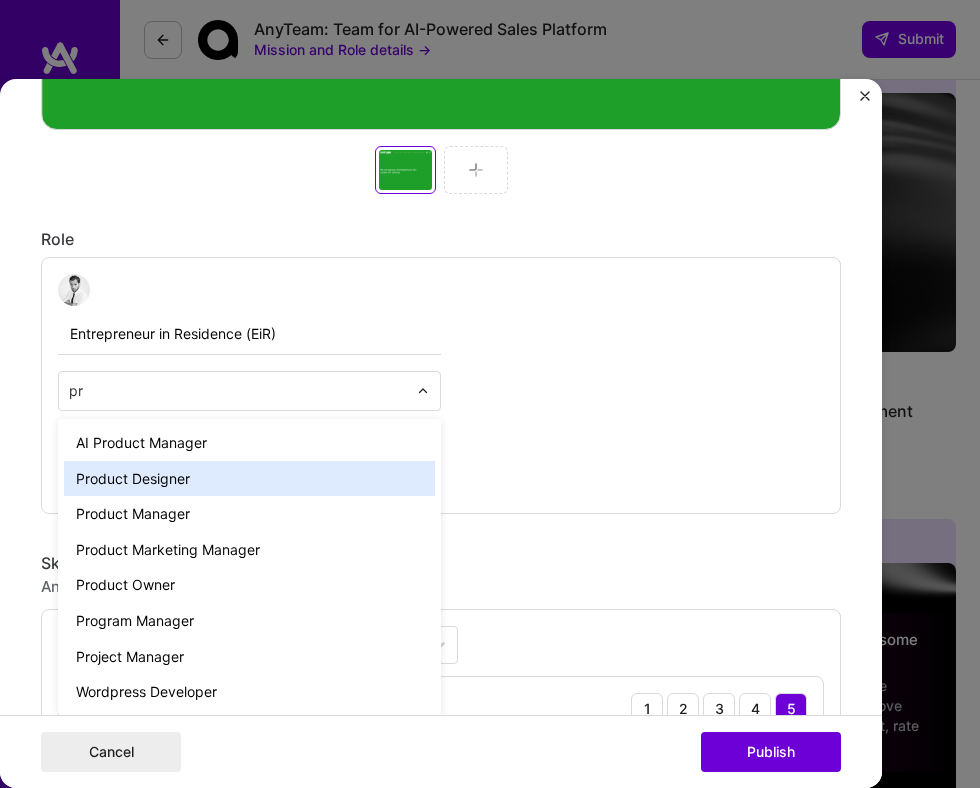click on "Product Designer" at bounding box center [249, 479] 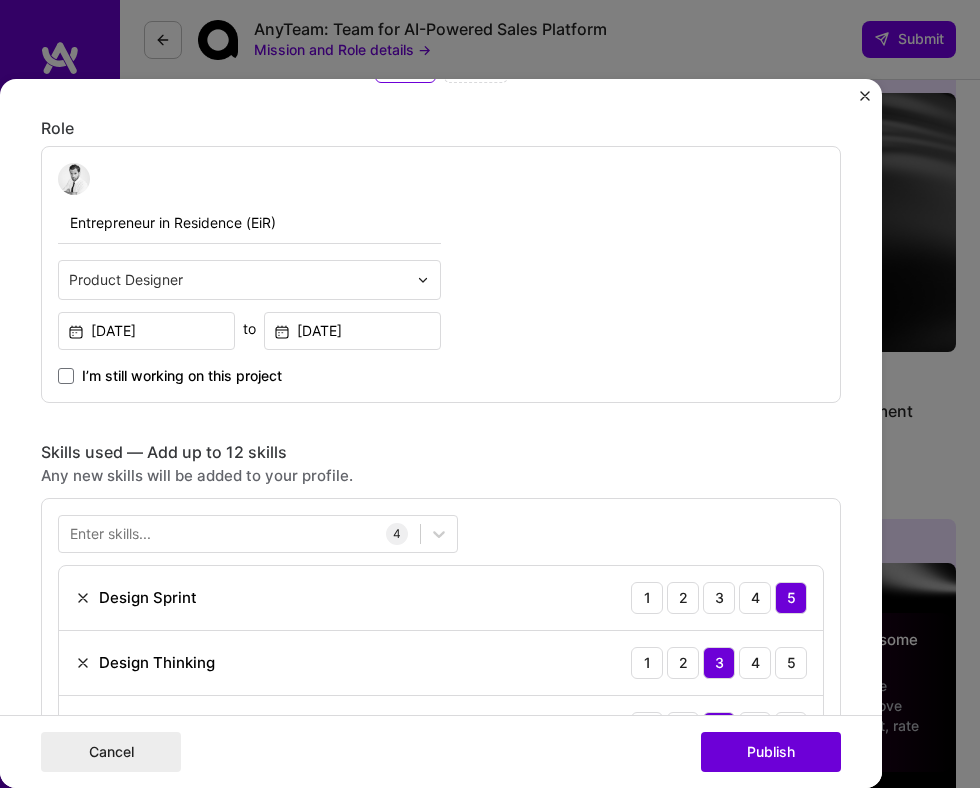 scroll, scrollTop: 1361, scrollLeft: 0, axis: vertical 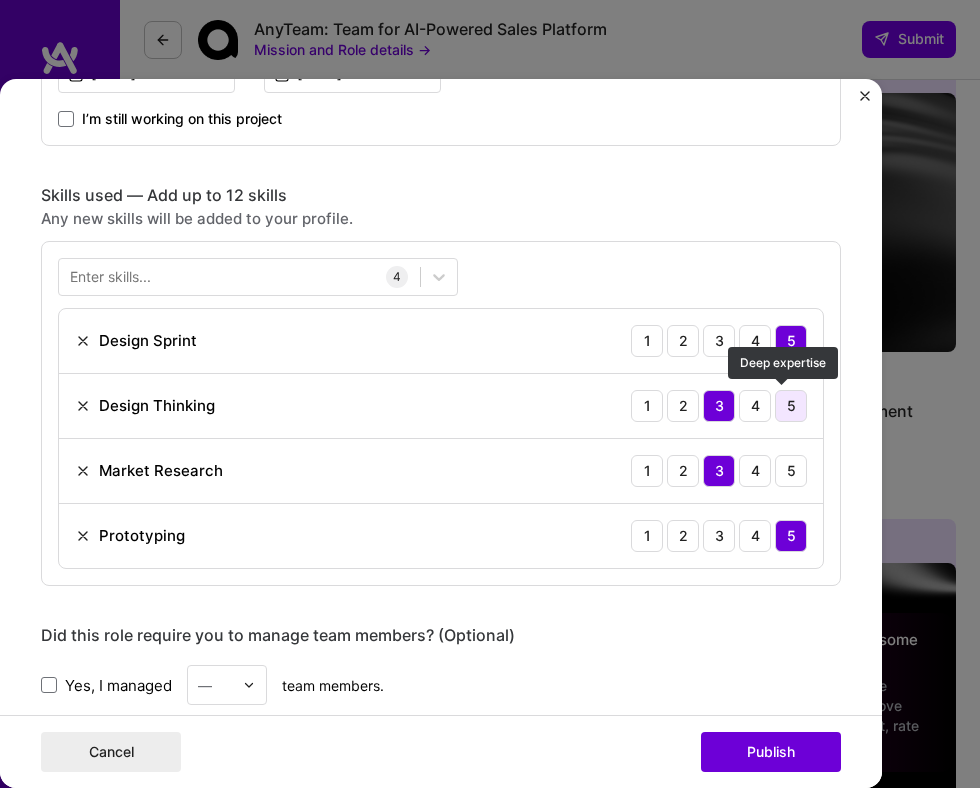 click on "5" at bounding box center [791, 406] 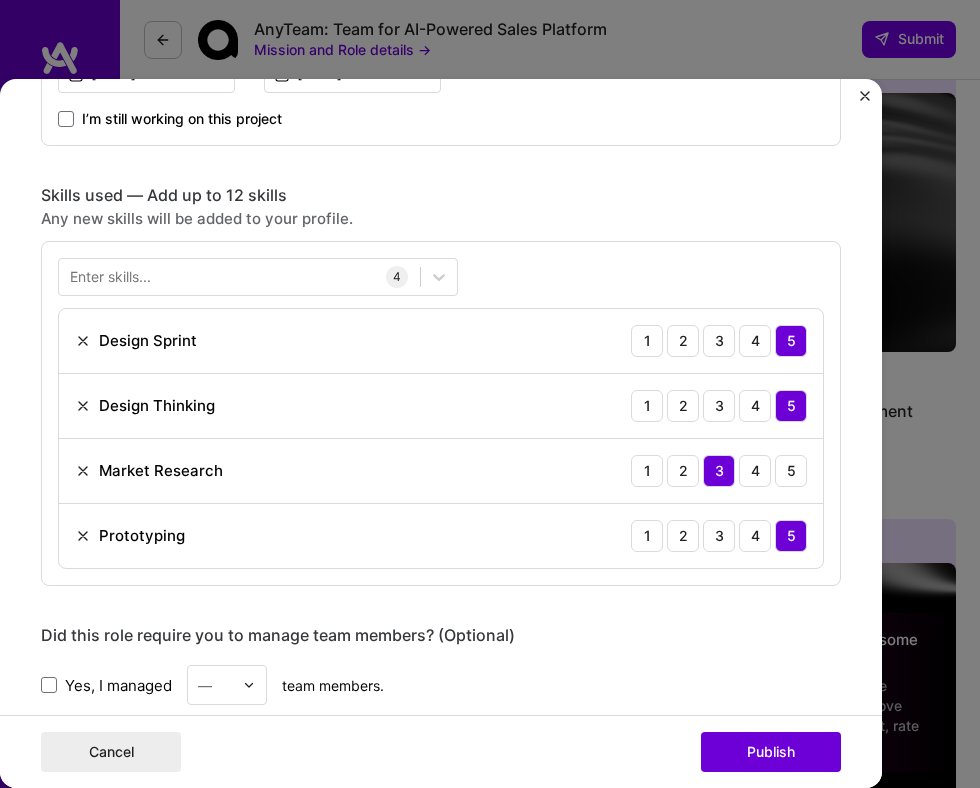 click on "Market Research 1 2 3 4 5" at bounding box center [441, 471] 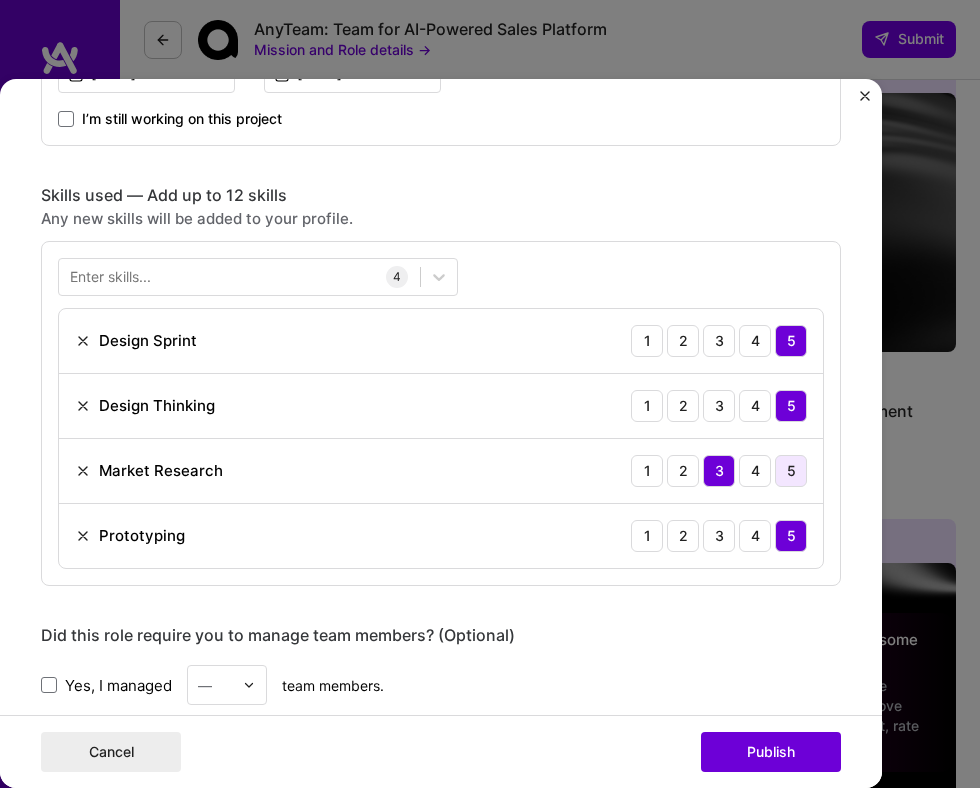 click on "5" at bounding box center [791, 471] 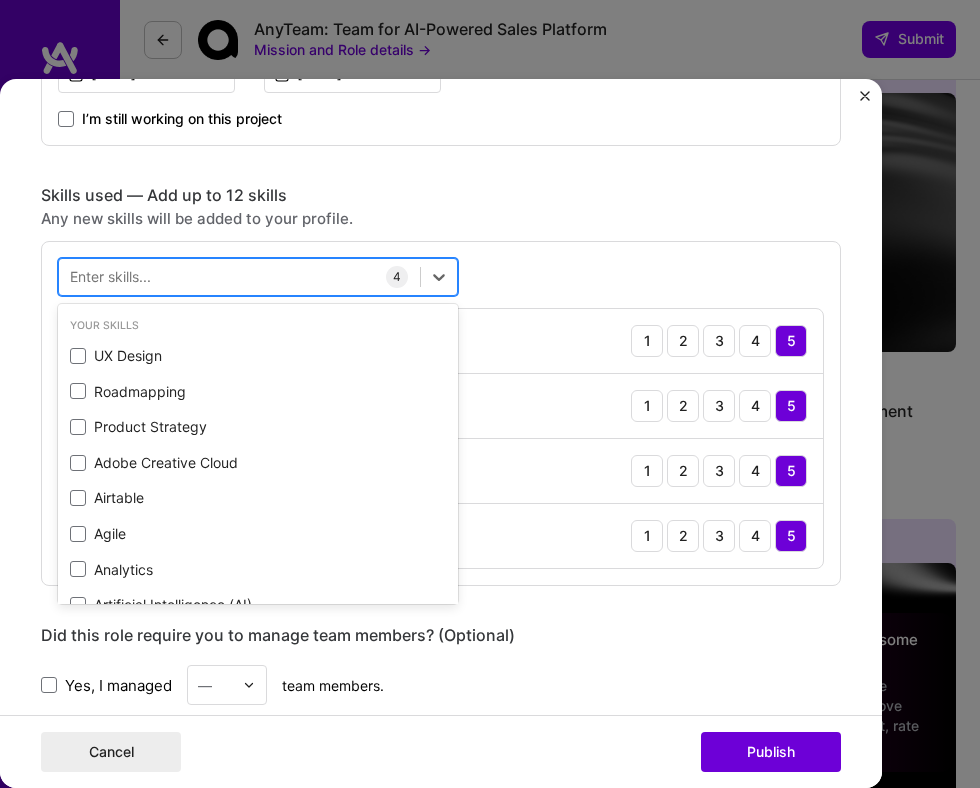 click at bounding box center [239, 277] 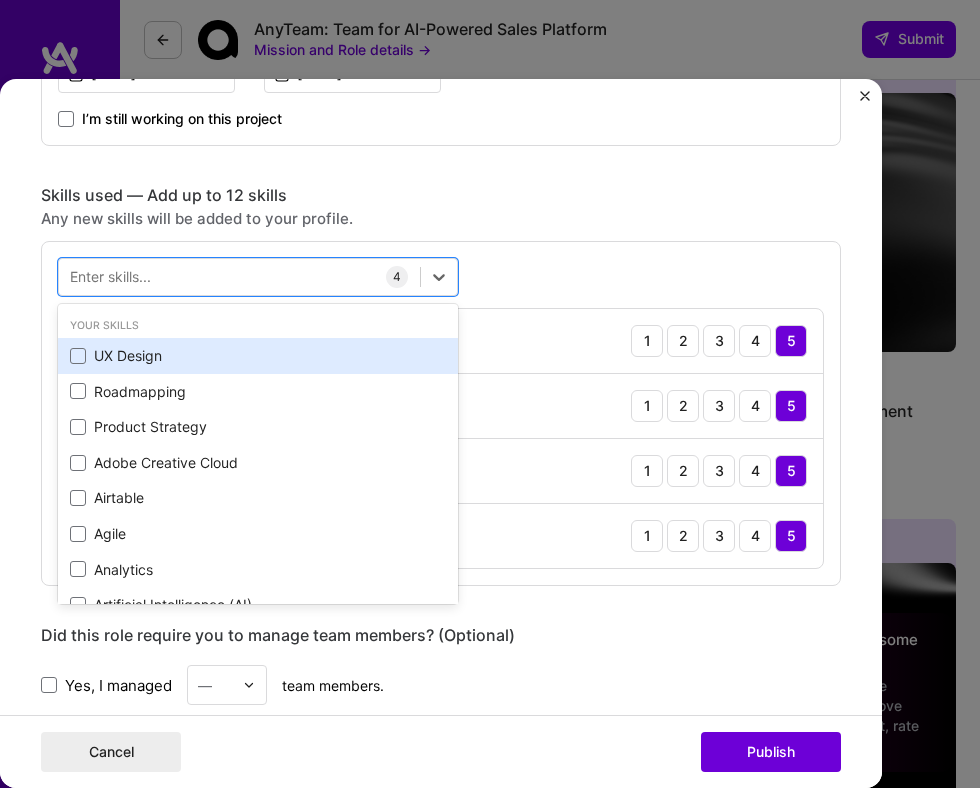 click on "UX Design" at bounding box center [258, 356] 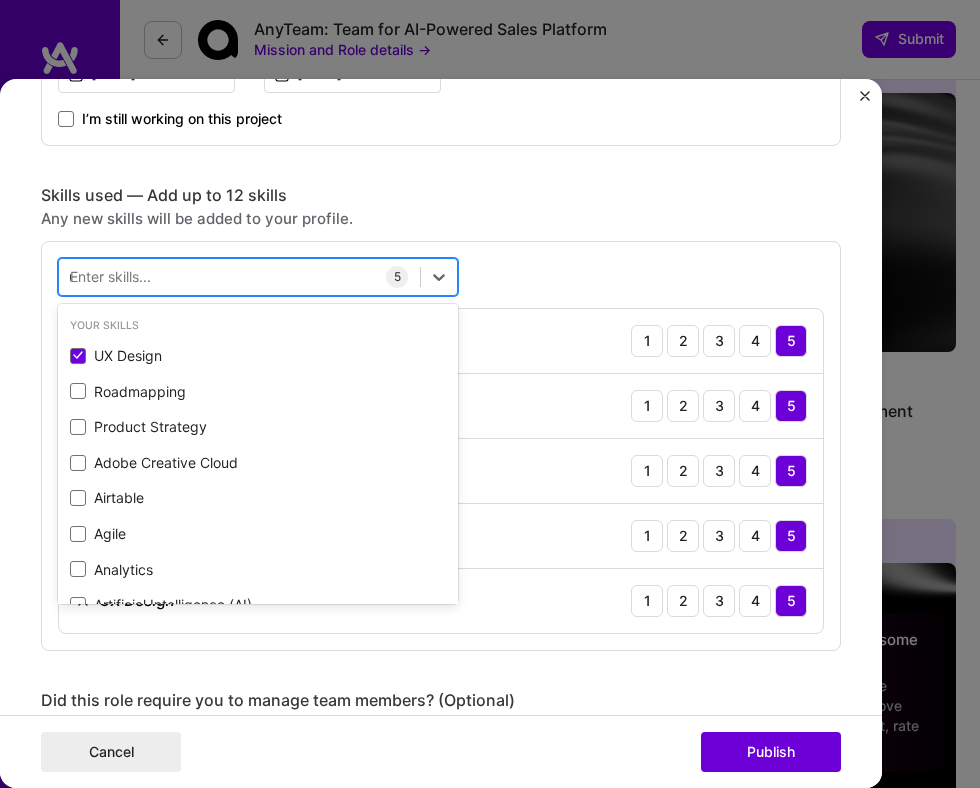 type on "ui" 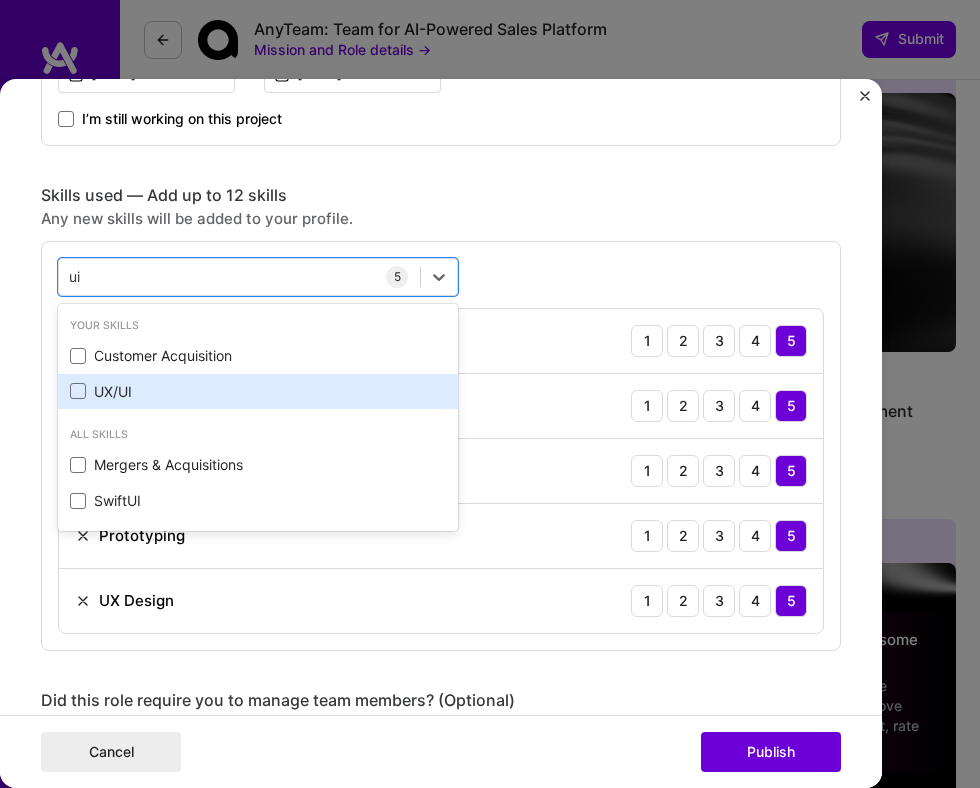 click on "UX/UI" at bounding box center [258, 392] 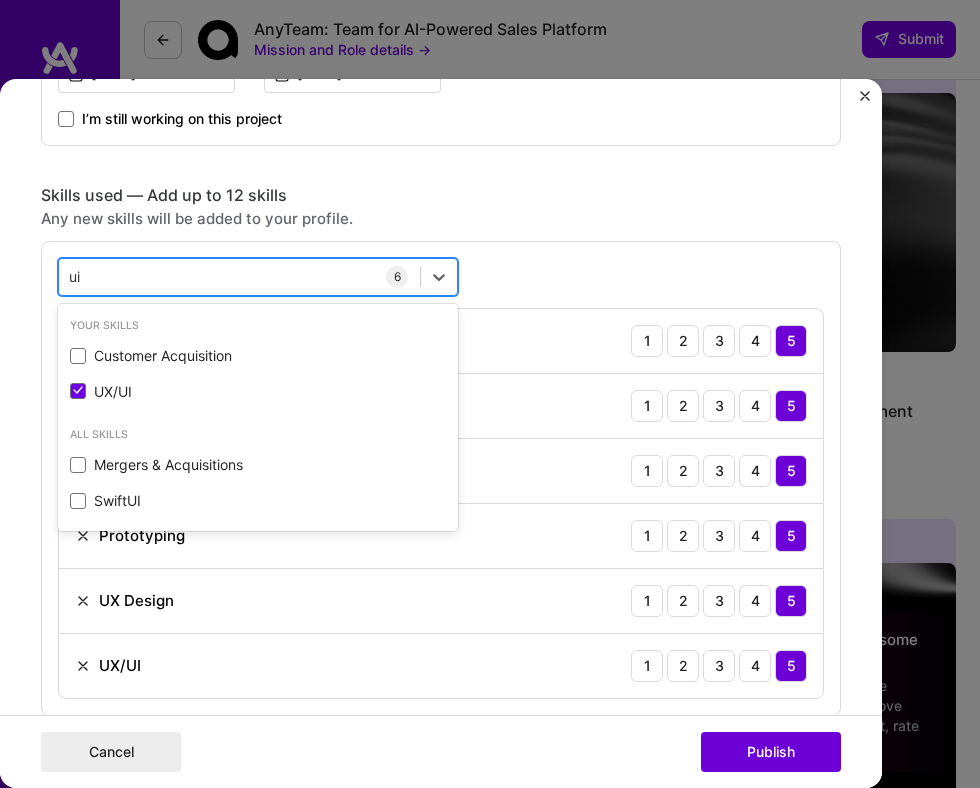 click on "ui ui" at bounding box center [239, 277] 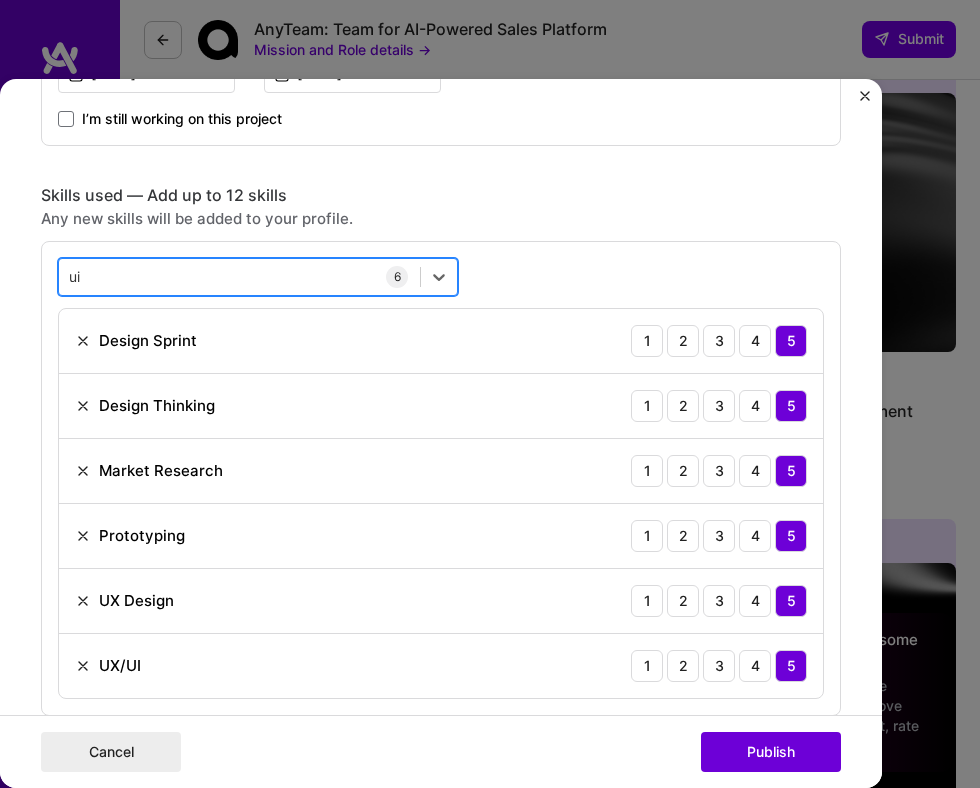 type 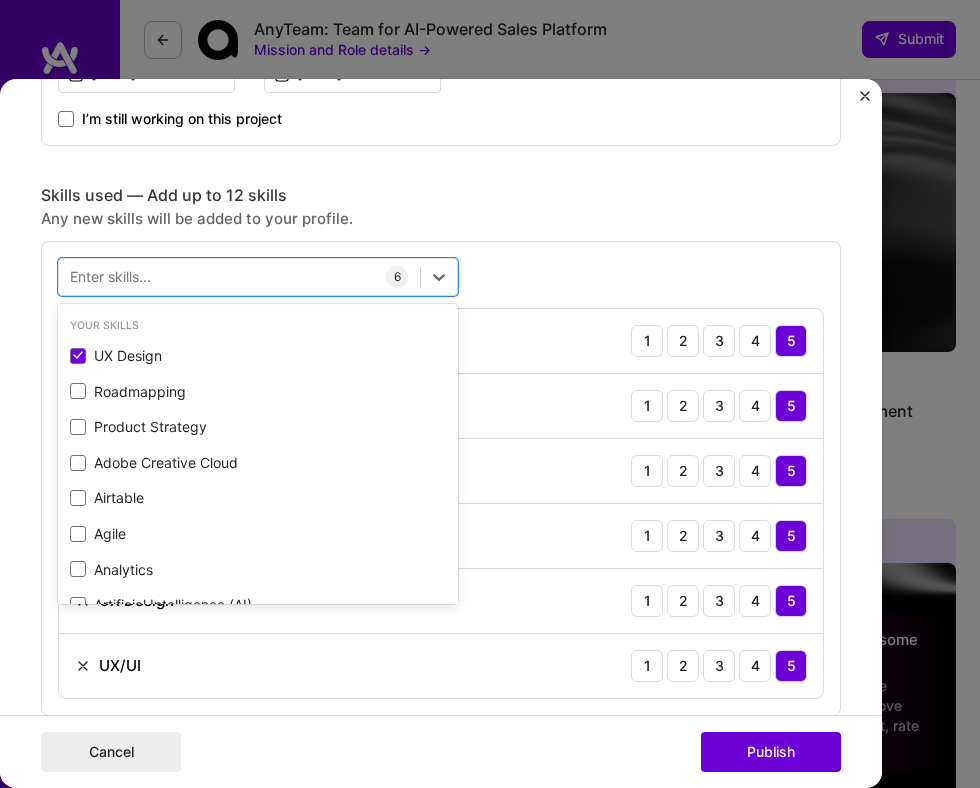 click on "Any new skills will be added to your profile." at bounding box center [441, 219] 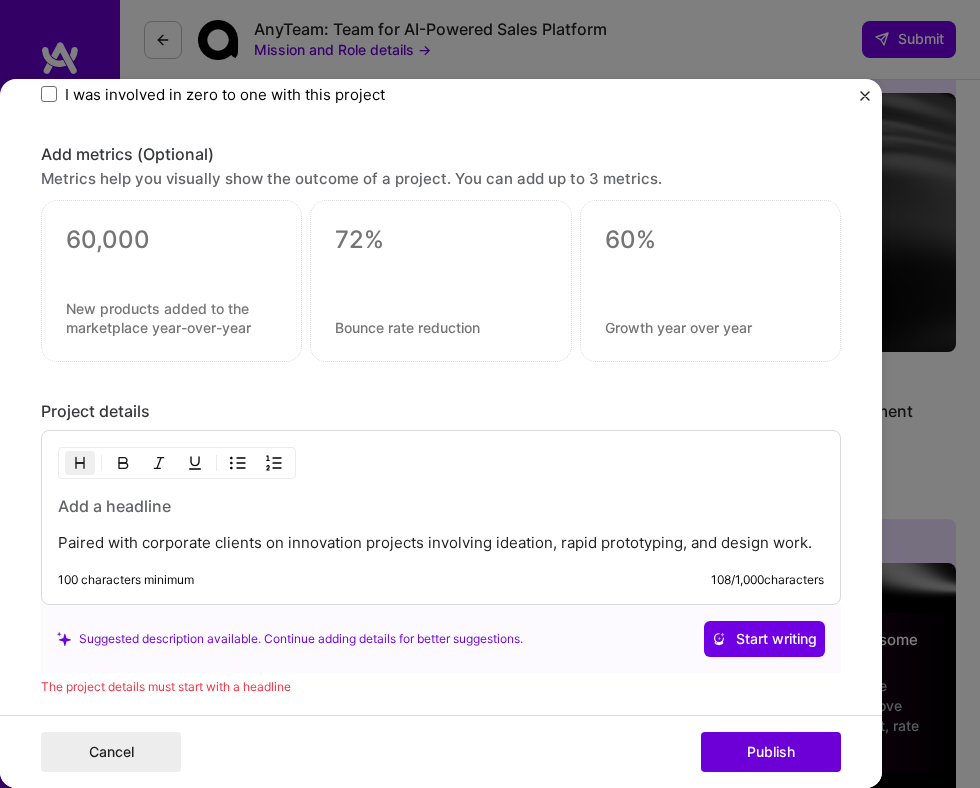 scroll, scrollTop: 2309, scrollLeft: 0, axis: vertical 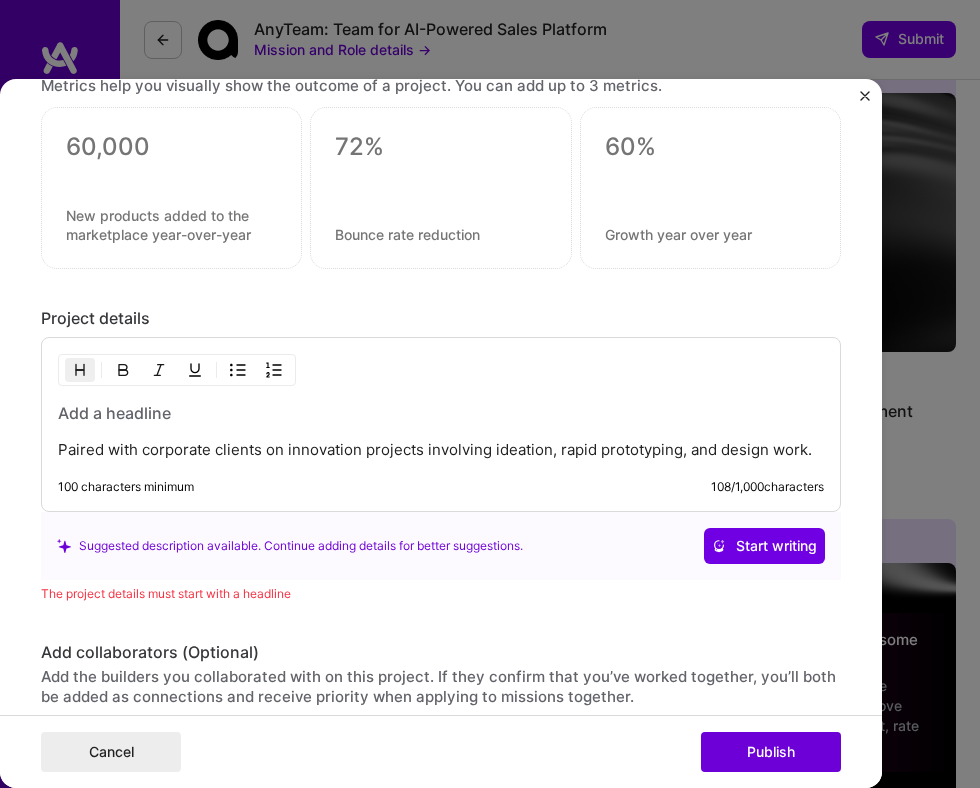 click at bounding box center [441, 413] 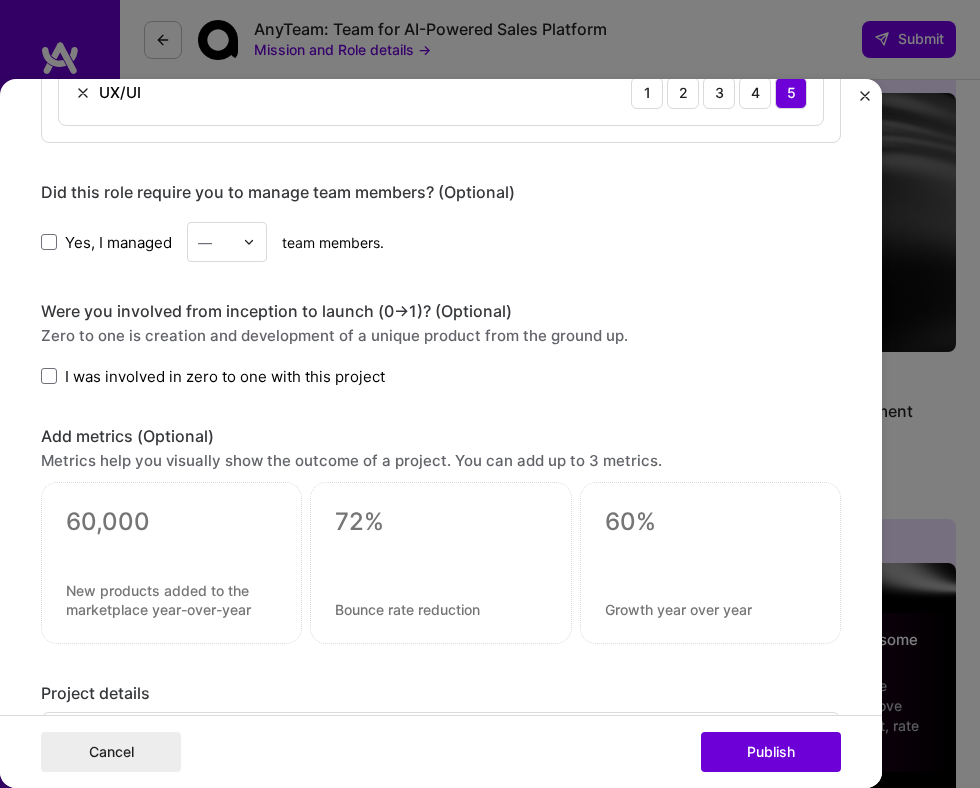 scroll, scrollTop: 2233, scrollLeft: 0, axis: vertical 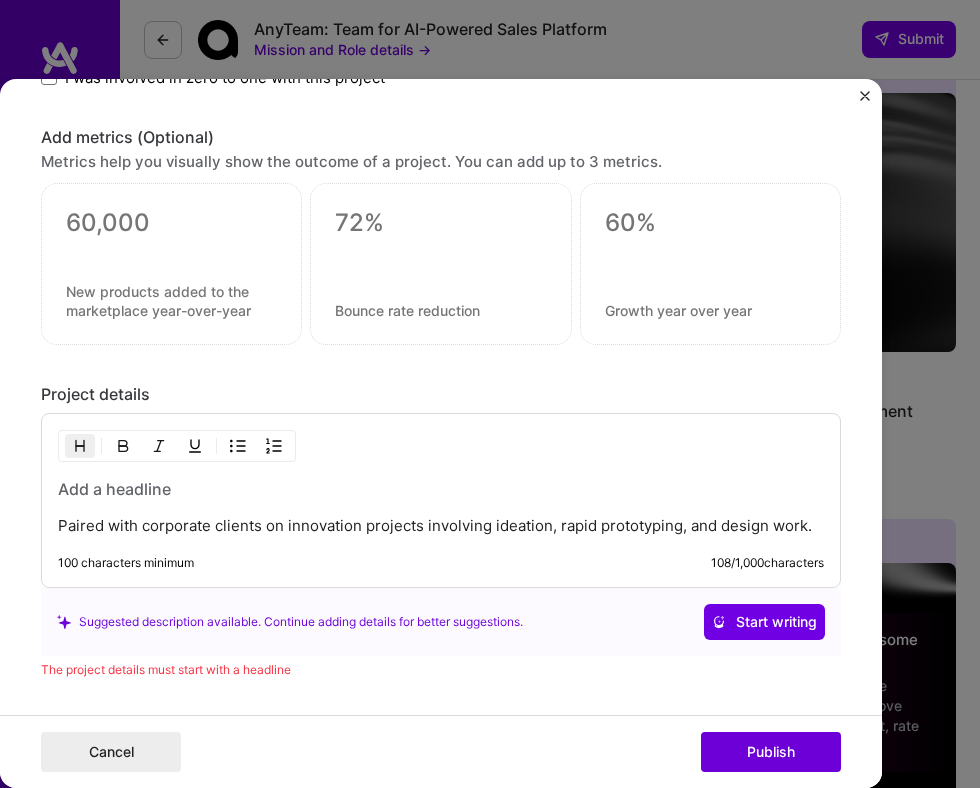 click at bounding box center [441, 489] 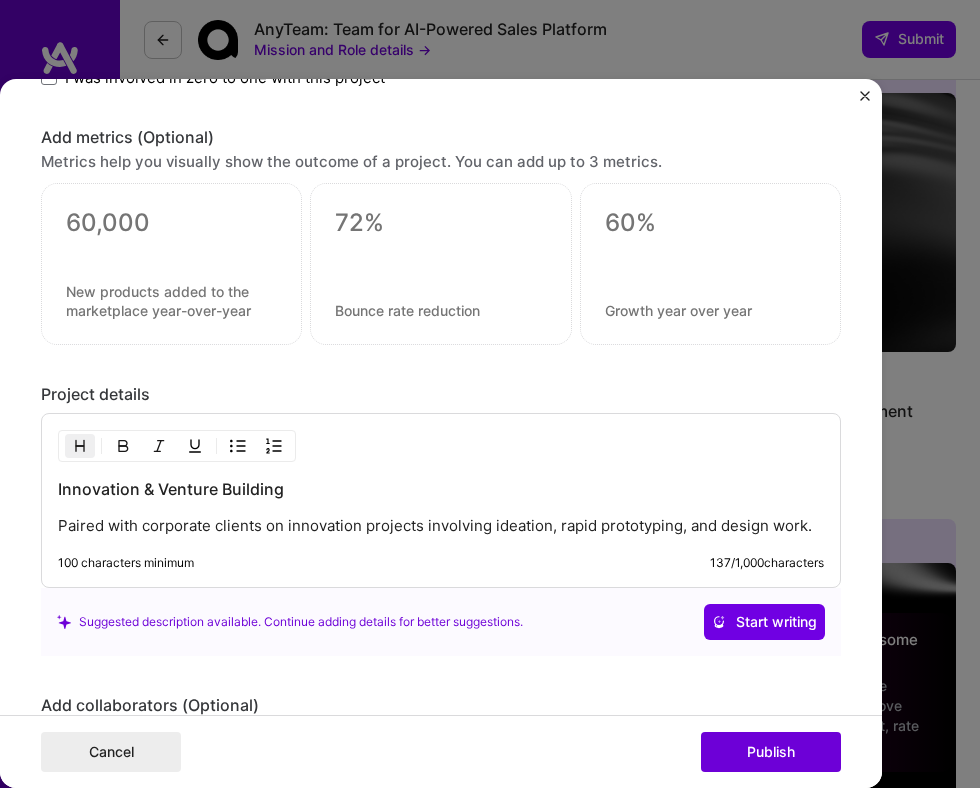 click on "Paired with corporate clients on innovation projects involving ideation, rapid prototyping, and design work." at bounding box center (441, 526) 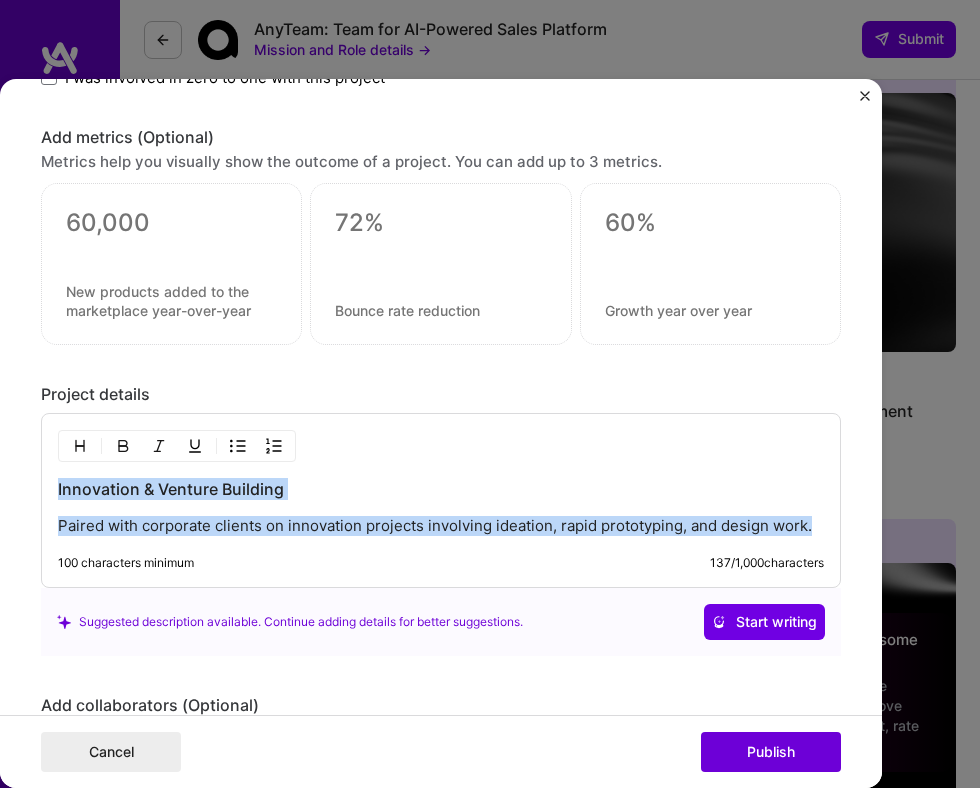 click on "Paired with corporate clients on innovation projects involving ideation, rapid prototyping, and design work." at bounding box center [441, 526] 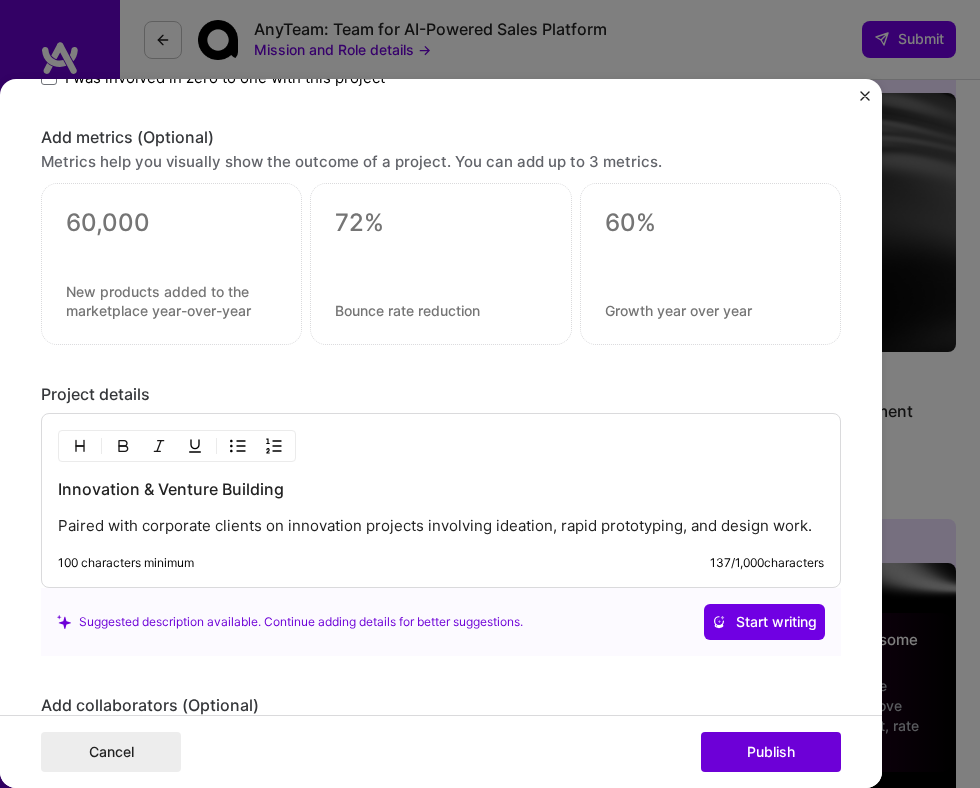 click on "Paired with corporate clients on innovation projects involving ideation, rapid prototyping, and design work." at bounding box center [441, 526] 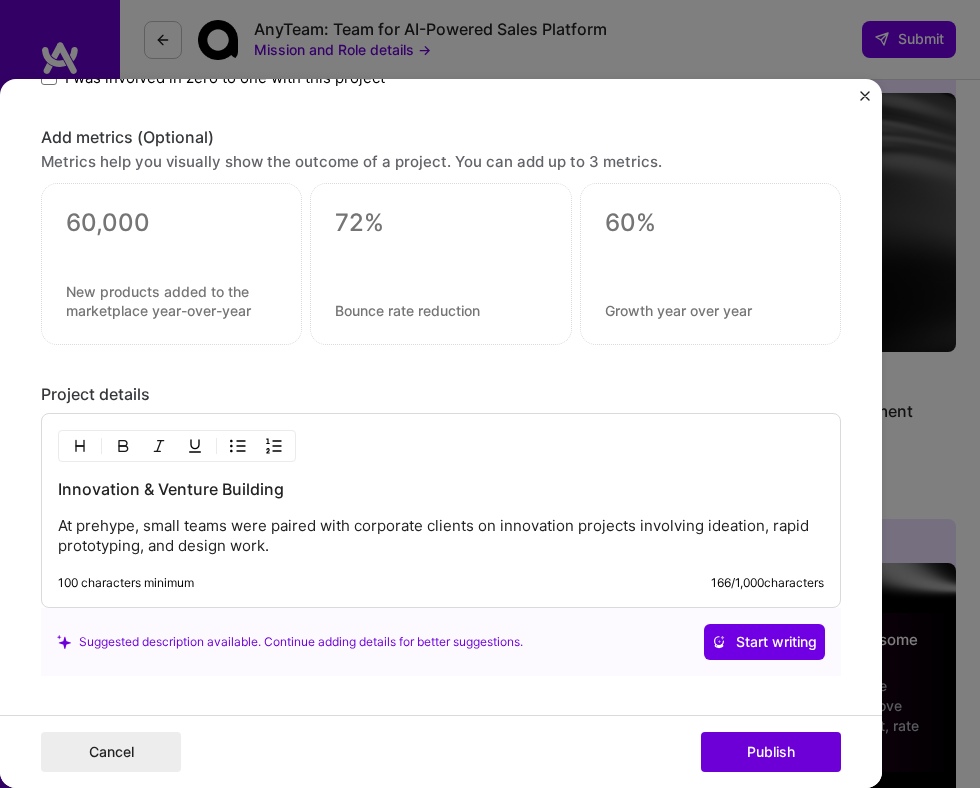 click on "At prehype, small teams were paired with corporate clients on innovation projects involving ideation, rapid prototyping, and design work." at bounding box center [441, 536] 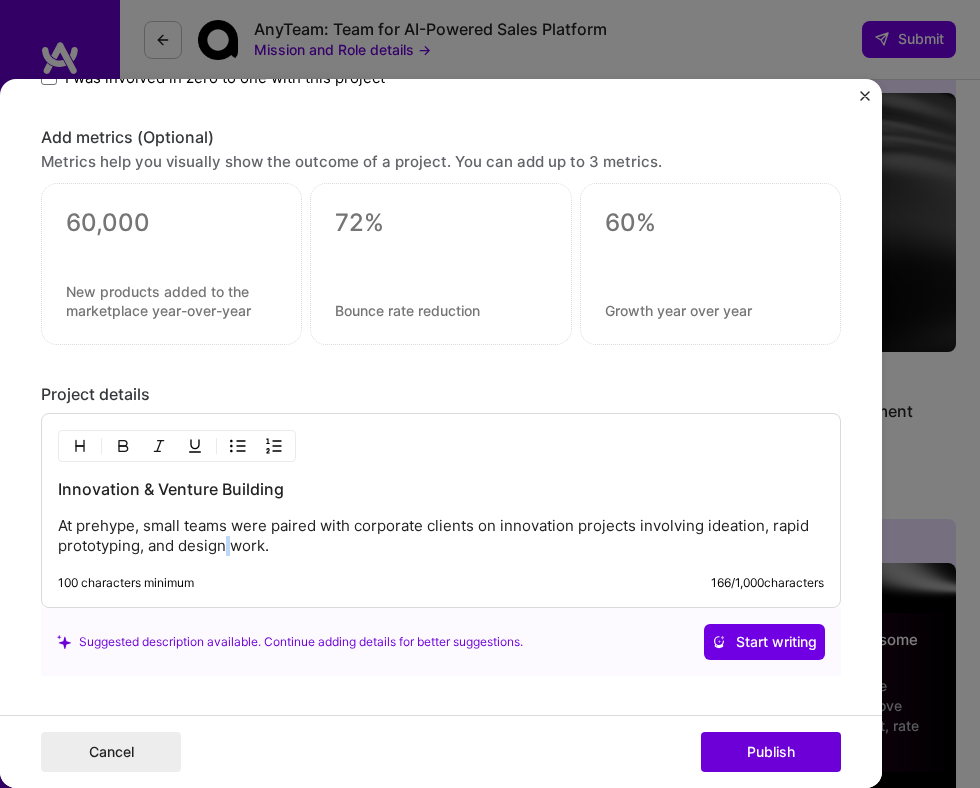 click on "At prehype, small teams were paired with corporate clients on innovation projects involving ideation, rapid prototyping, and design work." at bounding box center (441, 536) 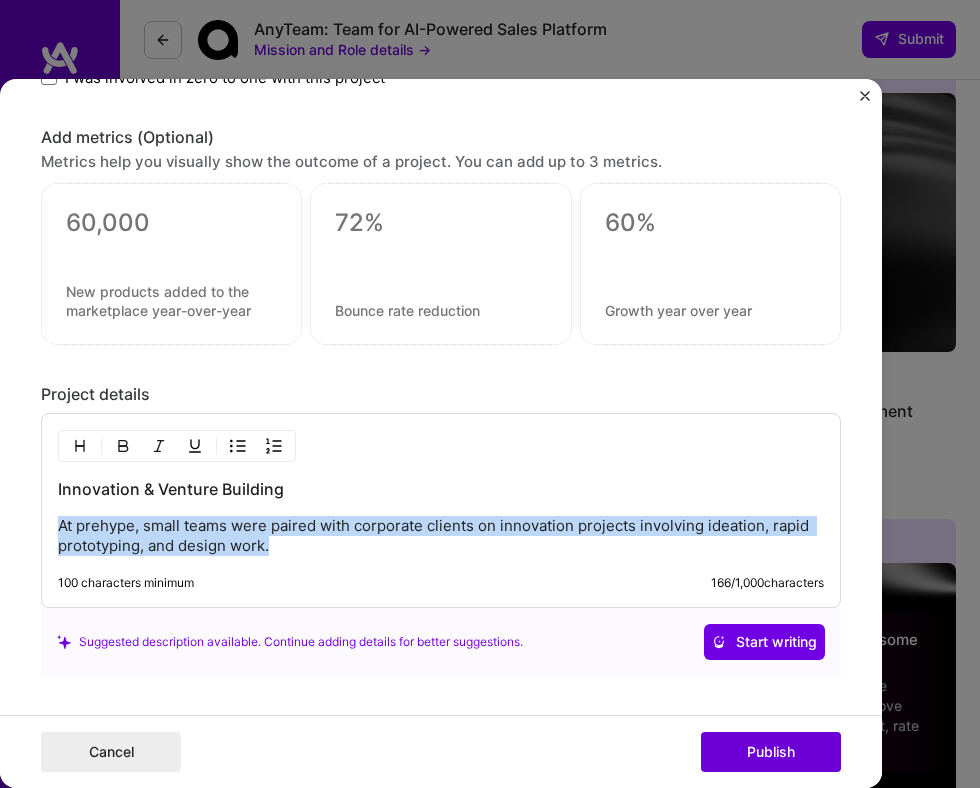 click on "At prehype, small teams were paired with corporate clients on innovation projects involving ideation, rapid prototyping, and design work." at bounding box center [441, 536] 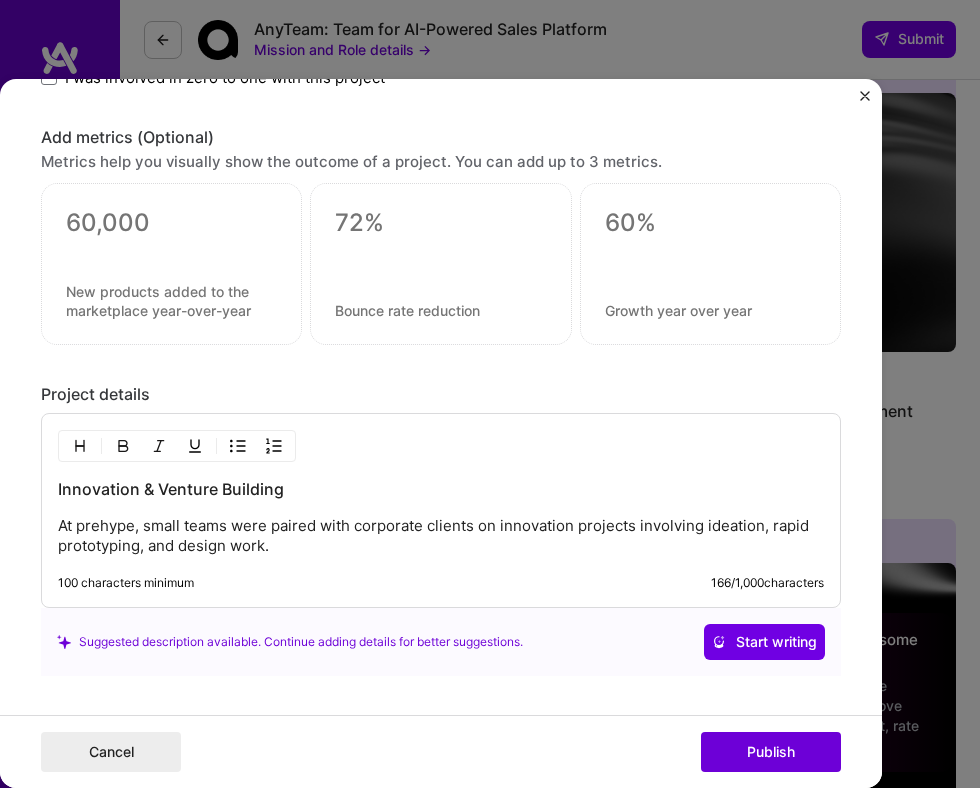 click on "Innovation & Venture Building" at bounding box center (441, 489) 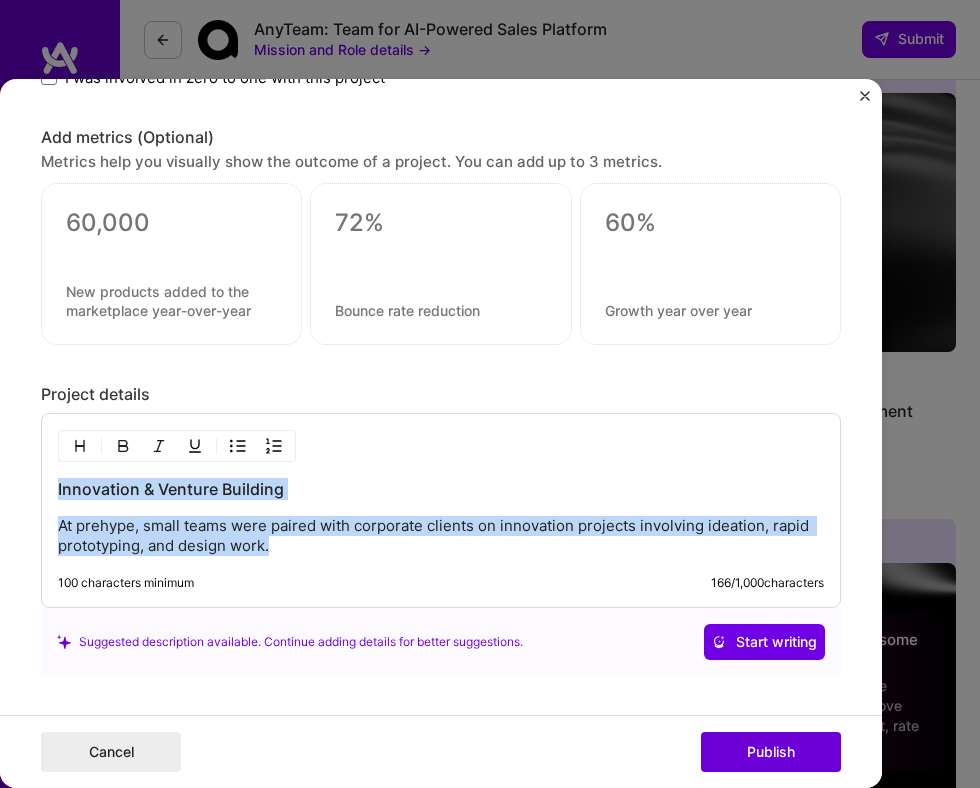 copy on "Innovation & Venture Building At prehype, small teams were paired with corporate clients on innovation projects involving ideation, rapid prototyping, and design work." 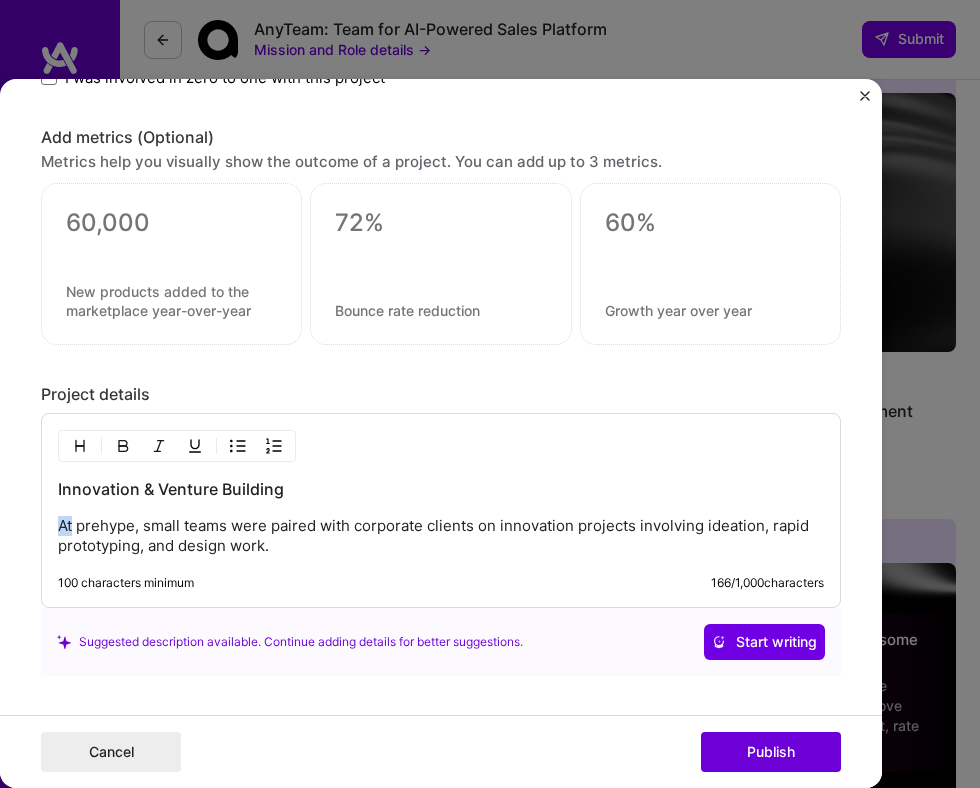 click on "Innovation & Venture Building At prehype, small teams were paired with corporate clients on innovation projects involving ideation, rapid prototyping, and design work." at bounding box center (441, 517) 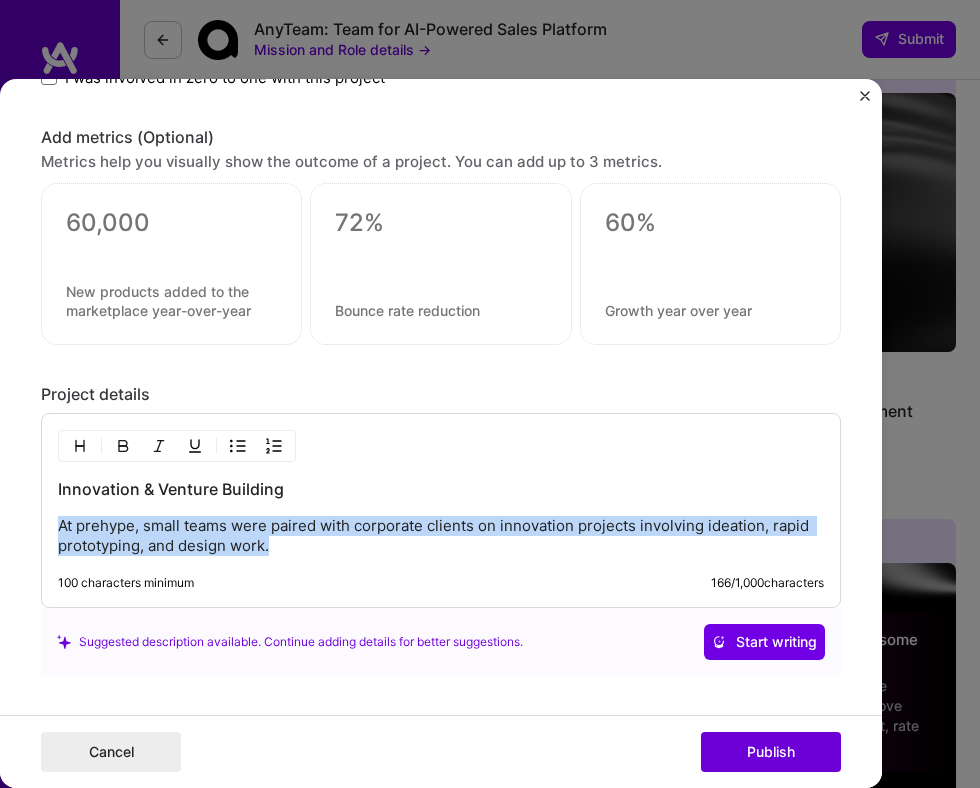 click on "At prehype, small teams were paired with corporate clients on innovation projects involving ideation, rapid prototyping, and design work." at bounding box center (441, 536) 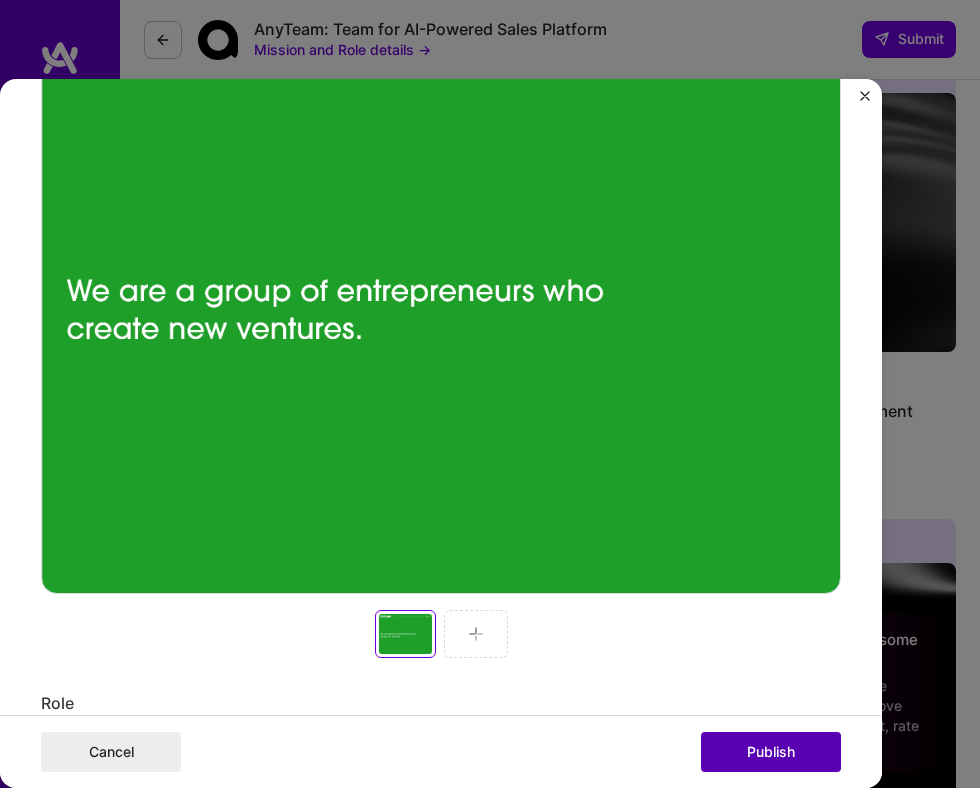 click on "Publish" at bounding box center (771, 752) 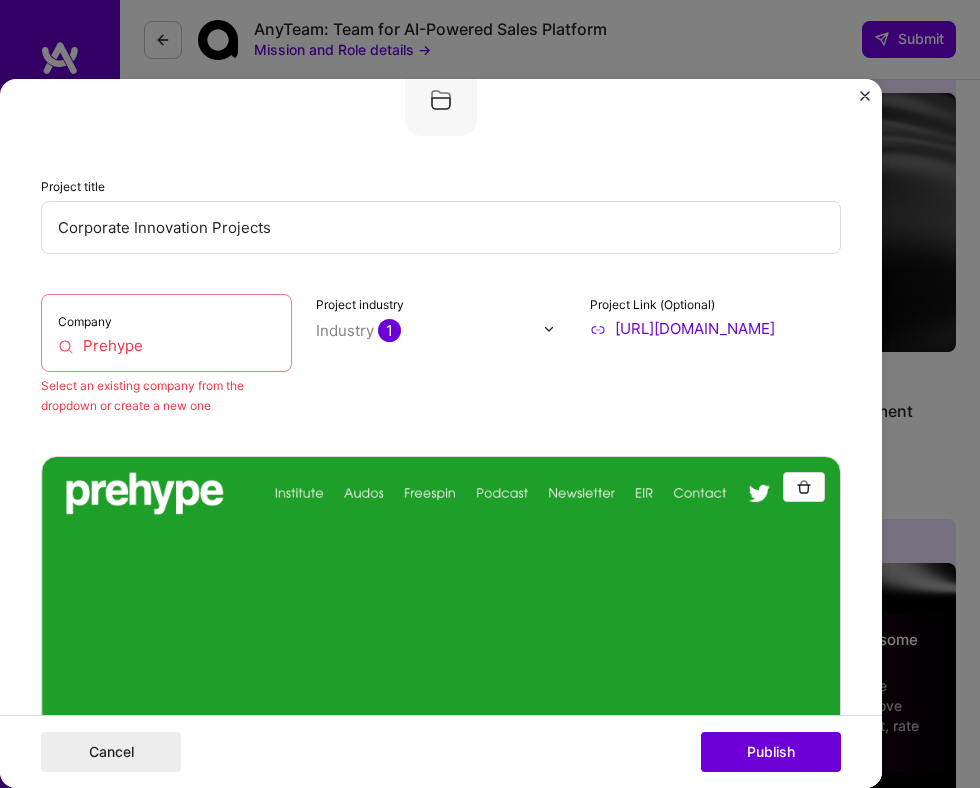 scroll, scrollTop: 128, scrollLeft: 0, axis: vertical 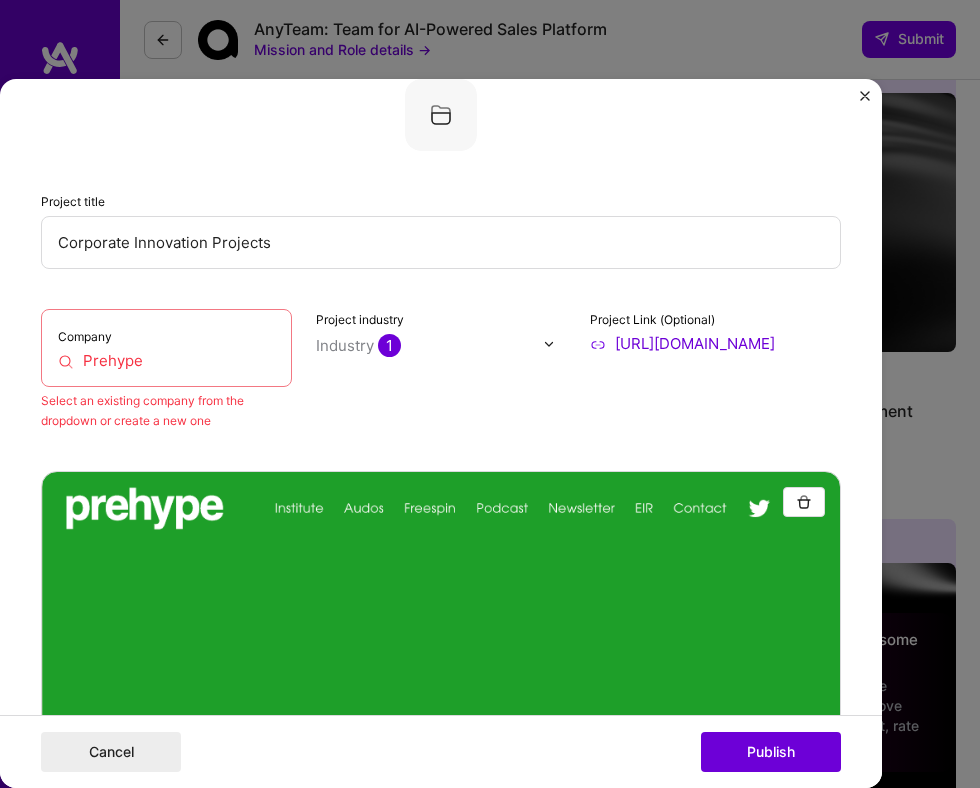 click on "Prehype" at bounding box center [166, 361] 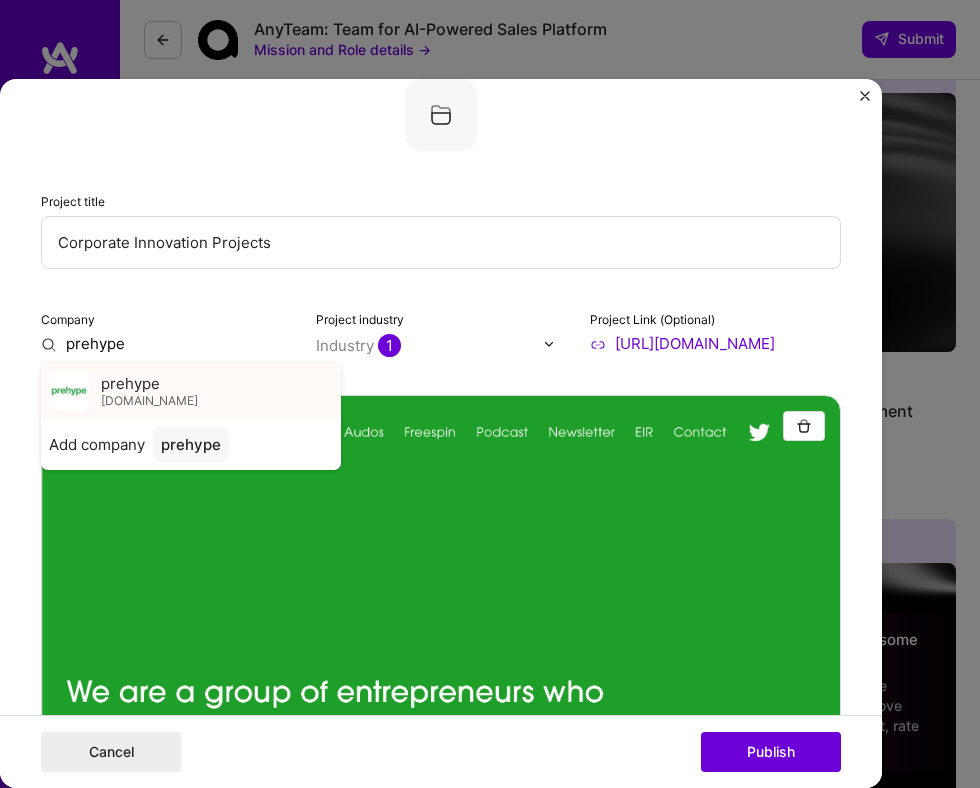 type on "prehype" 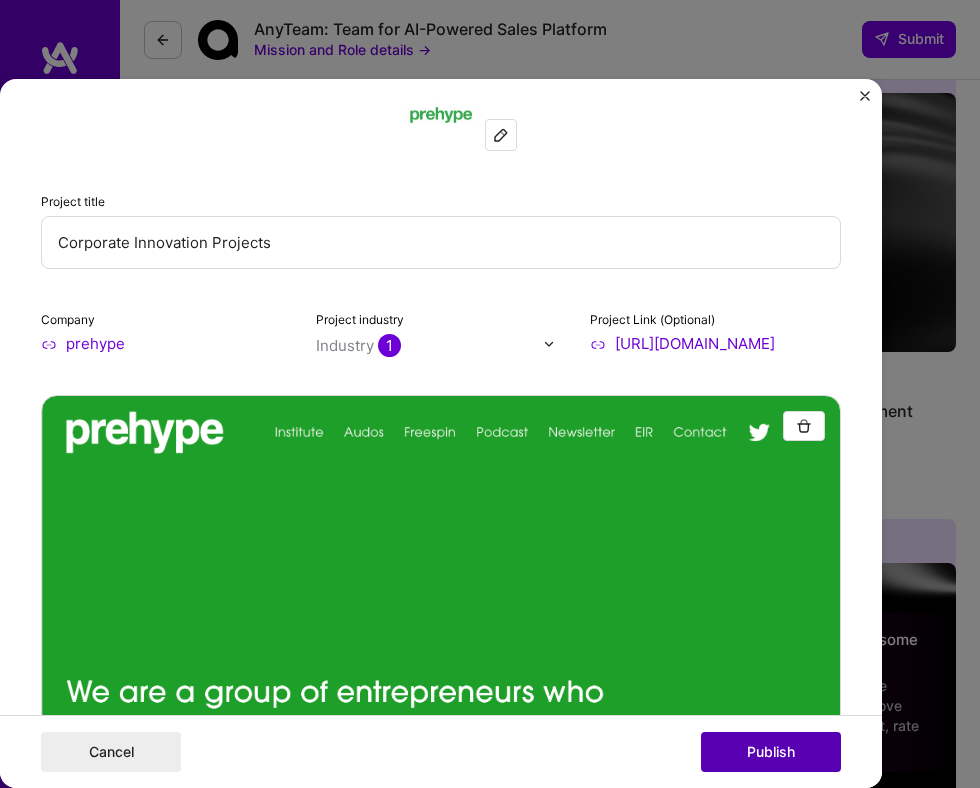 click on "Publish" at bounding box center (771, 752) 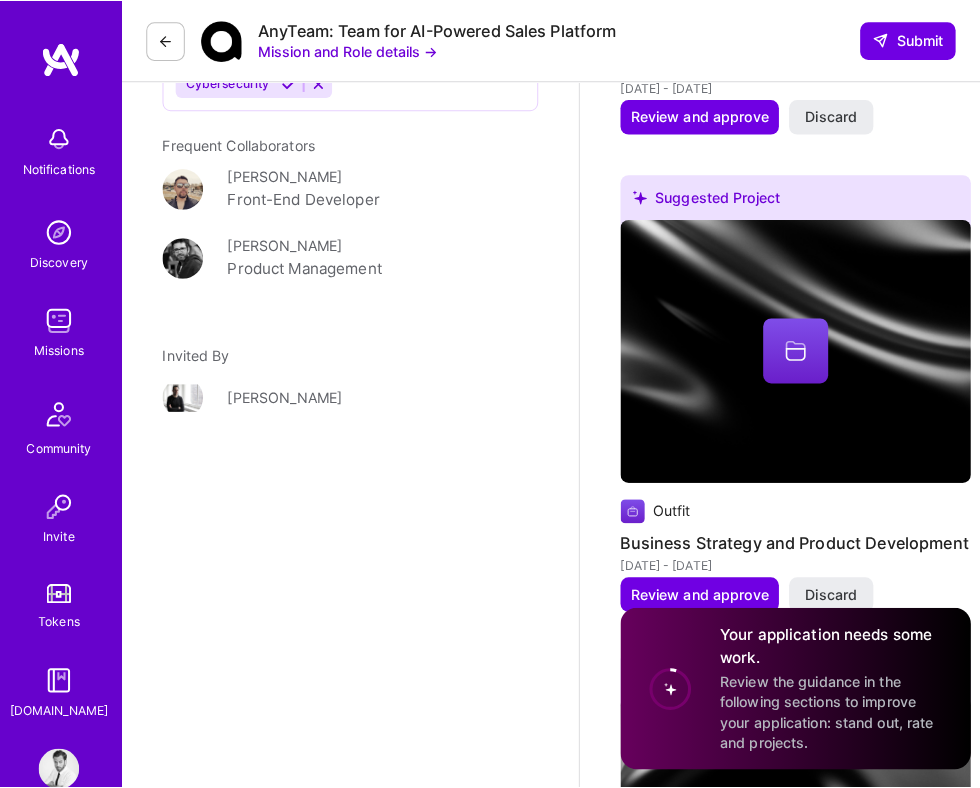 scroll, scrollTop: 3075, scrollLeft: 0, axis: vertical 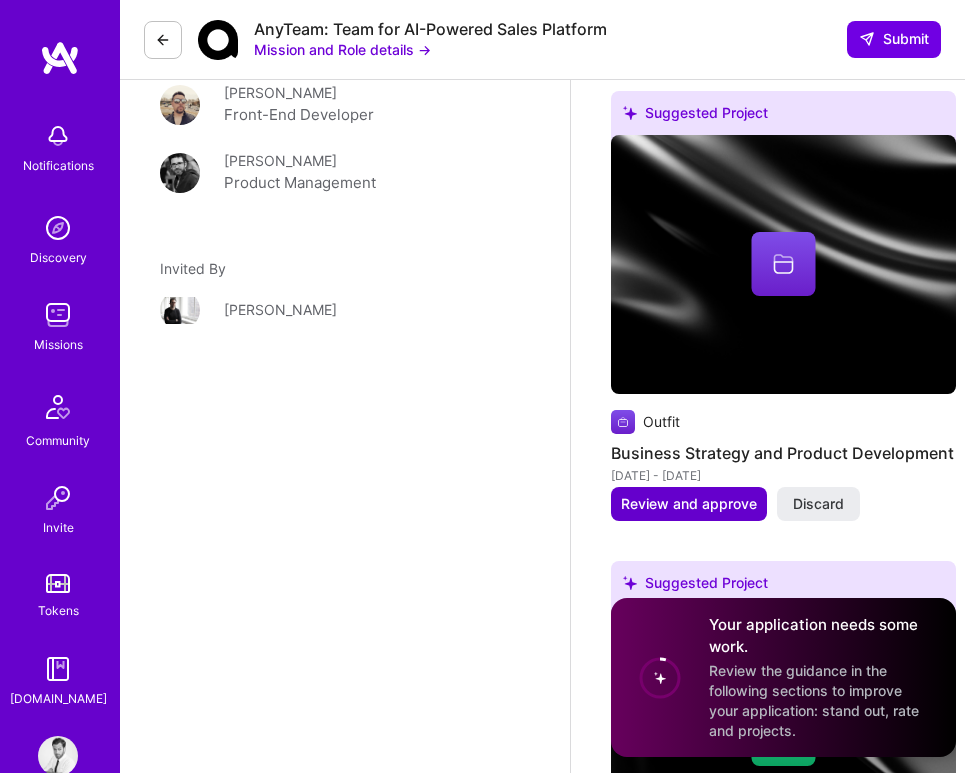 click on "Review and approve" at bounding box center (689, 504) 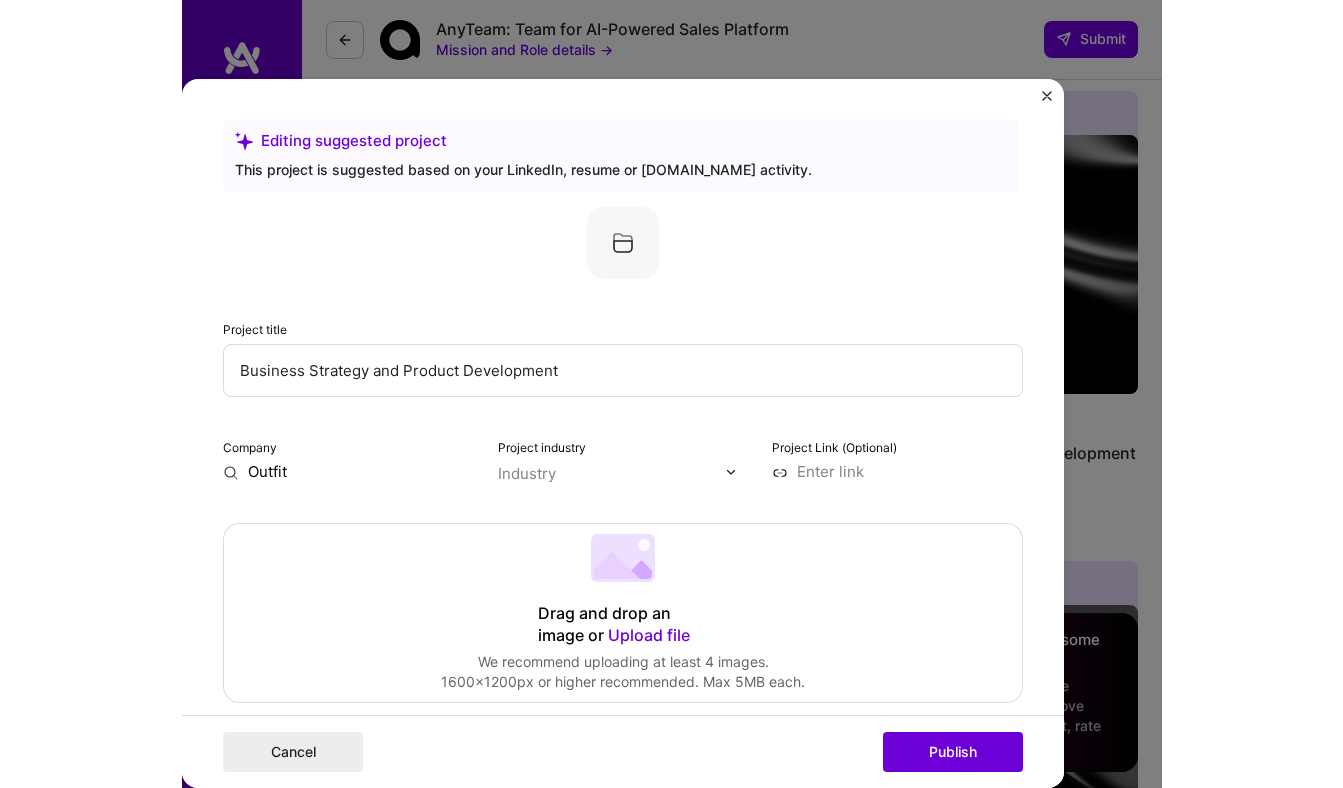 scroll, scrollTop: 3089, scrollLeft: 0, axis: vertical 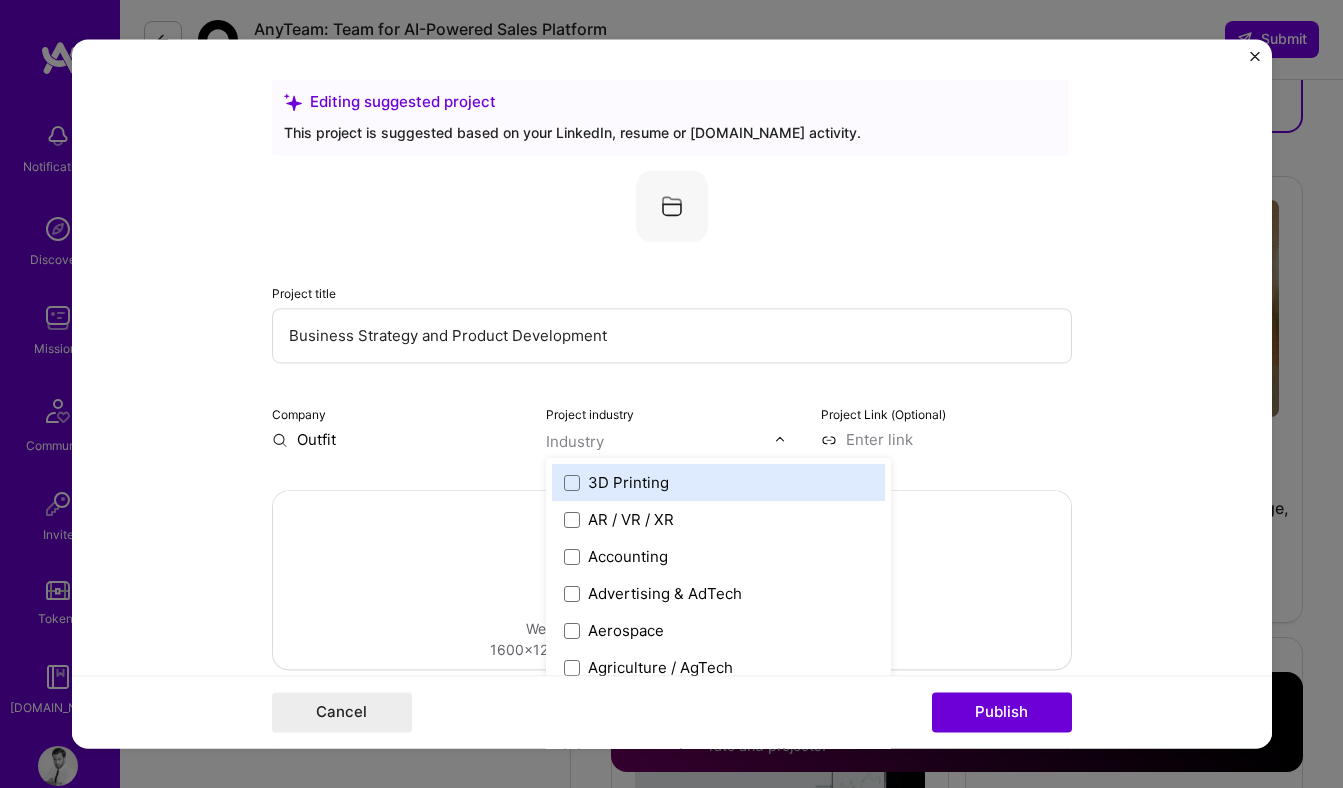 click on "Industry" at bounding box center (575, 441) 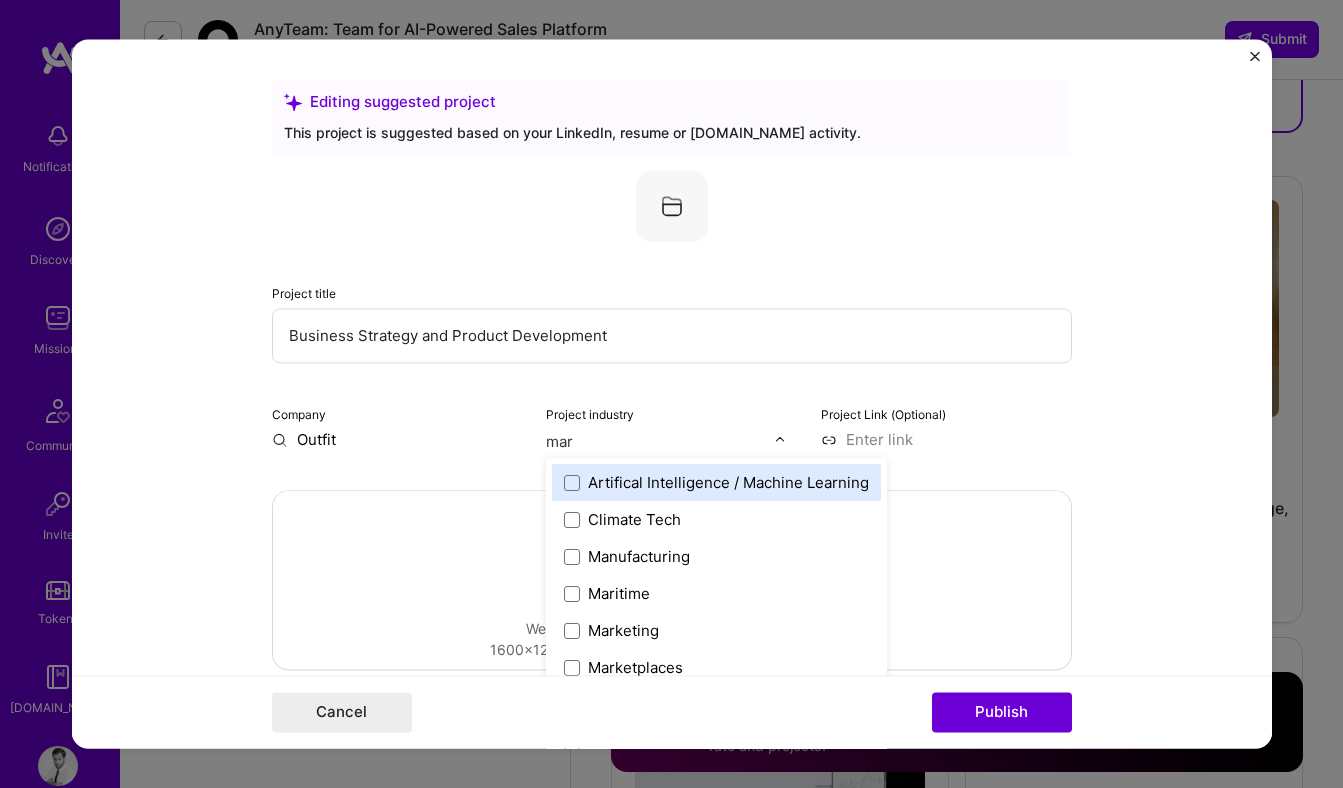 type on "mark" 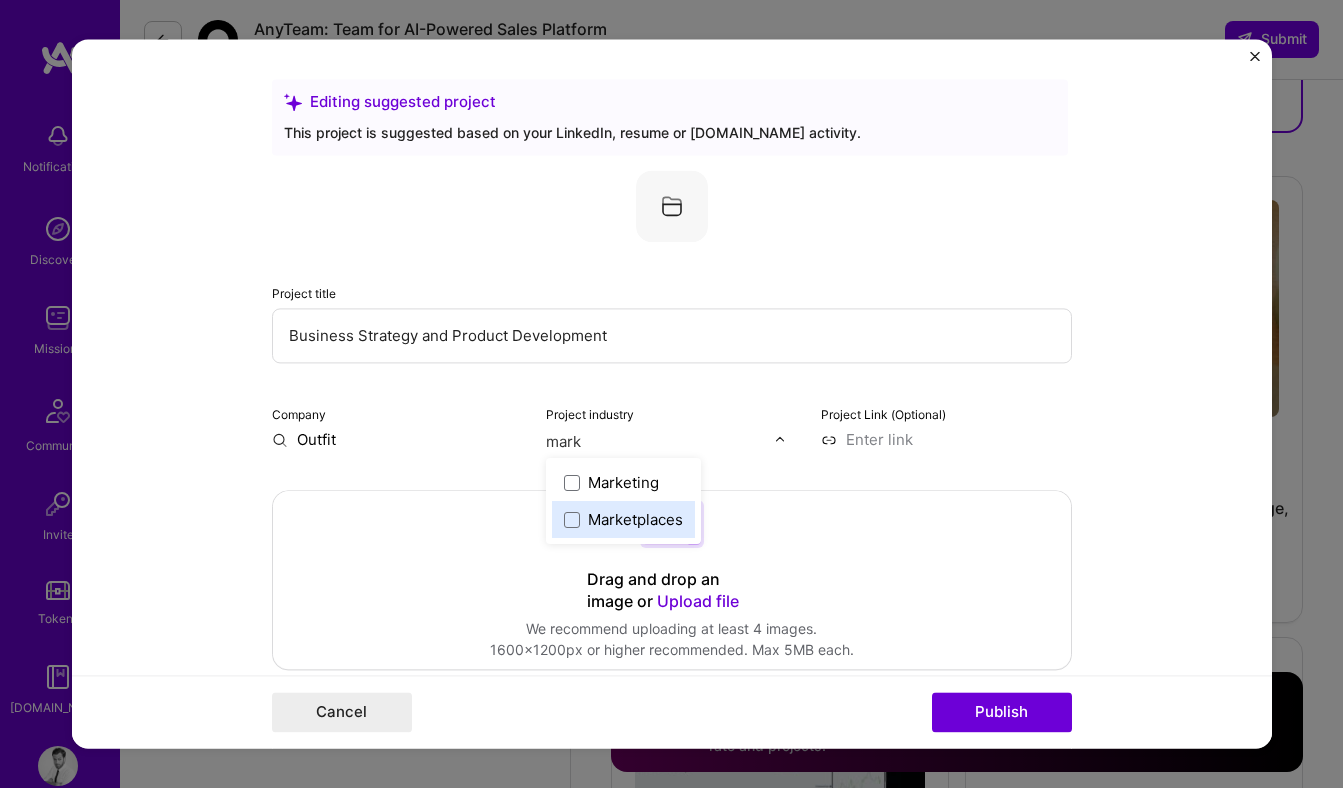 click on "Marketplaces" at bounding box center (623, 519) 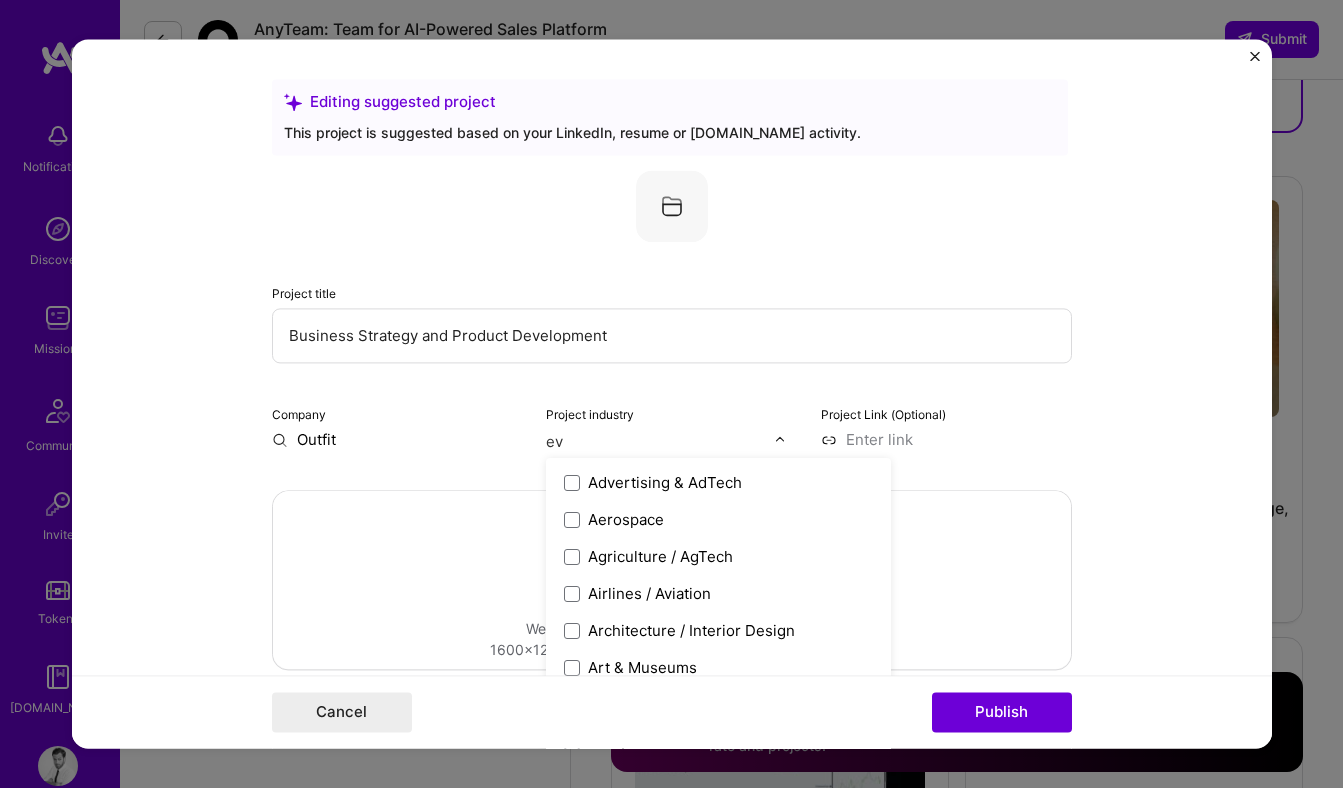 type on "eve" 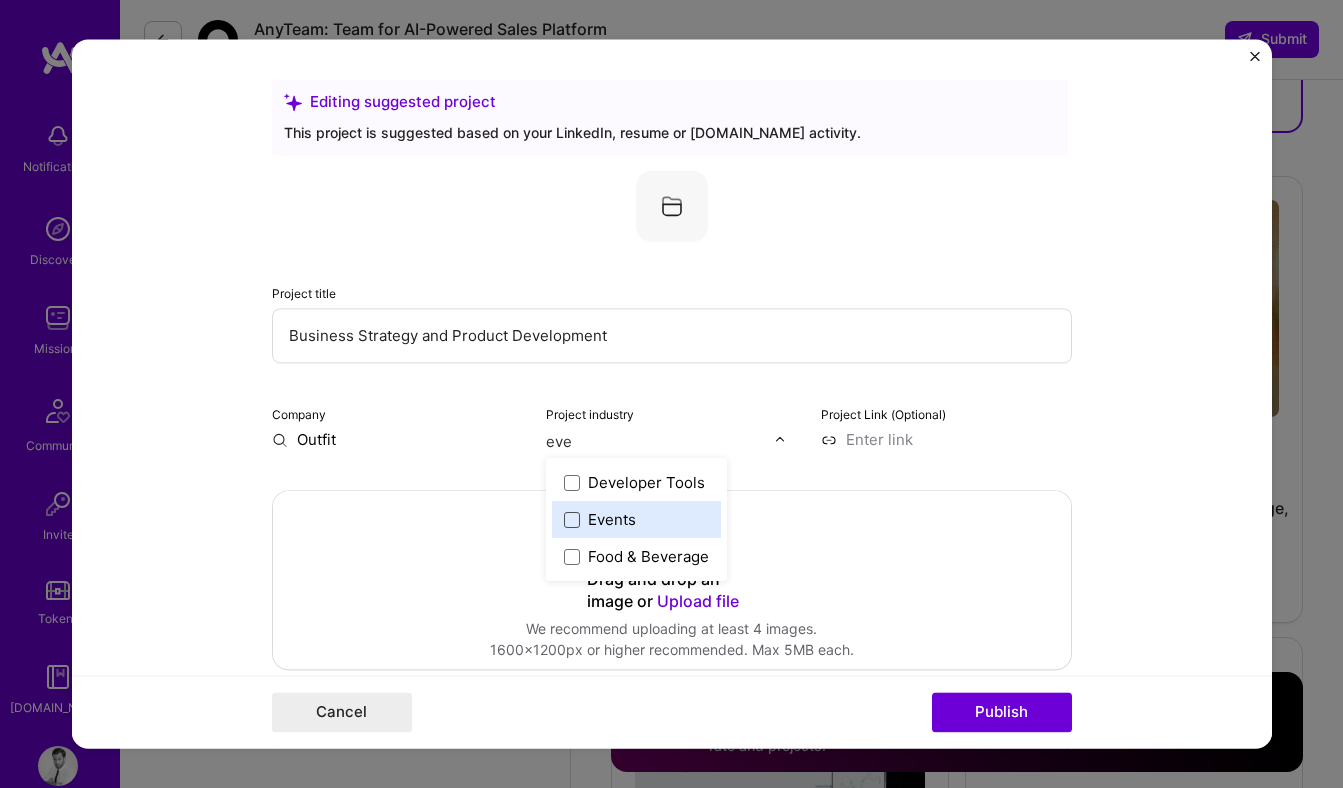 click at bounding box center (572, 520) 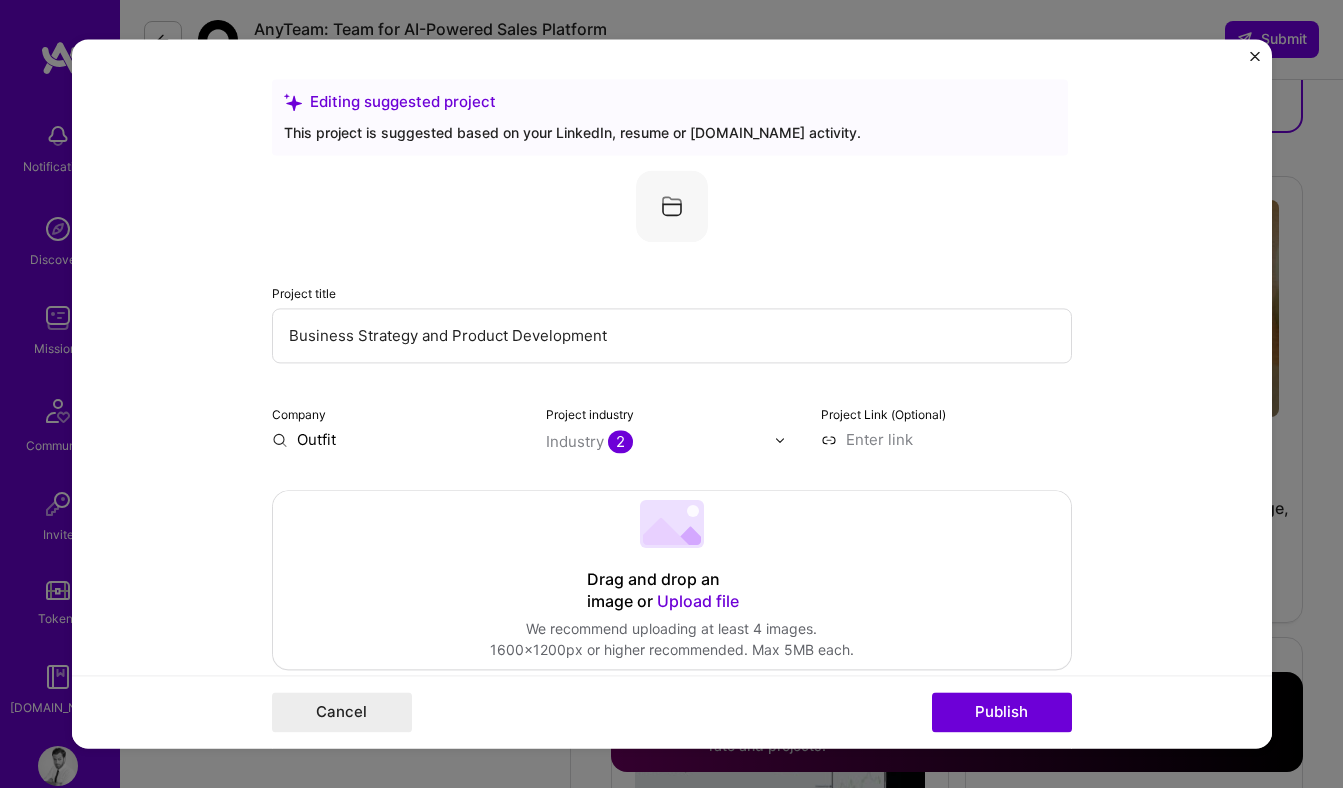 click on "Editing suggested project This project is suggested based on your LinkedIn, resume or A.Team activity. Project title Business Strategy and Product Development Company Outfit
Project industry Industry 2 Project Link (Optional)
Drag and drop an image or   Upload file Upload file We recommend uploading at least 4 images. 1600x1200px or higher recommended. Max 5MB each. Role Advisor Select role type Jan, 2020
to Feb, 2022
I’m still working on this project Skills used — Add up to 12 skills Any new skills will be added to your profile. Enter skills... 4 Market Research 1 2 3 4 5 Mentoring 1 2 3 4 5 Product Strategy 1 2 3 4 5 Stakeholder Management 1 2 3 4 5 Did this role require you to manage team members? (Optional) Yes, I managed — team members. Were you involved from inception to launch (0  ->  1)? (Optional) I was involved in zero to one with this project Add metrics (Optional)" at bounding box center [672, 393] 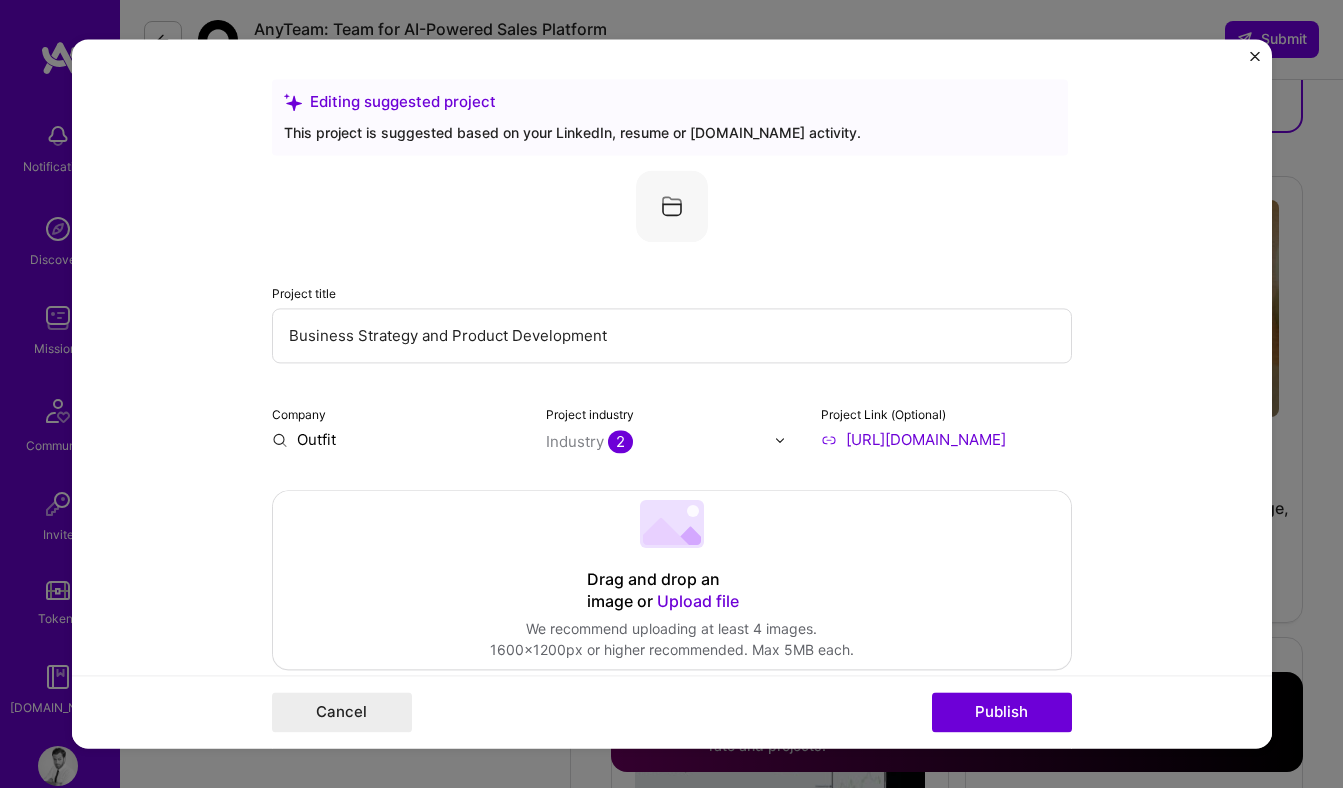 type on "https://outfittalent.com/" 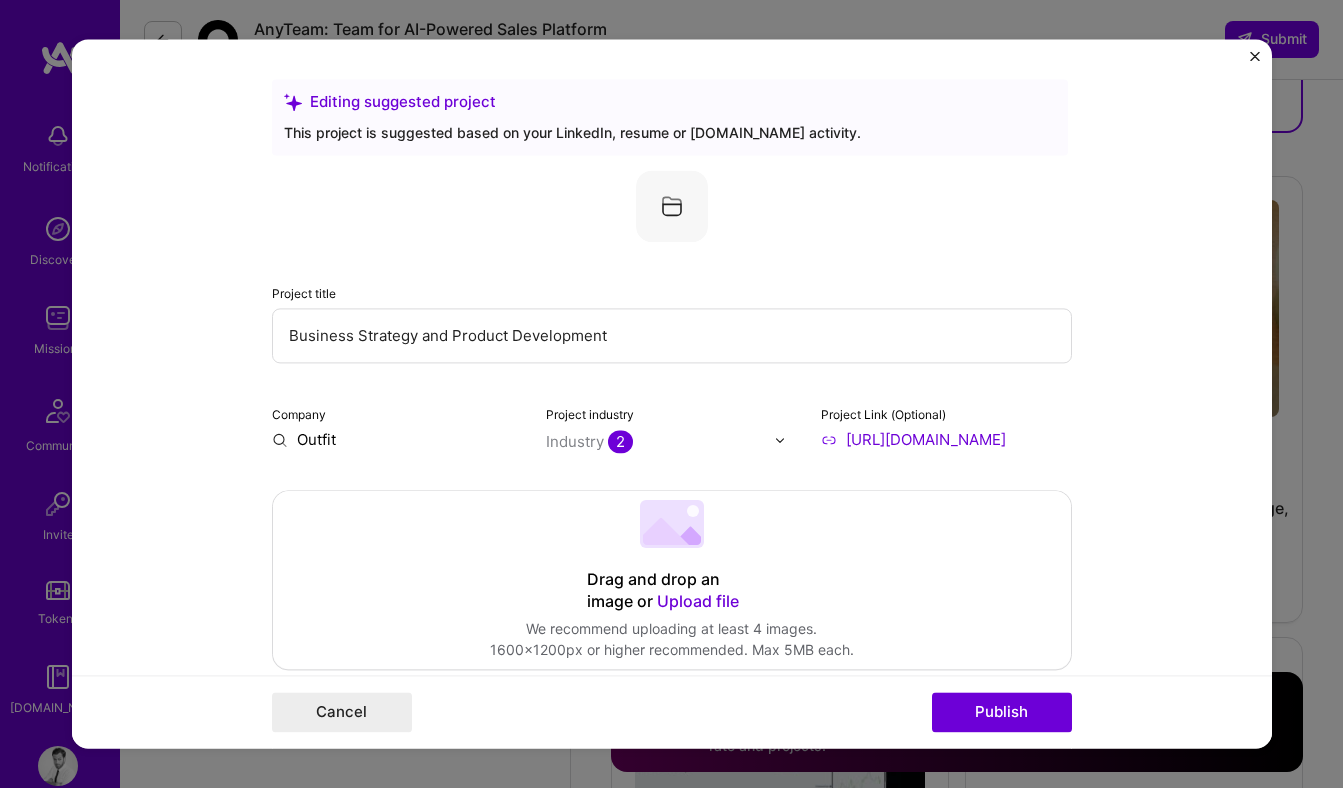 click on "Outfit" at bounding box center [397, 439] 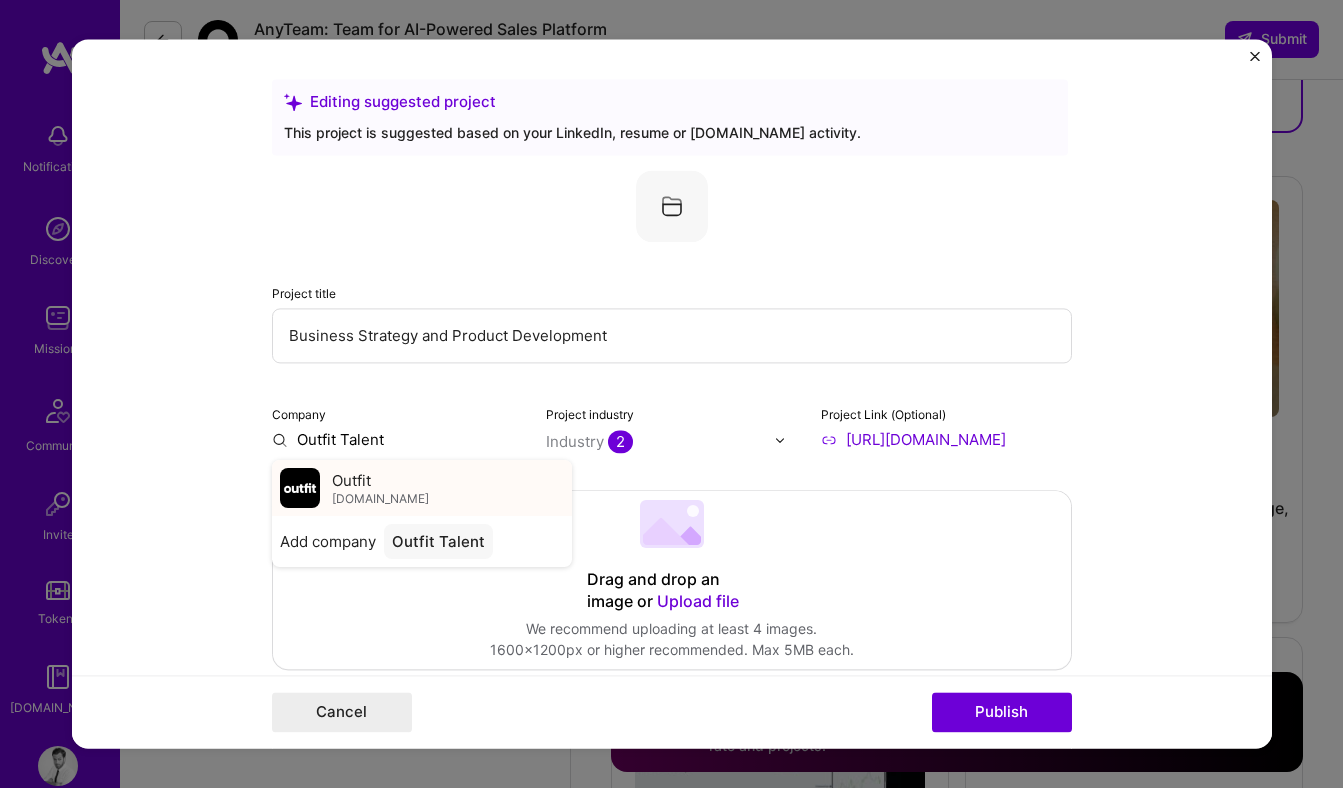 click on "outfittalent.com" at bounding box center (380, 499) 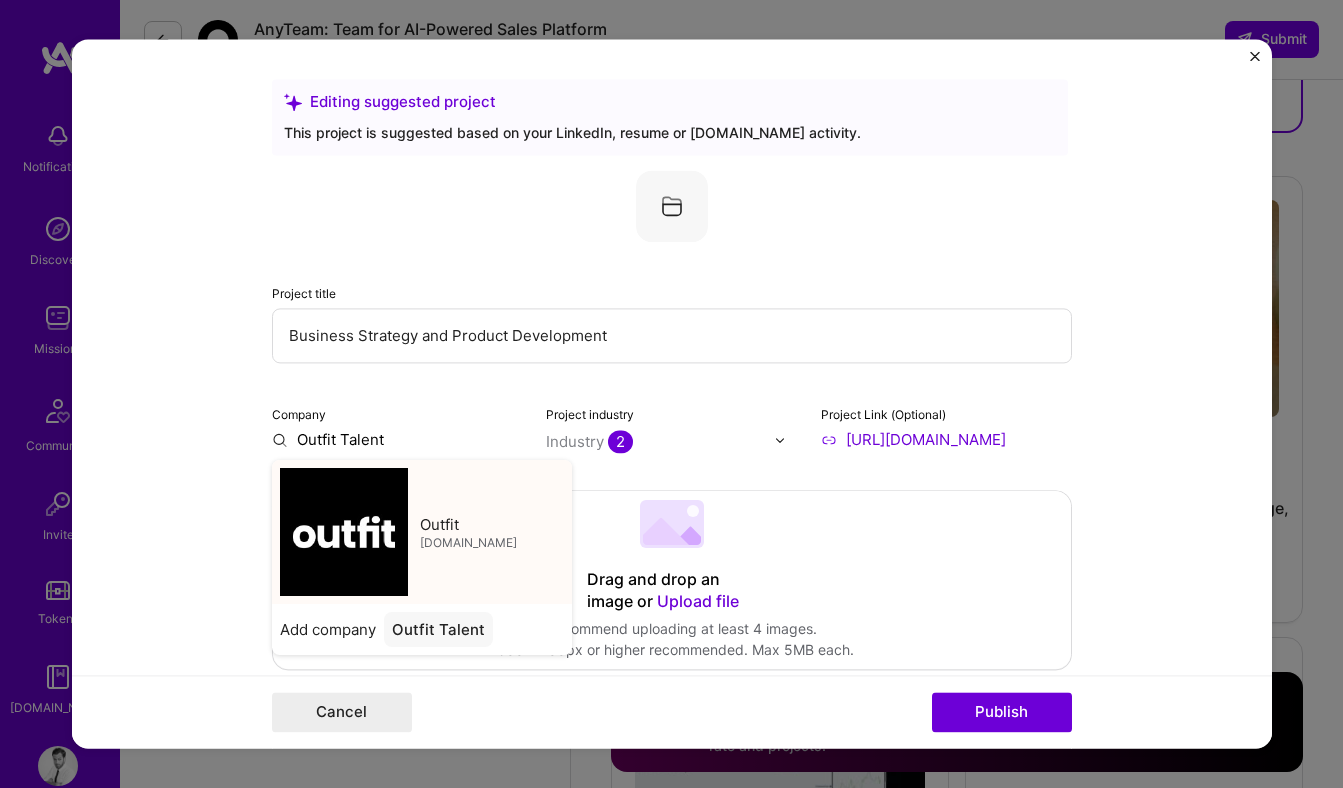 type on "Outfit" 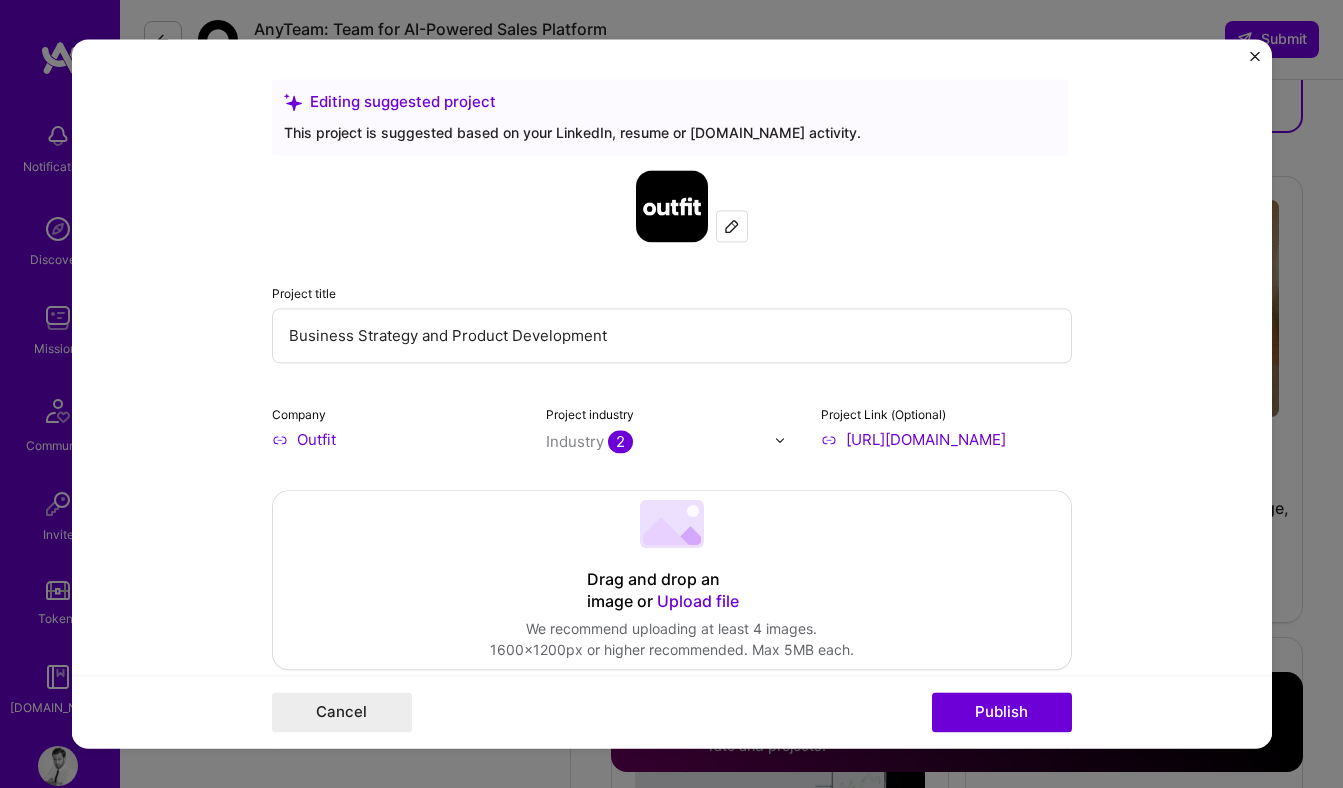 click on "Editing suggested project This project is suggested based on your LinkedIn, resume or A.Team activity. Project title Business Strategy and Product Development Company Outfit
Project industry Industry 2 Project Link (Optional) https://outfittalent.com/
Drag and drop an image or   Upload file Upload file We recommend uploading at least 4 images. 1600x1200px or higher recommended. Max 5MB each. Role Advisor Select role type Jan, 2020
to Feb, 2022
I’m still working on this project Skills used — Add up to 12 skills Any new skills will be added to your profile. Enter skills... 4 Market Research 1 2 3 4 5 Mentoring 1 2 3 4 5 Product Strategy 1 2 3 4 5 Stakeholder Management 1 2 3 4 5 Did this role require you to manage team members? (Optional) Yes, I managed — team members. Were you involved from inception to launch (0  ->  1)? (Optional) Add metrics (Optional) Project details   101 /" at bounding box center [672, 393] 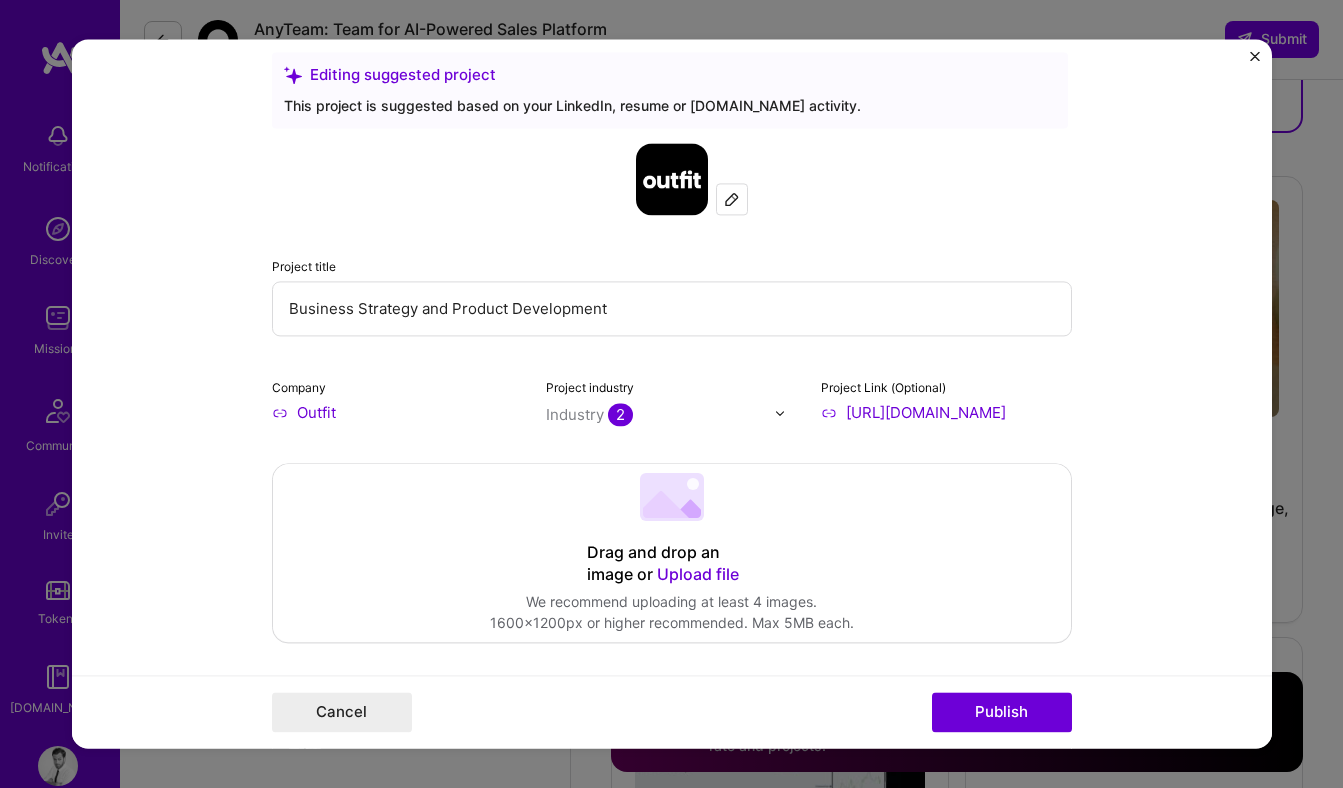 click on "Business Strategy and Product Development" at bounding box center [672, 308] 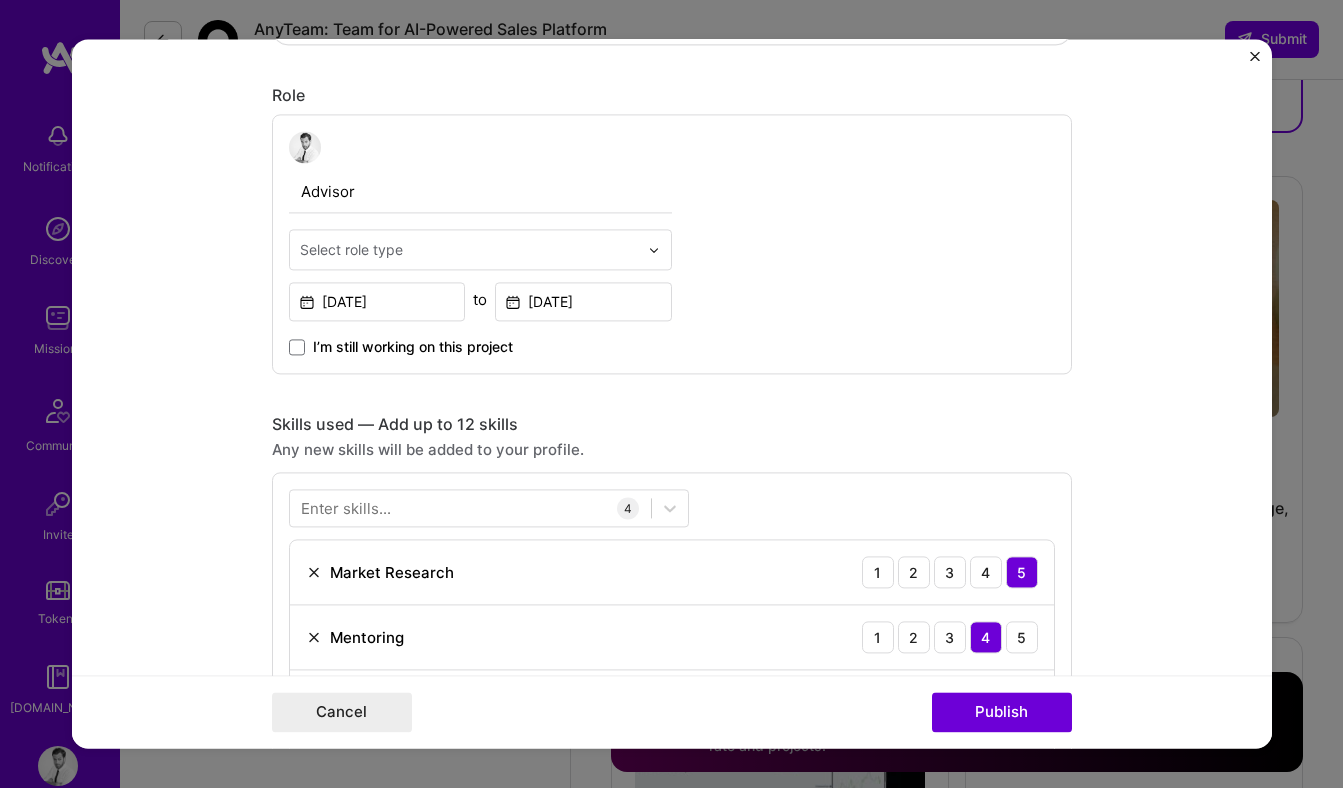 scroll, scrollTop: 419, scrollLeft: 0, axis: vertical 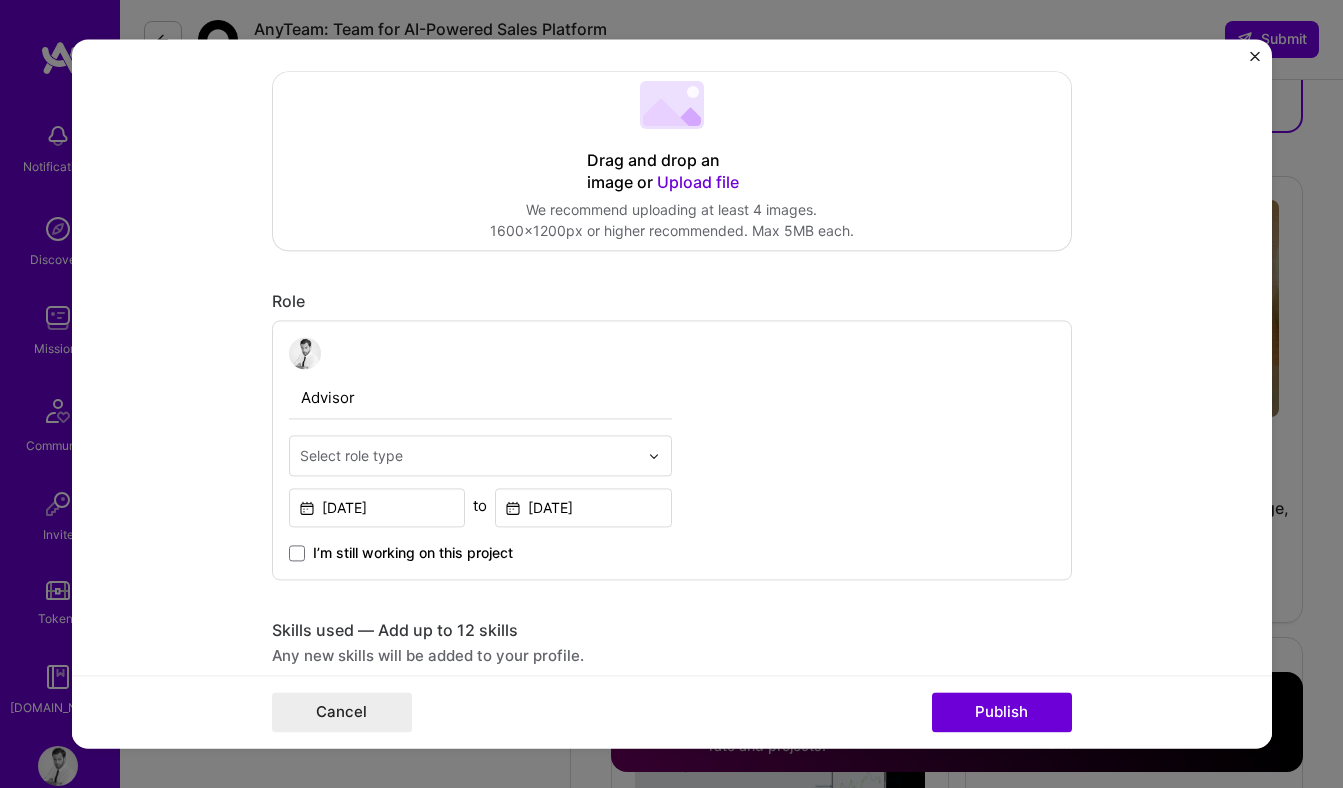 type on "Business Strategy and Product Strategy for Outfit" 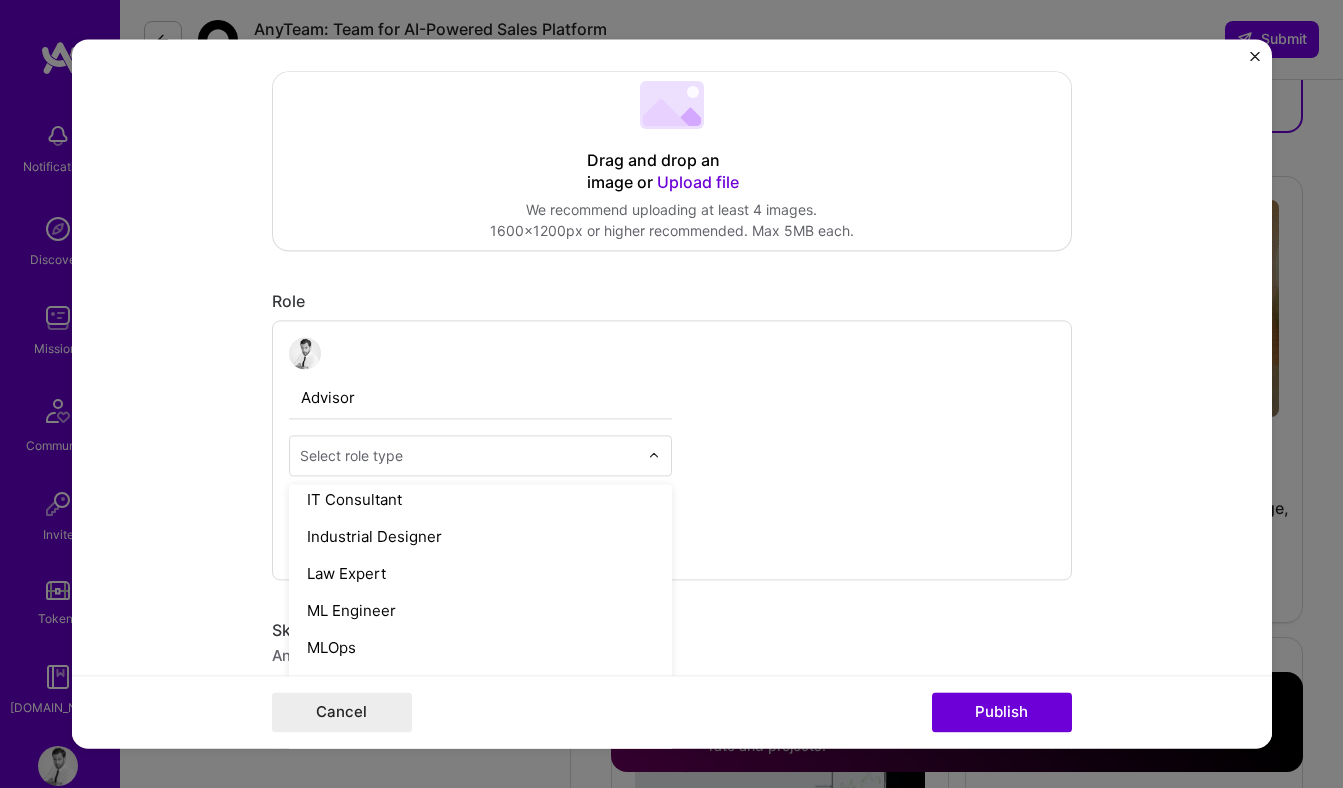 scroll, scrollTop: 1419, scrollLeft: 0, axis: vertical 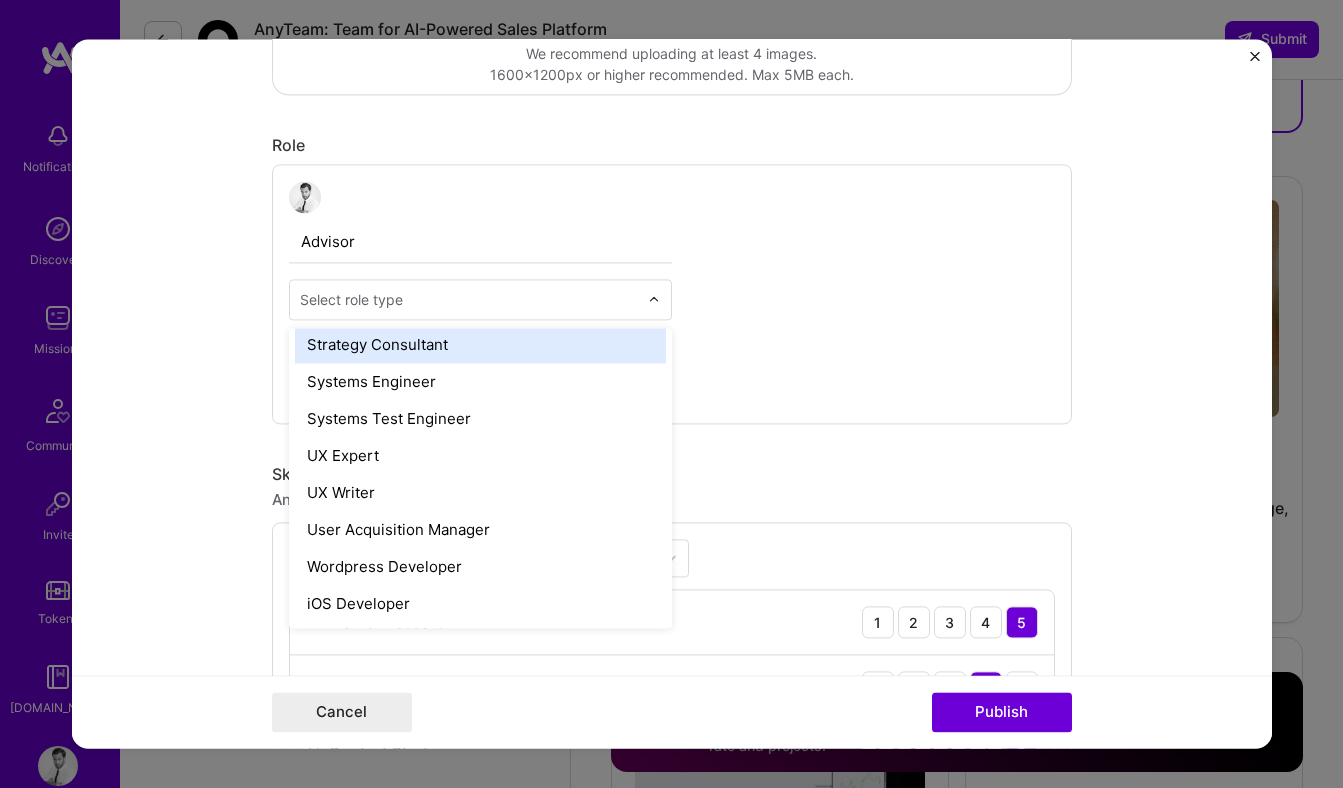 click on "Select role type" at bounding box center [351, 299] 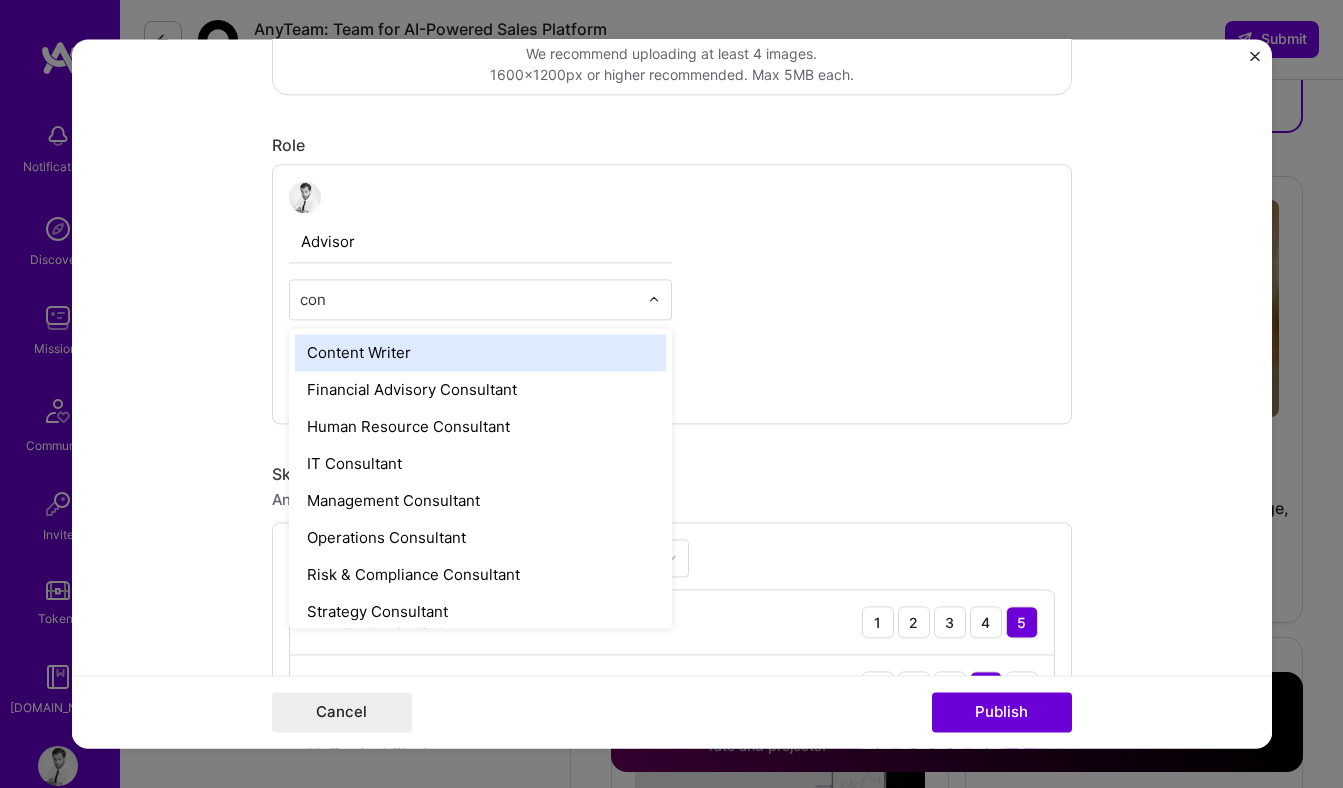 type on "cons" 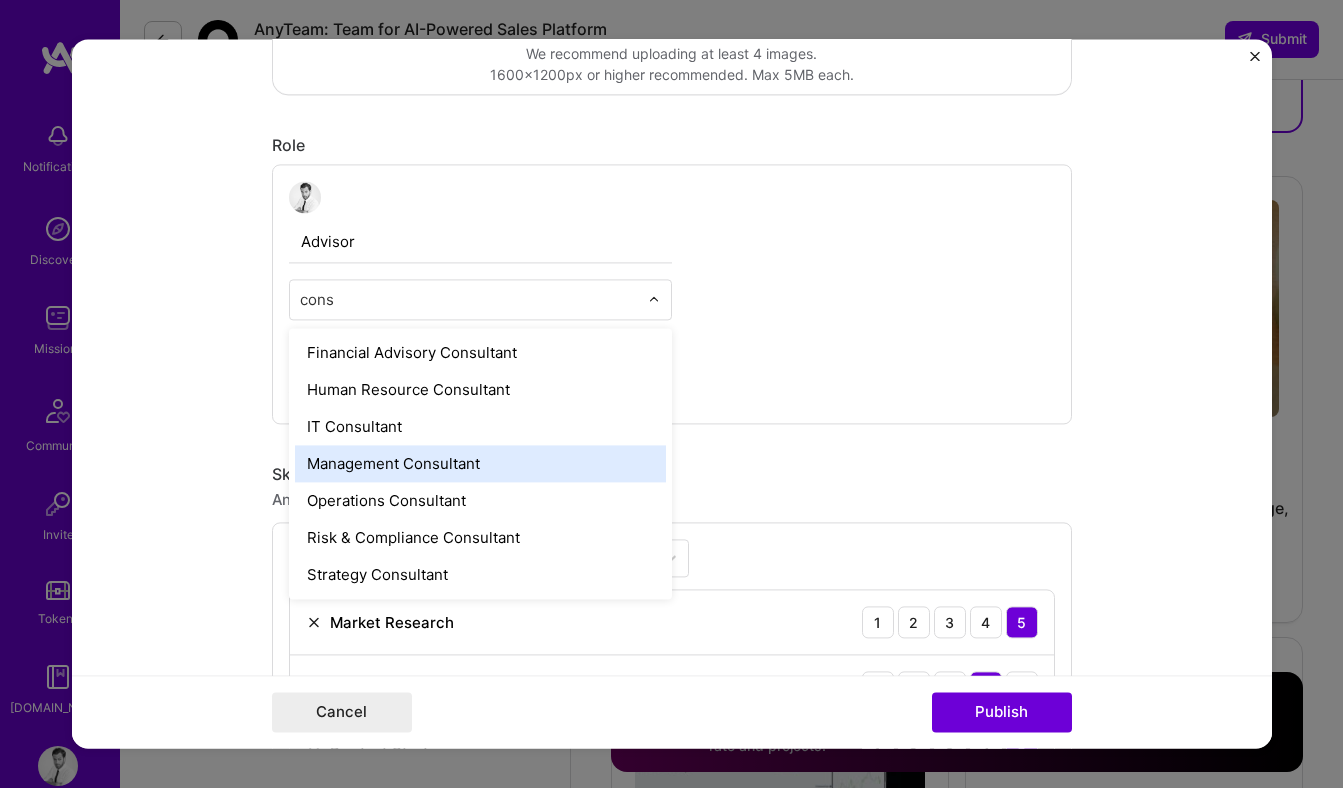 click on "Management Consultant" at bounding box center [480, 463] 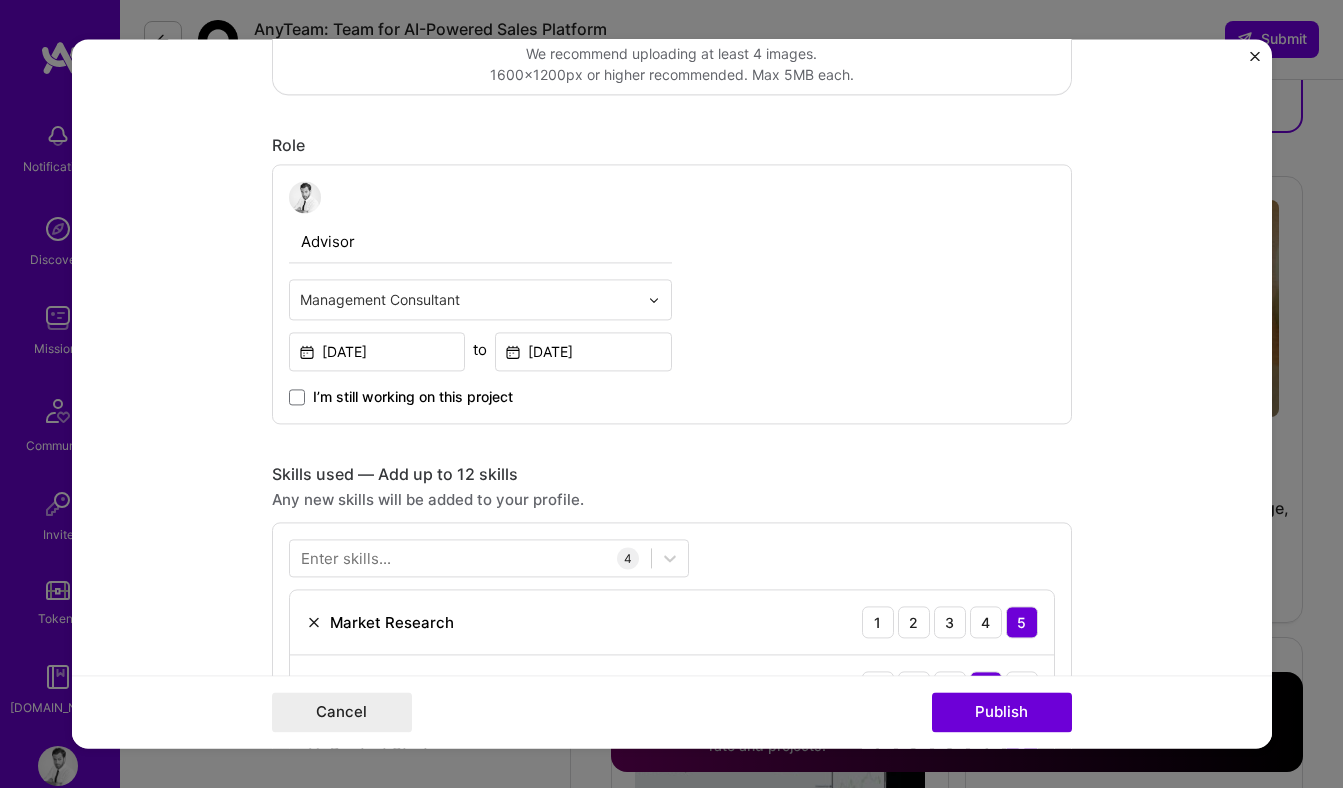 scroll, scrollTop: 579, scrollLeft: 0, axis: vertical 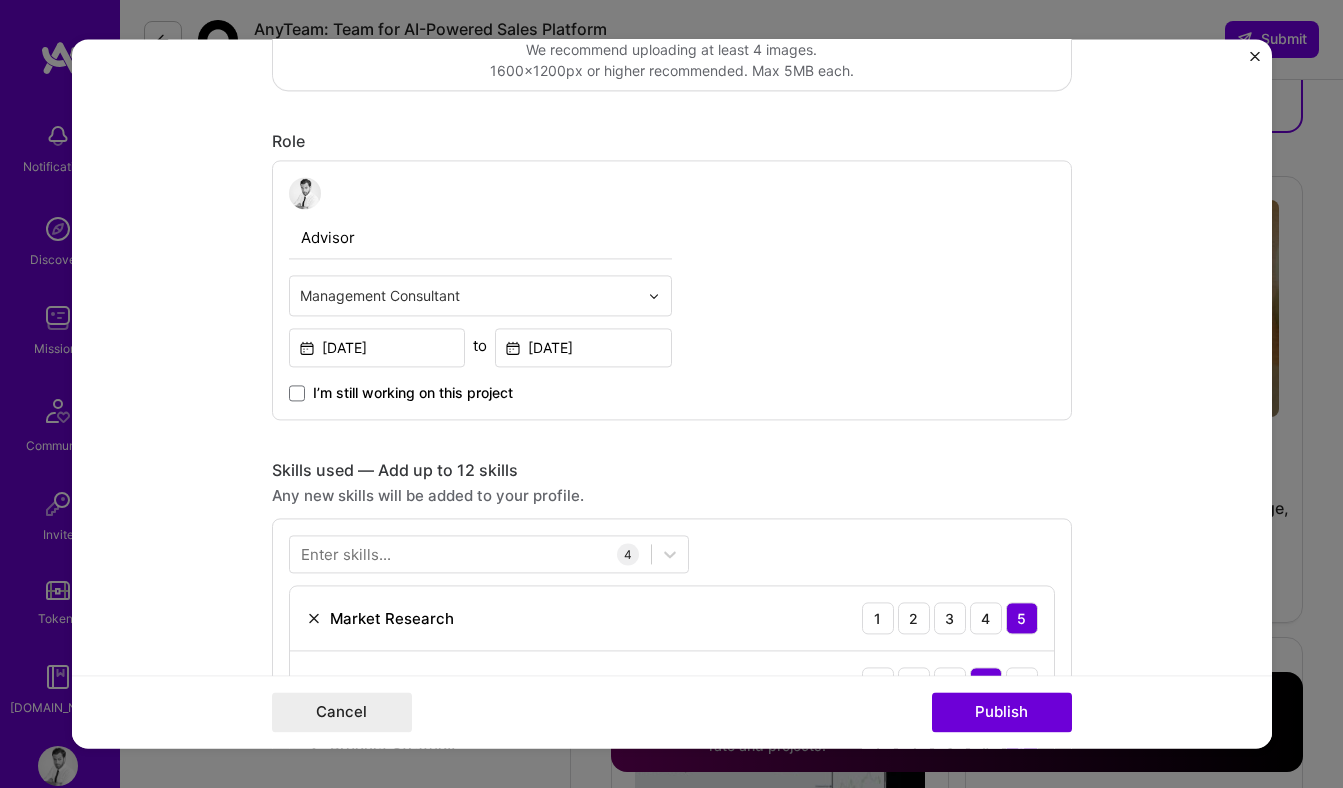 click on "Advisor" at bounding box center (480, 238) 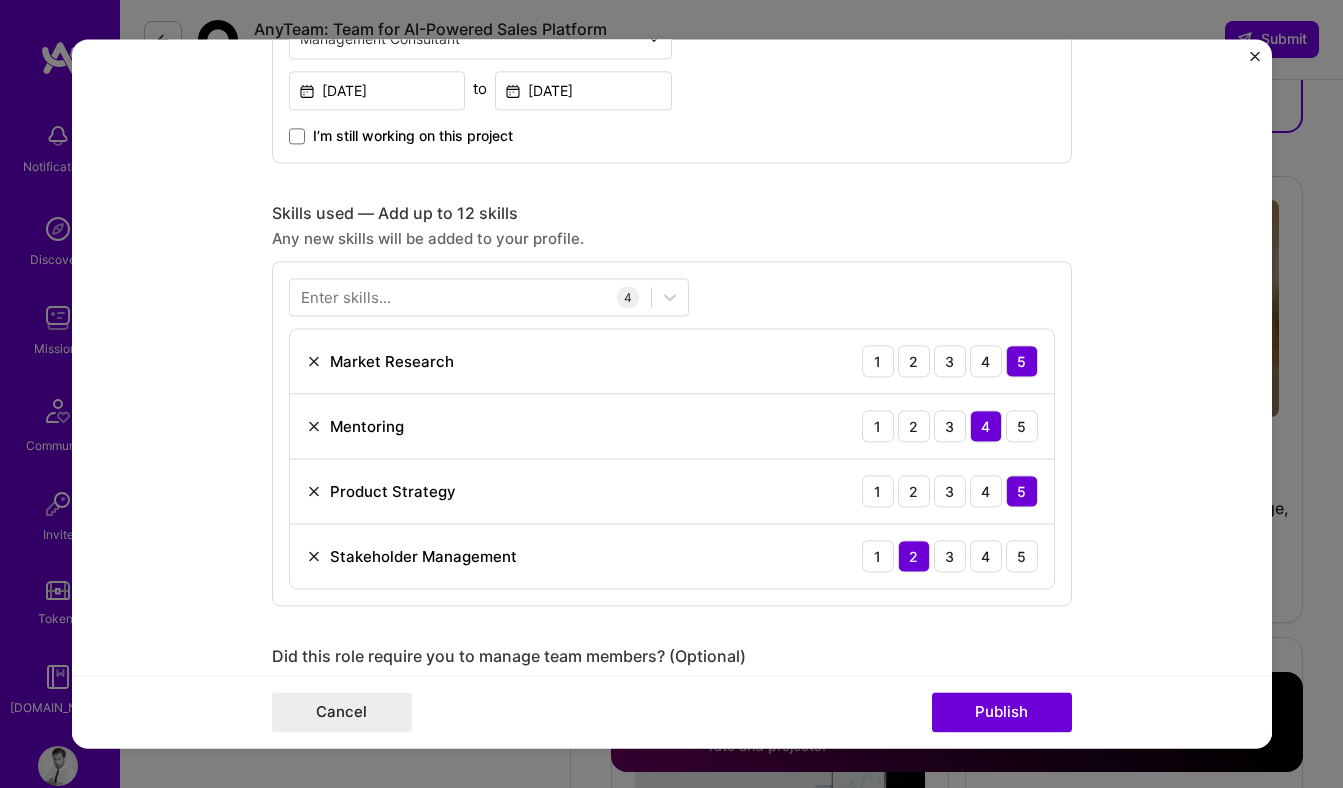 scroll, scrollTop: 827, scrollLeft: 0, axis: vertical 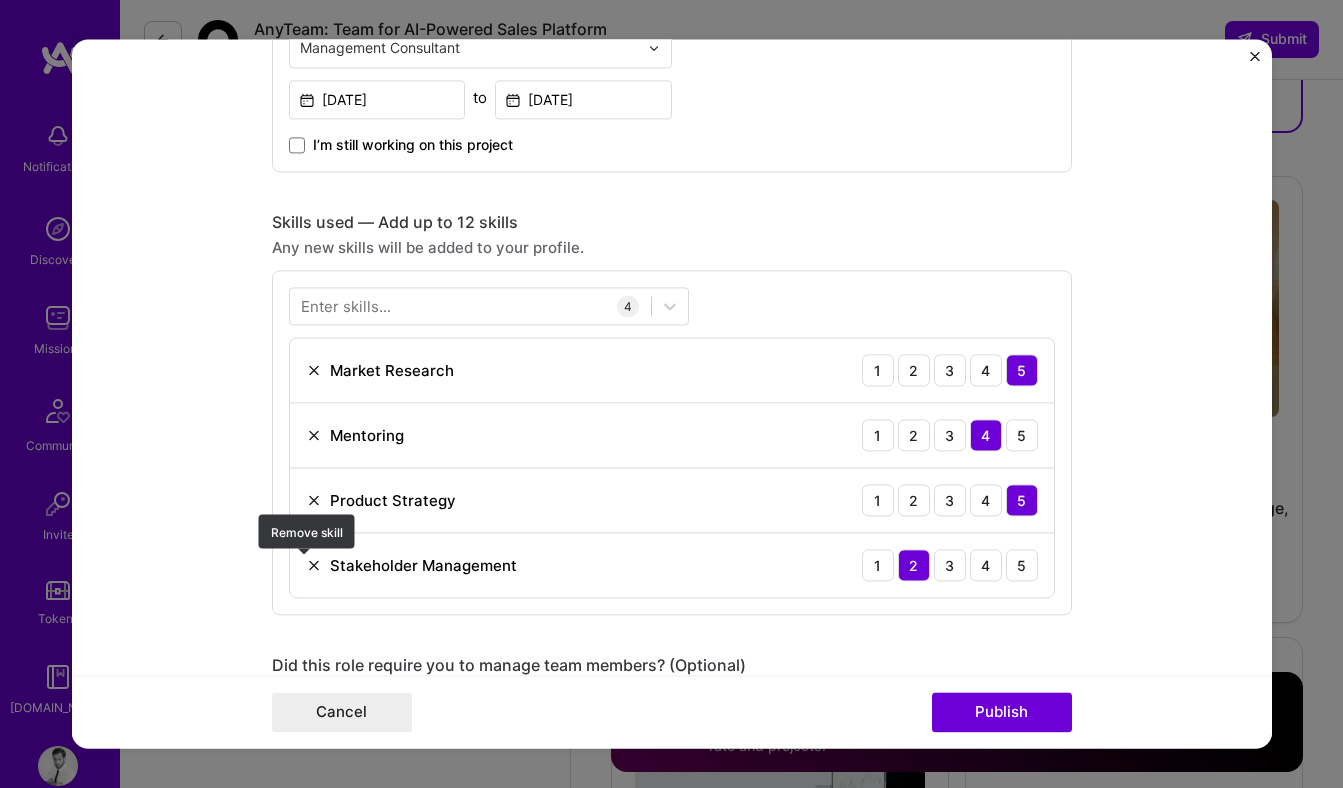 click at bounding box center [314, 565] 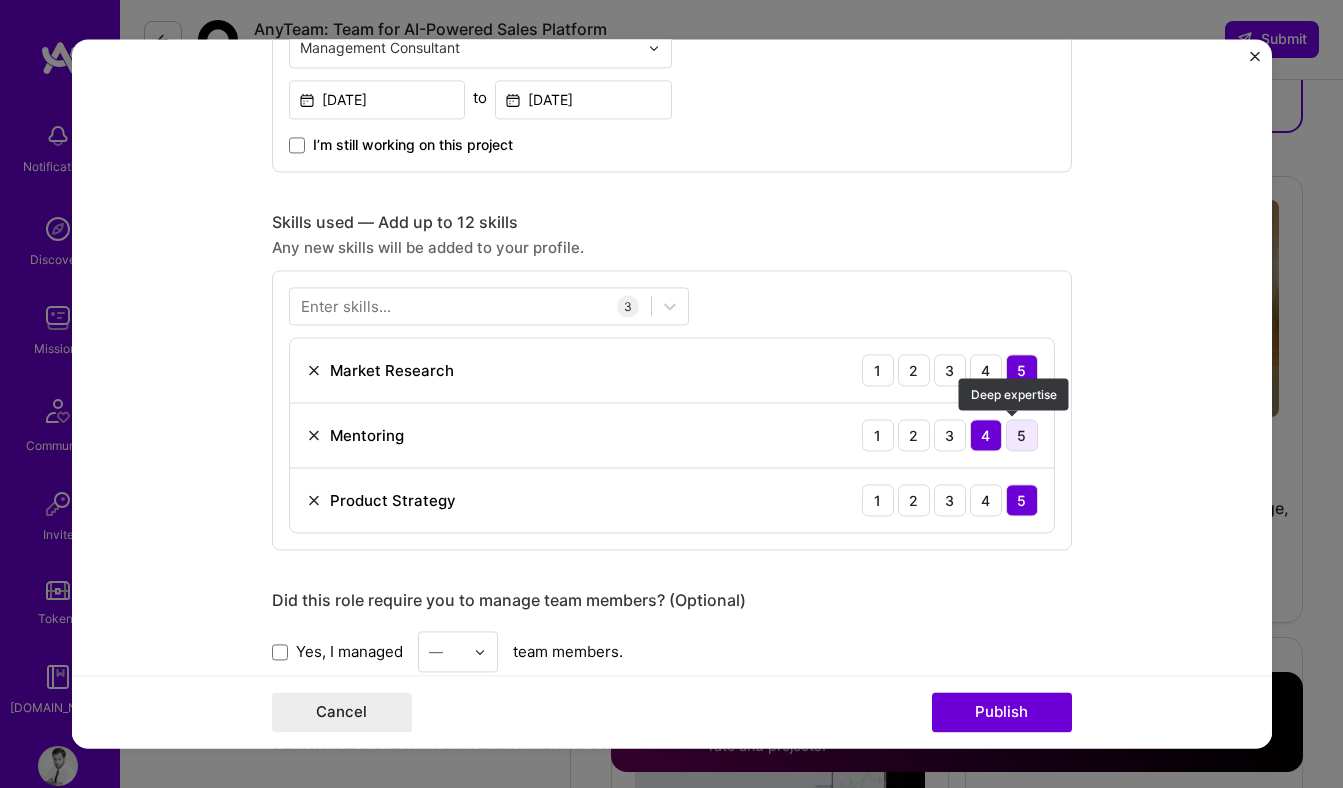 click on "5" at bounding box center [1022, 435] 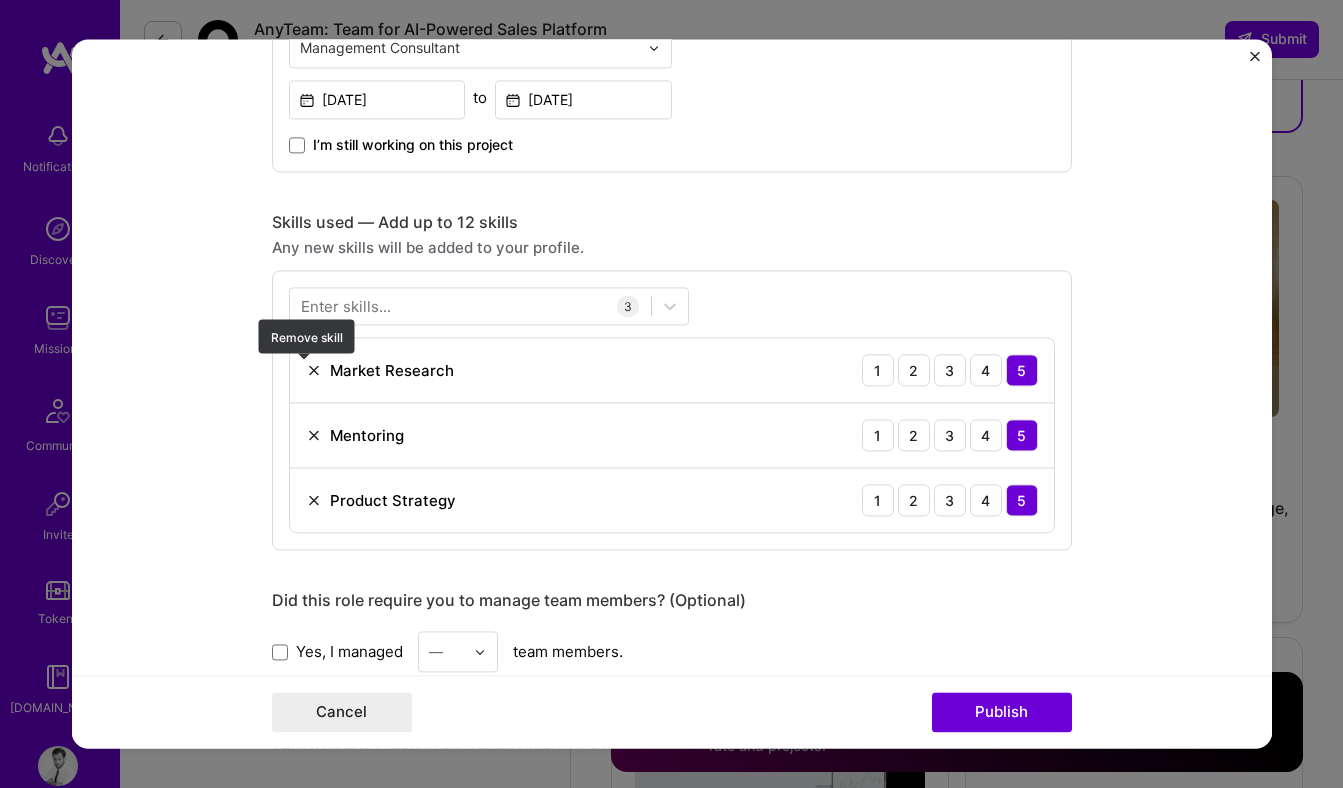 click at bounding box center (314, 370) 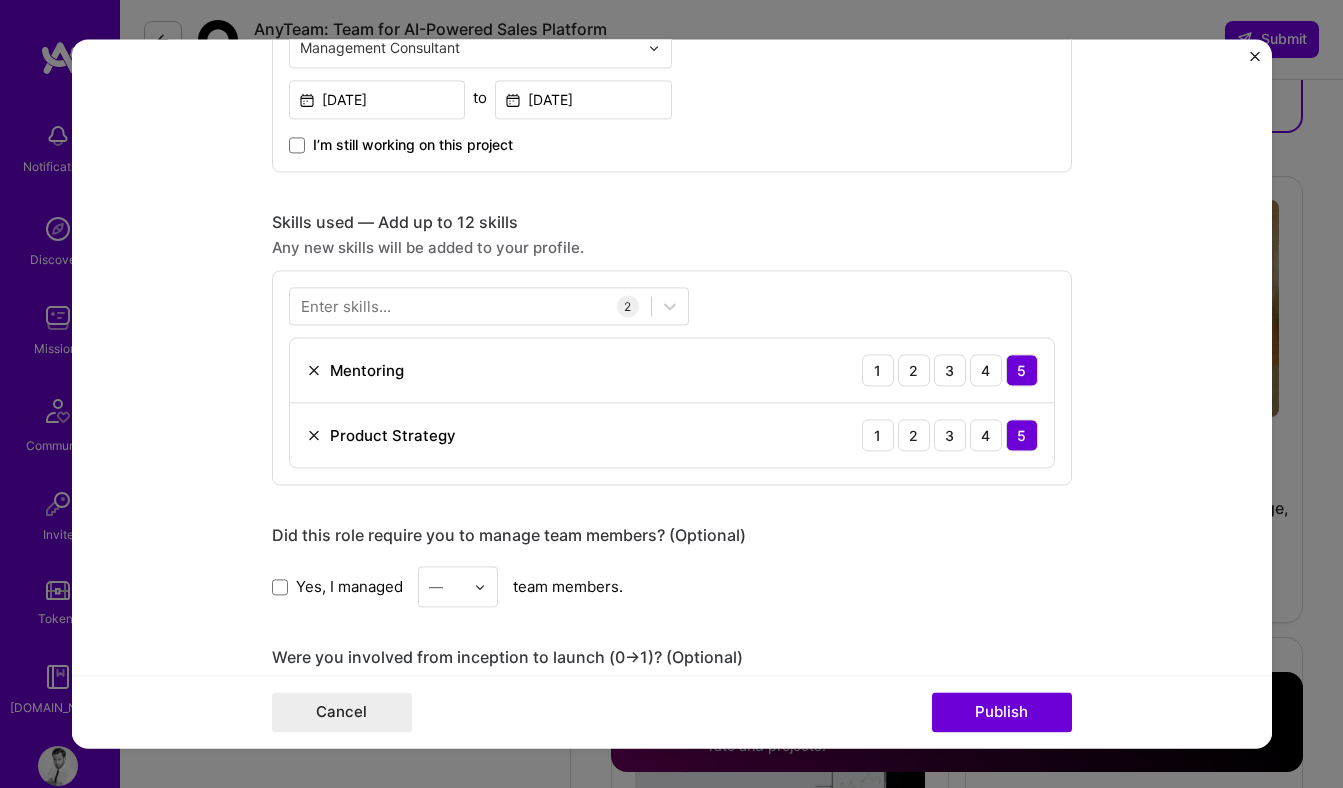 click on "Enter skills..." at bounding box center (346, 306) 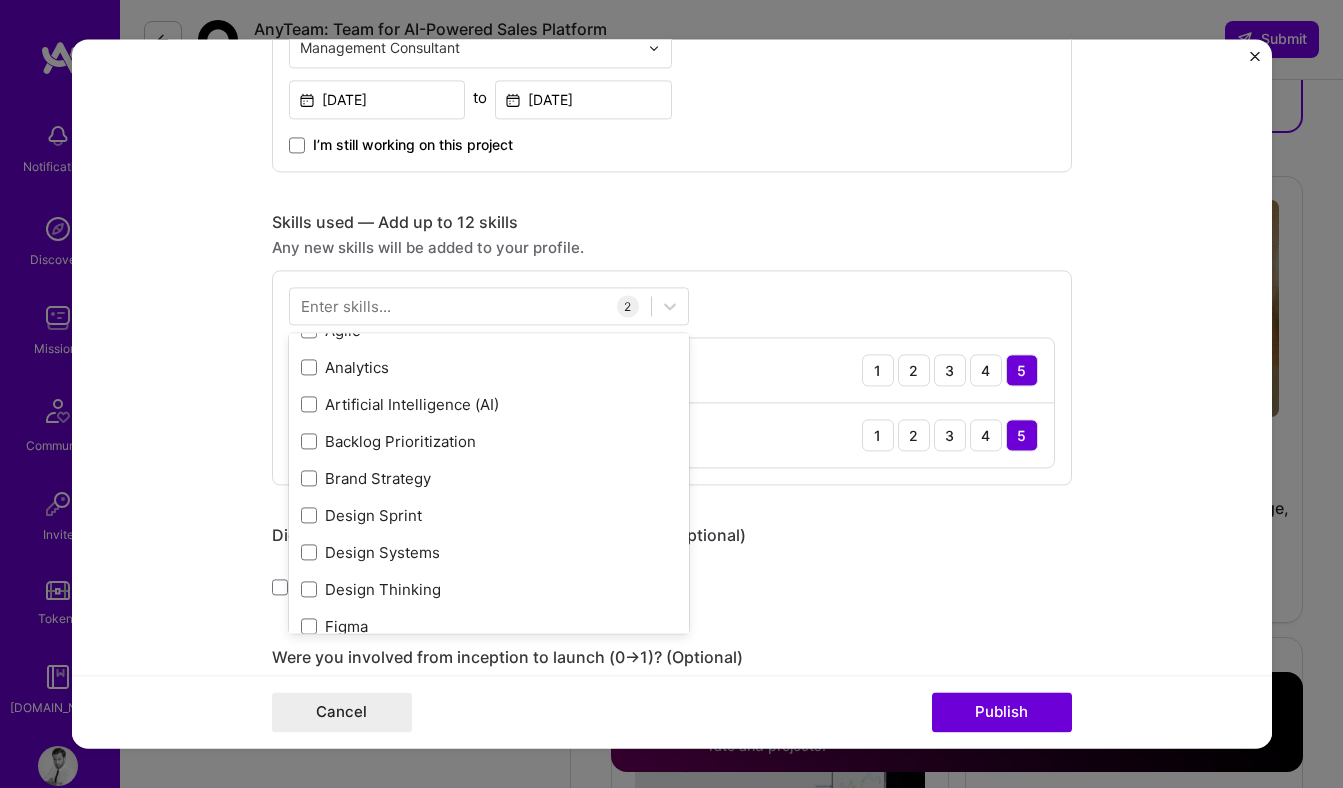 scroll, scrollTop: 261, scrollLeft: 0, axis: vertical 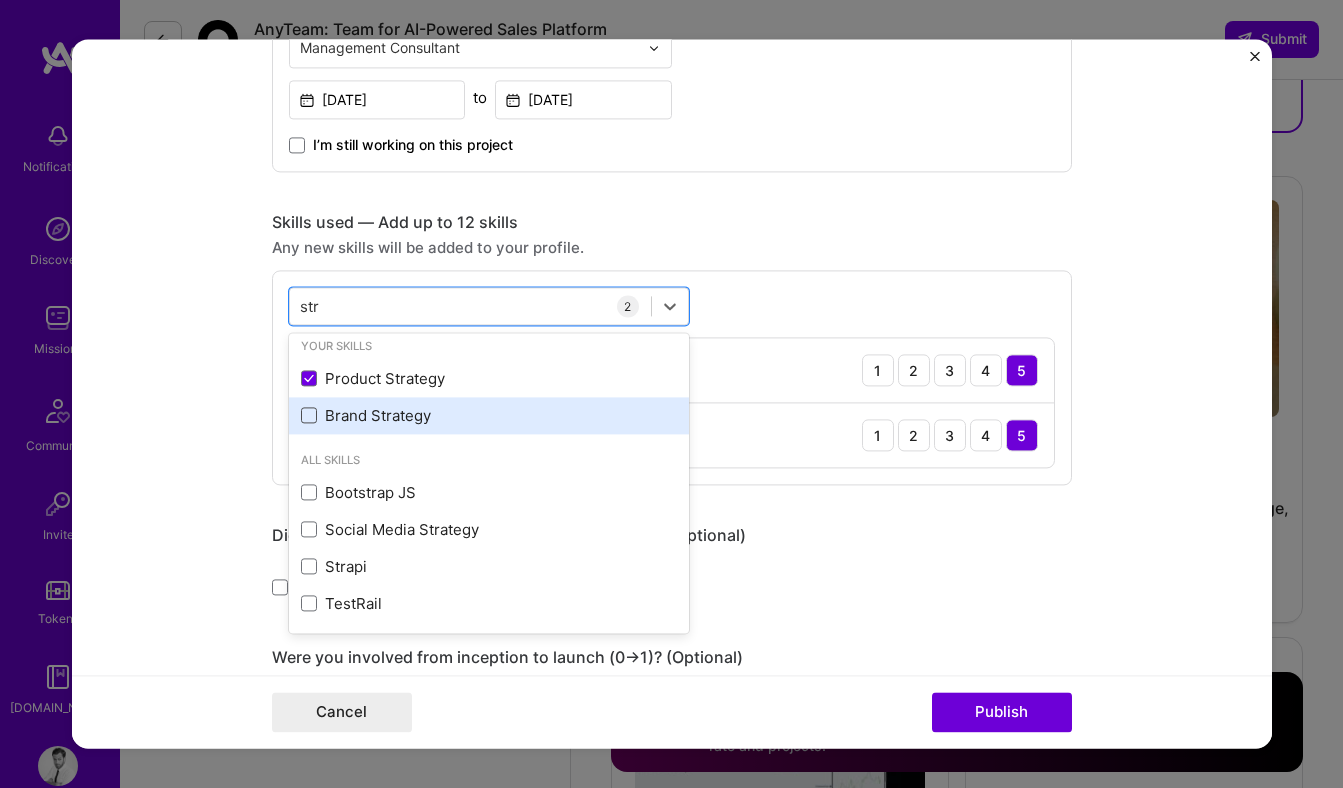 click at bounding box center [309, 416] 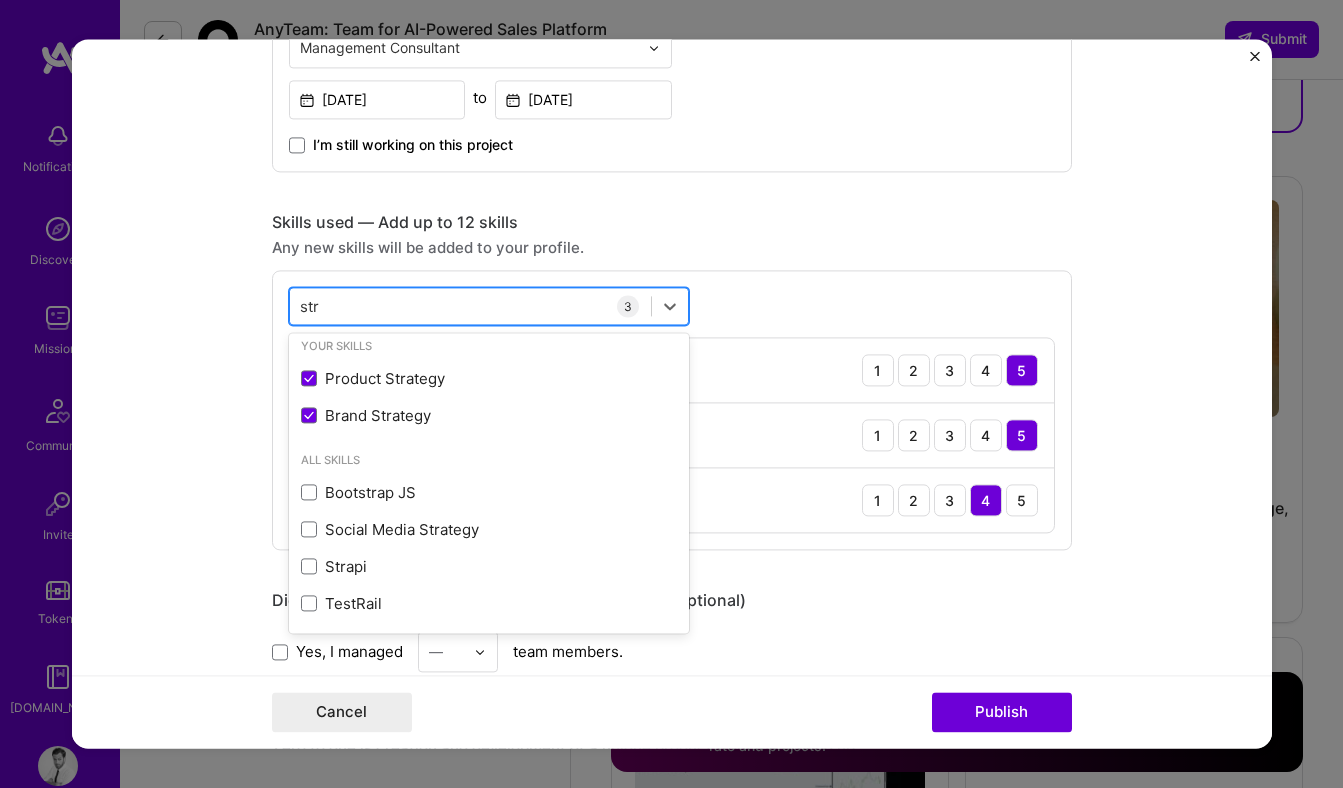 click on "str str" at bounding box center [470, 306] 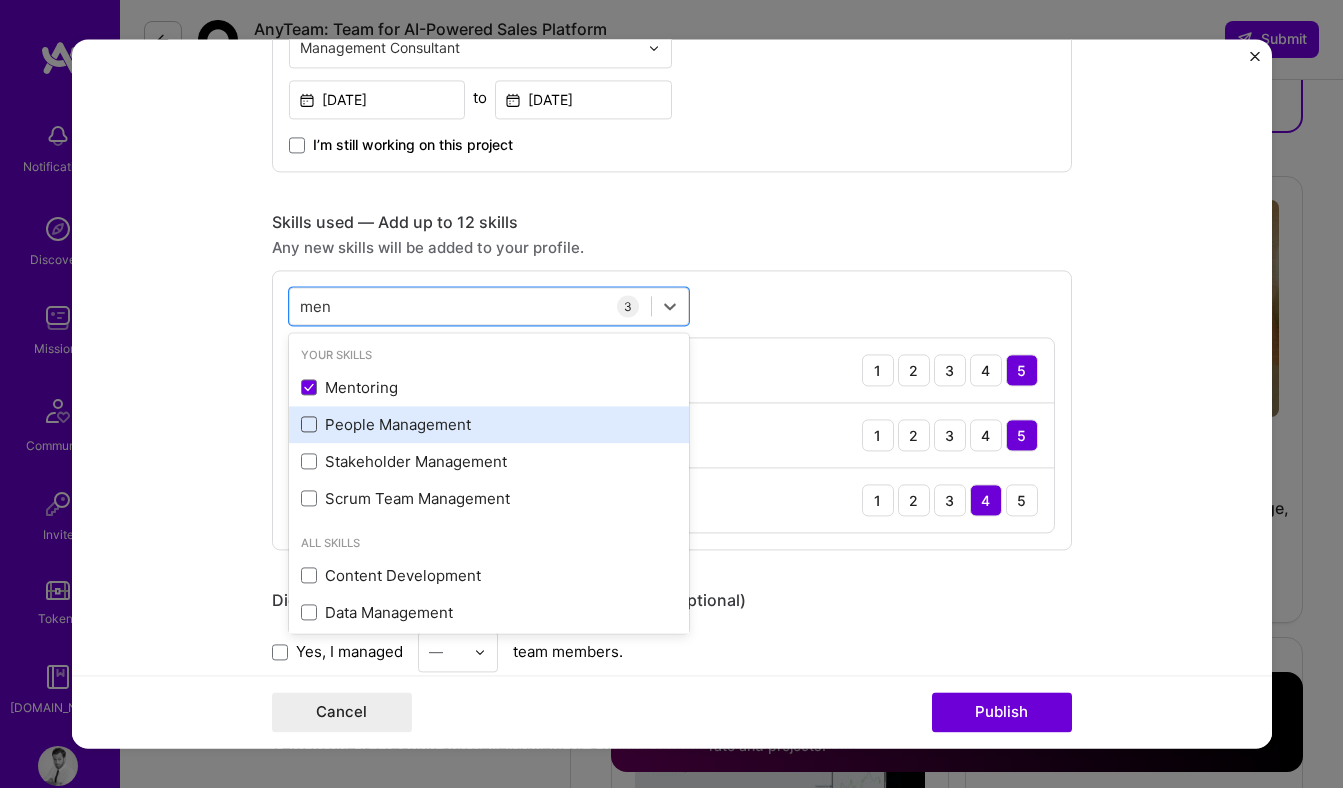 click at bounding box center (309, 425) 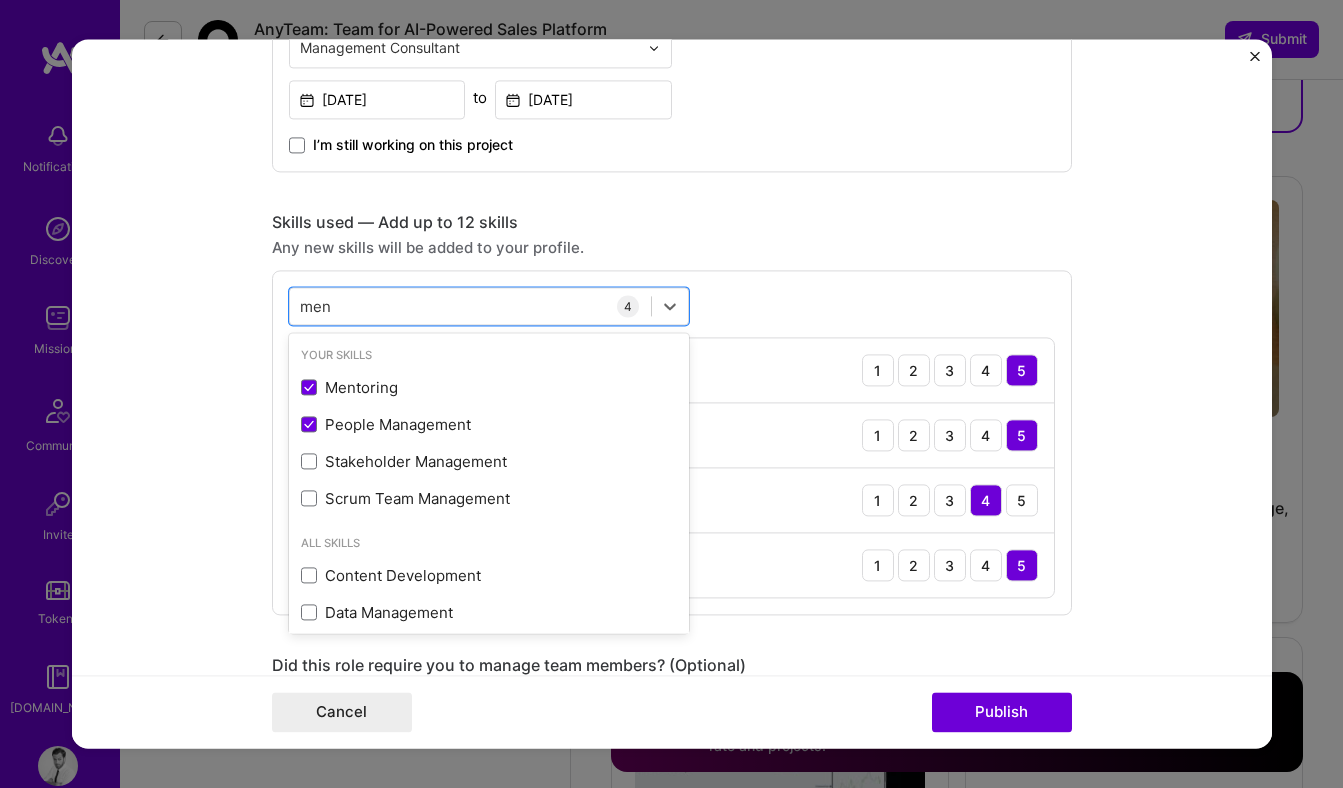 type on "men" 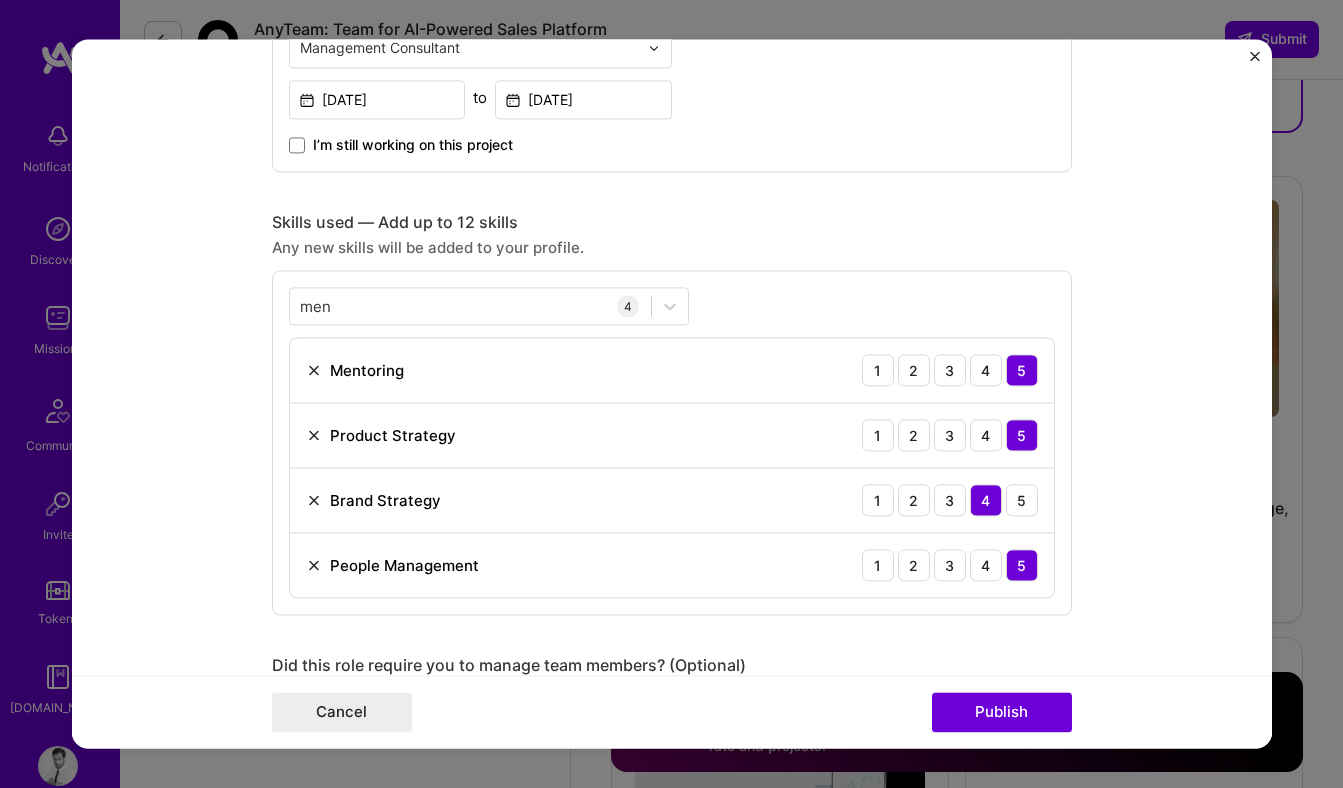 click on "Editing suggested project This project is suggested based on your LinkedIn, resume or A.Team activity. Project title Business Strategy and Product Strategy for Outfit Company Outfit
Project industry Industry 2 Project Link (Optional) https://outfittalent.com/
Drag and drop an image or   Upload file Upload file We recommend uploading at least 4 images. 1600x1200px or higher recommended. Max 5MB each. Role Advisor Management Consultant Jan, 2020
to Feb, 2022
I’m still working on this project Skills used — Add up to 12 skills Any new skills will be added to your profile. men men 4 Mentoring 1 2 3 4 5 Product Strategy 1 2 3 4 5 Brand Strategy 1 2 3 4 5 People Management 1 2 3 4 5 Did this role require you to manage team members? (Optional) Yes, I managed — team members. Were you involved from inception to launch (0  ->  1)? (Optional) I was involved in zero to one with this project" at bounding box center [672, 393] 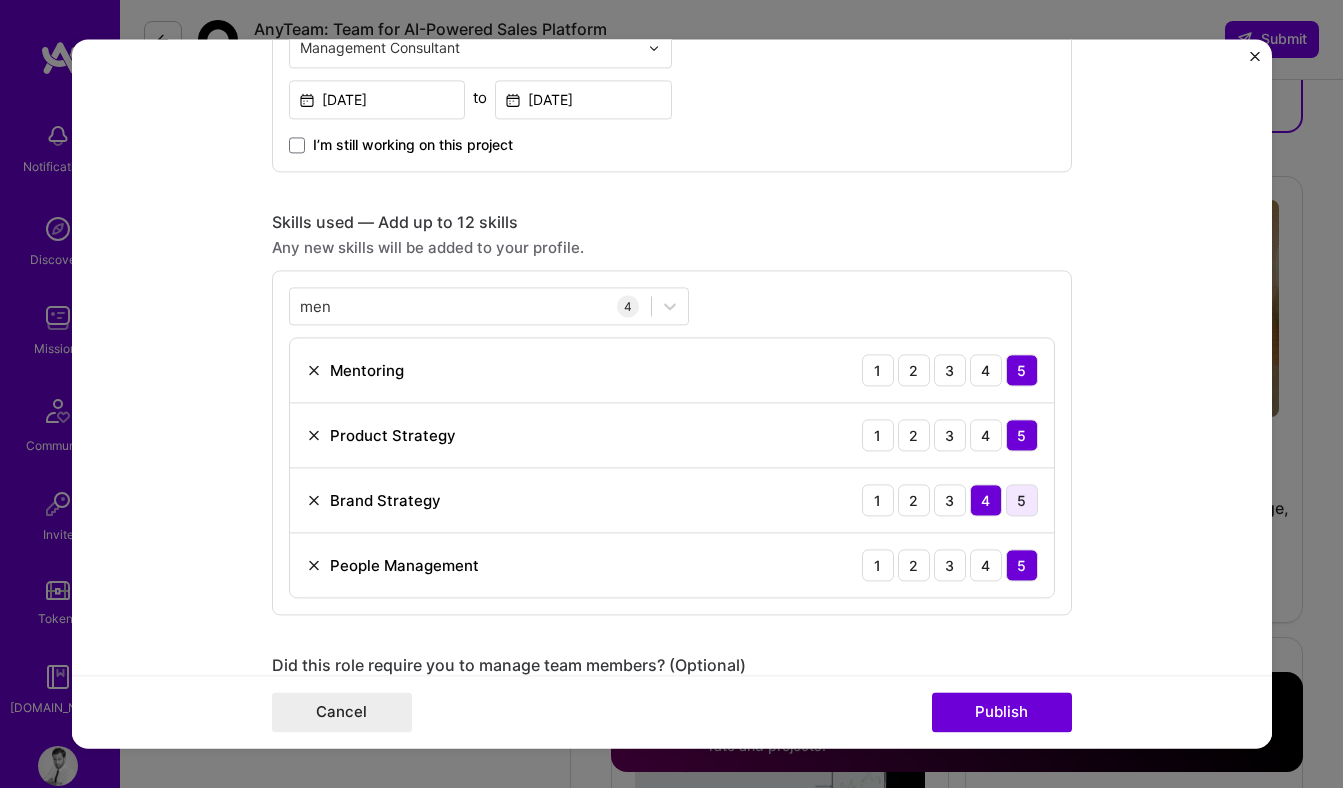 click on "5" at bounding box center (1022, 500) 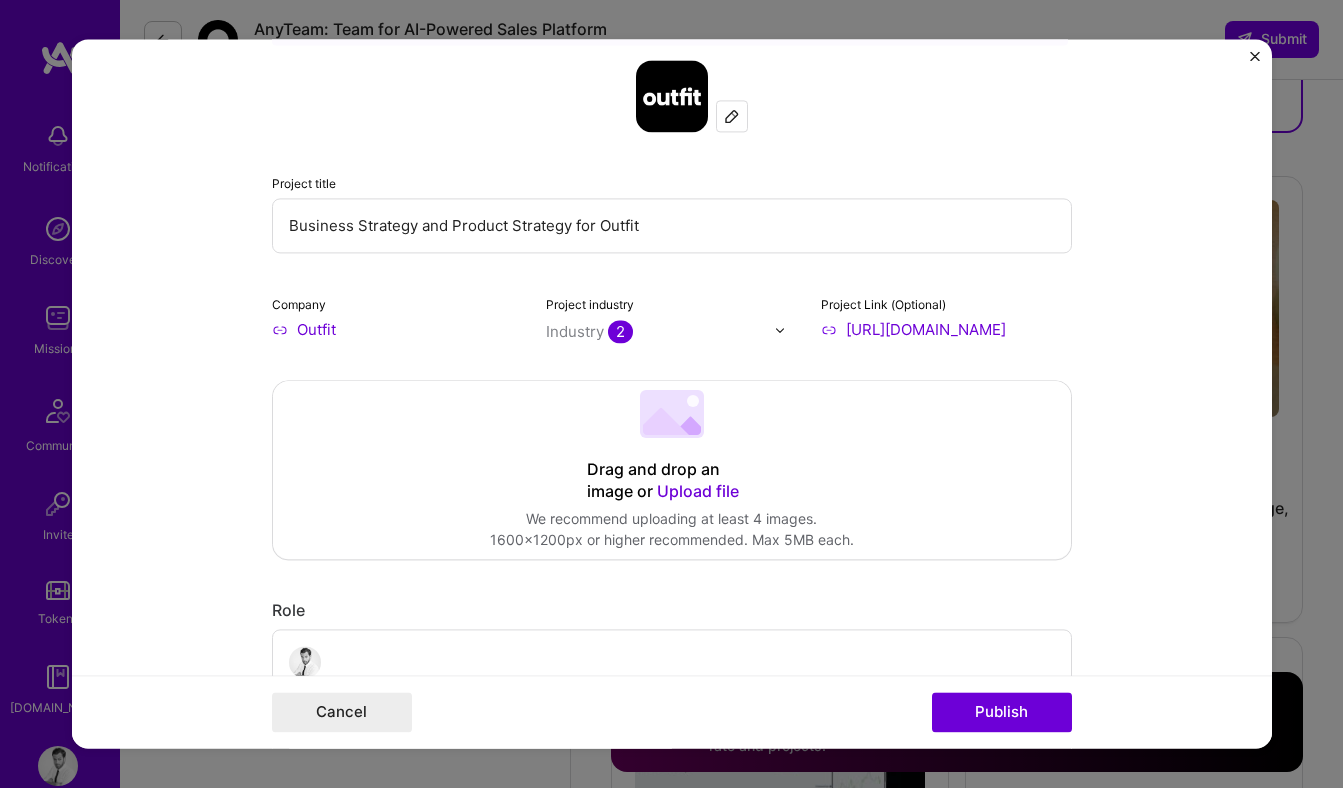 scroll, scrollTop: 87, scrollLeft: 0, axis: vertical 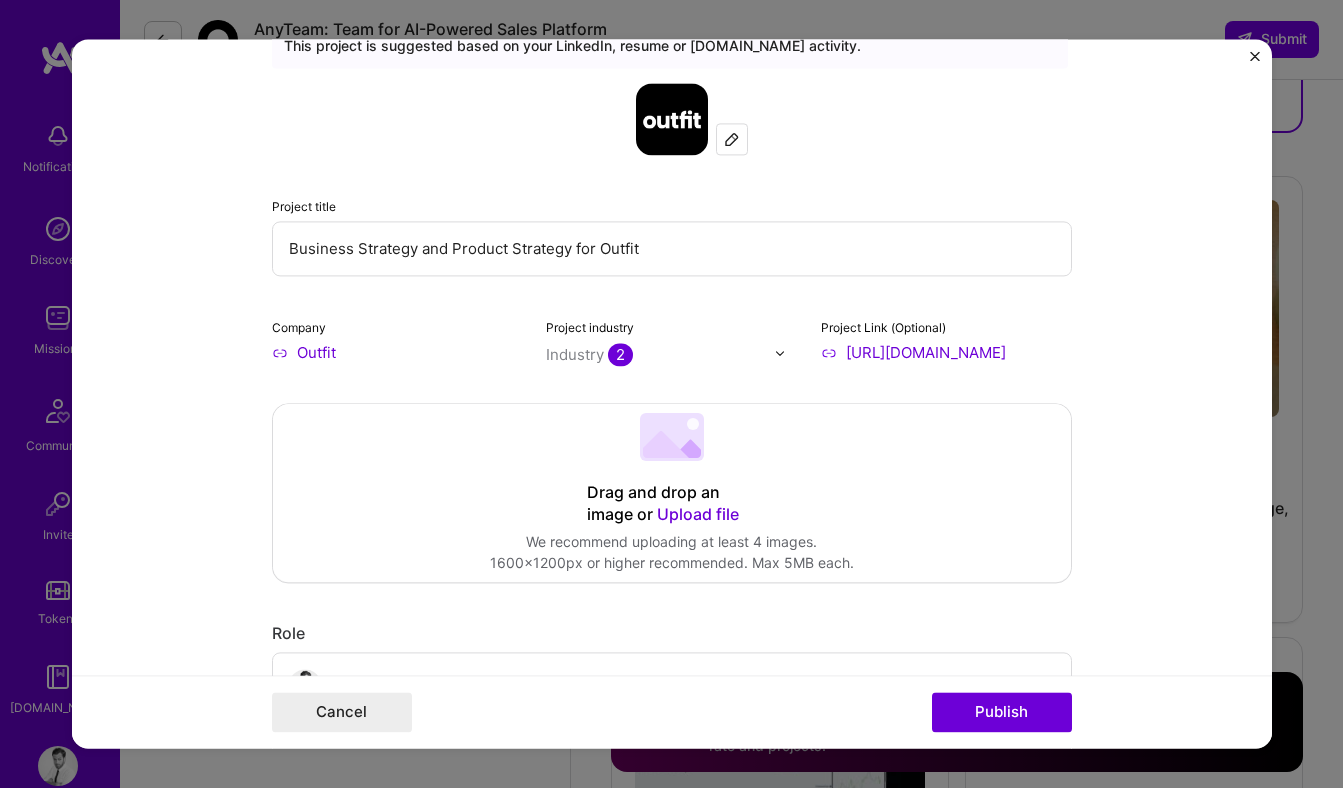 click on "Upload file" at bounding box center (698, 514) 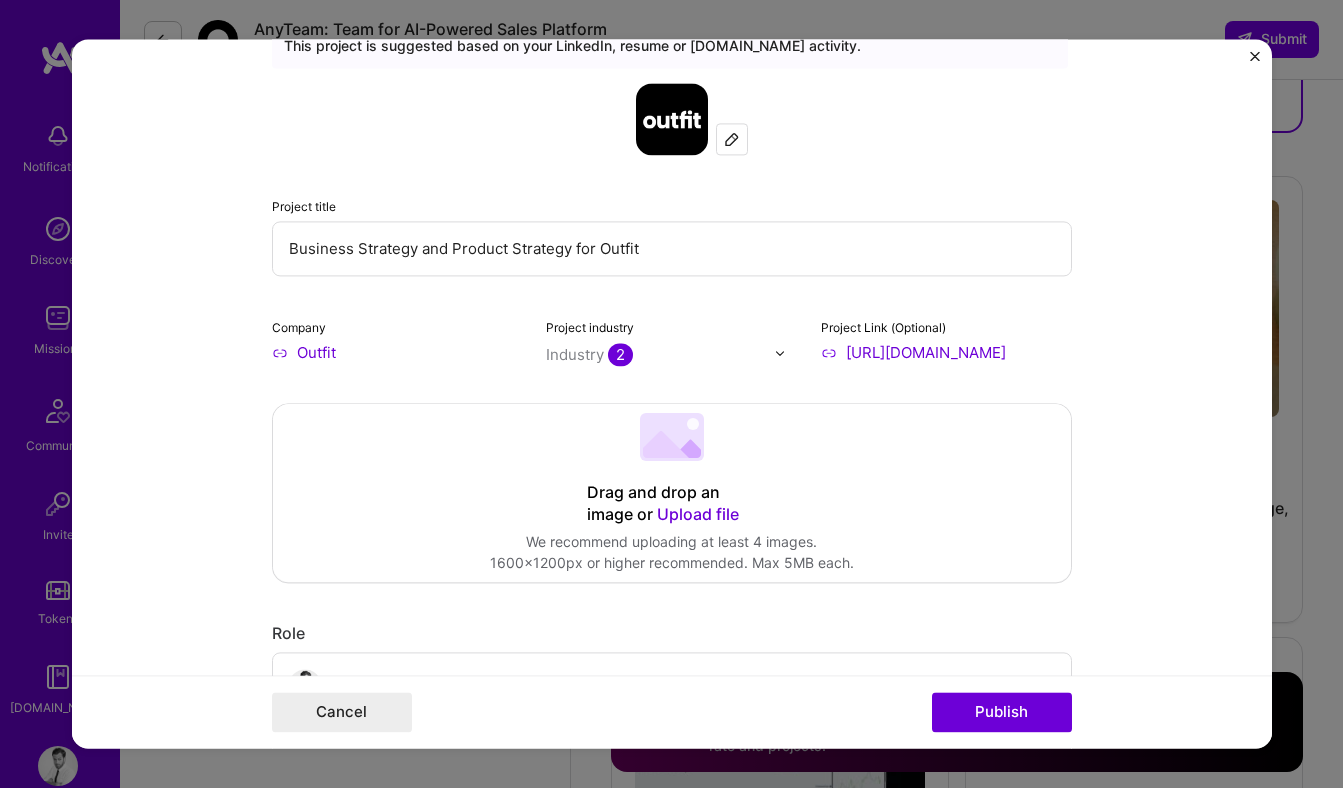 click on "Drag and drop an image or   Upload file" at bounding box center [672, 504] 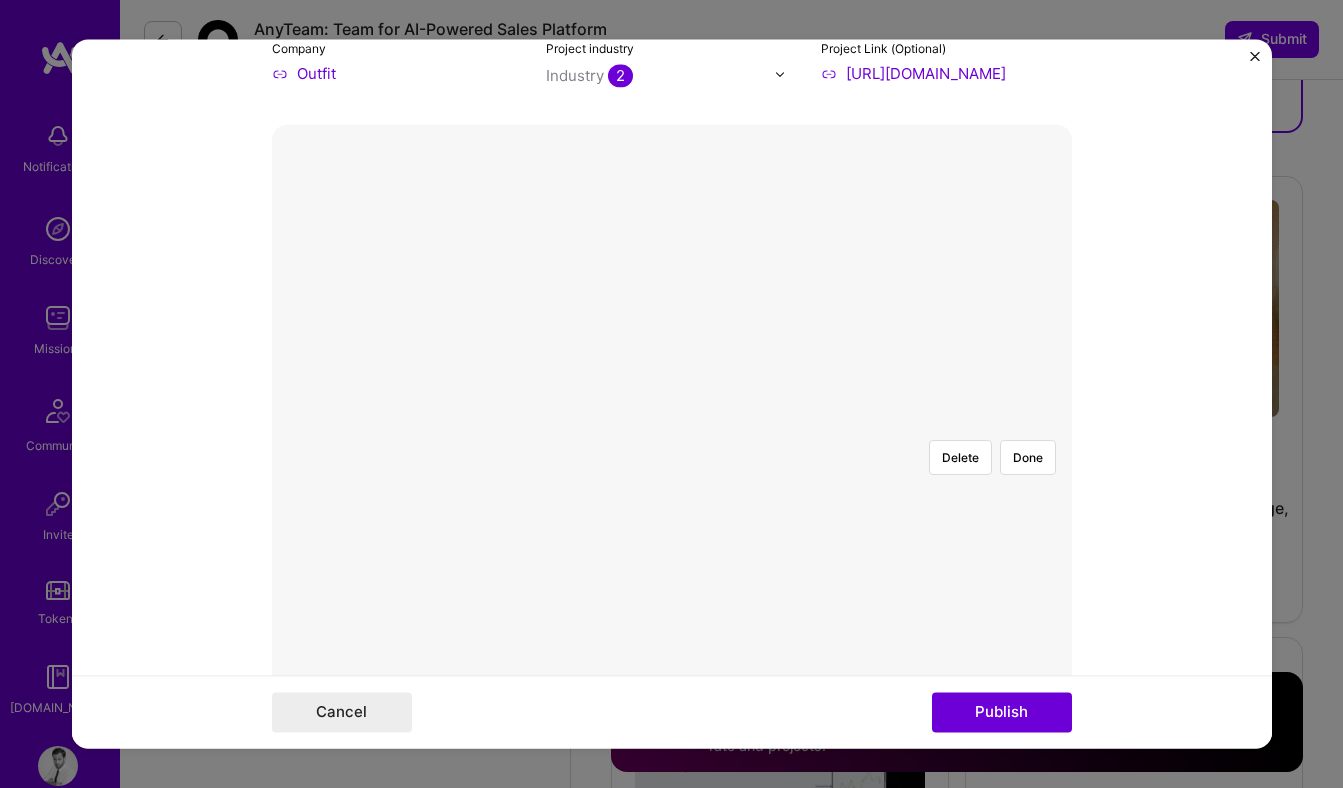 scroll, scrollTop: 393, scrollLeft: 0, axis: vertical 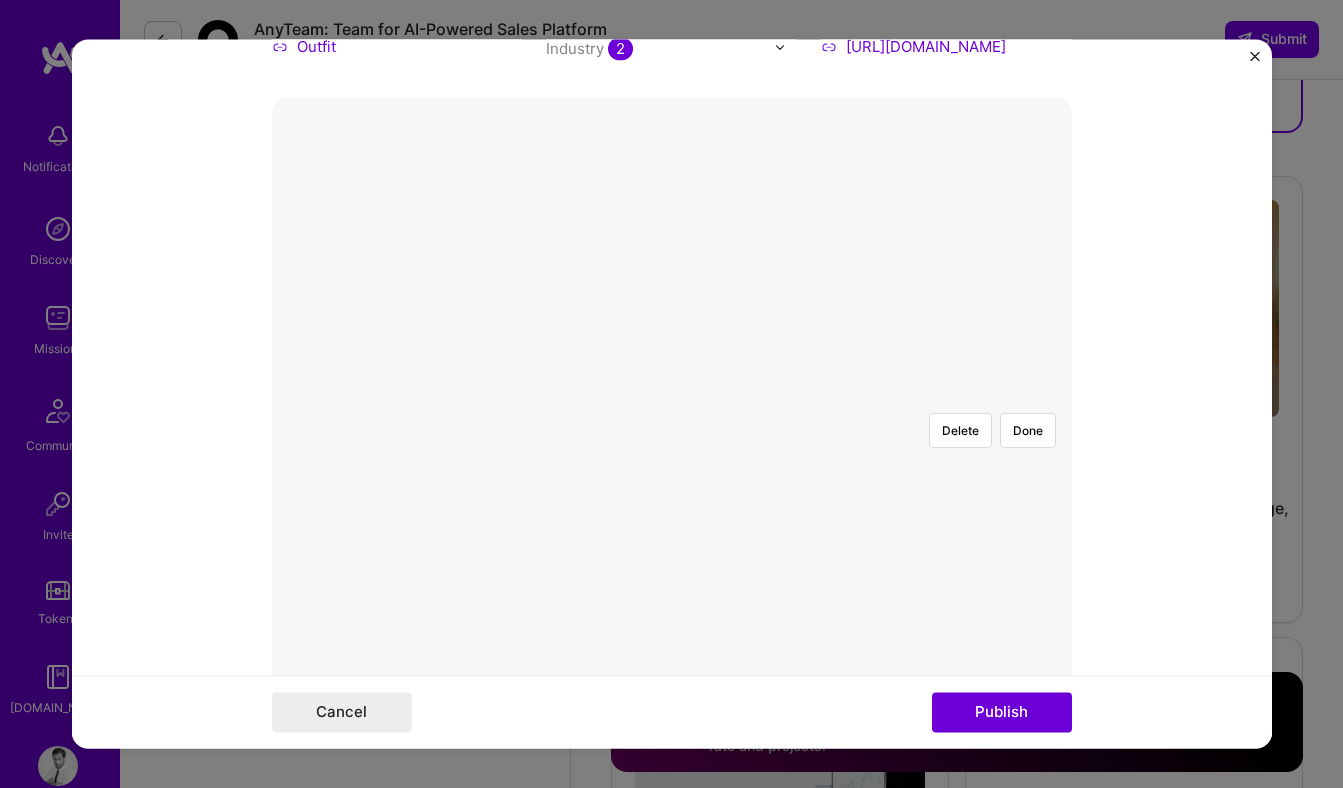 click at bounding box center (964, 678) 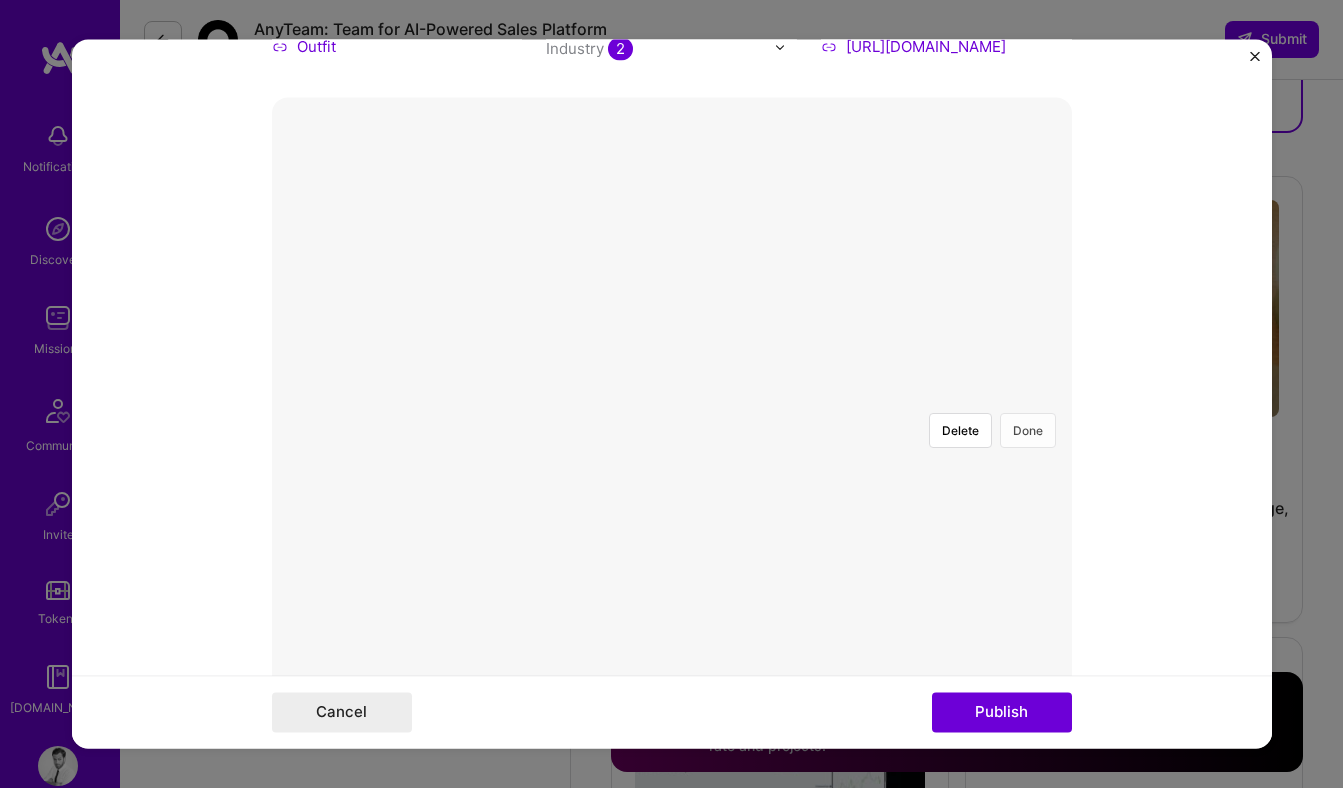 click on "Done" at bounding box center (1028, 430) 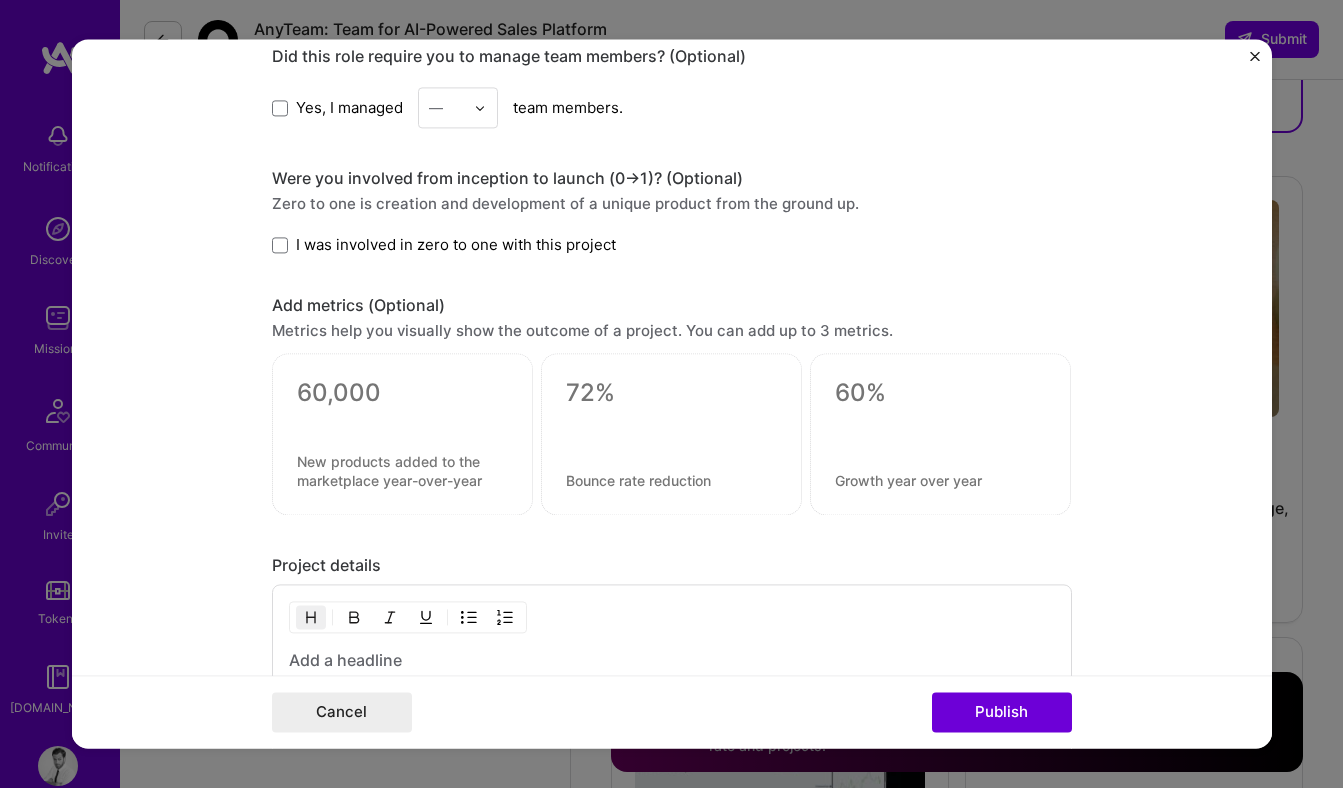 scroll, scrollTop: 2303, scrollLeft: 0, axis: vertical 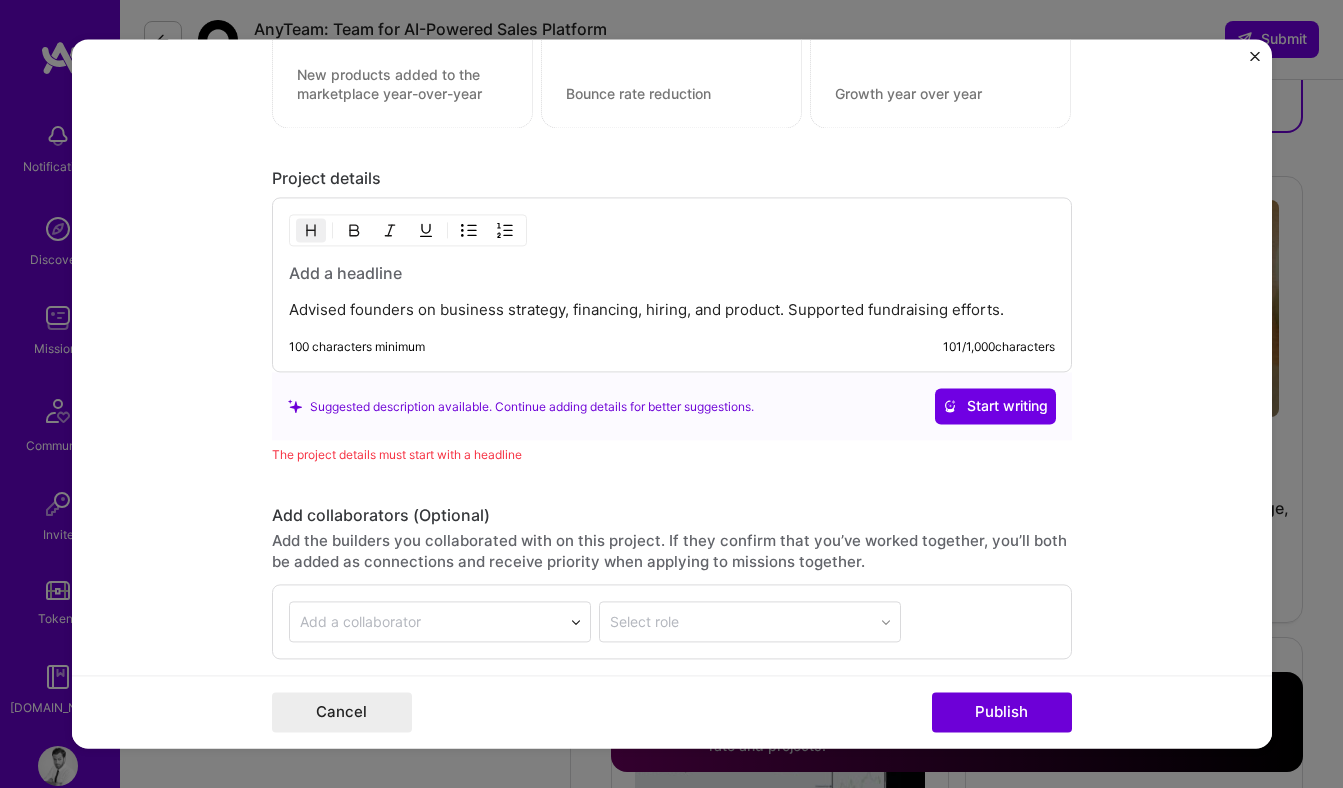 click at bounding box center (672, 274) 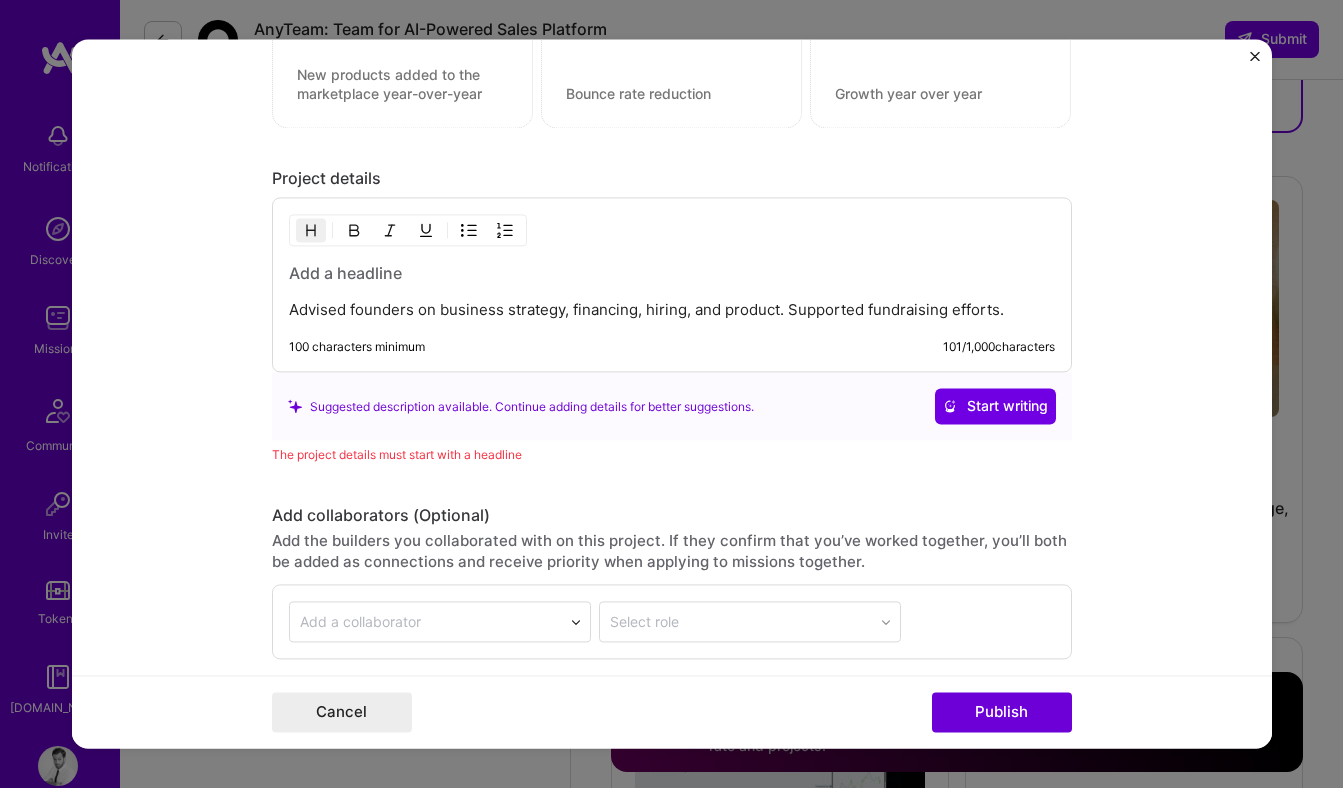 type 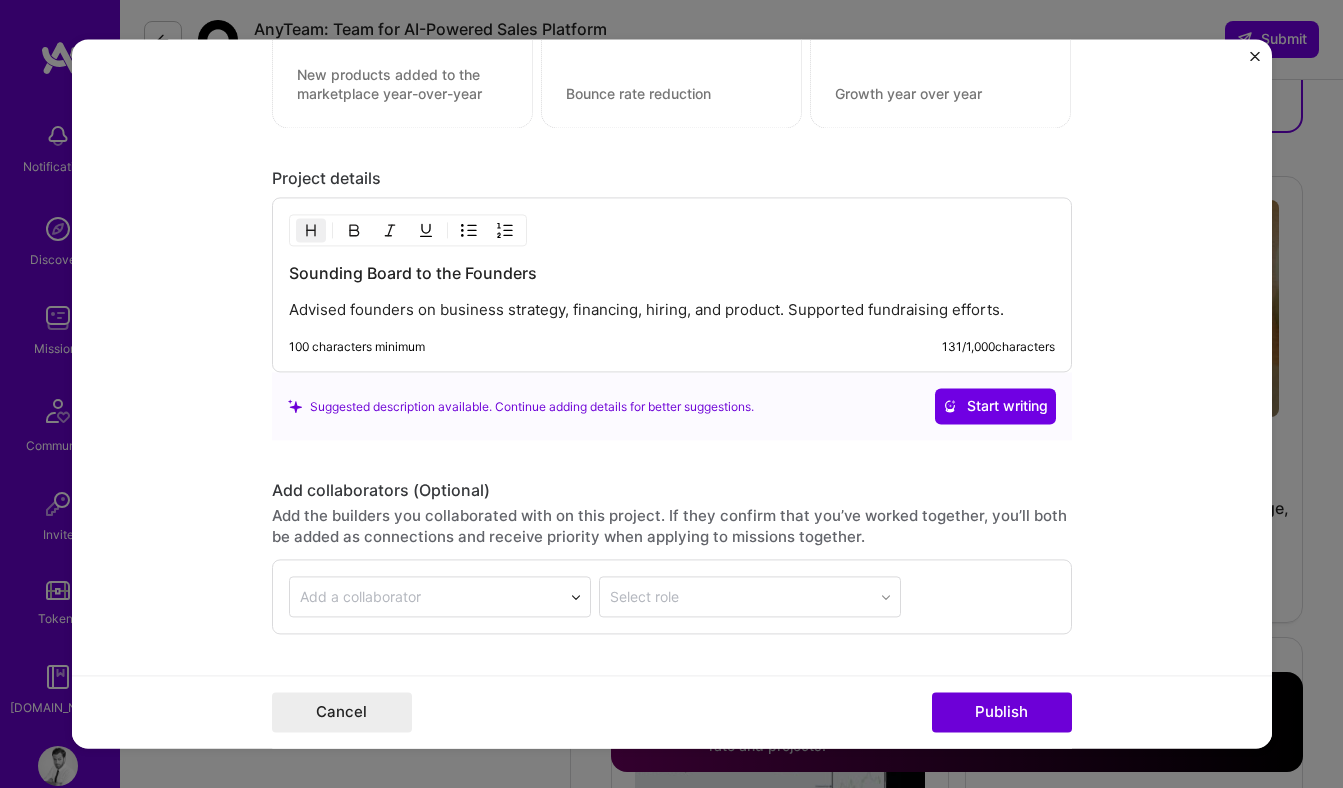 click on "Advised founders on business strategy, financing, hiring, and product. Supported fundraising efforts." at bounding box center [672, 311] 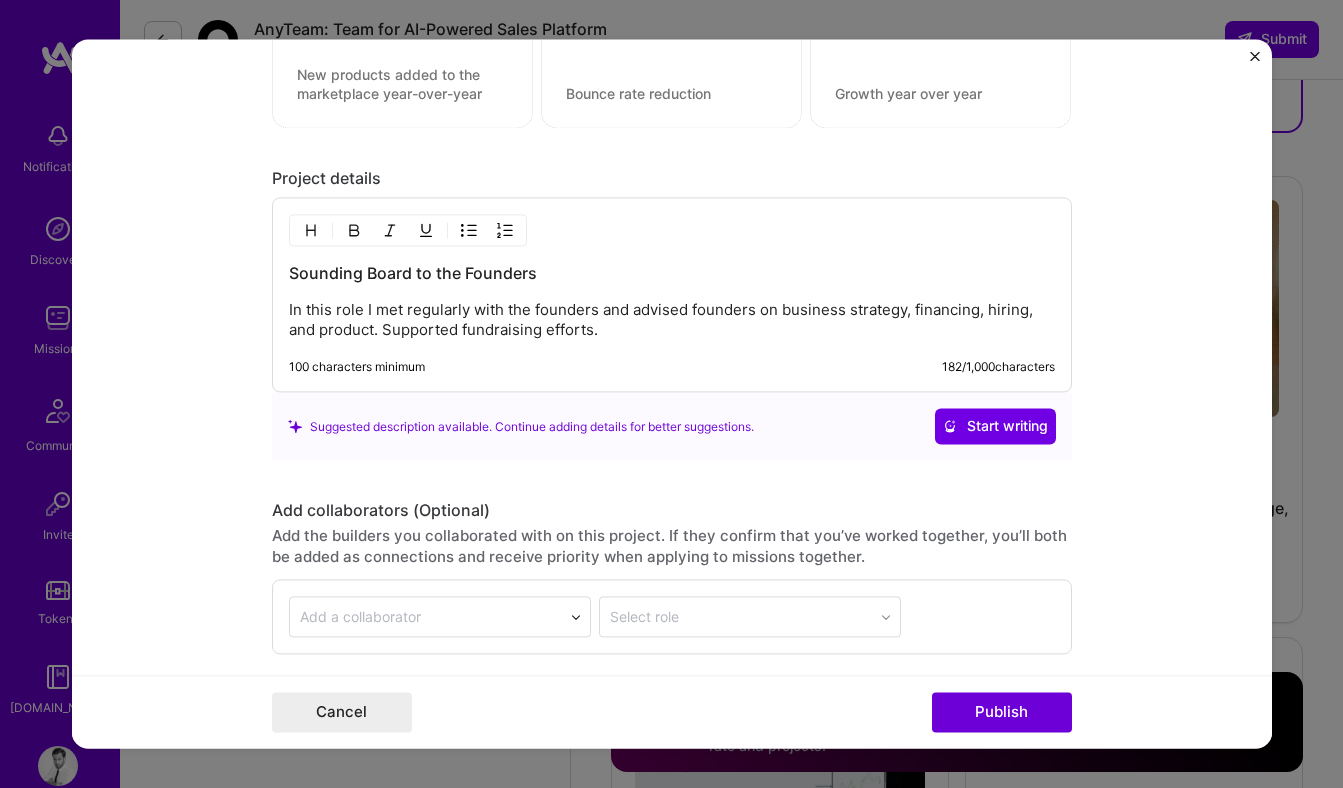 click on "In this role I met regularly with the founders and advised founders on business strategy, financing, hiring, and product. Supported fundraising efforts." at bounding box center [672, 321] 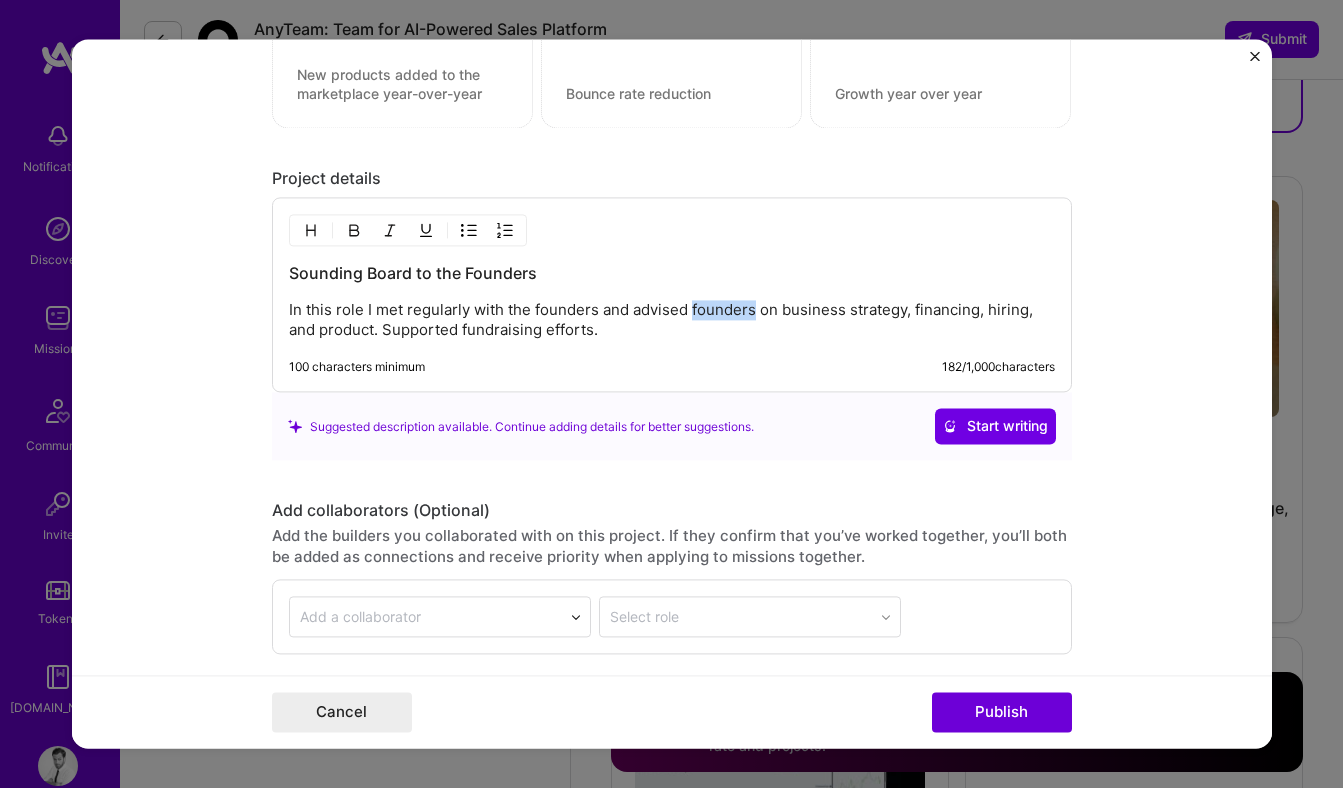 click on "In this role I met regularly with the founders and advised founders on business strategy, financing, hiring, and product. Supported fundraising efforts." at bounding box center [672, 321] 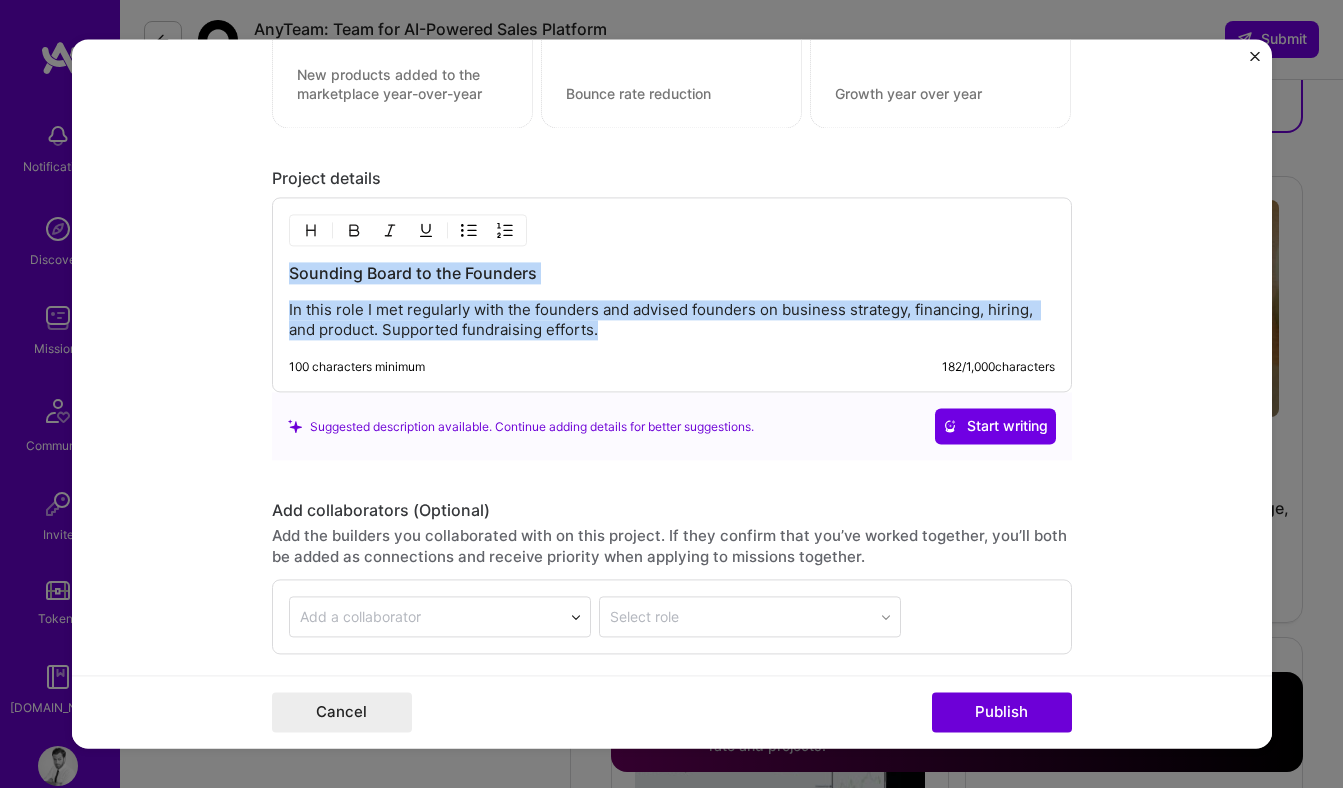 click on "In this role I met regularly with the founders and advised founders on business strategy, financing, hiring, and product. Supported fundraising efforts." at bounding box center [672, 321] 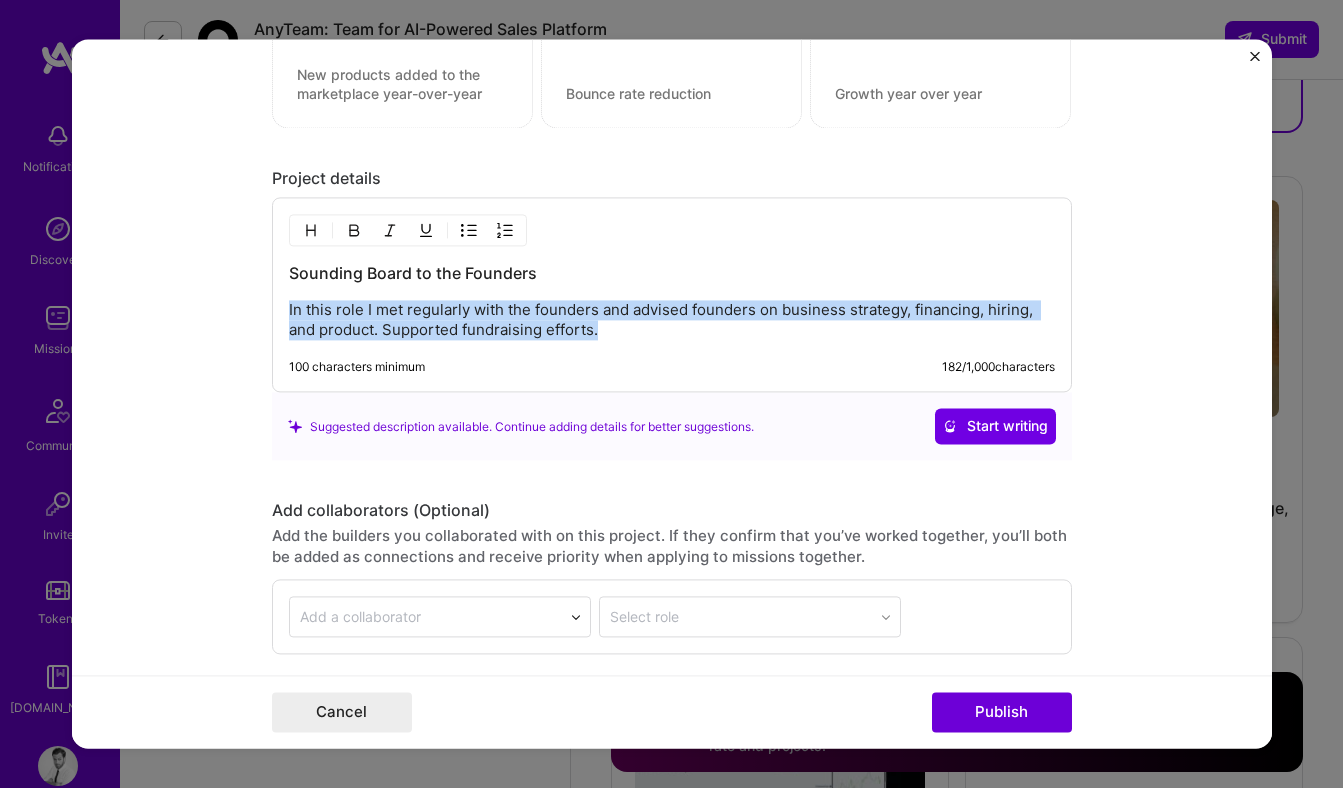 drag, startPoint x: 596, startPoint y: 331, endPoint x: 254, endPoint y: 319, distance: 342.21045 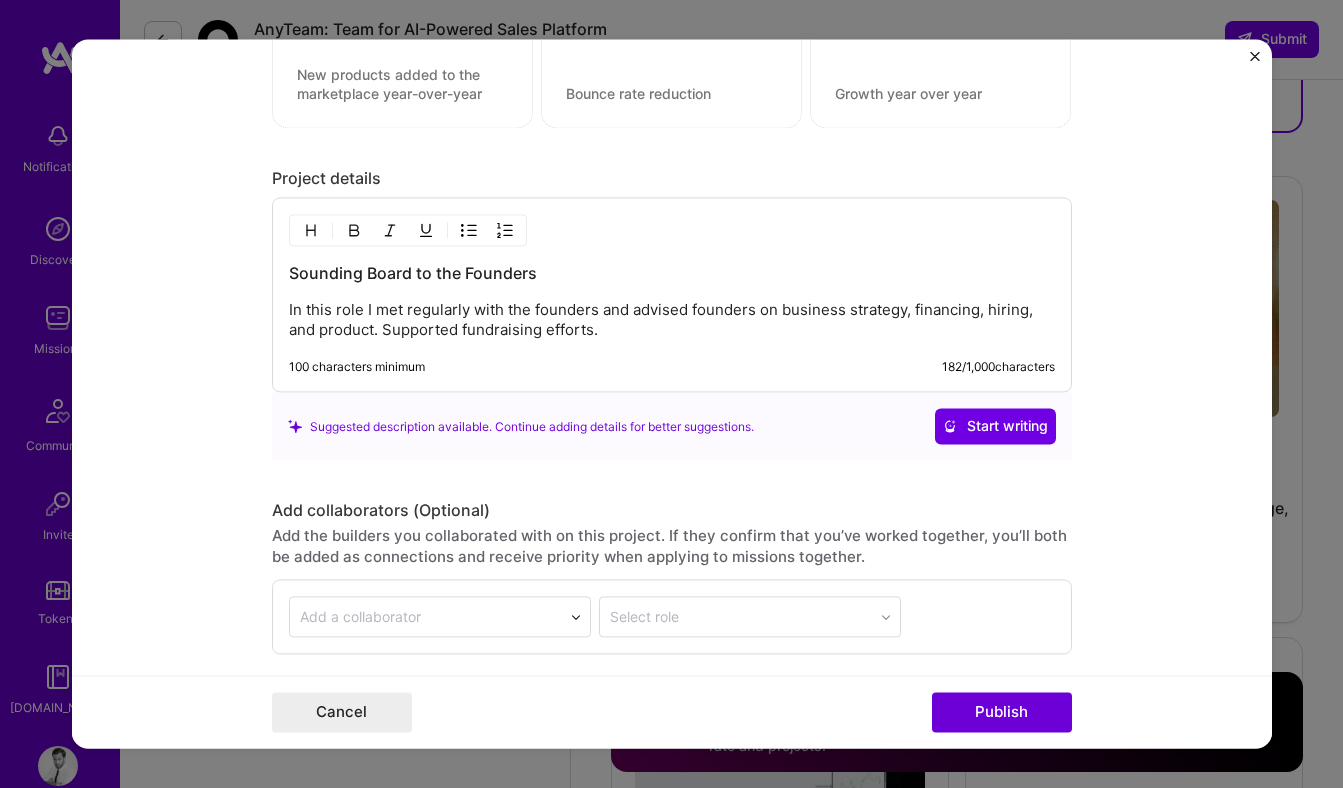 click on "Editing suggested project This project is suggested based on your LinkedIn, resume or A.Team activity. Project title Business Strategy and Product Strategy for Outfit Company Outfit
Project industry Industry 2 Project Link (Optional) https://outfittalent.com/
Add New Image Remove Image Role Advisor Management Consultant Jan, 2020
to Feb, 2022
I’m still working on this project Skills used — Add up to 12 skills Any new skills will be added to your profile. men men 4 Mentoring 1 2 3 4 5 Product Strategy 1 2 3 4 5 Brand Strategy 1 2 3 4 5 People Management 1 2 3 4 5 Did this role require you to manage team members? (Optional) Yes, I managed — team members. Were you involved from inception to launch (0  ->  1)? (Optional) Zero to one is creation and development of a unique product from the ground up. I was involved in zero to one with this project Add metrics (Optional)   182 /" at bounding box center (672, 393) 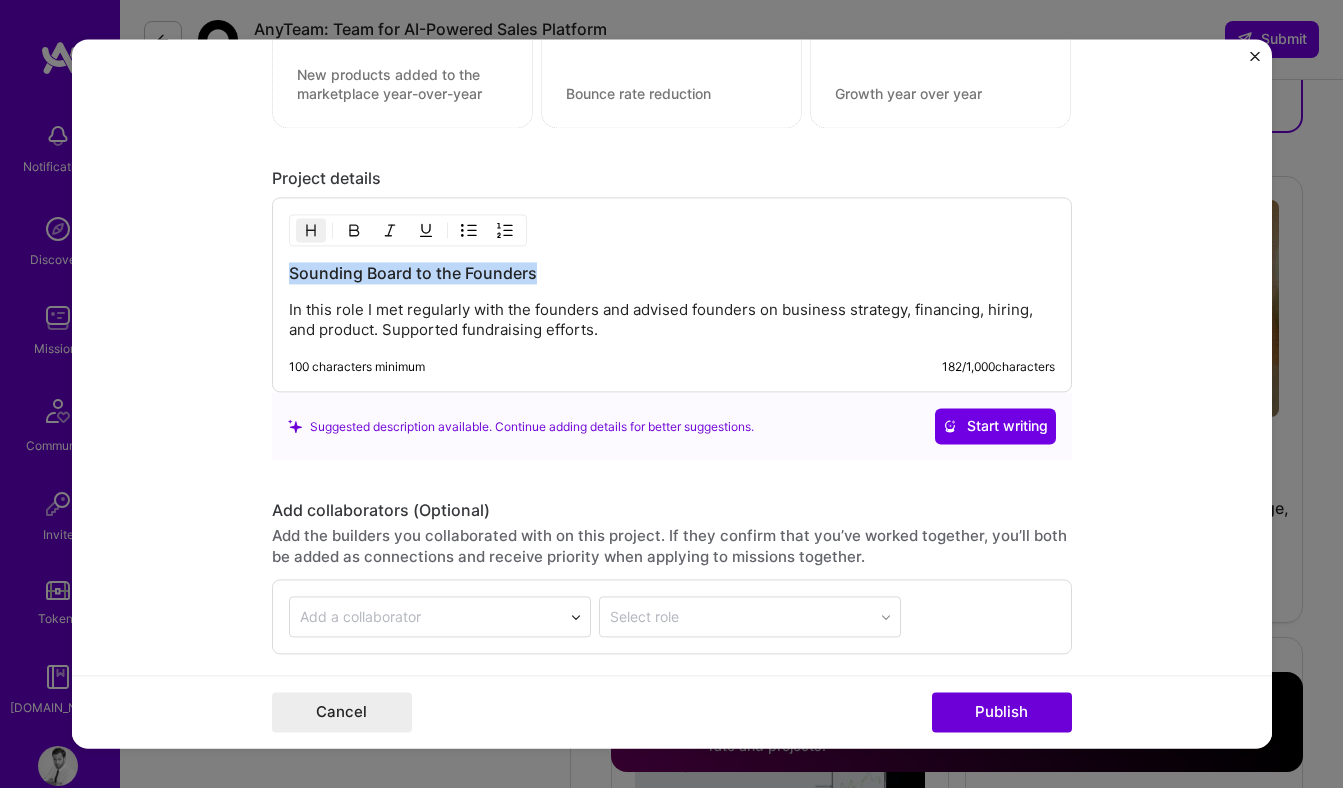 drag, startPoint x: 539, startPoint y: 272, endPoint x: 267, endPoint y: 268, distance: 272.02942 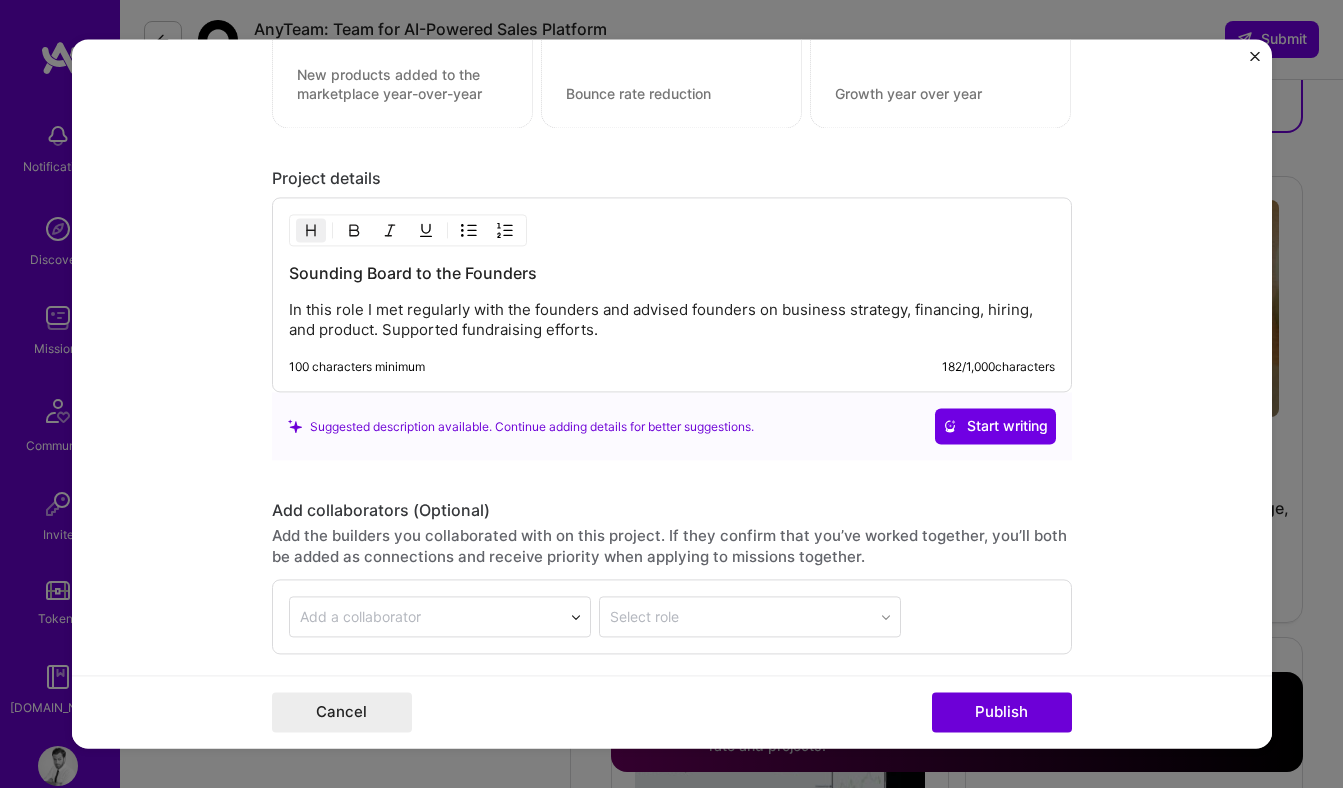 click on "In this role I met regularly with the founders and advised founders on business strategy, financing, hiring, and product. Supported fundraising efforts." at bounding box center [672, 321] 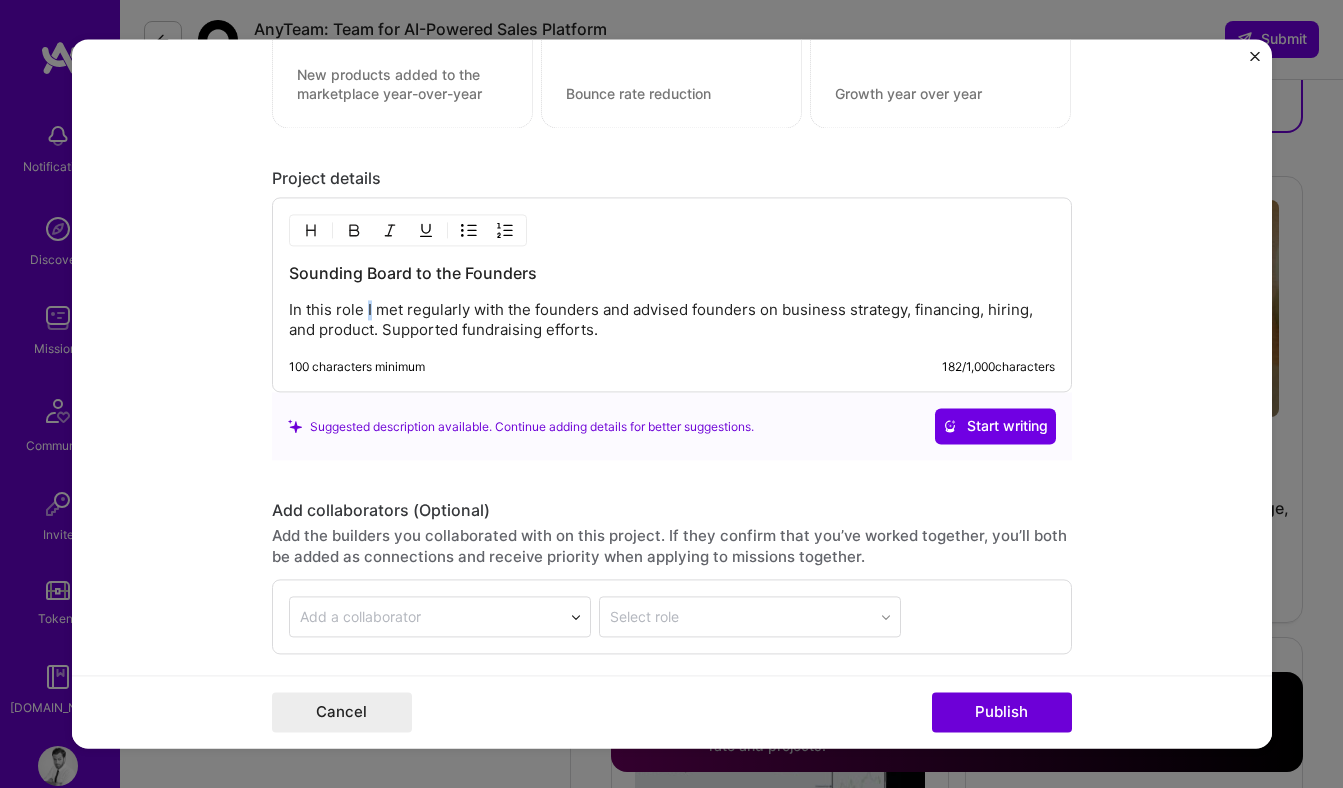 click on "In this role I met regularly with the founders and advised founders on business strategy, financing, hiring, and product. Supported fundraising efforts." at bounding box center [672, 321] 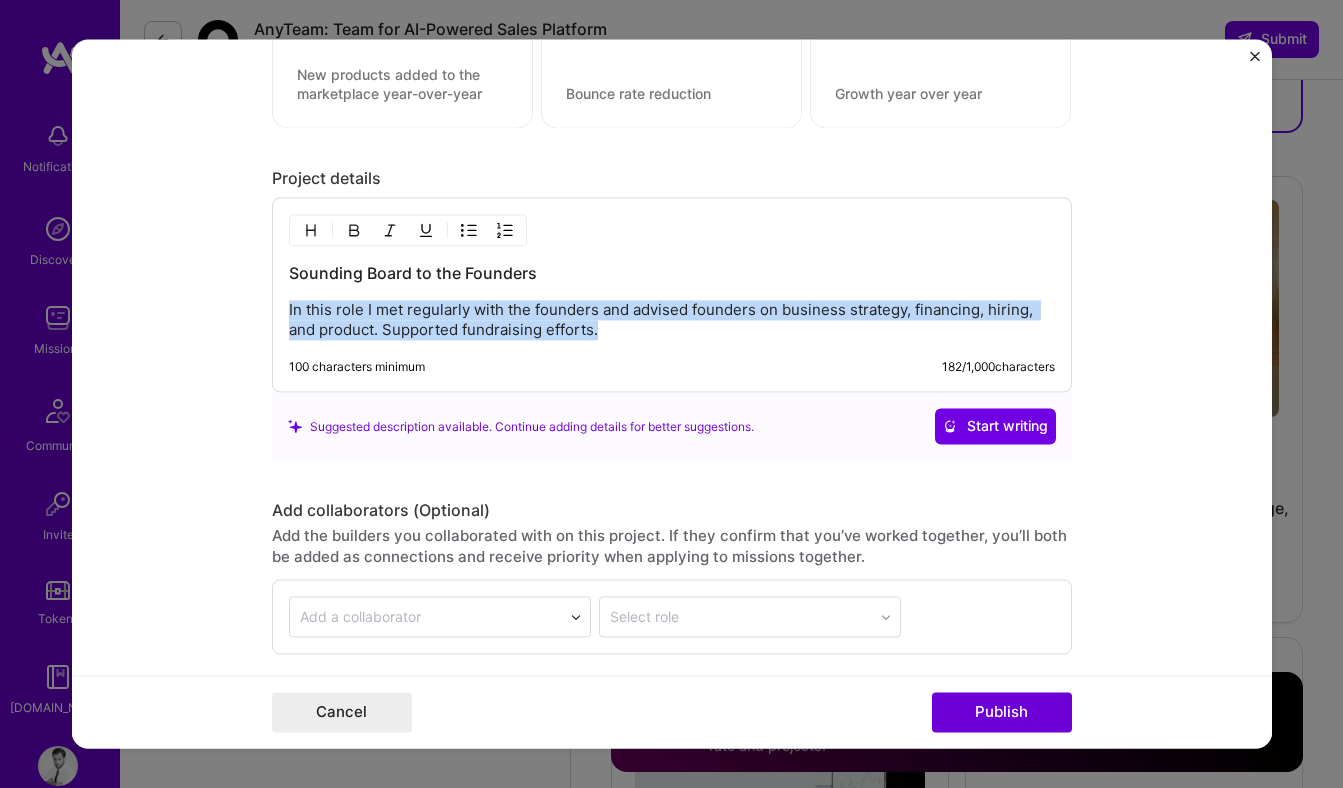 click on "In this role I met regularly with the founders and advised founders on business strategy, financing, hiring, and product. Supported fundraising efforts." at bounding box center [672, 321] 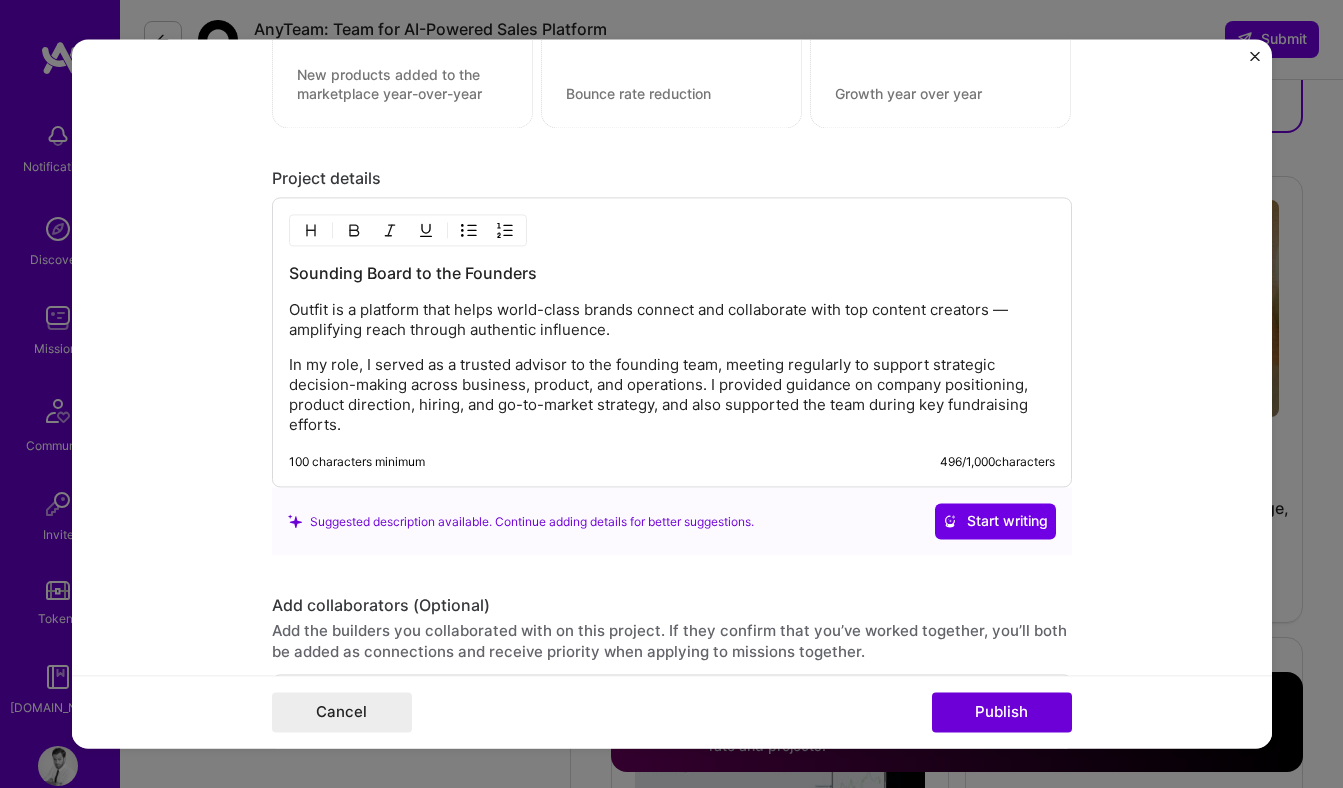 click on "Editing suggested project This project is suggested based on your LinkedIn, resume or A.Team activity. Project title Business Strategy and Product Strategy for Outfit Company Outfit
Project industry Industry 2 Project Link (Optional) https://outfittalent.com/
Add New Image Remove Image Role Advisor Management Consultant Jan, 2020
to Feb, 2022
I’m still working on this project Skills used — Add up to 12 skills Any new skills will be added to your profile. men men 4 Mentoring 1 2 3 4 5 Product Strategy 1 2 3 4 5 Brand Strategy 1 2 3 4 5 People Management 1 2 3 4 5 Did this role require you to manage team members? (Optional) Yes, I managed — team members. Were you involved from inception to launch (0  ->  1)? (Optional) Zero to one is creation and development of a unique product from the ground up. I was involved in zero to one with this project Add metrics (Optional)   496 /" at bounding box center (672, 393) 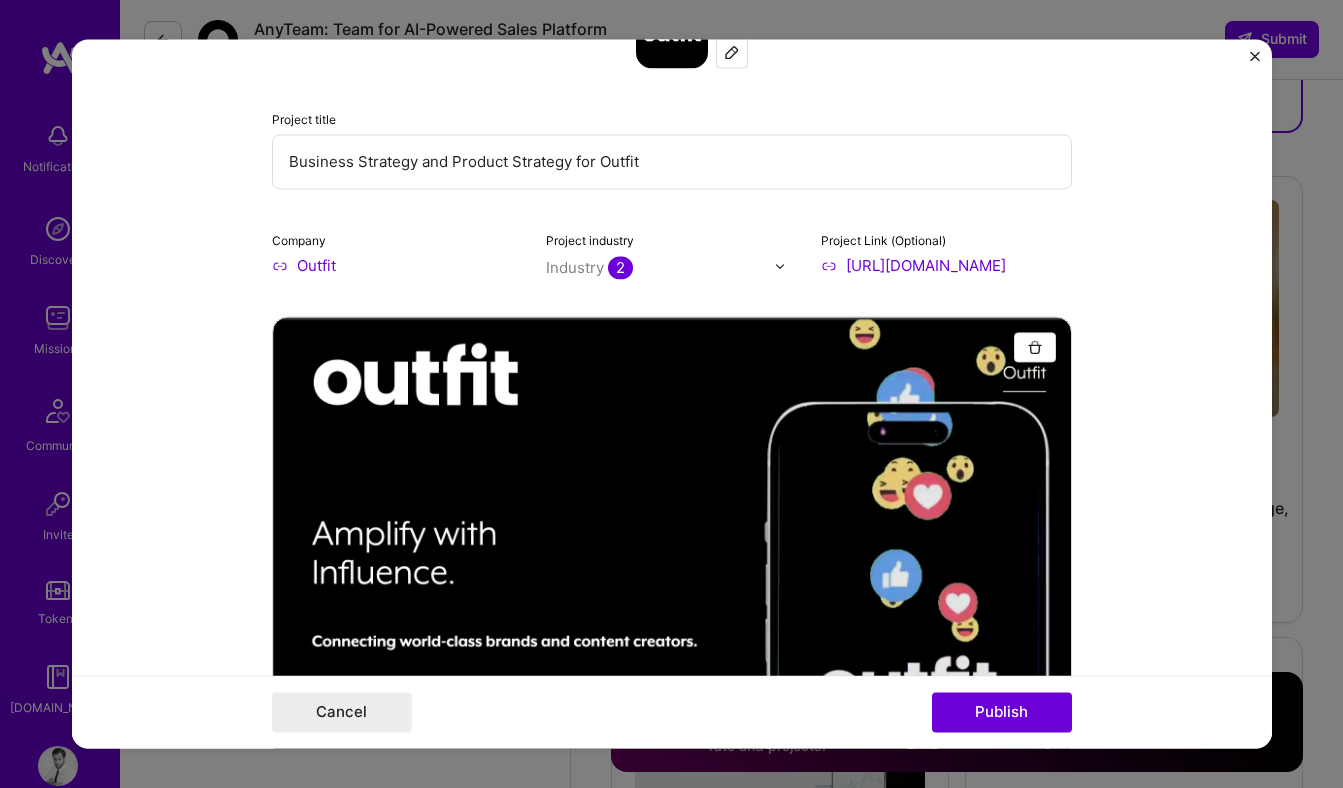 scroll, scrollTop: 0, scrollLeft: 0, axis: both 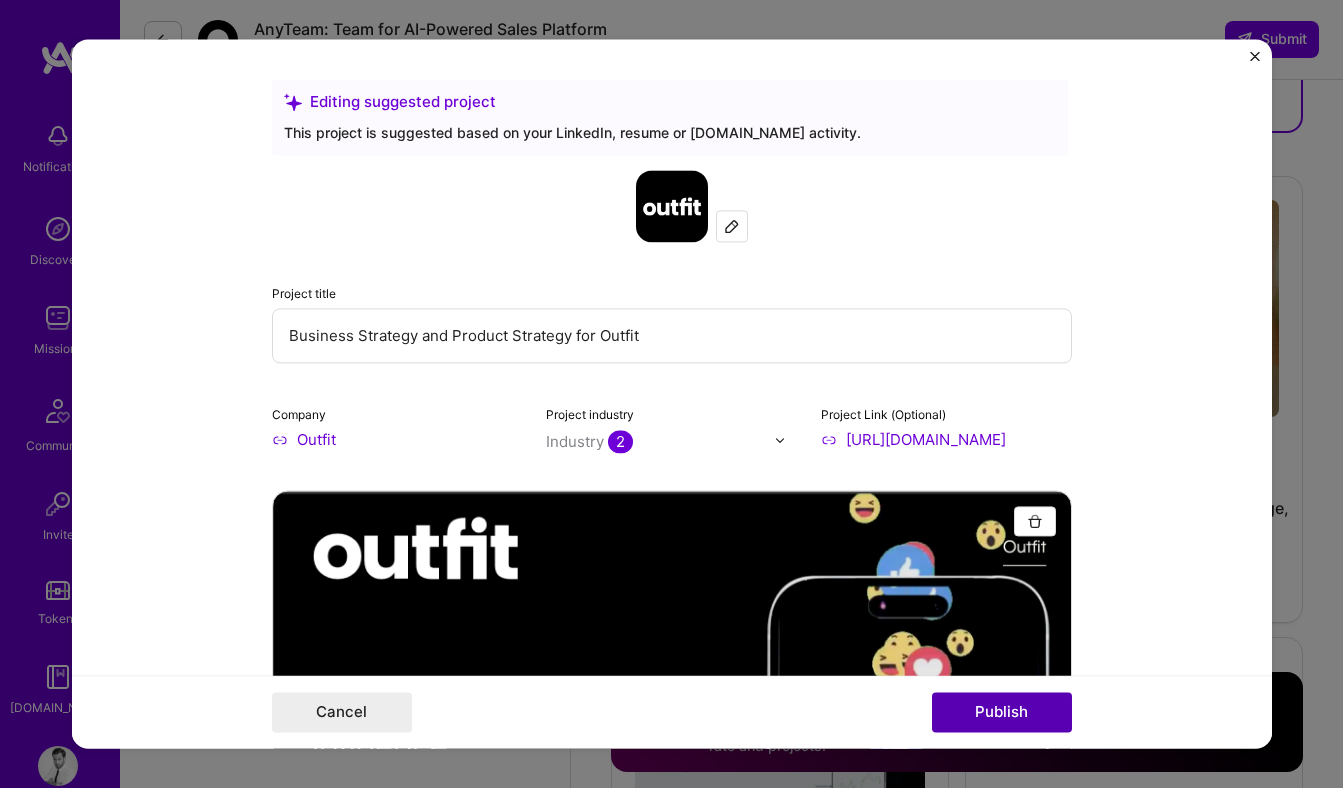 click on "Publish" at bounding box center [1002, 713] 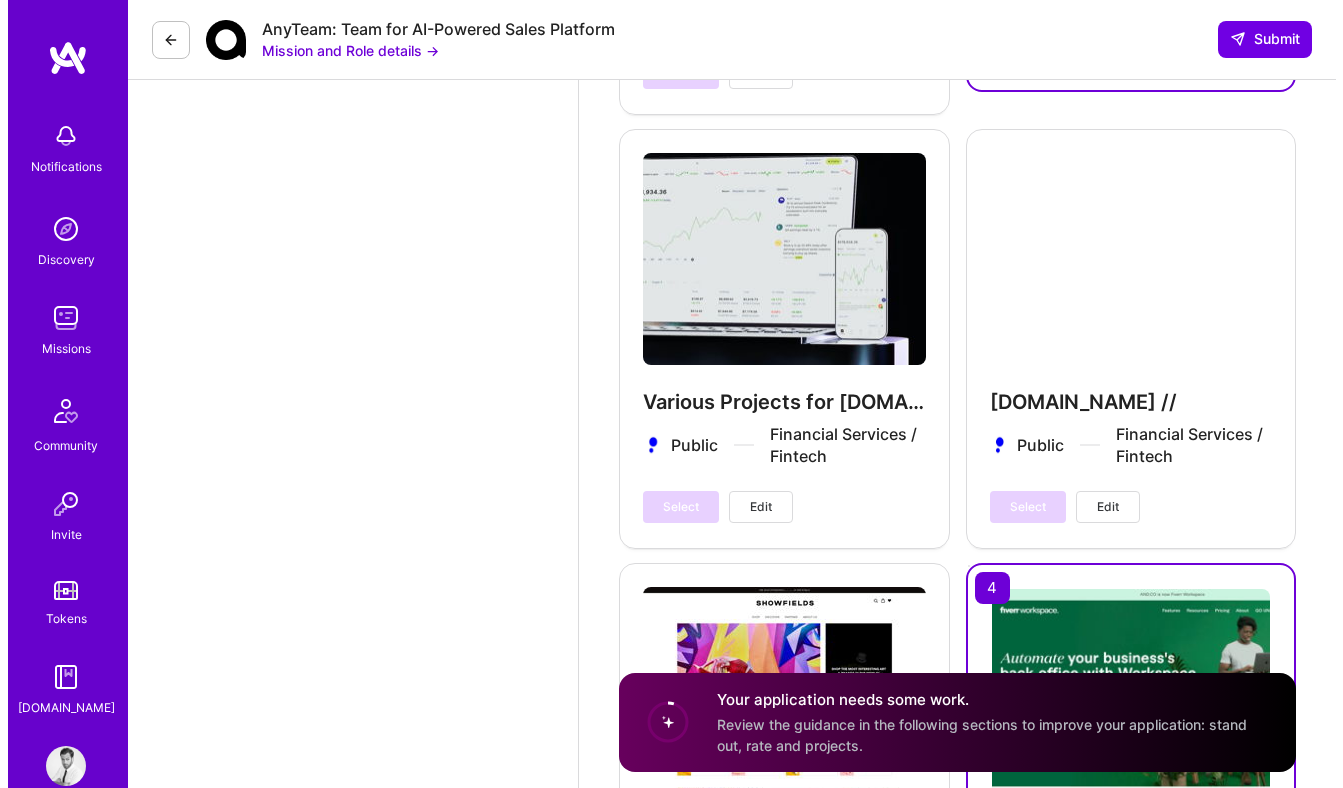 scroll, scrollTop: 3487, scrollLeft: 0, axis: vertical 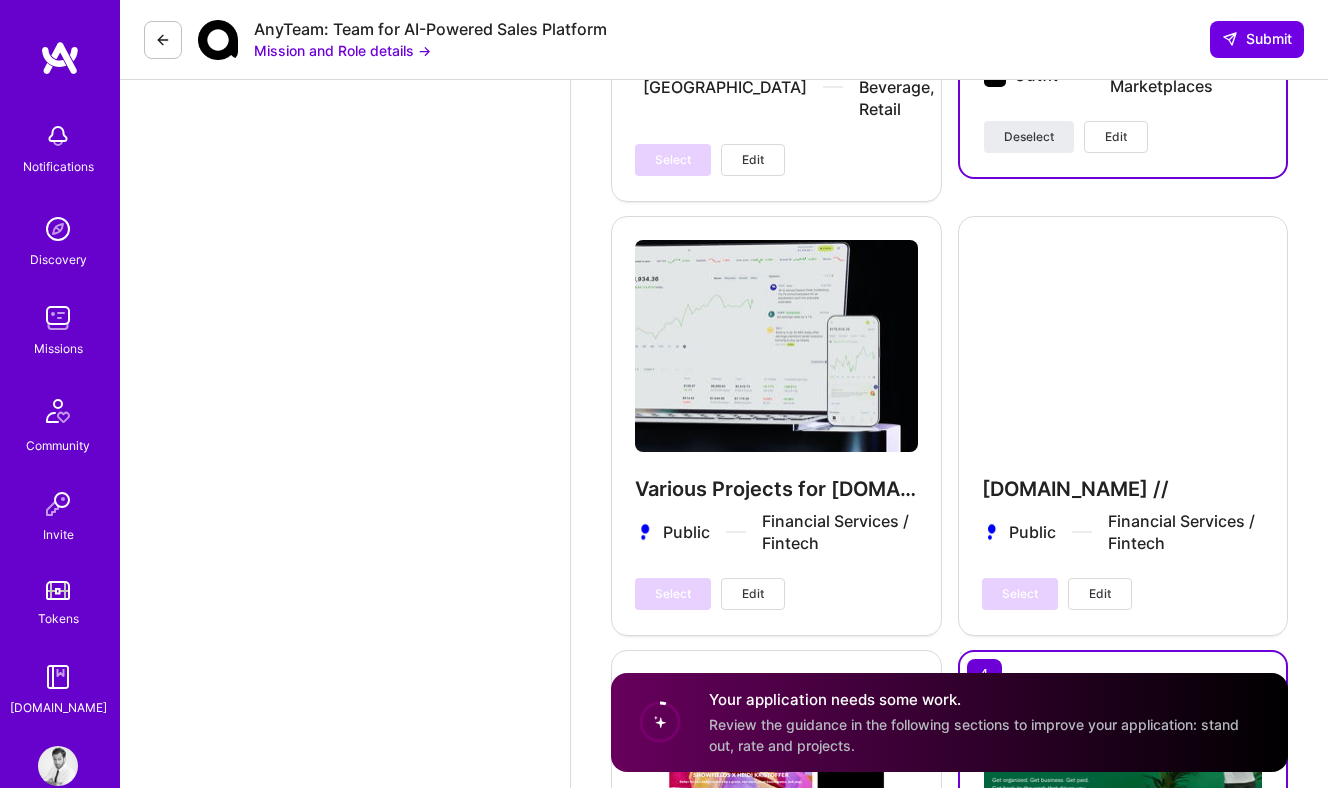 click on "Edit" at bounding box center [1100, 594] 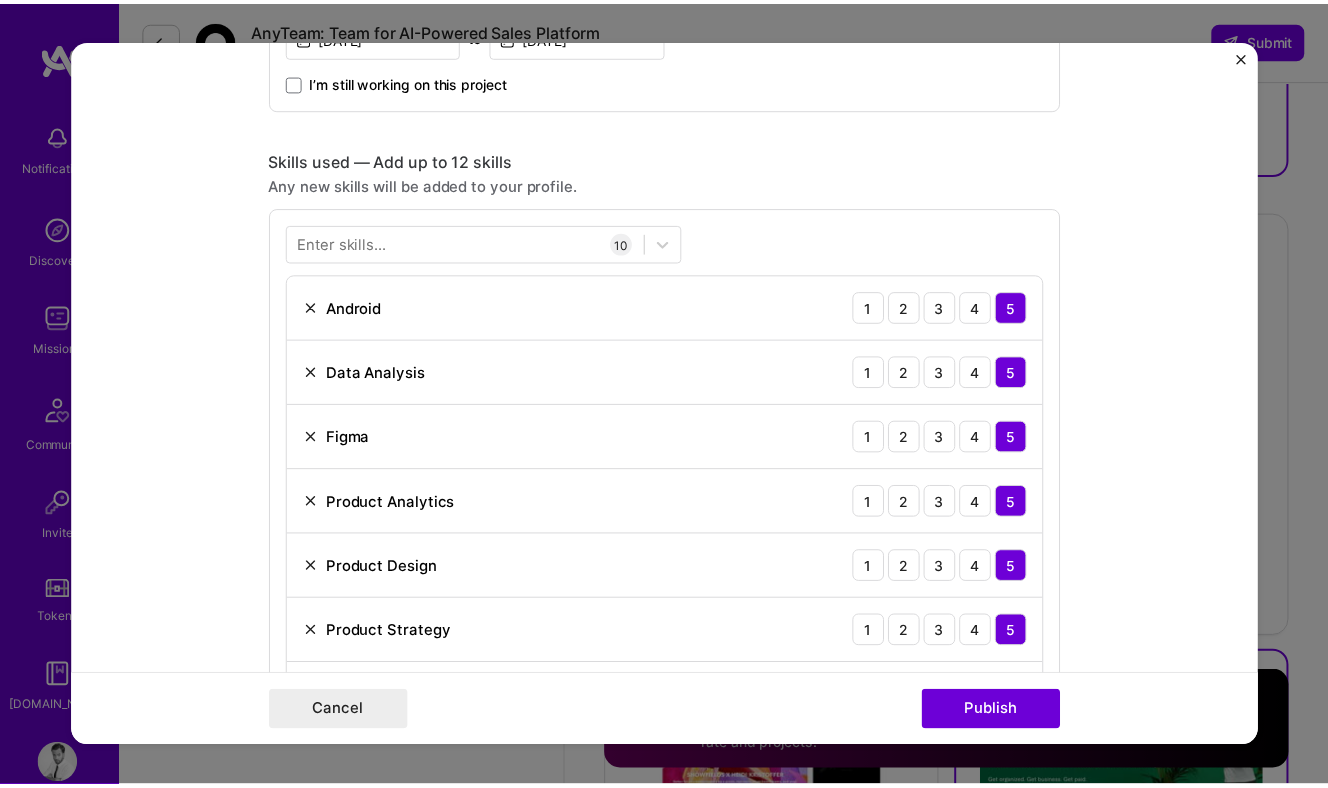 scroll, scrollTop: 0, scrollLeft: 0, axis: both 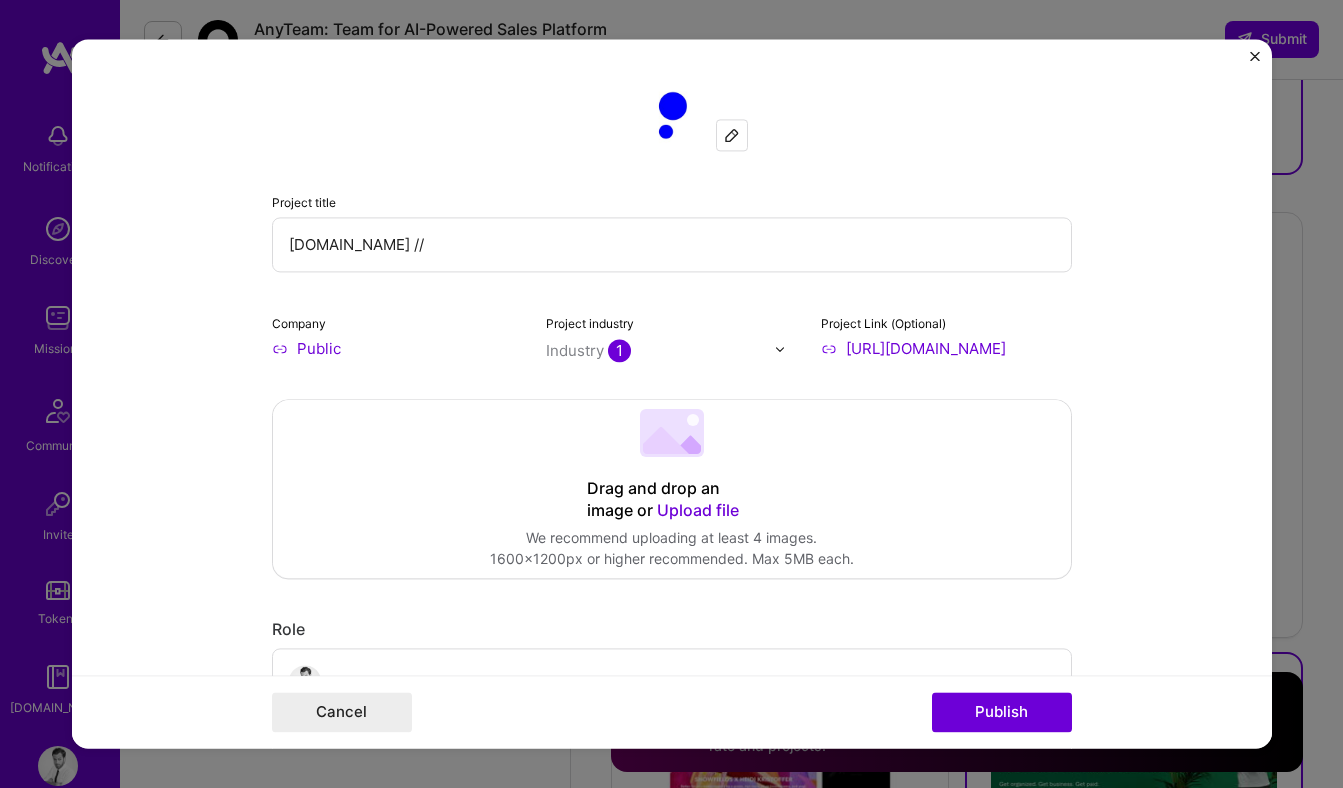 click at bounding box center (1255, 56) 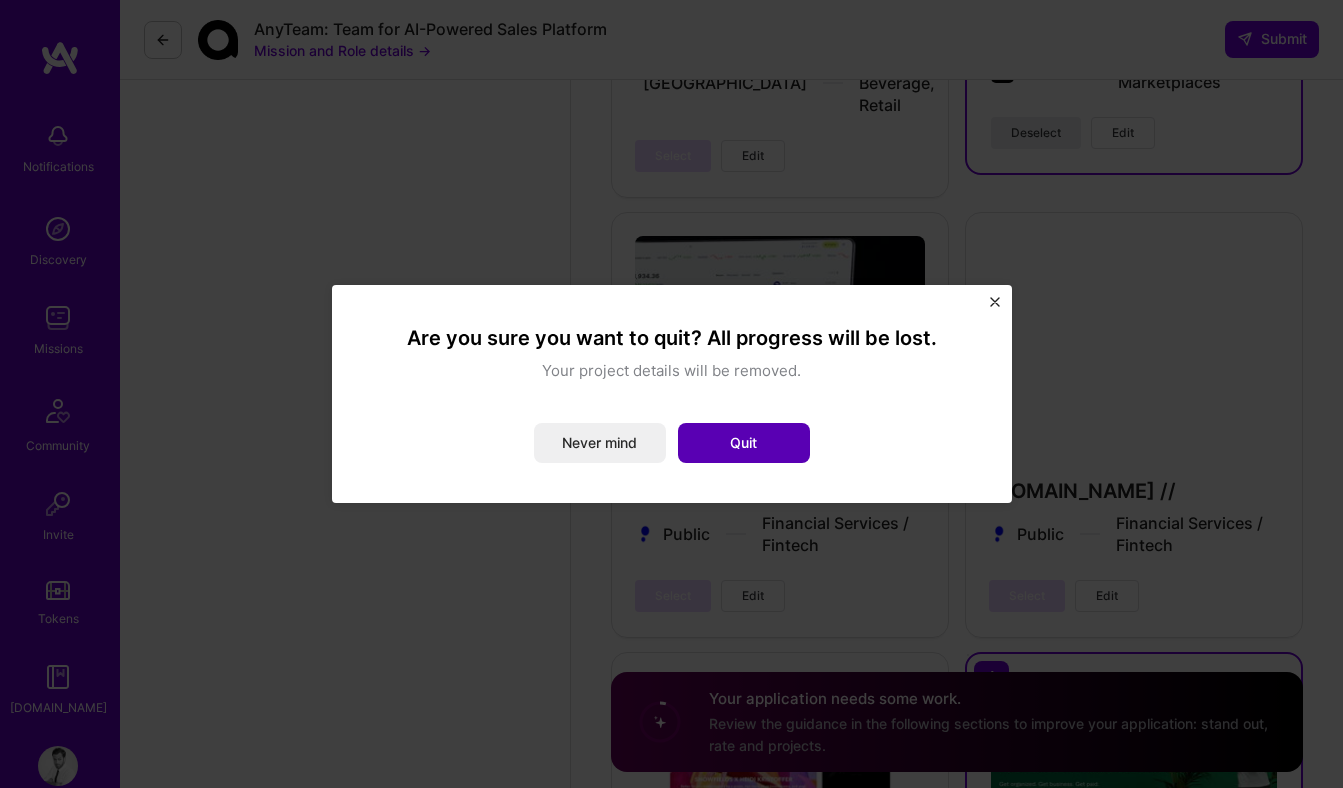 click on "Quit" at bounding box center (744, 443) 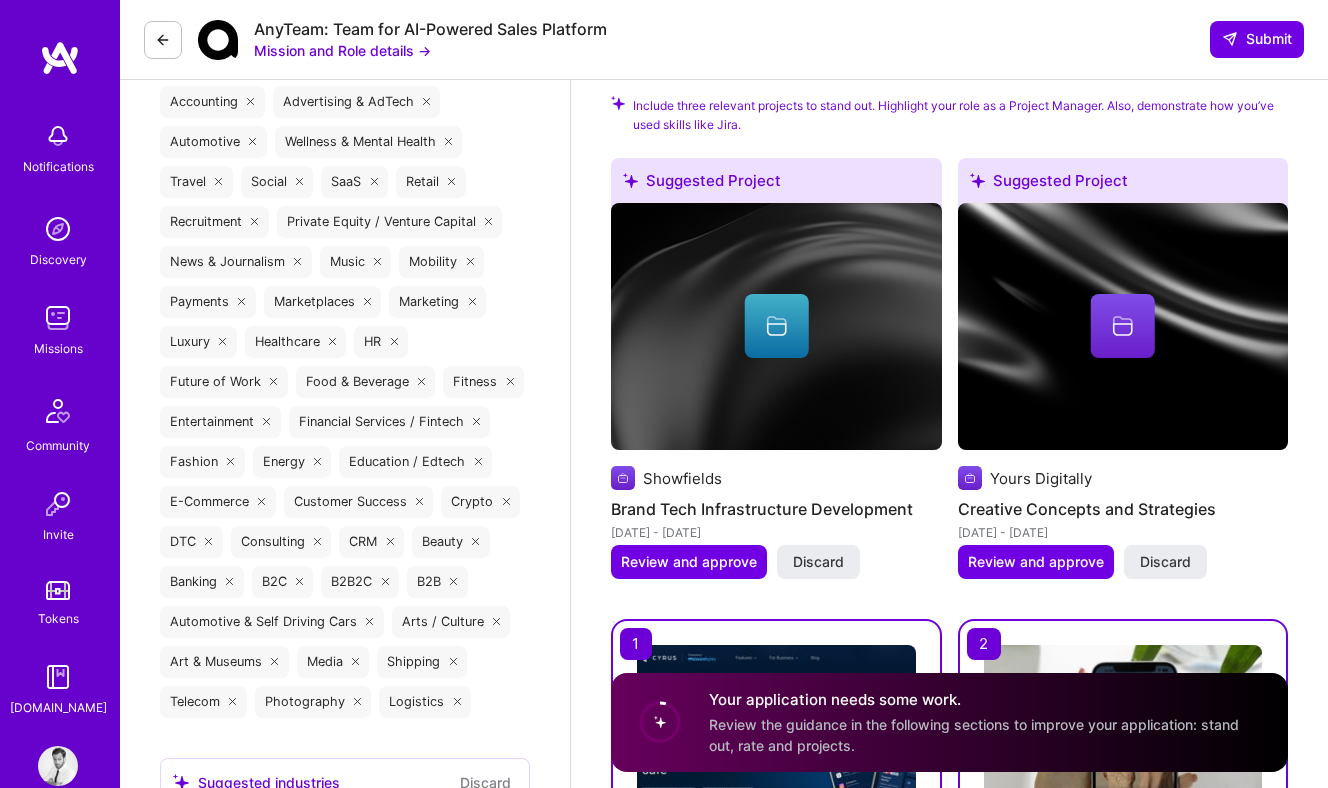 scroll, scrollTop: 2297, scrollLeft: 0, axis: vertical 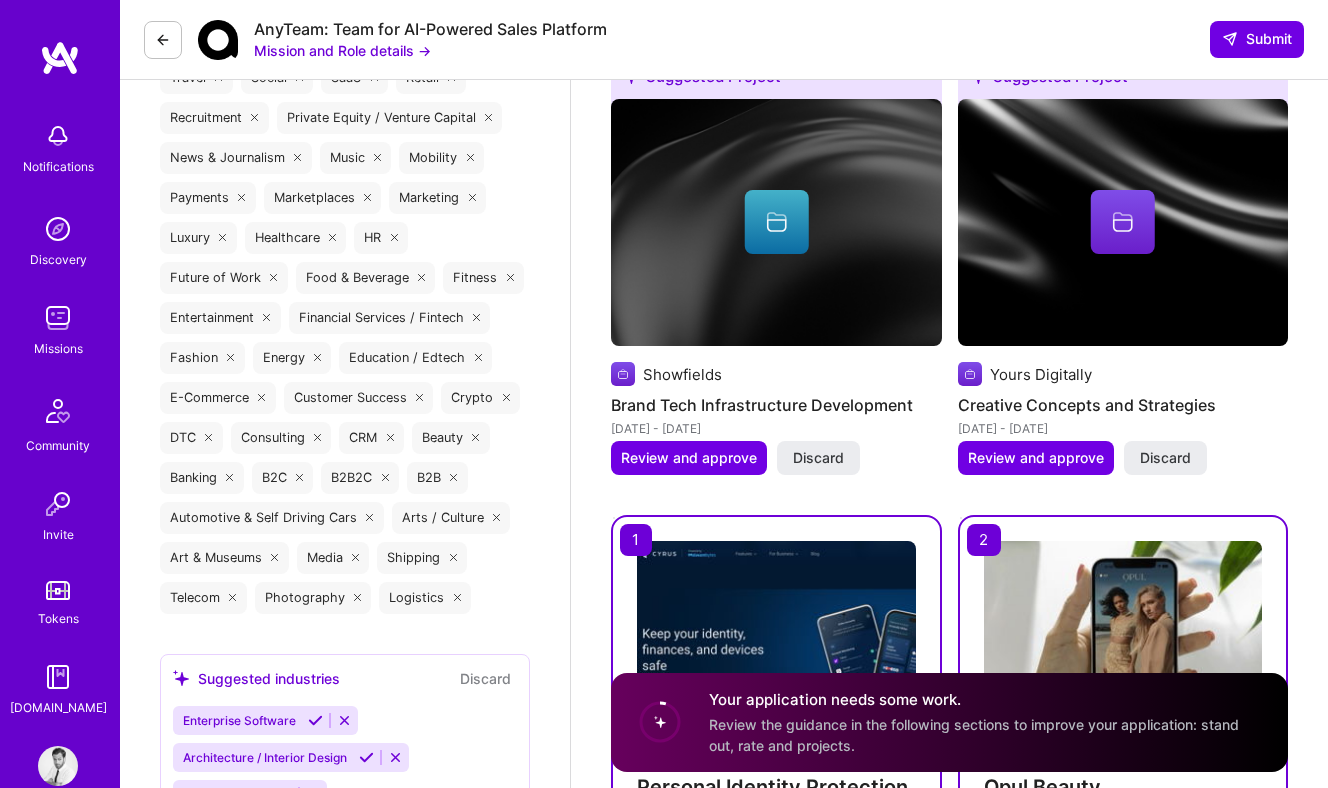 click on "Brand Tech Infrastructure Development" at bounding box center (776, 405) 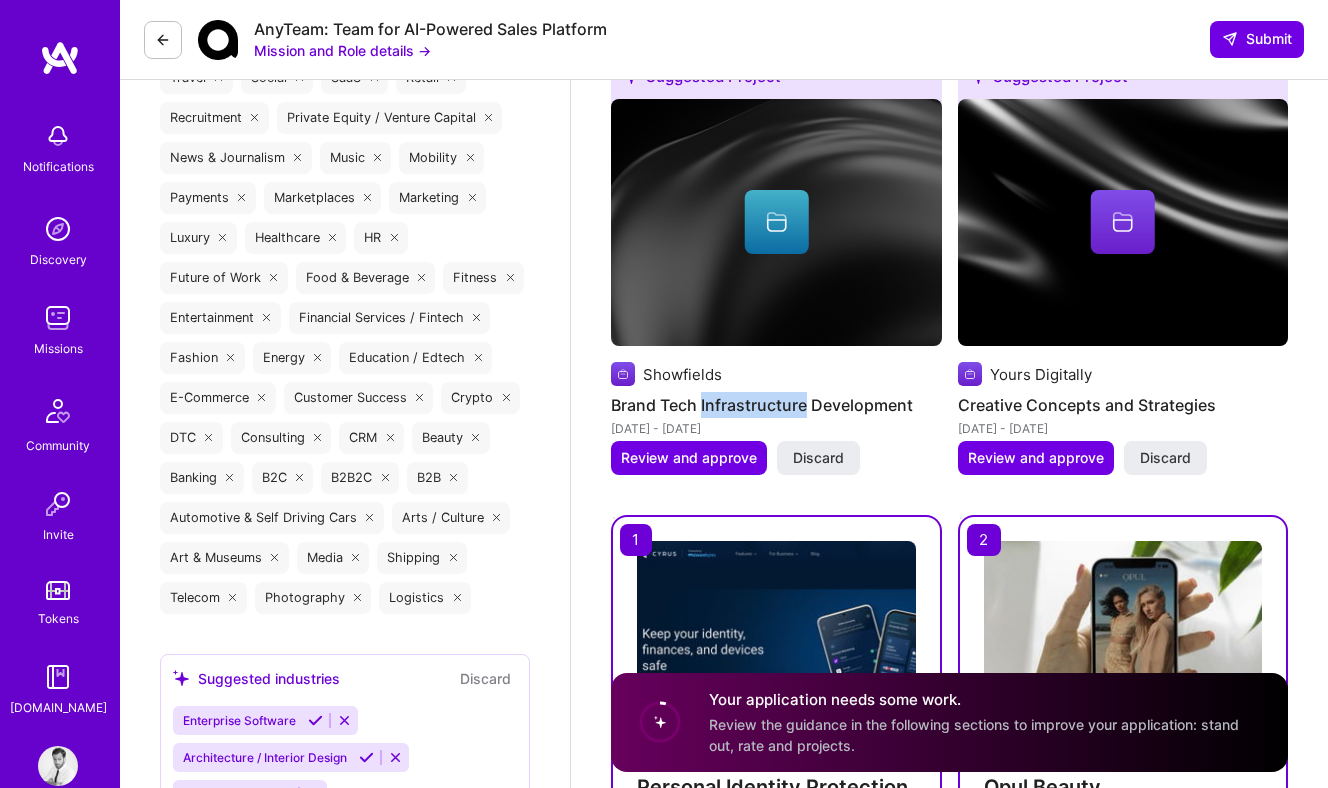 click on "Brand Tech Infrastructure Development" at bounding box center (776, 405) 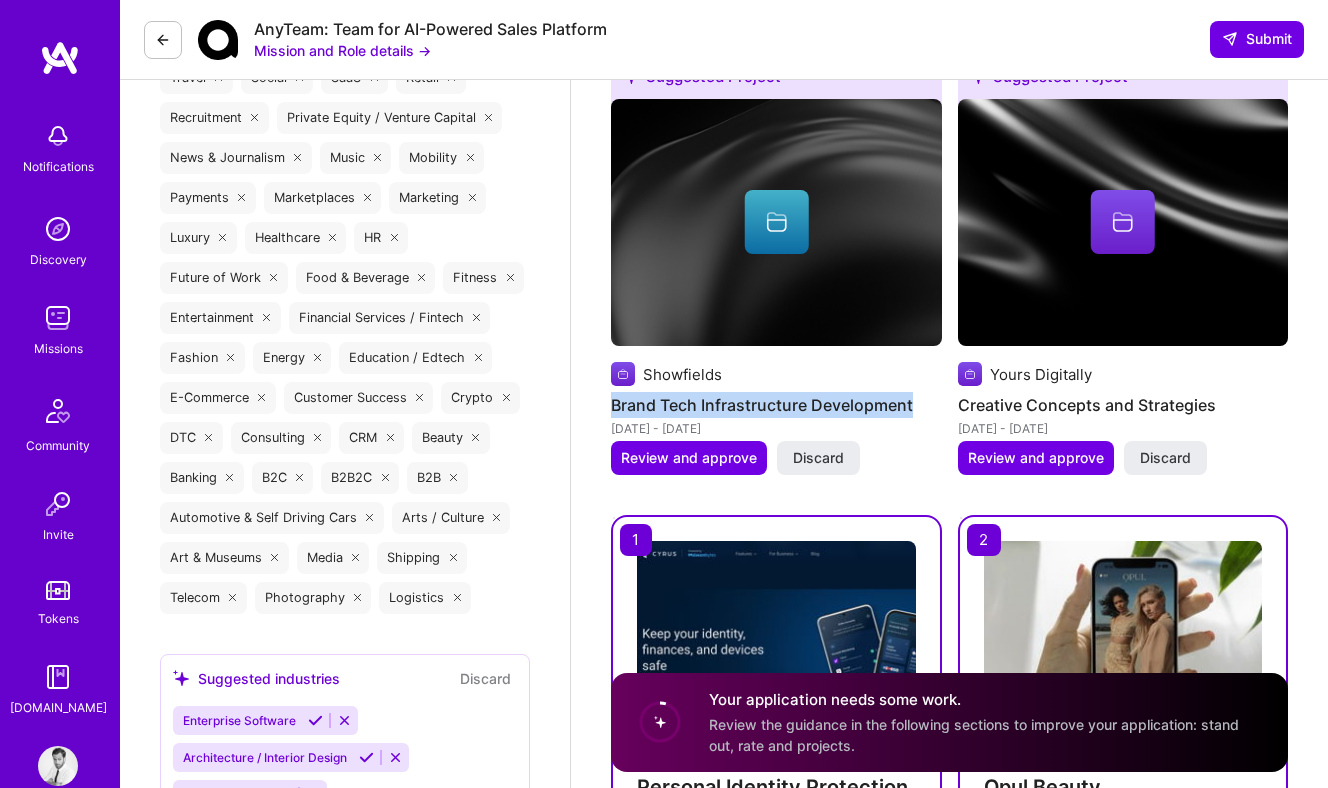 click on "Brand Tech Infrastructure Development" at bounding box center [776, 405] 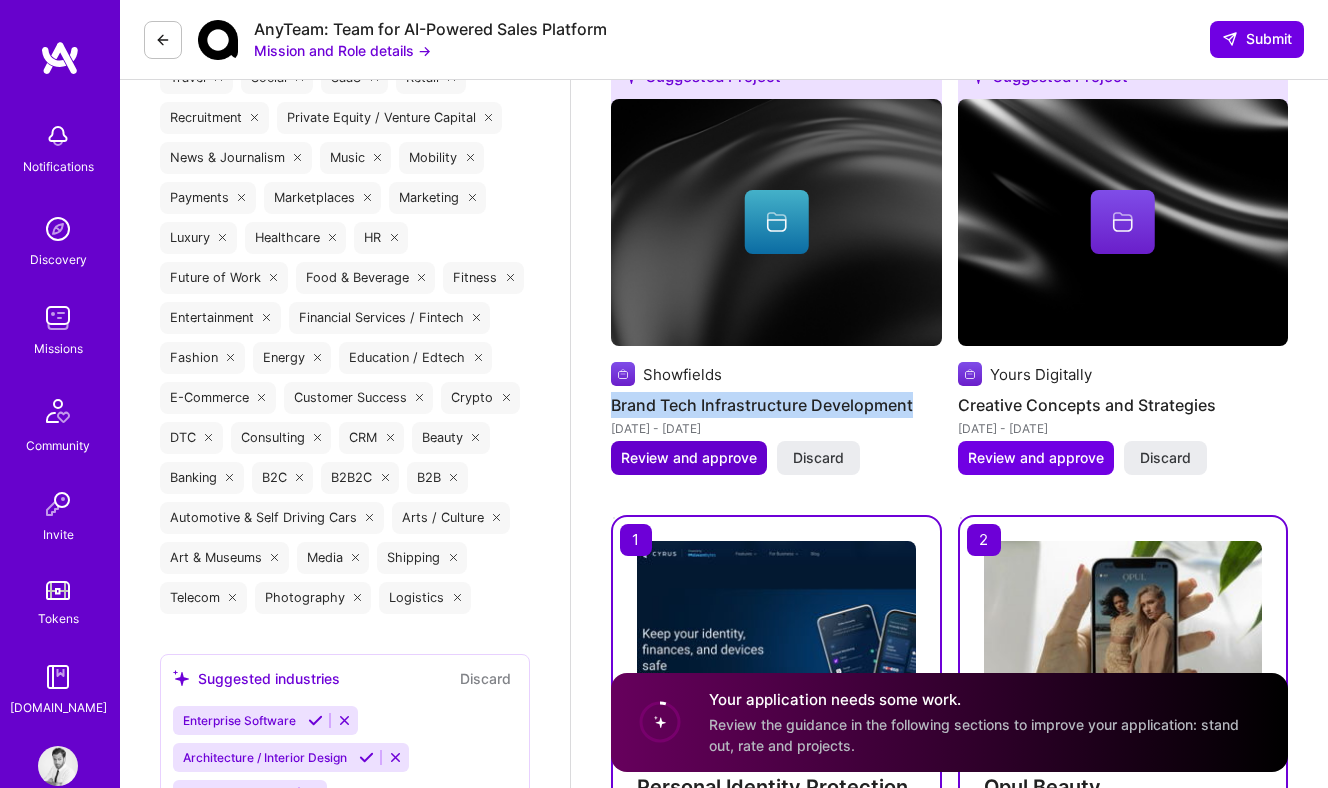 click on "Review and approve" at bounding box center [689, 458] 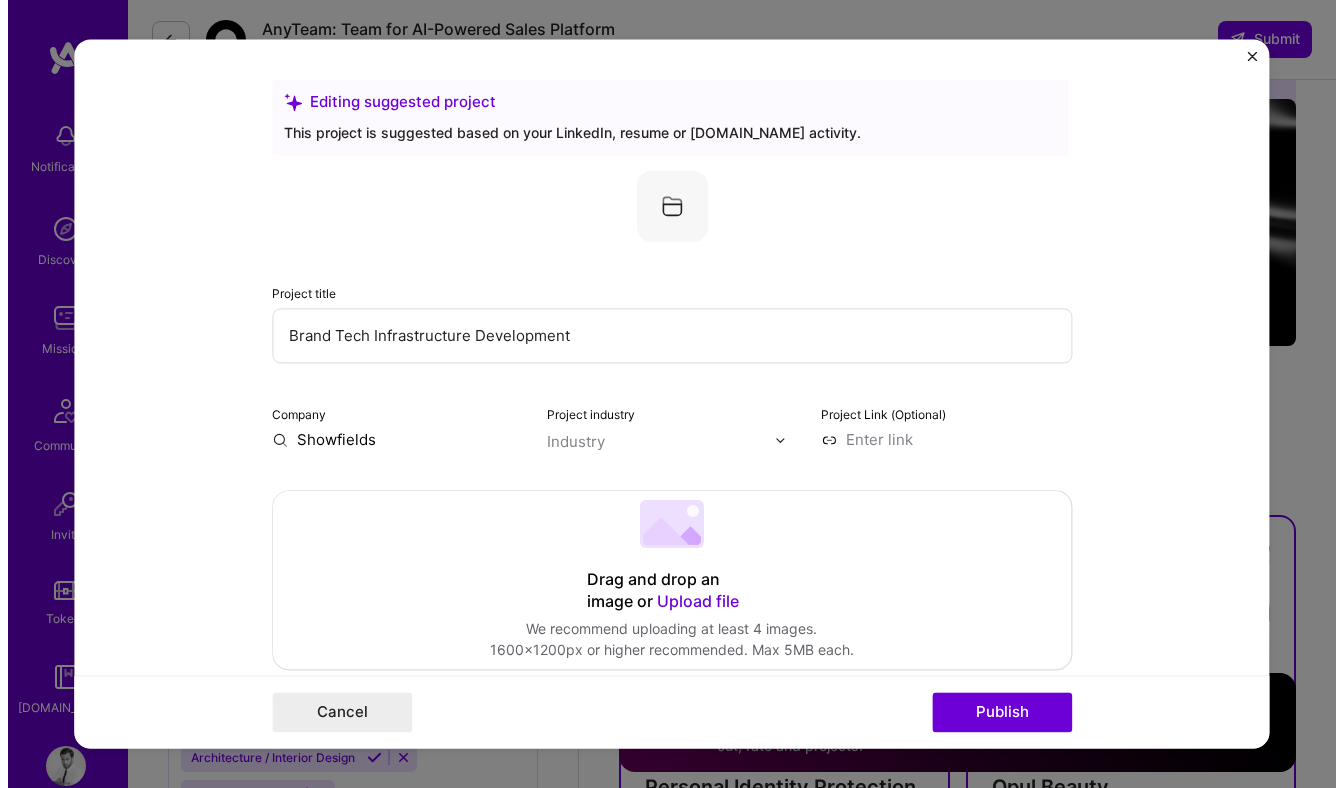 scroll, scrollTop: 2287, scrollLeft: 0, axis: vertical 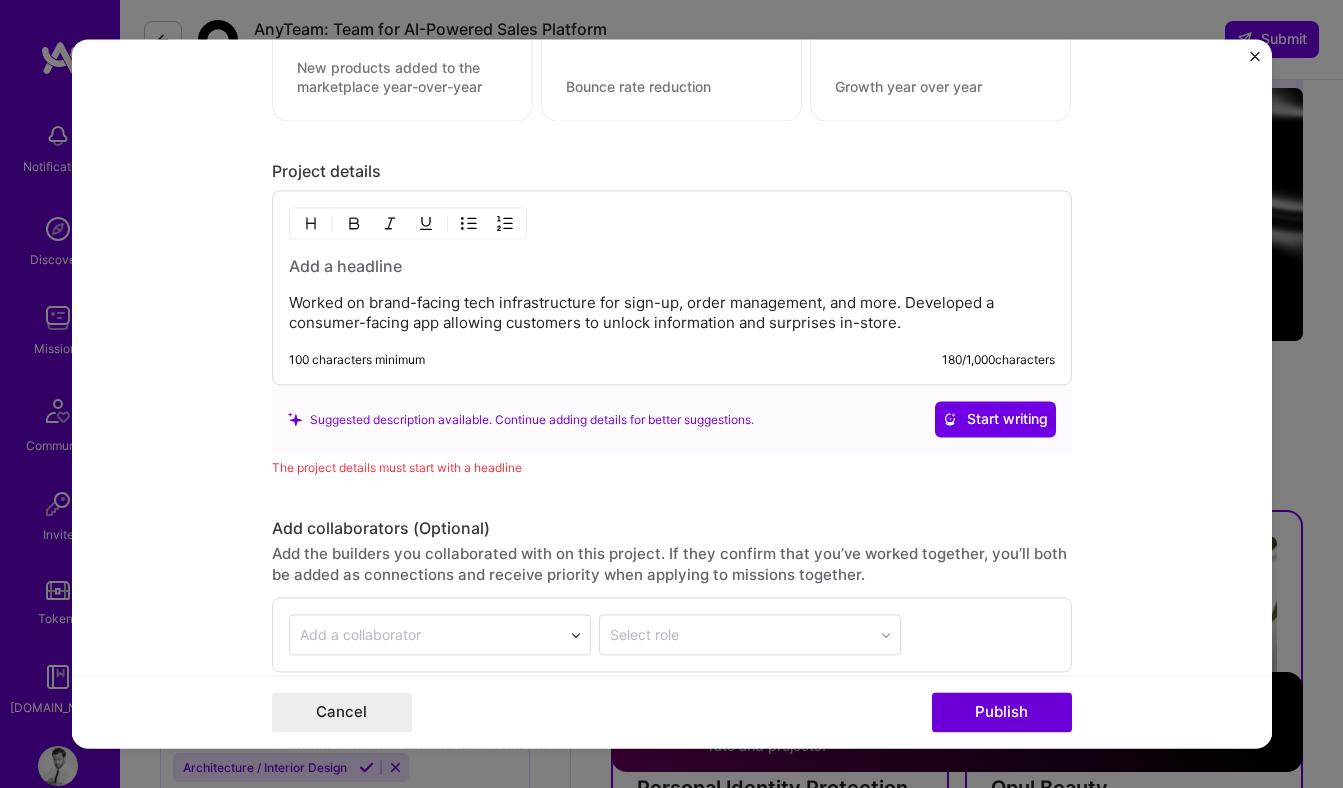 click on "Worked on brand-facing tech infrastructure for sign-up, order management, and more. Developed a consumer-facing app allowing customers to unlock information and surprises in-store." at bounding box center (672, 314) 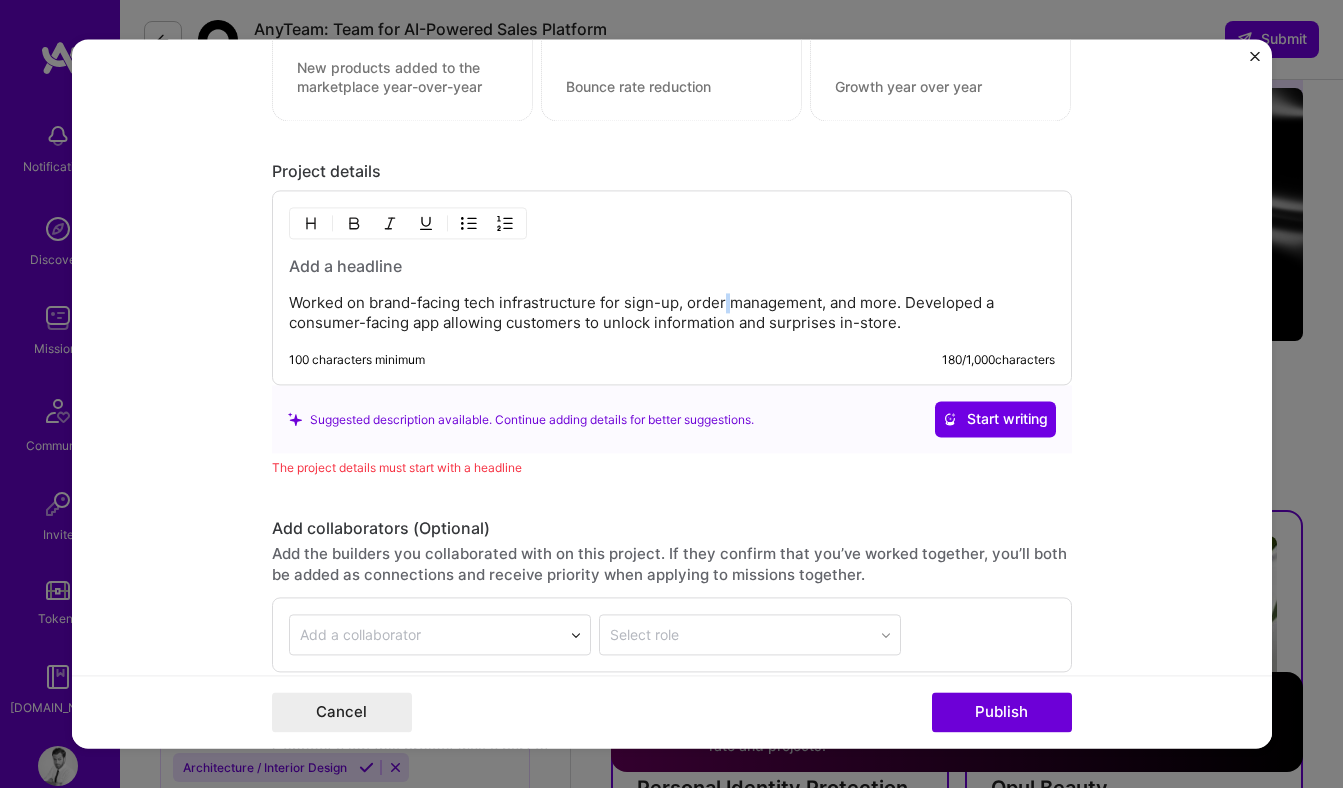 click on "Worked on brand-facing tech infrastructure for sign-up, order management, and more. Developed a consumer-facing app allowing customers to unlock information and surprises in-store." at bounding box center [672, 314] 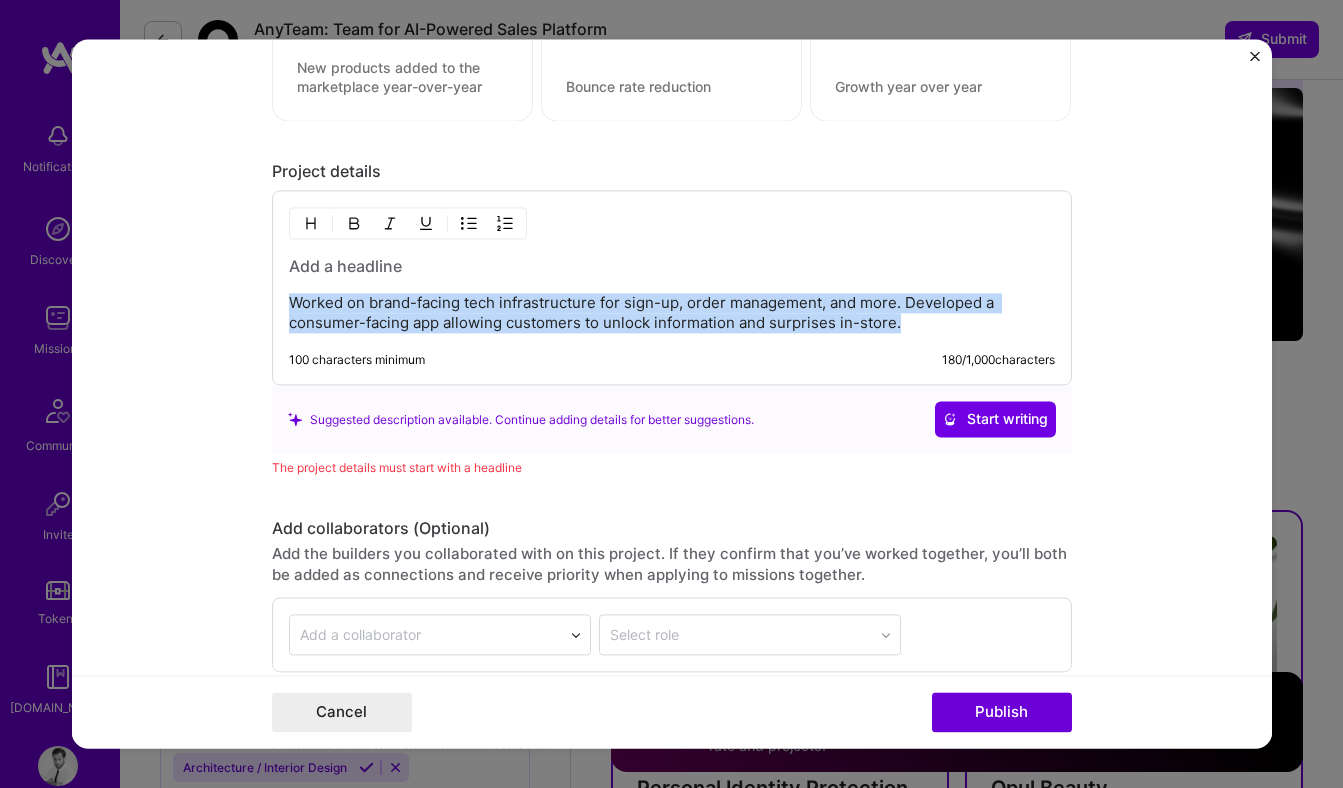 click on "Worked on brand-facing tech infrastructure for sign-up, order management, and more. Developed a consumer-facing app allowing customers to unlock information and surprises in-store." at bounding box center (672, 314) 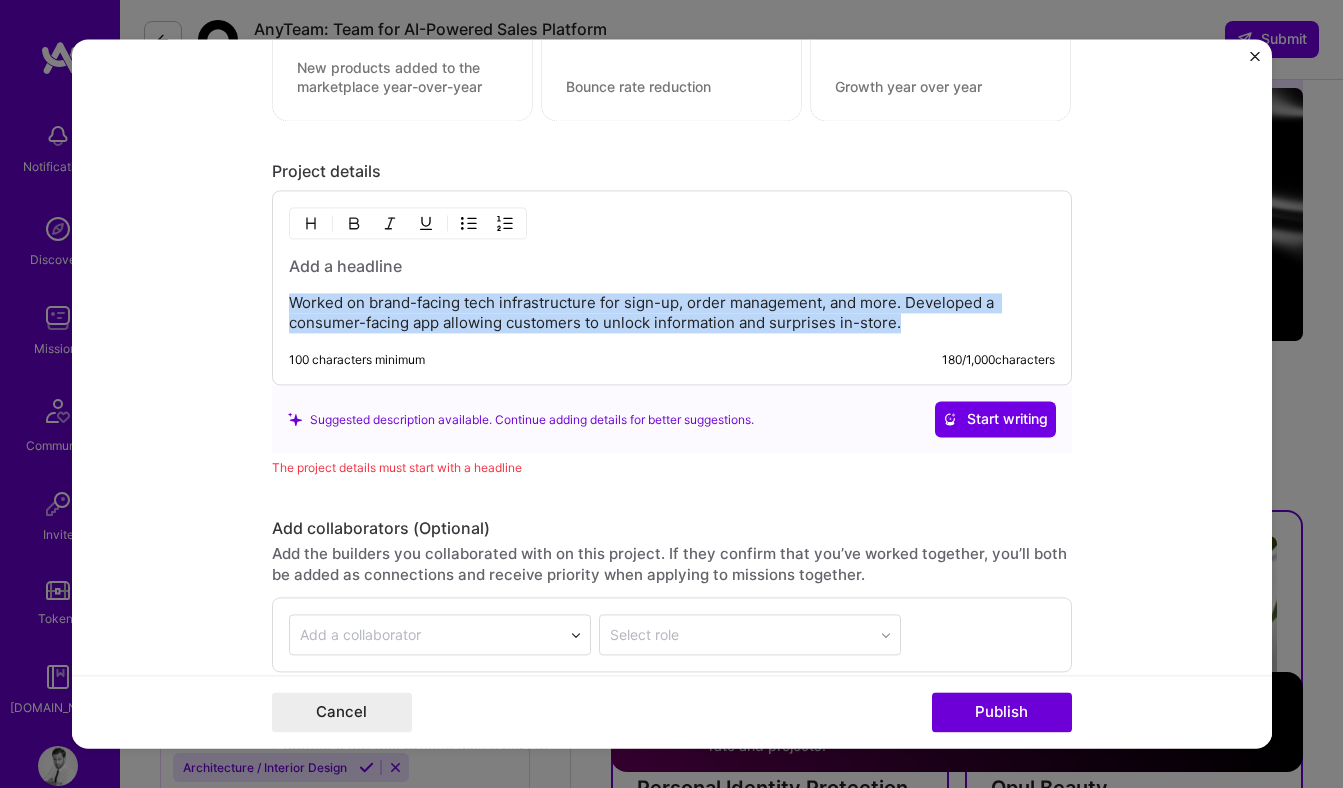 copy on "Worked on brand-facing tech infrastructure for sign-up, order management, and more. Developed a consumer-facing app allowing customers to unlock information and surprises in-store." 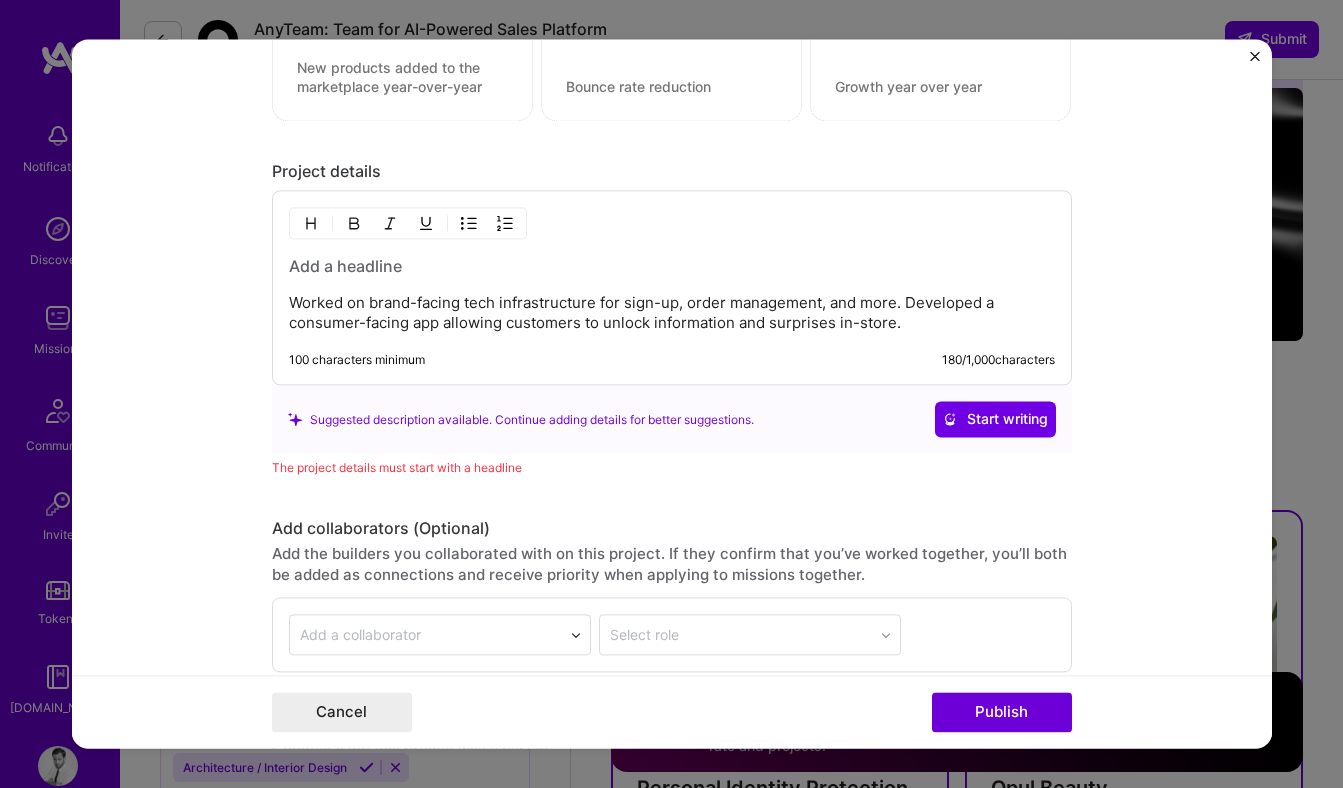 click on "Editing suggested project This project is suggested based on your LinkedIn, resume or A.Team activity. Project title Brand Tech Infrastructure Development Company Showfields
Project industry Industry Project Link (Optional)
Drag and drop an image or   Upload file Upload file We recommend uploading at least 4 images. 1600x1200px or higher recommended. Max 5MB each. Role Consultant Select role type Mar, 2020
to May, 2021
I’m still working on this project Skills used — Add up to 12 skills Any new skills will be added to your profile. Enter skills... 4 Mobile Analytics 1 2 3 4 5 Product Design 1 2 3 4 5 SEO 1 2 3 4 5 UX/UI 1 2 3 4 5 Did this role require you to manage team members? (Optional) Yes, I managed — team members. Were you involved from inception to launch (0  ->  1)? (Optional) Zero to one is creation and development of a unique product from the ground up. Project details" at bounding box center [672, 393] 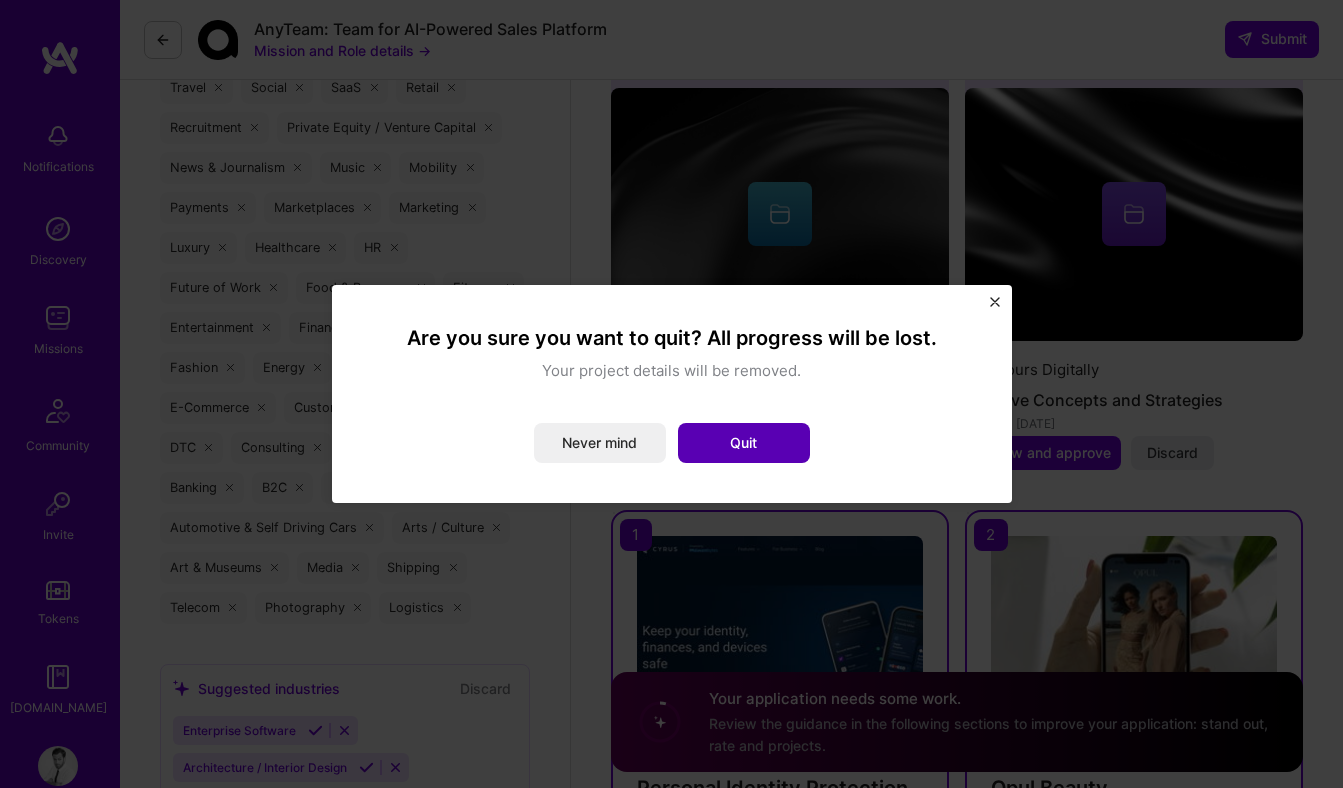click on "Quit" at bounding box center [744, 443] 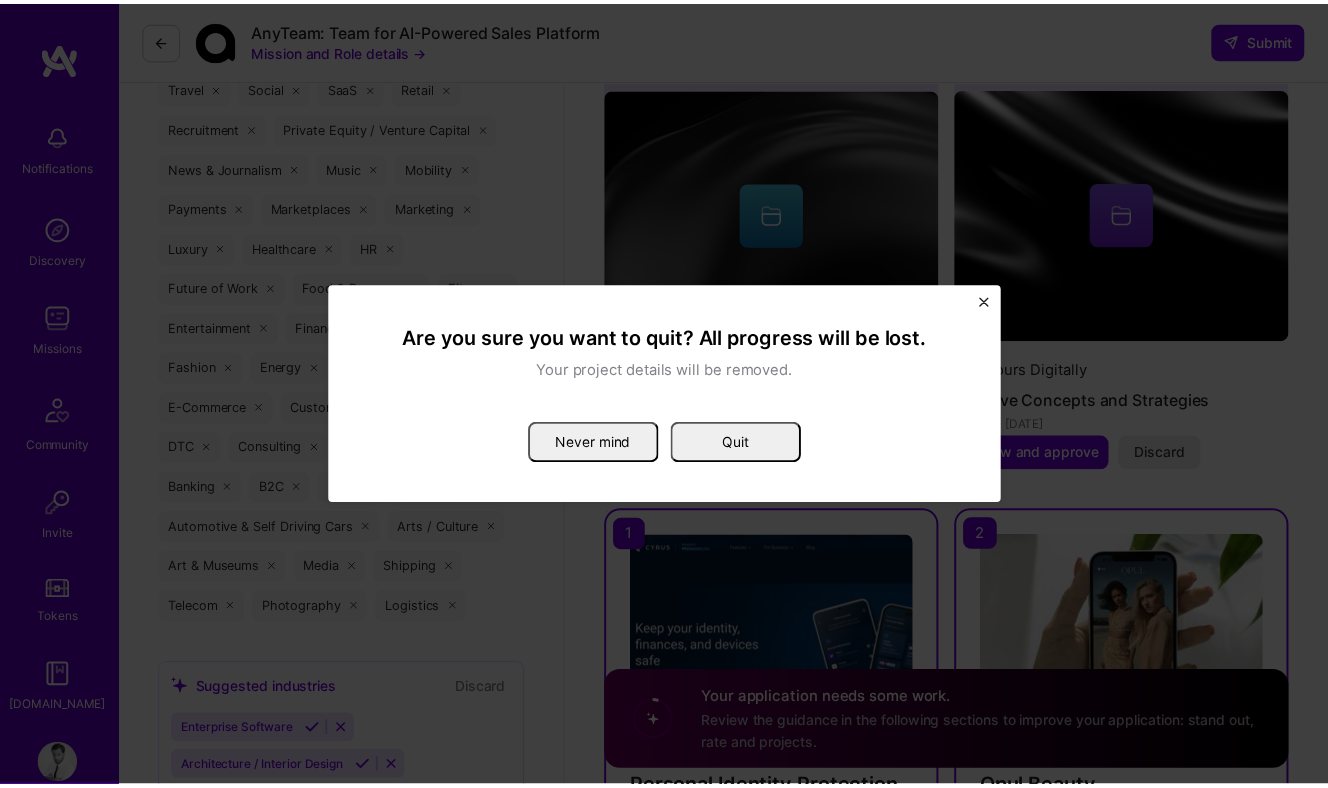 scroll, scrollTop: 2297, scrollLeft: 0, axis: vertical 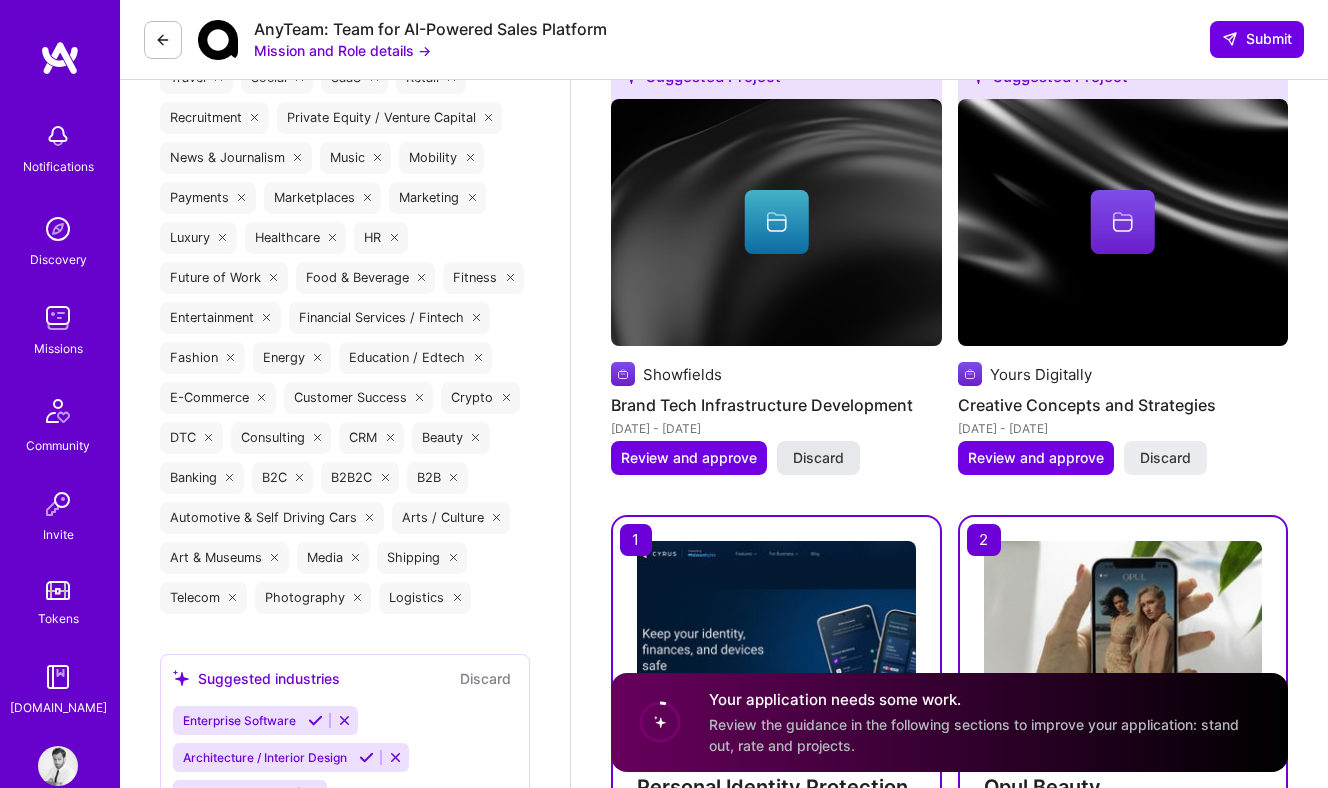 click on "Discard" at bounding box center [818, 458] 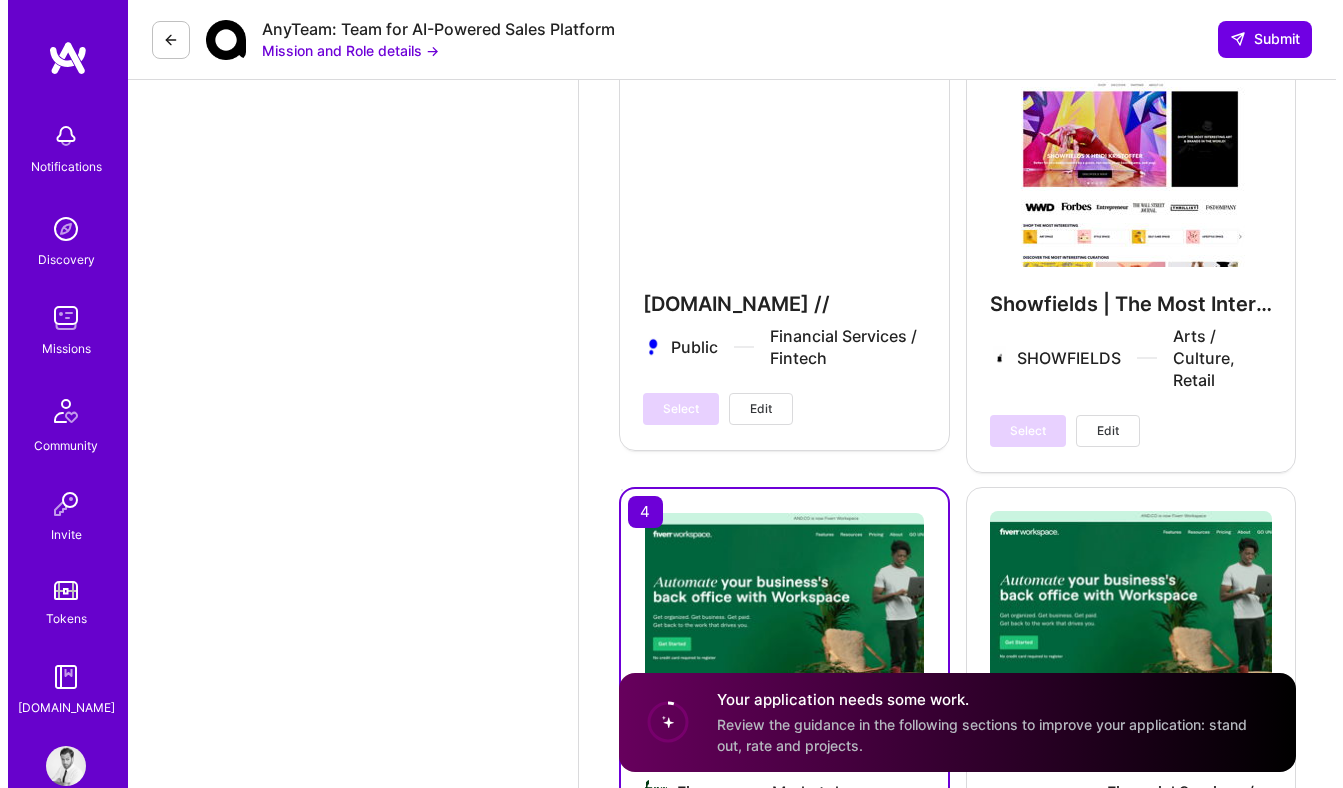 scroll, scrollTop: 3672, scrollLeft: 0, axis: vertical 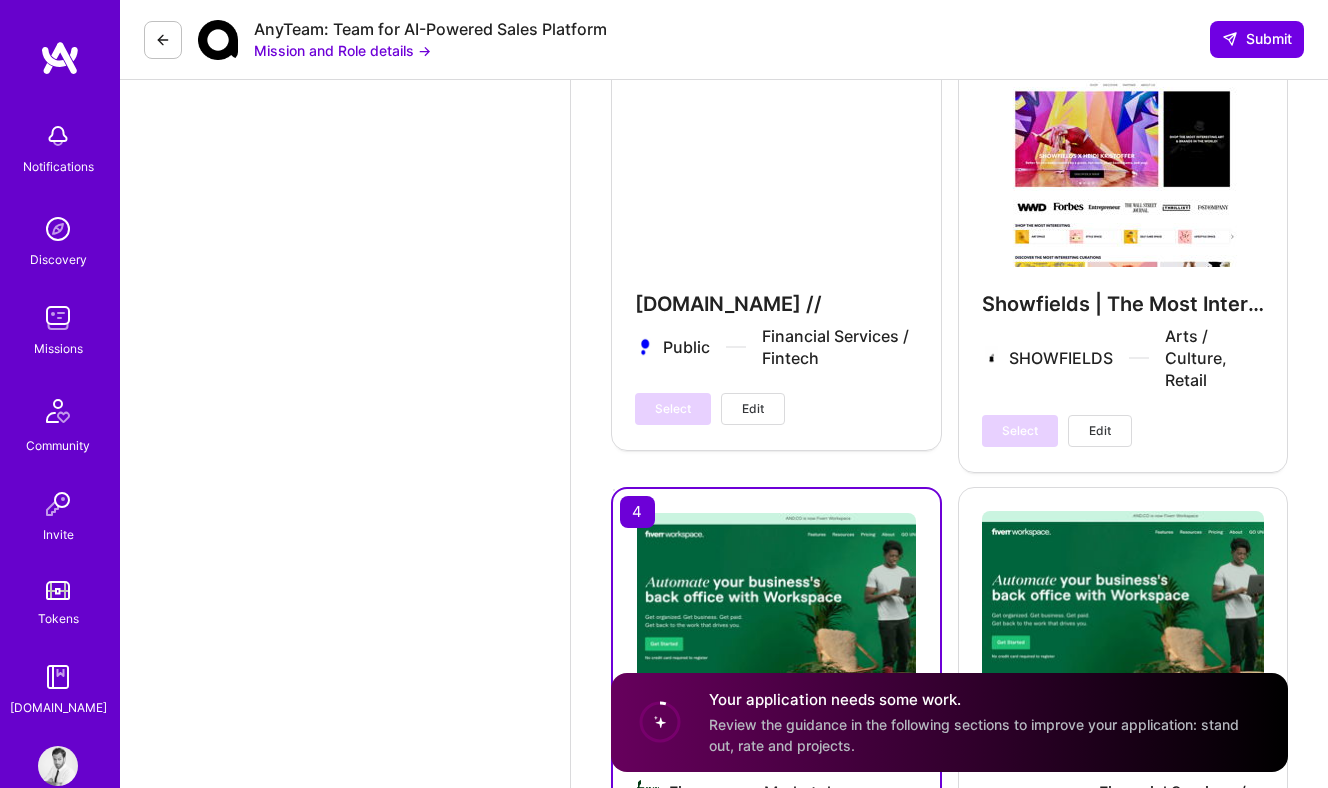 click on "Edit" at bounding box center (1100, 431) 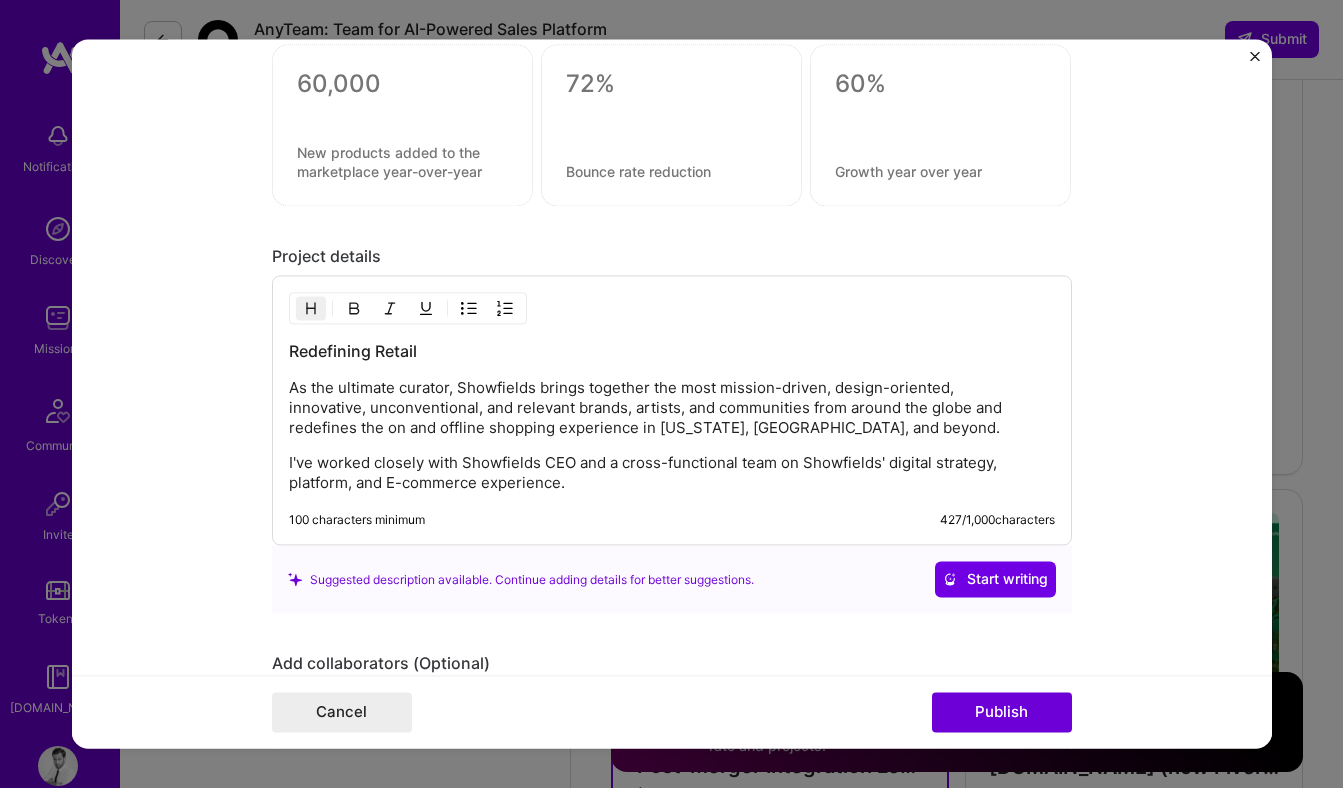 scroll, scrollTop: 2524, scrollLeft: 0, axis: vertical 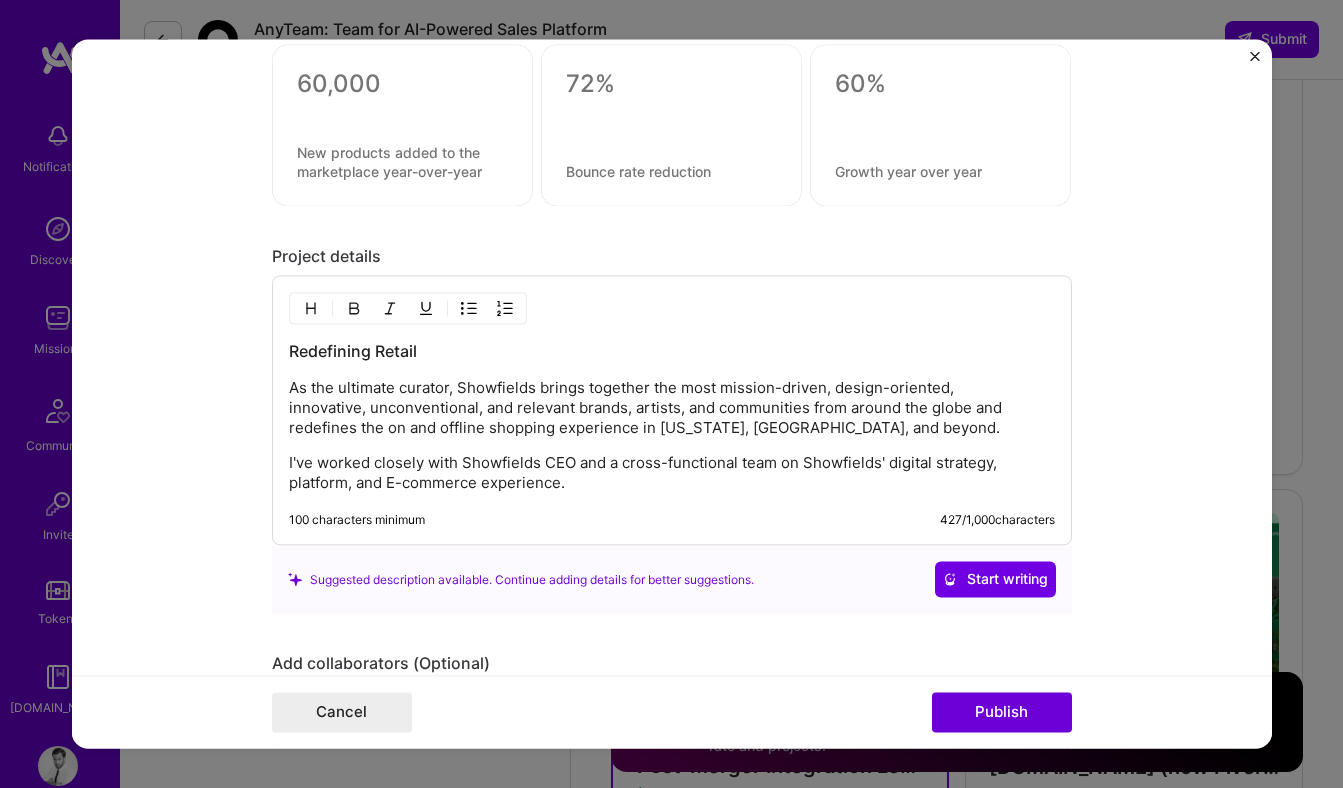 click on "I've worked closely with Showfields CEO and a cross-functional team on Showfields' digital strategy, platform, and E-commerce experience." at bounding box center (672, 474) 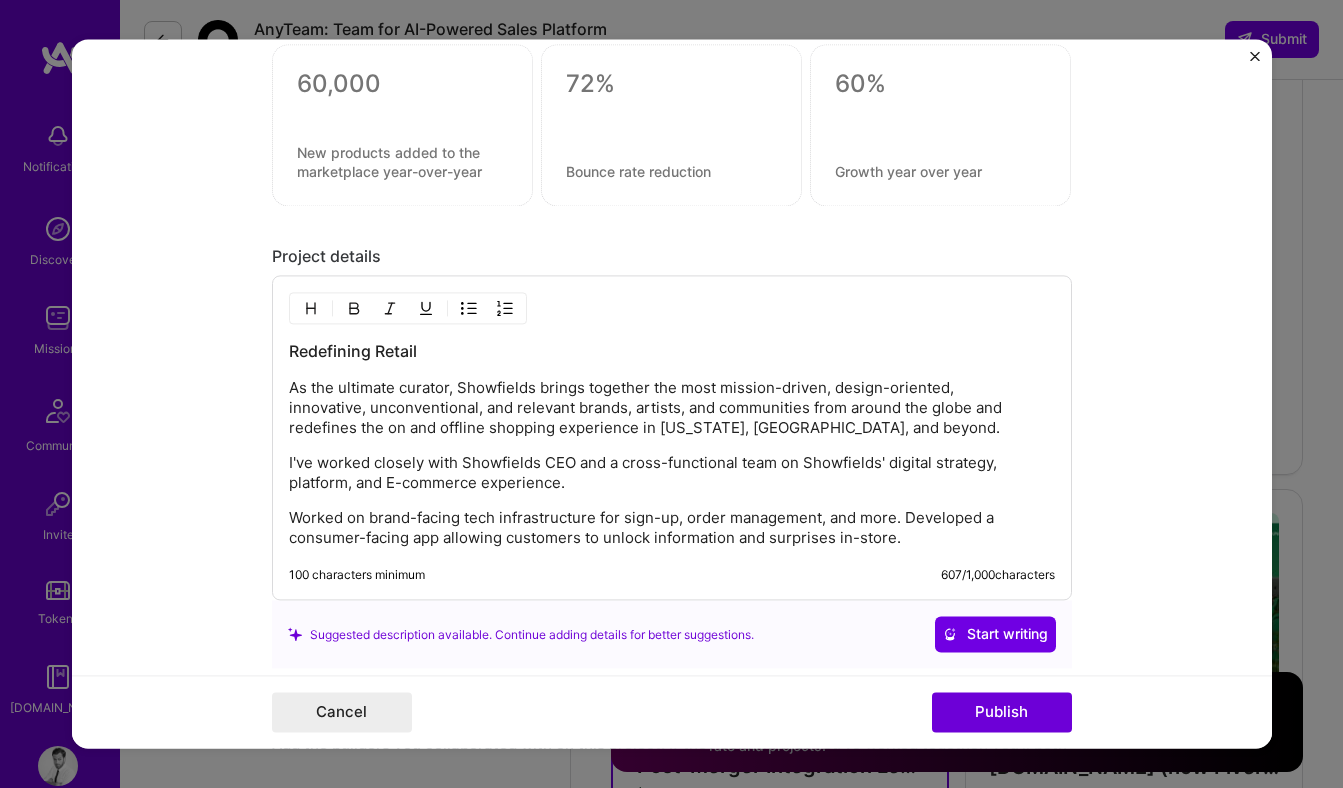 click on "Worked on brand-facing tech infrastructure for sign-up, order management, and more. Developed a consumer-facing app allowing customers to unlock information and surprises in-store." at bounding box center [672, 529] 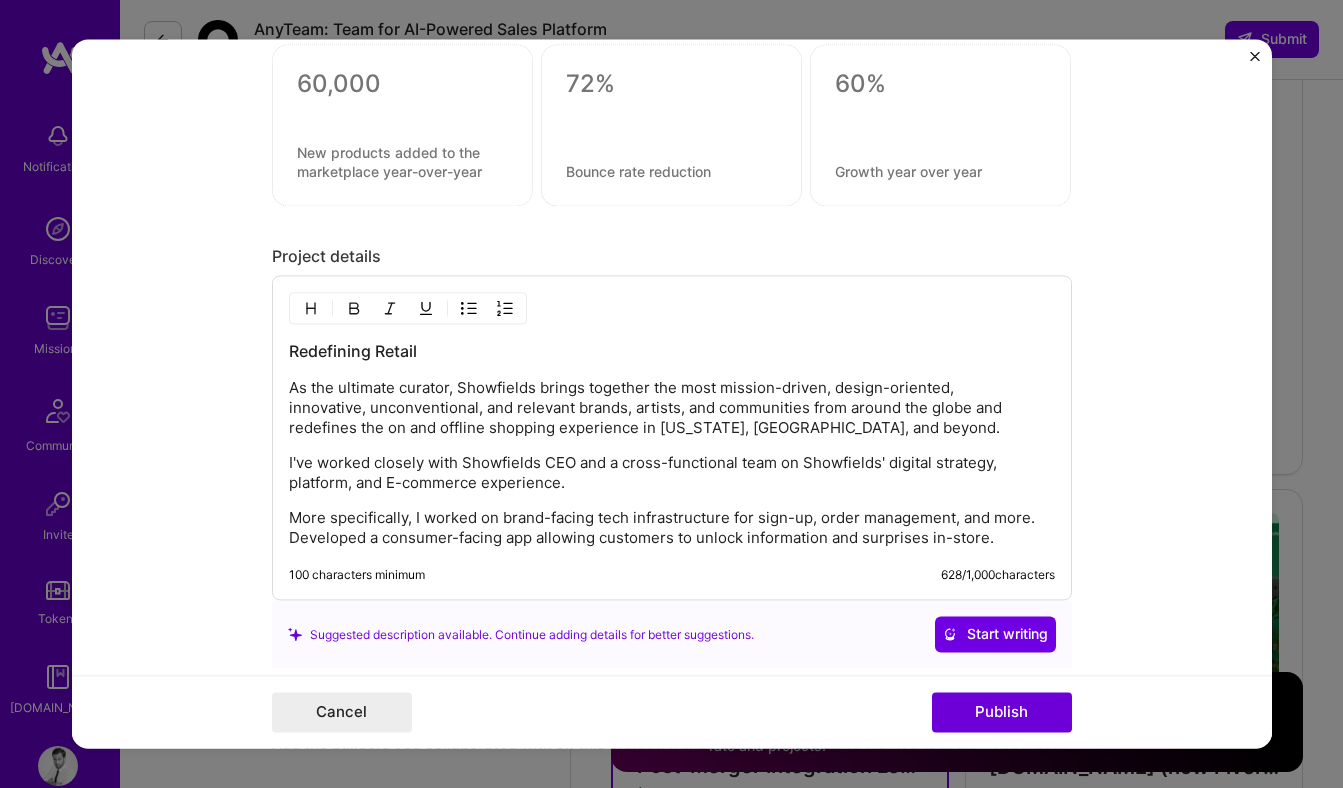 drag, startPoint x: 493, startPoint y: 517, endPoint x: 562, endPoint y: 549, distance: 76.05919 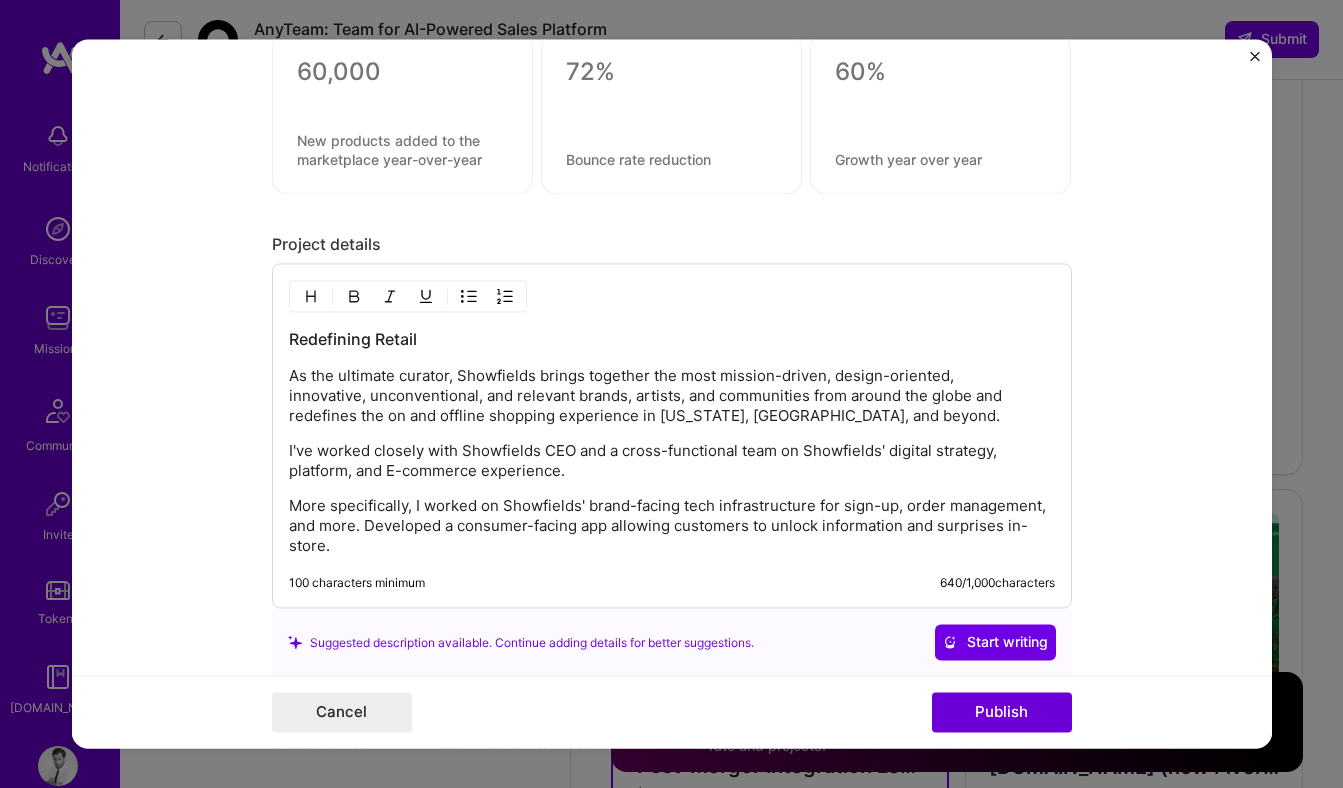 scroll, scrollTop: 2536, scrollLeft: 0, axis: vertical 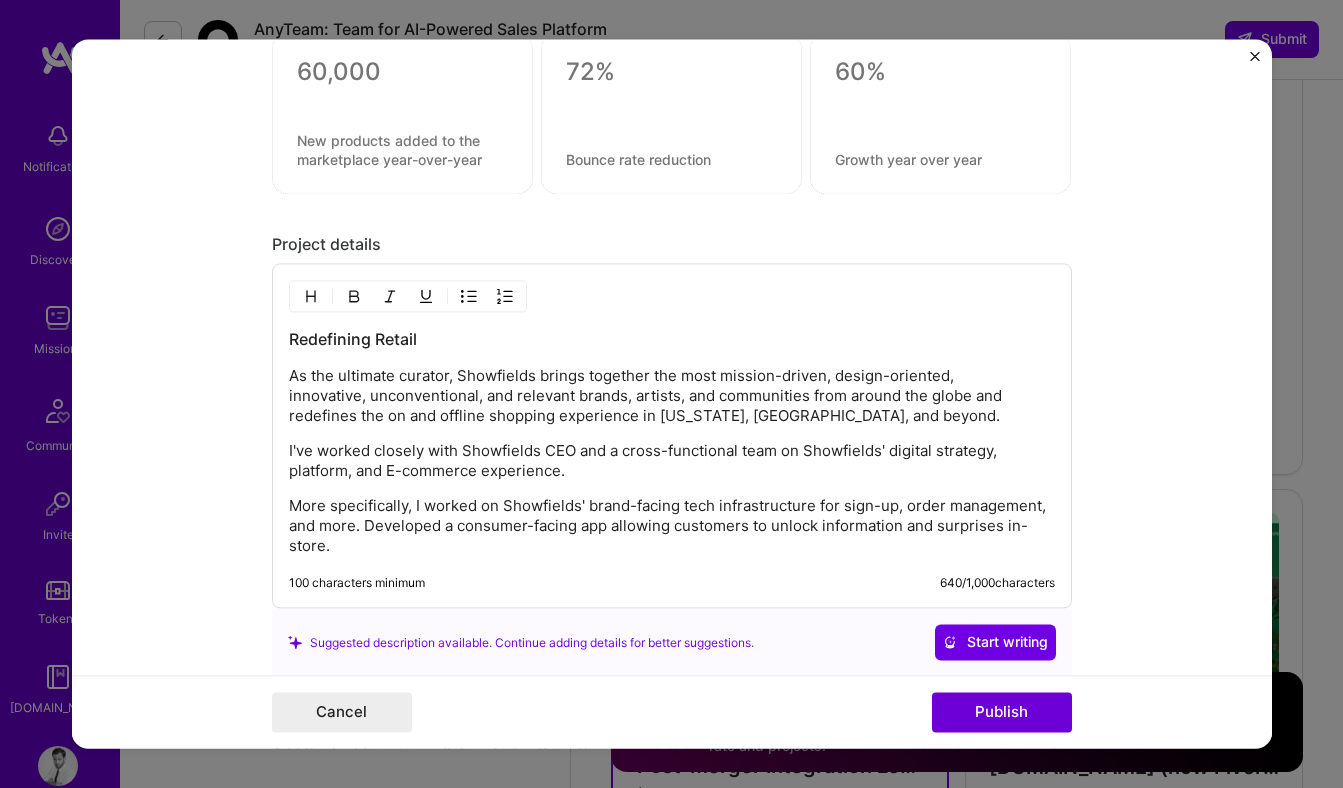 click on "More specifically, I worked on Showfields' brand-facing tech infrastructure for sign-up, order management, and more. Developed a consumer-facing app allowing customers to unlock information and surprises in-store." at bounding box center [672, 527] 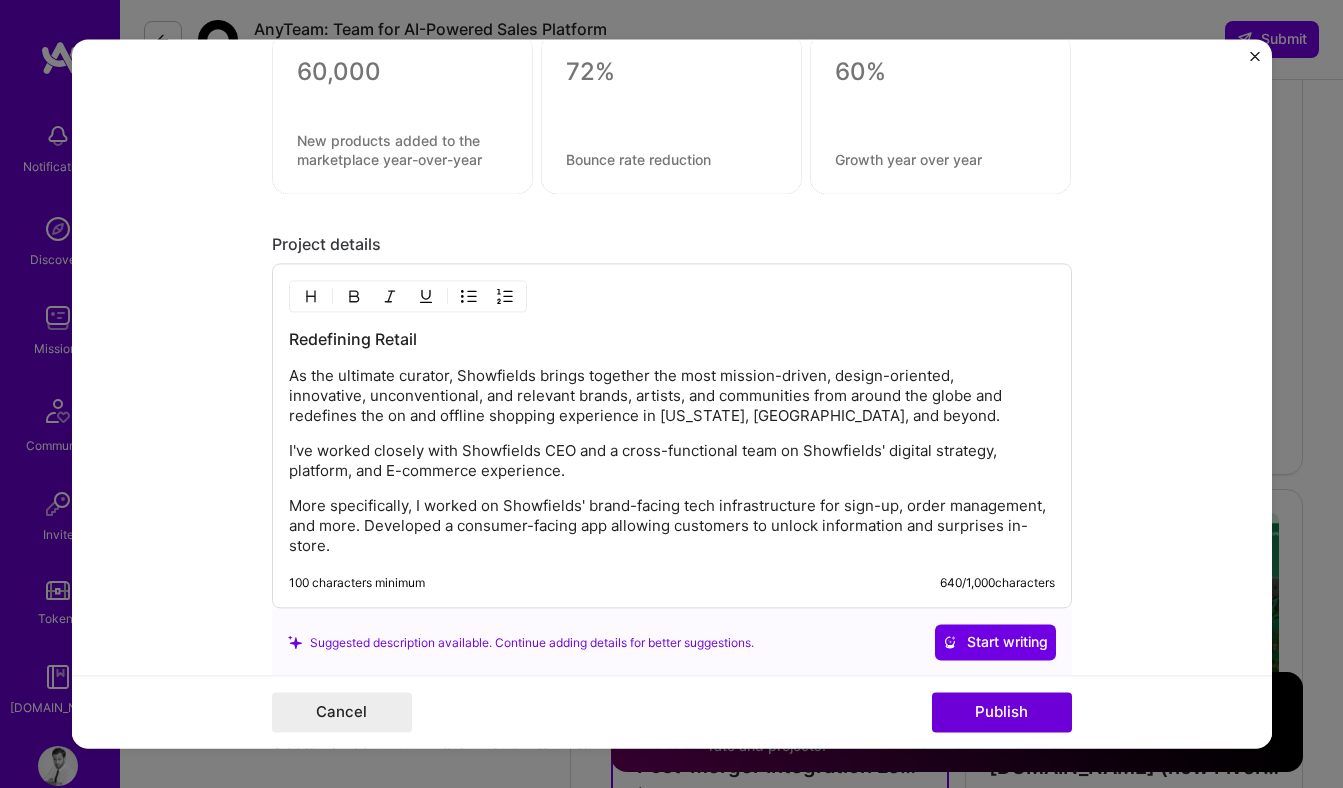 click on "More specifically, I worked on Showfields' brand-facing tech infrastructure for sign-up, order management, and more. Developed a consumer-facing app allowing customers to unlock information and surprises in-store." at bounding box center [672, 527] 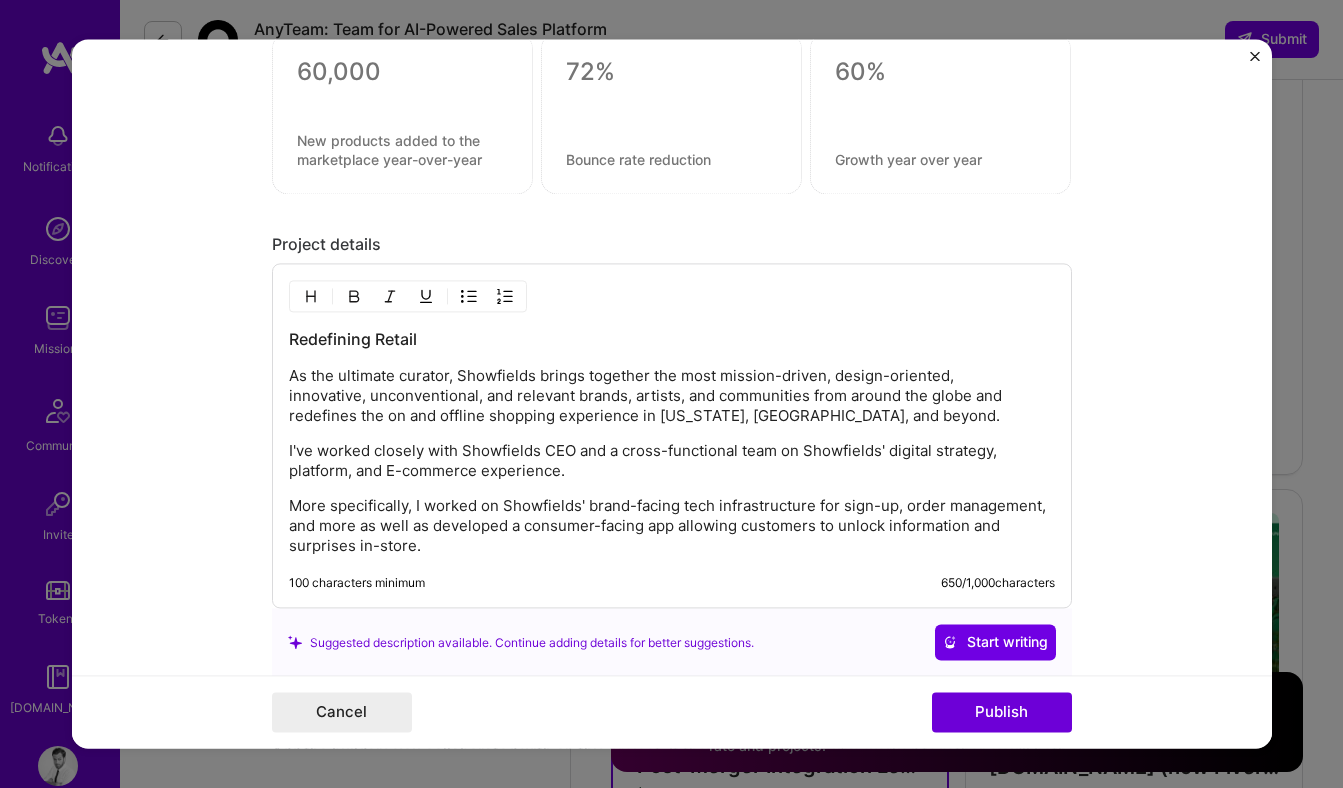 click on "Project title Showfields | The Most Interesting Store In The World Company SHOWFIELDS
Project industry Industry 2 Project Link (Optional) https://showfields.com/
Add New Image Remove Image Role Product / UX / UI Product Manager Mar, 2020
to May, 2021
I’m still working on this project Skills used — Add up to 12 skills Any new skills will be added to your profile. Enter skills... 10 Android 1 2 3 4 5 Figma 1 2 3 4 5 Product Design 1 2 3 4 5 Product Strategy 1 2 3 4 5 Roadmapping 1 2 3 4 5 UX Design 1 2 3 4 5 UX/UI 1 2 3 4 5 Visual design 1 2 3 4 5 Wireframing 1 2 3 4 5 iOS 1 2 3 4 5 Did this role require you to manage team members? (Optional) Yes, I managed — team members. Were you involved from inception to launch (0  ->  1)? (Optional) Zero to one is creation and development of a unique product from the ground up. I was involved in zero to one with this project Project details" at bounding box center [672, 393] 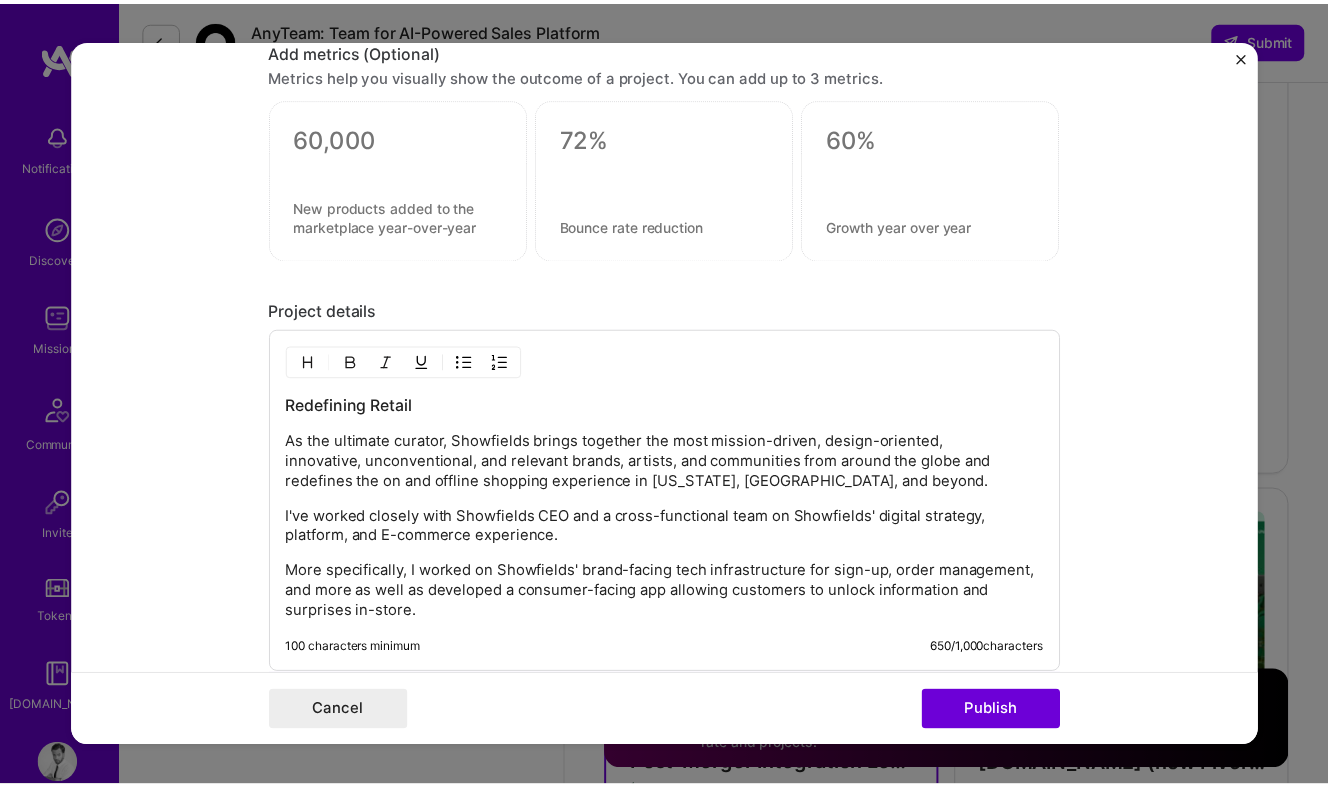 scroll, scrollTop: 2650, scrollLeft: 0, axis: vertical 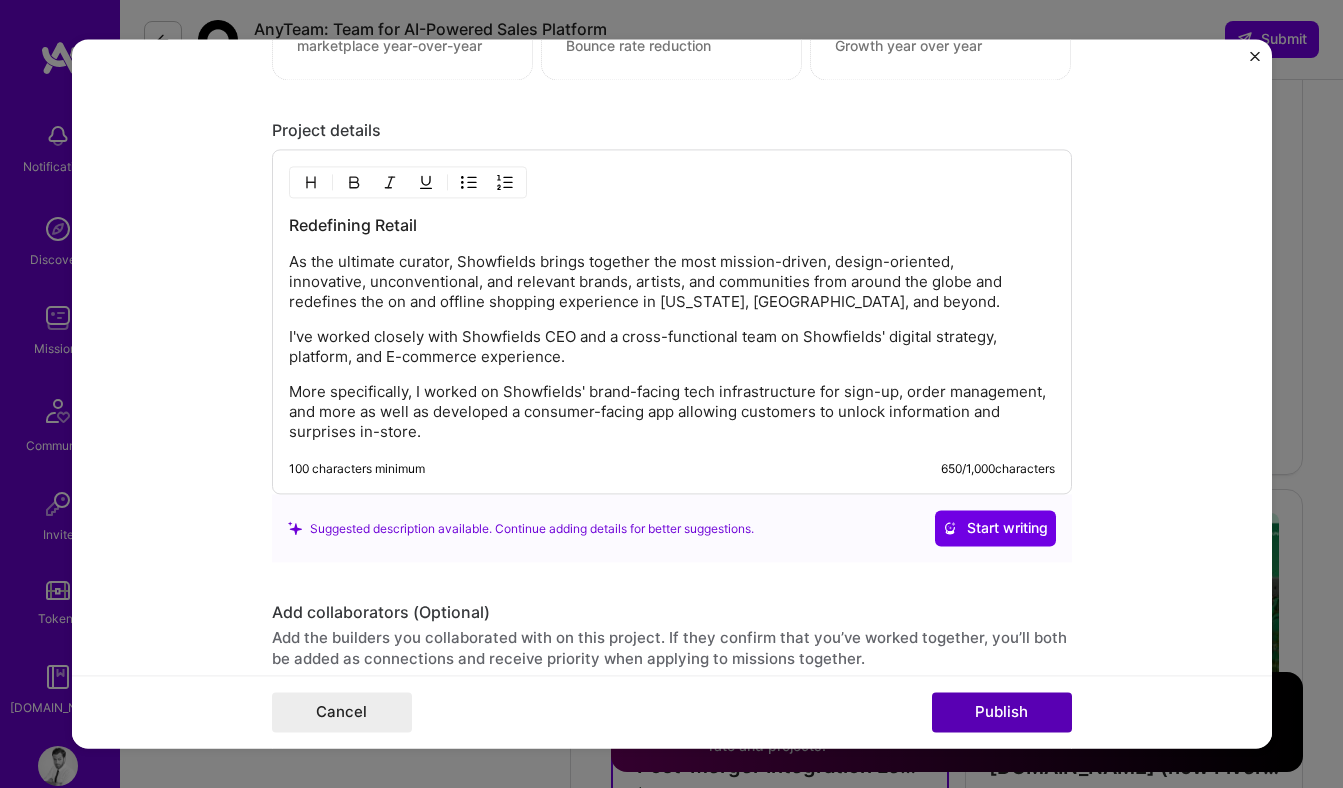 click on "Publish" at bounding box center (1002, 713) 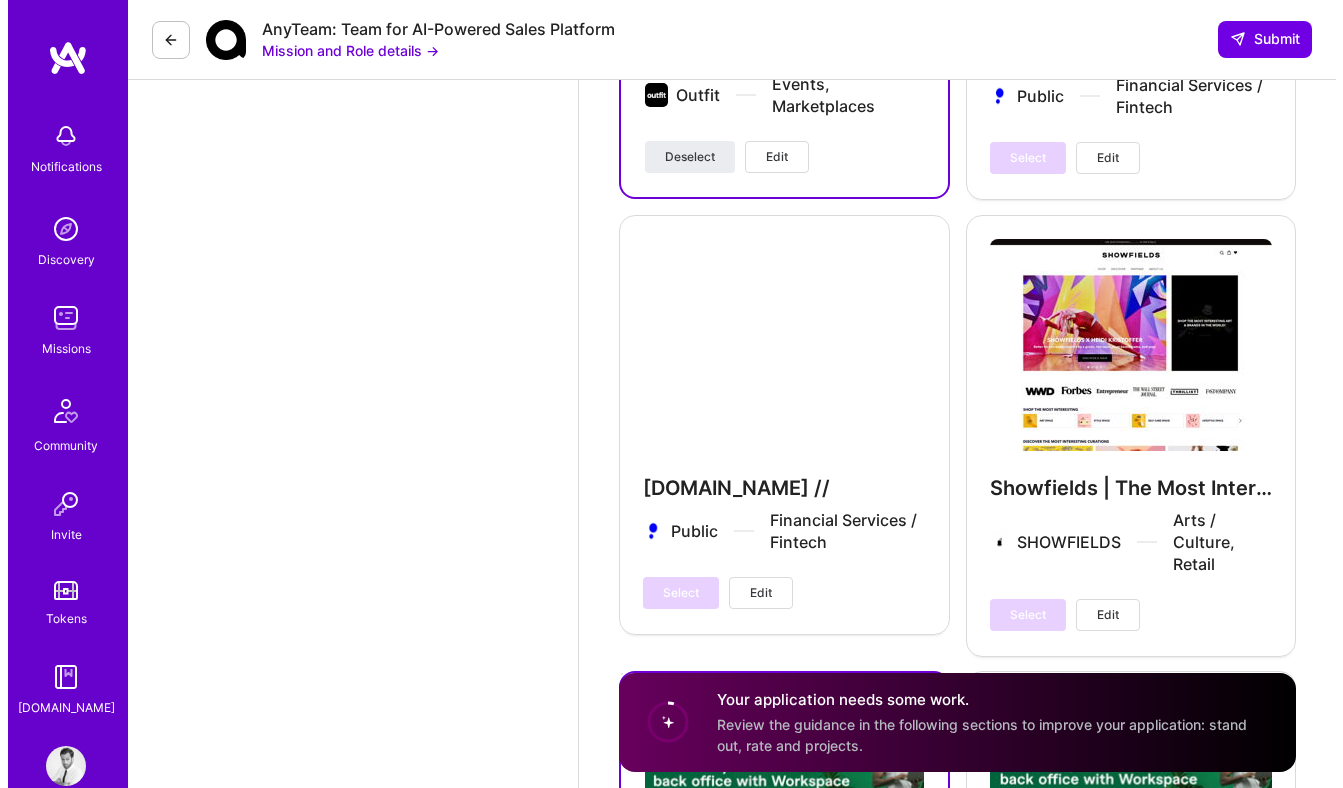 scroll, scrollTop: 3604, scrollLeft: 0, axis: vertical 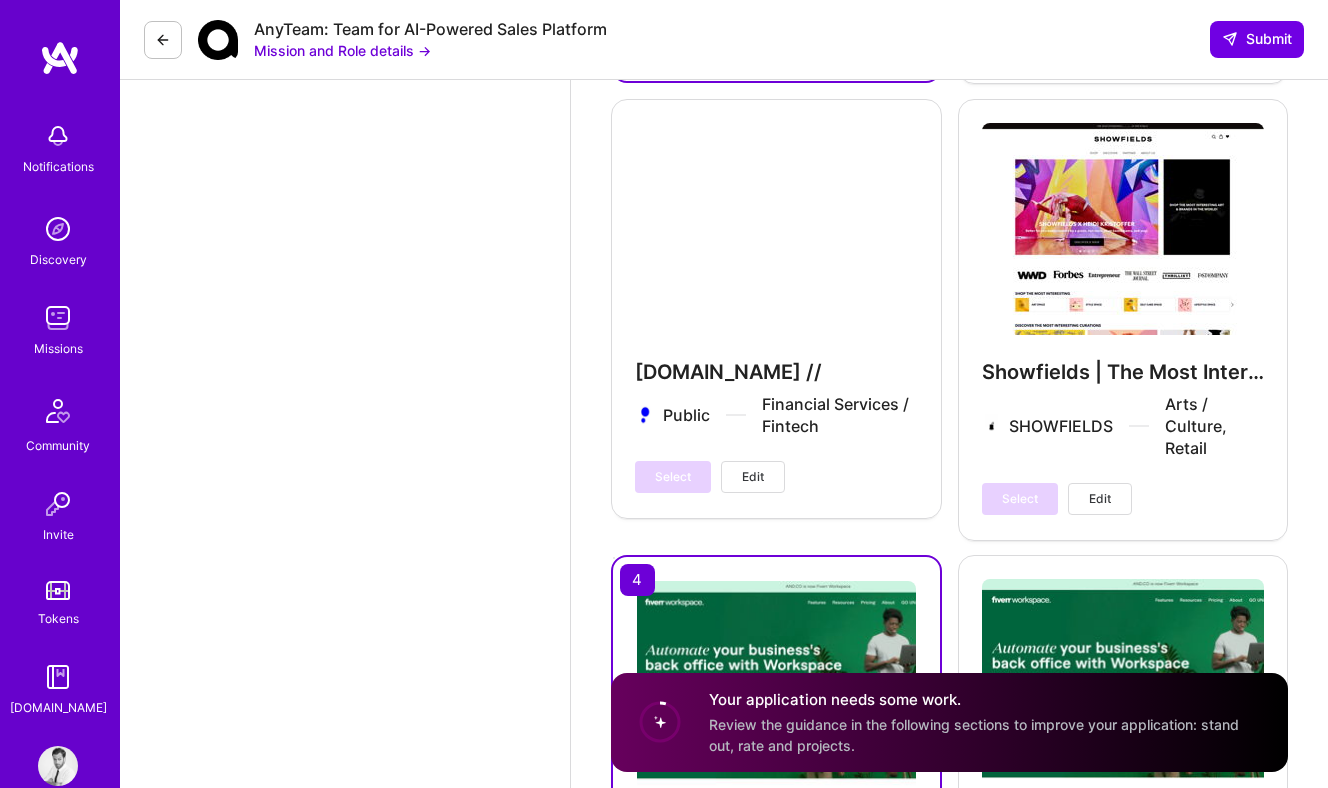 click on "Edit" at bounding box center [1100, 499] 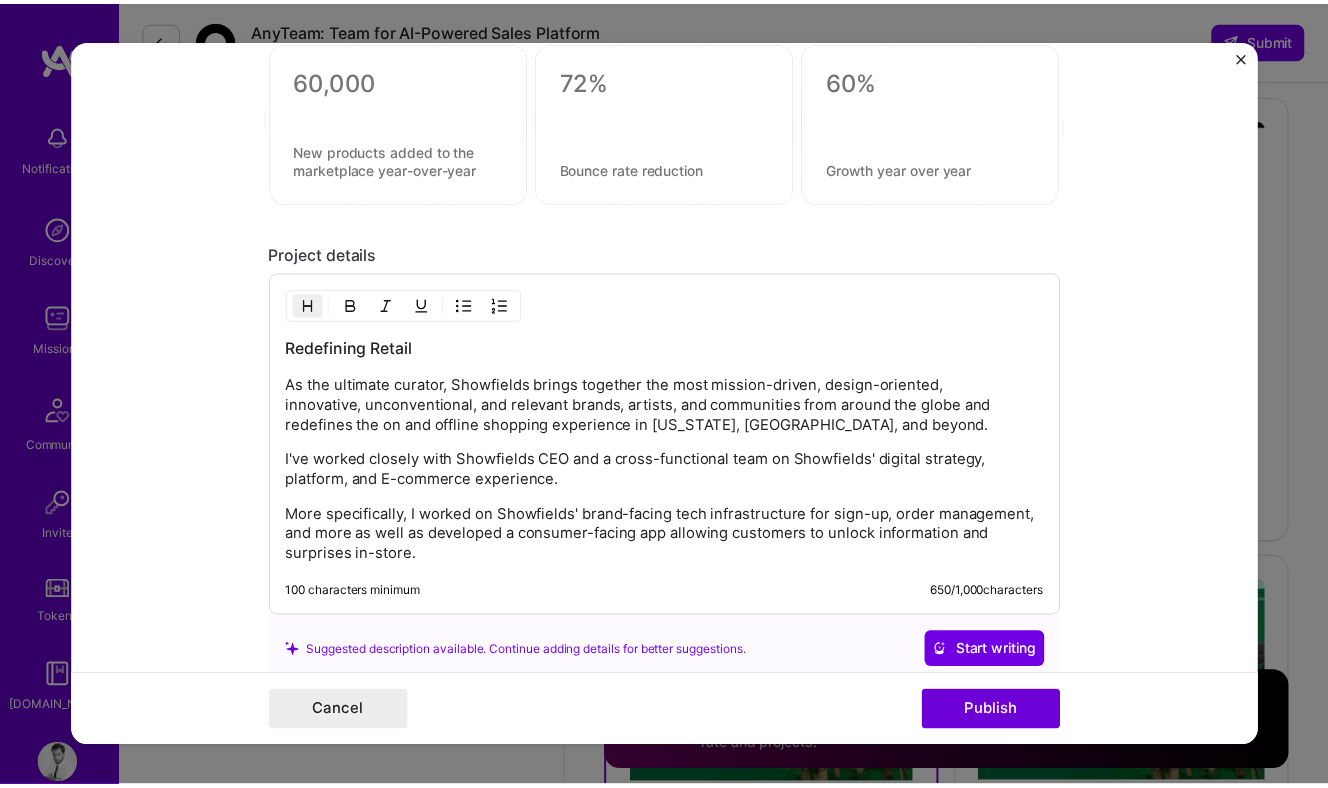 scroll, scrollTop: 2546, scrollLeft: 0, axis: vertical 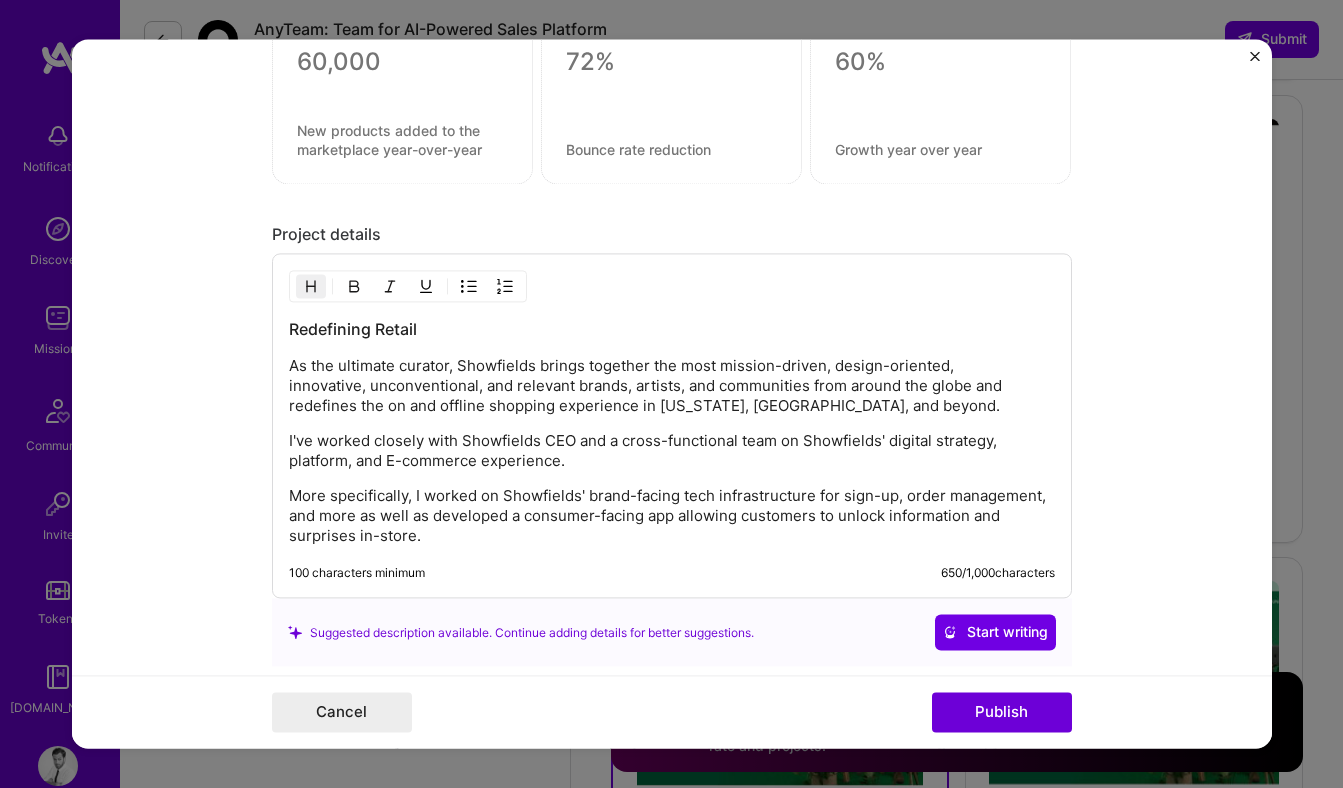 click on "Redefining Retail As the ultimate curator, Showfields brings together the most mission-driven, design-oriented, innovative, unconventional, and relevant brands, artists, and communities from around the globe and redefines the on and offline shopping experience in New York, Miami, and beyond. I've worked closely with Showfields CEO and a cross-functional team on Showfields' digital strategy, platform, and E-commerce experience. More specifically, I worked on Showfields' brand-facing tech infrastructure for sign-up, order management, and more as well as developed a consumer-facing app allowing customers to unlock information and surprises in-store." at bounding box center (672, 433) 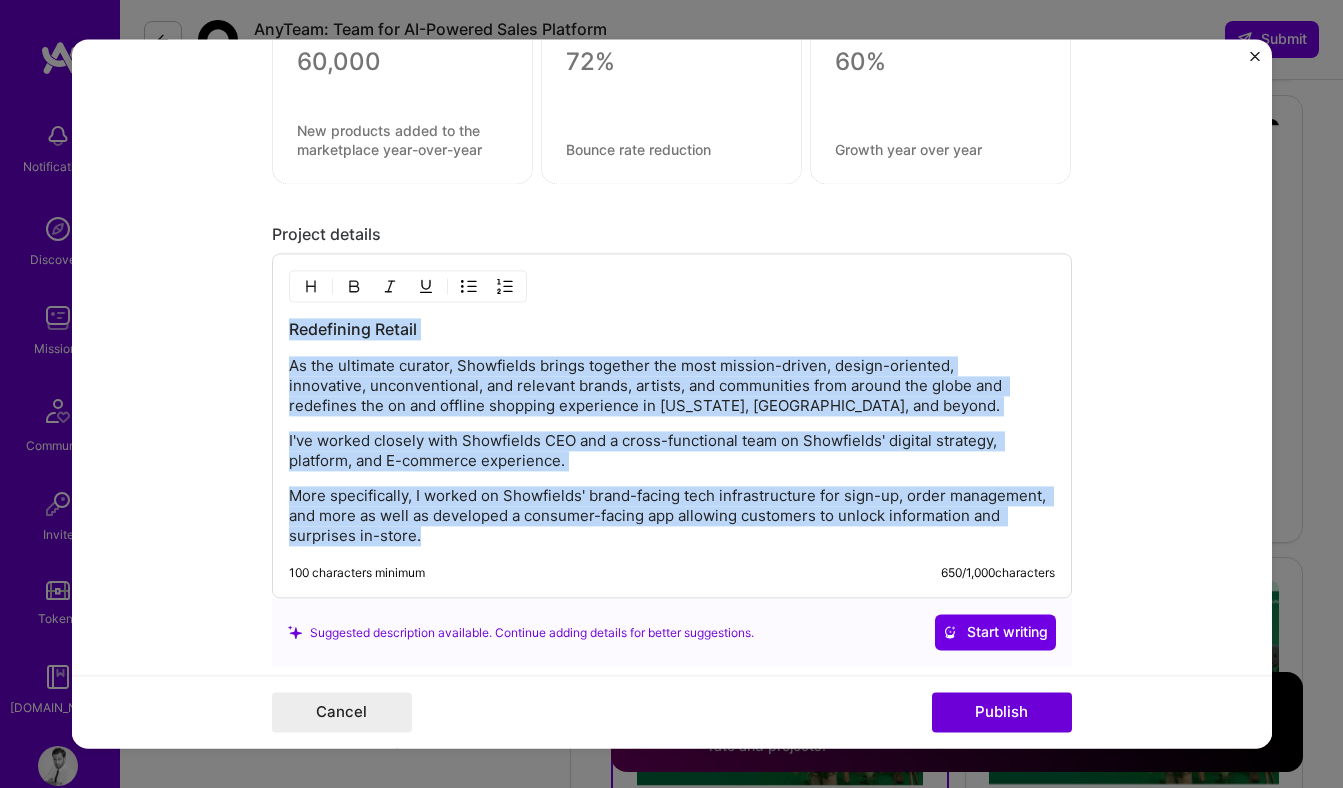 click on "Redefining Retail As the ultimate curator, Showfields brings together the most mission-driven, design-oriented, innovative, unconventional, and relevant brands, artists, and communities from around the globe and redefines the on and offline shopping experience in New York, Miami, and beyond. I've worked closely with Showfields CEO and a cross-functional team on Showfields' digital strategy, platform, and E-commerce experience. More specifically, I worked on Showfields' brand-facing tech infrastructure for sign-up, order management, and more as well as developed a consumer-facing app allowing customers to unlock information and surprises in-store." at bounding box center [672, 433] 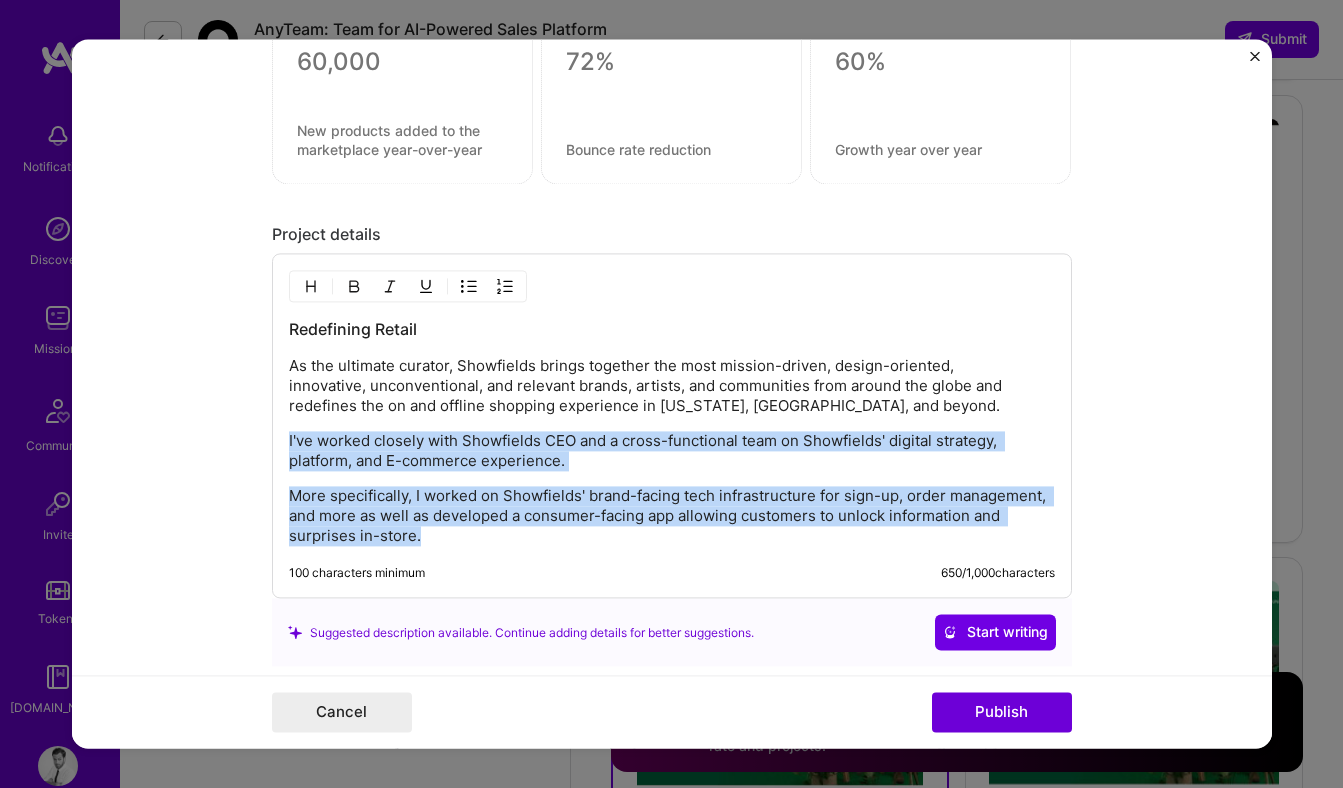 drag, startPoint x: 446, startPoint y: 536, endPoint x: 255, endPoint y: 446, distance: 211.14214 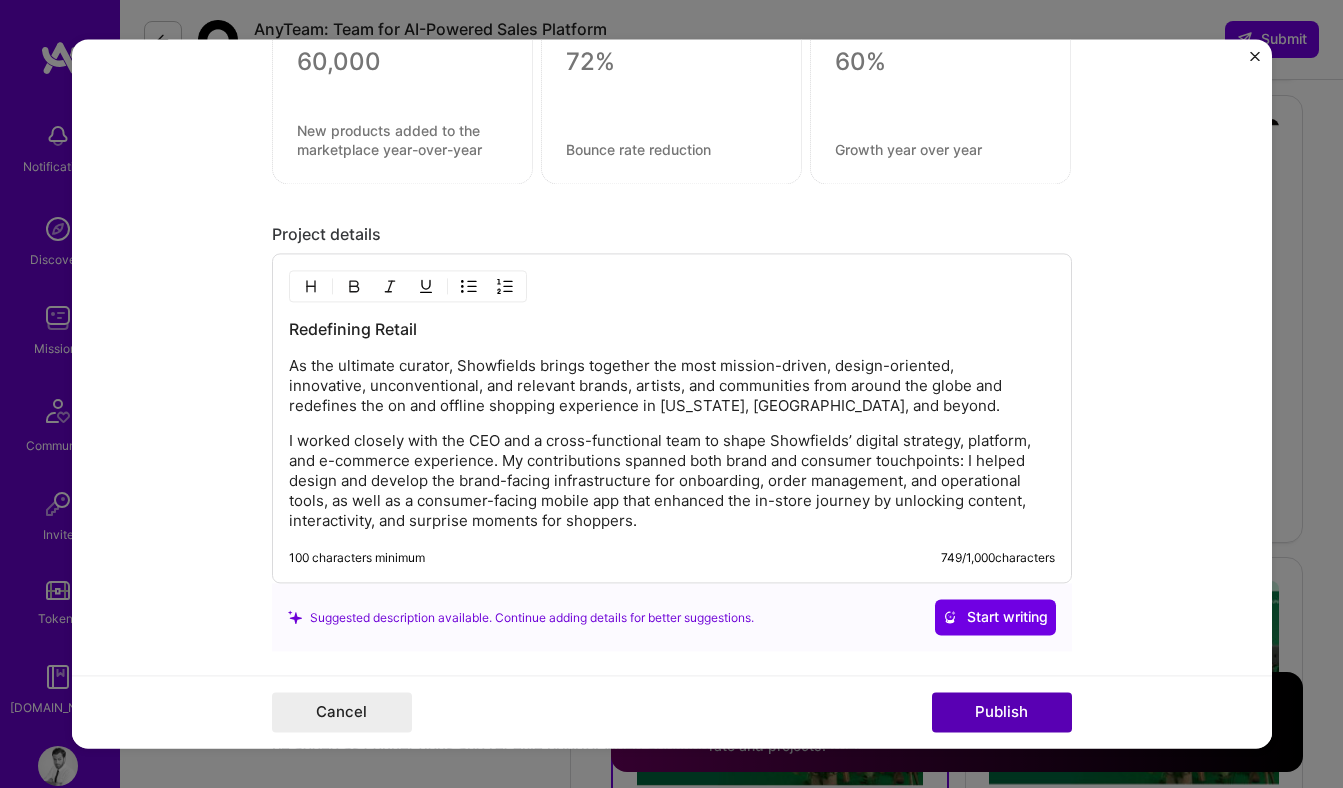 click on "Publish" at bounding box center (1002, 713) 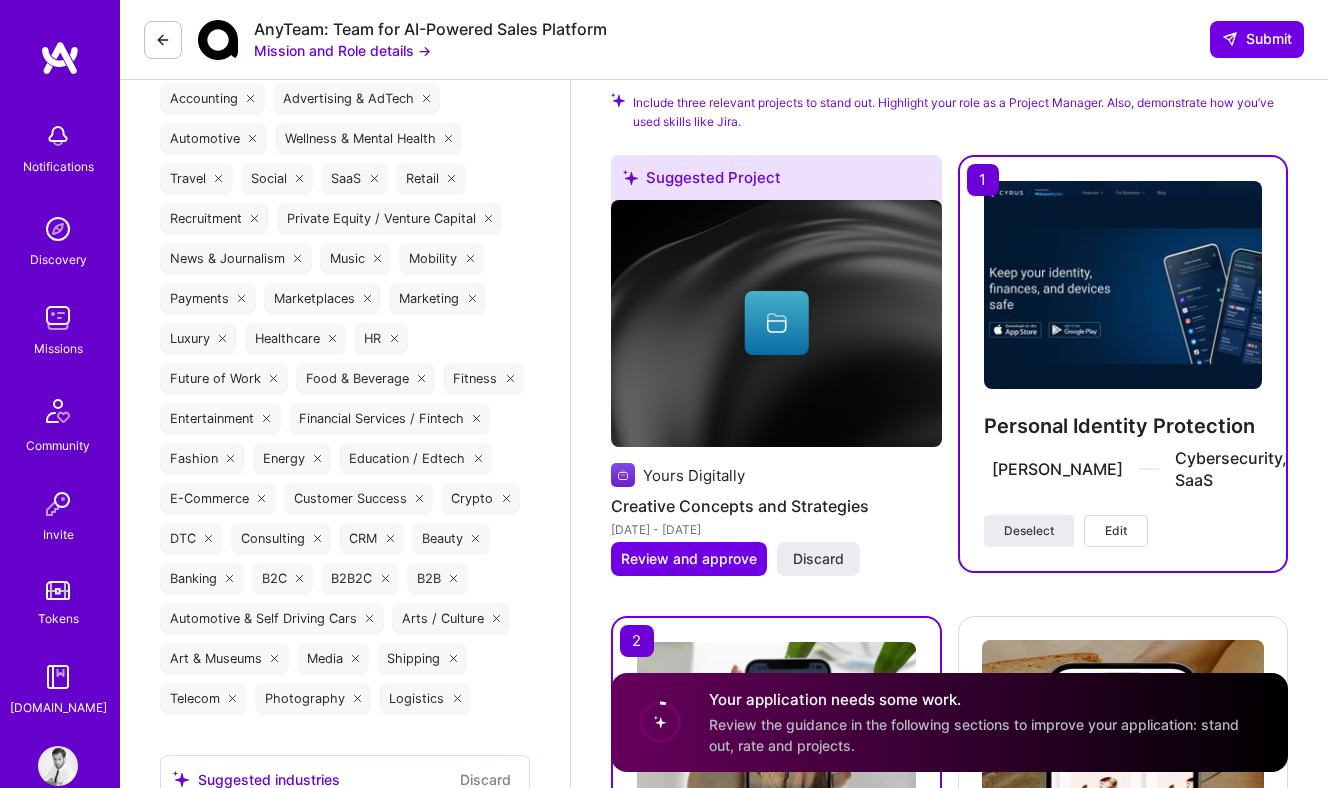 scroll, scrollTop: 2197, scrollLeft: 0, axis: vertical 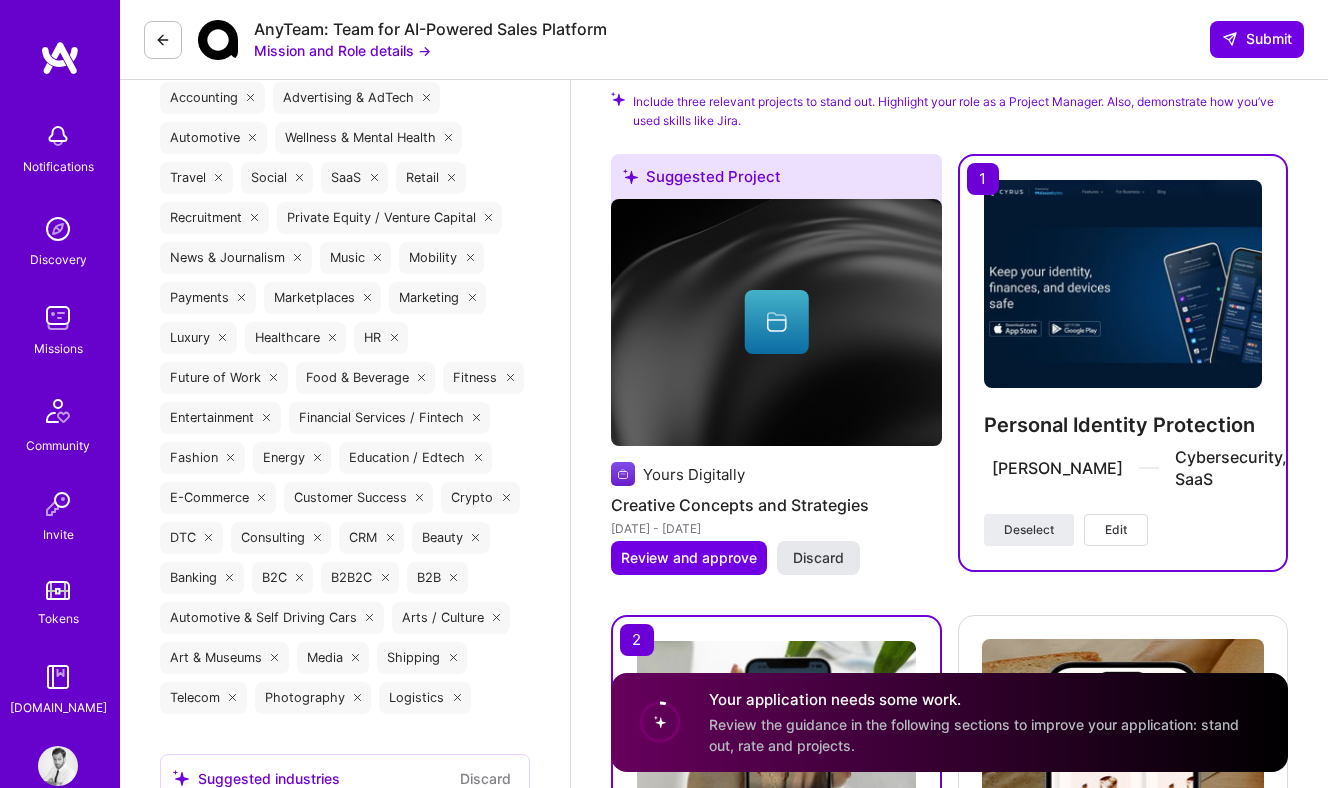 click on "Discard" at bounding box center (818, 558) 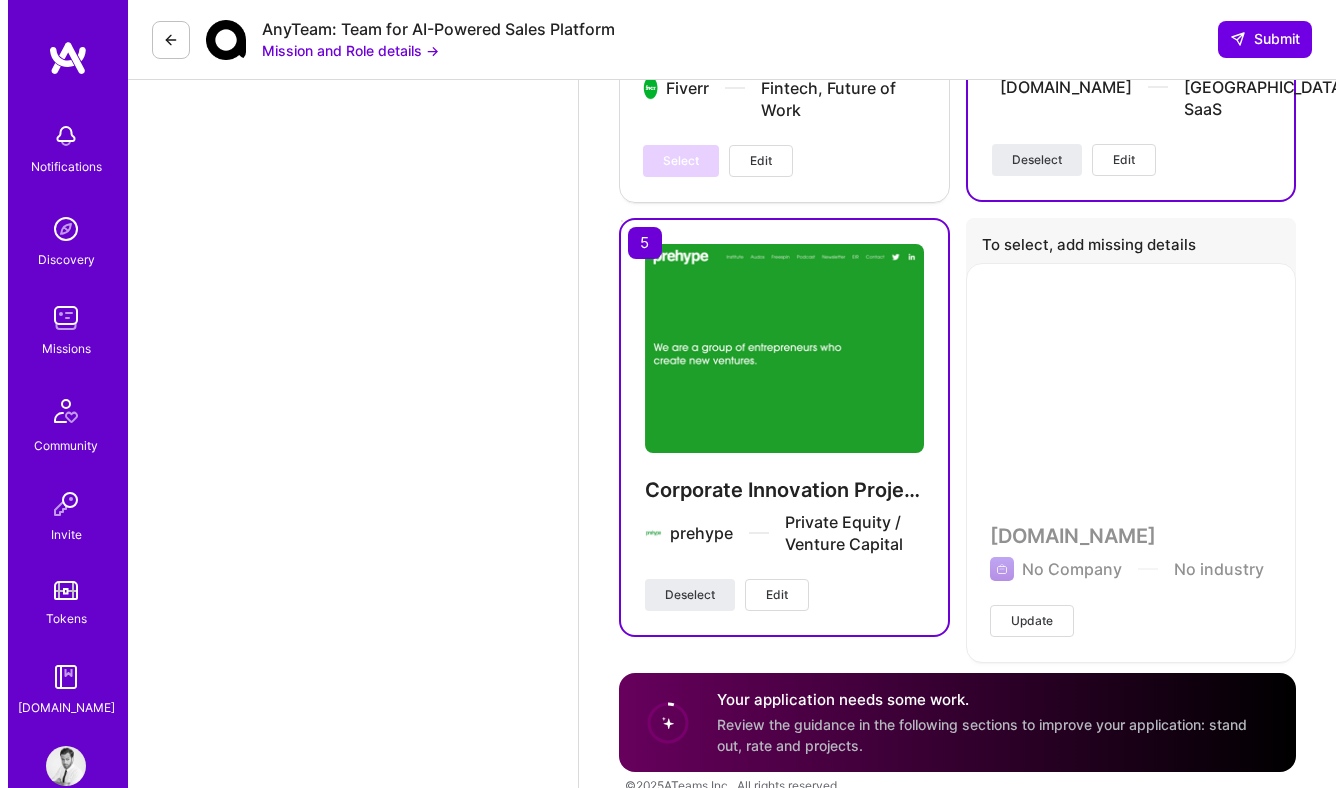 scroll, scrollTop: 4372, scrollLeft: 0, axis: vertical 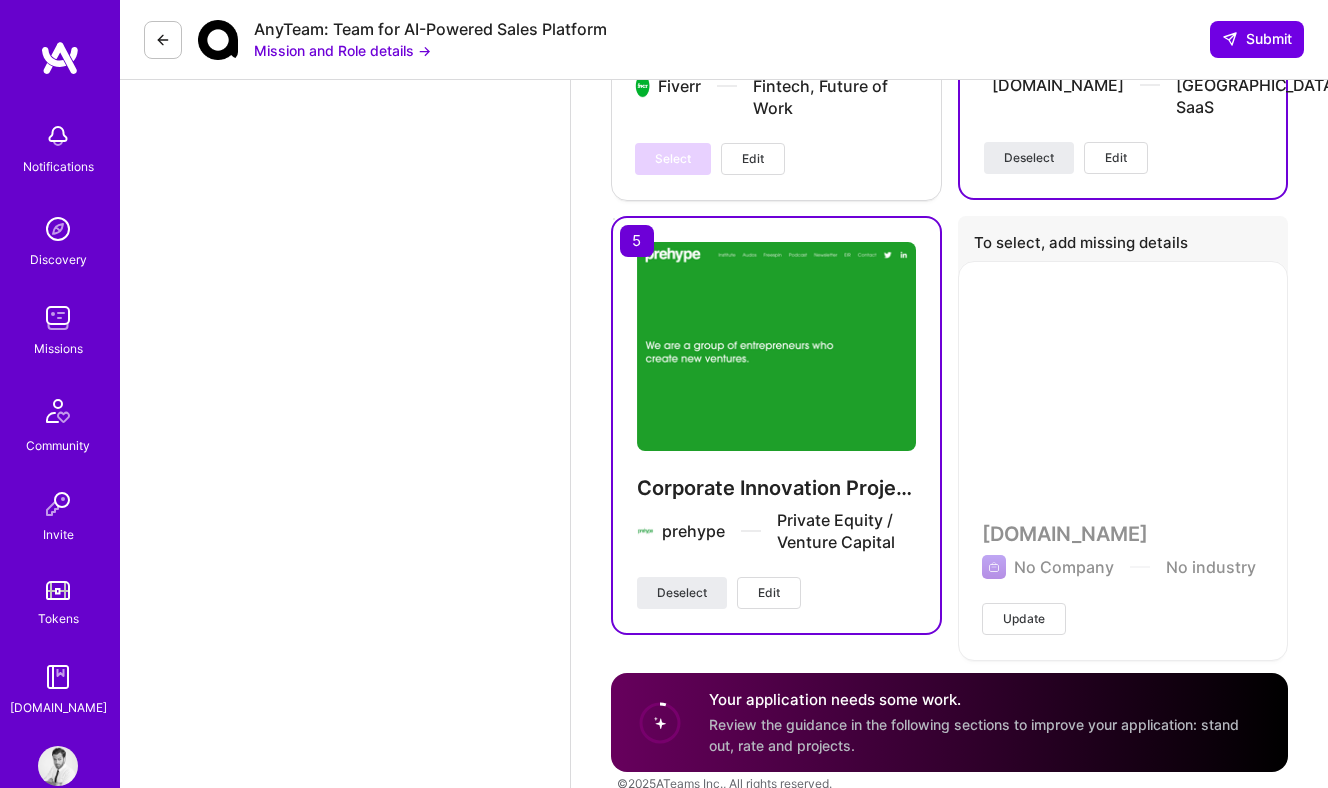 click on "Update" at bounding box center (1024, 619) 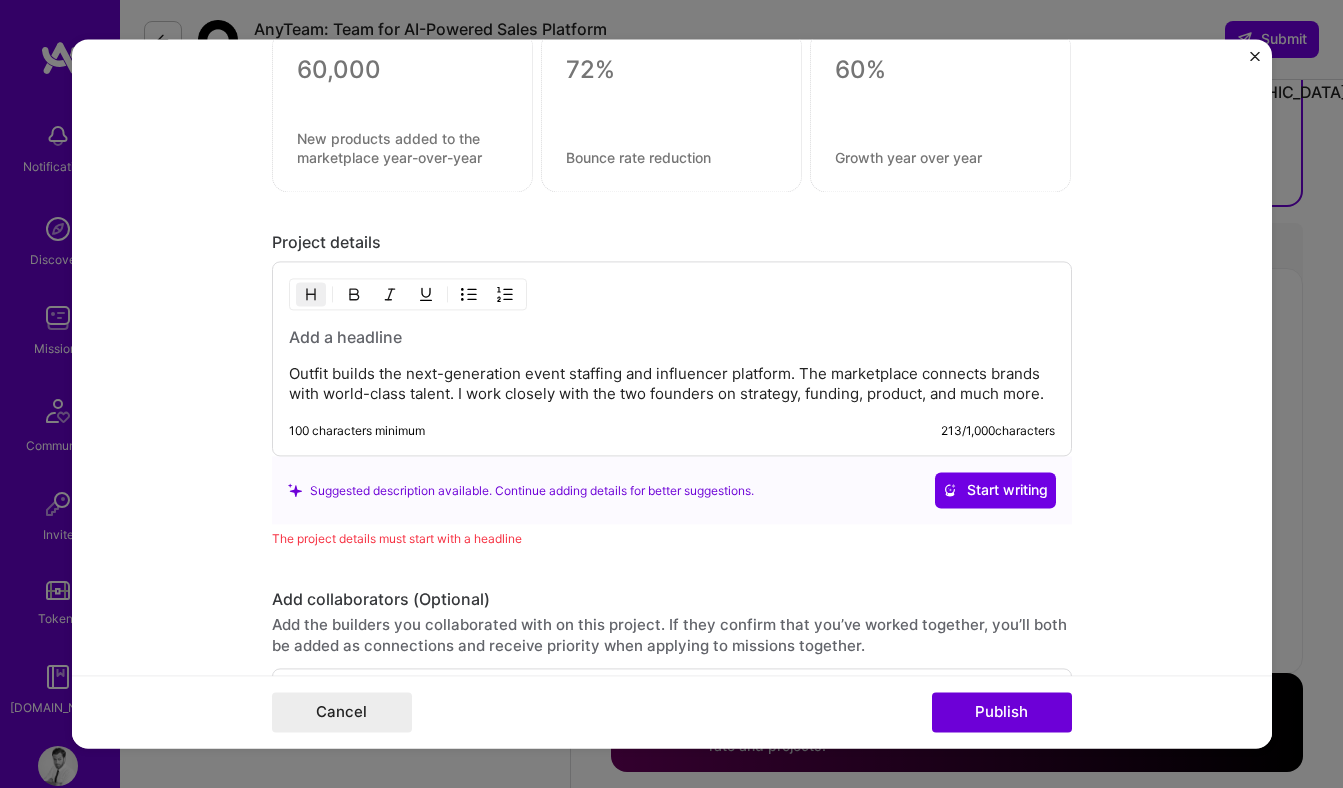 scroll, scrollTop: 1613, scrollLeft: 0, axis: vertical 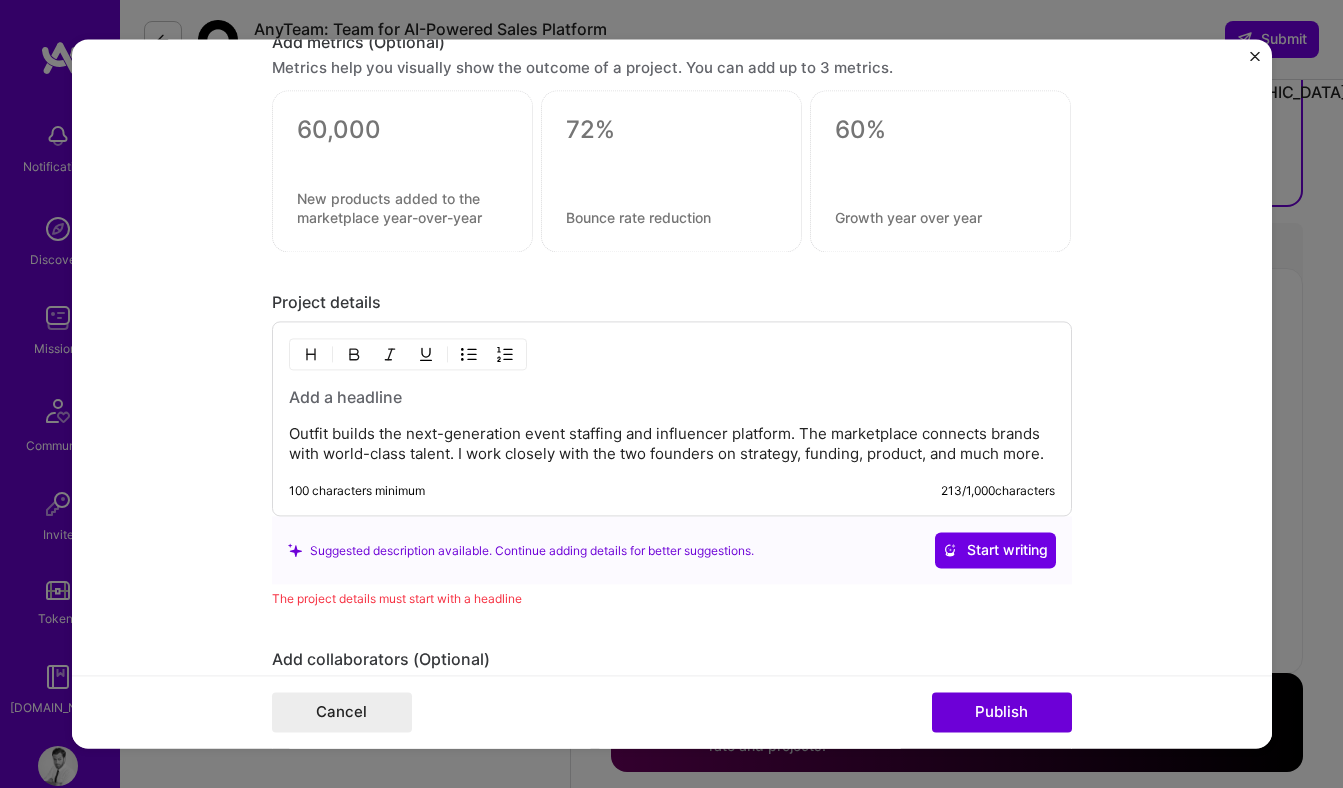 click on "Outfit builds the next-generation event staffing and influencer platform. The marketplace connects brands with world-class talent. I work closely with the two founders on strategy, funding, product, and much more." at bounding box center [672, 445] 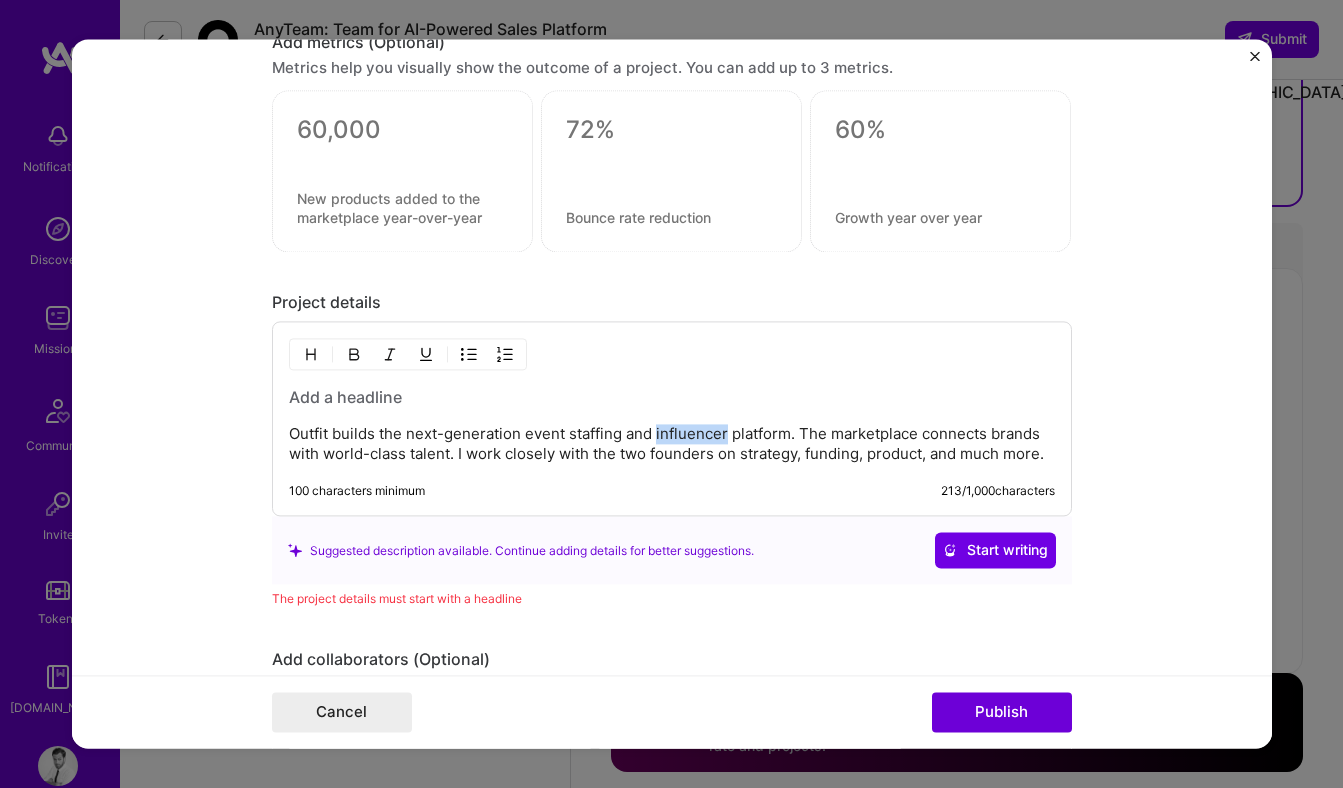 click on "Outfit builds the next-generation event staffing and influencer platform. The marketplace connects brands with world-class talent. I work closely with the two founders on strategy, funding, product, and much more." at bounding box center [672, 445] 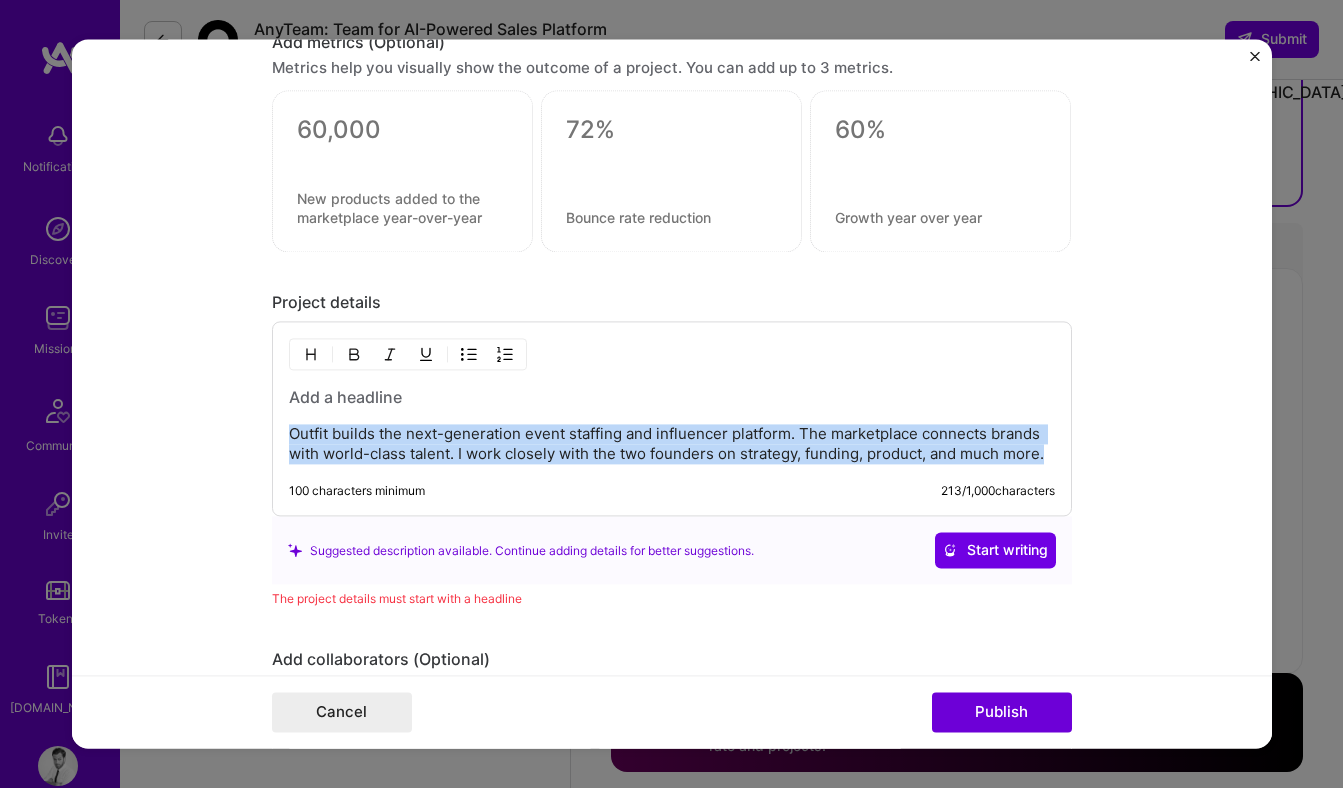 click on "Outfit builds the next-generation event staffing and influencer platform. The marketplace connects brands with world-class talent. I work closely with the two founders on strategy, funding, product, and much more." at bounding box center (672, 445) 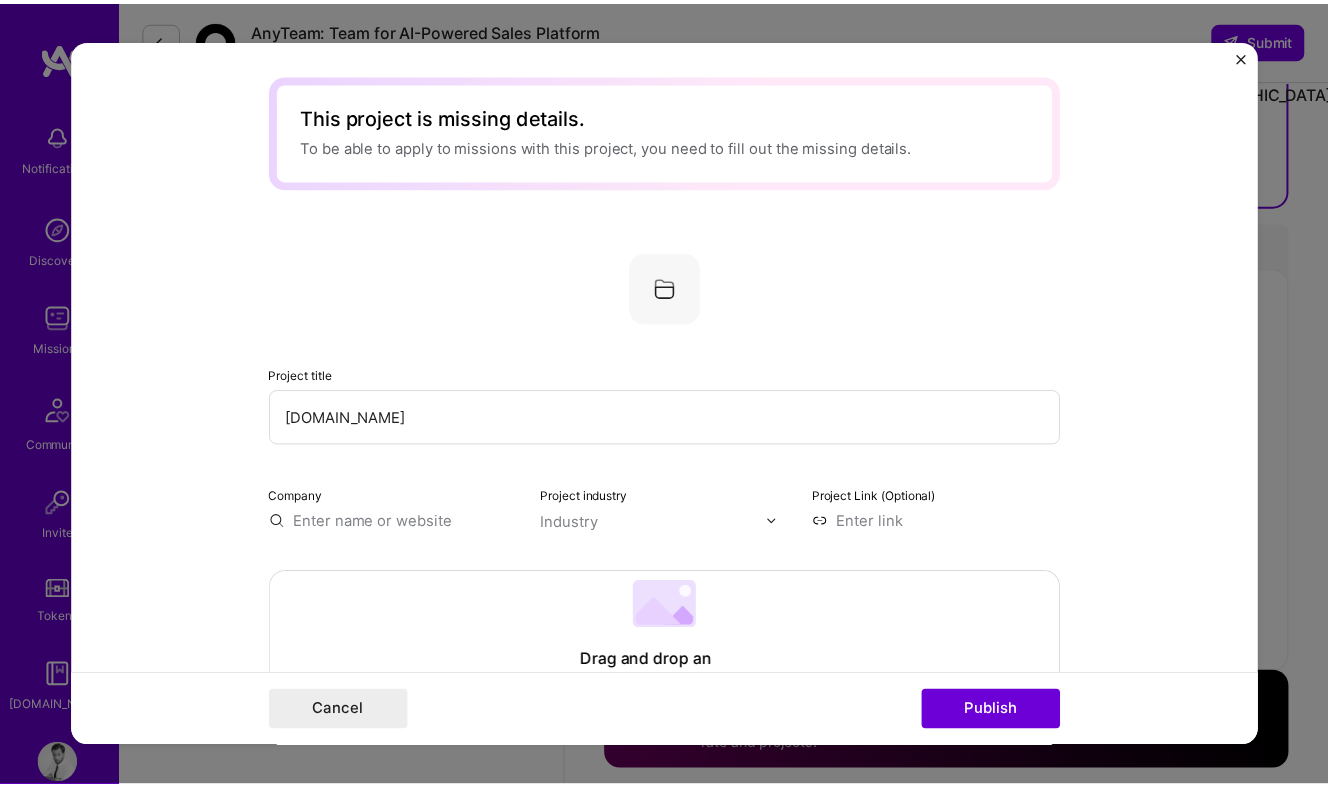 scroll, scrollTop: 0, scrollLeft: 0, axis: both 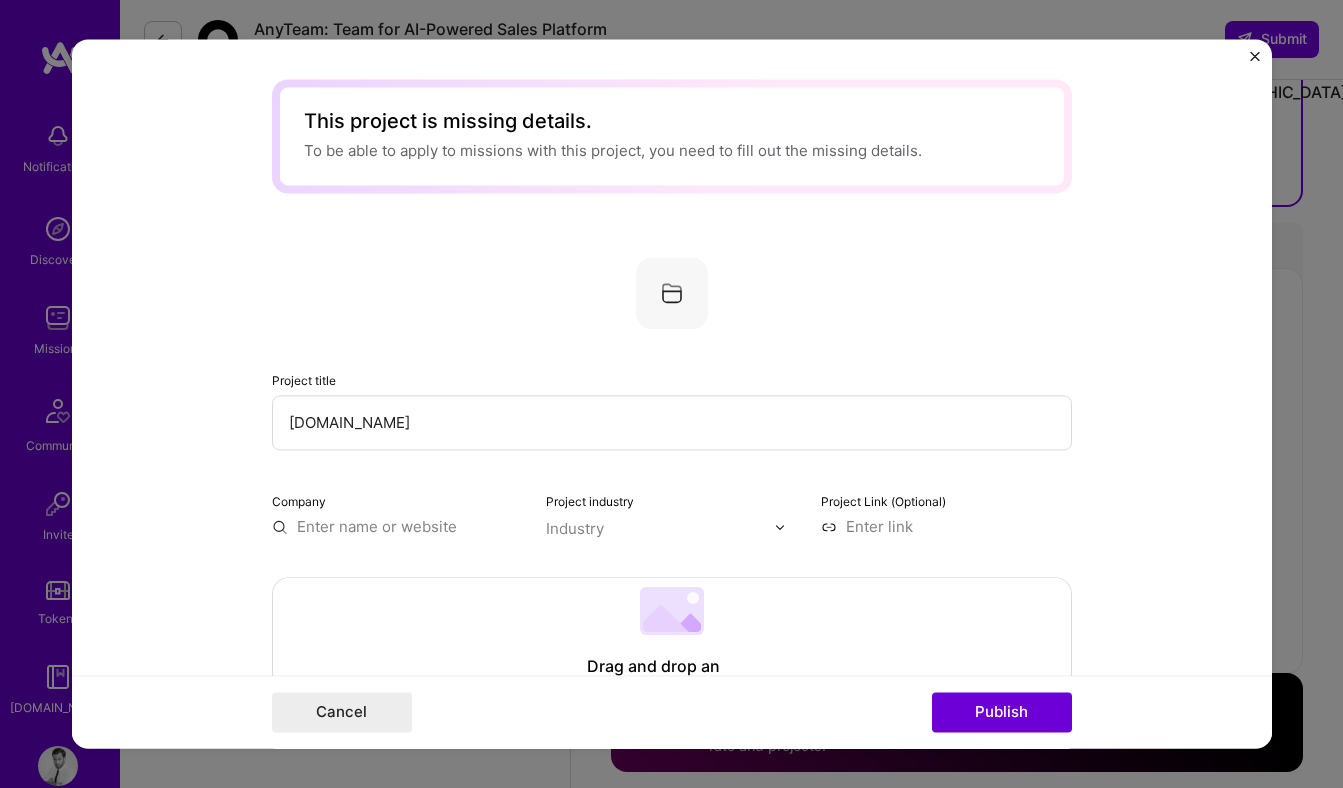 click at bounding box center [1255, 56] 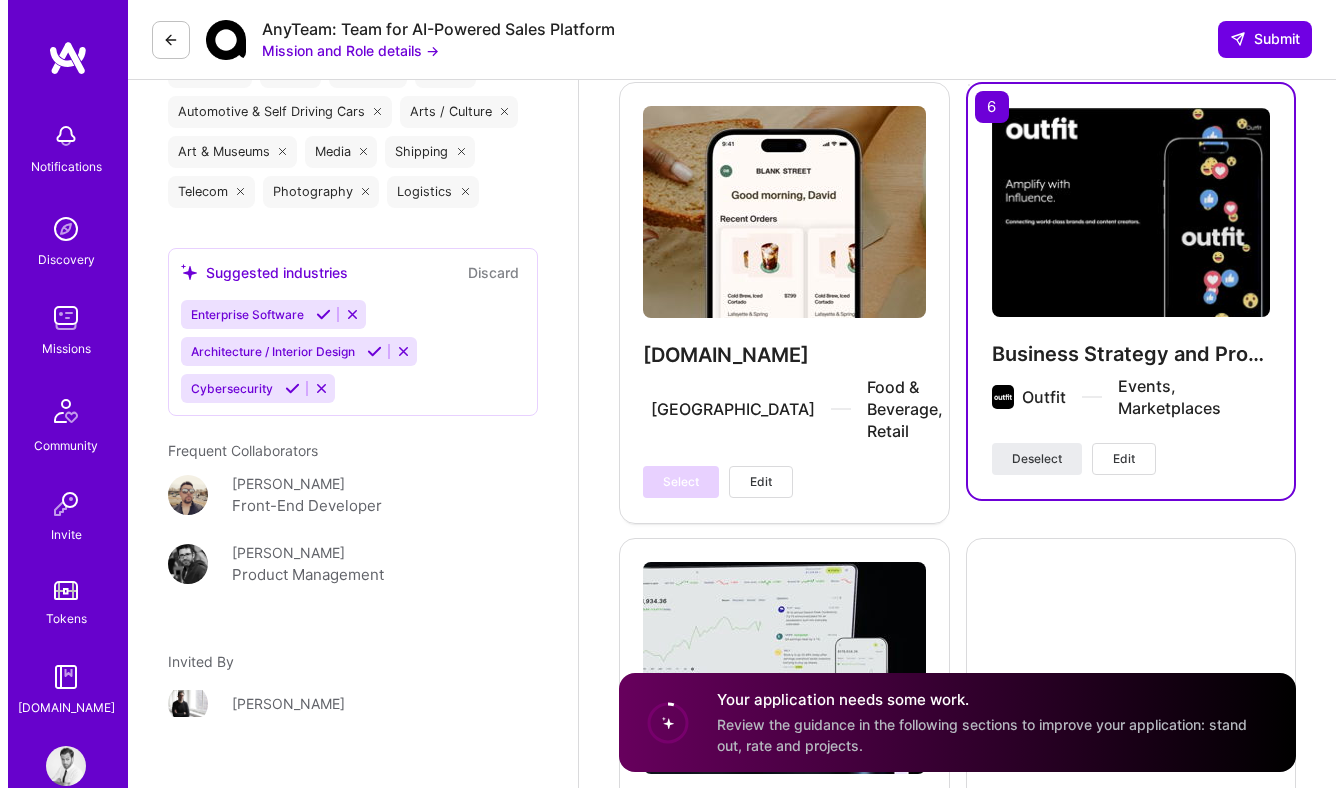 scroll, scrollTop: 2702, scrollLeft: 0, axis: vertical 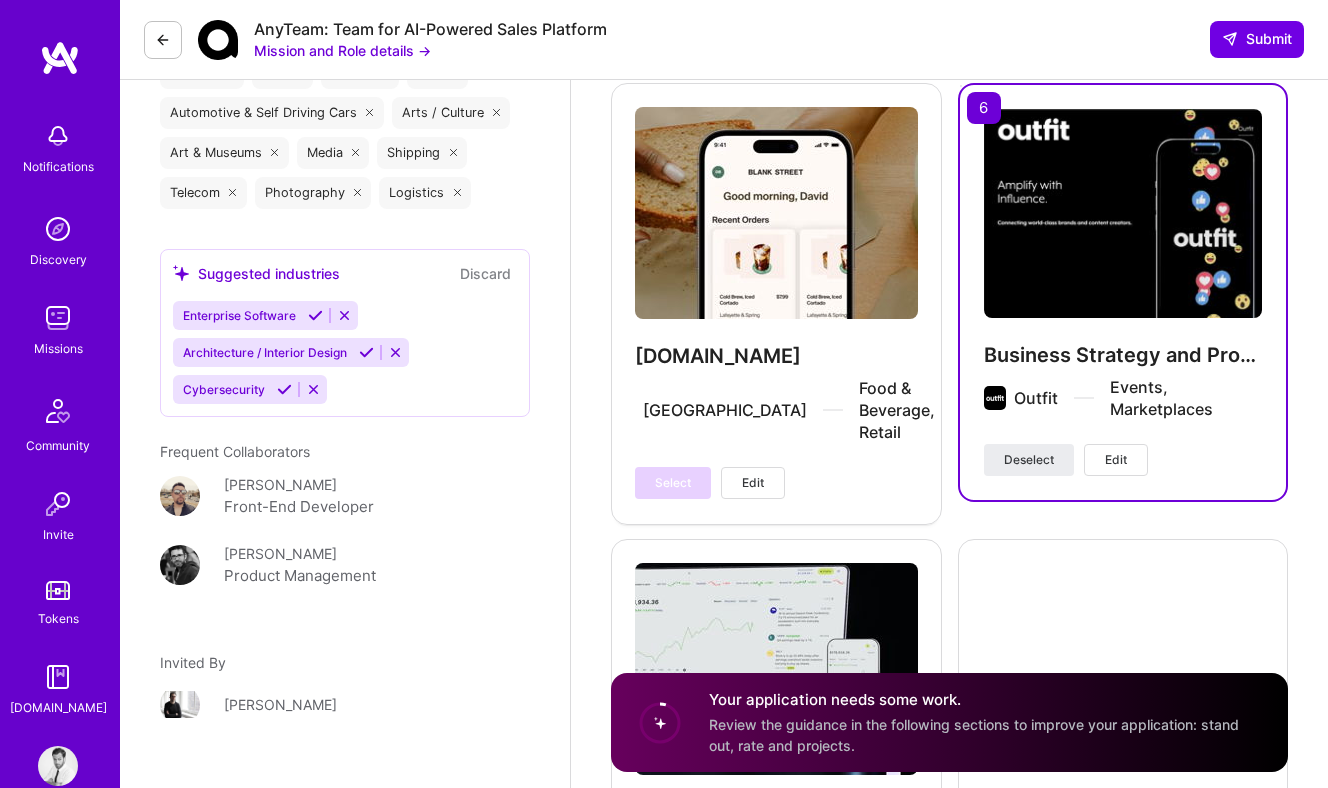 click at bounding box center [1123, 213] 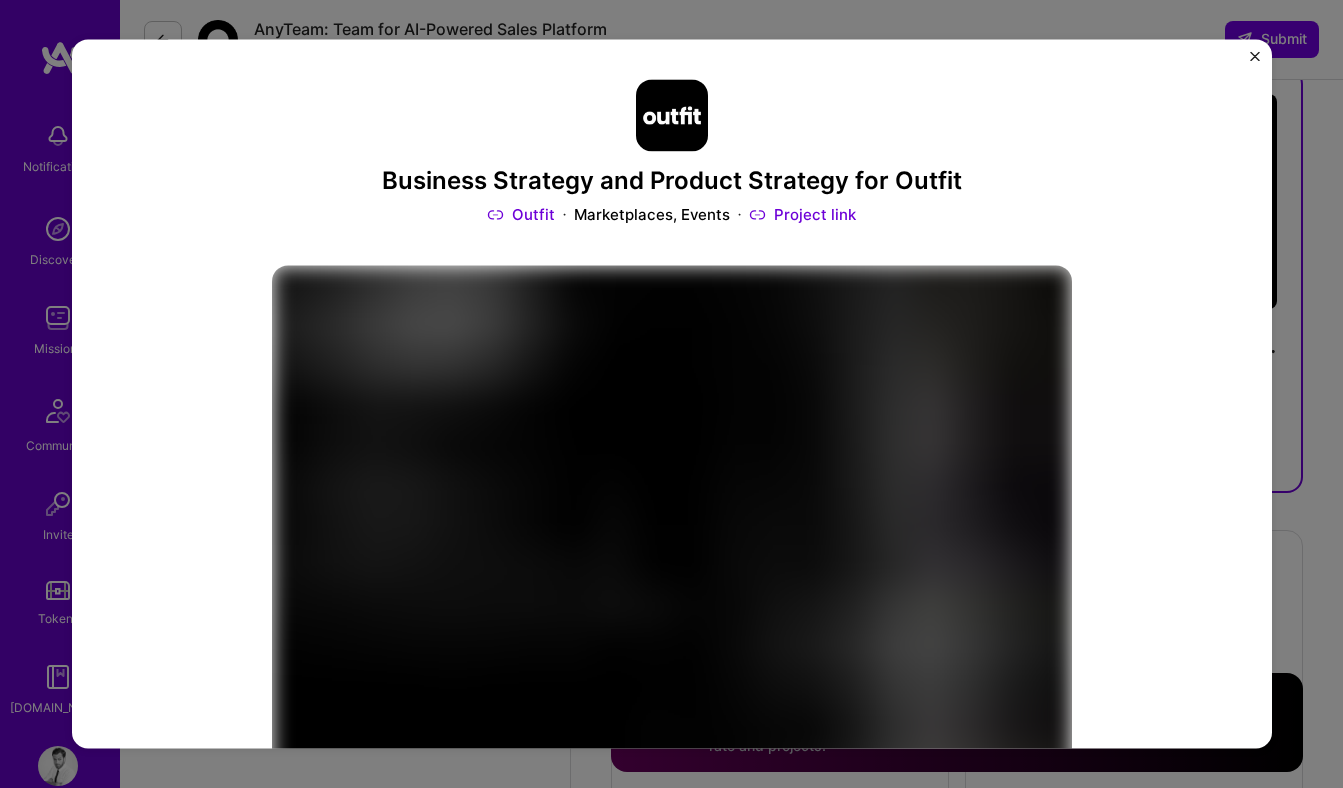 scroll, scrollTop: 612, scrollLeft: 0, axis: vertical 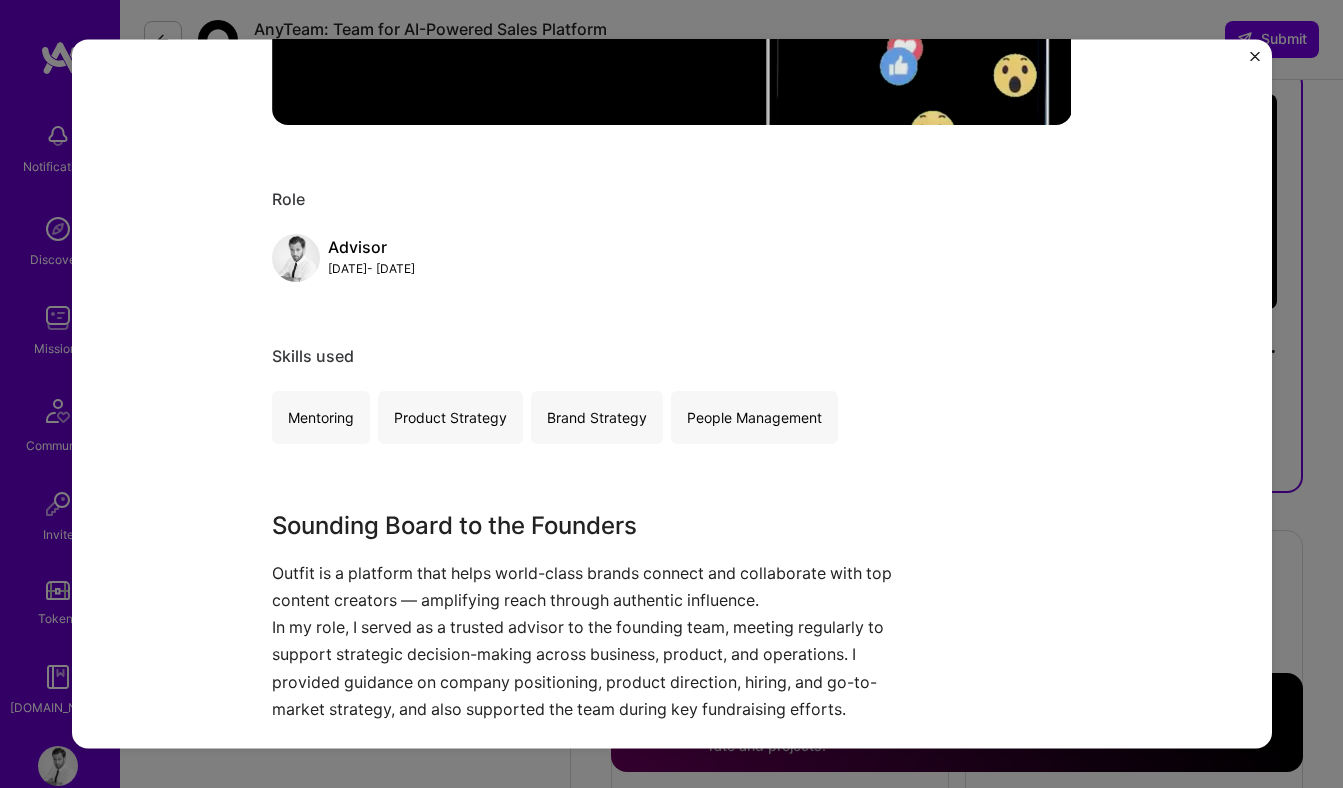 click at bounding box center [1255, 61] 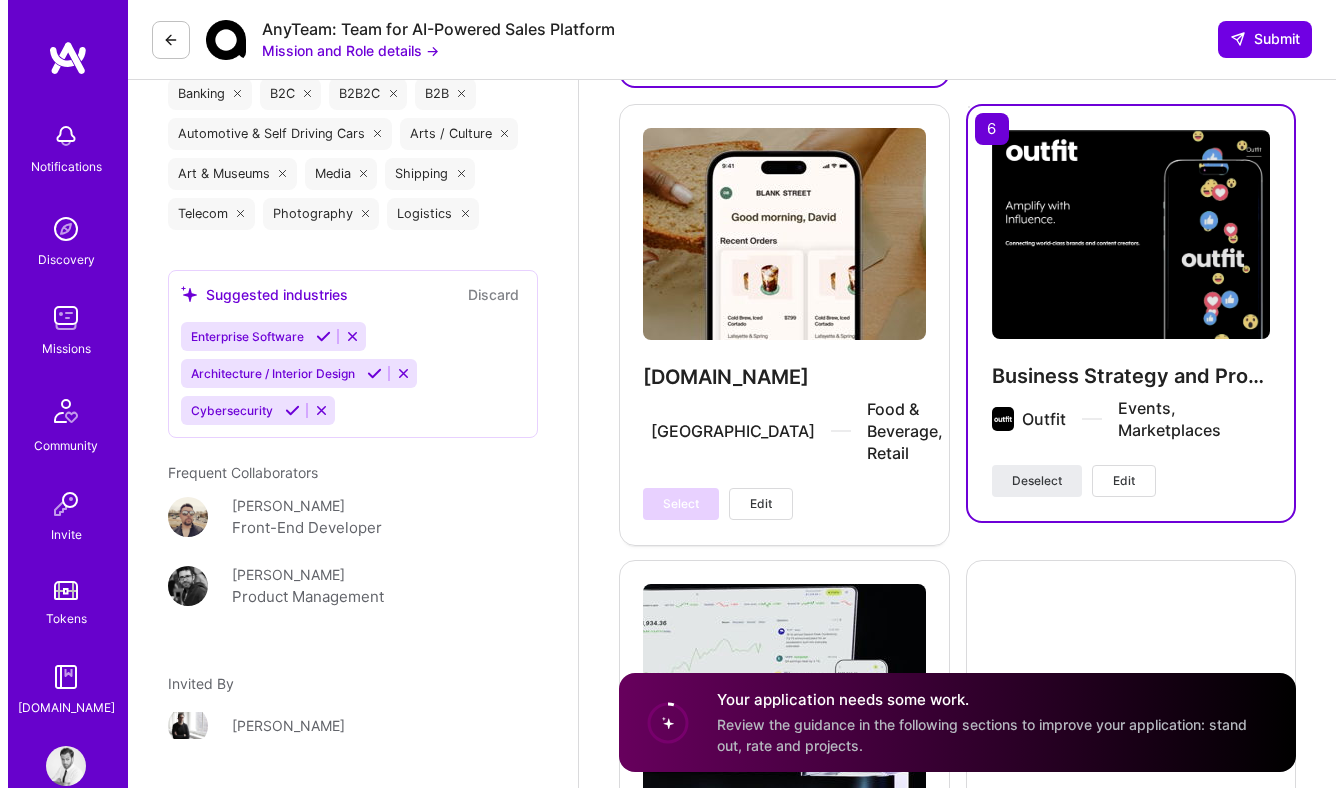 scroll, scrollTop: 2680, scrollLeft: 0, axis: vertical 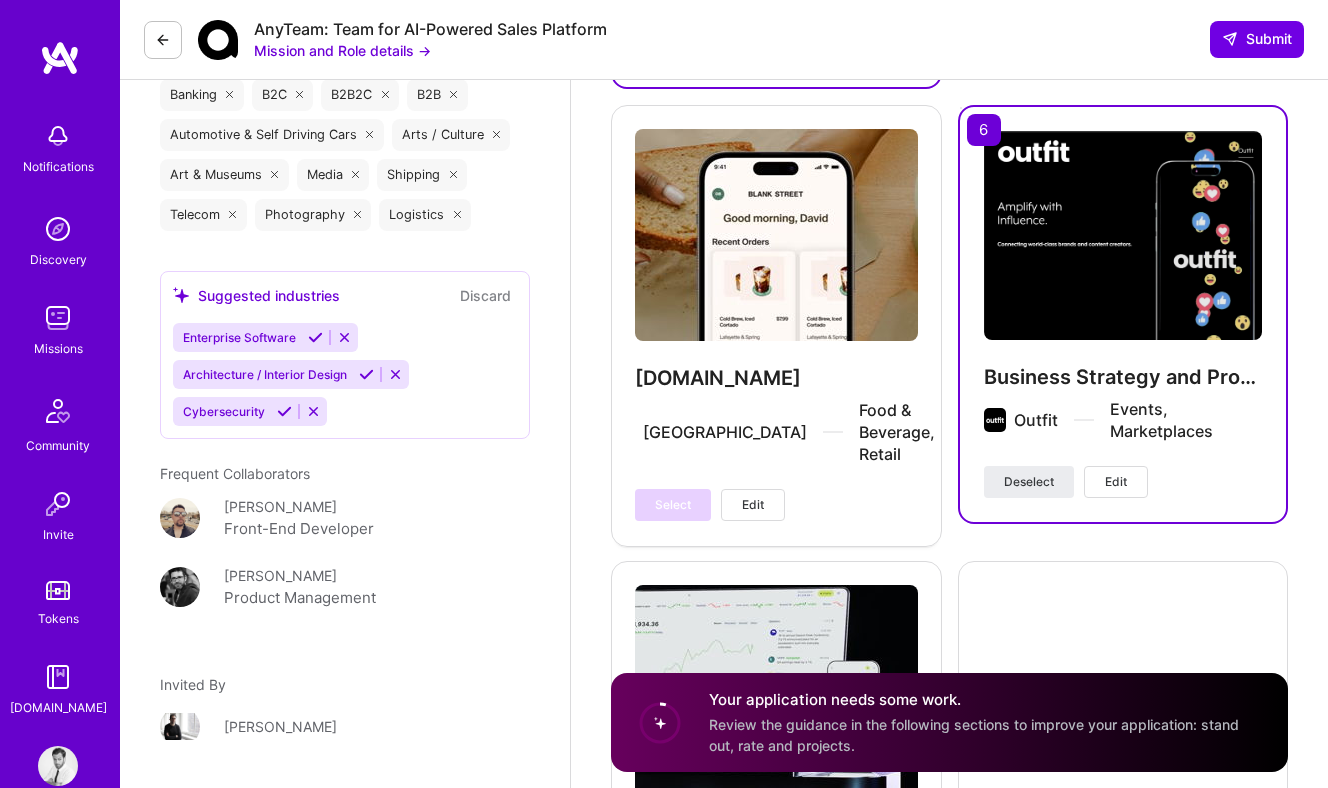 click on "Edit" at bounding box center (1116, 482) 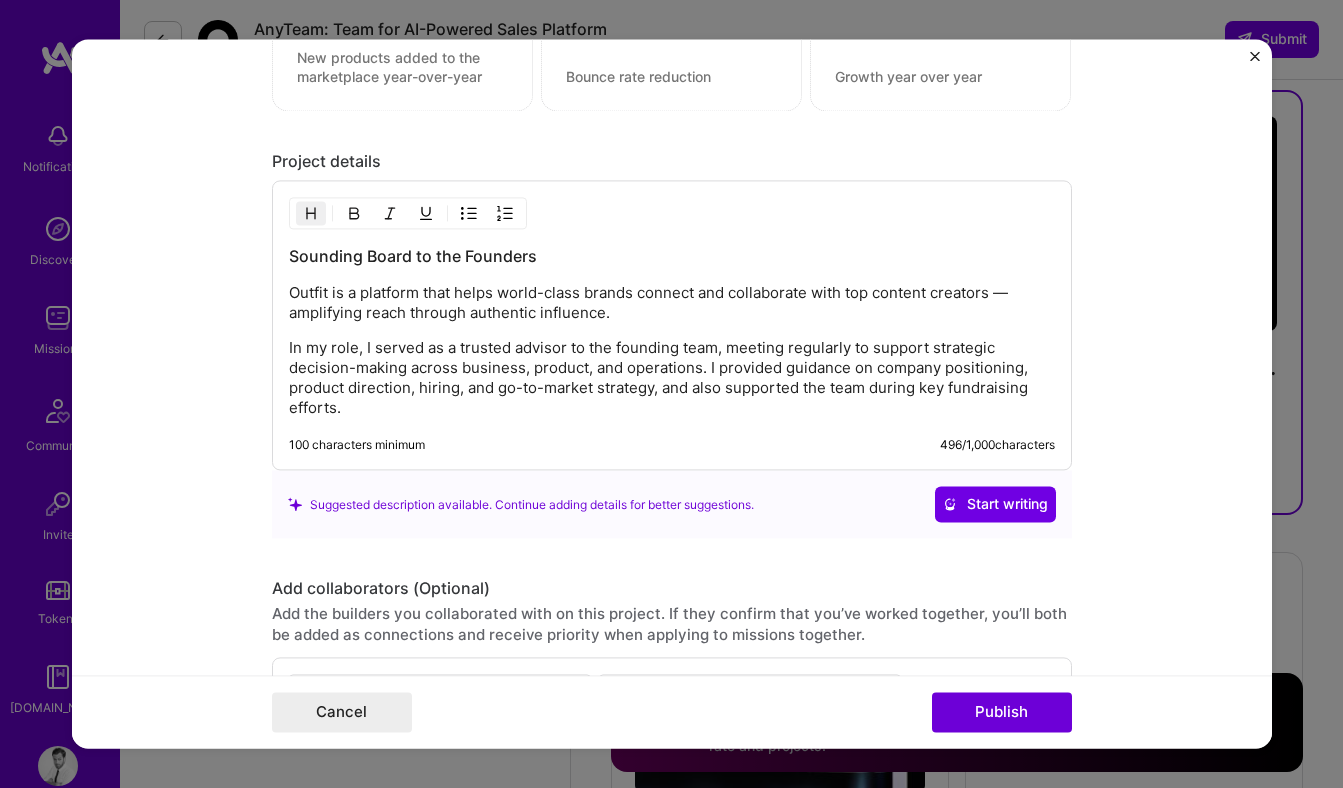 scroll, scrollTop: 2225, scrollLeft: 0, axis: vertical 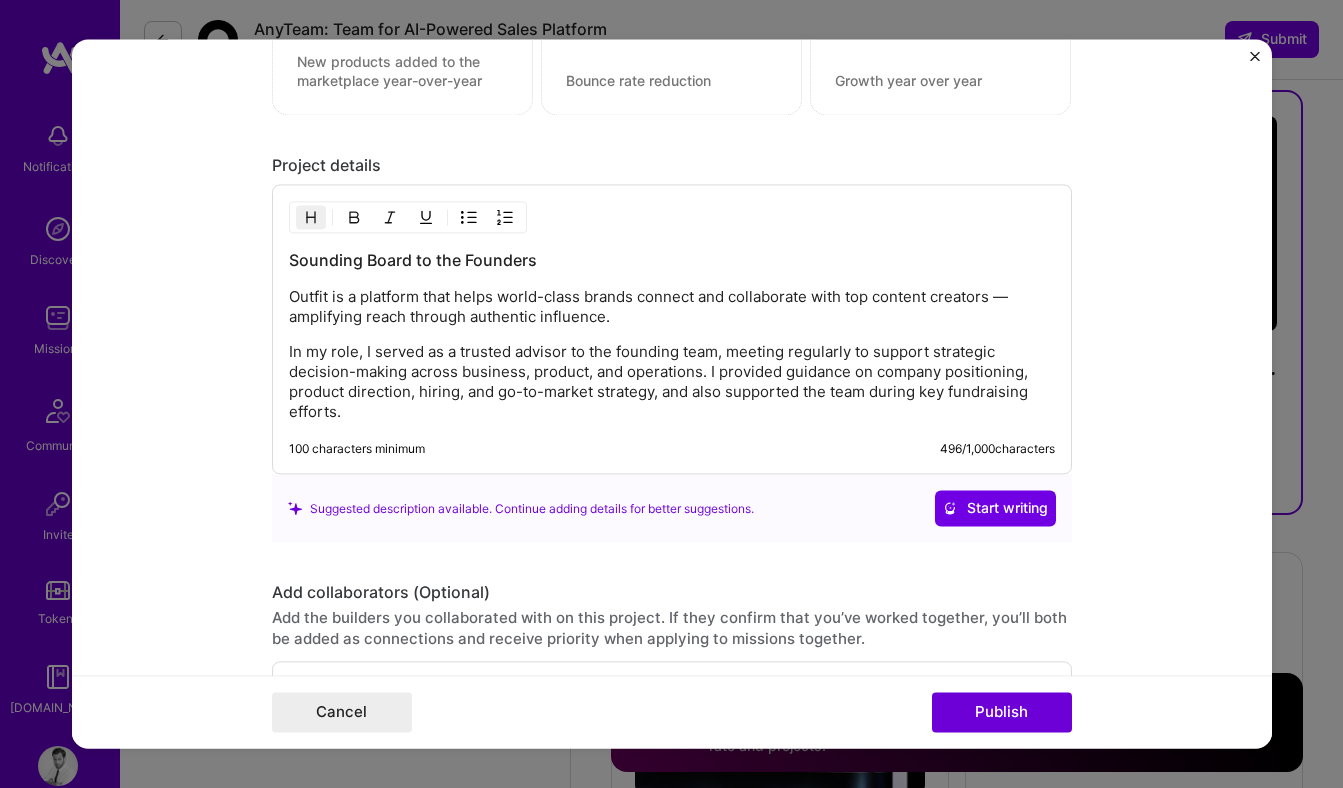 click on "In my role, I served as a trusted advisor to the founding team, meeting regularly to support strategic decision-making across business, product, and operations. I provided guidance on company positioning, product direction, hiring, and go-to-market strategy, and also supported the team during key fundraising efforts." at bounding box center (672, 383) 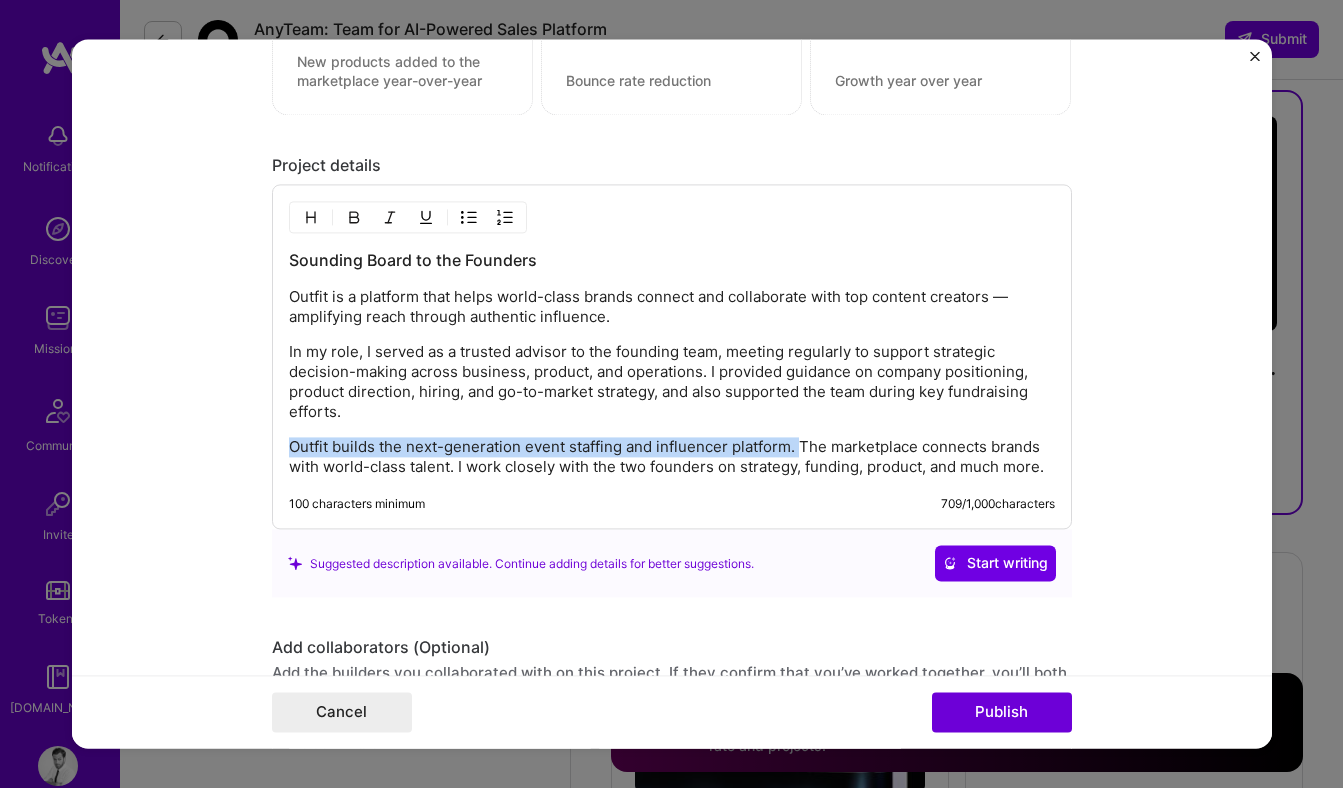 drag, startPoint x: 790, startPoint y: 448, endPoint x: 237, endPoint y: 456, distance: 553.05786 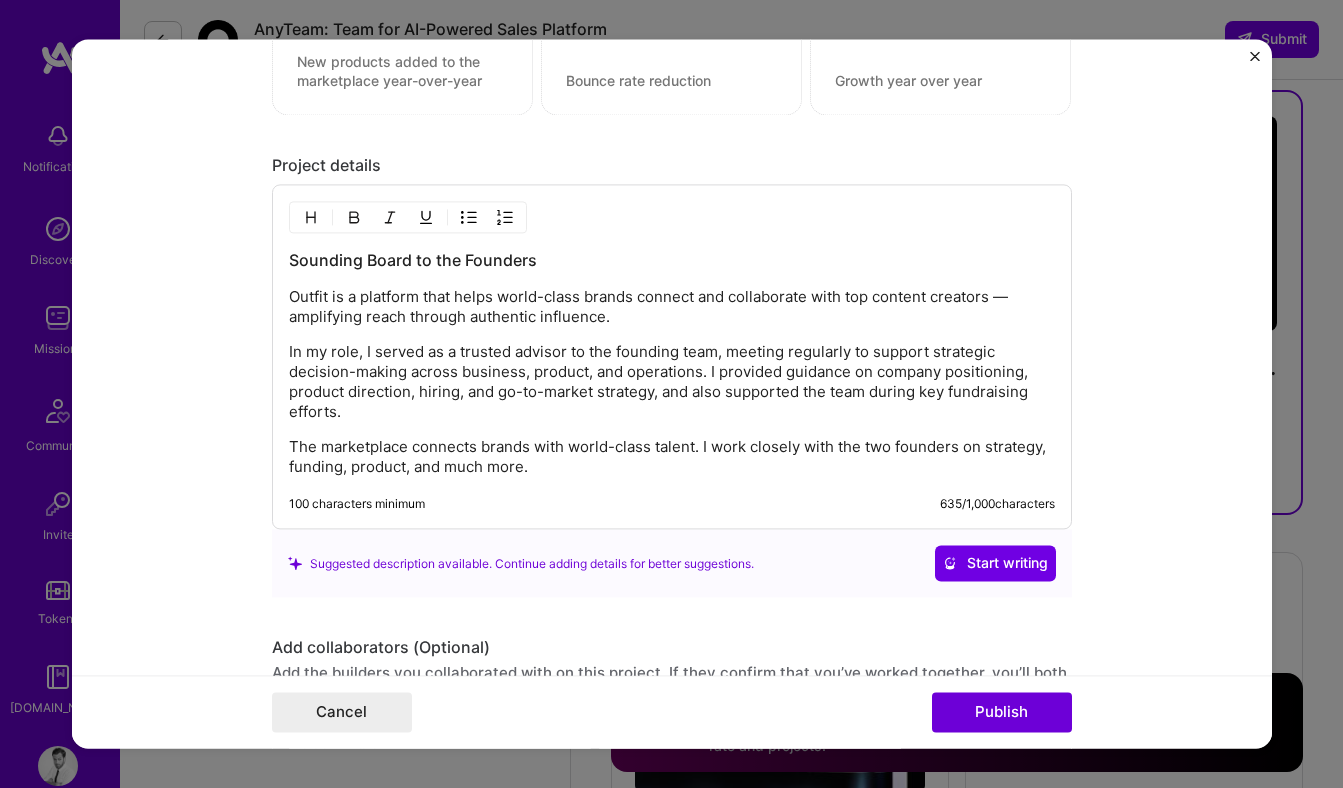 click on "Outfit is a platform that helps world-class brands connect and collaborate with top content creators — amplifying reach through authentic influence." at bounding box center (672, 308) 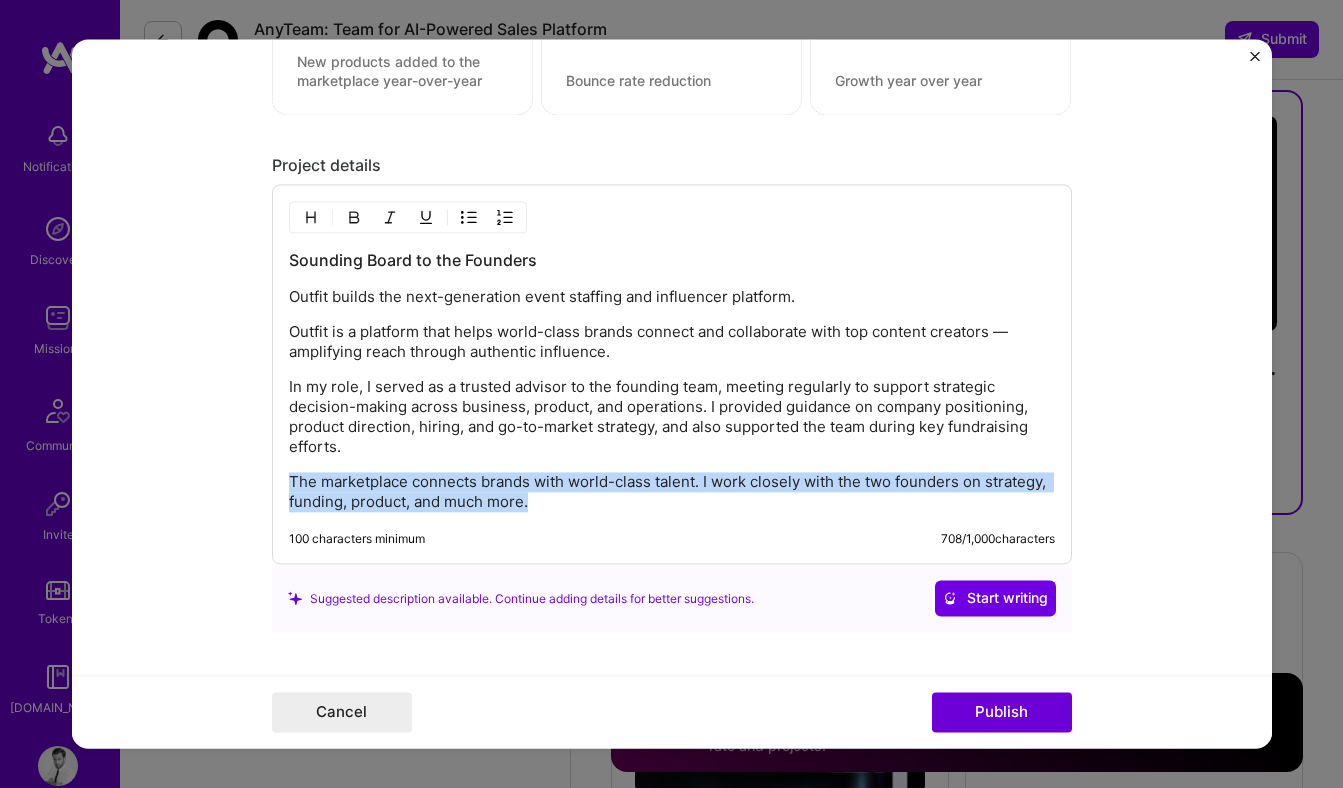 drag, startPoint x: 576, startPoint y: 503, endPoint x: 252, endPoint y: 493, distance: 324.1543 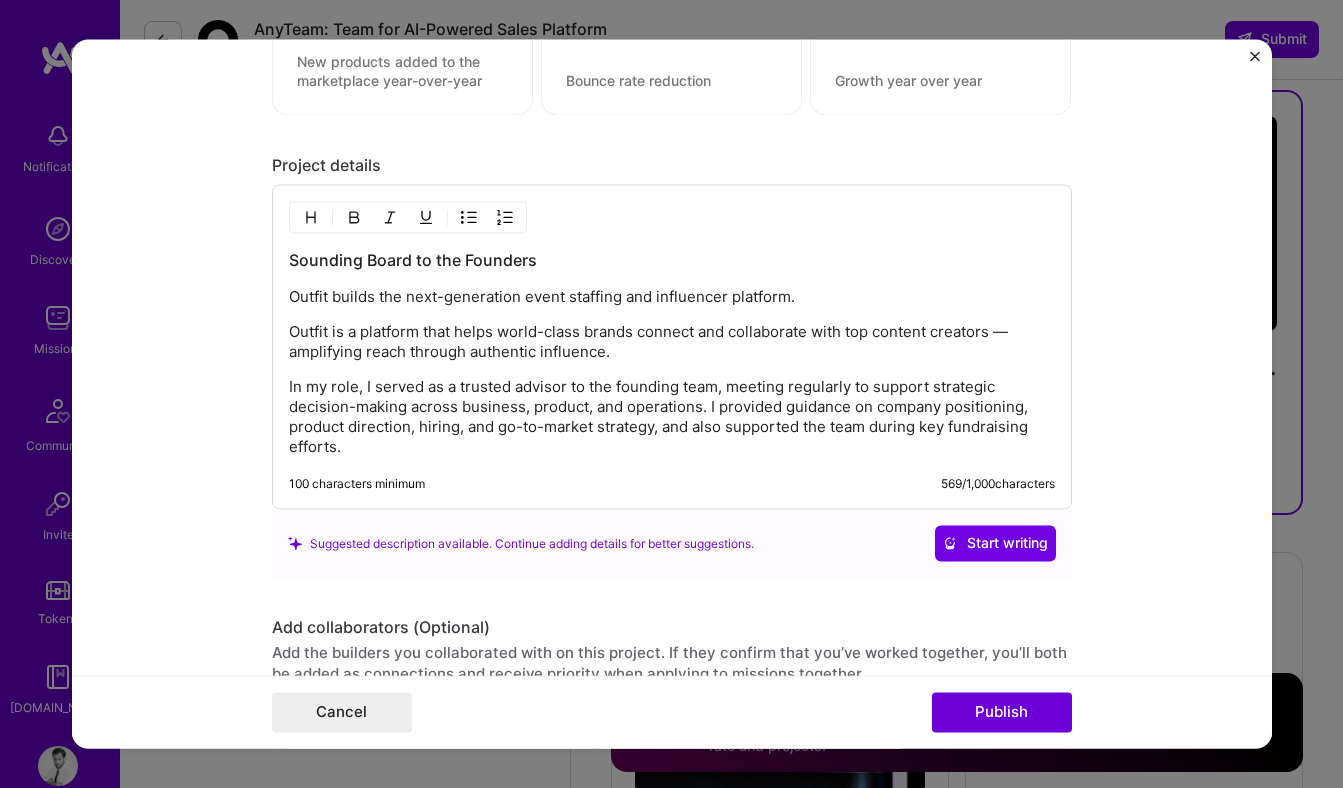 click on "Outfit builds the next-generation event staffing and influencer platform." at bounding box center [672, 298] 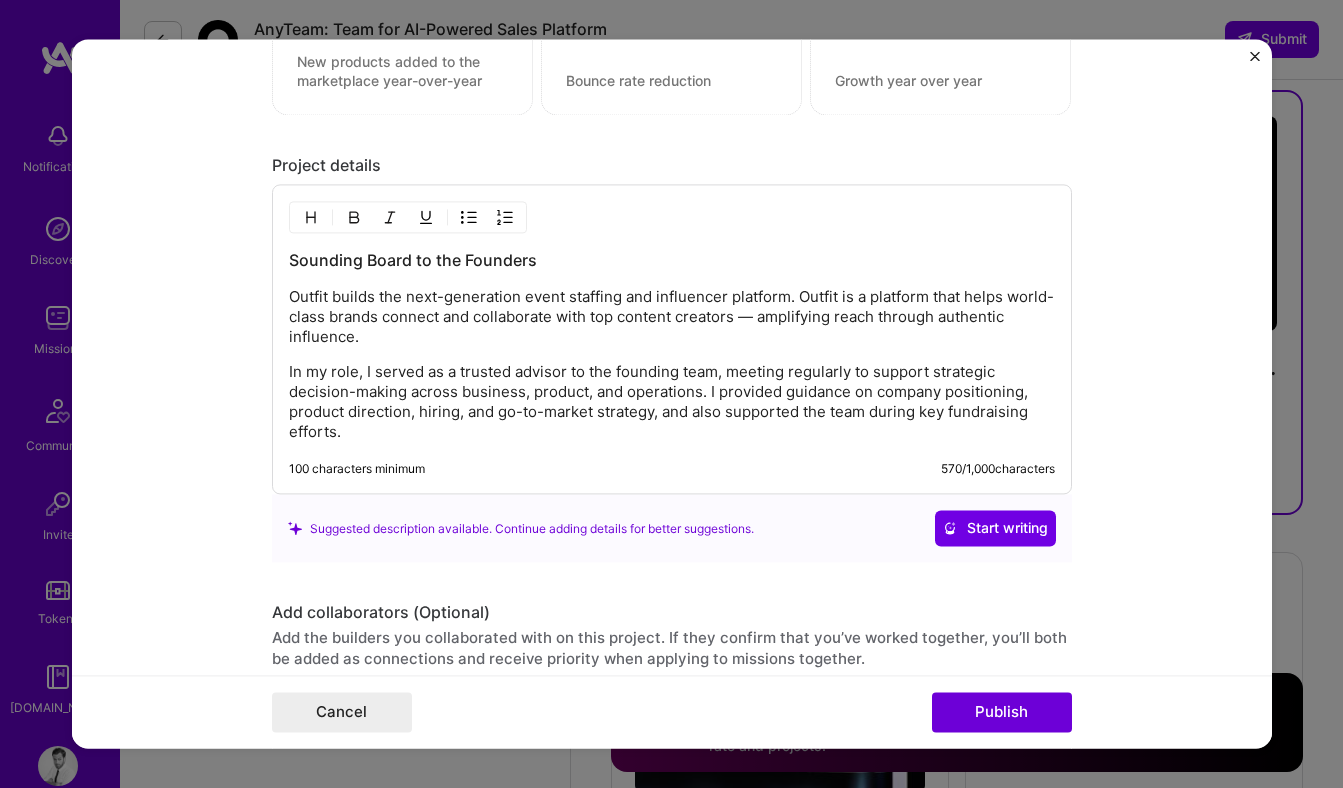 click on "Project title Business Strategy and Product Strategy for Outfit Company Outfit
Project industry Industry 2 Project Link (Optional) https://outfittalent.com/
Add New Image Remove Image Role Advisor Management Consultant Jan, 2020
to Feb, 2022
I’m still working on this project Skills used — Add up to 12 skills Any new skills will be added to your profile. Enter skills... 4 Brand Strategy 1 2 3 4 5 Mentoring 1 2 3 4 5 People Management 1 2 3 4 5 Product Strategy 1 2 3 4 5 Did this role require you to manage team members? (Optional) Yes, I managed — team members. Were you involved from inception to launch (0  ->  1)? (Optional) Zero to one is creation and development of a unique product from the ground up. I was involved in zero to one with this project Add metrics (Optional) Metrics help you visually show the outcome of a project. You can add up to 3 metrics. Project details   570" at bounding box center (672, 393) 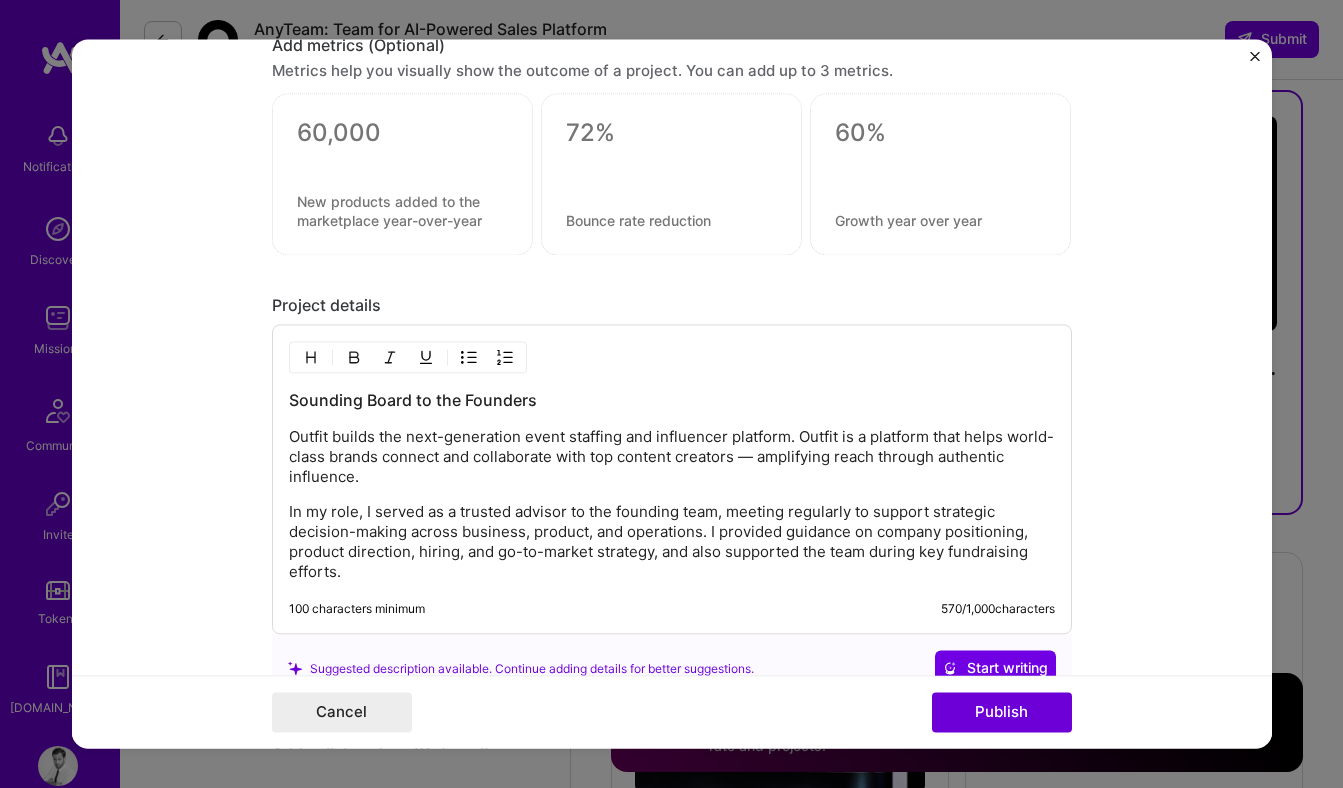scroll, scrollTop: 2061, scrollLeft: 0, axis: vertical 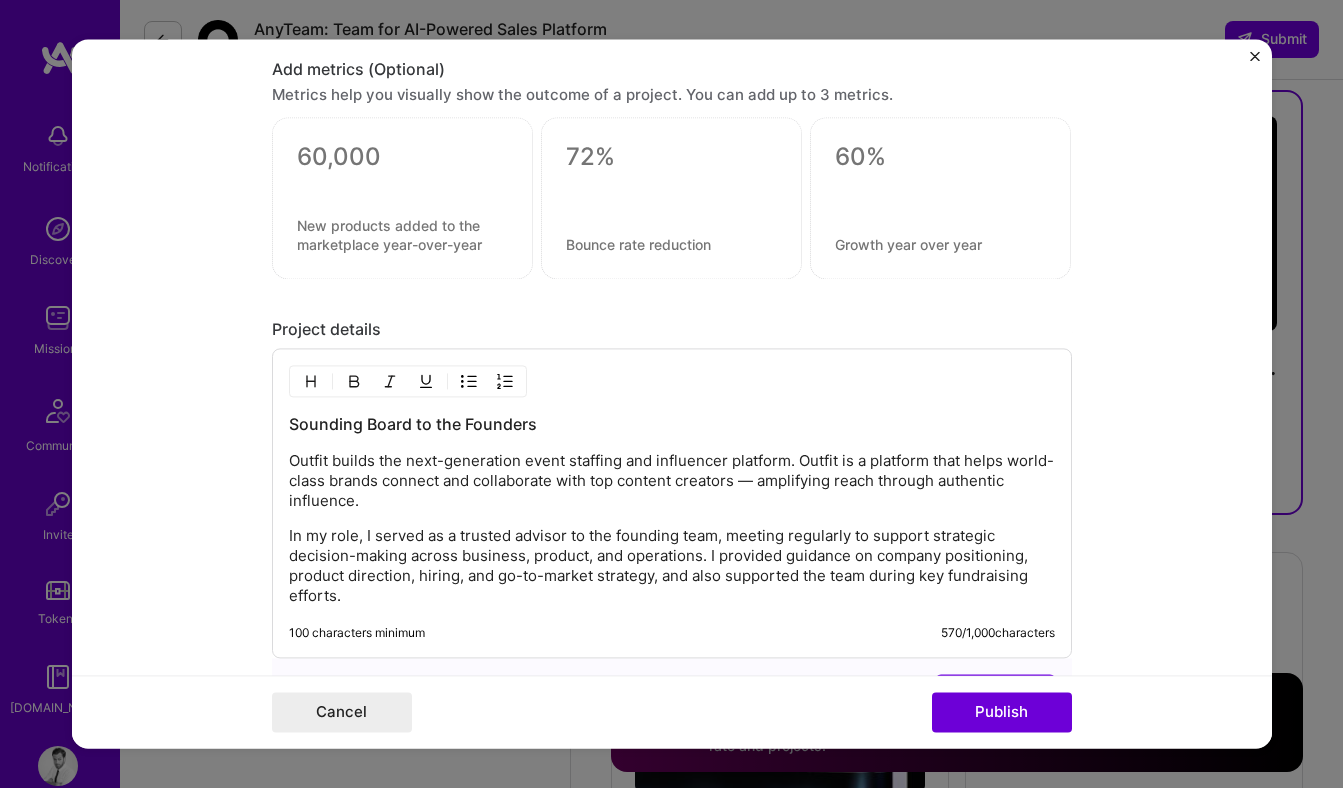 click on "Outfit builds the next-generation event staffing and influencer platform. Outfit is a platform that helps world-class brands connect and collaborate with top content creators — amplifying reach through authentic influence." at bounding box center (672, 482) 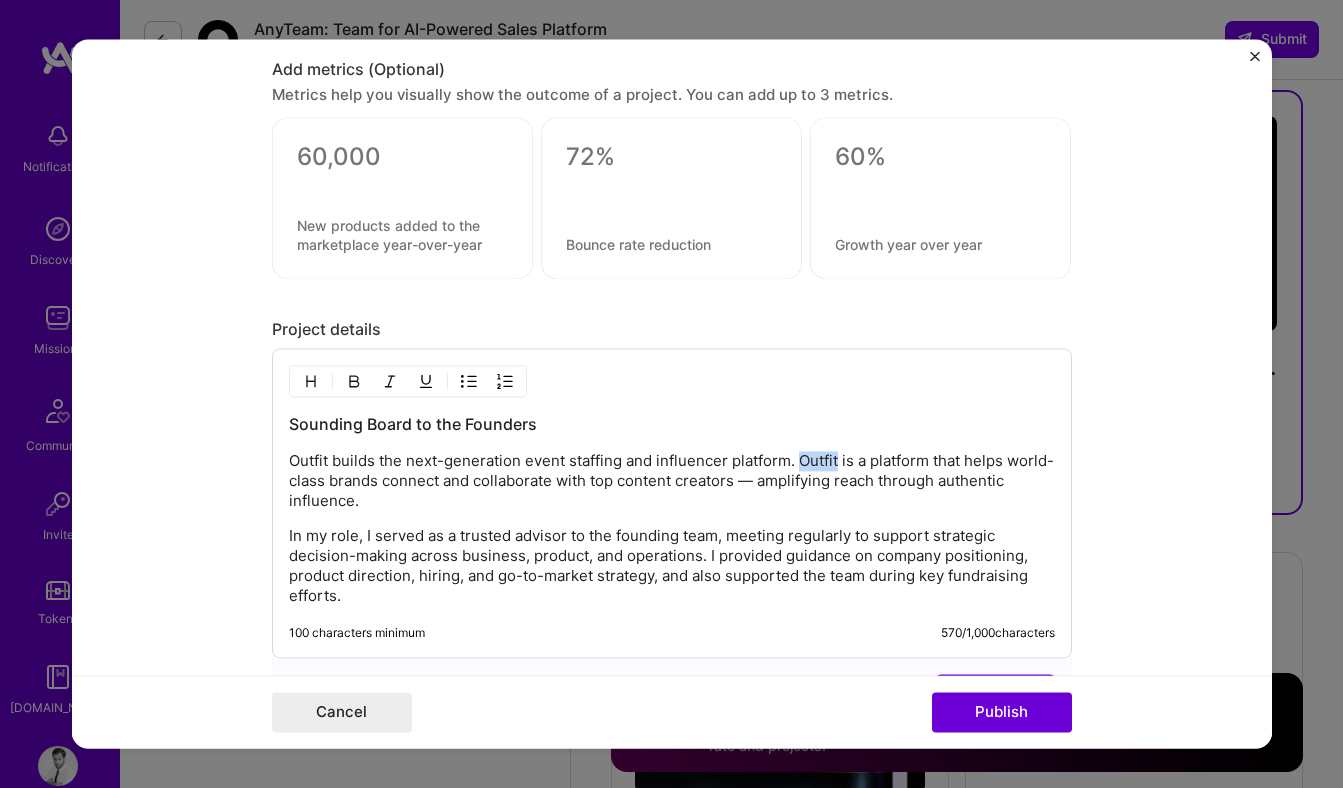 click on "Outfit builds the next-generation event staffing and influencer platform. Outfit is a platform that helps world-class brands connect and collaborate with top content creators — amplifying reach through authentic influence." at bounding box center (672, 482) 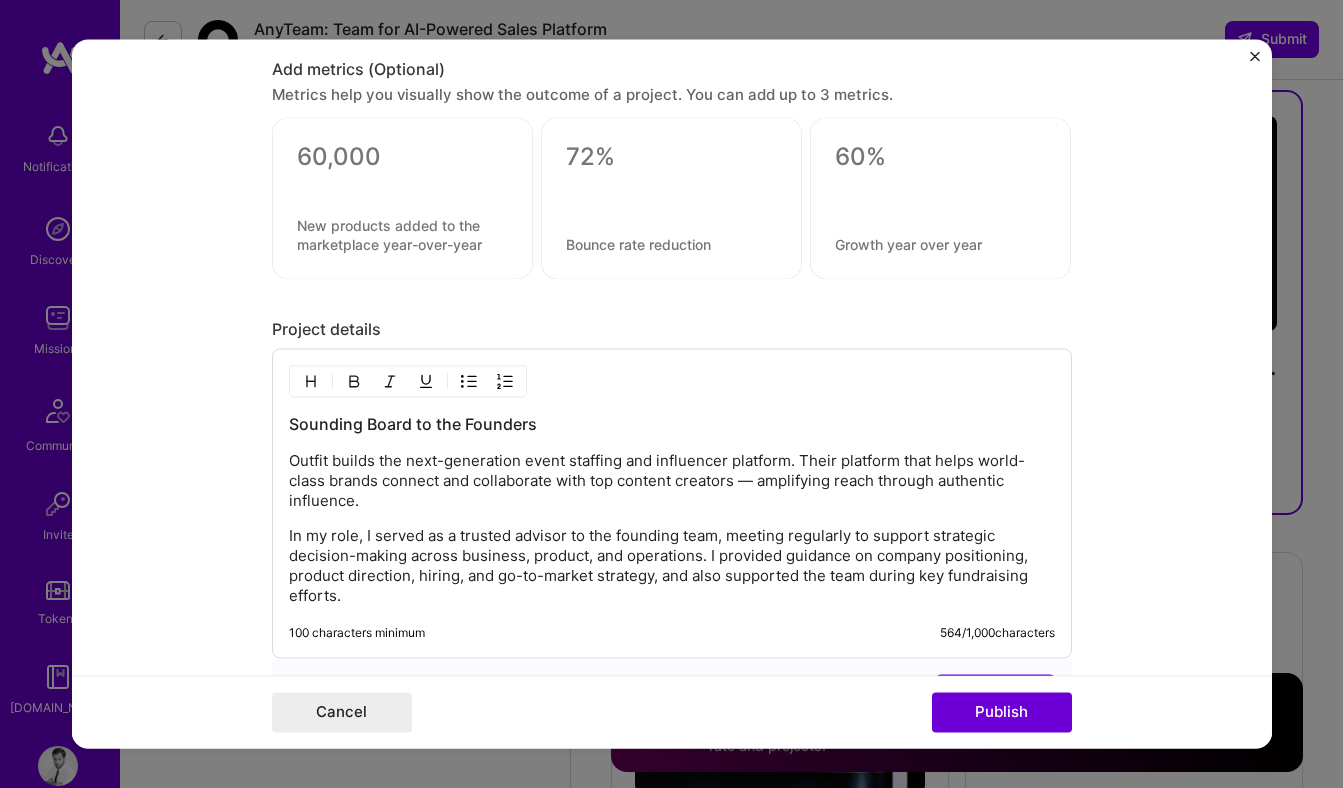 click on "Outfit builds the next-generation event staffing and influencer platform. Their platform that helps world-class brands connect and collaborate with top content creators — amplifying reach through authentic influence." at bounding box center (672, 482) 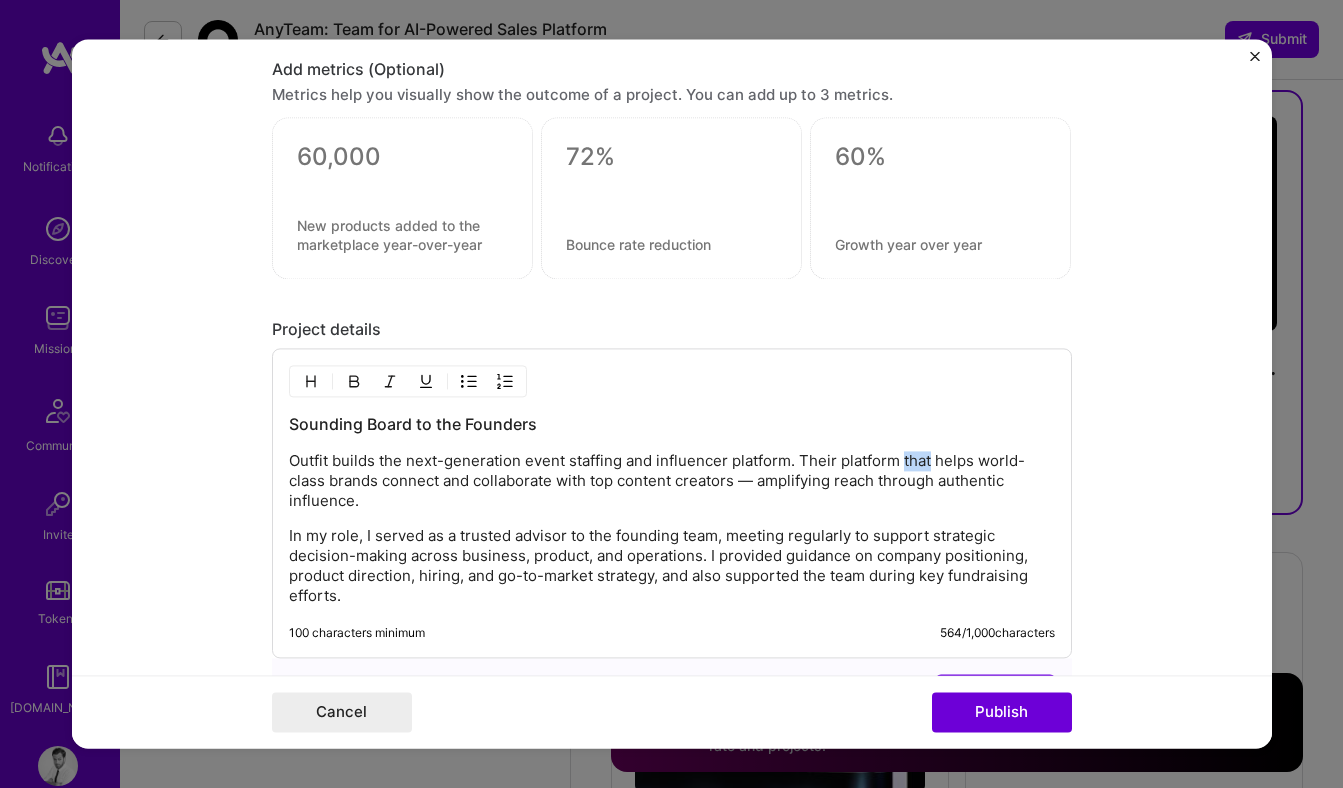 click on "Outfit builds the next-generation event staffing and influencer platform. Their platform that helps world-class brands connect and collaborate with top content creators — amplifying reach through authentic influence." at bounding box center (672, 482) 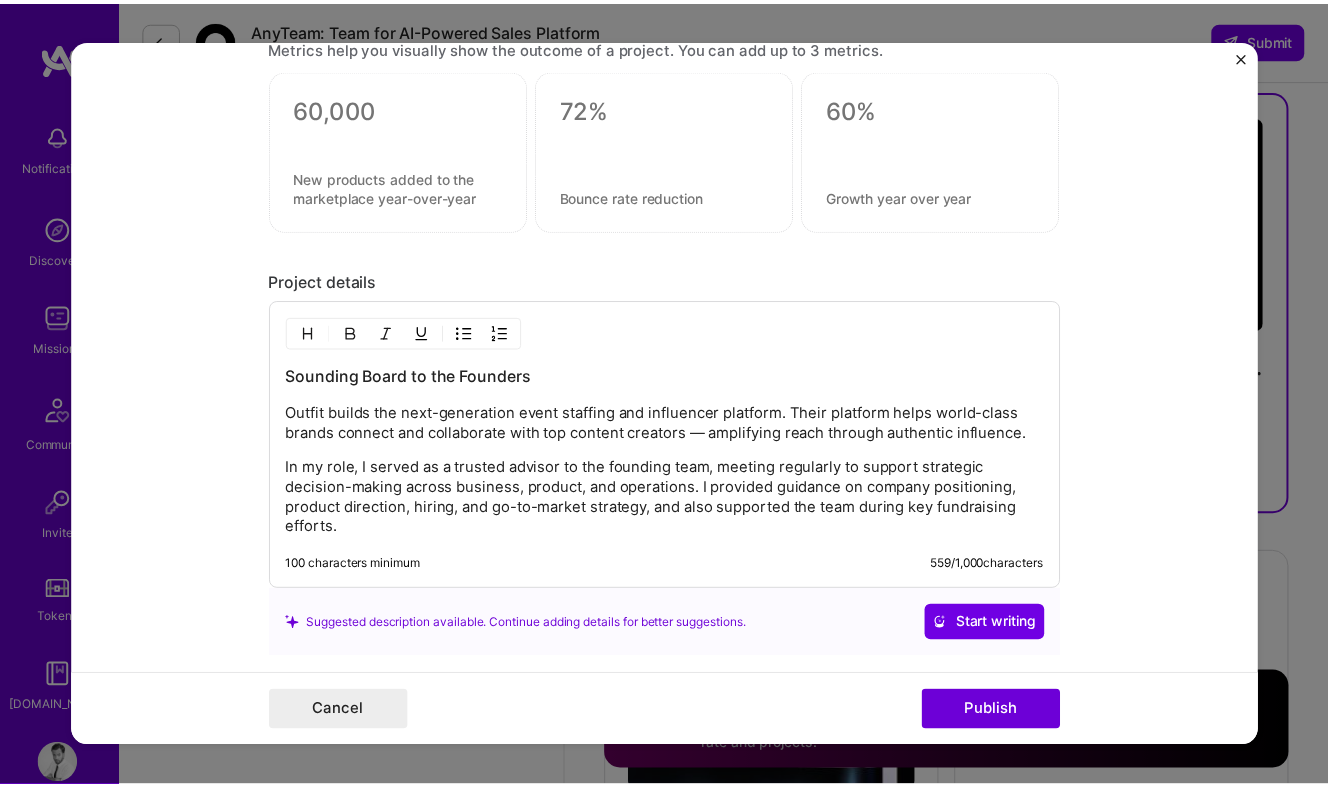 scroll, scrollTop: 2229, scrollLeft: 0, axis: vertical 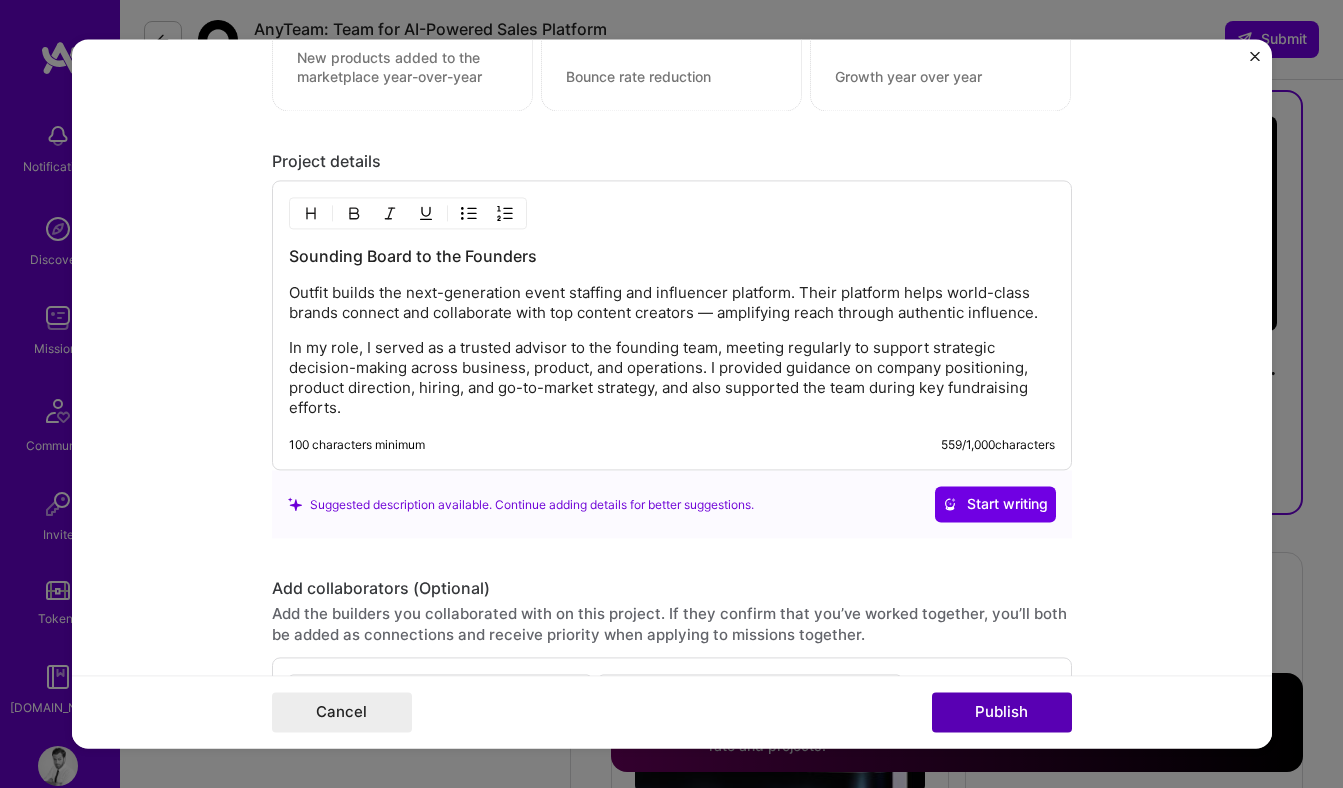 click on "Publish" at bounding box center (1002, 713) 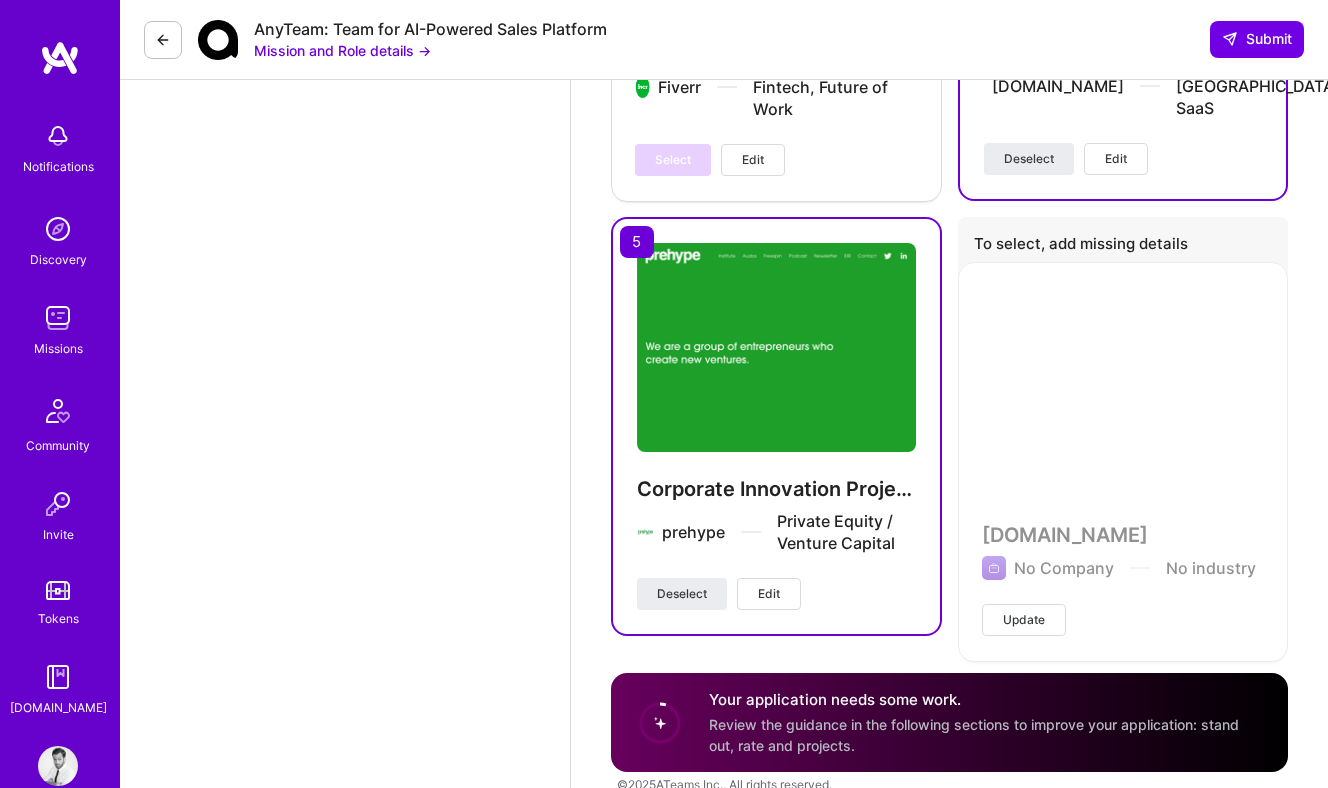 scroll, scrollTop: 4380, scrollLeft: 0, axis: vertical 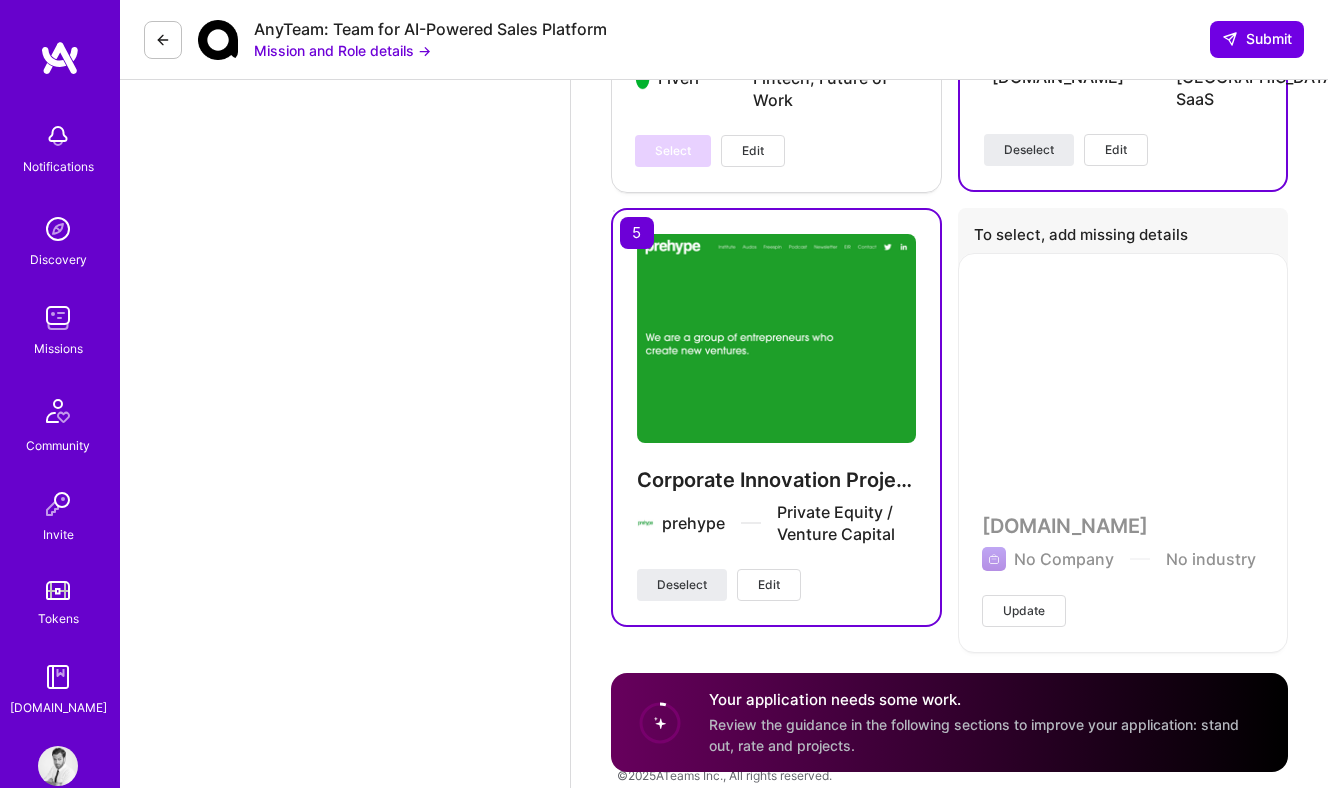 click on "Outfittalent.com No Company   No industry Update" at bounding box center (1123, 452) 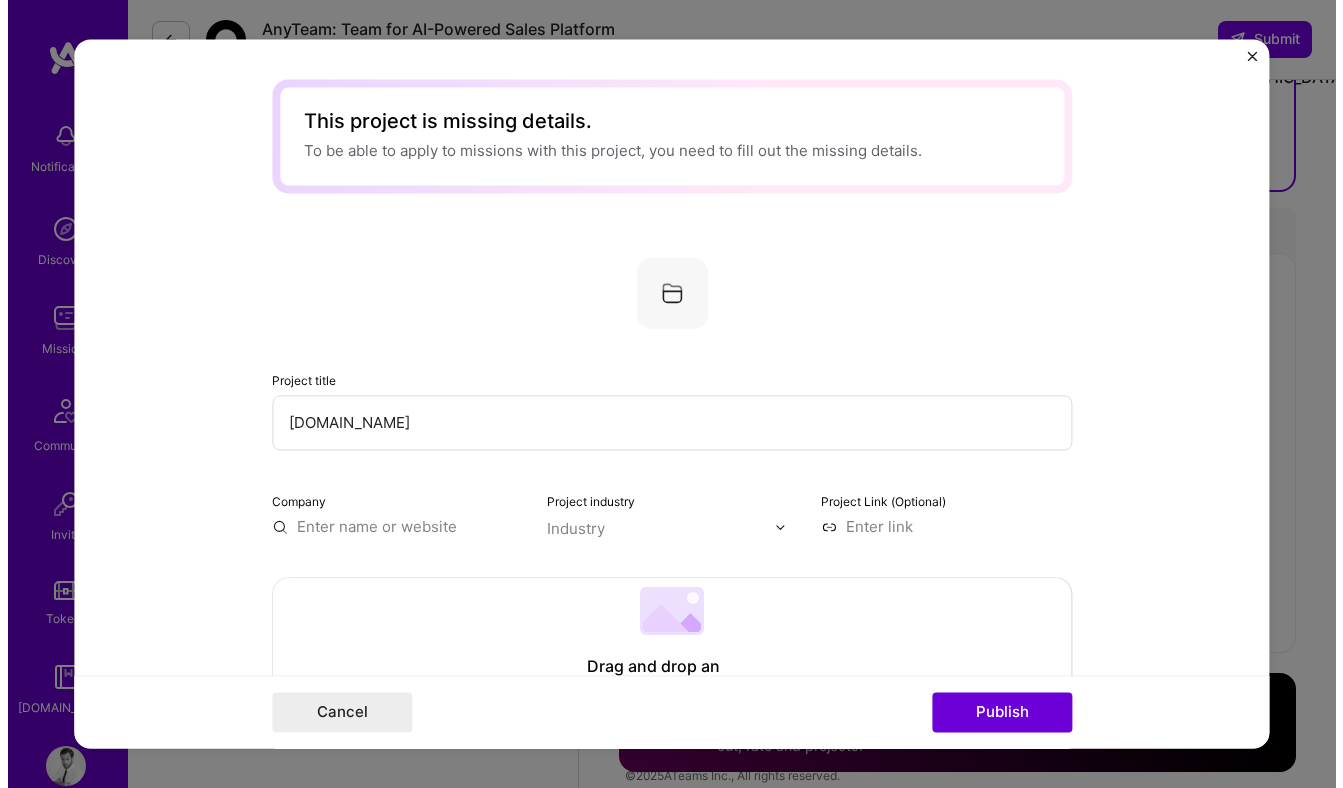 scroll, scrollTop: 4373, scrollLeft: 0, axis: vertical 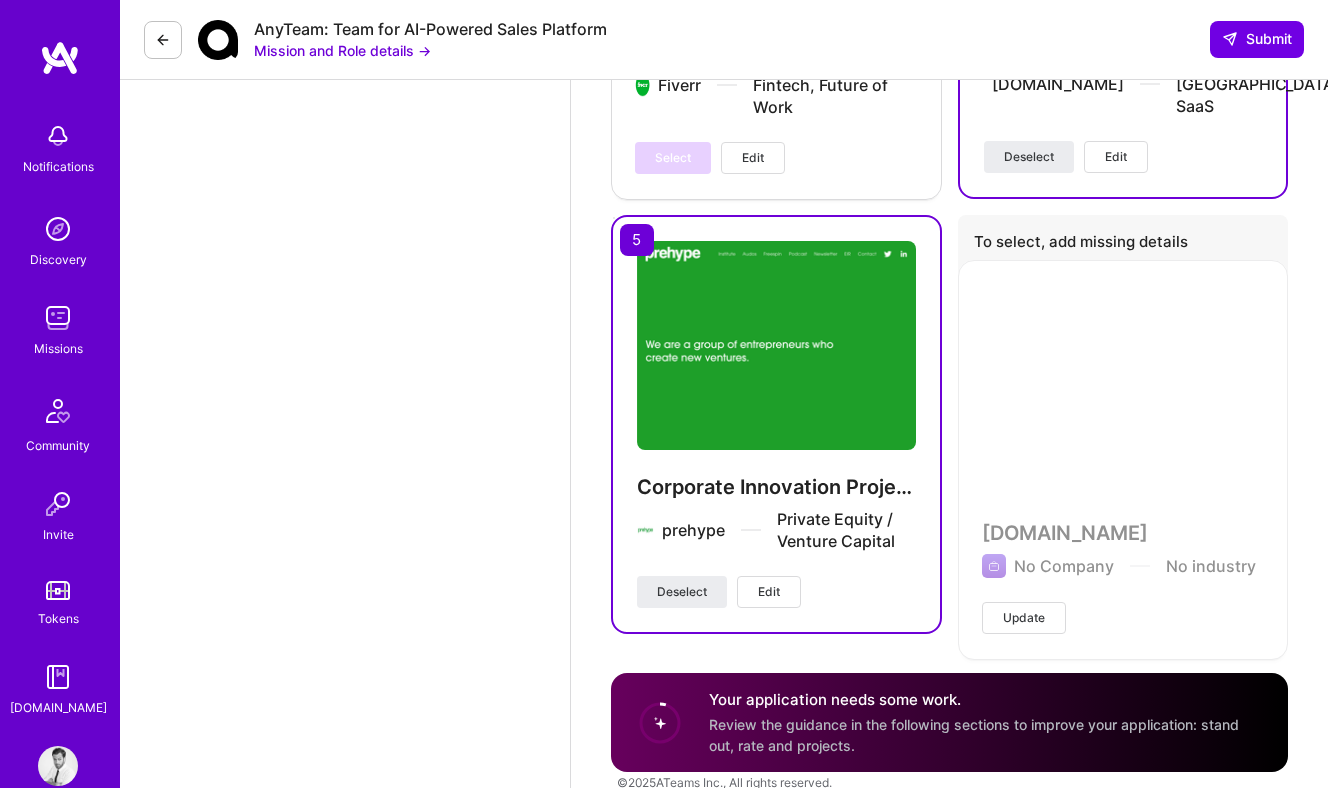 type 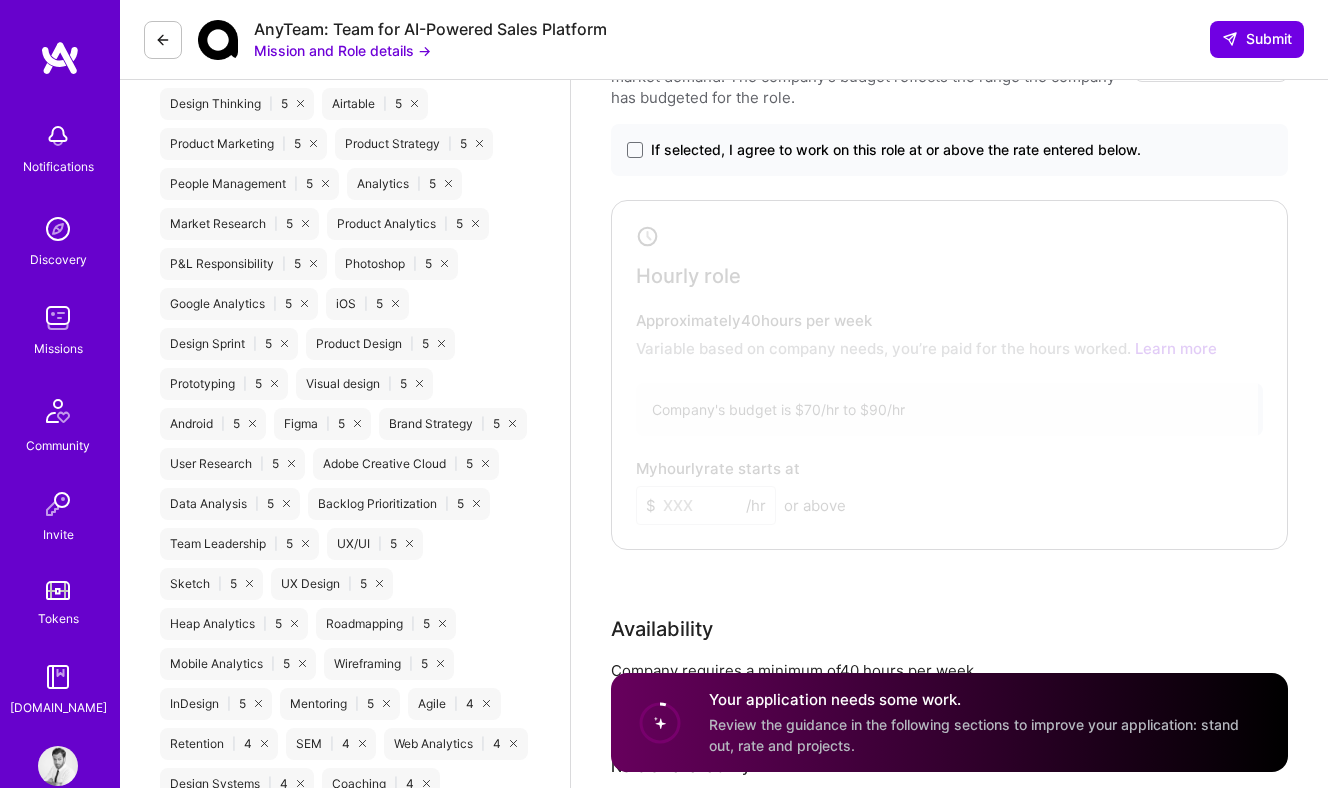 scroll, scrollTop: 634, scrollLeft: 0, axis: vertical 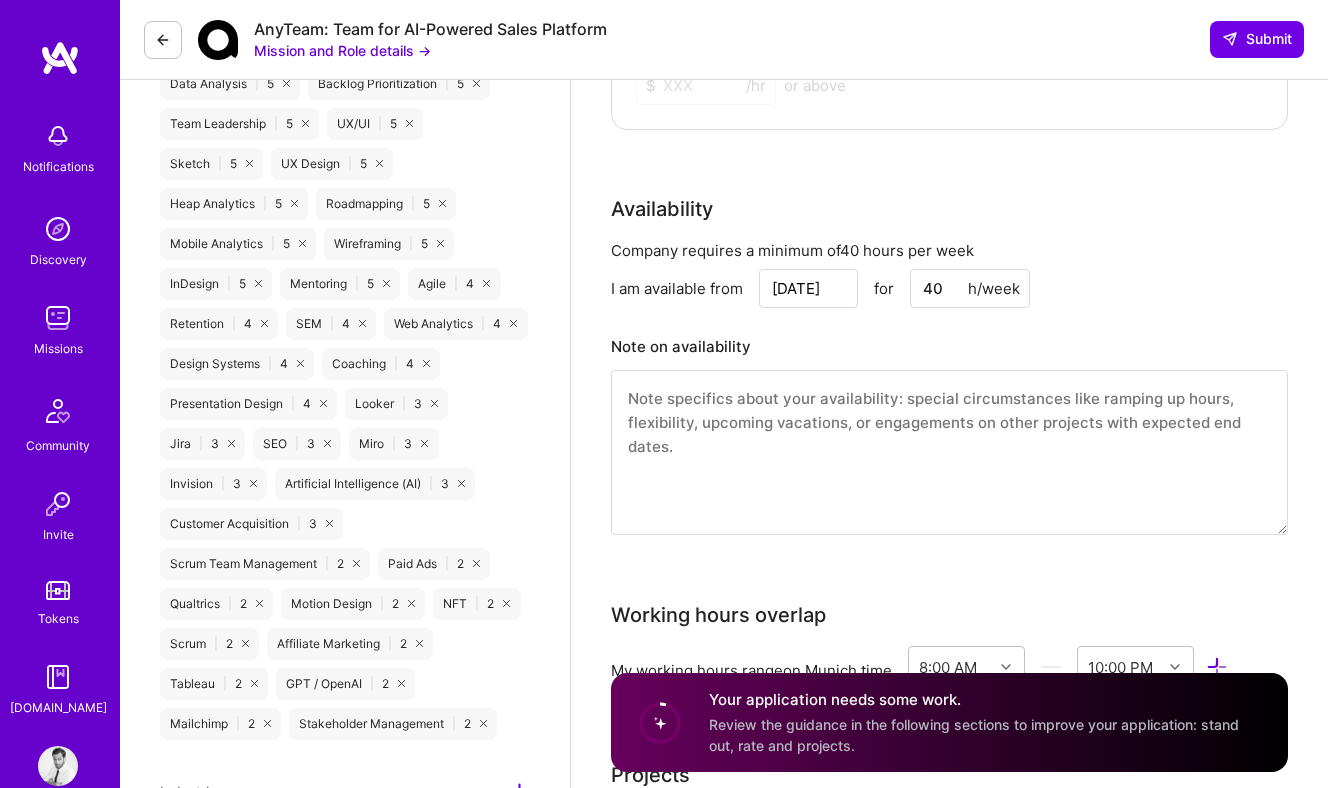 drag, startPoint x: 1283, startPoint y: 445, endPoint x: 1290, endPoint y: 528, distance: 83.294655 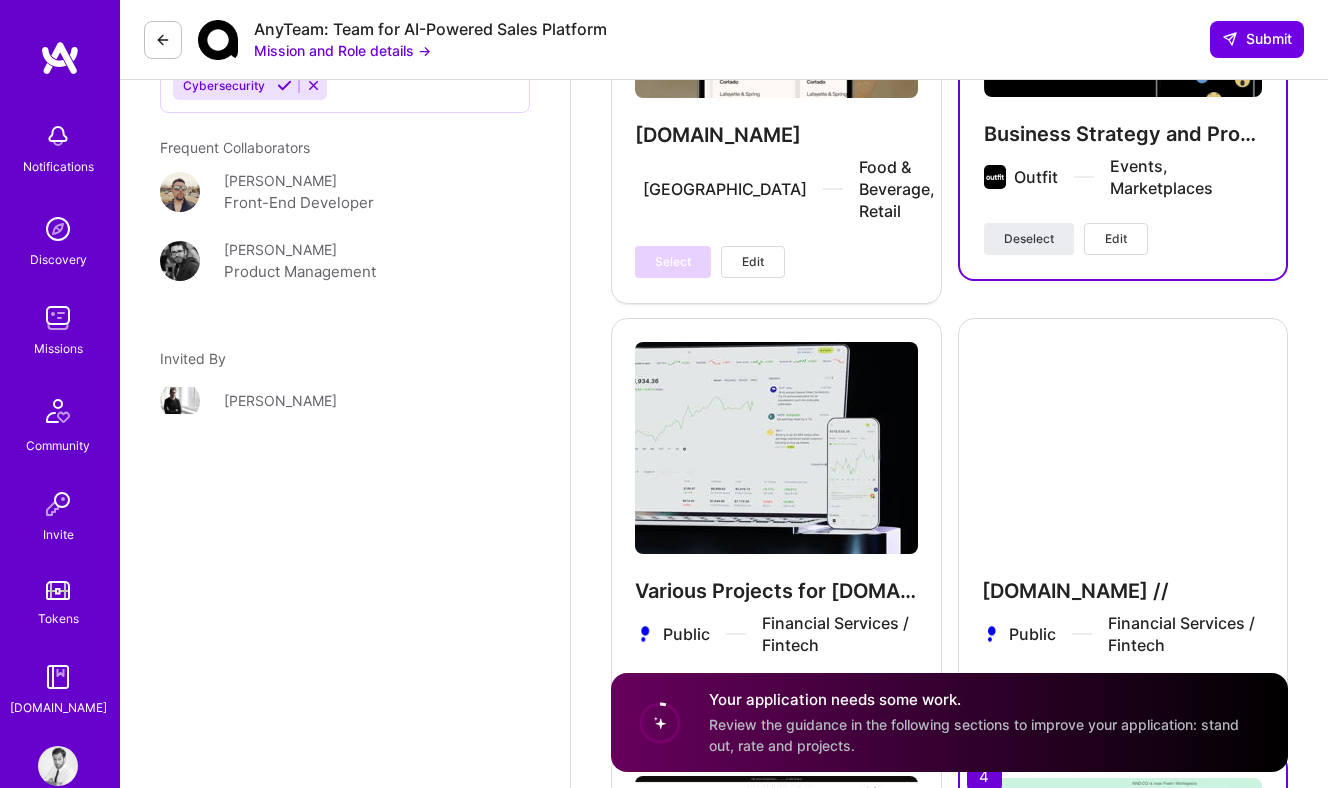 scroll, scrollTop: 3005, scrollLeft: 0, axis: vertical 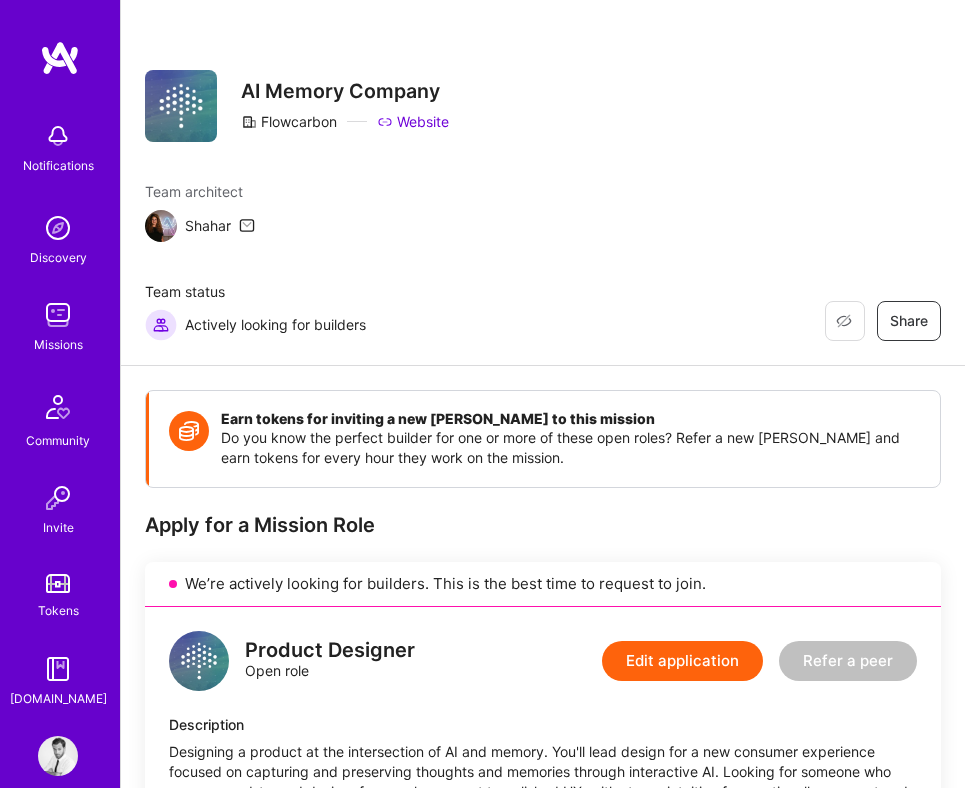 click on "Team architect Shahar Team status Actively looking for builders
Restore Not Interested Share" at bounding box center [543, 261] 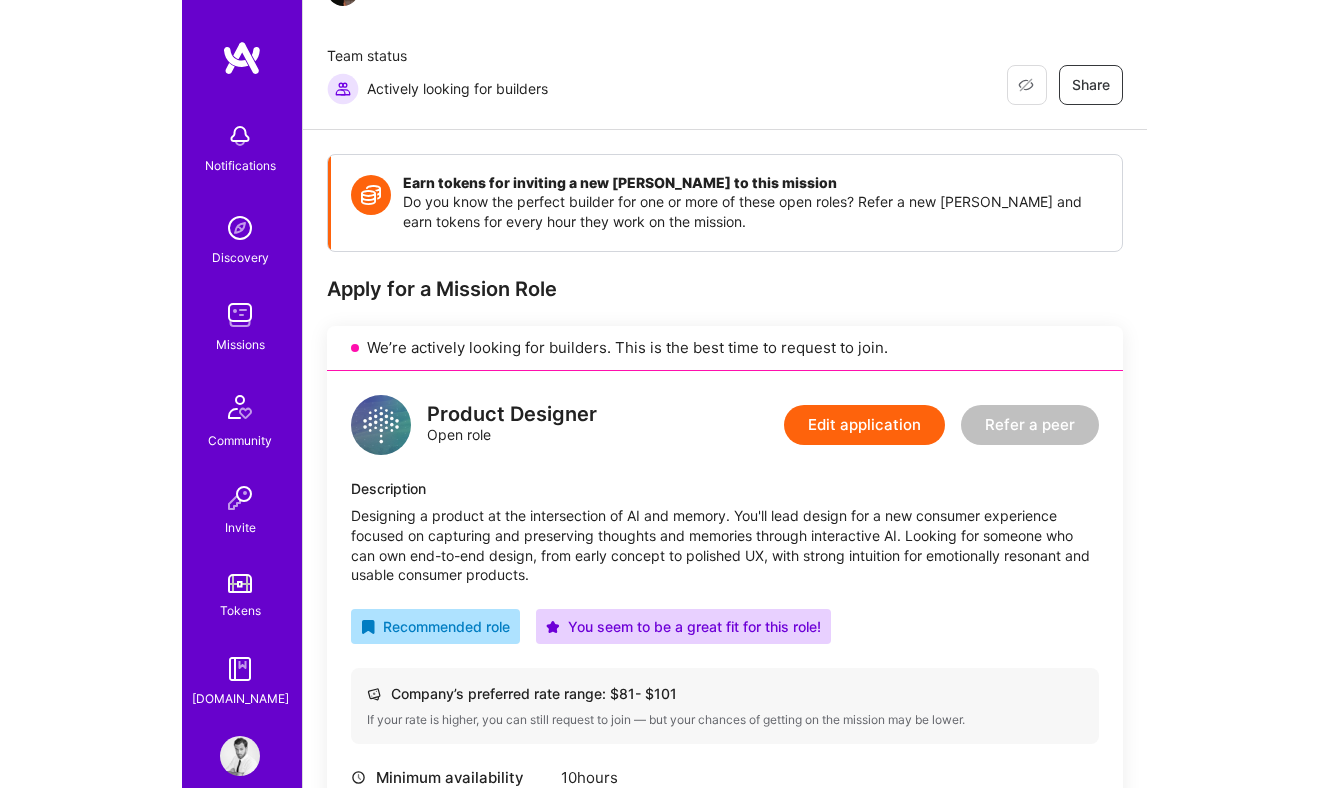 scroll, scrollTop: 237, scrollLeft: 0, axis: vertical 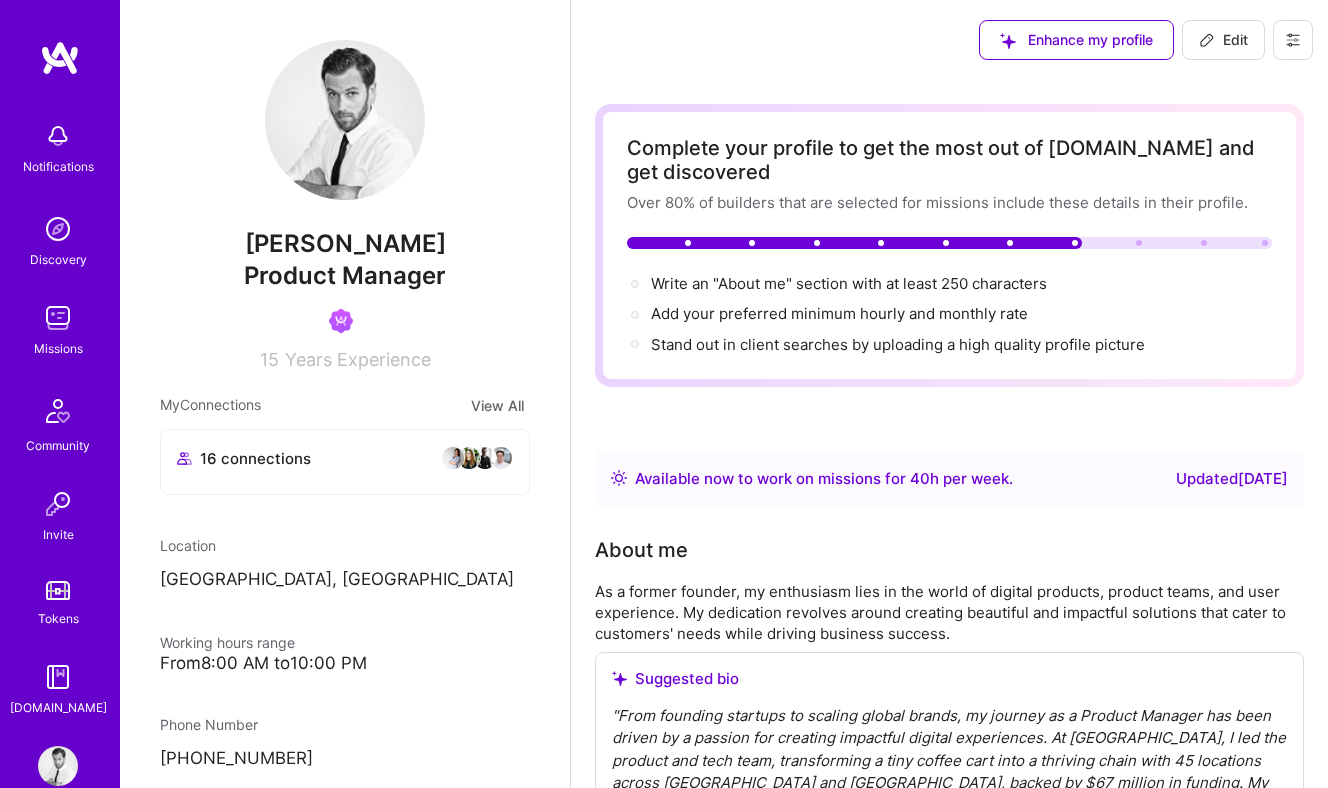 click on "Edit" at bounding box center (1223, 40) 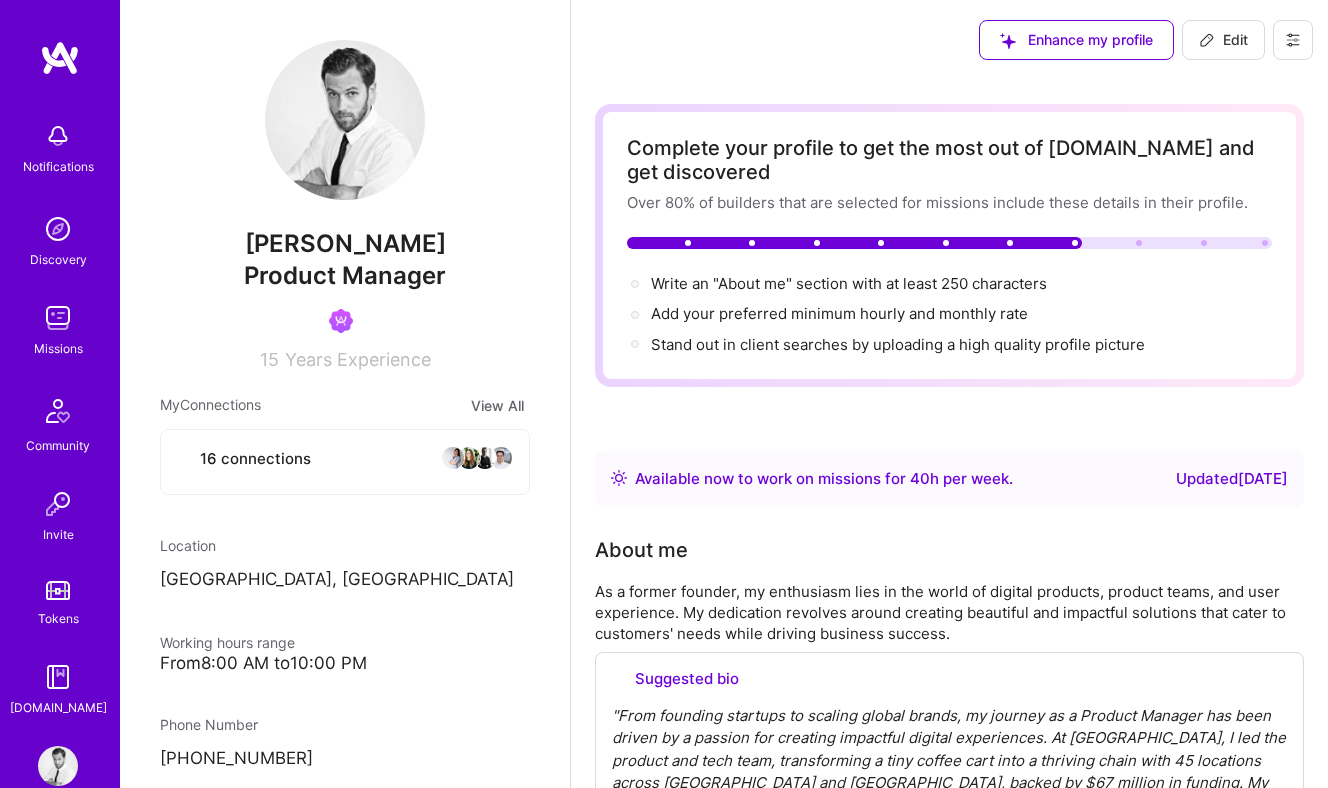 select on "DE" 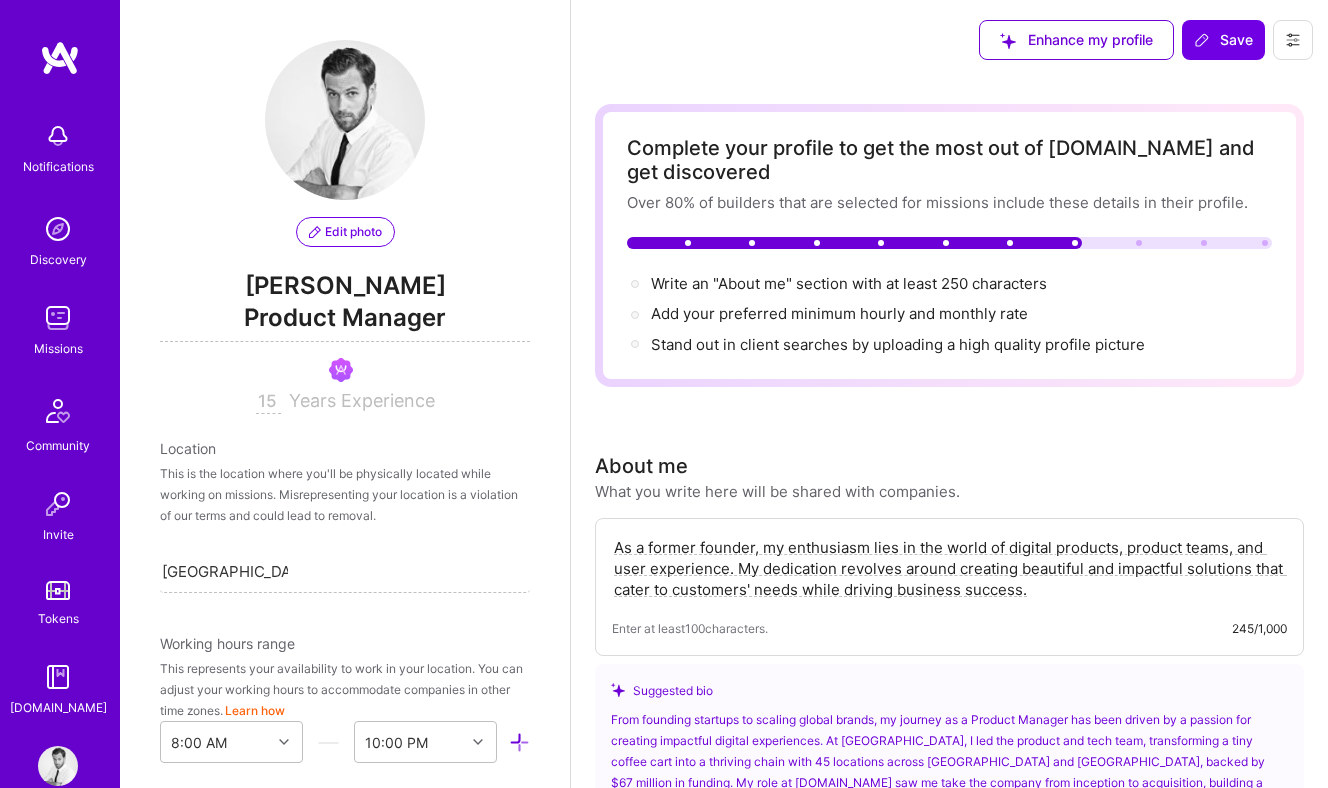 scroll, scrollTop: 800, scrollLeft: 0, axis: vertical 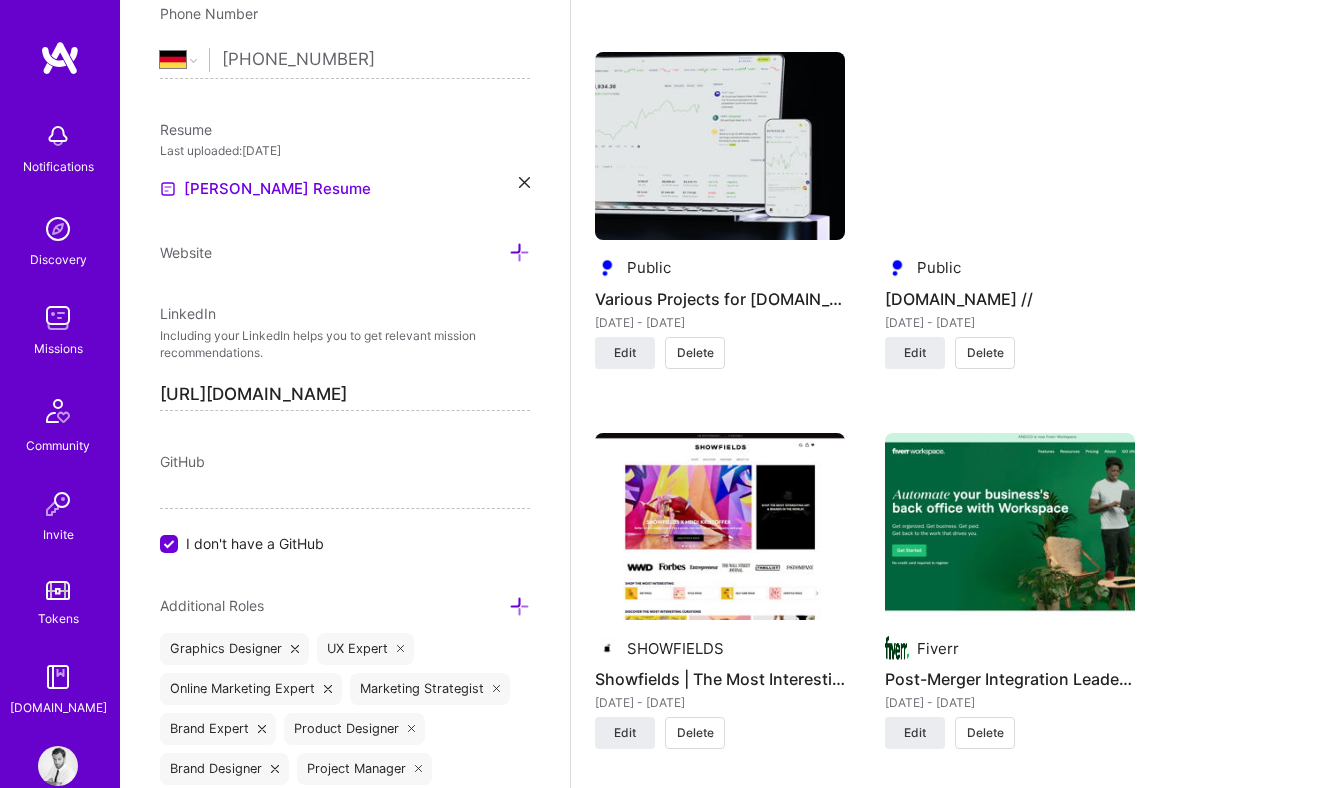 click on "Delete" at bounding box center [985, 353] 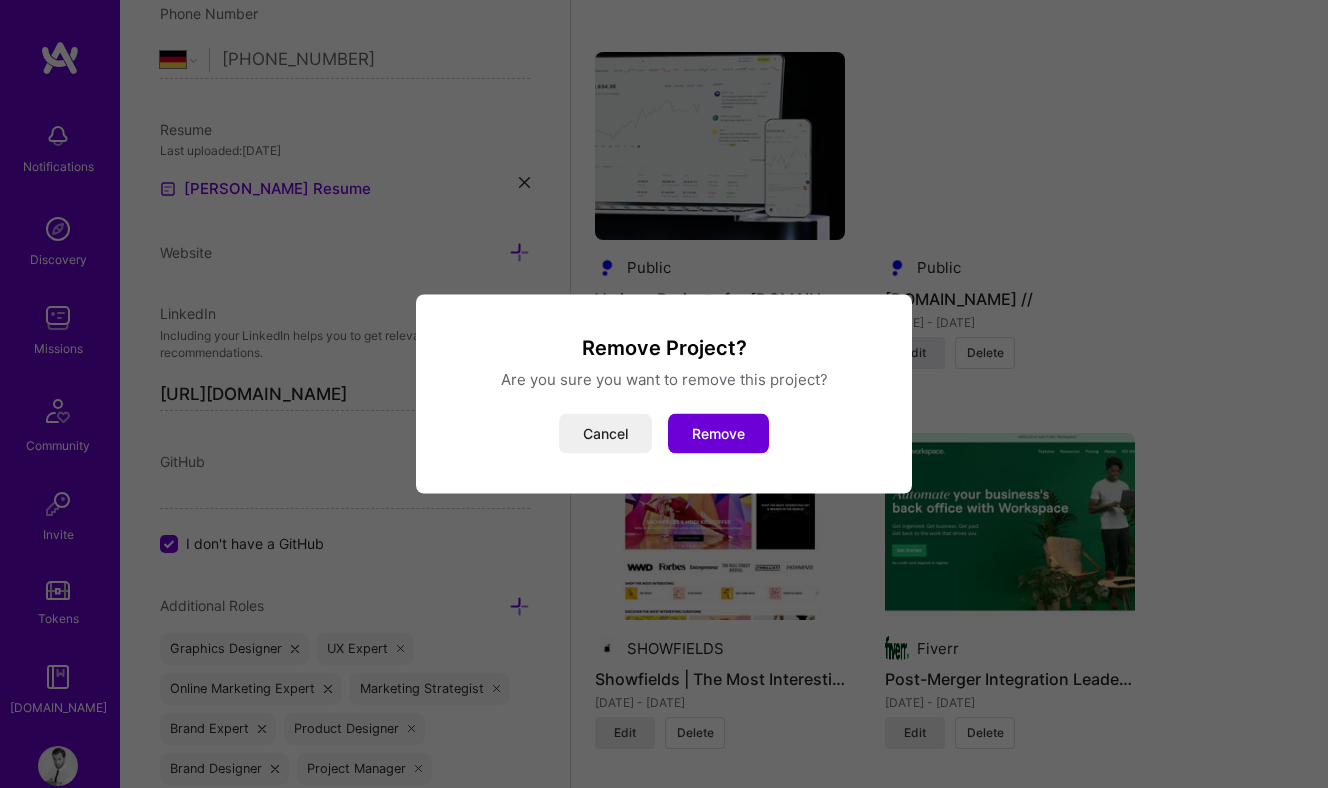 click on "Remove" at bounding box center [718, 434] 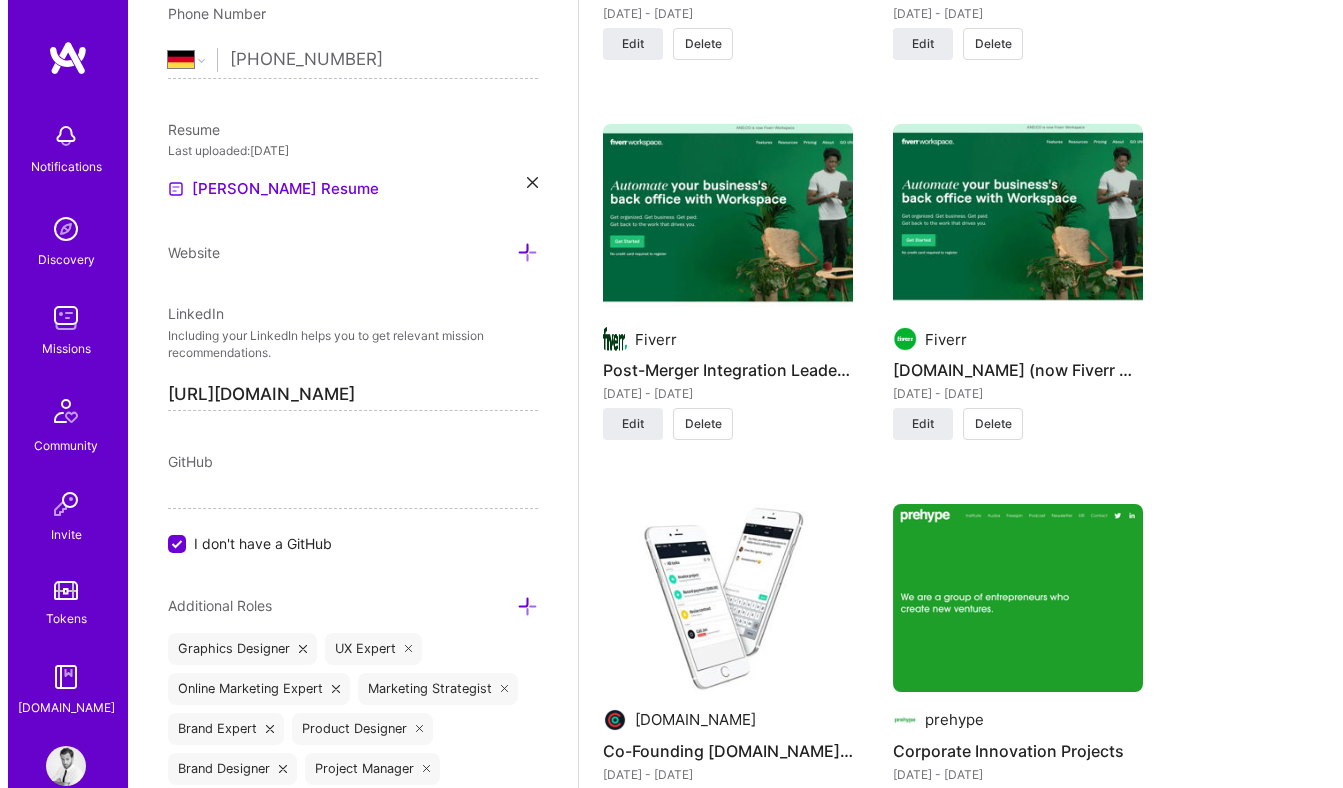 scroll, scrollTop: 2939, scrollLeft: 0, axis: vertical 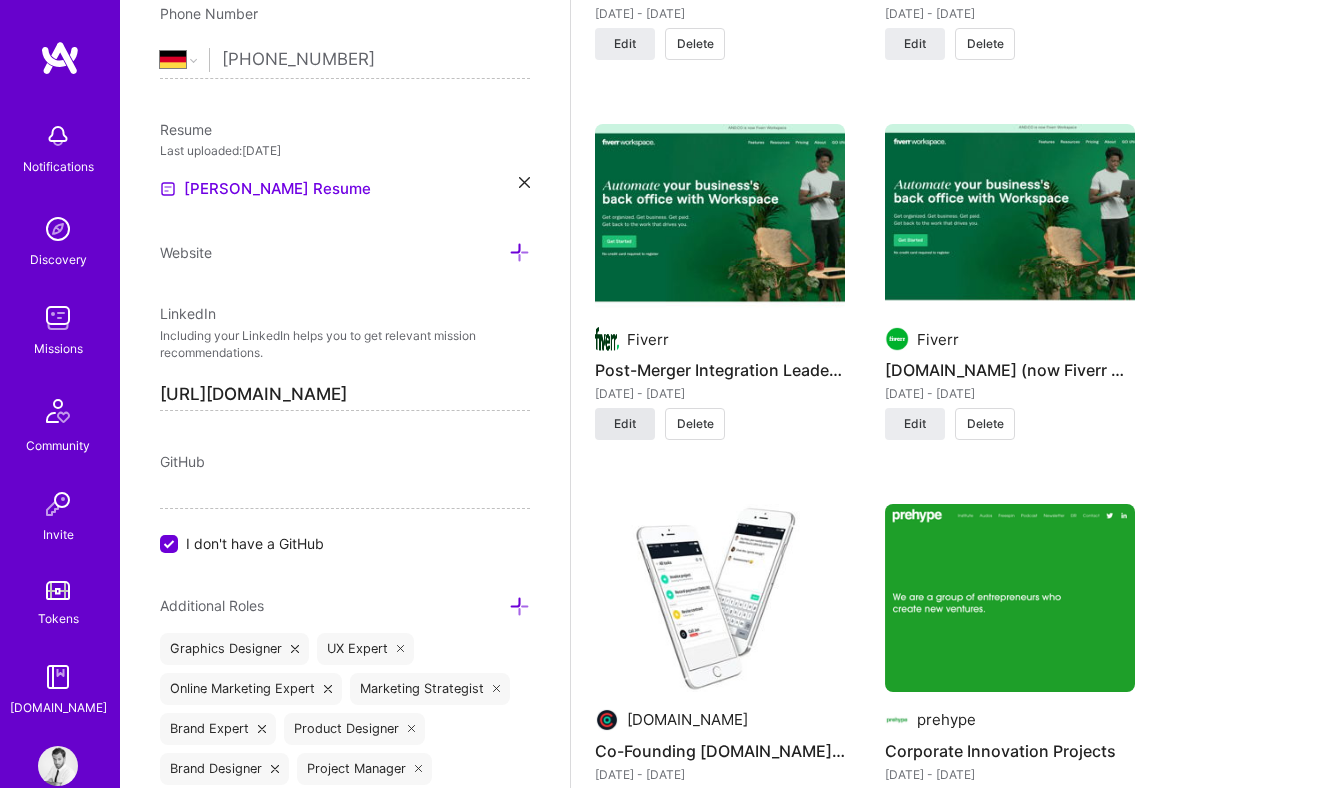 click on "Edit" at bounding box center [625, 424] 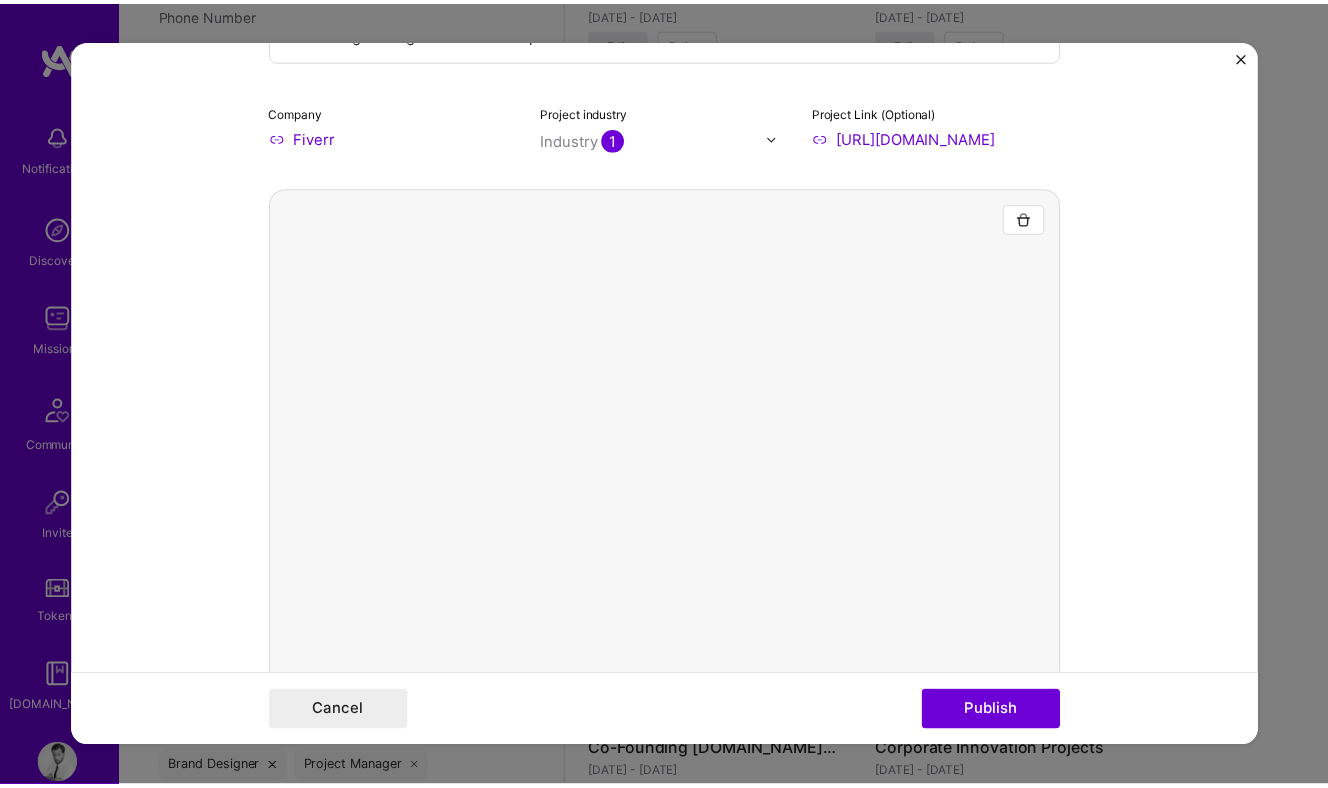 scroll, scrollTop: 0, scrollLeft: 0, axis: both 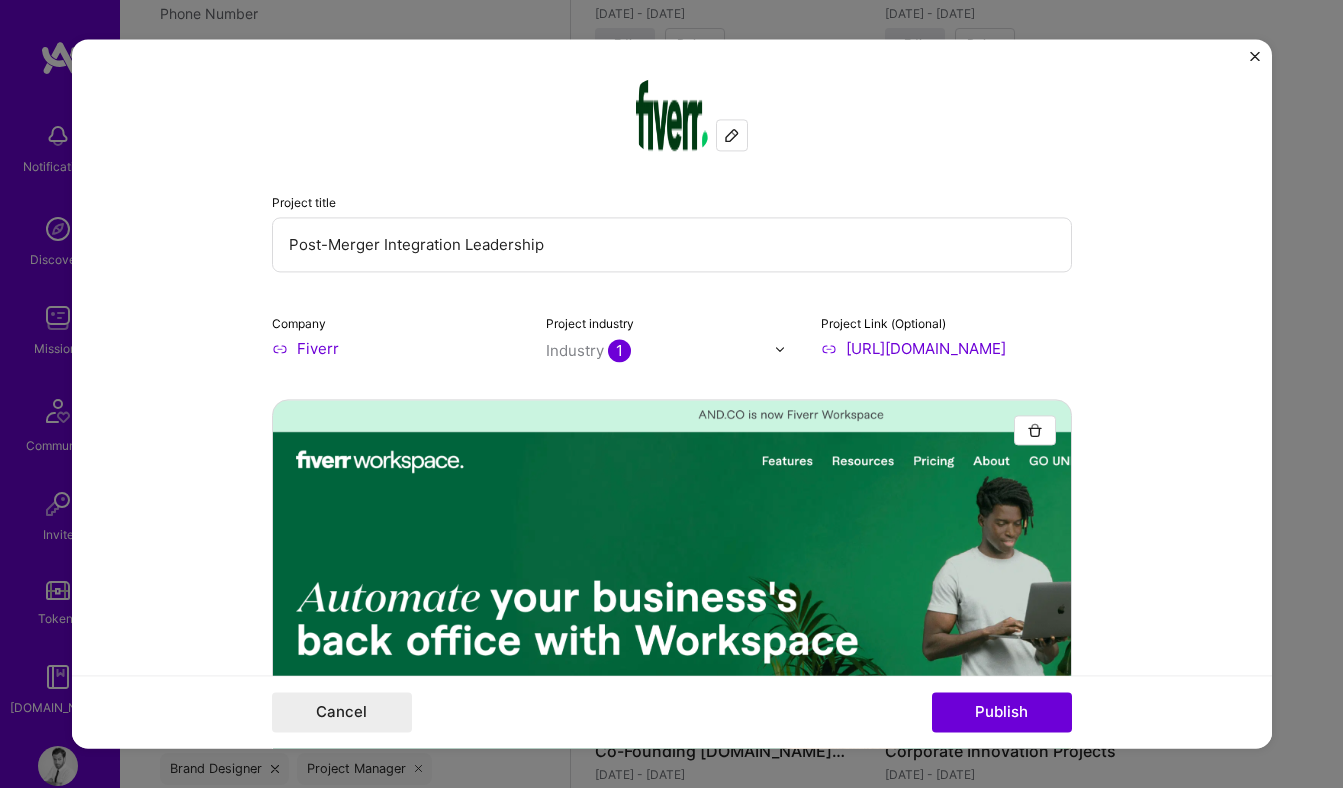 click at bounding box center [732, 135] 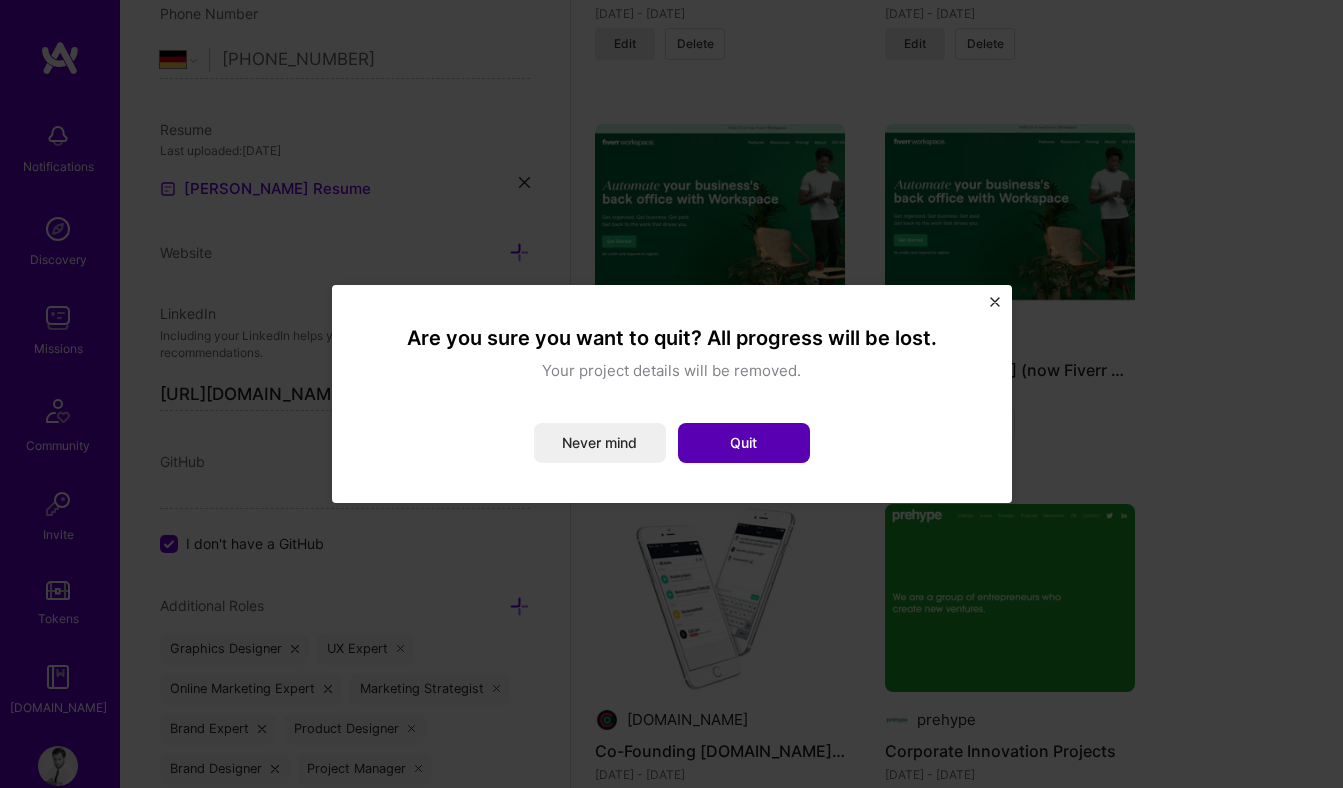 click on "Quit" at bounding box center [744, 443] 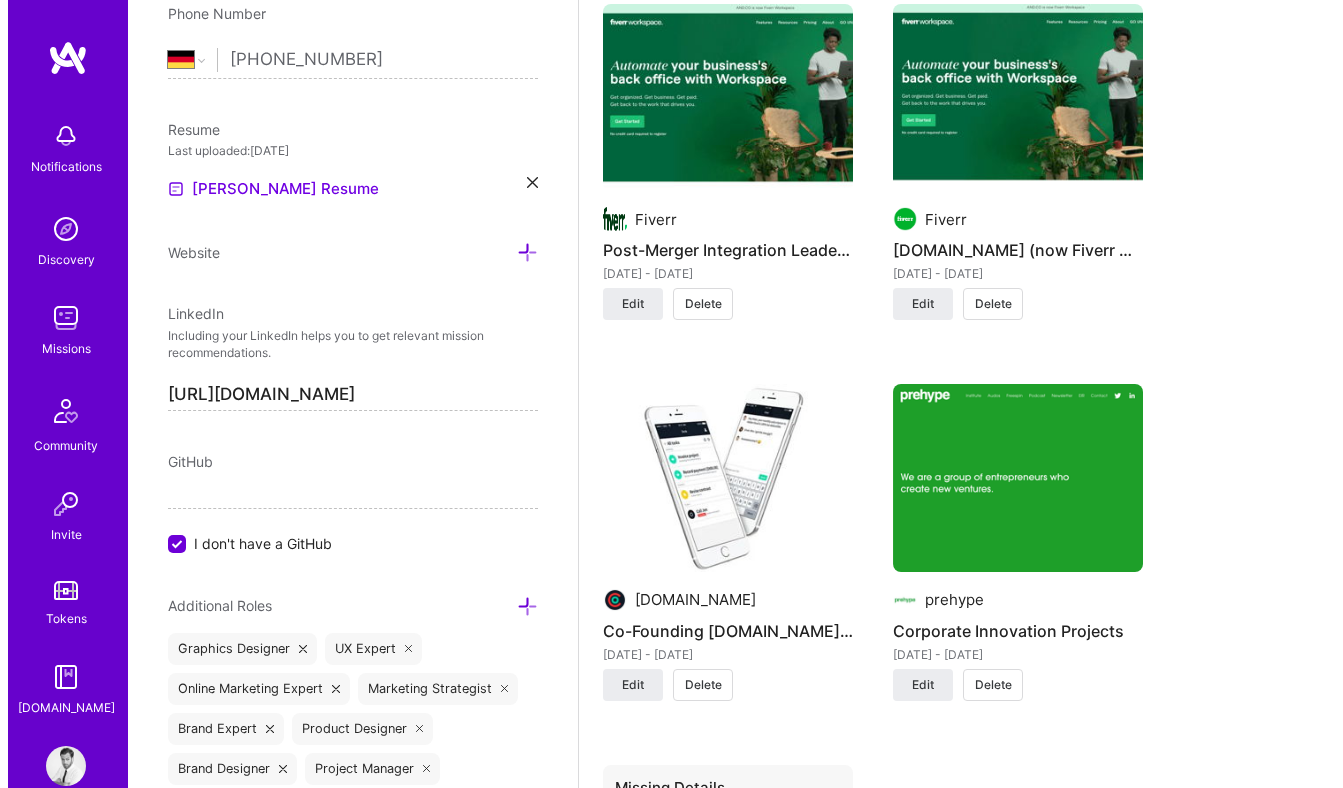 scroll, scrollTop: 3054, scrollLeft: 0, axis: vertical 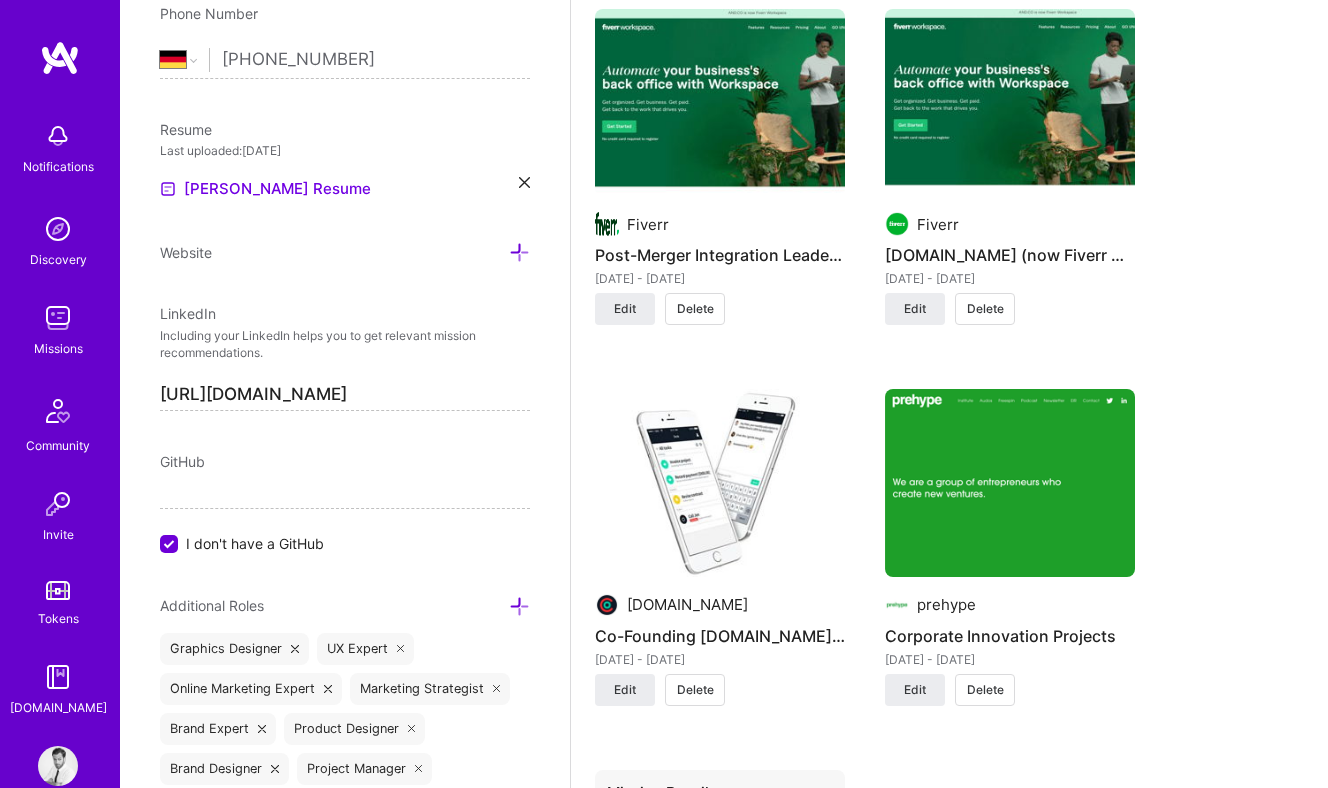 click at bounding box center [720, 483] 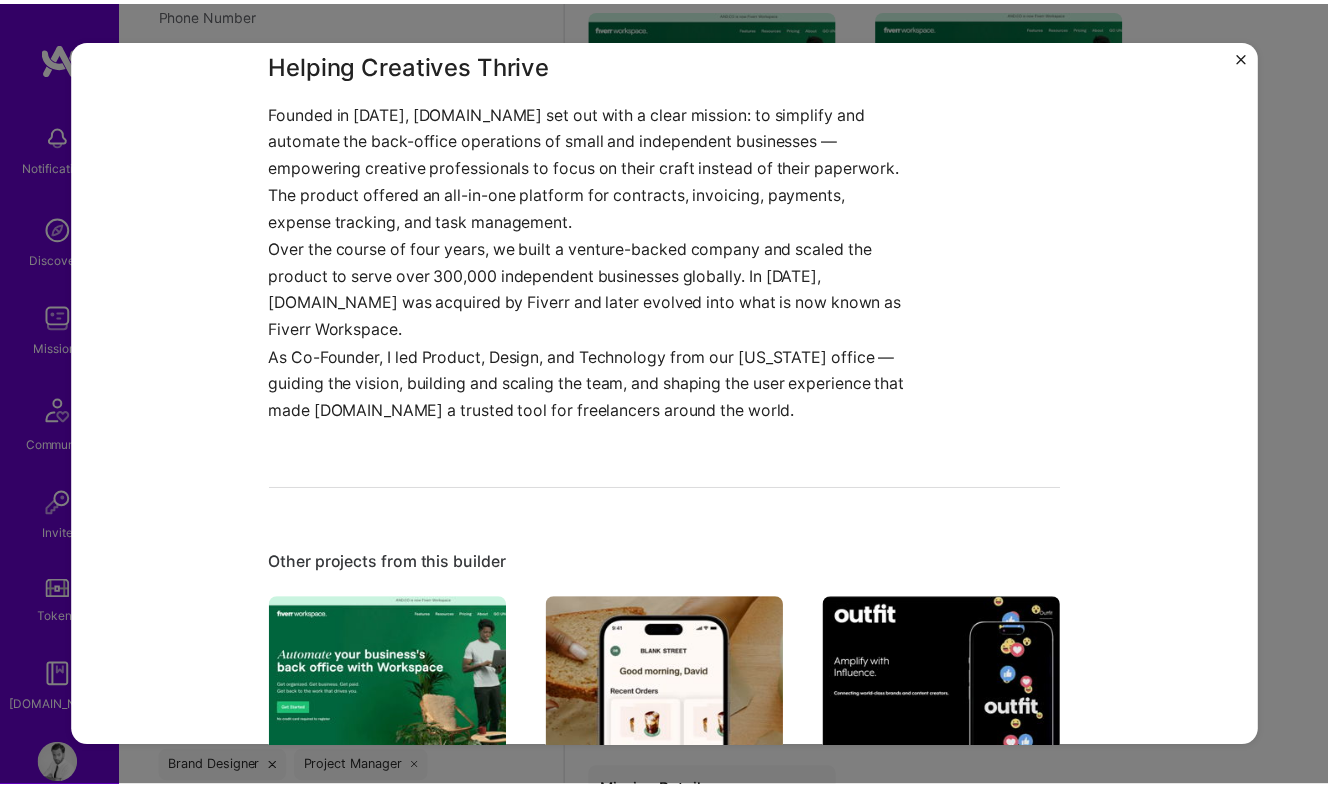 scroll, scrollTop: 1379, scrollLeft: 0, axis: vertical 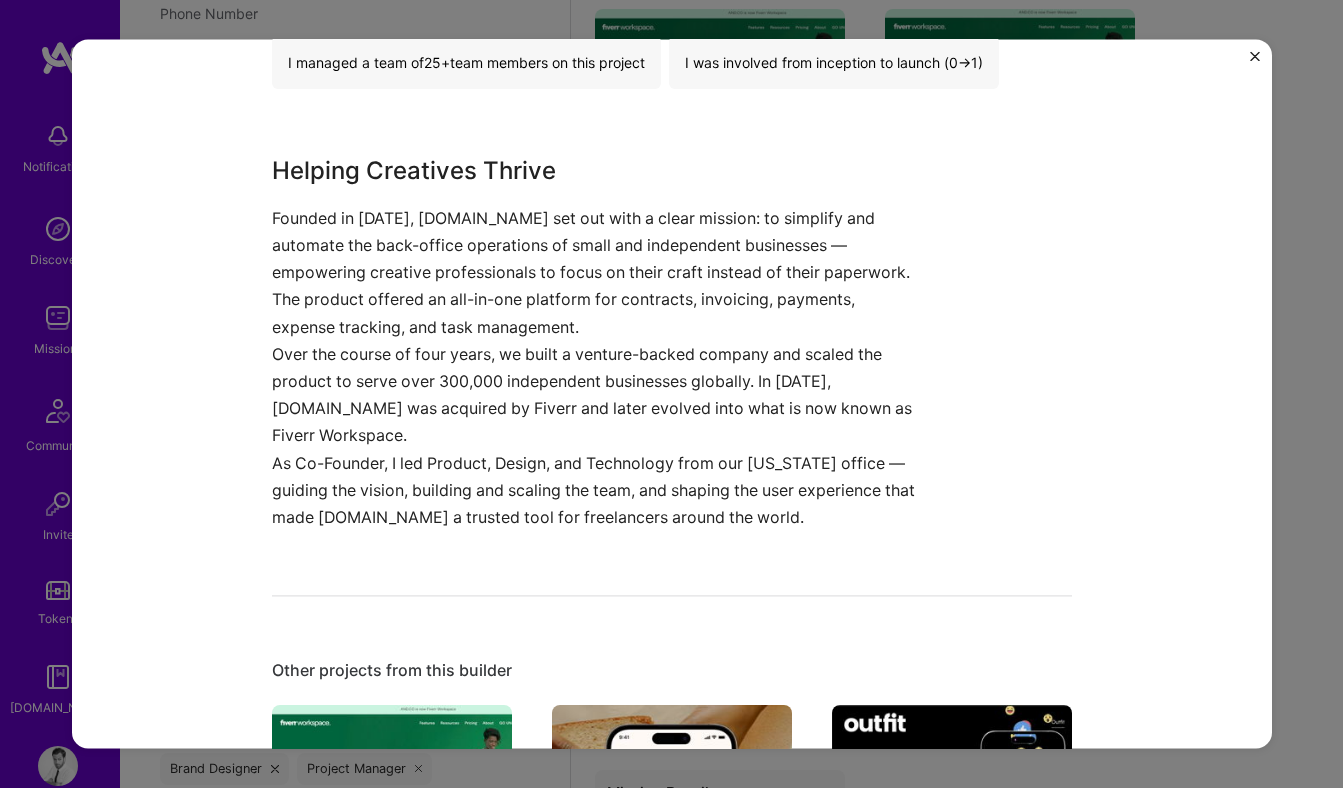 click at bounding box center (1255, 56) 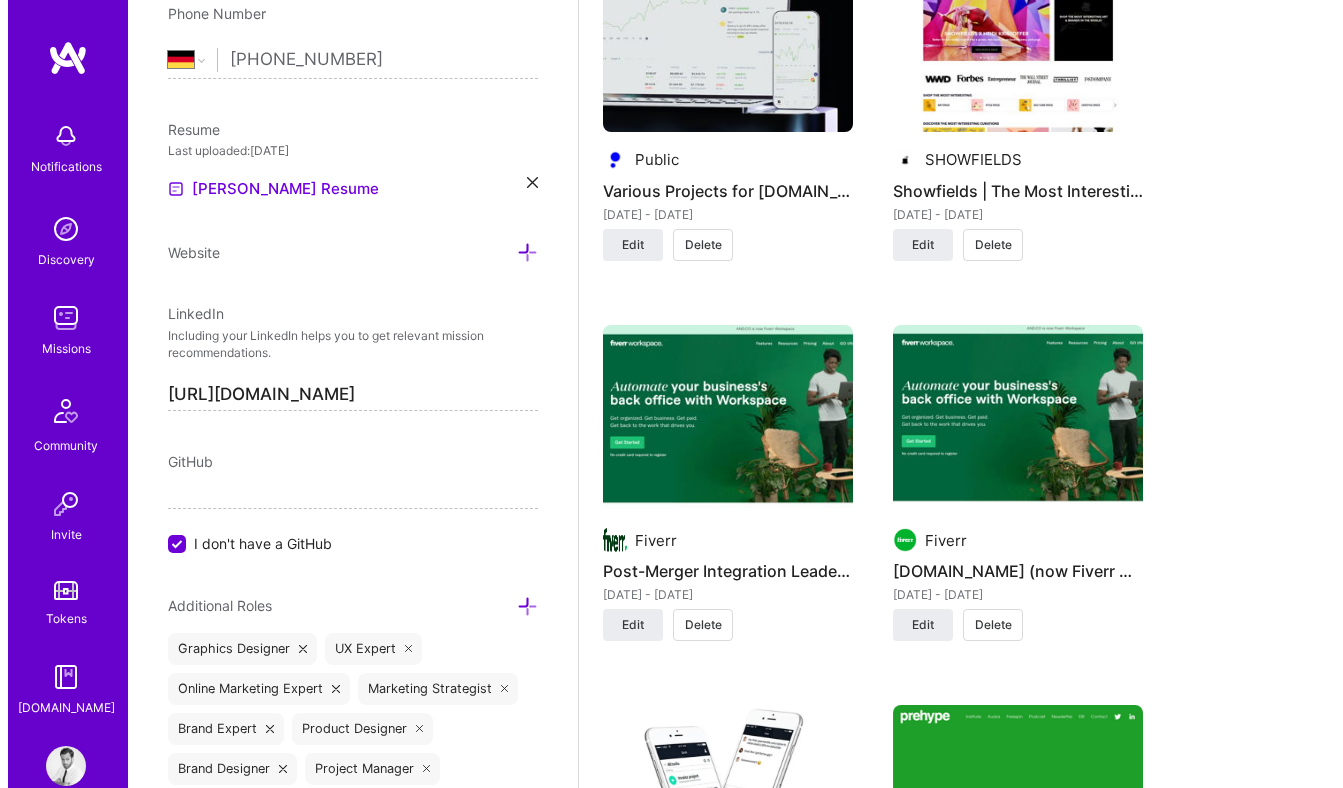 scroll, scrollTop: 2734, scrollLeft: 0, axis: vertical 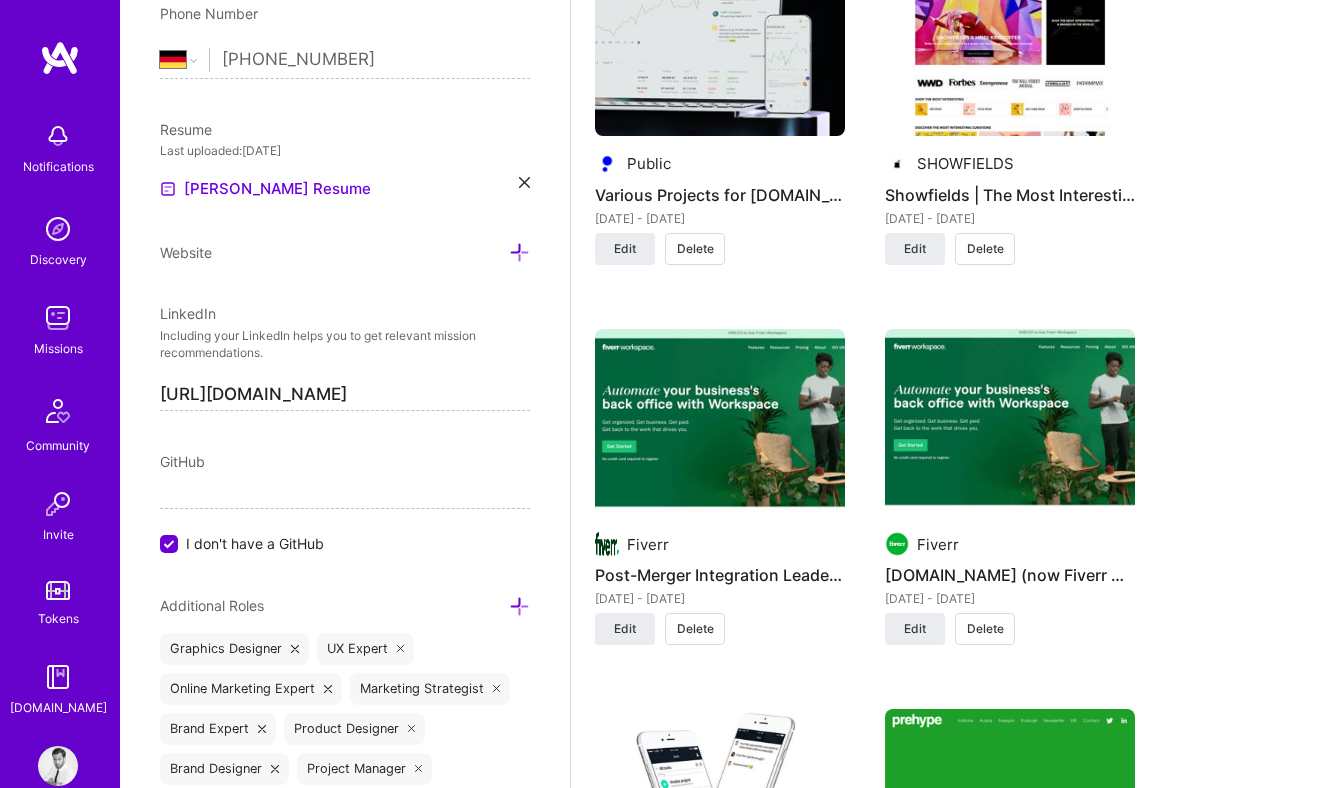 click at bounding box center (1010, 423) 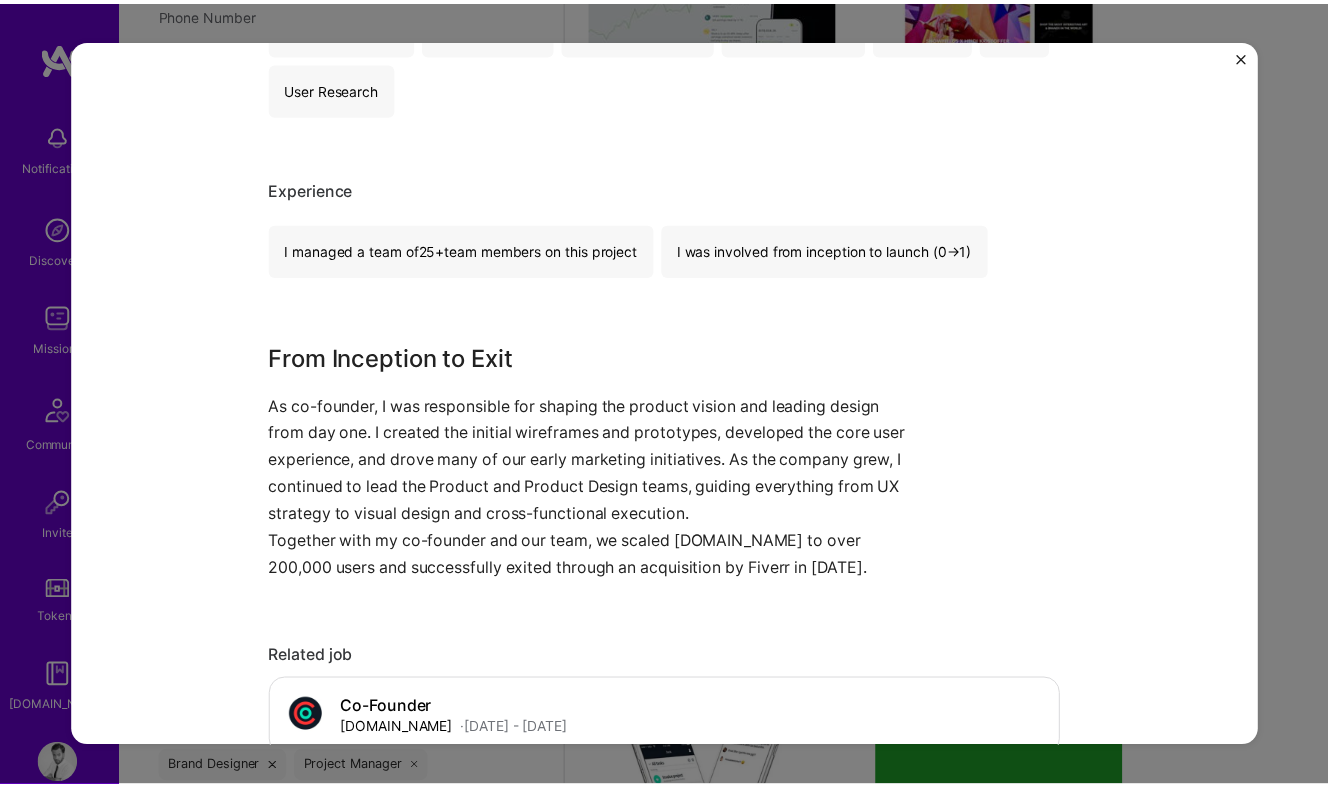scroll, scrollTop: 1195, scrollLeft: 0, axis: vertical 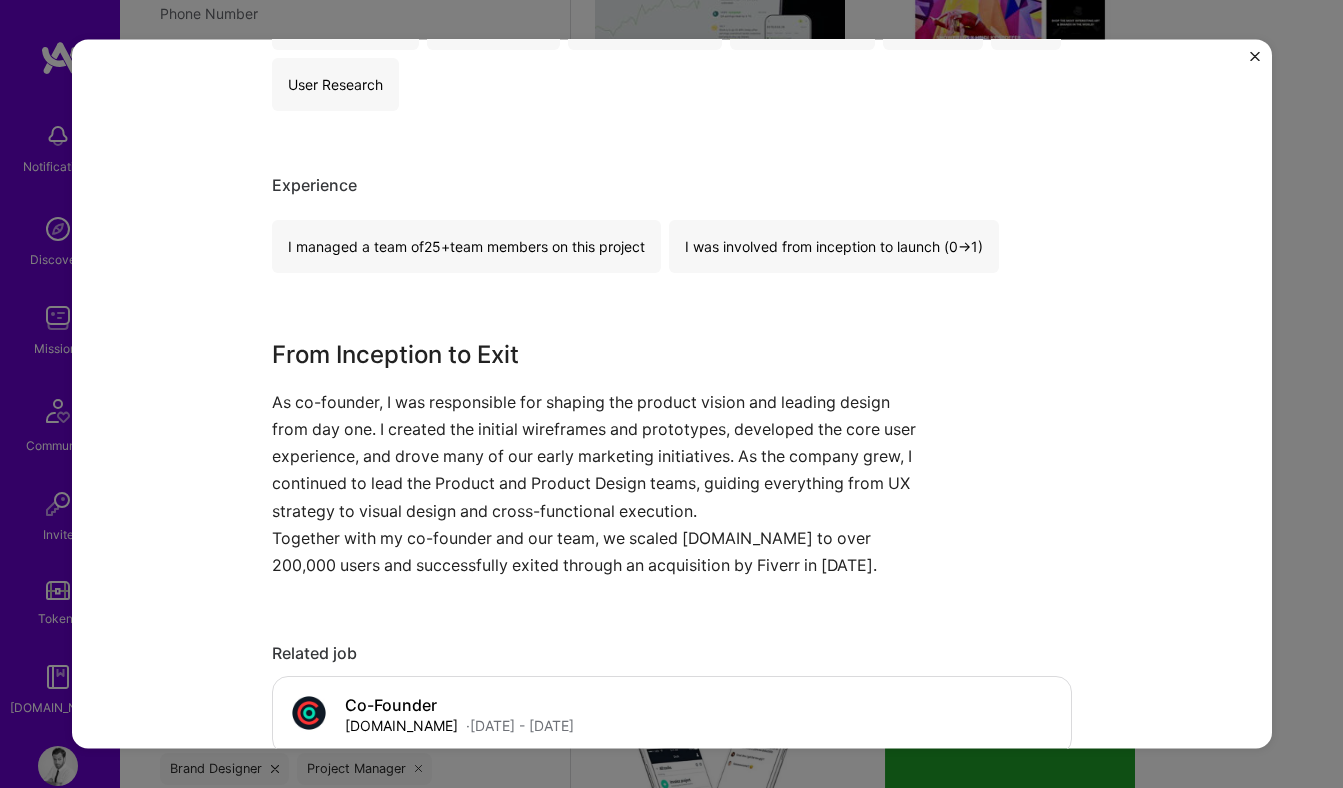 click on "AND.CO (now Fiverr Workspace)   Fiverr Financial Services / Fintech, Future of Work Project link Role Co-Founder / Product / PM / UX / UI / CPO / CEO Mar, 2015  -   Dec, 2019 Skills used Analytics Data Analysis Google Analytics Heap Analytics Mobile Analytics Product Analytics Product Design Product Marketing Product Strategy UX Design UX/UI User Research Experience I managed a team of  25+  team members on this project I was involved from inception to launch (0  ->  1) From Inception to Exit As co-founder, I was responsible for shaping the product vision and leading design from day one. I created the initial wireframes and prototypes, developed the core user experience, and drove many of our early marketing initiatives. As the company grew, I continued to lead the Product and Product Design teams, guiding everything from UX strategy to visual design and cross-functional execution. Related job Co-Founder AND.CO  ·  Mar, 2015 - Dec, 2019 Open Other projects from this builder Fiverr Mar 2015 - Dec 2019" at bounding box center (671, 394) 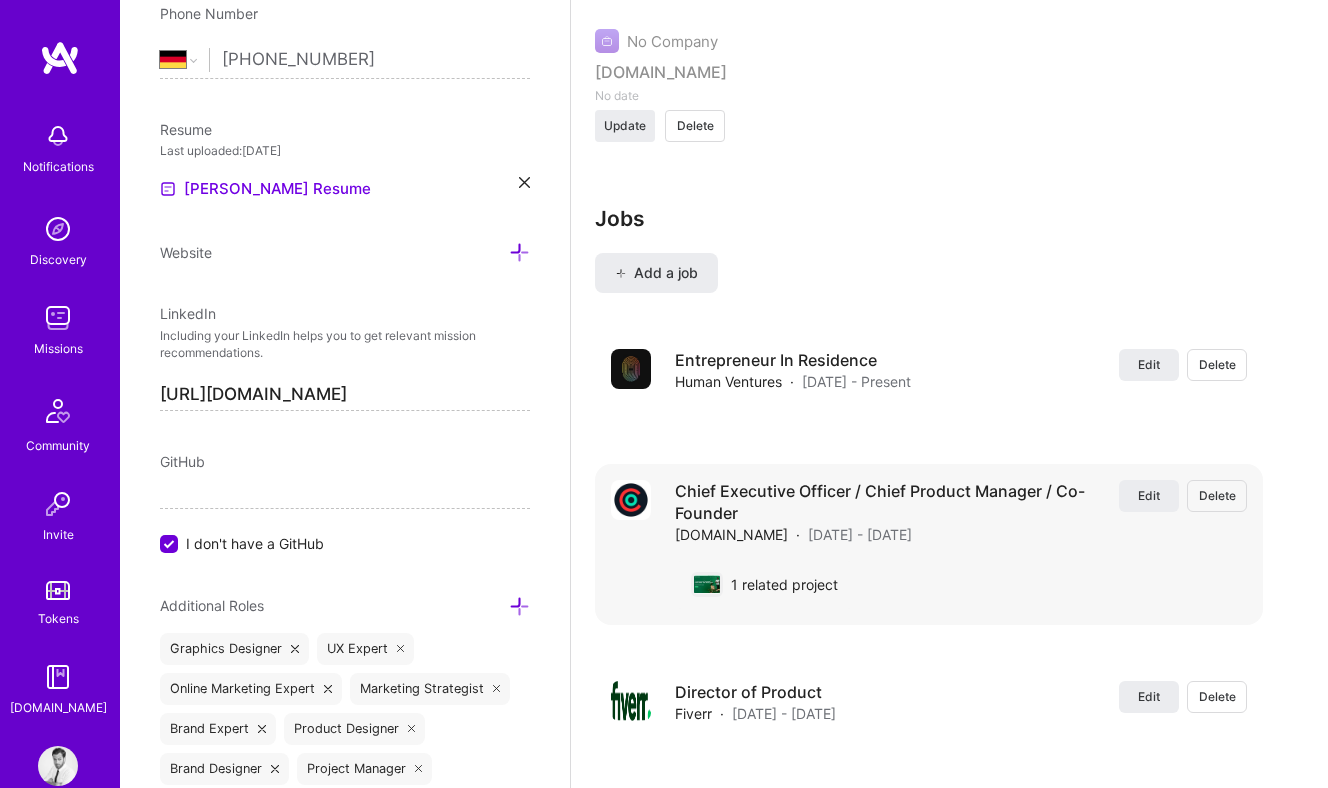 scroll, scrollTop: 3784, scrollLeft: 0, axis: vertical 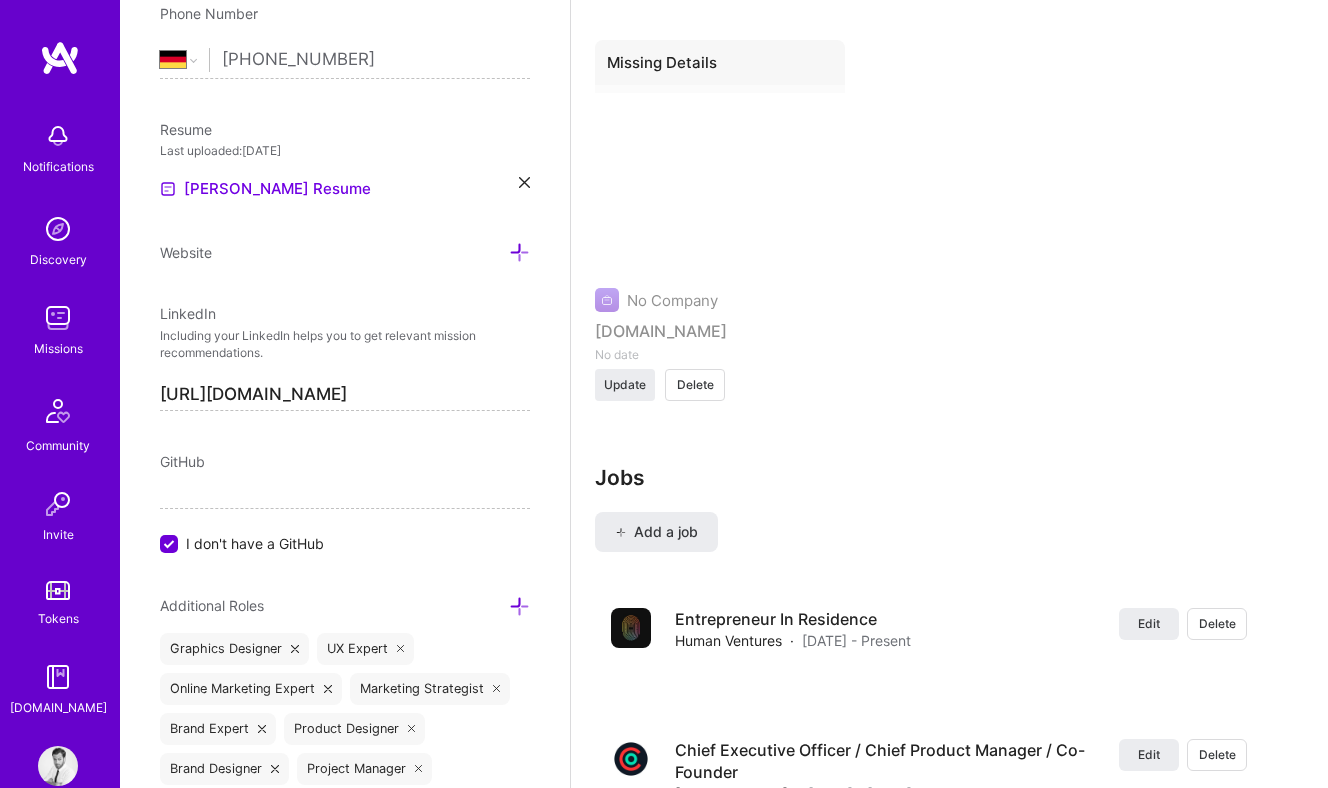 click on "Delete" at bounding box center (695, 385) 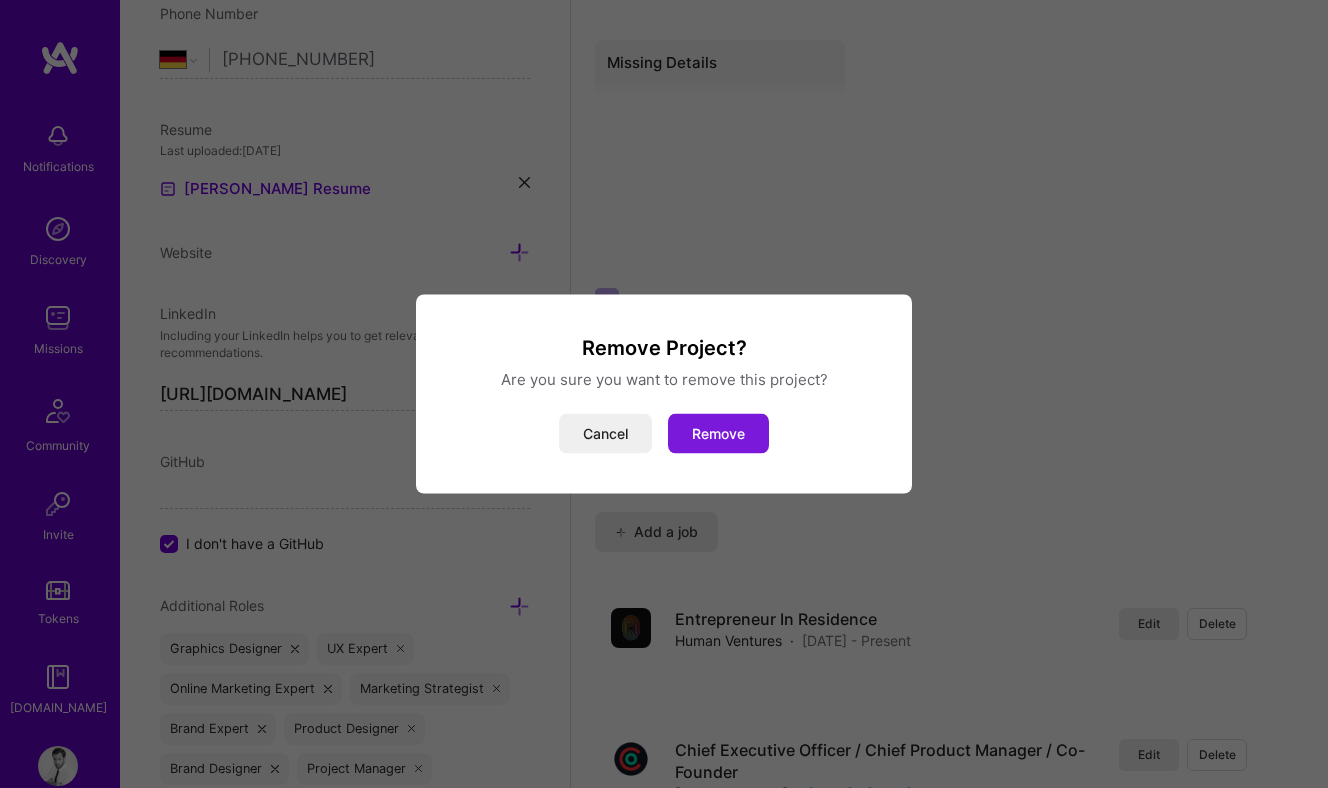 click on "Remove" at bounding box center (718, 434) 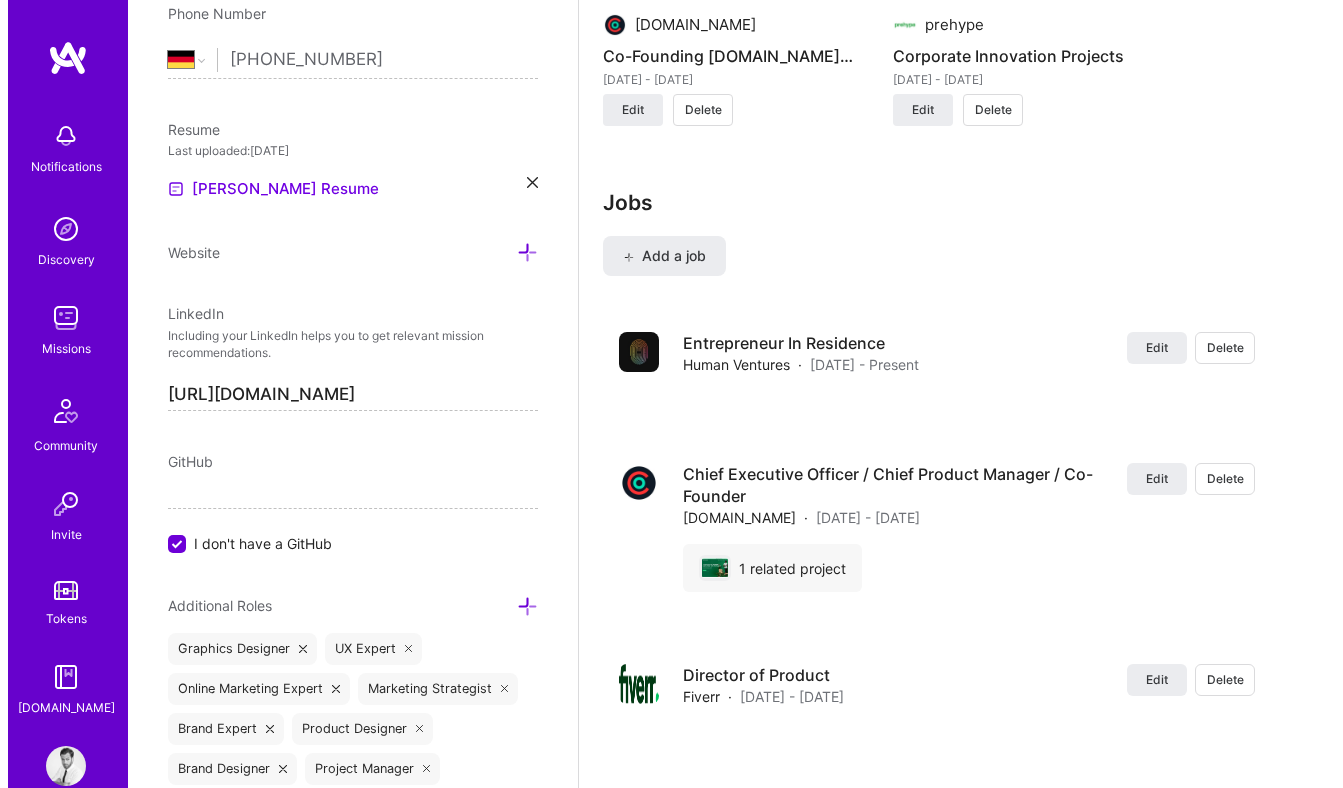 scroll, scrollTop: 3664, scrollLeft: 0, axis: vertical 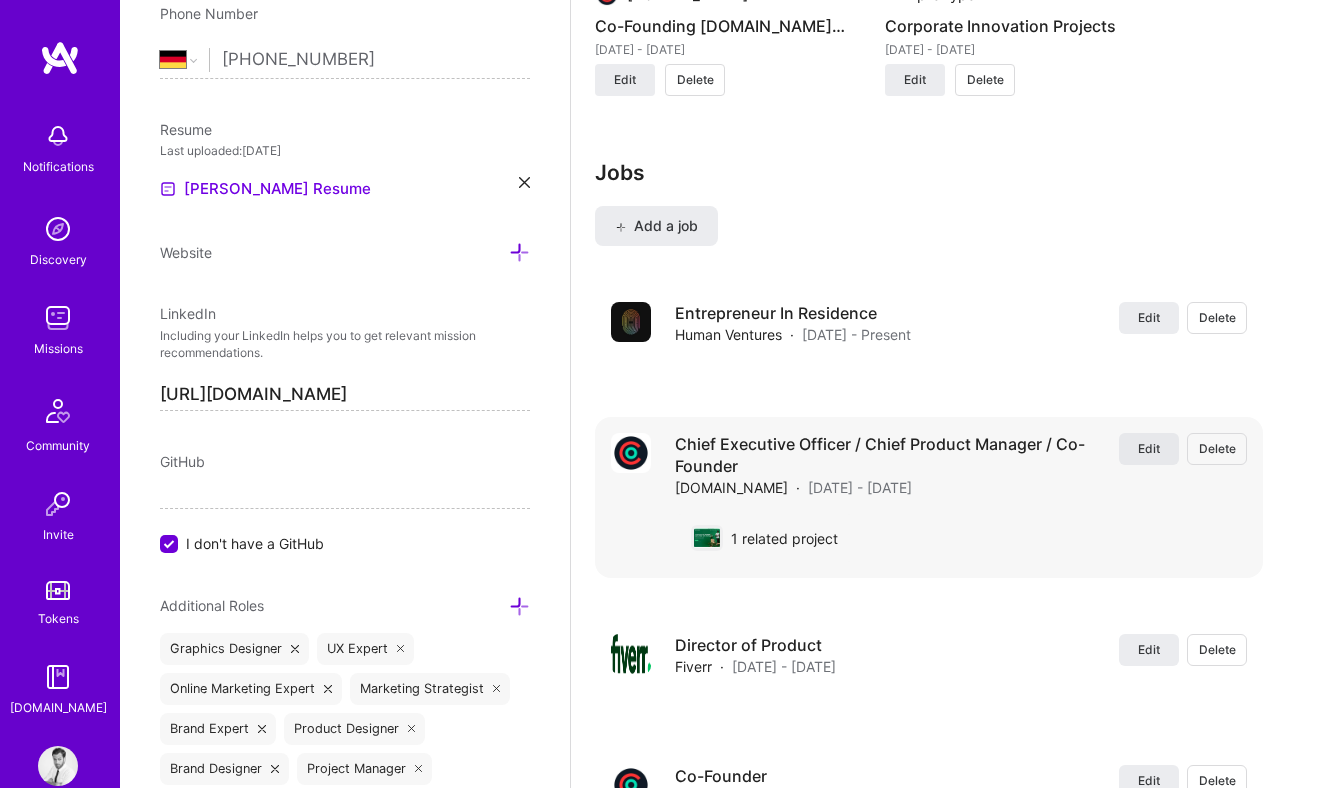 click on "Edit" at bounding box center (1149, 448) 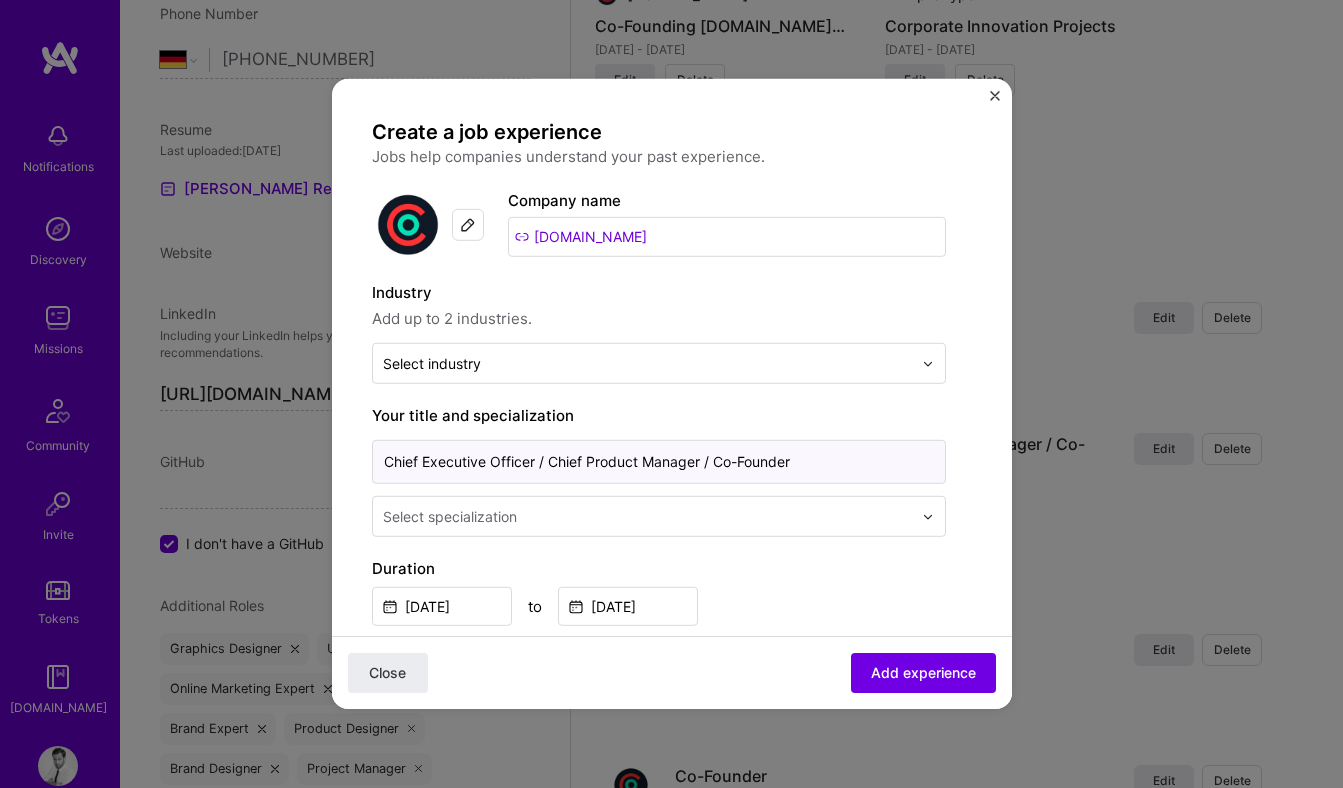 drag, startPoint x: 549, startPoint y: 460, endPoint x: 202, endPoint y: 436, distance: 347.82898 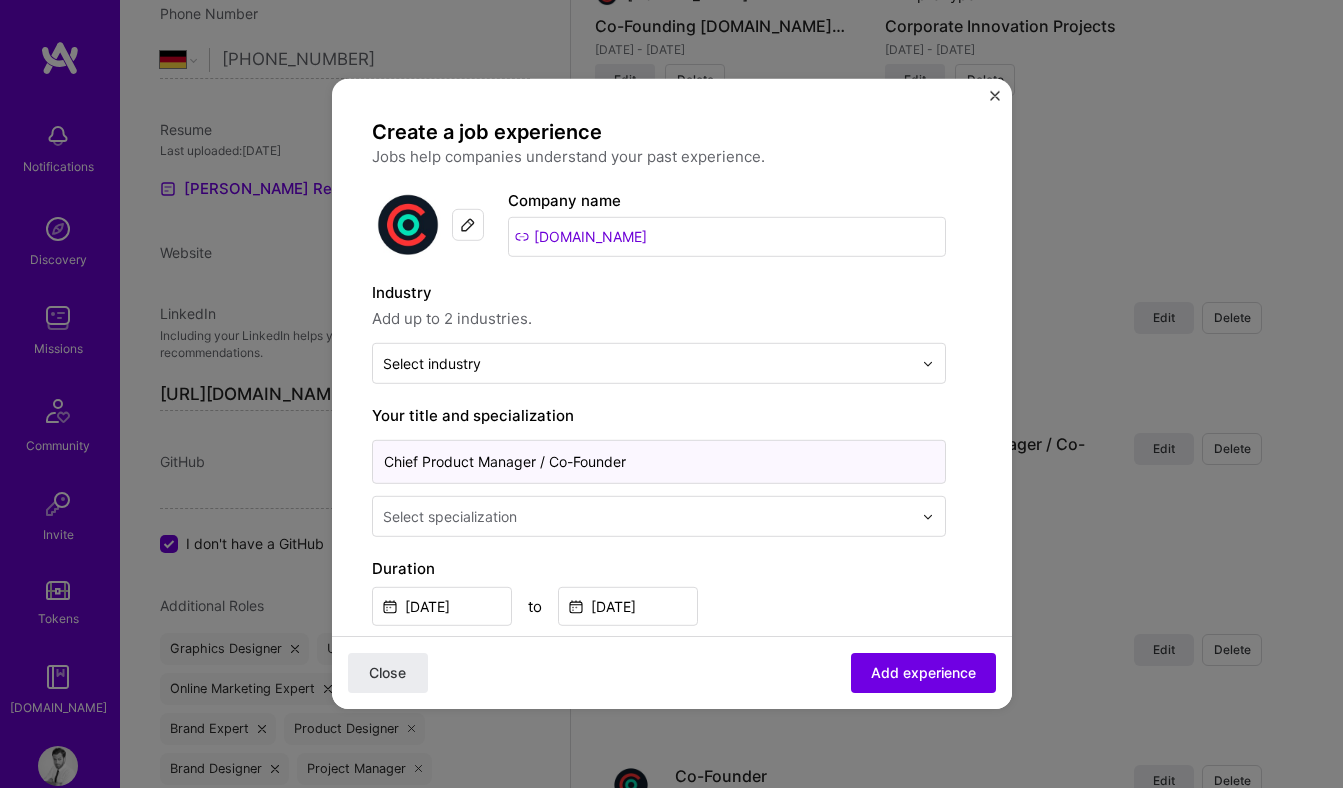 click on "Chief Product Manager / Co-Founder" at bounding box center [659, 462] 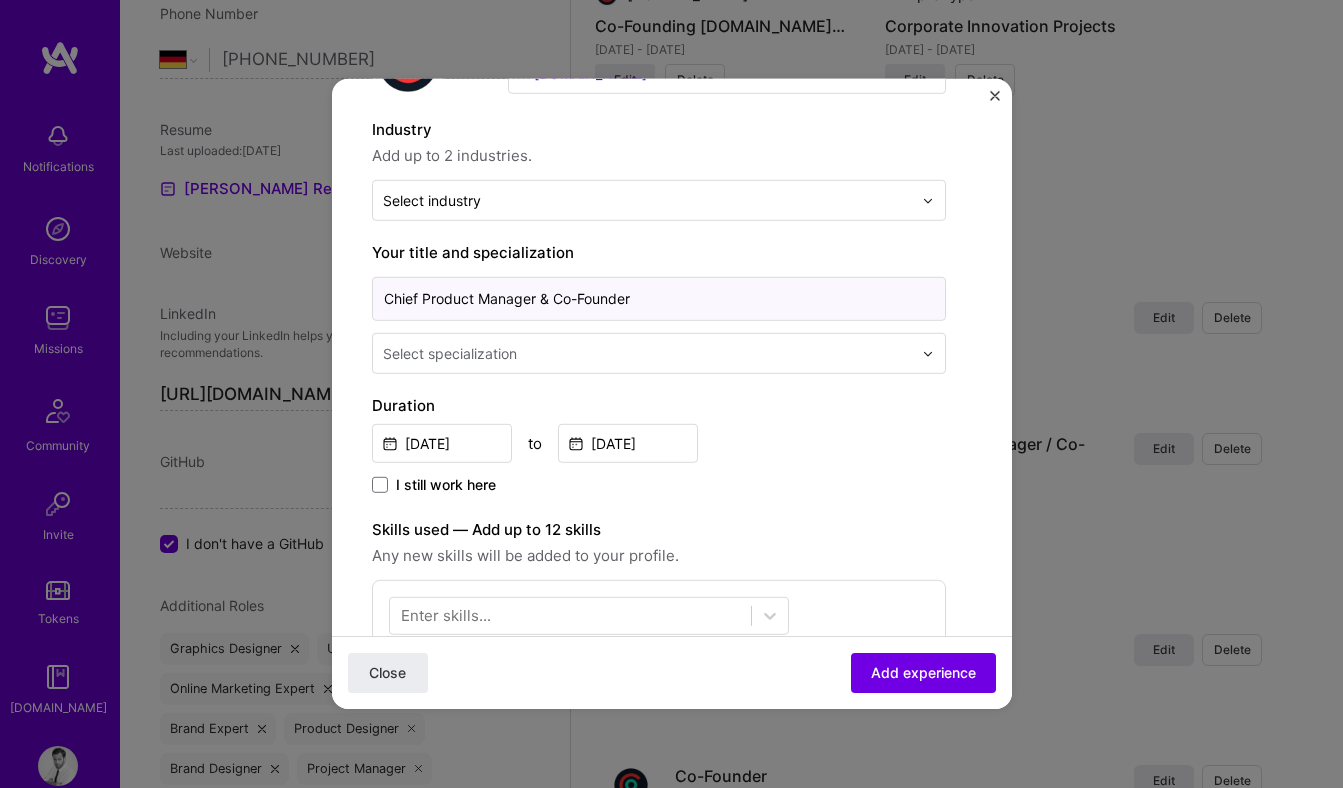 scroll, scrollTop: 246, scrollLeft: 0, axis: vertical 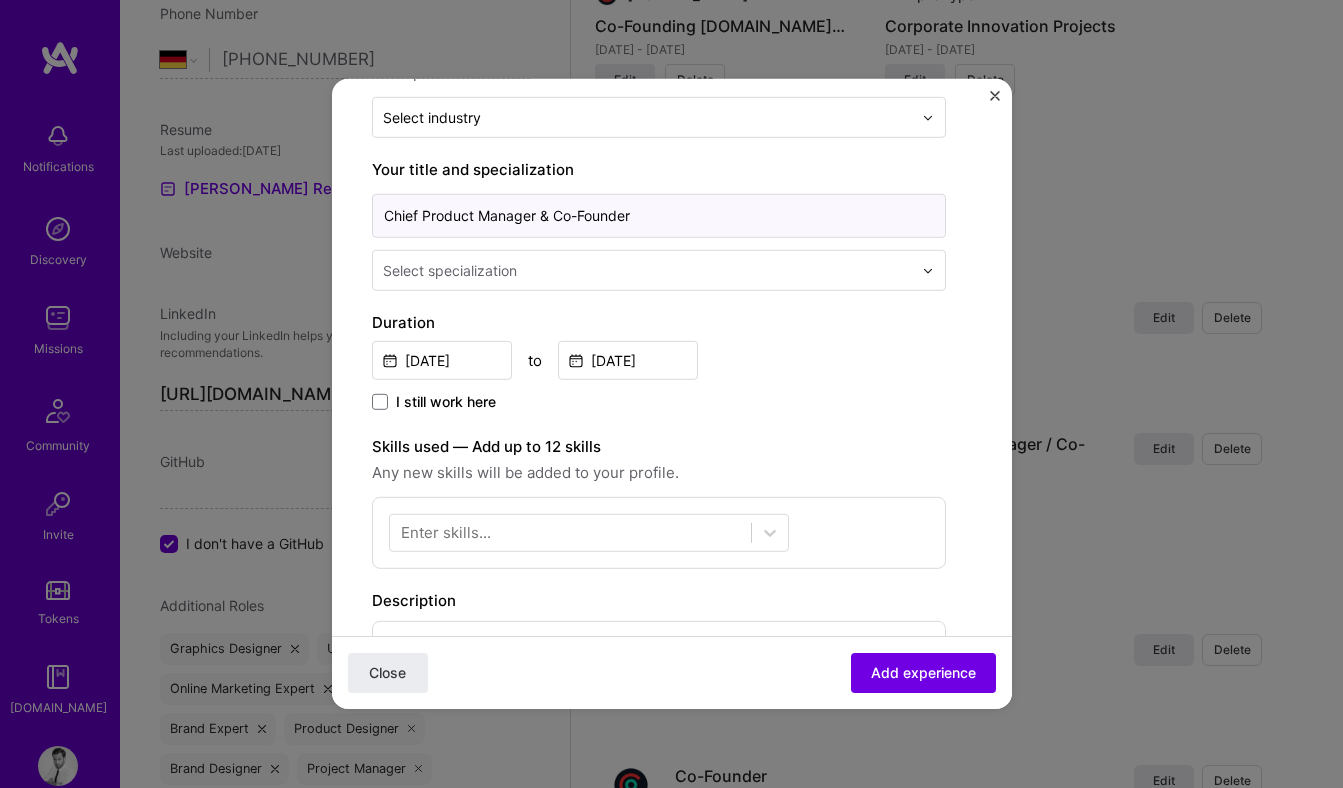 type on "Chief Product Manager & Co-Founder" 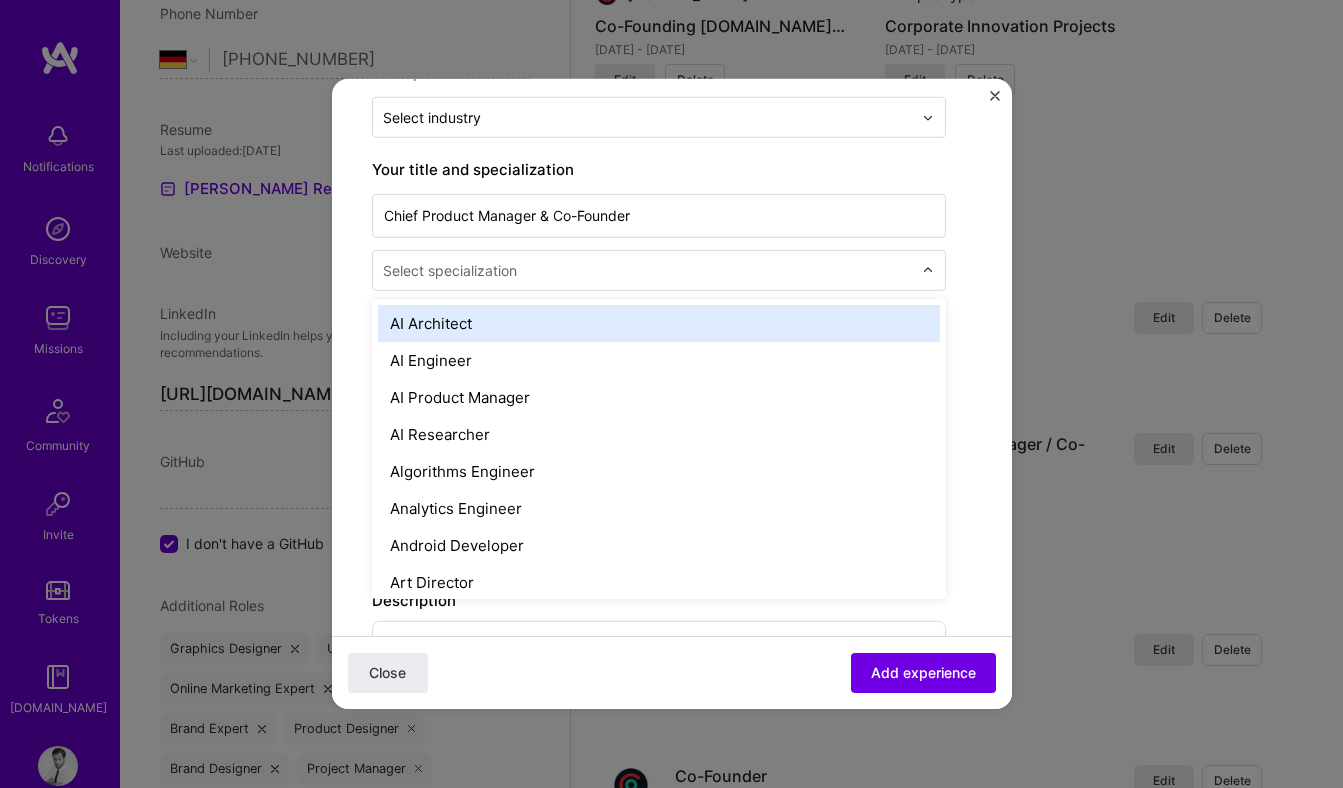 click at bounding box center (649, 270) 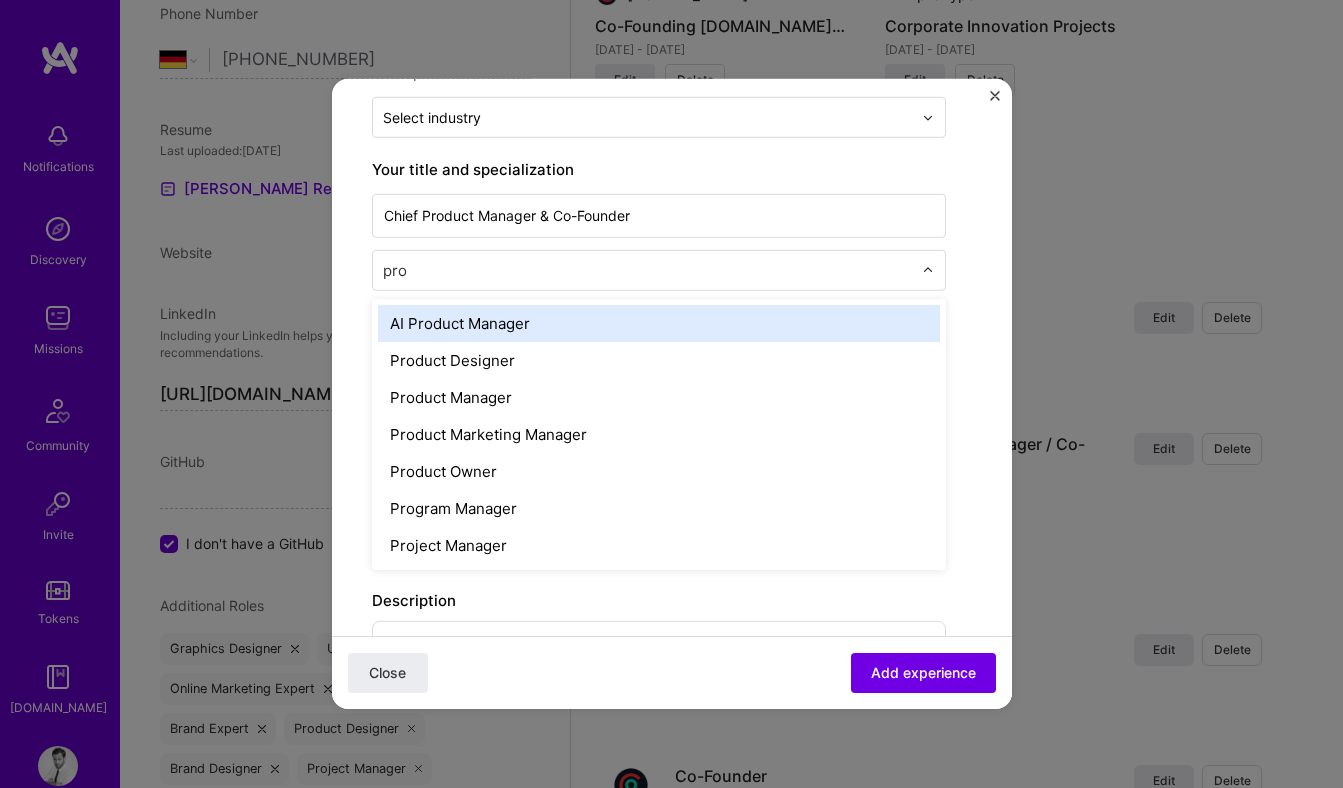 type on "prod" 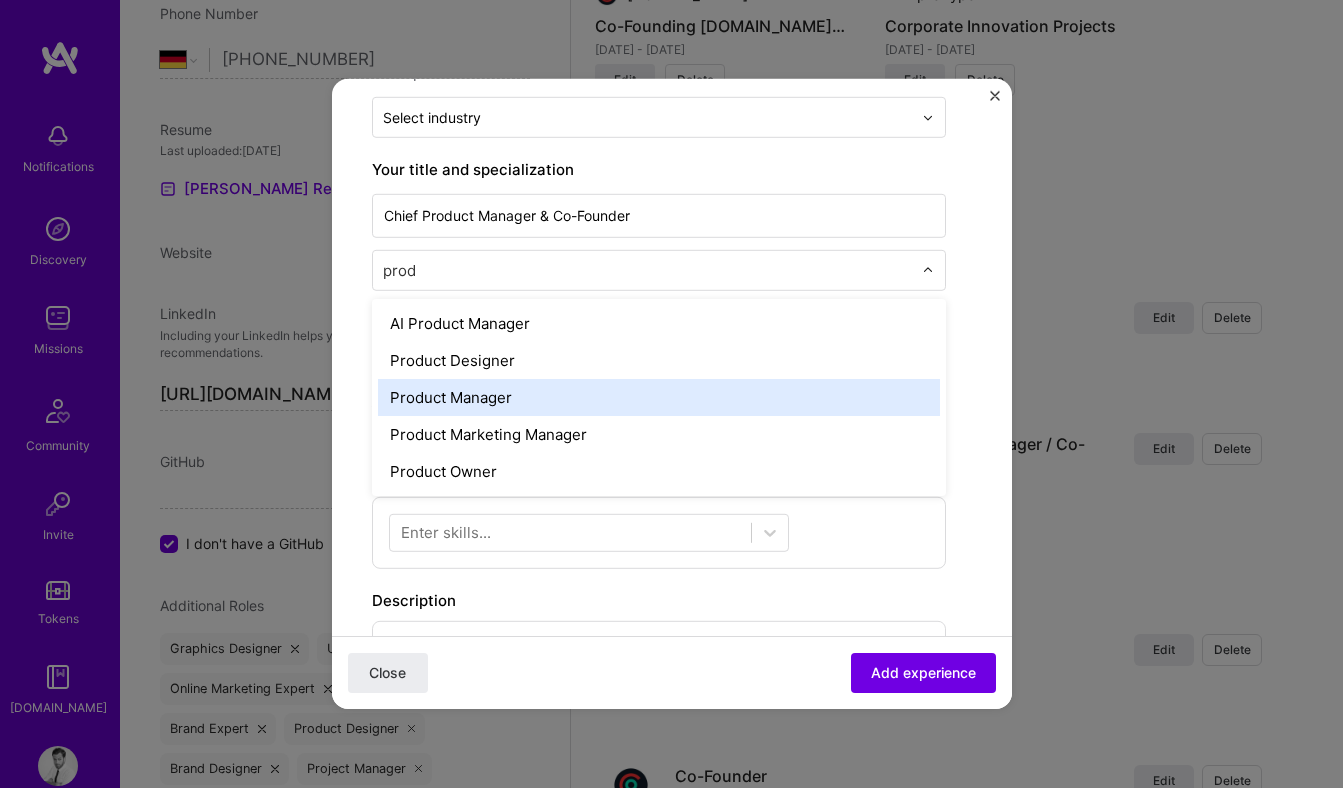 click on "Product Manager" at bounding box center (659, 397) 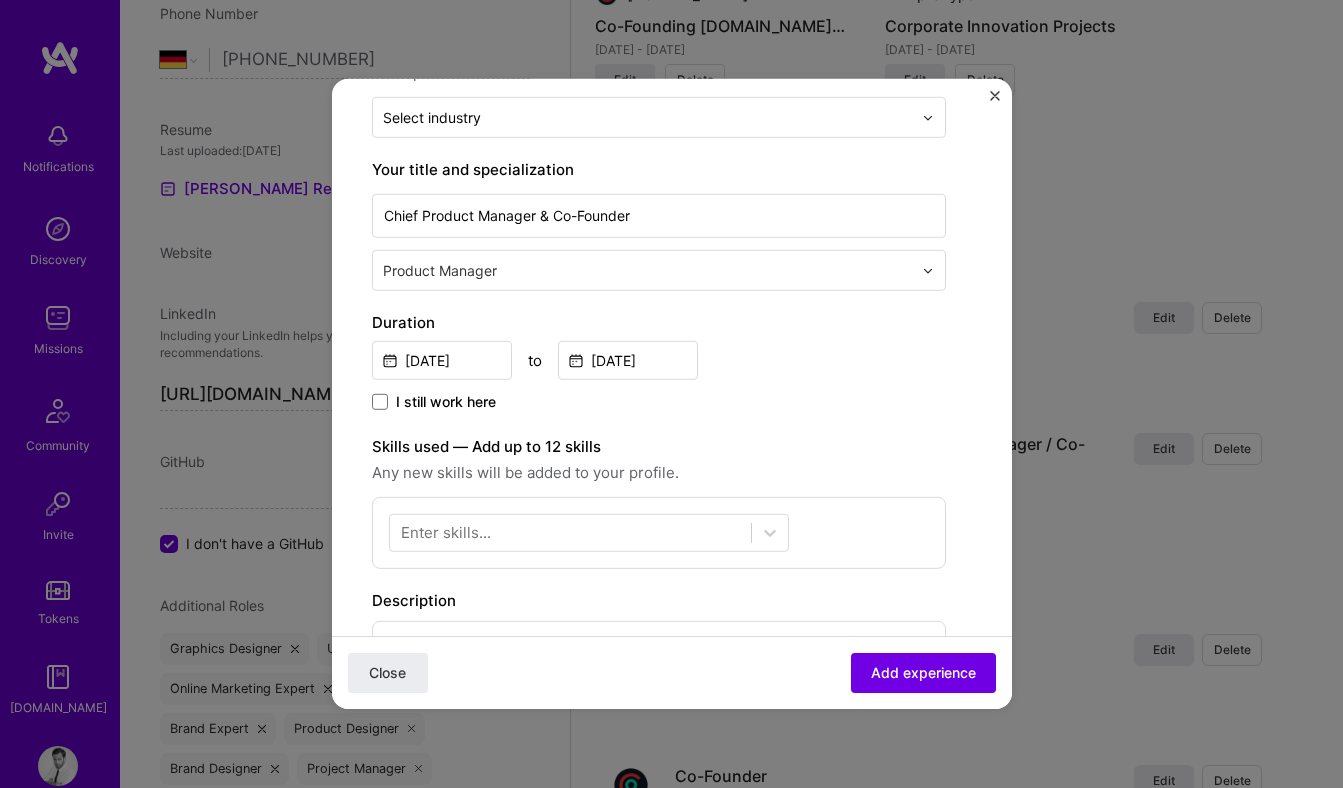 click at bounding box center (649, 270) 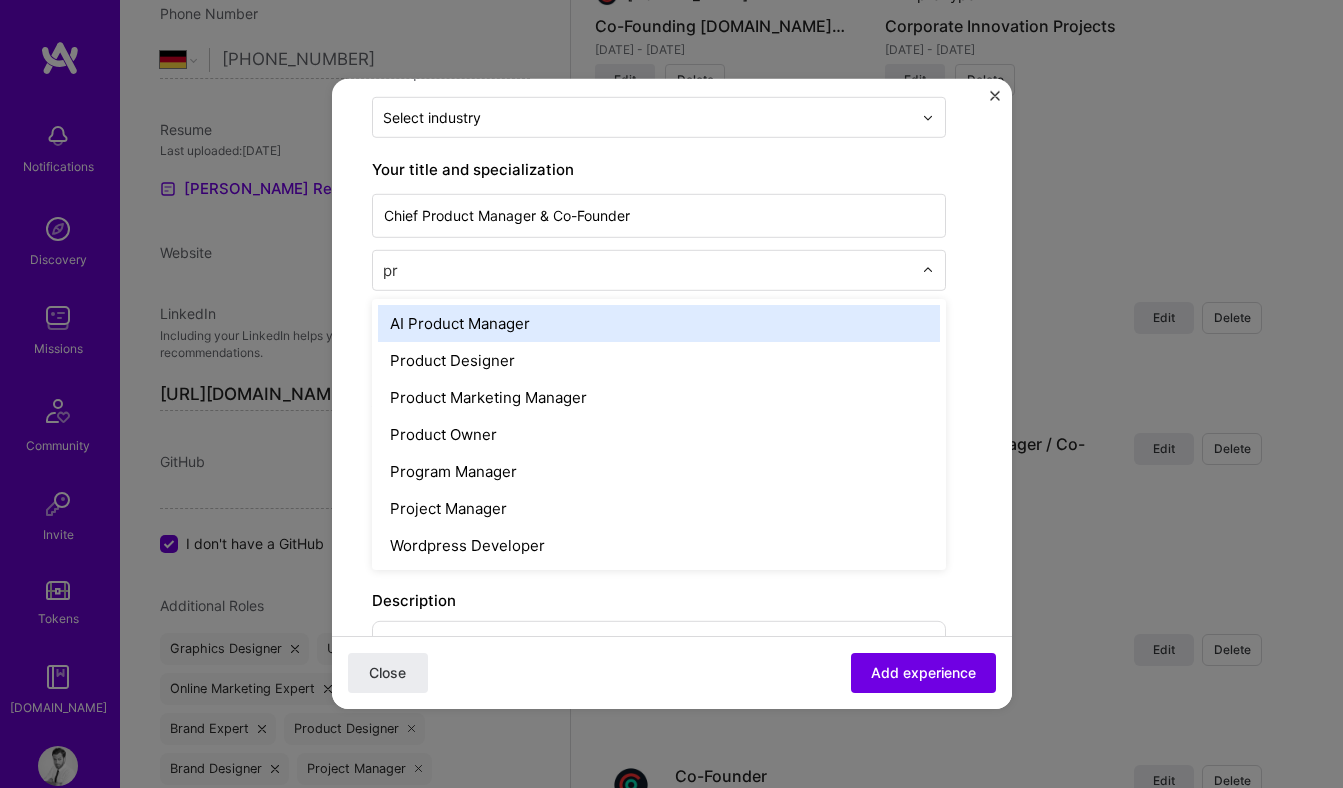 type on "p" 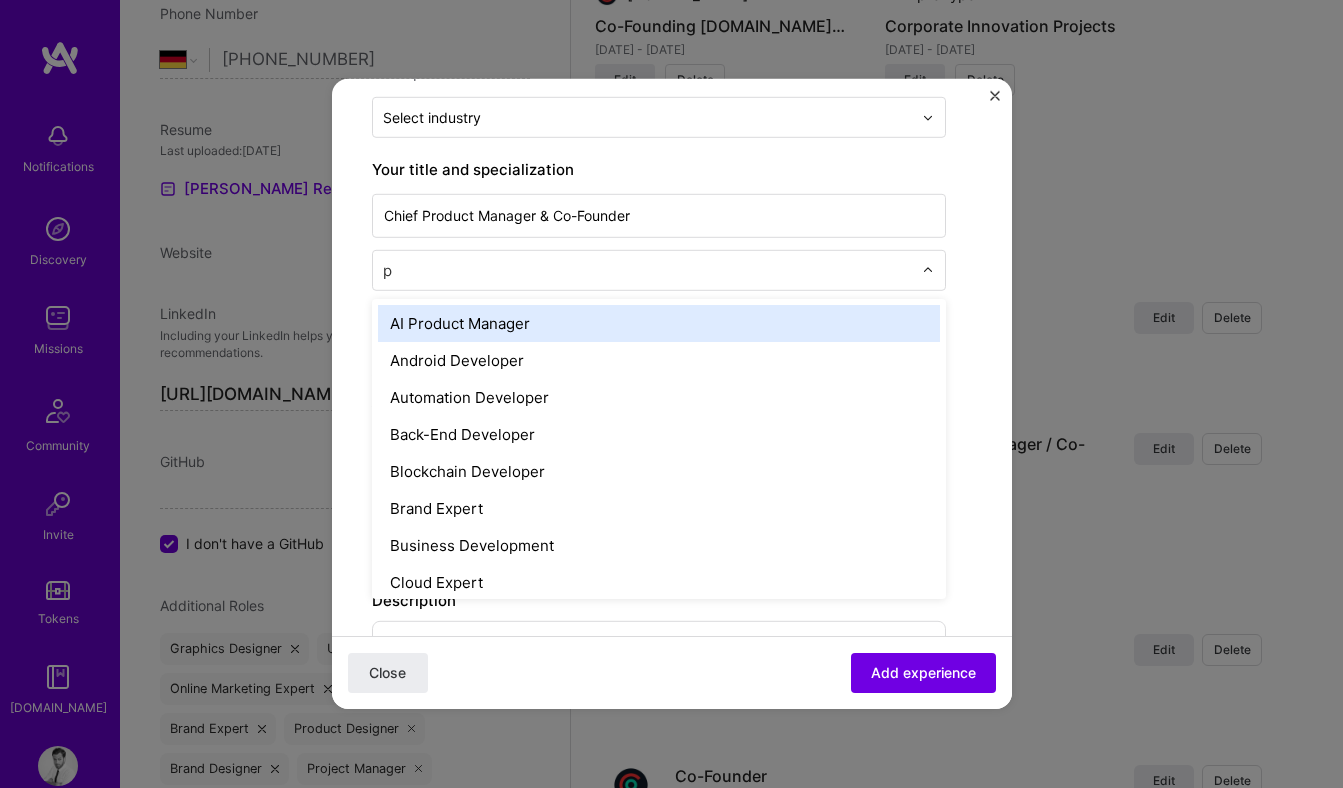 type 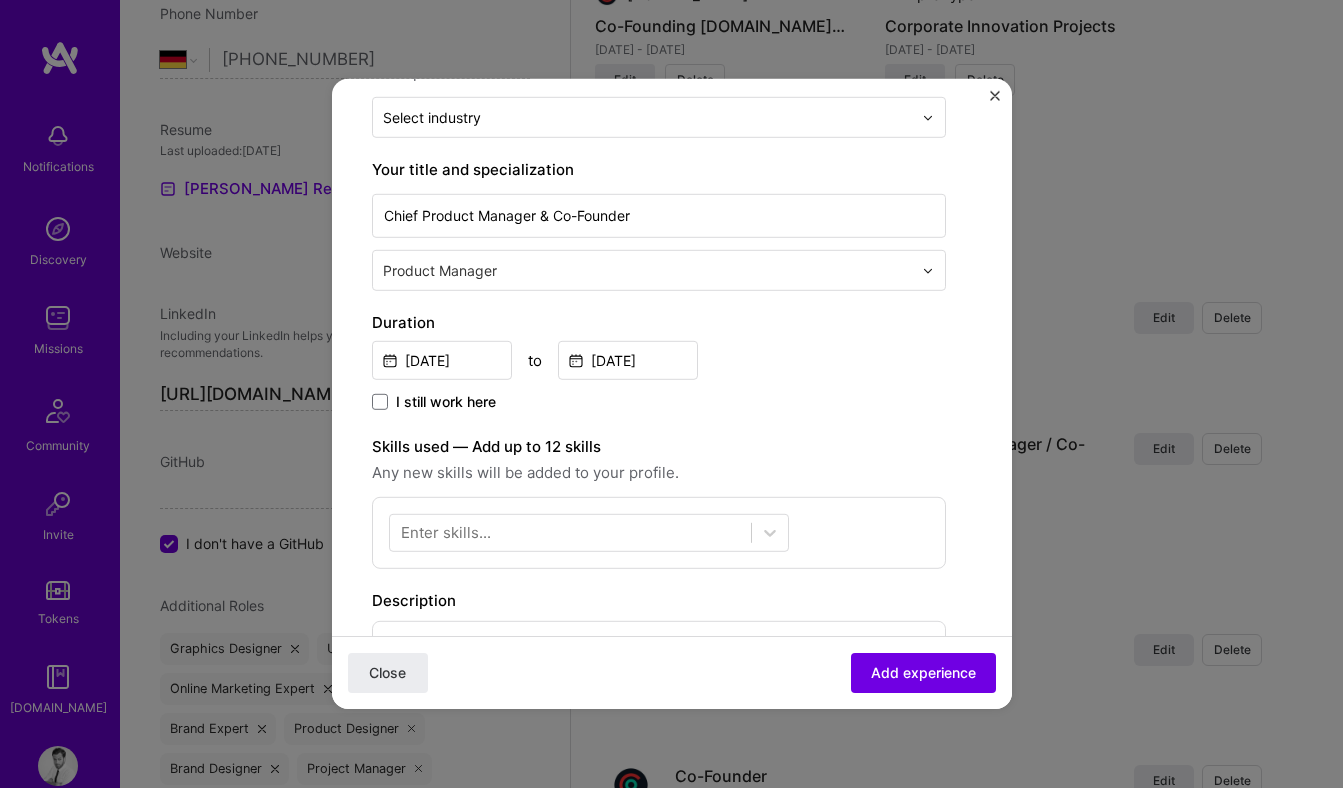 click on "Create a job experience Jobs help companies understand your past experience. Company logo Company name AND.CO
Industry Add up to 2 industries. Select industry 0 Your title and specialization Chief Product Manager & Co-Founder Product Manager Duration Jan, 2018
to Dec, 2019
I still work here Skills used — Add up to 12 skills Any new skills will be added to your profile. Enter skills... Description 100 characters minimum 0 / 2,000  characters Did this role require you to manage team members? (Optional) Yes, I managed 0 team members. Were you involved from inception to launch (0 - >  1)? (Optional) Zero to one is creation and development of a unique product from the ground up. I was involved in zero to one with this project Related projects (Optional) Connect a project you worked on at this position. Selected projects   1 Close Add experience" at bounding box center (672, 531) 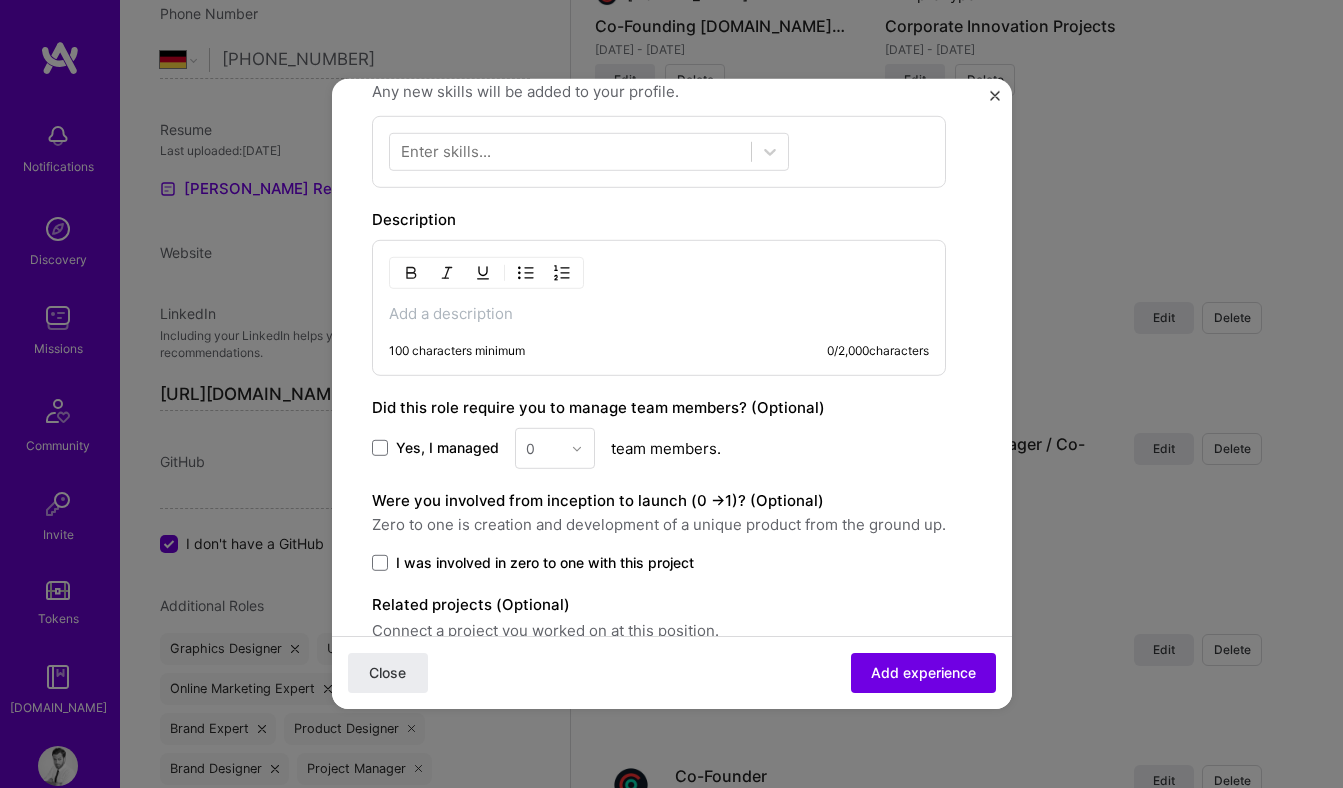 scroll, scrollTop: 726, scrollLeft: 0, axis: vertical 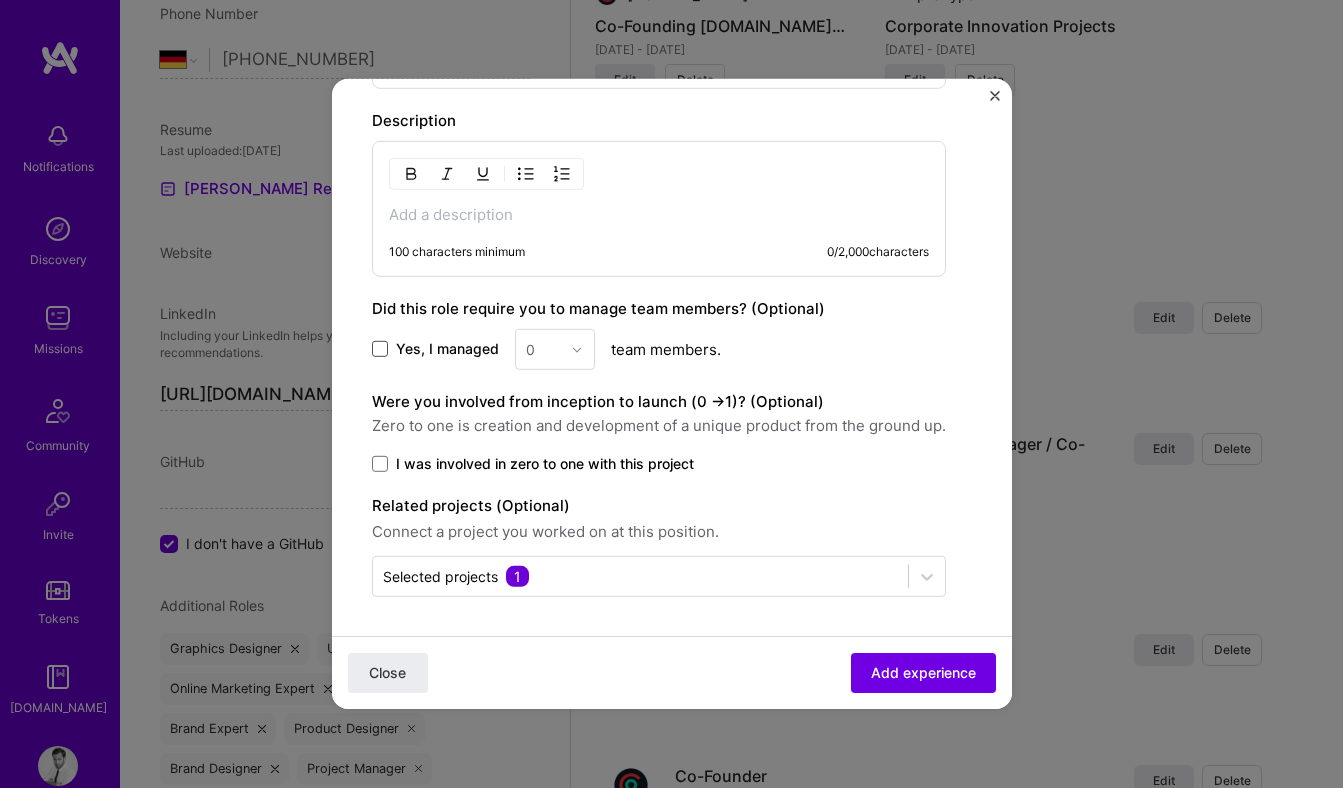 click at bounding box center (380, 349) 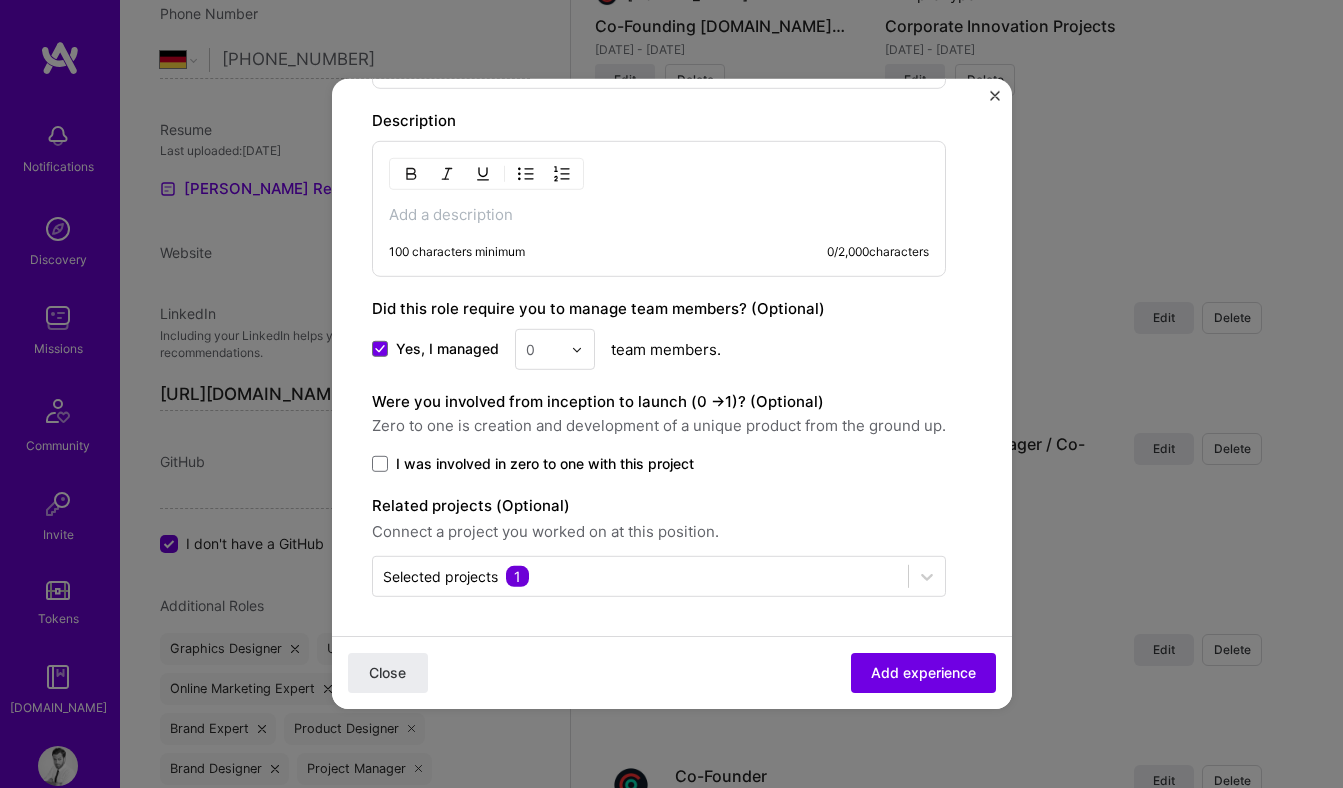click at bounding box center (582, 349) 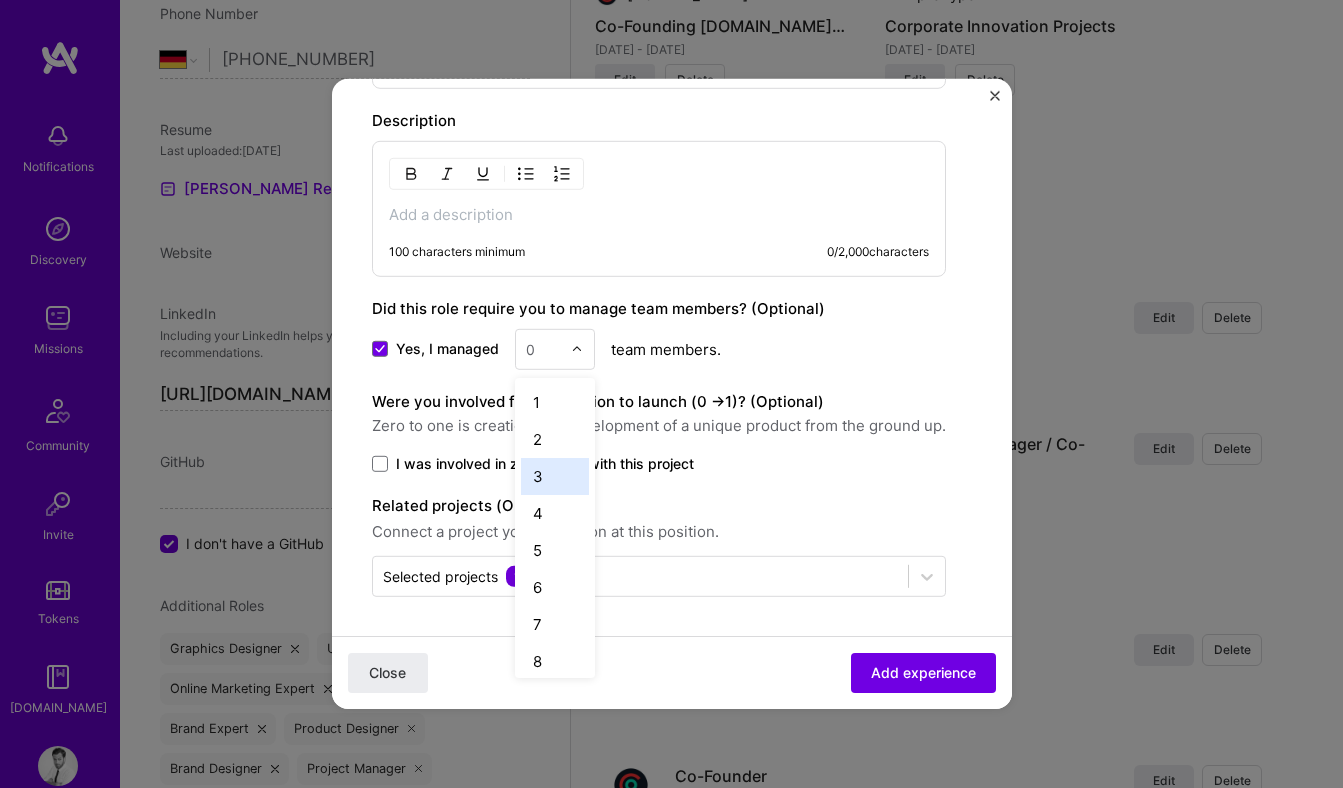 scroll, scrollTop: 674, scrollLeft: 0, axis: vertical 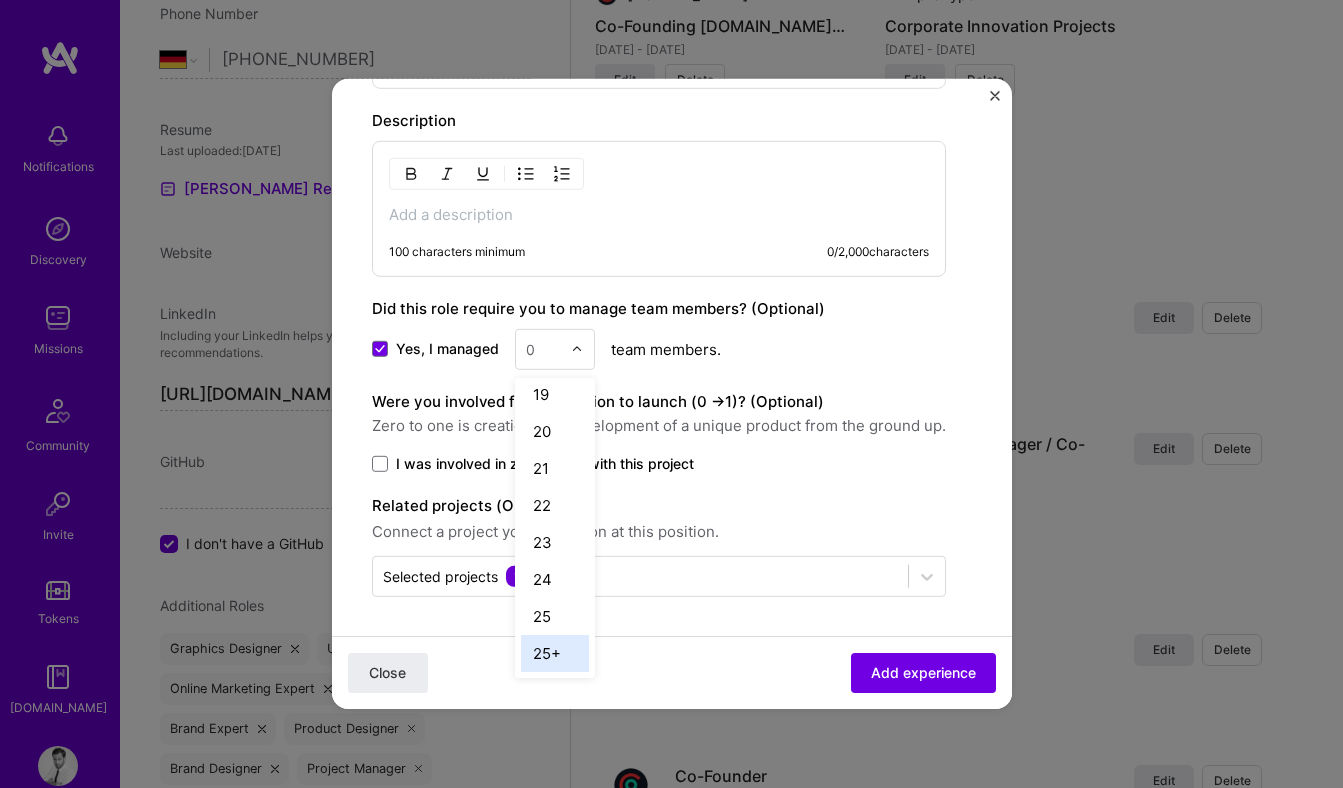 click on "25+" at bounding box center [555, 653] 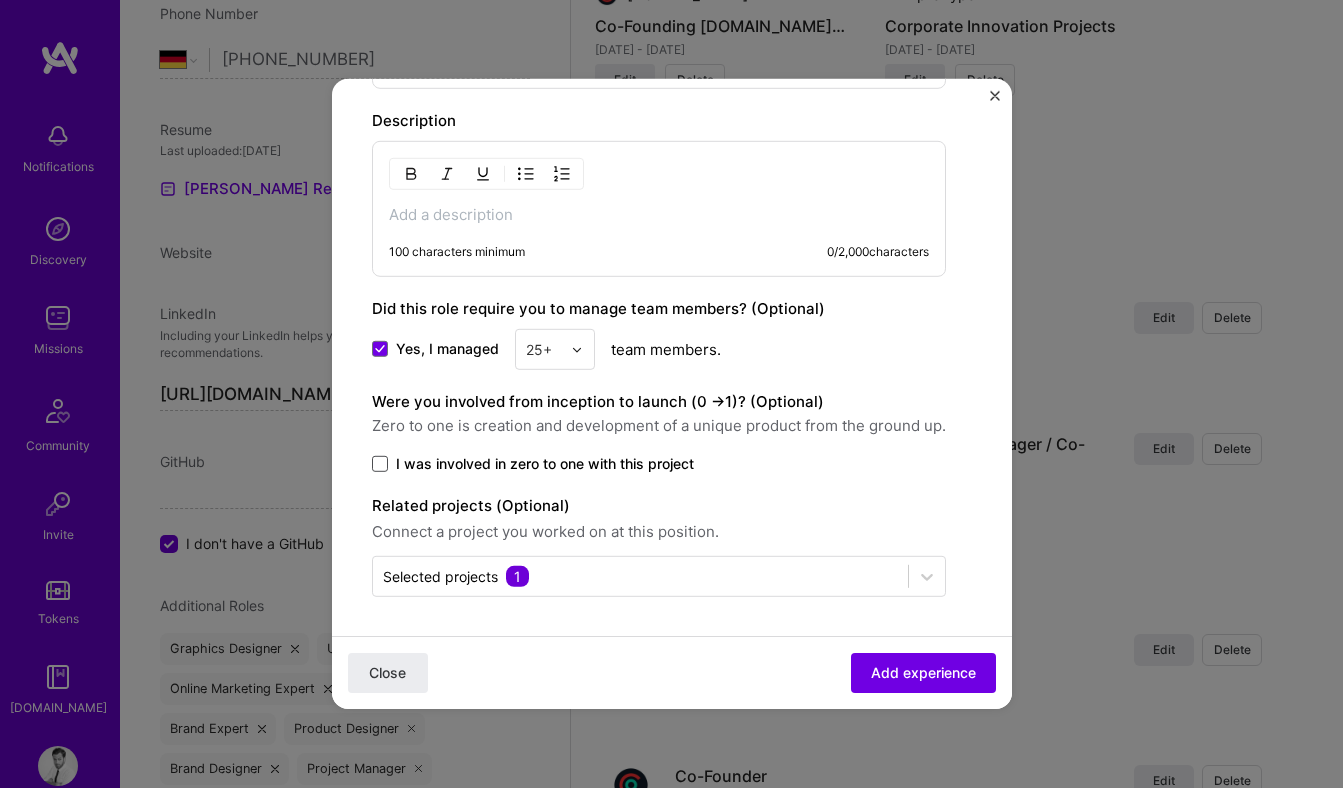 click at bounding box center [380, 464] 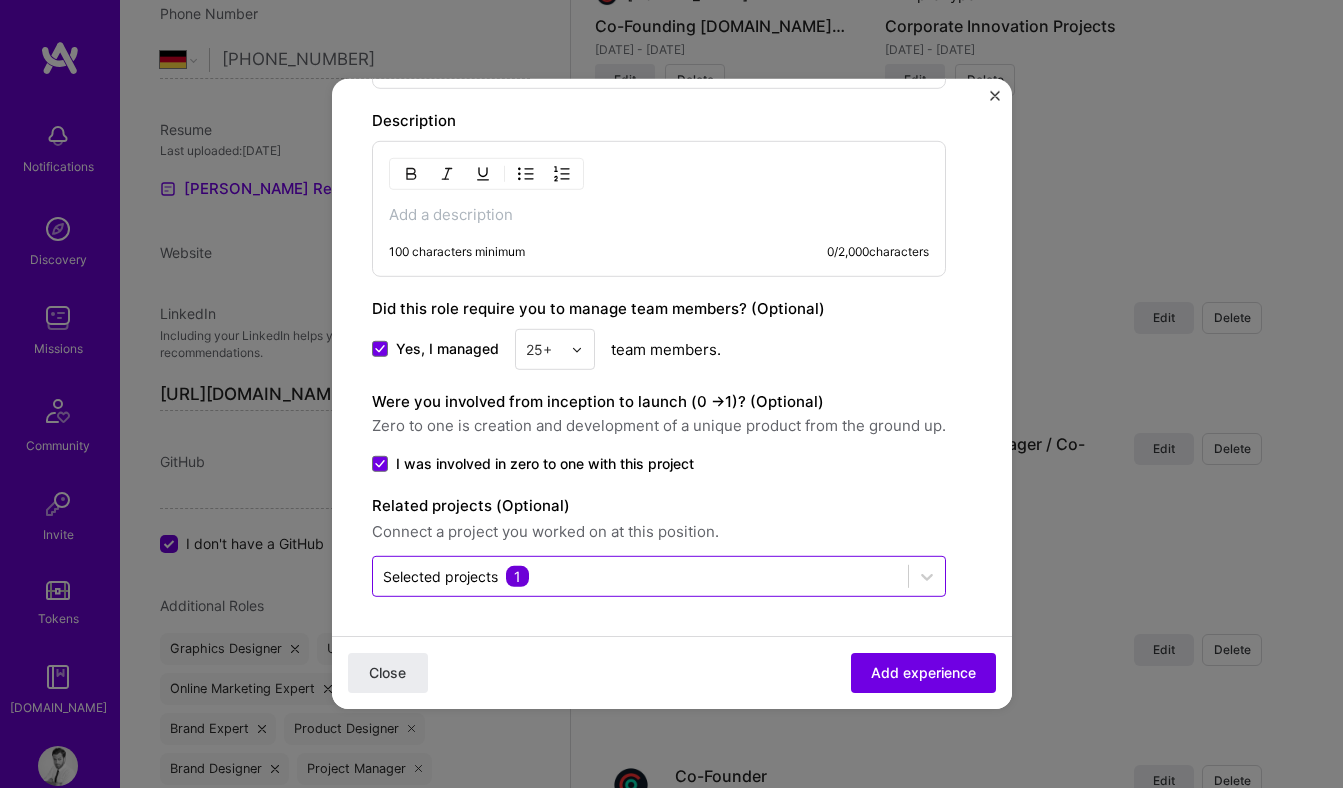 click at bounding box center [640, 576] 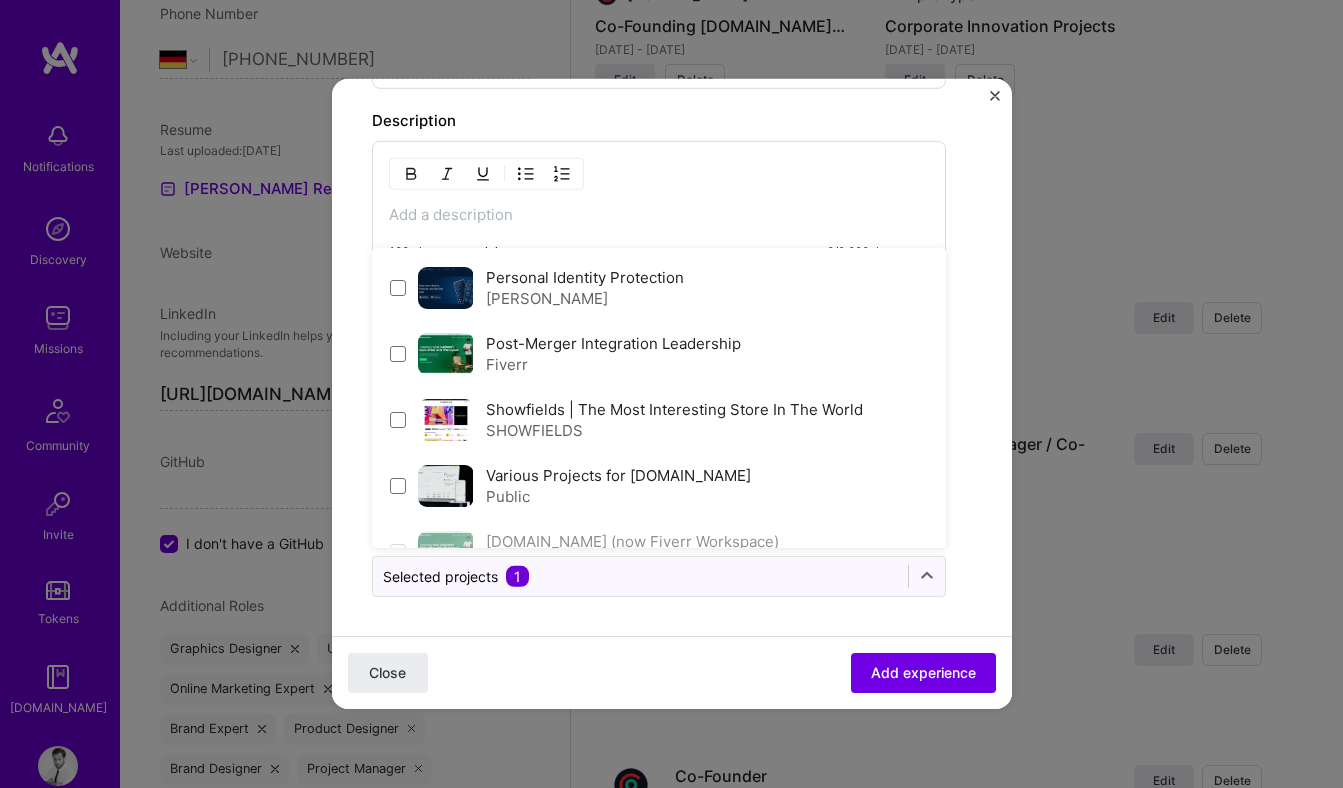 scroll, scrollTop: 372, scrollLeft: 0, axis: vertical 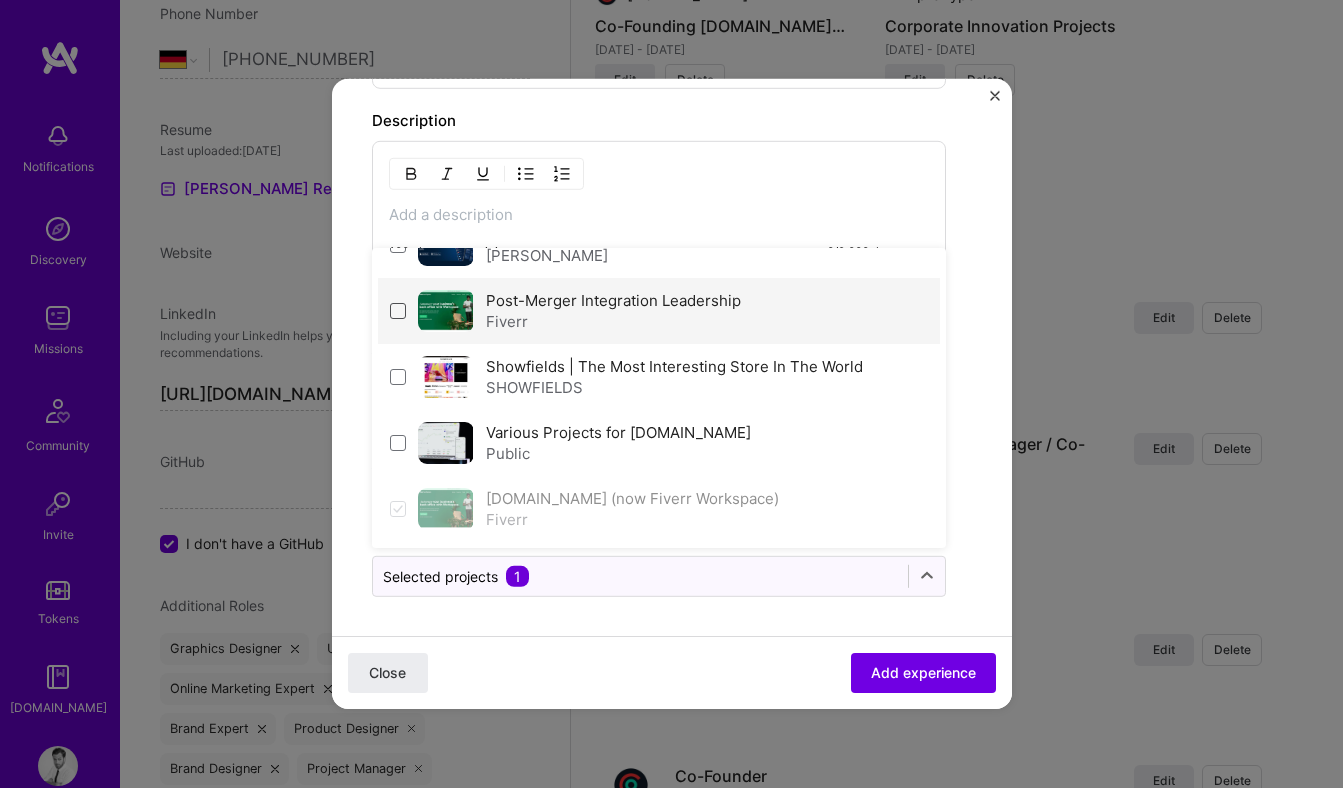 click at bounding box center [398, 311] 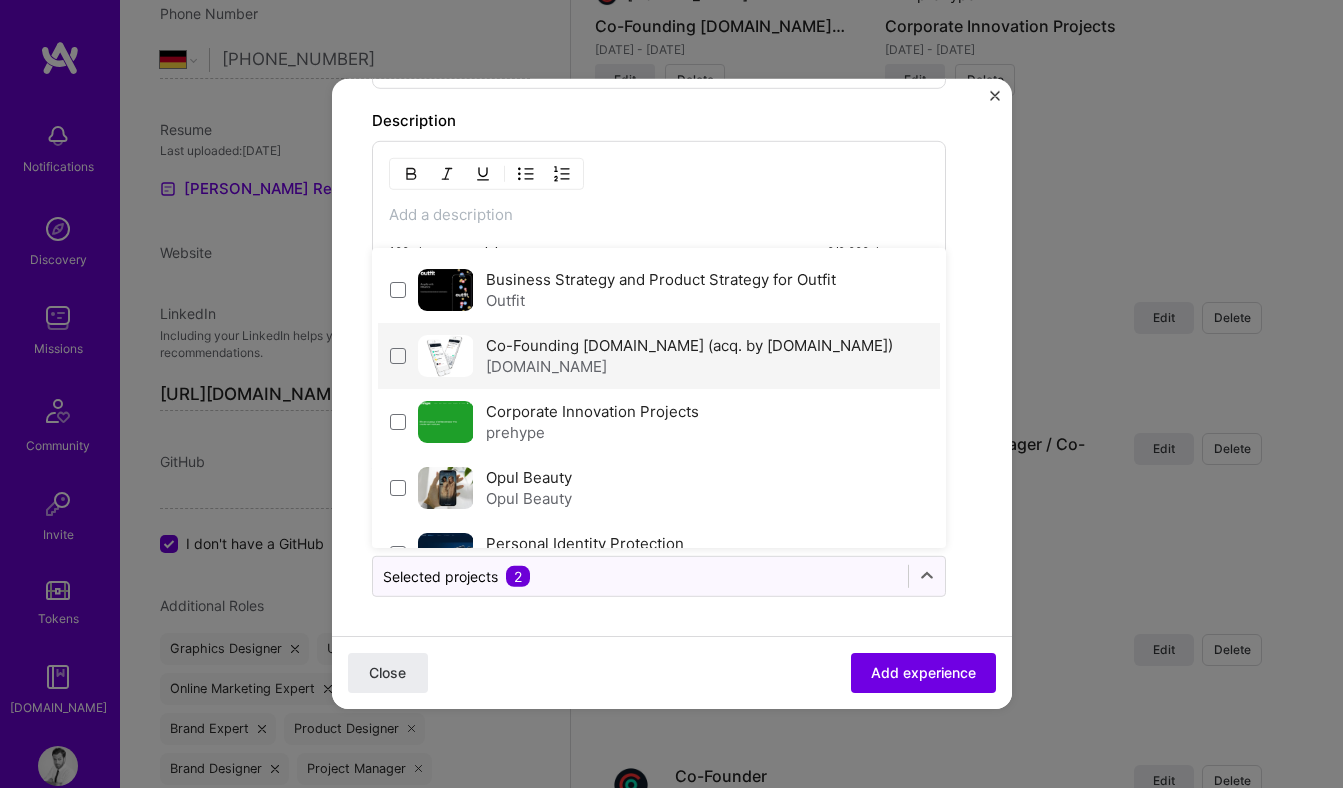 scroll, scrollTop: 55, scrollLeft: 0, axis: vertical 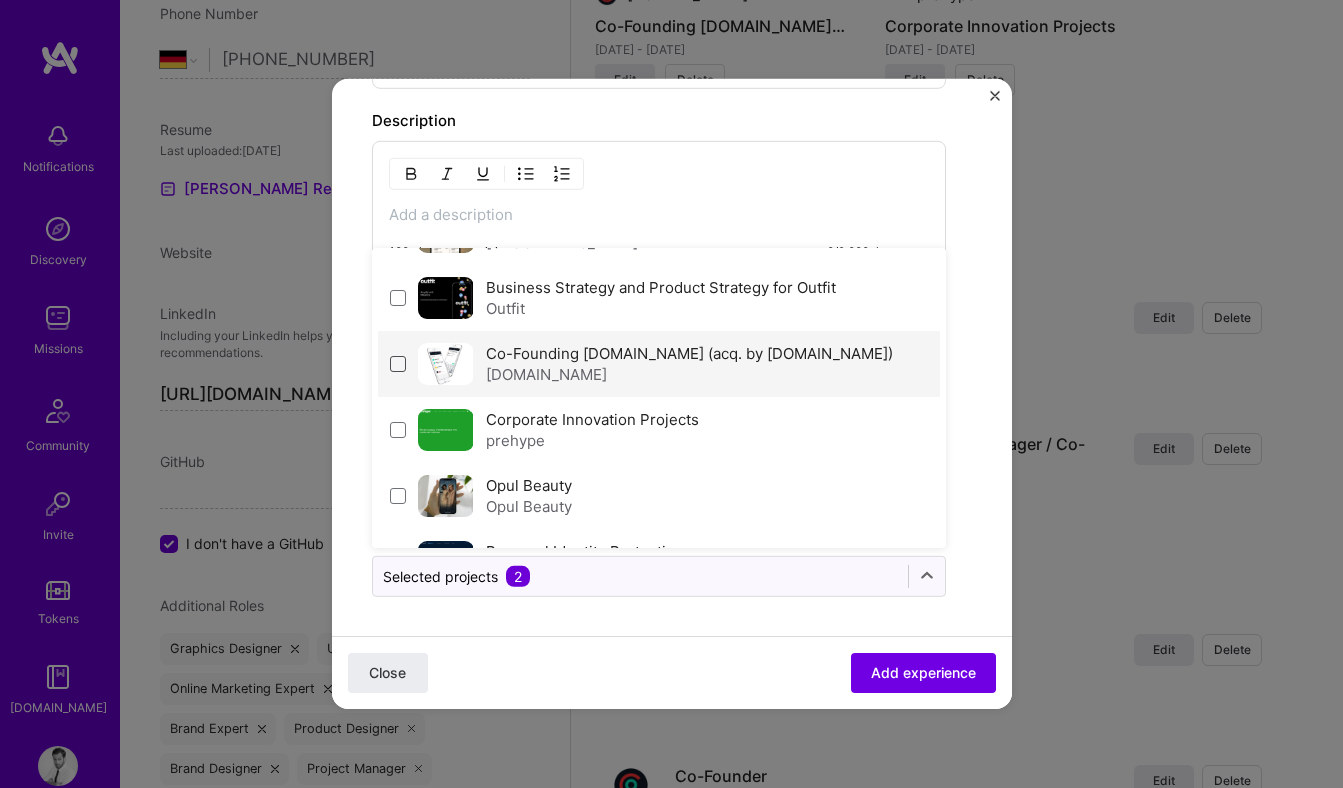 click at bounding box center [398, 364] 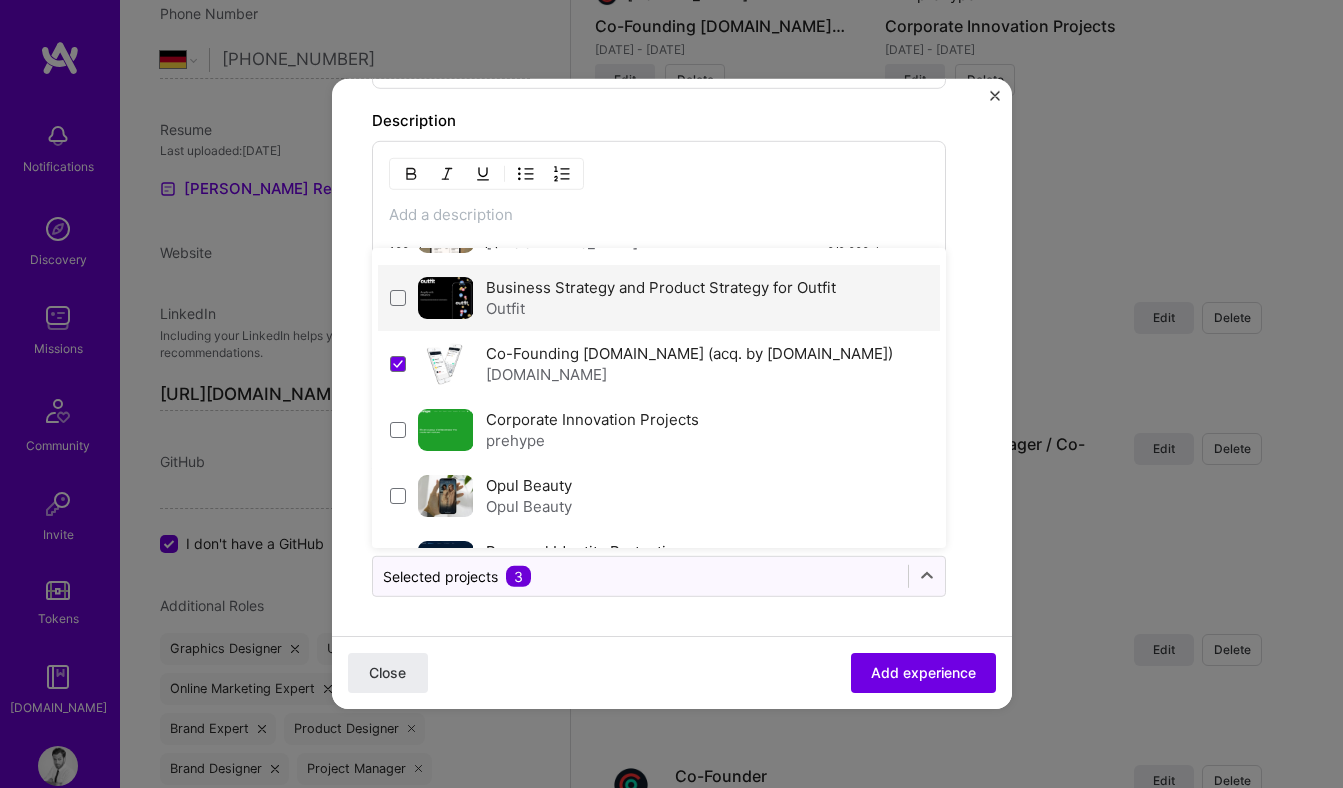 scroll, scrollTop: 0, scrollLeft: 0, axis: both 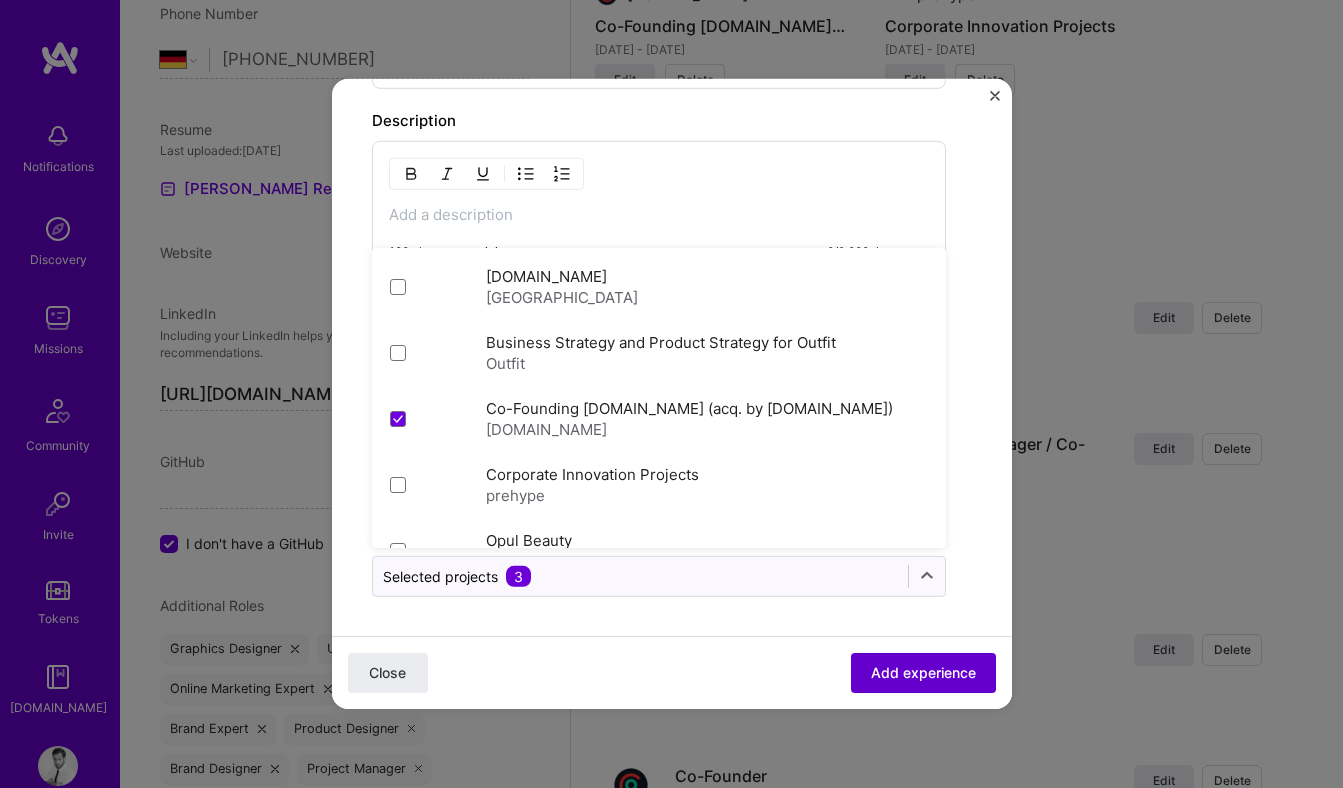 click on "Add experience" at bounding box center [923, 673] 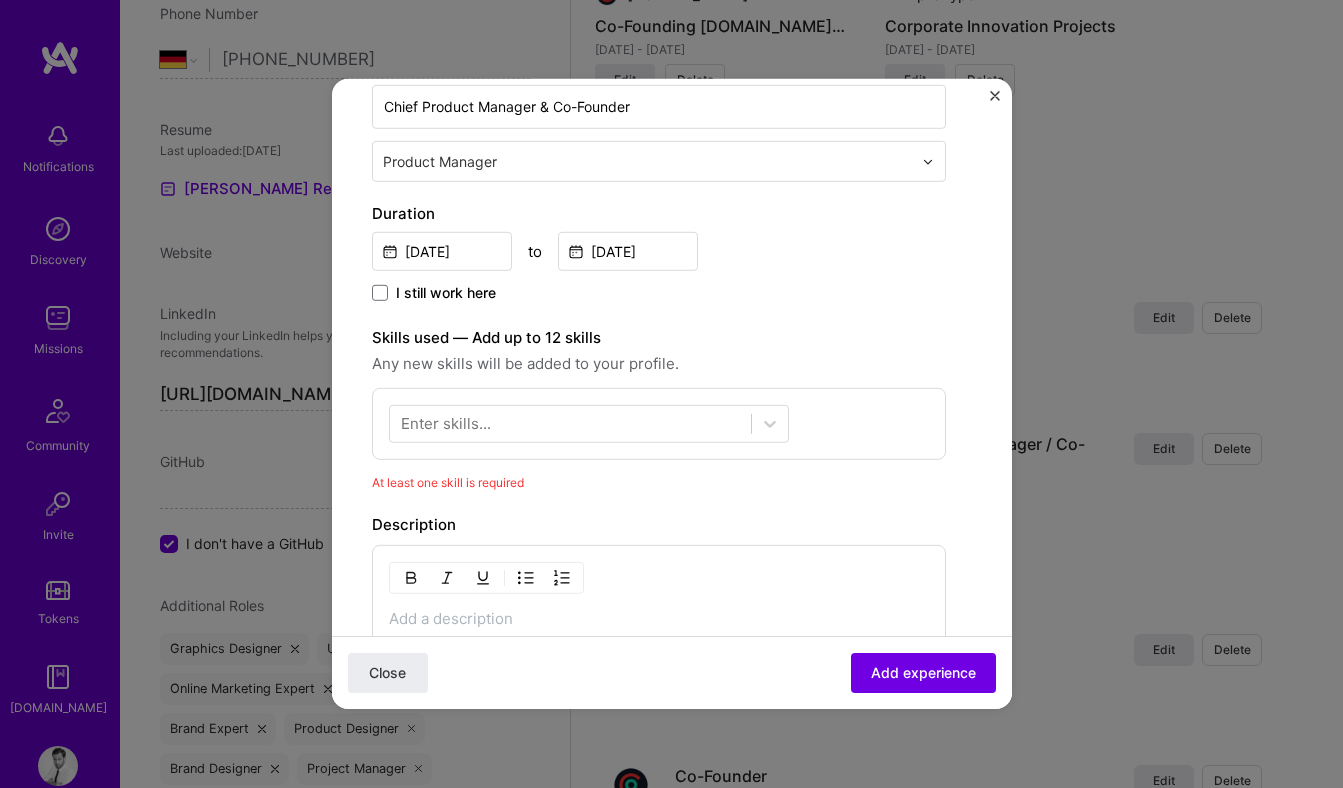 scroll, scrollTop: 202, scrollLeft: 0, axis: vertical 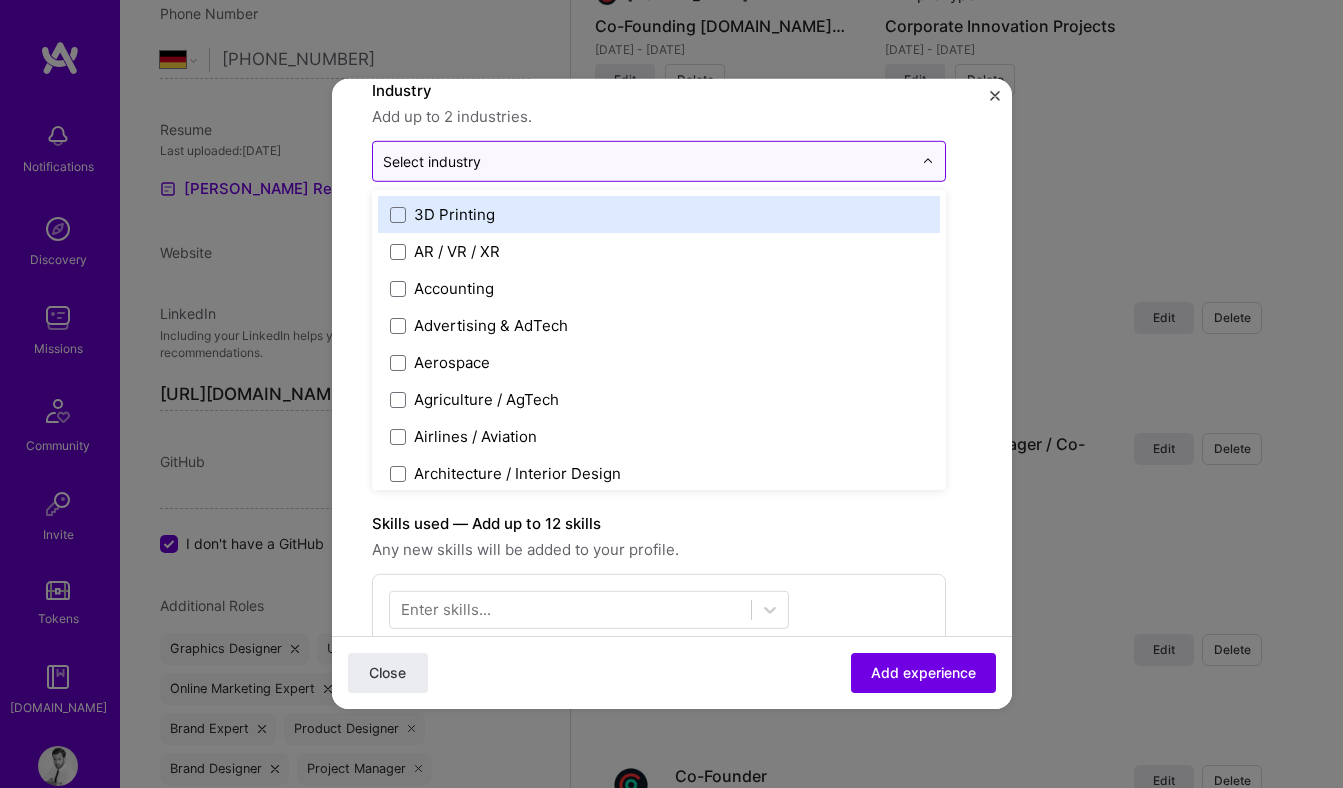 click at bounding box center [647, 161] 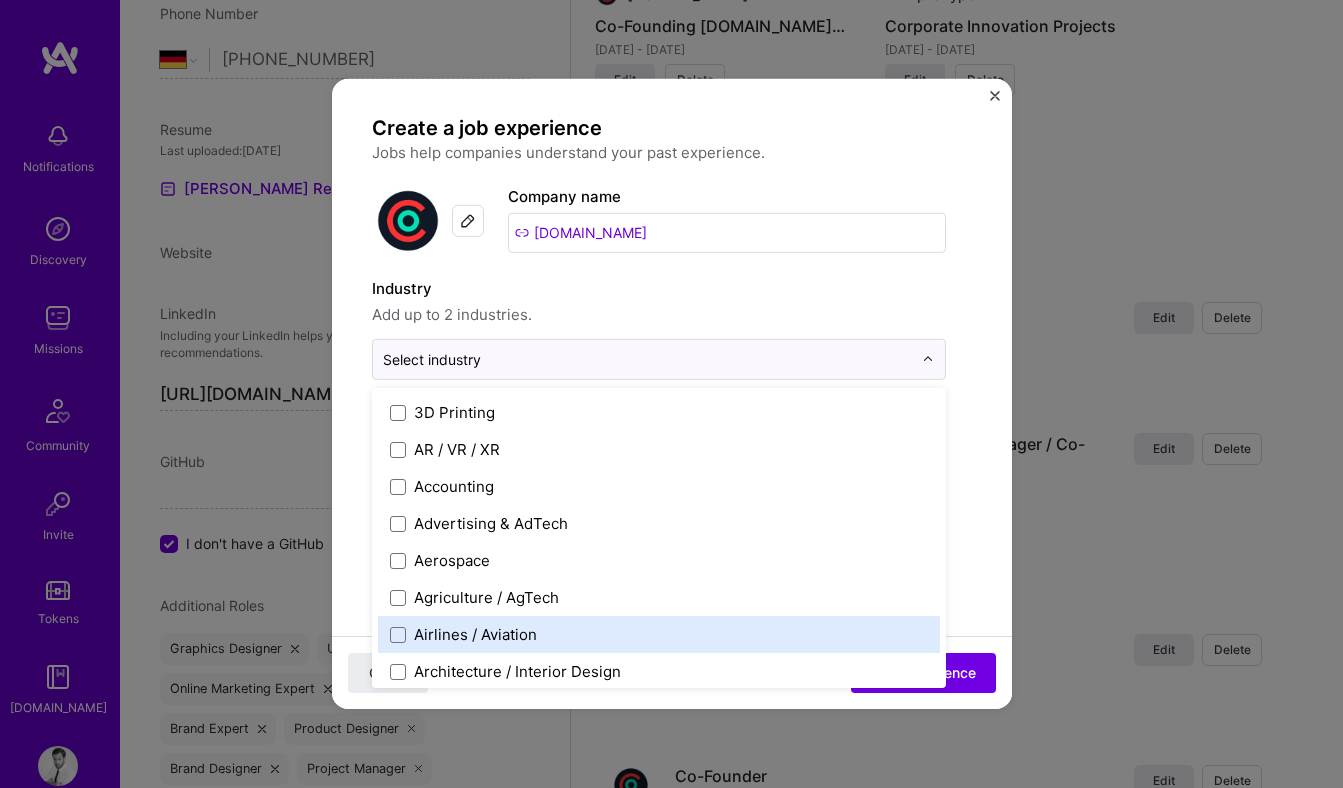 scroll, scrollTop: 8, scrollLeft: 0, axis: vertical 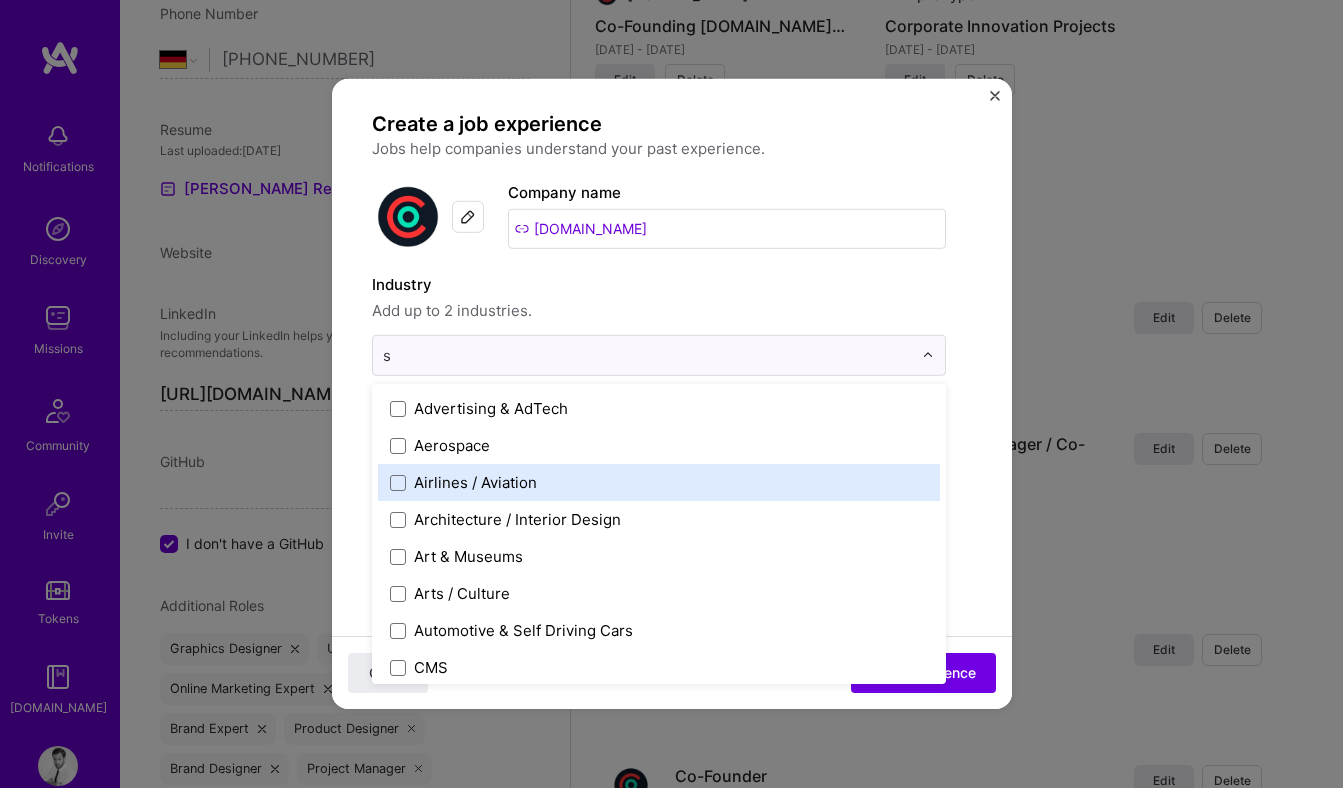 type on "sa" 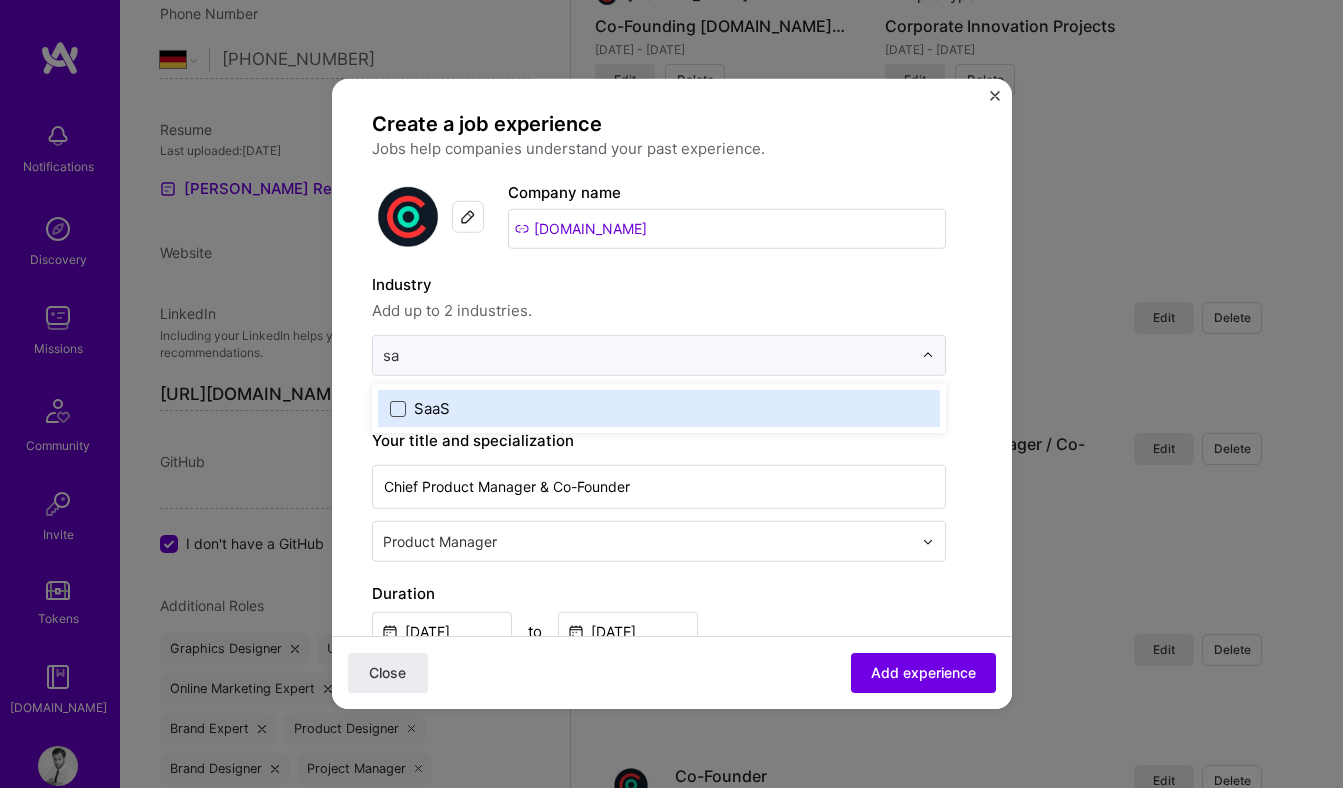 click at bounding box center (398, 408) 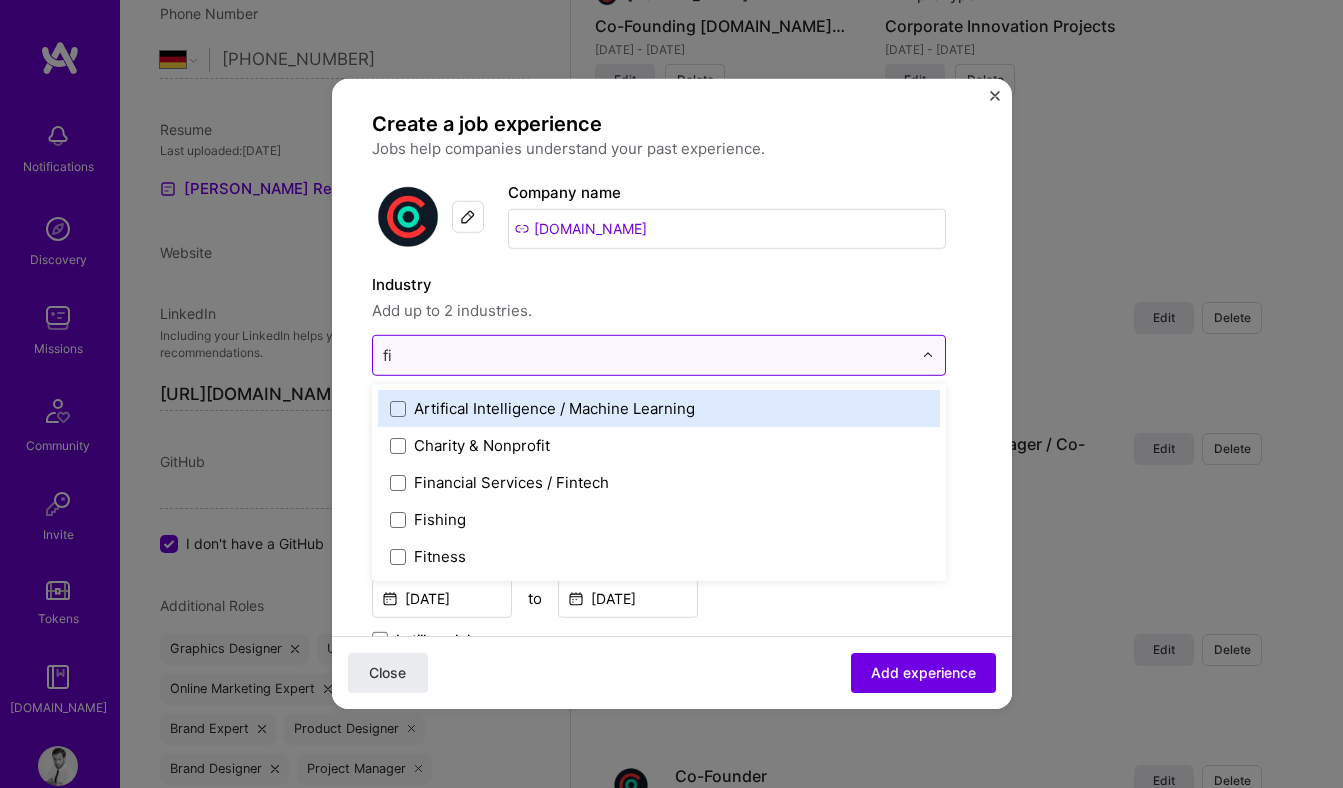 type on "fin" 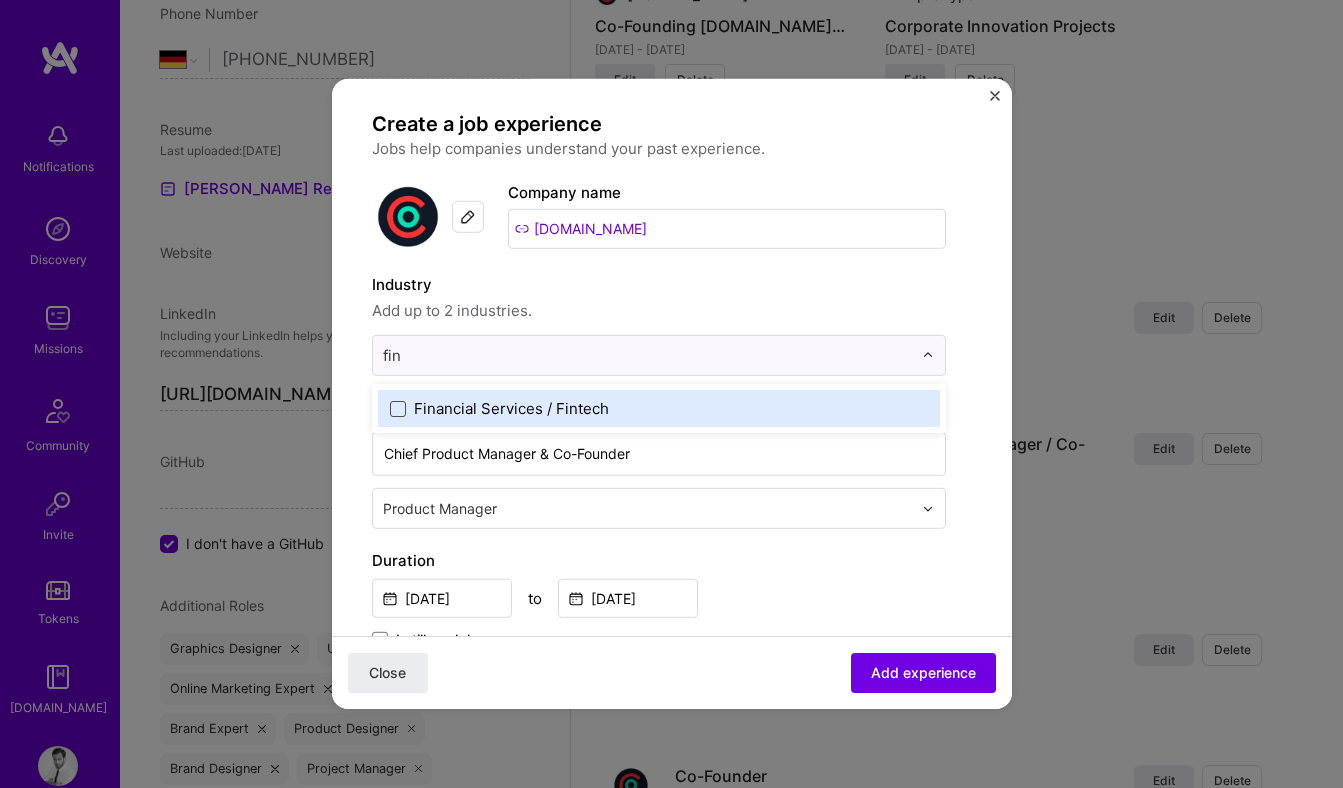 click at bounding box center [398, 408] 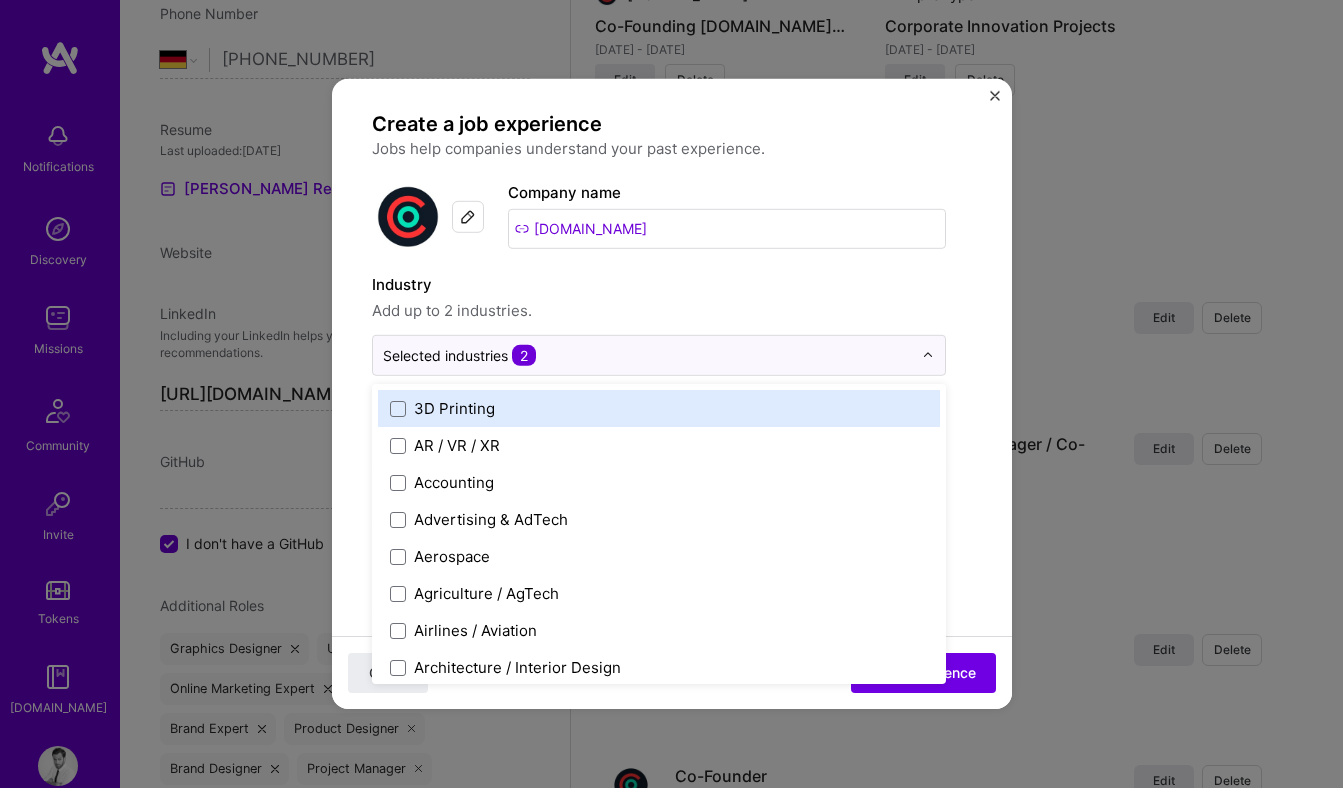 click on "Create a job experience Jobs help companies understand your past experience. Company logo Company name AND.CO
Industry Add up to 2 industries. option Financial Services / Fintech, selected. option 3D Printing focused, 1 of 120. 120 results available. Use Up and Down to choose options, press Enter to select the currently focused option, press Escape to exit the menu, press Tab to select the option and exit the menu. Selected industries 2 3D Printing AR / VR / XR Accounting Advertising & AdTech Aerospace Agriculture / AgTech Airlines / Aviation Architecture / Interior Design Art & Museums Artifical Intelligence / Machine Learning Arts / Culture Augmented & Virtual Reality (AR/VR) Automotive Automotive & Self Driving Cars Aviation B2B B2B2C B2C BPA / RPA Banking Beauty Big Data BioTech Blockchain CMS CPG CRM Cannabis Charity & Nonprofit Circular Economy CivTech Climate Tech Cloud Services Coaching Community Tech Construction Consulting Consumer Electronics Crowdfunding Crypto Customer Success DTC" at bounding box center (672, 802) 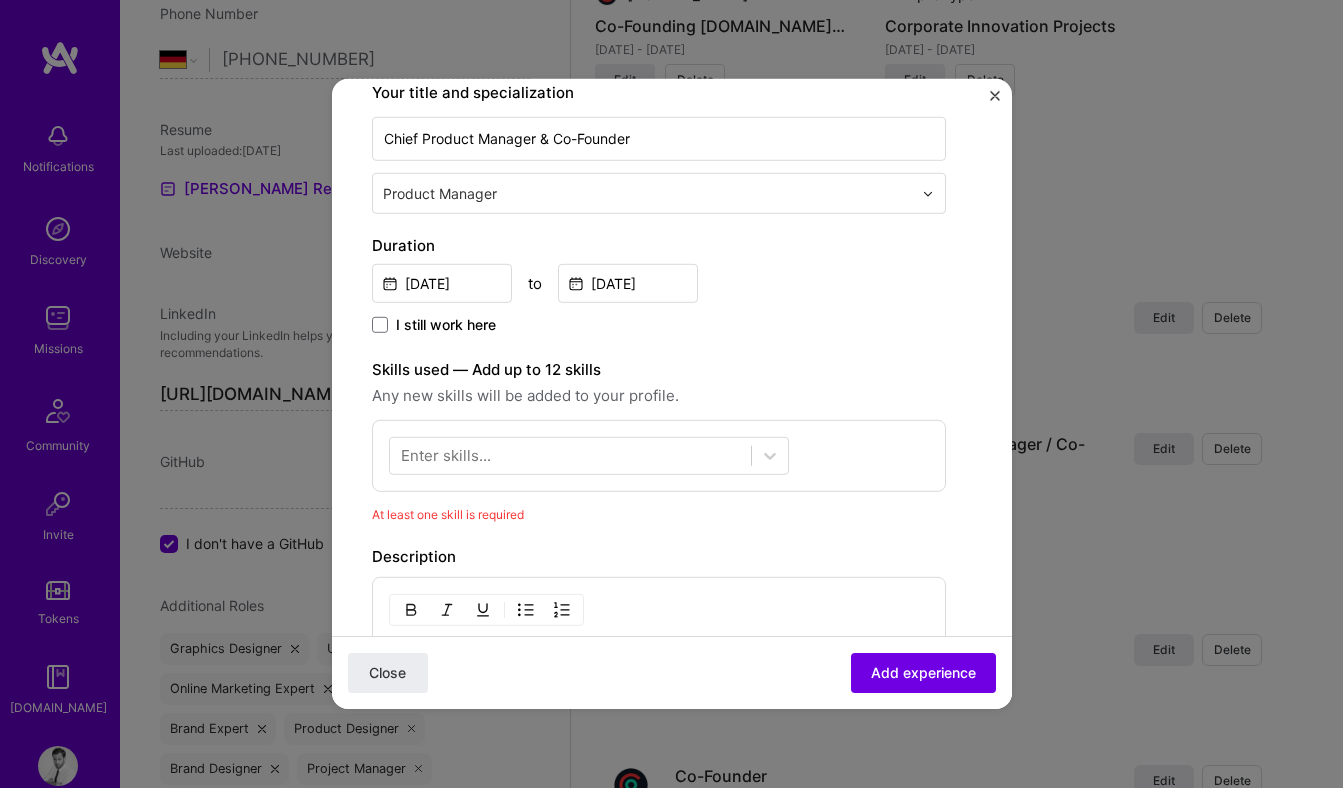 scroll, scrollTop: 324, scrollLeft: 0, axis: vertical 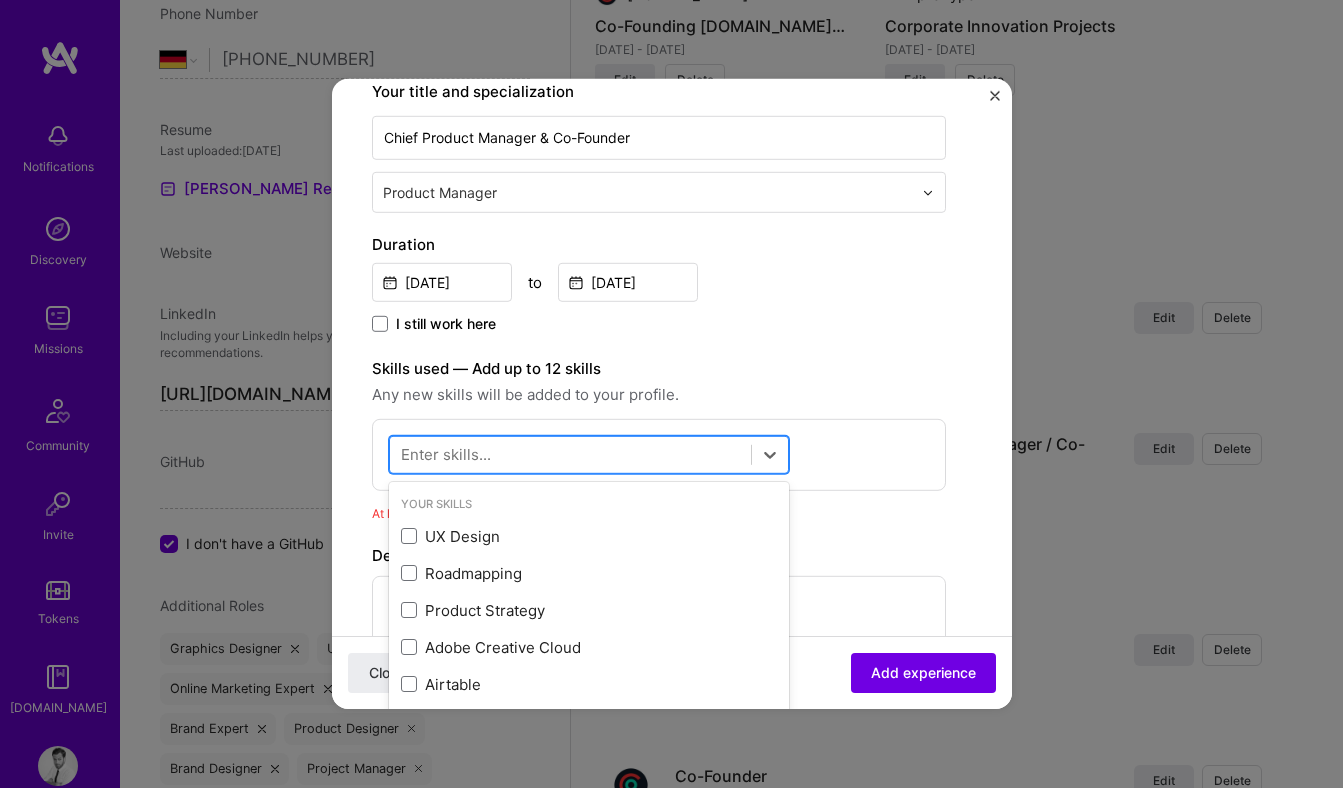 click at bounding box center [570, 454] 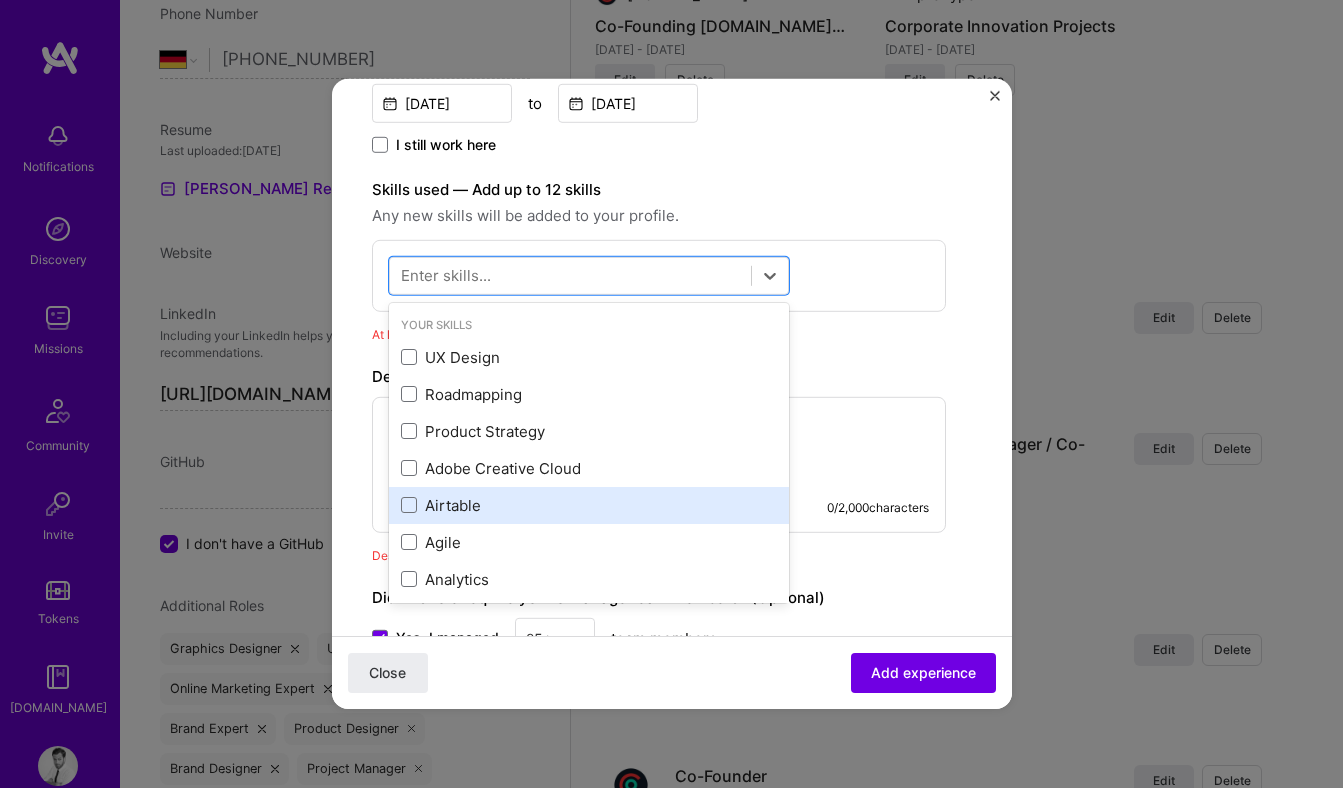 scroll, scrollTop: 534, scrollLeft: 0, axis: vertical 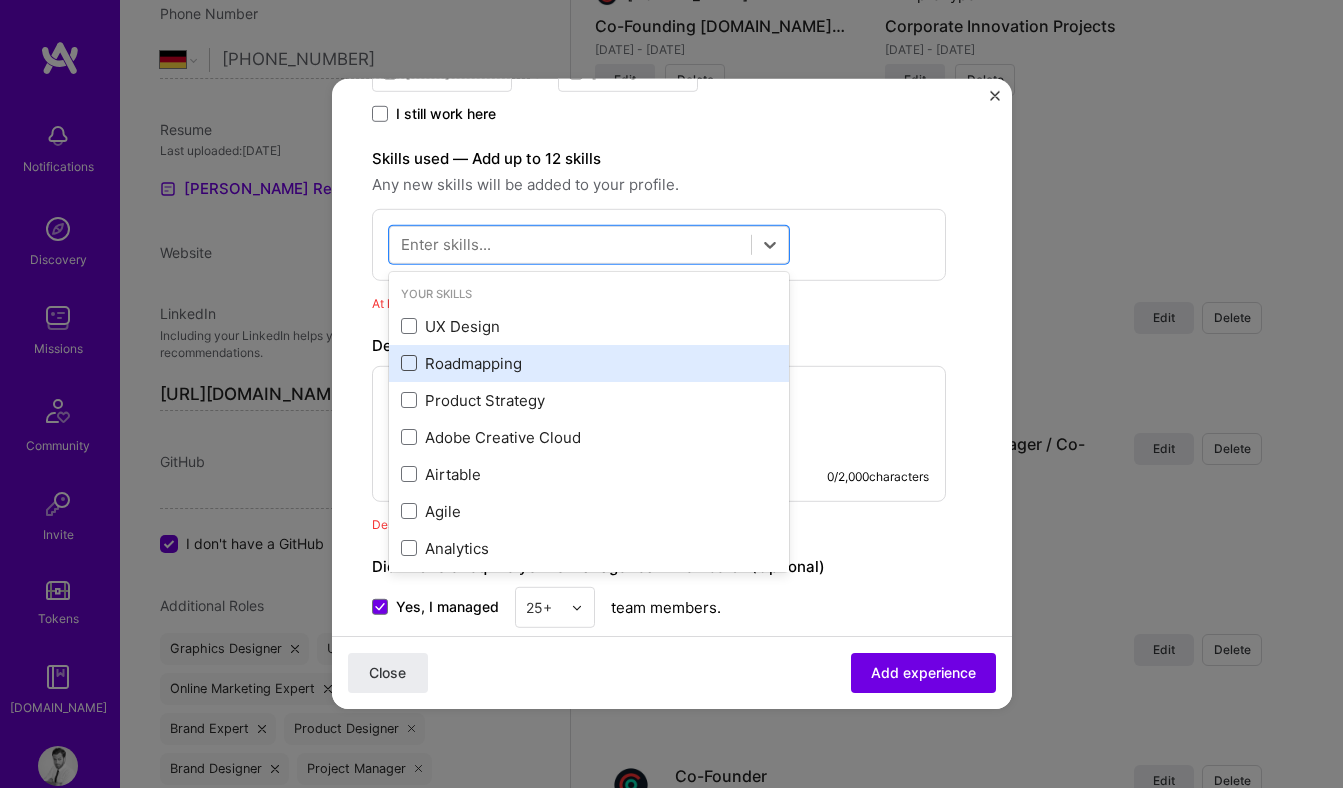 click at bounding box center [409, 363] 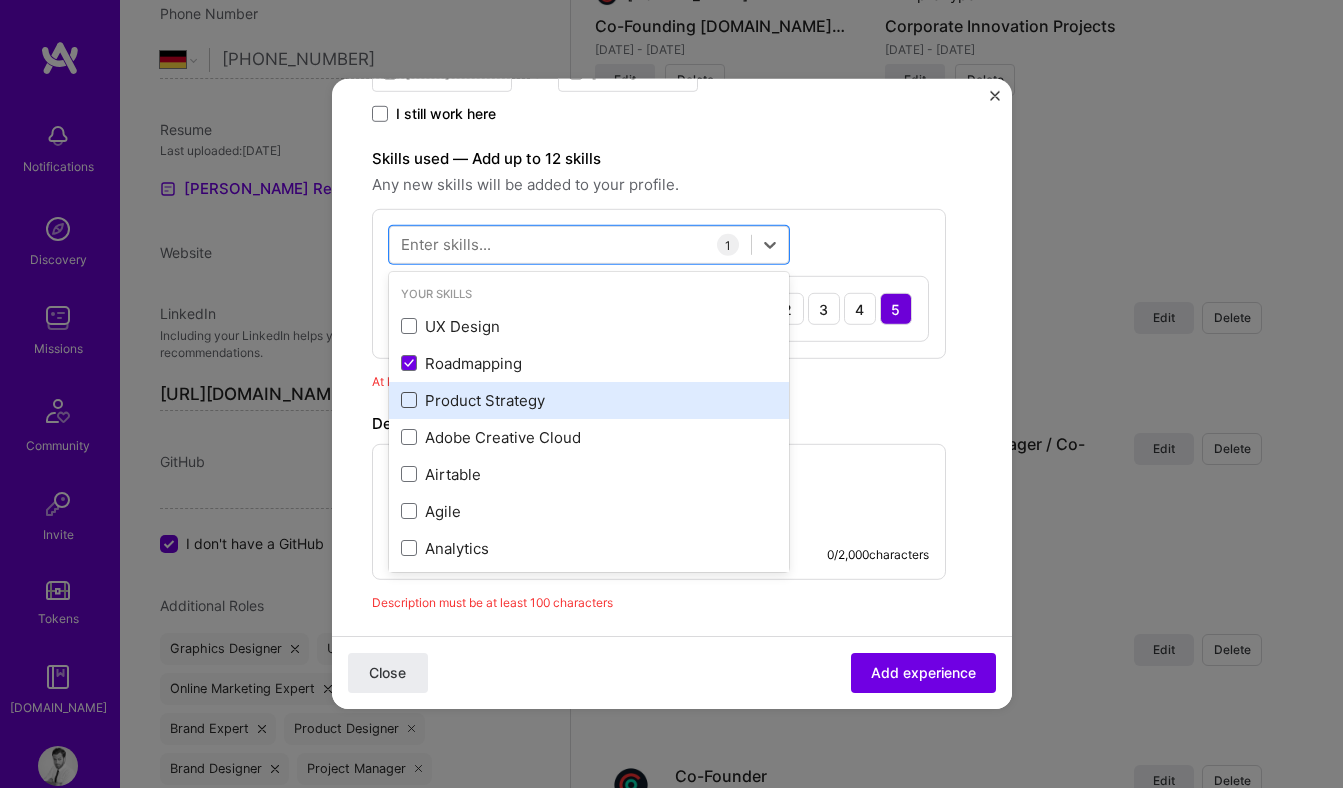 click at bounding box center (409, 400) 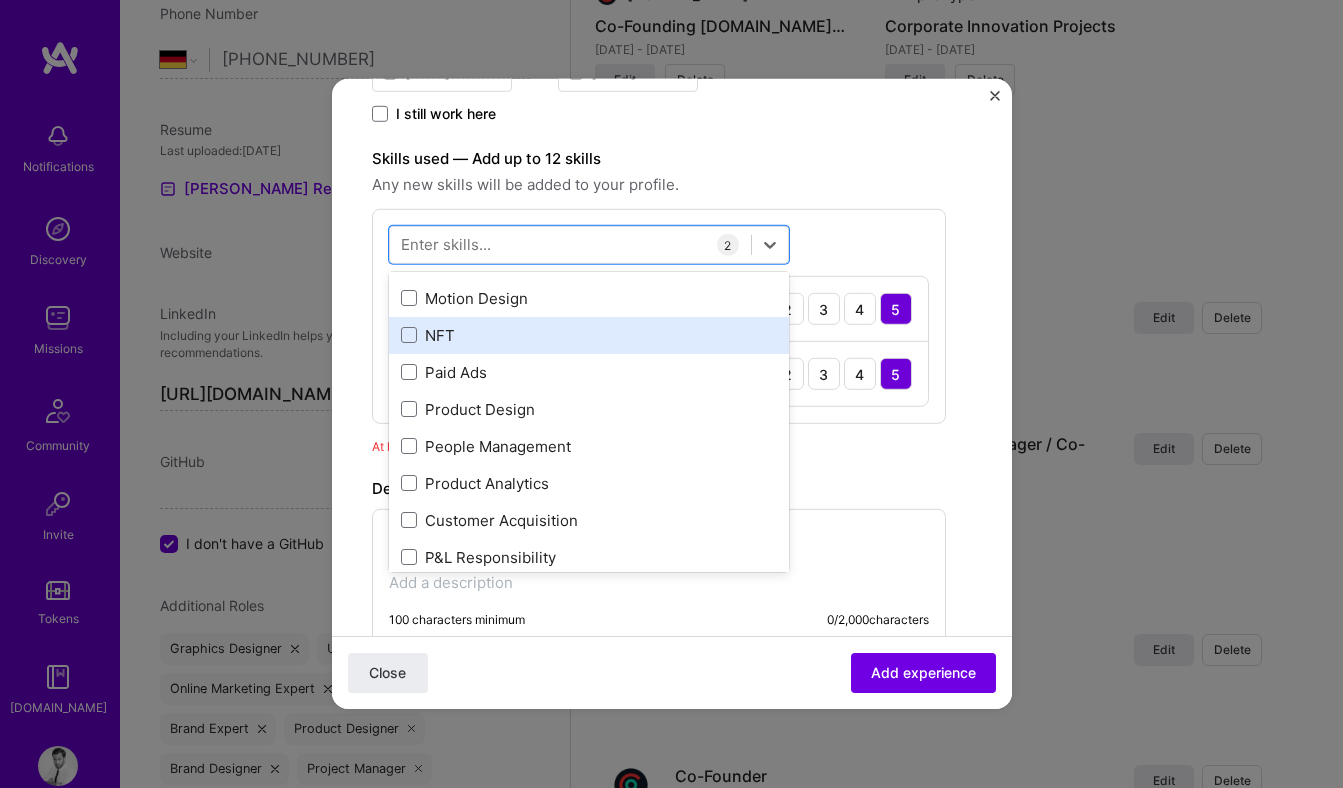 scroll, scrollTop: 1102, scrollLeft: 0, axis: vertical 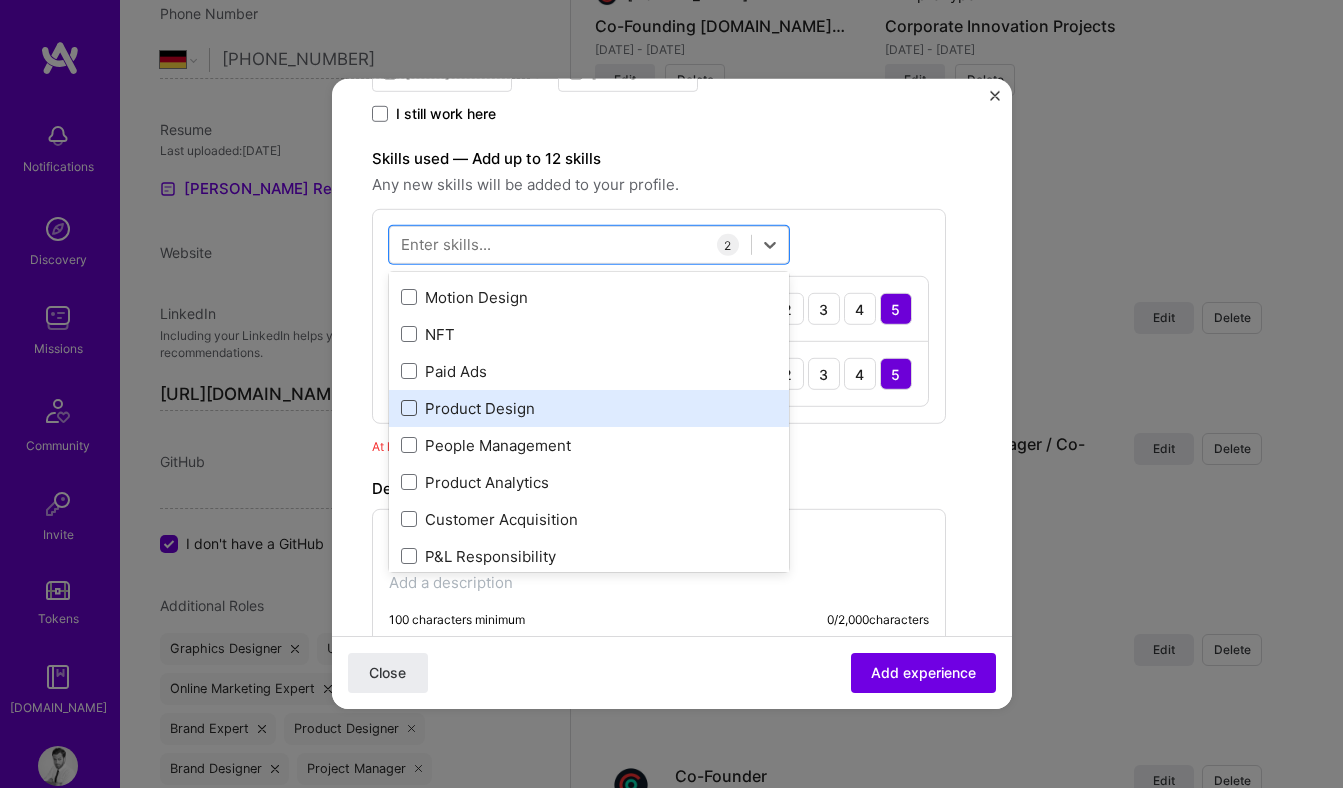 click at bounding box center [409, 408] 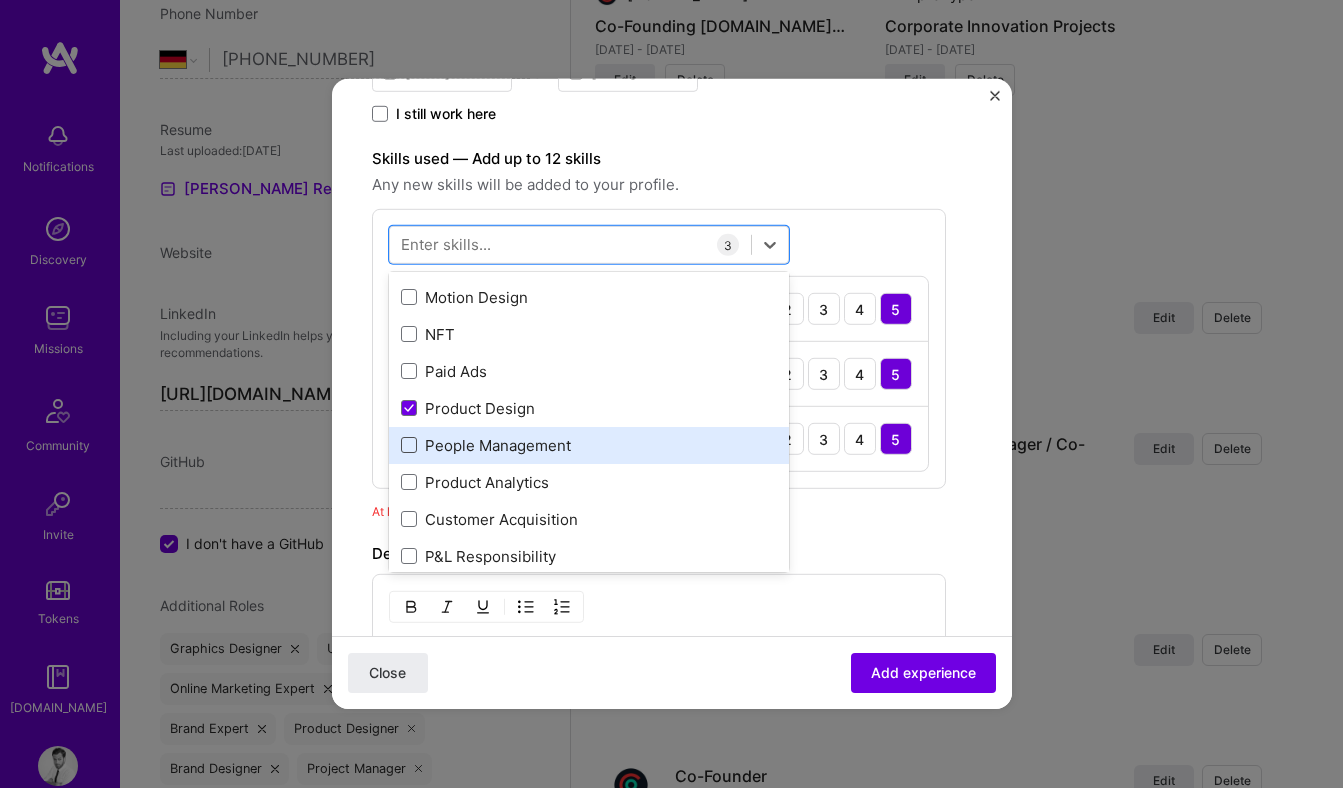 click at bounding box center [409, 445] 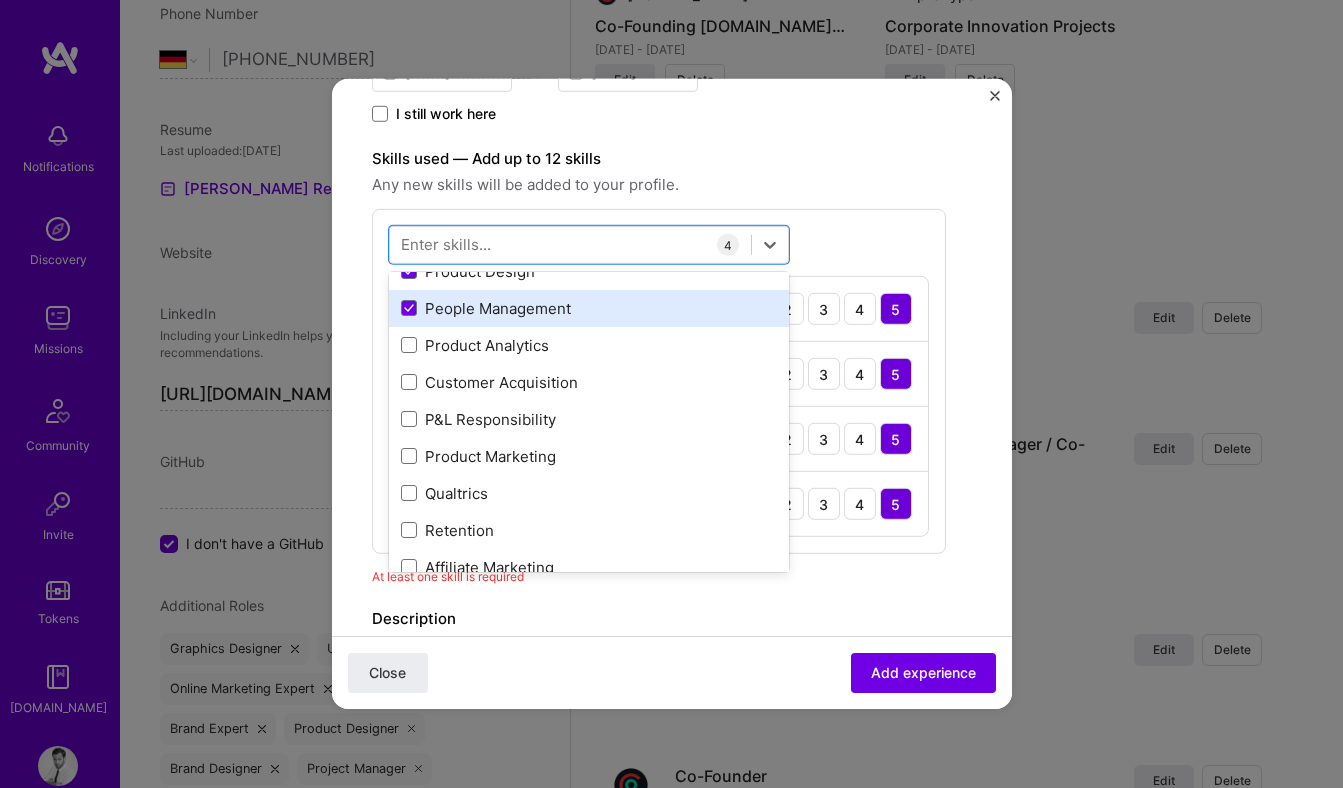 scroll, scrollTop: 1239, scrollLeft: 0, axis: vertical 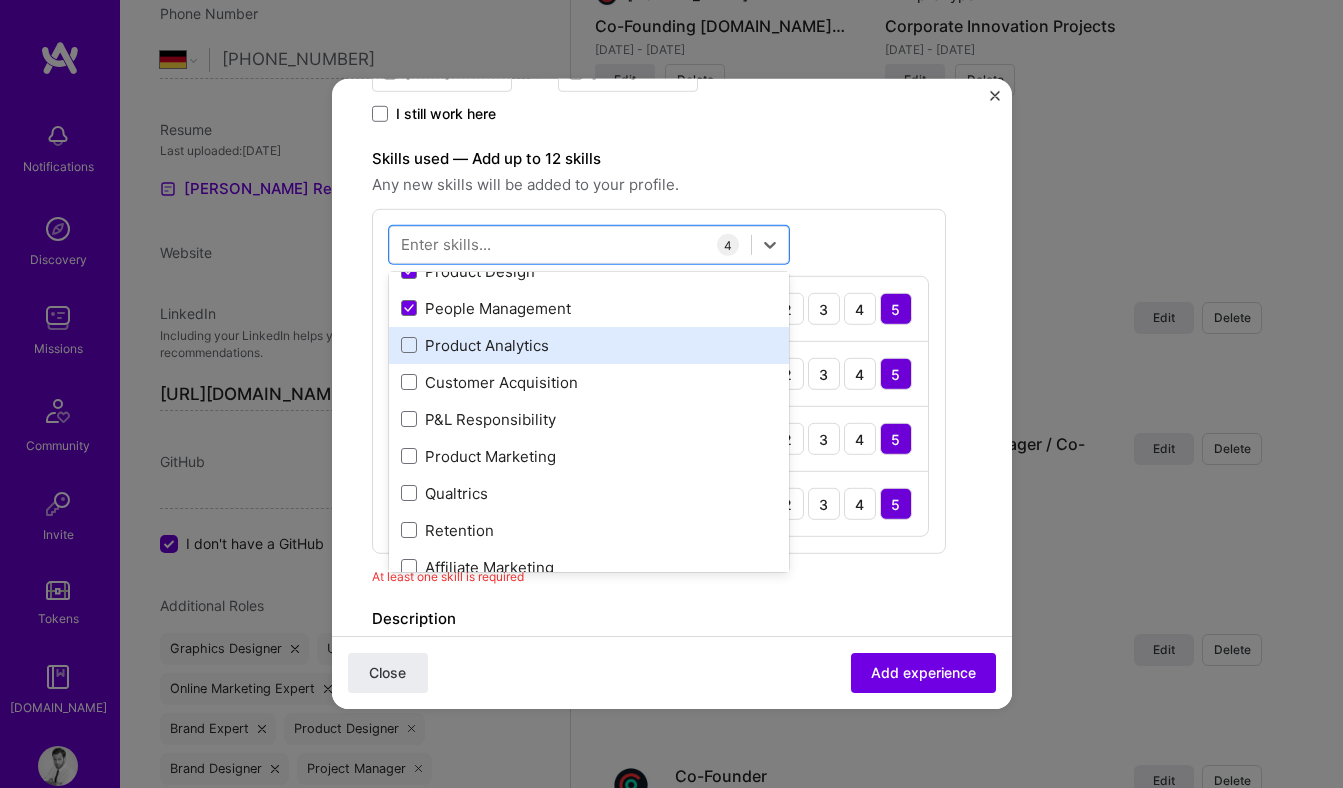 click on "Product Analytics" at bounding box center (589, 345) 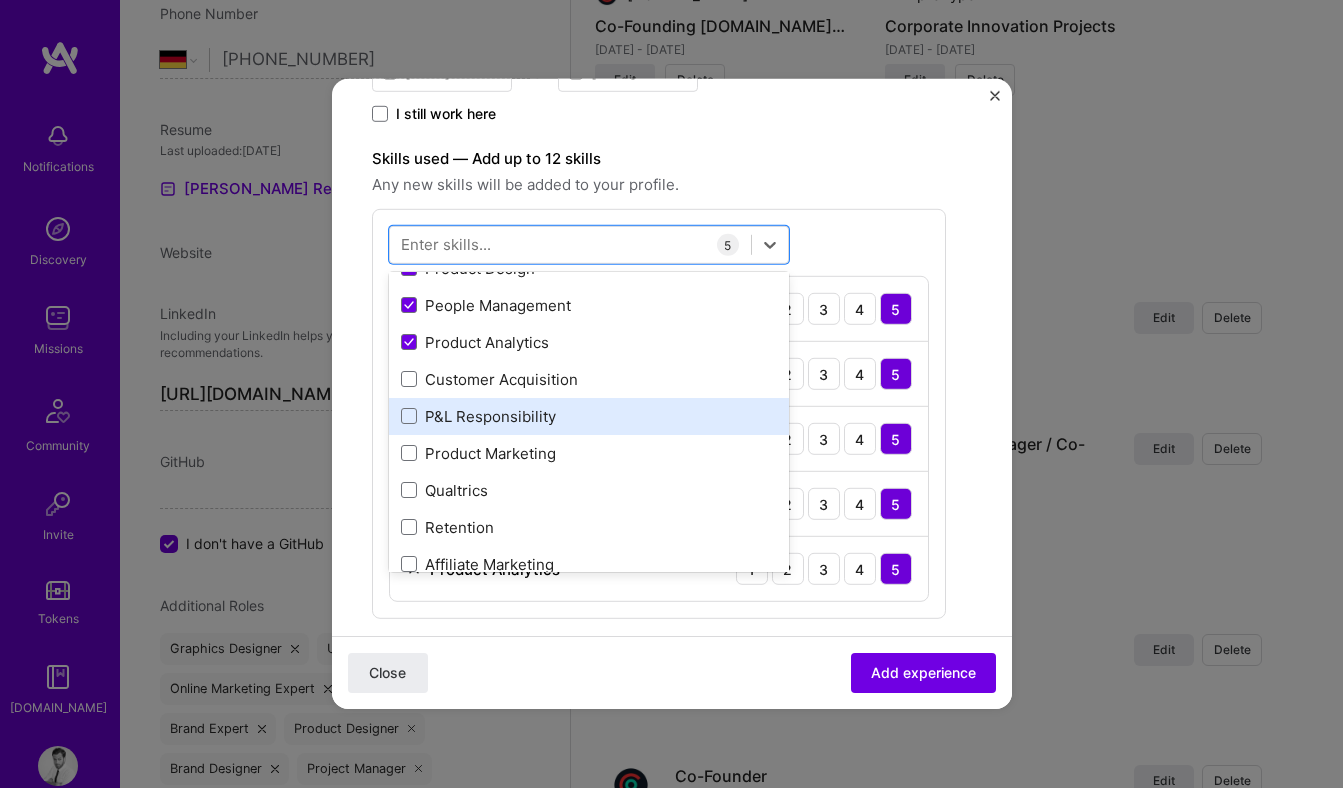 scroll, scrollTop: 1243, scrollLeft: 0, axis: vertical 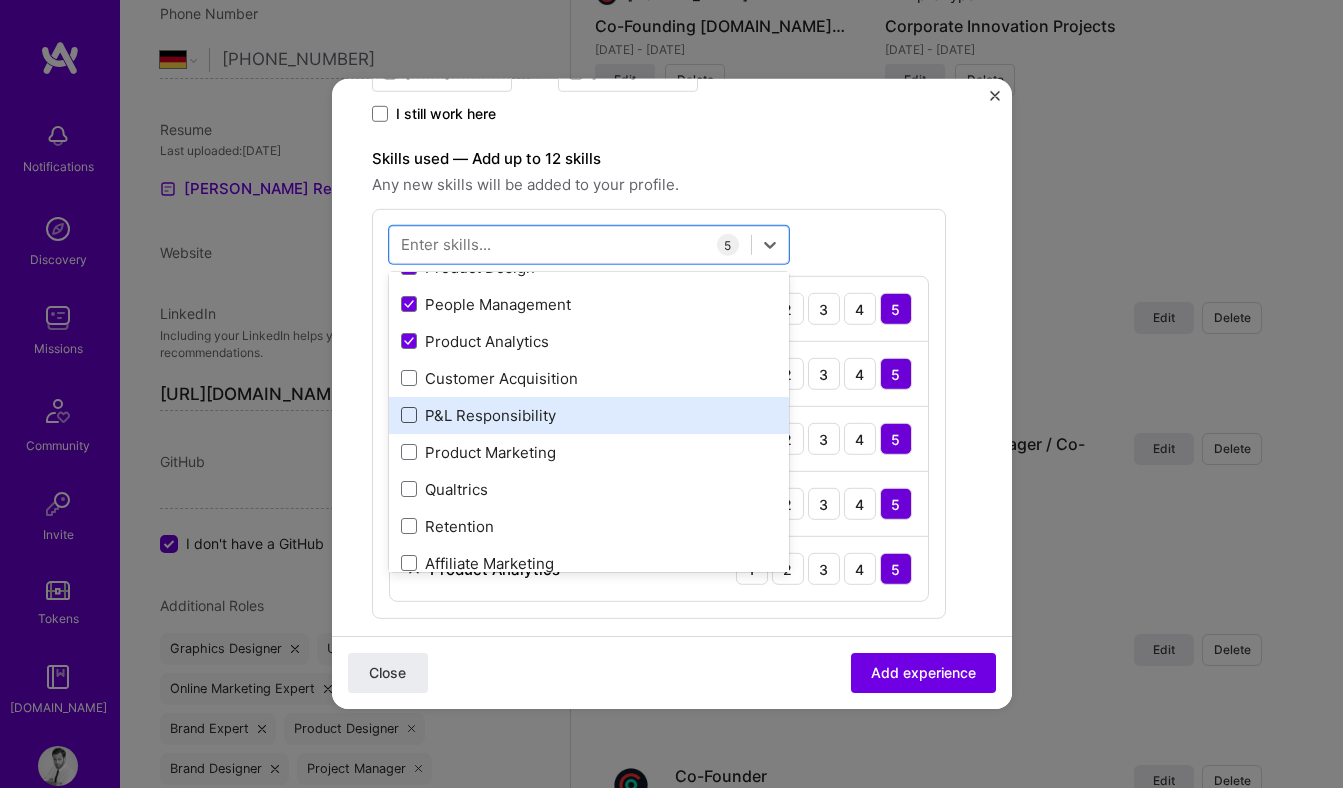 click at bounding box center [409, 415] 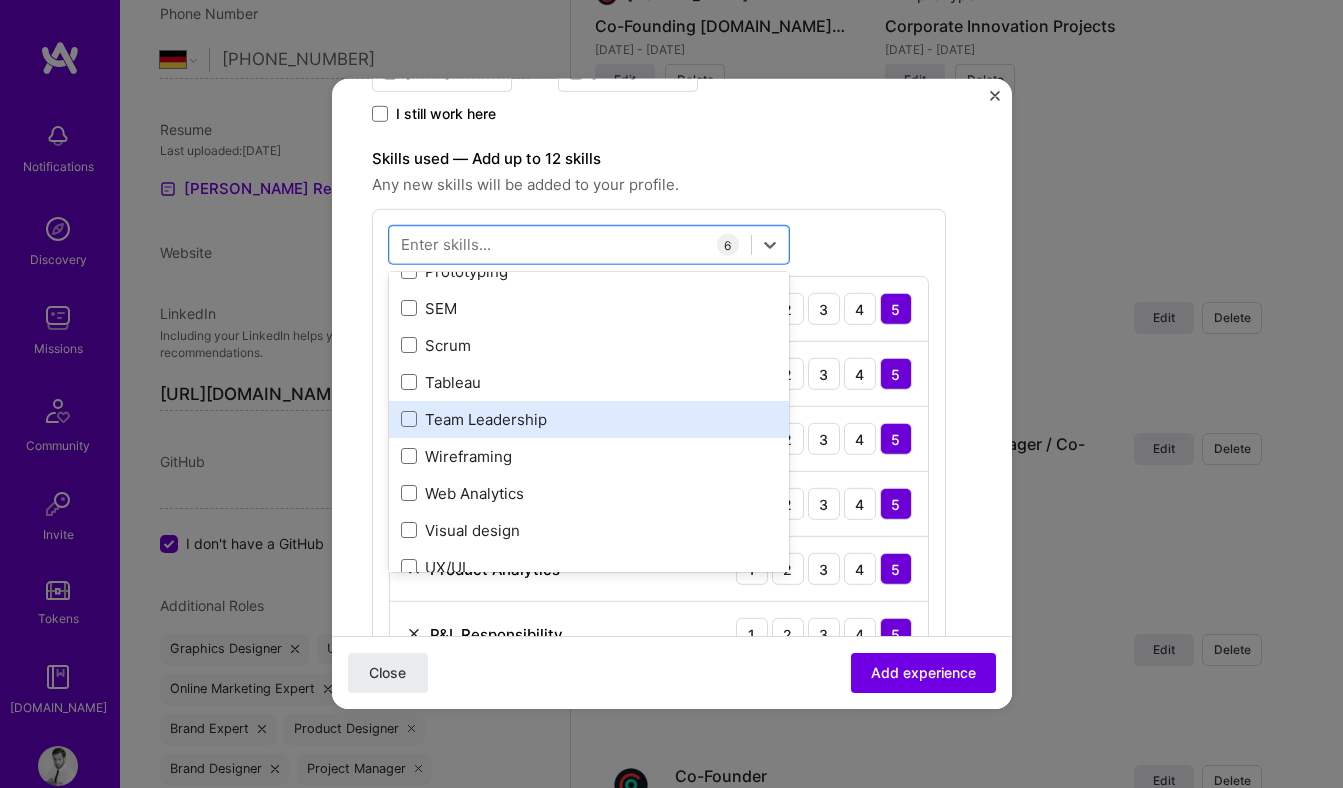 scroll, scrollTop: 1576, scrollLeft: 0, axis: vertical 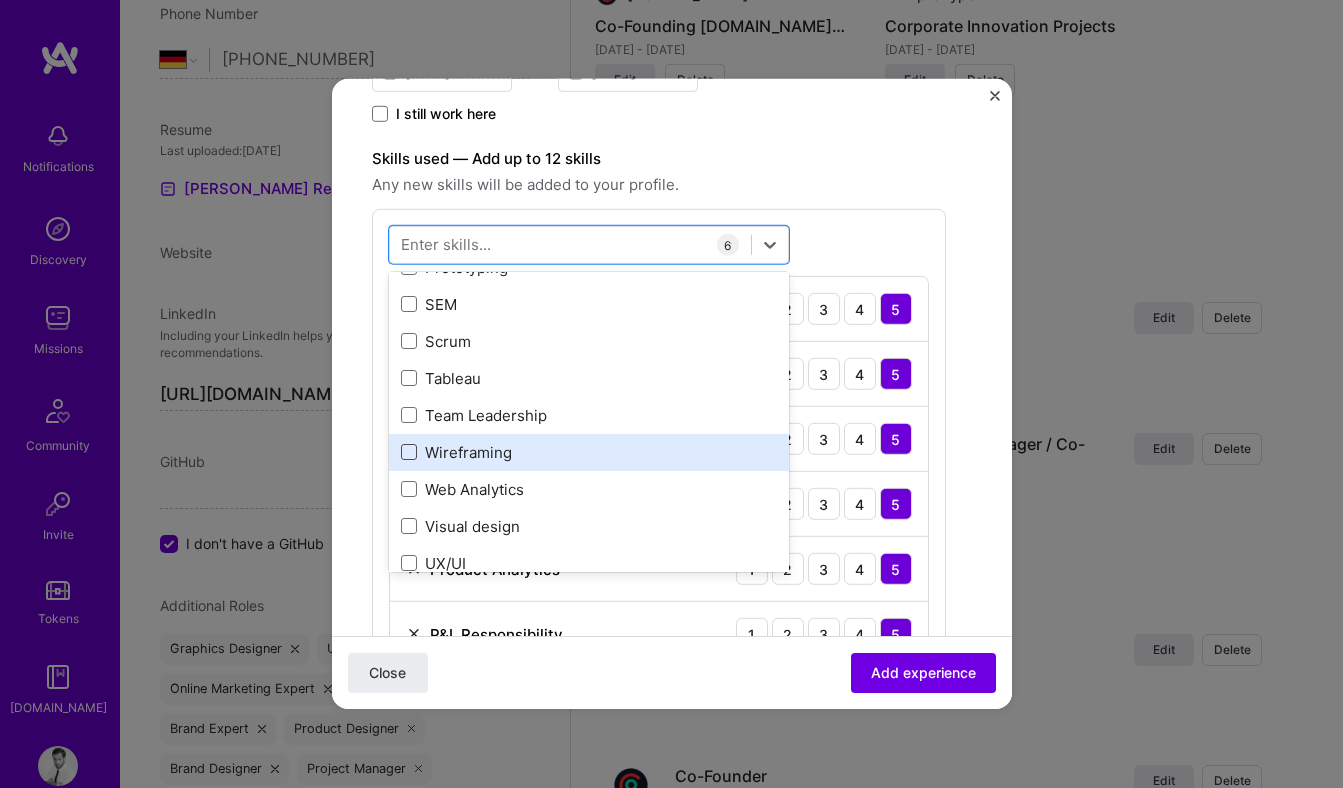 click at bounding box center (409, 452) 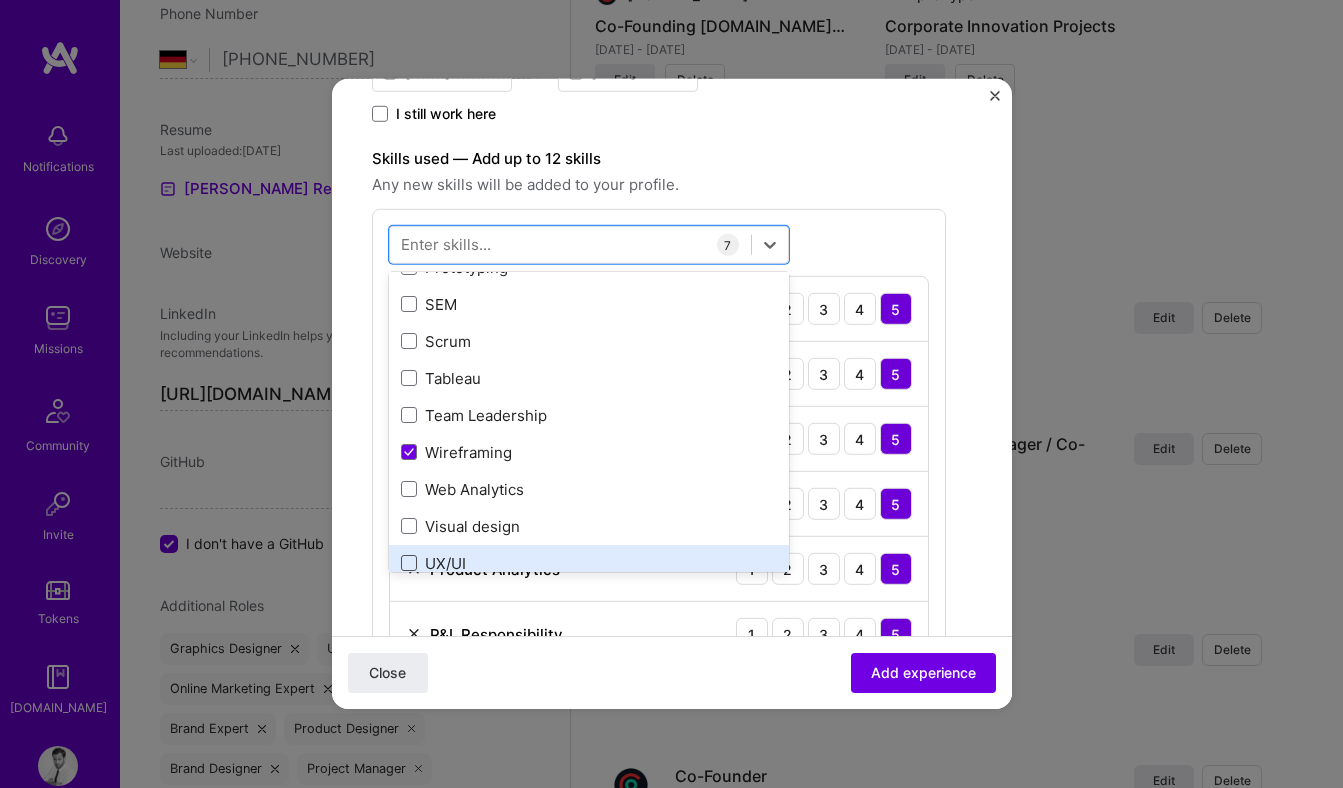 click at bounding box center [409, 563] 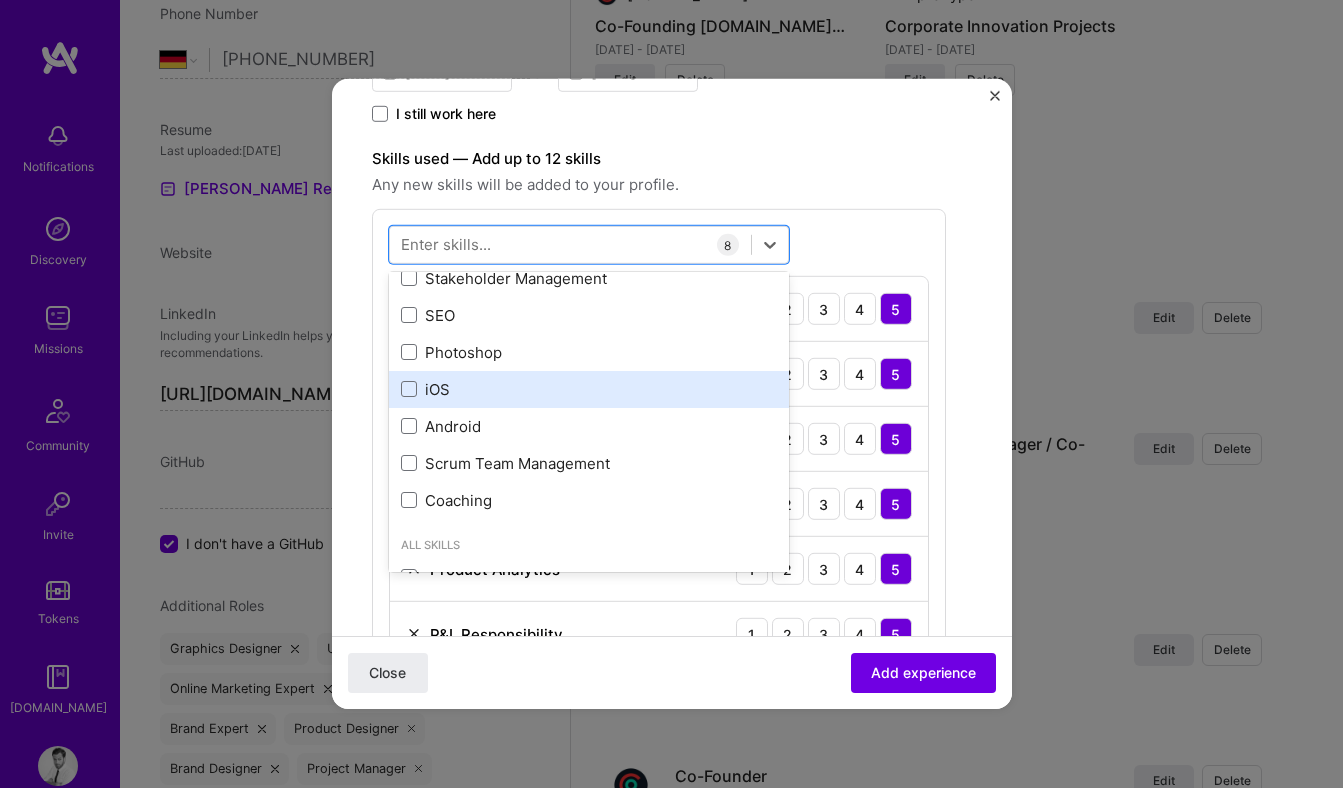 scroll, scrollTop: 1916, scrollLeft: 0, axis: vertical 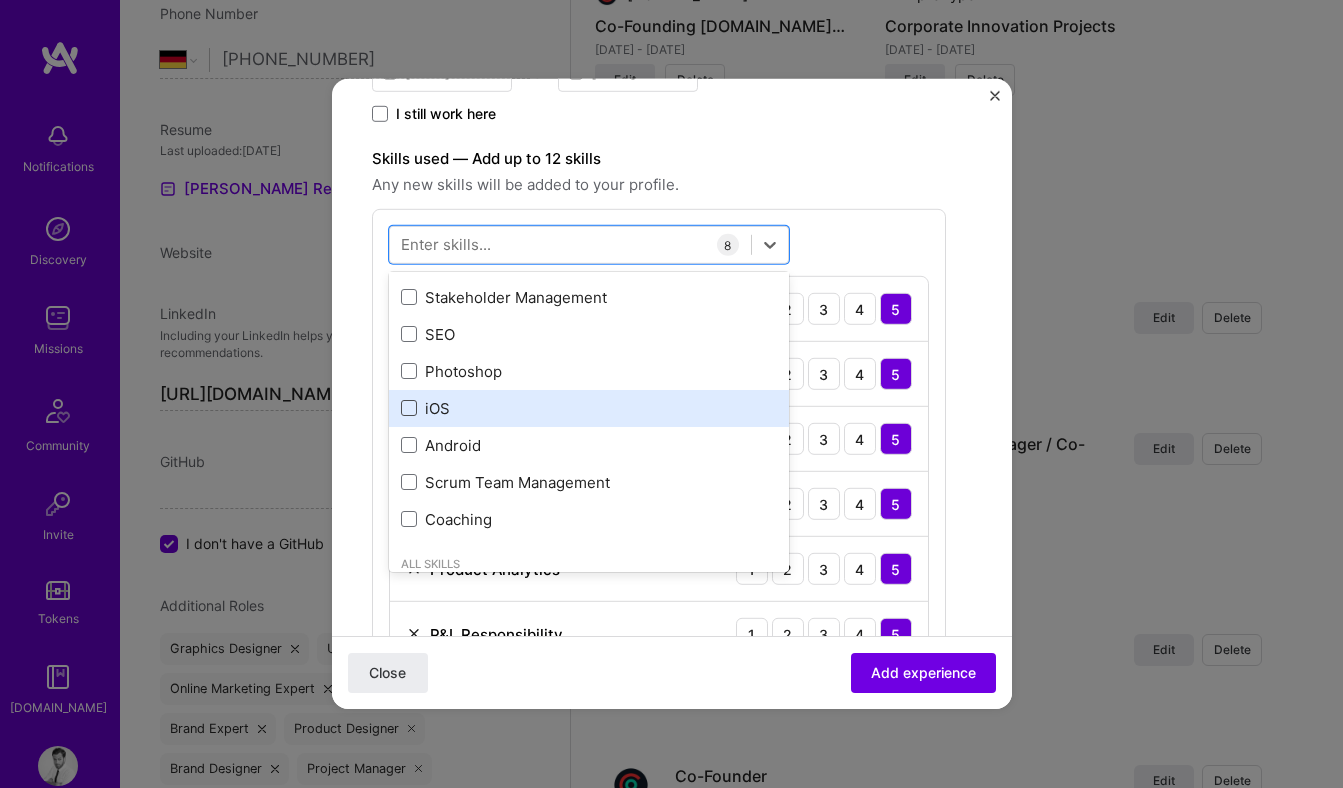 click at bounding box center (409, 408) 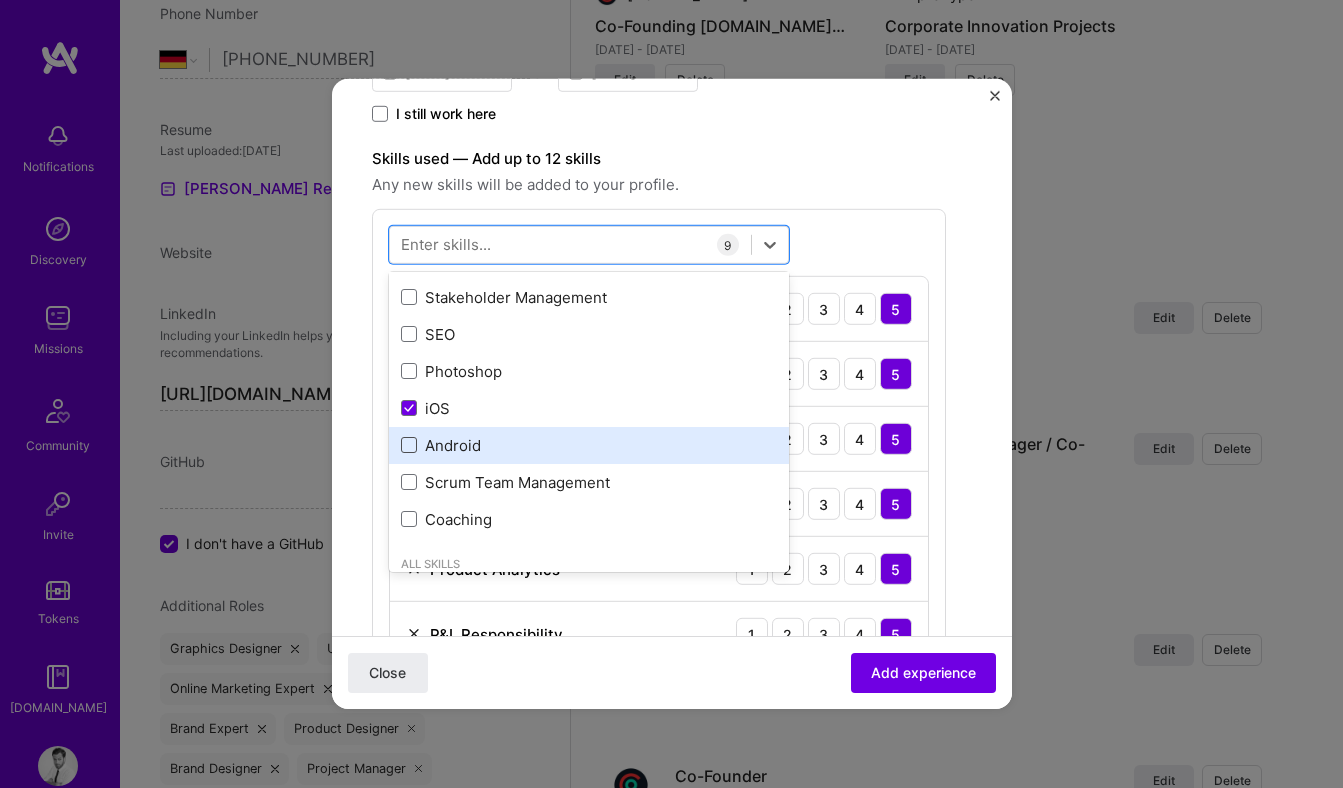 click at bounding box center [409, 445] 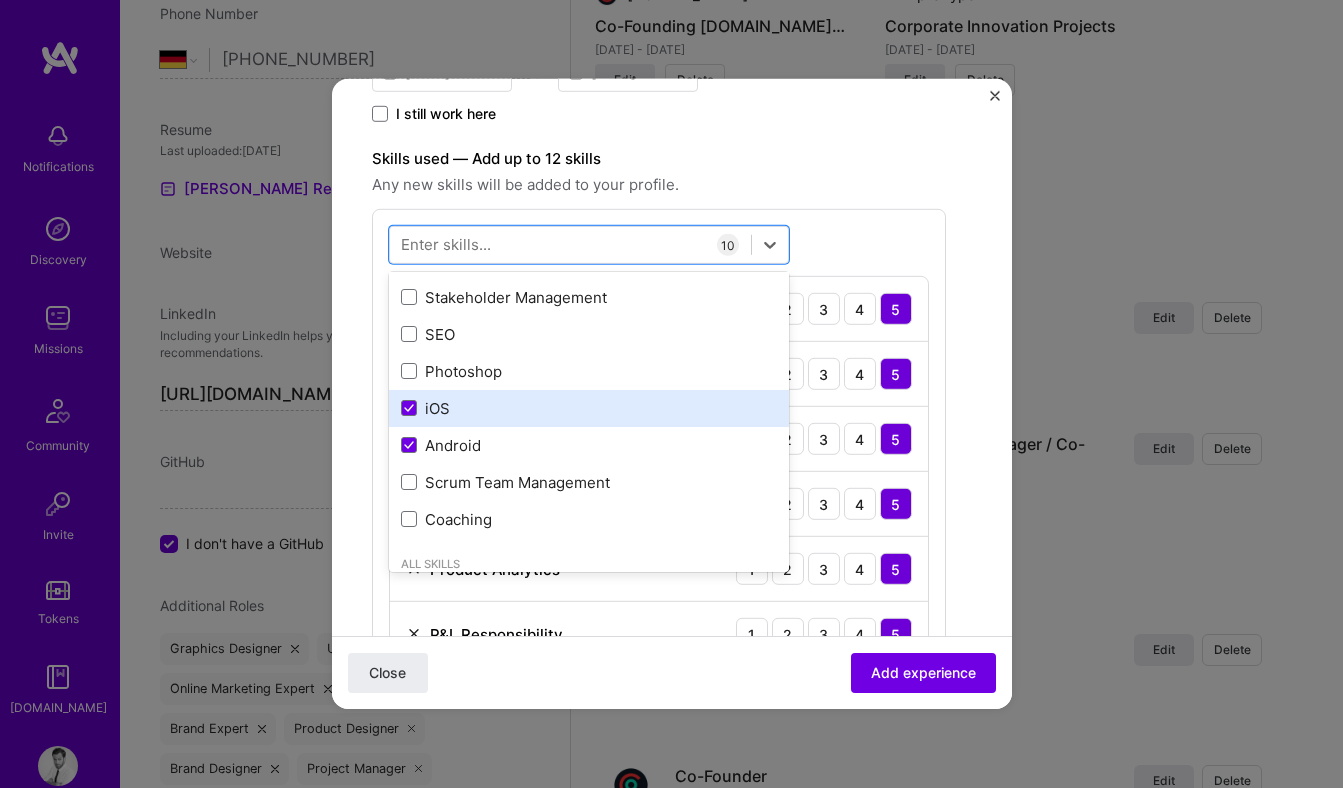 scroll, scrollTop: 2056, scrollLeft: 0, axis: vertical 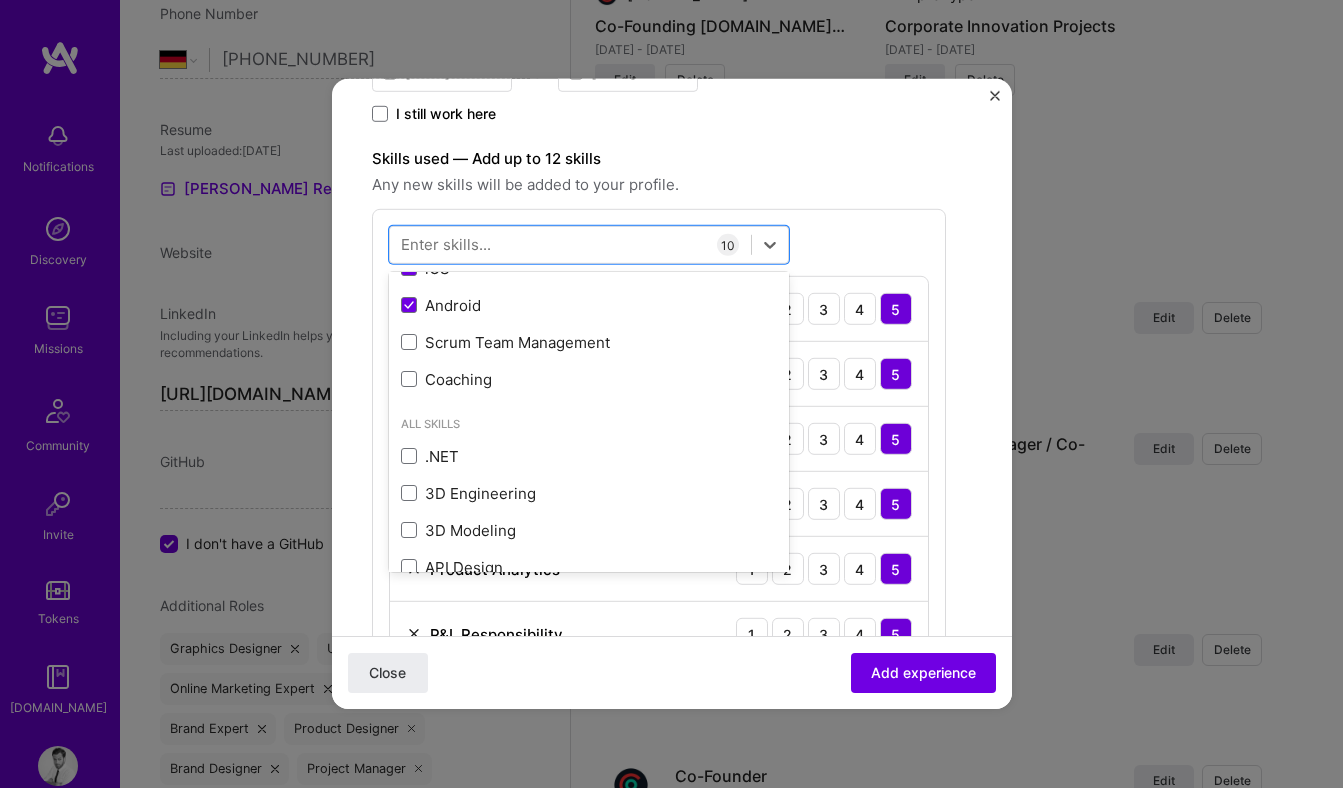 click on "Create a job experience Jobs help companies understand your past experience. Company logo Company name AND.CO
Industry Add up to 2 industries. Selected industries 2 Your title and specialization Chief Product Manager & Co-Founder Product Manager Duration Jan, 2018
to Dec, 2019
I still work here Skills used — Add up to 12 skills Any new skills will be added to your profile. option Android, selected. option iOS selected, 0 of 2. 378 results available. Use Up and Down to choose options, press Enter to select the currently focused option, press Escape to exit the menu, press Tab to select the option and exit the menu. Your Skills UX Design Roadmapping Product Strategy Adobe Creative Cloud Airtable Agile Analytics Artificial Intelligence (AI) Backlog Prioritization Brand Strategy Design Sprint Design Systems Design Thinking Figma GPT / OpenAI Google Analytics Heap Analytics InDesign Invision Jira NFT" at bounding box center (672, 608) 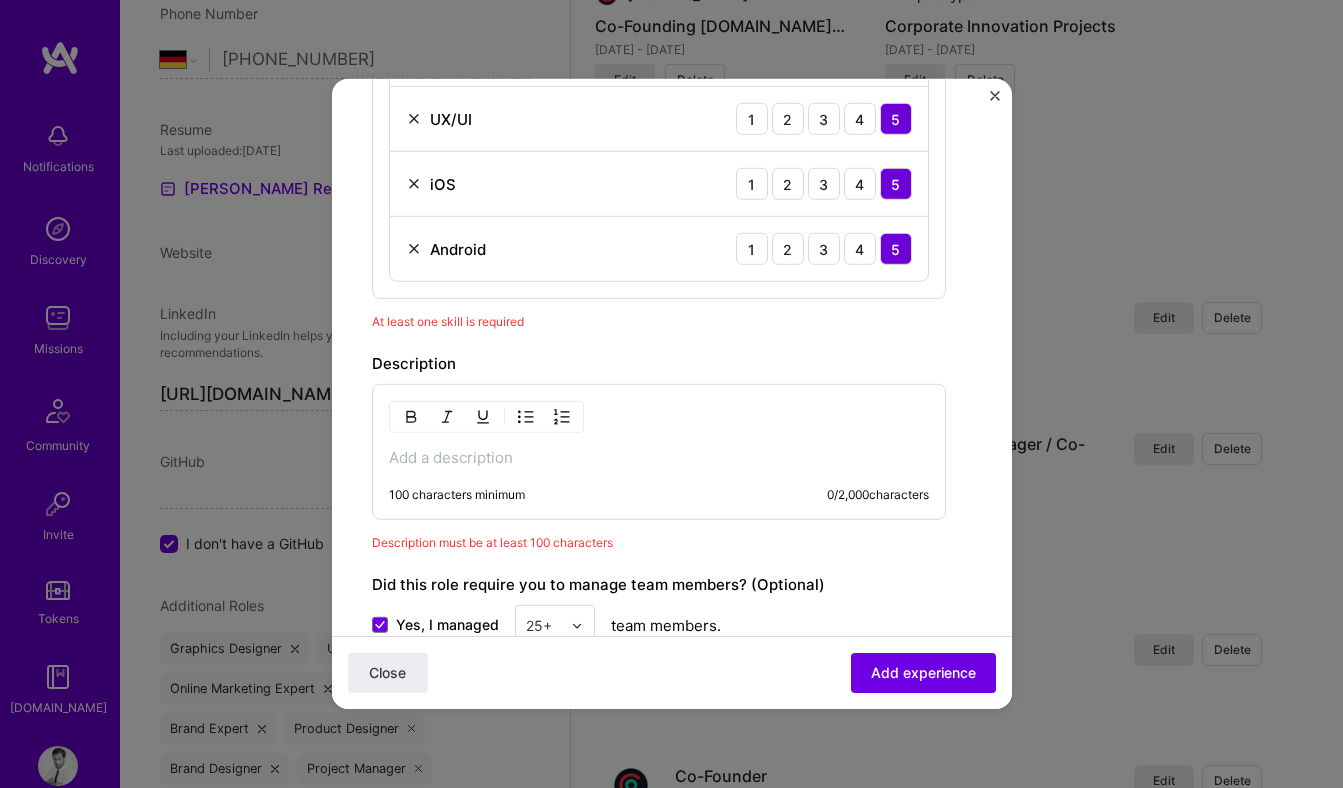 scroll, scrollTop: 1182, scrollLeft: 0, axis: vertical 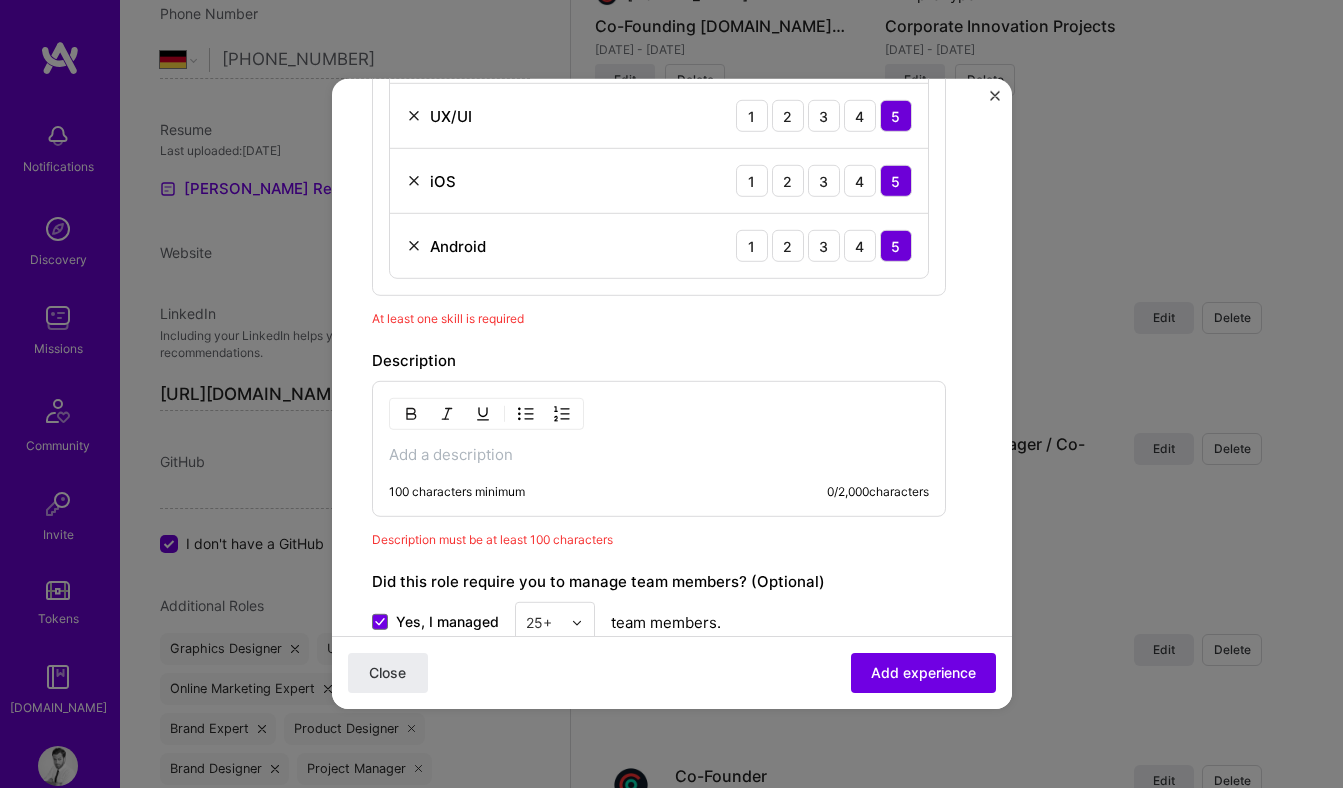 click at bounding box center (659, 455) 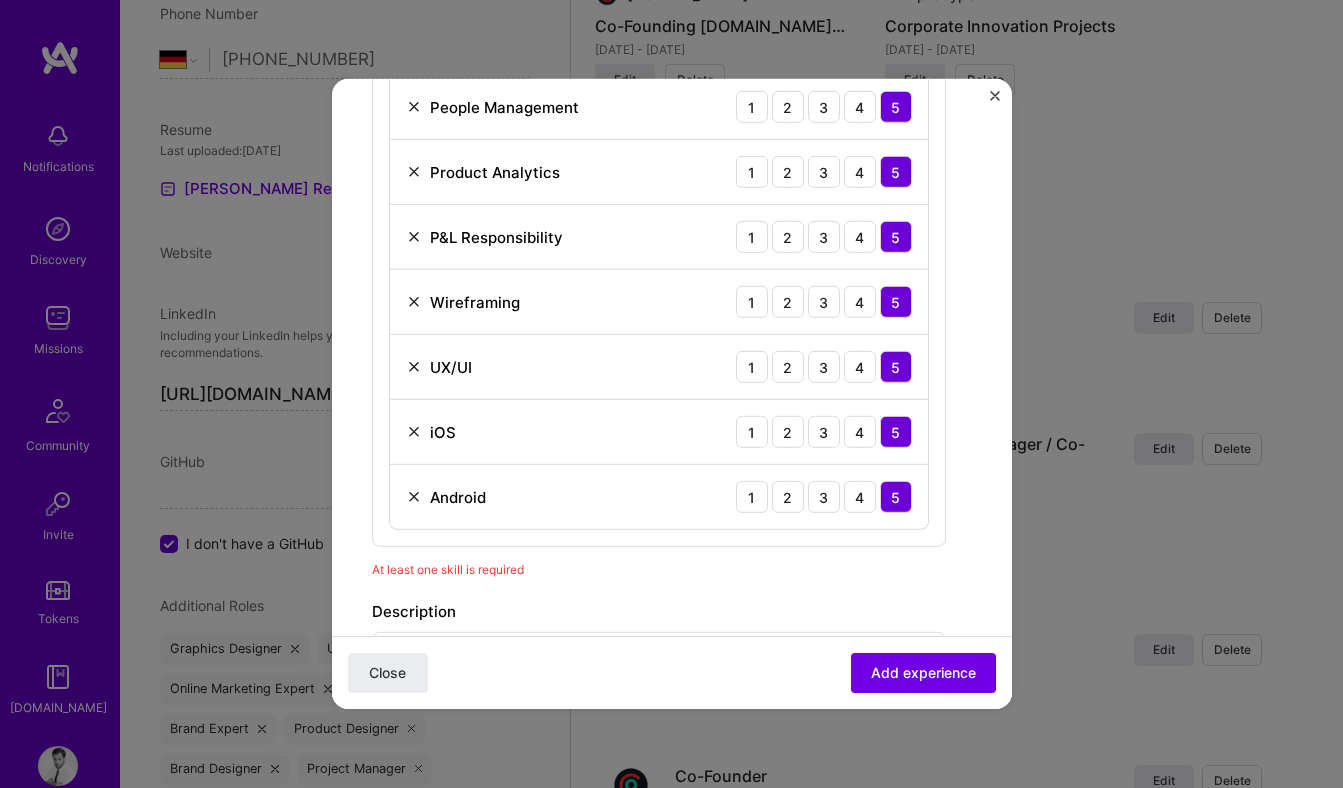 scroll, scrollTop: 0, scrollLeft: 0, axis: both 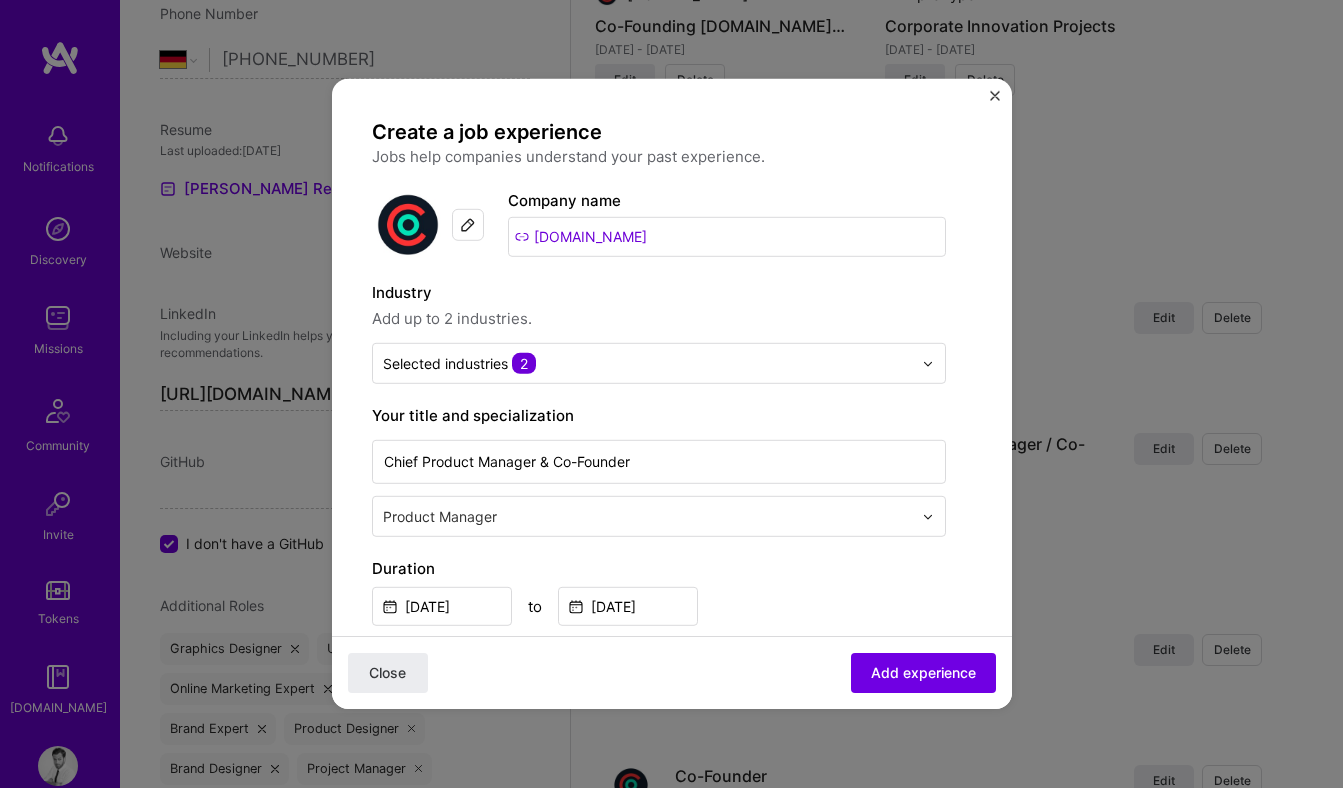 click on "Create a job experience Jobs help companies understand your past experience. Company logo Company name AND.CO
Industry Add up to 2 industries. Selected industries 2 Your title and specialization Chief Product Manager & Co-Founder Product Manager Duration Jan, 2018
to Dec, 2019
I still work here Skills used — Add up to 12 skills Any new skills will be added to your profile. Enter skills... 10 Roadmapping 1 2 3 4 5 Product Strategy 1 2 3 4 5 Product Design 1 2 3 4 5 People Management 1 2 3 4 5 Product Analytics 1 2 3 4 5 P&L Responsibility 1 2 3 4 5 Wireframing 1 2 3 4 5 UX/UI 1 2 3 4 5 iOS 1 2 3 4 5 Android 1 2 3 4 5 At least one skill is required Description 100 characters minimum 0 / 2,000  characters Description must be at least 100 characters Did this role require you to manage team members? (Optional) Yes, I managed 25+ team members. Were you involved from inception to launch (0 - >   3" at bounding box center [672, 1142] 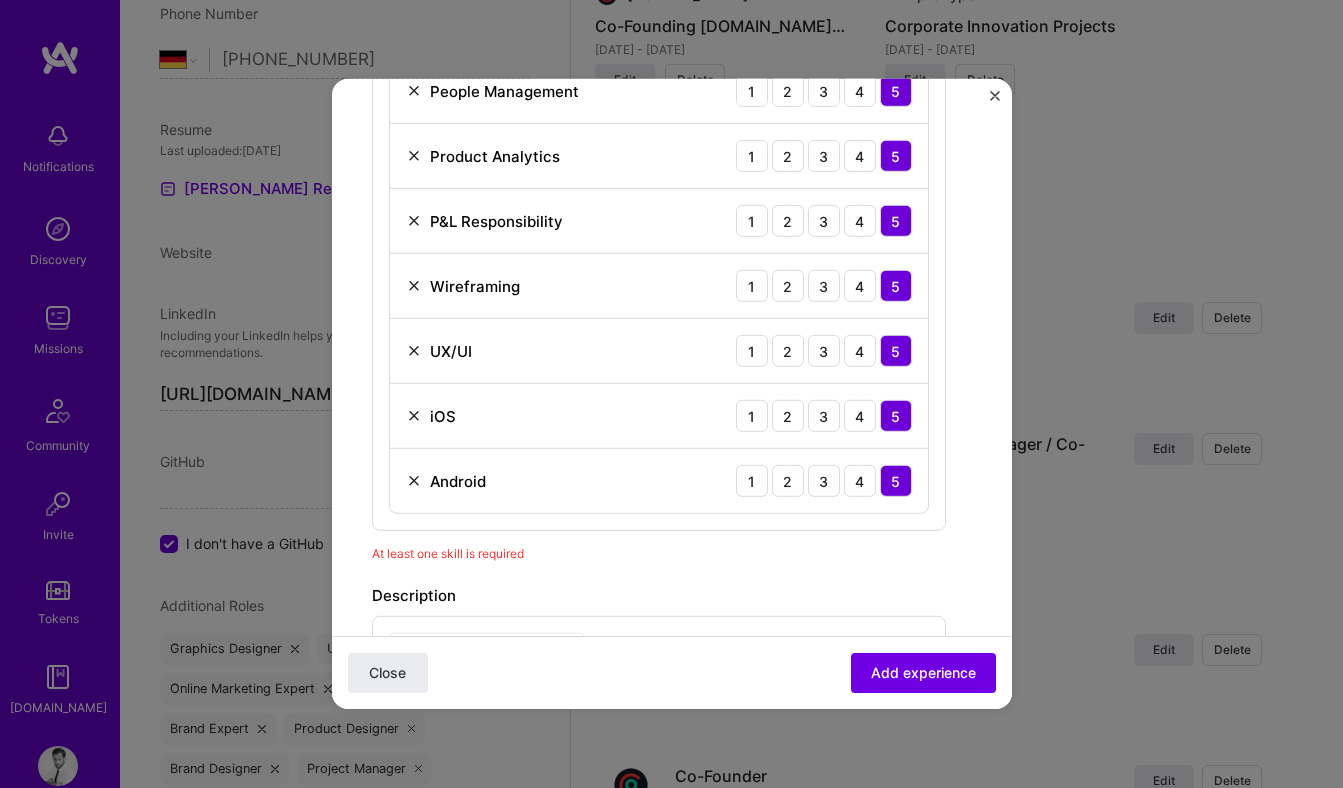 scroll, scrollTop: 1218, scrollLeft: 0, axis: vertical 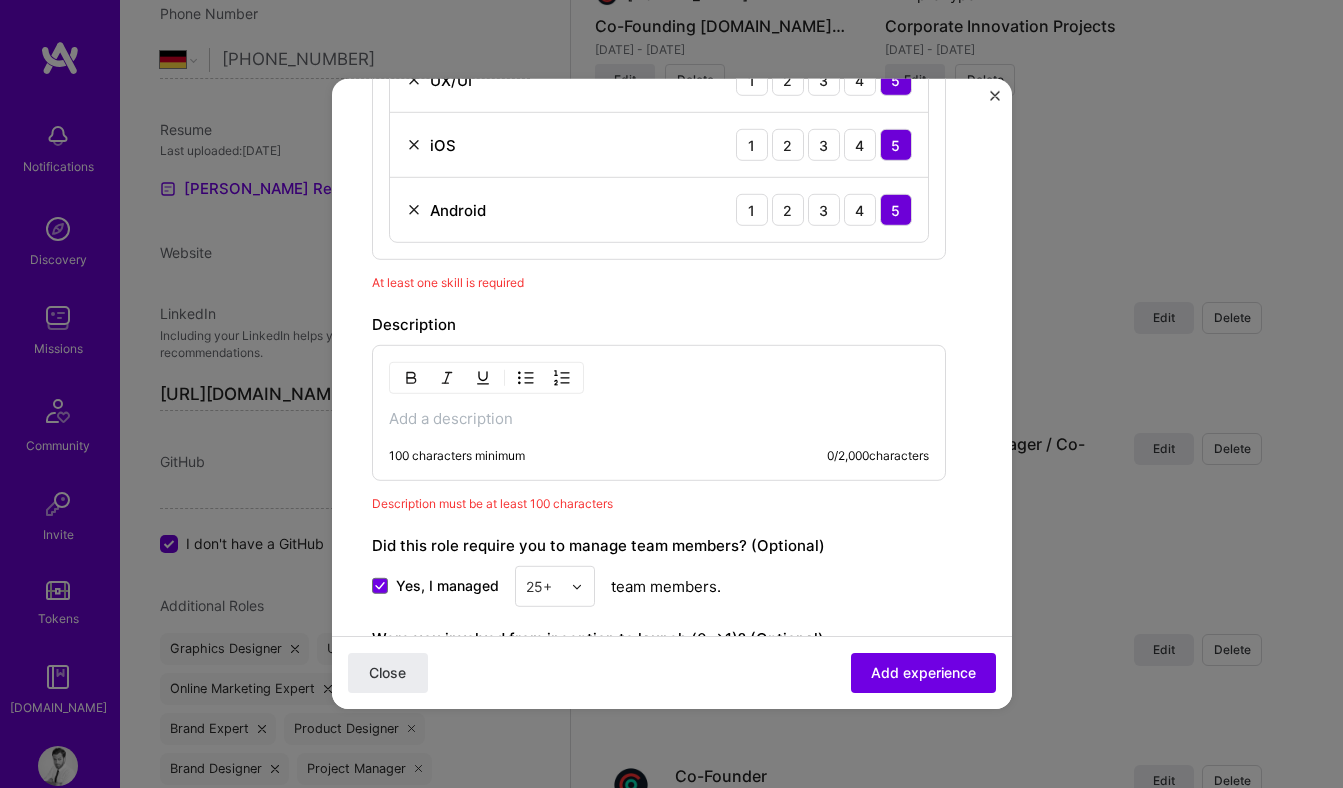 click at bounding box center (659, 419) 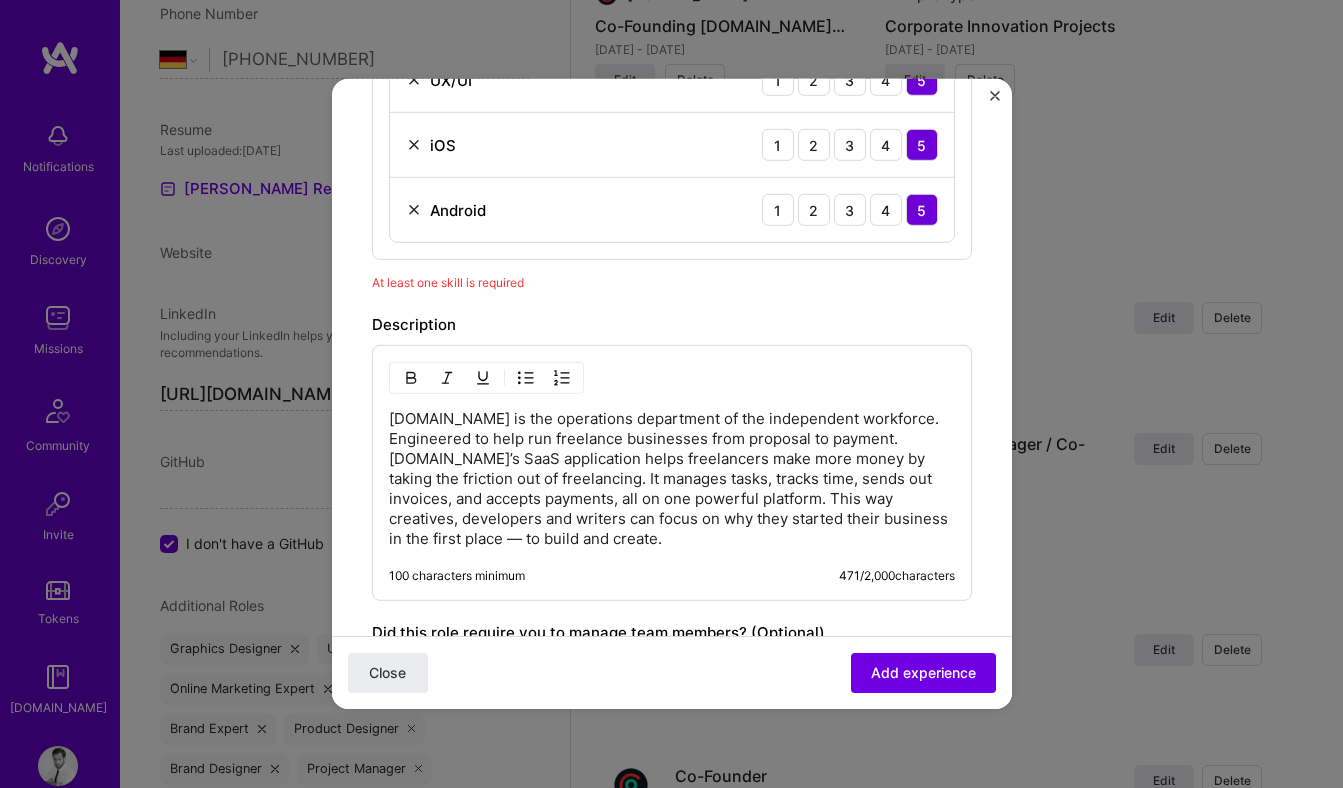 click on "Create a job experience Jobs help companies understand your past experience. Company logo Company name AND.CO
Industry Add up to 2 industries. Selected industries 2 Your title and specialization Chief Product Manager & Co-Founder Product Manager Duration Jan, 2018
to Dec, 2019
I still work here Skills used — Add up to 12 skills Any new skills will be added to your profile. Enter skills... 10 Roadmapping 1 2 3 4 5 Product Strategy 1 2 3 4 5 Product Design 1 2 3 4 5 People Management 1 2 3 4 5 Product Analytics 1 2 3 4 5 P&L Responsibility 1 2 3 4 5 Wireframing 1 2 3 4 5 UX/UI 1 2 3 4 5 iOS 1 2 3 4 5 Android 1 2 3 4 5 At least one skill is required Description 100 characters minimum 471 / 2,000  characters Did this role require you to manage team members? (Optional) Yes, I managed 25+ team members. Were you involved from inception to launch (0 - >  1)? (Optional) Related projects (Optional)   3" at bounding box center (672, -33) 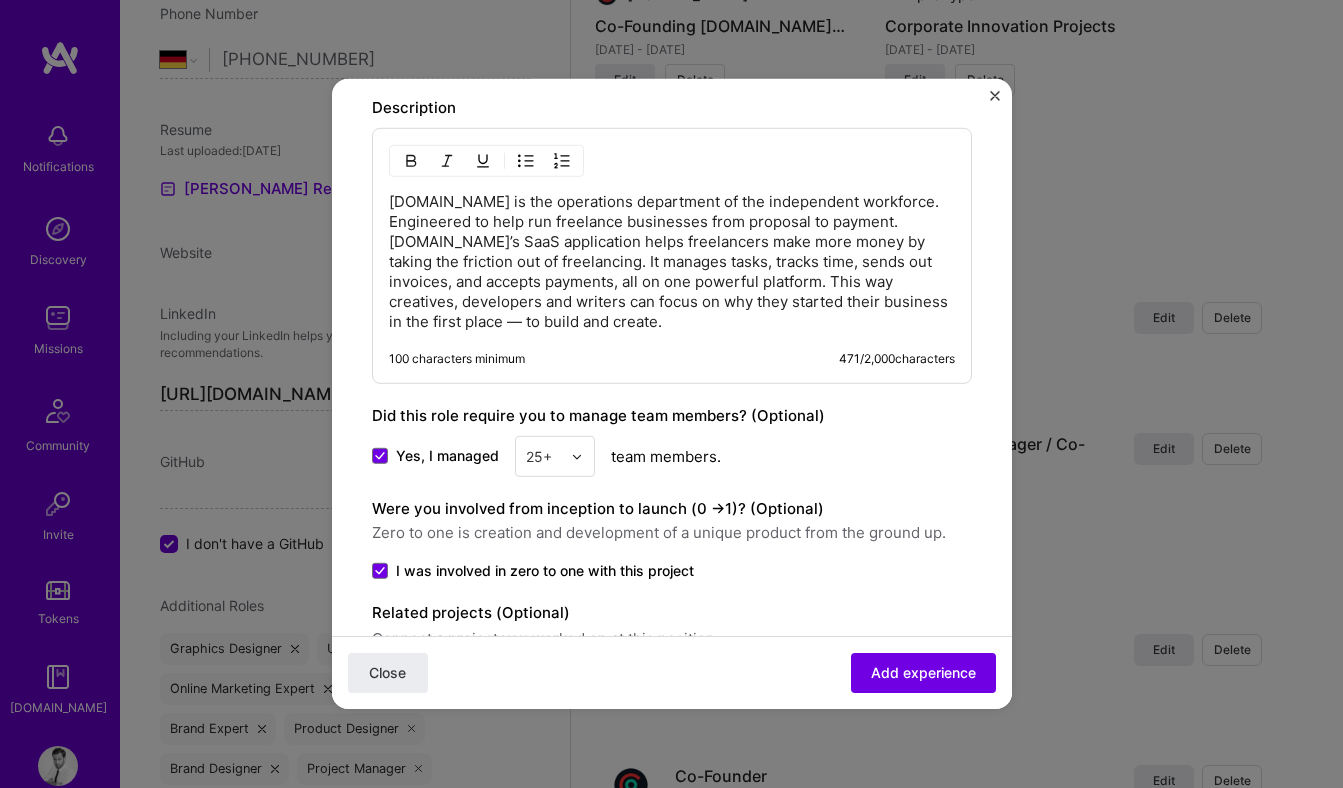 scroll, scrollTop: 1448, scrollLeft: 0, axis: vertical 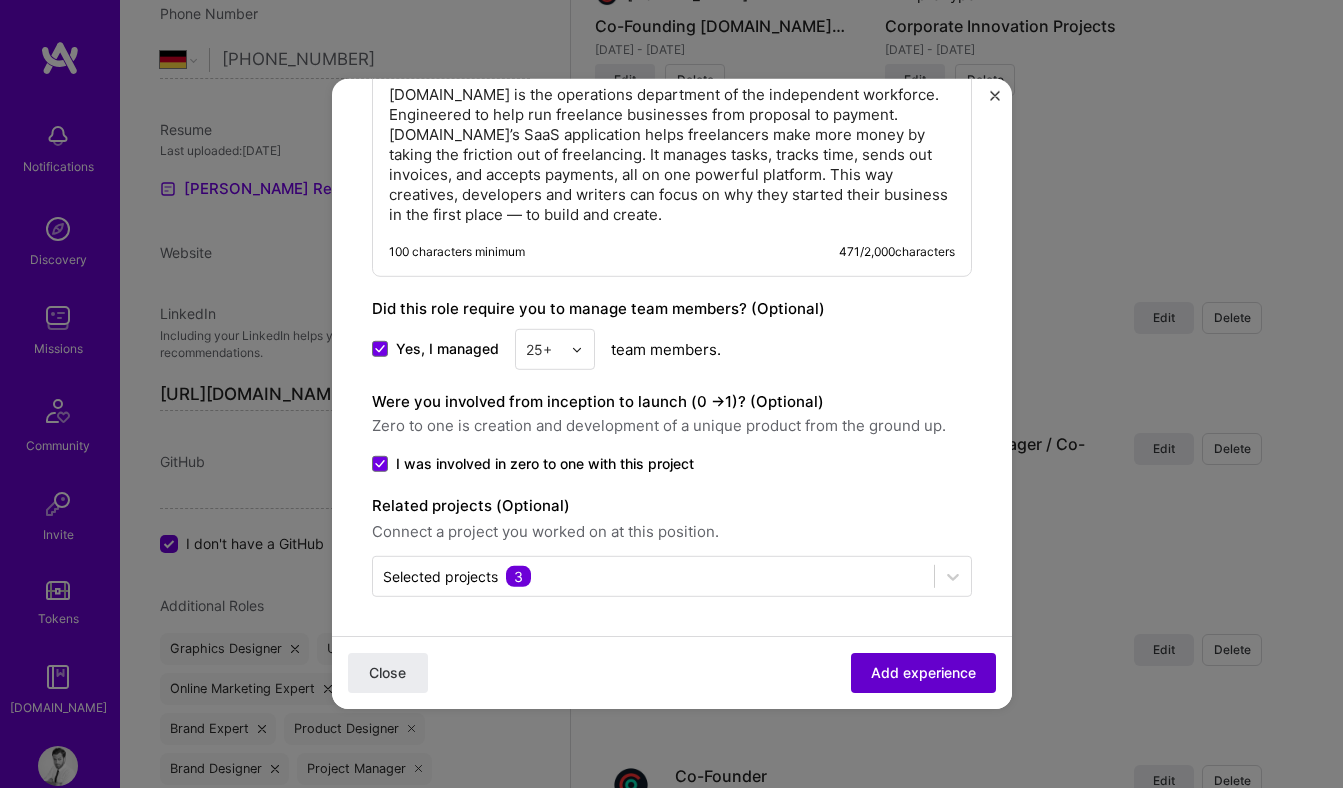 click on "Add experience" at bounding box center [923, 673] 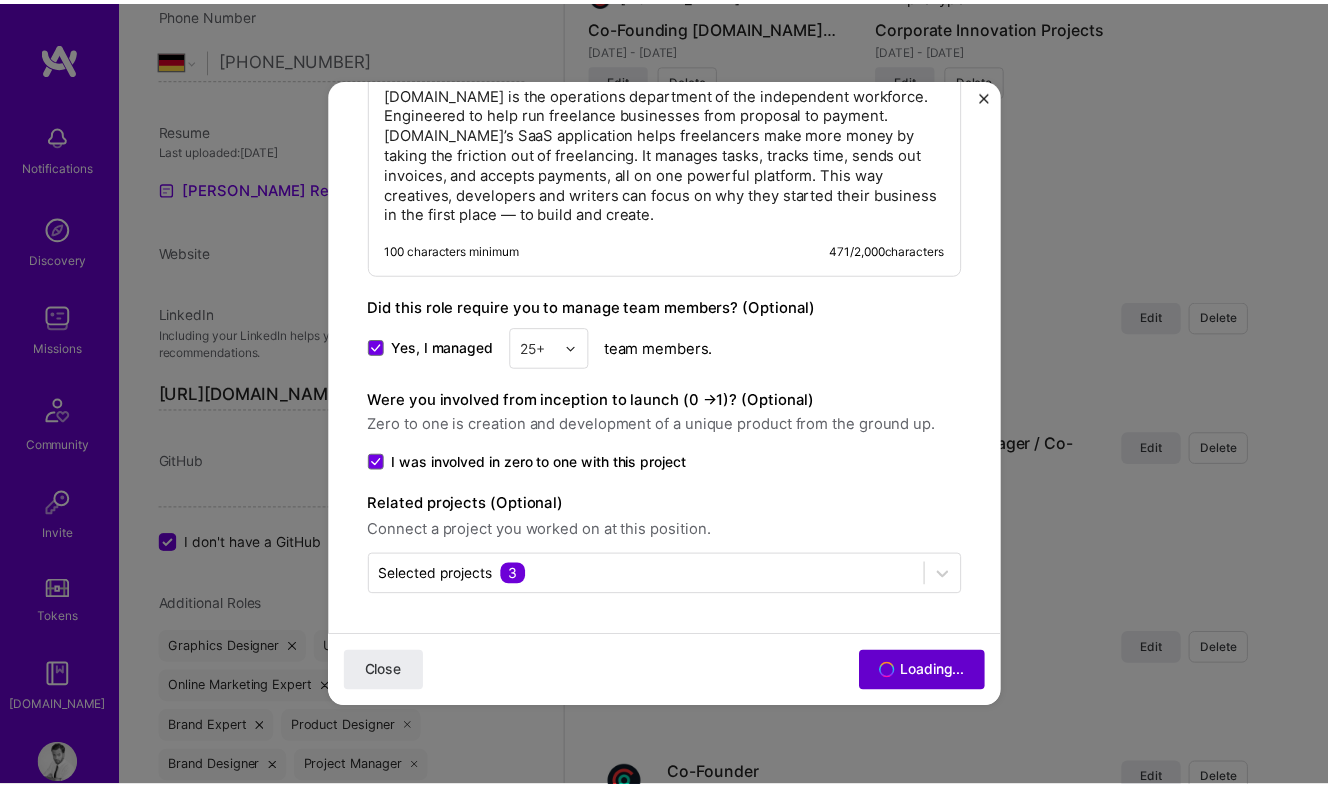 scroll, scrollTop: 1509, scrollLeft: 0, axis: vertical 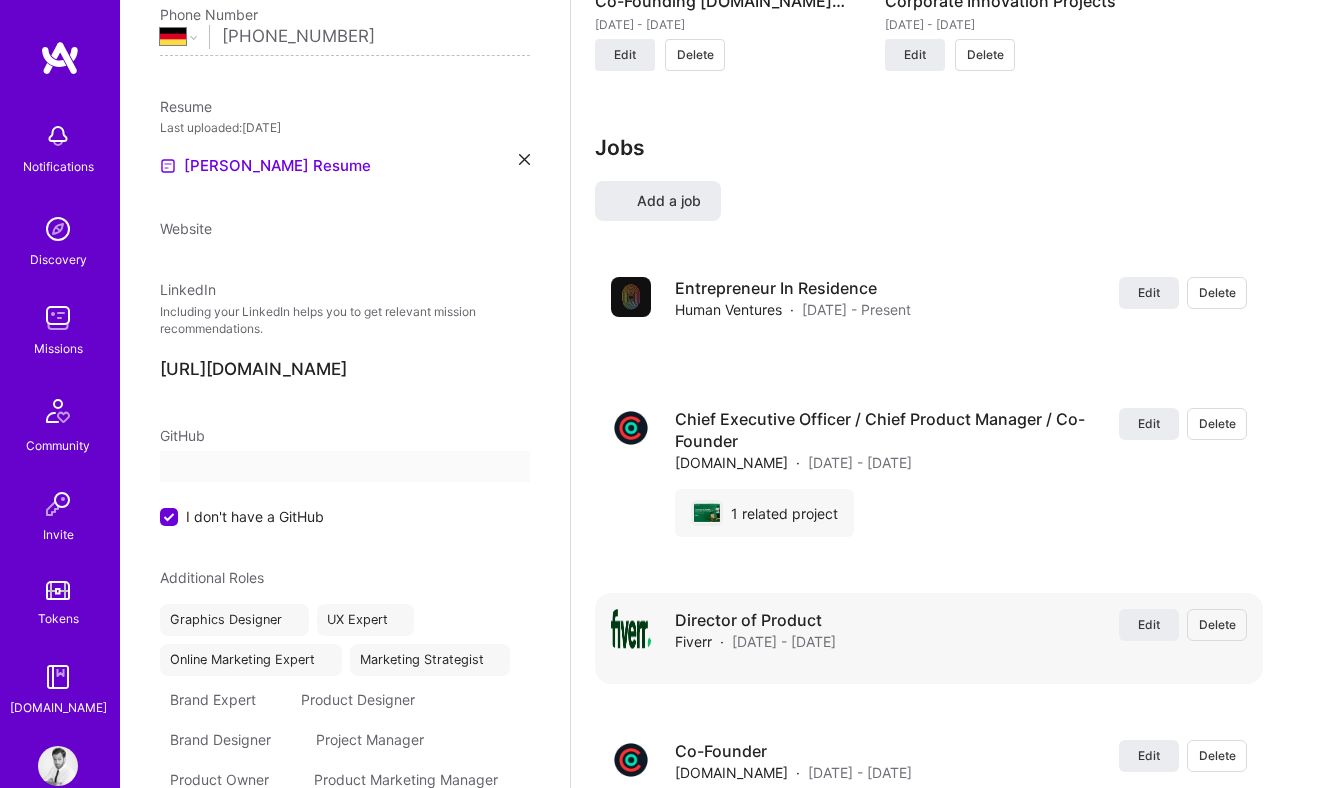 select on "DE" 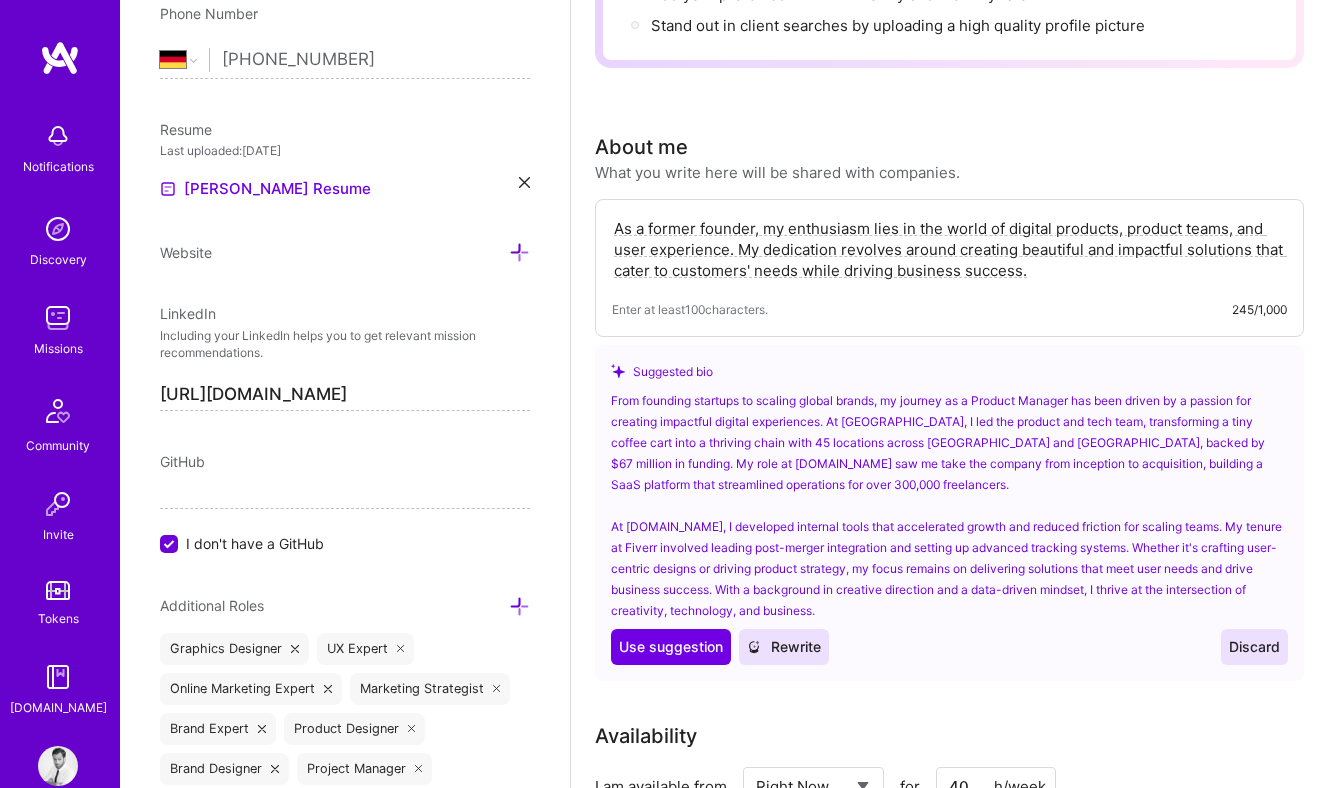 scroll, scrollTop: 281, scrollLeft: 0, axis: vertical 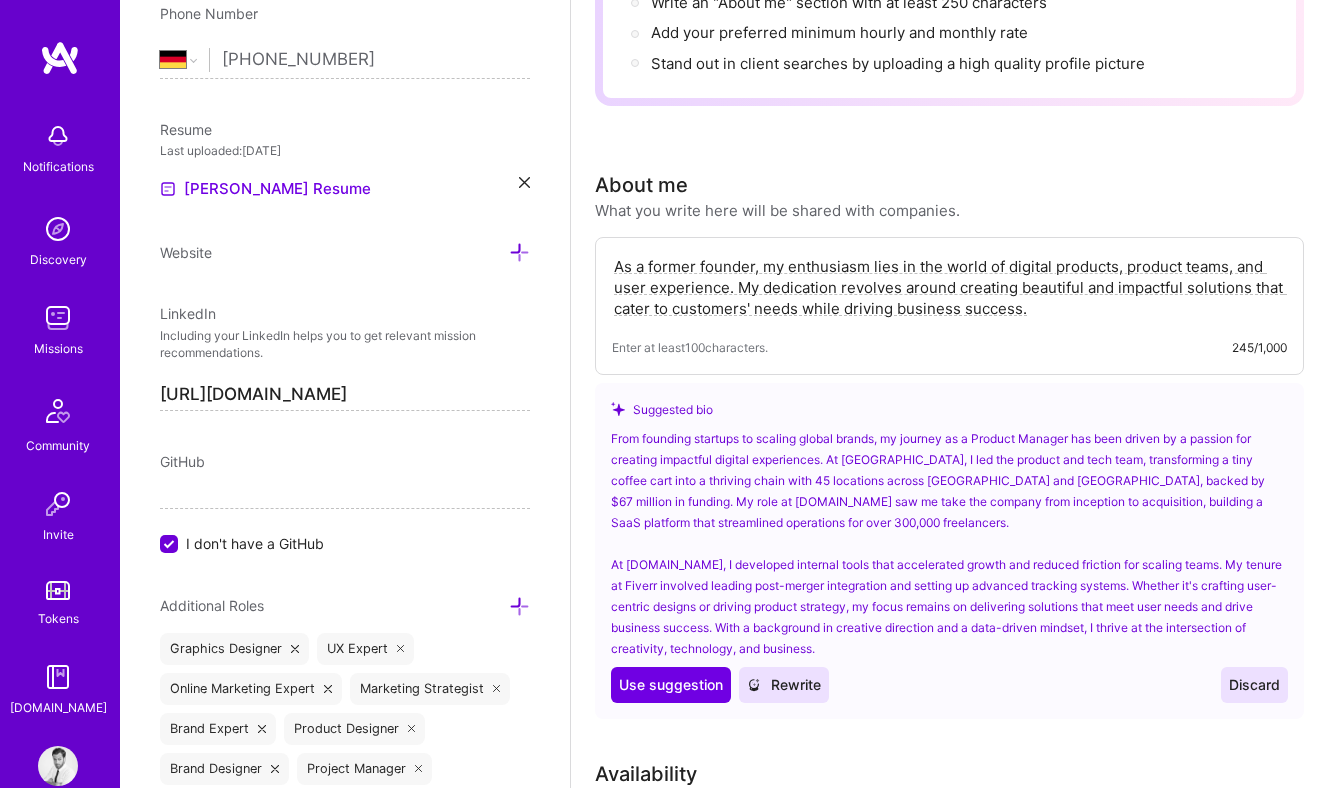 click on "Discard" at bounding box center (1254, 685) 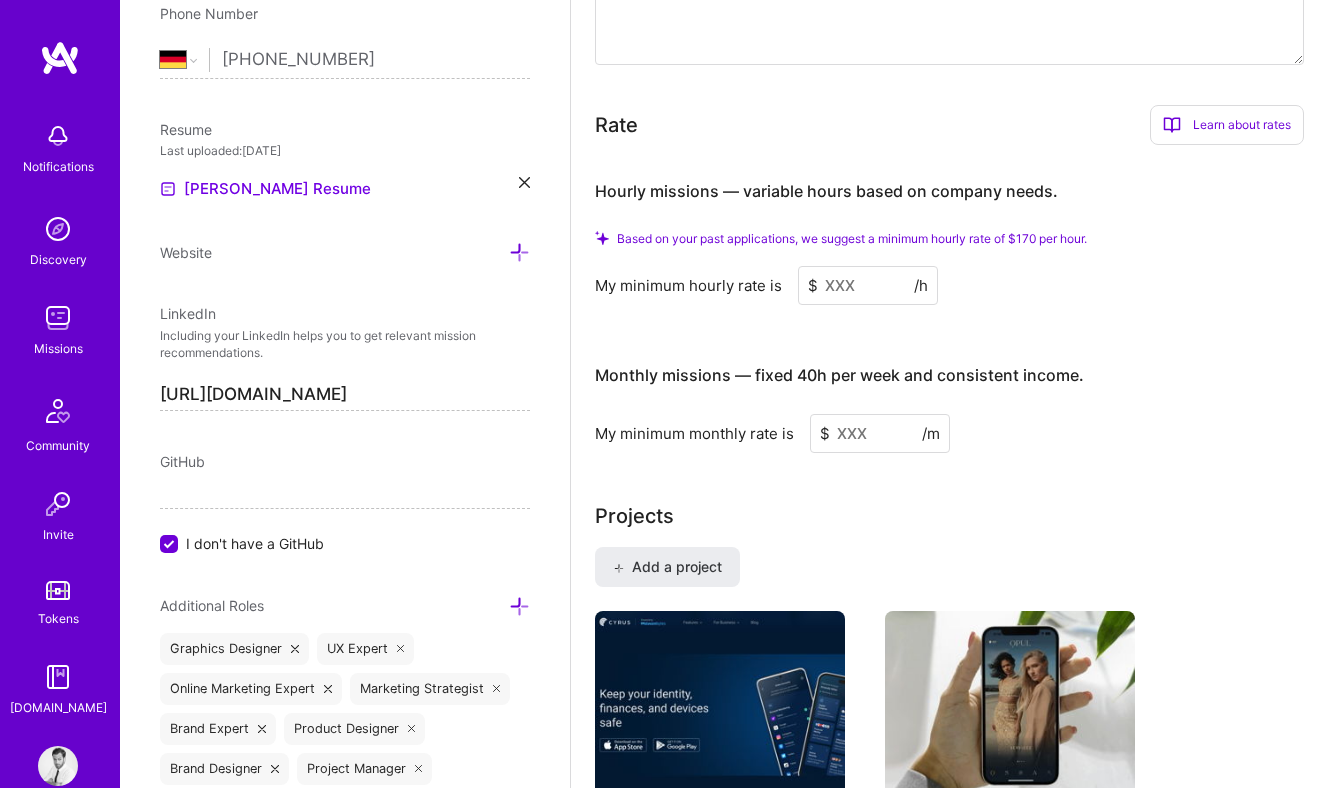 scroll, scrollTop: 1041, scrollLeft: 0, axis: vertical 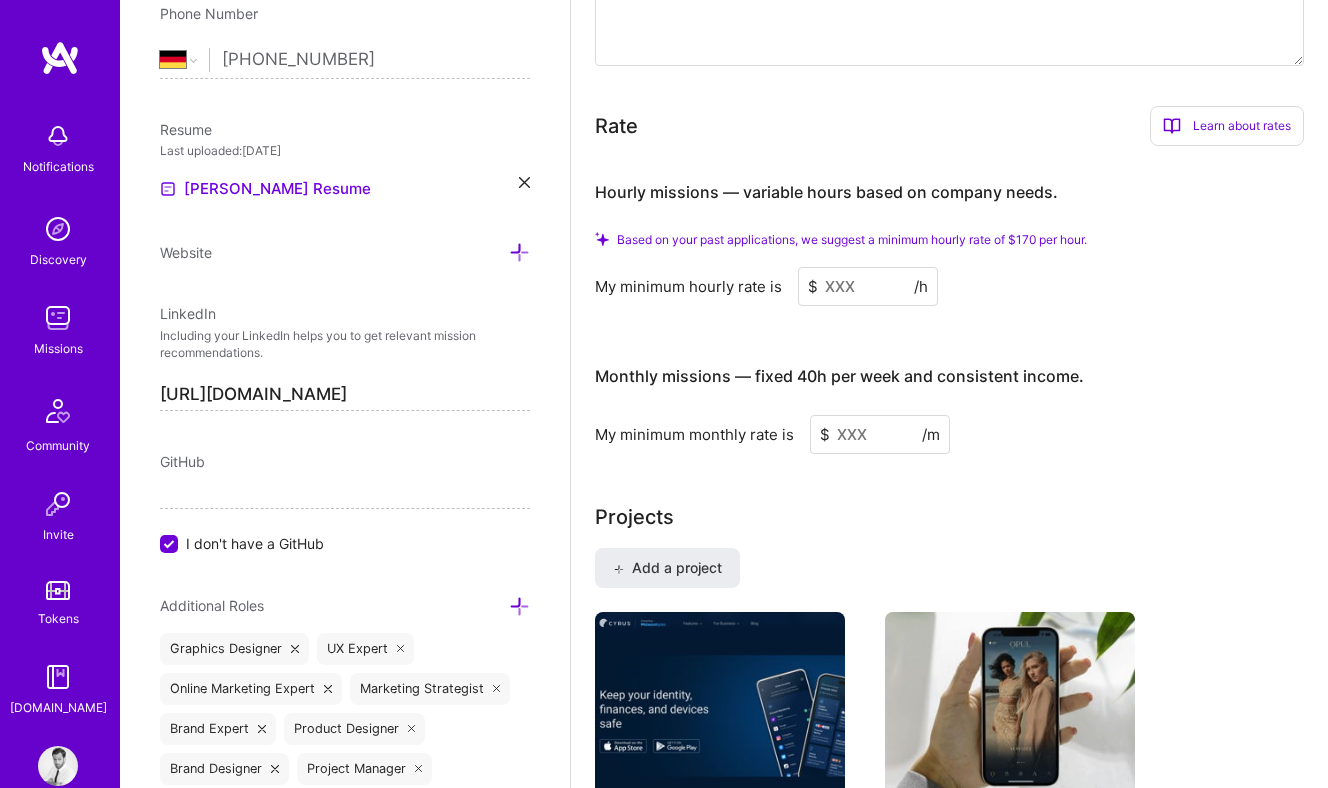 click on "Learn about rates" at bounding box center [1227, 126] 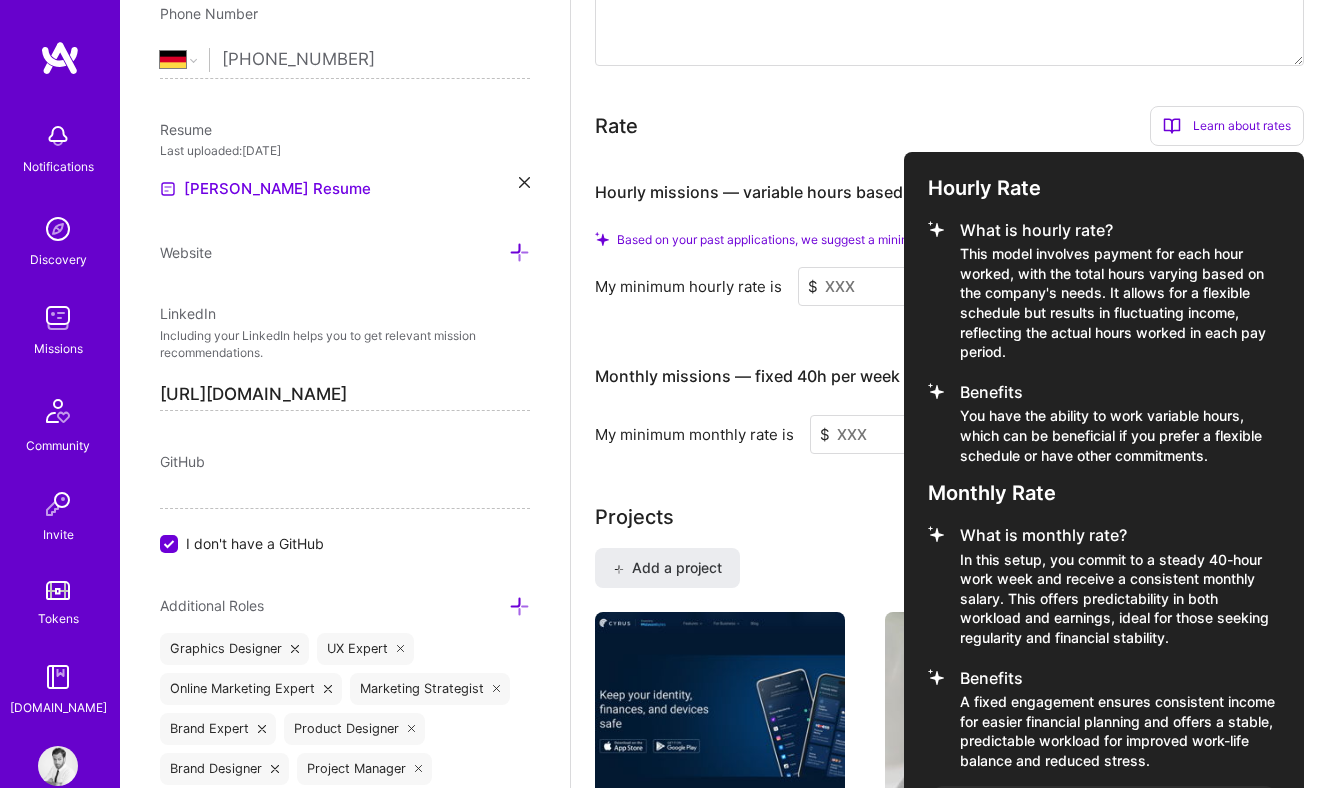 click at bounding box center (664, 394) 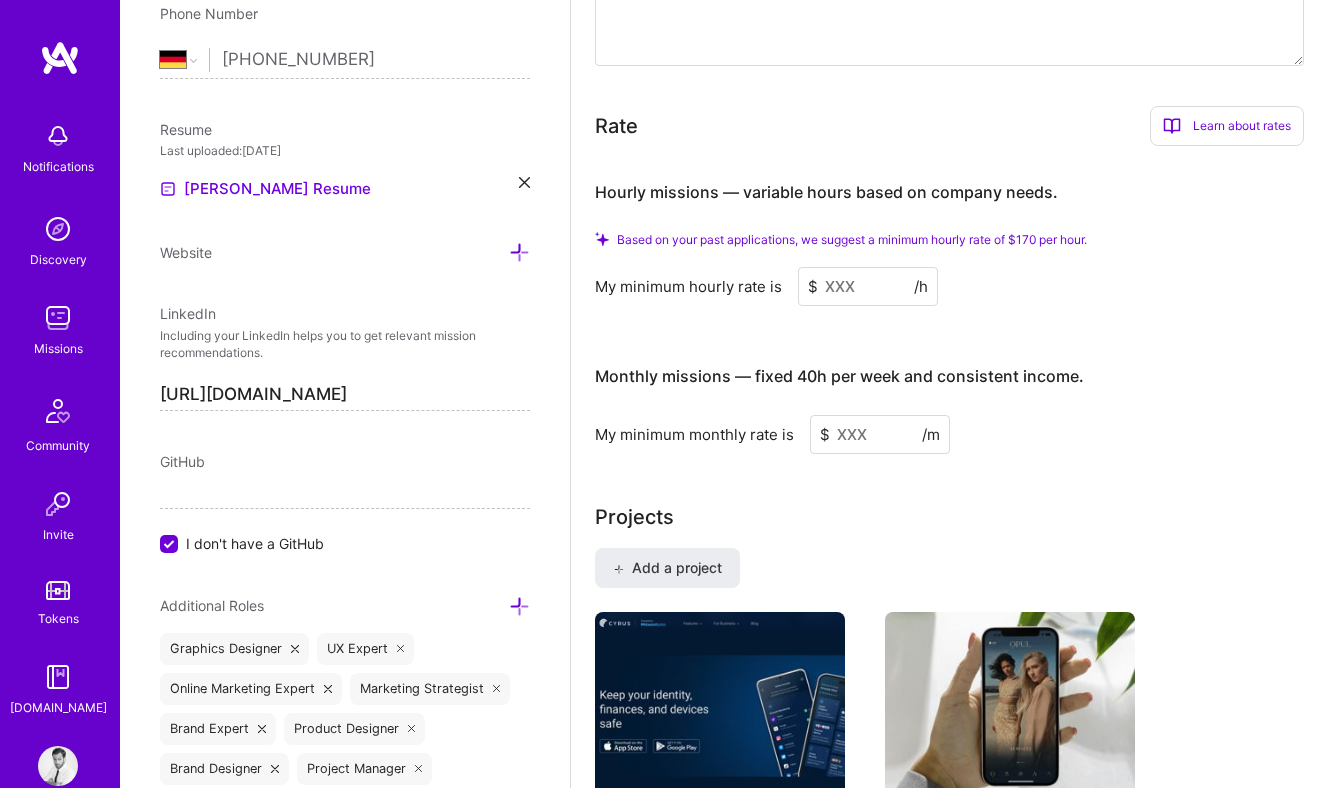 click at bounding box center [868, 286] 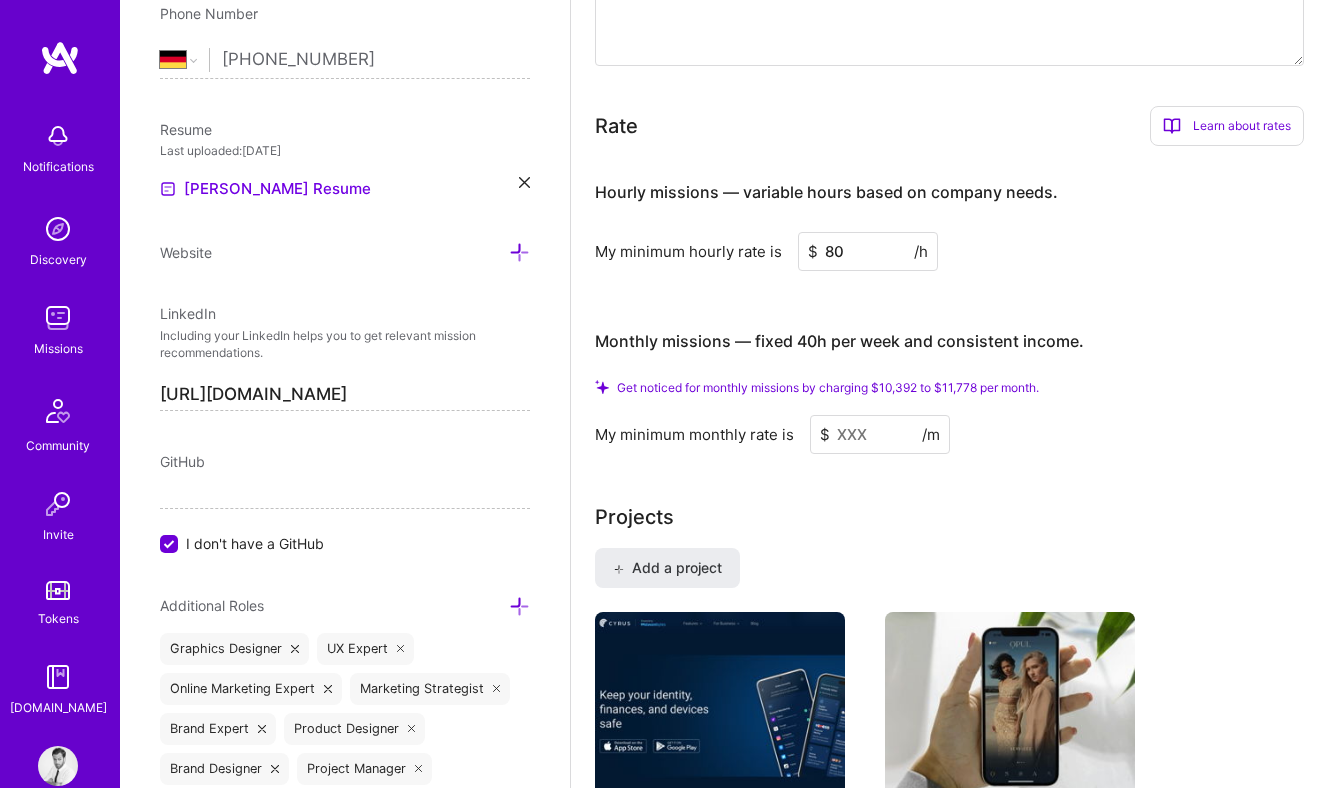 type on "80" 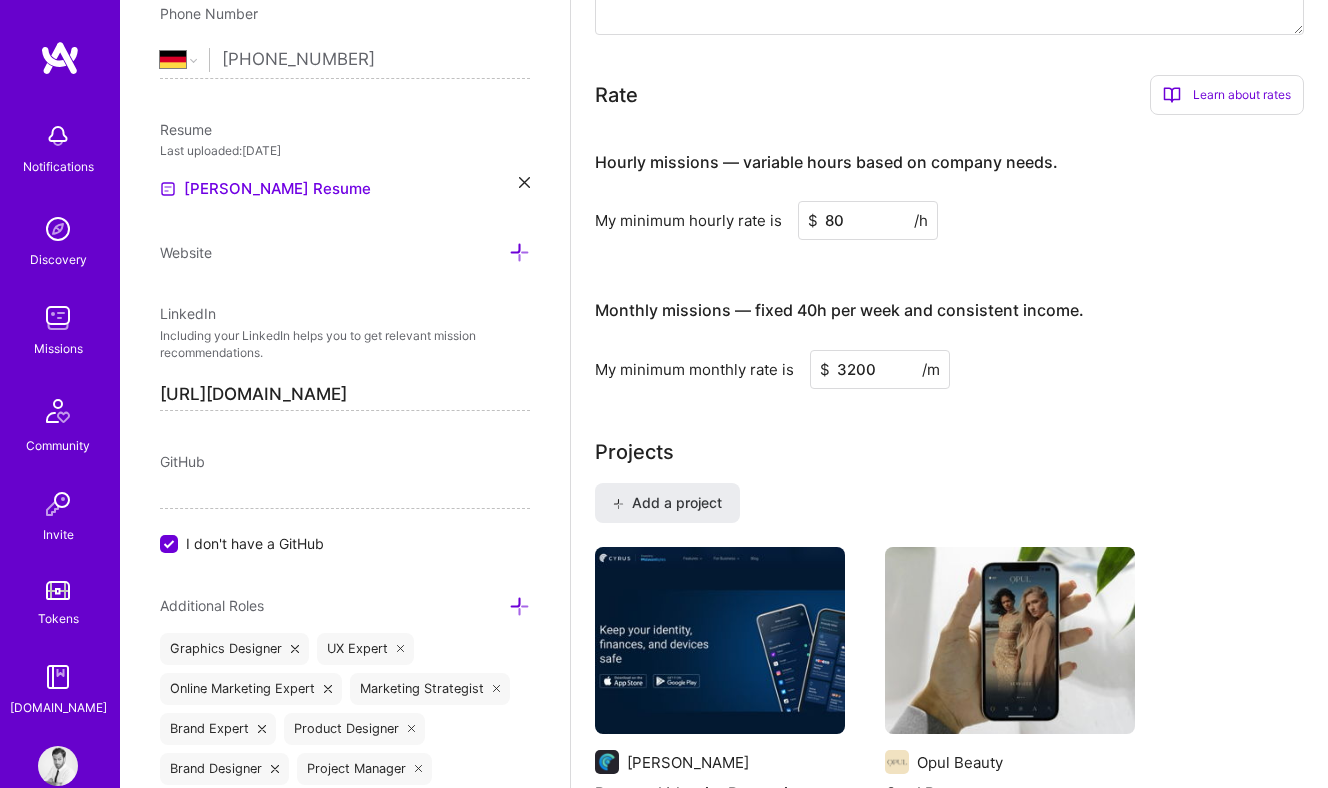 type on "3200" 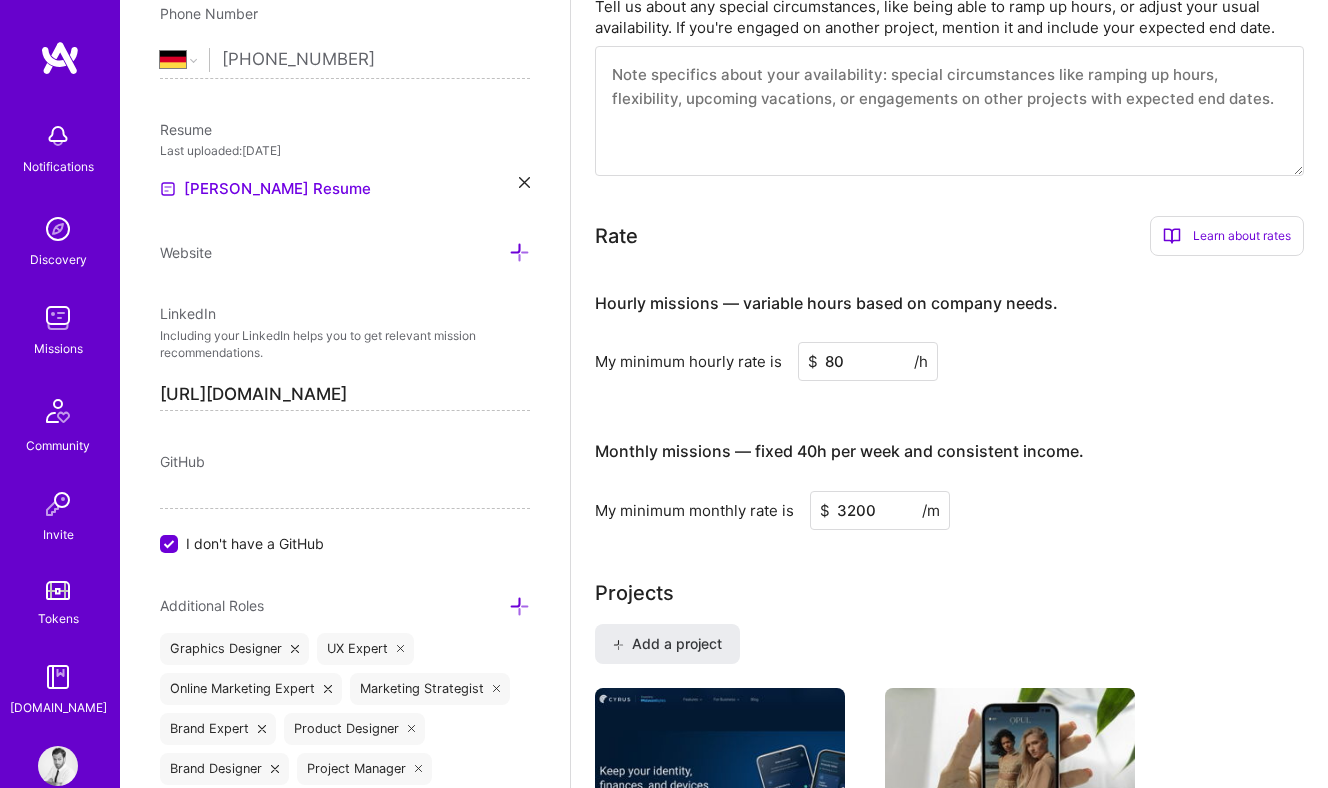 click on "80" at bounding box center [868, 361] 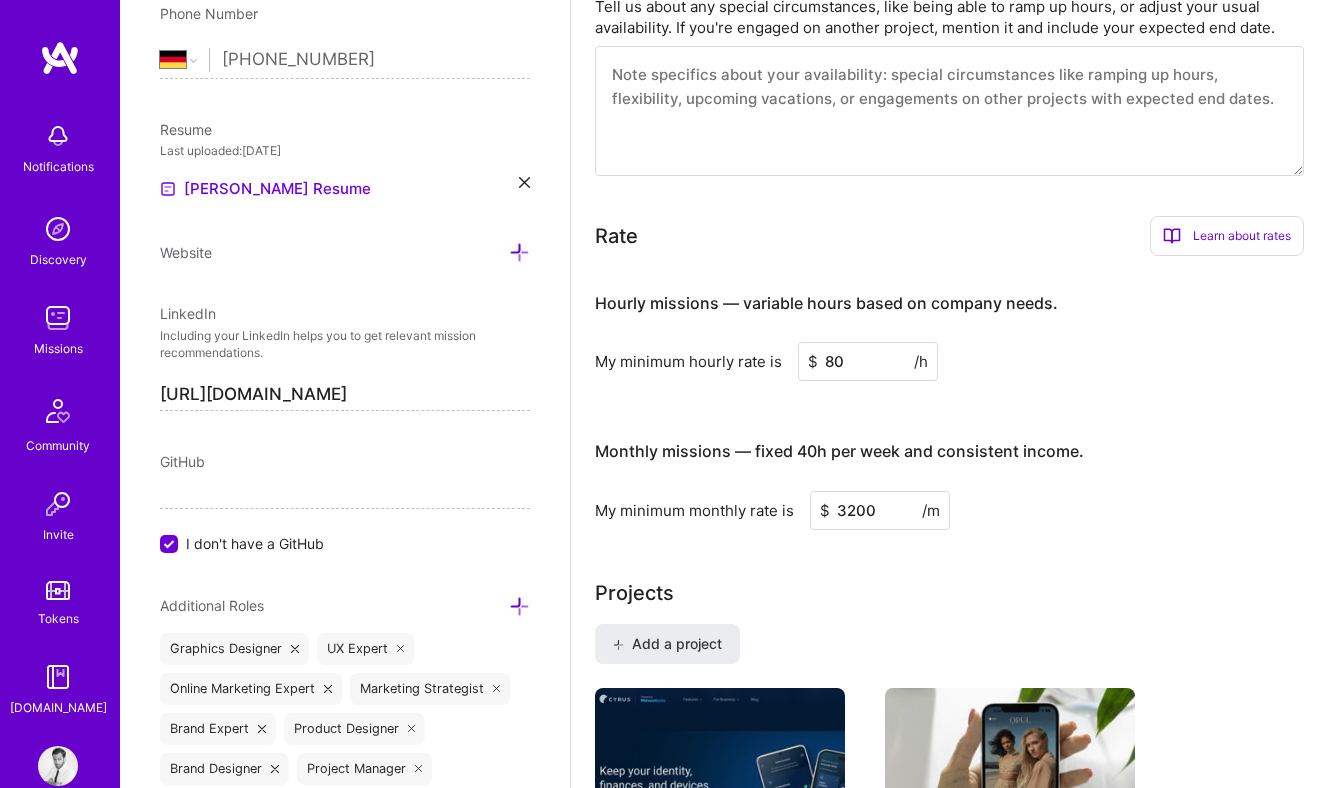click on "Learn about rates" at bounding box center (1227, 236) 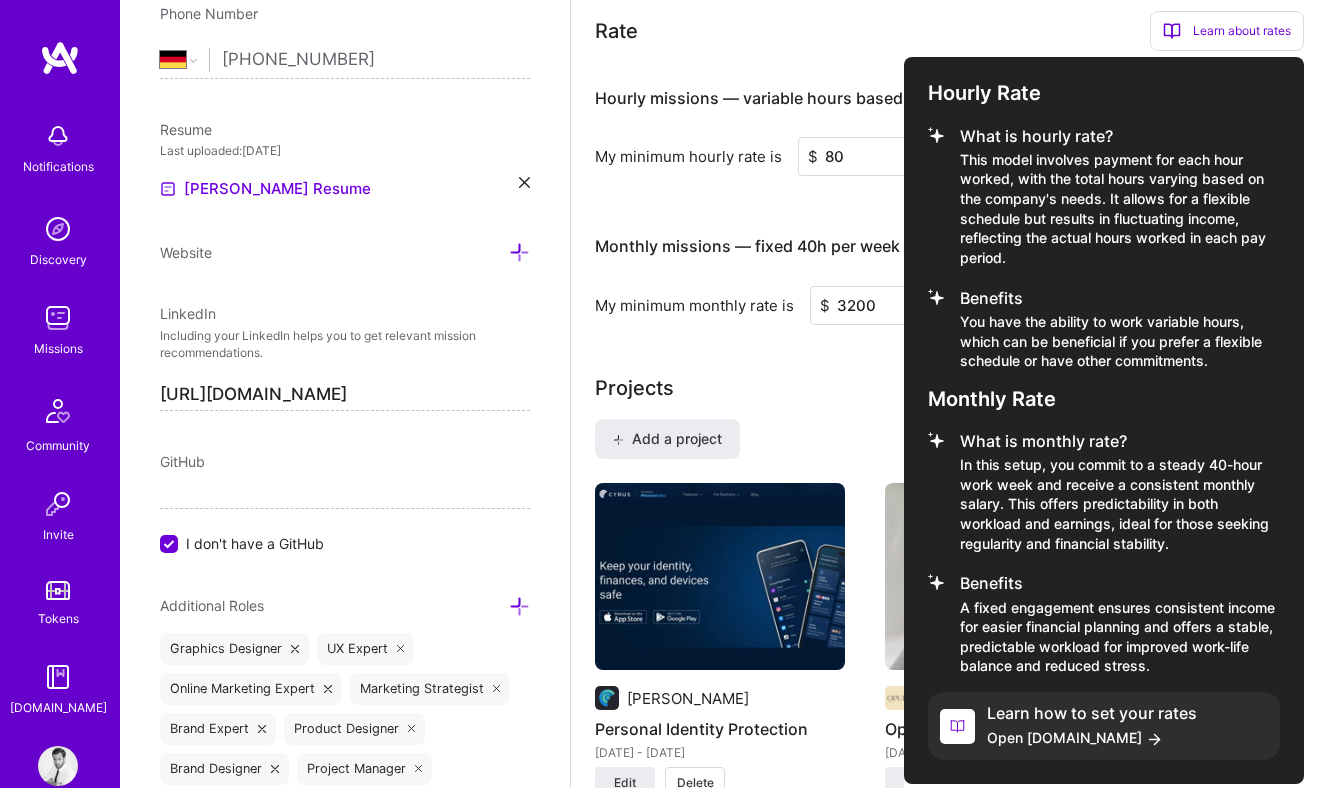 scroll, scrollTop: 1109, scrollLeft: 0, axis: vertical 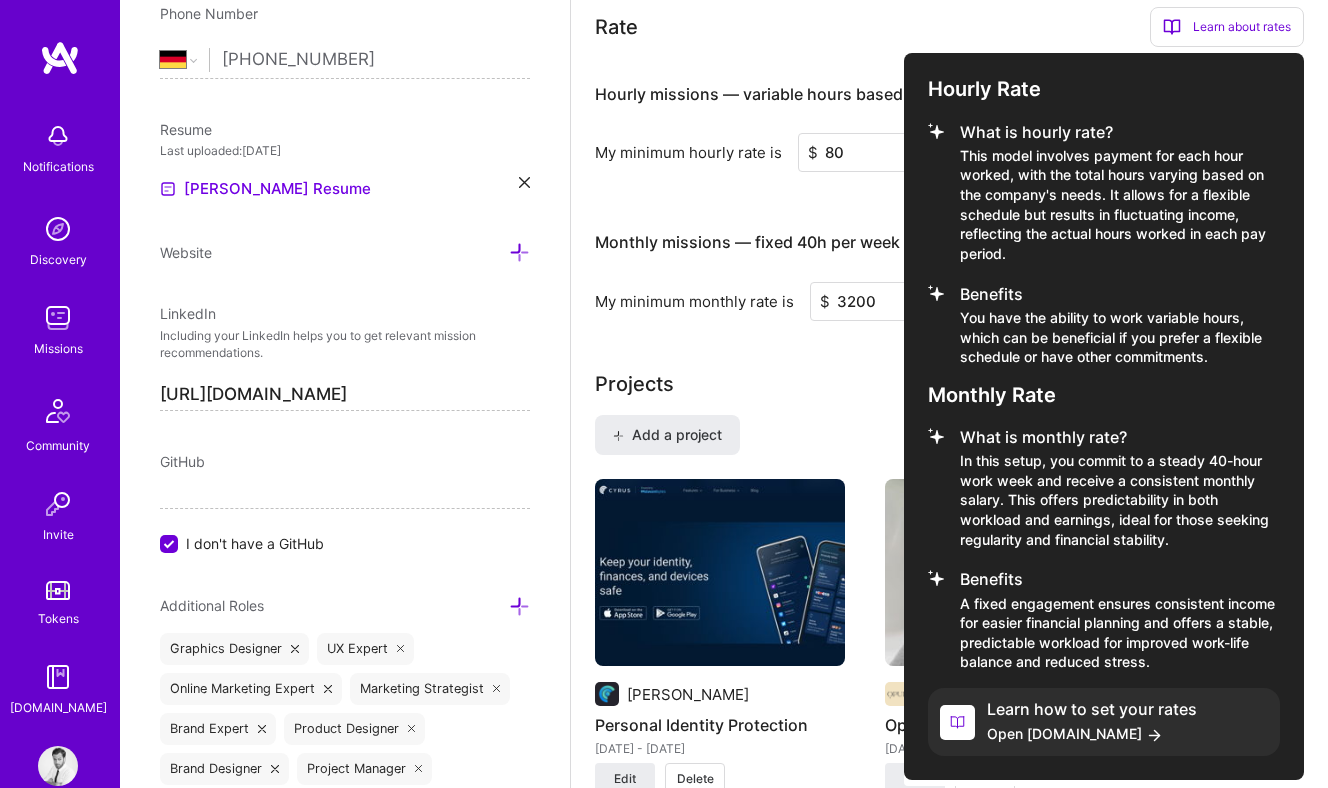 click on "Learn how to set your rates" at bounding box center [1092, 709] 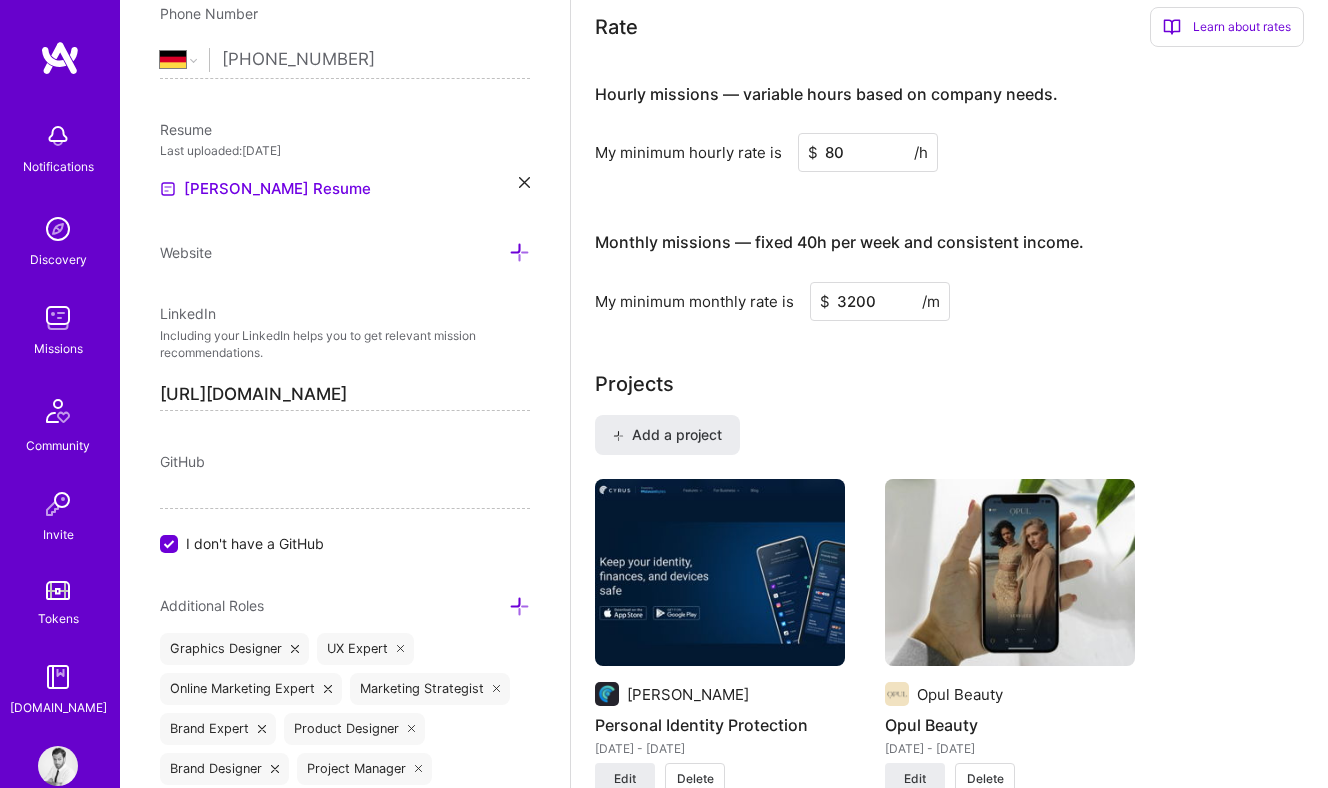 click on "Complete your profile to get the most out of A.Team and get discovered Over 80% of builders that are selected for missions include these details in their profile. Write an "About me" section with at least 250 characters   → Stand out in client searches by uploading a high quality profile picture About me What you write here will be shared with companies. As a former founder, my enthusiasm lies in the world of digital products, product teams, and user experience. My dedication revolves around creating beautiful and impactful solutions that cater to customers' needs while driving business success. Enter at least  100  characters. 245/1,000 Create a comprehensive bio. Start writing Availability I am available from Select... Right Now Future Date Not Available for 40 h/week Note on availability   Optional Tell us about any special circumstances, like being able to ramp up hours, or adjust your usual availability. If you're engaged on another project, mention it and include your expected end date. Rate Benefits" at bounding box center [949, 2711] 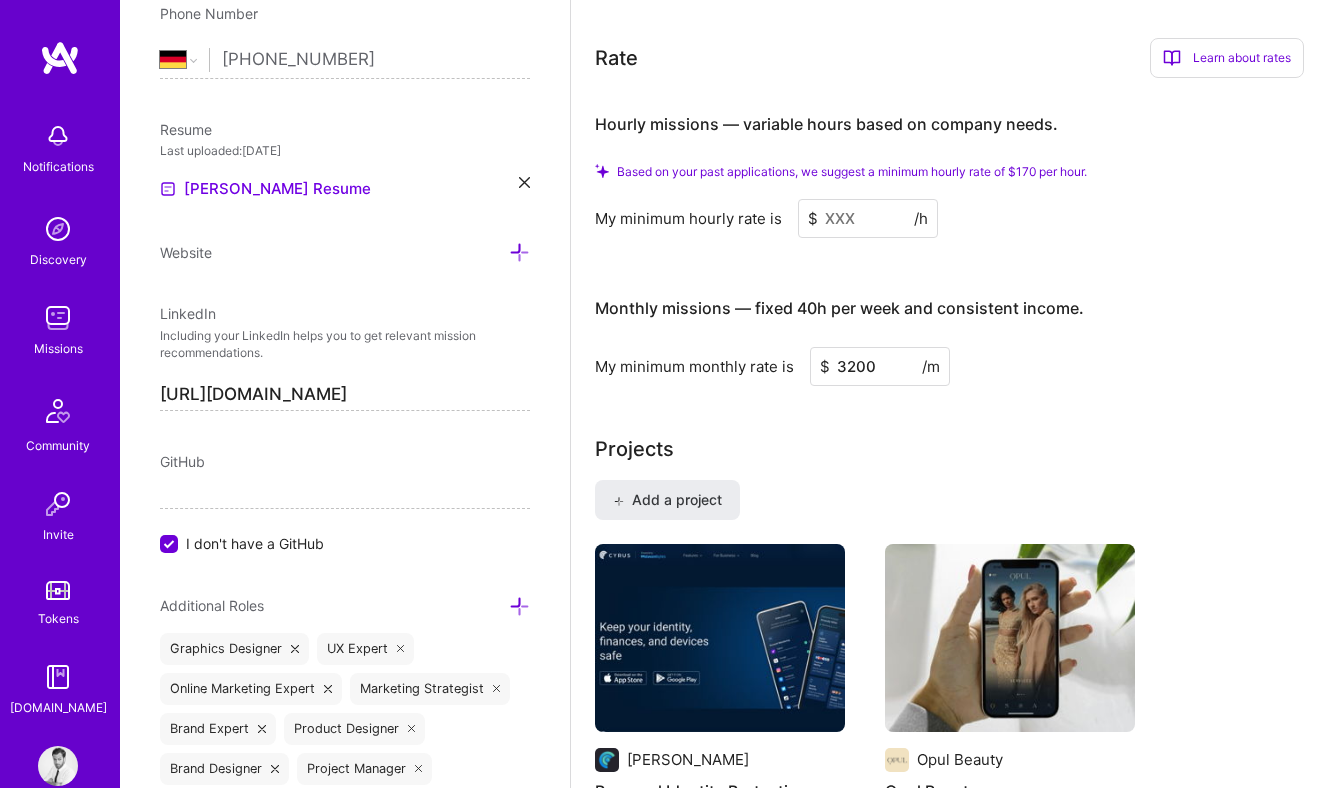 type 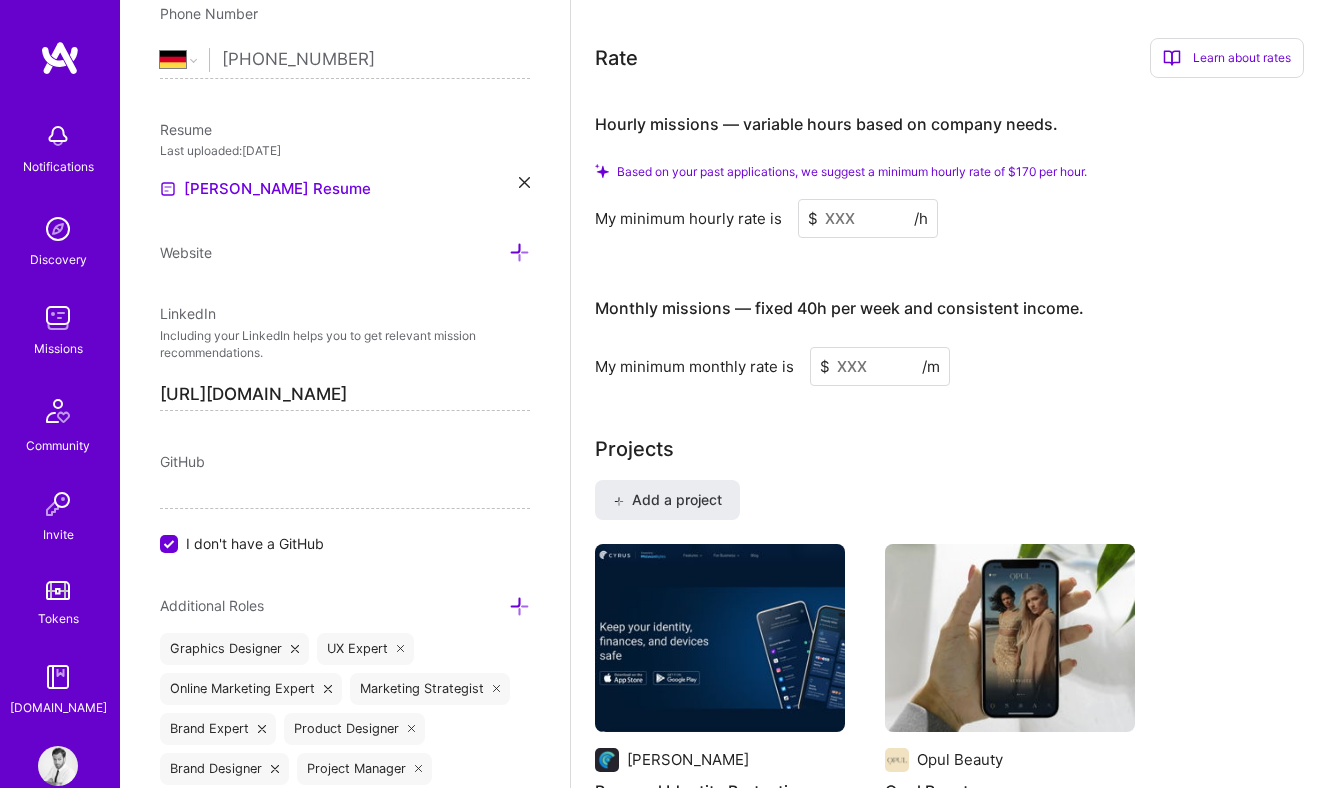 type 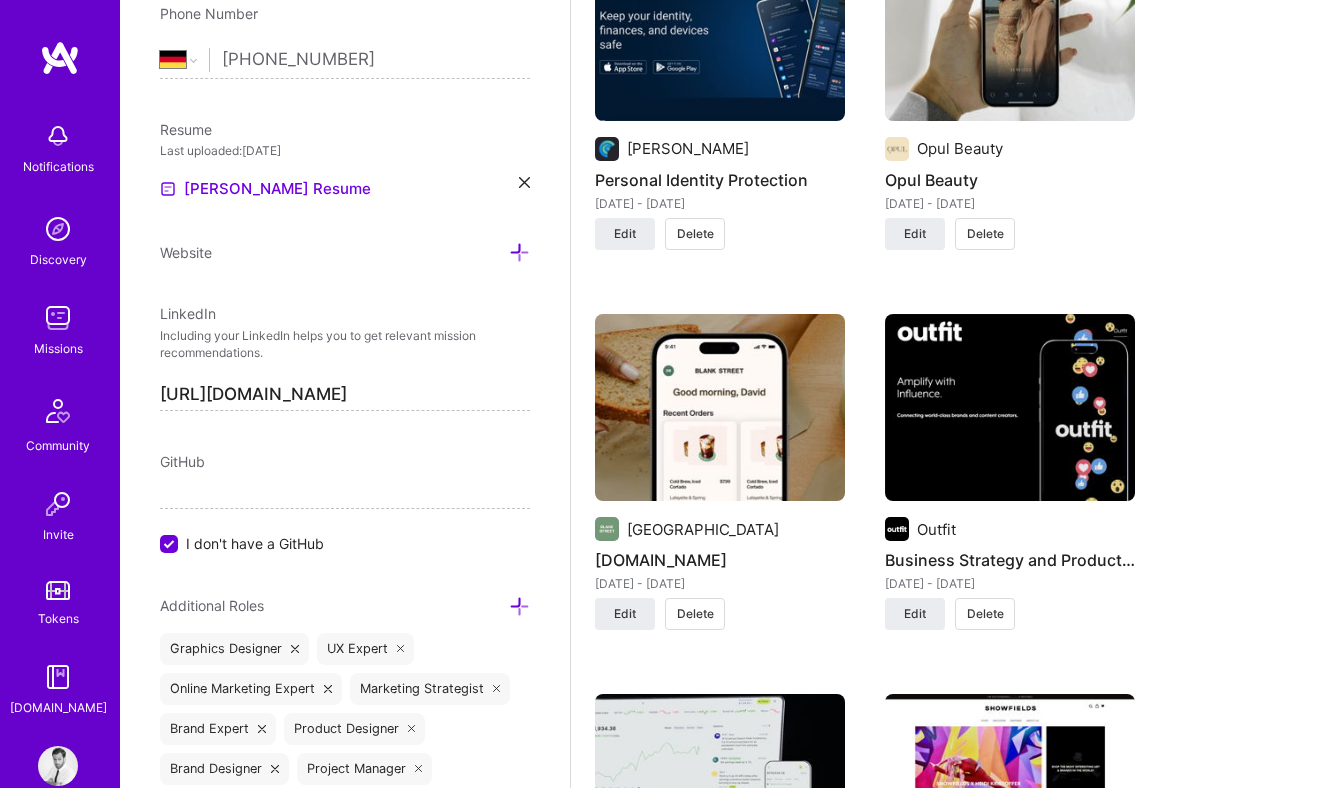 scroll, scrollTop: 1106, scrollLeft: 0, axis: vertical 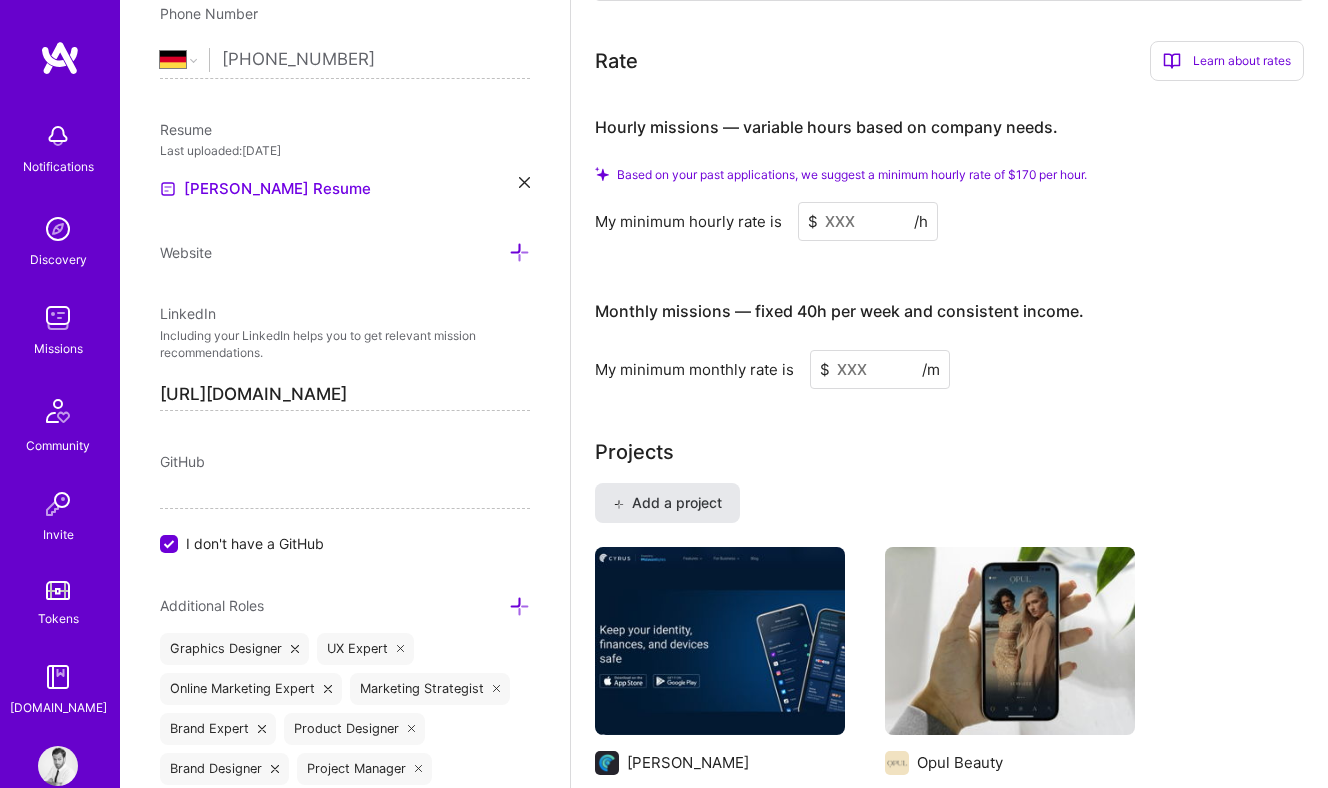 click on "Add a project" at bounding box center (667, 503) 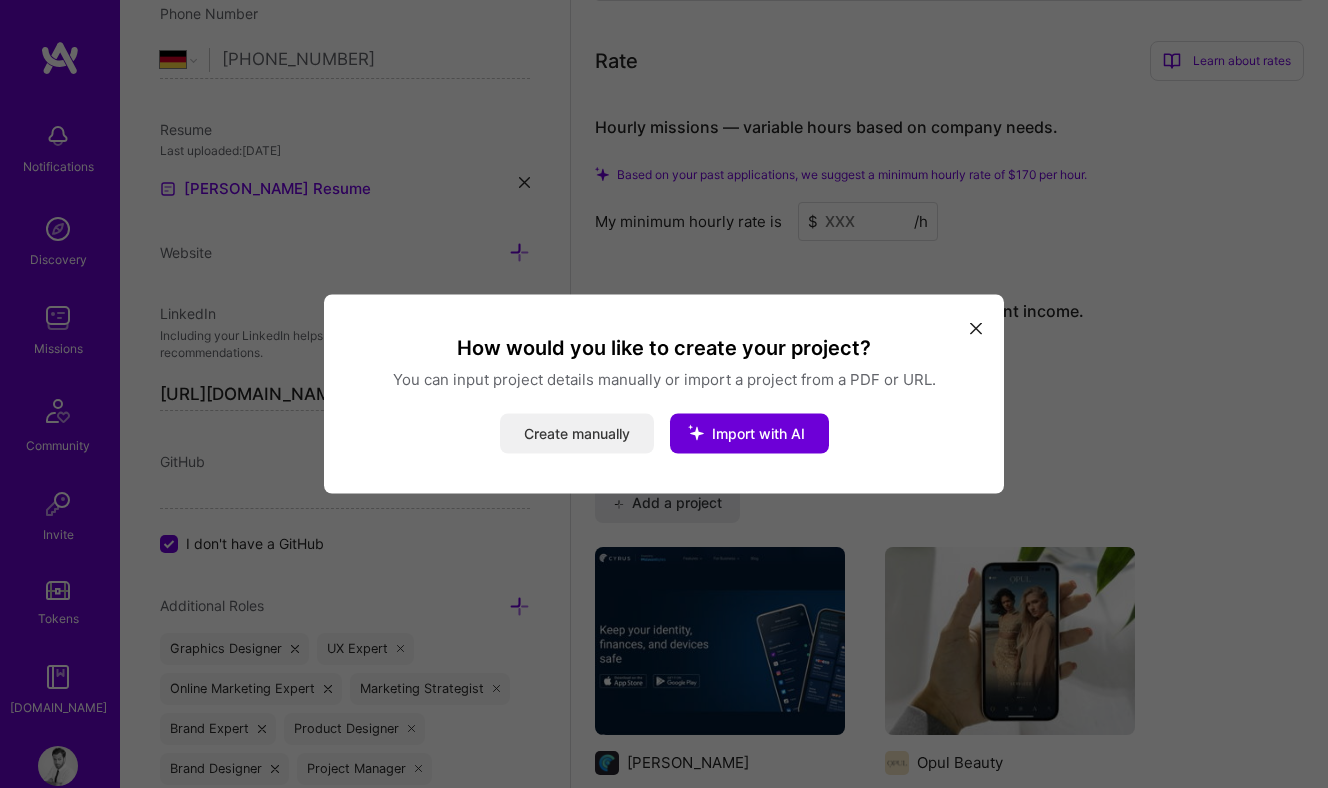 click on "Create manually" at bounding box center [577, 434] 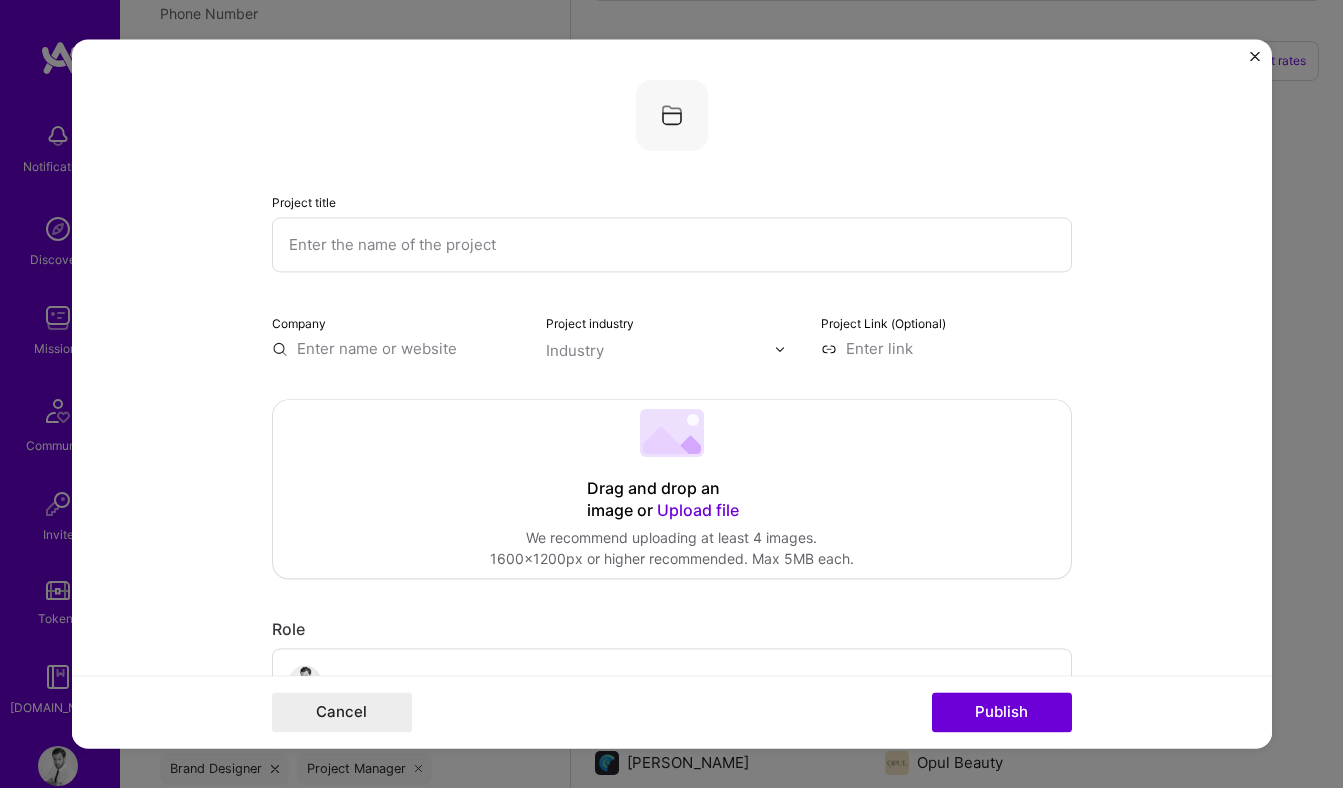 click at bounding box center (672, 244) 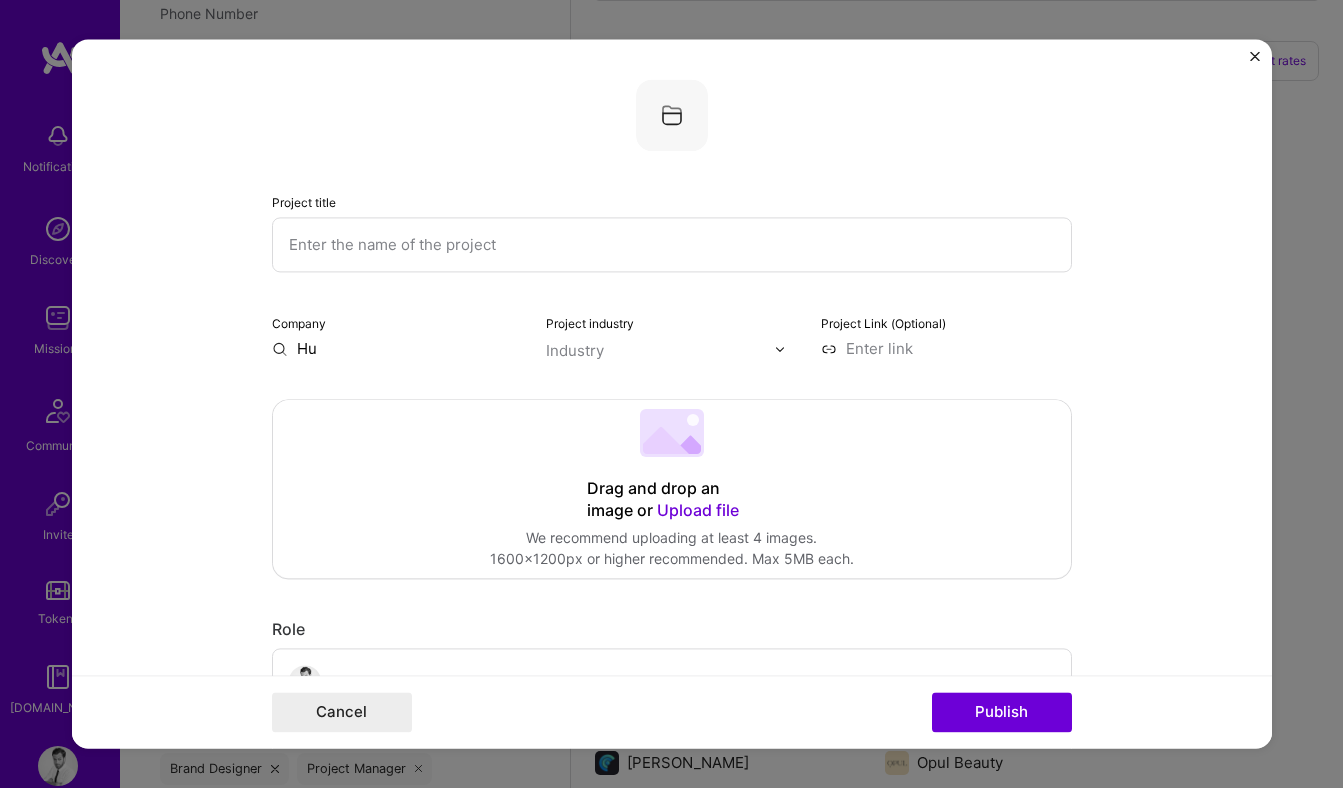 type on "Hun" 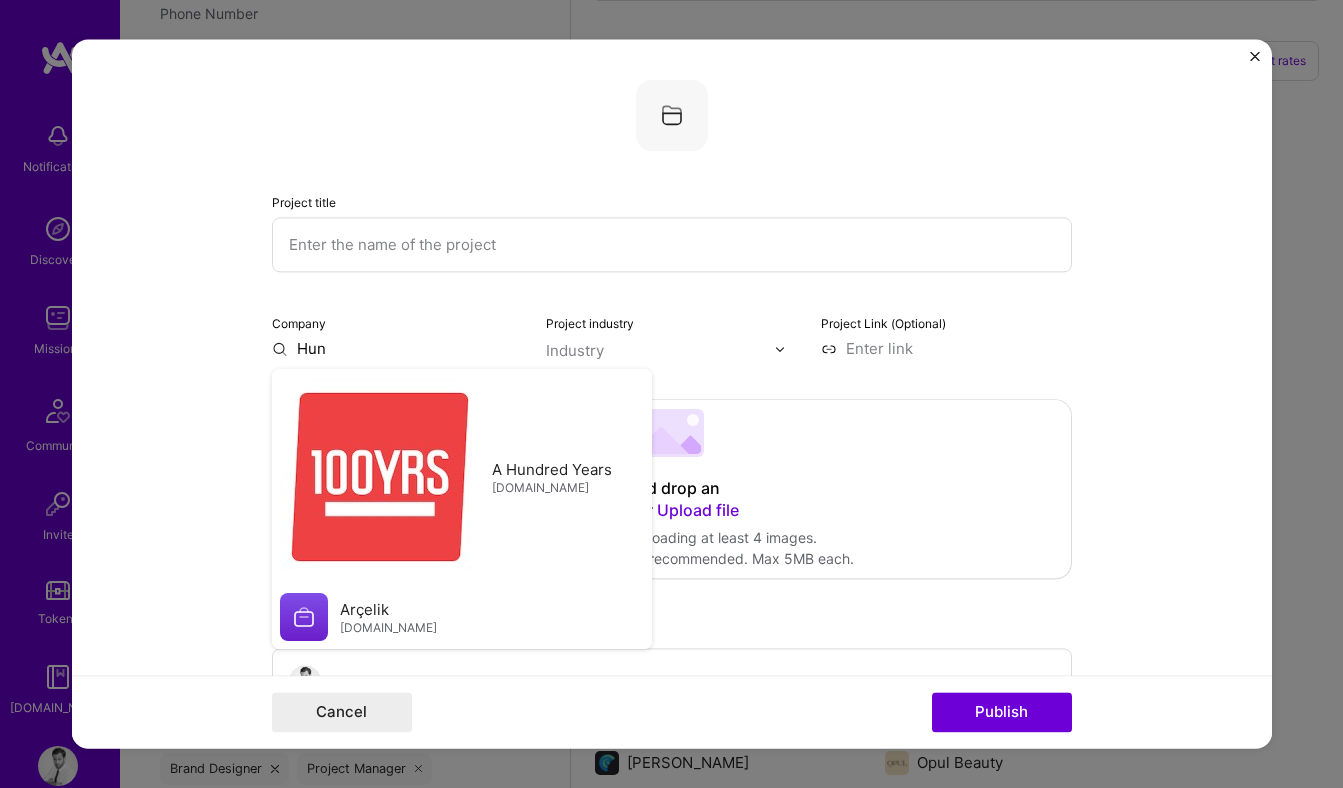 type 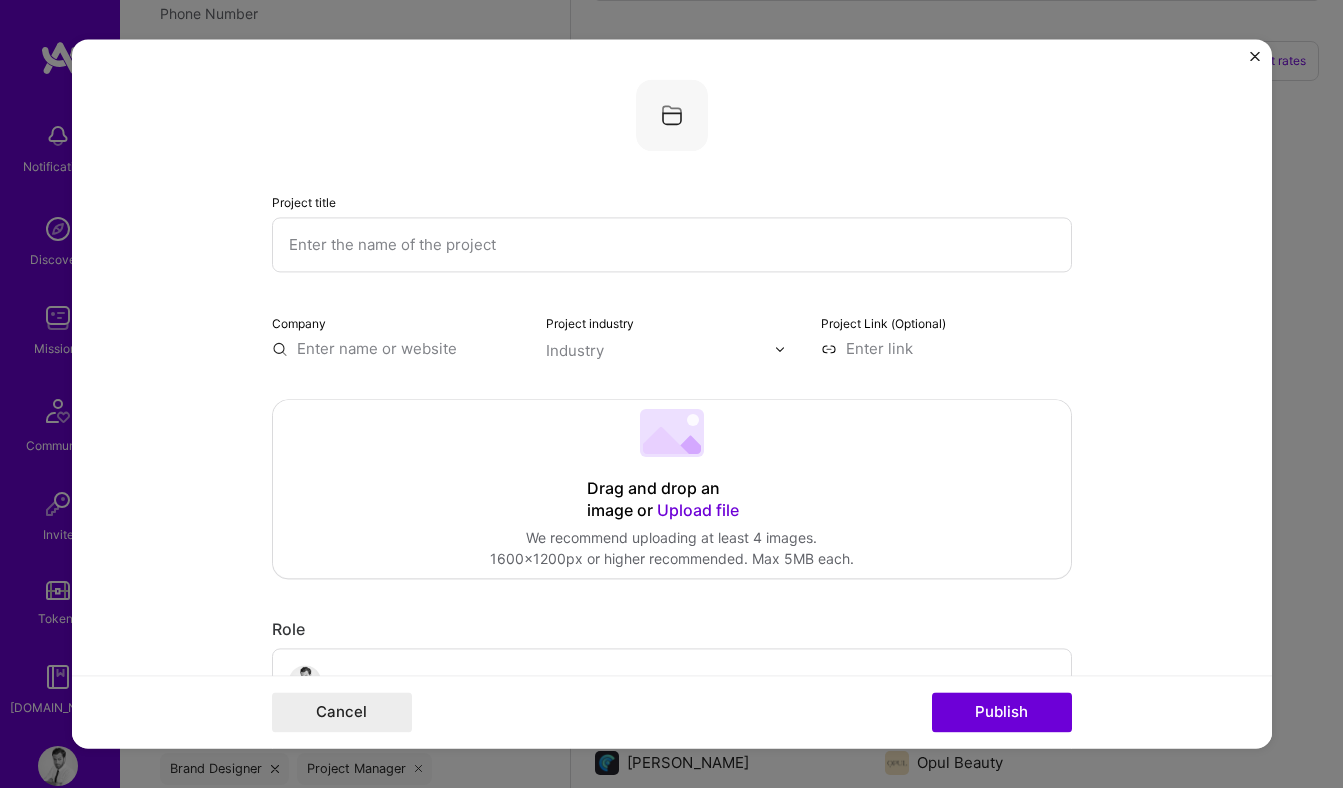 click at bounding box center [1255, 56] 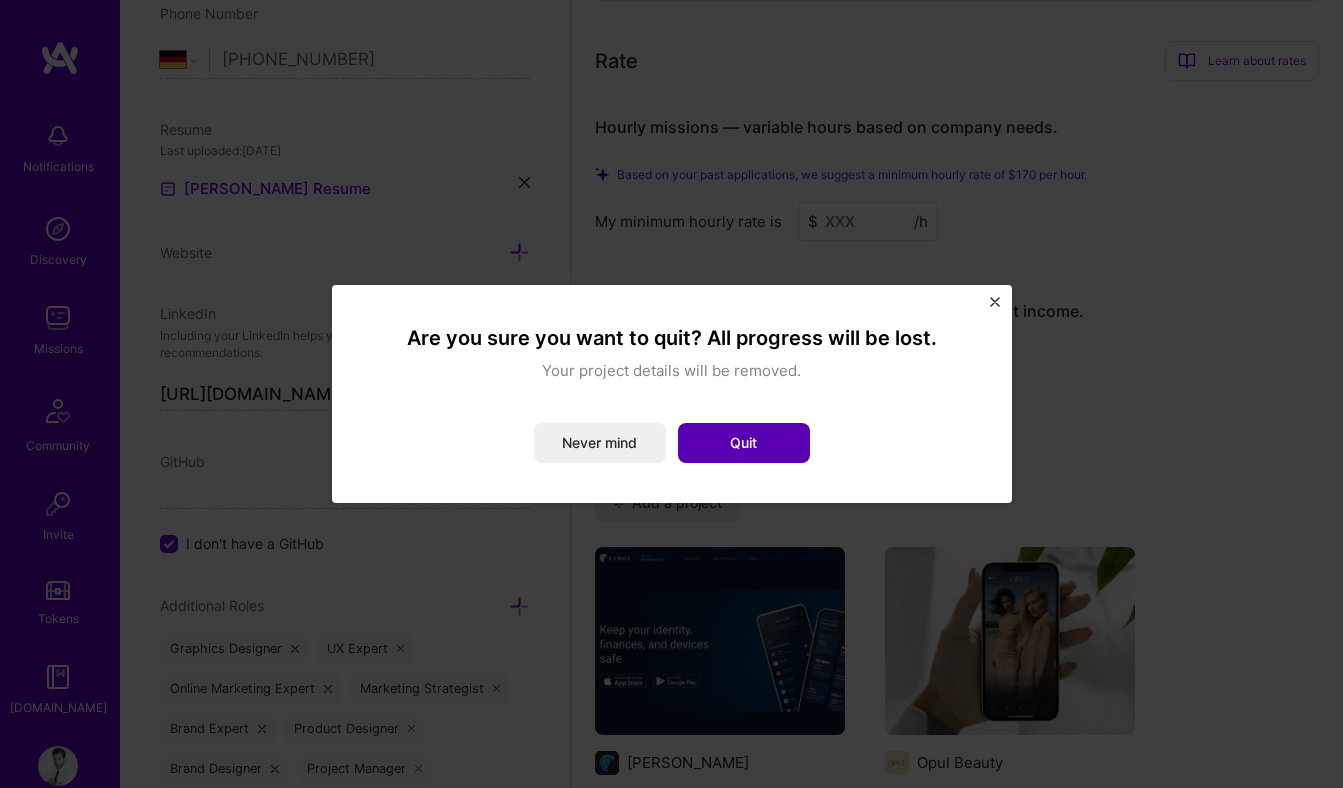 click on "Quit" at bounding box center (744, 443) 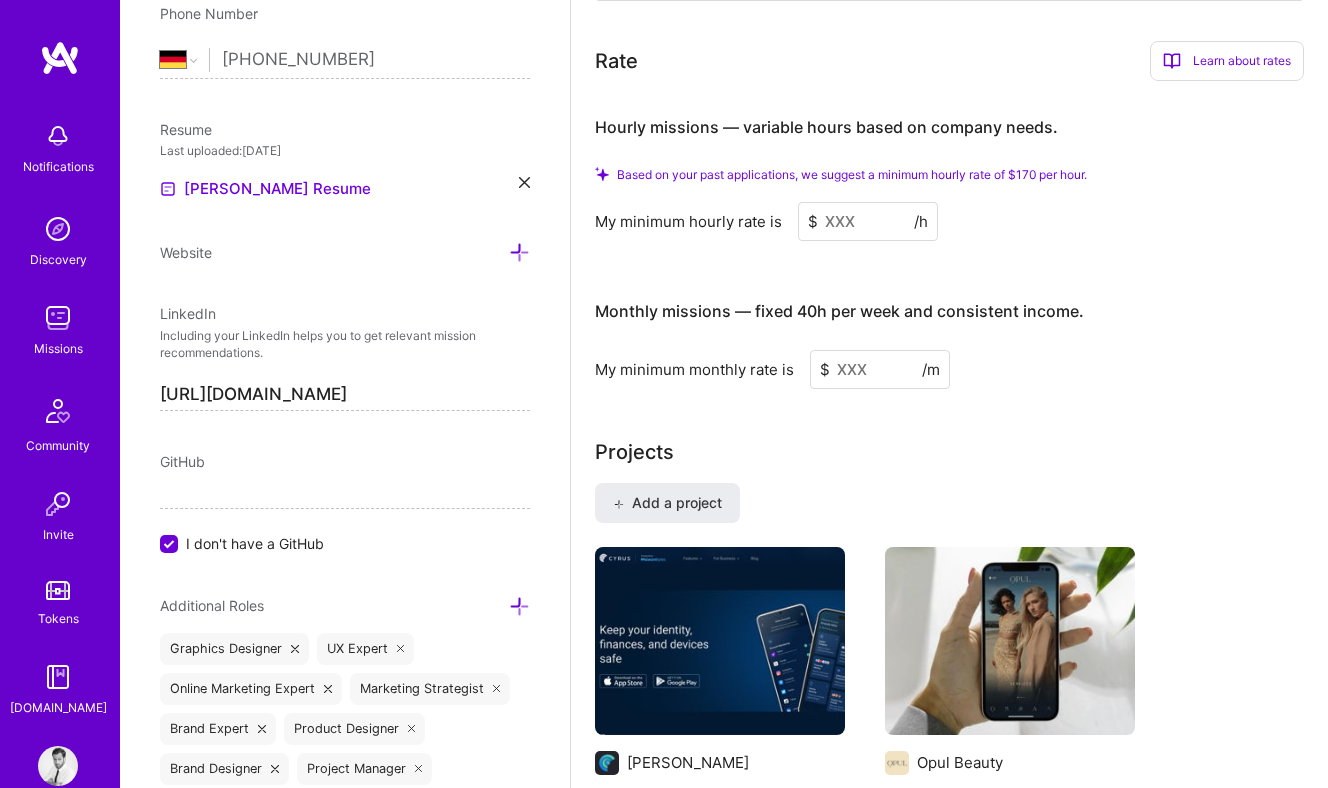 drag, startPoint x: 1106, startPoint y: 421, endPoint x: 1126, endPoint y: 432, distance: 22.825424 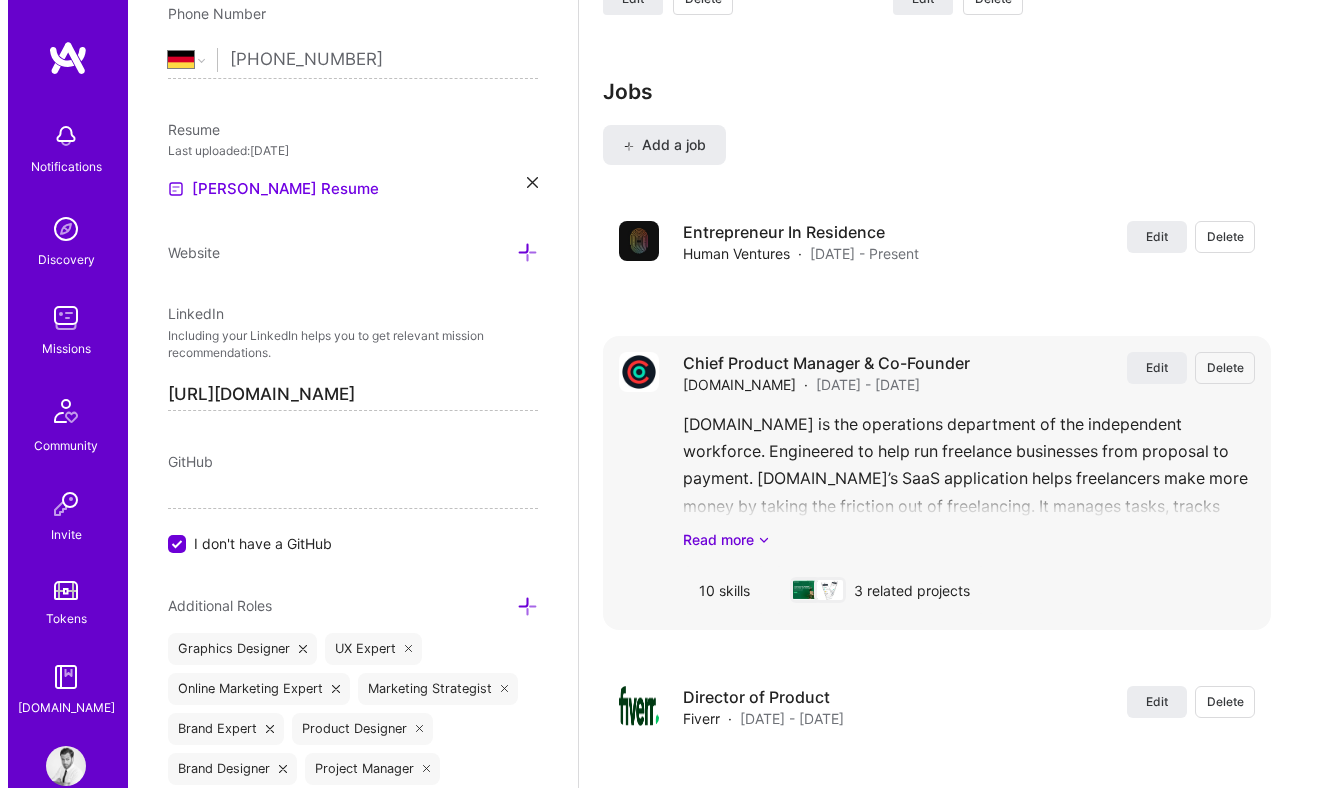 scroll, scrollTop: 3512, scrollLeft: 0, axis: vertical 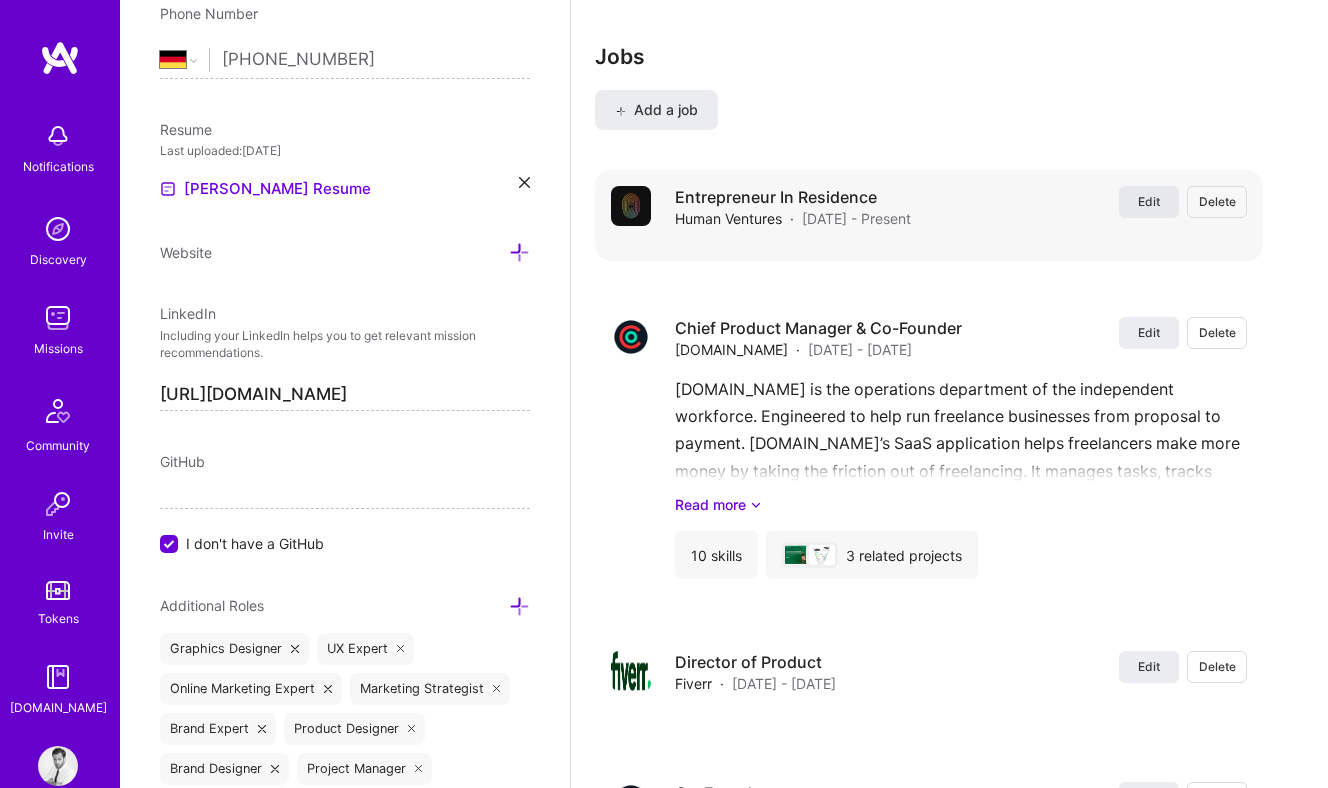 click on "Edit" at bounding box center (1149, 201) 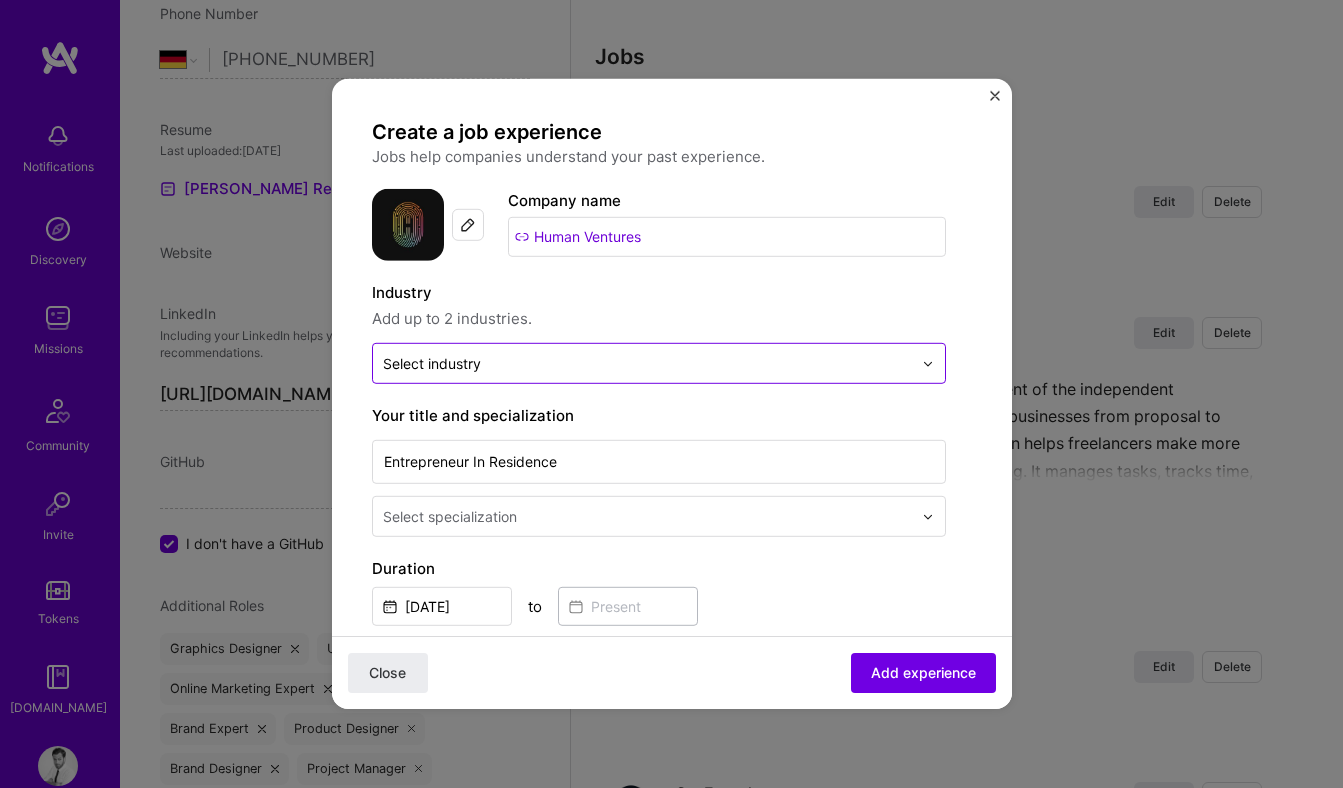 click on "Select industry 0" at bounding box center [647, 363] 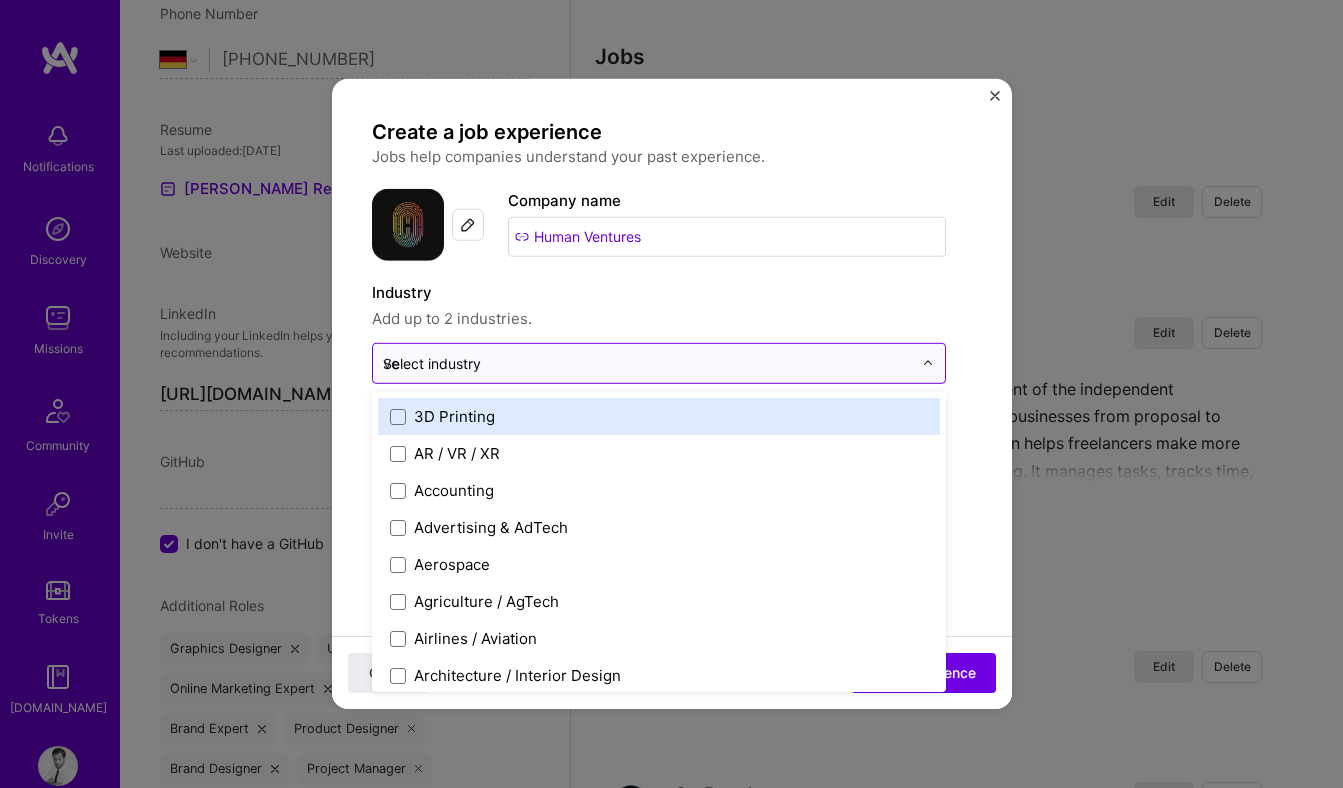 type on "ven" 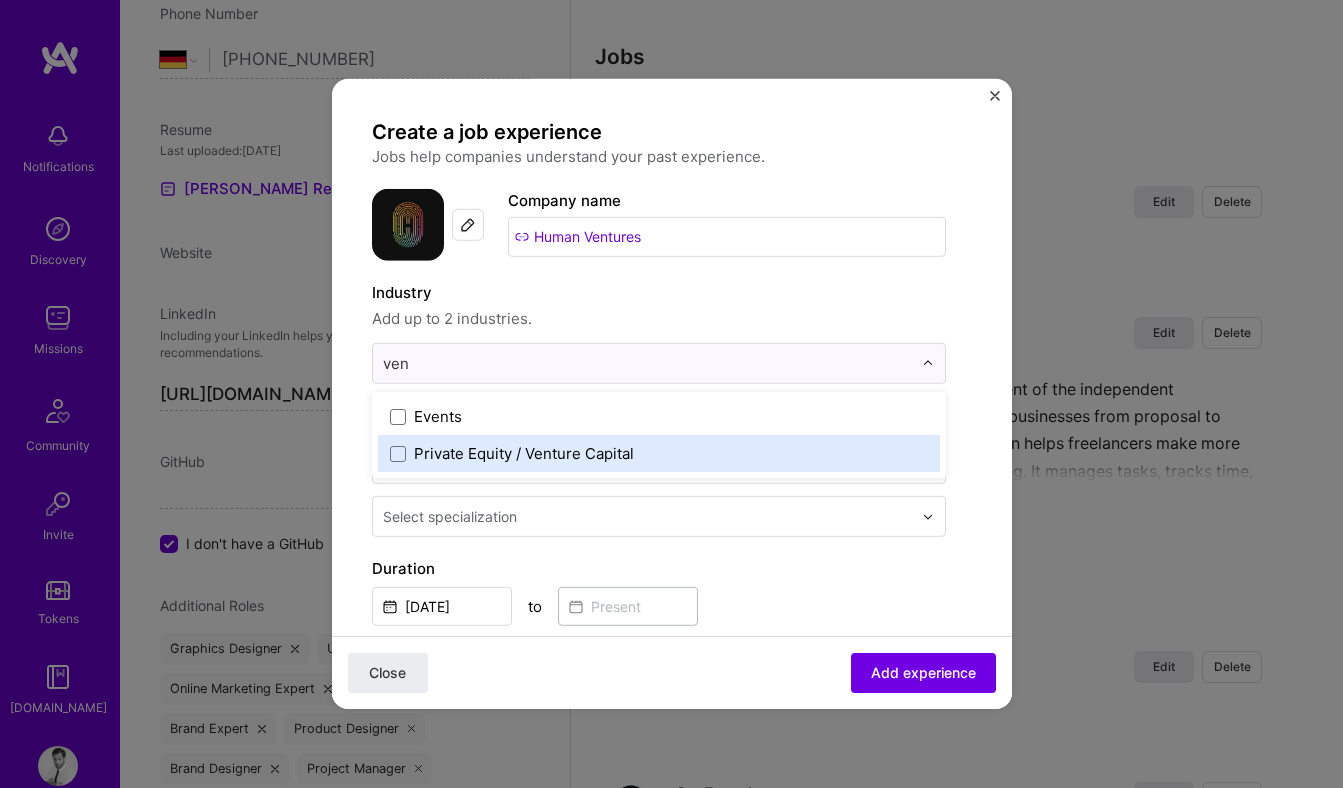 click on "Private Equity / Venture Capital" at bounding box center [524, 453] 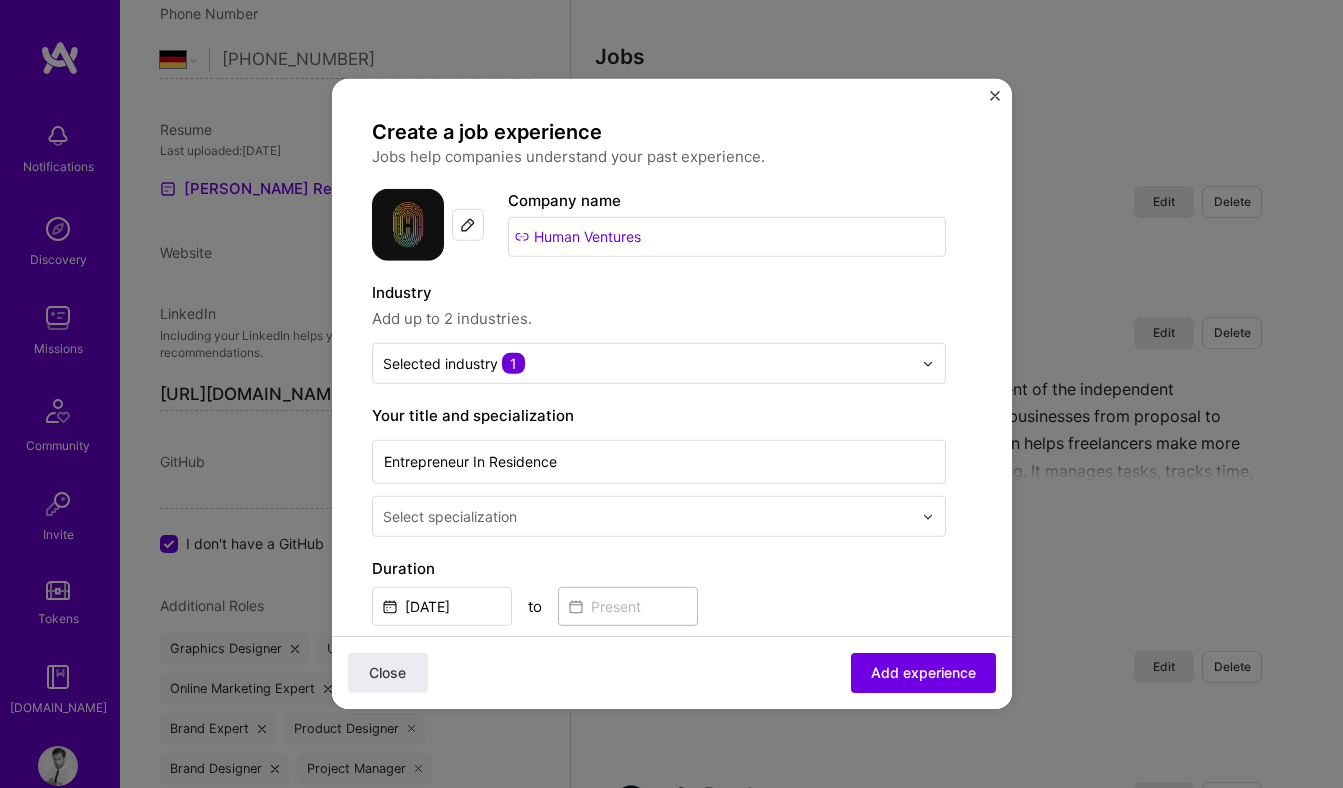 click on "Industry" at bounding box center [659, 293] 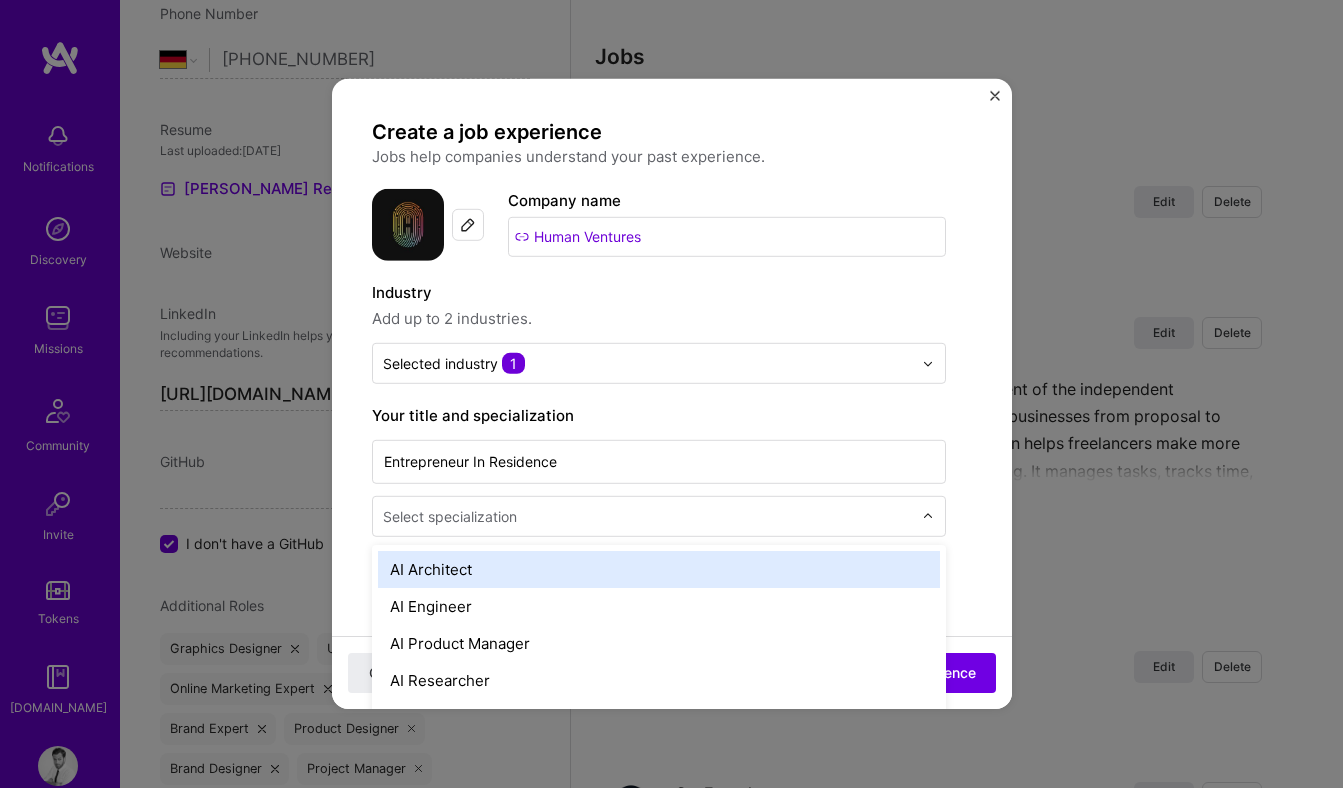 click at bounding box center [649, 516] 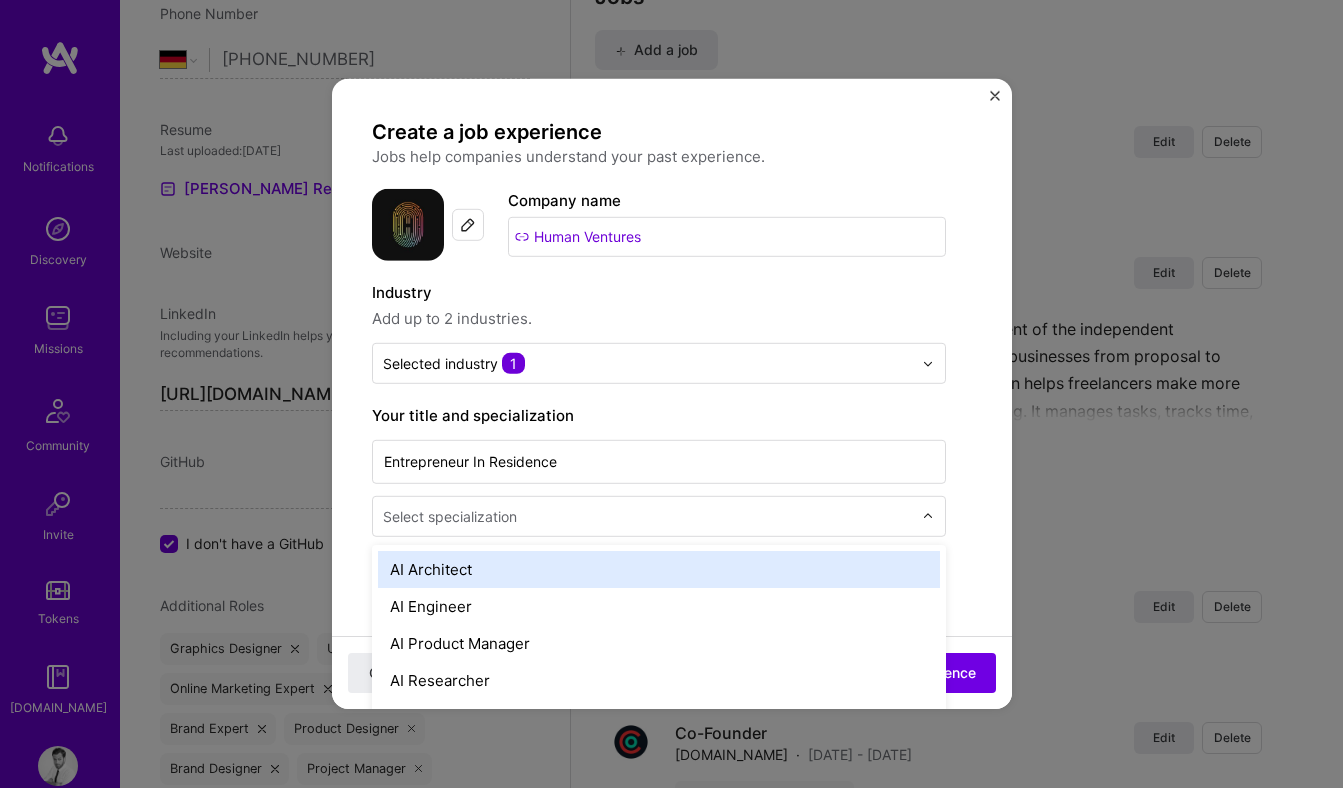 scroll, scrollTop: 3577, scrollLeft: 0, axis: vertical 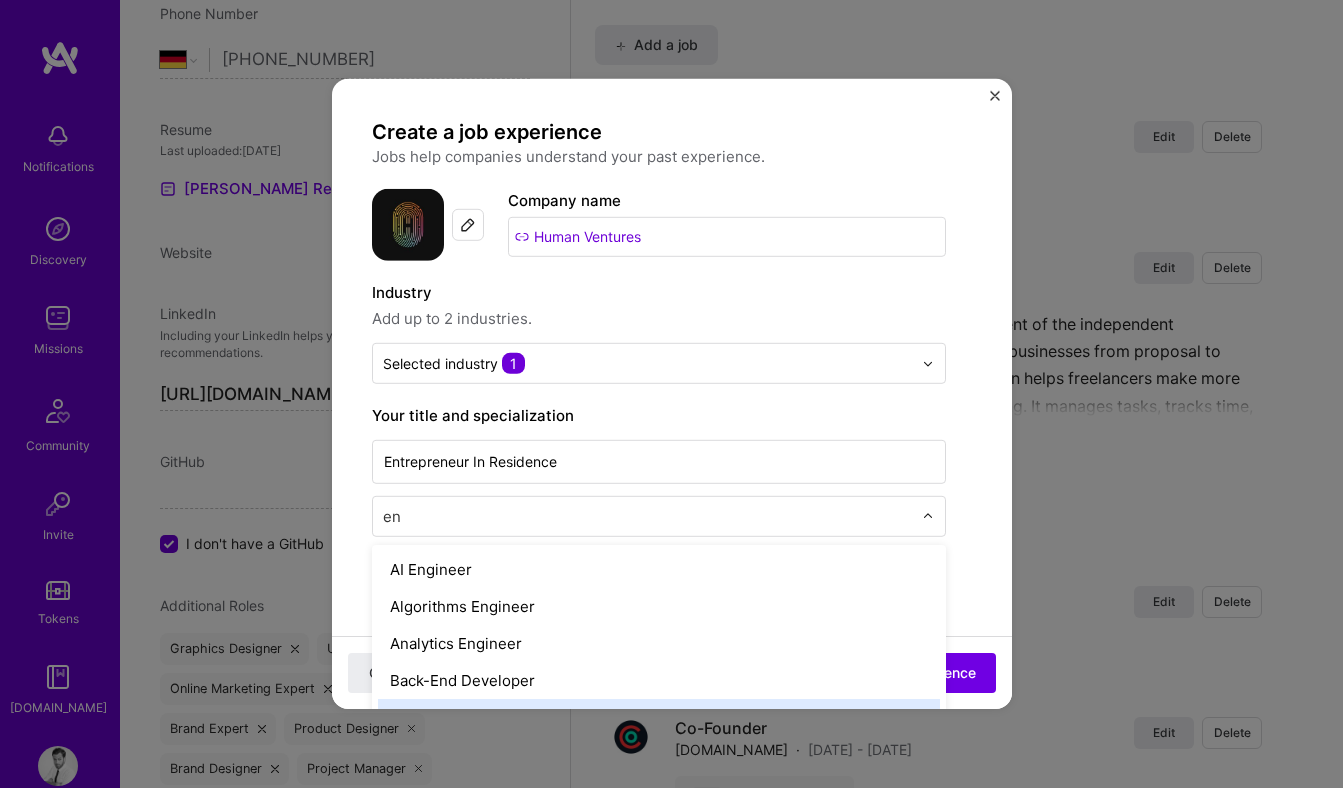type on "e" 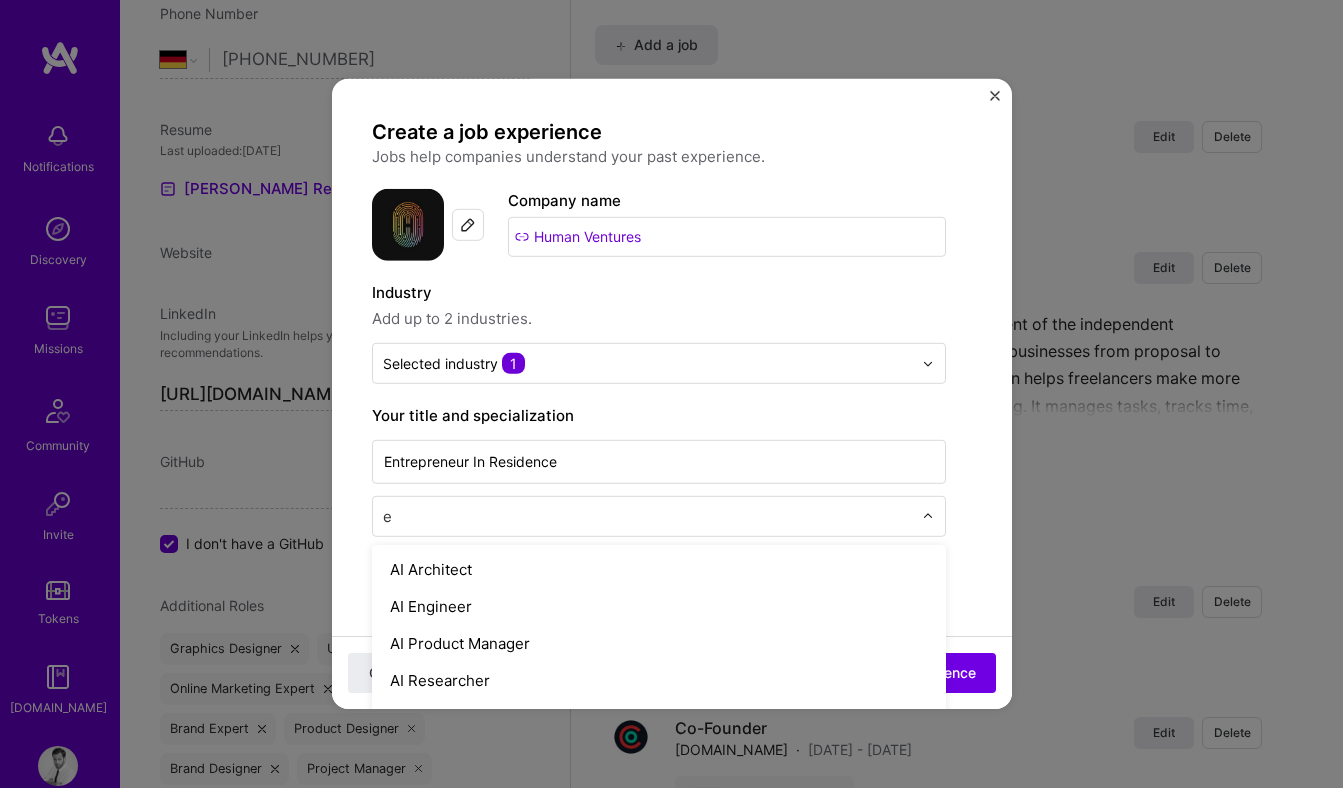 type 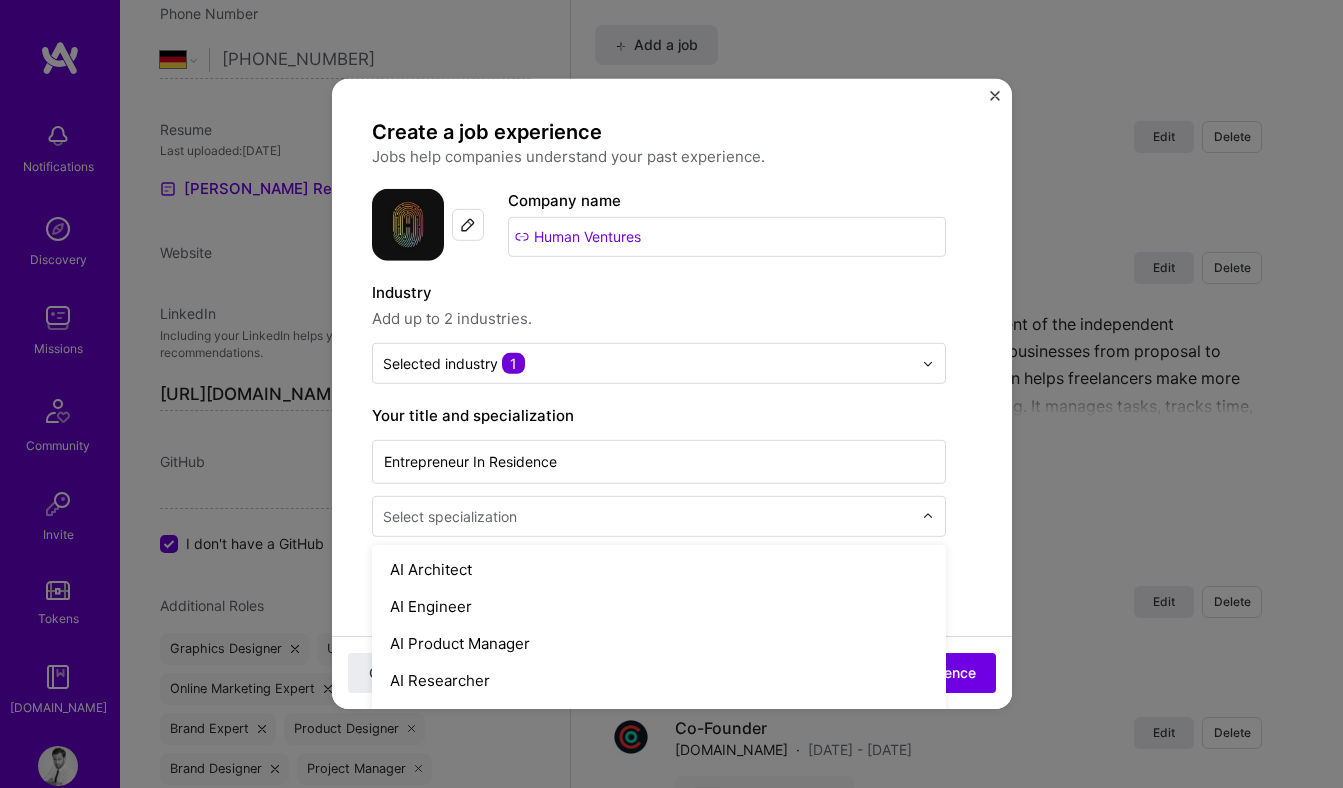 click on "Create a job experience Jobs help companies understand your past experience. Company logo Company name Human Ventures
Industry Add up to 2 industries. Selected industry 1 Your title and specialization Entrepreneur In Residence option Business Development focused, 14 of 70. 70 results available. Use Up and Down to choose options, press Enter to select the currently focused option, press Escape to exit the menu, press Tab to select the option and exit the menu. Select specialization AI Architect AI Engineer AI Product Manager AI Researcher Algorithms Engineer Analytics Engineer Android Developer Art Director Automation Developer Back-End Developer Blockchain Developer Brand Designer Brand Expert Business Development Chief Technology Officer (CTO) Chief of Staff Cloud Expert Community Manager Content Writer Copywriter Data Analyst Data Architect Data Engineer Data Scientist Deep Learning Engineer Dev Evangelist Dev Experience DevOps Engineer Embedded Engineer Engineering Manager Front-End Developer" at bounding box center (672, 778) 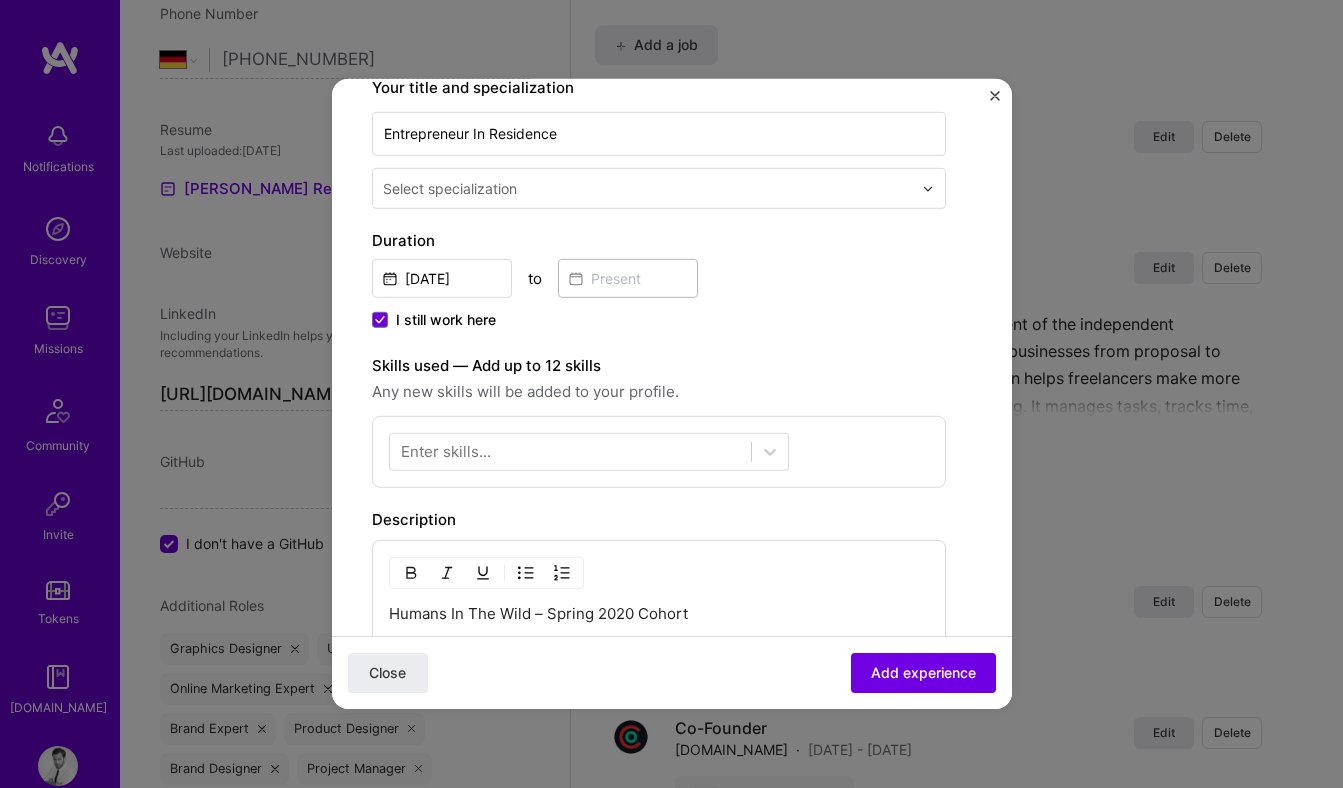 scroll, scrollTop: 338, scrollLeft: 0, axis: vertical 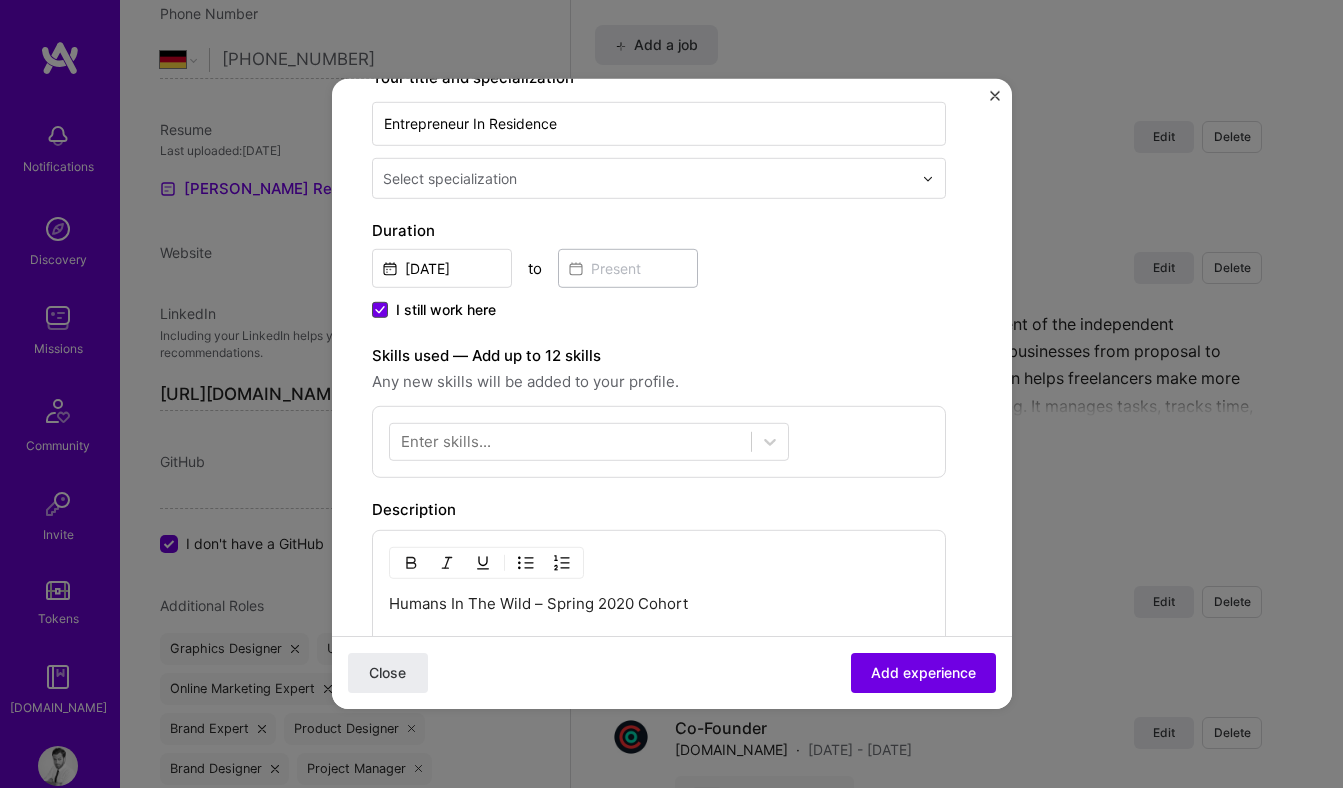 click 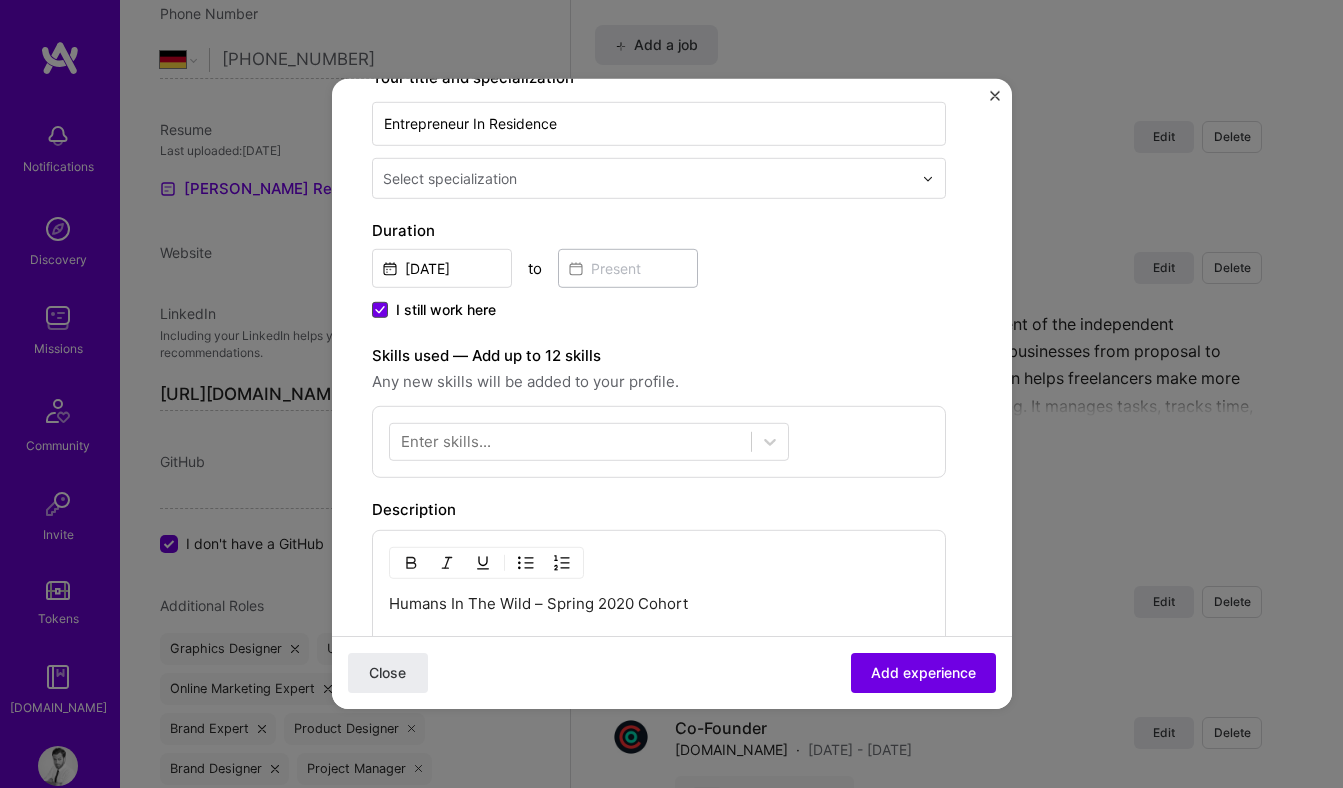 click on "I still work here" at bounding box center (0, 0) 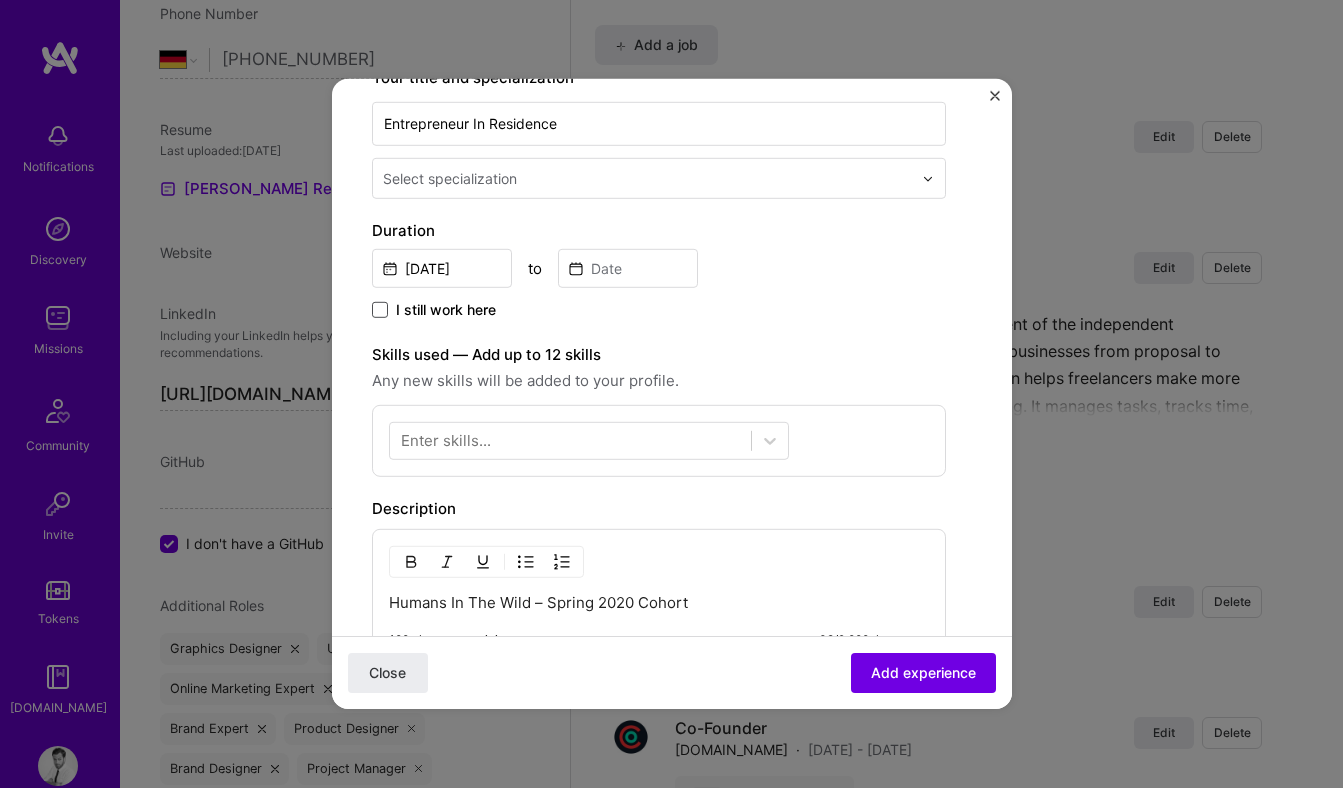 click on "I still work here" at bounding box center (659, 311) 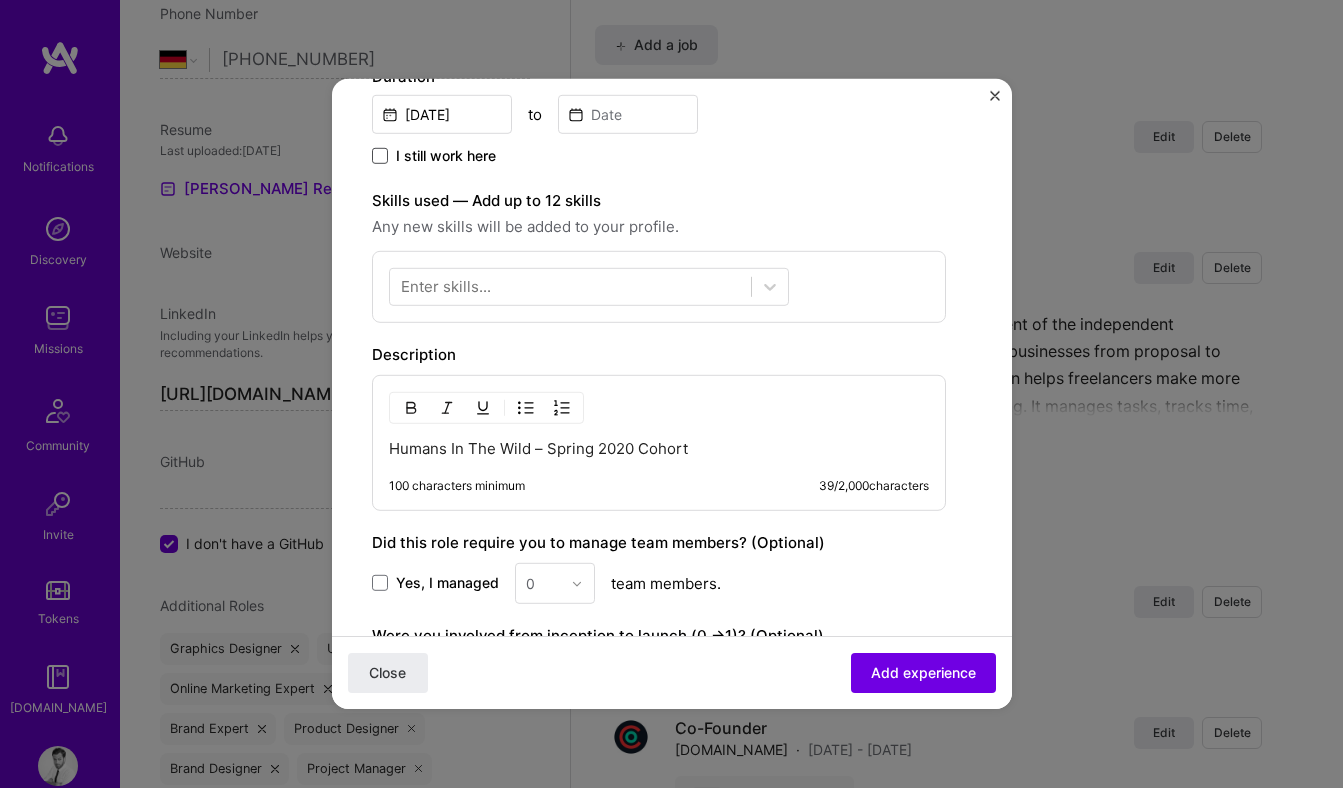 scroll, scrollTop: 495, scrollLeft: 0, axis: vertical 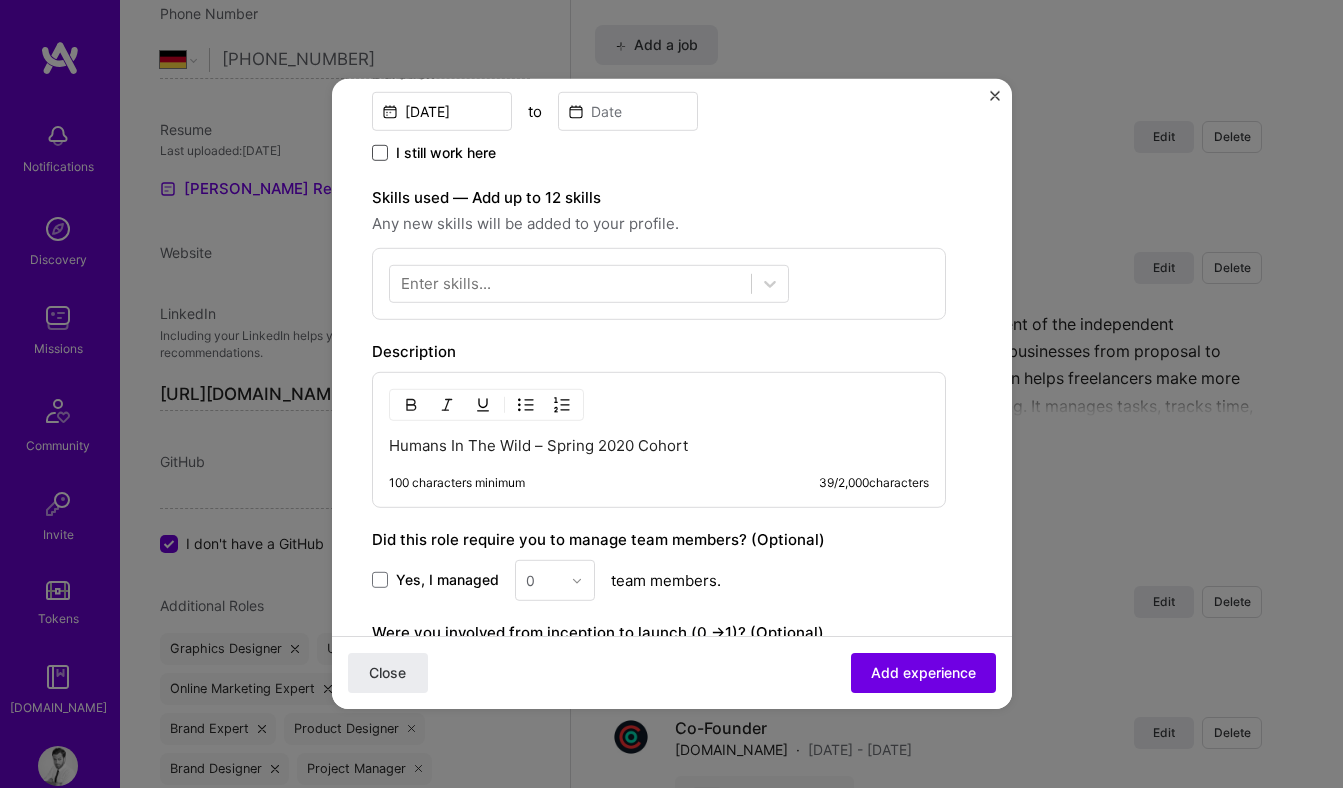 click on "Humans In The Wild – Spring 2020 Cohort" at bounding box center [659, 446] 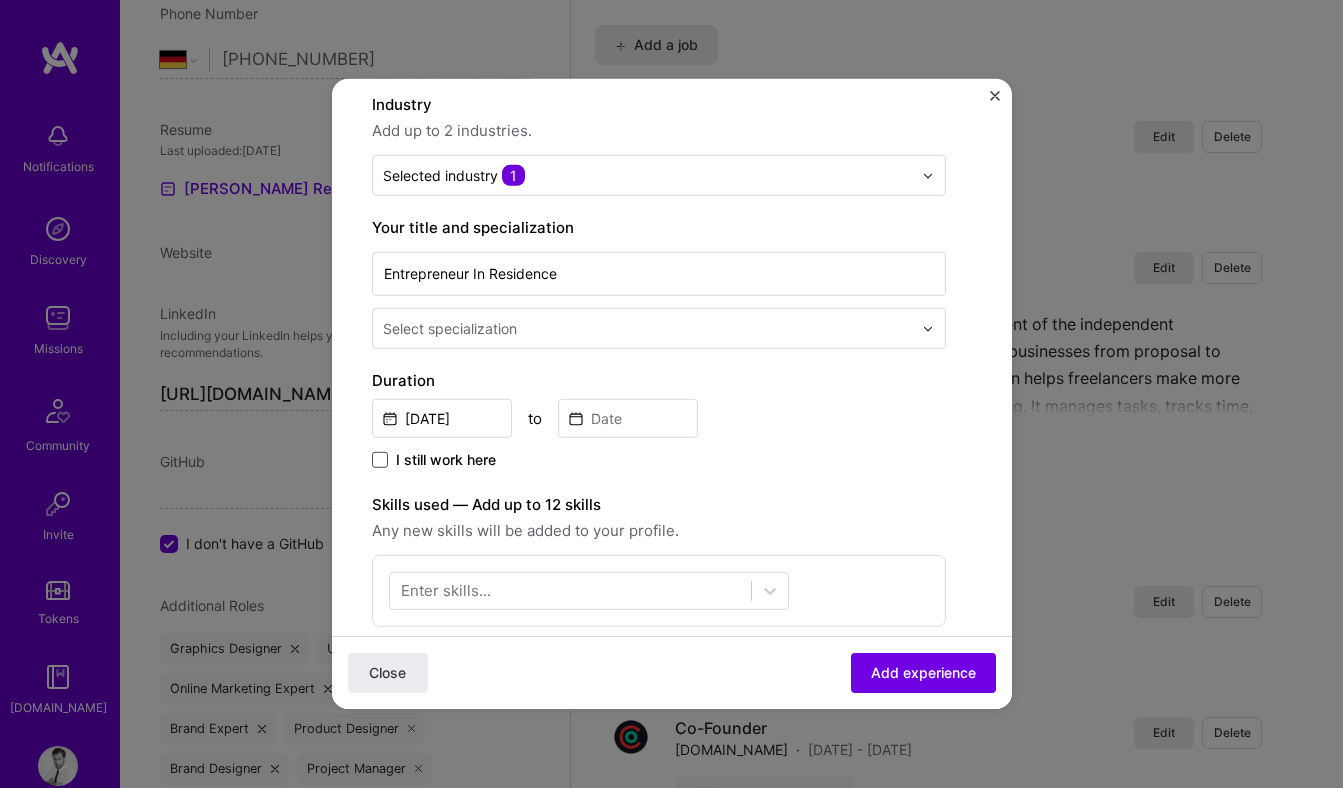 scroll, scrollTop: 194, scrollLeft: 0, axis: vertical 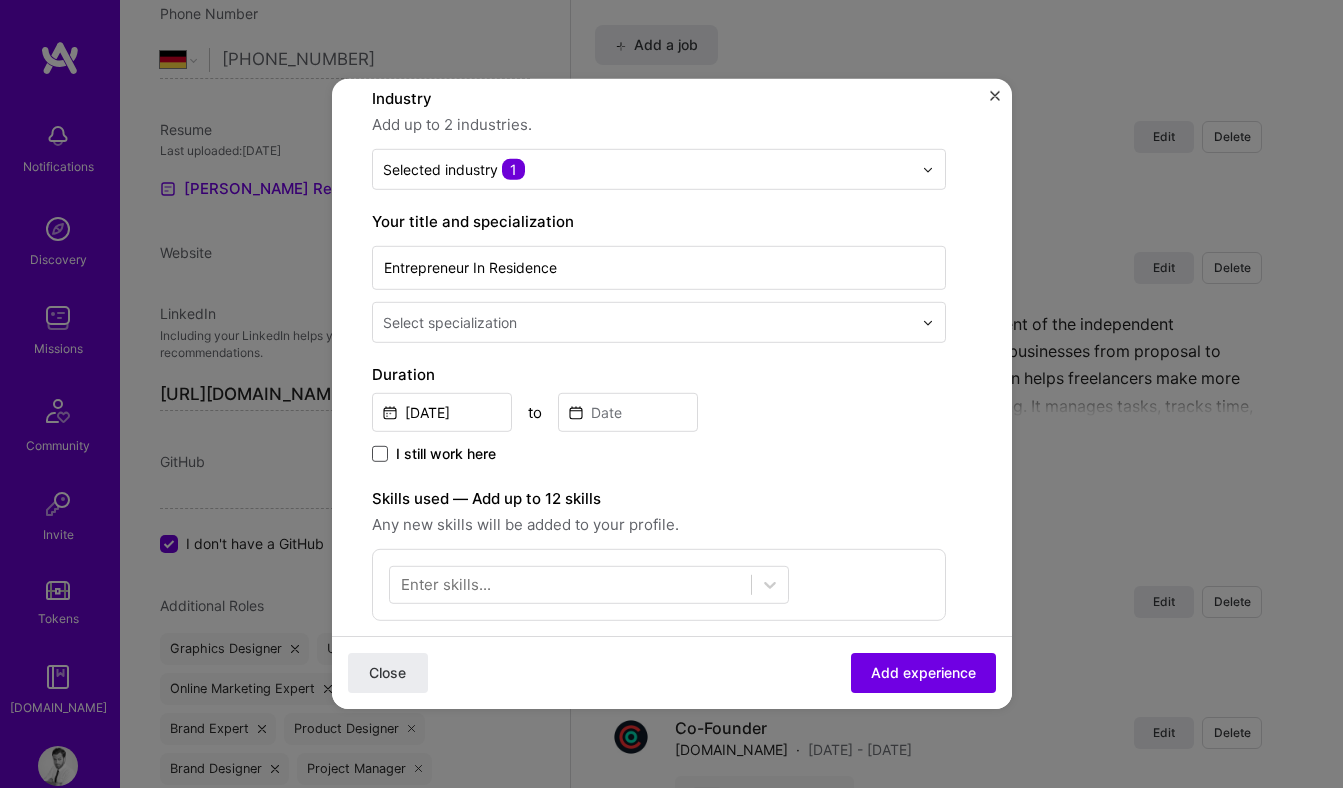 click at bounding box center (649, 322) 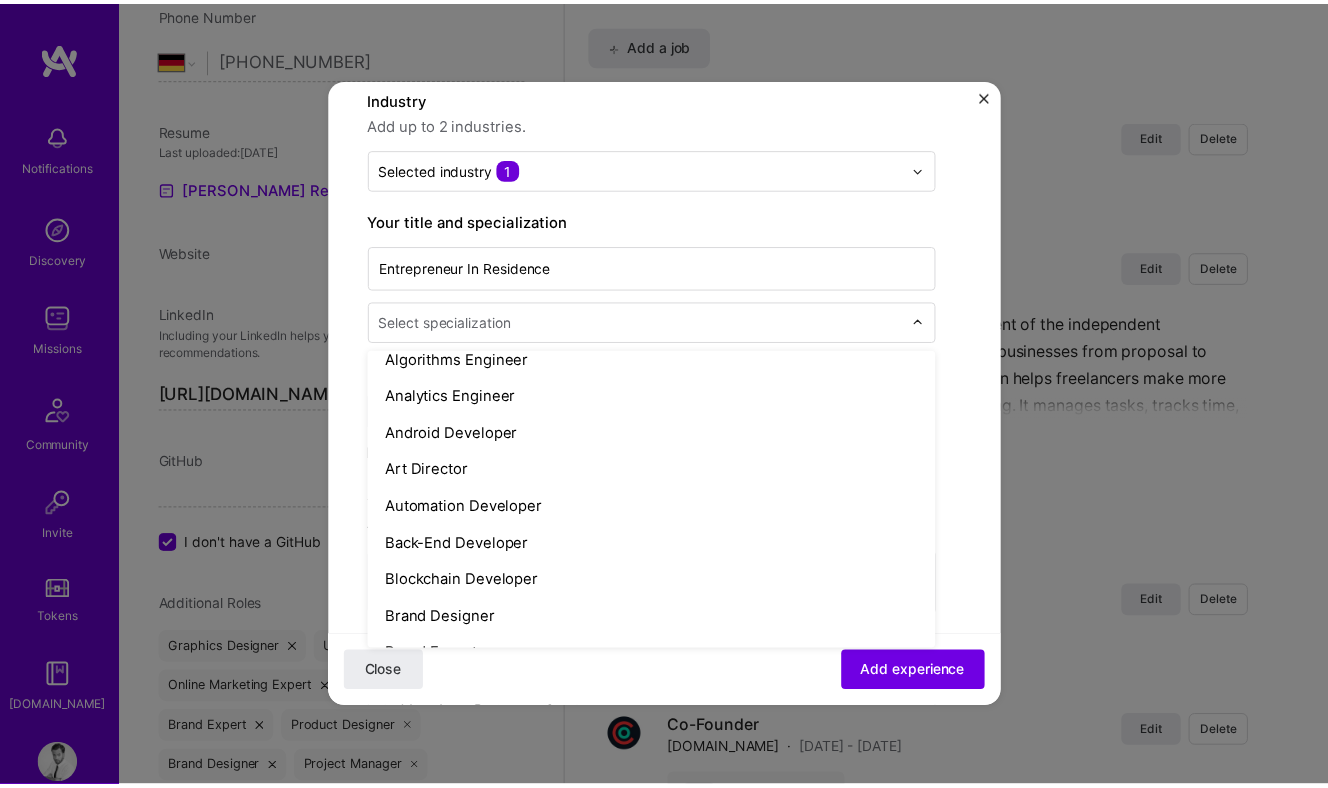 scroll, scrollTop: 0, scrollLeft: 0, axis: both 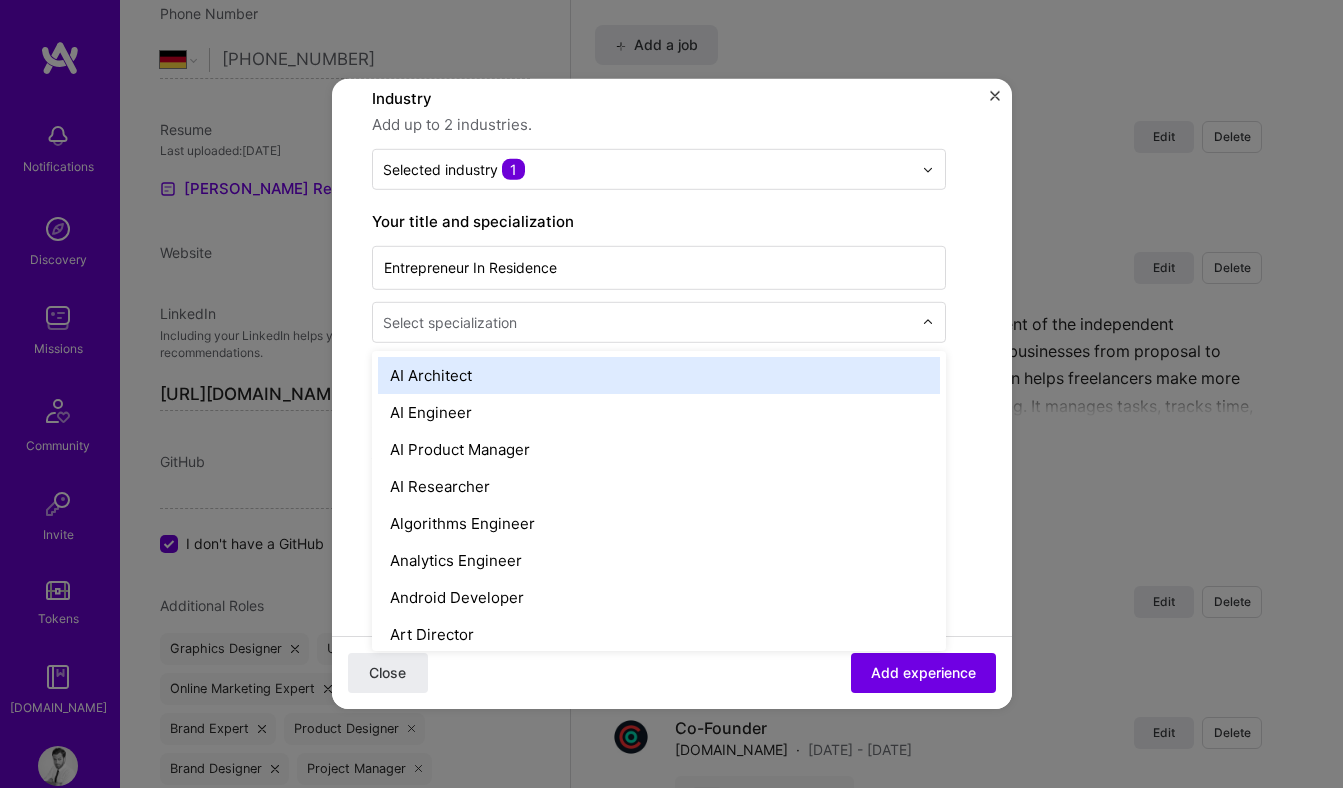 click on "Create a job experience Jobs help companies understand your past experience. Company logo Company name Human Ventures
Industry Add up to 2 industries. Selected industry 1 Your title and specialization Entrepreneur In Residence option AI Architect focused, 1 of 70. 70 results available. Use Up and Down to choose options, press Enter to select the currently focused option, press Escape to exit the menu, press Tab to select the option and exit the menu. Select specialization AI Architect AI Engineer AI Product Manager AI Researcher Algorithms Engineer Analytics Engineer Android Developer Art Director Automation Developer Back-End Developer Blockchain Developer Brand Designer Brand Expert Business Development Chief Technology Officer (CTO) Chief of Staff Cloud Expert Community Manager Content Writer Copywriter Data Analyst Data Architect Data Engineer Data Scientist Deep Learning Engineer Dev Evangelist Dev Experience DevOps Engineer Embedded Engineer Engineering Manager Front-End Developer MLOps" at bounding box center [672, 583] 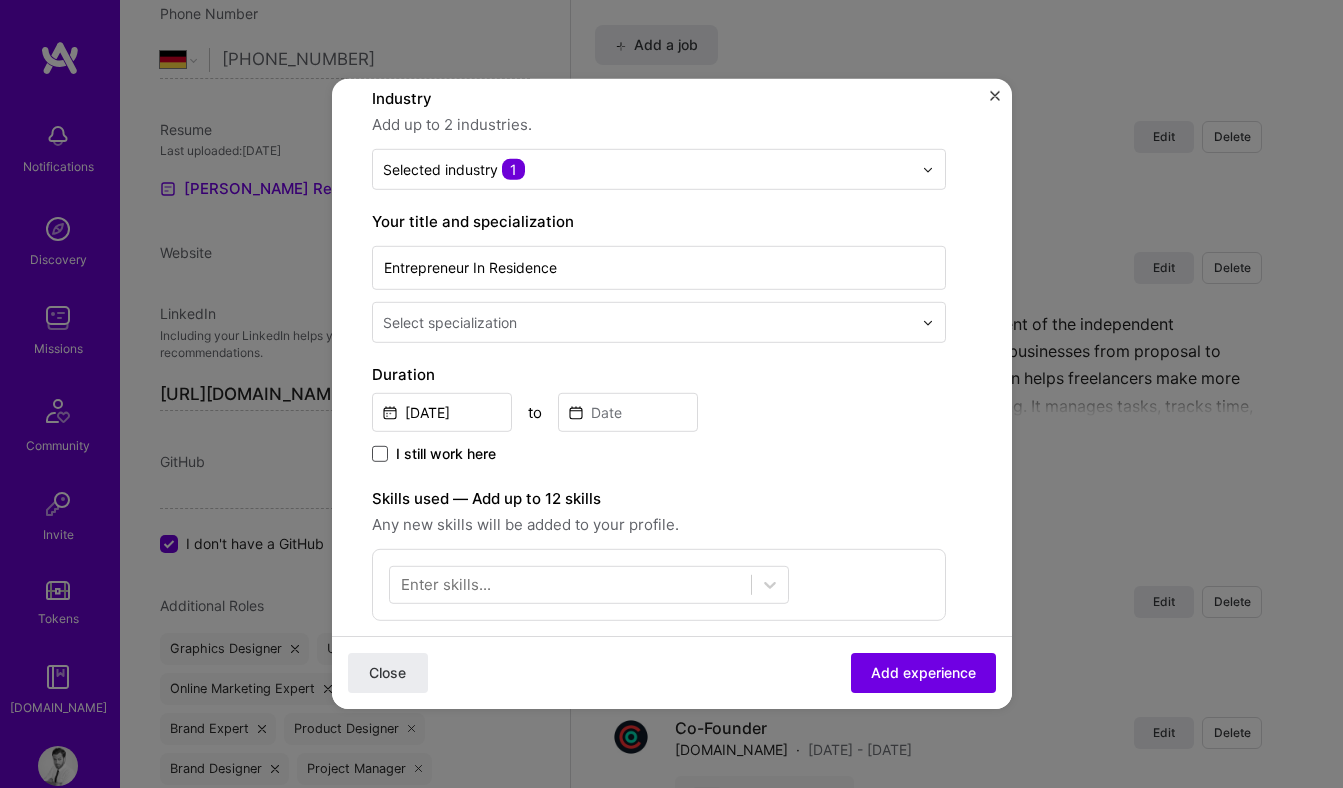 click on "I still work here" at bounding box center (659, 455) 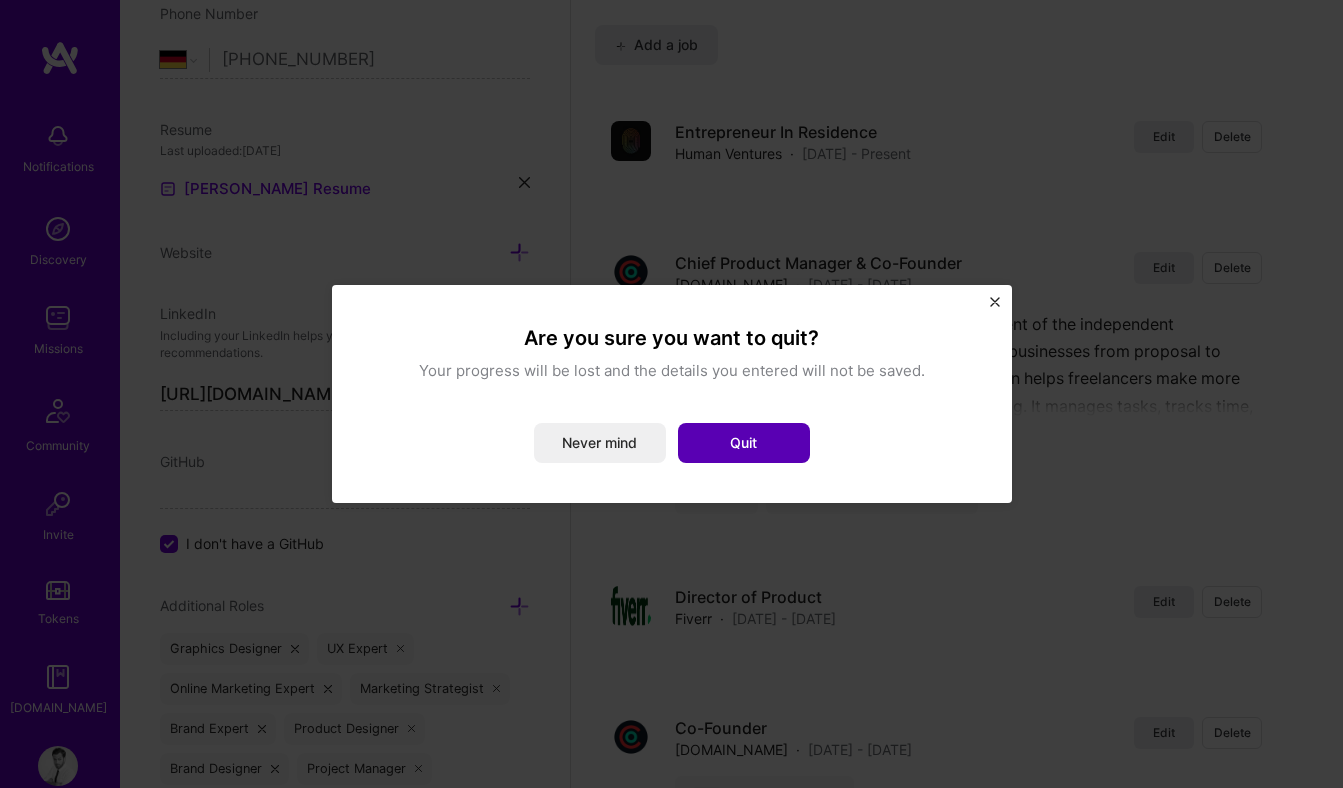 click on "Quit" at bounding box center [744, 443] 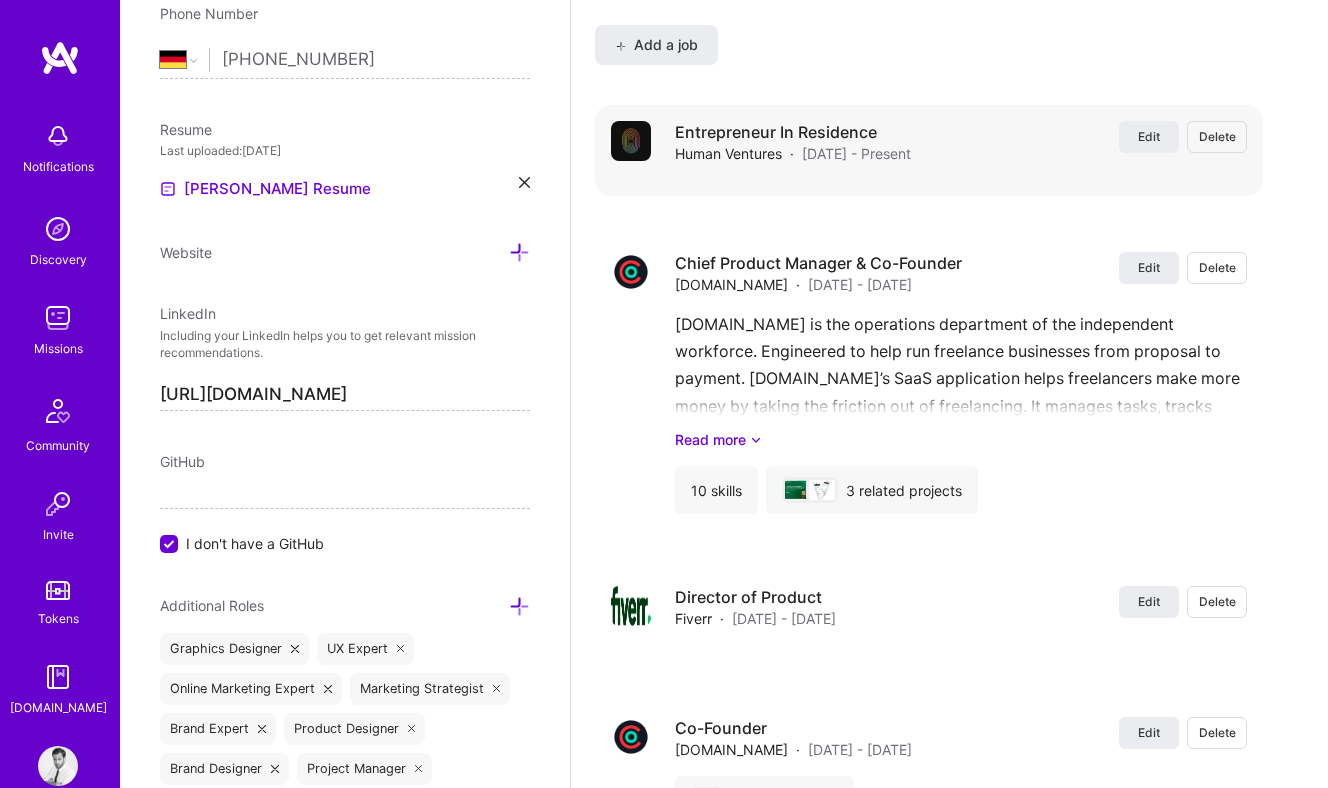 click on "Delete" at bounding box center (1217, 136) 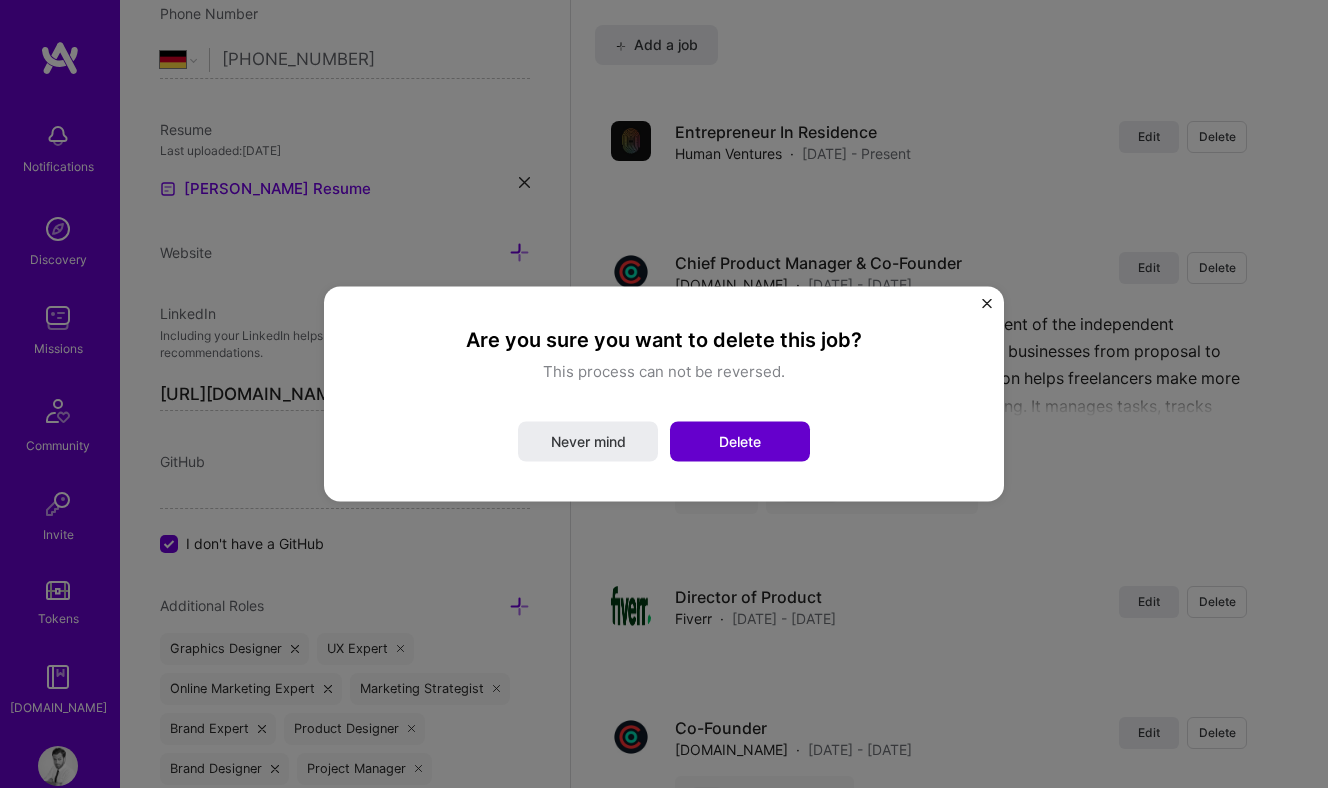 click on "Delete" at bounding box center (740, 442) 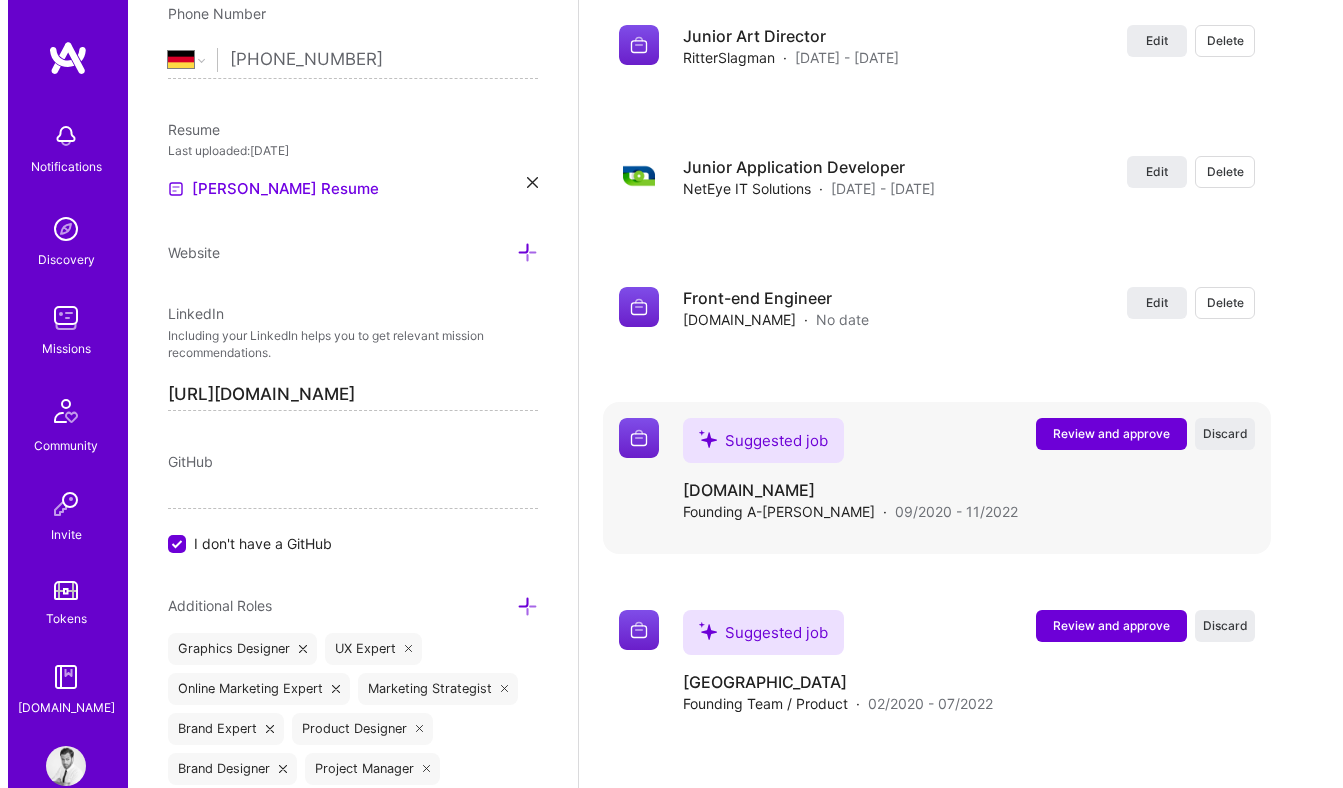 scroll, scrollTop: 4843, scrollLeft: 0, axis: vertical 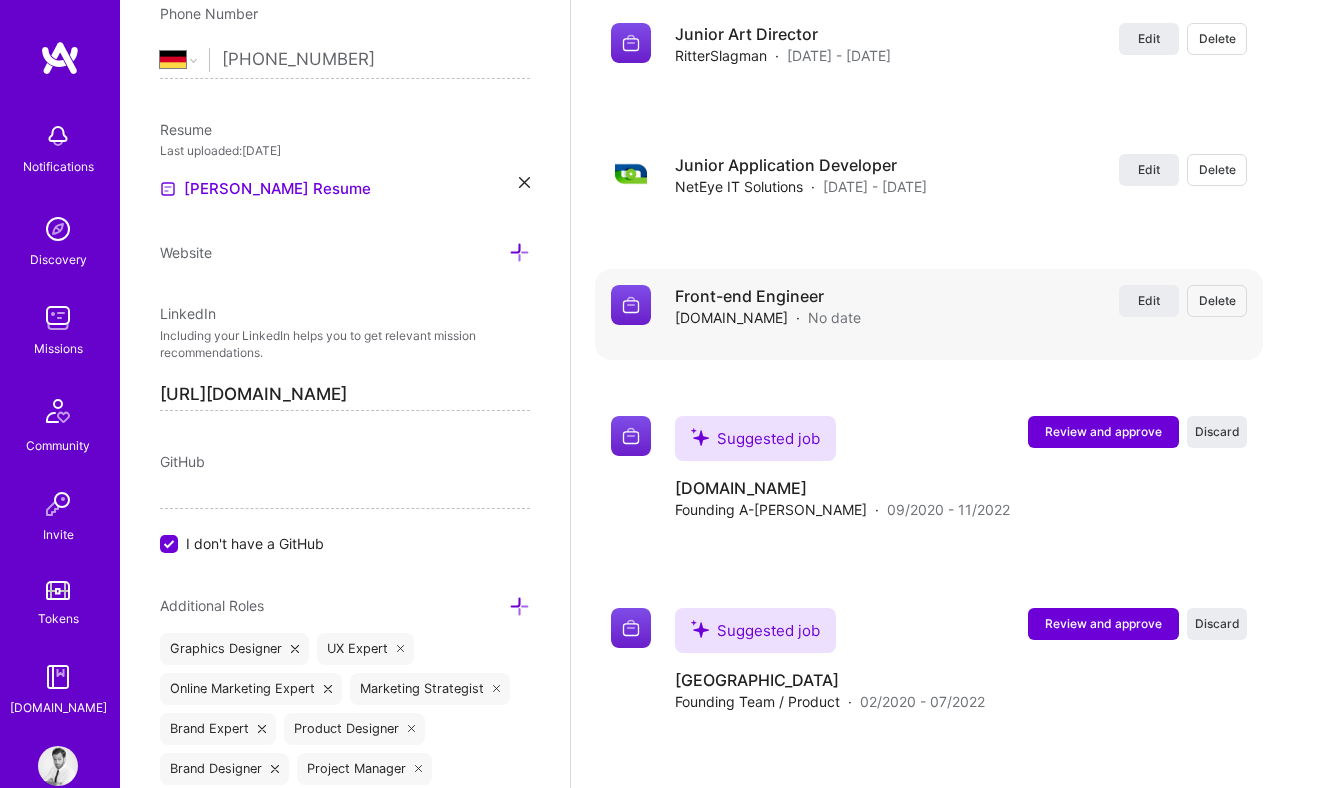 click on "Delete" at bounding box center [1217, 300] 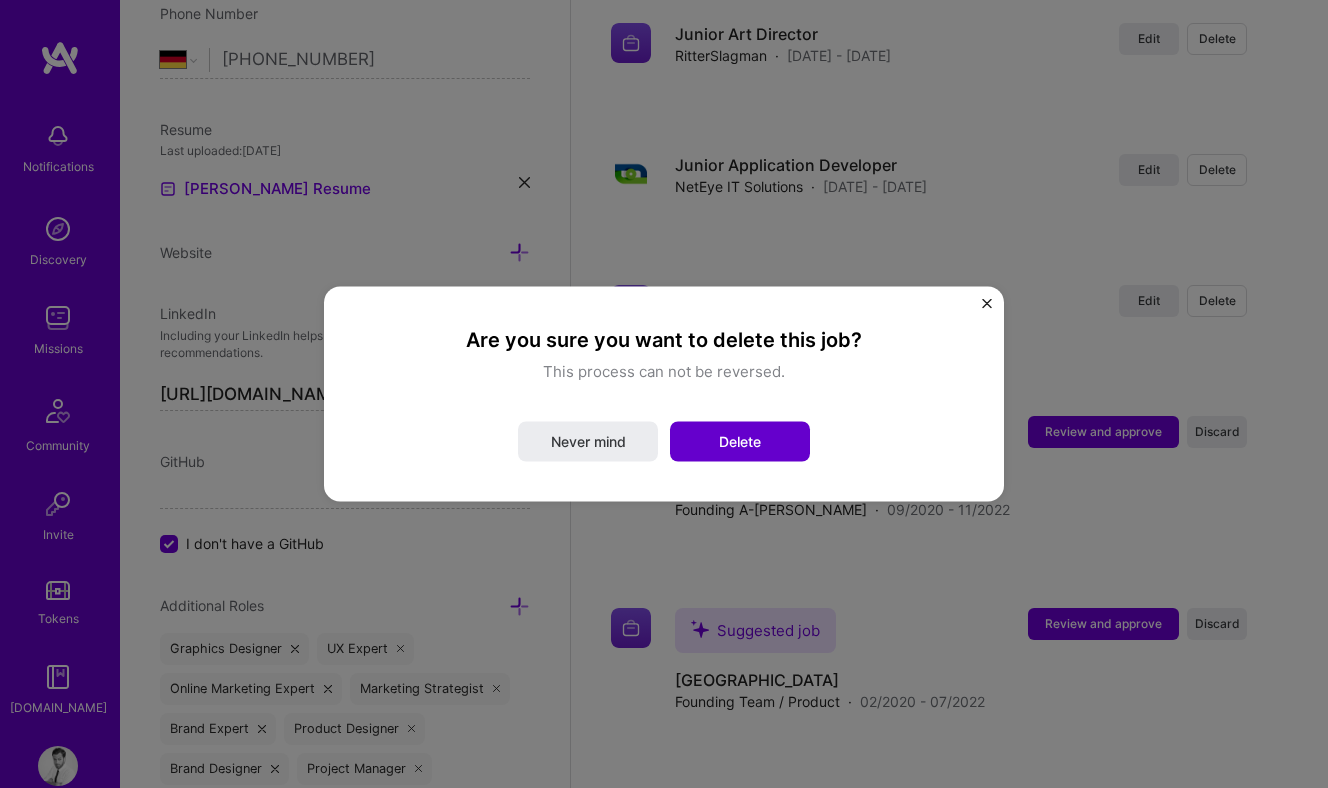 click on "Delete" at bounding box center (740, 442) 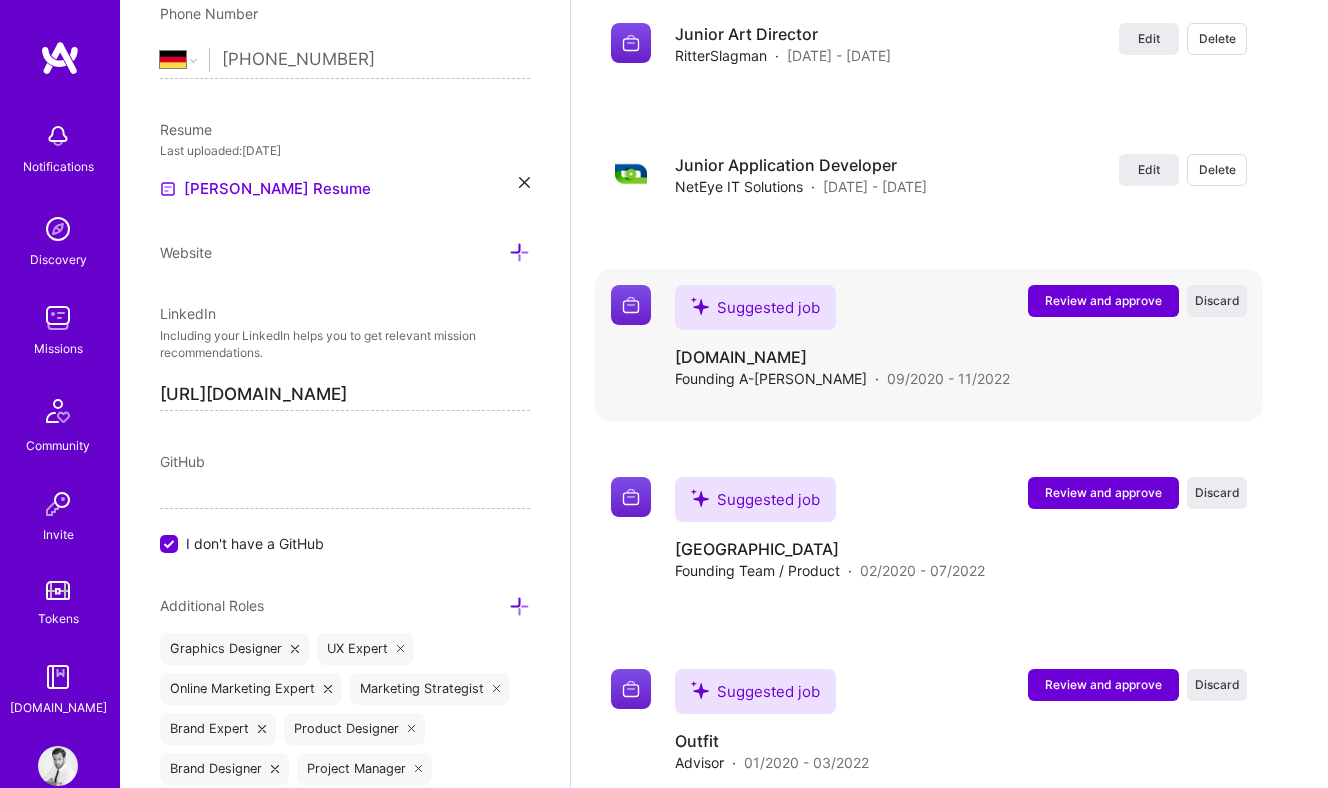 click on "Review and approve" at bounding box center (1103, 300) 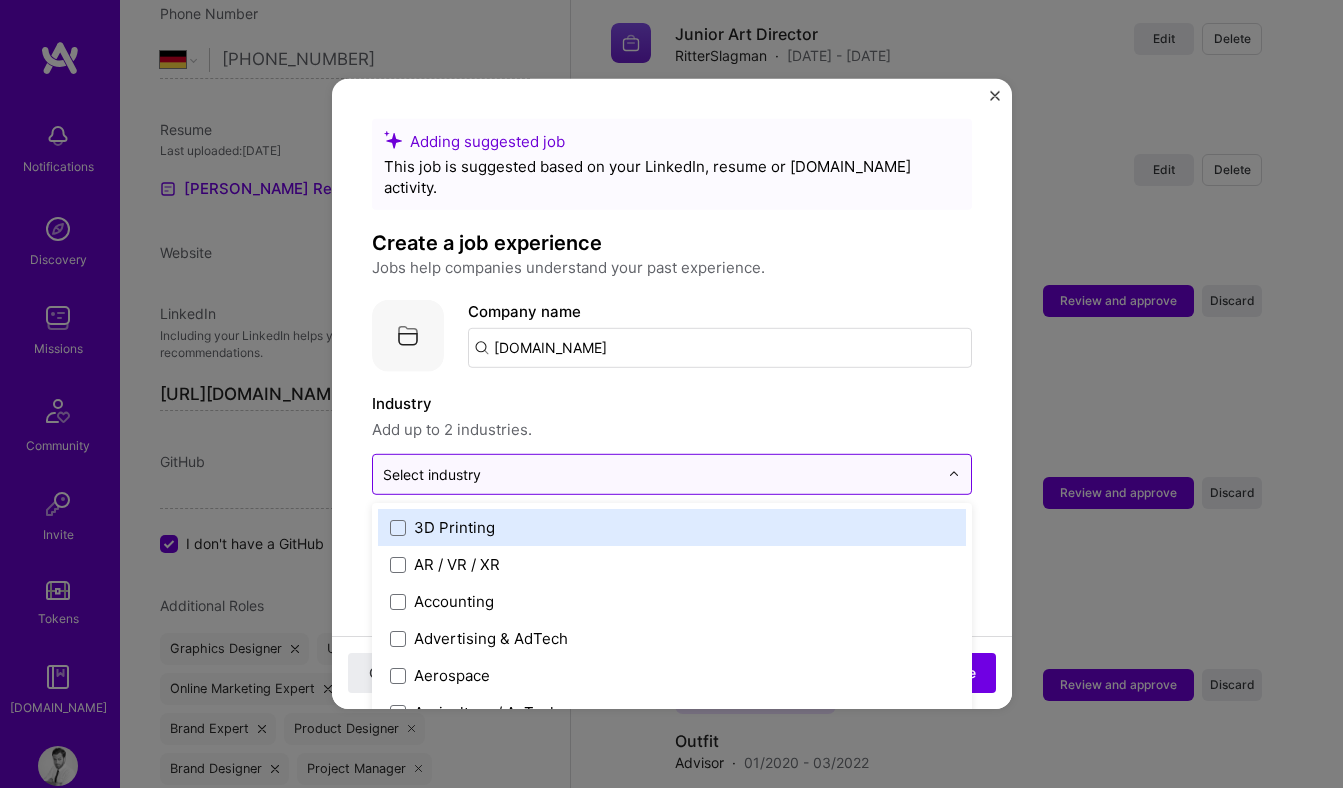 click at bounding box center [660, 474] 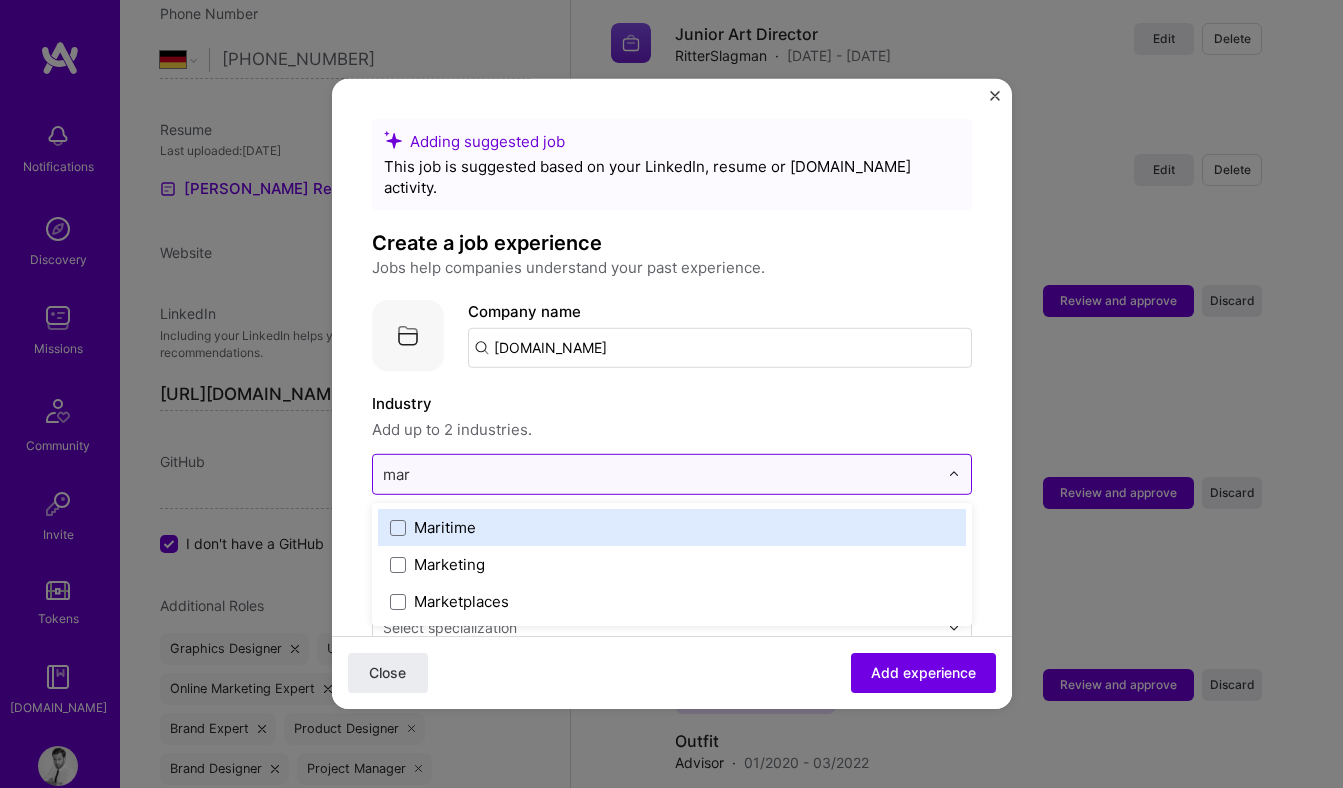 type on "mark" 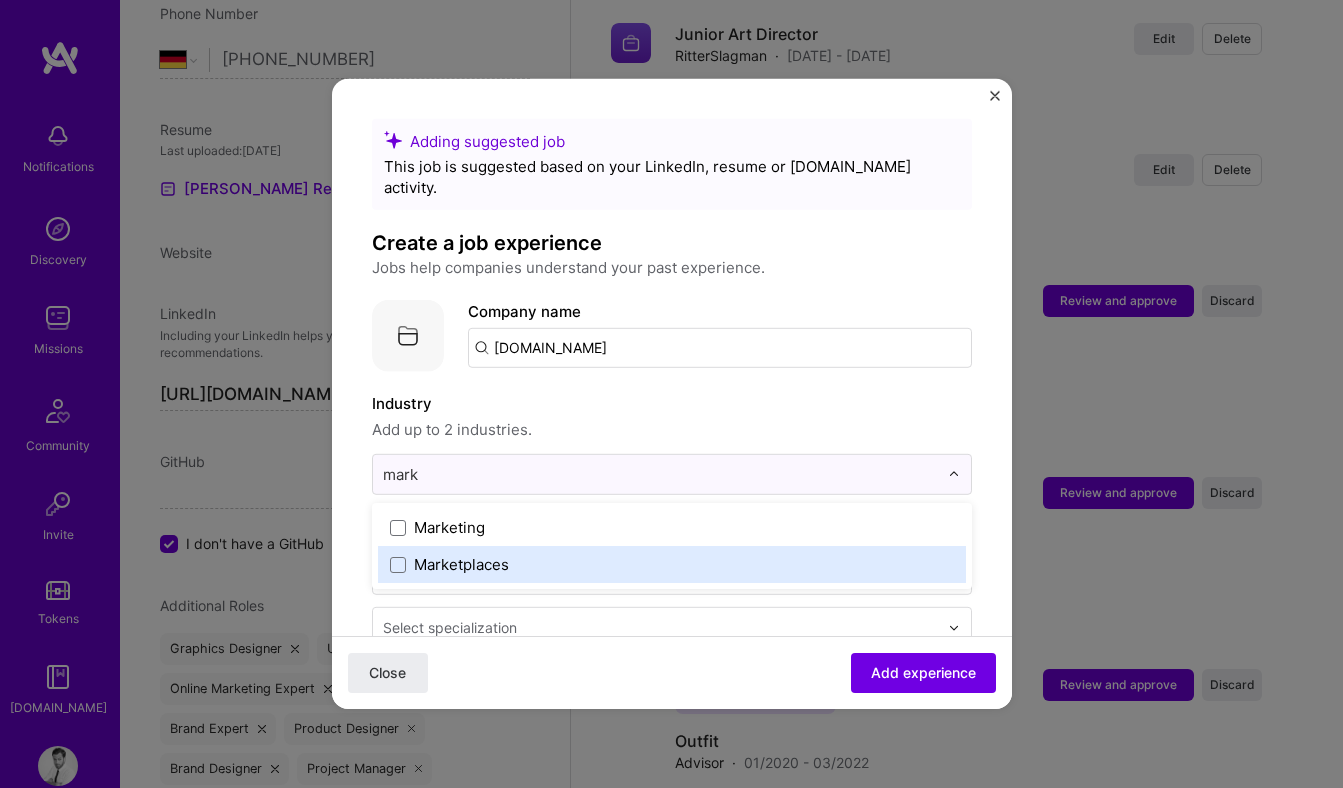 click on "Marketplaces" at bounding box center (672, 564) 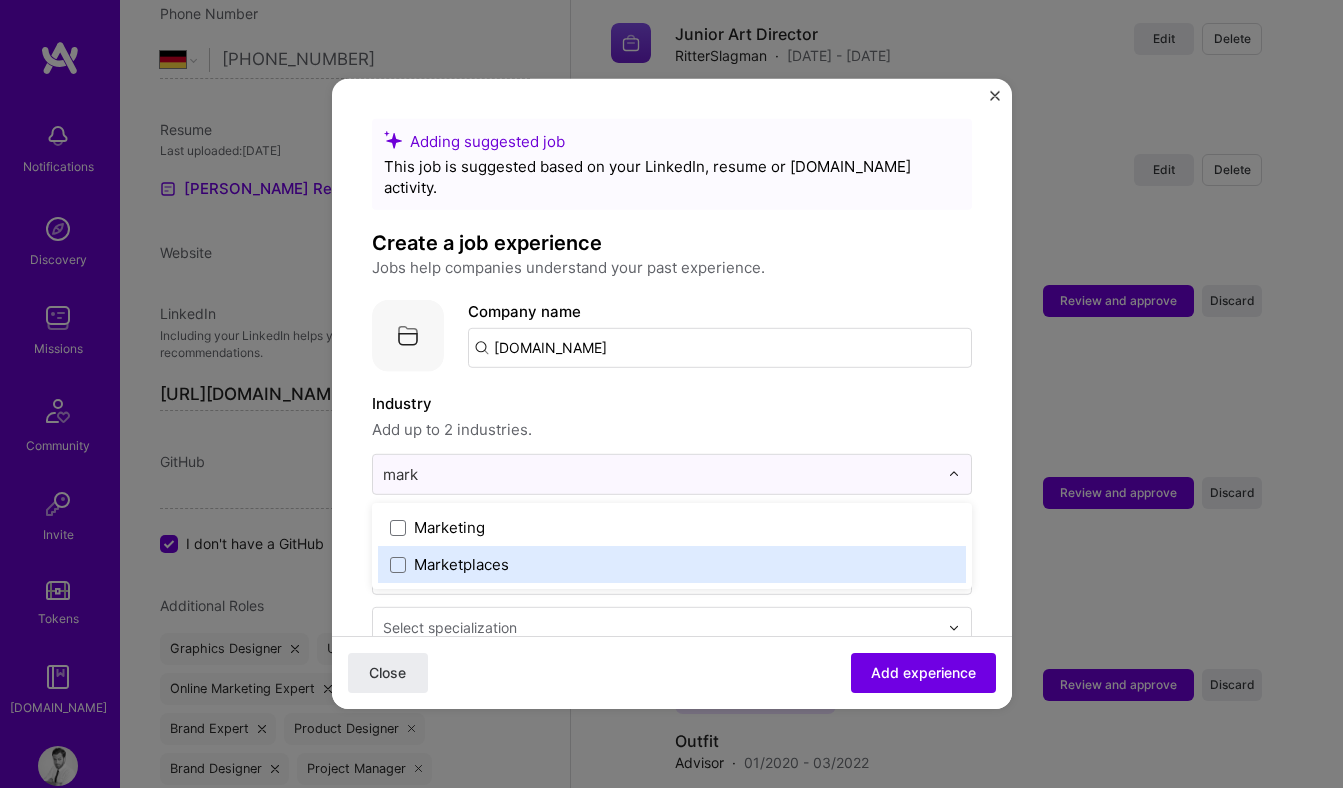 type 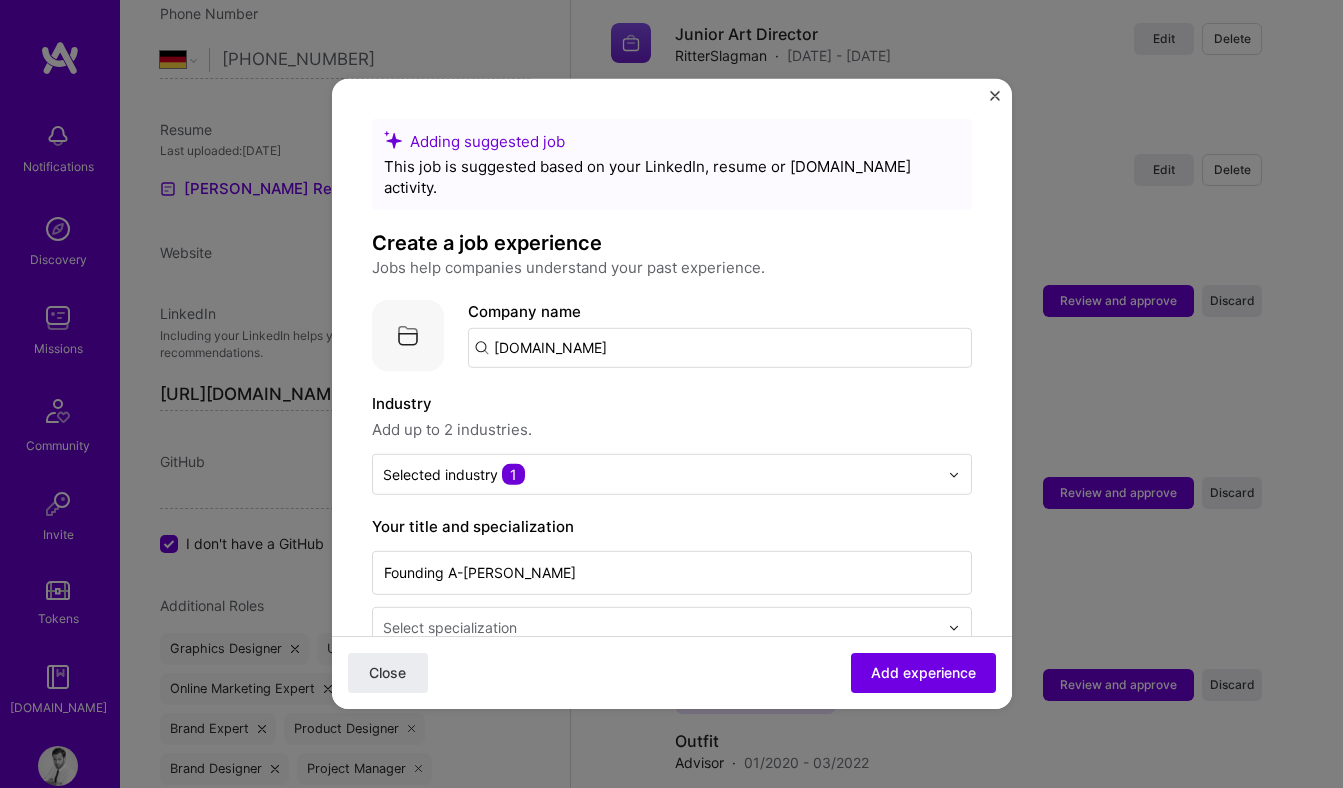 click on "Add up to 2 industries." at bounding box center [672, 430] 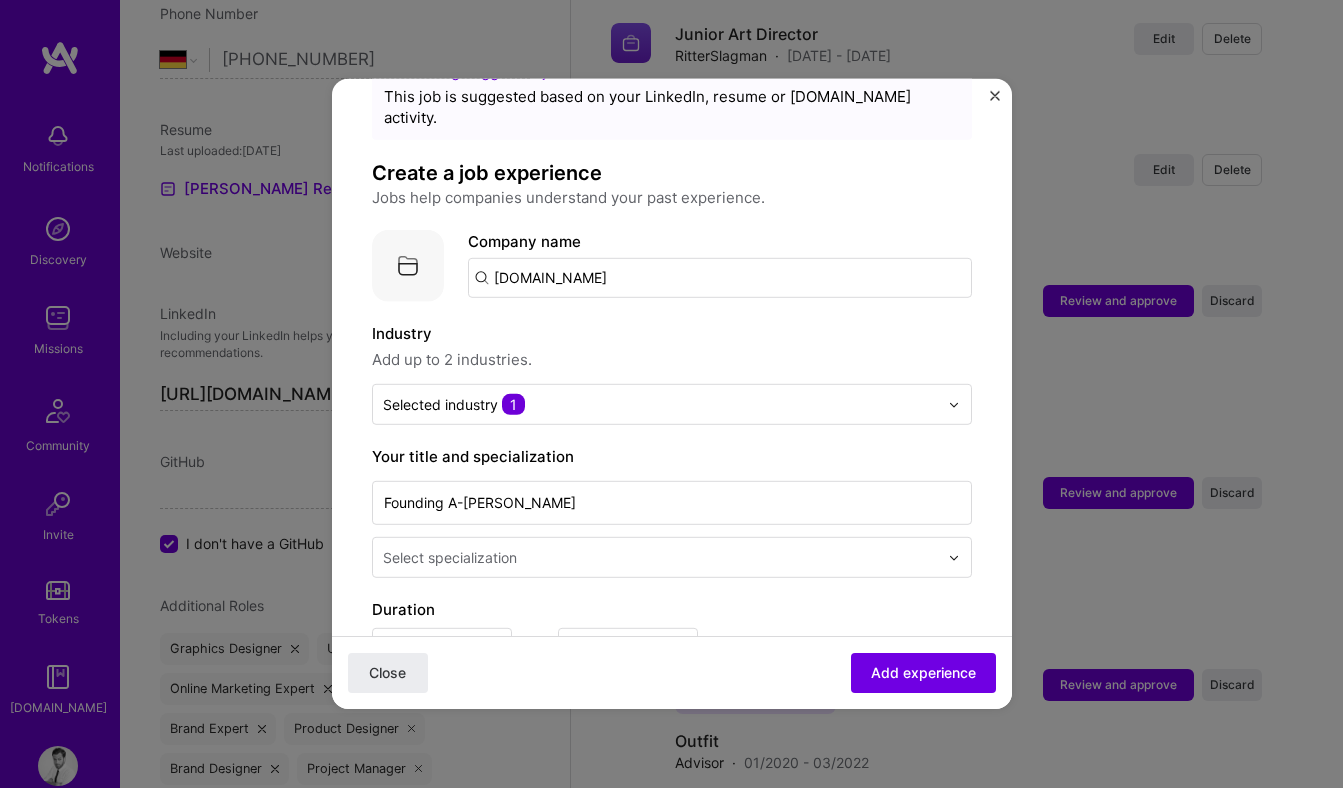 scroll, scrollTop: 71, scrollLeft: 0, axis: vertical 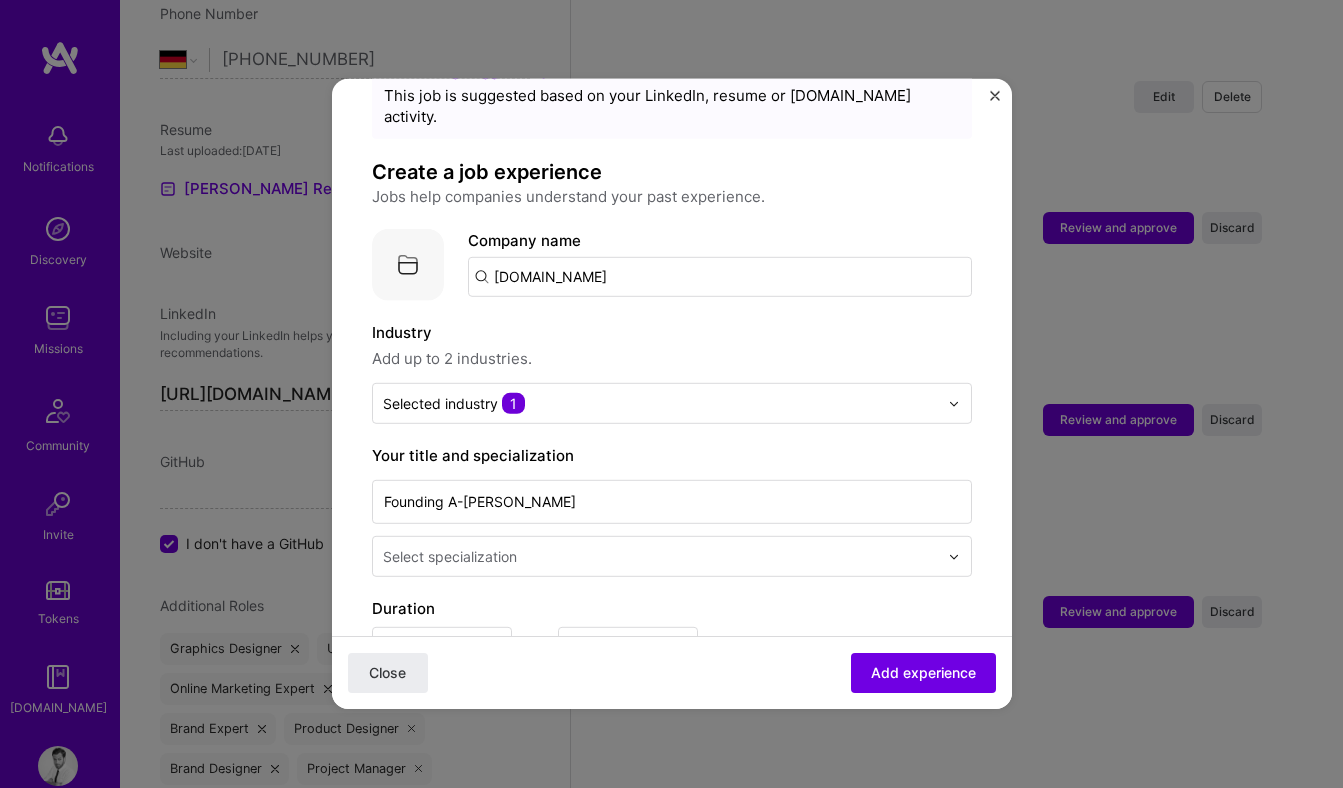 click on "Select specialization" at bounding box center (450, 556) 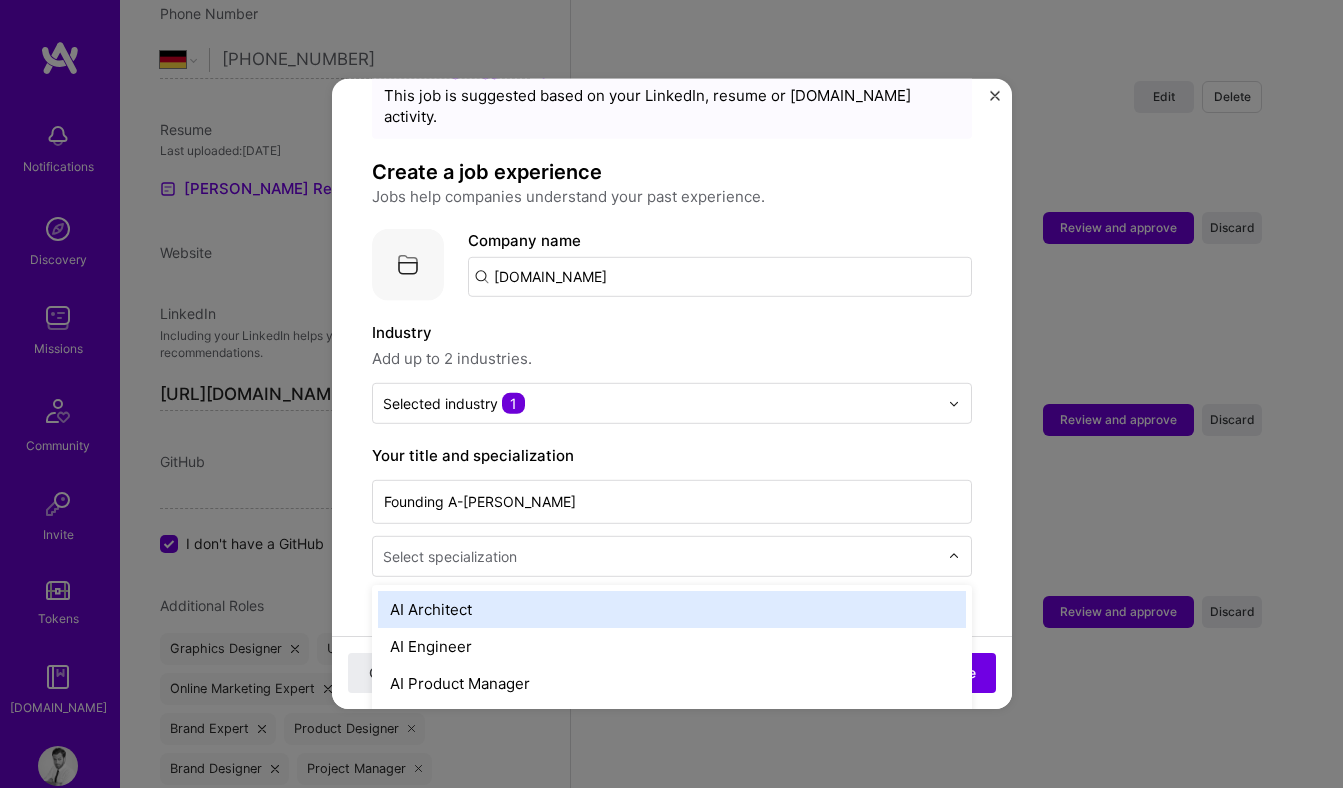 scroll, scrollTop: 4926, scrollLeft: 0, axis: vertical 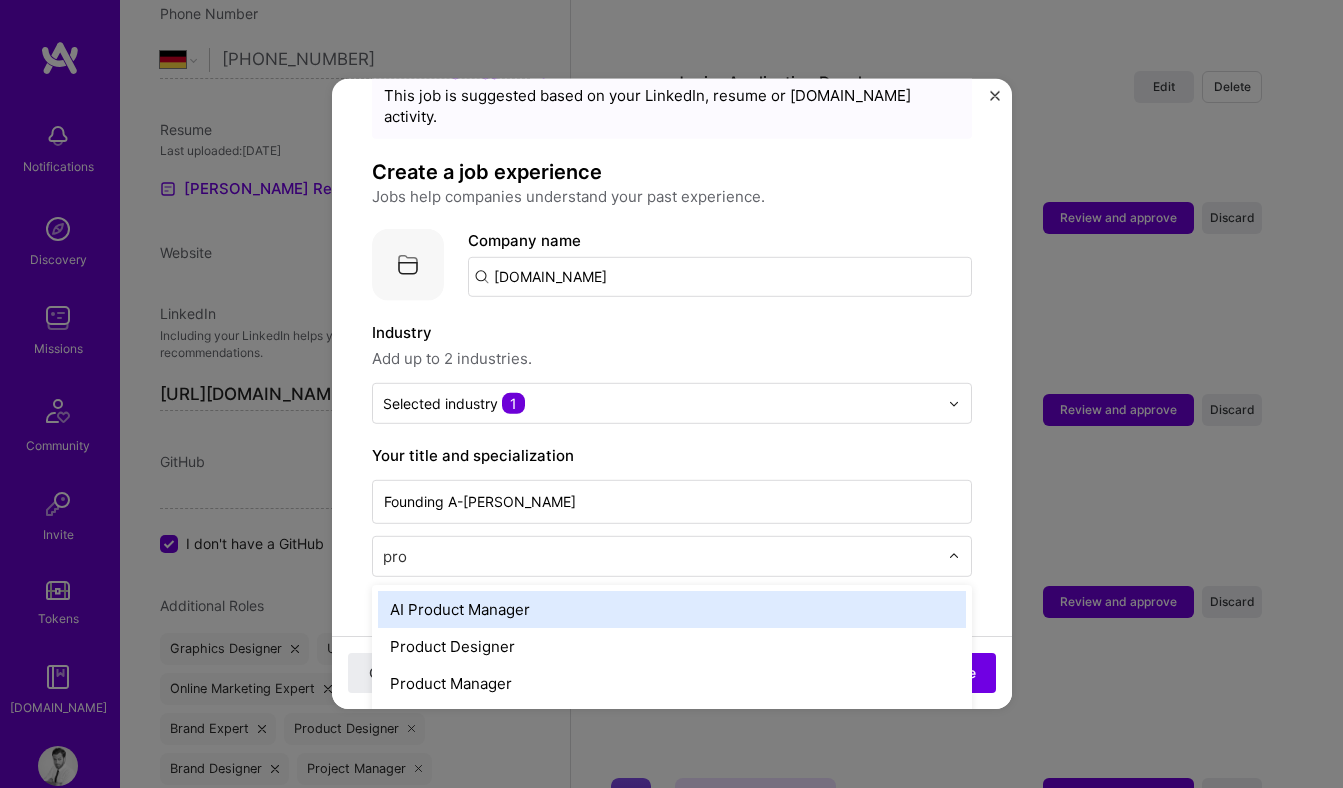 type on "prod" 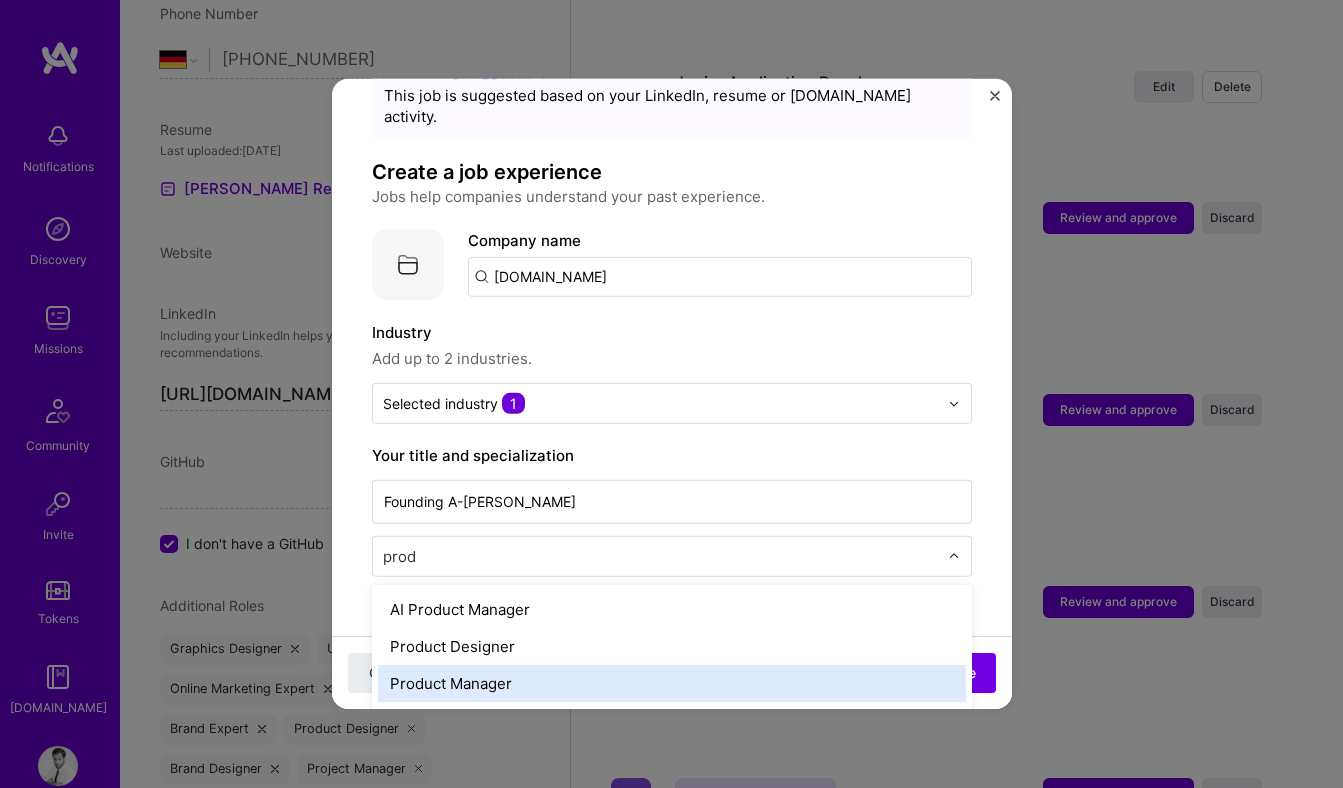 click on "Product Manager" at bounding box center (672, 683) 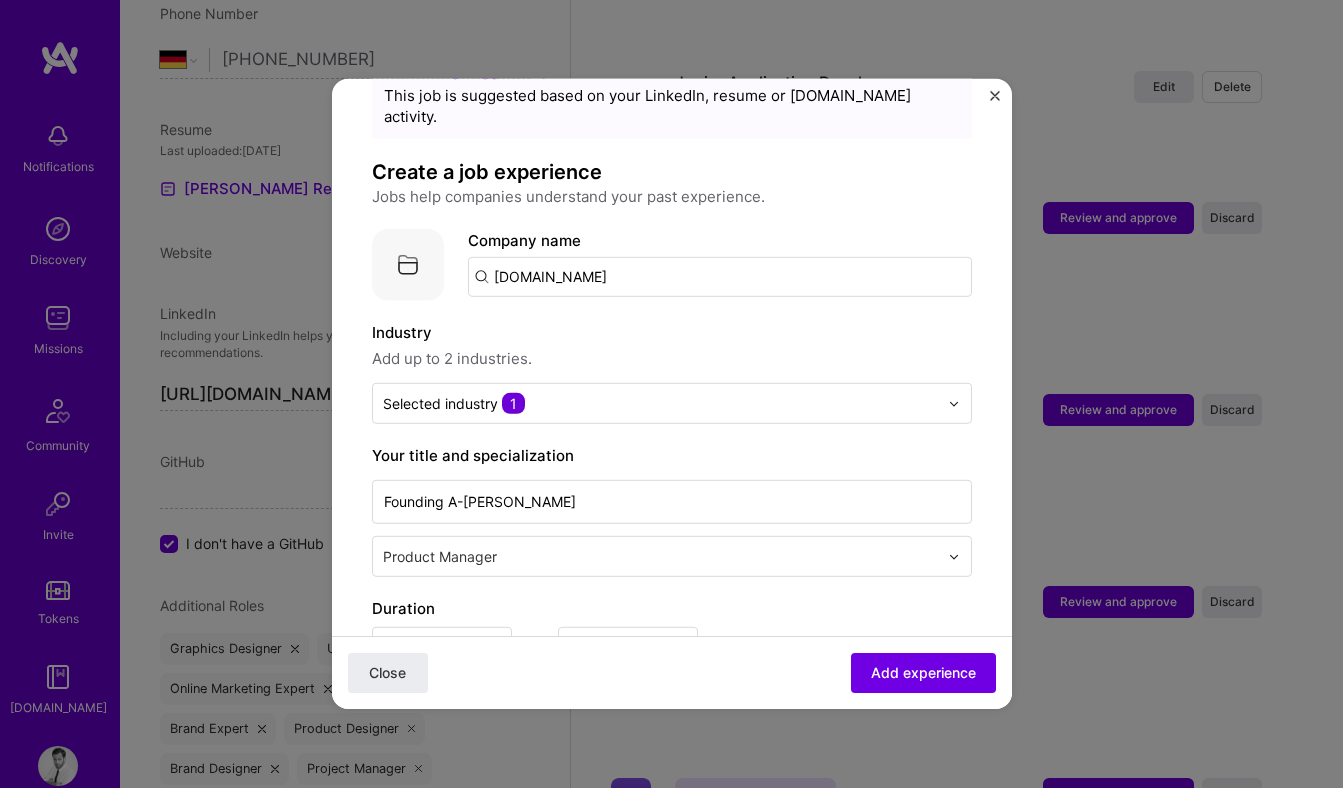 scroll, scrollTop: 425, scrollLeft: 0, axis: vertical 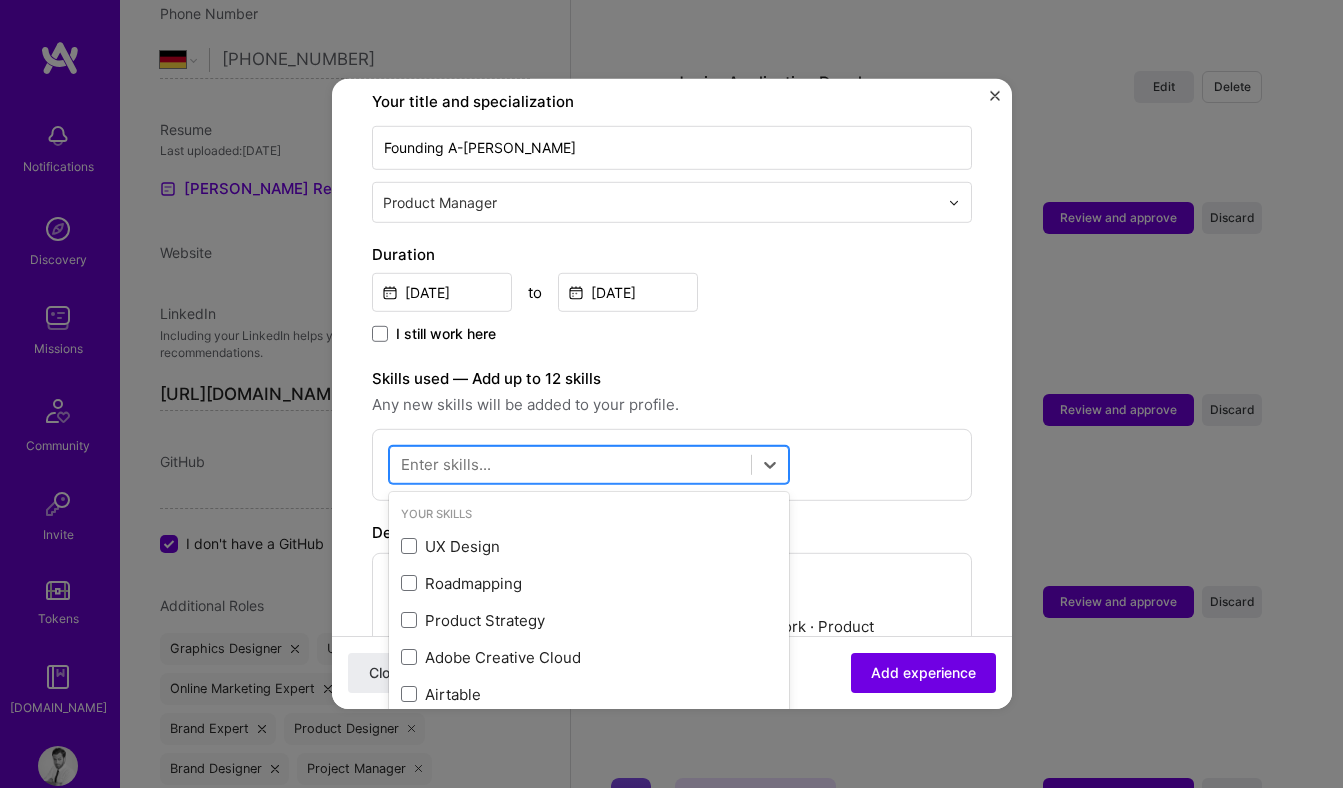 click at bounding box center [570, 464] 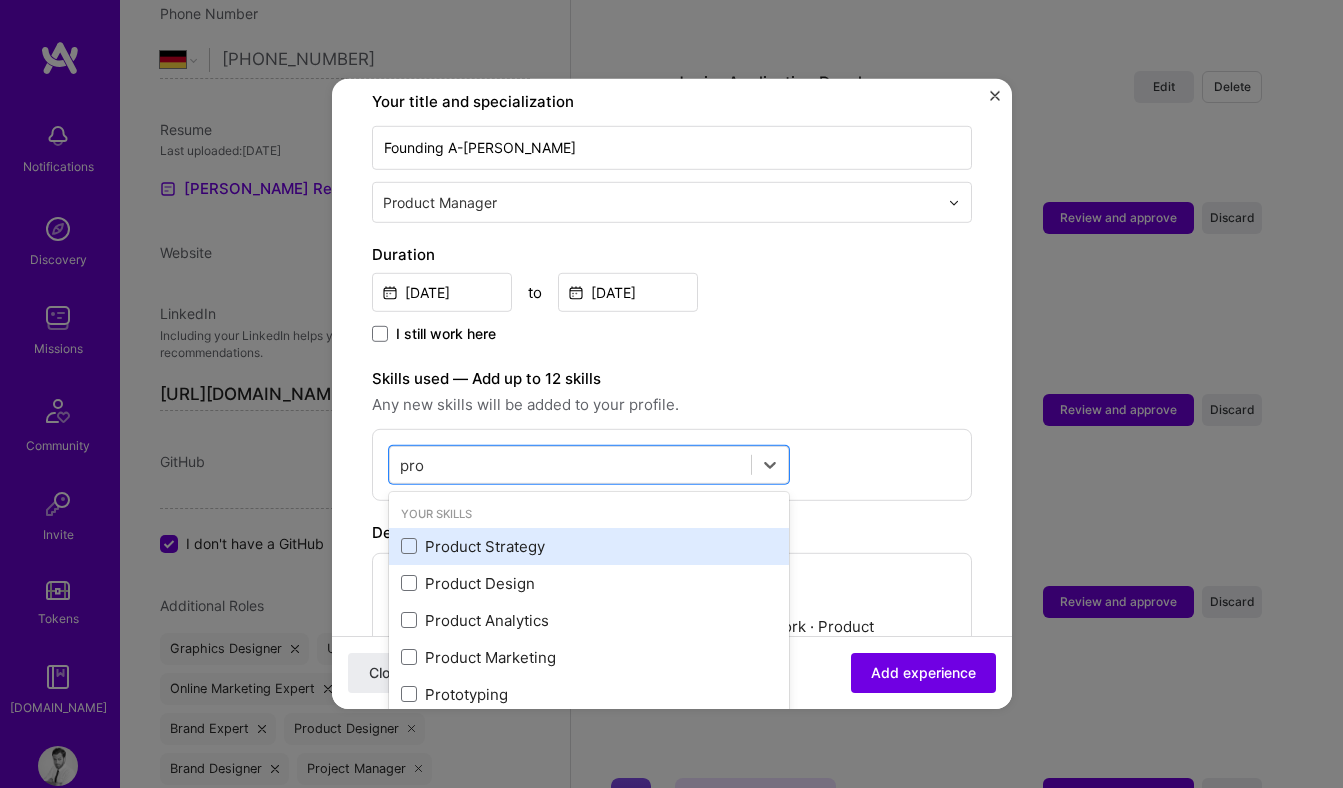 click on "Product Strategy" at bounding box center [589, 546] 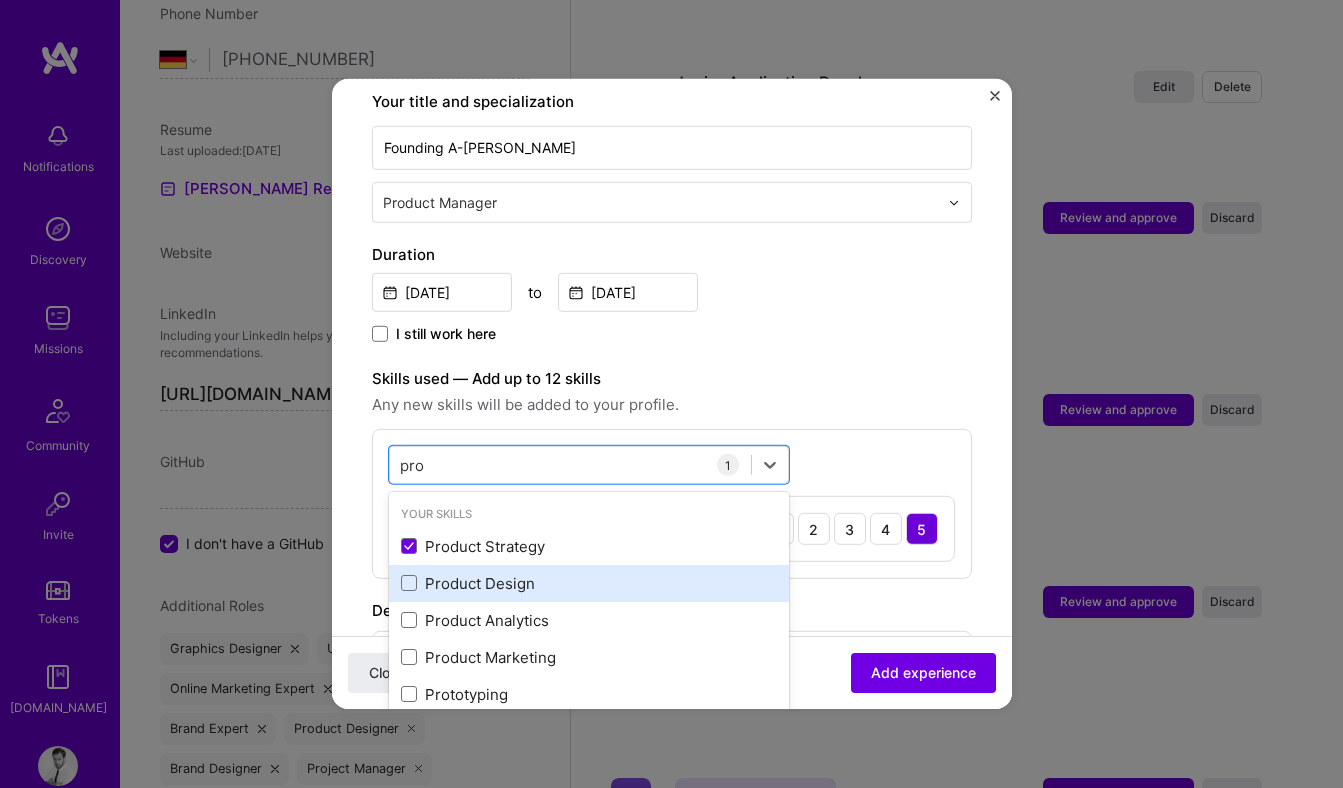 click on "Product Design" at bounding box center (589, 583) 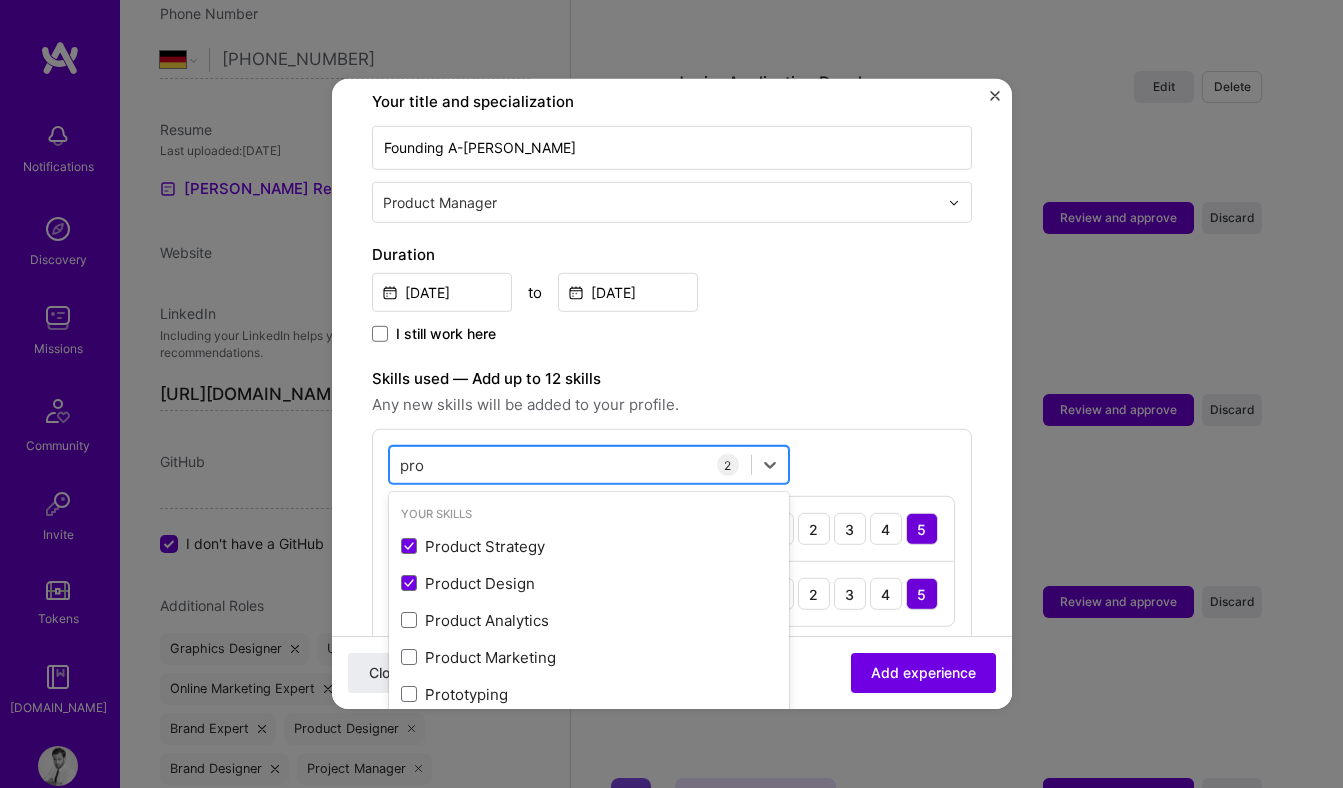 click on "pro pro" at bounding box center (570, 464) 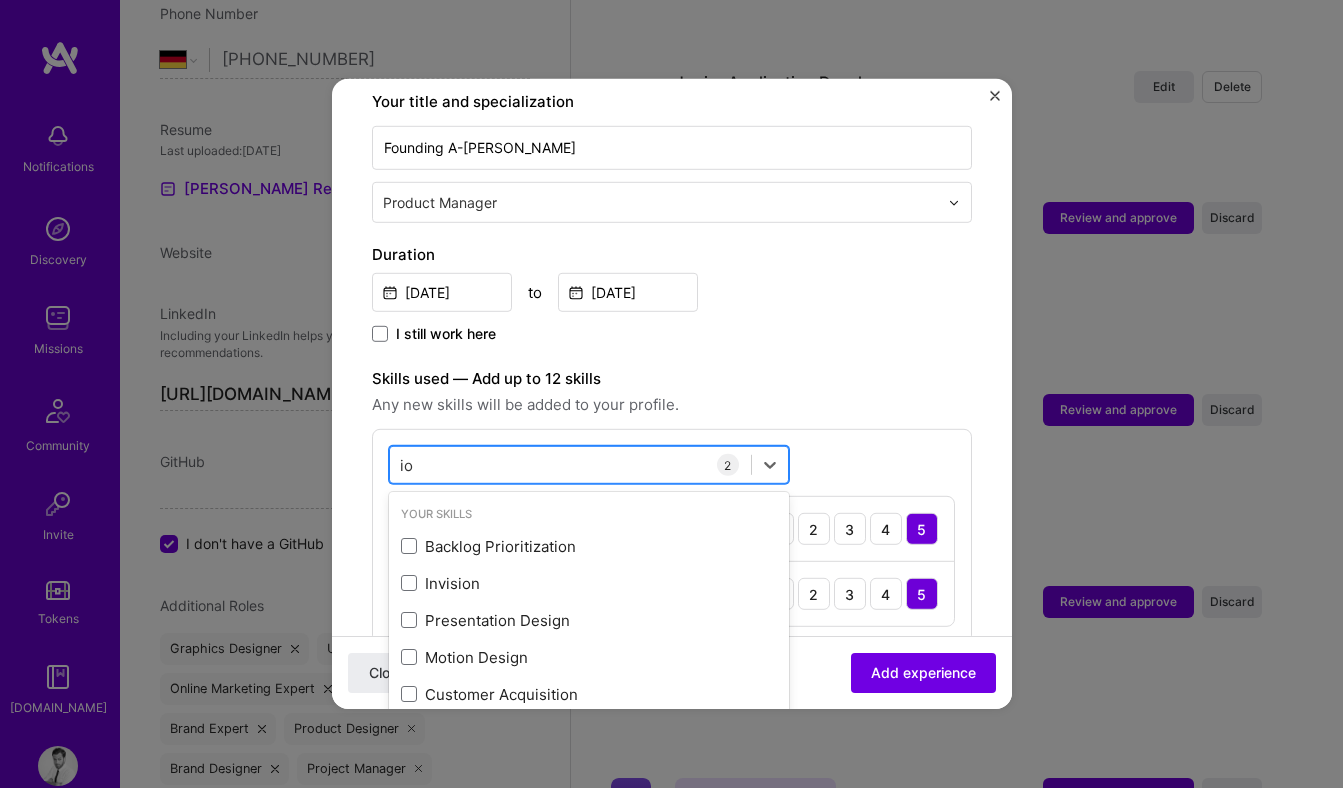 type on "i" 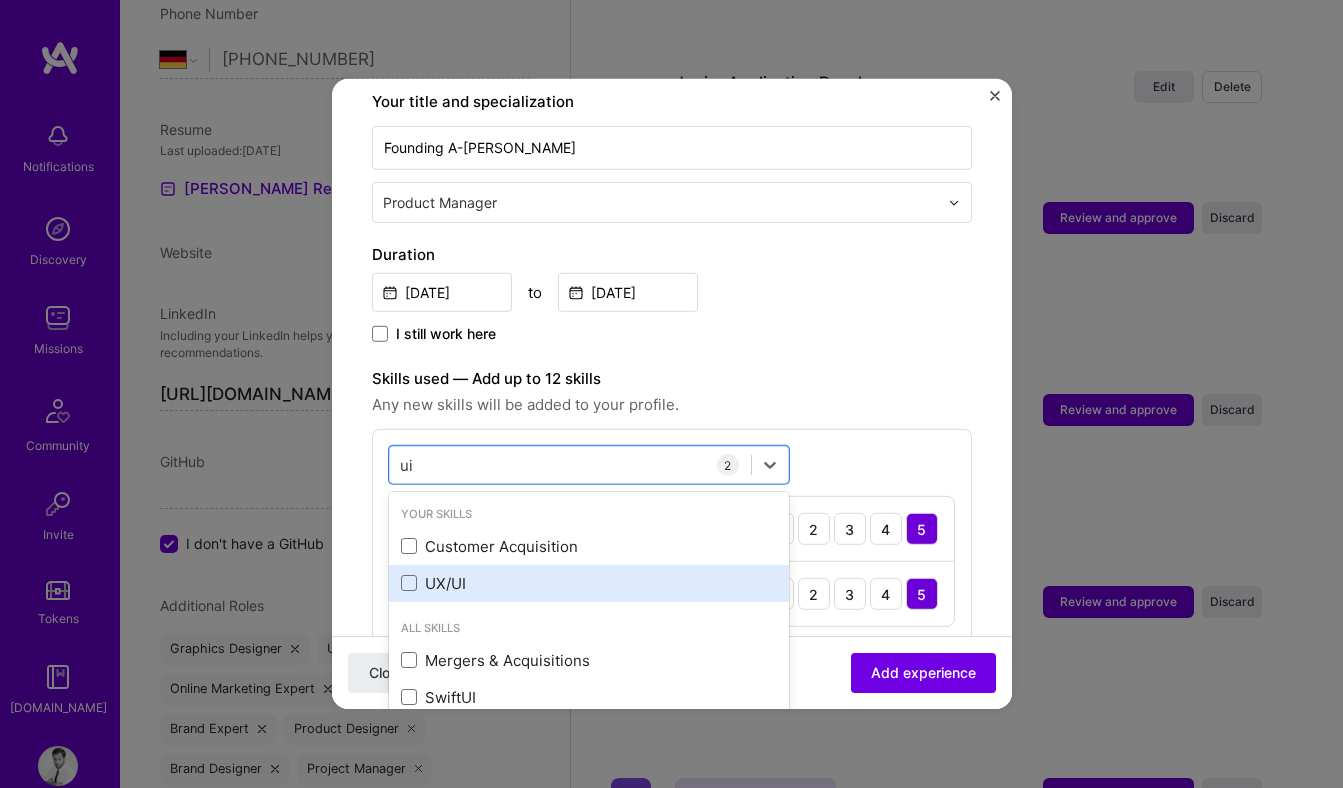 click on "UX/UI" at bounding box center [589, 583] 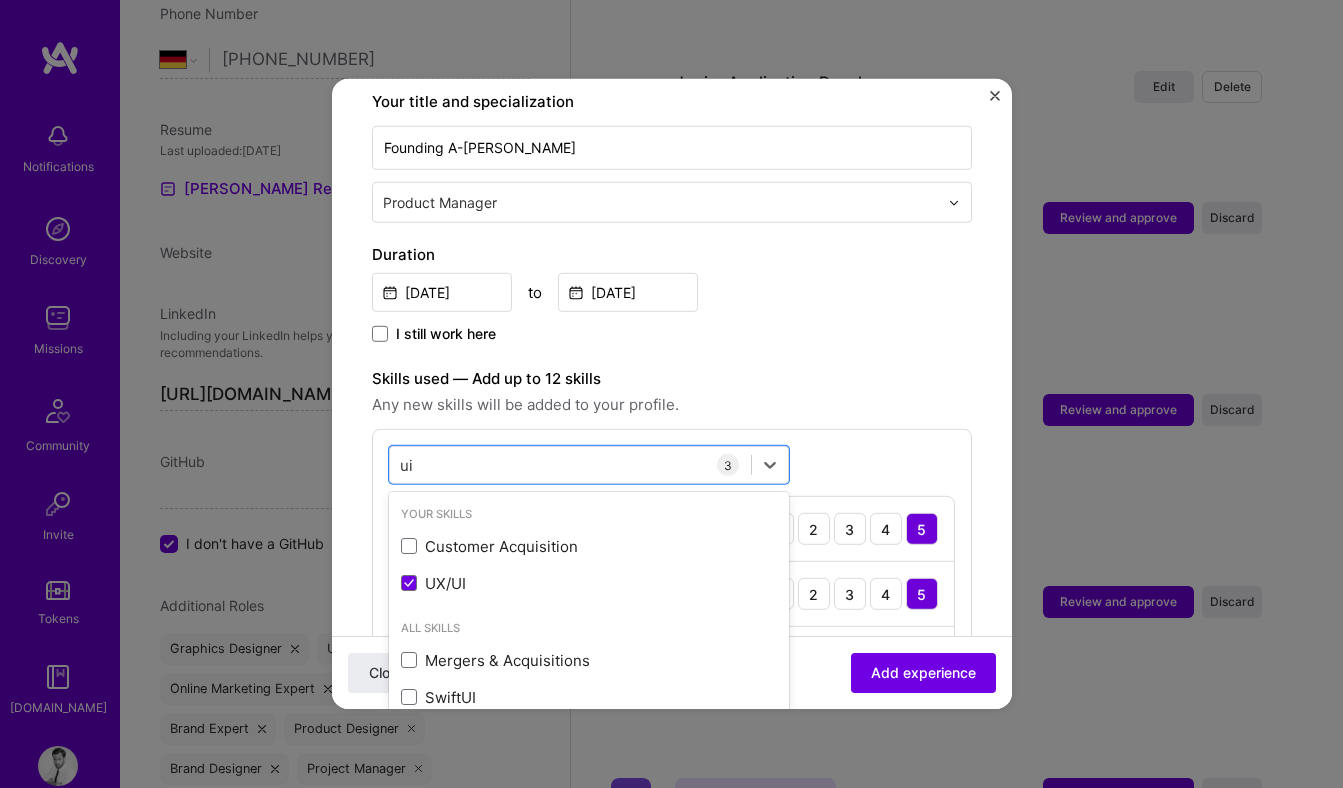 type on "ui" 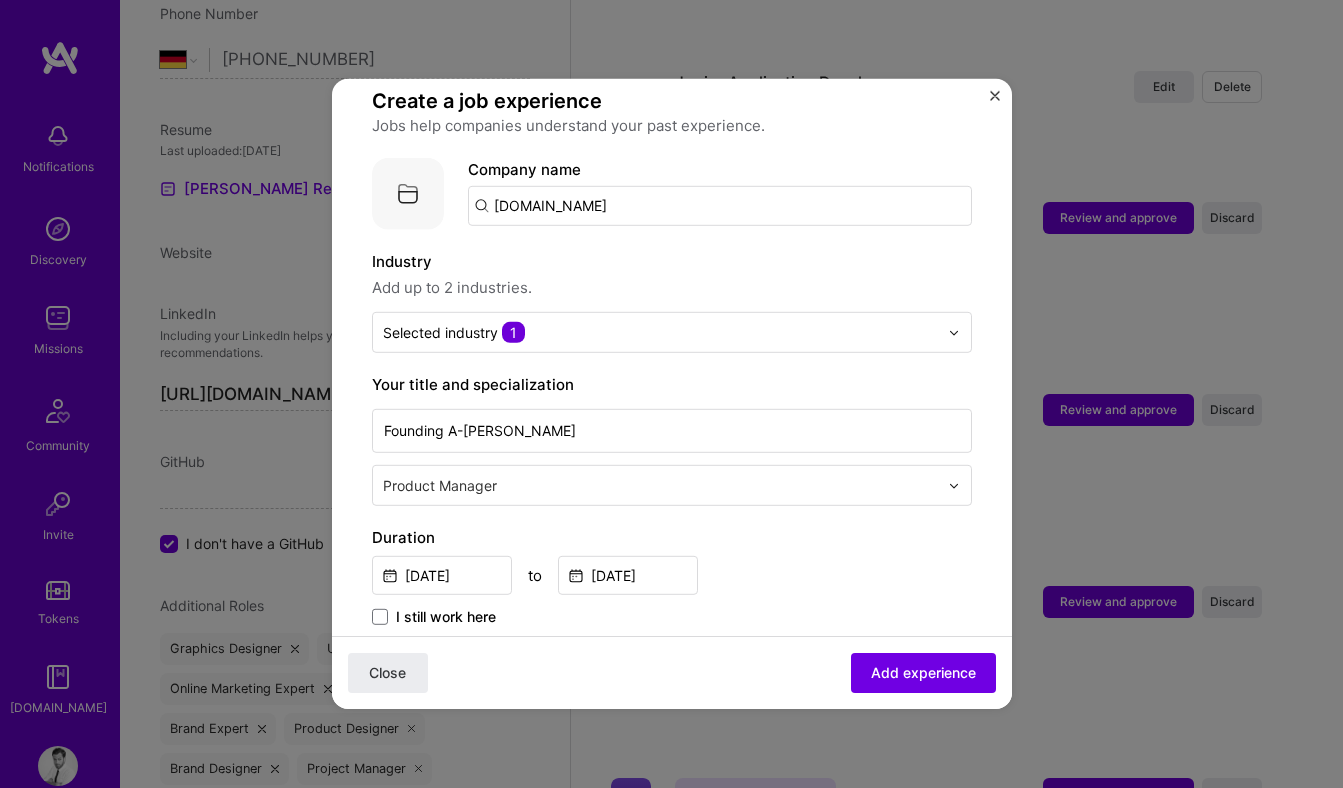 scroll, scrollTop: 118, scrollLeft: 0, axis: vertical 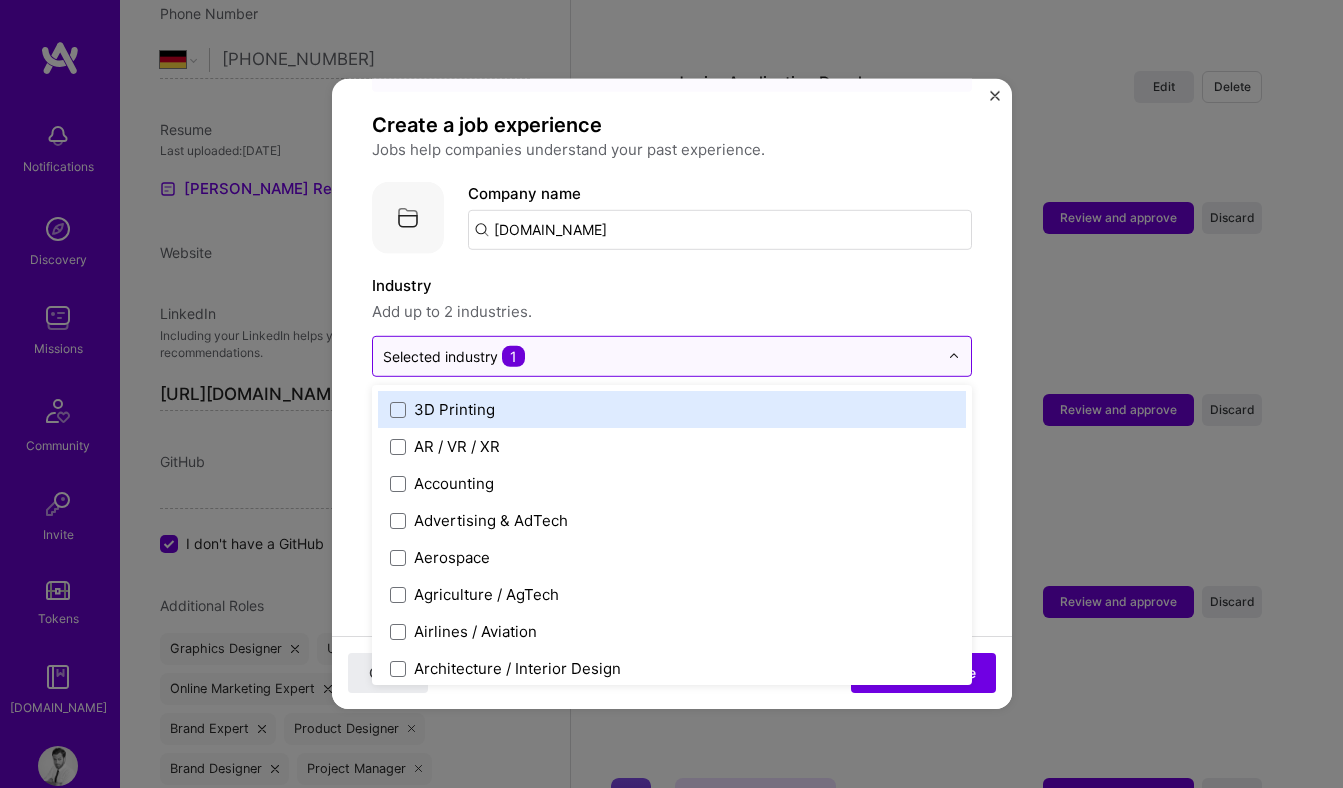 click at bounding box center [660, 356] 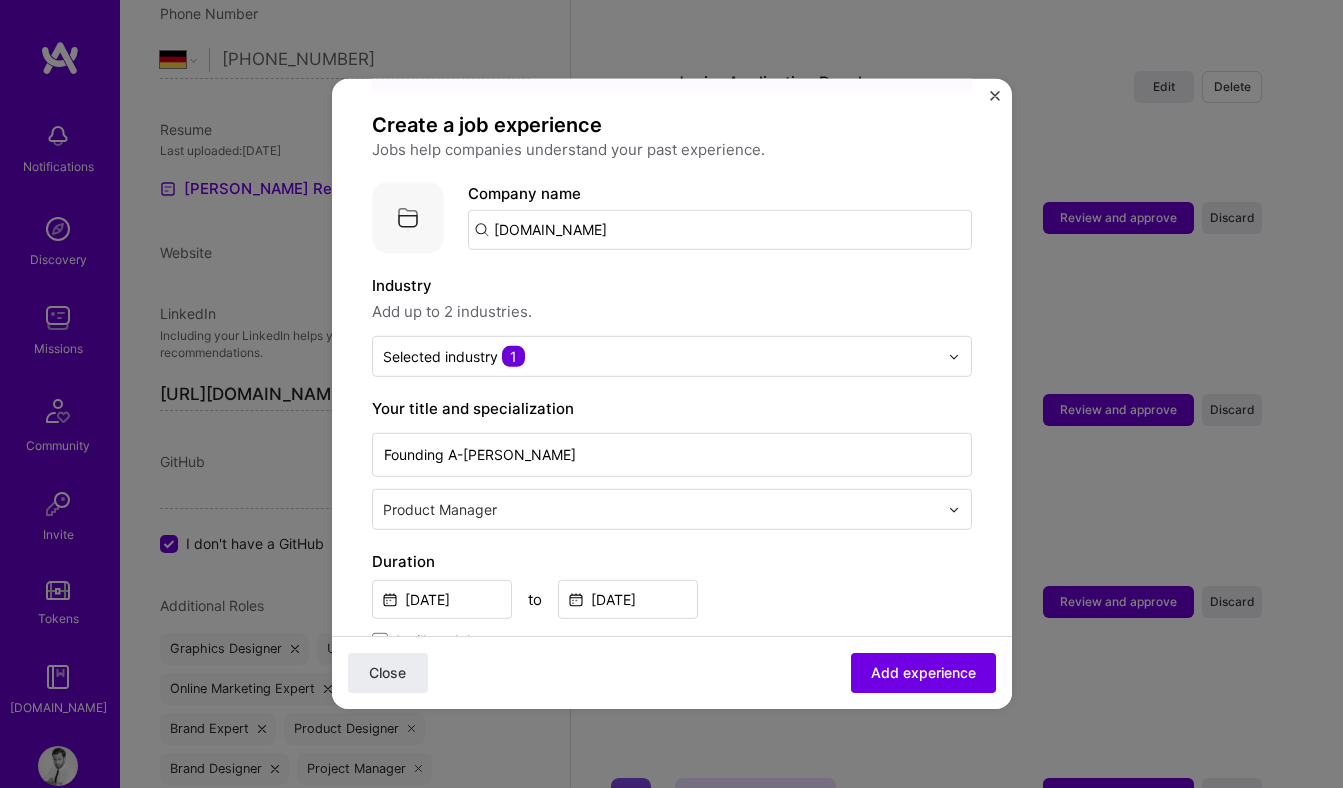 click on "Industry" at bounding box center [672, 286] 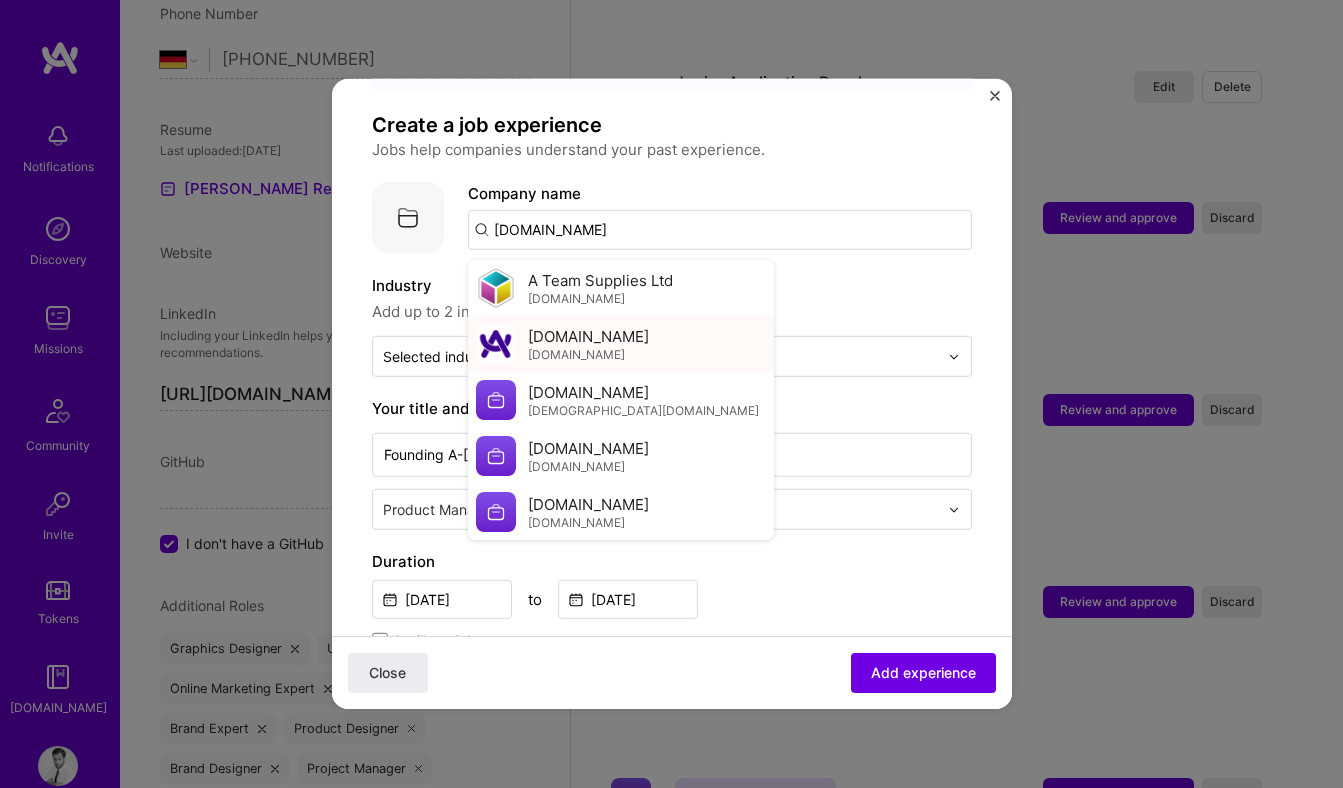 click on "[DOMAIN_NAME]" at bounding box center [588, 335] 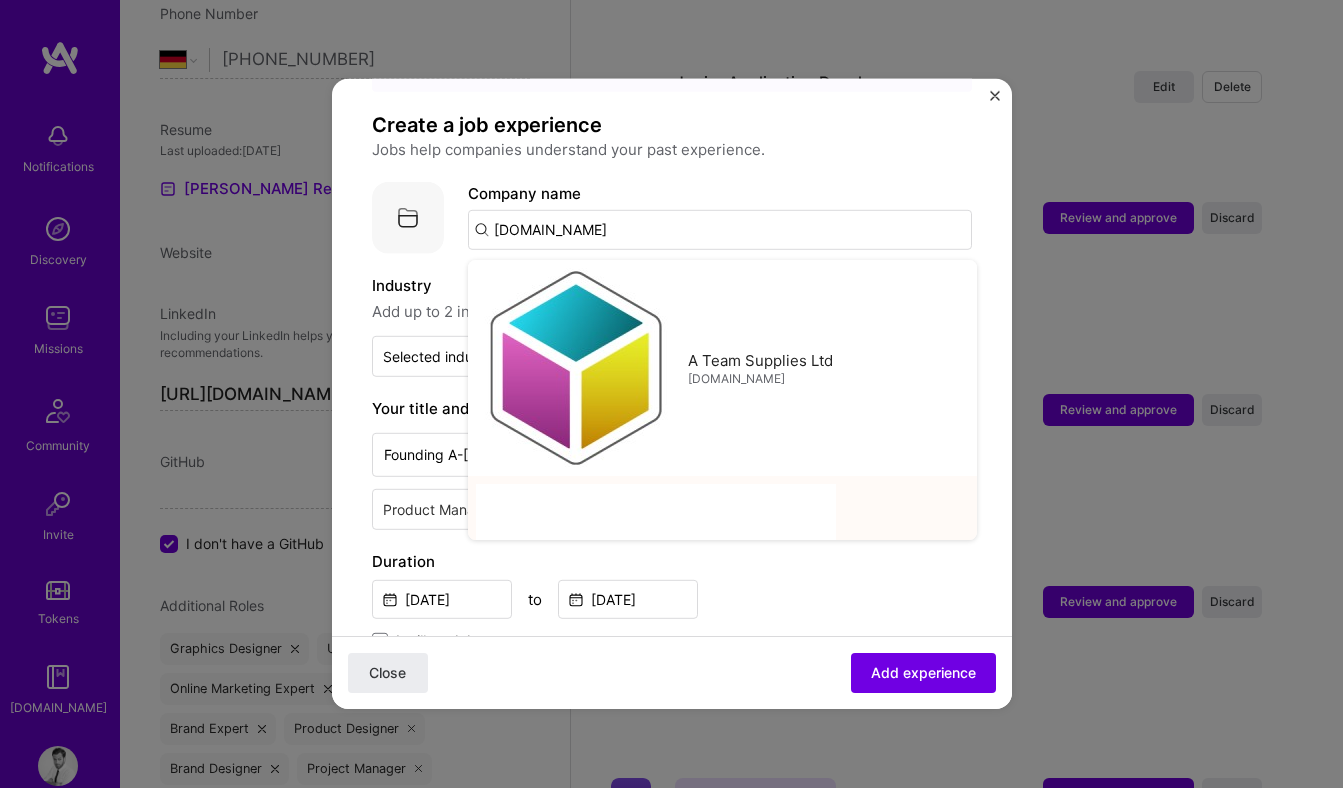 type on "[DOMAIN_NAME]" 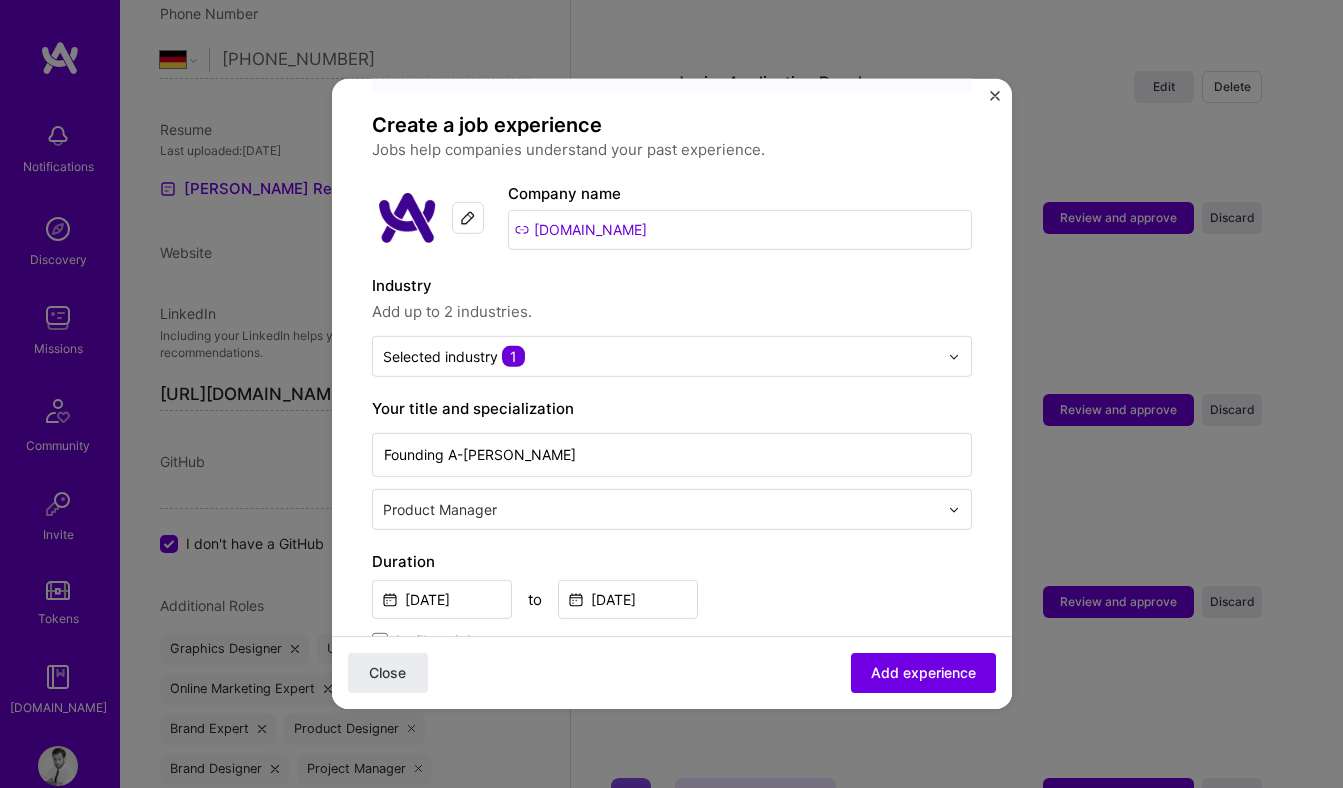 click on "Industry" at bounding box center (672, 286) 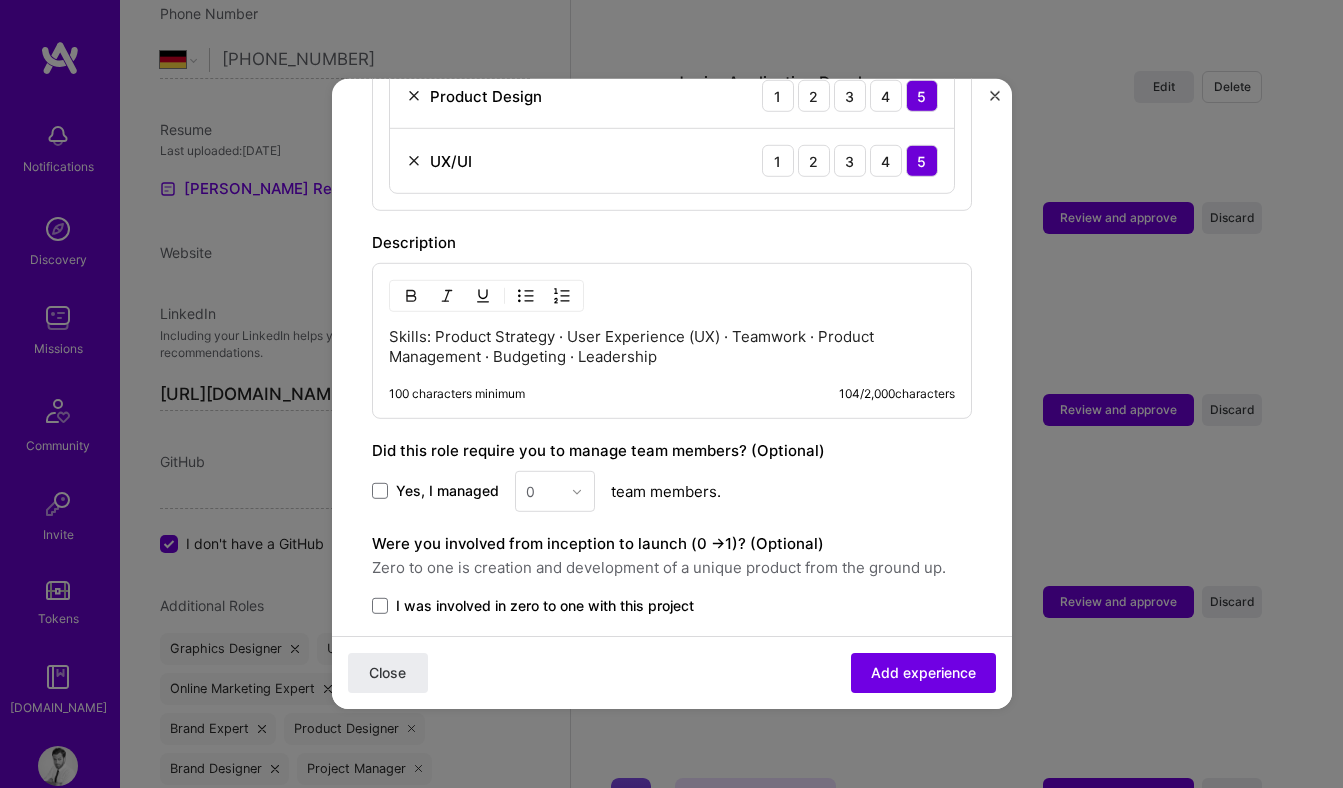 scroll, scrollTop: 934, scrollLeft: 0, axis: vertical 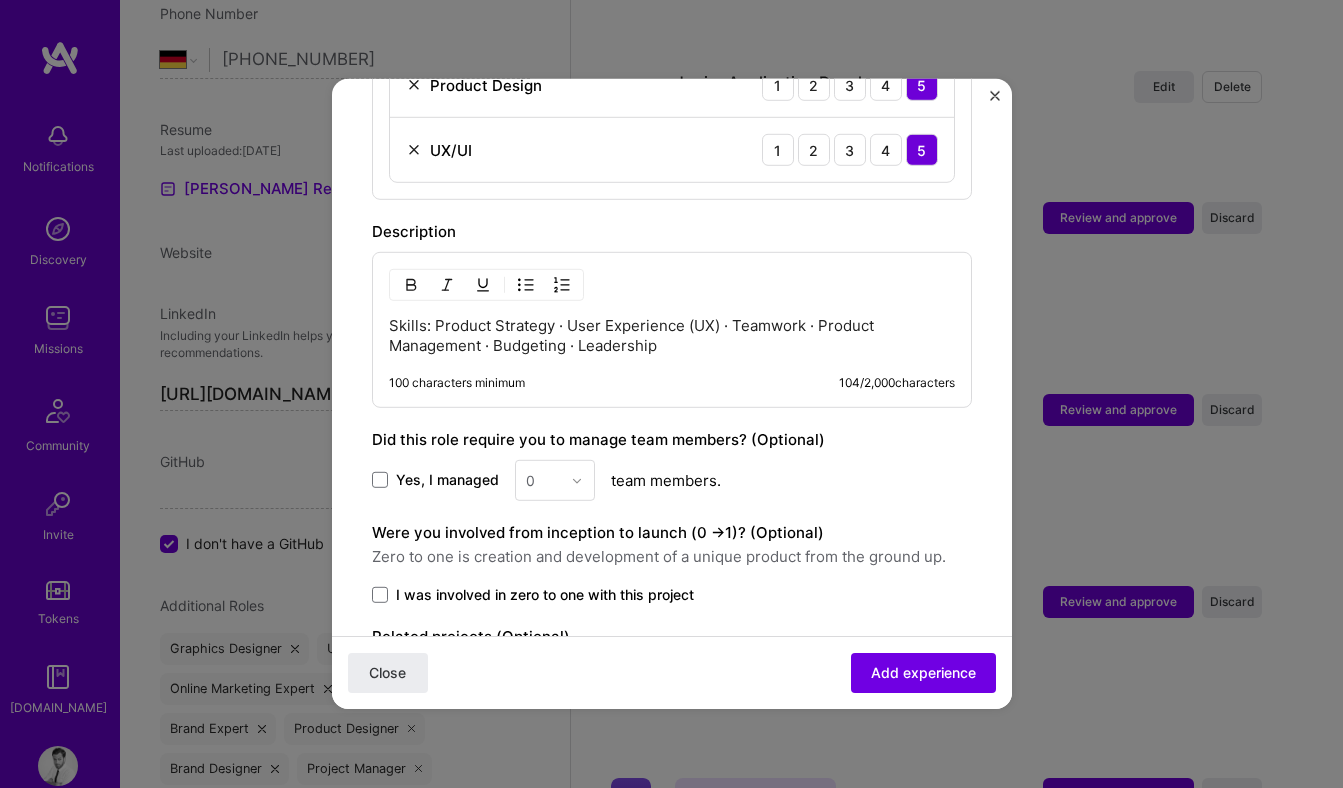 click on "Skills: Product Strategy · User Experience (UX) · Teamwork · Product Management · Budgeting · Leadership" at bounding box center [672, 336] 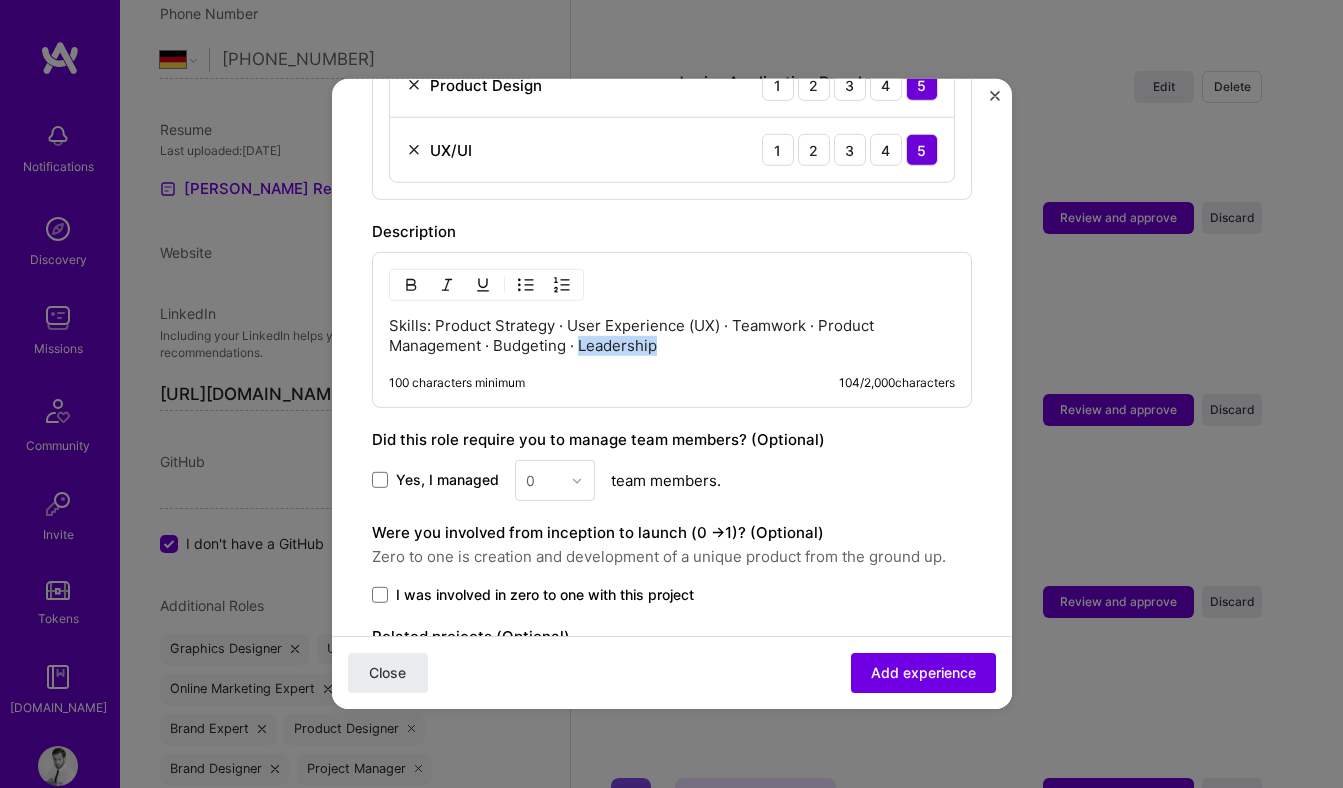 click on "Skills: Product Strategy · User Experience (UX) · Teamwork · Product Management · Budgeting · Leadership" at bounding box center [672, 336] 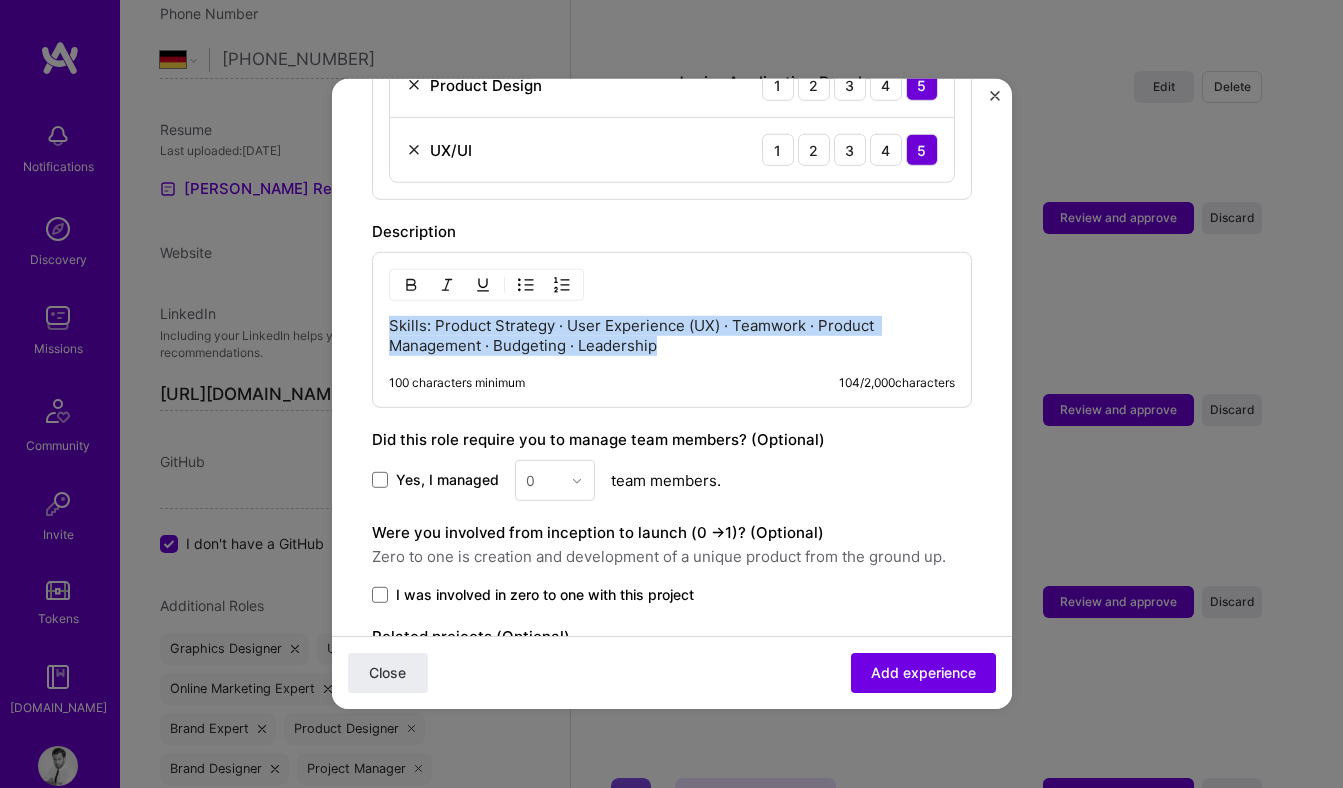 click on "Skills: Product Strategy · User Experience (UX) · Teamwork · Product Management · Budgeting · Leadership" at bounding box center (672, 336) 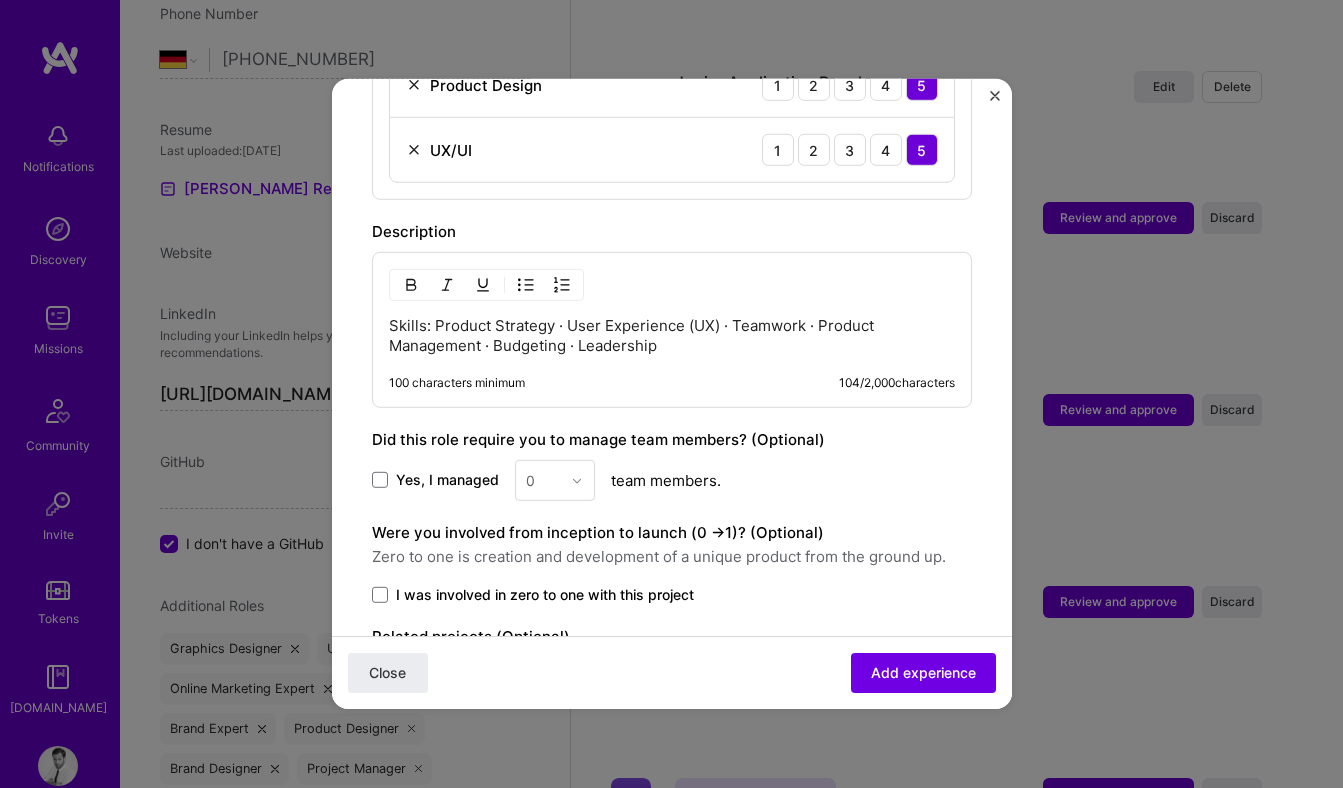 click on "Skills: Product Strategy · User Experience (UX) · Teamwork · Product Management · Budgeting · Leadership" at bounding box center (672, 336) 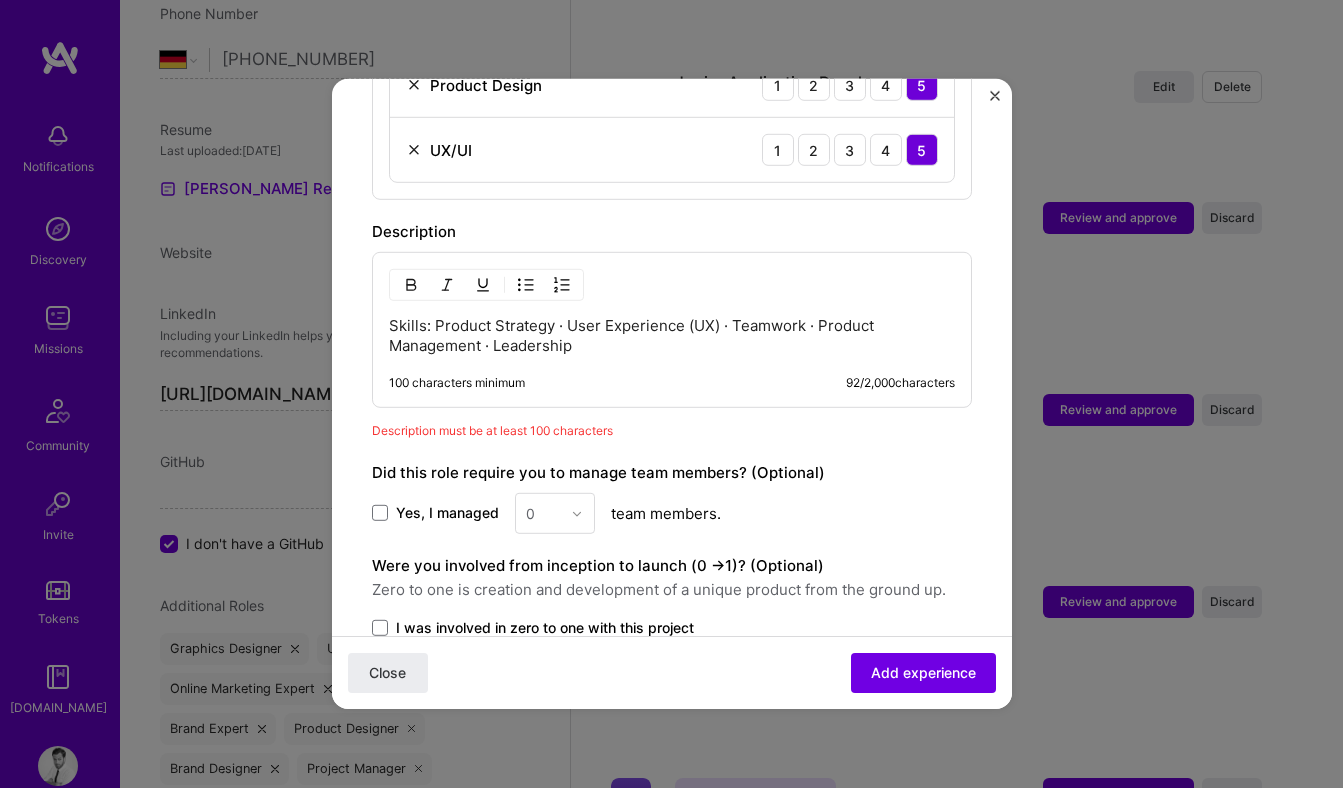 type 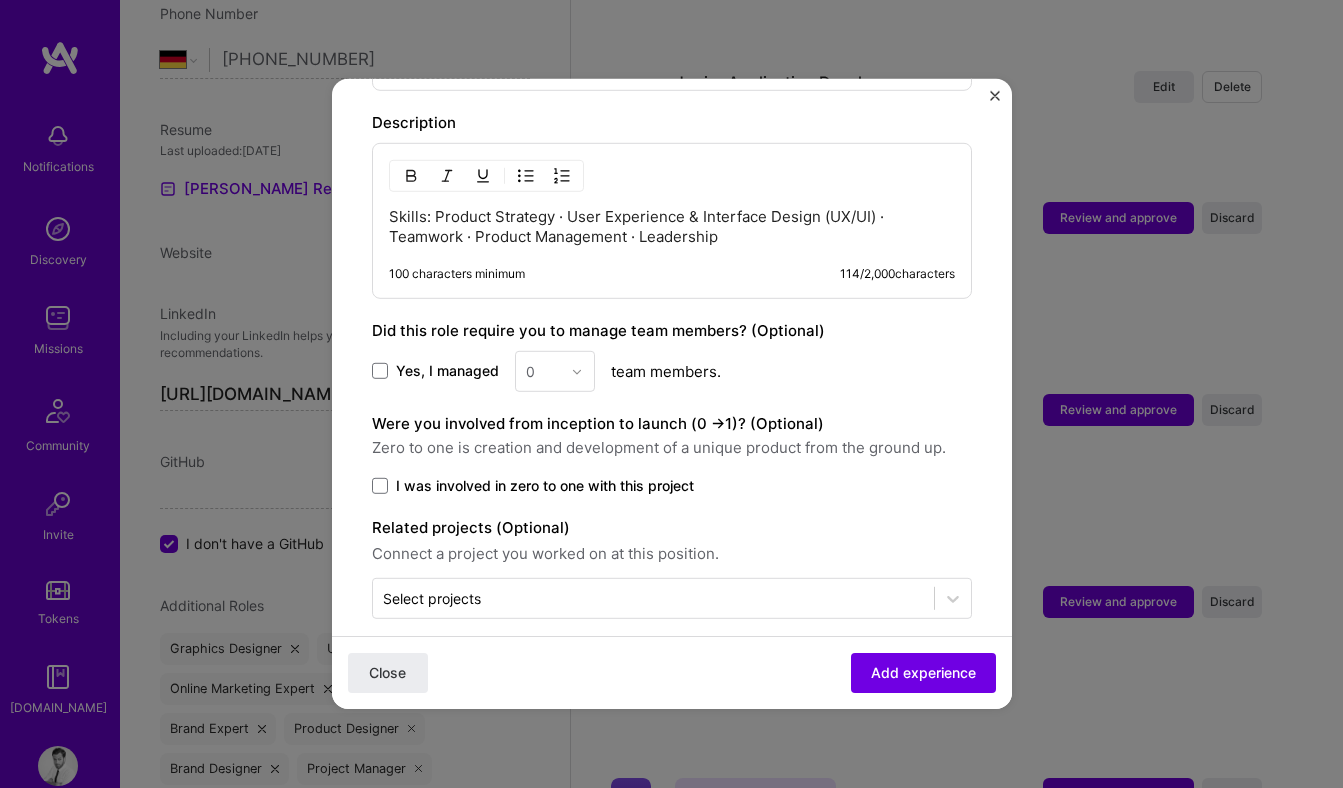 scroll, scrollTop: 1044, scrollLeft: 0, axis: vertical 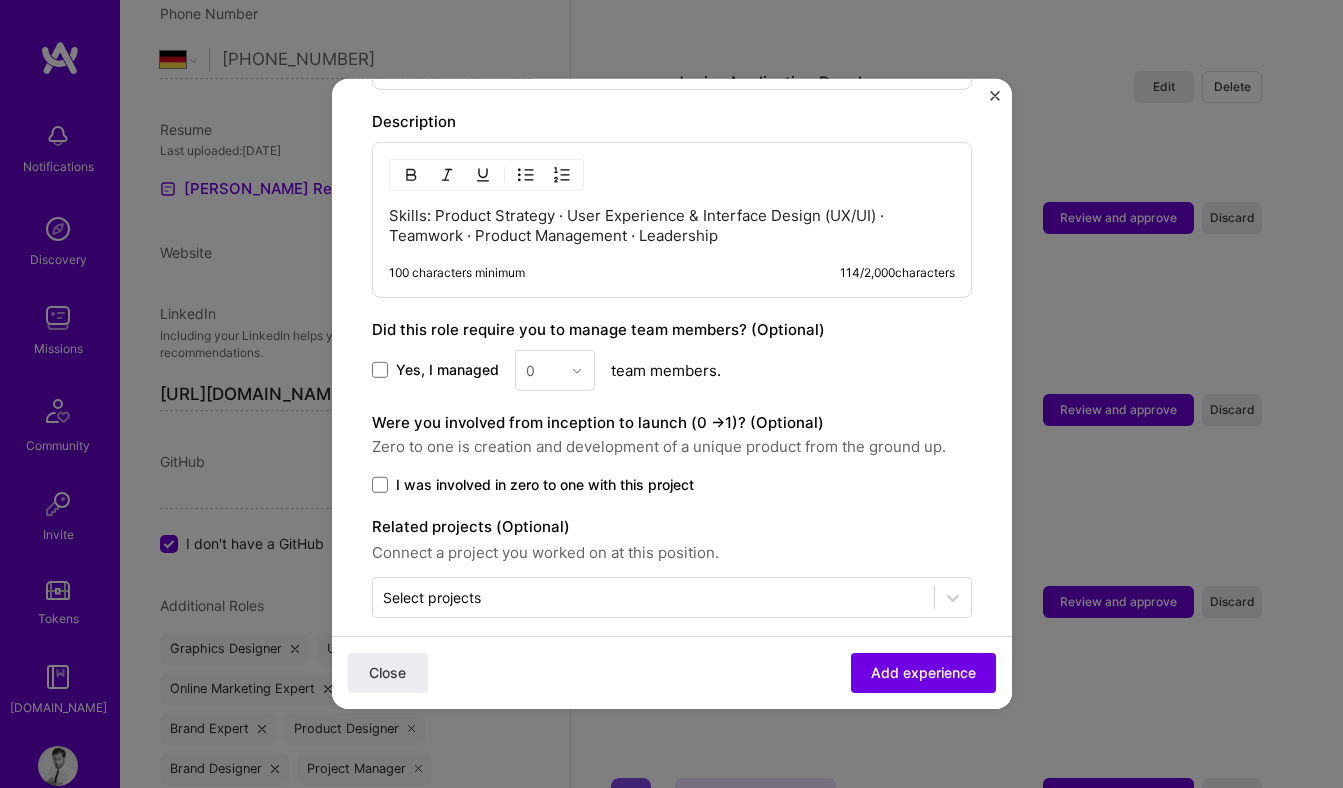 click on "I was involved in zero to one with this project" at bounding box center [545, 485] 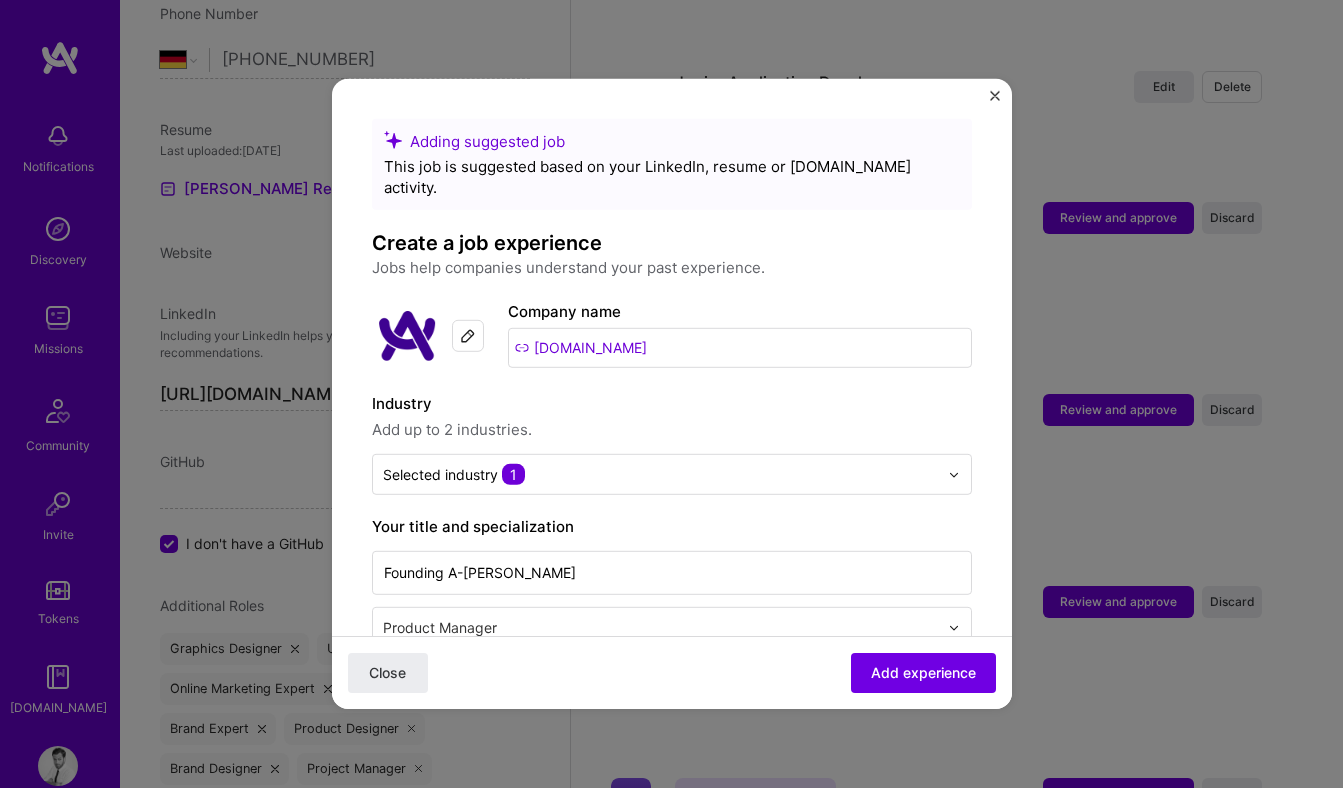 scroll, scrollTop: 1044, scrollLeft: 0, axis: vertical 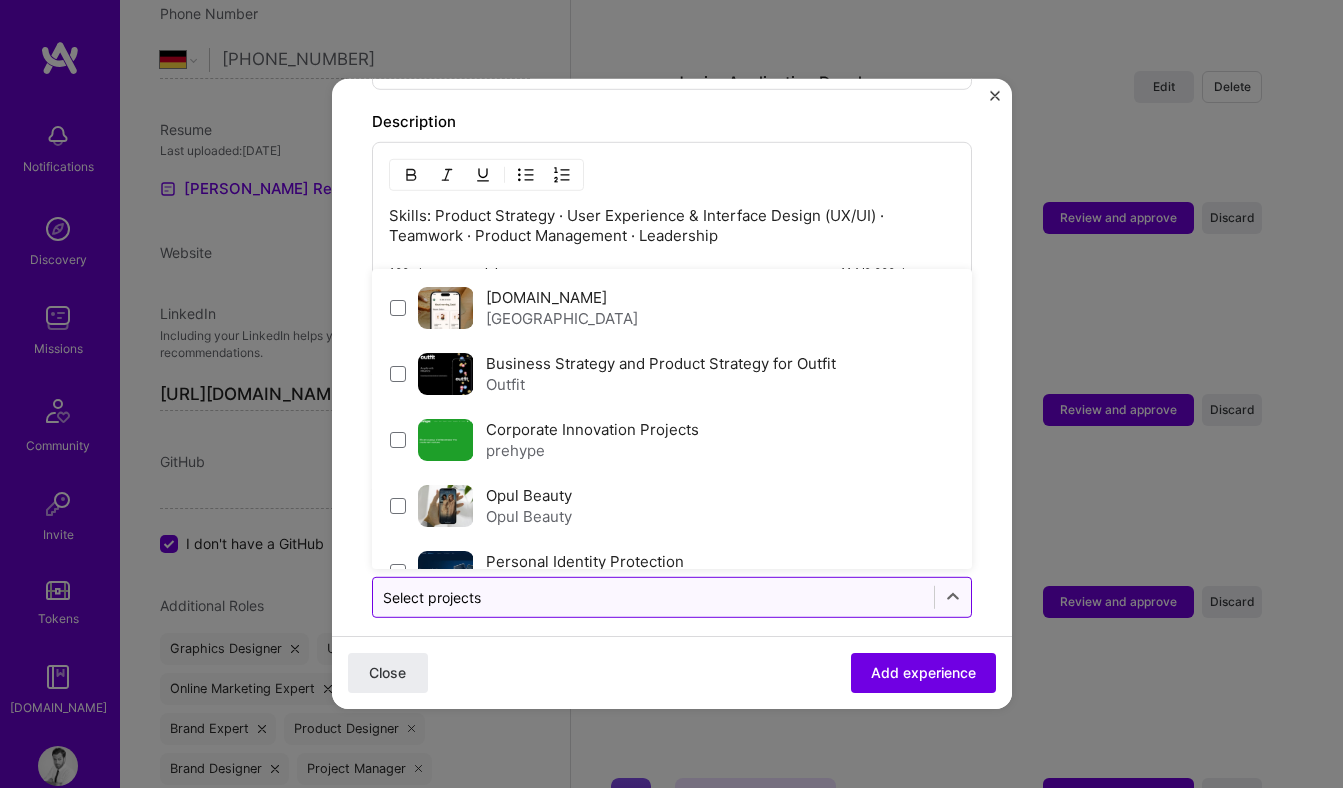 click at bounding box center [653, 597] 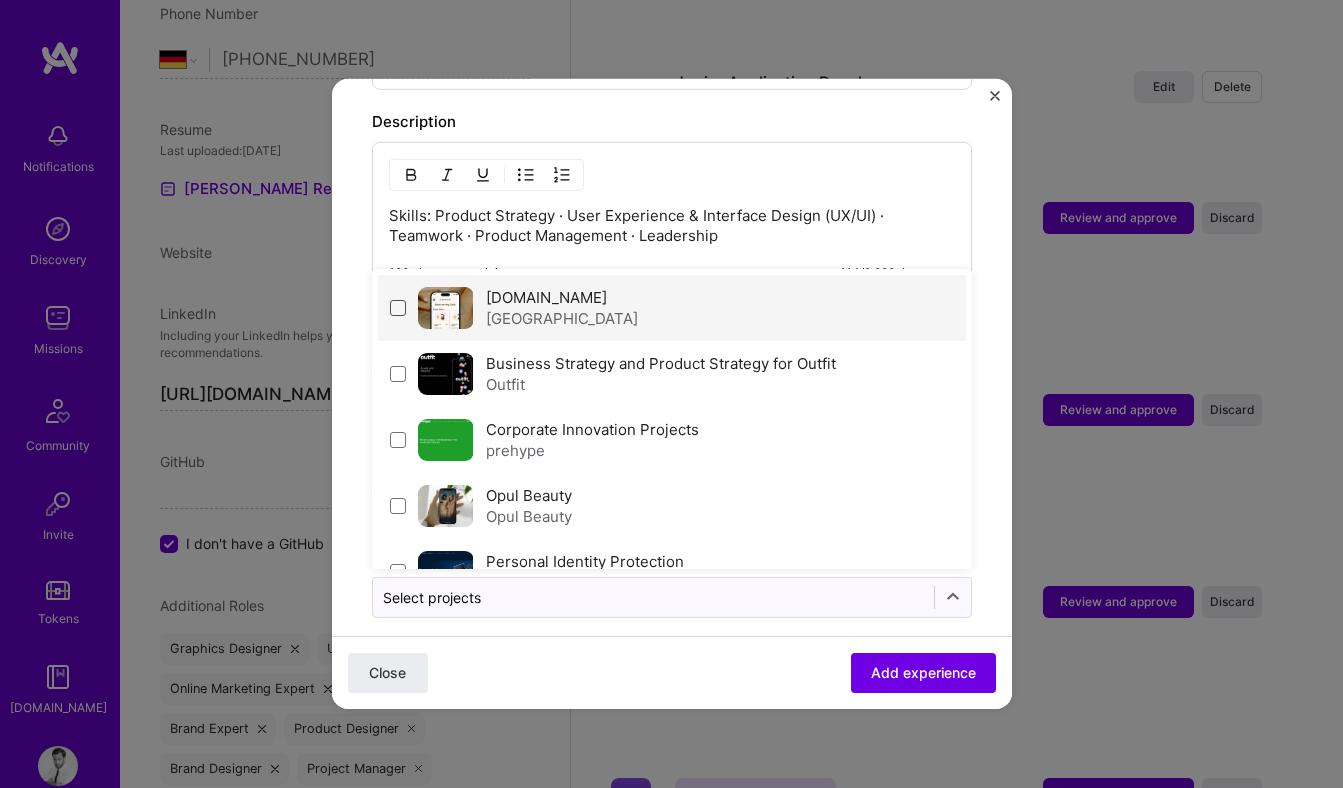 click at bounding box center (398, 308) 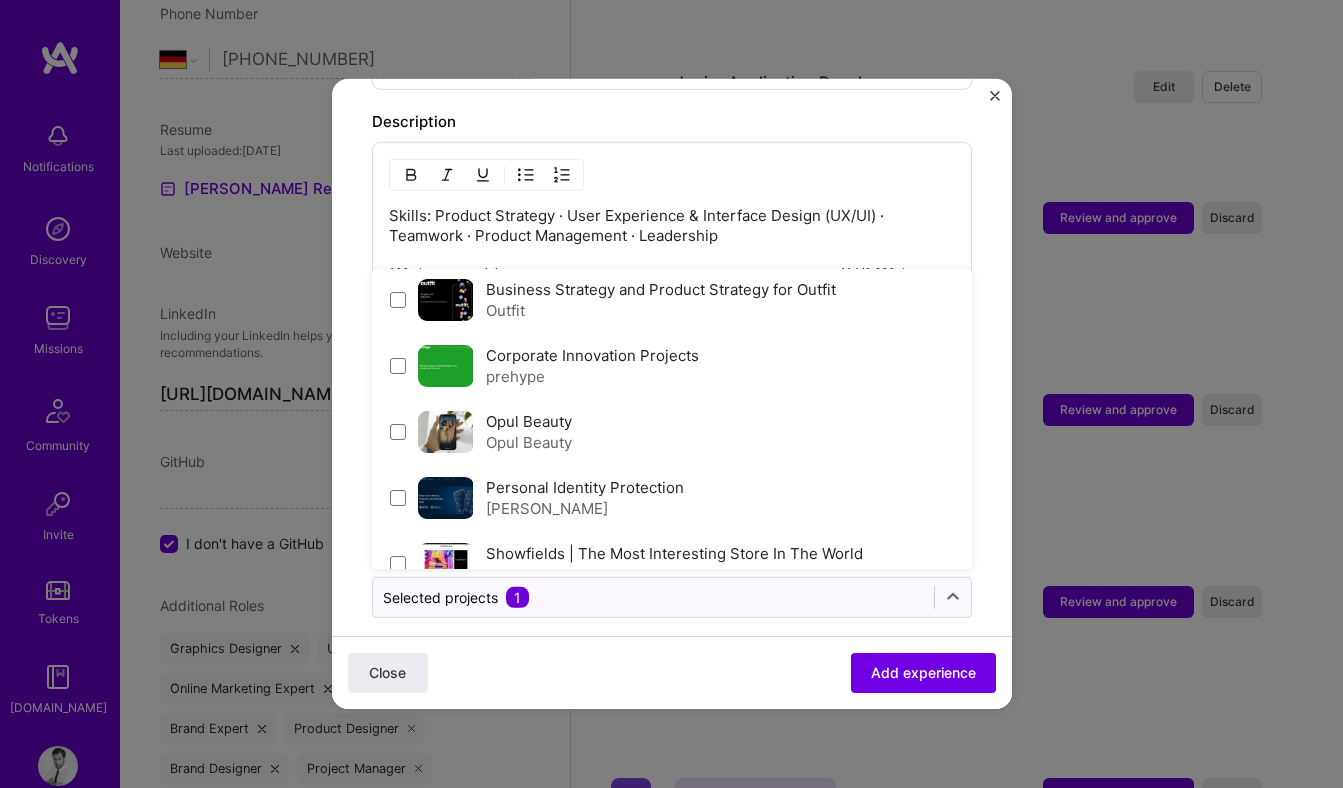 scroll, scrollTop: 78, scrollLeft: 0, axis: vertical 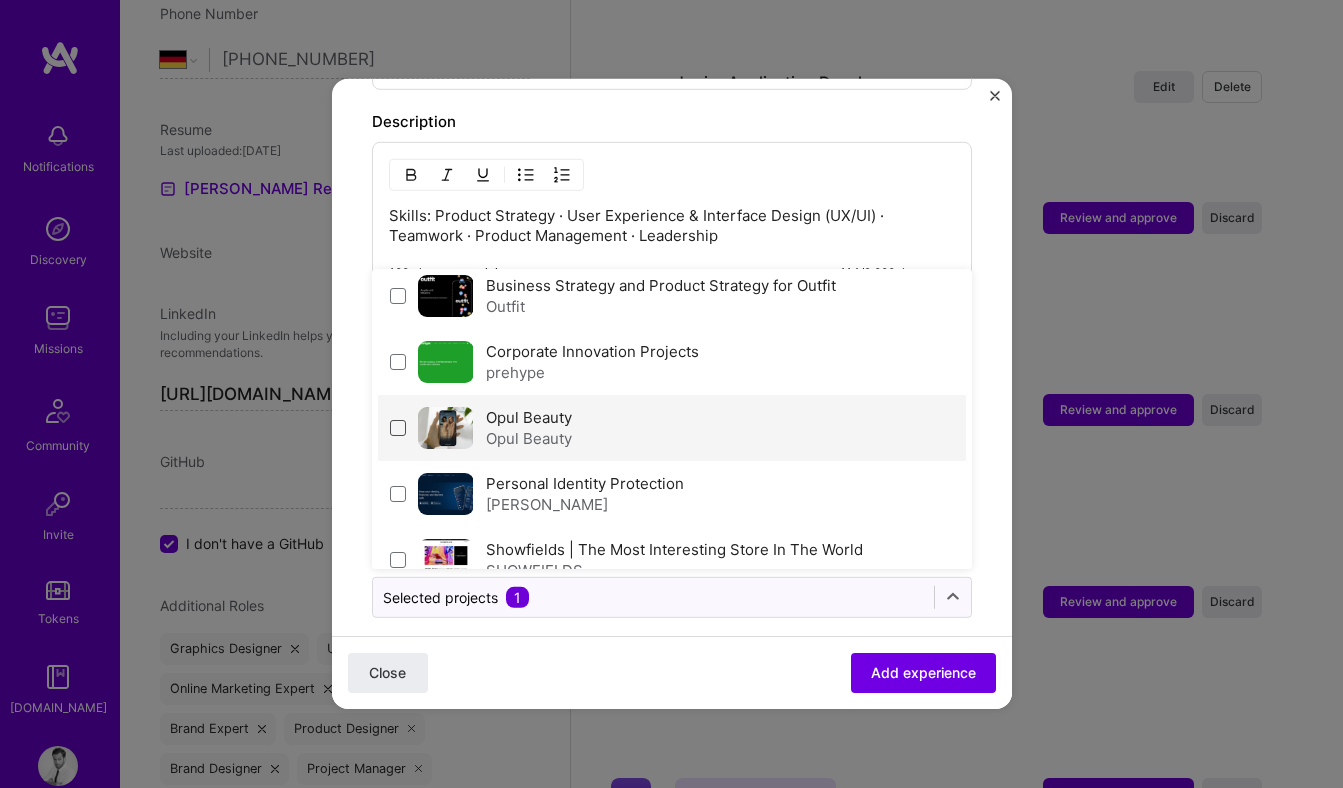 click at bounding box center (398, 428) 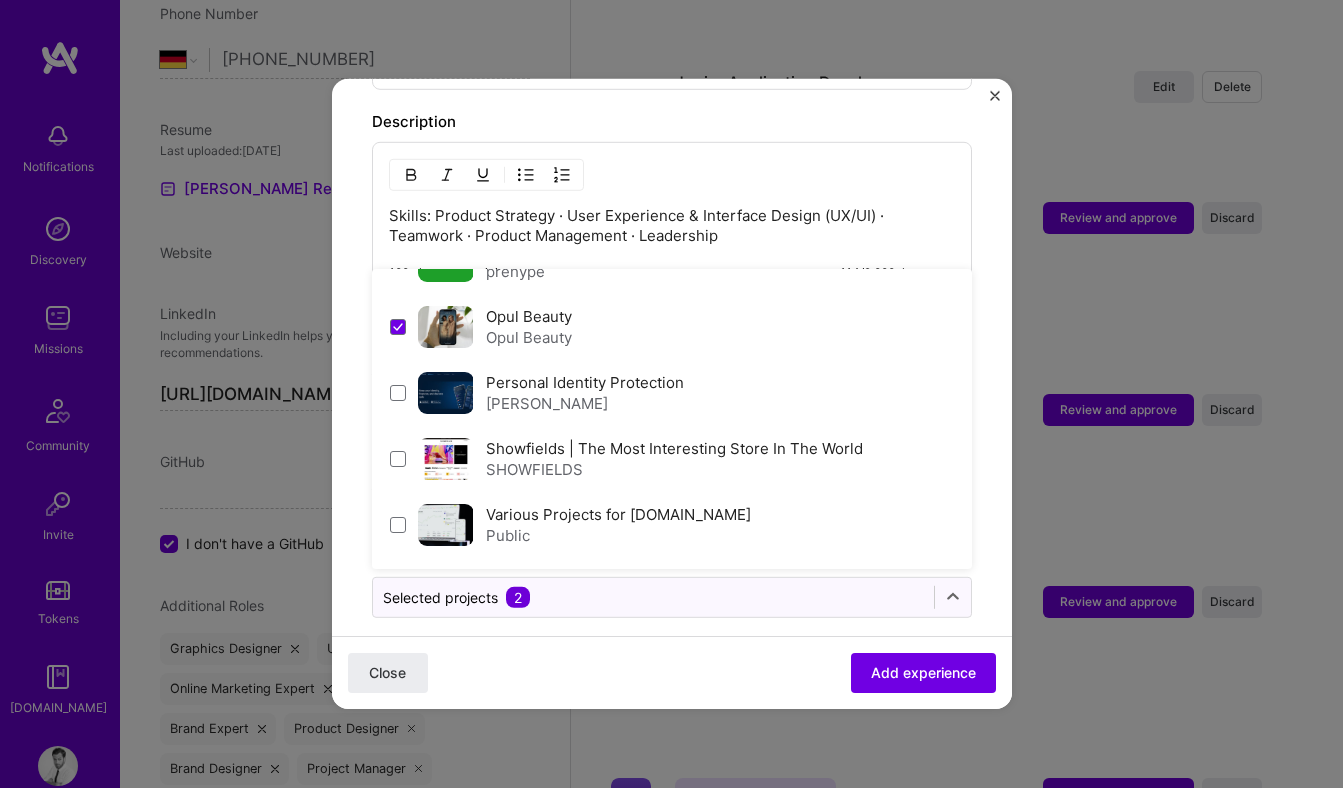 scroll, scrollTop: 186, scrollLeft: 0, axis: vertical 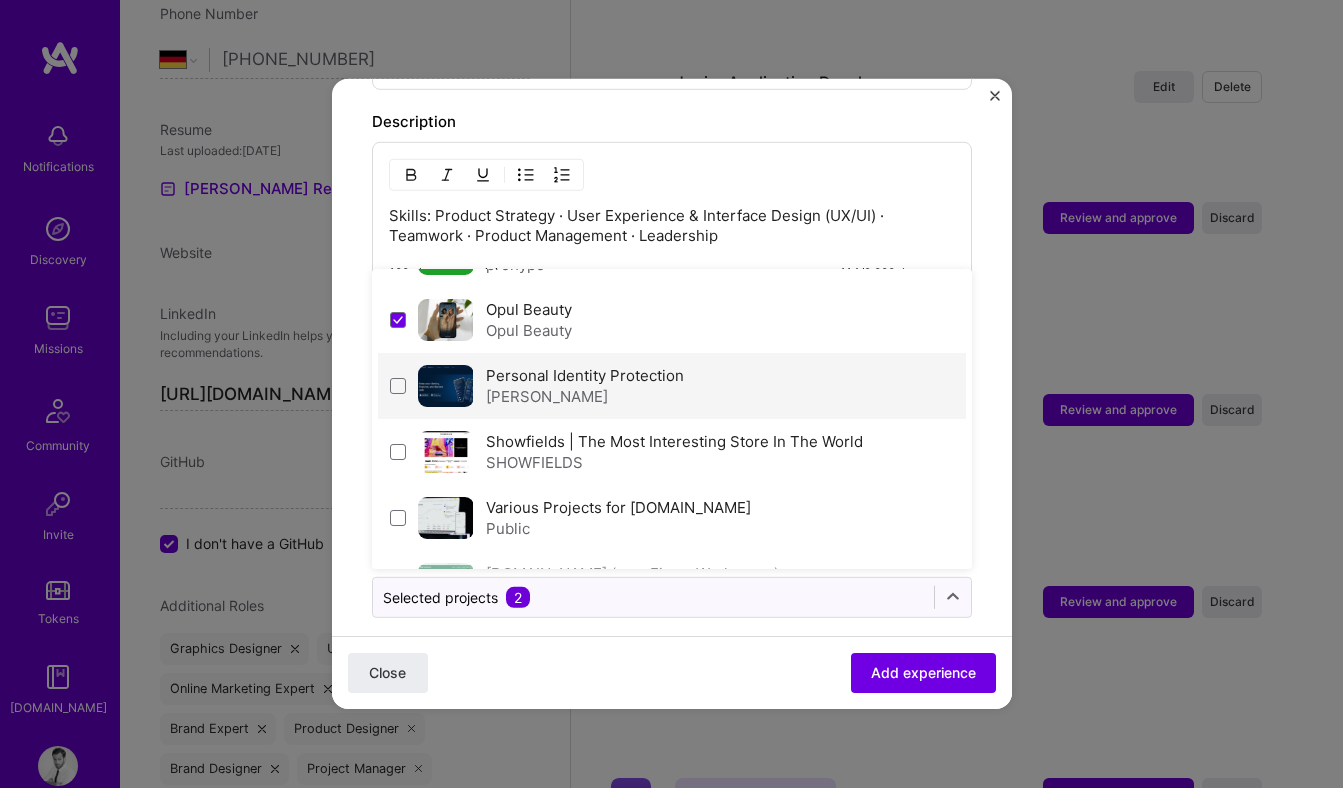 click on "Personal Identity Protection Cyrus" at bounding box center (672, 386) 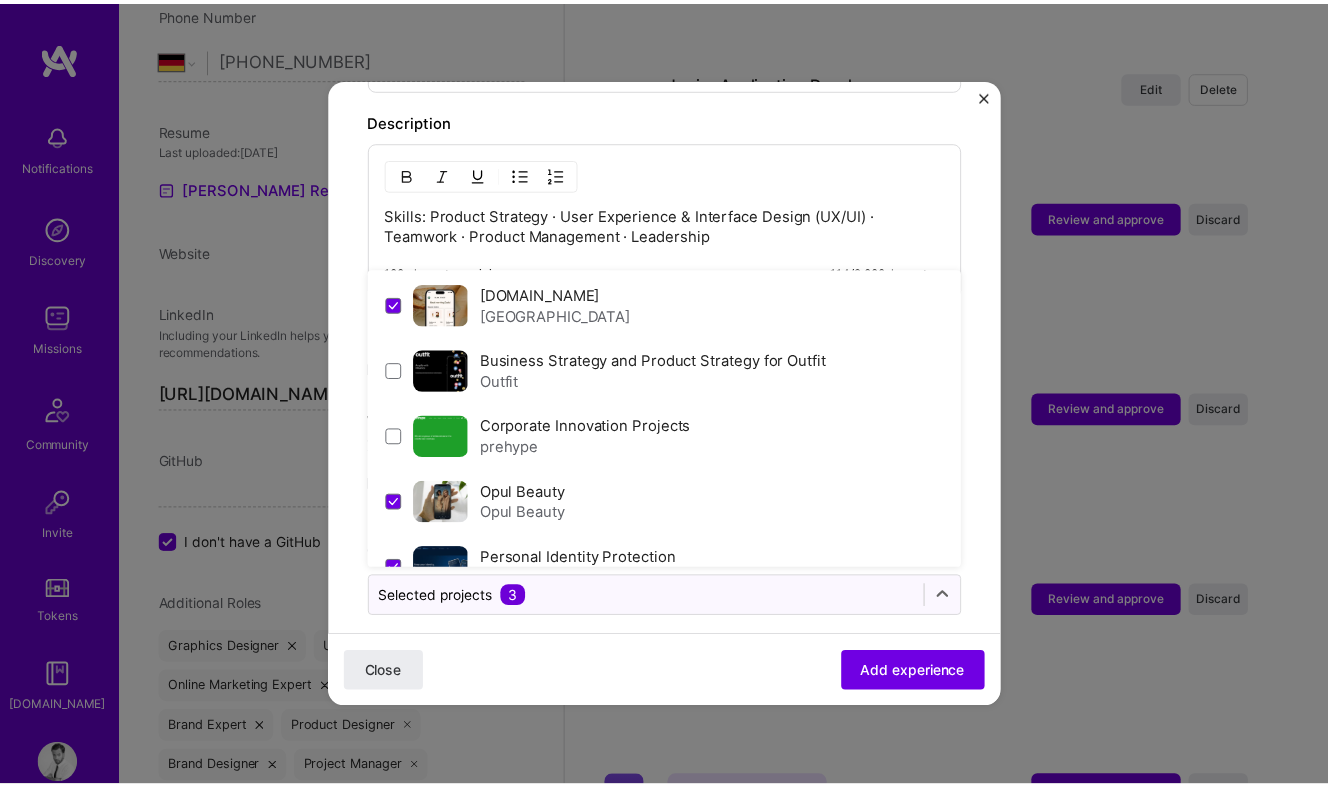 scroll, scrollTop: 0, scrollLeft: 0, axis: both 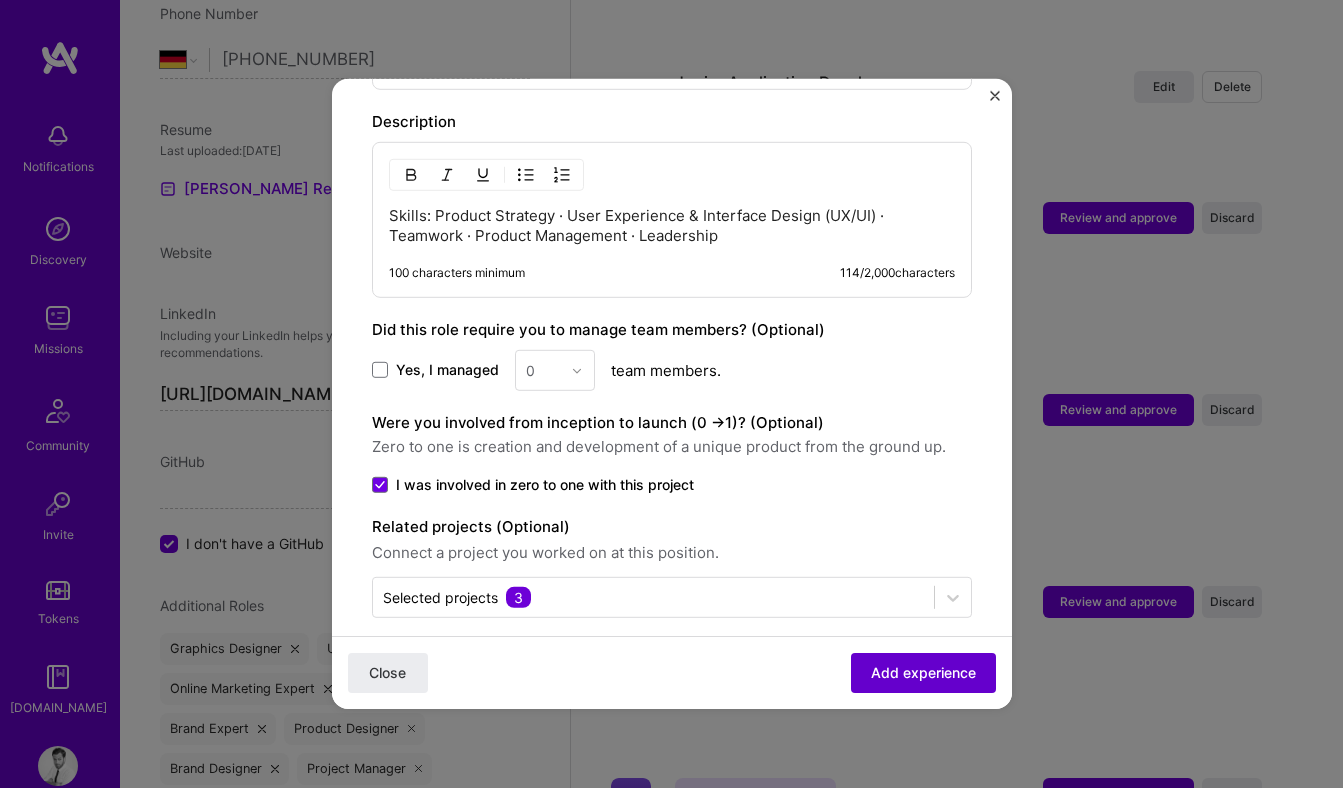 click on "Add experience" at bounding box center (923, 673) 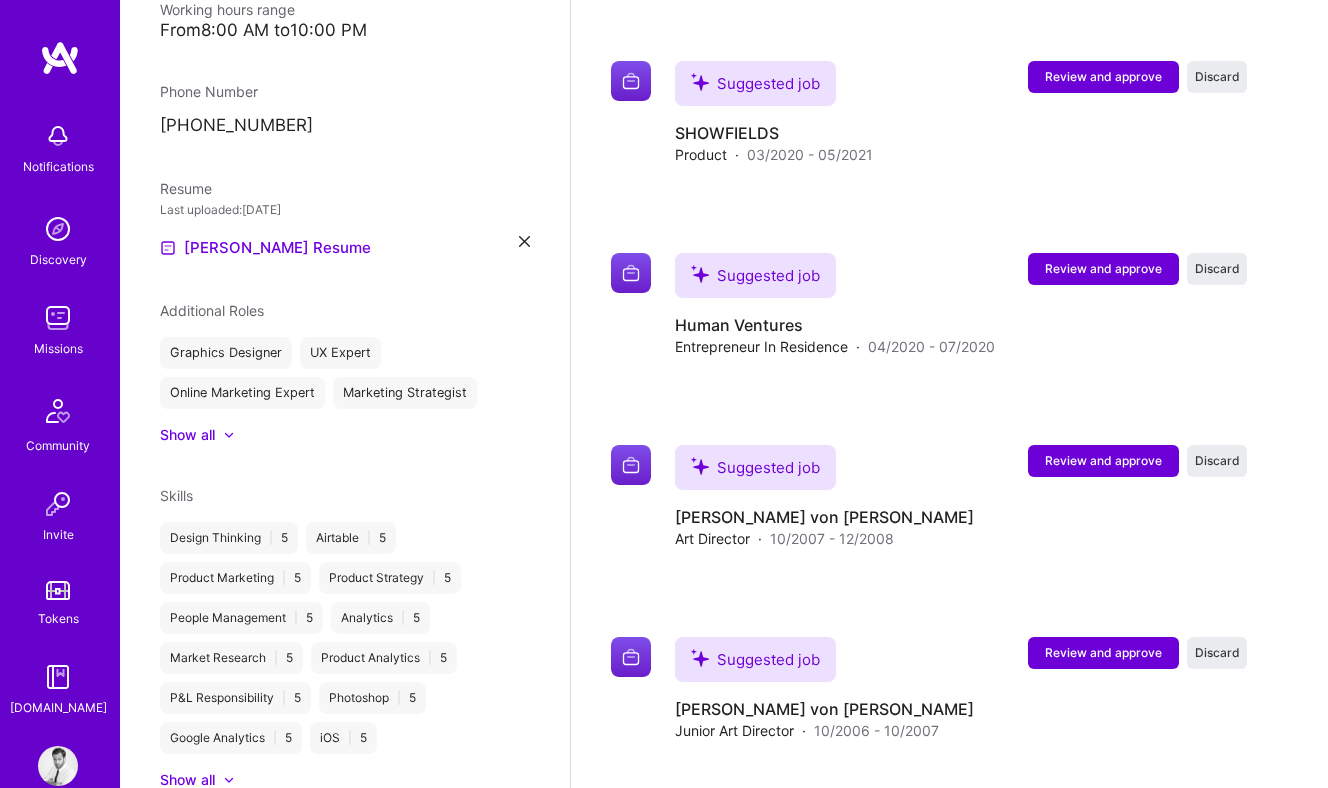 scroll, scrollTop: 711, scrollLeft: 0, axis: vertical 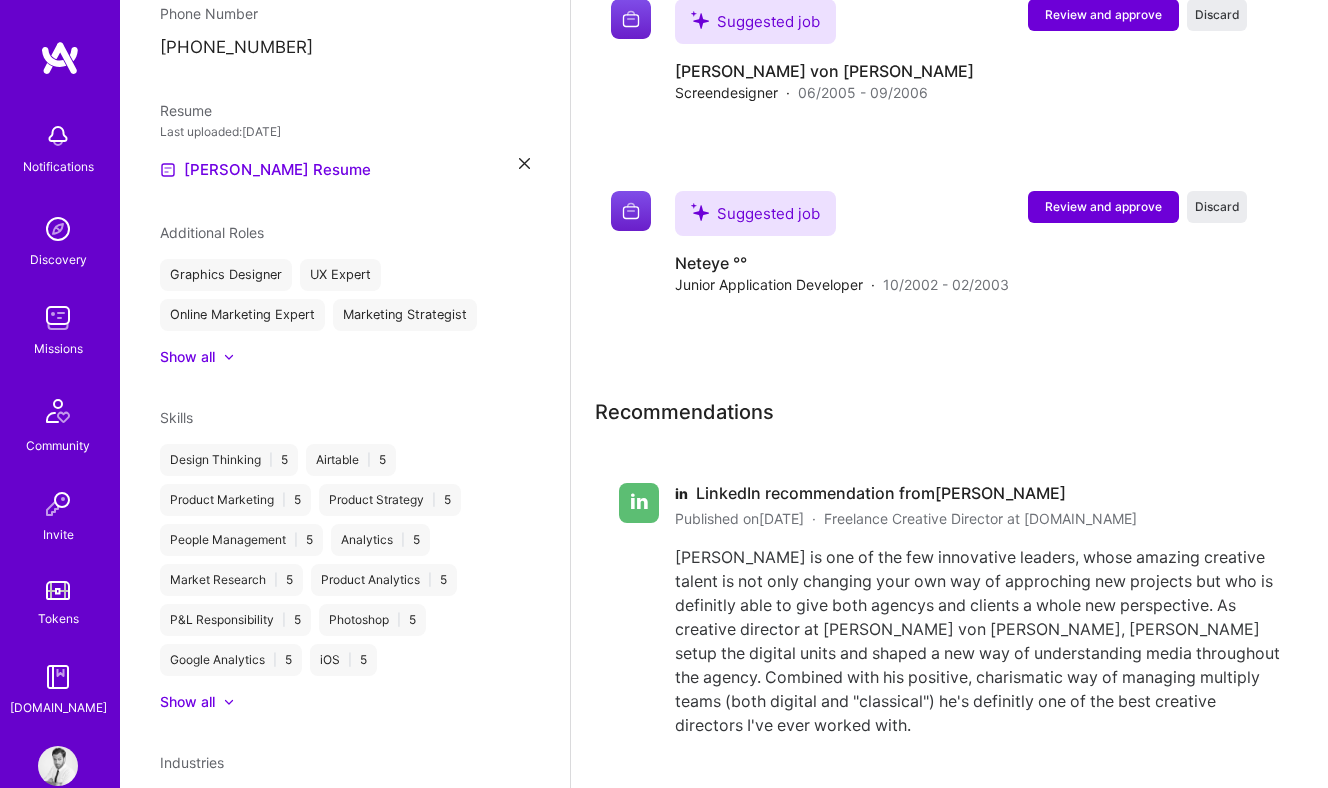 click on "Recommendations" at bounding box center (949, 420) 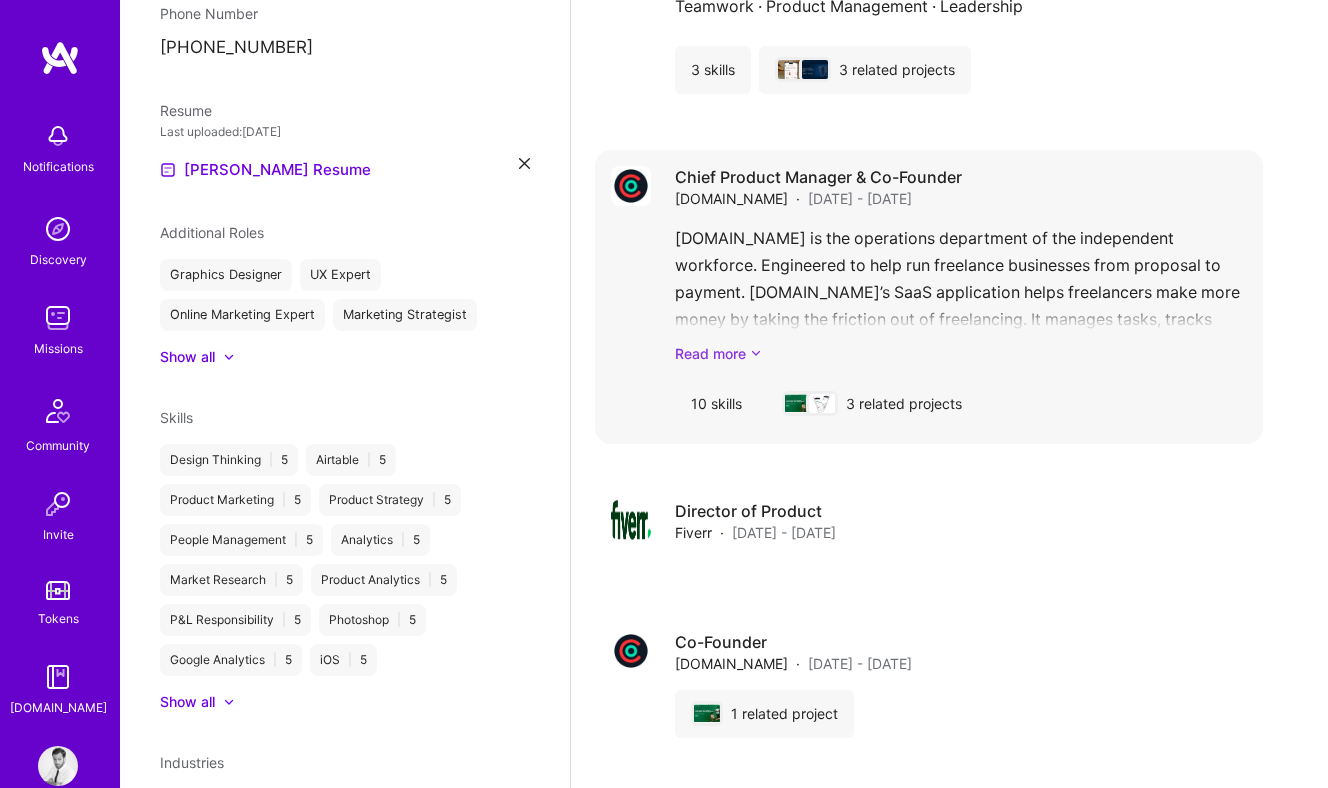 scroll, scrollTop: 2905, scrollLeft: 0, axis: vertical 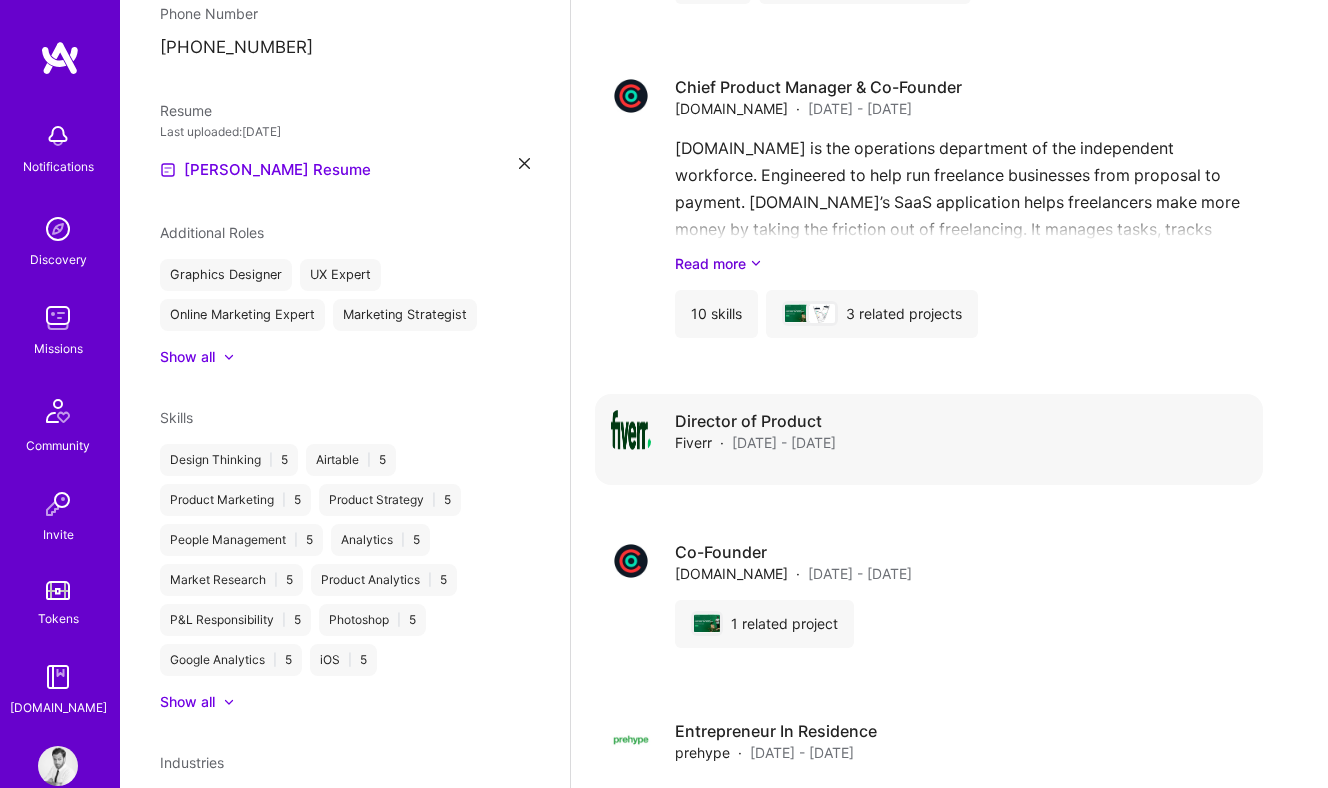 click on "Director of Product Fiverr · Jan 2018 - Dec 2019" at bounding box center [961, 431] 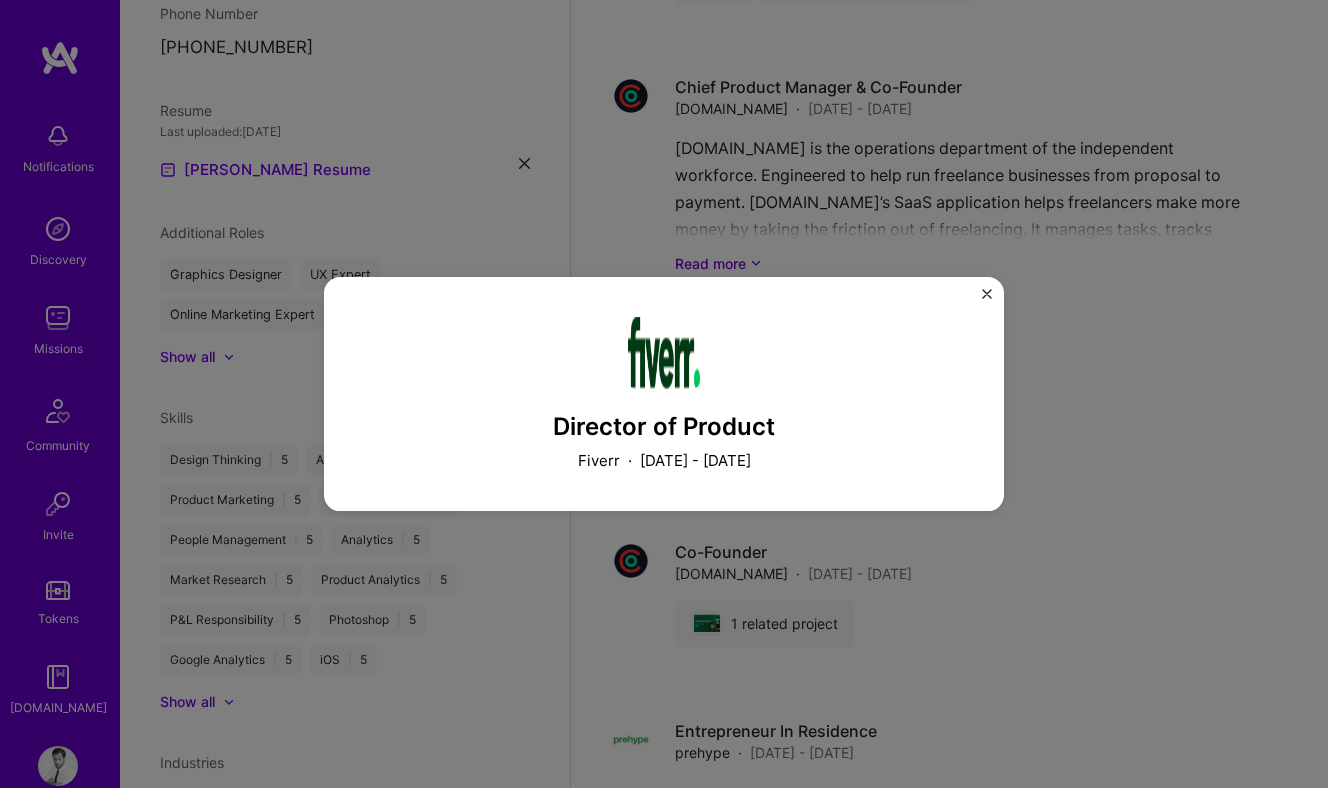 click on "Director of Product Fiverr   ·       January 2018 - December 2019" at bounding box center (664, 394) 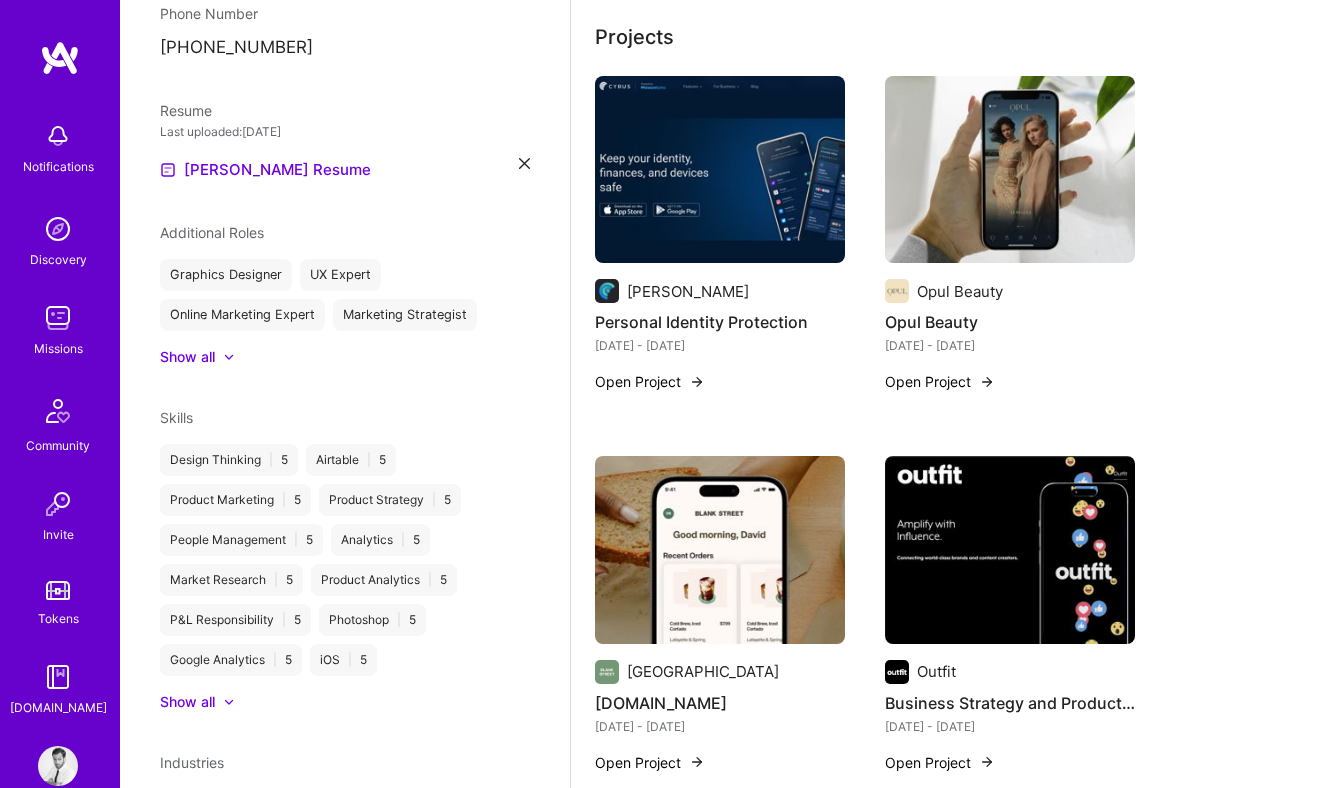 scroll, scrollTop: 0, scrollLeft: 0, axis: both 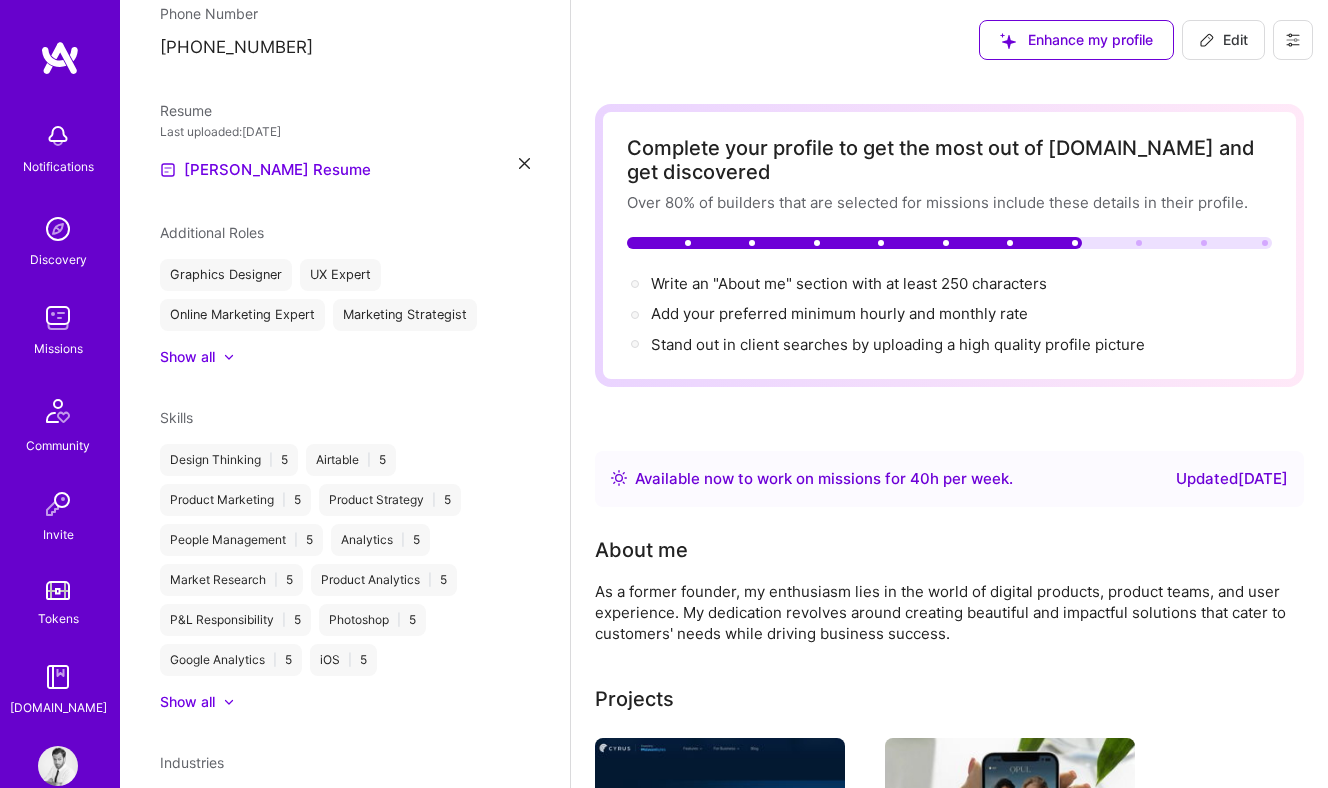 click on "Edit" at bounding box center (1223, 40) 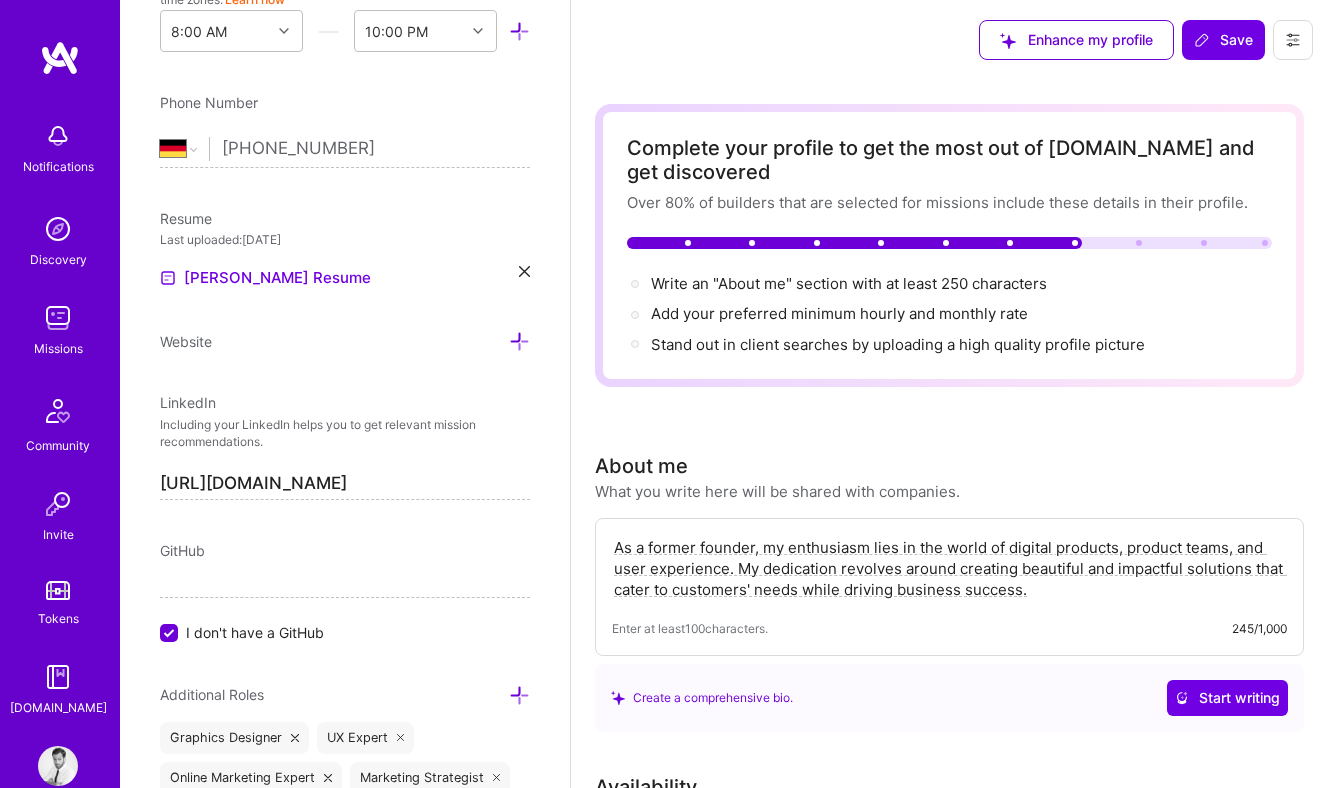 scroll, scrollTop: 800, scrollLeft: 0, axis: vertical 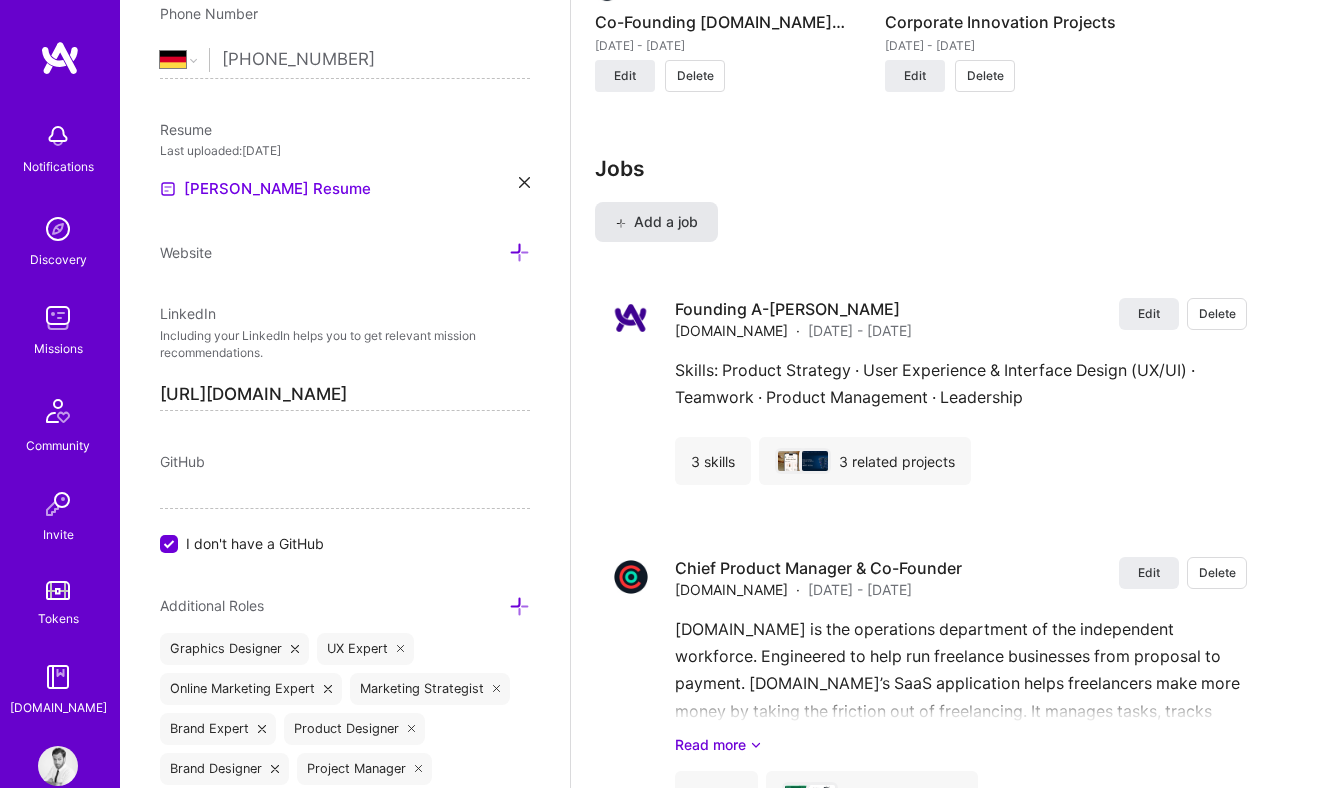 click on "Add a job" at bounding box center [656, 222] 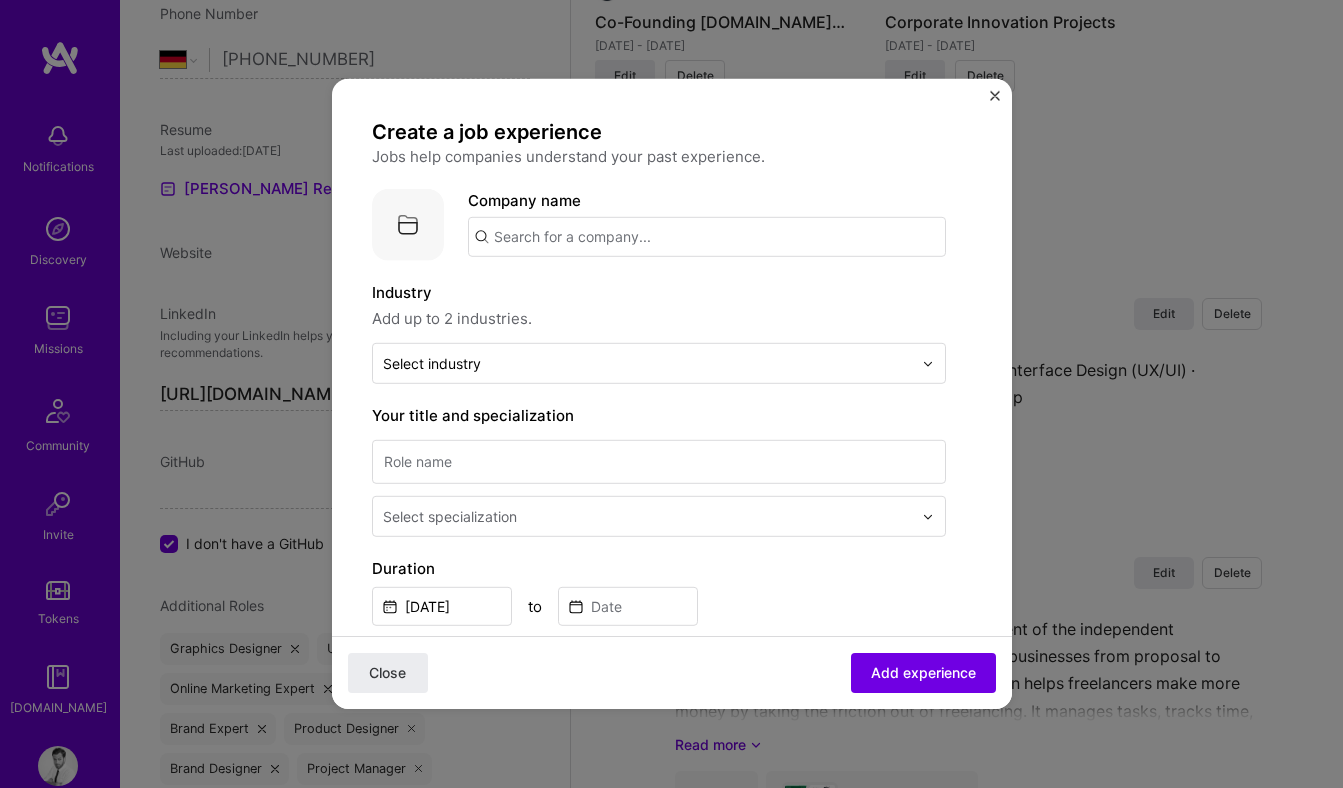 click at bounding box center [707, 237] 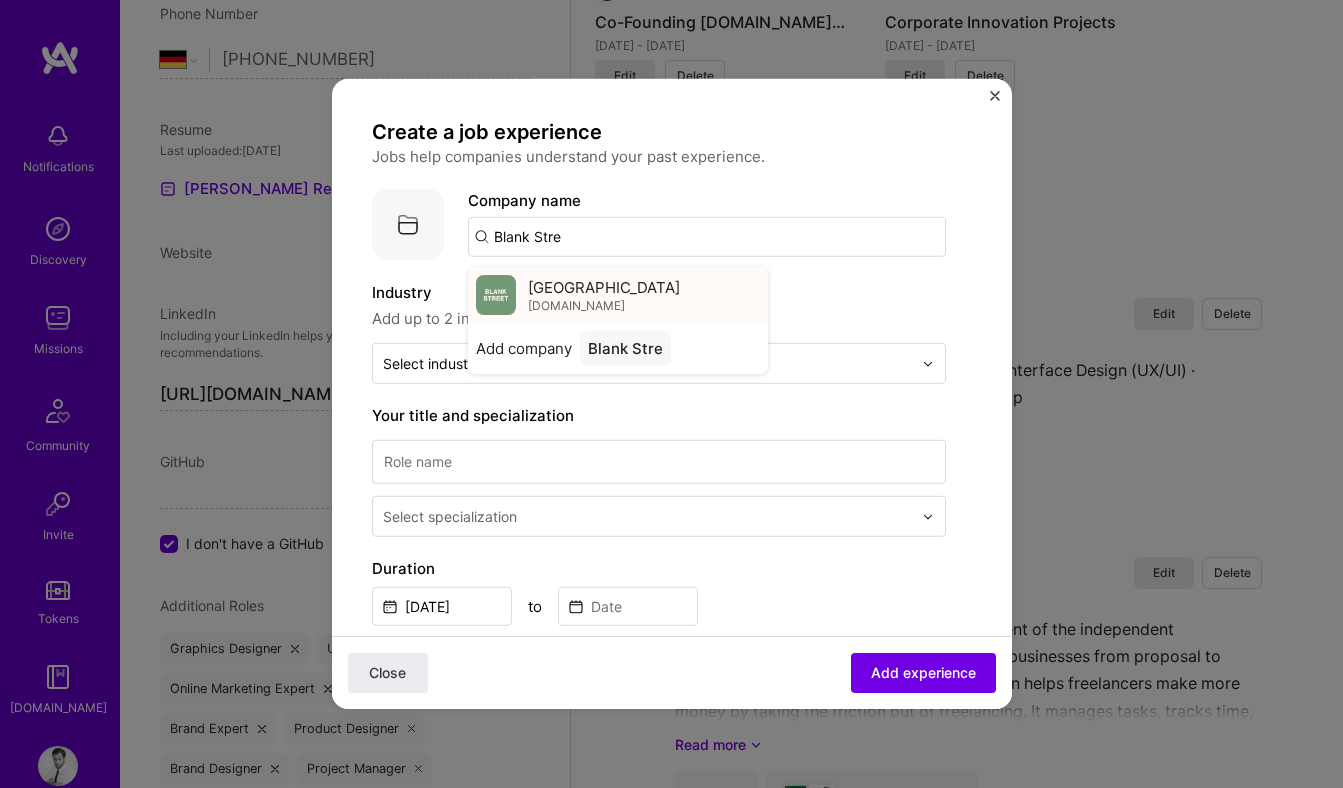 click on "[GEOGRAPHIC_DATA]" at bounding box center [604, 286] 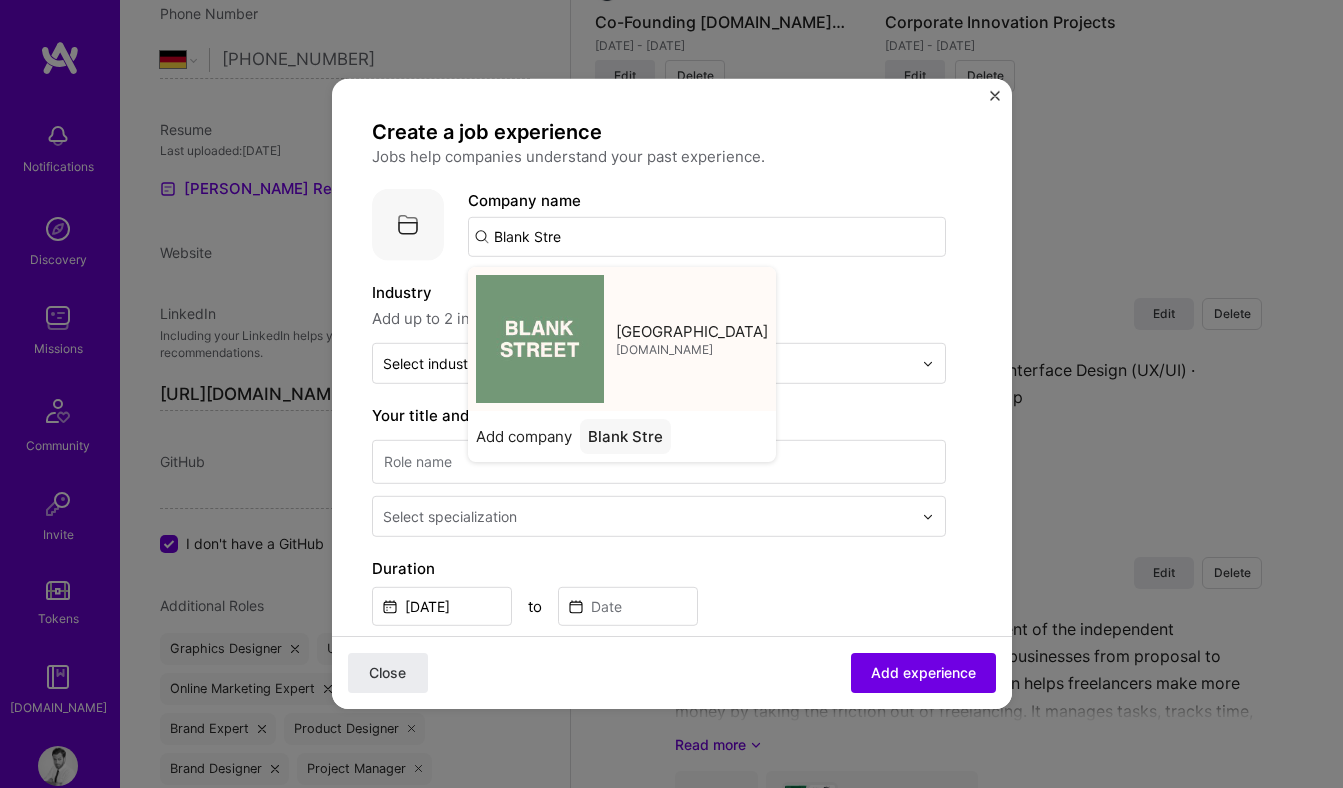 type on "[GEOGRAPHIC_DATA]" 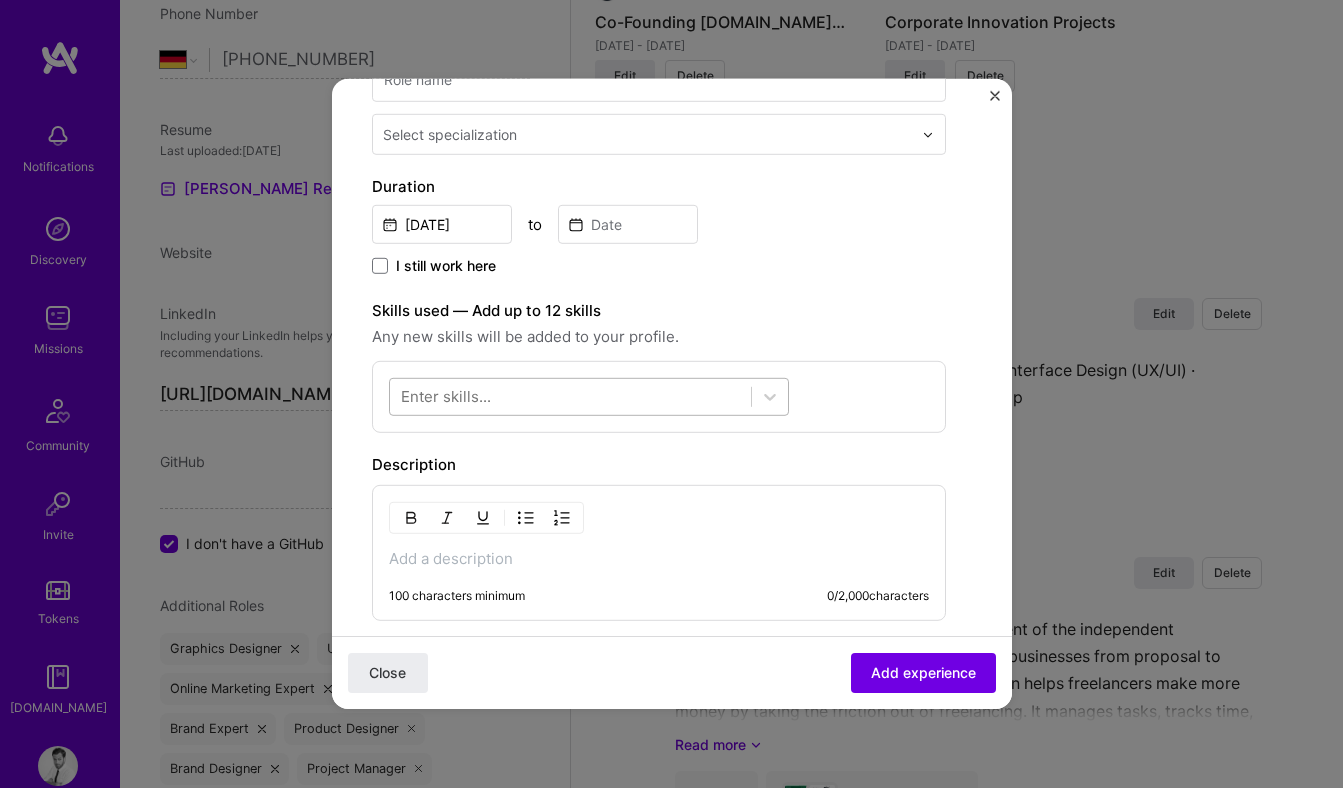 scroll, scrollTop: 386, scrollLeft: 0, axis: vertical 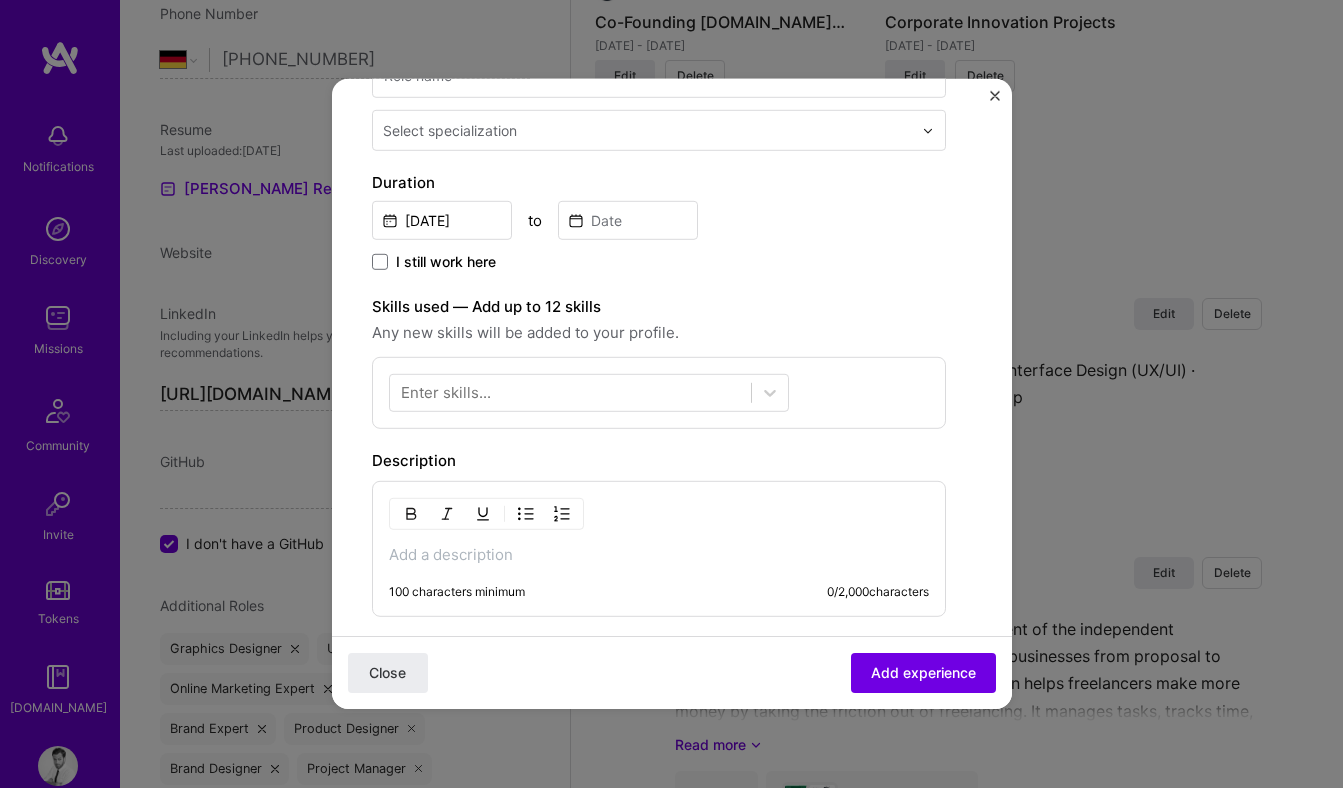 click at bounding box center (659, 555) 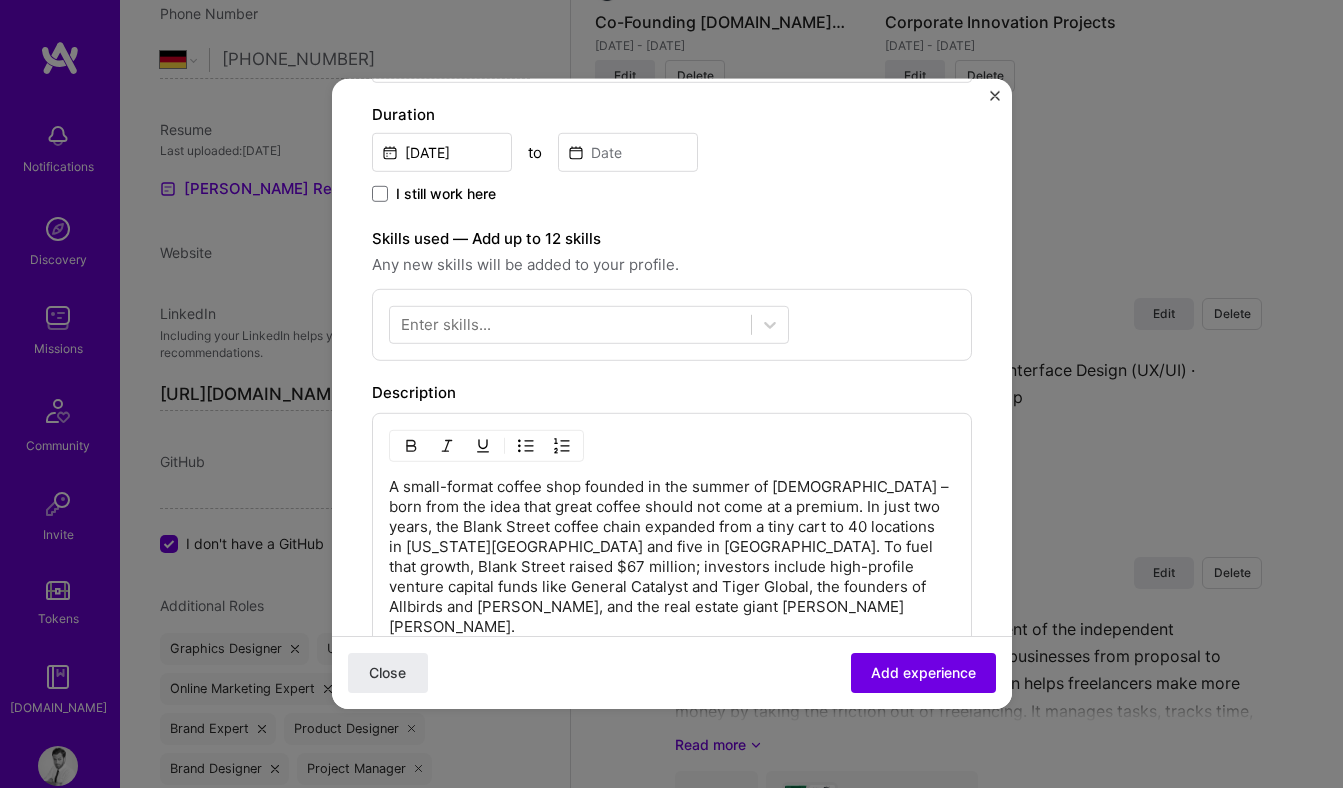 scroll, scrollTop: 399, scrollLeft: 0, axis: vertical 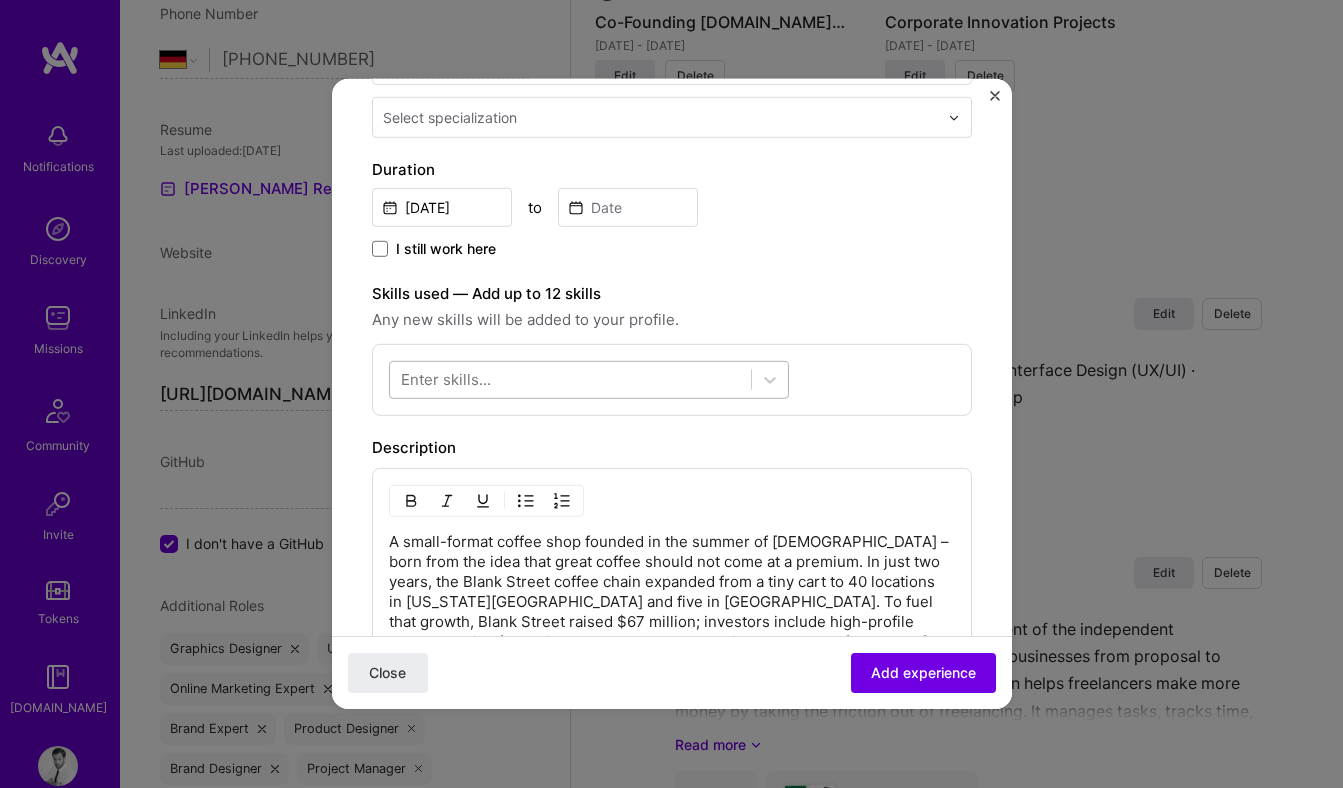 click at bounding box center (570, 379) 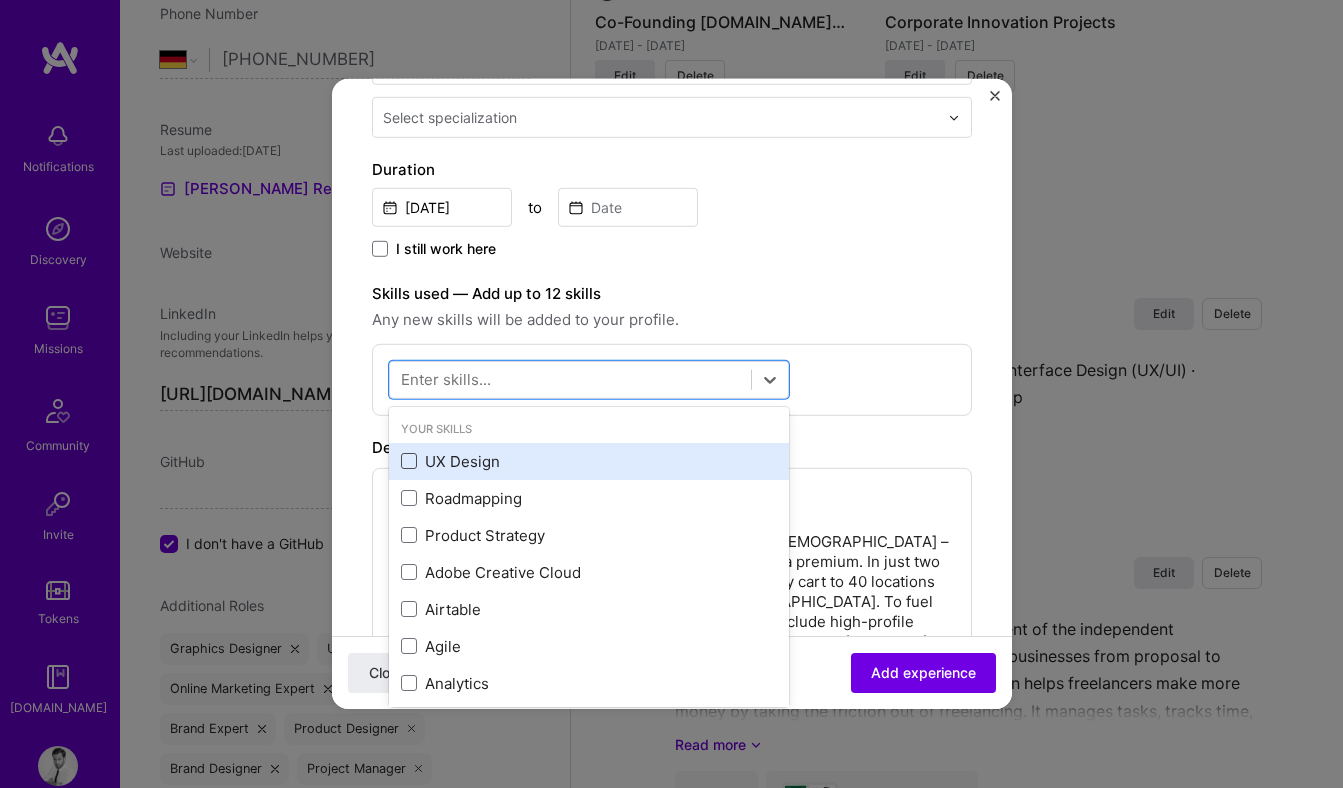 click at bounding box center [409, 461] 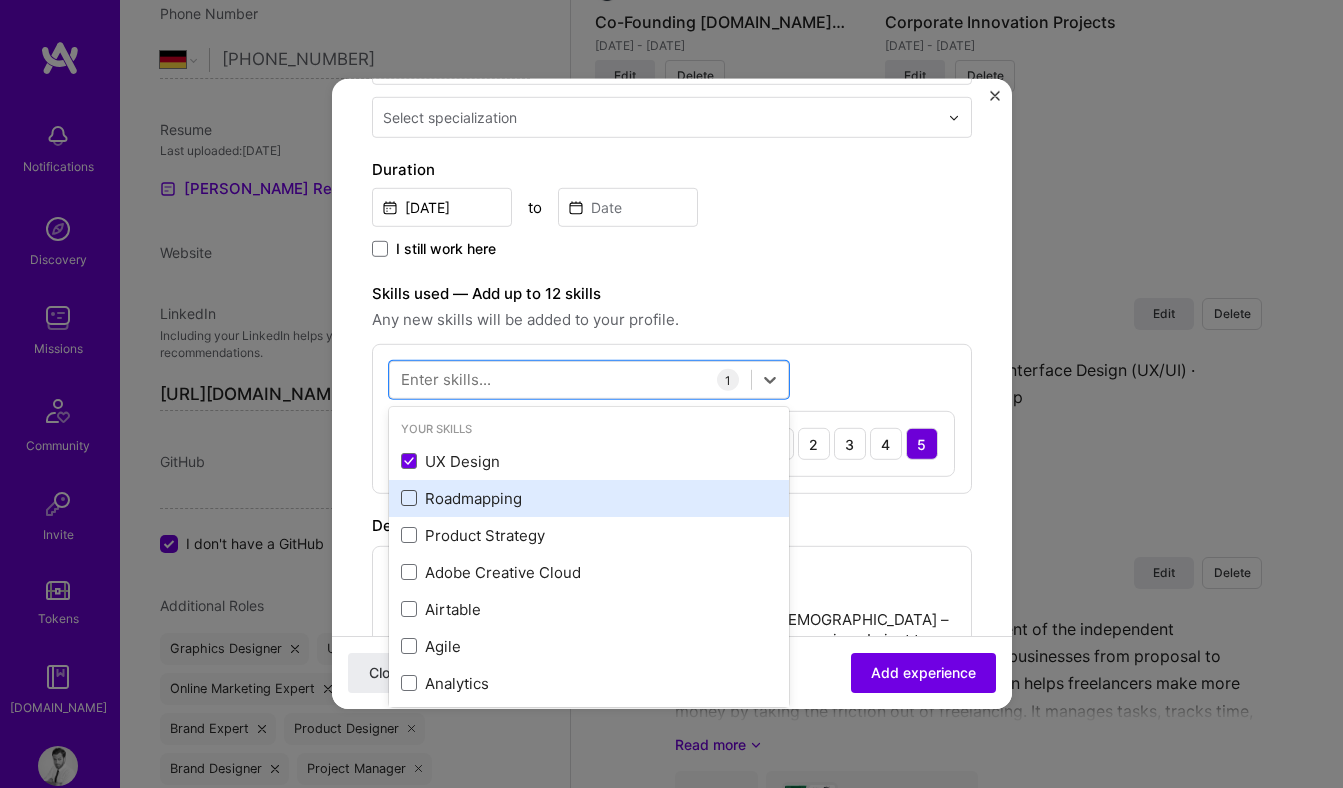 click at bounding box center (409, 498) 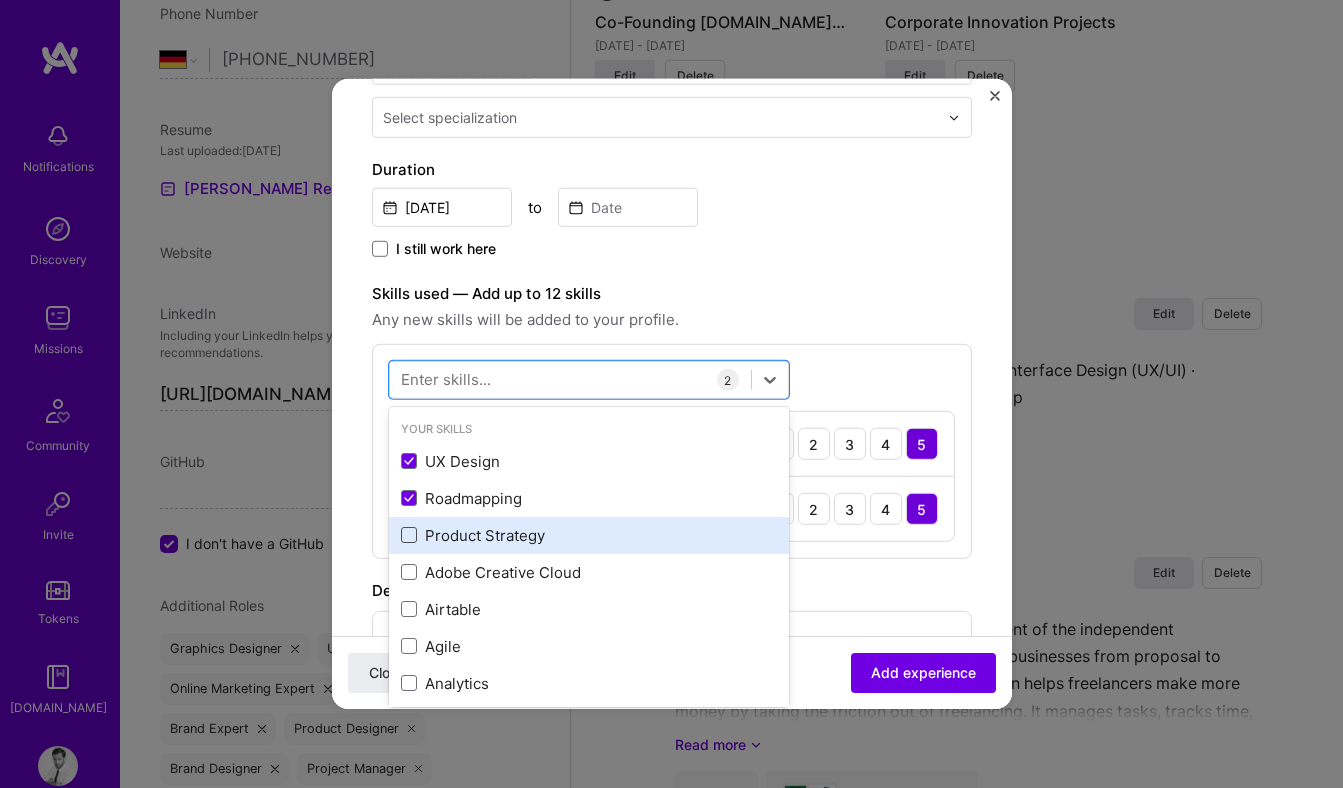 click at bounding box center (409, 535) 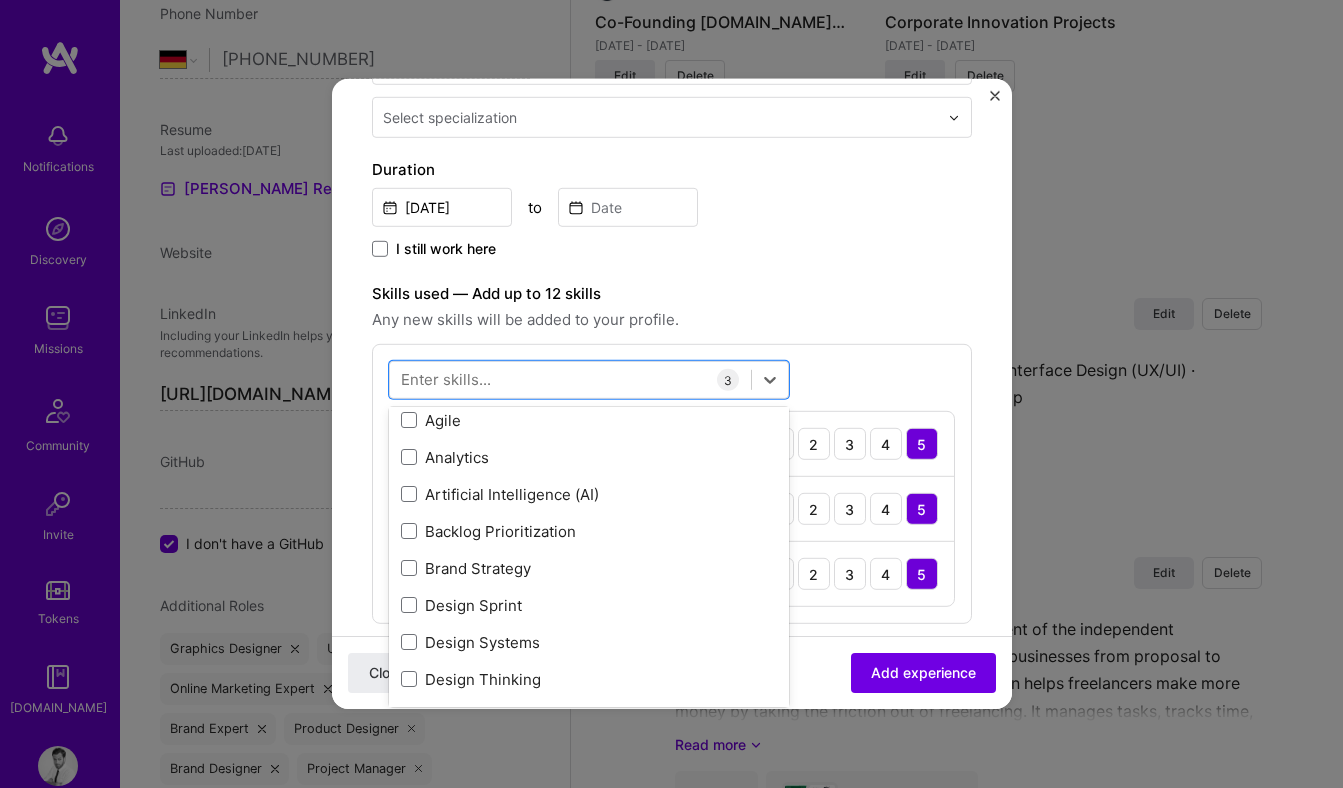 scroll, scrollTop: 251, scrollLeft: 0, axis: vertical 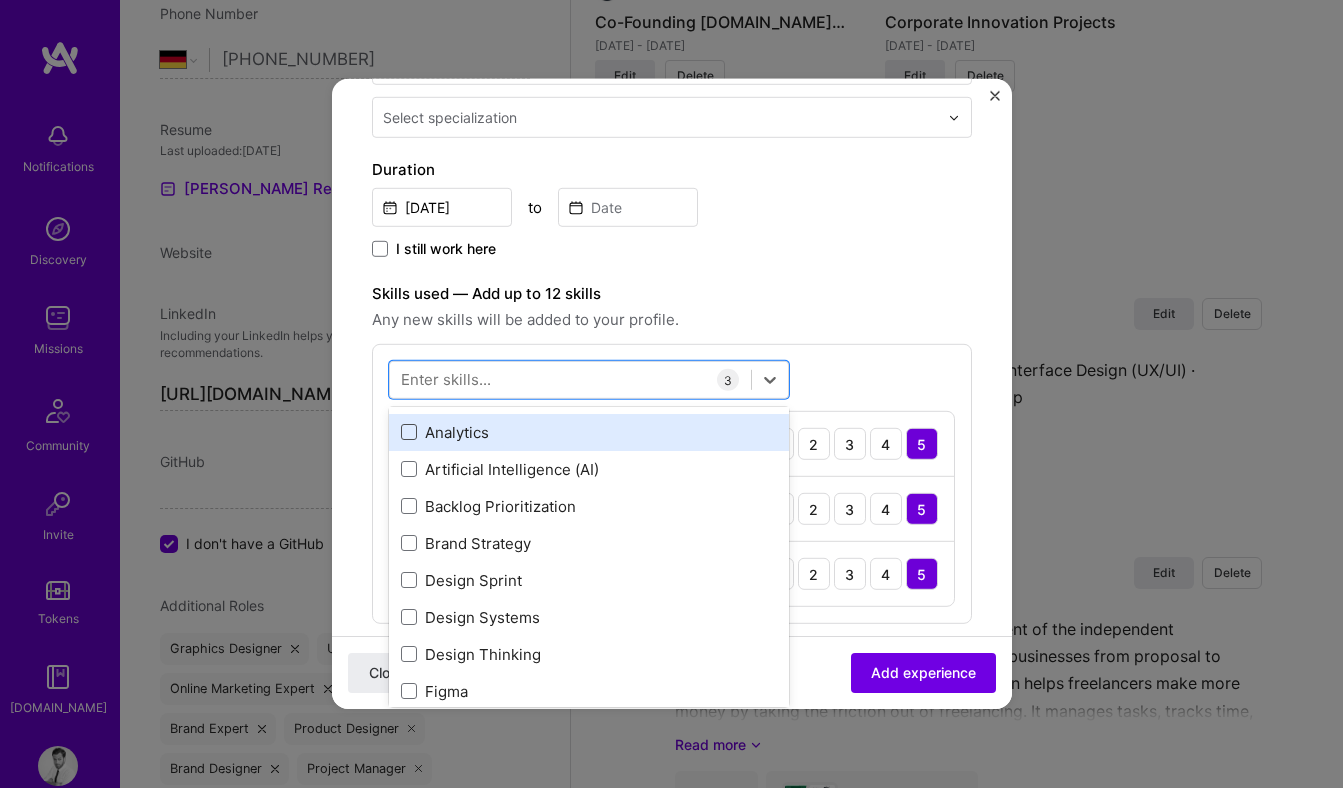 click at bounding box center (409, 432) 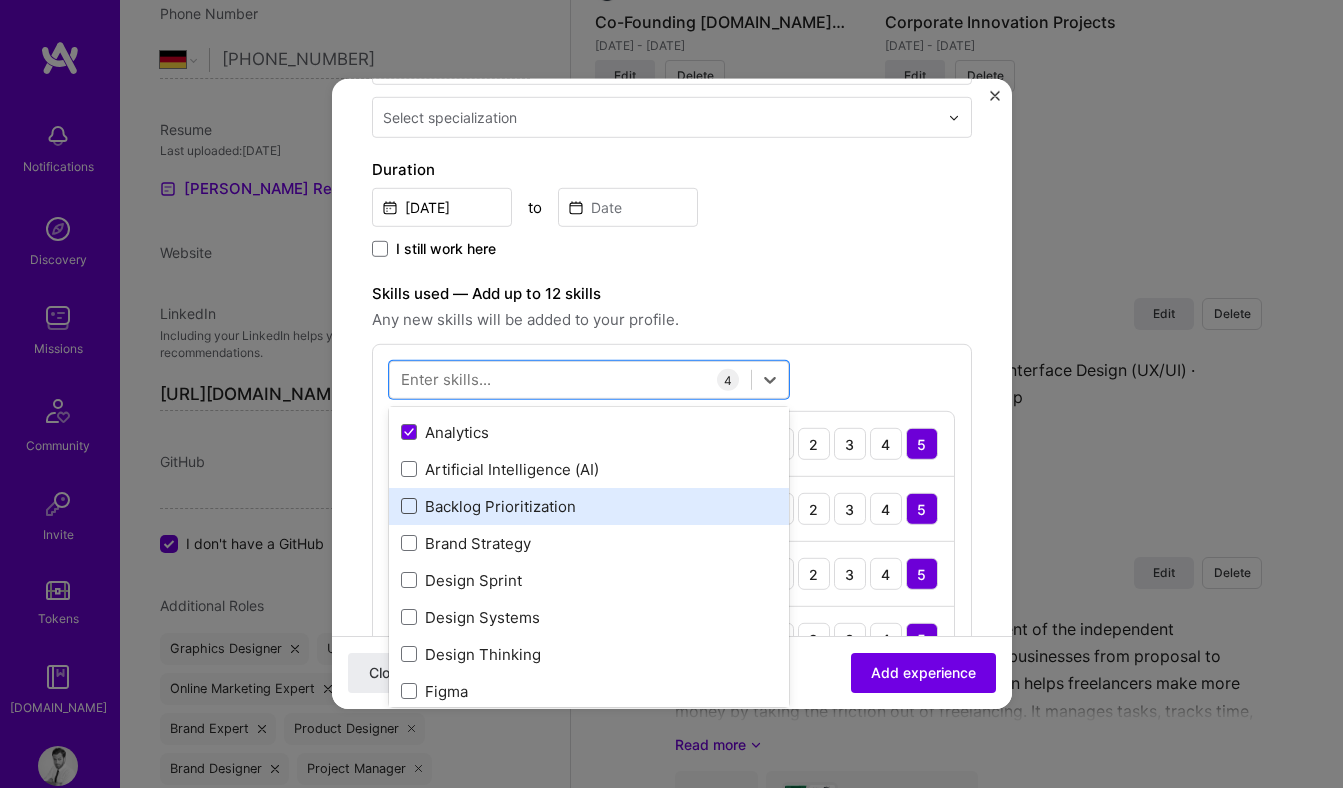 click at bounding box center [409, 506] 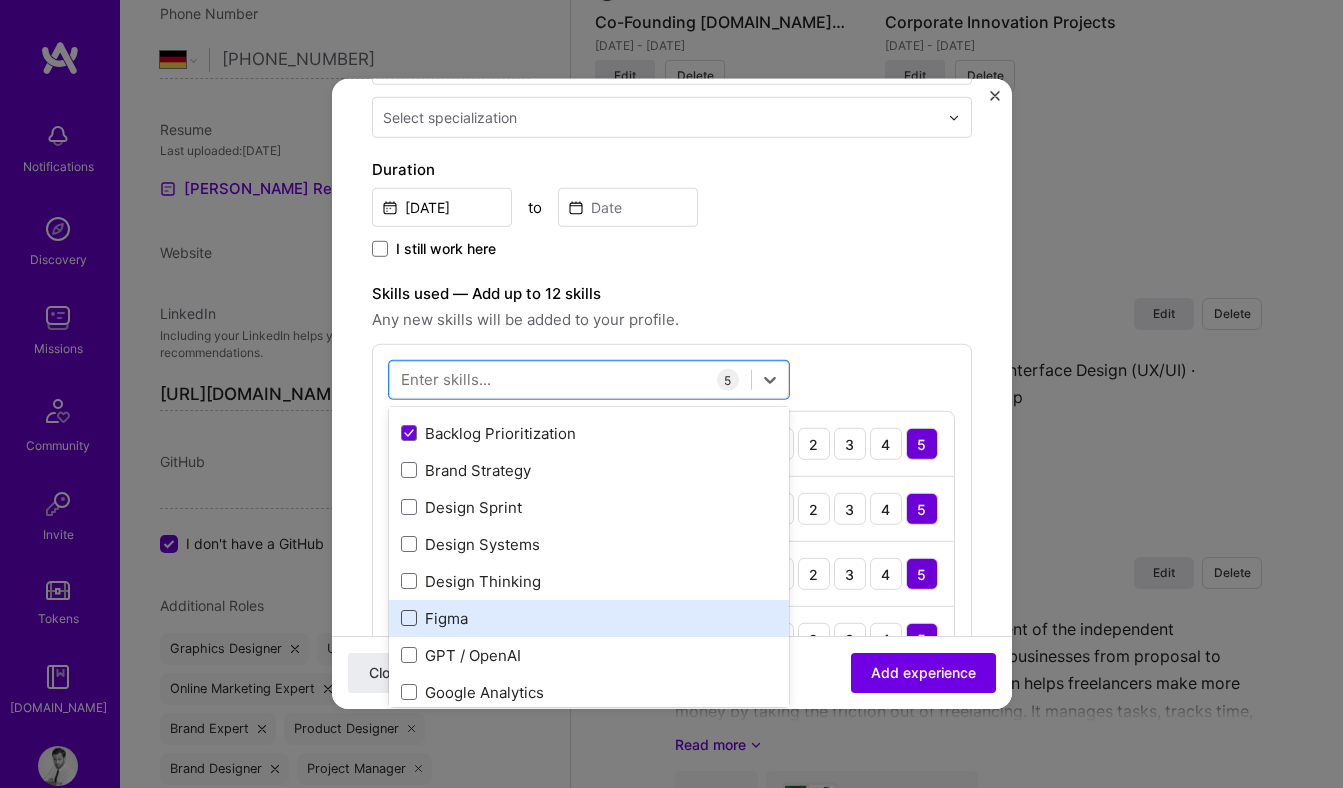 click at bounding box center (409, 618) 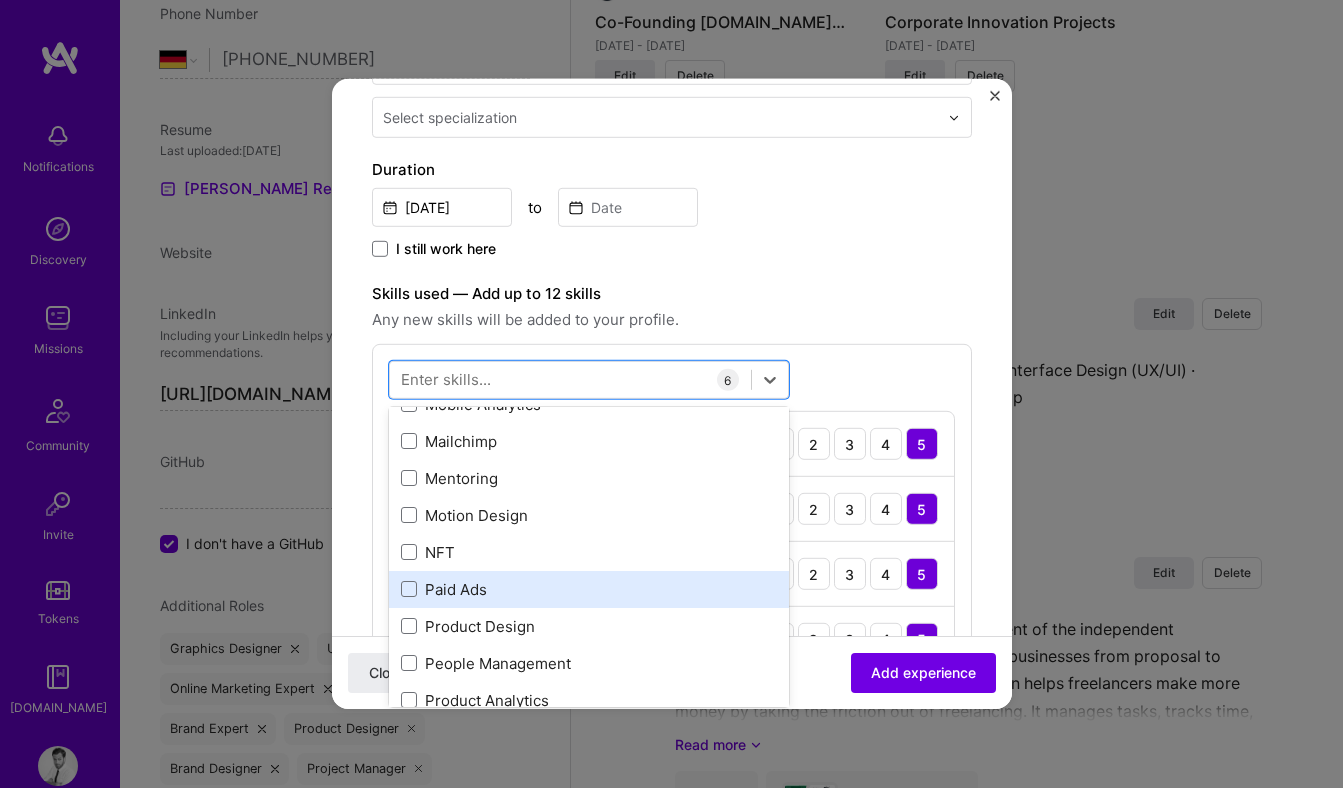 scroll, scrollTop: 1022, scrollLeft: 0, axis: vertical 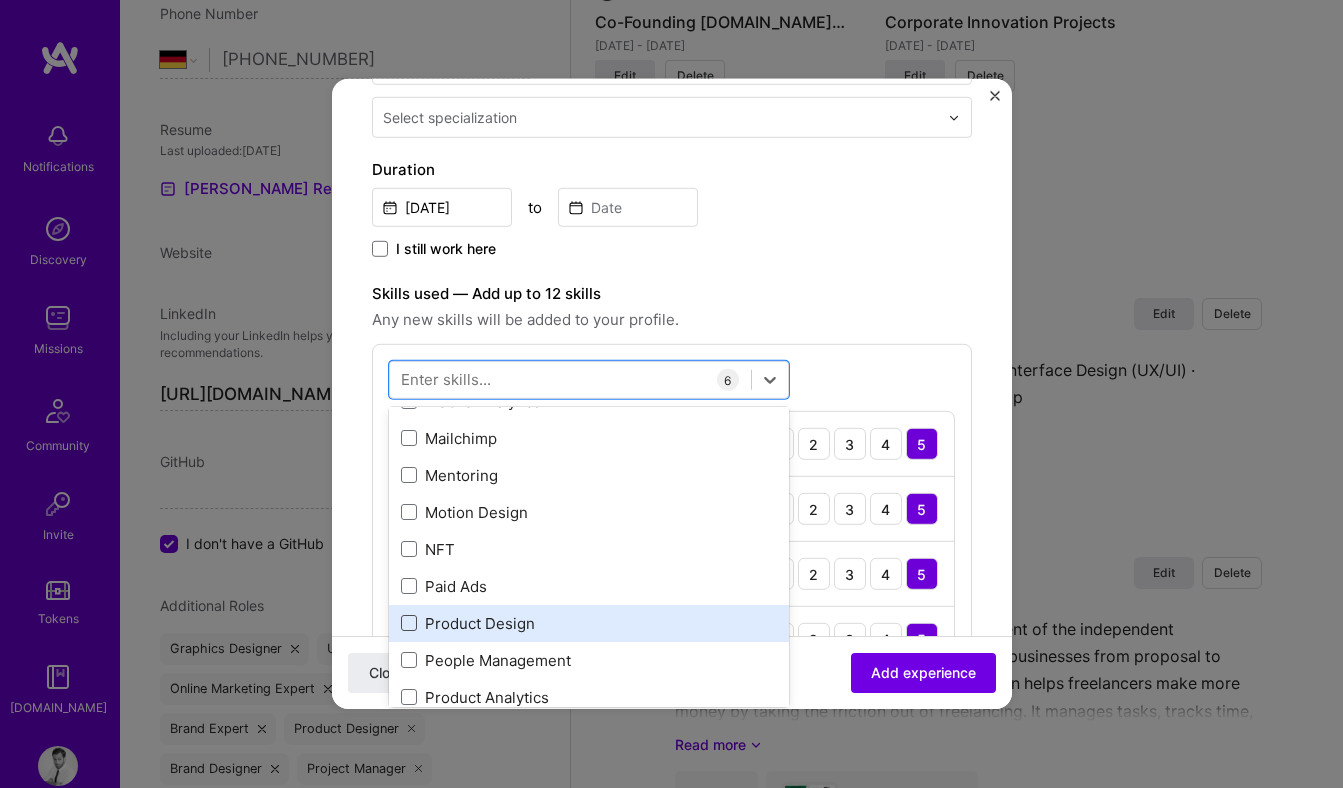 click at bounding box center [409, 623] 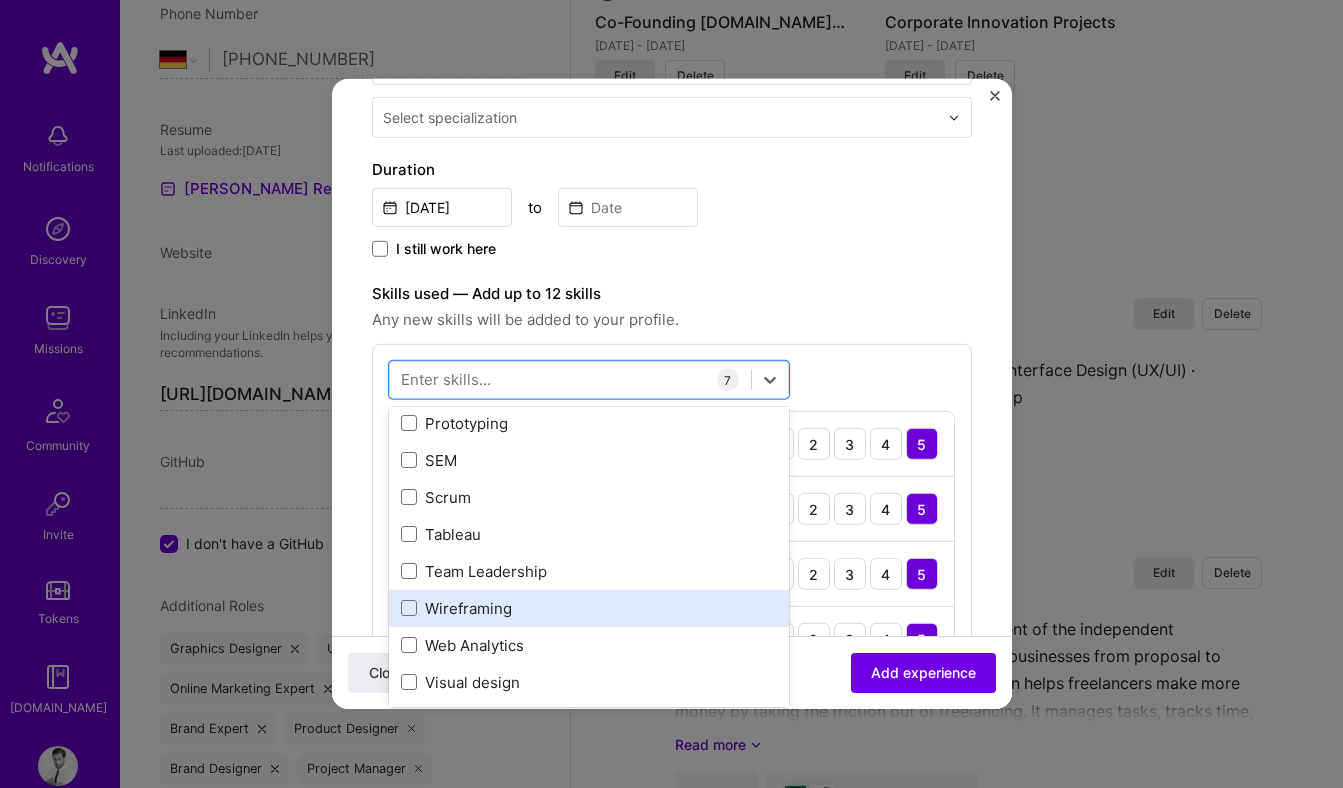scroll, scrollTop: 1555, scrollLeft: 0, axis: vertical 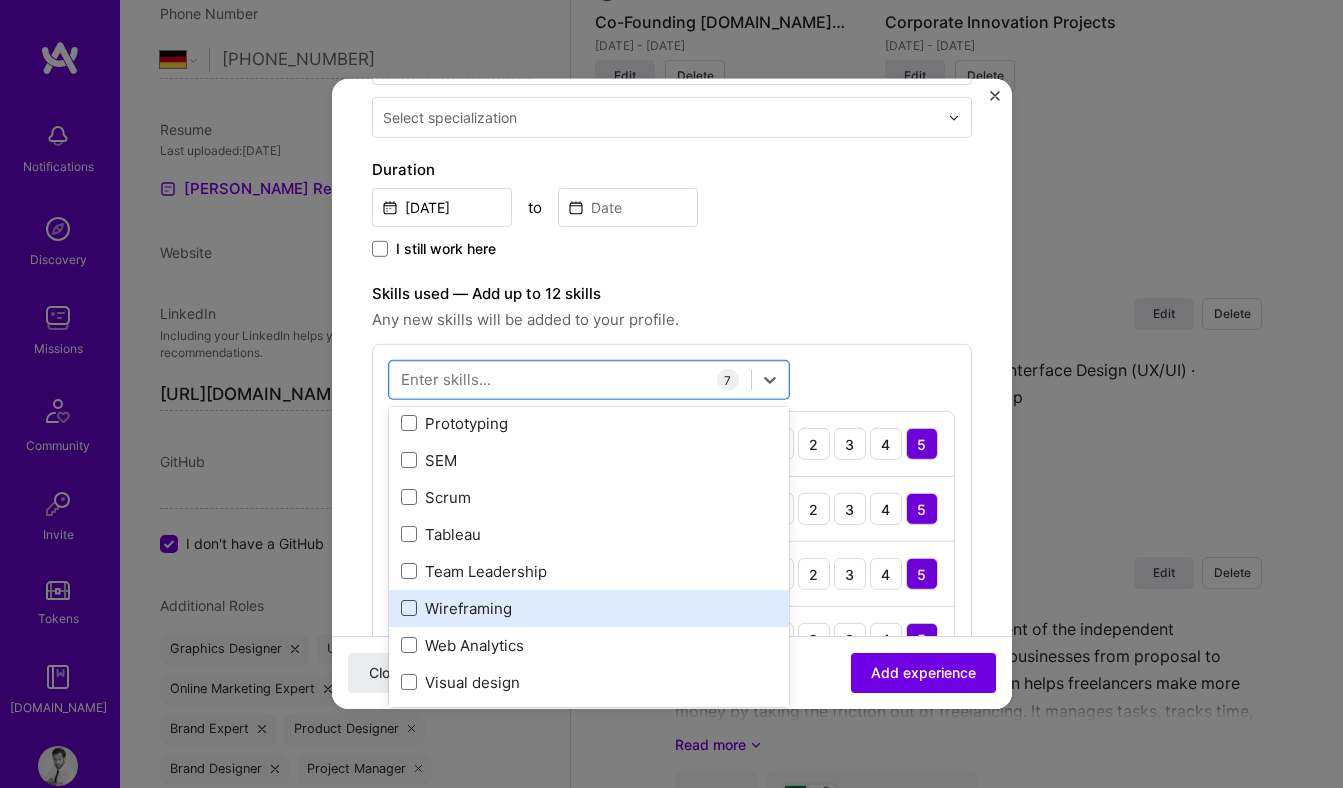 click at bounding box center [409, 608] 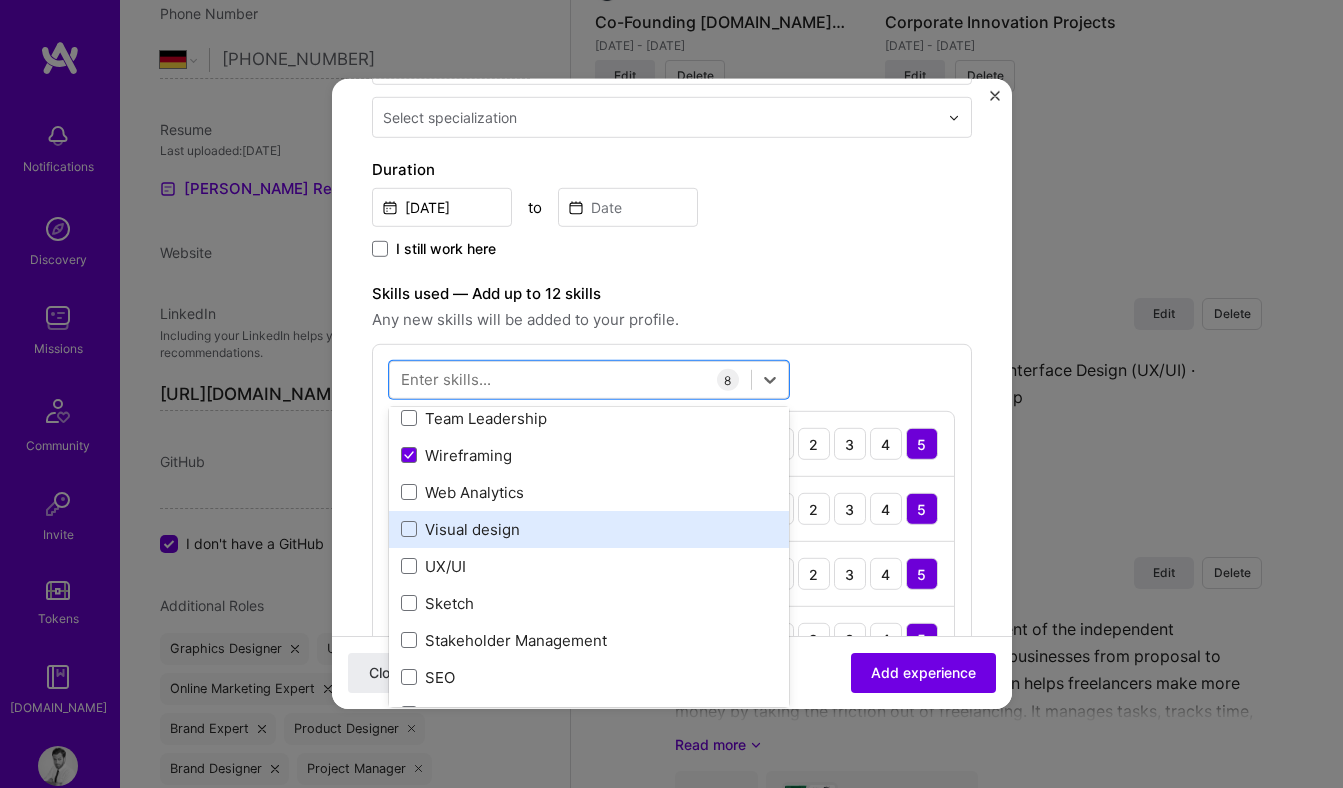 scroll, scrollTop: 1733, scrollLeft: 0, axis: vertical 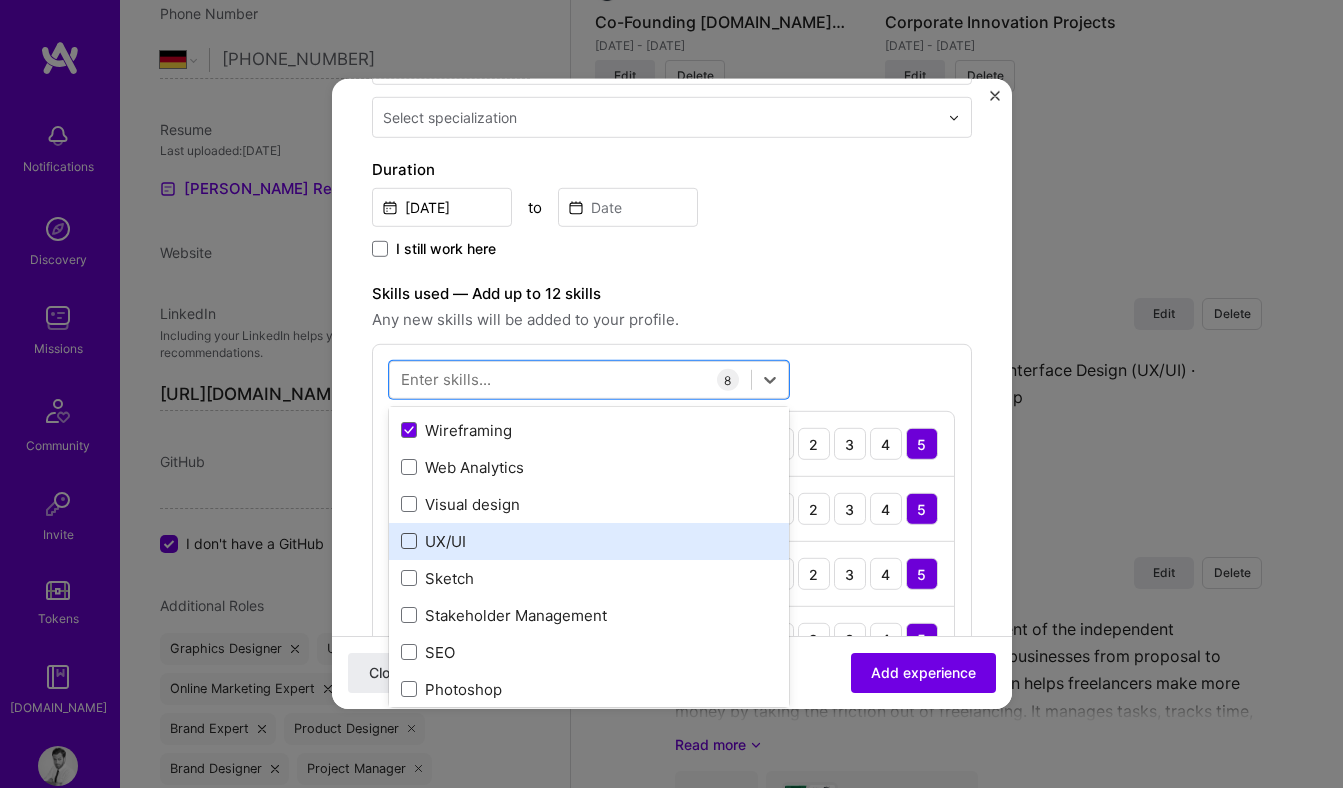click at bounding box center (409, 541) 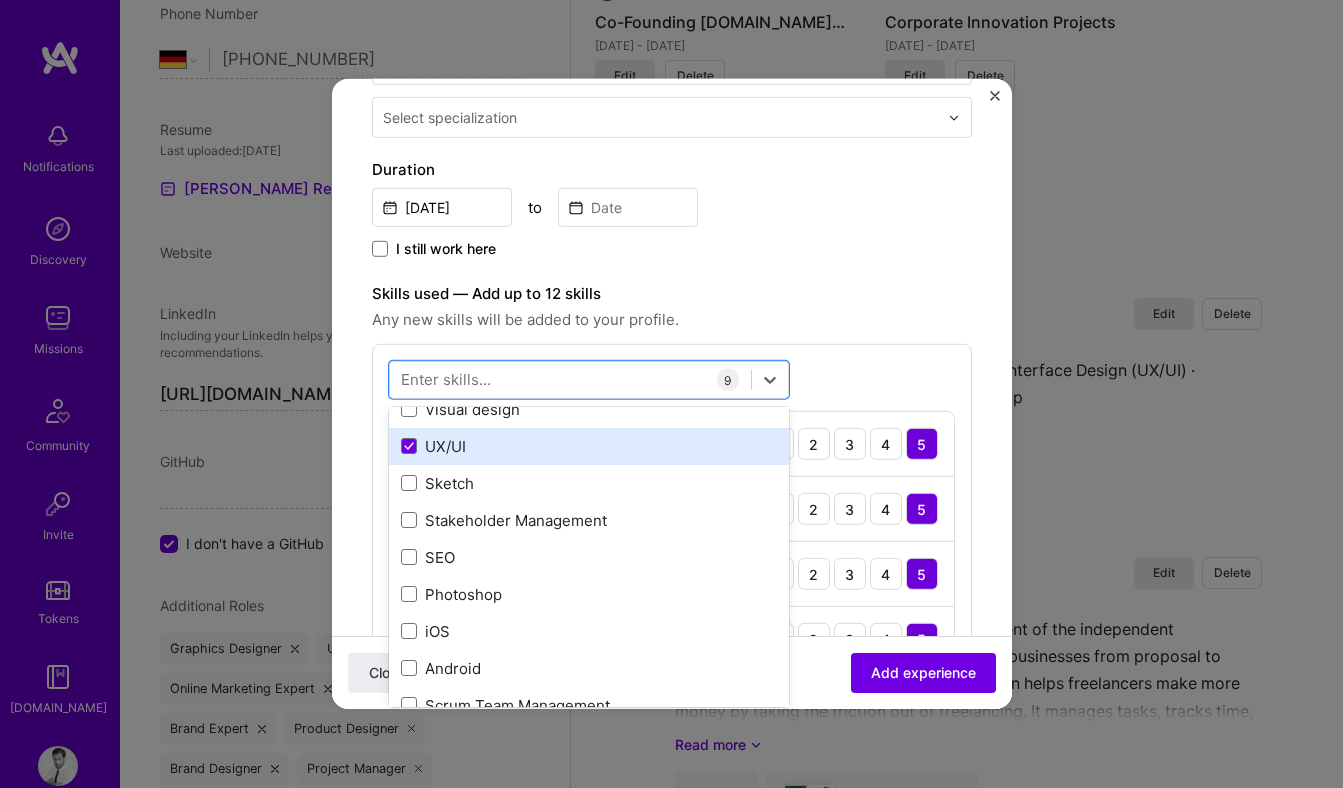 scroll, scrollTop: 1931, scrollLeft: 0, axis: vertical 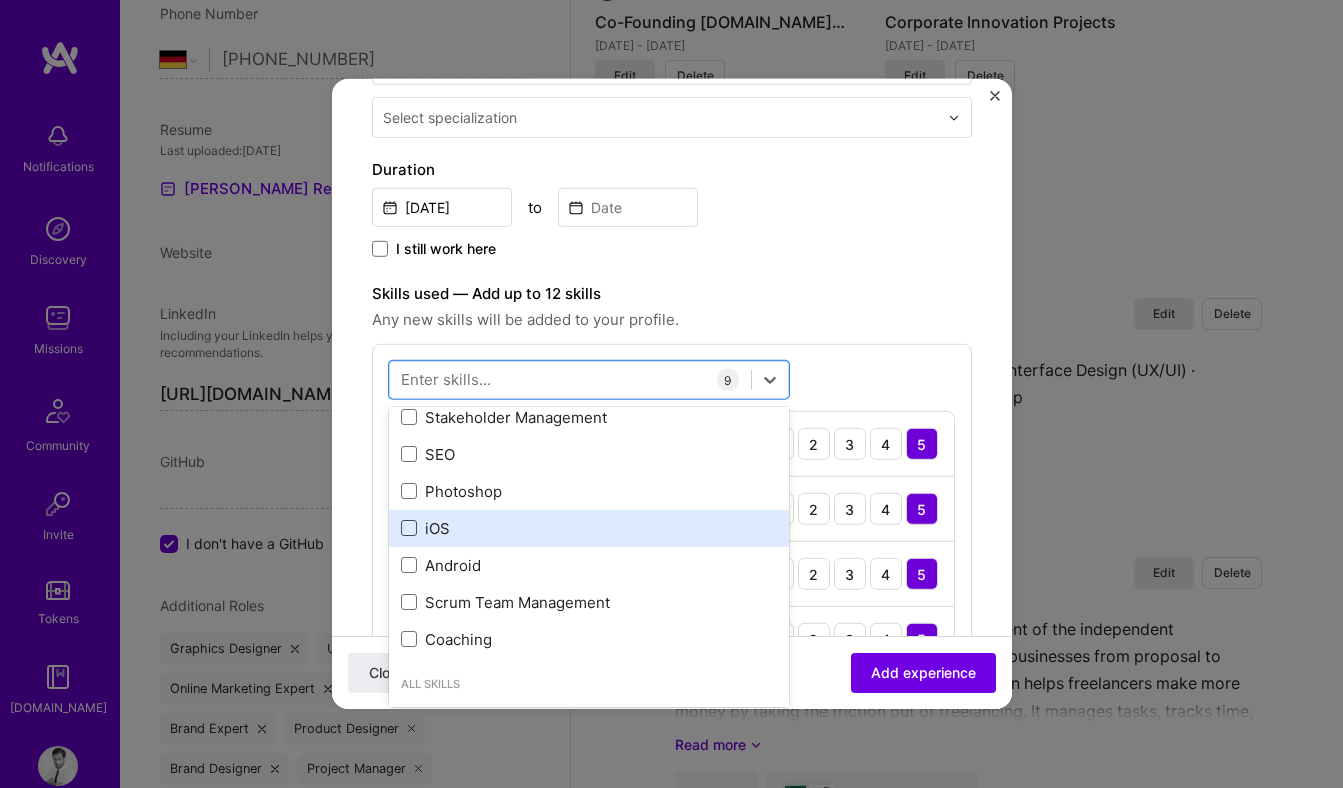 click at bounding box center (409, 528) 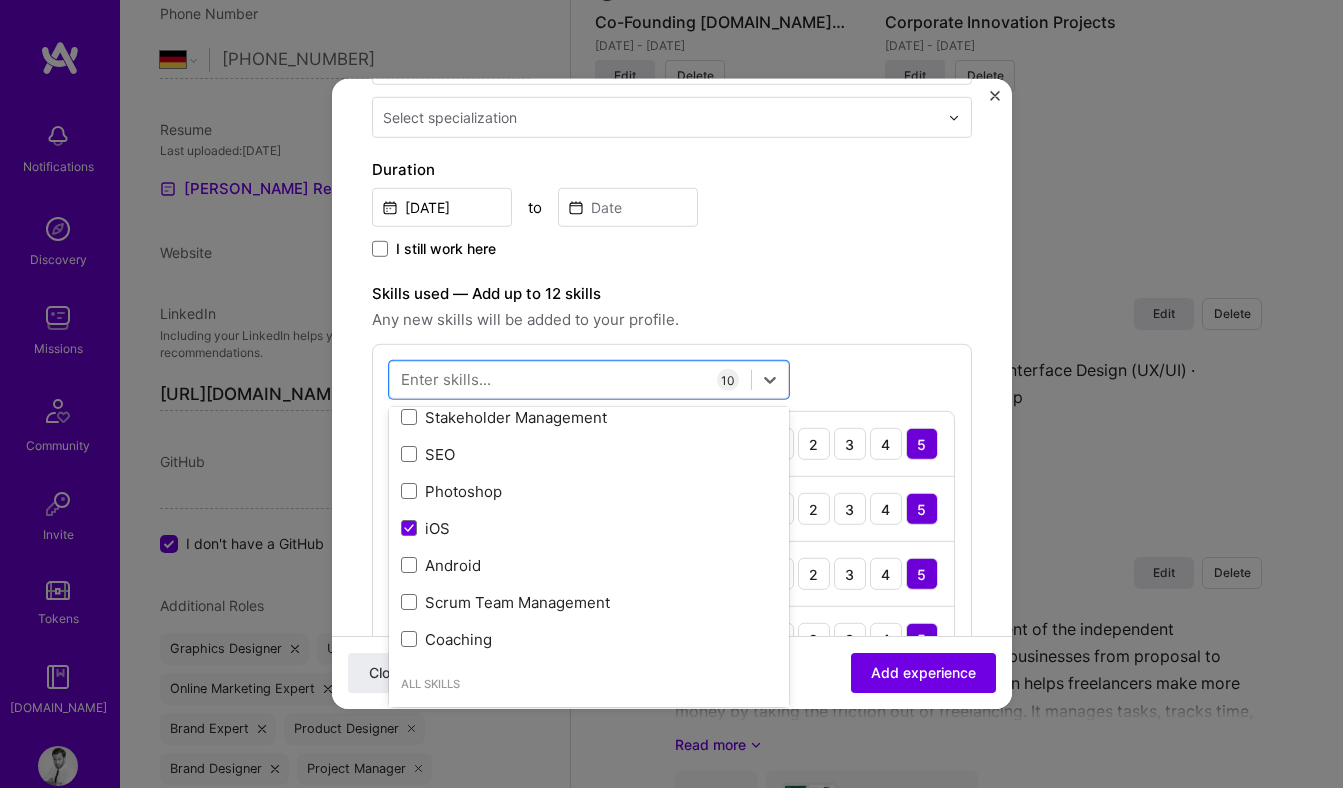click on "Create a job experience Jobs help companies understand your past experience. Company logo Company name Blank Street
Industry Add up to 2 industries. Select industry 0 Your title and specialization Select specialization Duration Jul, 2025
to
I still work here Skills used — Add up to 12 skills Any new skills will be added to your profile. option iOS, selected. option Android focused, 0 of 2. 378 results available. Use Up and Down to choose options, press Enter to select the currently focused option, press Escape to exit the menu, press Tab to select the option and exit the menu. Your Skills UX Design Roadmapping Product Strategy Adobe Creative Cloud Airtable Agile Analytics Artificial Intelligence (AI) Backlog Prioritization Brand Strategy Design Sprint Design Systems Design Thinking Figma GPT / OpenAI Google Analytics Heap Analytics InDesign Invision Jira Looker Market Research Data Analysis User Research Presentation Design Miro NFT SEM" at bounding box center (672, 780) 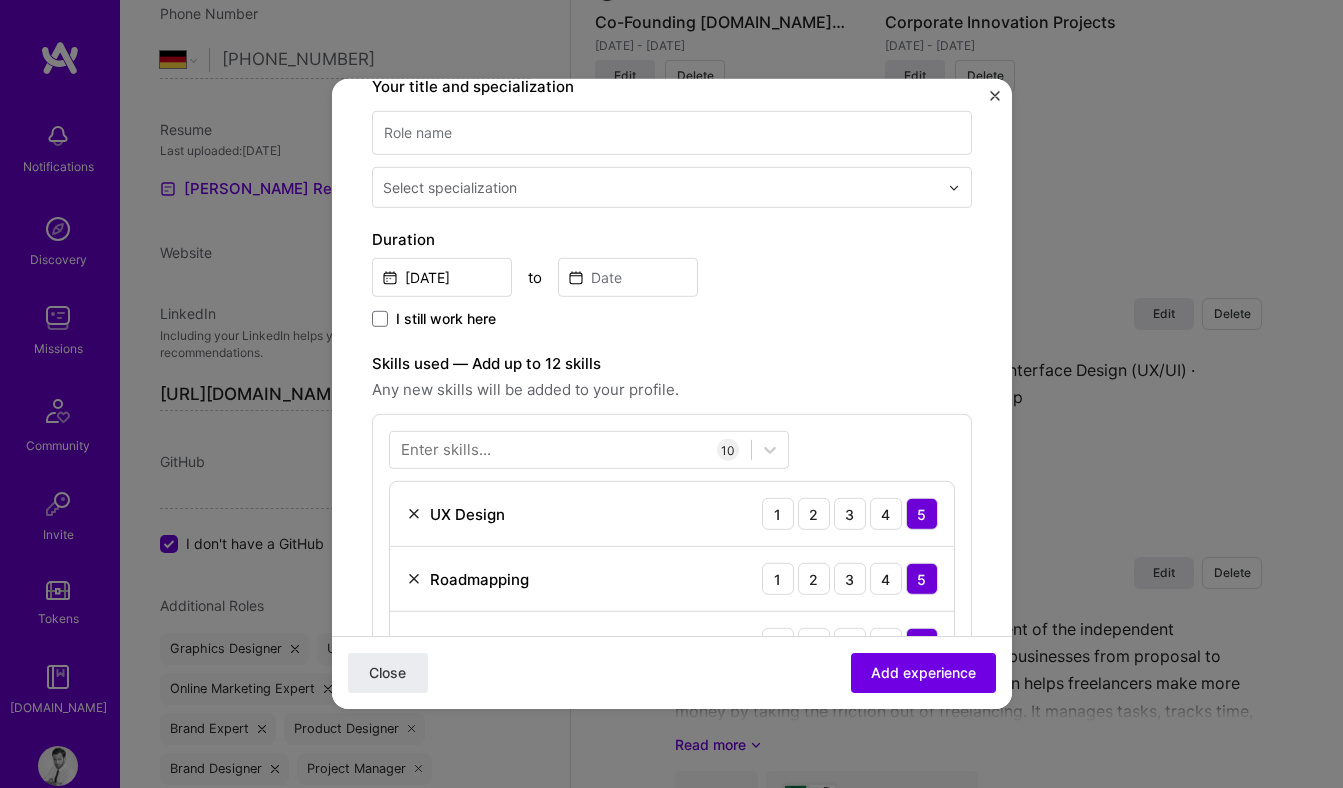 scroll, scrollTop: 215, scrollLeft: 0, axis: vertical 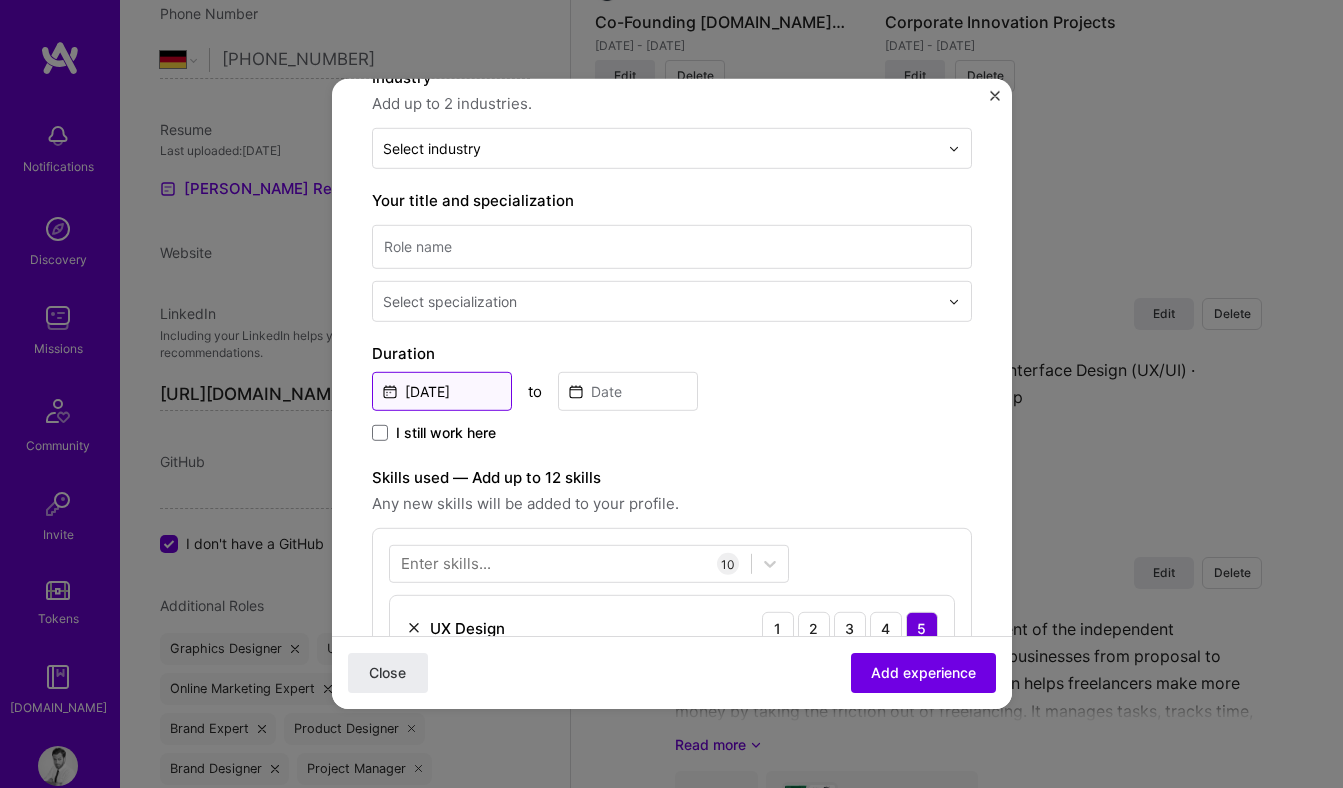 click on "Jul, 2025" at bounding box center [442, 391] 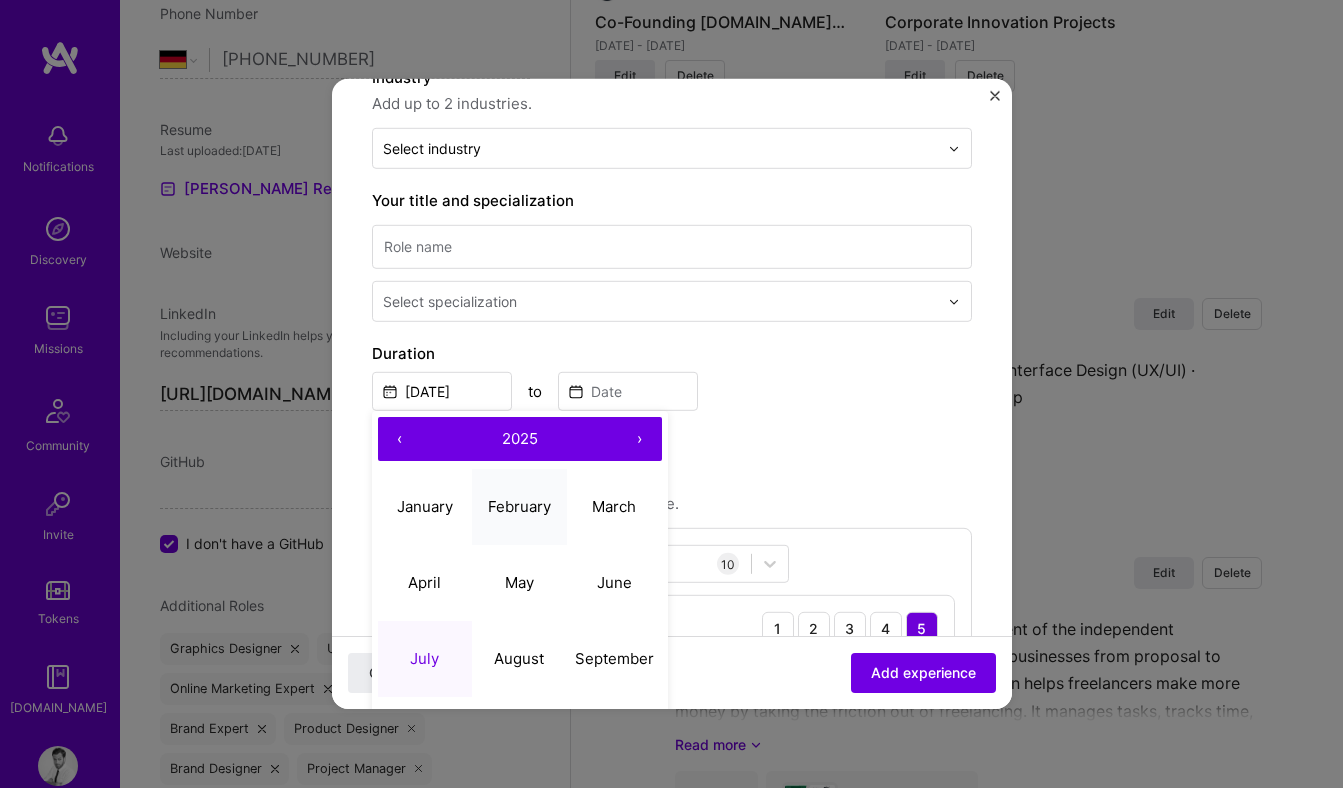 click on "February" at bounding box center (519, 505) 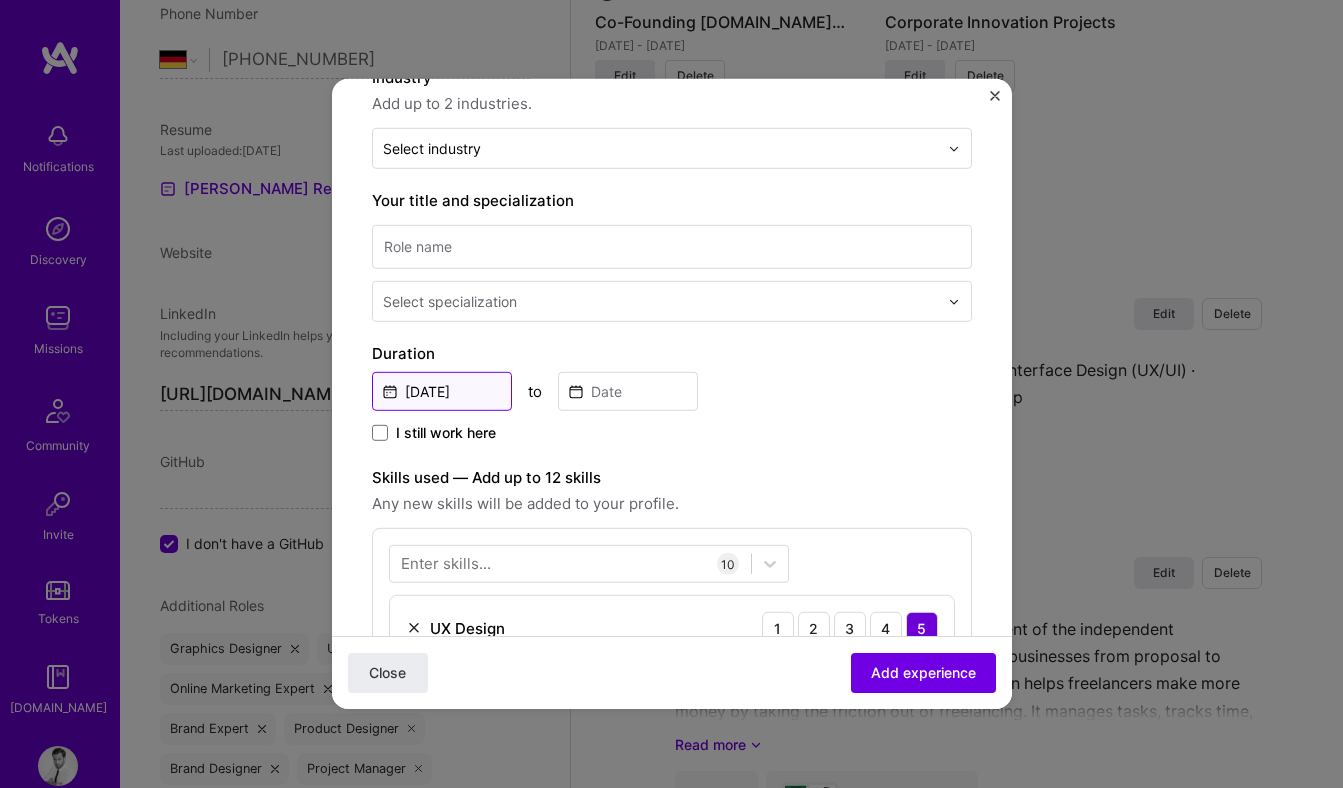 click on "Feb, 2025" at bounding box center (442, 391) 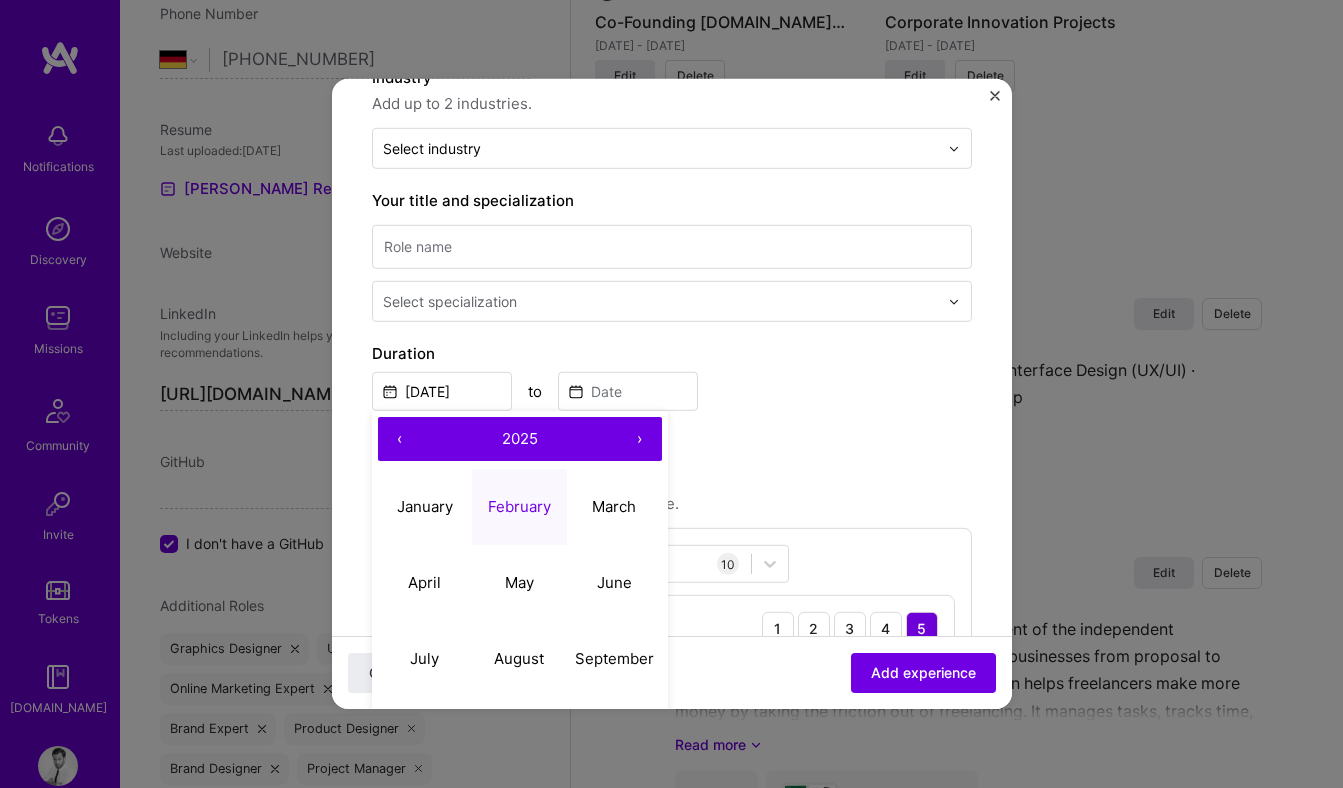 click on "‹" at bounding box center [400, 439] 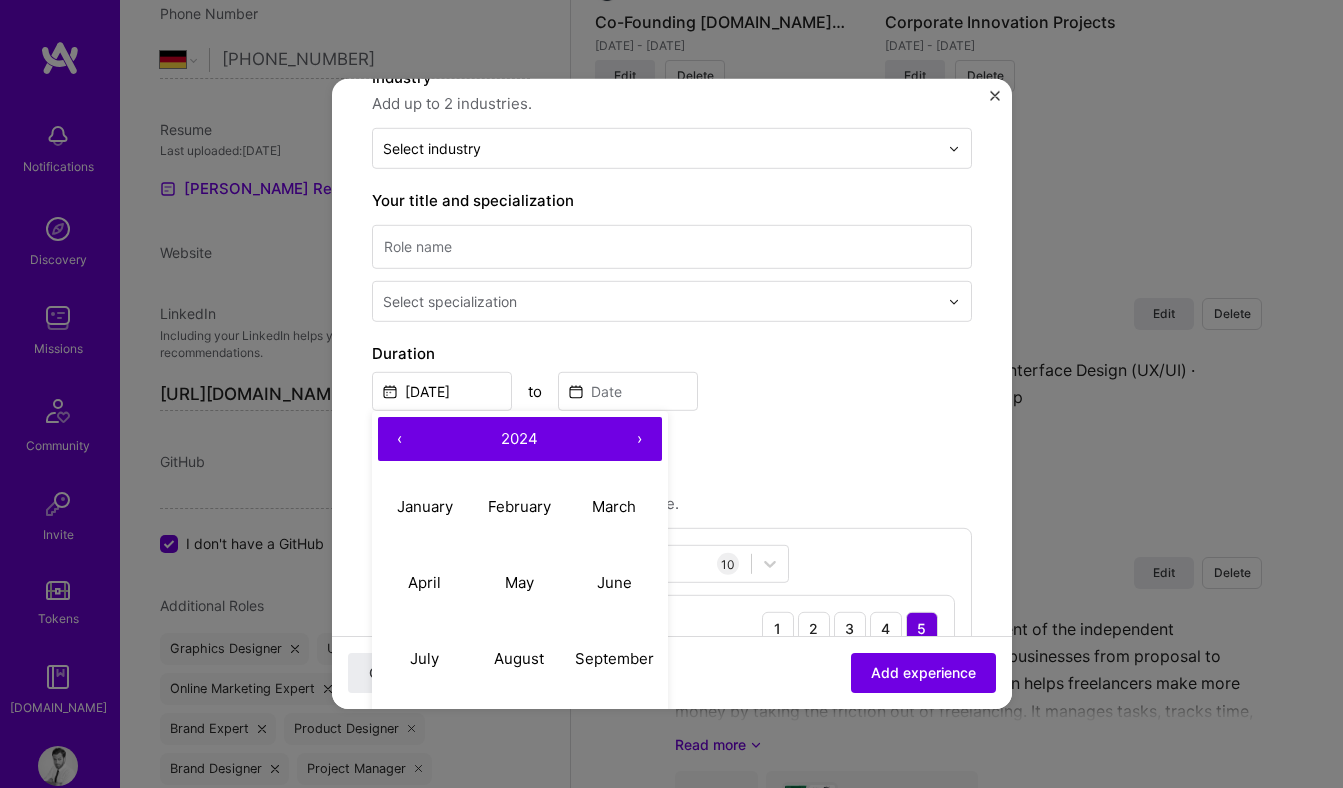 click on "‹" at bounding box center [400, 439] 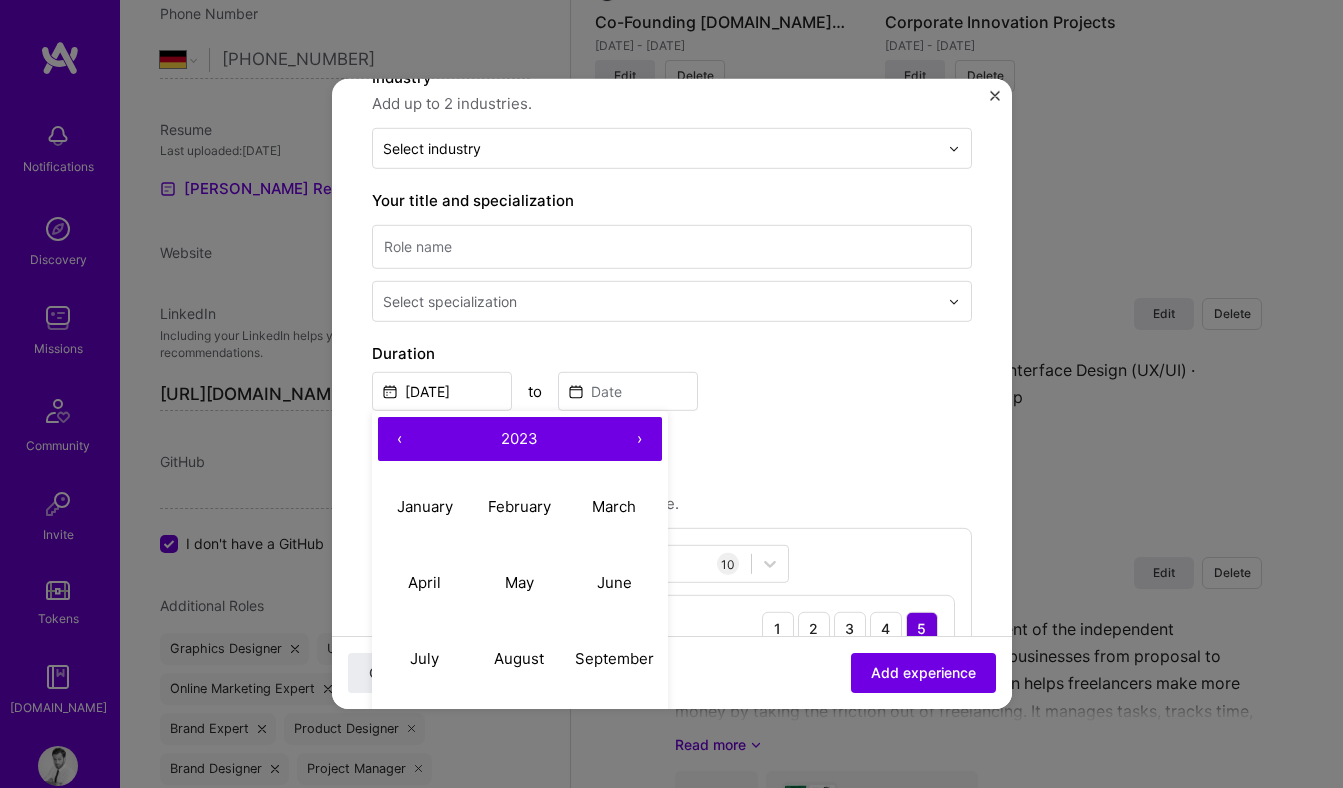 click on "‹" at bounding box center (400, 439) 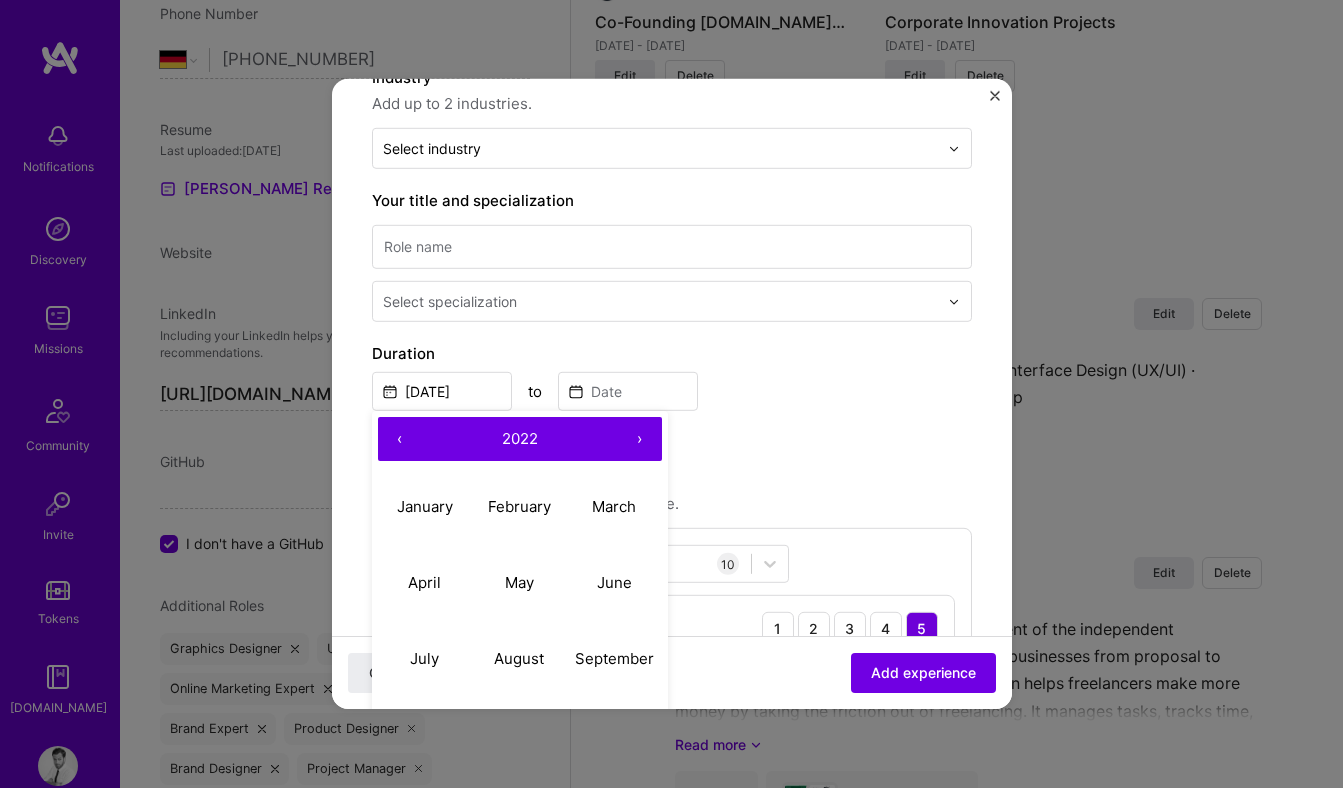 click on "‹" at bounding box center (400, 439) 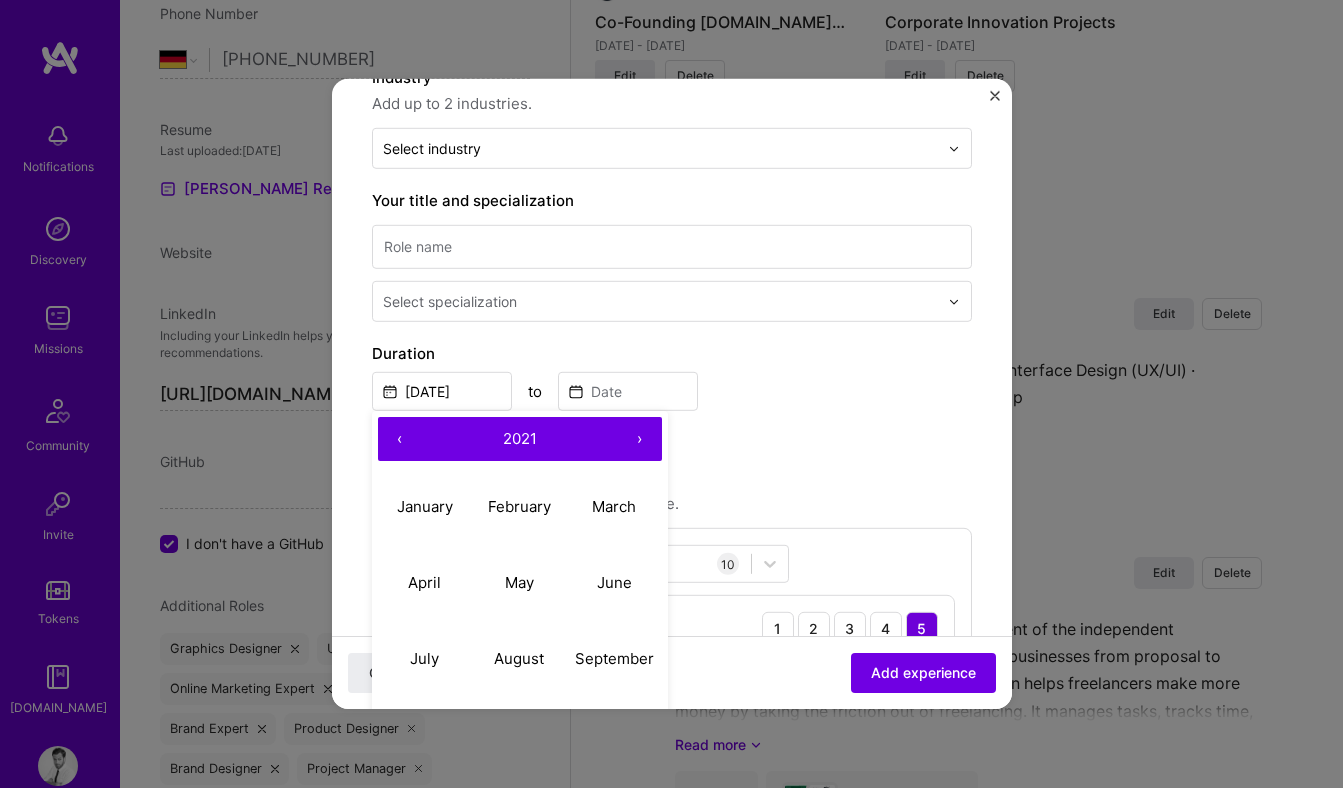 click on "‹" at bounding box center [400, 439] 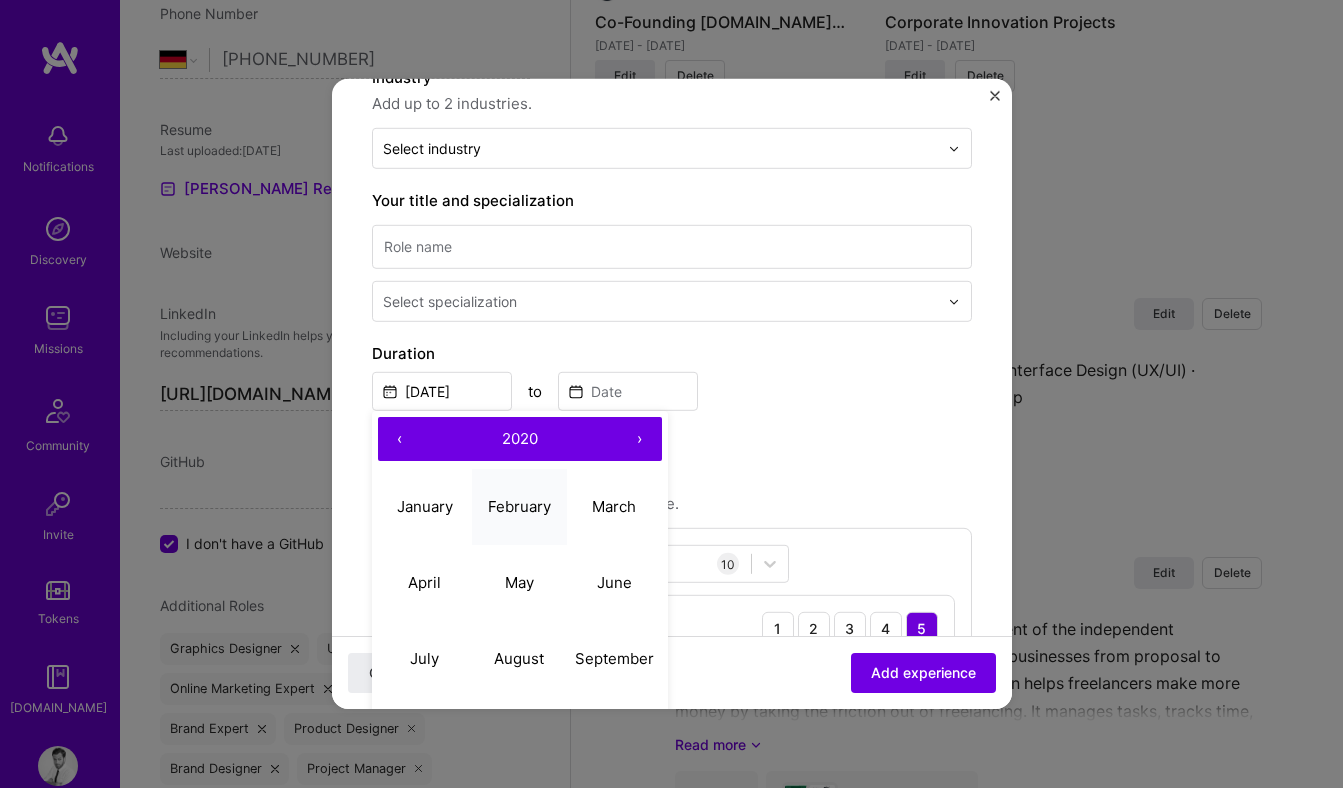 click on "February" at bounding box center [519, 505] 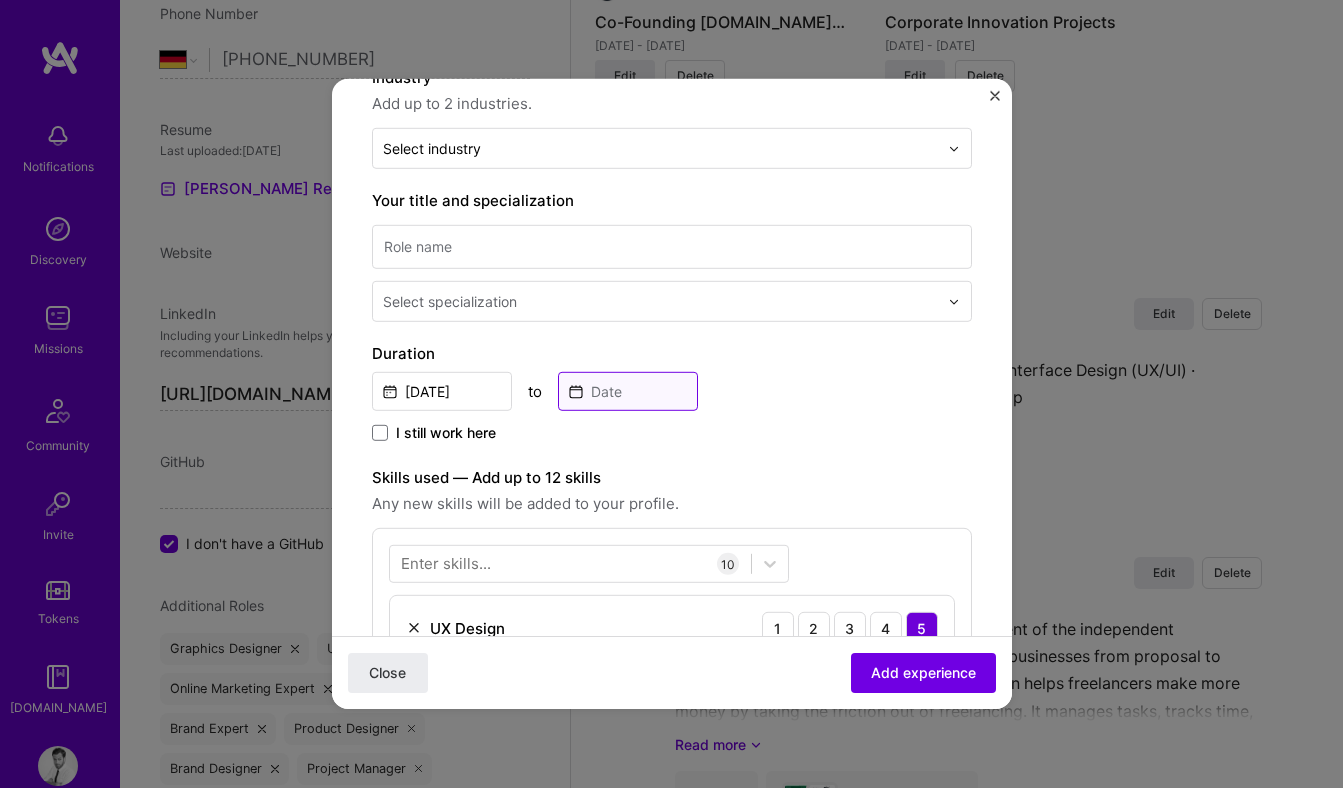 click at bounding box center (628, 391) 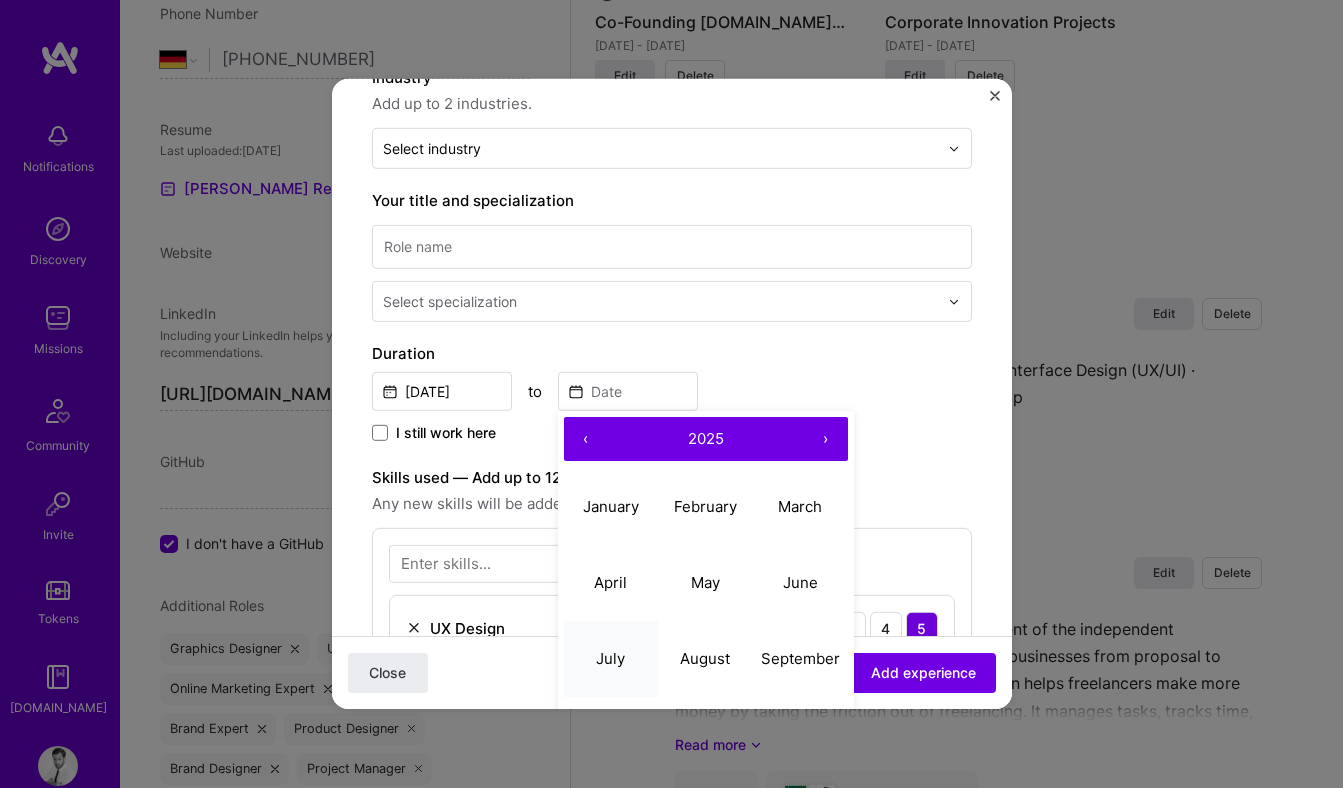 click on "July" at bounding box center [610, 657] 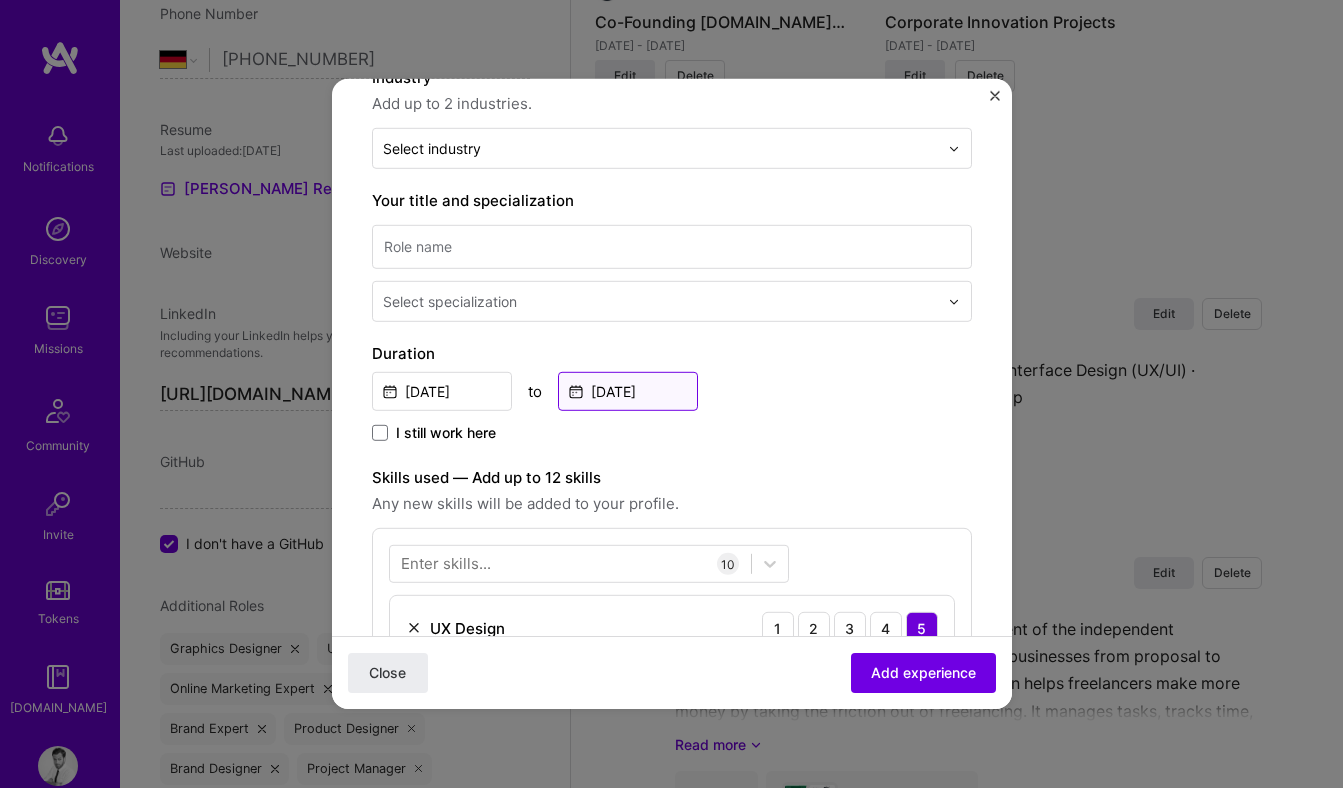 click on "Jul, 2025" at bounding box center [628, 391] 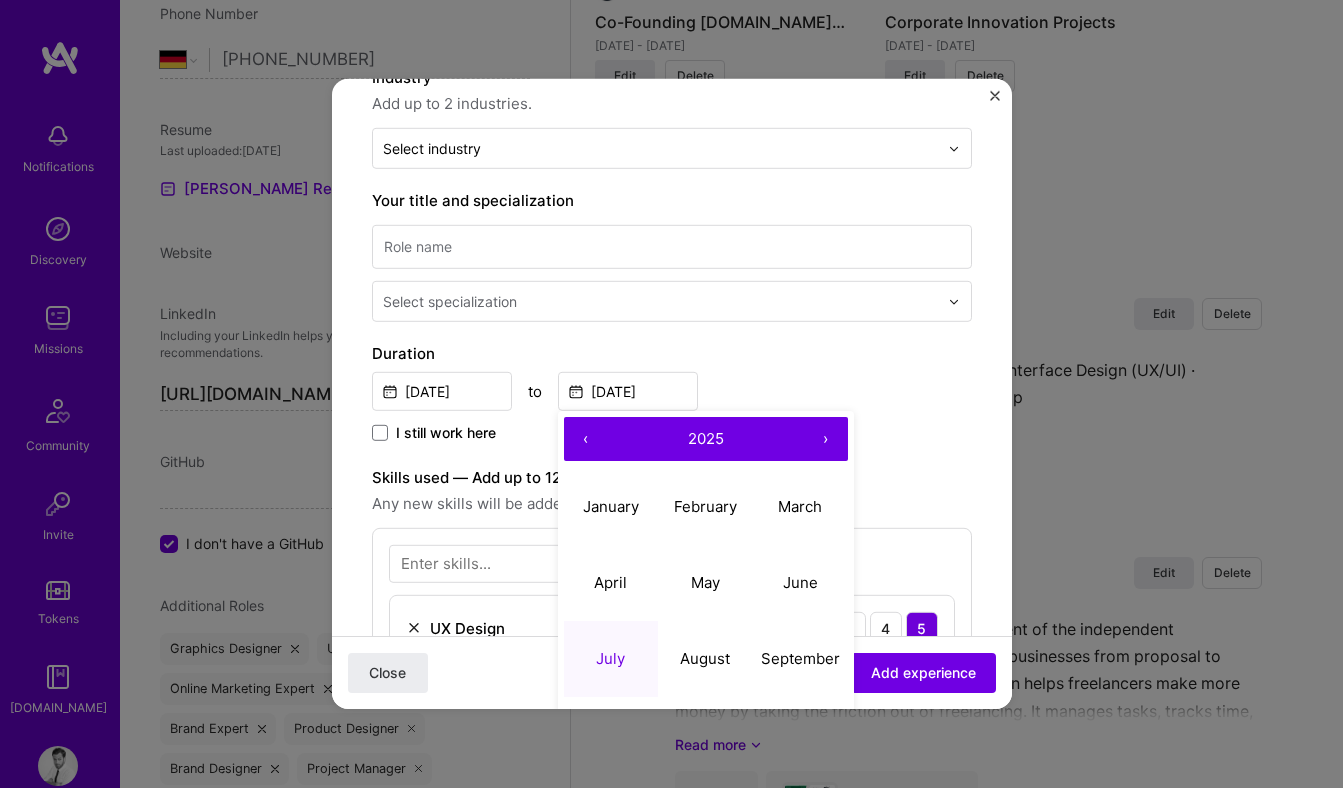 click on "‹" at bounding box center (586, 439) 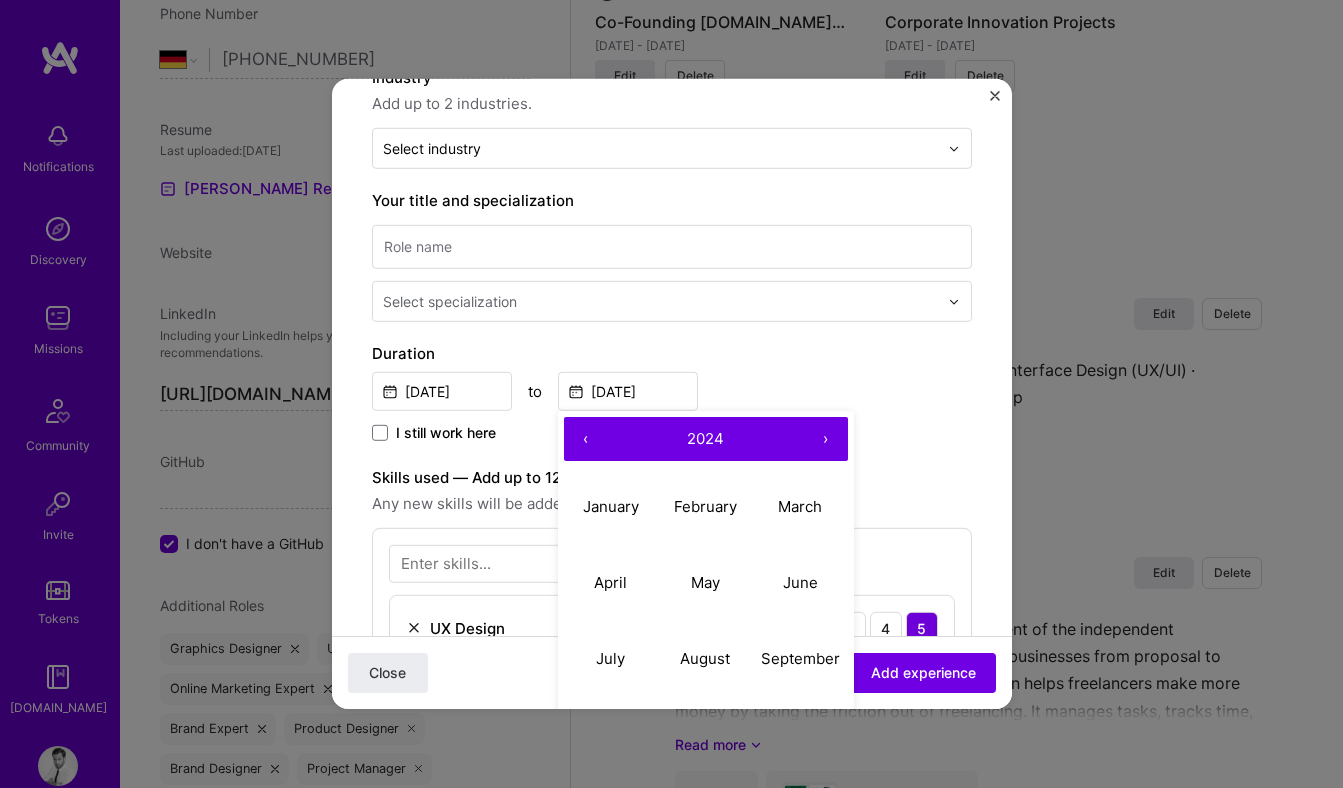 click on "‹" at bounding box center (586, 439) 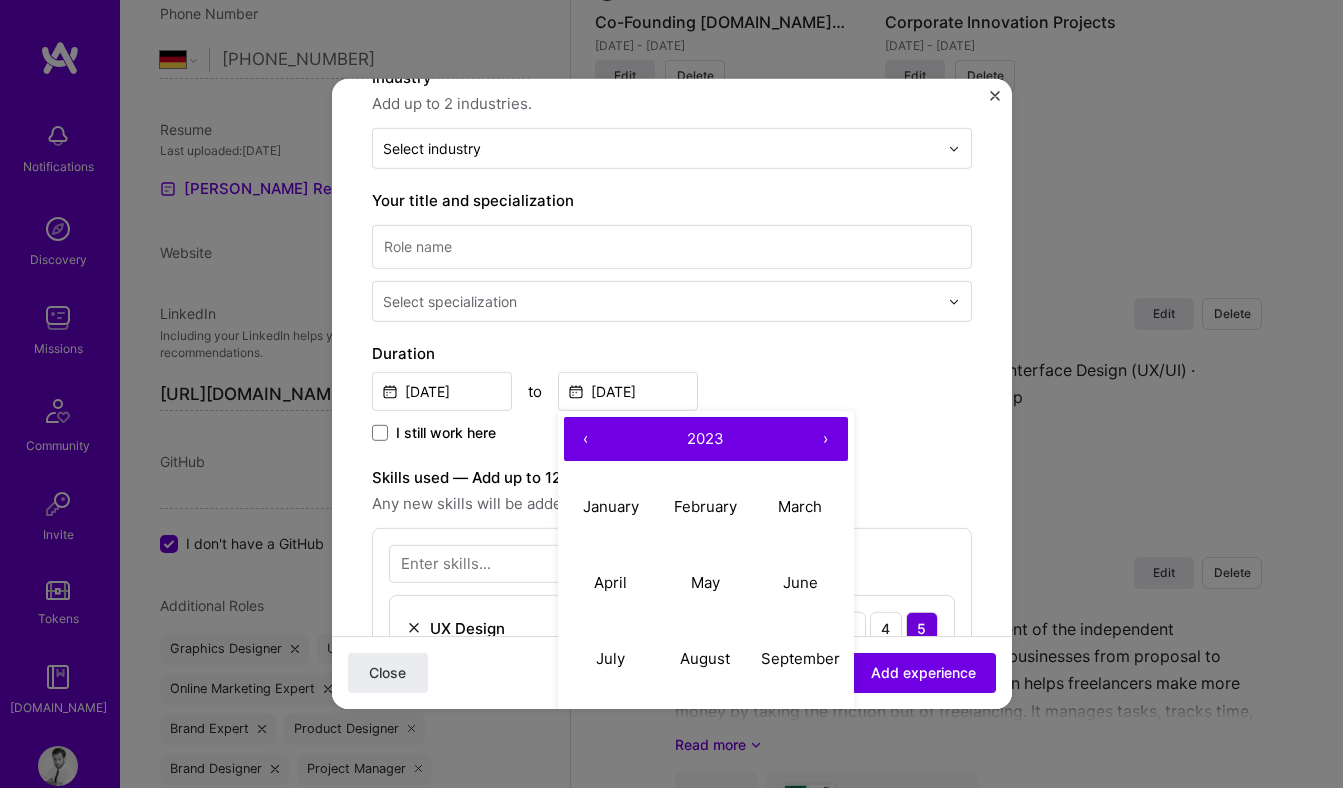 click on "‹" at bounding box center (586, 439) 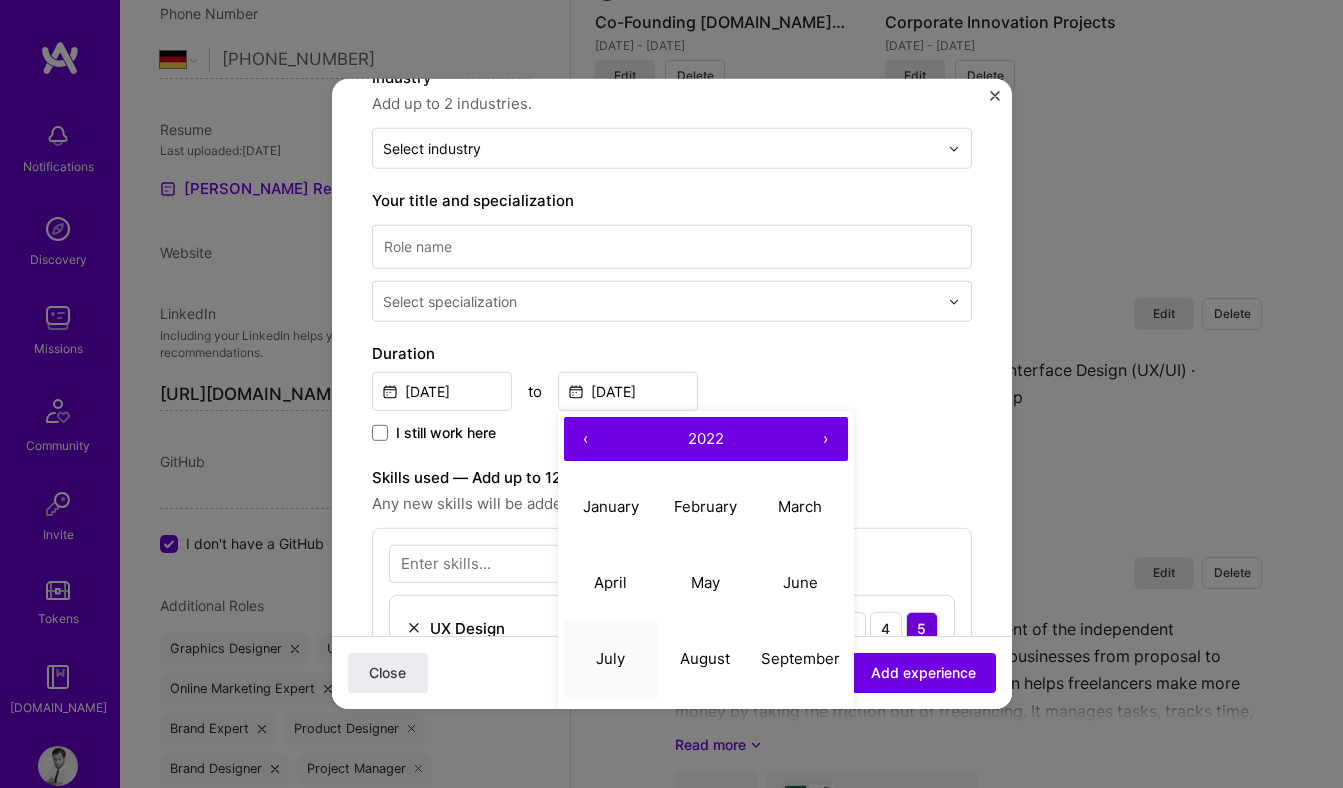 click on "July" at bounding box center (610, 657) 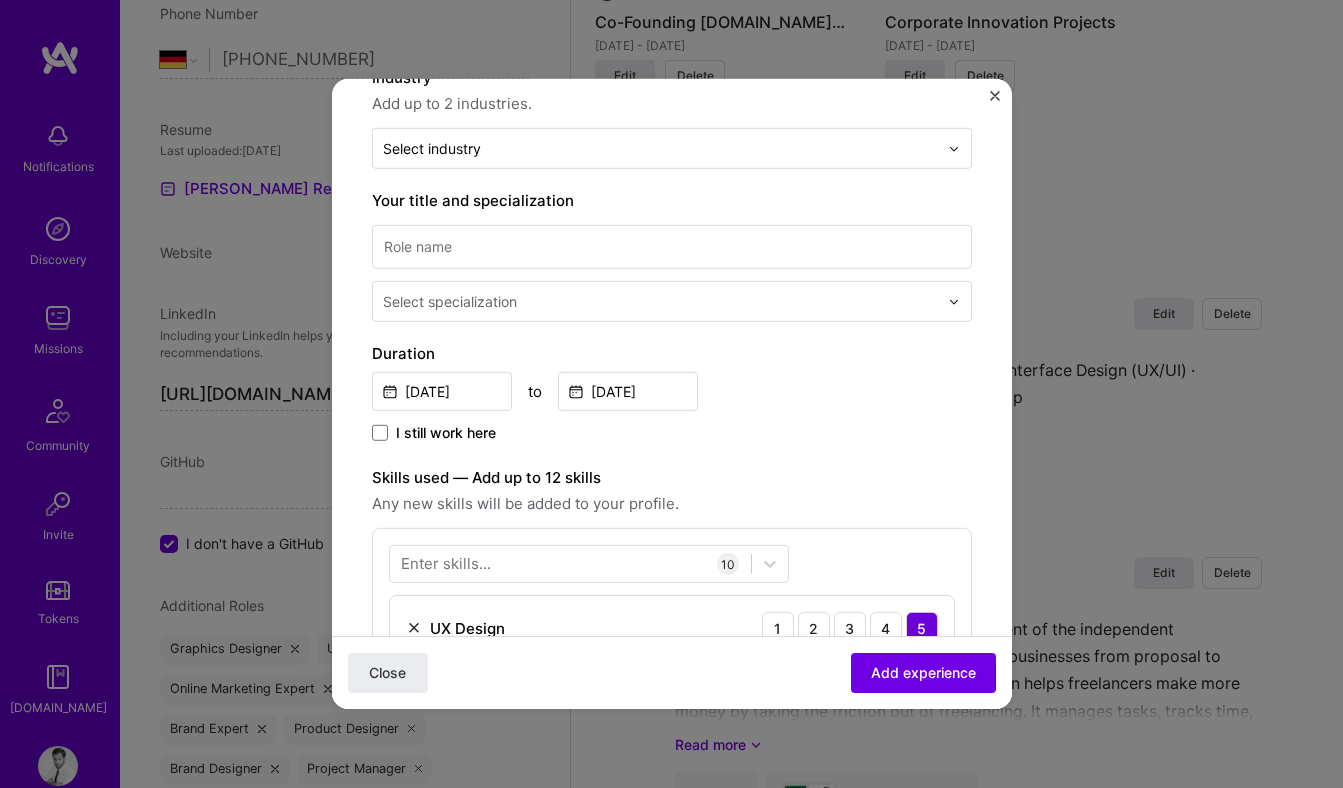 click on "Skills used — Add up to 12 skills" at bounding box center [672, 478] 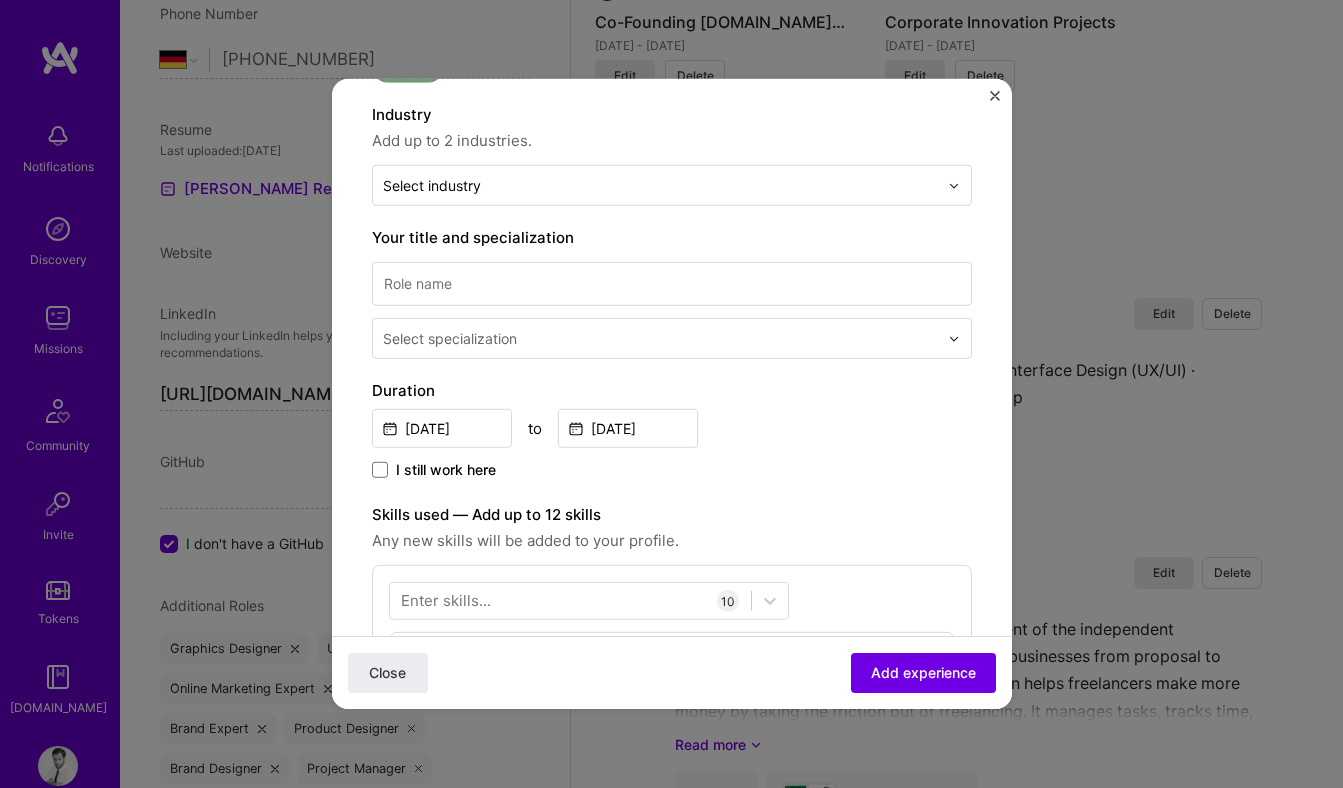 scroll, scrollTop: 72, scrollLeft: 0, axis: vertical 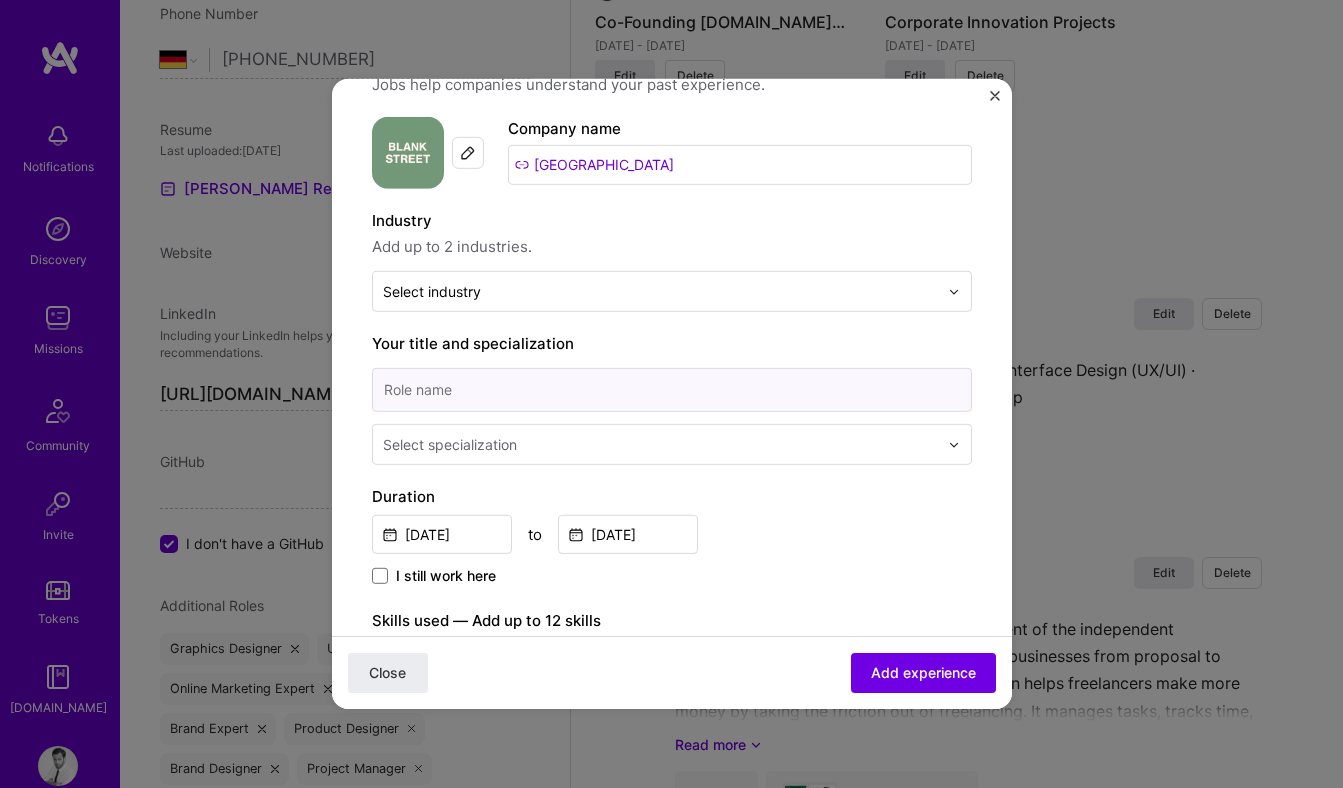 click at bounding box center [672, 390] 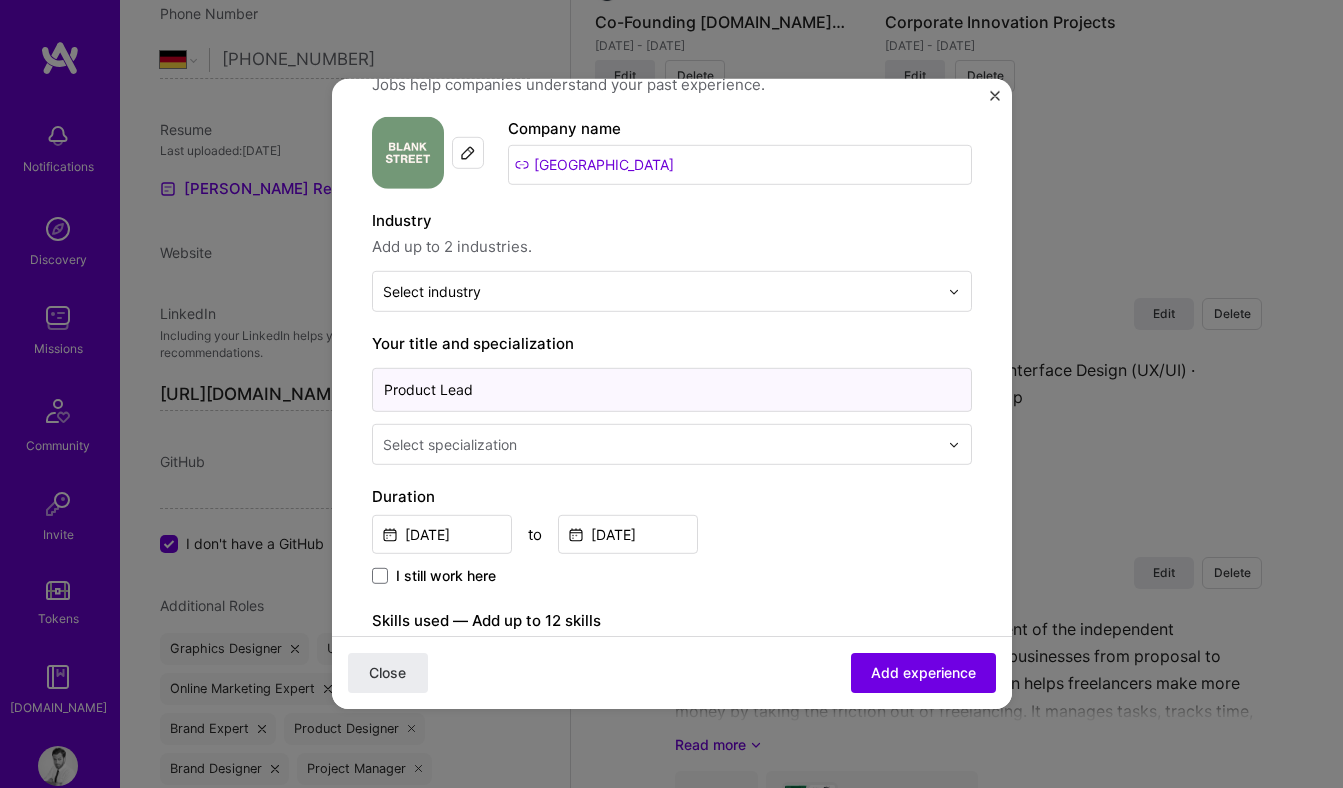 type on "Product Lead" 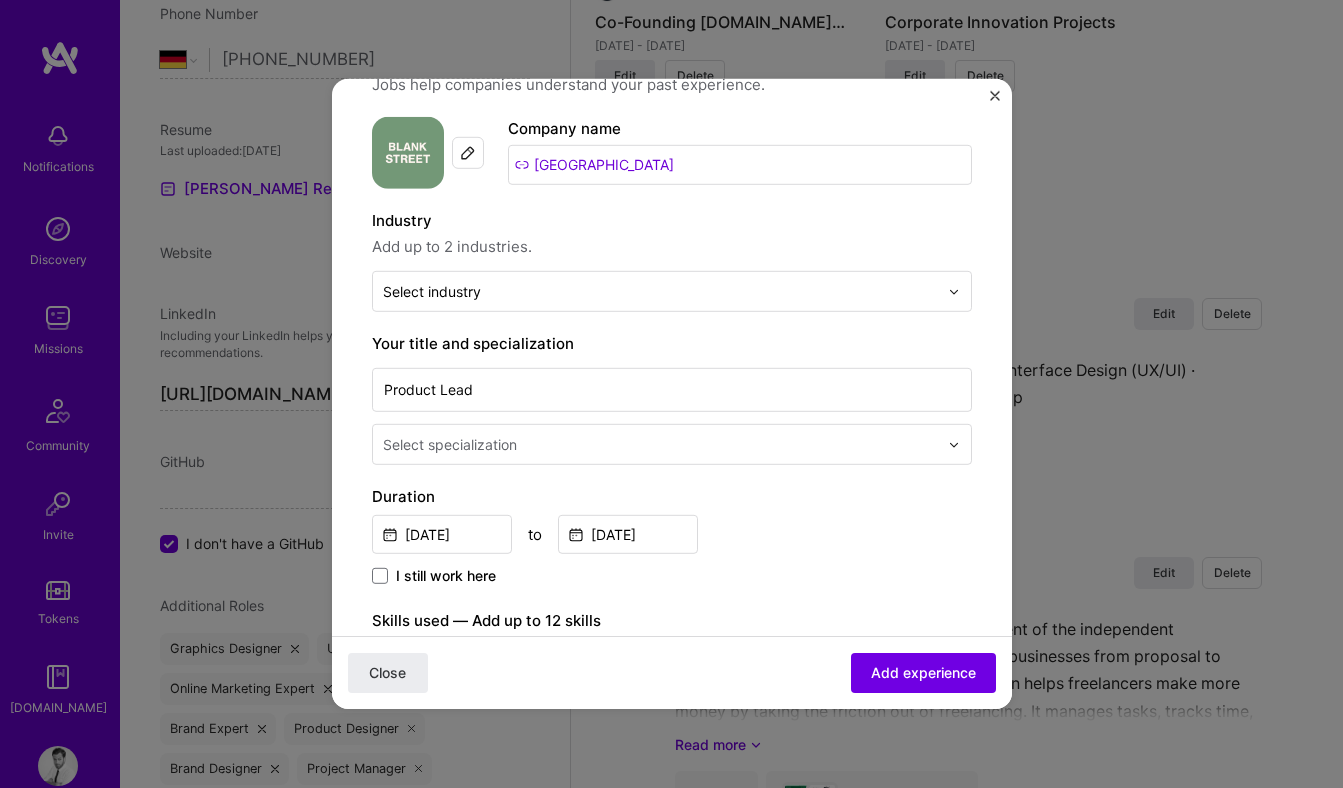 click on "Select specialization" at bounding box center (450, 444) 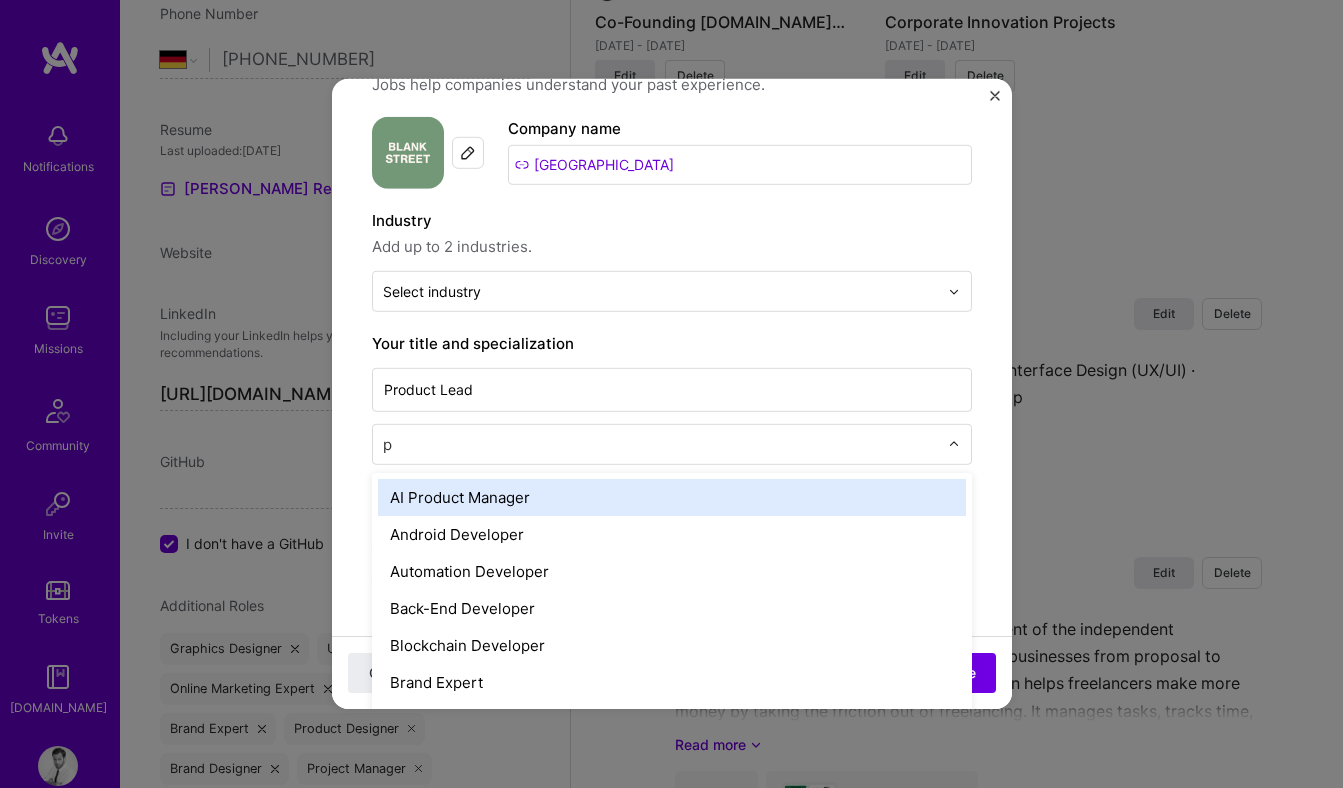 type on "pr" 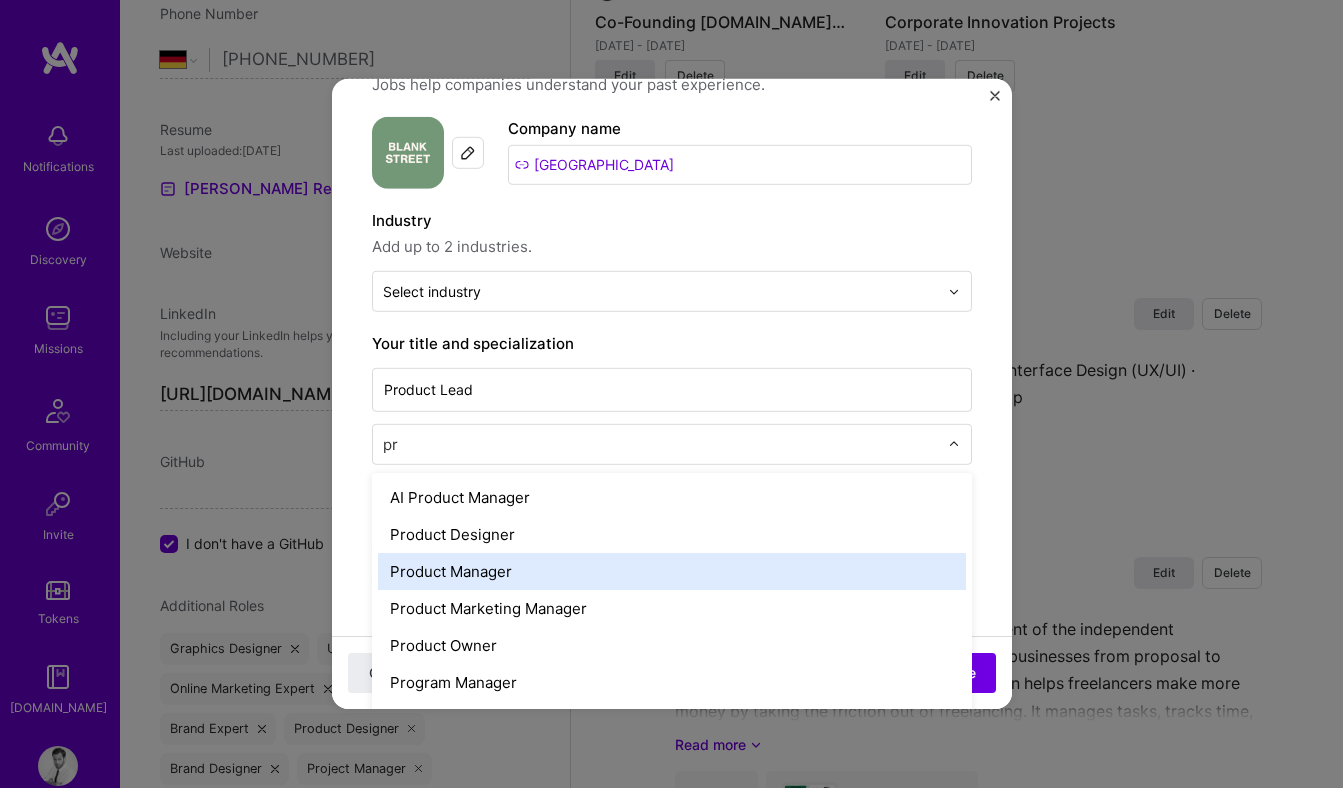 click on "Product Manager" at bounding box center [672, 571] 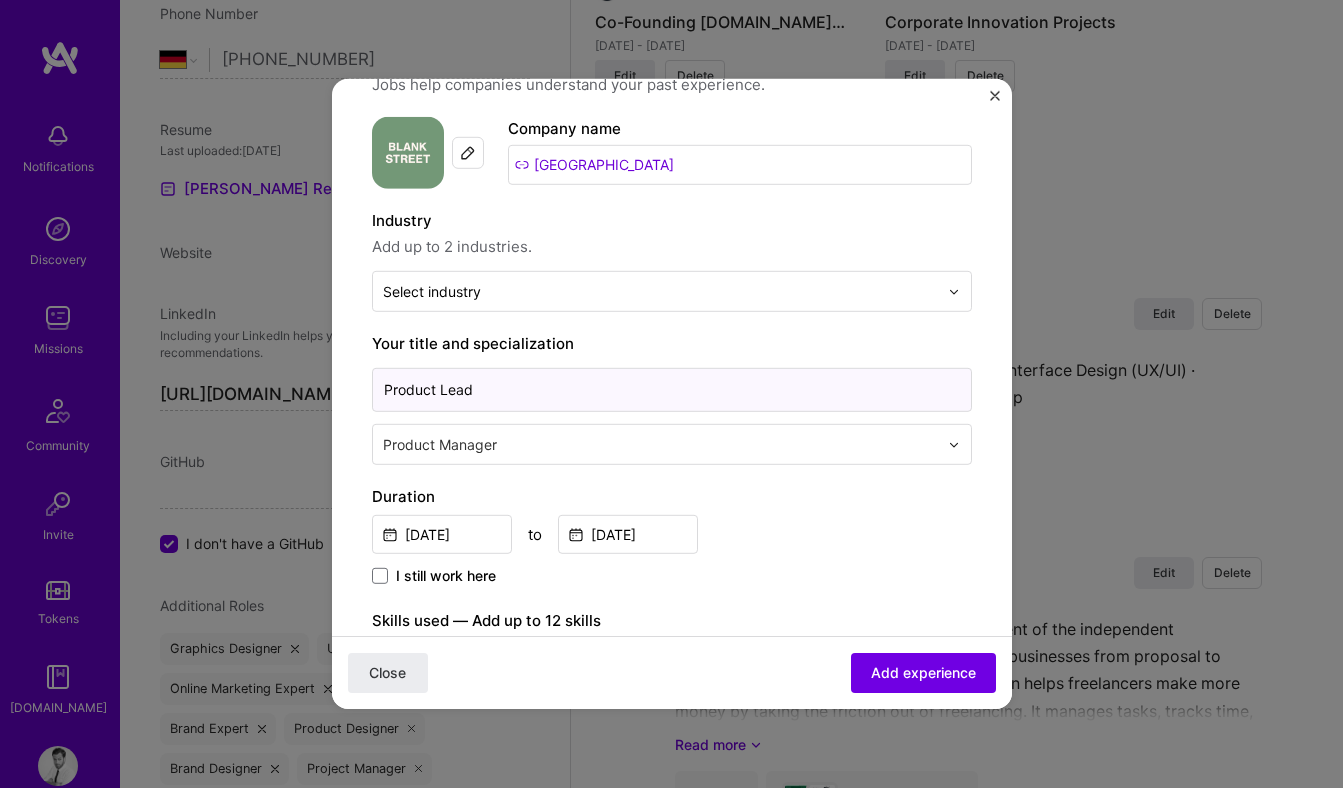 click on "Product Lead" at bounding box center [672, 390] 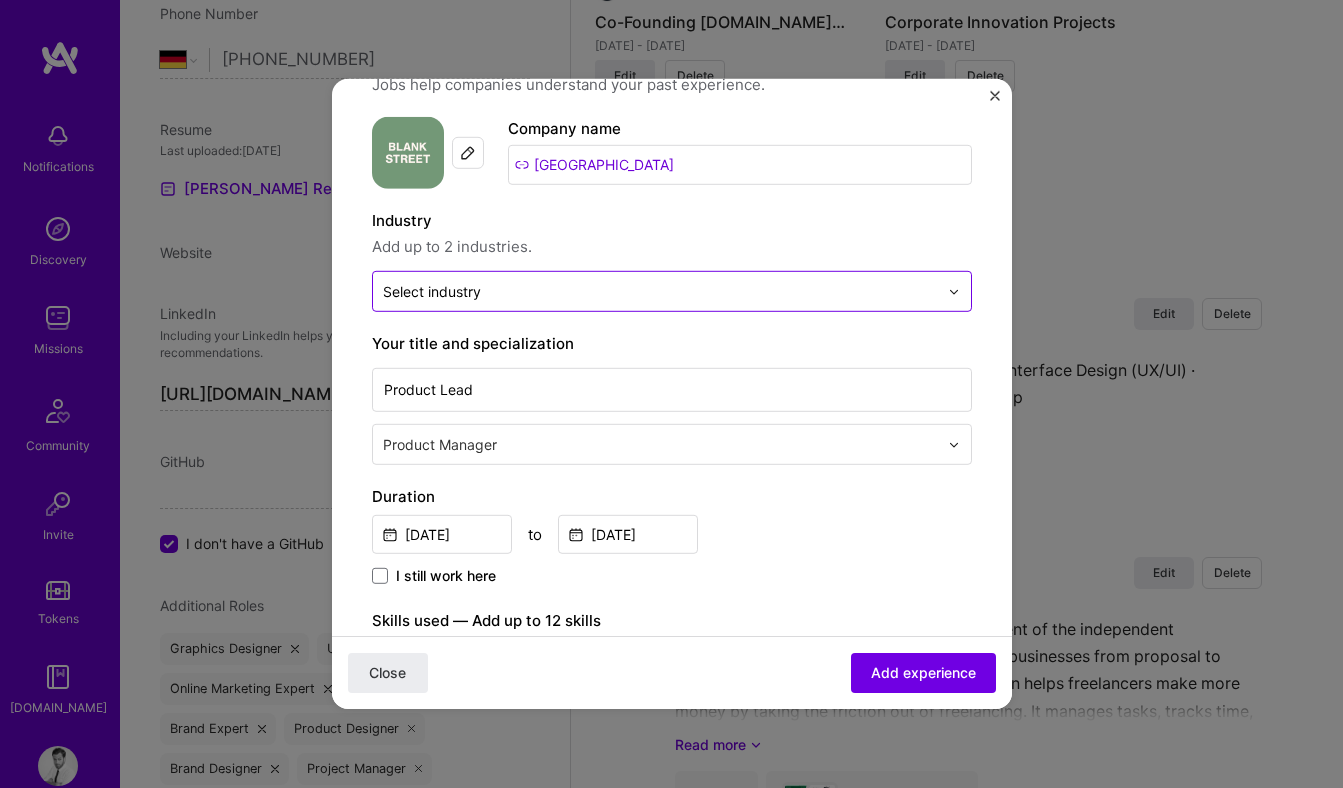click at bounding box center [660, 291] 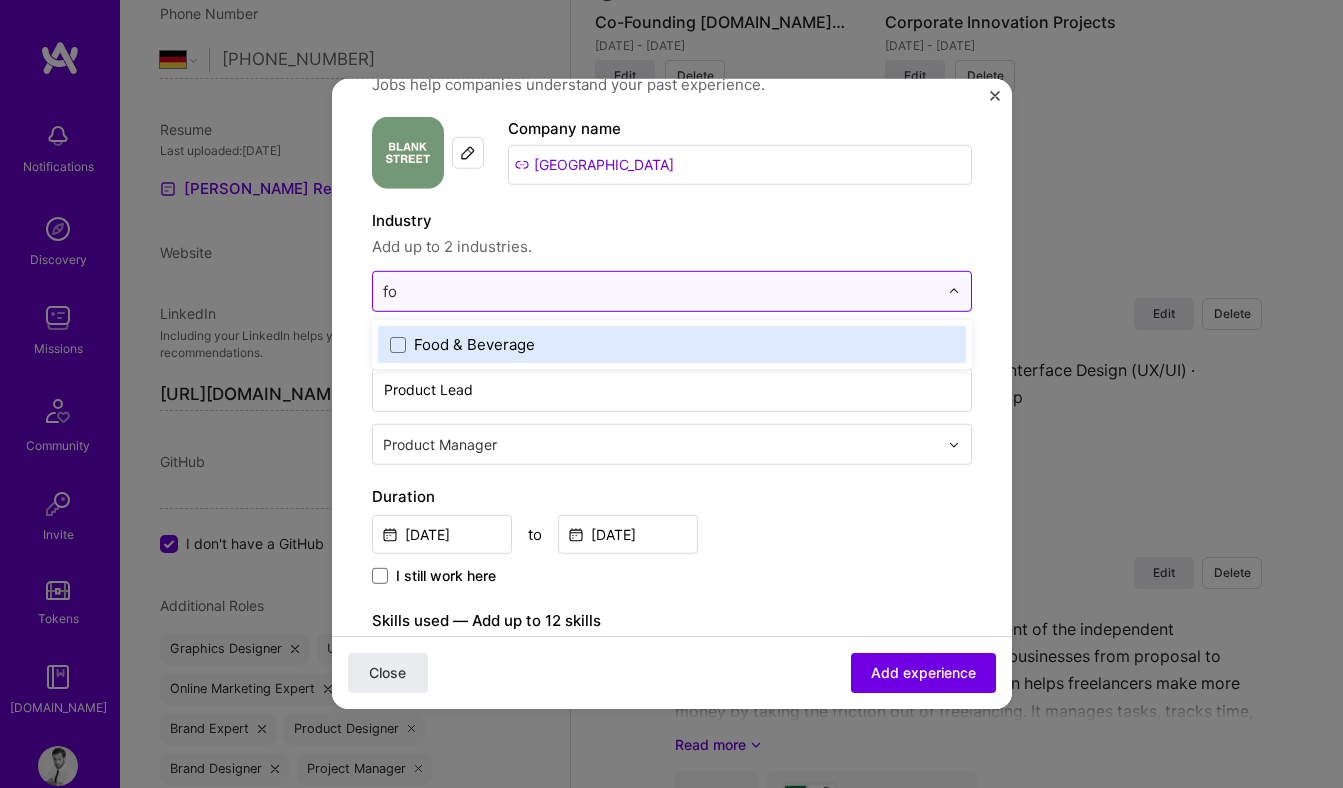 type on "foo" 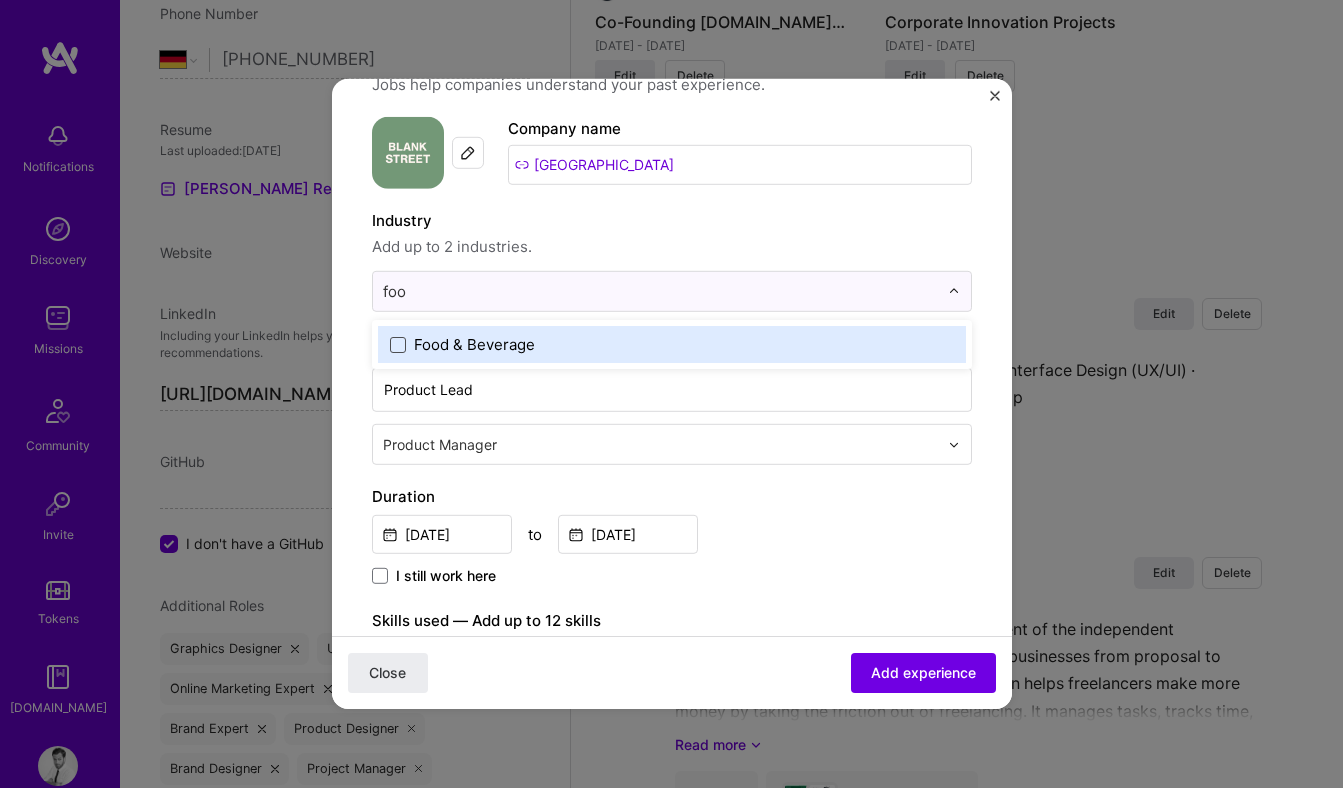 click at bounding box center [398, 344] 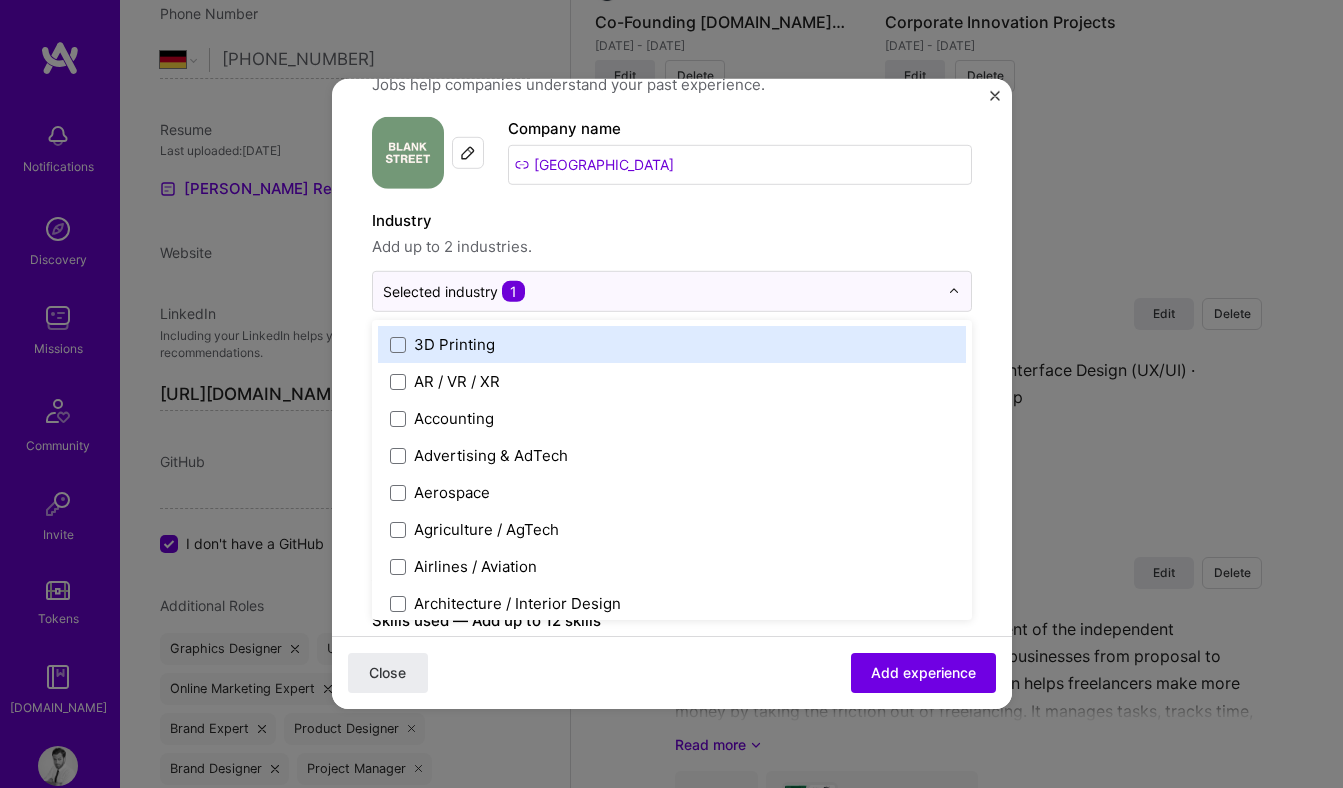 click on "Industry Add up to 2 industries." at bounding box center [672, 234] 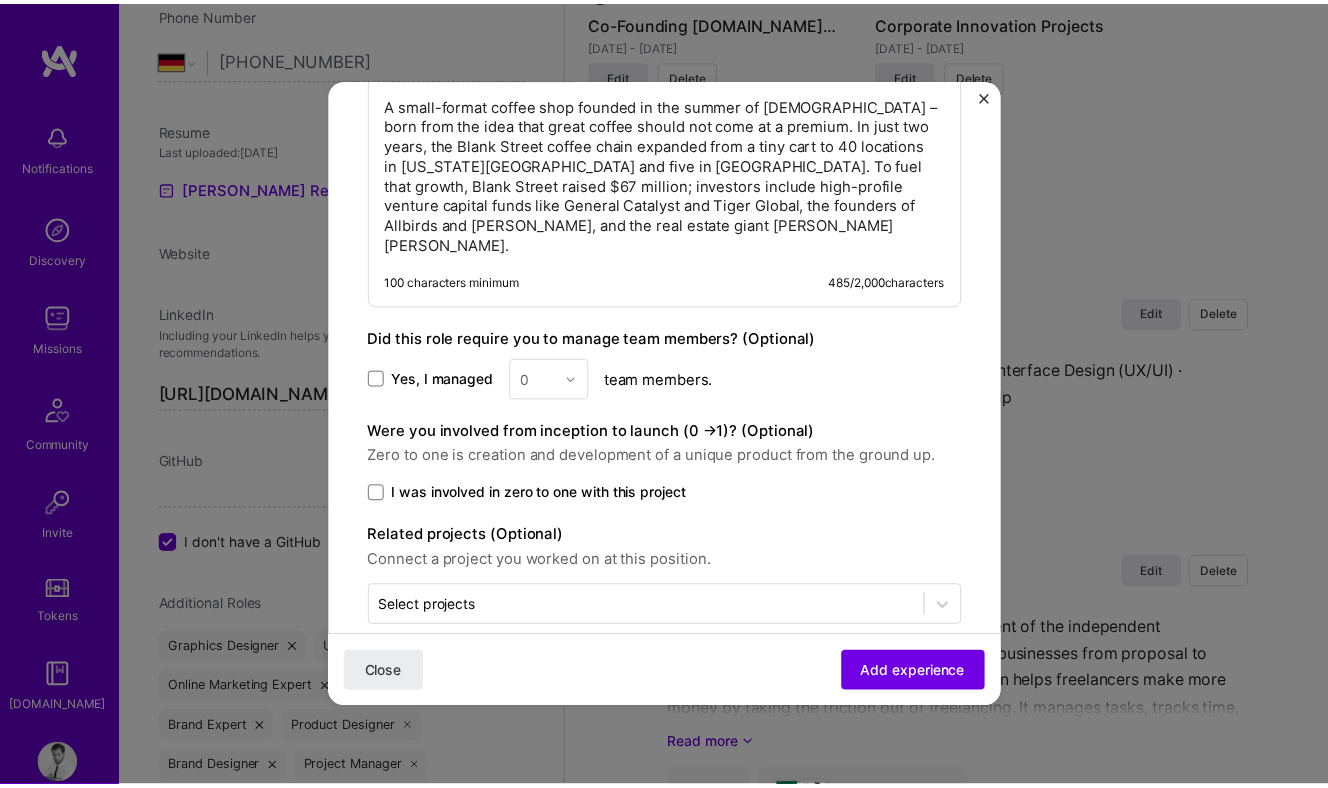 scroll, scrollTop: 1509, scrollLeft: 0, axis: vertical 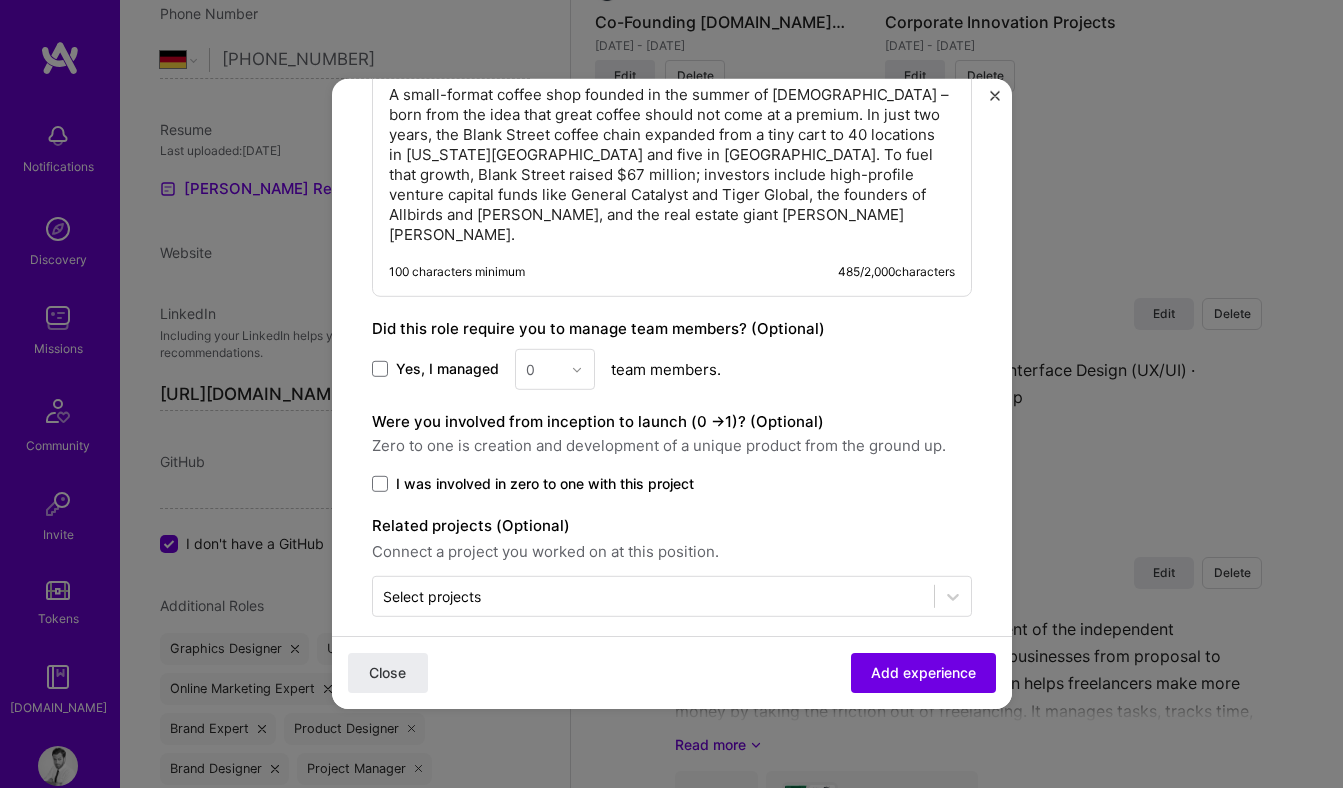 click on "I was involved in zero to one with this project" at bounding box center [545, 484] 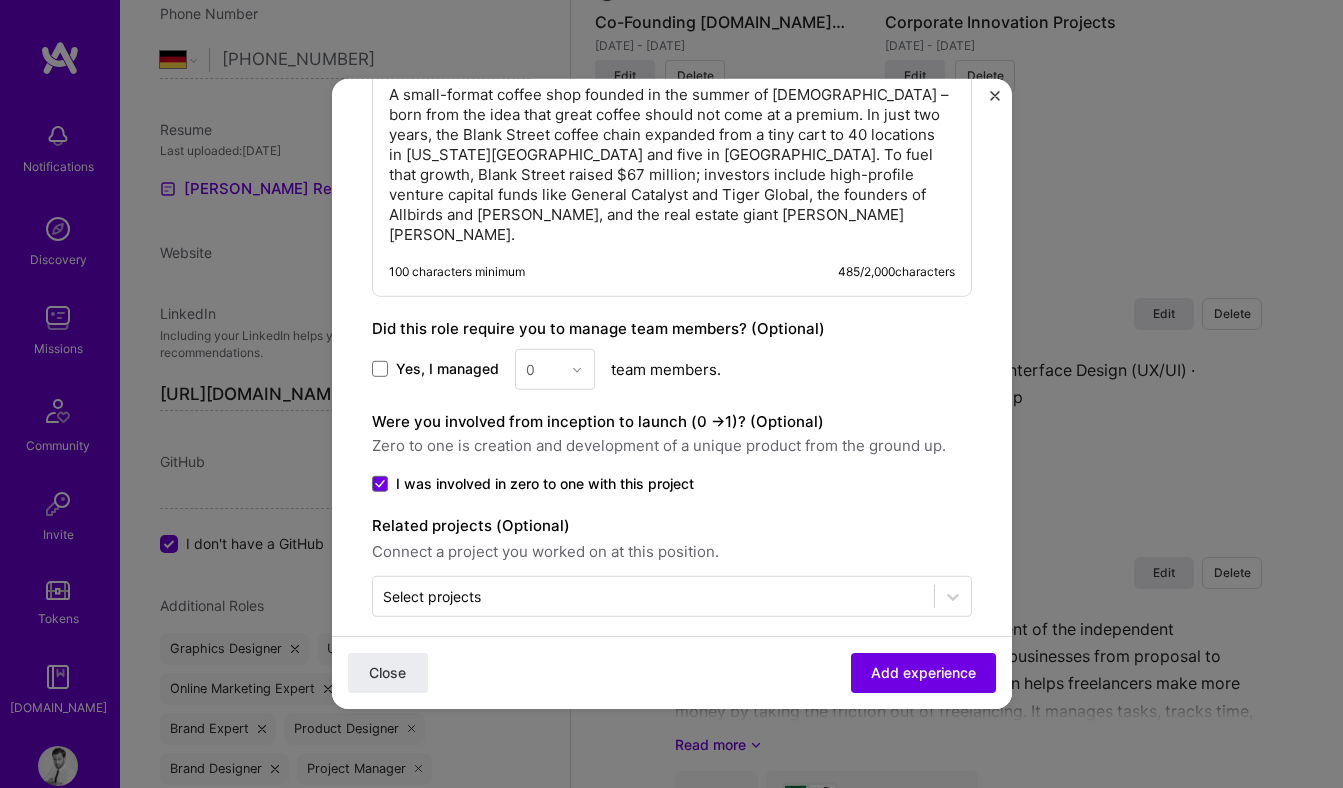 click on "0" at bounding box center (555, 369) 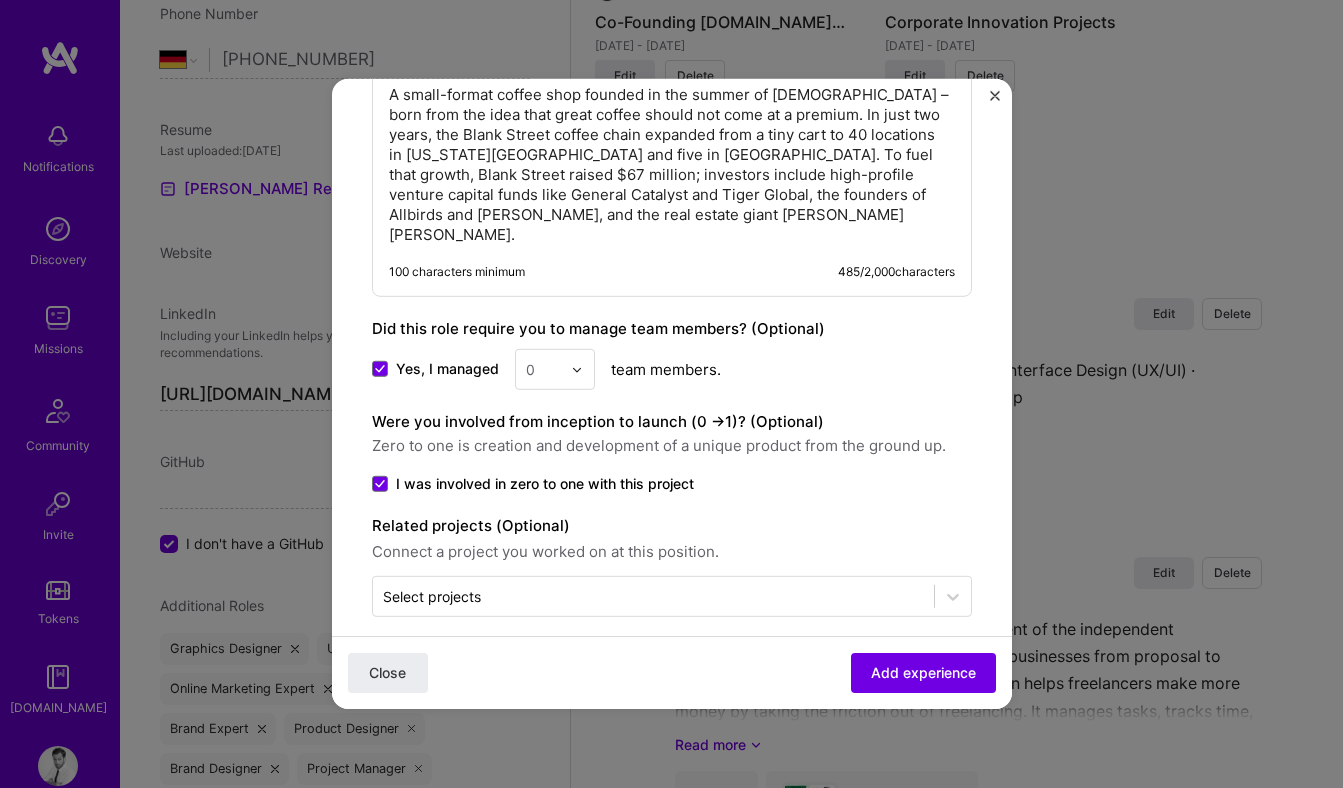 click at bounding box center [543, 369] 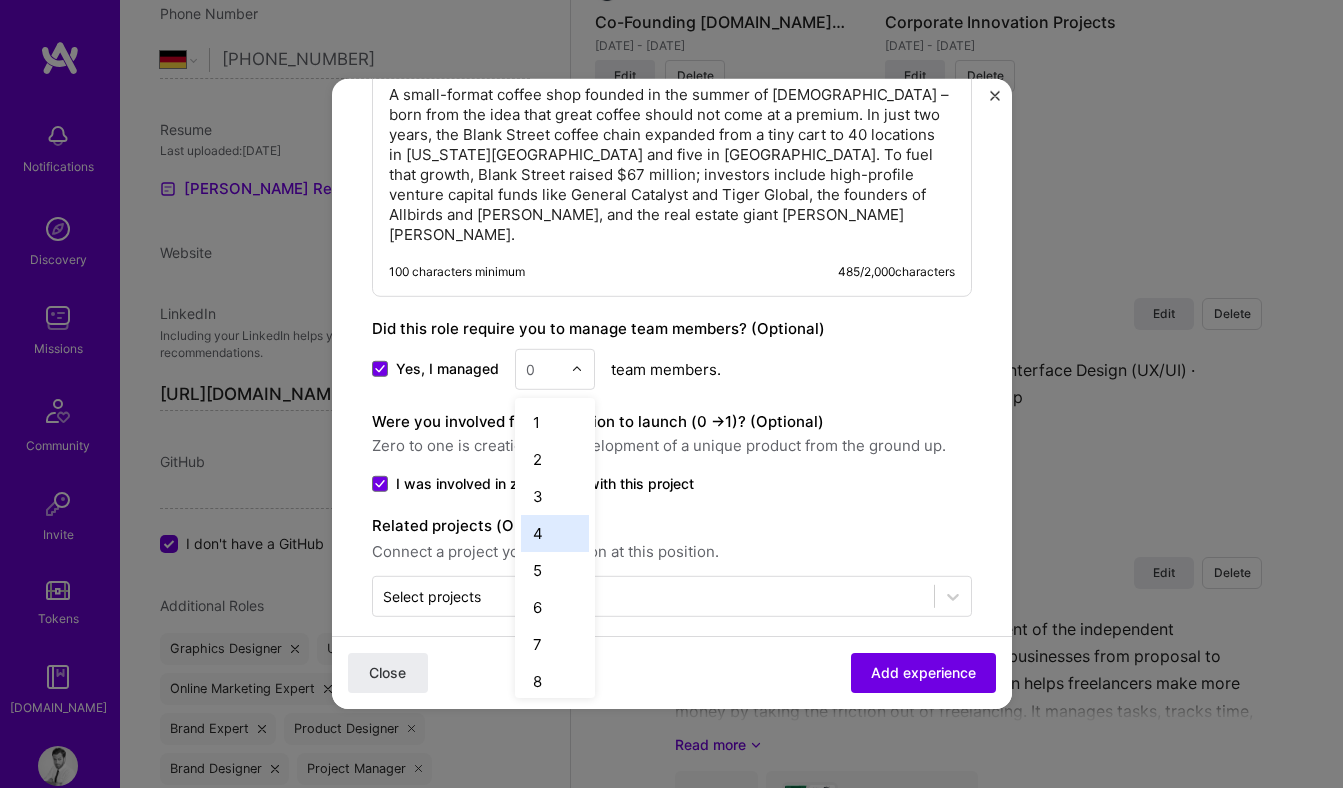 click on "4" at bounding box center (555, 533) 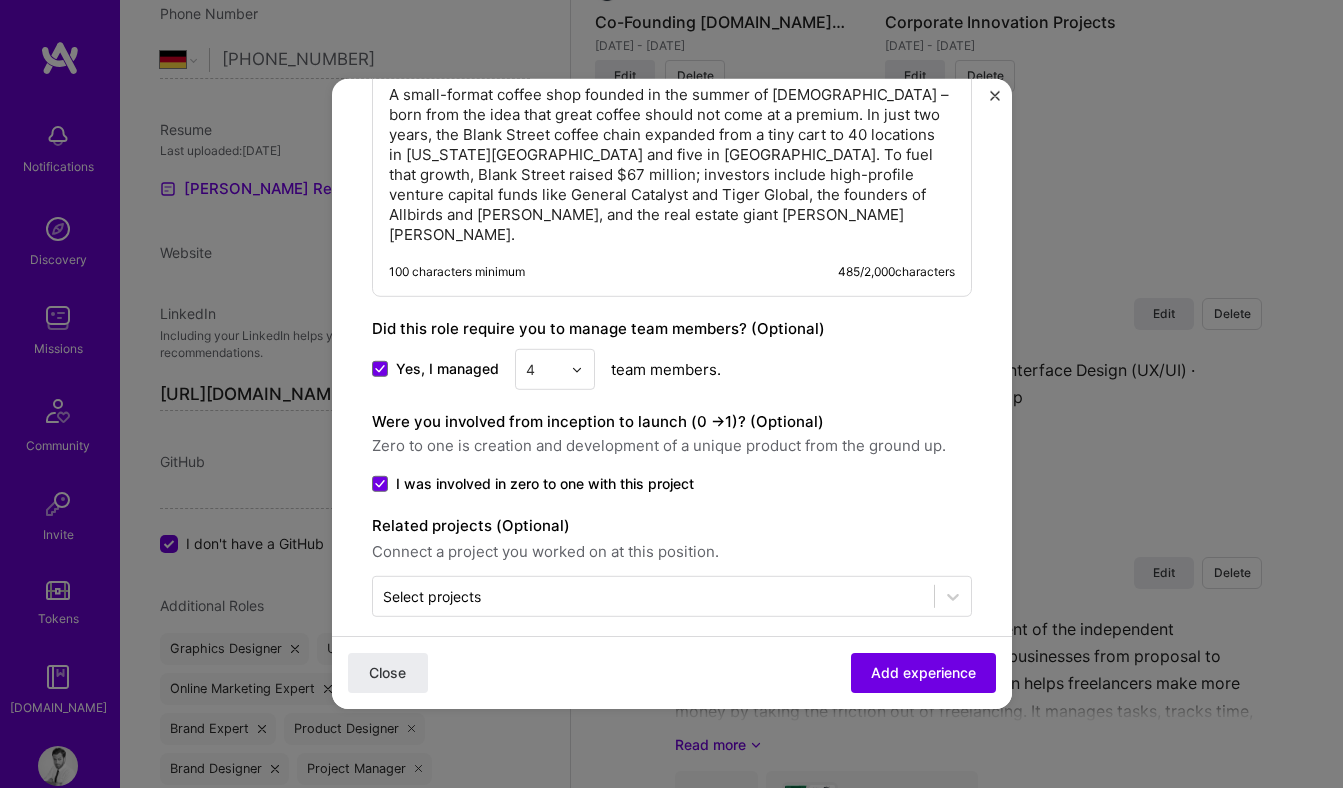 click on "Add experience" at bounding box center [923, 673] 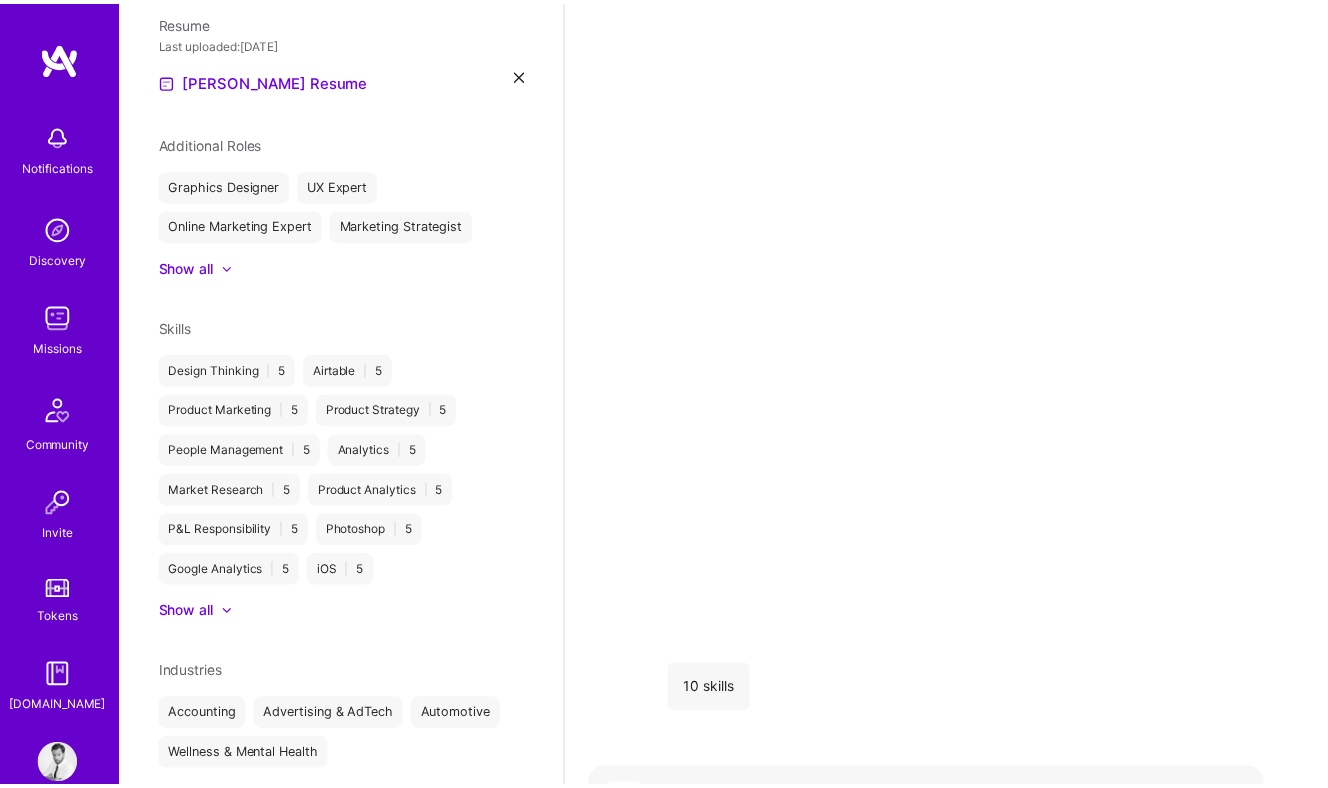 scroll, scrollTop: 711, scrollLeft: 0, axis: vertical 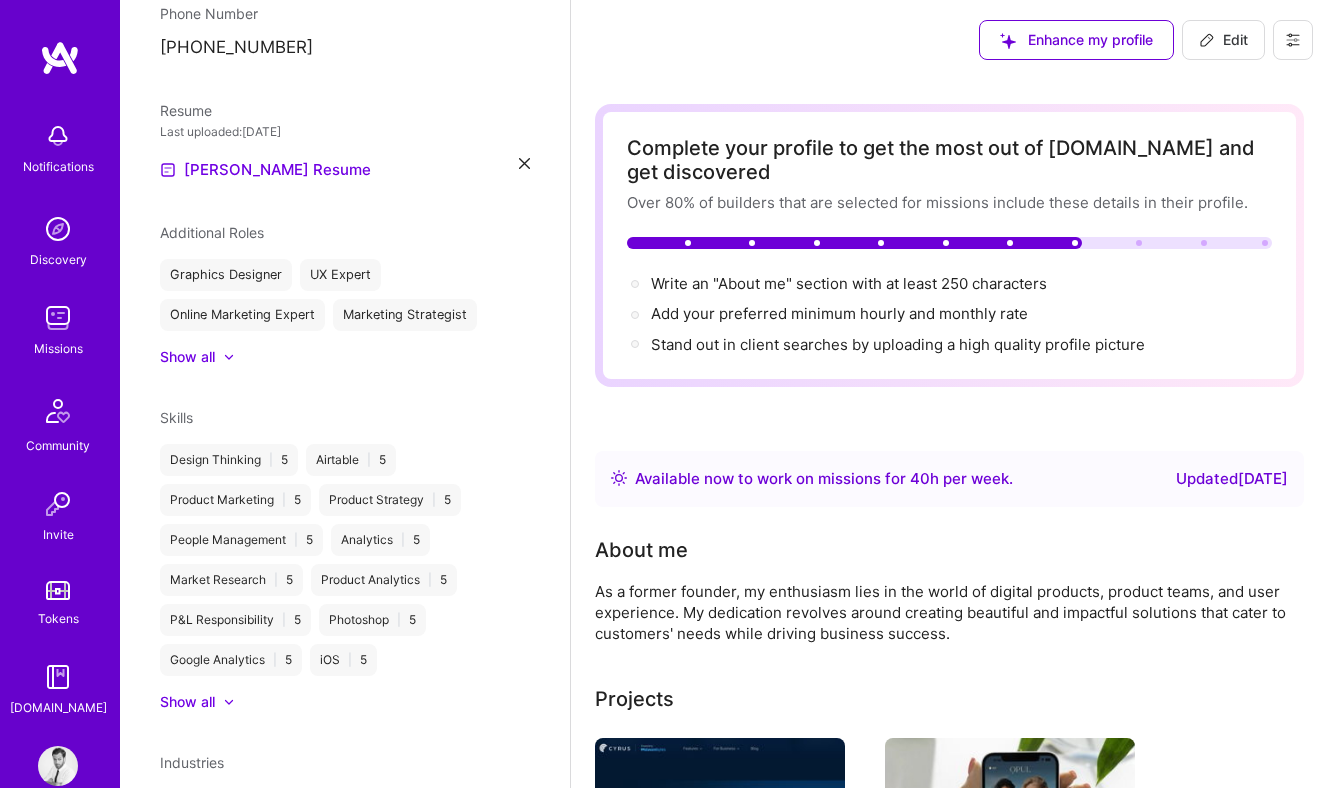 click 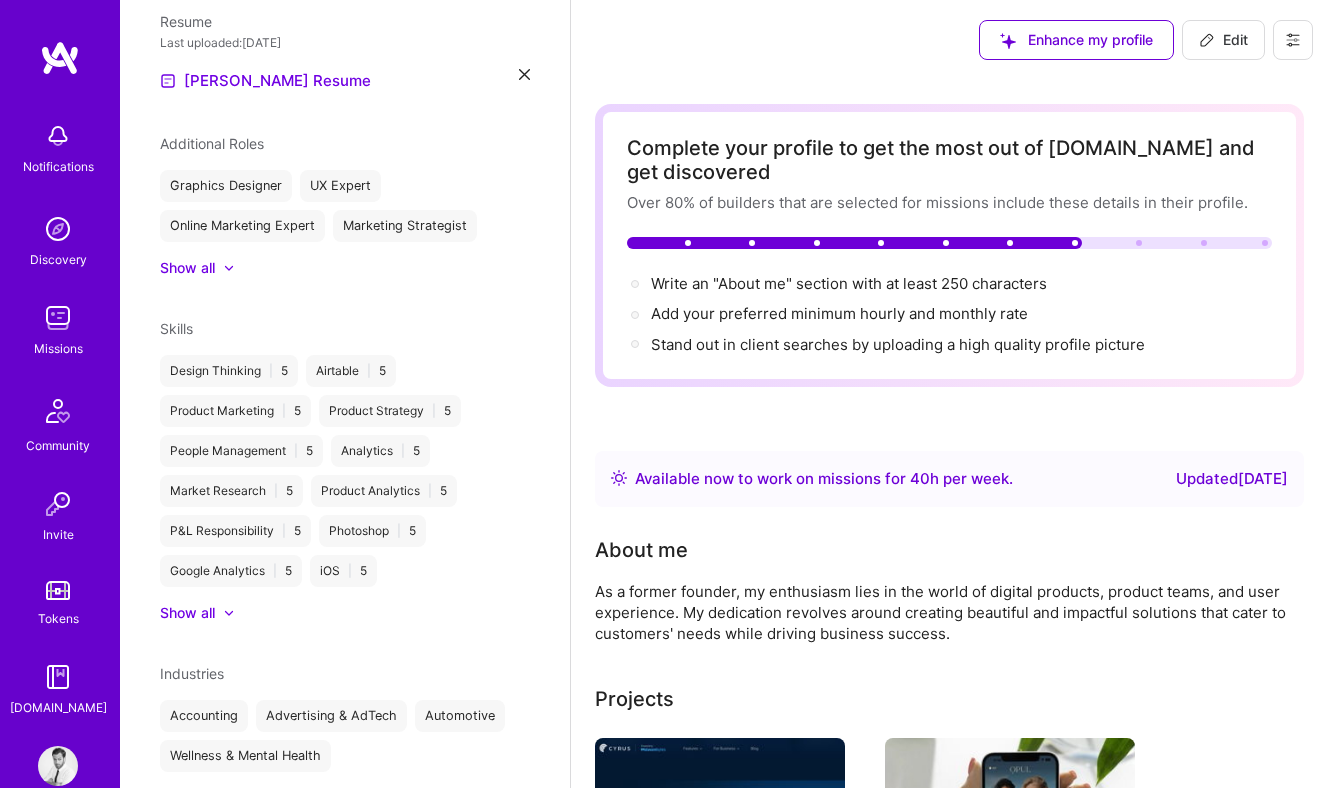select on "DE" 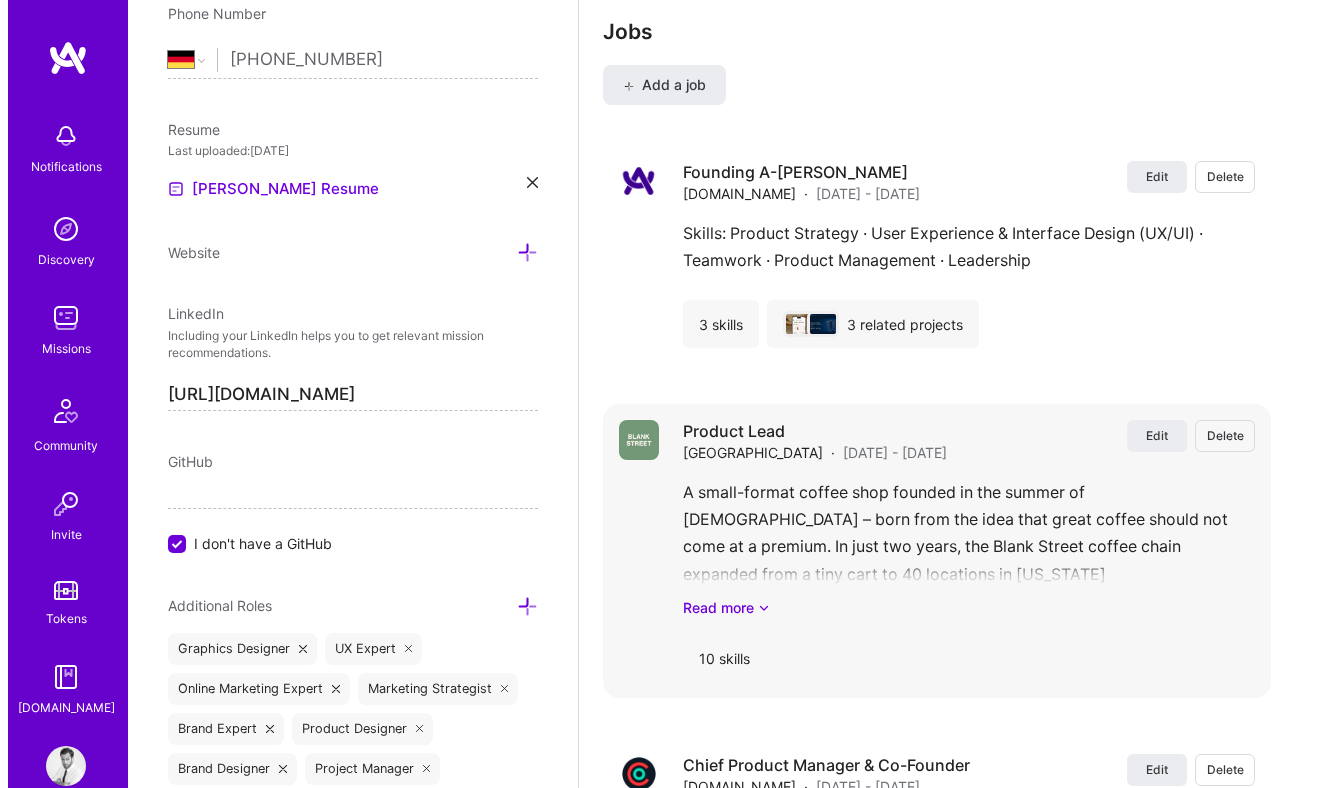 scroll, scrollTop: 3582, scrollLeft: 0, axis: vertical 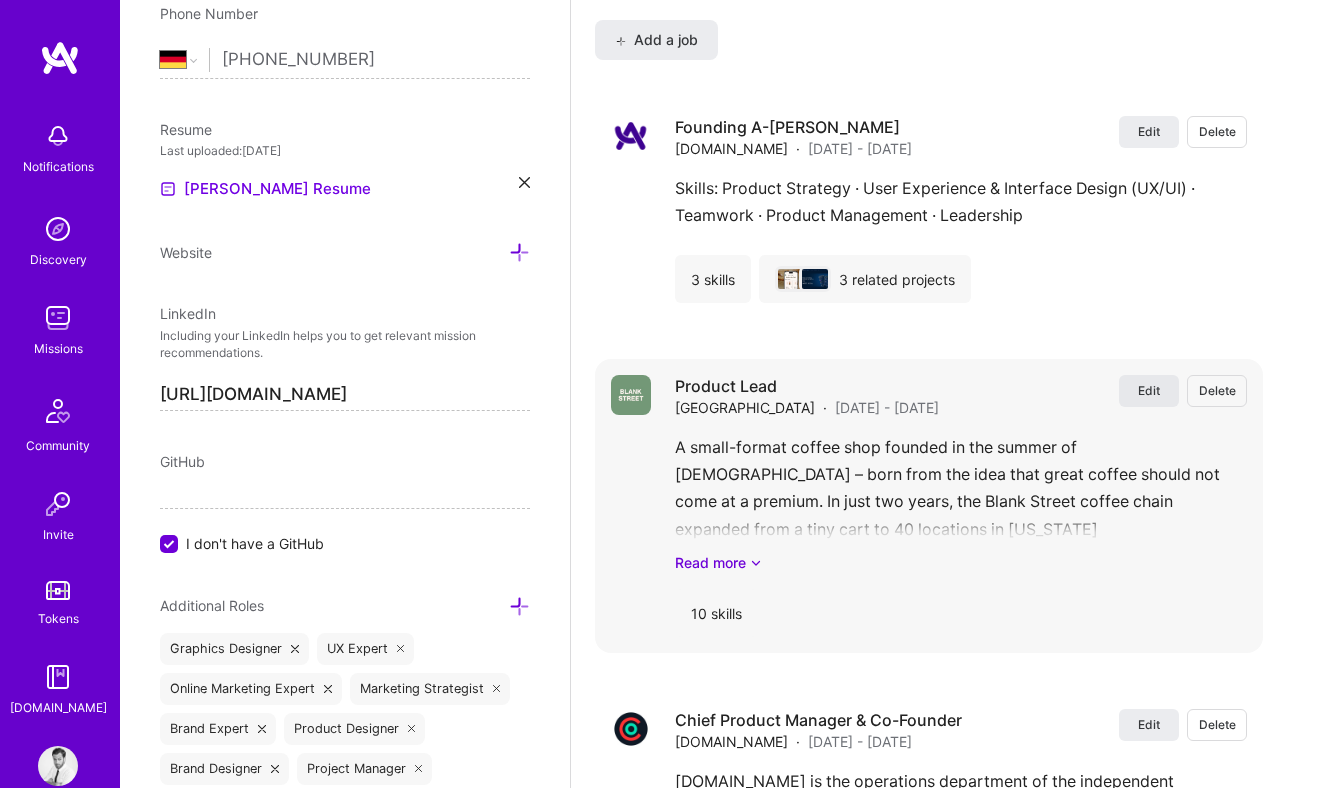 click on "Edit" at bounding box center (1149, 391) 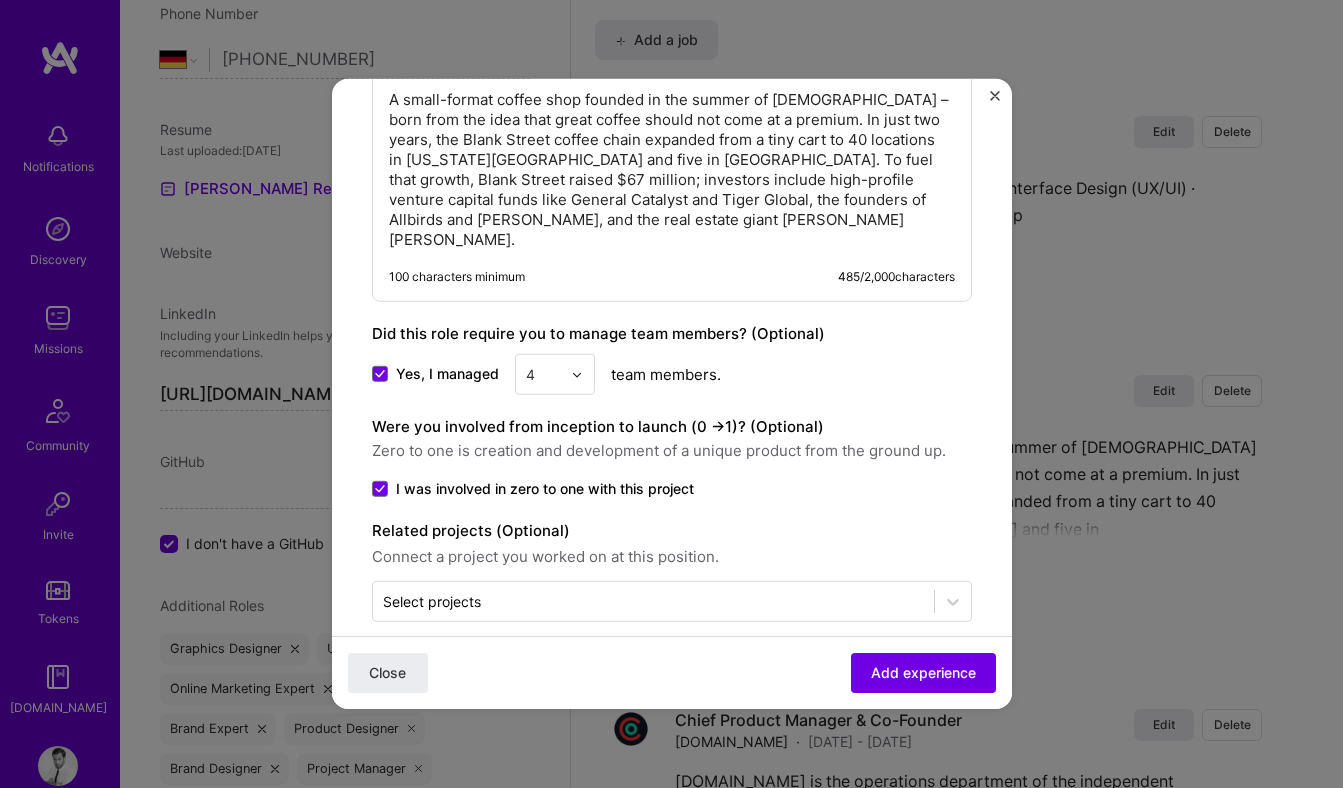 scroll, scrollTop: 1509, scrollLeft: 0, axis: vertical 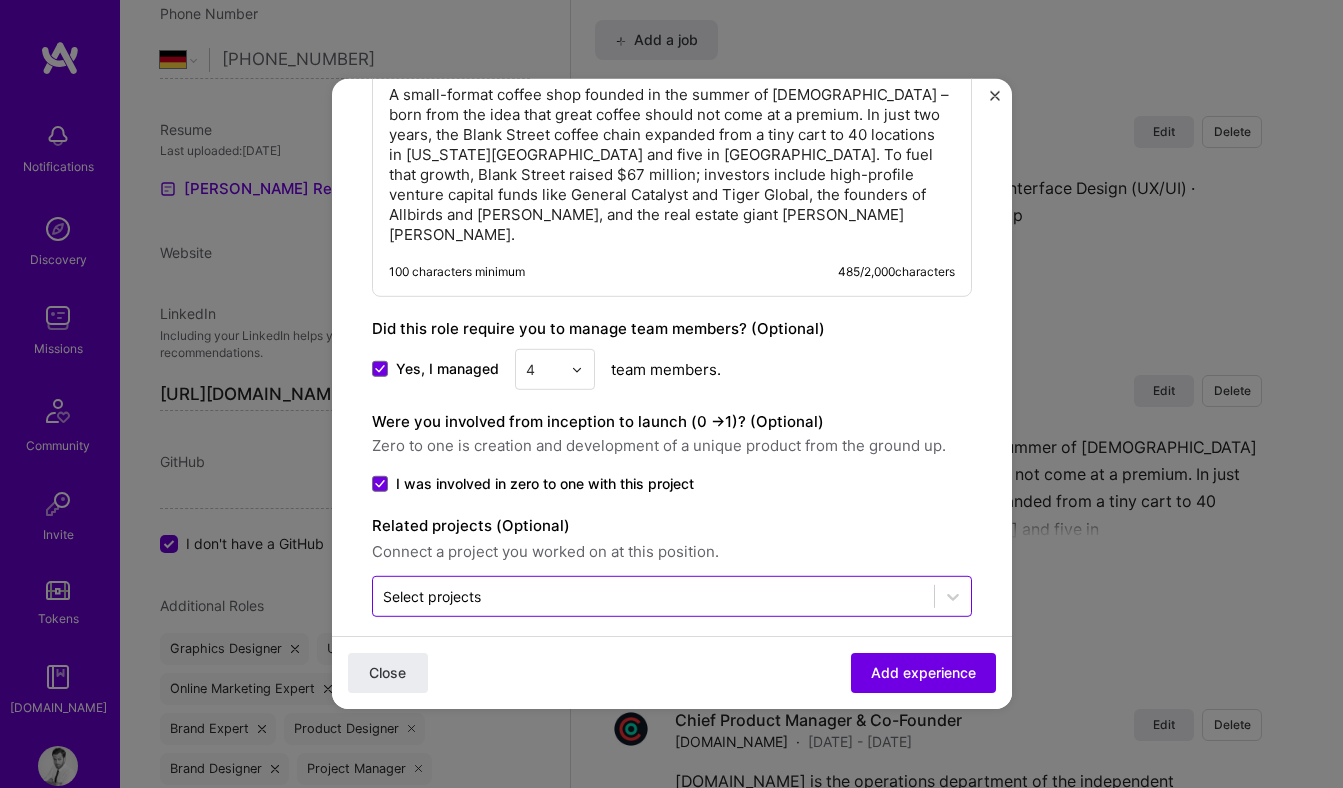 click on "Select projects" at bounding box center (653, 596) 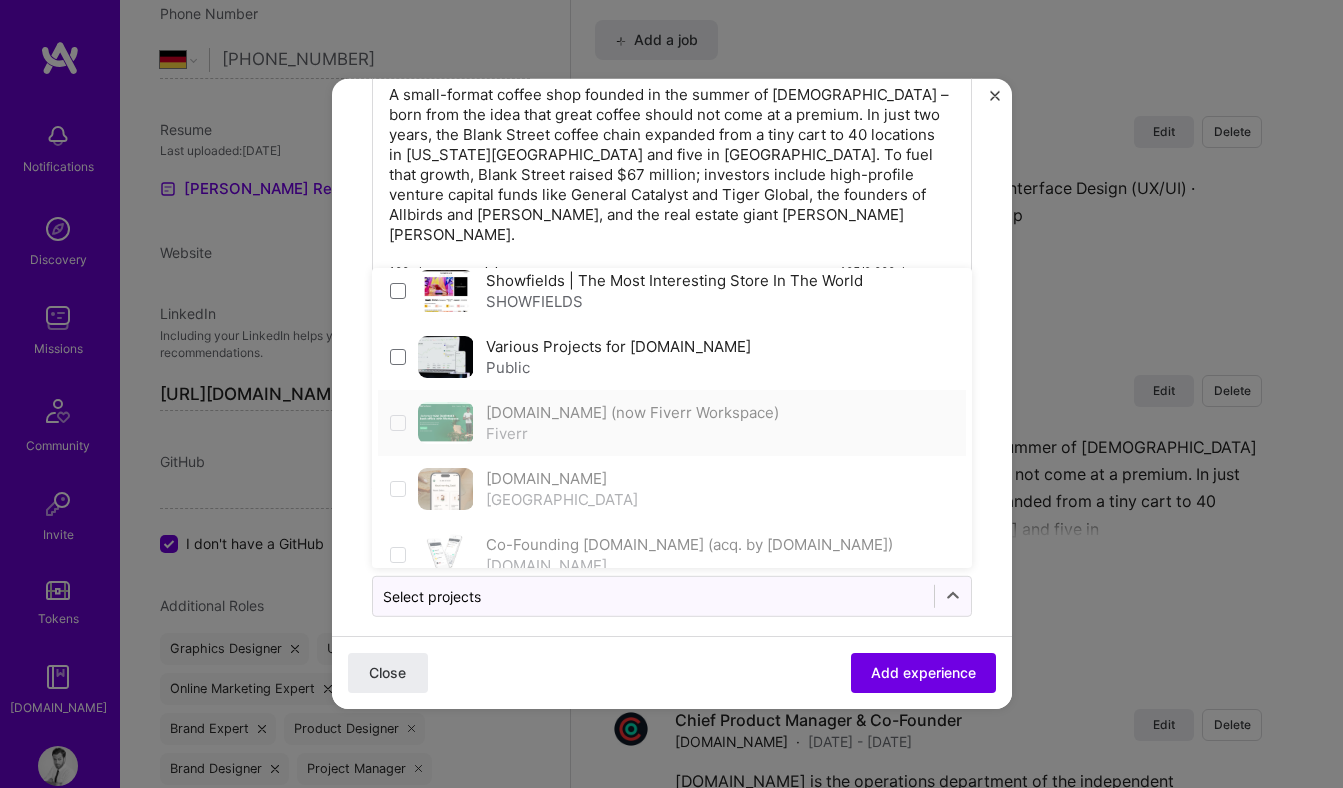 scroll, scrollTop: 158, scrollLeft: 0, axis: vertical 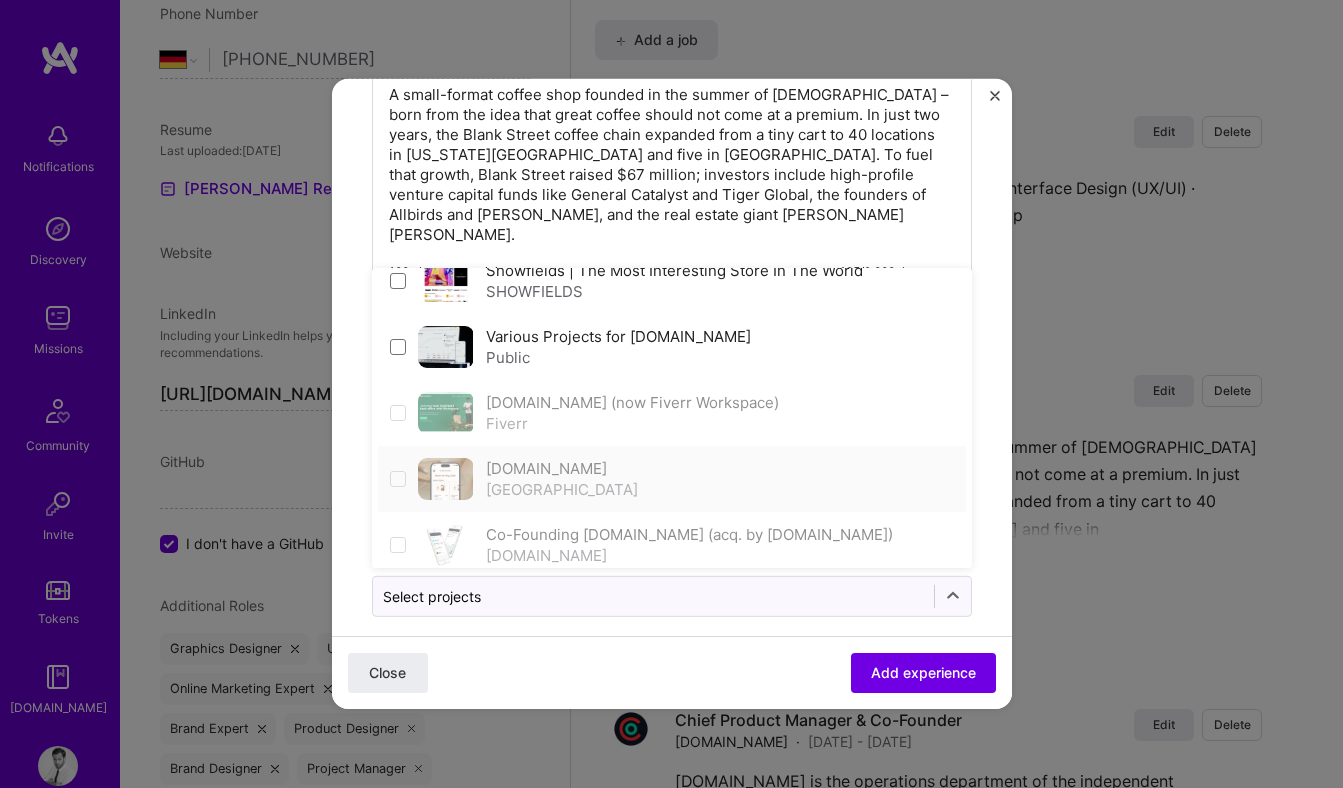 click at bounding box center [398, 479] 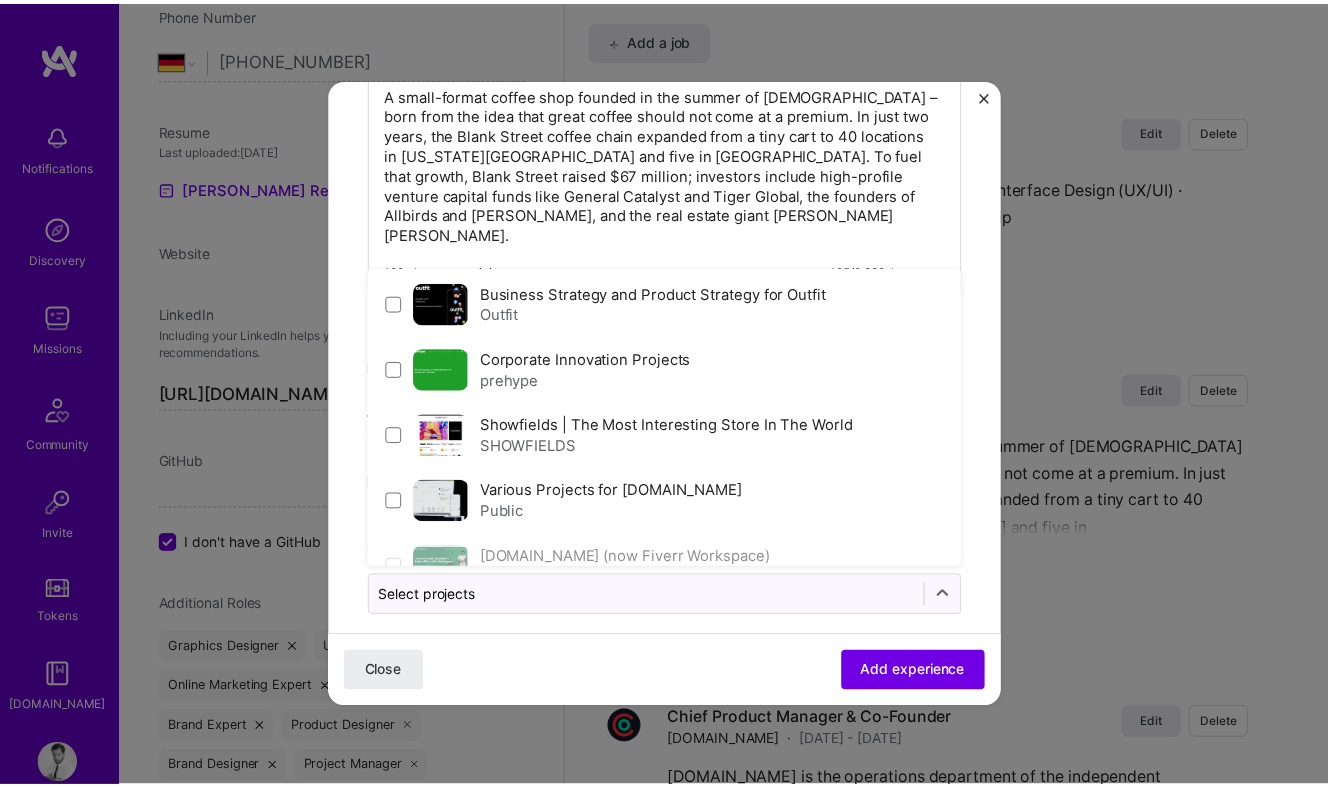 scroll, scrollTop: 0, scrollLeft: 0, axis: both 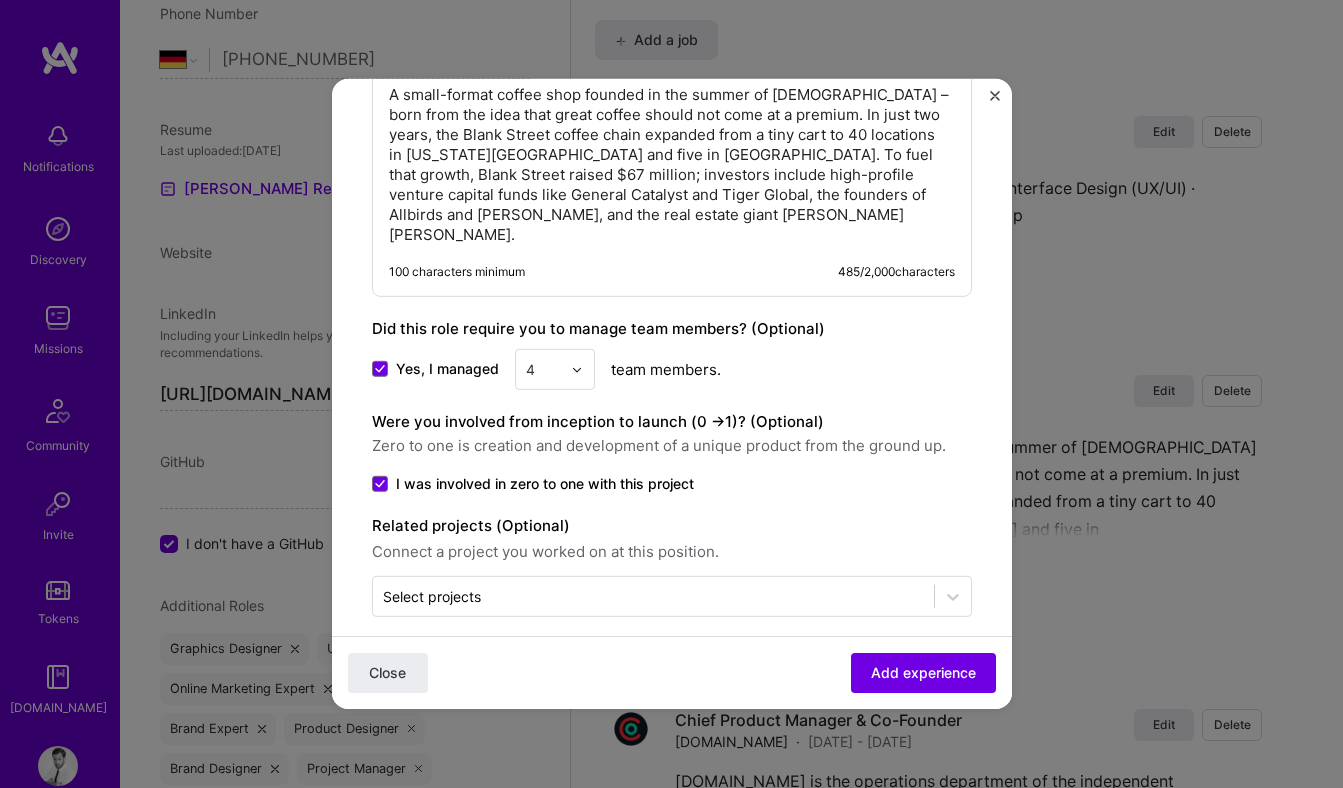 click on "Create a job experience Jobs help companies understand your past experience. Company logo Company name Blank Street
Industry Add up to 2 industries. Selected industry 1 Your title and specialization Product Lead Product Manager Duration Feb, 2020
to Jul, 2022
I still work here Skills used — Add up to 12 skills Any new skills will be added to your profile. Enter skills... 10 Analytics 1 2 3 4 5 Backlog Prioritization 1 2 3 4 5 Figma 1 2 3 4 5 Product Design 1 2 3 4 5 Product Strategy 1 2 3 4 5 Roadmapping 1 2 3 4 5 UX Design 1 2 3 4 5 UX/UI 1 2 3 4 5 Wireframing 1 2 3 4 5 iOS 1 2 3 4 5 Description 100 characters minimum 485 / 2,000  characters Did this role require you to manage team members? (Optional) Yes, I managed 4 team members. Were you involved from inception to launch (0 - >  1)? (Optional) Zero to one is creation and development of a unique product from the ground up. Select projects" at bounding box center [672, -330] 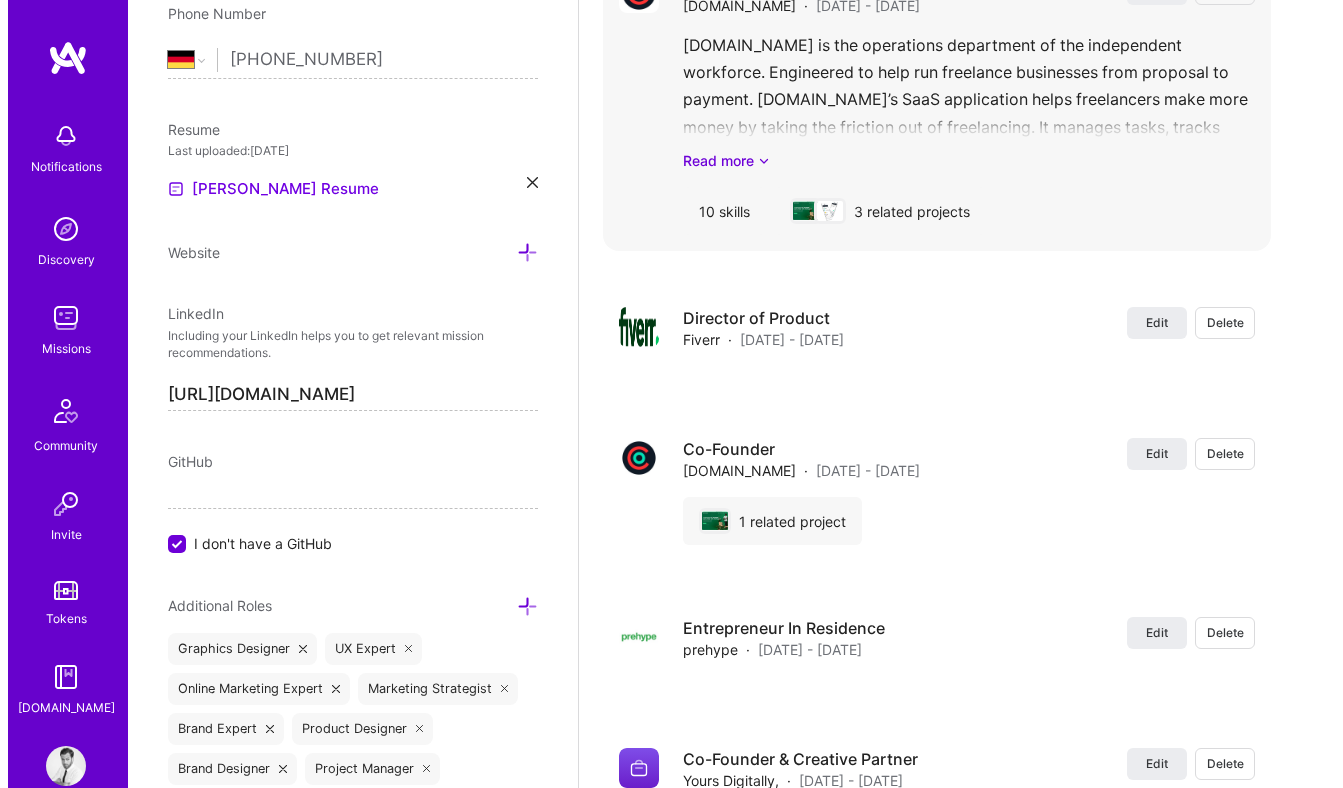 scroll, scrollTop: 4342, scrollLeft: 0, axis: vertical 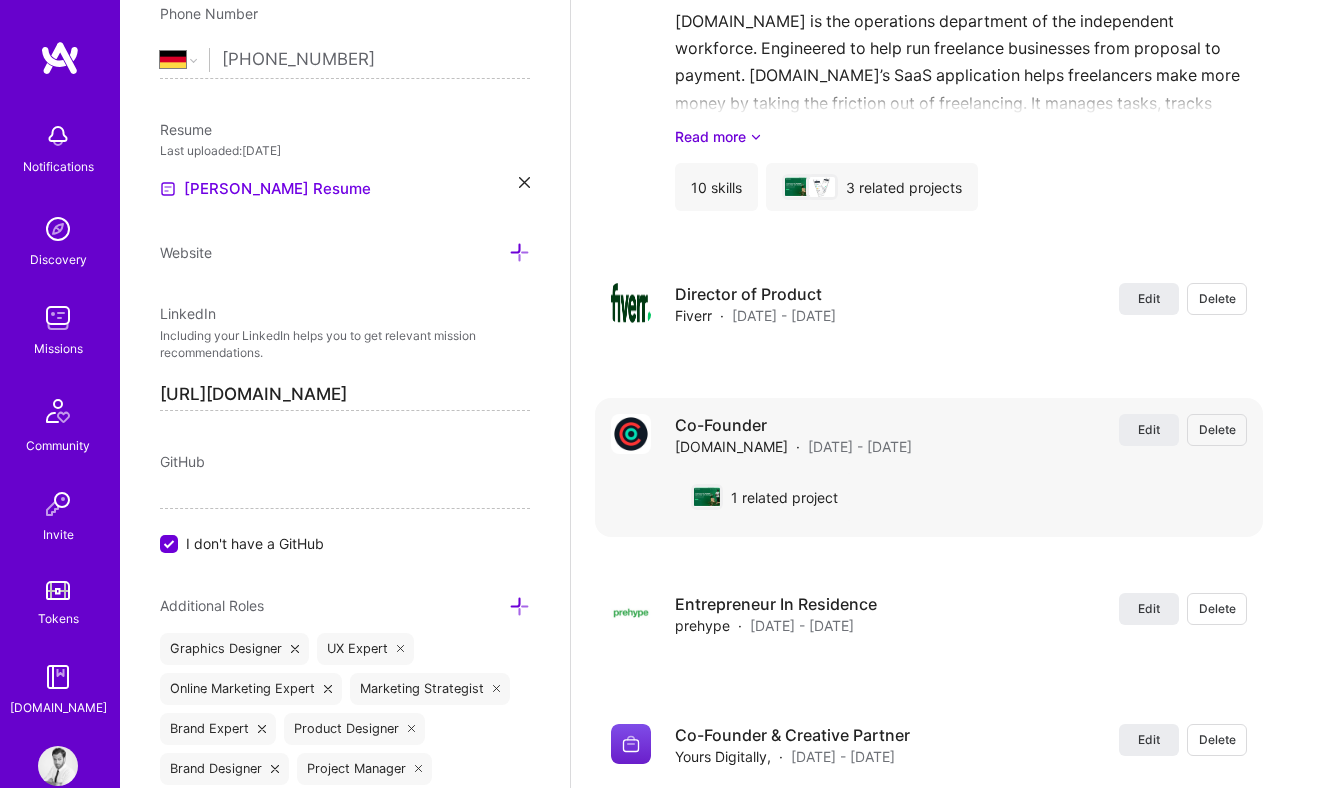 type 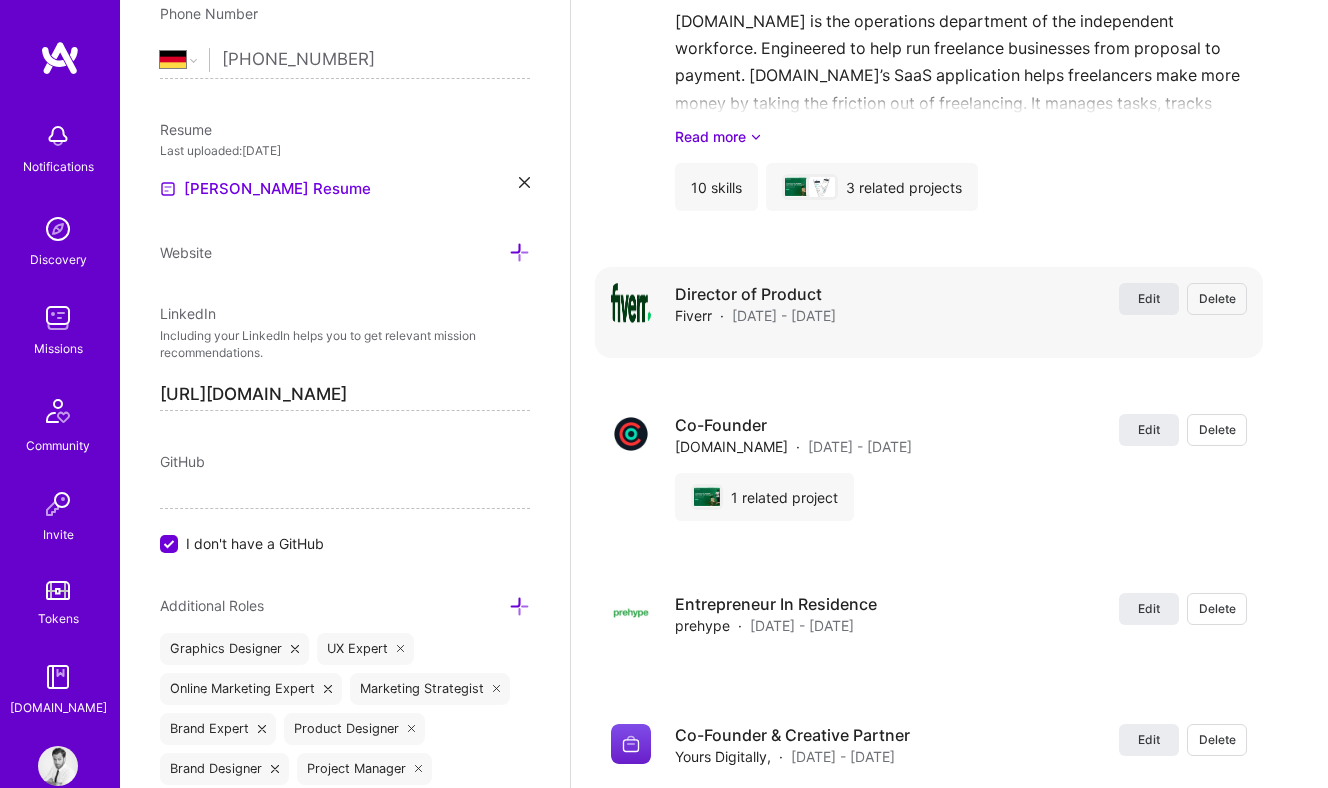 click on "Edit" at bounding box center (1149, 299) 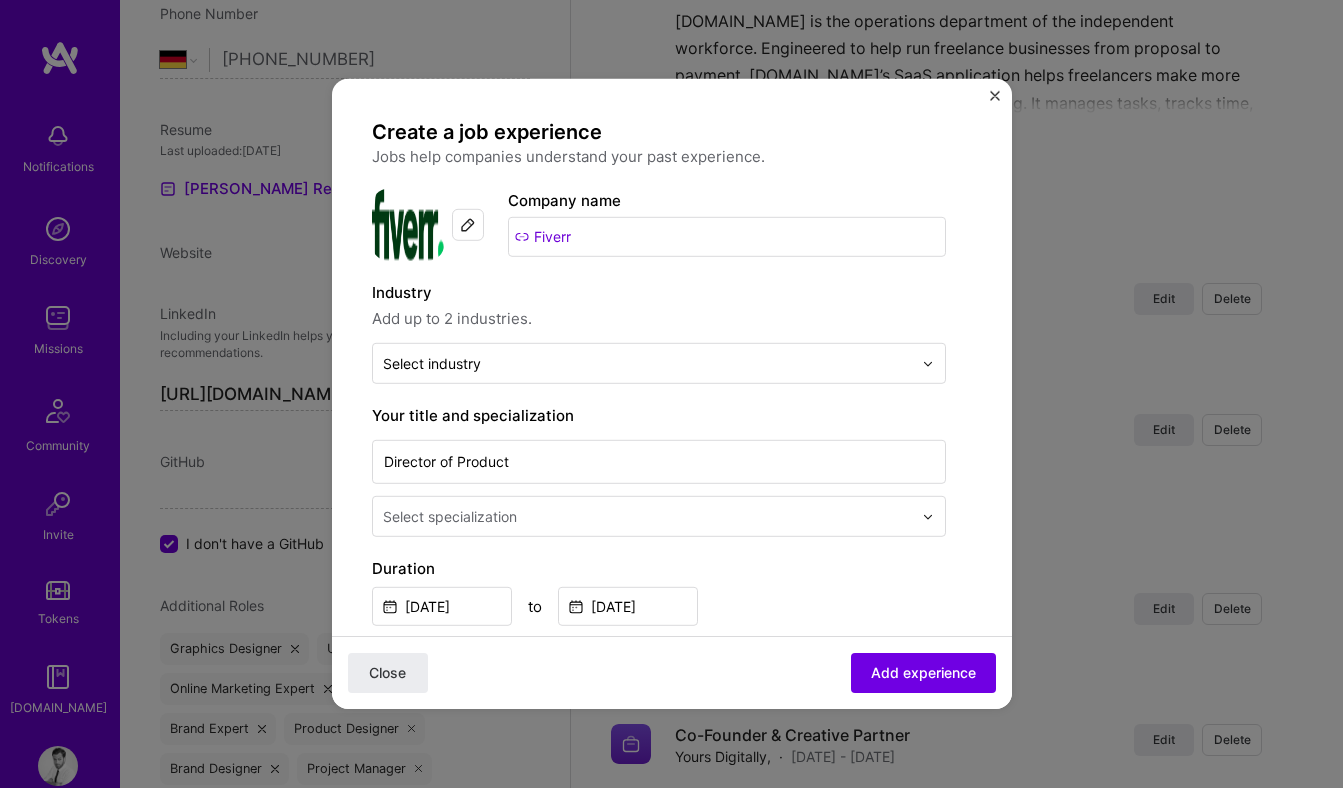 click on "Select specialization" at bounding box center (450, 516) 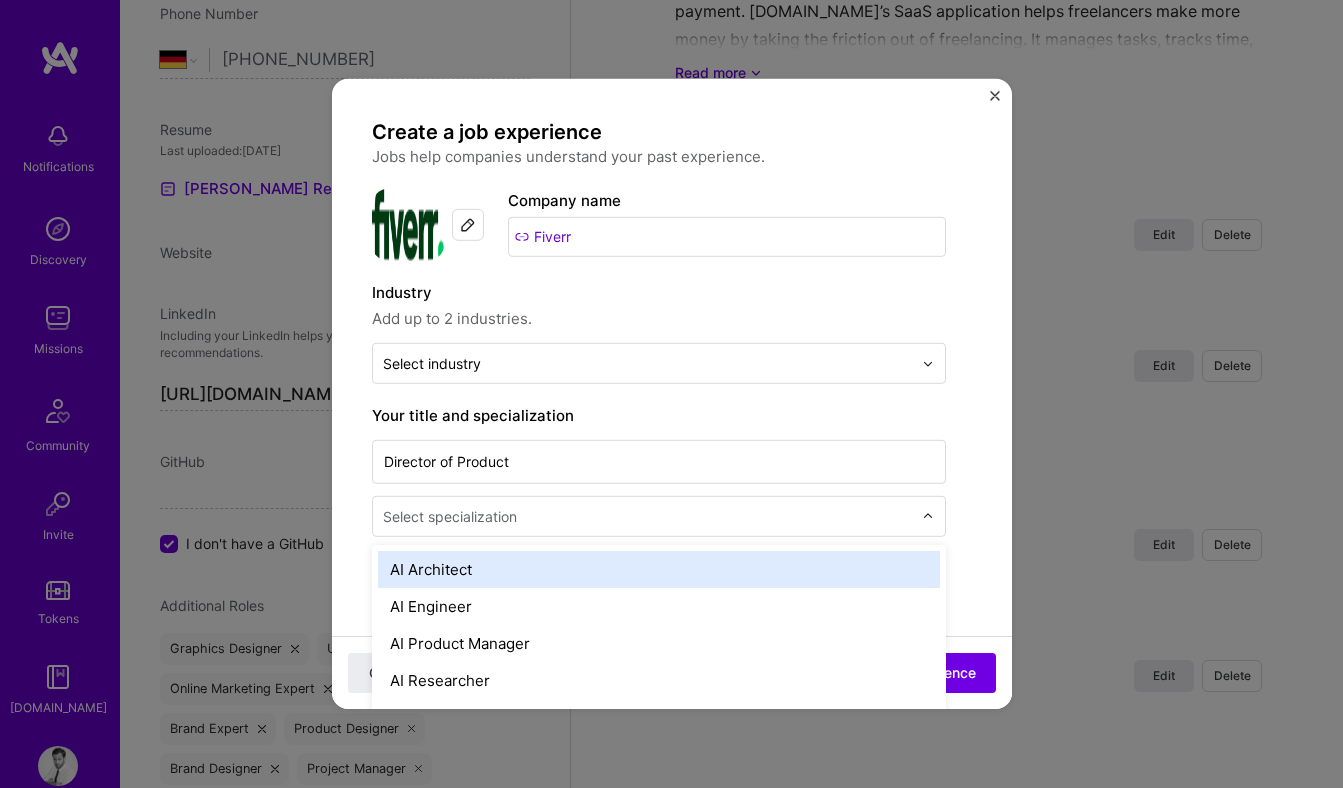 scroll, scrollTop: 4407, scrollLeft: 0, axis: vertical 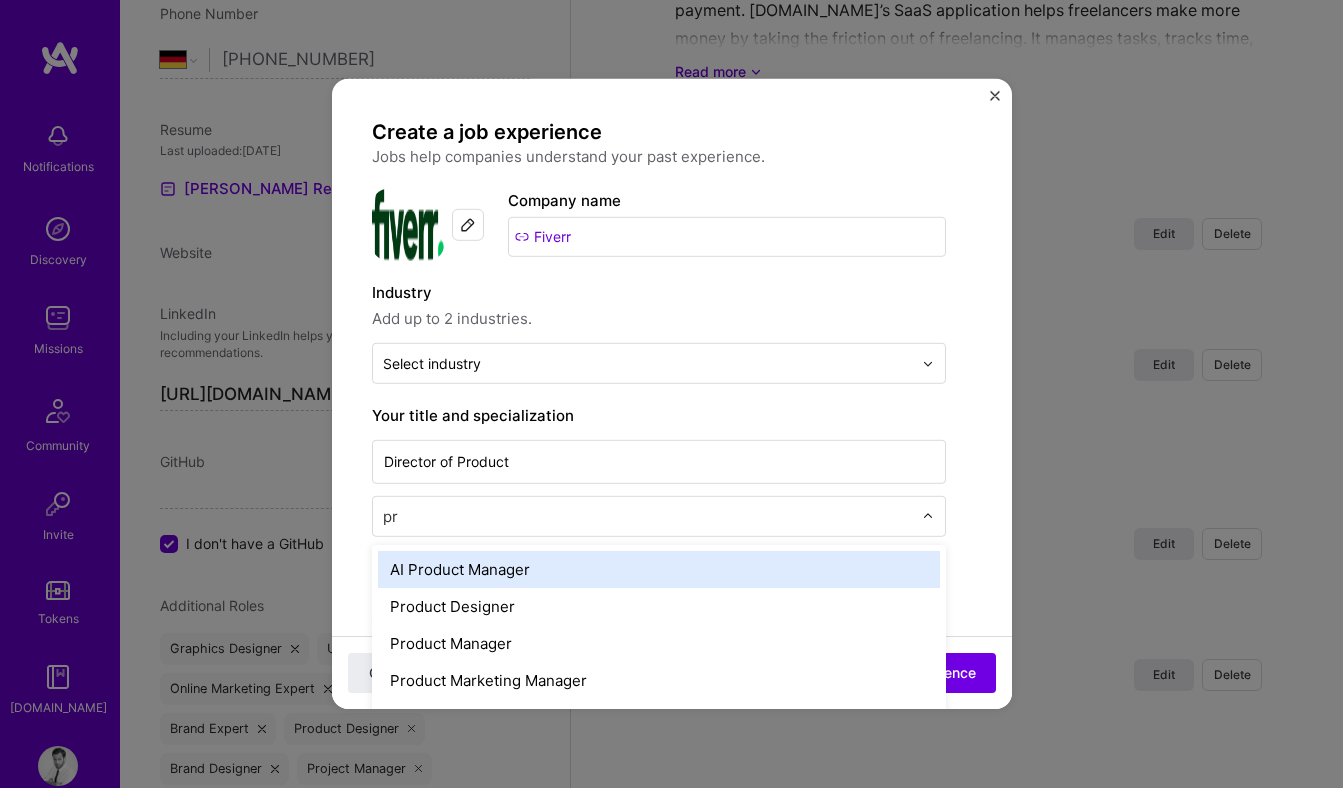 type on "pro" 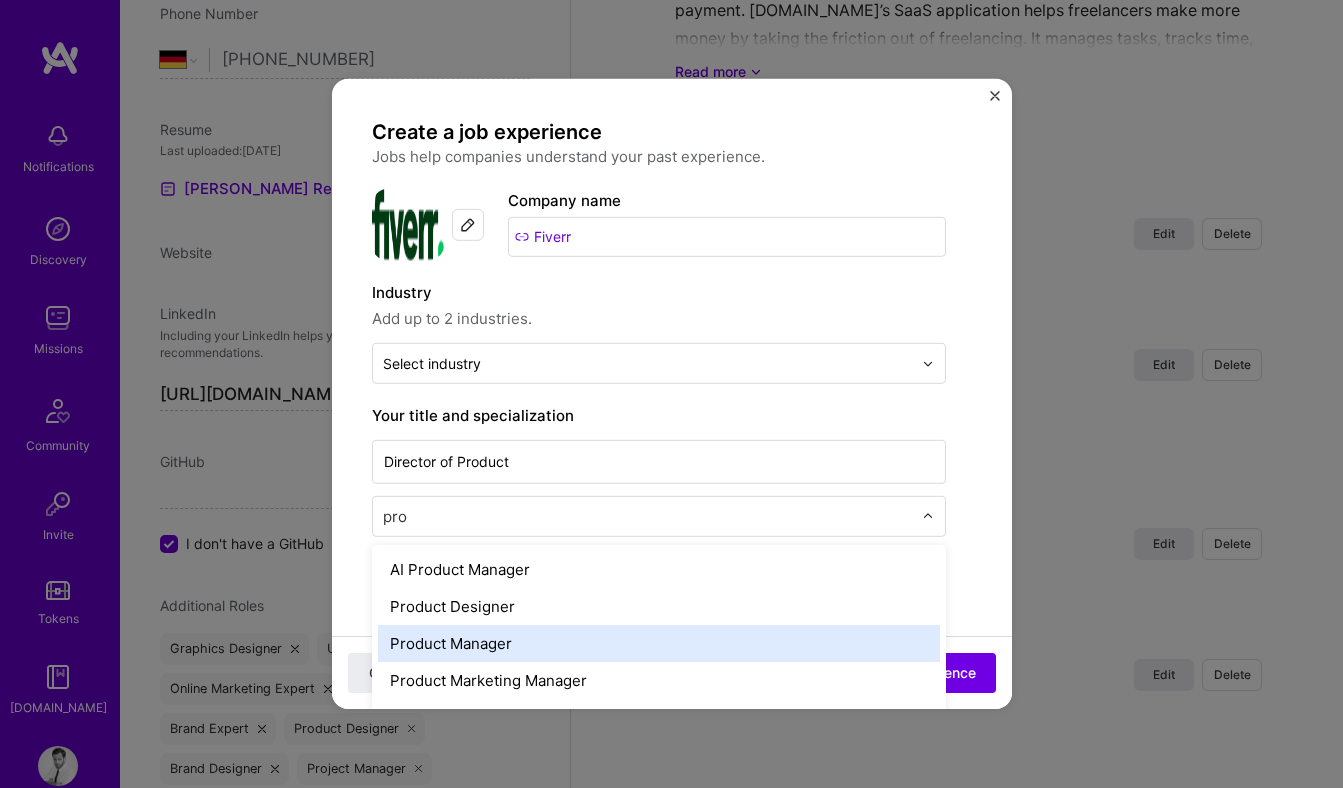 drag, startPoint x: 502, startPoint y: 641, endPoint x: 511, endPoint y: 633, distance: 12.0415945 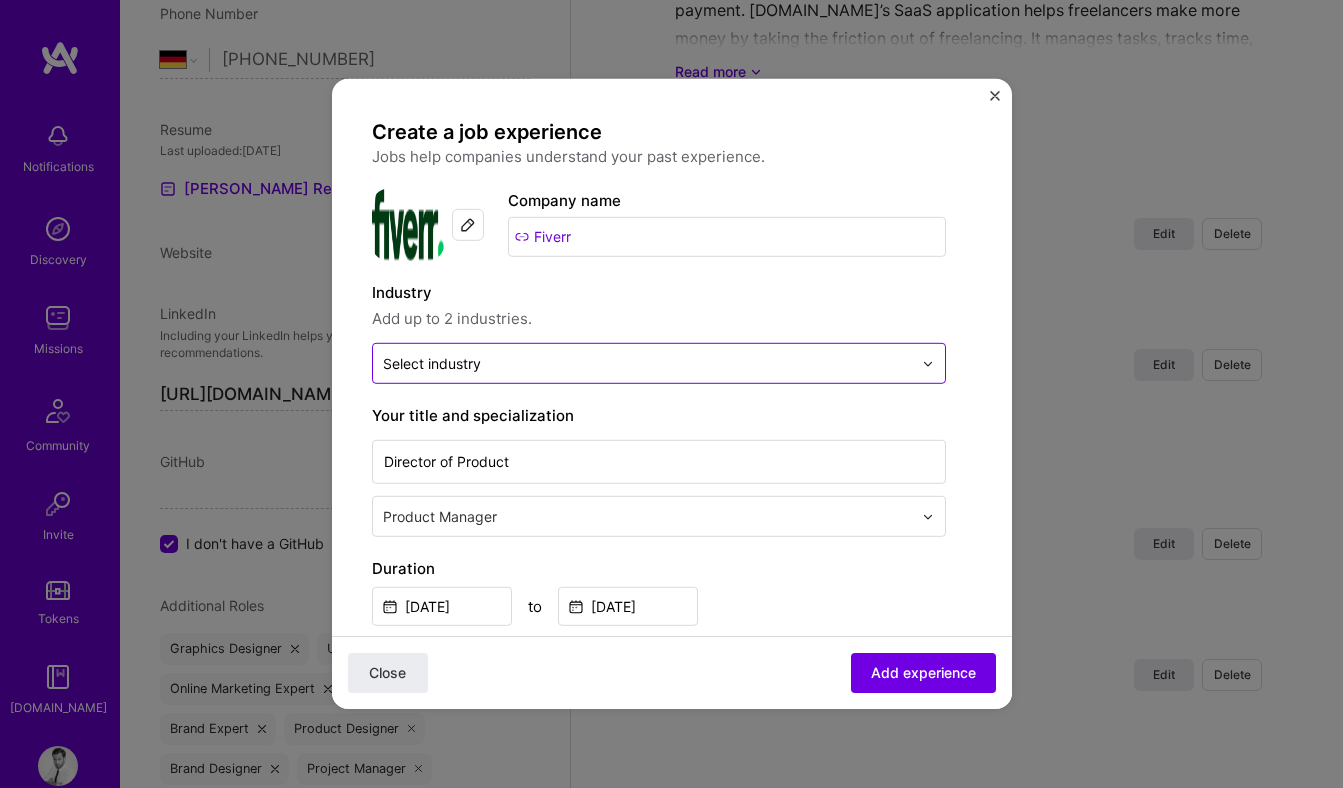 click on "Select industry 0" at bounding box center (647, 363) 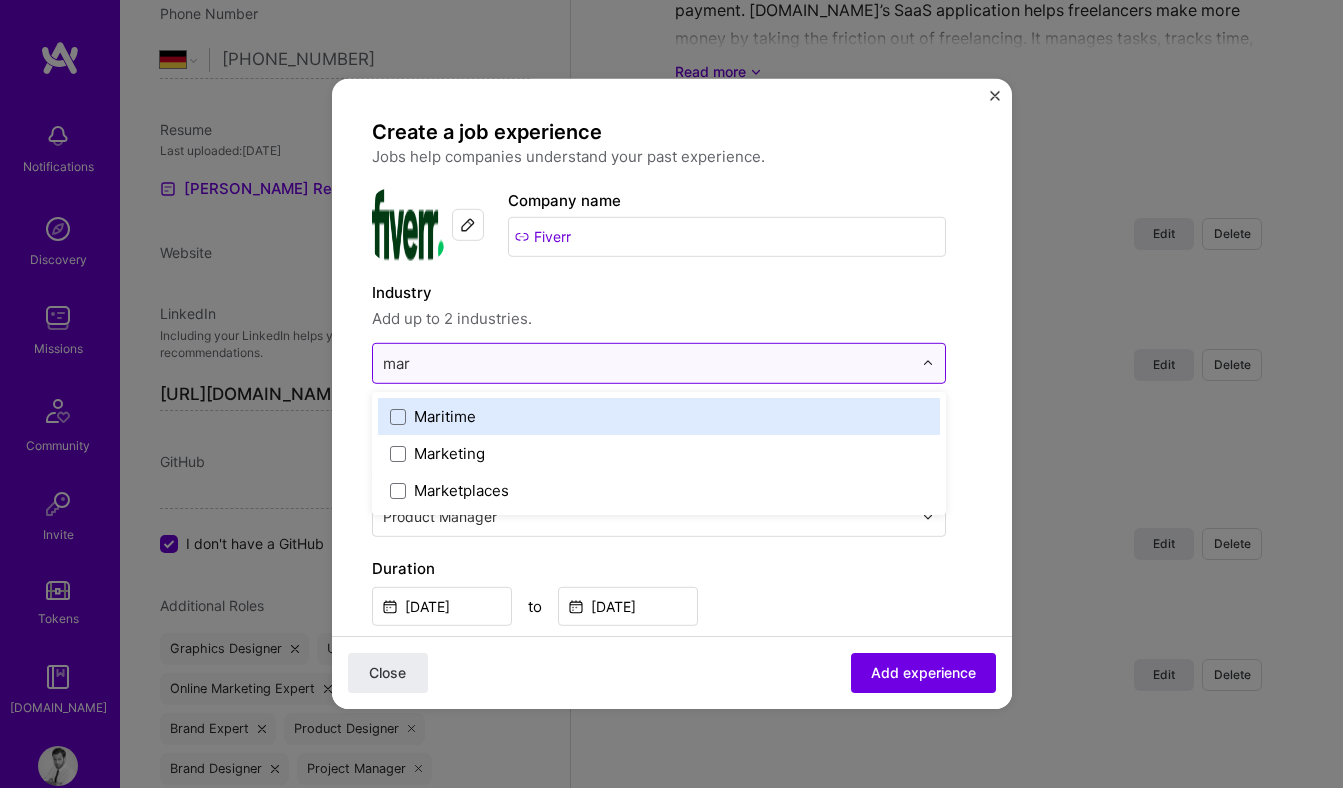 type on "mark" 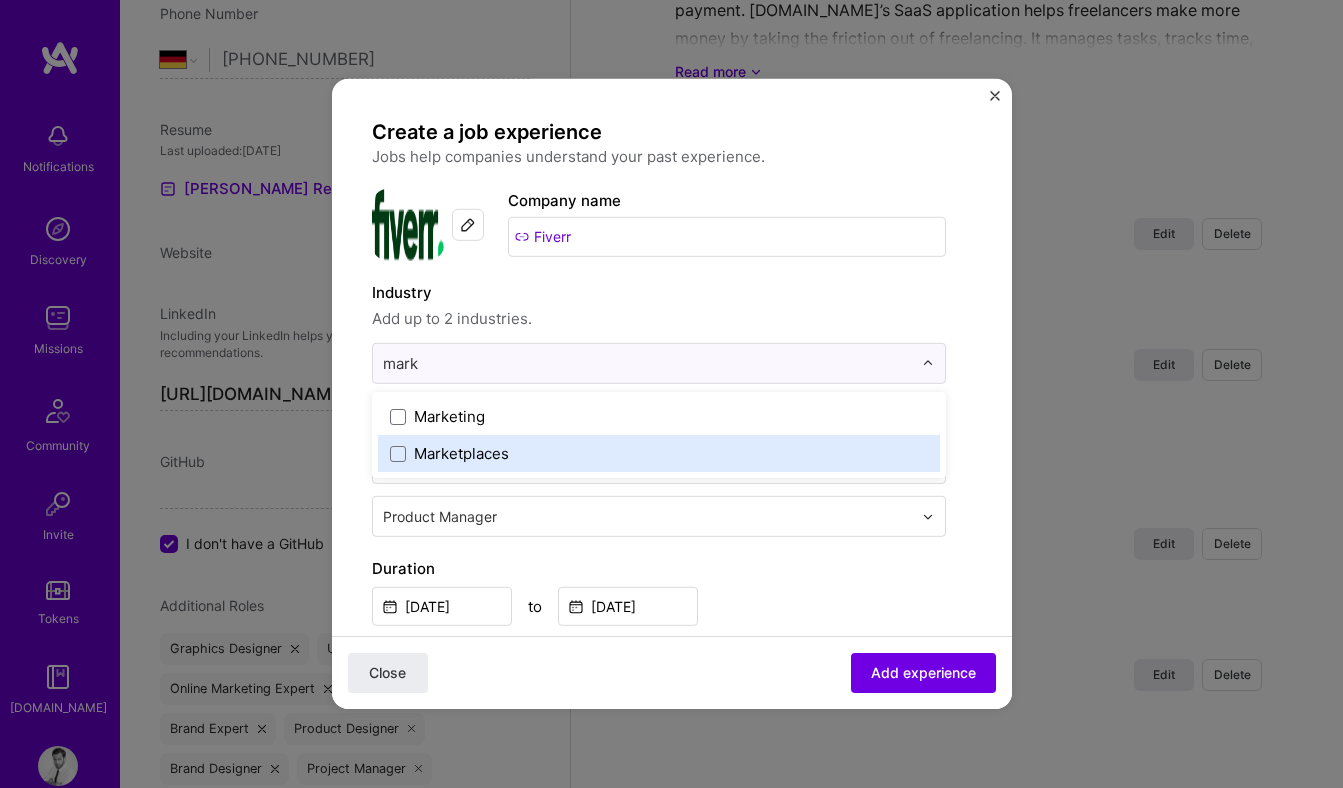 click on "Marketplaces" at bounding box center (659, 453) 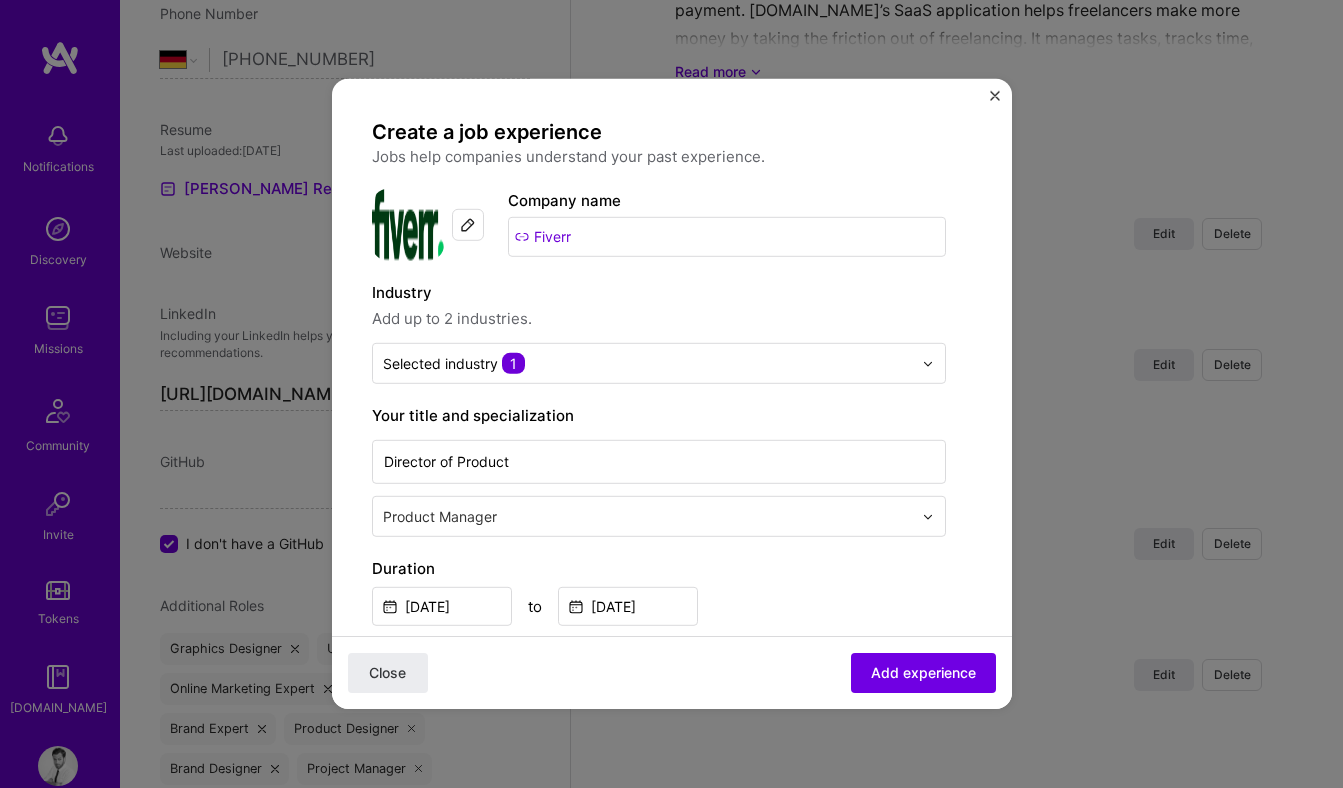click on "Add up to 2 industries." at bounding box center (659, 319) 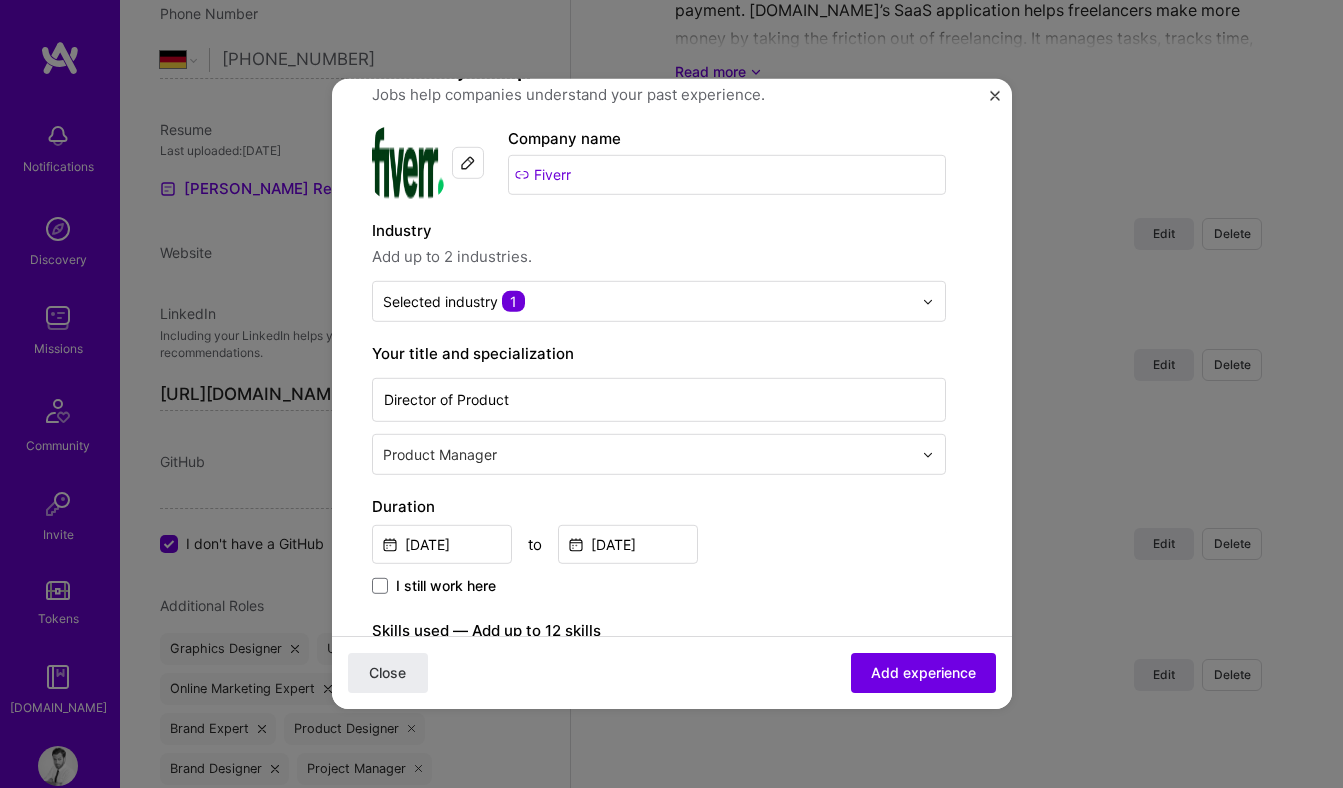 scroll, scrollTop: 363, scrollLeft: 0, axis: vertical 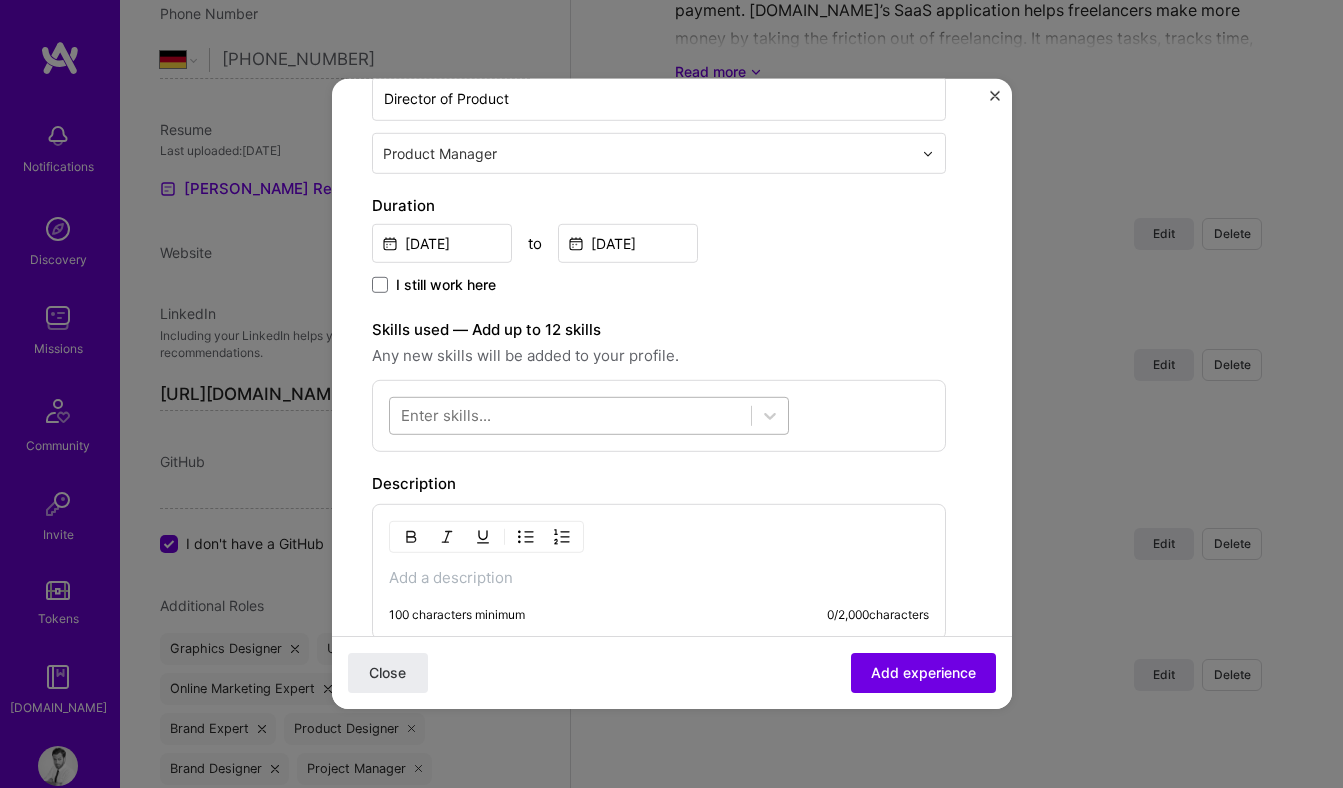 click at bounding box center [570, 415] 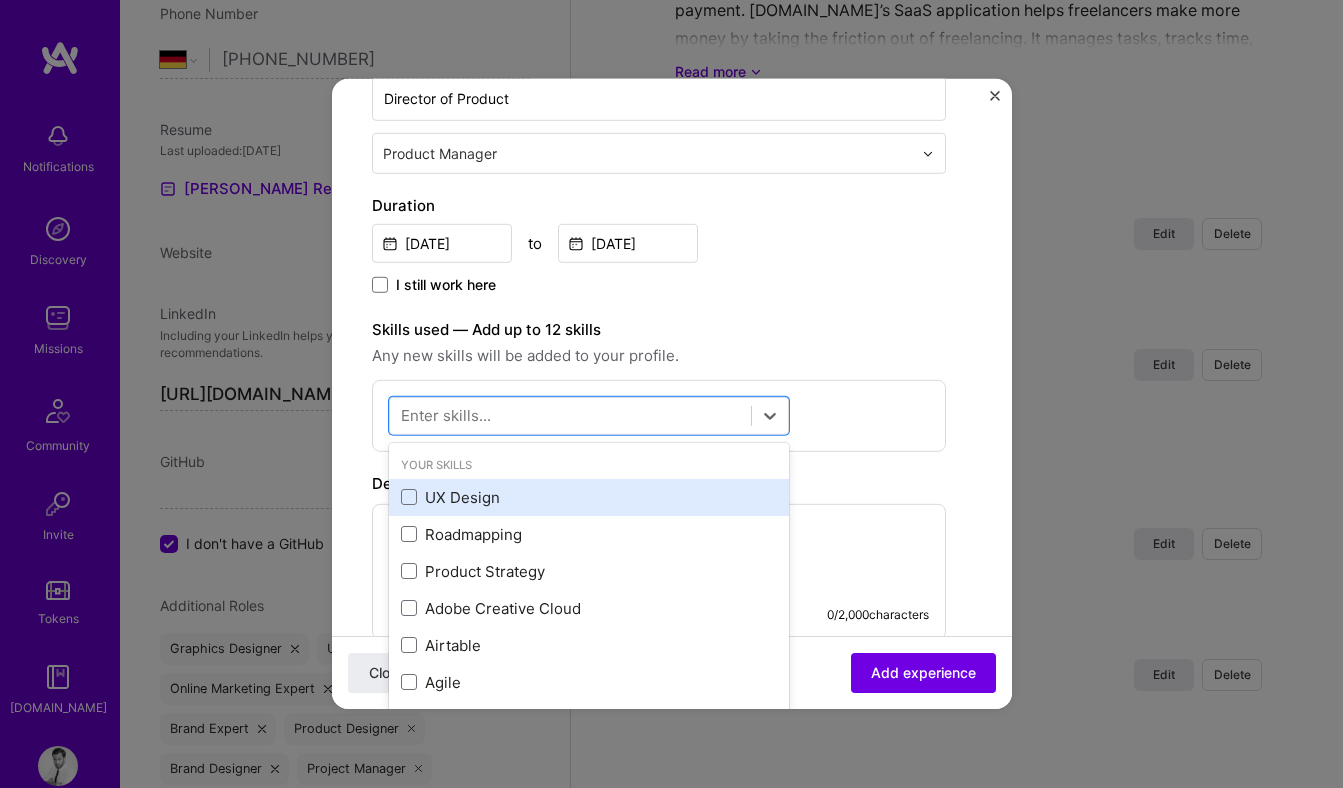 click on "UX Design" at bounding box center (589, 497) 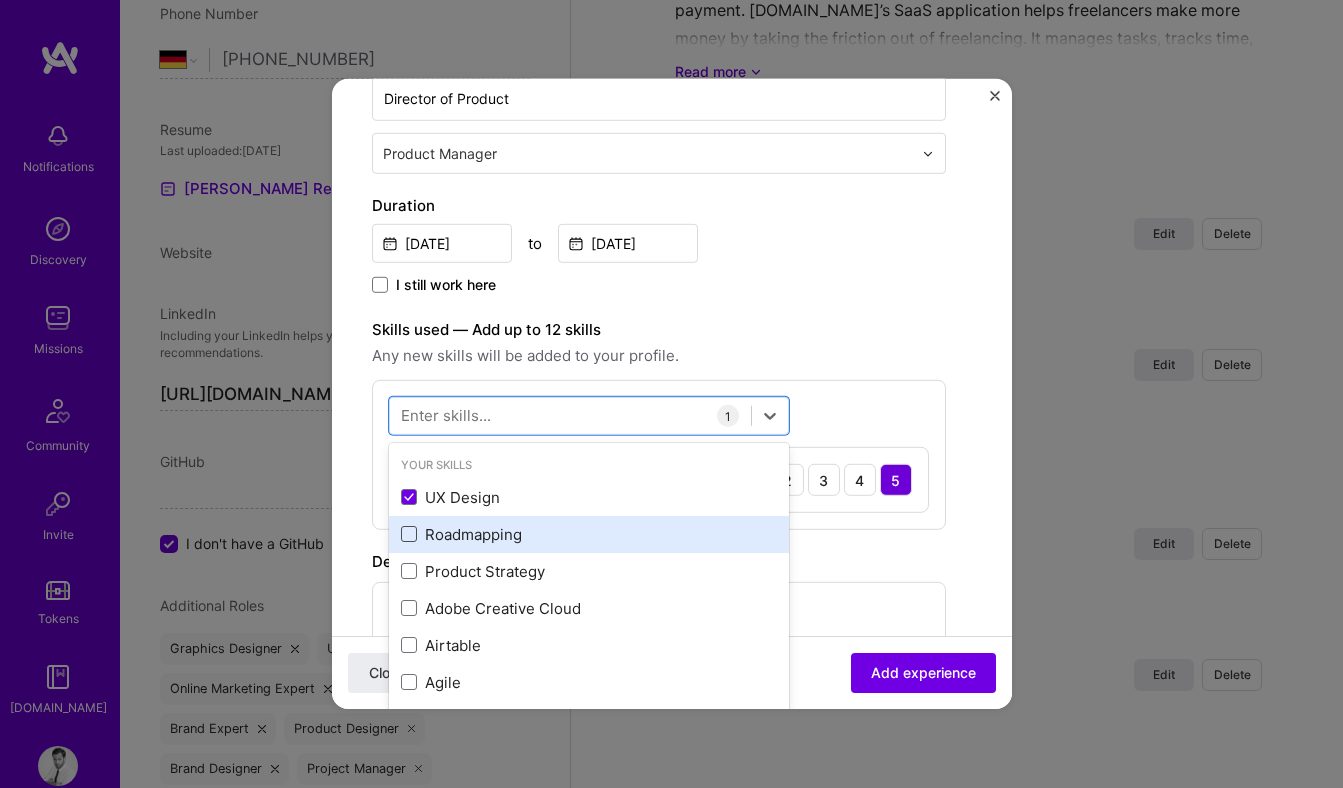 click at bounding box center [409, 534] 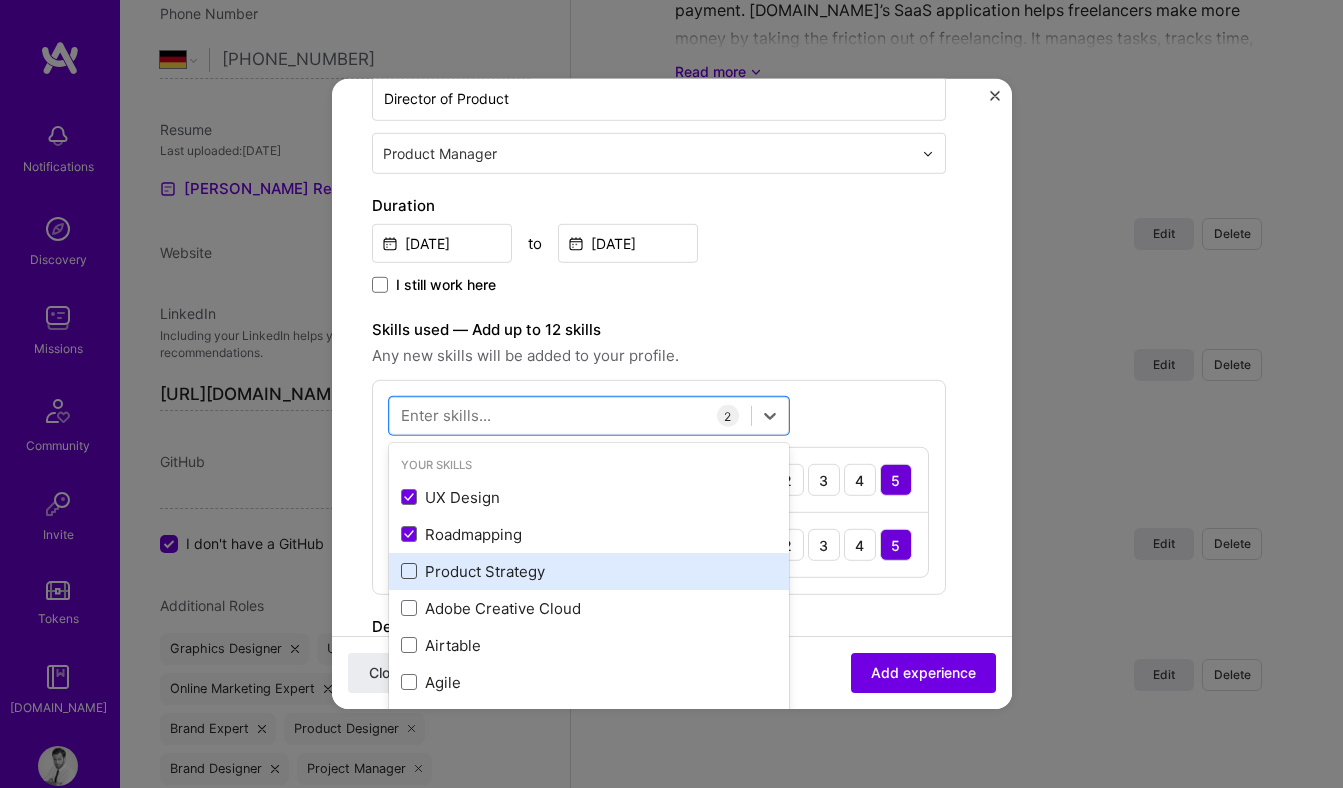 click at bounding box center [409, 571] 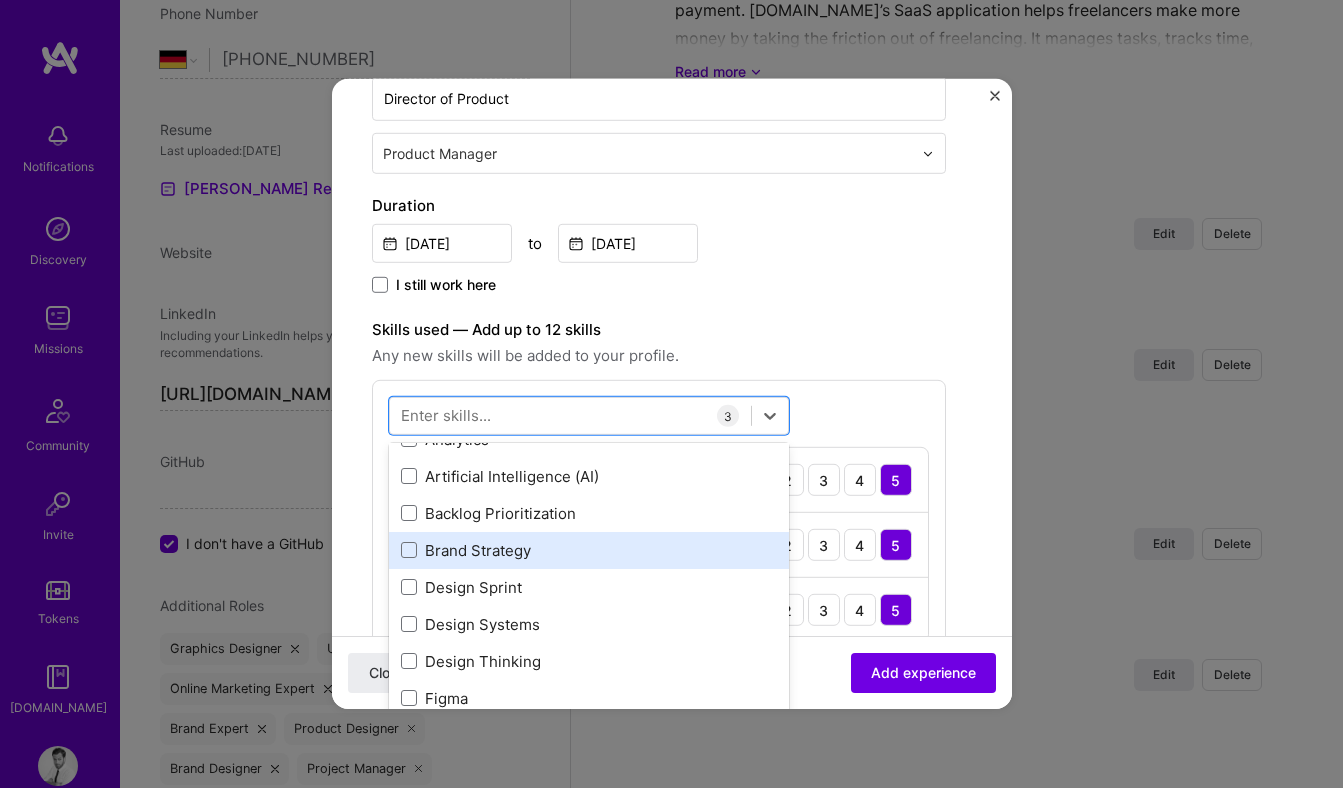 scroll, scrollTop: 282, scrollLeft: 0, axis: vertical 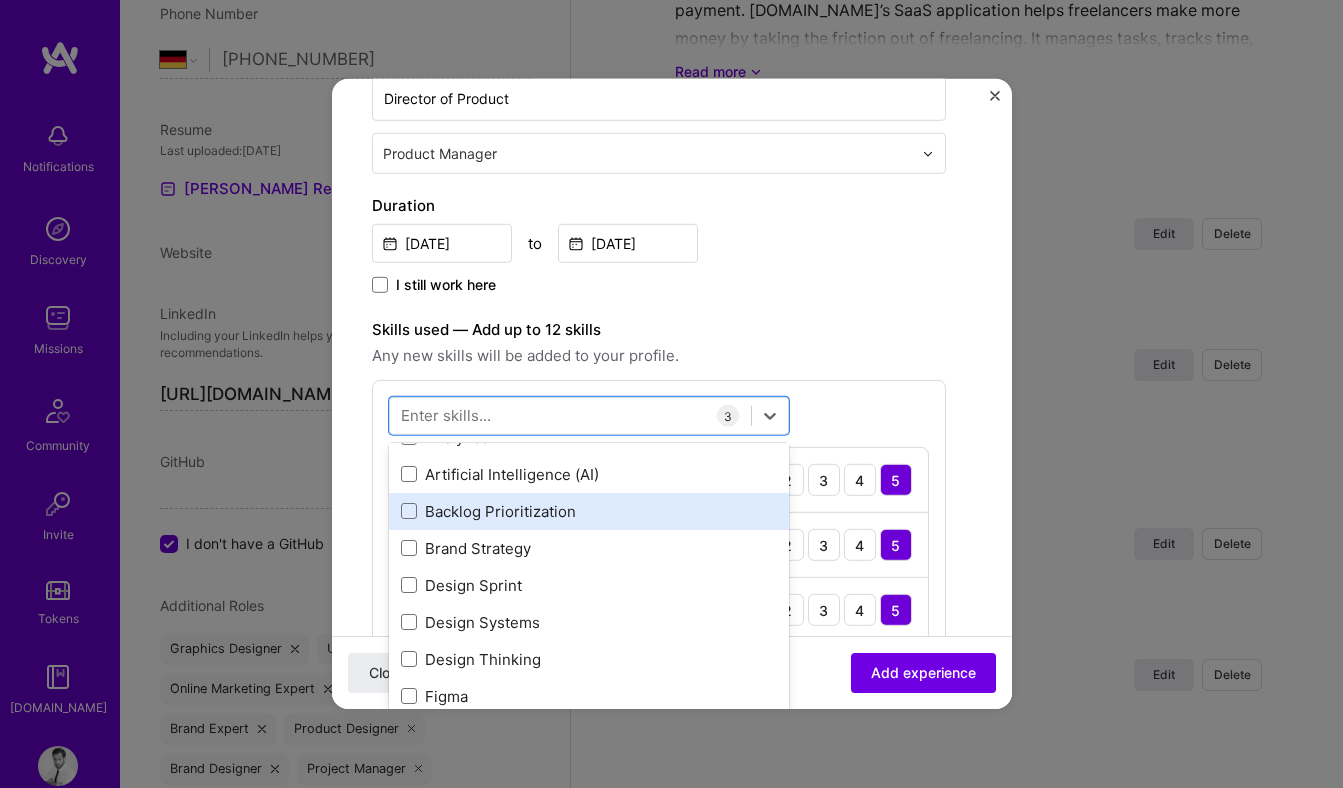 click on "Backlog Prioritization" at bounding box center [589, 511] 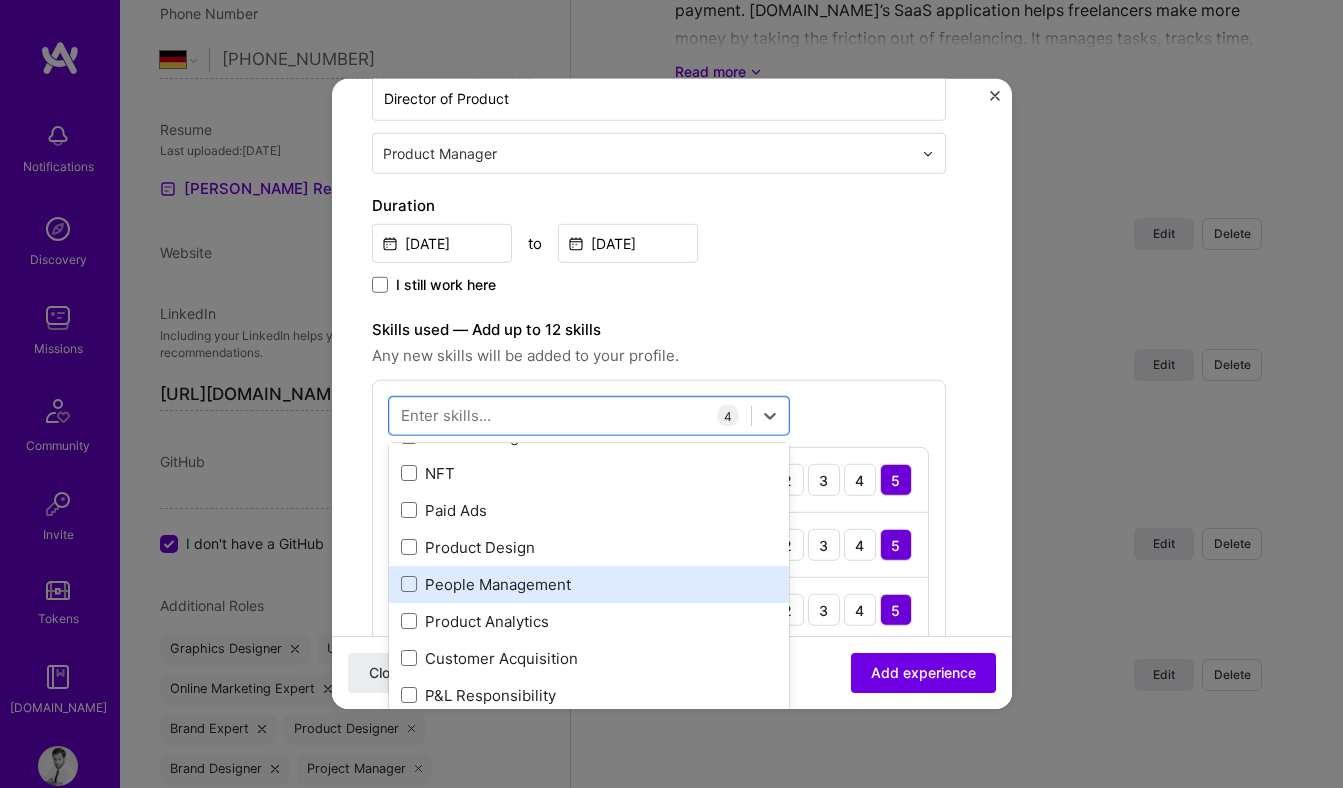 scroll, scrollTop: 1148, scrollLeft: 0, axis: vertical 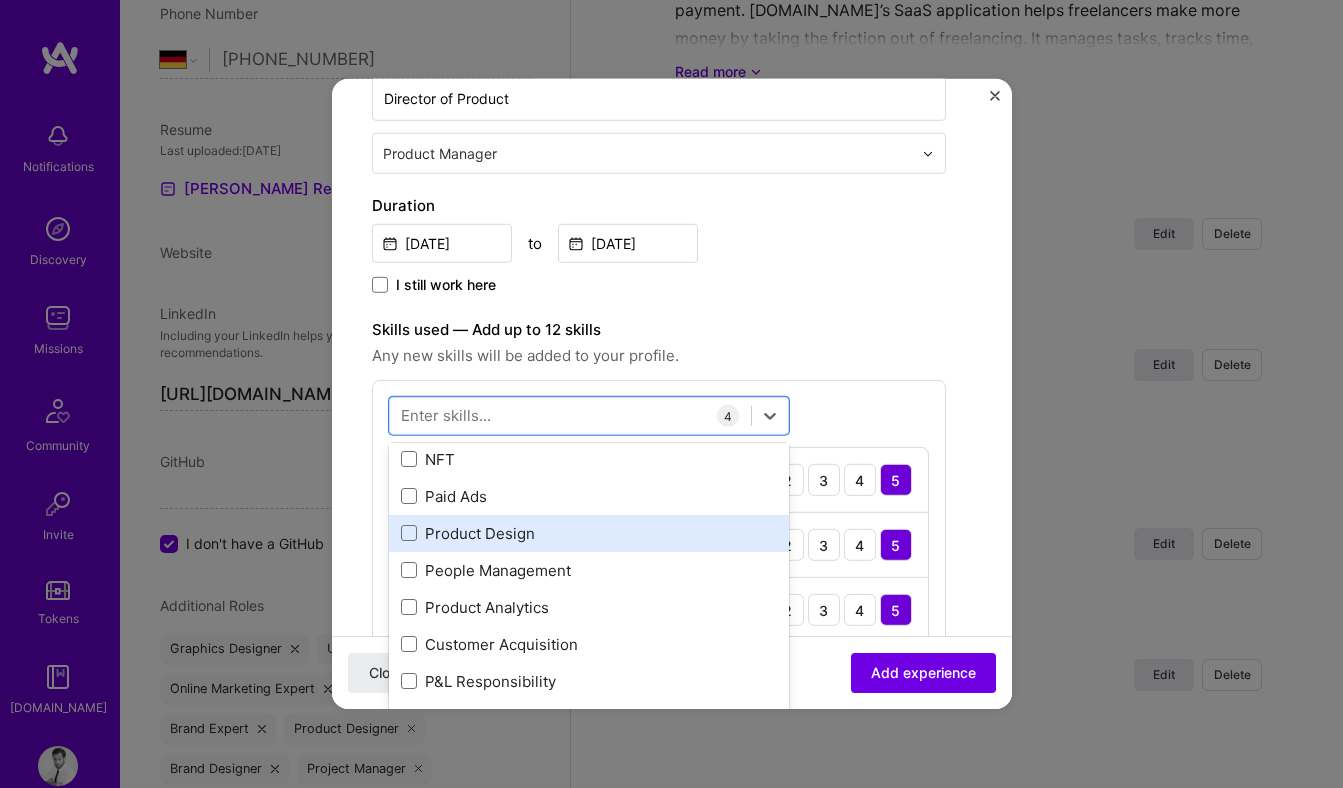 click on "Product Design" at bounding box center (589, 533) 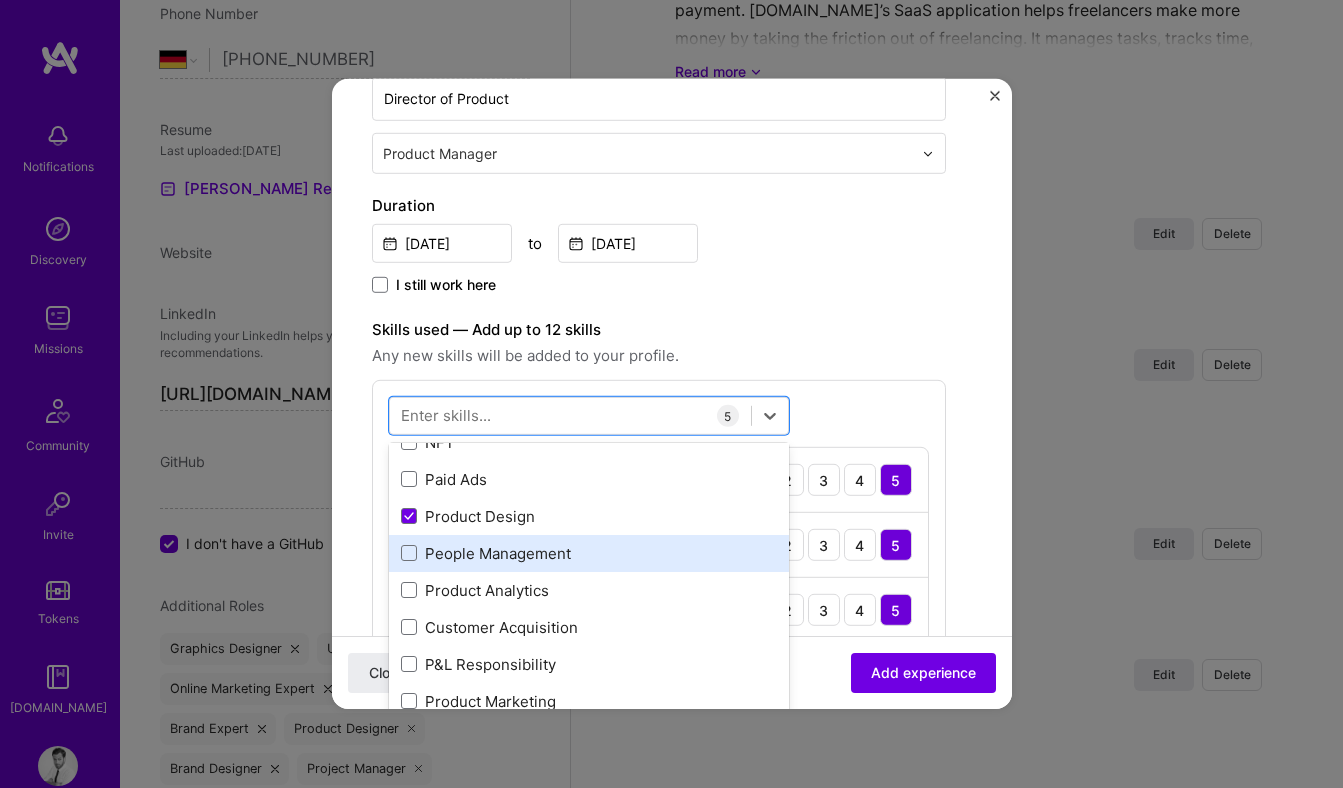 click on "People Management" at bounding box center [589, 553] 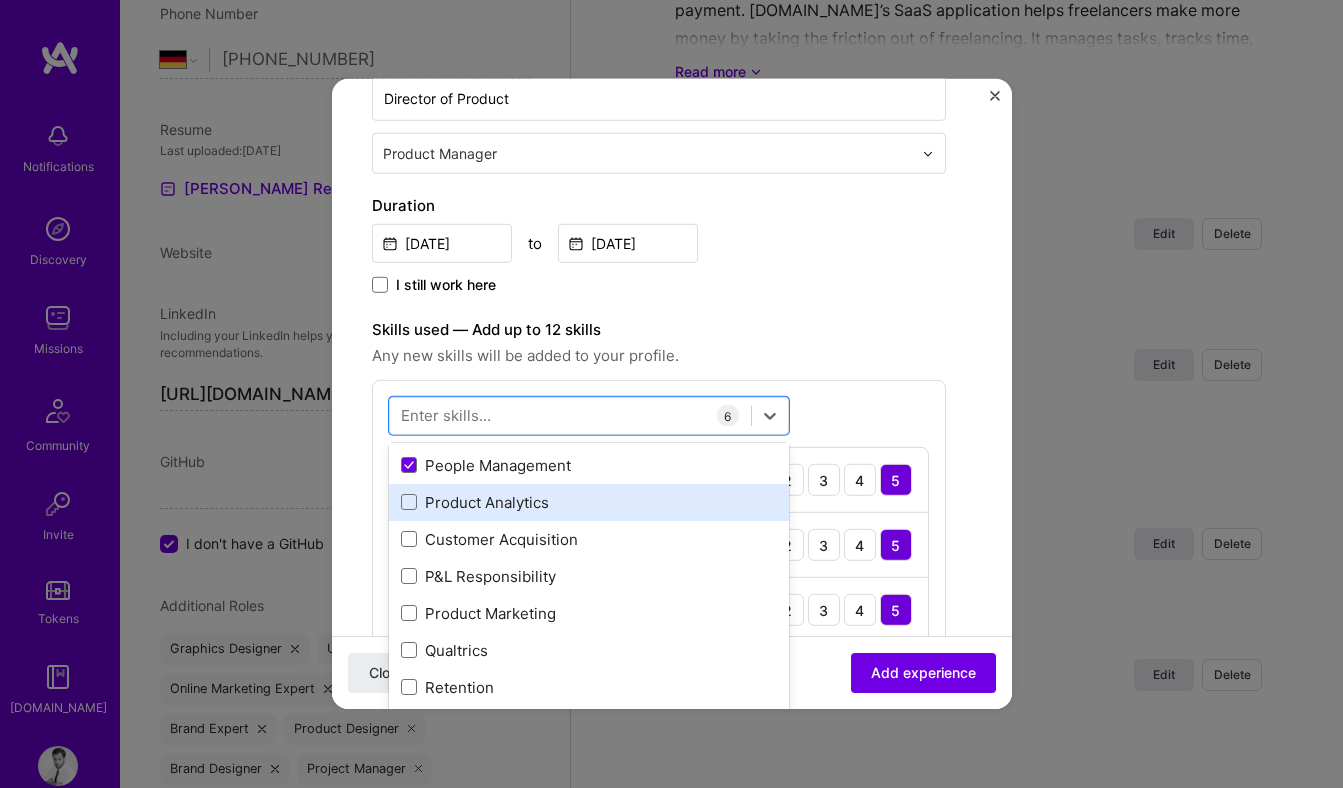 scroll, scrollTop: 1334, scrollLeft: 0, axis: vertical 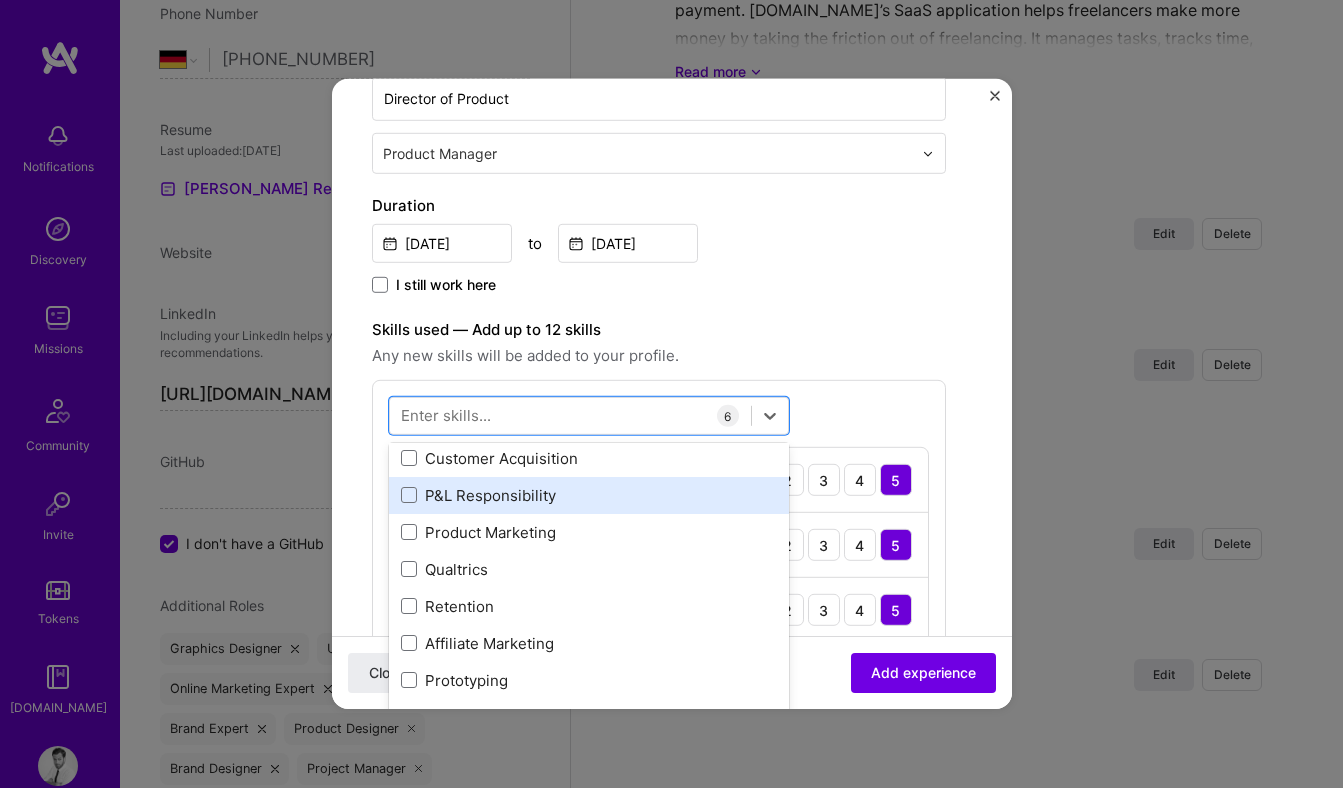 click on "P&L Responsibility" at bounding box center (589, 495) 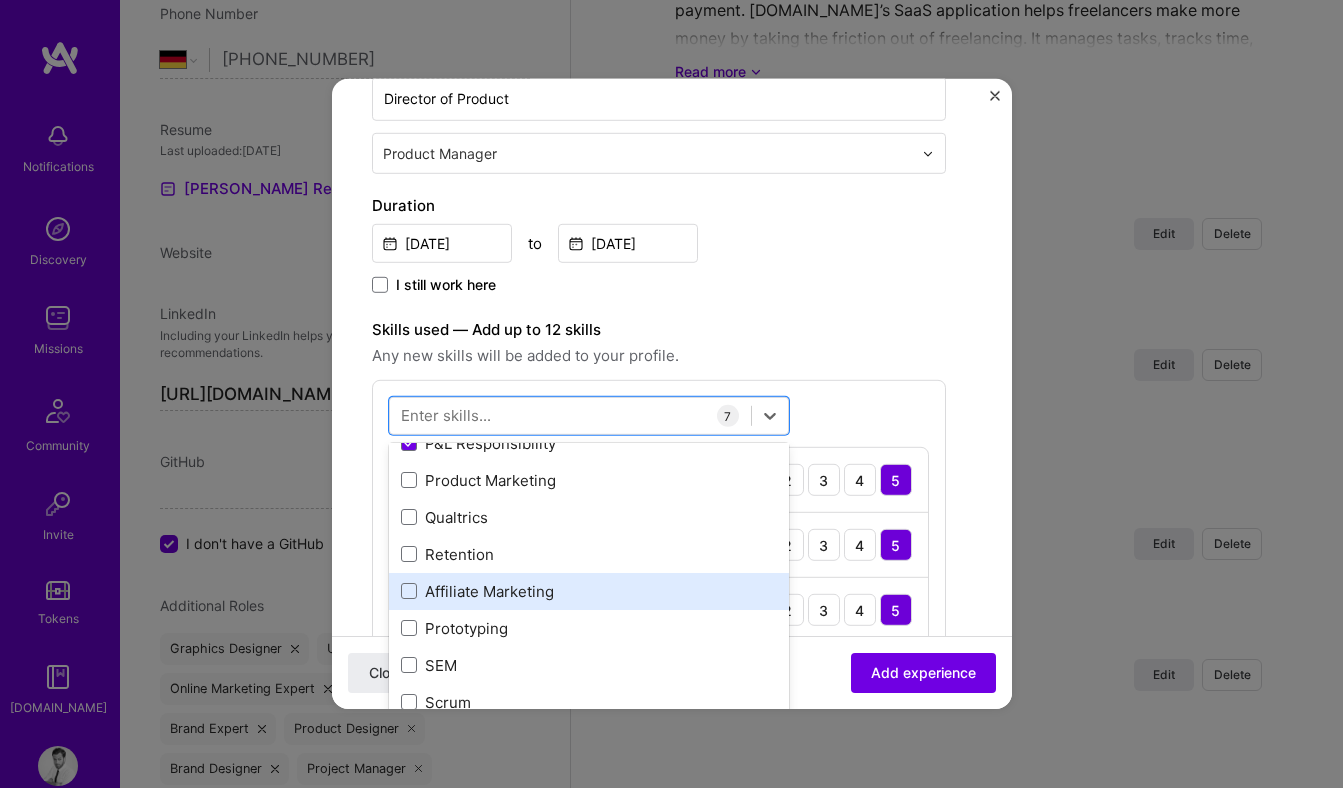 scroll, scrollTop: 1386, scrollLeft: 0, axis: vertical 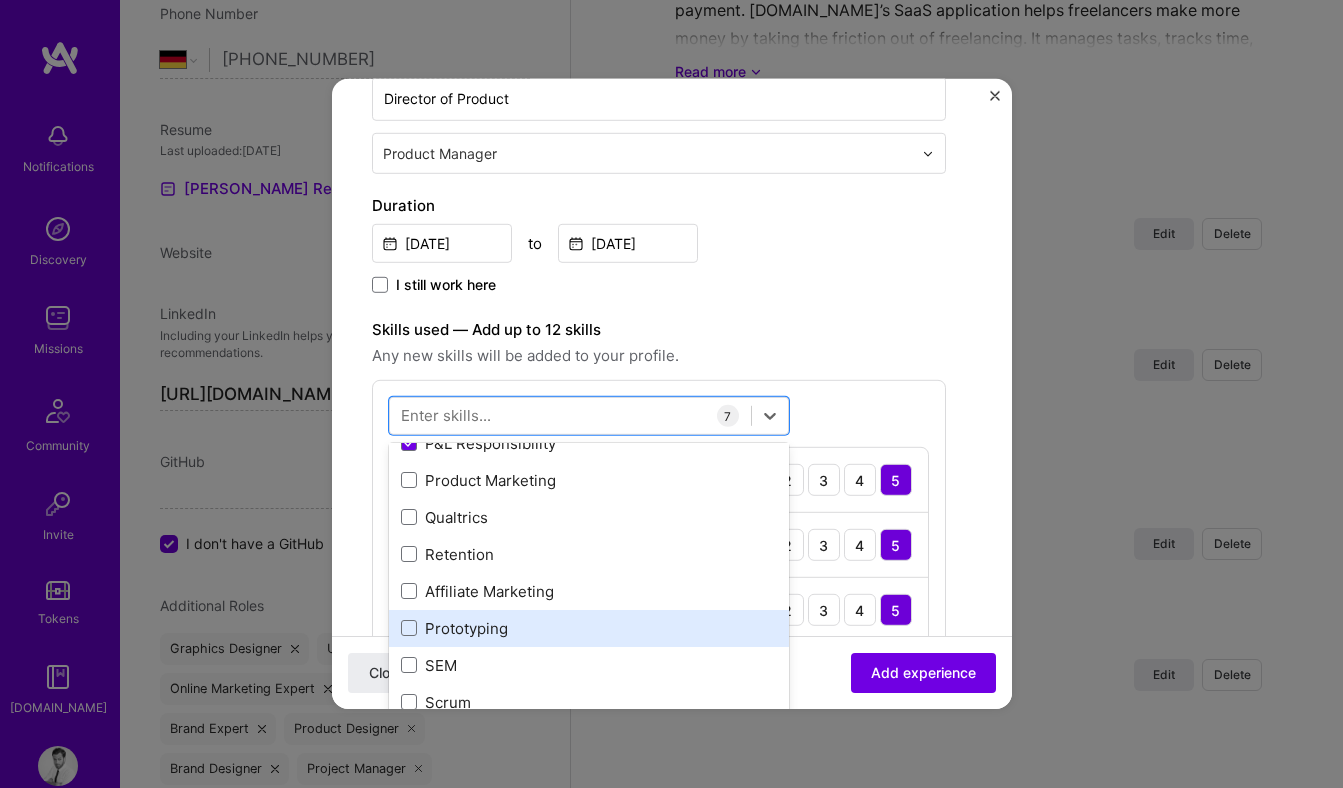 click on "Prototyping" at bounding box center [589, 628] 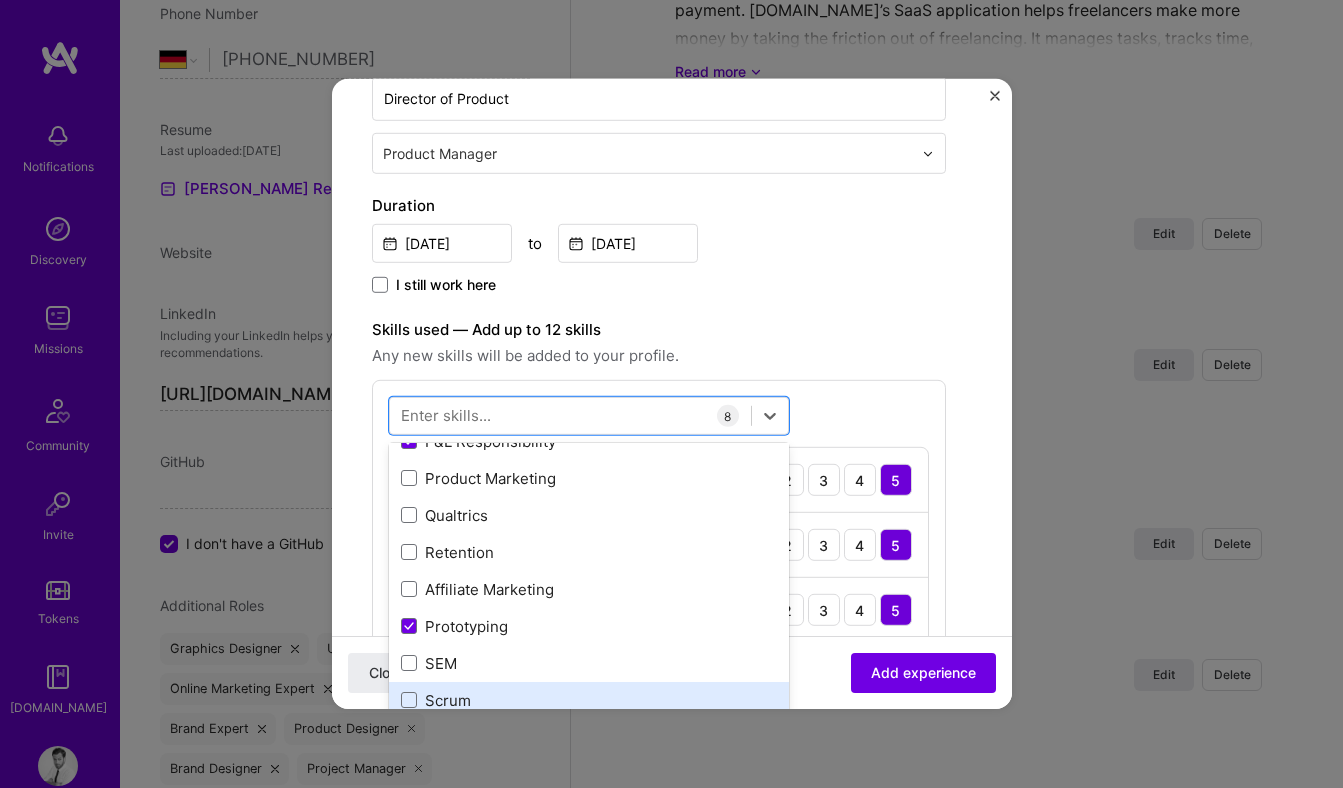 scroll, scrollTop: 1338, scrollLeft: 0, axis: vertical 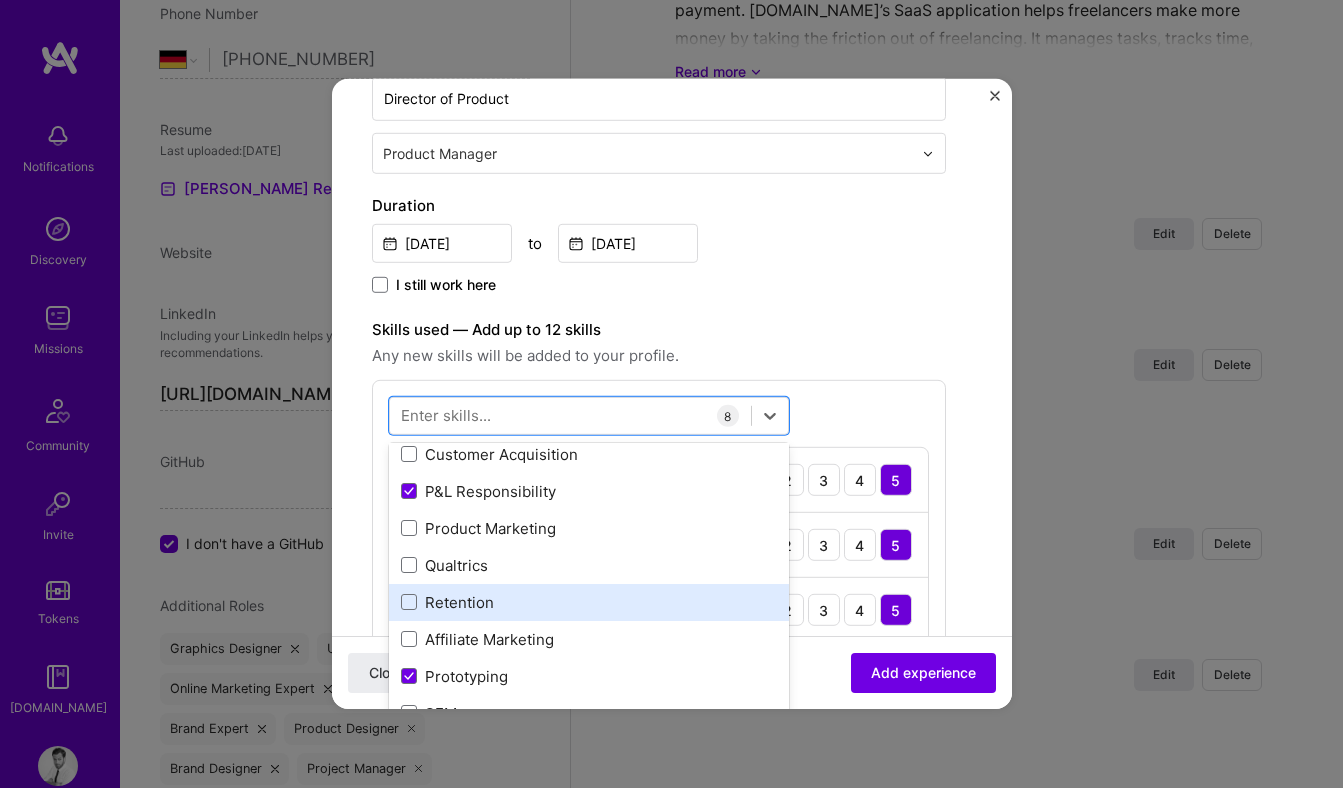 click on "Retention" at bounding box center [589, 602] 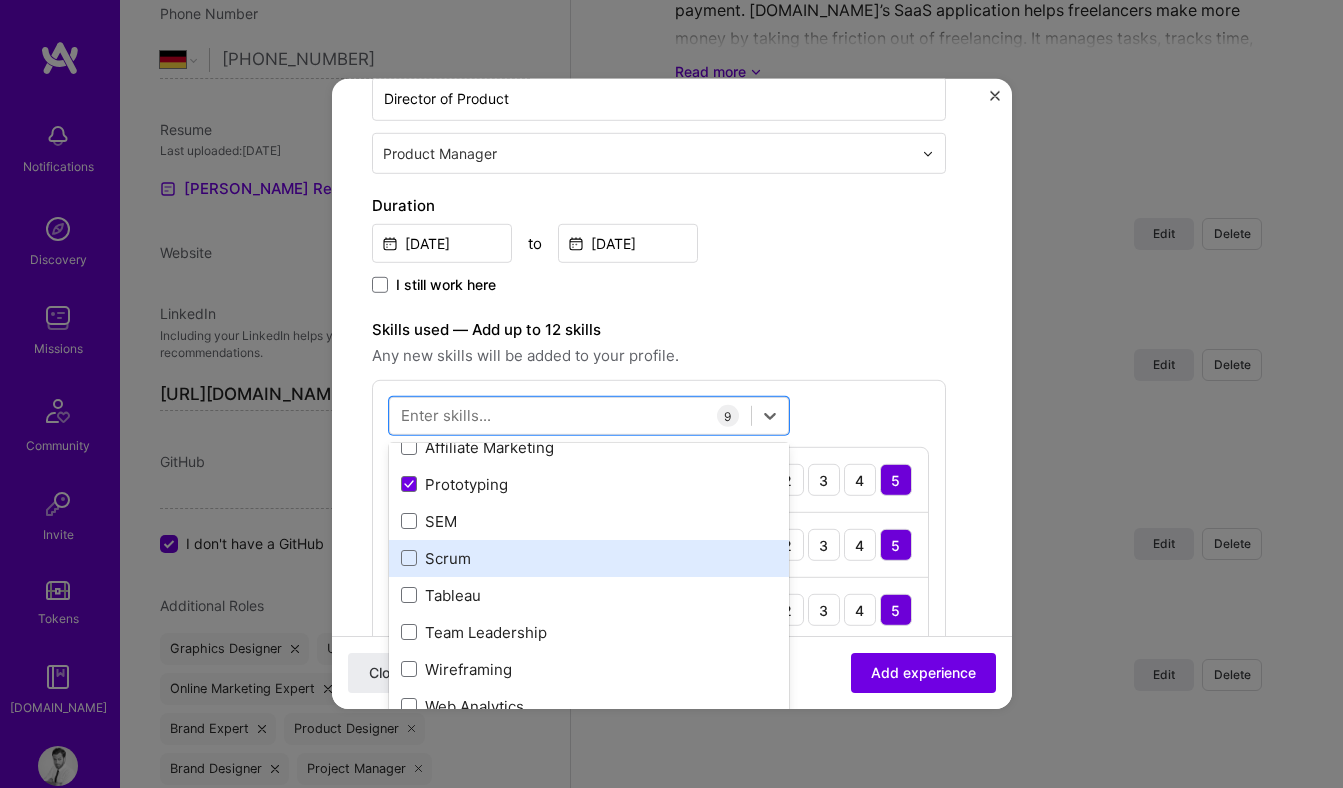 scroll, scrollTop: 1633, scrollLeft: 0, axis: vertical 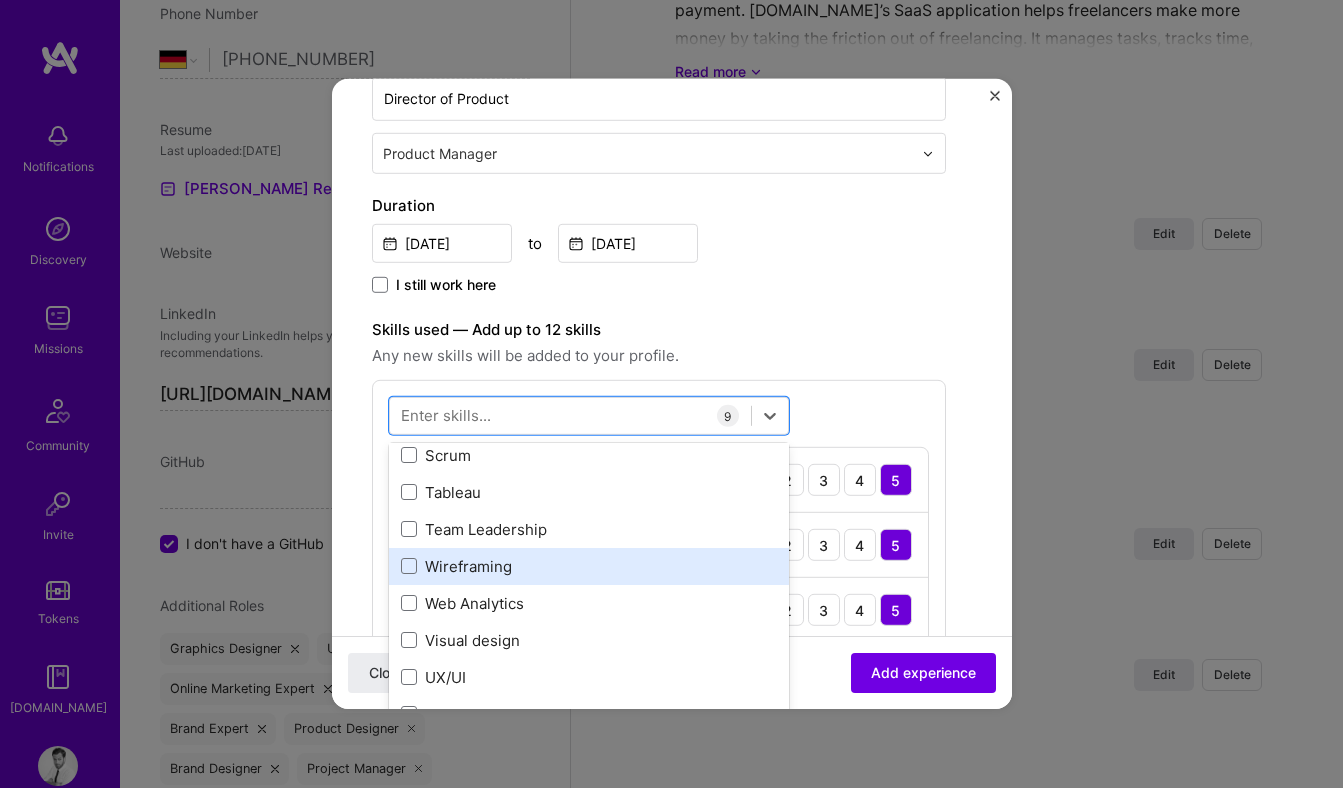 click on "Wireframing" at bounding box center [589, 566] 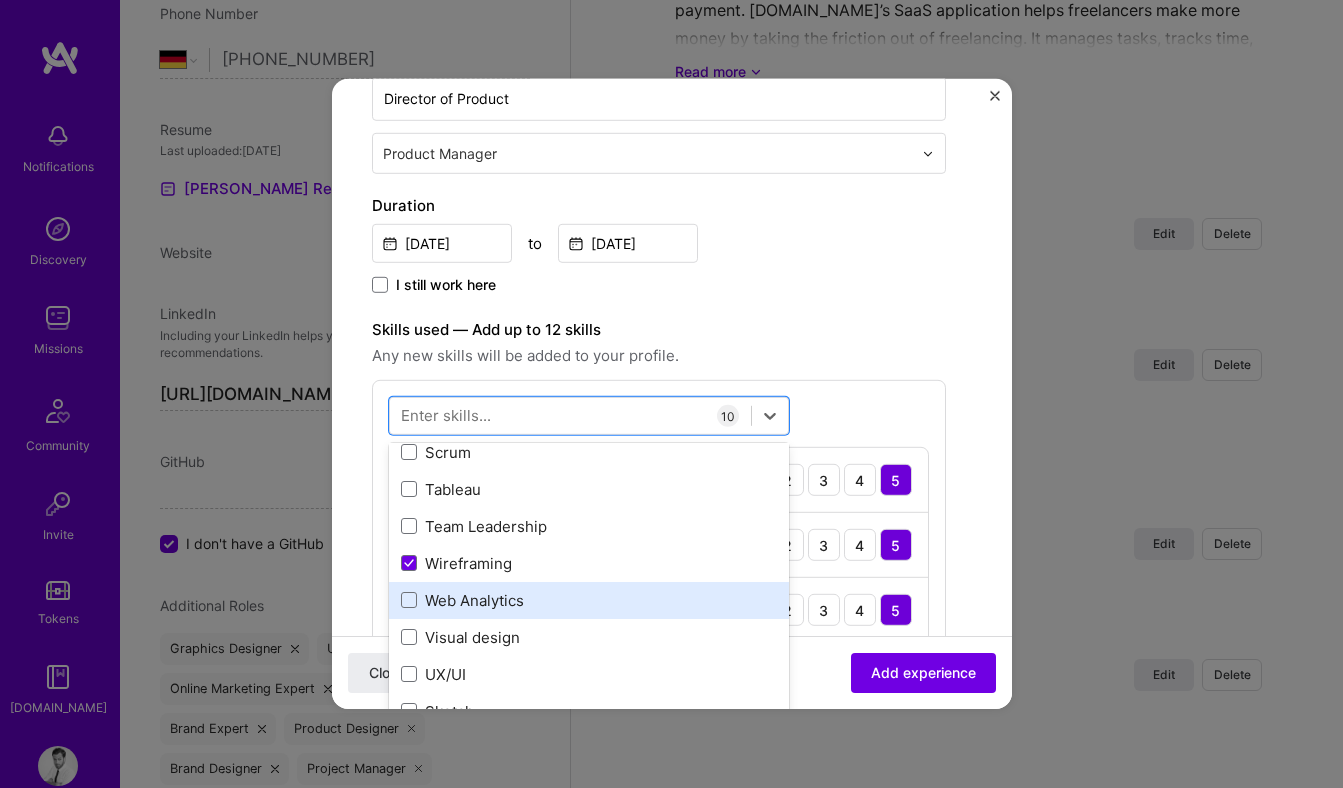 scroll, scrollTop: 1637, scrollLeft: 0, axis: vertical 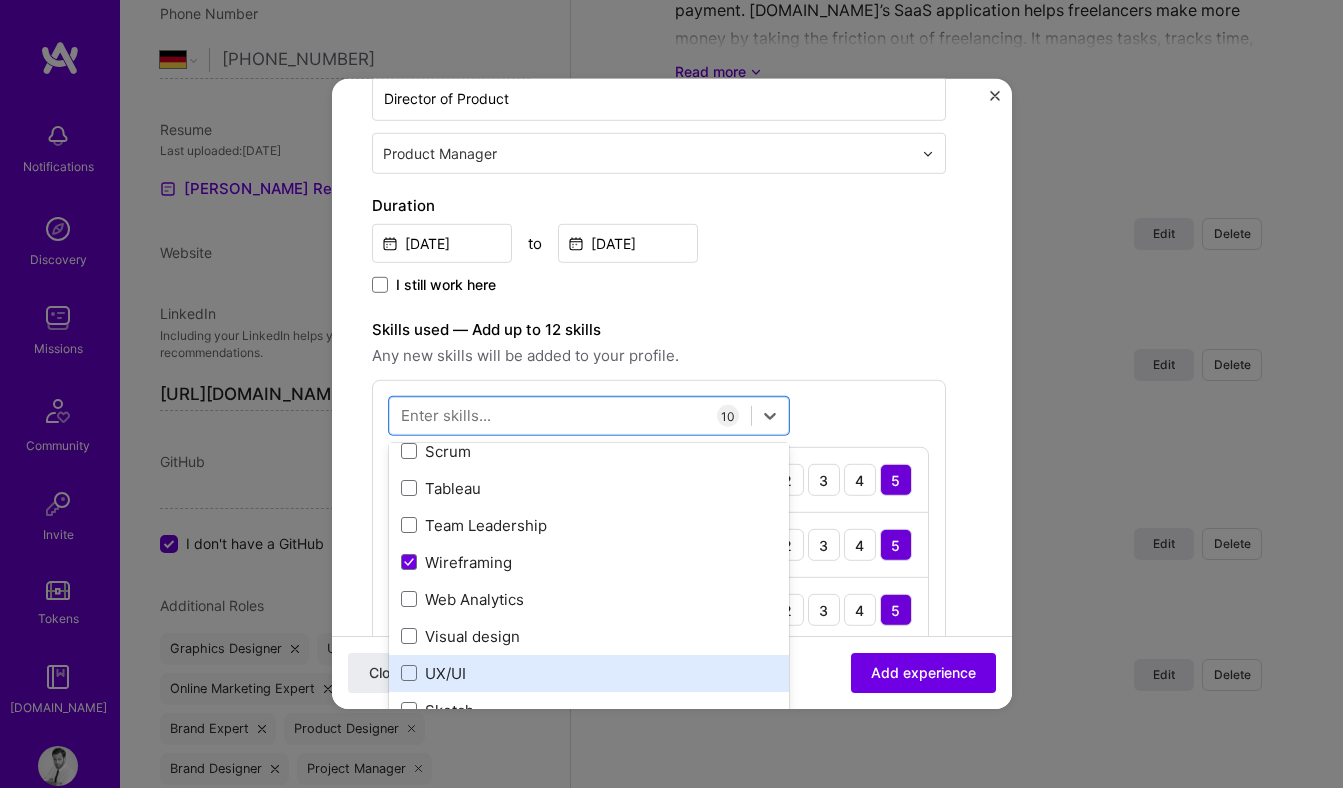 click on "UX/UI" at bounding box center [589, 673] 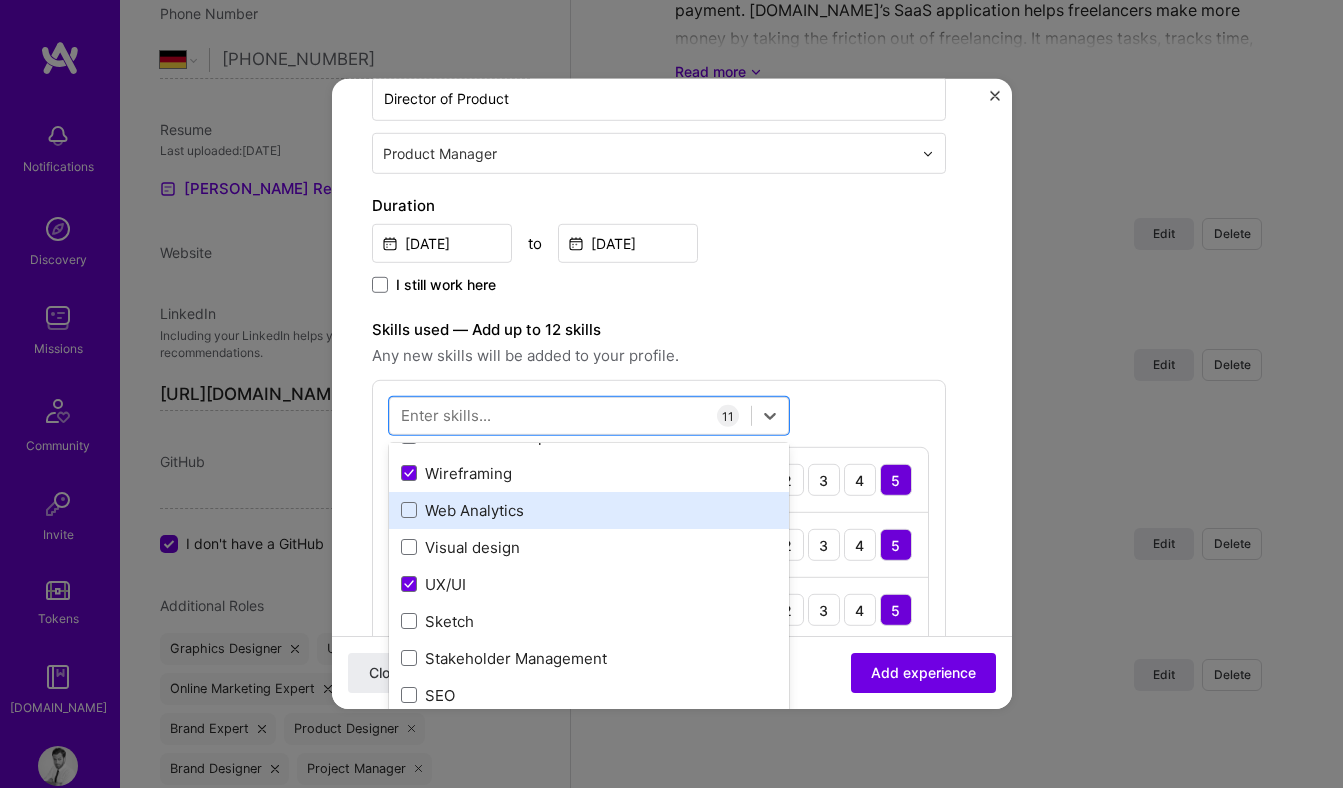 scroll, scrollTop: 1727, scrollLeft: 0, axis: vertical 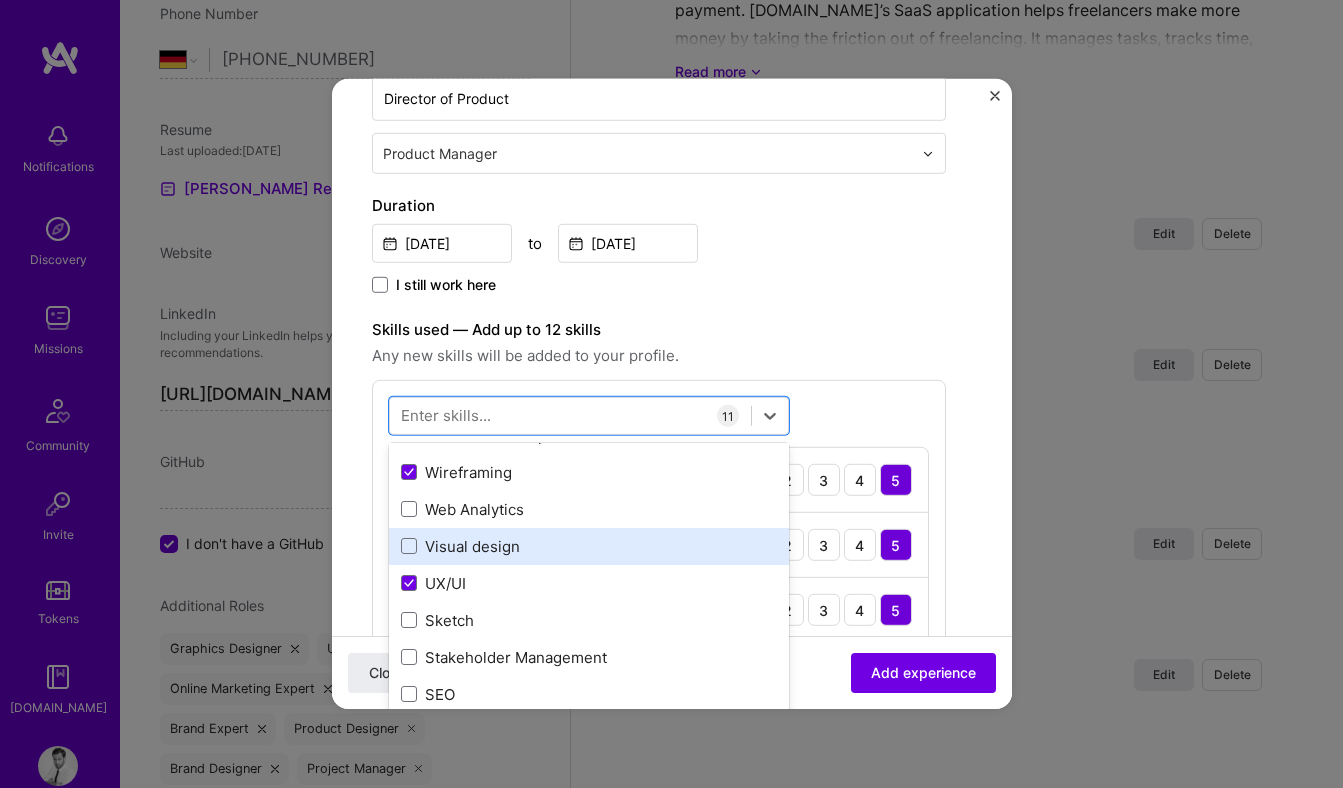 click on "Visual design" at bounding box center (589, 546) 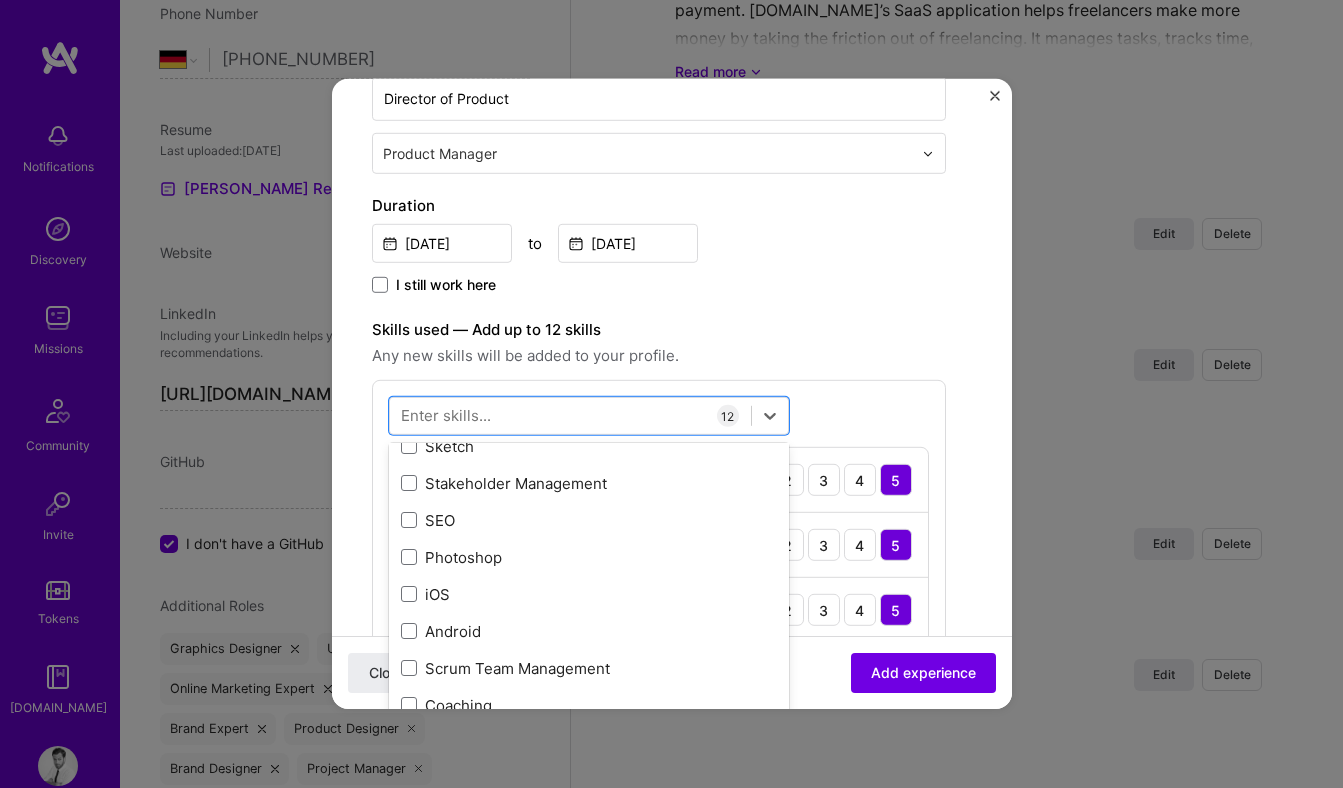 scroll, scrollTop: 1993, scrollLeft: 0, axis: vertical 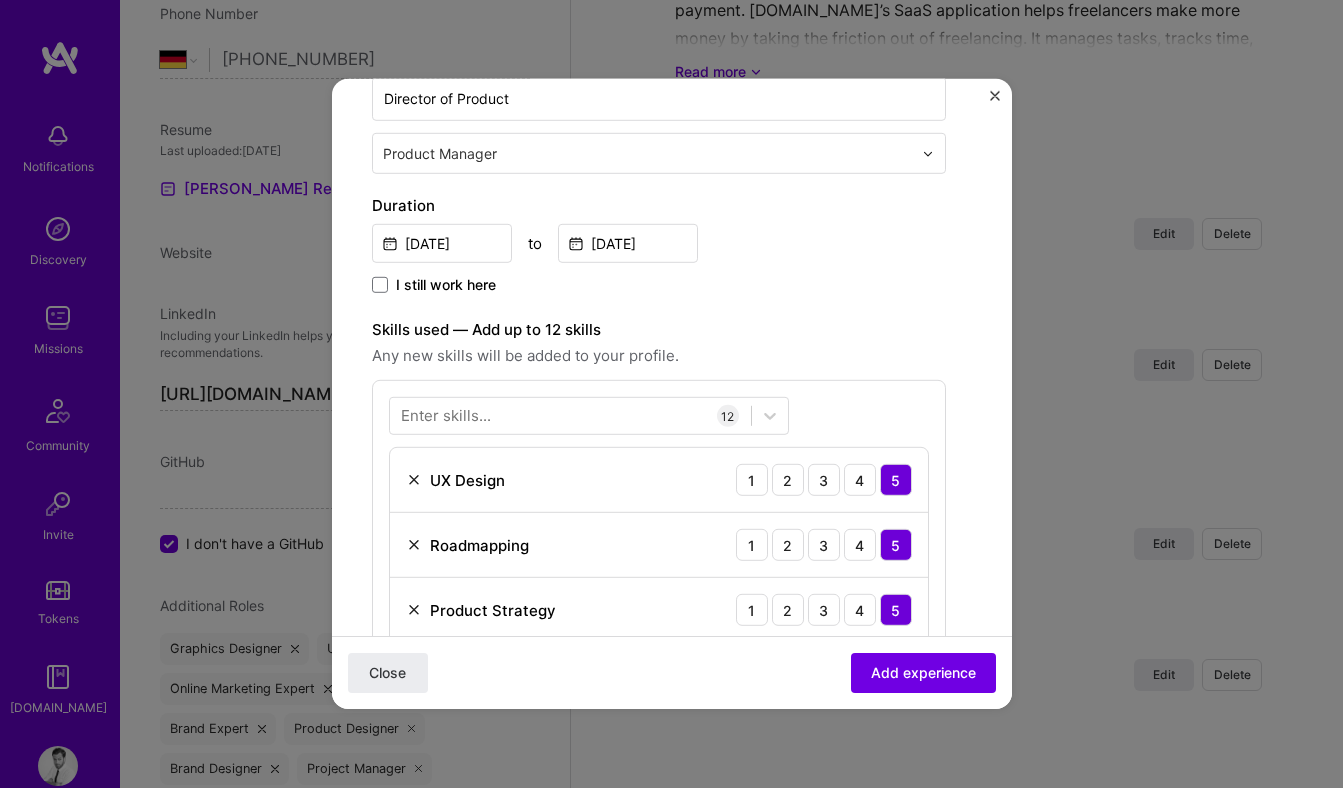 click on "Create a job experience Jobs help companies understand your past experience. Company logo Company name Fiverr
Industry Add up to 2 industries. Selected industry 1 Your title and specialization Director of Product Product Manager Duration Jan, 2018
to Dec, 2019
I still work here Skills used — Add up to 12 skills Any new skills will be added to your profile. Enter skills... 12 UX Design 1 2 3 4 5 Roadmapping 1 2 3 4 5 Product Strategy 1 2 3 4 5 Backlog Prioritization 1 2 3 4 5 Product Design 1 2 3 4 5 People Management 1 2 3 4 5 P&L Responsibility 1 2 3 4 5 Prototyping 1 2 3 4 5 Retention 1 2 3 4 5 Wireframing 1 2 3 4 5 UX/UI 1 2 3 4 5 Visual design 1 2 3 4 5 Description 100 characters minimum 0 / 2,000  characters Did this role require you to manage team members? (Optional) Yes, I managed 0 team members. Were you involved from inception to launch (0 - >  1)? (Optional) Related projects (Optional)" at bounding box center [672, 811] 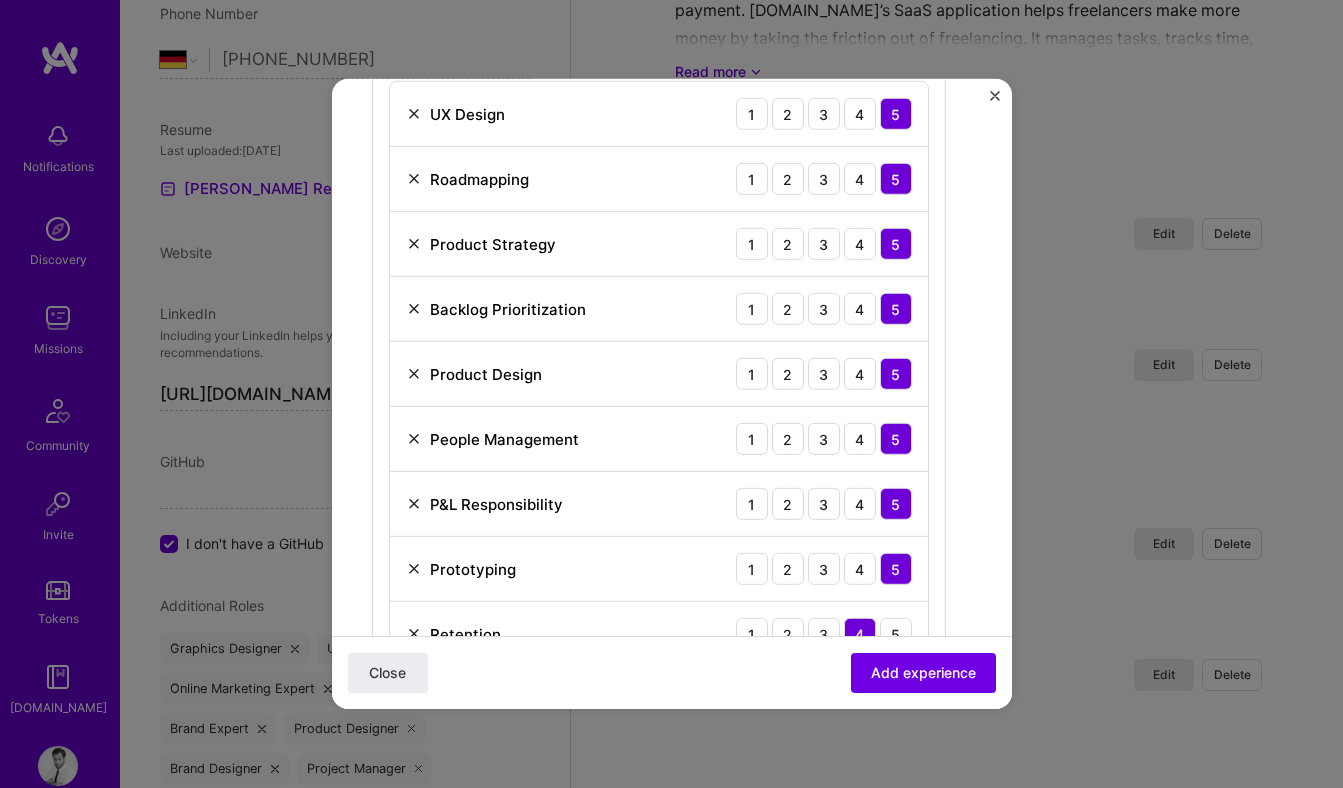scroll, scrollTop: 895, scrollLeft: 0, axis: vertical 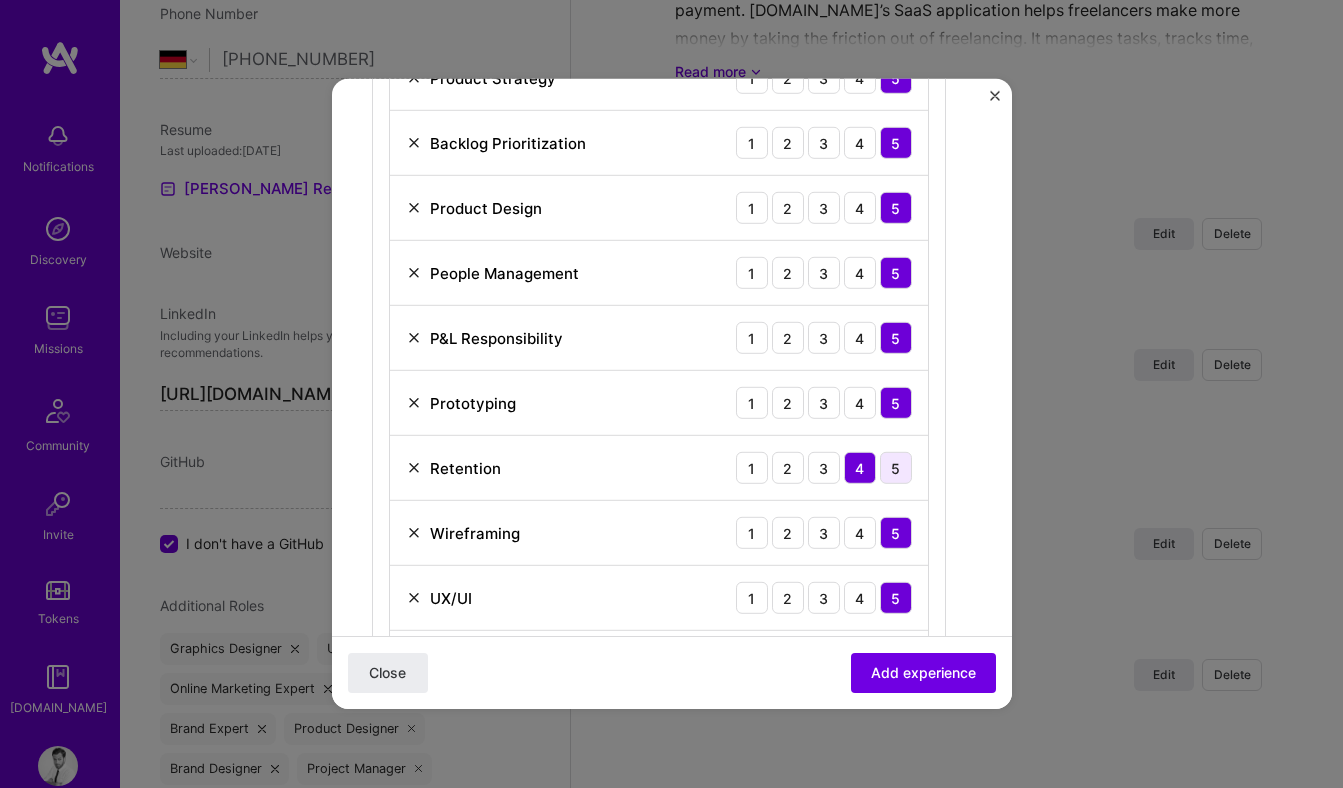 click on "5" at bounding box center (896, 468) 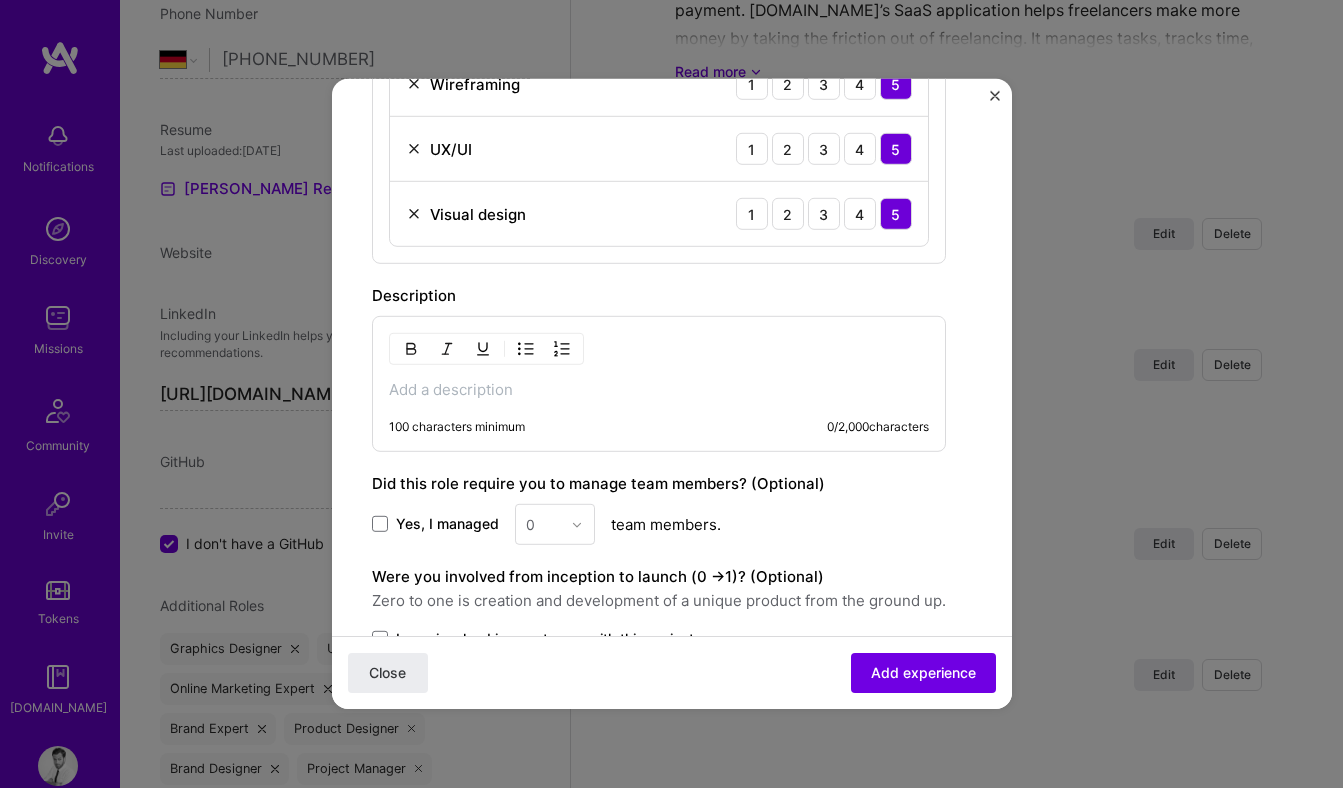 scroll, scrollTop: 1370, scrollLeft: 0, axis: vertical 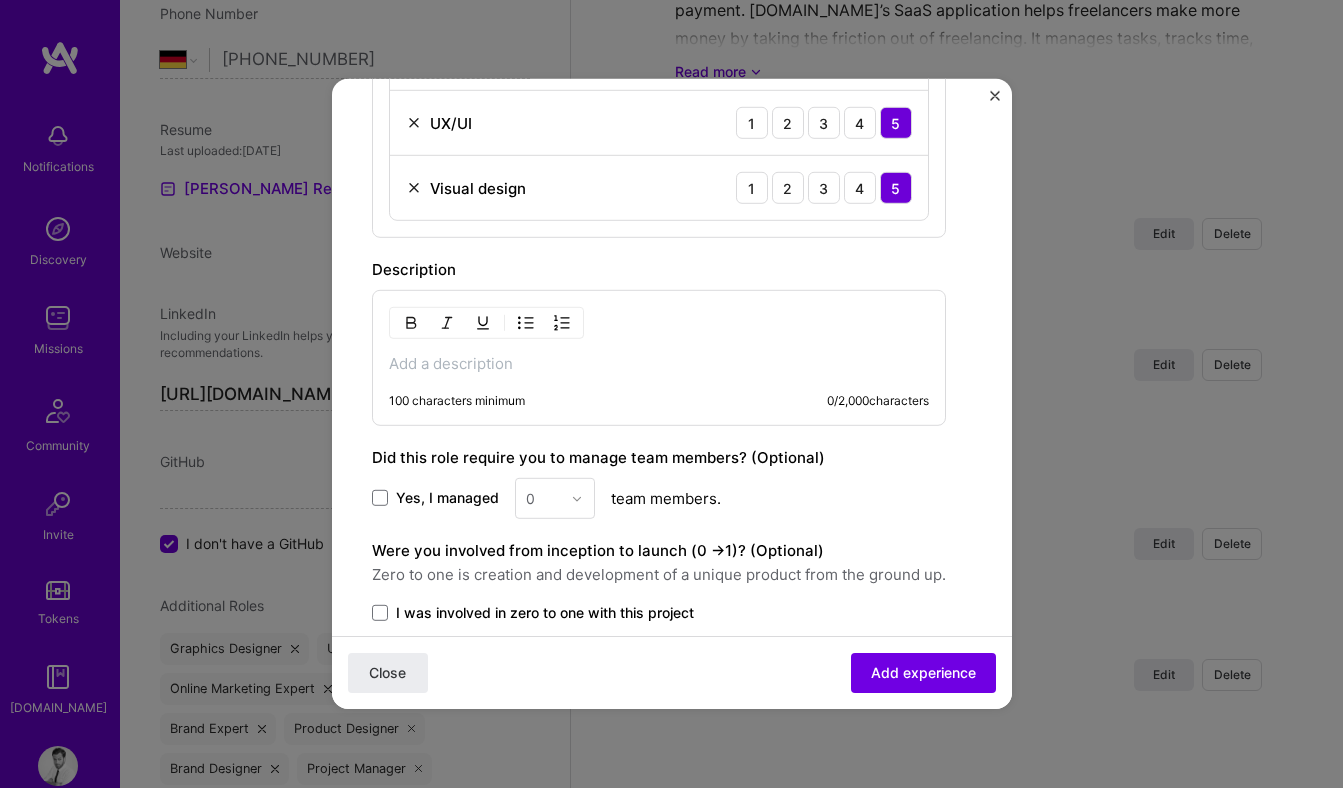 click at bounding box center [659, 364] 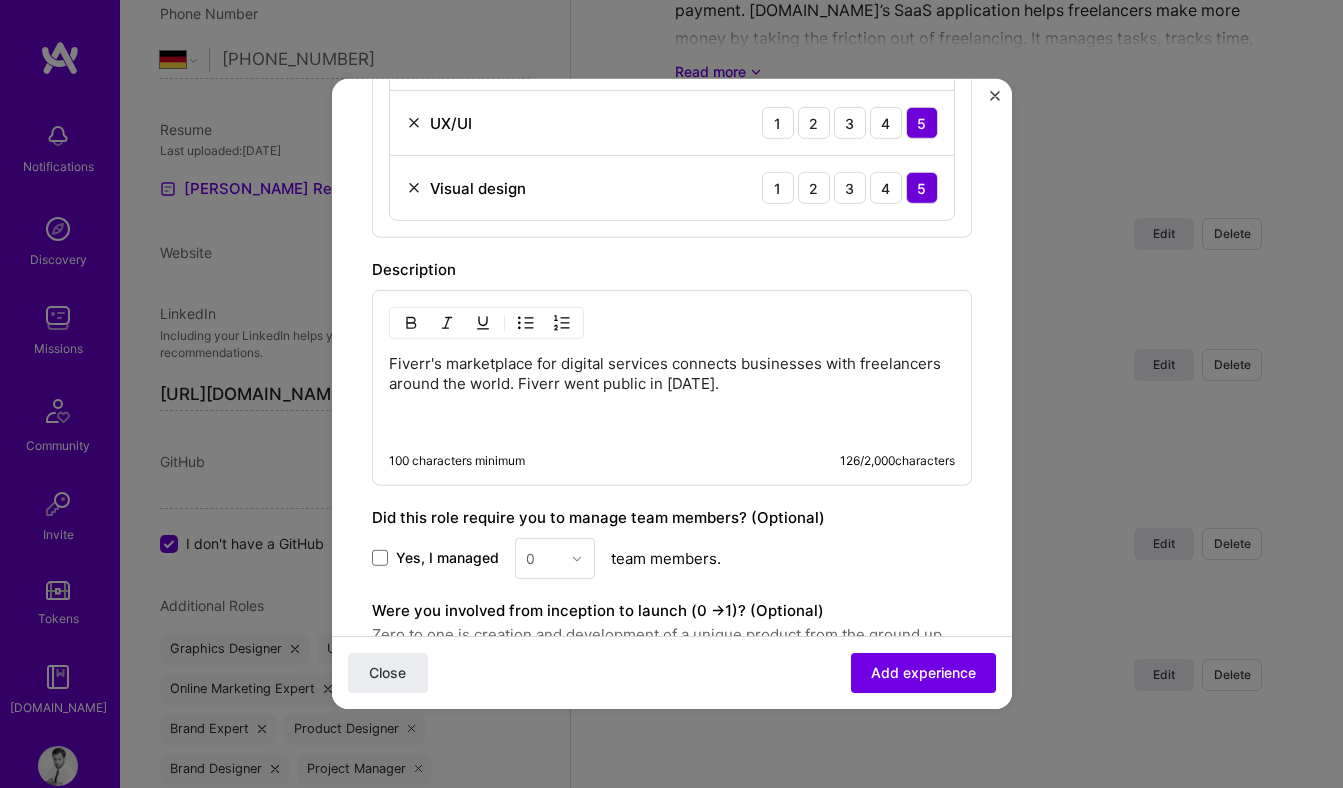 type 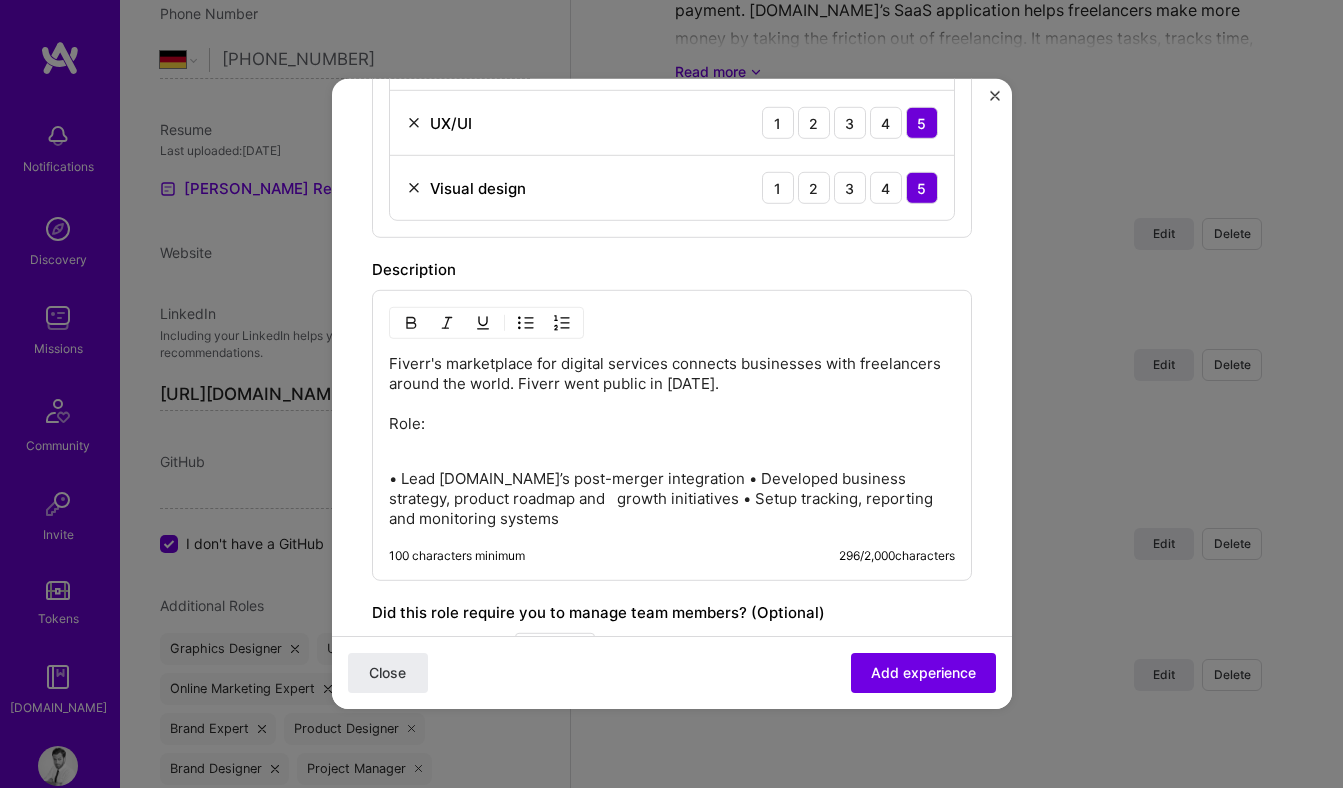 click on "• Lead AND.CO’s post-merger integration • Developed business strategy, product roadmap and   growth initiatives • Setup tracking, reporting and monitoring systems" at bounding box center [672, 499] 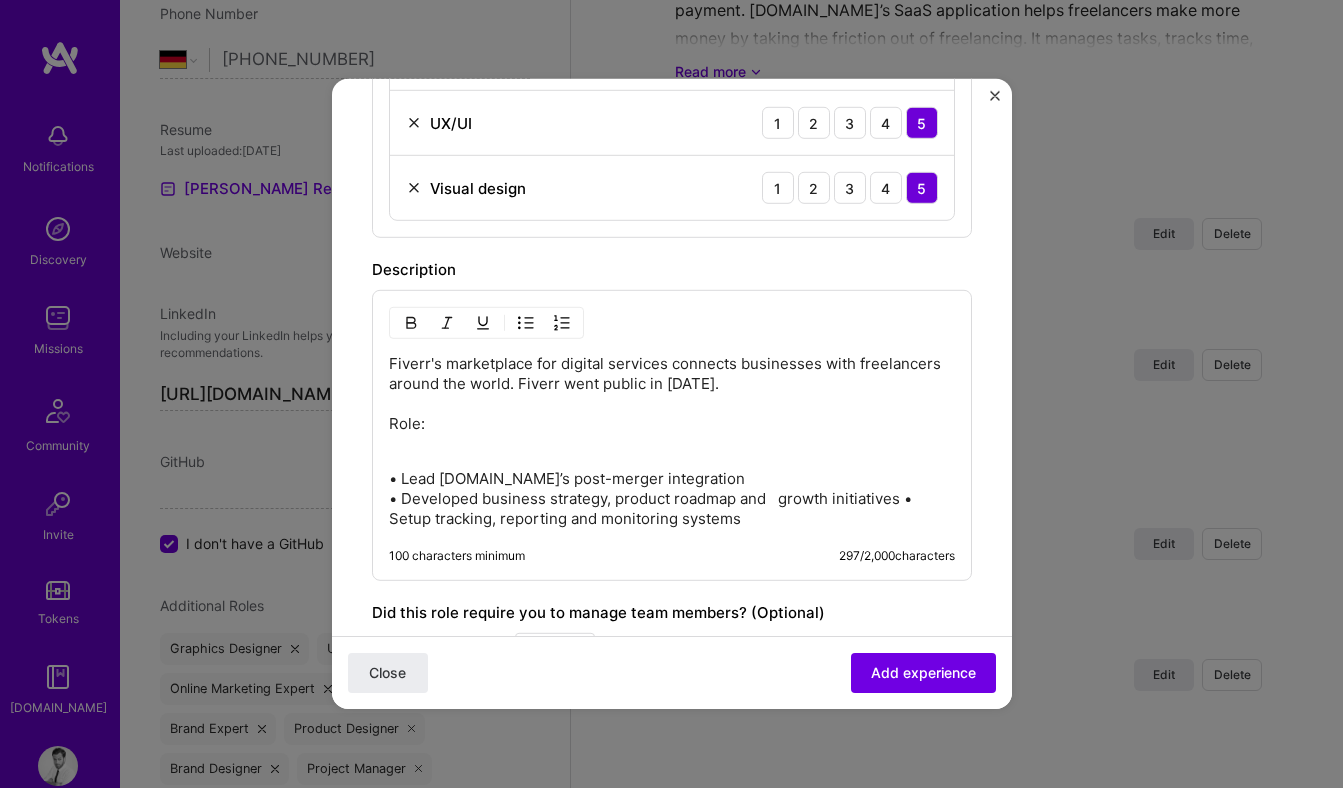 click on "• Lead AND.CO’s post-merger integration  • Developed business strategy, product roadmap and   growth initiatives • Setup tracking, reporting and monitoring systems" at bounding box center (672, 499) 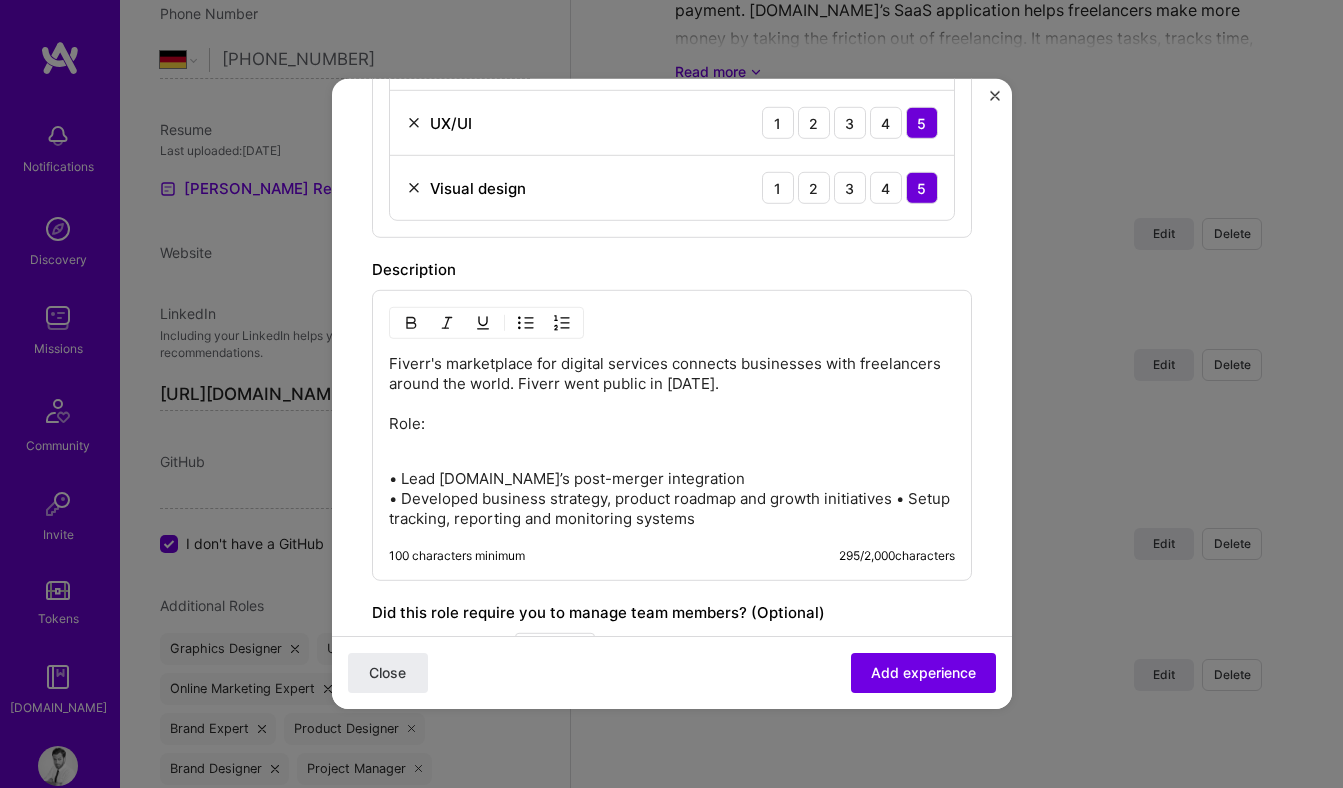 click on "• Lead AND.CO’s post-merger integration  • Developed business strategy, product roadmap and growth initiatives • Setup tracking, reporting and monitoring systems" at bounding box center (672, 499) 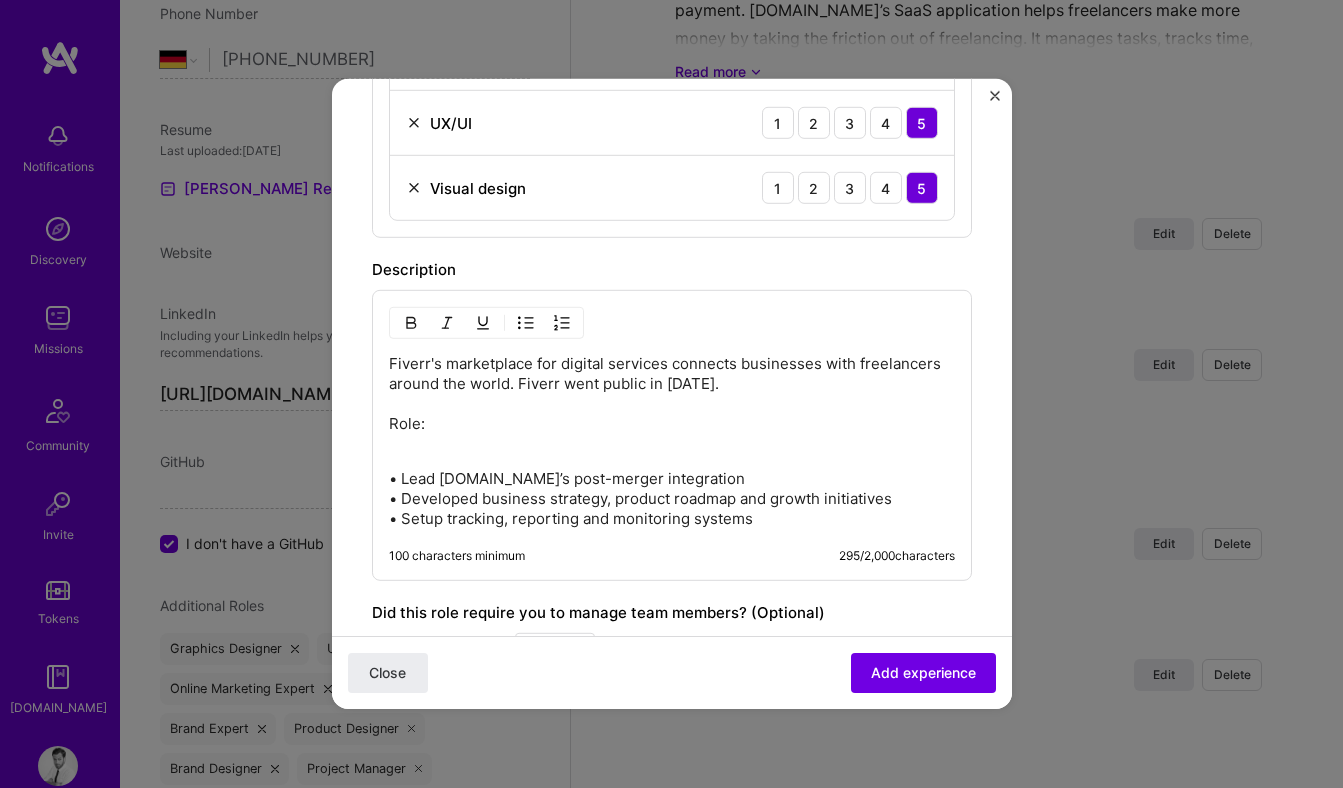 click on "Fiverr's marketplace for digital services connects businesses with freelancers around the world. Fiverr went public in 2019. Role:" at bounding box center [672, 404] 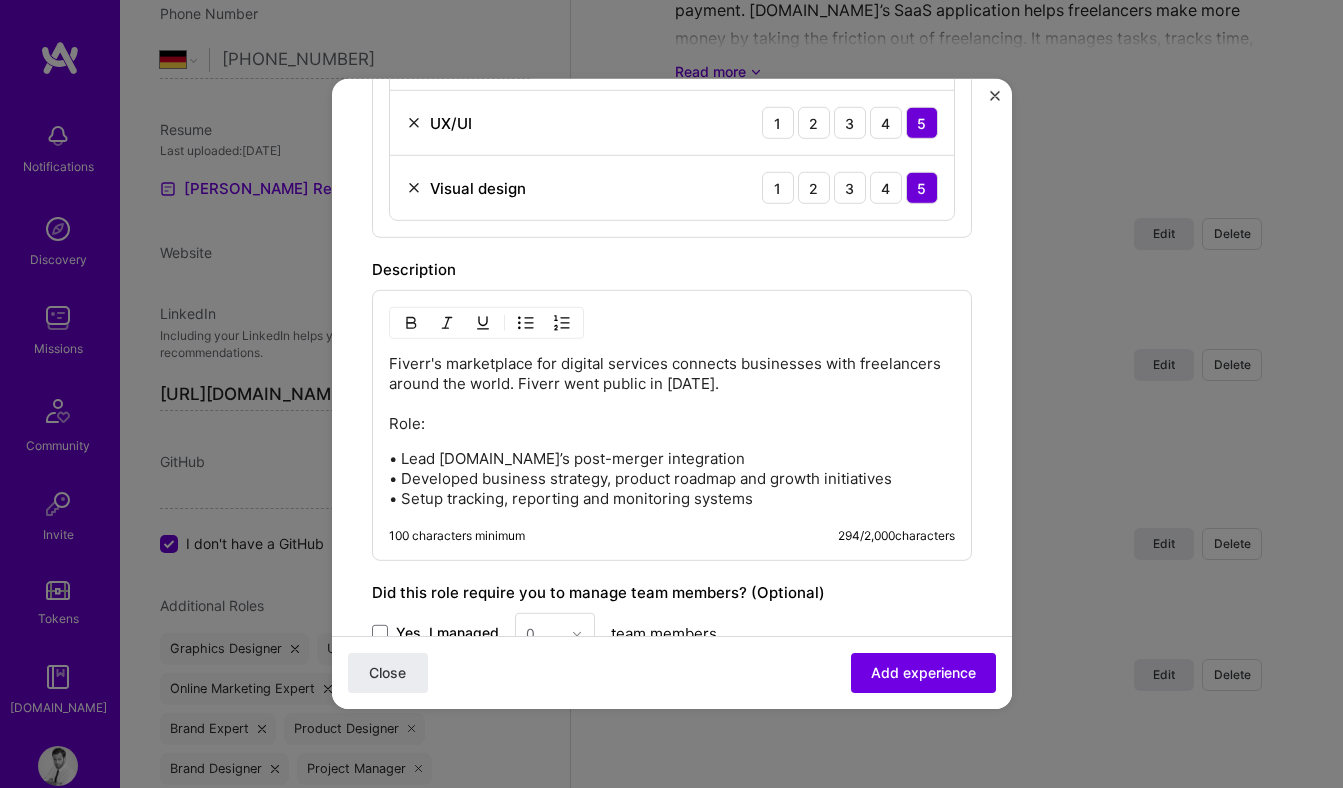 click on "• Lead AND.CO’s post-merger integration  • Developed business strategy, product roadmap and growth initiatives • Setup tracking, reporting and monitoring systems" at bounding box center (672, 479) 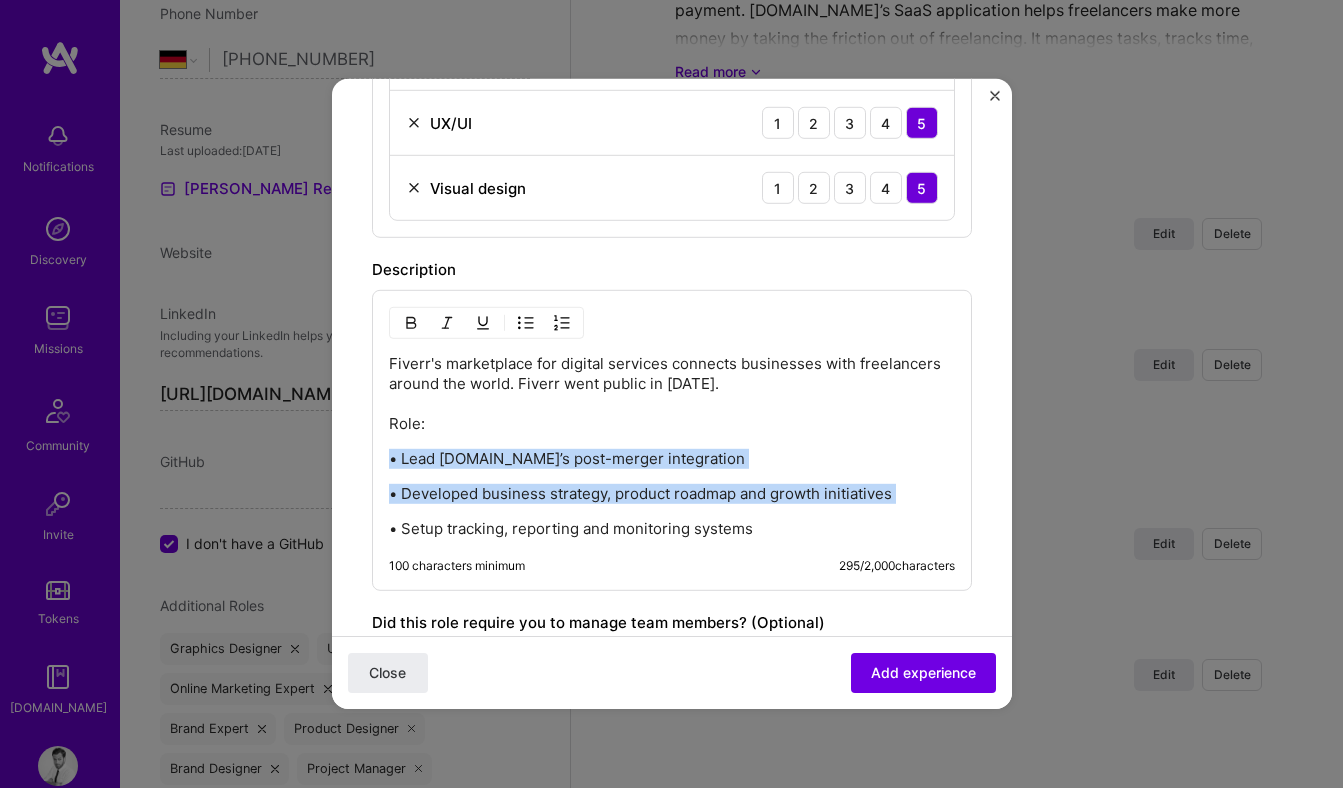 click on "• Lead AND.CO’s post-merger integration" at bounding box center [672, 459] 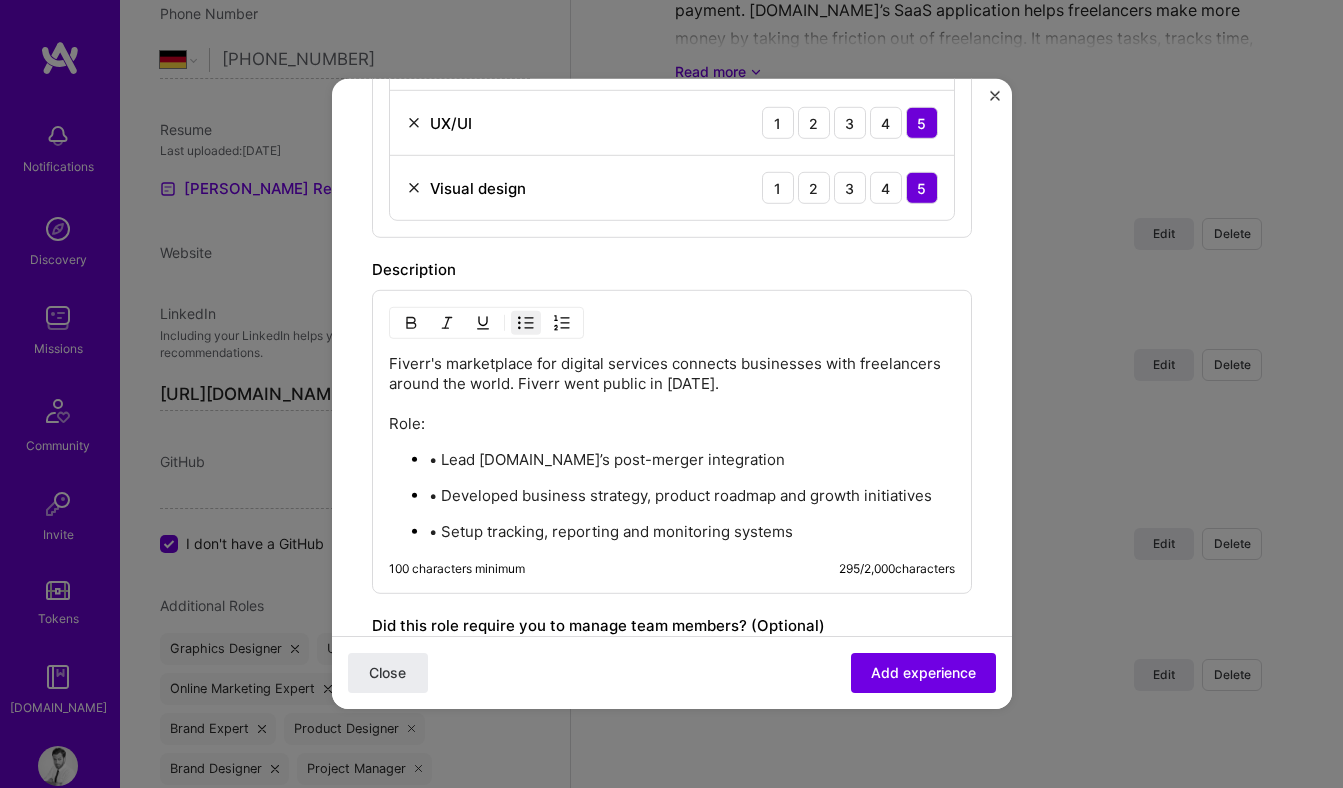 click on "• Lead AND.CO’s post-merger integration" at bounding box center (692, 460) 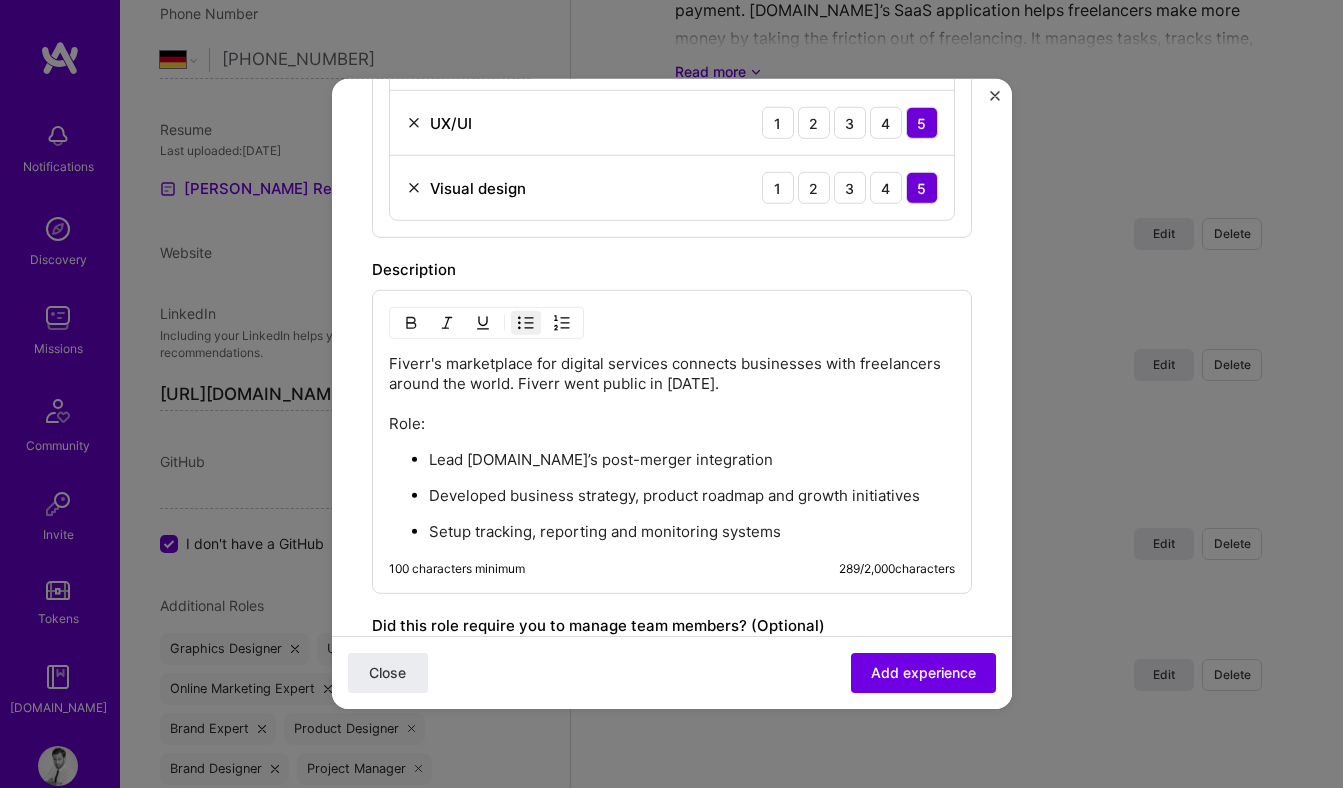 click on "Developed business strategy, product roadmap and growth initiatives" at bounding box center [692, 496] 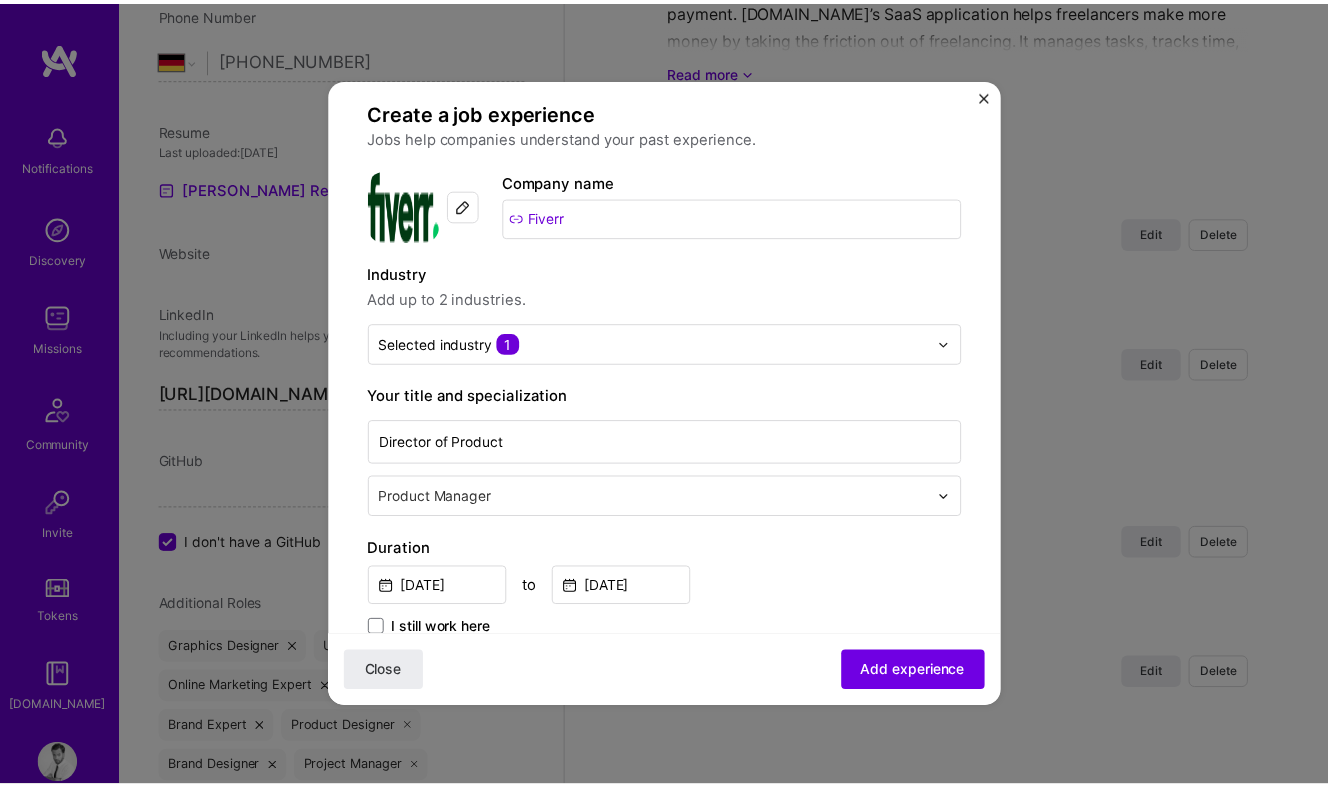 scroll, scrollTop: 17, scrollLeft: 0, axis: vertical 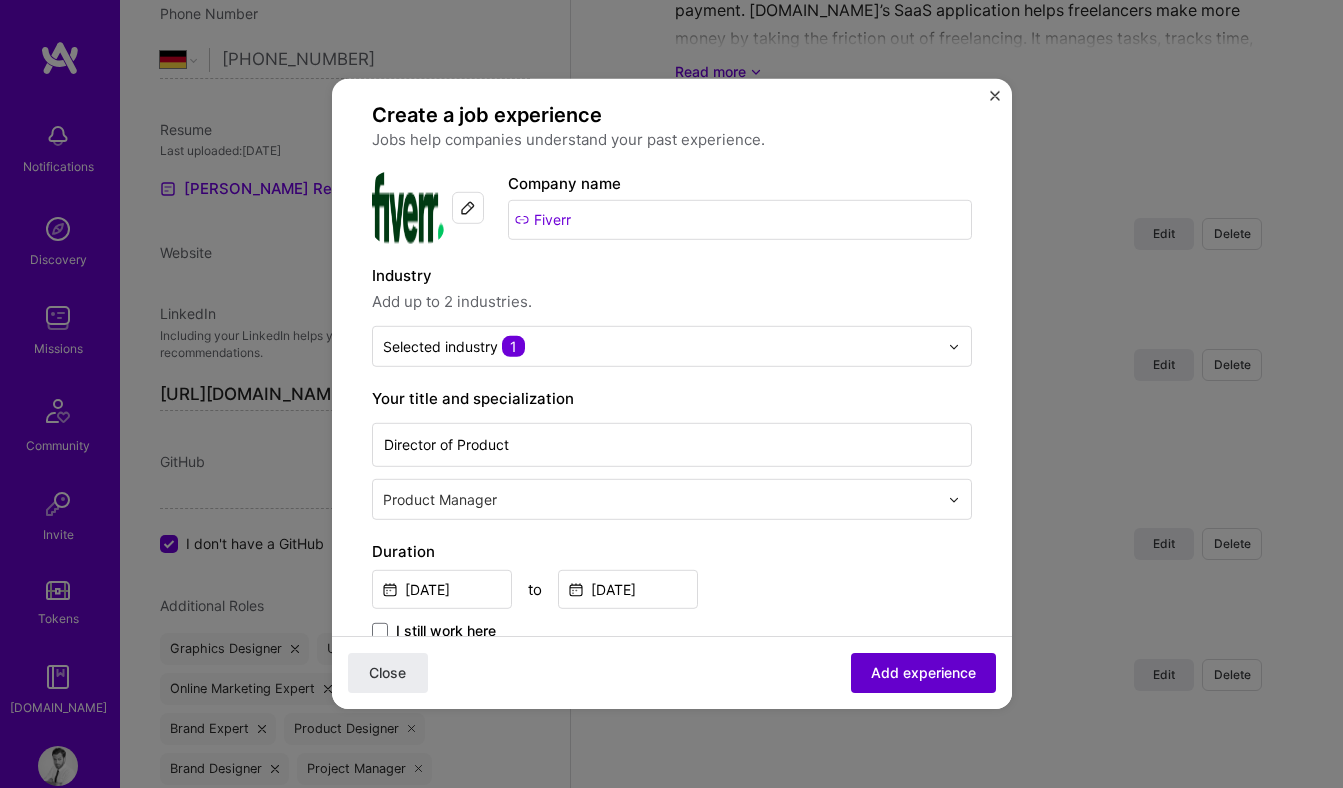 click on "Add experience" at bounding box center [923, 673] 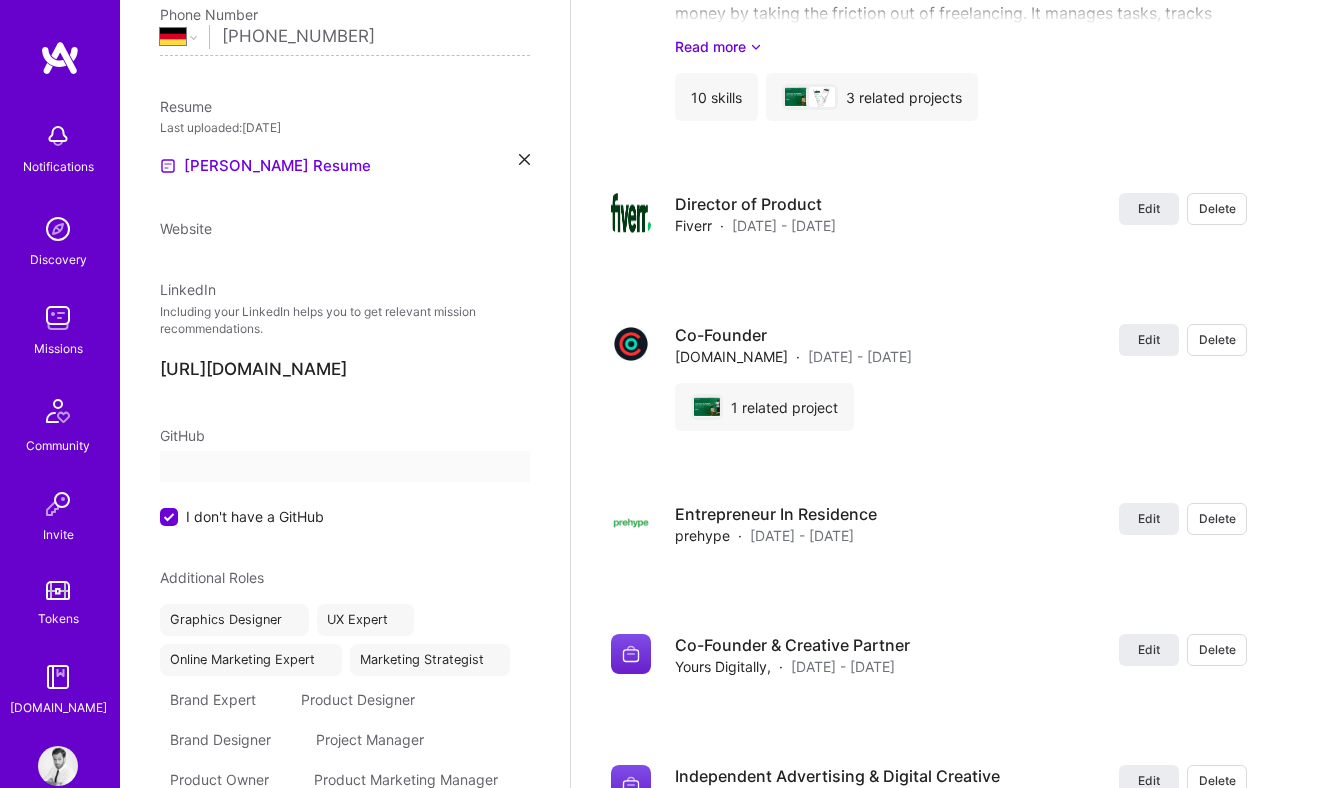 select on "DE" 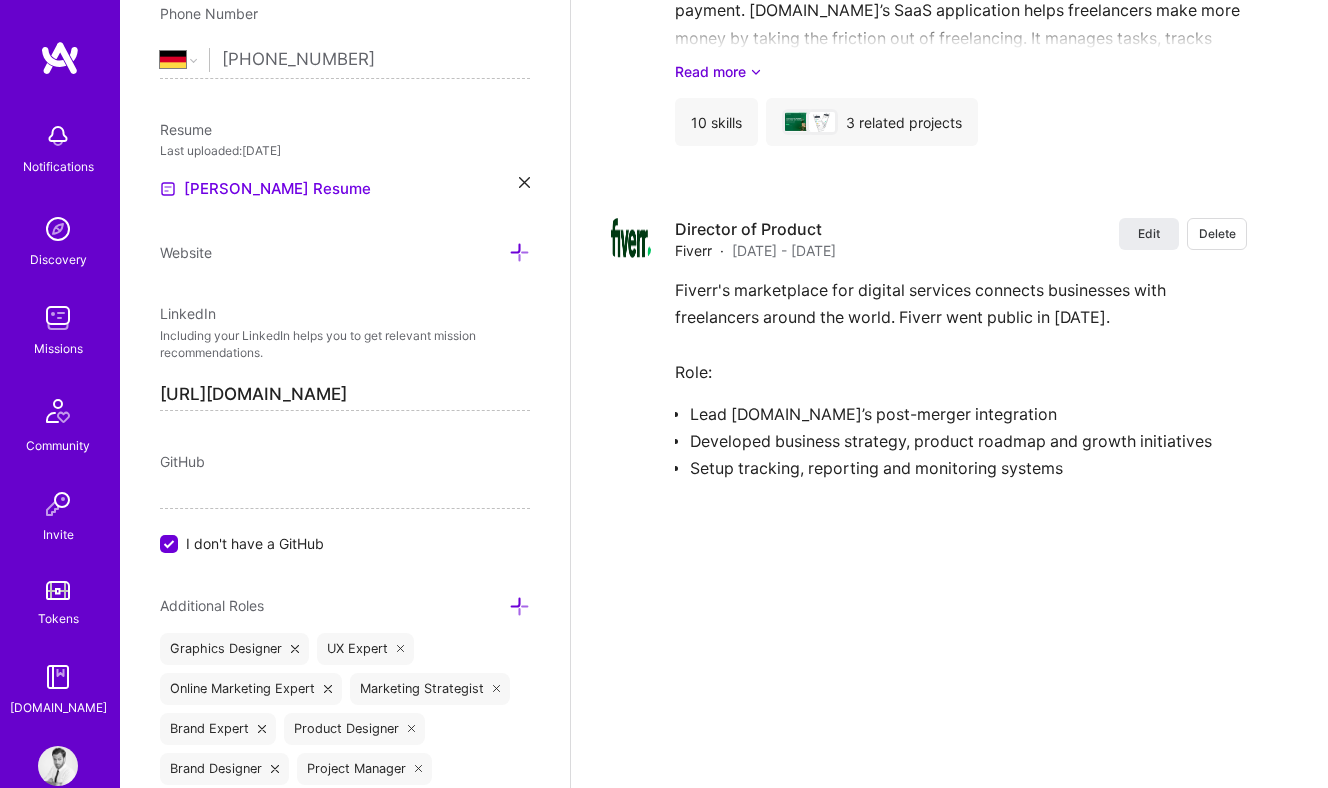 scroll, scrollTop: 153, scrollLeft: 0, axis: vertical 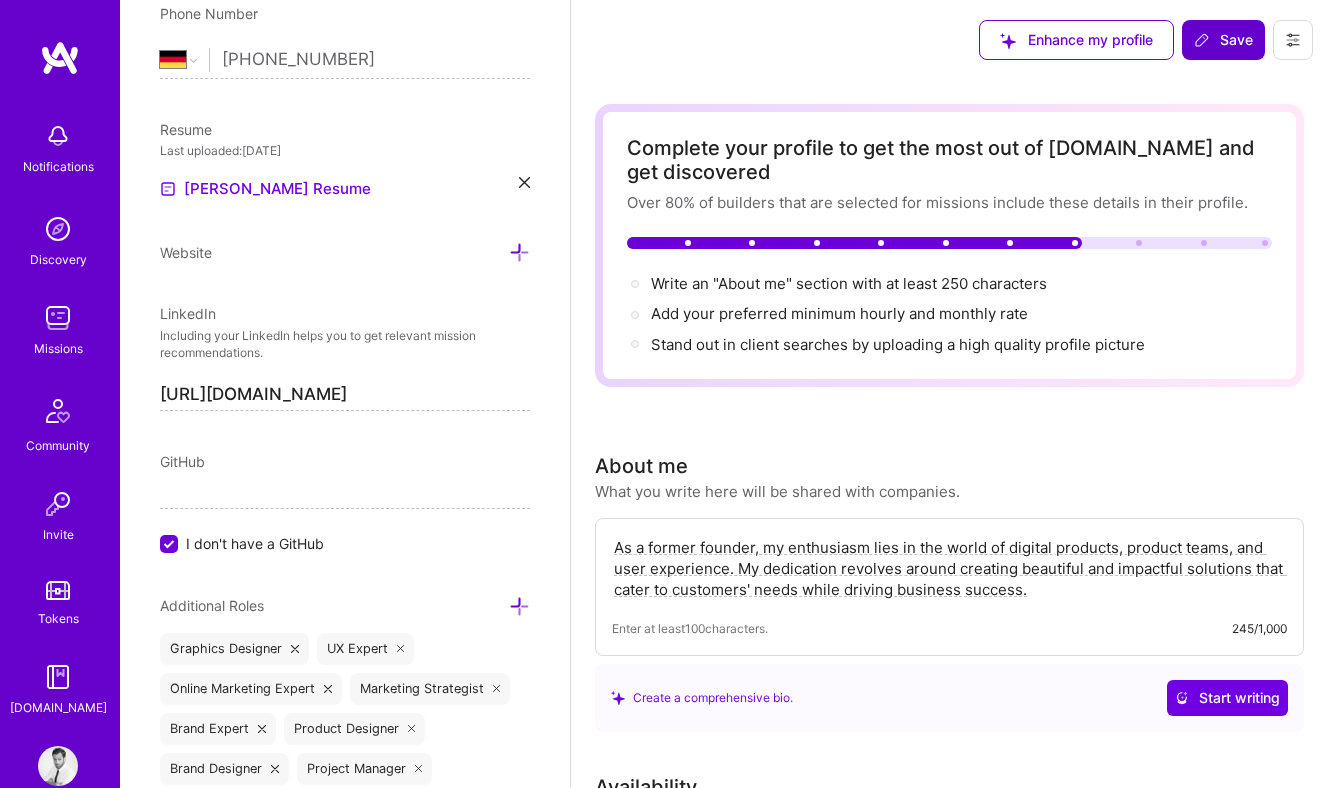 click on "Save" at bounding box center (1223, 40) 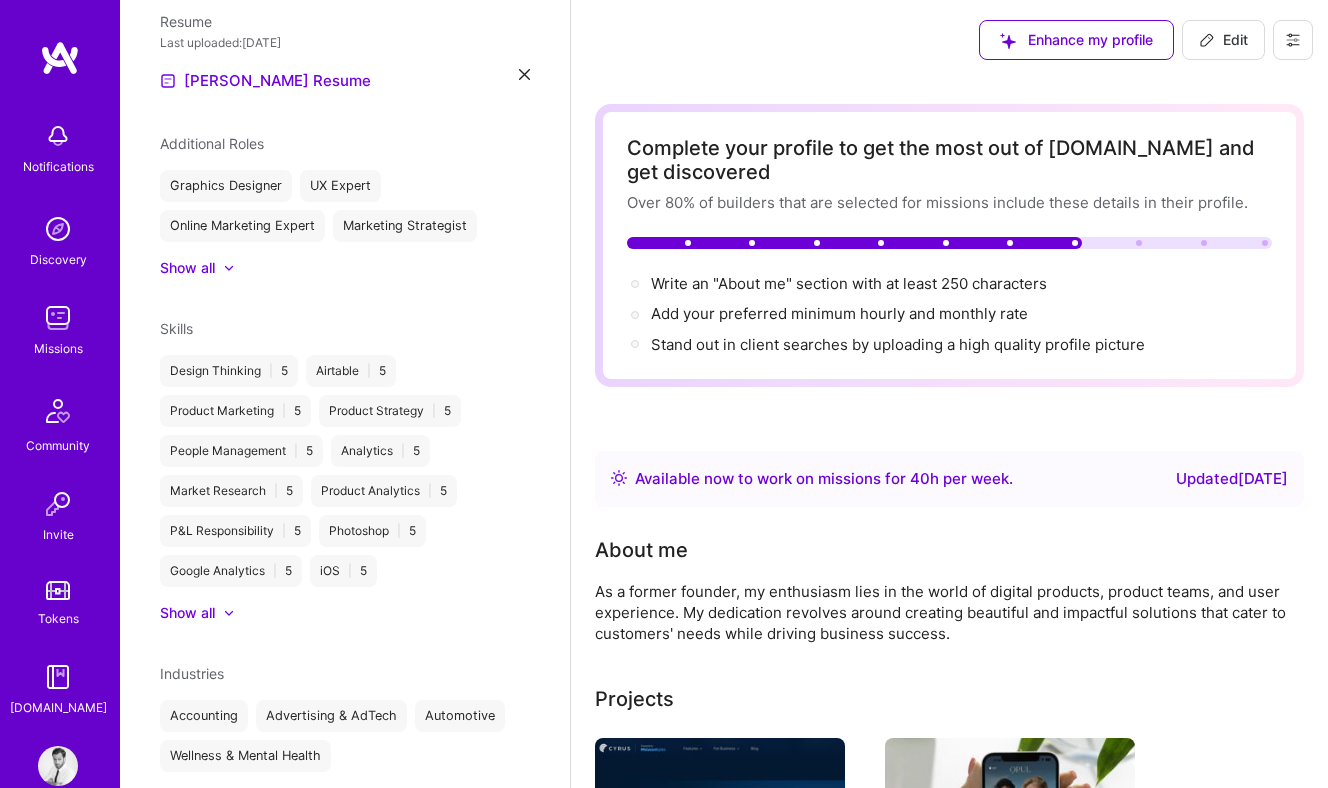 scroll, scrollTop: 711, scrollLeft: 0, axis: vertical 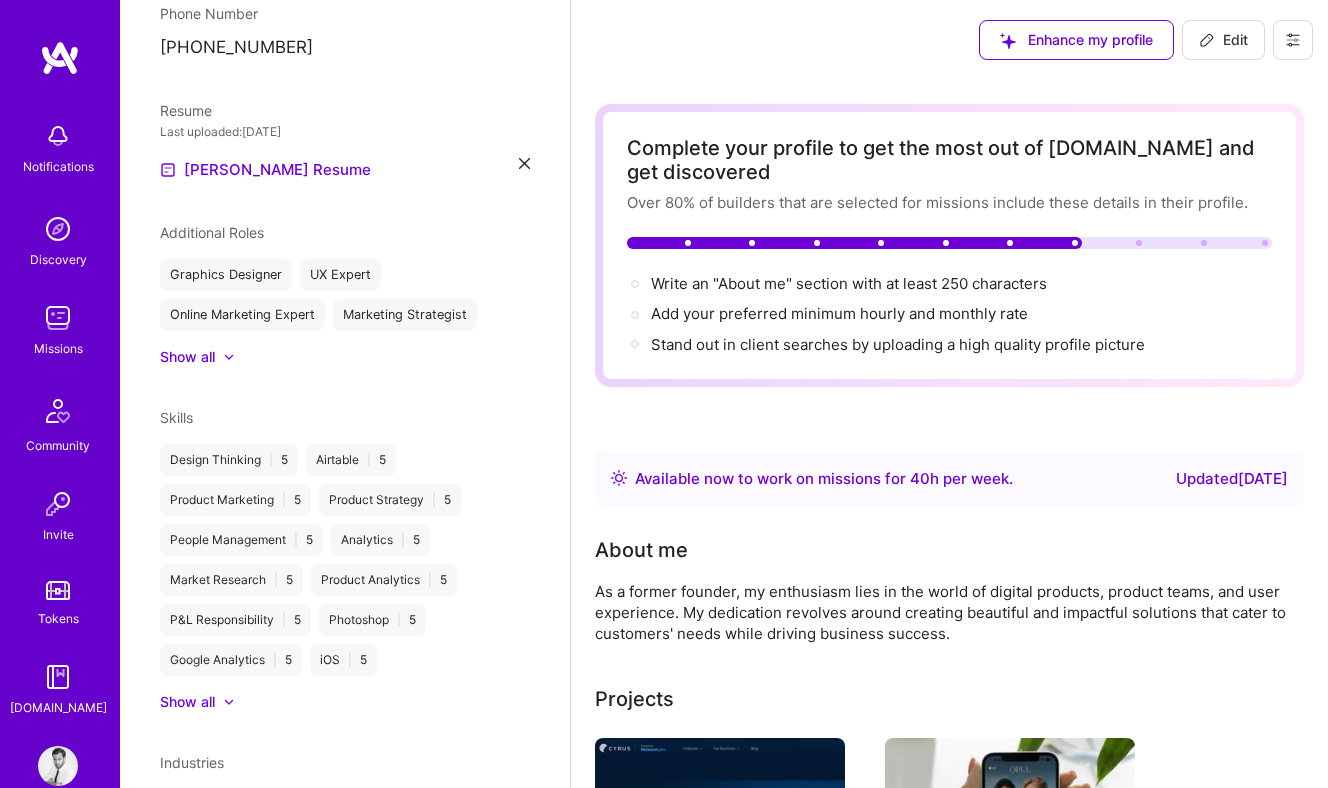 click on "Available now to work on missions   for   40 h per week . Updated  6 months ago" at bounding box center (949, 479) 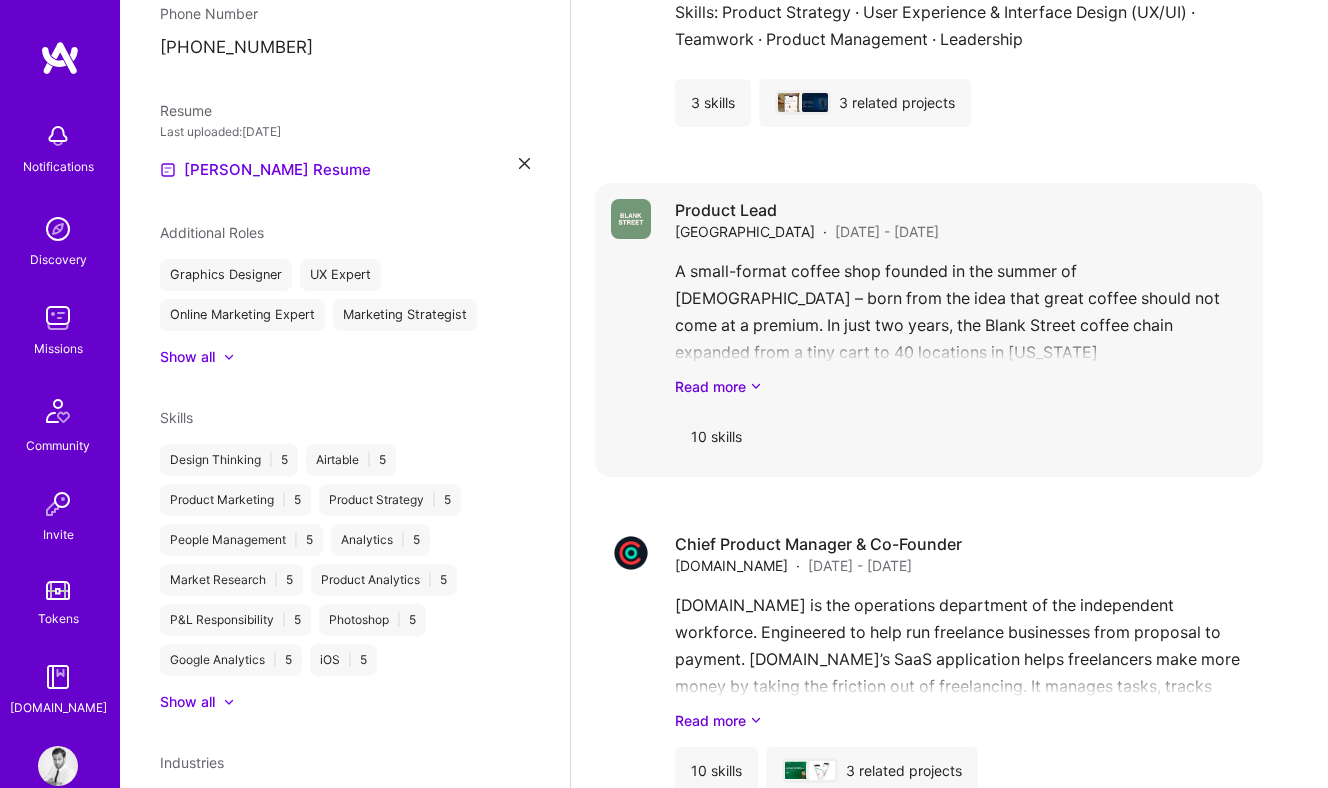 scroll, scrollTop: 2783, scrollLeft: 0, axis: vertical 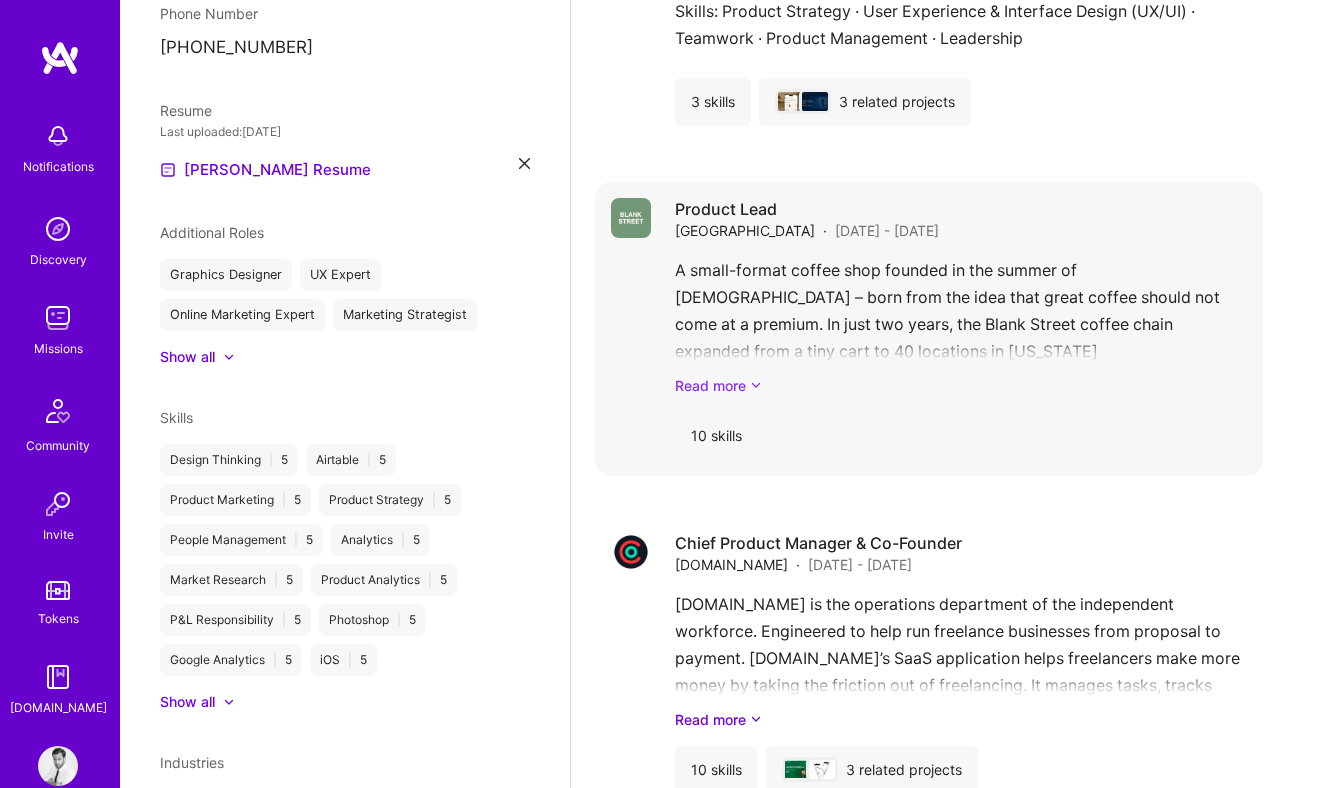 click on "Read more" at bounding box center (961, 385) 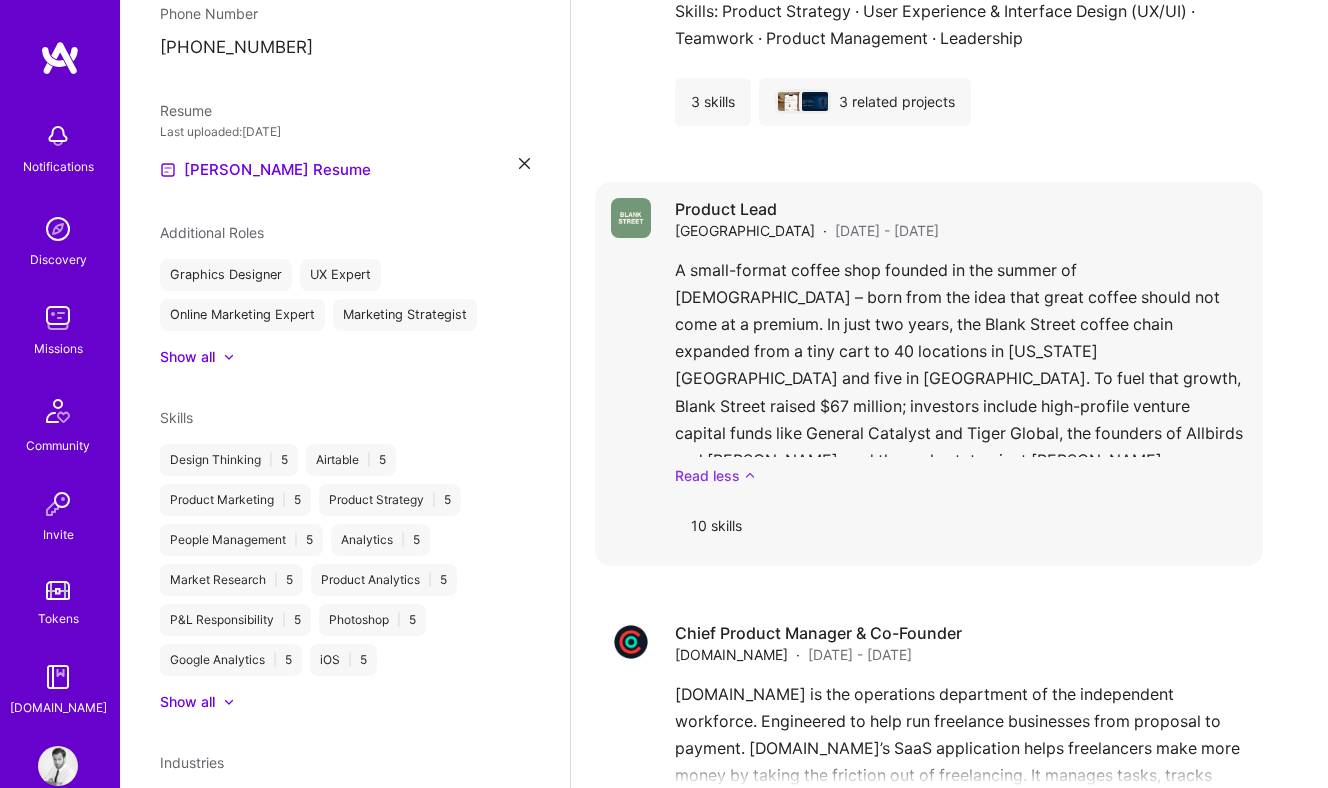 click on "Read less" at bounding box center (961, 475) 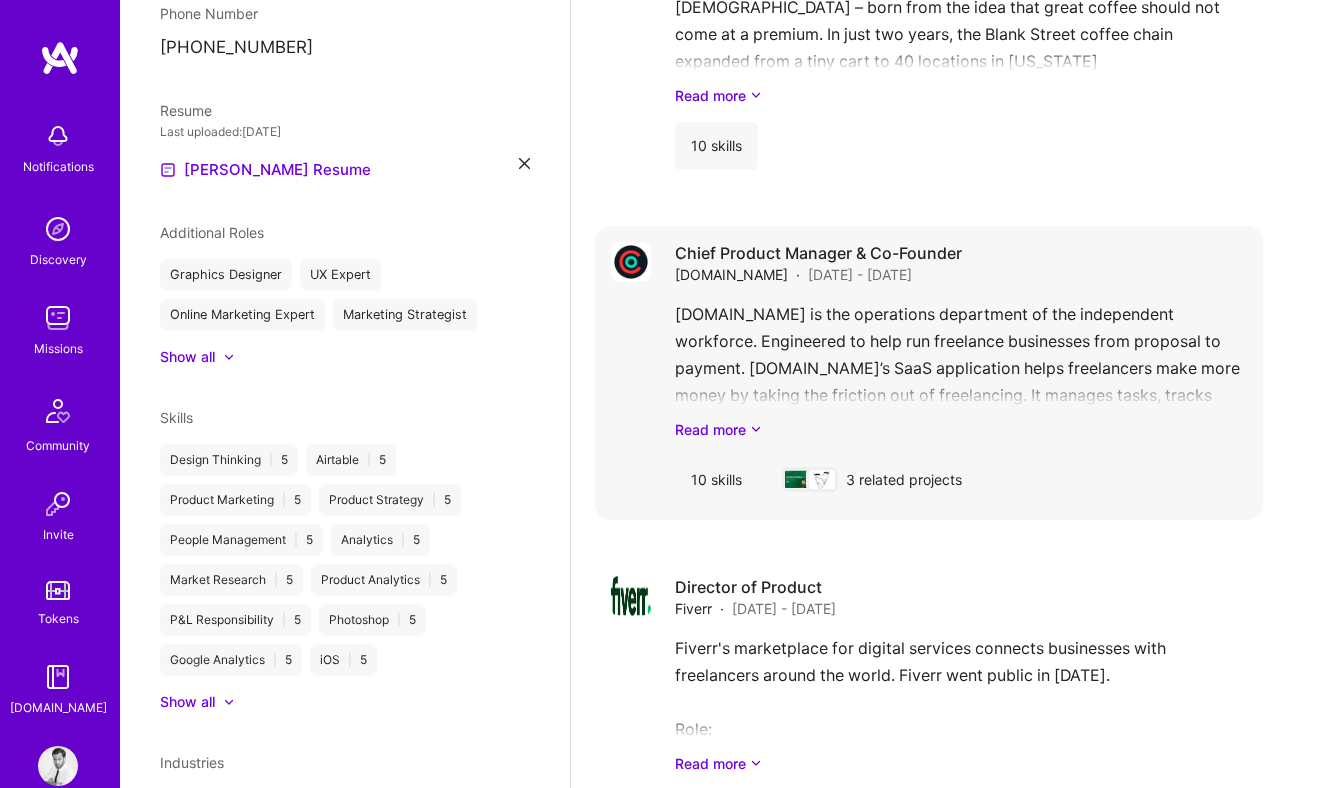 scroll, scrollTop: 3109, scrollLeft: 0, axis: vertical 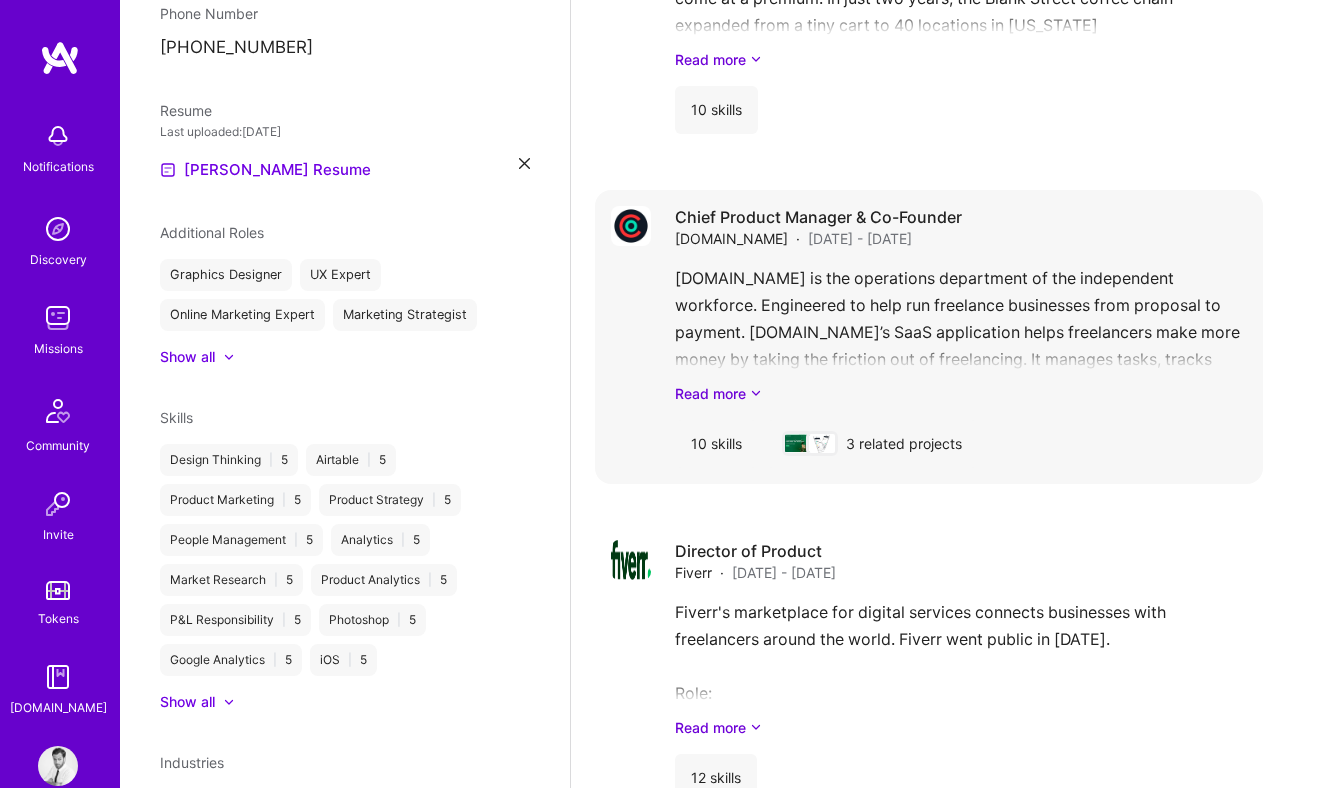 click on "AND.CO is the operations department of the independent workforce. Engineered to help run freelance businesses from proposal to payment. AND.CO’s SaaS application helps freelancers make more money by taking the friction out of freelancing. It manages tasks, tracks time, sends out invoices, and accepts payments, all on one powerful platform. This way creatives, developers and writers can focus on why they started their business in the first place — to build and create. Read more" at bounding box center (961, 334) 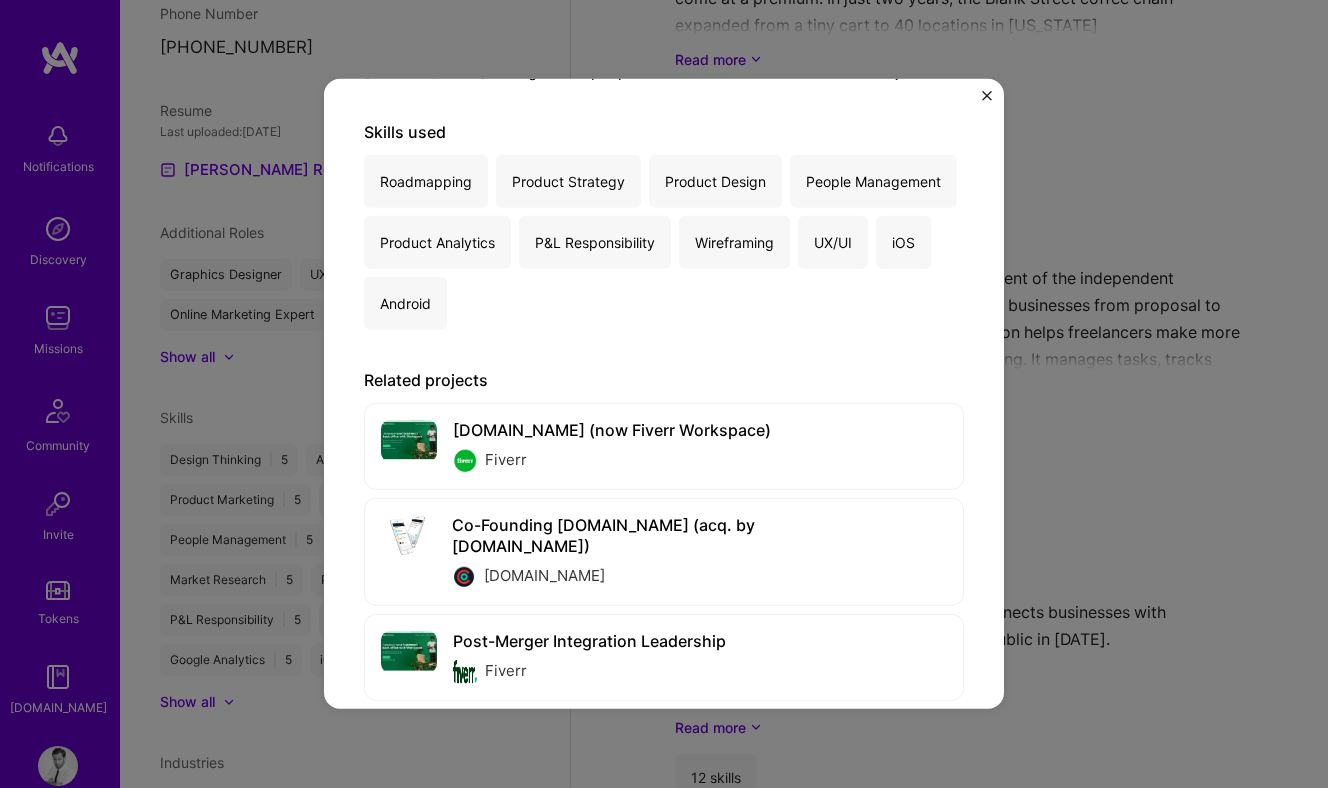 scroll, scrollTop: 543, scrollLeft: 0, axis: vertical 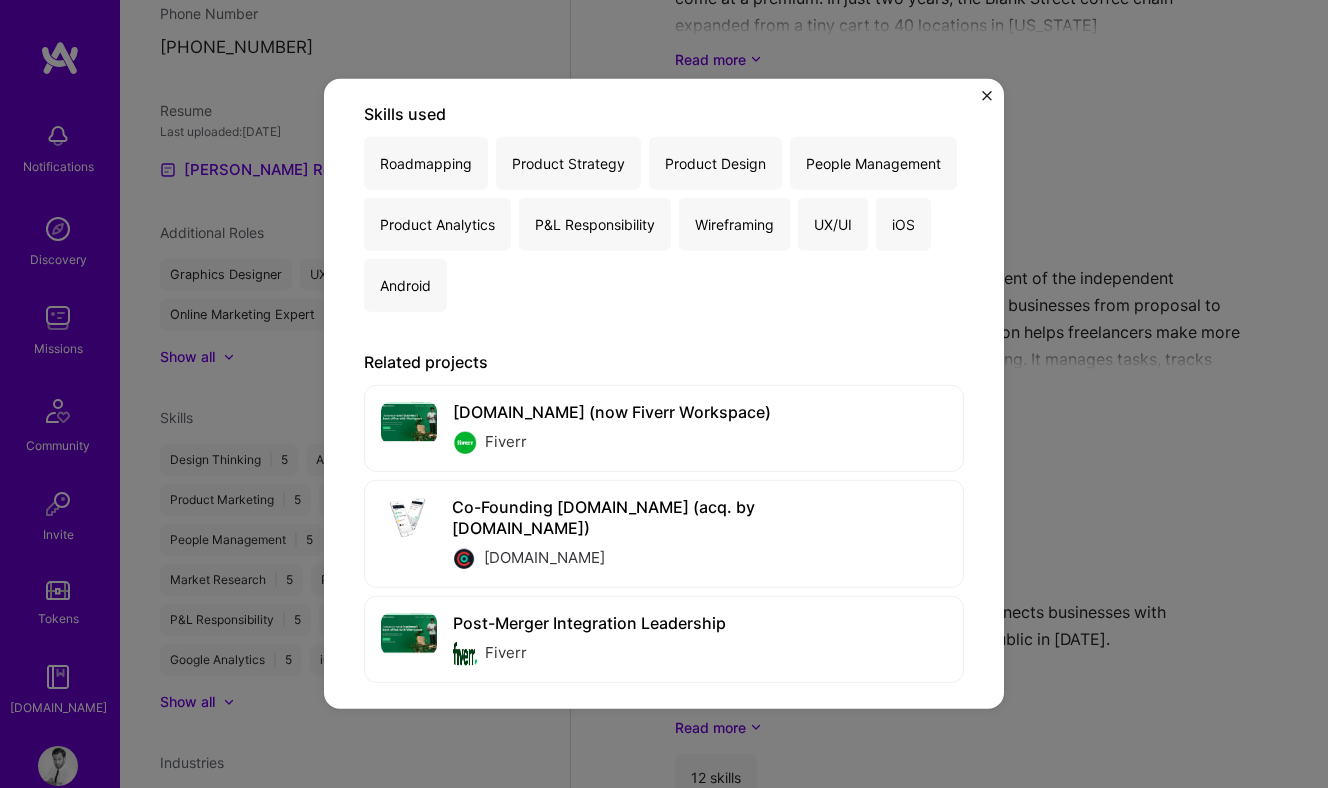 click at bounding box center (987, 96) 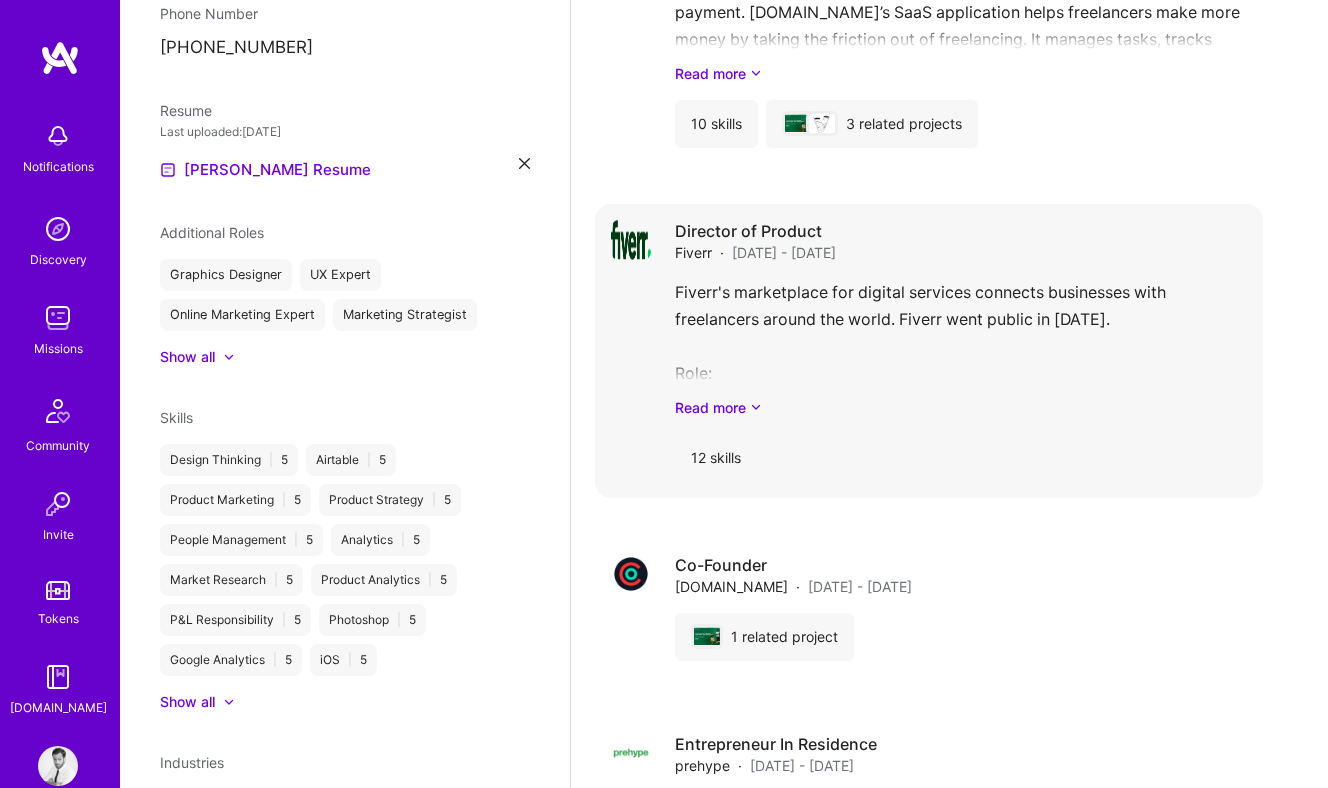 scroll, scrollTop: 3431, scrollLeft: 0, axis: vertical 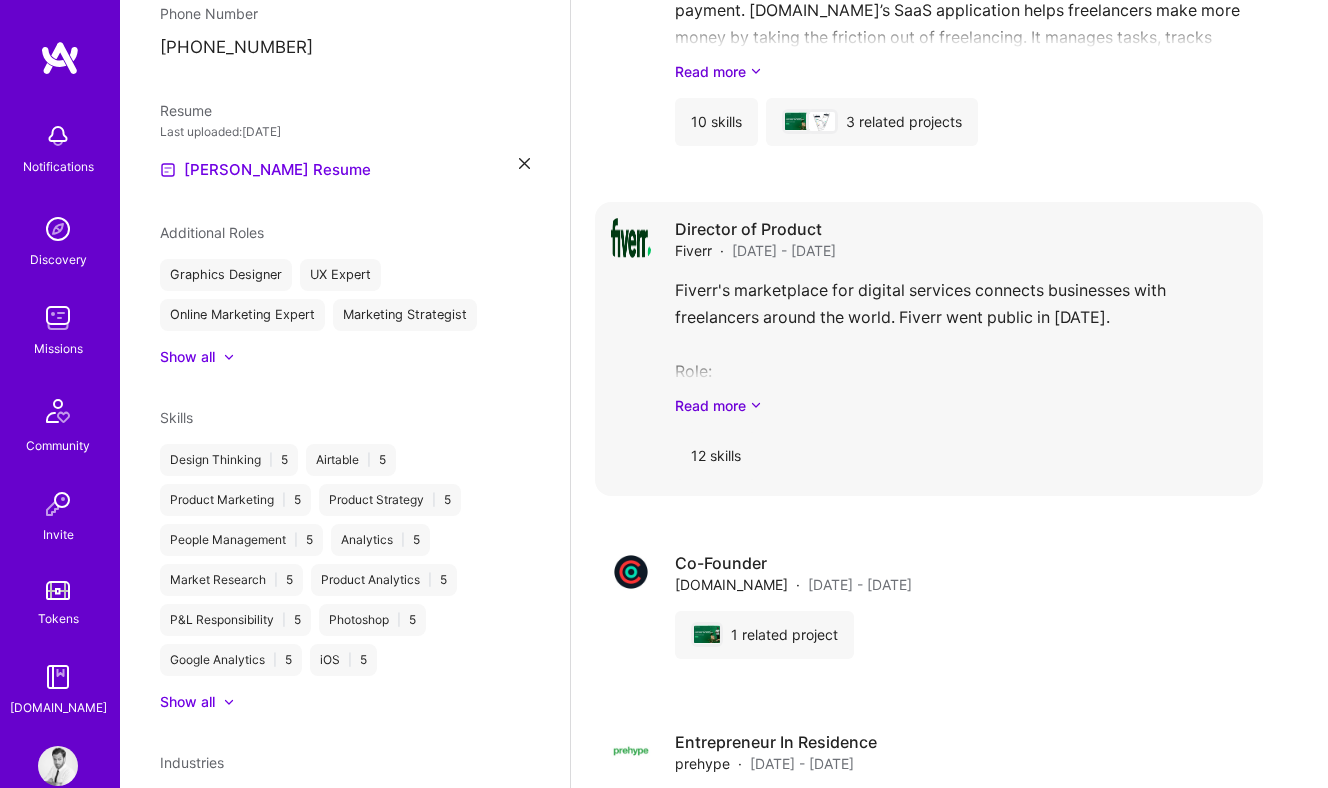 click on "Fiverr's marketplace for digital services connects businesses with freelancers around the world. Fiverr went public in 2019. Role: Lead AND.CO’s post-merger integration Developed business strategy, product roadmap and growth initiatives Setup tracking, reporting and monitoring systems Read more" at bounding box center [961, 346] 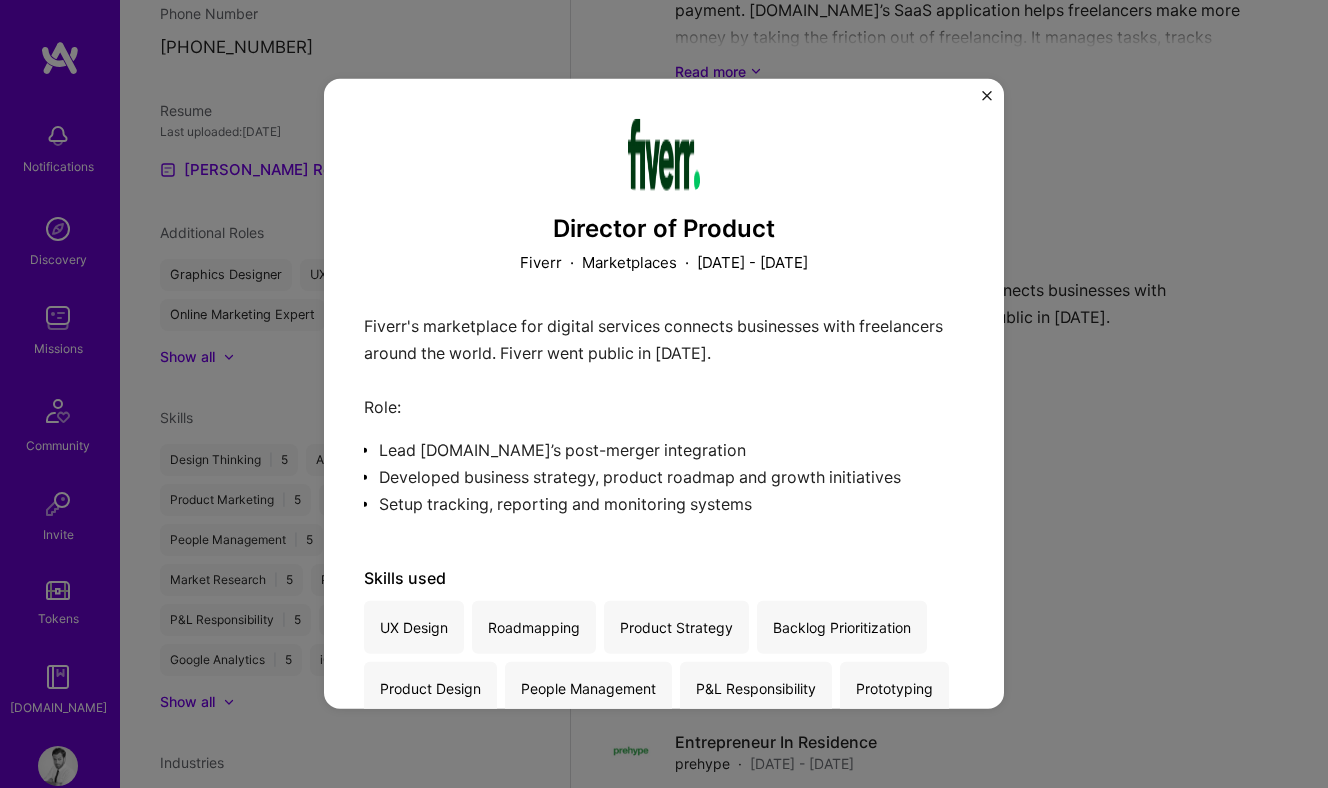 click at bounding box center [987, 96] 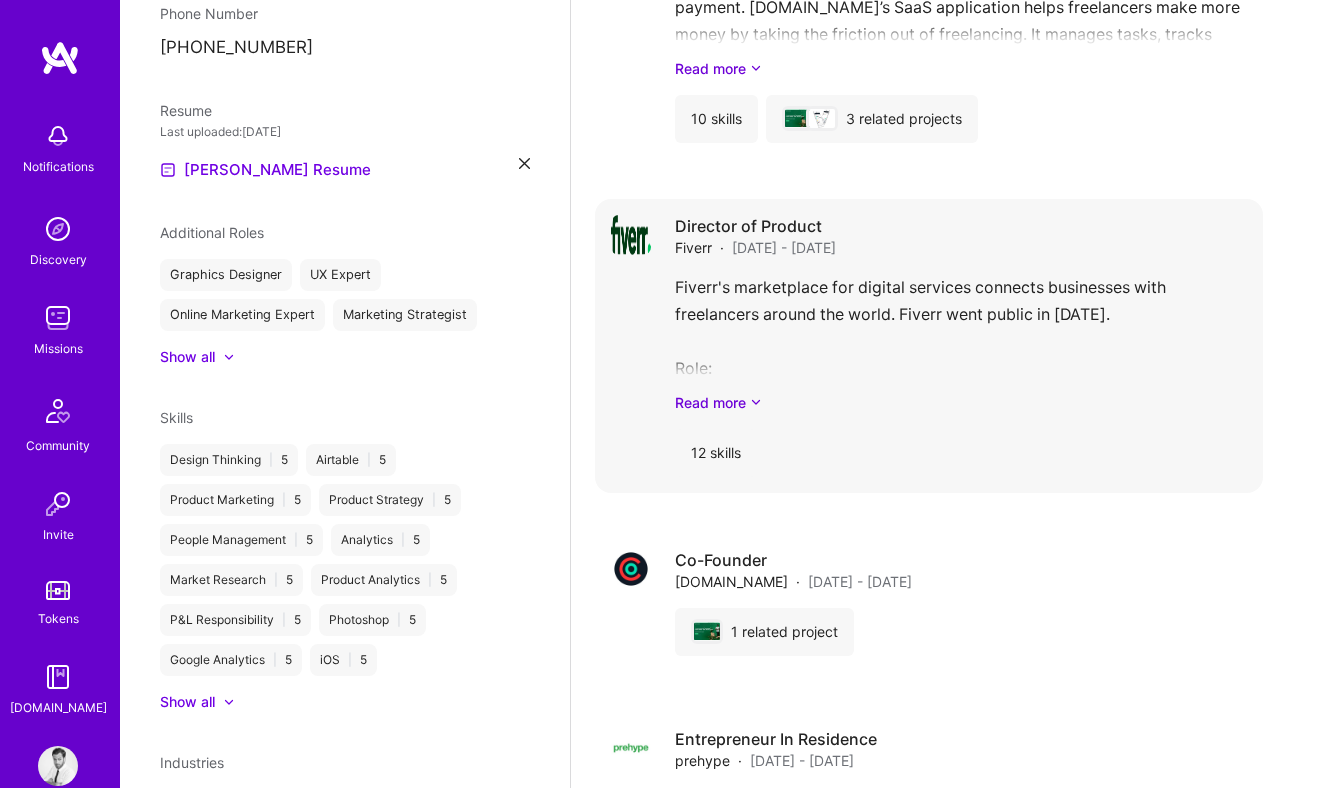 scroll, scrollTop: 3435, scrollLeft: 0, axis: vertical 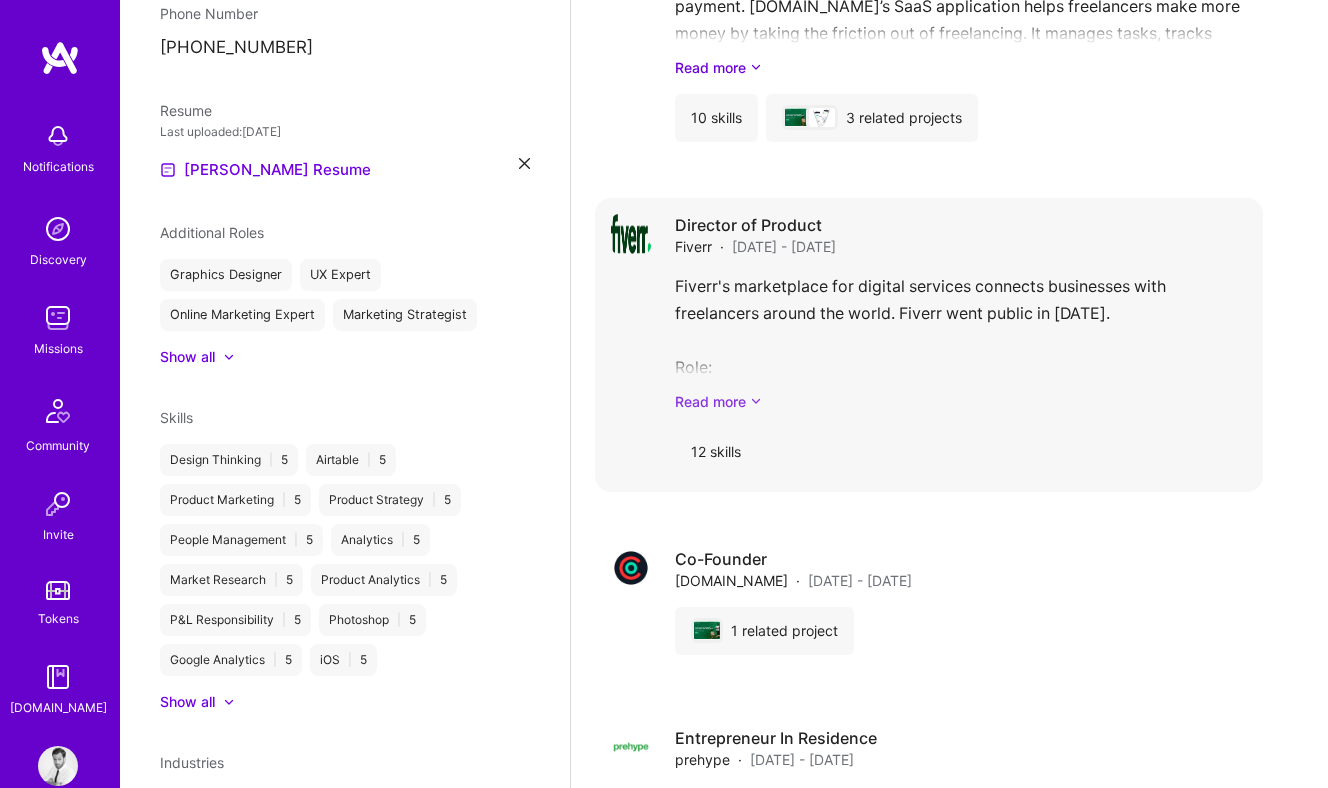 click on "Read more" at bounding box center (961, 401) 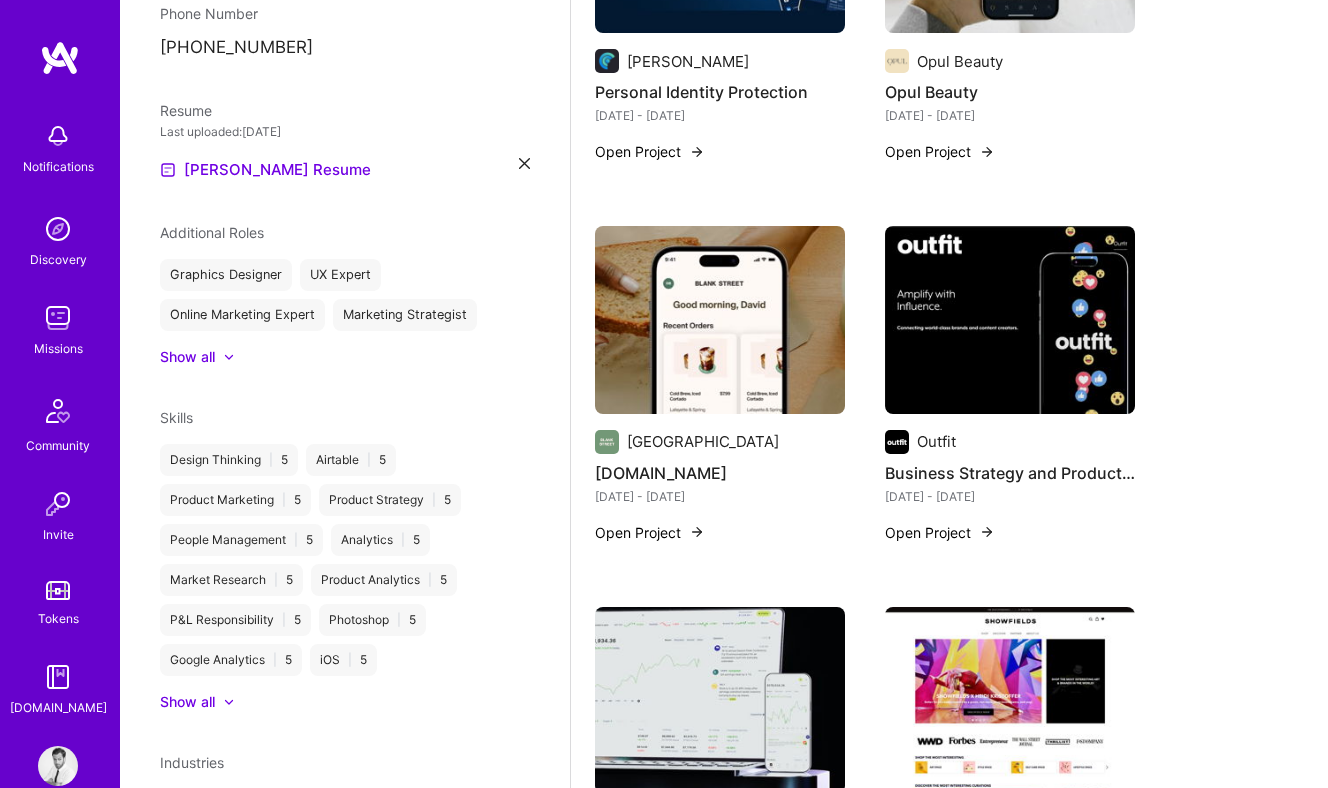 scroll, scrollTop: 0, scrollLeft: 0, axis: both 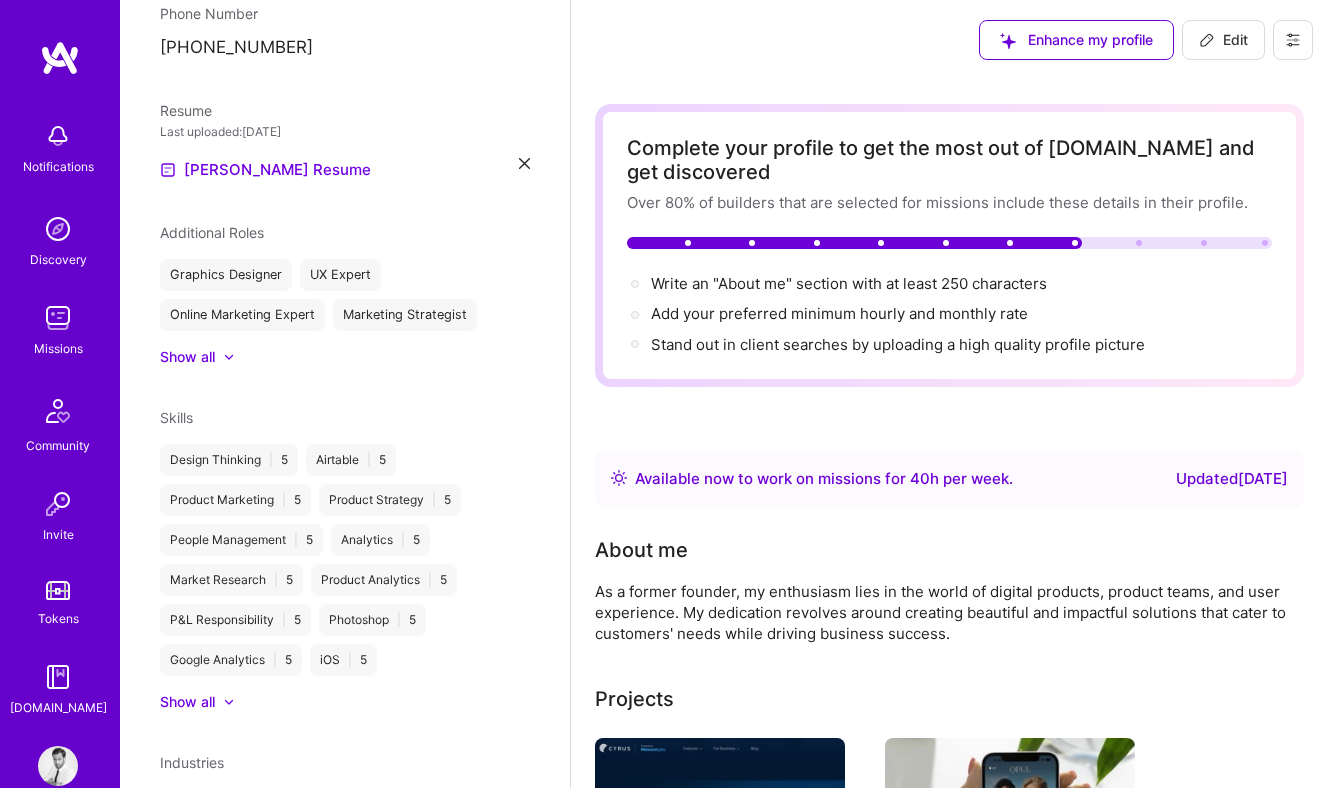 click on "Edit" at bounding box center [1223, 40] 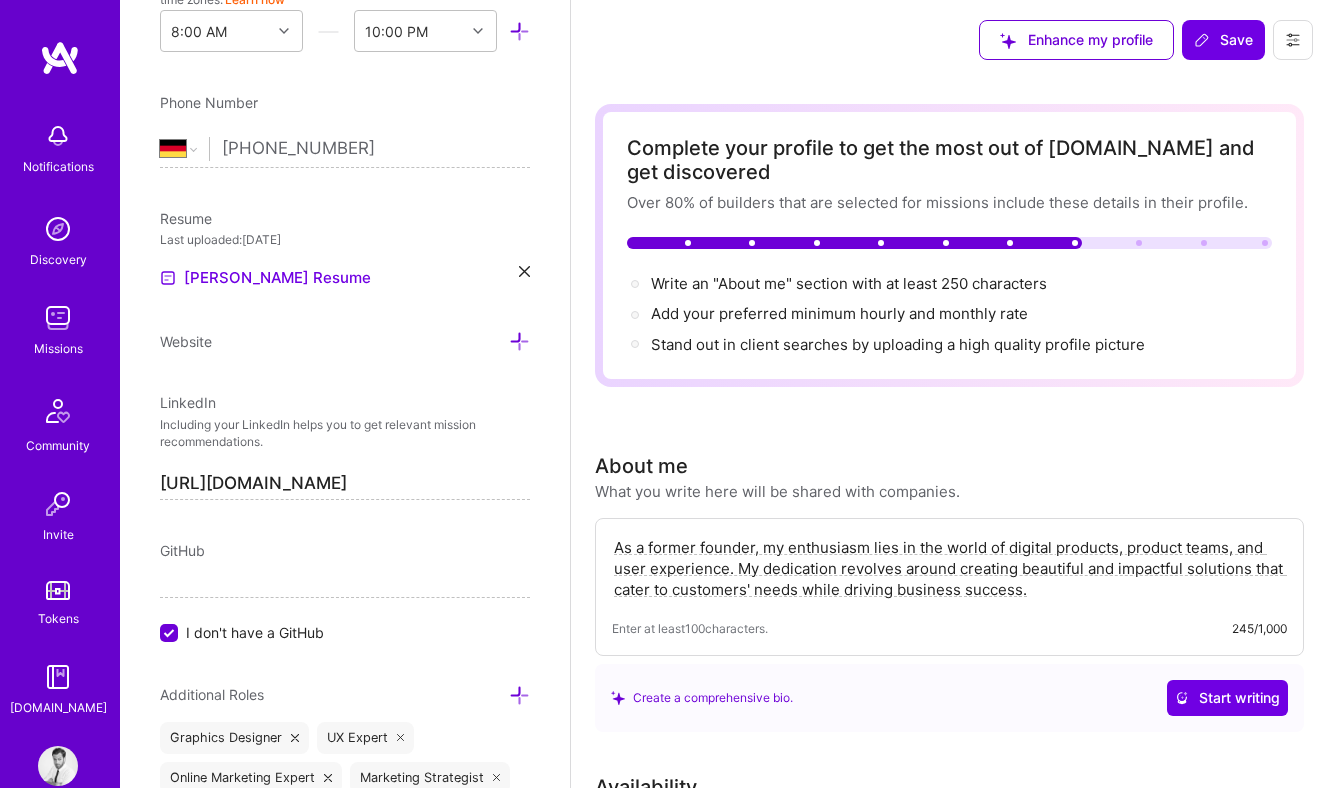 scroll, scrollTop: 800, scrollLeft: 0, axis: vertical 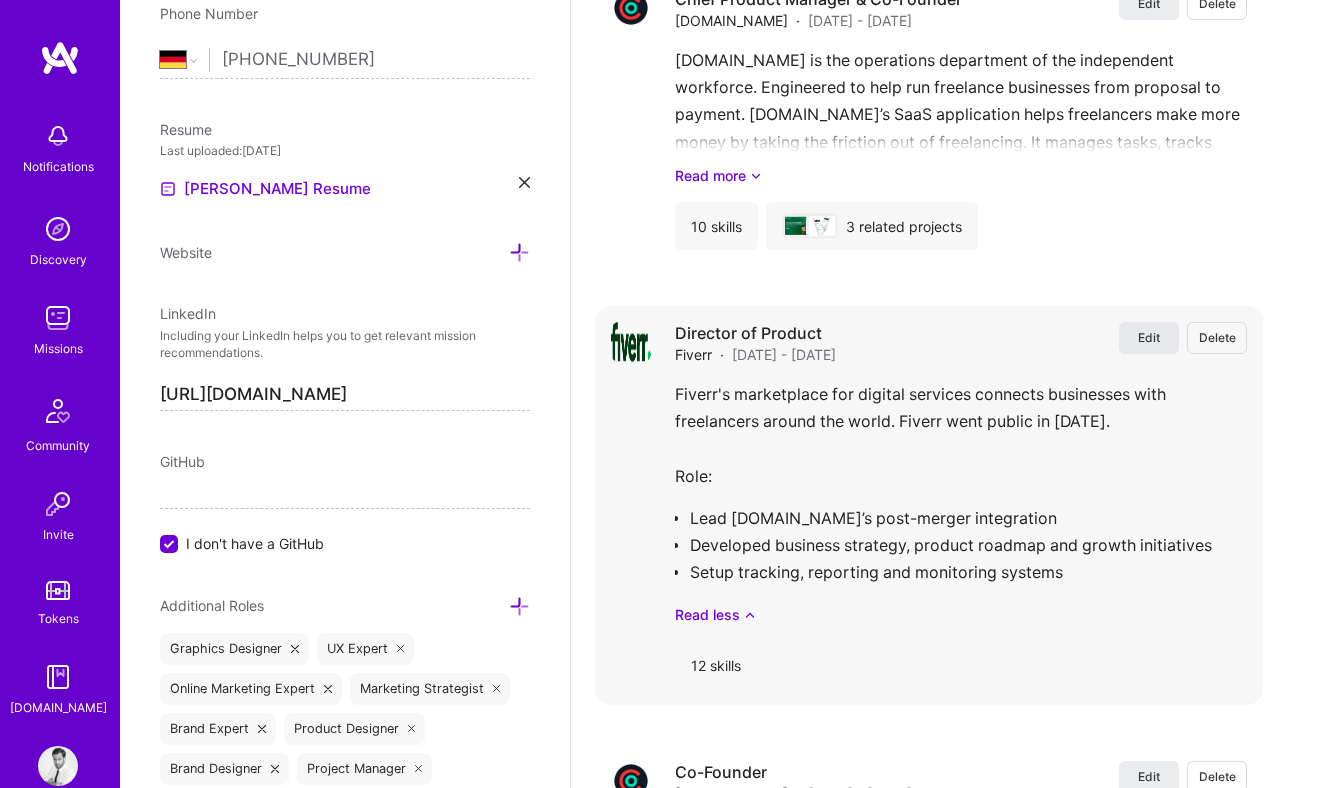 click on "Edit" at bounding box center (1149, 337) 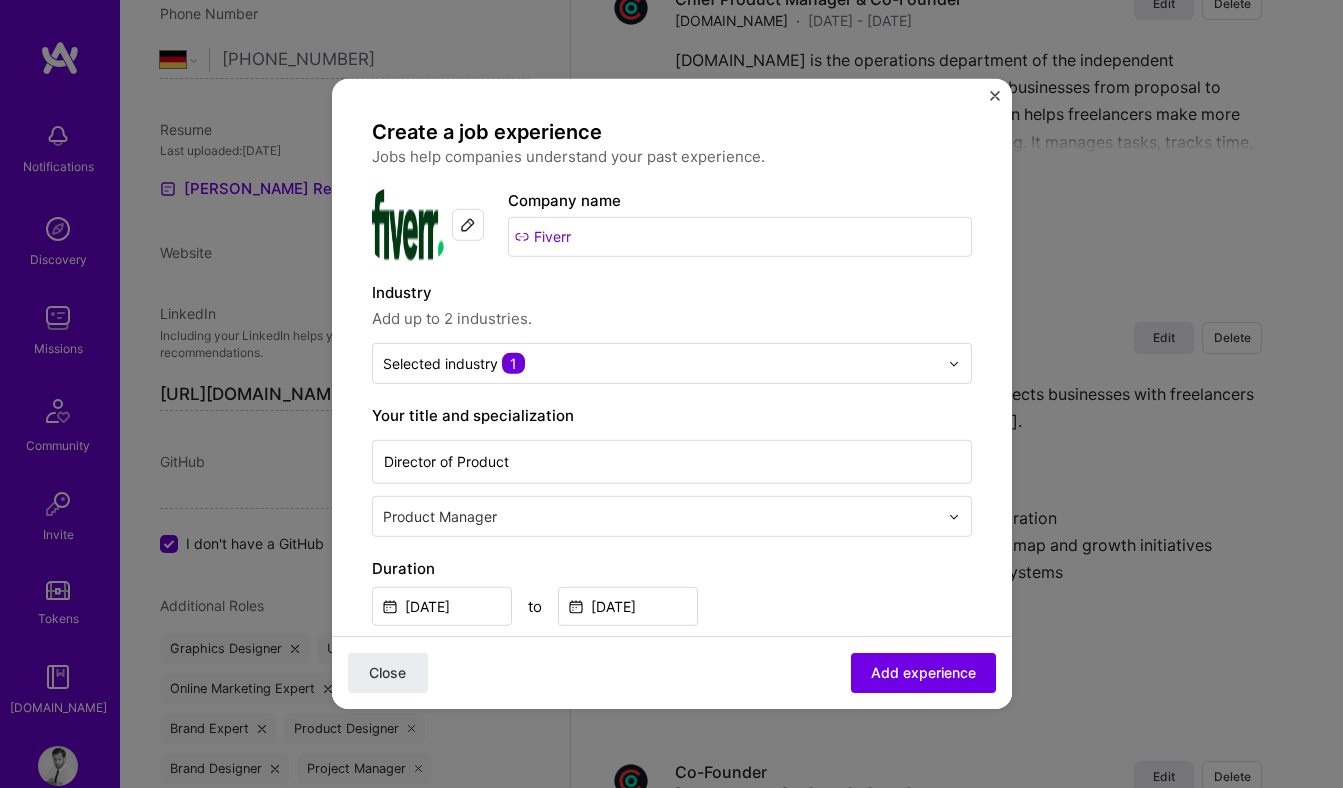 click at bounding box center (468, 225) 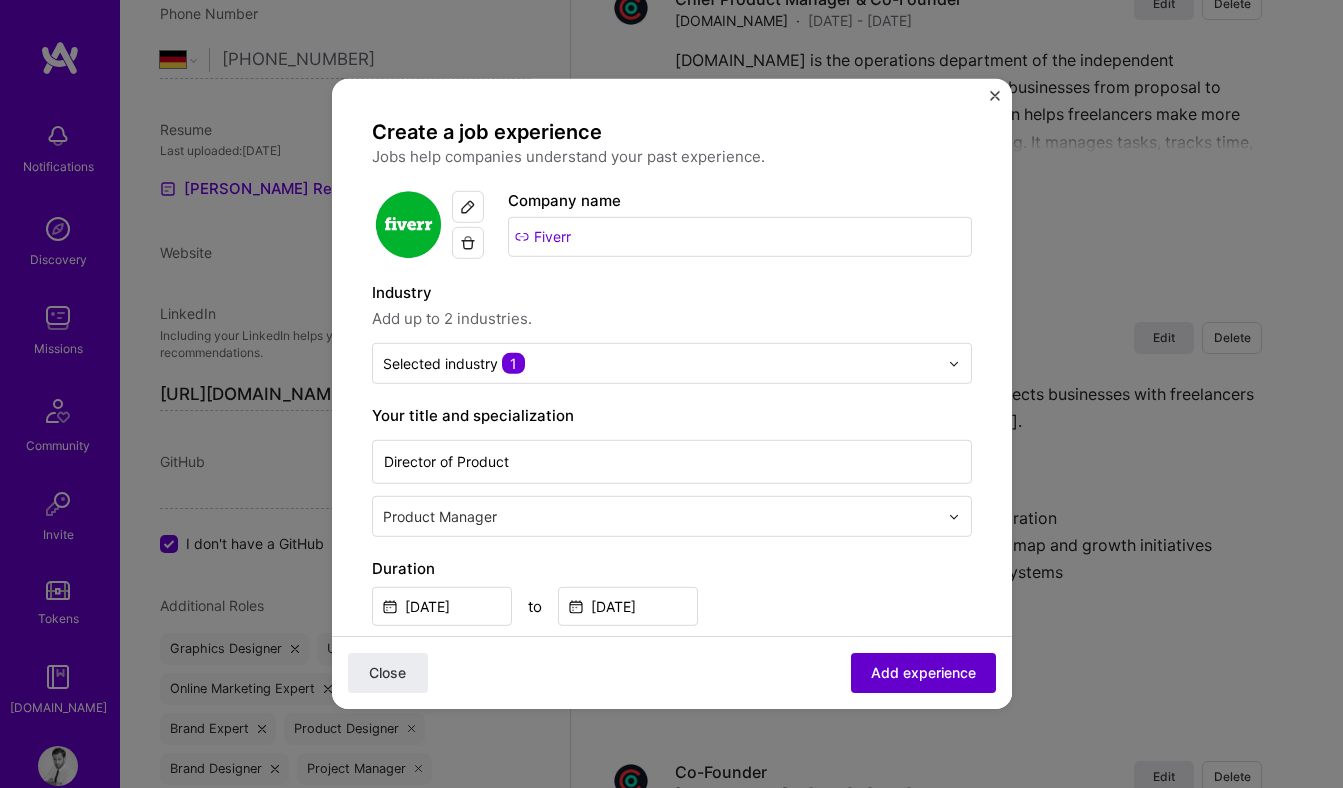 click on "Add experience" at bounding box center (923, 673) 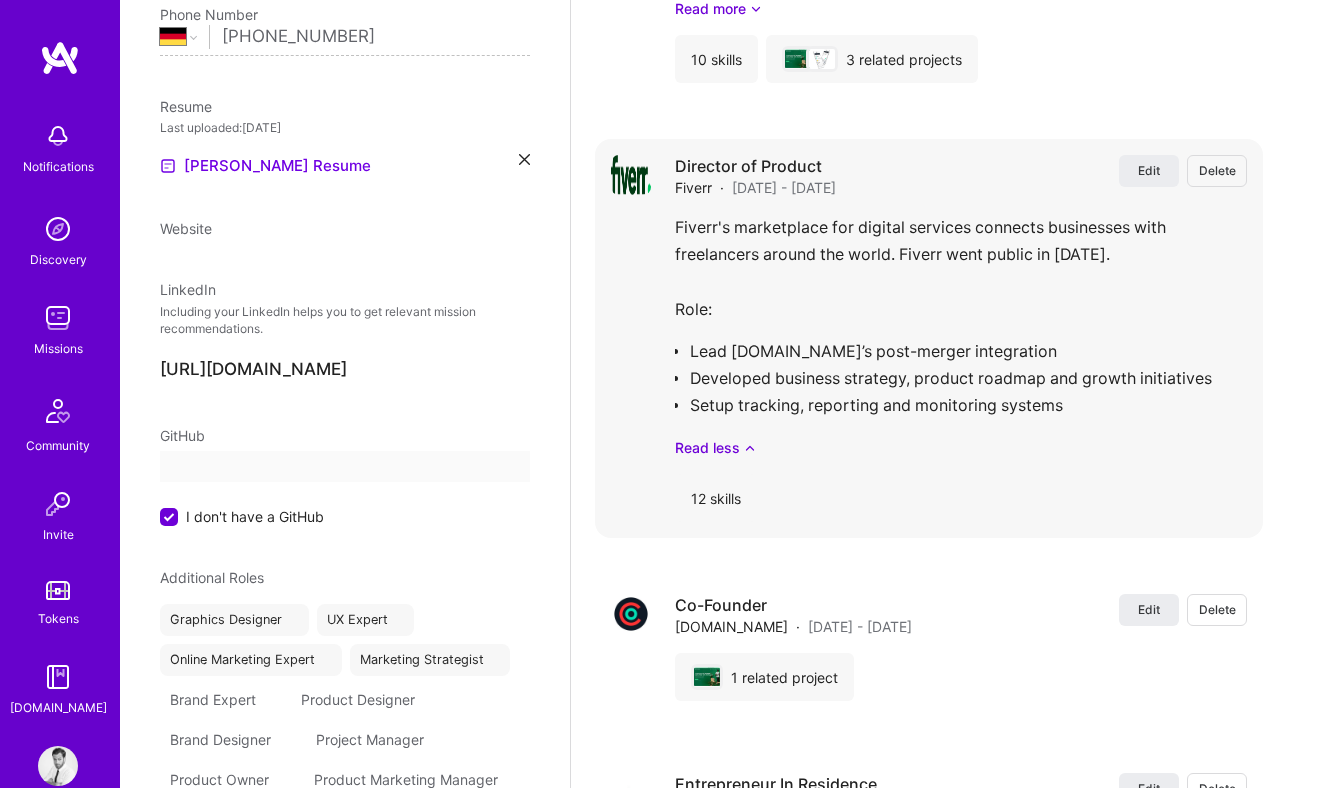 select on "DE" 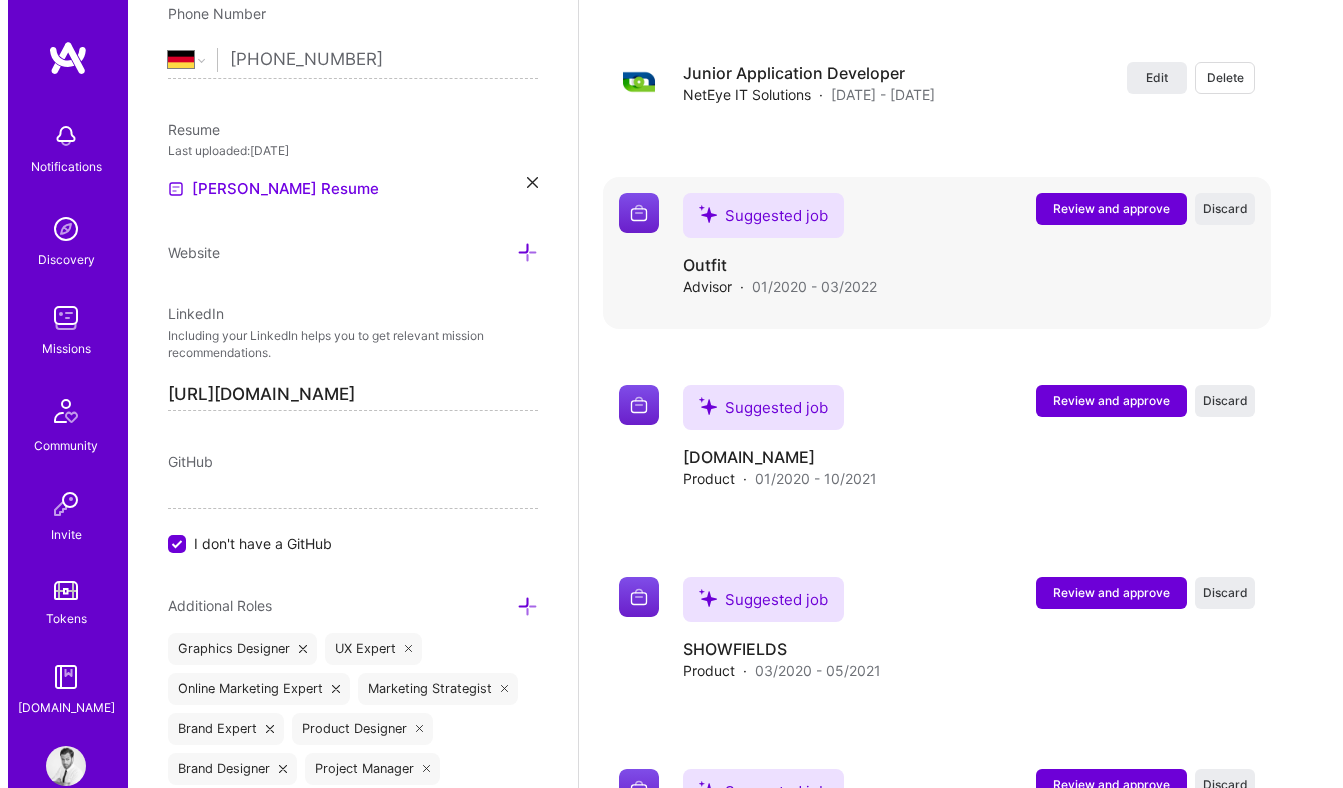 scroll, scrollTop: 5832, scrollLeft: 0, axis: vertical 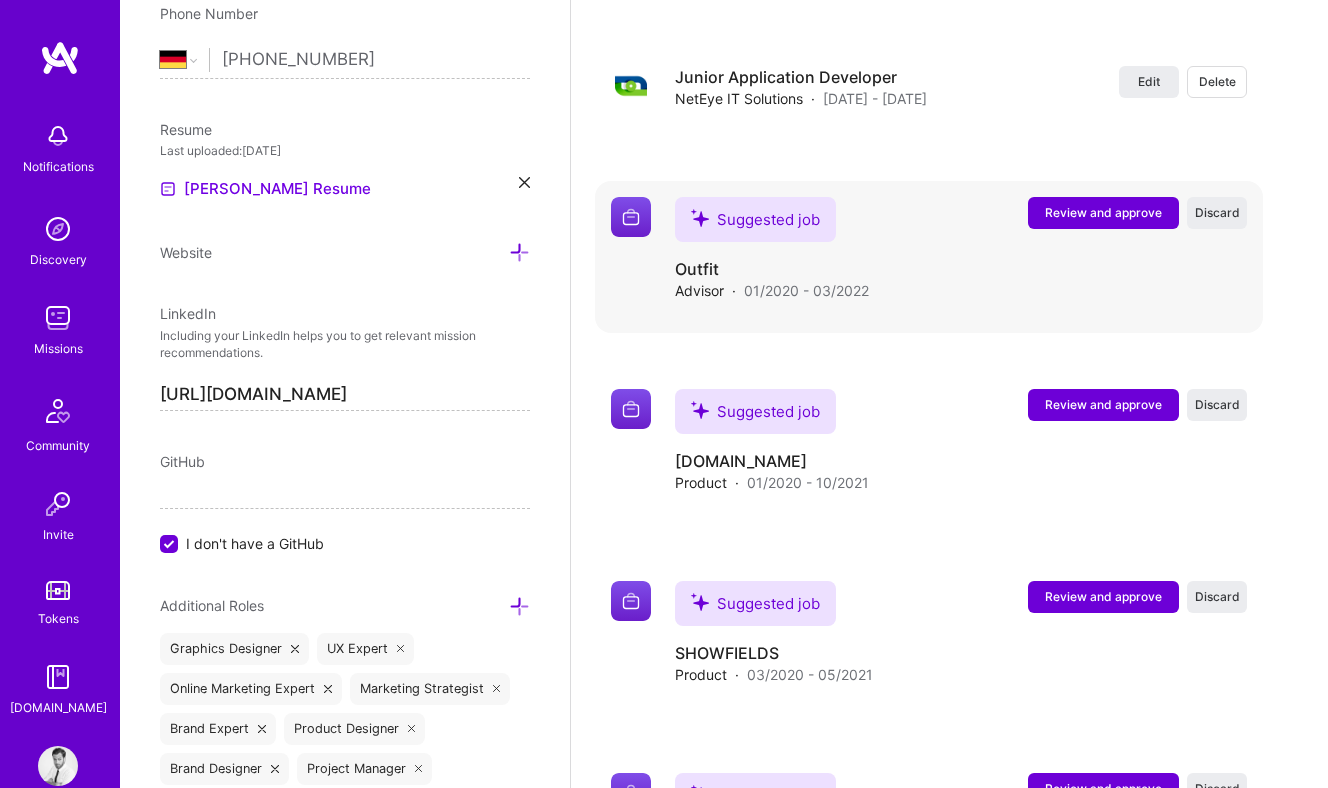 click on "Review and approve" at bounding box center [1103, 212] 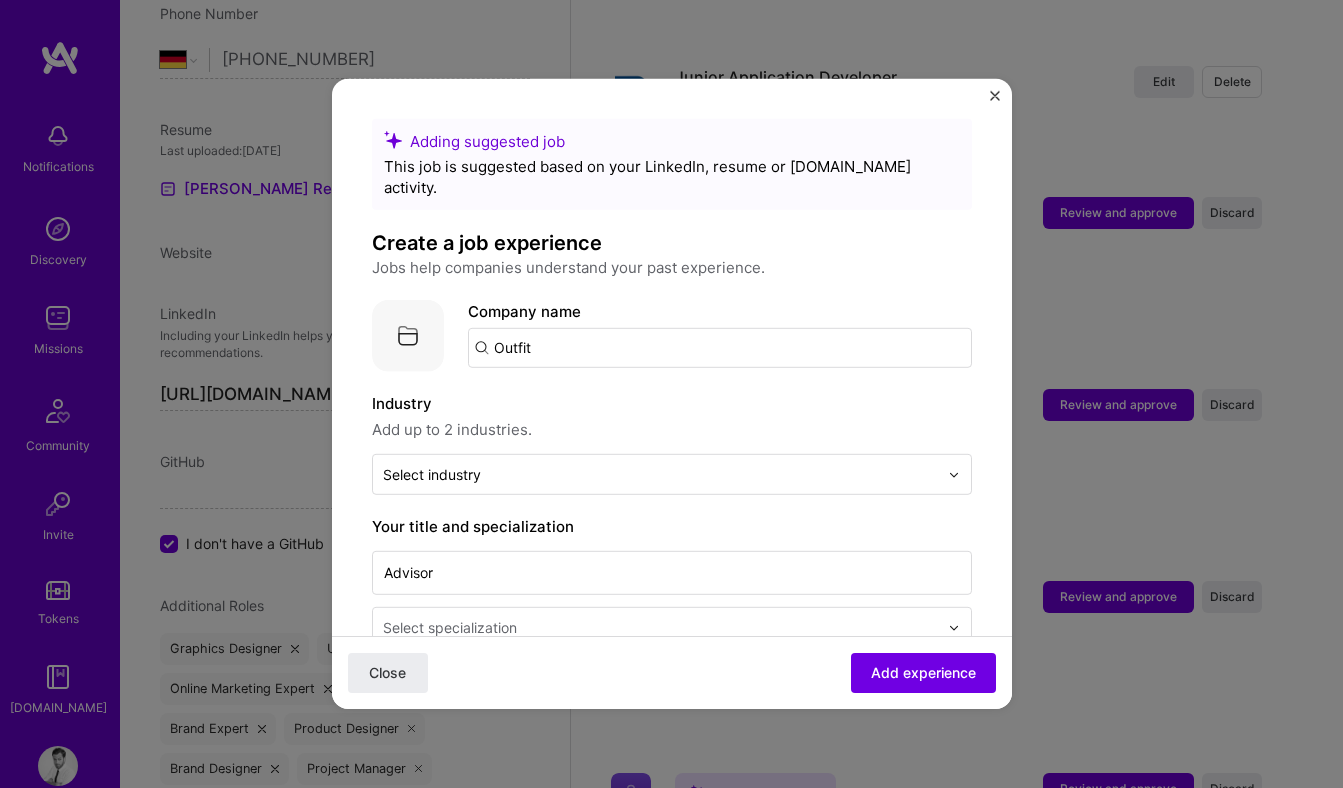 click on "Outfit" at bounding box center (720, 348) 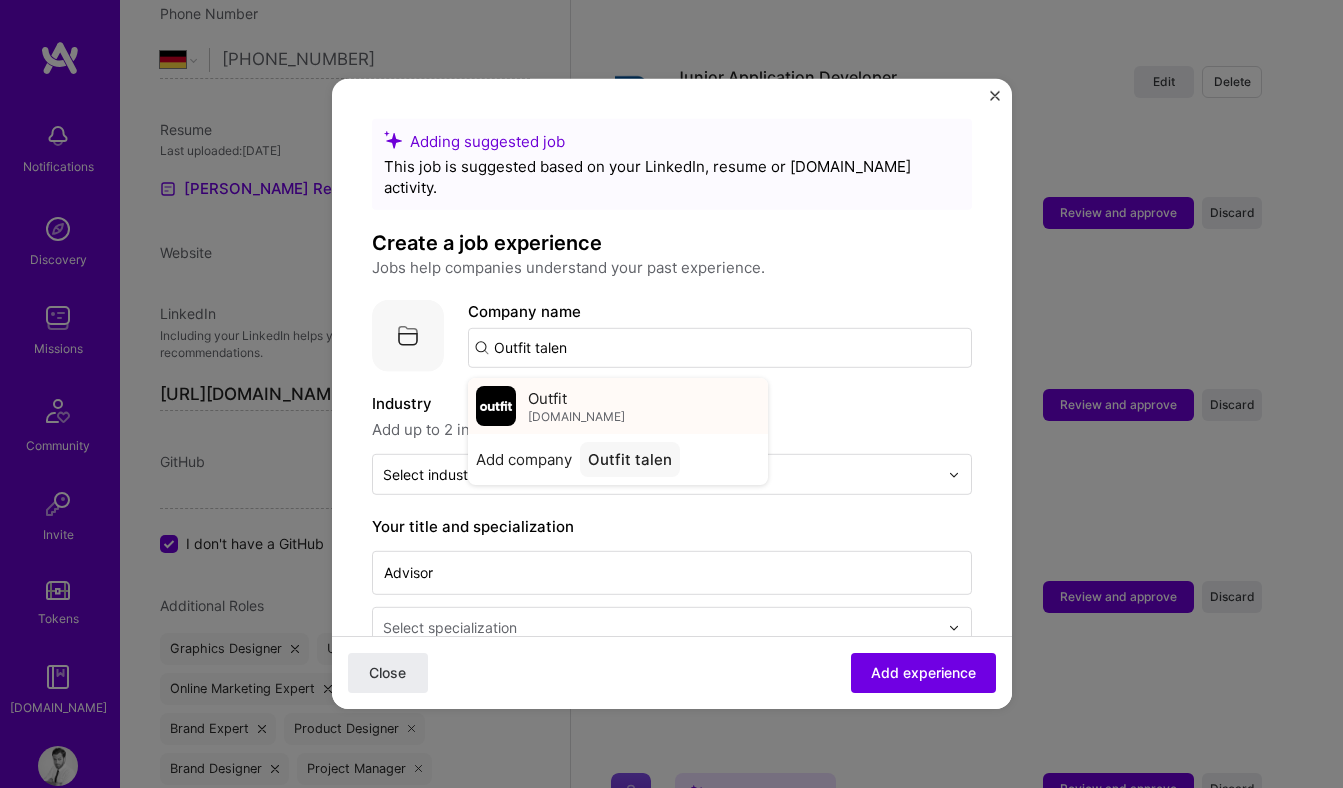 click on "Outfit outfittalent.com" at bounding box center (576, 405) 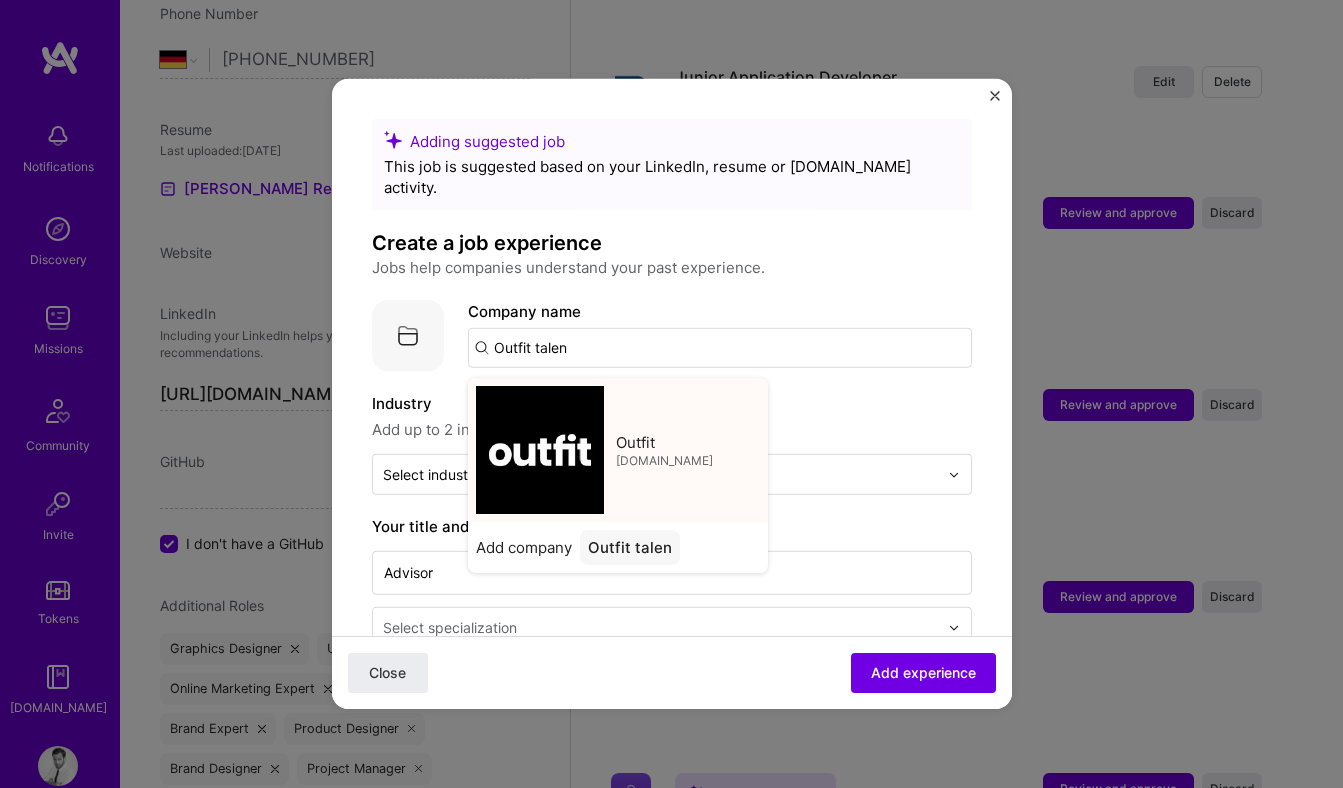 type on "Outfit" 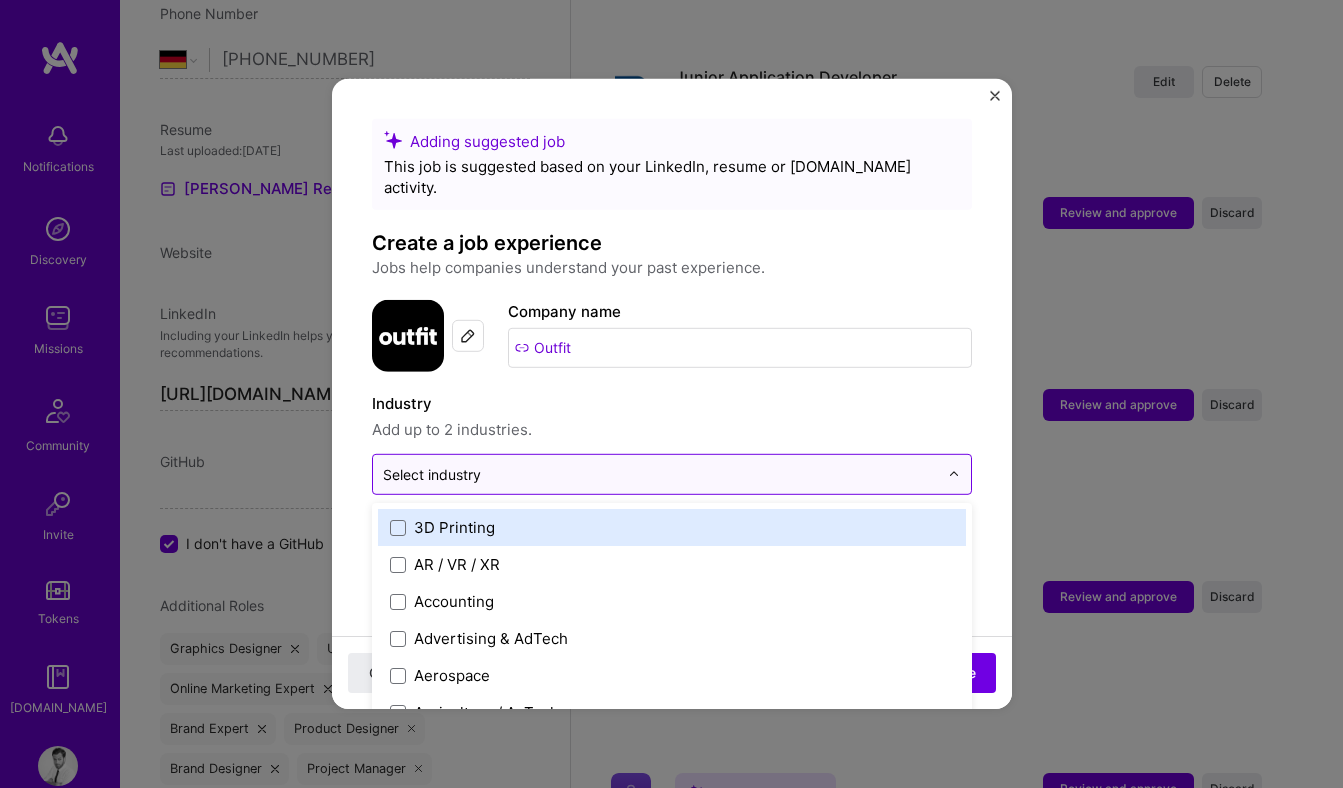 click at bounding box center (660, 474) 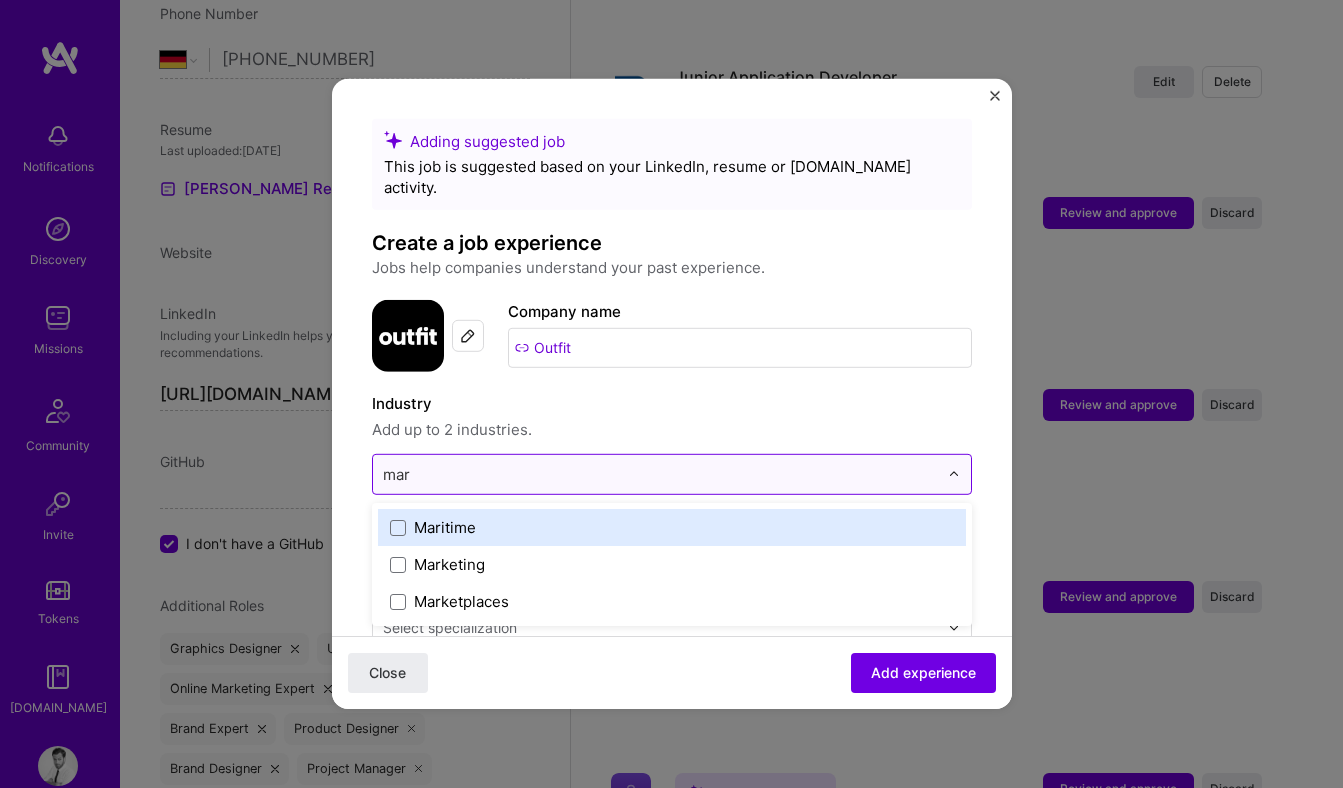 type on "mark" 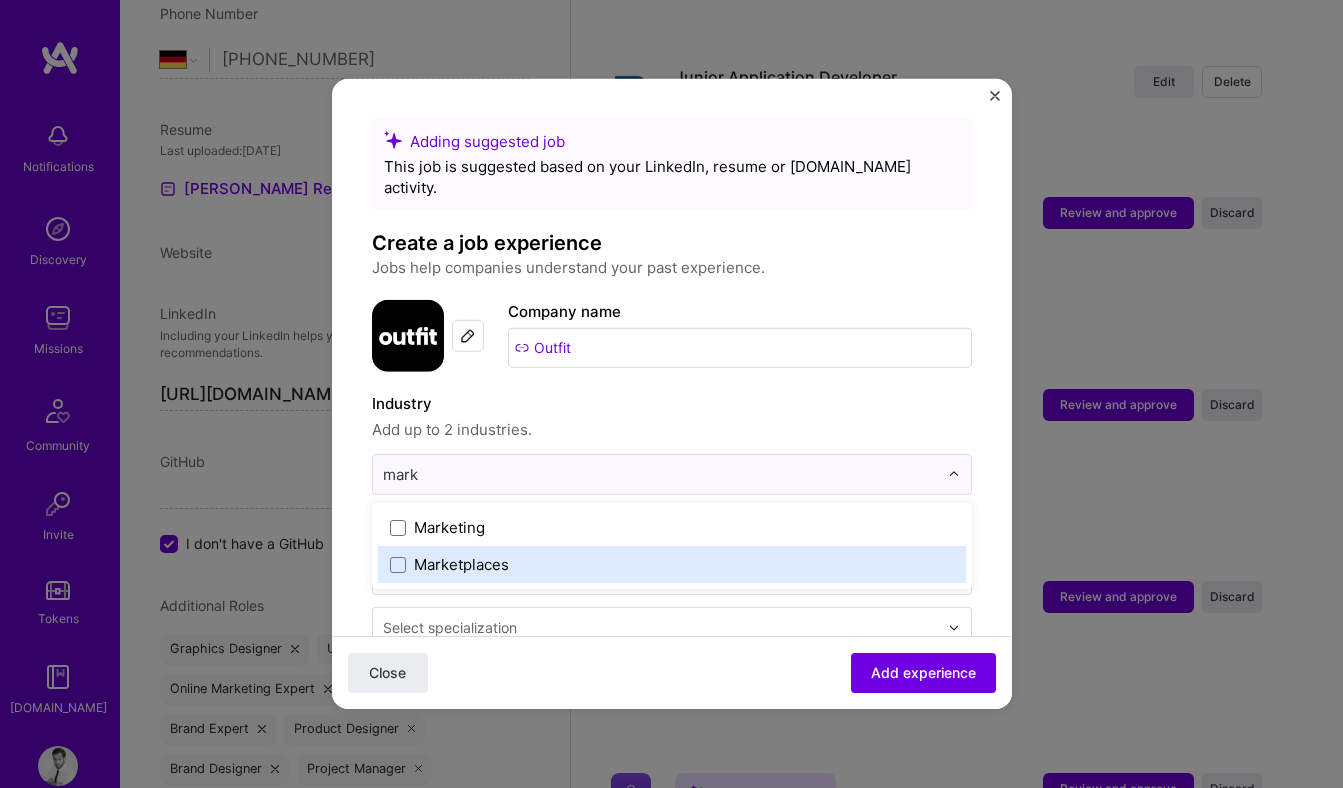 click on "Marketplaces" at bounding box center (672, 564) 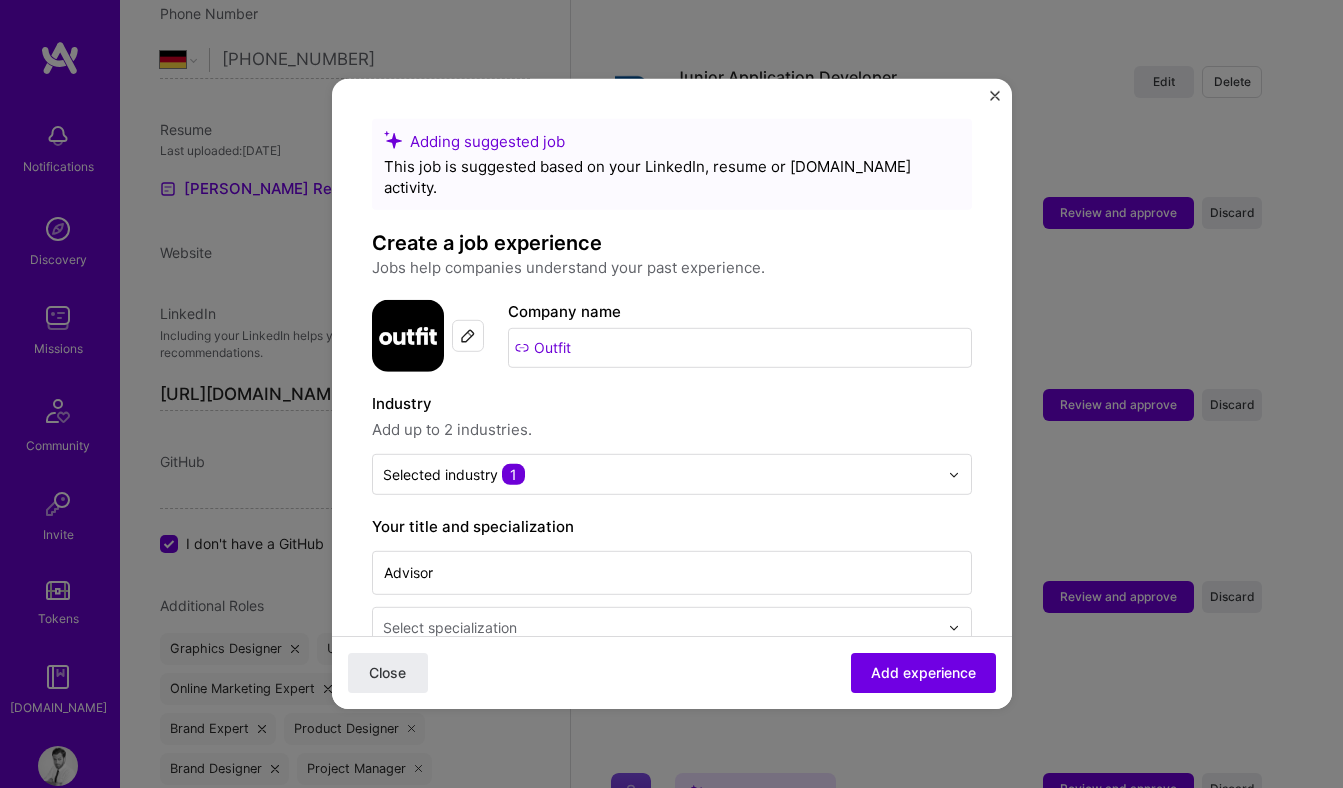 click on "Adding suggested job This job is suggested based on your LinkedIn, resume or A.Team activity. Create a job experience Jobs help companies understand your past experience. Company logo Company name Outfit
Industry Add up to 2 industries. Selected industry 1 Your title and specialization Advisor Select specialization Duration Jan, 2020
to Mar, 2022
I still work here Skills used — Add up to 12 skills Any new skills will be added to your profile. Enter skills... Description 100 characters minimum 0 / 2,000  characters Did this role require you to manage team members? (Optional) Yes, I managed 0 team members. Were you involved from inception to launch (0 - >  1)? (Optional) Zero to one is creation and development of a unique product from the ground up. I was involved in zero to one with this project Related projects (Optional) Connect a project you worked on at this position. Select projects Close" at bounding box center (672, 833) 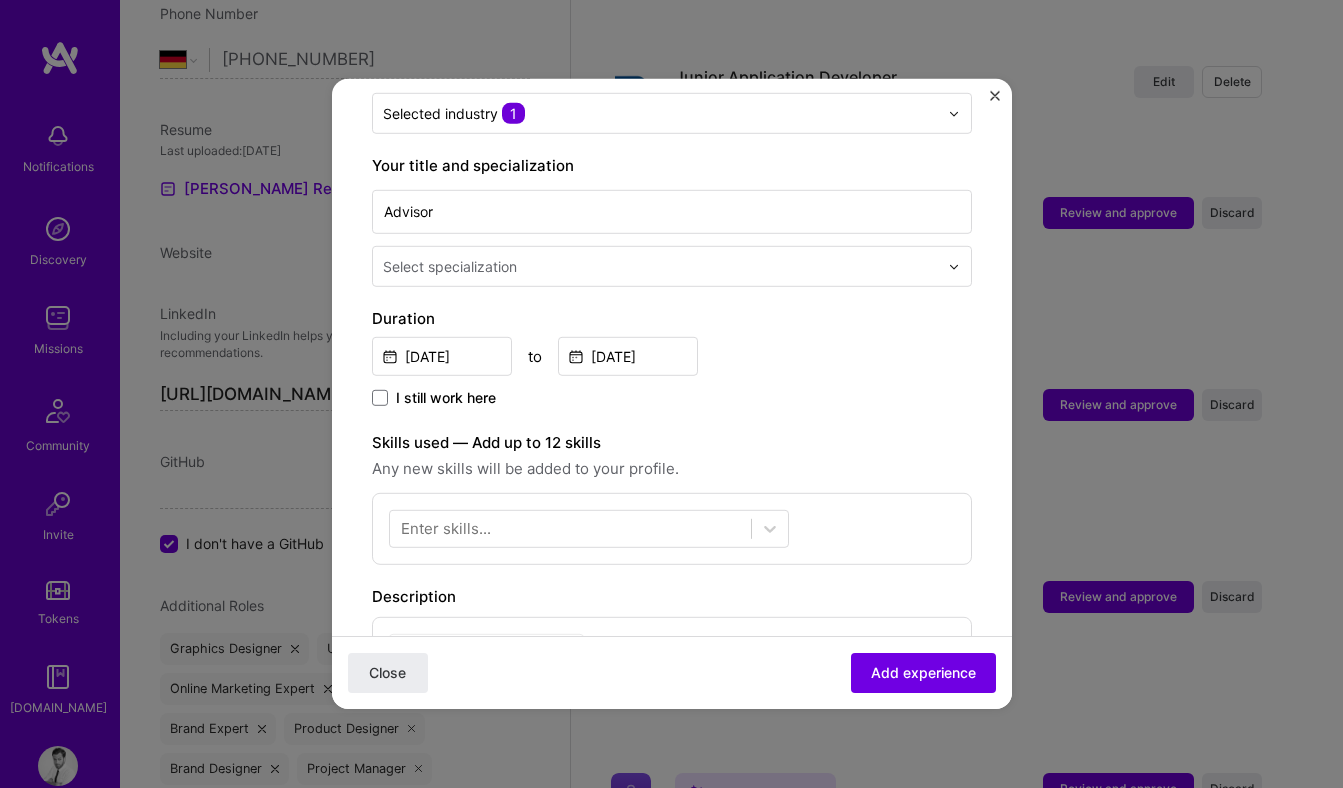 scroll, scrollTop: 325, scrollLeft: 0, axis: vertical 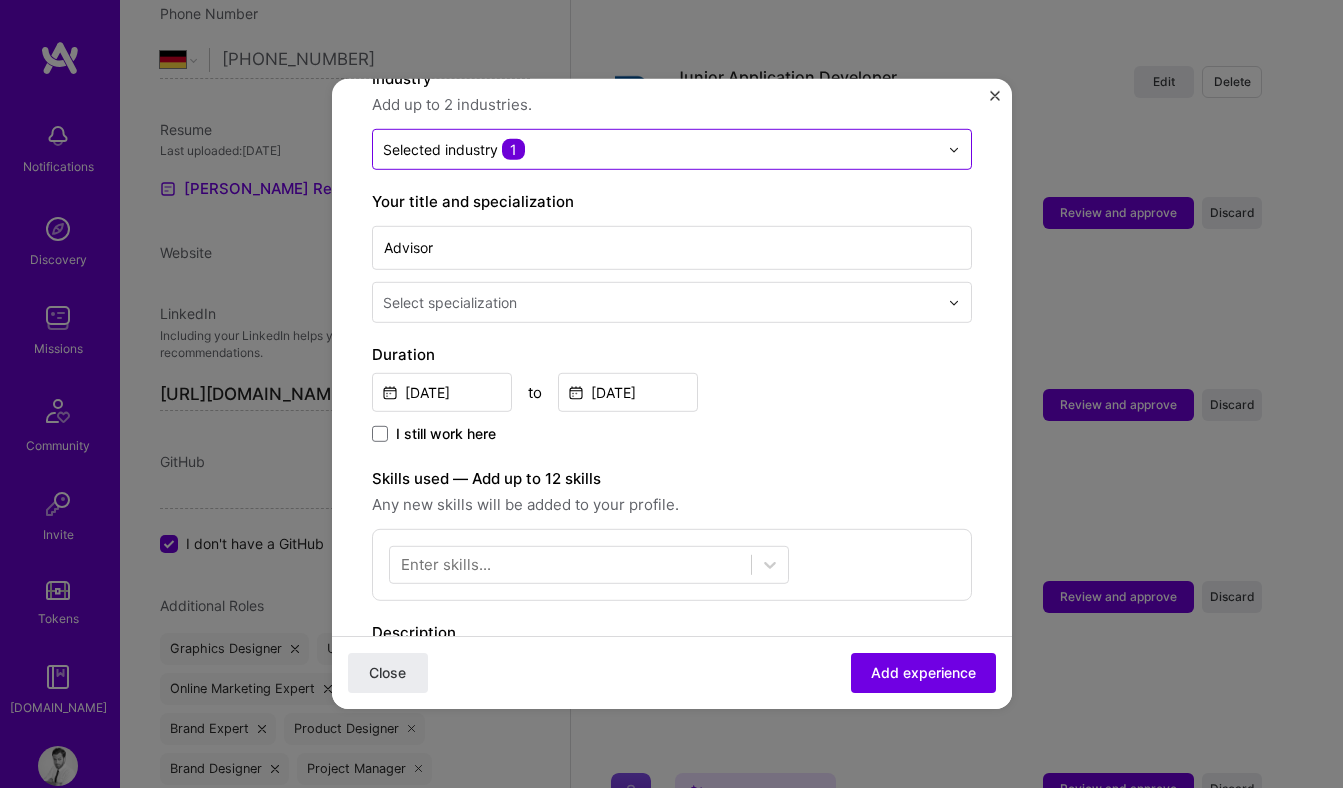 click at bounding box center (660, 149) 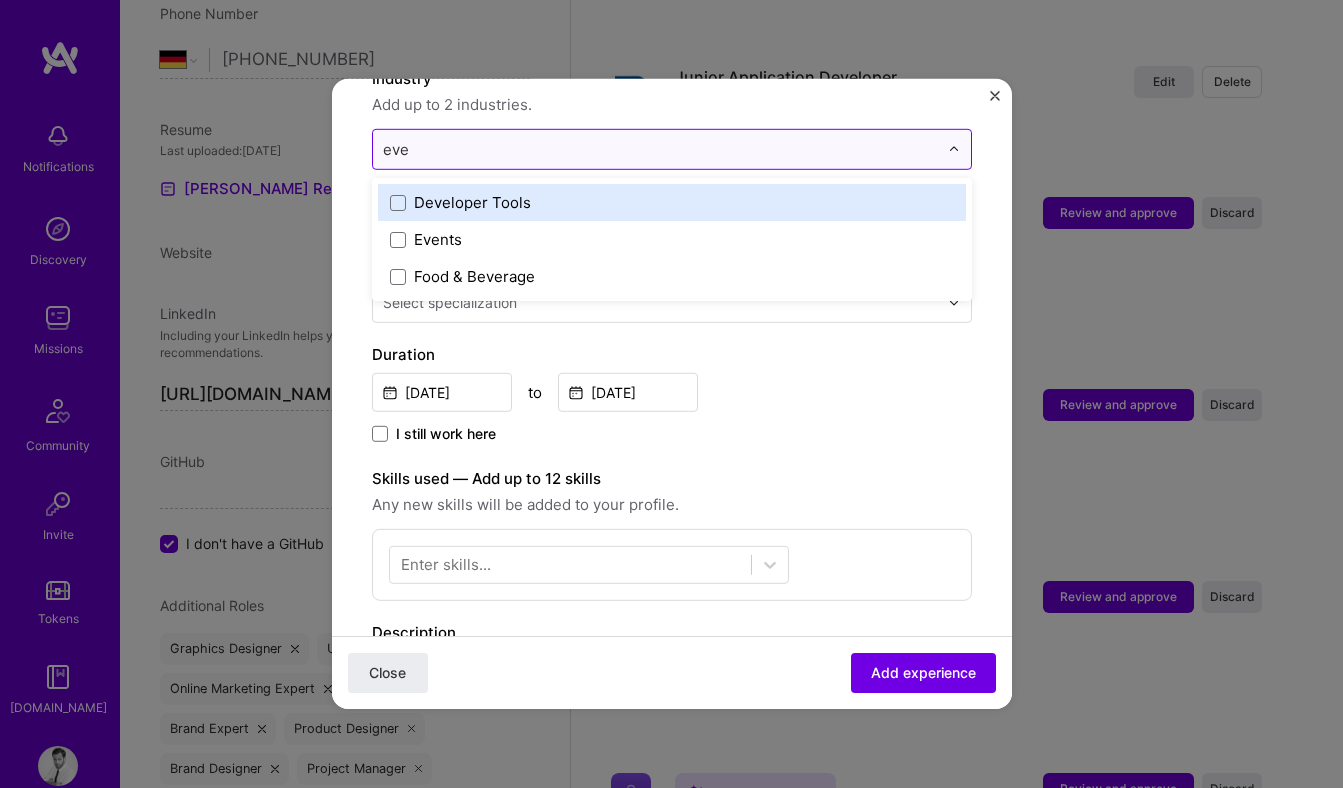 type on "even" 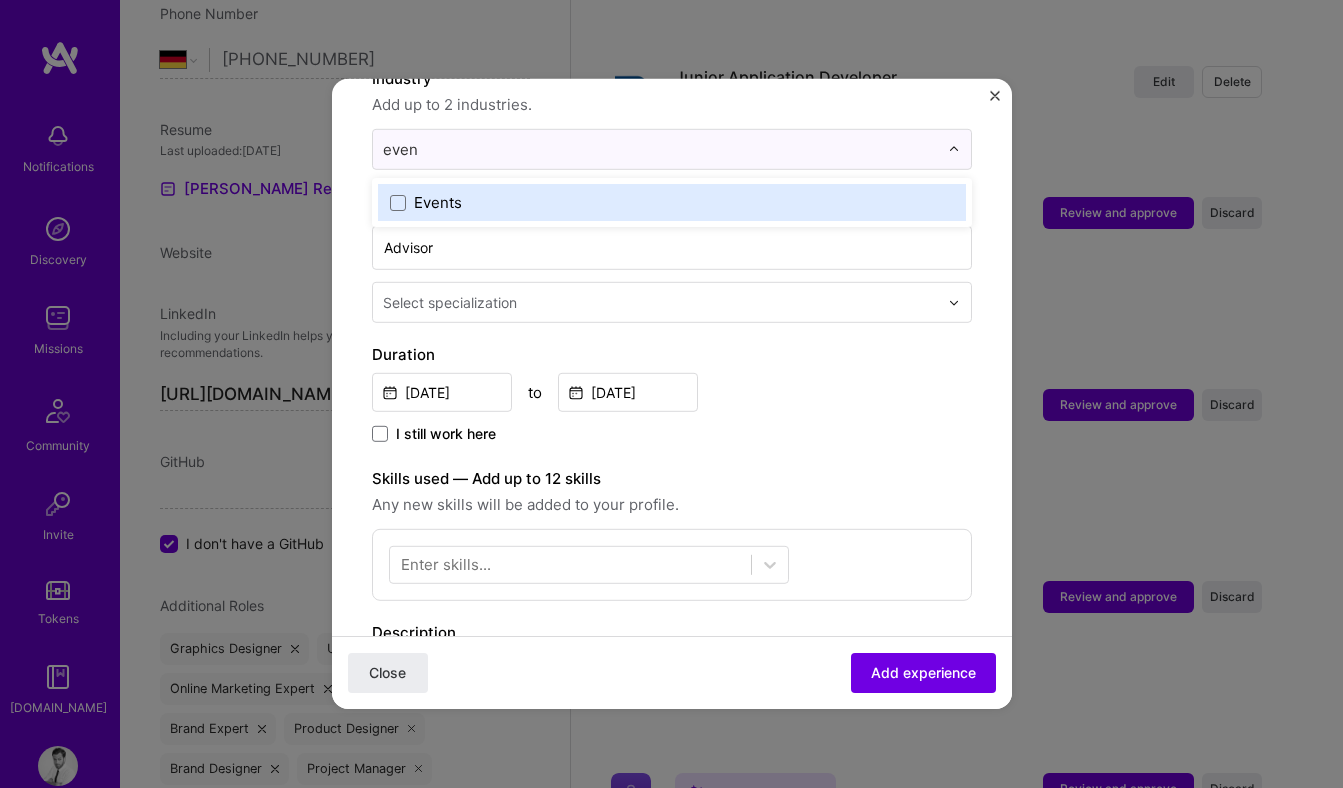 click on "Events" at bounding box center (672, 202) 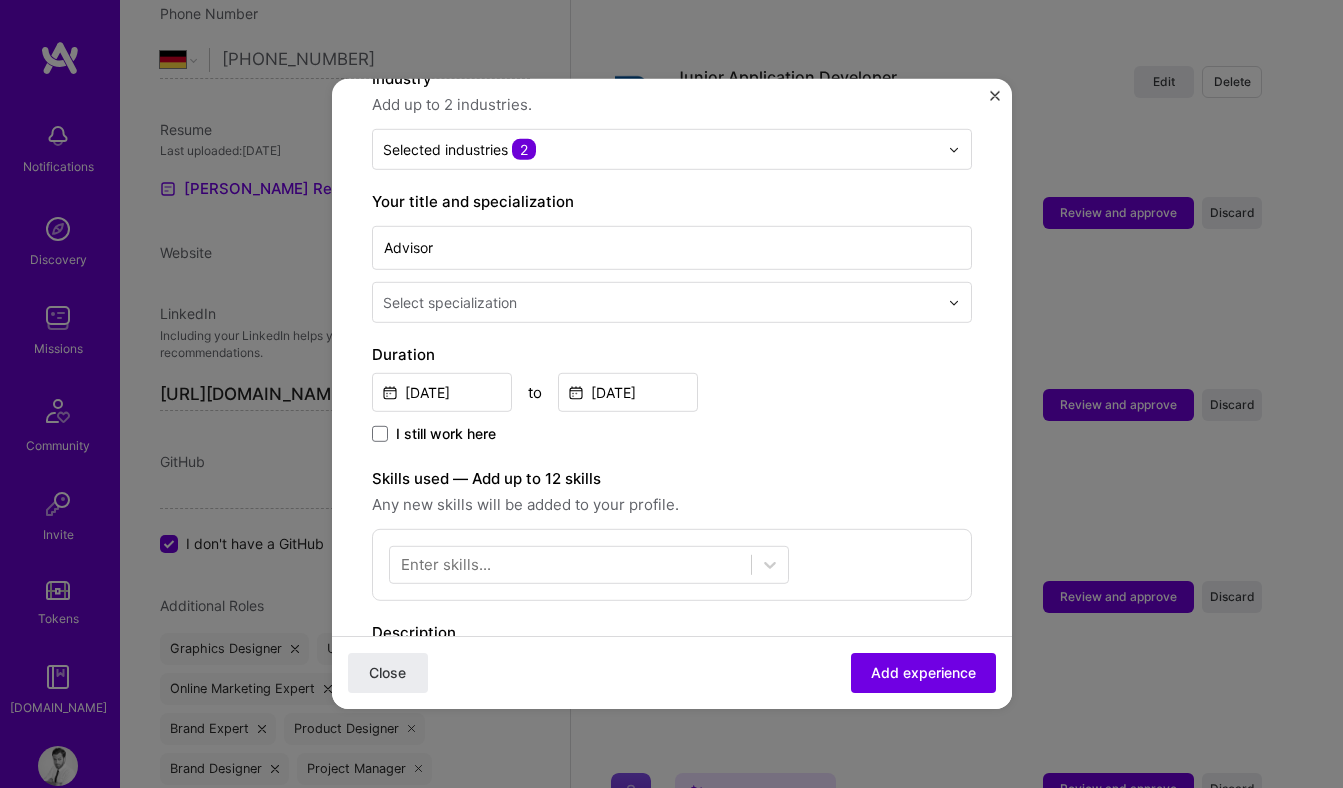 click on "Adding suggested job This job is suggested based on your LinkedIn, resume or A.Team activity. Create a job experience Jobs help companies understand your past experience. Company logo Company name Outfit
Industry Add up to 2 industries. Selected industries 2 Your title and specialization Advisor Select specialization Duration Jan, 2020
to Mar, 2022
I still work here Skills used — Add up to 12 skills Any new skills will be added to your profile. Enter skills... Description 100 characters minimum 0 / 2,000  characters Did this role require you to manage team members? (Optional) Yes, I managed 0 team members. Were you involved from inception to launch (0 - >  1)? (Optional) Zero to one is creation and development of a unique product from the ground up. I was involved in zero to one with this project Related projects (Optional) Connect a project you worked on at this position. Select projects Close" at bounding box center [672, 508] 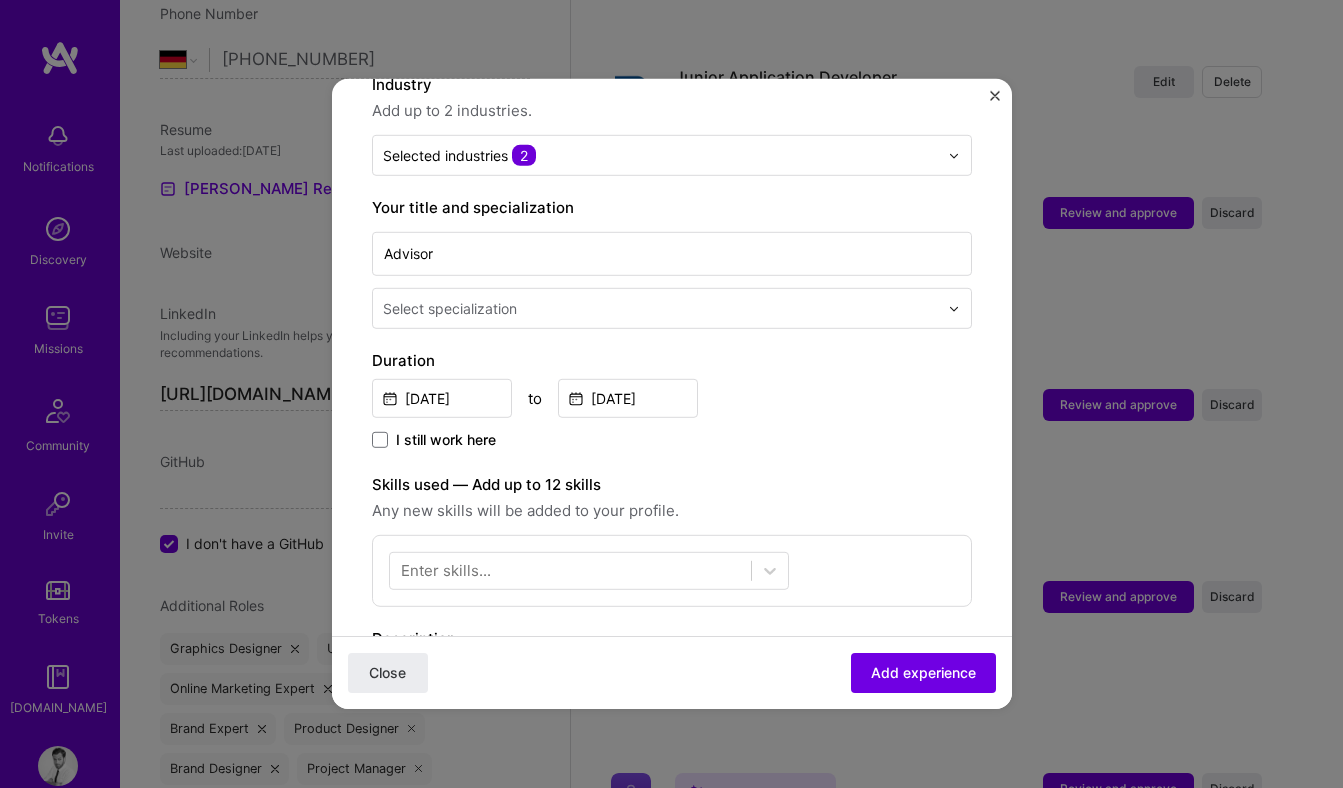 scroll, scrollTop: 320, scrollLeft: 0, axis: vertical 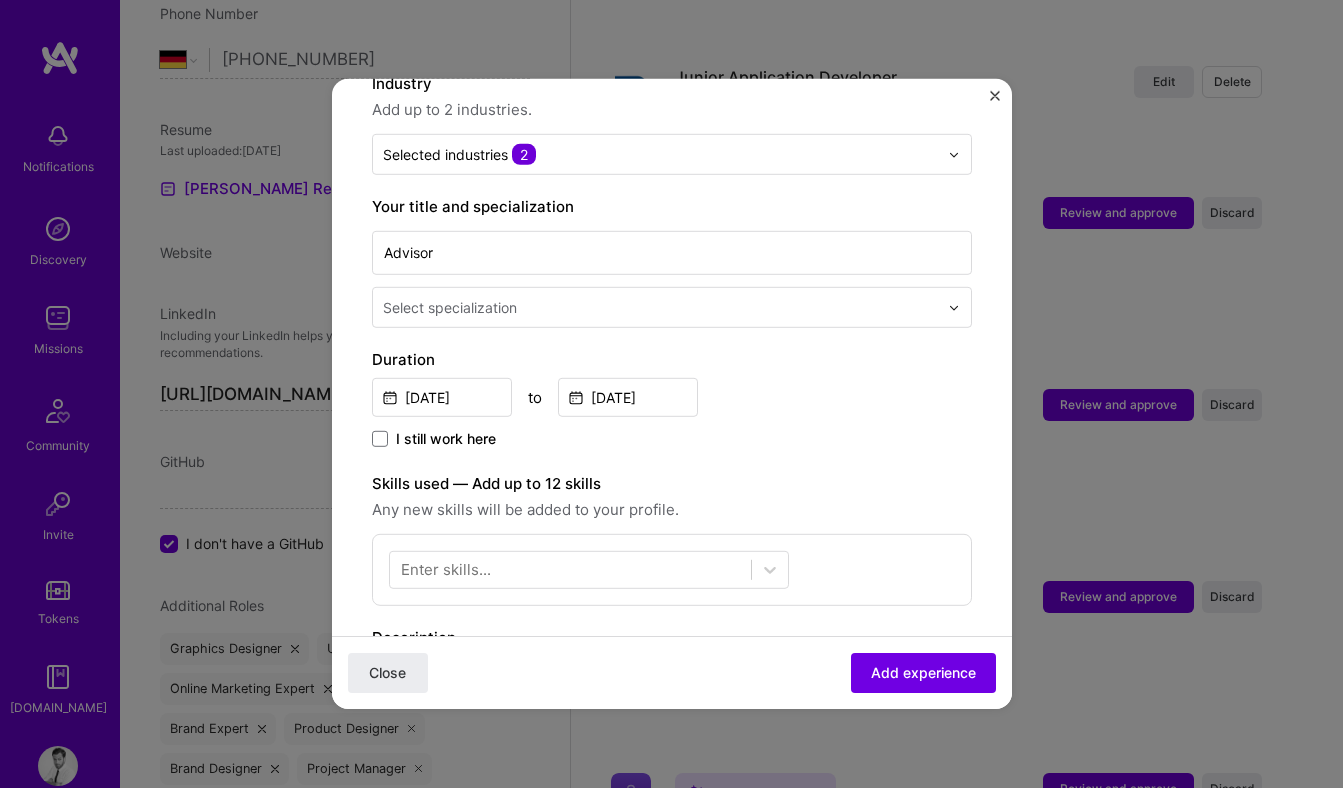 click at bounding box center [662, 307] 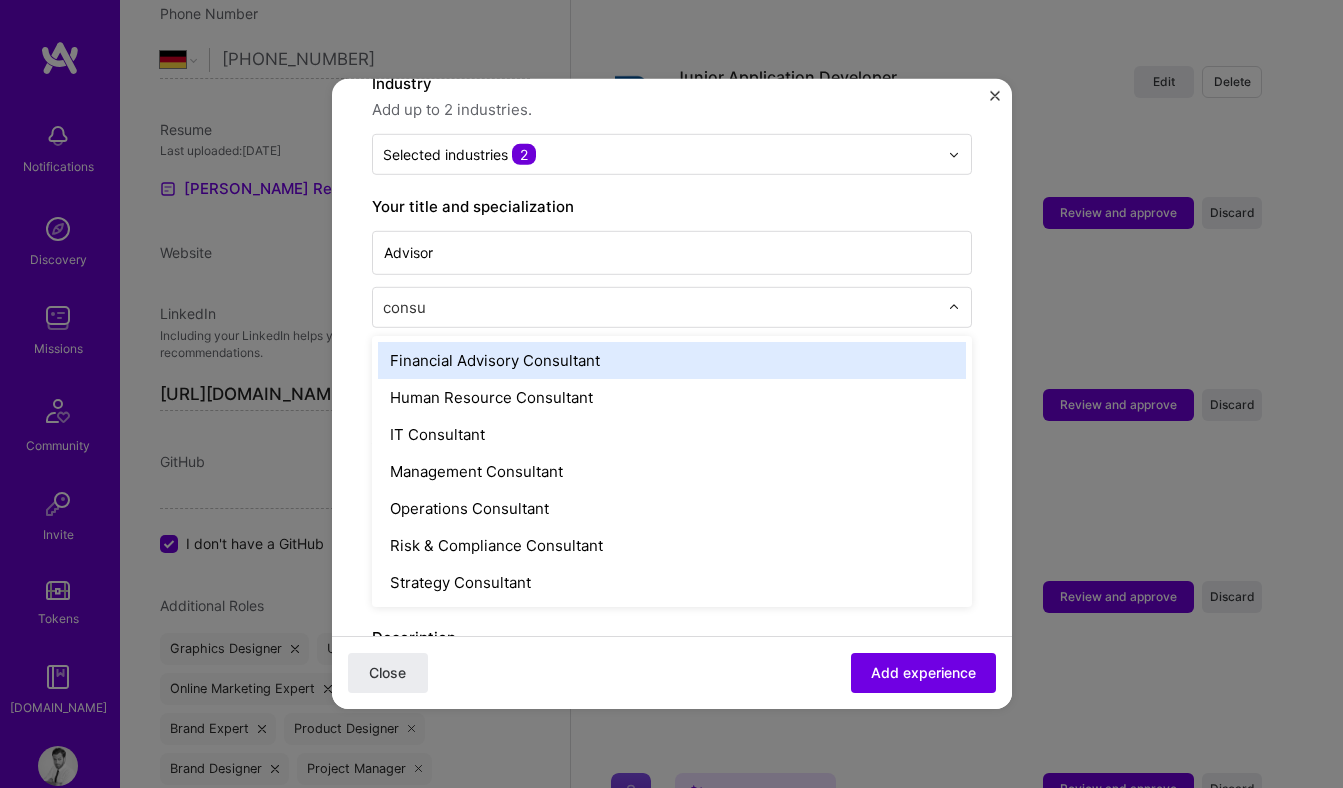 type on "consul" 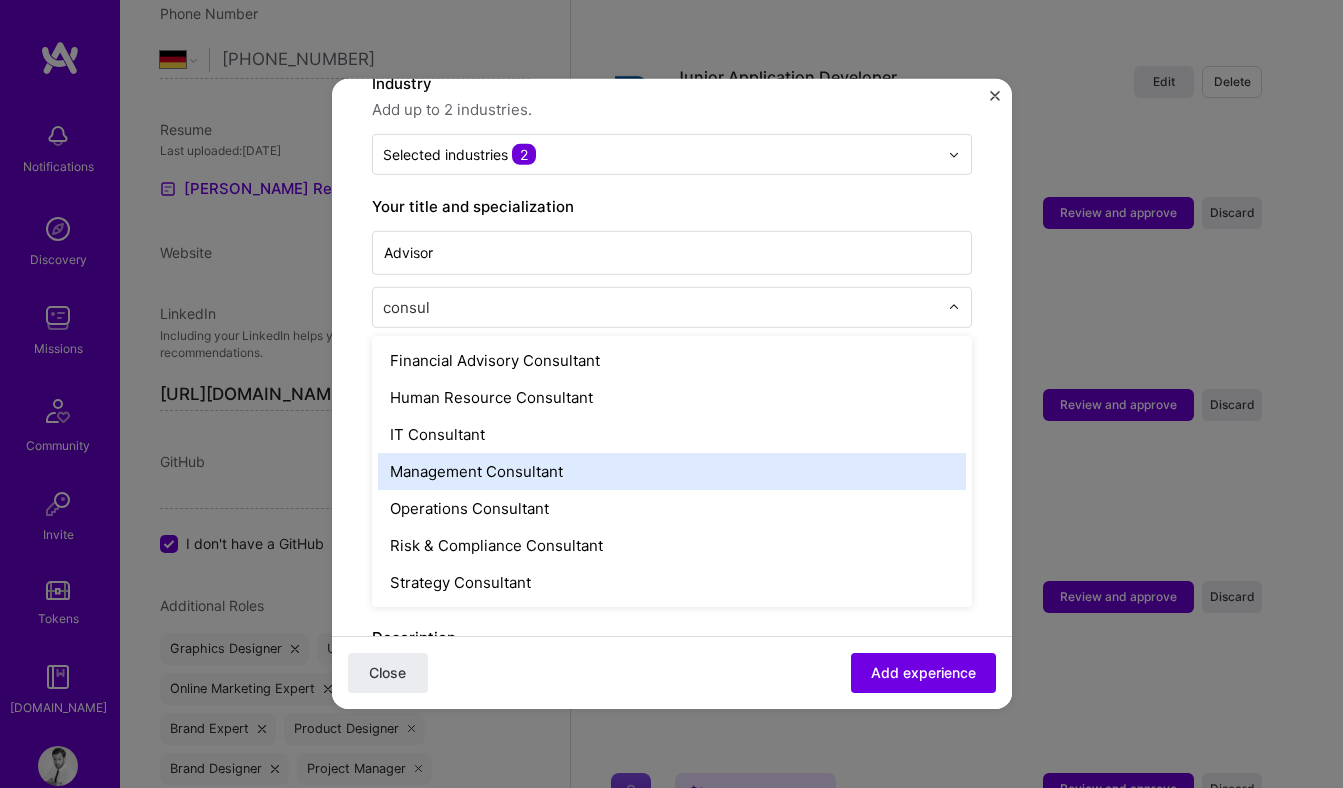 click on "Management Consultant" at bounding box center (672, 471) 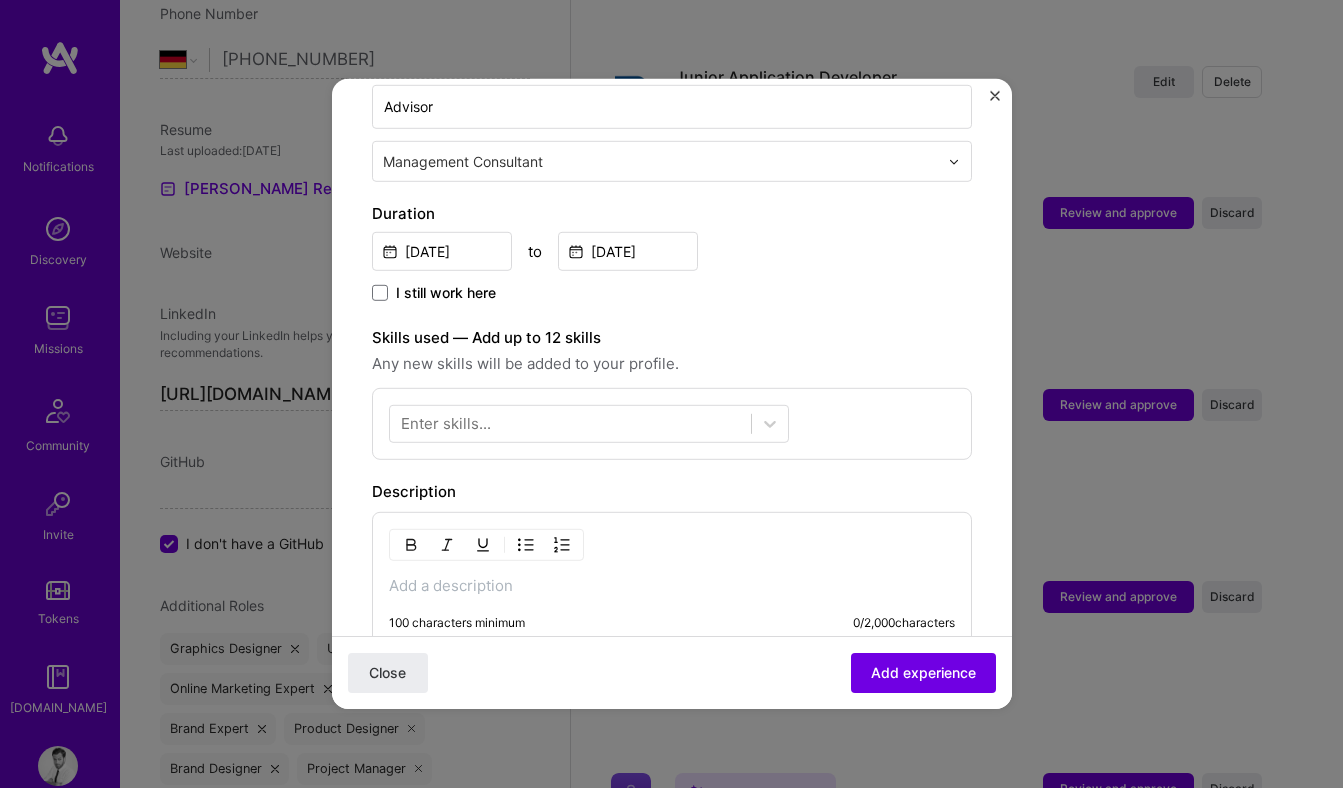scroll, scrollTop: 474, scrollLeft: 0, axis: vertical 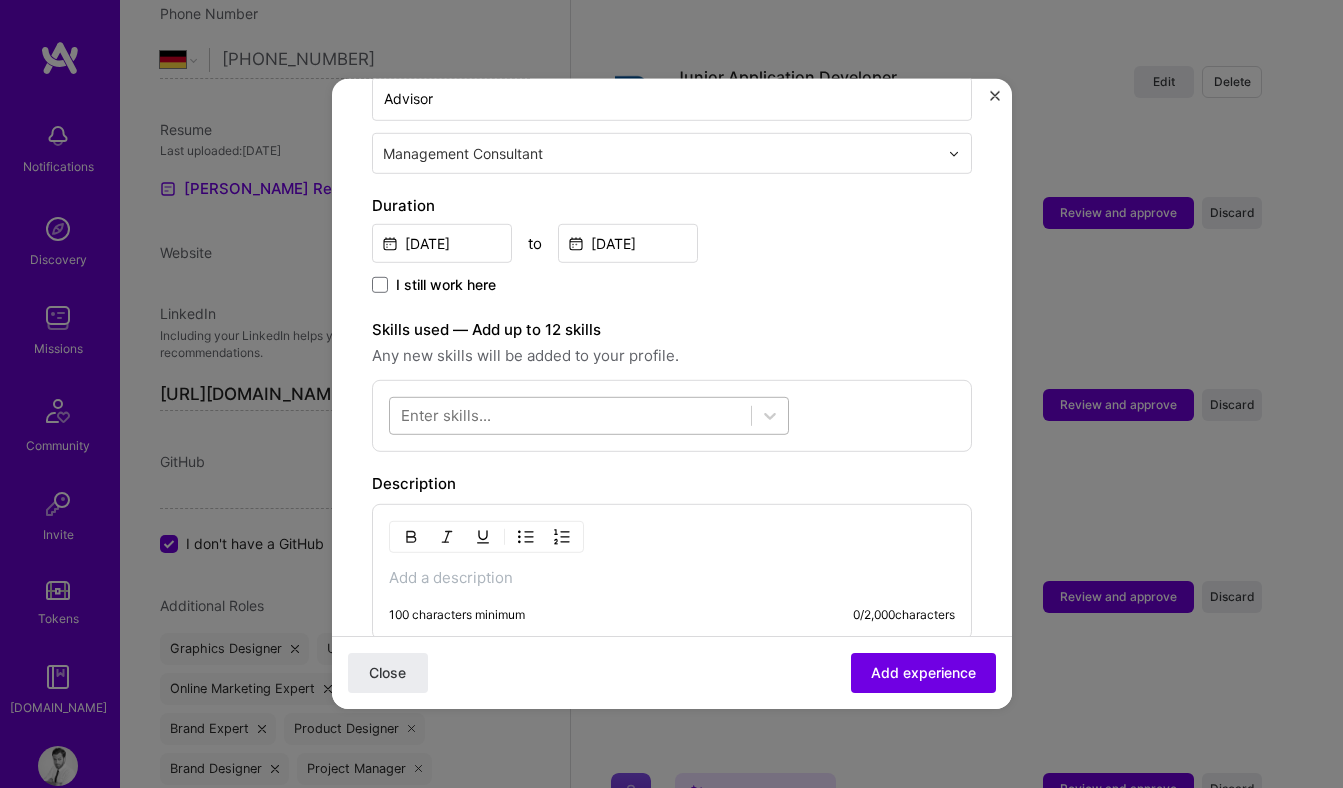 click at bounding box center [570, 415] 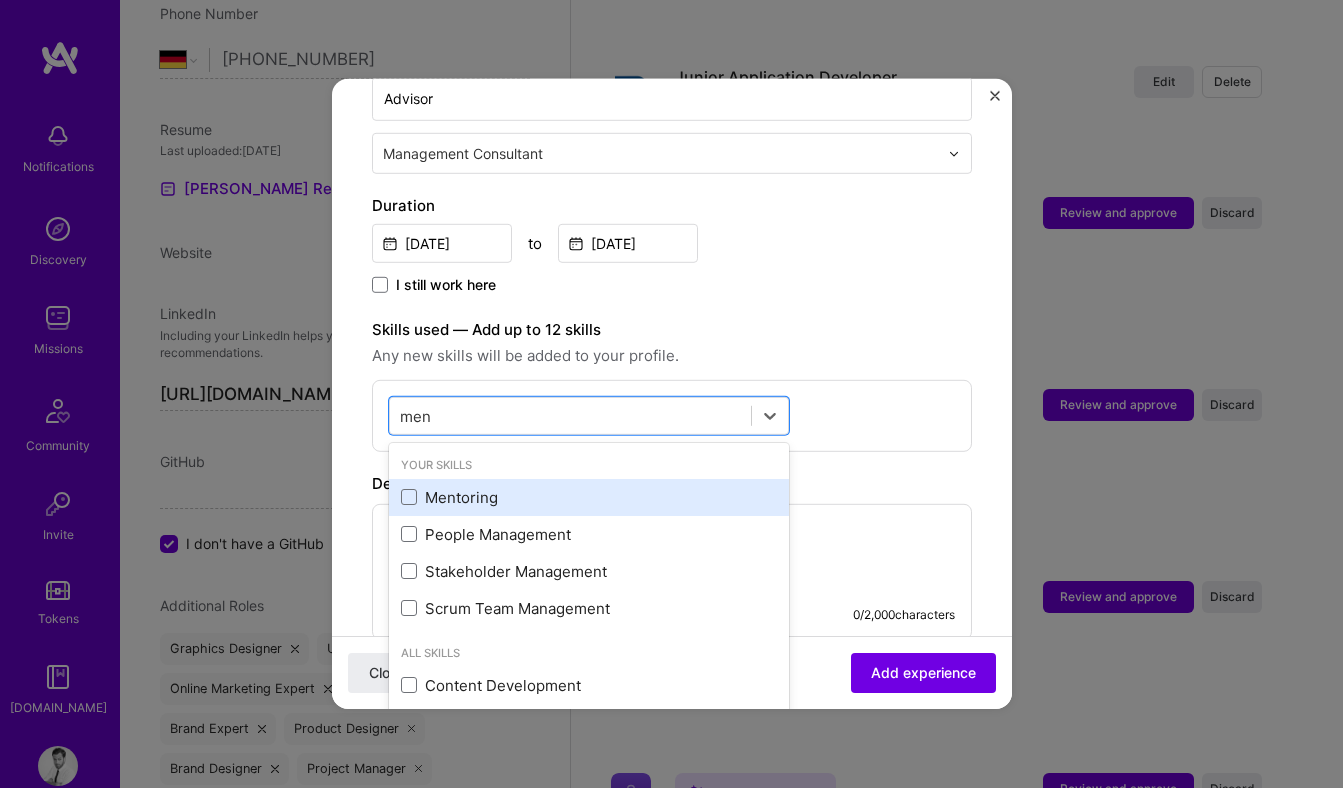 click on "Mentoring" at bounding box center (589, 497) 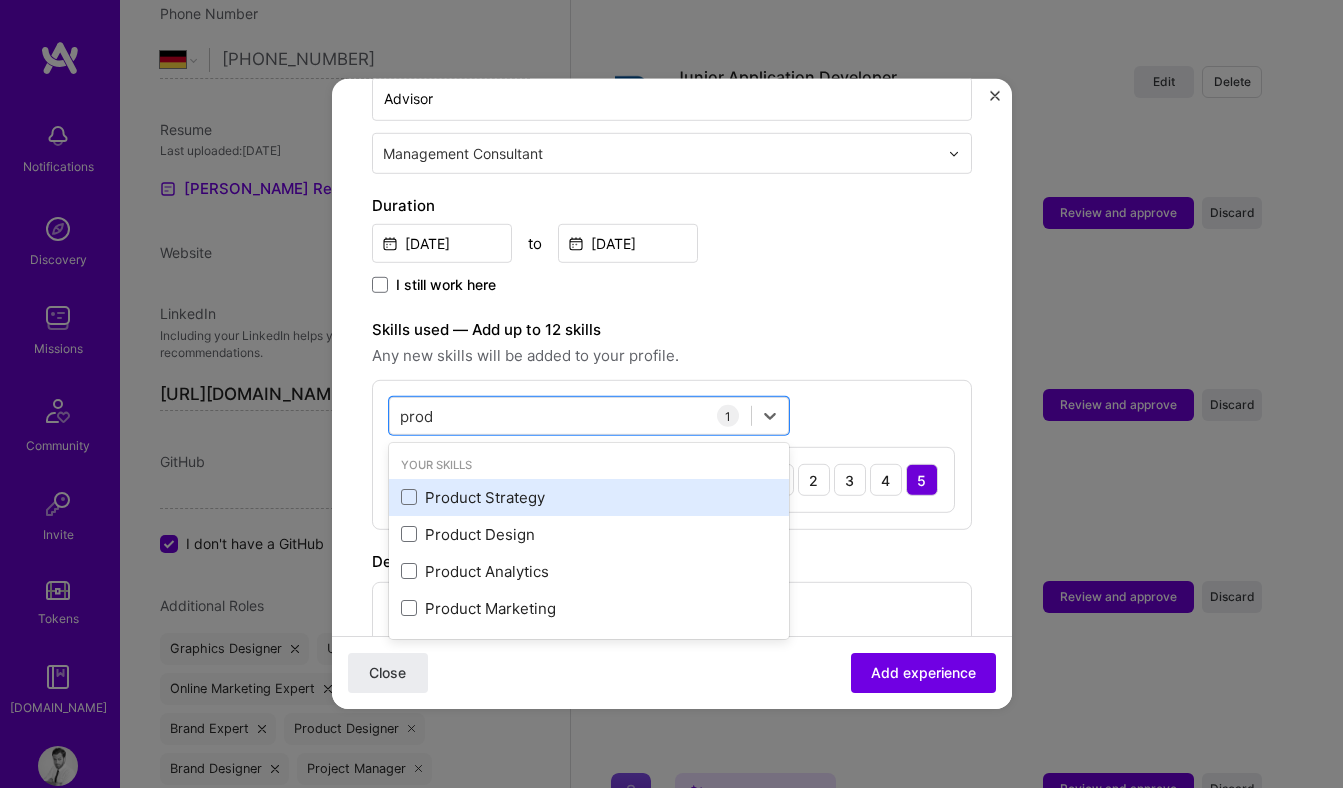 click on "Product Strategy" at bounding box center [589, 497] 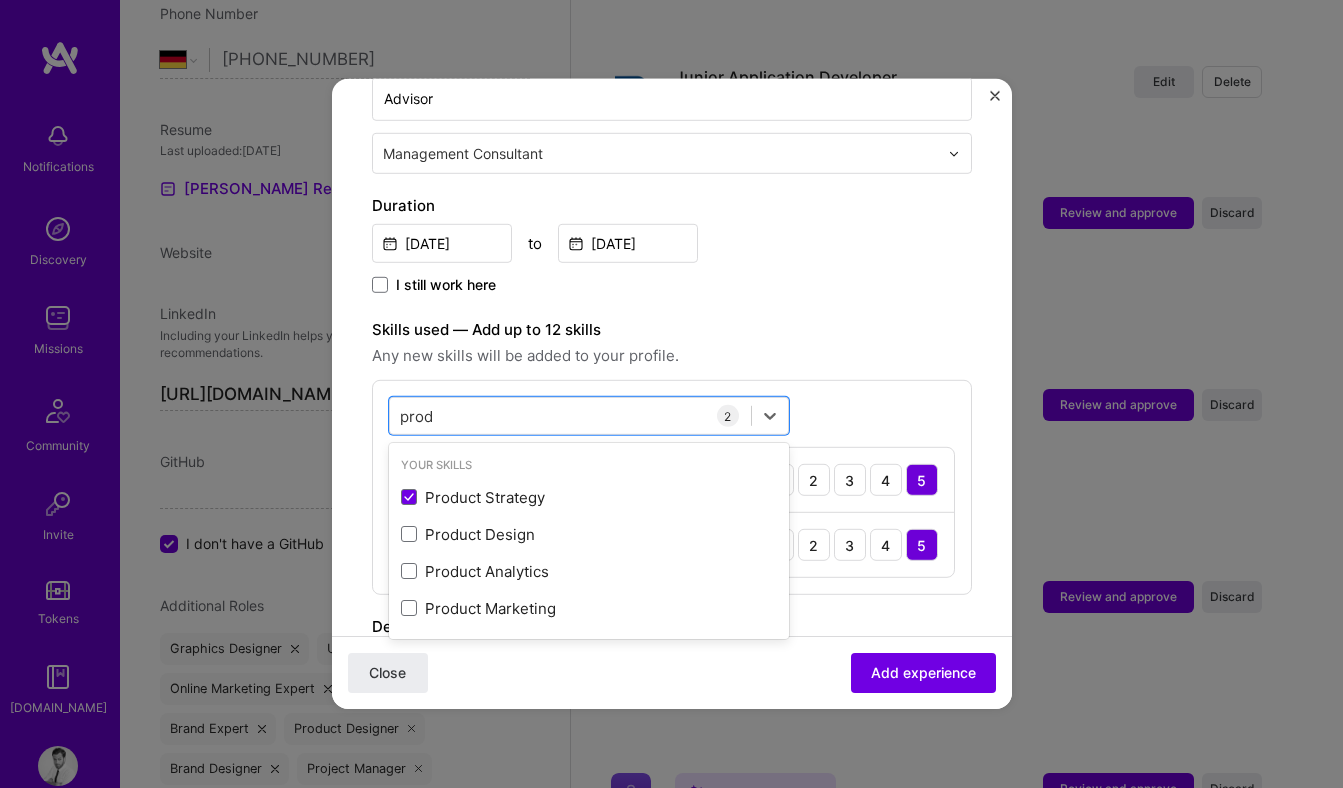 type on "prod" 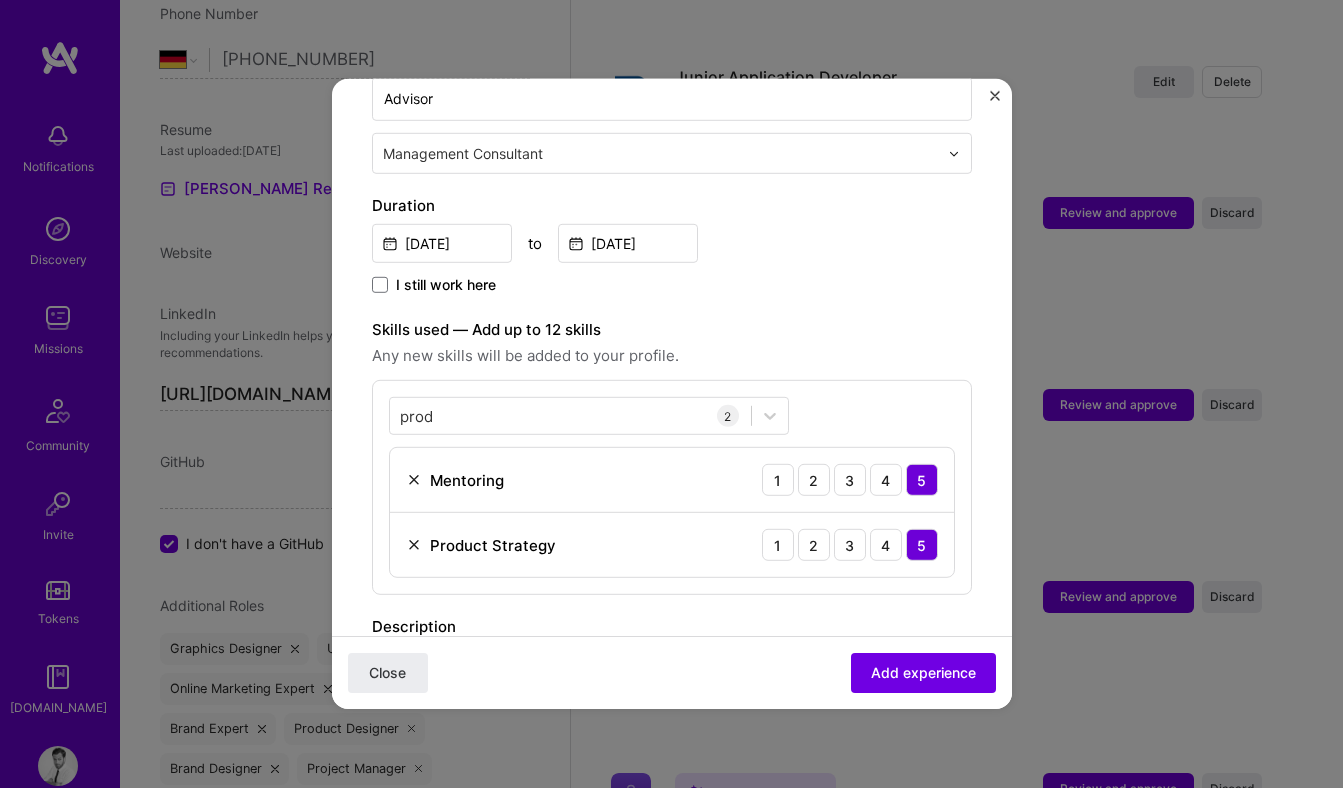 click on "Adding suggested job This job is suggested based on your LinkedIn, resume or A.Team activity. Create a job experience Jobs help companies understand your past experience. Company logo Company name Outfit
Industry Add up to 2 industries. Selected industries 2 Your title and specialization Advisor Management Consultant Duration Jan, 2020
to Mar, 2022
I still work here Skills used — Add up to 12 skills Any new skills will be added to your profile. prod prod 2 Mentoring 1 2 3 4 5 Product Strategy 1 2 3 4 5 Description 100 characters minimum 0 / 2,000  characters Did this role require you to manage team members? (Optional) Yes, I managed 0 team members. Were you involved from inception to launch (0 - >  1)? (Optional) Zero to one is creation and development of a unique product from the ground up. I was involved in zero to one with this project Related projects (Optional) Select projects Close" at bounding box center (672, 430) 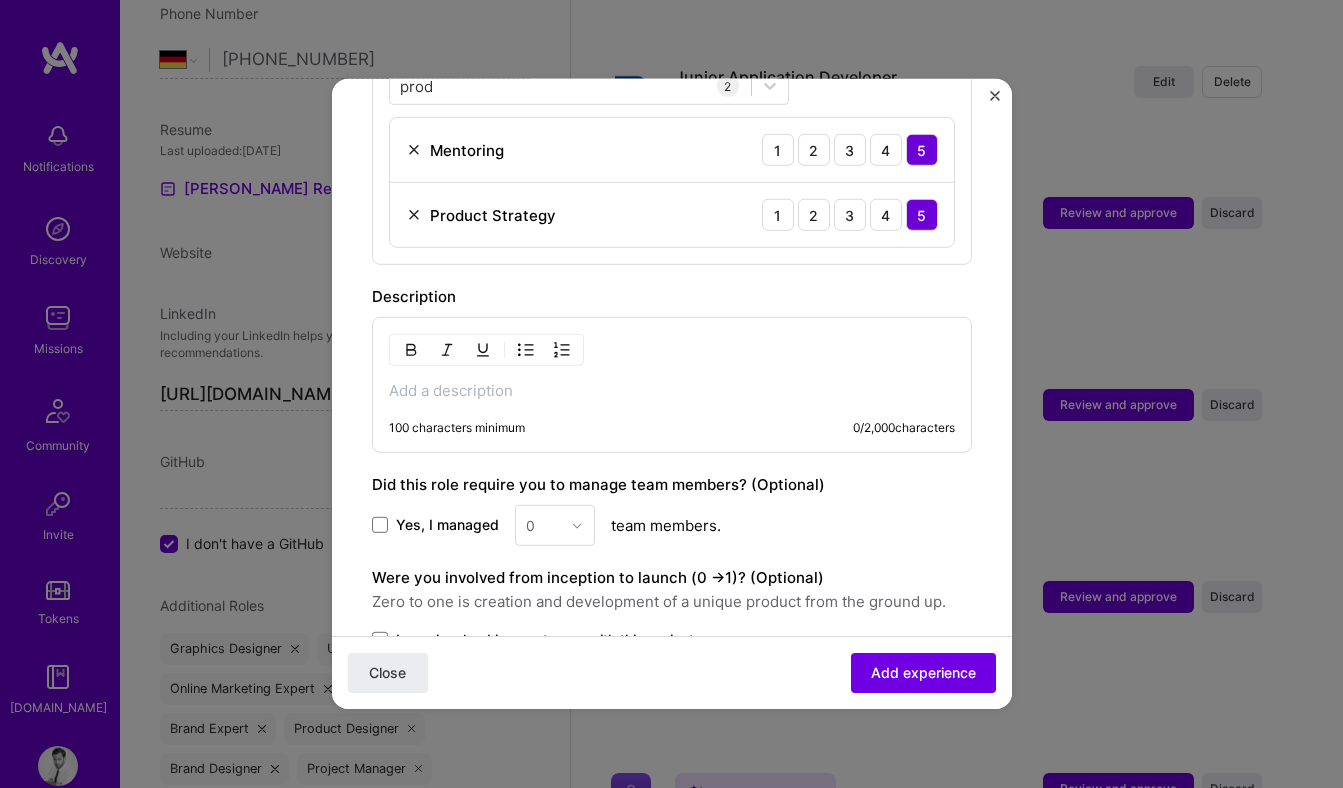 scroll, scrollTop: 808, scrollLeft: 0, axis: vertical 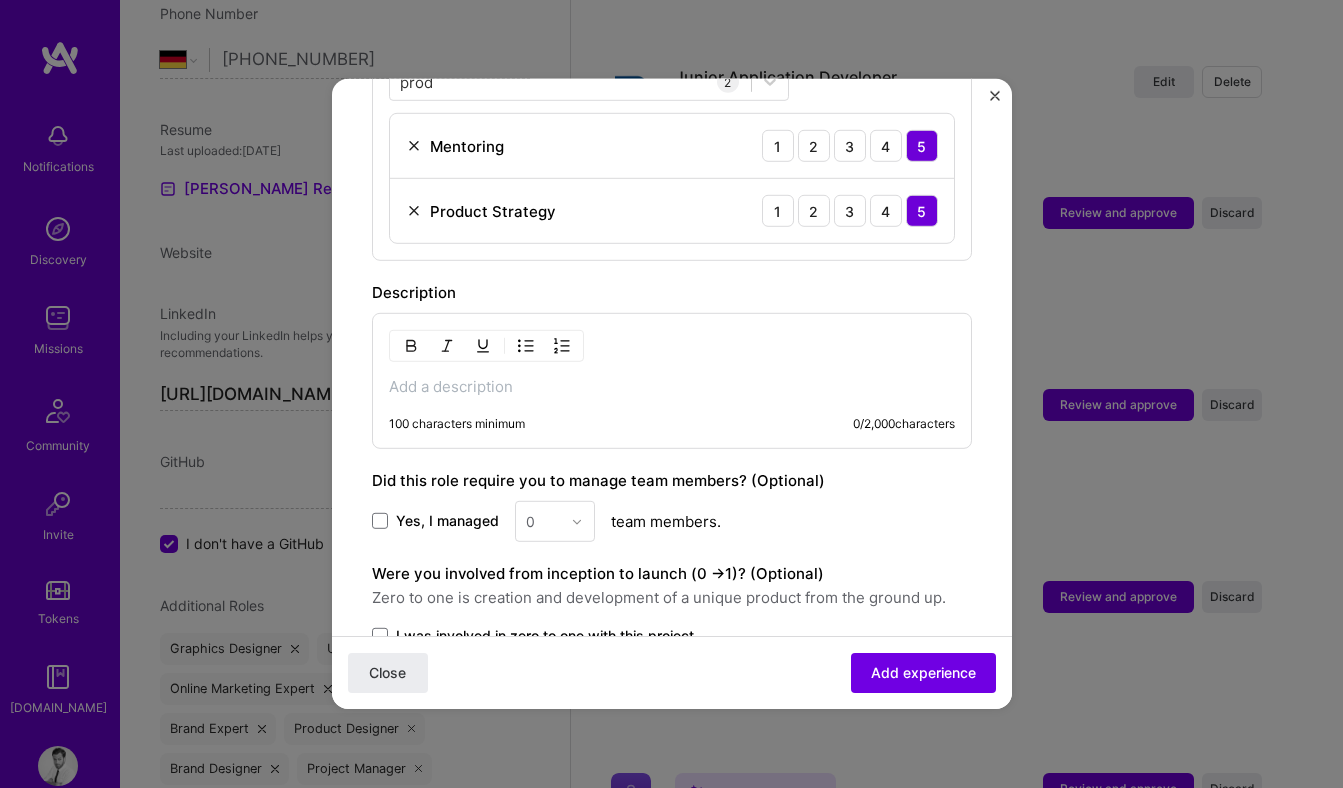 click at bounding box center (672, 387) 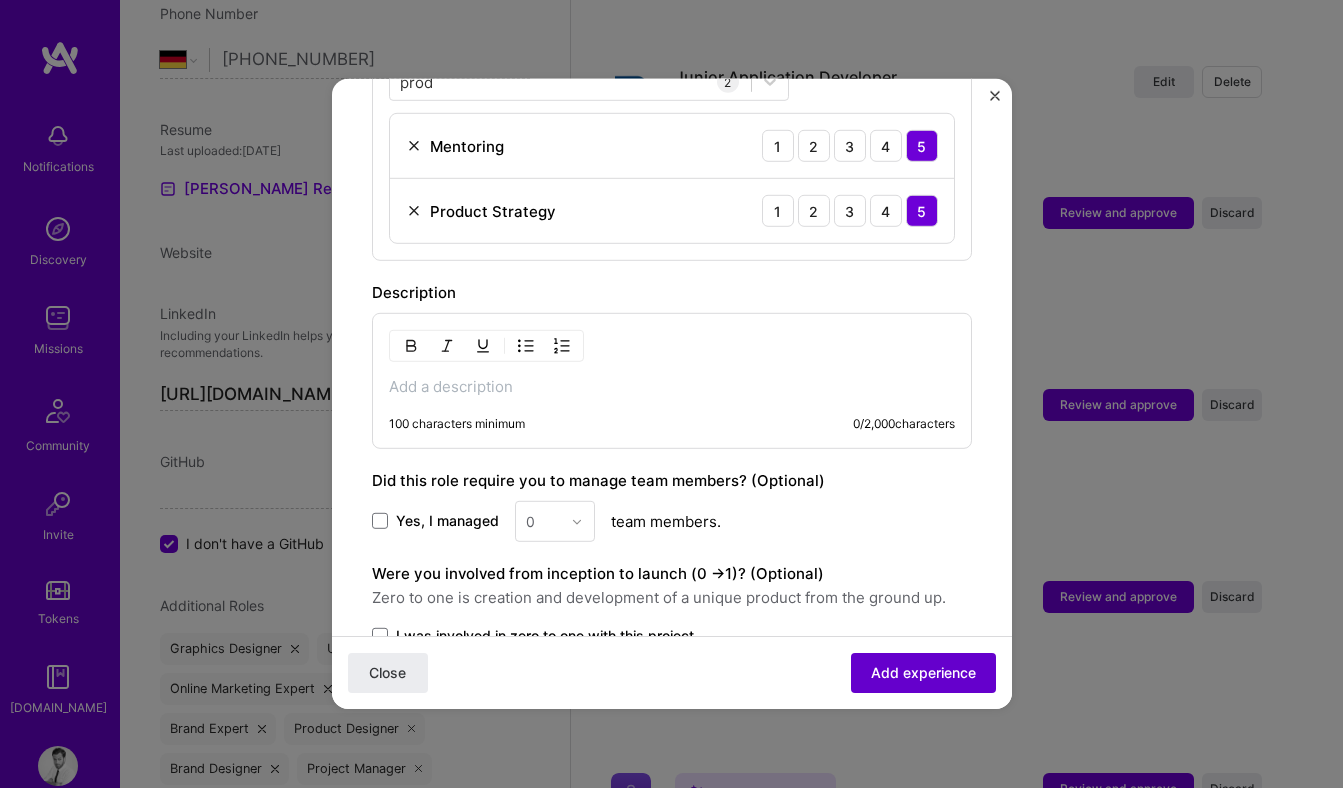 click on "Add experience" at bounding box center [923, 673] 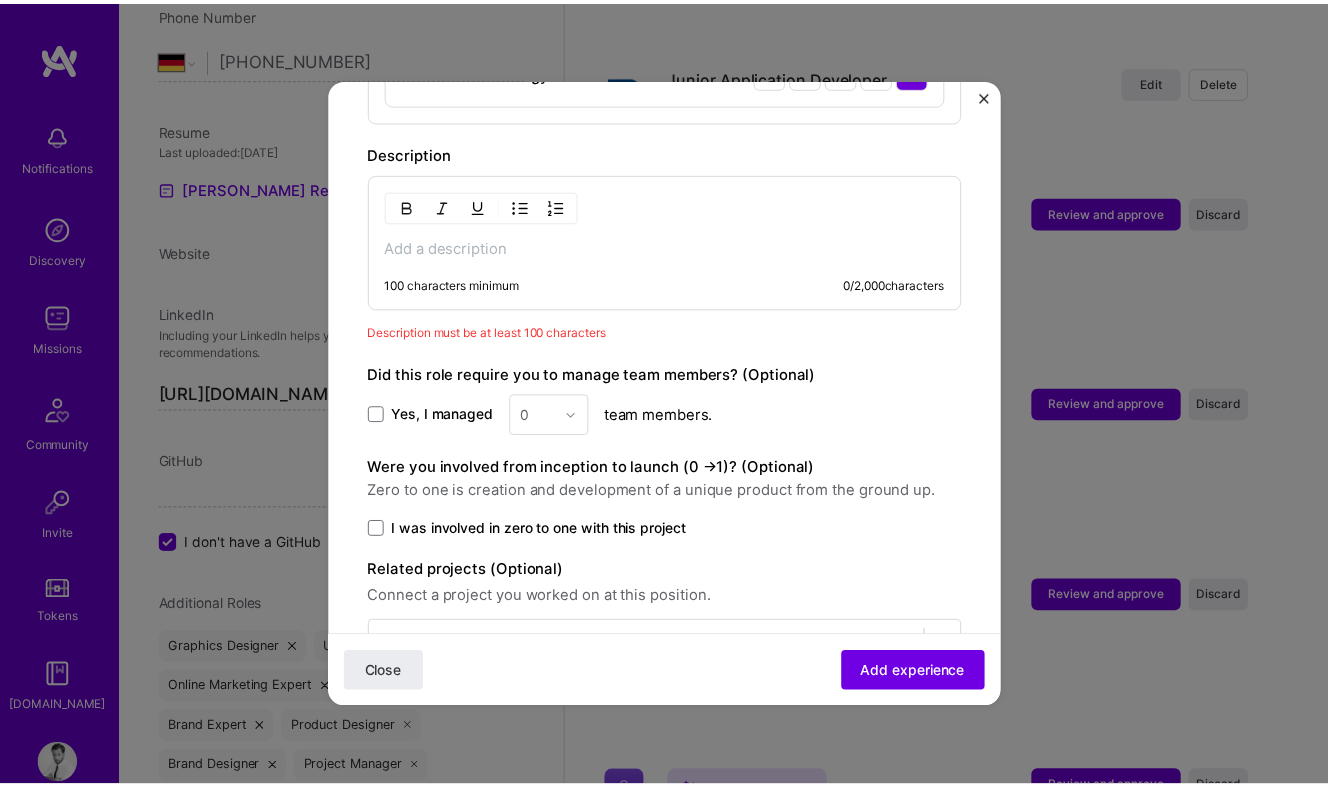 scroll, scrollTop: 959, scrollLeft: 0, axis: vertical 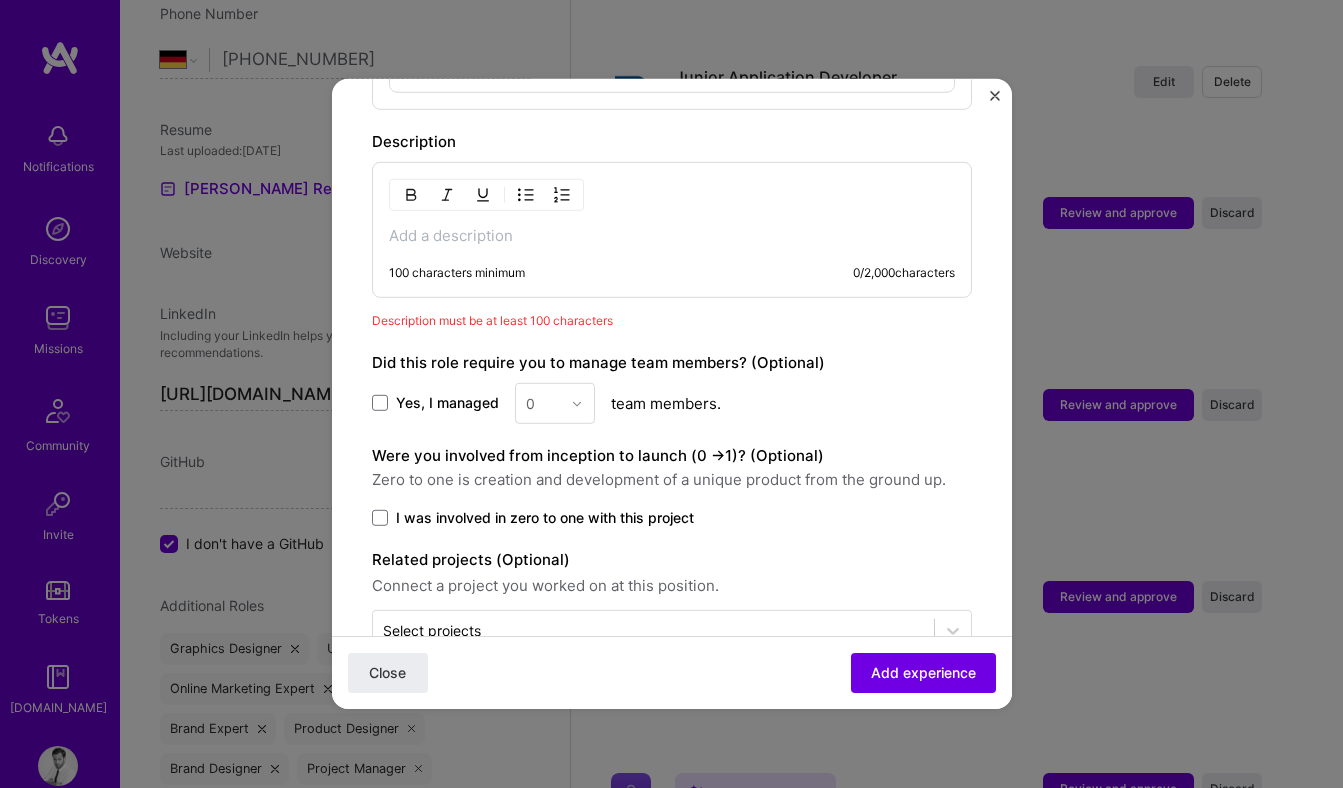 click on "100 characters minimum 0 / 2,000  characters" at bounding box center [656, 281] 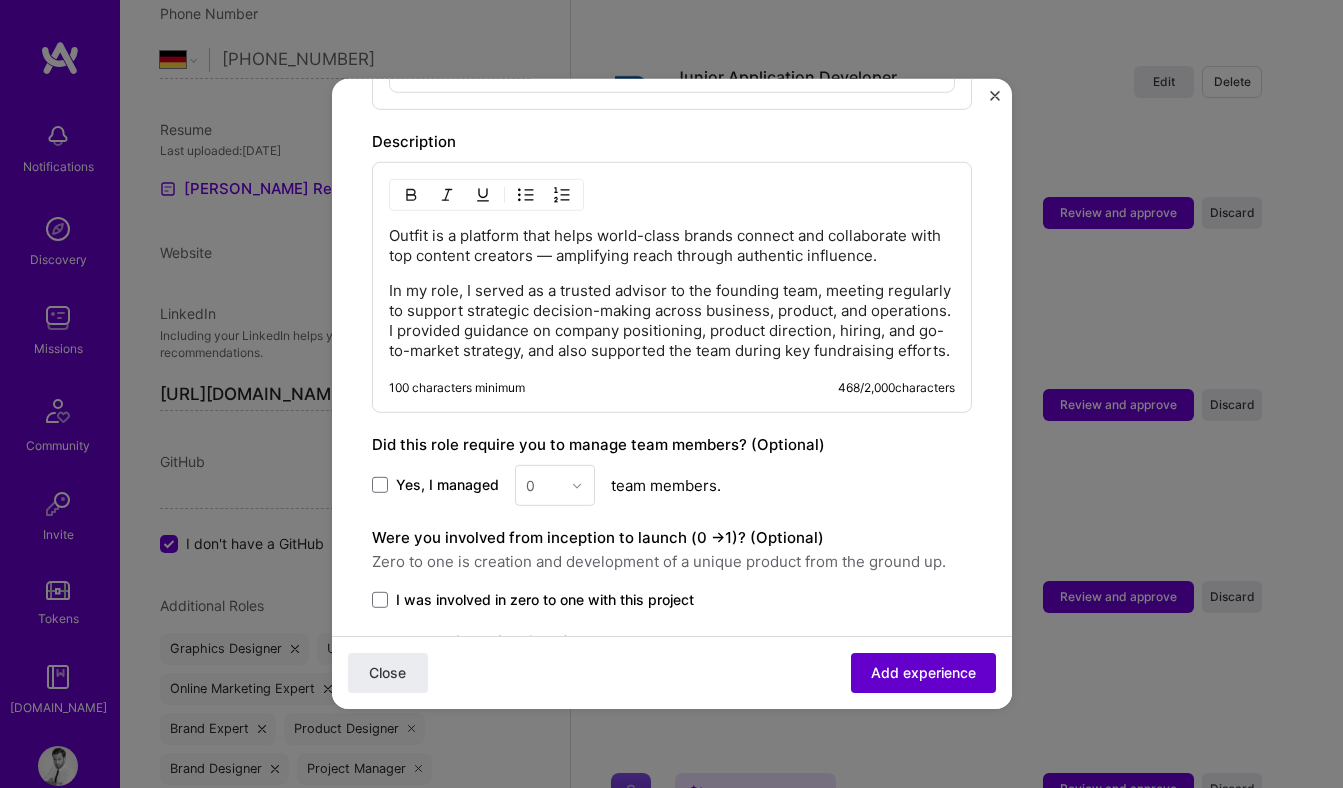 click on "Add experience" at bounding box center (923, 673) 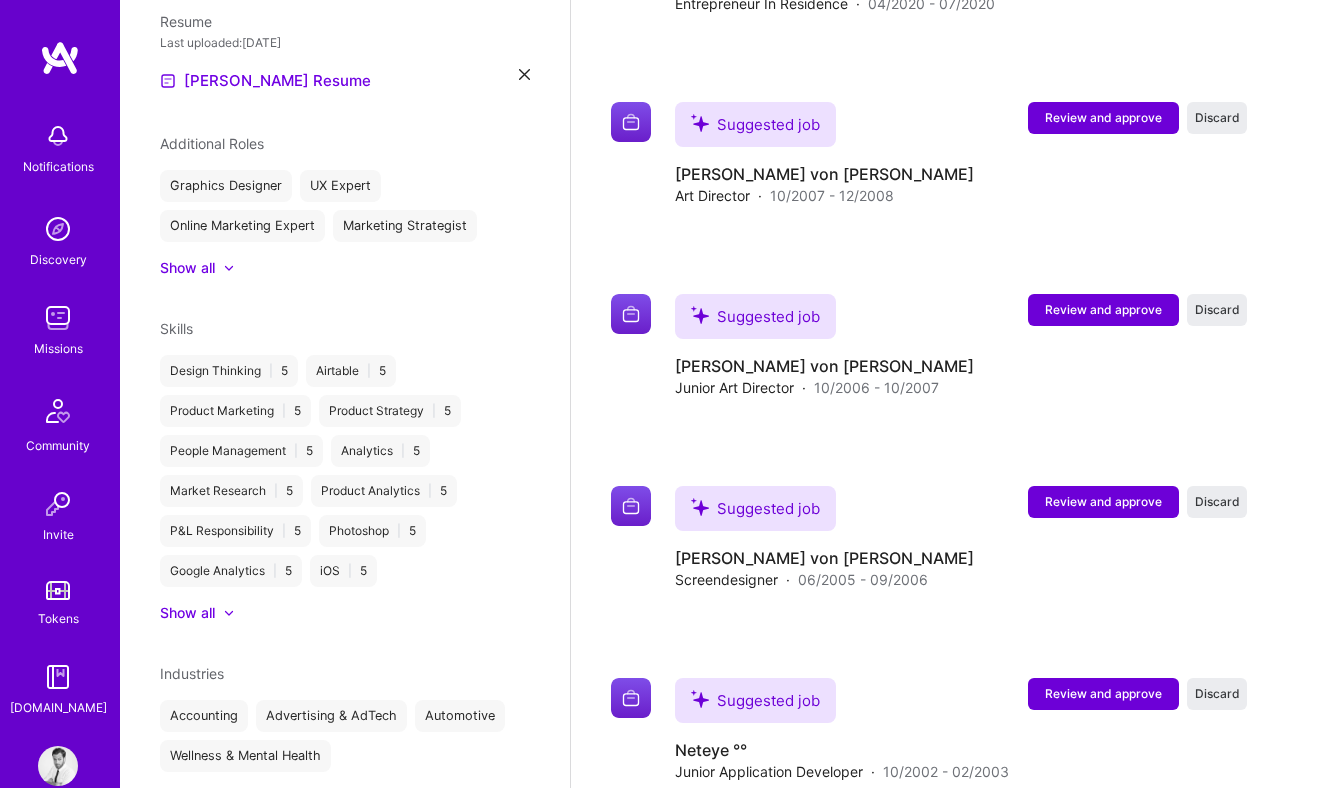 scroll, scrollTop: 711, scrollLeft: 0, axis: vertical 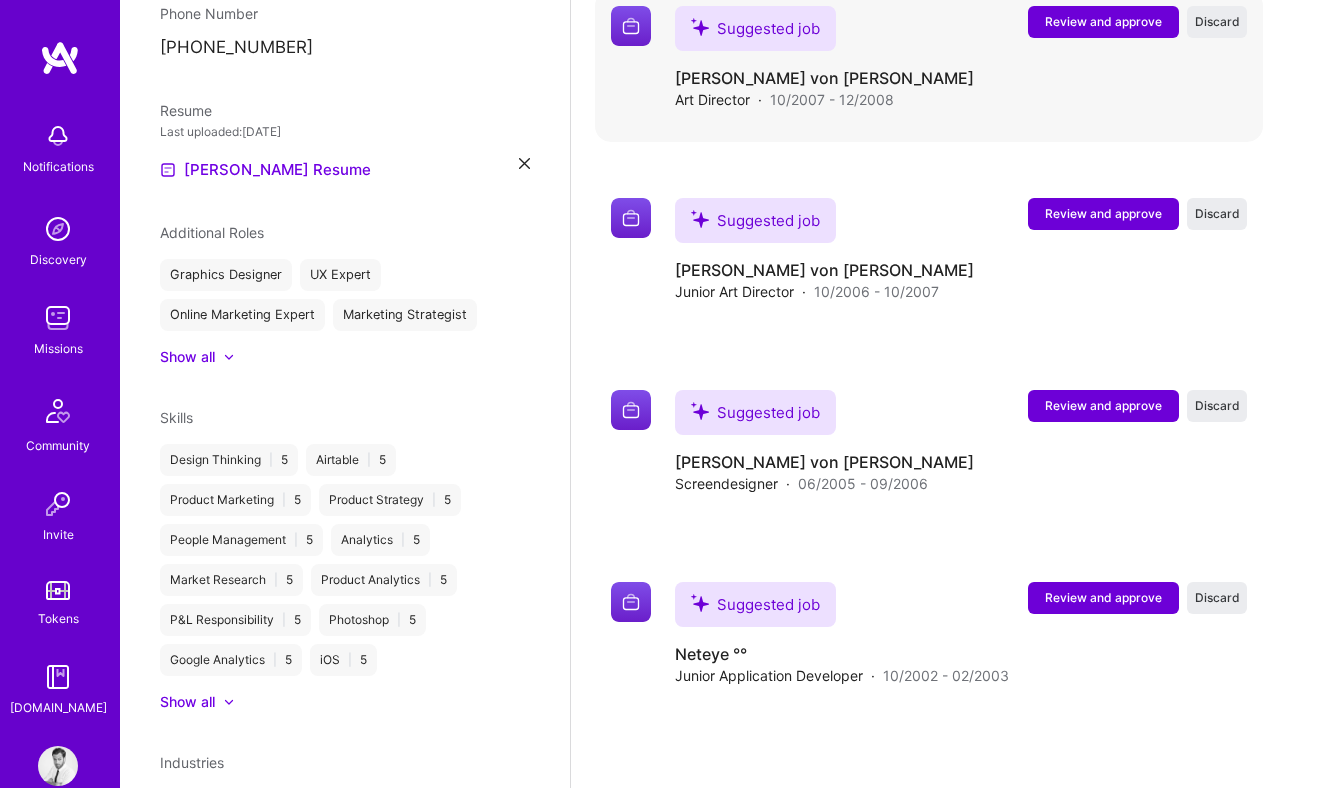 type 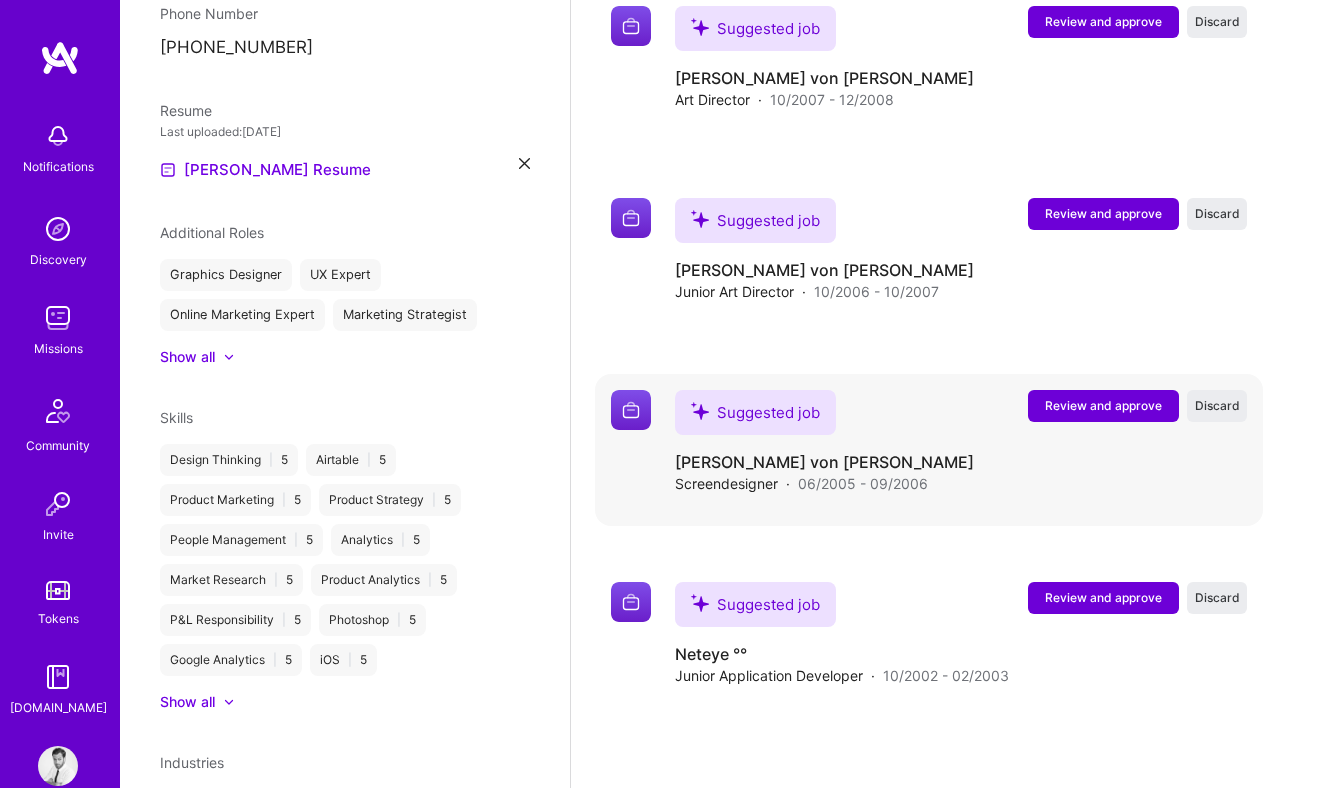click on "Review and approve" at bounding box center [1103, 405] 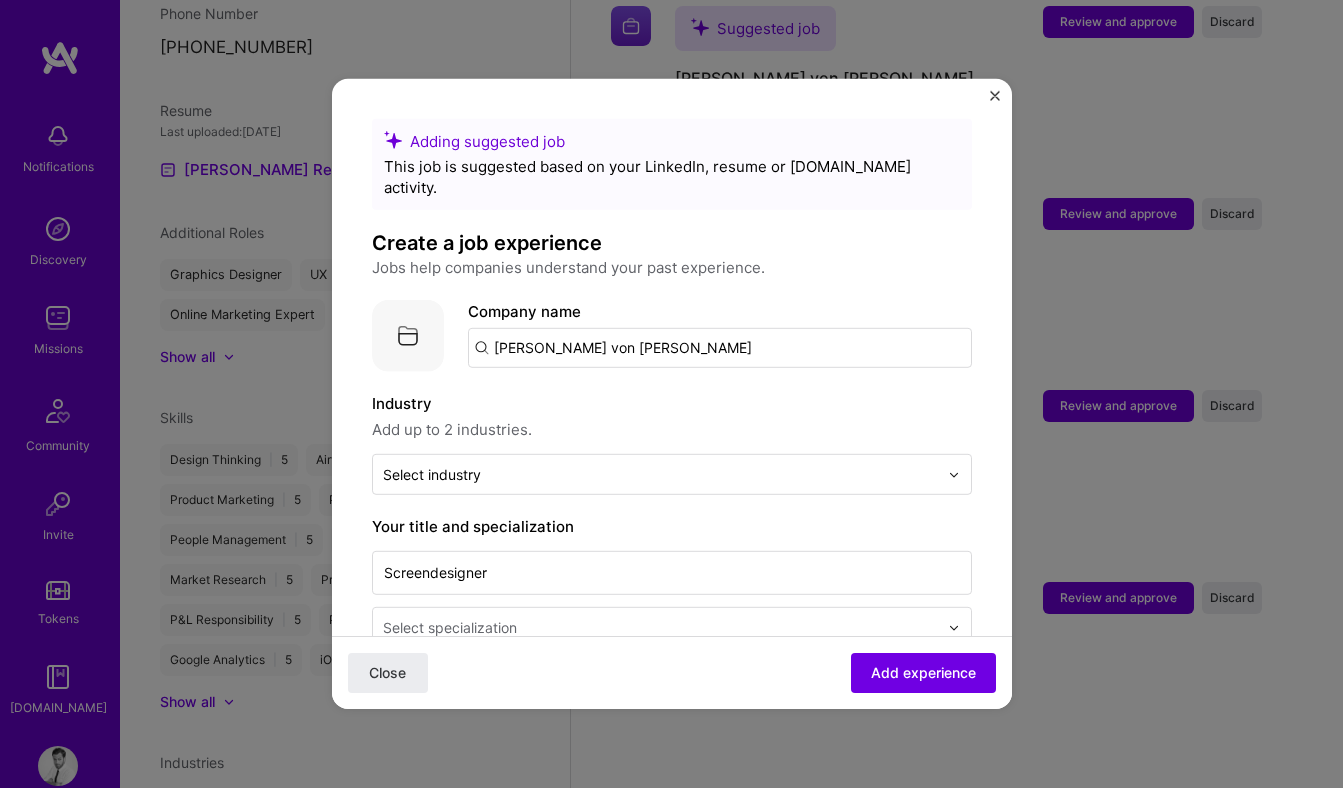 click on "[PERSON_NAME] von [PERSON_NAME]" at bounding box center (720, 348) 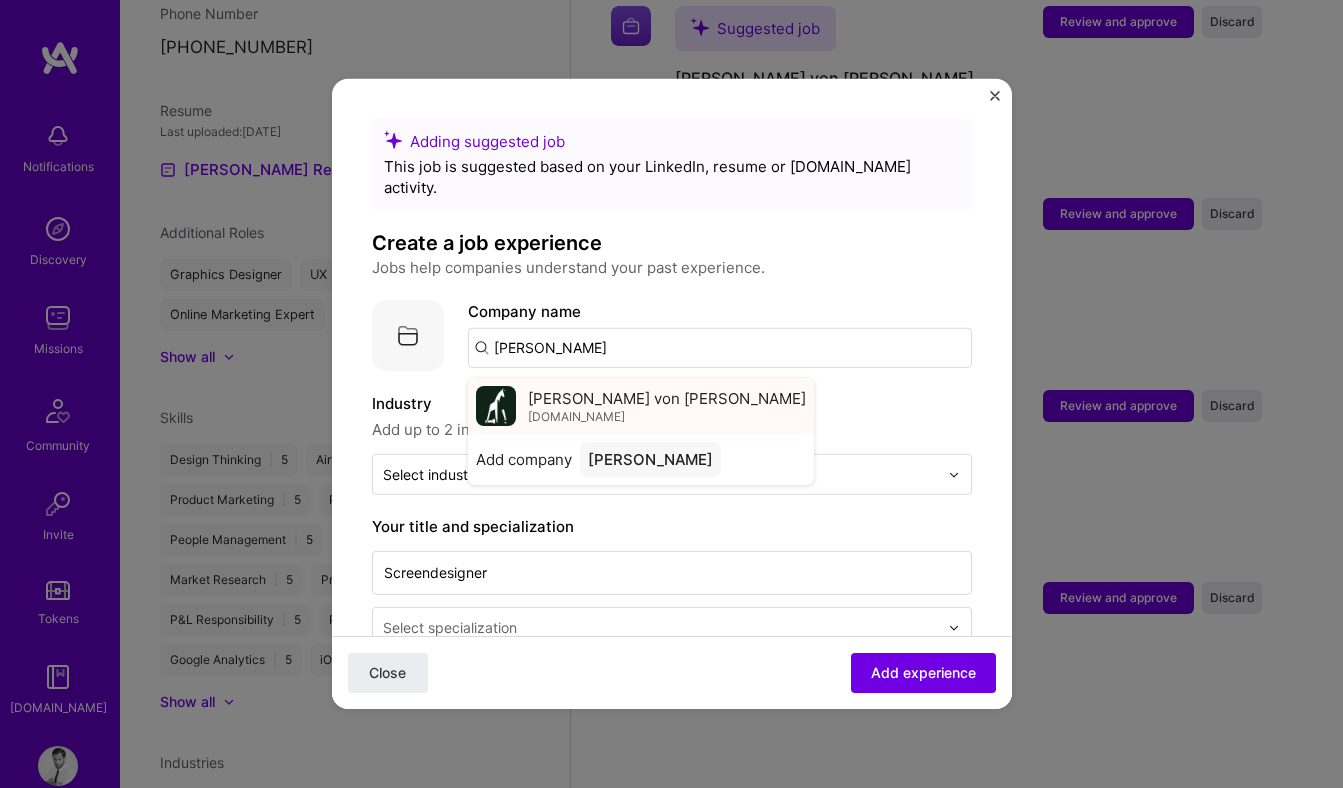 click on "Jung von Matt jvm.com" at bounding box center (667, 405) 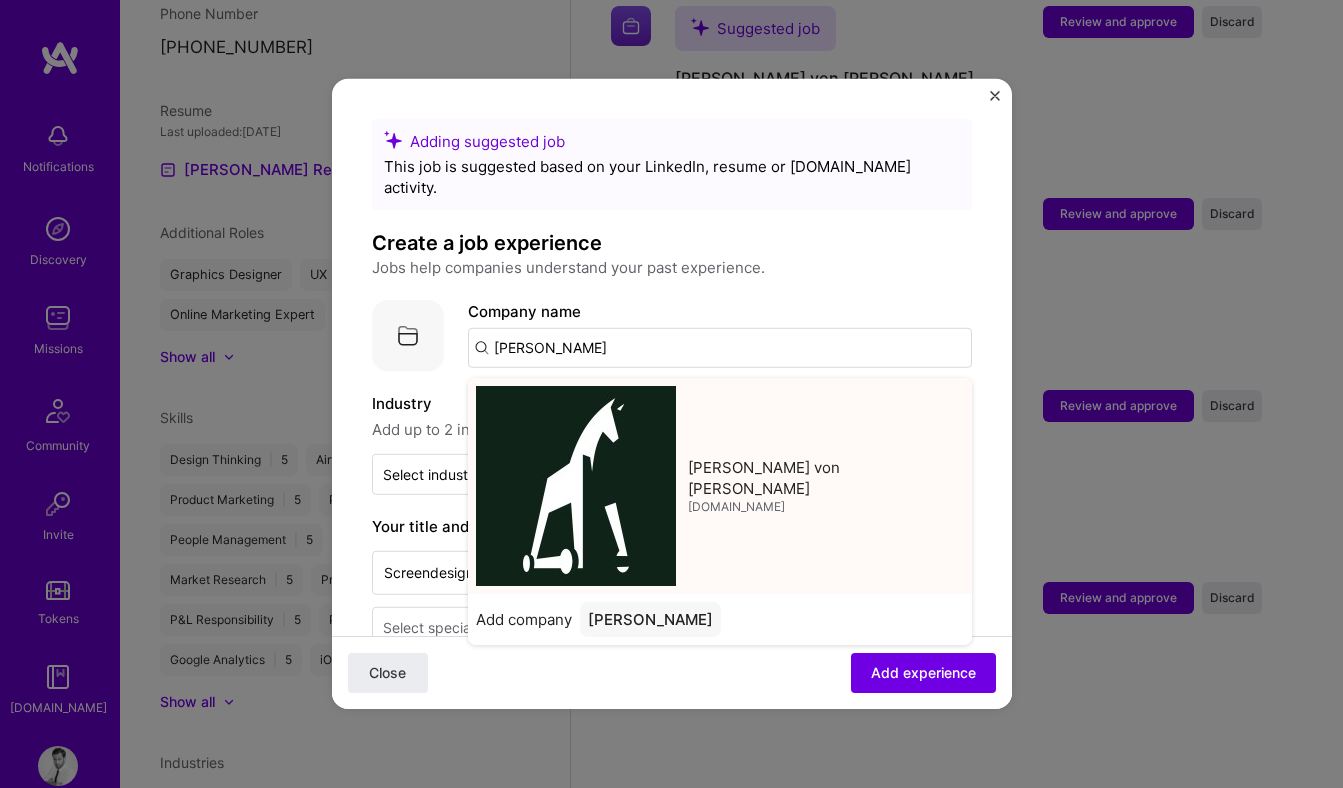 type on "[PERSON_NAME] von [PERSON_NAME]" 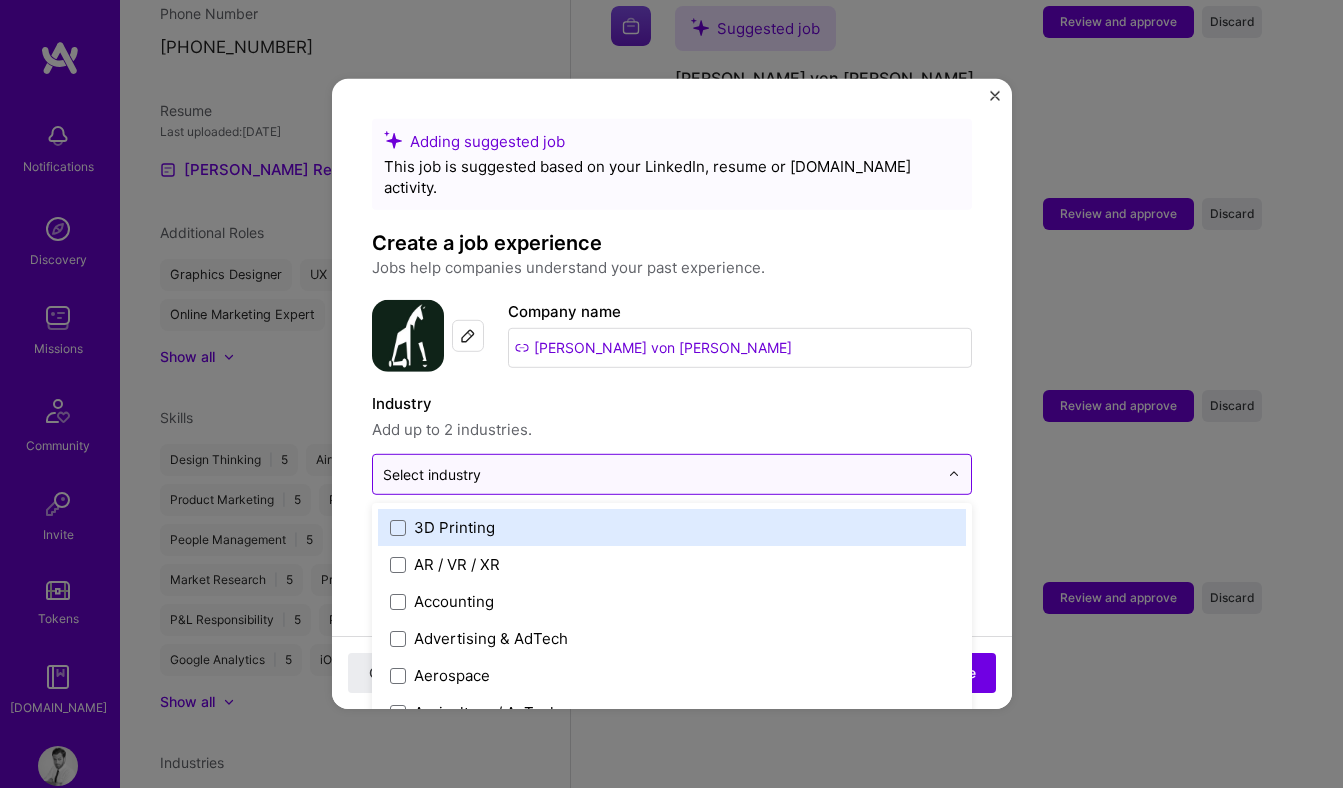 click at bounding box center [660, 474] 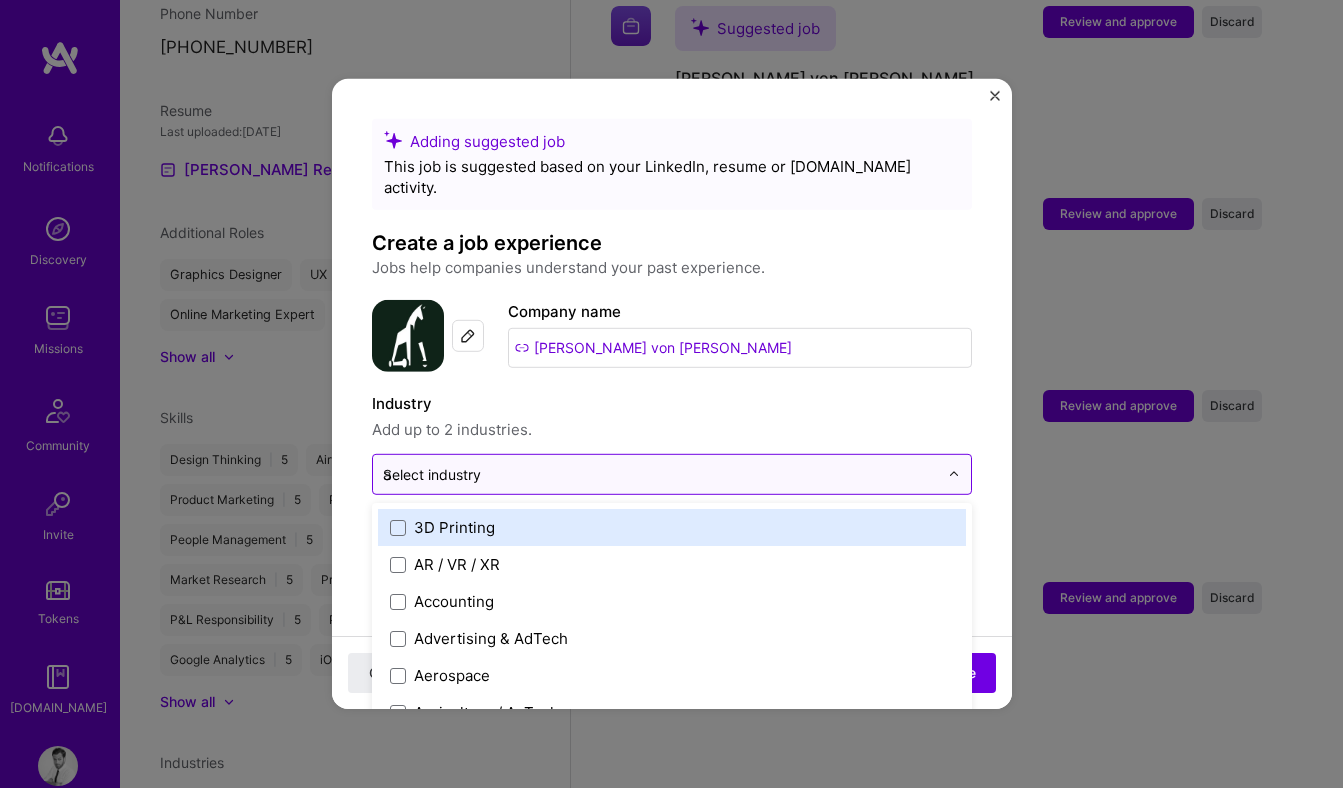 type on "ad" 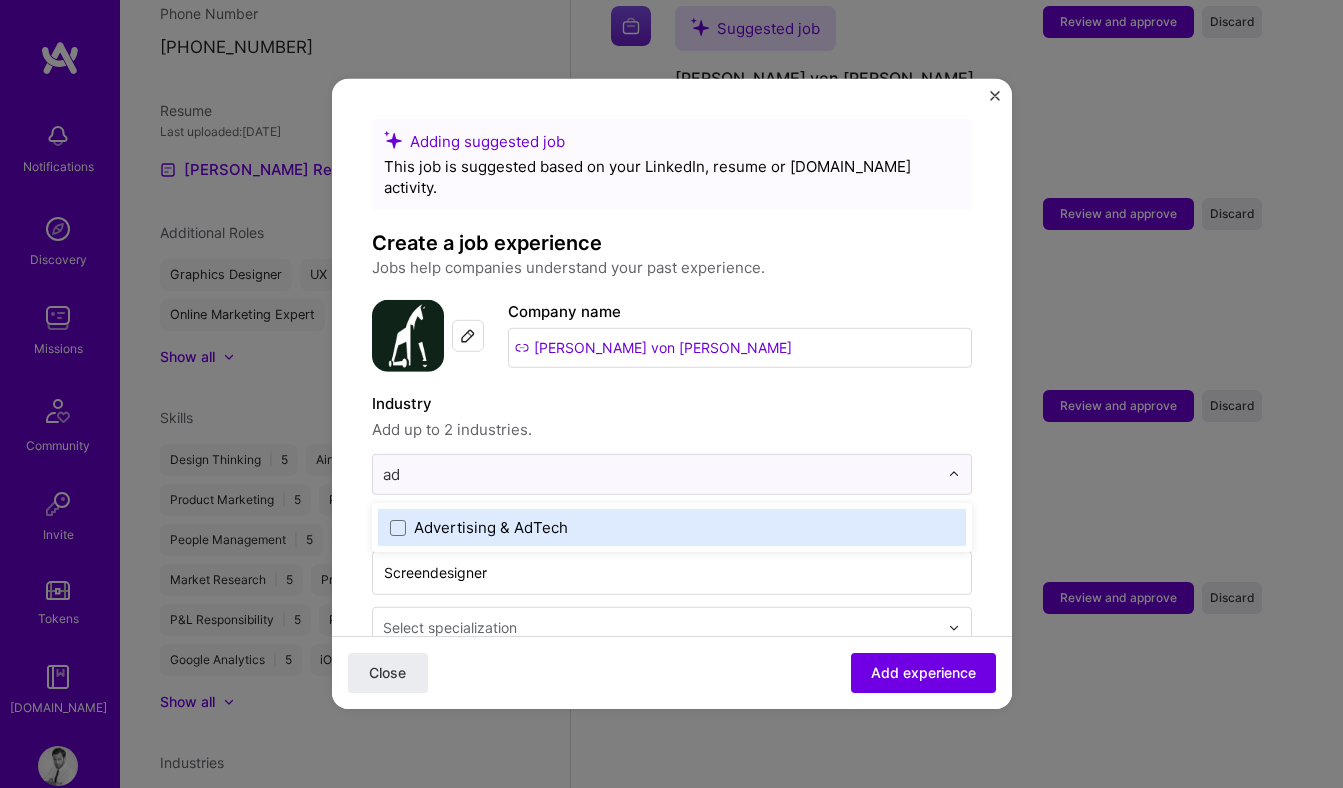 click on "Advertising & AdTech" at bounding box center [491, 527] 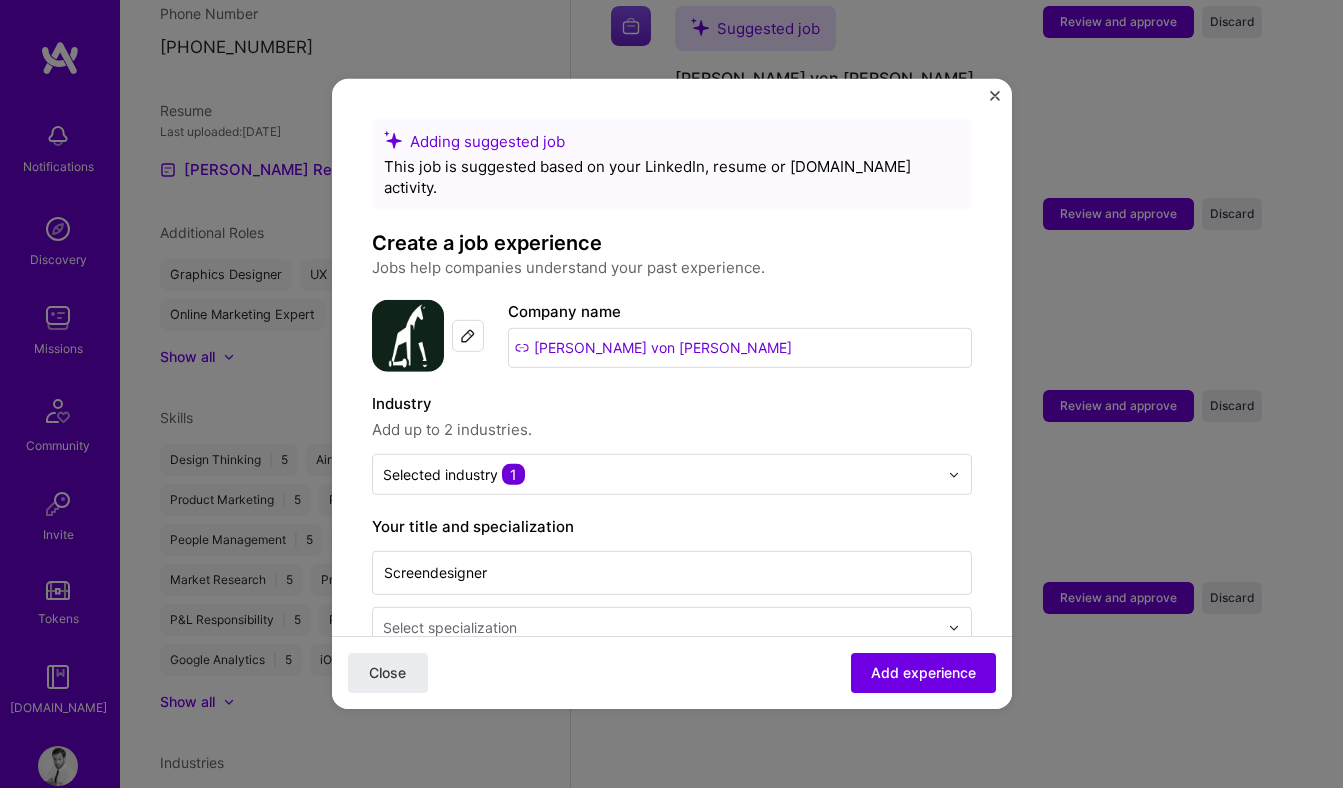 click on "Industry" at bounding box center [672, 404] 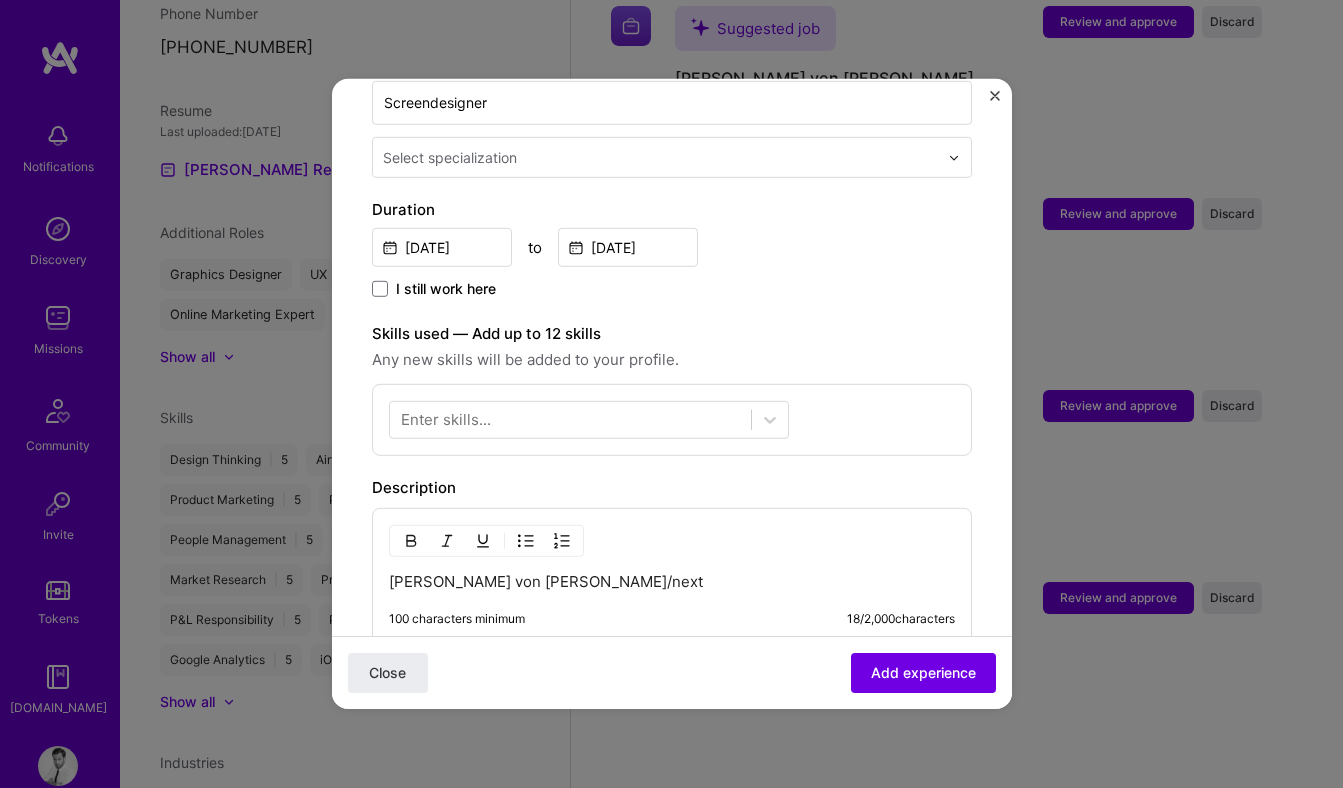 scroll, scrollTop: 472, scrollLeft: 0, axis: vertical 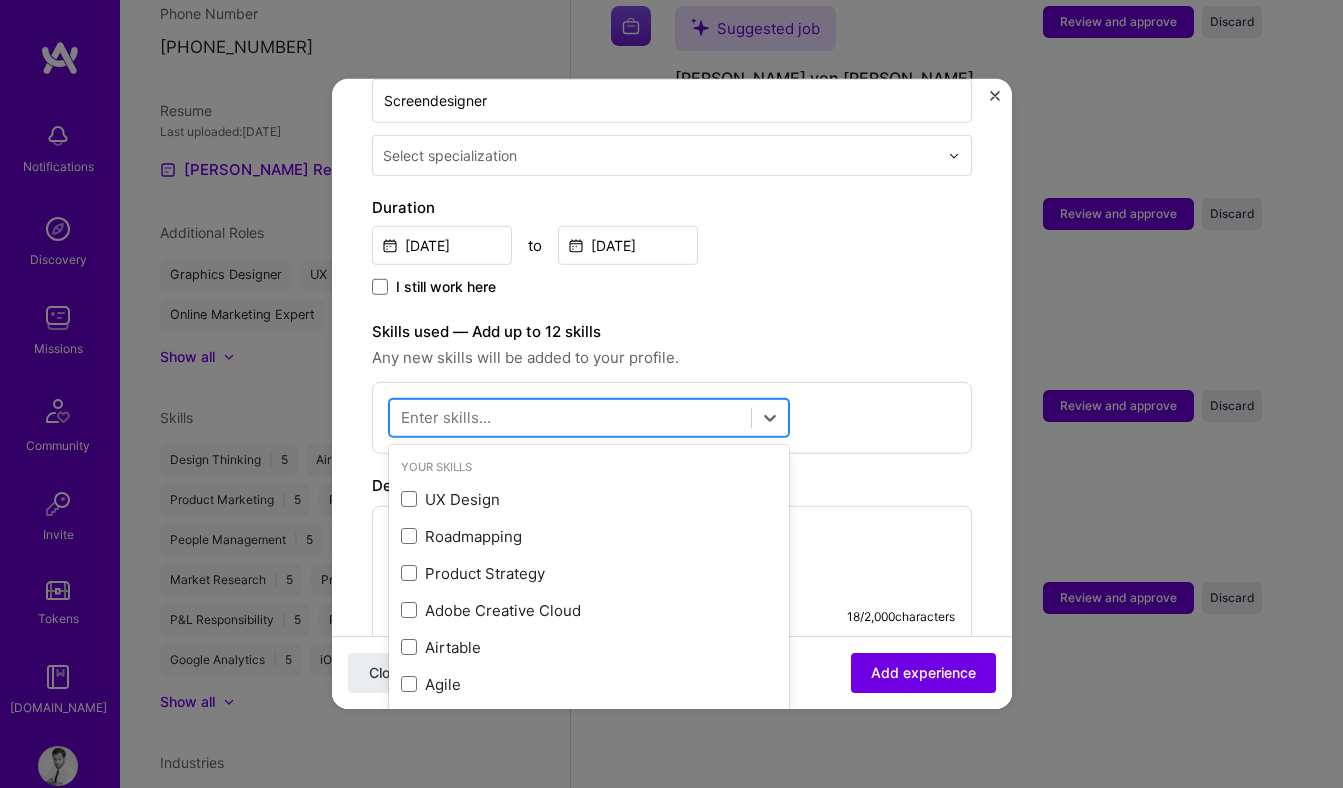 click at bounding box center [570, 417] 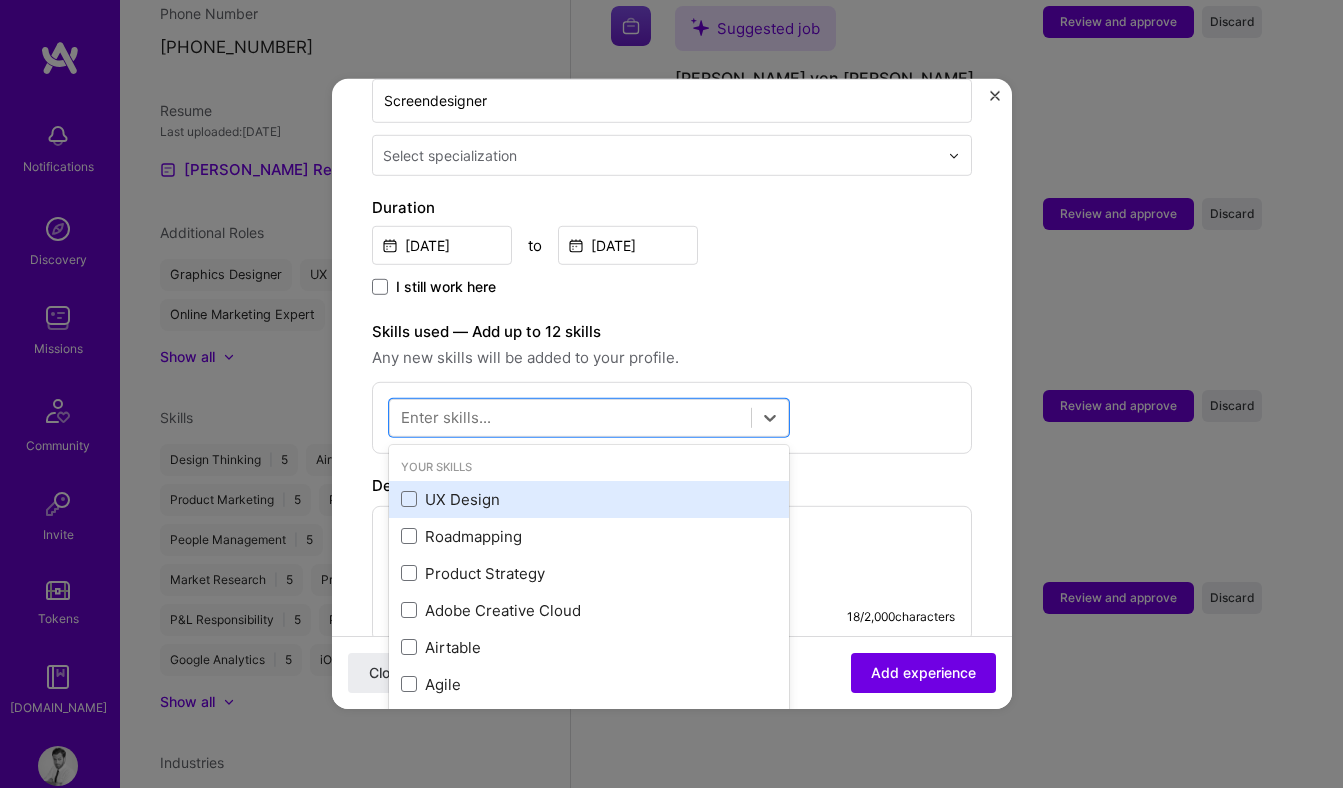 click on "UX Design" at bounding box center [589, 499] 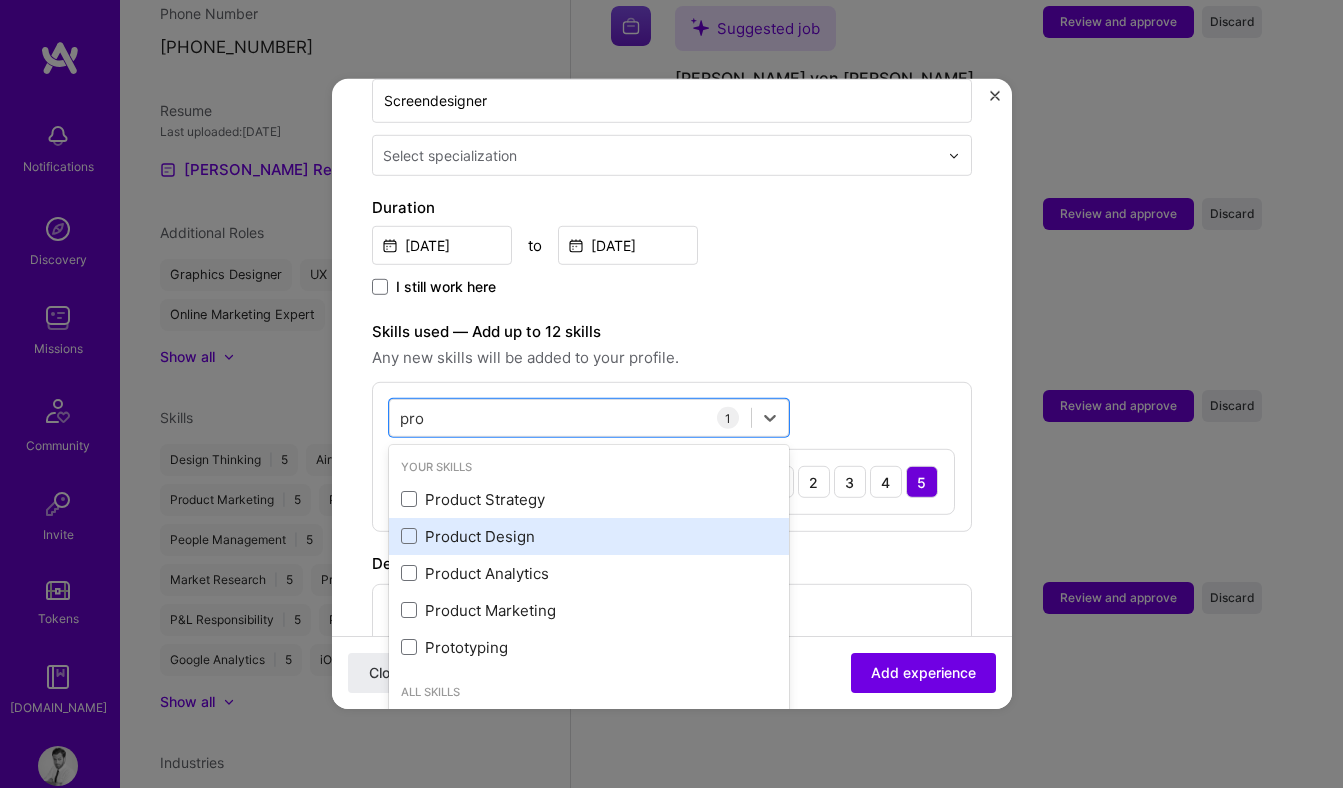 click on "Product Design" at bounding box center (589, 536) 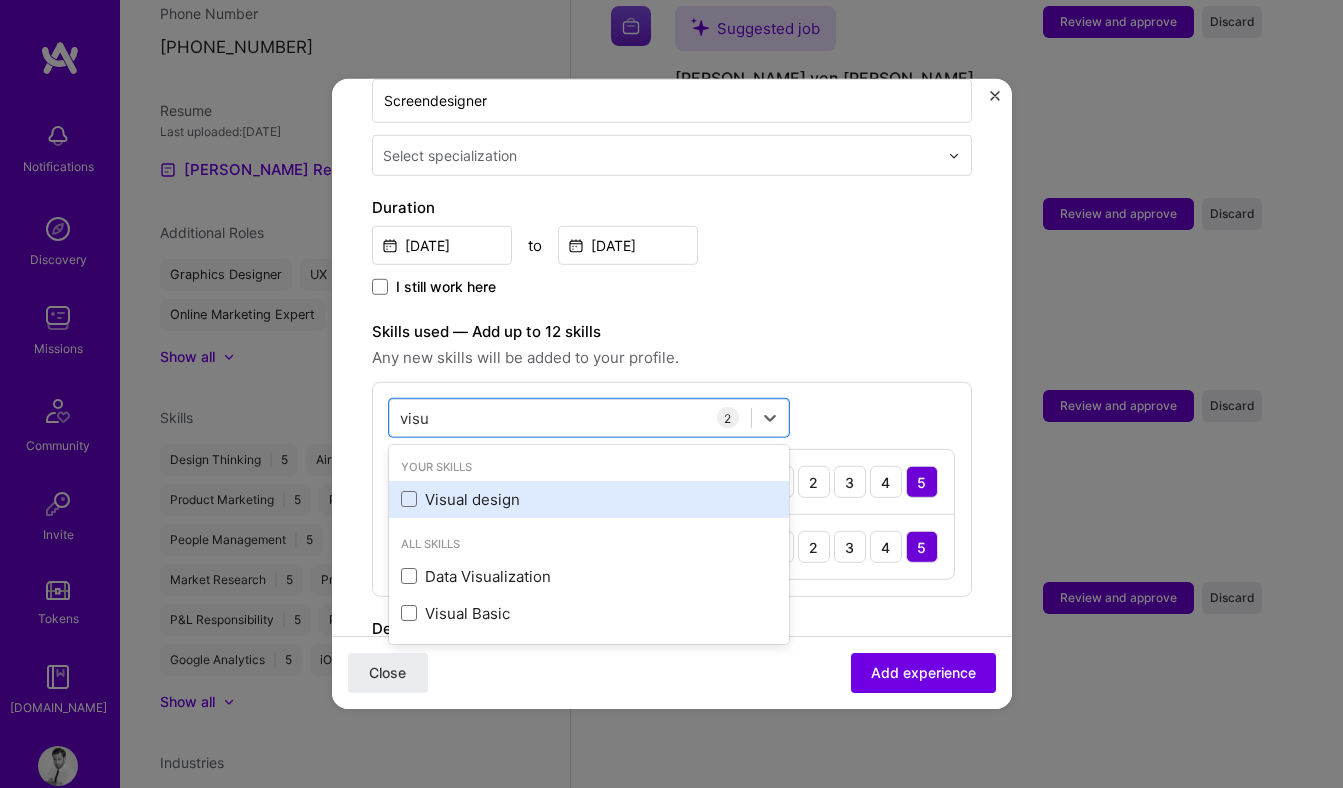 click on "Visual design" at bounding box center [589, 499] 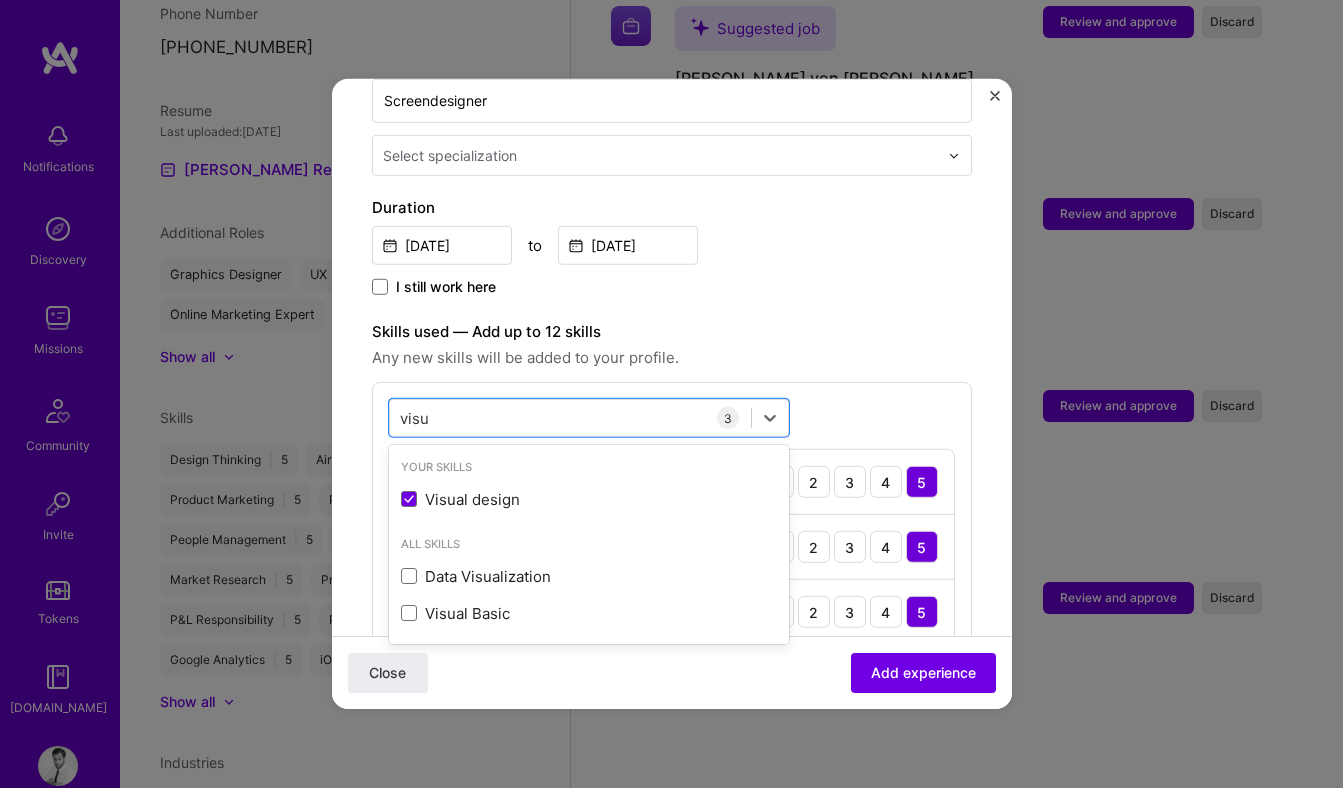 type on "visu" 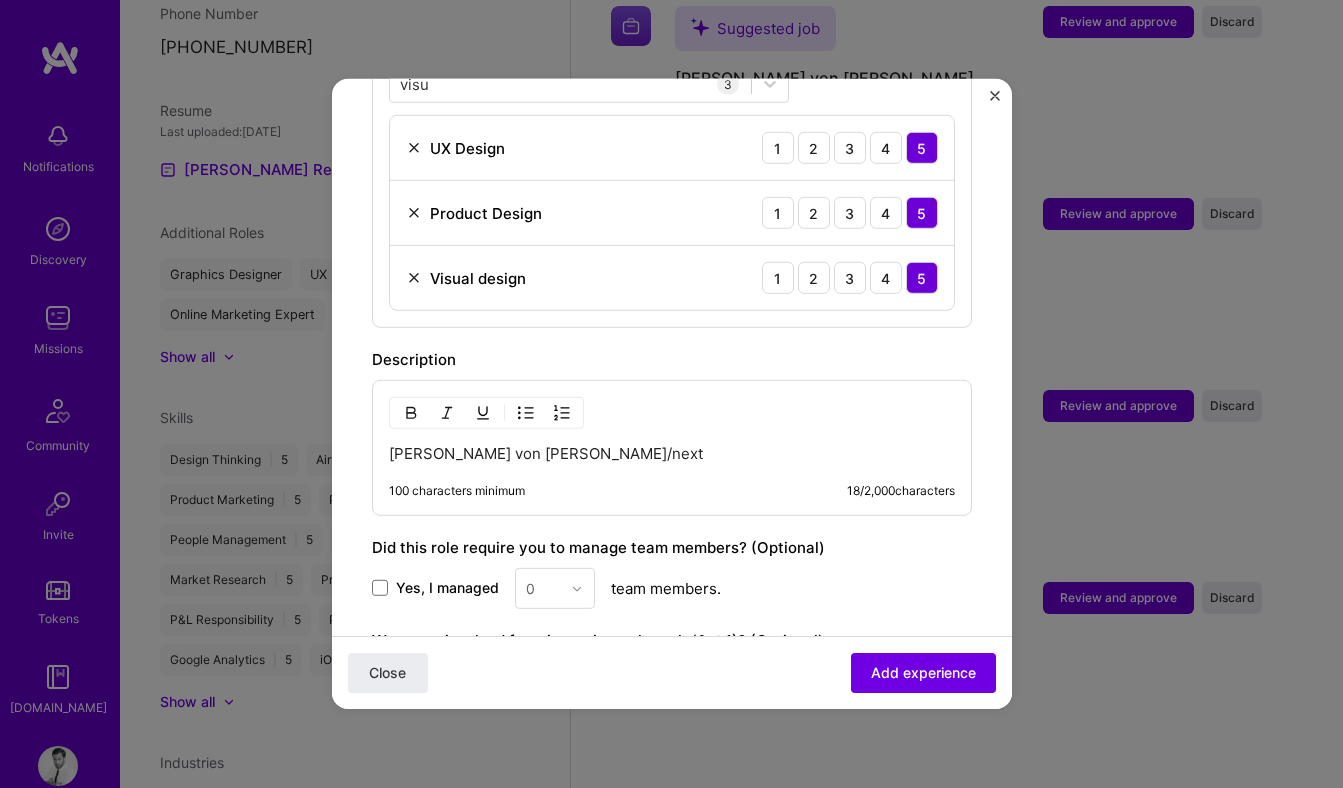 scroll, scrollTop: 809, scrollLeft: 0, axis: vertical 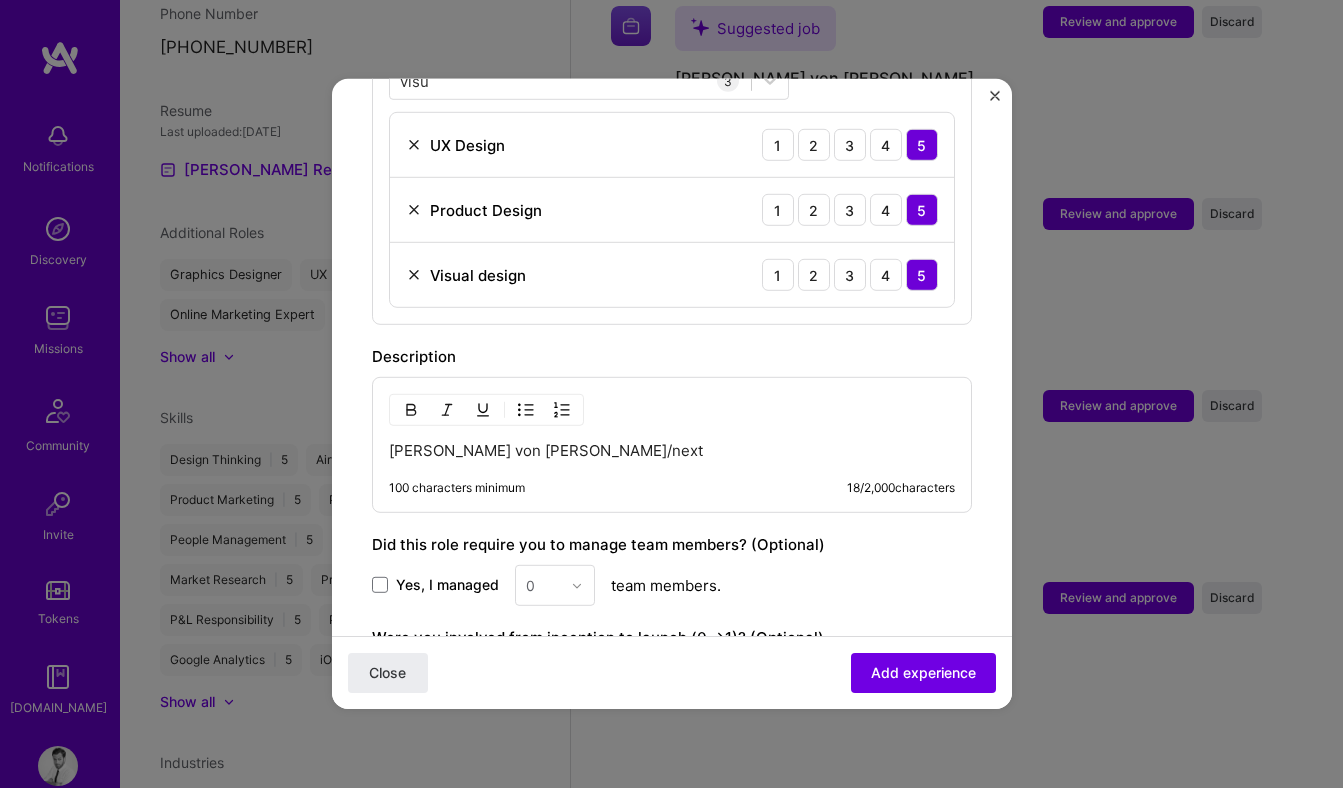 click on "Jung von Matt/next" at bounding box center (672, 451) 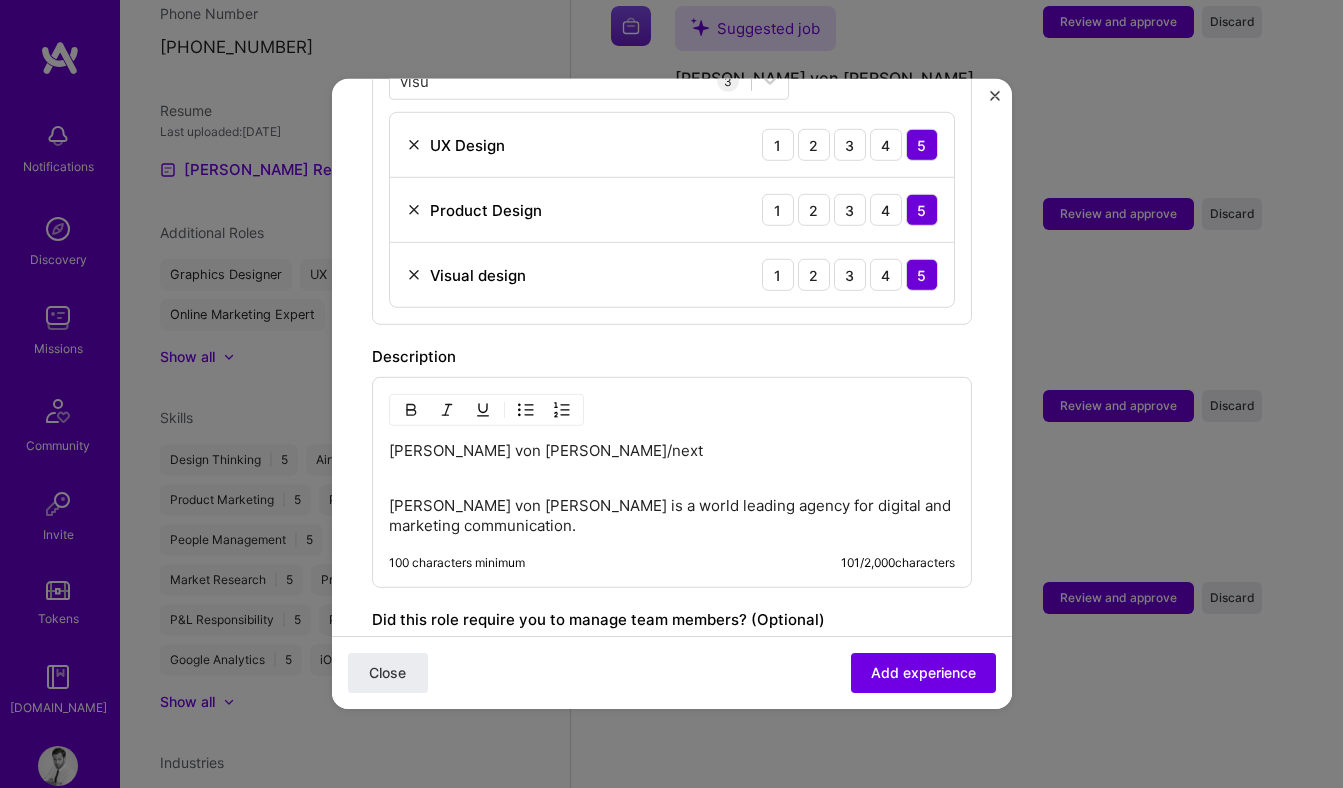 type 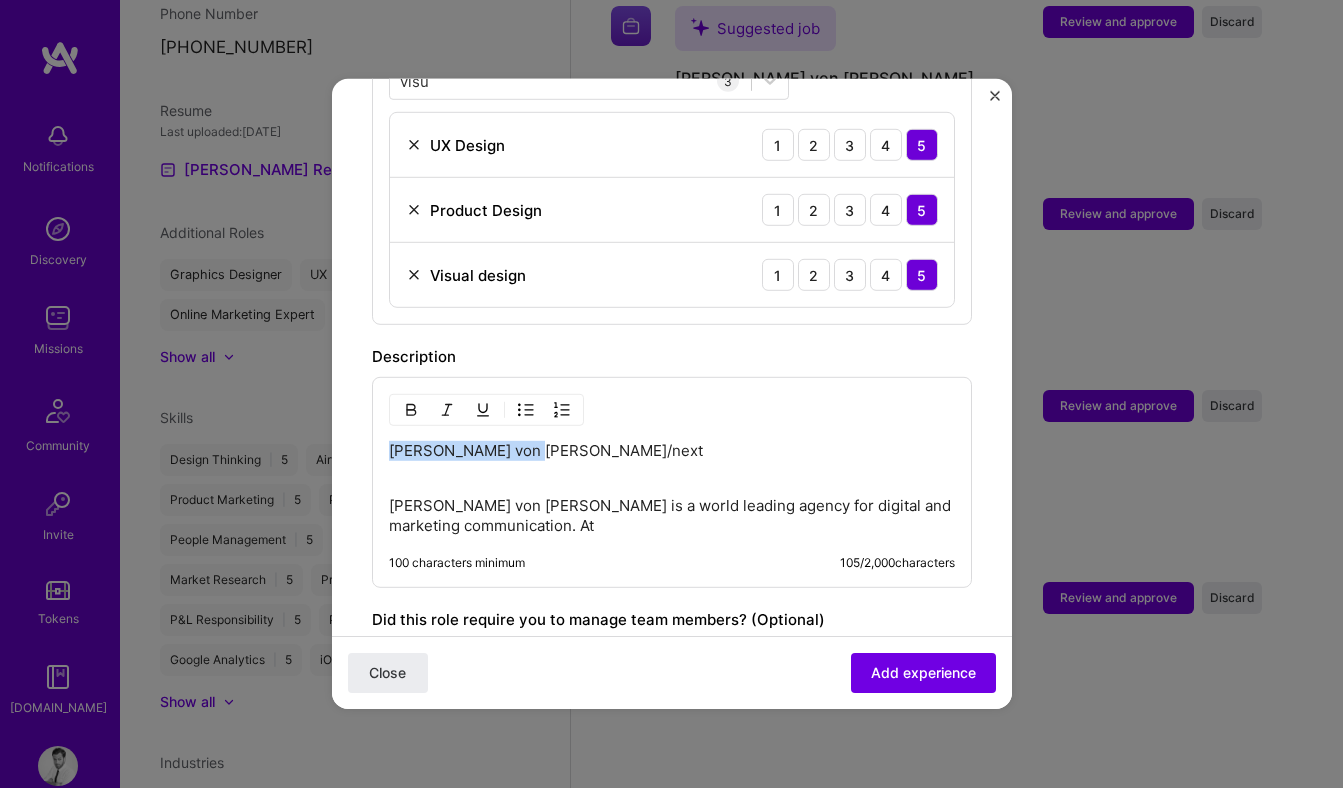 drag, startPoint x: 532, startPoint y: 431, endPoint x: 317, endPoint y: 425, distance: 215.08371 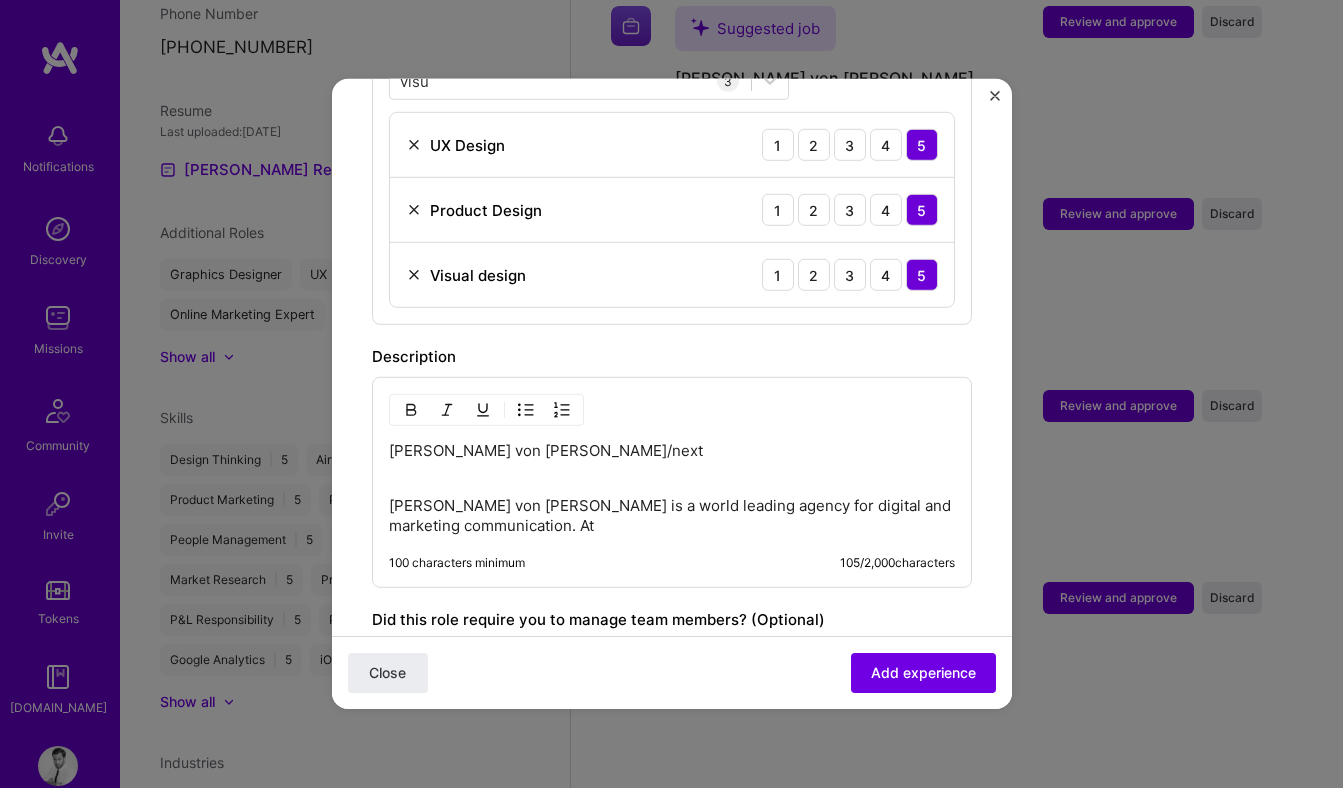 click on "Jung von Matt is a world leading agency for digital and marketing communication. At" at bounding box center (672, 516) 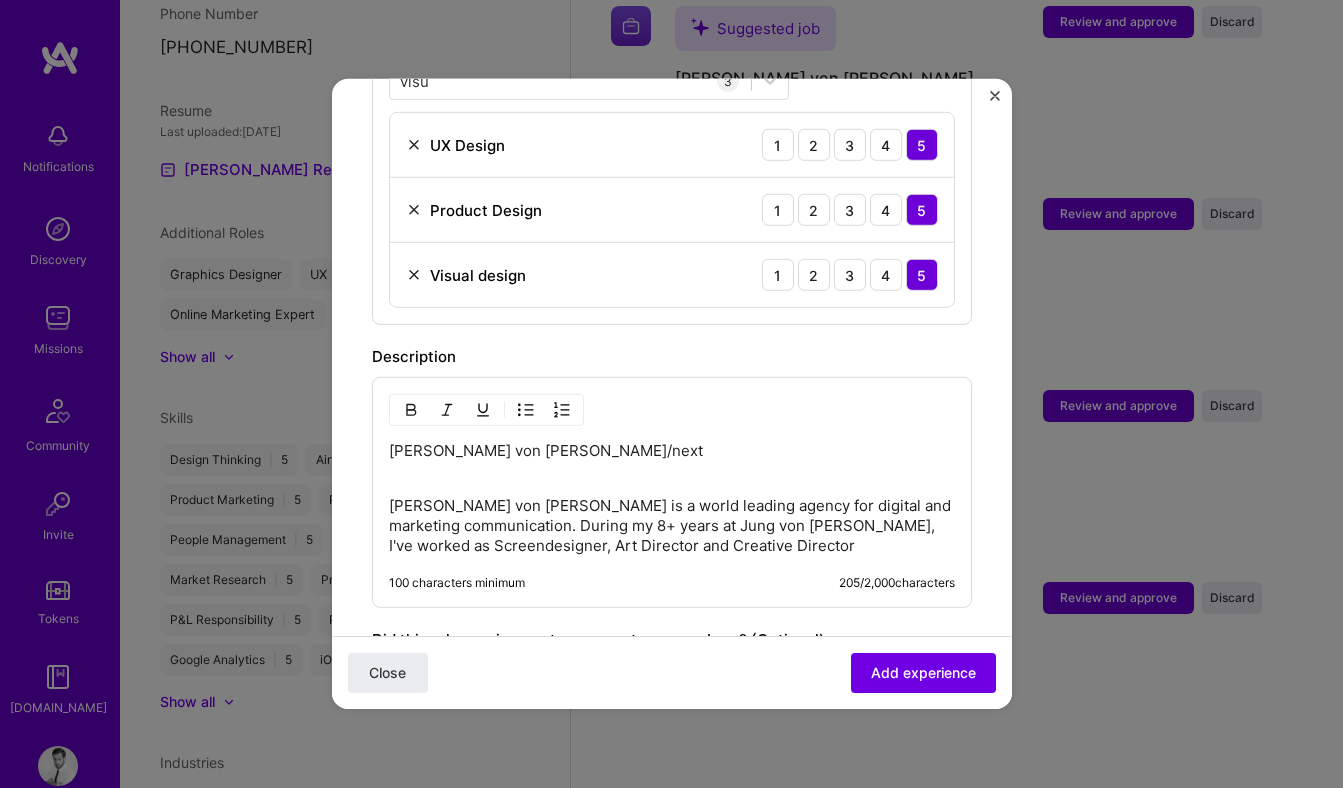 click on "Jung von Matt is a world leading agency for digital and marketing communication. During my 8+ years at Jung von Matt, I've worked as Screendesigner, Art Director and Creative Director" at bounding box center [672, 526] 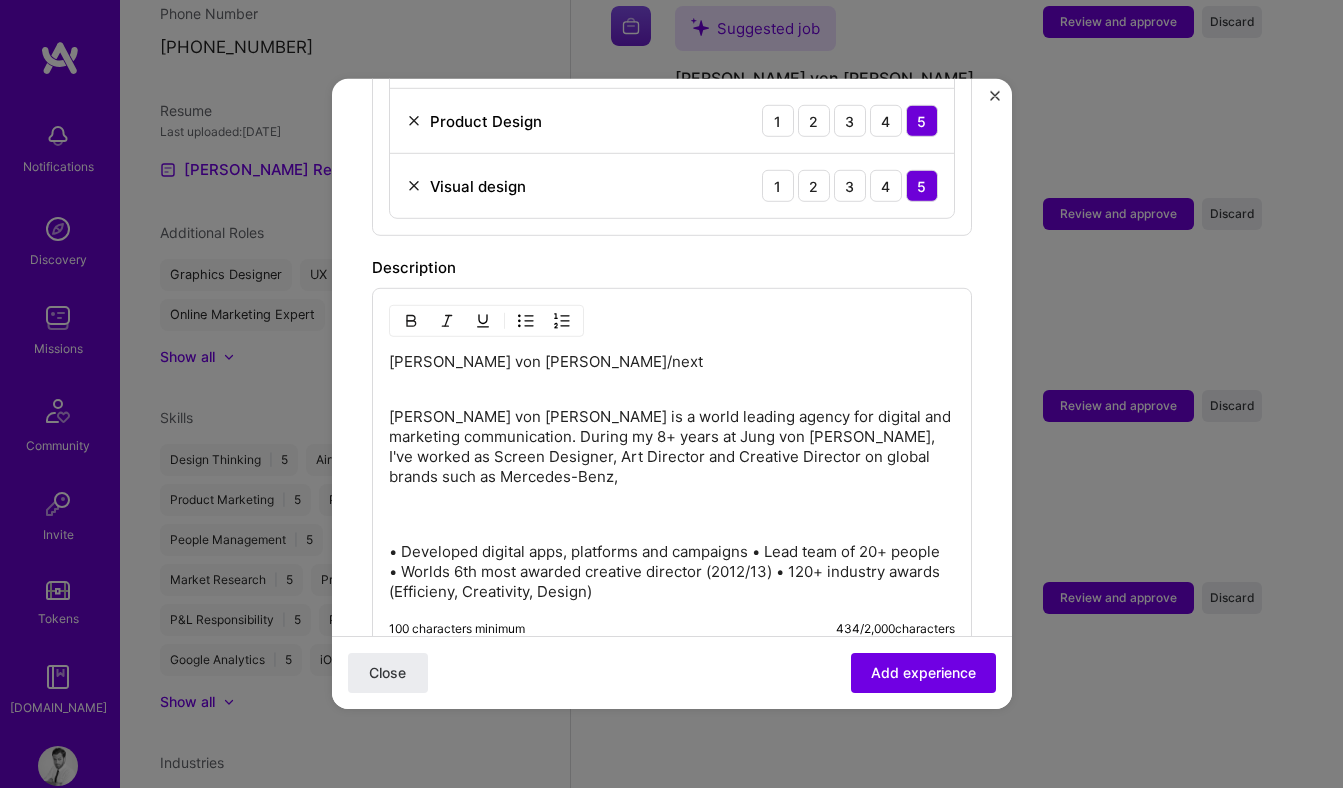 scroll, scrollTop: 982, scrollLeft: 0, axis: vertical 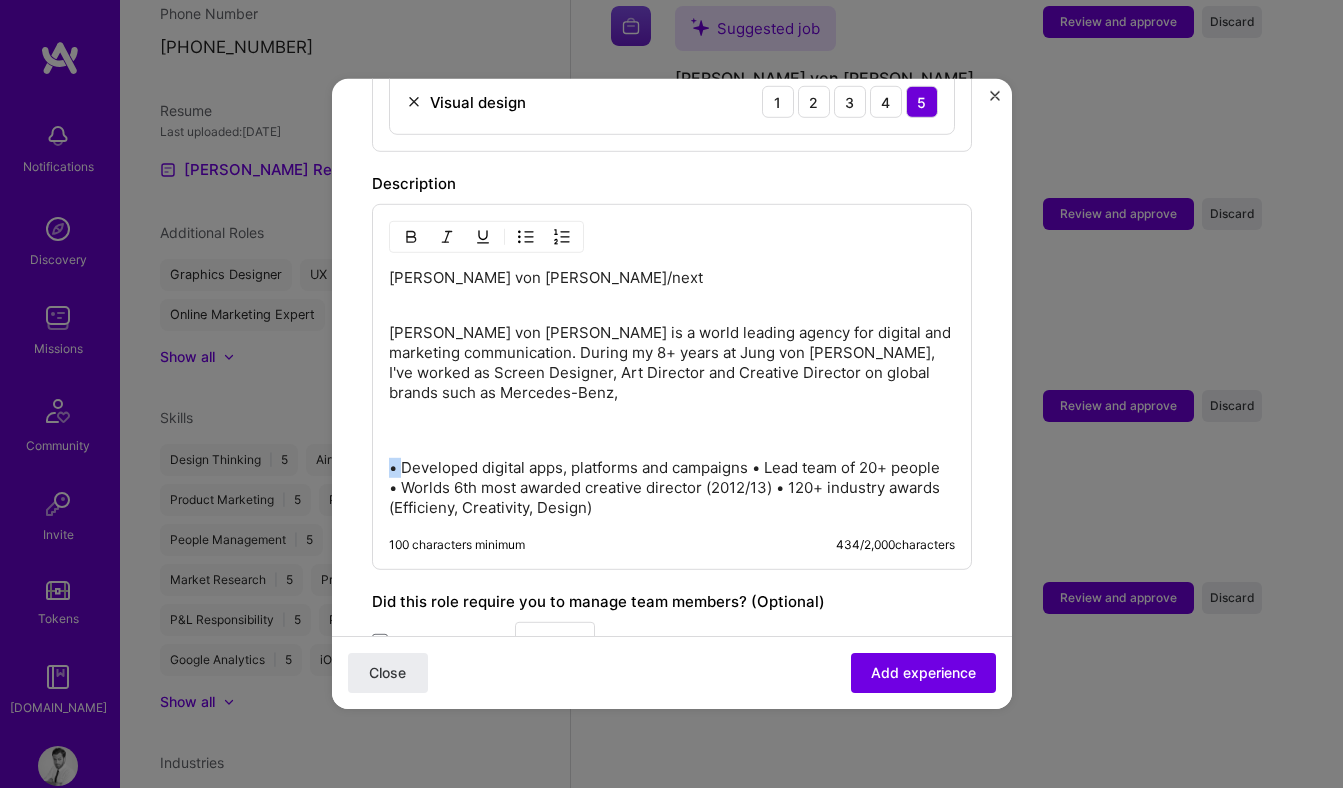 drag, startPoint x: 400, startPoint y: 449, endPoint x: 387, endPoint y: 447, distance: 13.152946 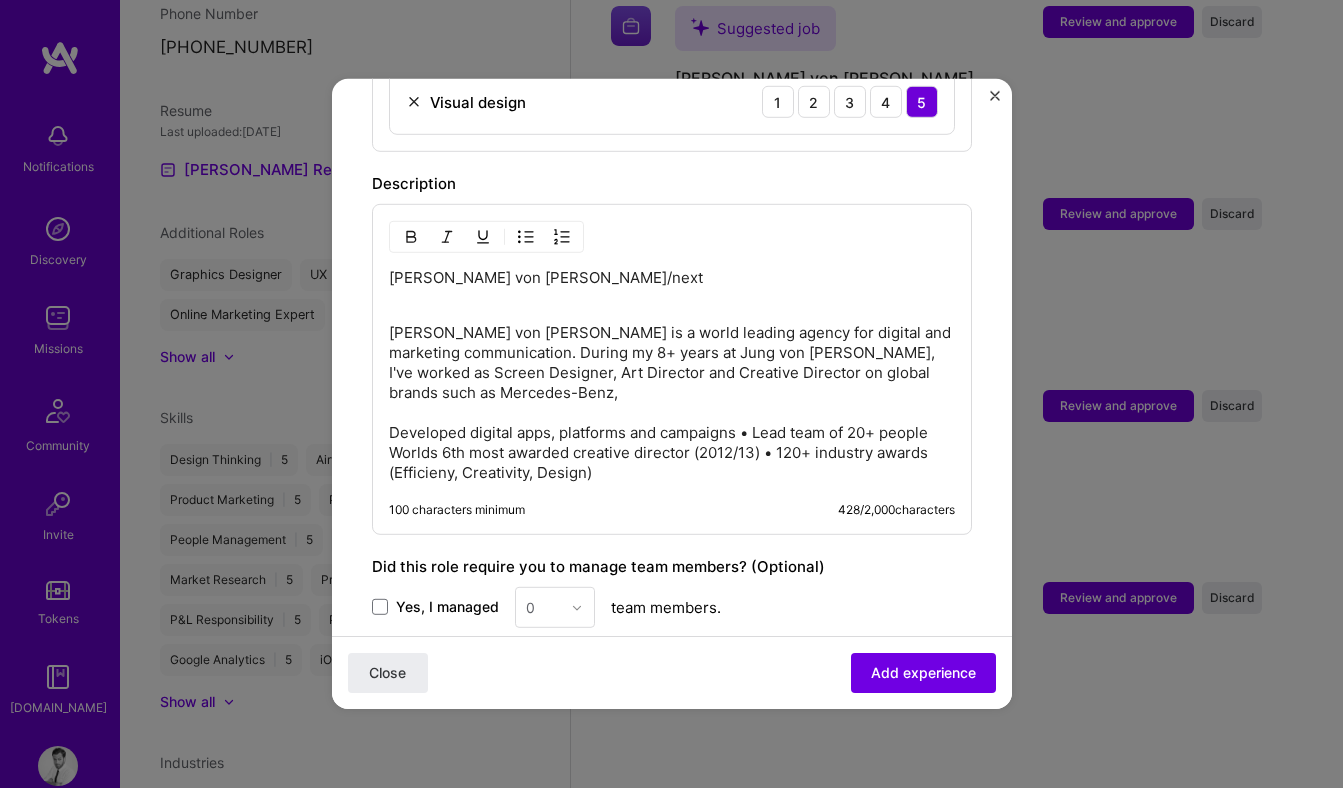 click on "Jung von Matt is a world leading agency for digital and marketing communication. During my 8+ years at Jung von Matt, I've worked as Screen Designer, Art Director and Creative Director on global brands such as Mercedes-Benz,  Developed digital apps, platforms and campaigns • Lead team of 20+ people Worlds 6th most awarded creative director (2012/13) • 120+ industry awards (Efficieny, Creativity, Design)" at bounding box center [672, 403] 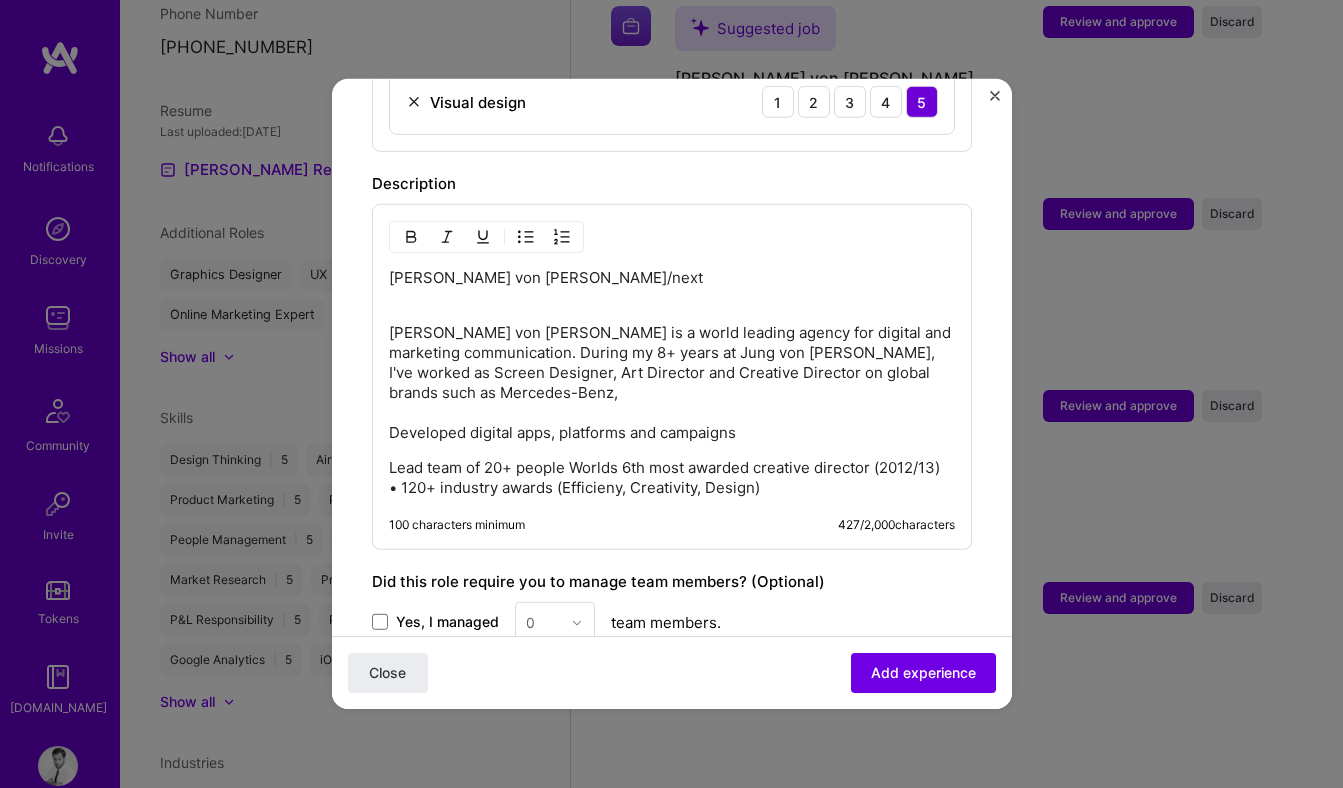 click on "Lead team of 20+ people Worlds 6th most awarded creative director (2012/13) • 120+ industry awards (Efficieny, Creativity, Design)" at bounding box center (672, 478) 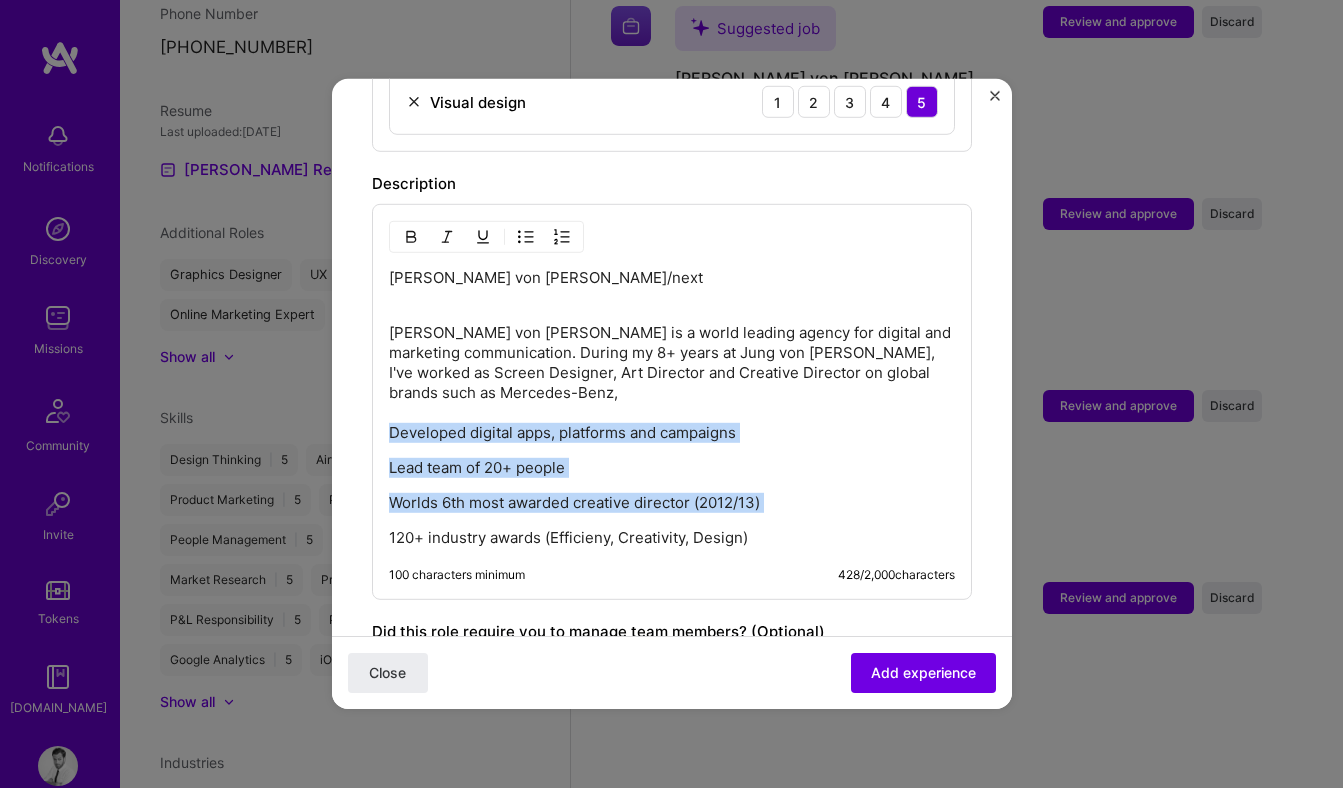 click on "Jung von Matt is a world leading agency for digital and marketing communication. During my 8+ years at Jung von Matt, I've worked as Screen Designer, Art Director and Creative Director on global brands such as Mercedes-Benz,  Developed digital apps, platforms and campaigns" at bounding box center (672, 383) 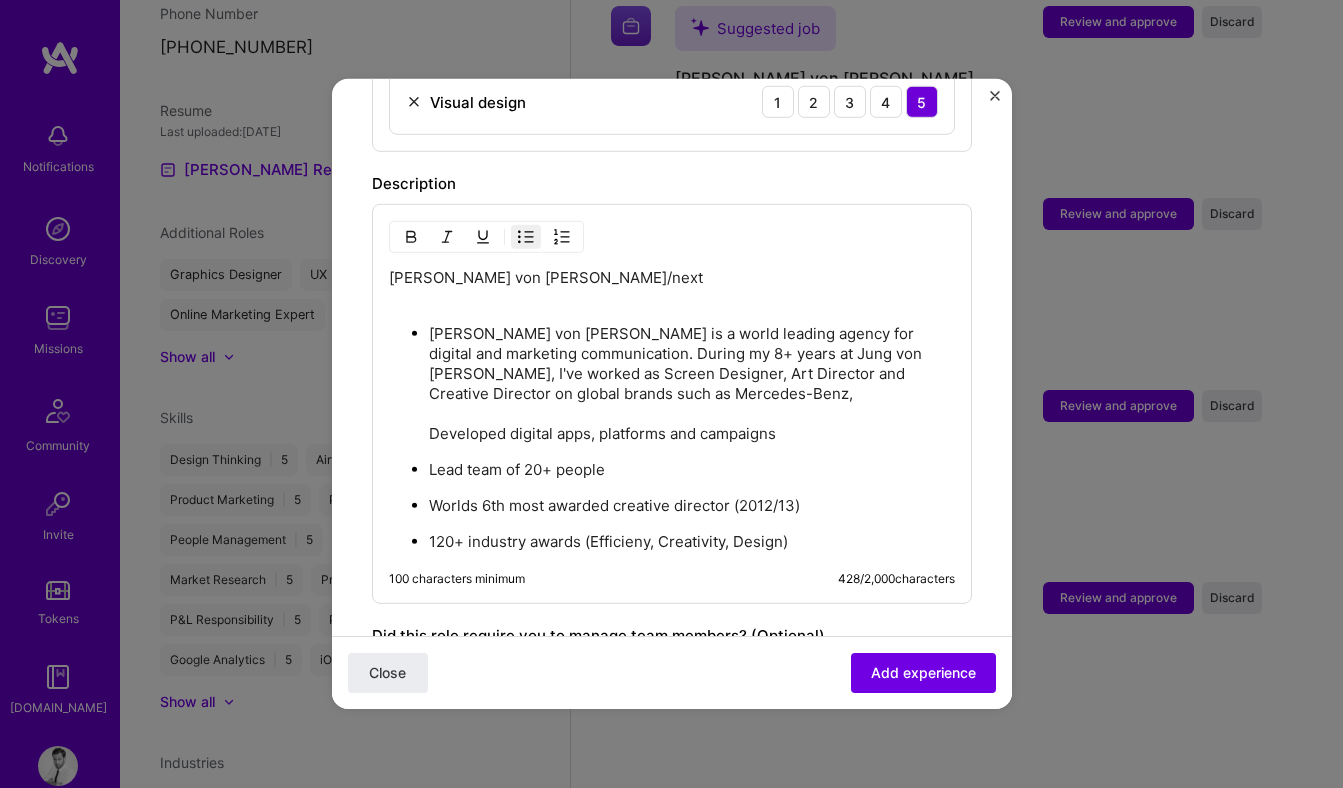 click at bounding box center [526, 237] 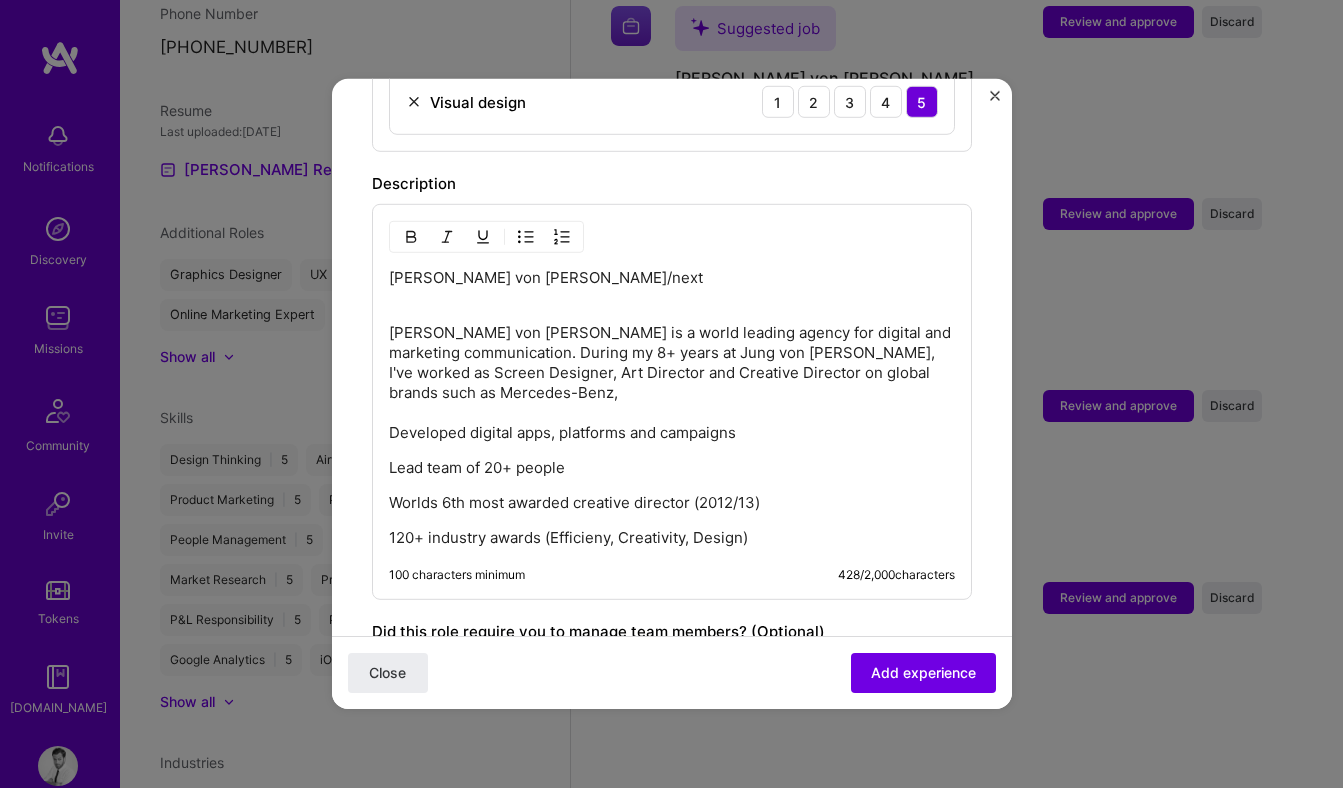 click on "Lead team of 20+ people" at bounding box center (672, 468) 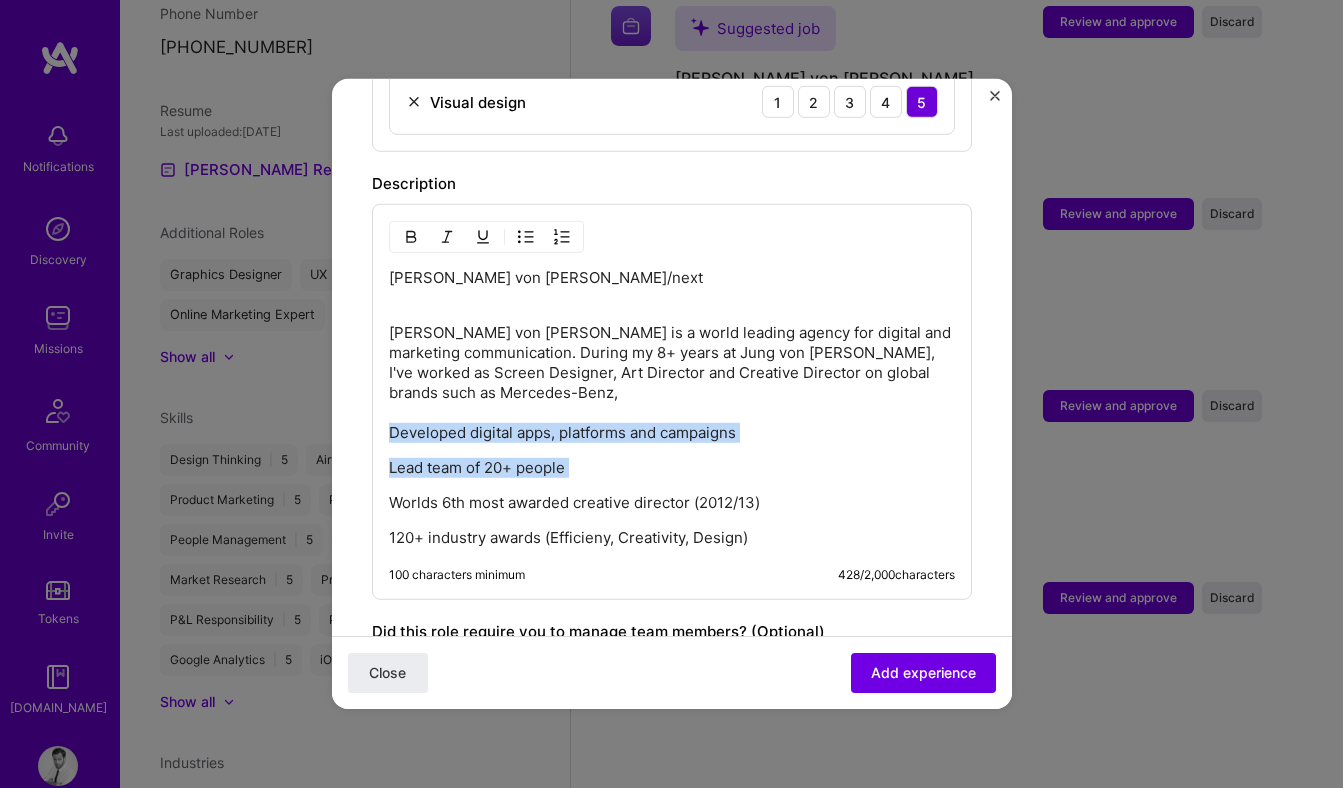 drag, startPoint x: 390, startPoint y: 410, endPoint x: 656, endPoint y: 463, distance: 271.2287 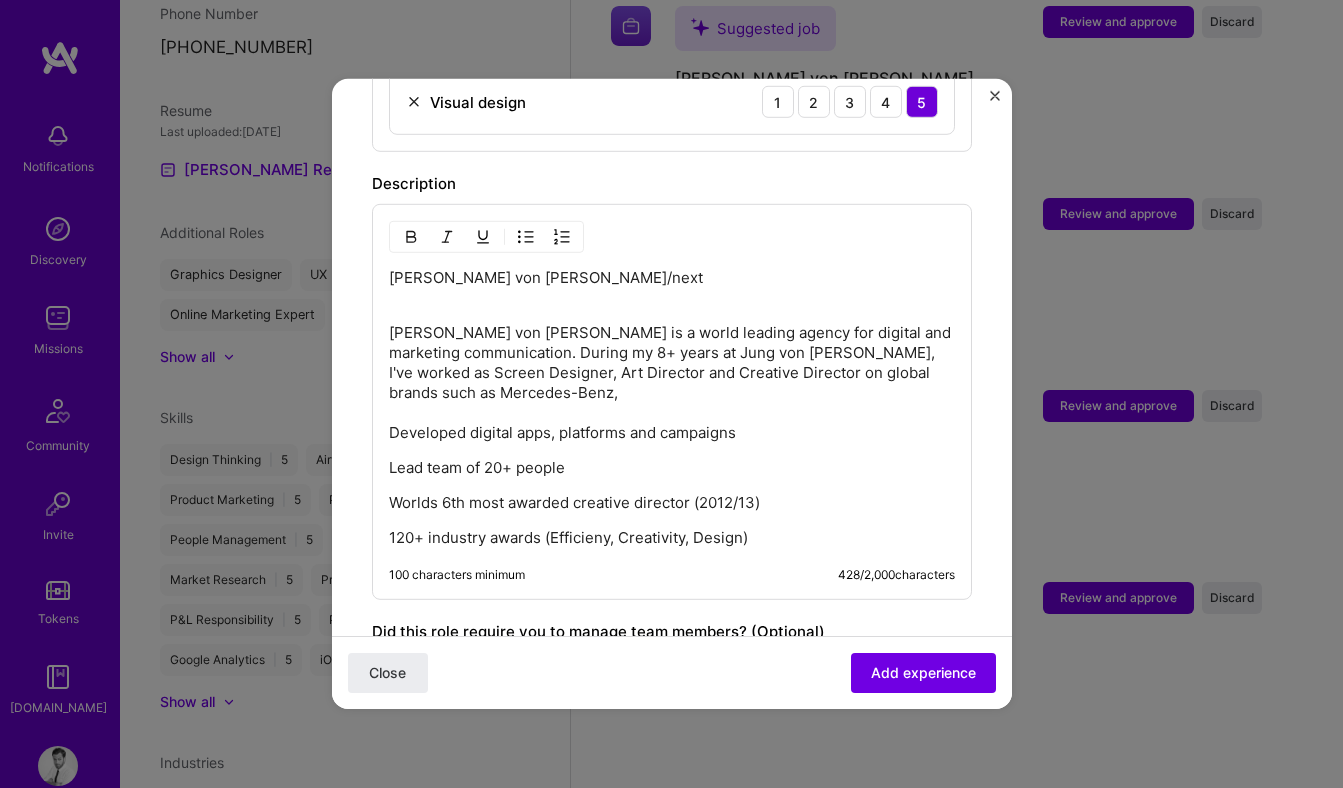 click on "Jung von Matt is a world leading agency for digital and marketing communication. During my 8+ years at Jung von Matt, I've worked as Screen Designer, Art Director and Creative Director on global brands such as Mercedes-Benz,  Developed digital apps, platforms and campaigns" at bounding box center (672, 383) 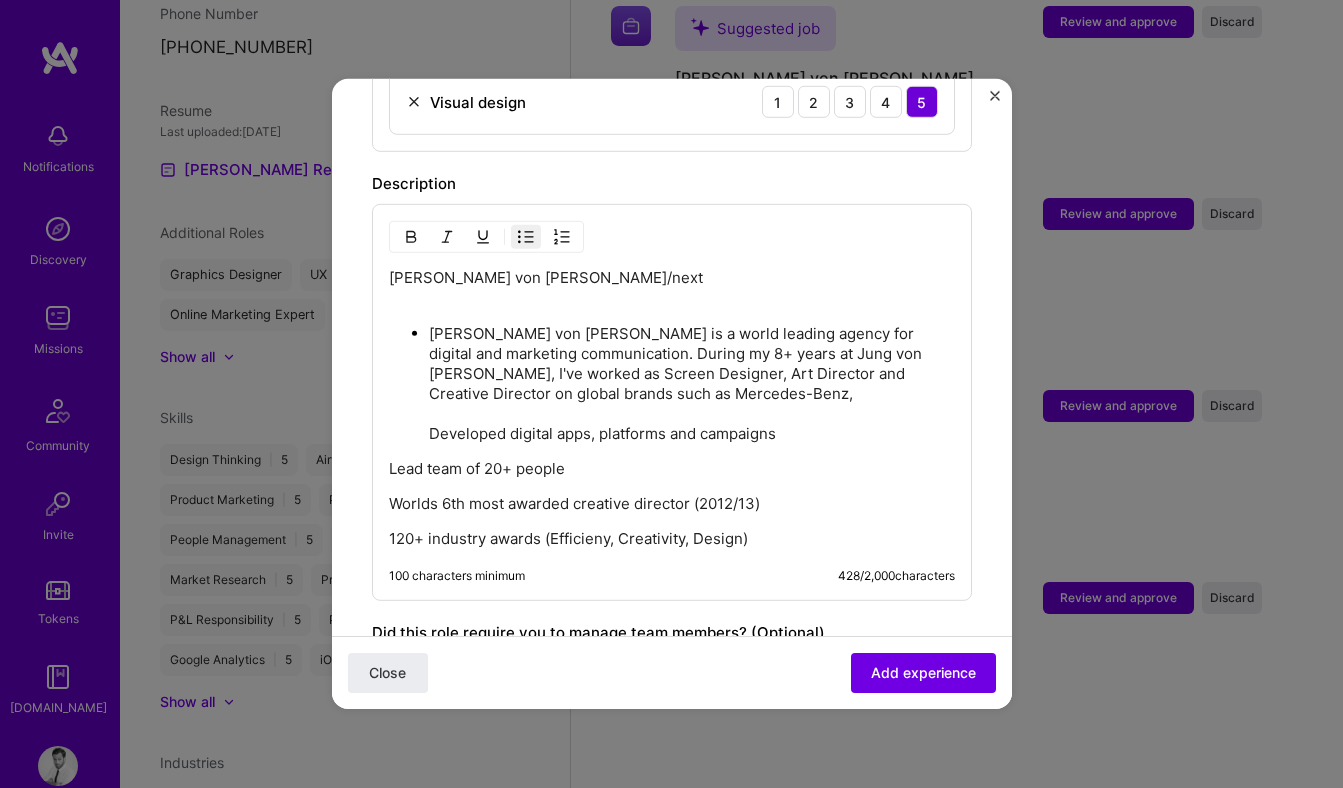 click at bounding box center (526, 237) 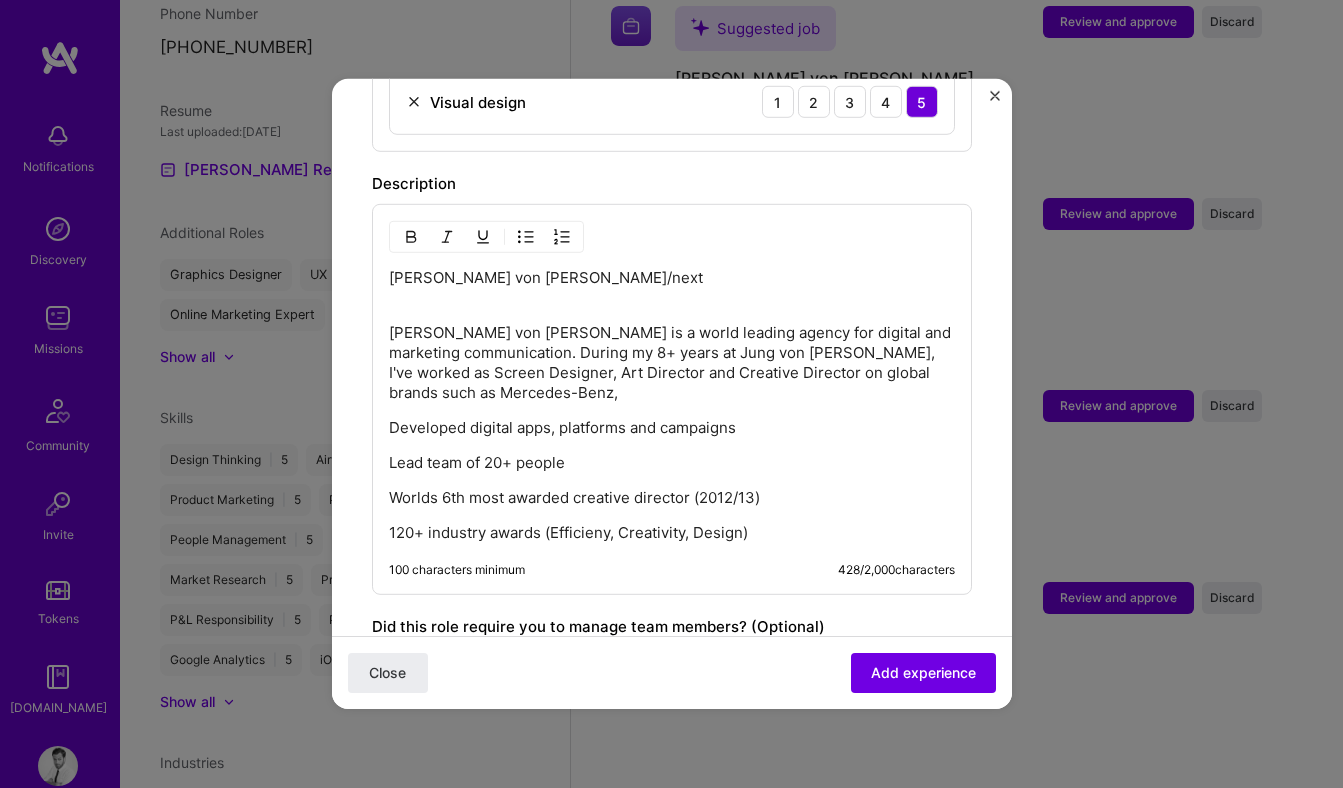 click at bounding box center (526, 237) 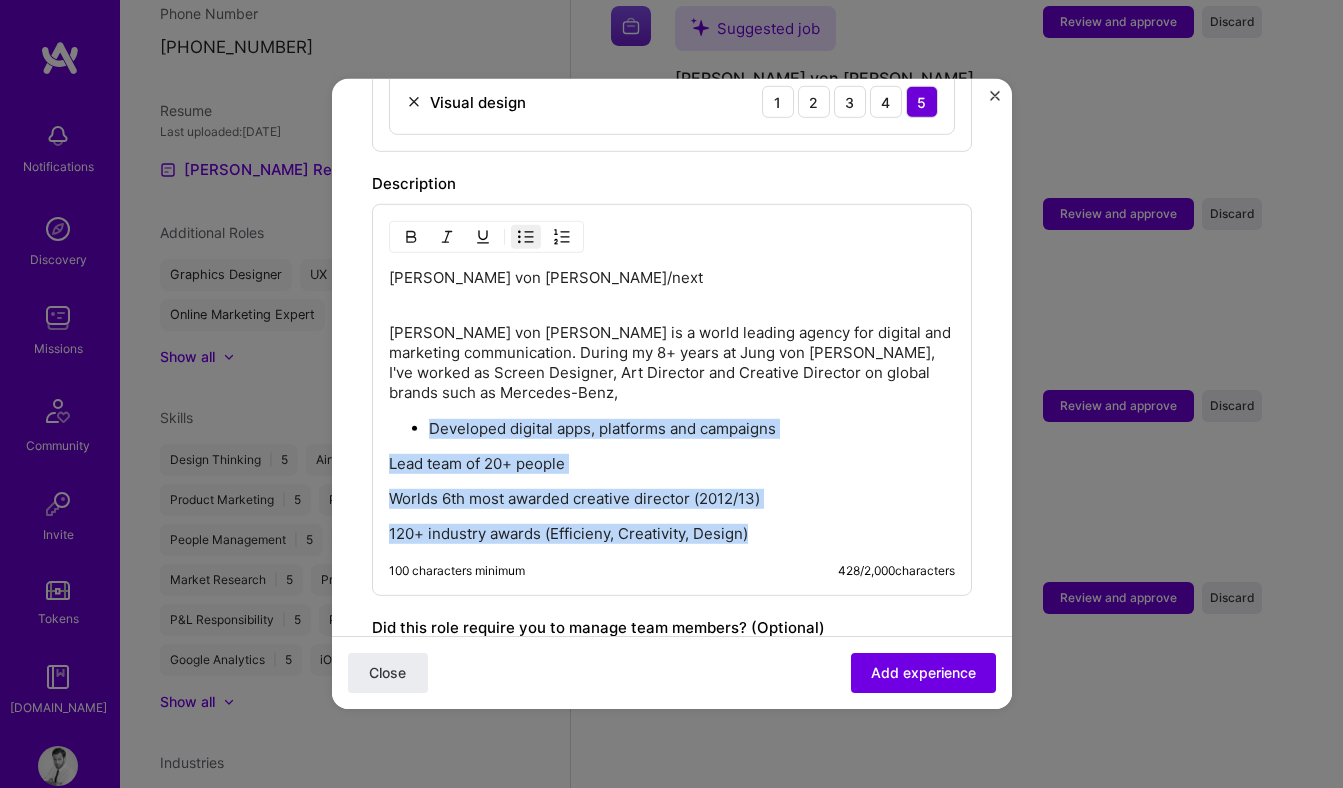 click on "120+ industry awards (Efficieny, Creativity, Design)" at bounding box center (672, 534) 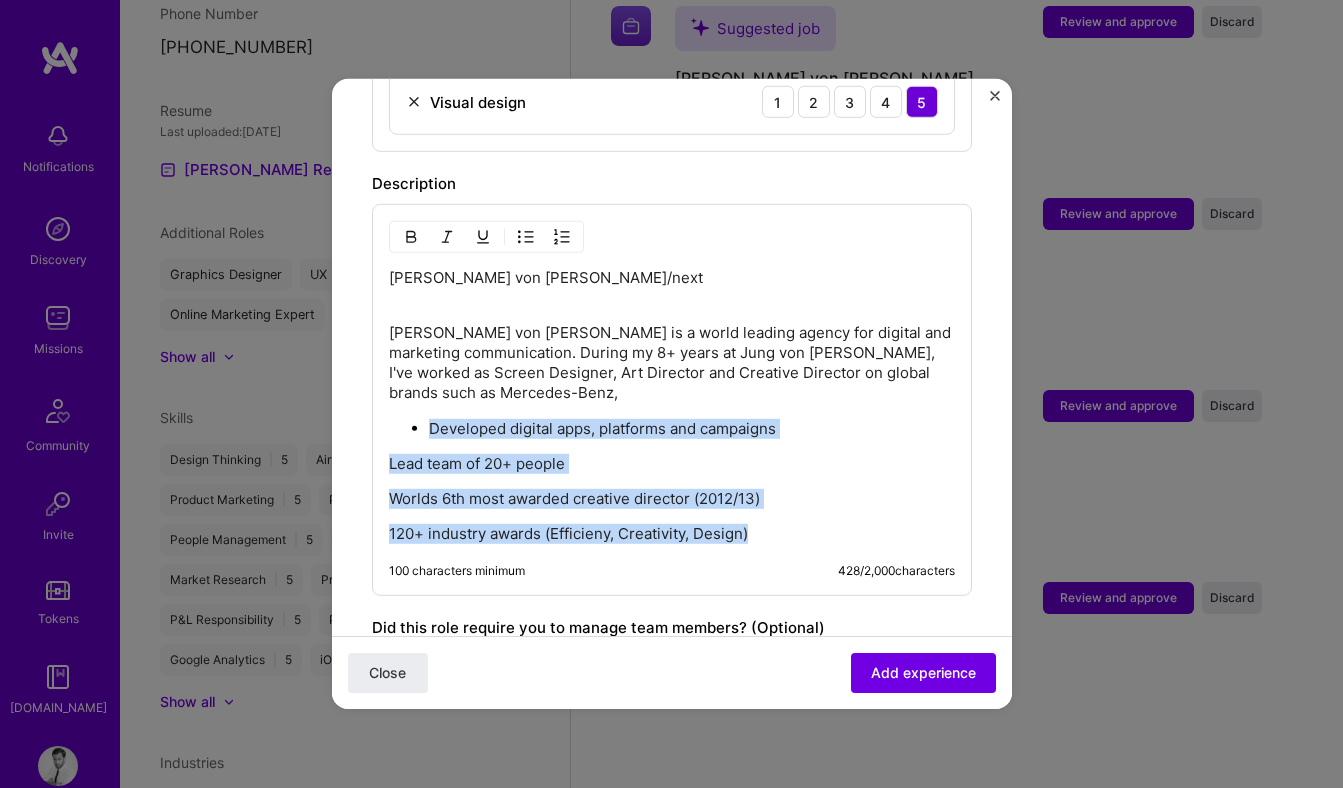 click at bounding box center (526, 237) 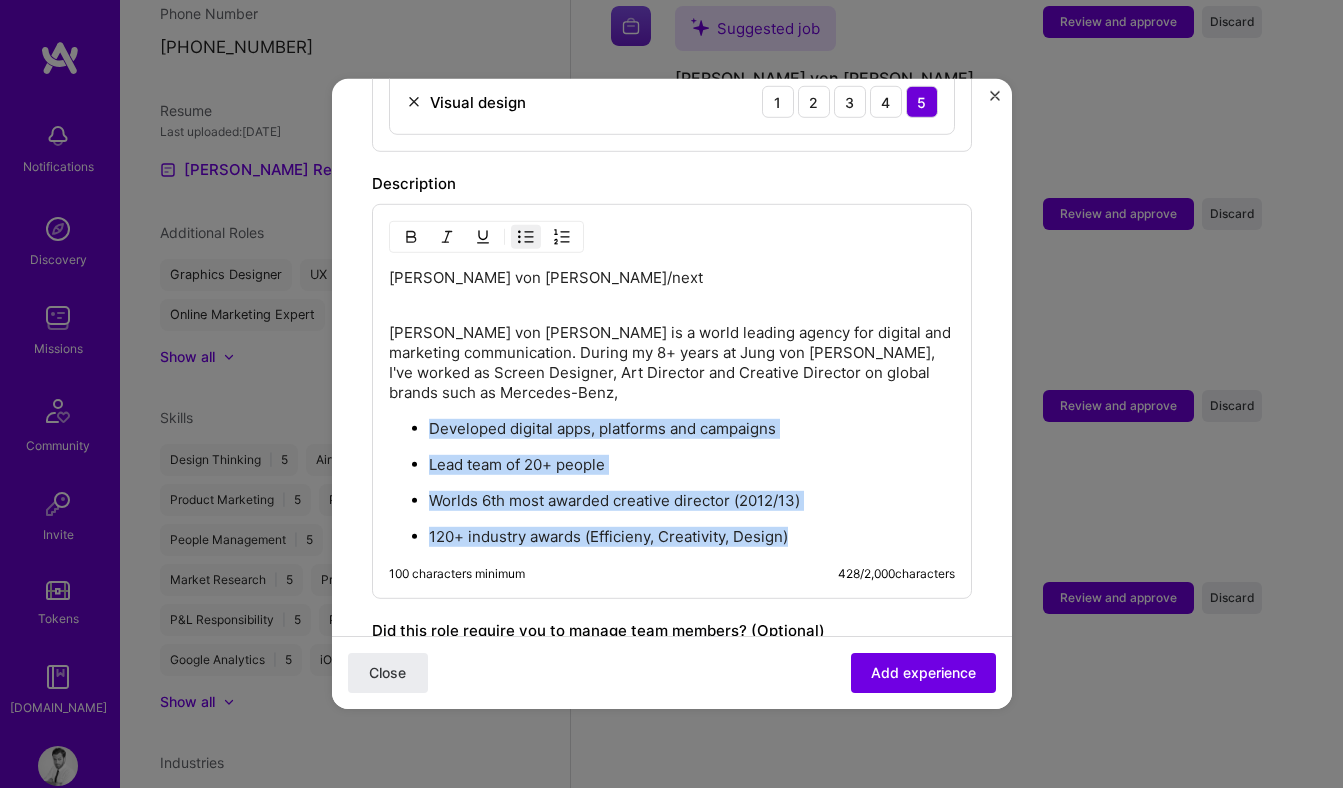 click on "Lead team of 20+ people" at bounding box center (692, 465) 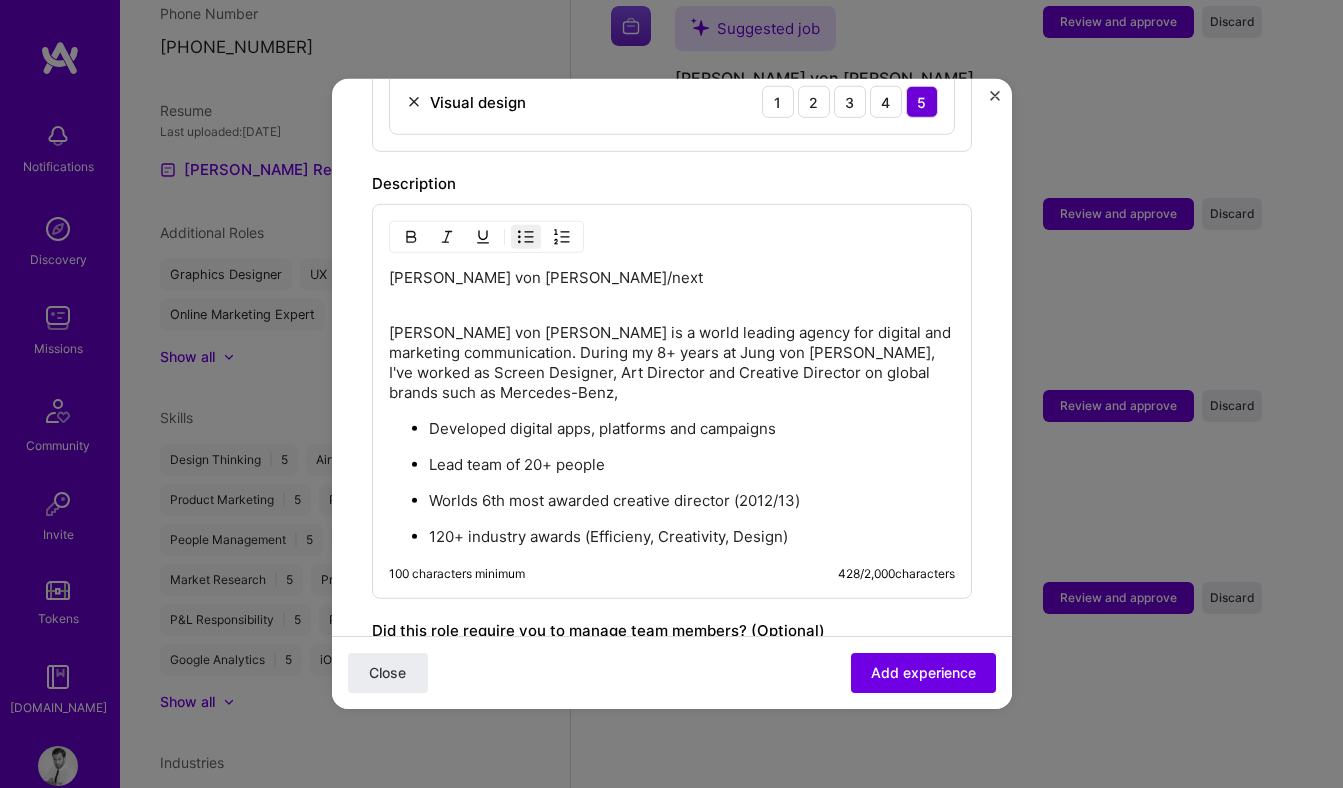 click on "Jung von Matt is a world leading agency for digital and marketing communication. During my 8+ years at Jung von Matt, I've worked as Screen Designer, Art Director and Creative Director on global brands such as Mercedes-Benz," at bounding box center [672, 363] 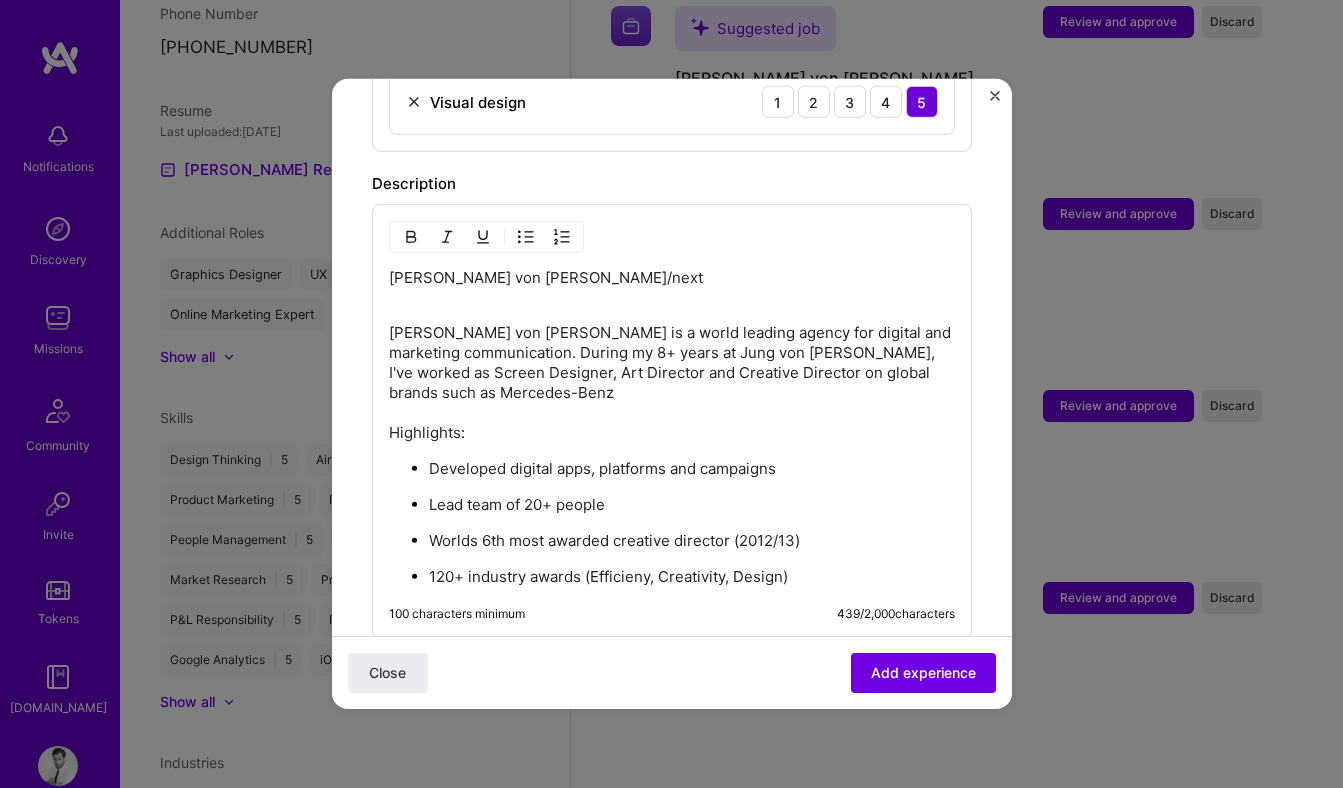 click on "Jung von Matt is a world leading agency for digital and marketing communication. During my 8+ years at Jung von Matt, I've worked as Screen Designer, Art Director and Creative Director on global brands such as Mercedes-Benz Highlights:" at bounding box center [672, 383] 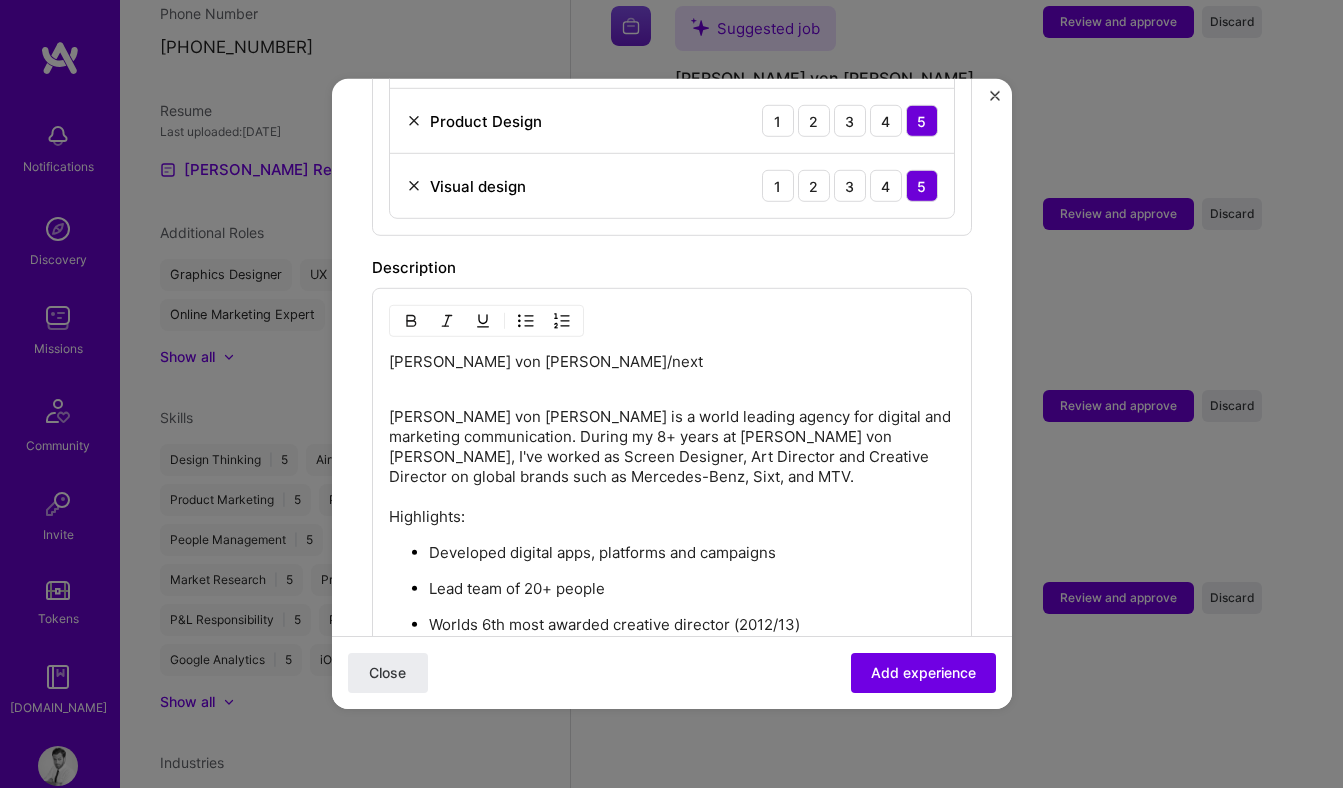 scroll, scrollTop: 867, scrollLeft: 0, axis: vertical 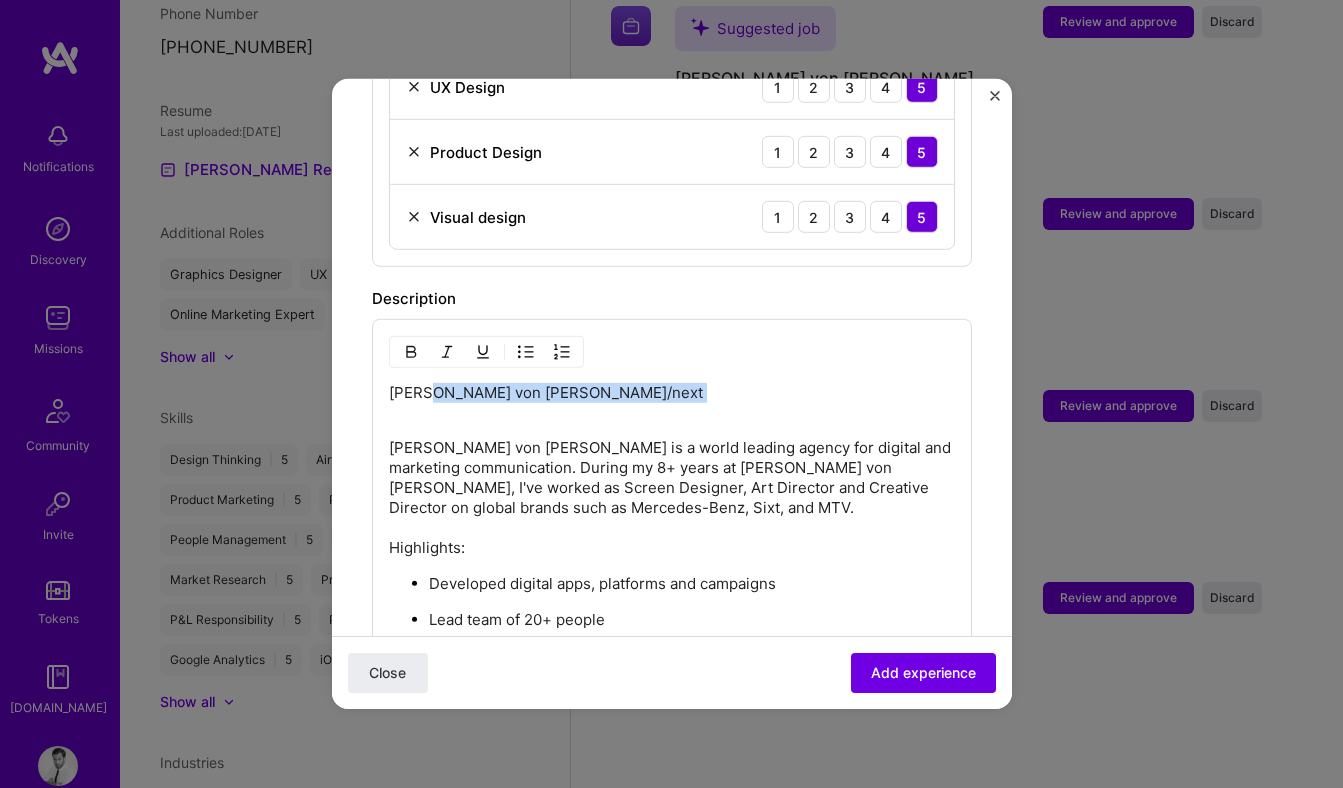 drag, startPoint x: 488, startPoint y: 396, endPoint x: 431, endPoint y: 365, distance: 64.884514 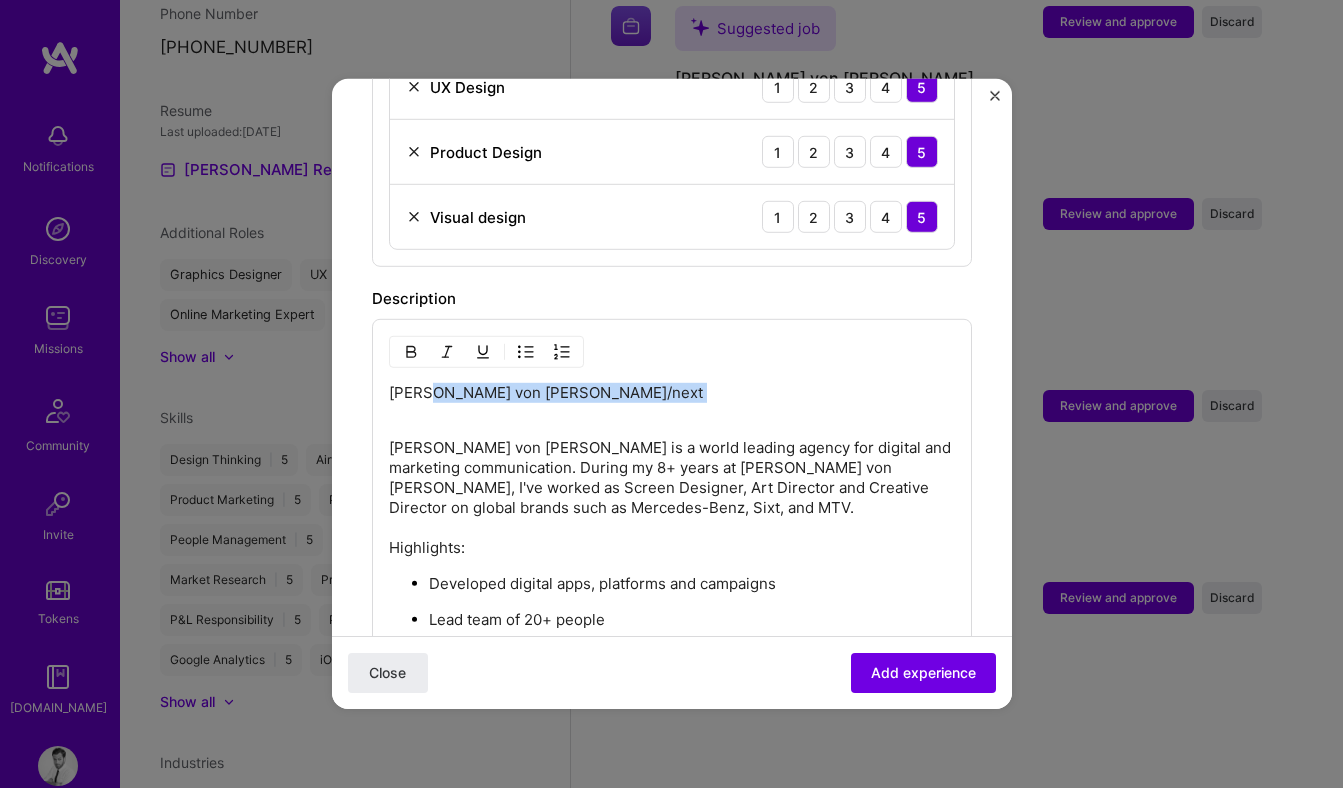click on "Jung von Matt/next" at bounding box center (672, 403) 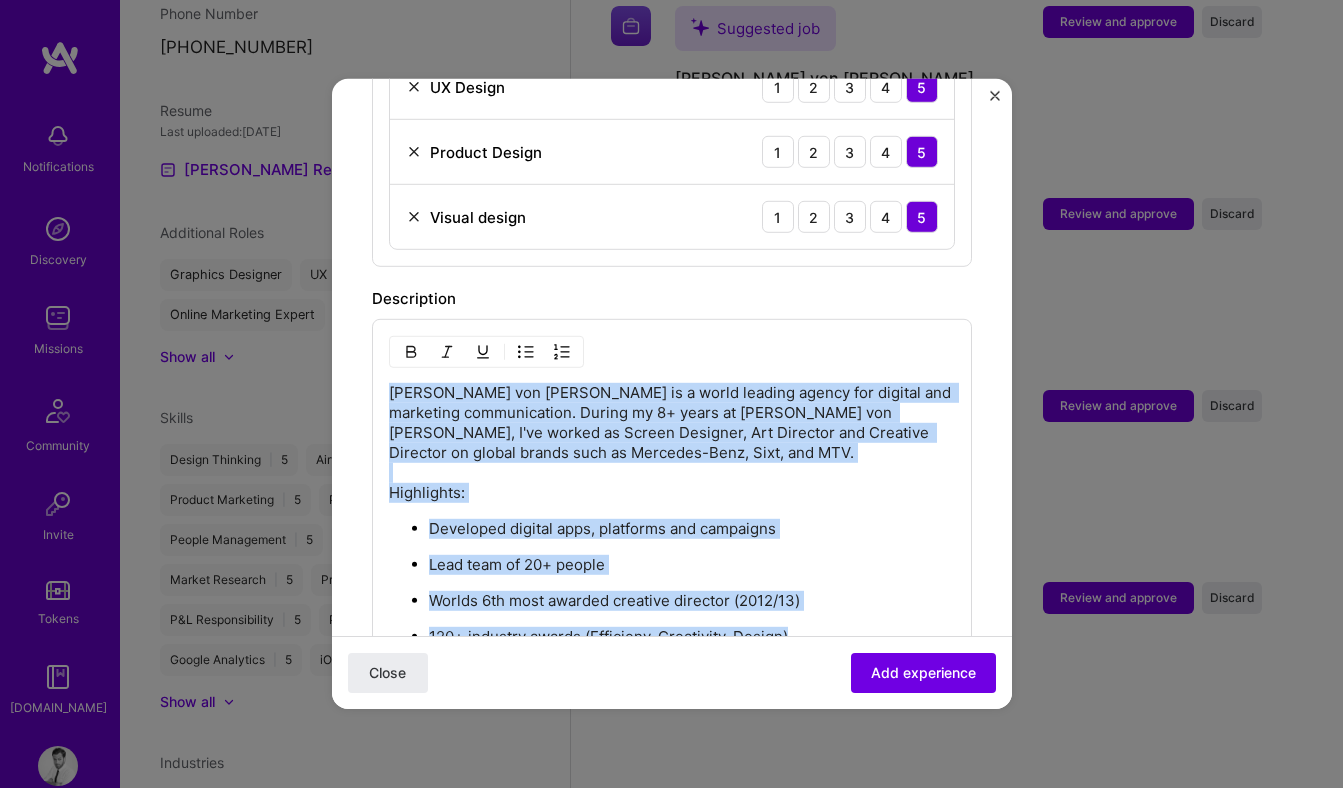 copy on "Jung von Matt is a world leading agency for digital and marketing communication. During my 8+ years at Jung von Matt, I've worked as Screen Designer, Art Director and Creative Director on global brands such as Mercedes-Benz, Sixt, and MTV. Highlights: Developed digital apps, platforms and campaigns Lead team of 20+ people  Worlds 6th most awarded creative director (2012/13) 120+ industry awards (Efficieny, Creativity, Design)" 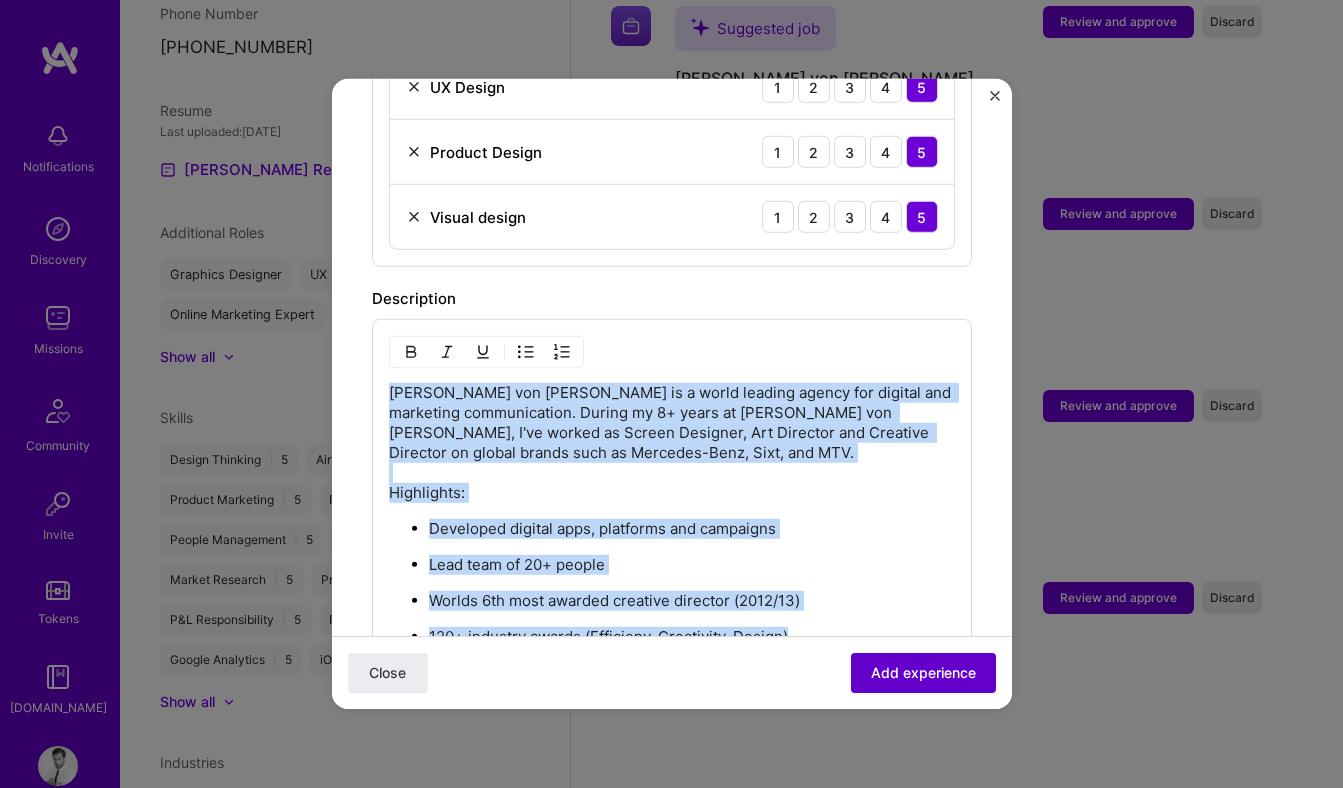 click on "Add experience" at bounding box center [923, 673] 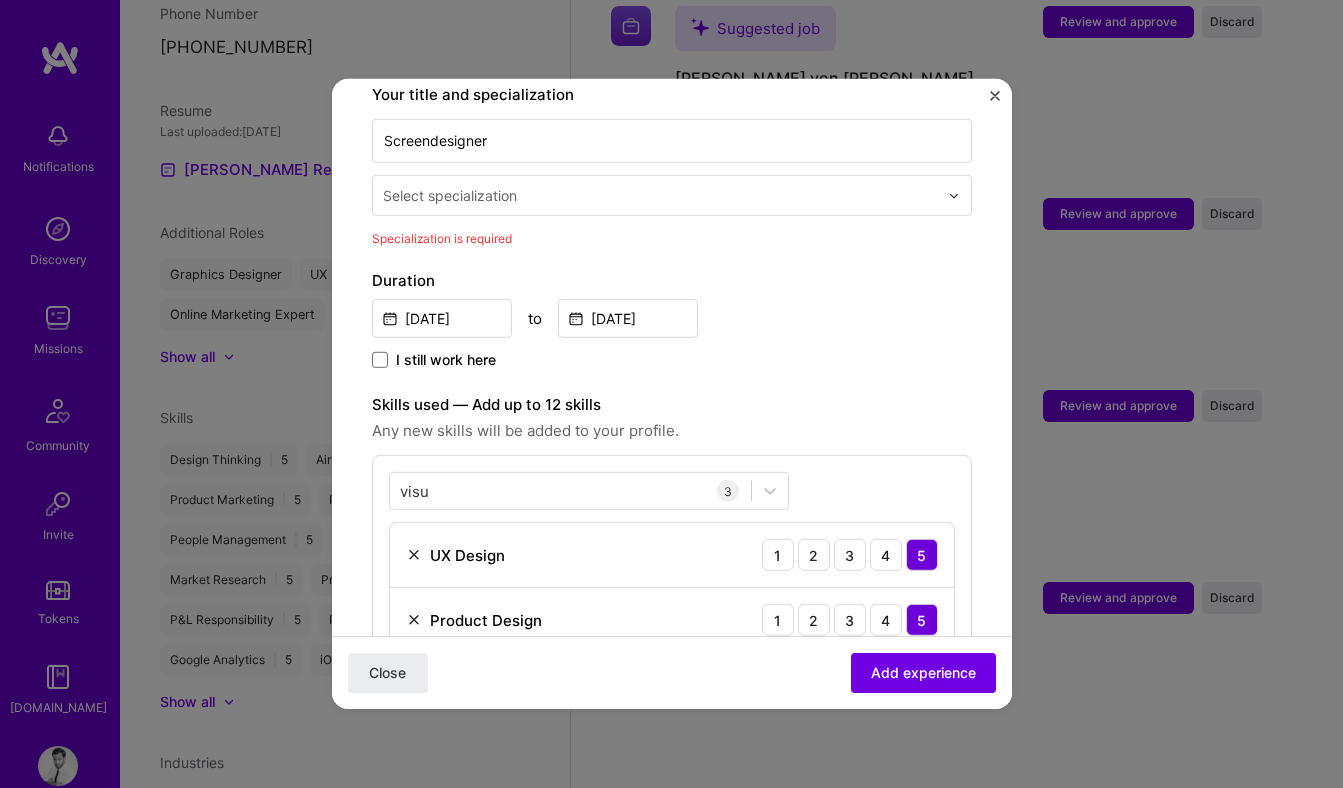 scroll, scrollTop: 415, scrollLeft: 0, axis: vertical 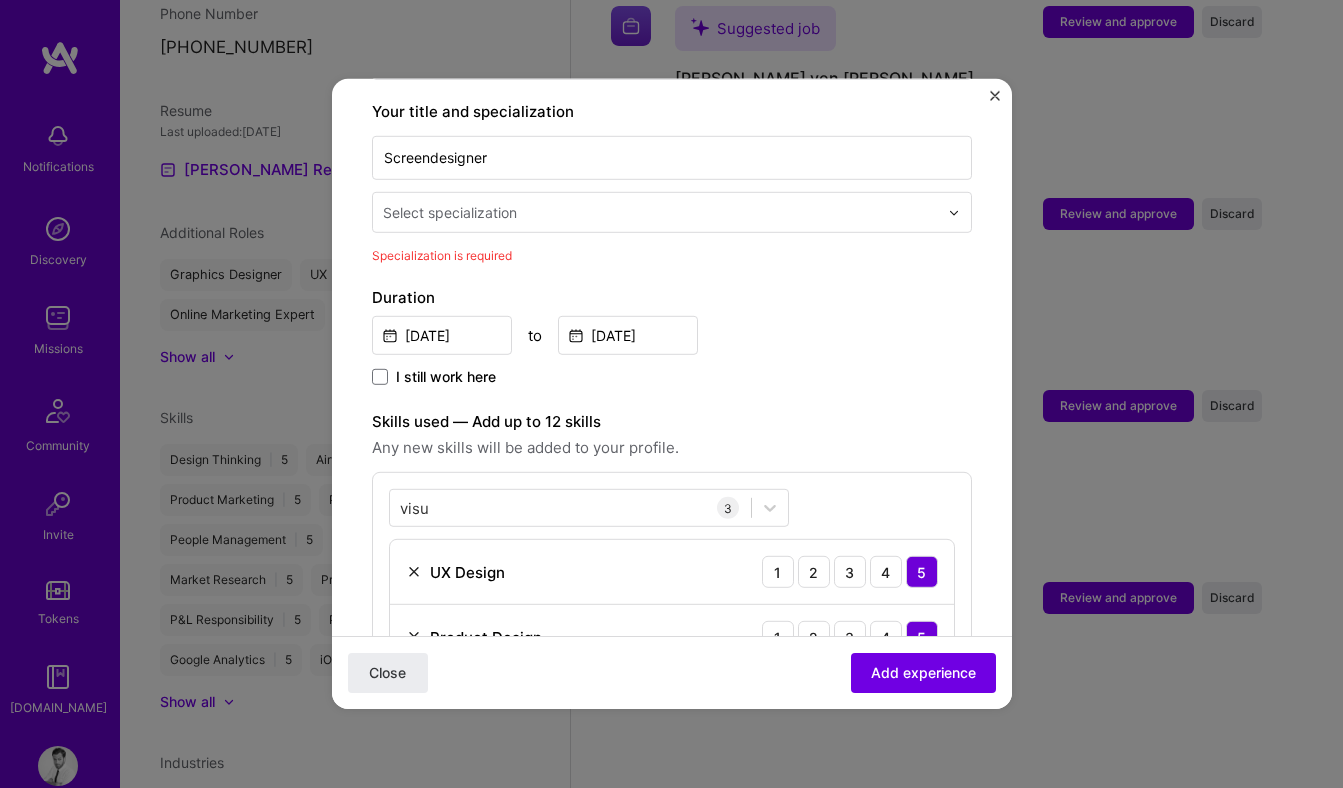 click at bounding box center (662, 212) 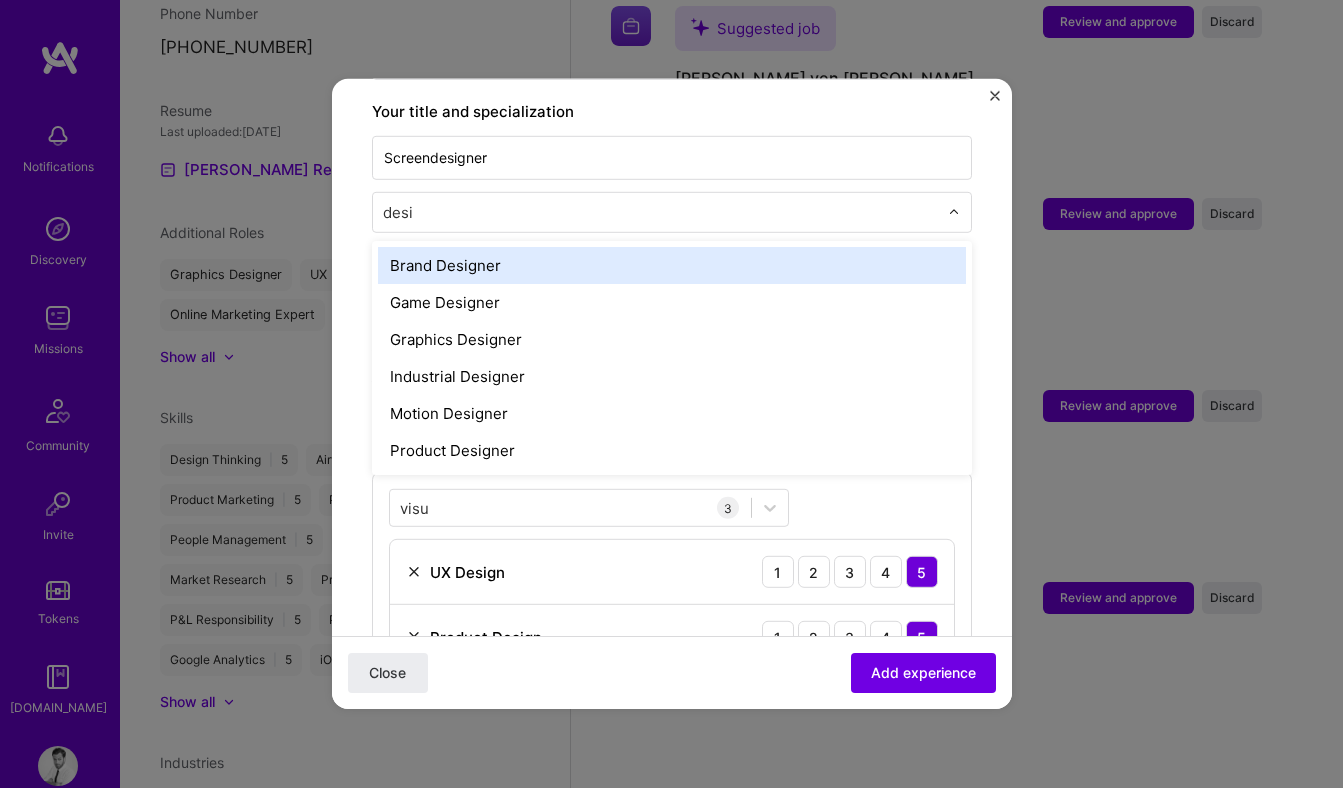 type on "desig" 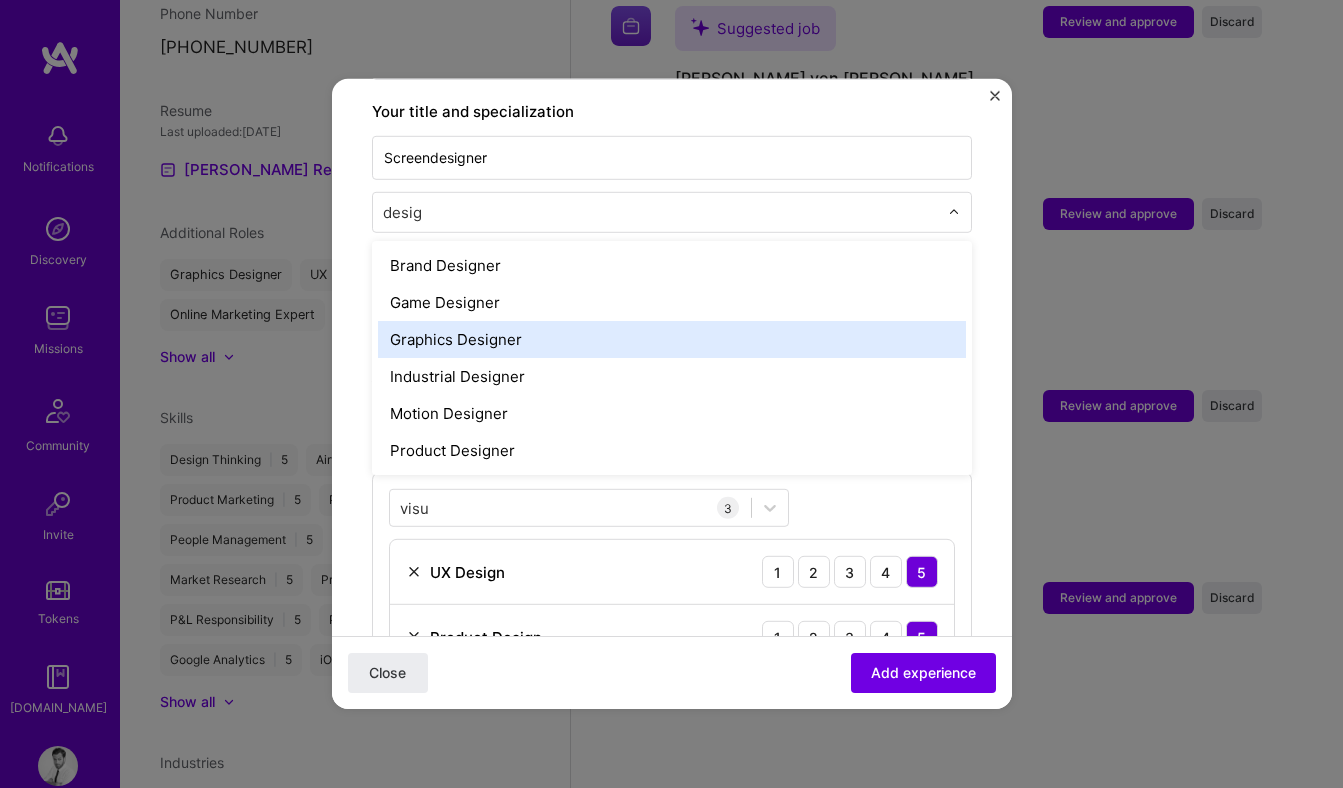 click on "Graphics Designer" at bounding box center (672, 339) 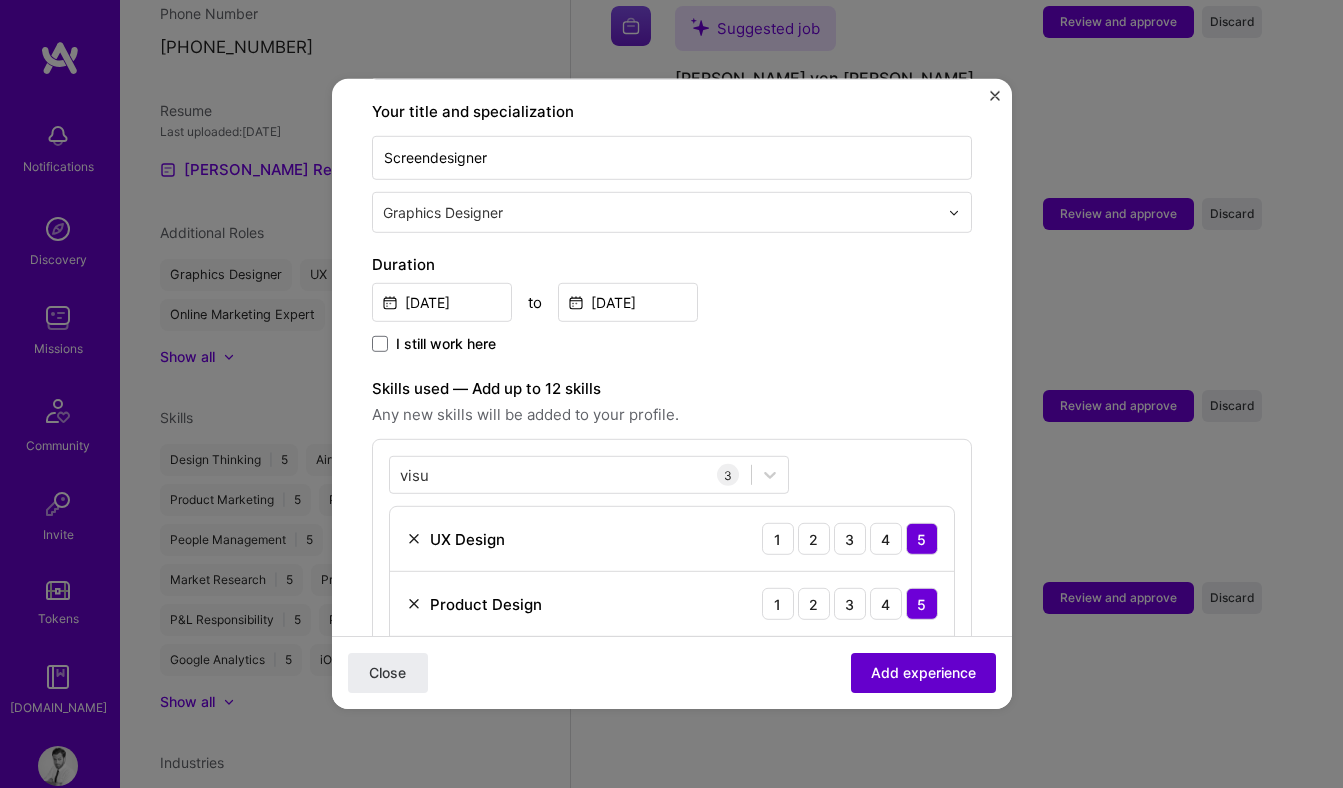 click on "Add experience" at bounding box center [923, 673] 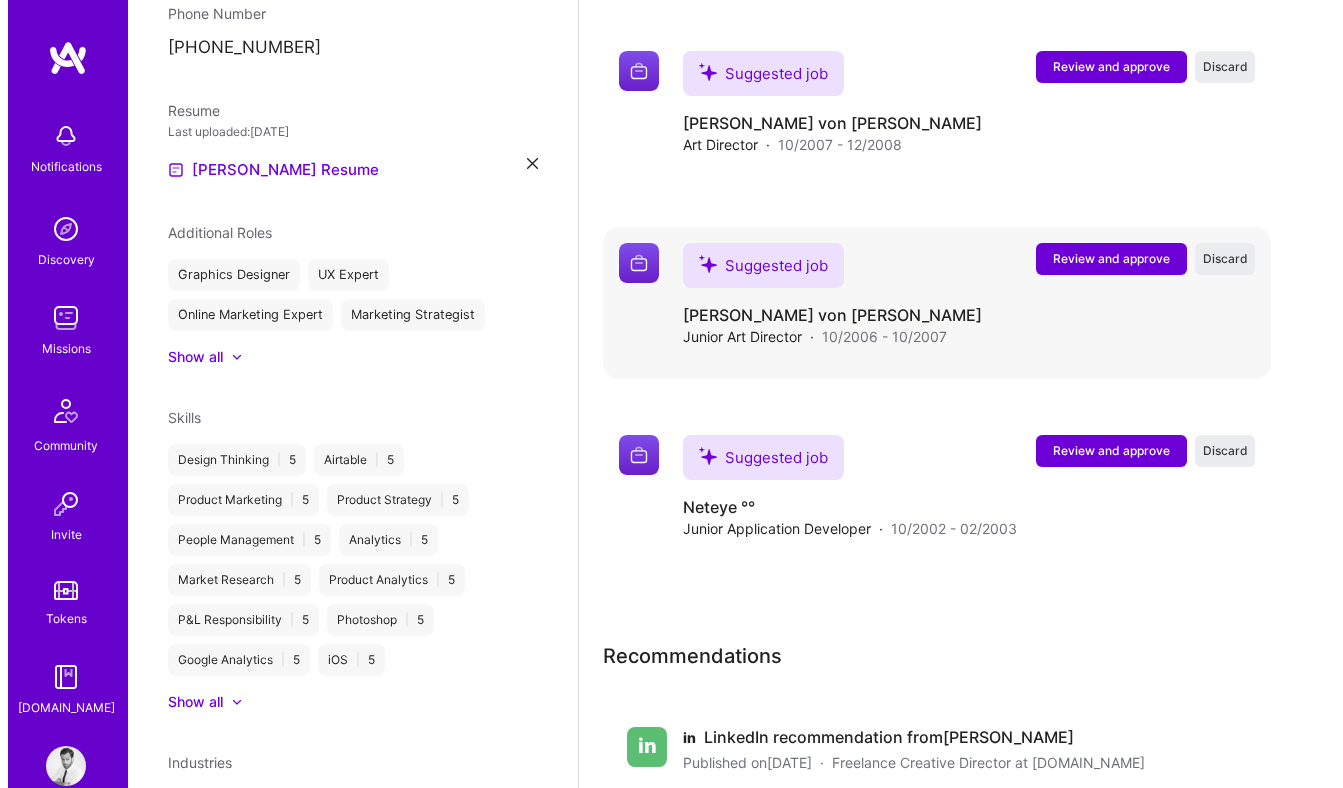 scroll, scrollTop: 6244, scrollLeft: 0, axis: vertical 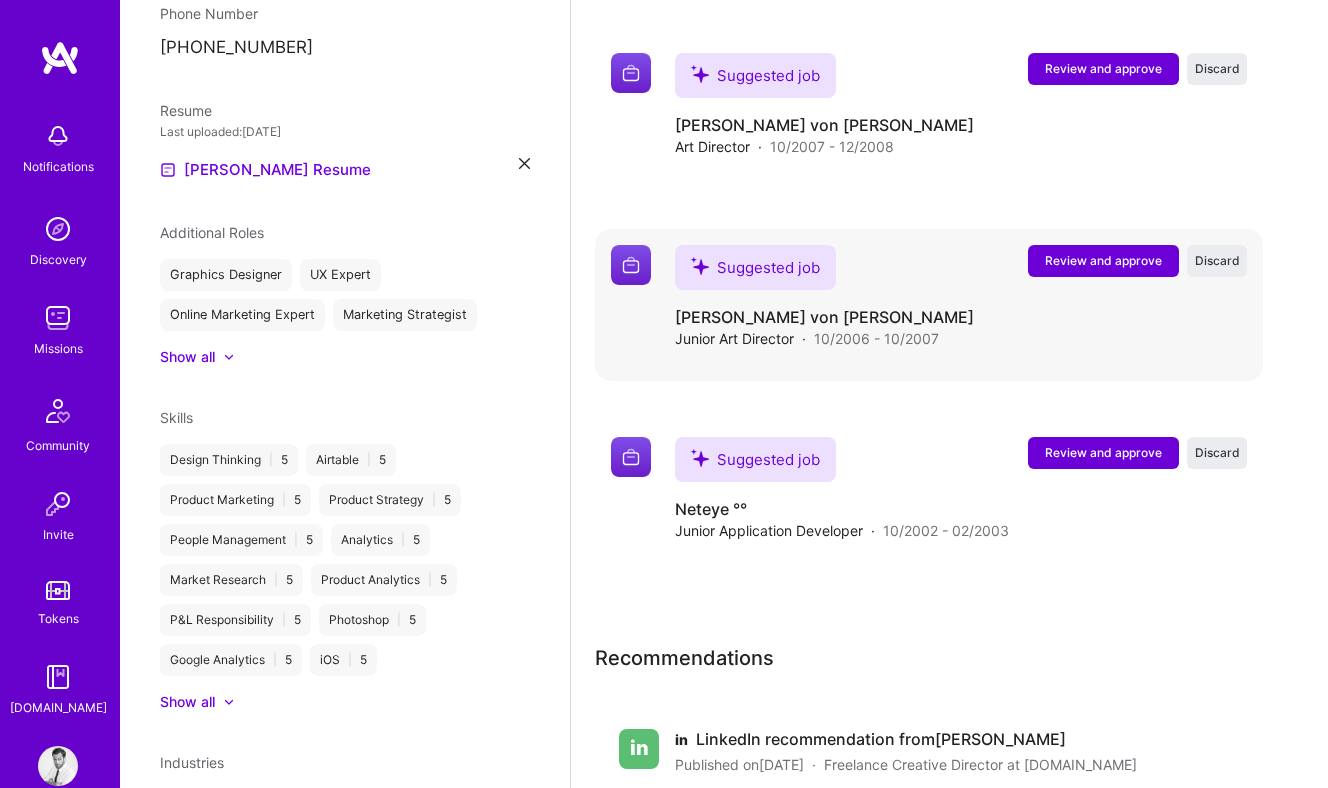 click on "Review and approve" at bounding box center [1103, 260] 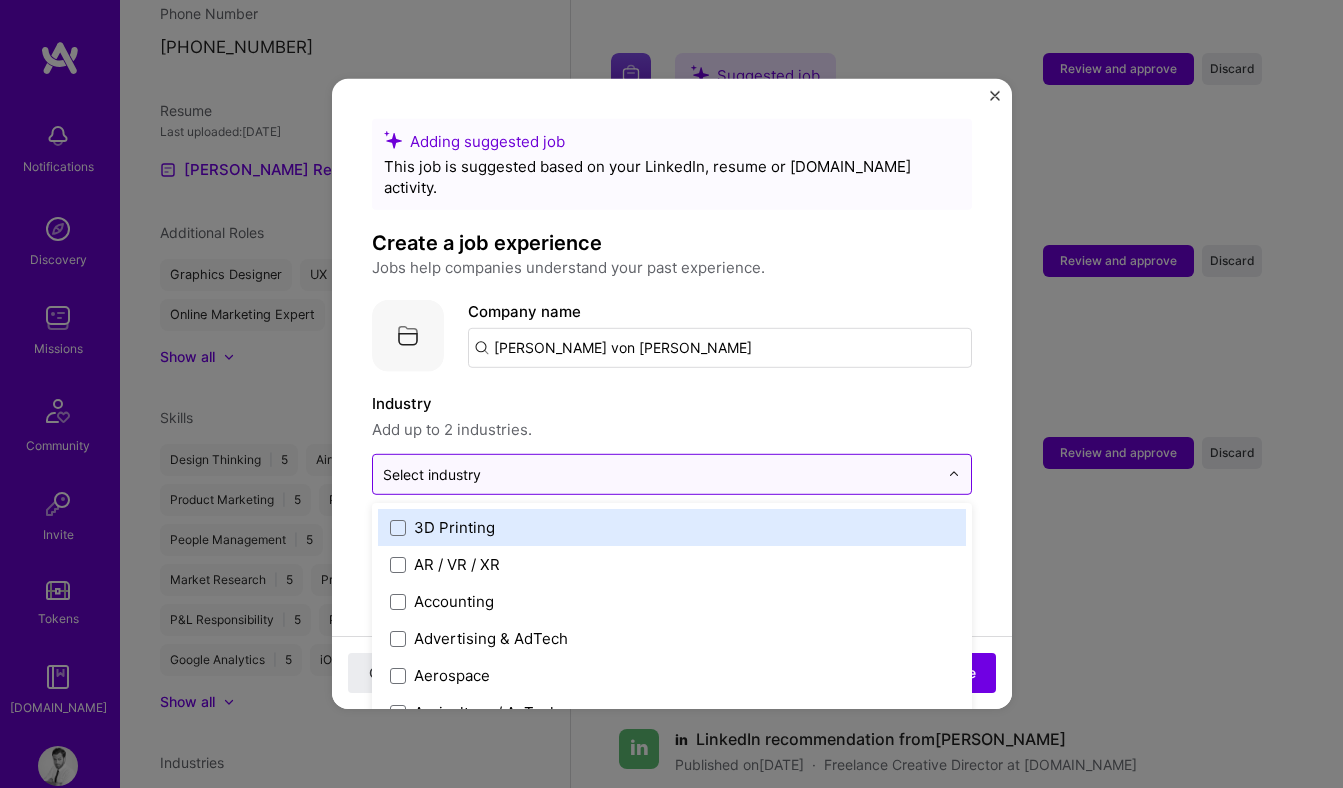 click at bounding box center (660, 474) 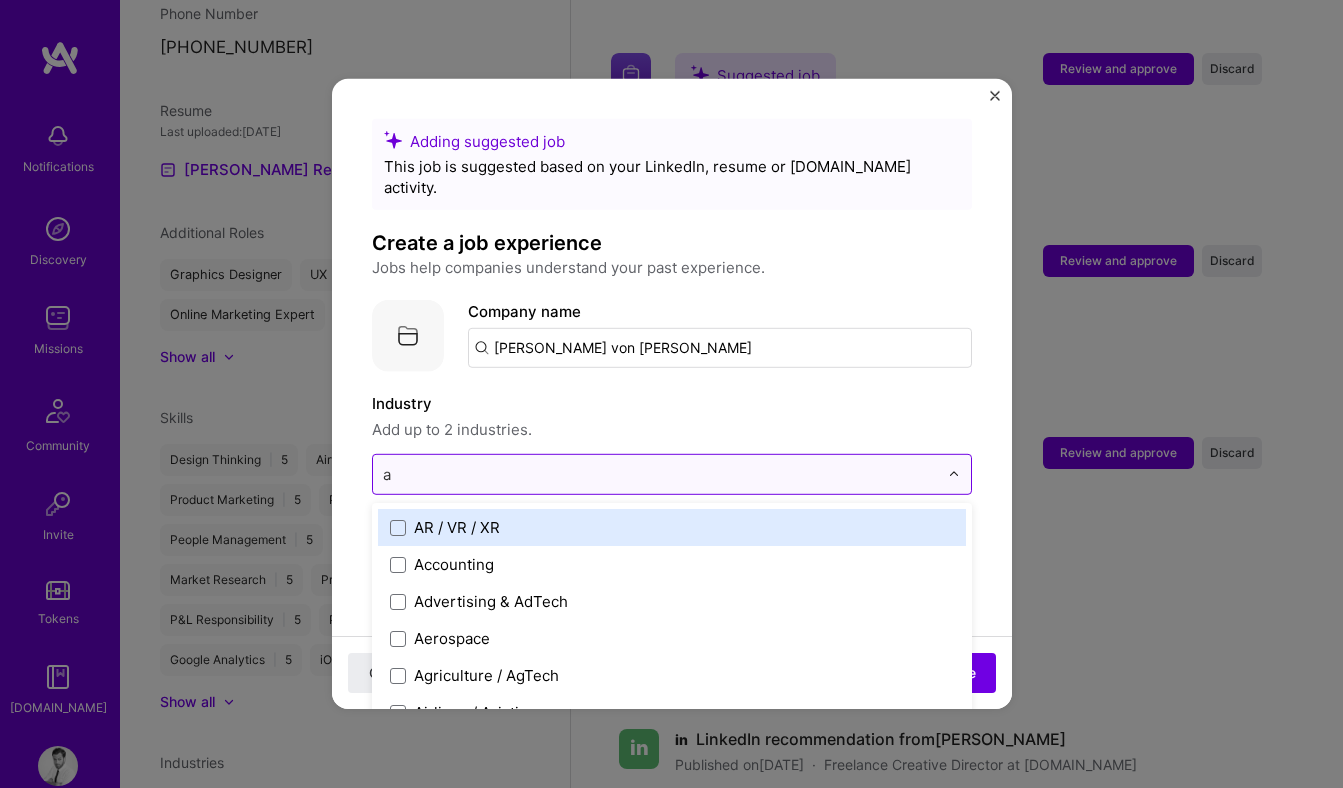 type on "ad" 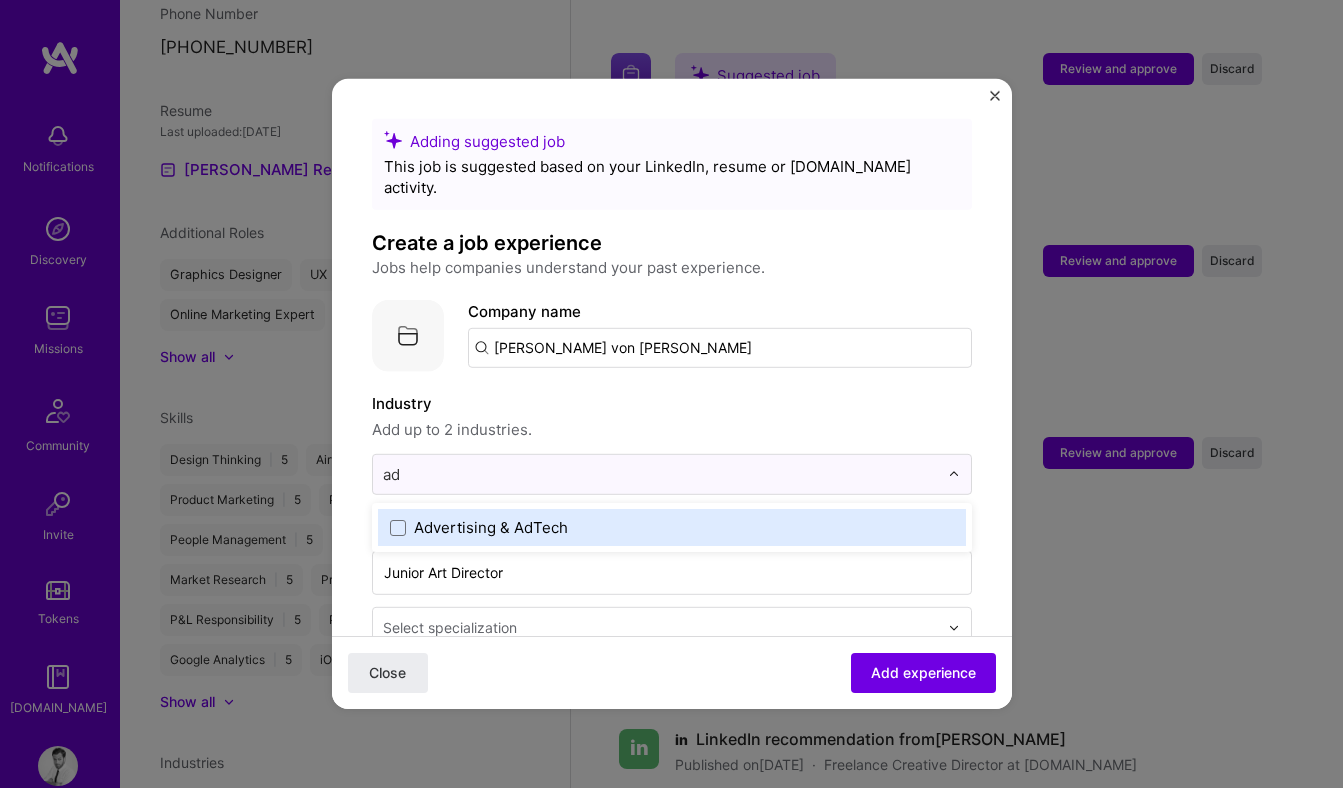 click on "Advertising & AdTech" at bounding box center (491, 527) 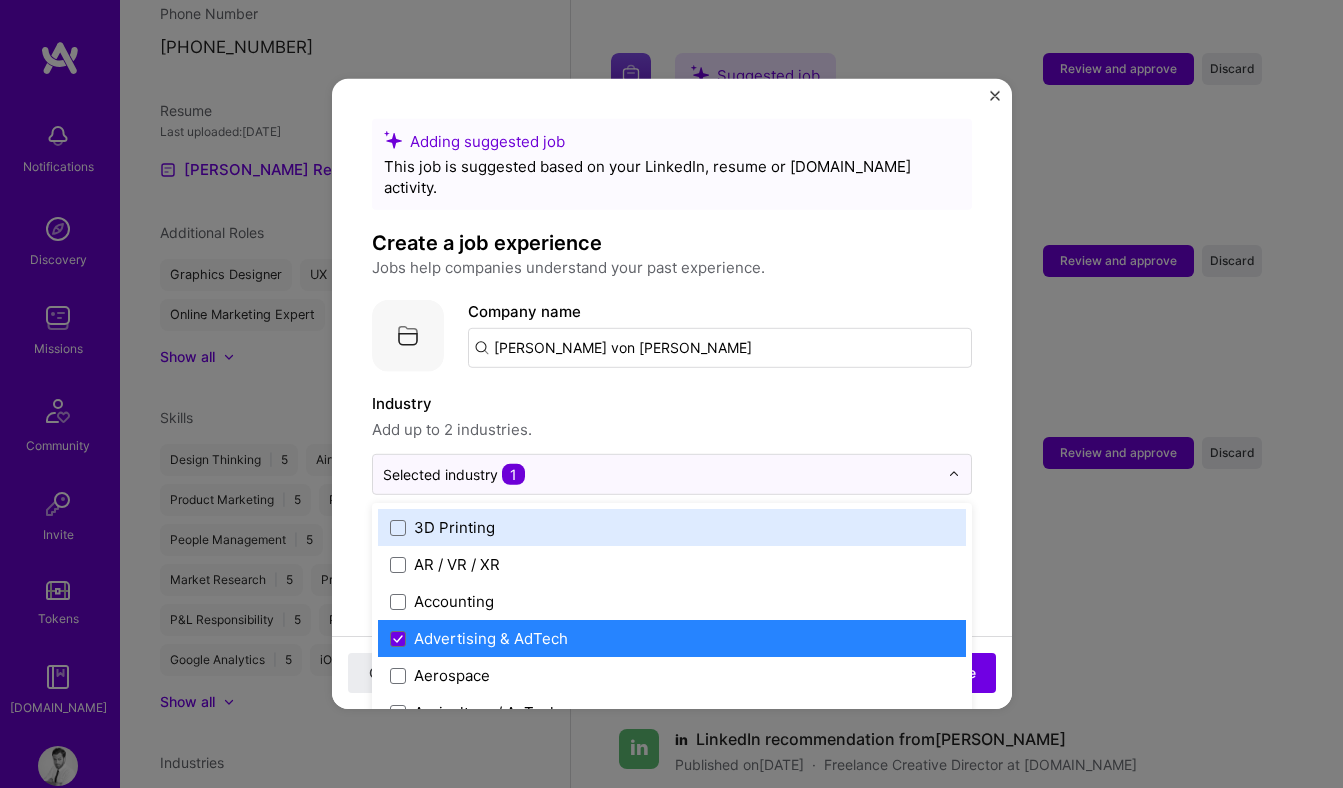 scroll, scrollTop: 30, scrollLeft: 0, axis: vertical 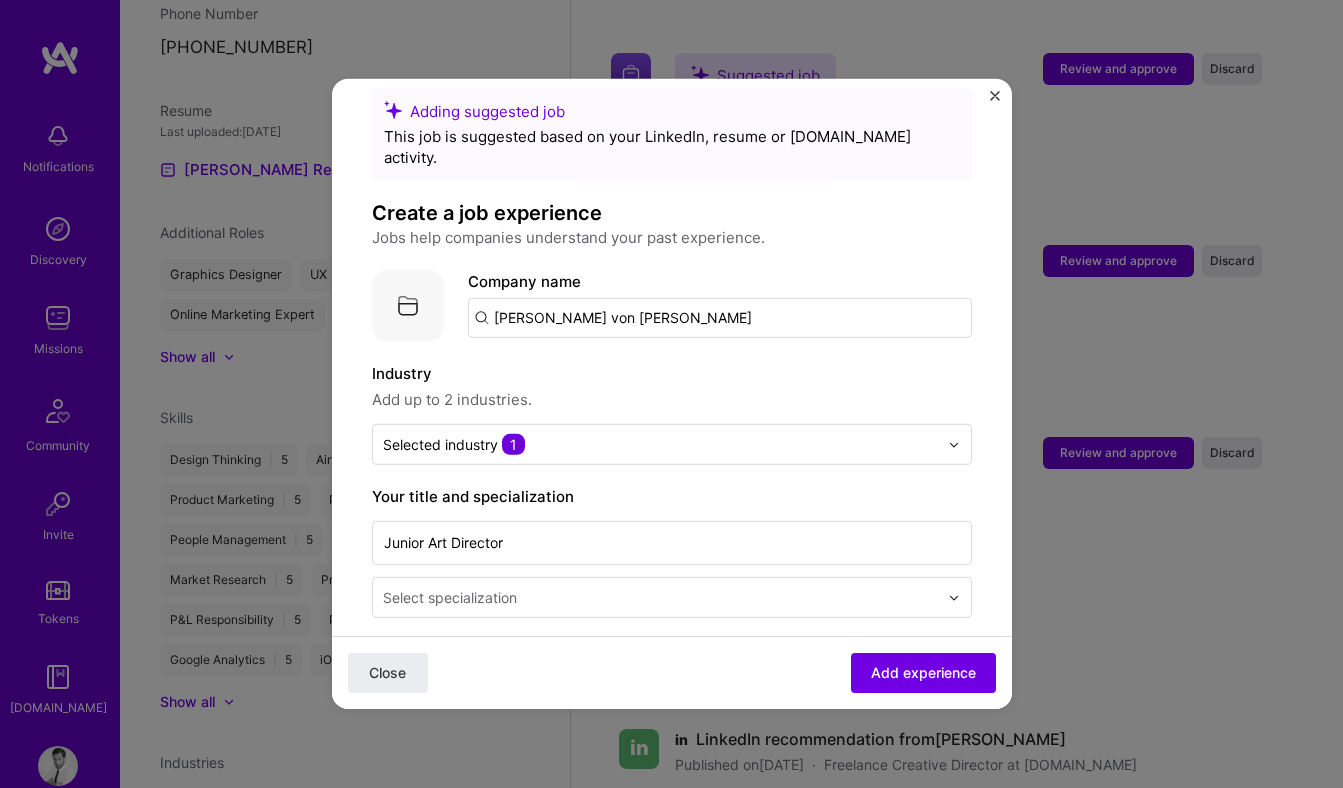 click on "[PERSON_NAME] von [PERSON_NAME]" at bounding box center (720, 318) 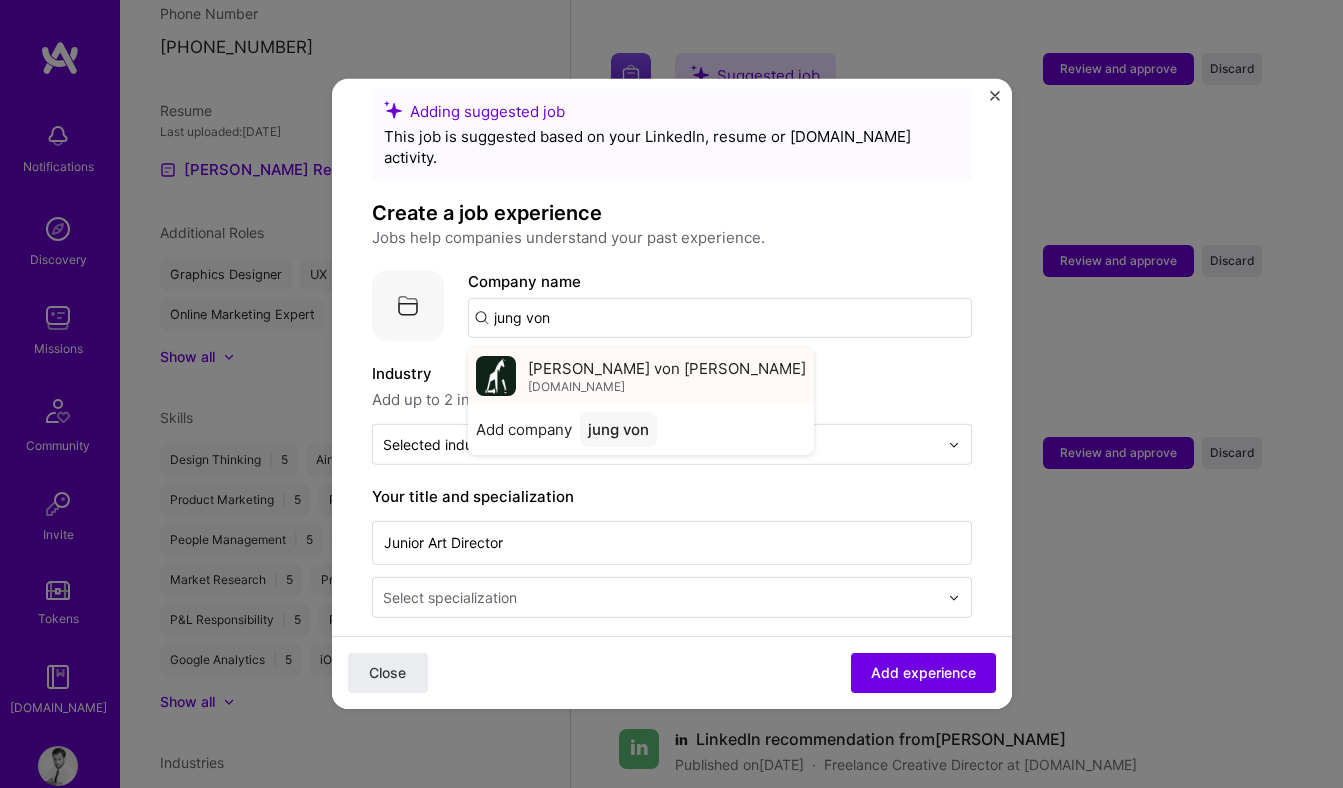 click on "[PERSON_NAME] von [PERSON_NAME]" at bounding box center [667, 367] 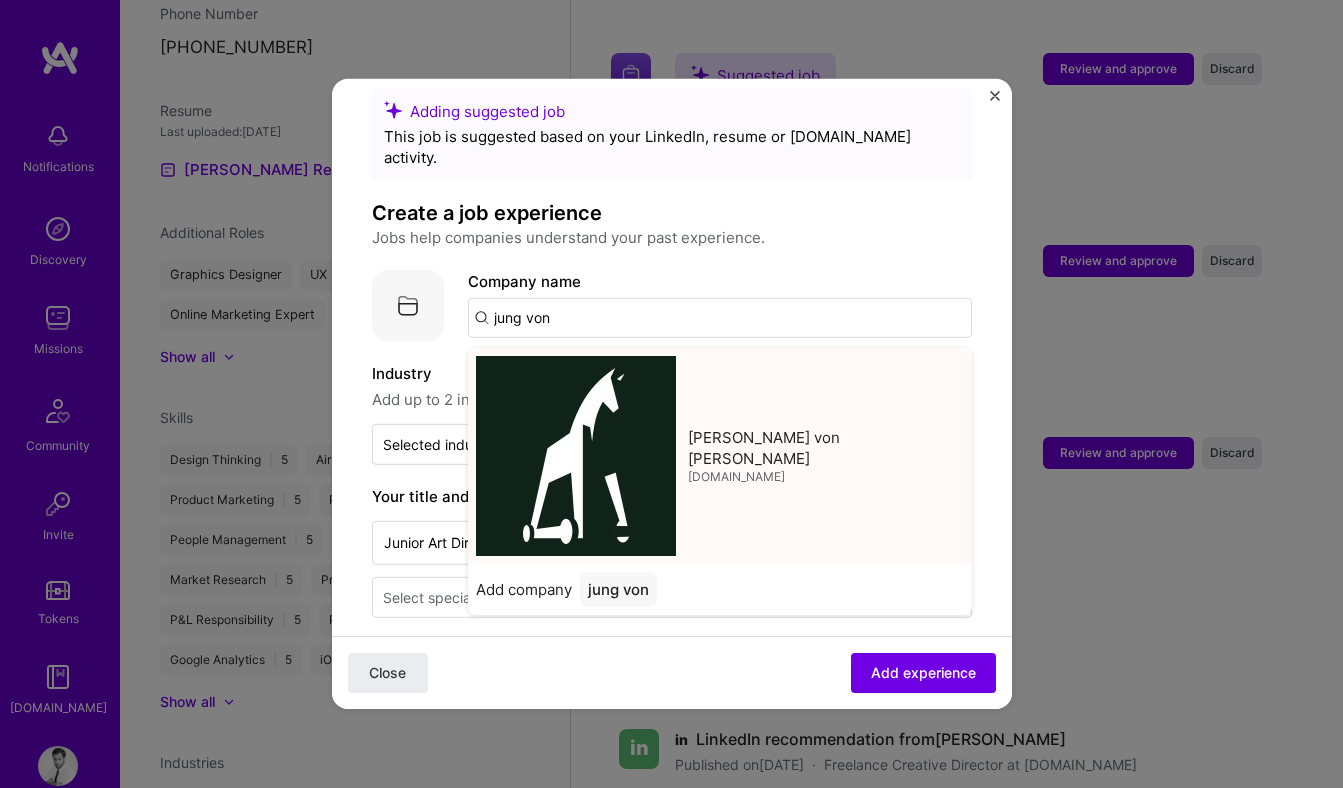 type on "[PERSON_NAME] von [PERSON_NAME]" 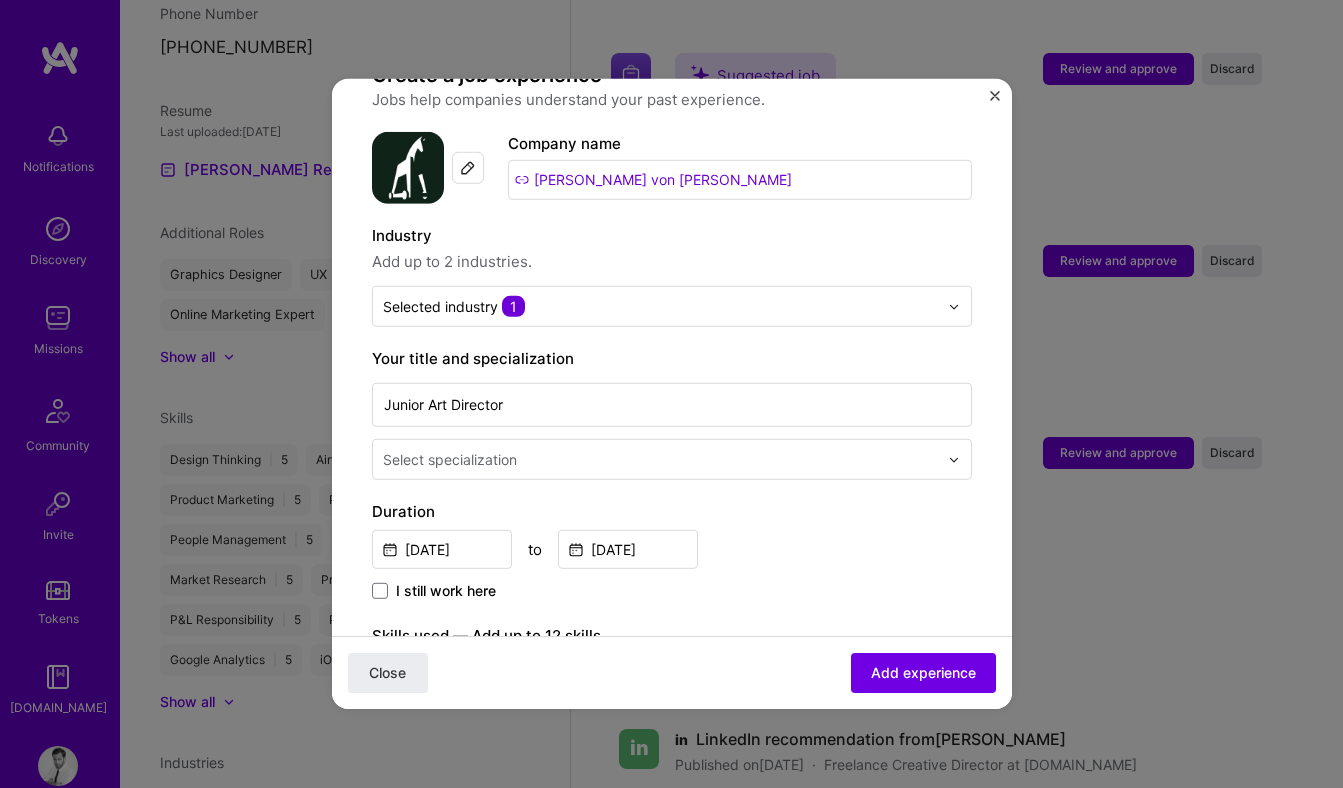 scroll, scrollTop: 169, scrollLeft: 0, axis: vertical 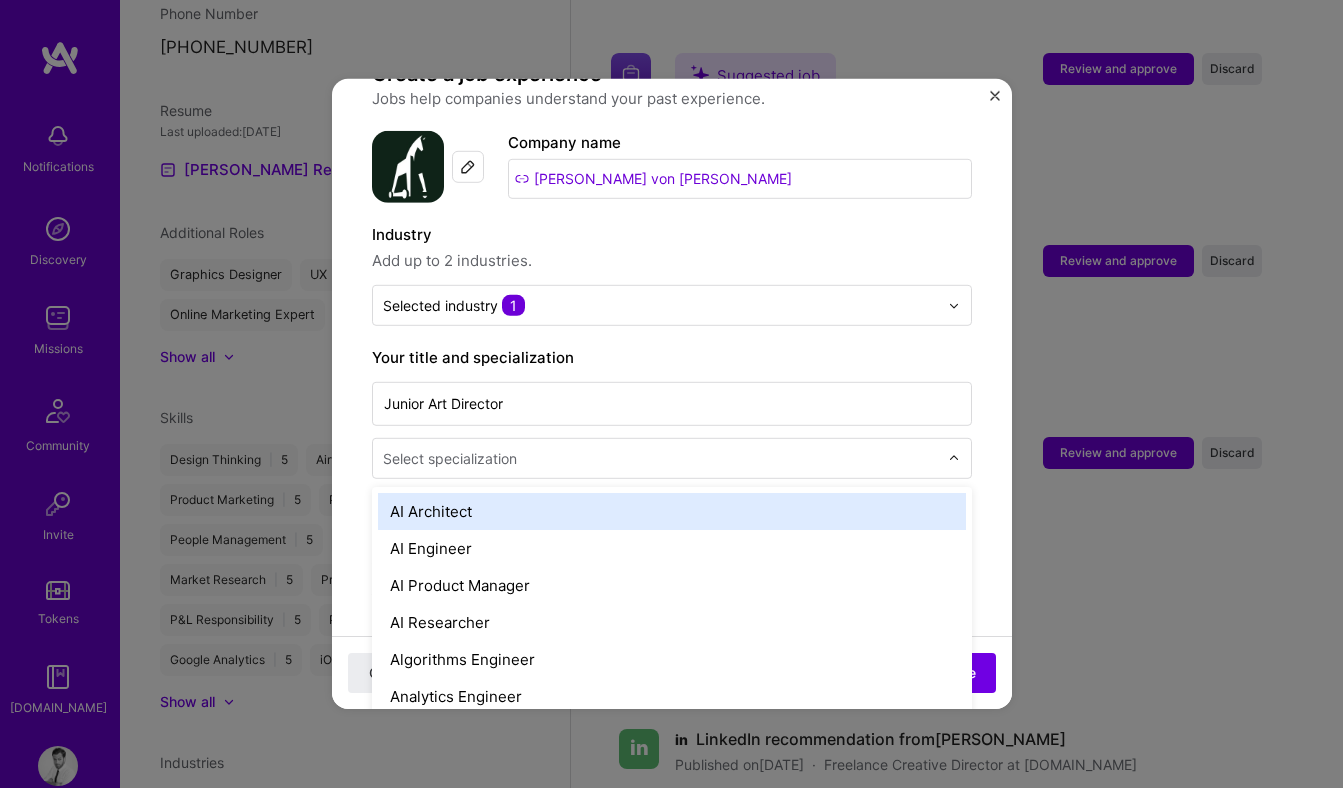 click at bounding box center [662, 458] 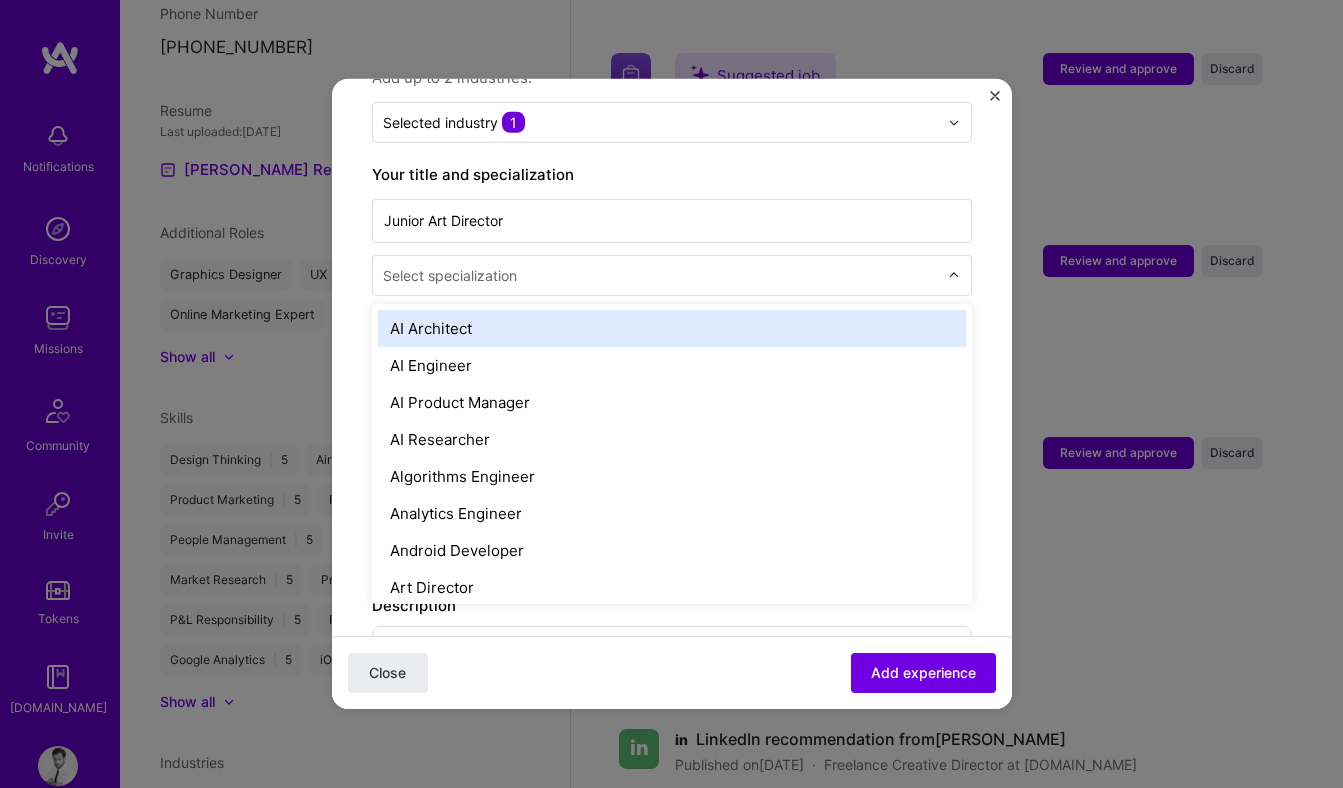scroll, scrollTop: 375, scrollLeft: 0, axis: vertical 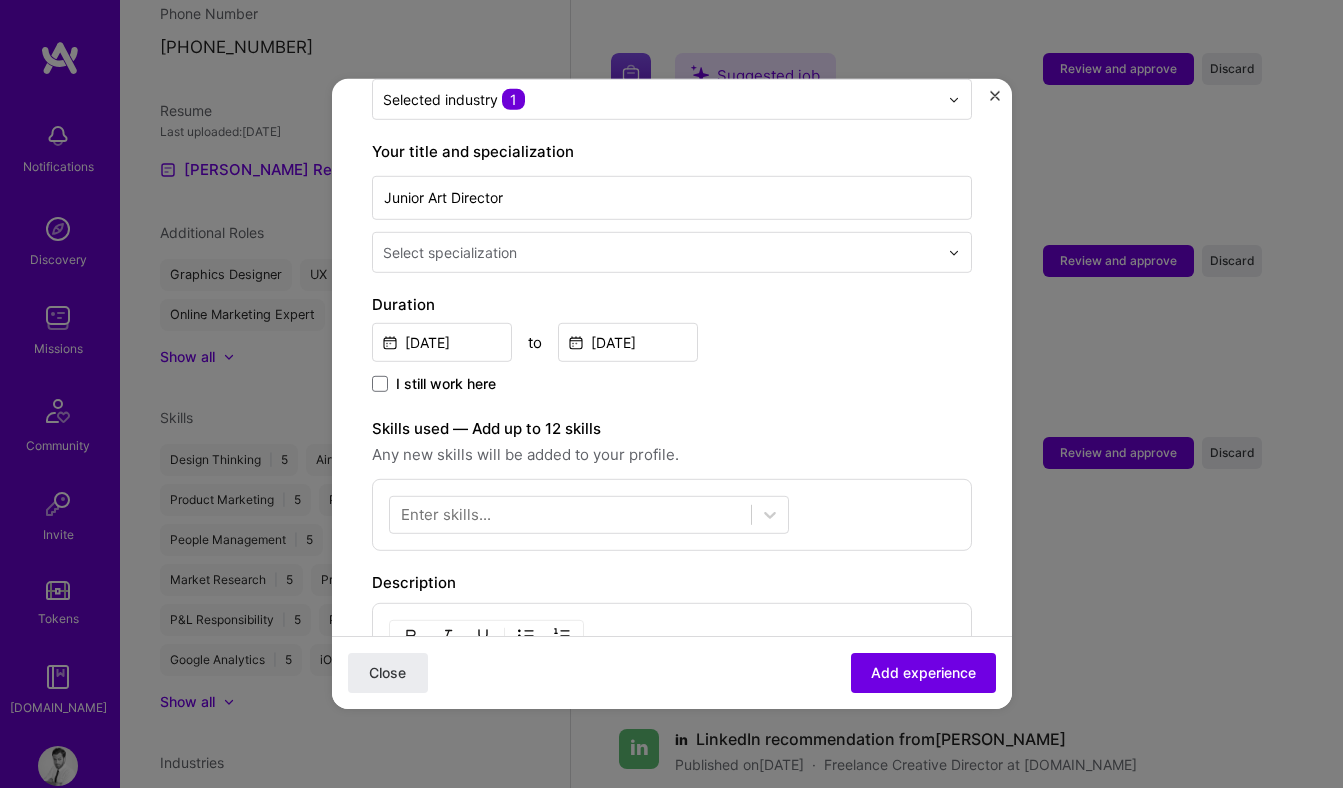 click on "Adding suggested job This job is suggested based on your LinkedIn, resume or A.Team activity. Create a job experience Jobs help companies understand your past experience. Company logo Company name Jung von Matt
Industry Add up to 2 industries. Selected industry 1 Your title and specialization Junior Art Director Select specialization Duration Oct, 2006
to Oct, 2007
I still work here Skills used — Add up to 12 skills Any new skills will be added to your profile. Enter skills... Description Jung von Matt/next 100 characters minimum 18 / 2,000  characters Did this role require you to manage team members? (Optional) Yes, I managed 0 team members. Were you involved from inception to launch (0 - >  1)? (Optional) Zero to one is creation and development of a unique product from the ground up. I was involved in zero to one with this project Related projects (Optional) Select projects Close" at bounding box center [672, 458] 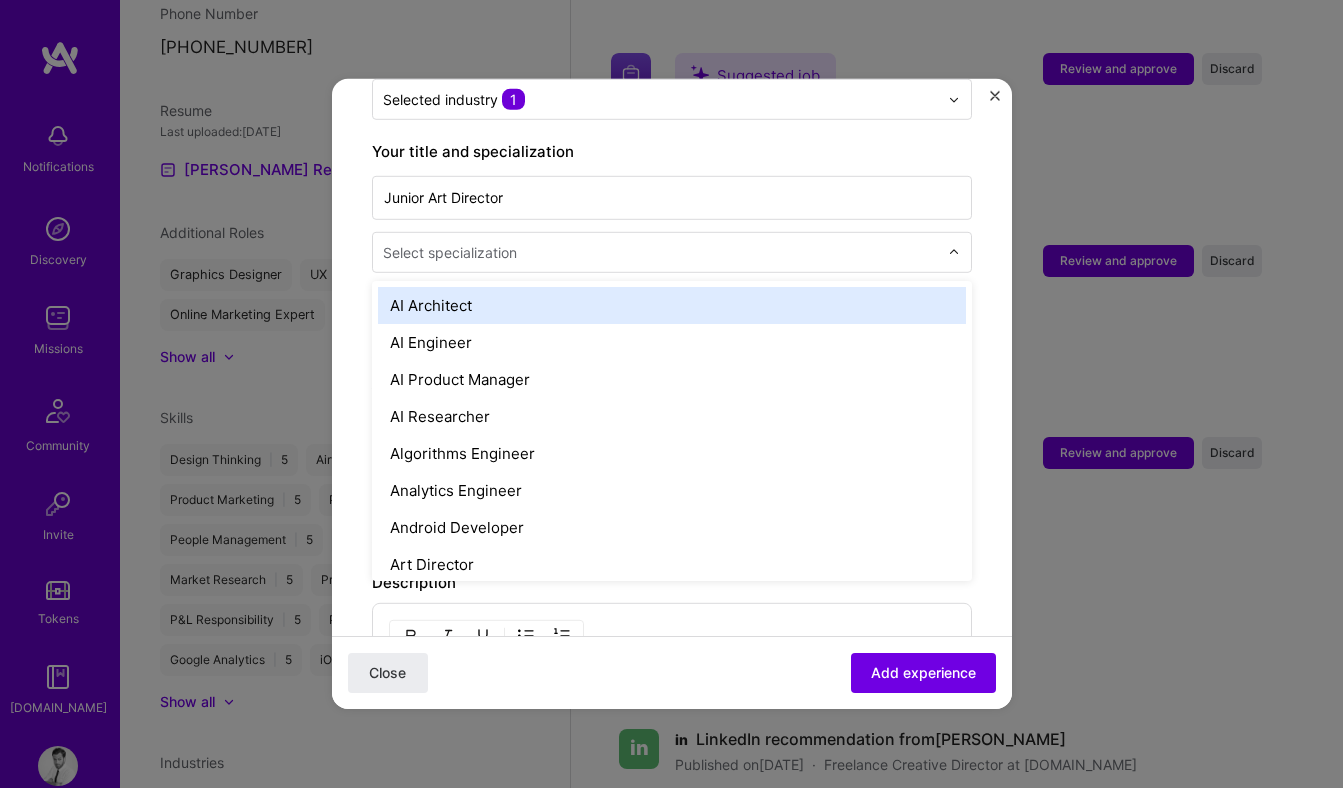 click at bounding box center (662, 252) 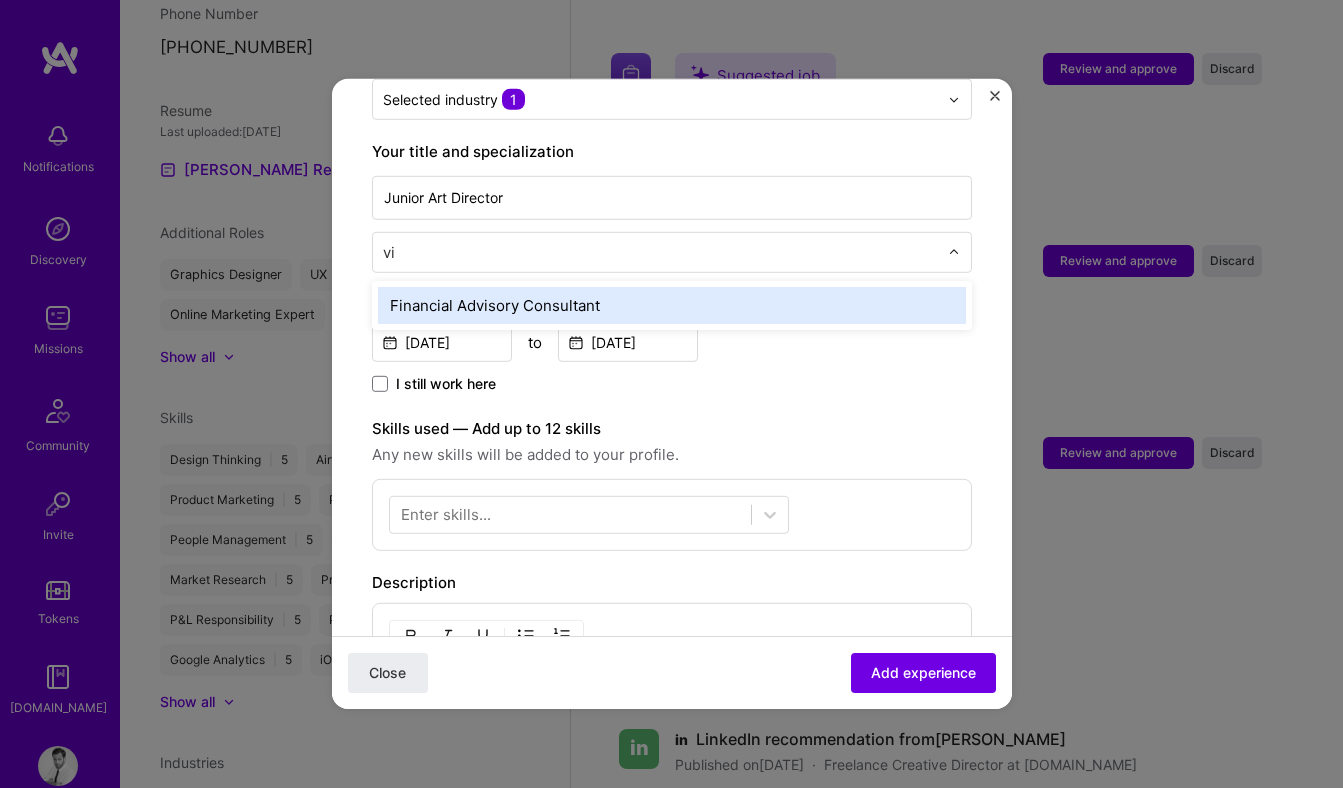 type on "v" 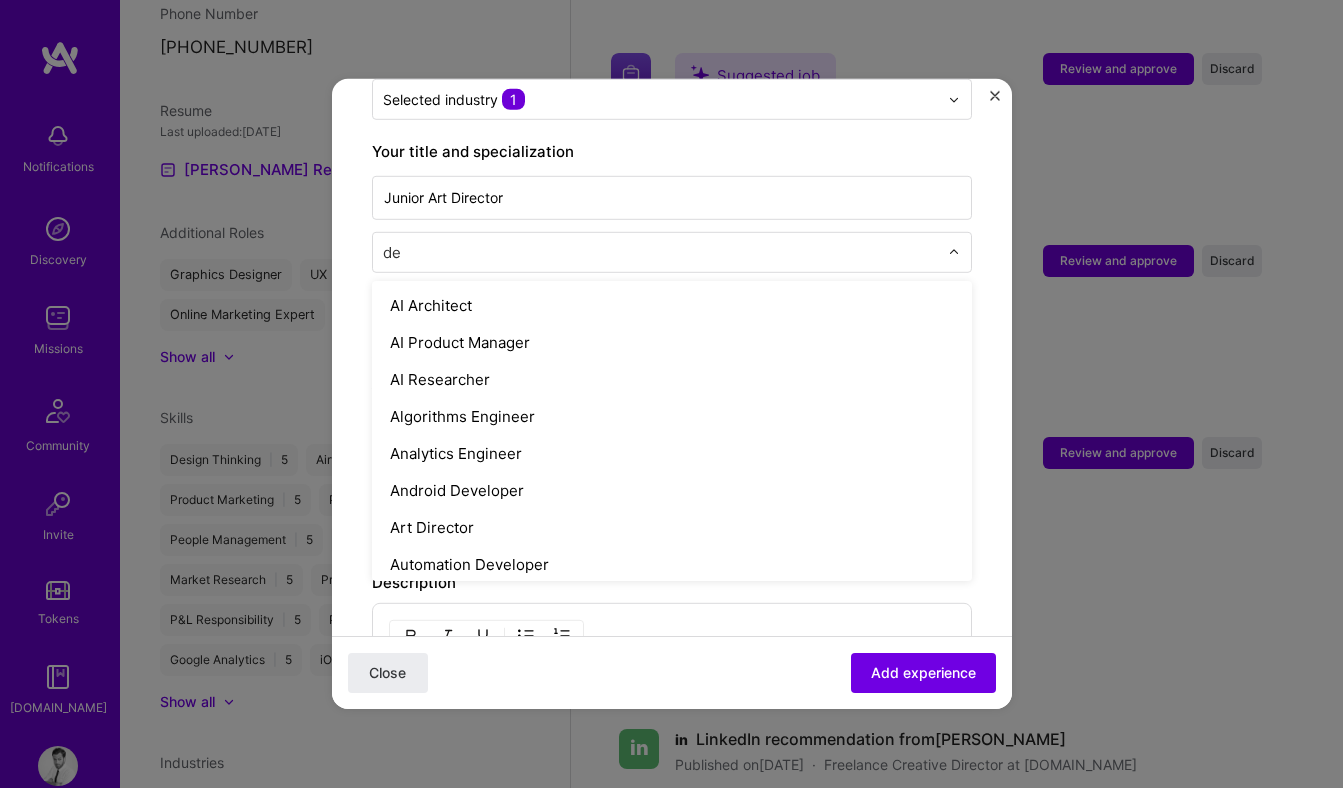 type on "des" 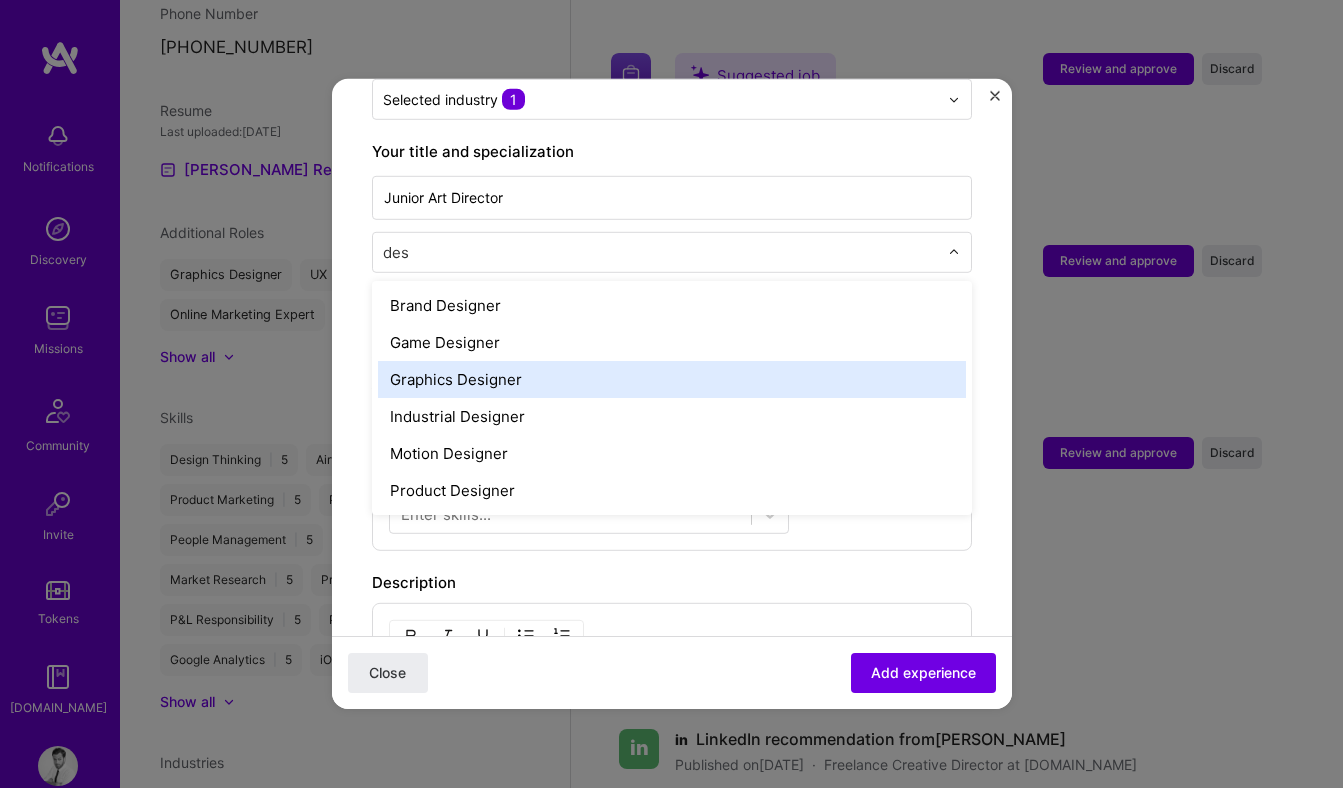 click on "Graphics Designer" at bounding box center [672, 379] 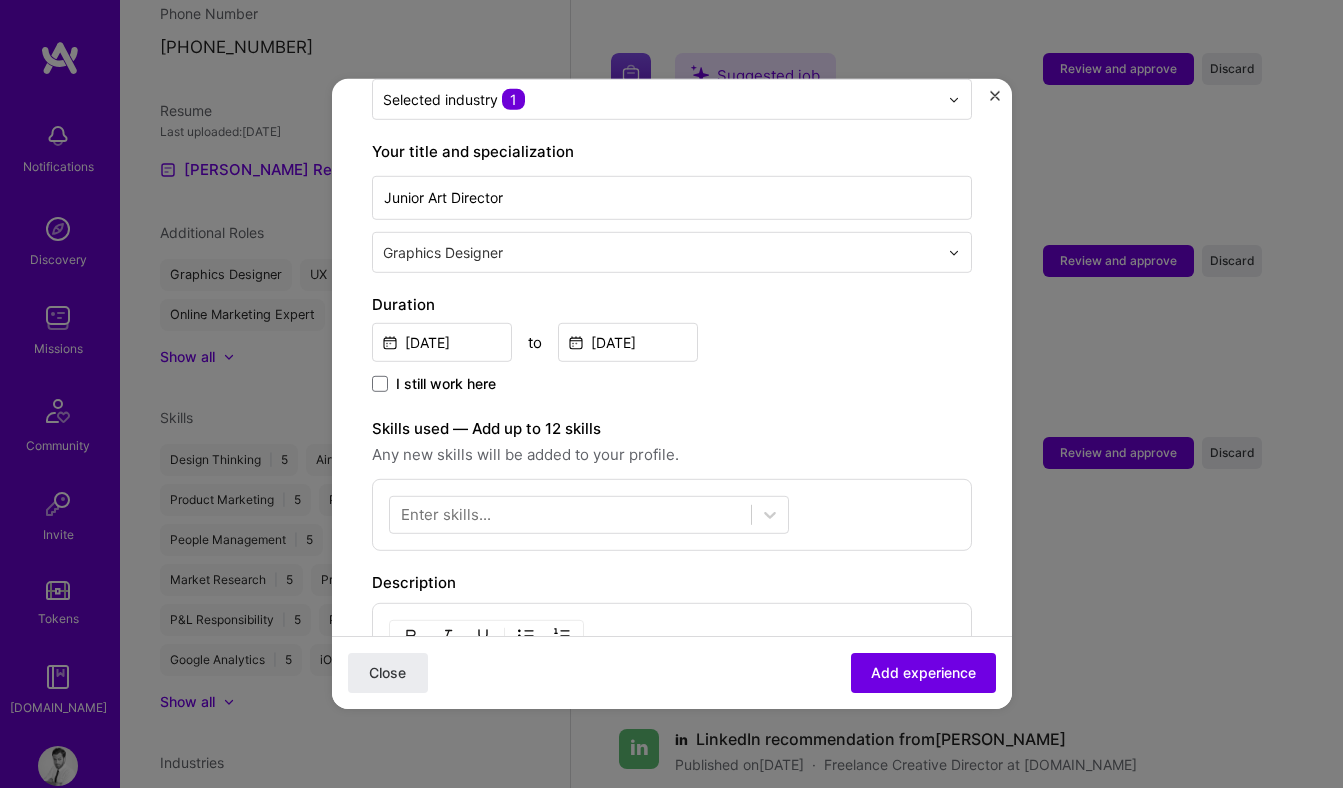 click on "I still work here" at bounding box center [672, 385] 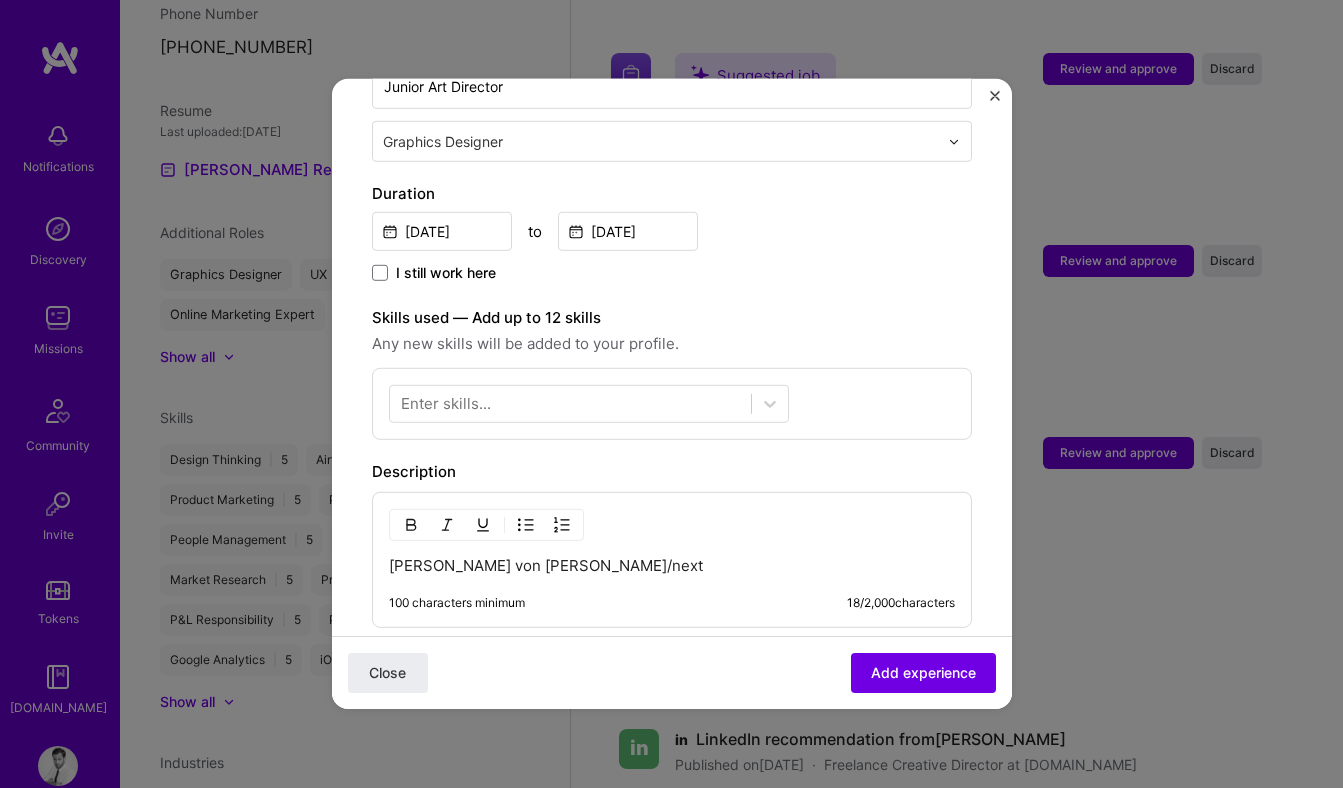 scroll, scrollTop: 489, scrollLeft: 0, axis: vertical 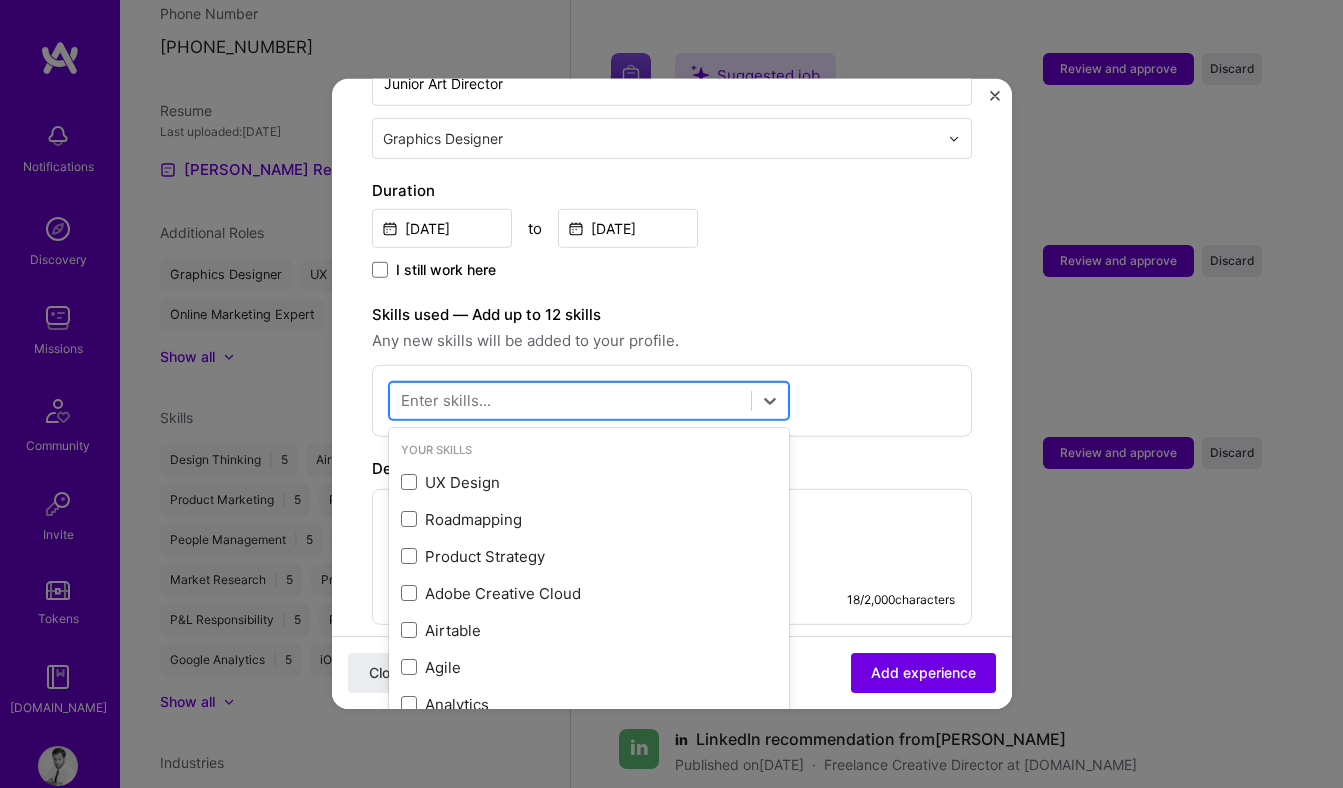 click at bounding box center [570, 400] 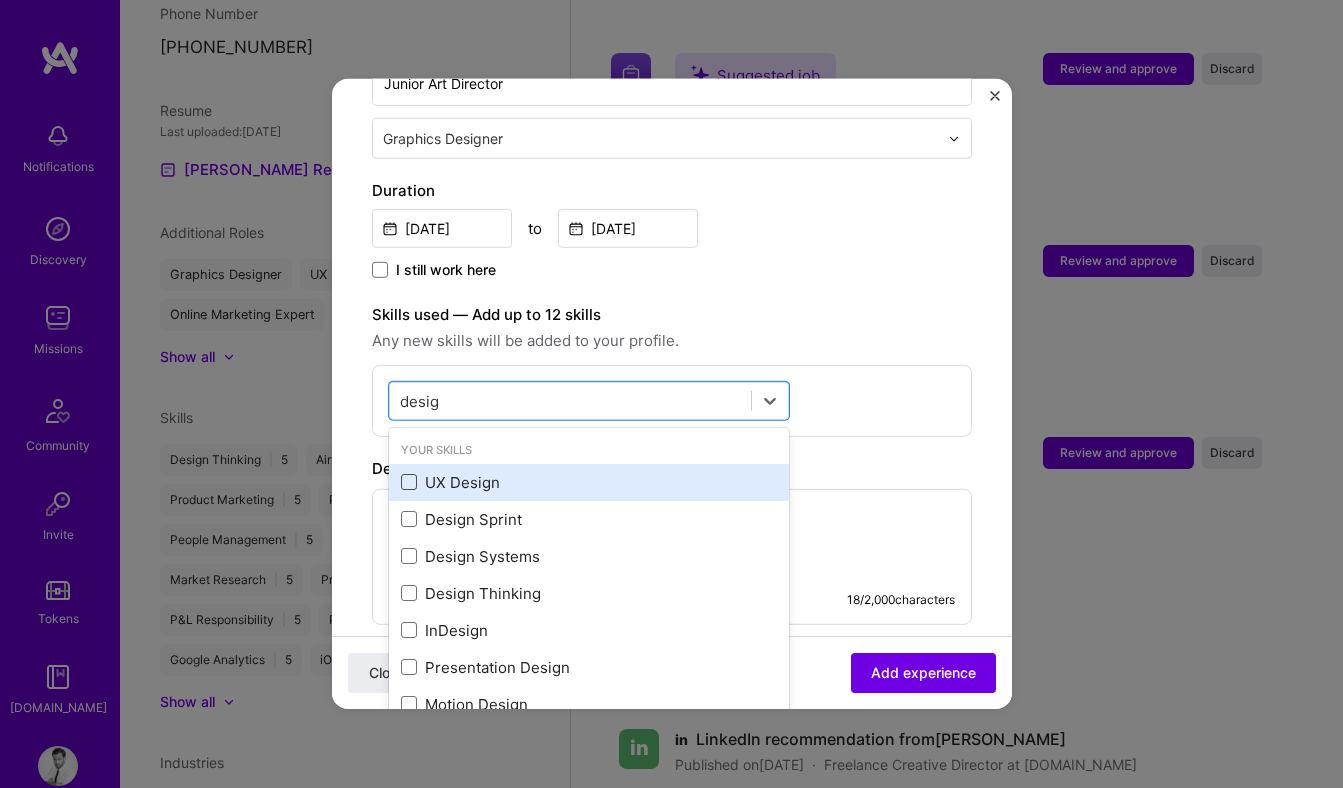 click at bounding box center (409, 482) 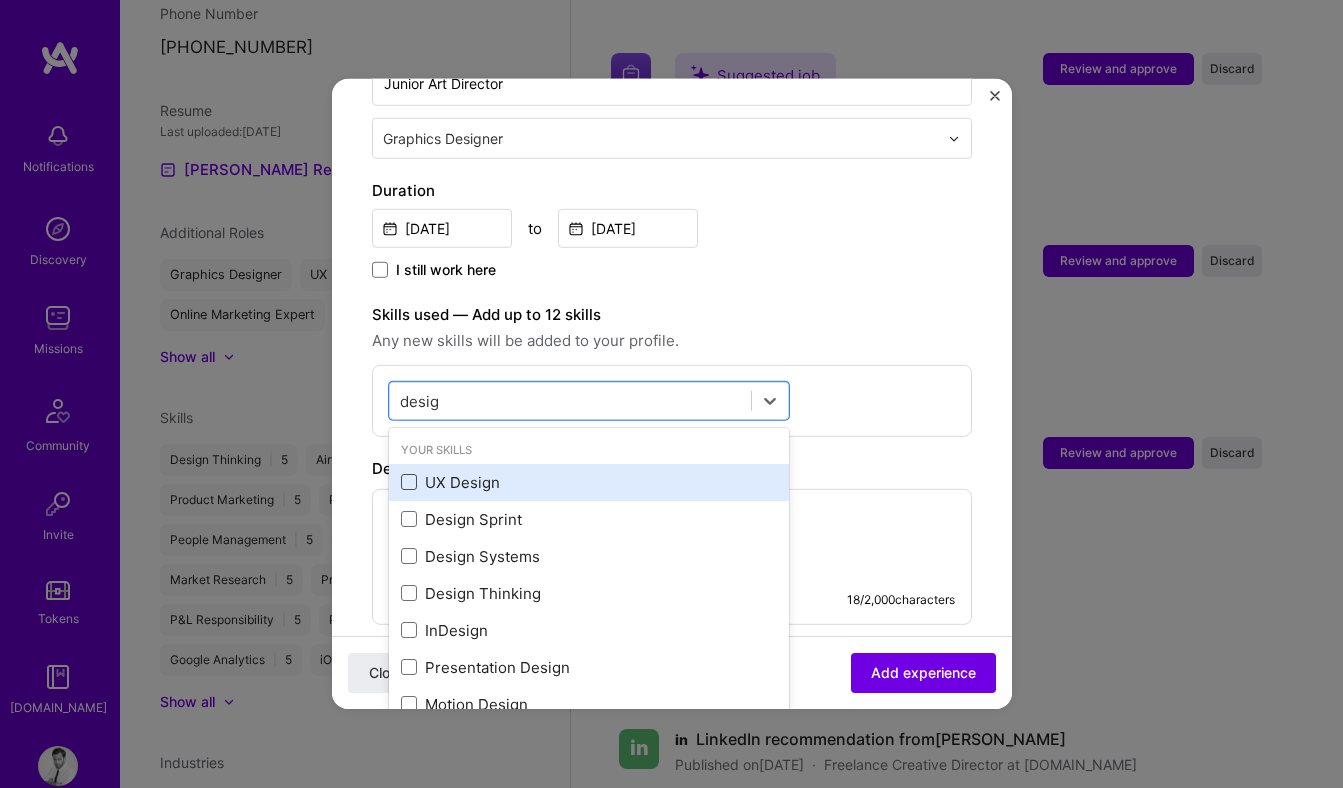 click at bounding box center (0, 0) 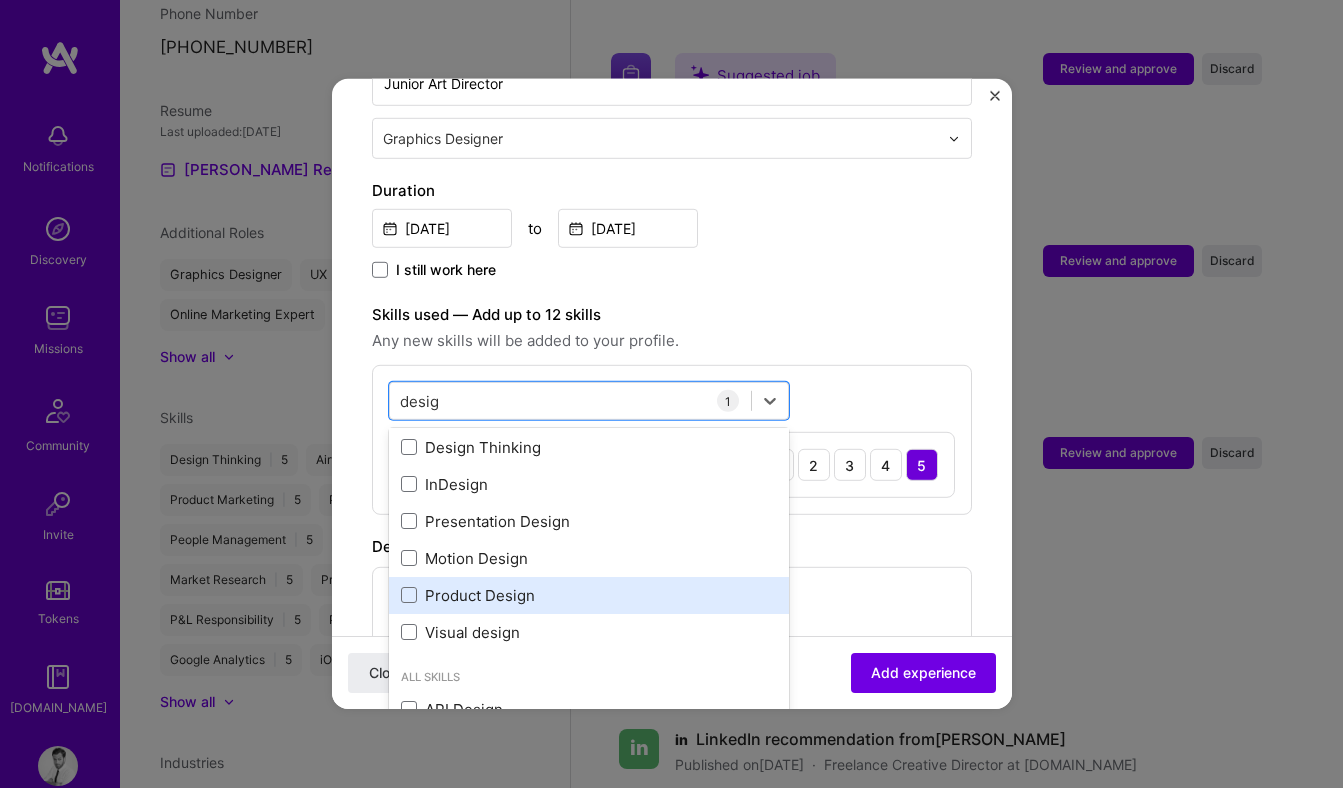 scroll, scrollTop: 150, scrollLeft: 0, axis: vertical 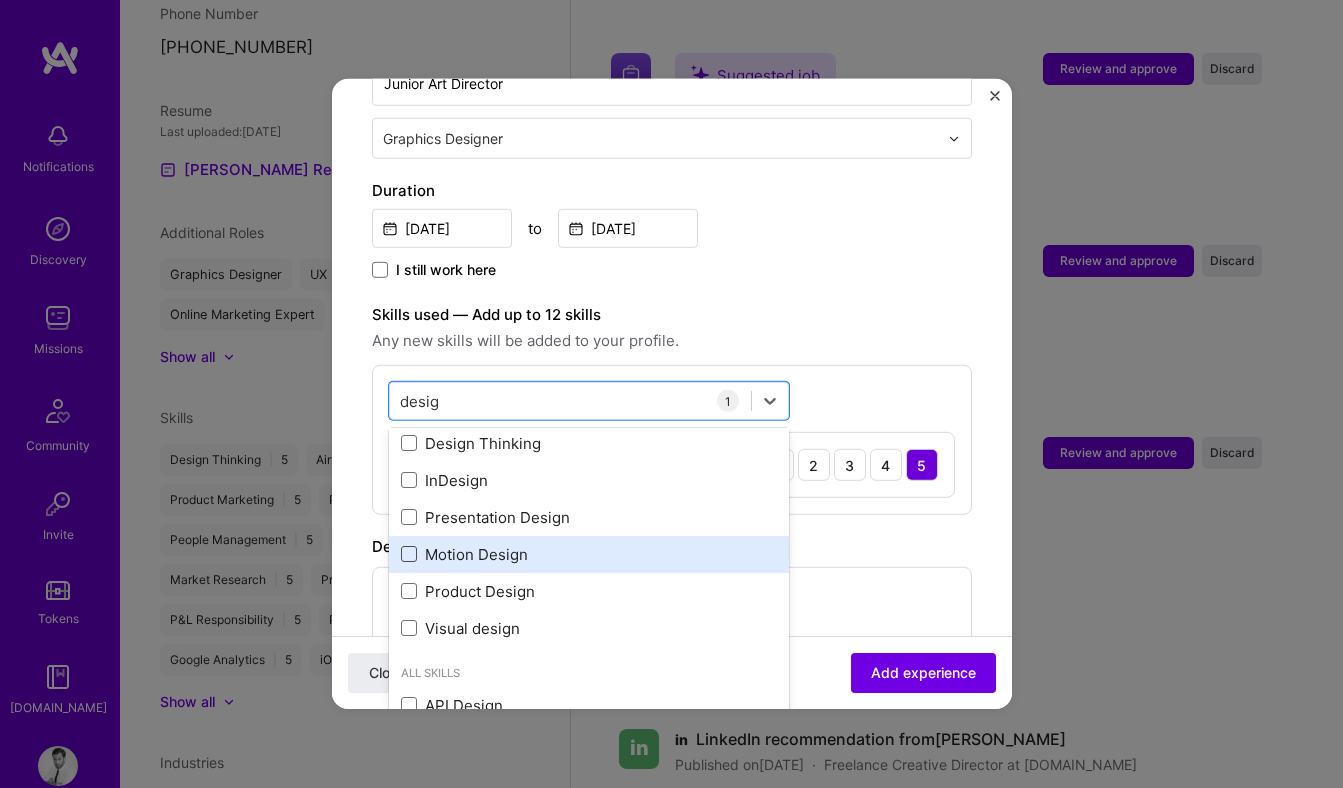 click at bounding box center (409, 554) 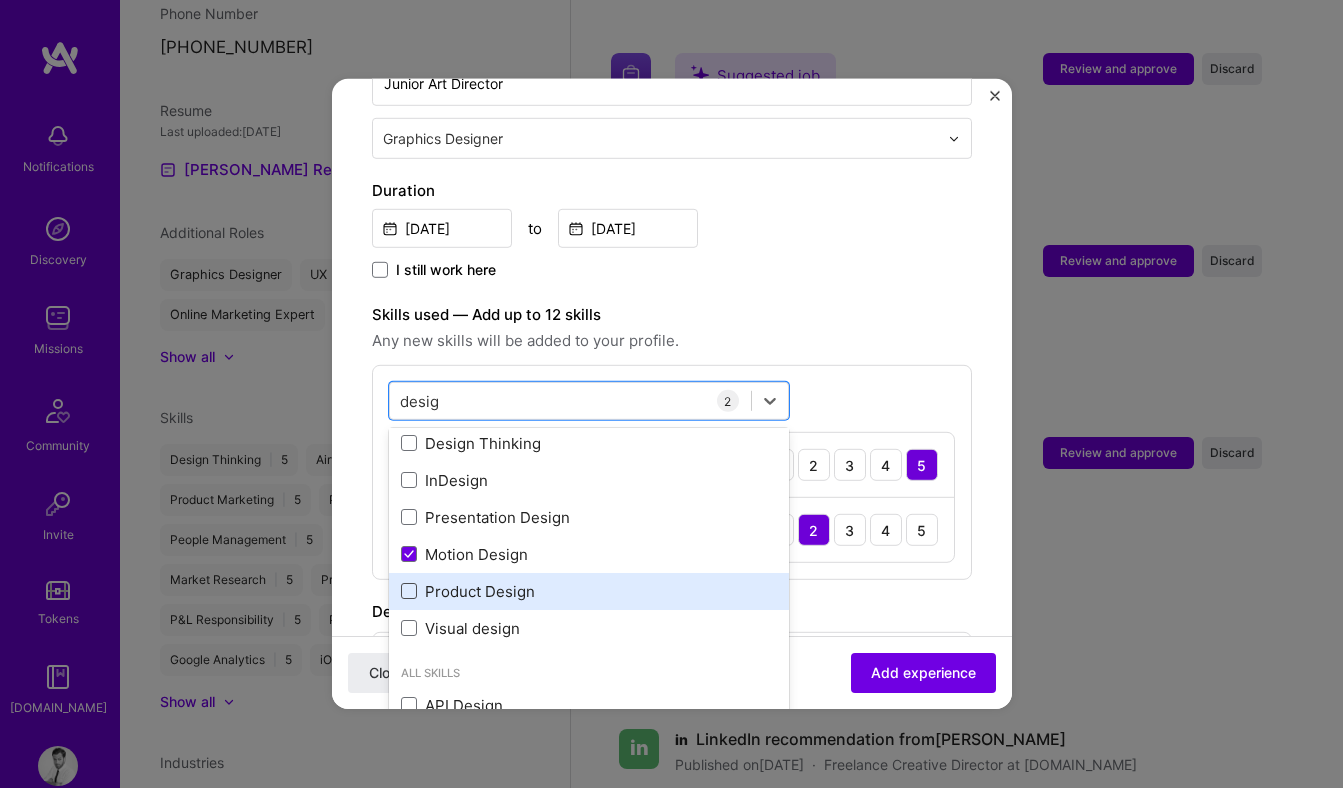 click at bounding box center (409, 591) 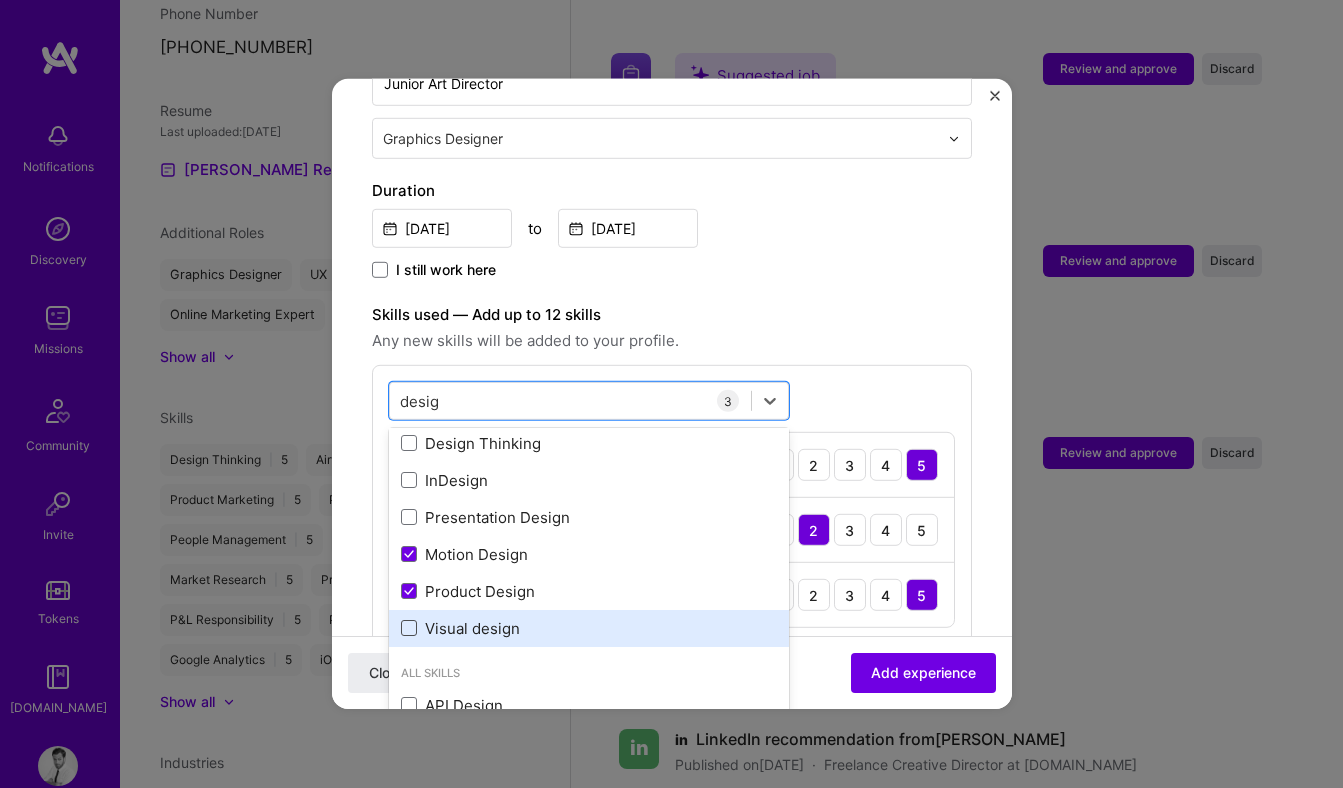 click at bounding box center [409, 628] 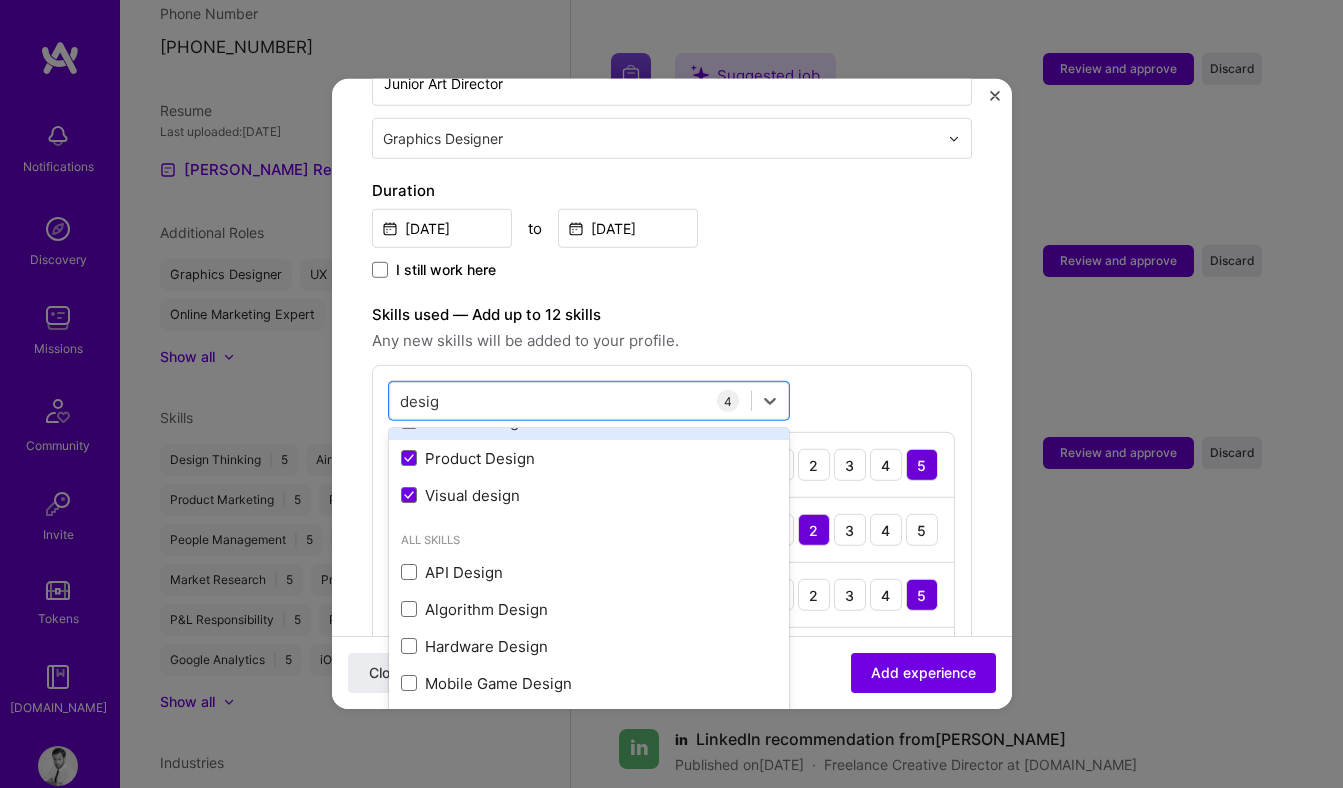 scroll, scrollTop: 309, scrollLeft: 0, axis: vertical 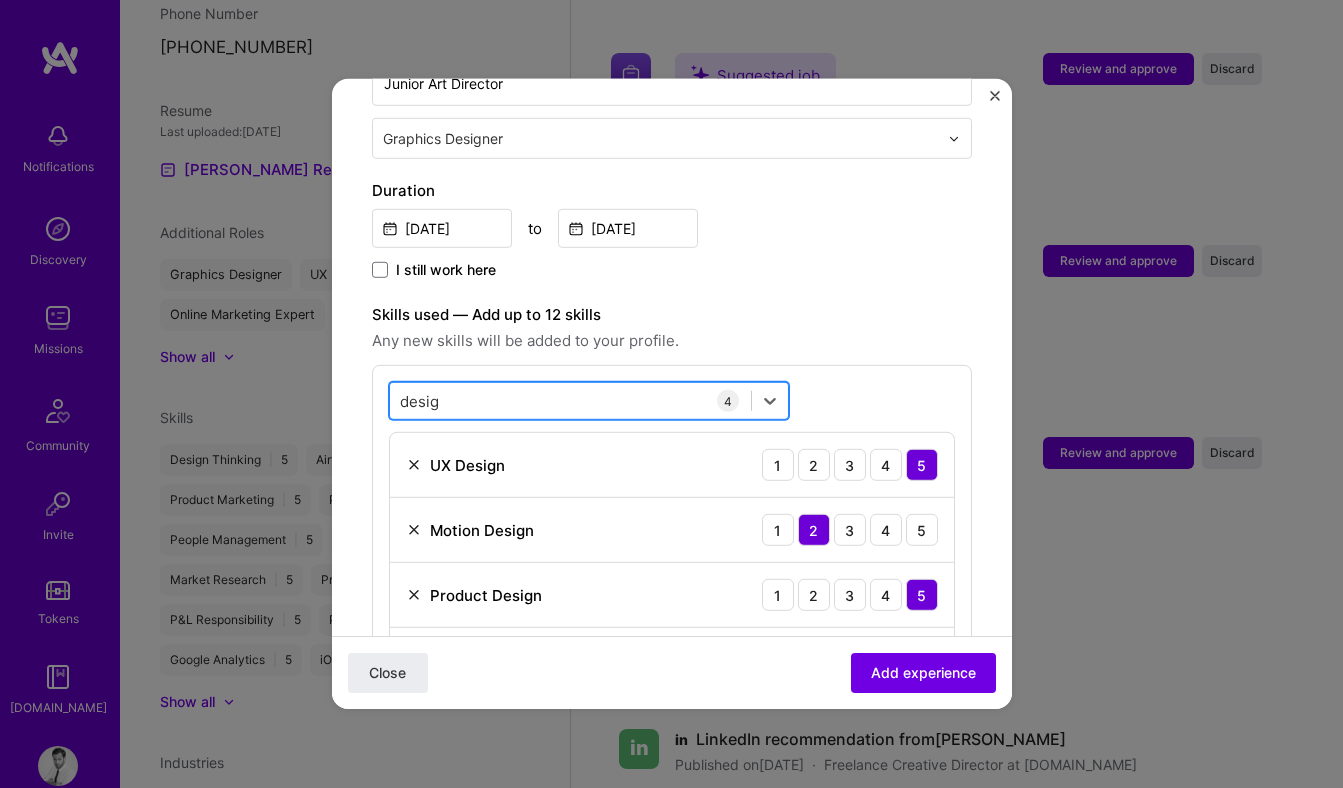 click on "desig desig" at bounding box center [570, 400] 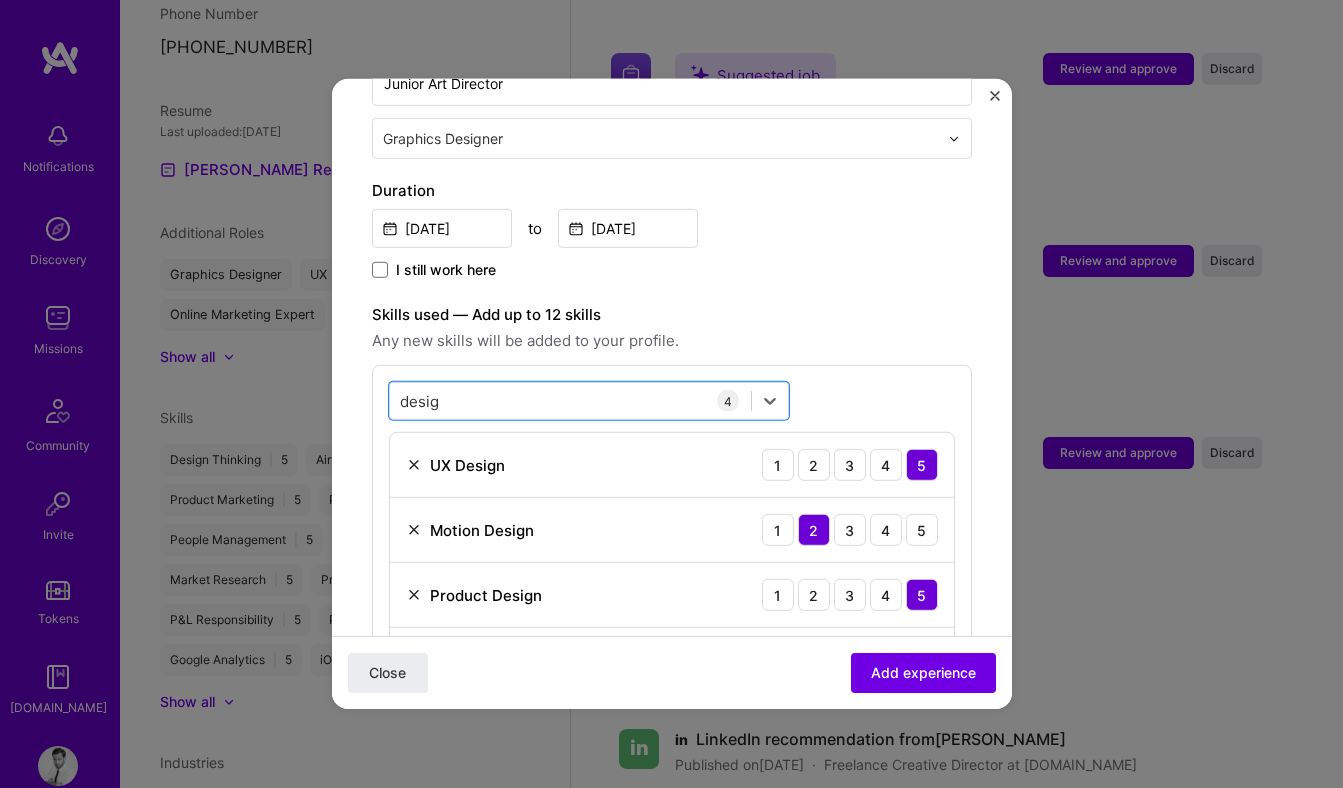 type on "desig" 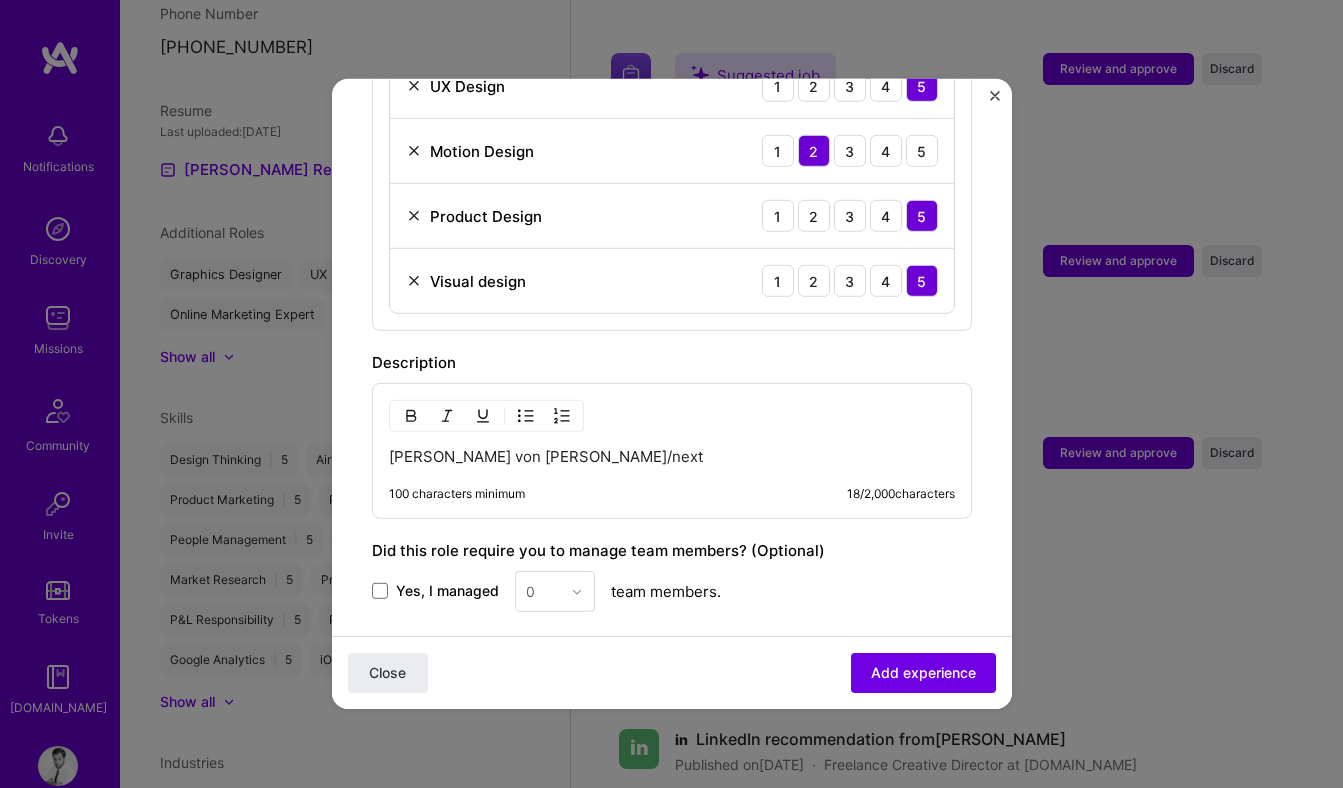 scroll, scrollTop: 953, scrollLeft: 0, axis: vertical 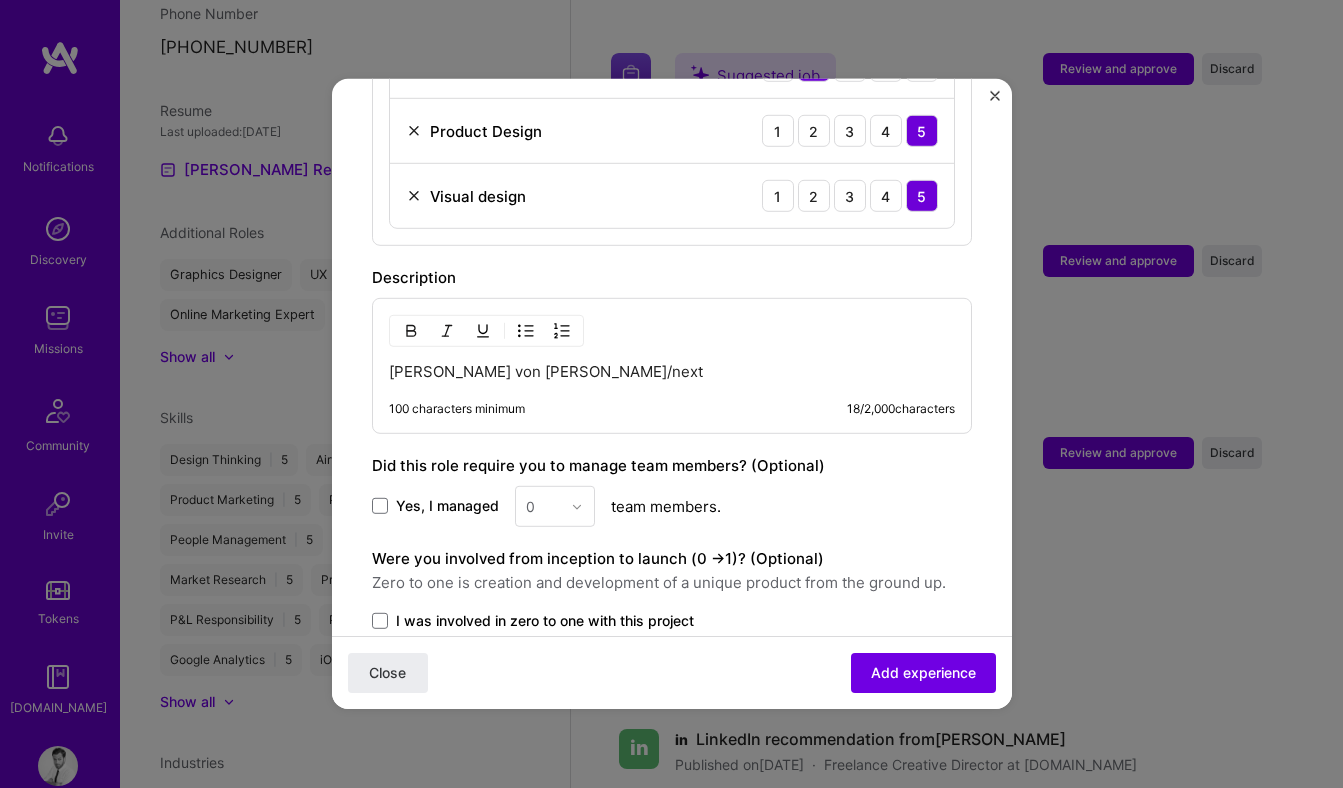 click on "Jung von Matt/next" at bounding box center [672, 372] 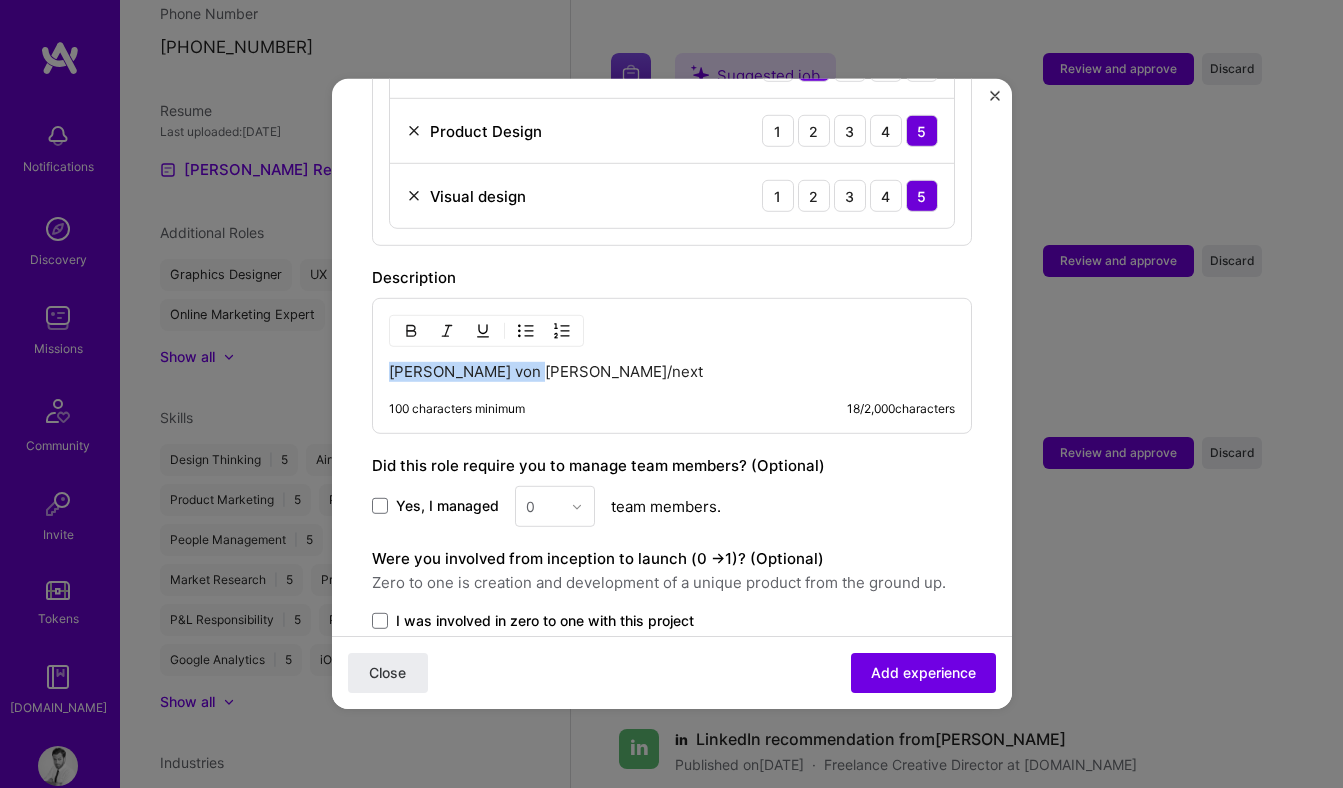 click on "Jung von Matt/next" at bounding box center [672, 372] 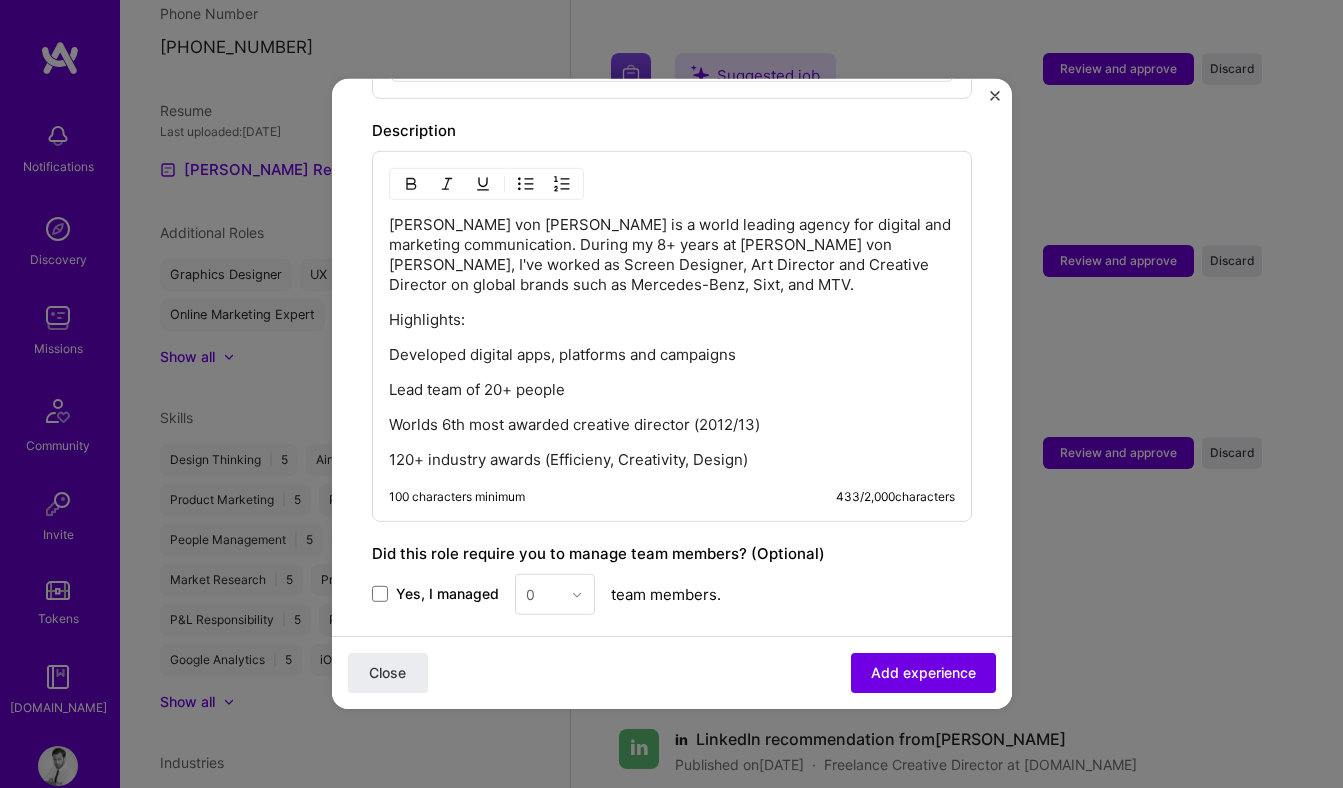 scroll, scrollTop: 1142, scrollLeft: 0, axis: vertical 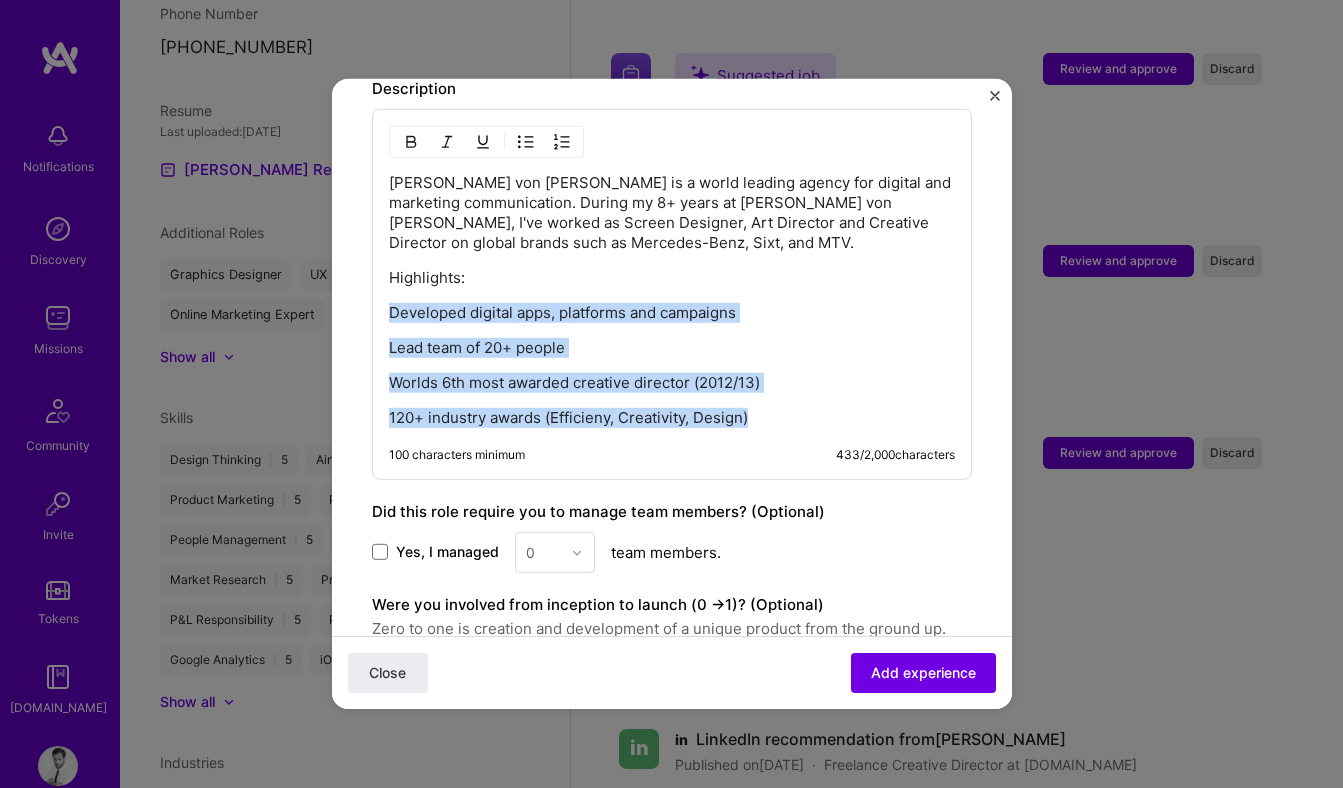 drag, startPoint x: 695, startPoint y: 398, endPoint x: 377, endPoint y: 289, distance: 336.16217 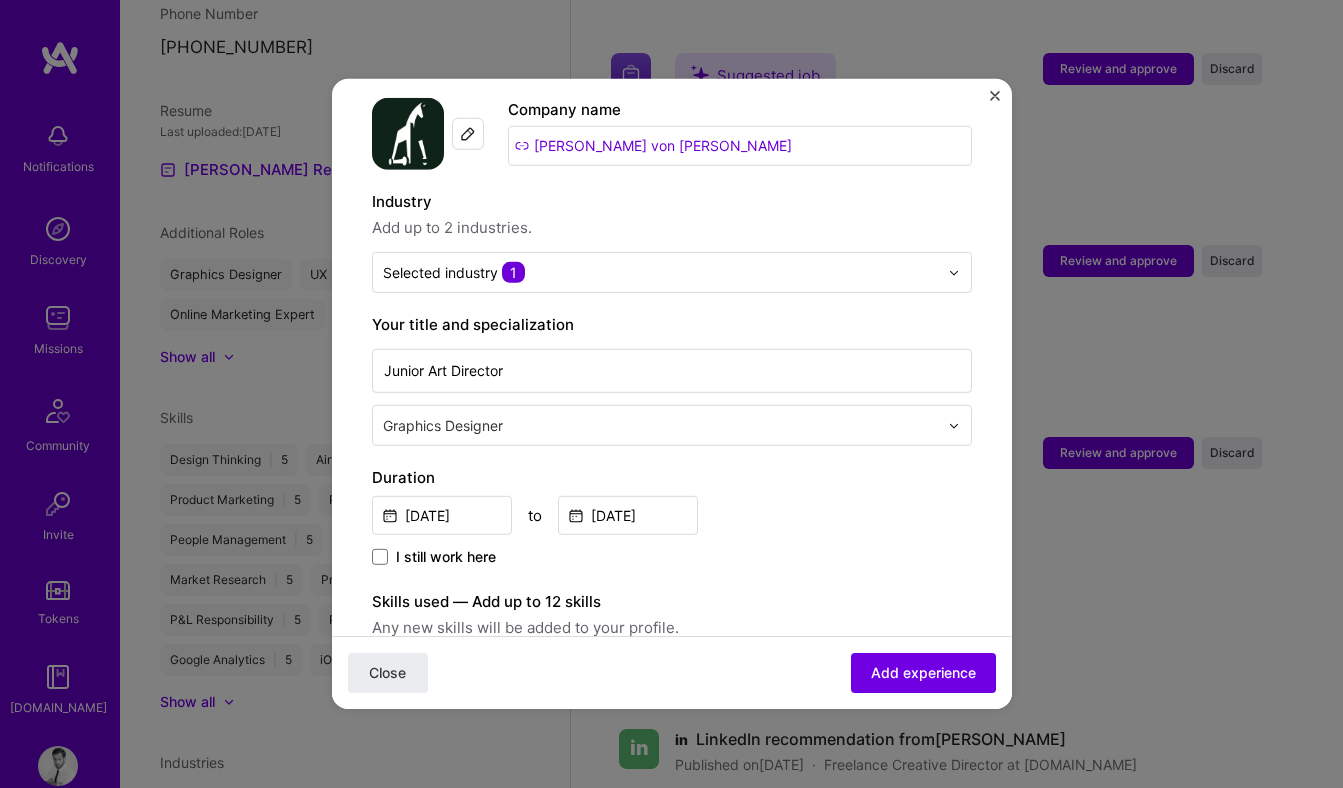 scroll, scrollTop: 178, scrollLeft: 0, axis: vertical 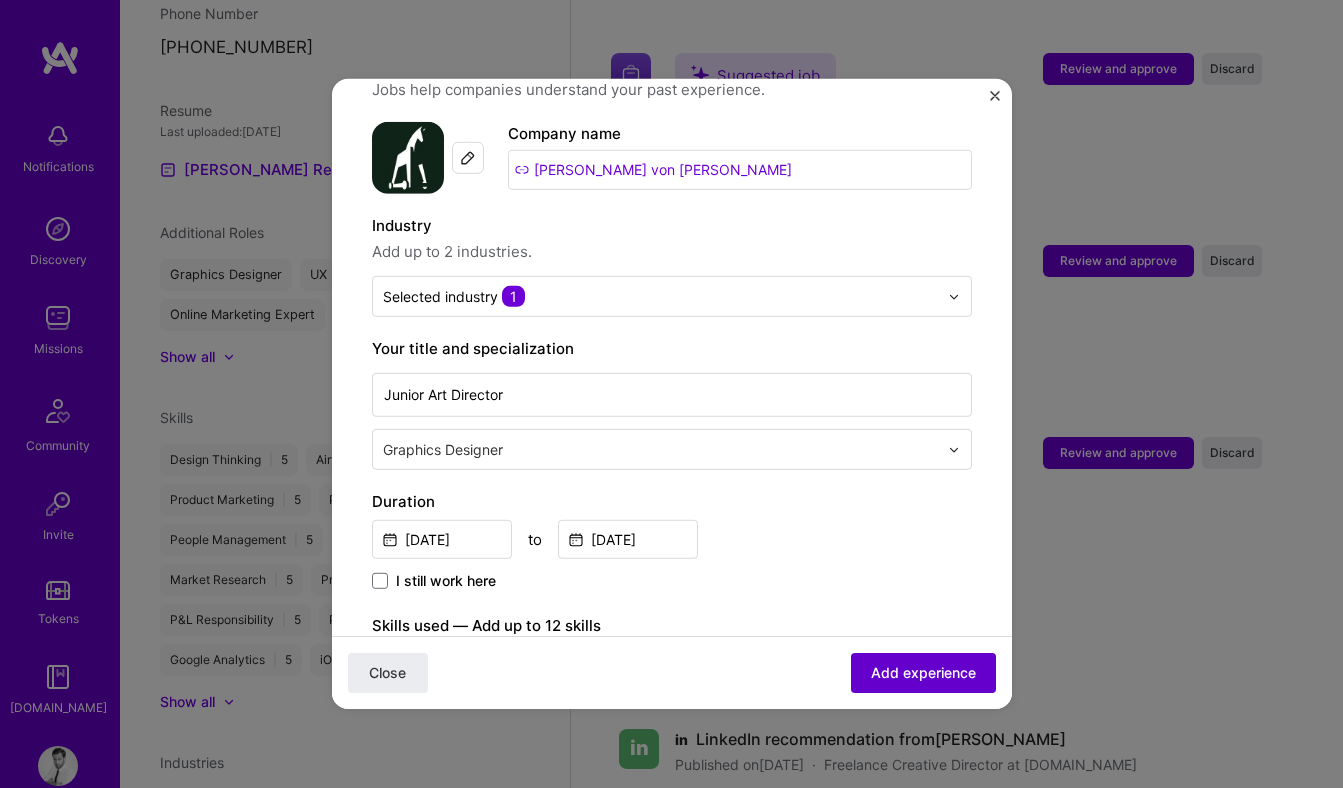 click on "Add experience" at bounding box center (923, 673) 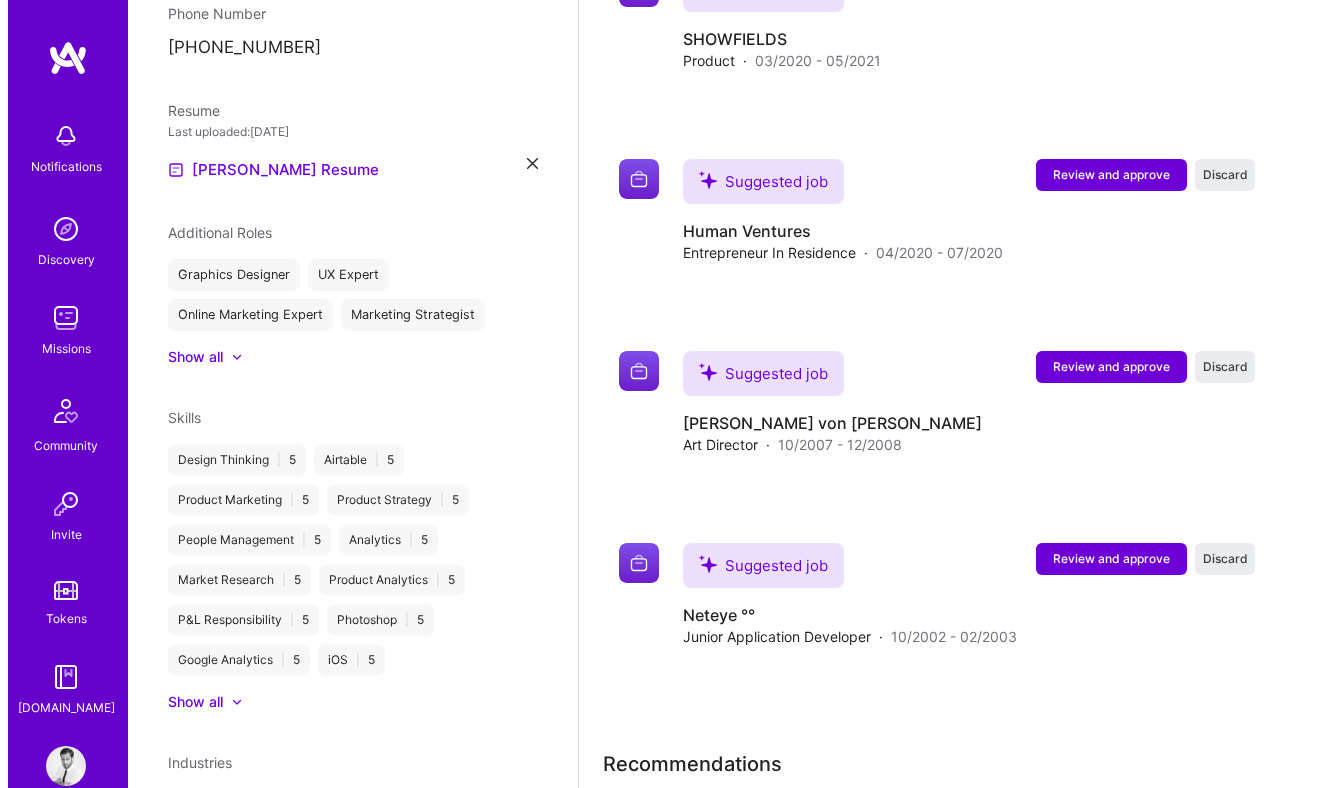 scroll, scrollTop: 6260, scrollLeft: 0, axis: vertical 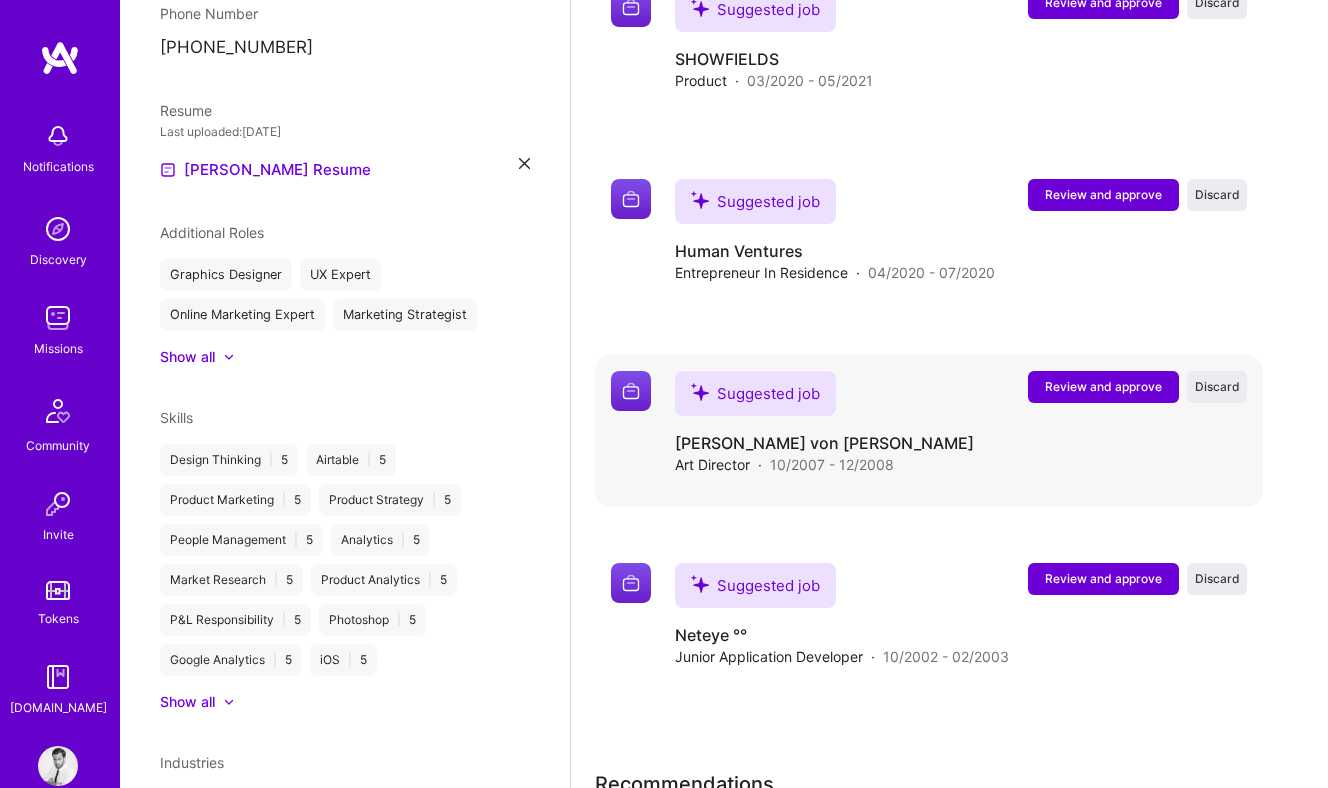 click on "Review and approve" at bounding box center [1103, 386] 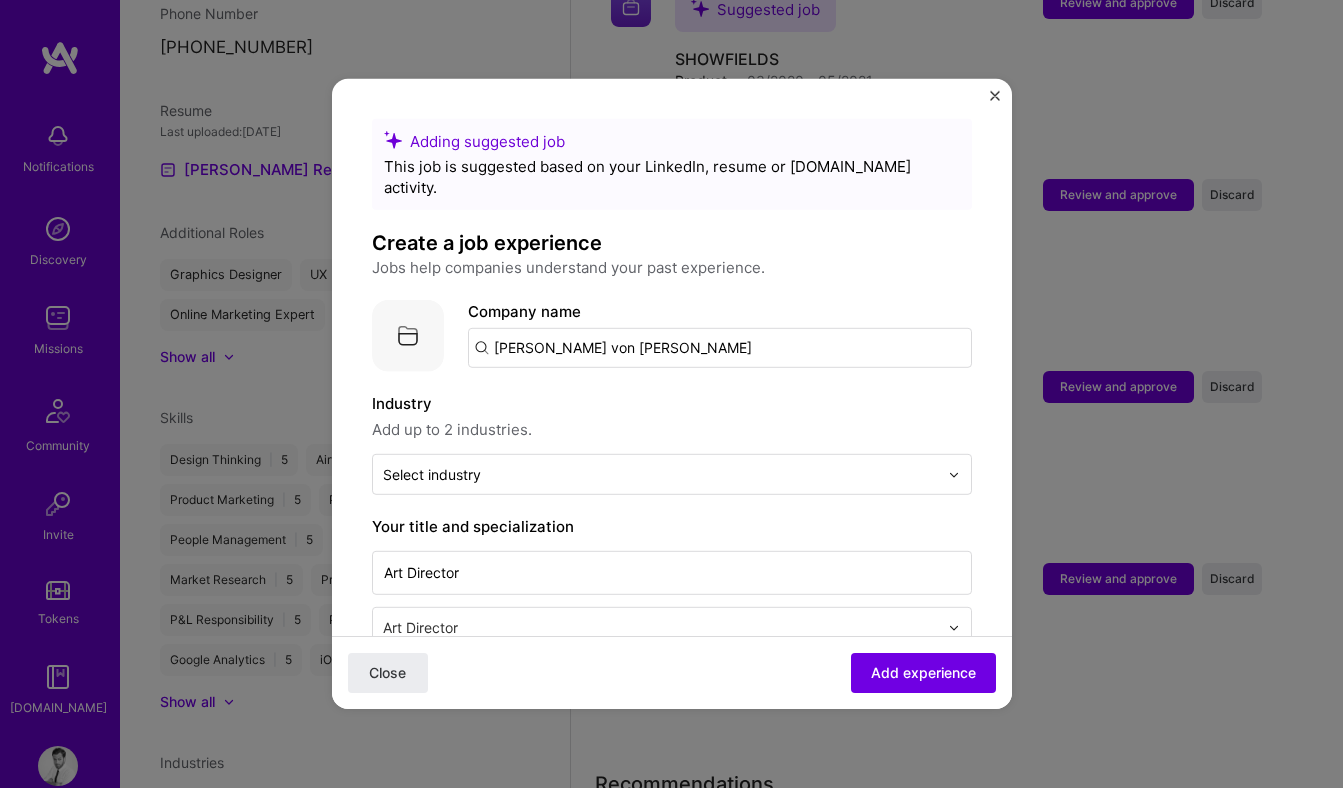 click on "[PERSON_NAME] von [PERSON_NAME]" at bounding box center (720, 348) 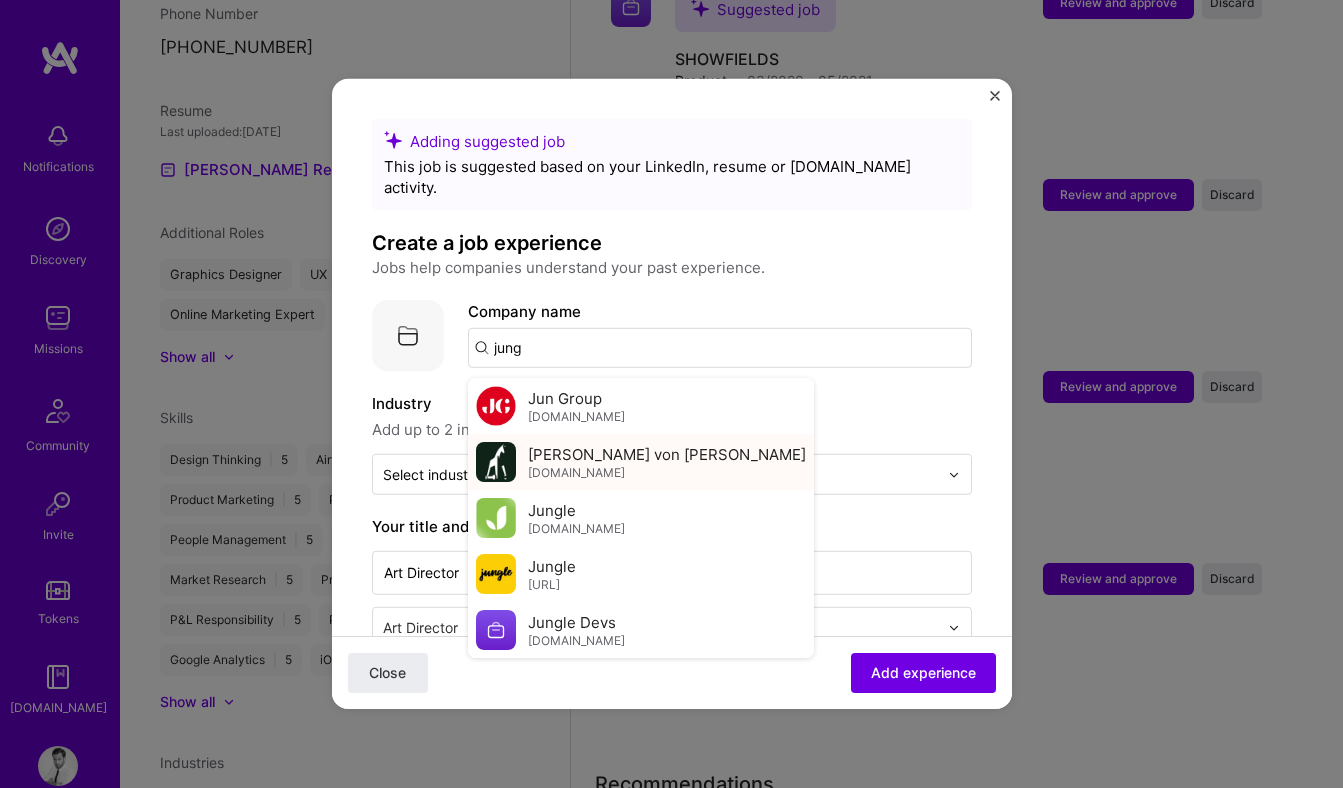 click on "Jung von Matt jvm.com" at bounding box center (667, 461) 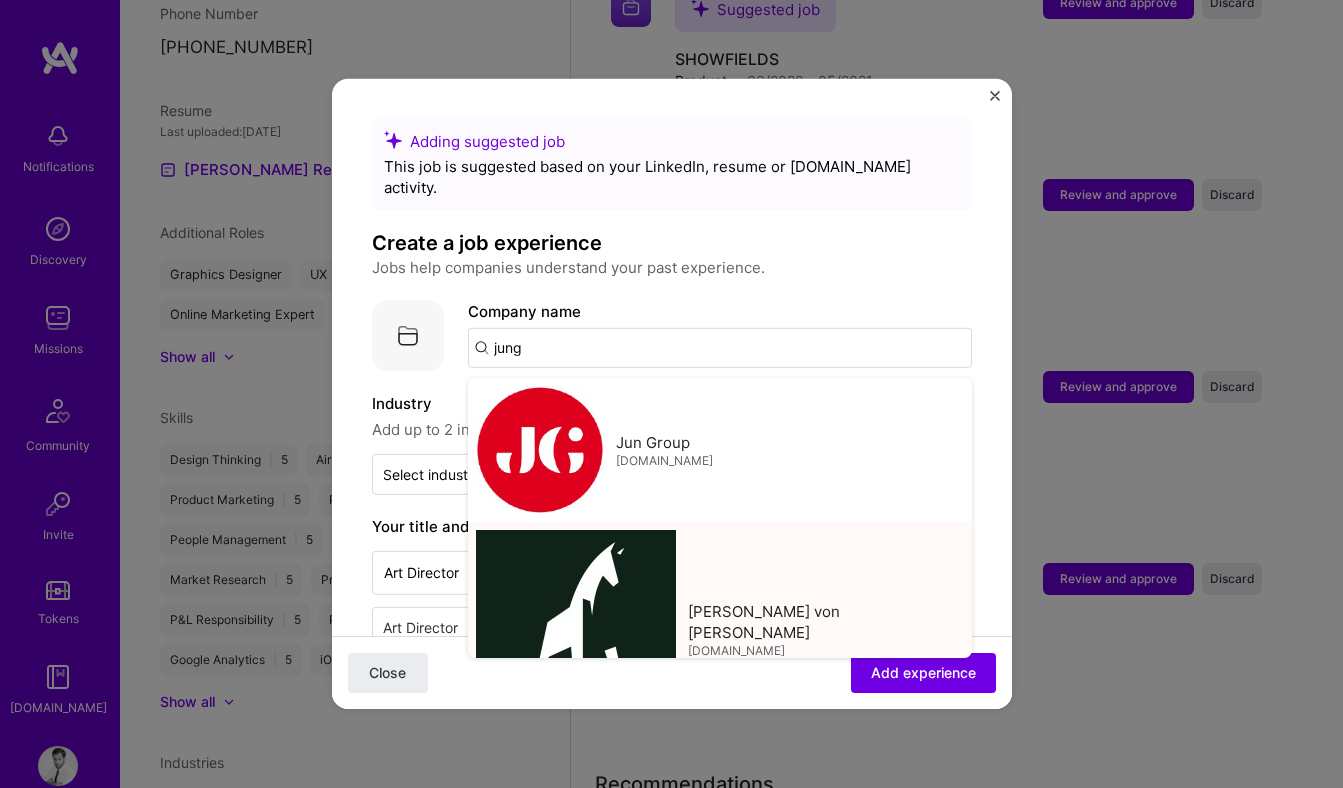 type on "[PERSON_NAME] von [PERSON_NAME]" 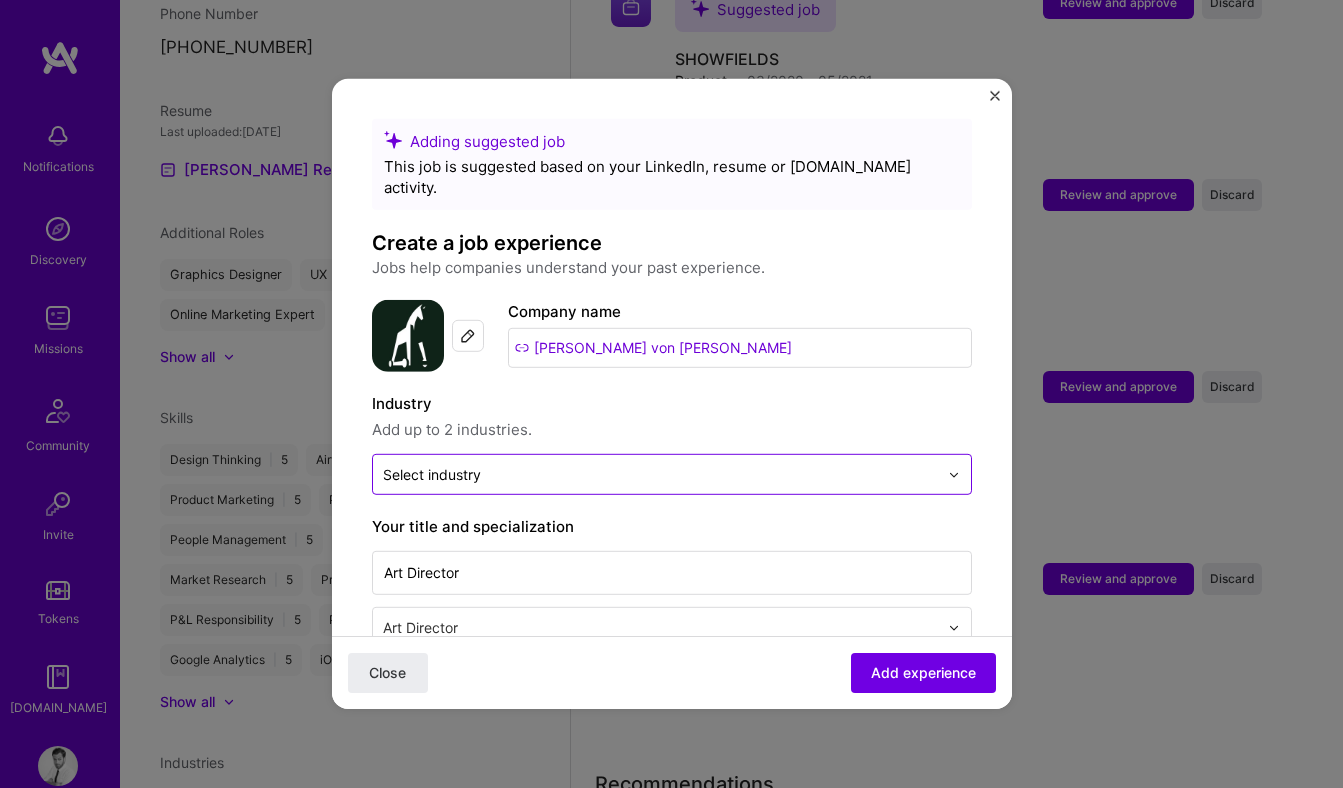 click at bounding box center (660, 474) 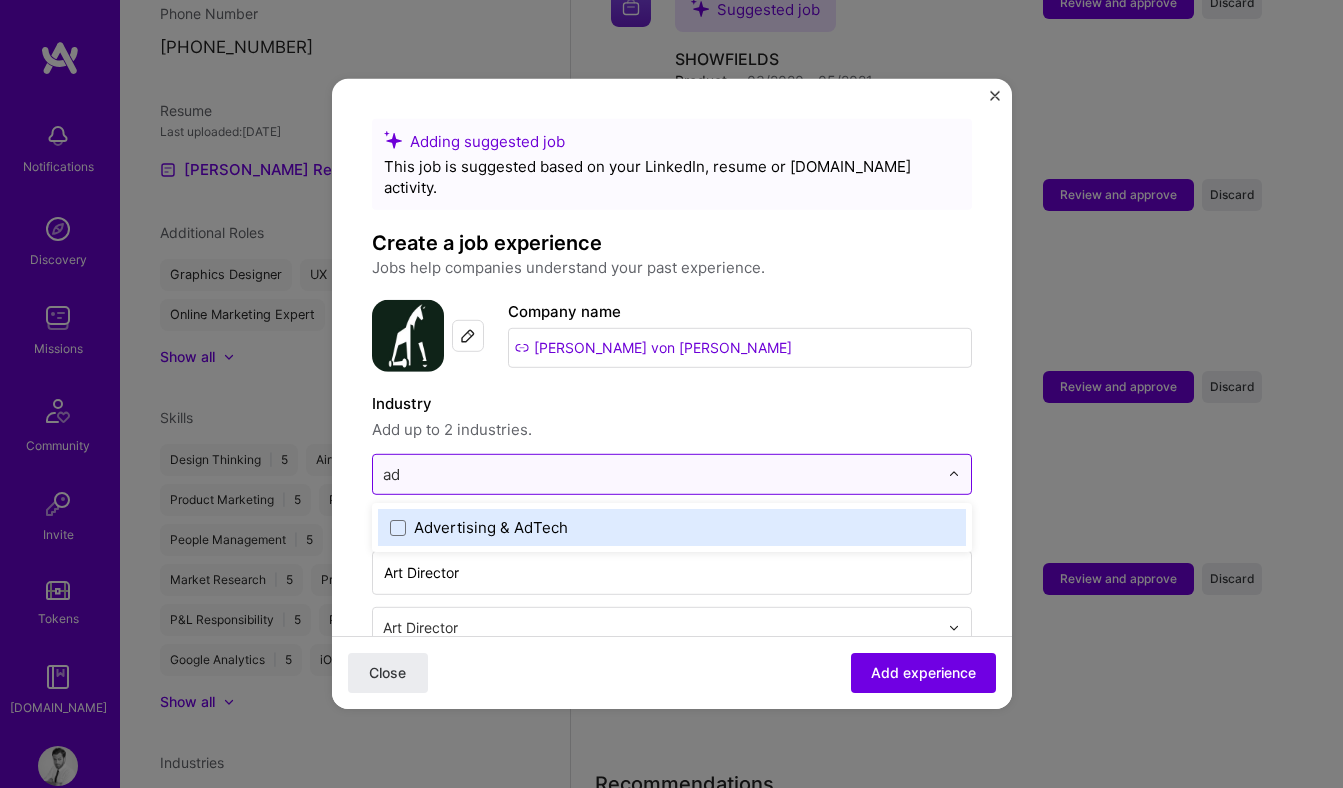 type on "adv" 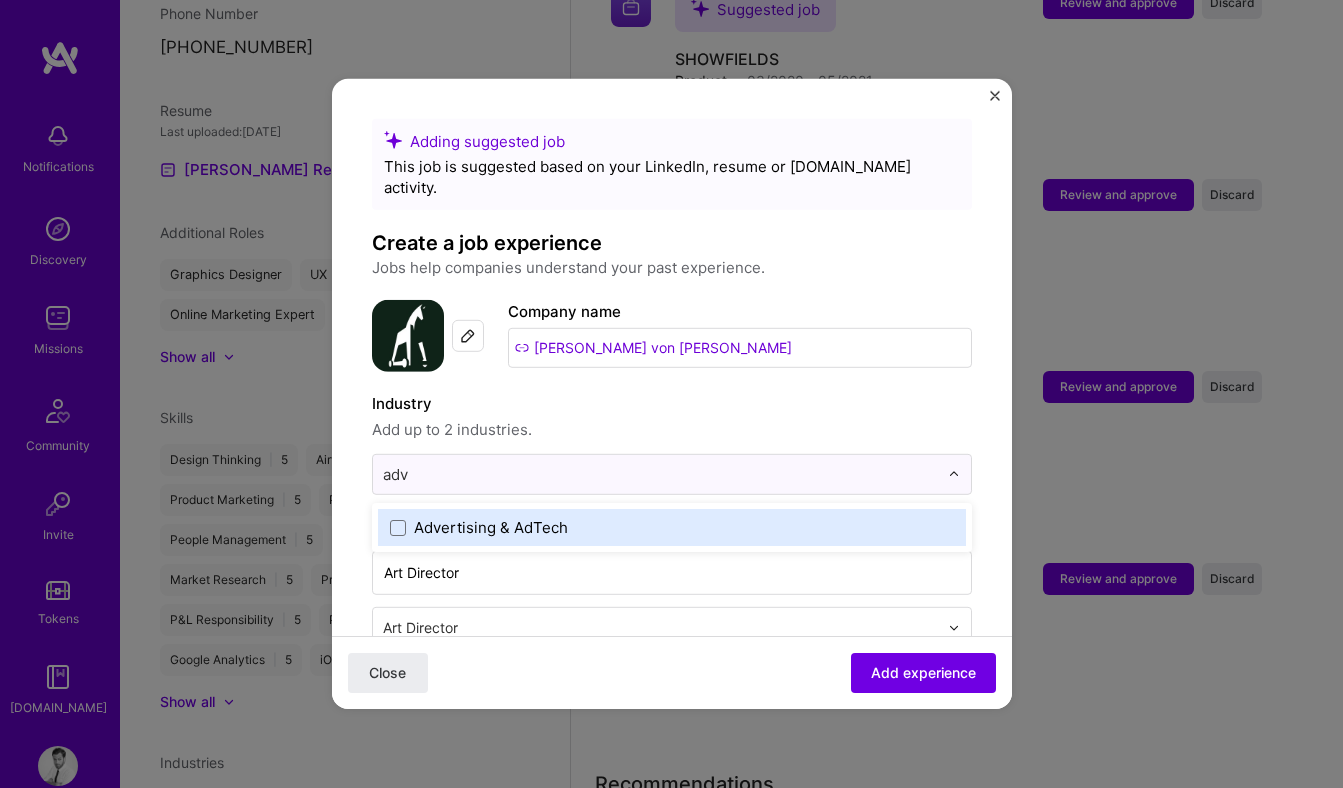 click on "Advertising & AdTech" at bounding box center [672, 527] 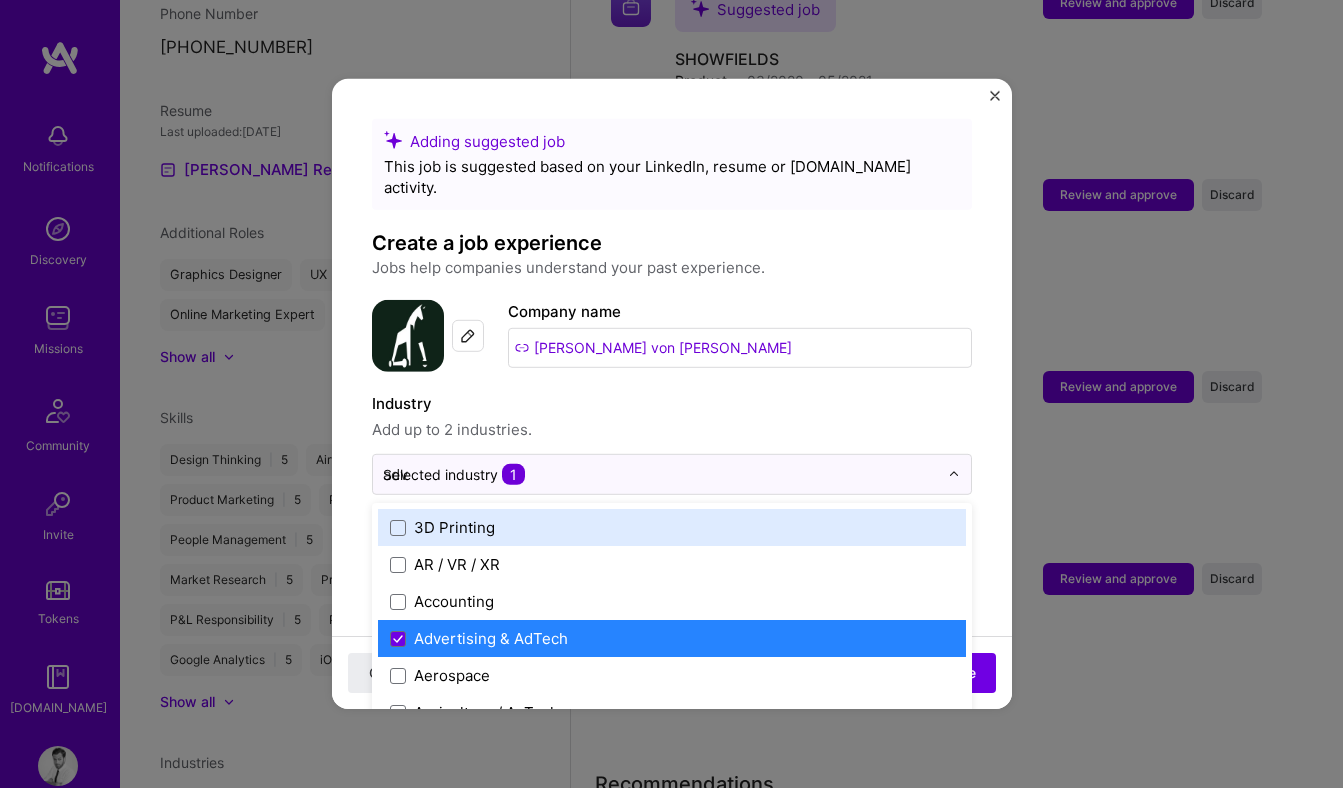 type 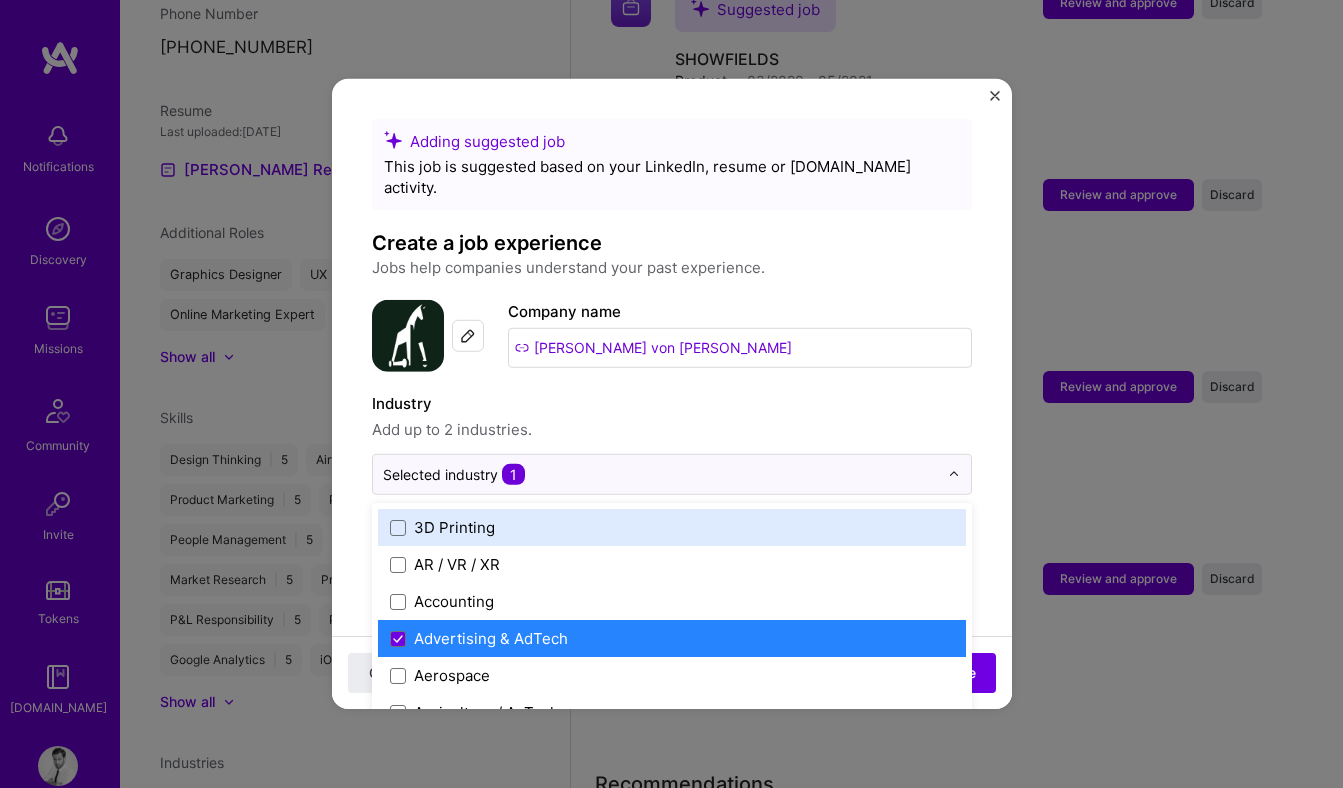 click on "Add up to 2 industries." at bounding box center [672, 430] 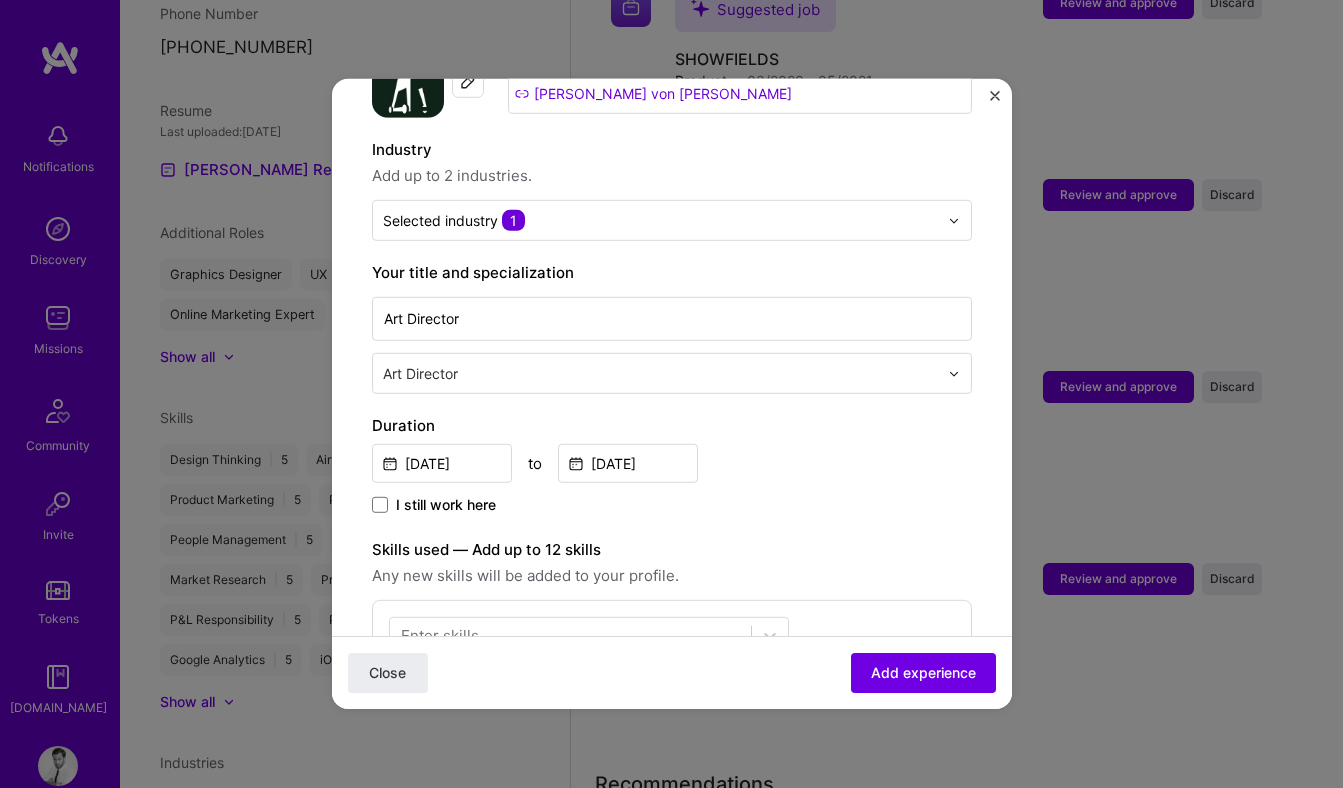 scroll, scrollTop: 285, scrollLeft: 0, axis: vertical 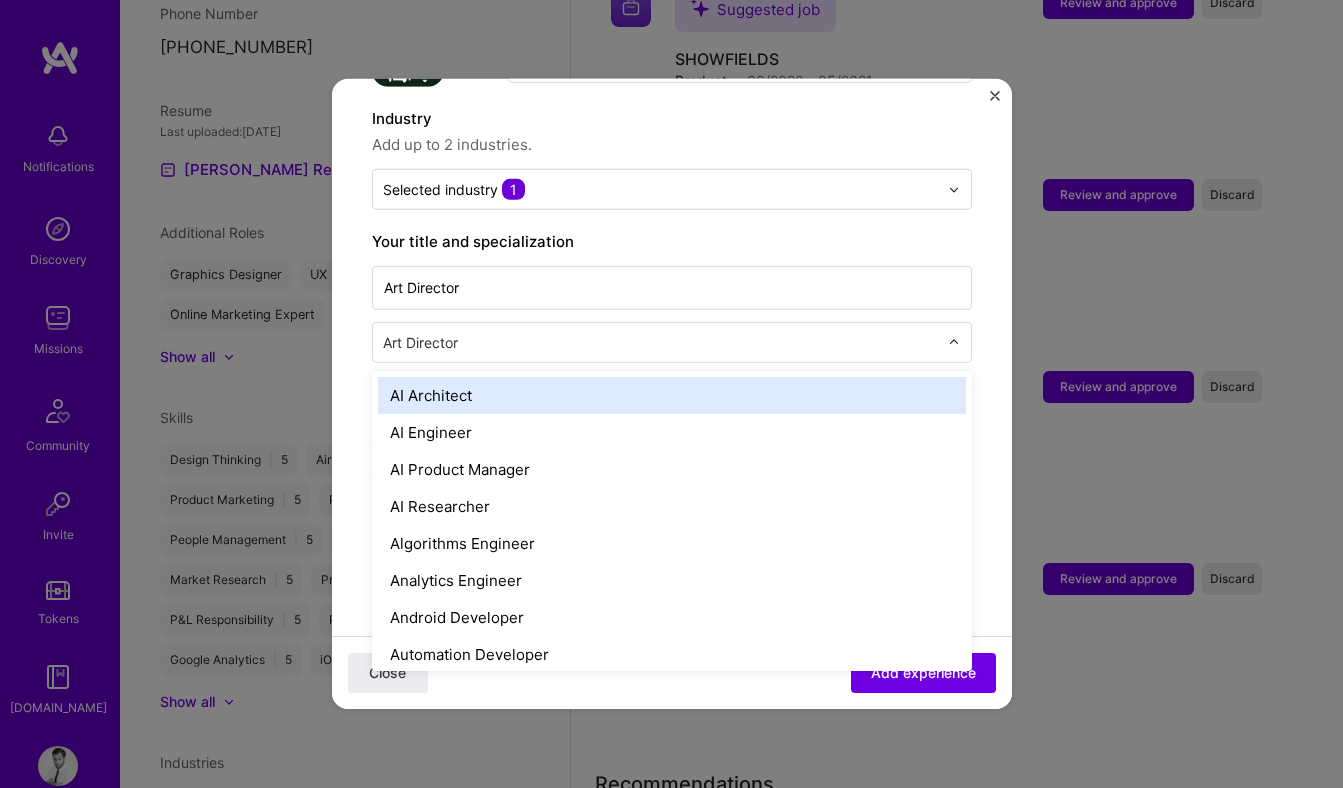 click at bounding box center [662, 342] 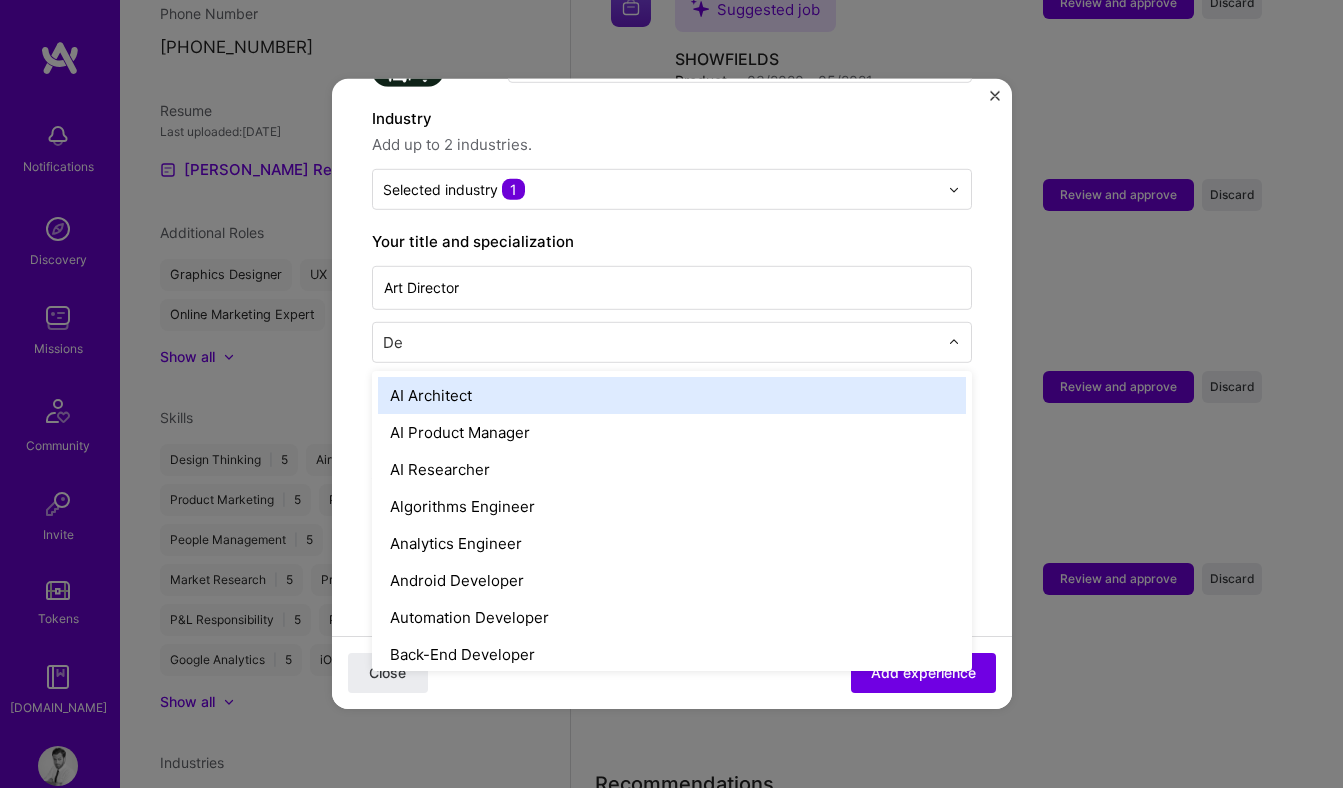 type on "Des" 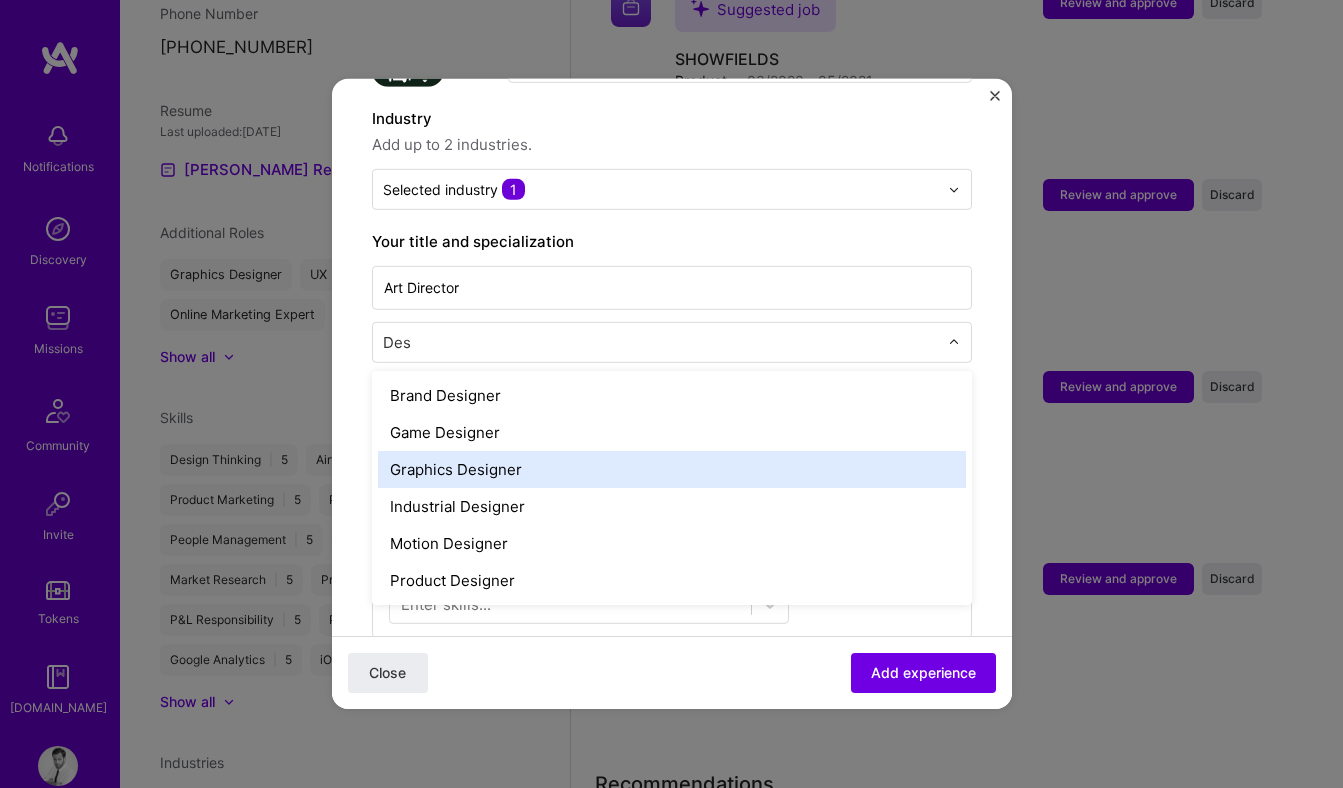click on "Graphics Designer" at bounding box center [672, 469] 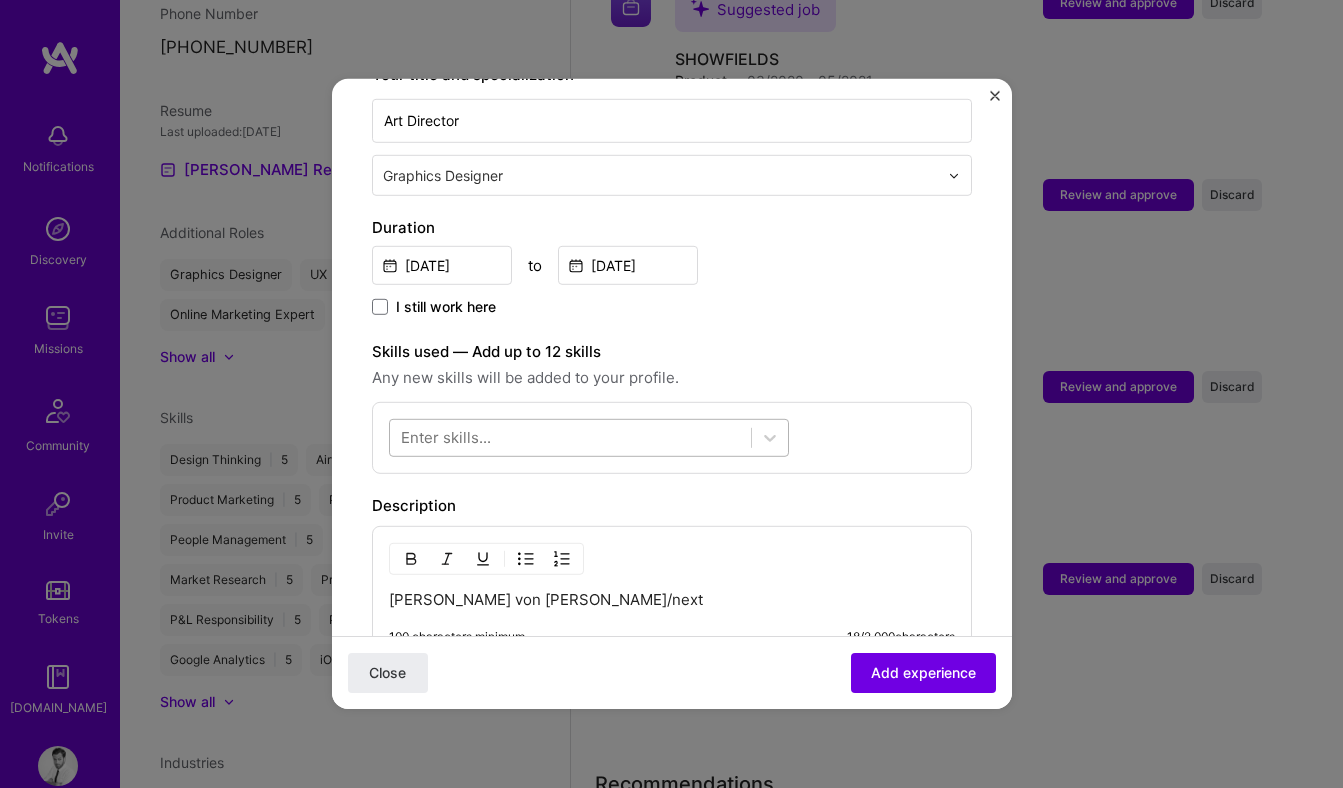 scroll, scrollTop: 460, scrollLeft: 0, axis: vertical 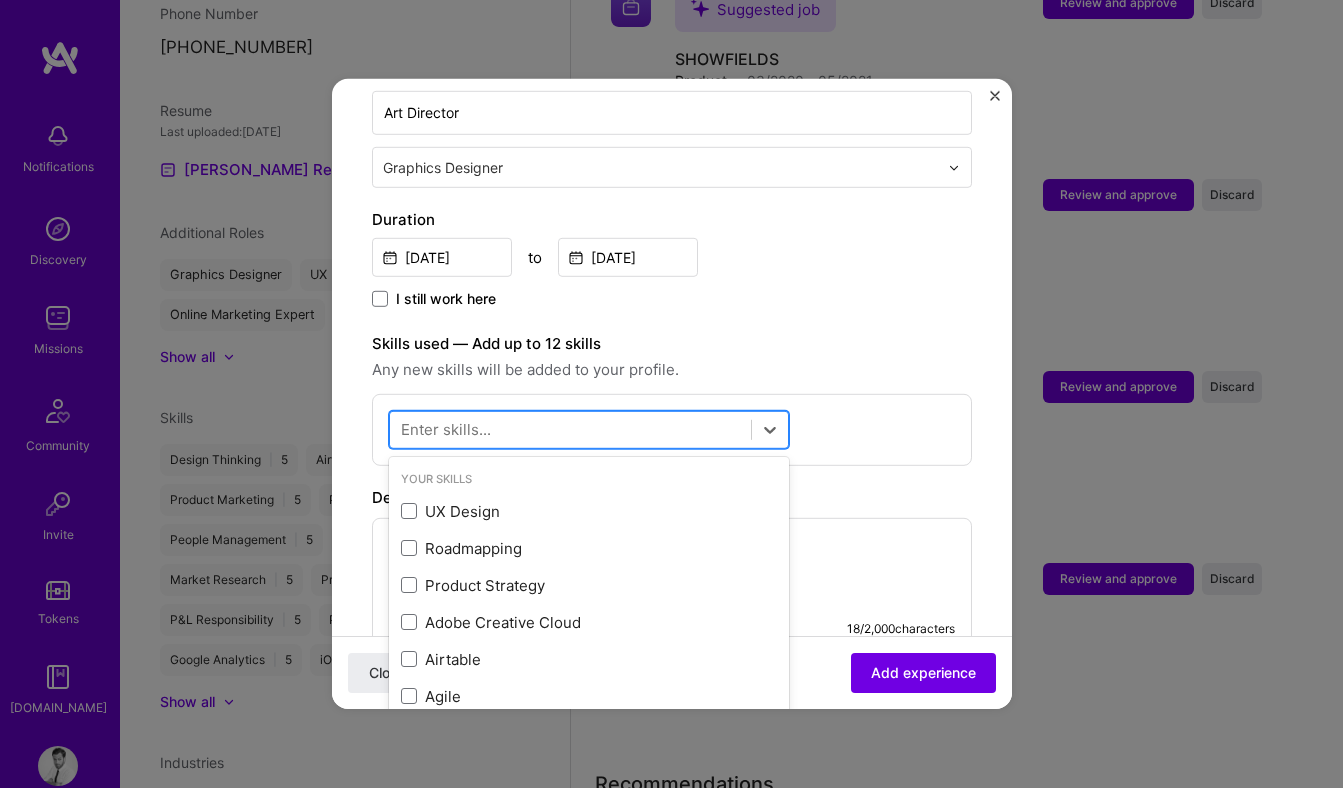 click at bounding box center [570, 429] 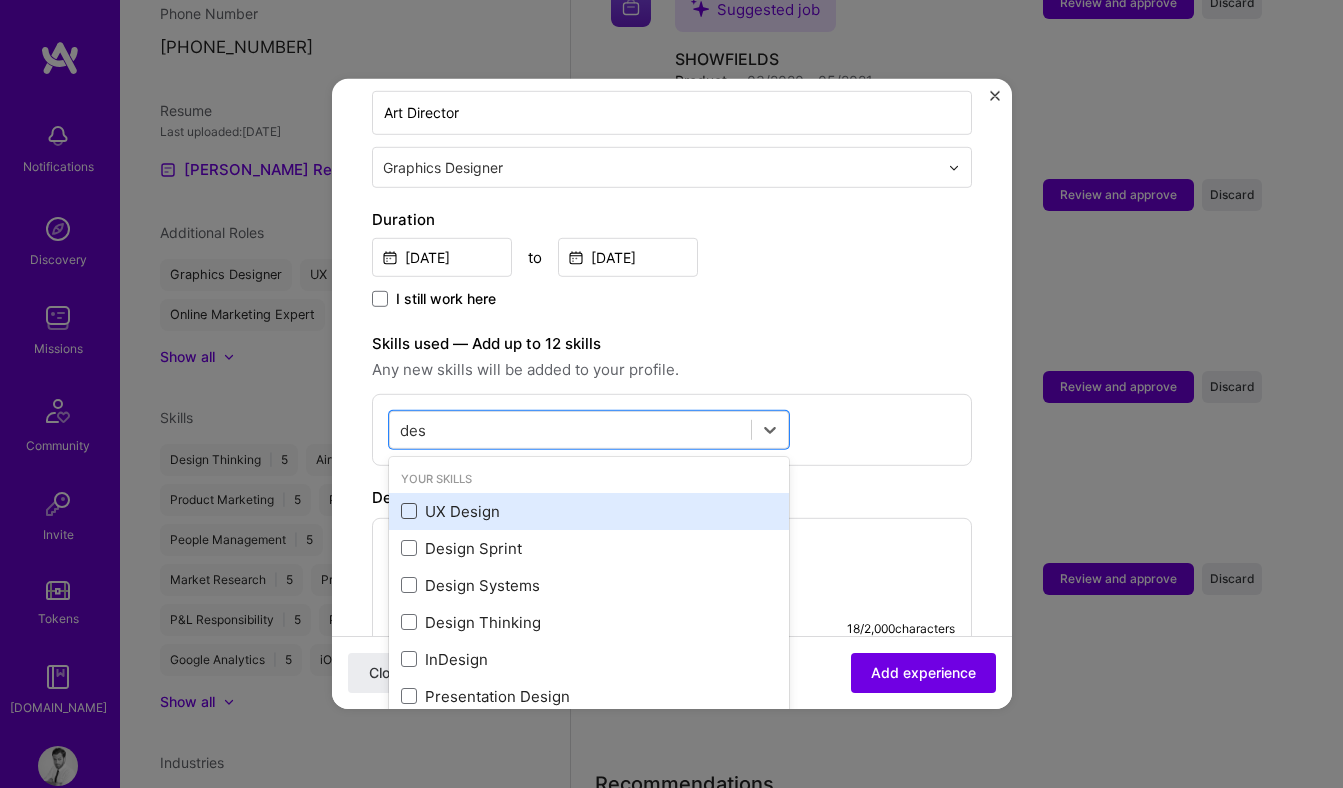 click at bounding box center (409, 511) 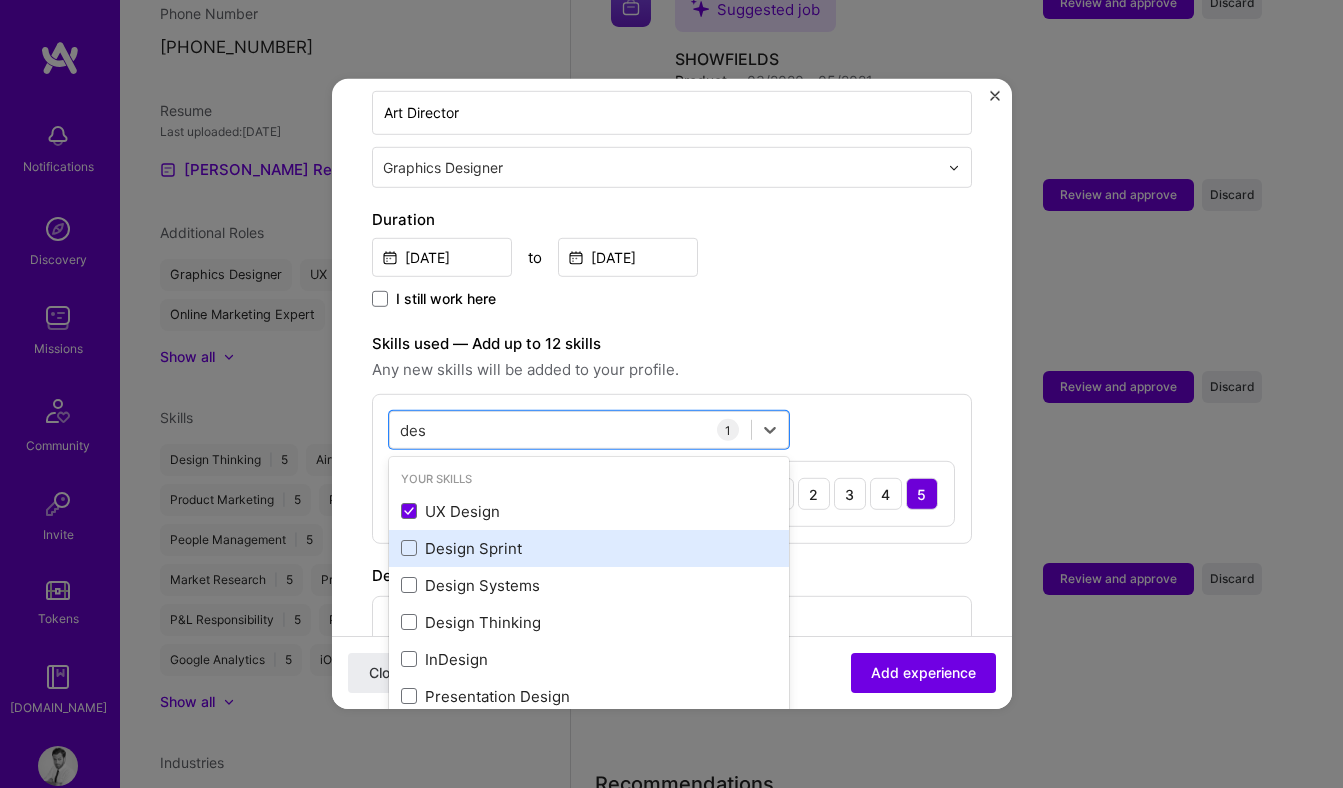 click on "Design Sprint" at bounding box center (589, 548) 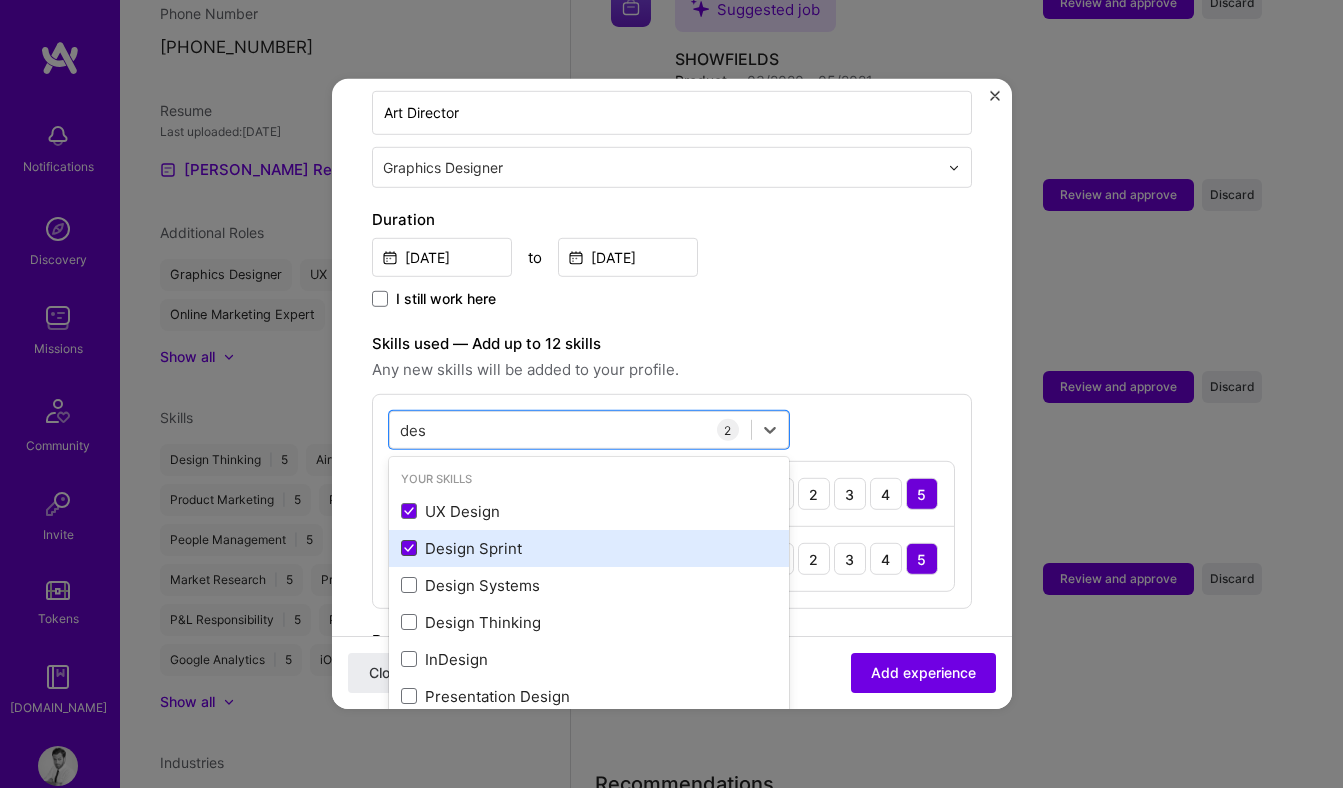 click 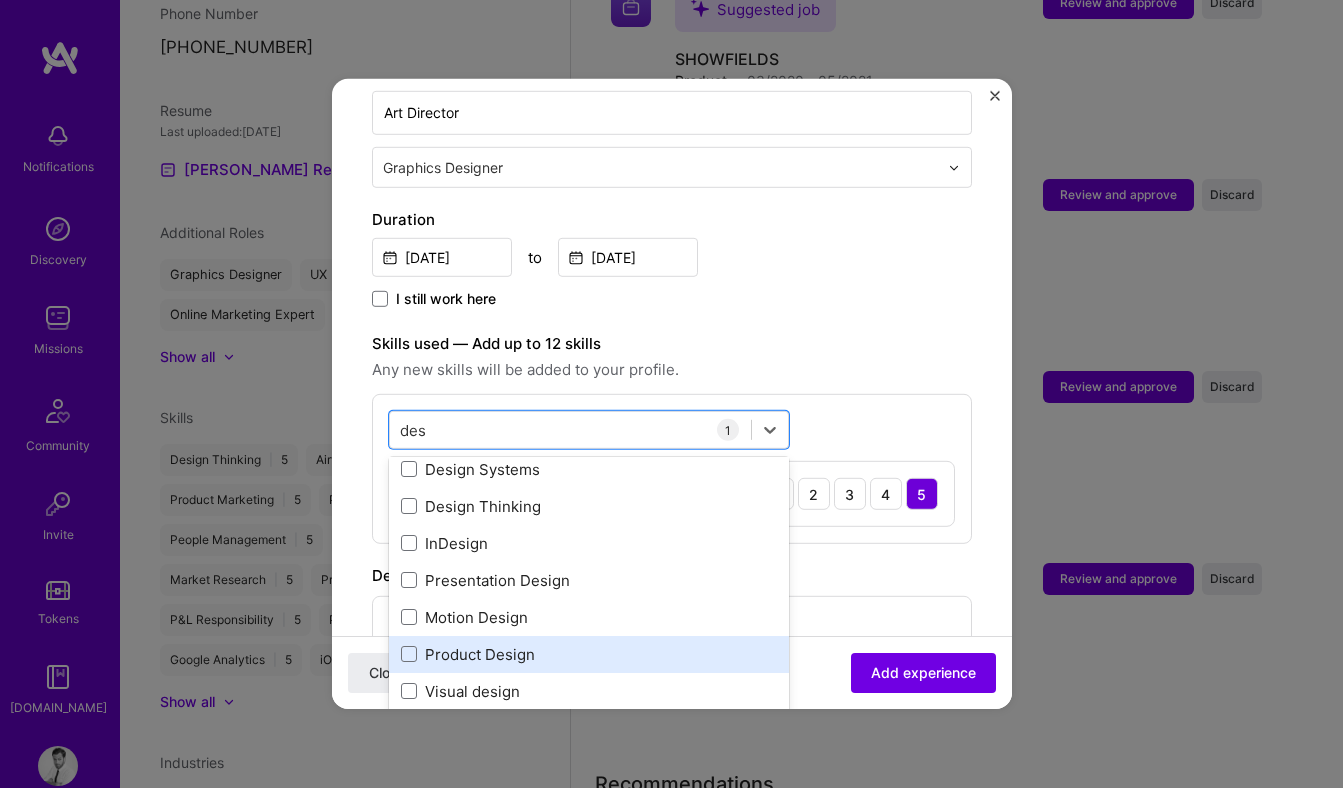 scroll, scrollTop: 179, scrollLeft: 0, axis: vertical 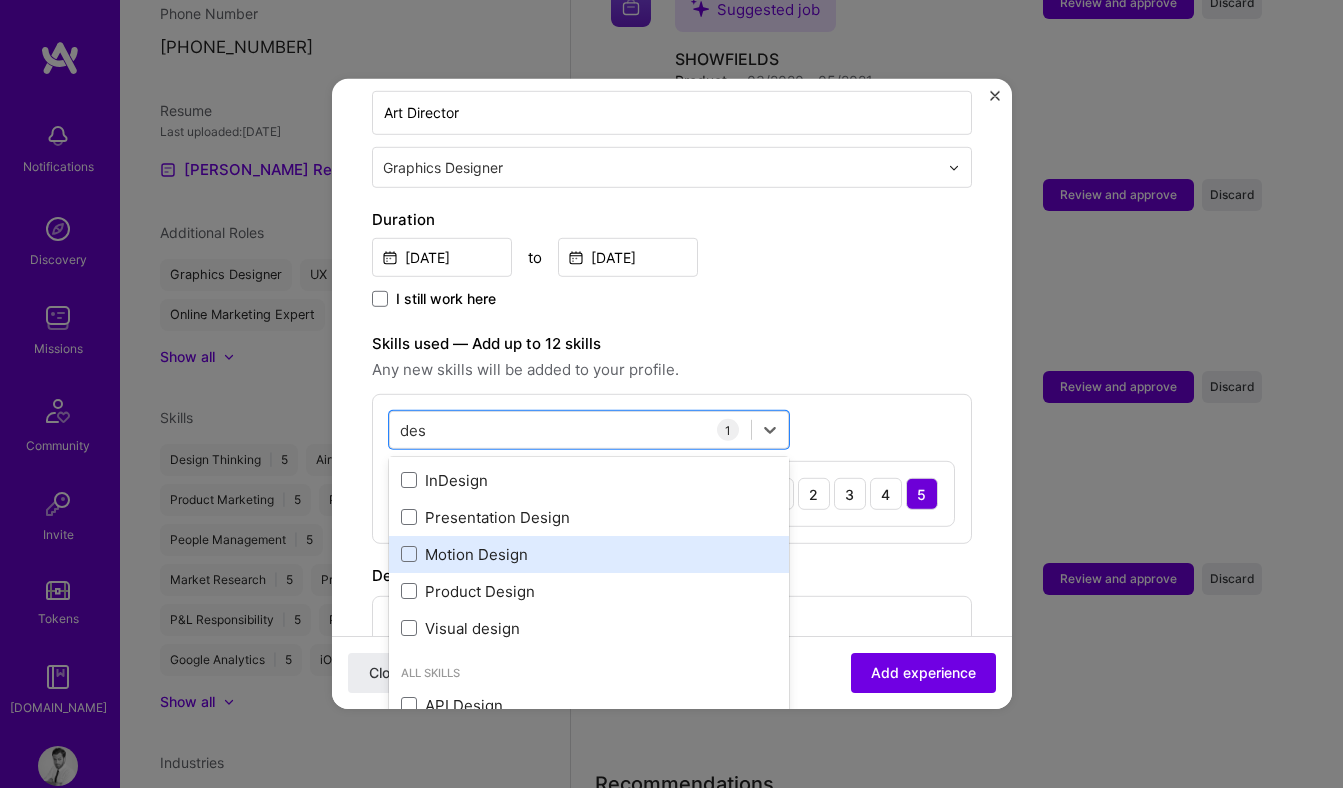 click on "Motion Design" at bounding box center [589, 554] 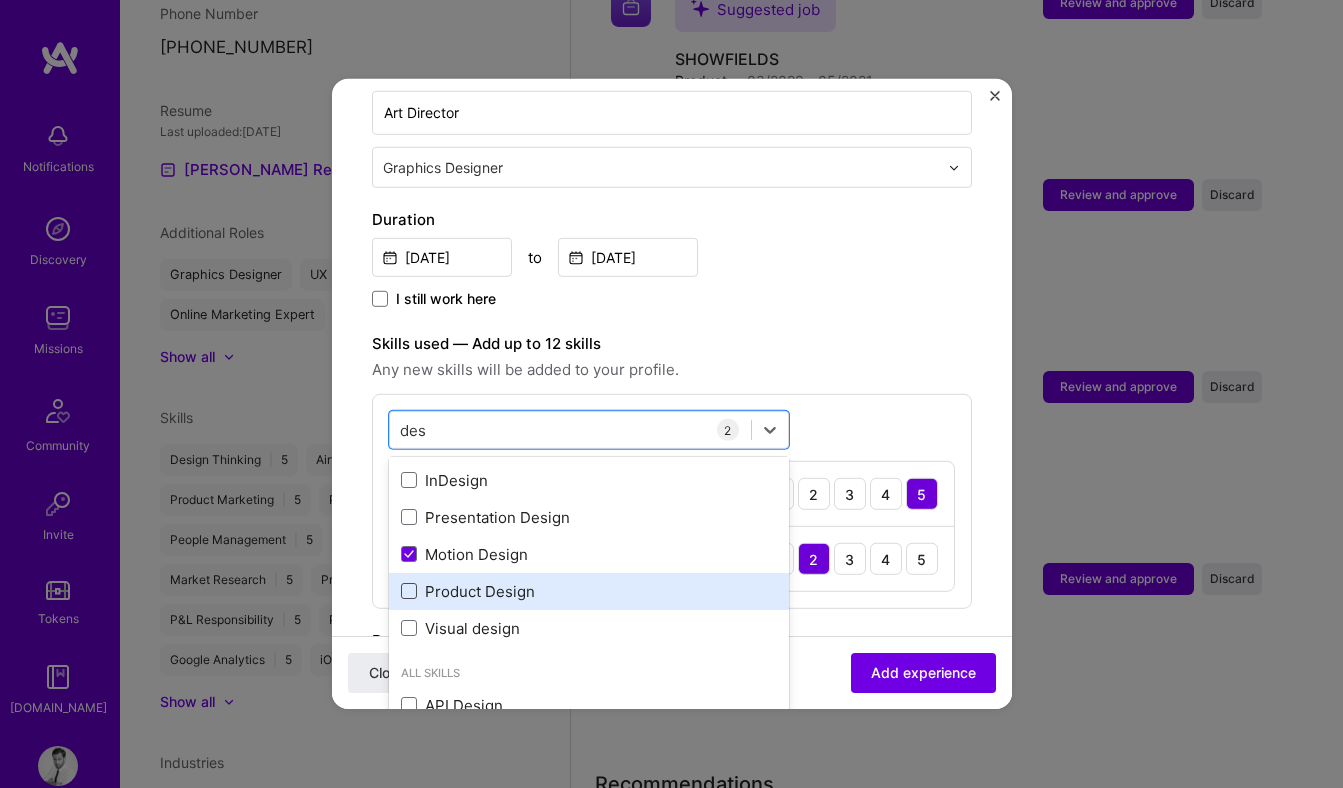 click at bounding box center [409, 591] 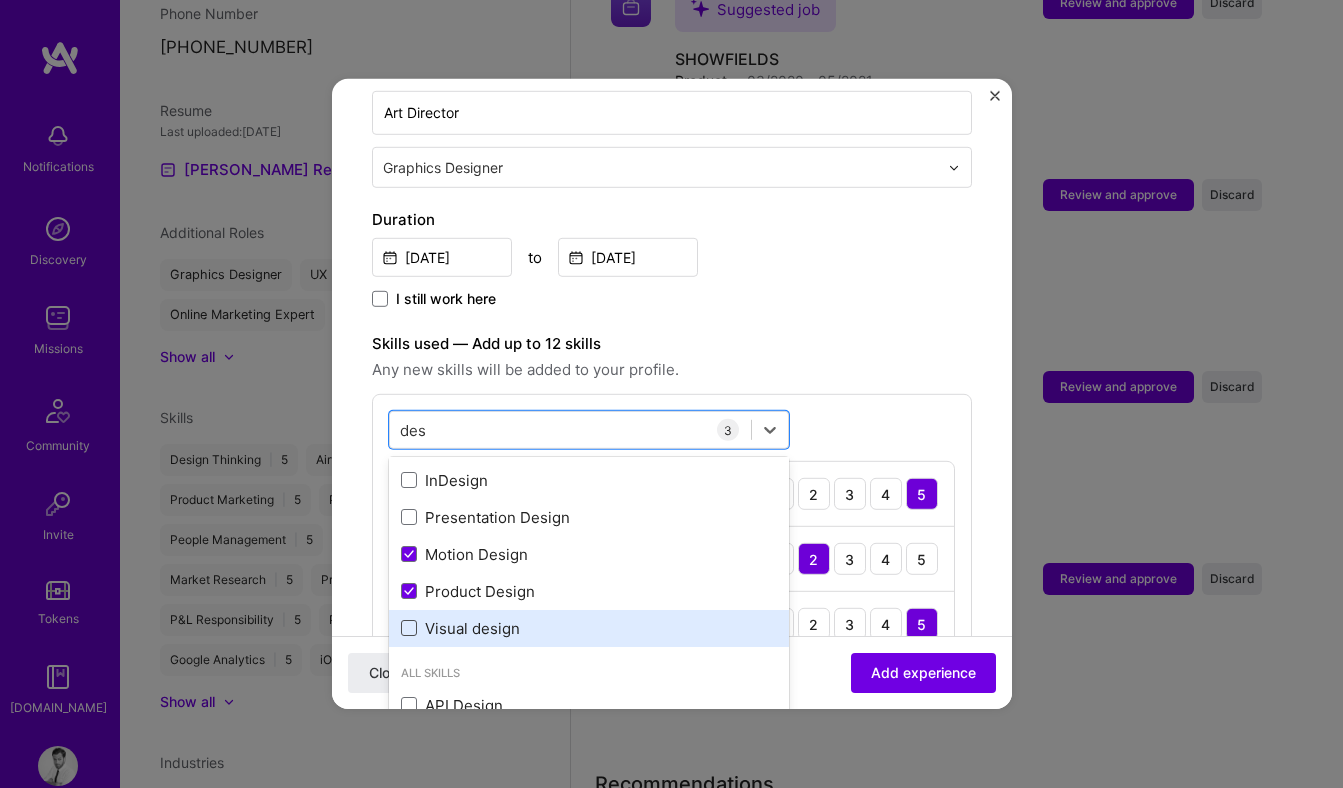 click at bounding box center [409, 628] 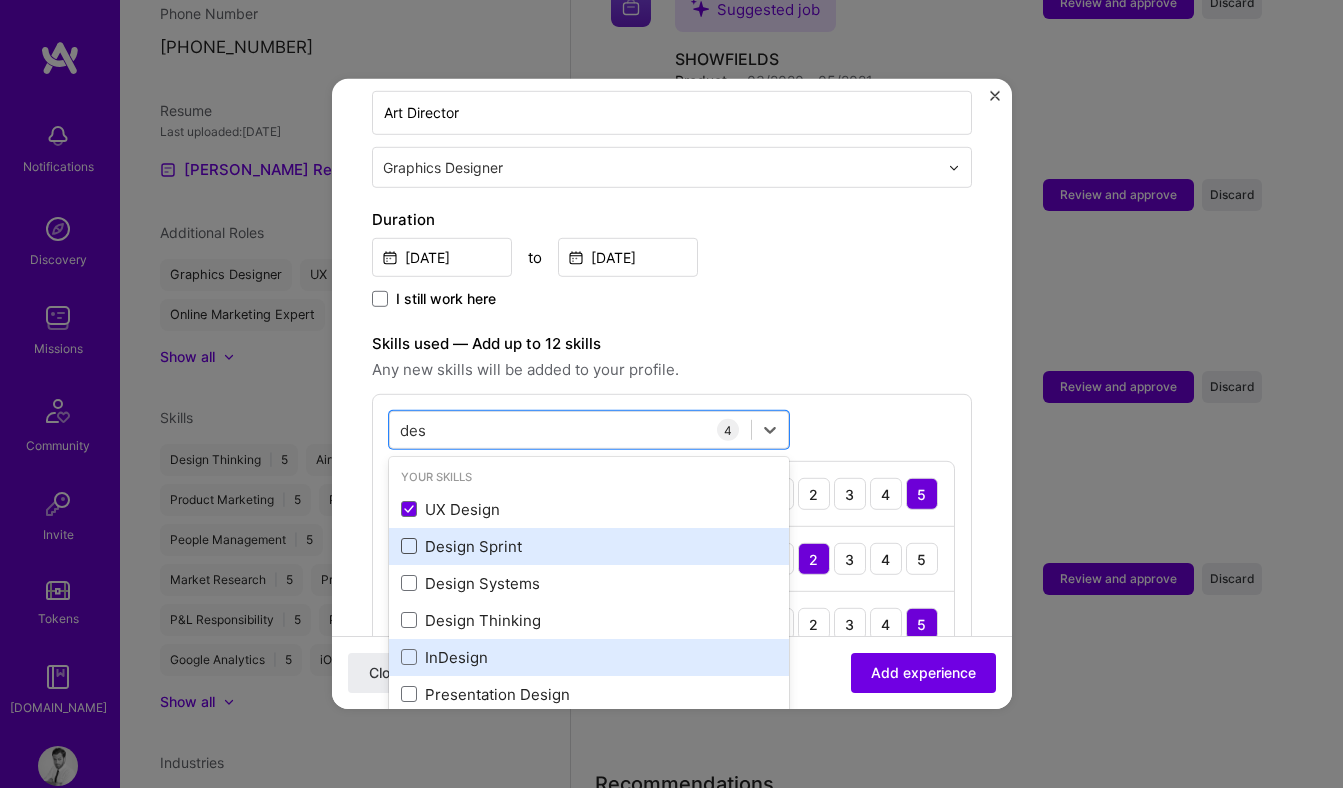 scroll, scrollTop: 0, scrollLeft: 0, axis: both 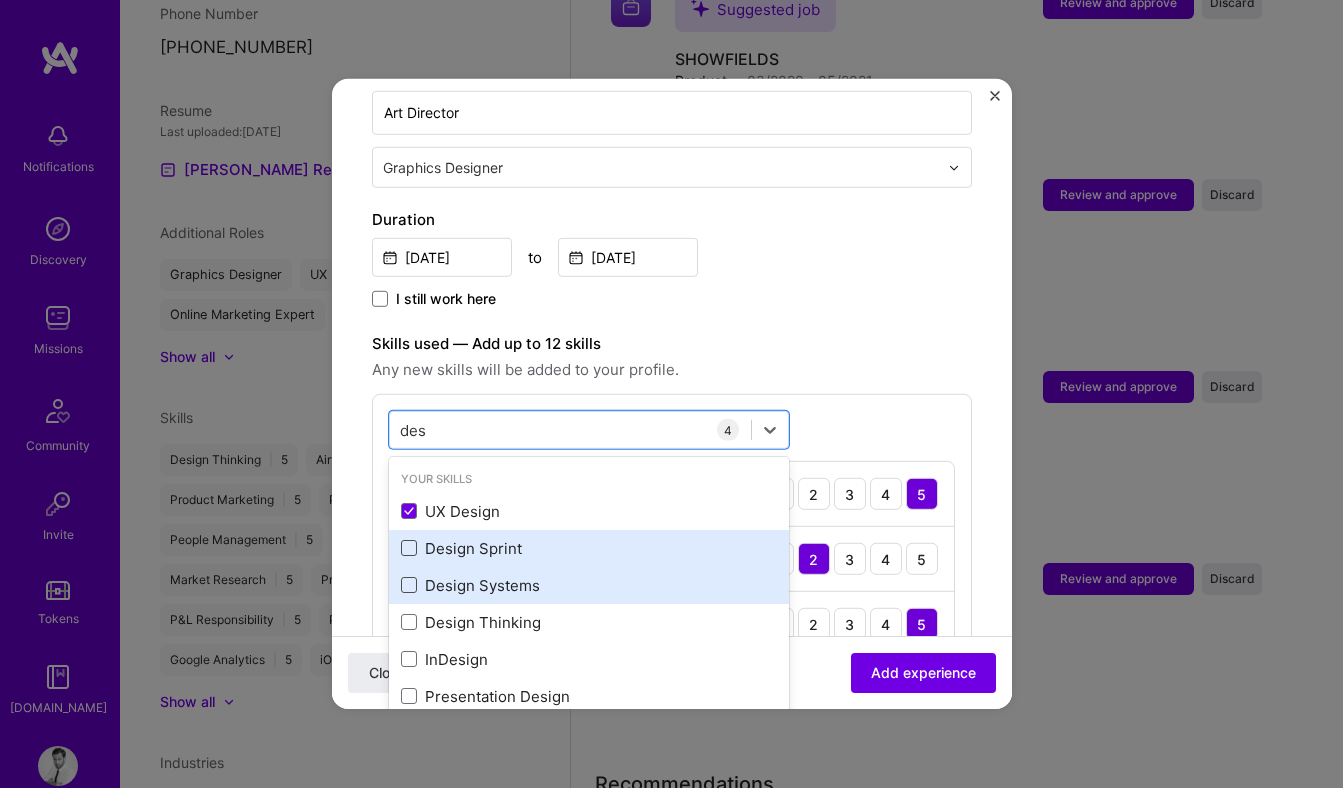click at bounding box center (409, 585) 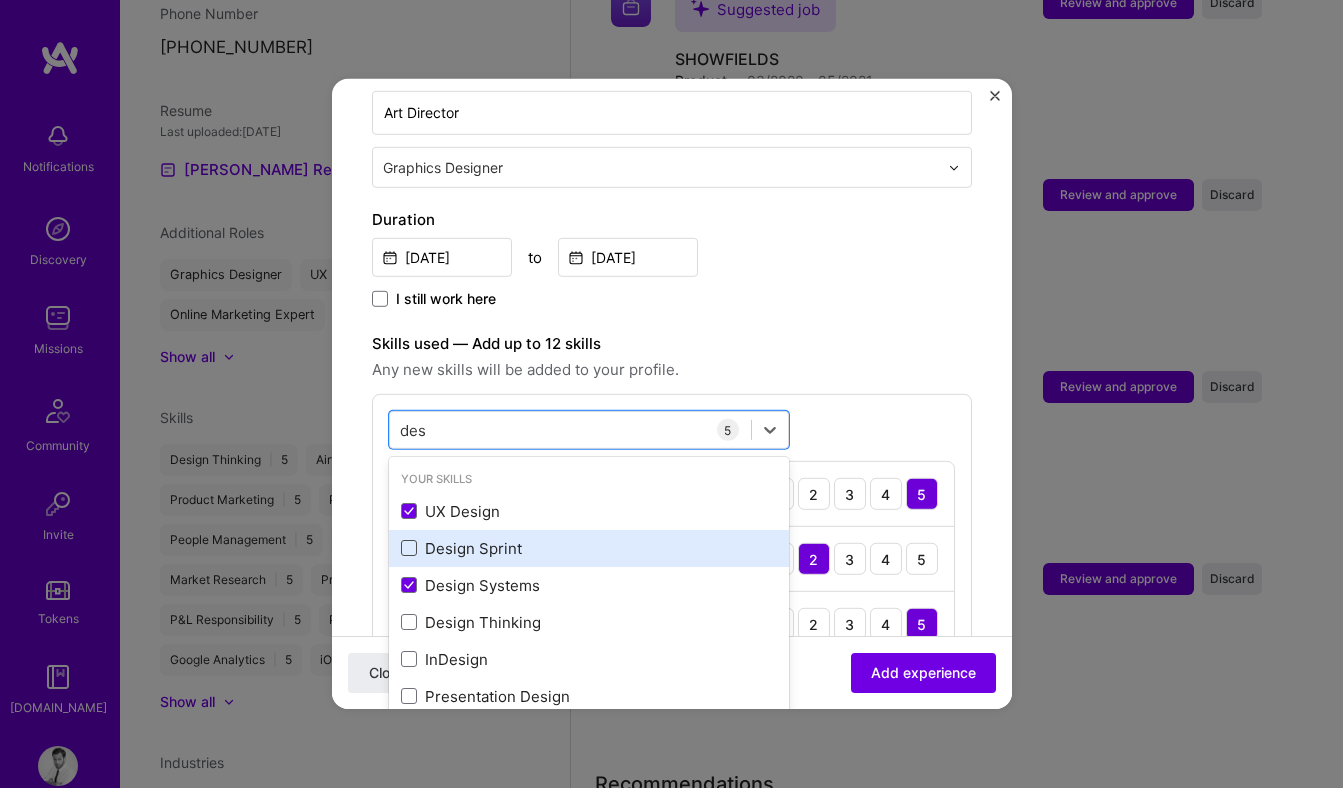 type on "des" 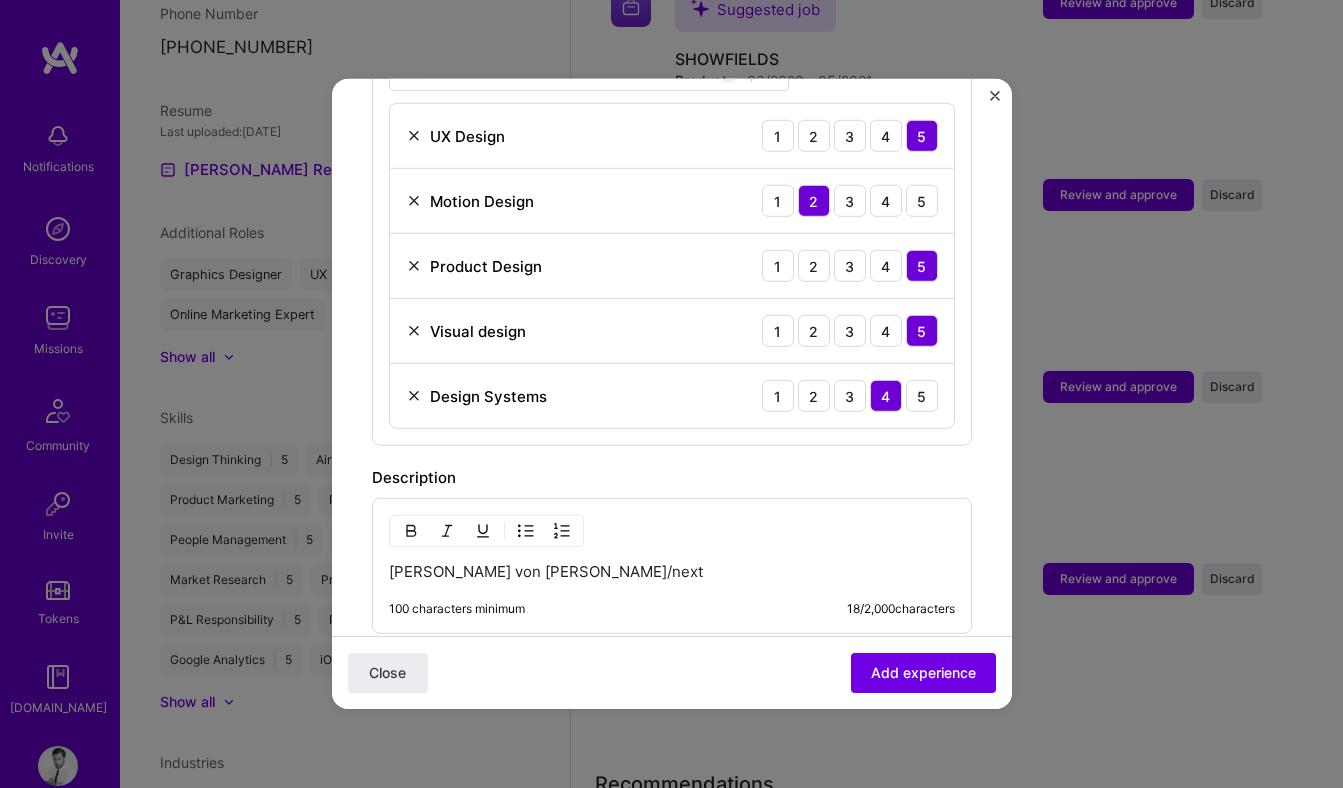 scroll, scrollTop: 822, scrollLeft: 0, axis: vertical 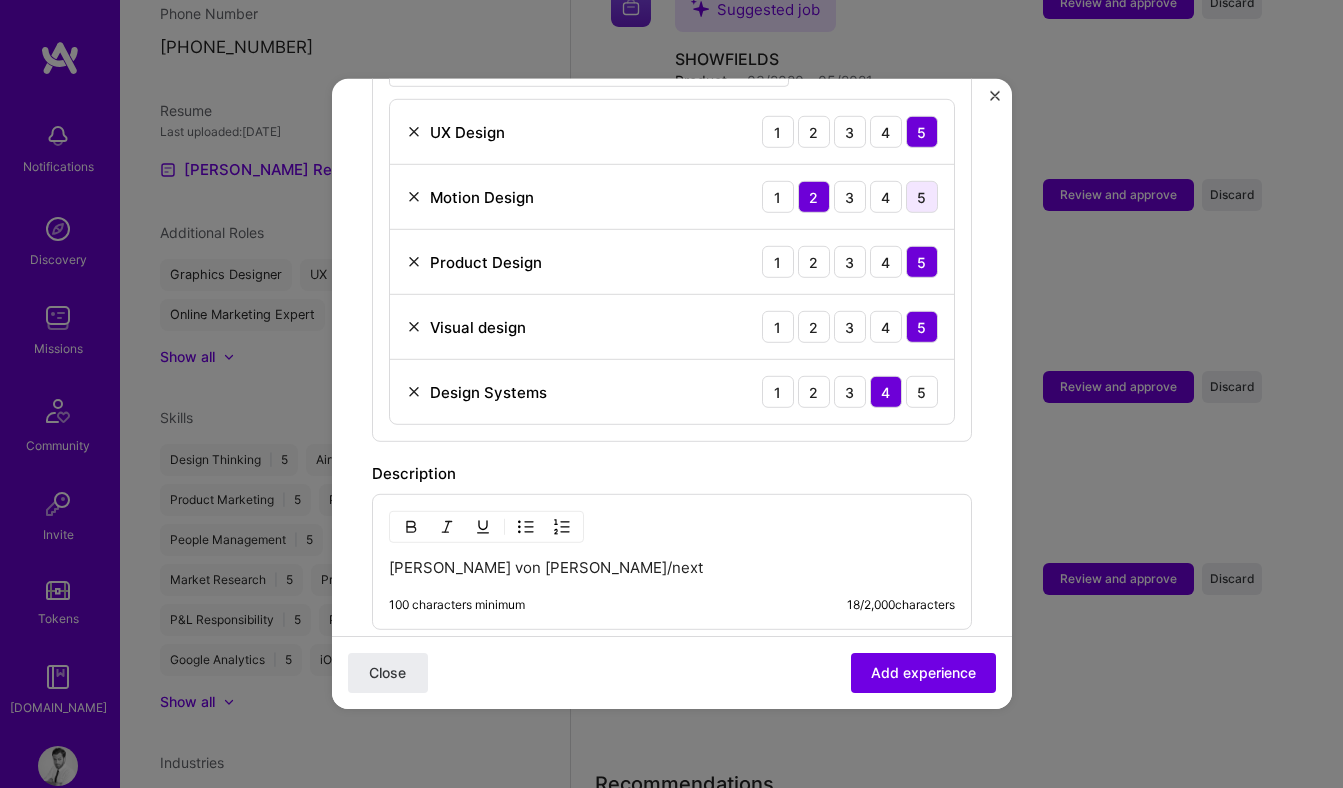 click on "5" at bounding box center (922, 197) 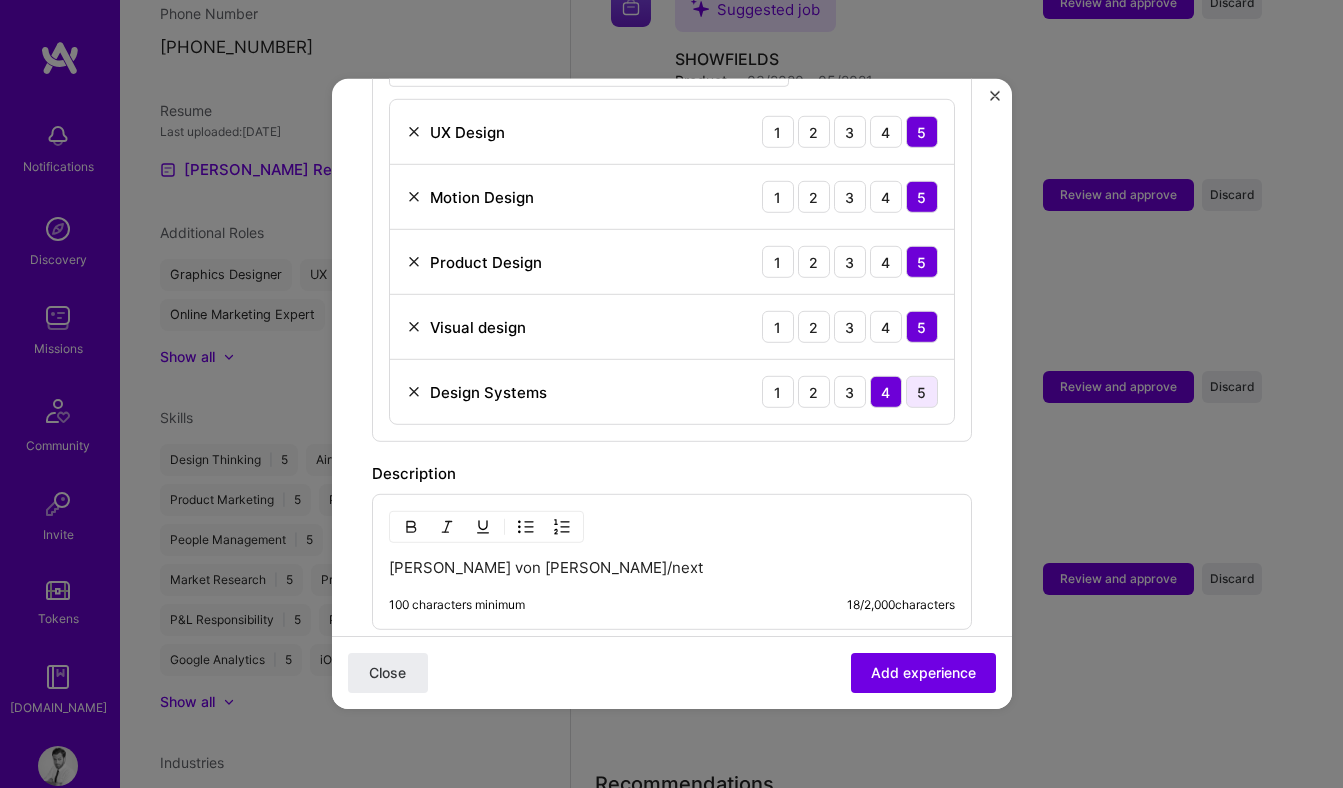 click on "5" at bounding box center (922, 392) 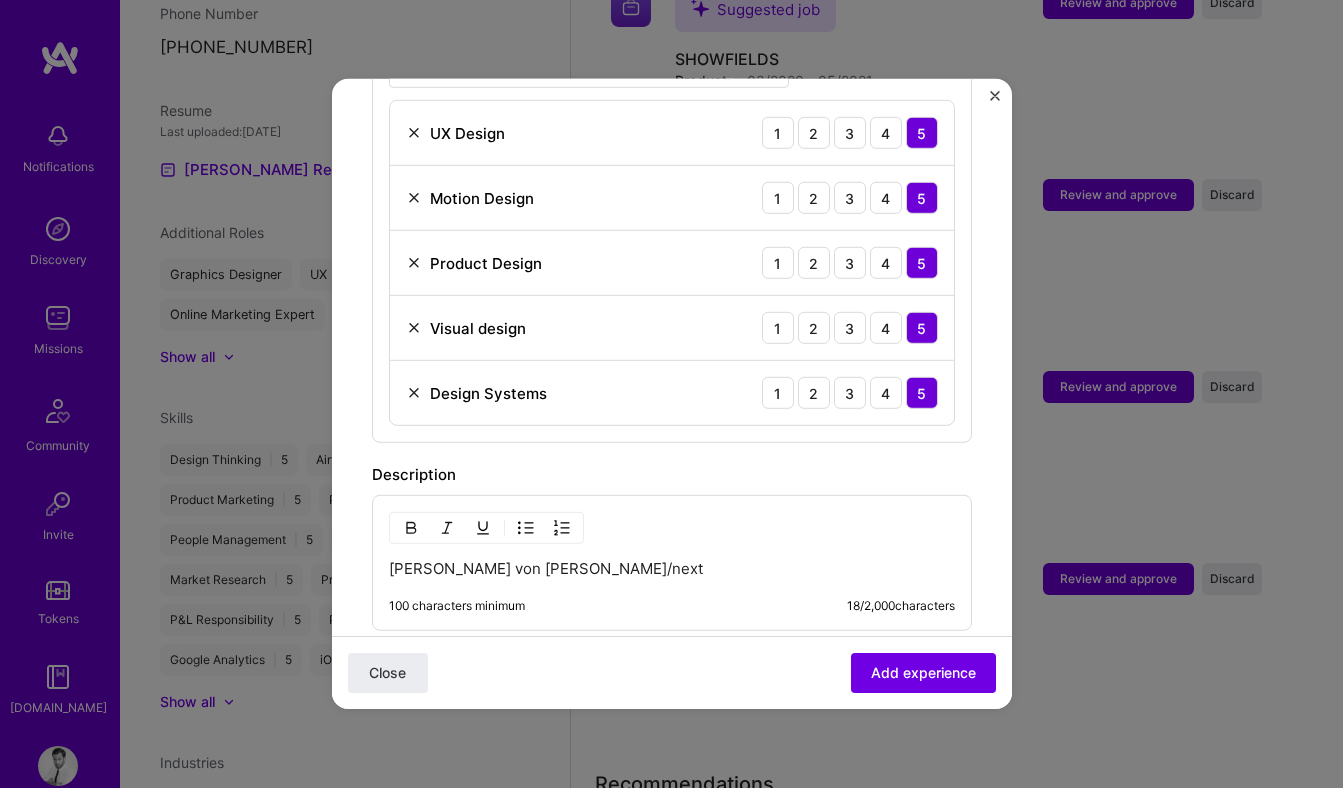 scroll, scrollTop: 1154, scrollLeft: 0, axis: vertical 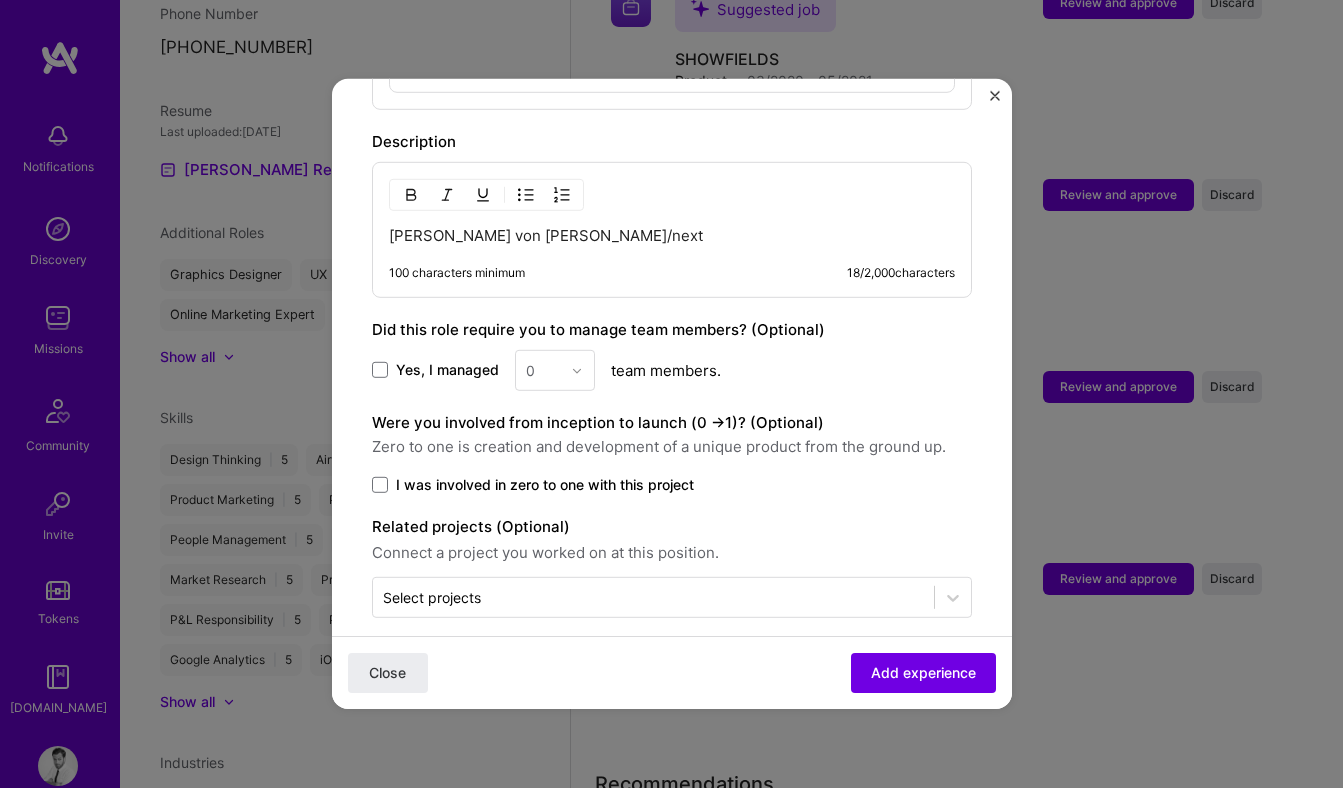 click on "Jung von Matt/next 100 characters minimum 18 / 2,000  characters" at bounding box center [672, 230] 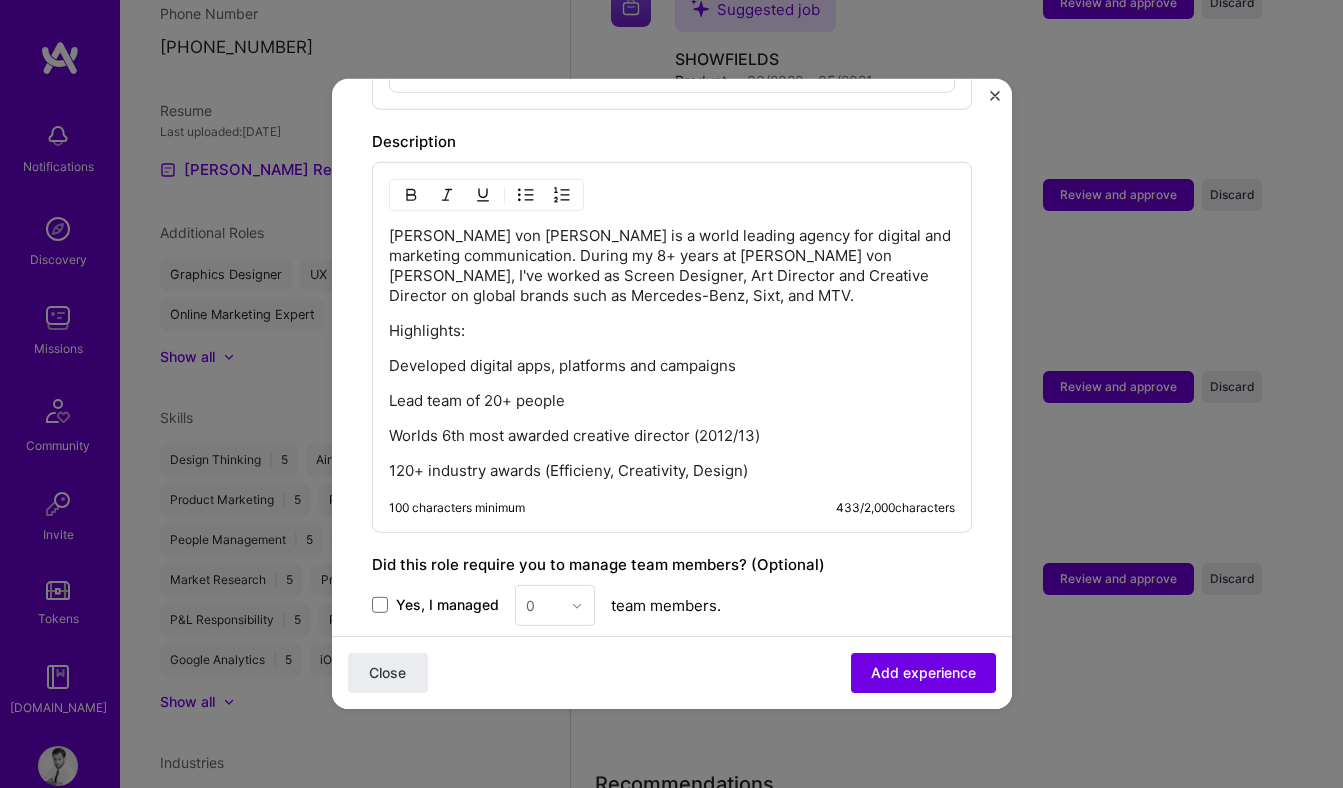 click on "Adding suggested job This job is suggested based on your LinkedIn, resume or A.Team activity. Create a job experience Jobs help companies understand your past experience. Company logo Company name Jung von Matt
Industry Add up to 2 industries. Selected industry 1 Your title and specialization Art Director Graphics Designer Duration Oct, 2007
to Dec, 2008
I still work here Skills used — Add up to 12 skills Any new skills will be added to your profile. des des 5 UX Design 1 2 3 4 5 Motion Design 1 2 3 4 5 Product Design 1 2 3 4 5 Visual design 1 2 3 4 5 Design Systems 1 2 3 4 5 Description Jung von Matt is a world leading agency for digital and marketing communication. During my 8+ years at Jung von Matt, I've worked as Screen Designer, Art Director and Creative Director on global brands such as Mercedes-Benz, Sixt, and MTV. Highlights: Developed digital apps, platforms and campaigns 433 / 2,000 0" at bounding box center (672, -35) 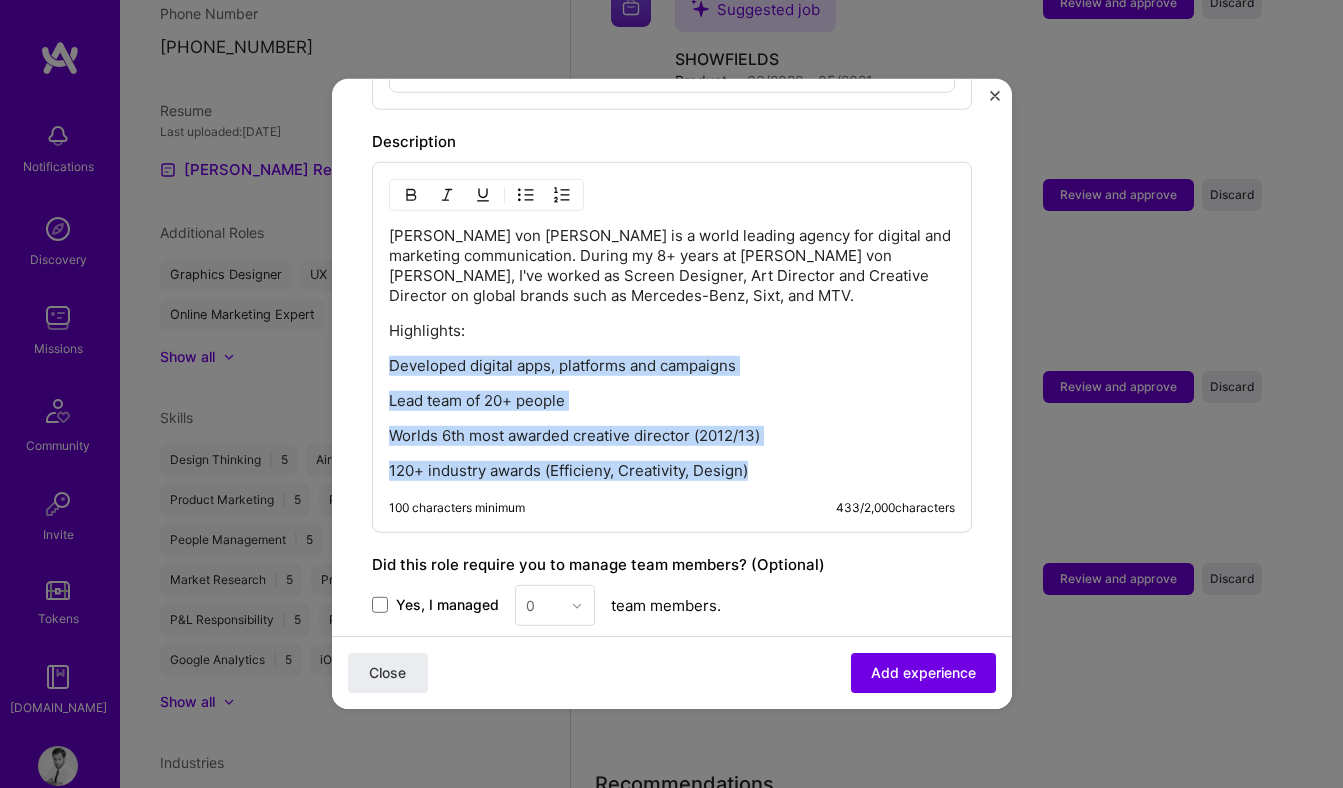 drag, startPoint x: 771, startPoint y: 456, endPoint x: 365, endPoint y: 342, distance: 421.70132 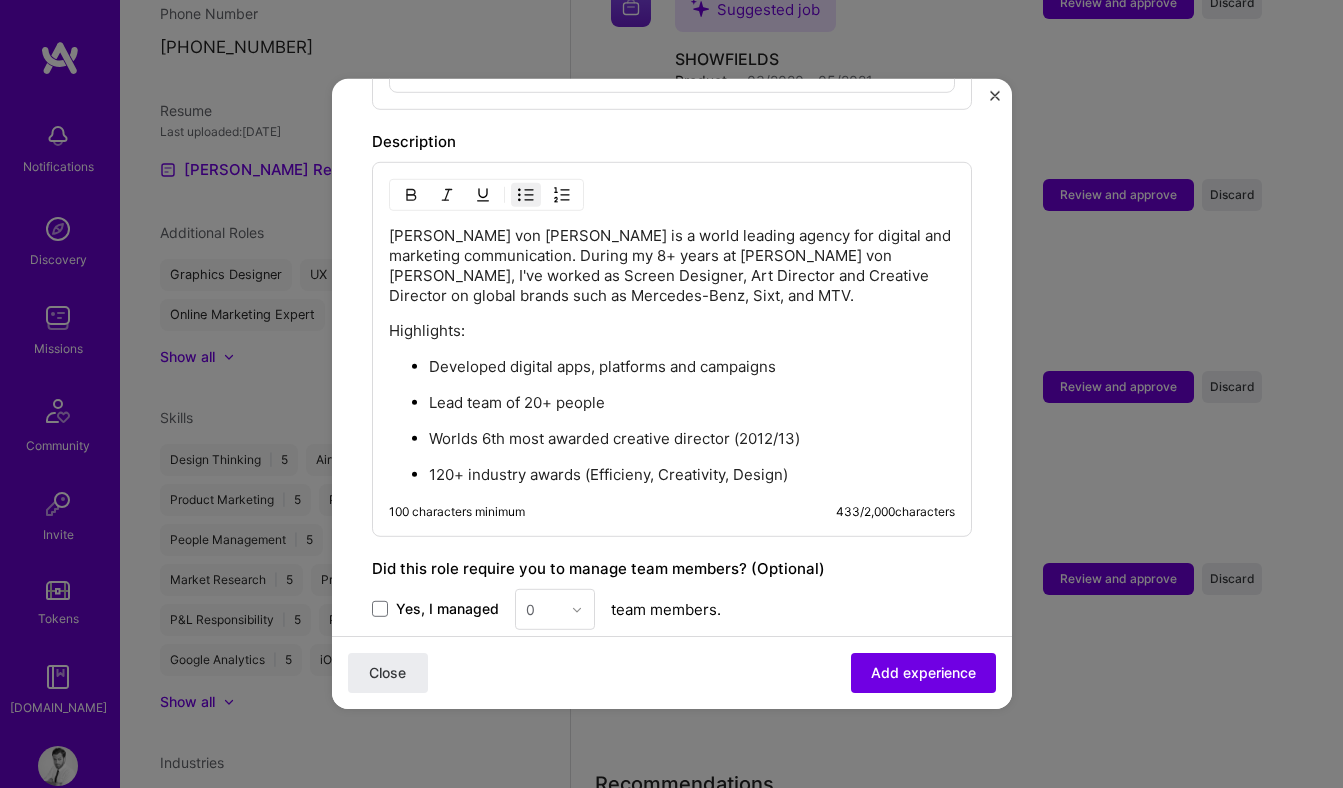 click on "Adding suggested job This job is suggested based on your LinkedIn, resume or A.Team activity. Create a job experience Jobs help companies understand your past experience. Company logo Company name Jung von Matt
Industry Add up to 2 industries. Selected industry 1 Your title and specialization Art Director Graphics Designer Duration Oct, 2007
to Dec, 2008
I still work here Skills used — Add up to 12 skills Any new skills will be added to your profile. des des 5 UX Design 1 2 3 4 5 Motion Design 1 2 3 4 5 Product Design 1 2 3 4 5 Visual design 1 2 3 4 5 Design Systems 1 2 3 4 5 Description Jung von Matt is a world leading agency for digital and marketing communication. During my 8+ years at Jung von Matt, I've worked as Screen Designer, Art Director and Creative Director on global brands such as Mercedes-Benz, Sixt, and MTV. Highlights: Developed digital apps, platforms and campaigns 433 / 2,000 0" at bounding box center (672, -33) 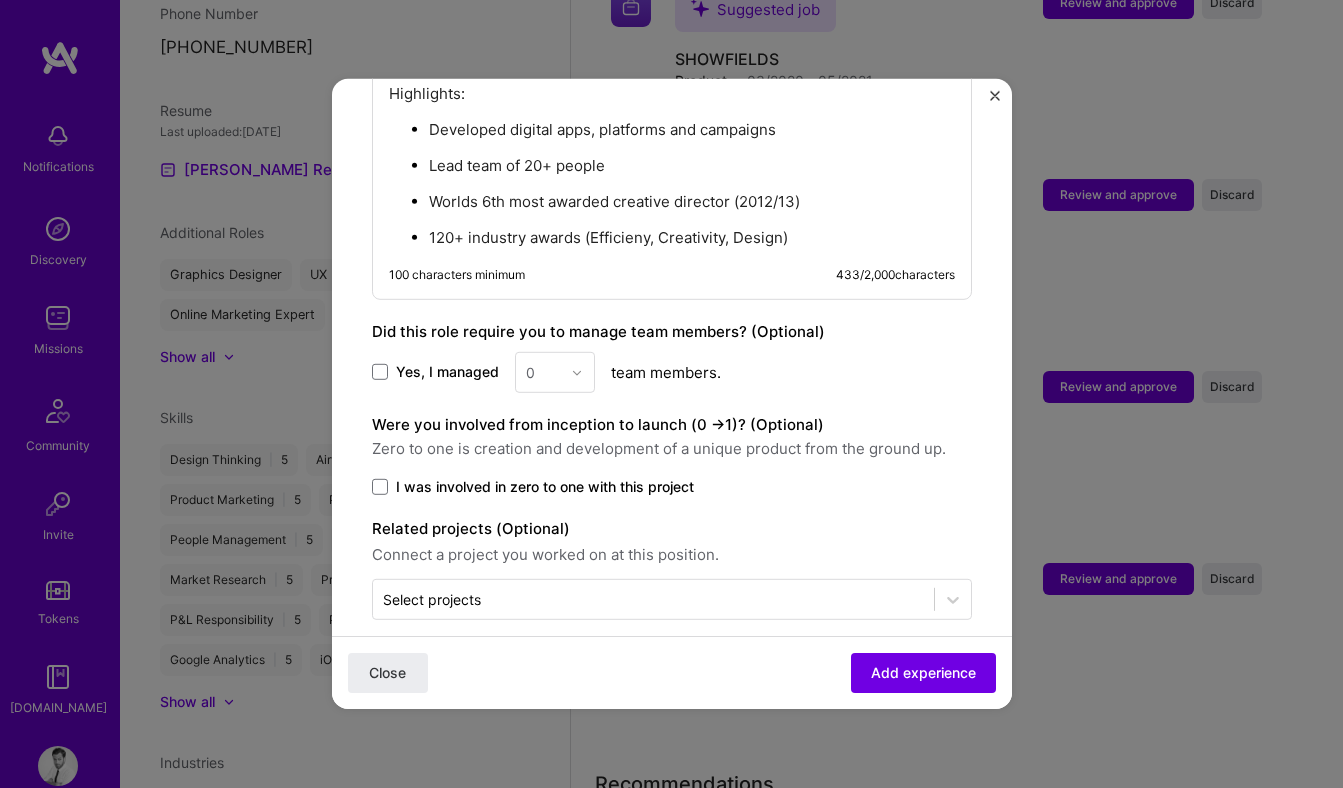 scroll, scrollTop: 0, scrollLeft: 0, axis: both 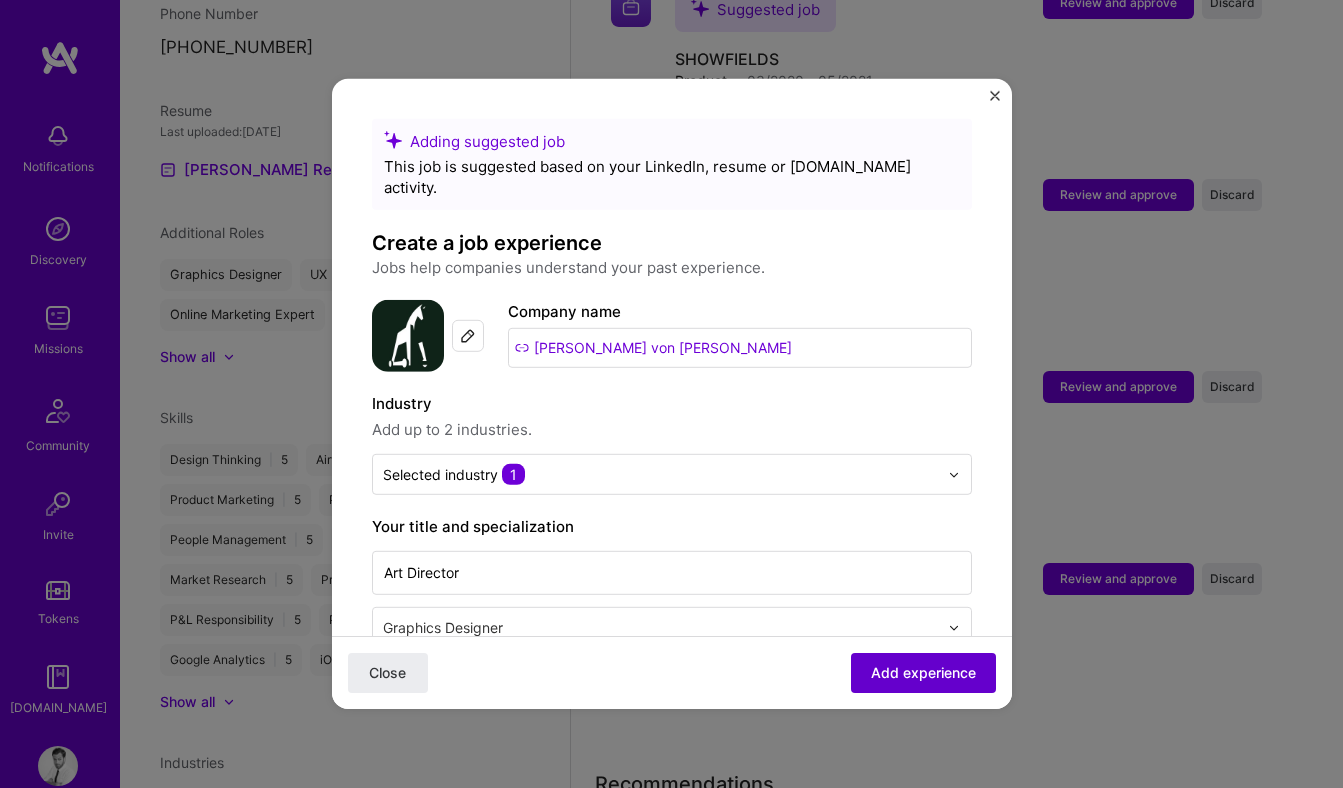 click on "Add experience" at bounding box center (923, 673) 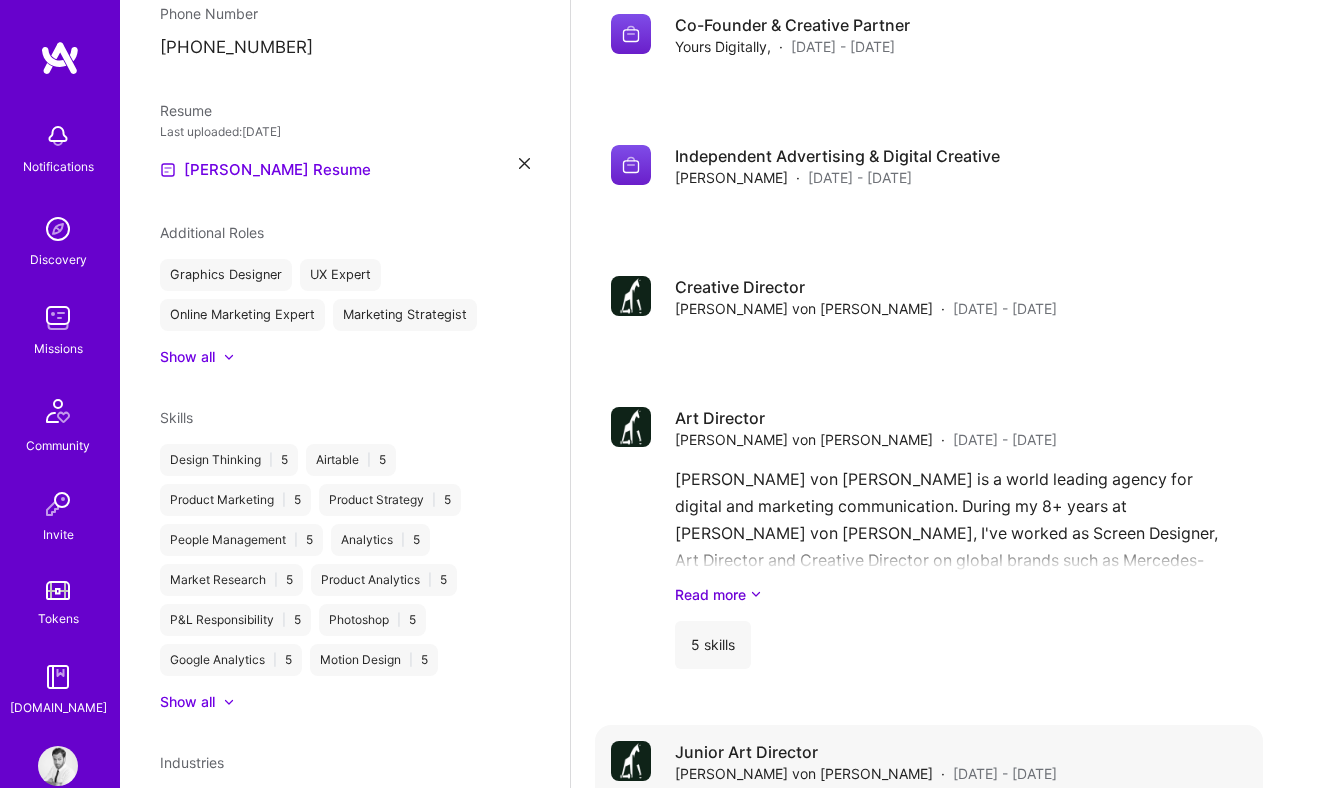 scroll, scrollTop: 4713, scrollLeft: 0, axis: vertical 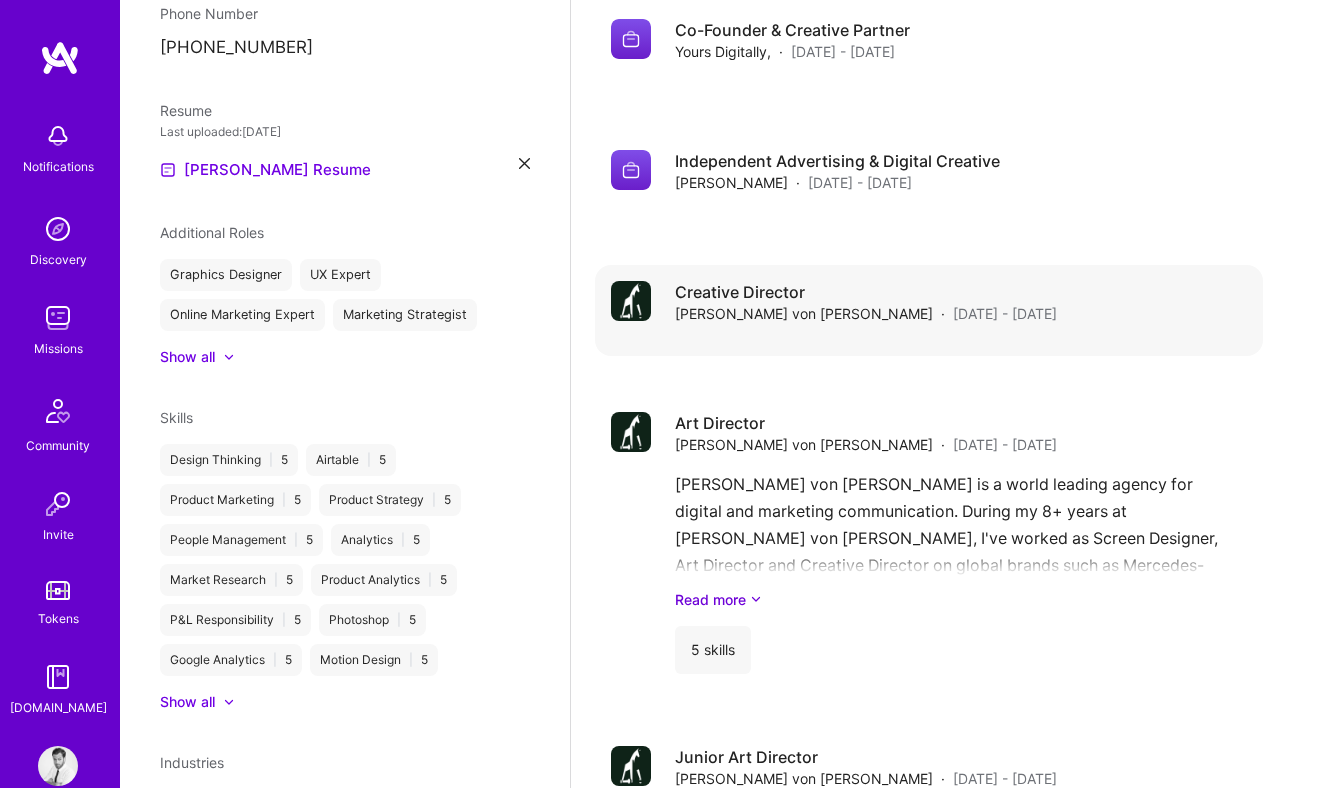 click on "Creative Director Jung von Matt · Jan 2011 - Oct 2013" at bounding box center (961, 302) 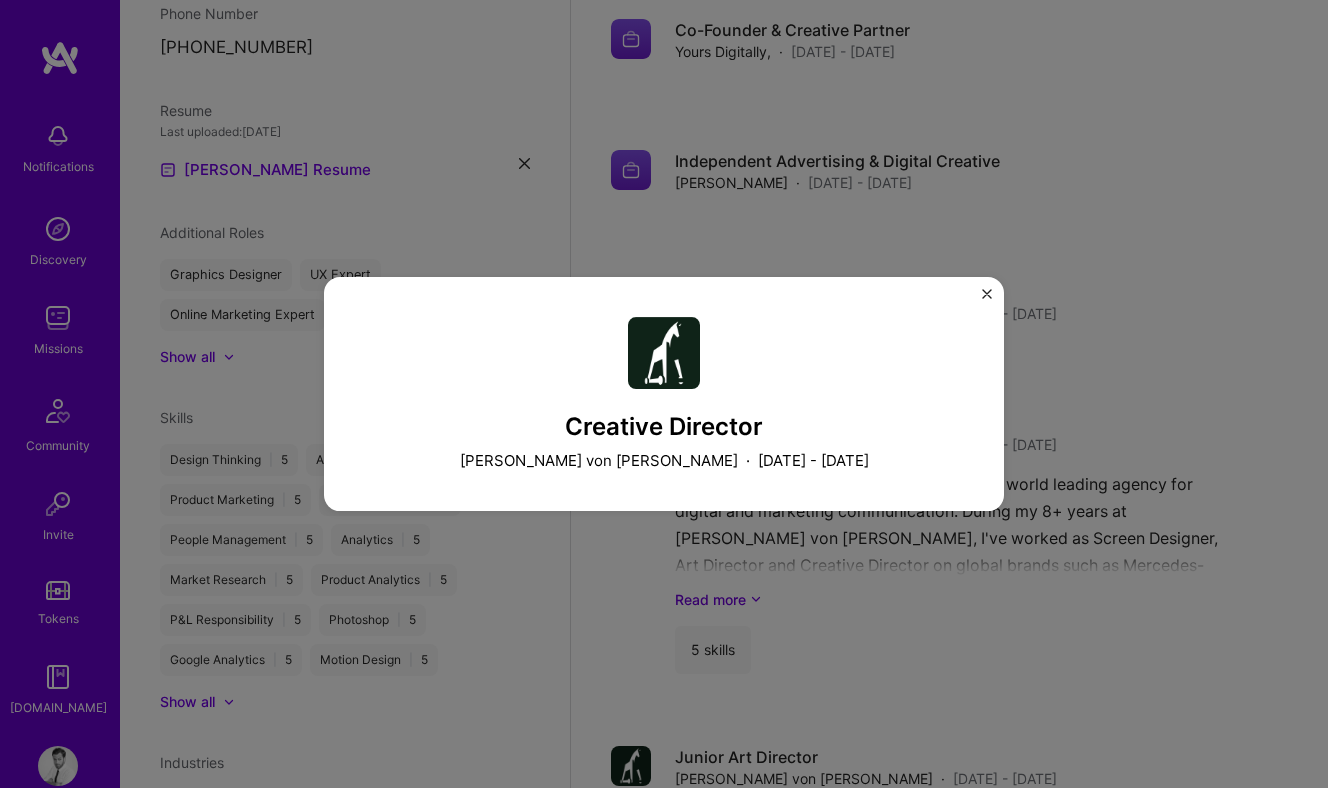 click on "Creative Director Jung von Matt   ·       January 2011 - October 2013" at bounding box center (664, 394) 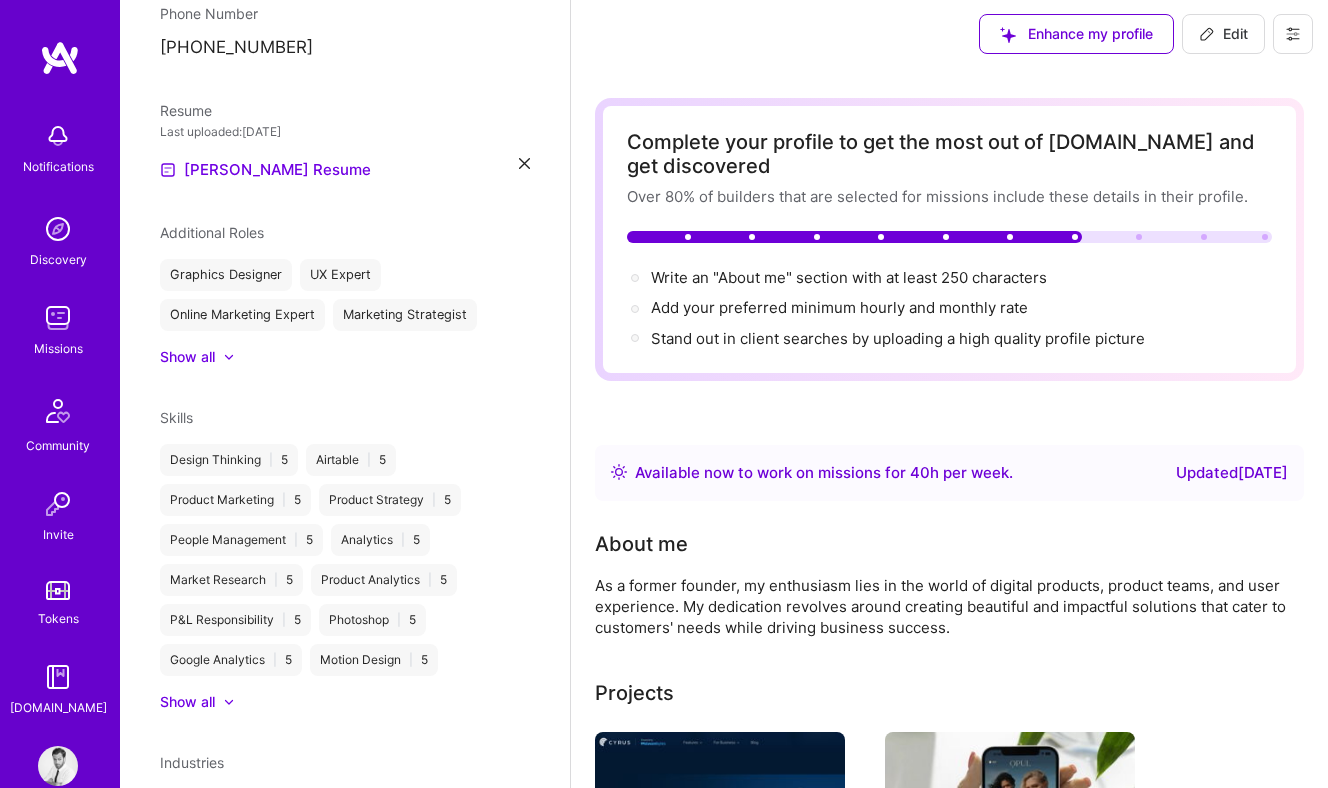 scroll, scrollTop: 0, scrollLeft: 0, axis: both 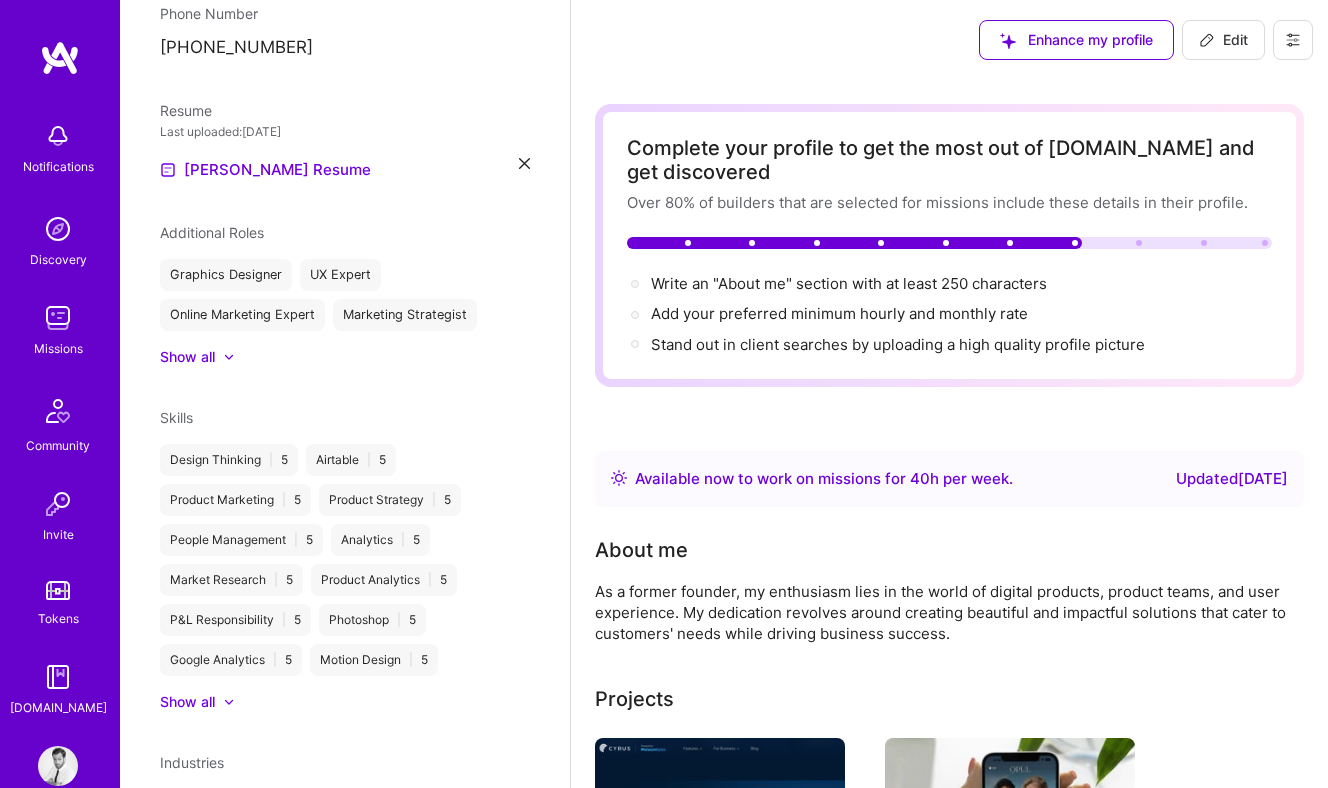 click 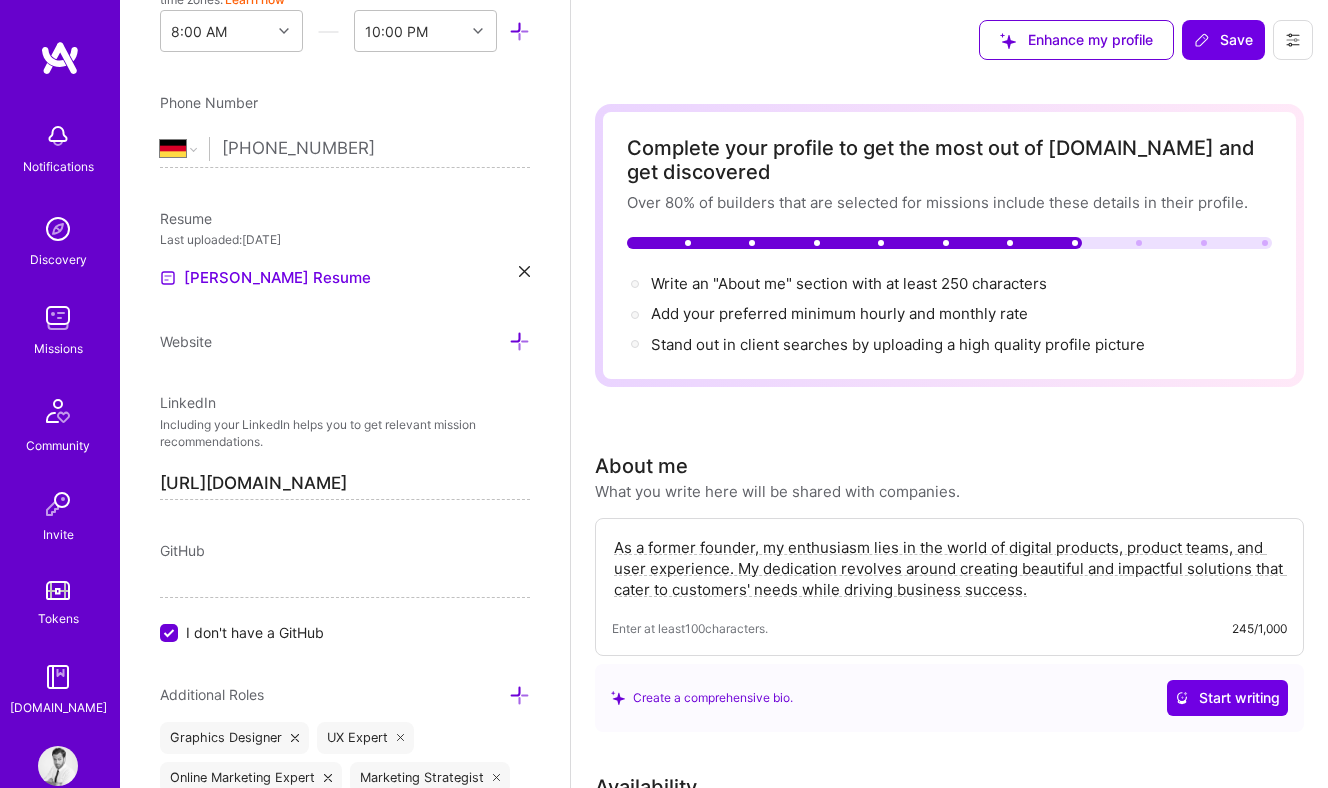 scroll, scrollTop: 800, scrollLeft: 0, axis: vertical 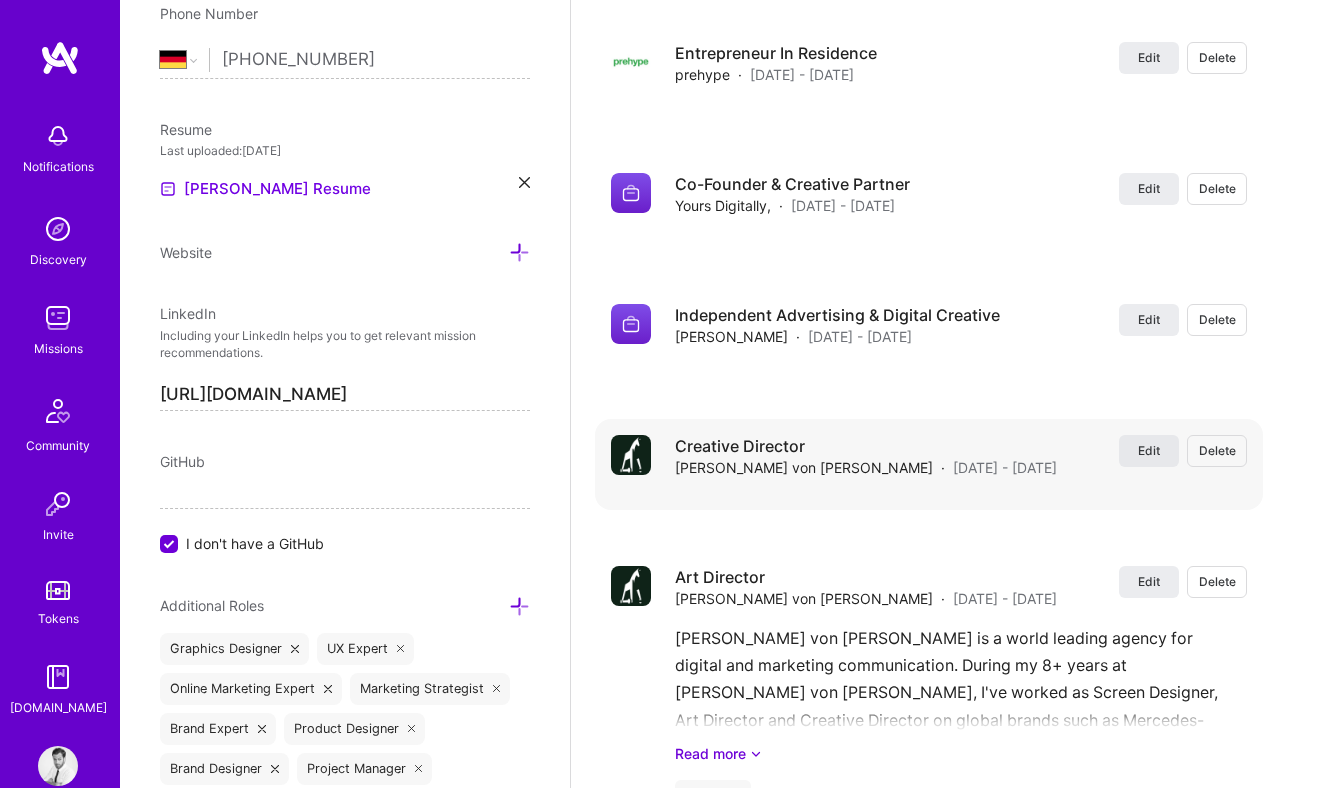 click on "Edit" at bounding box center (1149, 450) 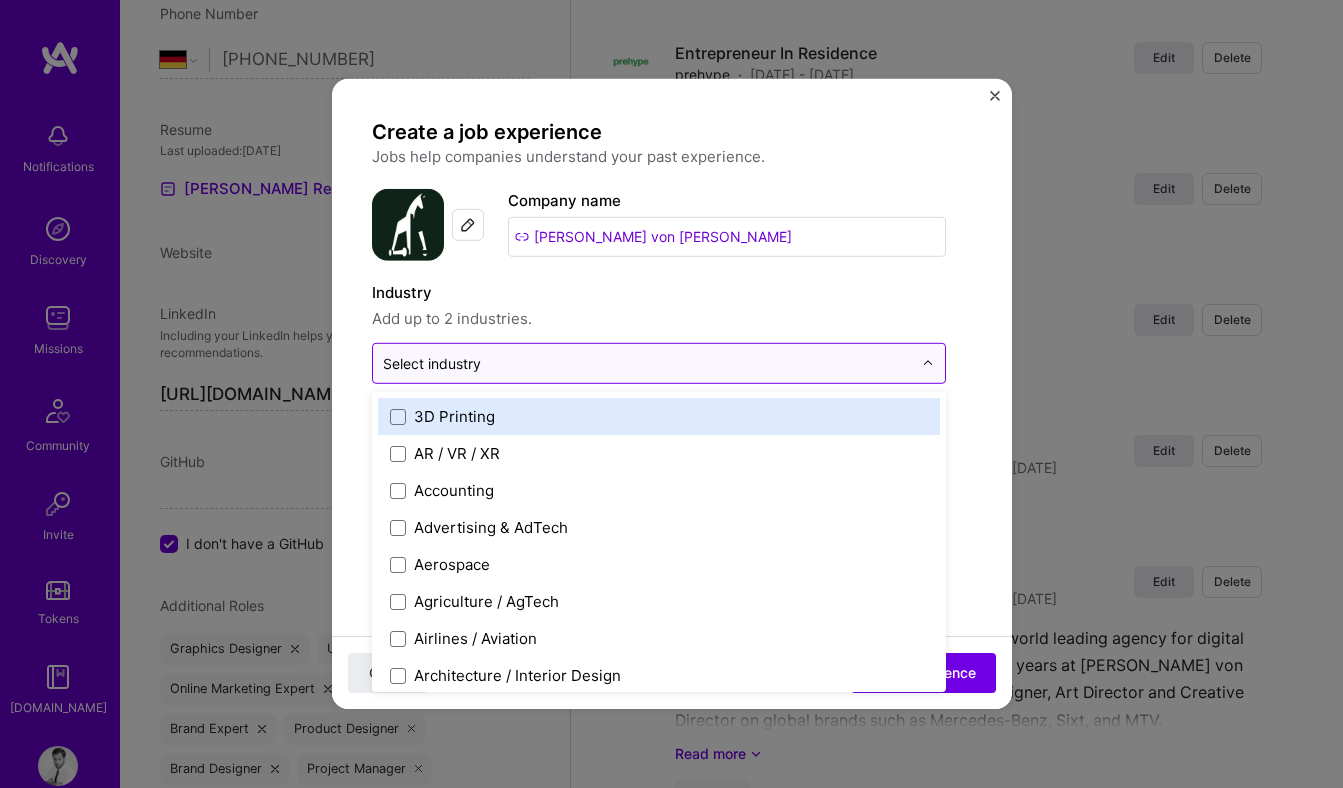 click at bounding box center [647, 363] 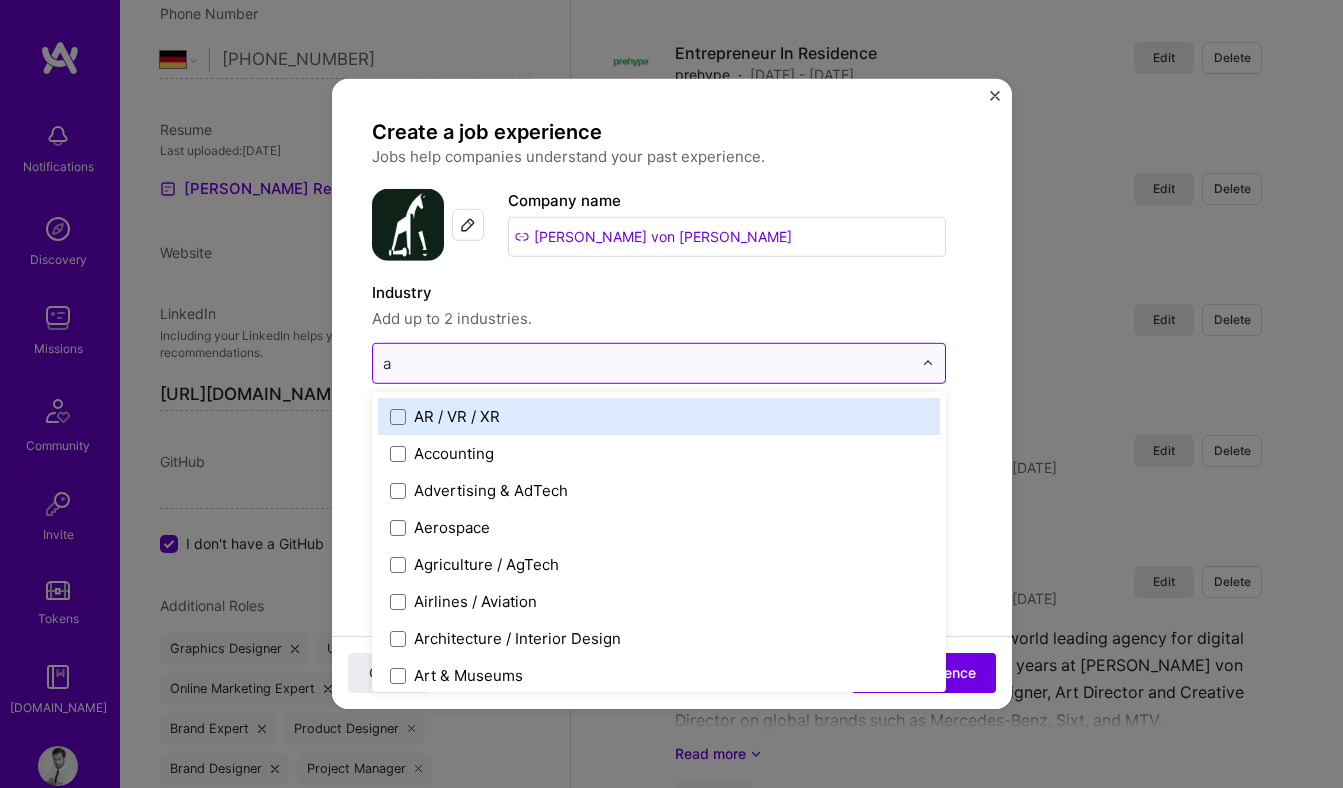 type on "ad" 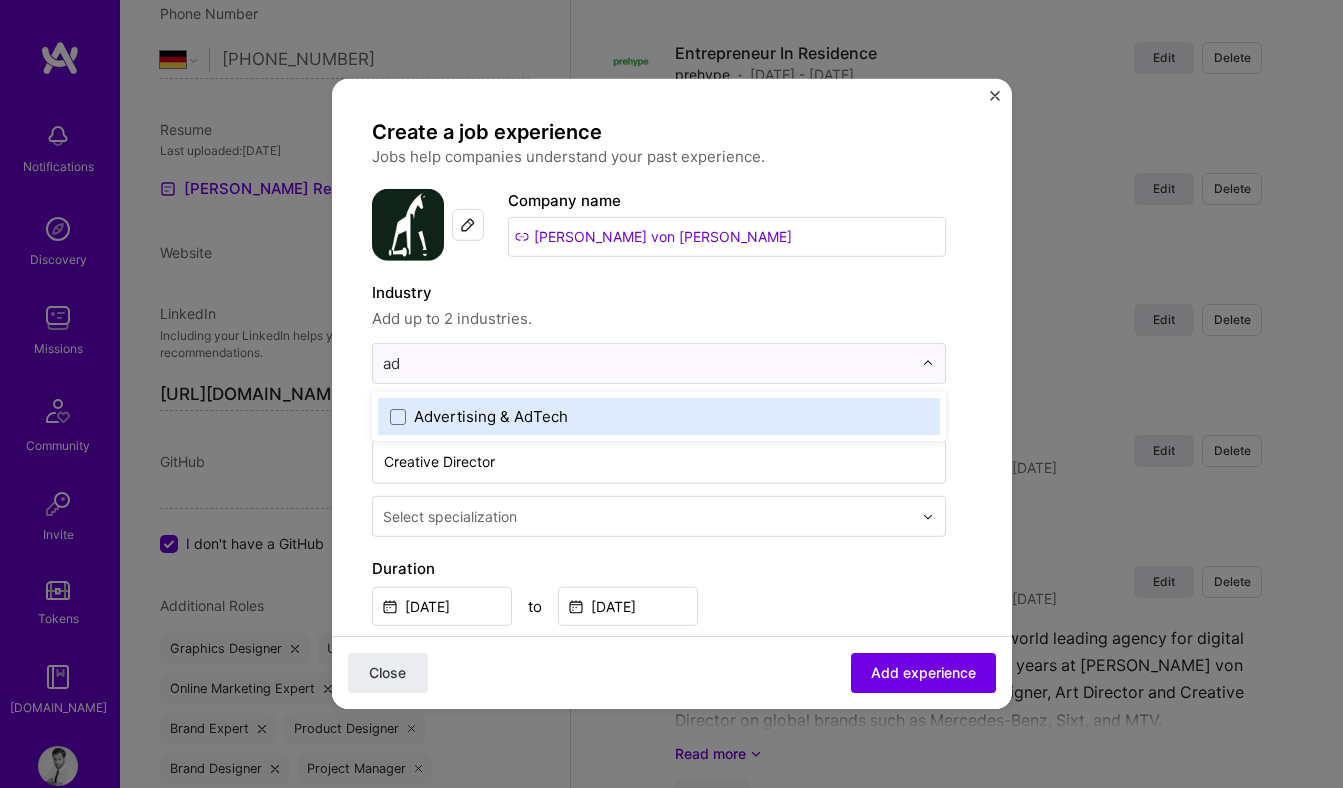click on "Advertising & AdTech" at bounding box center [491, 416] 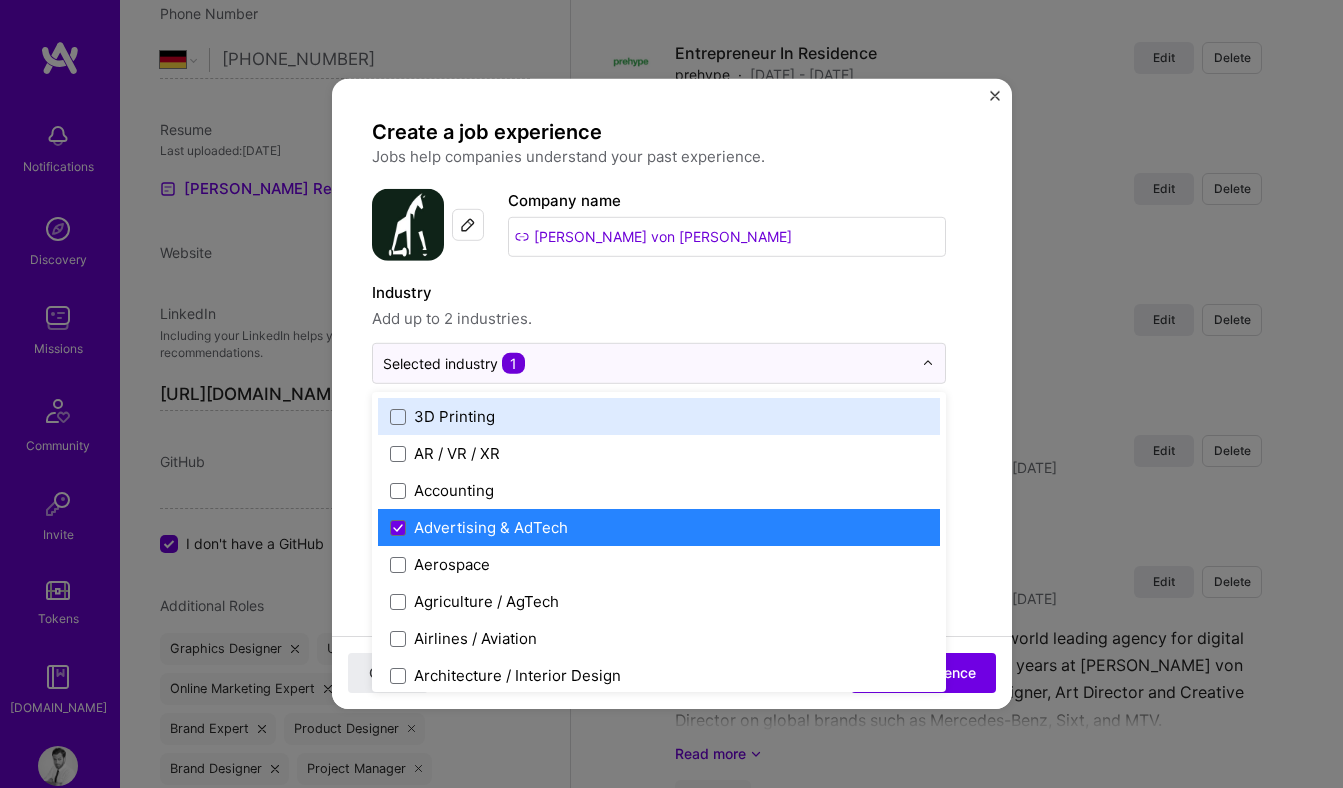click on "Industry Add up to 2 industries." at bounding box center (659, 306) 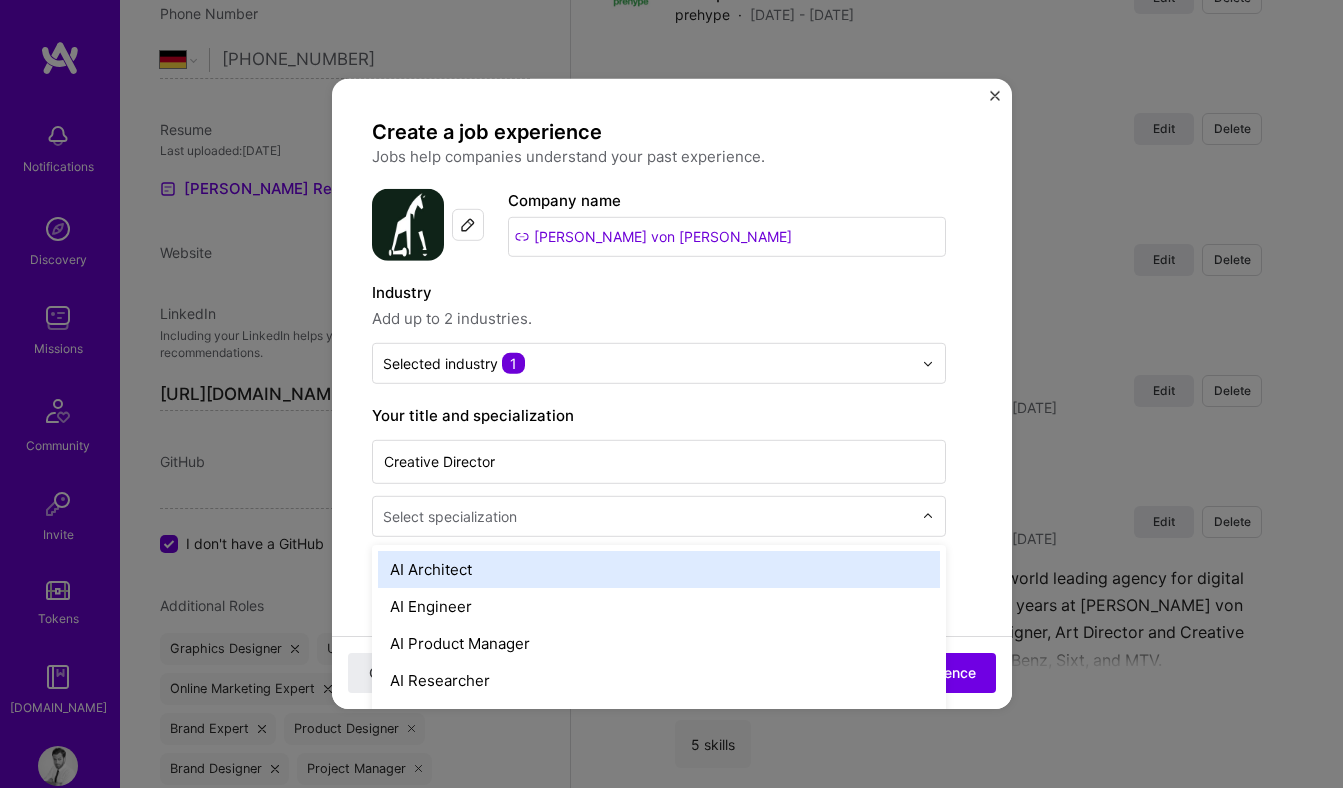 click on "Select specialization" at bounding box center (450, 516) 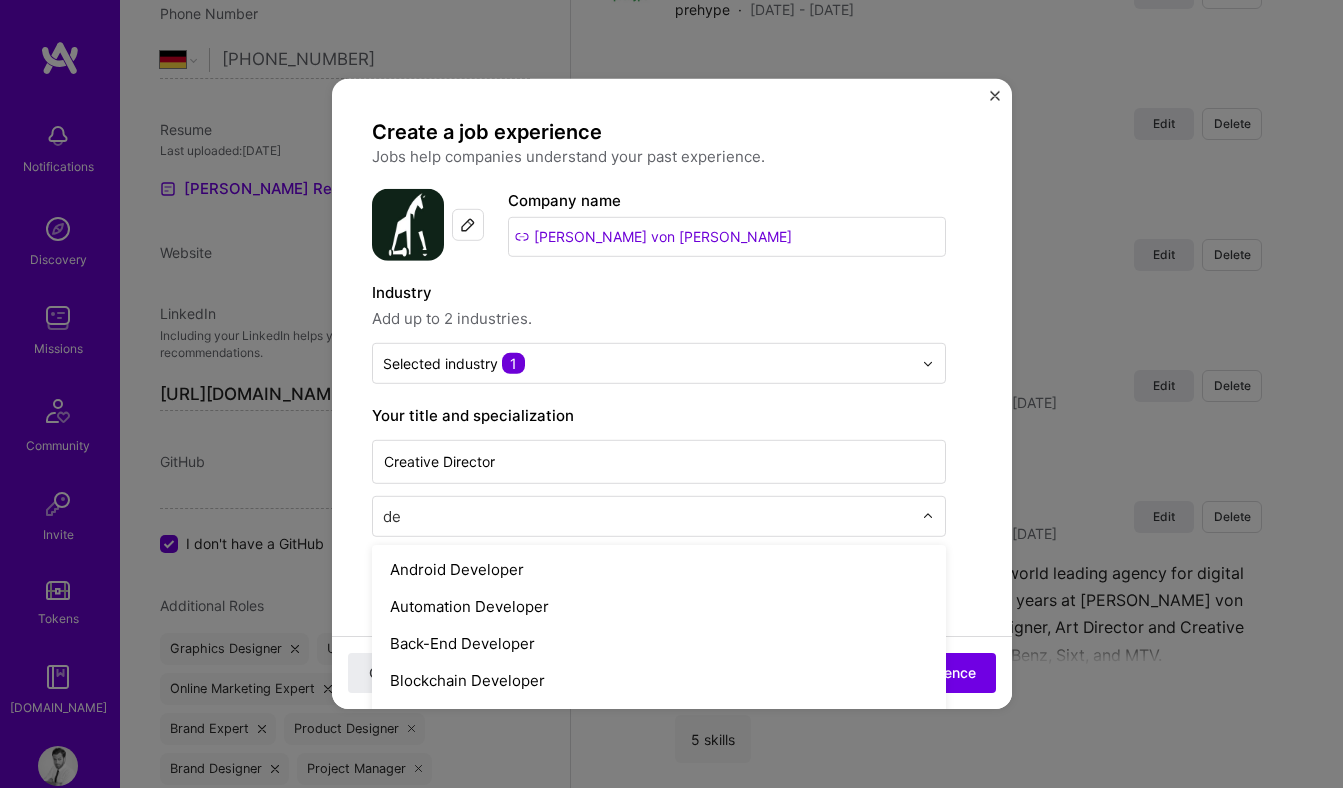 type on "des" 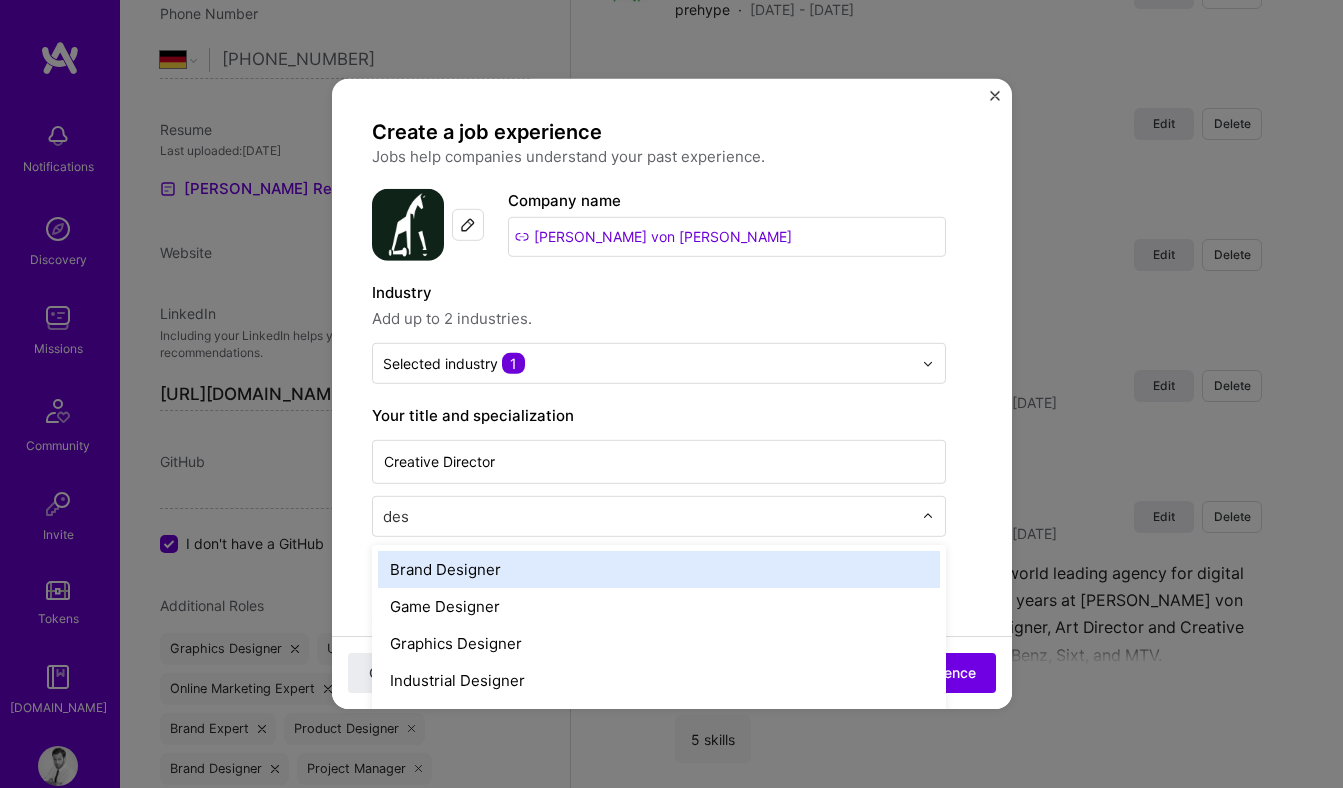 scroll, scrollTop: 27, scrollLeft: 0, axis: vertical 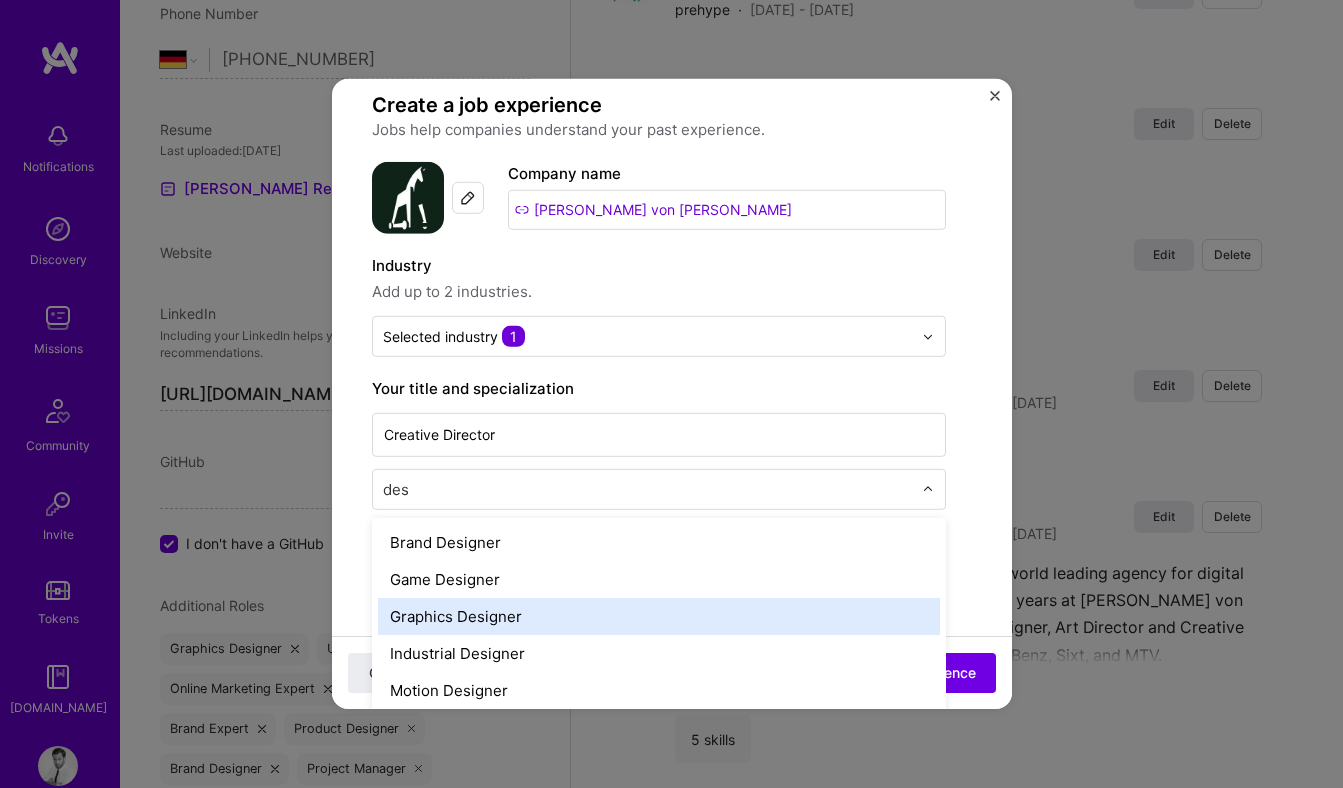 click on "Graphics Designer" at bounding box center (659, 616) 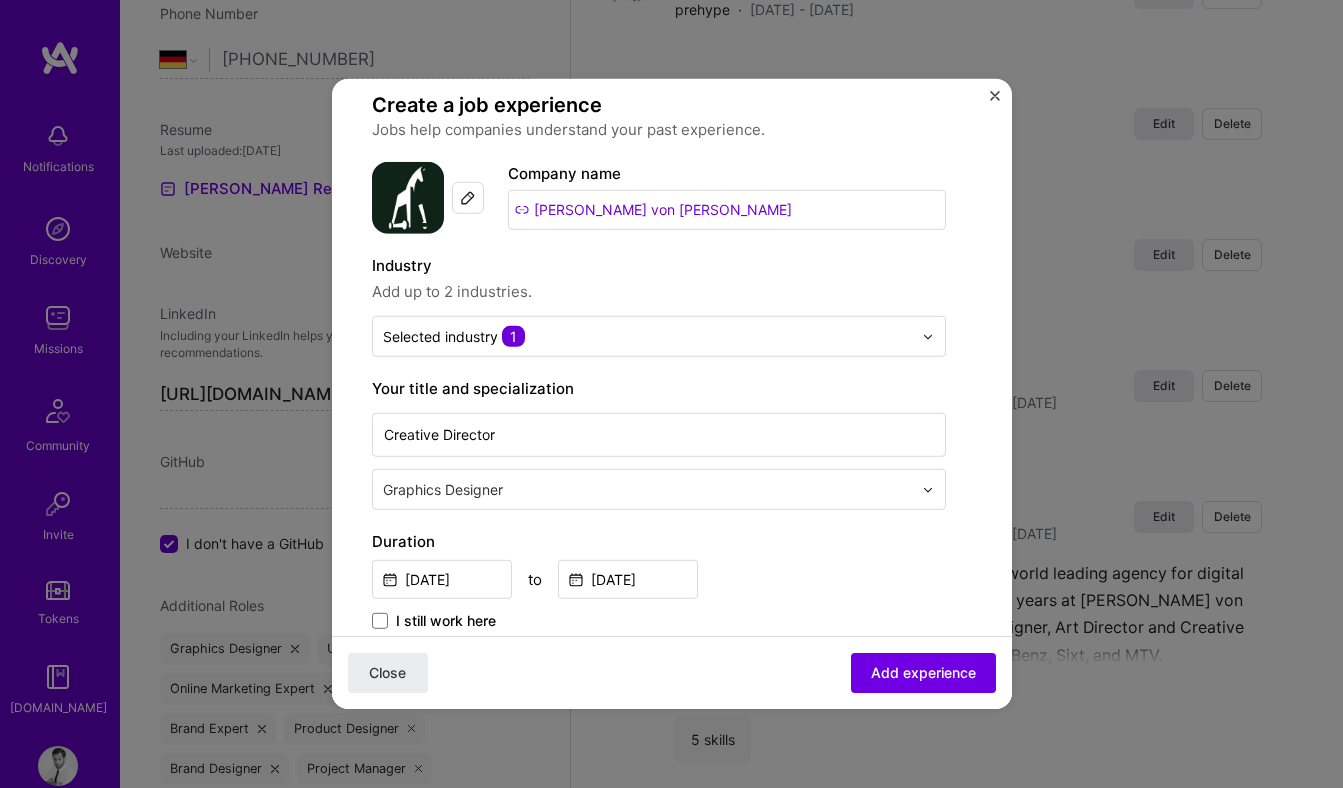 click on "Create a job experience Jobs help companies understand your past experience. Company logo Company name Jung von Matt
Industry Add up to 2 industries. Selected industry 1 Your title and specialization Creative Director option Graphics Designer, selected.   Select is focused ,type to refine list, press Down to open the menu,  Graphics Designer Duration Jan, 2011
to Oct, 2013
I still work here Skills used — Add up to 12 skills Any new skills will be added to your profile. Enter skills... Description 100 characters minimum 0 / 2,000  characters Did this role require you to manage team members? (Optional) Yes, I managed 0 team members. Were you involved from inception to launch (0 - >  1)? (Optional) Zero to one is creation and development of a unique product from the ground up. I was involved in zero to one with this project Related projects (Optional) Select projects Close Add experience" at bounding box center [672, 750] 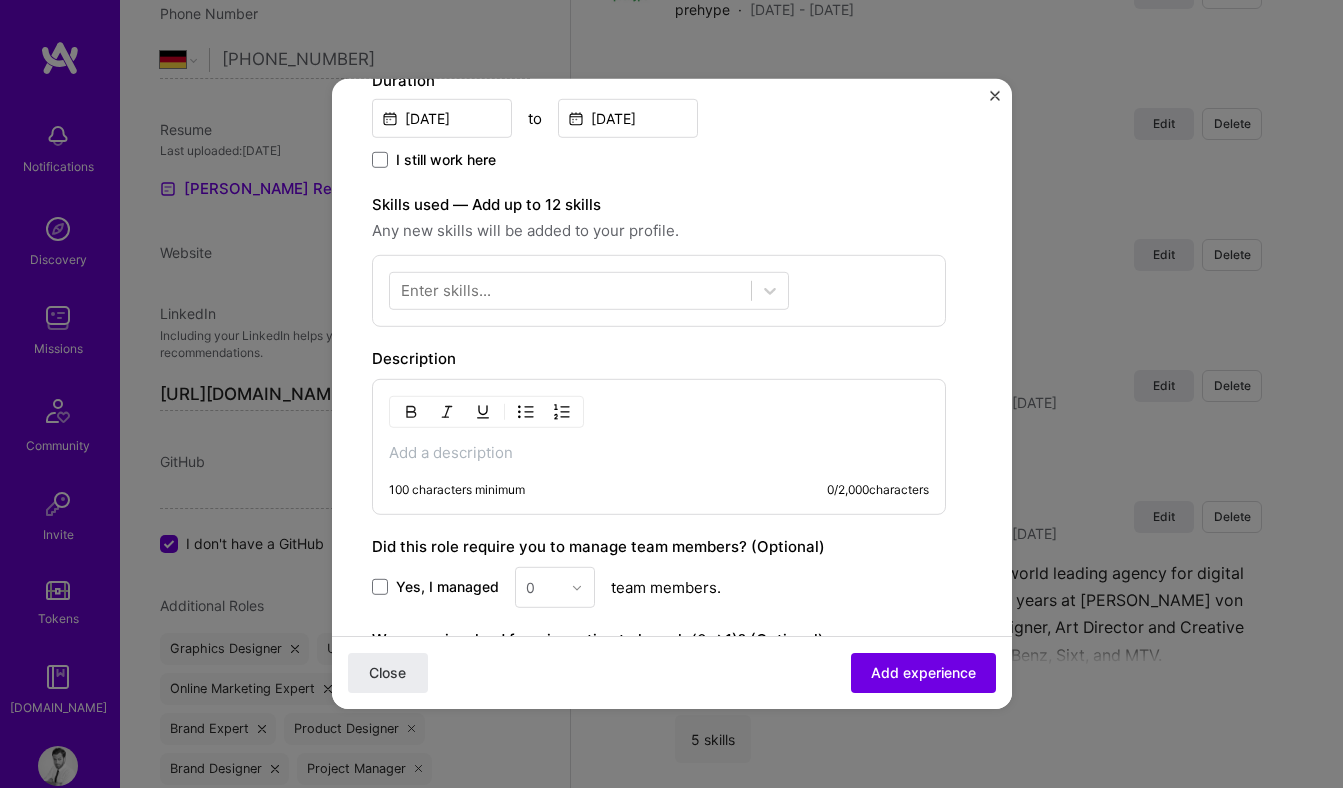 scroll, scrollTop: 489, scrollLeft: 0, axis: vertical 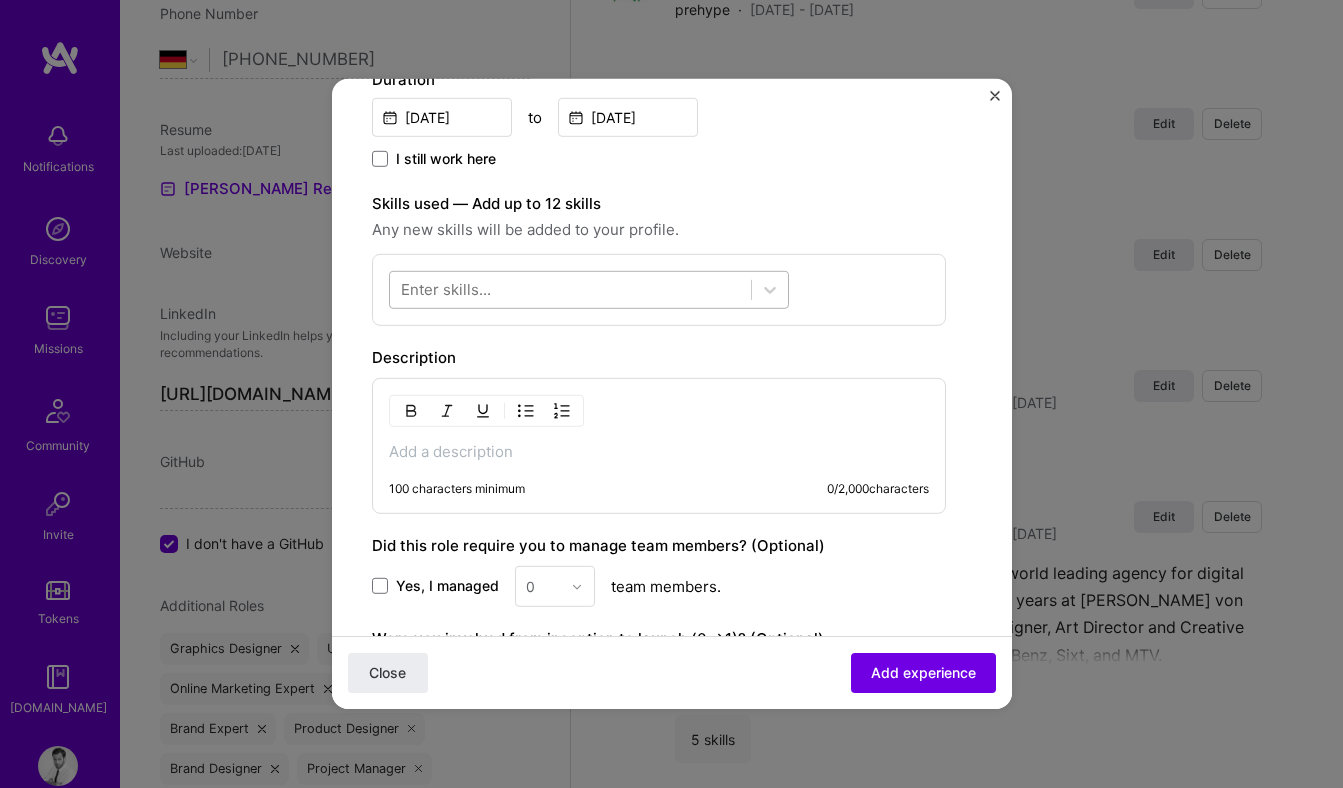 click at bounding box center (570, 289) 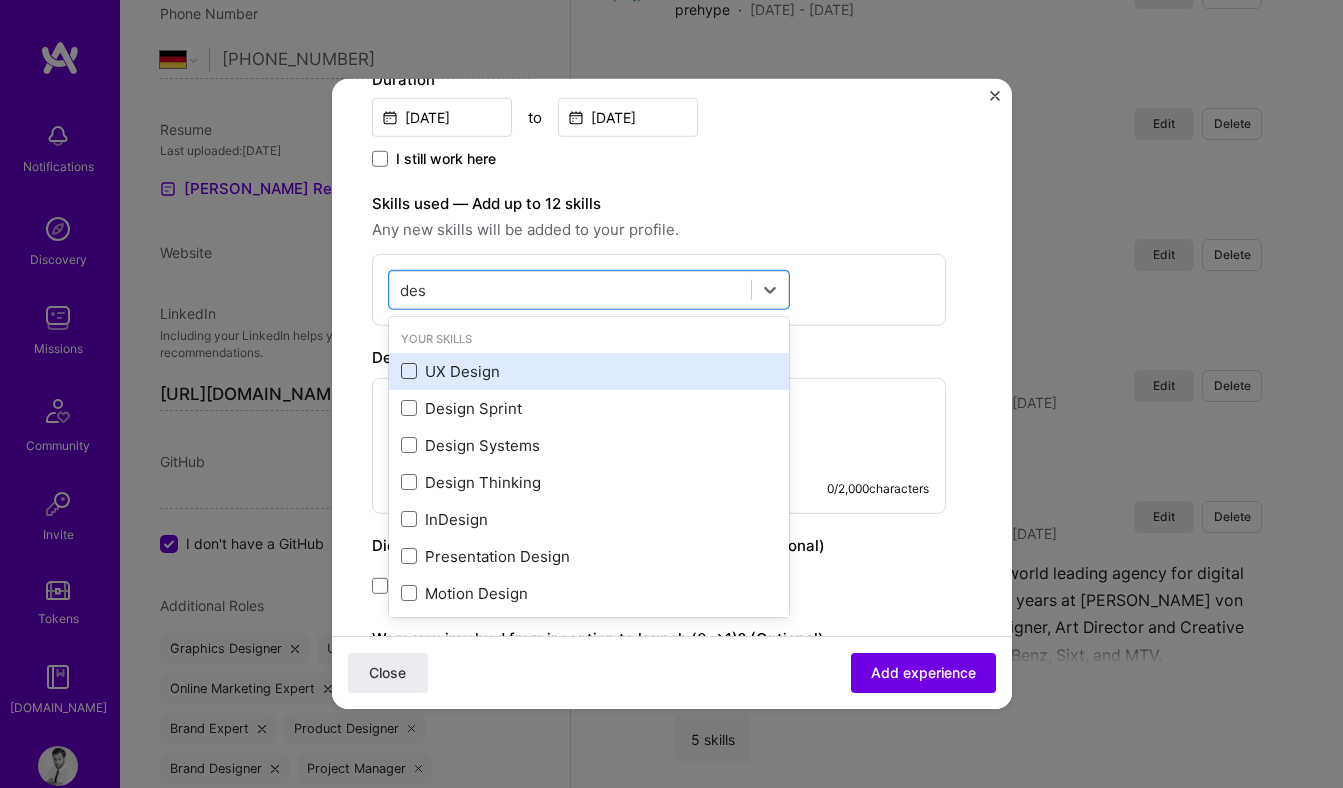 click on "UX Design" at bounding box center (589, 371) 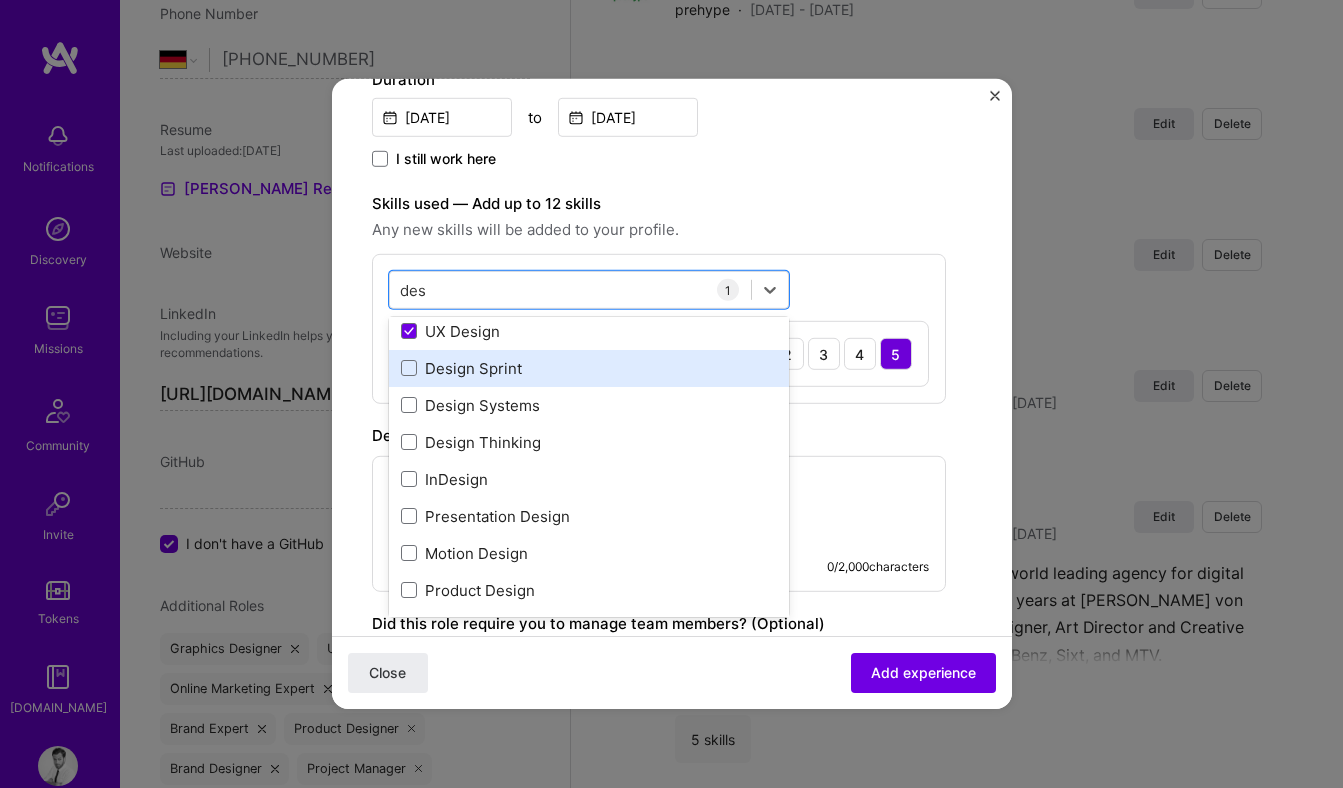 scroll, scrollTop: 40, scrollLeft: 0, axis: vertical 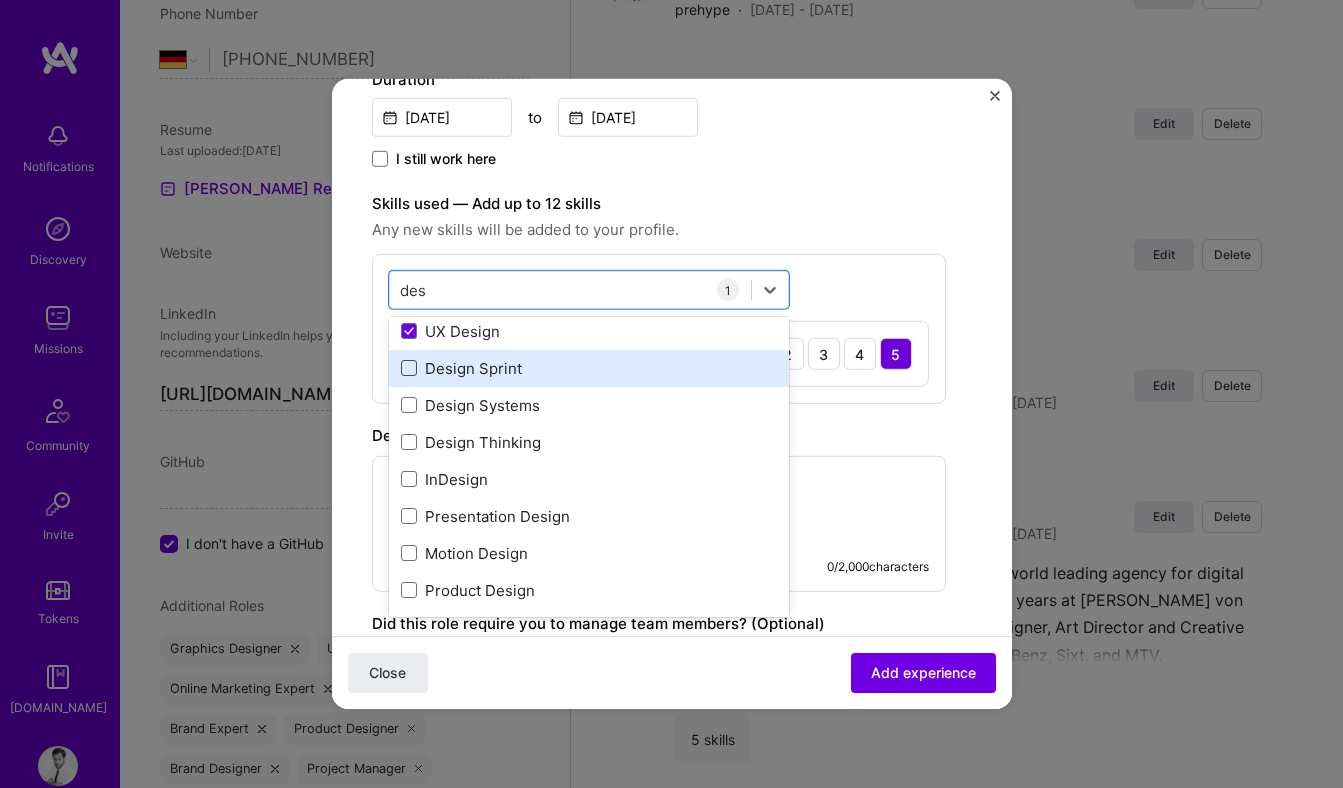 click at bounding box center [409, 368] 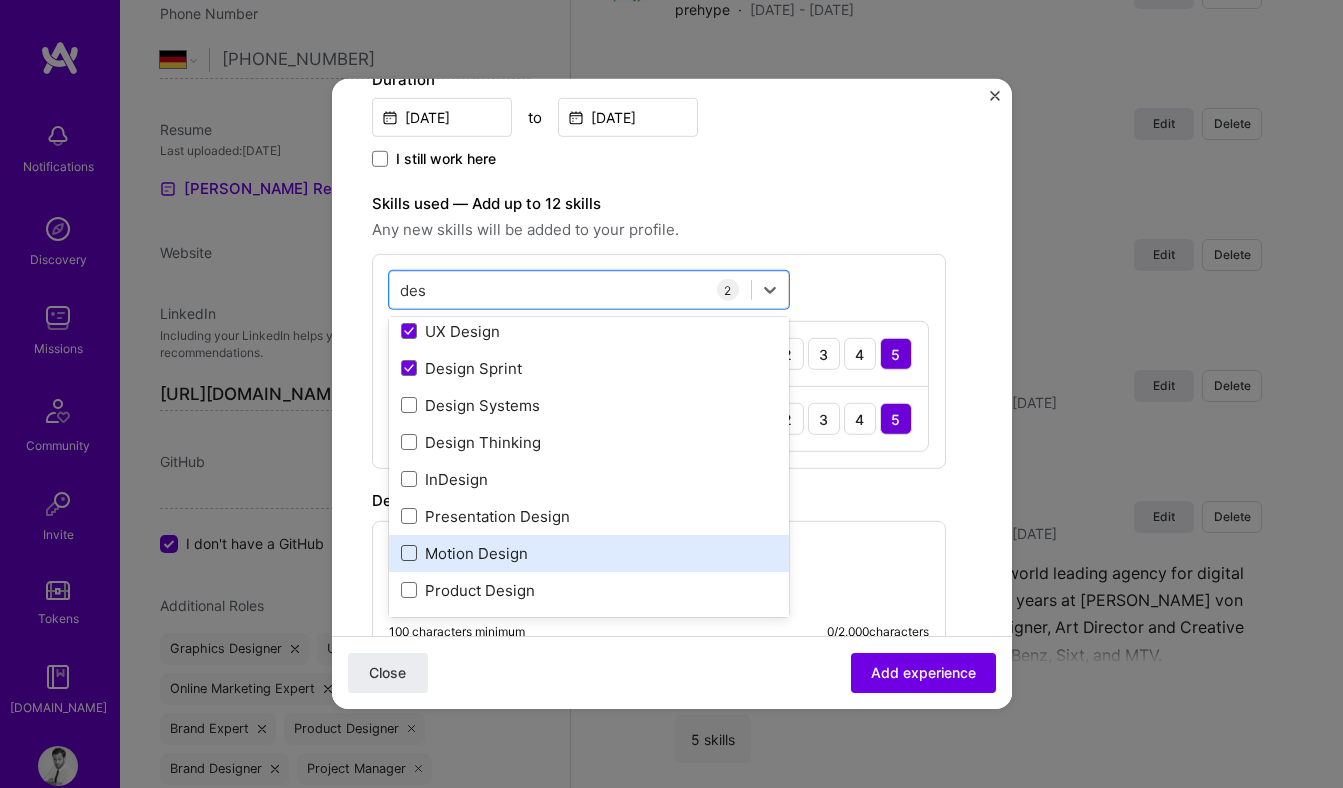click at bounding box center (409, 553) 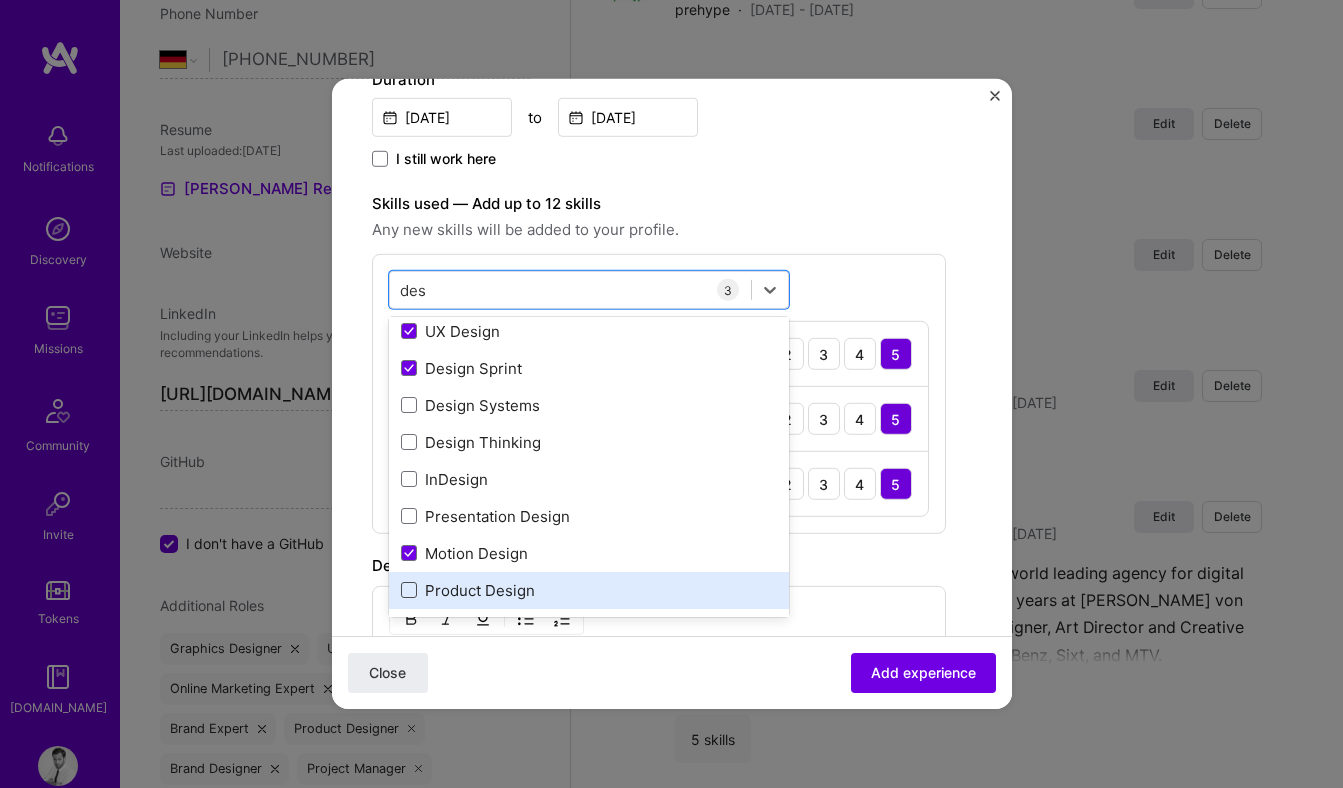 click at bounding box center [409, 590] 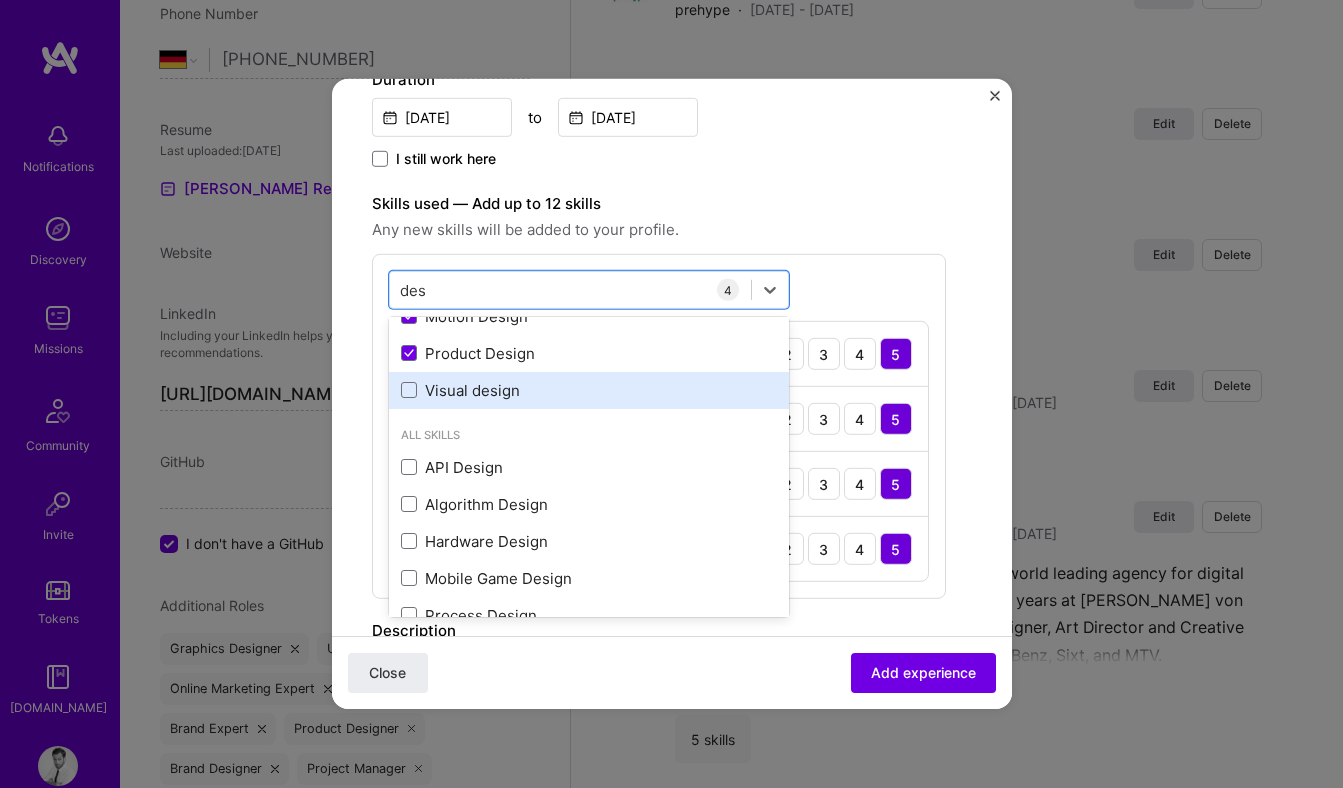scroll, scrollTop: 253, scrollLeft: 0, axis: vertical 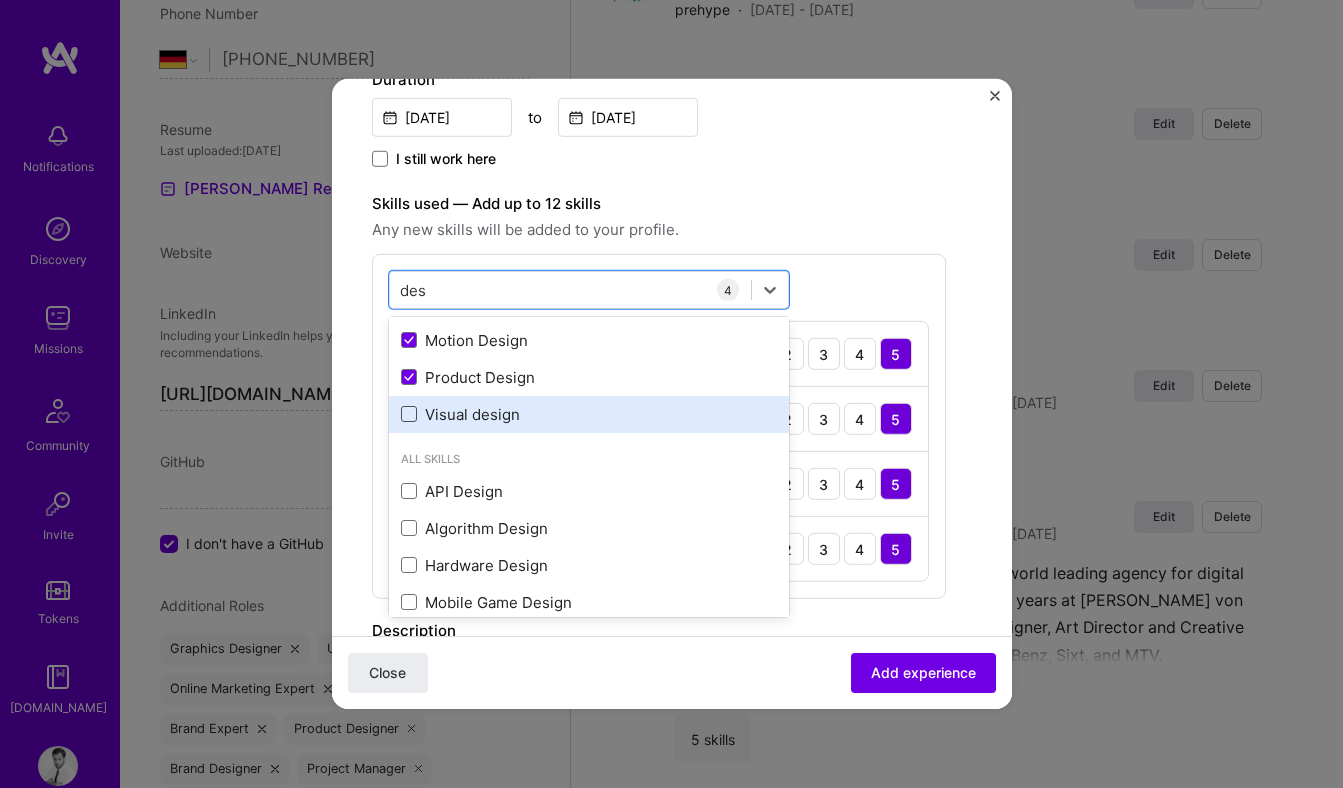 click at bounding box center (409, 414) 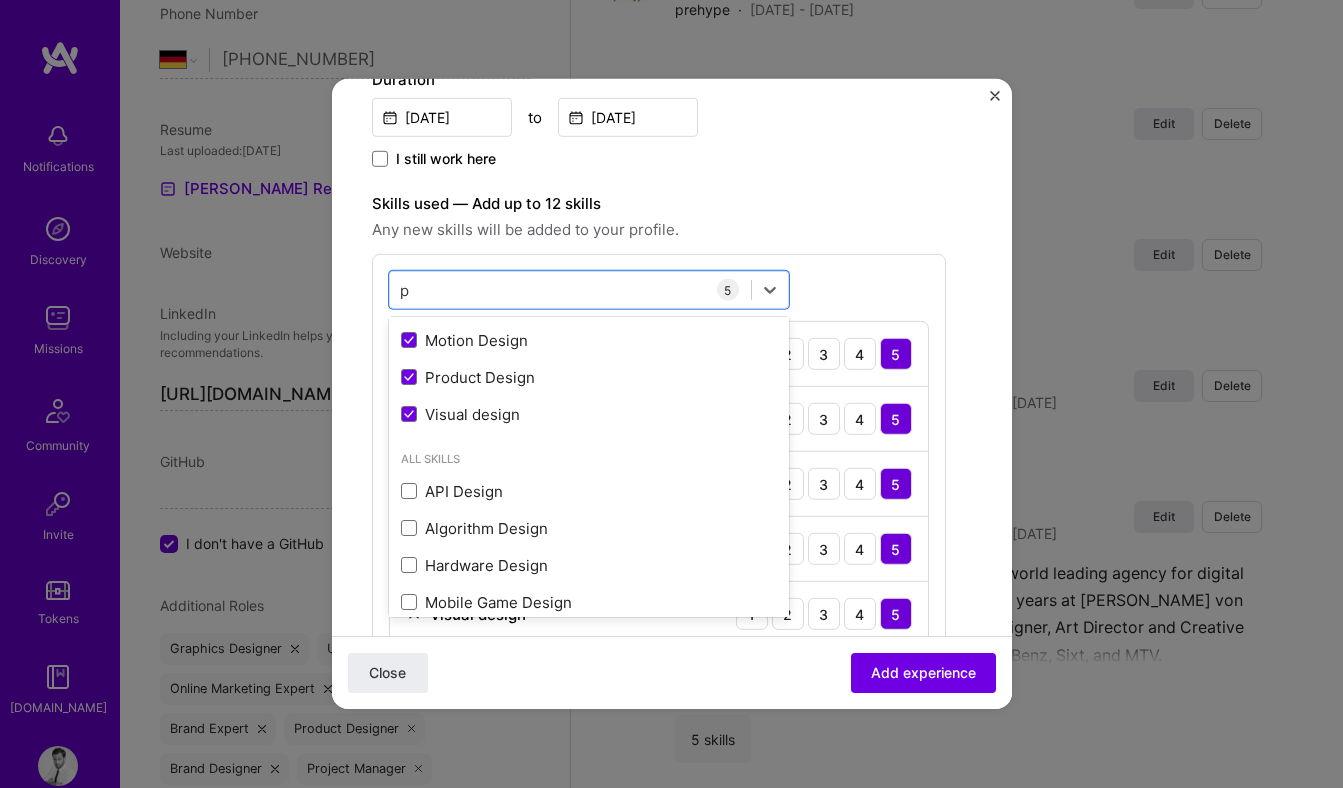 scroll, scrollTop: 0, scrollLeft: 0, axis: both 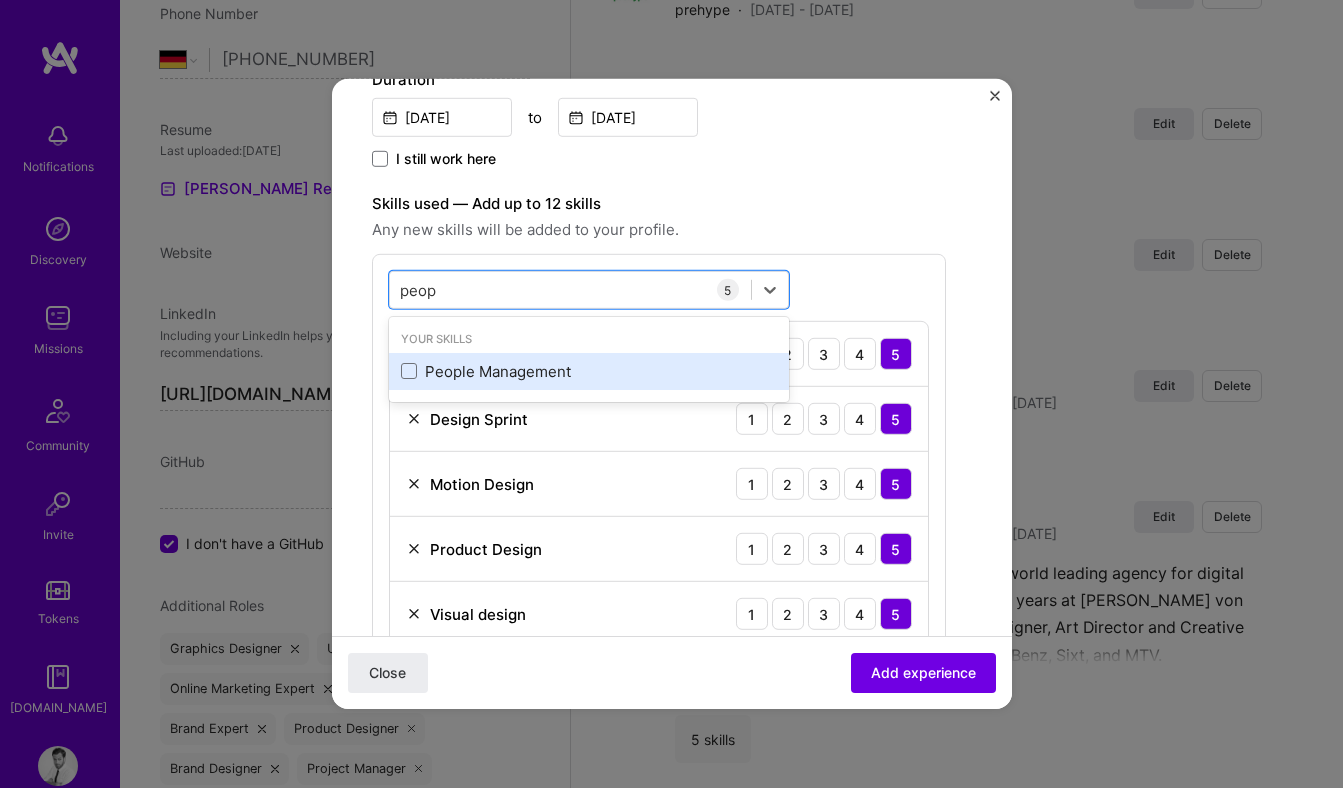 click on "People Management" at bounding box center (589, 371) 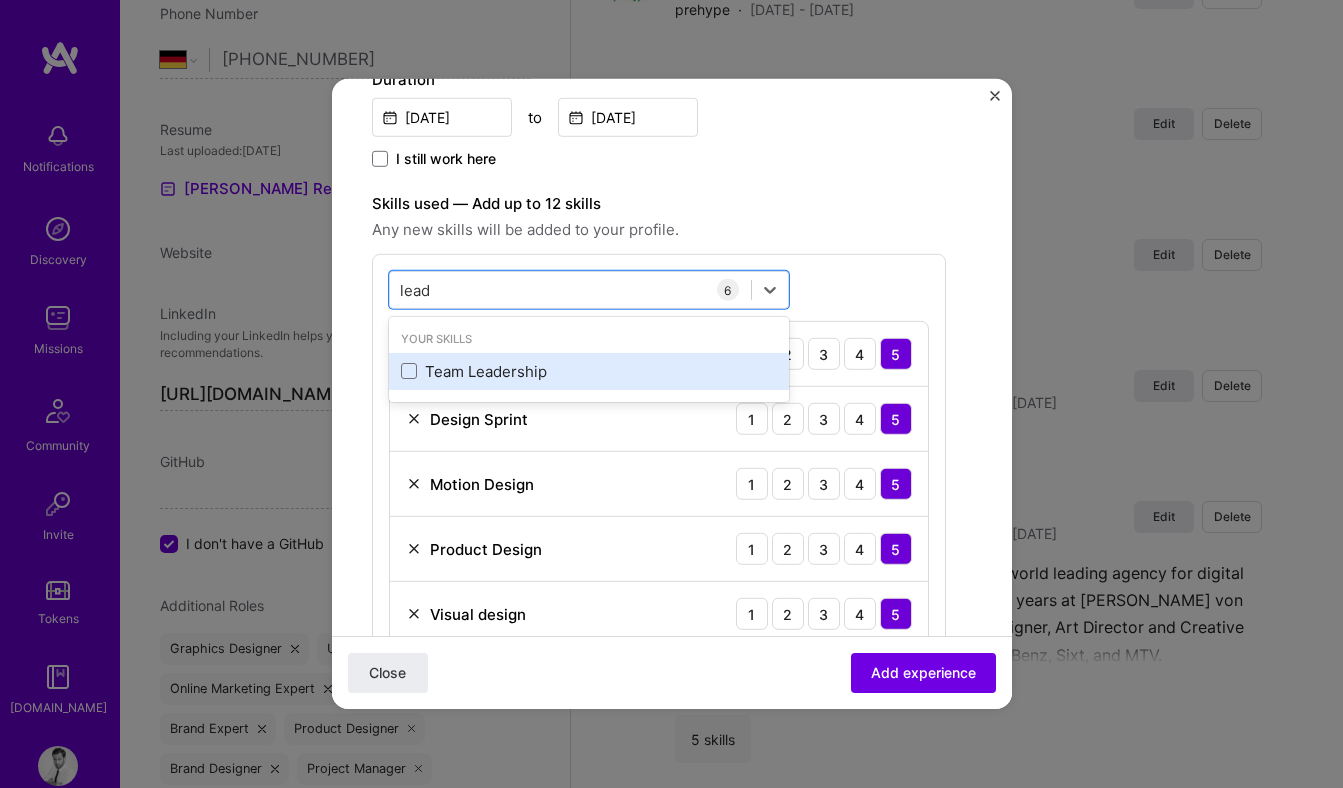 click on "Team Leadership" at bounding box center [589, 371] 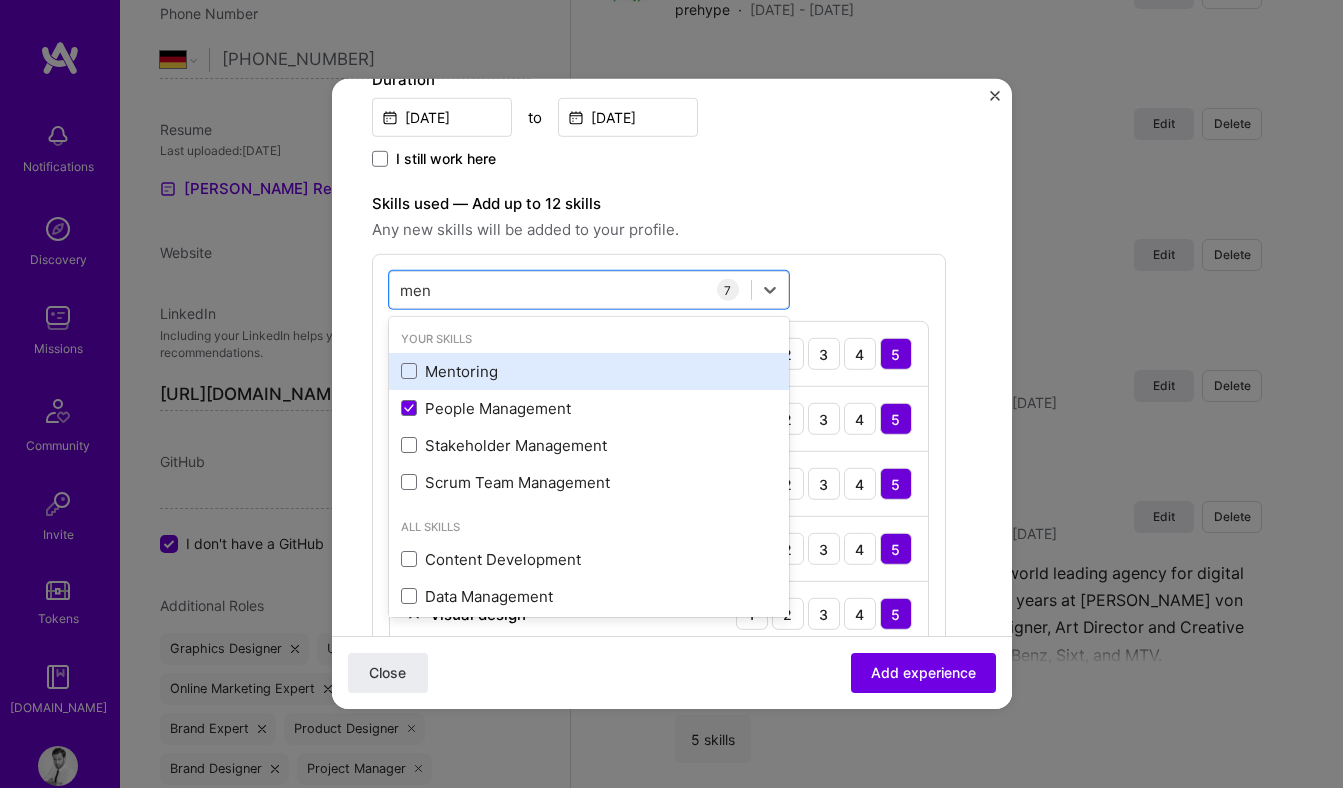 click on "Mentoring" at bounding box center (589, 371) 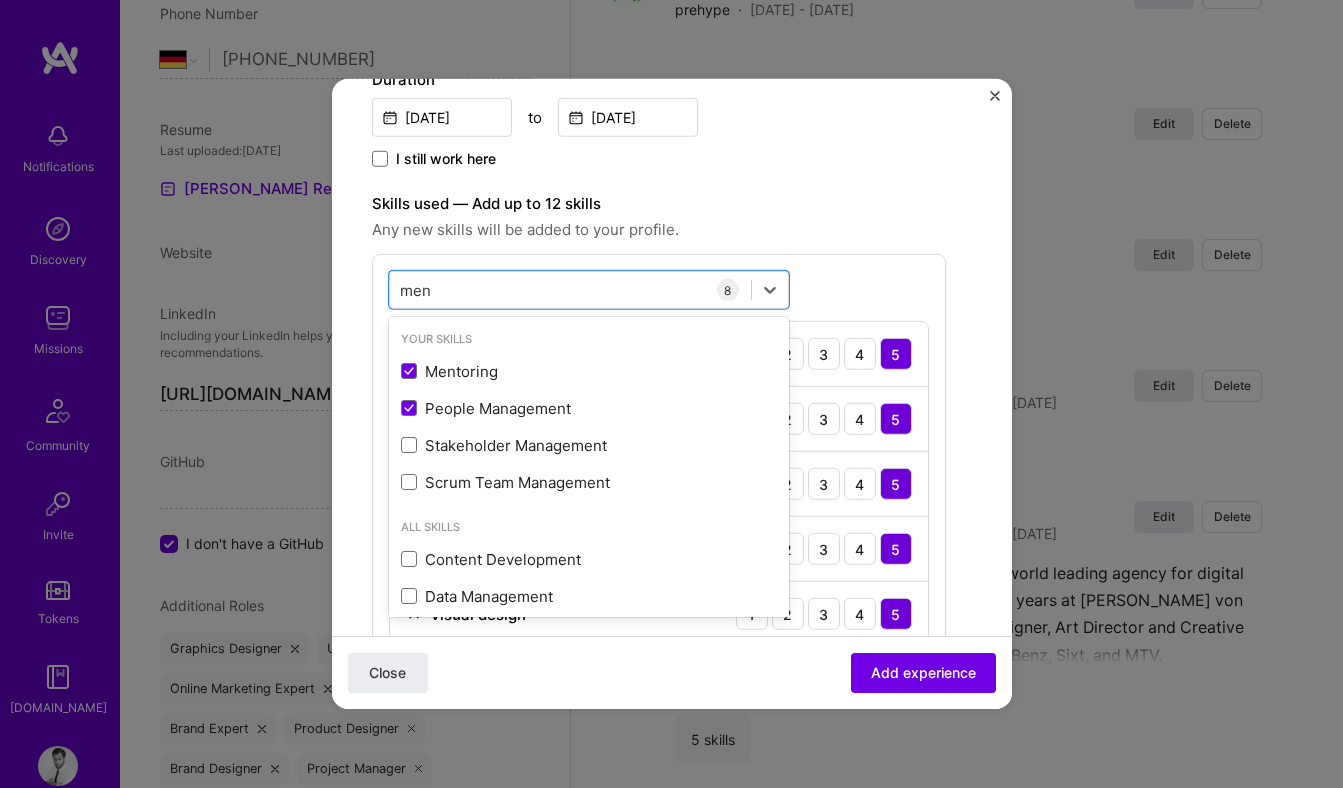 type on "men" 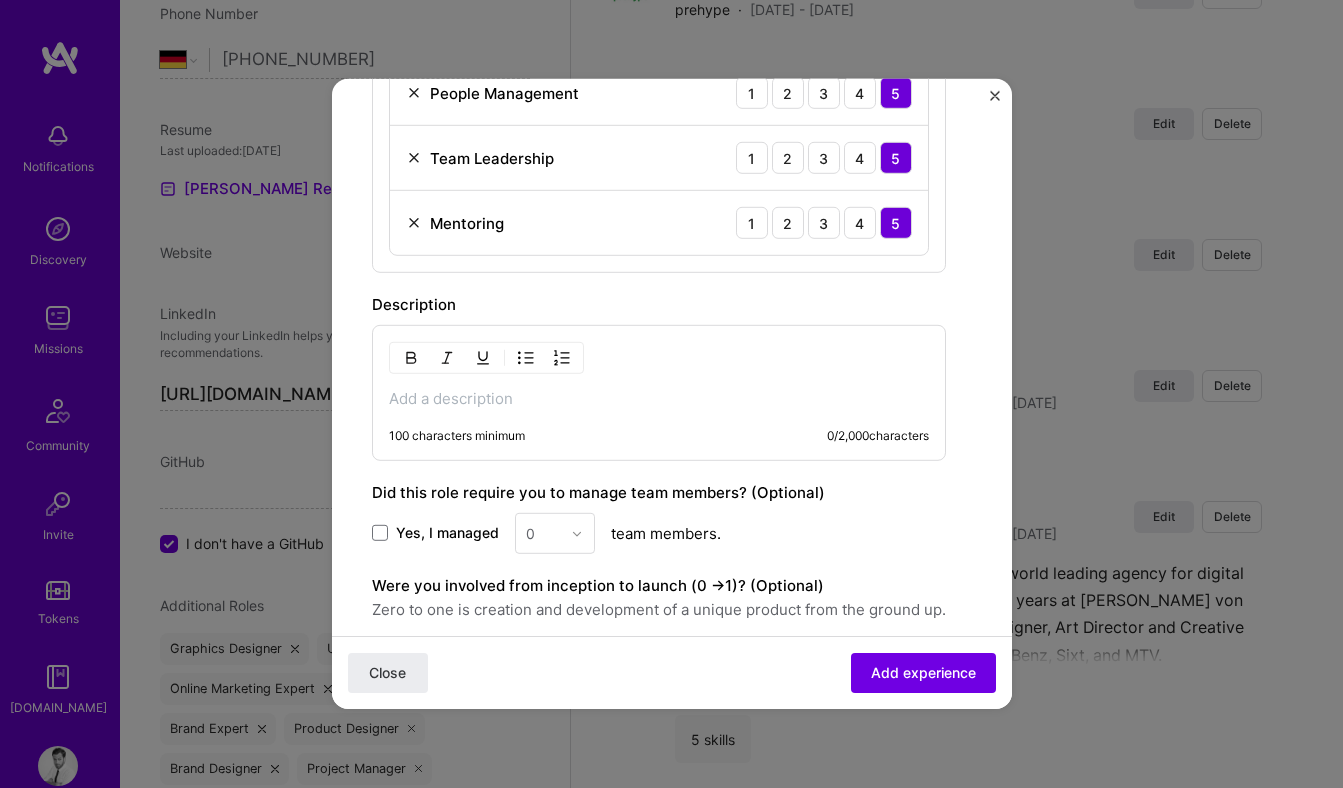 scroll, scrollTop: 1102, scrollLeft: 0, axis: vertical 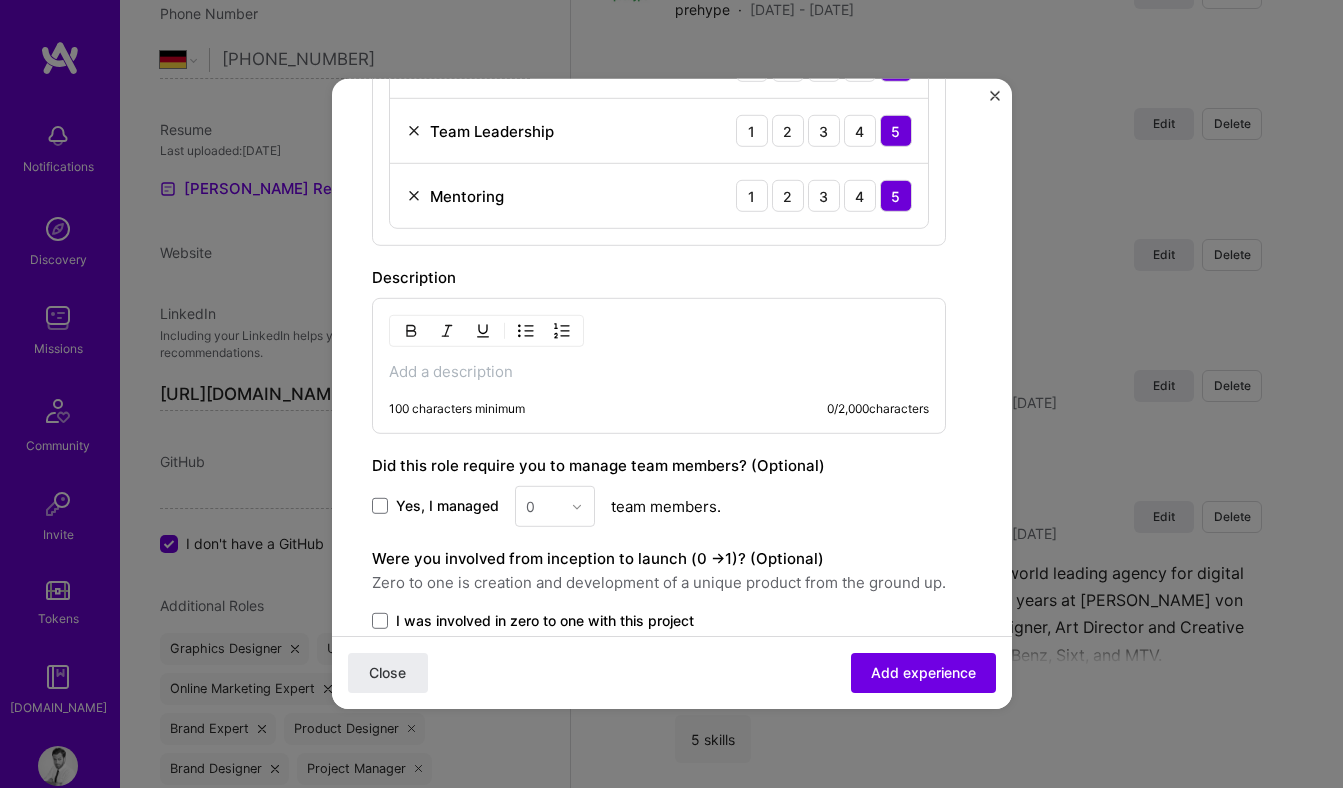 click at bounding box center (659, 372) 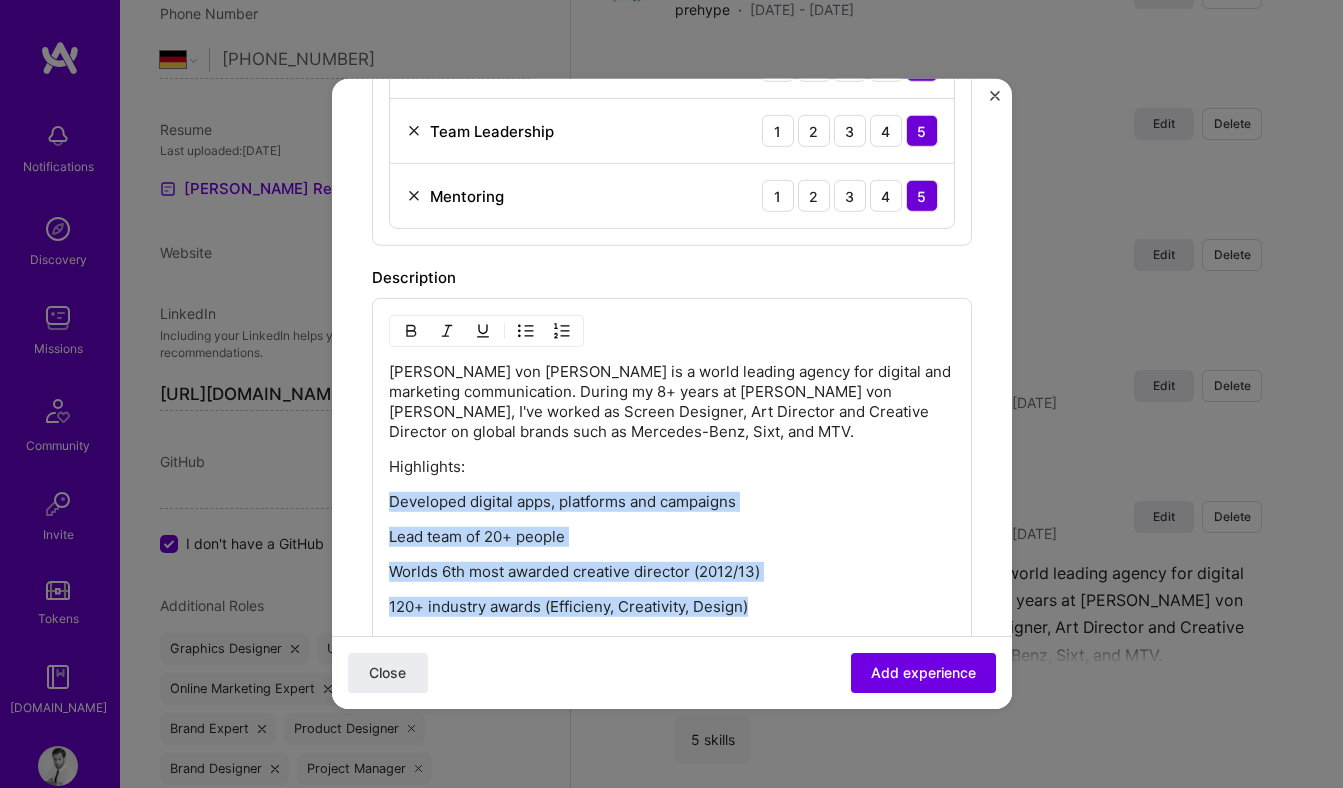 drag, startPoint x: 389, startPoint y: 499, endPoint x: 772, endPoint y: 625, distance: 403.1935 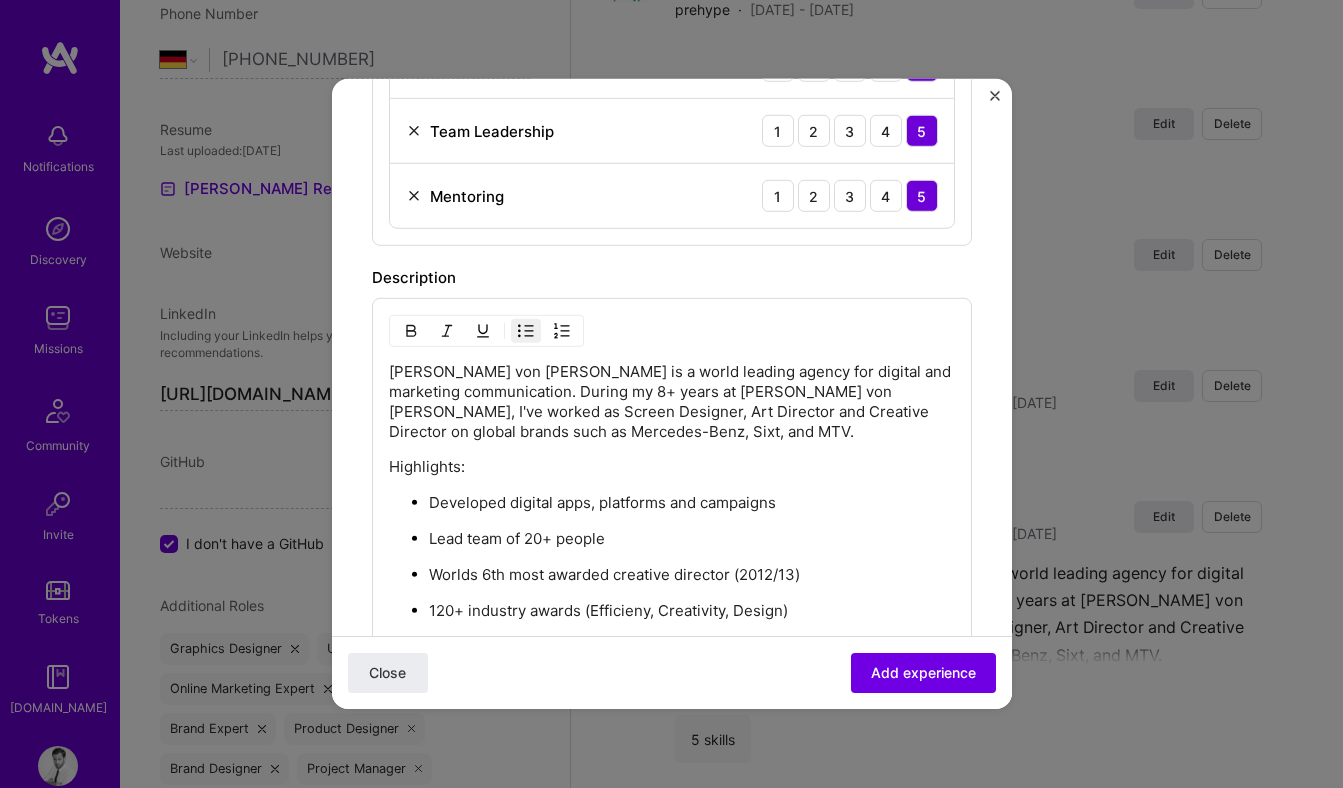 click on "Create a job experience Jobs help companies understand your past experience. Company logo Company name Jung von Matt
Industry Add up to 2 industries. Selected industry 1 Your title and specialization Creative Director Graphics Designer Duration Jan, 2011
to Oct, 2013
I still work here Skills used — Add up to 12 skills Any new skills will be added to your profile. men men 8 UX Design 1 2 3 4 5 Design Sprint 1 2 3 4 5 Motion Design 1 2 3 4 5 Product Design 1 2 3 4 5 Visual design 1 2 3 4 5 People Management 1 2 3 4 5 Team Leadership 1 2 3 4 5 Mentoring 1 2 3 4 5 Description Jung von Matt is a world leading agency for digital and marketing communication. During my 8+ years at Jung von Matt, I've worked as Screen Designer, Art Director and Creative Director on global brands such as Mercedes-Benz, Sixt, and MTV. Highlights: Developed digital apps, platforms and campaigns Lead team of 20+ people 433 /" at bounding box center (672, 61) 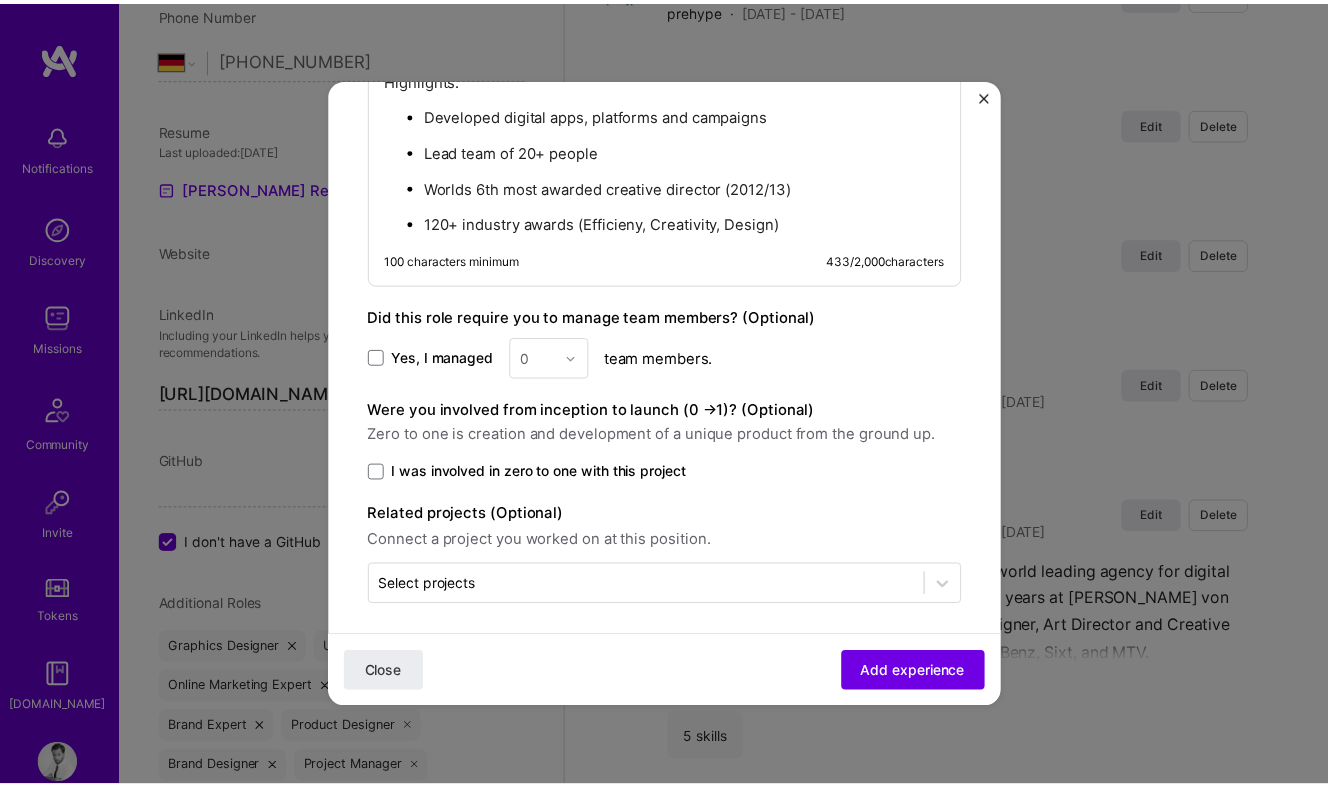 scroll, scrollTop: 1496, scrollLeft: 0, axis: vertical 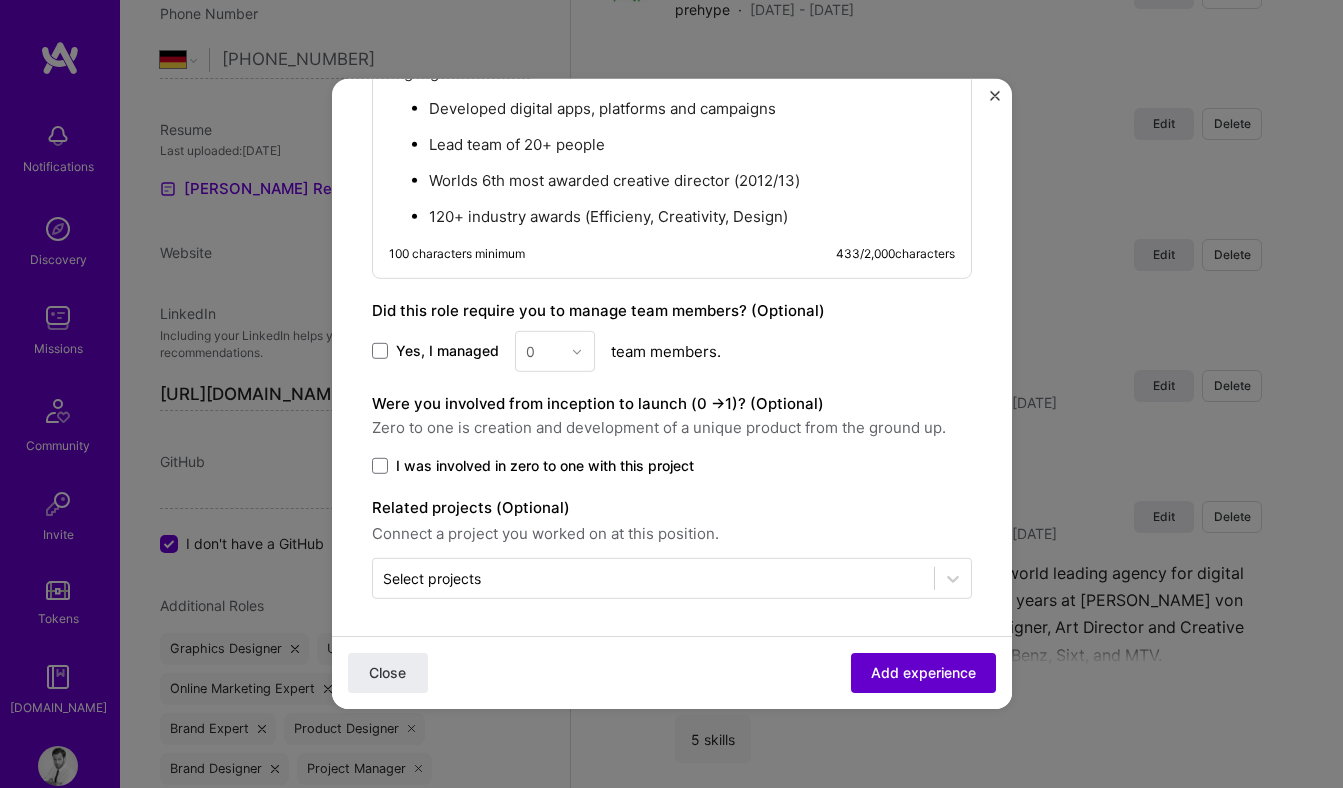 click on "Add experience" at bounding box center (923, 673) 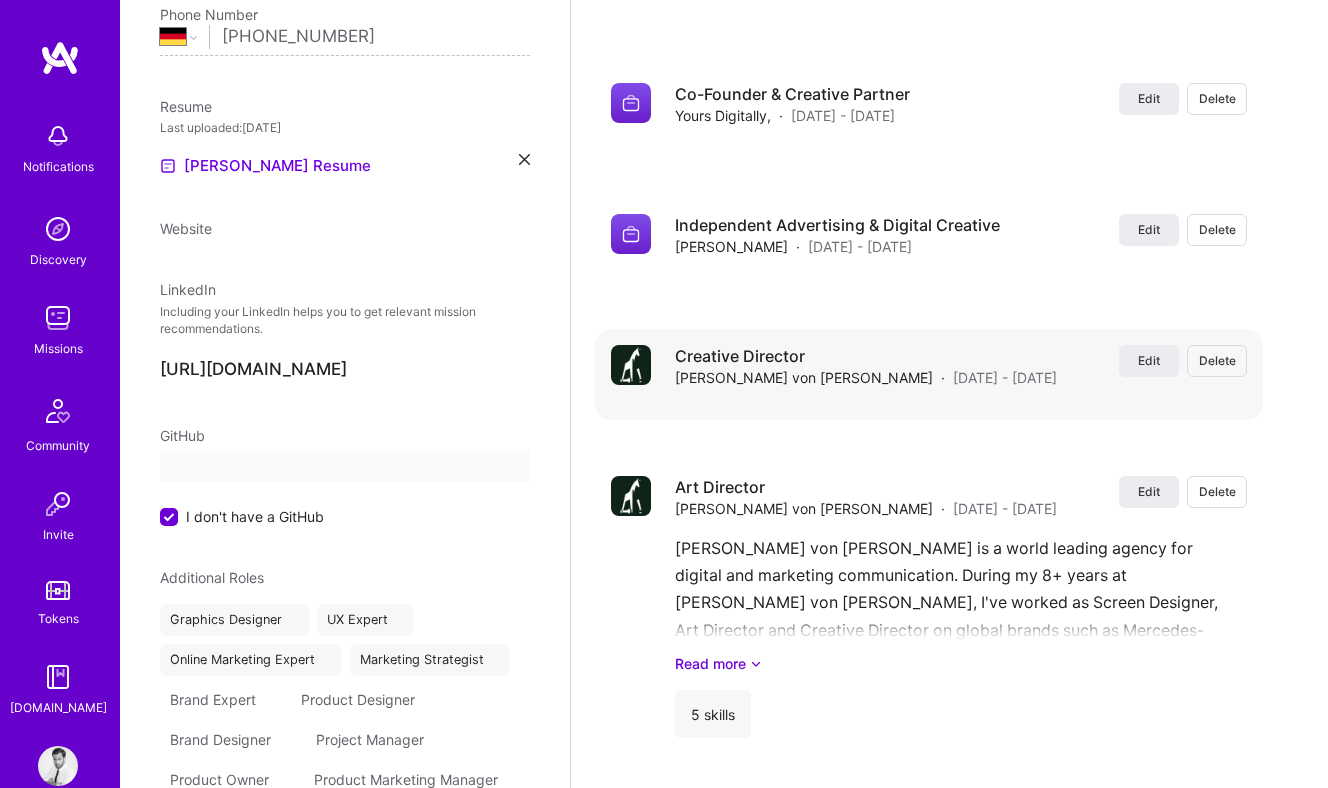 select on "DE" 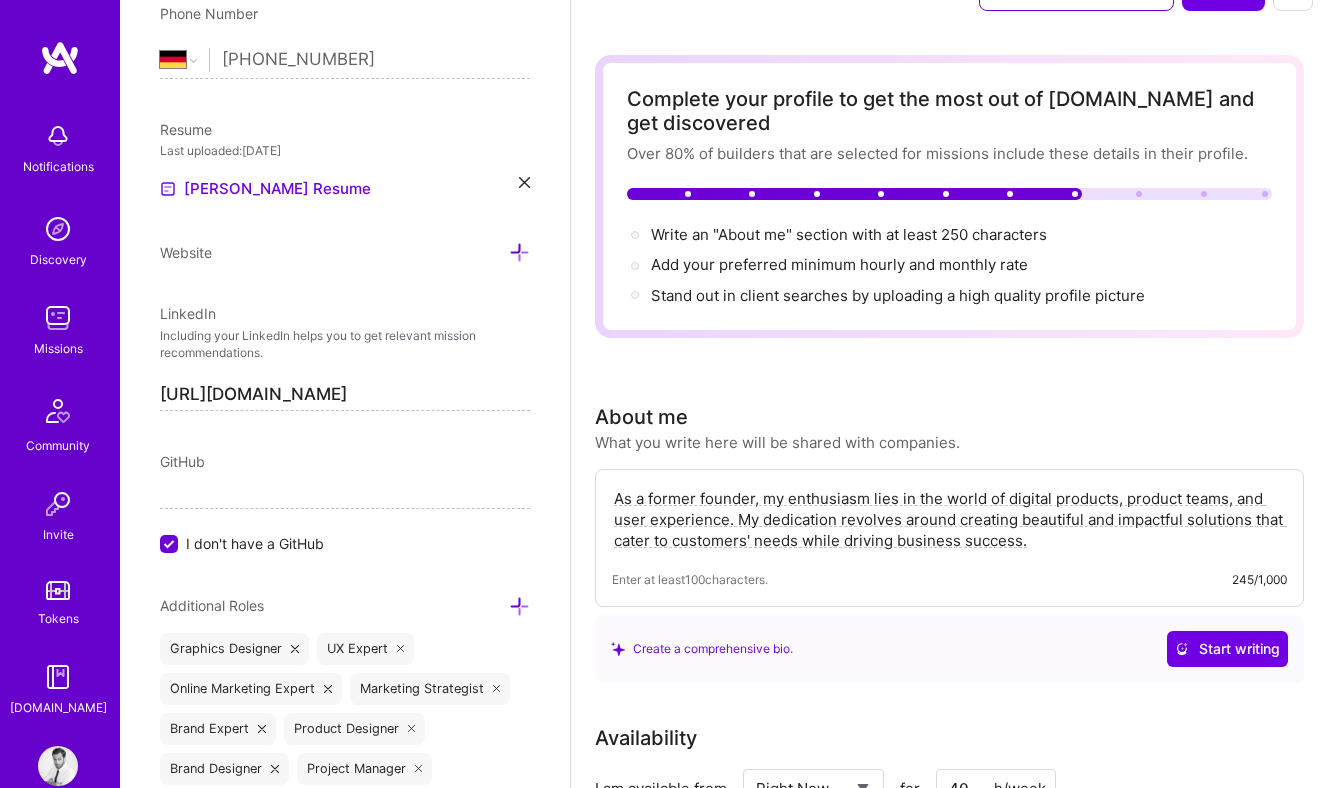 scroll, scrollTop: 0, scrollLeft: 0, axis: both 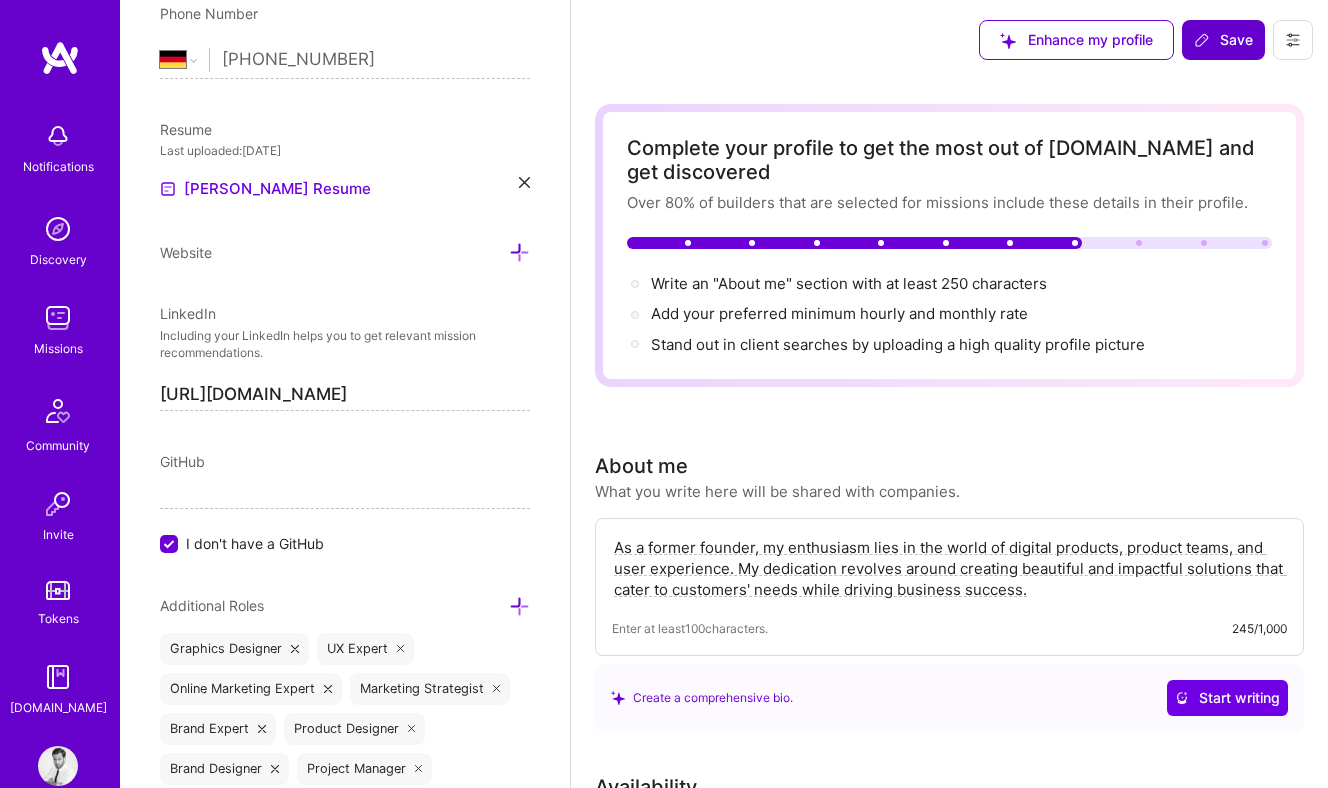 click on "Save" at bounding box center [1223, 40] 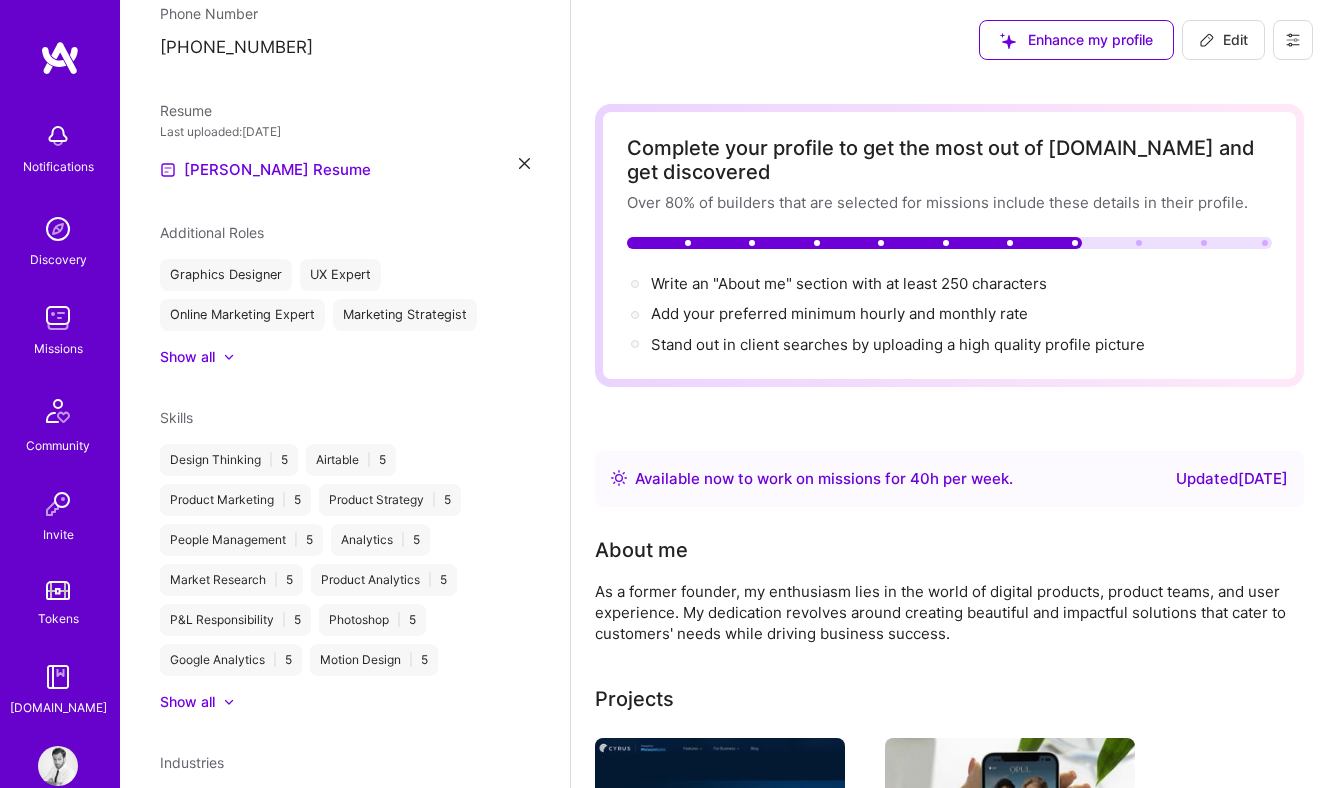 click on "Edit" at bounding box center (1223, 40) 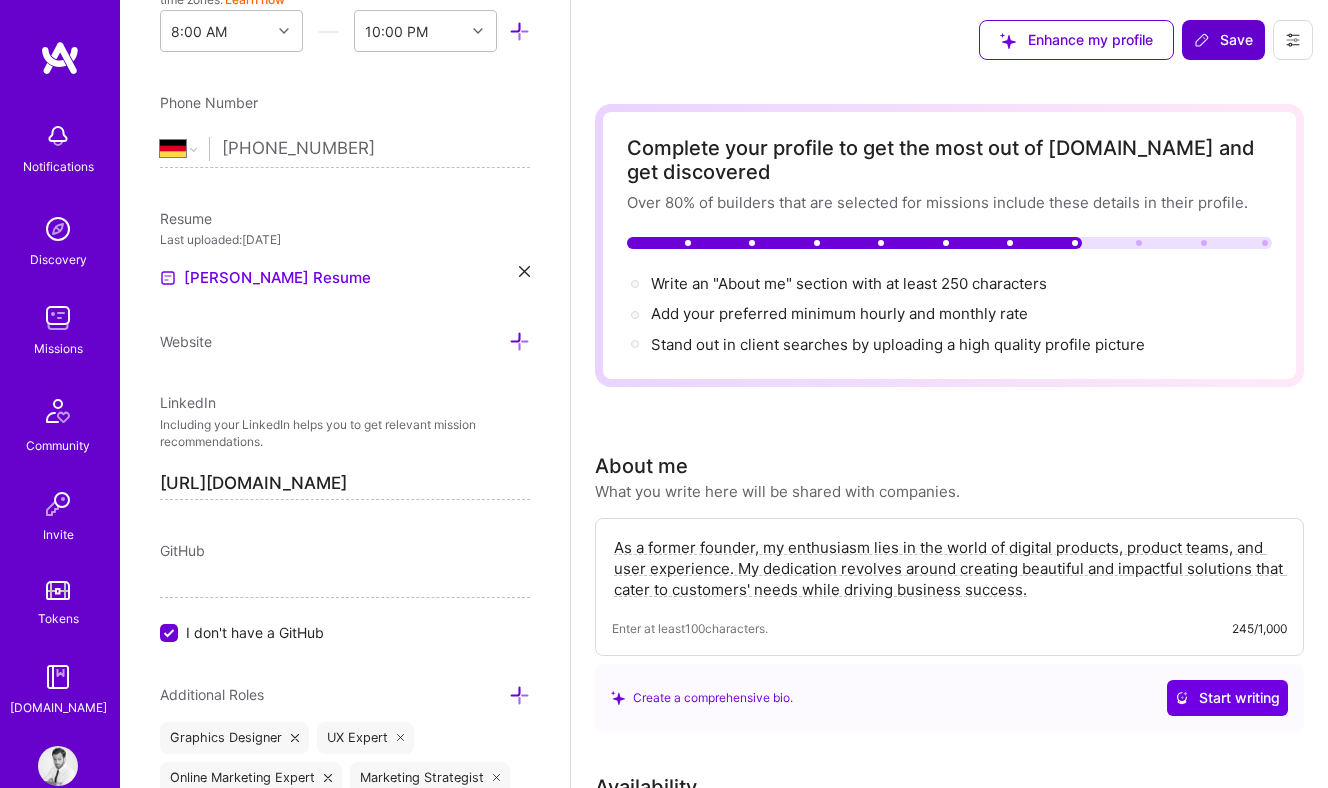 scroll, scrollTop: 800, scrollLeft: 0, axis: vertical 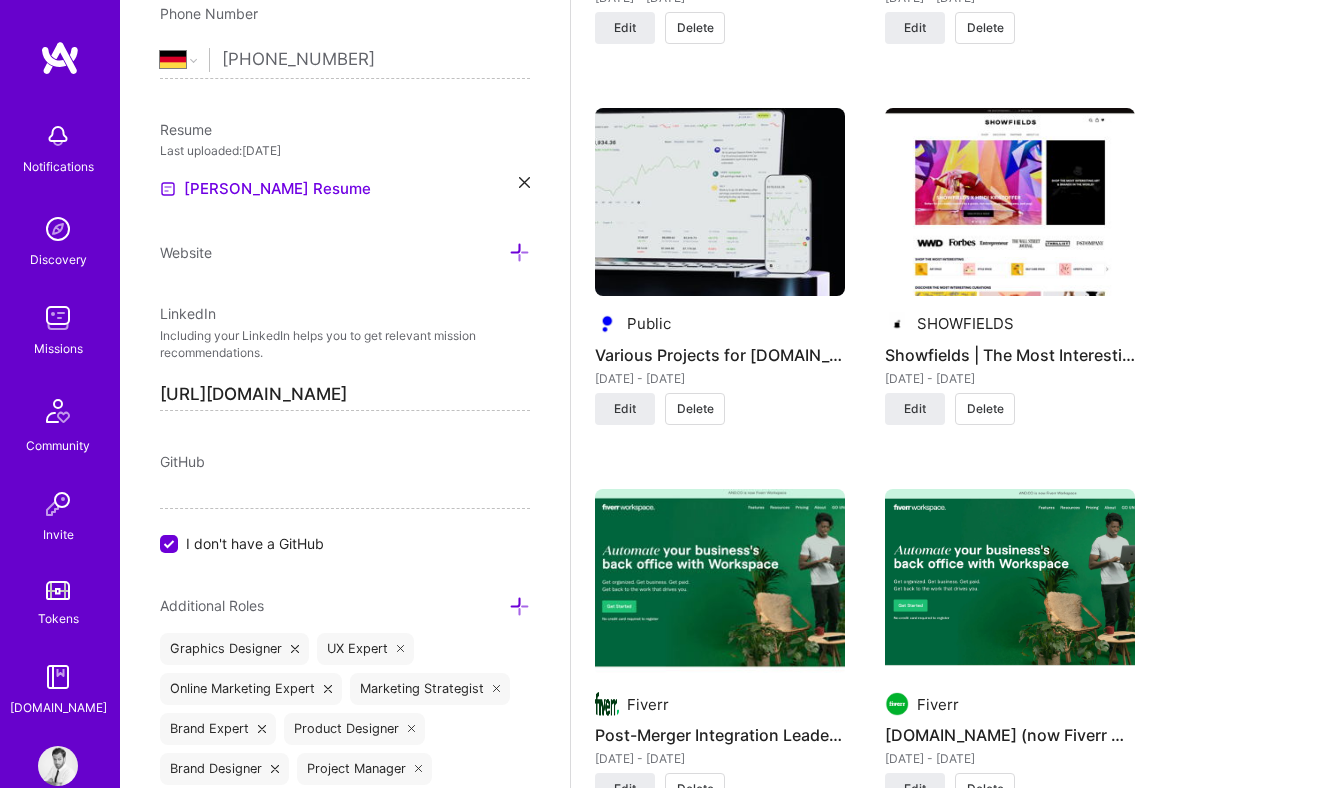 click at bounding box center [720, 202] 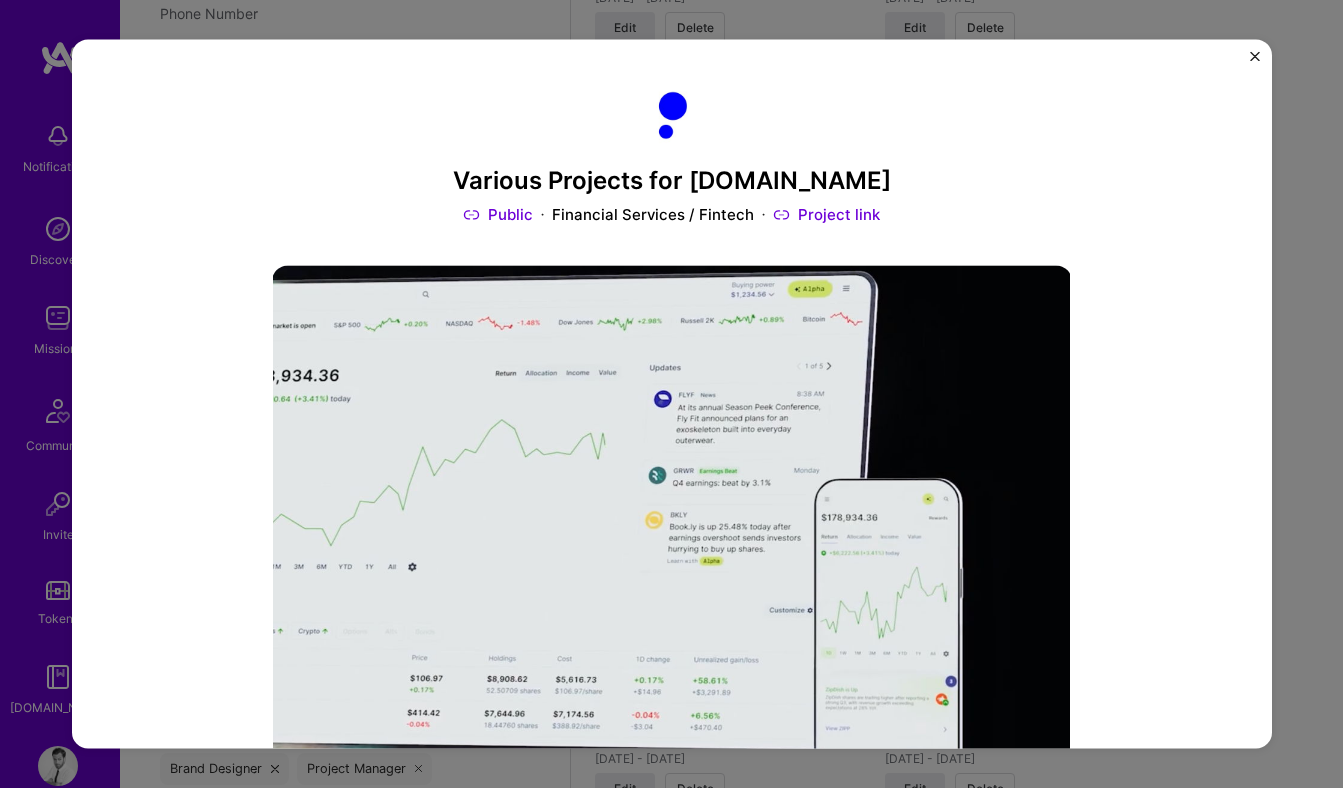 click at bounding box center (1255, 56) 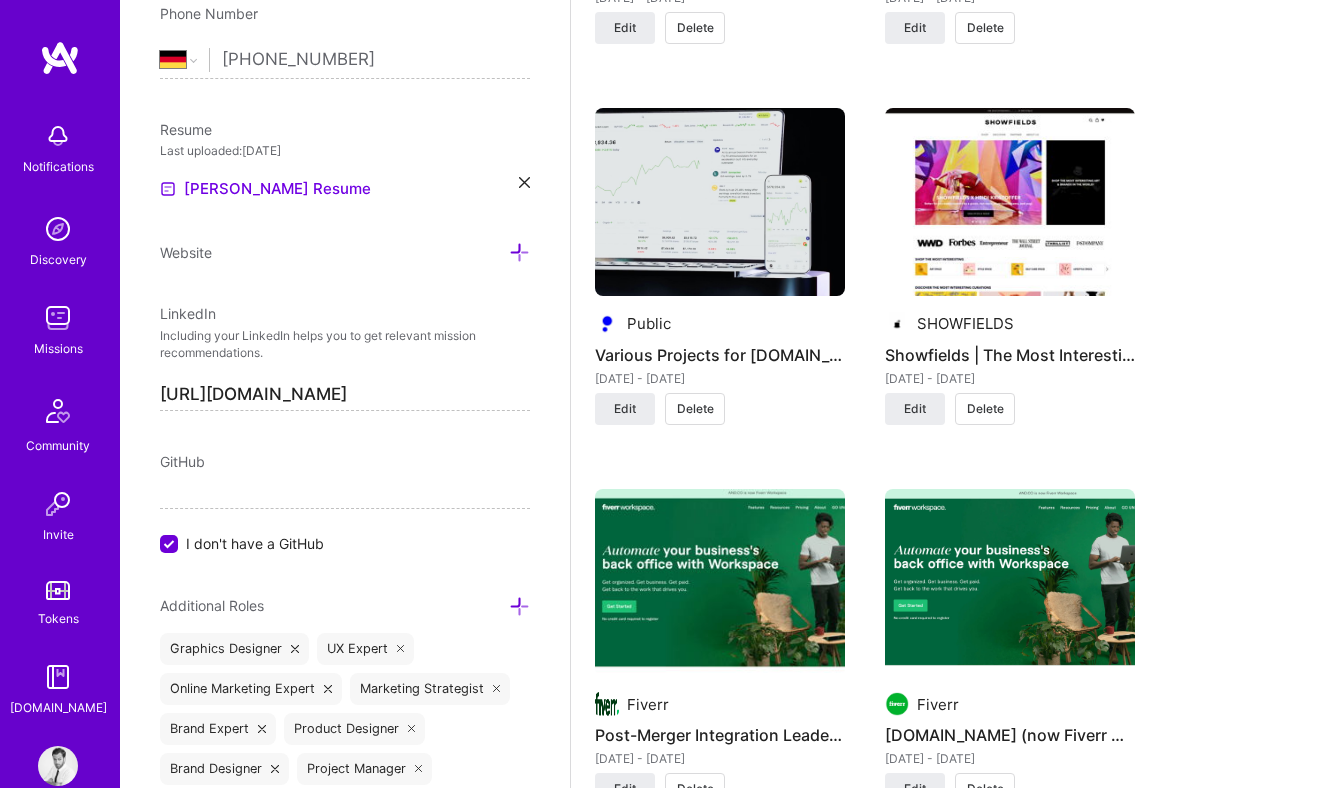 click on "Public Various Projects for Public.com Jan 2020 - Oct 2021" at bounding box center [720, 350] 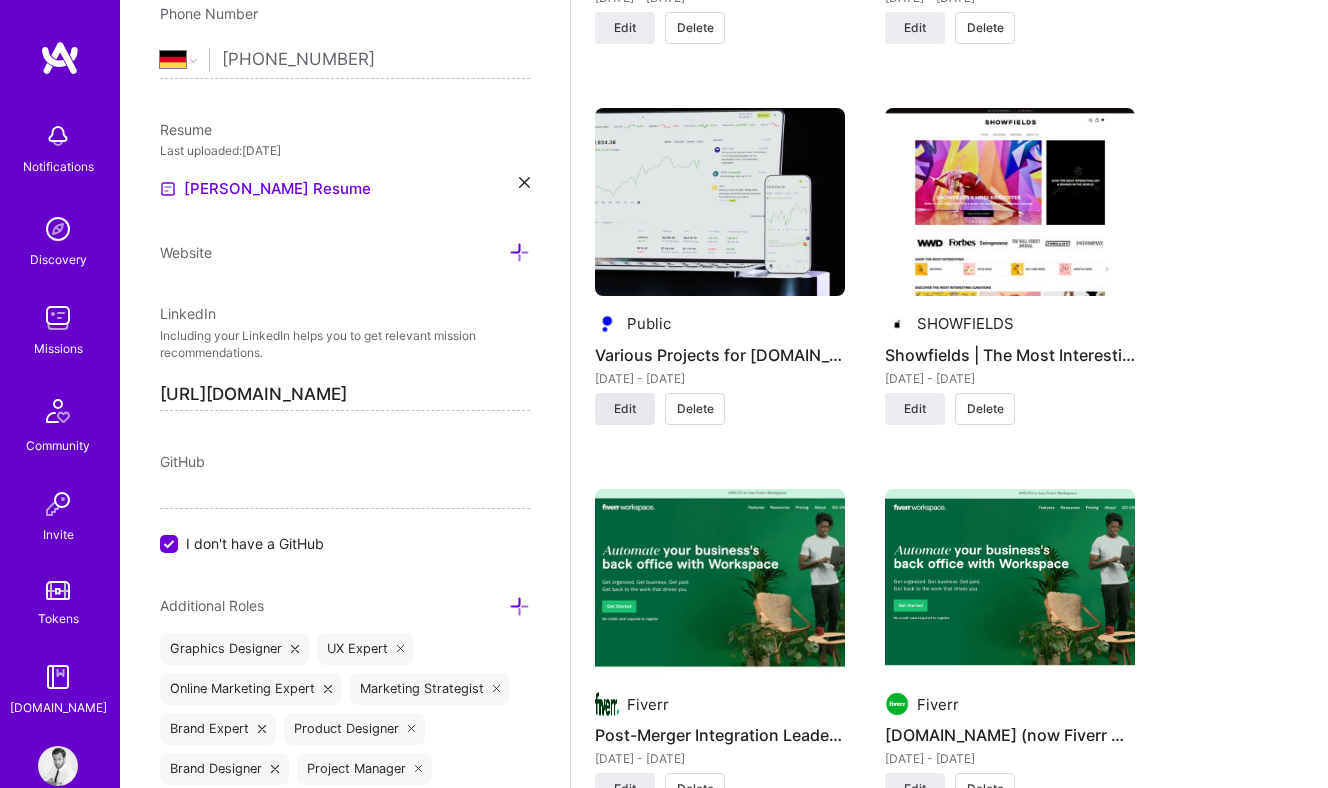 click on "Edit" at bounding box center [625, 409] 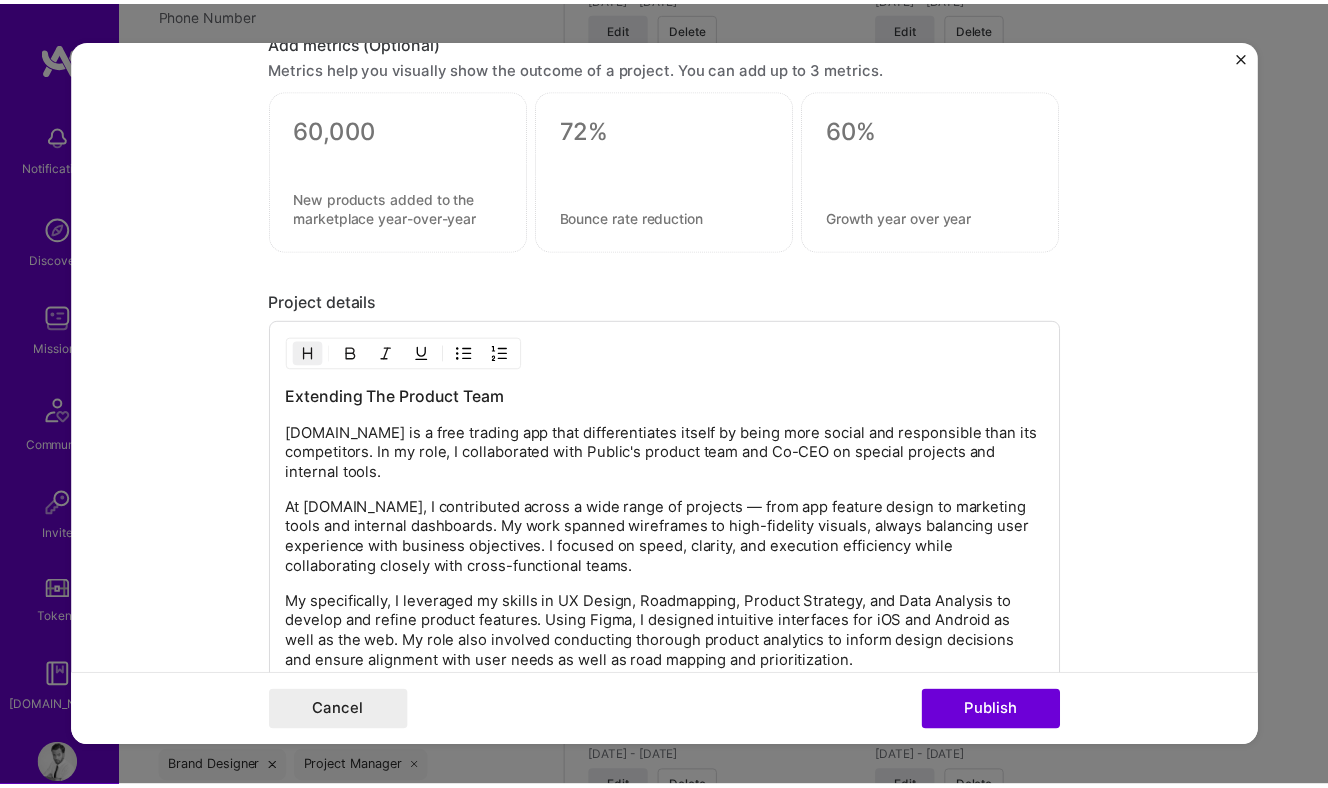 scroll, scrollTop: 2213, scrollLeft: 0, axis: vertical 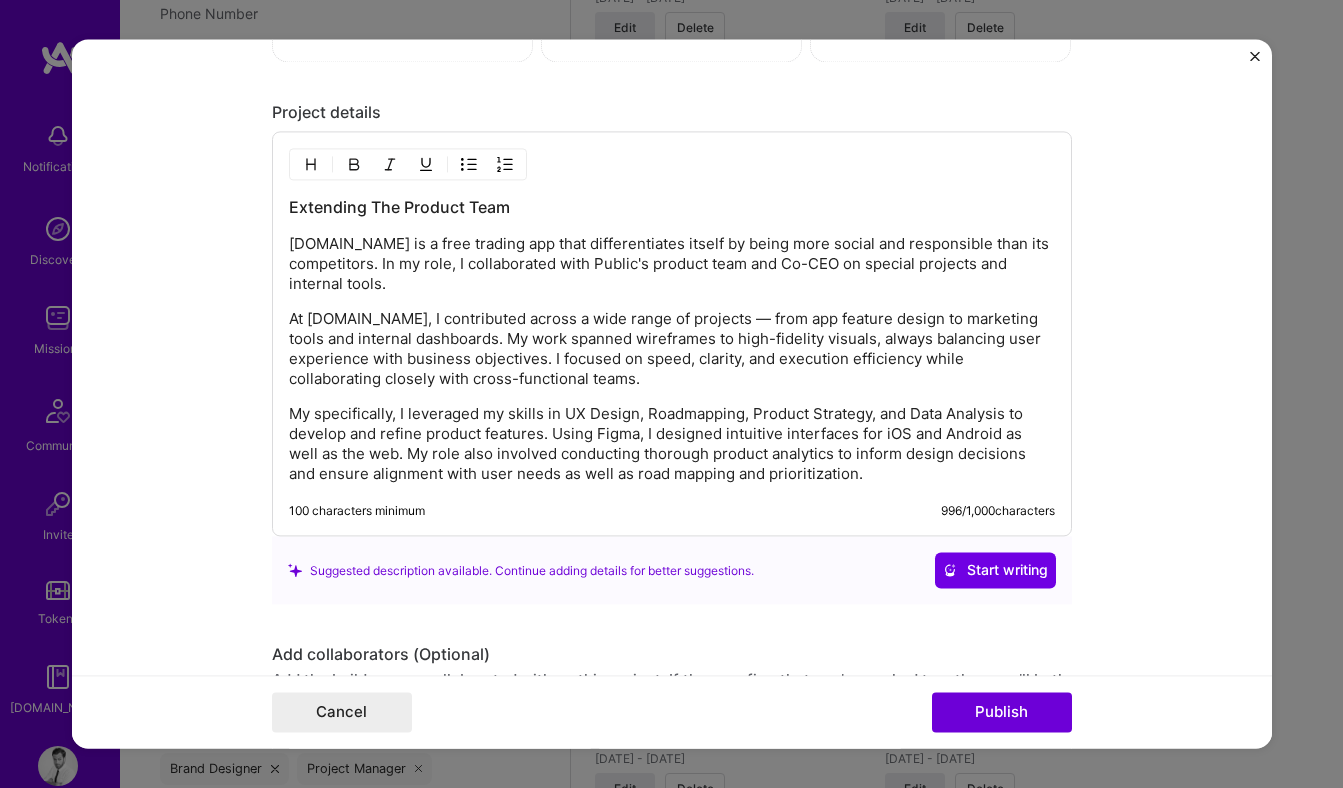 click on "At [DOMAIN_NAME], I contributed across a wide range of projects — from app feature design to marketing tools and internal dashboards. My work spanned wireframes to high-fidelity visuals, always balancing user experience with business objectives. I focused on speed, clarity, and execution efficiency while collaborating closely with cross-functional teams." at bounding box center [672, 350] 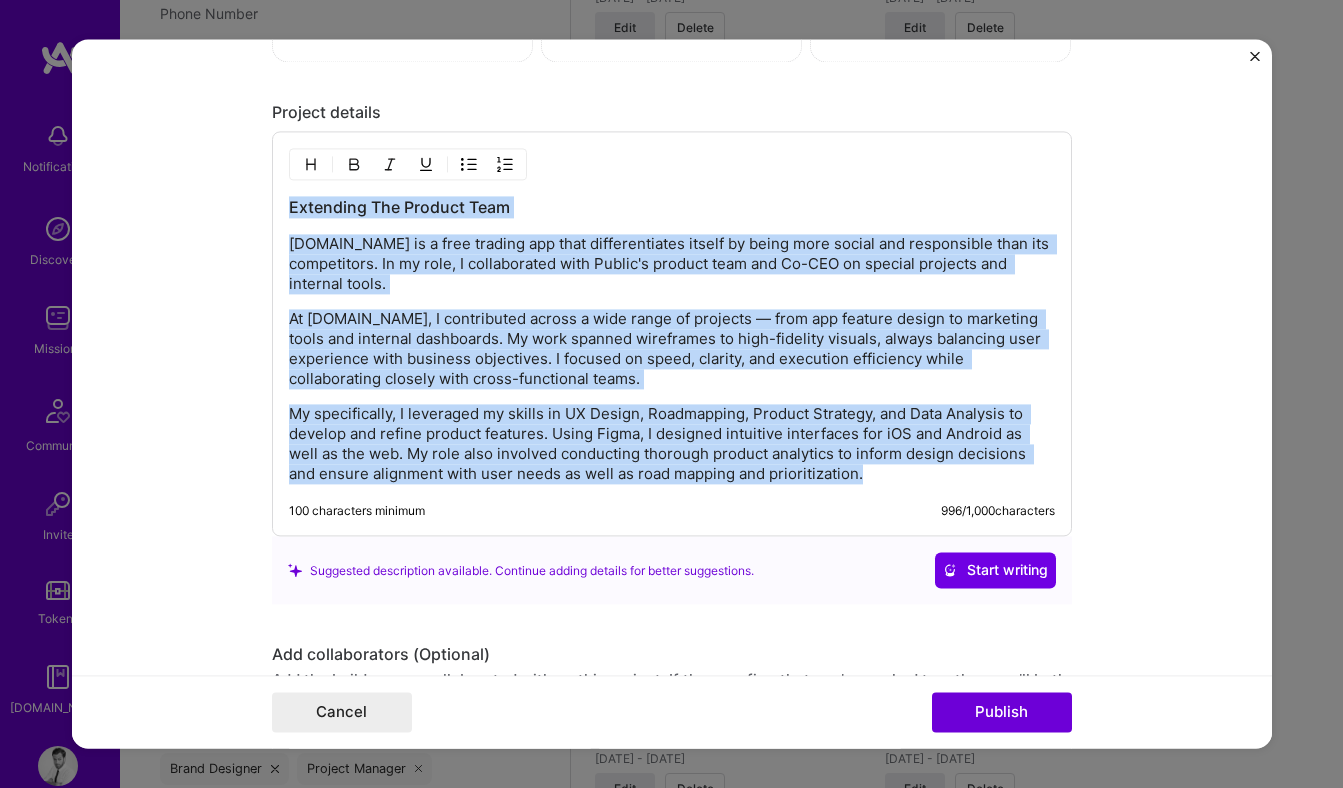 copy on "Extending The Product Team Public.com is a free trading app that differentiates itself by being more social and responsible than its competitors. In my role, I collaborated with Public's product team and Co-CEO on special projects and internal tools. At Public.com, I contributed across a wide range of projects — from app feature design to marketing tools and internal dashboards. My work spanned wireframes to high-fidelity visuals, always balancing user experience with business objectives. I focused on speed, clarity, and execution efficiency while collaborating closely with cross-functional teams. My specifically, I leveraged my skills in UX Design, Roadmapping, Product Strategy, and Data Analysis to develop and refine product features. Using Figma, I designed intuitive interfaces for iOS and Android as well as the web. My role also involved conducting thorough product analytics to inform design decisions and ensure alignment with user needs as well as road mapping and prioritization." 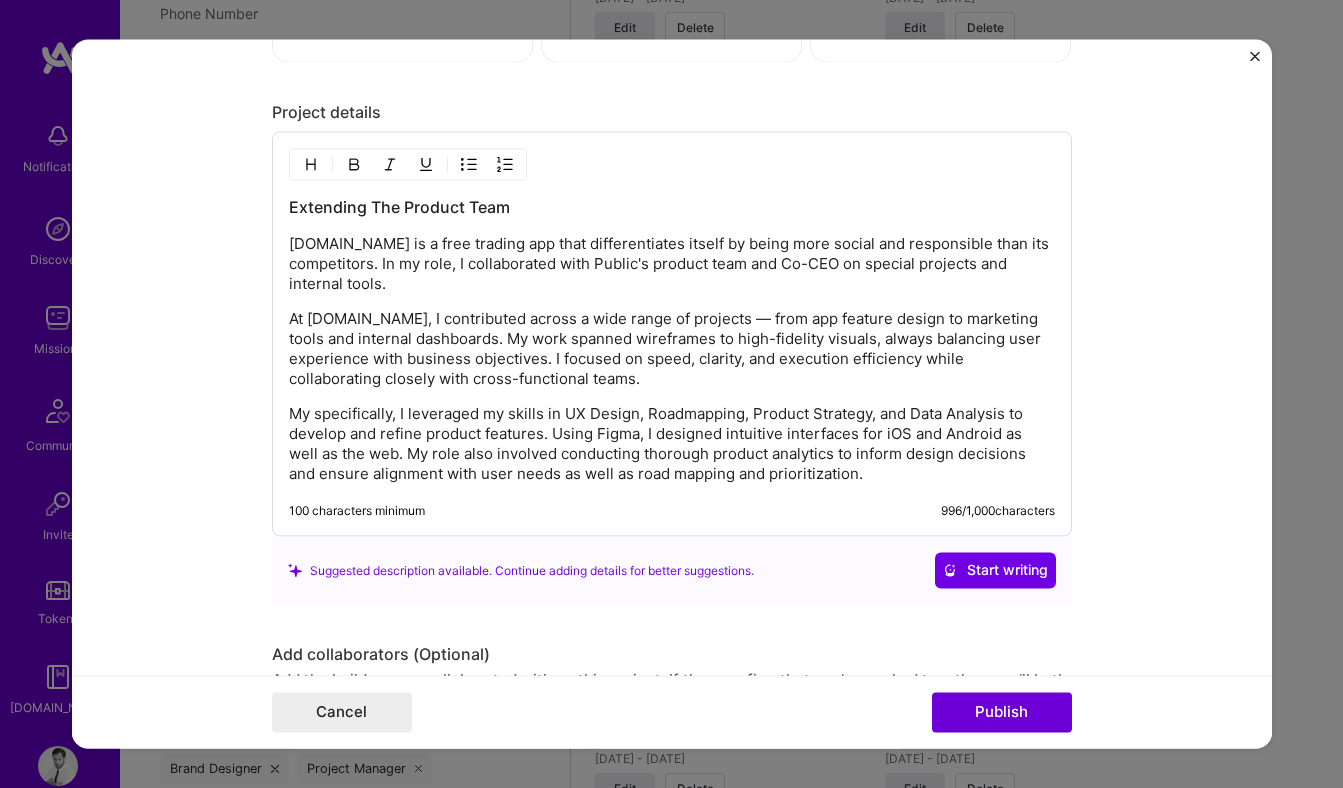 click on "Project title Various Projects for Public.com Company Public
Project industry Industry 1 Project Link (Optional) https://public.com/
Add New Image Remove Image Role Product Designer Product Designer Jan, 2020
to Oct, 2021
I’m still working on this project Skills used — Add up to 12 skills Any new skills will be added to your profile. Enter skills... 3 Product Design 1 2 3 4 5 UX Design 1 2 3 4 5 Wireframing 1 2 3 4 5 Did this role require you to manage team members? (Optional) Yes, I managed 4 team members. Were you involved from inception to launch (0  ->  1)? (Optional) Zero to one is creation and development of a unique product from the ground up. I was involved in zero to one with this project Add metrics (Optional) Metrics help you visually show the outcome of a project. You can add up to 3 metrics. Project details   Extending The Product Team 100 characters minimum 996 /" at bounding box center [672, 393] 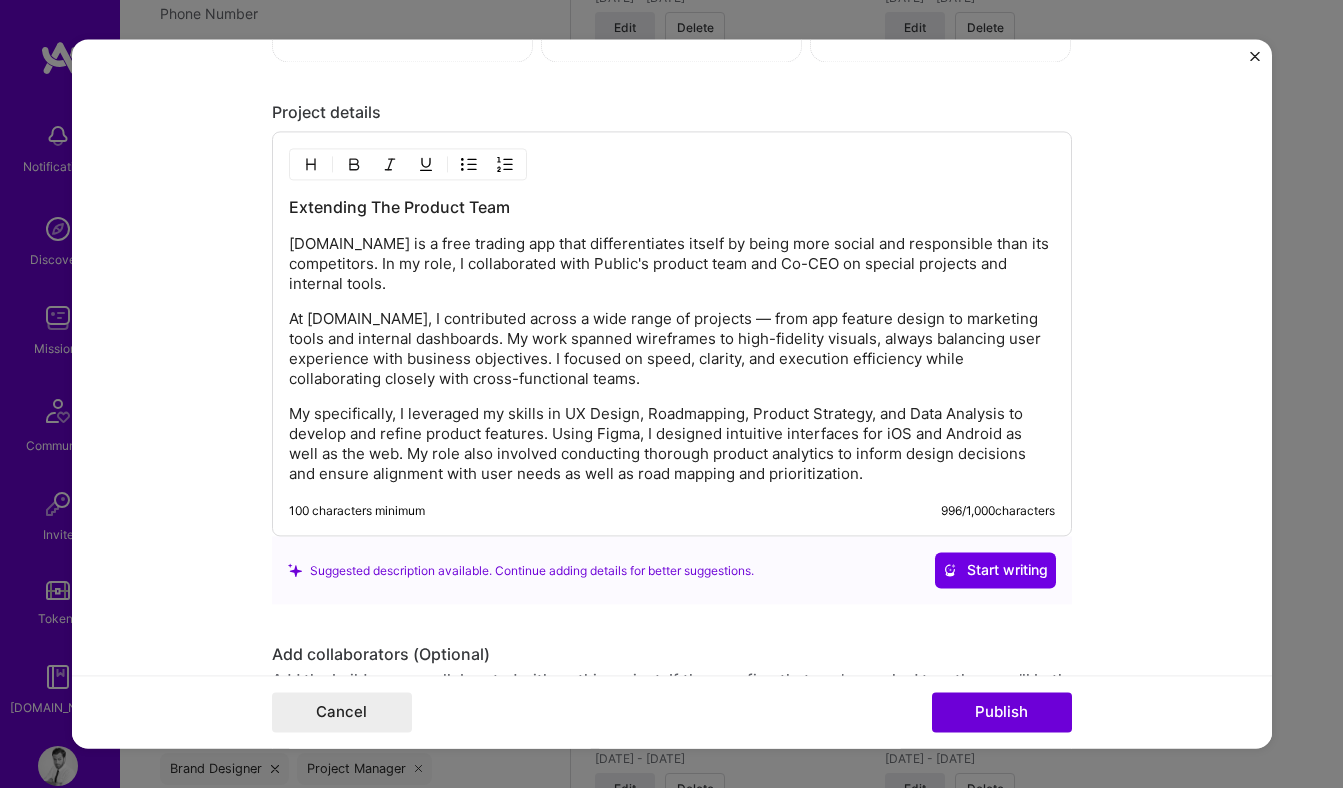 click at bounding box center [1255, 56] 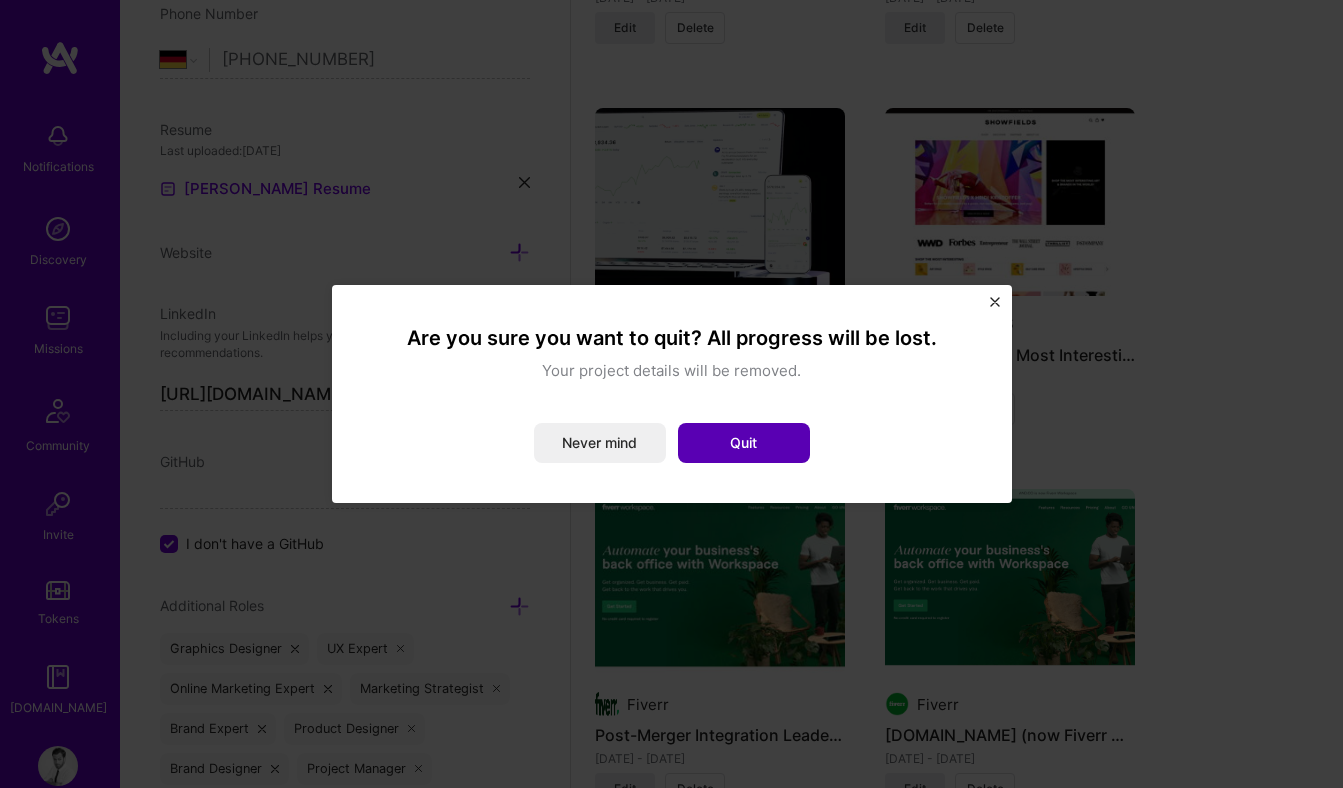 click on "Quit" at bounding box center [744, 443] 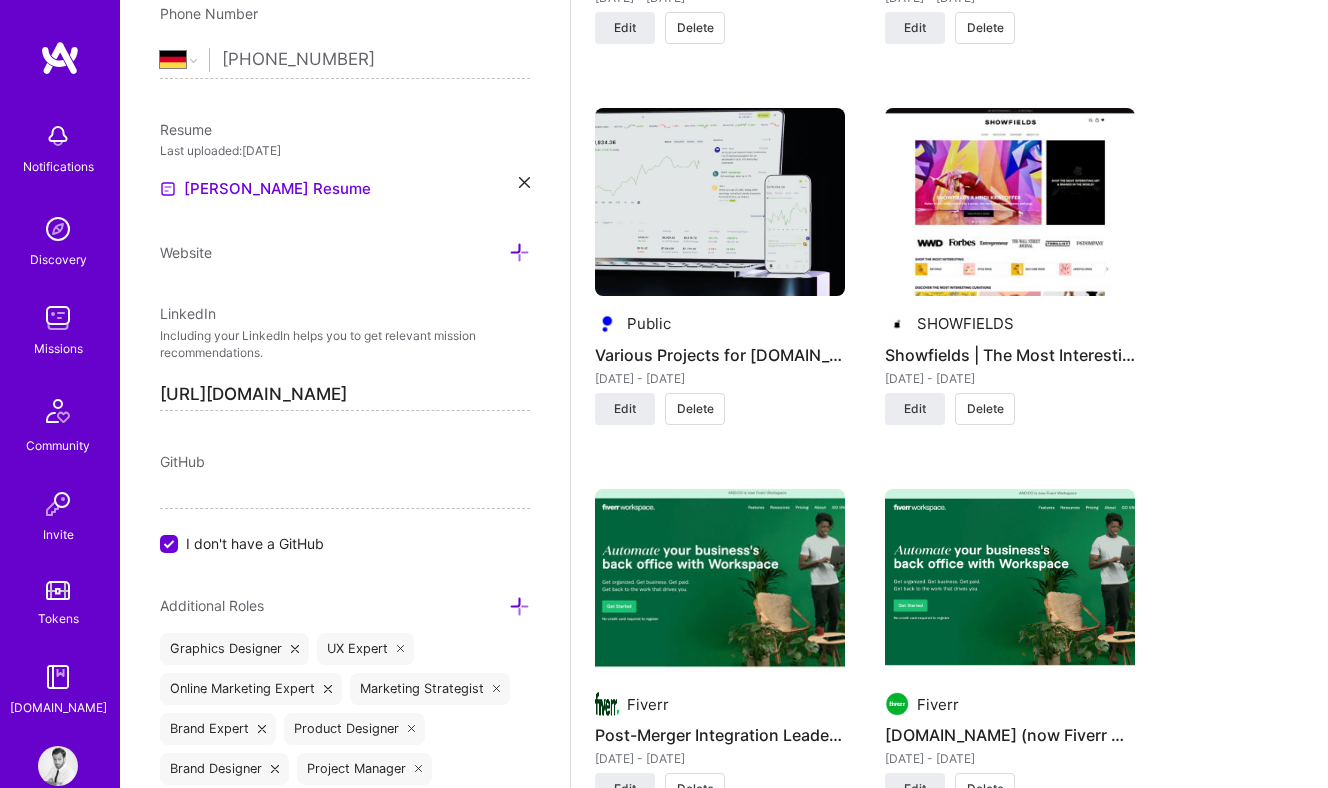 click on "Cyrus Personal Identity Protection Aug 2022 - Jun 2023 Edit Delete Opul Beauty Opul Beauty Feb 2022 - Dec 2022 Edit Delete Blank Street BlankStreet.com Feb 2020 - Jul 2022 Edit Delete Outfit Business Strategy and Product Strategy for Outfit Jan 2020 - Feb 2022 Edit Delete Public Various Projects for Public.com Jan 2020 - Oct 2021 Edit Delete SHOWFIELDS Showfields | The Most Interesting Store In The World Mar 2020 - May 2021 Edit Delete Fiverr Post-Merger Integration Leadership Jan 2018 - Jan 2020 Edit Delete Fiverr AND.CO (now Fiverr Workspace) Mar 2015 - Dec 2019 Edit Delete AND.CO Co-Founding AND.CO (acq. by Fiverr.com) Mar 2015 - Dec 2019 Edit Delete prehype Corporate Innovation Projects Jan 2015 - Oct 2015 Edit Delete" at bounding box center (949, 278) 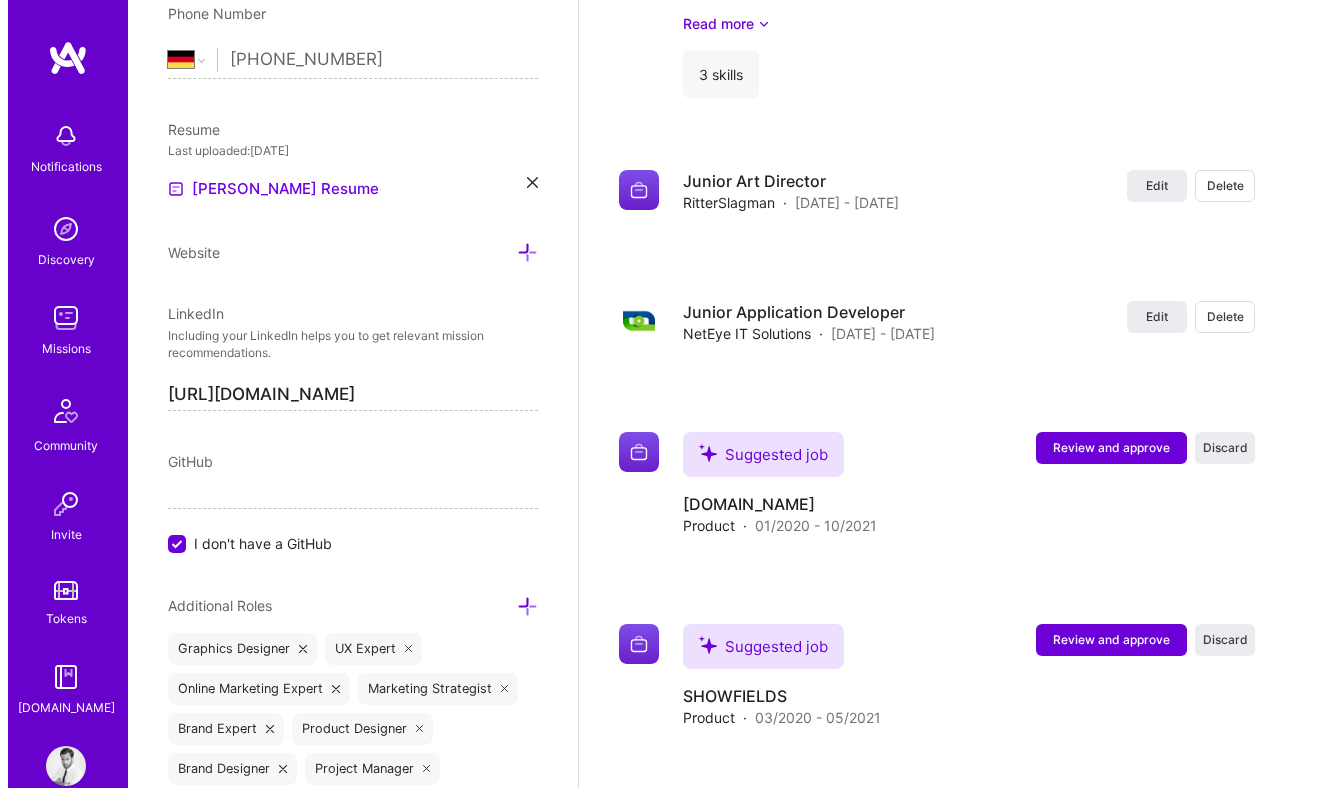 scroll, scrollTop: 7356, scrollLeft: 0, axis: vertical 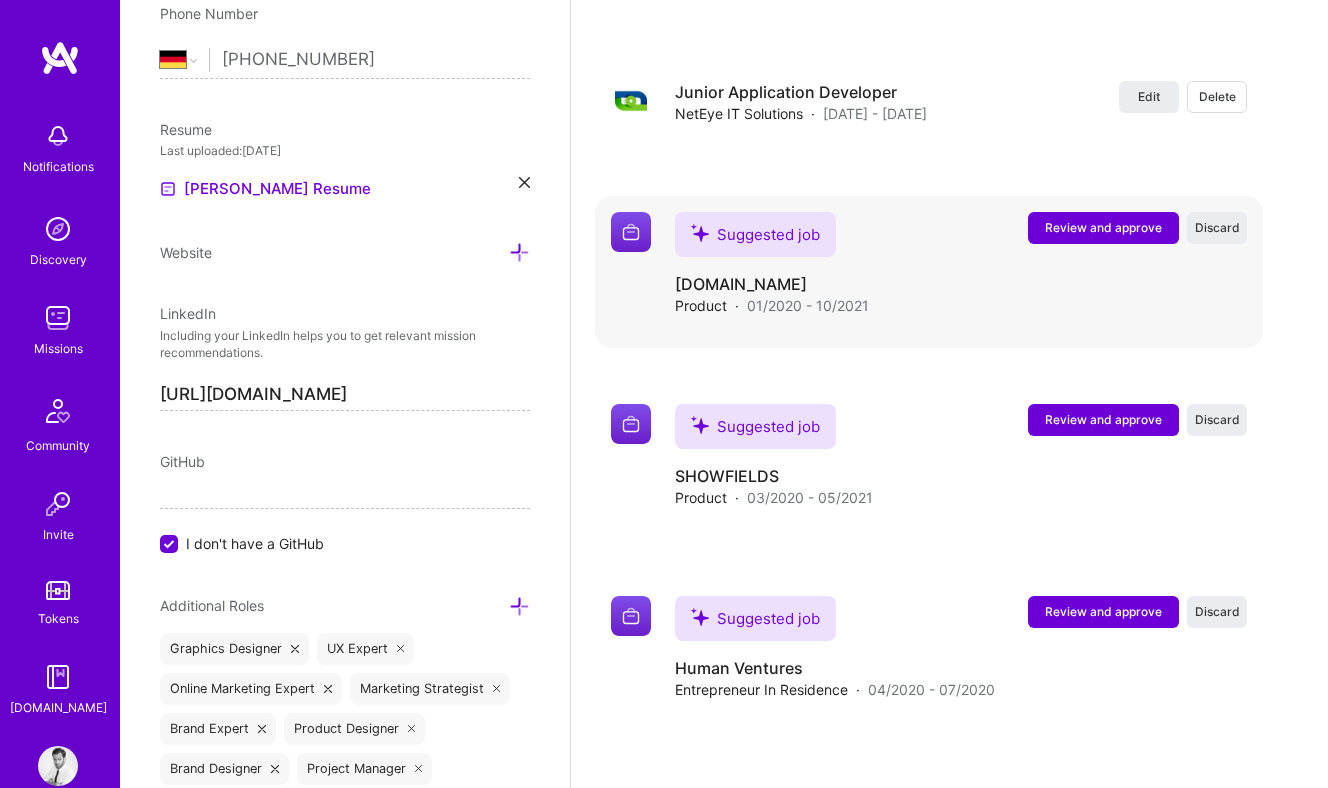 click on "Review and approve" at bounding box center [1103, 227] 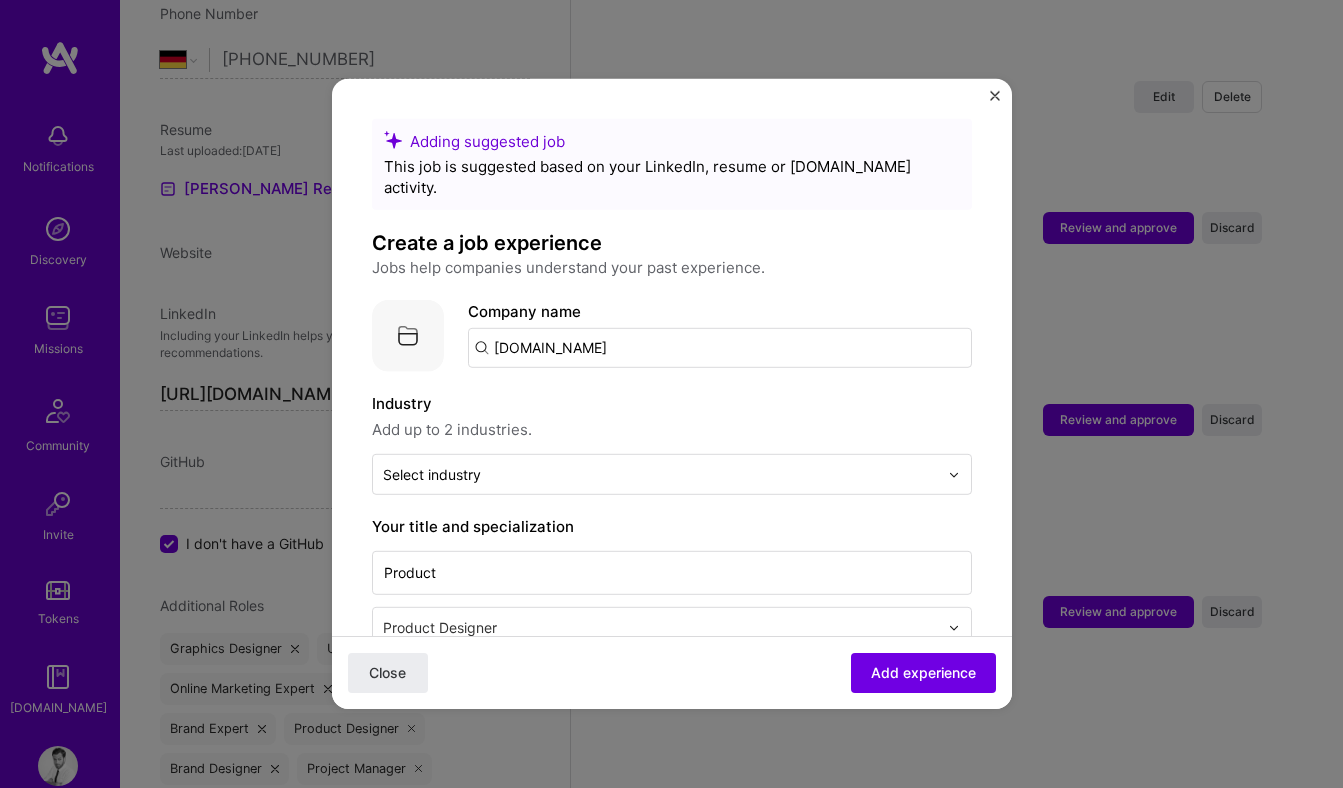 click on "Public.com" at bounding box center [720, 348] 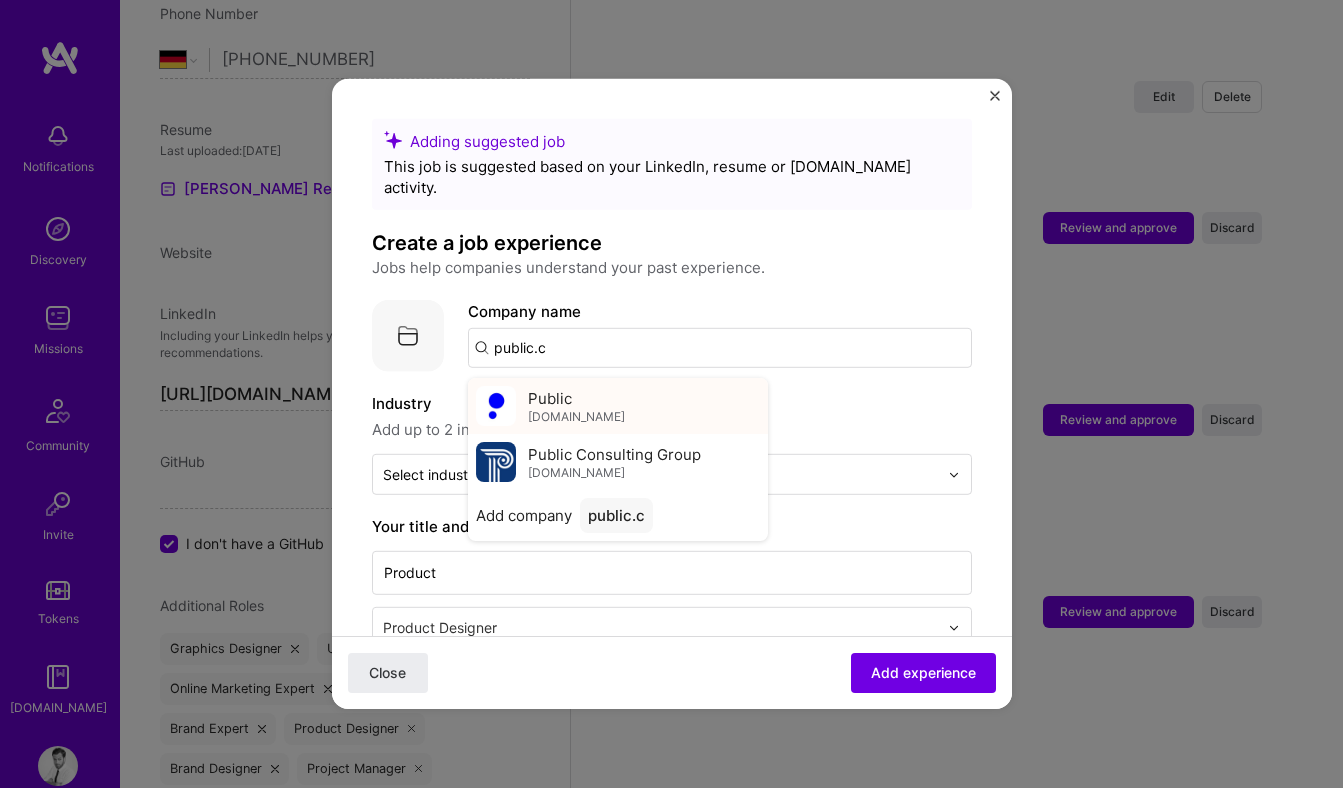 click on "Public public.com" at bounding box center (618, 406) 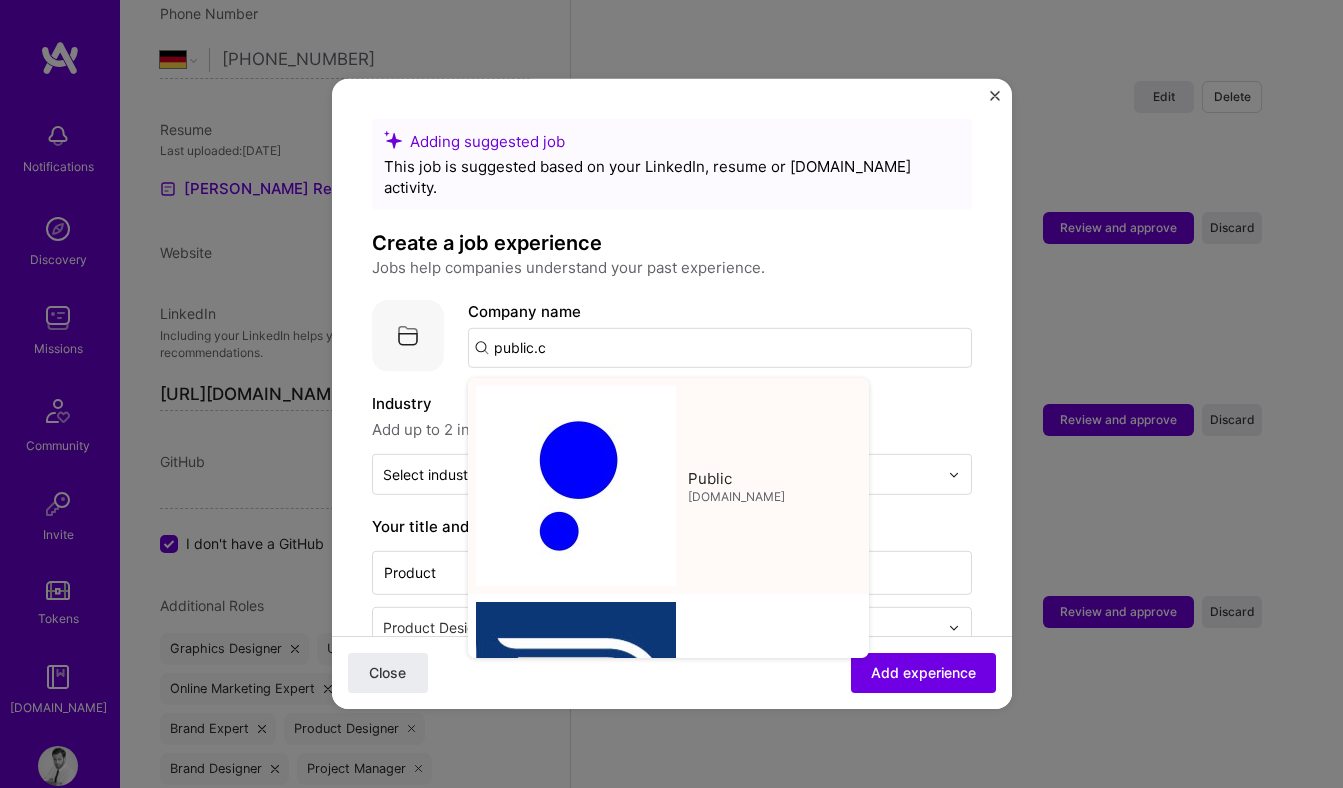 type on "Public" 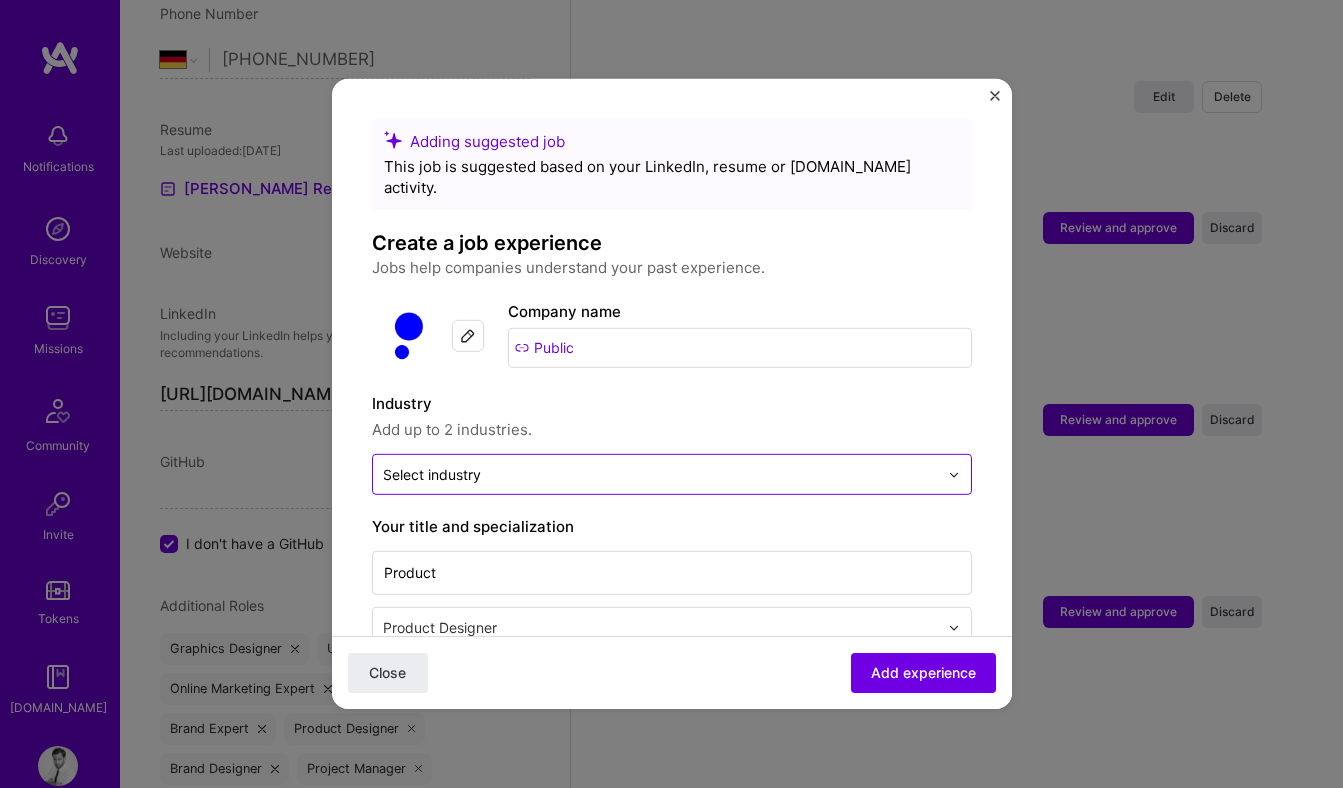 click at bounding box center [660, 474] 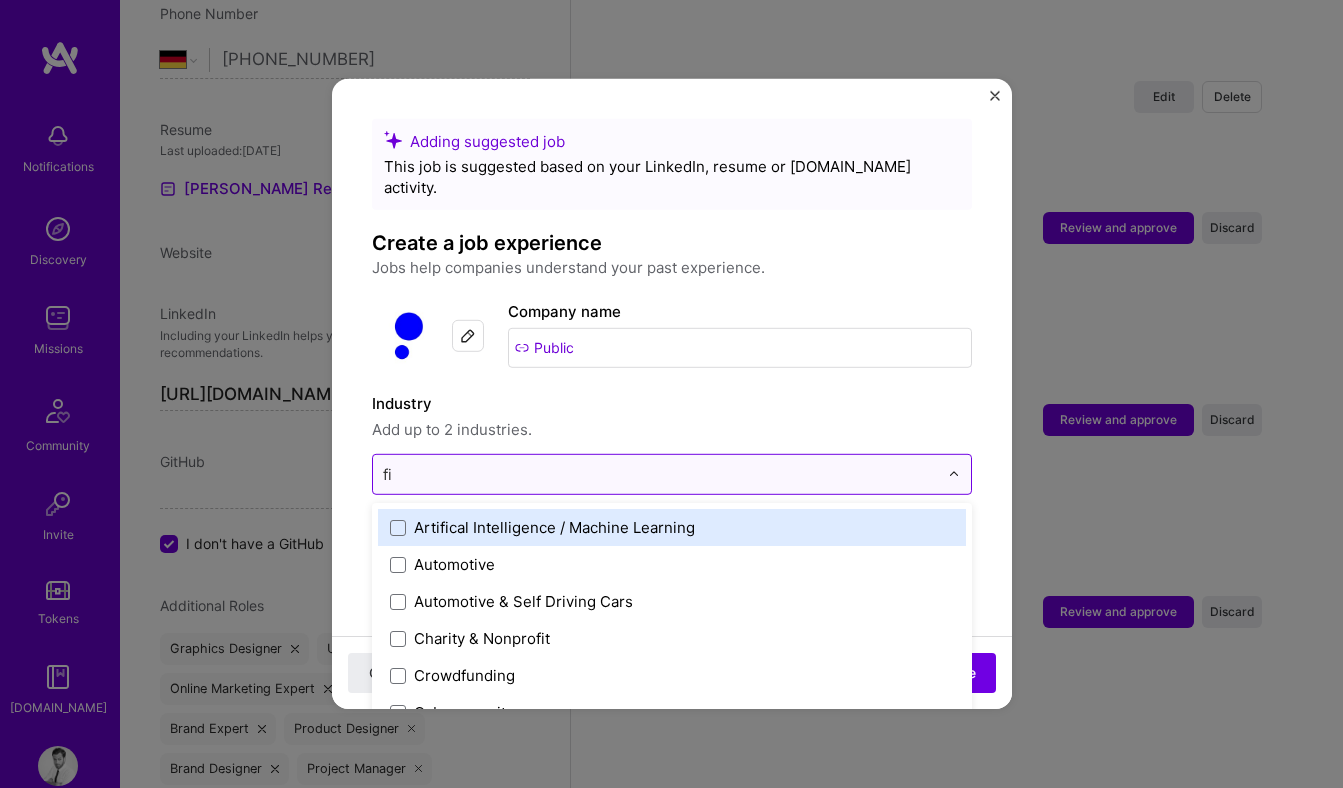 type on "fin" 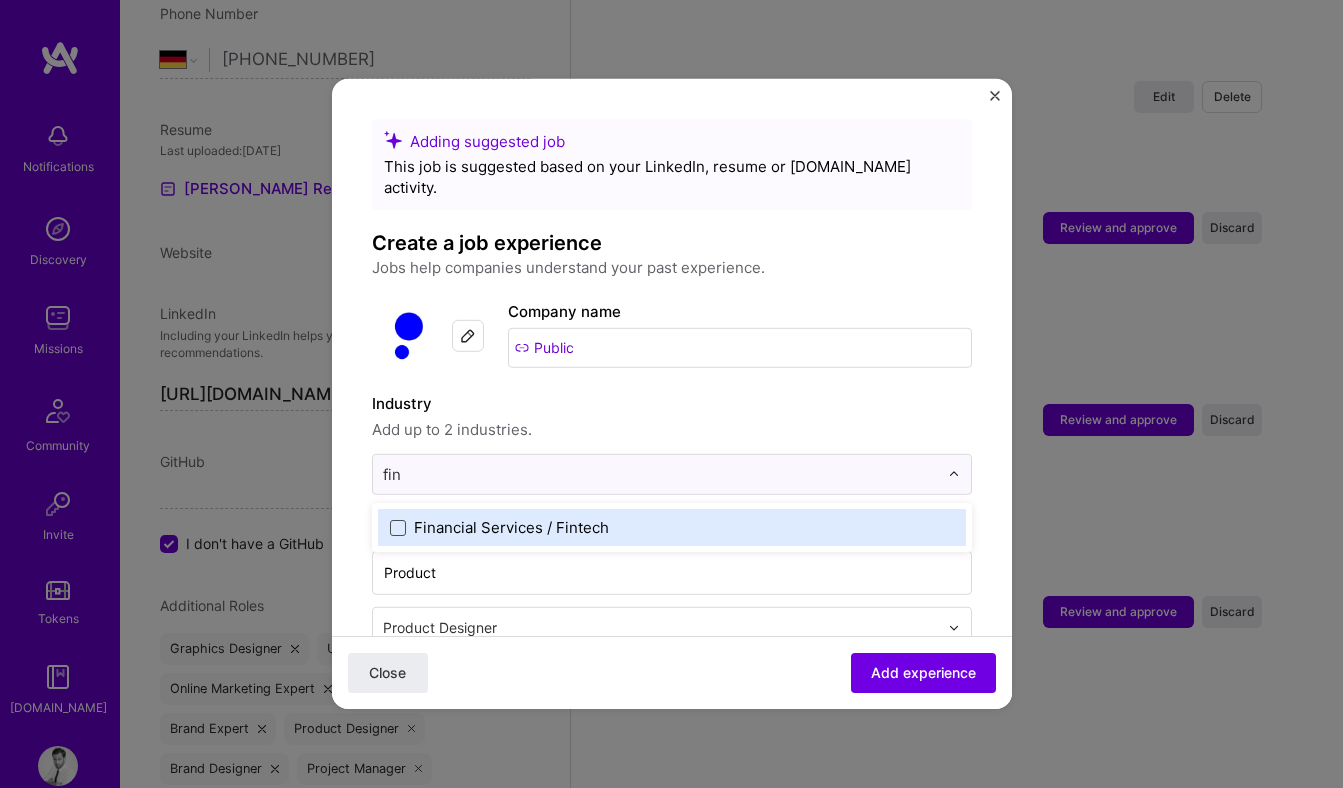 click at bounding box center [398, 527] 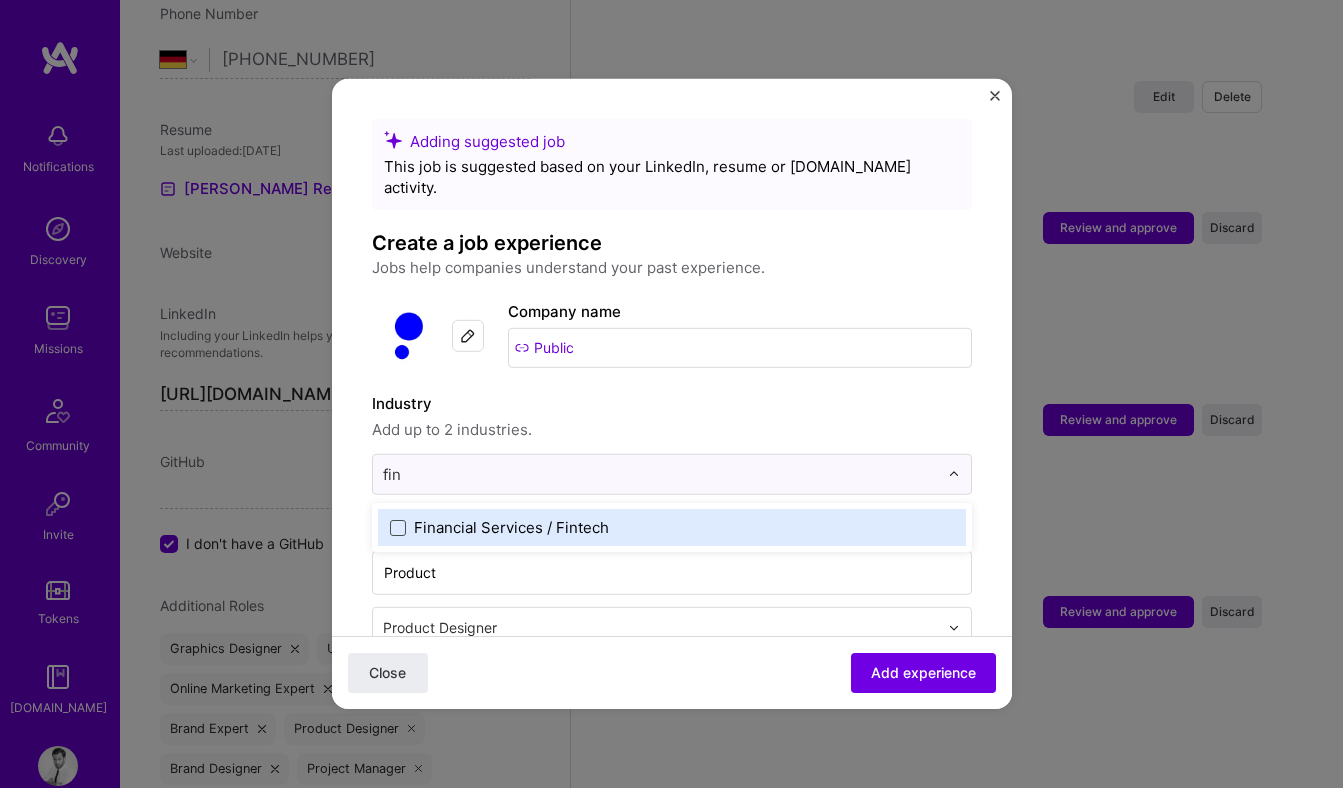 type 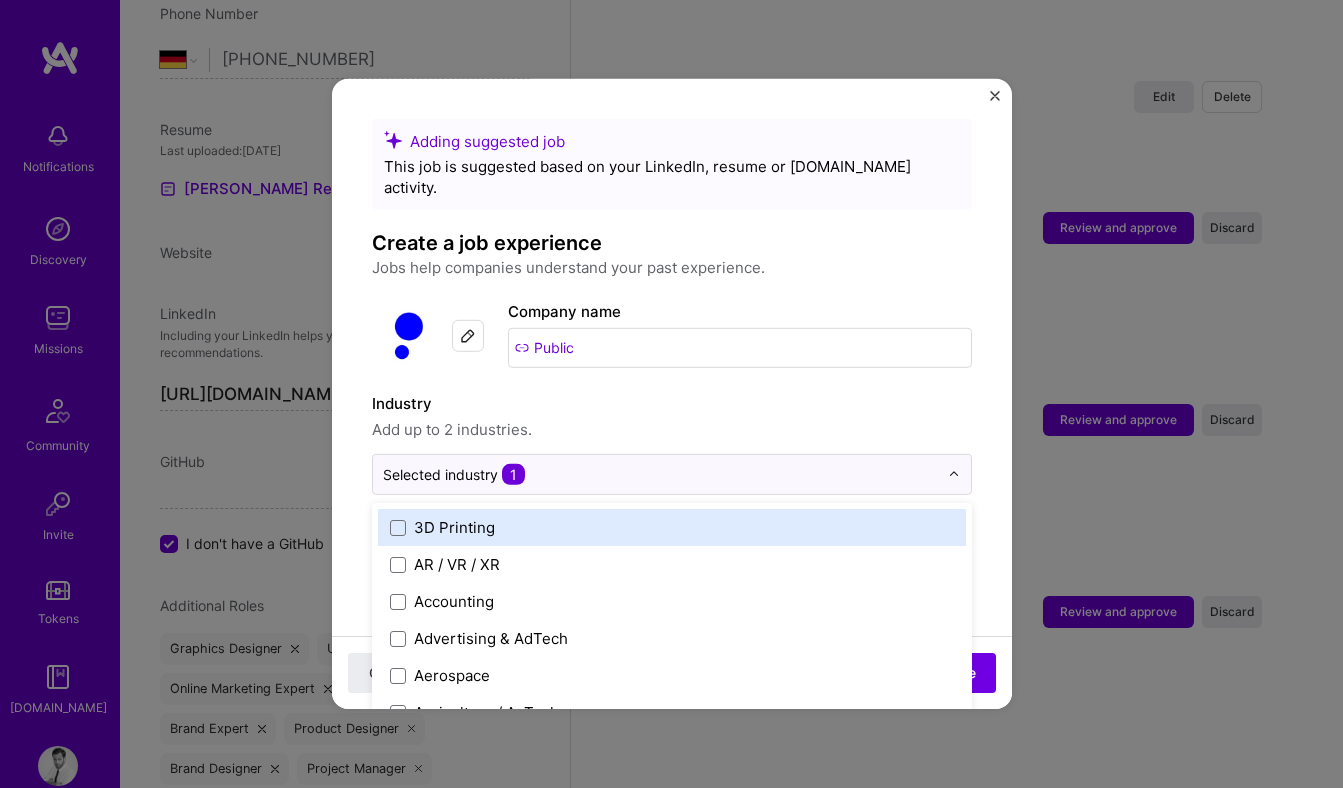 click on "Add up to 2 industries." at bounding box center (672, 430) 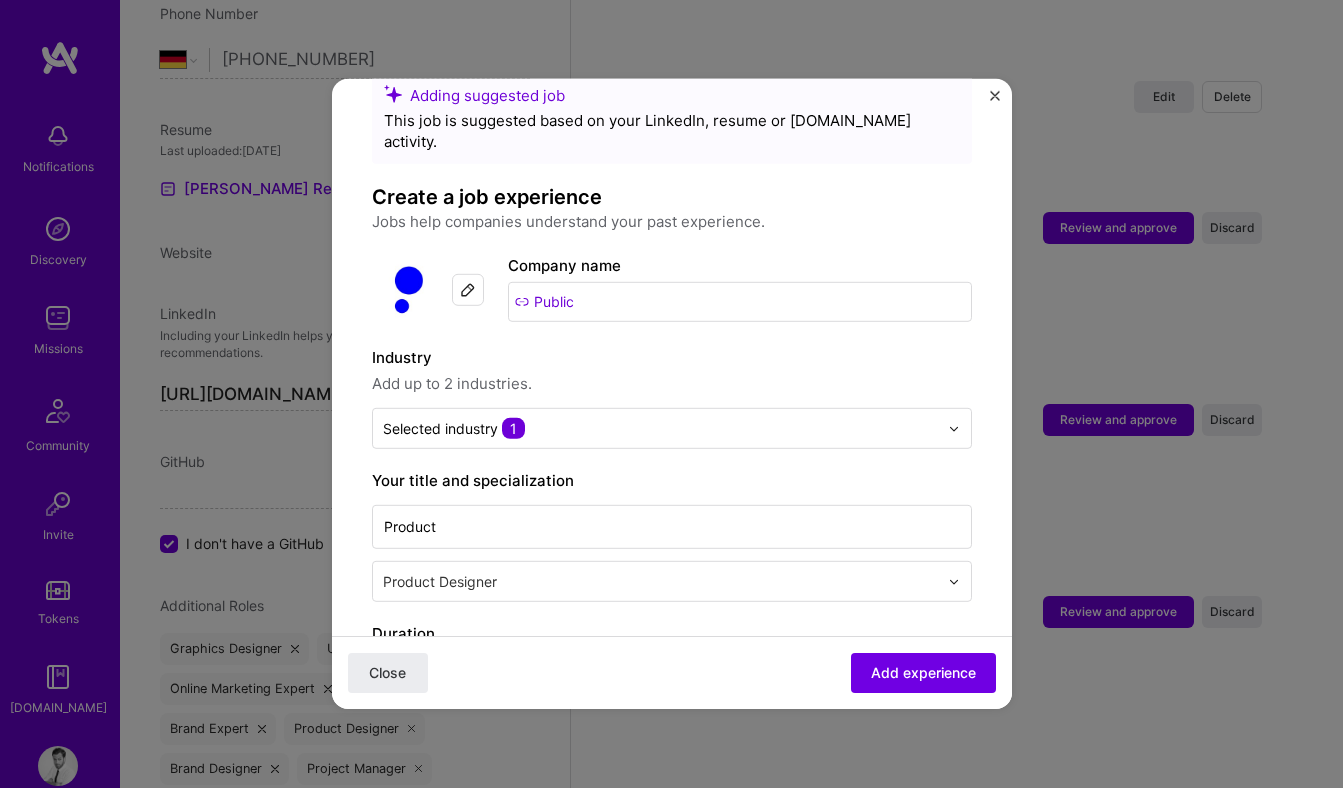 scroll, scrollTop: 320, scrollLeft: 0, axis: vertical 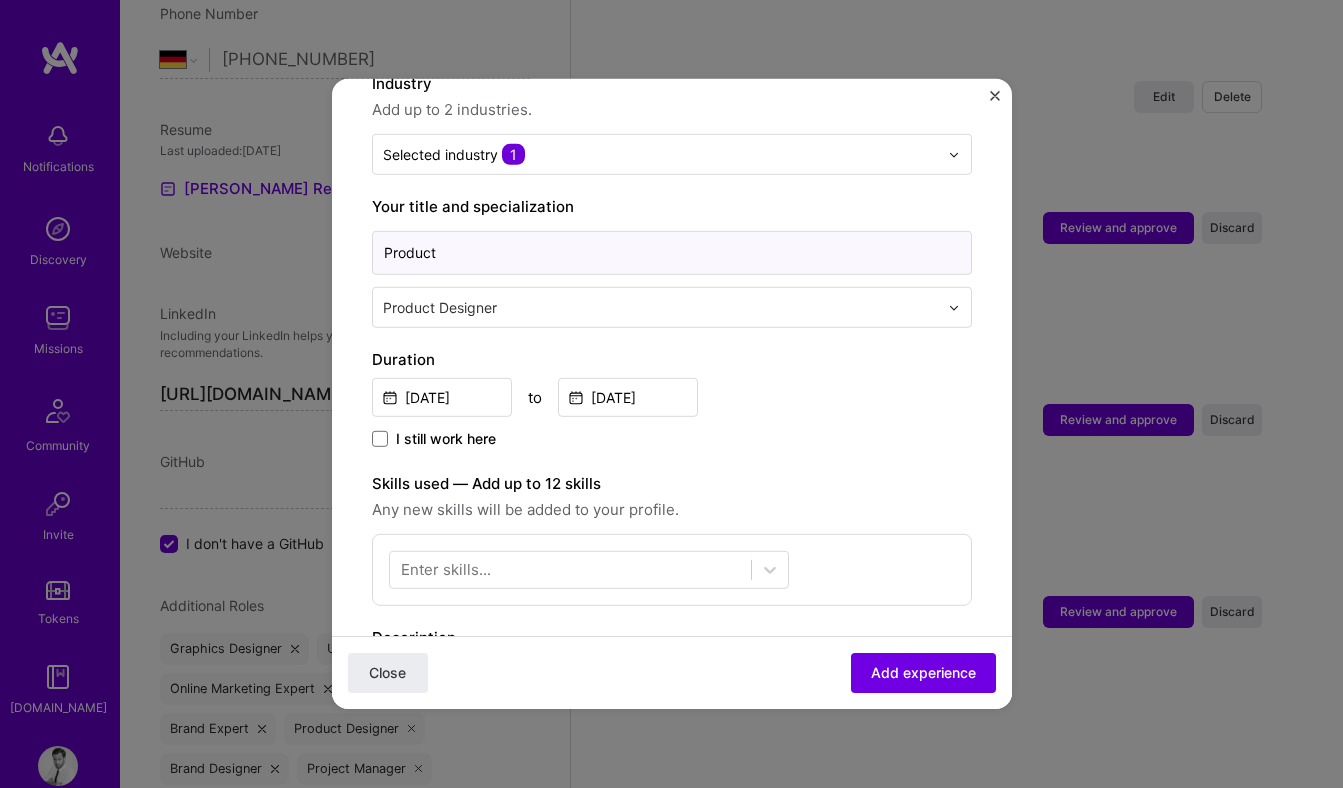 click on "Product" at bounding box center (672, 253) 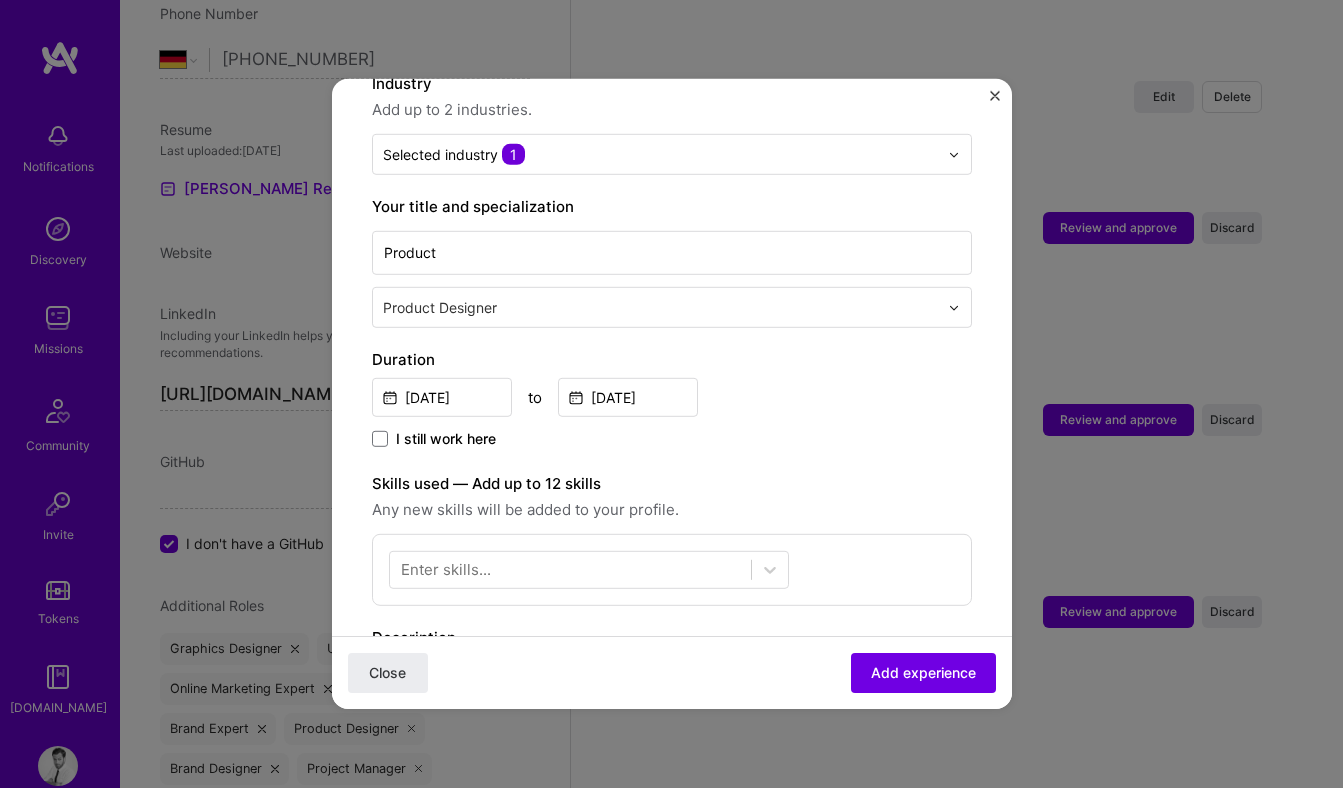 click on "Your title and specialization" at bounding box center (672, 207) 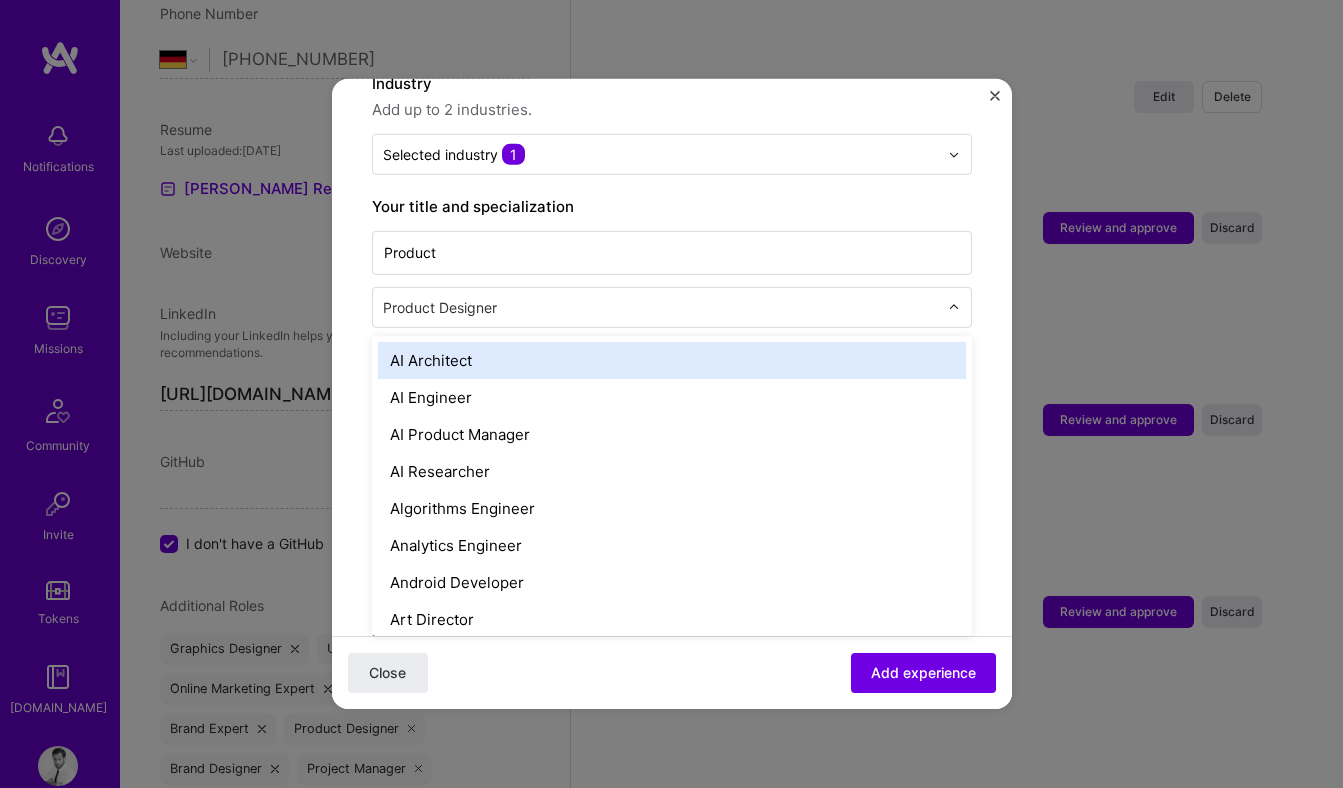click on "Adding suggested job This job is suggested based on your LinkedIn, resume or A.Team activity. Create a job experience Jobs help companies understand your past experience. Company logo Company name Public
Industry Add up to 2 industries. Selected industry 1 Your title and specialization Product option AI Architect focused, 1 of 70. 69 results available. Use Up and Down to choose options, press Enter to select the currently focused option, press Escape to exit the menu, press Tab to select the option and exit the menu. Product Designer AI Architect AI Engineer AI Product Manager AI Researcher Algorithms Engineer Analytics Engineer Android Developer Art Director Automation Developer Back-End Developer Blockchain Developer Brand Designer Brand Expert Business Development Chief Technology Officer (CTO) Chief of Staff Cloud Expert Community Manager Content Writer Copywriter Data Analyst Data Architect Data Engineer Data Scientist Deep Learning Engineer Dev Evangelist Dev Experience DevOps Engineer" at bounding box center (672, 513) 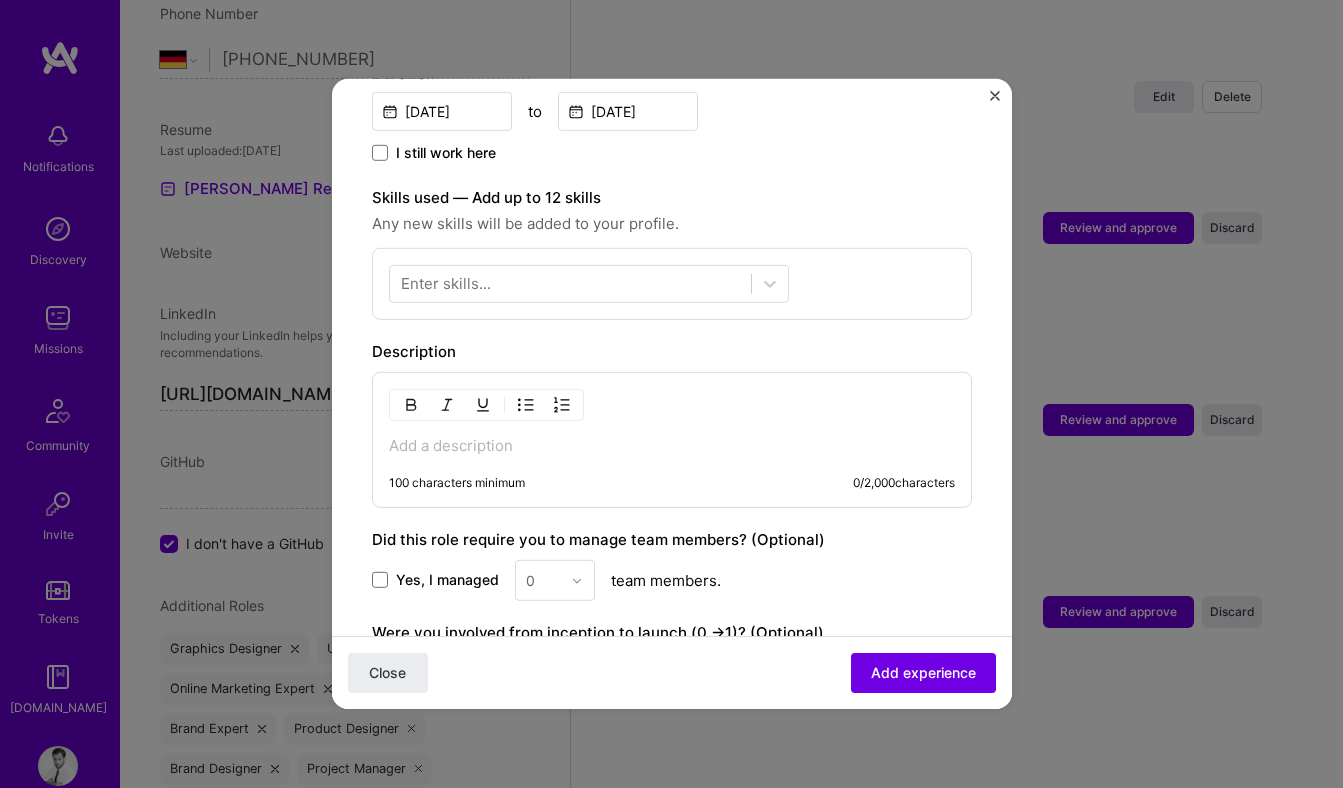scroll, scrollTop: 608, scrollLeft: 0, axis: vertical 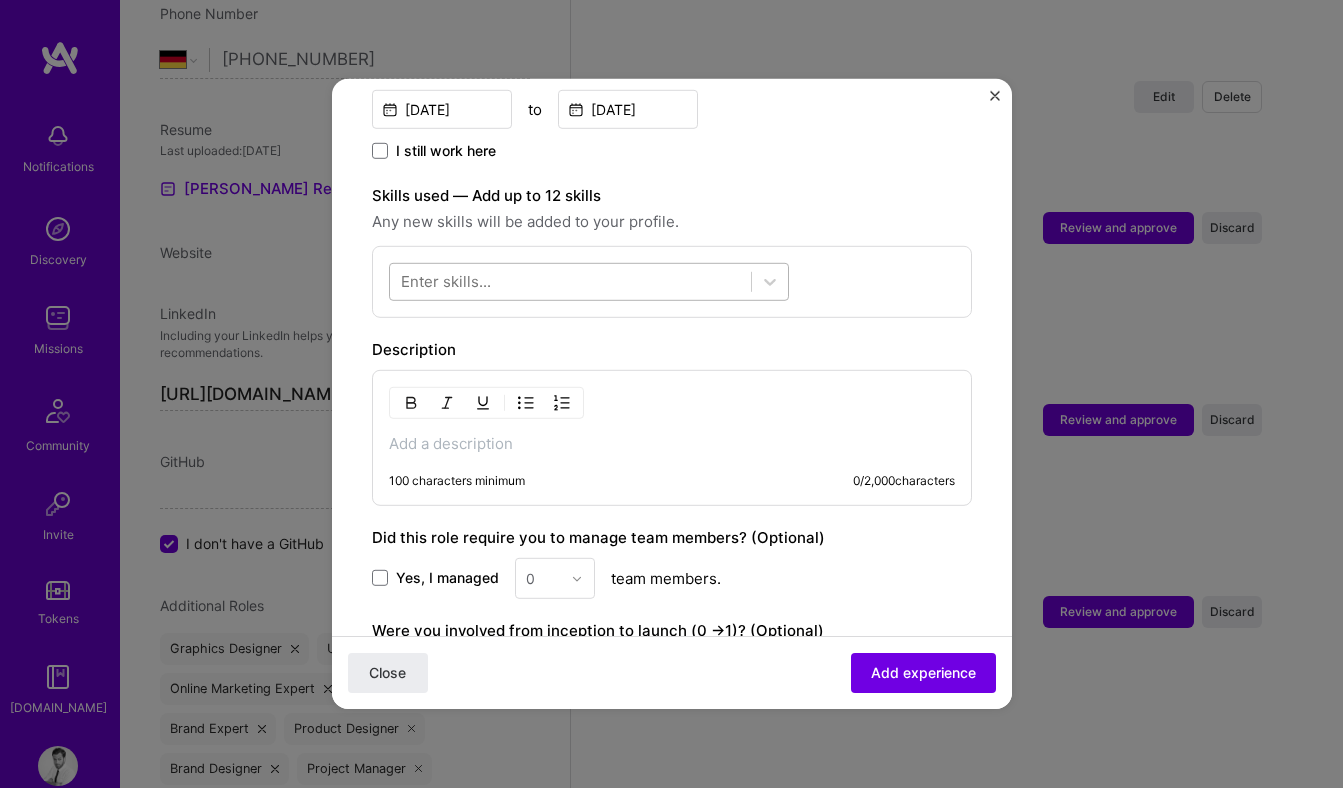 click at bounding box center [570, 281] 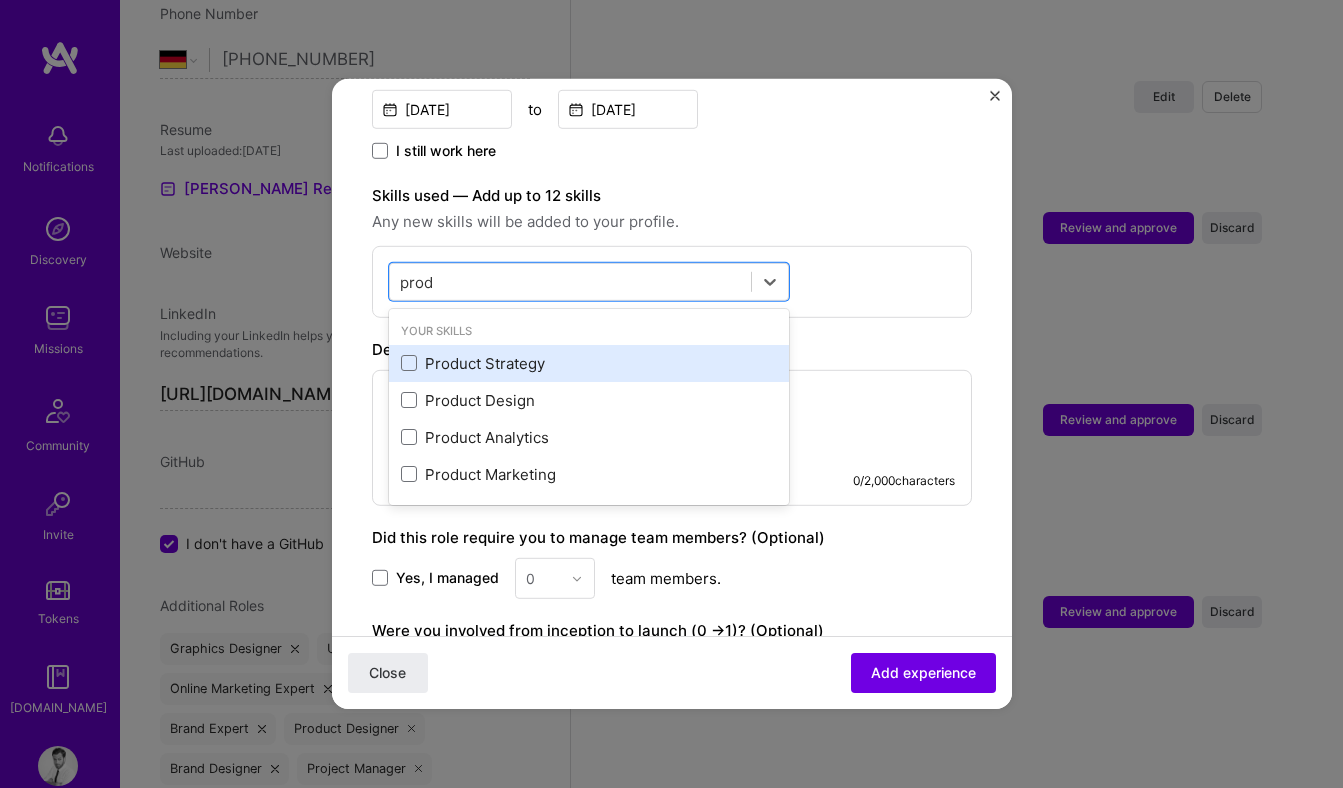 click on "Product Strategy" at bounding box center [589, 363] 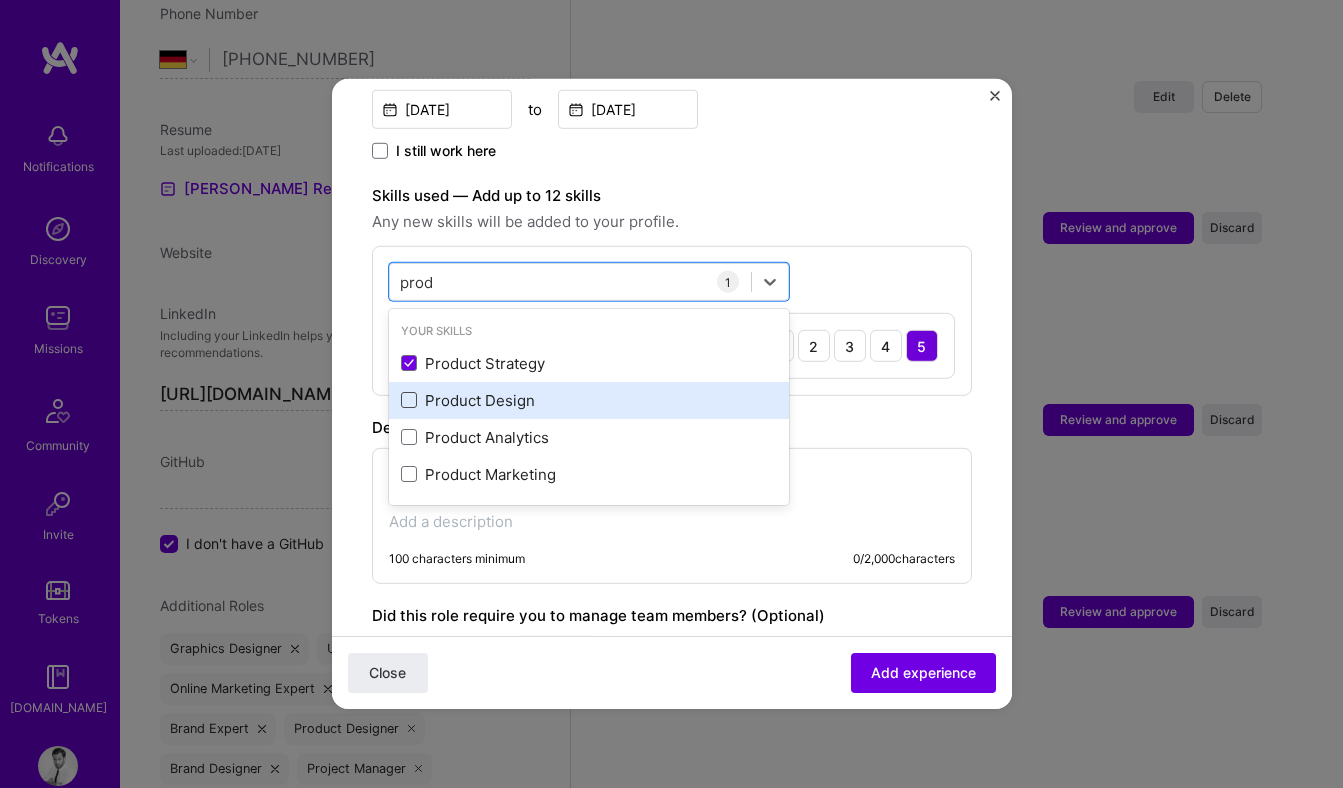 click at bounding box center (409, 400) 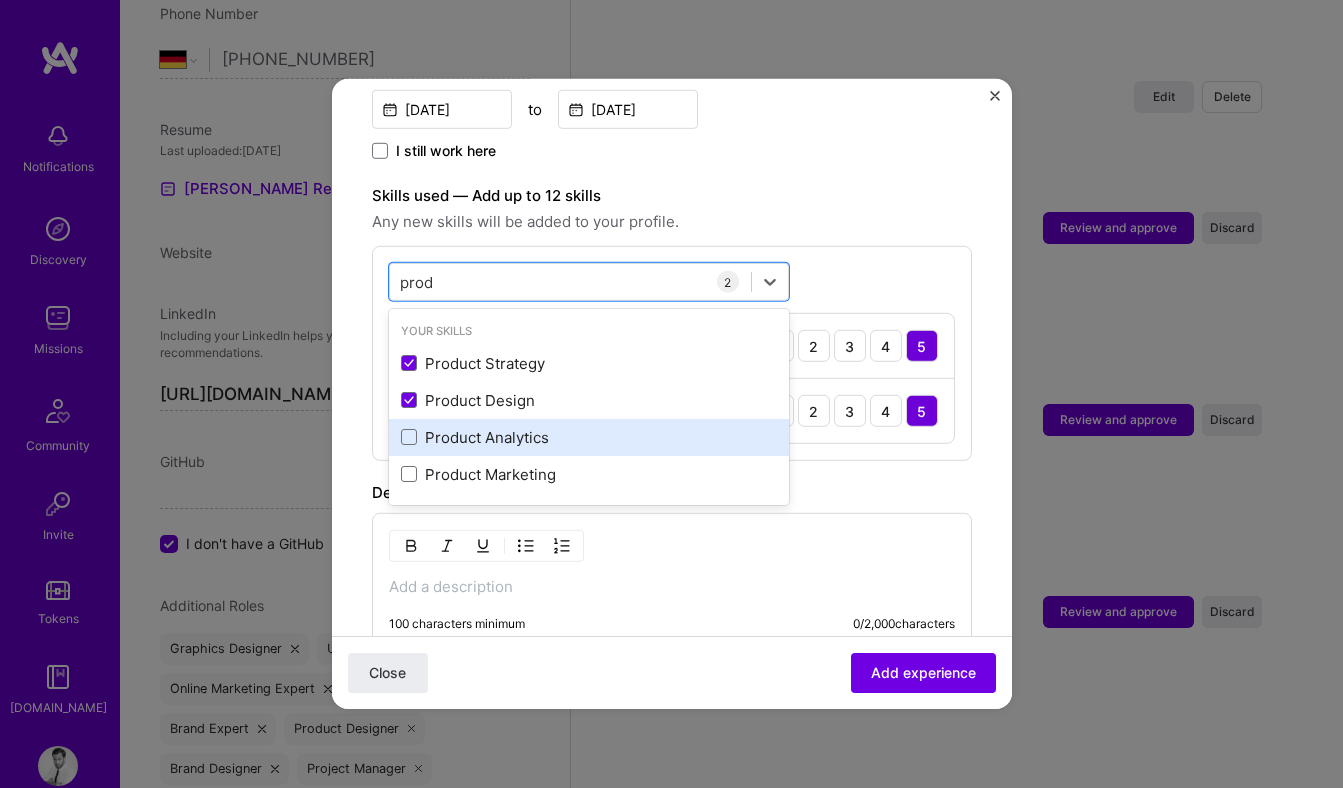 click on "Product Analytics" at bounding box center (589, 437) 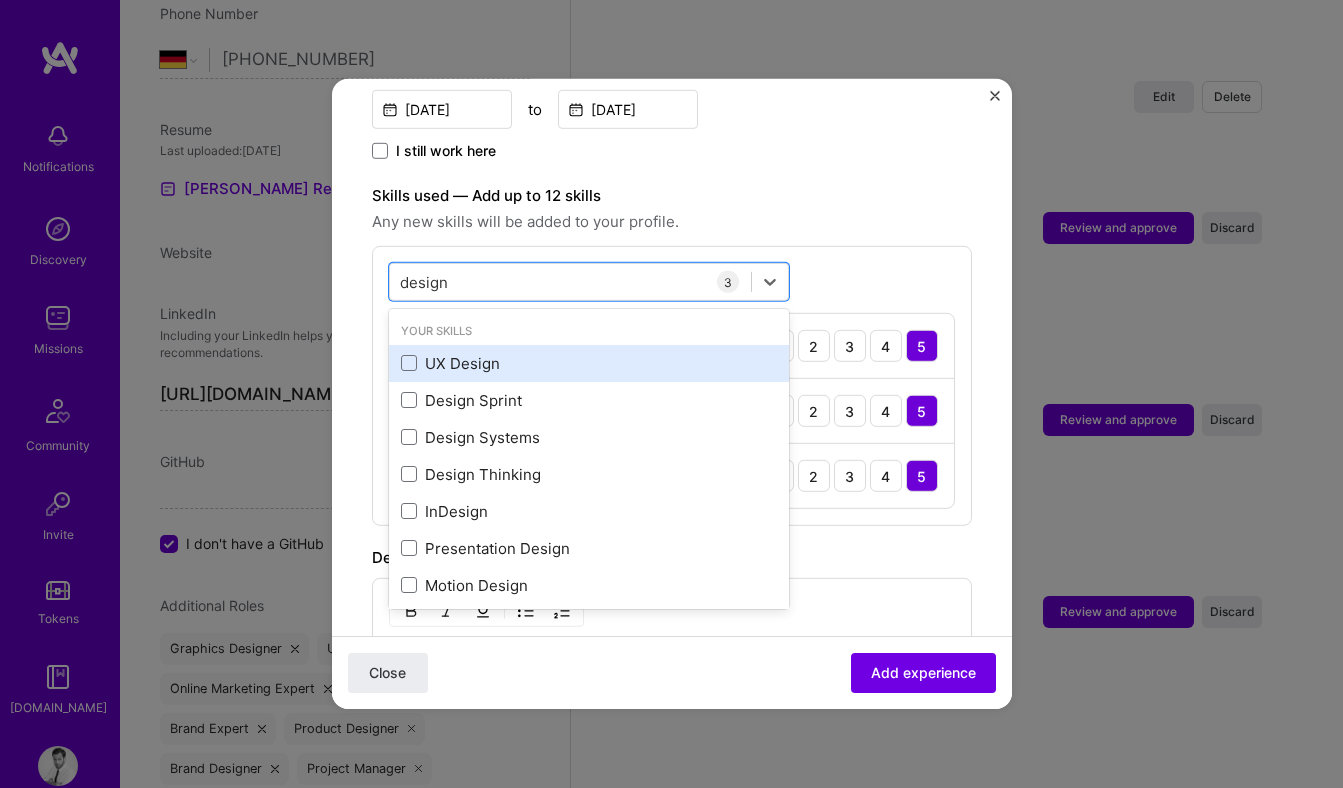 click on "UX Design" at bounding box center [589, 363] 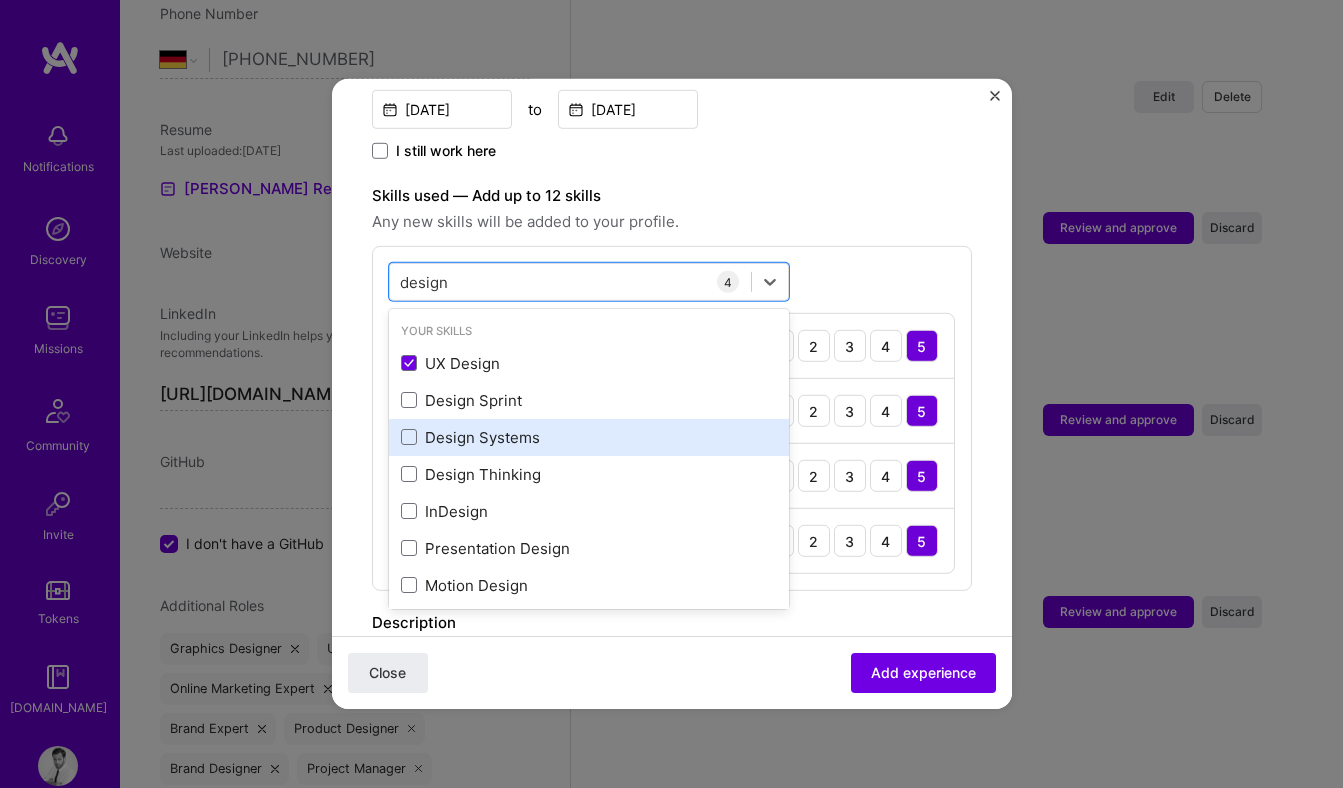 click on "Design Systems" at bounding box center (589, 437) 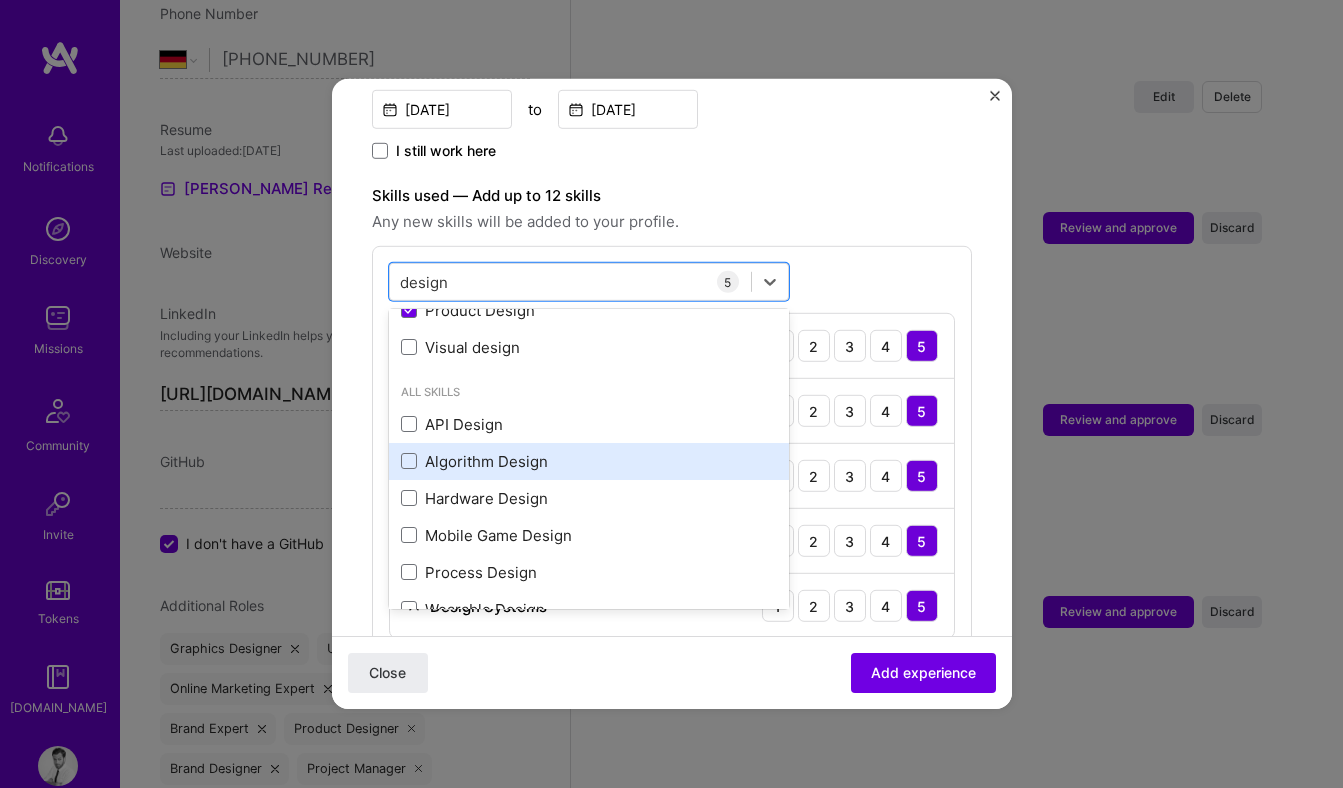 scroll, scrollTop: 312, scrollLeft: 0, axis: vertical 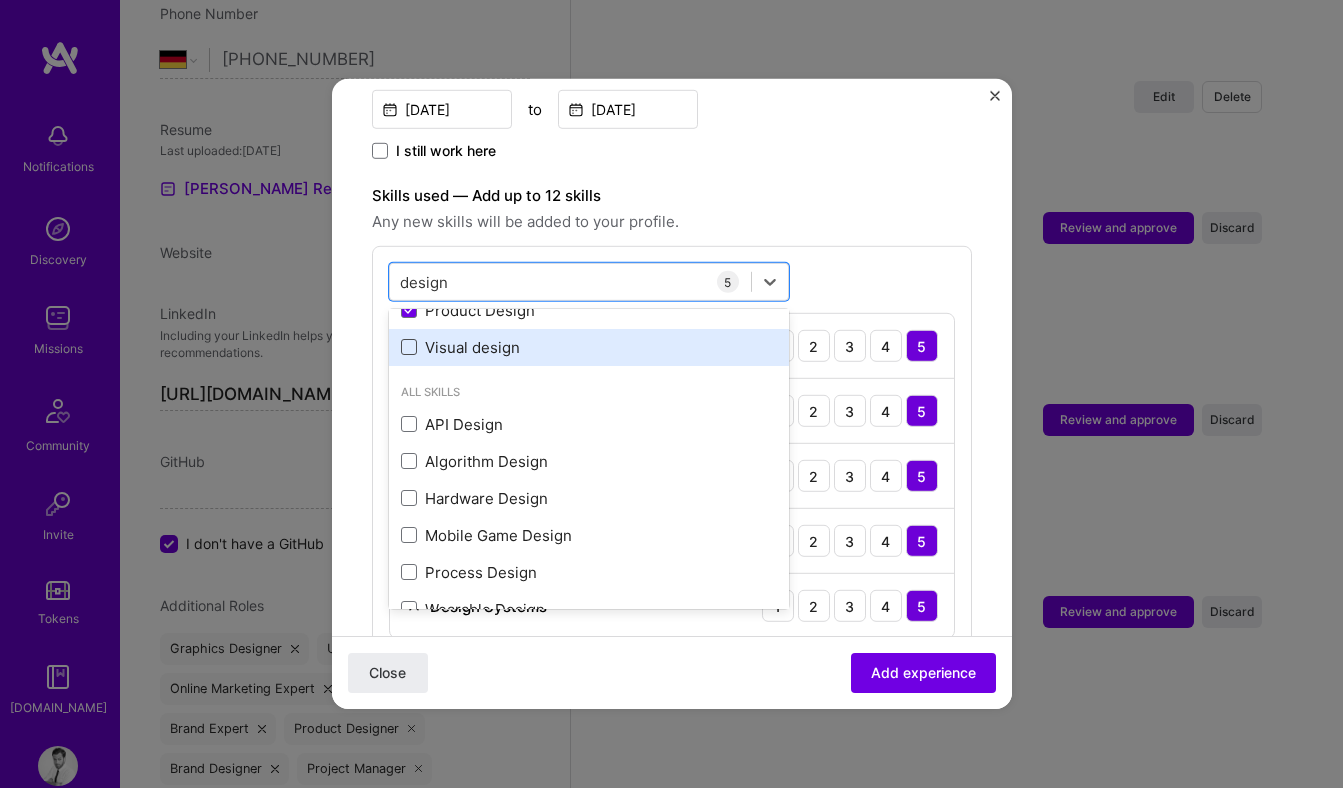 click at bounding box center (409, 347) 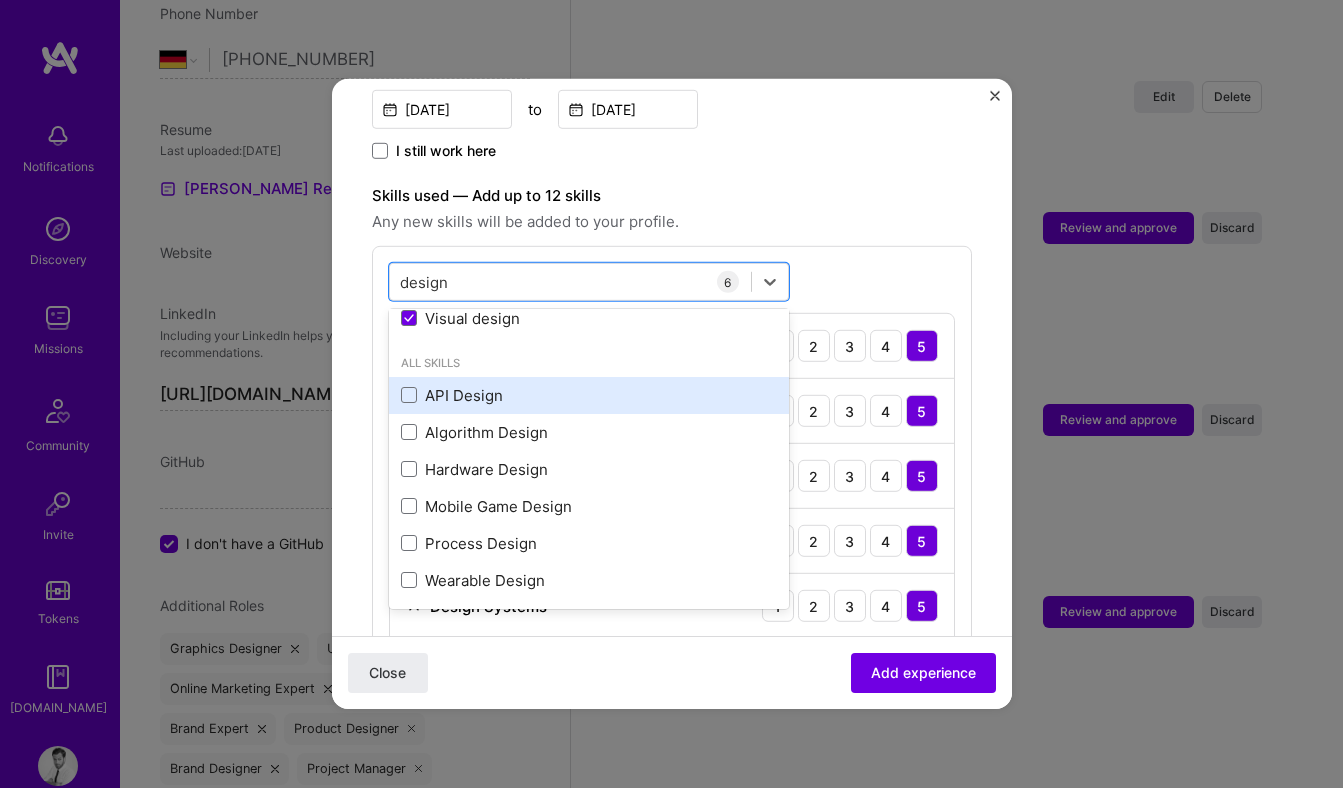 scroll, scrollTop: 342, scrollLeft: 0, axis: vertical 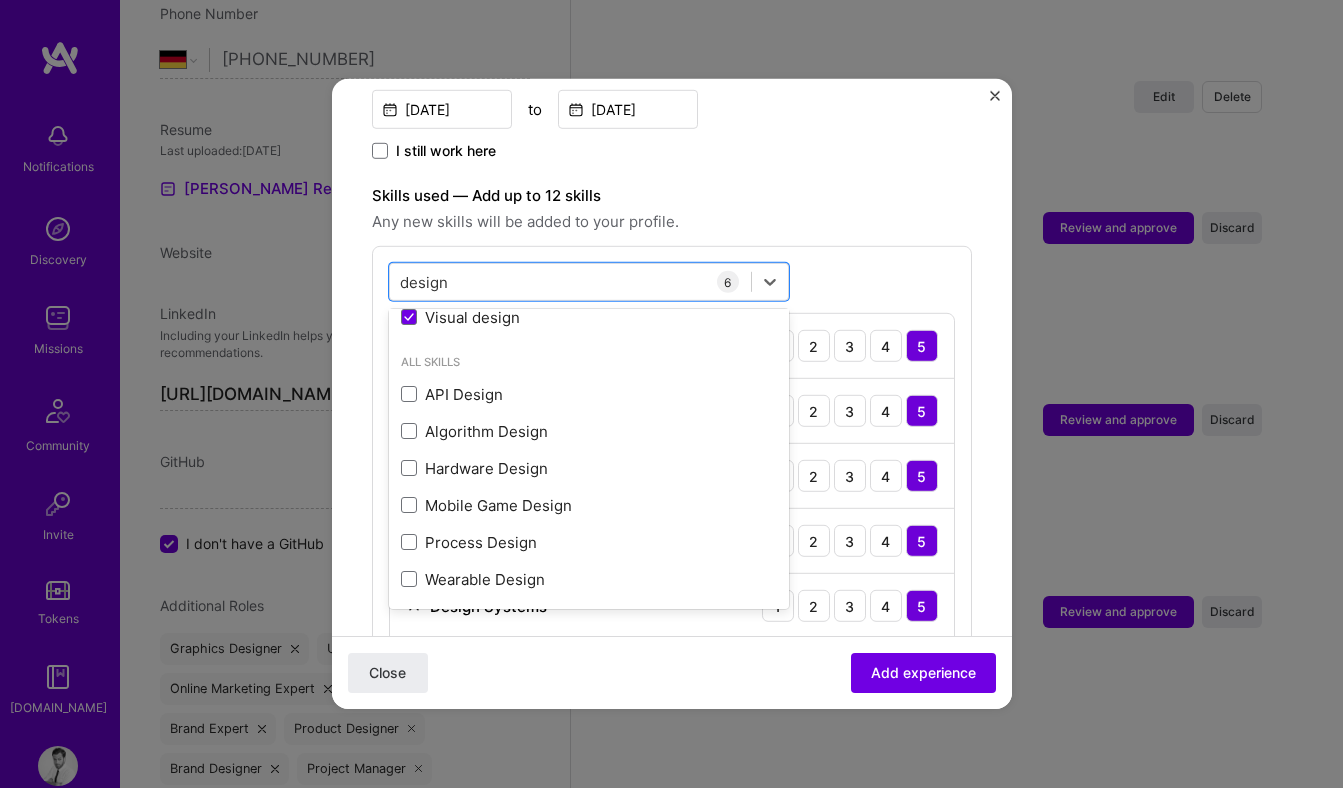 type on "design" 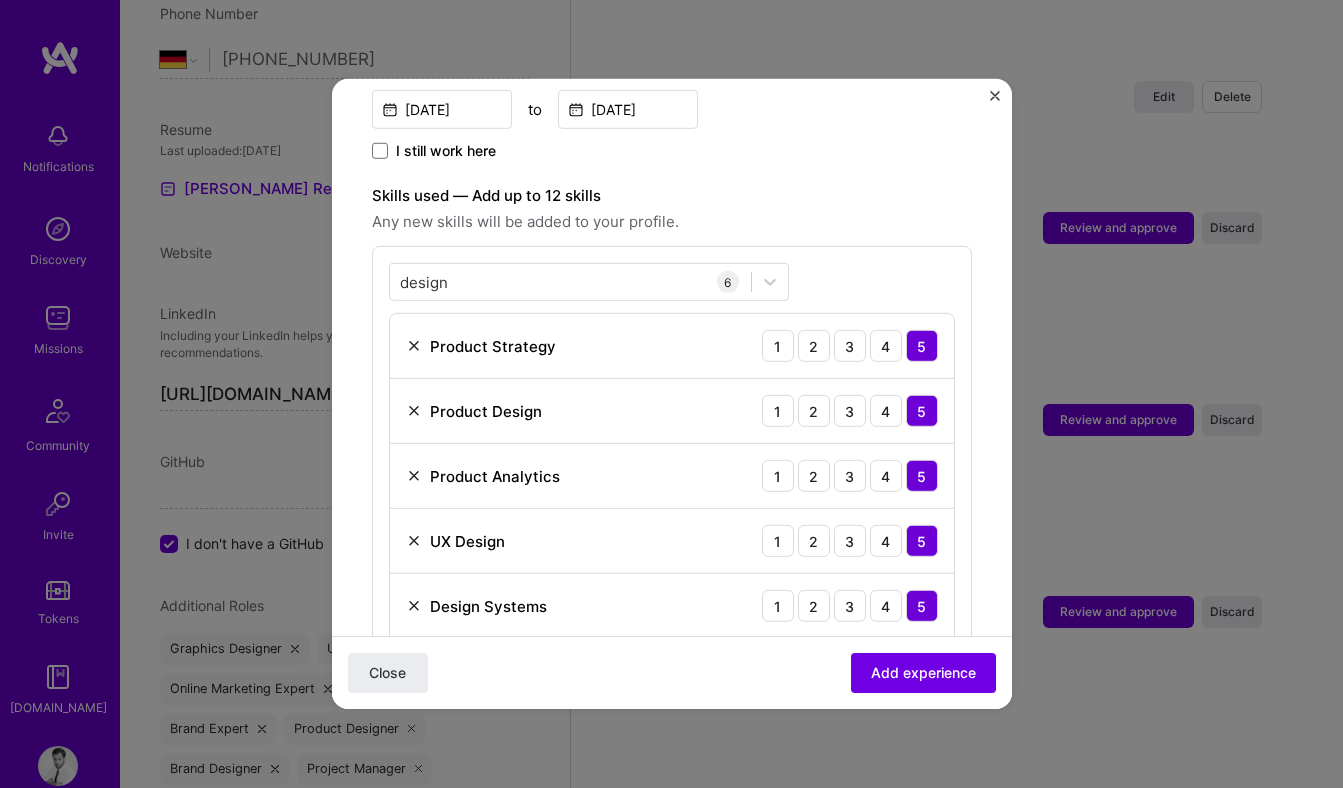 click on "Skills used — Add up to 12 skills Any new skills will be added to your profile. design design 6 Product Strategy 1 2 3 4 5 Product Design 1 2 3 4 5 Product Analytics 1 2 3 4 5 UX Design 1 2 3 4 5 Design Systems 1 2 3 4 5 Visual design 1 2 3 4 5" at bounding box center (672, 452) 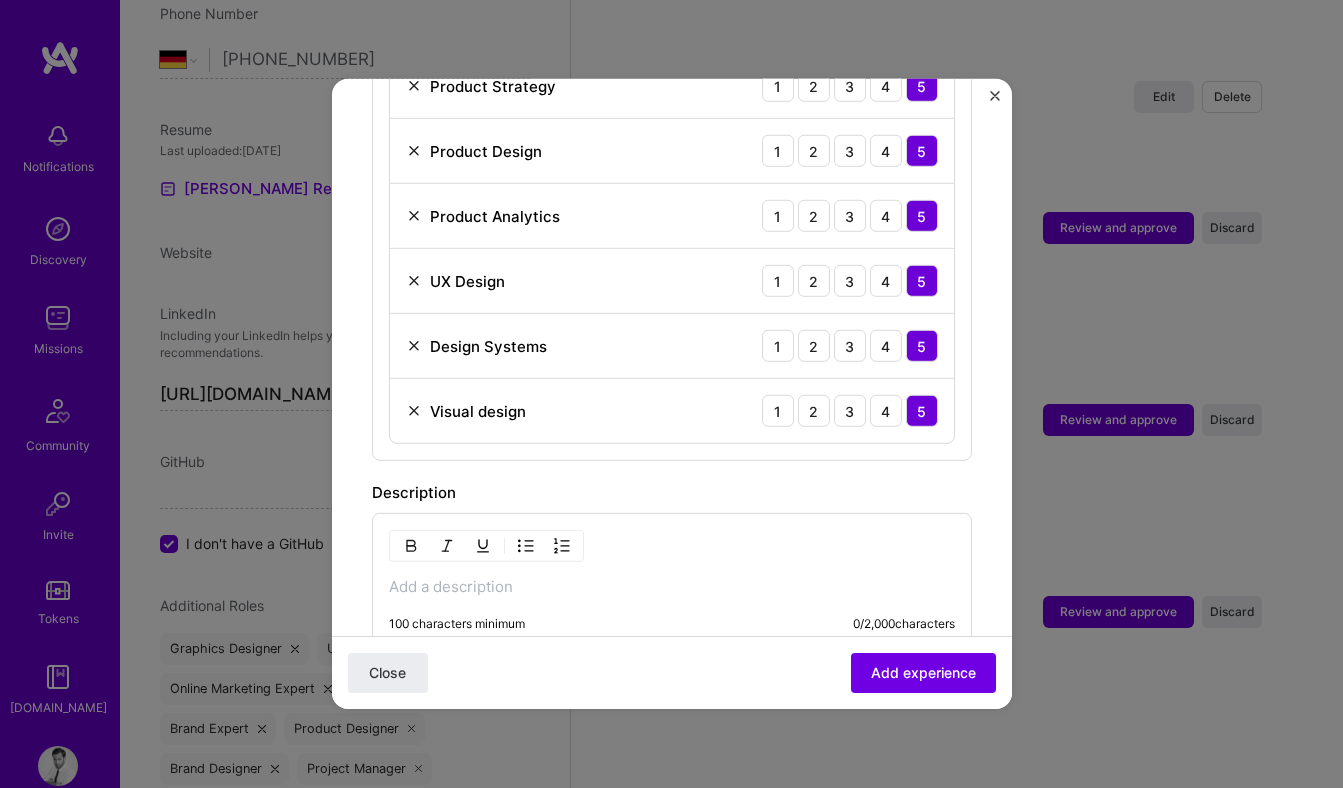 scroll, scrollTop: 1219, scrollLeft: 0, axis: vertical 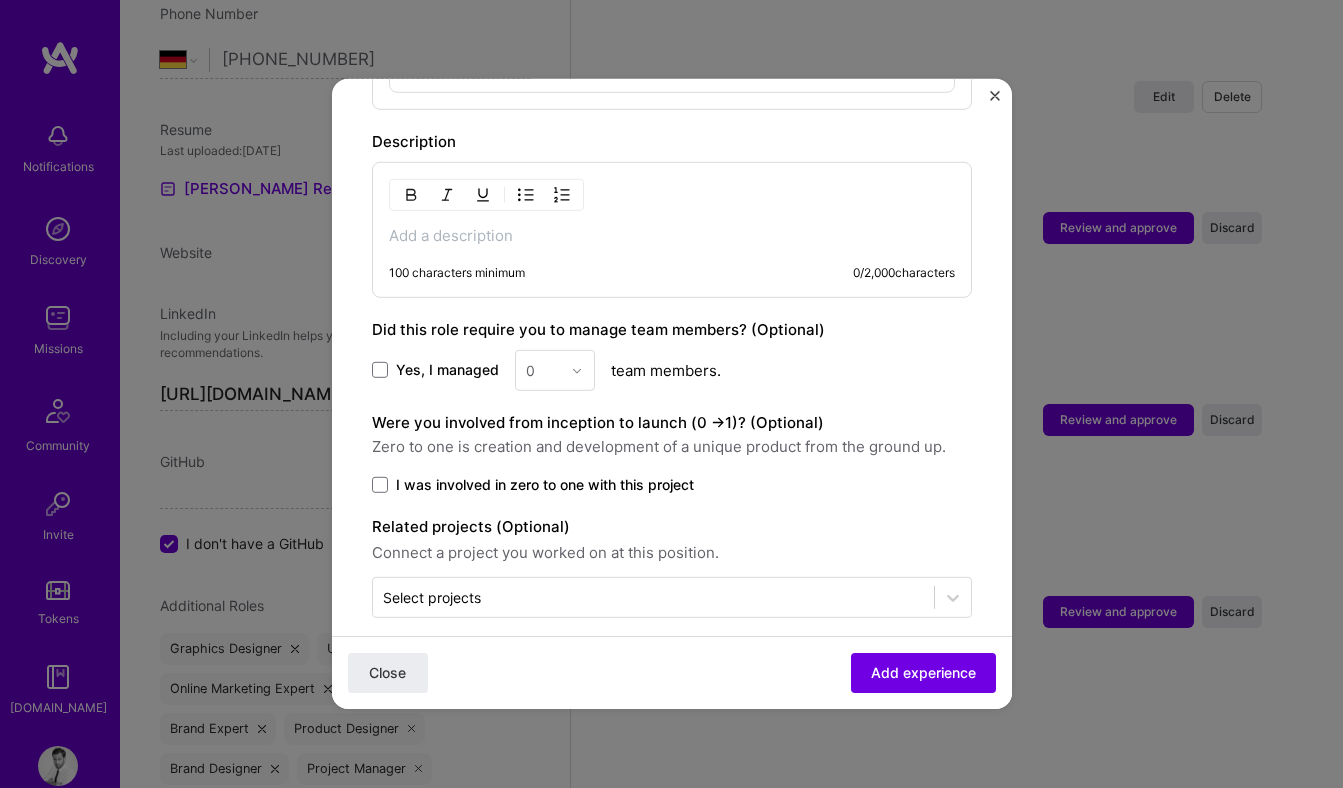 click on "100 characters minimum" at bounding box center (457, 273) 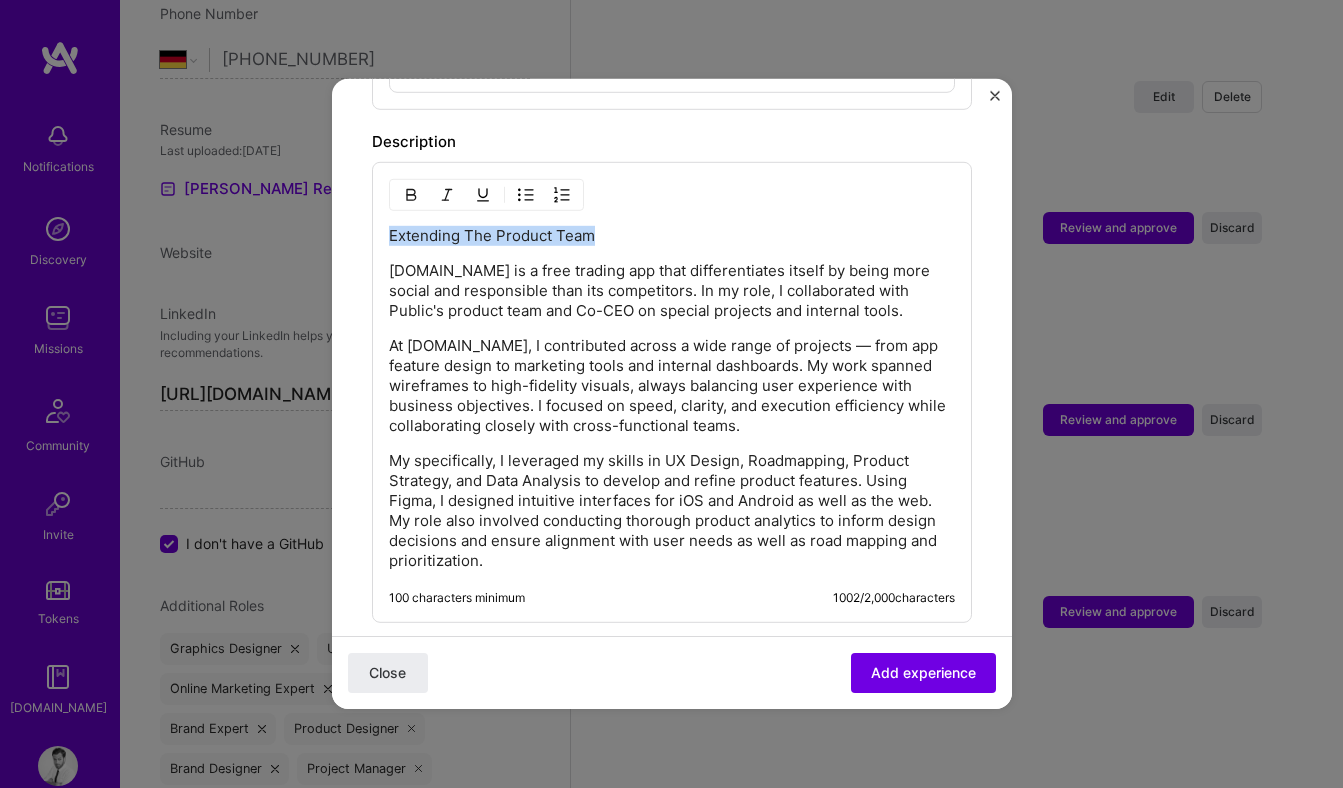 drag, startPoint x: 619, startPoint y: 218, endPoint x: 352, endPoint y: 210, distance: 267.1198 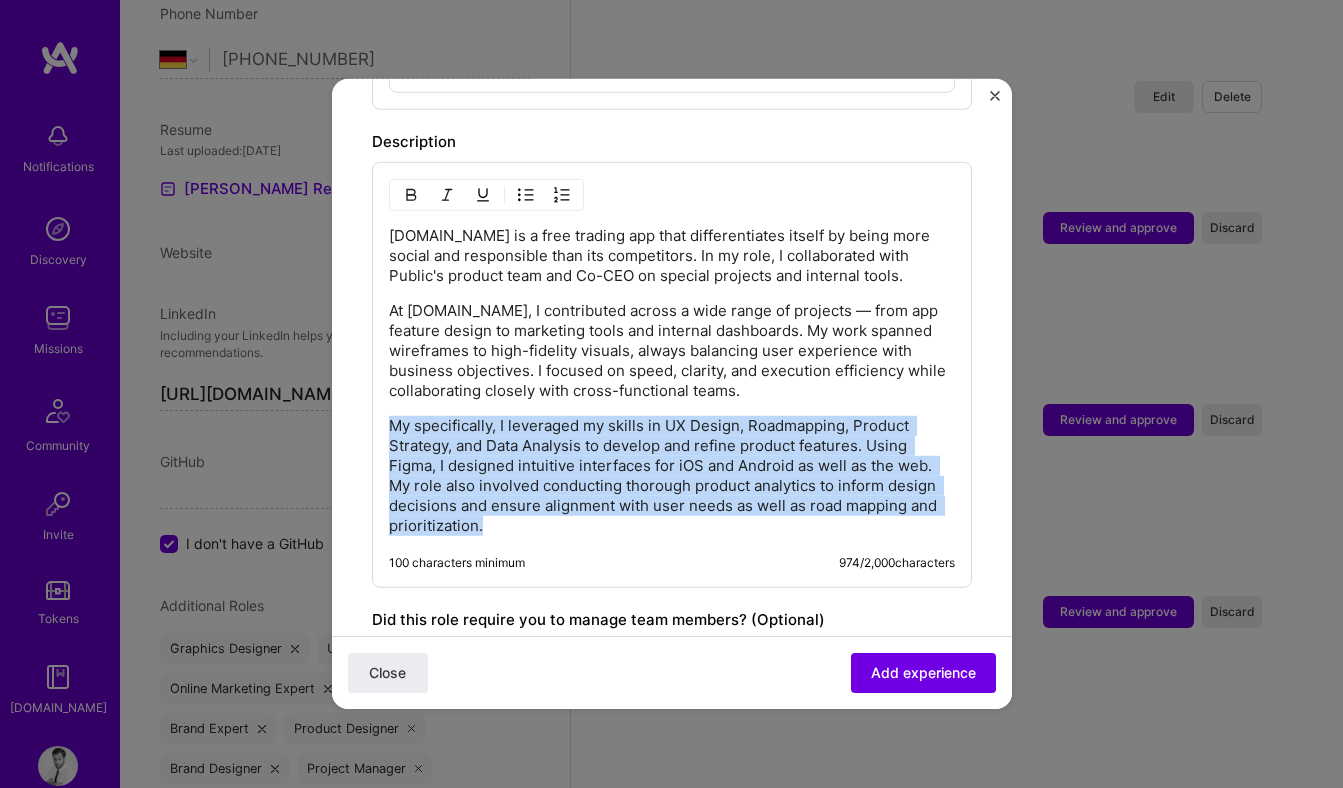 drag, startPoint x: 390, startPoint y: 403, endPoint x: 560, endPoint y: 498, distance: 194.74342 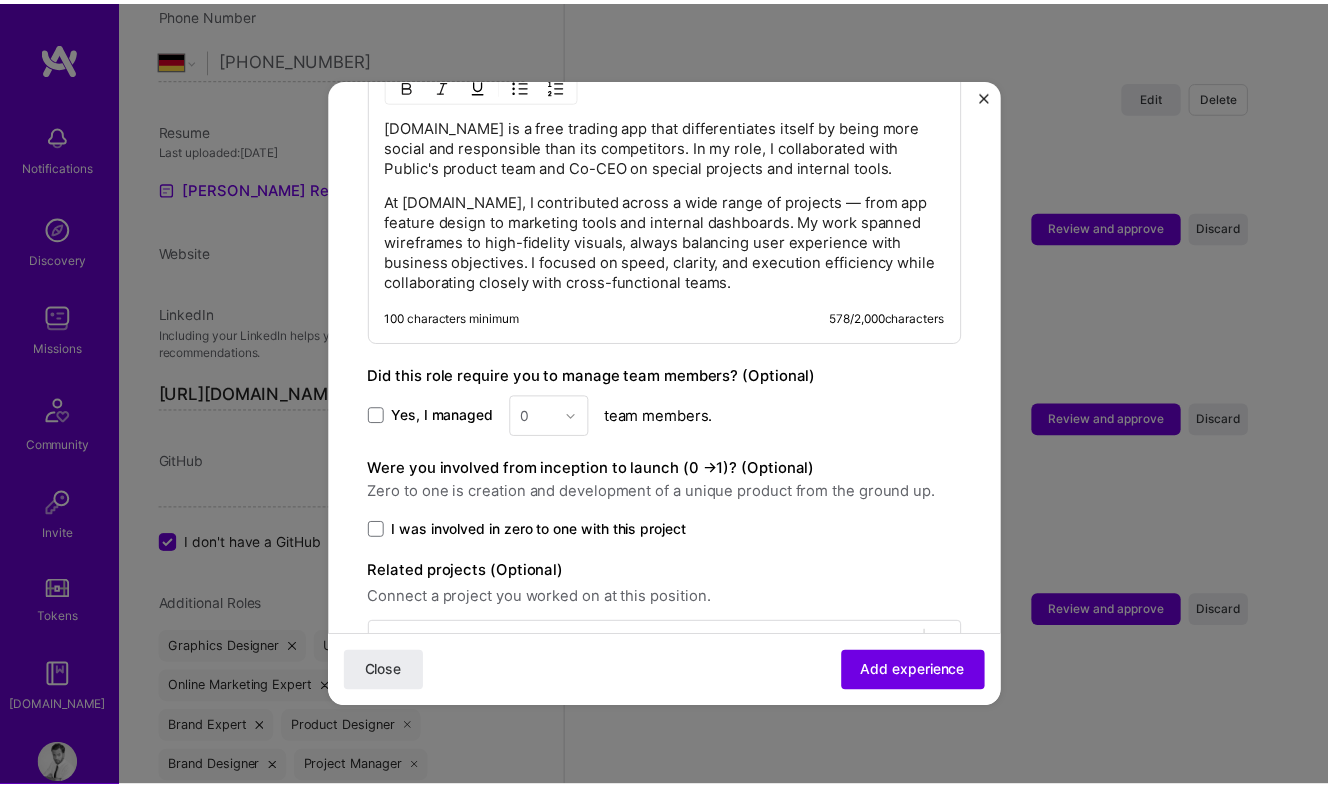 scroll, scrollTop: 1374, scrollLeft: 0, axis: vertical 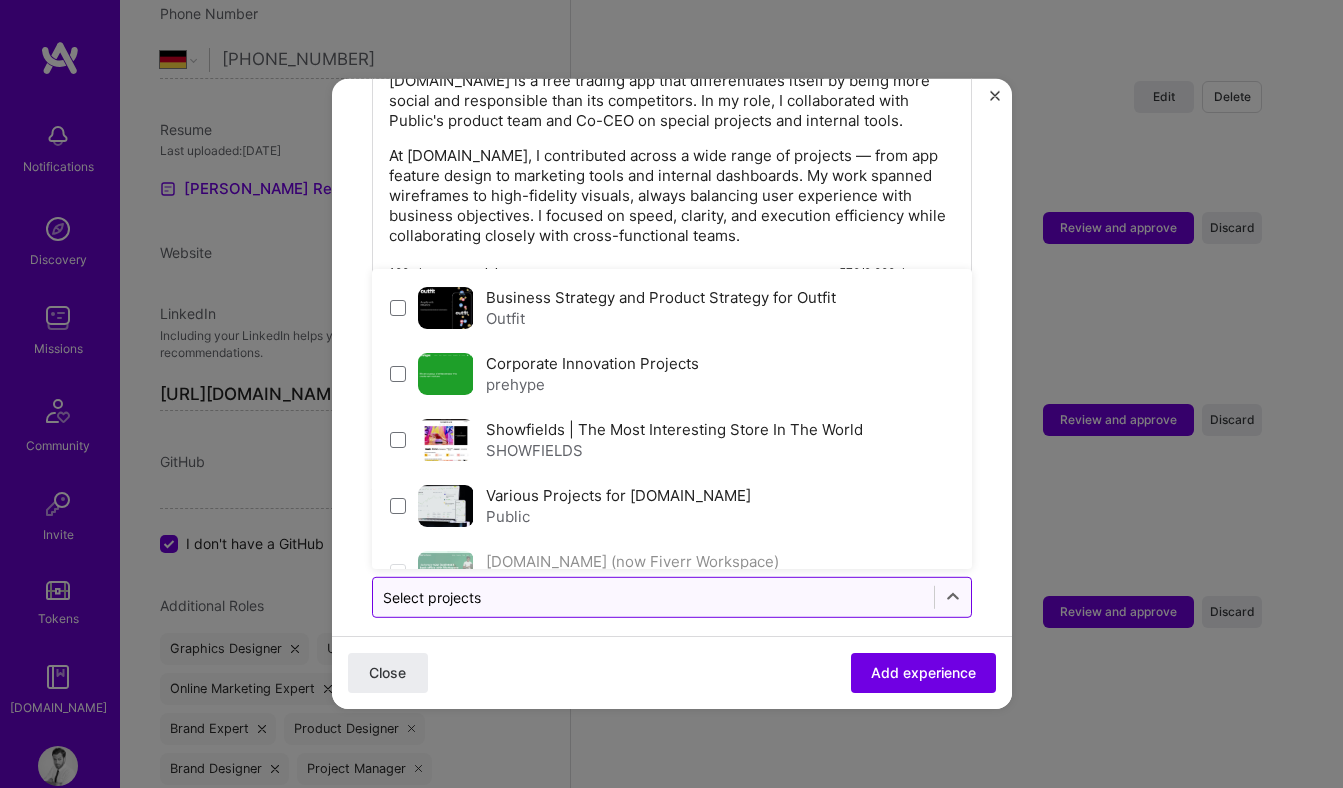 click at bounding box center (653, 597) 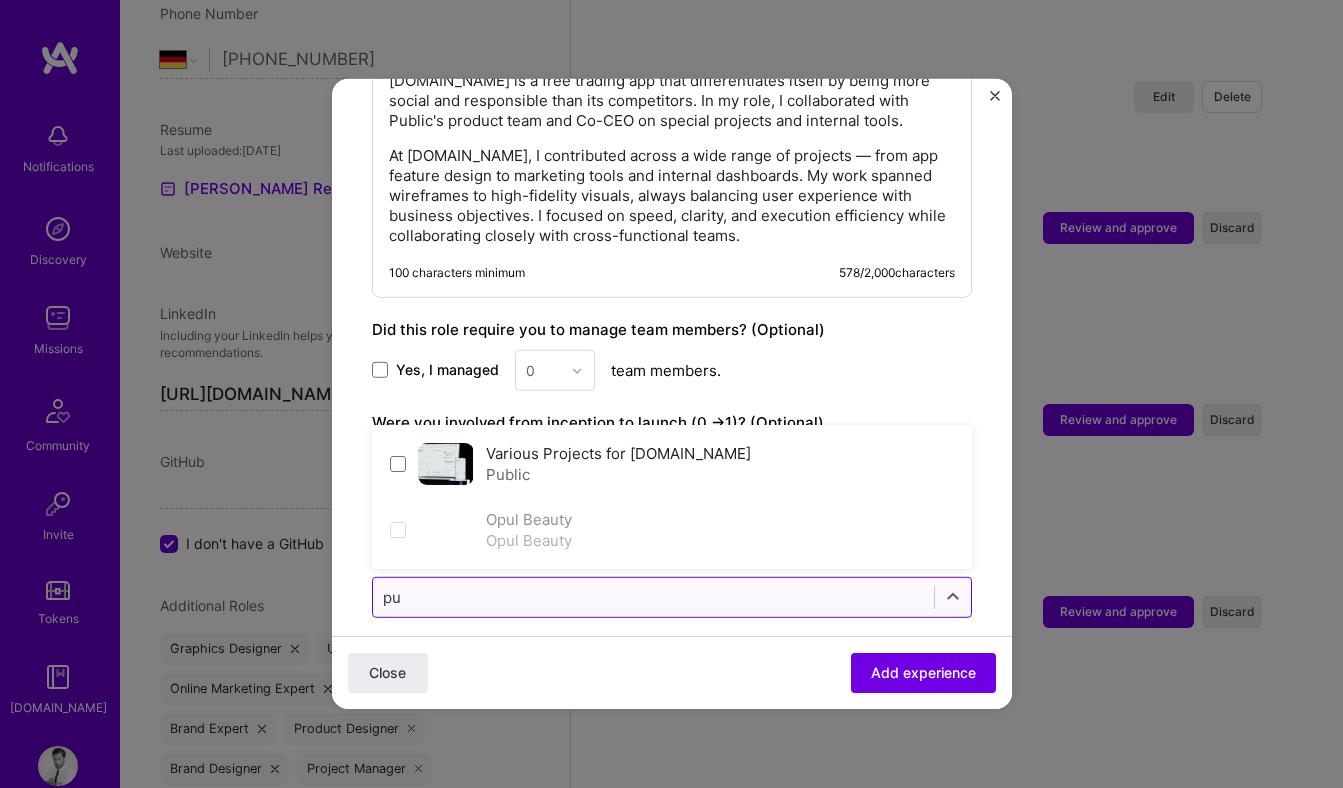 type on "pub" 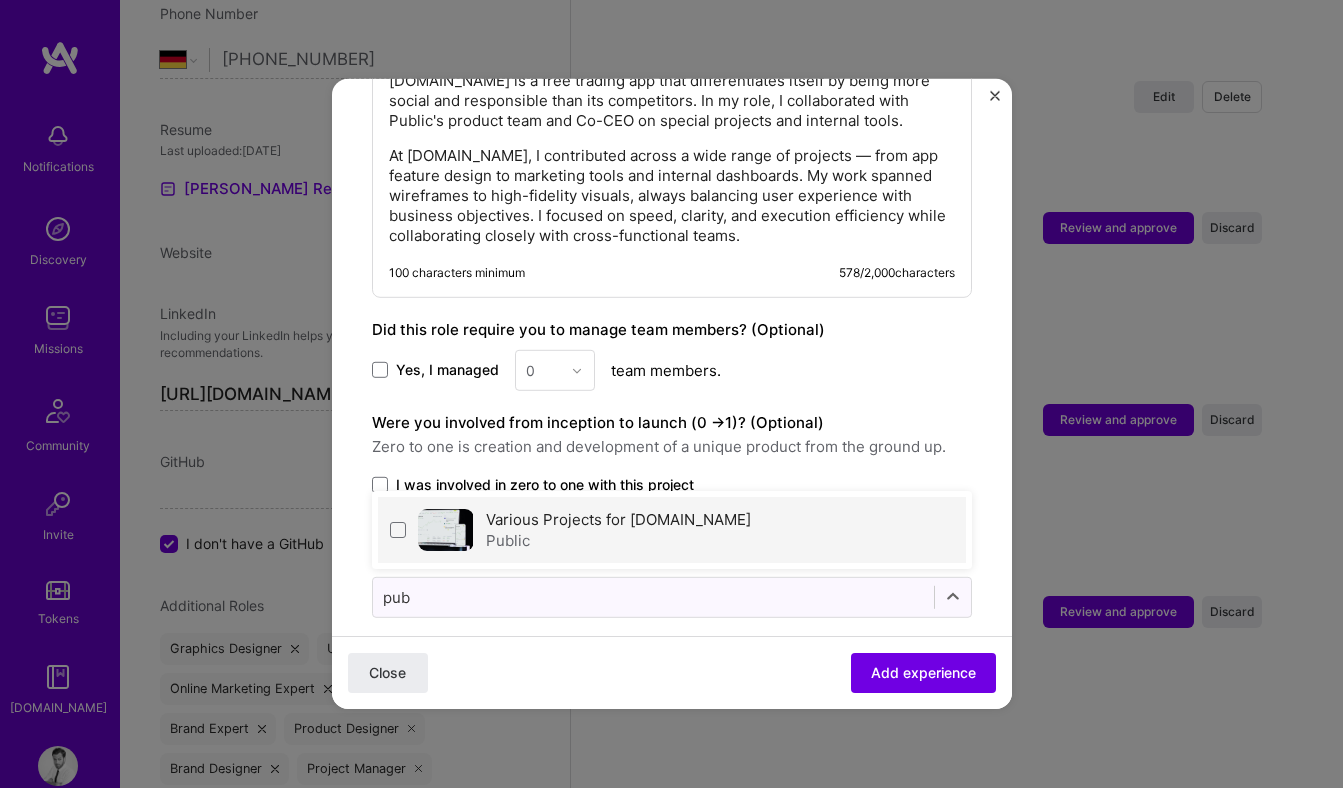 click on "Various Projects for [DOMAIN_NAME]" at bounding box center (618, 519) 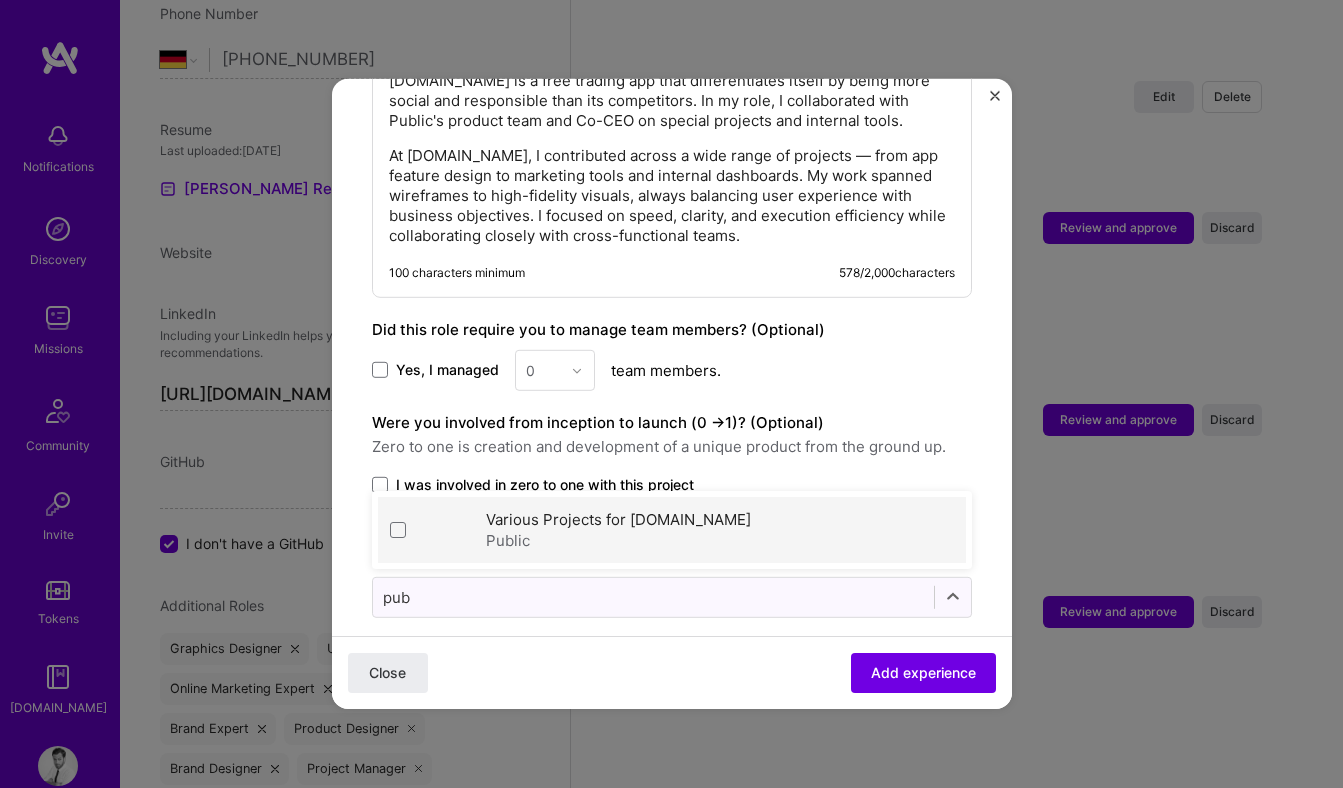 type 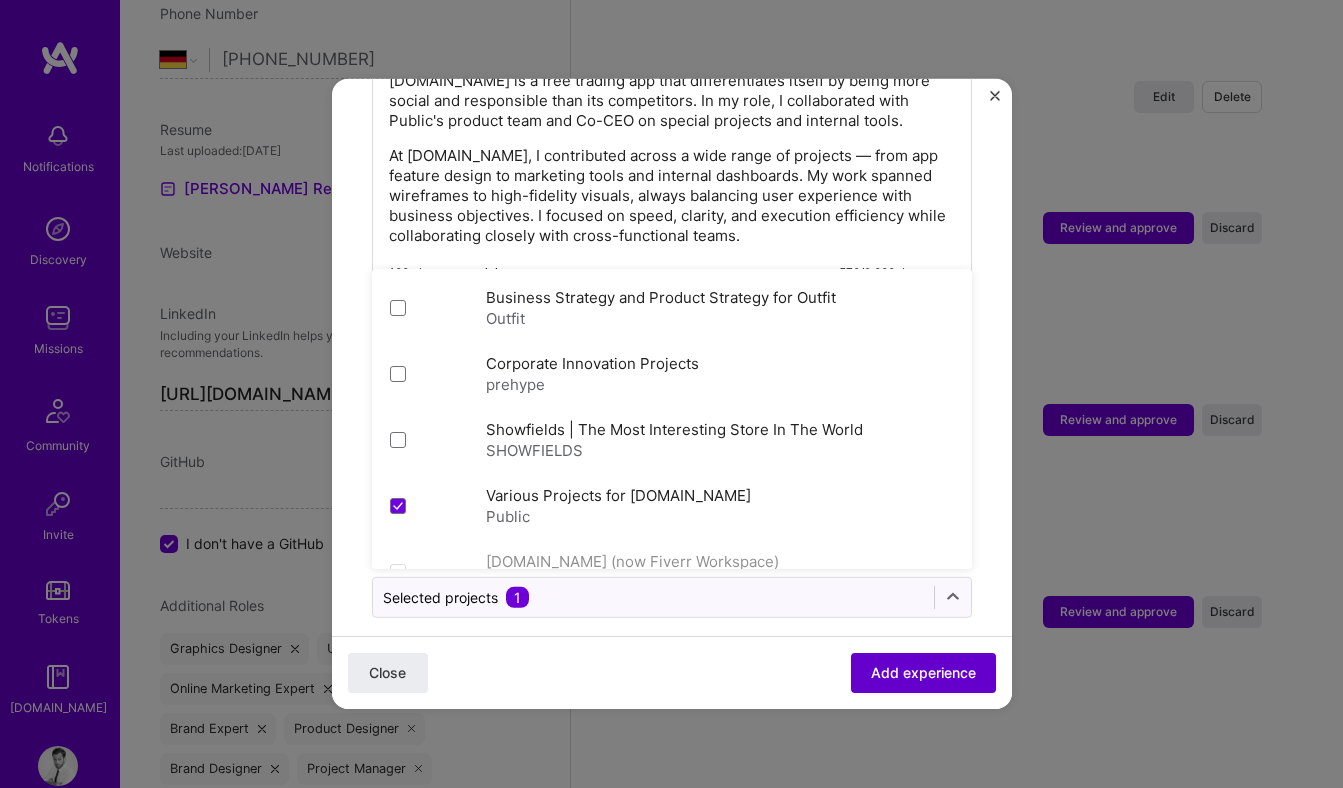 click on "Add experience" at bounding box center (923, 673) 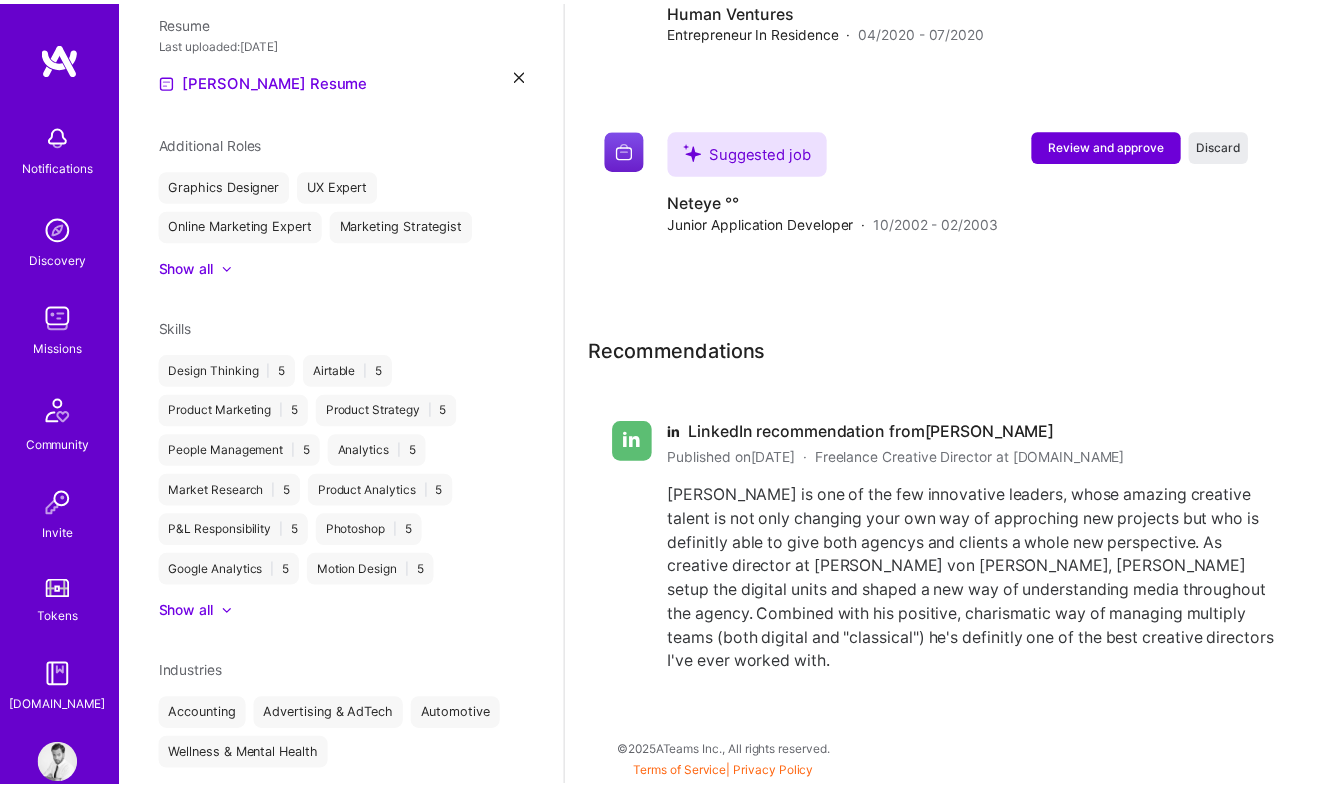 scroll, scrollTop: 711, scrollLeft: 0, axis: vertical 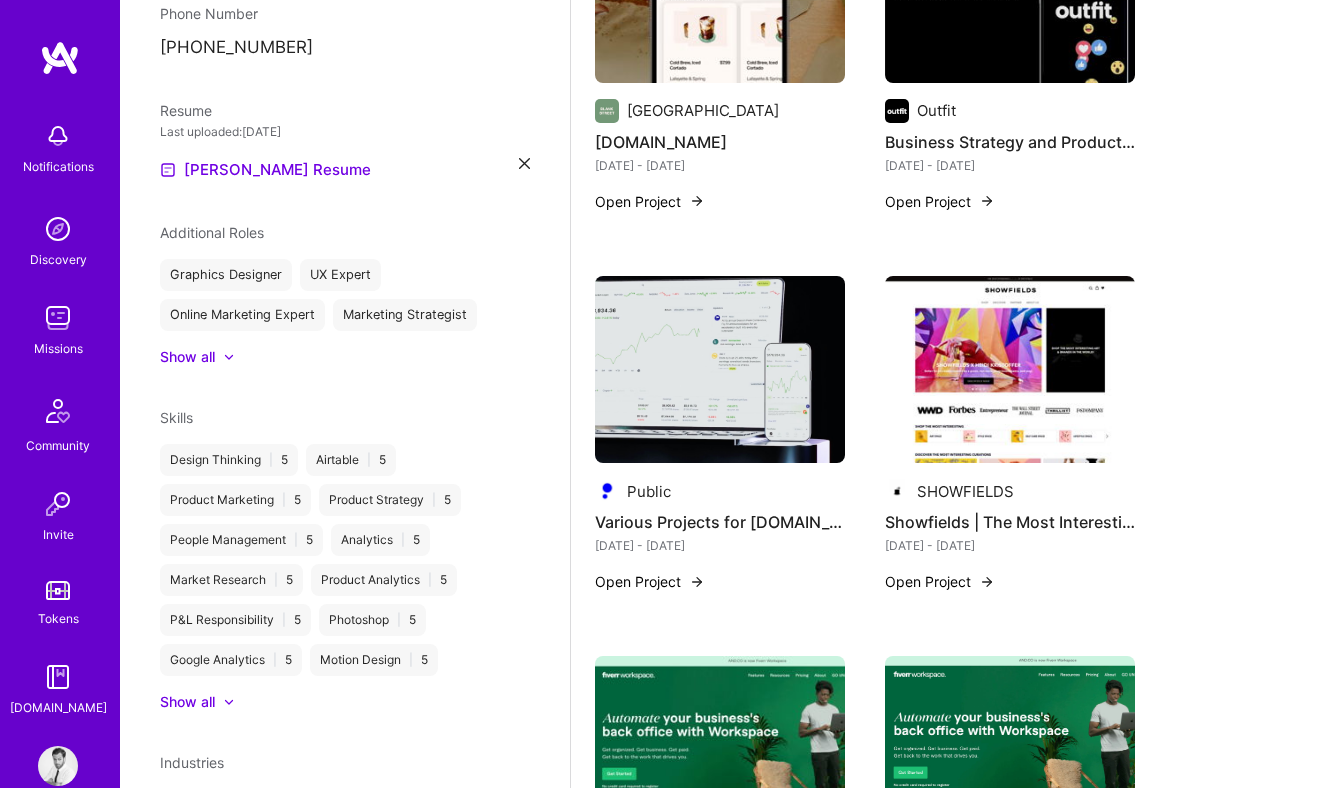 click at bounding box center (1010, 370) 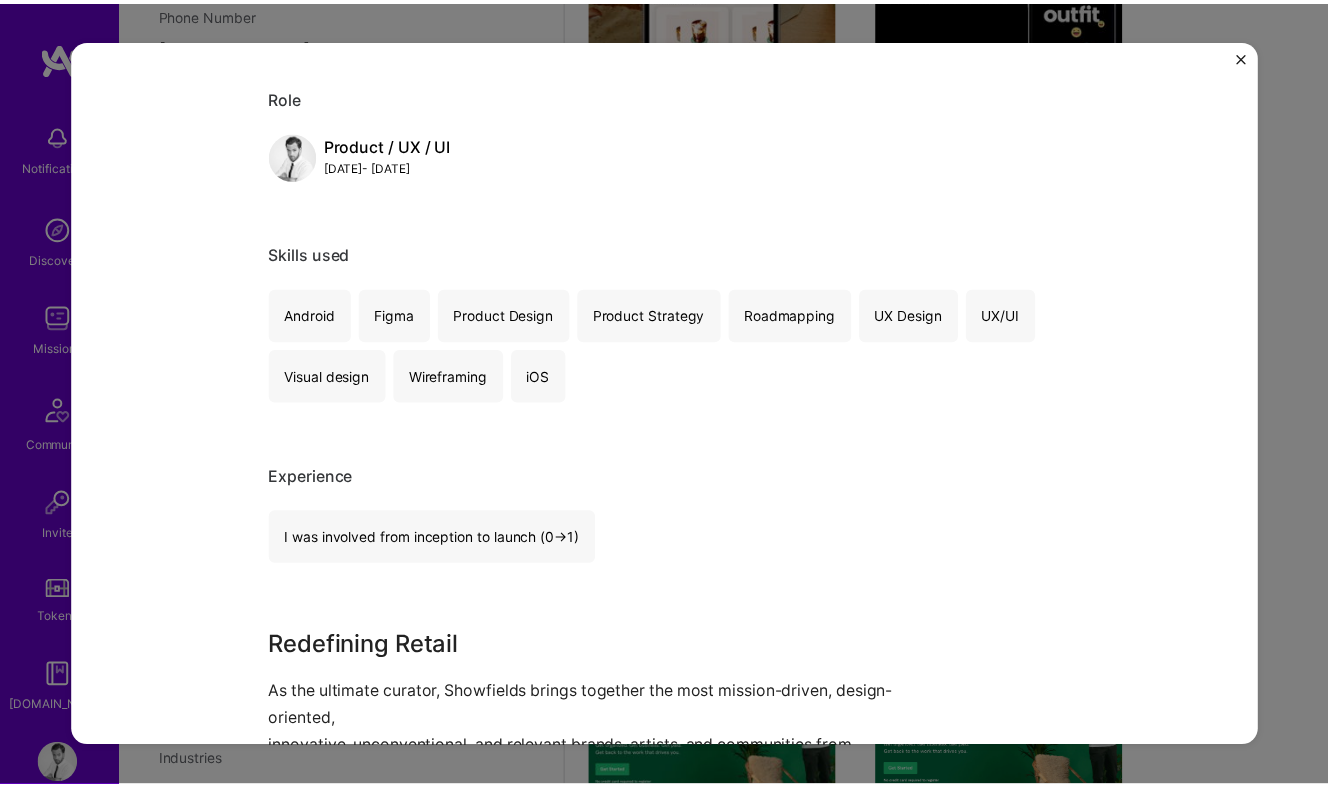 scroll, scrollTop: 1202, scrollLeft: 0, axis: vertical 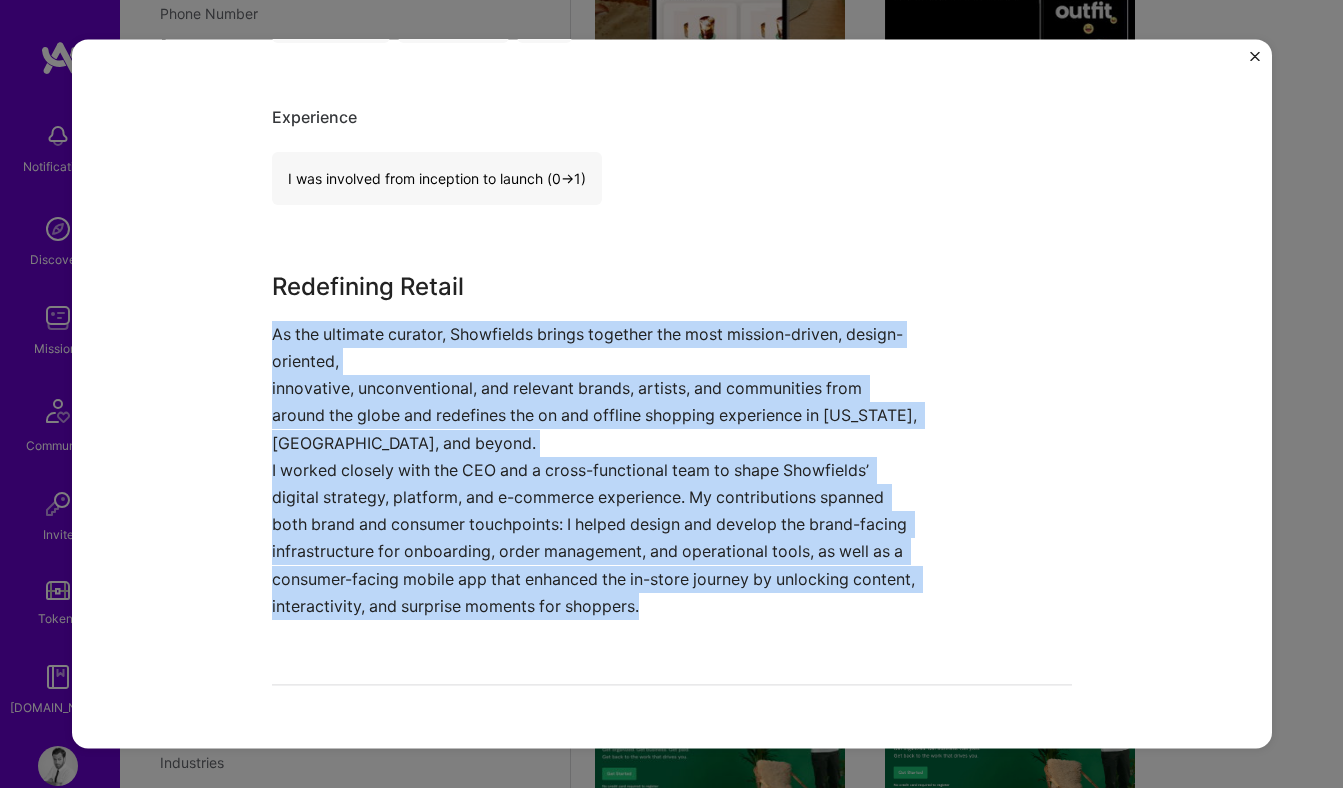 drag, startPoint x: 267, startPoint y: 334, endPoint x: 773, endPoint y: 604, distance: 573.5294 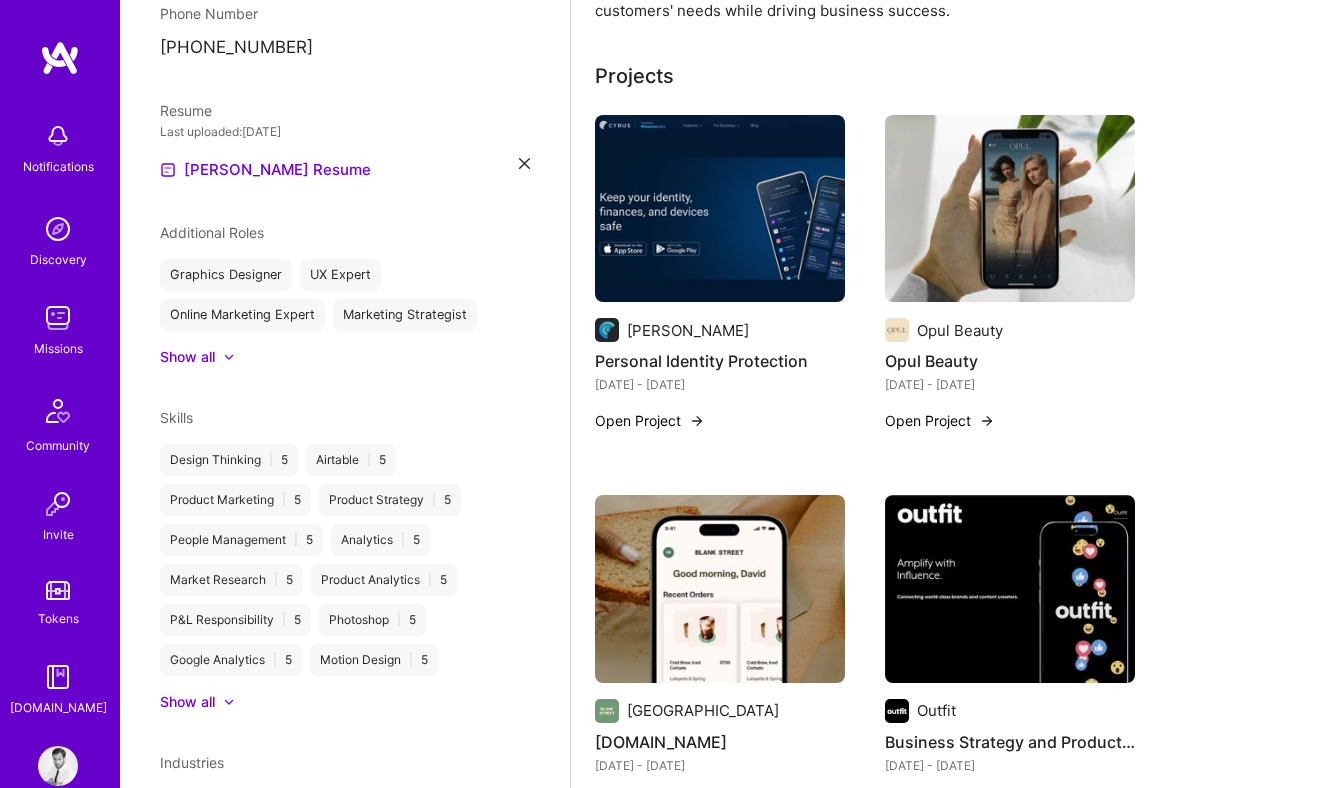 scroll, scrollTop: 0, scrollLeft: 0, axis: both 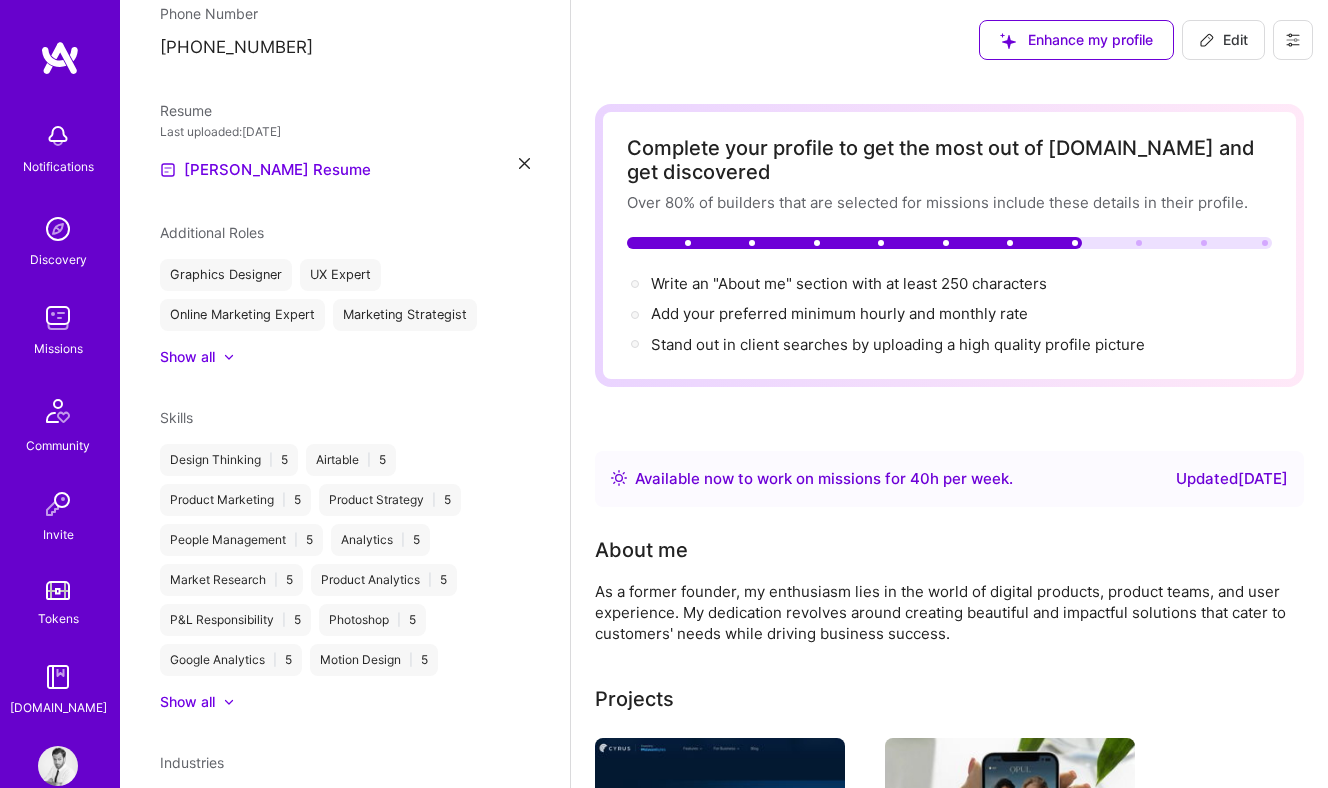 click on "Edit" at bounding box center [1223, 40] 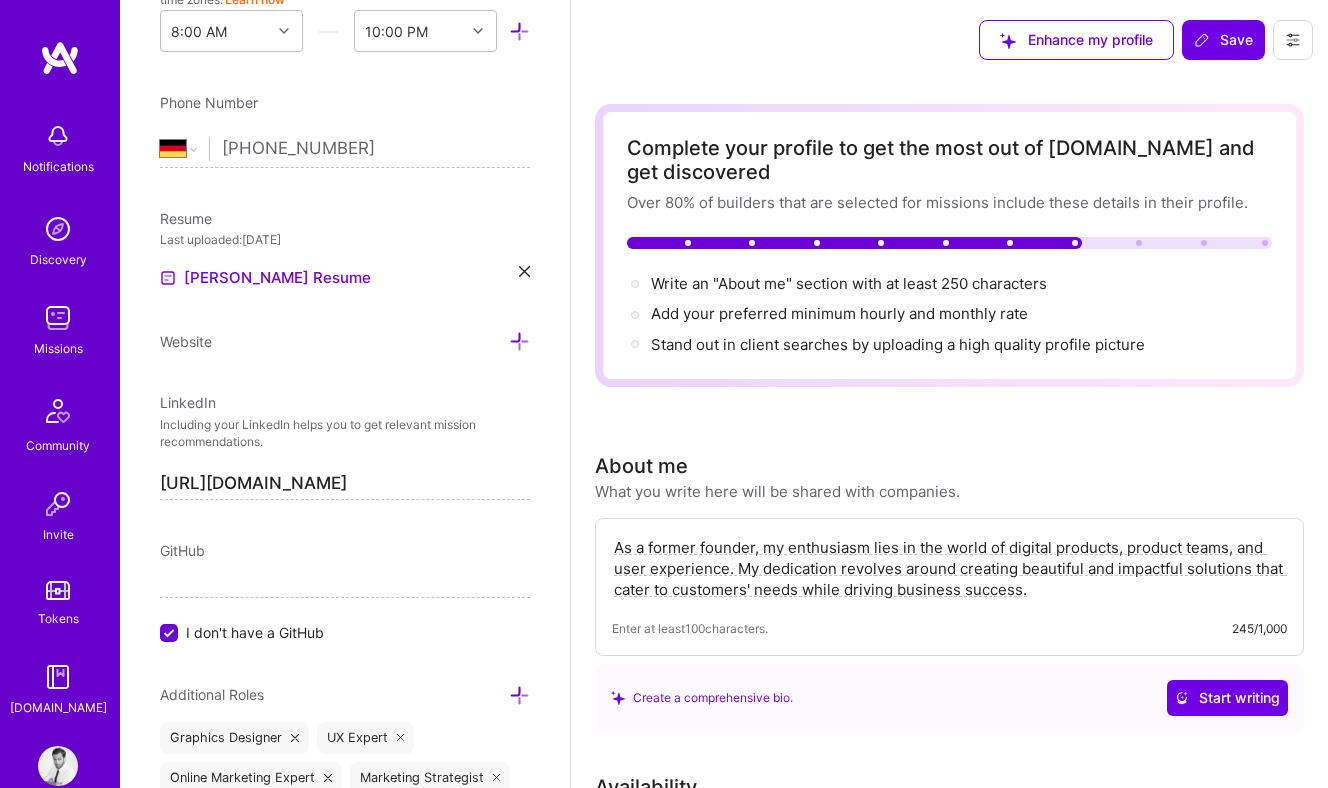 scroll, scrollTop: 800, scrollLeft: 0, axis: vertical 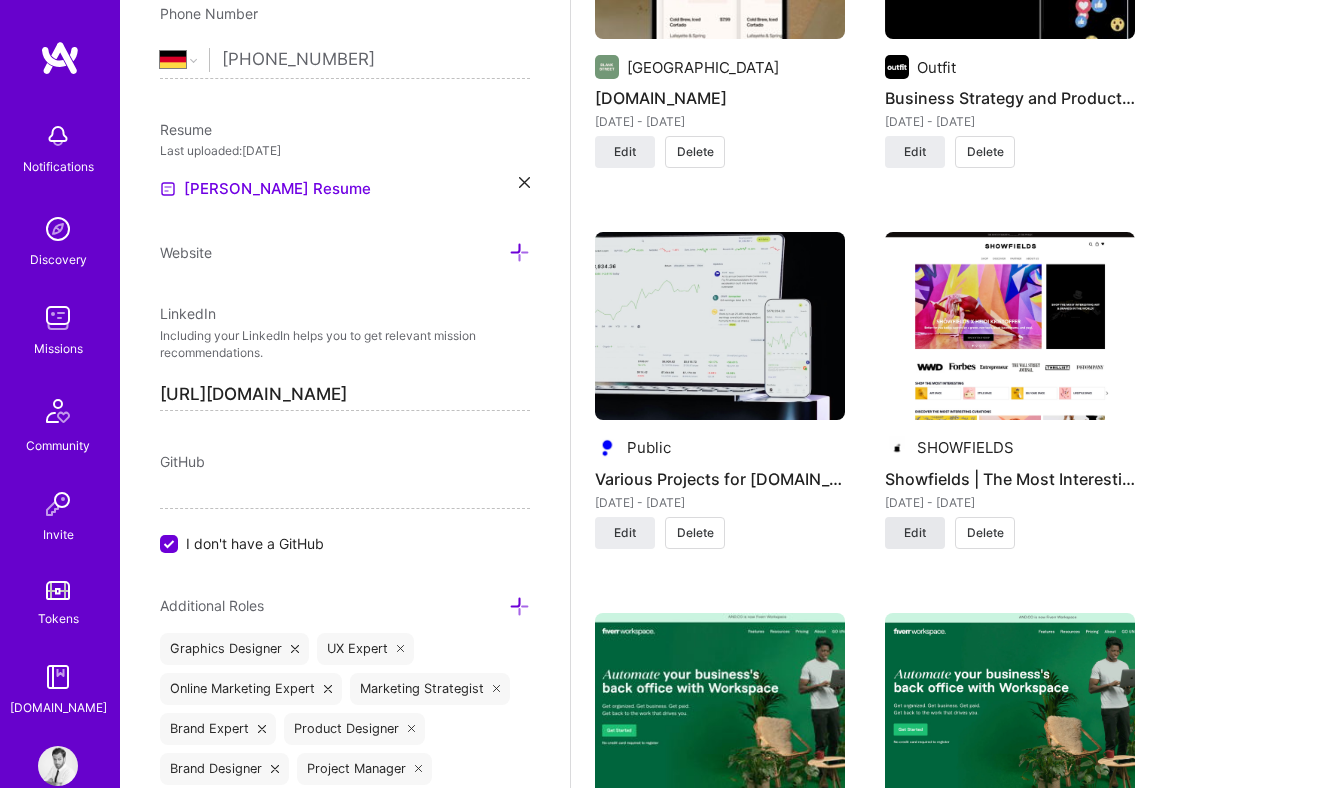 click on "Edit" at bounding box center [915, 533] 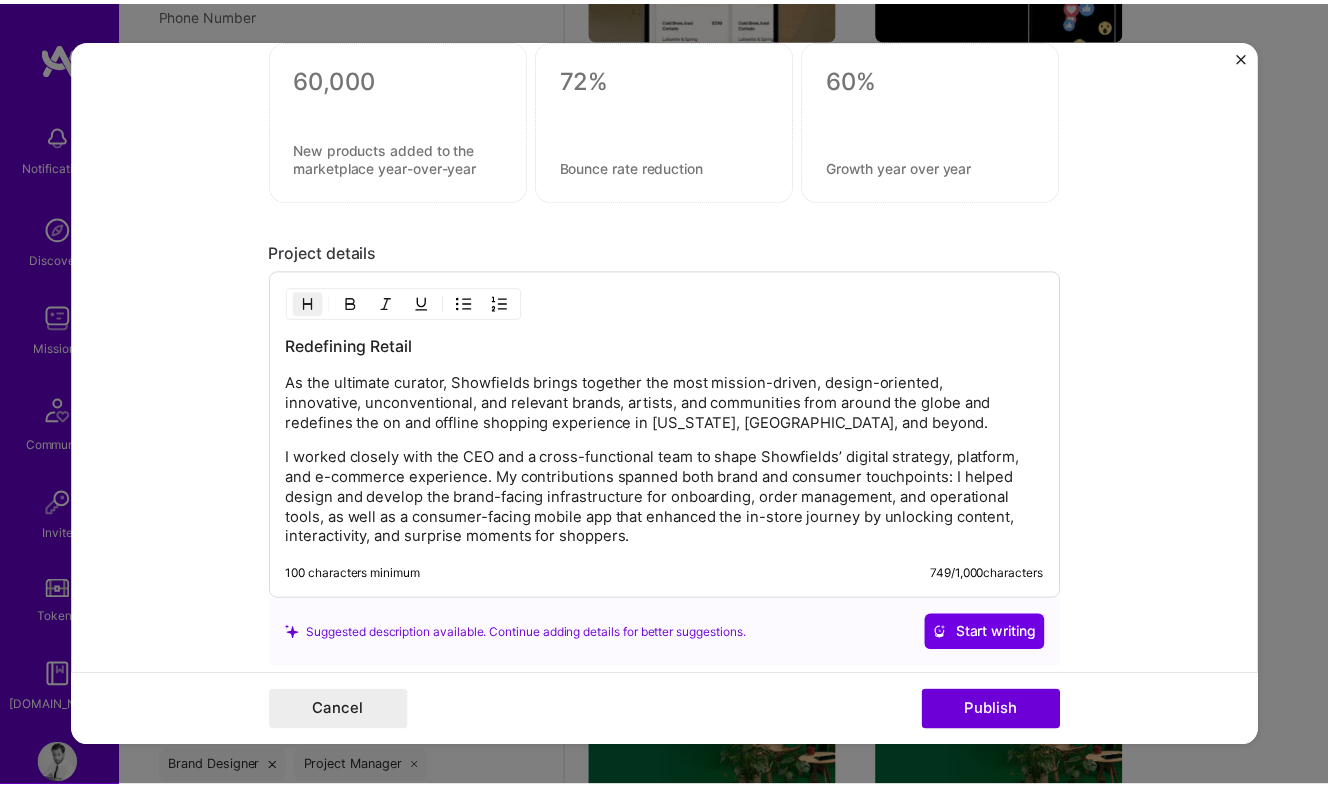 scroll, scrollTop: 2531, scrollLeft: 0, axis: vertical 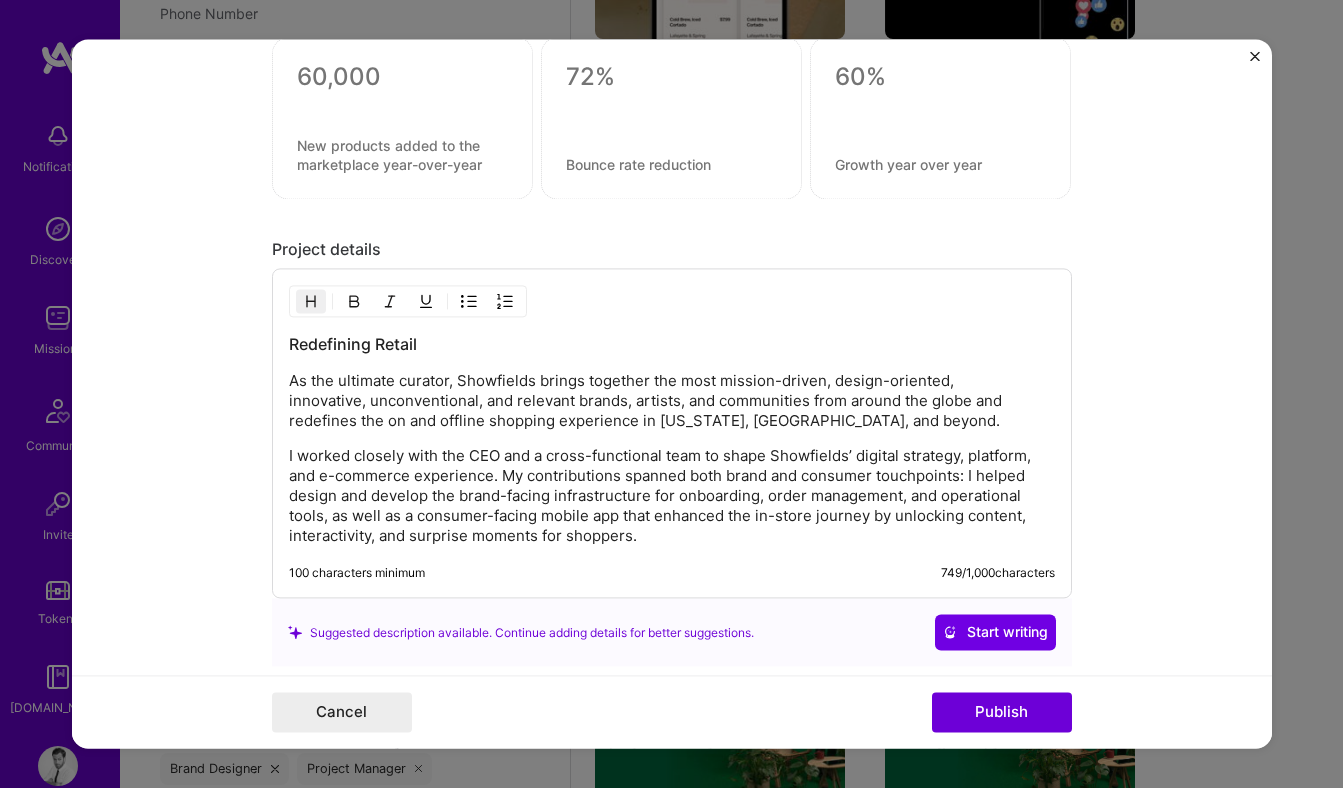 click on "As the ultimate curator, Showfields brings together the most mission-driven, design-oriented, innovative, unconventional, and relevant brands, artists, and communities from around the globe and redefines the on and offline shopping experience in [US_STATE], [GEOGRAPHIC_DATA], and beyond." at bounding box center [672, 402] 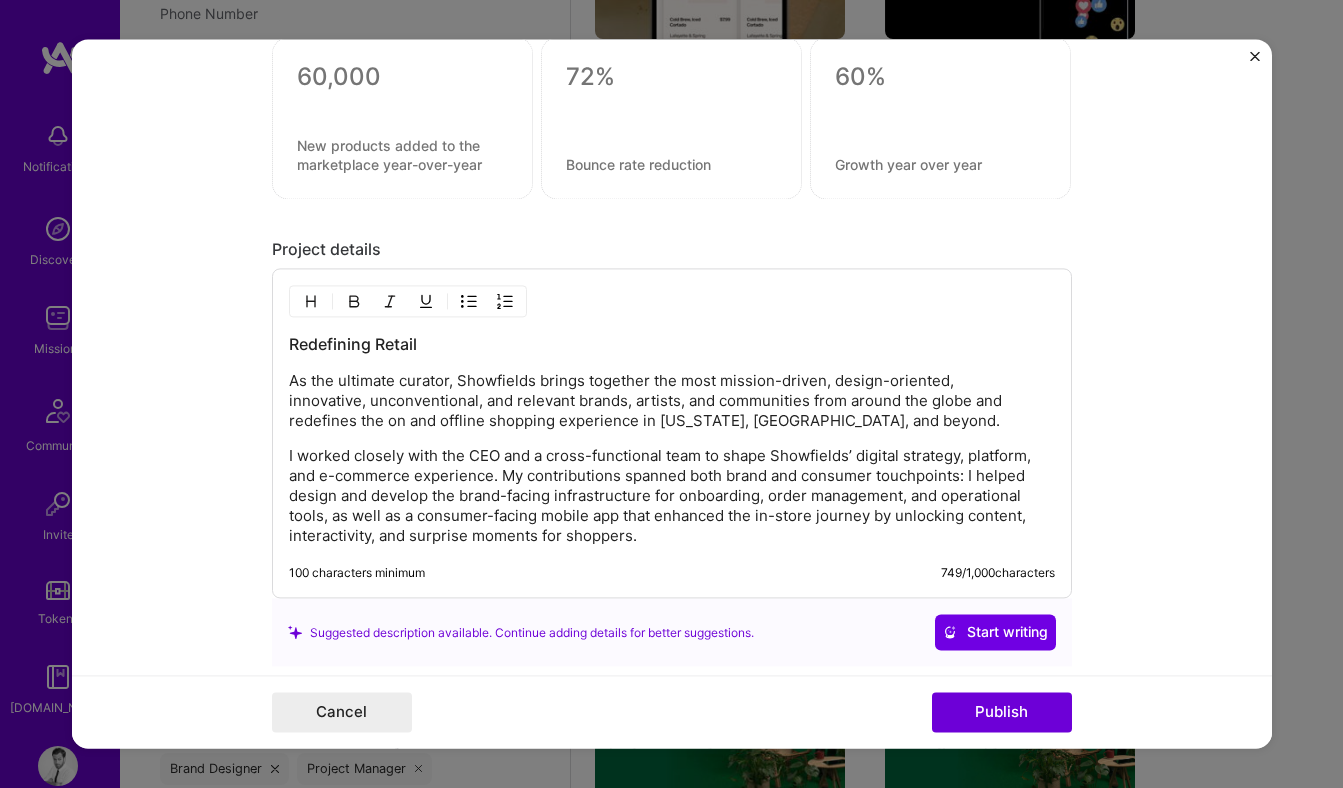 type 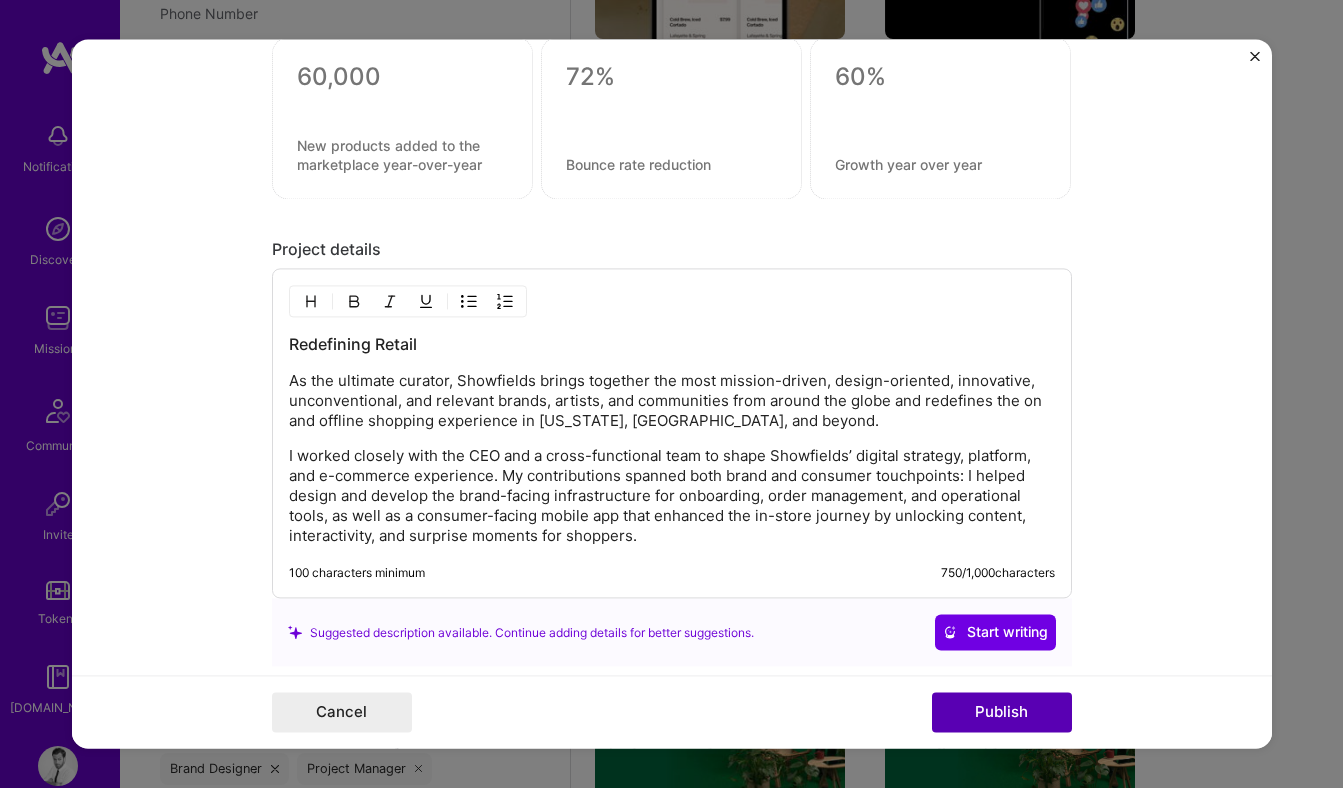 click on "Publish" at bounding box center (1002, 713) 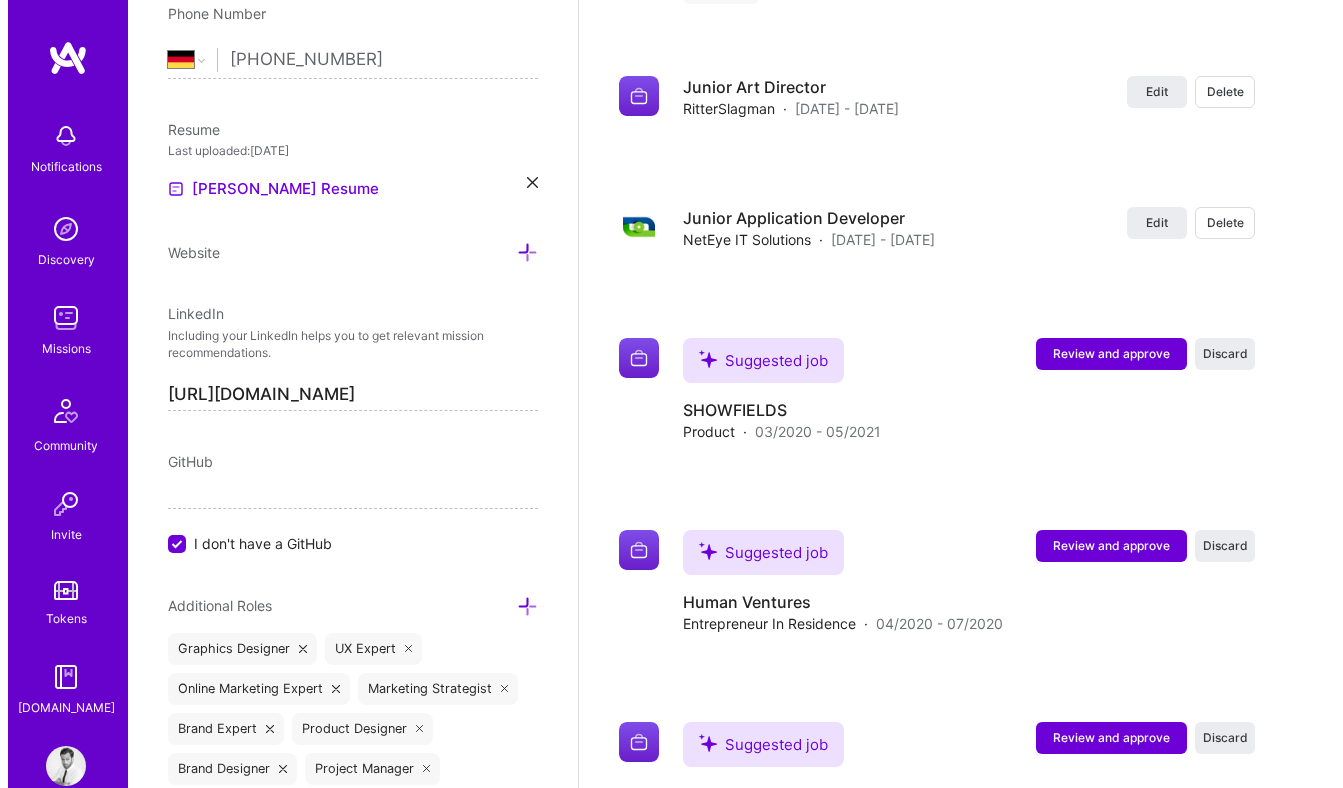 scroll, scrollTop: 7694, scrollLeft: 0, axis: vertical 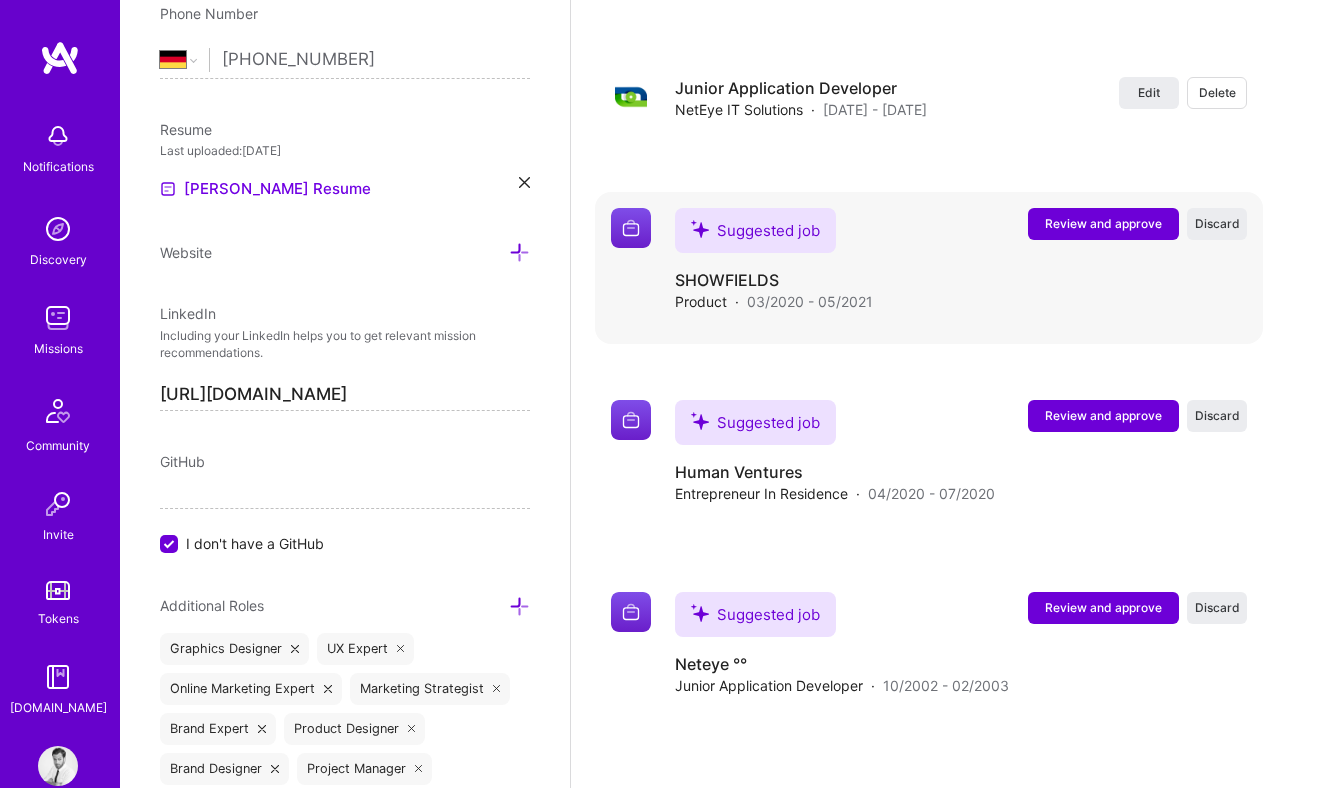 click on "Review and approve" at bounding box center [1103, 223] 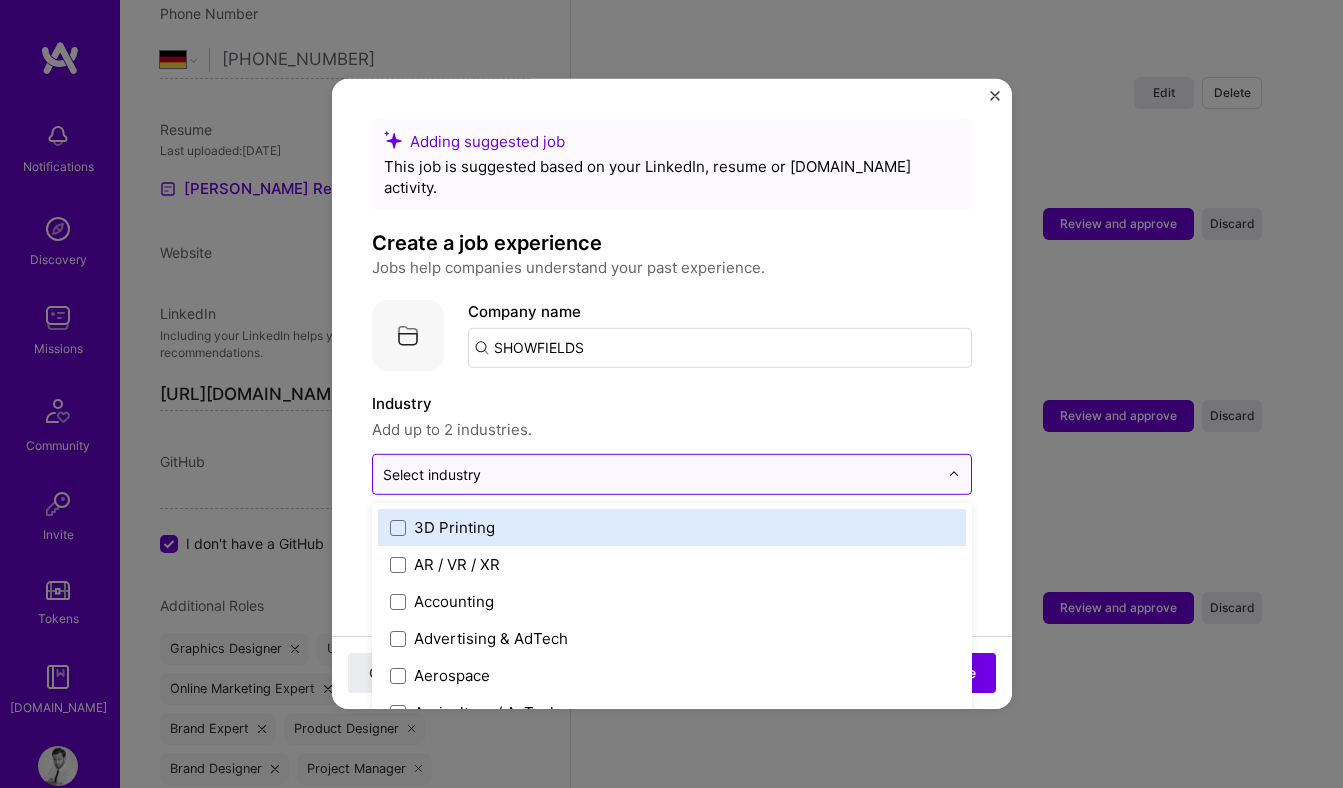 click at bounding box center [660, 474] 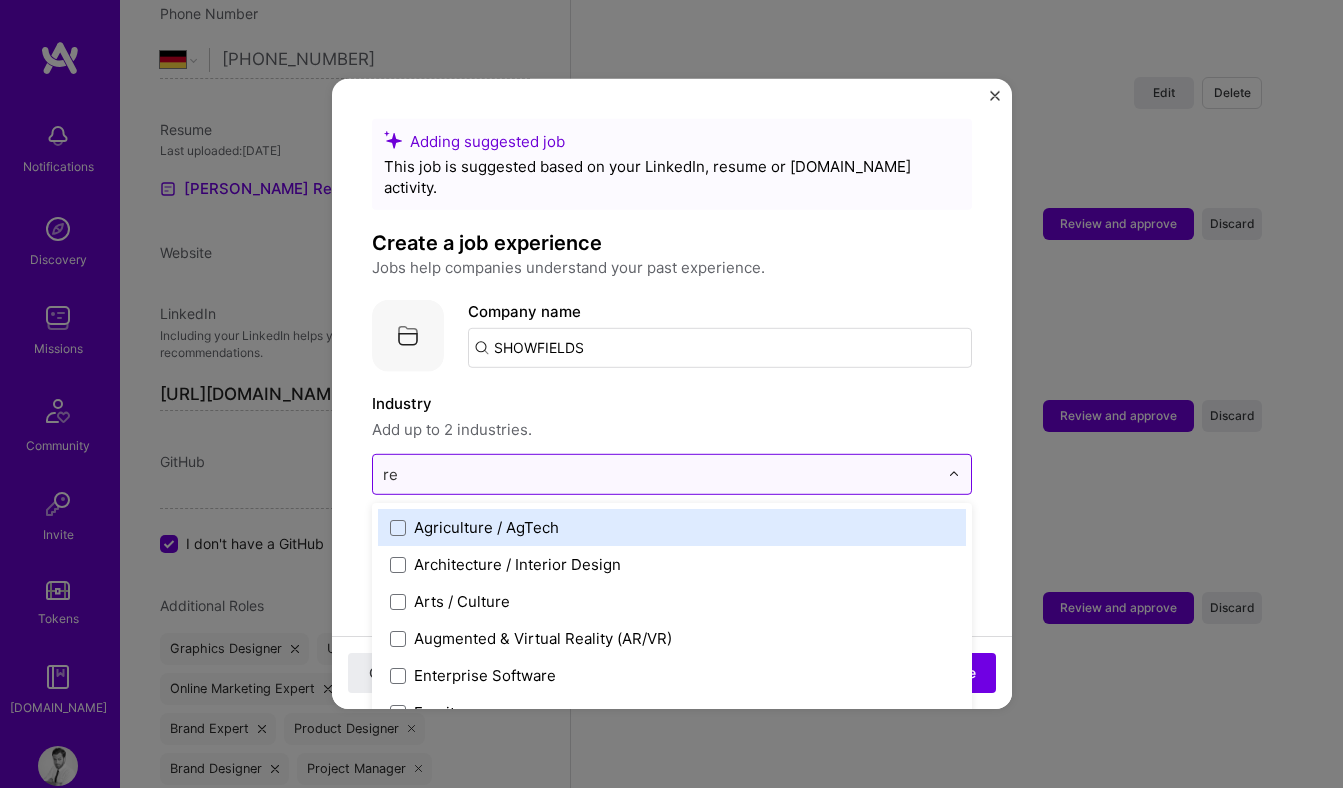 type on "ret" 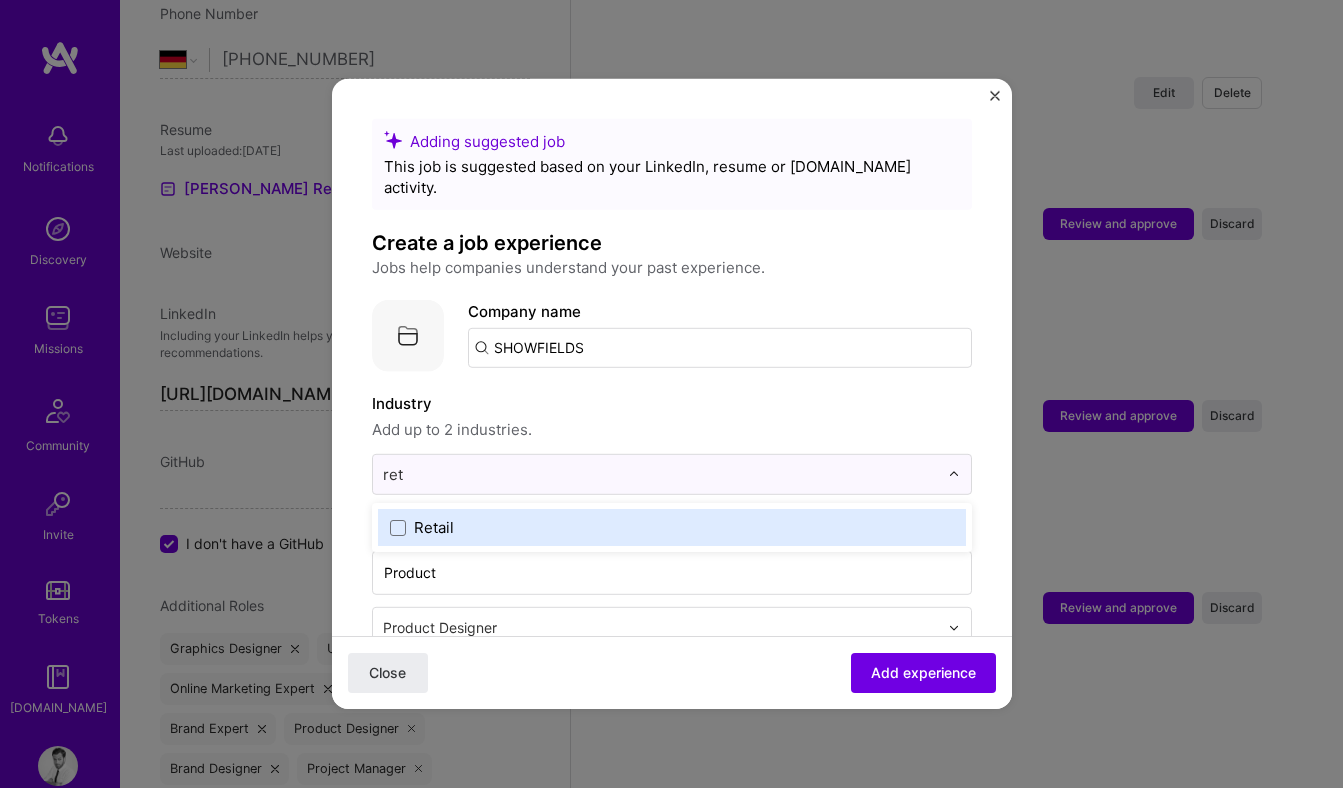 click on "Retail" at bounding box center [672, 527] 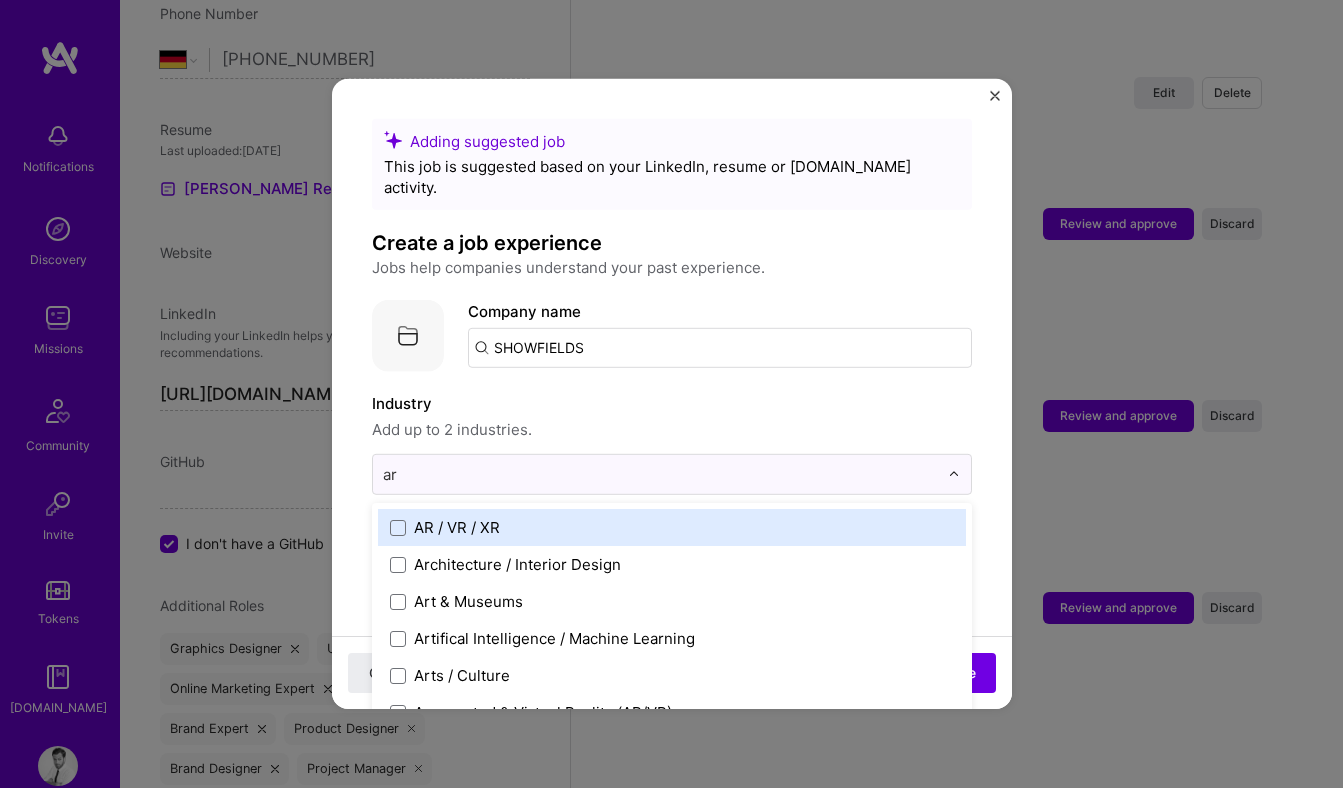 type on "art" 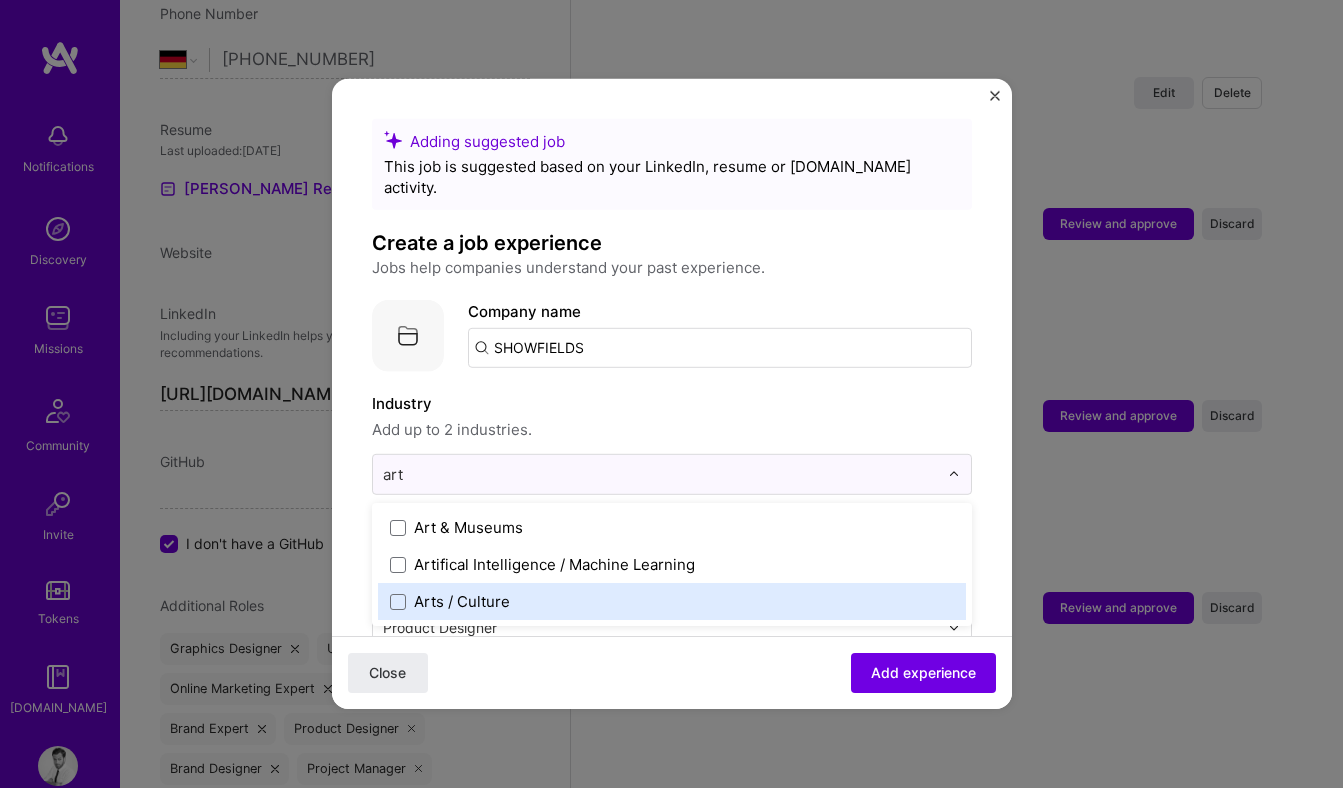 click on "Arts / Culture" at bounding box center [462, 601] 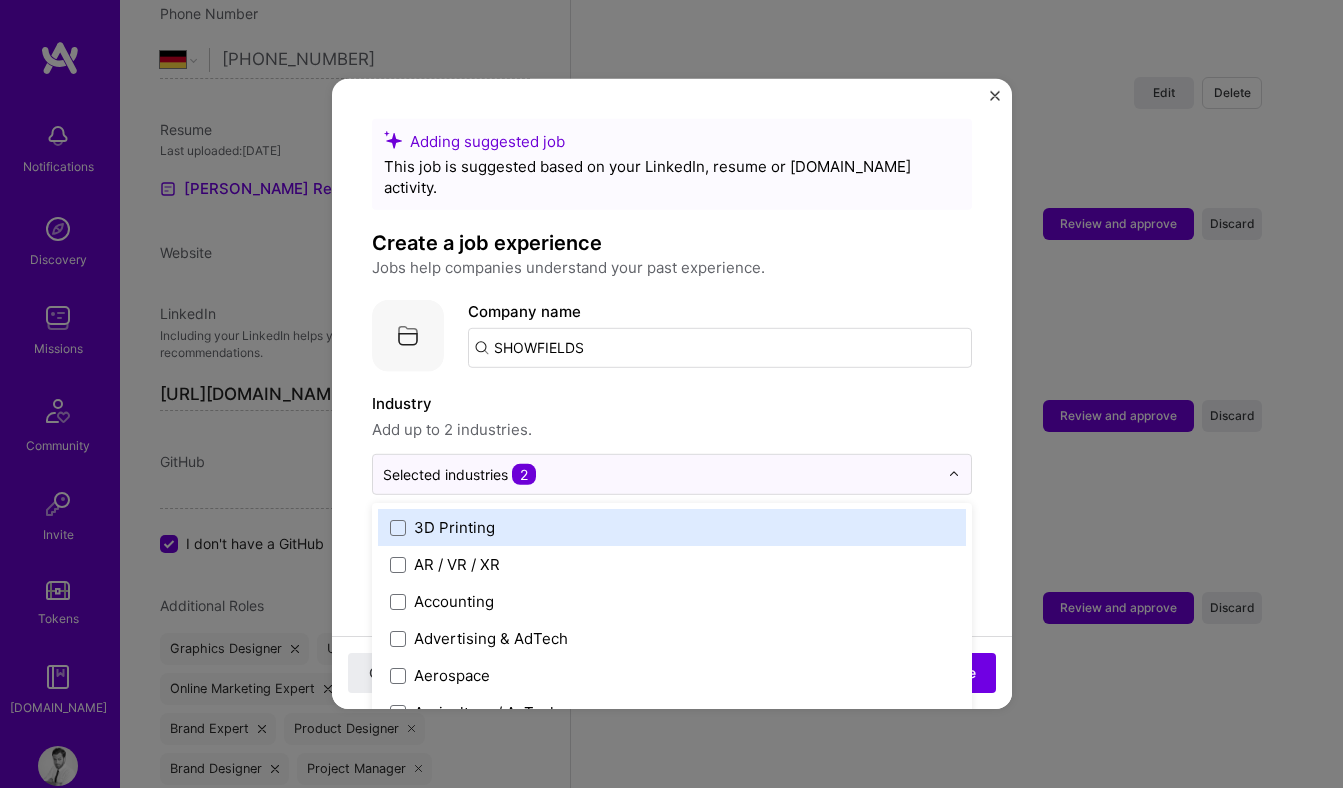 click on "Industry Add up to 2 industries." at bounding box center [672, 417] 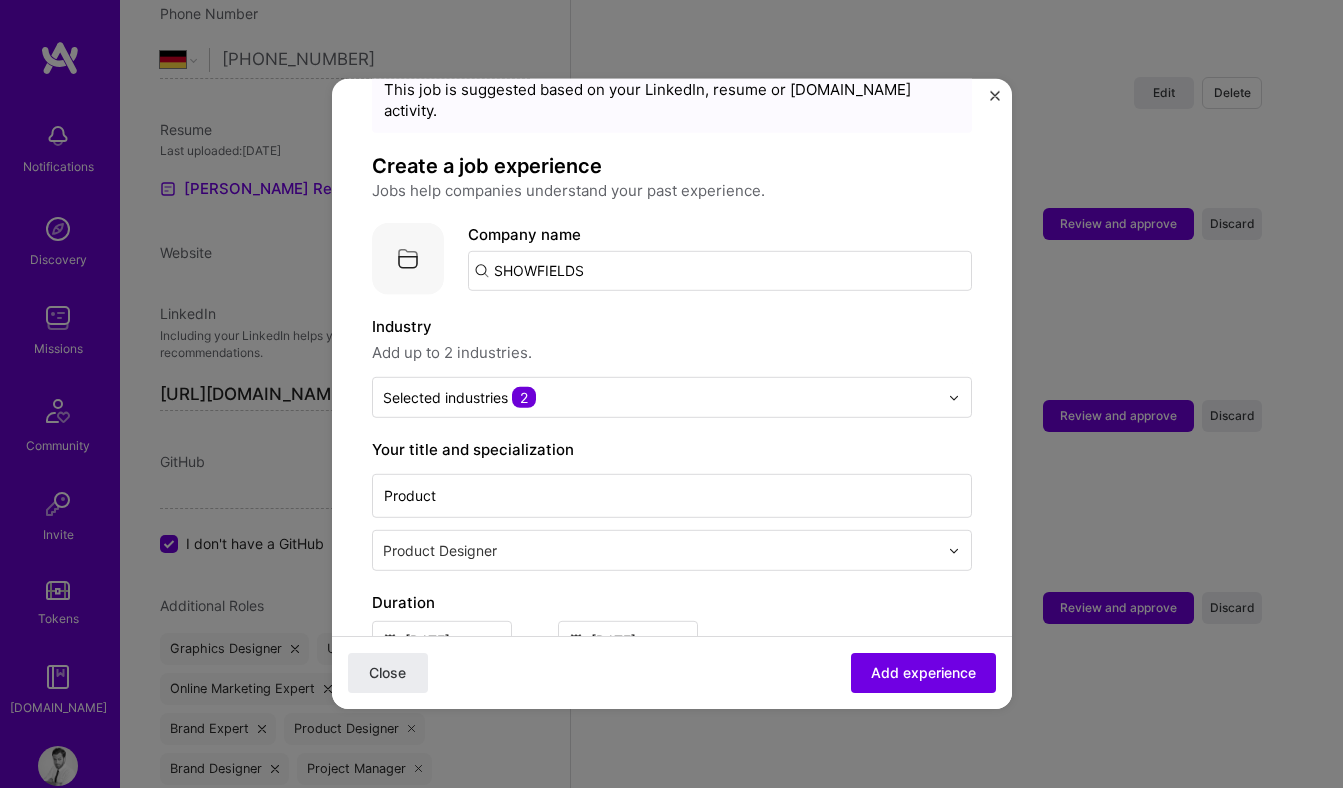 scroll, scrollTop: 354, scrollLeft: 0, axis: vertical 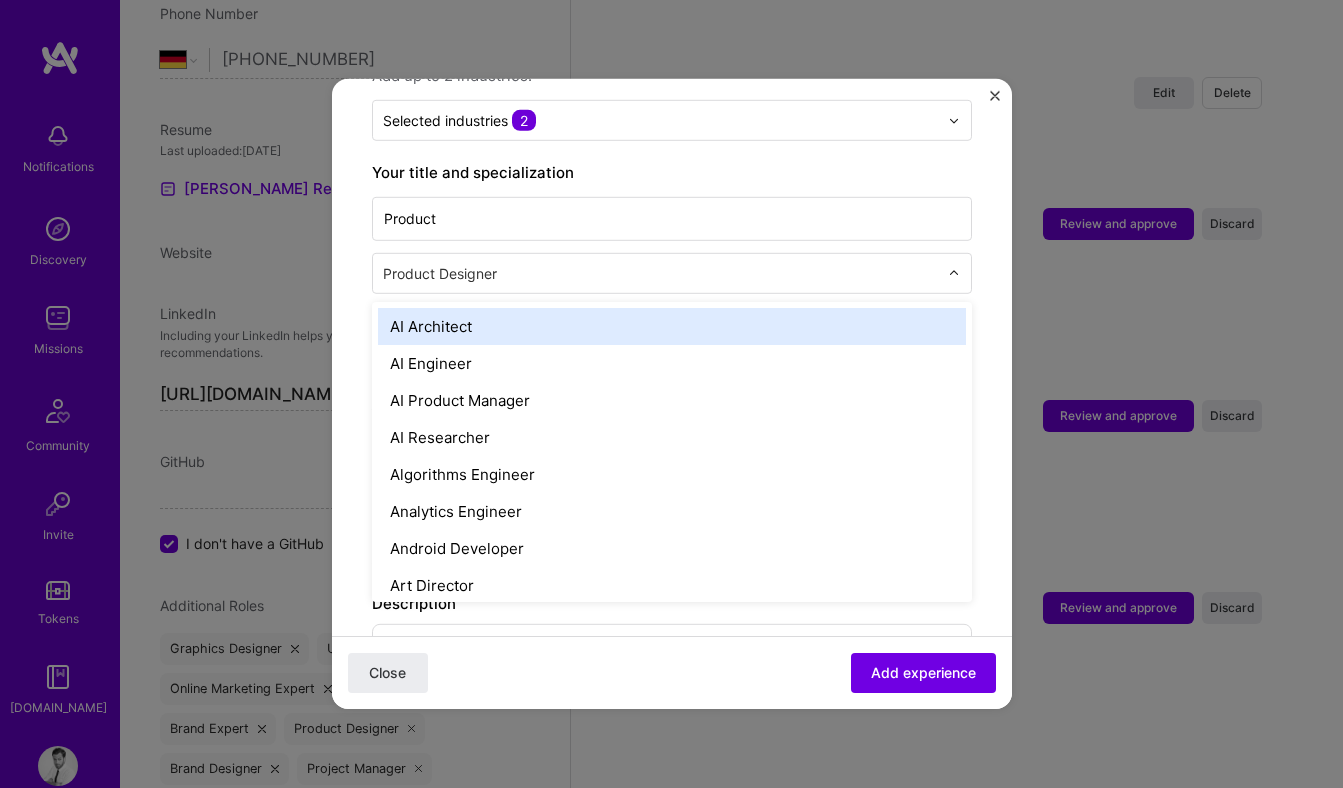 click at bounding box center (662, 273) 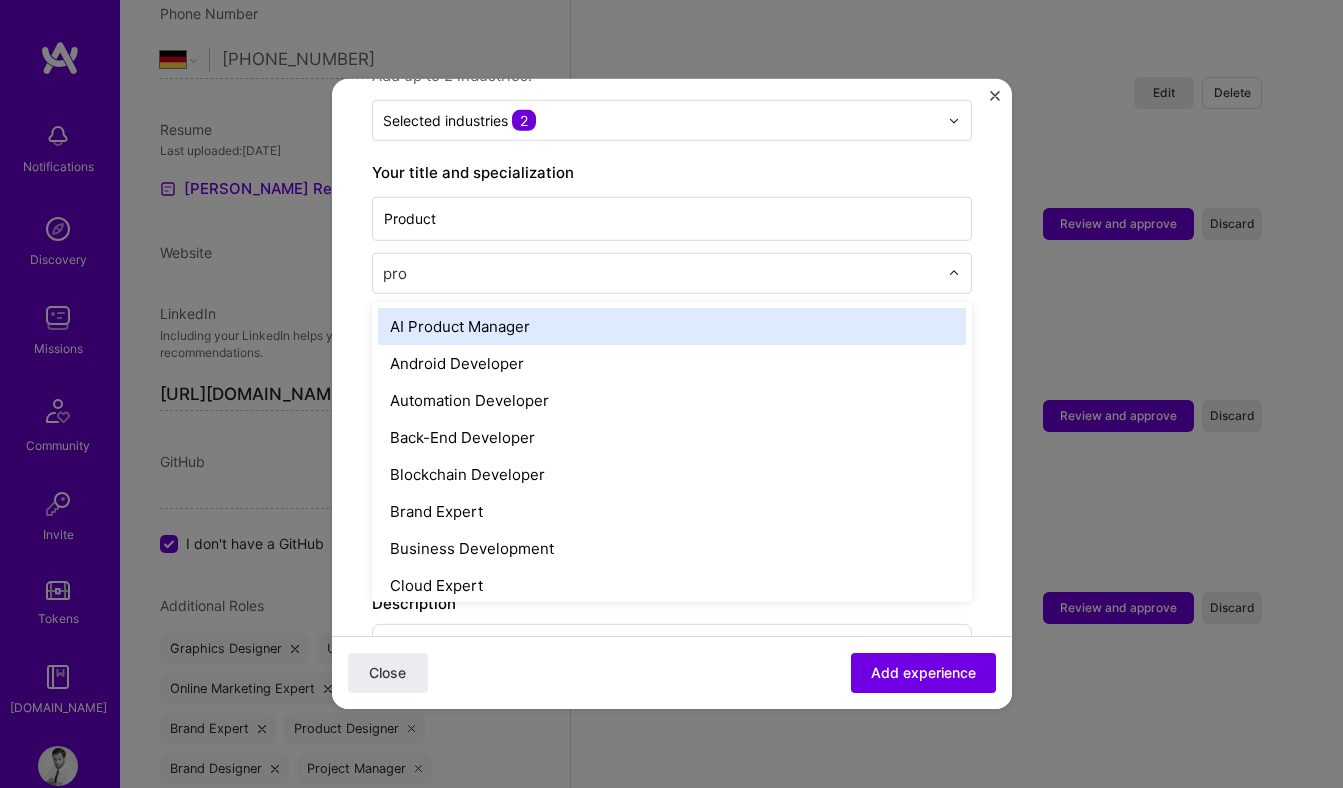 type on "prod" 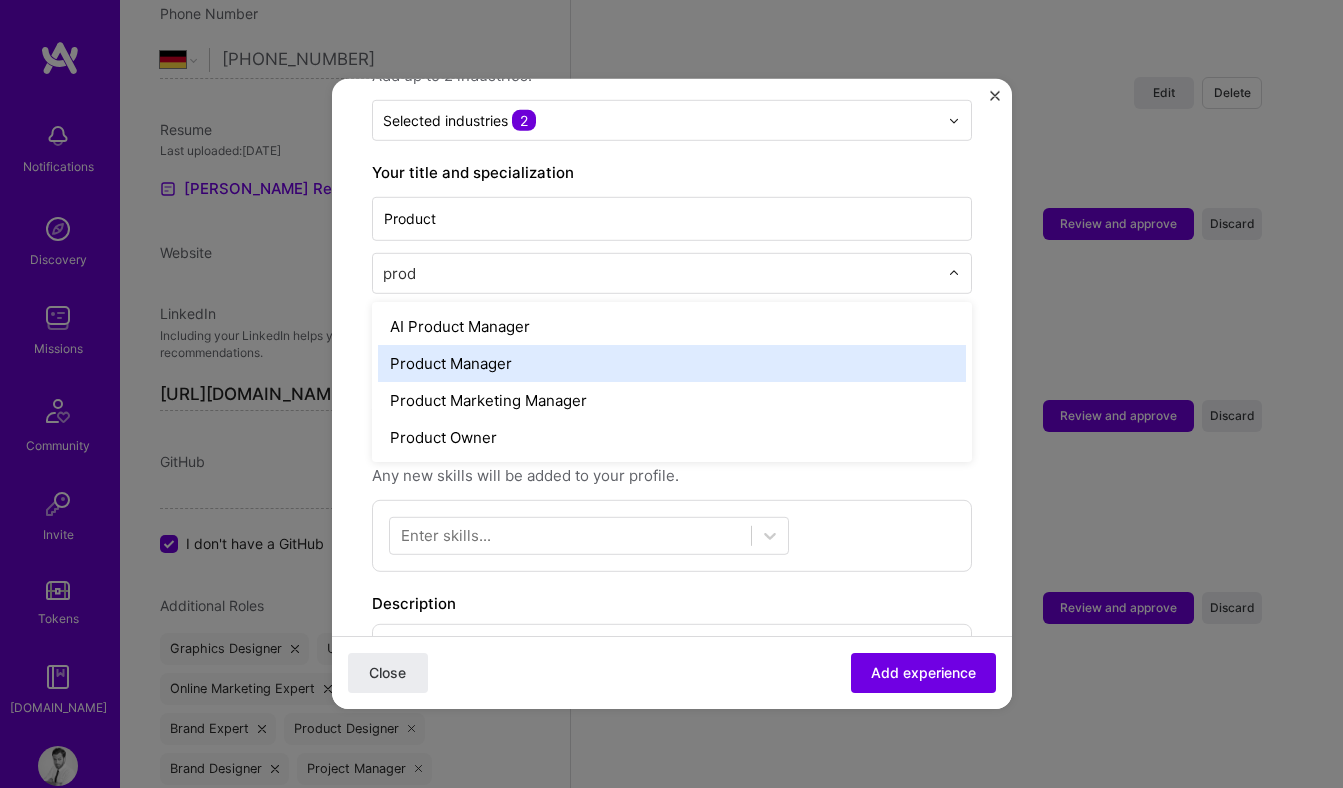 click on "Product Manager" at bounding box center (672, 363) 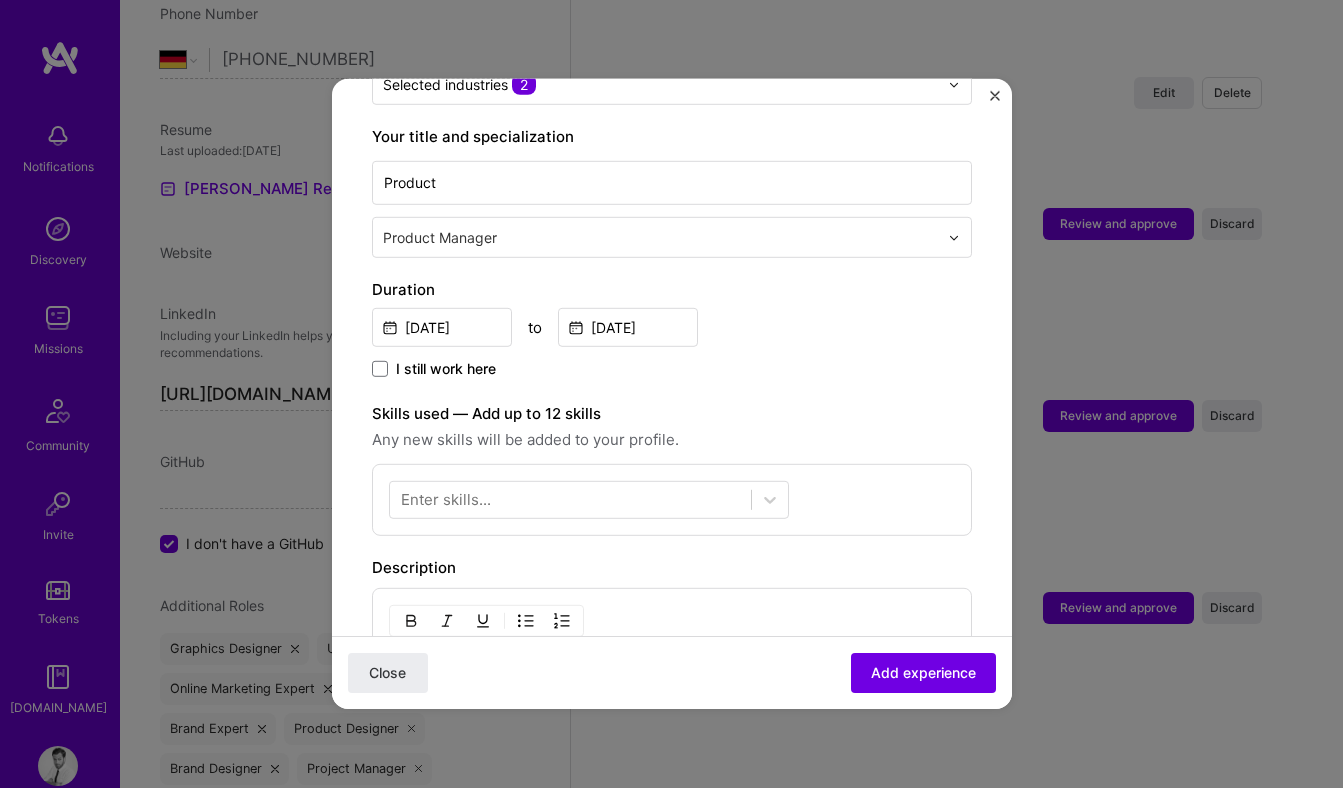 scroll, scrollTop: 394, scrollLeft: 0, axis: vertical 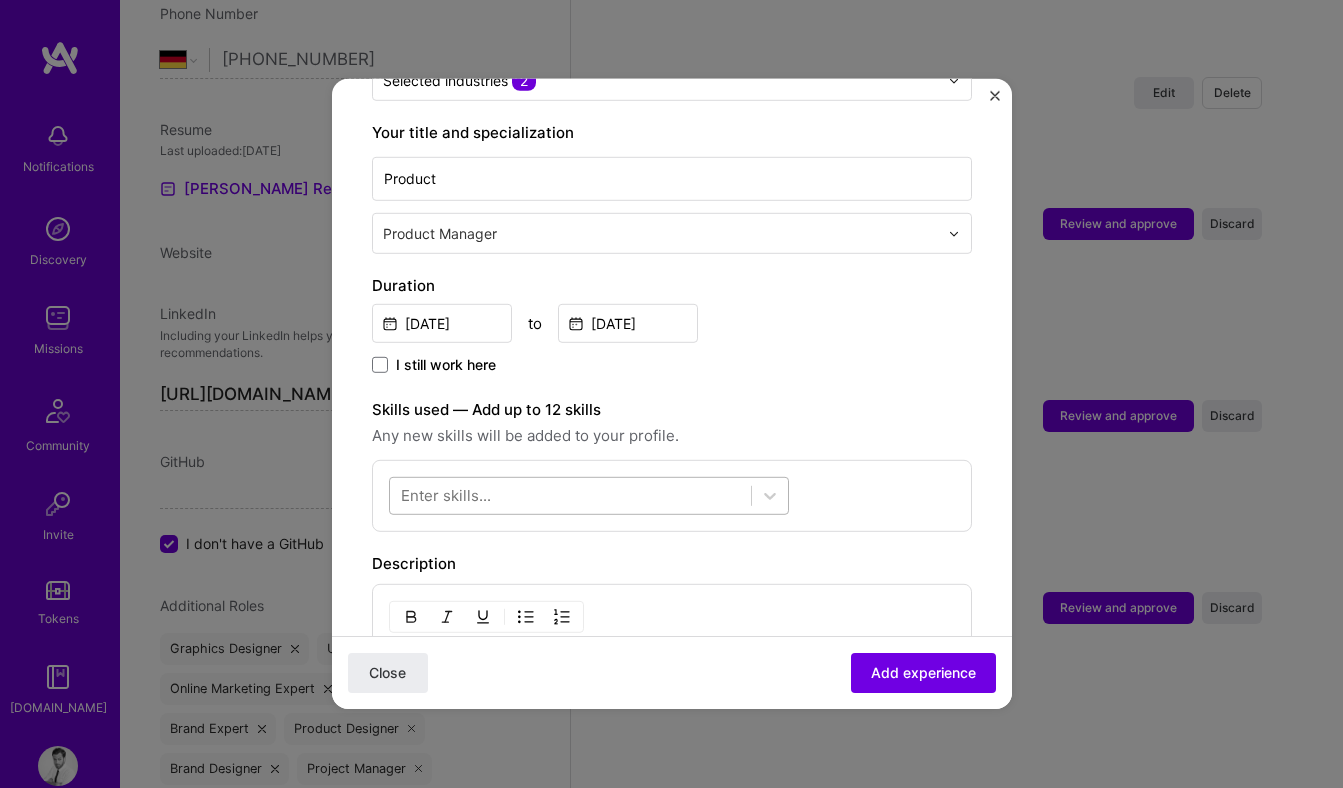 click at bounding box center (570, 495) 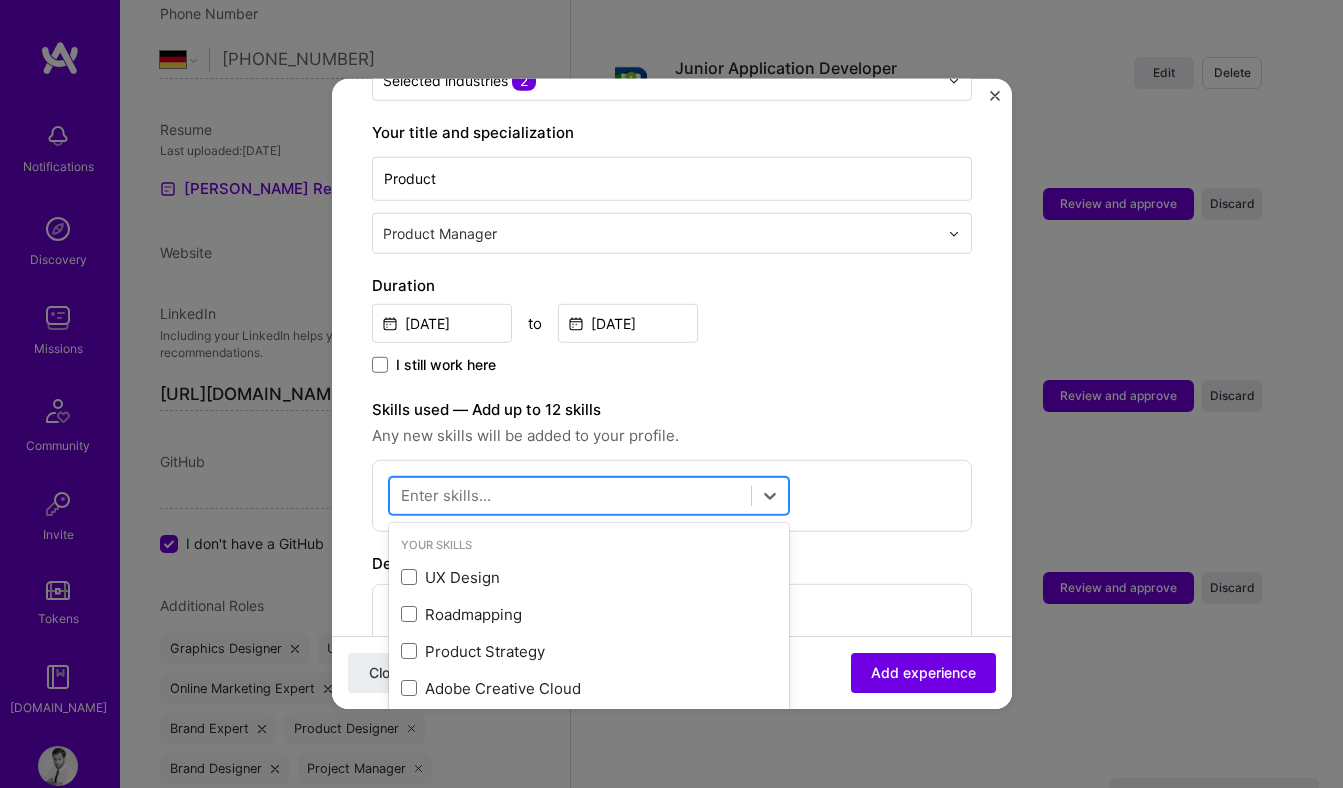 scroll, scrollTop: 7716, scrollLeft: 0, axis: vertical 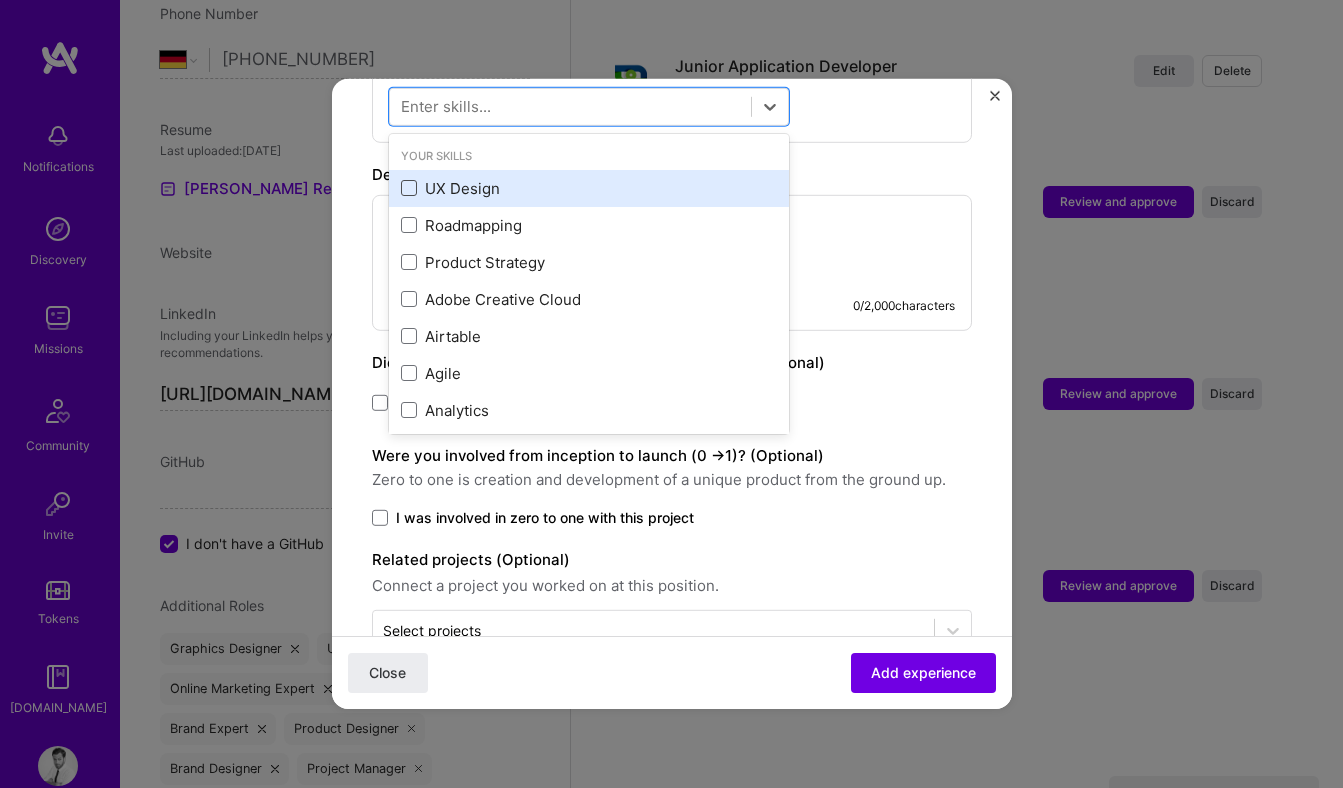 click at bounding box center [409, 188] 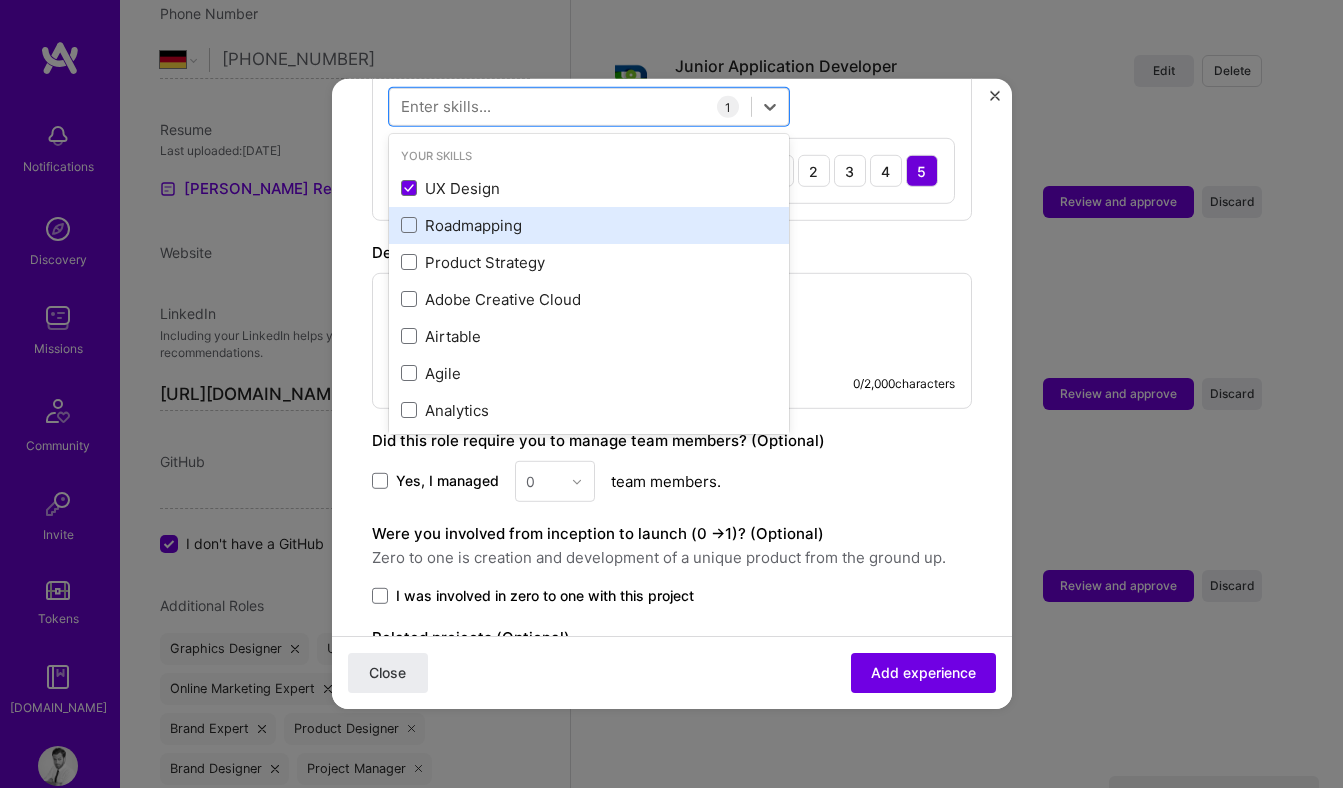 drag, startPoint x: 406, startPoint y: 209, endPoint x: 520, endPoint y: 216, distance: 114.21471 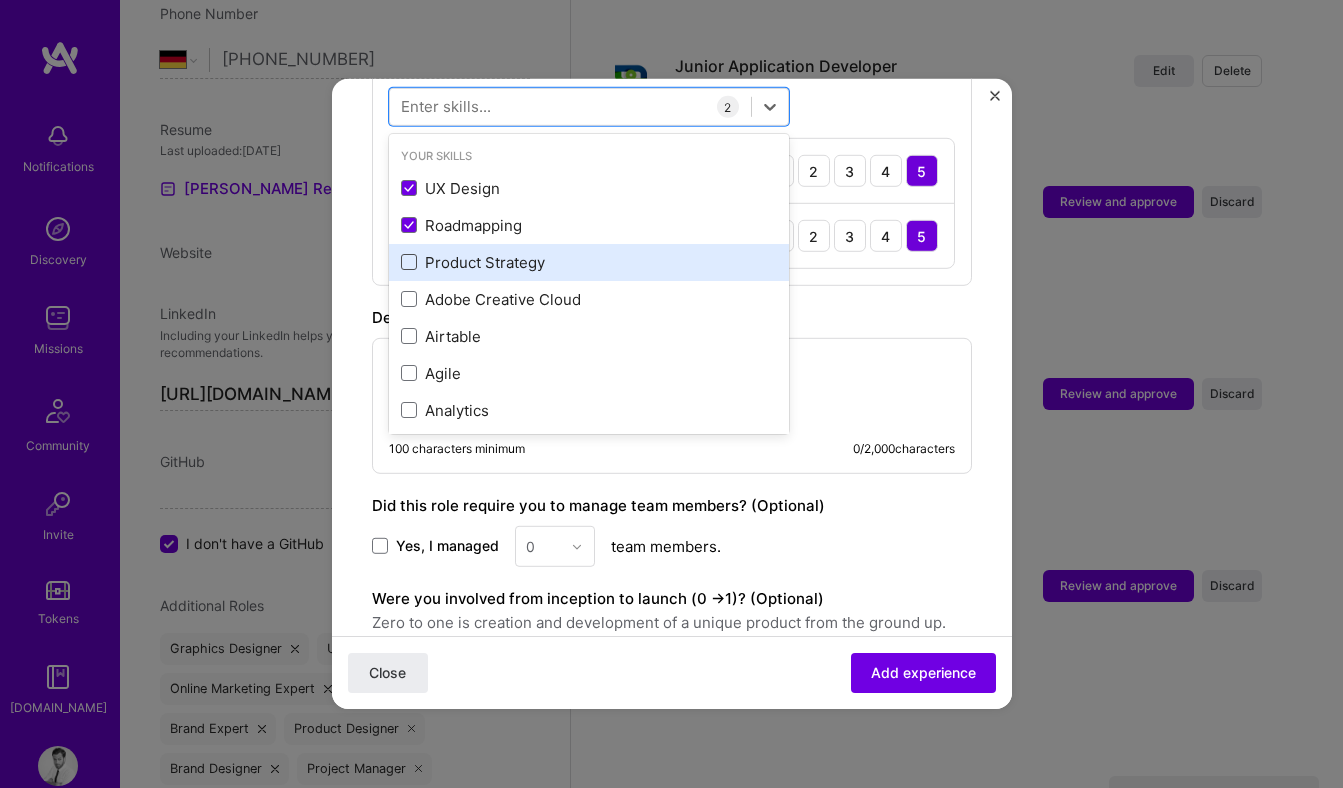click at bounding box center [409, 262] 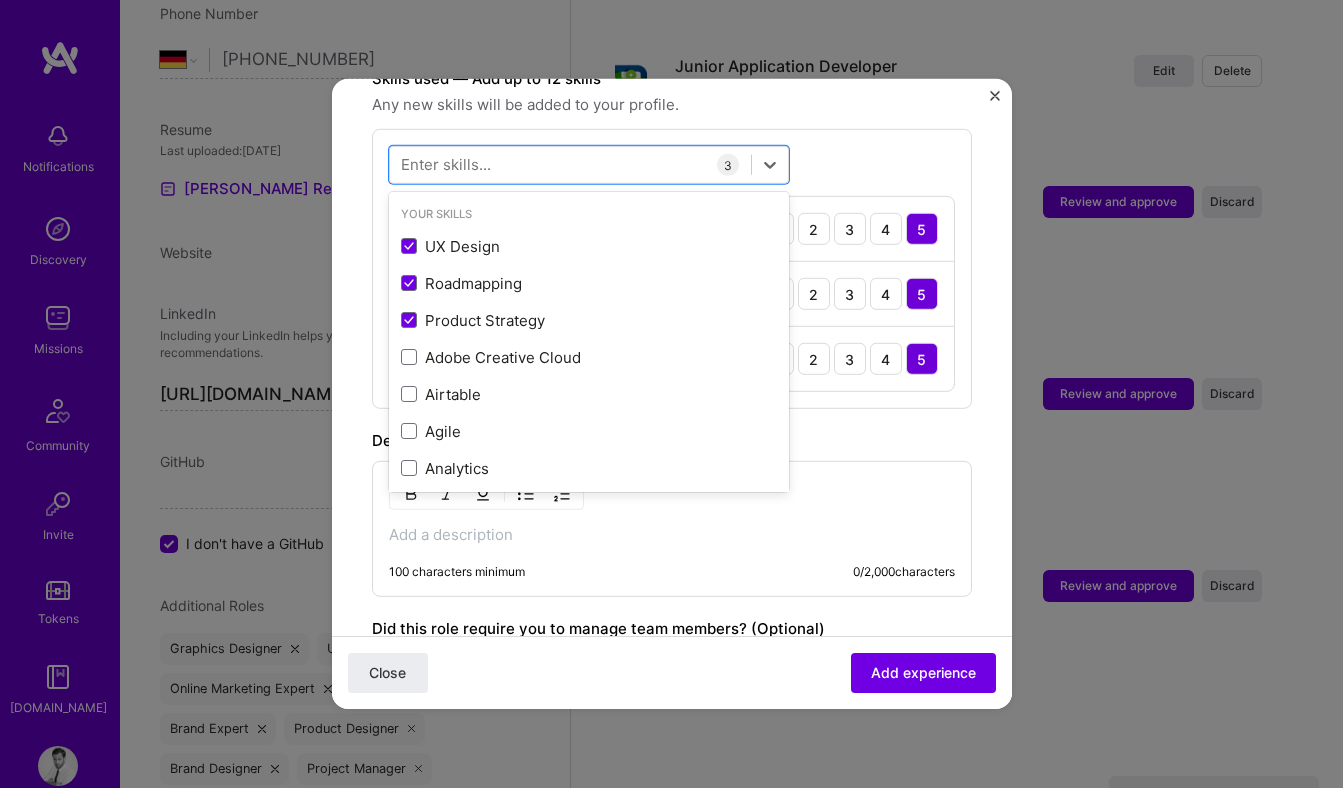 scroll, scrollTop: 466, scrollLeft: 0, axis: vertical 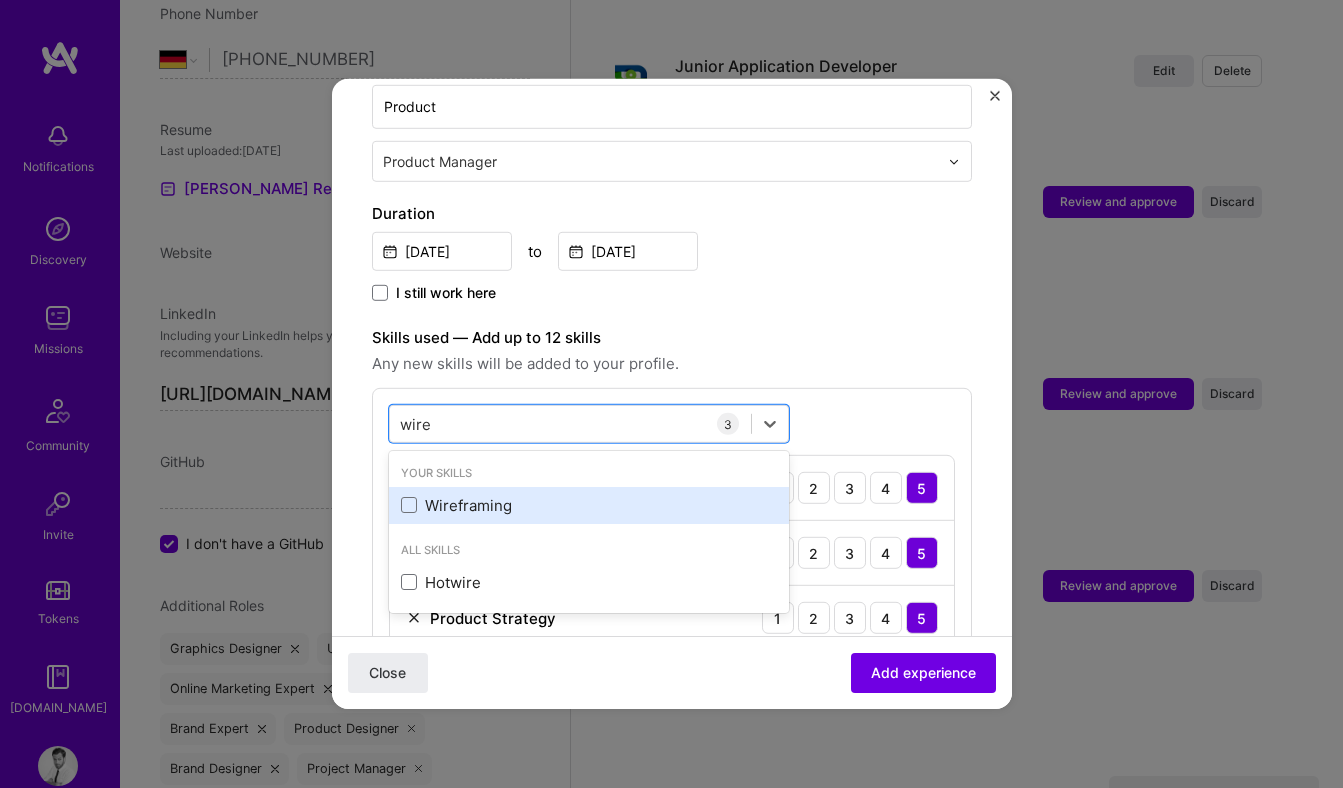 click on "Wireframing" at bounding box center (589, 505) 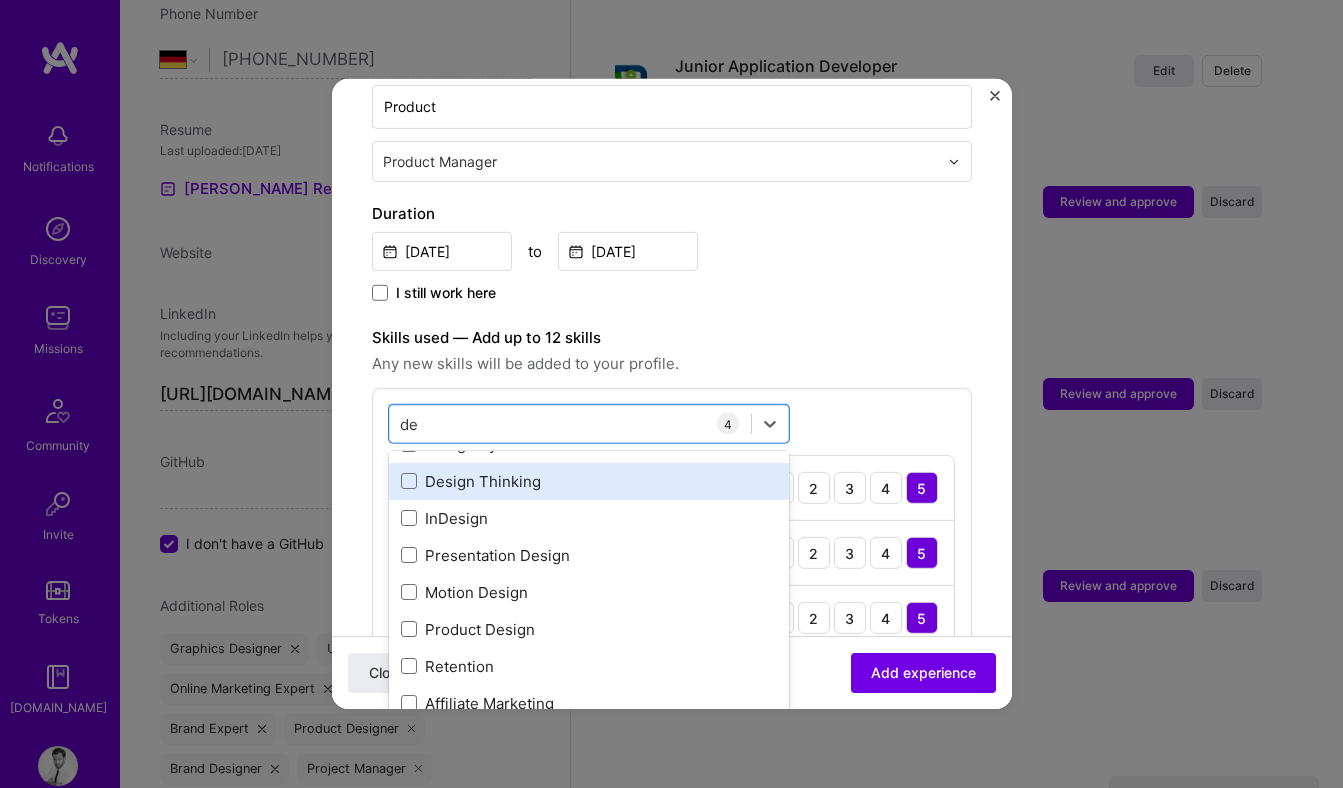 scroll, scrollTop: 144, scrollLeft: 0, axis: vertical 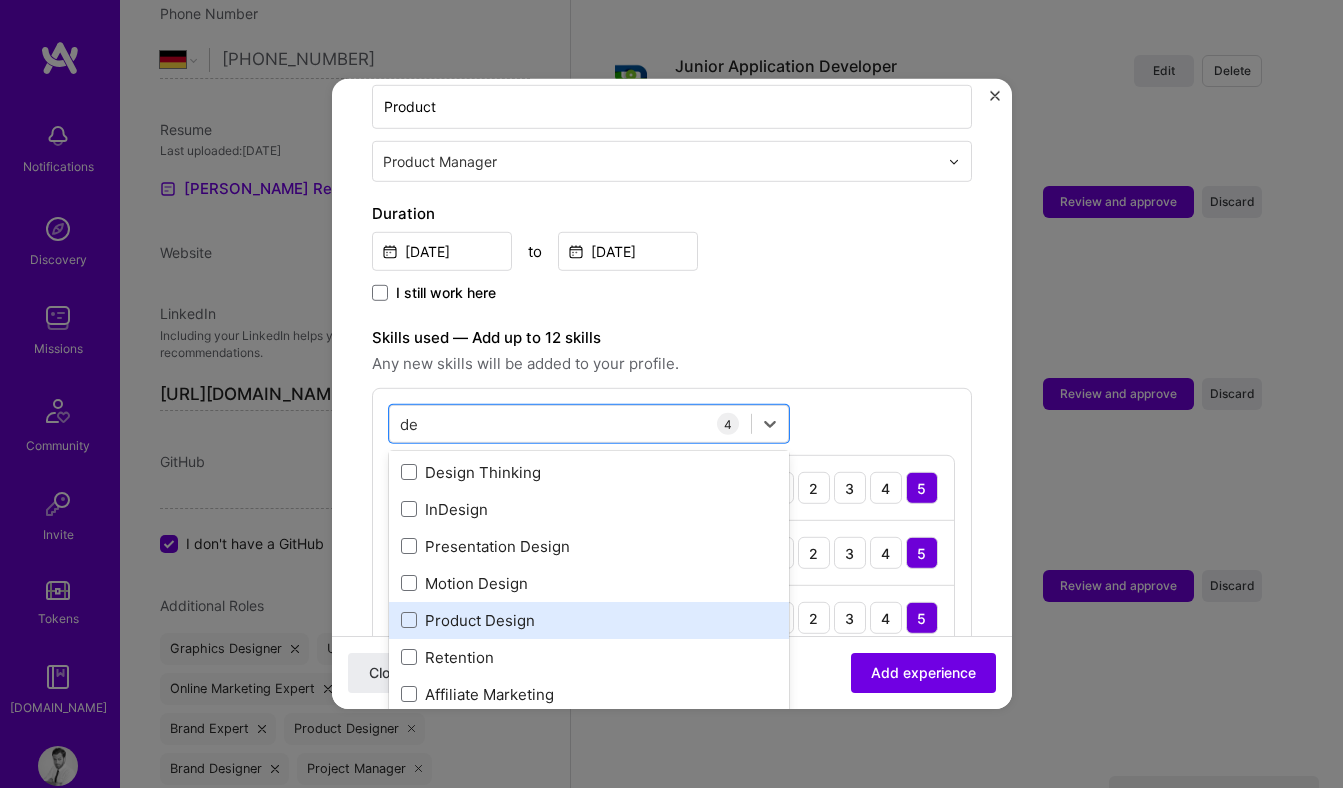 click on "Product Design" at bounding box center [589, 620] 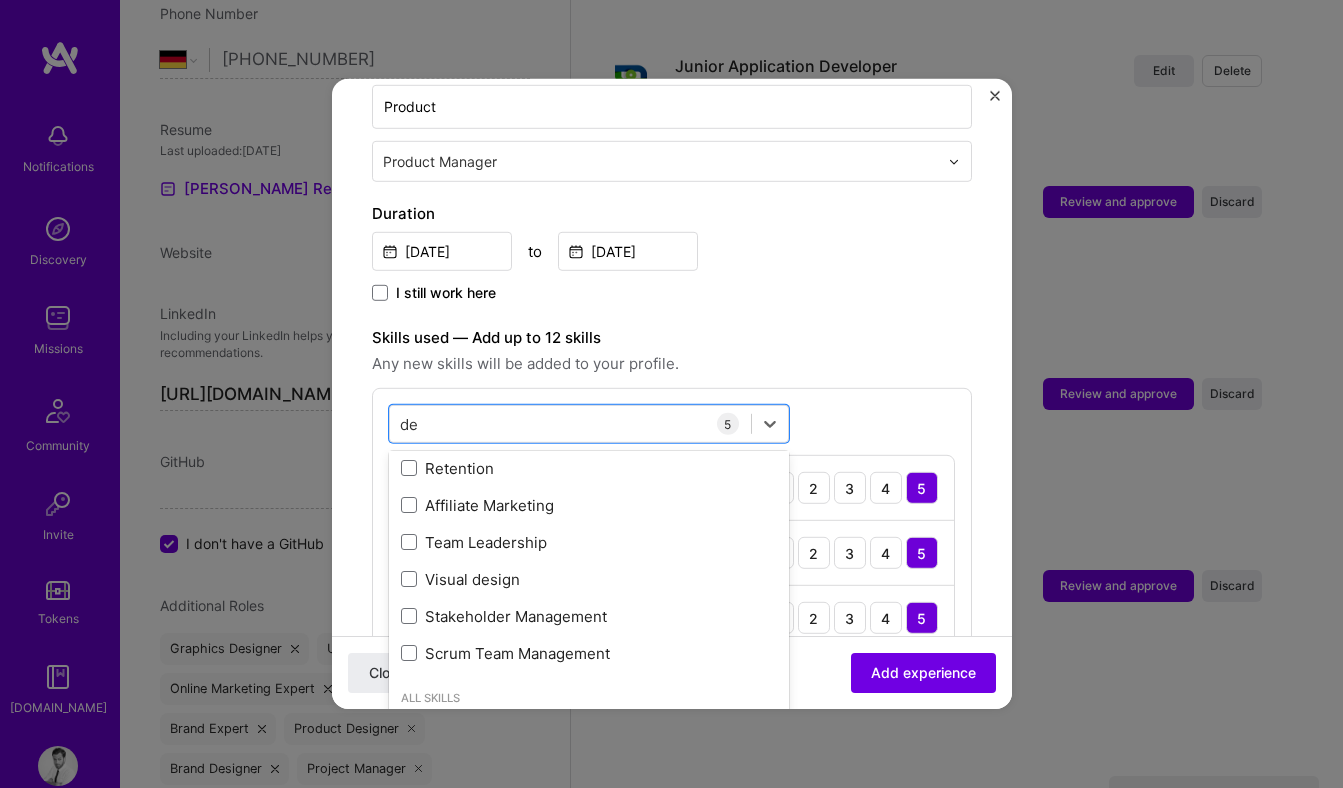 scroll, scrollTop: 393, scrollLeft: 0, axis: vertical 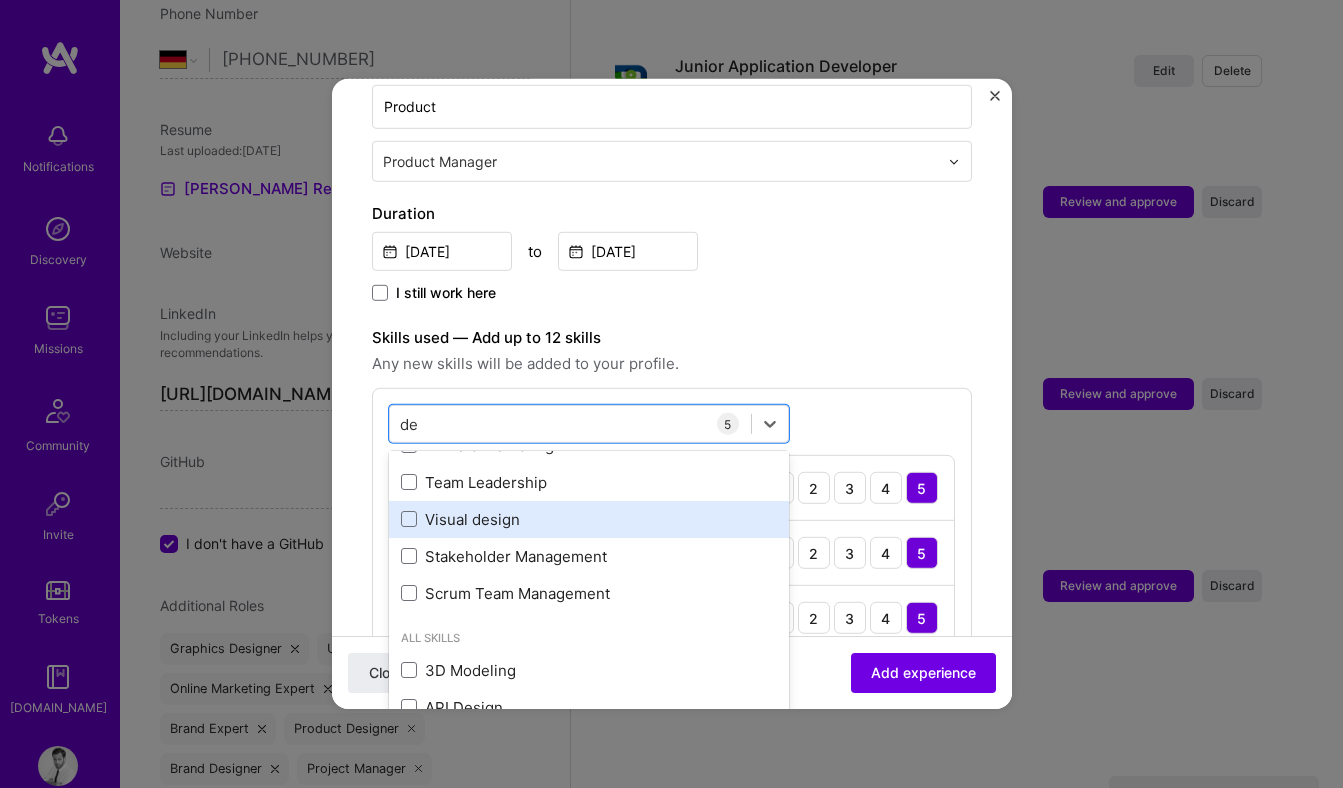 click on "Visual design" at bounding box center [589, 519] 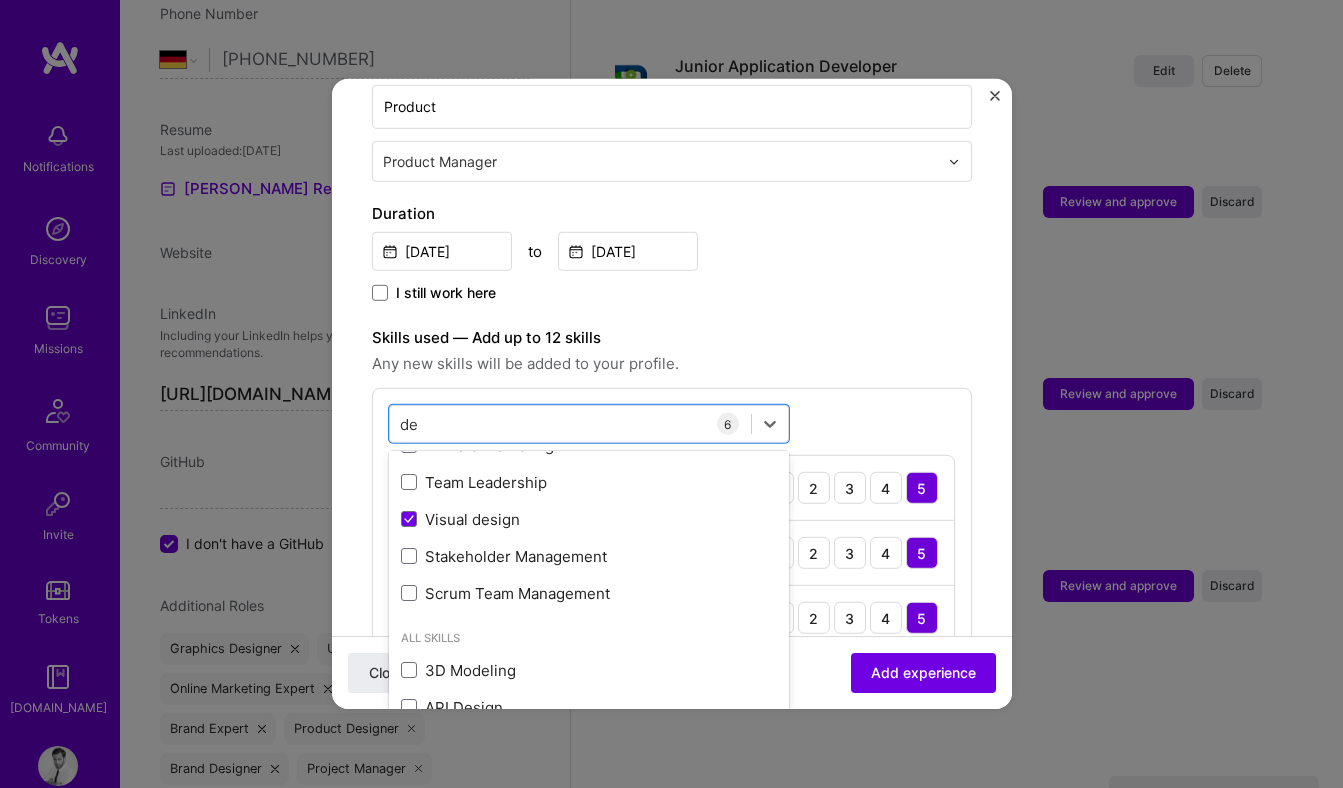 type on "de" 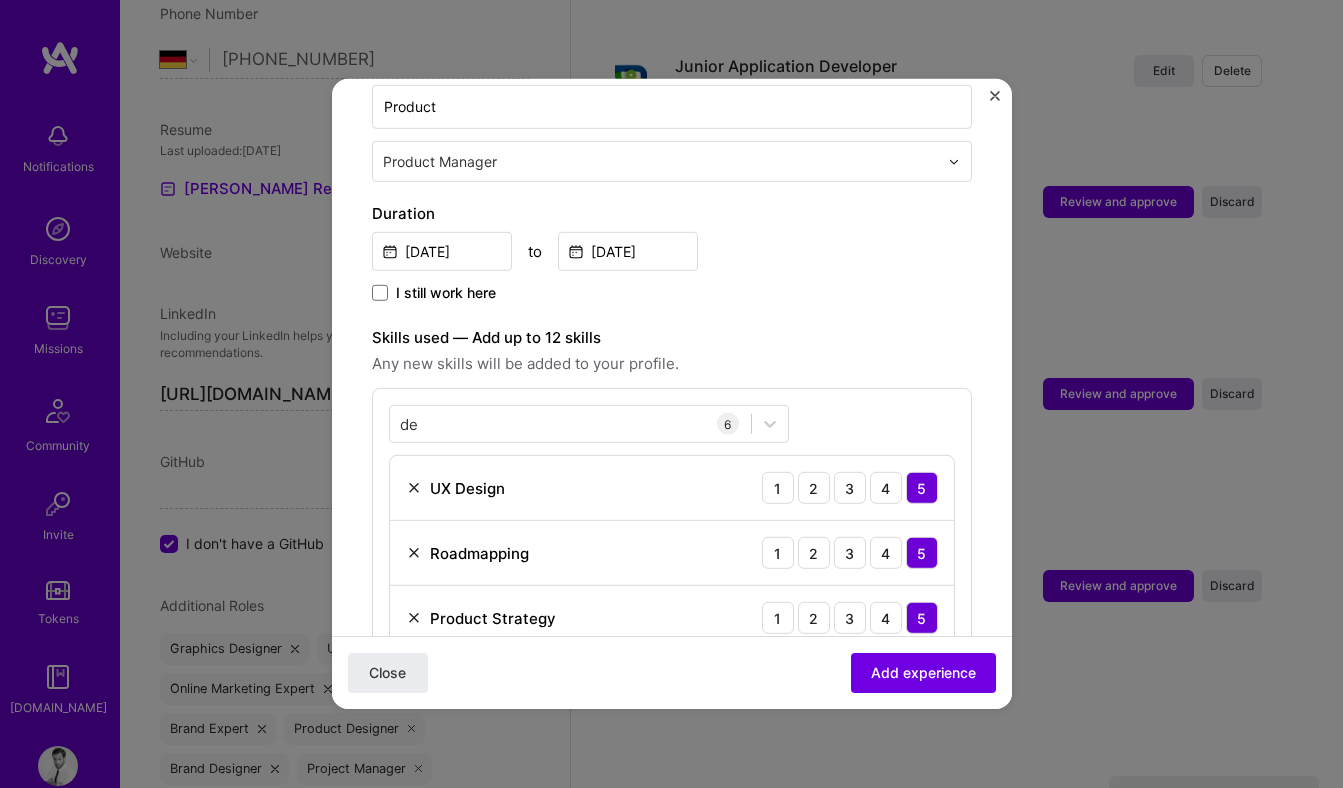 click on "Skills used — Add up to 12 skills" at bounding box center [672, 338] 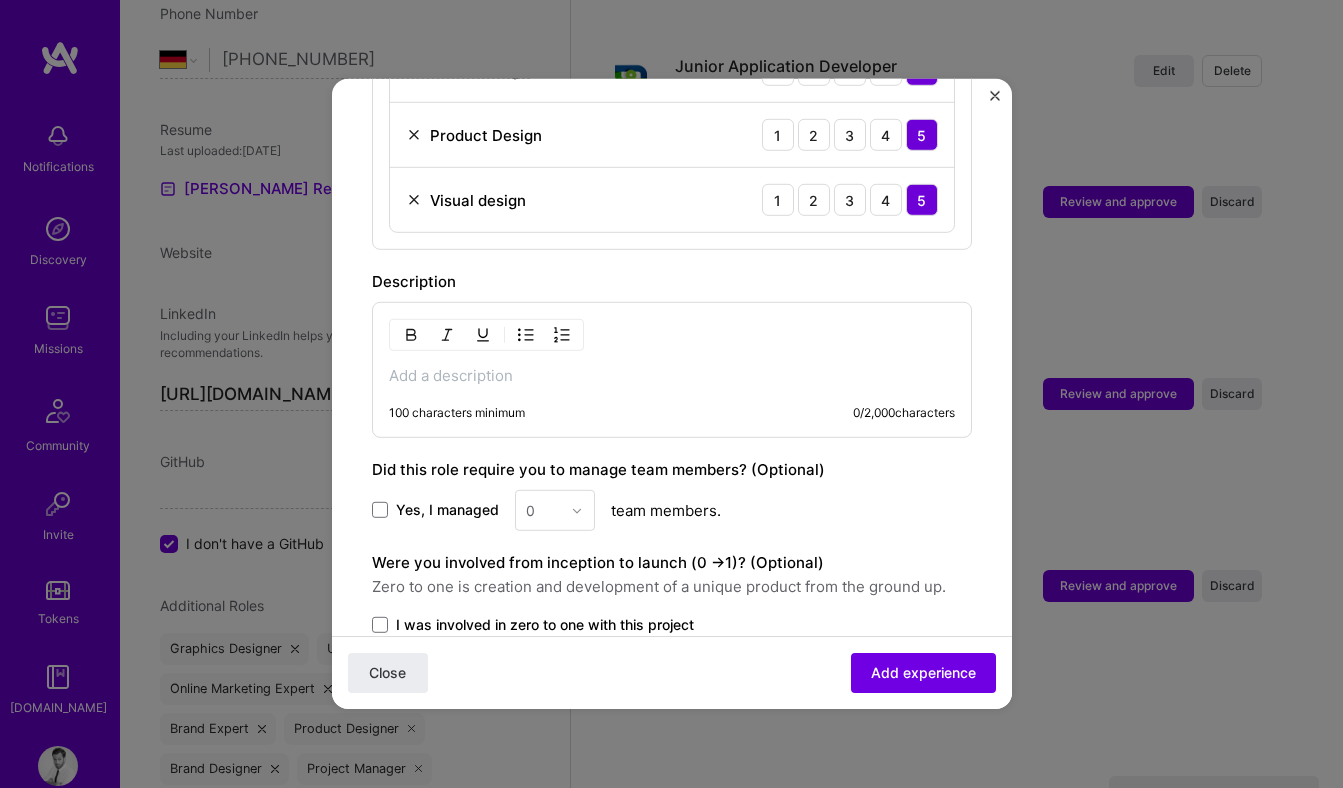 scroll, scrollTop: 1109, scrollLeft: 0, axis: vertical 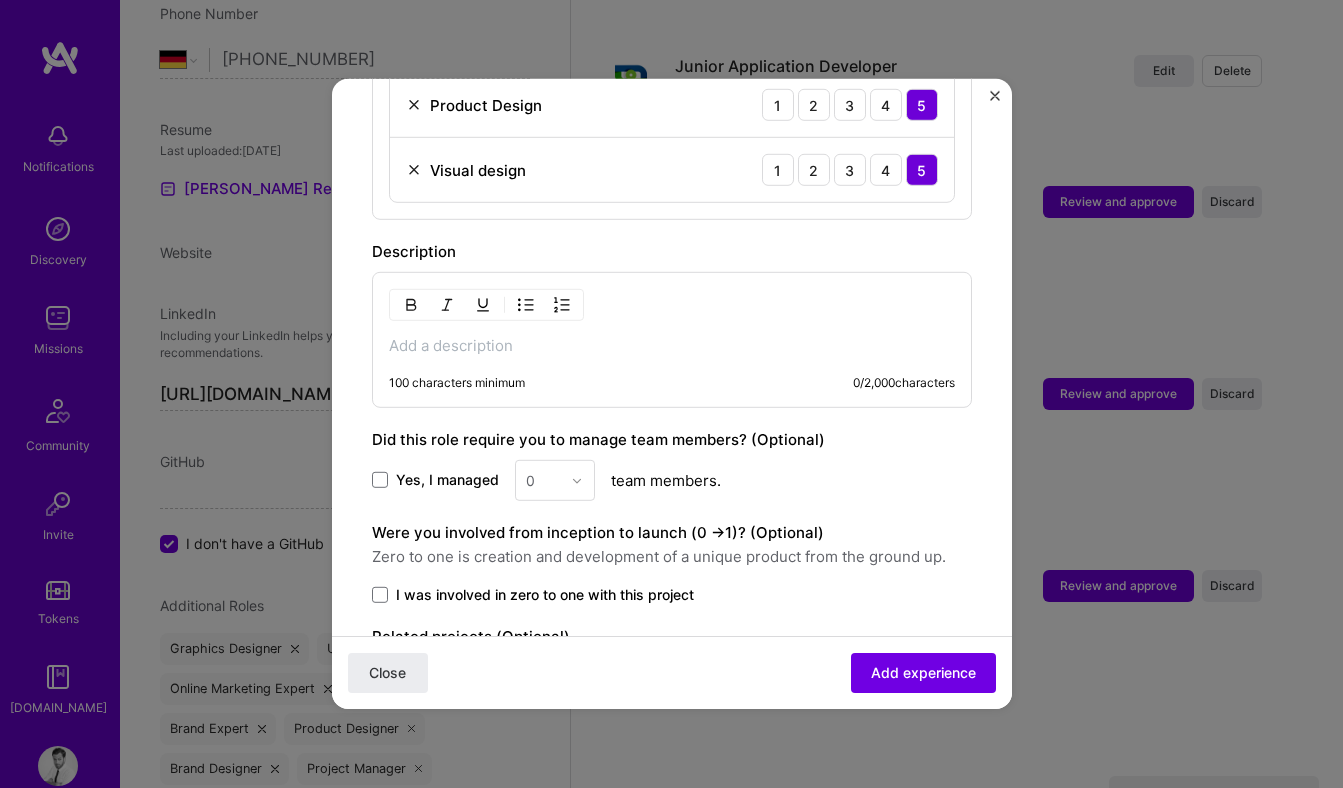 click at bounding box center [672, 346] 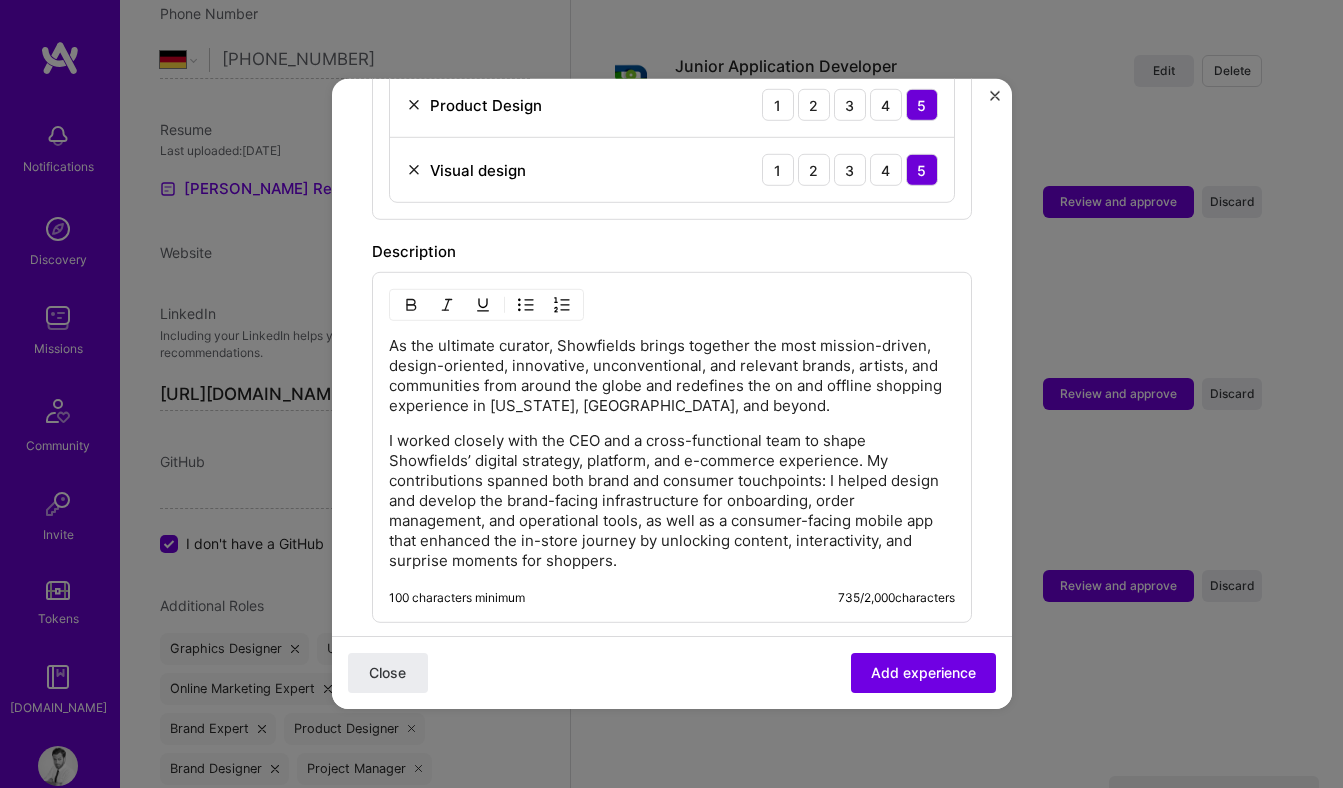 scroll, scrollTop: 1434, scrollLeft: 0, axis: vertical 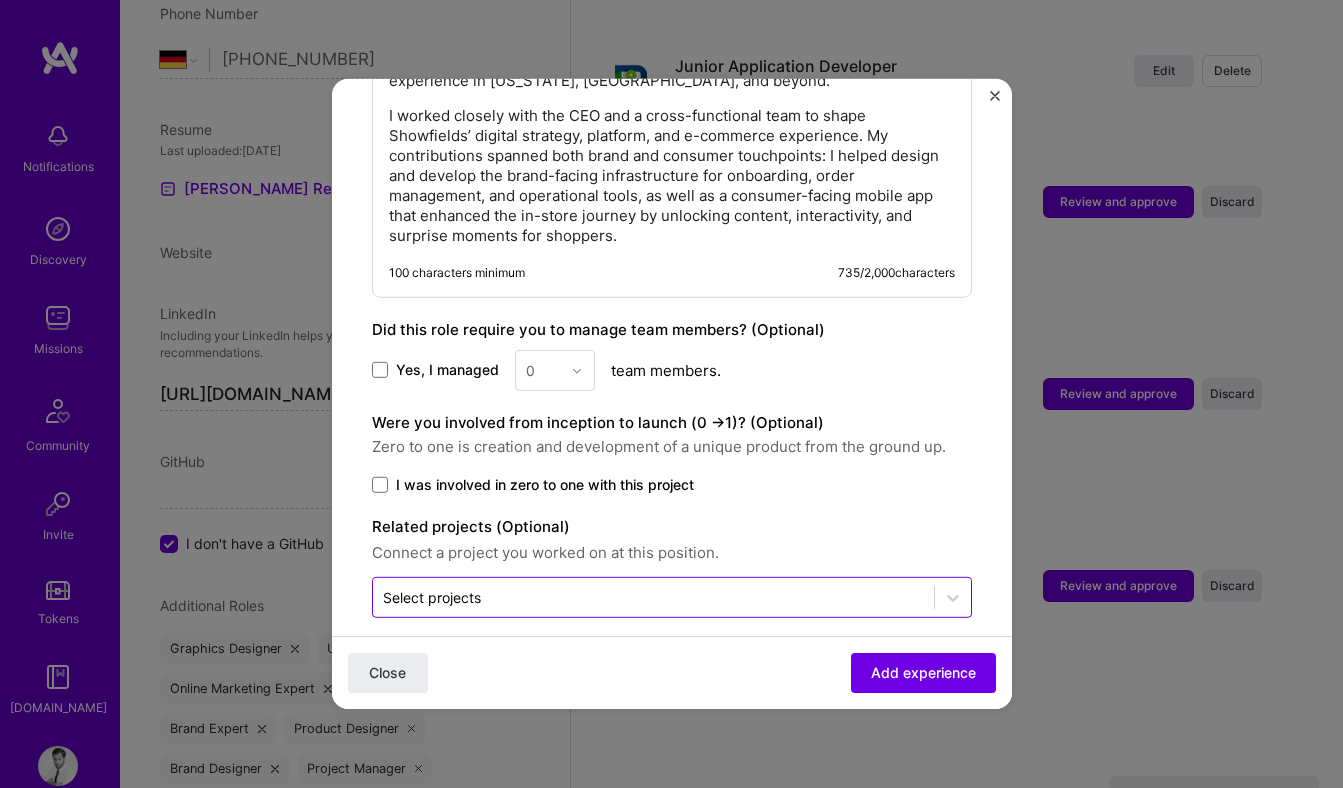 click at bounding box center [653, 597] 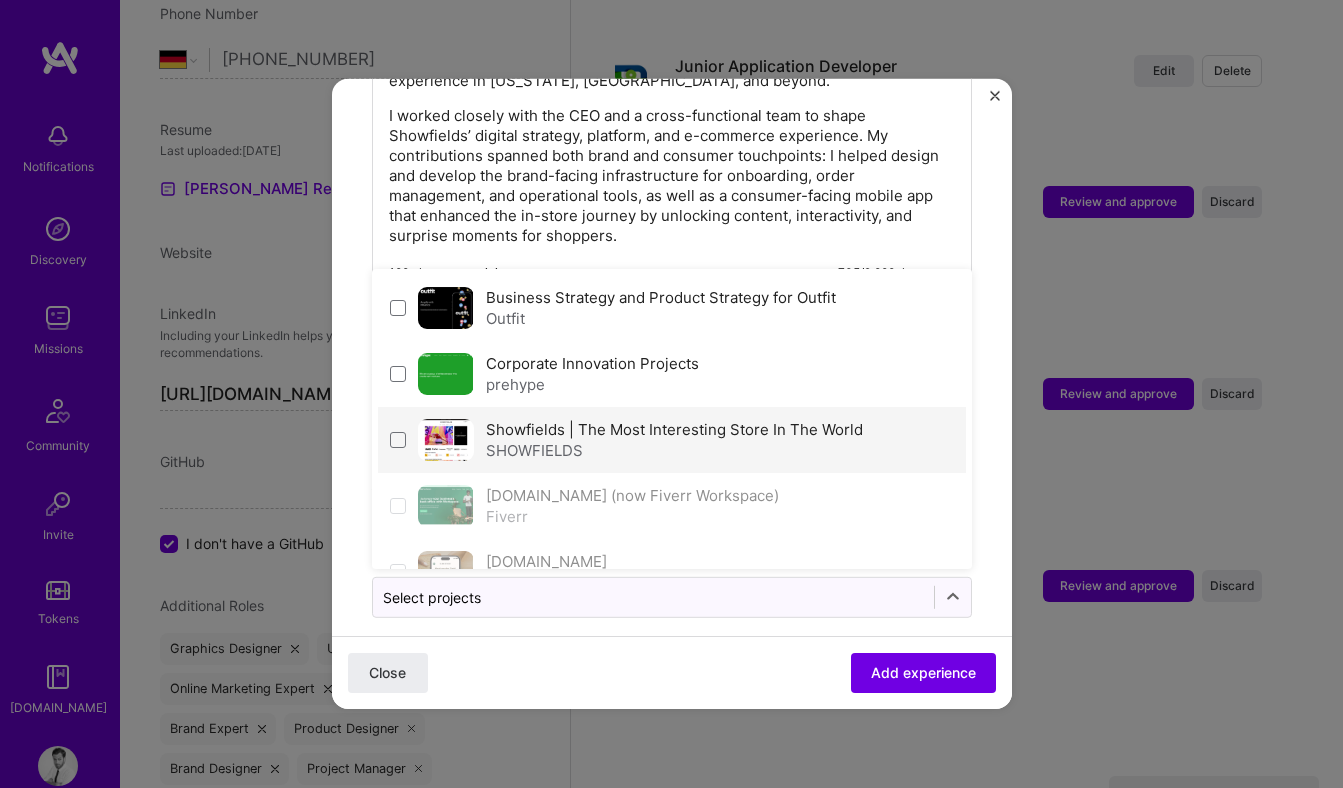 click on "SHOWFIELDS" at bounding box center (674, 450) 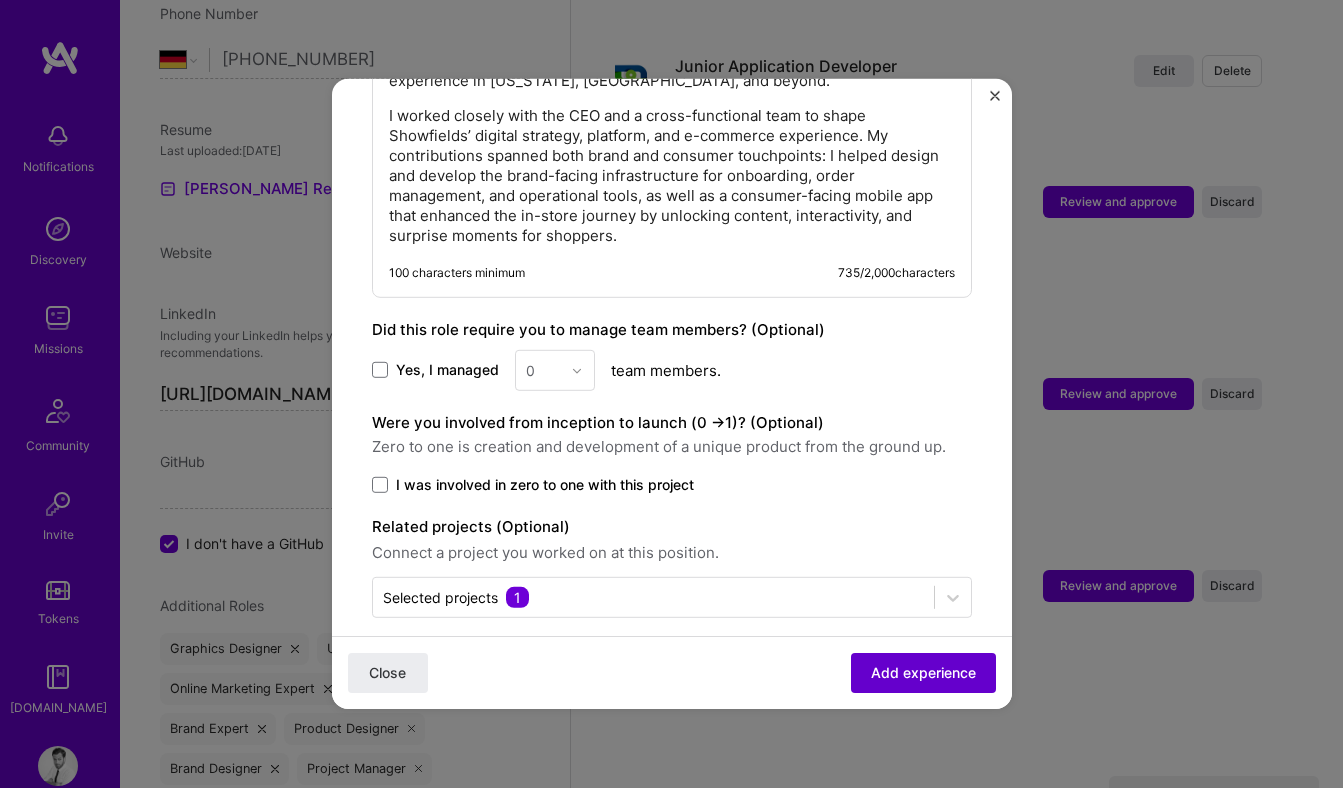 click on "Add experience" at bounding box center (923, 673) 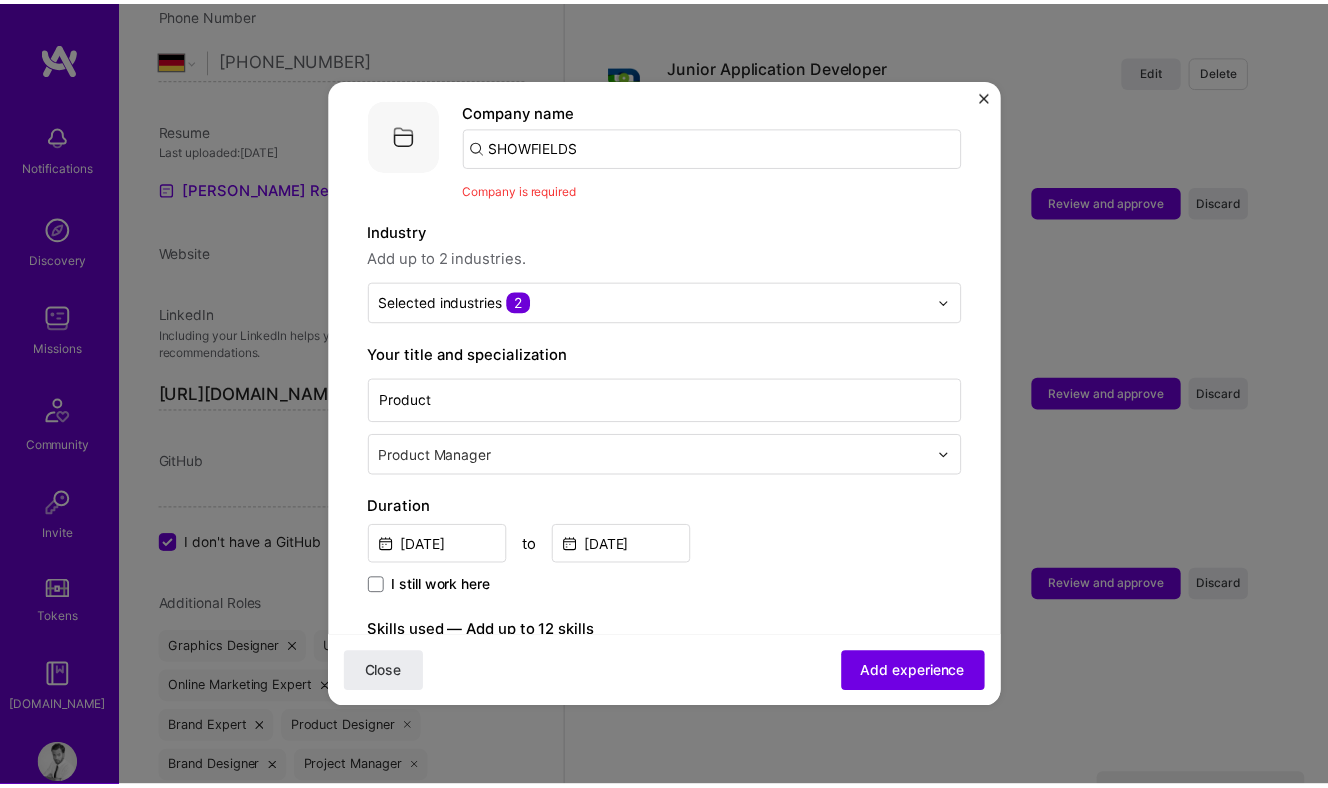 scroll, scrollTop: 200, scrollLeft: 0, axis: vertical 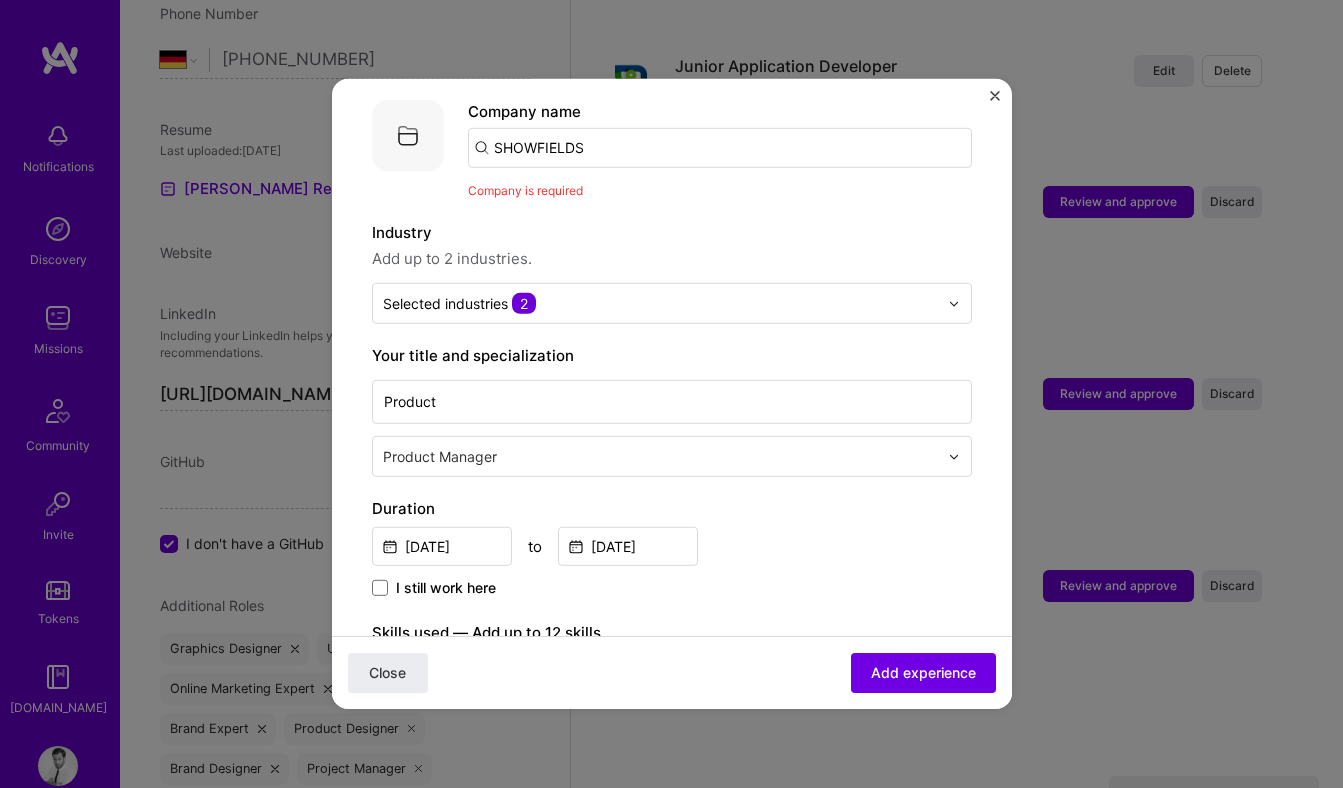 click on "SHOWFIELDS" at bounding box center (720, 148) 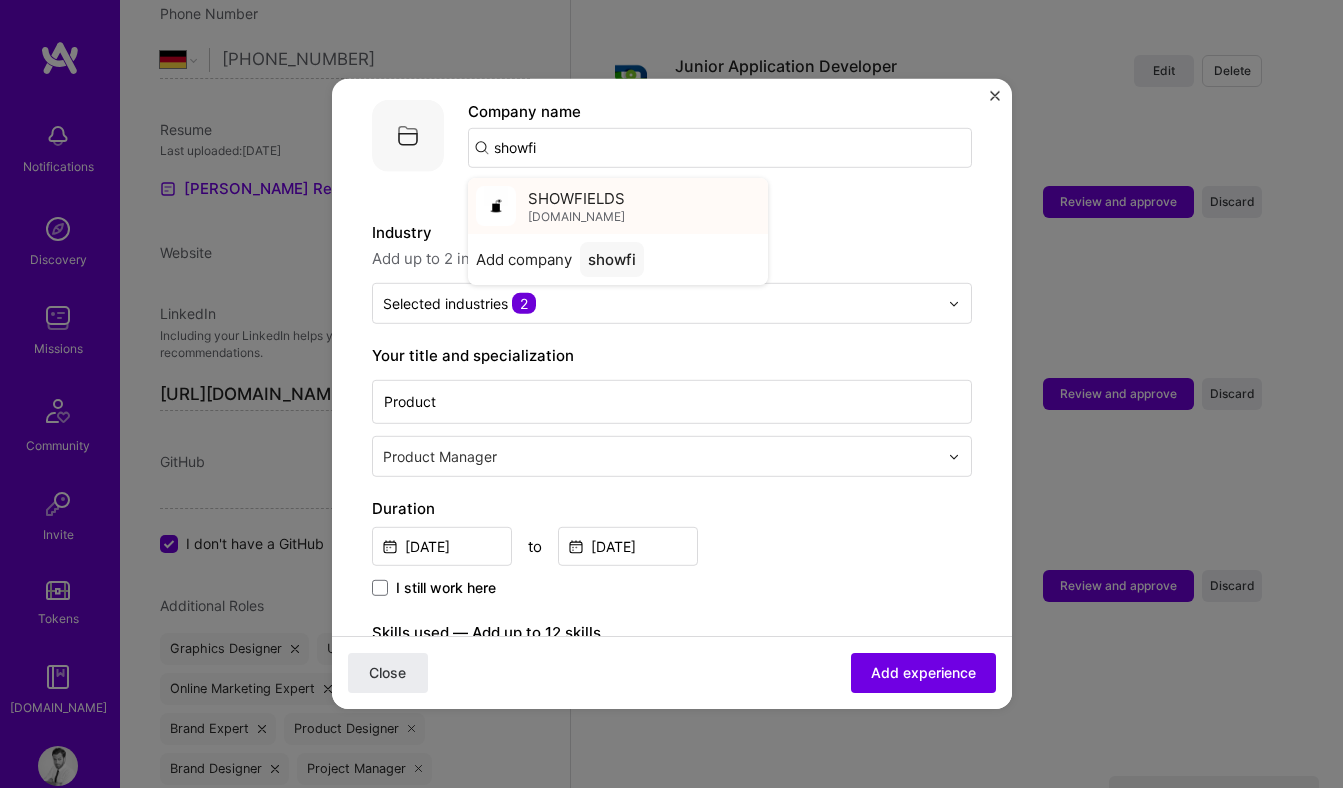 click on "SHOWFIELDS" at bounding box center (576, 197) 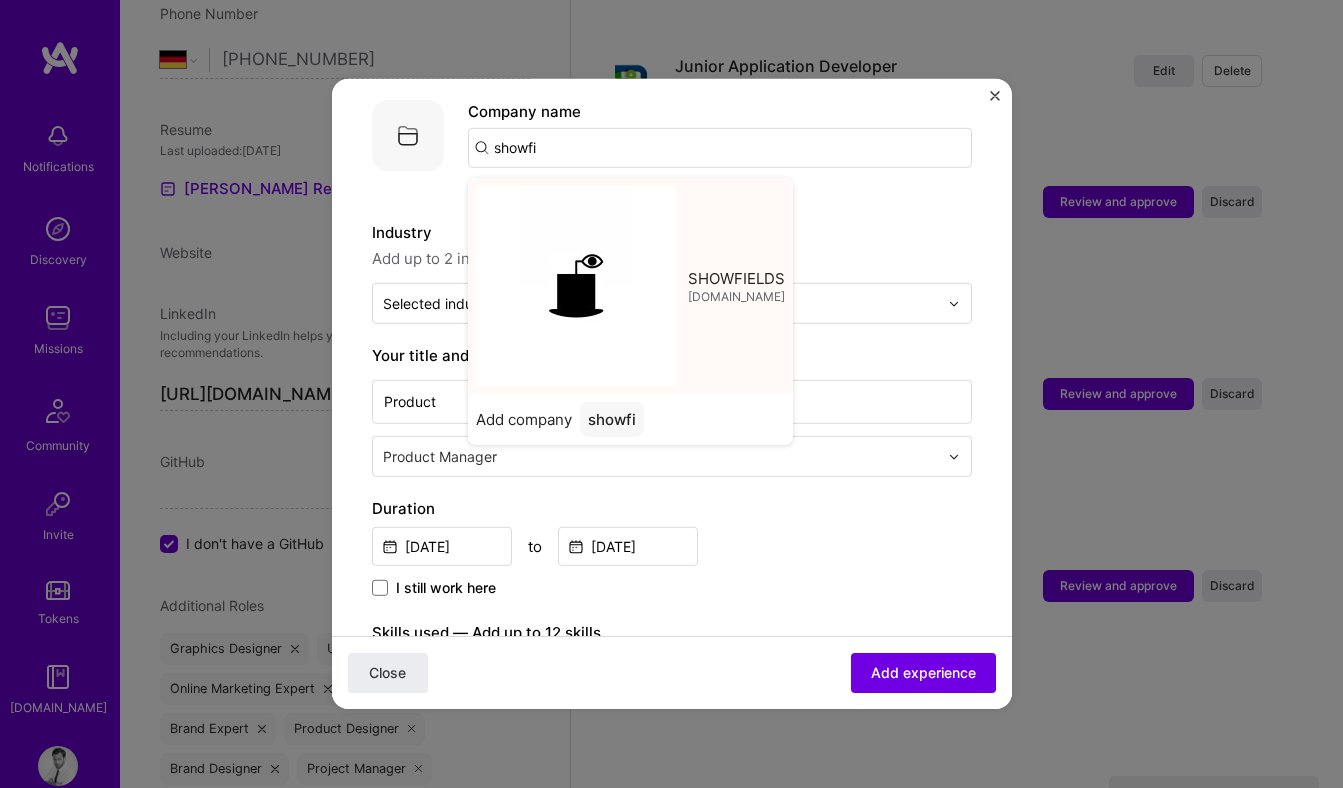 type on "SHOWFIELDS" 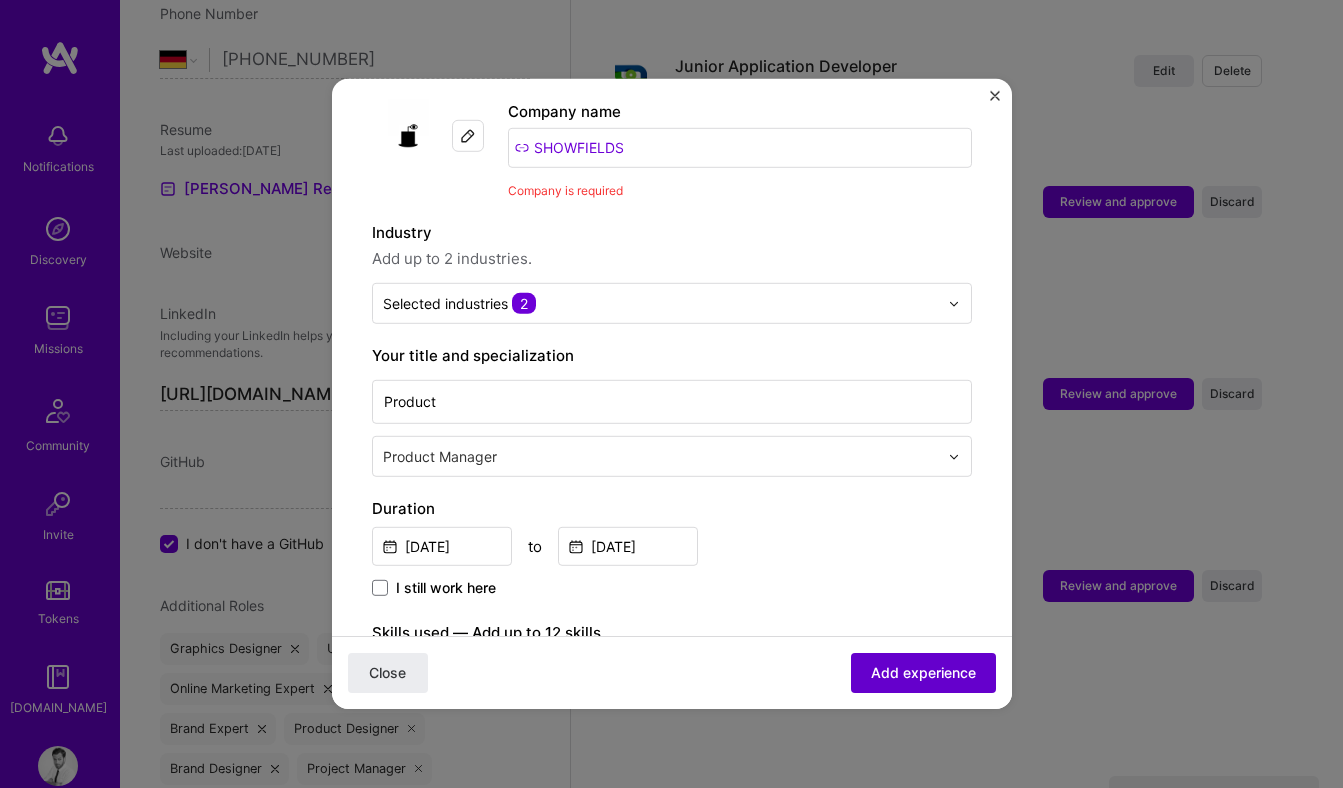 click on "Add experience" at bounding box center [923, 673] 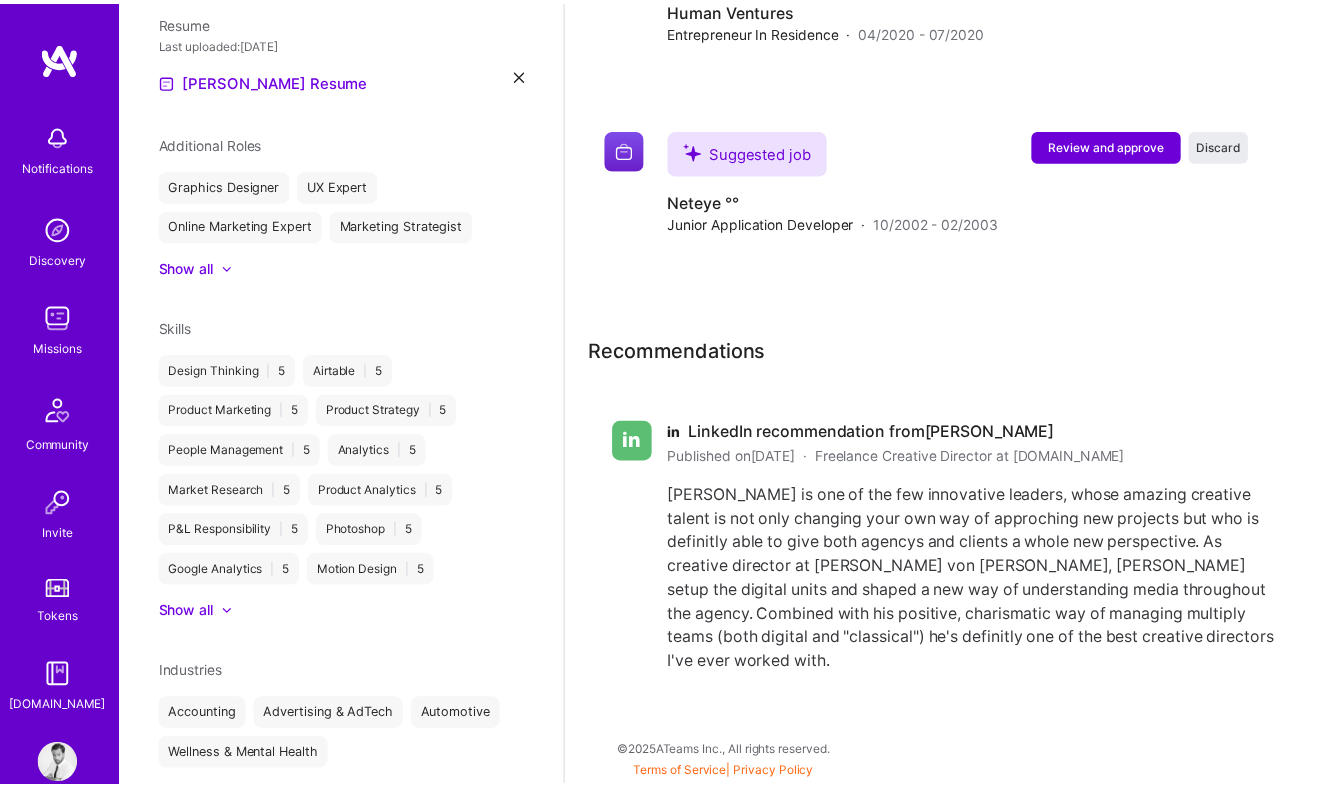 scroll, scrollTop: 711, scrollLeft: 0, axis: vertical 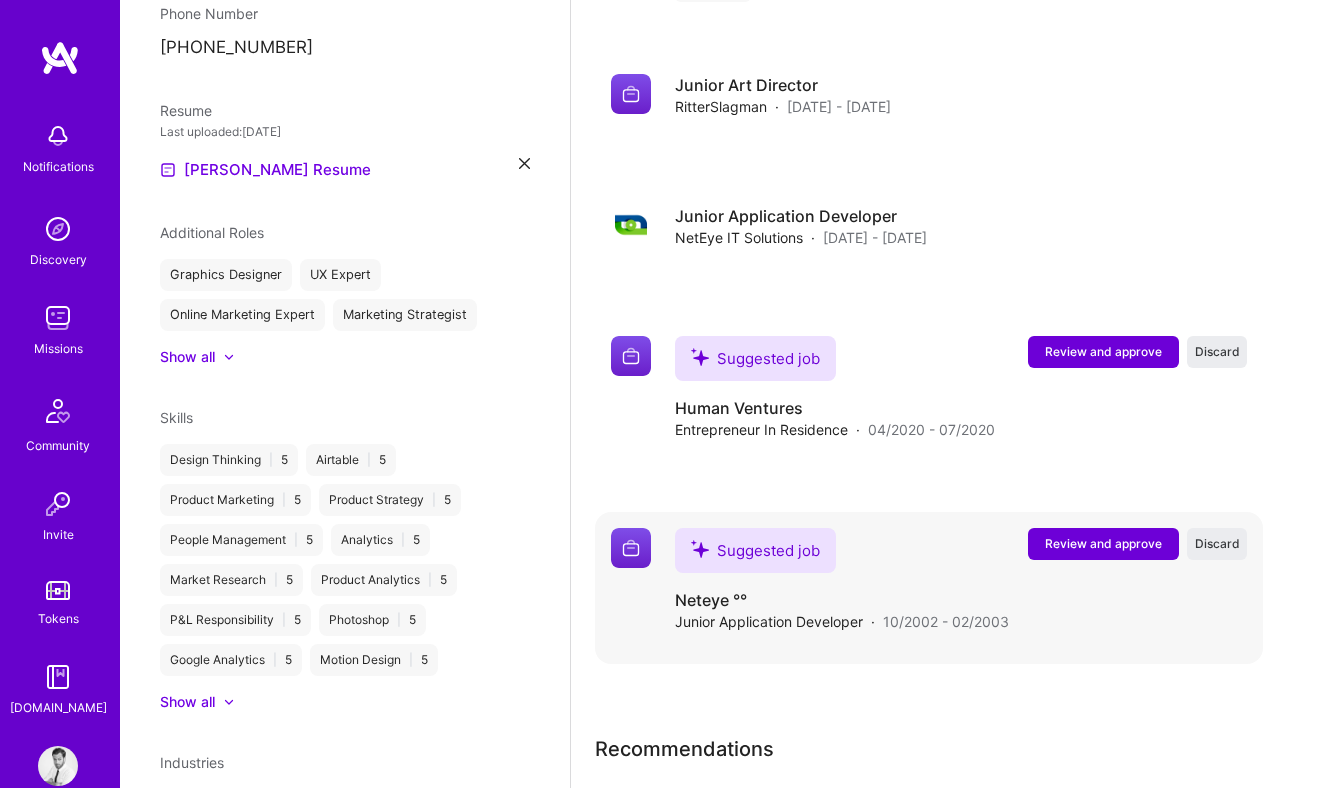 click on "Review and approve" at bounding box center [1103, 543] 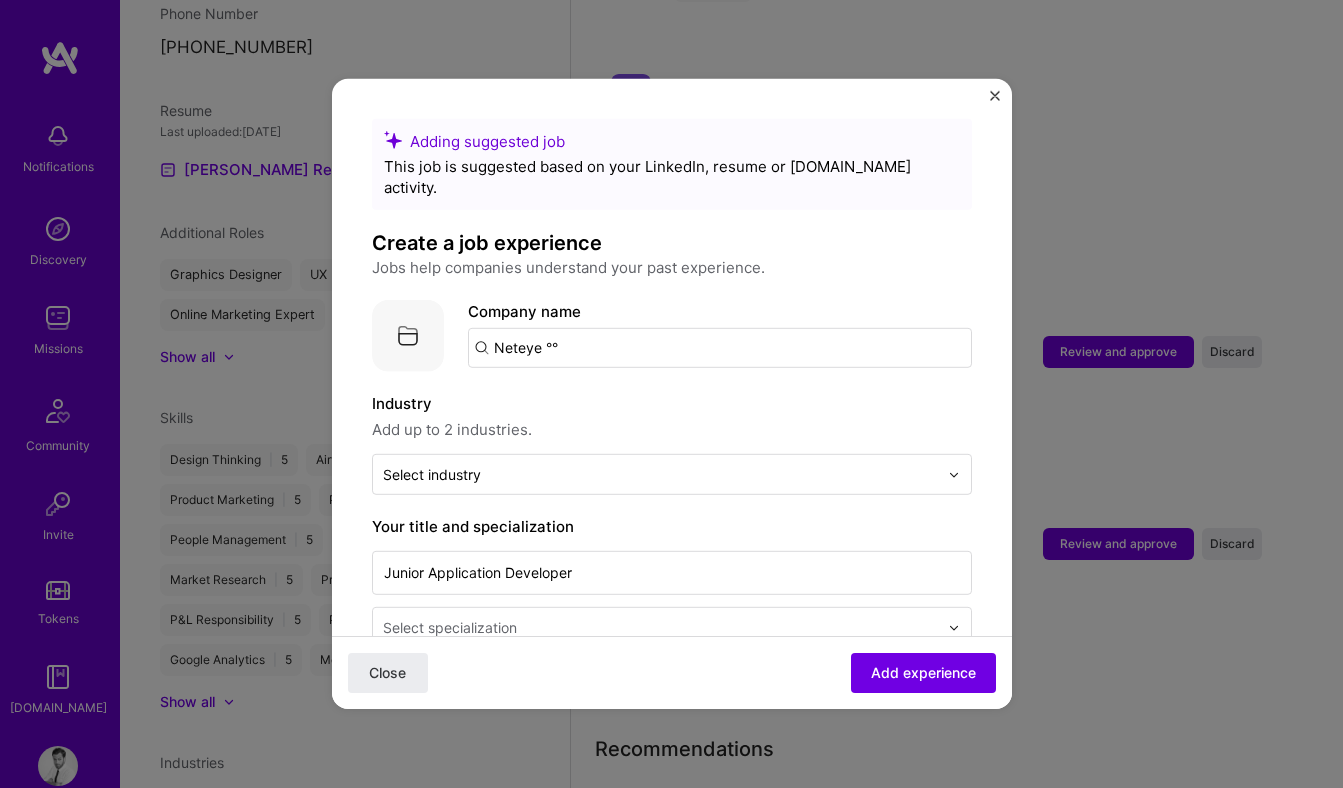 click on "Neteye °°" at bounding box center (720, 348) 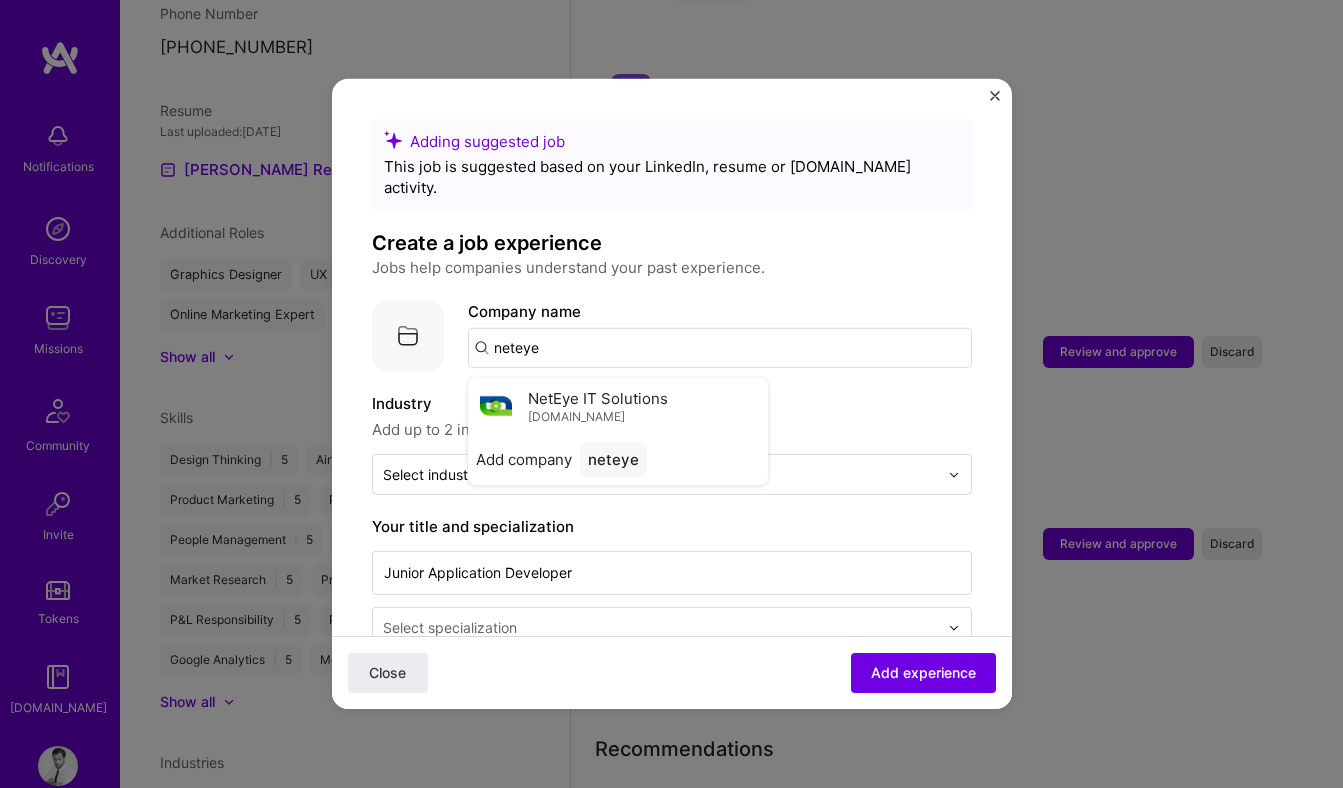 click on "NetEye IT Solutions neteye.co" at bounding box center (598, 405) 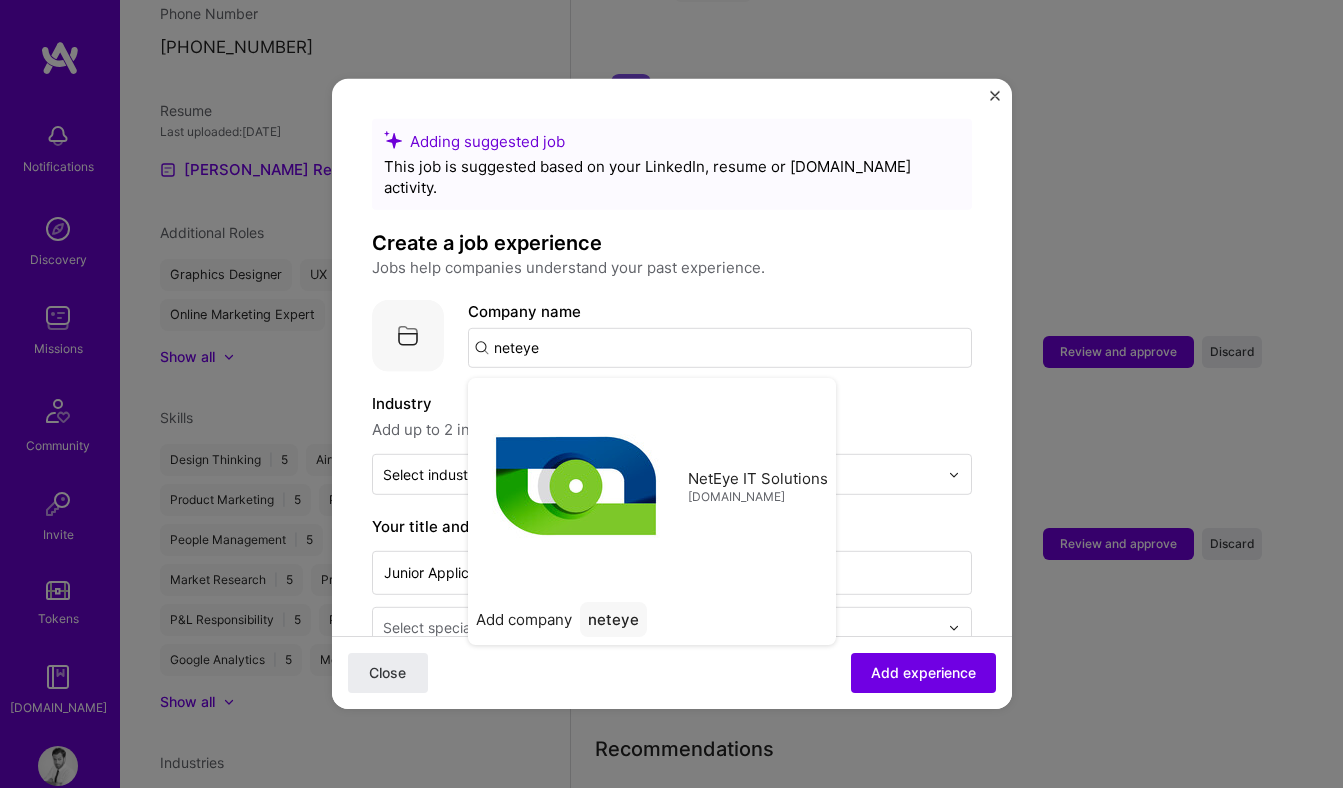type on "NetEye IT Solutions" 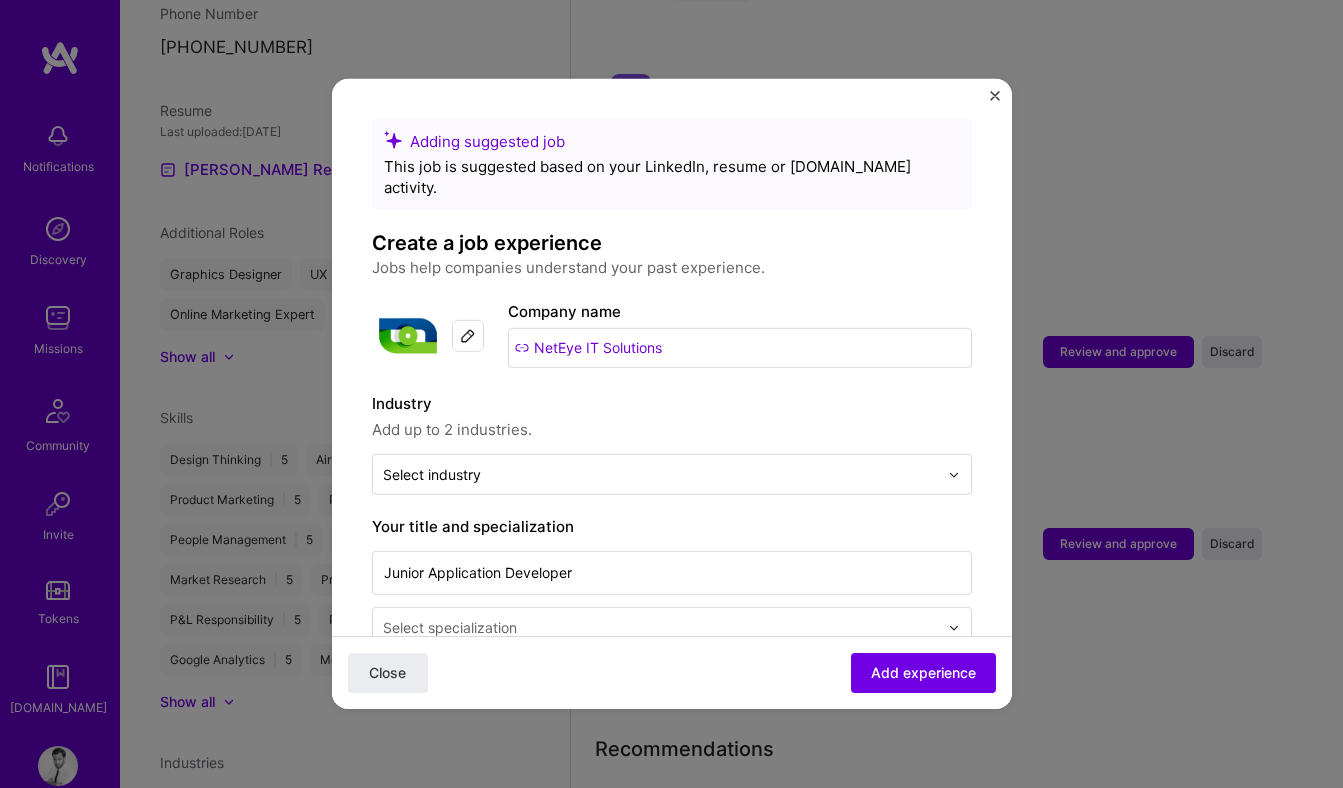 click on "Close" at bounding box center [387, 673] 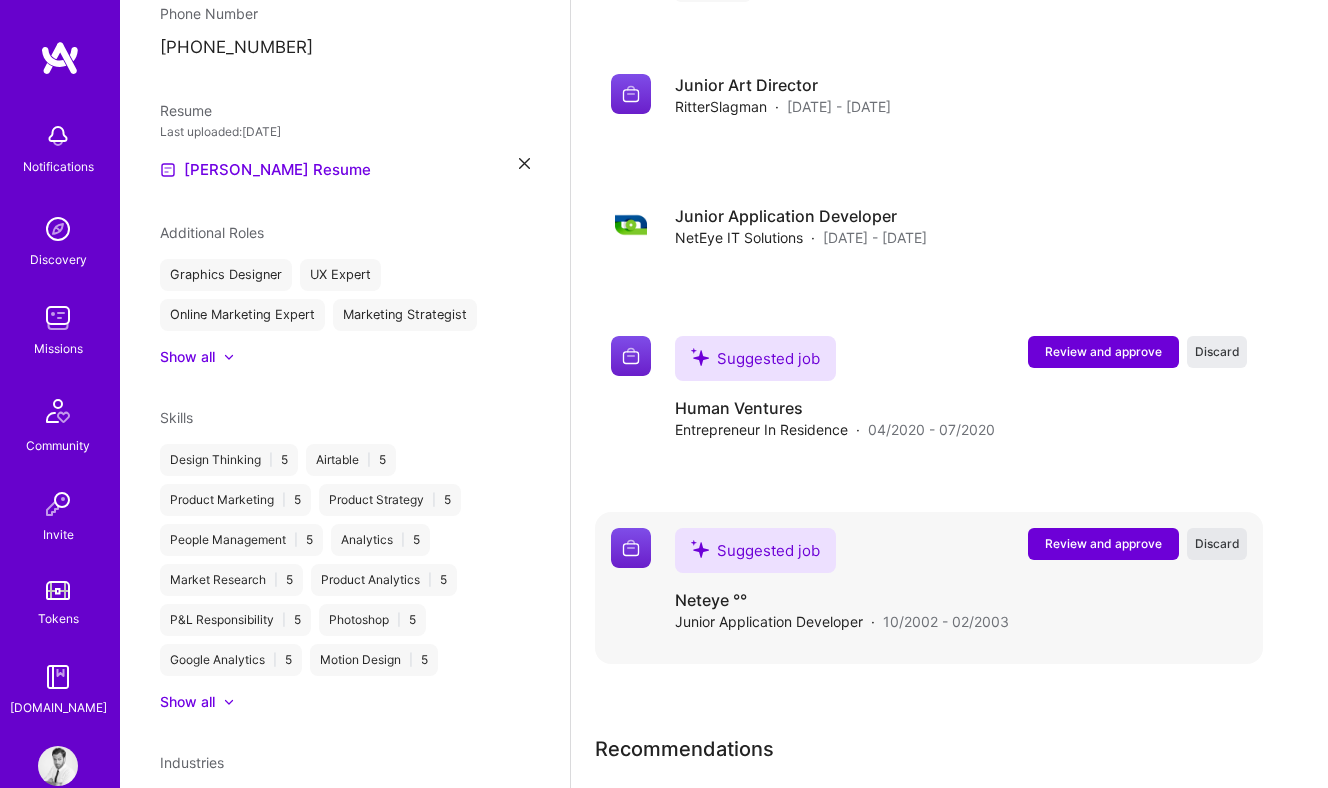click on "Discard" at bounding box center [1217, 543] 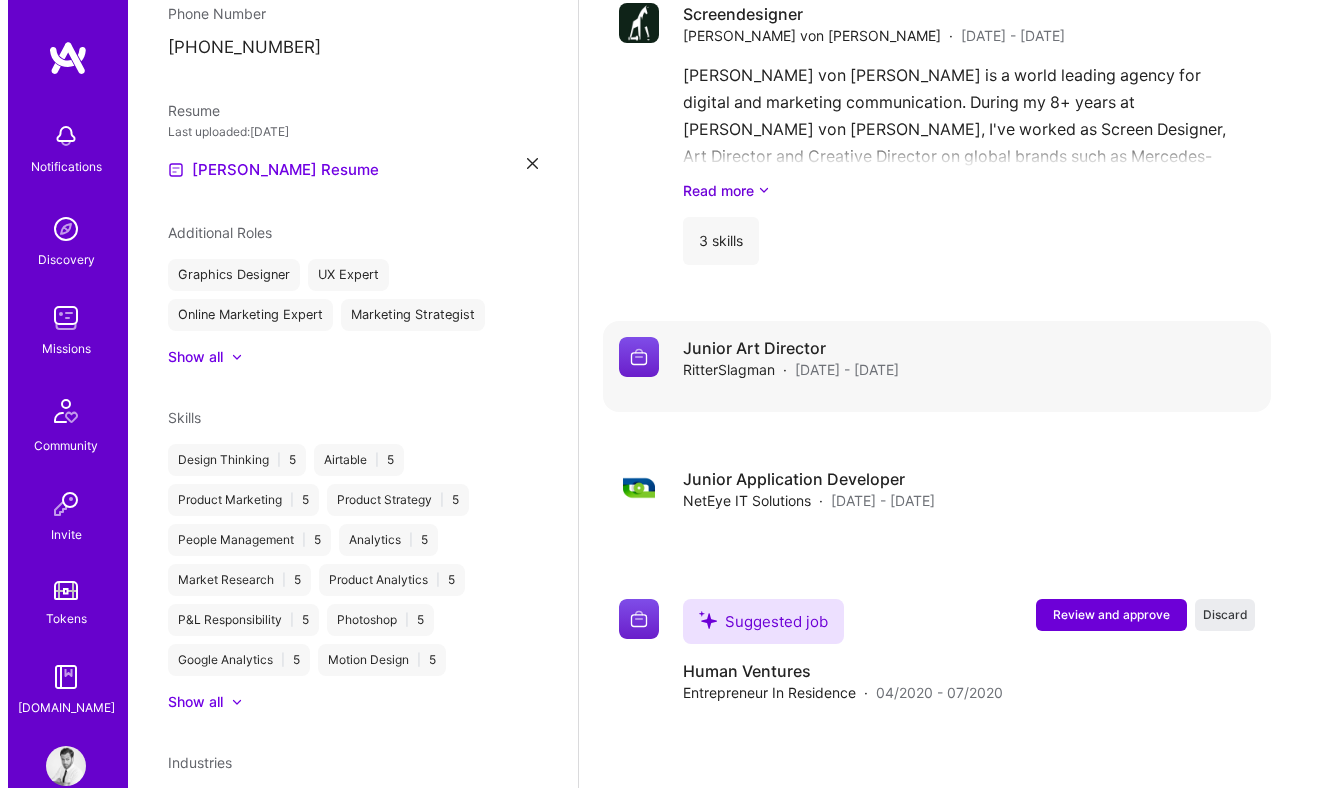 scroll, scrollTop: 6715, scrollLeft: 0, axis: vertical 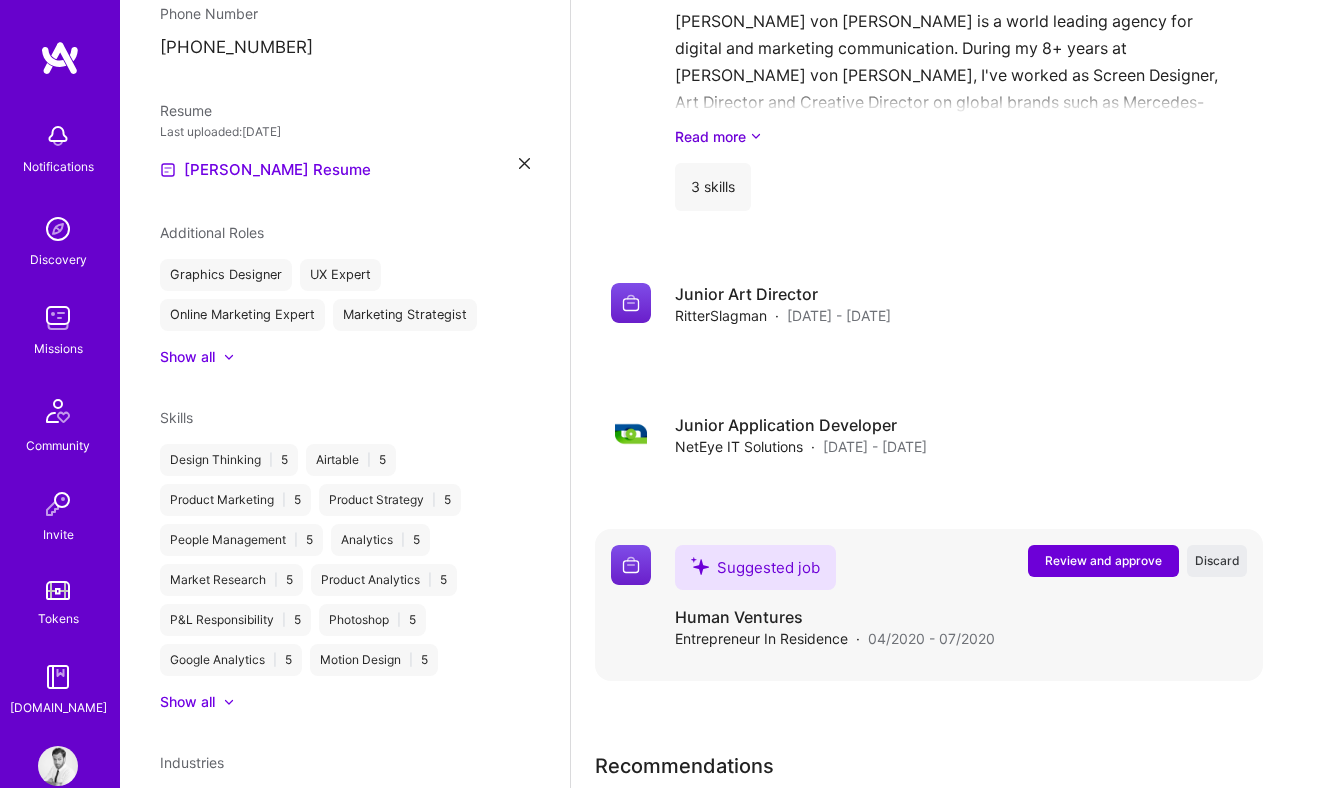click on "Review and approve" at bounding box center [1103, 560] 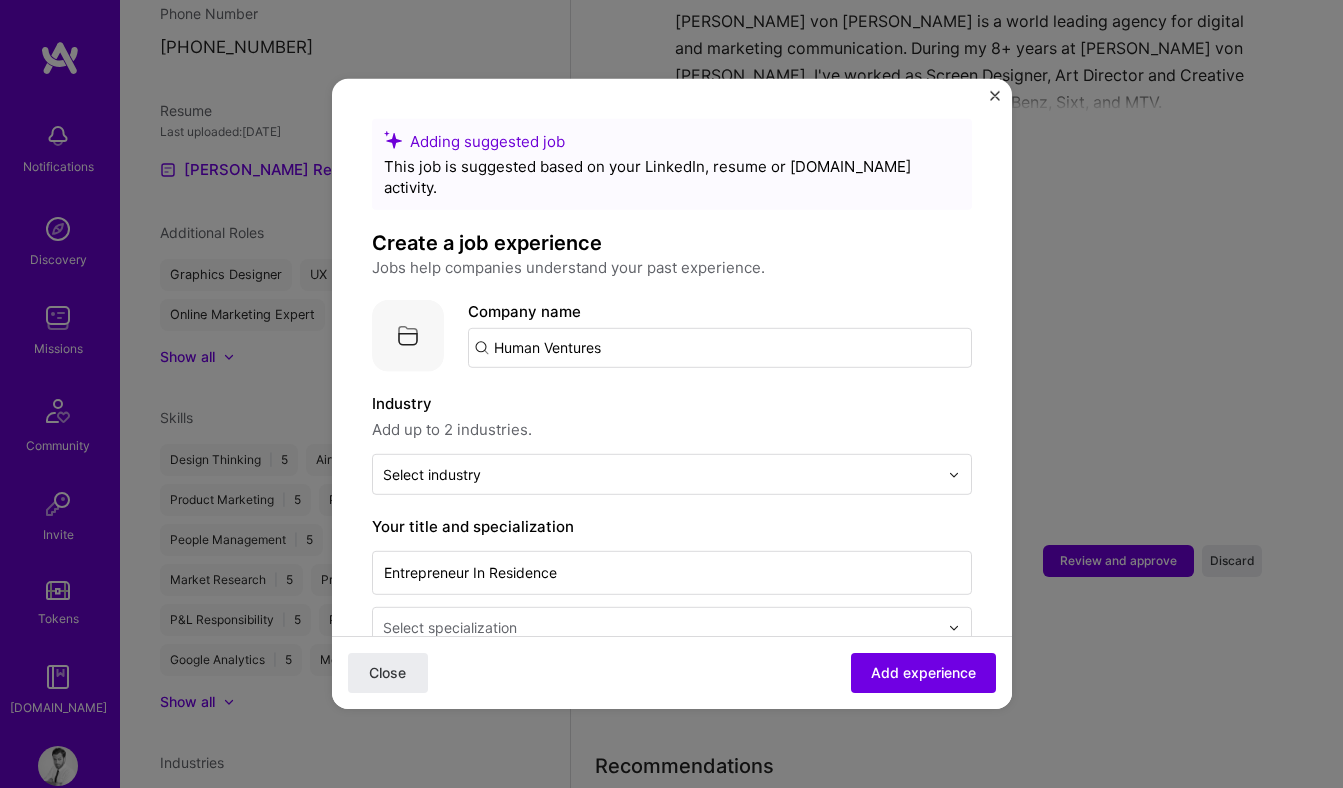 click on "Human Ventures" at bounding box center (720, 348) 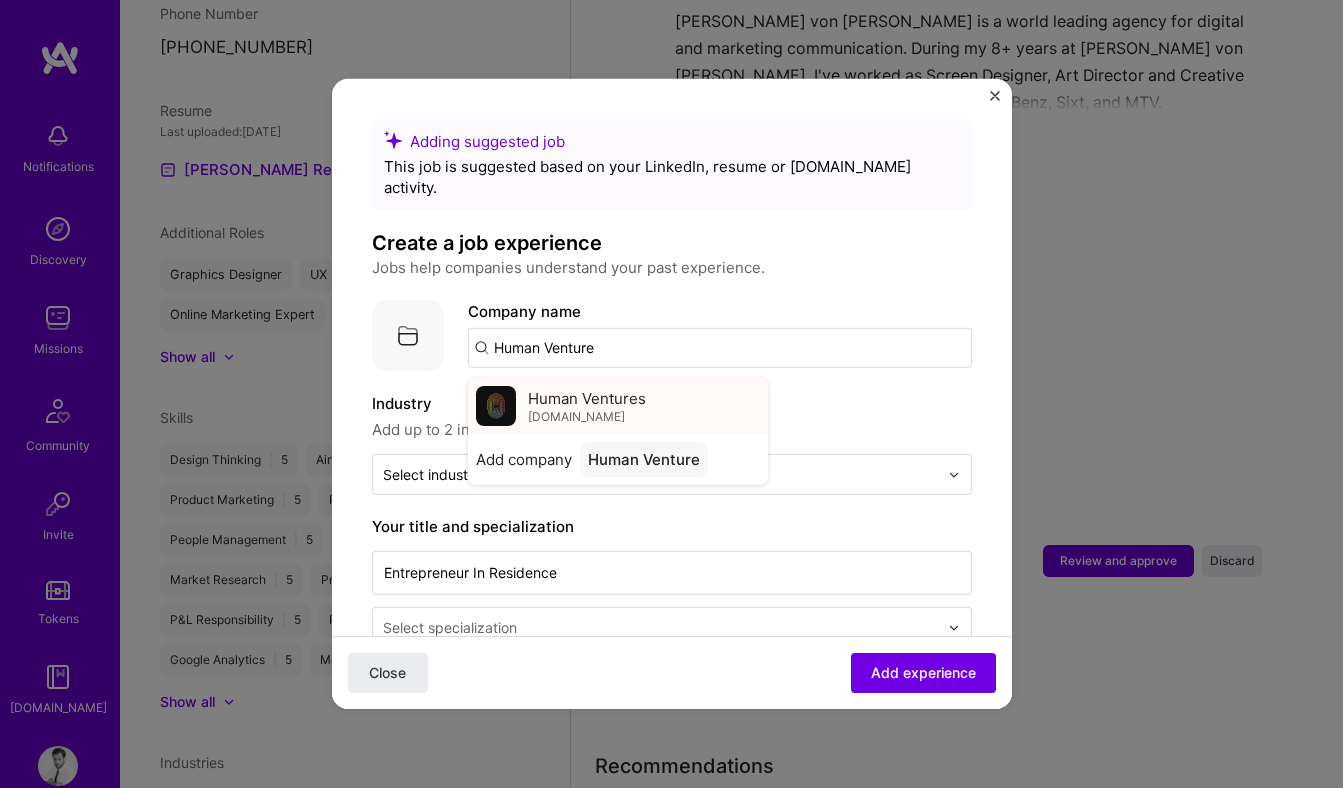 click on "Human Ventures" at bounding box center [587, 397] 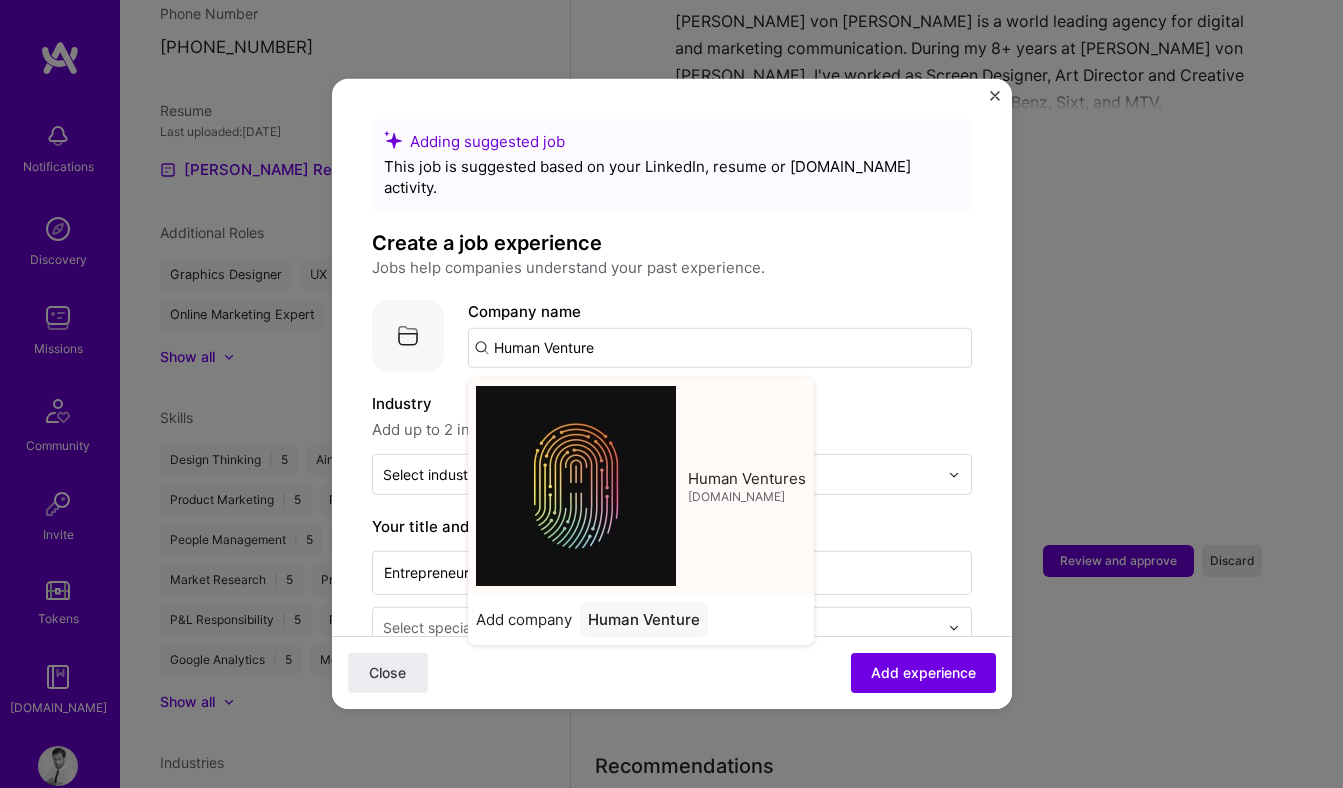 type on "Human Ventures" 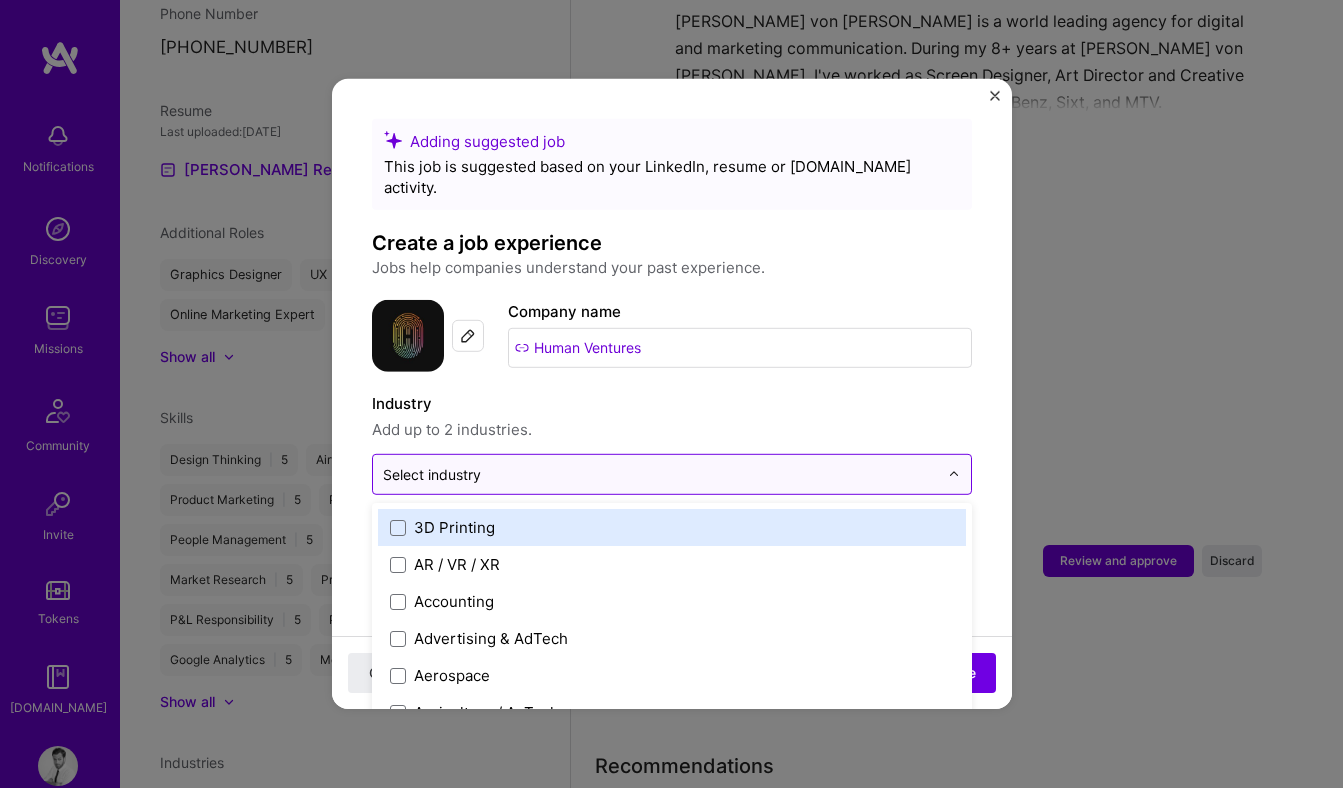 drag, startPoint x: 533, startPoint y: 448, endPoint x: 564, endPoint y: 436, distance: 33.24154 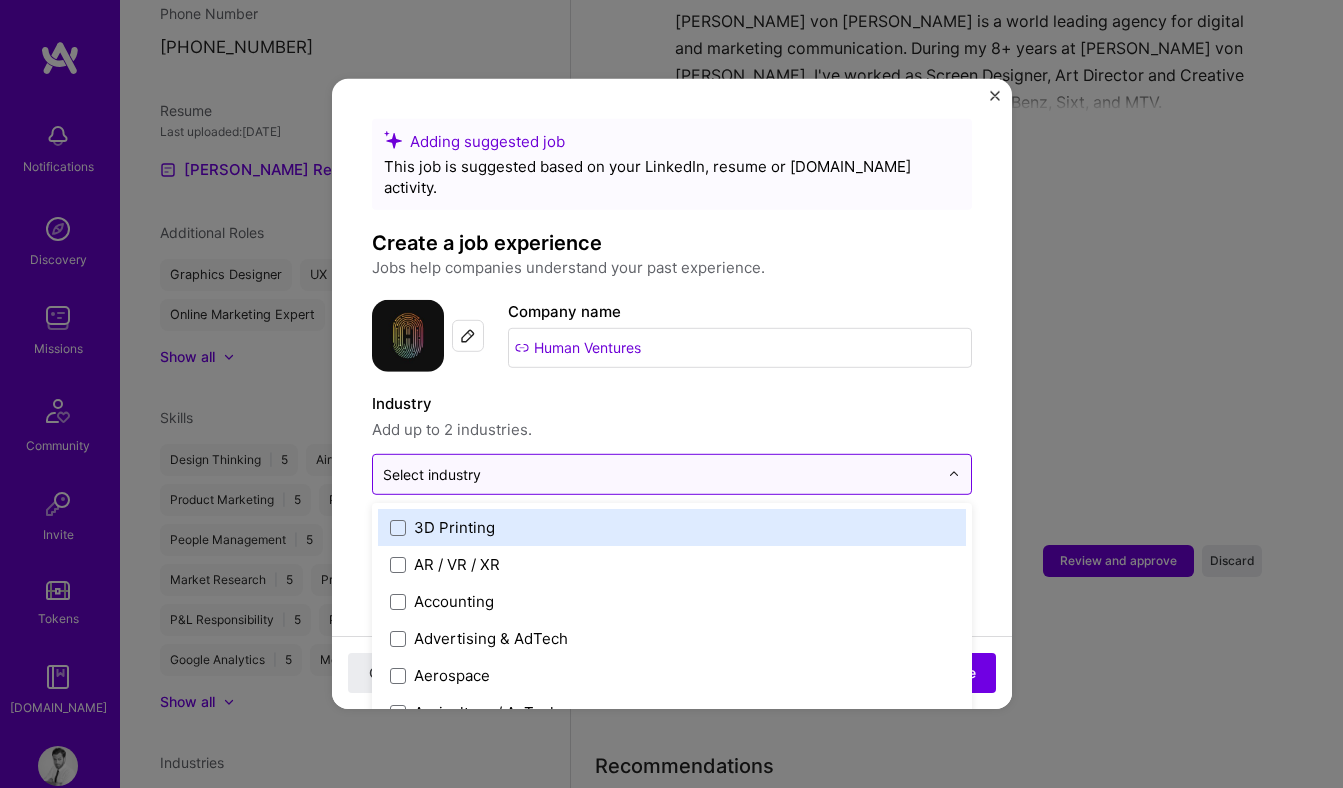 click at bounding box center [660, 474] 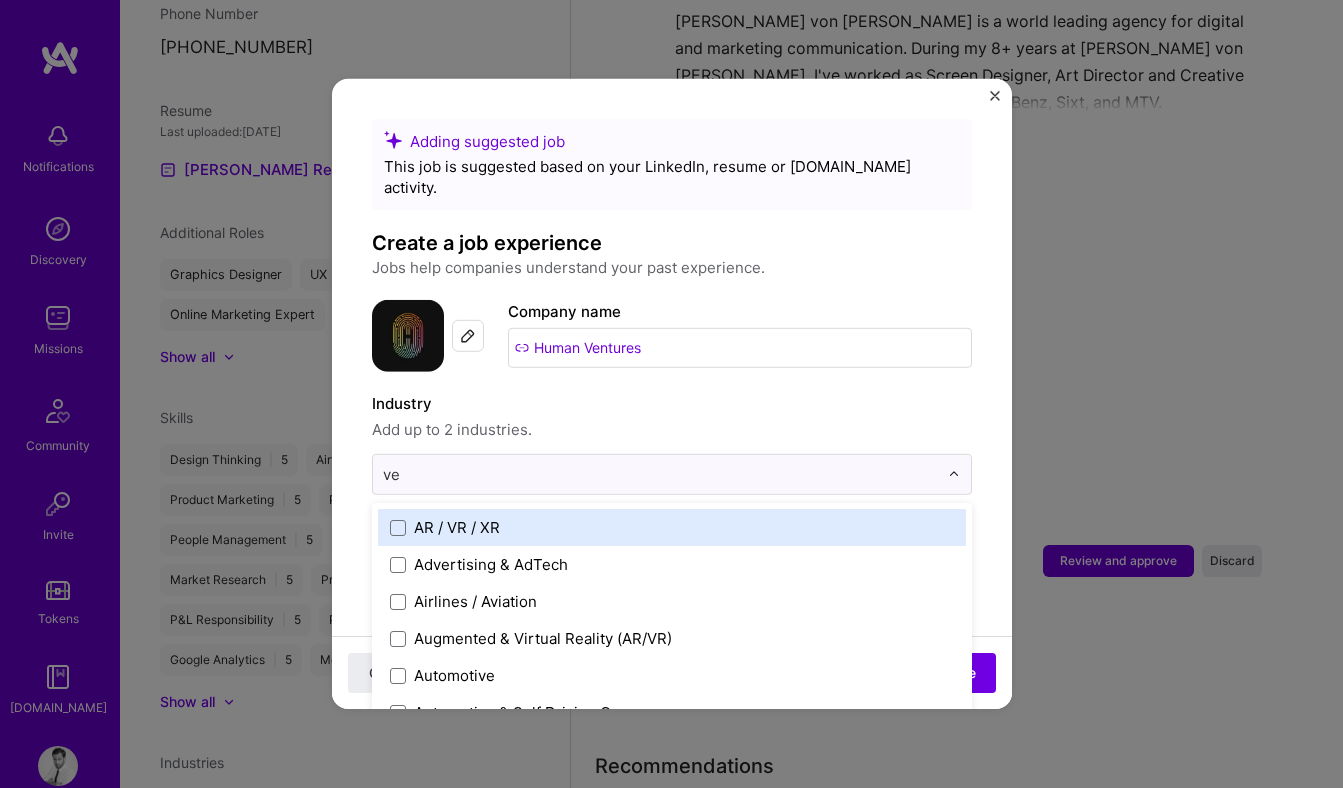 type on "ven" 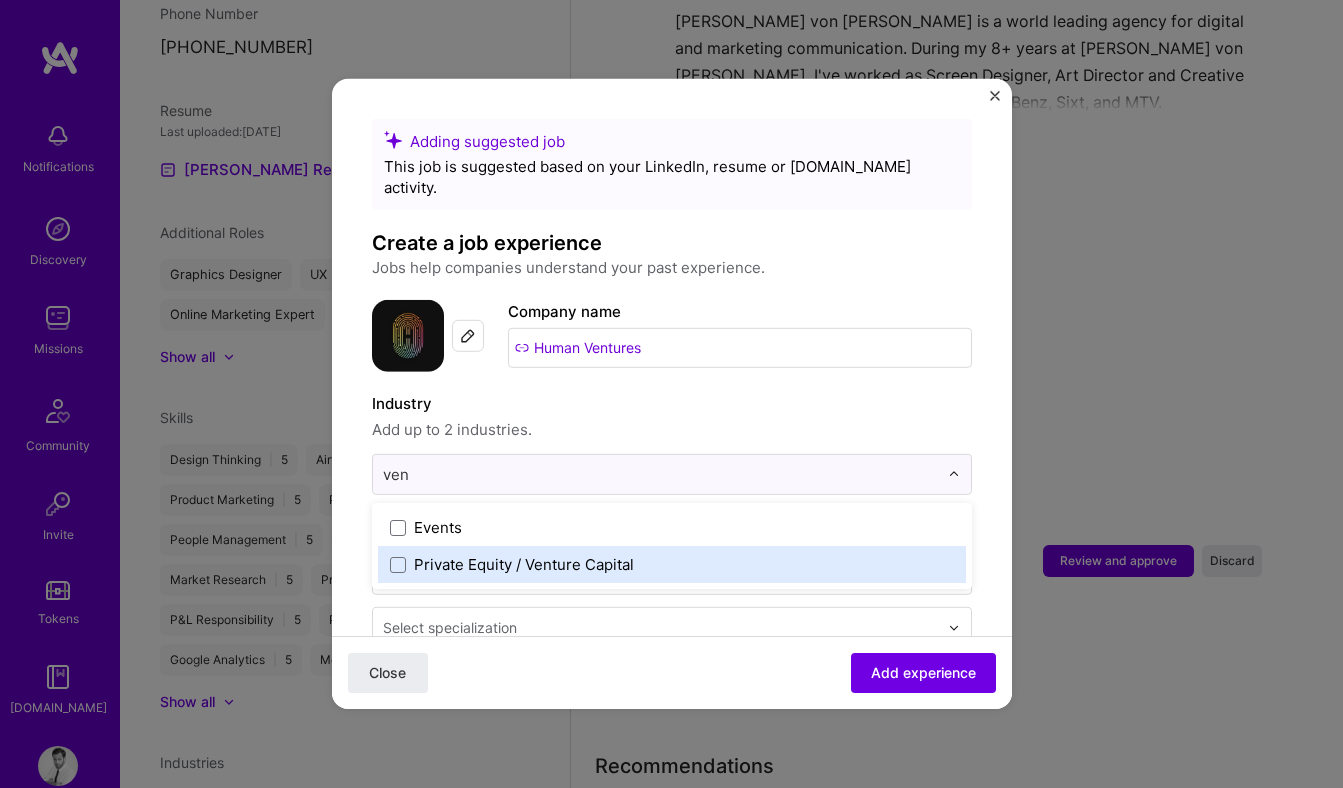 click on "Private Equity / Venture Capital" at bounding box center [672, 564] 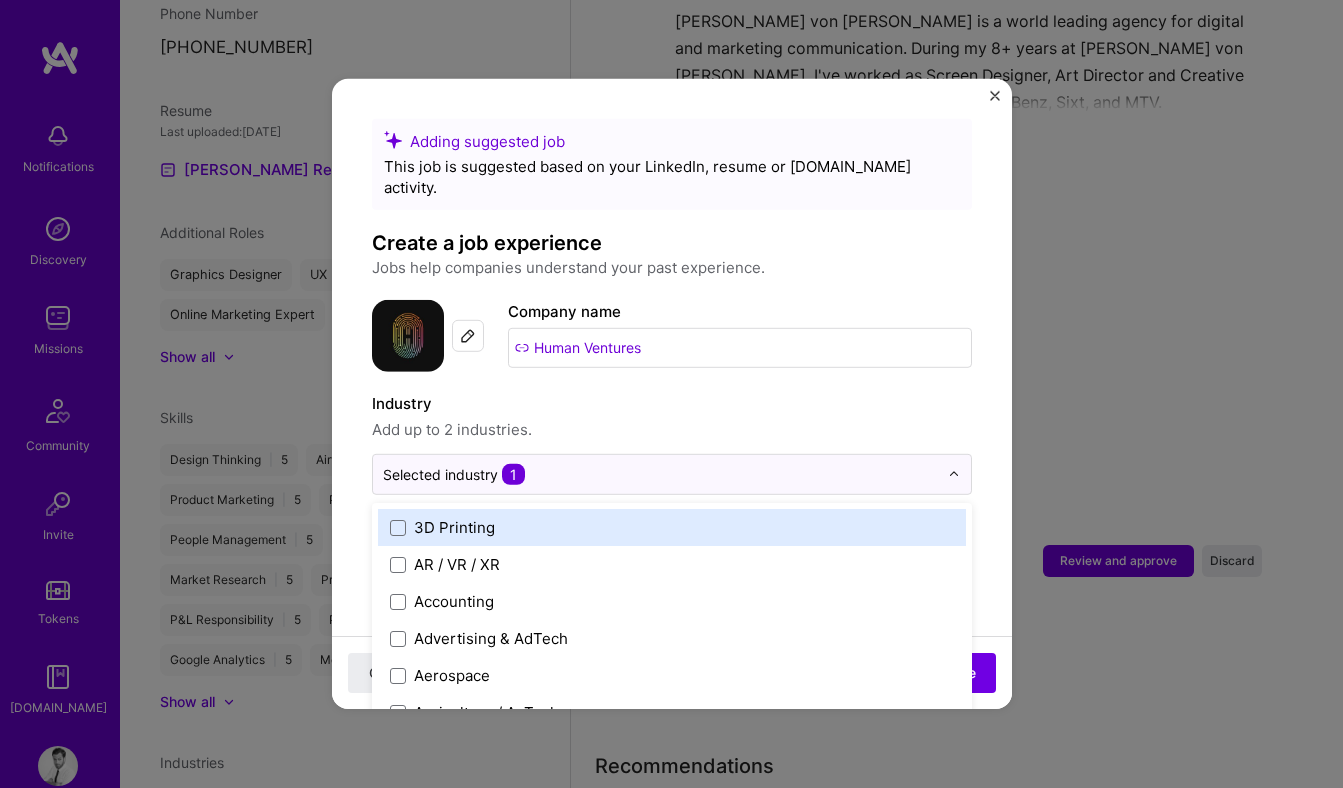 click on "Adding suggested job This job is suggested based on your LinkedIn, resume or A.Team activity. Create a job experience Jobs help companies understand your past experience. Company logo Company name Human Ventures
Industry Add up to 2 industries. option Private Equity / Venture Capital, selected. option 3D Printing focused, 1 of 120. 120 results available. Use Up and Down to choose options, press Enter to select the currently focused option, press Escape to exit the menu, press Tab to select the option and exit the menu. Selected industry 1 3D Printing AR / VR / XR Accounting Advertising & AdTech Aerospace Agriculture / AgTech Airlines / Aviation Architecture / Interior Design Art & Museums Artifical Intelligence / Machine Learning Arts / Culture Augmented & Virtual Reality (AR/VR) Automotive Automotive & Self Driving Cars Aviation B2B B2B2C B2C BPA / RPA Banking Beauty Big Data BioTech Blockchain CMS CPG CRM Cannabis Charity & Nonprofit Circular Economy CivTech Climate Tech Cloud Services Crypto" at bounding box center [672, 776] 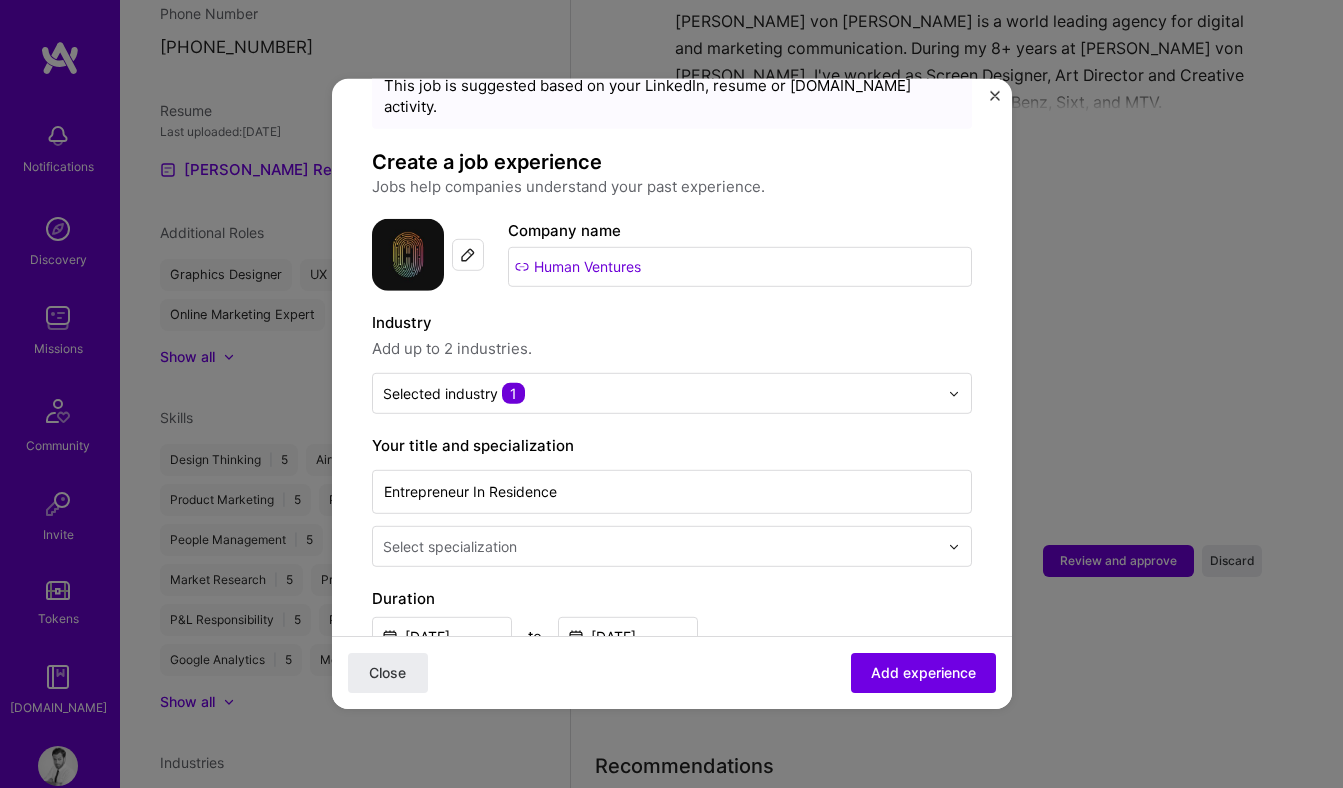 scroll, scrollTop: 81, scrollLeft: 0, axis: vertical 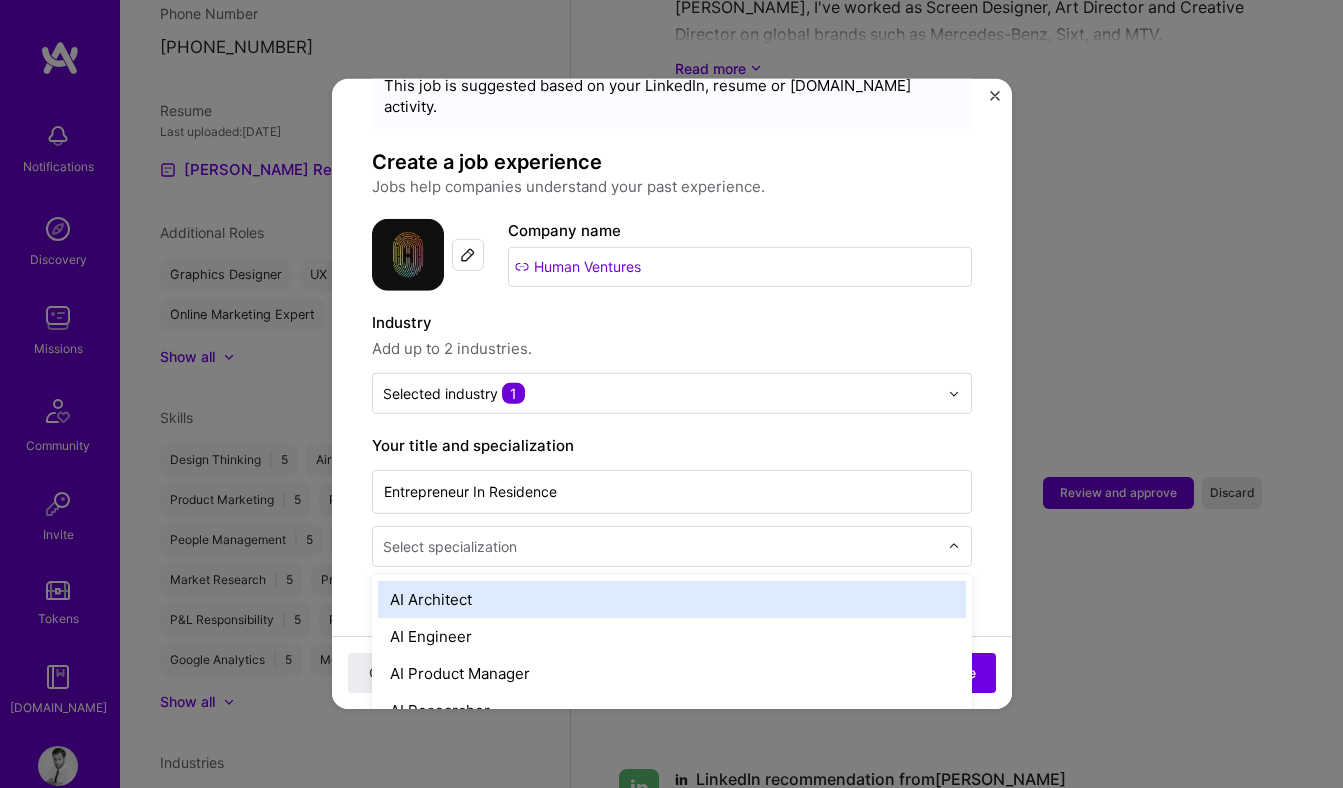 click at bounding box center [662, 546] 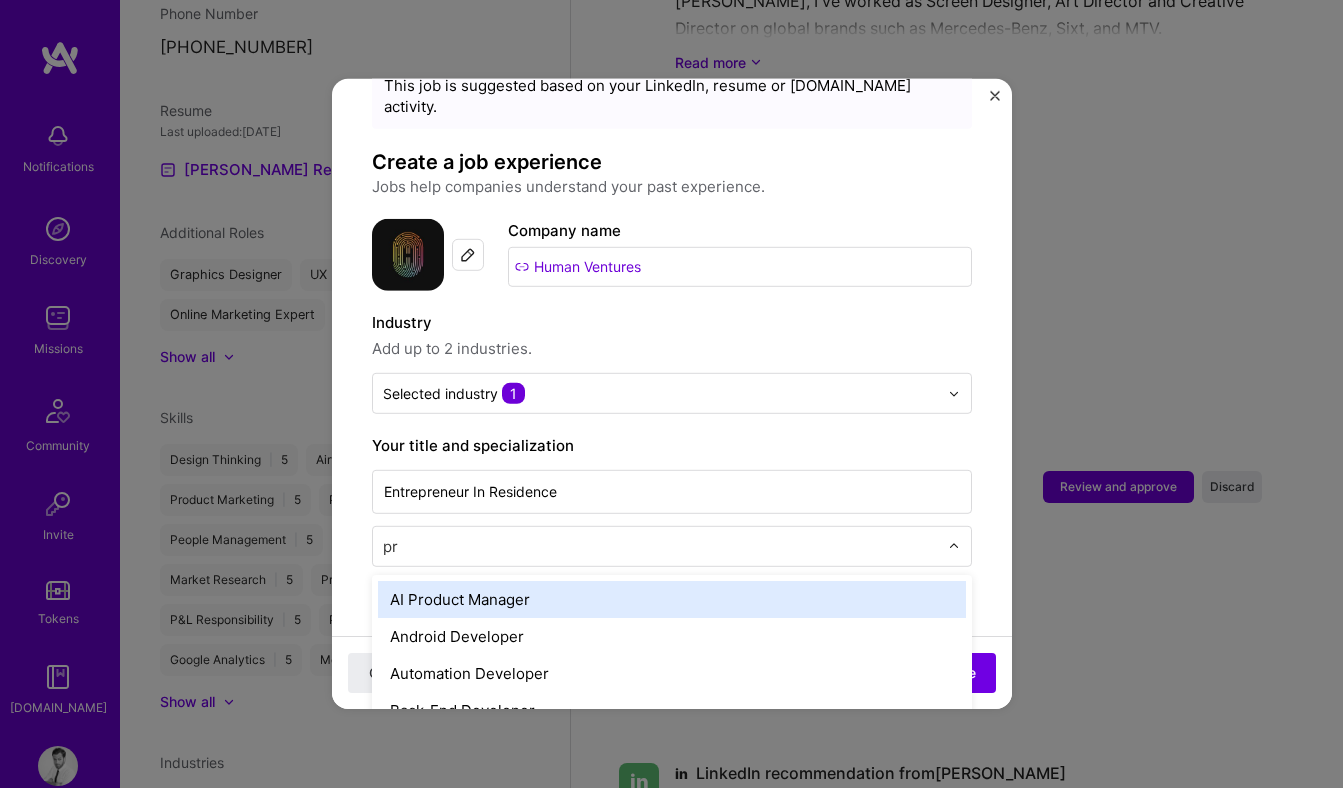 type on "pro" 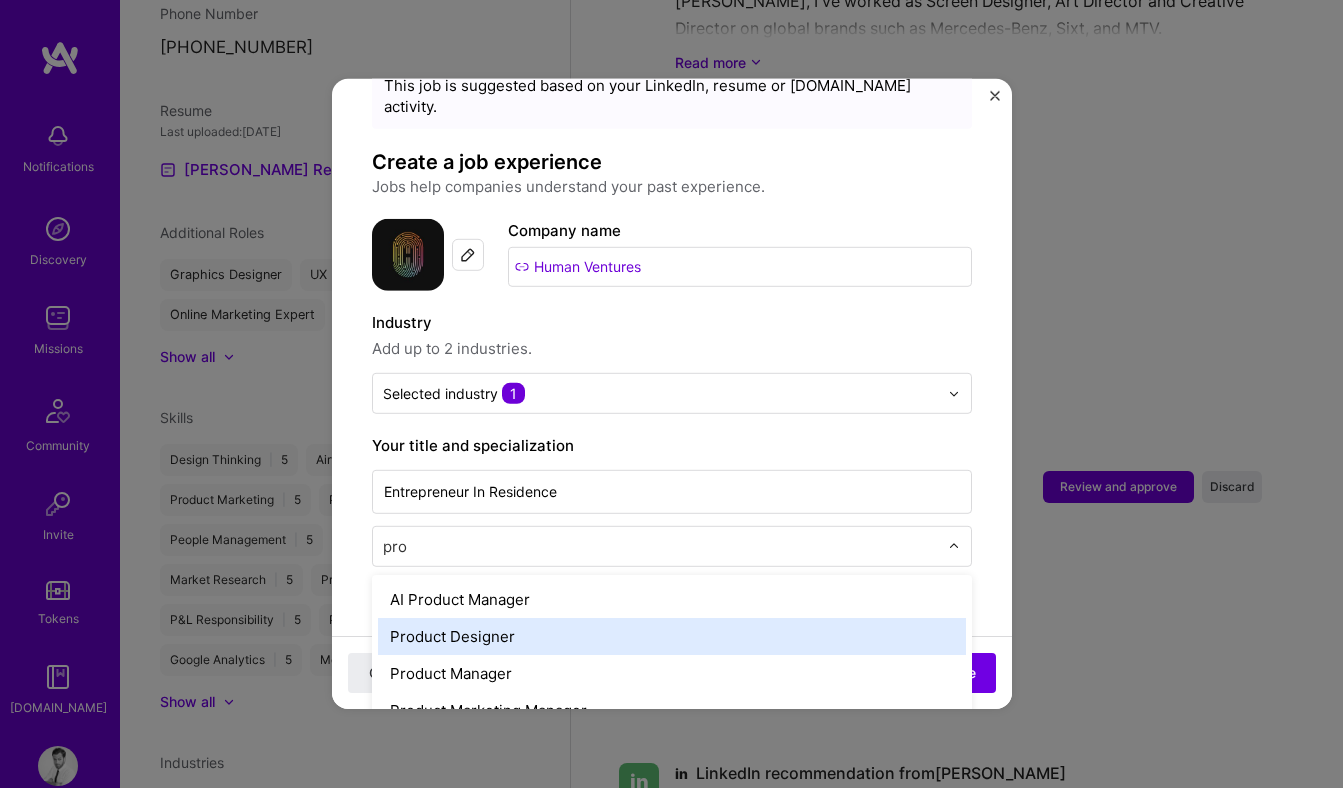 click on "Product Designer" at bounding box center (672, 636) 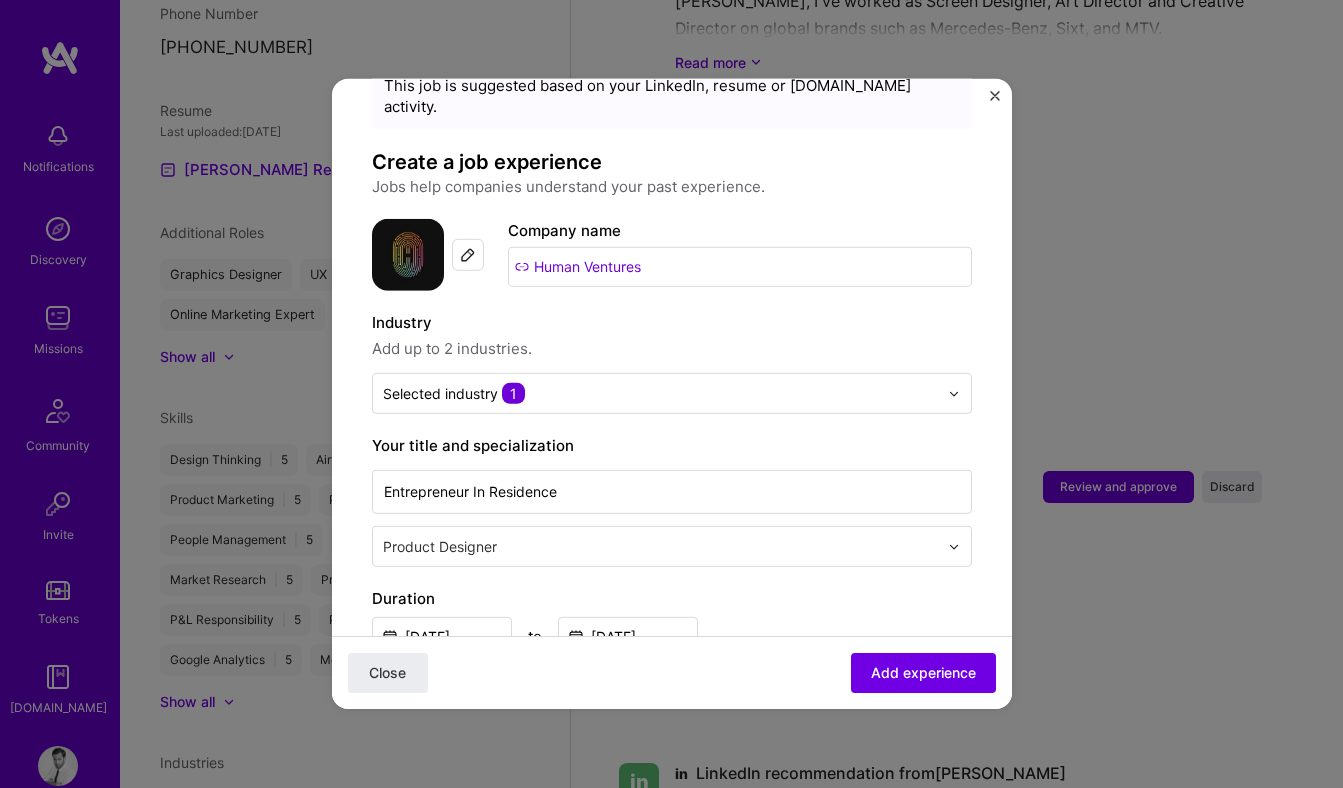 click on "Adding suggested job This job is suggested based on your LinkedIn, resume or A.Team activity. Create a job experience Jobs help companies understand your past experience. Company logo Company name Human Ventures
Industry Add up to 2 industries. Selected industry 1 Your title and specialization Entrepreneur In Residence option Product Designer, selected.   Select is focused ,type to refine list, press Down to open the menu,  Product Designer Duration Apr, 2020
to Jul, 2020
I still work here Skills used — Add up to 12 skills Any new skills will be added to your profile. Enter skills... Description Humans In The Wild – Spring 2020 Cohort 100 characters minimum 39 / 2,000  characters Did this role require you to manage team members? (Optional) Yes, I managed 0 team members. Were you involved from inception to launch (0 - >  1)? (Optional) I was involved in zero to one with this project Close" at bounding box center [672, 752] 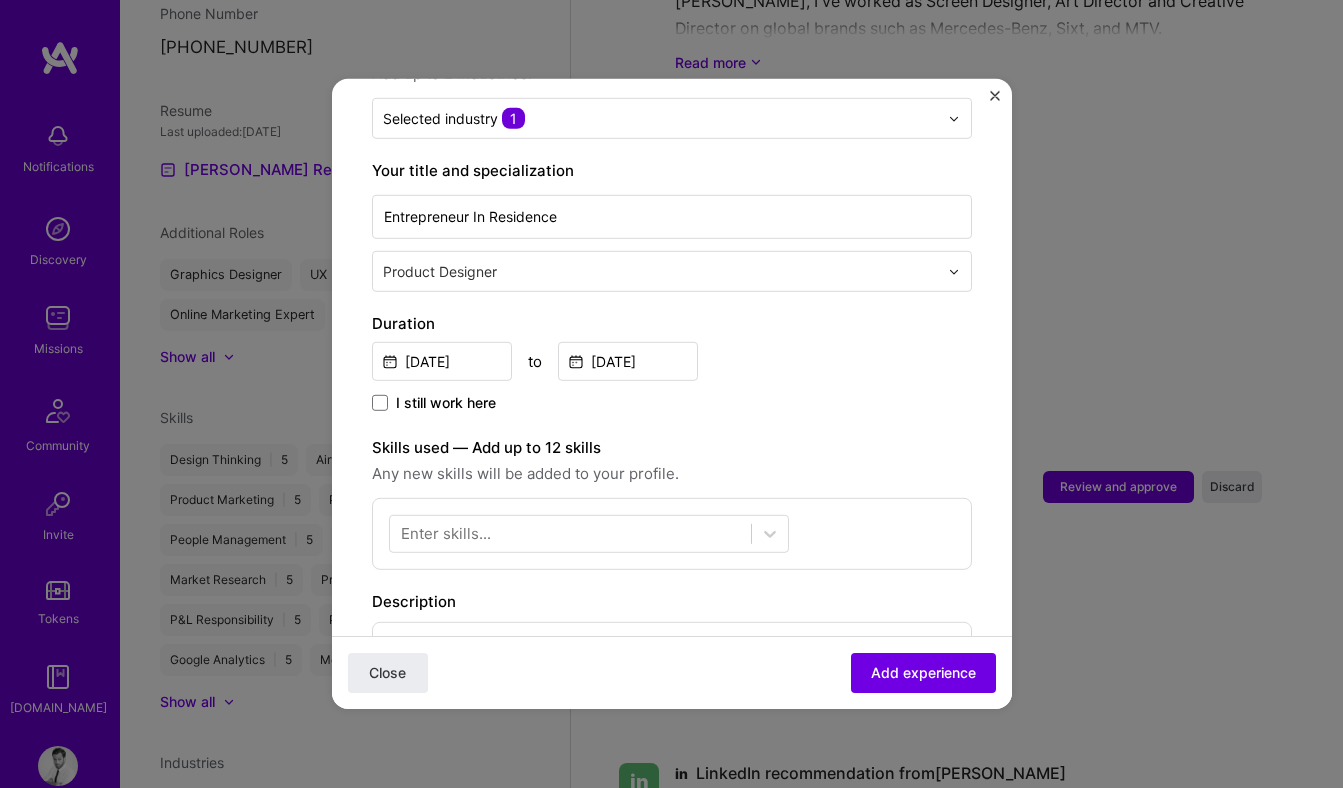 scroll, scrollTop: 409, scrollLeft: 0, axis: vertical 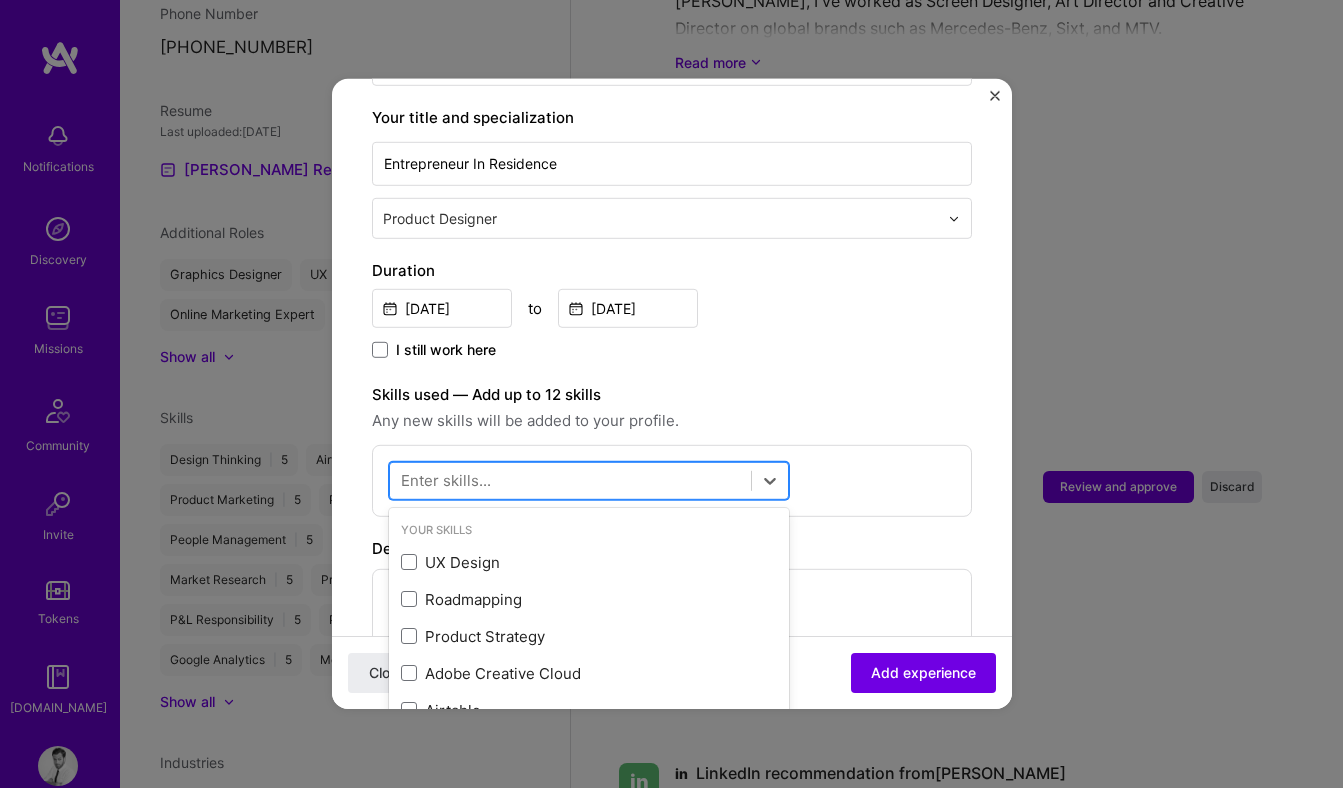 click at bounding box center (570, 480) 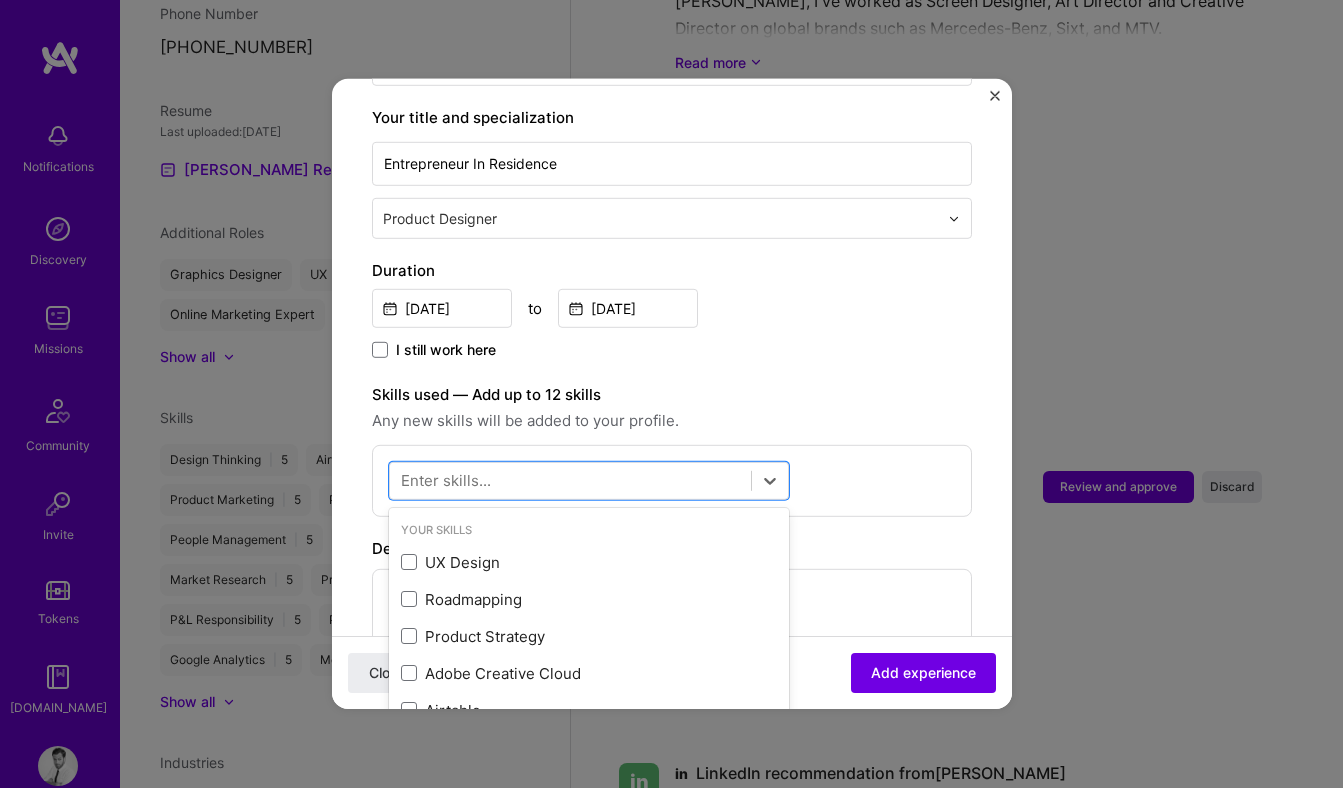 click on "Skills used — Add up to 12 skills" at bounding box center (672, 395) 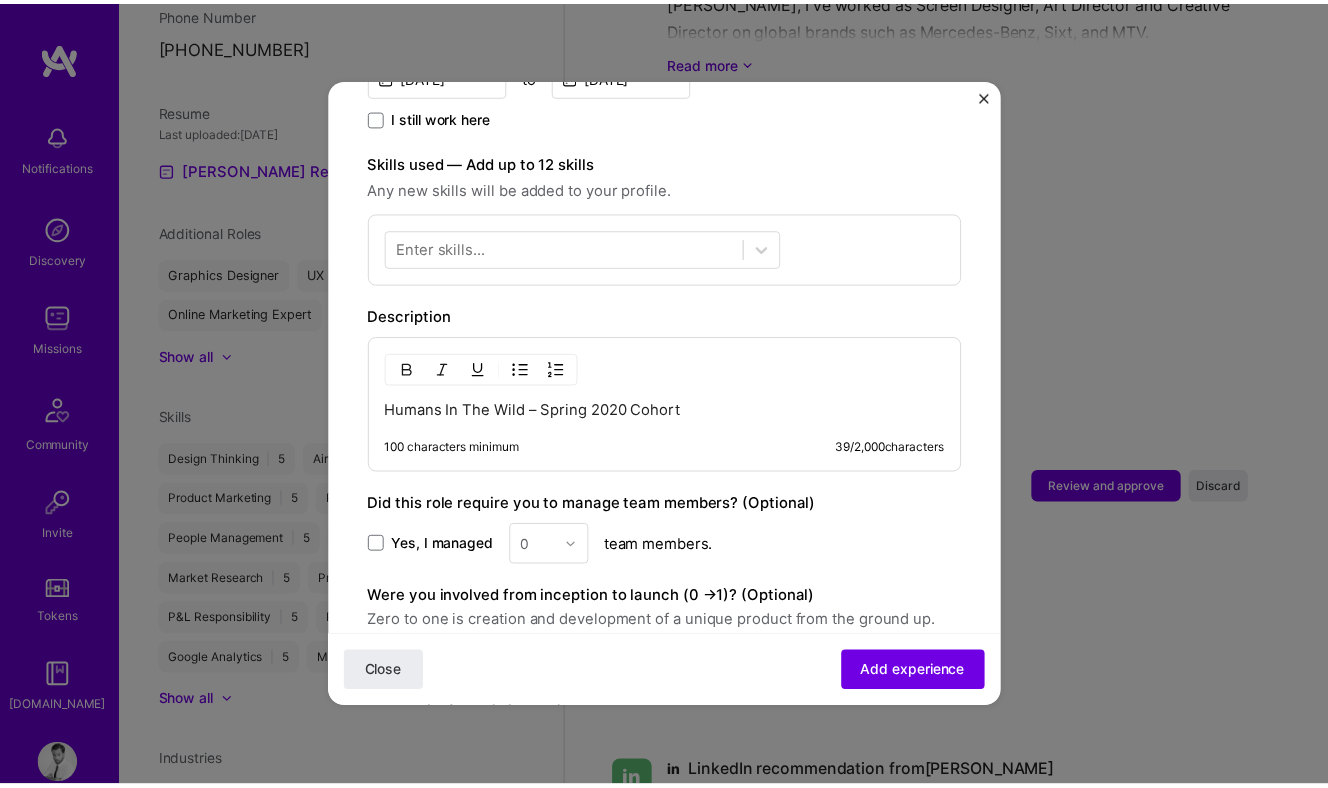 scroll, scrollTop: 631, scrollLeft: 0, axis: vertical 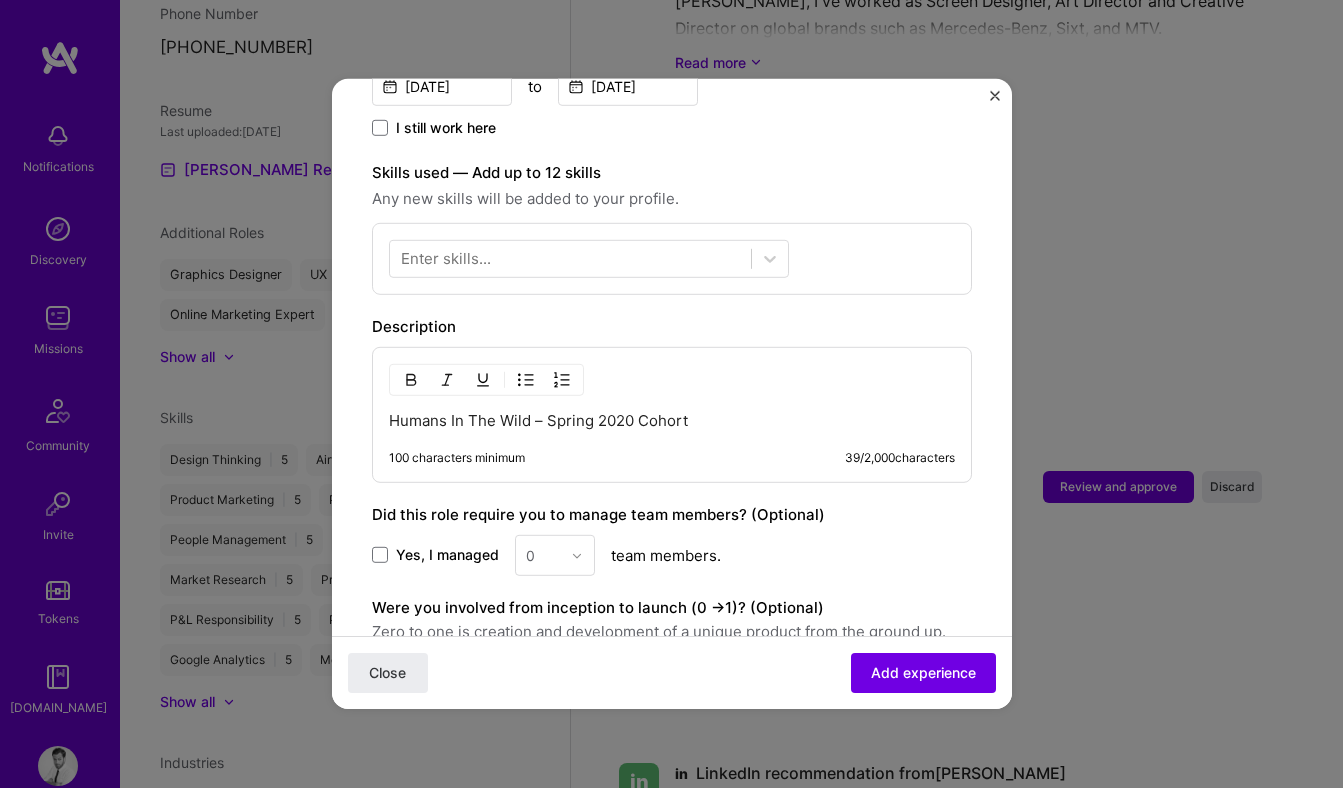 click on "Humans In The Wild – Spring 2020 Cohort" at bounding box center [672, 421] 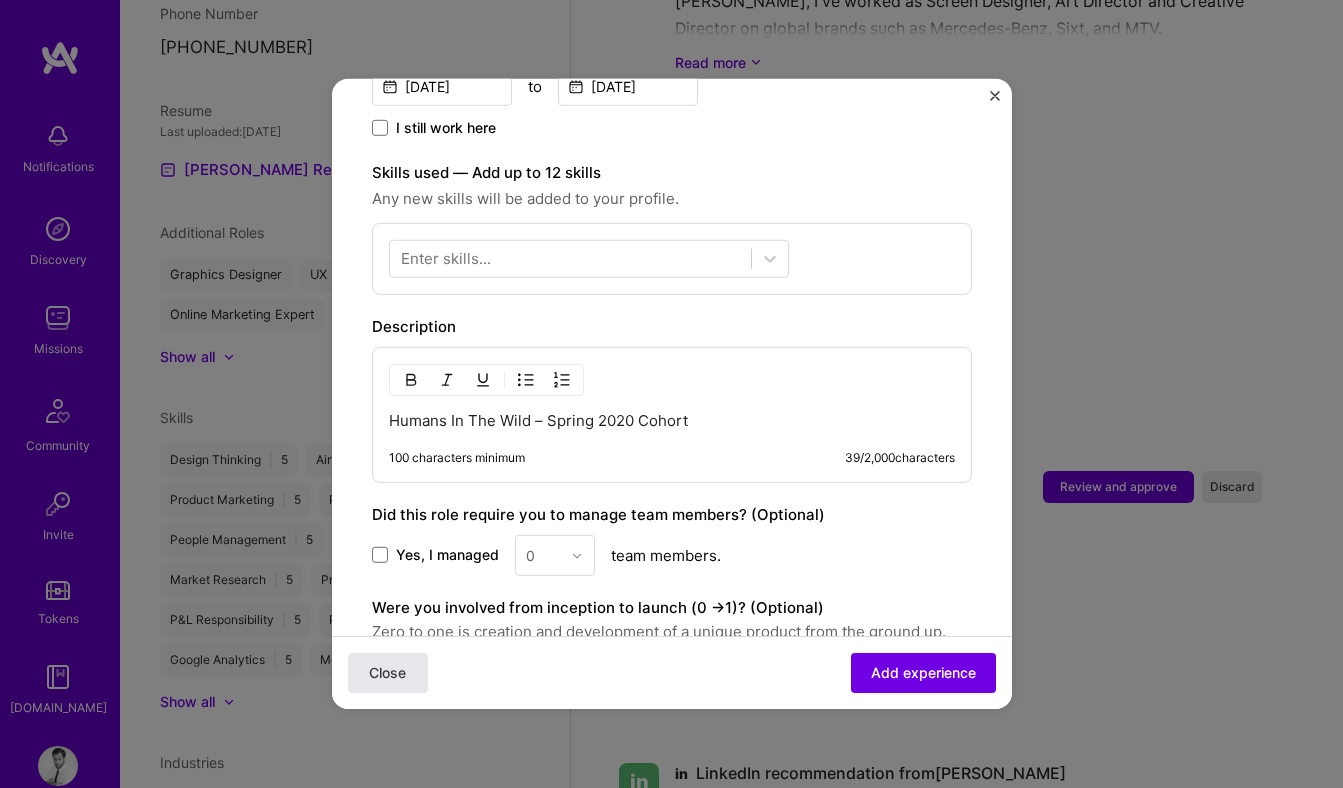 click on "Close" at bounding box center (387, 673) 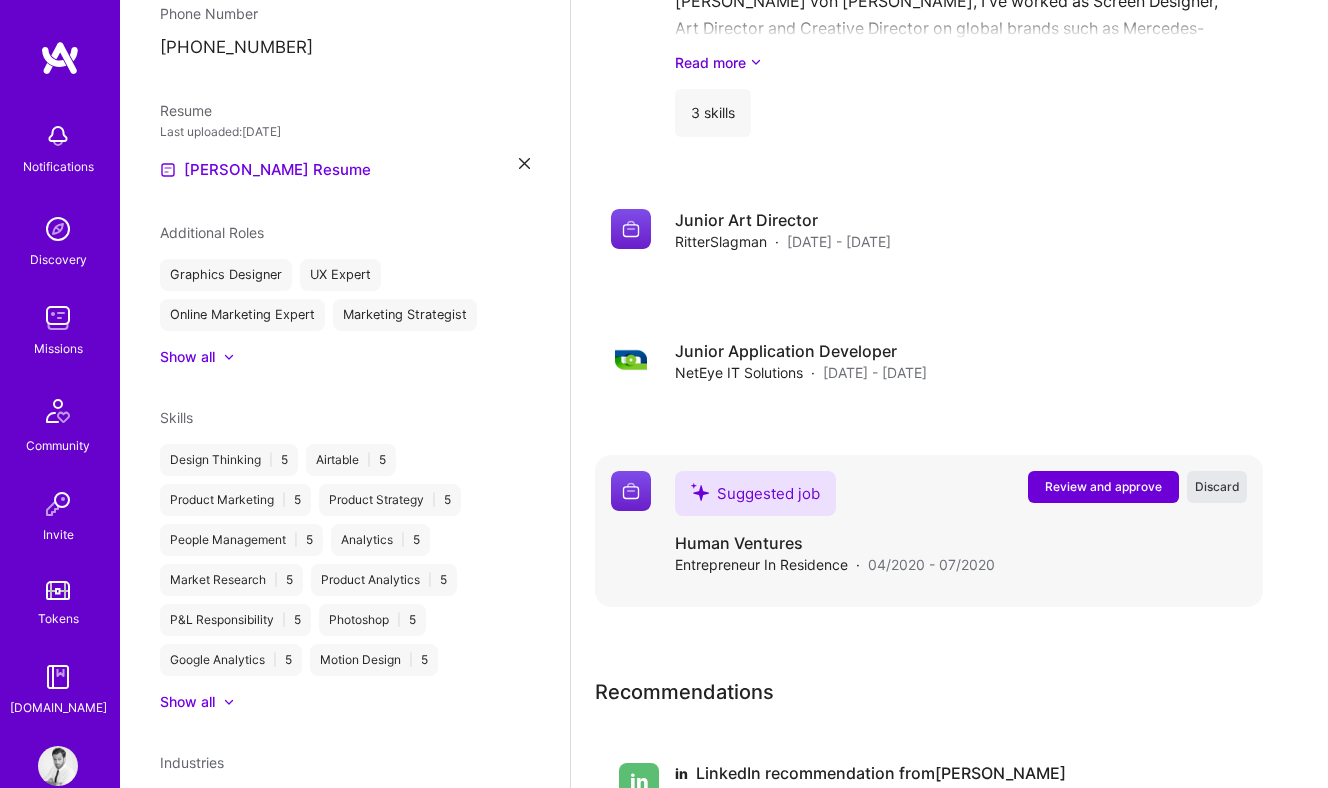 click on "Discard" at bounding box center [1217, 486] 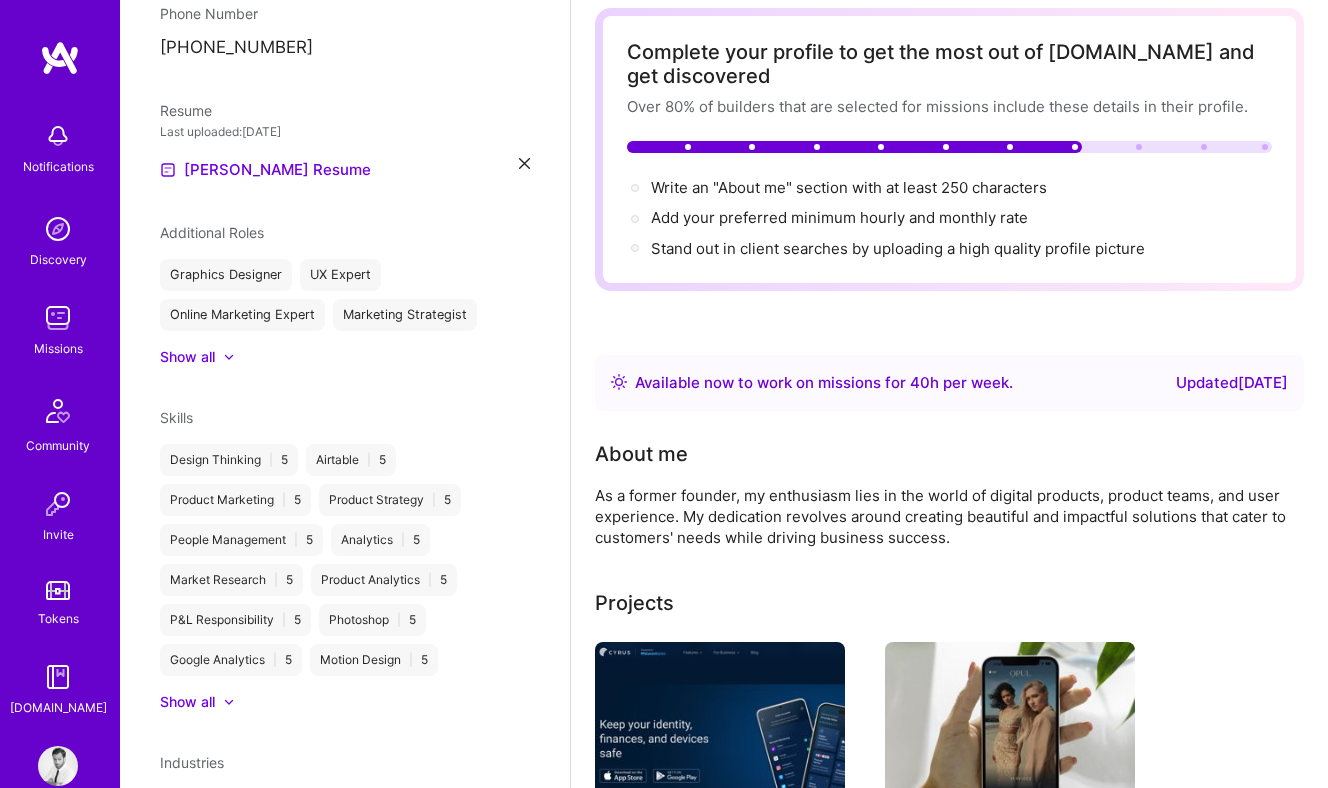 scroll, scrollTop: 0, scrollLeft: 0, axis: both 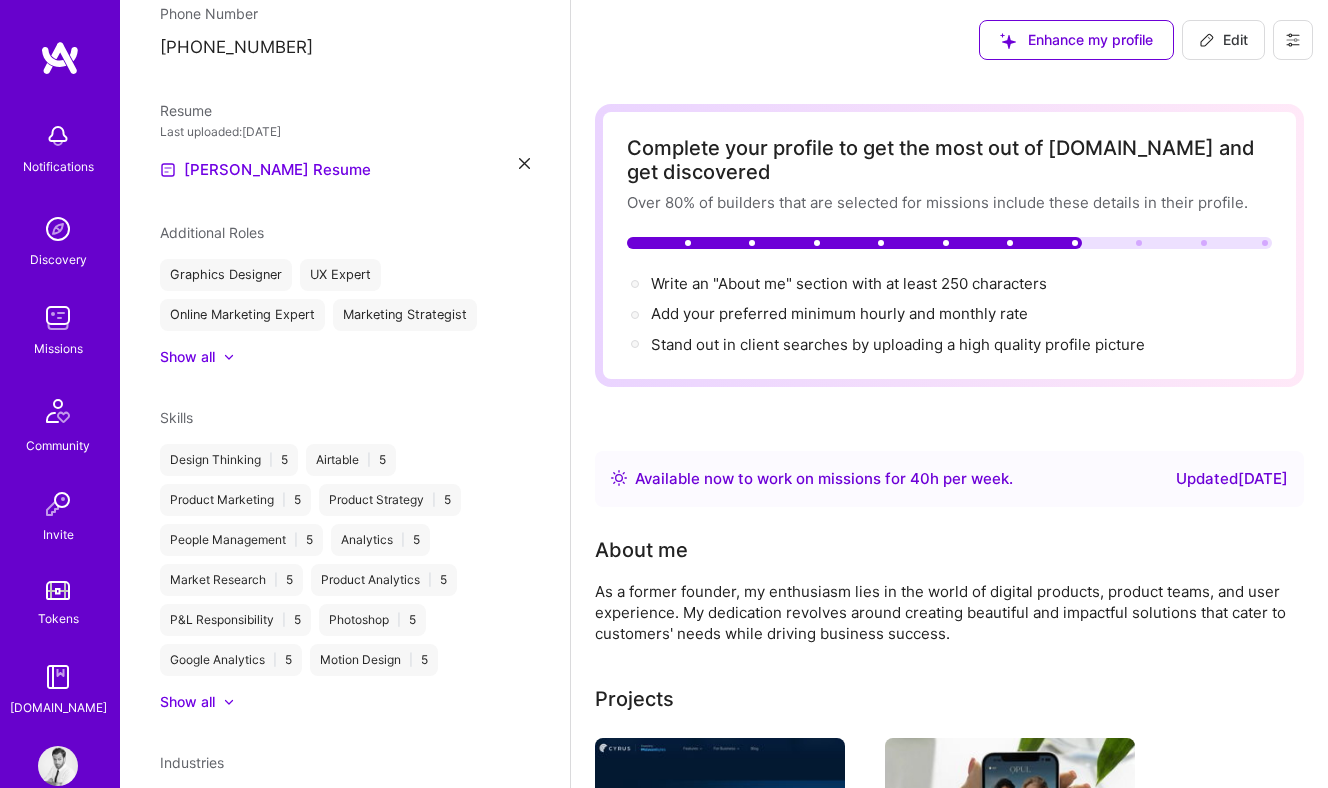 click on "Edit" at bounding box center (1223, 40) 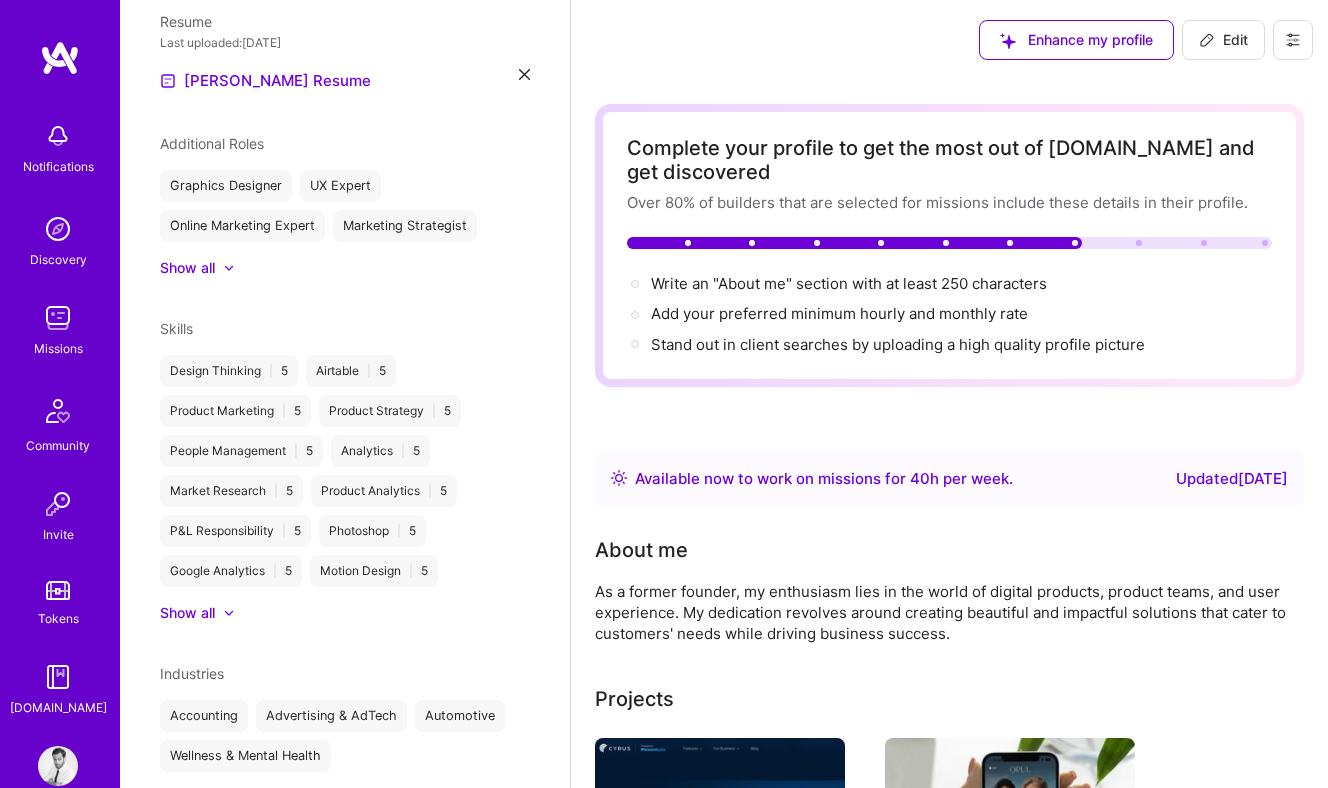 select on "DE" 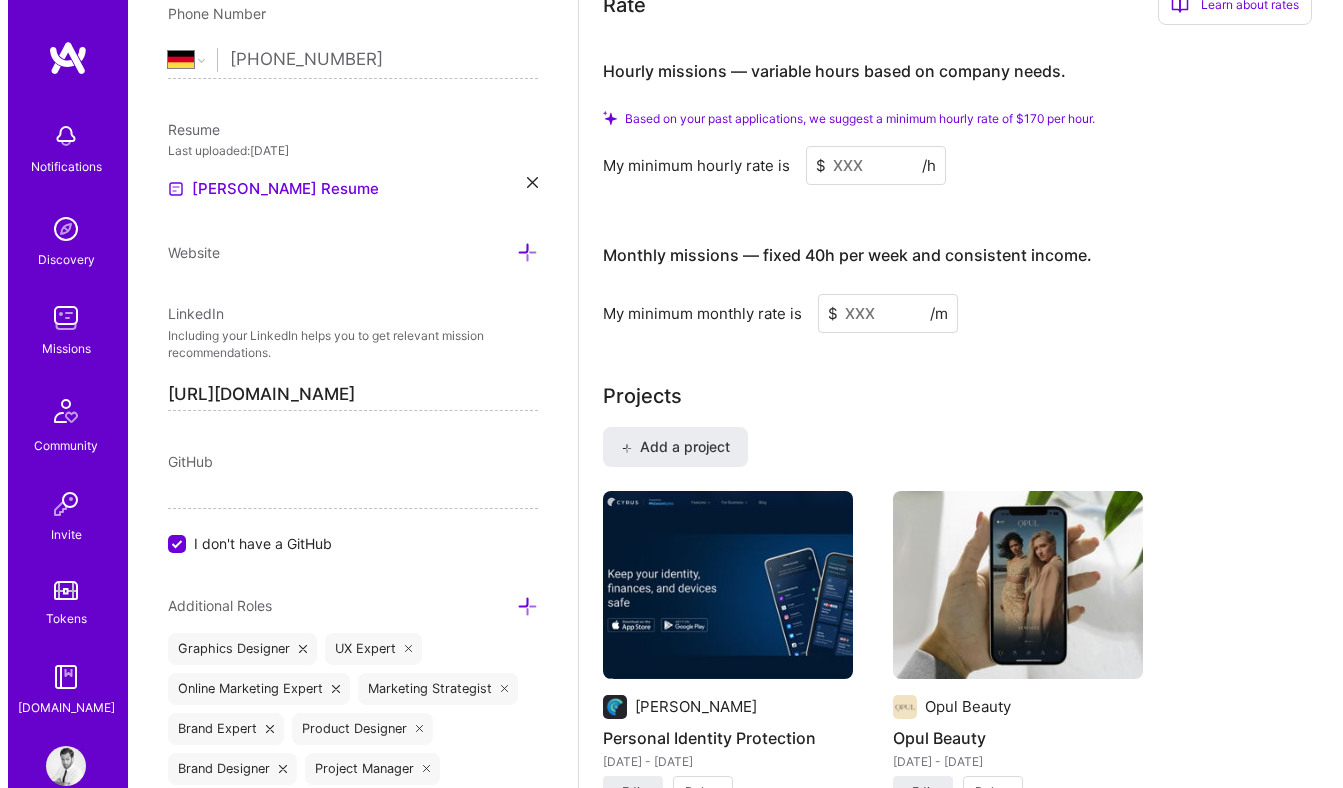 scroll, scrollTop: 1241, scrollLeft: 0, axis: vertical 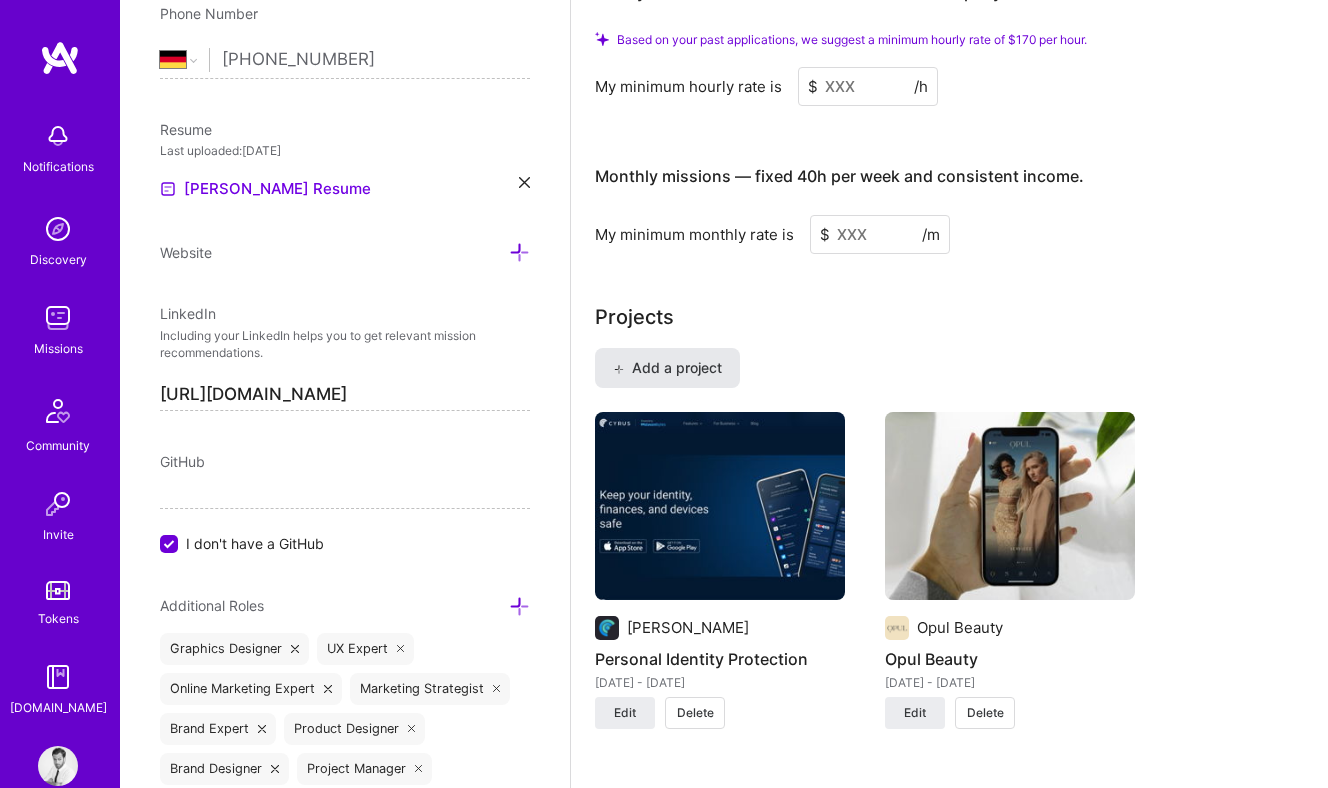 click on "Add a project" at bounding box center [667, 368] 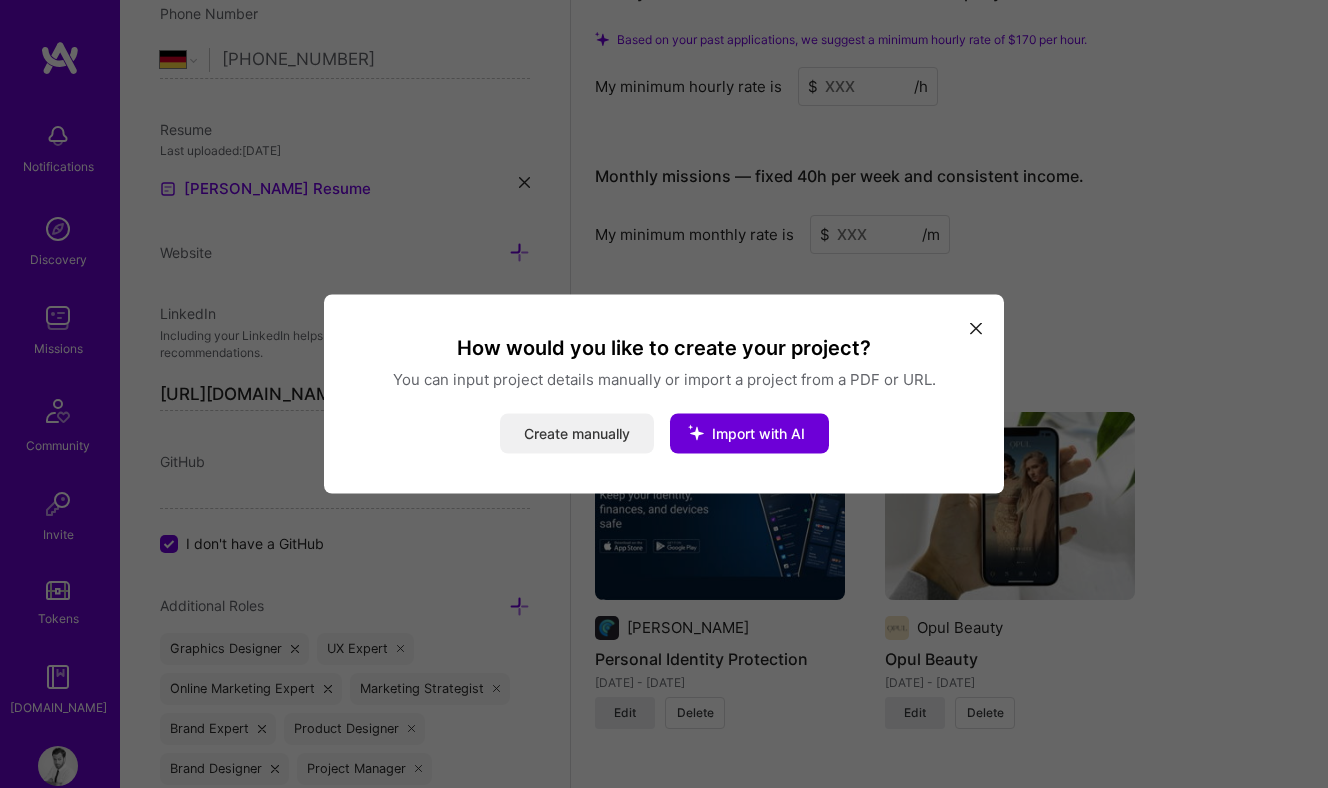 click on "Create manually" at bounding box center (577, 434) 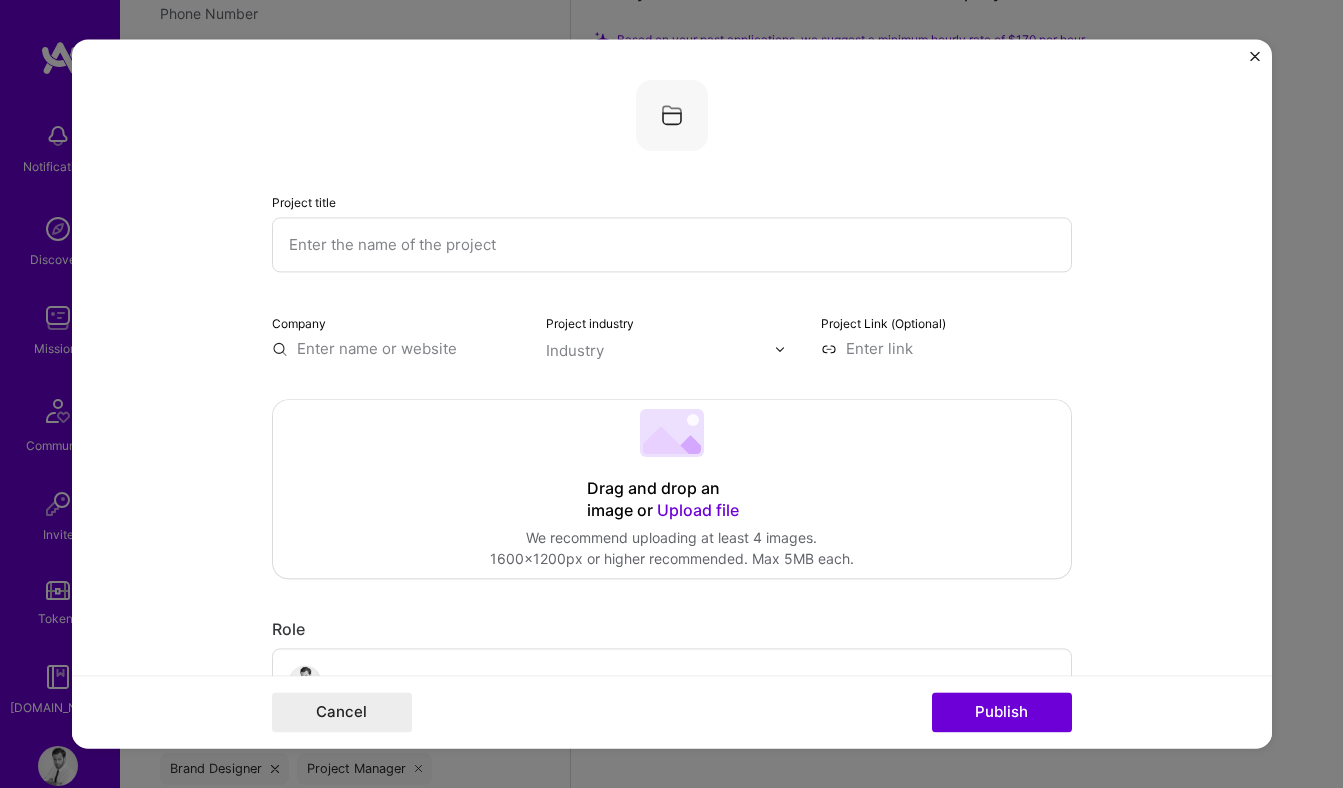 click at bounding box center [672, 244] 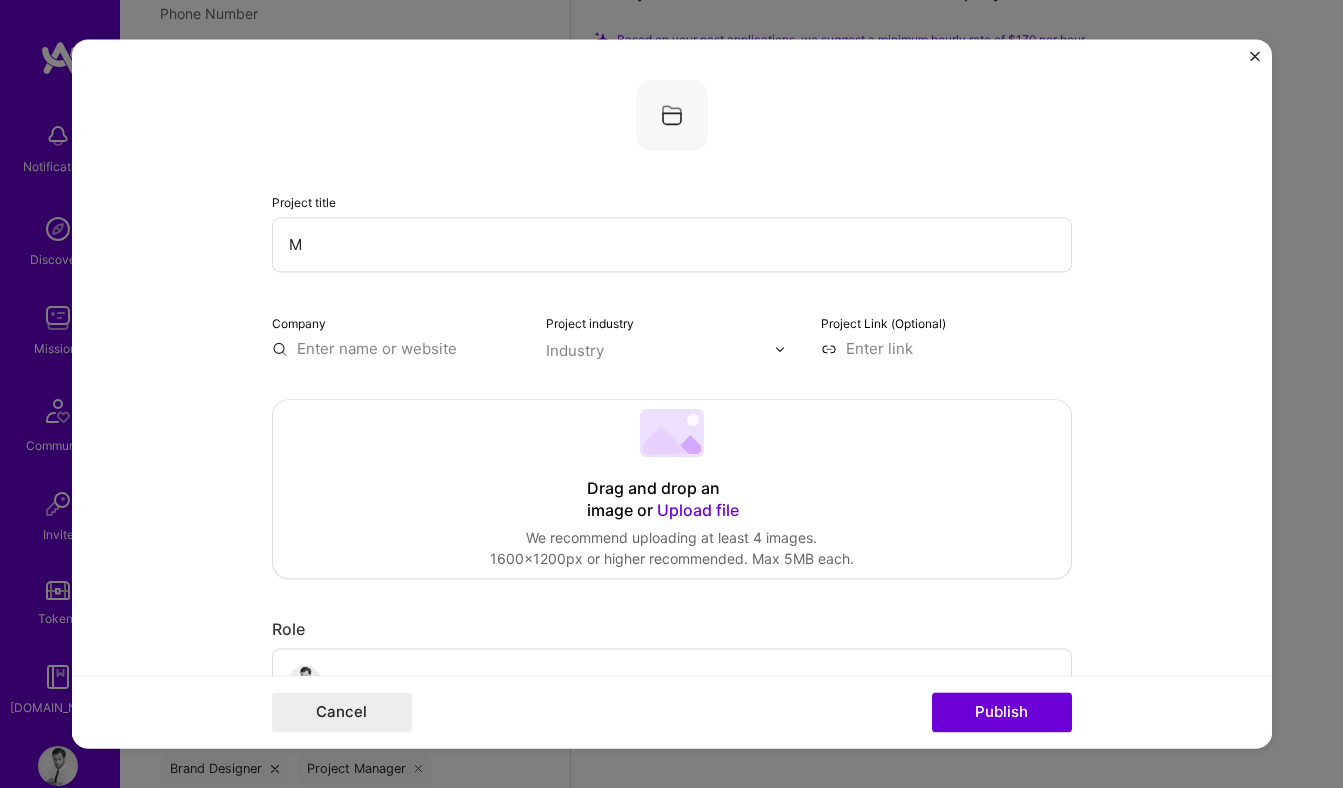 type on "M" 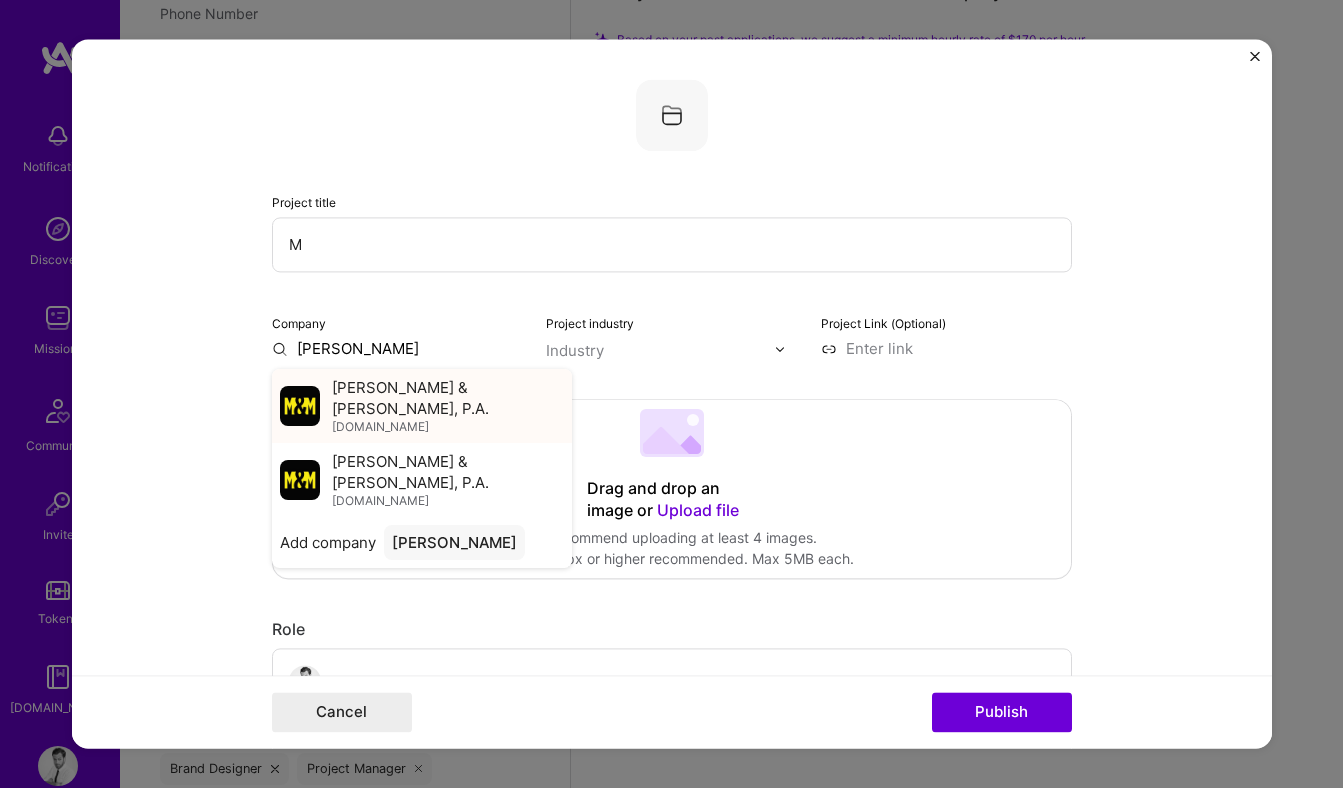 click on "[PERSON_NAME] & [PERSON_NAME], P.A." at bounding box center [448, 398] 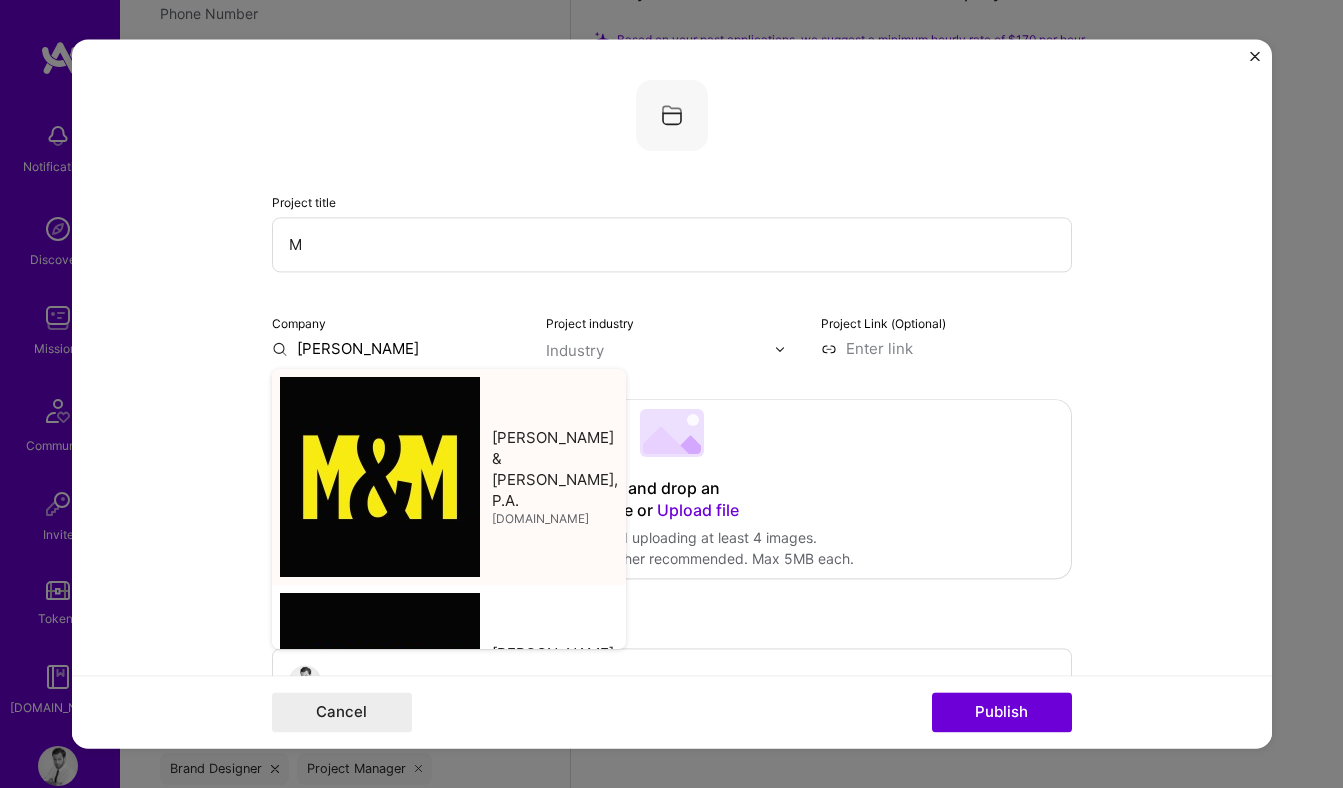 type on "[PERSON_NAME] & [PERSON_NAME], P.A." 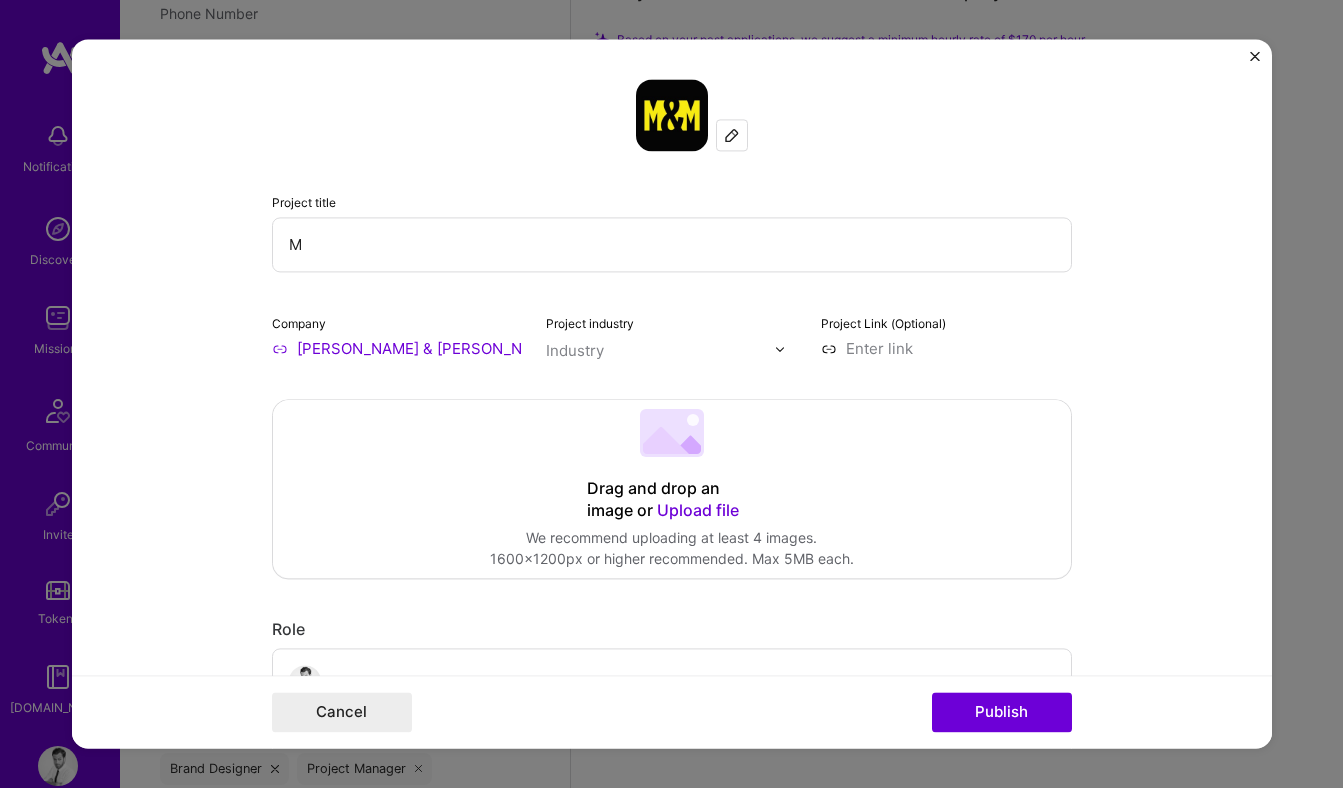 click on "M" at bounding box center (672, 244) 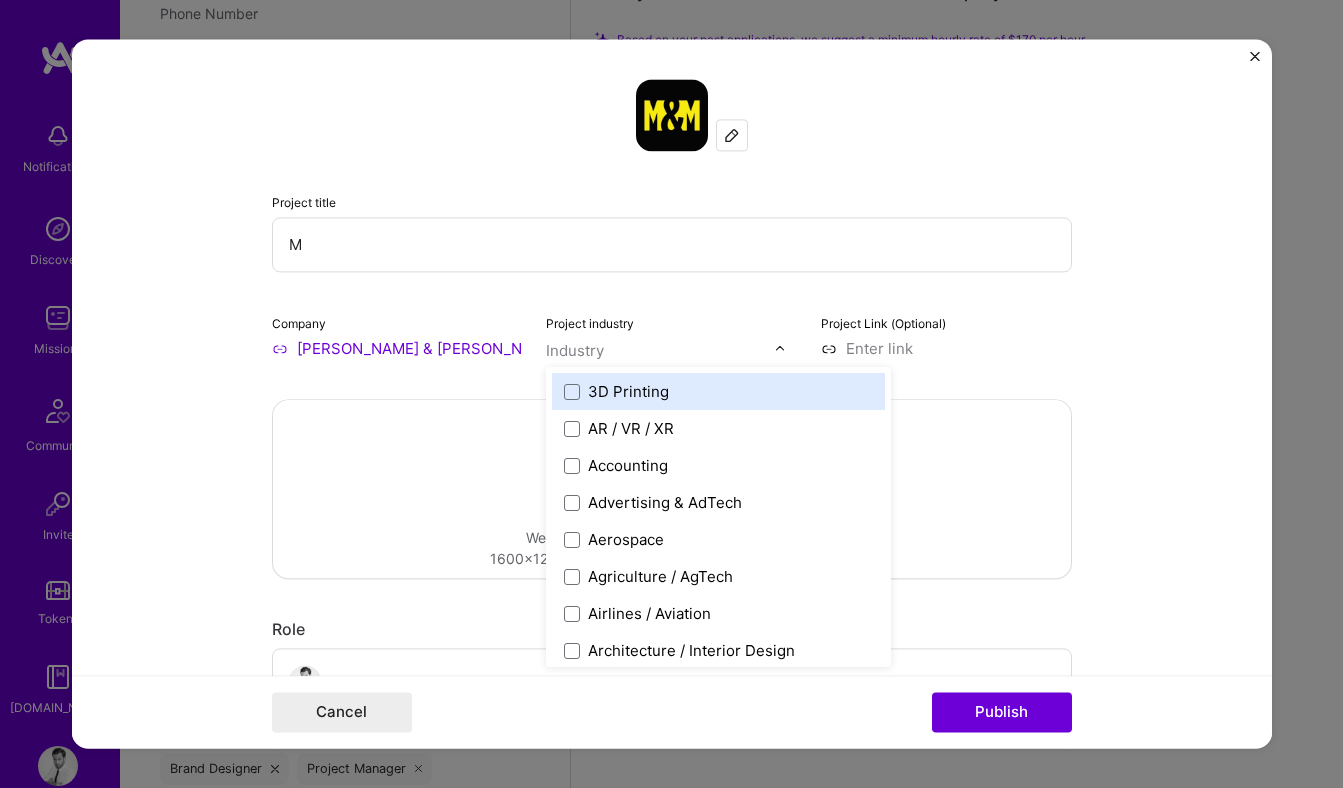 click on "Industry" at bounding box center (575, 350) 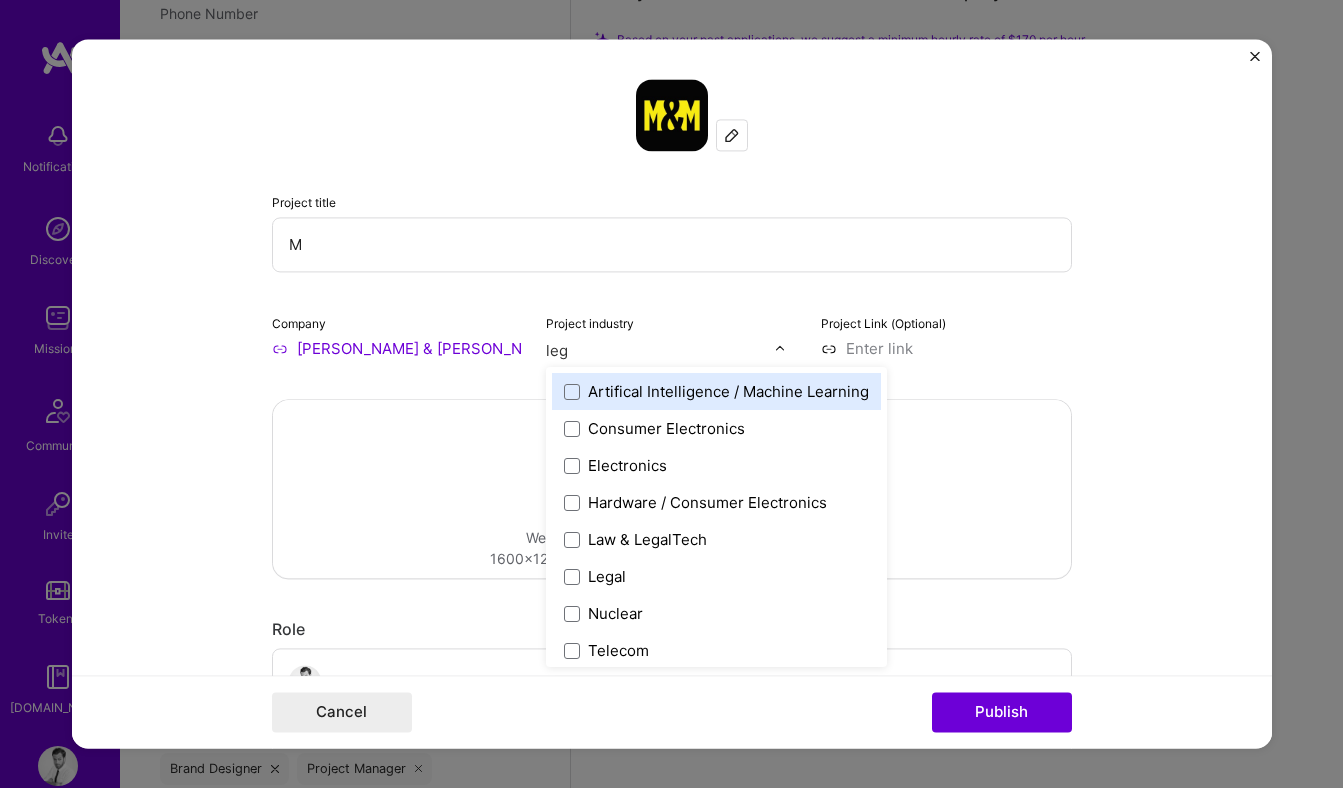 type on "lega" 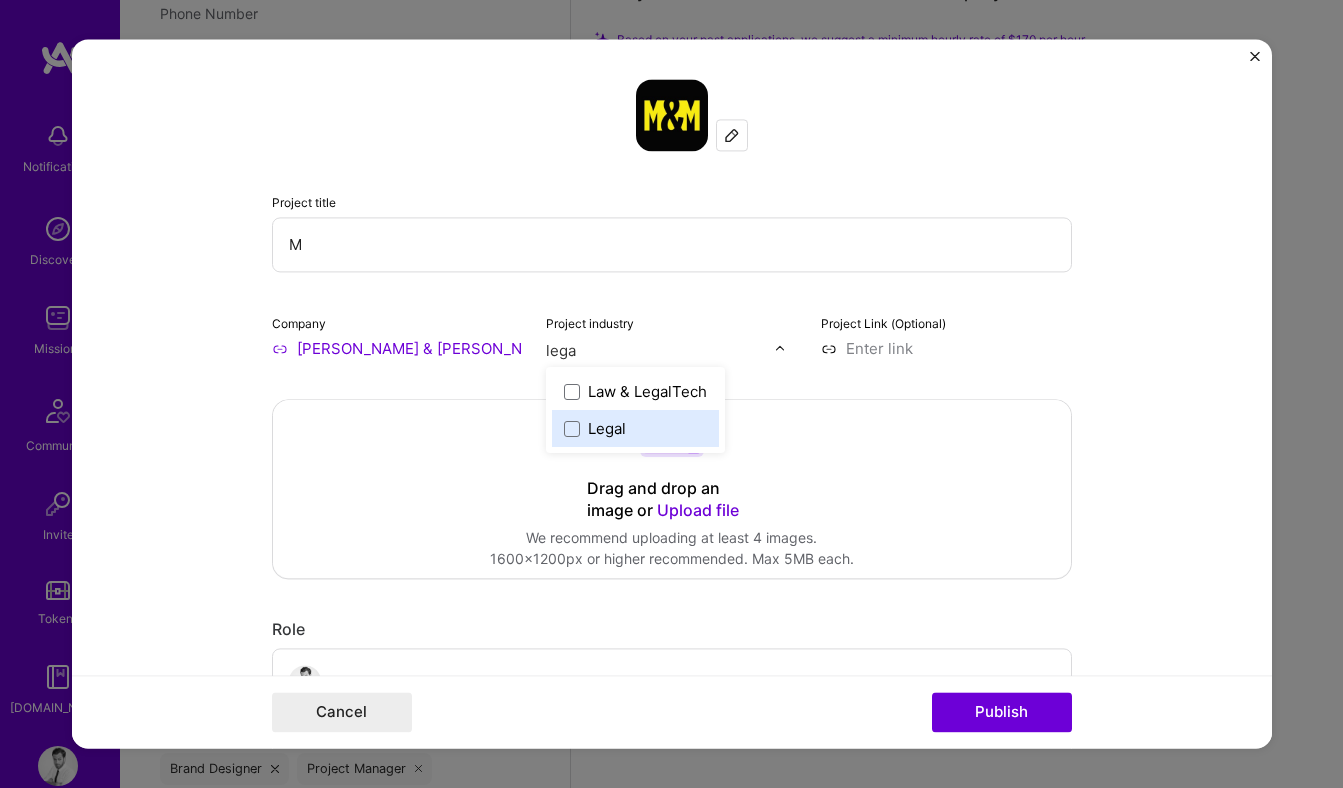 click on "Legal" at bounding box center (635, 428) 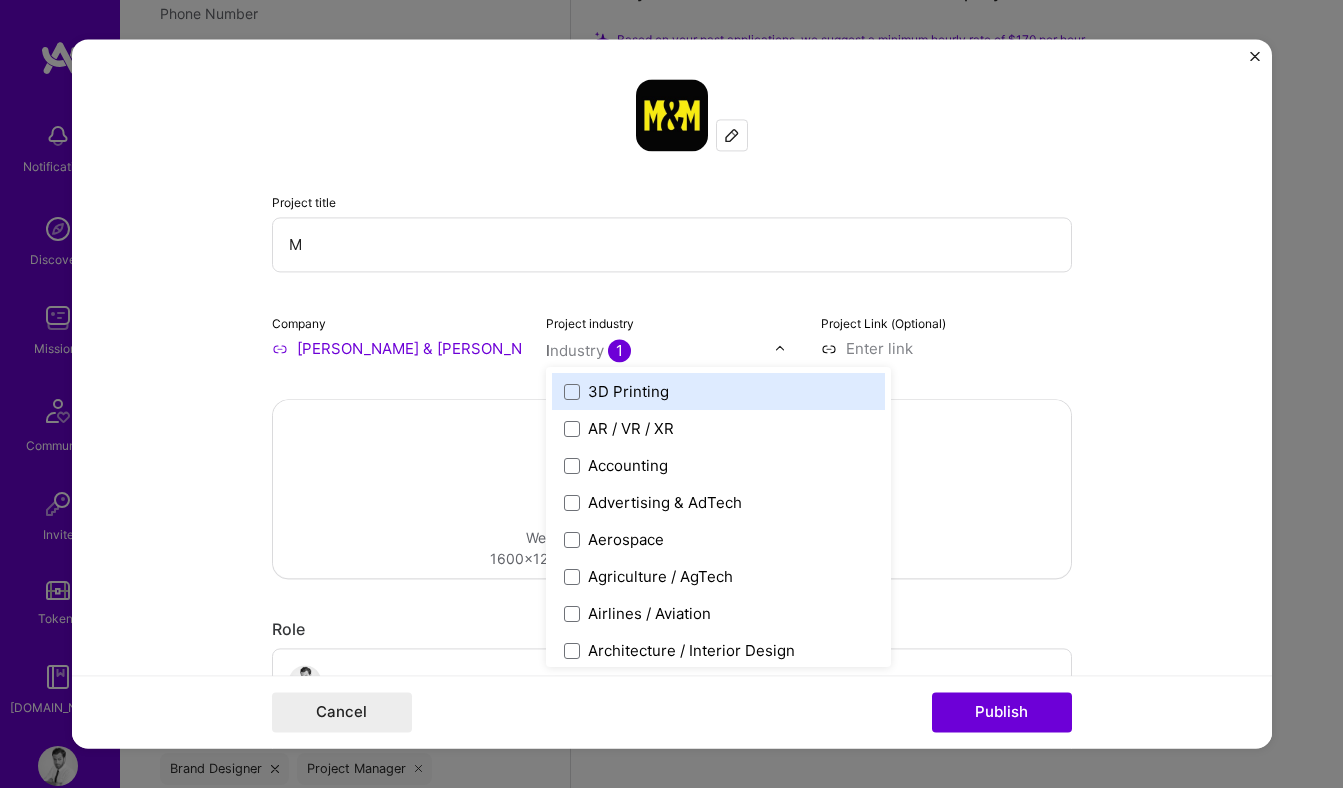 type on "la" 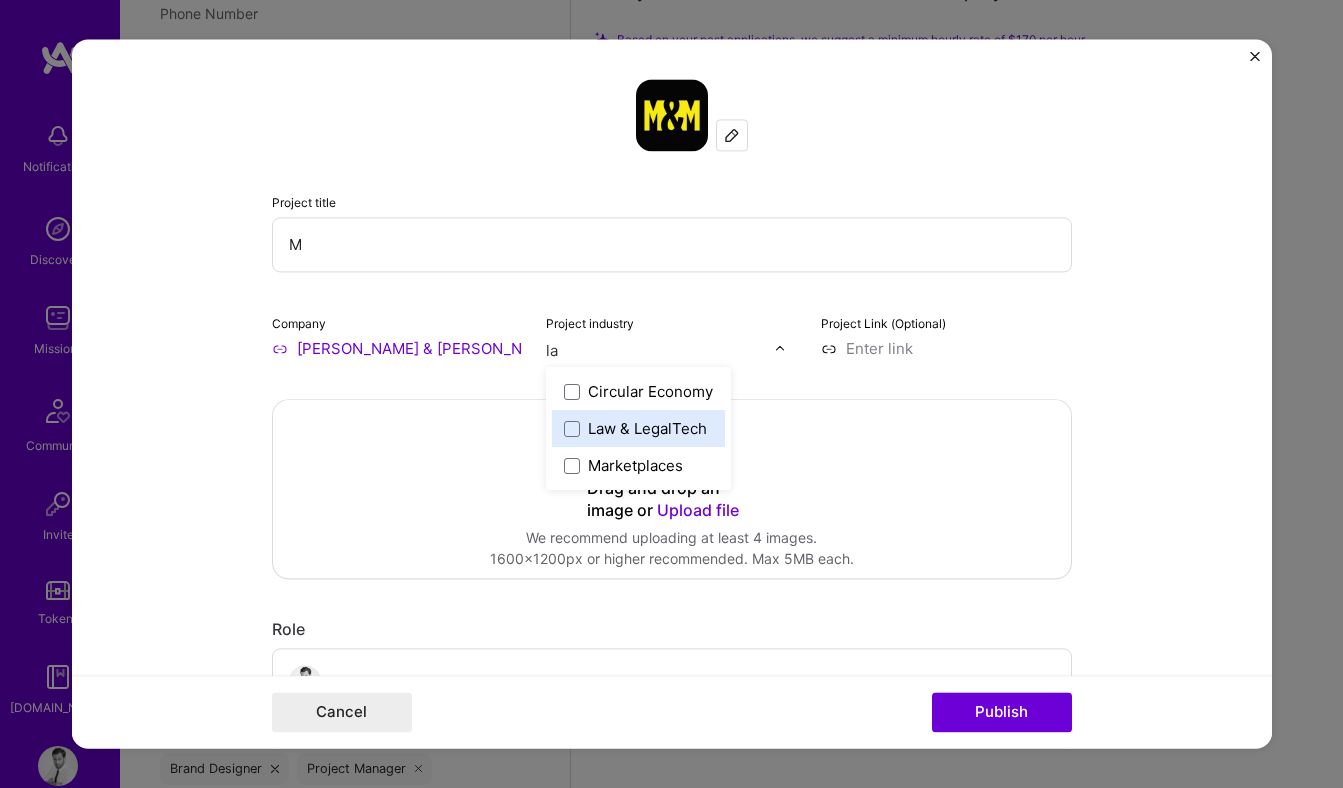 click on "Law & LegalTech" at bounding box center (647, 428) 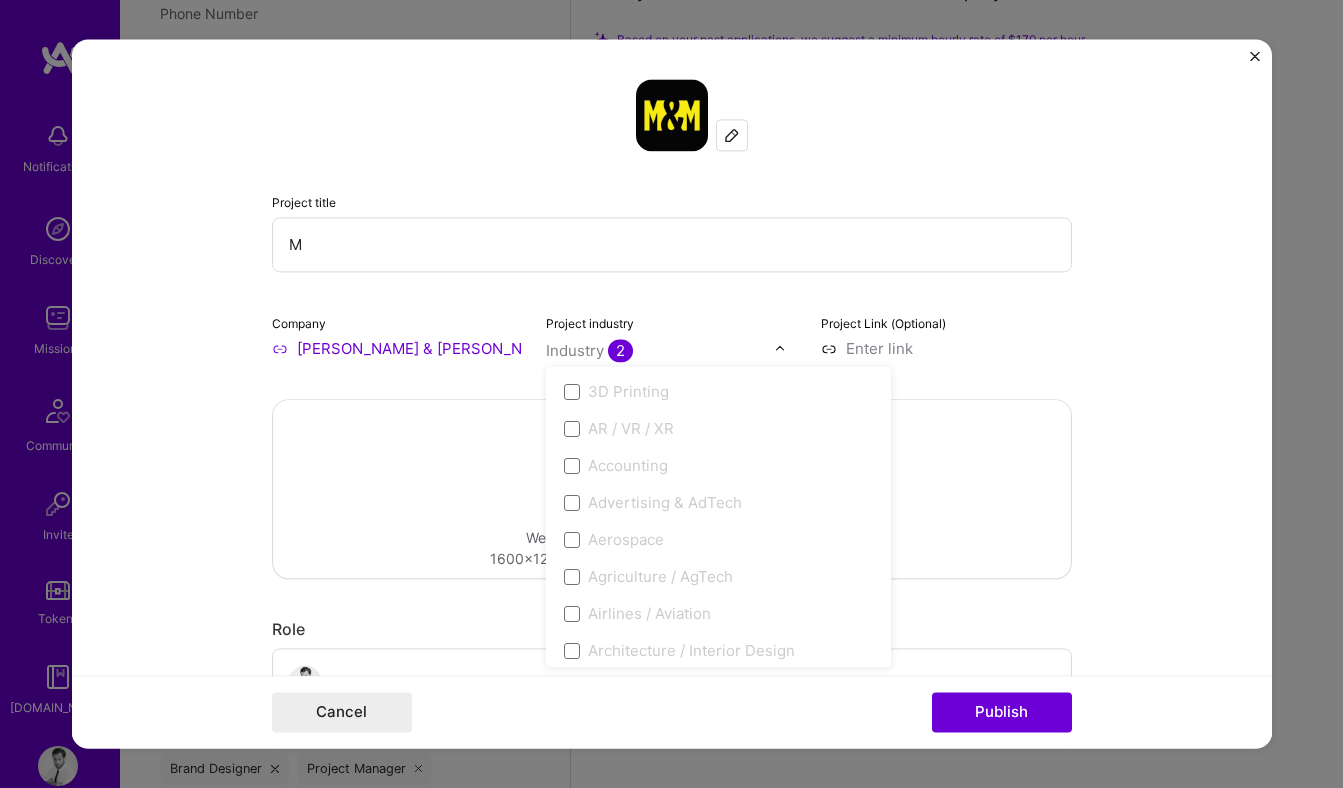 click on "Project title M Company Morgan & Morgan, P.A.
Project industry option Law & LegalTech, selected. option Law & LegalTech focused, 76 of 120. 120 results available. Use Up and Down to choose options, press Enter to select the currently focused option, press Escape to exit the menu, press Tab to select the option and exit the menu. Industry 2 3D Printing AR / VR / XR Accounting Advertising & AdTech Aerospace Agriculture / AgTech Airlines / Aviation Architecture / Interior Design Art & Museums Artifical Intelligence / Machine Learning Arts / Culture Augmented & Virtual Reality (AR/VR) Automotive Automotive & Self Driving Cars Aviation B2B B2B2C B2C BPA / RPA Banking Beauty Big Data BioTech Blockchain CMS CPG CRM Cannabis Charity & Nonprofit Circular Economy CivTech Climate Tech Cloud Services Coaching Community Tech Construction Consulting Consumer Electronics Crowdfunding Crypto Customer Success Cybersecurity DTC Databases Dating Defense Delivery Developer Tools E-Commerce Education / Edtech Energy" at bounding box center [672, 393] 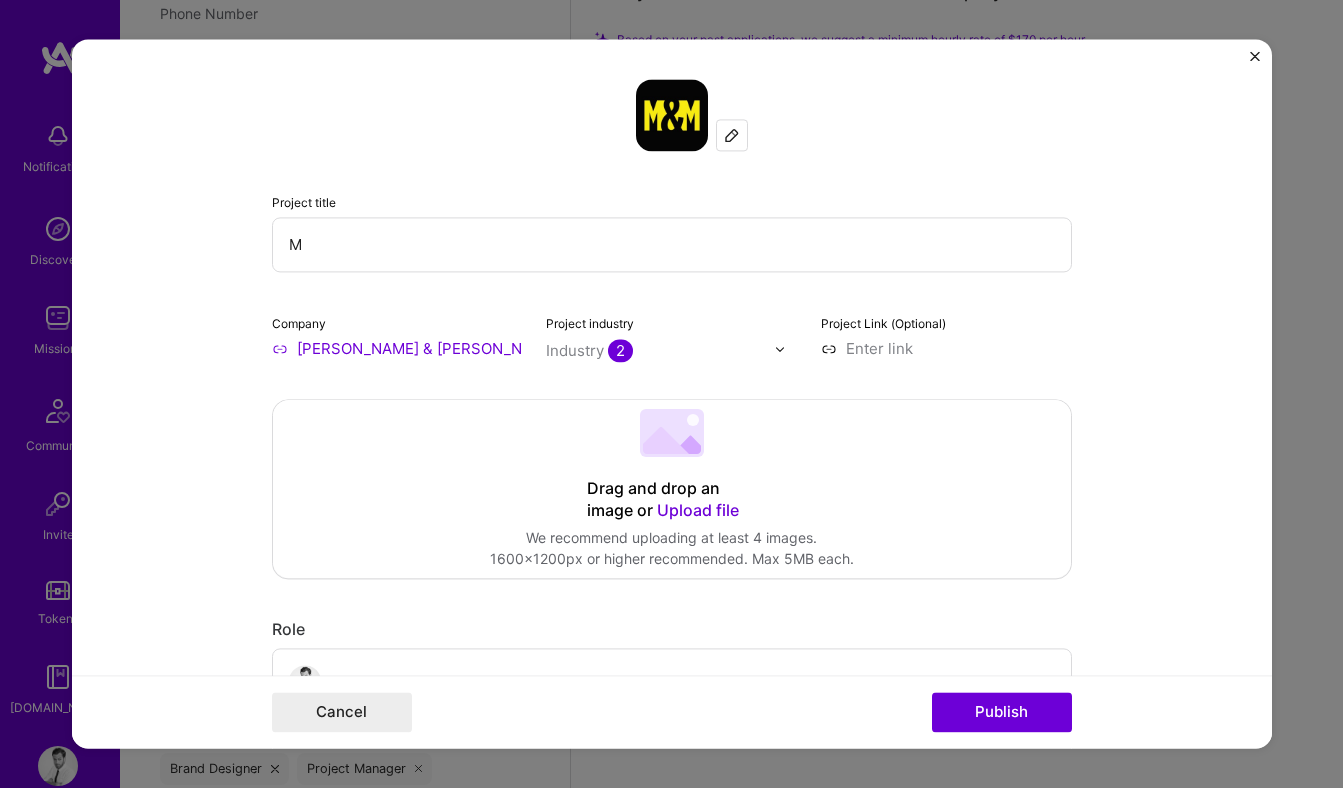 click at bounding box center (946, 348) 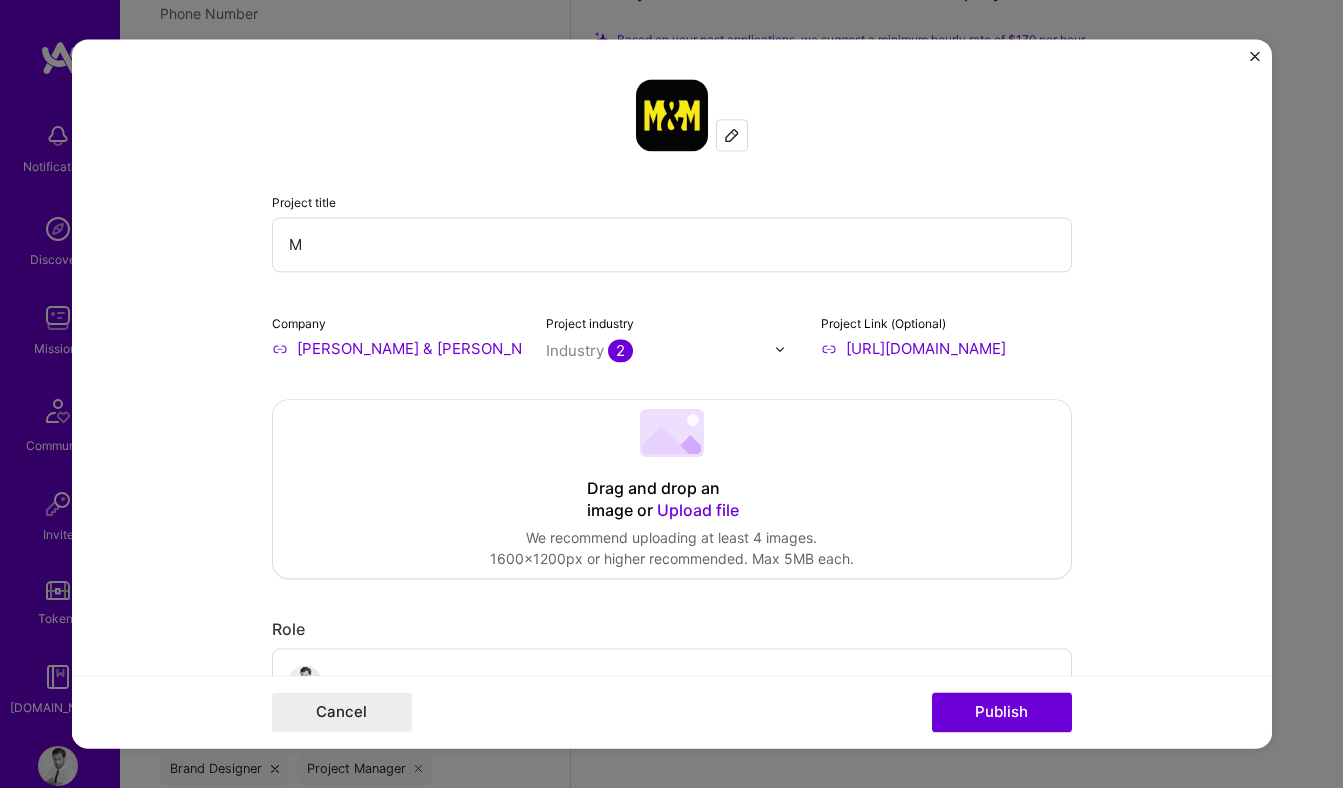 type on "https://www.forthepeople.com/" 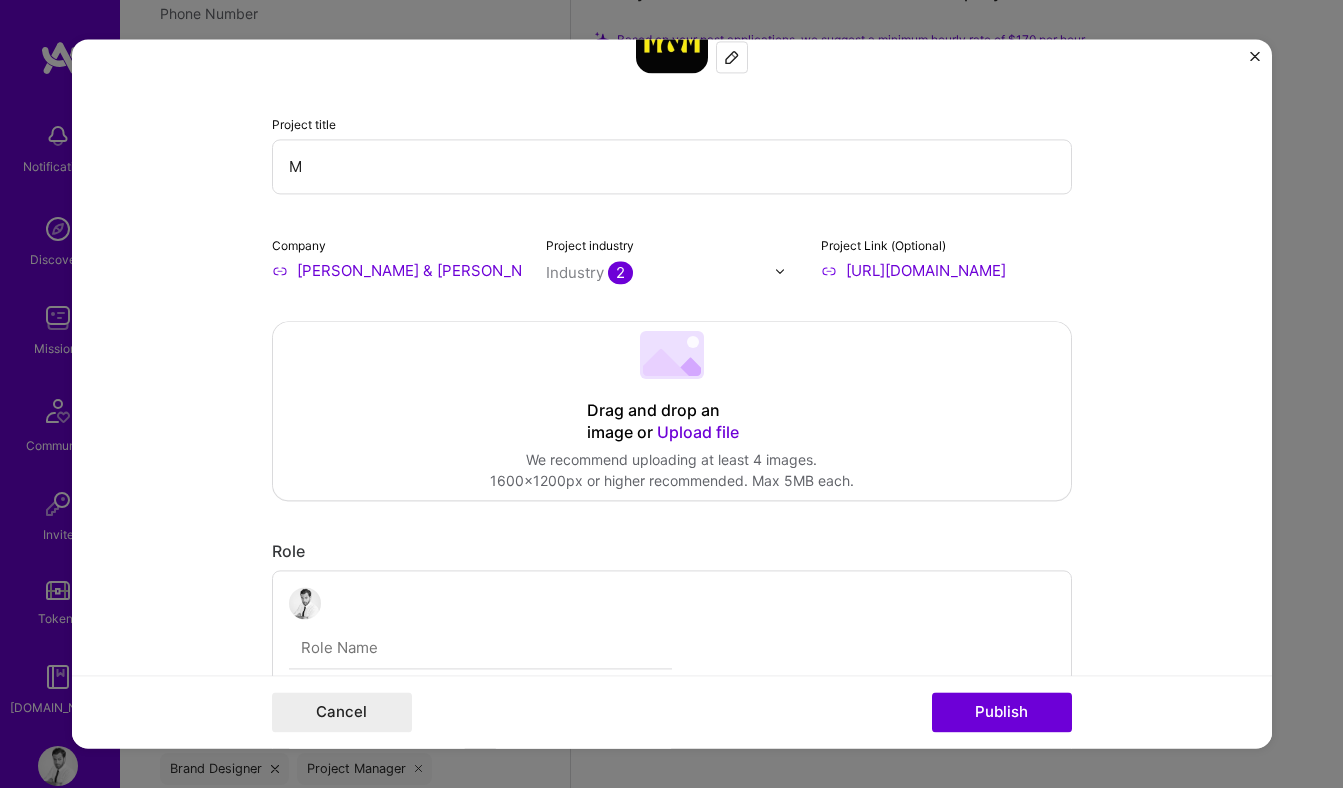 scroll, scrollTop: 307, scrollLeft: 0, axis: vertical 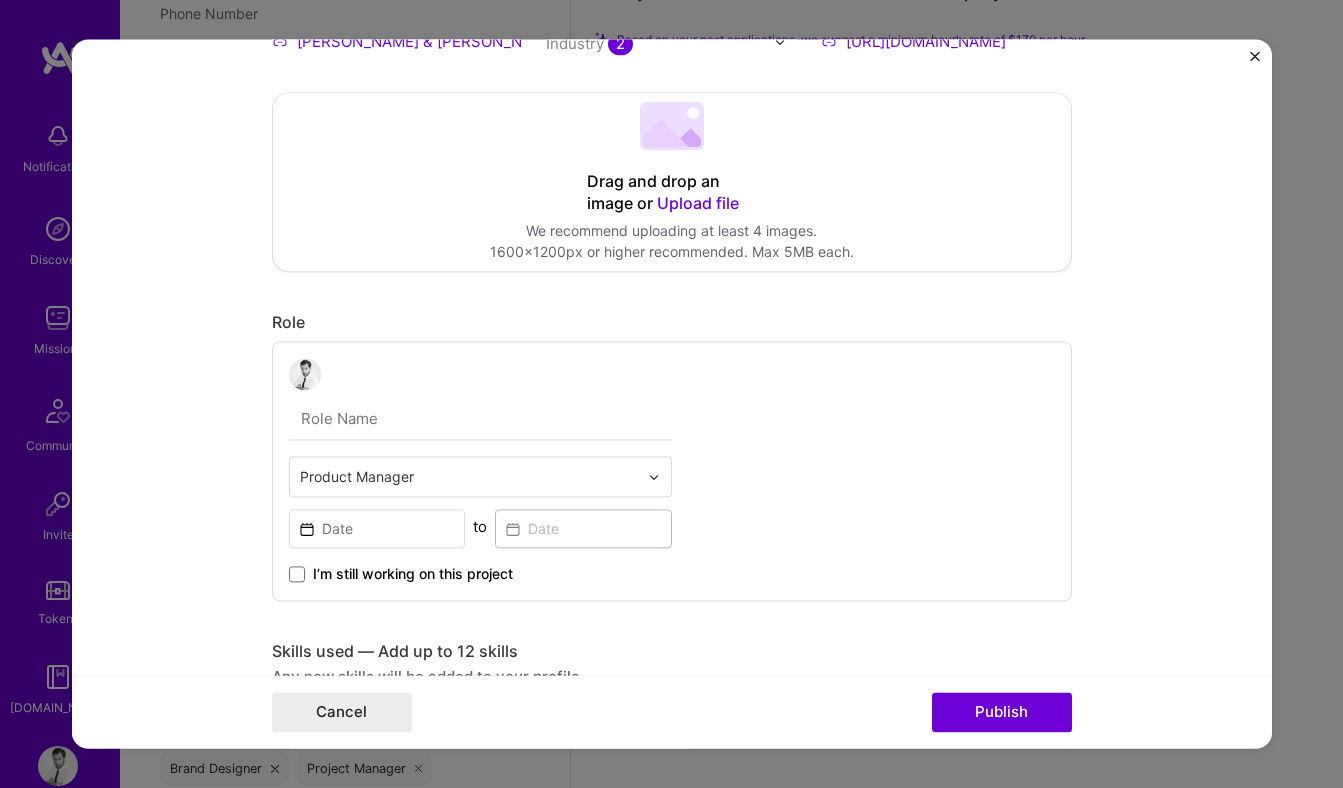 click on "Upload file" at bounding box center (698, 203) 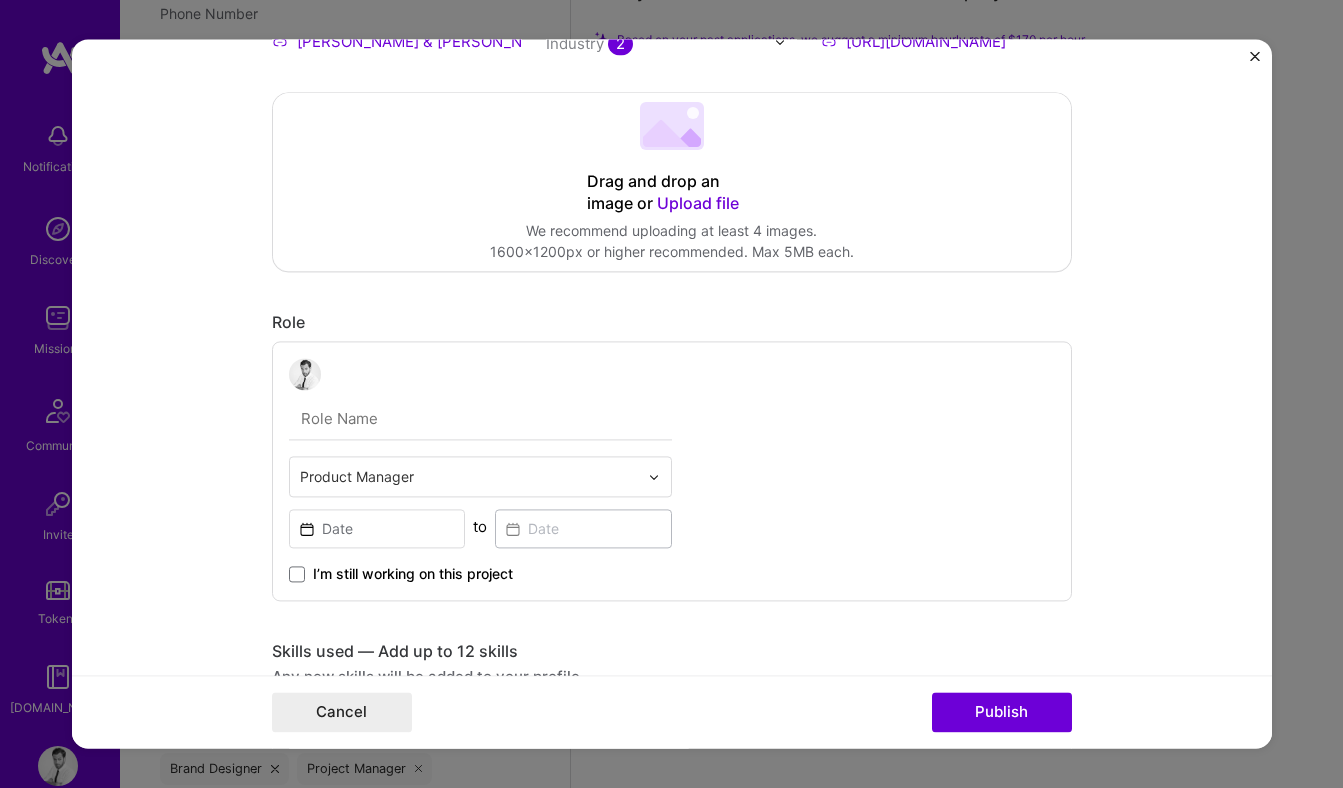 click at bounding box center (480, 419) 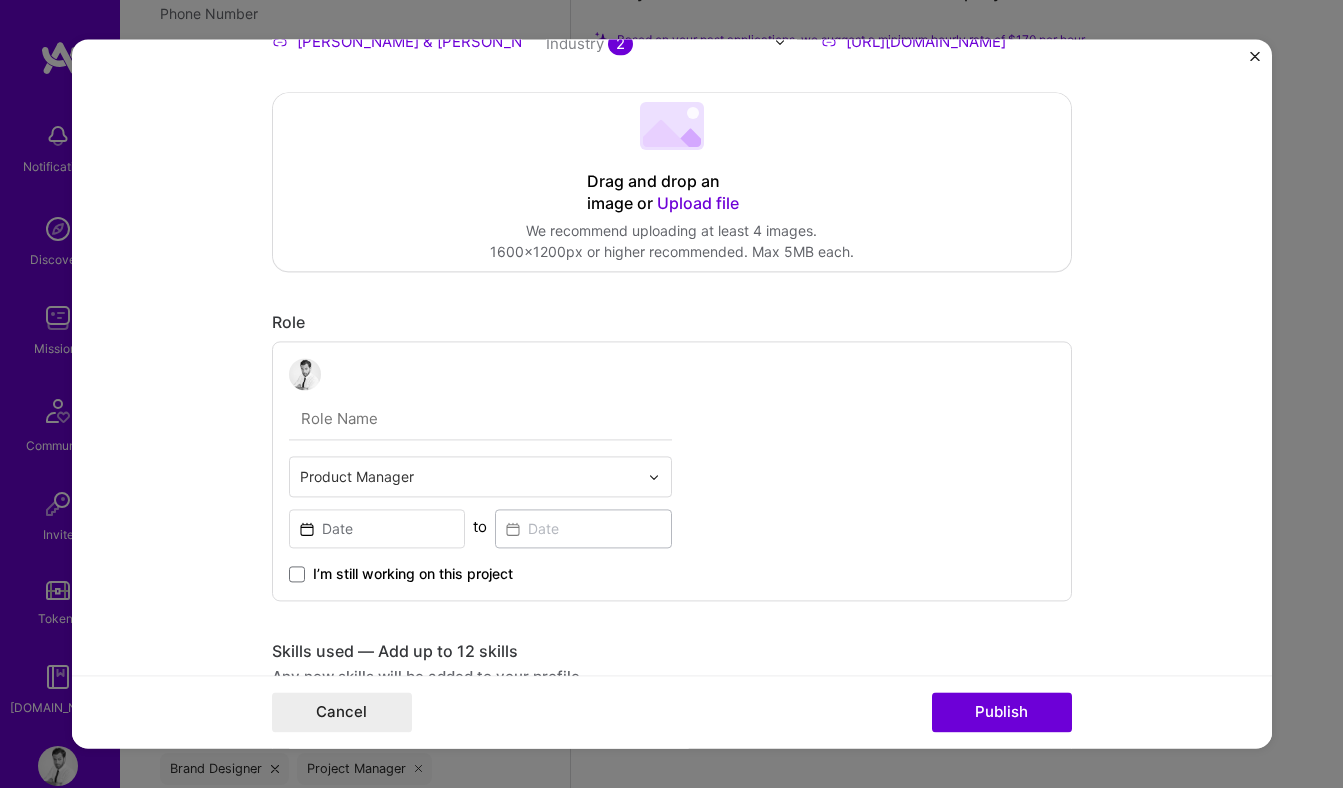 type on "Product / UX / UI" 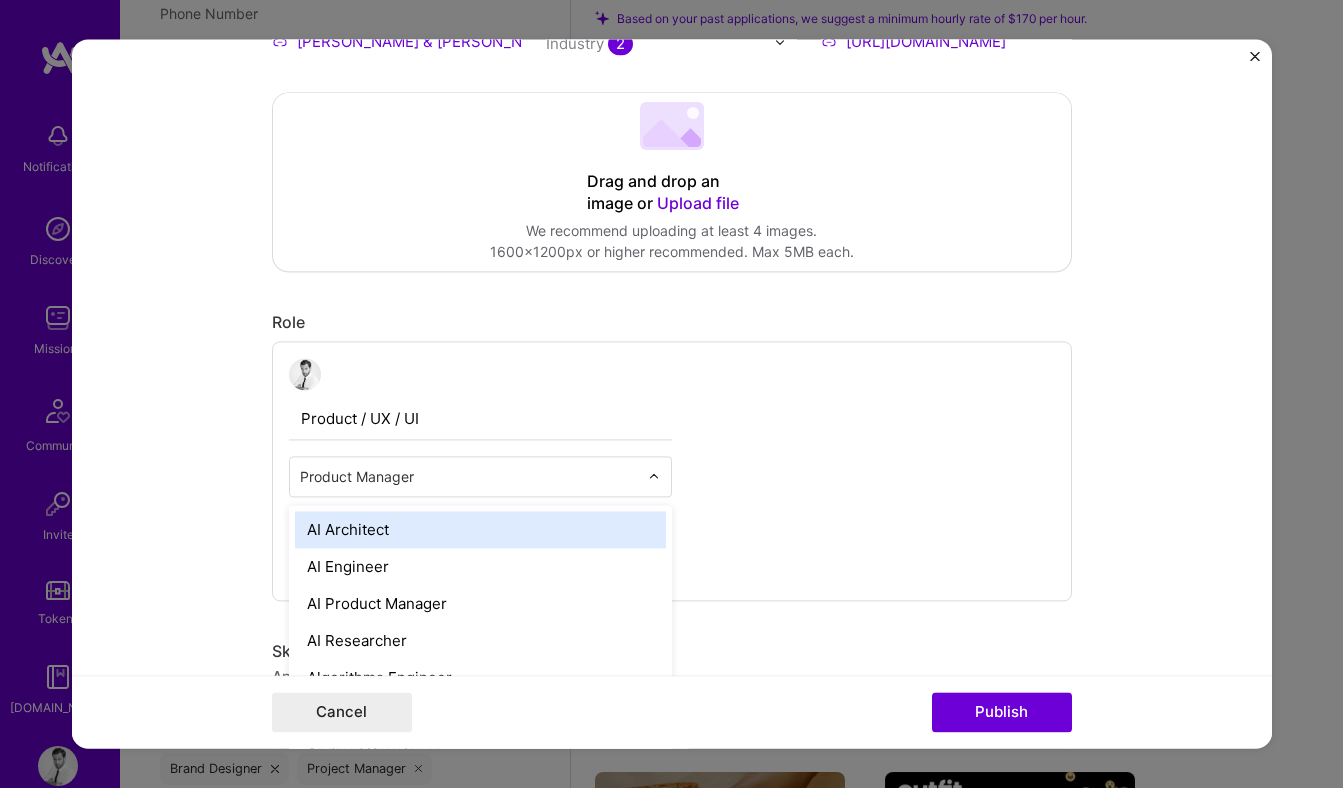 click at bounding box center (469, 476) 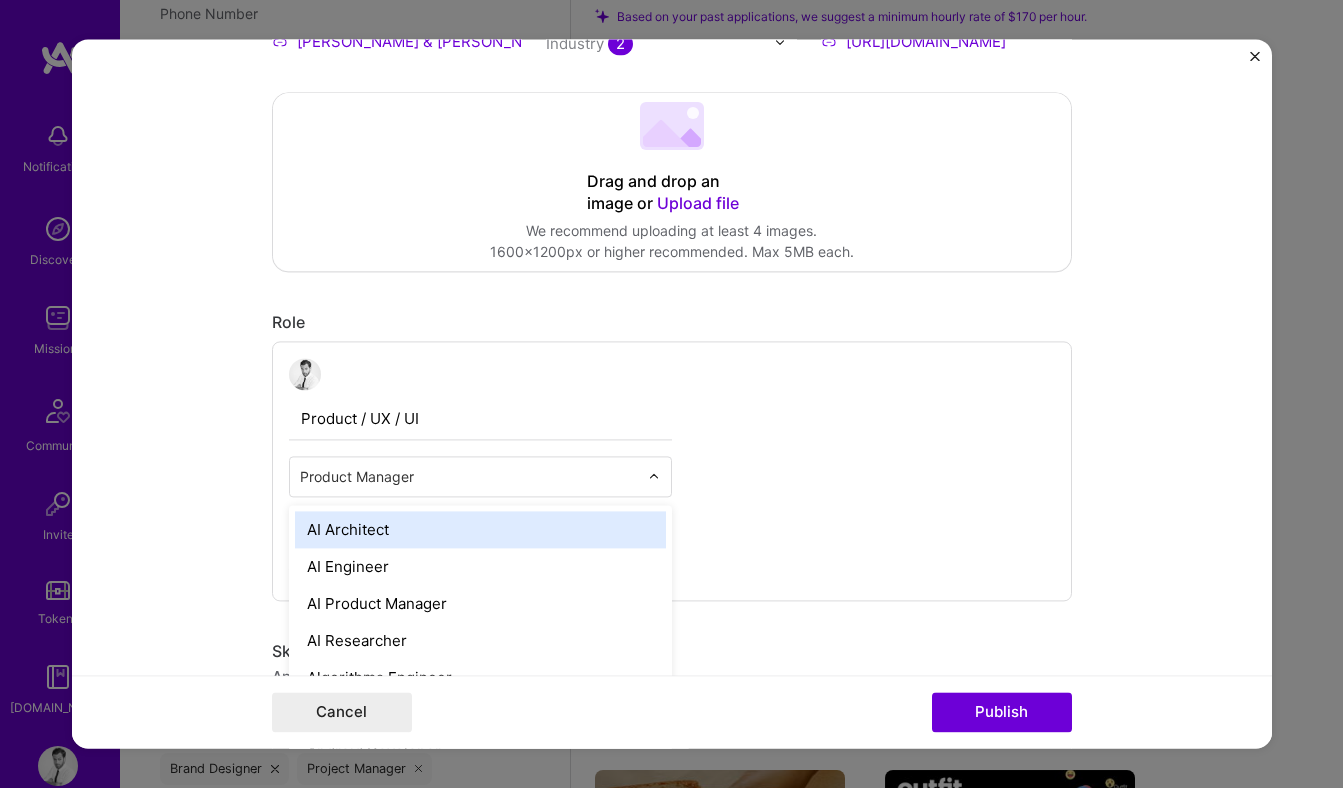 scroll, scrollTop: 1267, scrollLeft: 0, axis: vertical 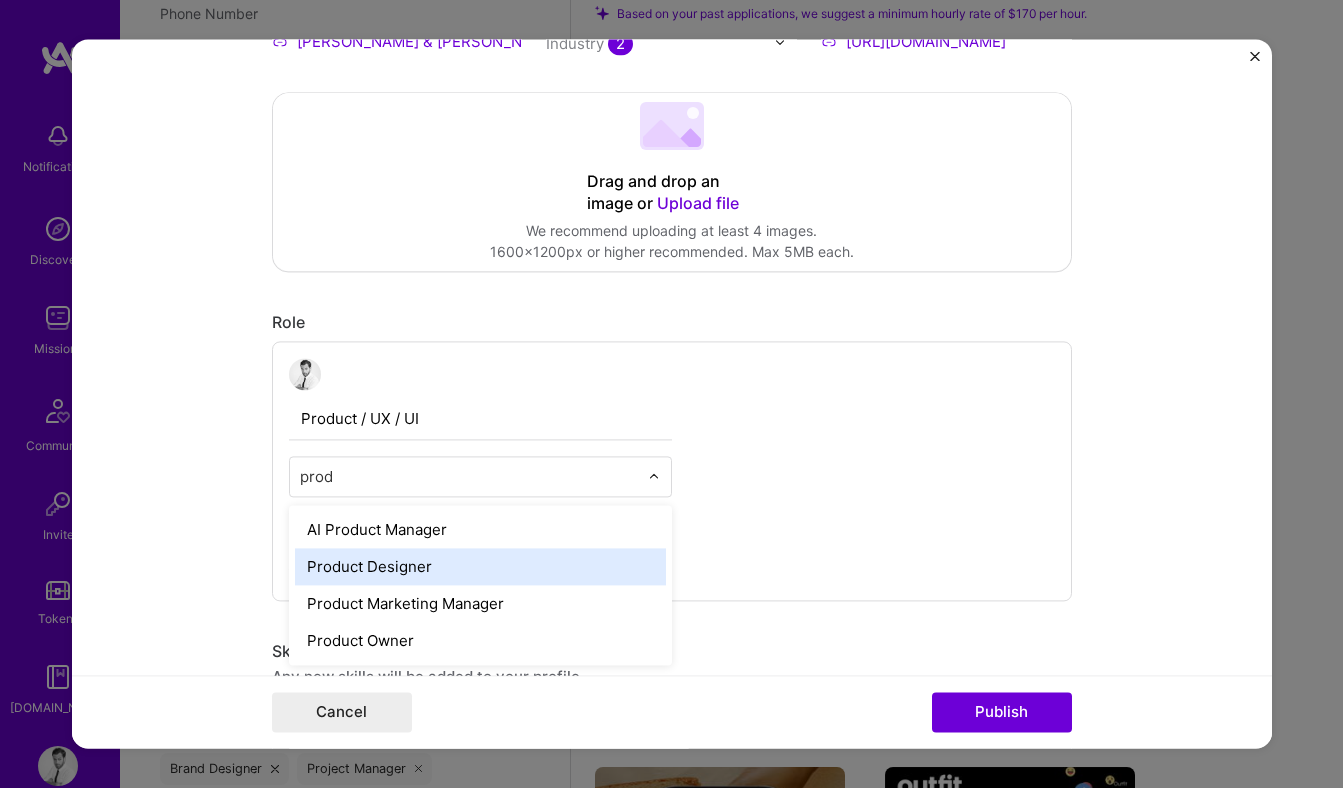 type on "prod" 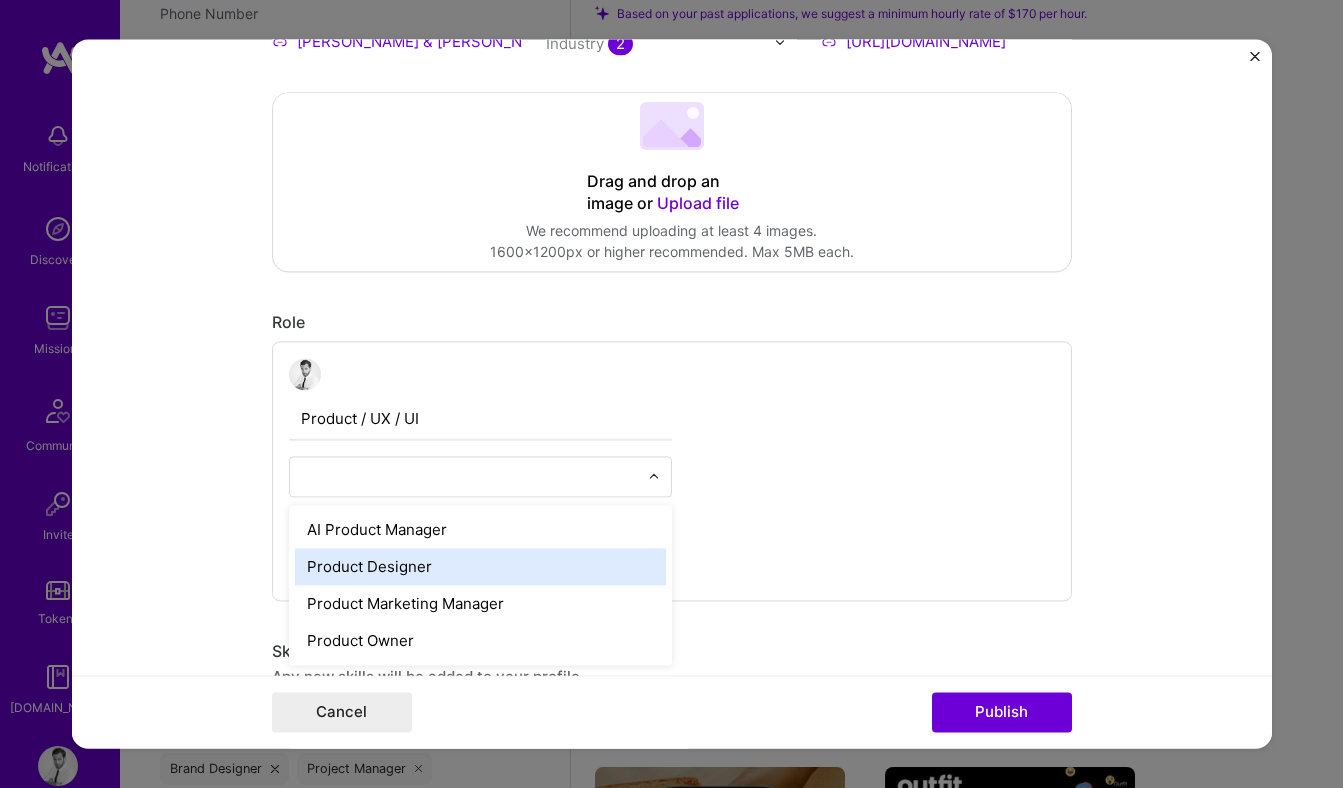 click on "Project title M Company Morgan & Morgan, P.A.
Project industry Industry 2 Project Link (Optional) https://www.forthepeople.com/
Drag and drop an image or   Upload file Upload file We recommend uploading at least 4 images. 1600x1200px or higher recommended. Max 5MB each. Role Product / UX / UI option Product Designer focused, 50 of 70. 4 results available for search term prod. Use Up and Down to choose options, press Enter to select the currently focused option, press Escape to exit the menu, press Tab to select the option and exit the menu. AI Product Manager Product Designer Product Marketing Manager Product Owner
to
I’m still working on this project Skills used — Add up to 12 skills Any new skills will be added to your profile. Enter skills... Did this role require you to manage team members? (Optional) Yes, I managed — team members. Were you involved from inception to launch (0  ->  1)? (Optional) I was involved in zero to one with this project   0 / 1,000" at bounding box center [672, 393] 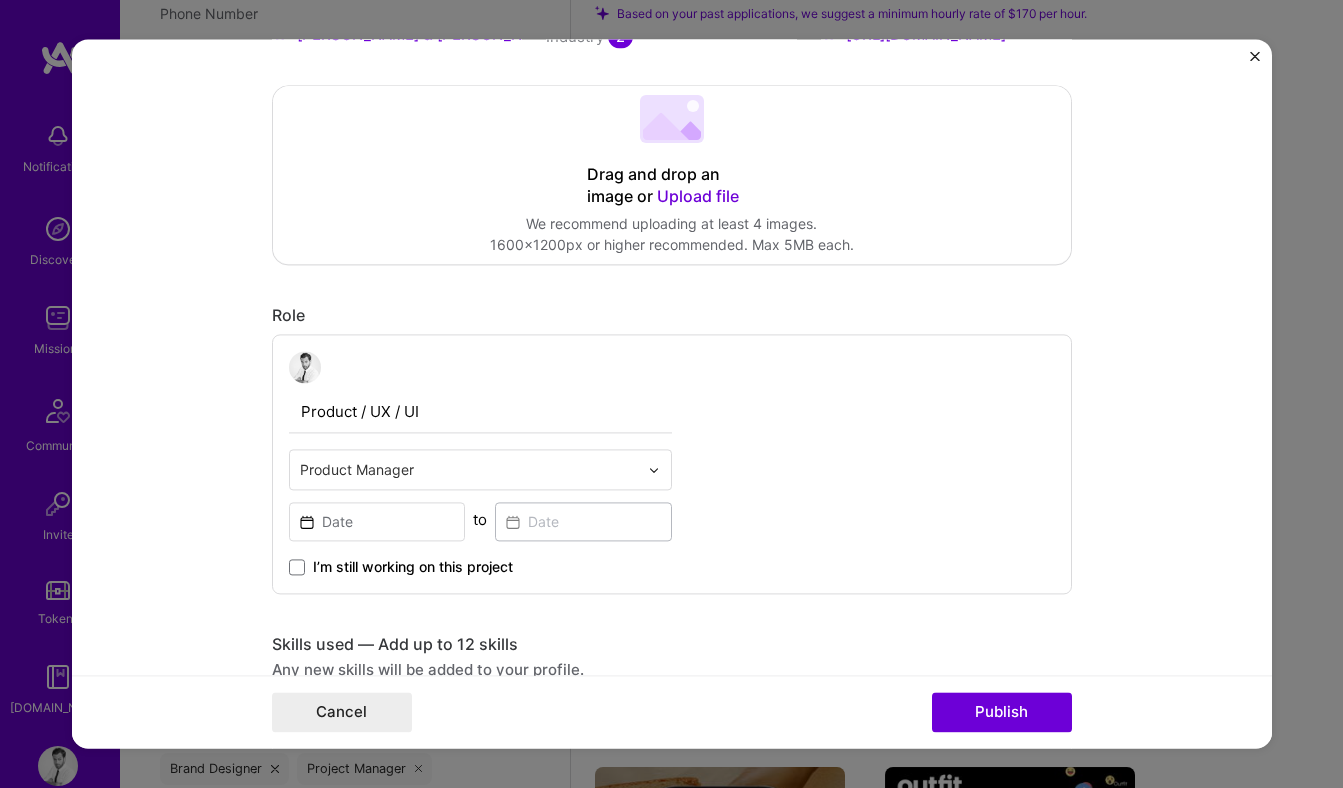 scroll, scrollTop: 315, scrollLeft: 0, axis: vertical 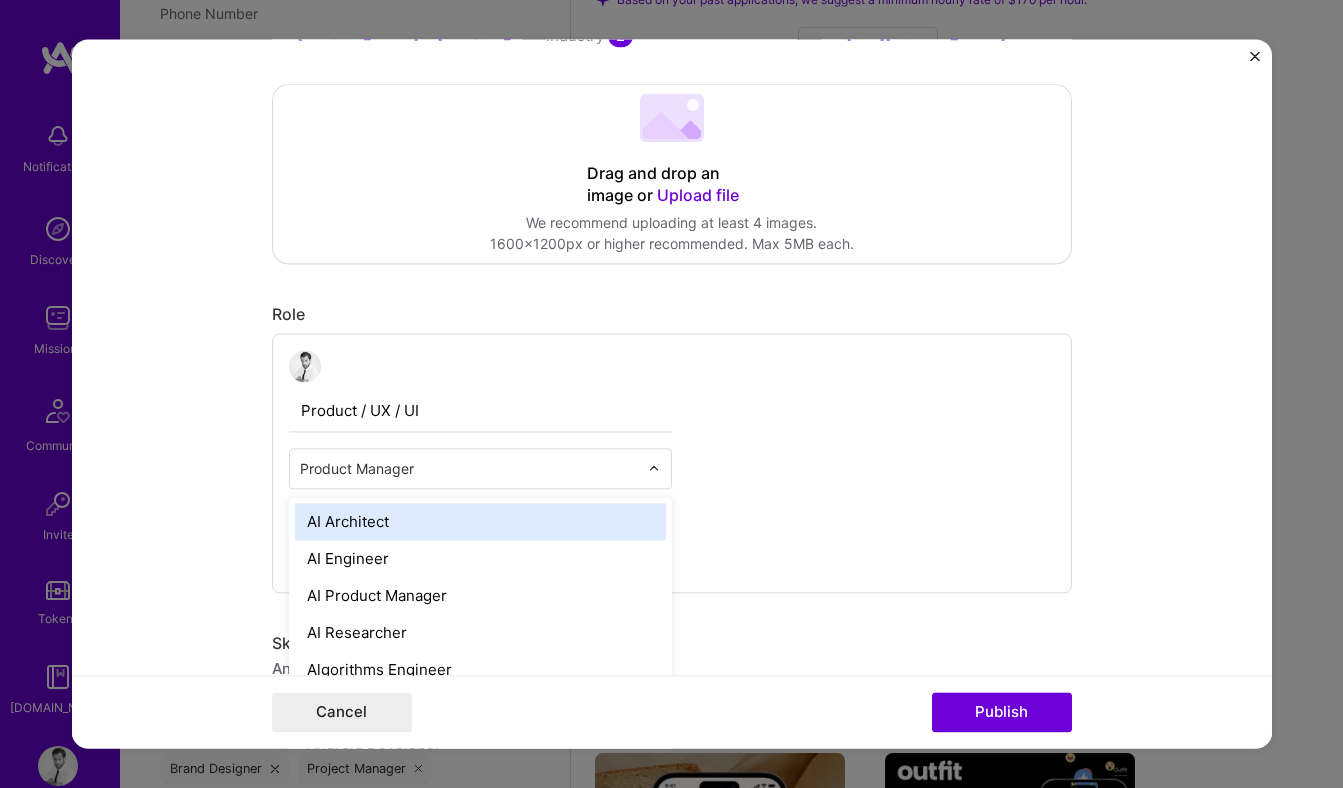 click at bounding box center [469, 468] 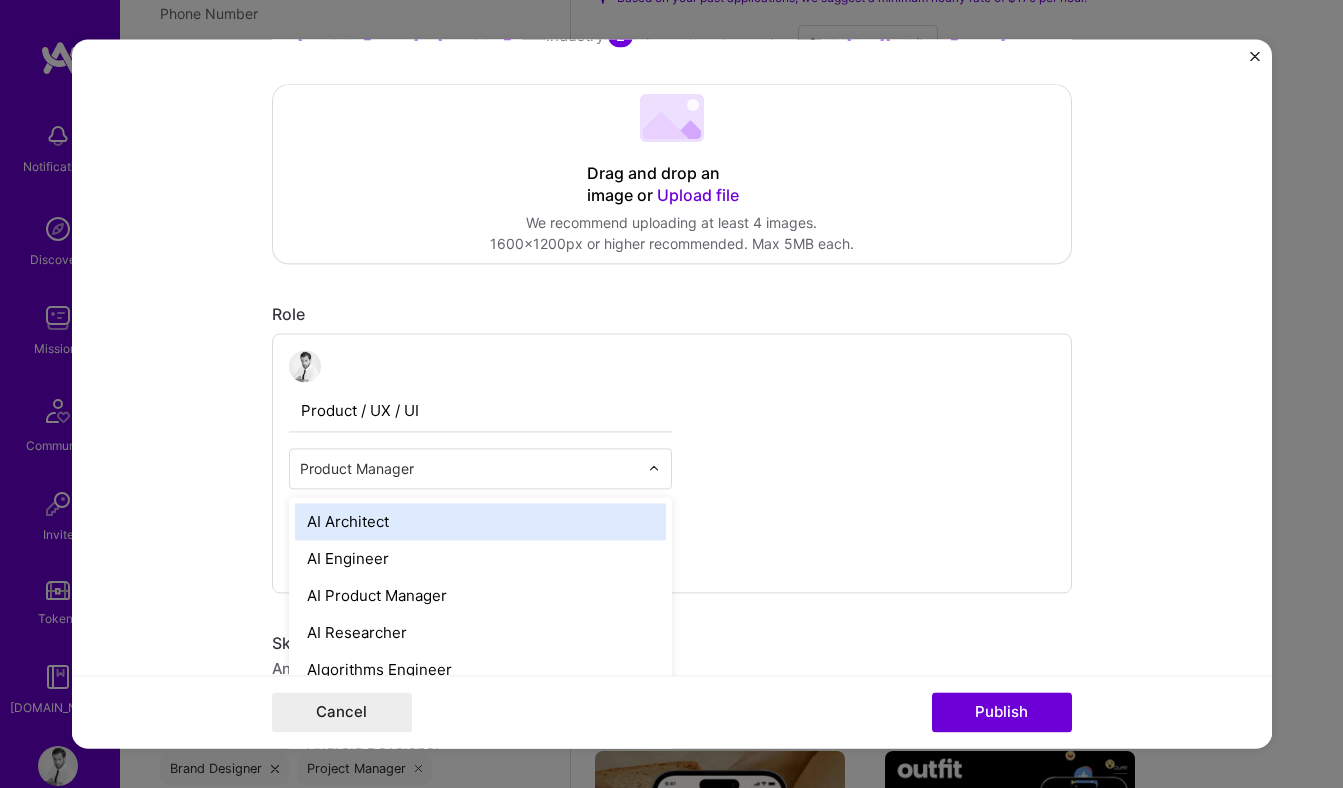 scroll, scrollTop: 1285, scrollLeft: 0, axis: vertical 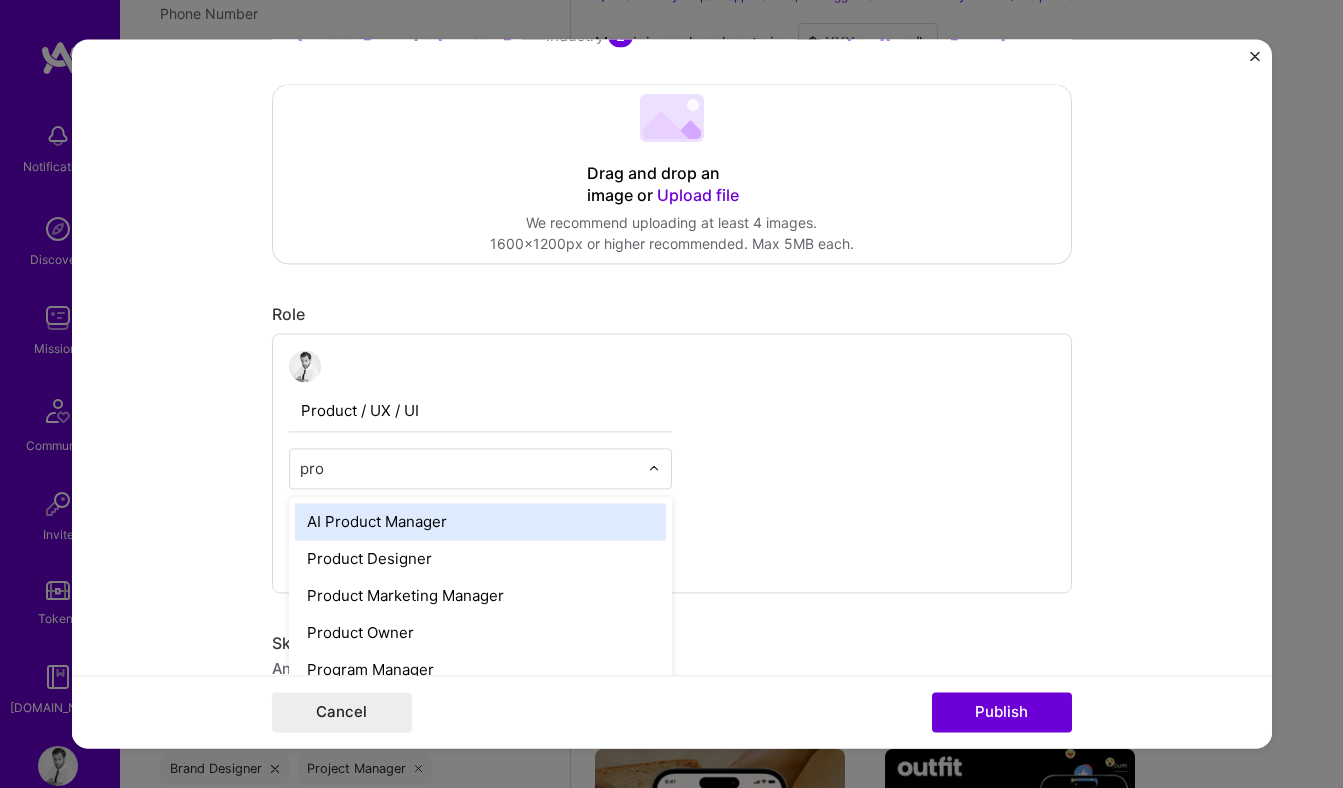 type on "prod" 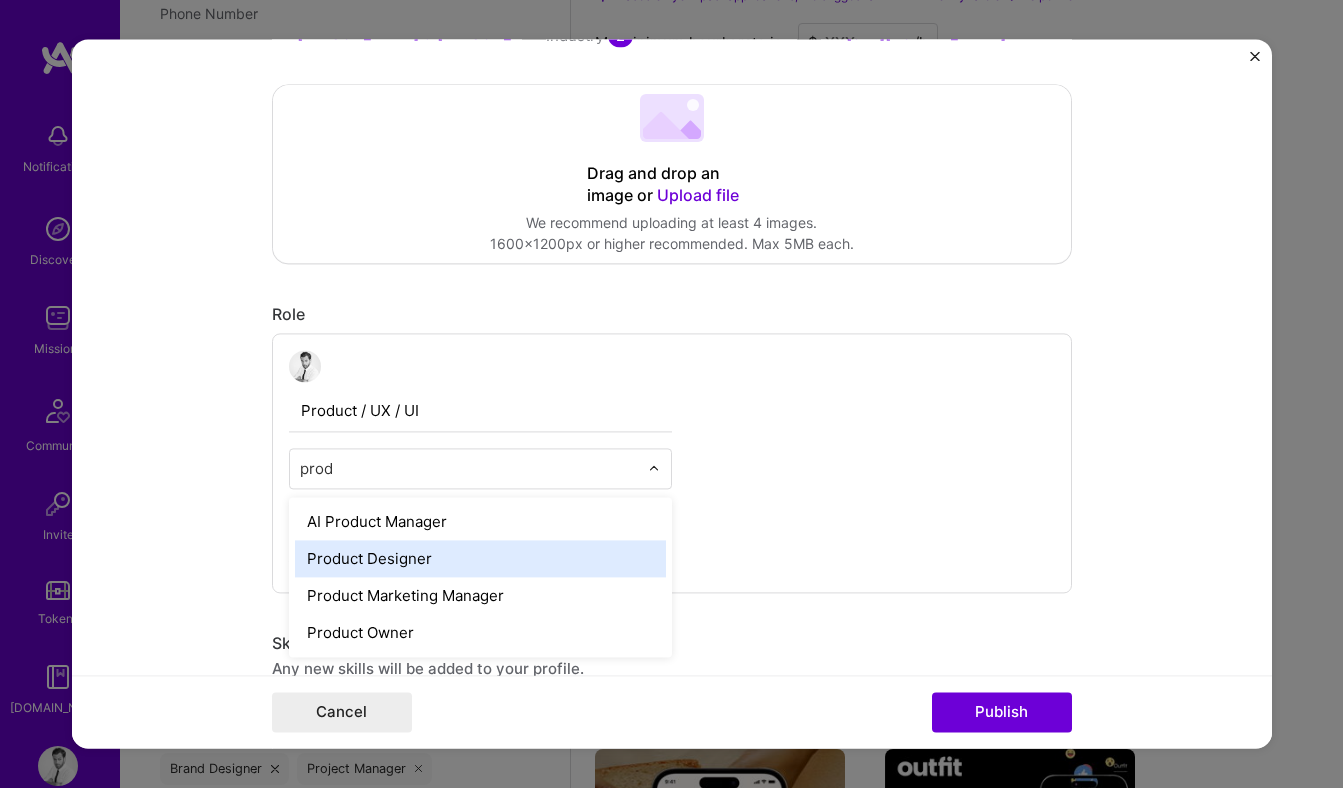 click on "Product Designer" at bounding box center (480, 558) 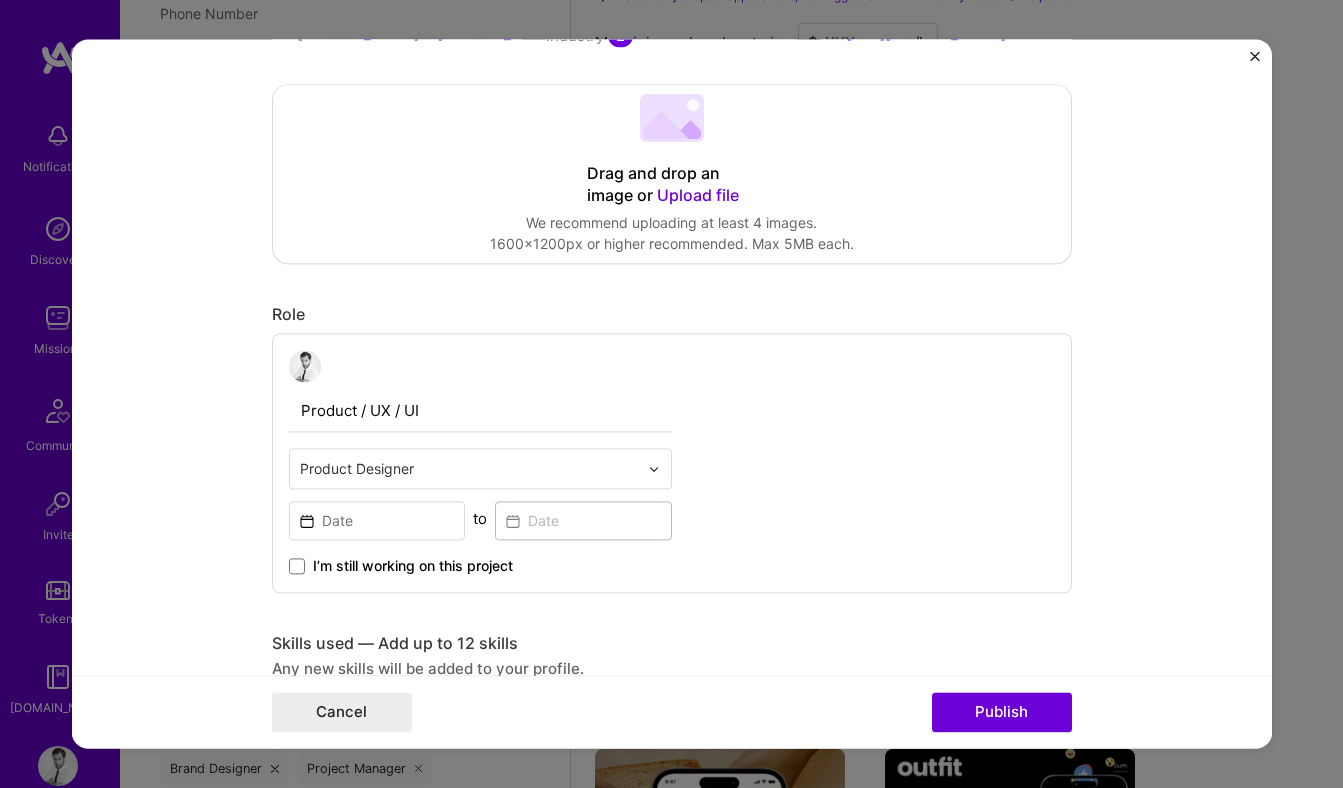 click on "Project title M Company Morgan & Morgan, P.A.
Project industry Industry 2 Project Link (Optional) https://www.forthepeople.com/
Drag and drop an image or   Upload file Upload file We recommend uploading at least 4 images. 1600x1200px or higher recommended. Max 5MB each. Role Product / UX / UI Product Designer
to
I’m still working on this project Skills used — Add up to 12 skills Any new skills will be added to your profile. Enter skills... Did this role require you to manage team members? (Optional) Yes, I managed — team members. Were you involved from inception to launch (0  ->  1)? (Optional) Zero to one is creation and development of a unique product from the ground up. I was involved in zero to one with this project Add metrics (Optional) Metrics help you visually show the outcome of a project. You can add up to 3 metrics. Project details   100 characters minimum 0 / 1,000  characters Add collaborators (Optional) Add a collaborator Select role Select a job" at bounding box center [672, 393] 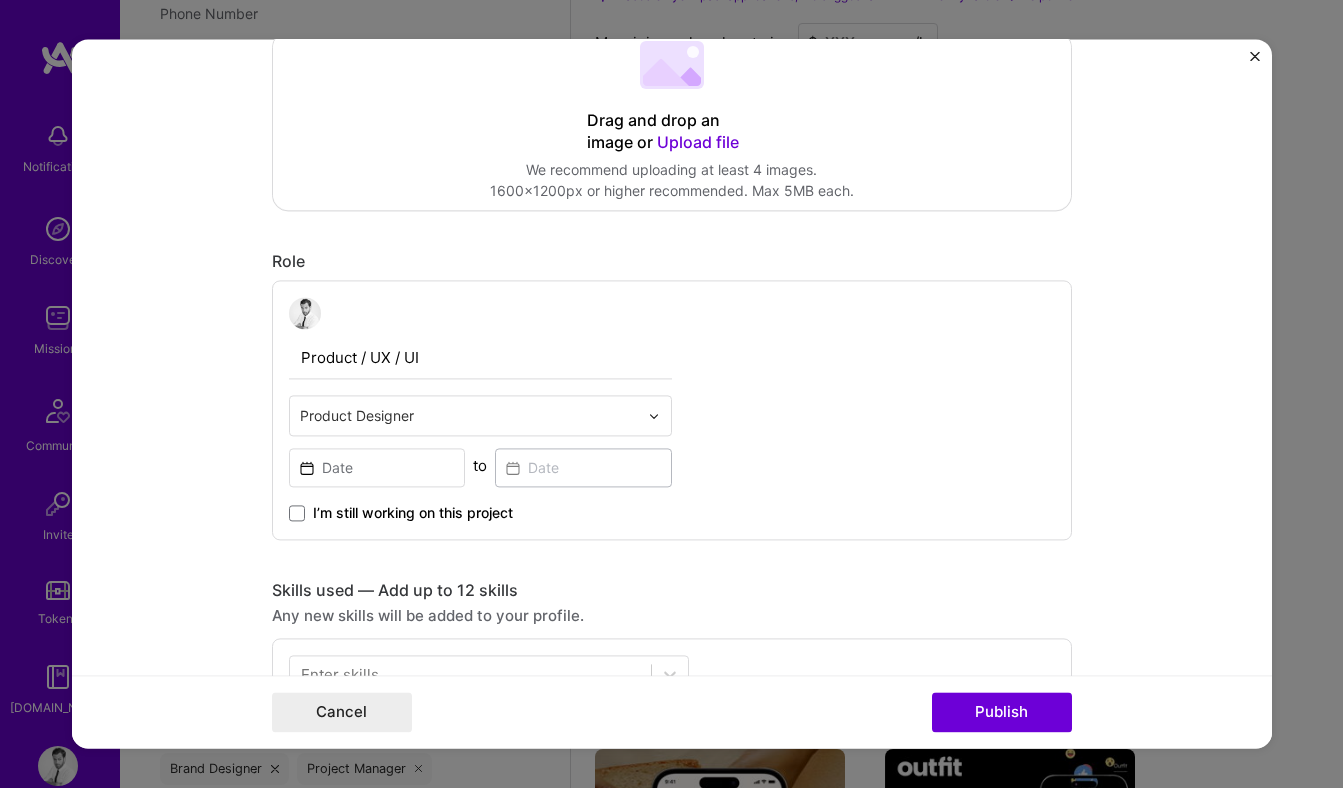 scroll, scrollTop: 453, scrollLeft: 0, axis: vertical 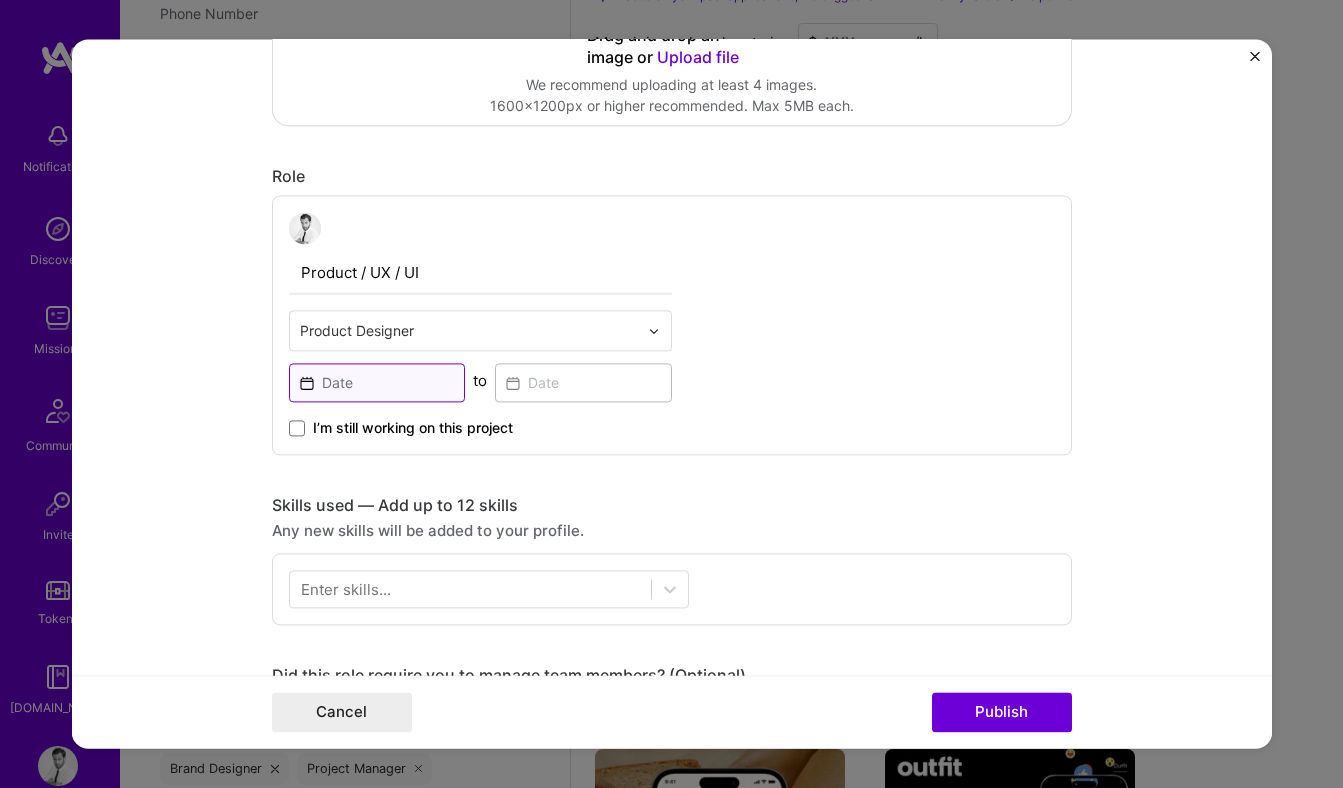 click at bounding box center [377, 382] 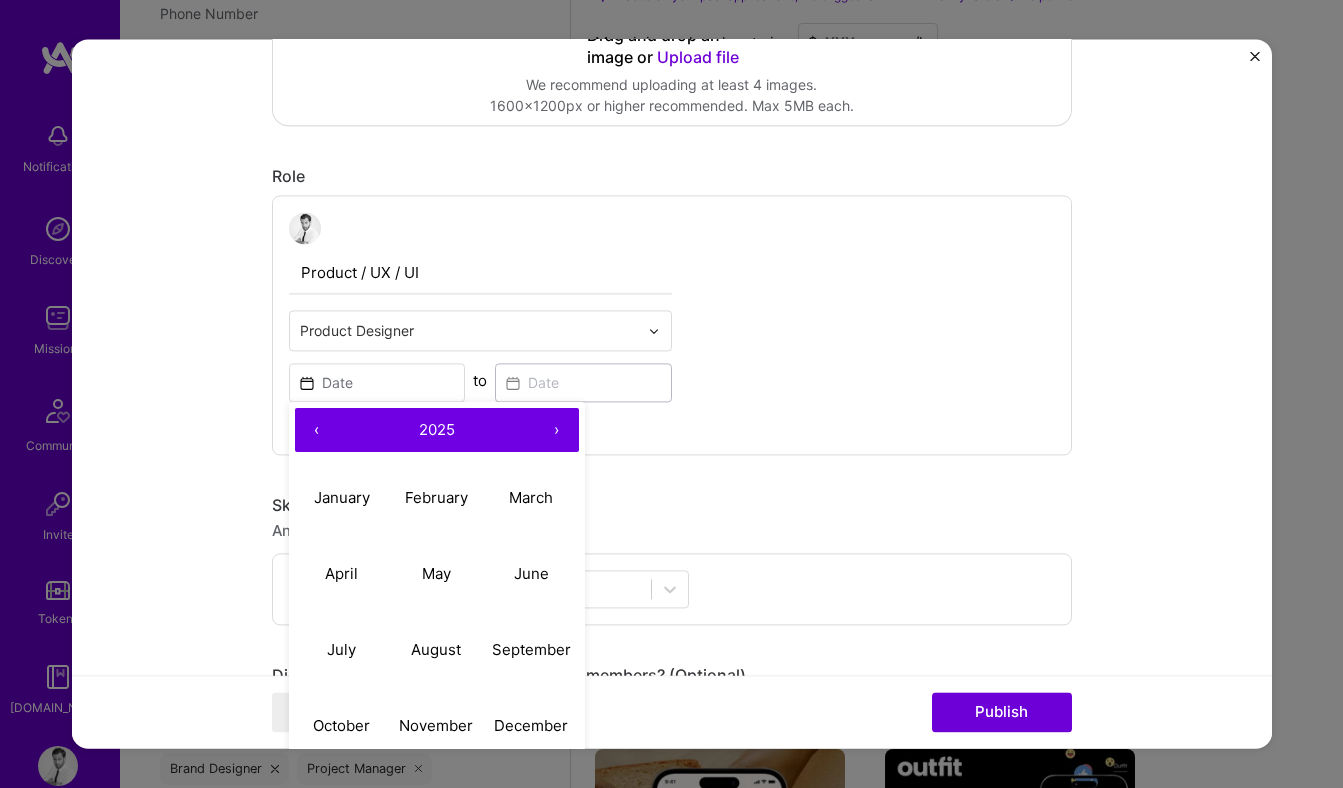 click on "Product / UX / UI Product Designer
‹ 2025 › January February March April May June July August September October November December to
I’m still working on this project" at bounding box center (672, 325) 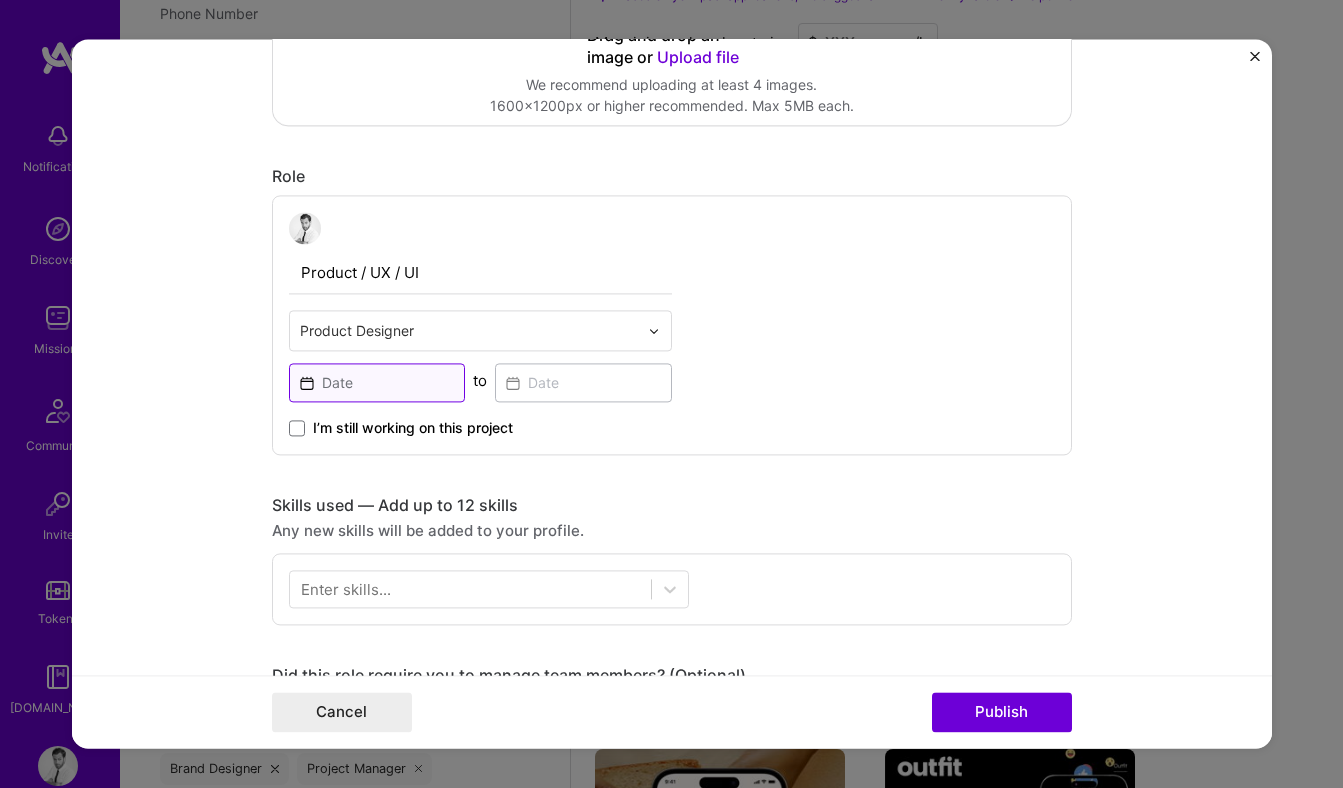 click at bounding box center [377, 382] 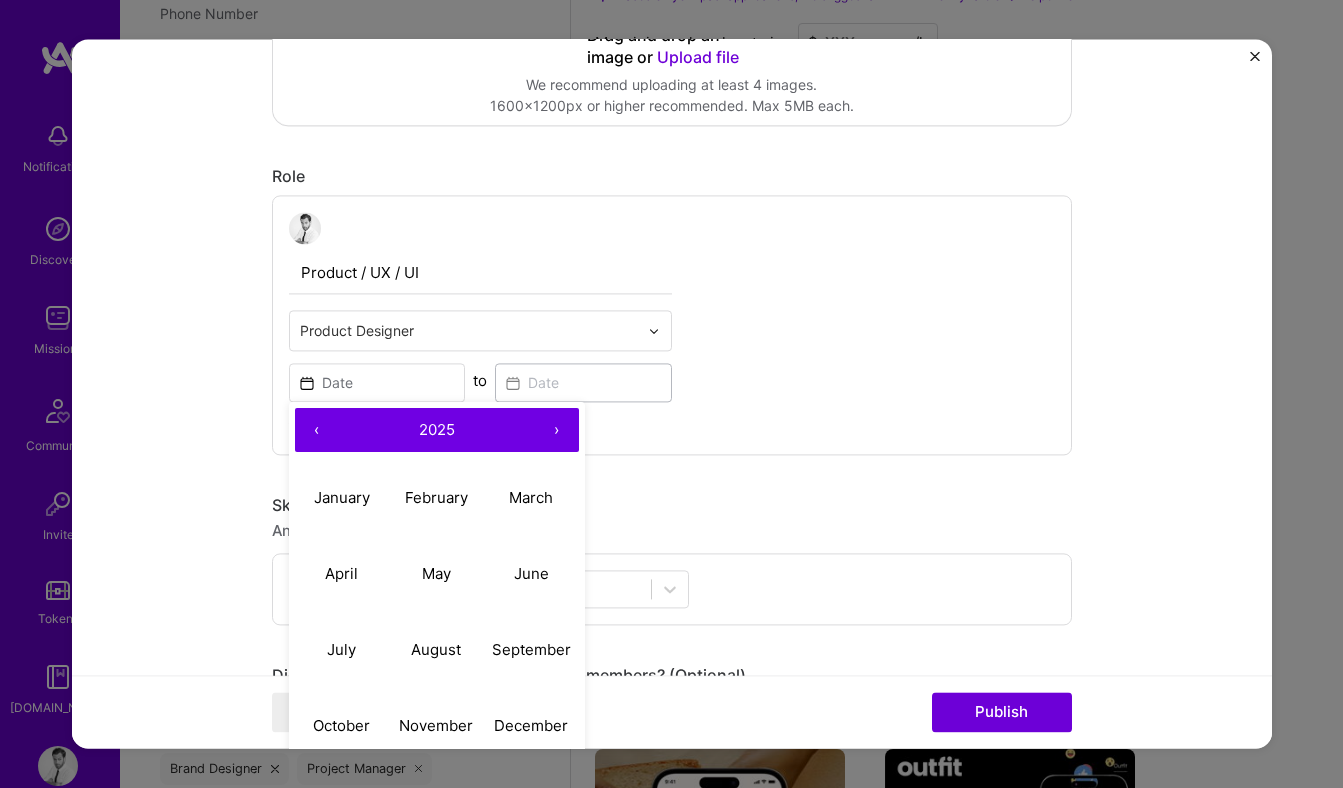 click on "‹" at bounding box center (317, 430) 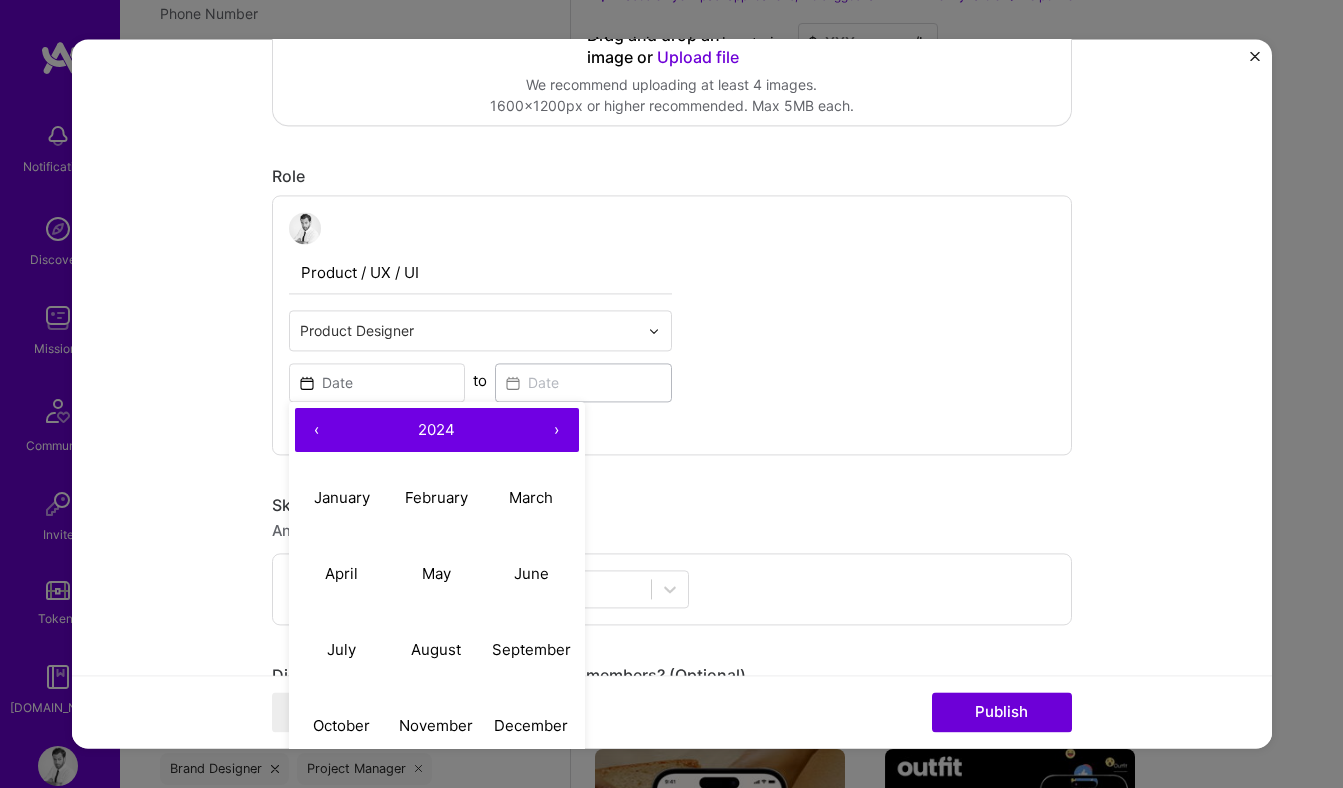 click on "‹" at bounding box center [317, 430] 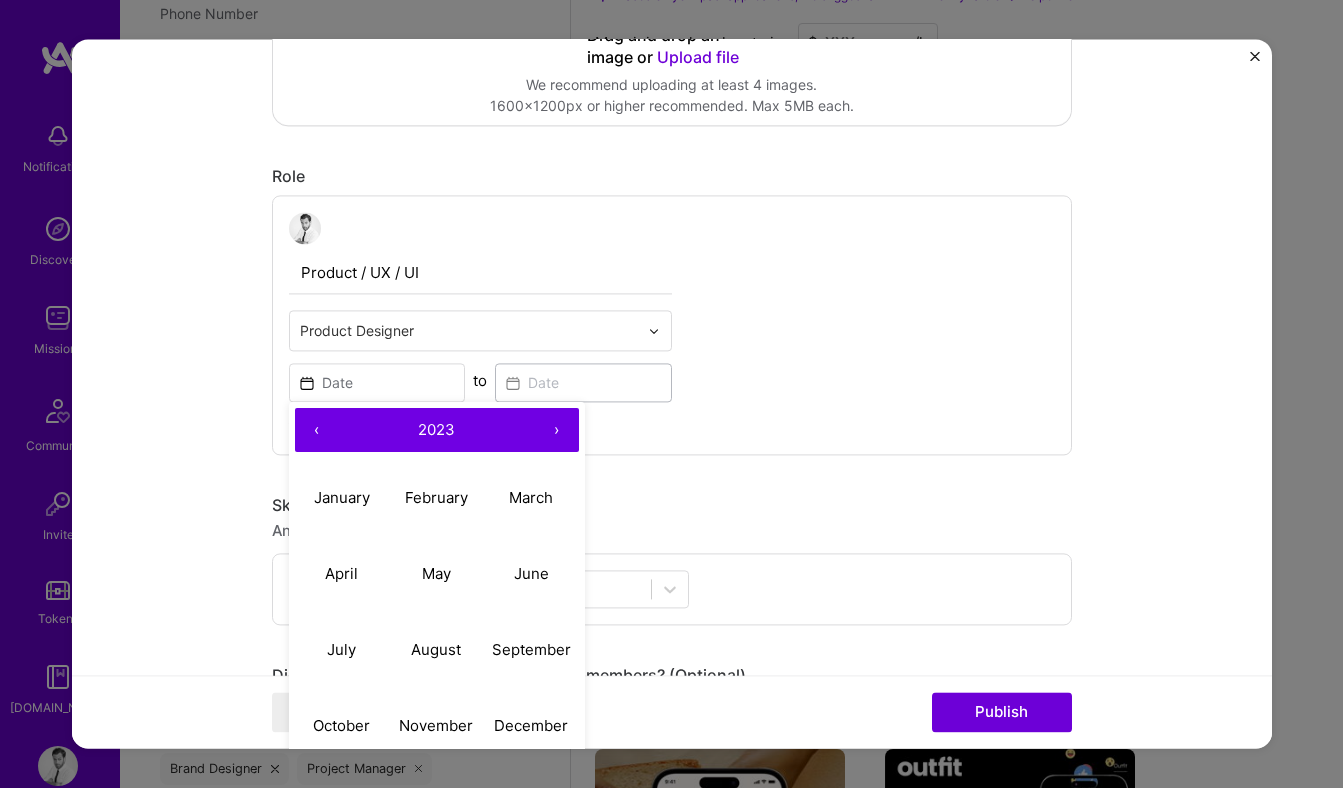 click on "‹" at bounding box center (317, 430) 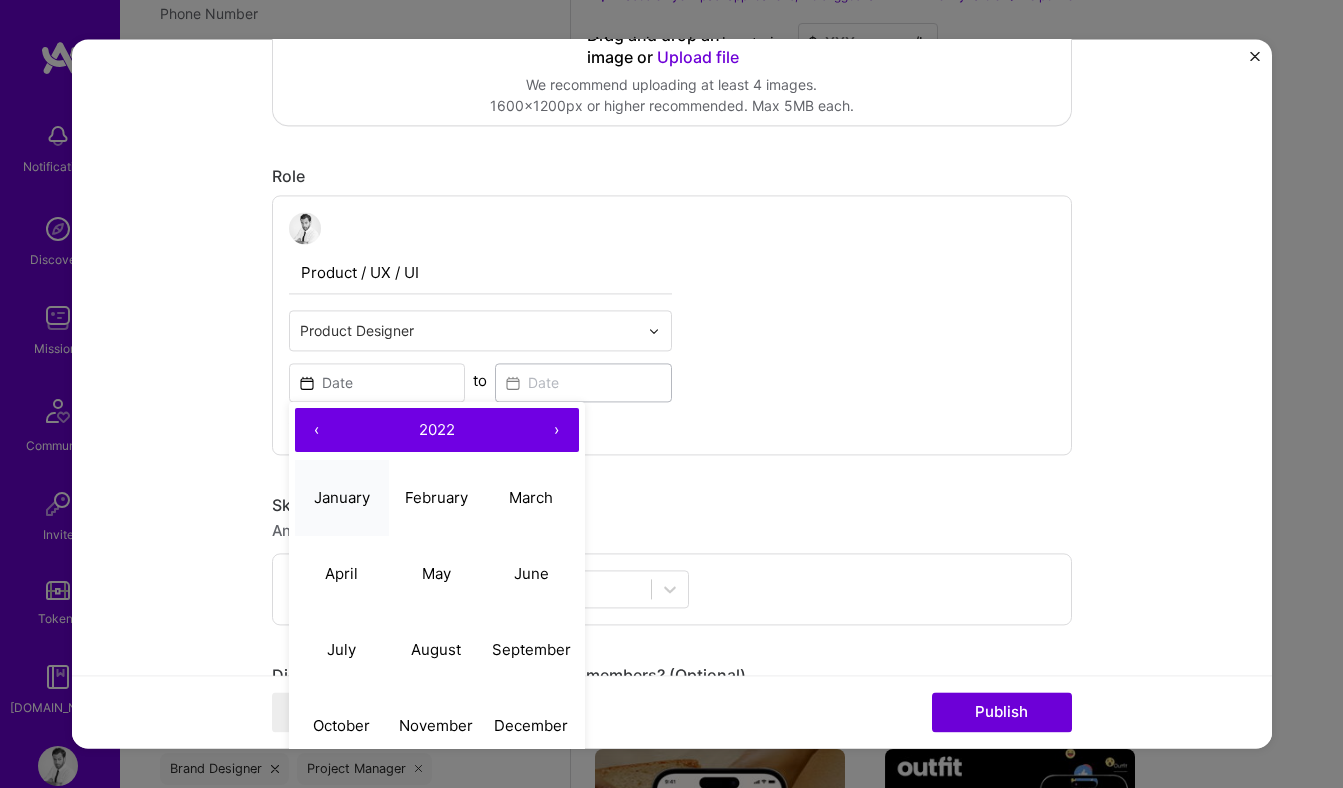 click on "January" at bounding box center (342, 497) 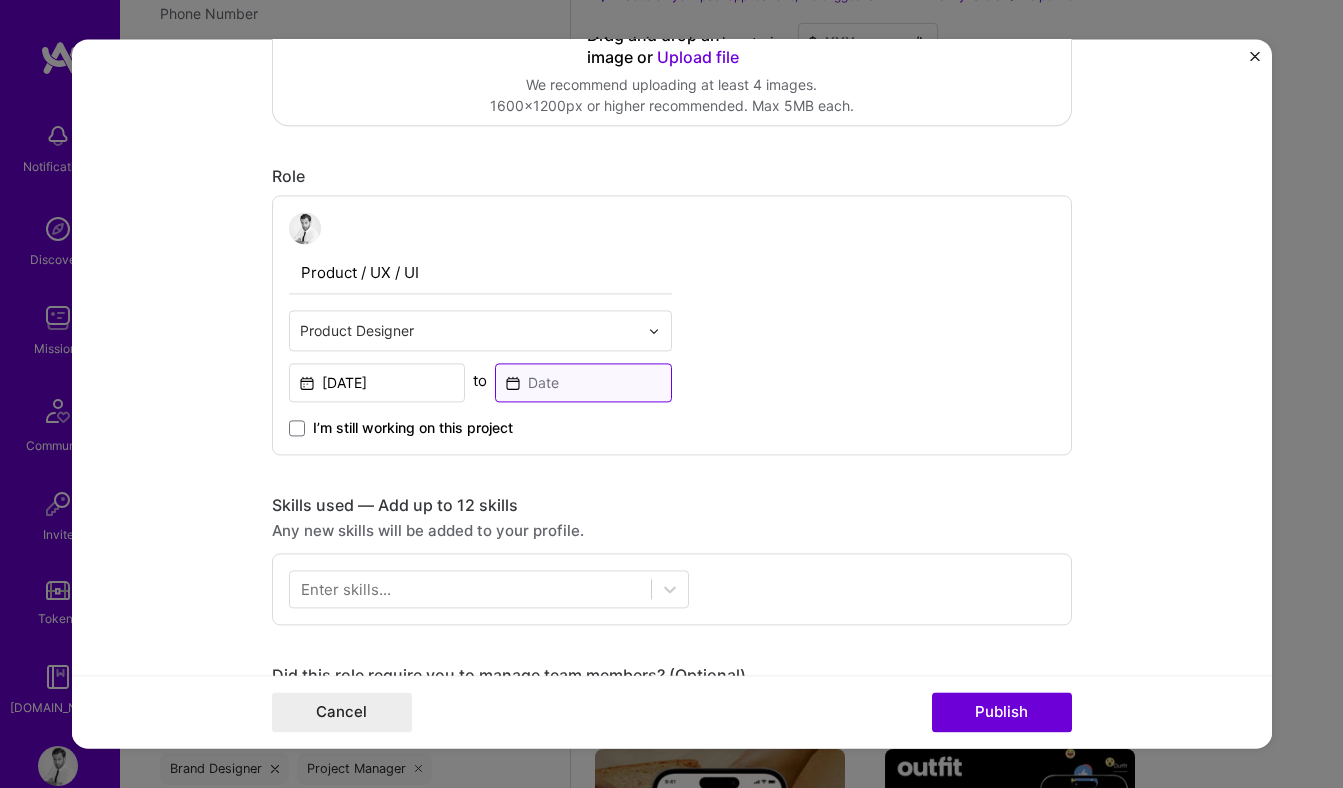 click at bounding box center [583, 382] 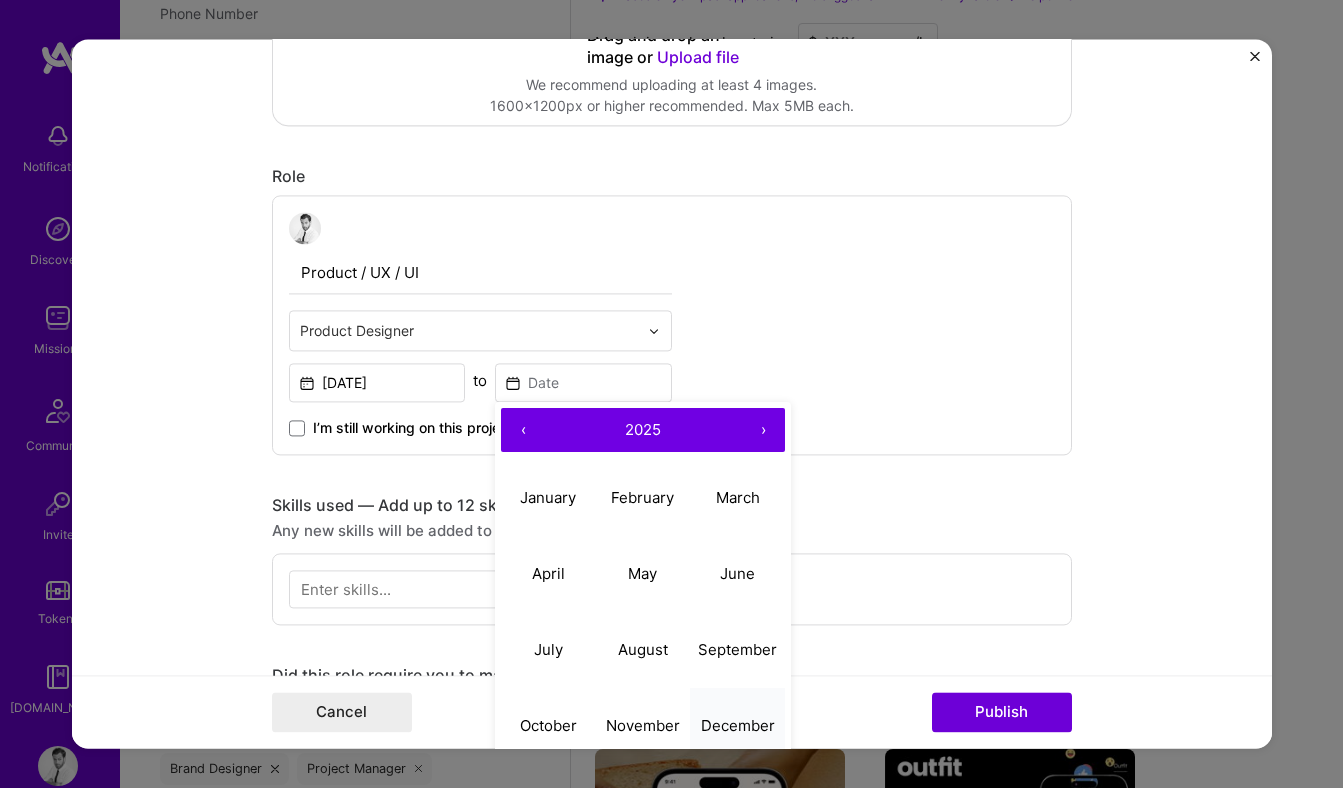 click on "December" at bounding box center [738, 725] 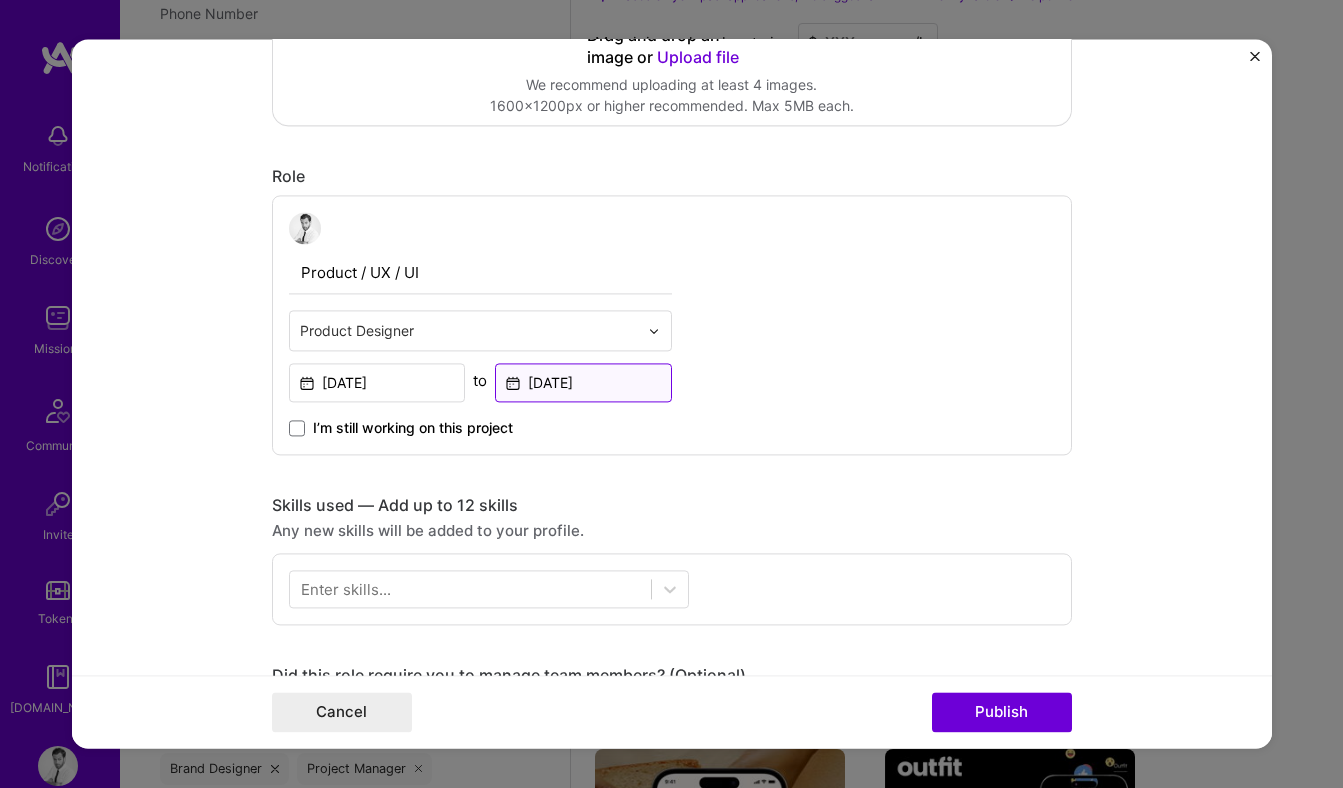click on "Dec, 2025" at bounding box center [583, 382] 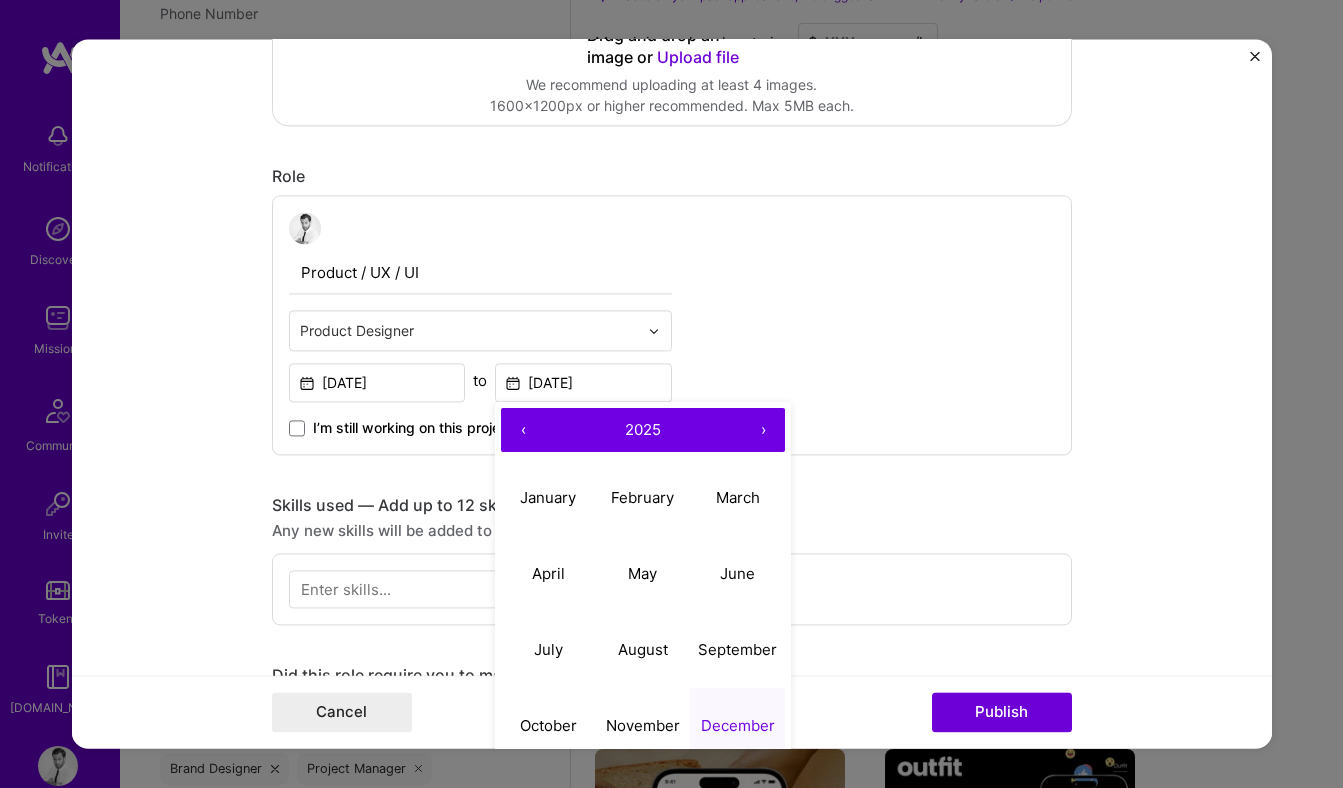 click on "‹" at bounding box center [523, 430] 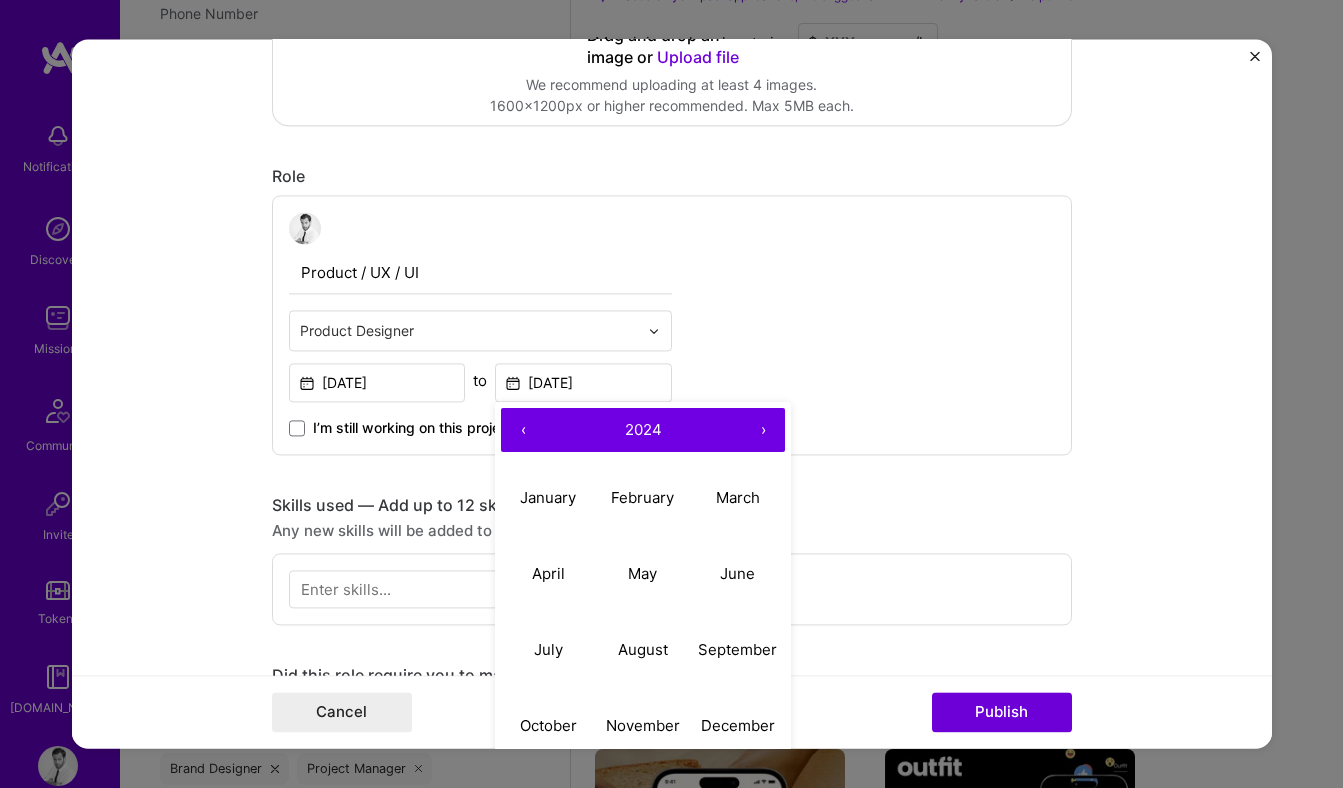 click on "‹" at bounding box center [523, 430] 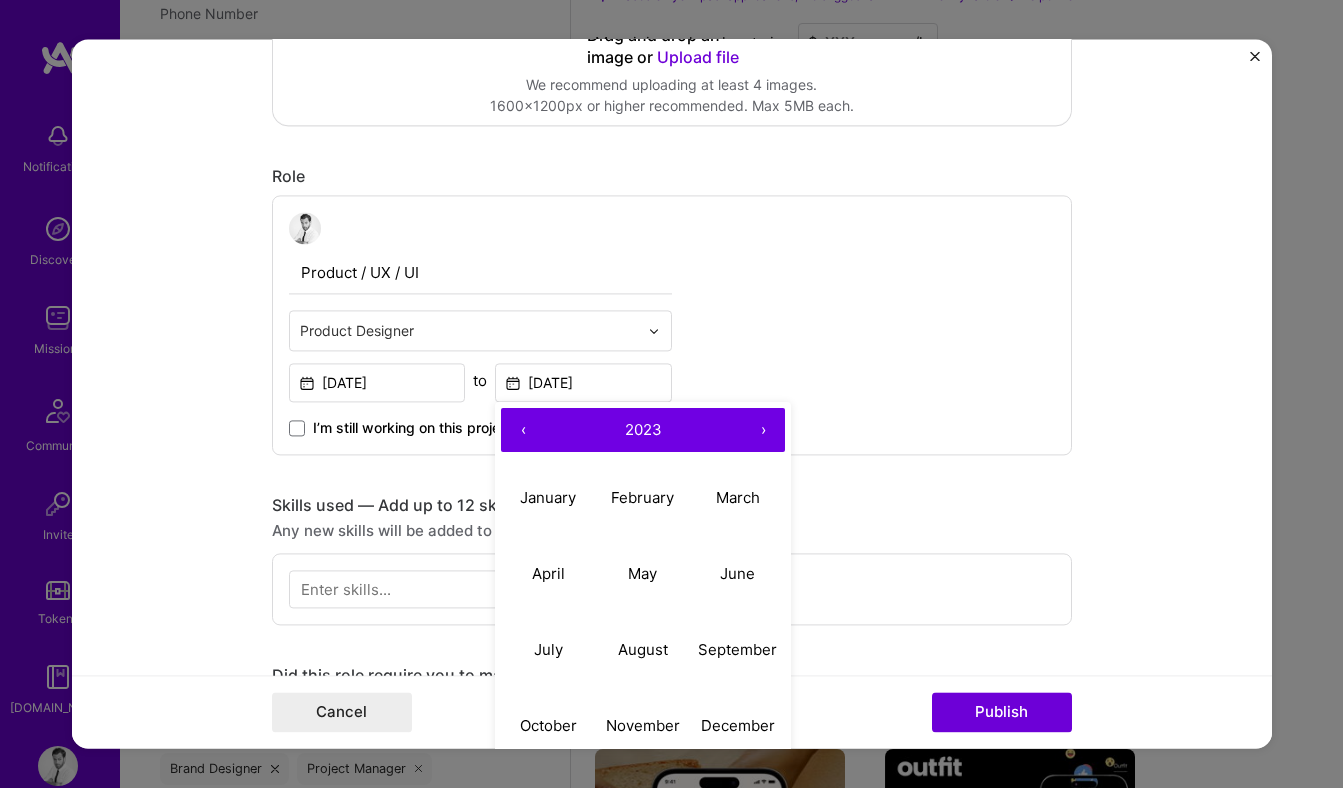 click on "‹" at bounding box center [523, 430] 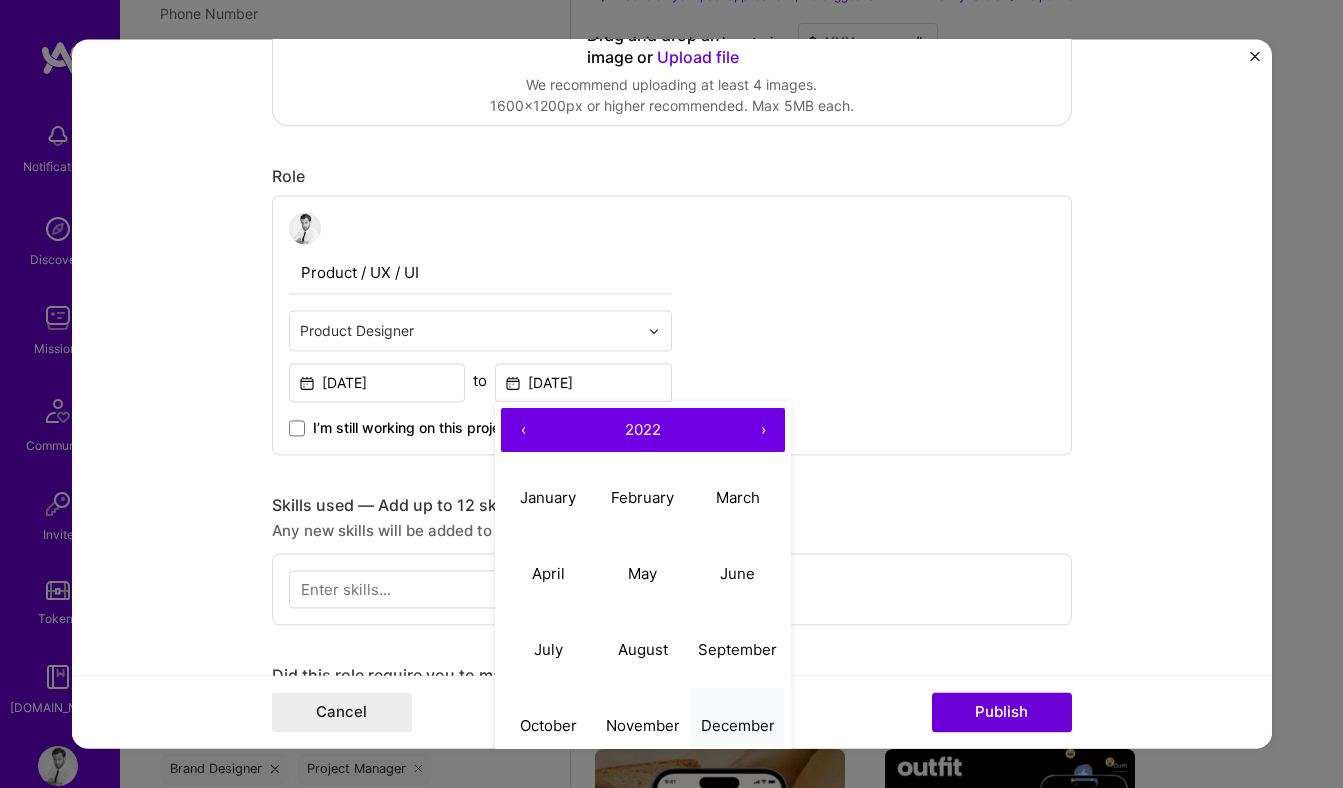 click on "December" at bounding box center (737, 726) 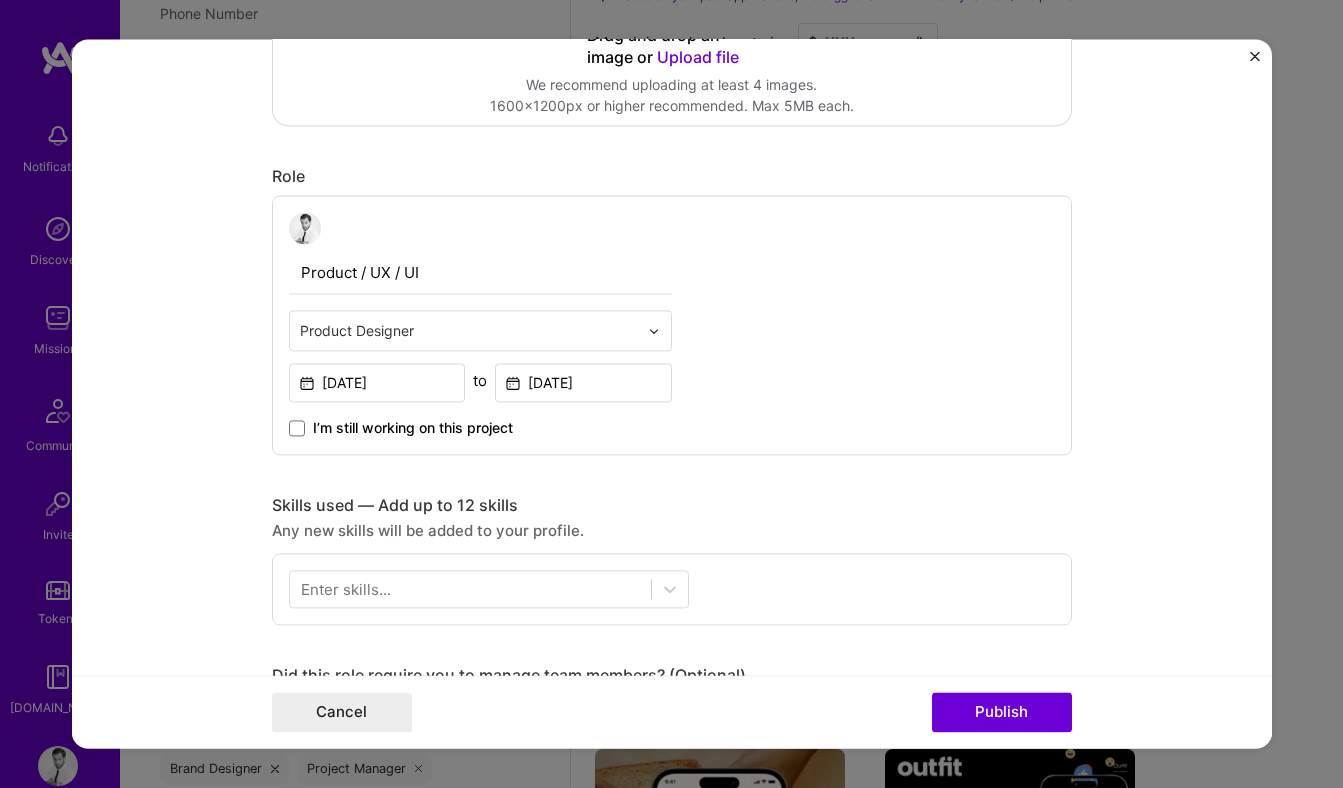 click on "Product / UX / UI Product Designer Jan, 2022
to Dec, 2022
I’m still working on this project" at bounding box center [672, 325] 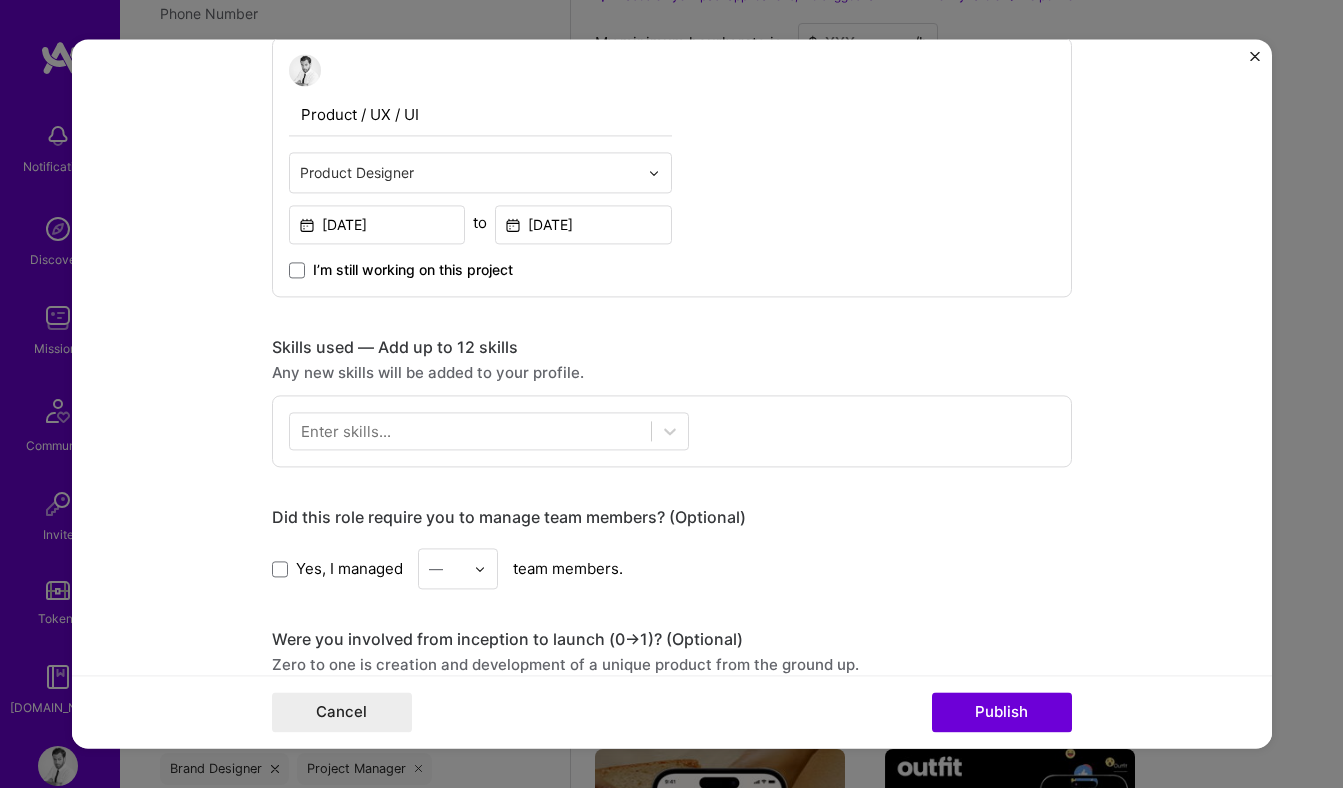 scroll, scrollTop: 622, scrollLeft: 0, axis: vertical 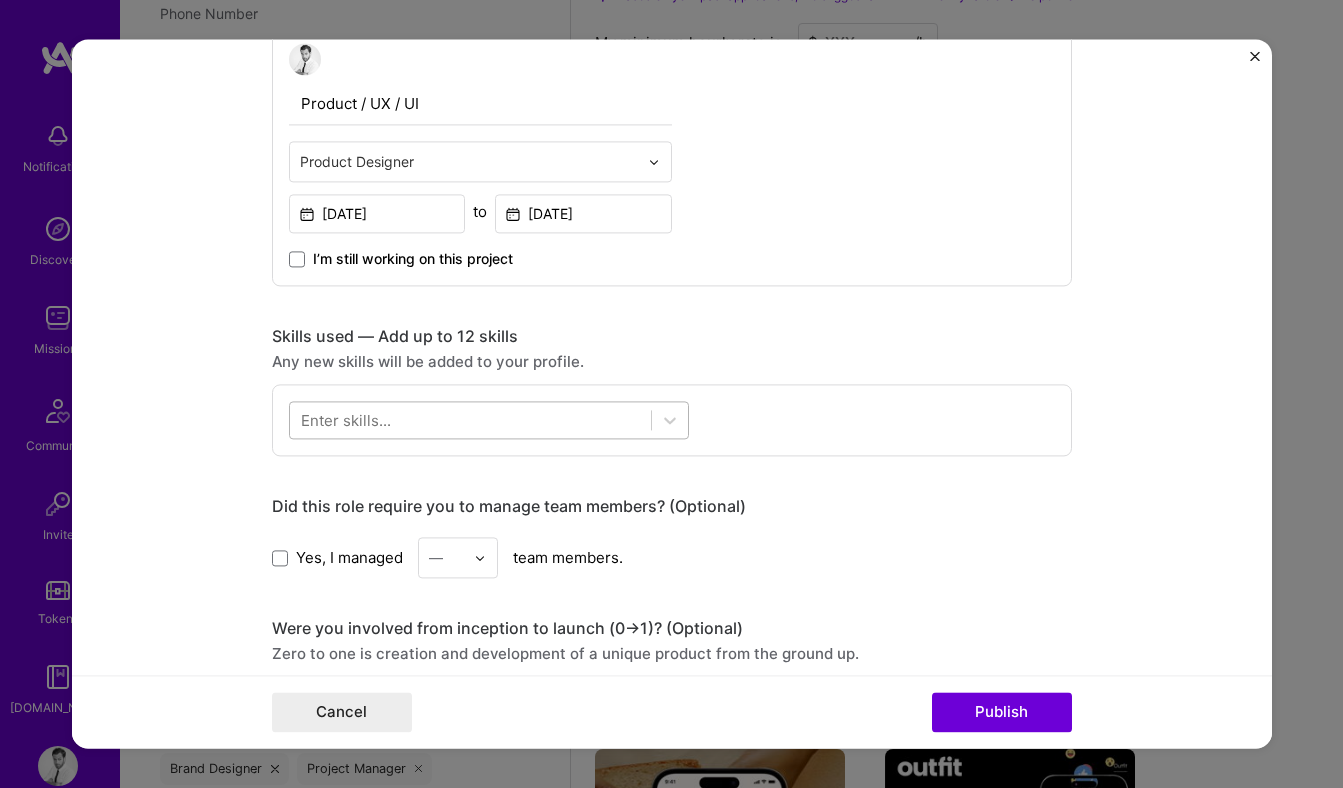 click at bounding box center (470, 420) 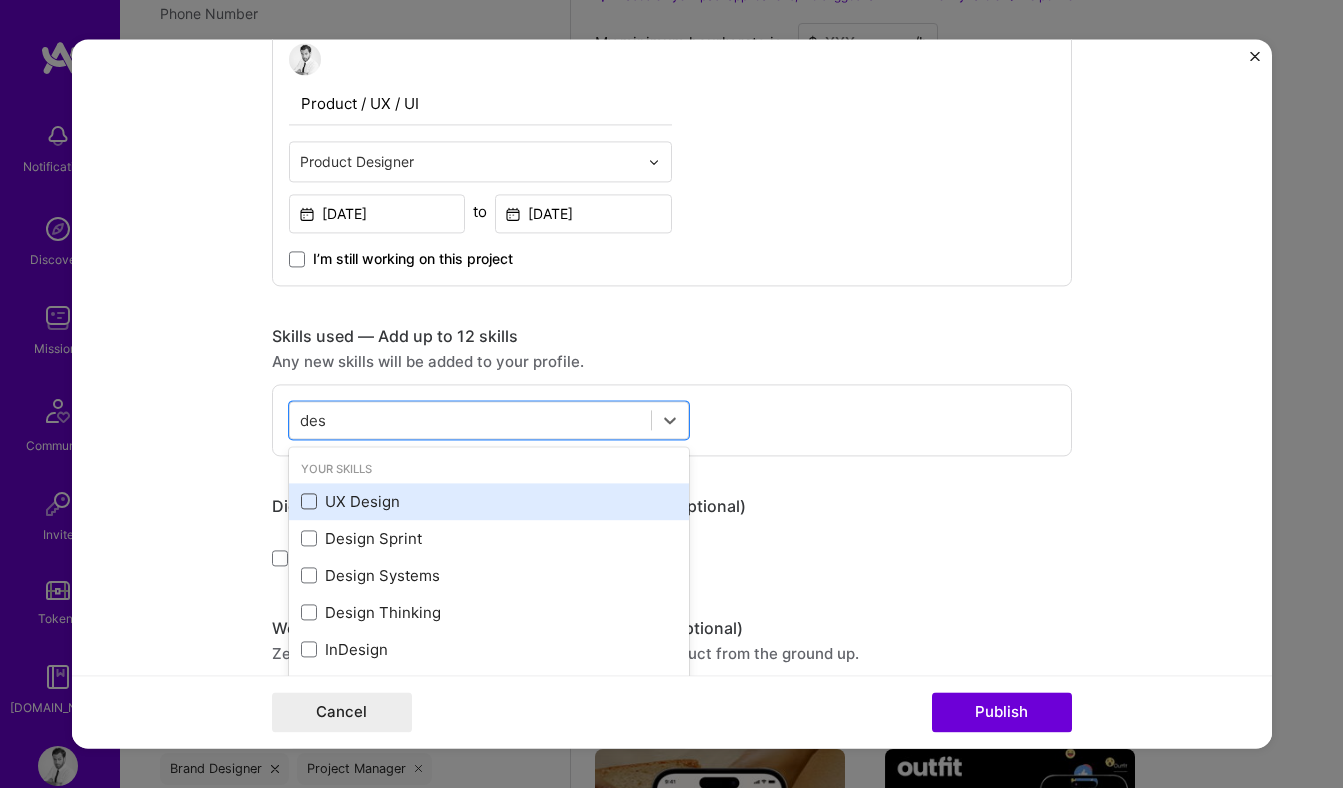 click at bounding box center [309, 502] 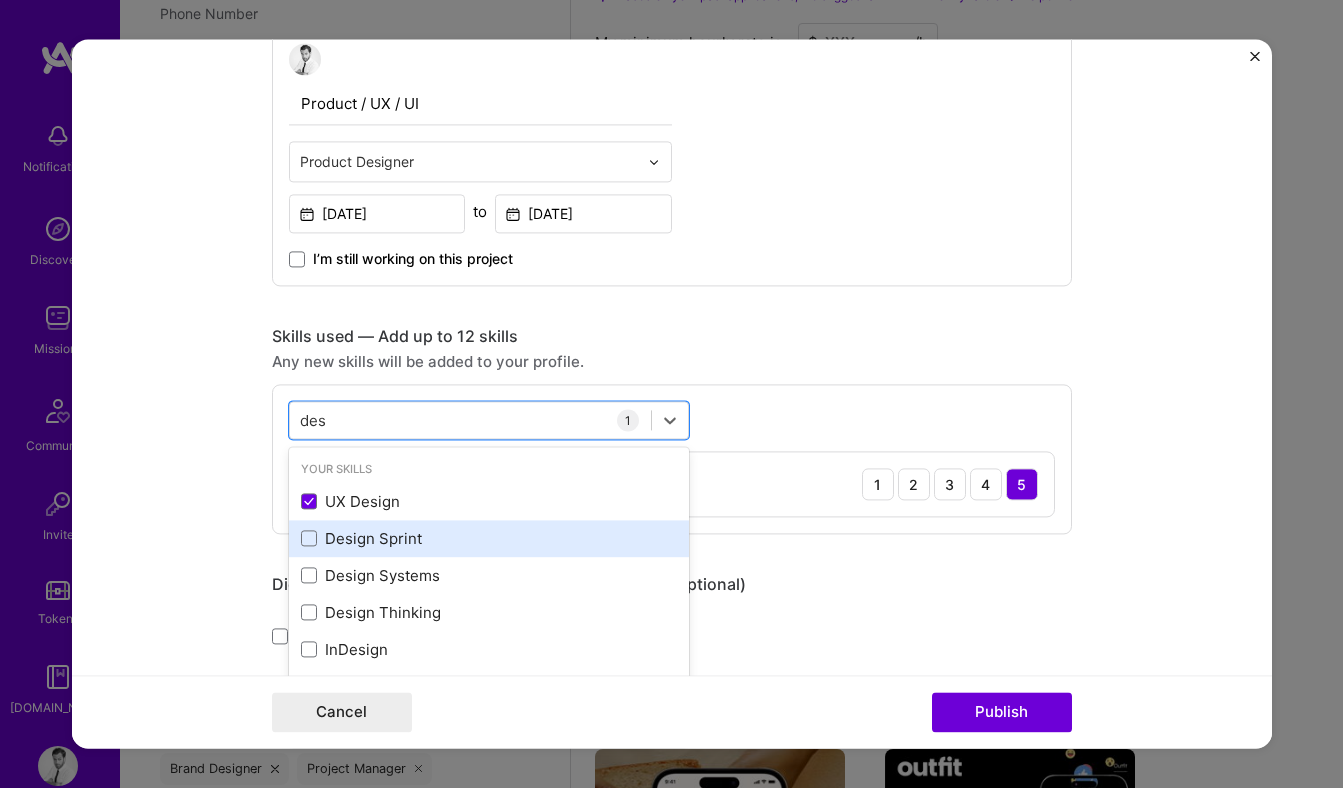 scroll, scrollTop: 164, scrollLeft: 0, axis: vertical 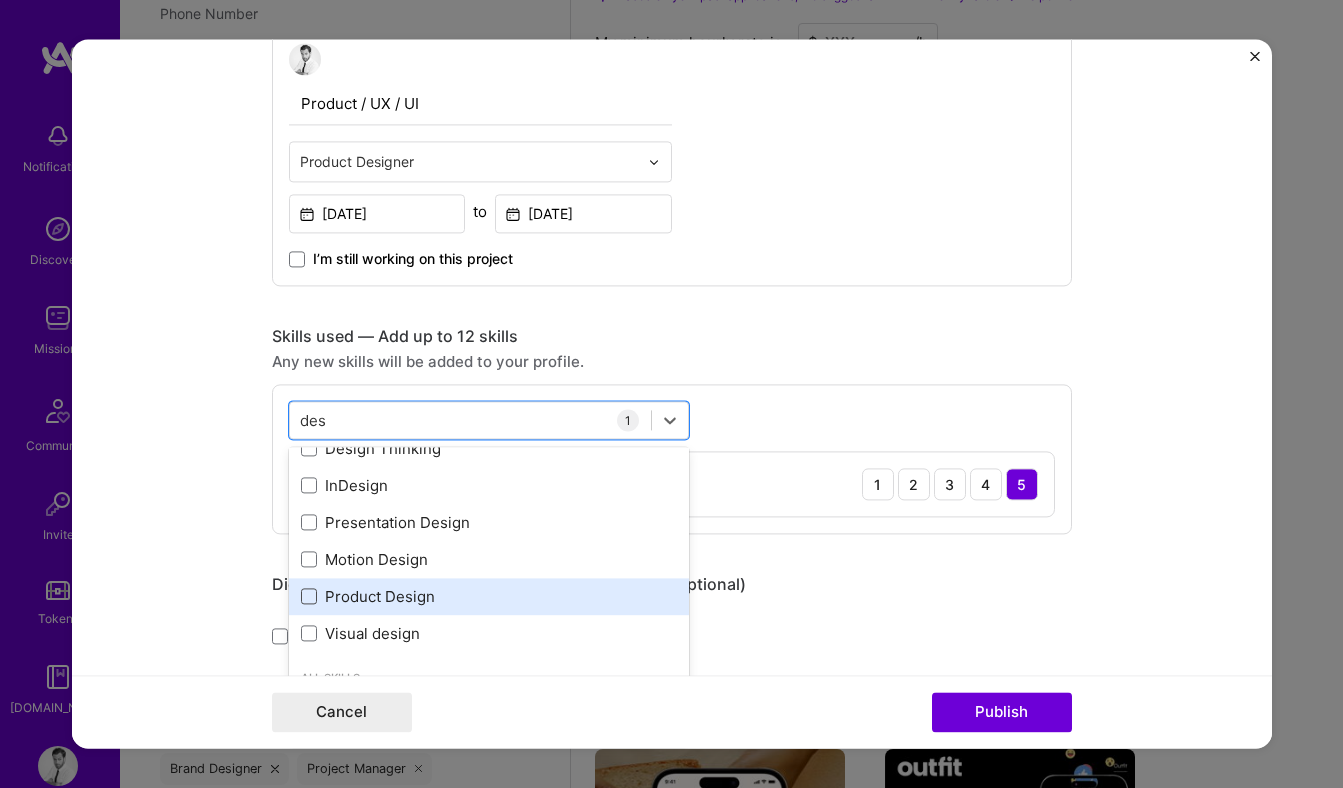 click at bounding box center [309, 597] 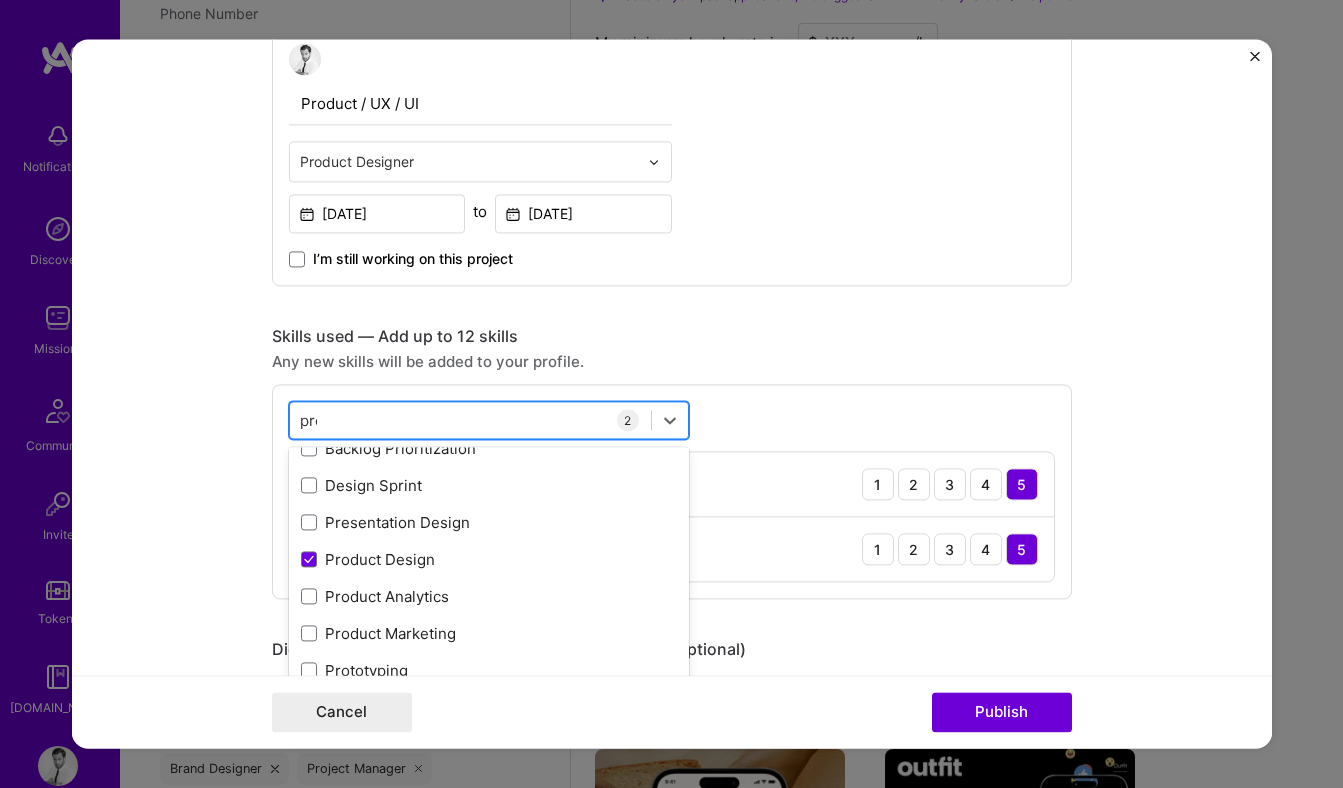 scroll, scrollTop: 0, scrollLeft: 0, axis: both 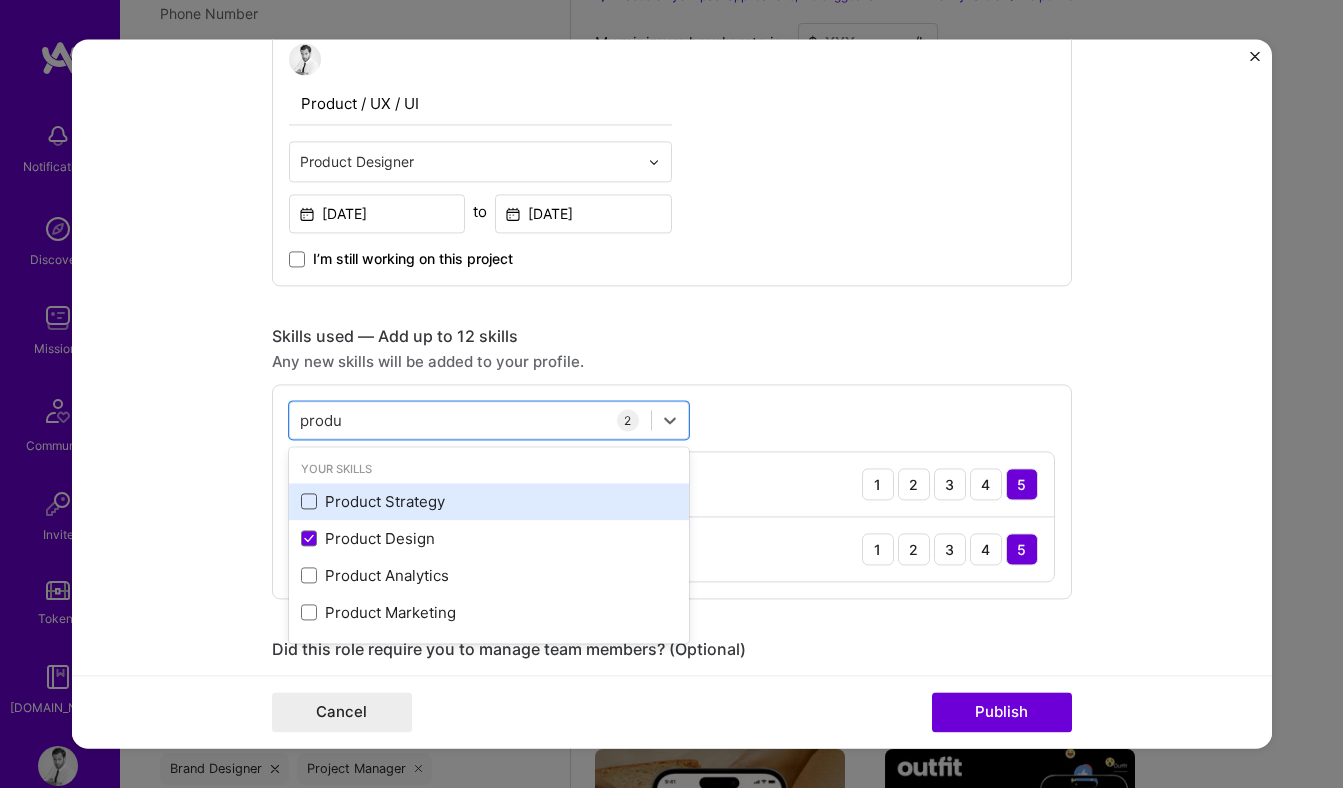 click at bounding box center [309, 502] 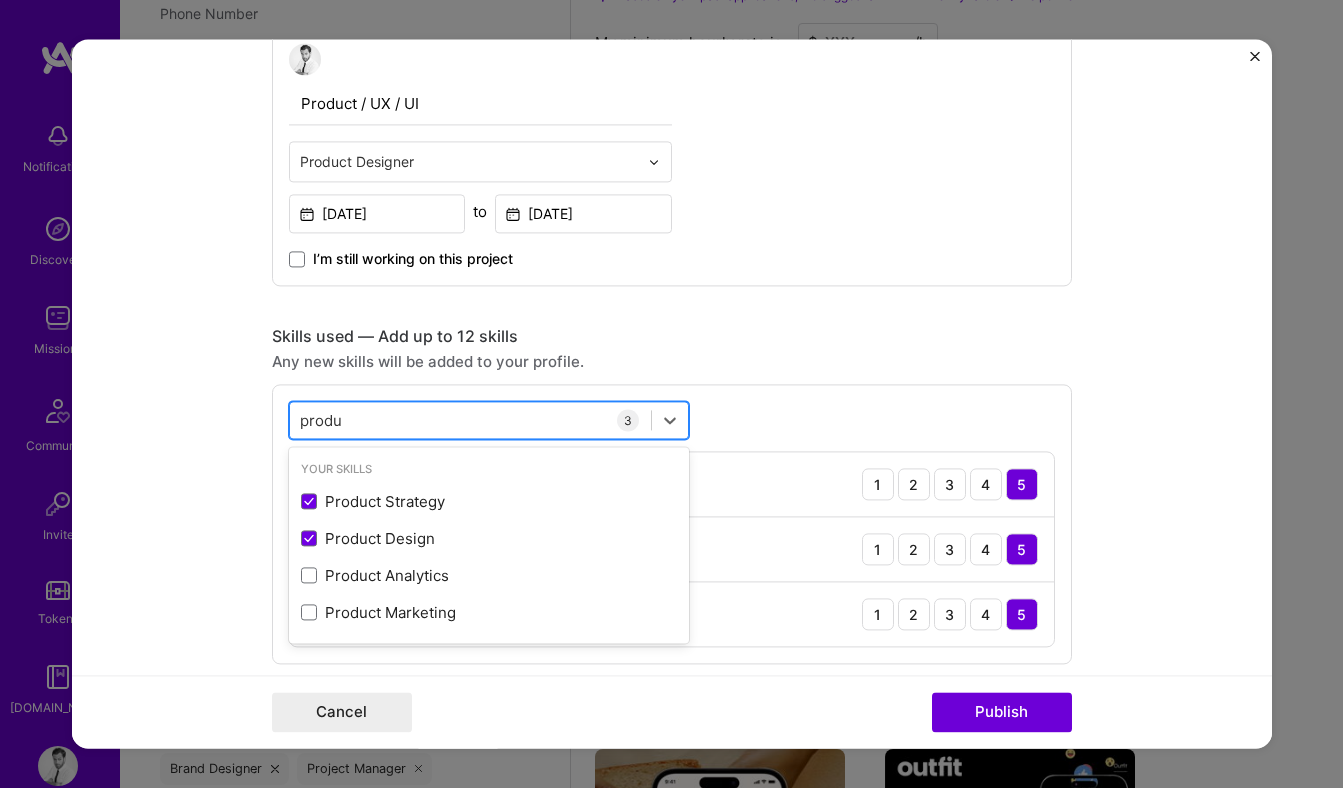 click on "produ produ" at bounding box center [470, 420] 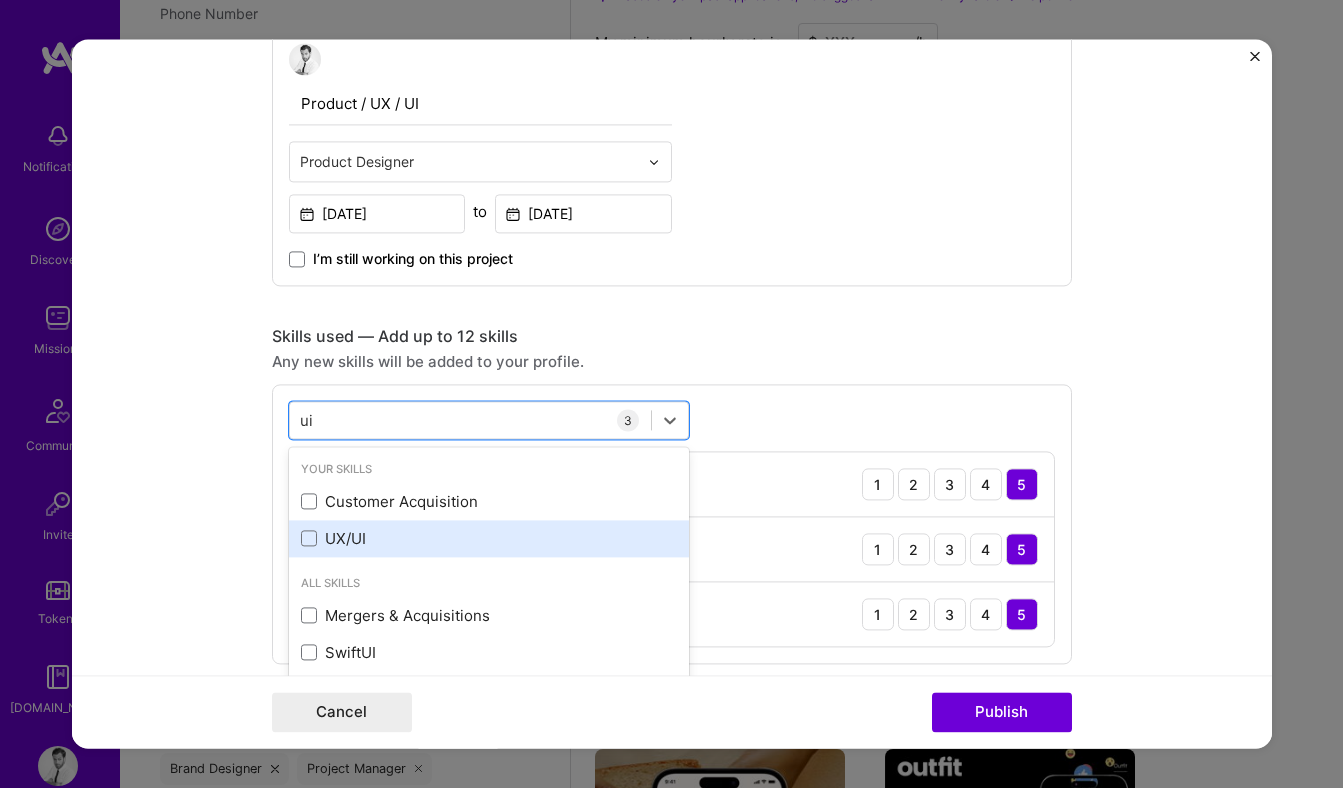 click on "UX/UI" at bounding box center [489, 538] 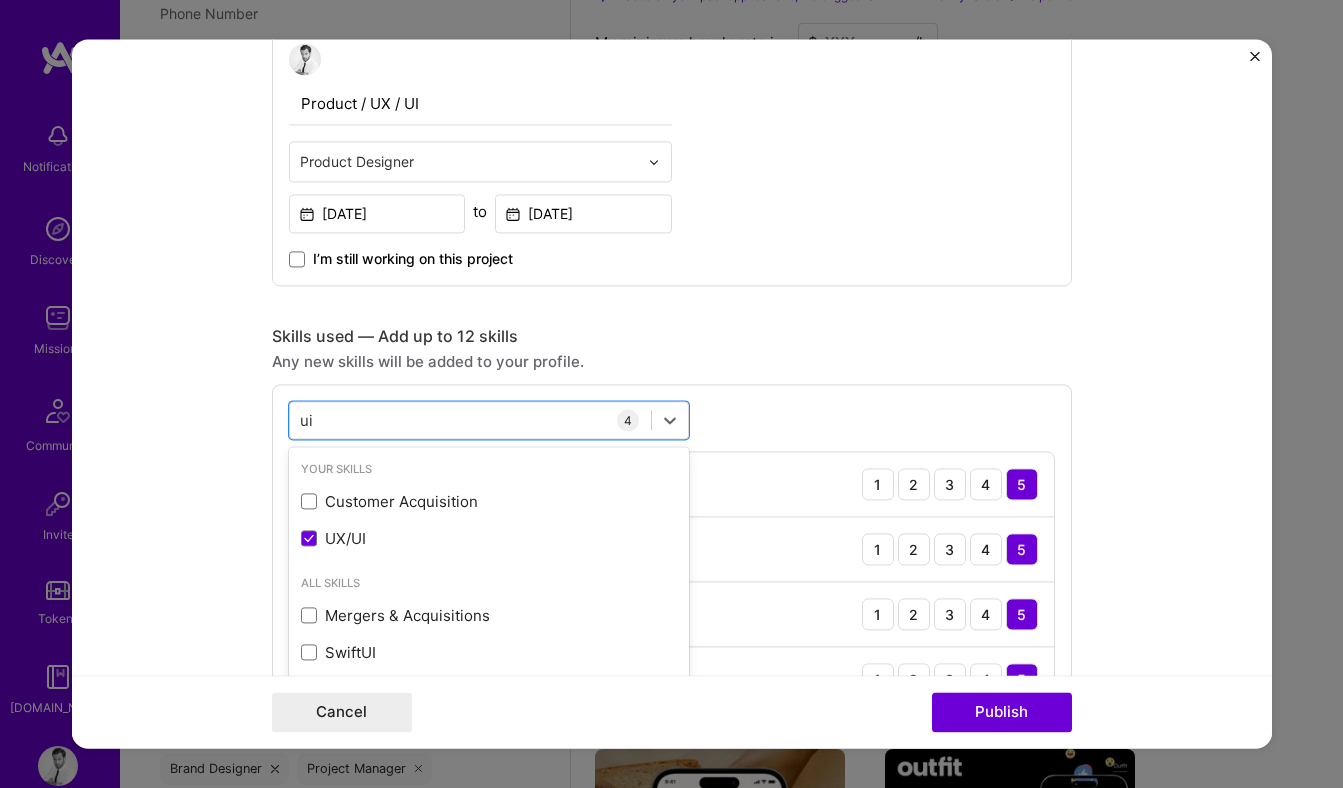 type on "ui" 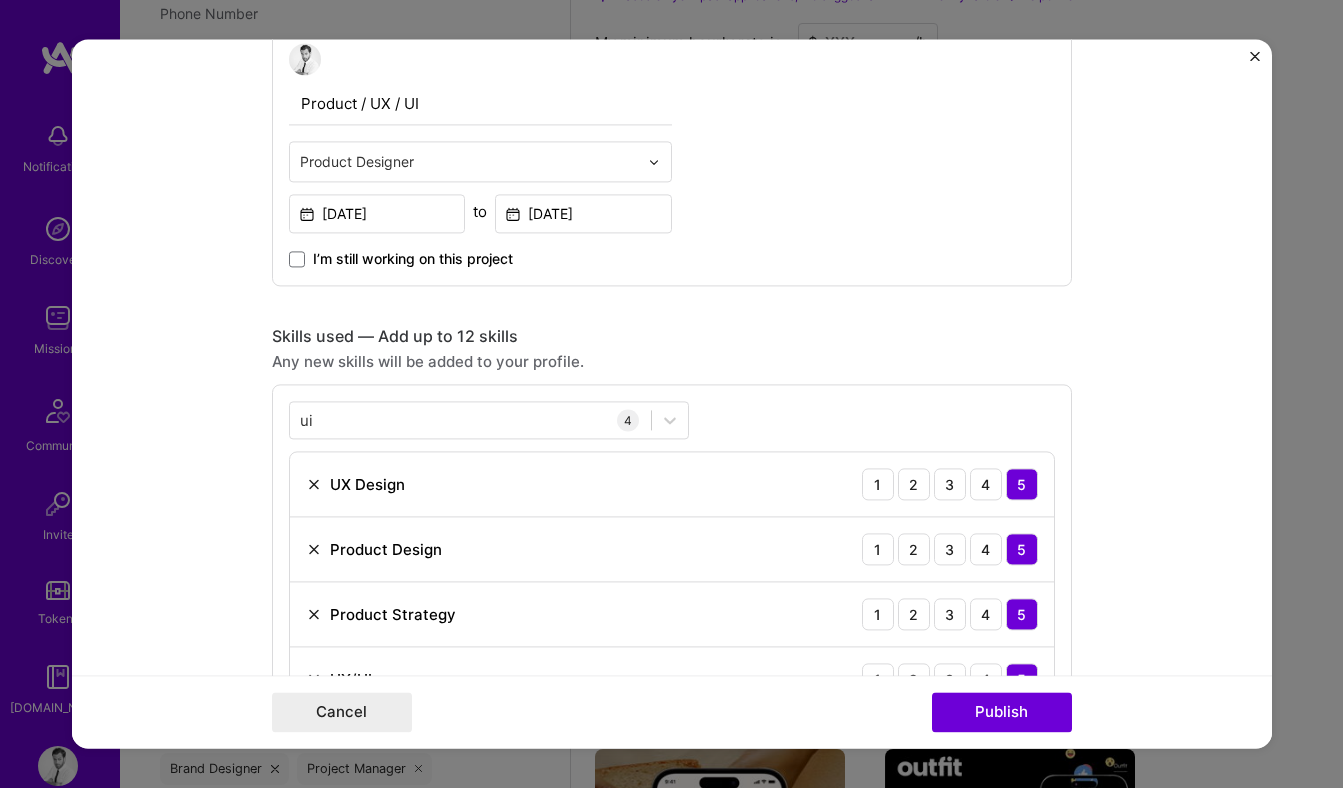 click on "Project title M Company Morgan & Morgan, P.A.
Project industry Industry 2 Project Link (Optional) https://www.forthepeople.com/
Drag and drop an image or   Upload file Upload file We recommend uploading at least 4 images. 1600x1200px or higher recommended. Max 5MB each. Role Product / UX / UI Product Designer Jan, 2022
to Dec, 2022
I’m still working on this project Skills used — Add up to 12 skills Any new skills will be added to your profile. ui ui 4 UX Design 1 2 3 4 5 Product Design 1 2 3 4 5 Product Strategy 1 2 3 4 5 UX/UI 1 2 3 4 5 Did this role require you to manage team members? (Optional) Yes, I managed — team members. Were you involved from inception to launch (0  ->  1)? (Optional) Zero to one is creation and development of a unique product from the ground up. I was involved in zero to one with this project Add metrics (Optional) Project details   0 / 1,000 Cancel" at bounding box center (672, 393) 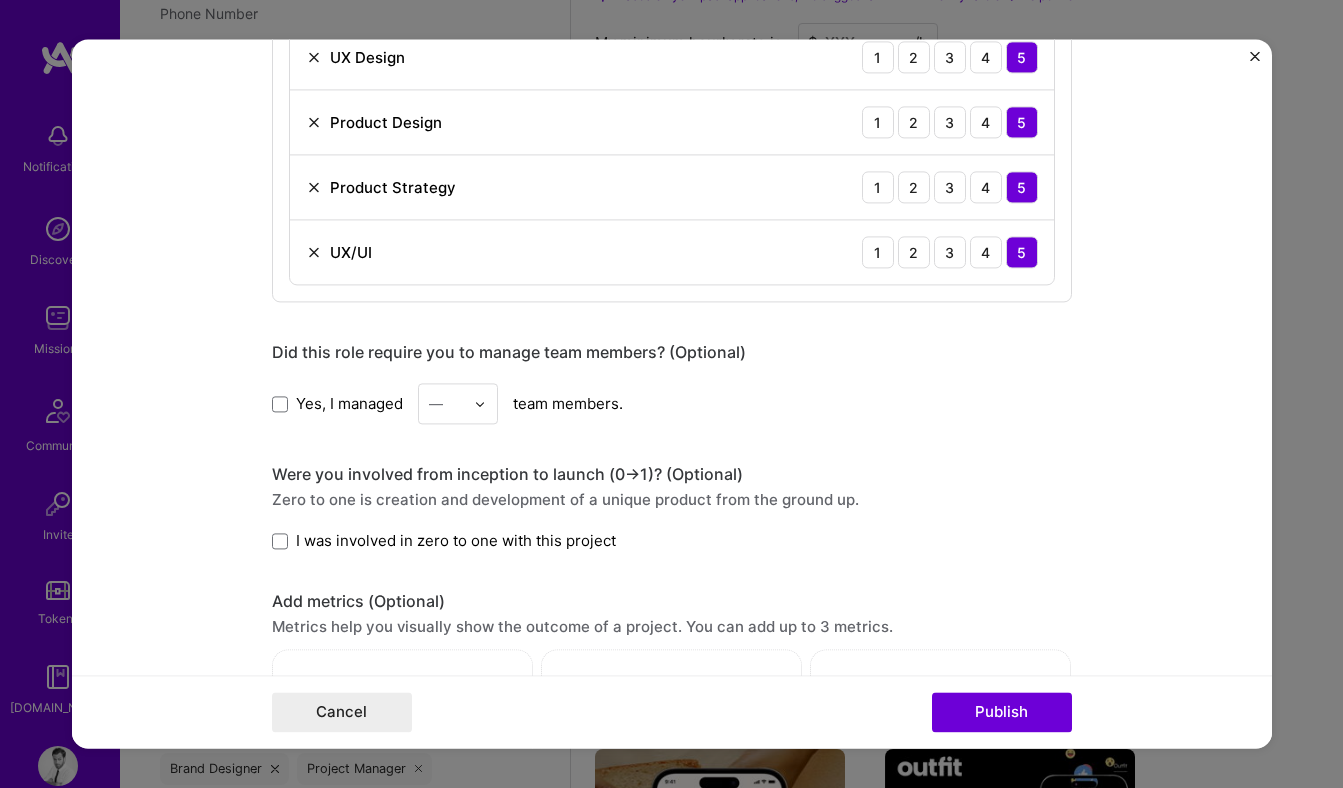 scroll, scrollTop: 1205, scrollLeft: 0, axis: vertical 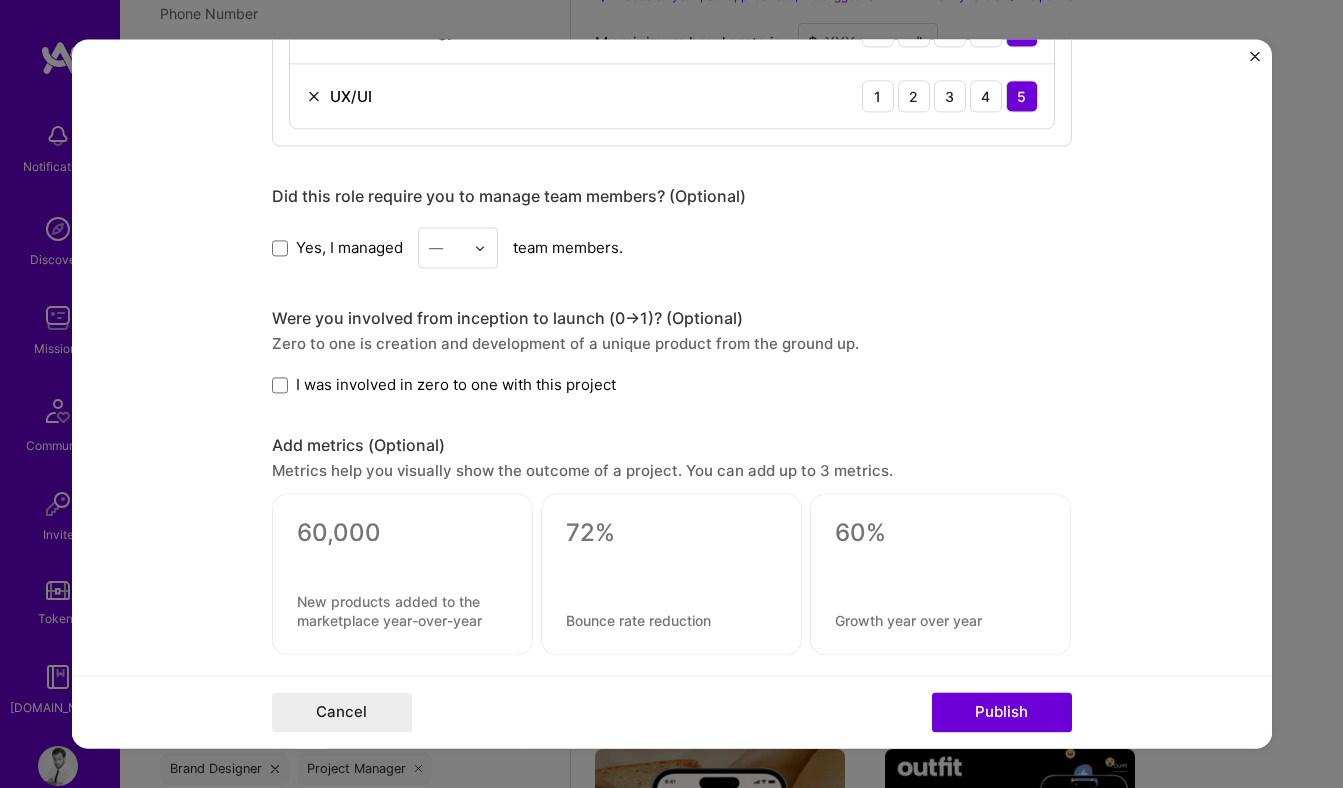 click on "I was involved in zero to one with this project" at bounding box center [456, 384] 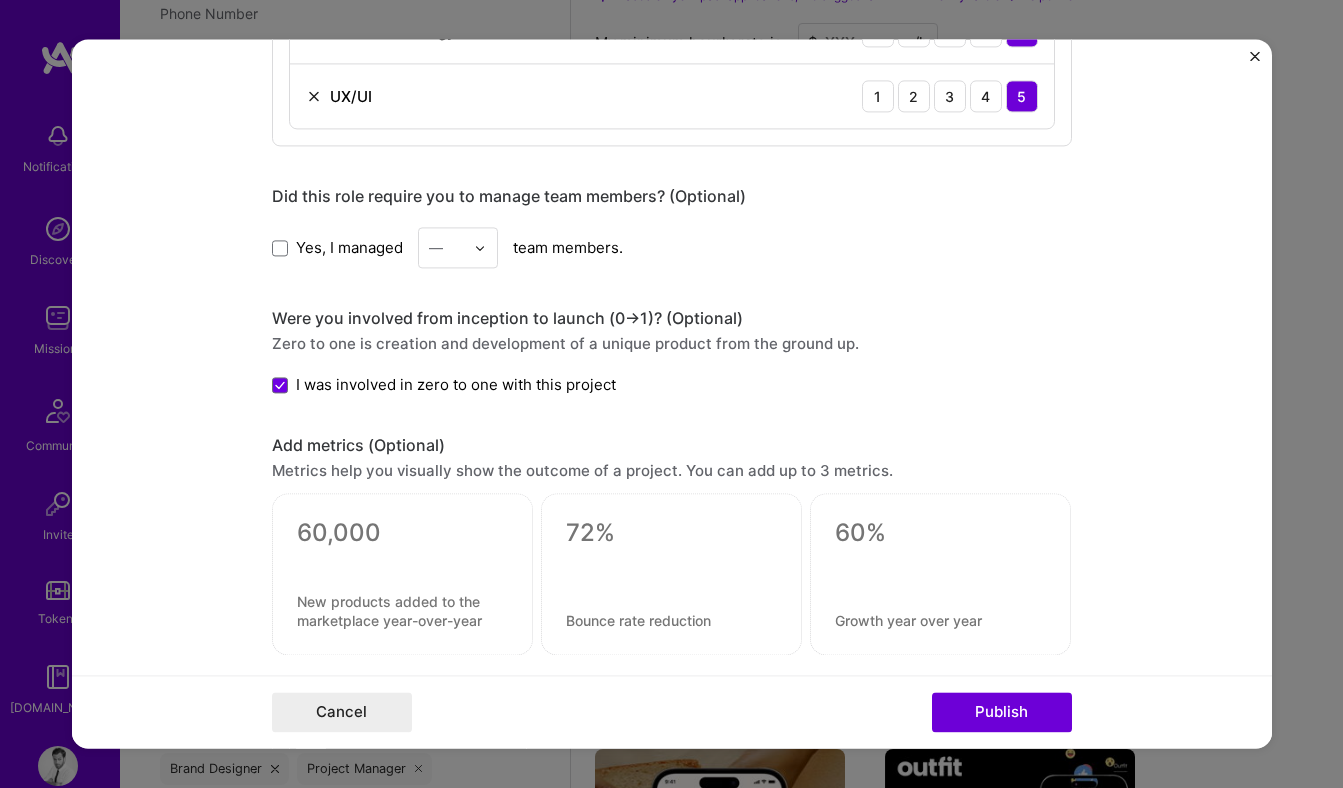 click on "I was involved in zero to one with this project" at bounding box center [456, 384] 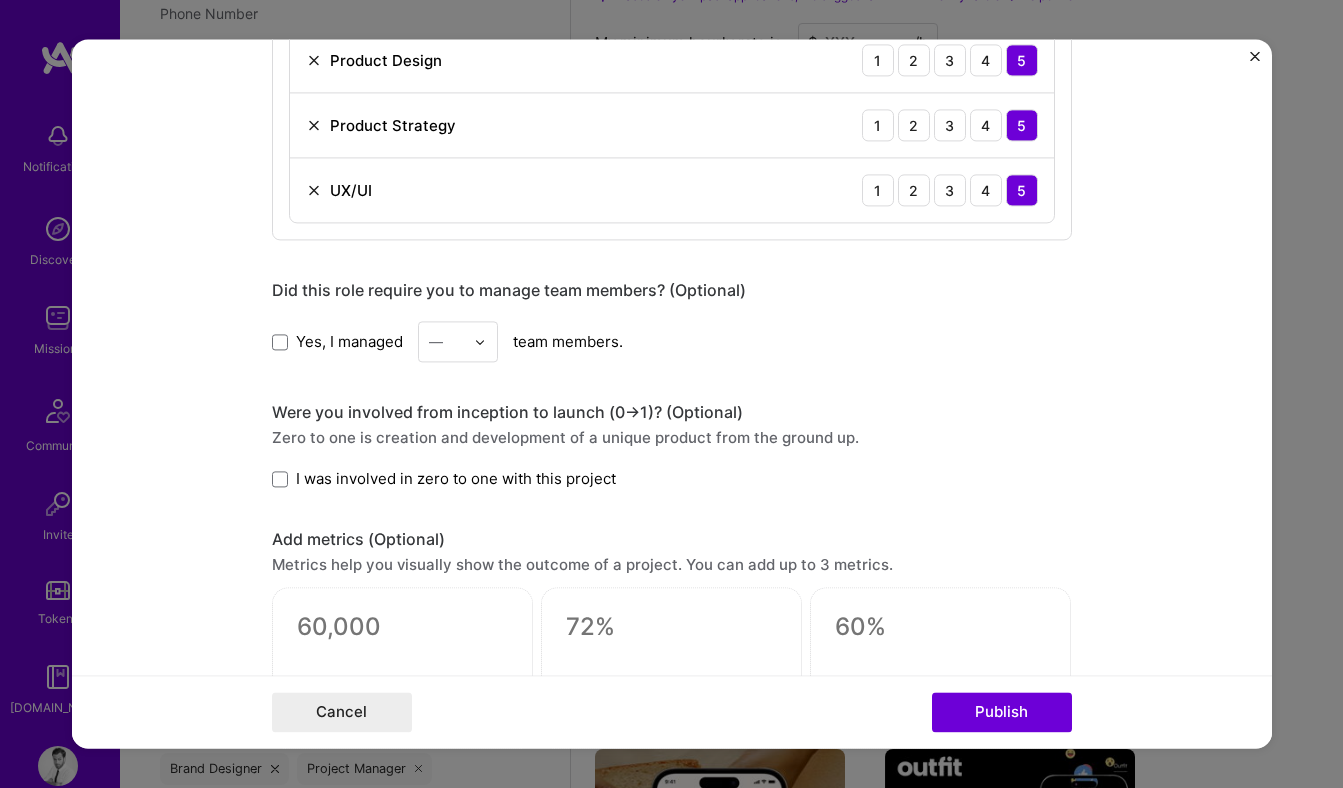 scroll, scrollTop: 0, scrollLeft: 0, axis: both 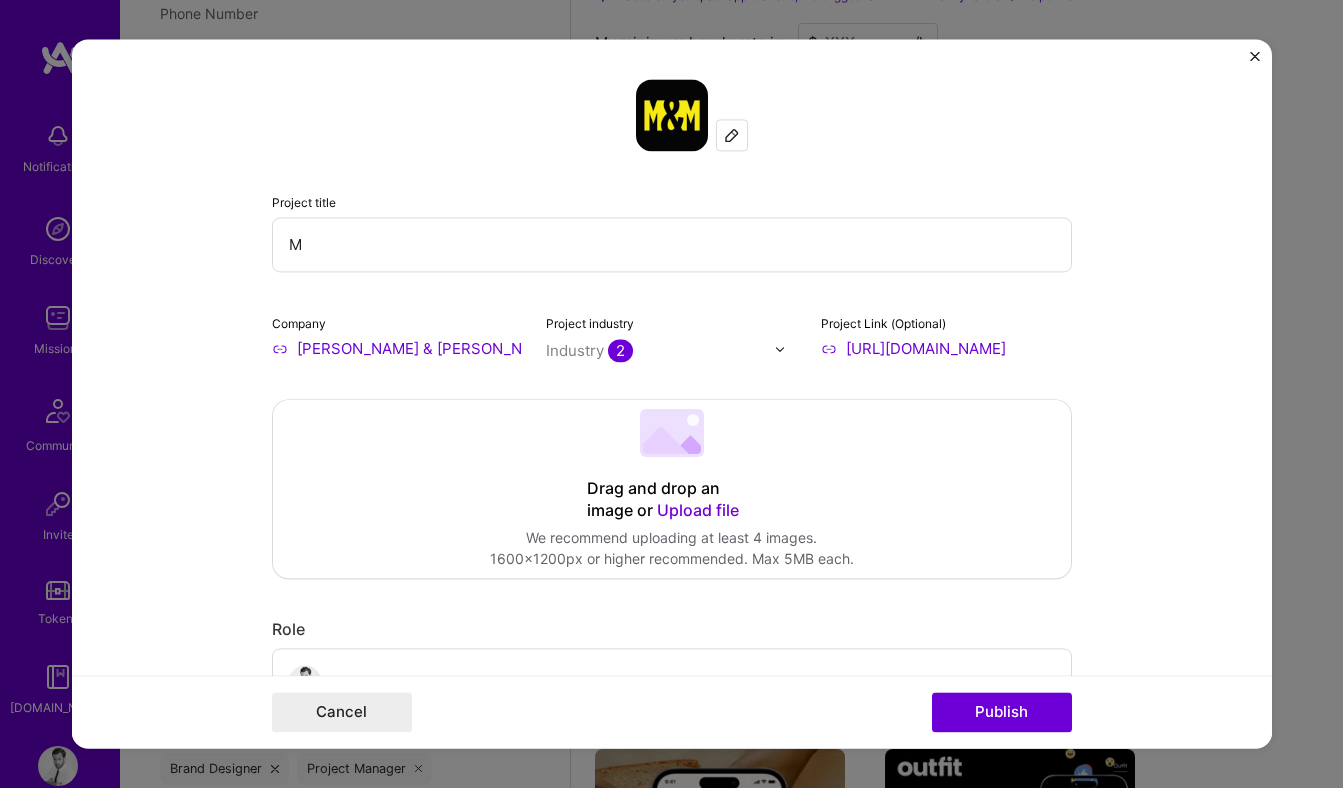 click on "M" at bounding box center (672, 244) 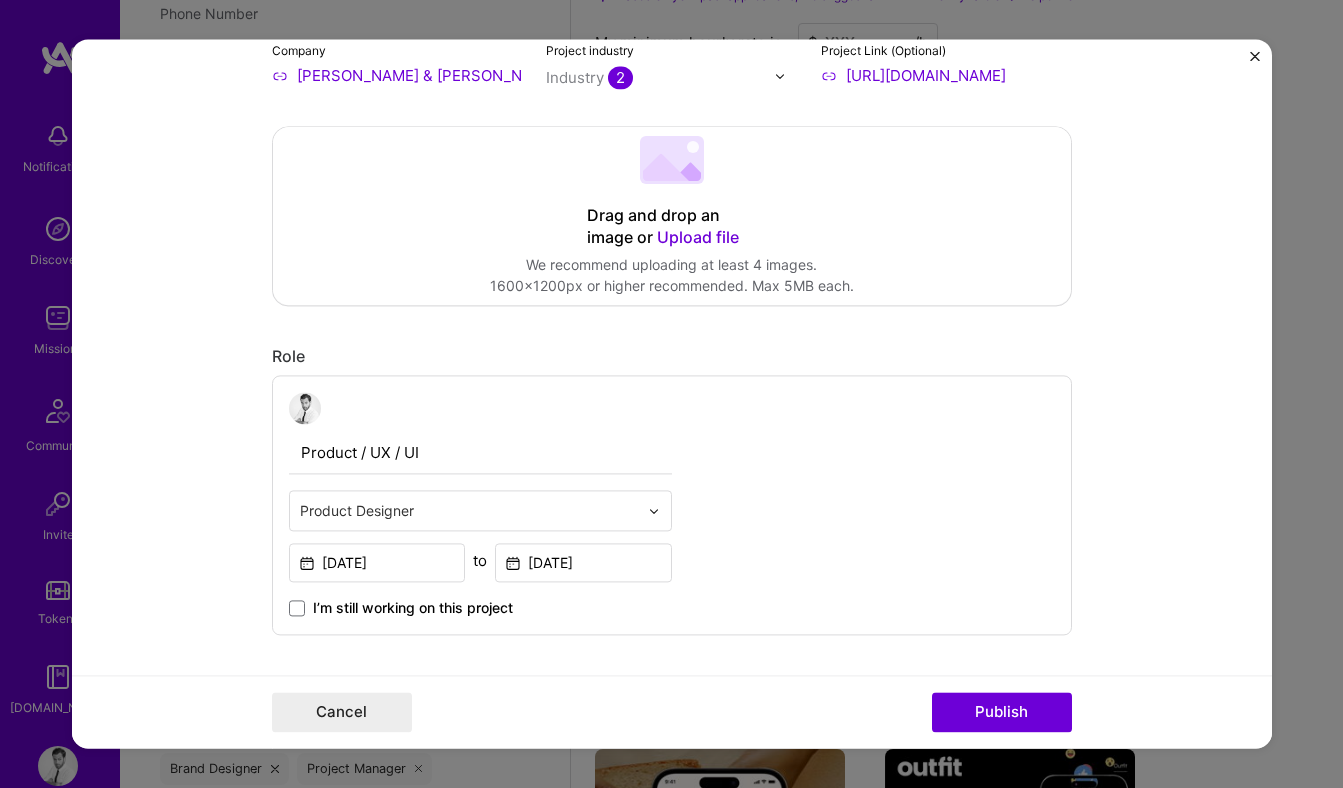 scroll, scrollTop: 257, scrollLeft: 0, axis: vertical 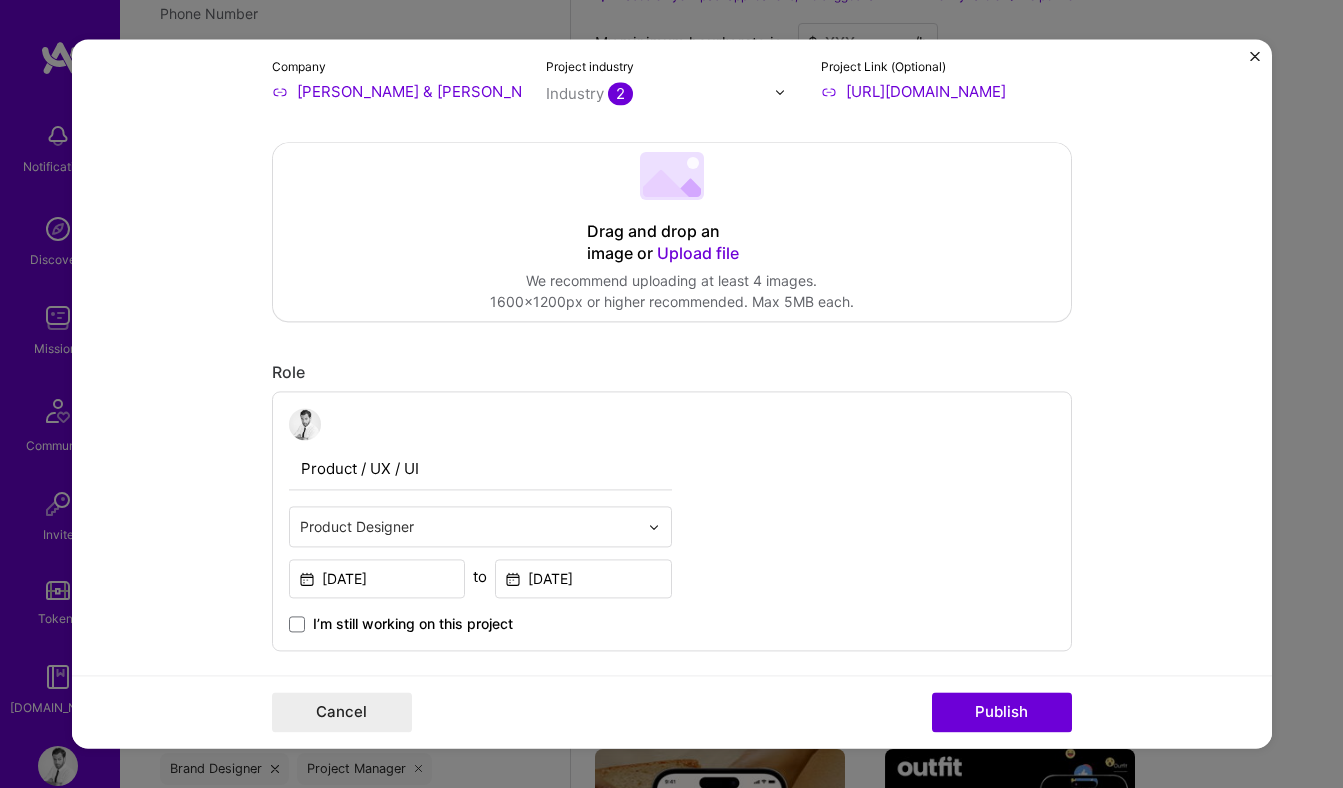 click on "Upload file" at bounding box center [698, 253] 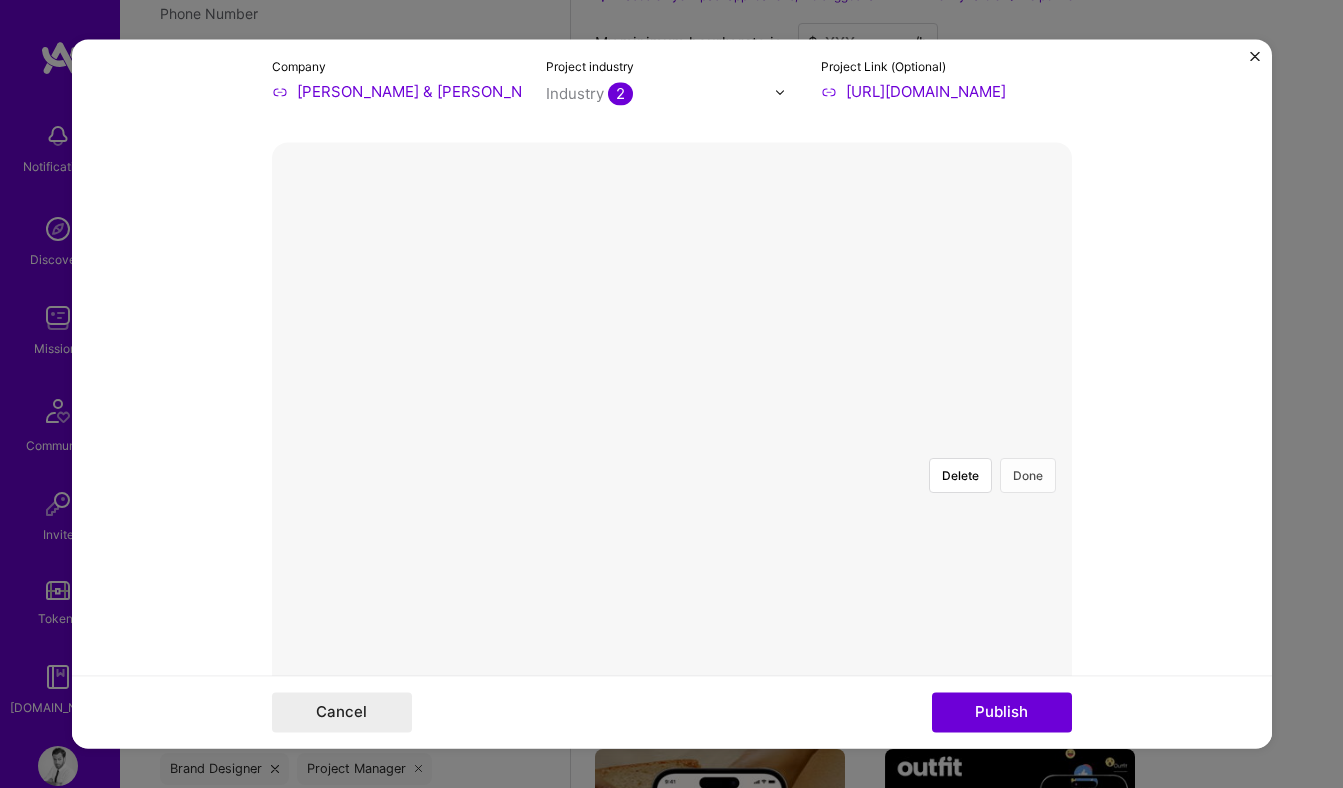 click on "Done" at bounding box center (1028, 475) 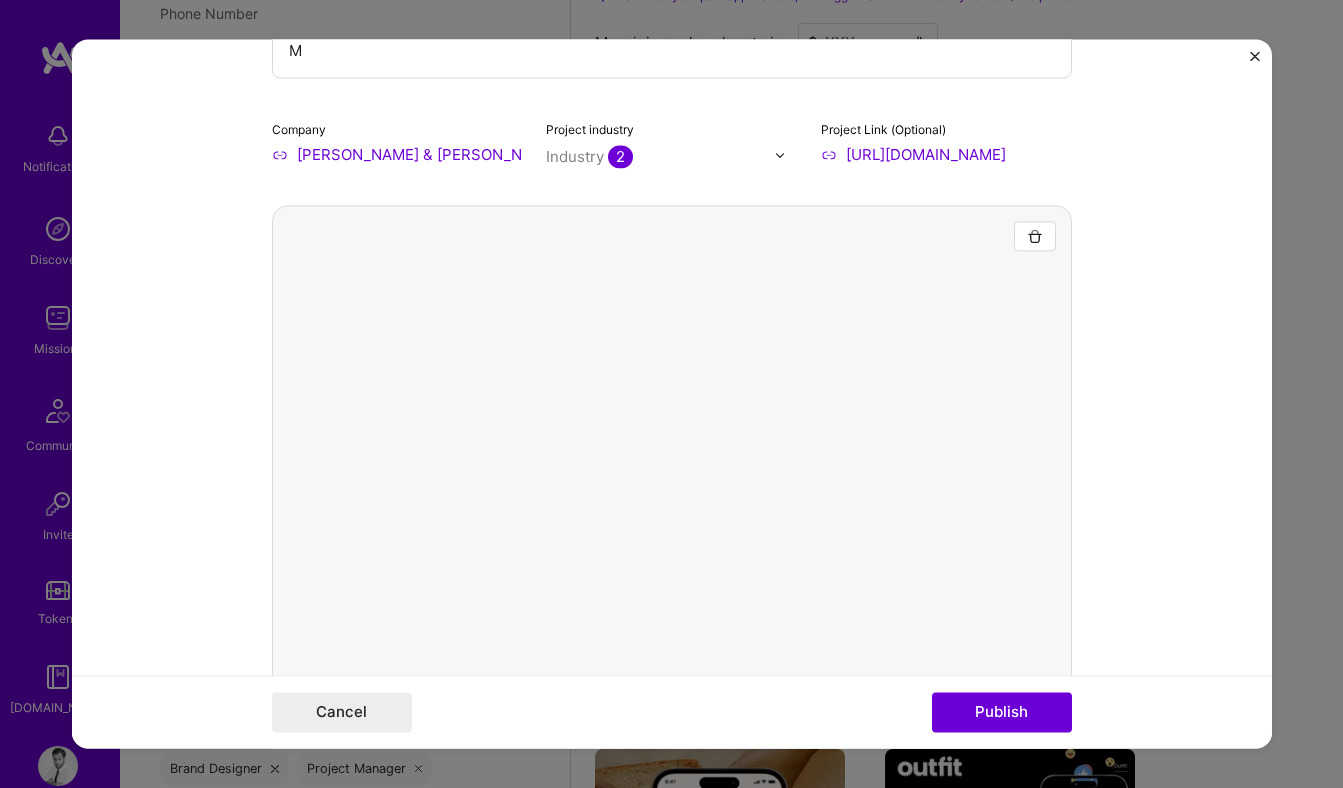 scroll, scrollTop: 155, scrollLeft: 0, axis: vertical 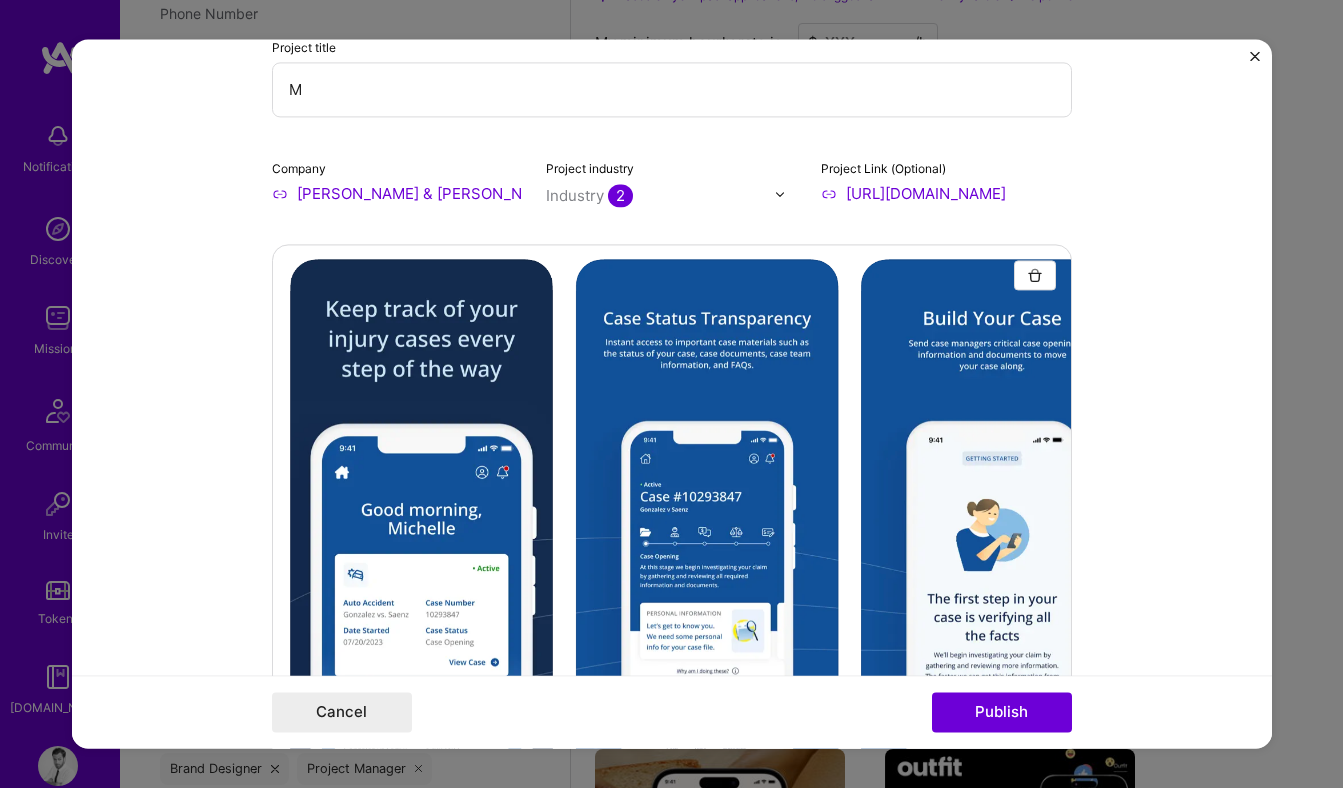 click on "M" at bounding box center (672, 89) 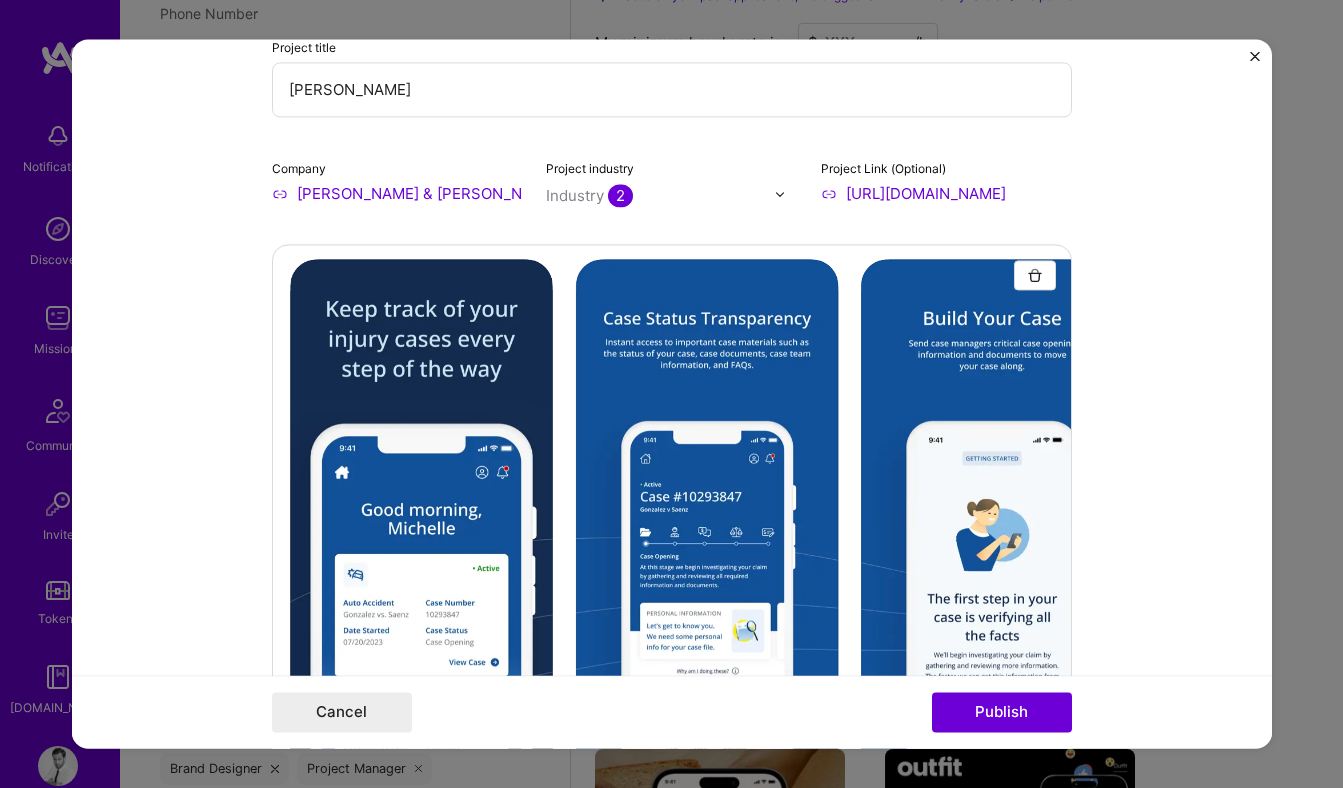 type on "Morgan" 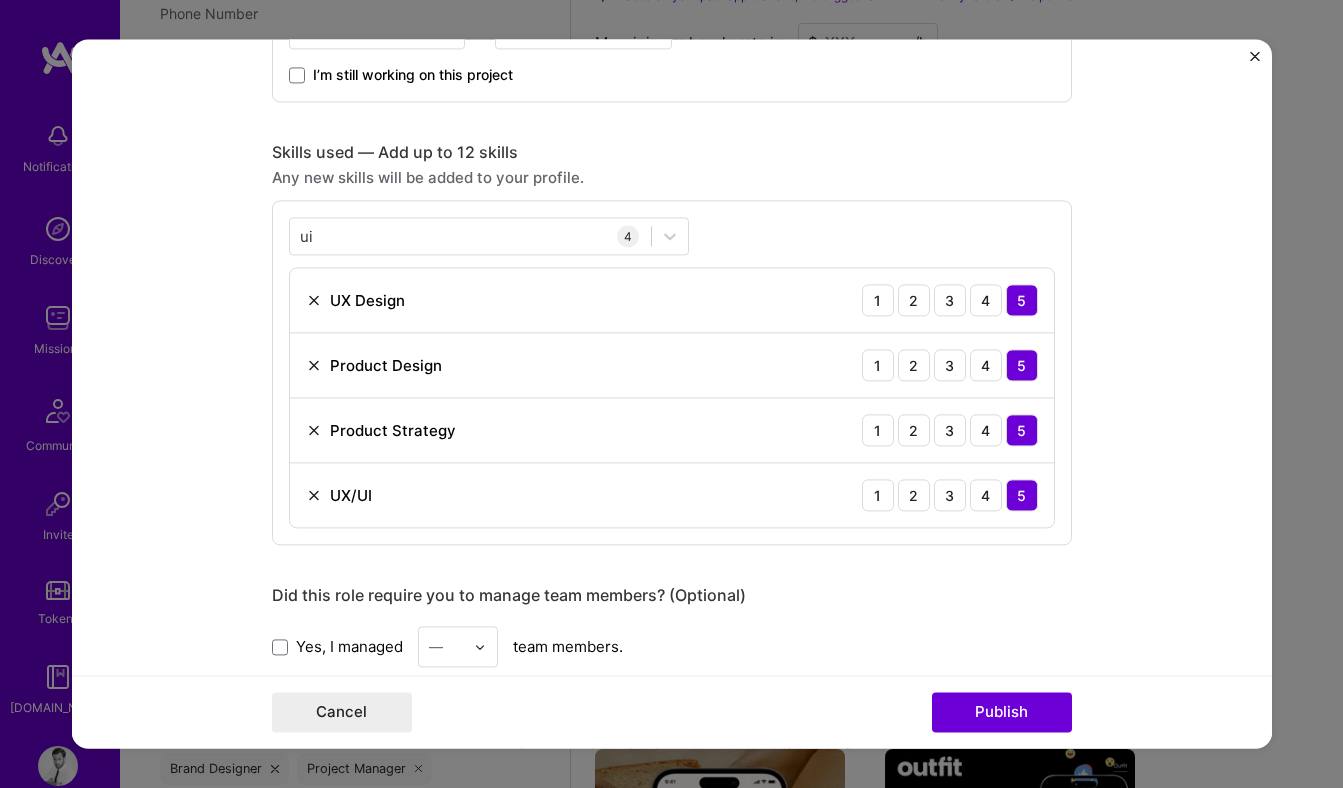 scroll, scrollTop: 1286, scrollLeft: 0, axis: vertical 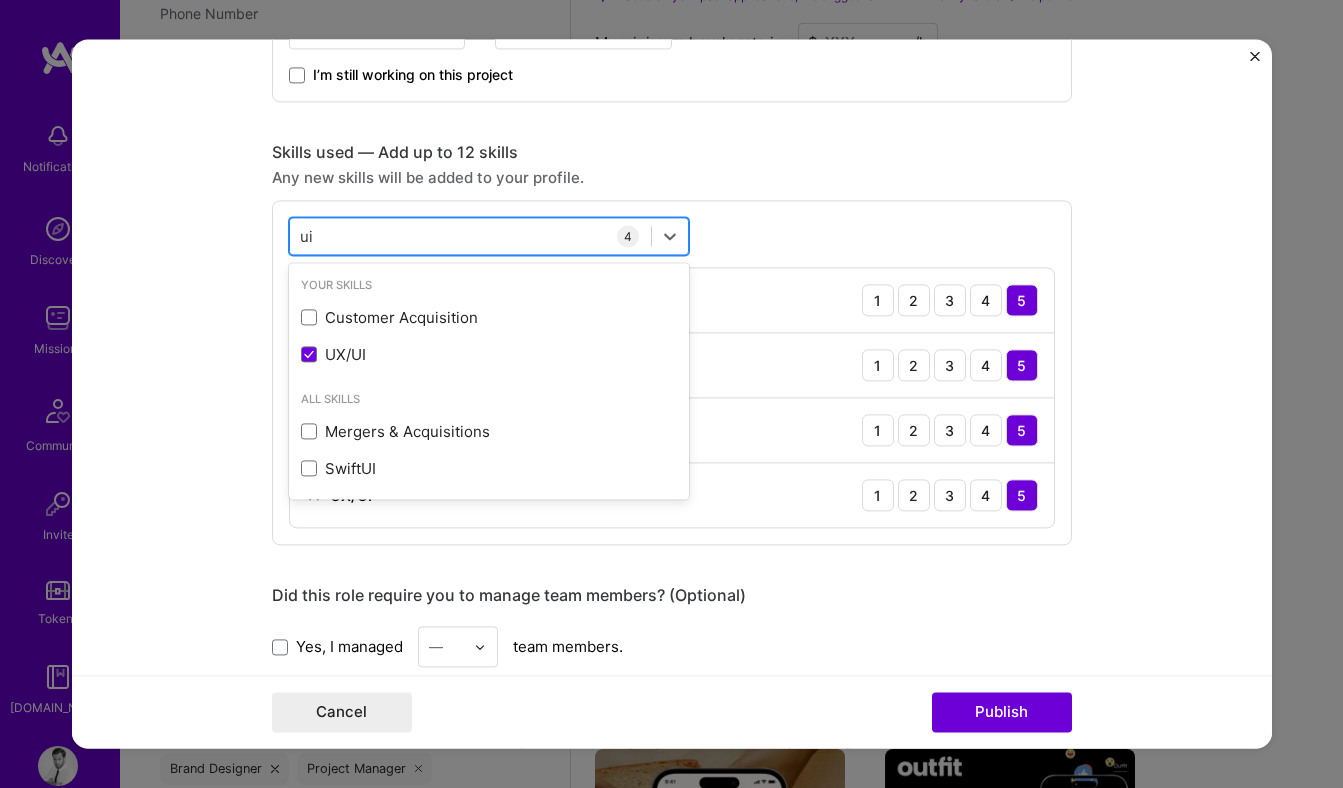 click on "ui ui" at bounding box center (470, 236) 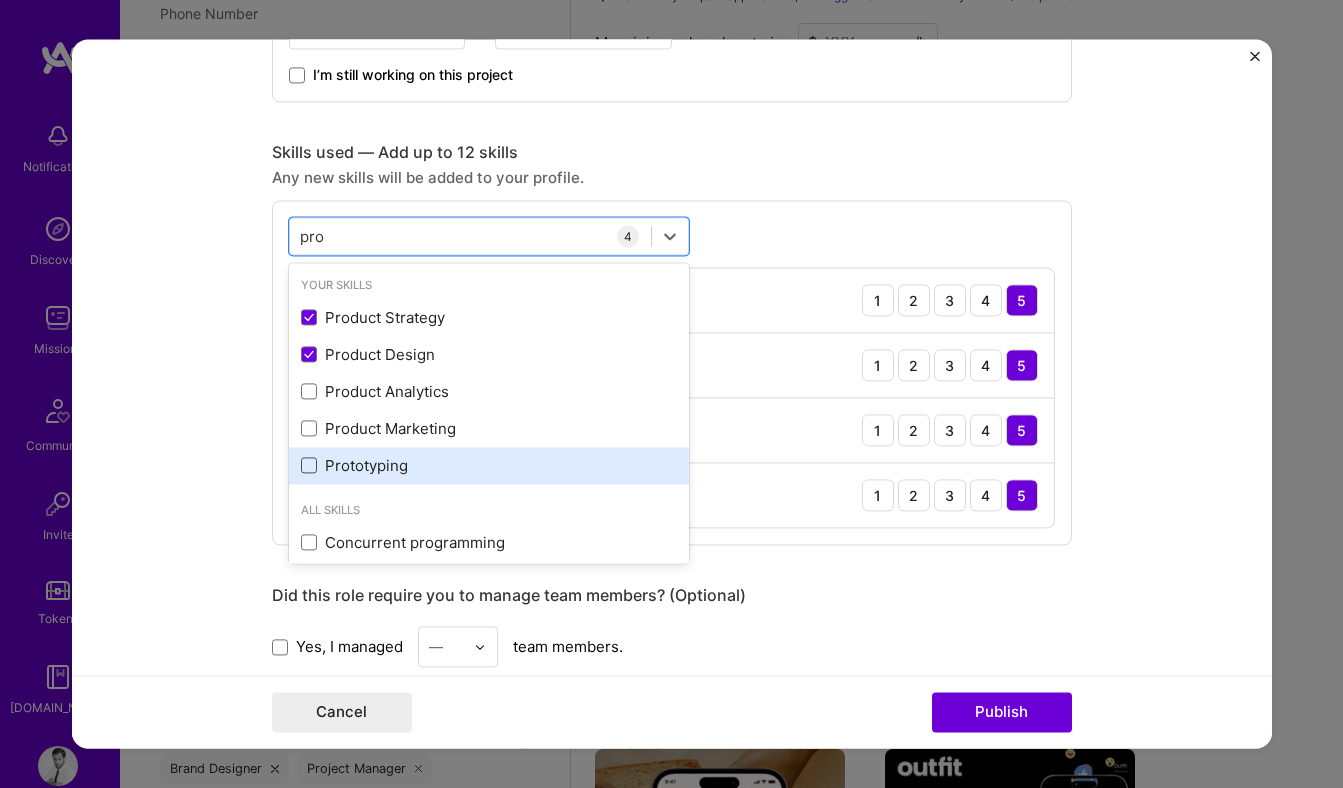 click at bounding box center [309, 466] 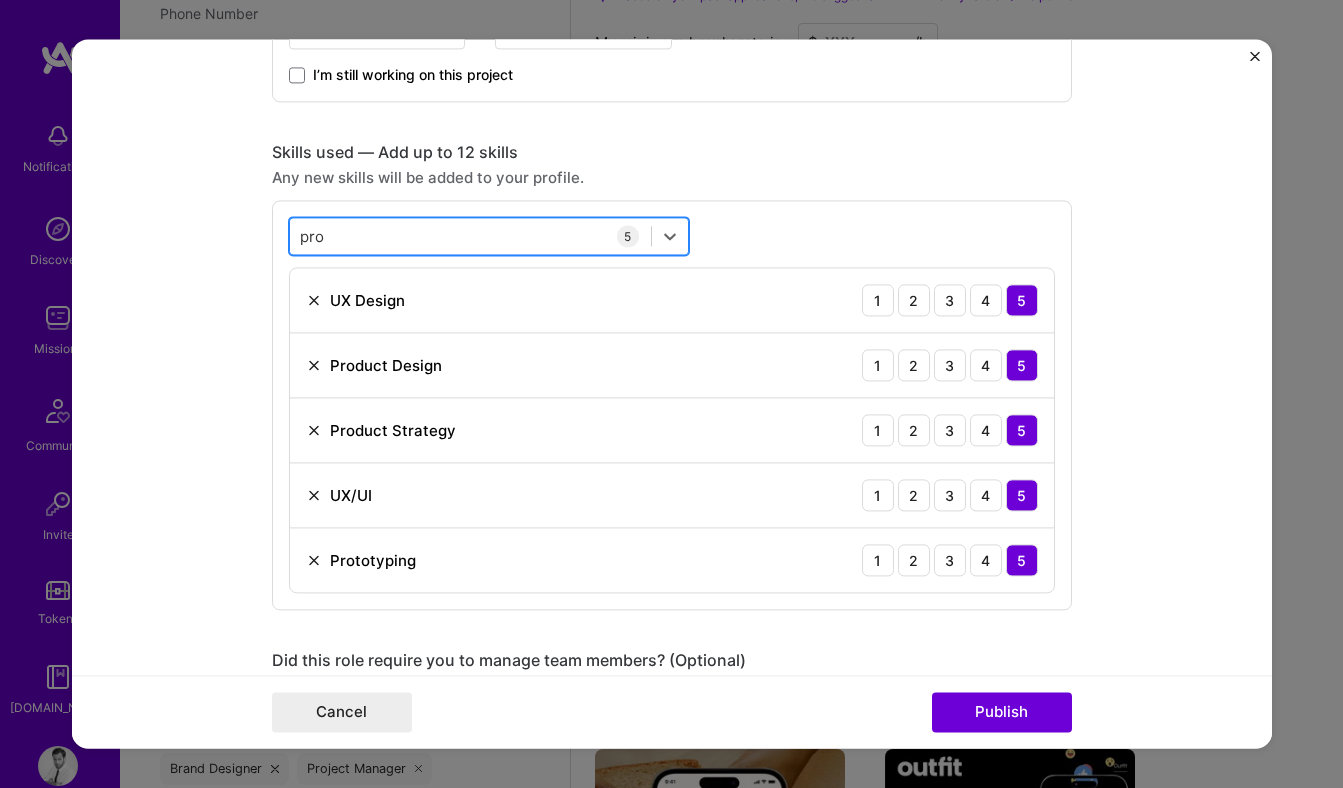 click on "pro pro" at bounding box center (470, 236) 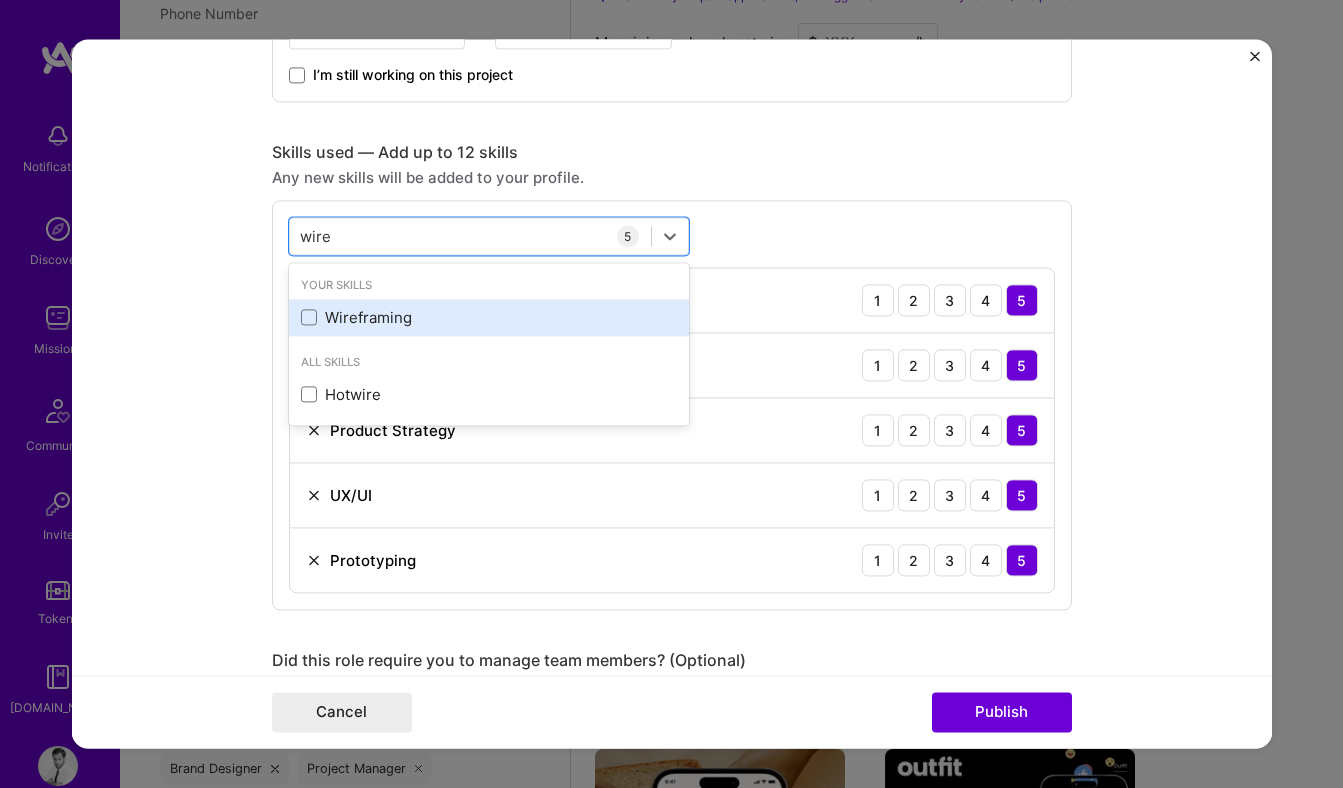 click on "Wireframing" at bounding box center (489, 317) 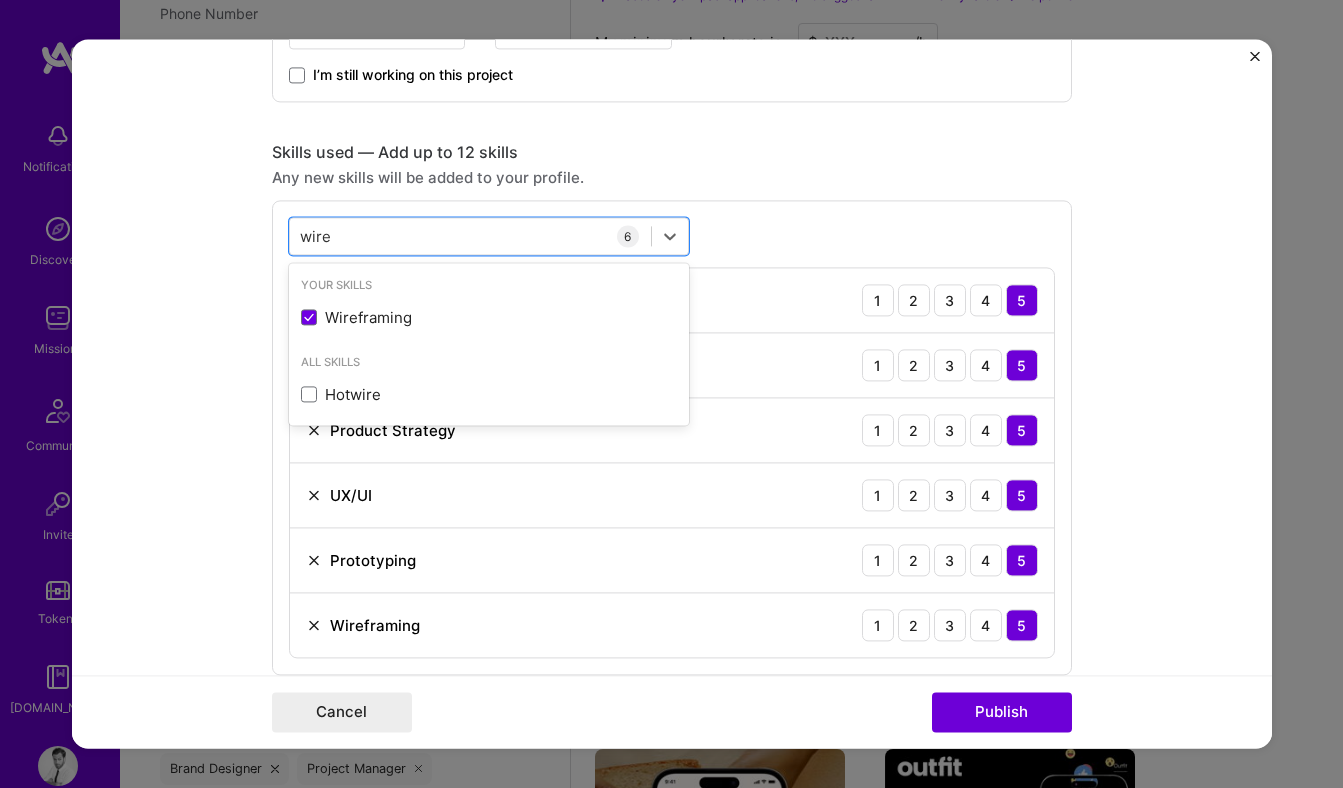 type on "wire" 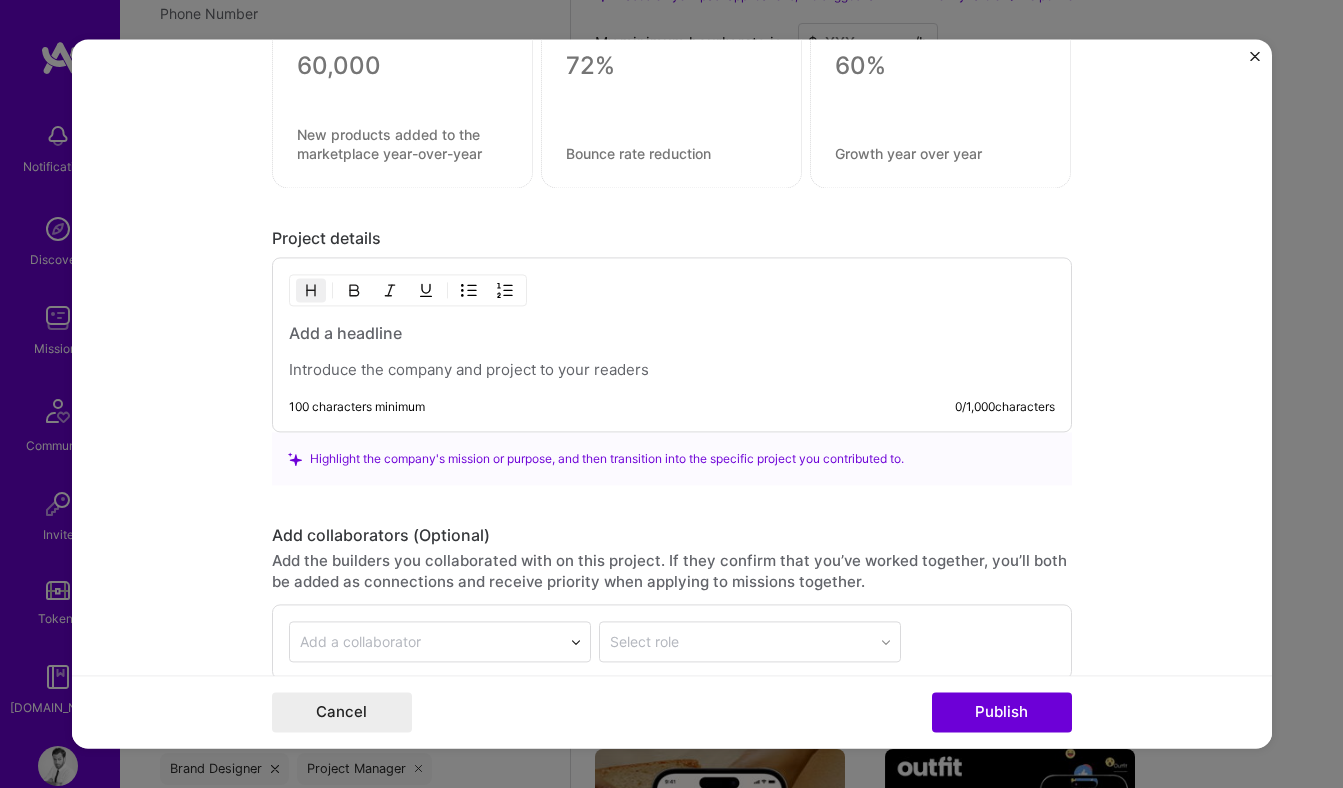 scroll, scrollTop: 2324, scrollLeft: 0, axis: vertical 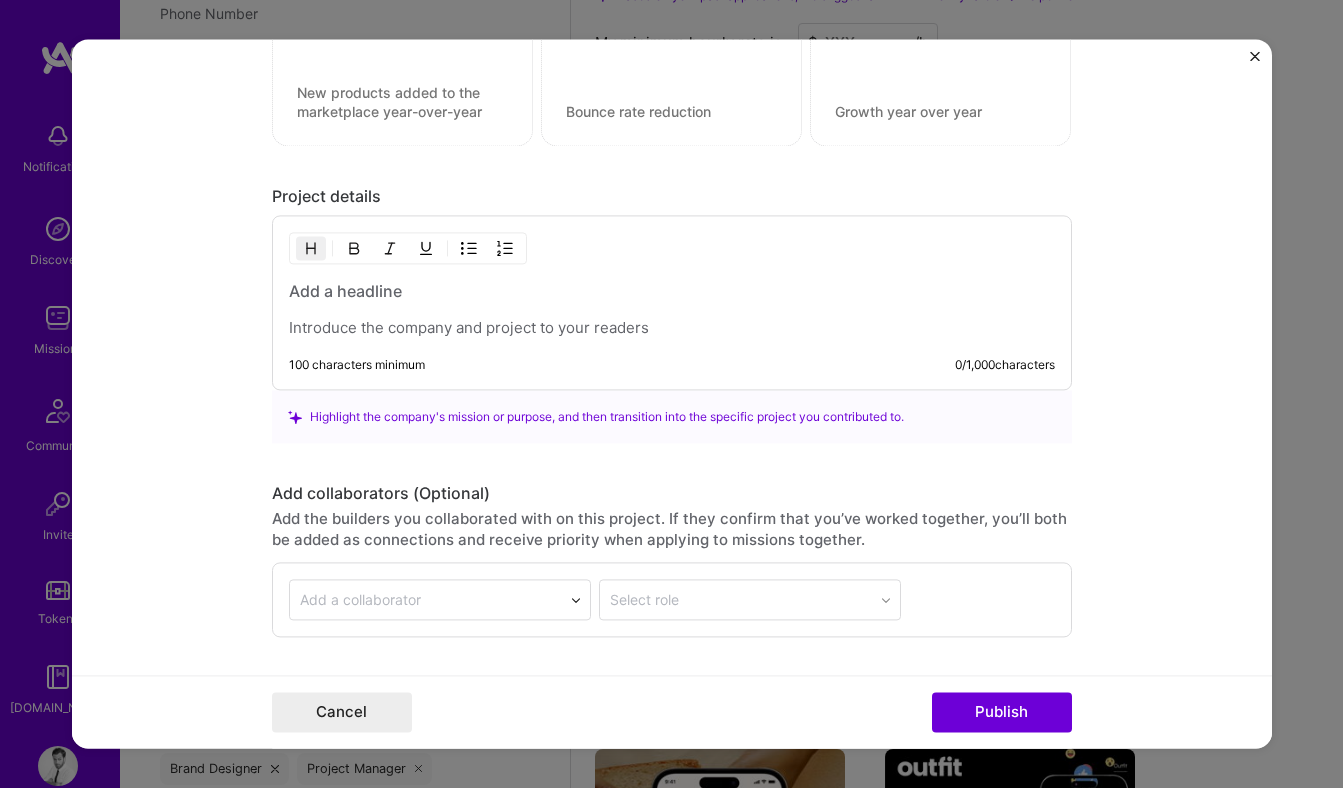 click at bounding box center [672, 292] 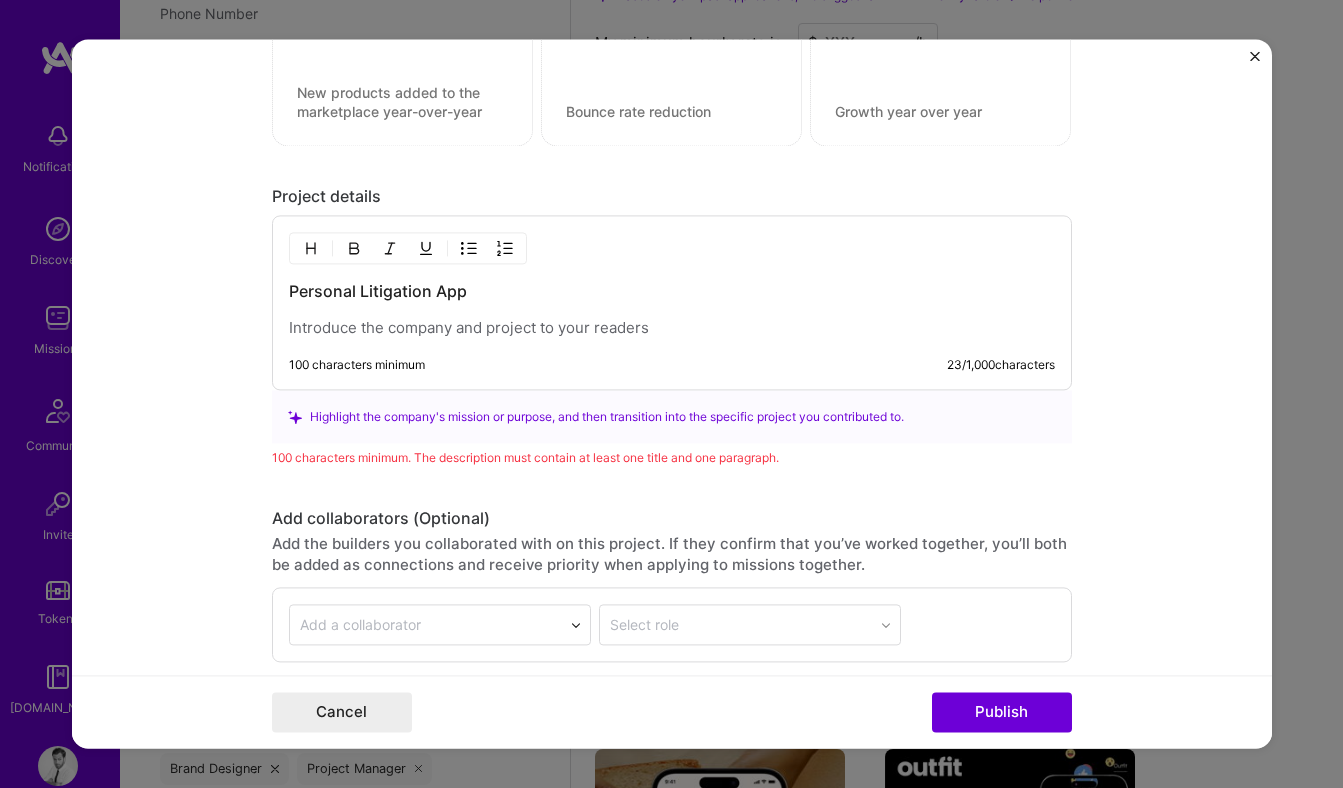 click at bounding box center [672, 329] 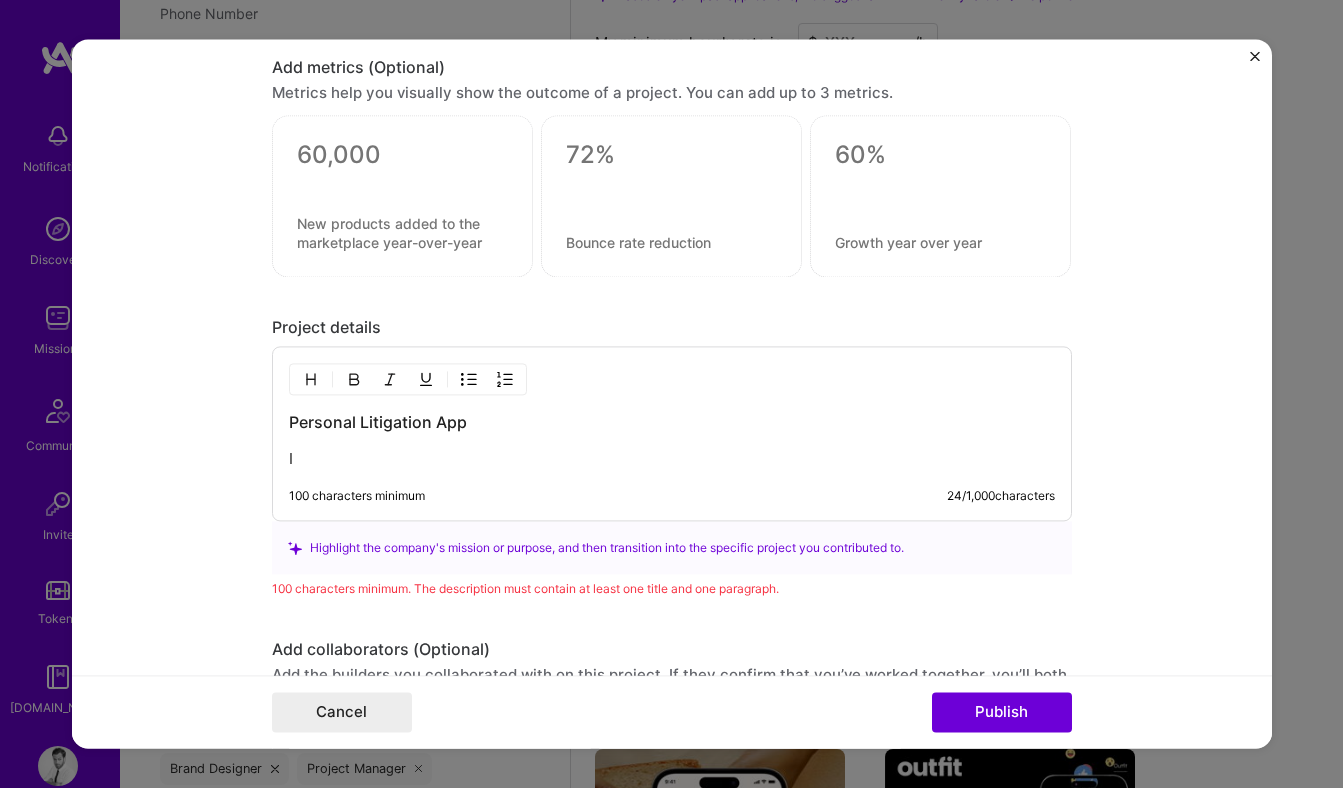 scroll, scrollTop: 2192, scrollLeft: 0, axis: vertical 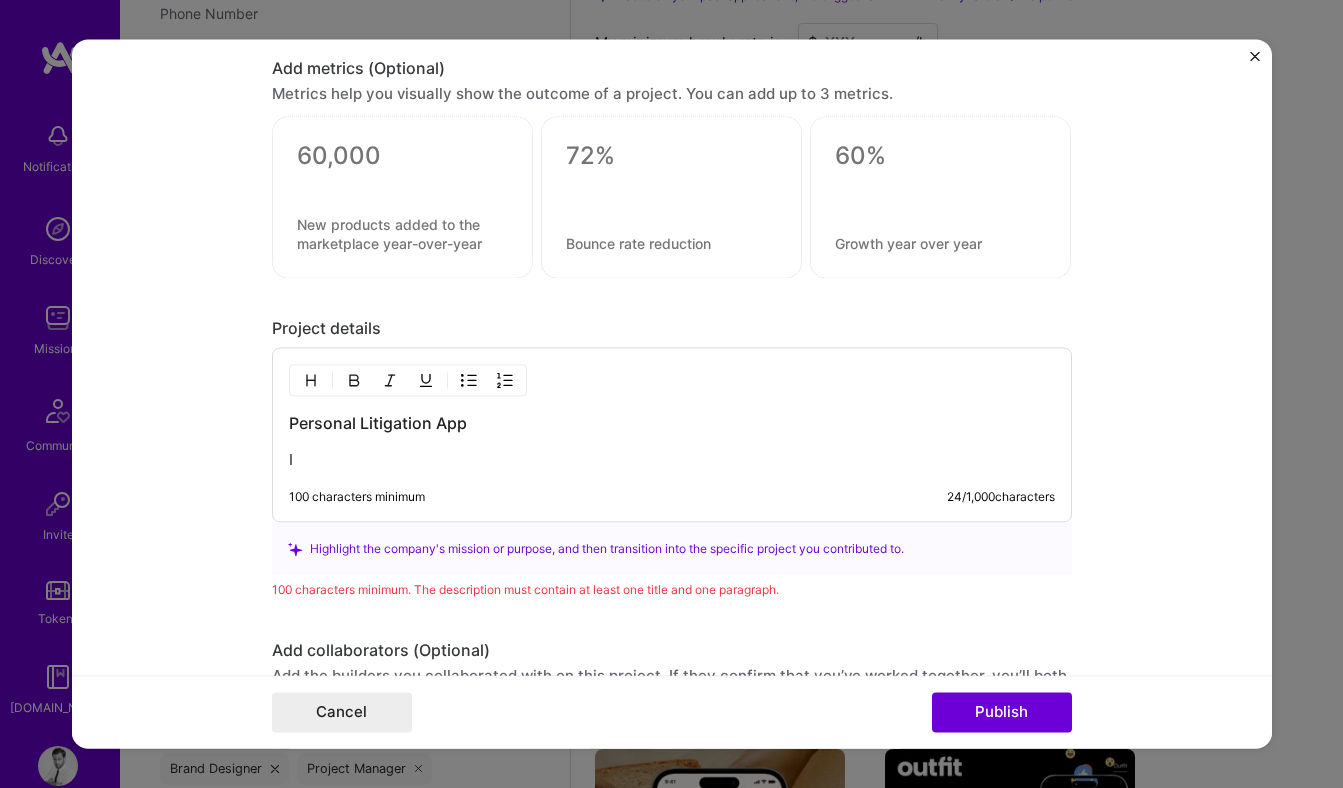 click on "Personal Litigation App" at bounding box center [672, 424] 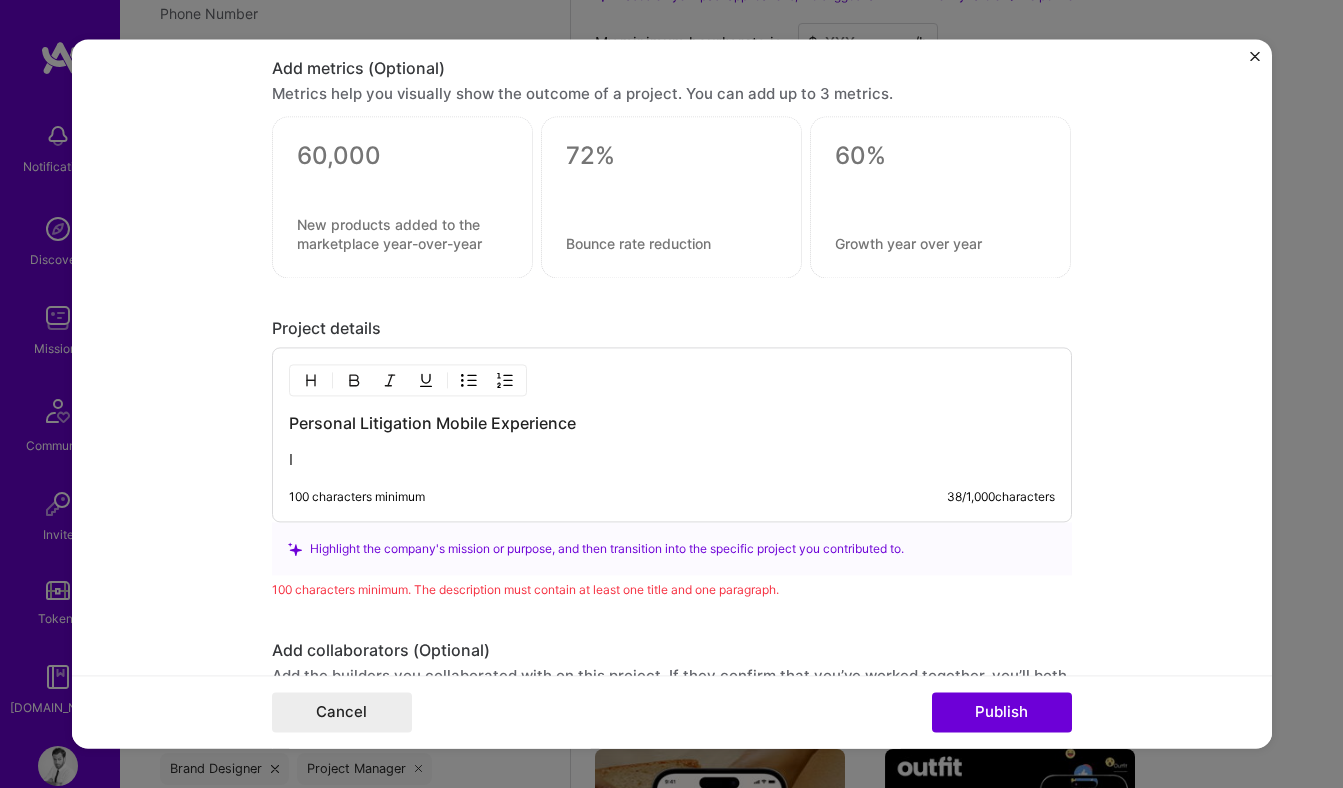 click on "I" at bounding box center [672, 461] 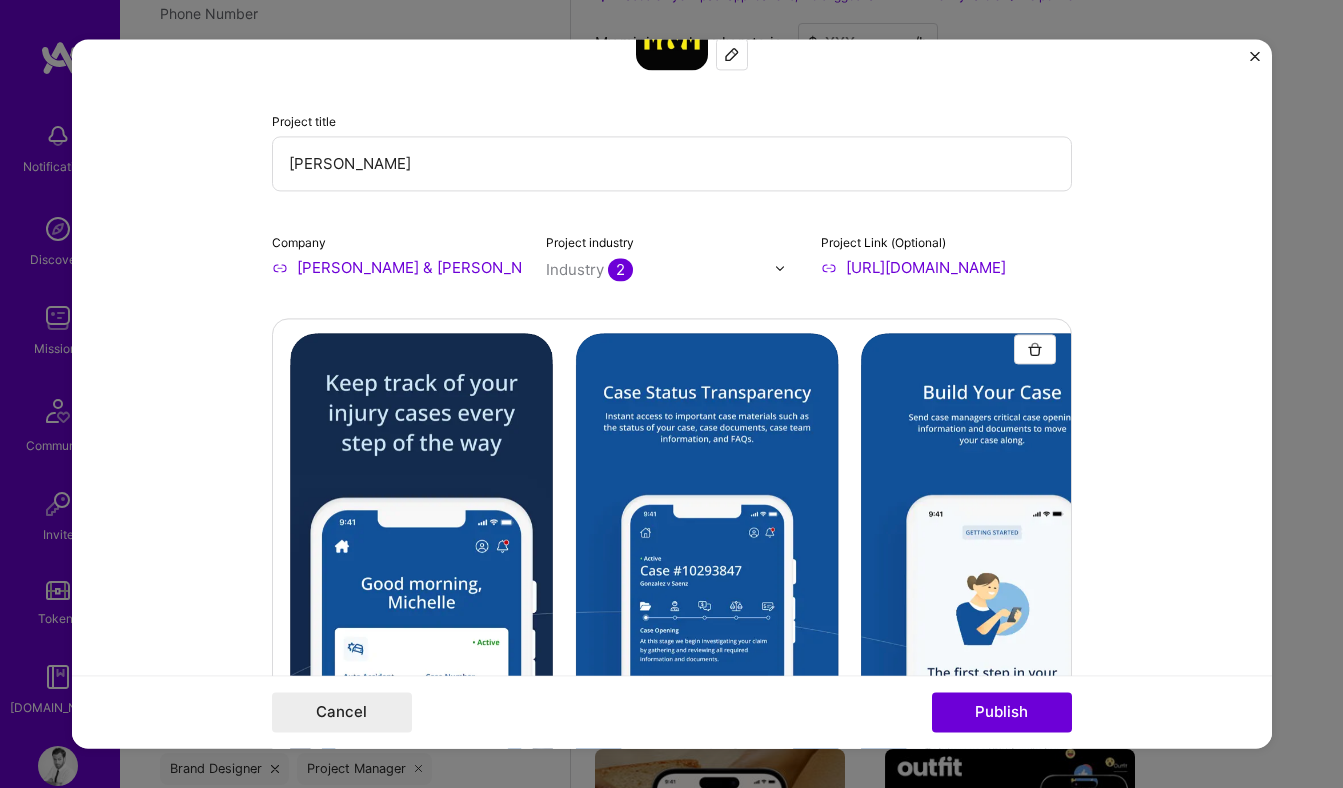 scroll, scrollTop: 0, scrollLeft: 0, axis: both 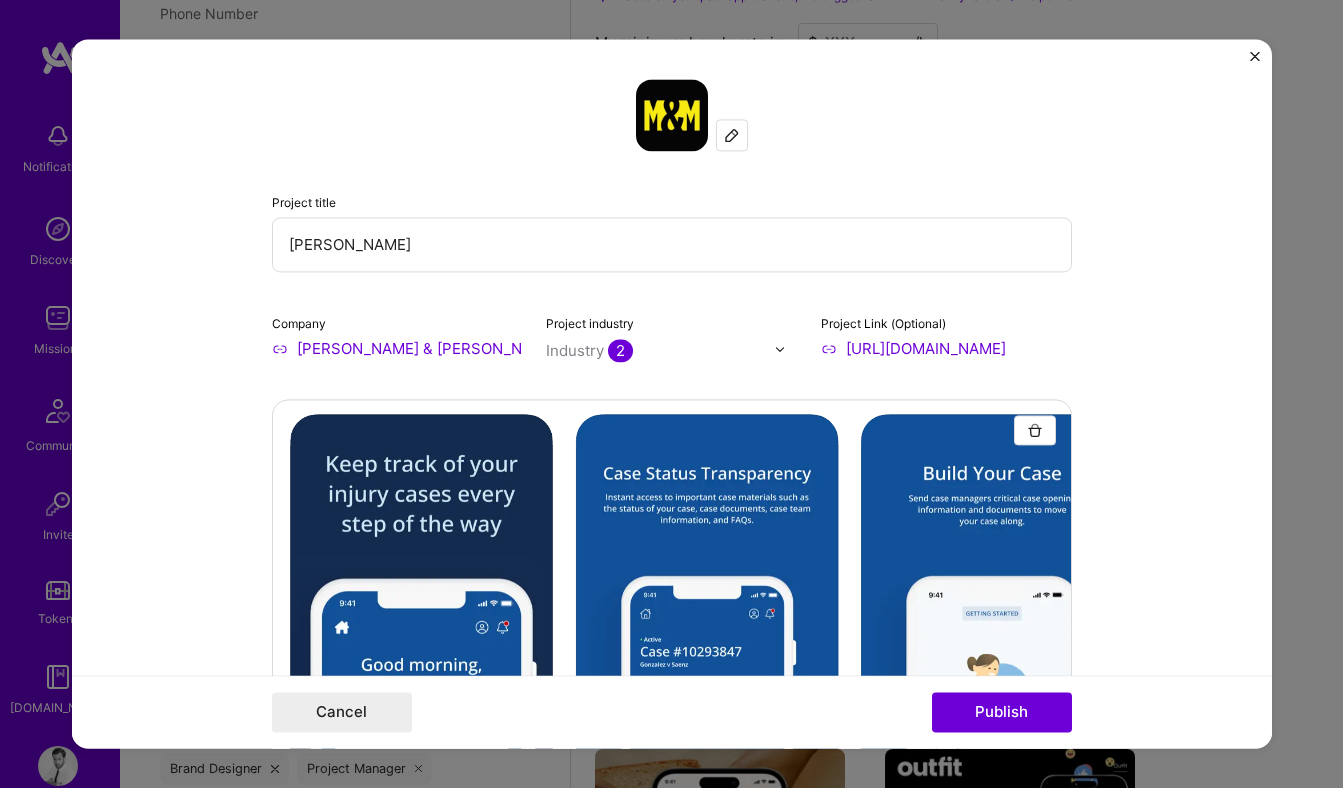click on "Morgan" at bounding box center (672, 244) 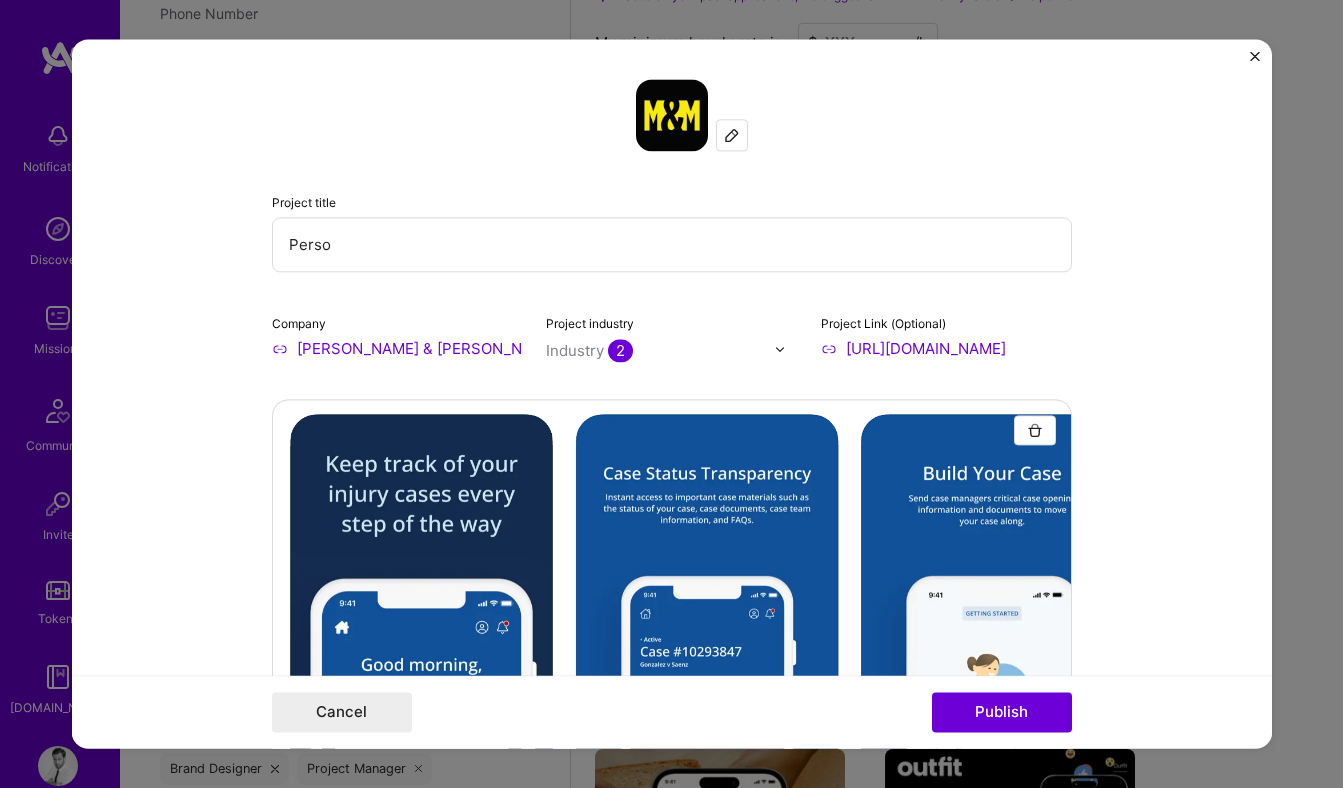 paste on "nal Injury Lawyers" 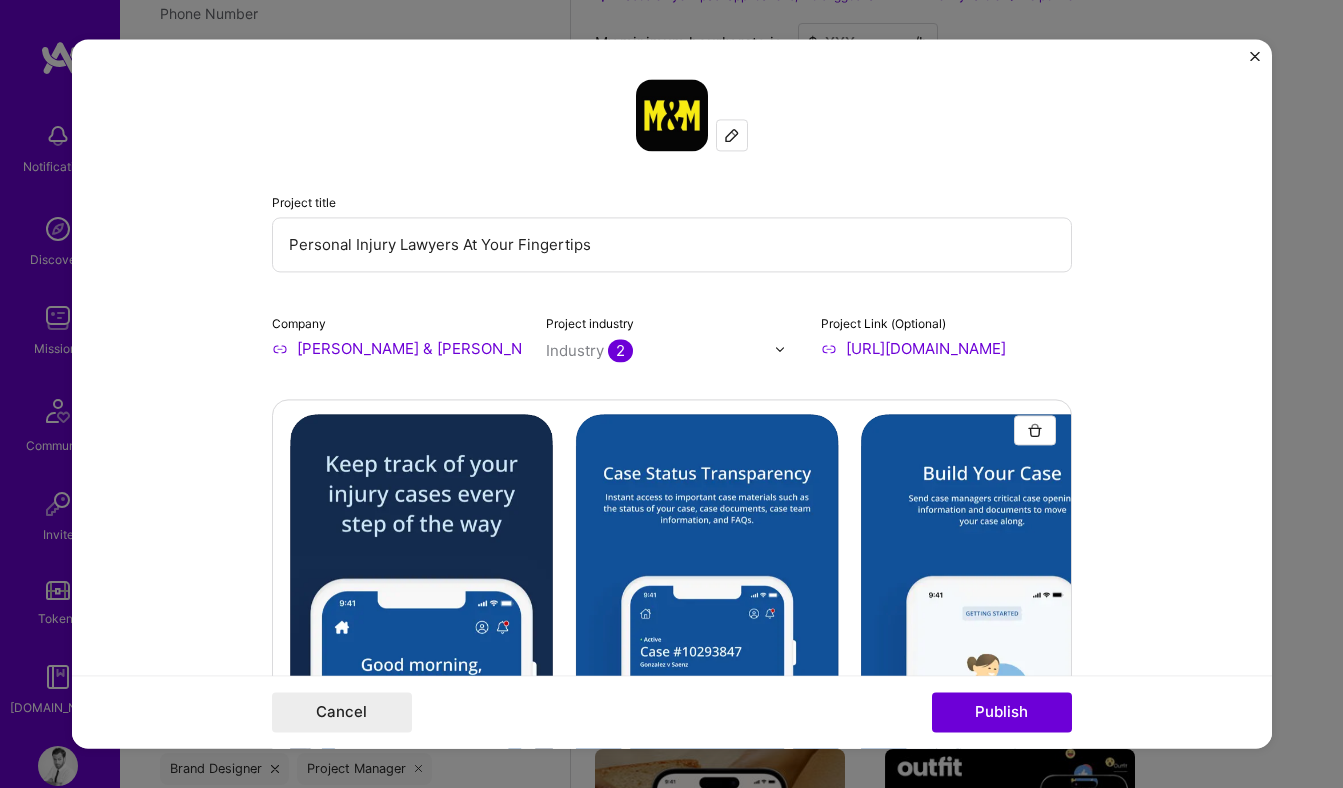 type on "Personal Injury Lawyers At Your Fingertips" 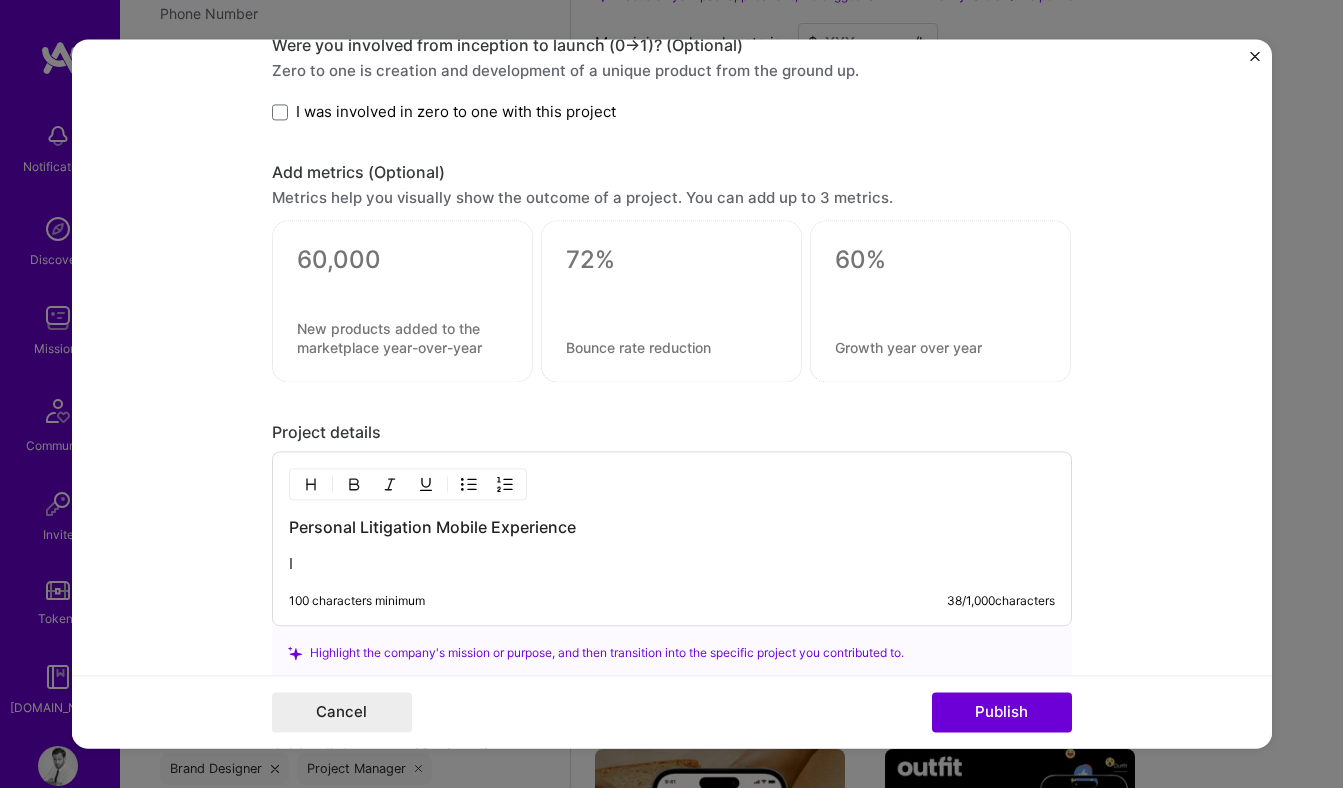 scroll, scrollTop: 2121, scrollLeft: 0, axis: vertical 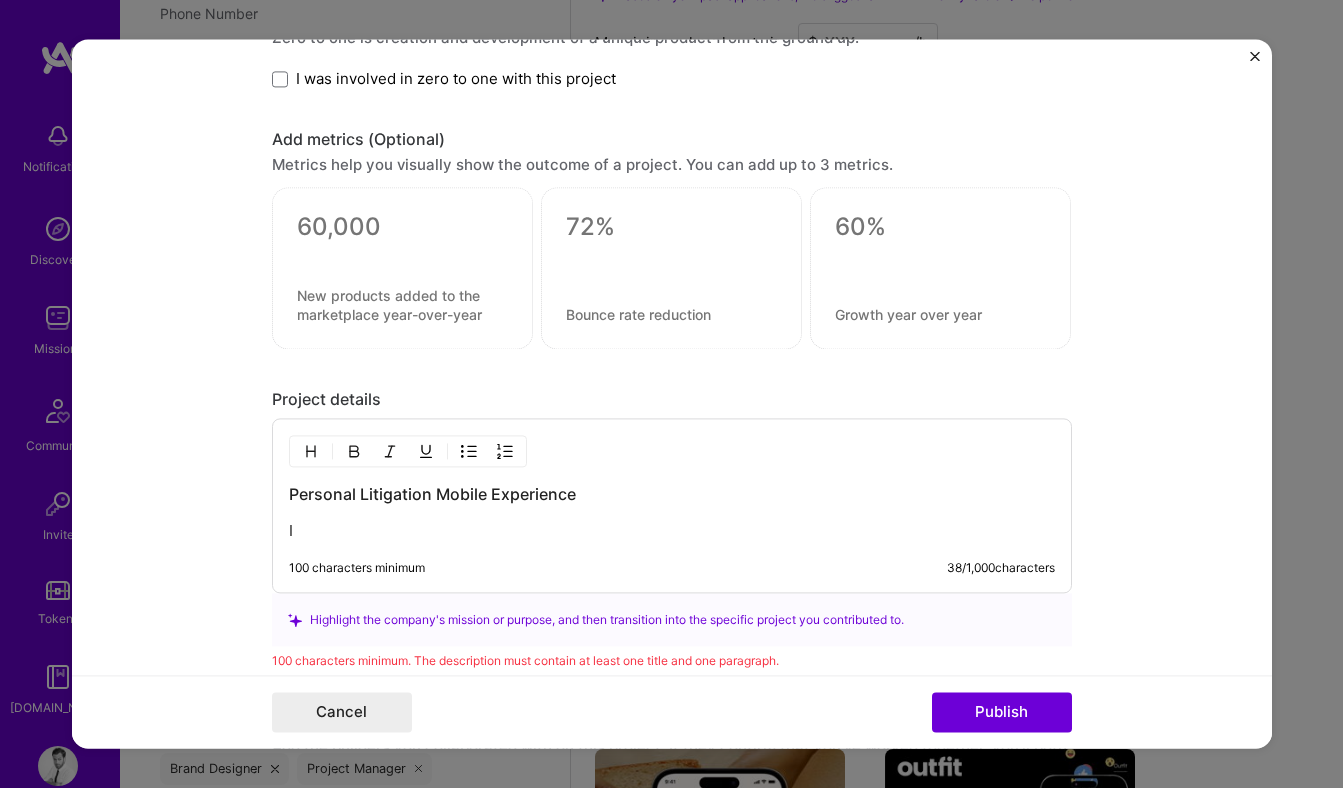 click on "Personal Litigation Mobile Experience I" at bounding box center (672, 513) 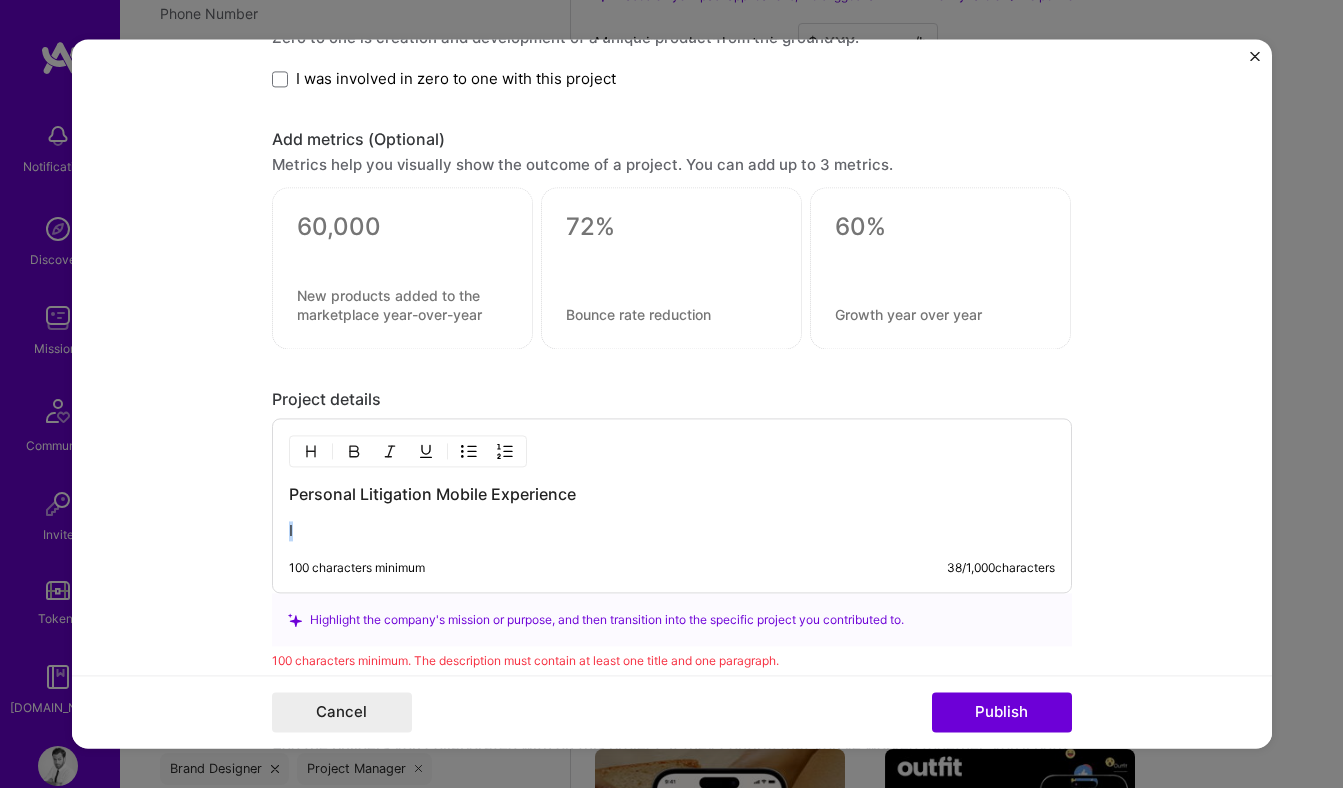 drag, startPoint x: 406, startPoint y: 537, endPoint x: 227, endPoint y: 532, distance: 179.06982 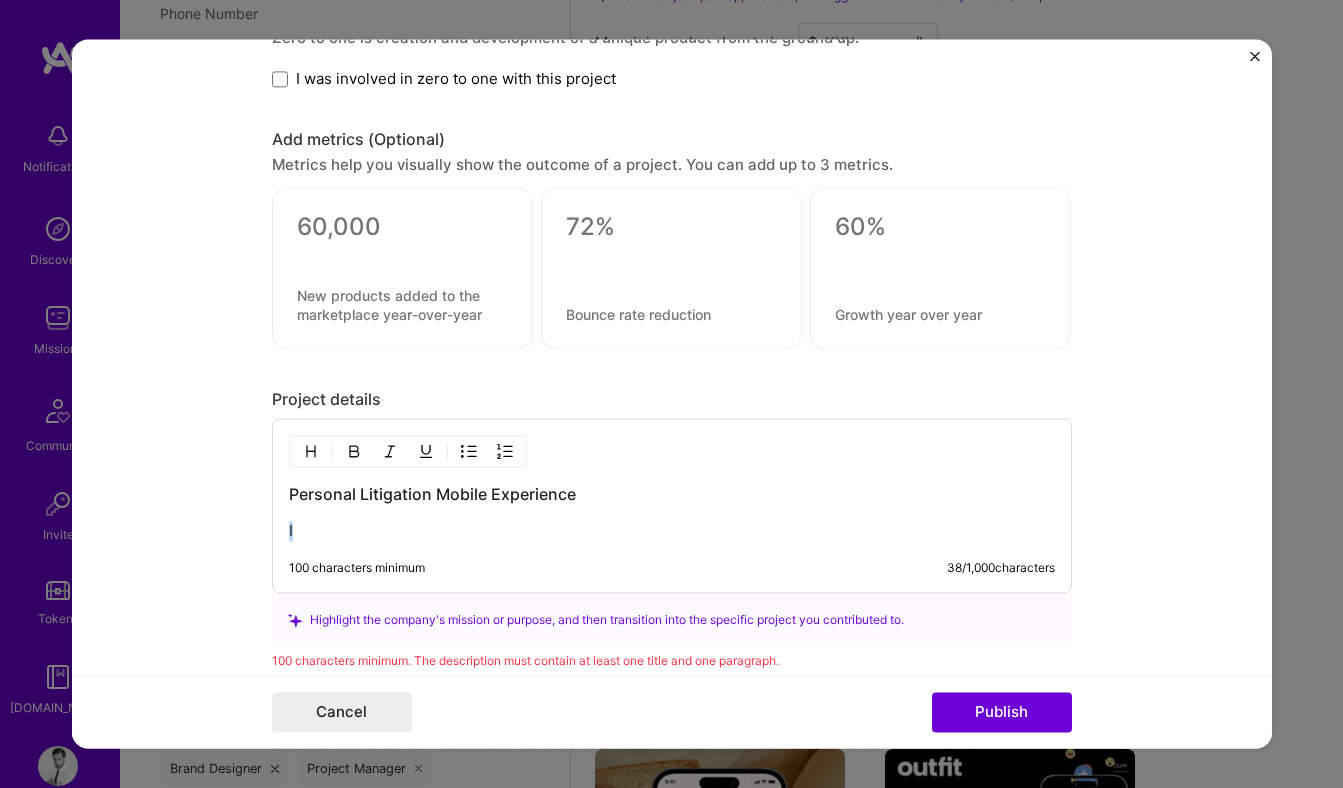 click on "Project title Personal Injury Lawyers At Your Fingertips Company Morgan & Morgan, P.A.
Project industry Industry 2 Project Link (Optional) https://www.forthepeople.com/
Add New Image Remove Image Role Product / UX / UI Product Designer Jan, 2022
to Dec, 2022
I’m still working on this project Skills used — Add up to 12 skills Any new skills will be added to your profile. wire wire 6 UX Design 1 2 3 4 5 Product Design 1 2 3 4 5 Product Strategy 1 2 3 4 5 UX/UI 1 2 3 4 5 Prototyping 1 2 3 4 5 Wireframing 1 2 3 4 5 Did this role require you to manage team members? (Optional) Yes, I managed — team members. Were you involved from inception to launch (0  ->  1)? (Optional) Zero to one is creation and development of a unique product from the ground up. I was involved in zero to one with this project Add metrics (Optional) Project details   Personal Litigation Mobile Experience I 38 /" at bounding box center (672, 393) 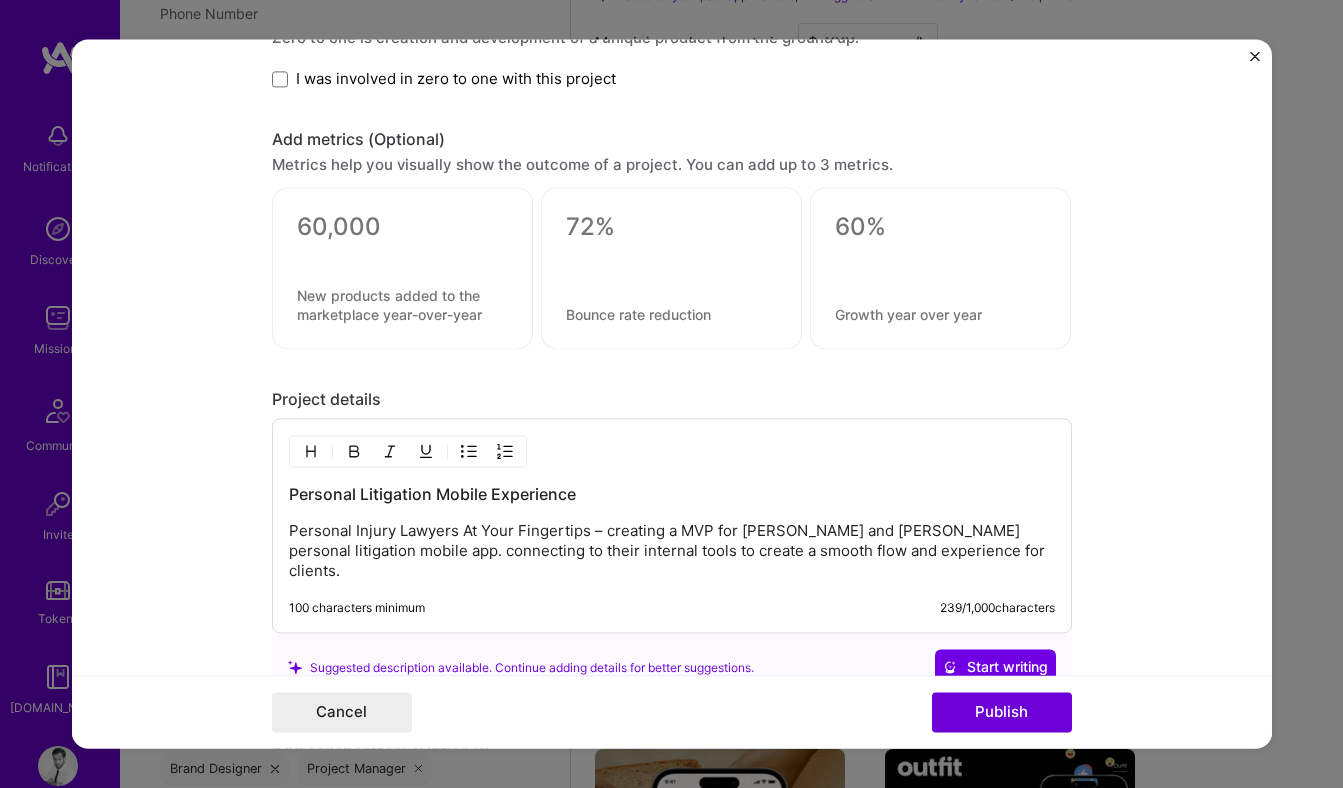 click on "Personal Injury Lawyers At Your Fingertips – creating a MVP for morgan and morgans personal litigation mobile app. connecting to their internal tools to create a smooth flow and experience for clients." at bounding box center [672, 552] 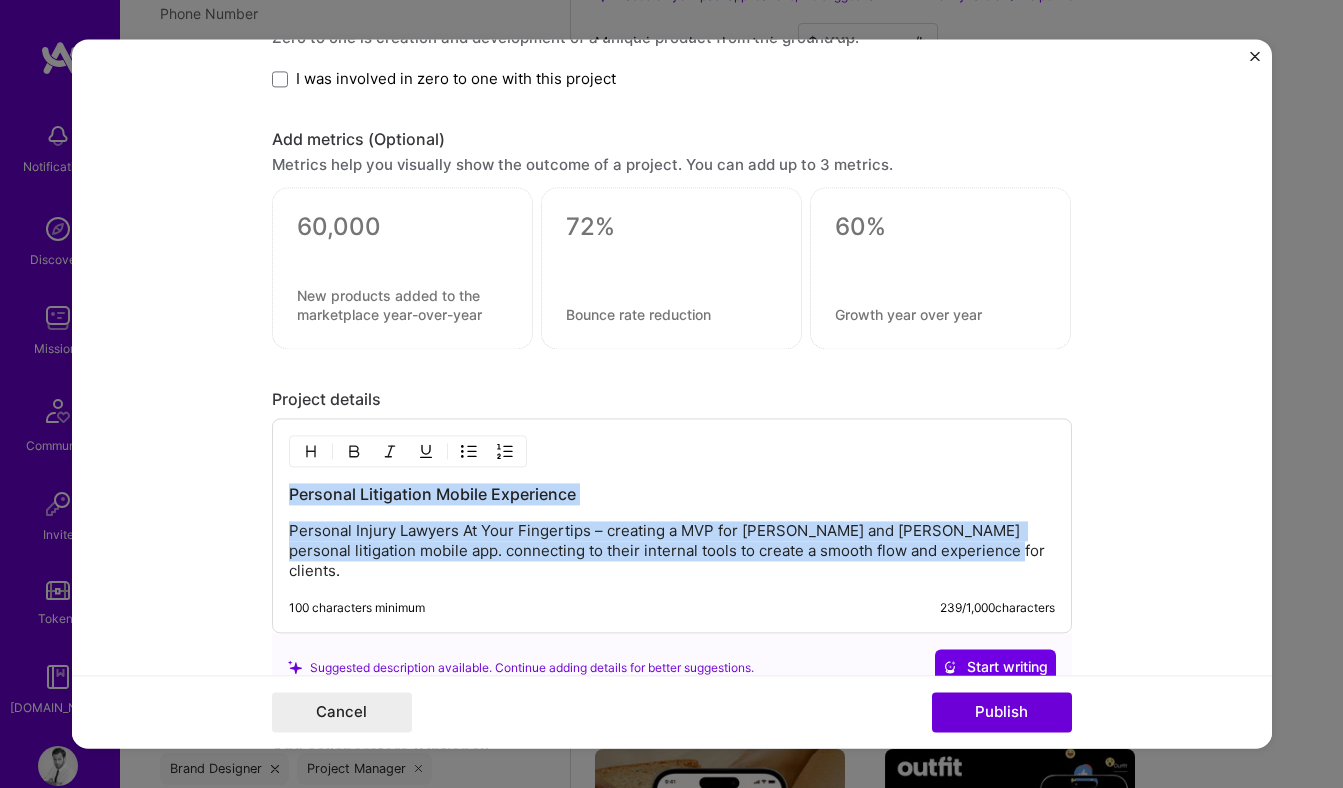 copy on "Personal Litigation Mobile Experience Personal Injury Lawyers At Your Fingertips – creating a MVP for morgan and morgans personal litigation mobile app. connecting to their internal tools to create a smooth flow and experience for clients." 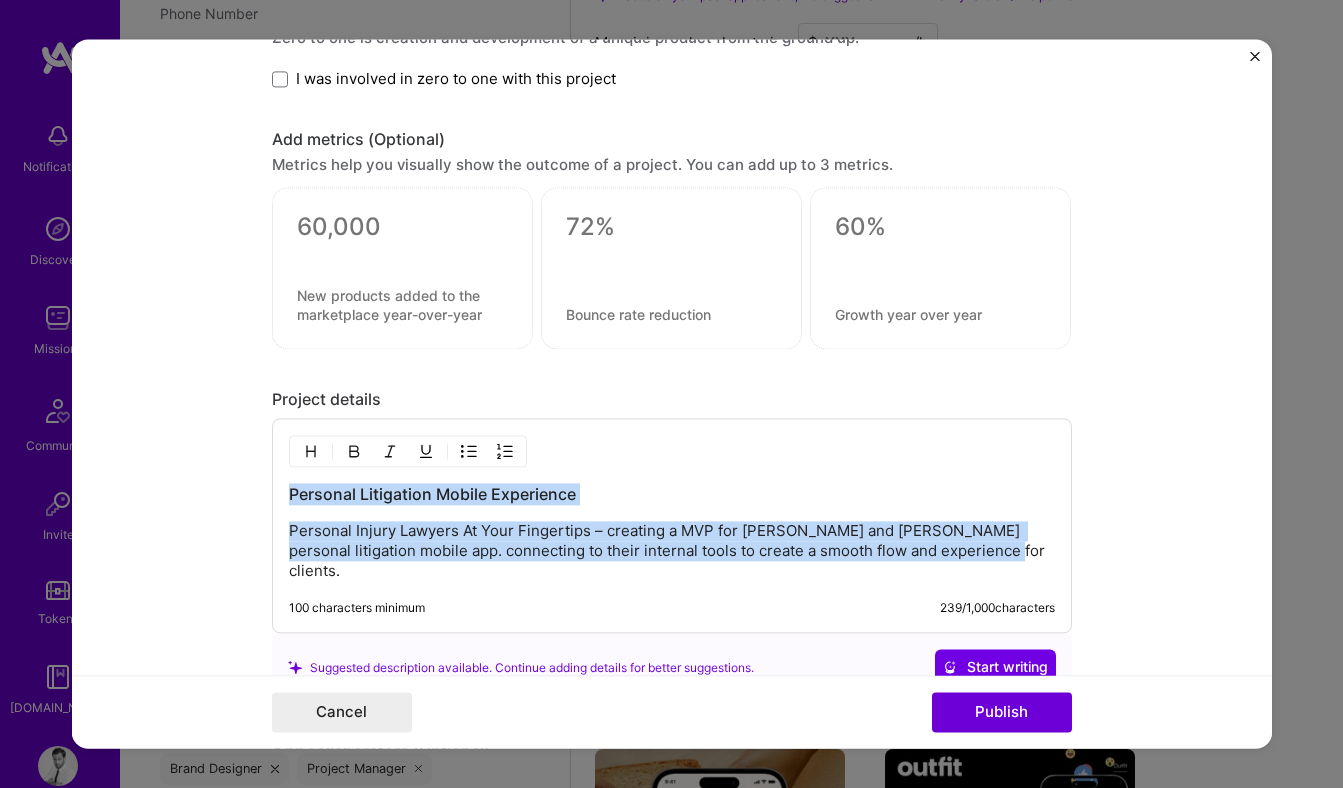 click on "Personal Litigation Mobile Experience Personal Injury Lawyers At Your Fingertips – creating a MVP for morgan and morgans personal litigation mobile app. connecting to their internal tools to create a smooth flow and experience for clients." at bounding box center (672, 533) 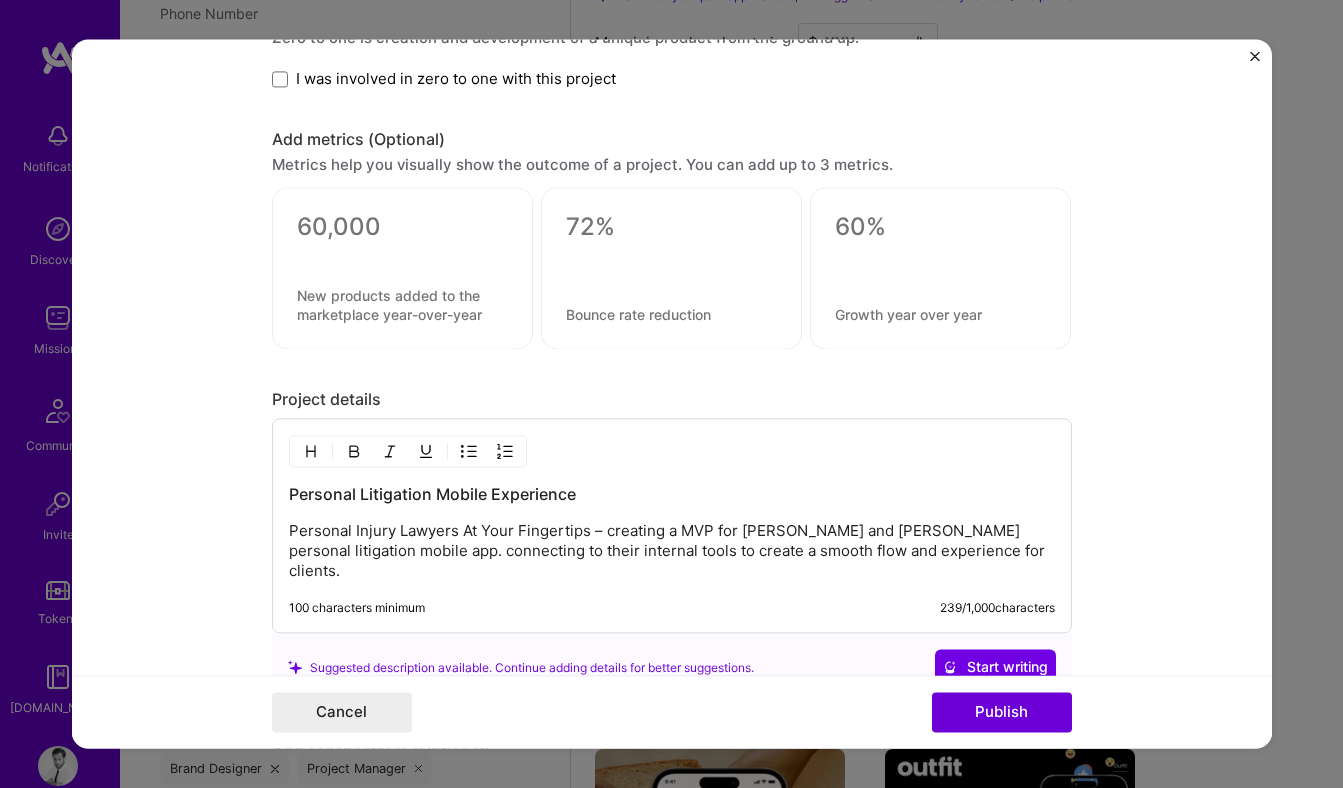 click on "Personal Injury Lawyers At Your Fingertips – creating a MVP for morgan and morgans personal litigation mobile app. connecting to their internal tools to create a smooth flow and experience for clients." at bounding box center (672, 552) 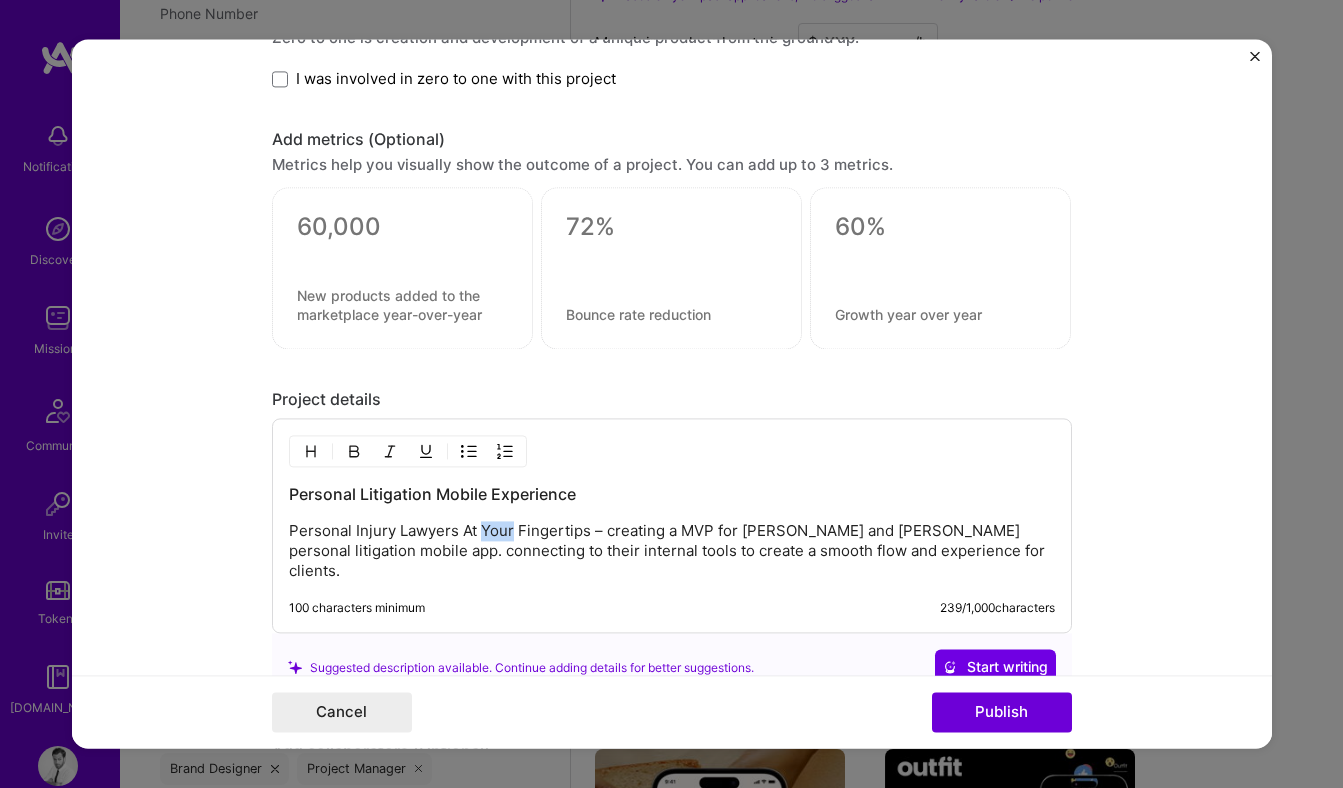 click on "Personal Injury Lawyers At Your Fingertips – creating a MVP for morgan and morgans personal litigation mobile app. connecting to their internal tools to create a smooth flow and experience for clients." at bounding box center [672, 552] 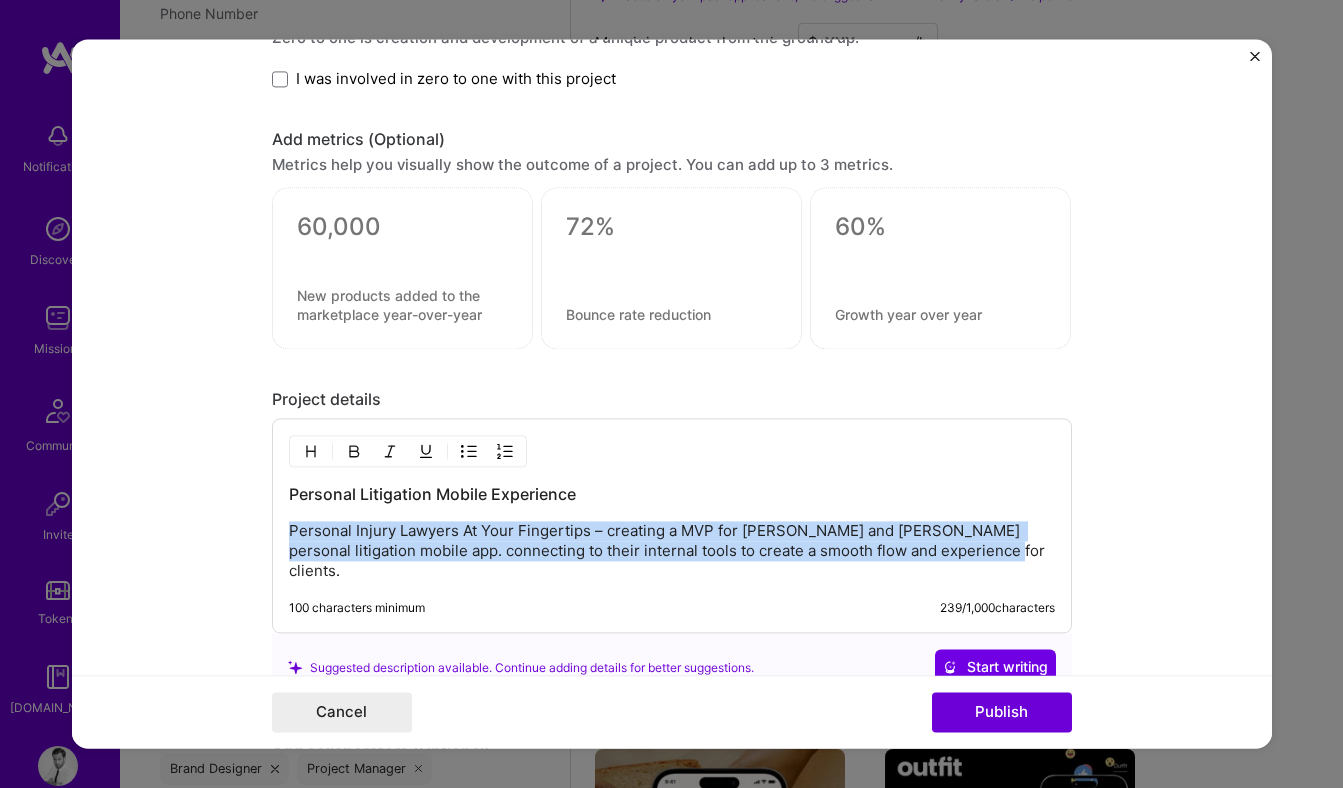 click on "Personal Injury Lawyers At Your Fingertips – creating a MVP for morgan and morgans personal litigation mobile app. connecting to their internal tools to create a smooth flow and experience for clients." at bounding box center (672, 552) 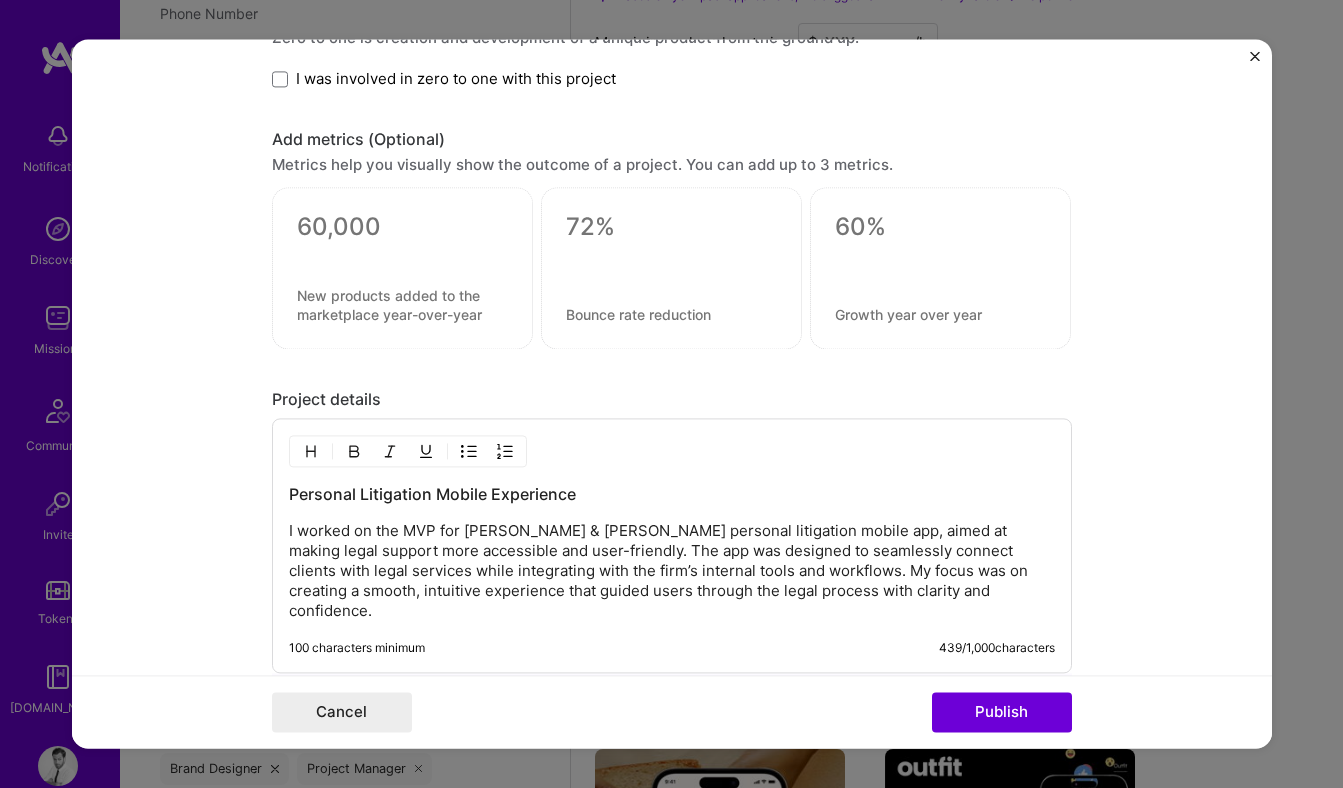 click on "Project title Personal Injury Lawyers At Your Fingertips Company Morgan & Morgan, P.A.
Project industry Industry 2 Project Link (Optional) https://www.forthepeople.com/
Add New Image Remove Image Role Product / UX / UI Product Designer Jan, 2022
to Dec, 2022
I’m still working on this project Skills used — Add up to 12 skills Any new skills will be added to your profile. wire wire 6 UX Design 1 2 3 4 5 Product Design 1 2 3 4 5 Product Strategy 1 2 3 4 5 UX/UI 1 2 3 4 5 Prototyping 1 2 3 4 5 Wireframing 1 2 3 4 5 Did this role require you to manage team members? (Optional) Yes, I managed — team members. Were you involved from inception to launch (0  ->  1)? (Optional) Zero to one is creation and development of a unique product from the ground up. I was involved in zero to one with this project Add metrics (Optional) Project details   Personal Litigation Mobile Experience 439 /" at bounding box center [672, 393] 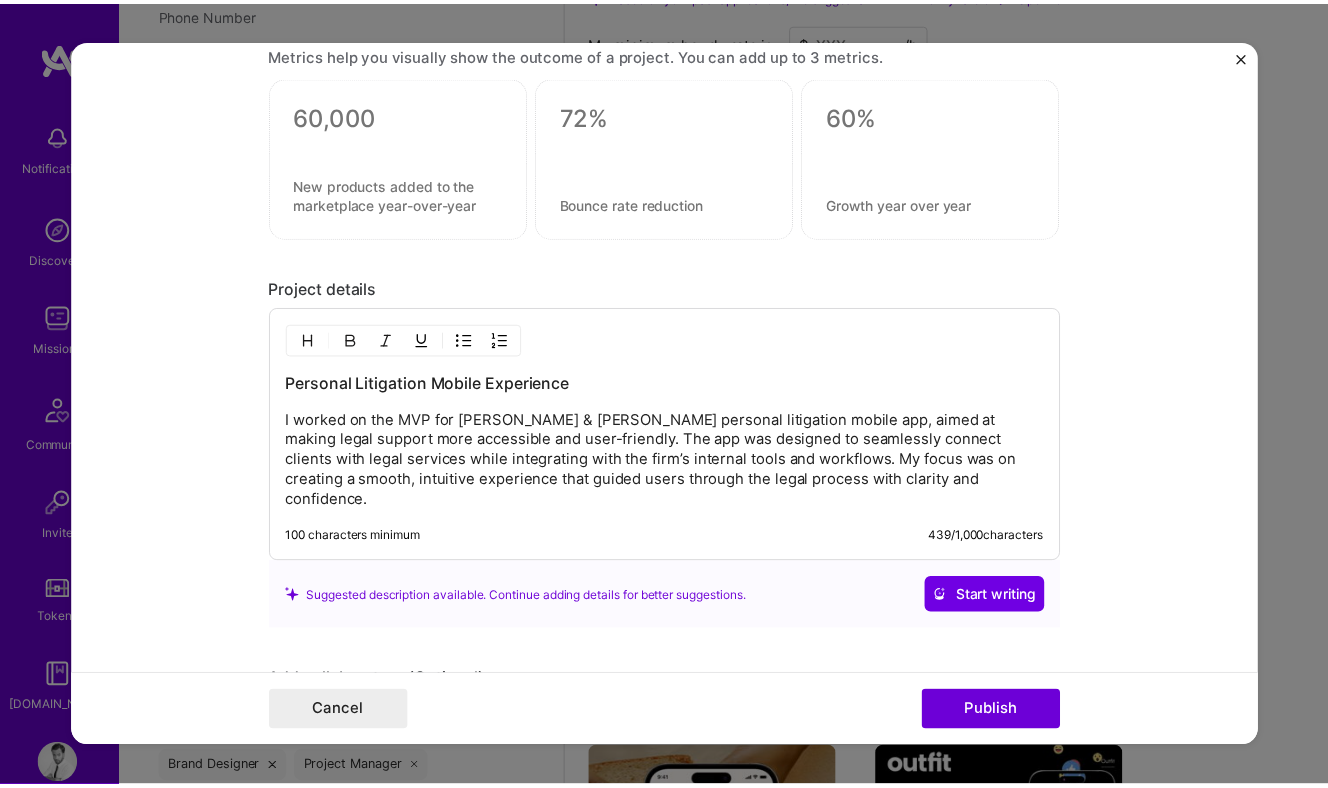 scroll, scrollTop: 2542, scrollLeft: 0, axis: vertical 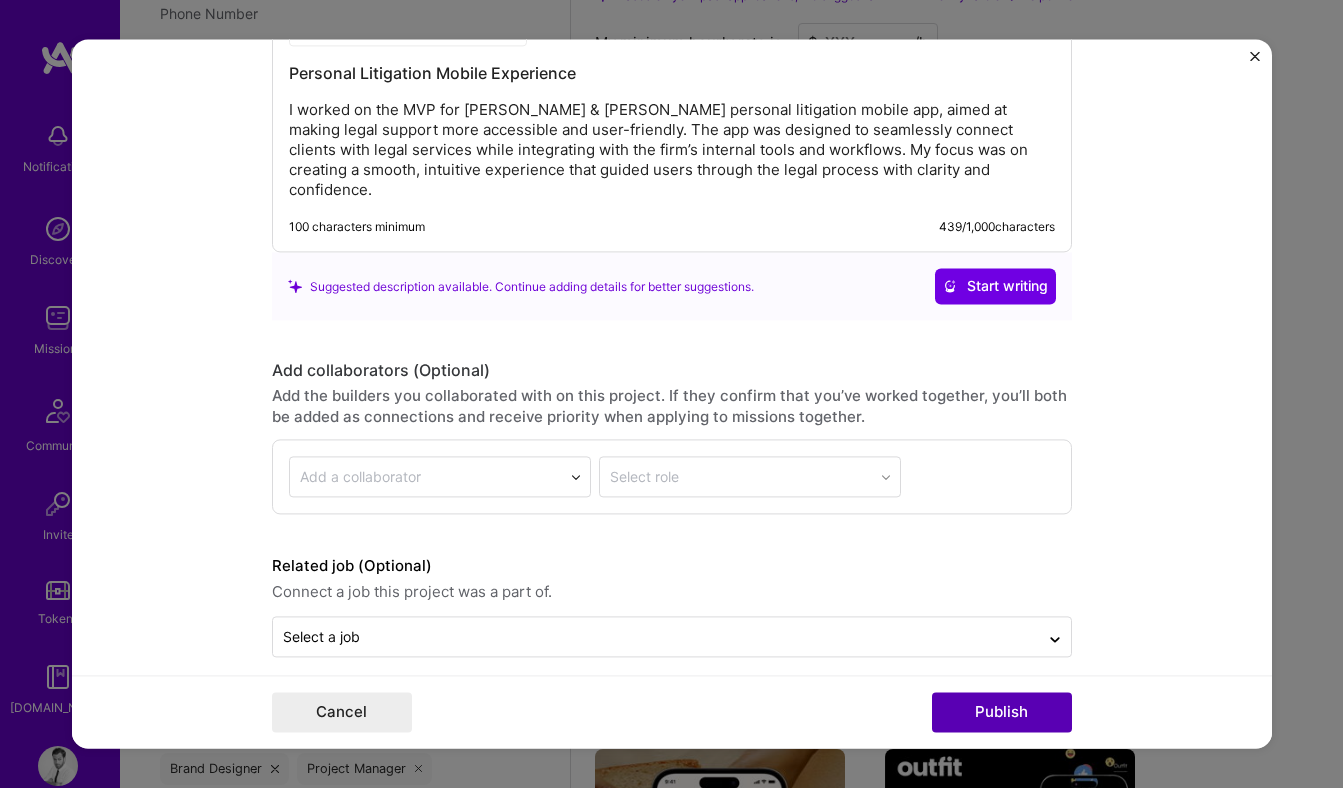 click on "Publish" at bounding box center [1002, 713] 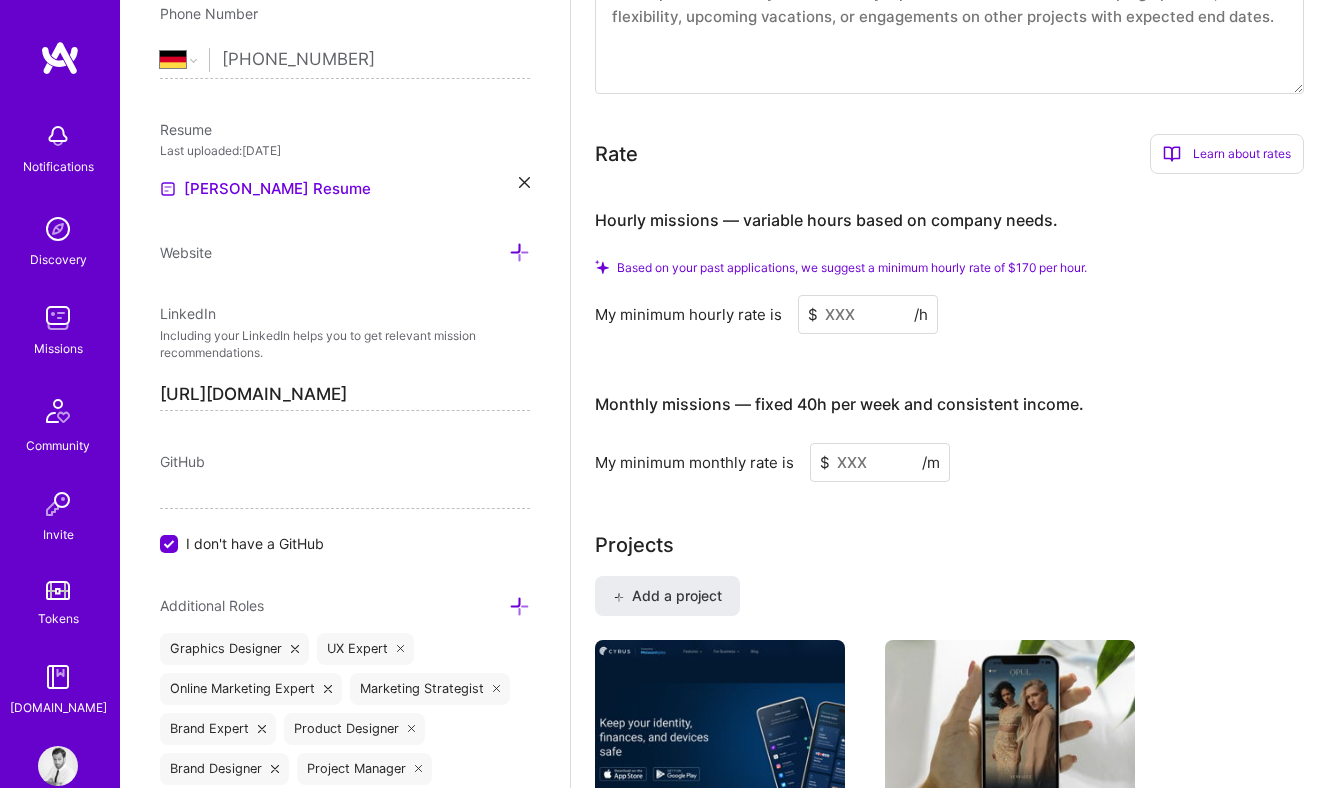 scroll, scrollTop: 1011, scrollLeft: 0, axis: vertical 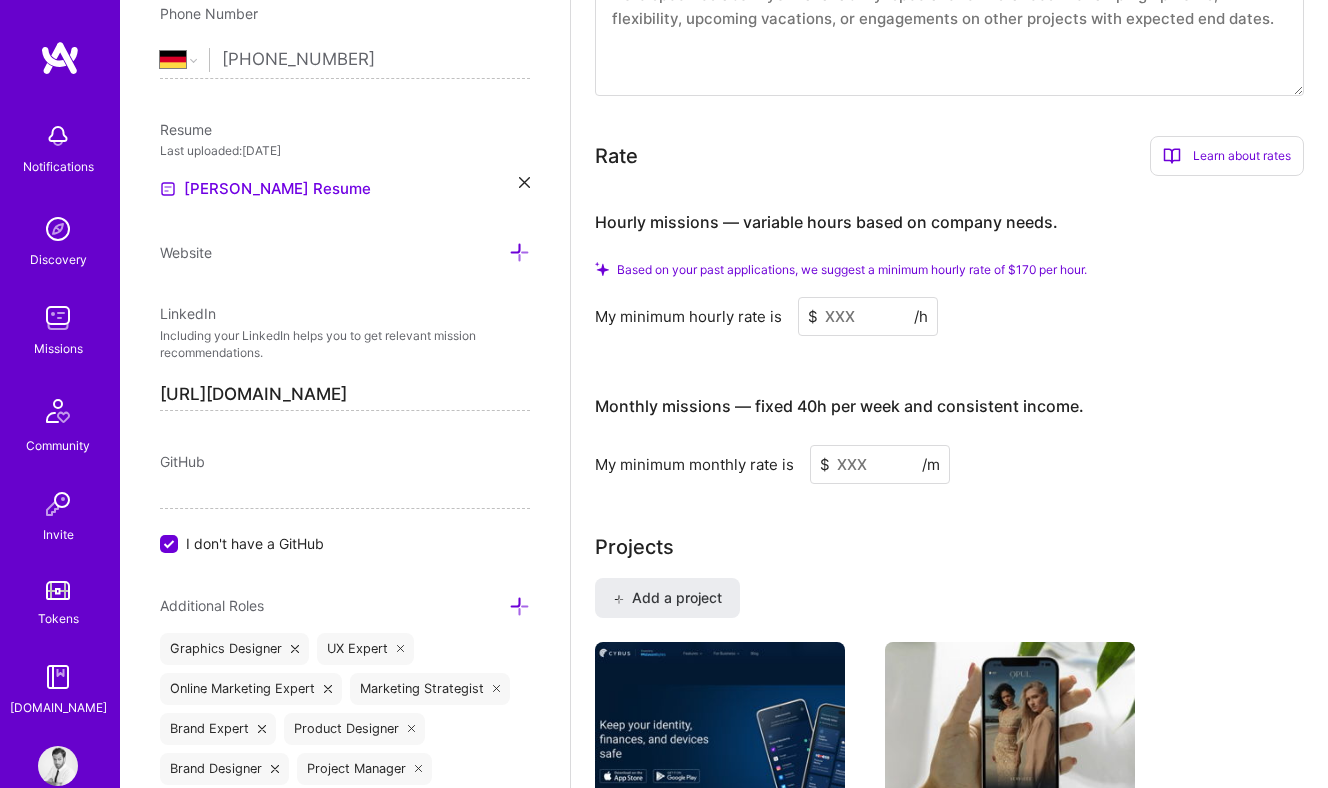 click at bounding box center [868, 316] 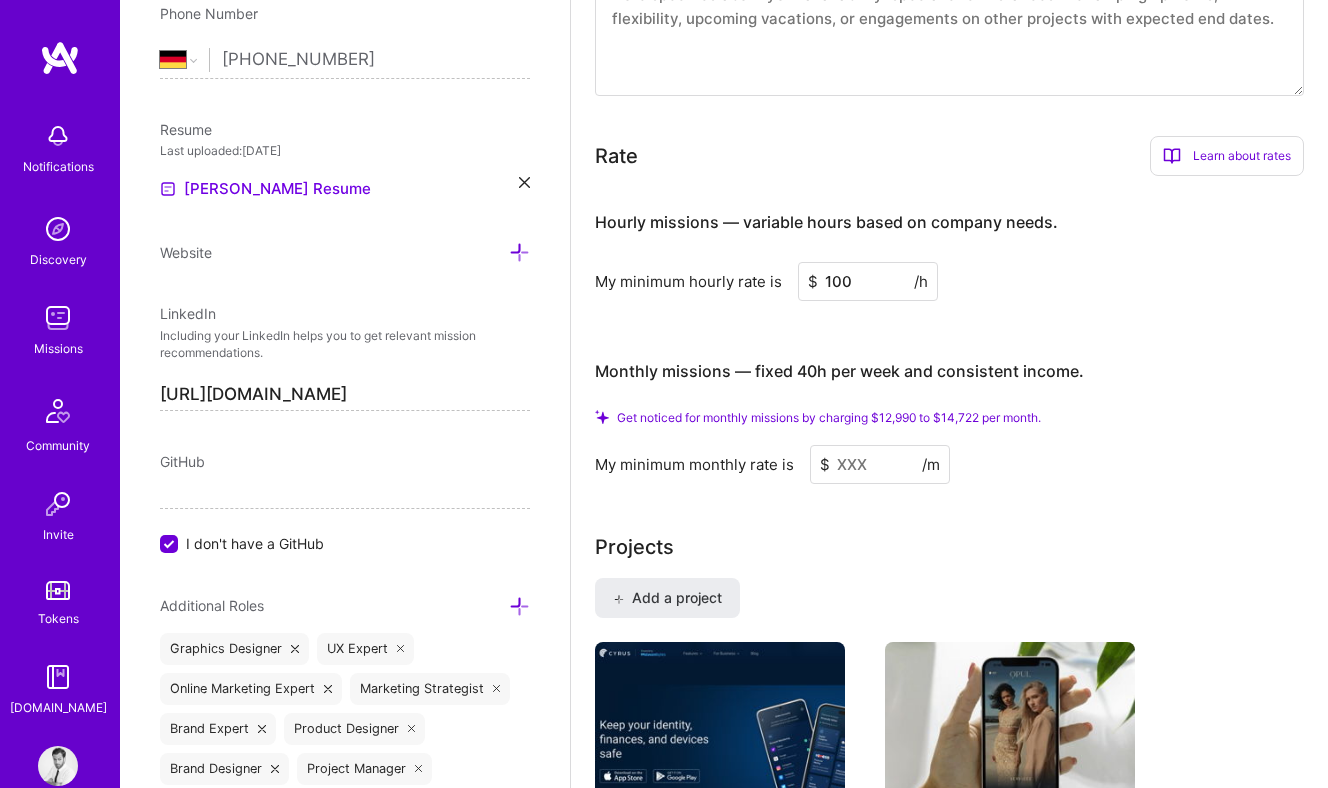 type on "100" 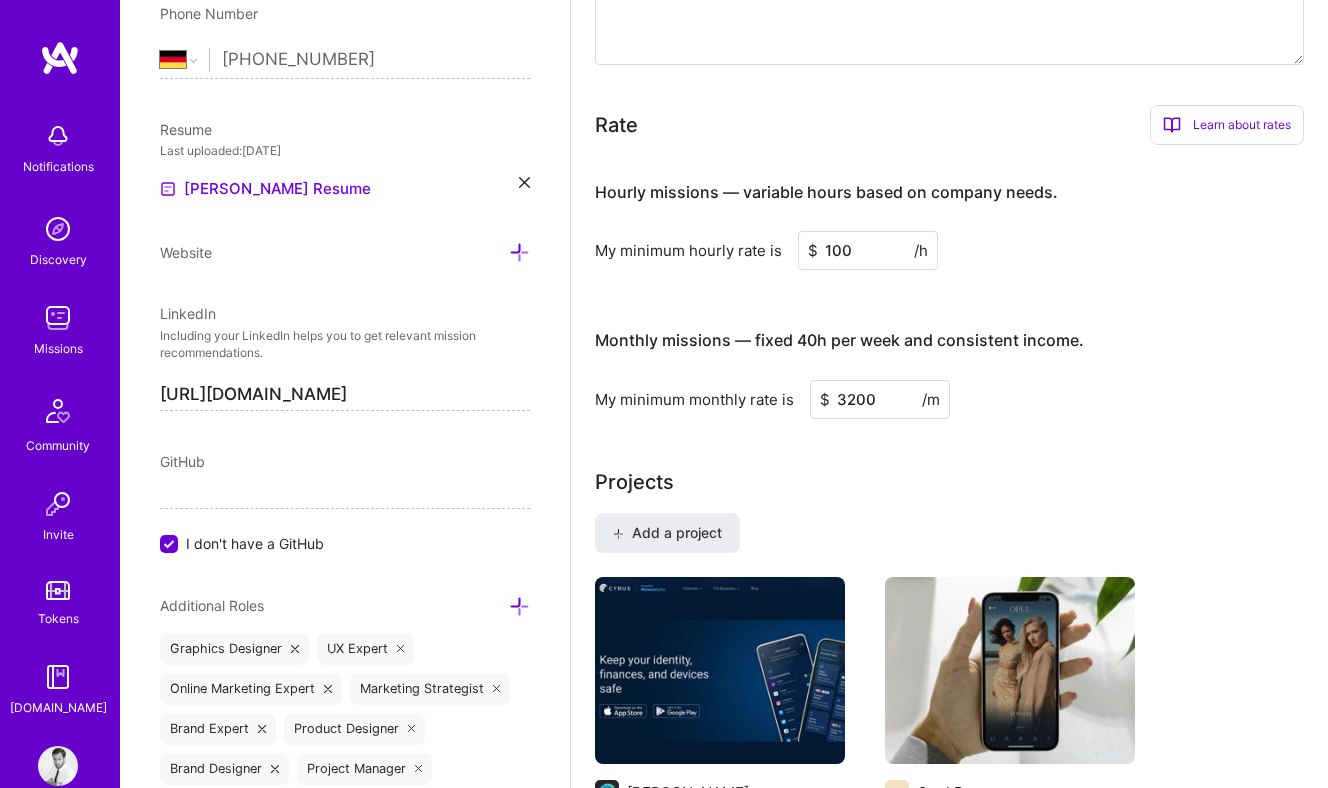 drag, startPoint x: 882, startPoint y: 400, endPoint x: 818, endPoint y: 409, distance: 64.629715 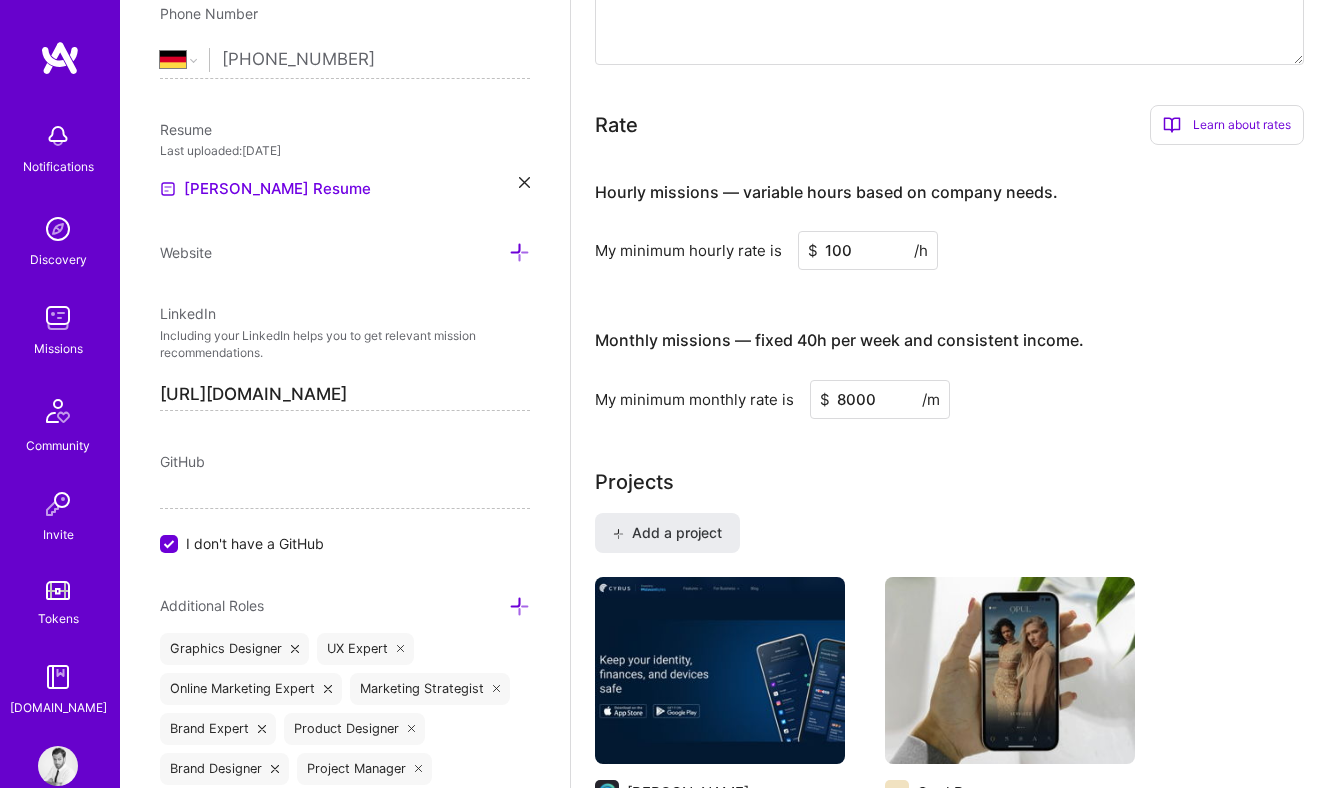 click on "Monthly missions — fixed 40h per week and consistent income. My minimum monthly rate is $ 8000 /m" at bounding box center (949, 364) 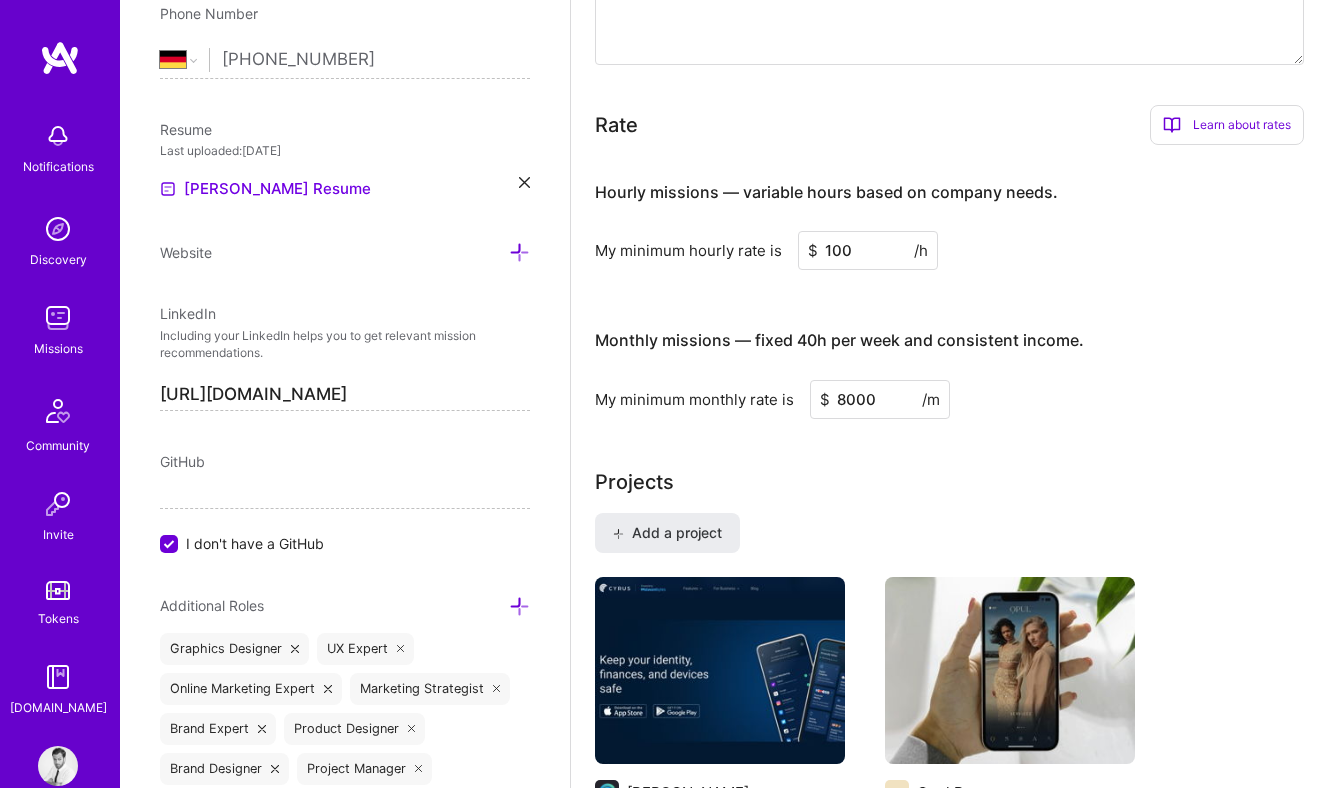 click on "8000" at bounding box center (880, 399) 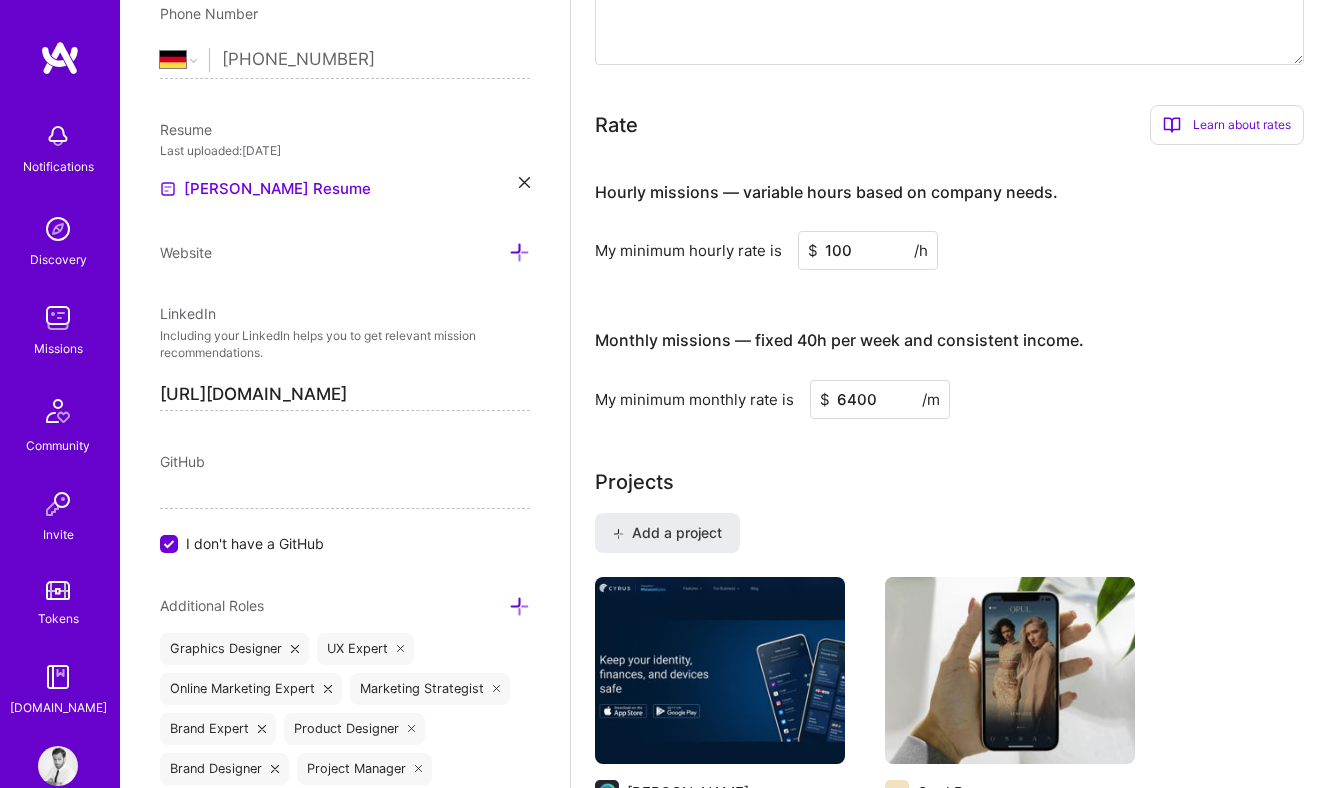 click on "100" at bounding box center [868, 250] 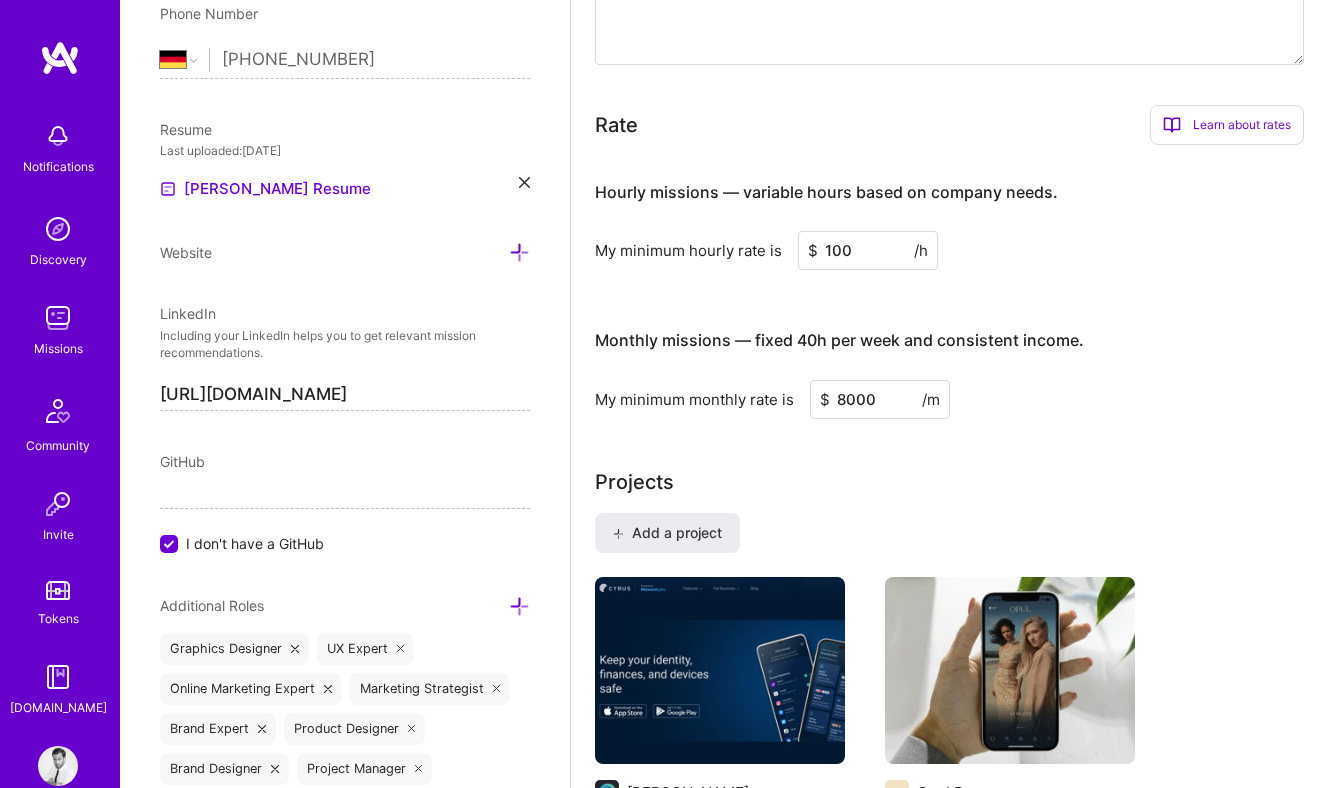 type on "8000" 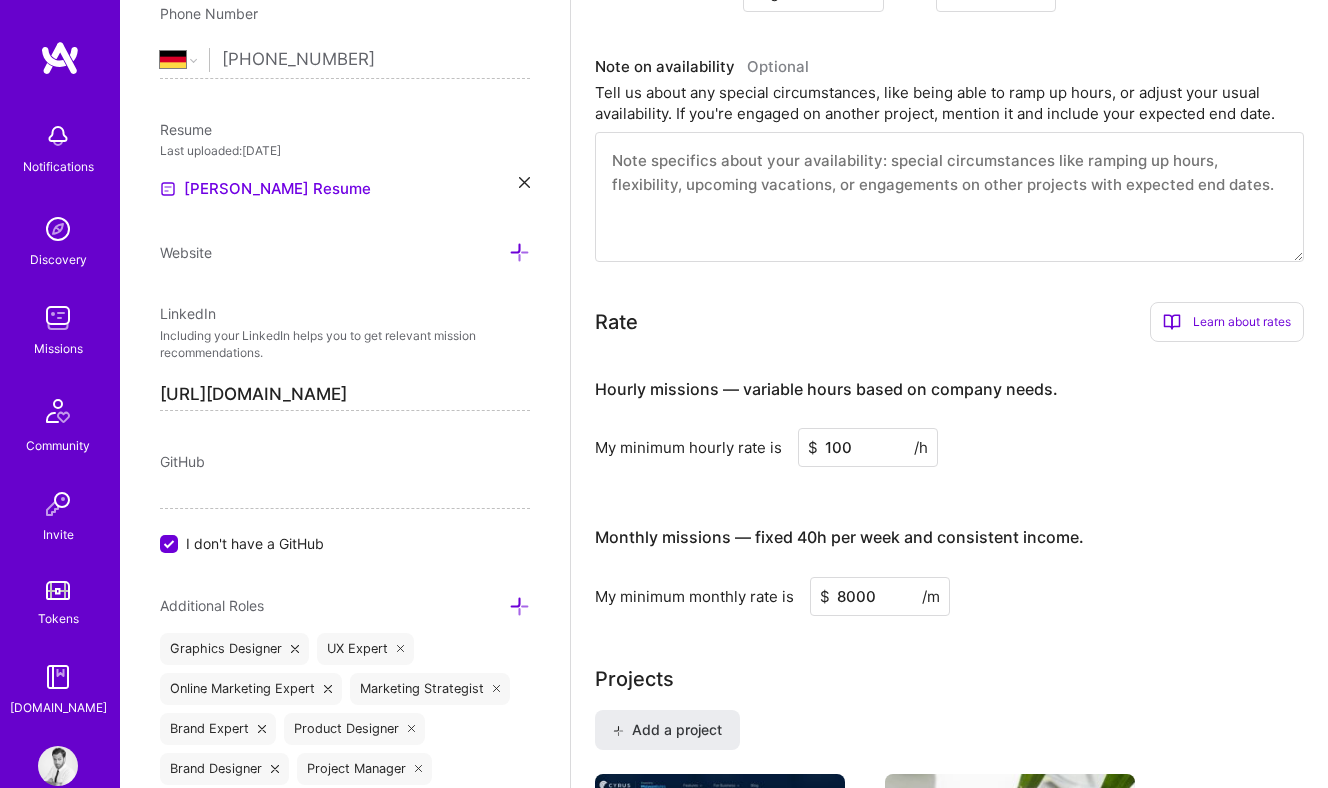 scroll, scrollTop: 818, scrollLeft: 0, axis: vertical 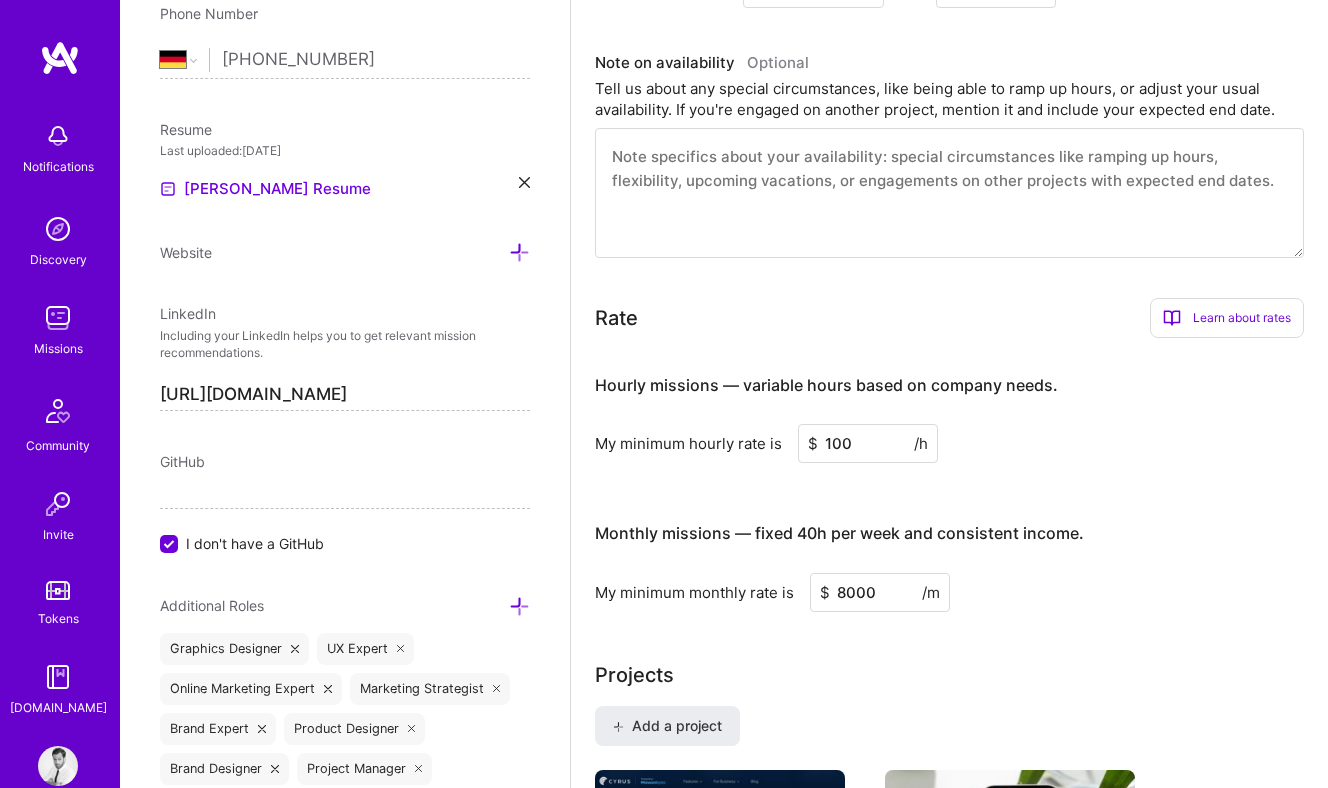 click on "100" at bounding box center [868, 443] 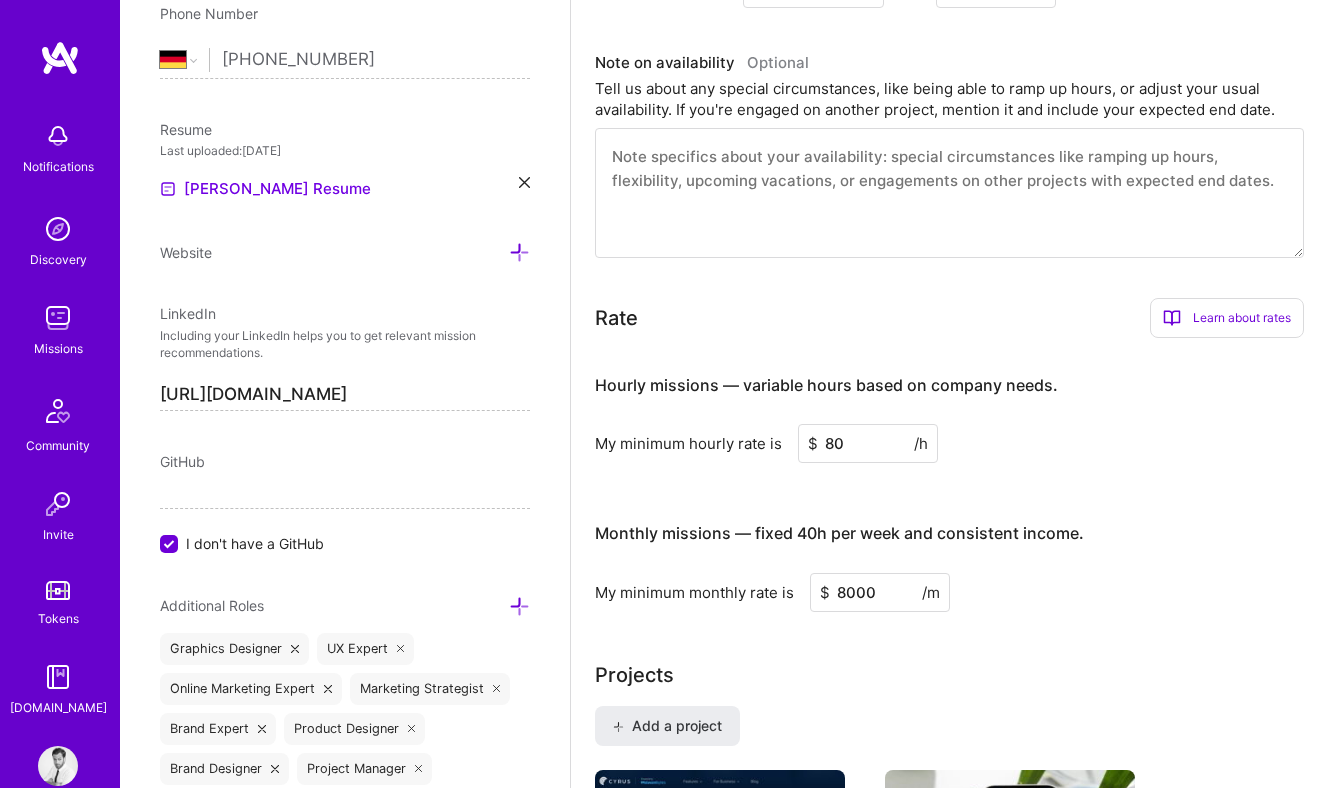 type on "80" 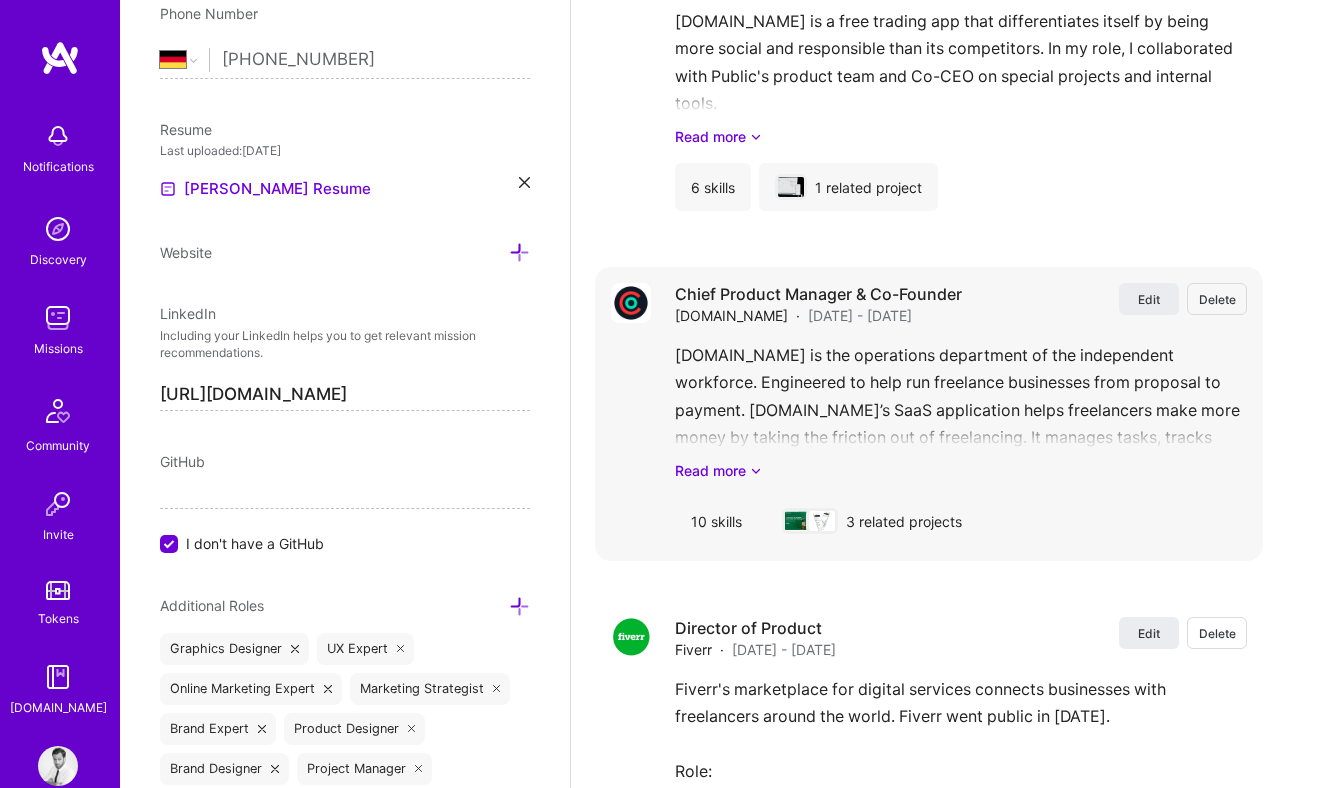 scroll, scrollTop: 5347, scrollLeft: 0, axis: vertical 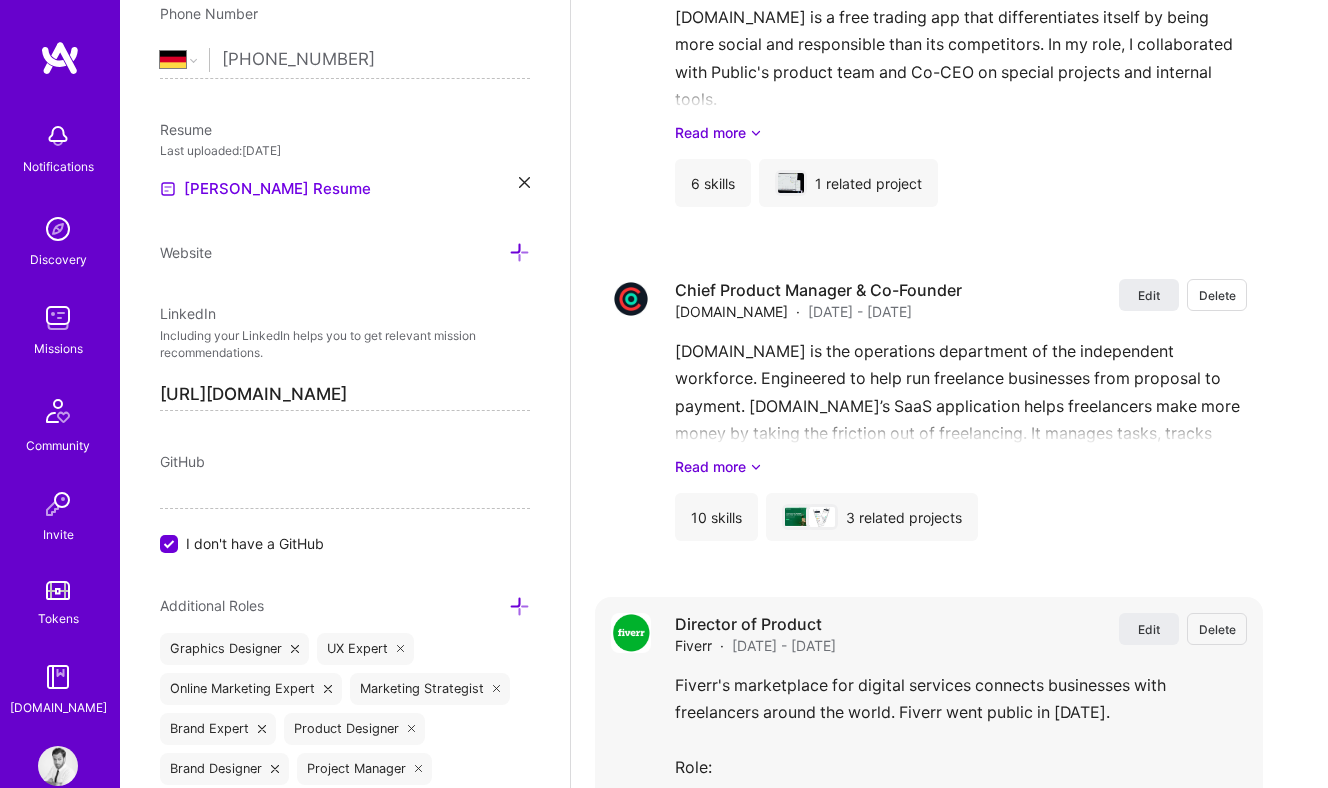 click on "Fiverr's marketplace for digital services connects businesses with freelancers around the world. Fiverr went public in 2019. Role: Lead AND.CO’s post-merger integration Developed business strategy, product roadmap and growth initiatives Setup tracking, reporting and monitoring systems Read less" at bounding box center (961, 794) 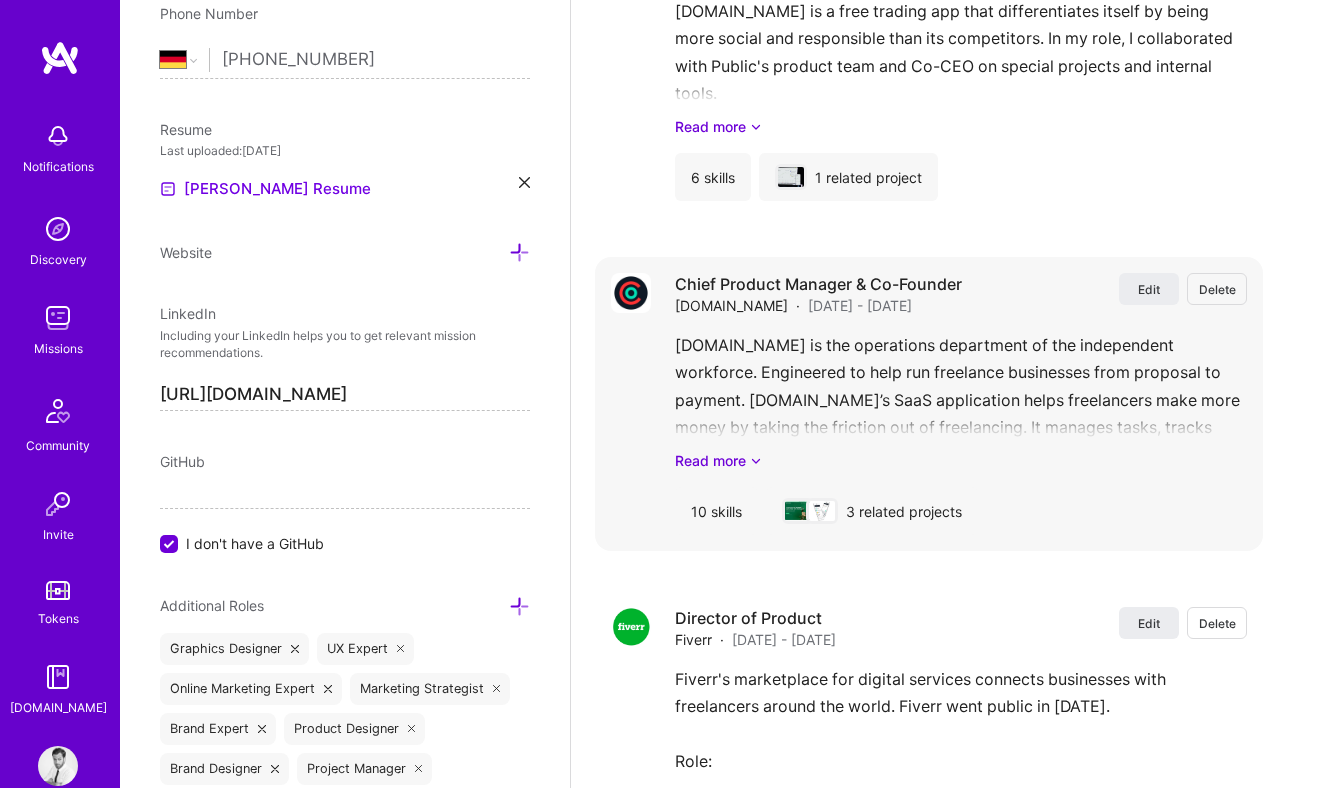 scroll, scrollTop: 5355, scrollLeft: 0, axis: vertical 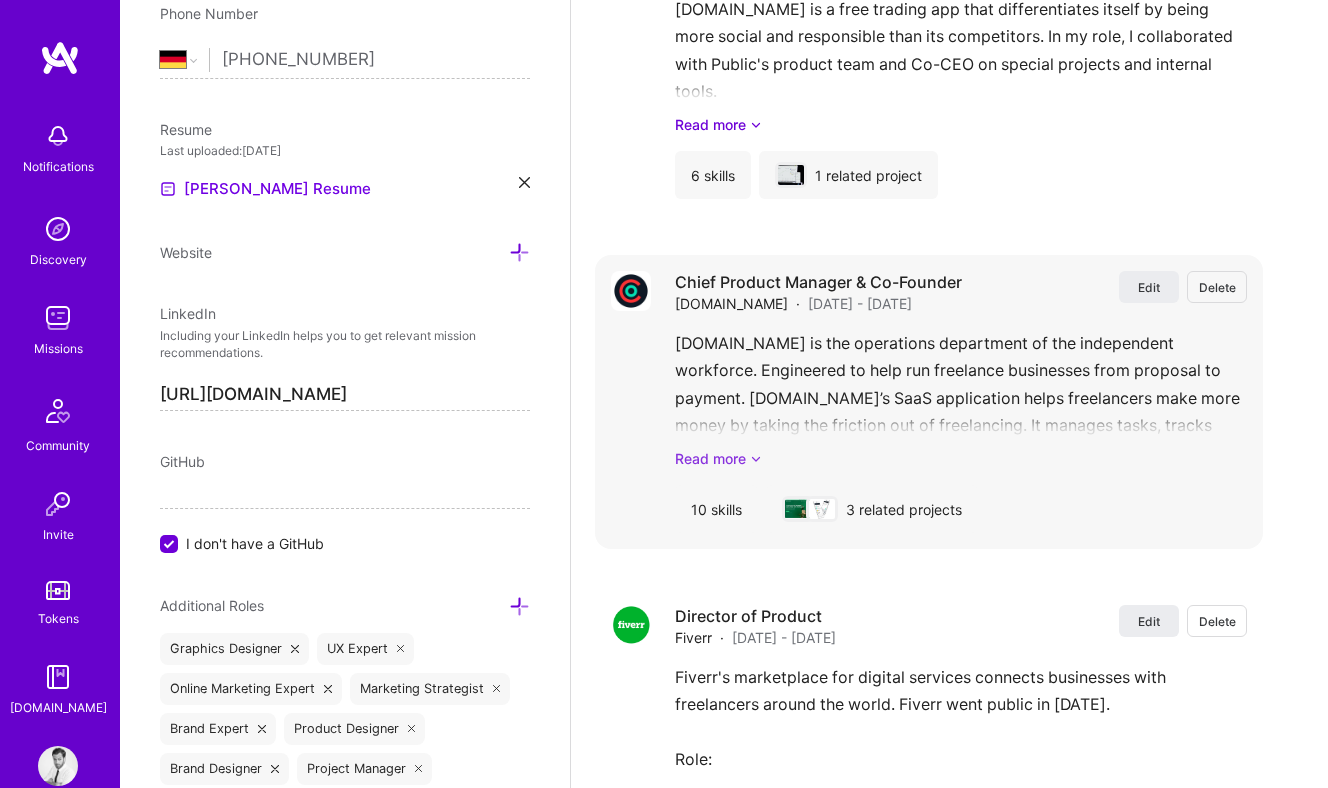 click on "Read more" at bounding box center [961, 458] 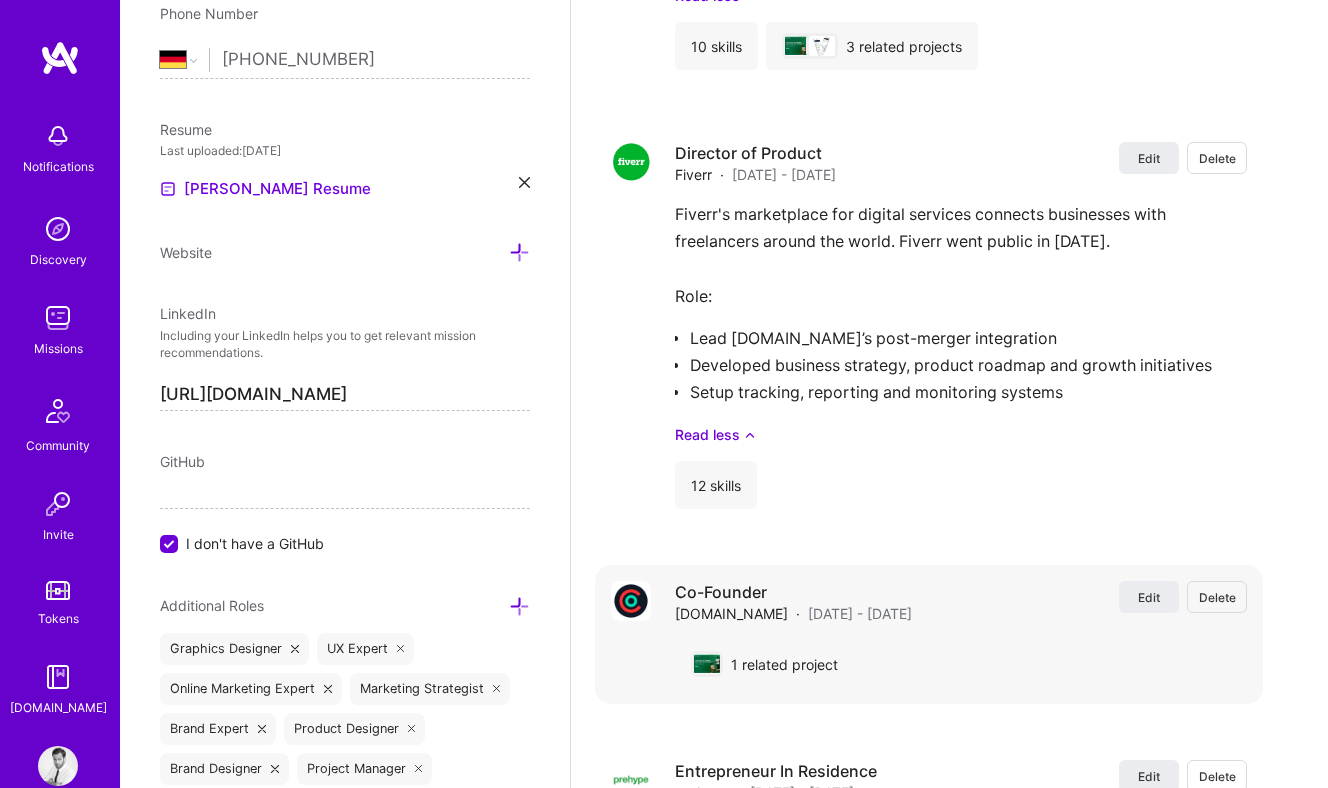 scroll, scrollTop: 5946, scrollLeft: 0, axis: vertical 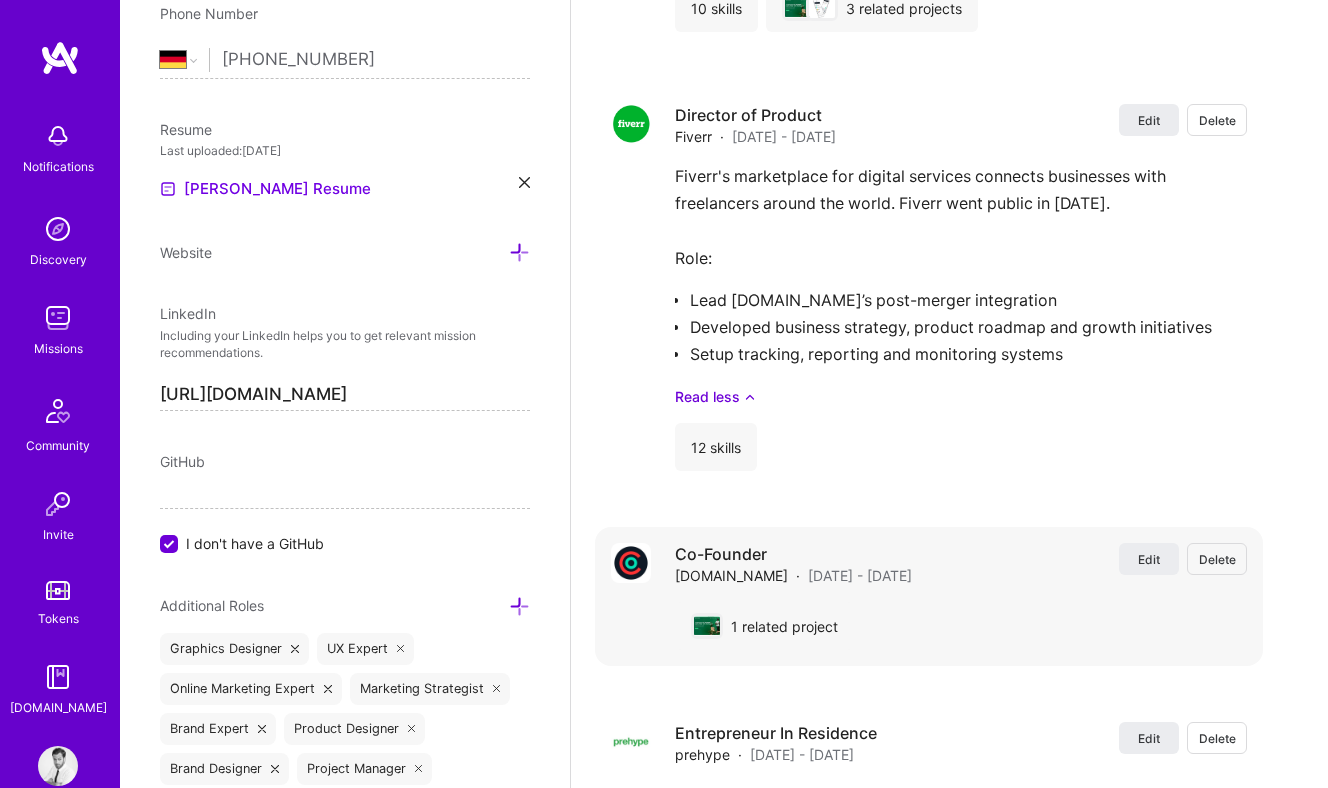click on "Co-Founder AND.CO · Mar 2015 - Dec 2019 Edit Delete 1   related project" at bounding box center [961, 596] 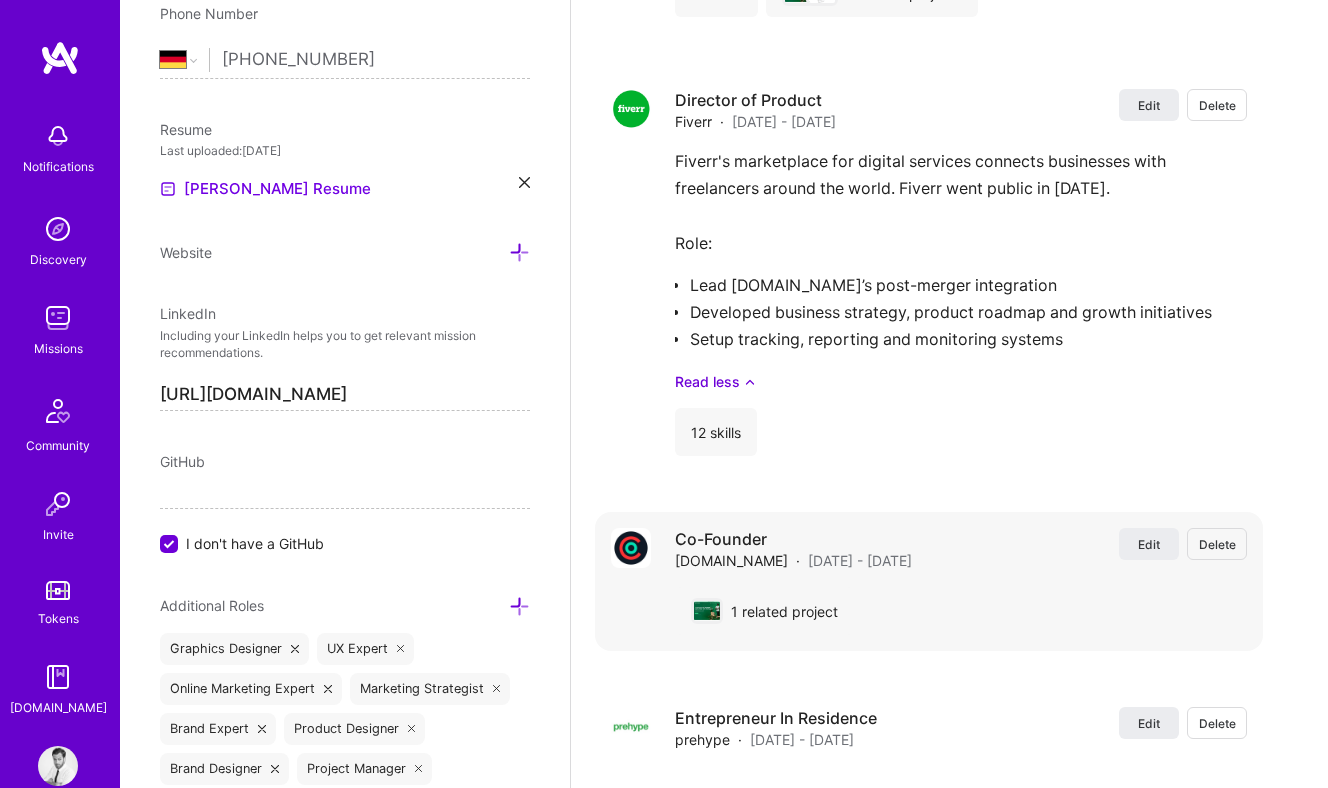 scroll, scrollTop: 5964, scrollLeft: 0, axis: vertical 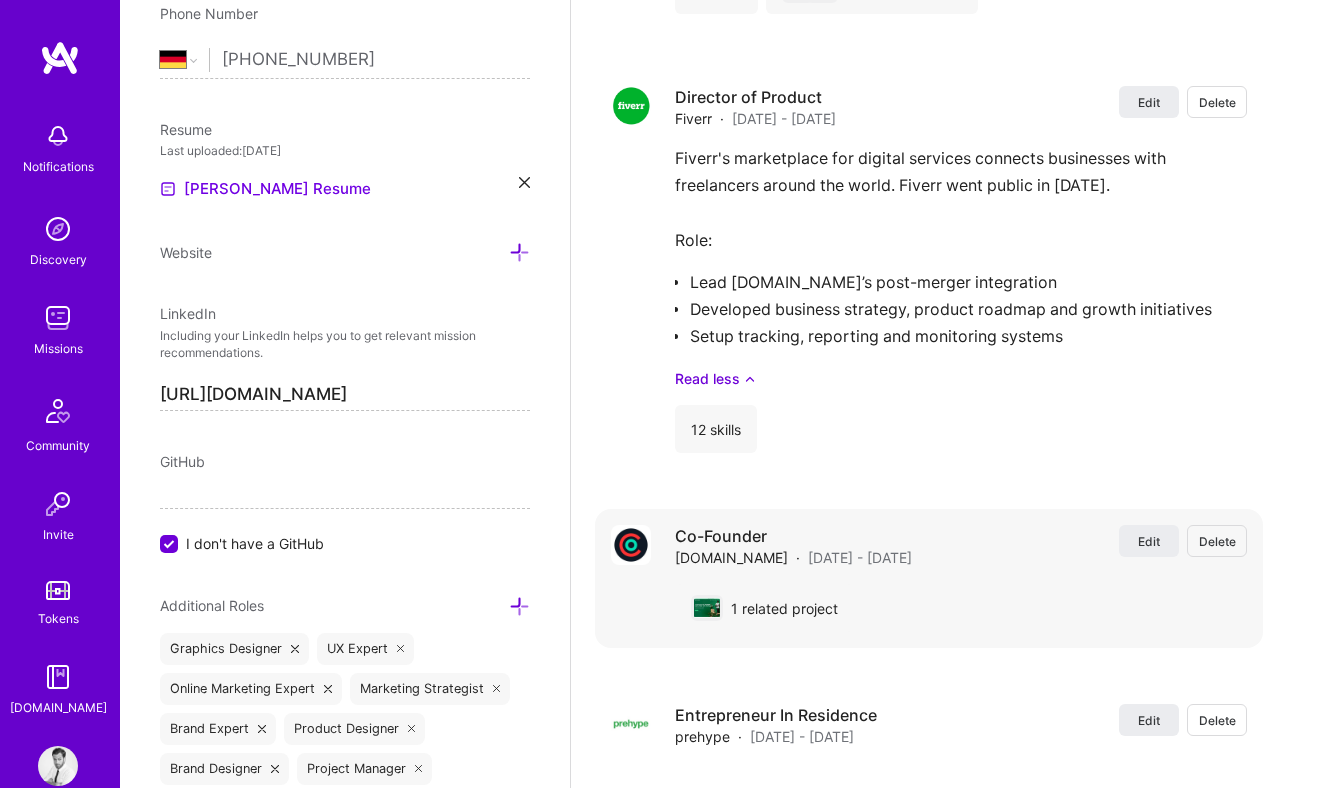 click on "Delete" at bounding box center [1217, 541] 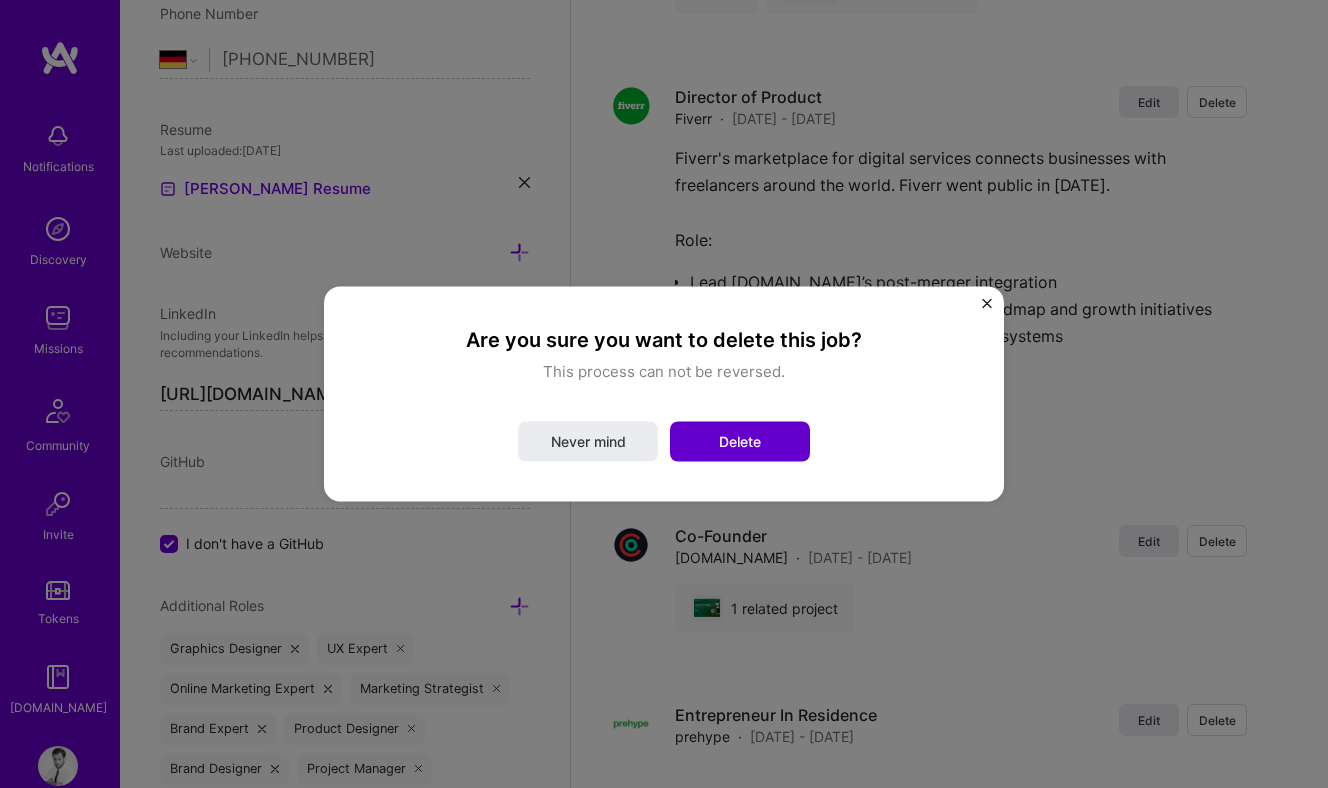 click on "Delete" at bounding box center (740, 442) 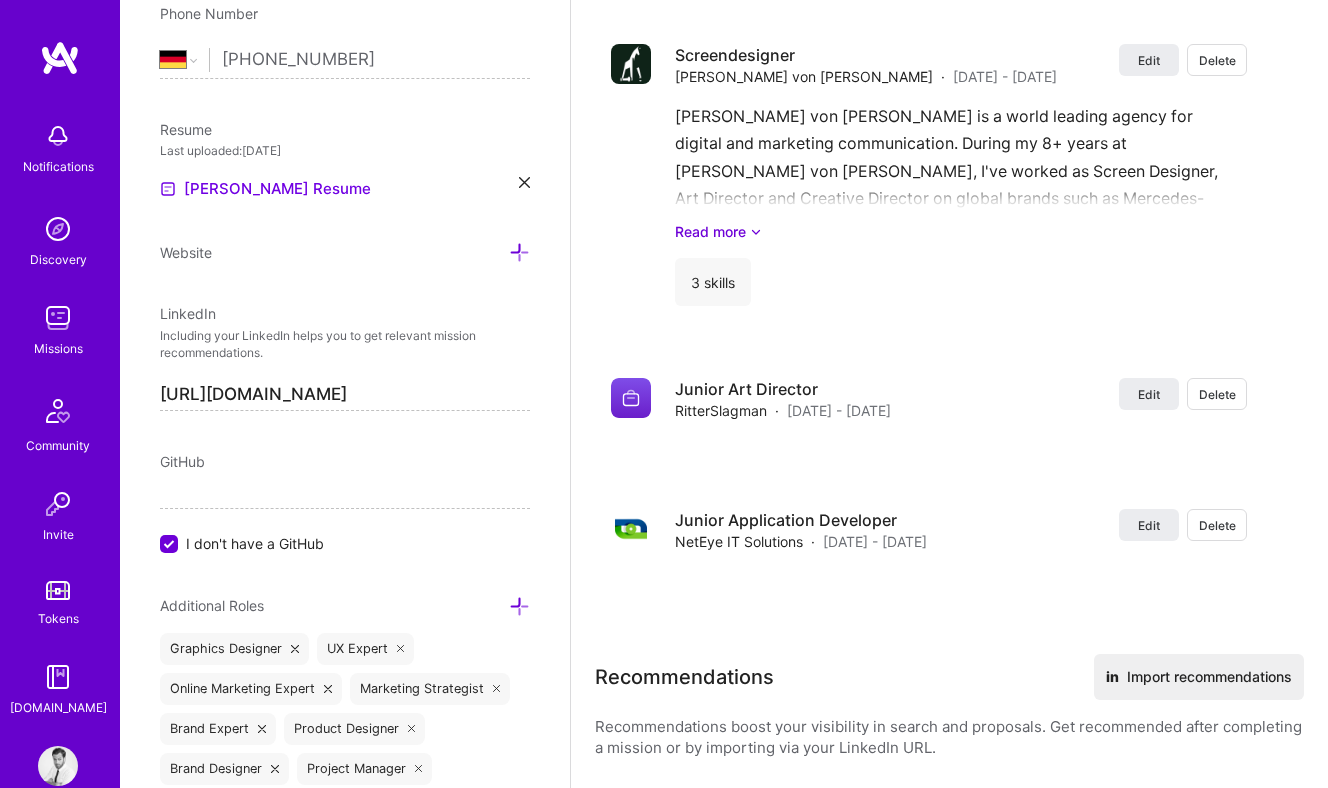 scroll, scrollTop: 7840, scrollLeft: 0, axis: vertical 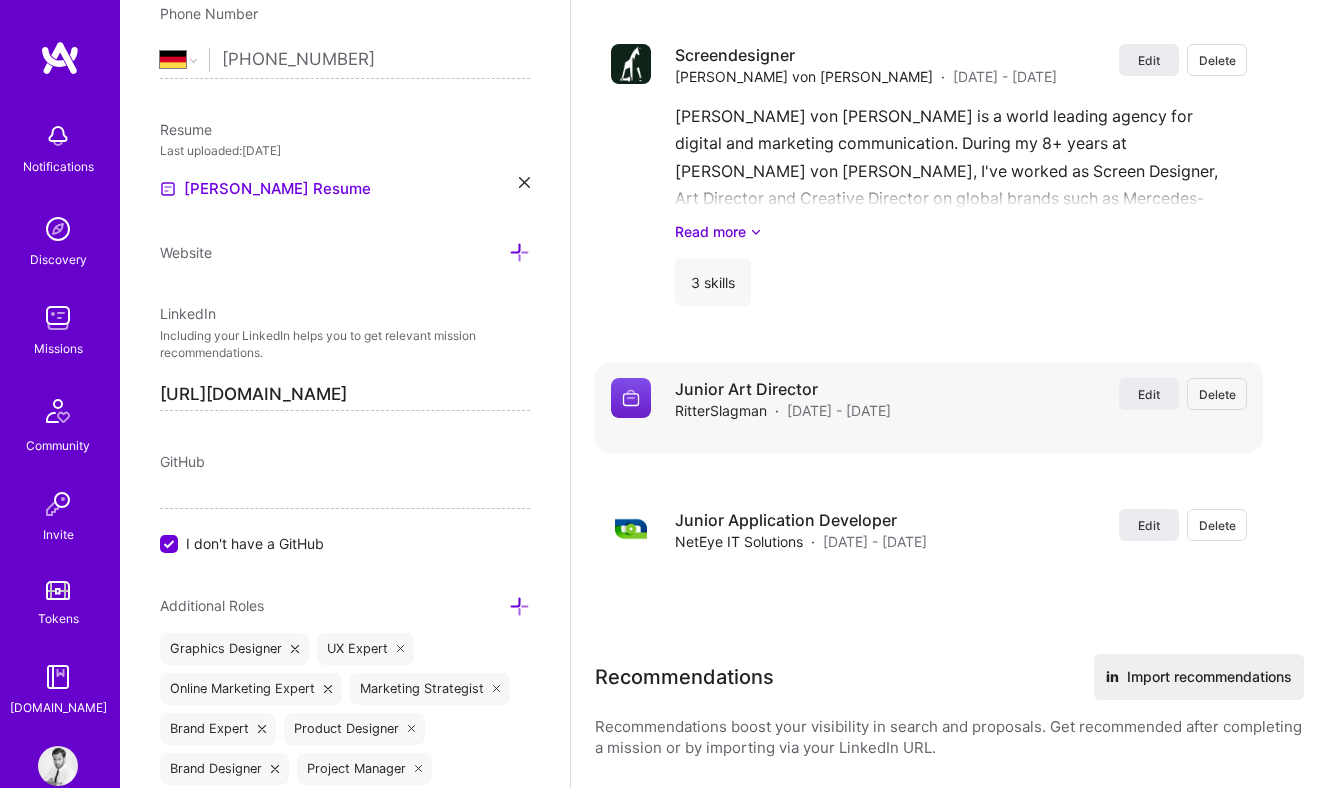 click on "Delete" at bounding box center (1217, 394) 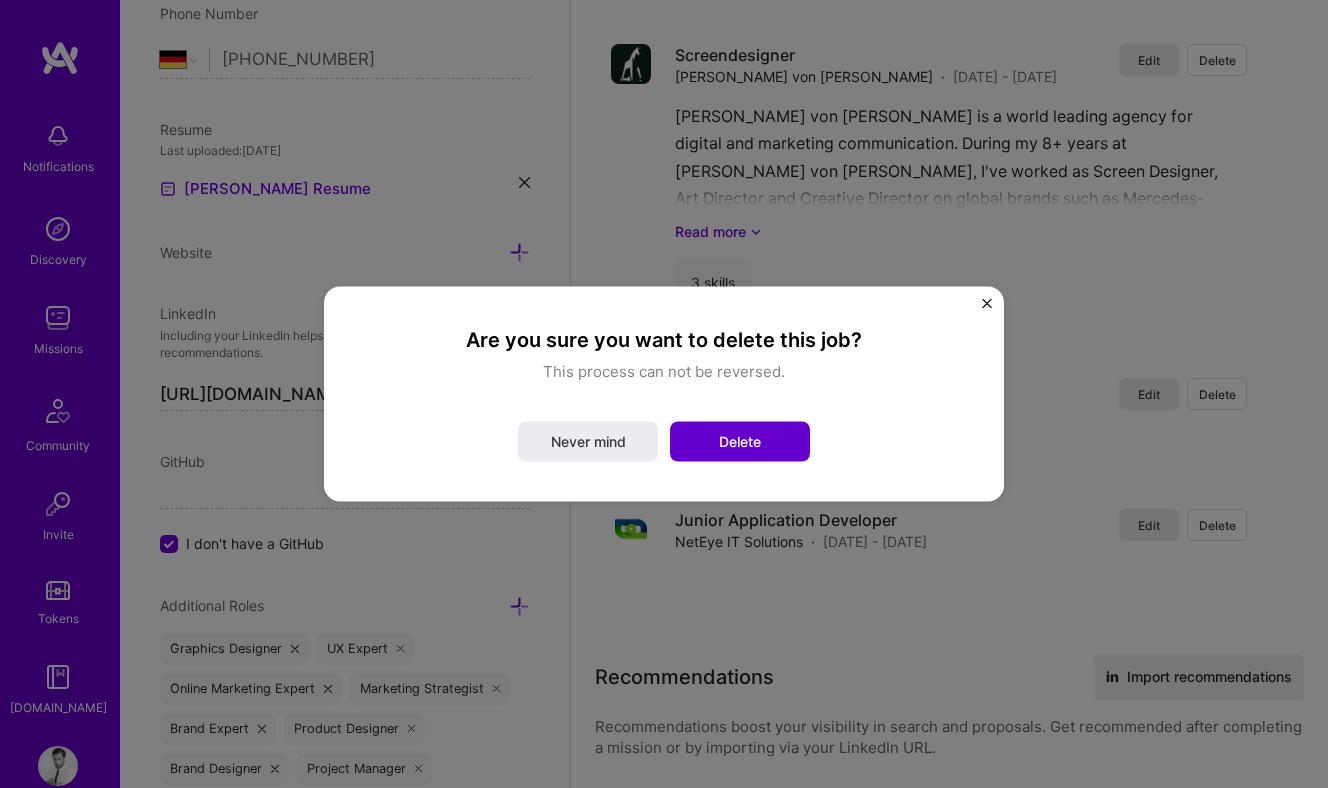 click on "Delete" at bounding box center [740, 442] 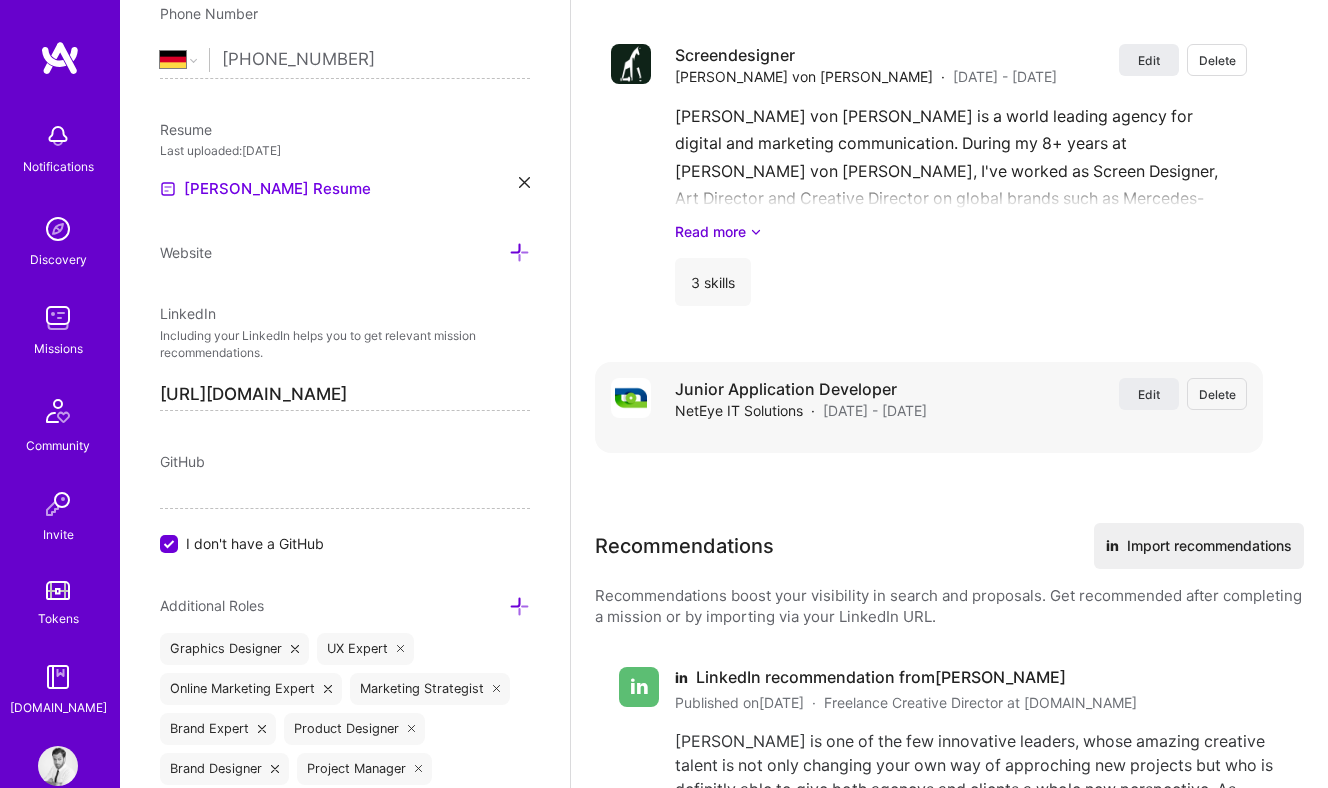 click on "Delete" at bounding box center (1217, 394) 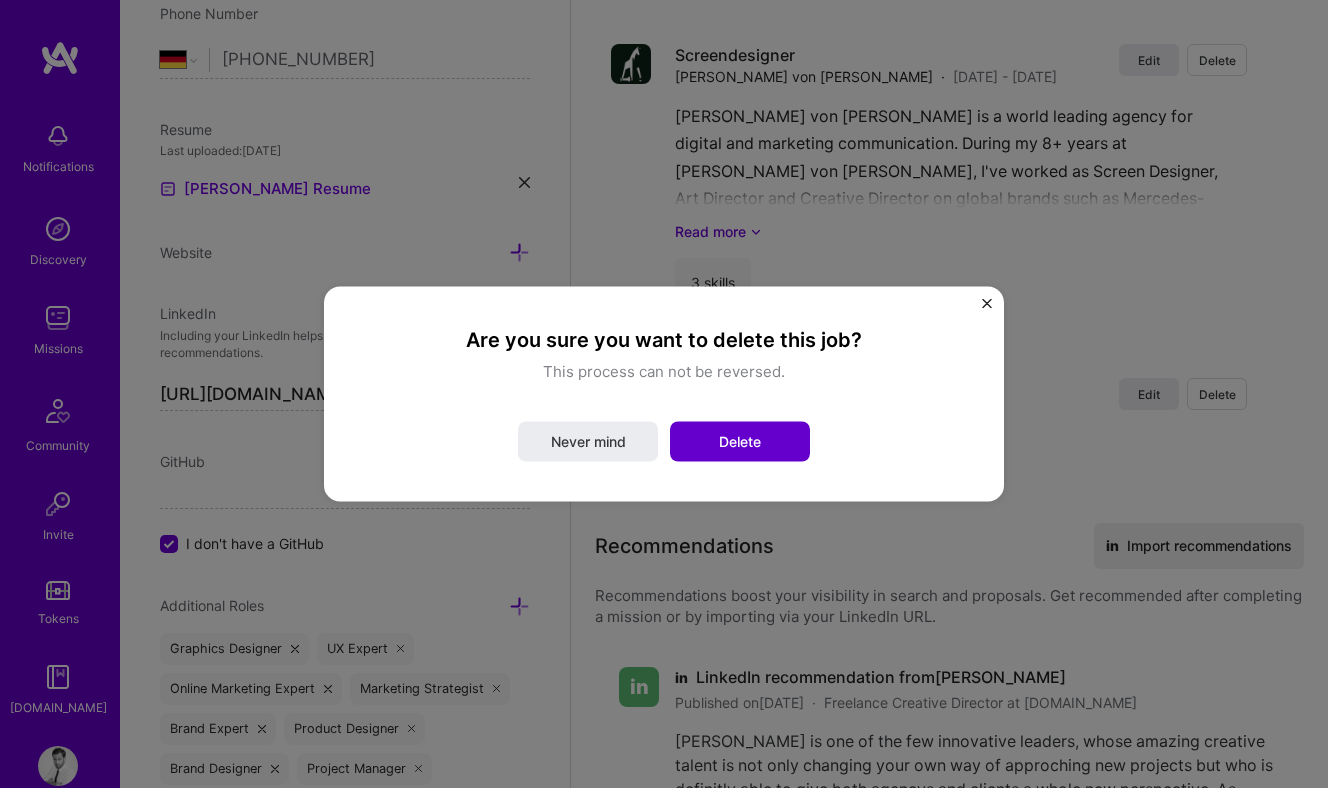 click on "Delete" at bounding box center (740, 442) 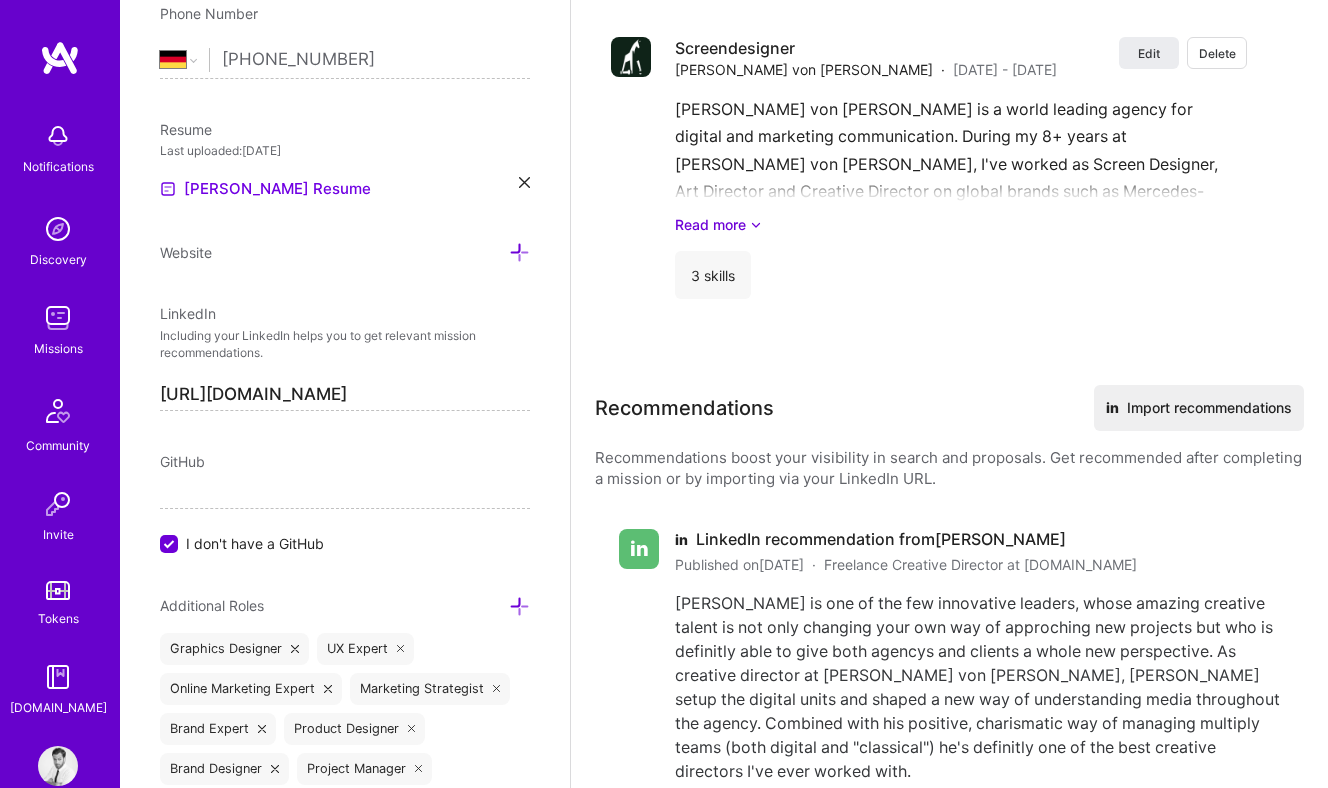 scroll, scrollTop: 7960, scrollLeft: 0, axis: vertical 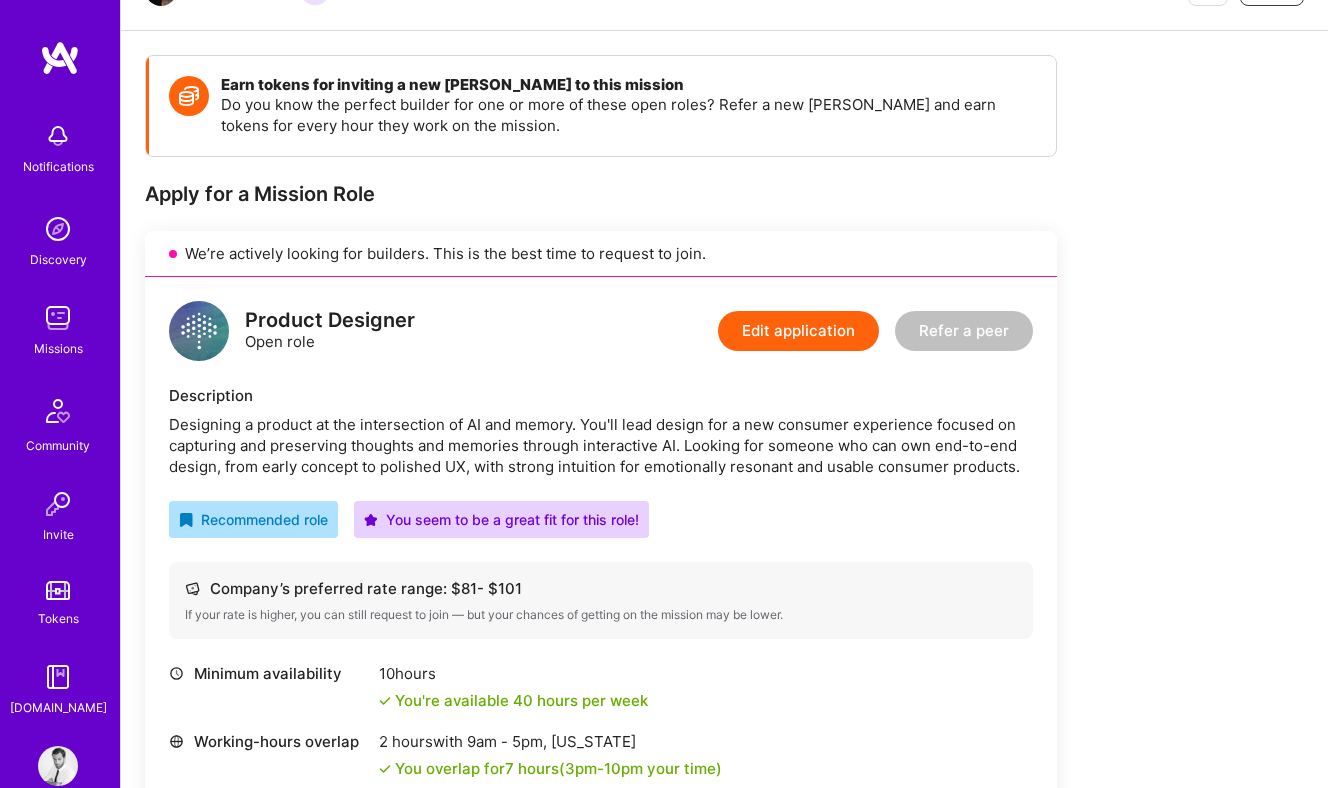 click on "Product Designer Open role Edit application Refer a peer" at bounding box center (601, 331) 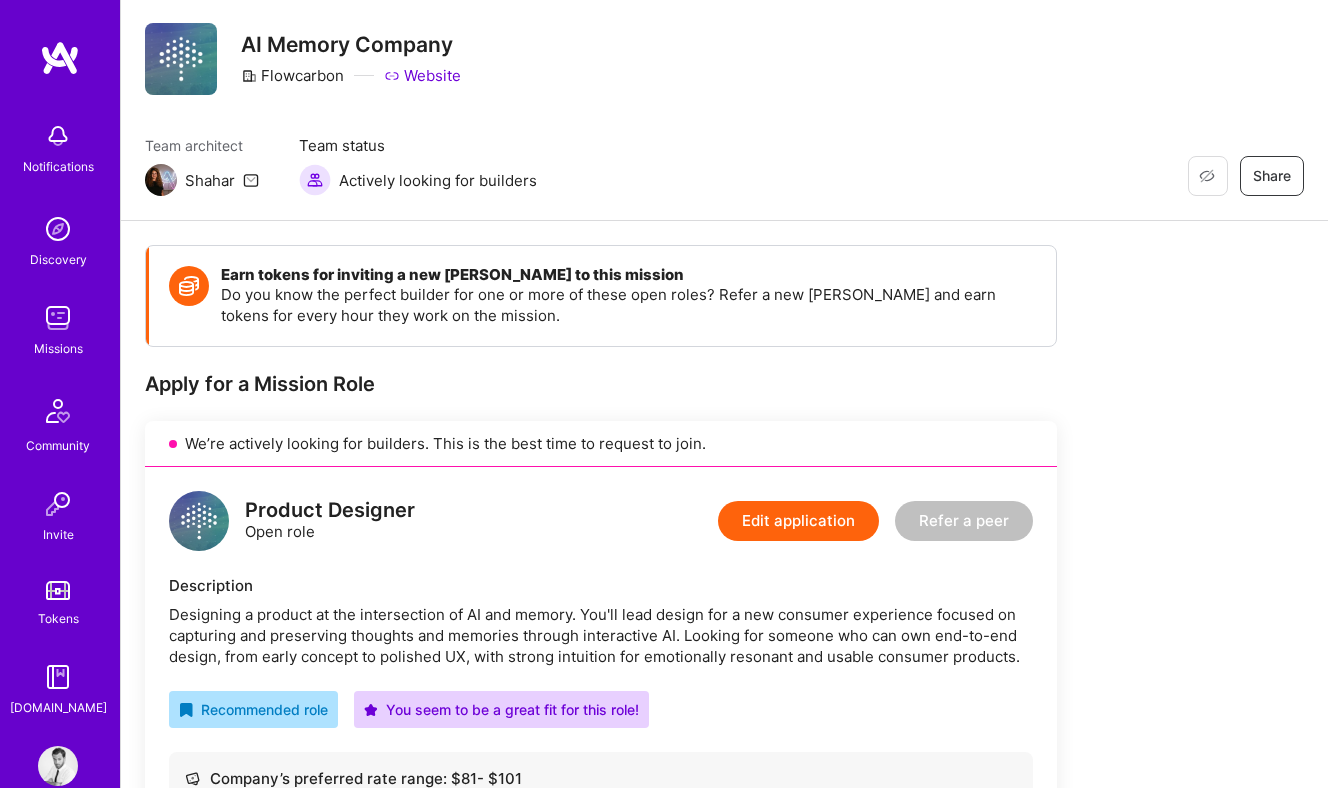 scroll, scrollTop: 0, scrollLeft: 0, axis: both 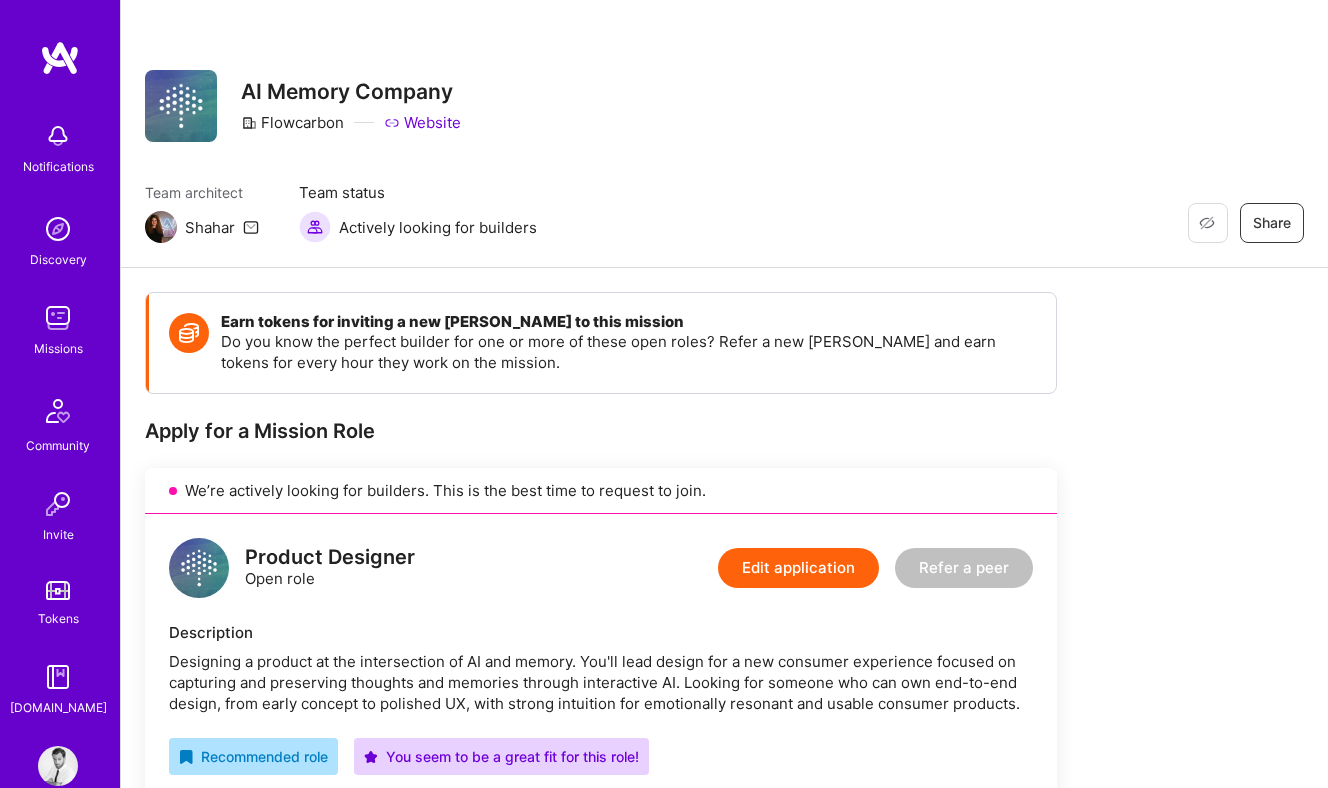 click on "Restore Not Interested Share AI Memory Company   Flowcarbon
Website Team architect [PERSON_NAME] Team status Actively looking for builders
Restore Not Interested Share" at bounding box center [724, 134] 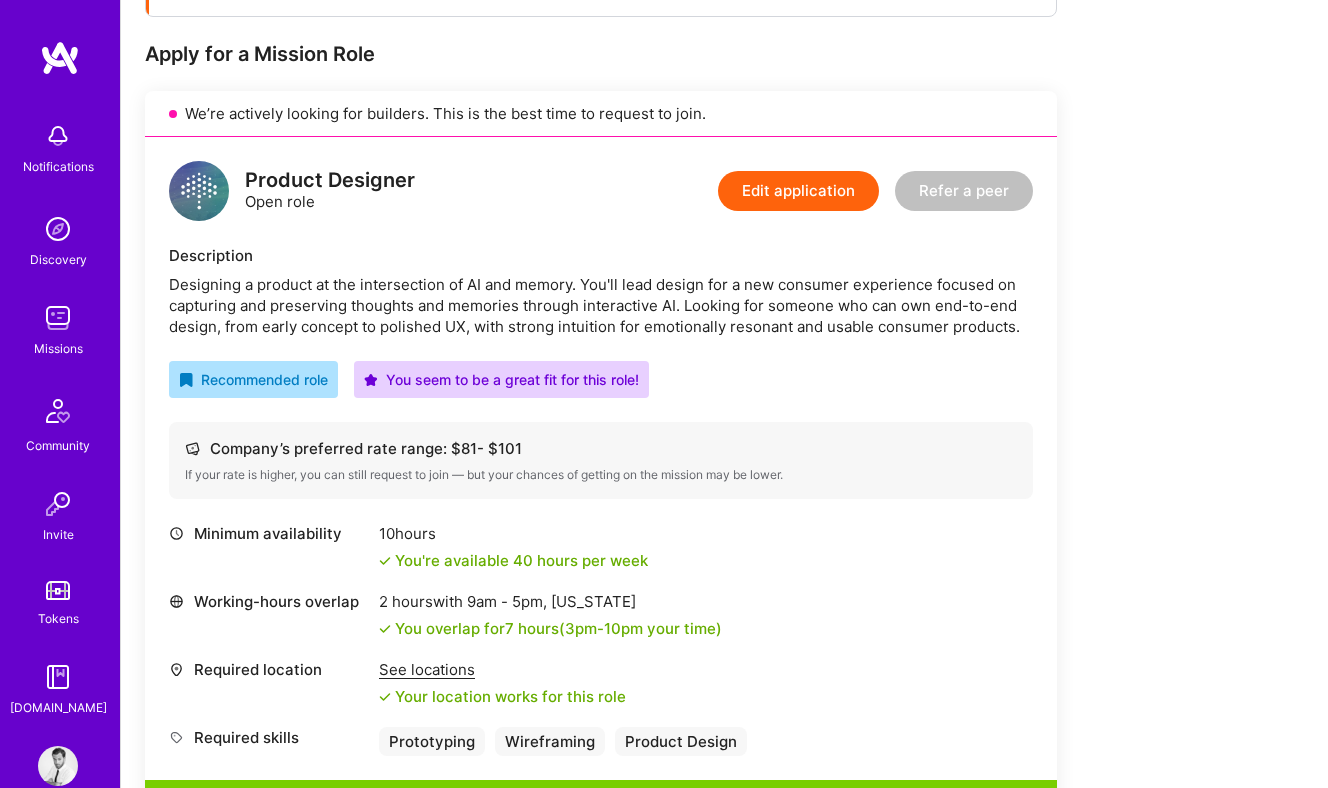 scroll, scrollTop: 469, scrollLeft: 0, axis: vertical 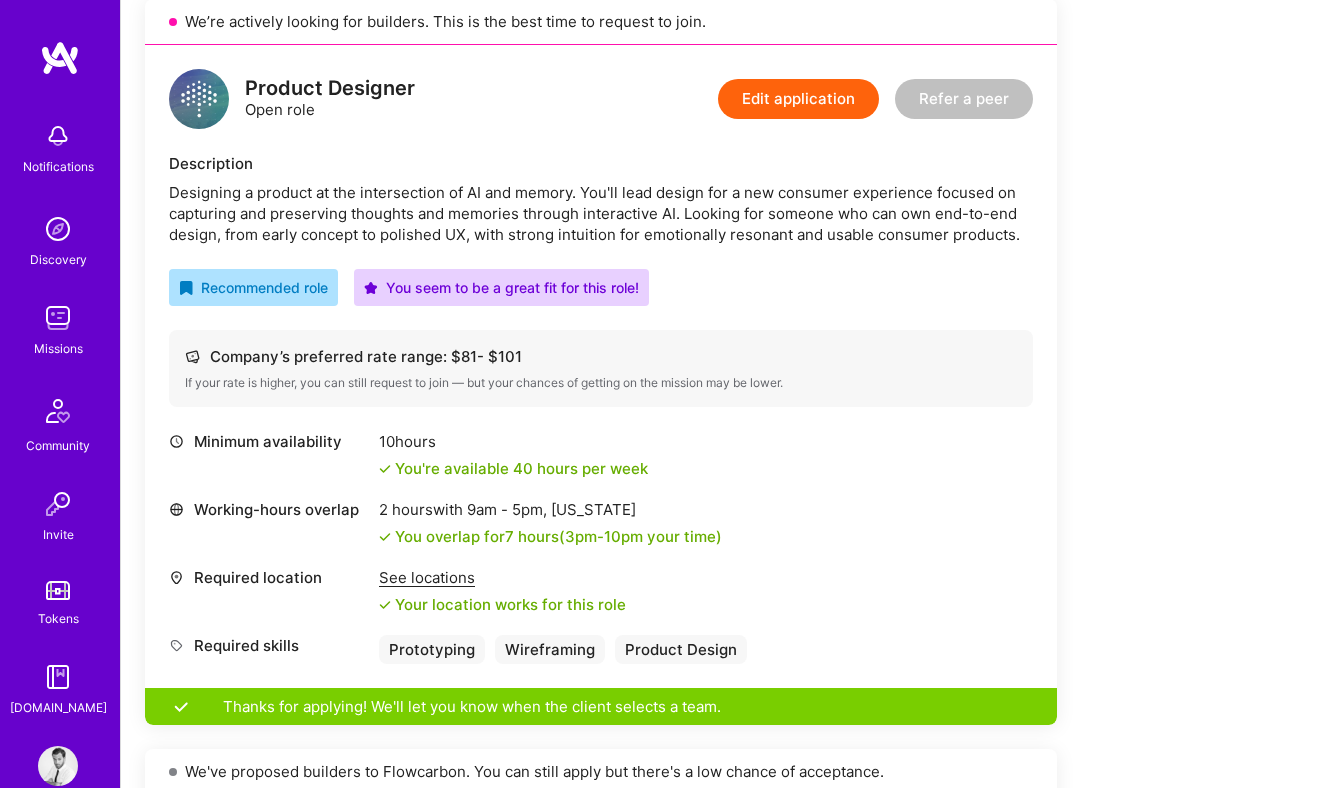 click on "Edit application" at bounding box center (798, 99) 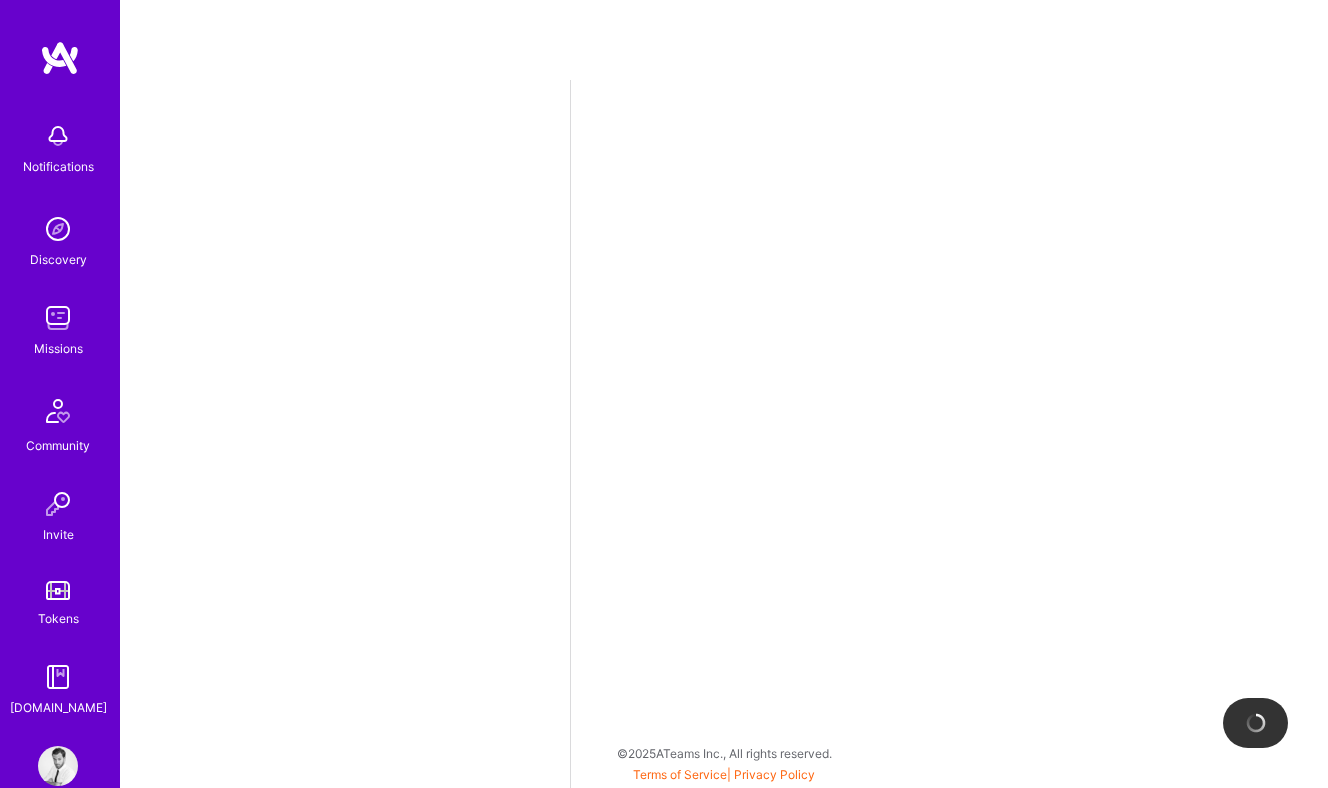 scroll, scrollTop: 0, scrollLeft: 0, axis: both 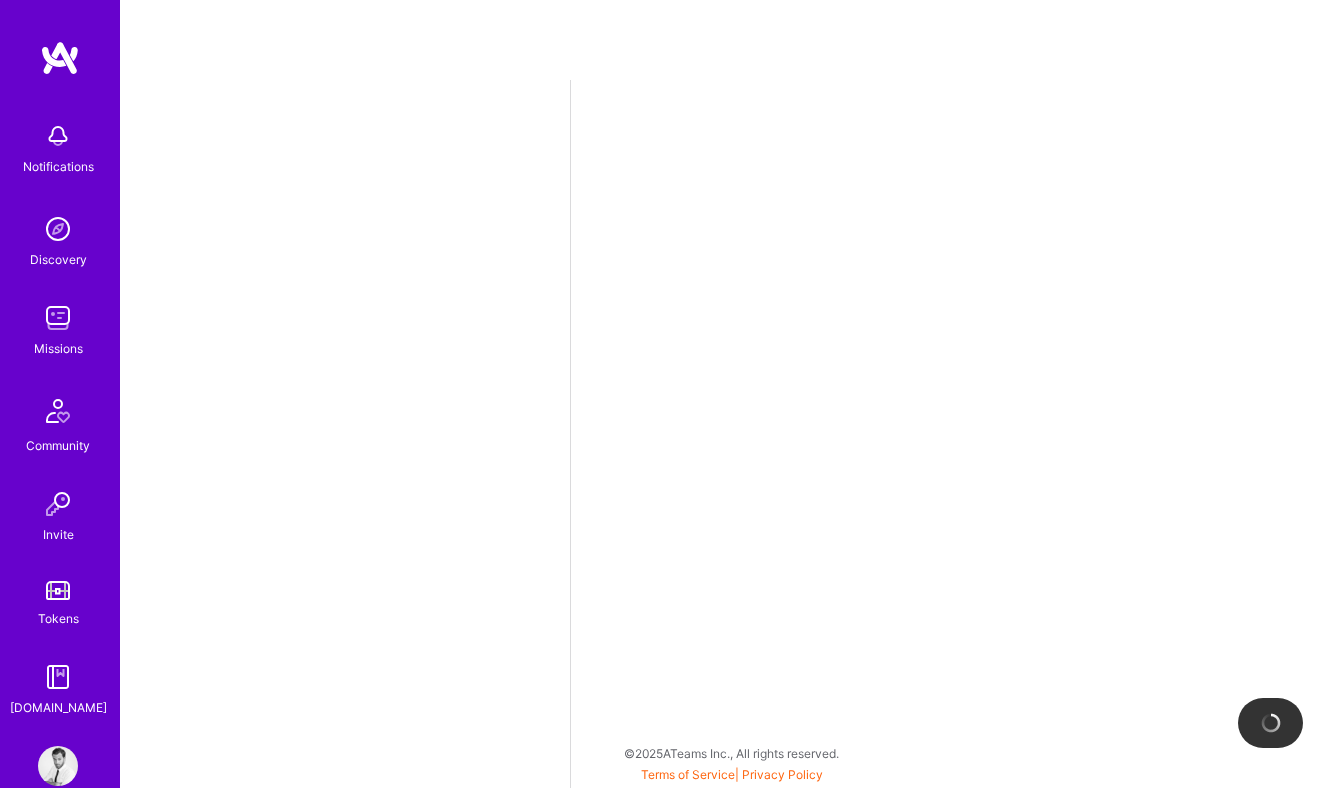 select on "DE" 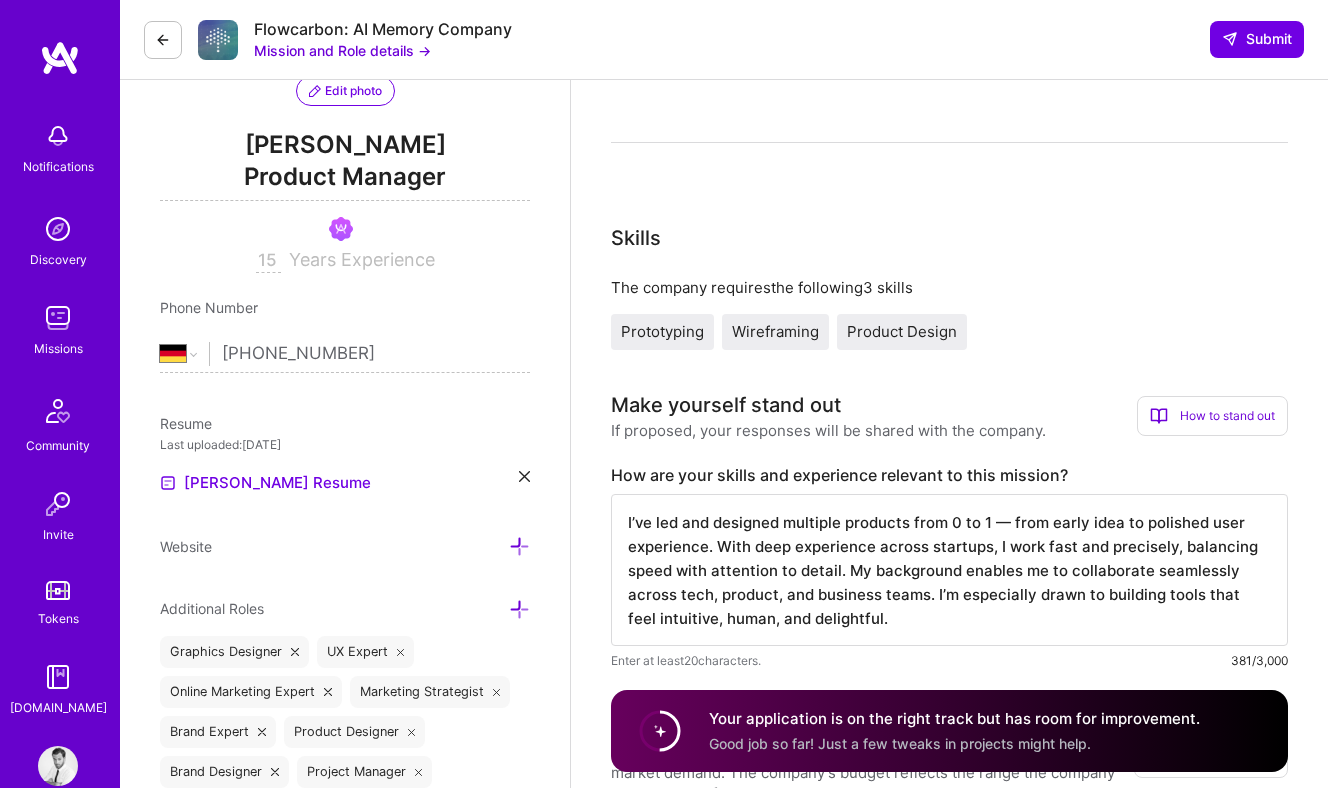 scroll, scrollTop: 168, scrollLeft: 0, axis: vertical 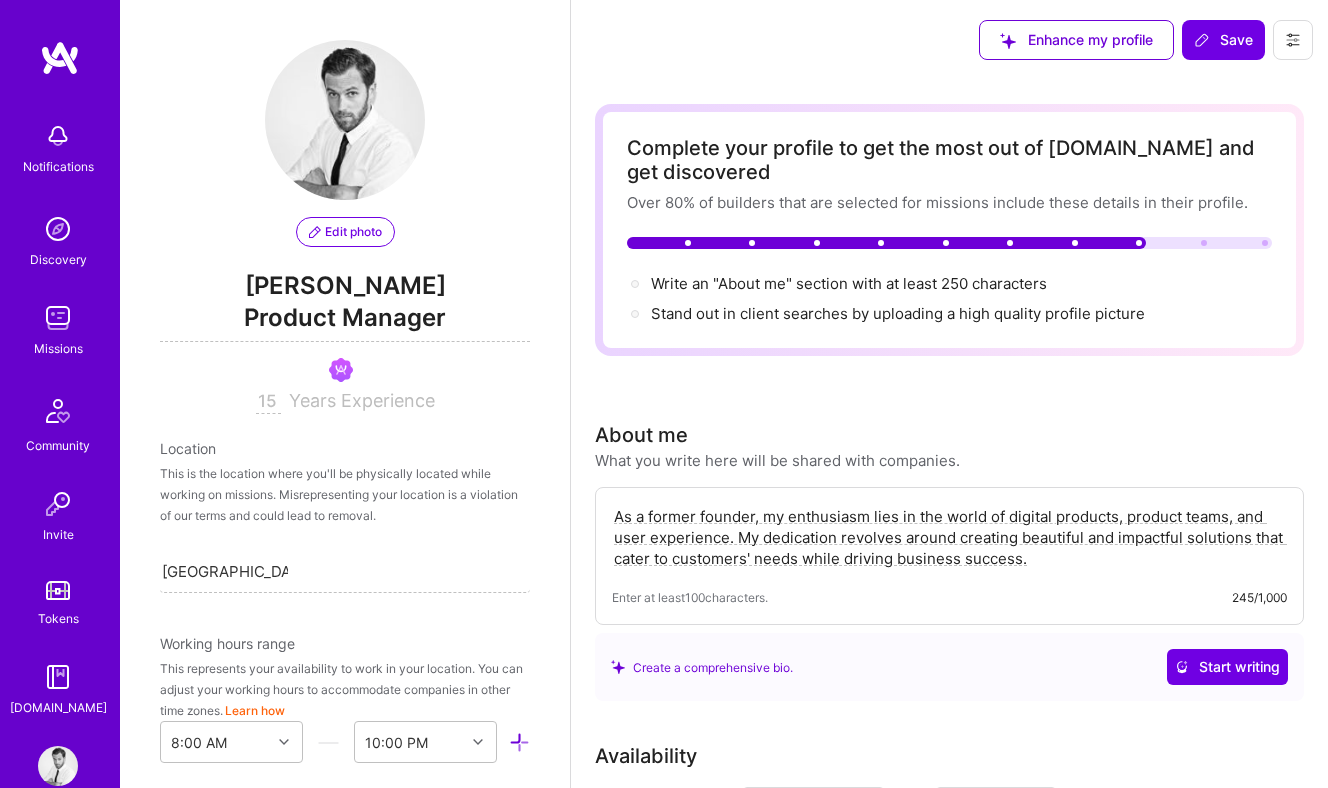 select on "DE" 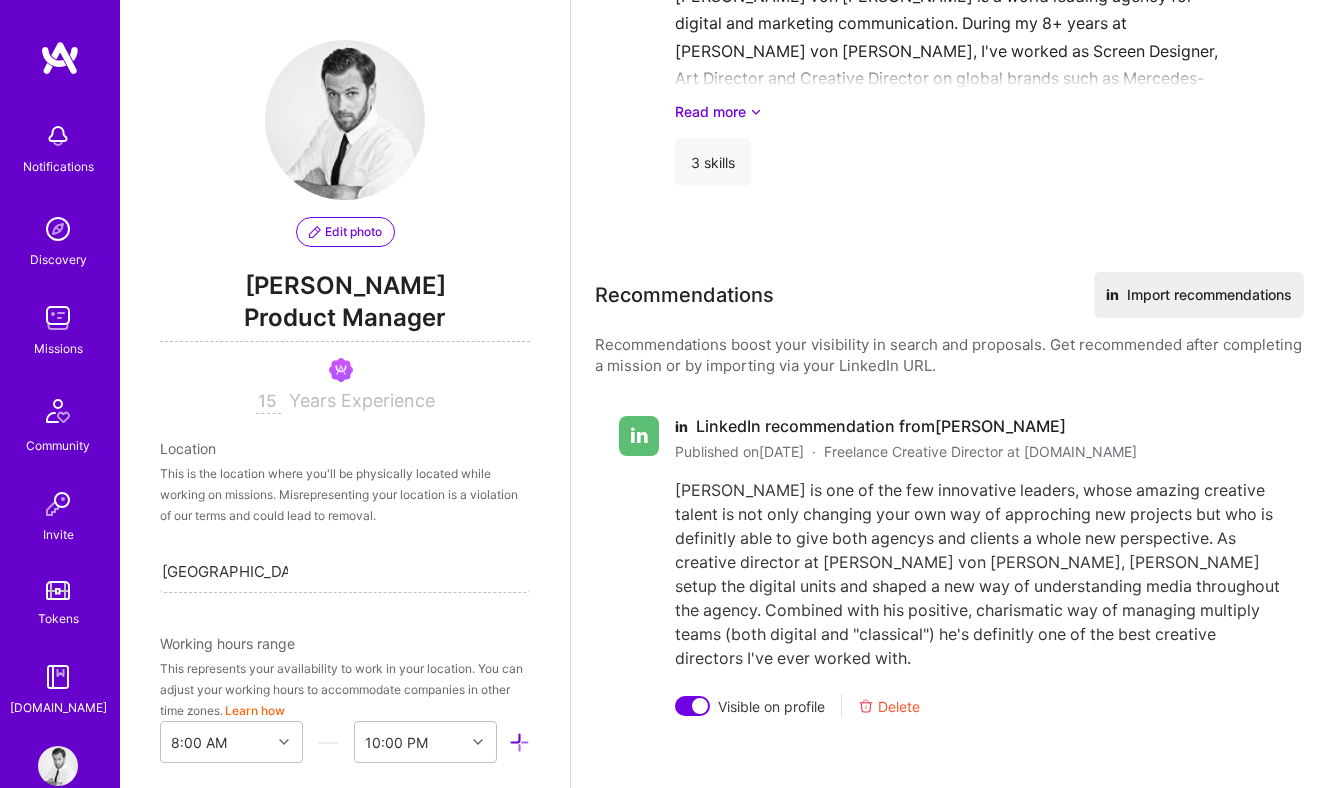 scroll, scrollTop: 800, scrollLeft: 0, axis: vertical 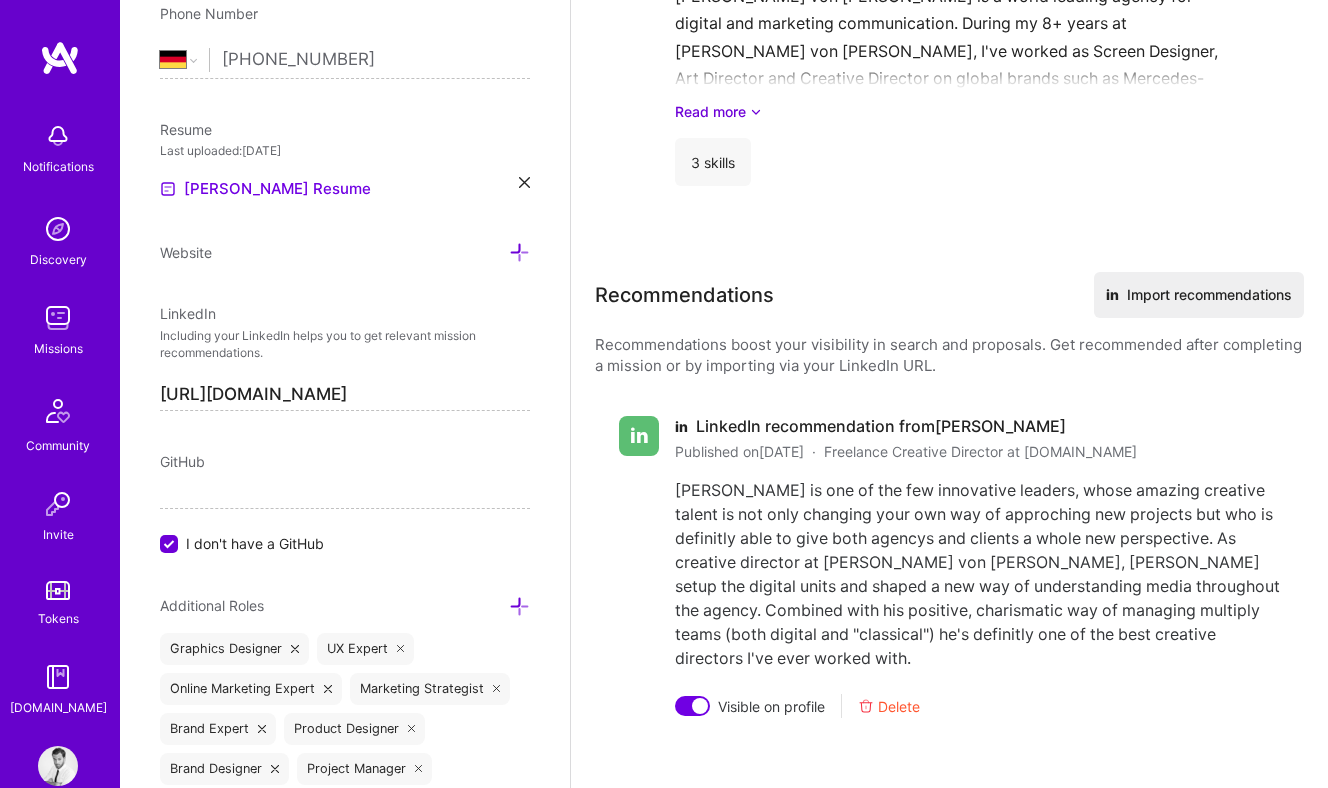 click on "Freelance Creative Director at [DOMAIN_NAME]" at bounding box center [980, 451] 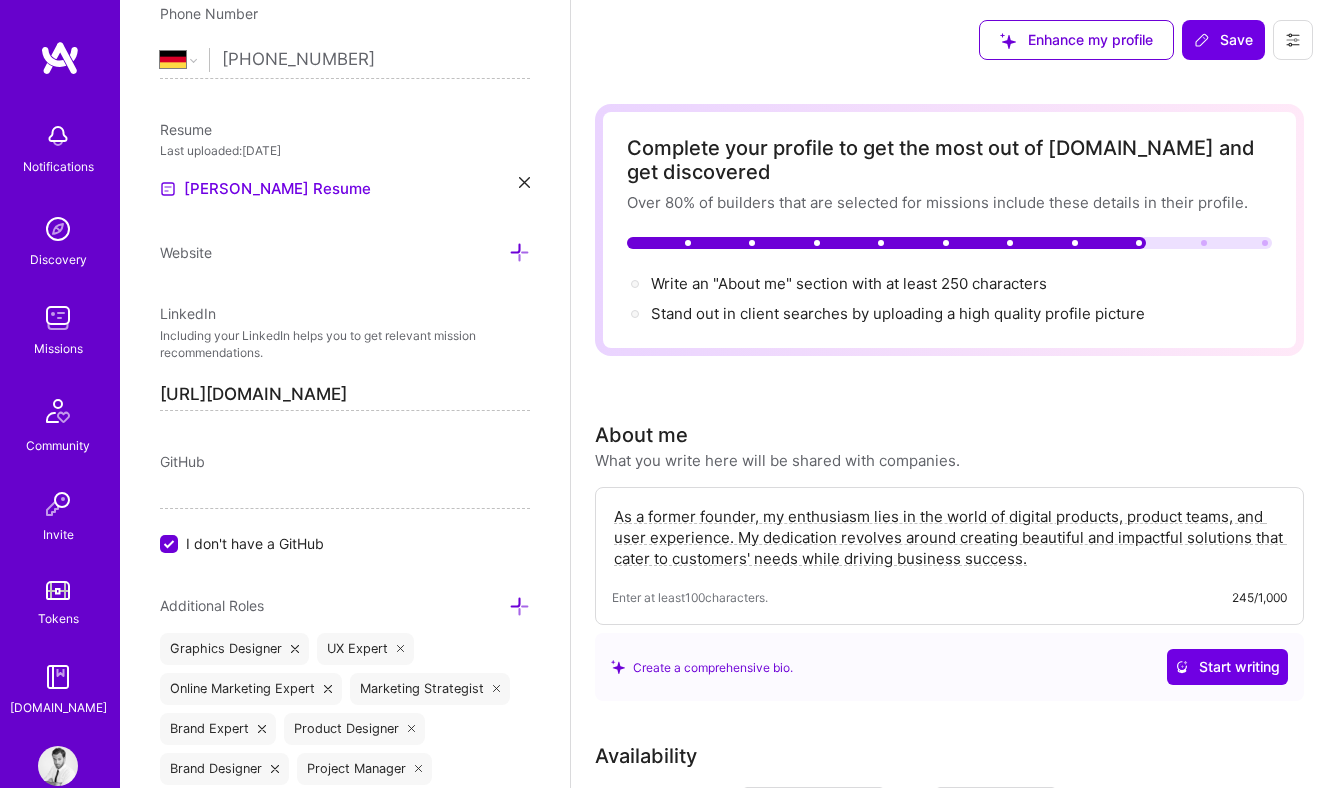scroll, scrollTop: 0, scrollLeft: 0, axis: both 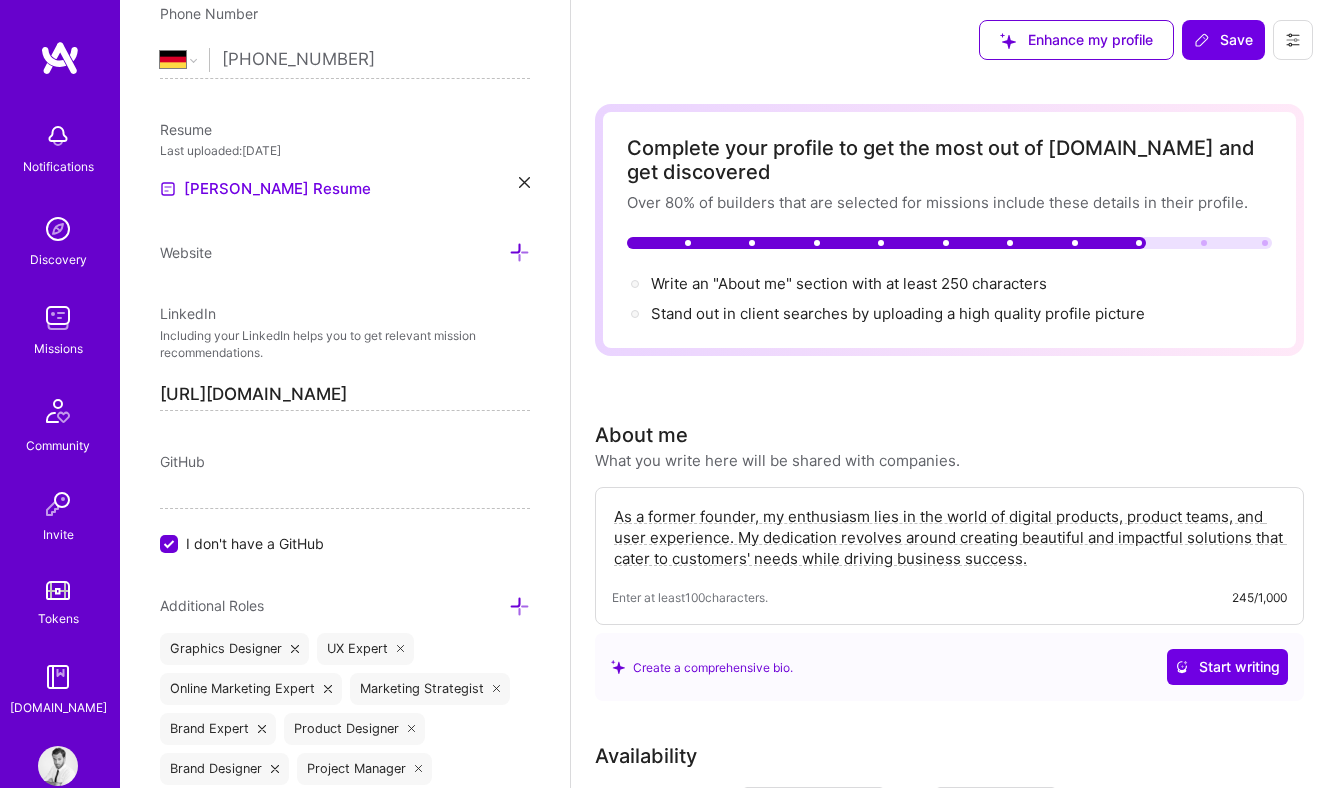 click on "As a former founder, my enthusiasm lies in the world of digital products, product teams, and user experience. My dedication revolves around creating beautiful and impactful solutions that cater to customers' needs while driving business success." at bounding box center (949, 537) 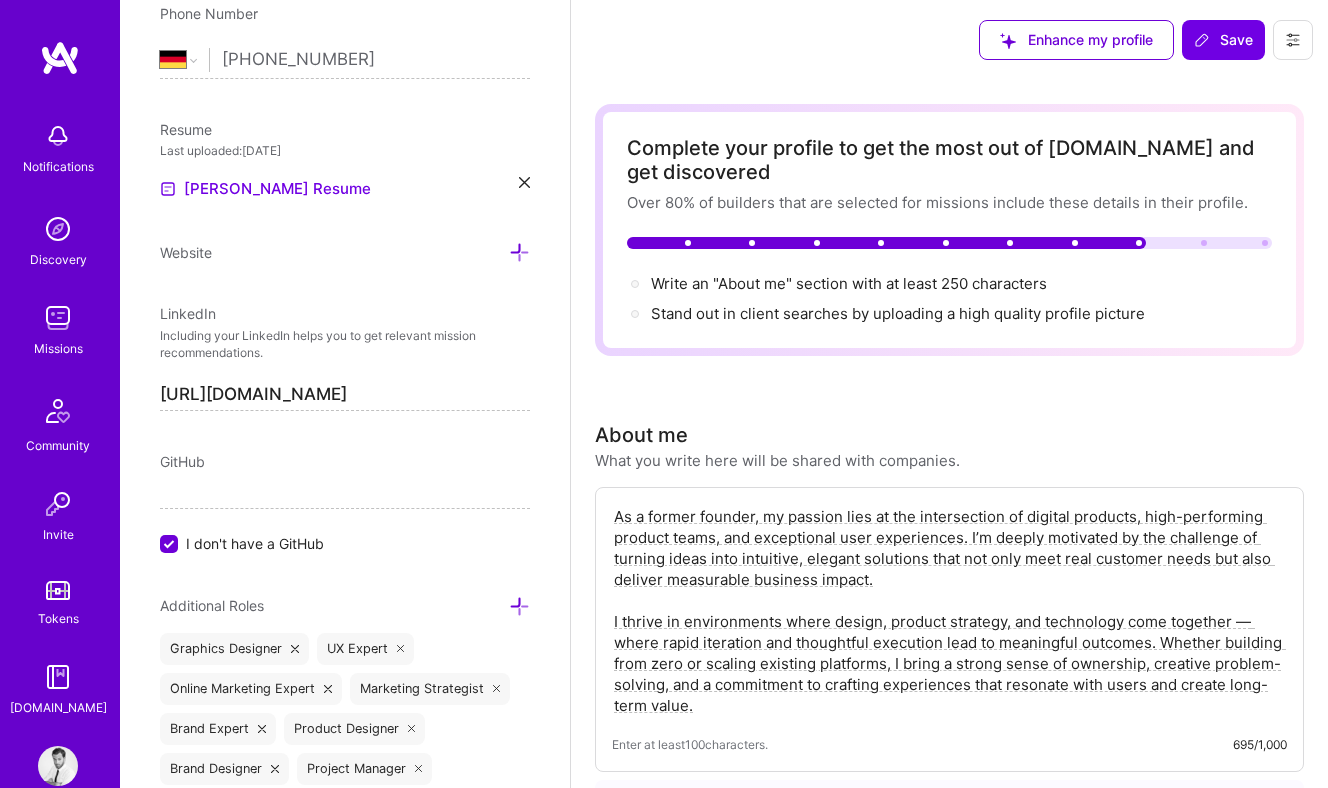 type on "As a former founder, my passion lies at the intersection of digital products, high-performing product teams, and exceptional user experiences. I’m deeply motivated by the challenge of turning ideas into intuitive, elegant solutions that not only meet real customer needs but also deliver measurable business impact.
I thrive in environments where design, product strategy, and technology come together — where rapid iteration and thoughtful execution lead to meaningful outcomes. Whether building from zero or scaling existing platforms, I bring a strong sense of ownership, creative problem-solving, and a commitment to crafting experiences that resonate with users and create long-term value." 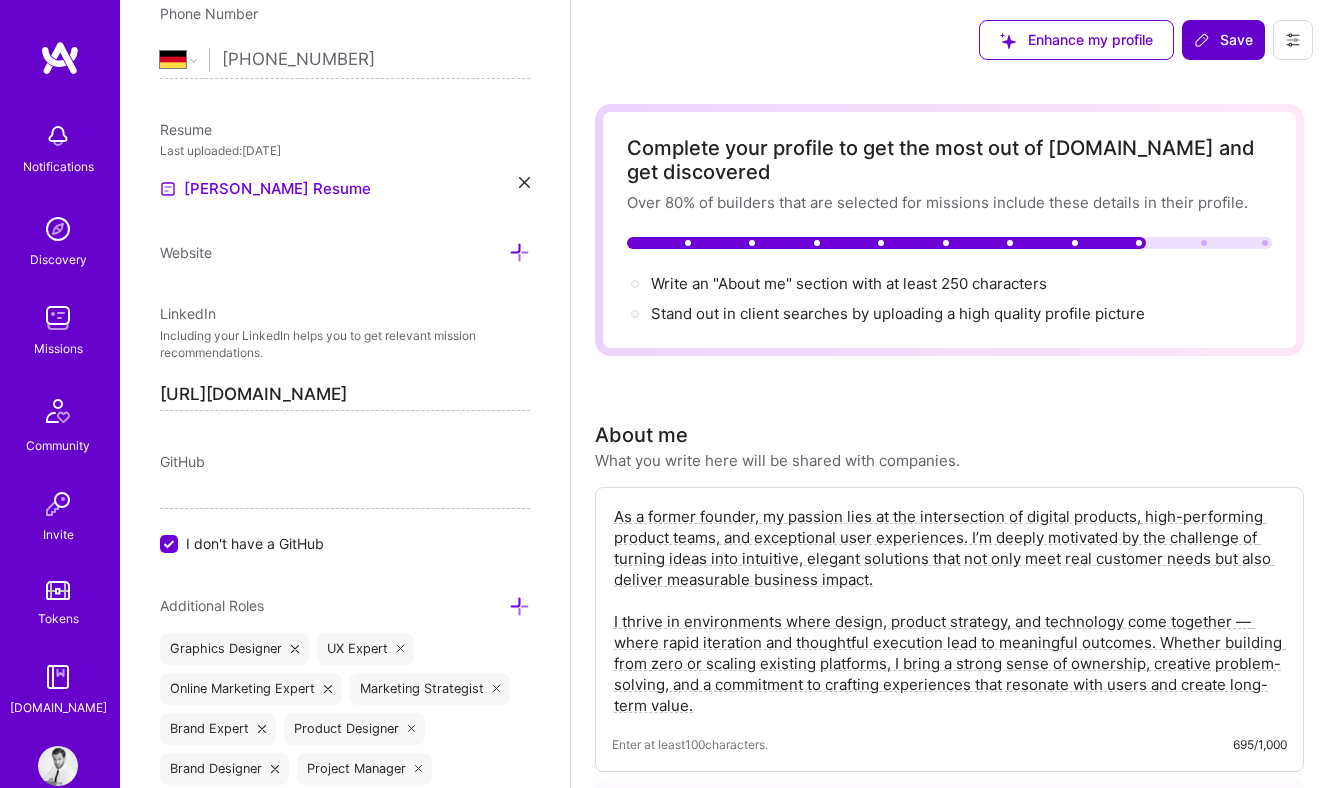 click on "Save" at bounding box center [1223, 40] 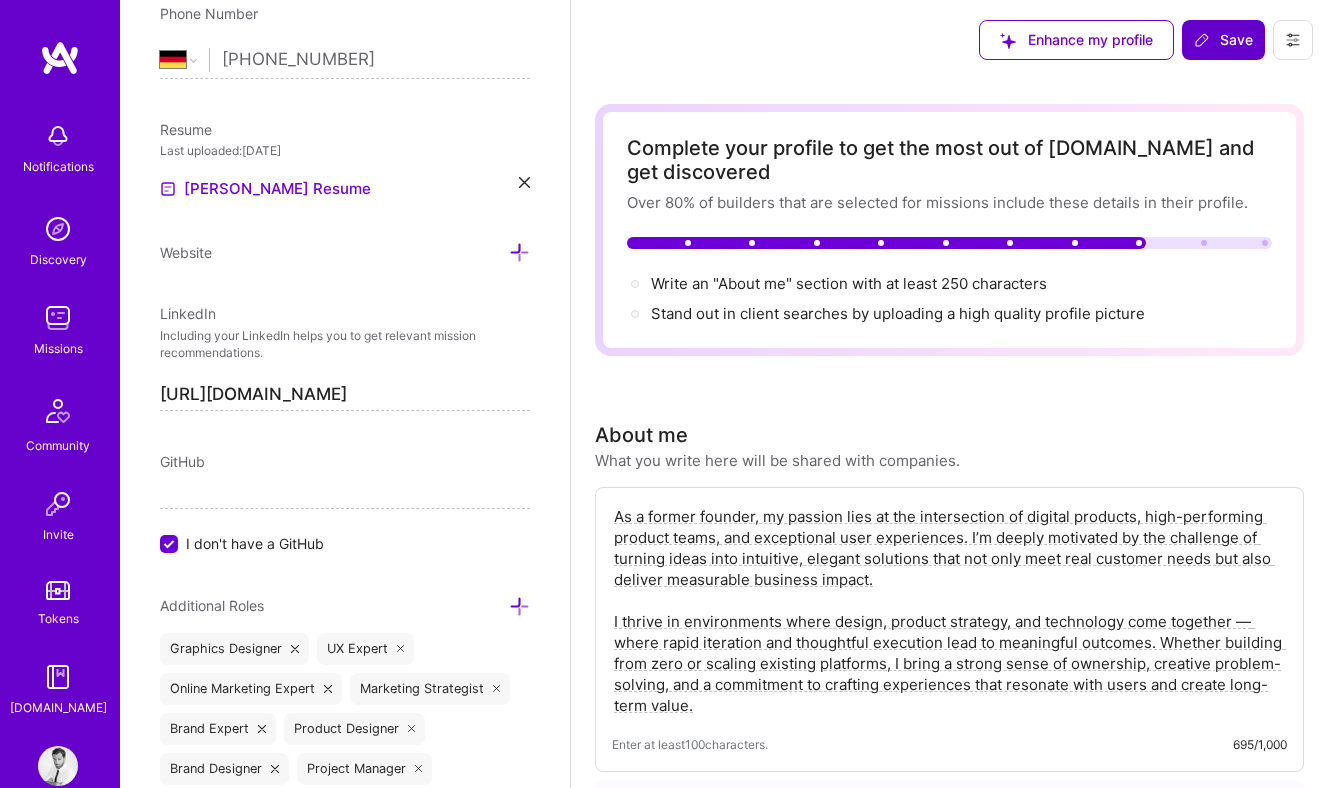 click on "Save" at bounding box center [1223, 40] 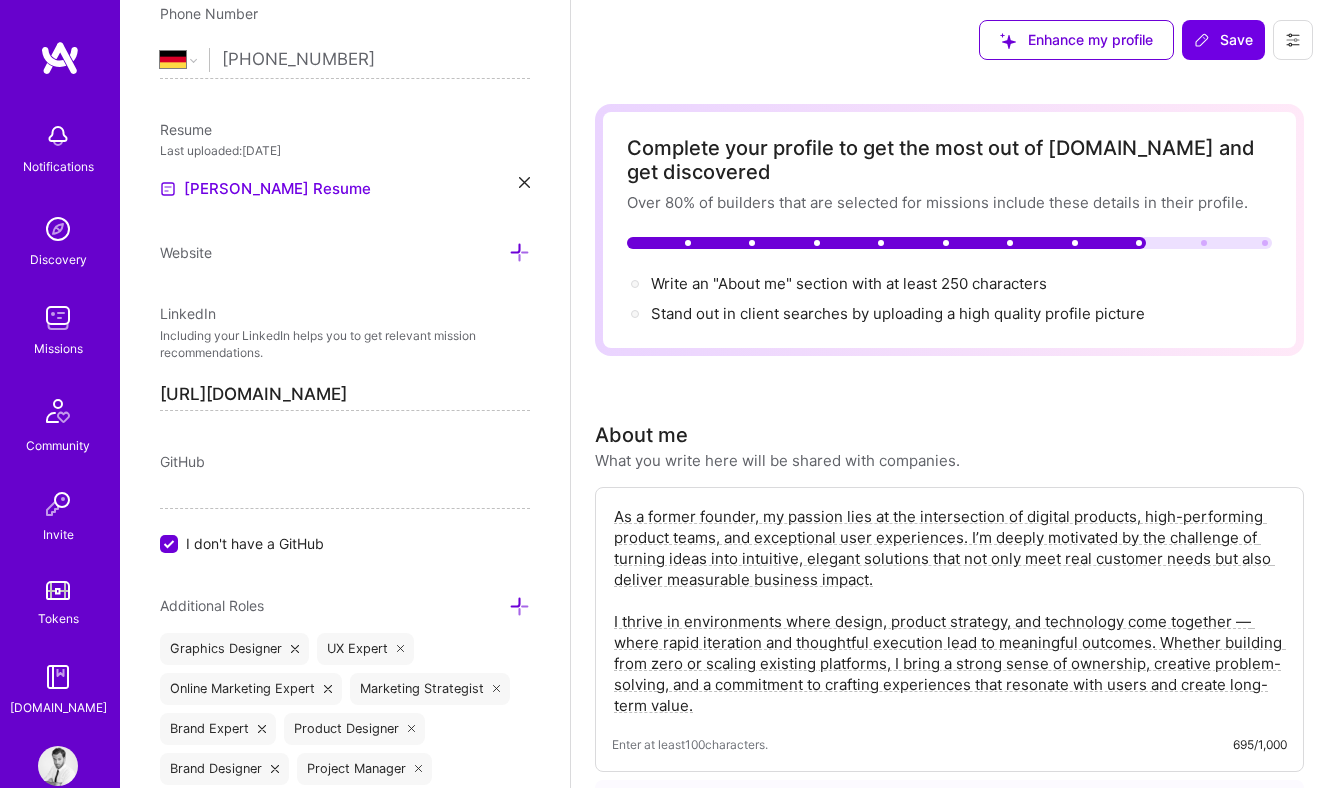 drag, startPoint x: 1038, startPoint y: 479, endPoint x: 1037, endPoint y: 491, distance: 12.0415945 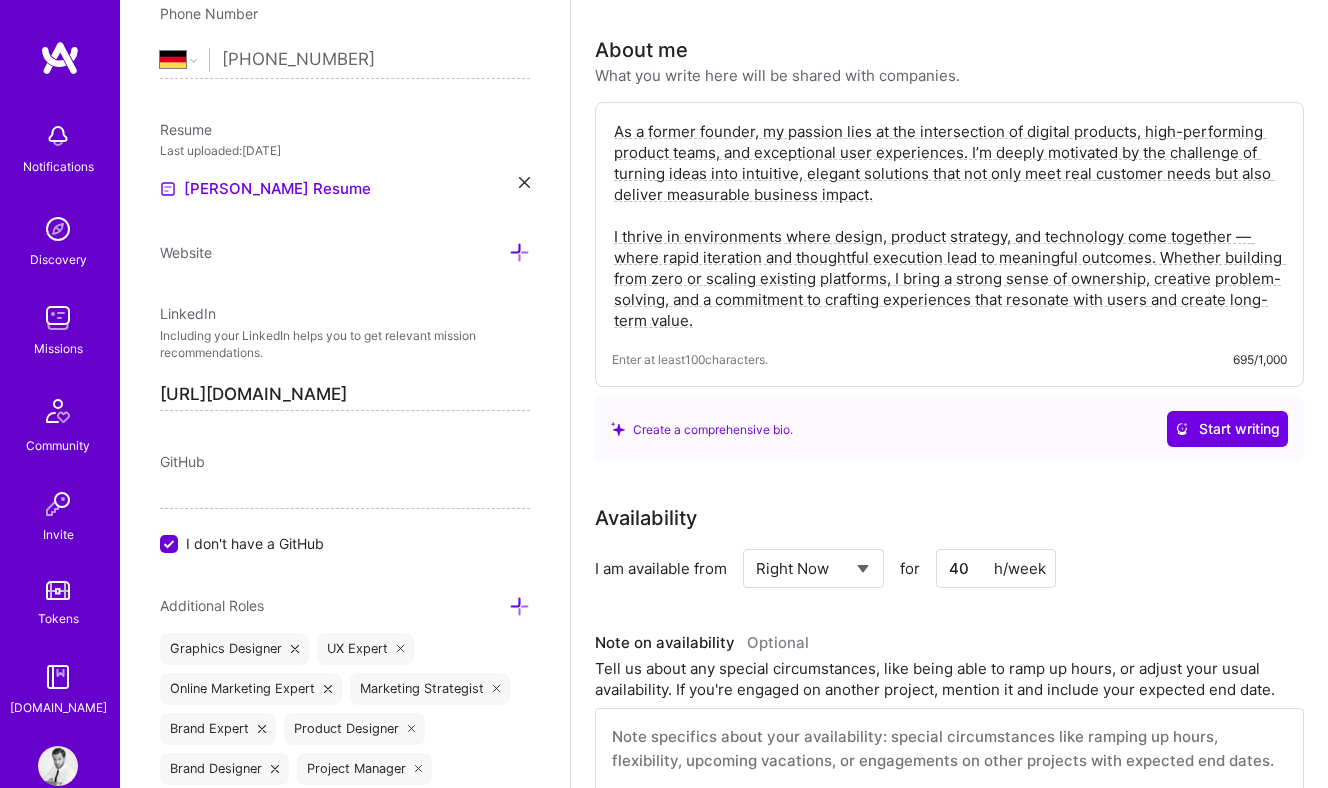 scroll, scrollTop: 386, scrollLeft: 0, axis: vertical 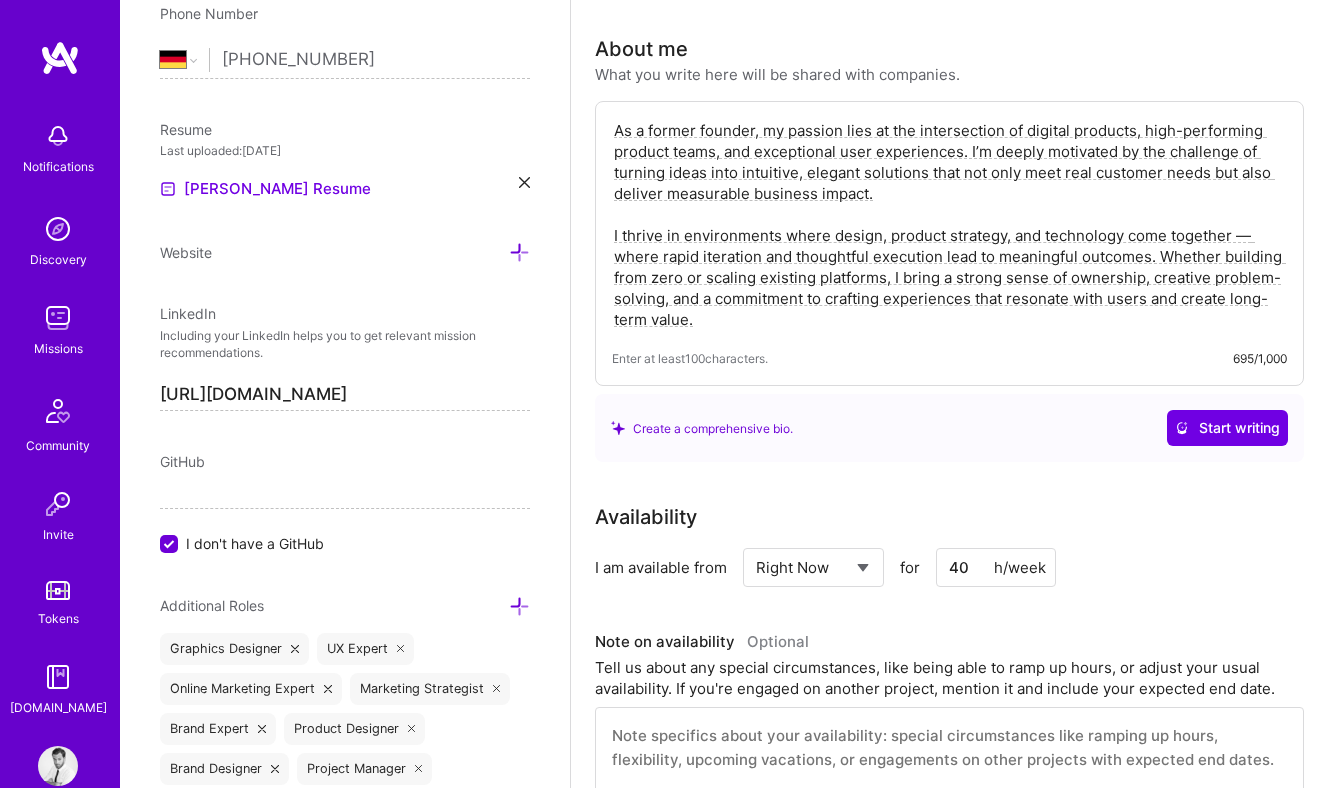 click on "Select... Right Now Future Date Not Available" at bounding box center (813, 567) 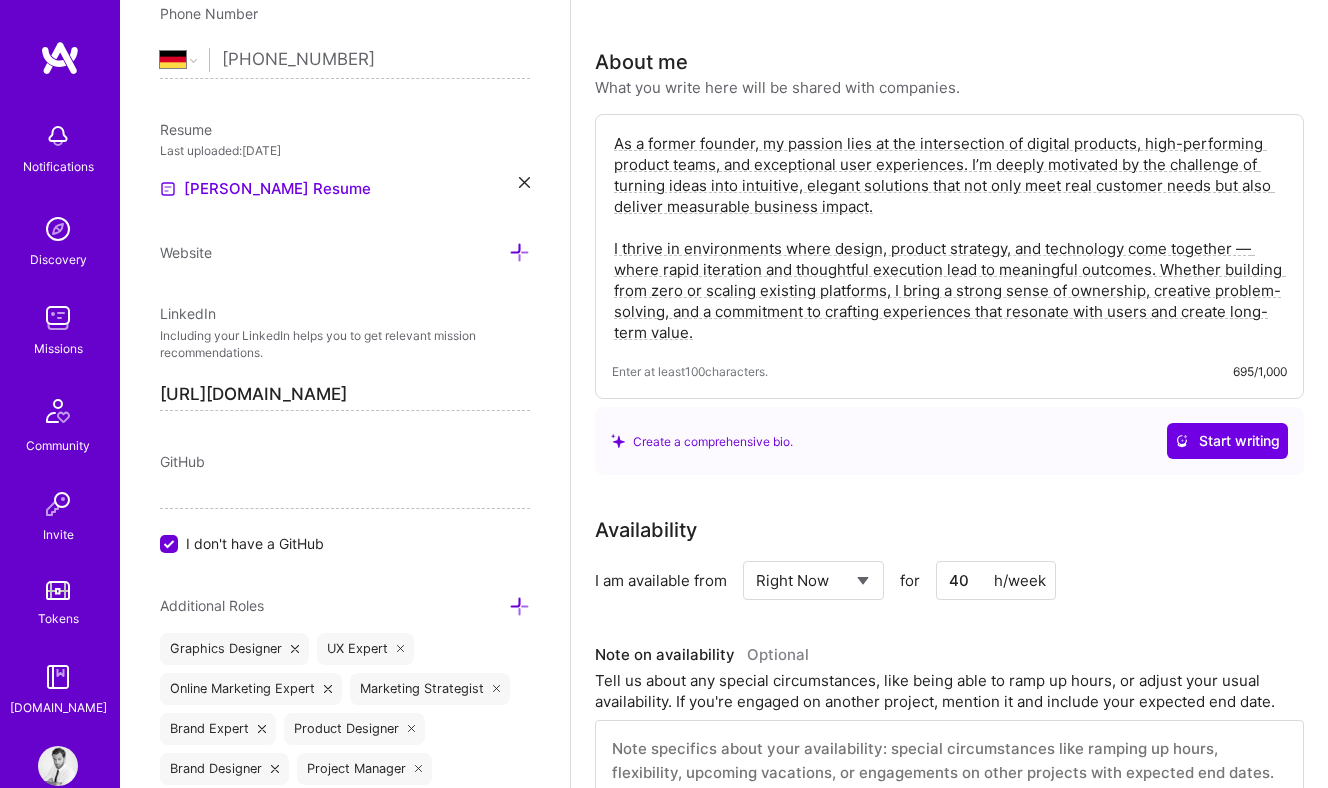 scroll, scrollTop: 356, scrollLeft: 0, axis: vertical 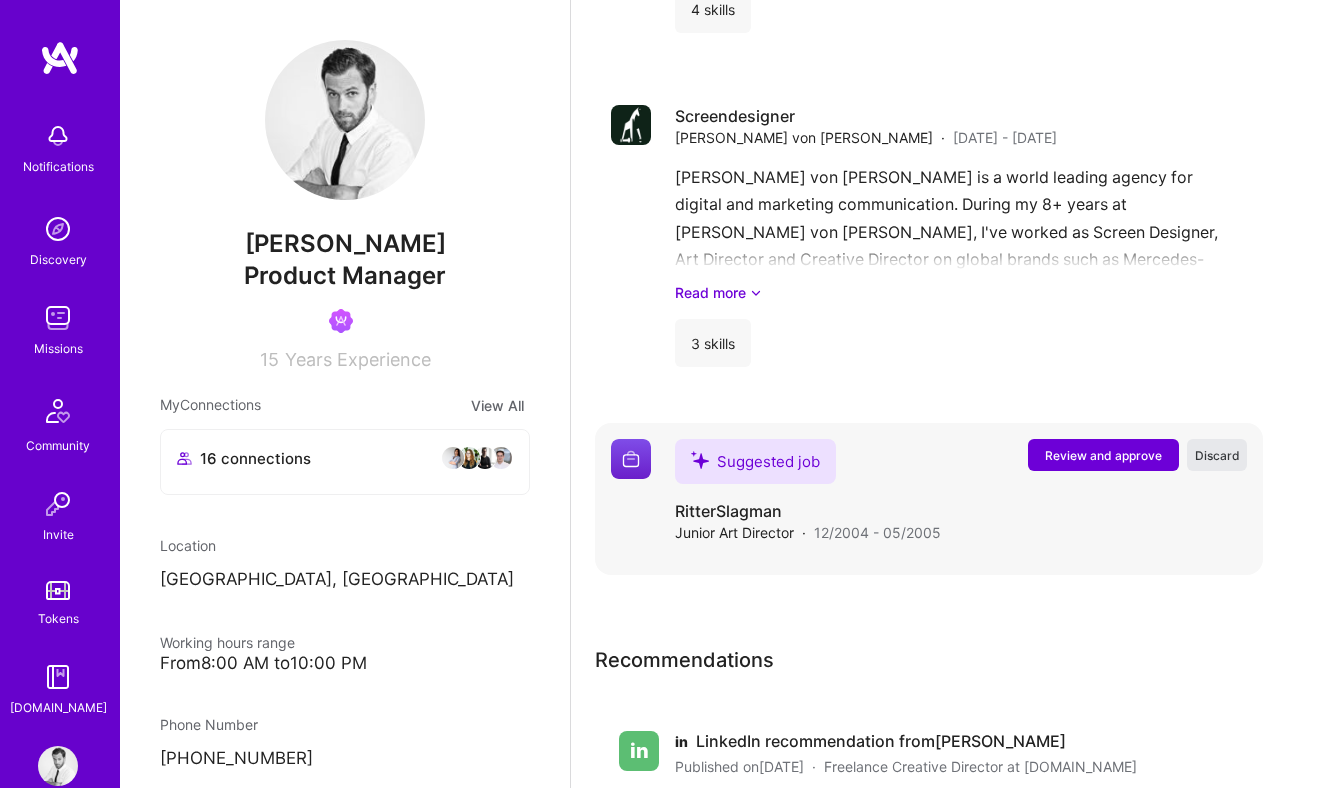 click on "Discard" at bounding box center (1217, 455) 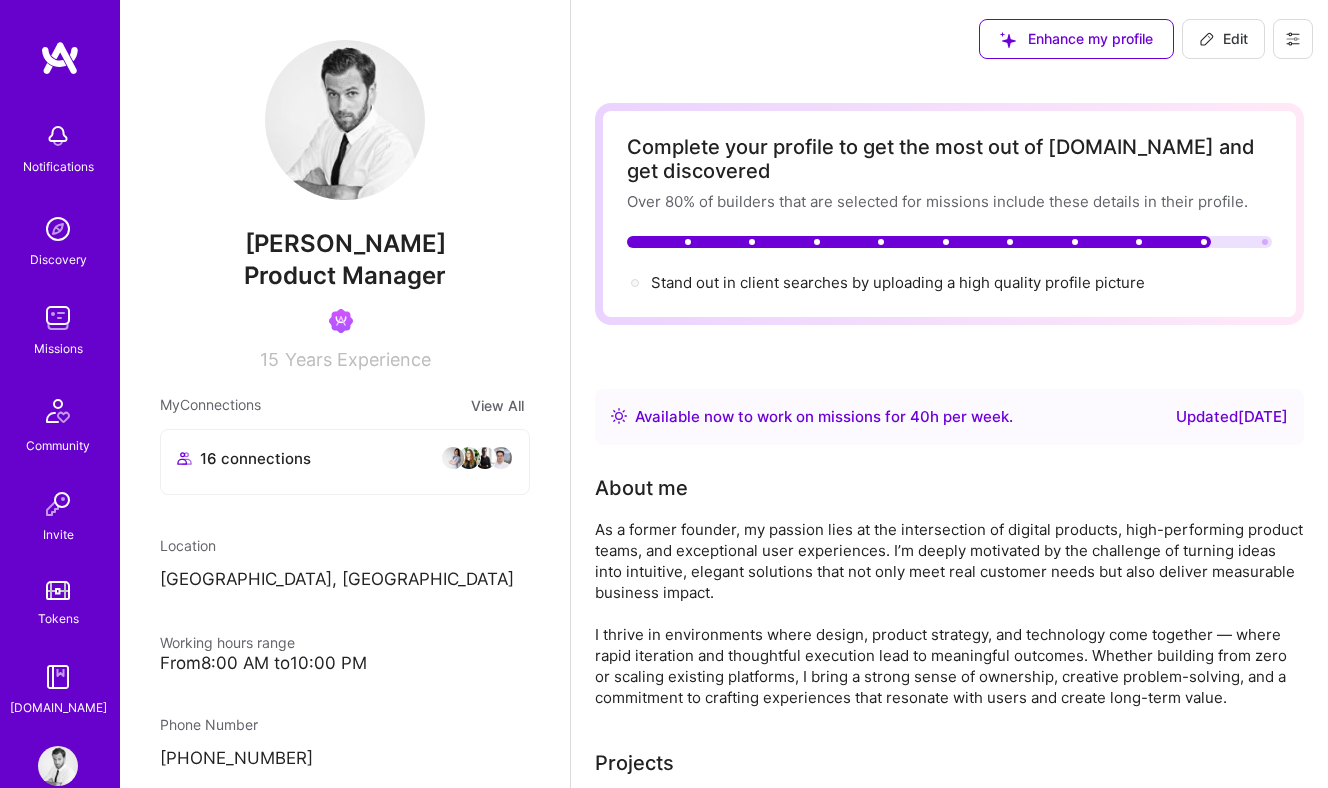 scroll, scrollTop: 0, scrollLeft: 0, axis: both 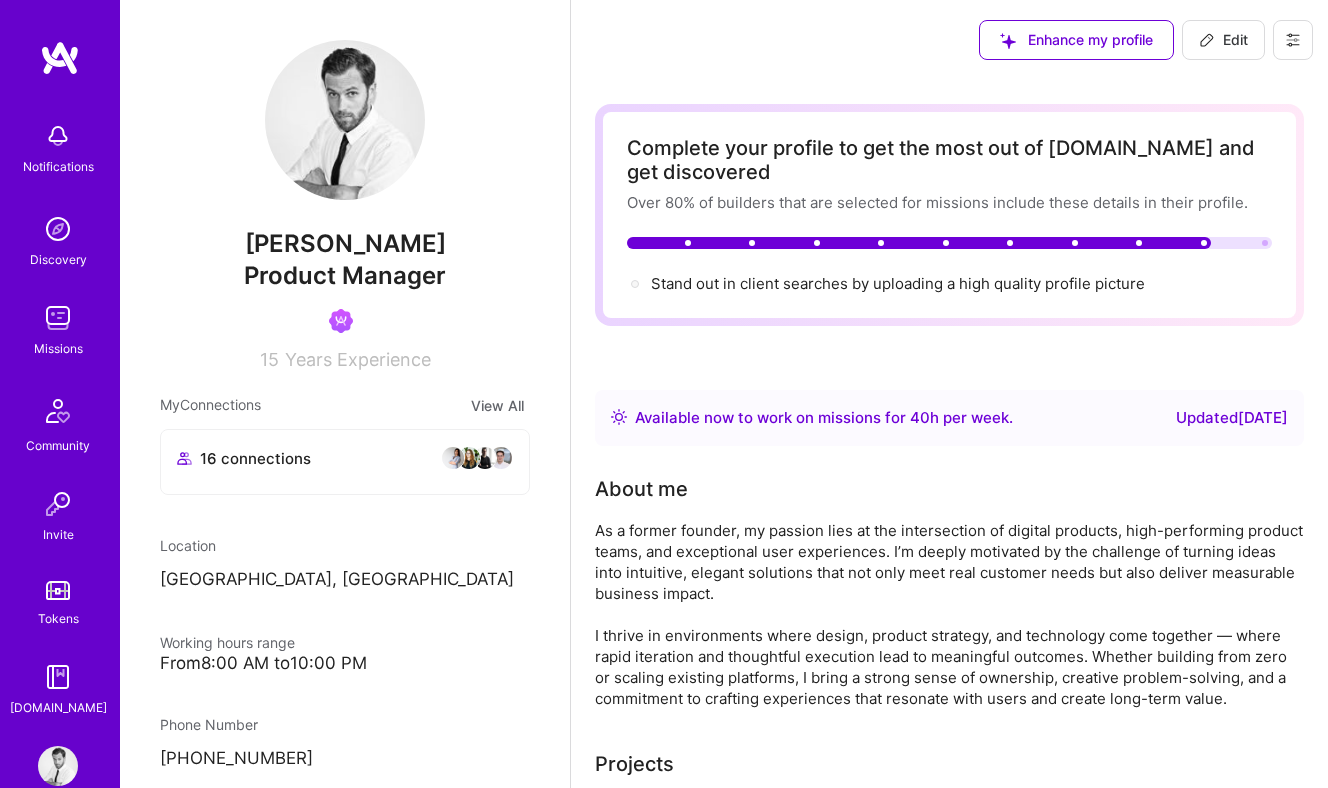 click on "As a former founder, my passion lies at the intersection of digital products, high-performing product teams, and exceptional user experiences. I’m deeply motivated by the challenge of turning ideas into intuitive, elegant solutions that not only meet real customer needs but also deliver measurable business impact.
I thrive in environments where design, product strategy, and technology come together — where rapid iteration and thoughtful execution lead to meaningful outcomes. Whether building from zero or scaling existing platforms, I bring a strong sense of ownership, creative problem-solving, and a commitment to crafting experiences that resonate with users and create long-term value." at bounding box center [949, 614] 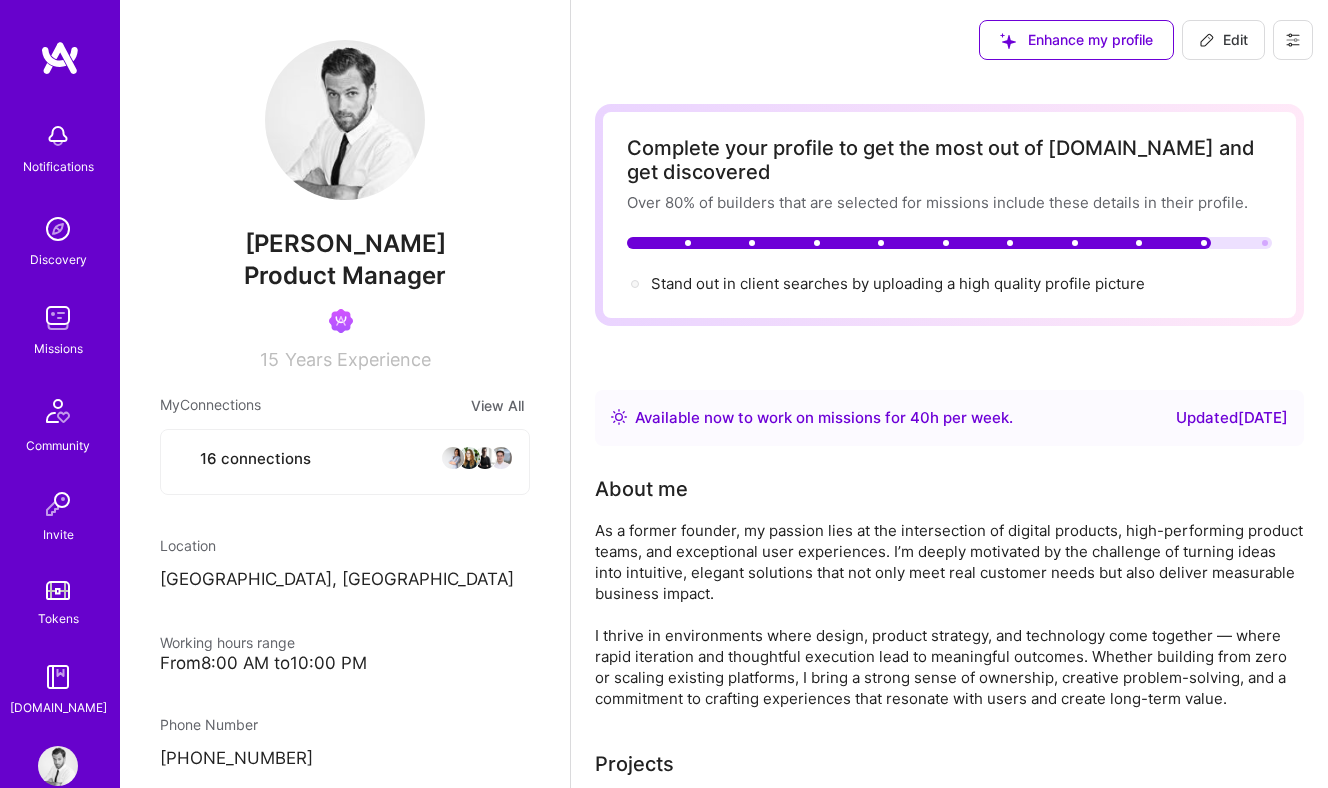 select on "DE" 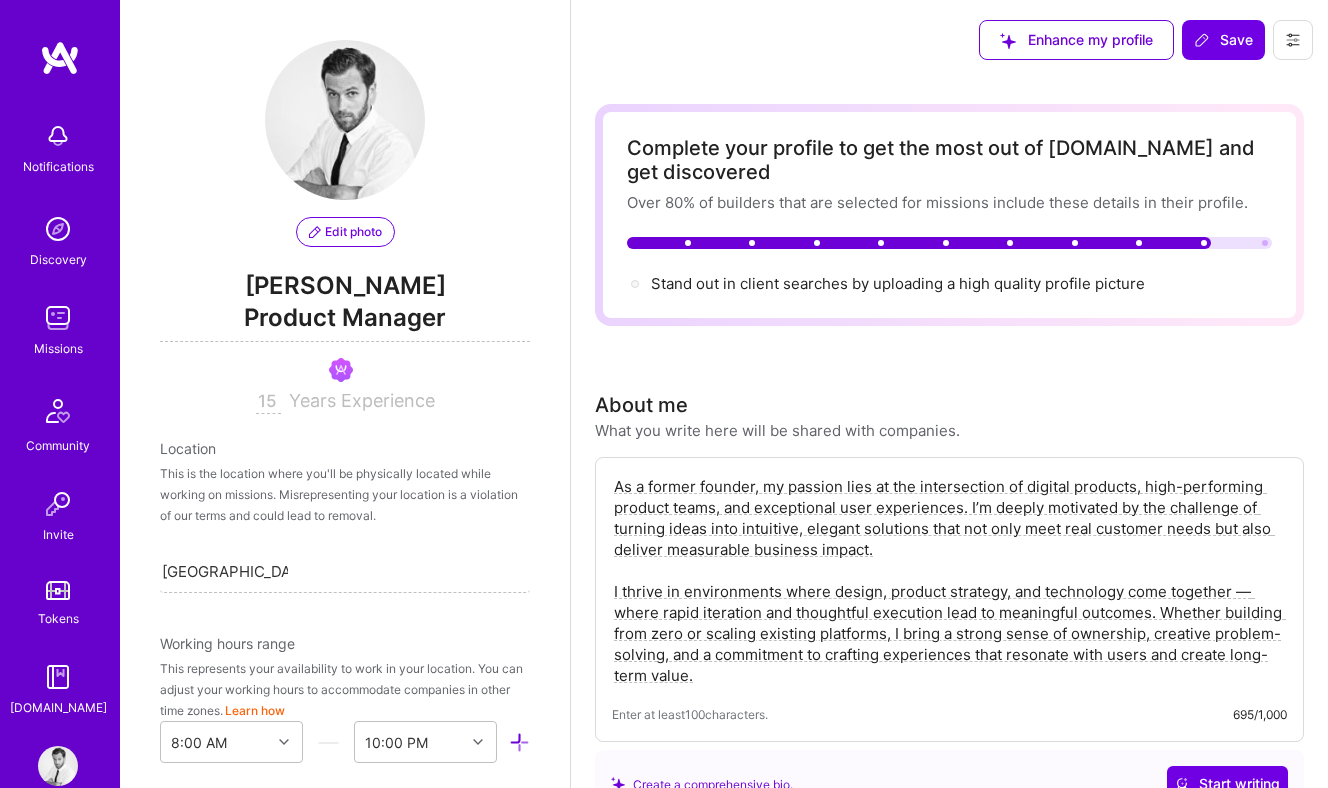 scroll, scrollTop: 800, scrollLeft: 0, axis: vertical 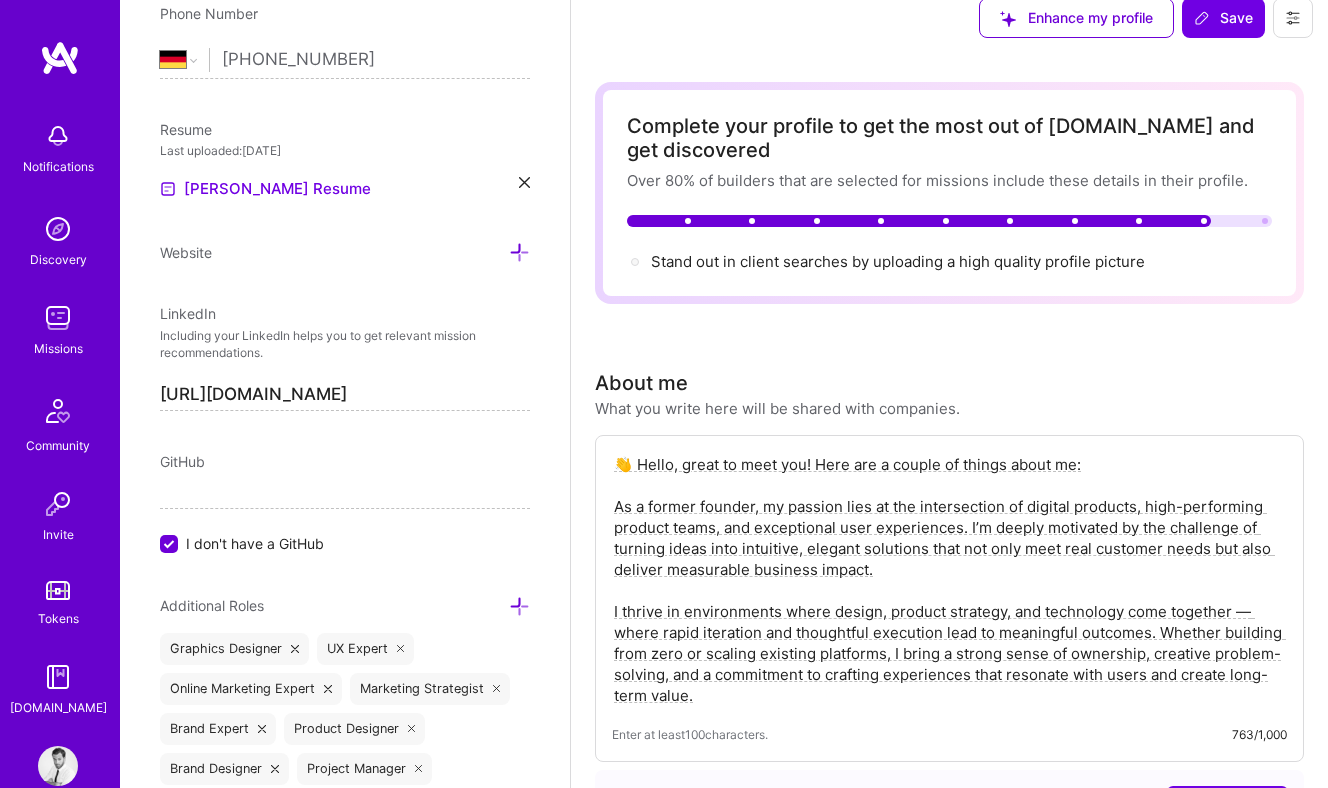 click on "👋 Hello, great to meet you! Here are a couple of things about me:
As a former founder, my passion lies at the intersection of digital products, high-performing product teams, and exceptional user experiences. I’m deeply motivated by the challenge of turning ideas into intuitive, elegant solutions that not only meet real customer needs but also deliver measurable business impact.
I thrive in environments where design, product strategy, and technology come together — where rapid iteration and thoughtful execution lead to meaningful outcomes. Whether building from zero or scaling existing platforms, I bring a strong sense of ownership, creative problem-solving, and a commitment to crafting experiences that resonate with users and create long-term value." at bounding box center [949, 580] 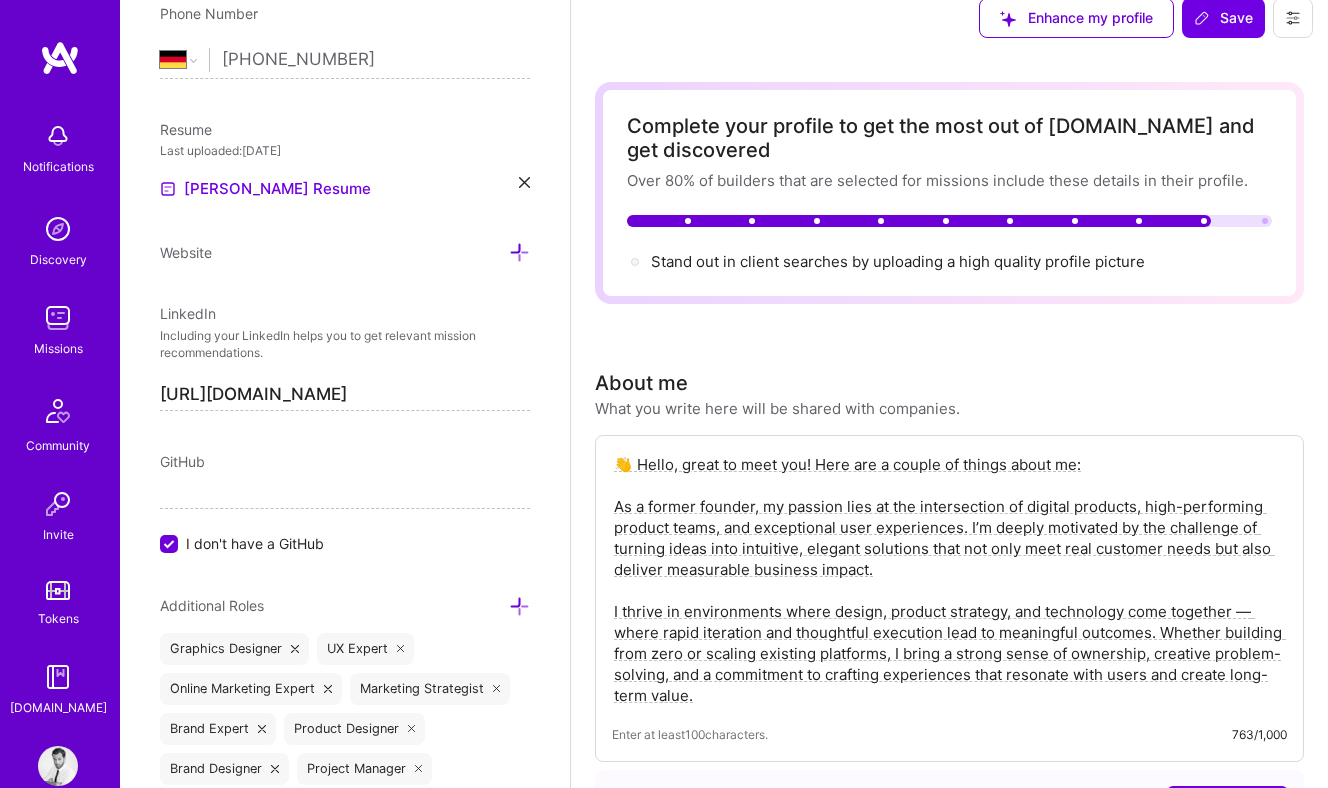 click on "👋 Hello, great to meet you! Here are a couple of things about me:
As a former founder, my passion lies at the intersection of digital products, high-performing product teams, and exceptional user experiences. I’m deeply motivated by the challenge of turning ideas into intuitive, elegant solutions that not only meet real customer needs but also deliver measurable business impact.
I thrive in environments where design, product strategy, and technology come together — where rapid iteration and thoughtful execution lead to meaningful outcomes. Whether building from zero or scaling existing platforms, I bring a strong sense of ownership, creative problem-solving, and a commitment to crafting experiences that resonate with users and create long-term value." at bounding box center [949, 580] 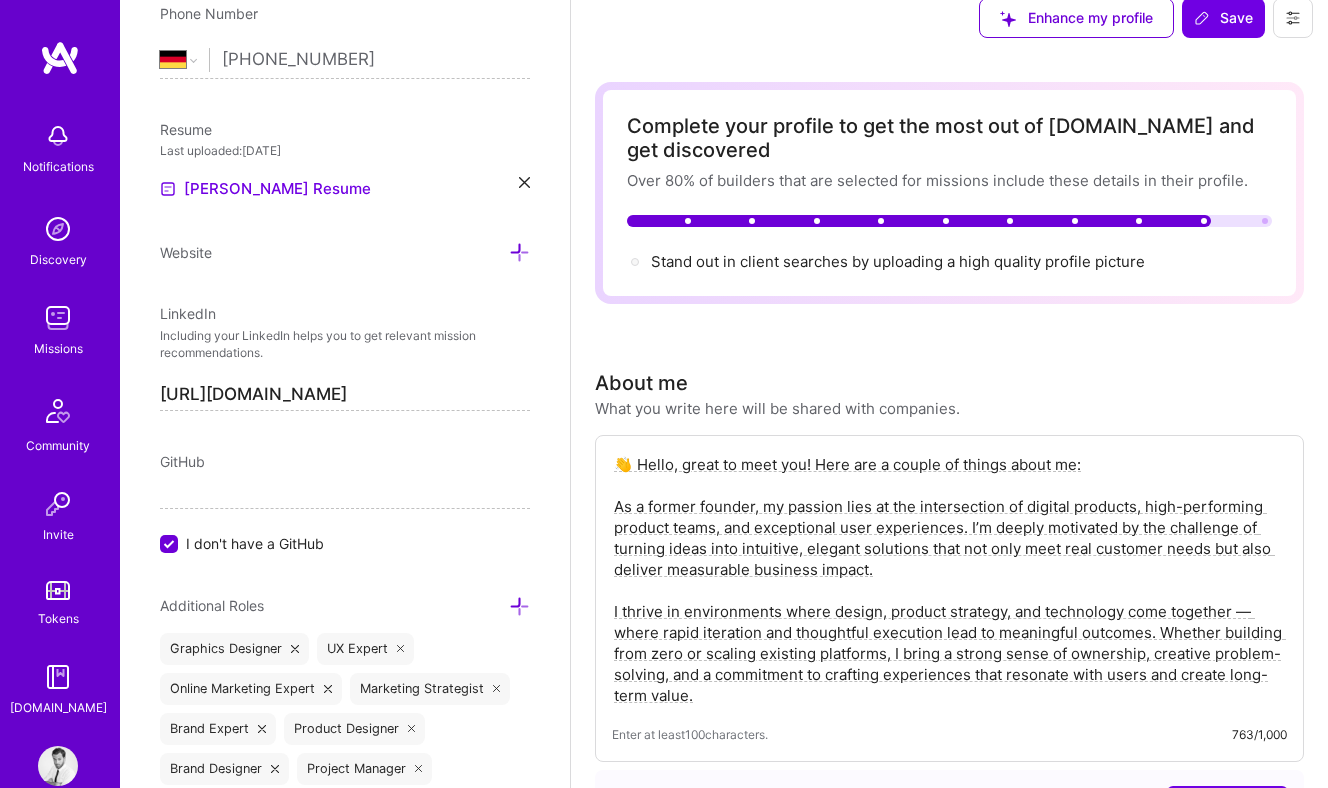 drag, startPoint x: 614, startPoint y: 508, endPoint x: 894, endPoint y: 571, distance: 287 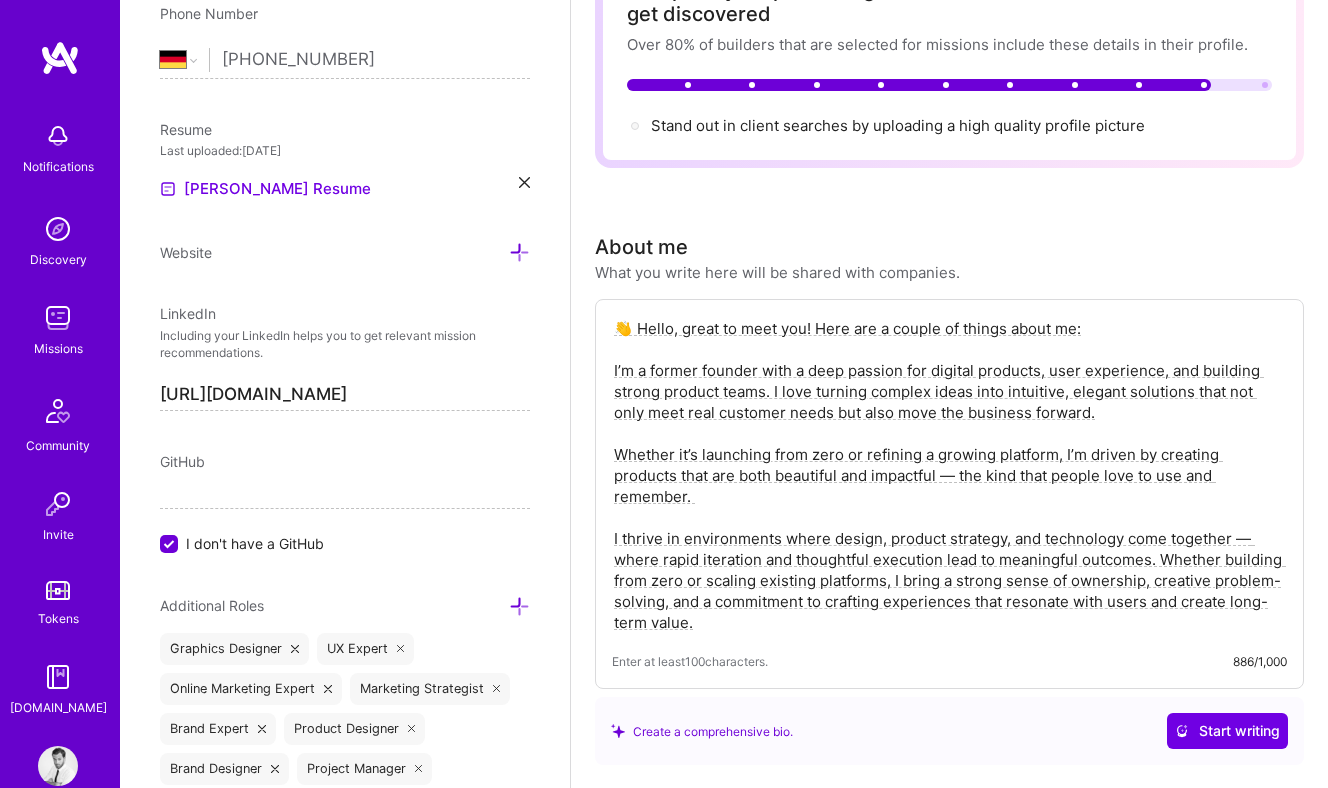 scroll, scrollTop: 160, scrollLeft: 0, axis: vertical 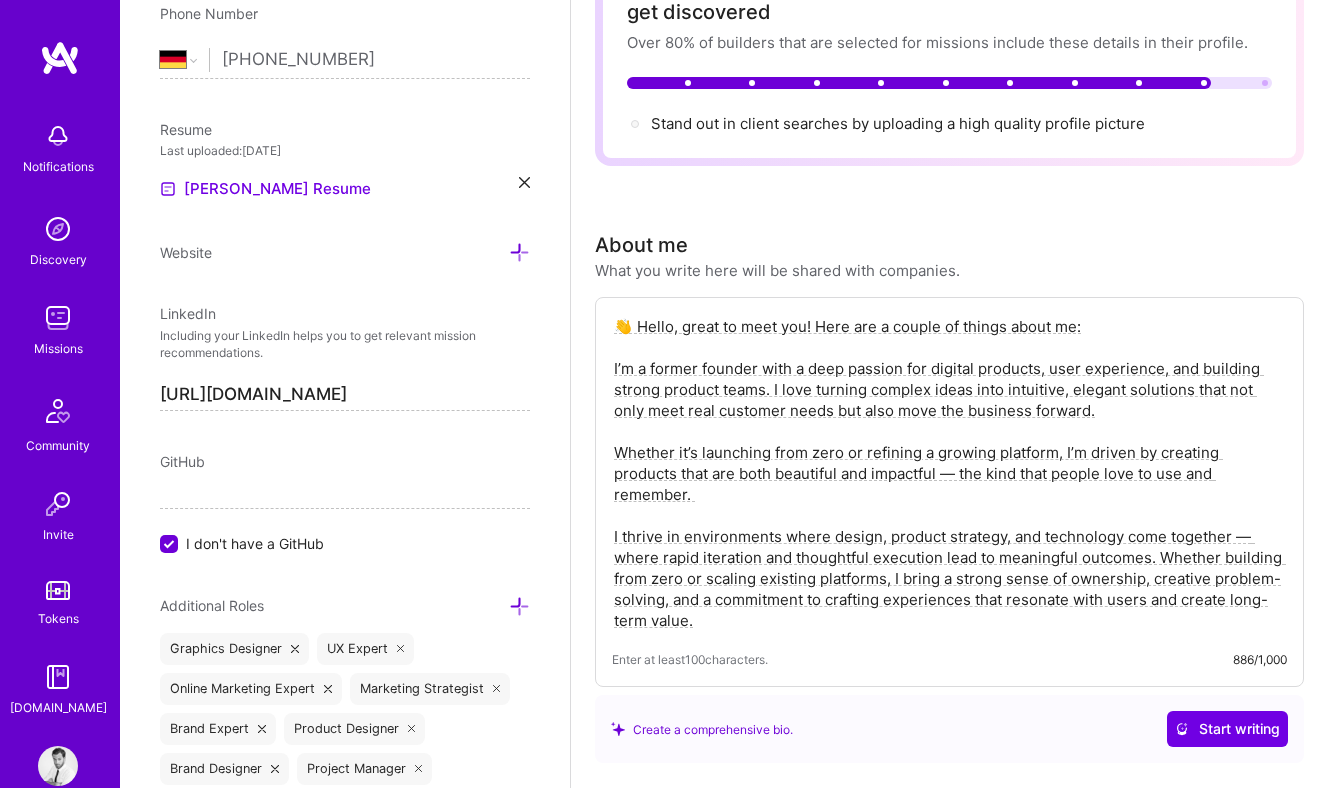 click on "👋 Hello, great to meet you! Here are a couple of things about me:
I’m a former founder with a deep passion for digital products, user experience, and building strong product teams. I love turning complex ideas into intuitive, elegant solutions that not only meet real customer needs but also move the business forward.
Whether it’s launching from zero or refining a growing platform, I’m driven by creating products that are both beautiful and impactful — the kind that people love to use and remember.
I thrive in environments where design, product strategy, and technology come together — where rapid iteration and thoughtful execution lead to meaningful outcomes. Whether building from zero or scaling existing platforms, I bring a strong sense of ownership, creative problem-solving, and a commitment to crafting experiences that resonate with users and create long-term value." at bounding box center [949, 473] 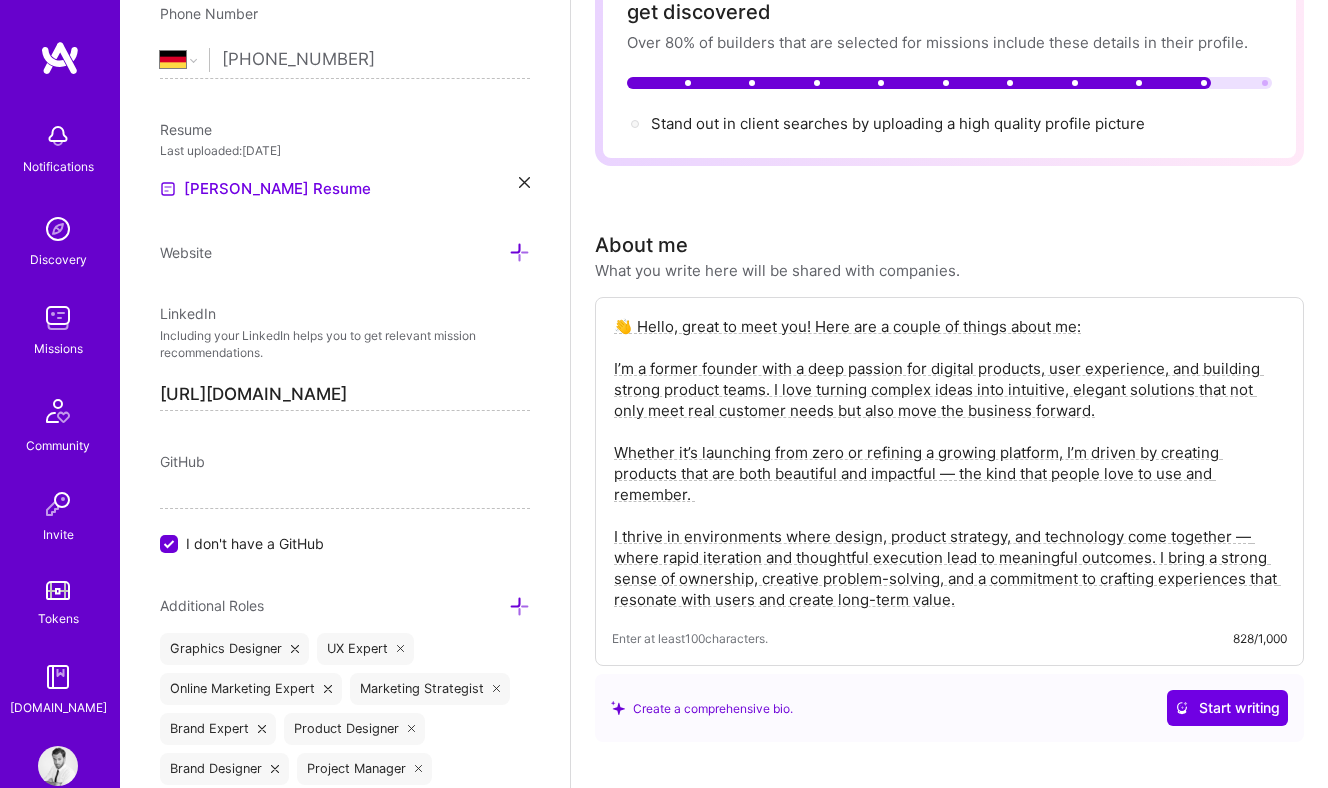 click on "👋 Hello, great to meet you! Here are a couple of things about me:
I’m a former founder with a deep passion for digital products, user experience, and building strong product teams. I love turning complex ideas into intuitive, elegant solutions that not only meet real customer needs but also move the business forward.
Whether it’s launching from zero or refining a growing platform, I’m driven by creating products that are both beautiful and impactful — the kind that people love to use and remember.
I thrive in environments where design, product strategy, and technology come together — where rapid iteration and thoughtful execution lead to meaningful outcomes. I bring a strong sense of ownership, creative problem-solving, and a commitment to crafting experiences that resonate with users and create long-term value." at bounding box center [949, 463] 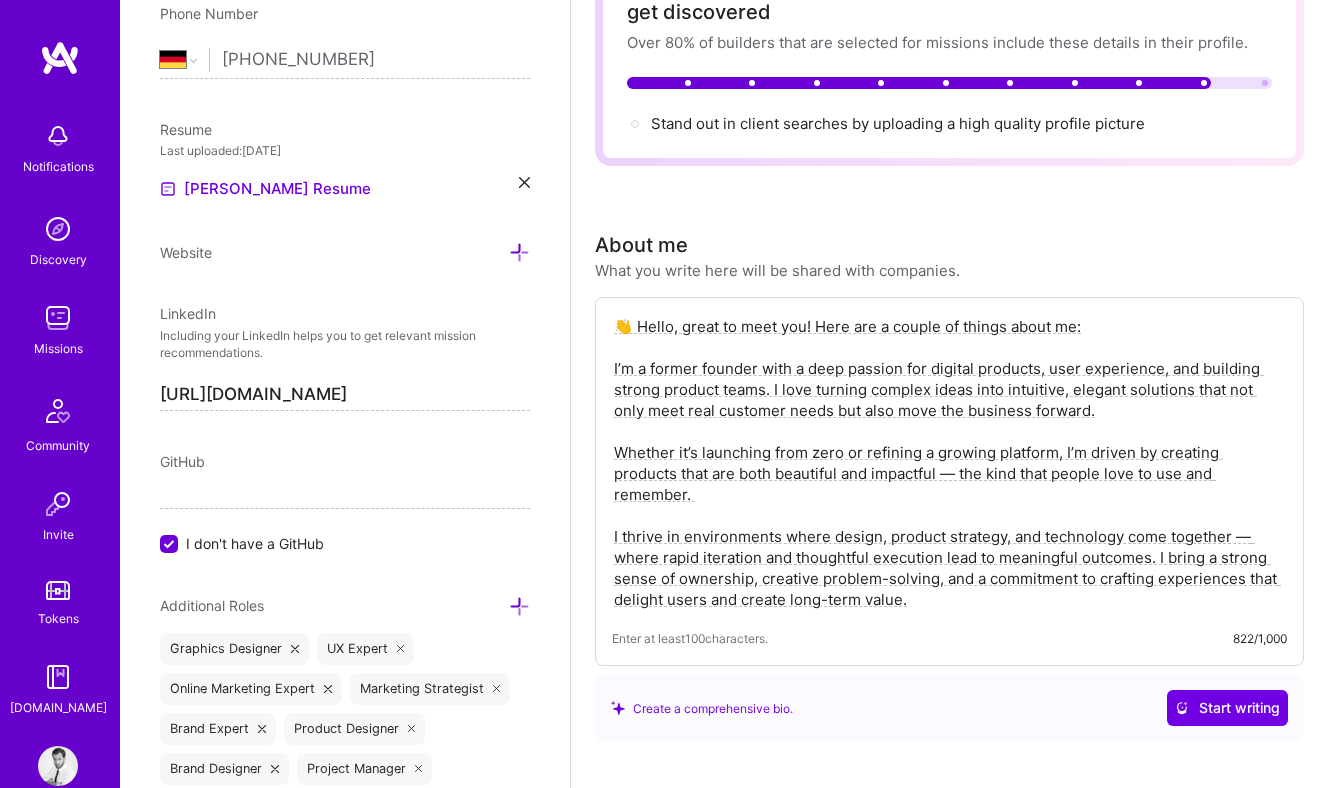 click on "👋 Hello, great to meet you! Here are a couple of things about me:
I’m a former founder with a deep passion for digital products, user experience, and building strong product teams. I love turning complex ideas into intuitive, elegant solutions that not only meet real customer needs but also move the business forward.
Whether it’s launching from zero or refining a growing platform, I’m driven by creating products that are both beautiful and impactful — the kind that people love to use and remember.
I thrive in environments where design, product strategy, and technology come together — where rapid iteration and thoughtful execution lead to meaningful outcomes. I bring a strong sense of ownership, creative problem-solving, and a commitment to crafting experiences that delight users and create long-term value." at bounding box center [949, 463] 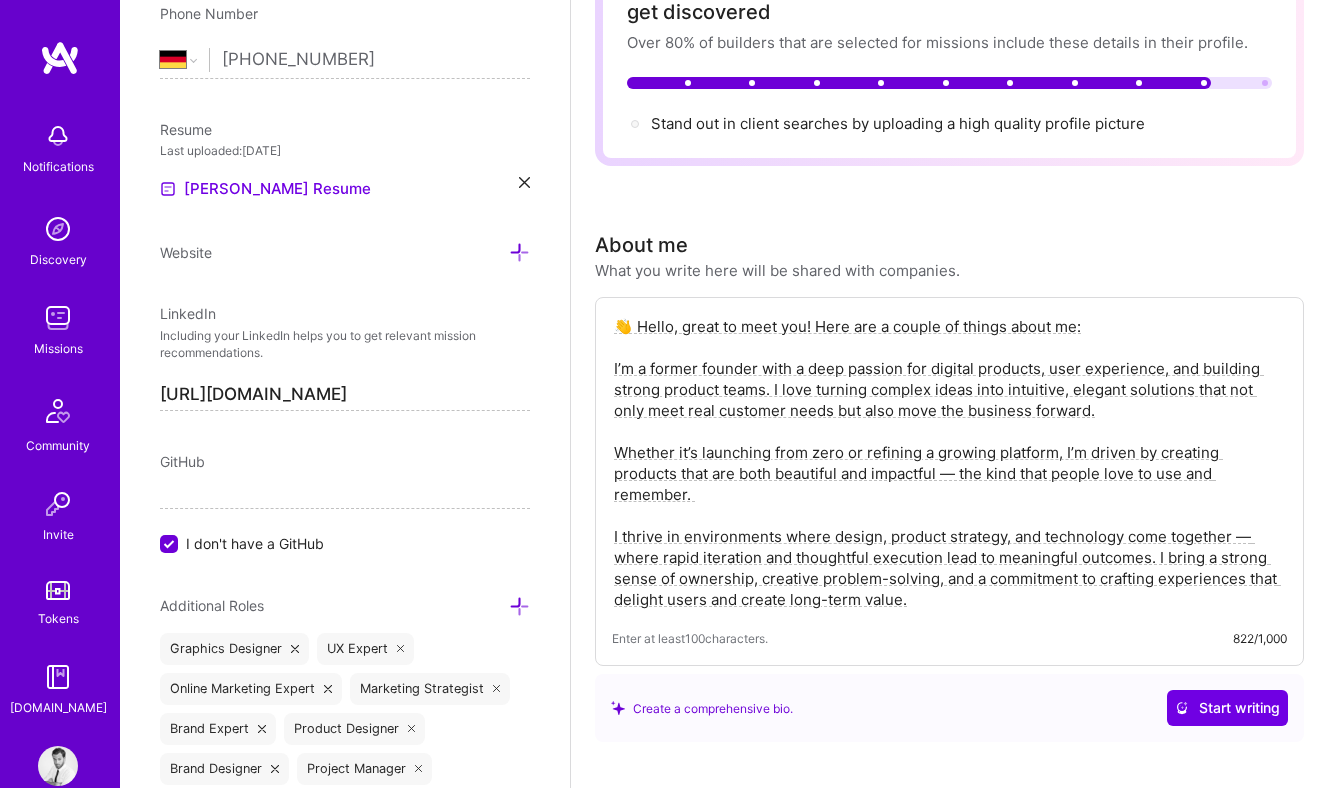 click on "👋 Hello, great to meet you! Here are a couple of things about me:
I’m a former founder with a deep passion for digital products, user experience, and building strong product teams. I love turning complex ideas into intuitive, elegant solutions that not only meet real customer needs but also move the business forward.
Whether it’s launching from zero or refining a growing platform, I’m driven by creating products that are both beautiful and impactful — the kind that people love to use and remember.
I thrive in environments where design, product strategy, and technology come together — where rapid iteration and thoughtful execution lead to meaningful outcomes. I bring a strong sense of ownership, creative problem-solving, and a commitment to crafting experiences that delight users and create long-term value." at bounding box center [949, 463] 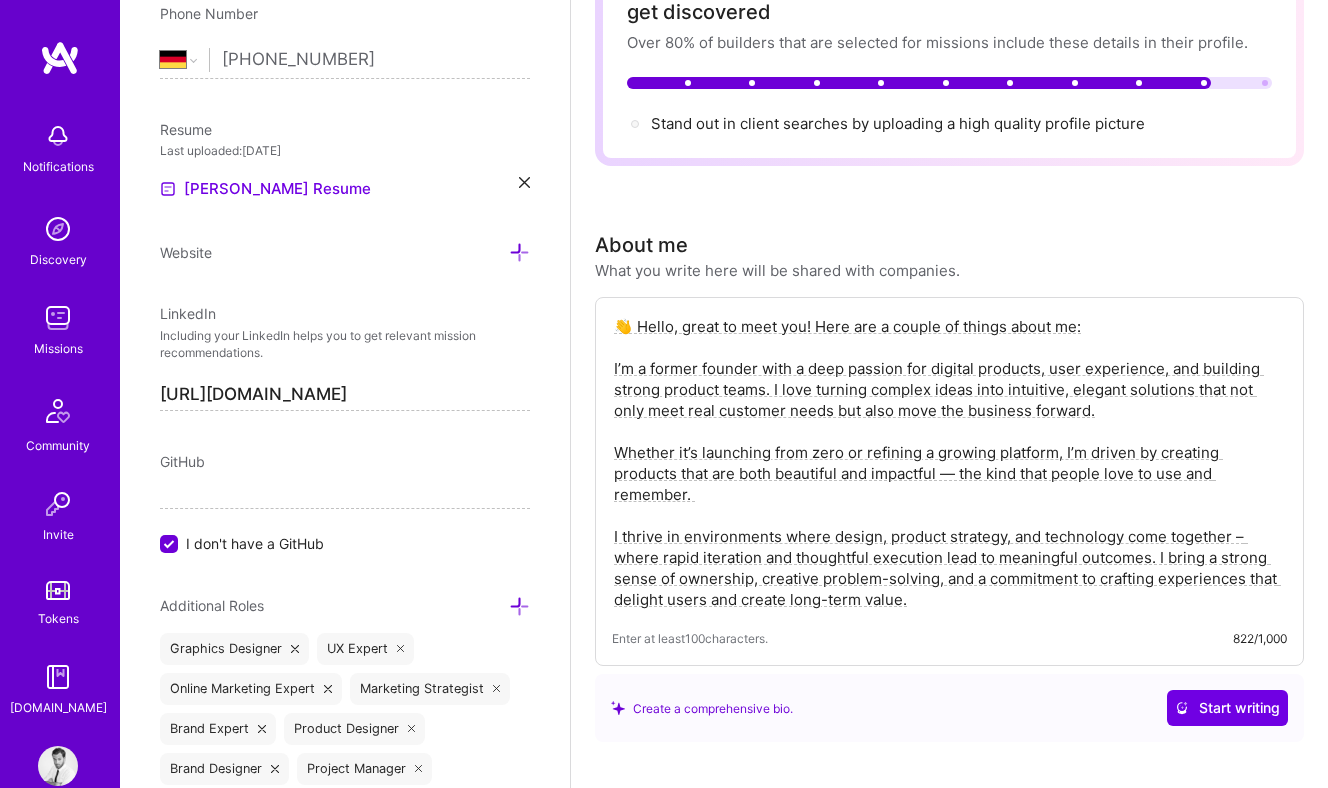 click on "👋 Hello, great to meet you! Here are a couple of things about me:
I’m a former founder with a deep passion for digital products, user experience, and building strong product teams. I love turning complex ideas into intuitive, elegant solutions that not only meet real customer needs but also move the business forward.
Whether it’s launching from zero or refining a growing platform, I’m driven by creating products that are both beautiful and impactful — the kind that people love to use and remember.
I thrive in environments where design, product strategy, and technology come together – where rapid iteration and thoughtful execution lead to meaningful outcomes. I bring a strong sense of ownership, creative problem-solving, and a commitment to crafting experiences that delight users and create long-term value." at bounding box center (949, 463) 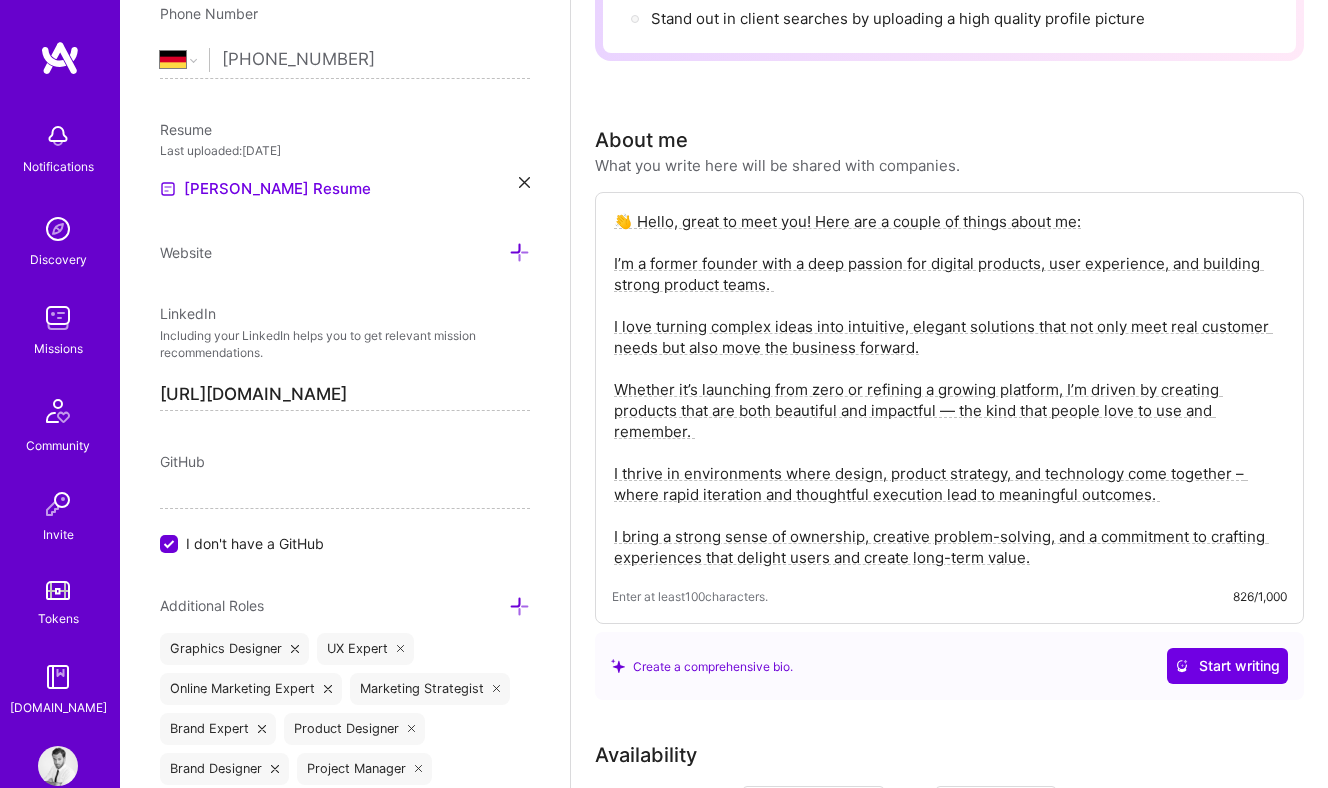 scroll, scrollTop: 359, scrollLeft: 0, axis: vertical 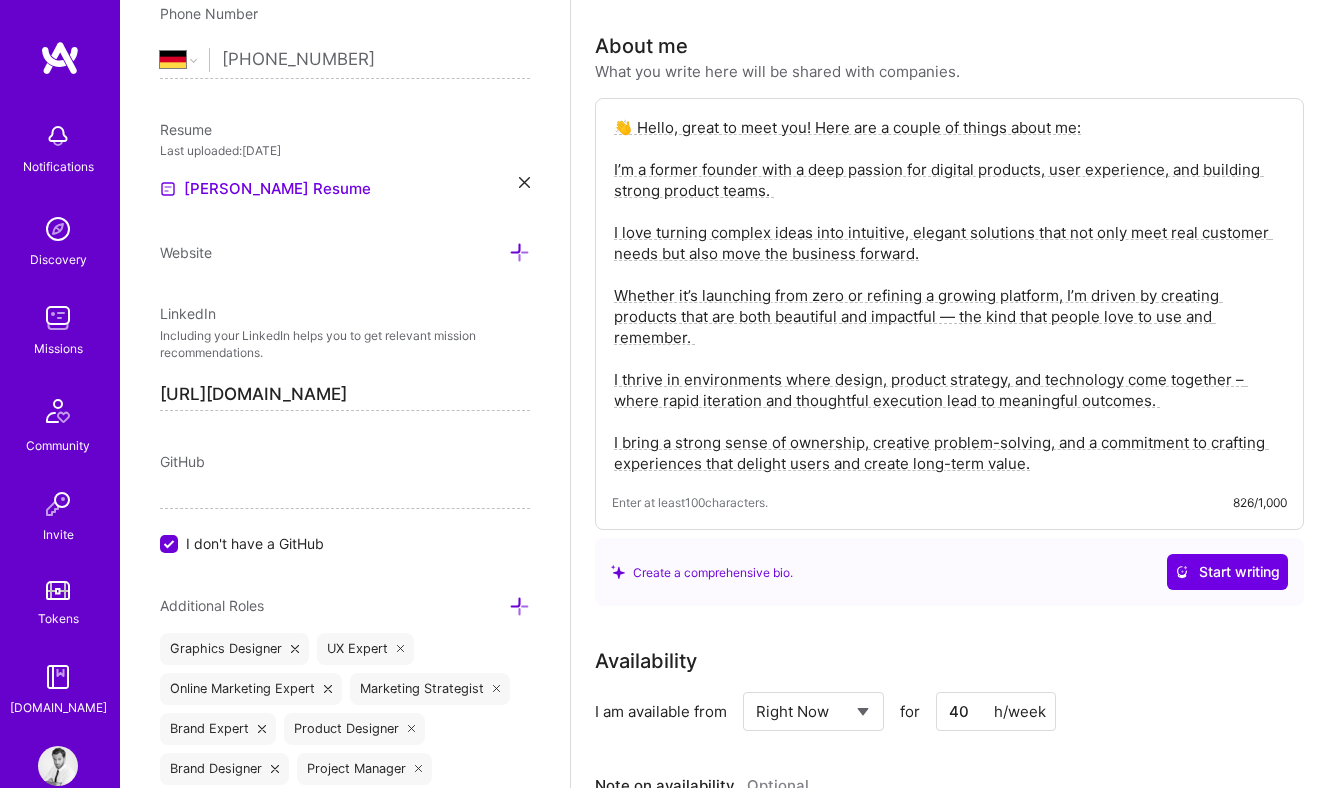 drag, startPoint x: 1049, startPoint y: 447, endPoint x: 1068, endPoint y: 451, distance: 19.416489 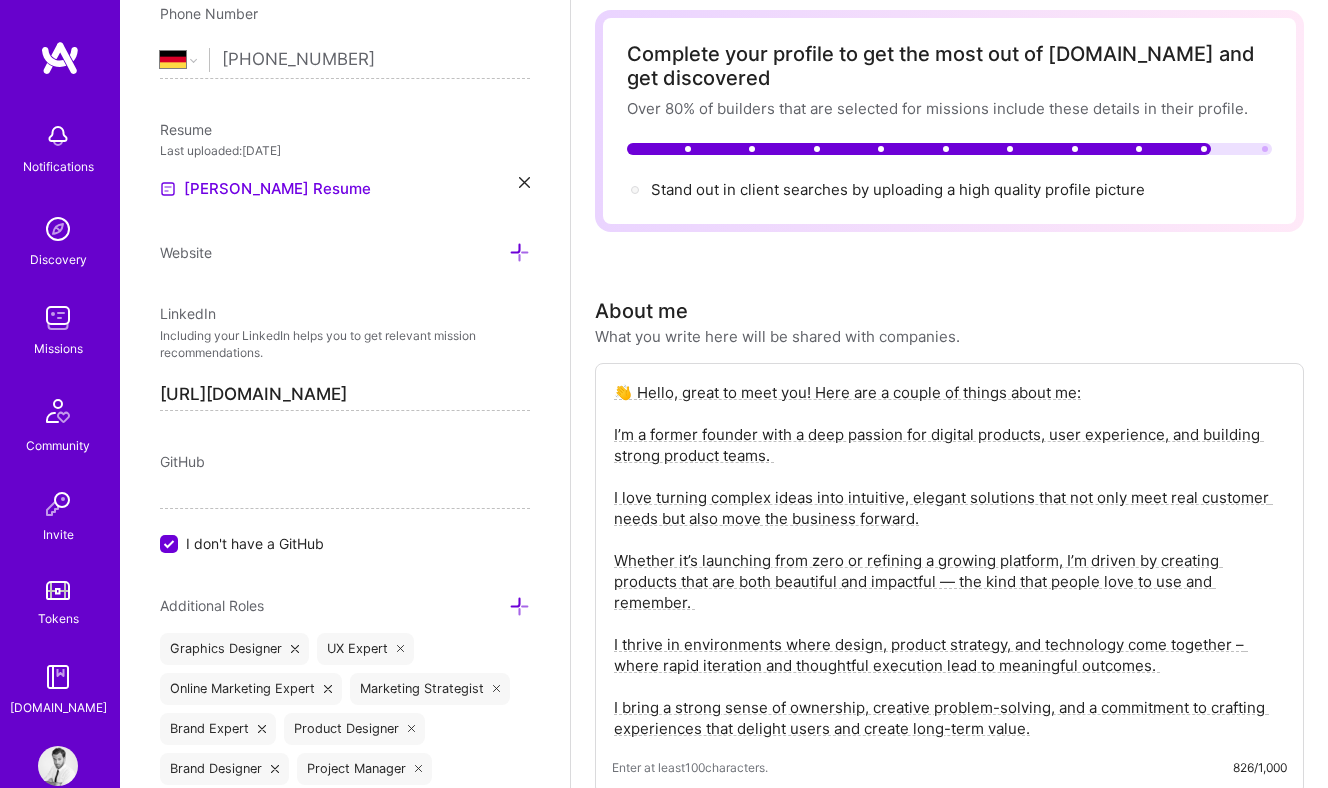 scroll, scrollTop: 0, scrollLeft: 0, axis: both 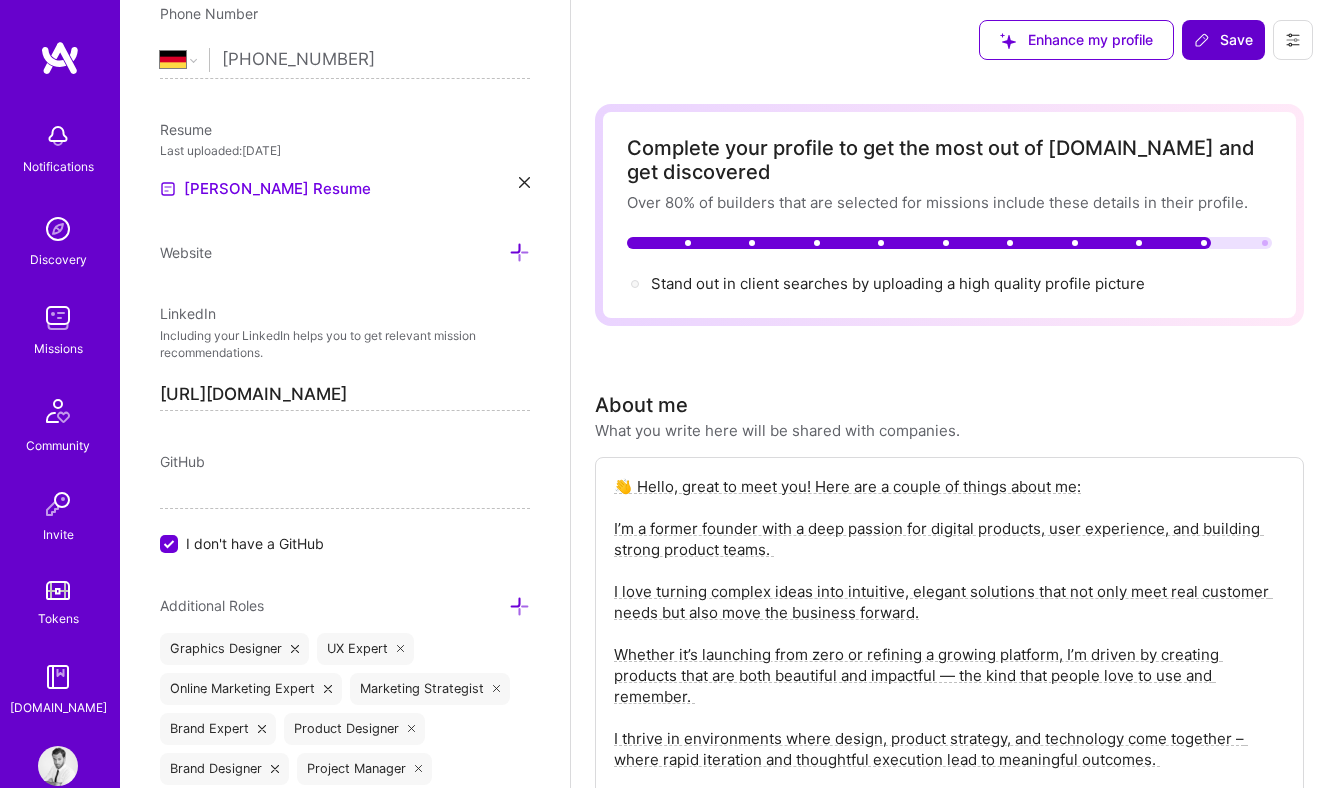 type on "👋 Hello, great to meet you! Here are a couple of things about me:
I’m a former founder with a deep passion for digital products, user experience, and building strong product teams.
I love turning complex ideas into intuitive, elegant solutions that not only meet real customer needs but also move the business forward.
Whether it’s launching from zero or refining a growing platform, I’m driven by creating products that are both beautiful and impactful — the kind that people love to use and remember.
I thrive in environments where design, product strategy, and technology come together – where rapid iteration and thoughtful execution lead to meaningful outcomes.
I bring a strong sense of ownership, creative problem-solving, and a commitment to crafting experiences that delight users and create long-term value." 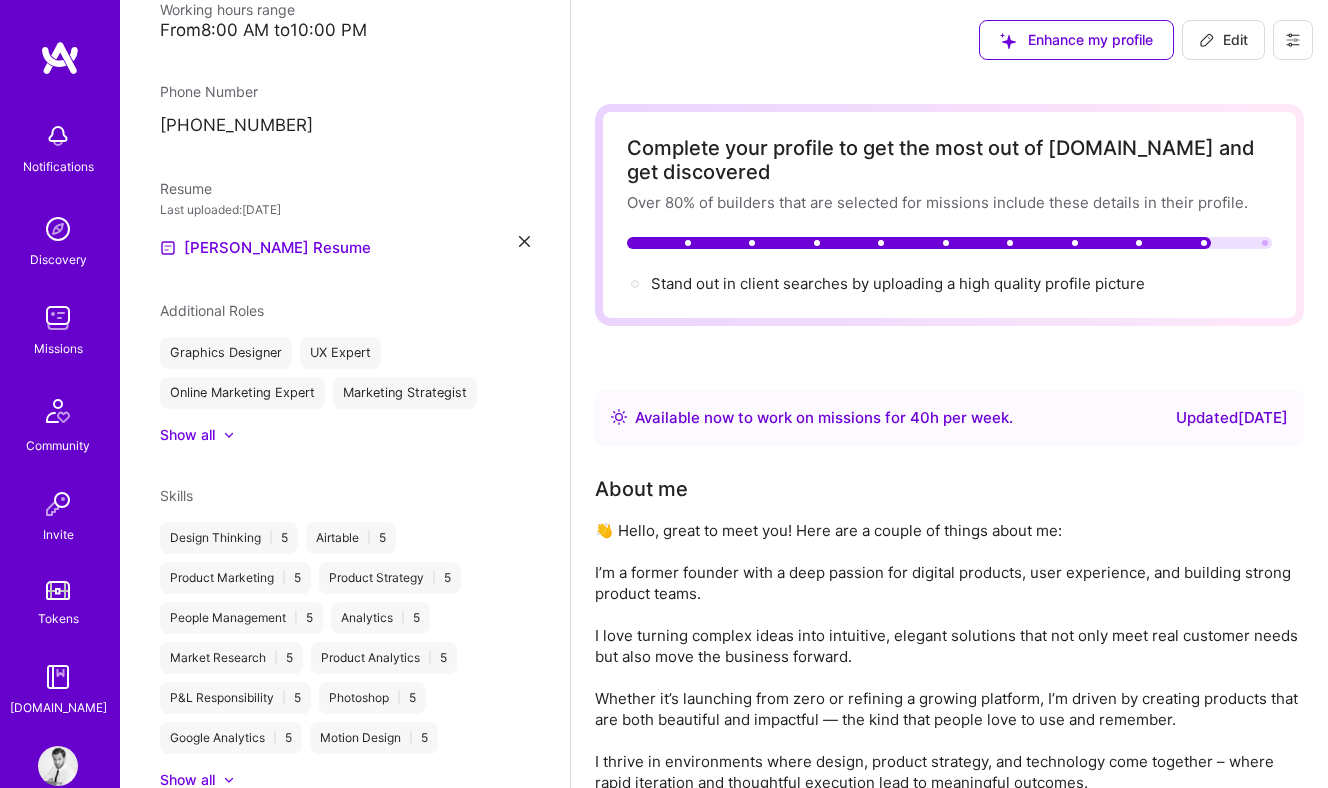 scroll, scrollTop: 711, scrollLeft: 0, axis: vertical 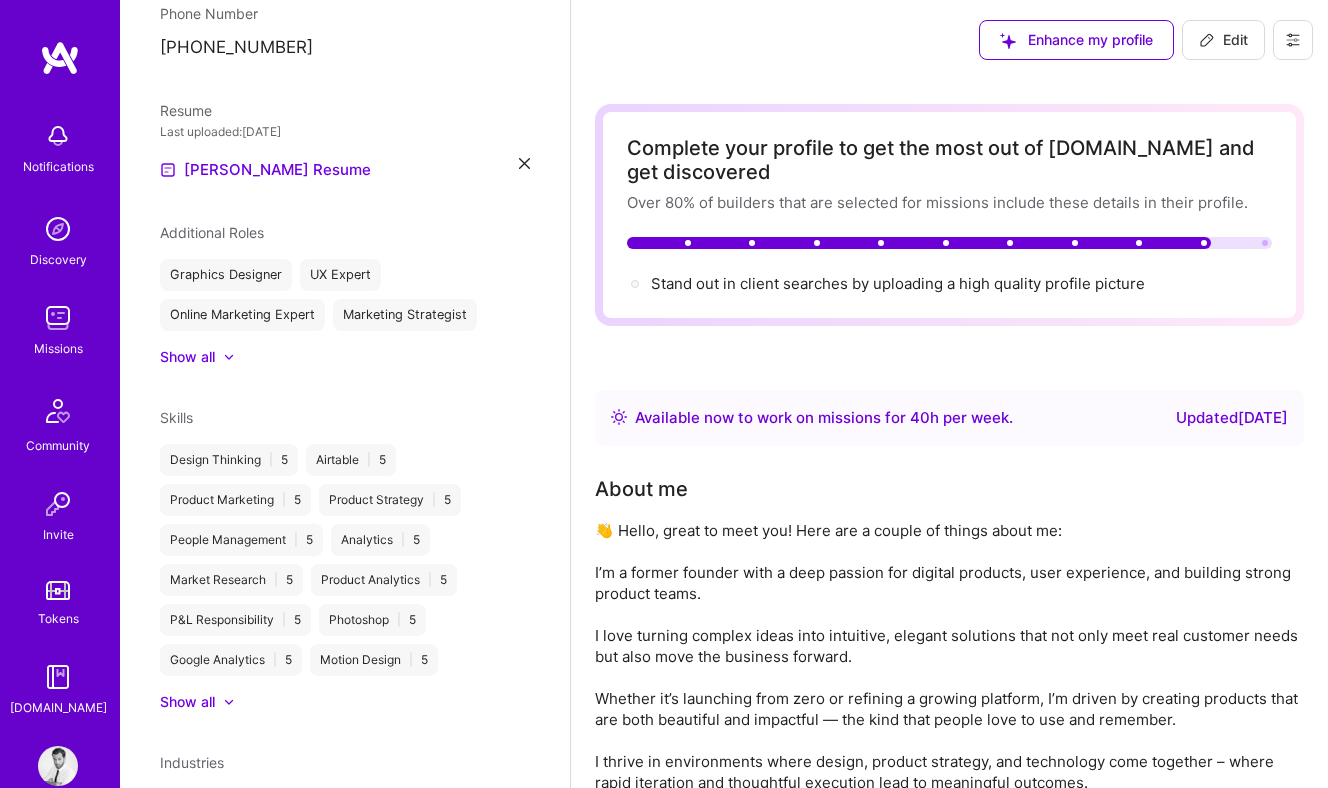 click on "Stand out in client searches by uploading a high quality profile picture" at bounding box center (898, 283) 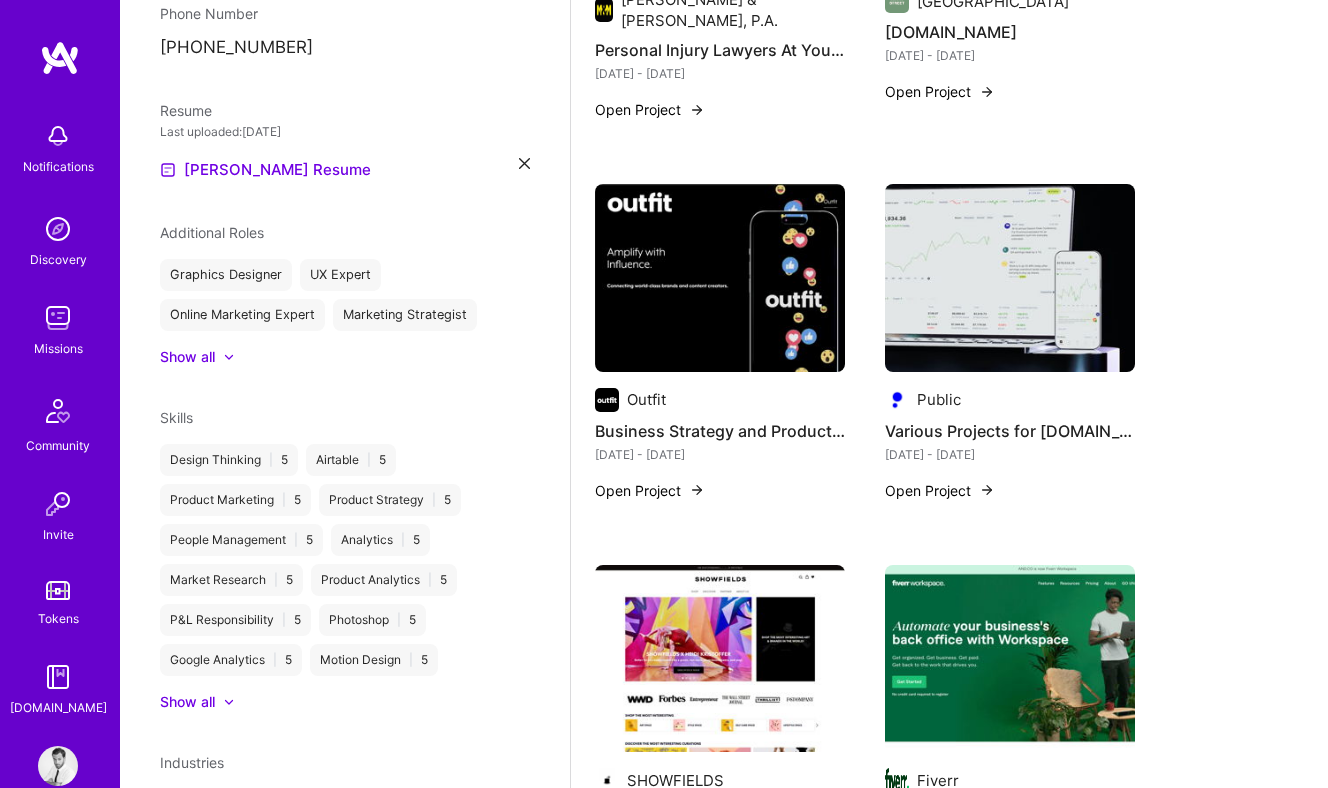 scroll, scrollTop: 0, scrollLeft: 0, axis: both 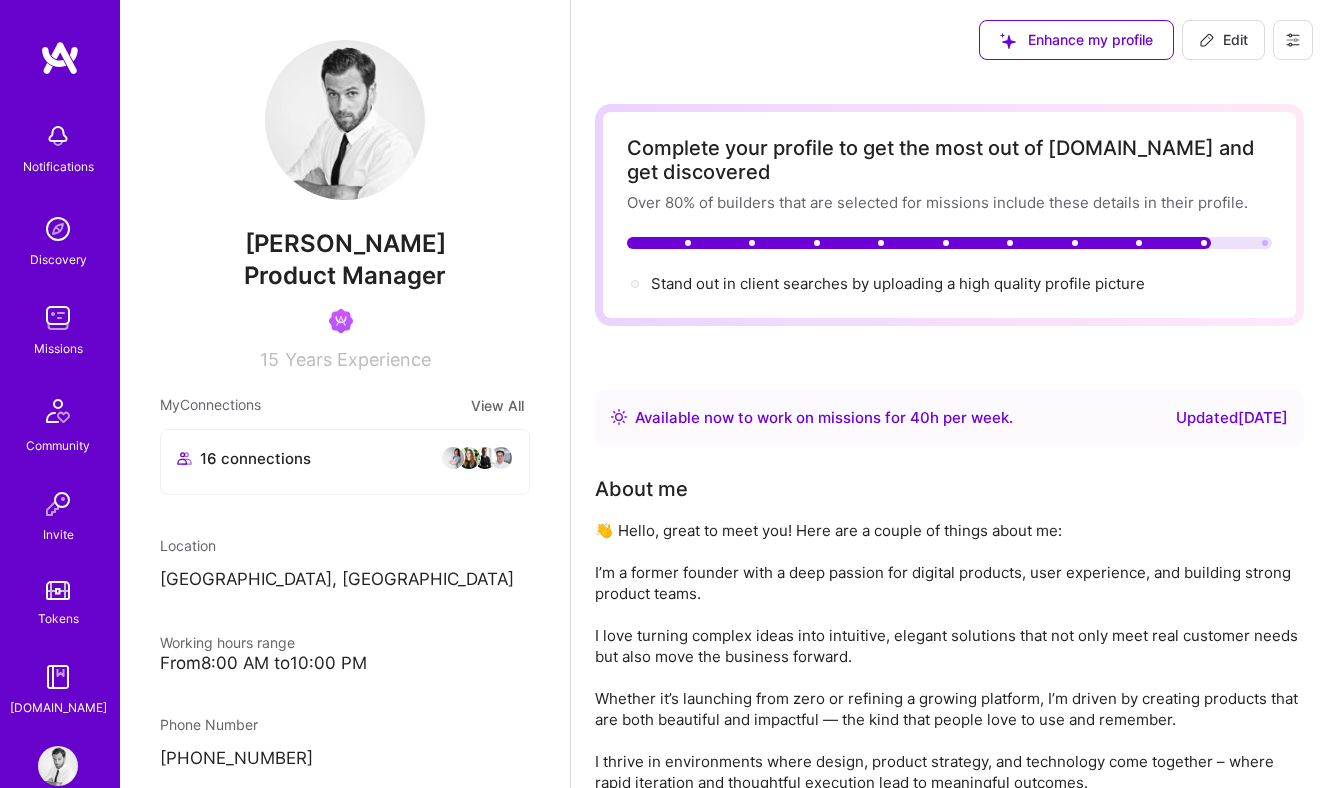 click at bounding box center [345, 120] 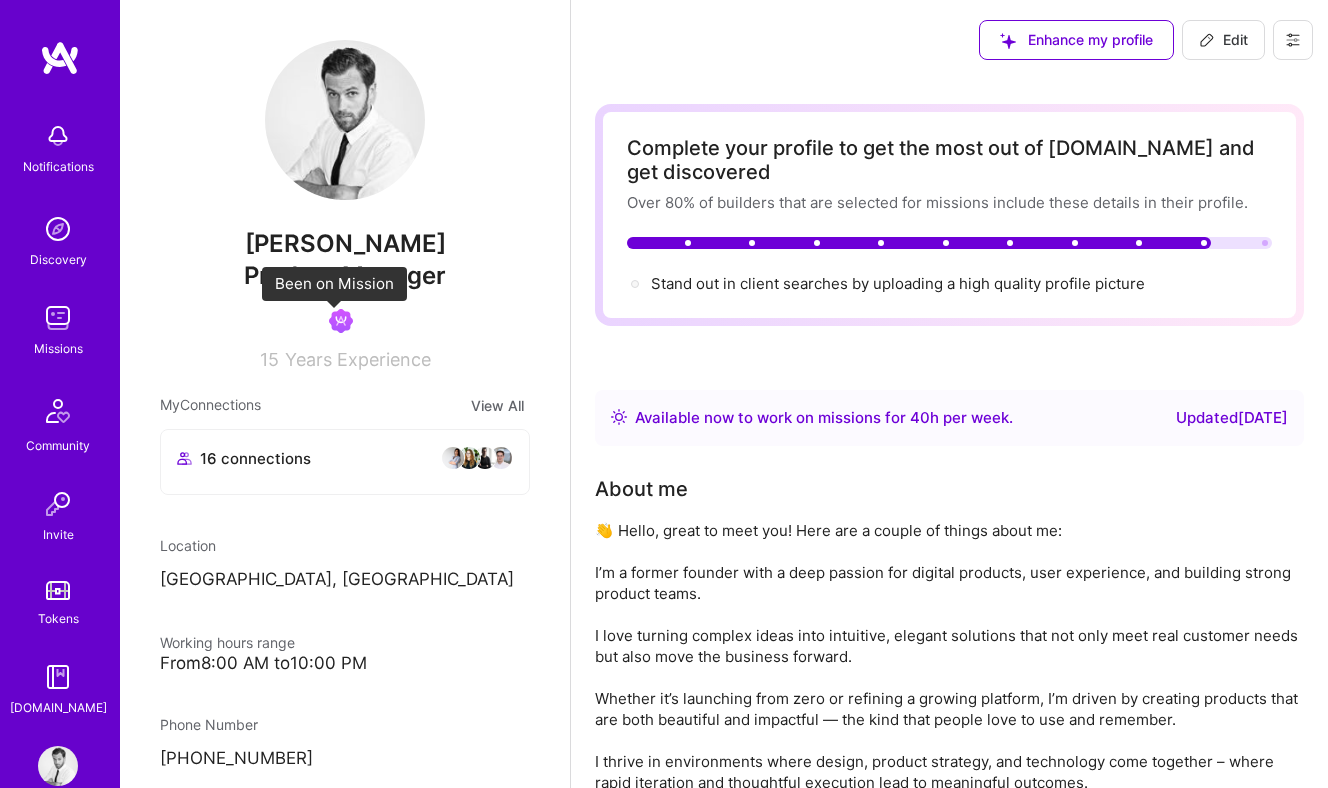 click at bounding box center (341, 321) 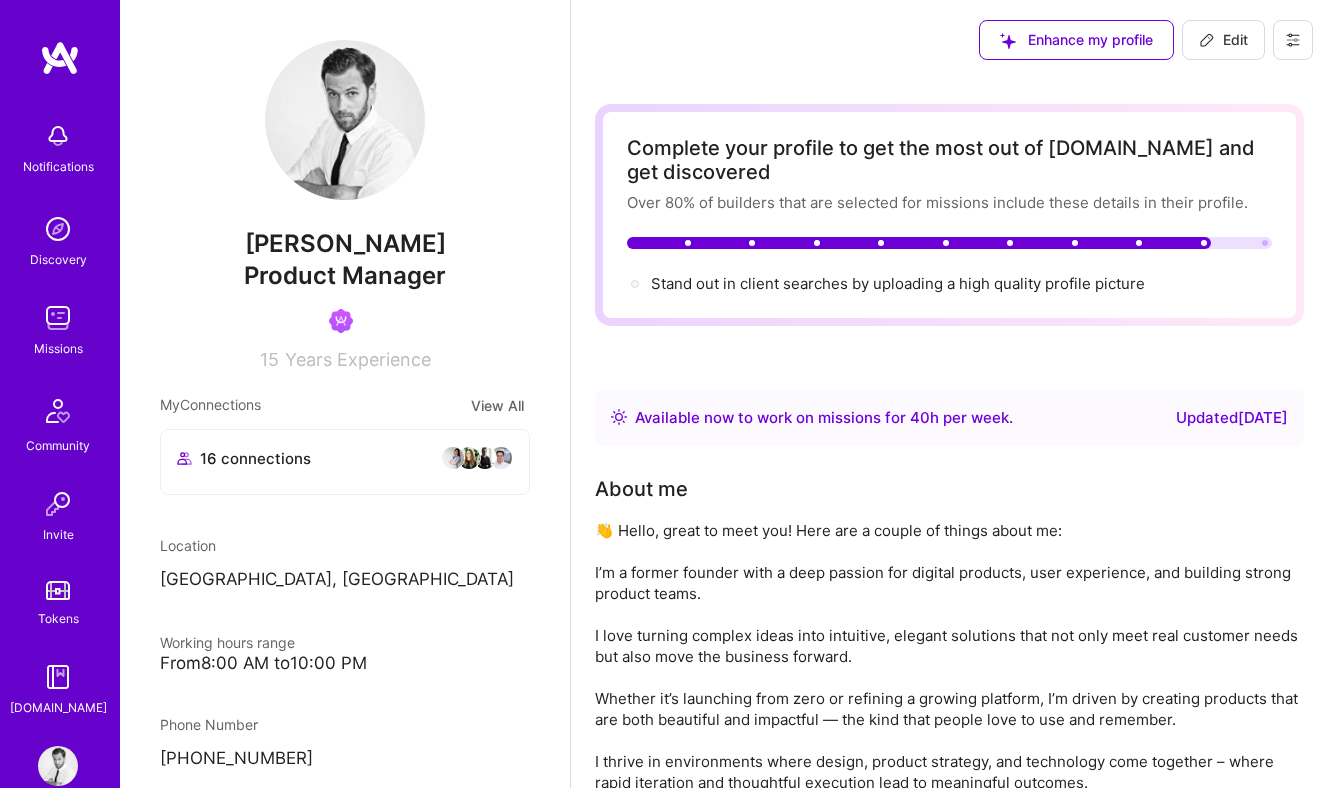 click at bounding box center (345, 120) 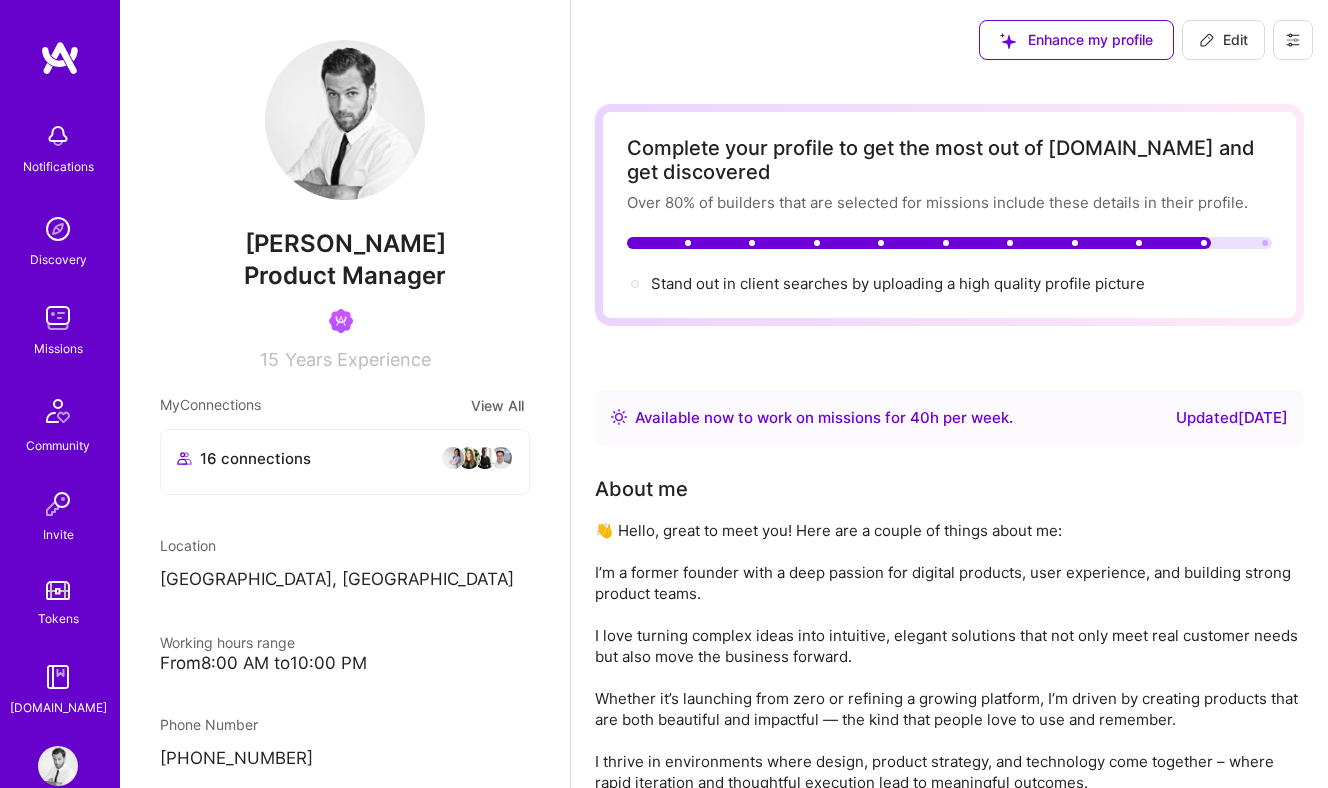 drag, startPoint x: 1047, startPoint y: 285, endPoint x: 1035, endPoint y: 282, distance: 12.369317 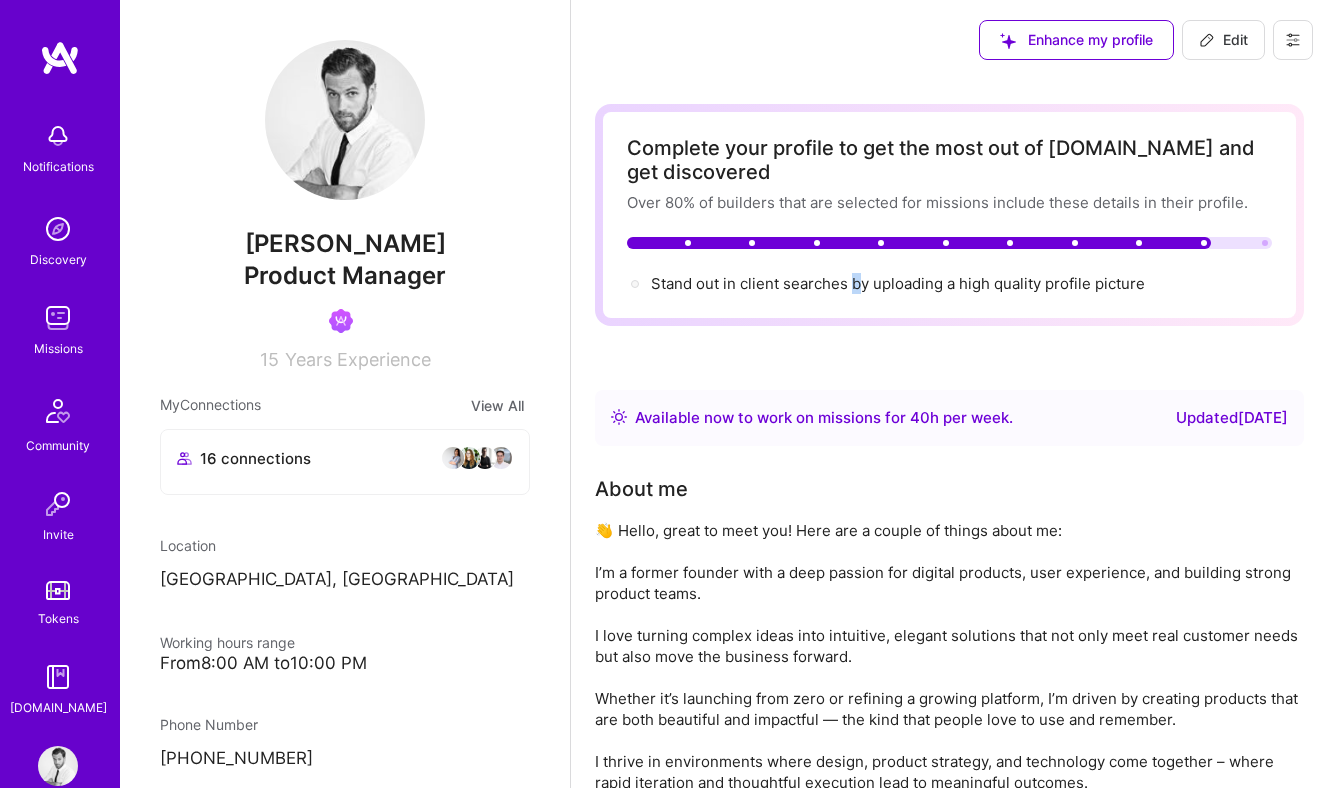 drag, startPoint x: 870, startPoint y: 284, endPoint x: 1025, endPoint y: 282, distance: 155.01291 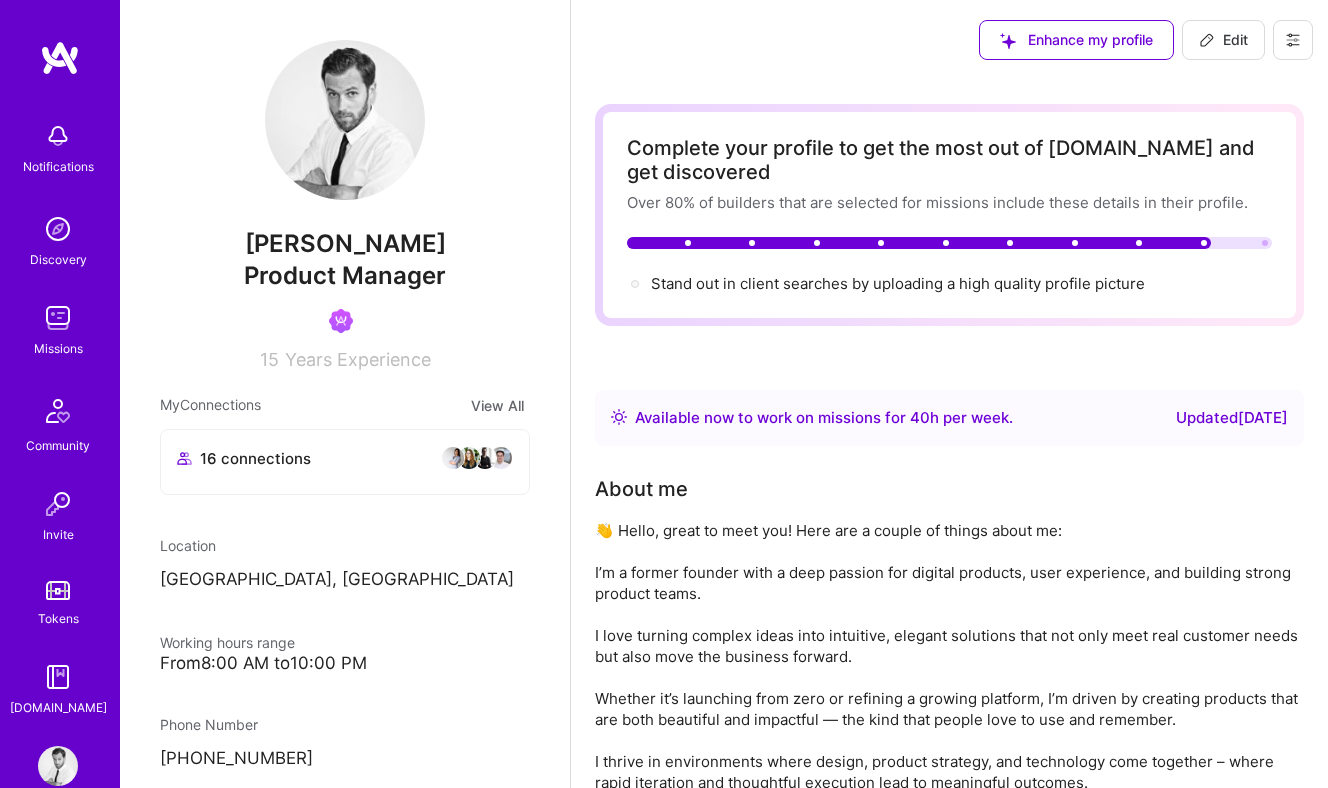 drag, startPoint x: 1025, startPoint y: 282, endPoint x: 1127, endPoint y: 280, distance: 102.01961 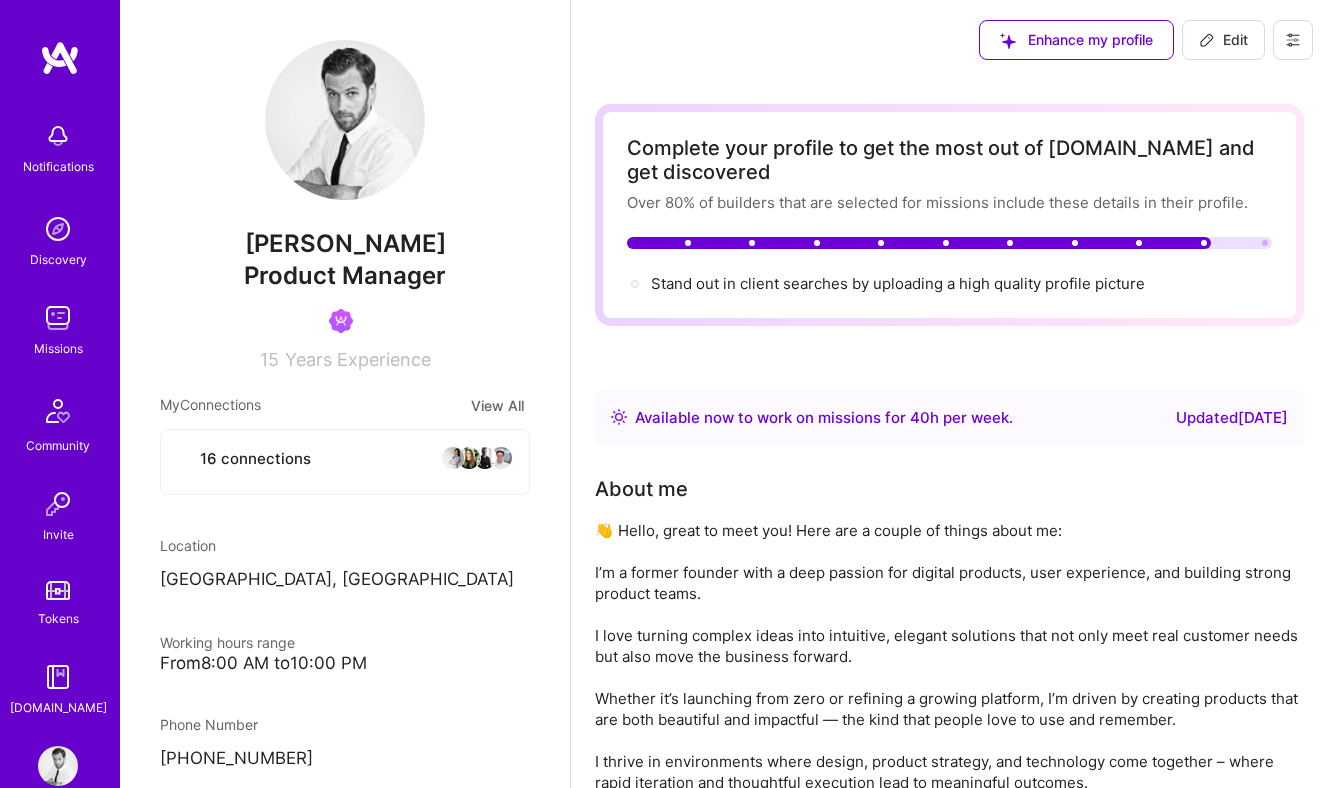 select on "DE" 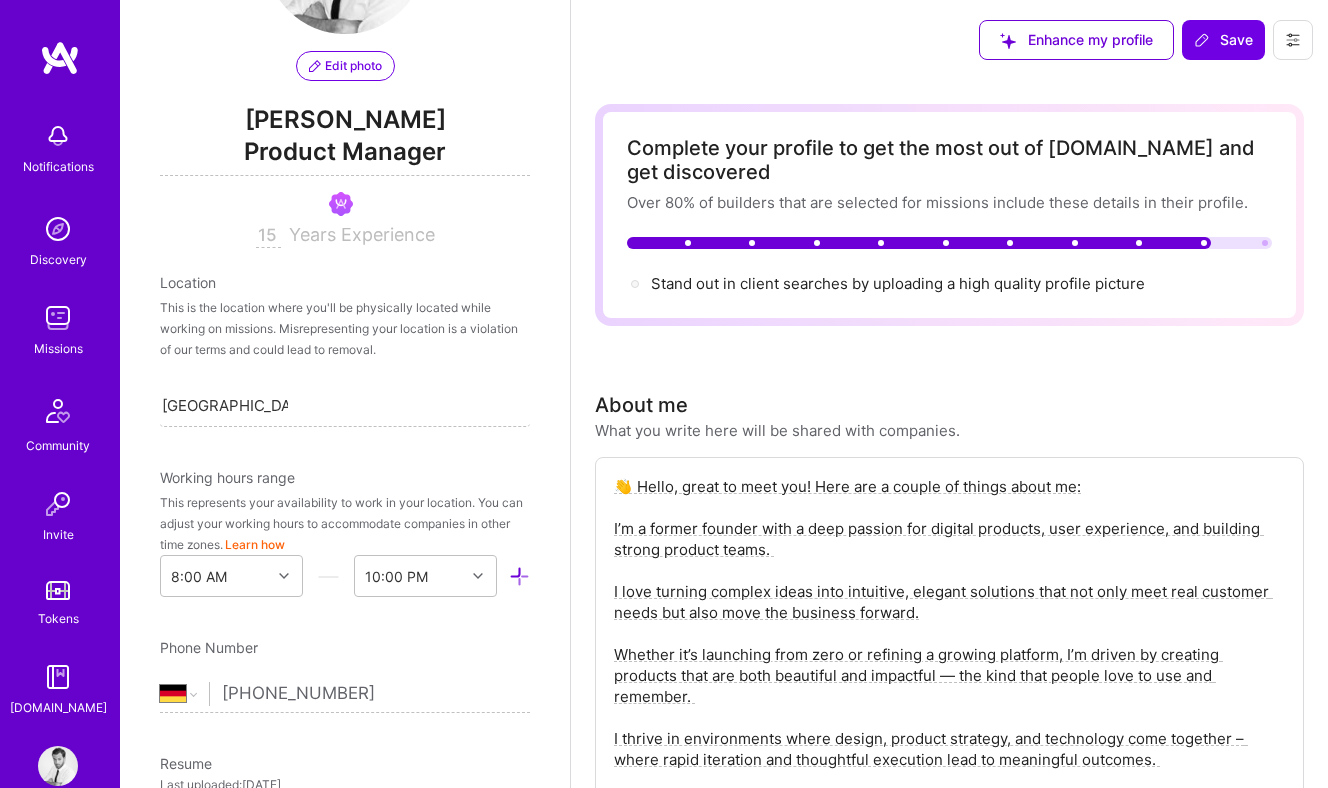 scroll, scrollTop: 0, scrollLeft: 0, axis: both 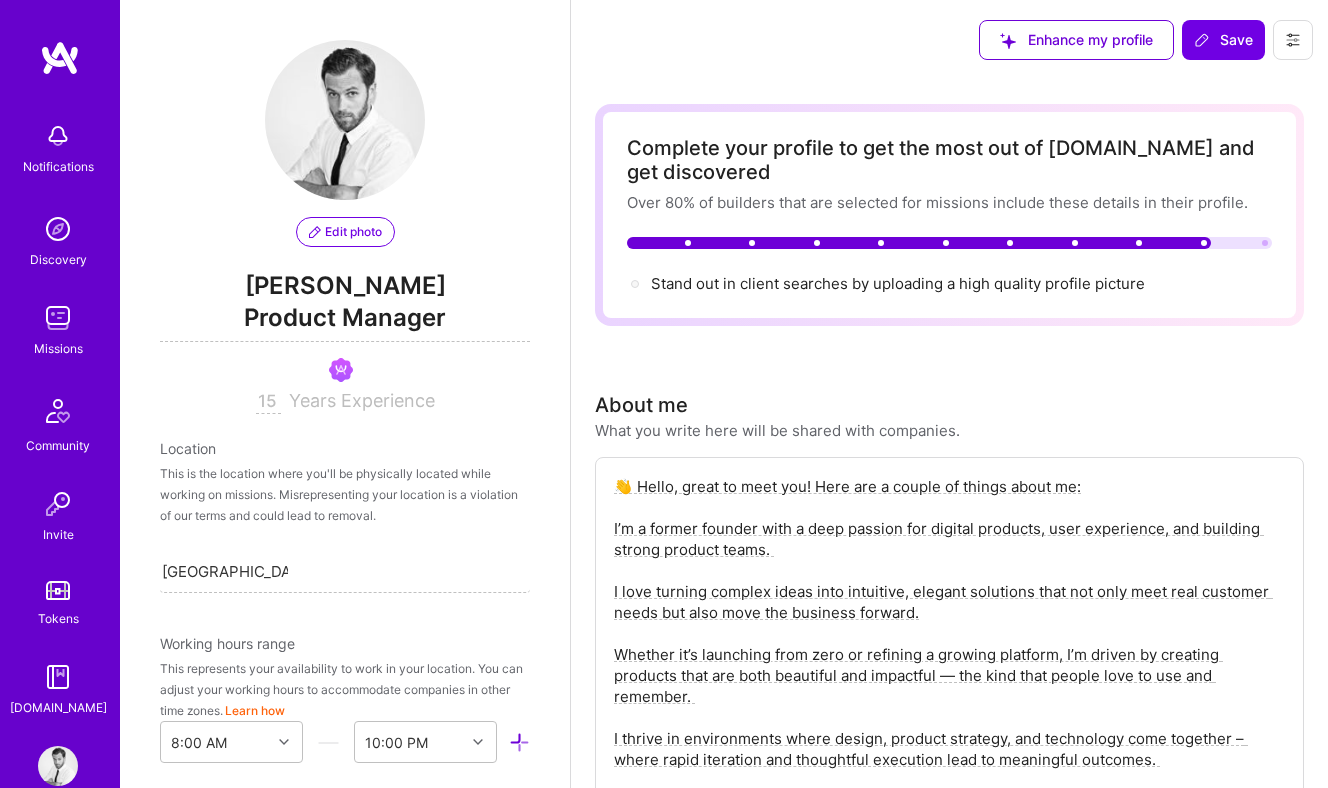 click on "Edit photo" at bounding box center (345, 232) 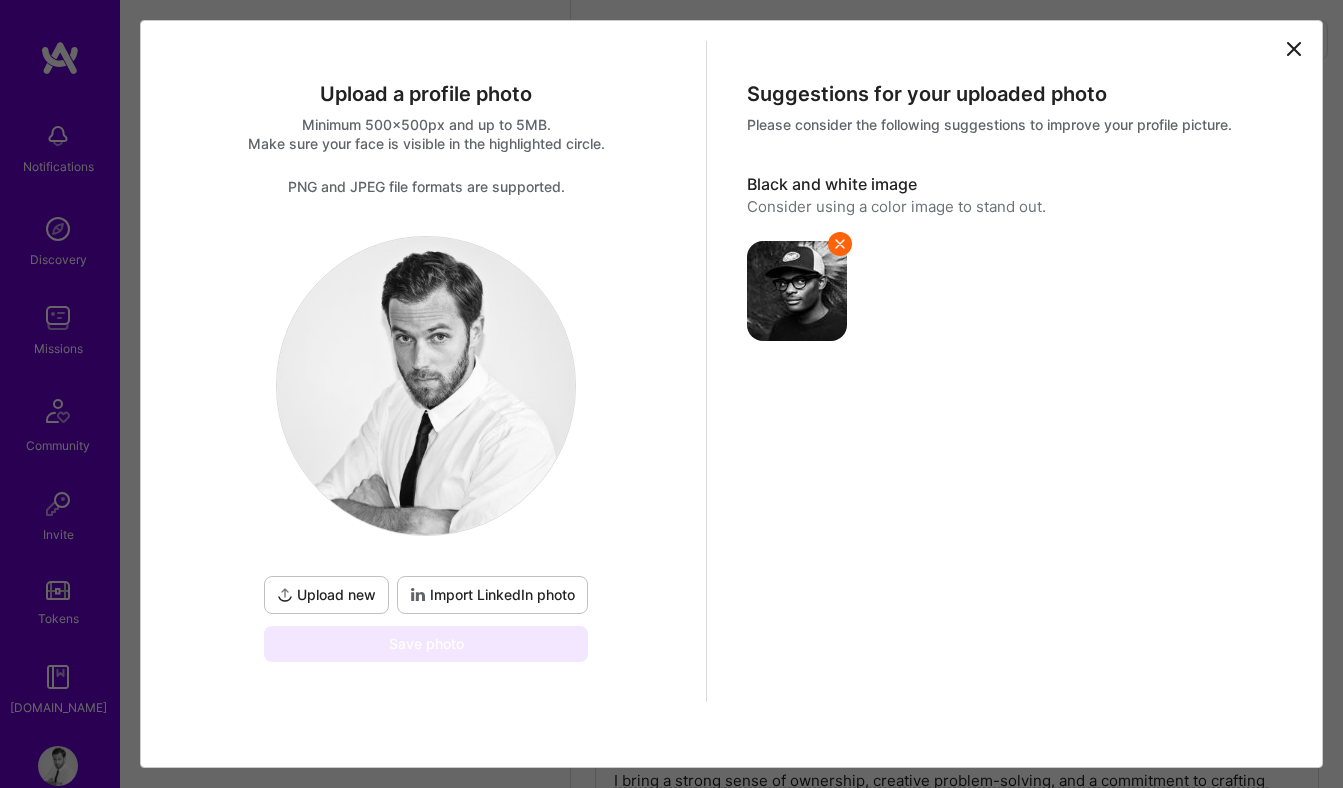 click on "Upload new" at bounding box center [326, 595] 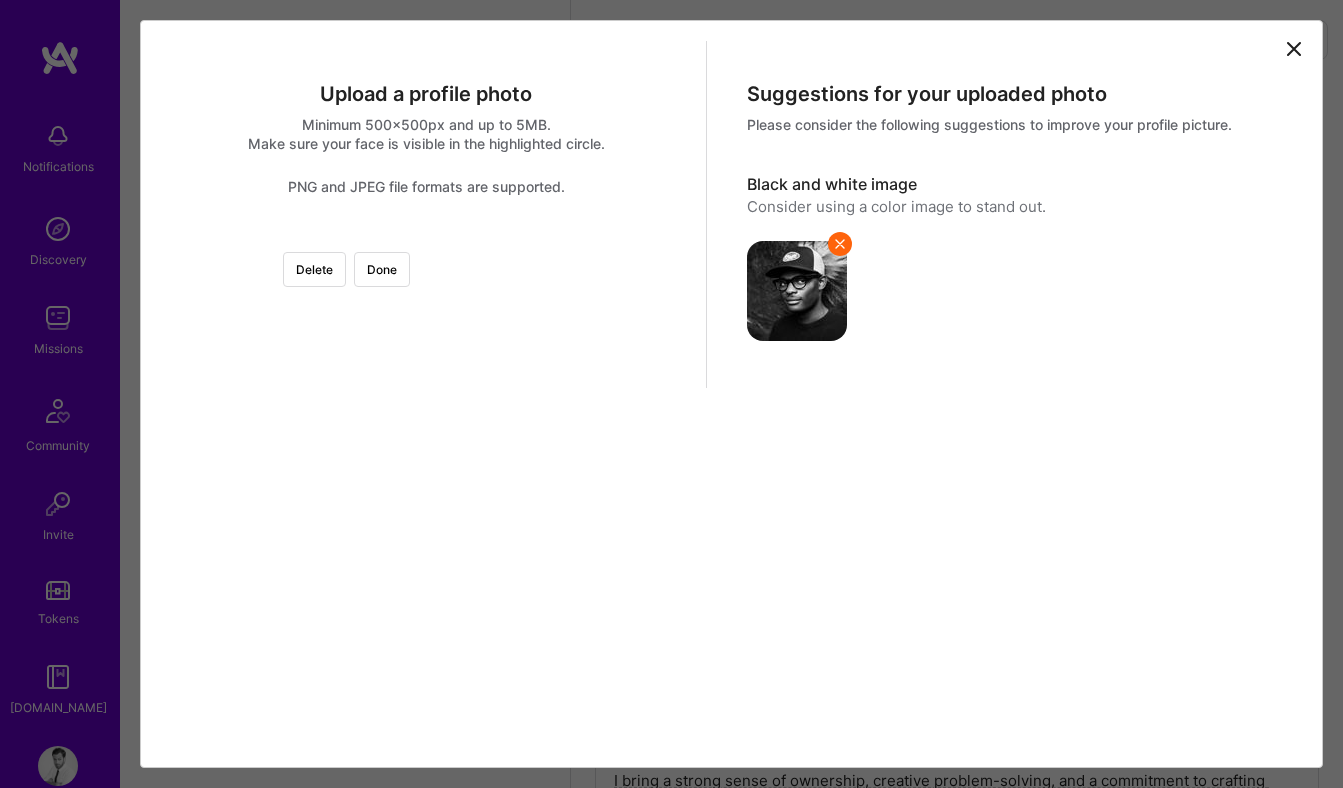 click at bounding box center [602, 412] 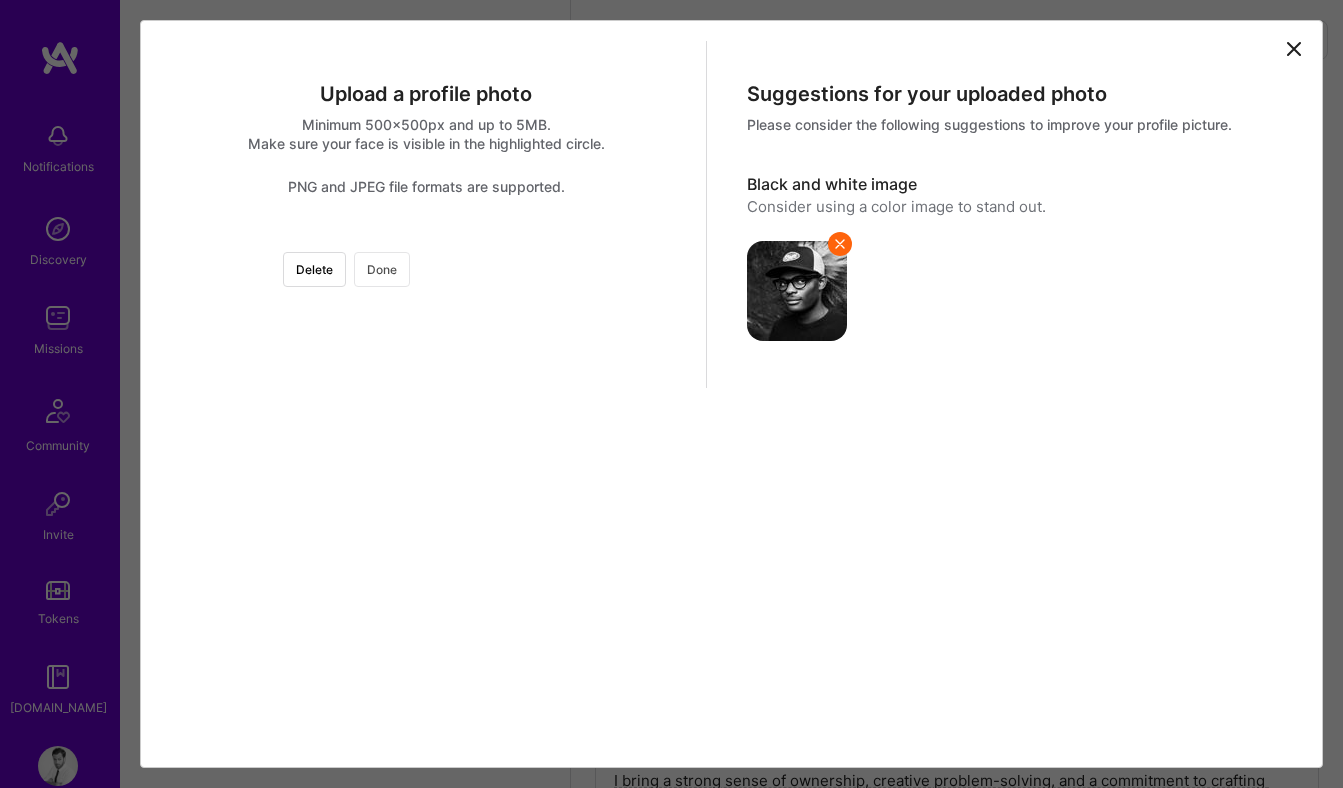 click on "Done" at bounding box center [382, 269] 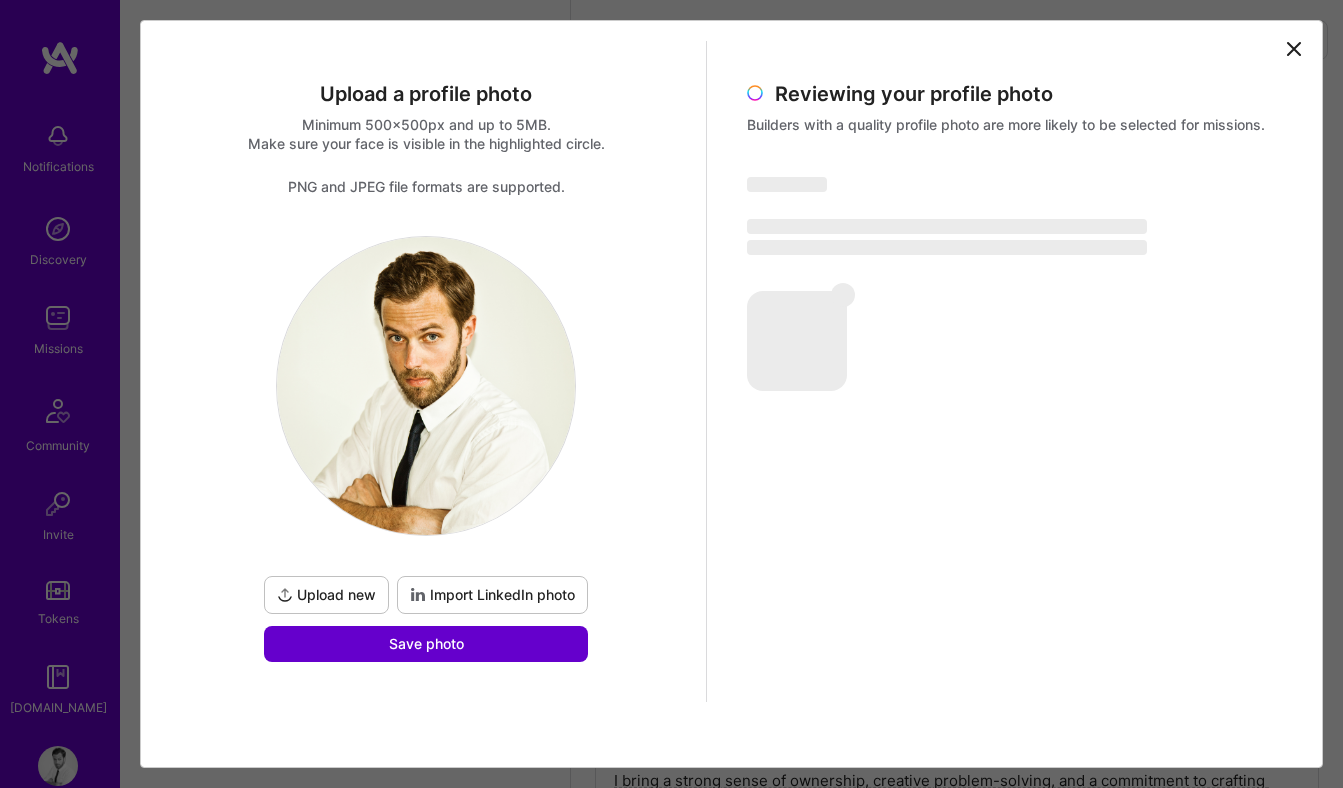 click on "Save photo" at bounding box center (426, 644) 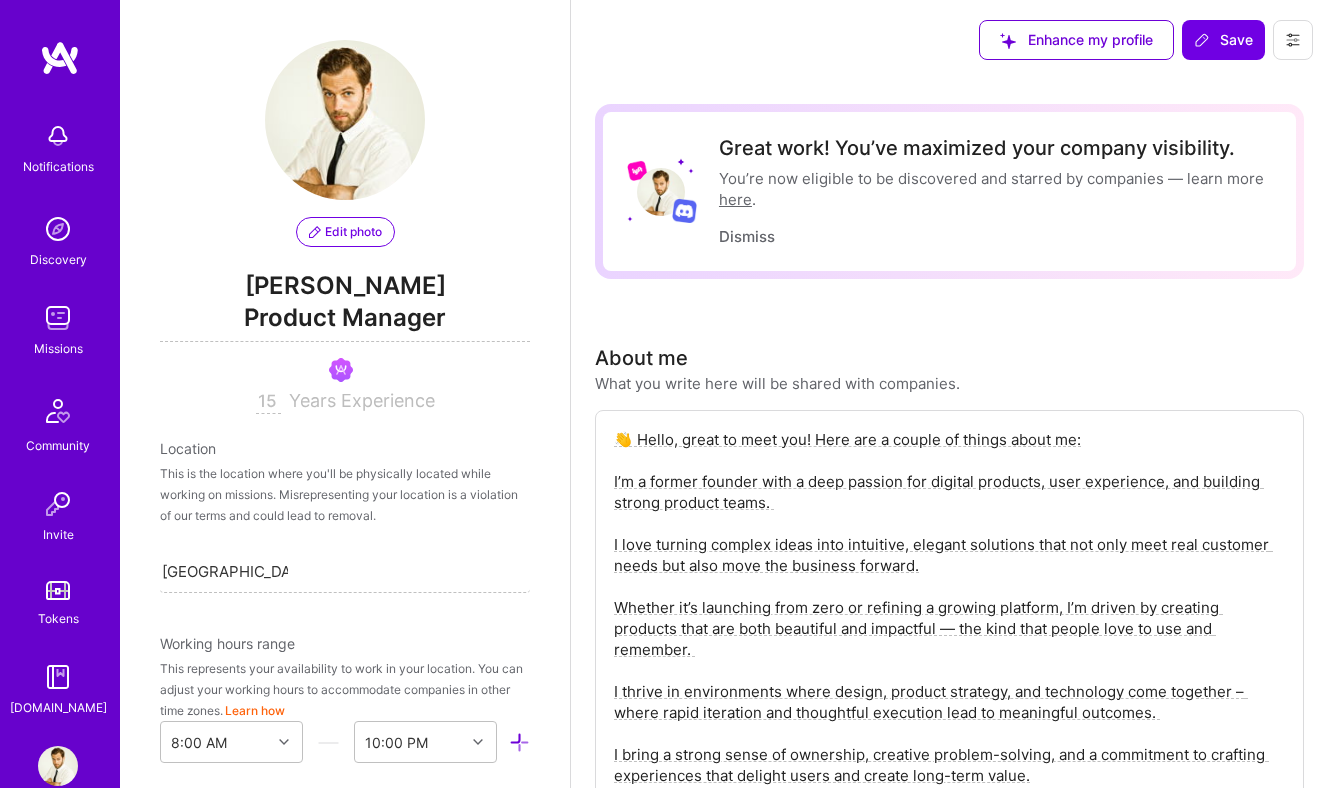 drag, startPoint x: 1092, startPoint y: 173, endPoint x: 1107, endPoint y: 172, distance: 15.033297 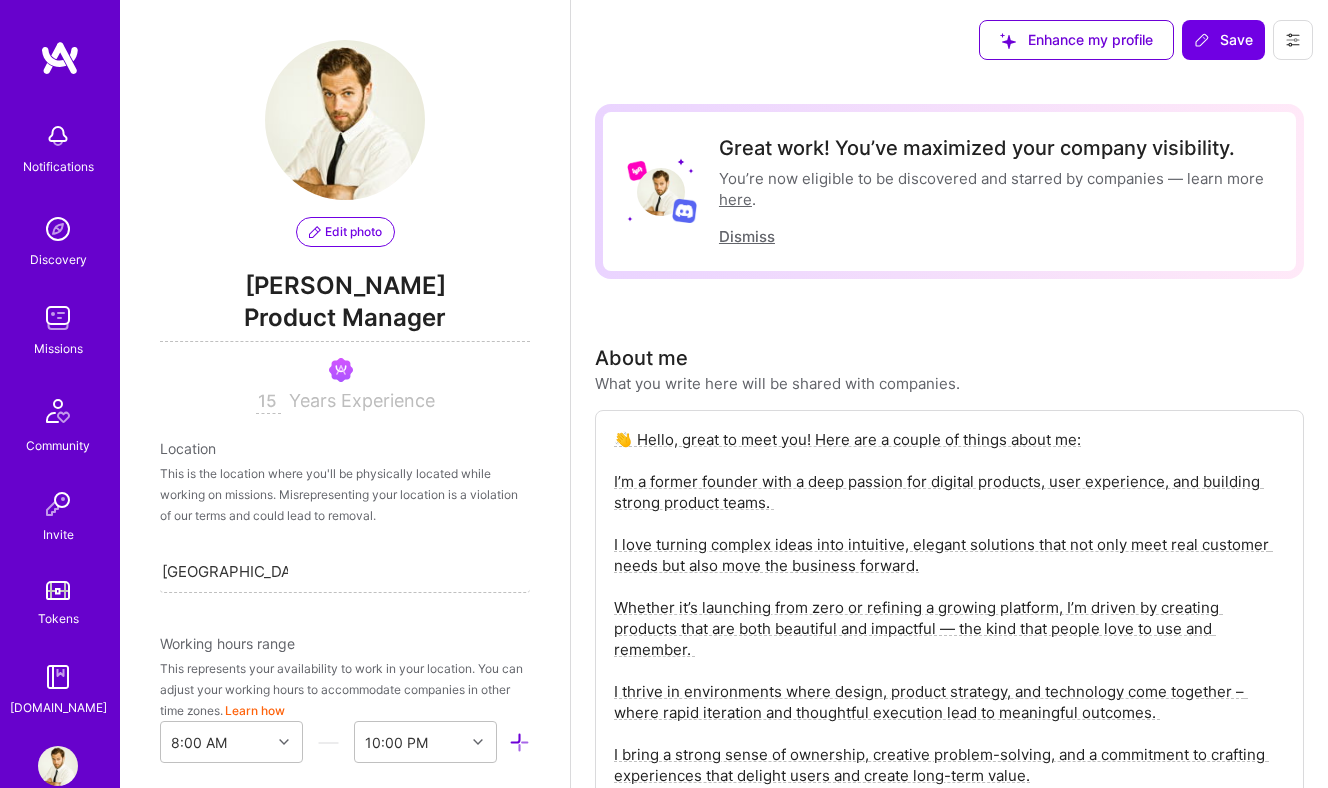 click on "Dismiss" at bounding box center [747, 236] 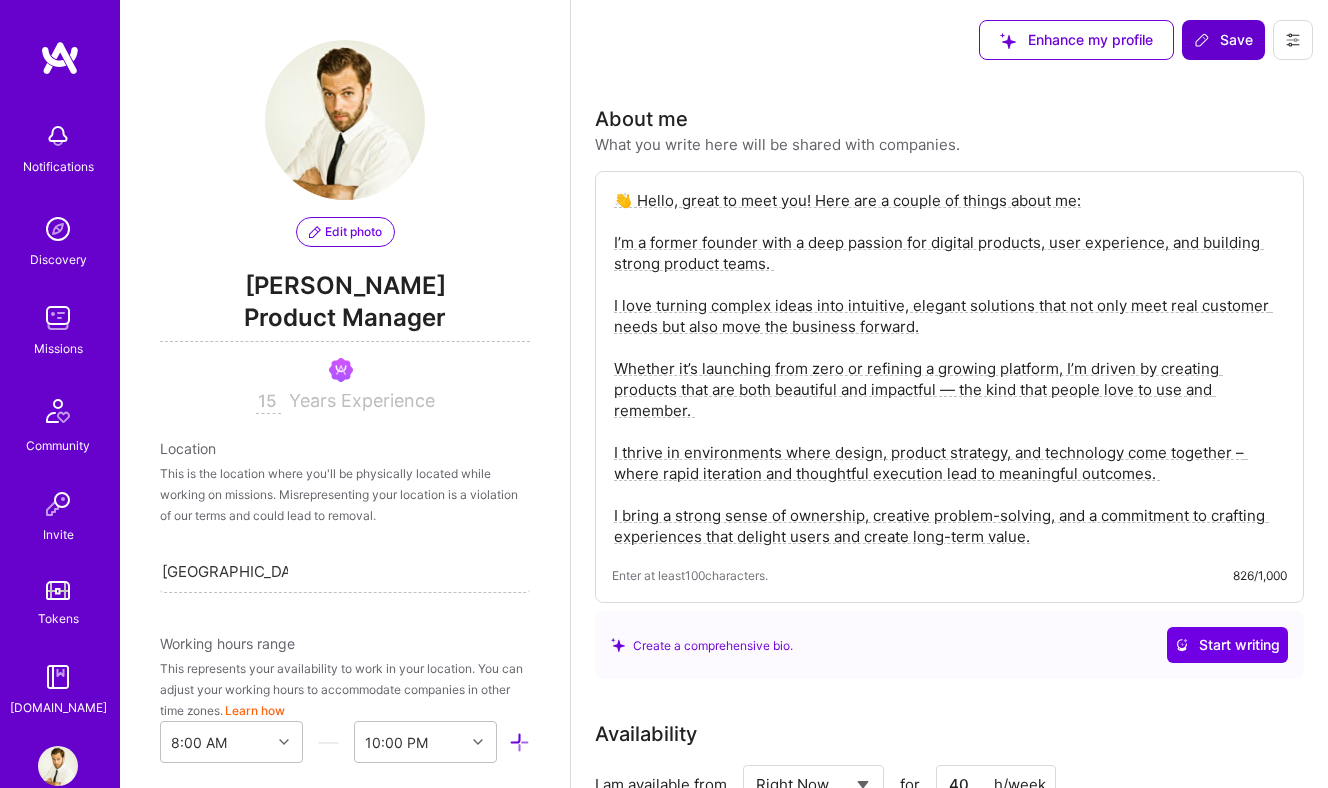 click on "Save" at bounding box center (1223, 40) 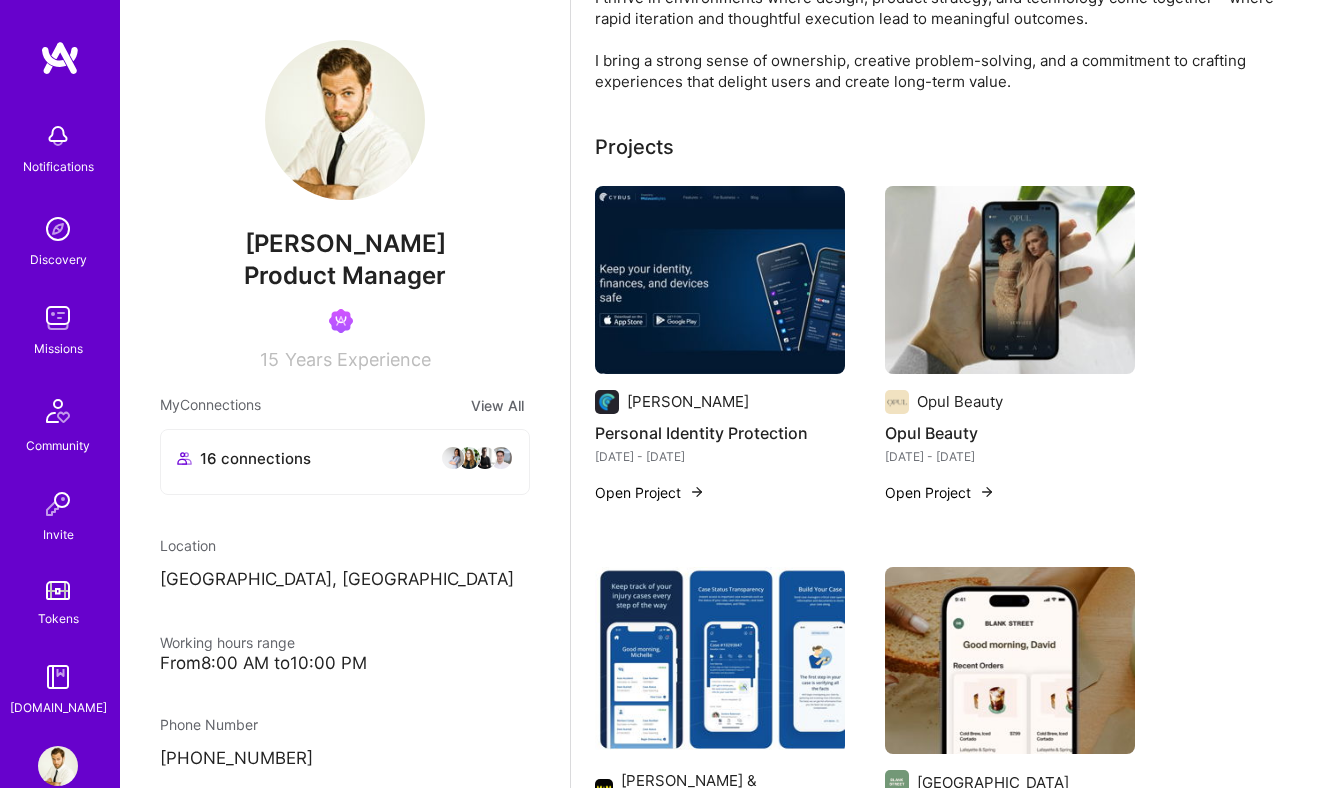 scroll, scrollTop: 0, scrollLeft: 0, axis: both 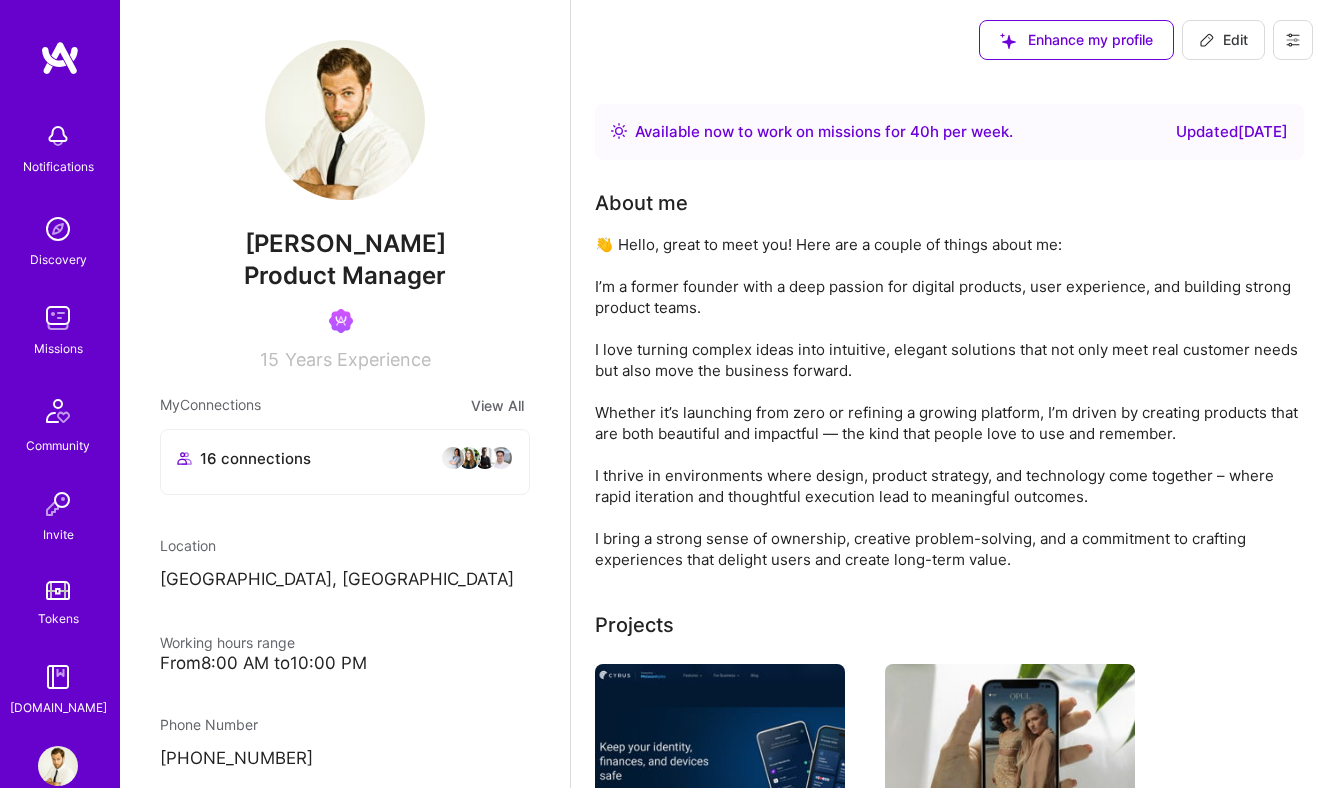 click on "👋 Hello, great to meet you! Here are a couple of things about me:
I’m a former founder with a deep passion for digital products, user experience, and building strong product teams.
I love turning complex ideas into intuitive, elegant solutions that not only meet real customer needs but also move the business forward.
Whether it’s launching from zero or refining a growing platform, I’m driven by creating products that are both beautiful and impactful — the kind that people love to use and remember.
I thrive in environments where design, product strategy, and technology come together – where rapid iteration and thoughtful execution lead to meaningful outcomes.
I bring a strong sense of ownership, creative problem-solving, and a commitment to crafting experiences that delight users and create long-term value." at bounding box center [949, 402] 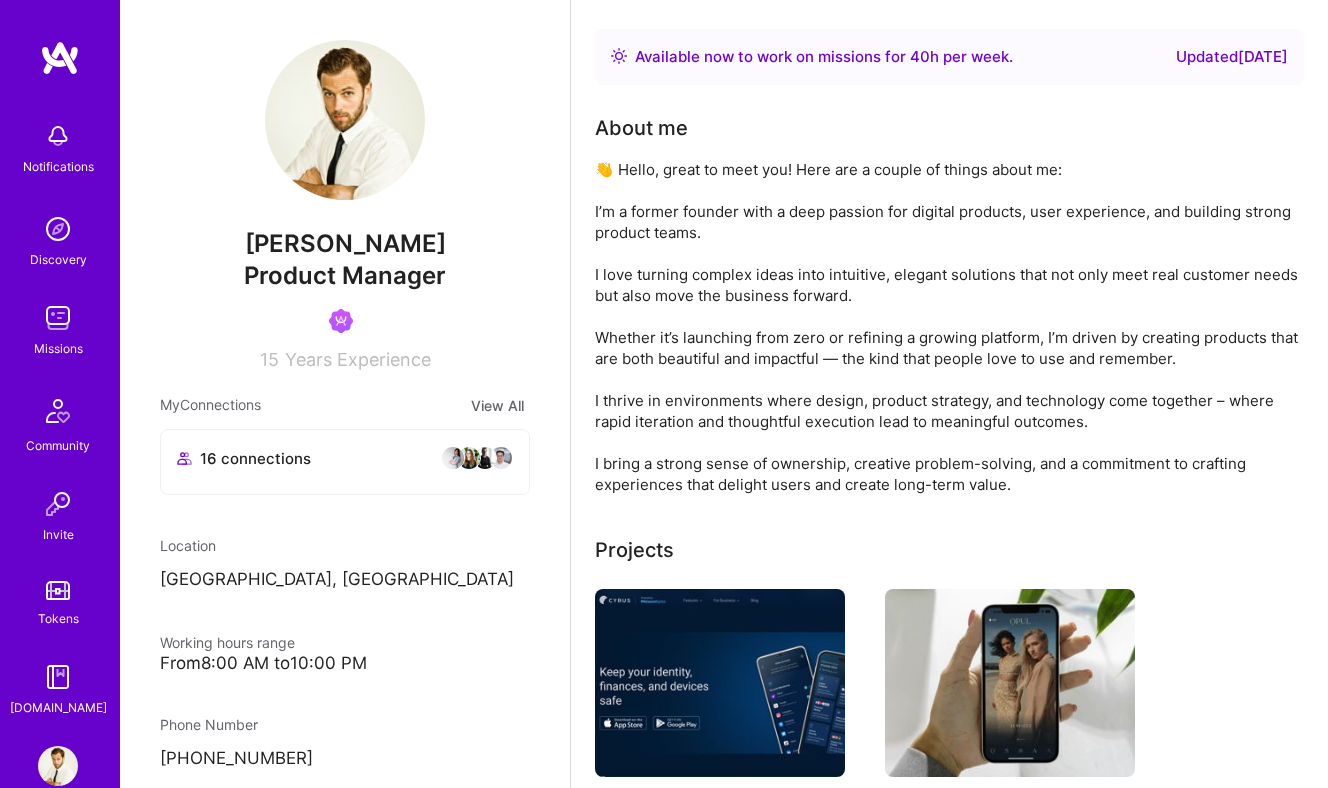 scroll, scrollTop: 0, scrollLeft: 0, axis: both 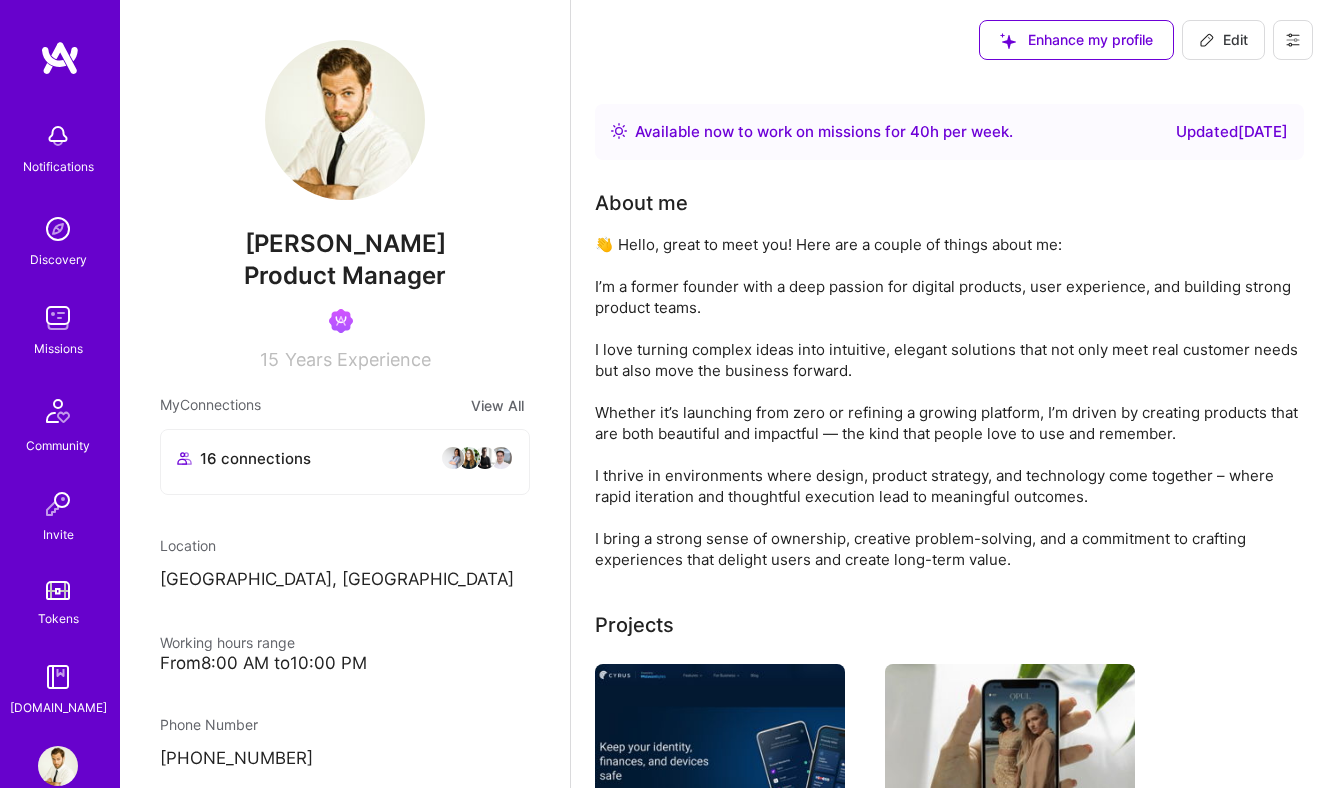 click on "Updated  [DATE]" at bounding box center (1232, 132) 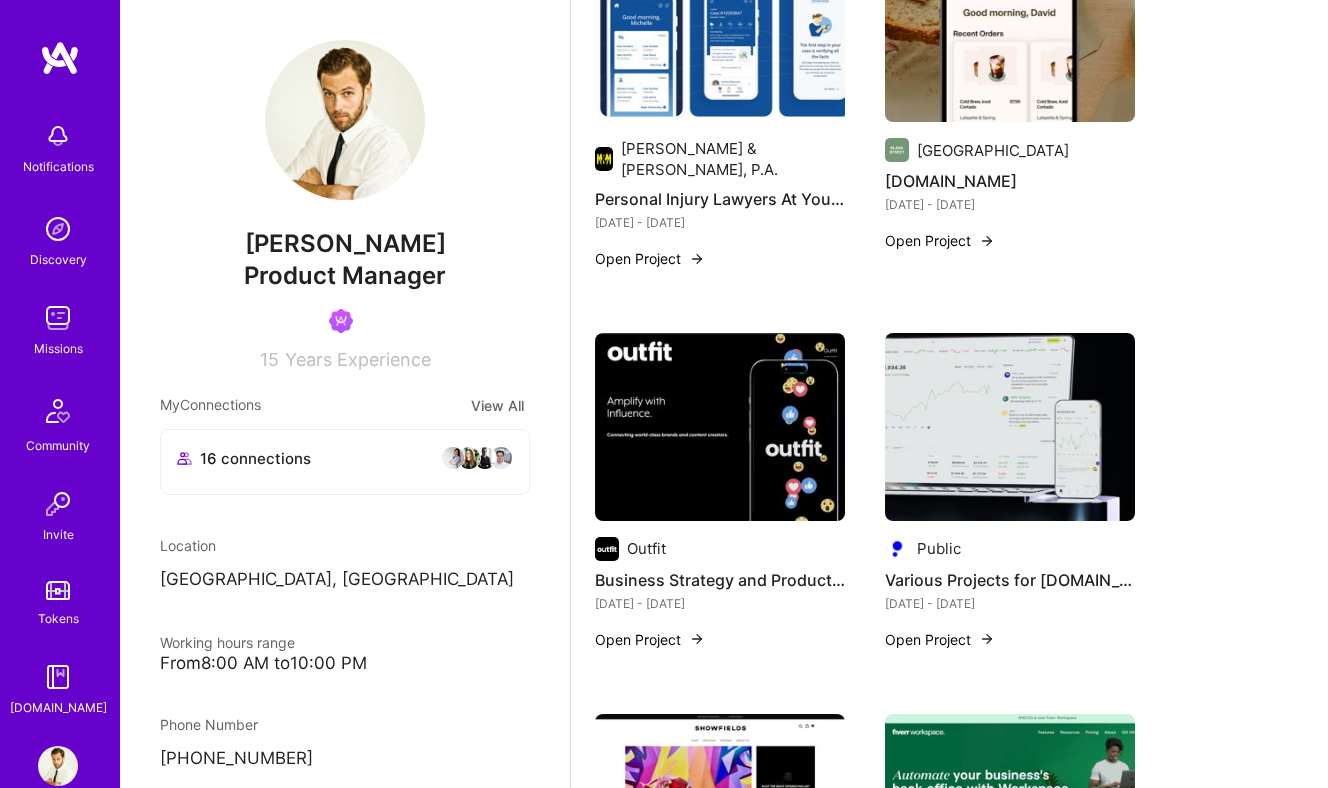scroll, scrollTop: 0, scrollLeft: 0, axis: both 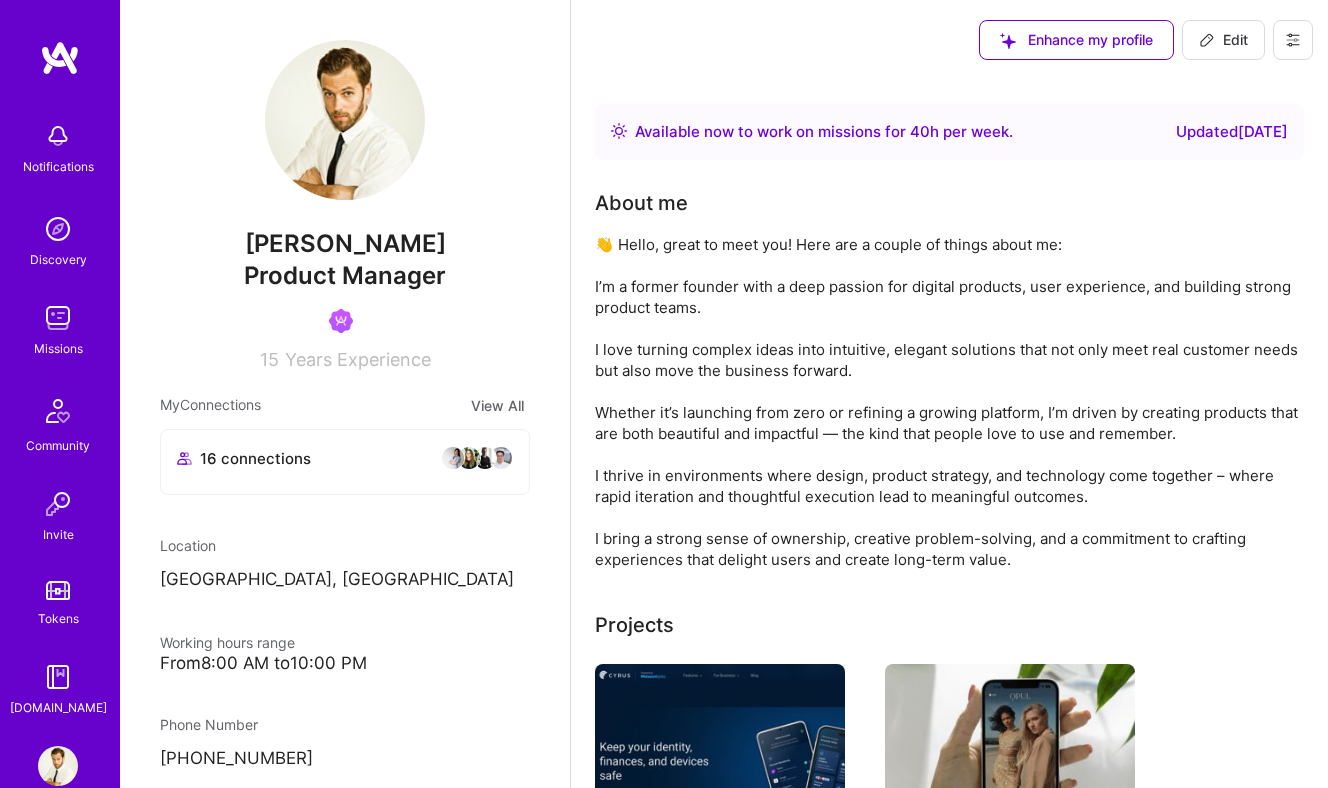 click on "Enhance my profile" at bounding box center (1076, 40) 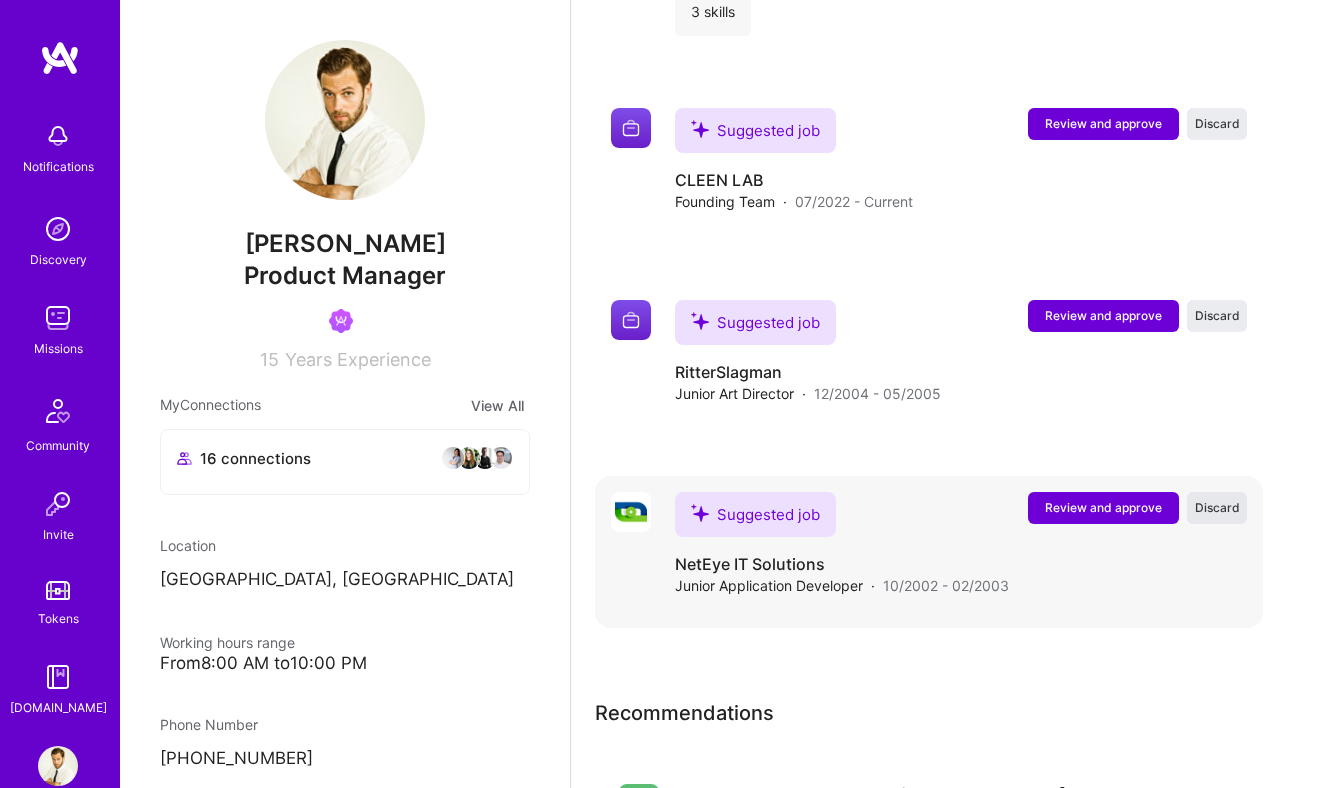 scroll, scrollTop: 8267, scrollLeft: 0, axis: vertical 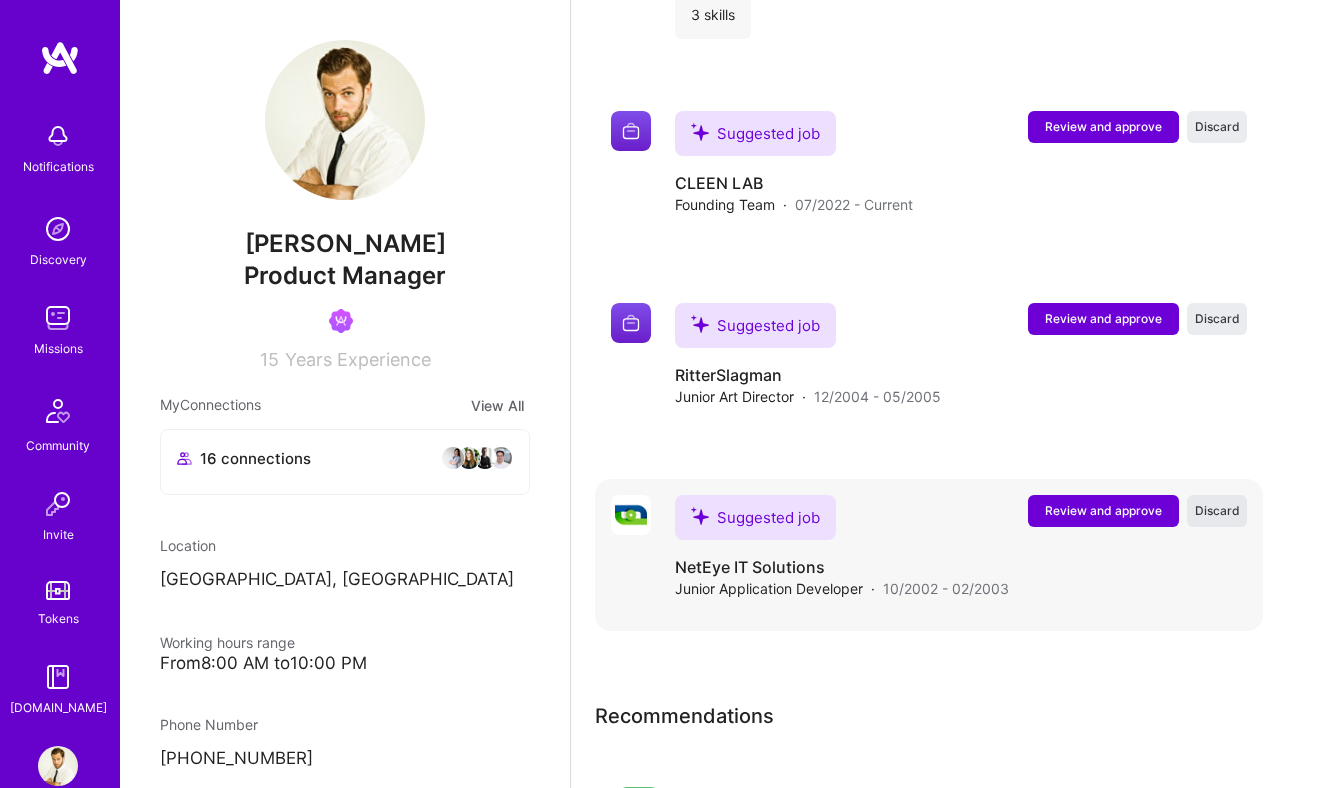click on "Discard" at bounding box center [1217, 510] 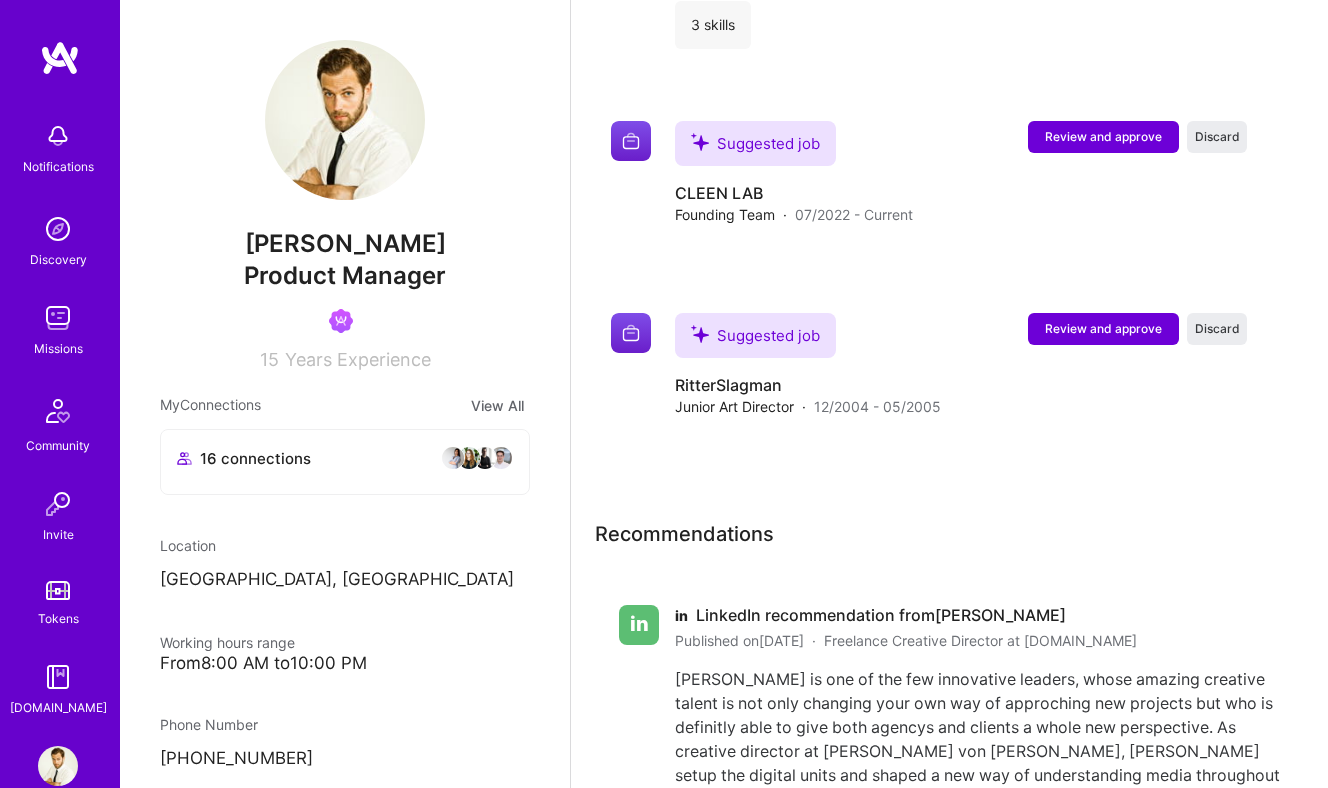 scroll, scrollTop: 8164, scrollLeft: 0, axis: vertical 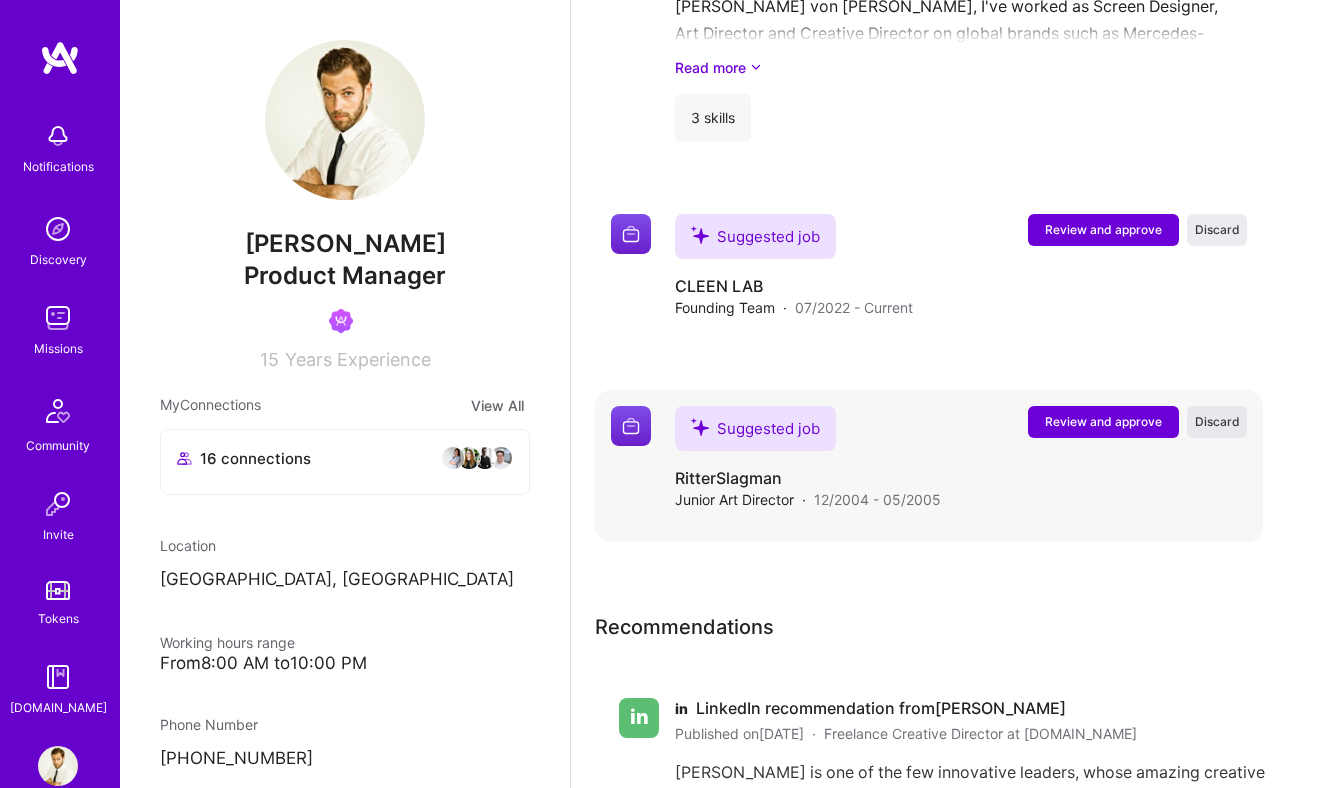 click on "Discard" at bounding box center [1217, 421] 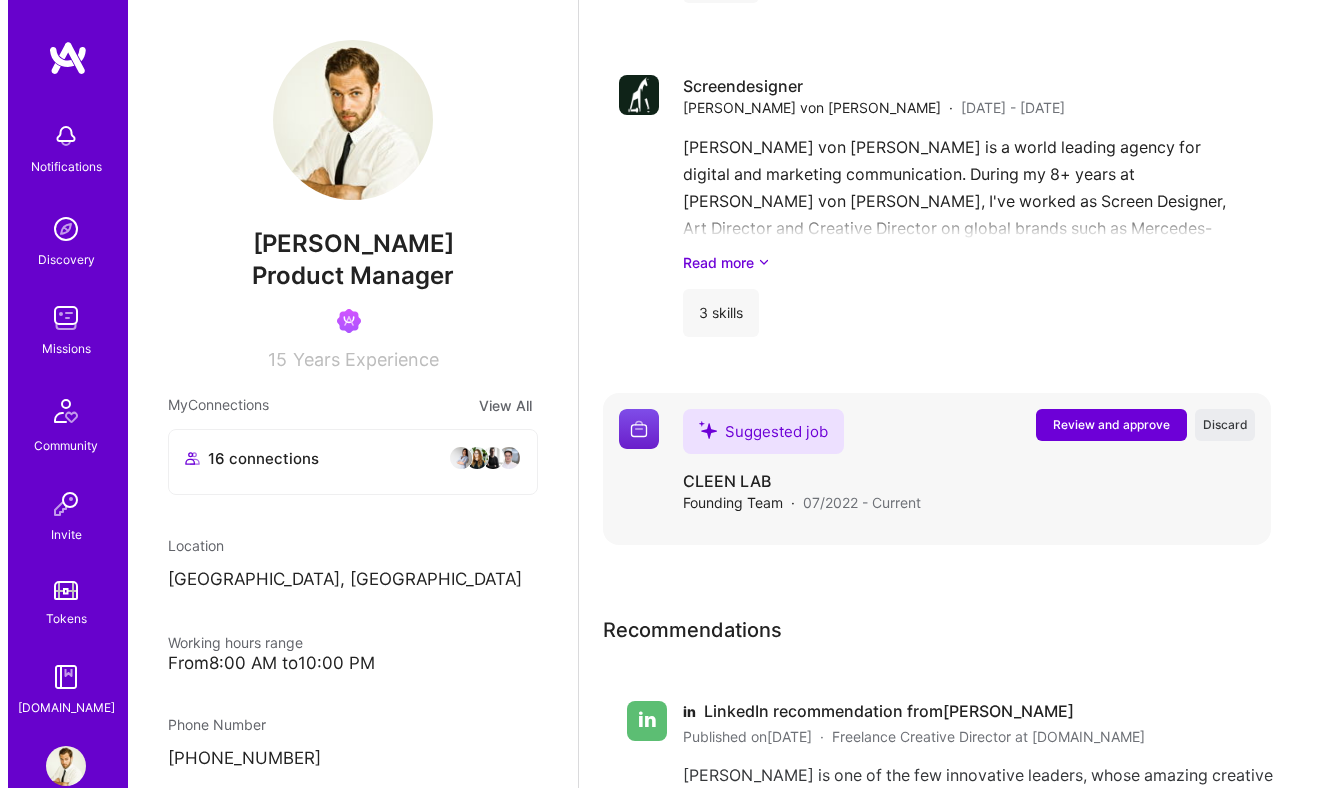 scroll, scrollTop: 7961, scrollLeft: 0, axis: vertical 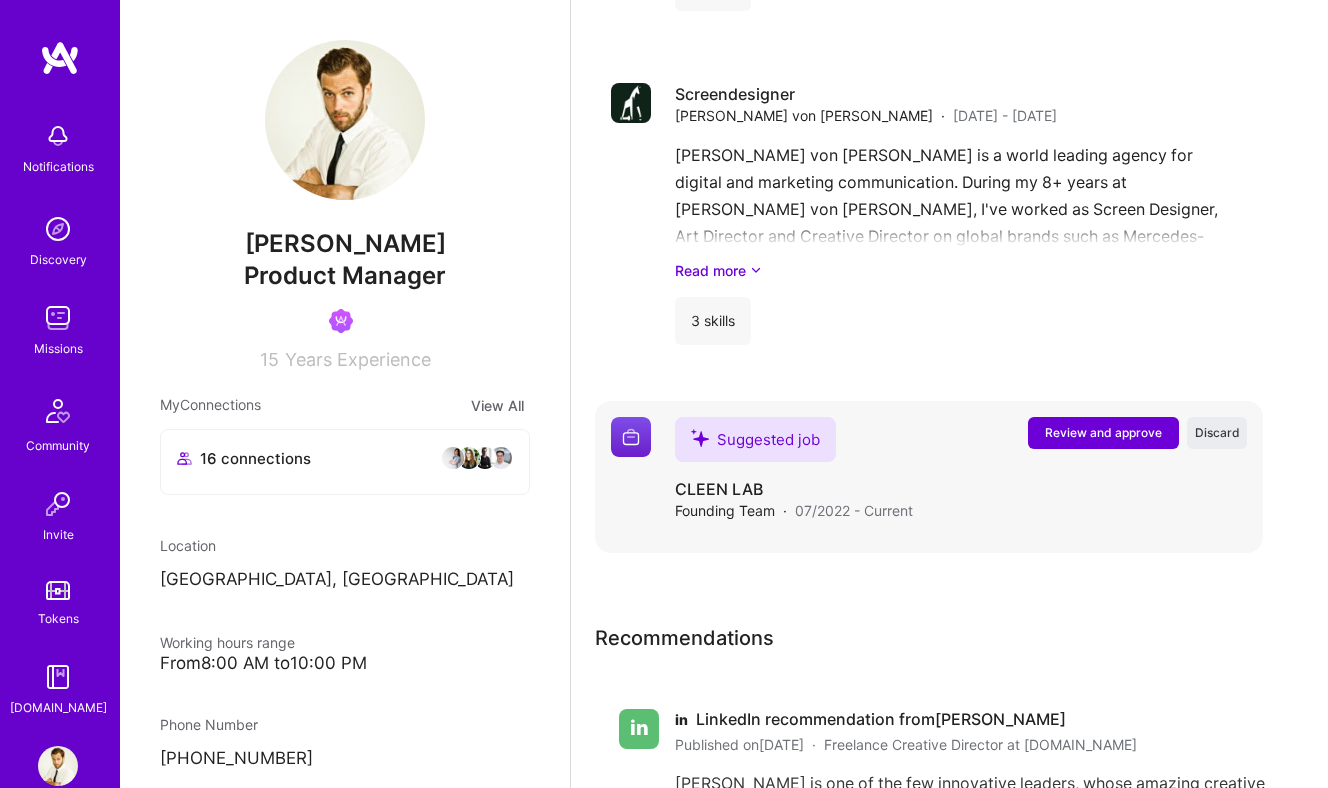 click on "Review and approve" at bounding box center [1103, 432] 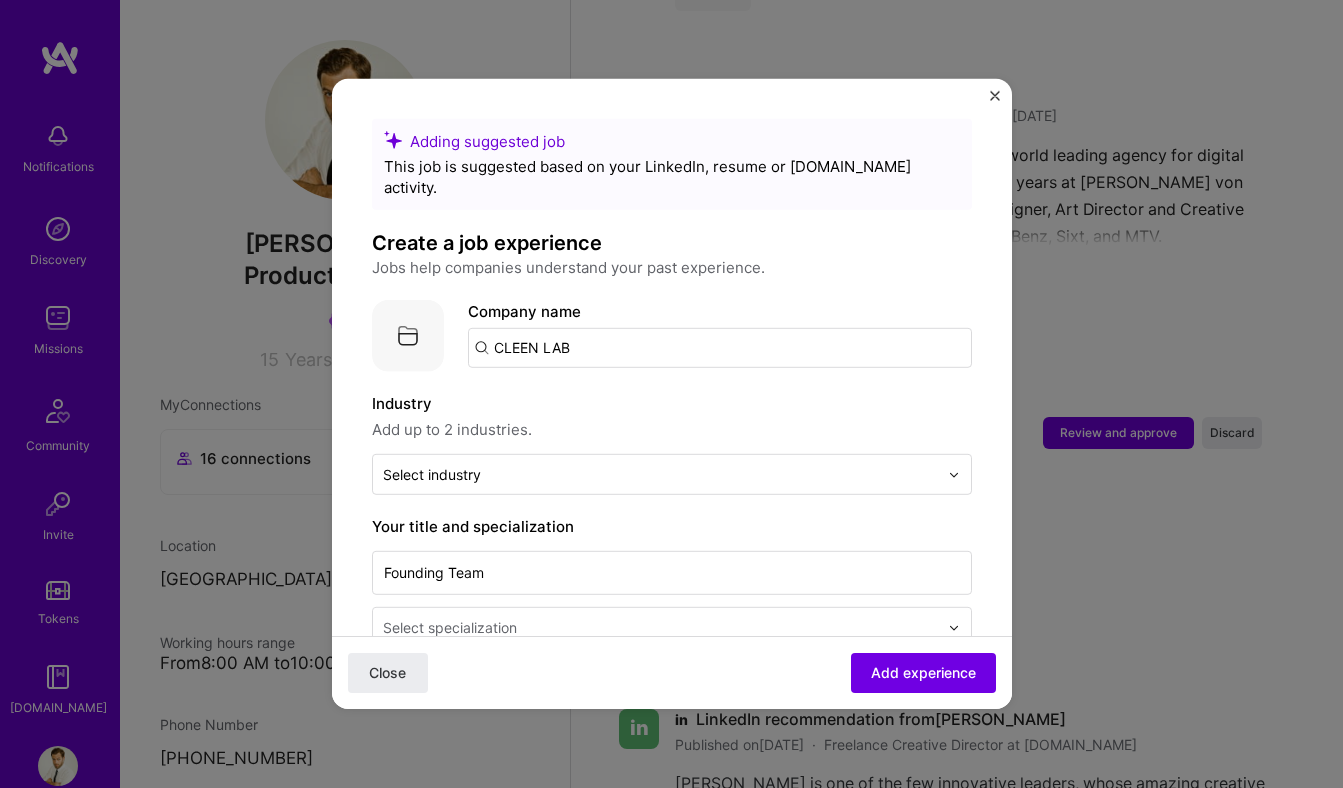 click on "CLEEN LAB" at bounding box center (720, 348) 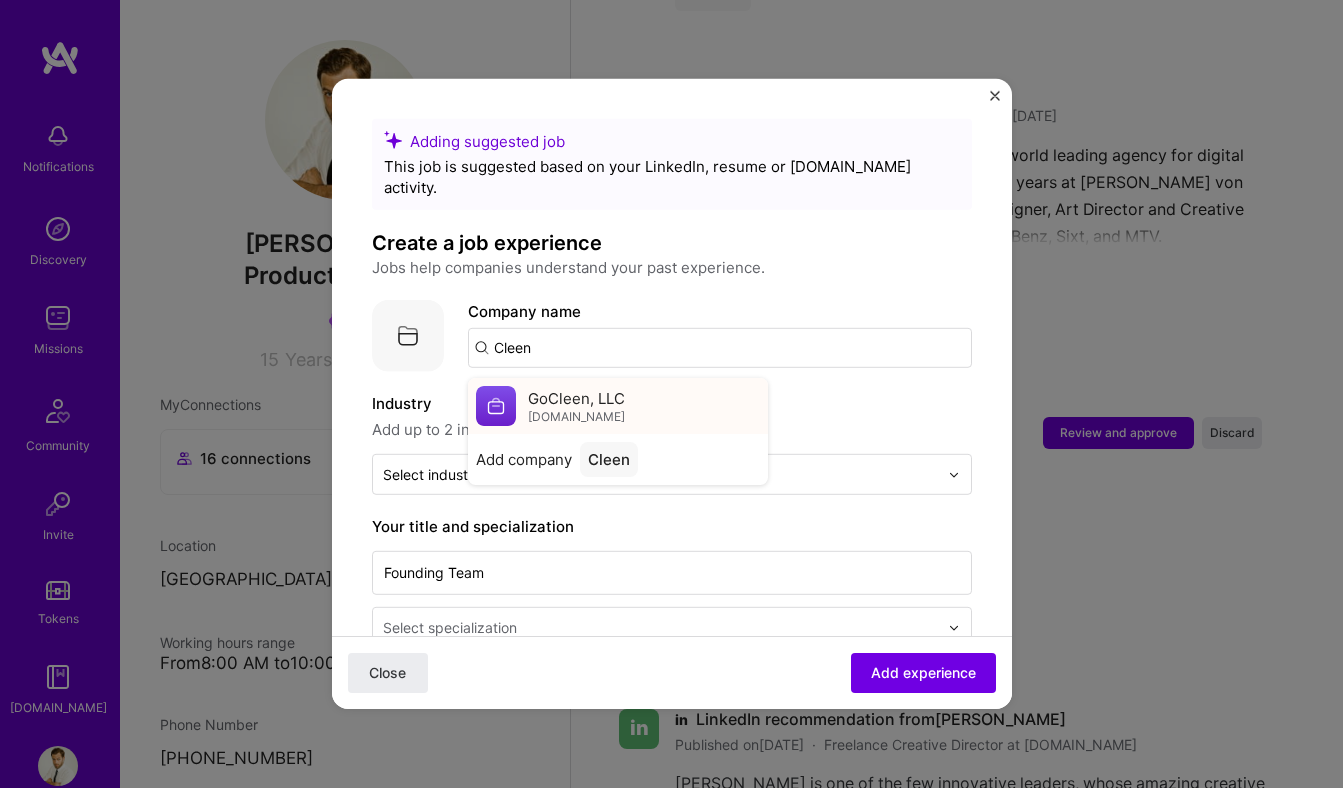 click on "[DOMAIN_NAME]" at bounding box center (576, 416) 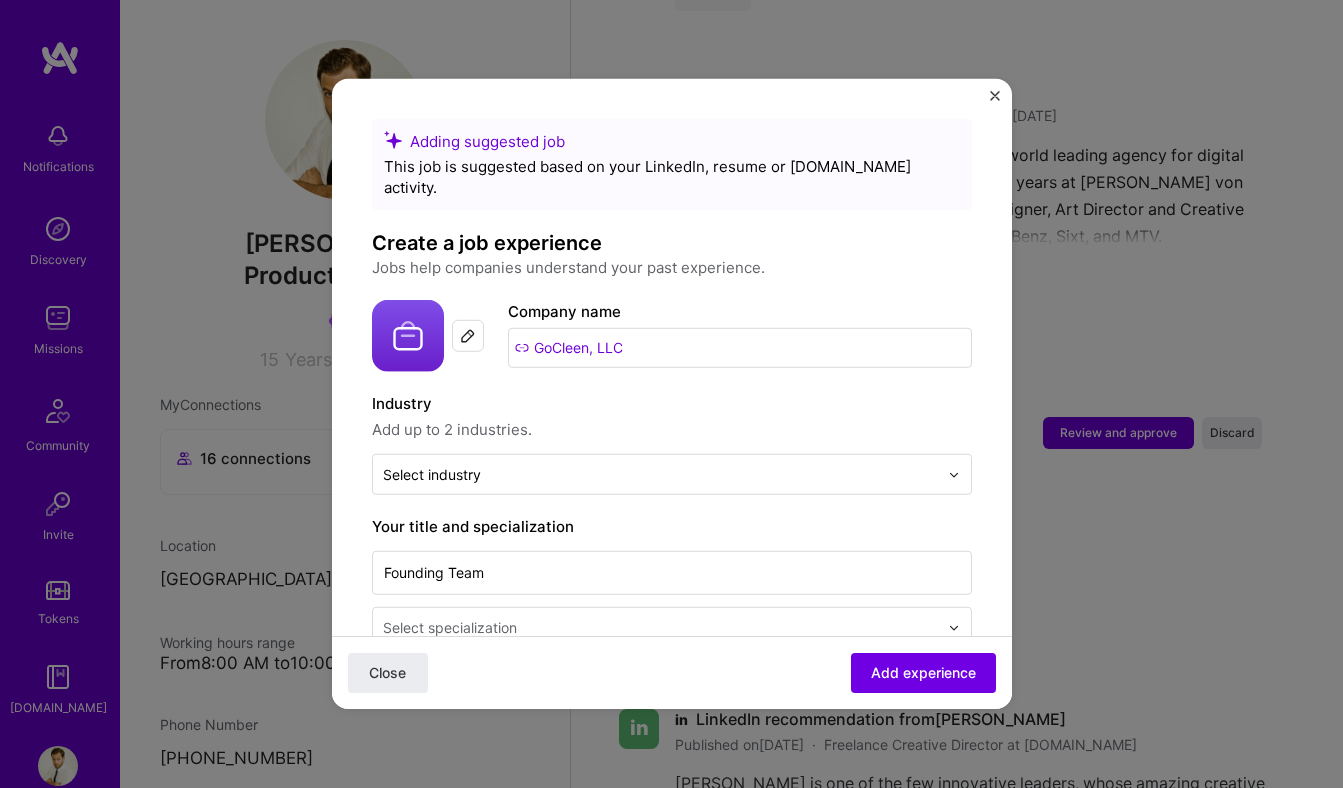 click at bounding box center (468, 336) 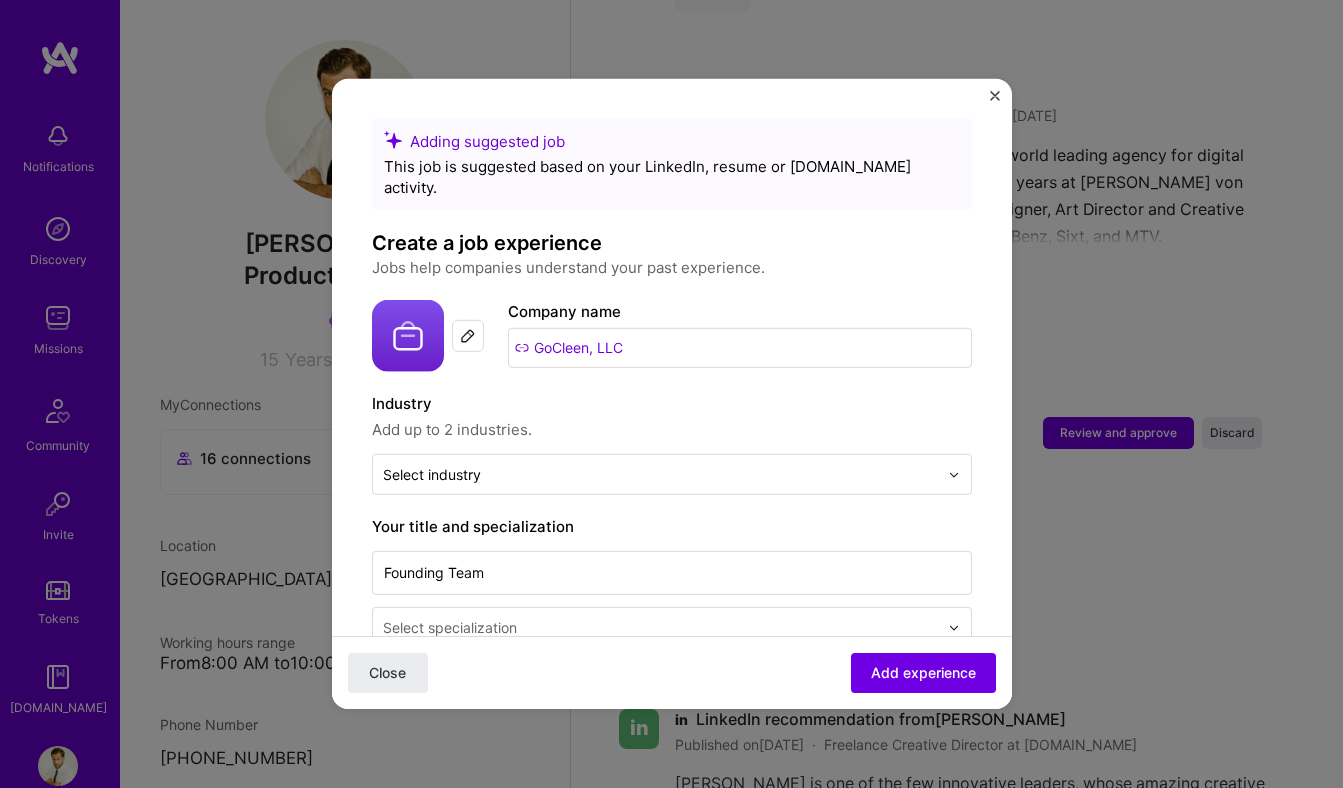 click on "GoCleen, LLC" at bounding box center (740, 348) 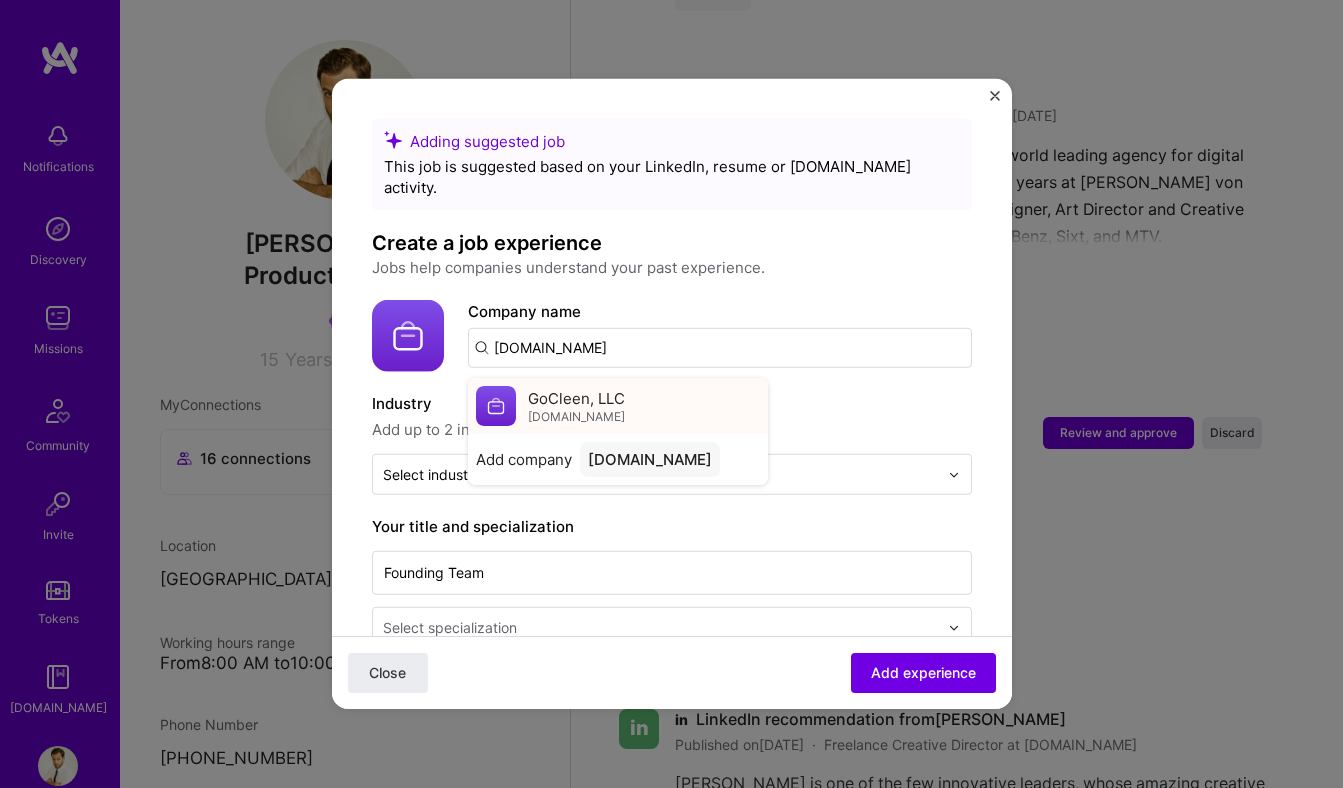 click on "GoCleen, LLC" at bounding box center (576, 397) 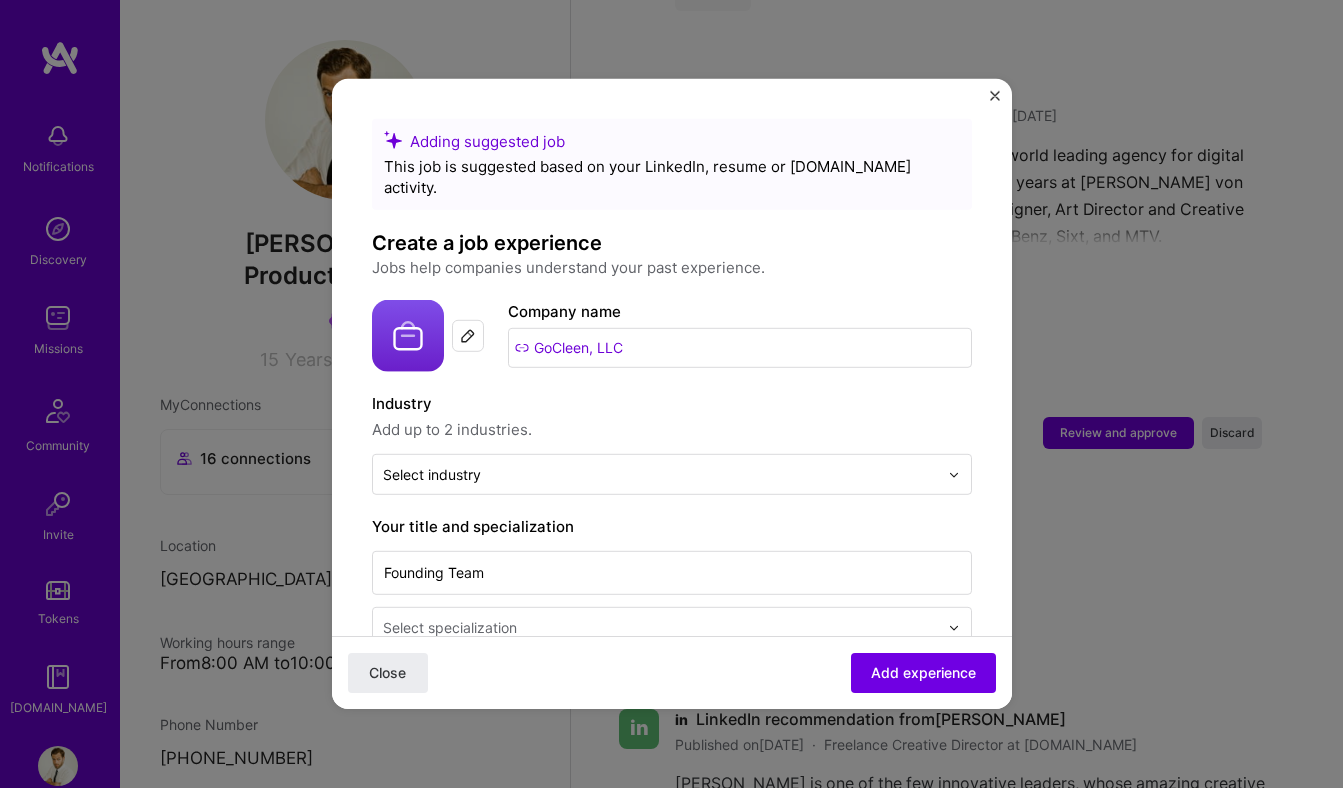 drag, startPoint x: 638, startPoint y: 330, endPoint x: 664, endPoint y: 325, distance: 26.476404 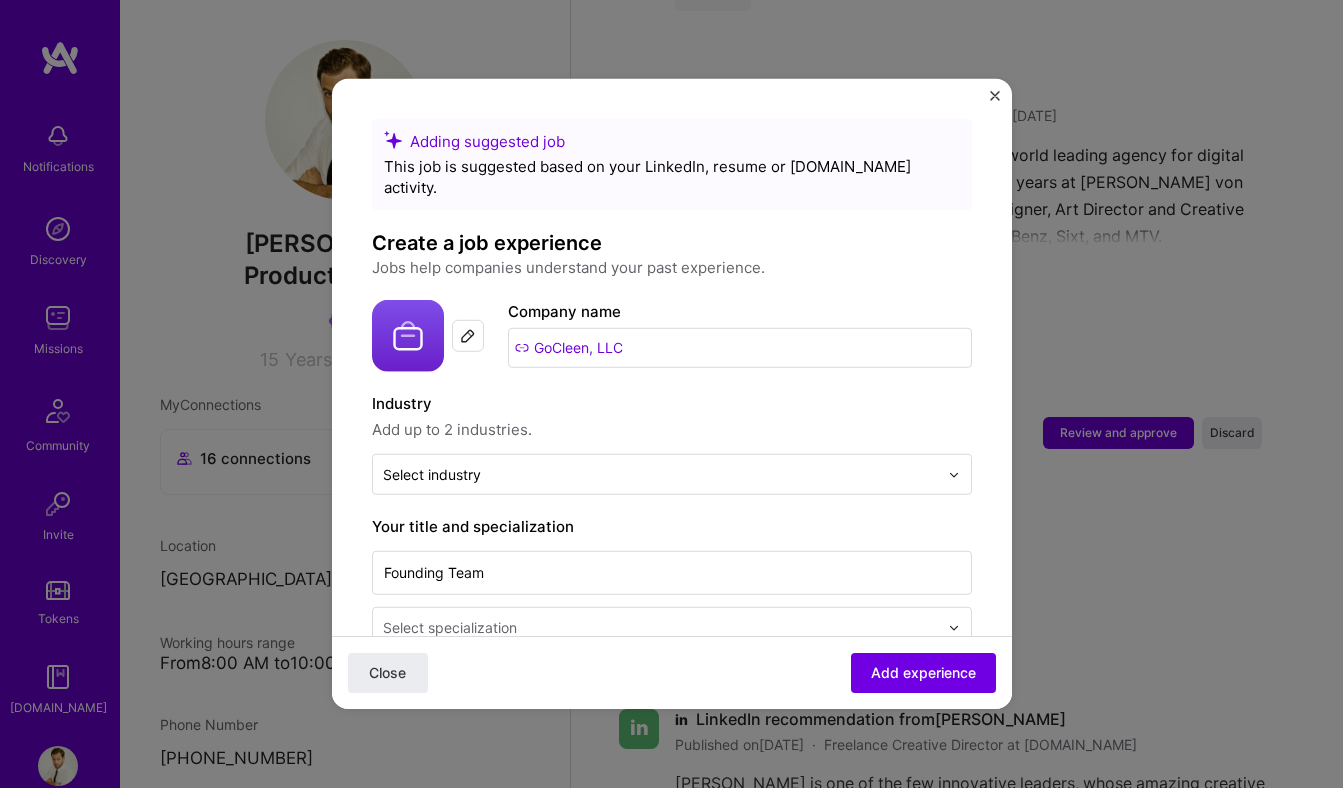 click on "GoCleen, LLC" at bounding box center (740, 348) 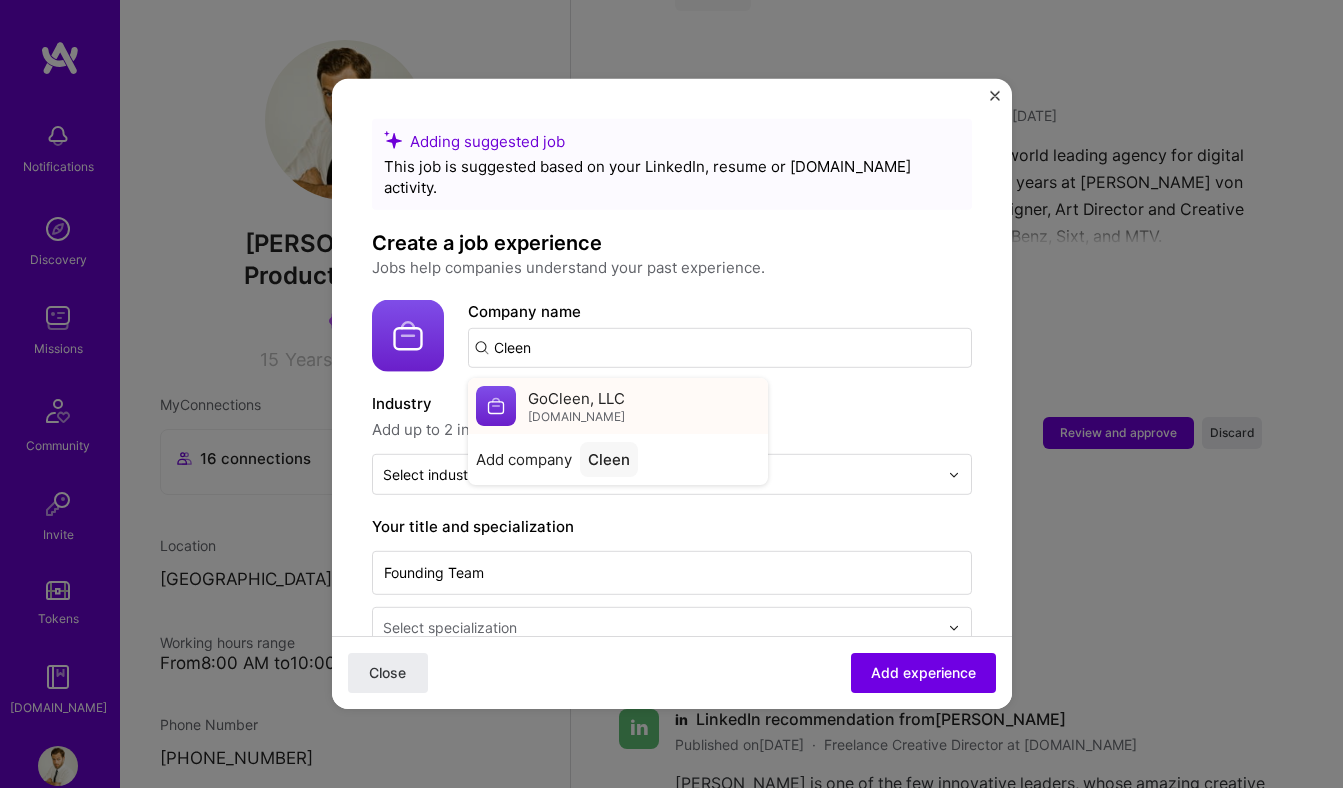 click on "[DOMAIN_NAME]" at bounding box center [576, 416] 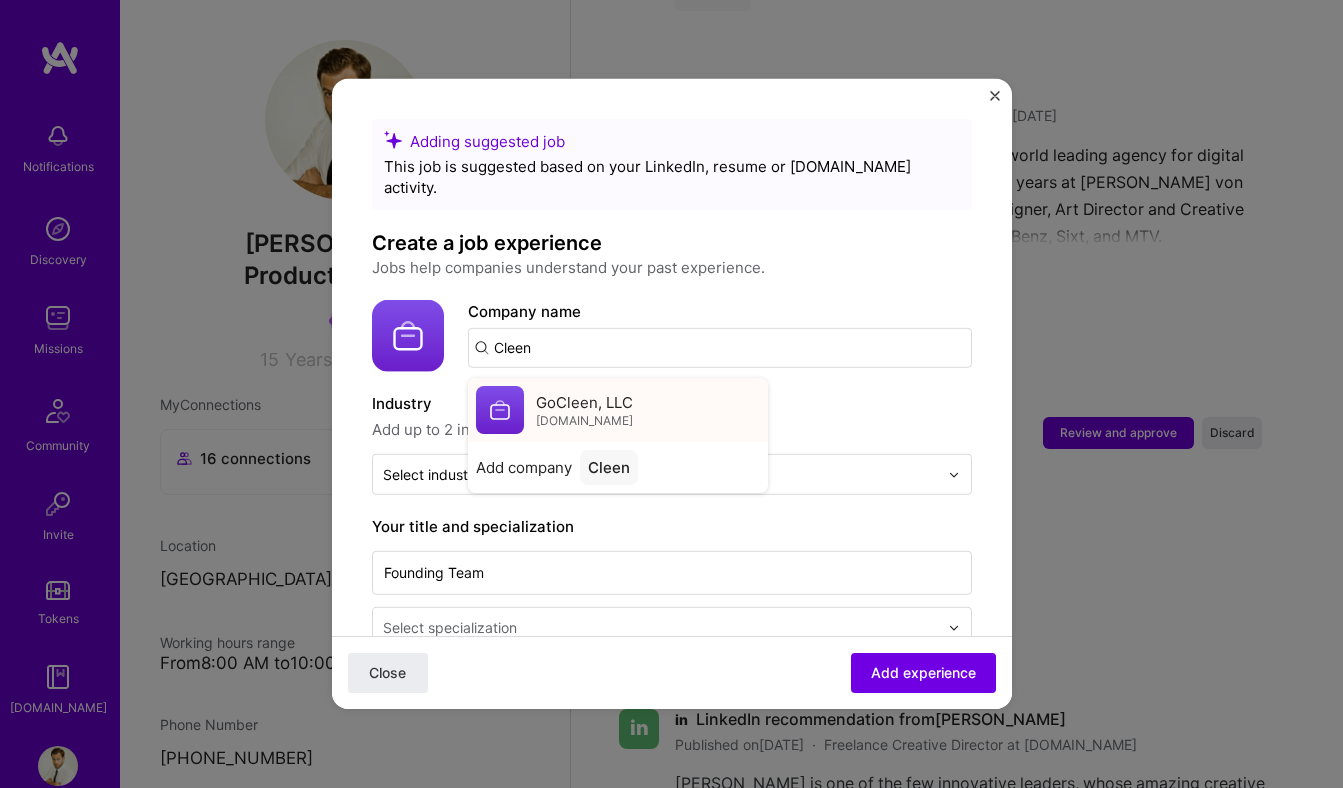 type on "GoCleen, LLC" 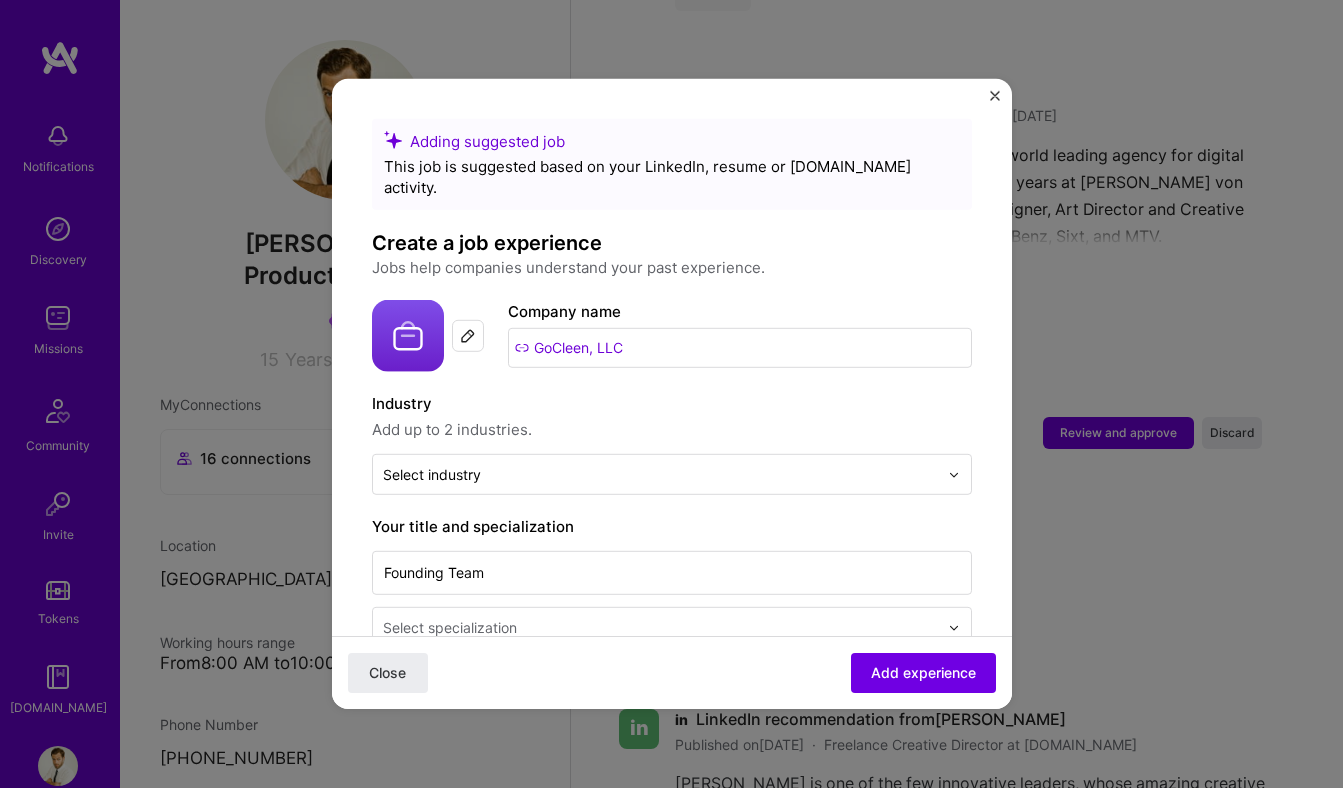 click at bounding box center [468, 336] 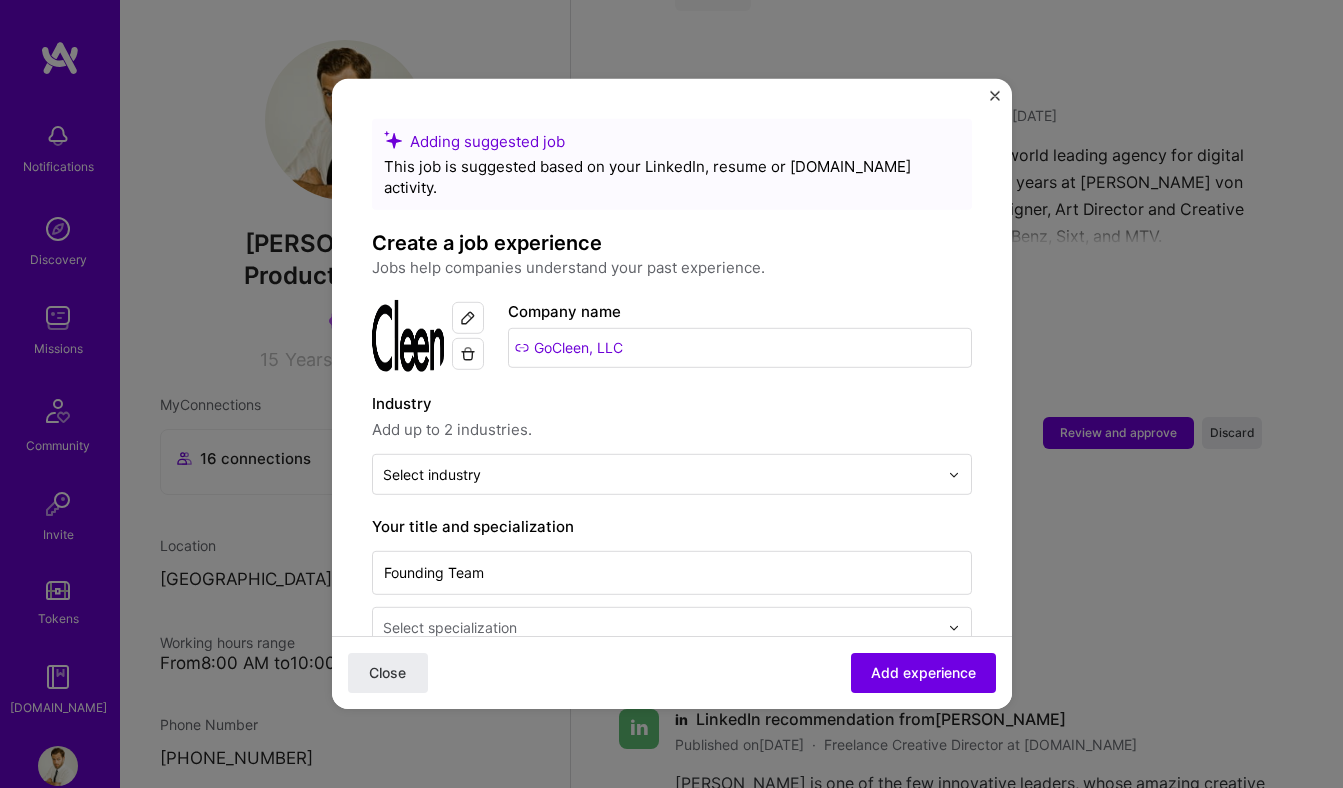 click at bounding box center (468, 318) 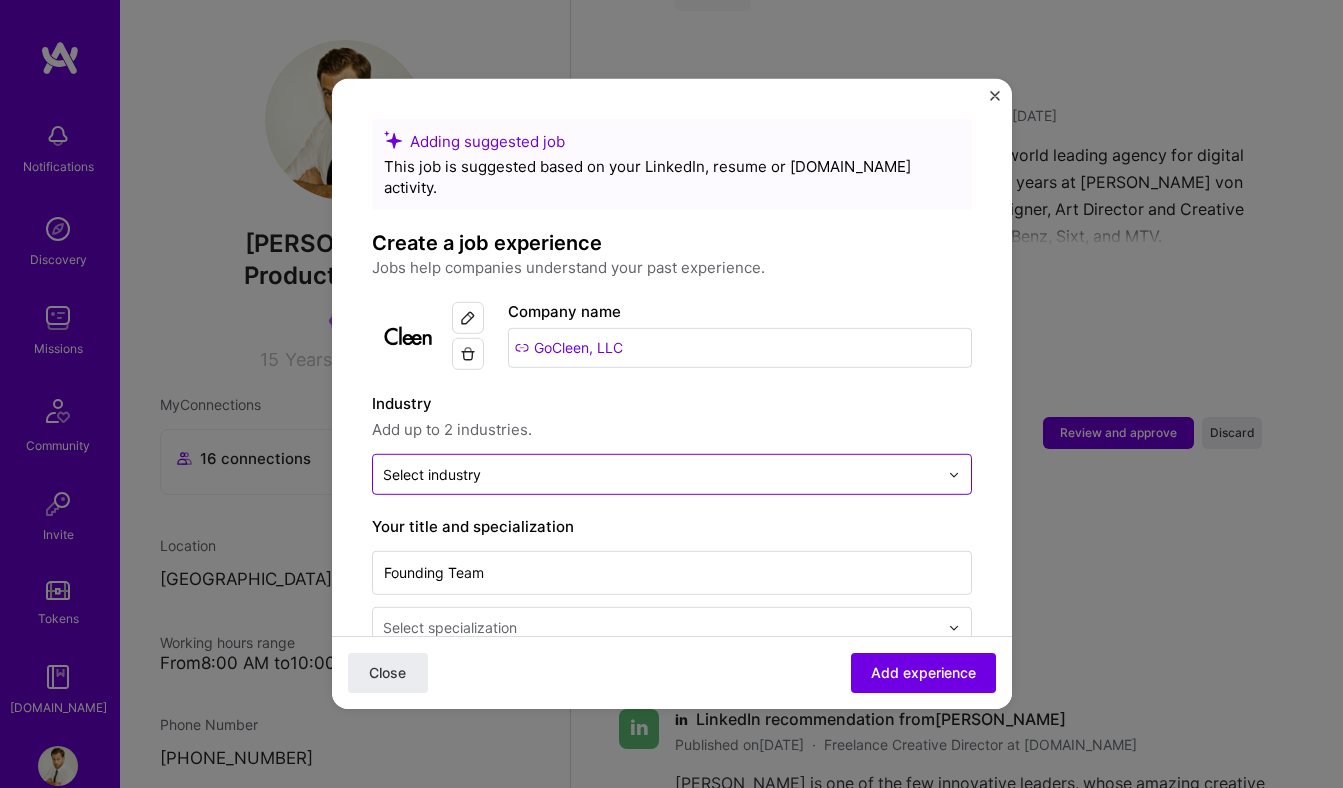 click at bounding box center [660, 474] 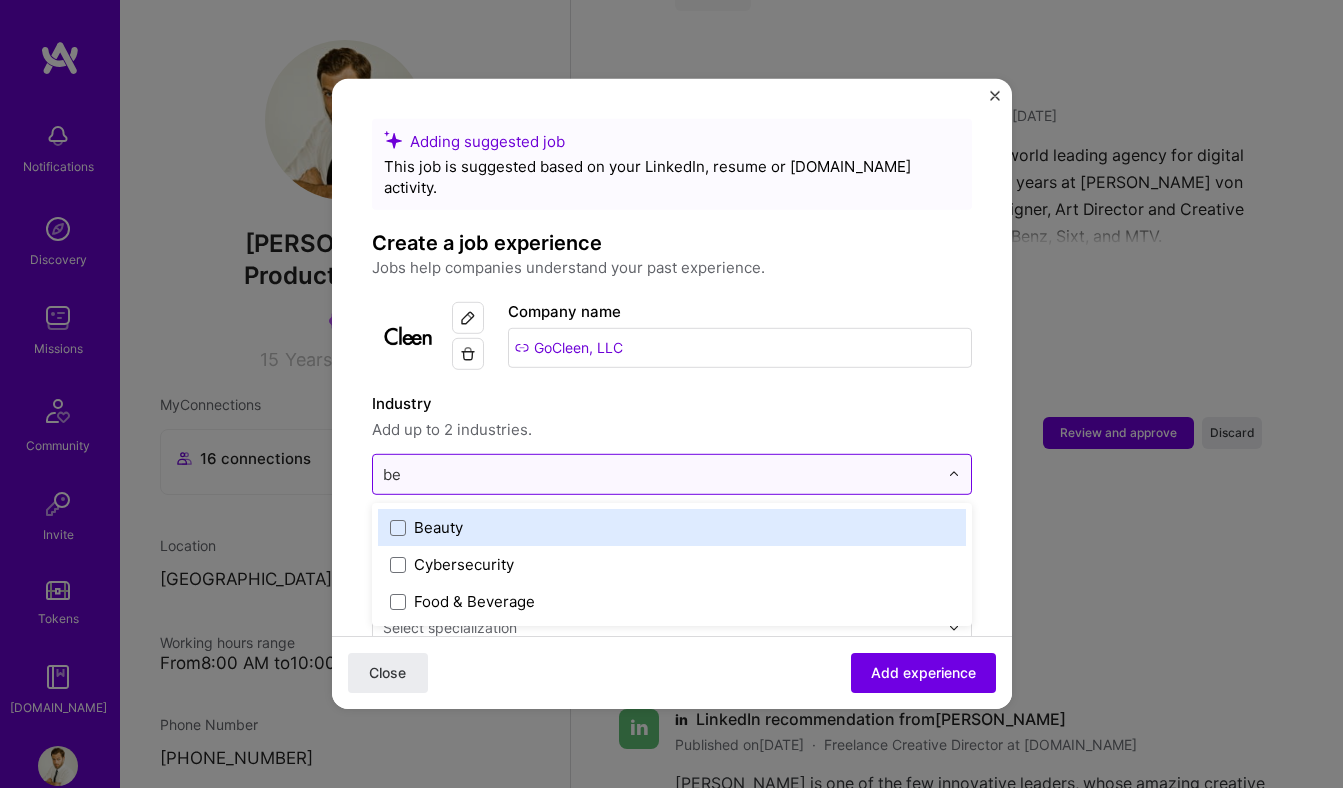 type on "bea" 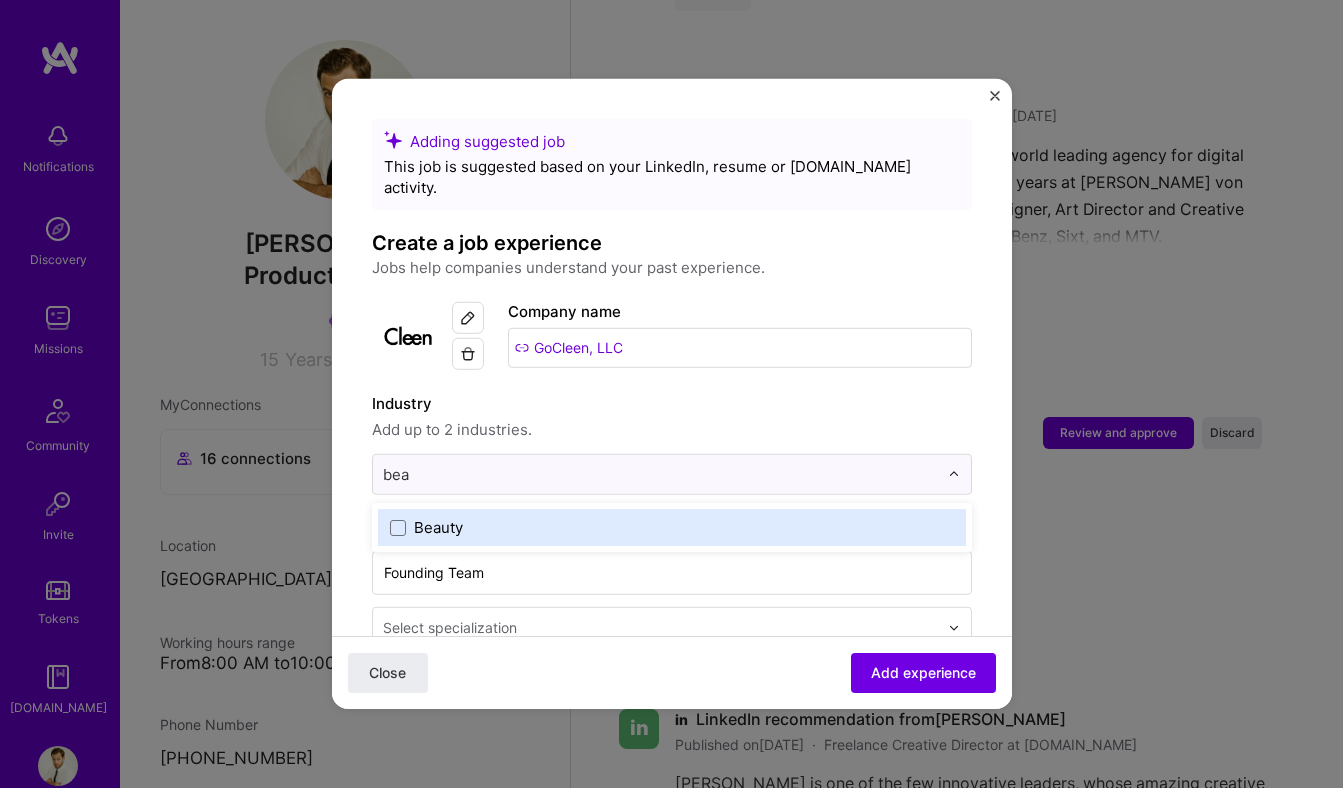 click on "Beauty" at bounding box center [672, 527] 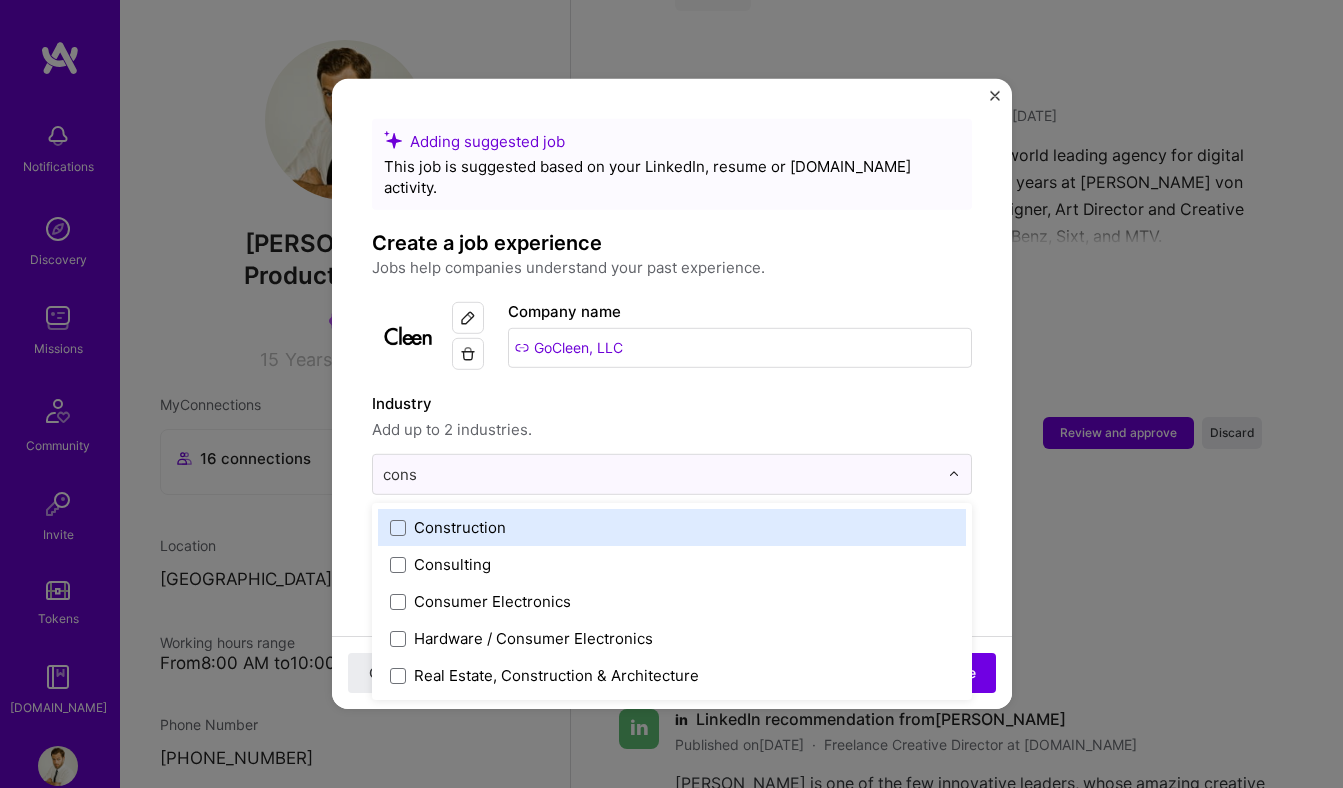 type on "cons" 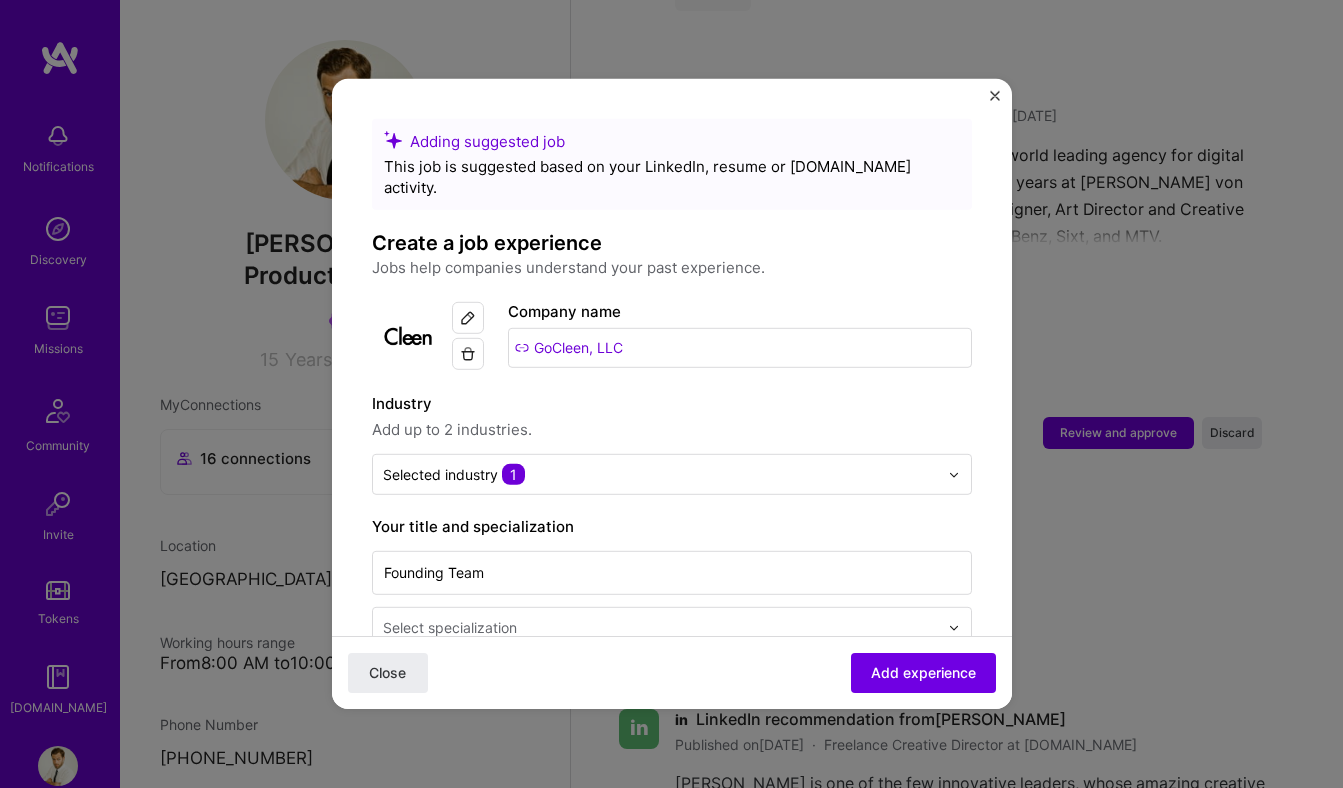 click on "Adding suggested job This job is suggested based on your LinkedIn, resume or [DOMAIN_NAME] activity. Create a job experience Jobs help companies understand your past experience. Company logo Company name GoCleen, LLC
Industry Add up to 2 industries. Selected industry 1 Your title and specialization Founding Team Select specialization Duration [DATE]
to
I still work here Skills used — Add up to 12 skills Any new skills will be added to your profile. Enter skills... Description Cleen stands for natural personal care products without unnecessary additives. Our formulations focus on fewer ingredients, but better ones. For you – and the environment. Made in [GEOGRAPHIC_DATA], 100% worry-free. If it's not clean, it's not Cleen! 100 characters minimum 240 / 2,000  characters Did this role require you to manage team members? (Optional) Yes, I managed 0 team members. Were you involved from inception to launch (0 - >  1)? (Optional) Select projects Close" at bounding box center [672, 863] 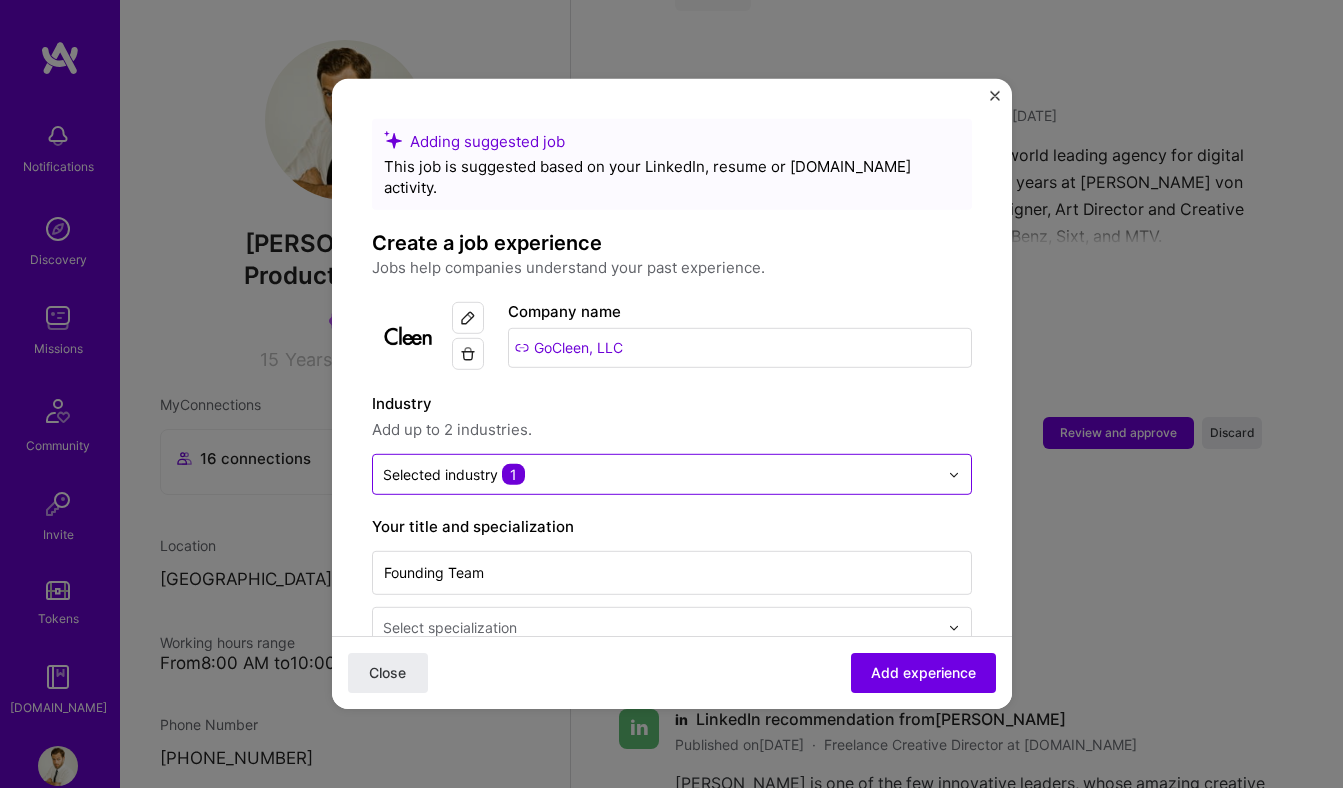 click at bounding box center [660, 474] 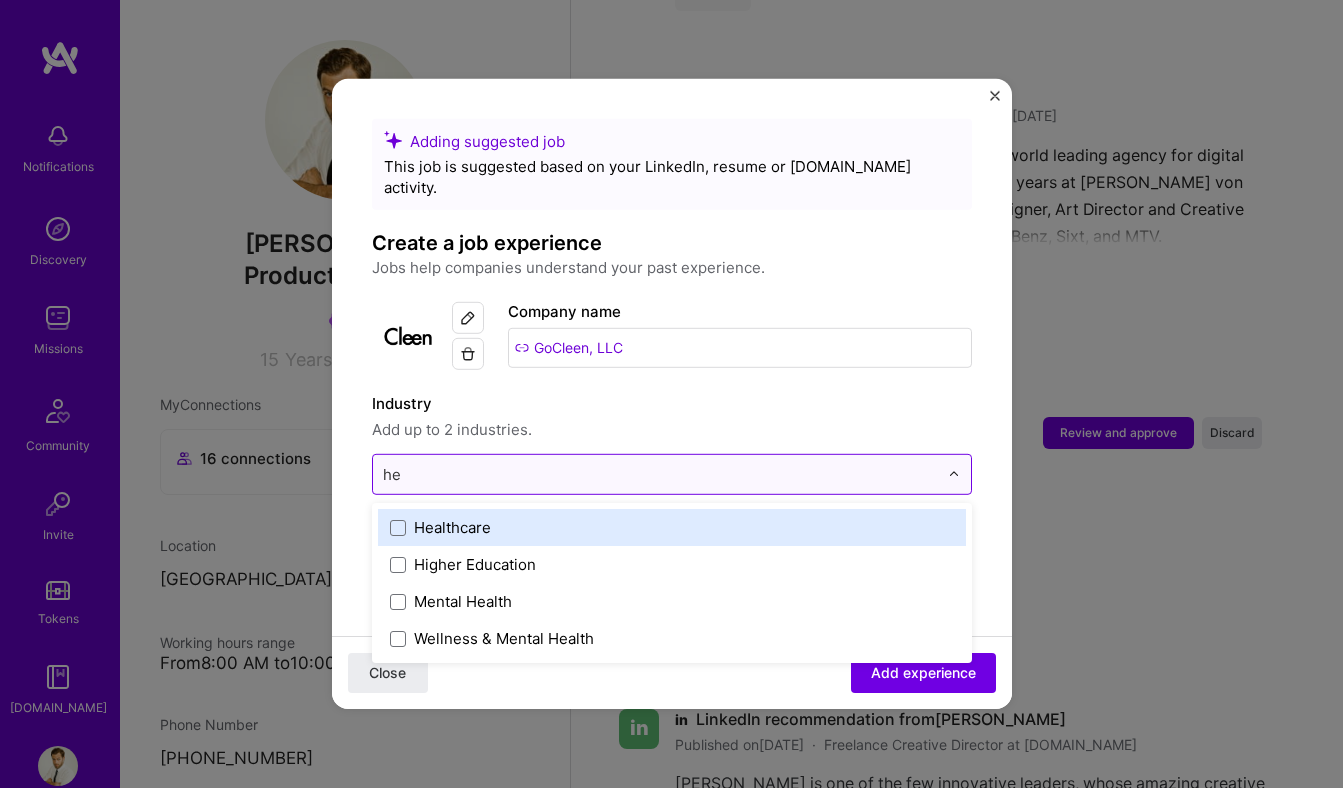 type on "hea" 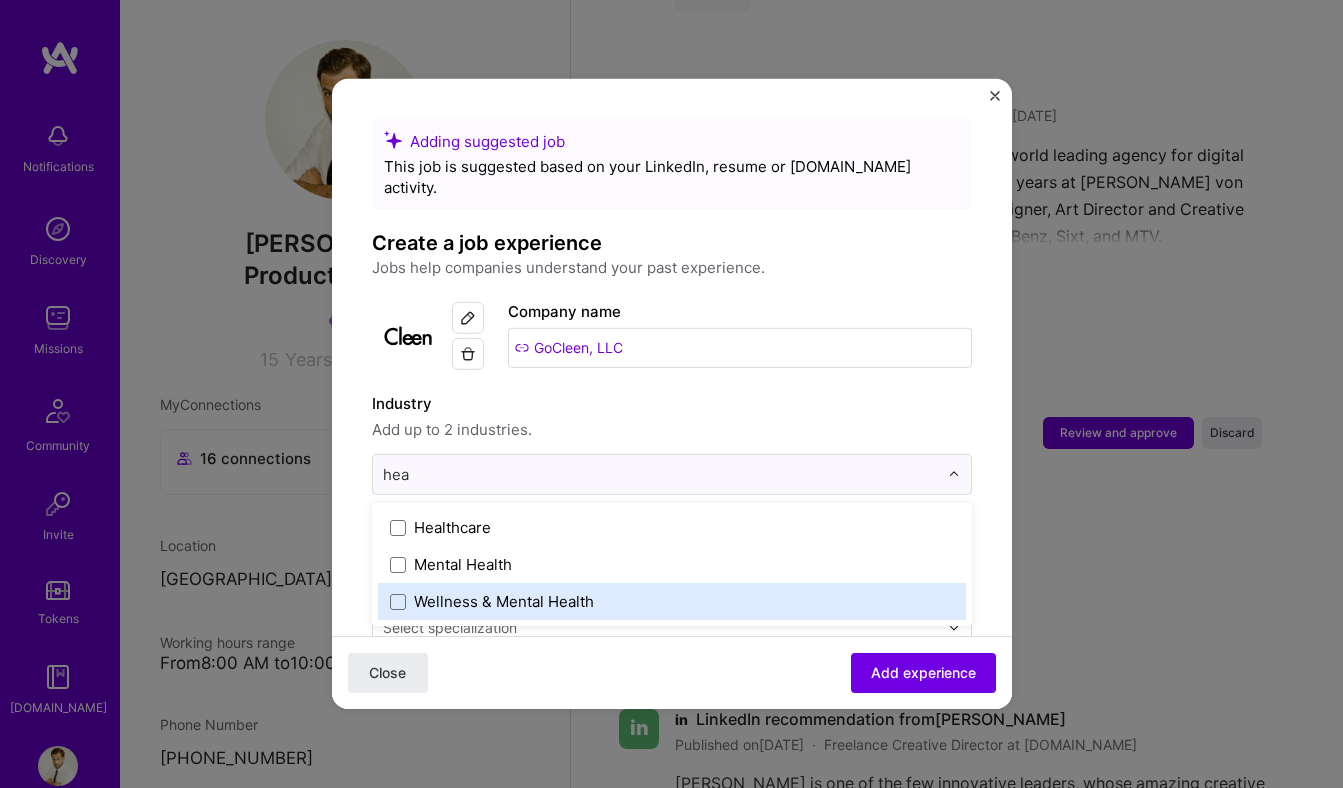 click on "Wellness & Mental Health" at bounding box center [672, 601] 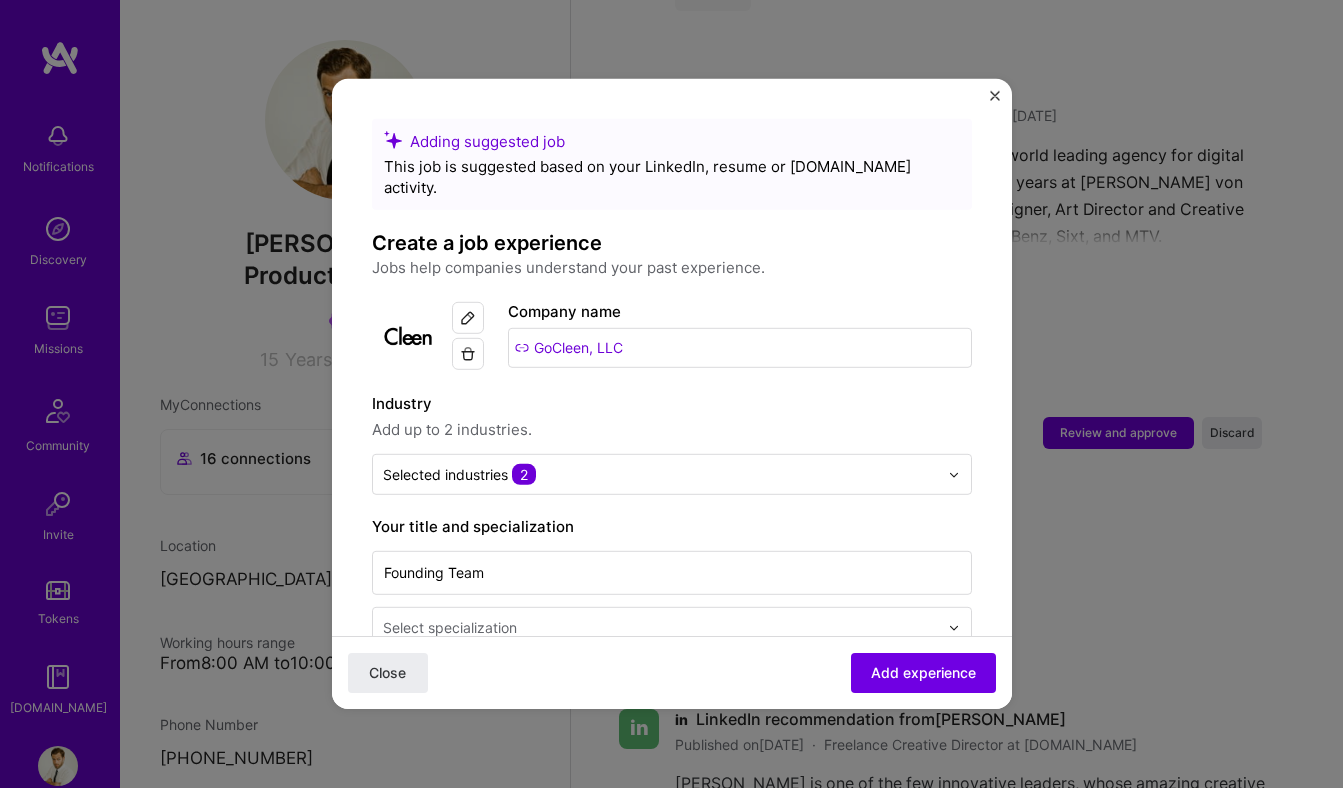 click on "Add up to 2 industries." at bounding box center [672, 430] 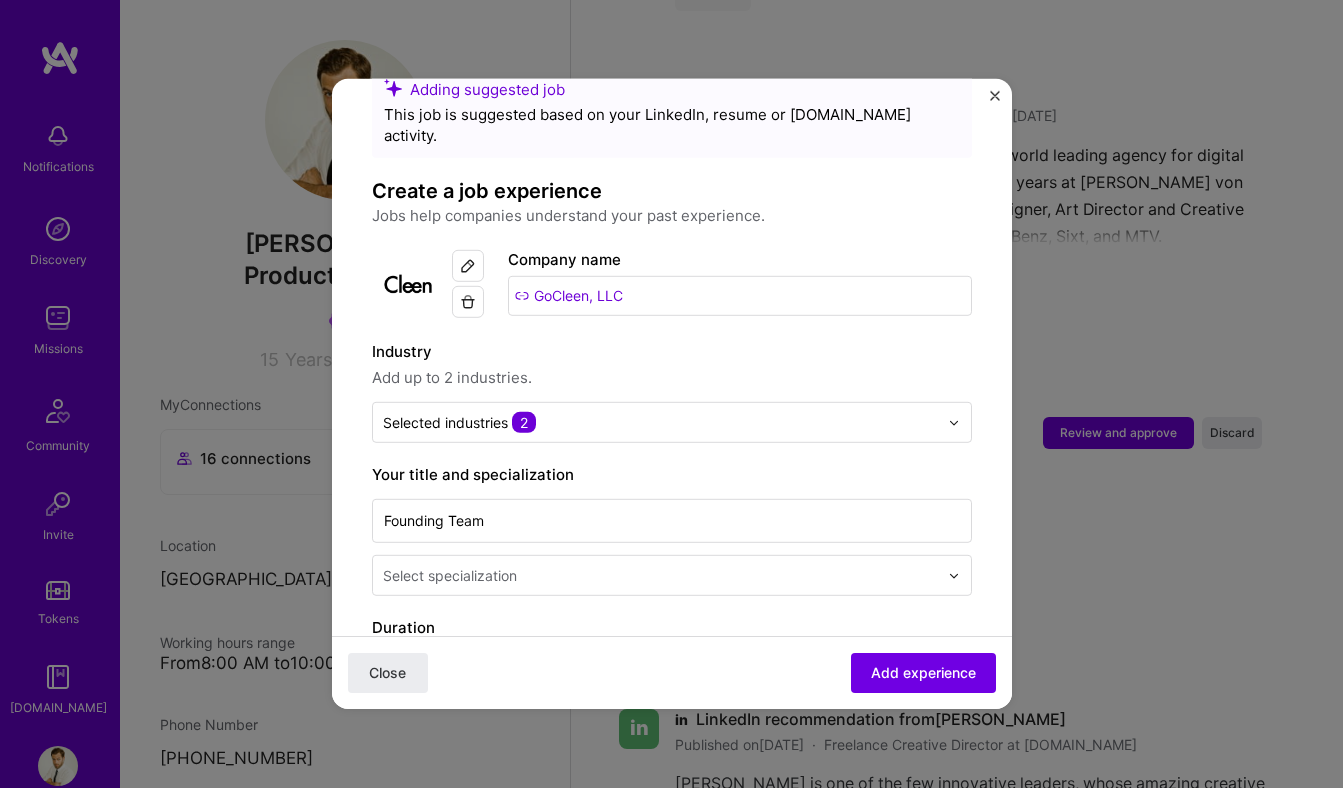 scroll, scrollTop: 155, scrollLeft: 0, axis: vertical 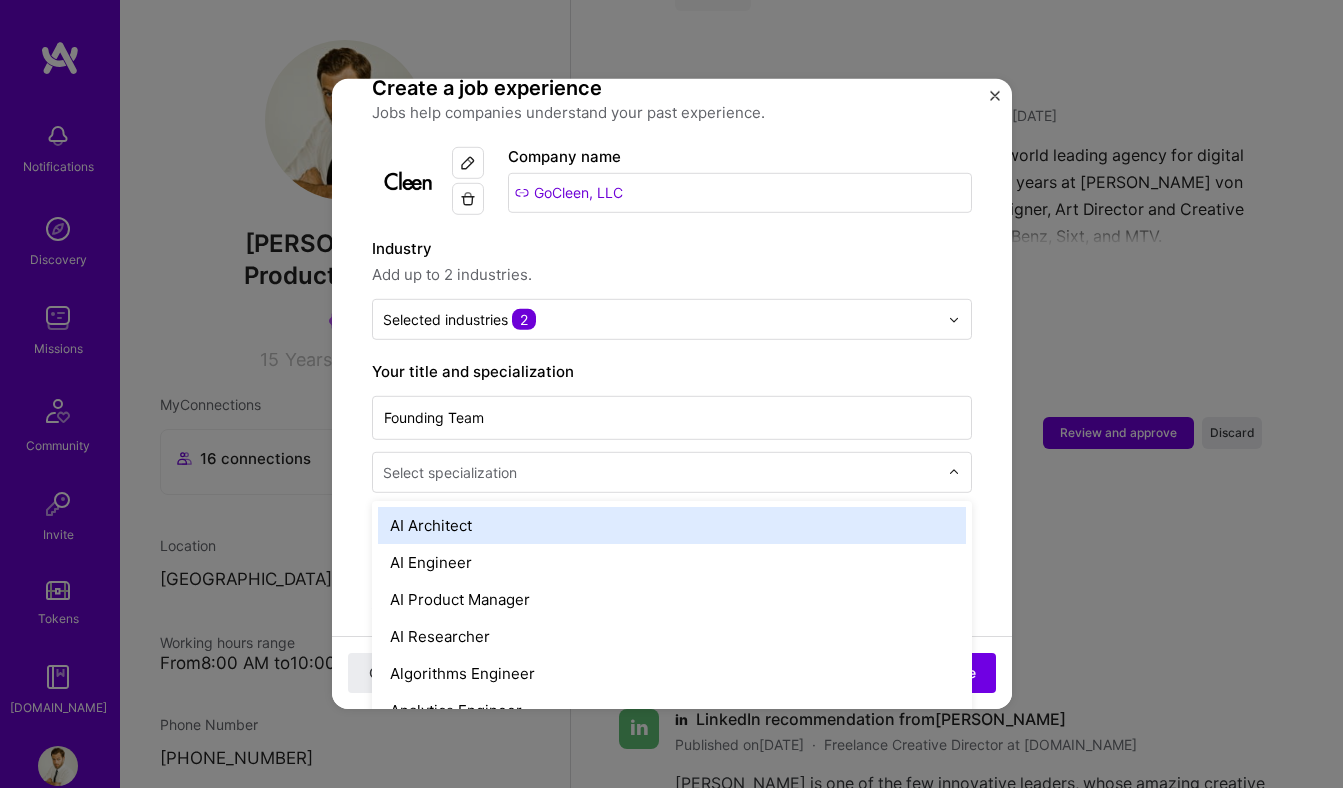 click at bounding box center (662, 472) 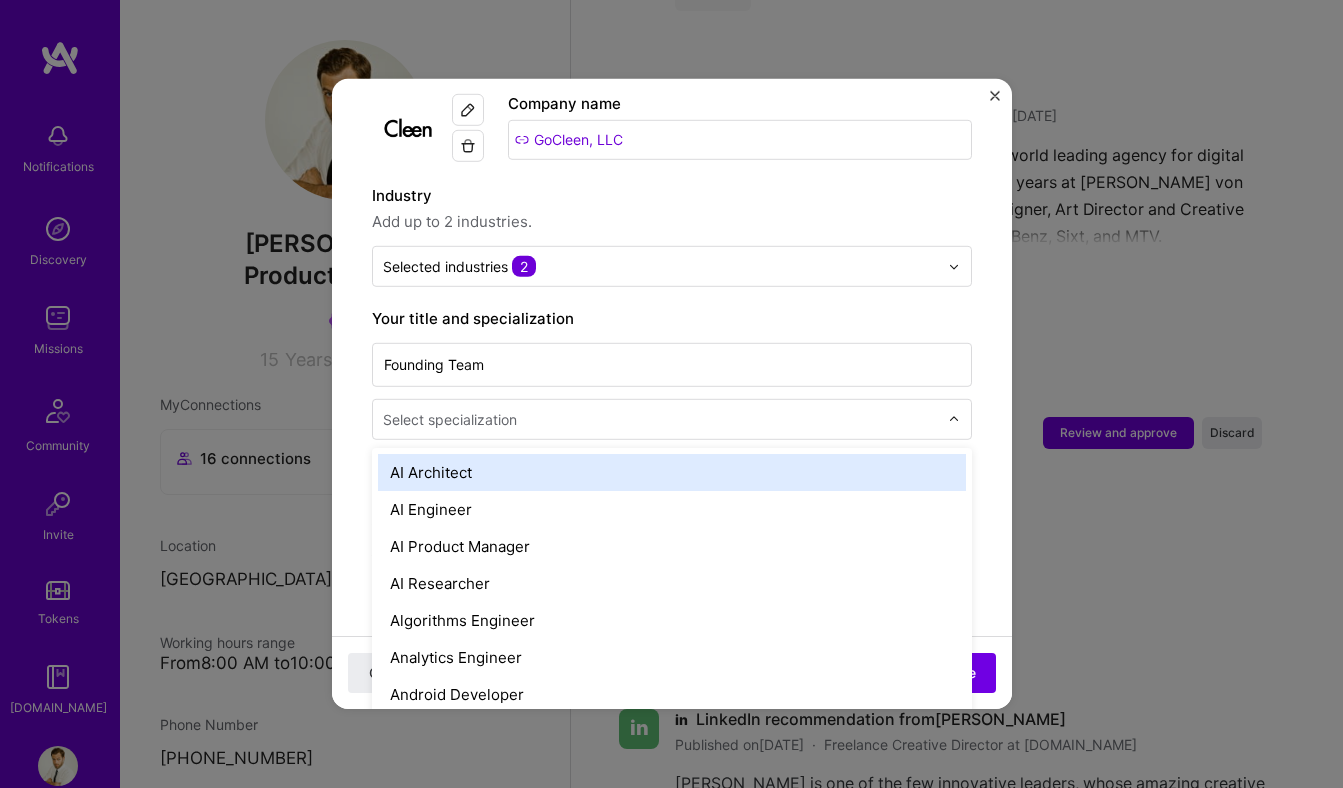 scroll, scrollTop: 252, scrollLeft: 0, axis: vertical 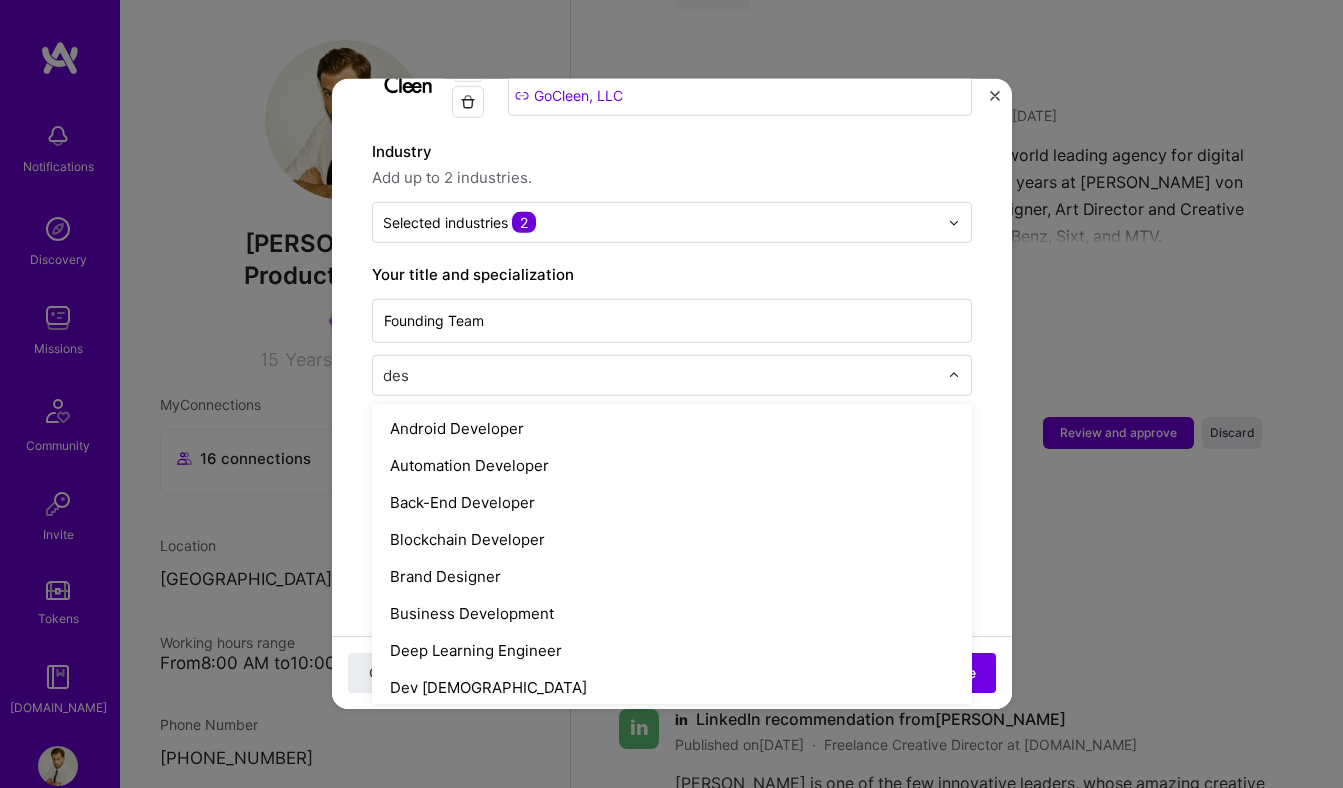 type on "desi" 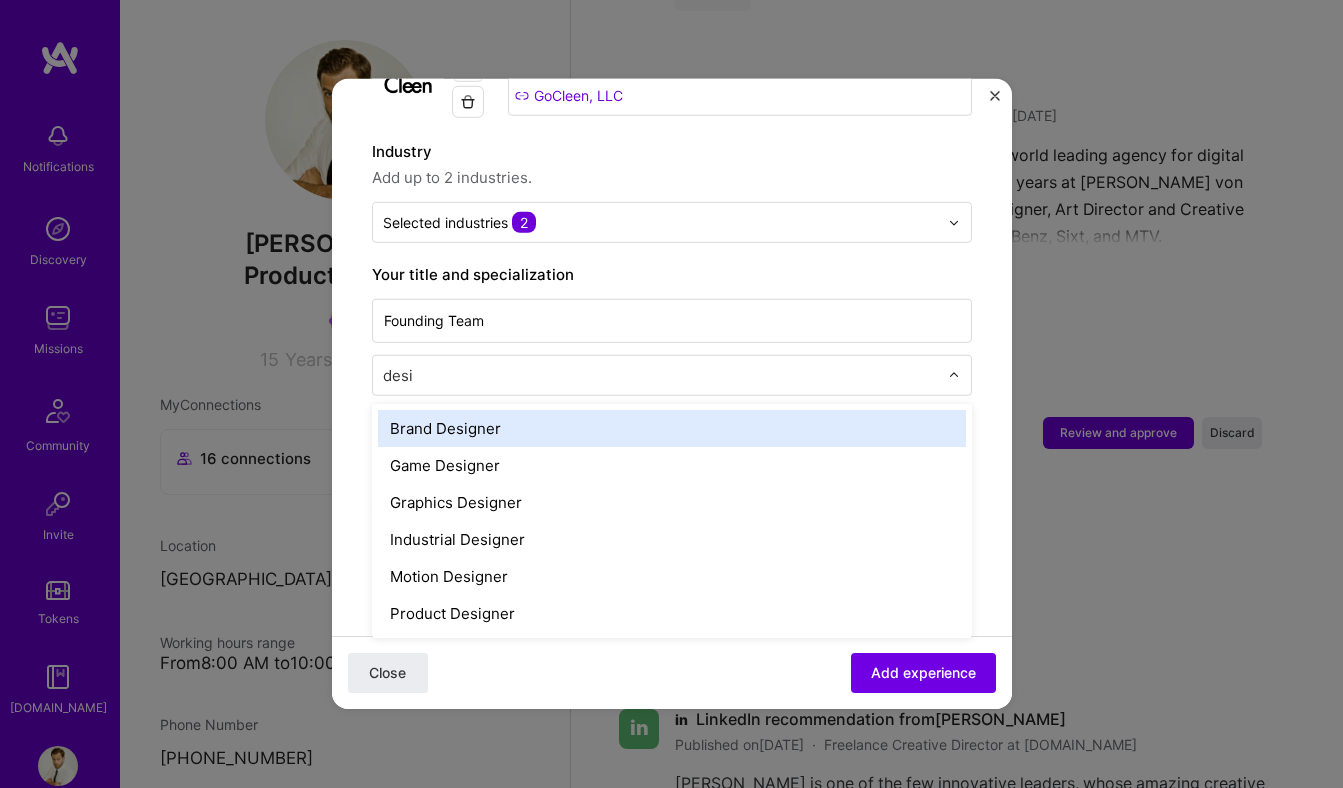click on "Brand Designer" at bounding box center (672, 428) 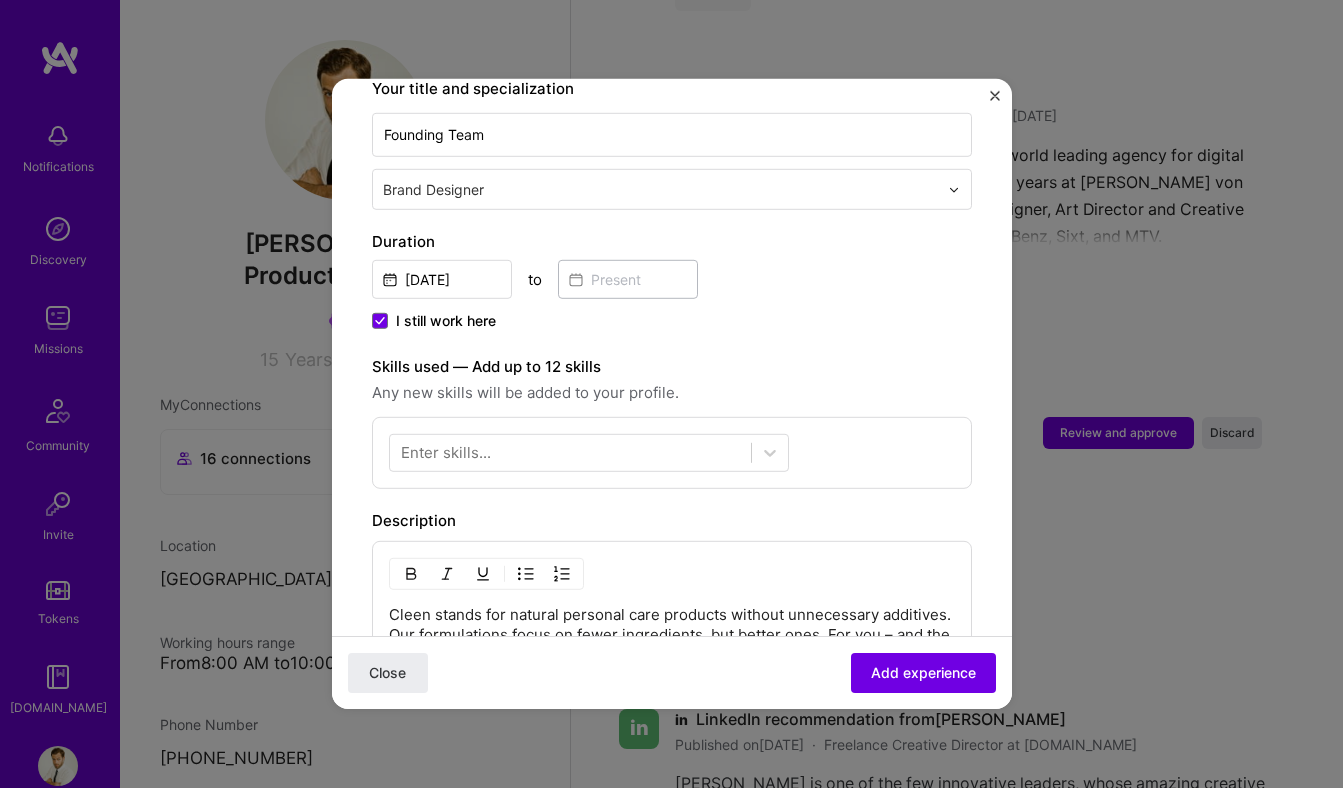 scroll, scrollTop: 470, scrollLeft: 0, axis: vertical 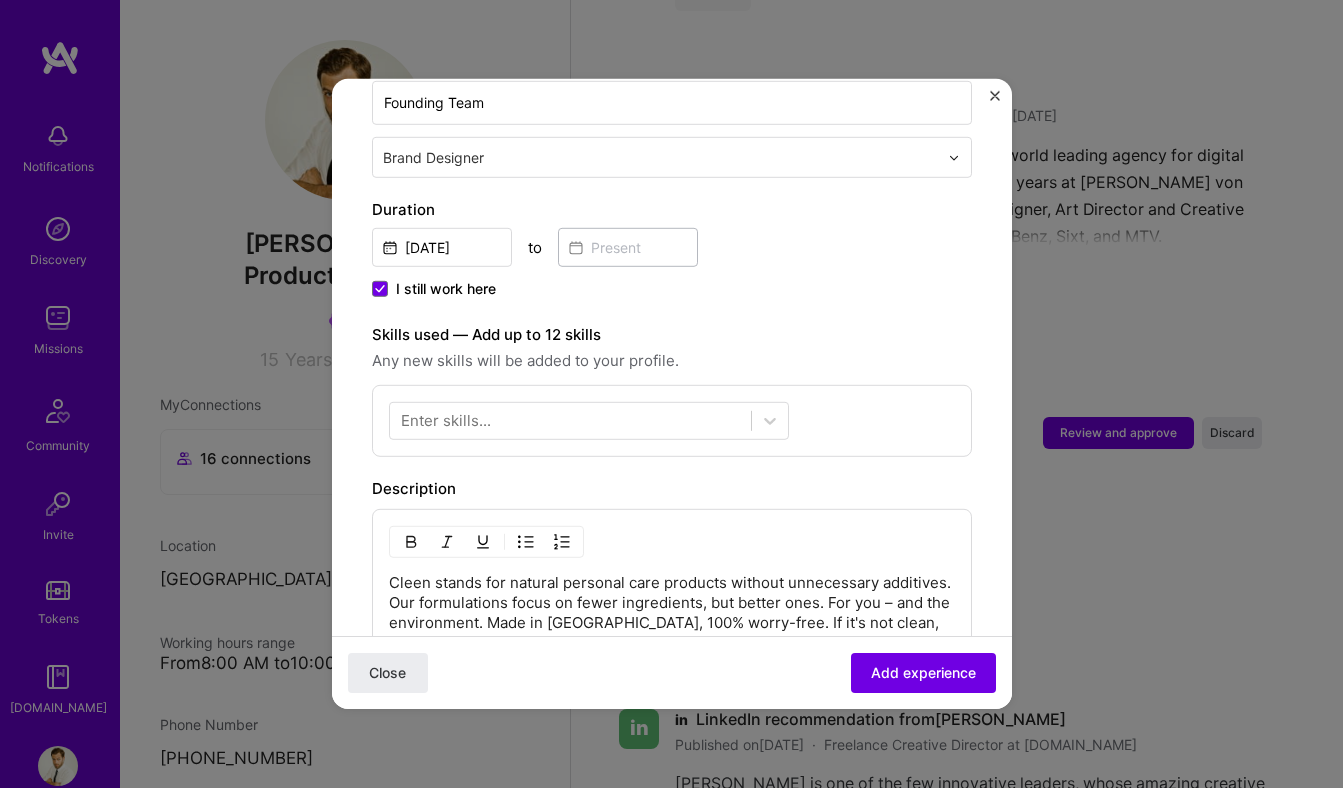 click on "Enter skills..." at bounding box center (446, 420) 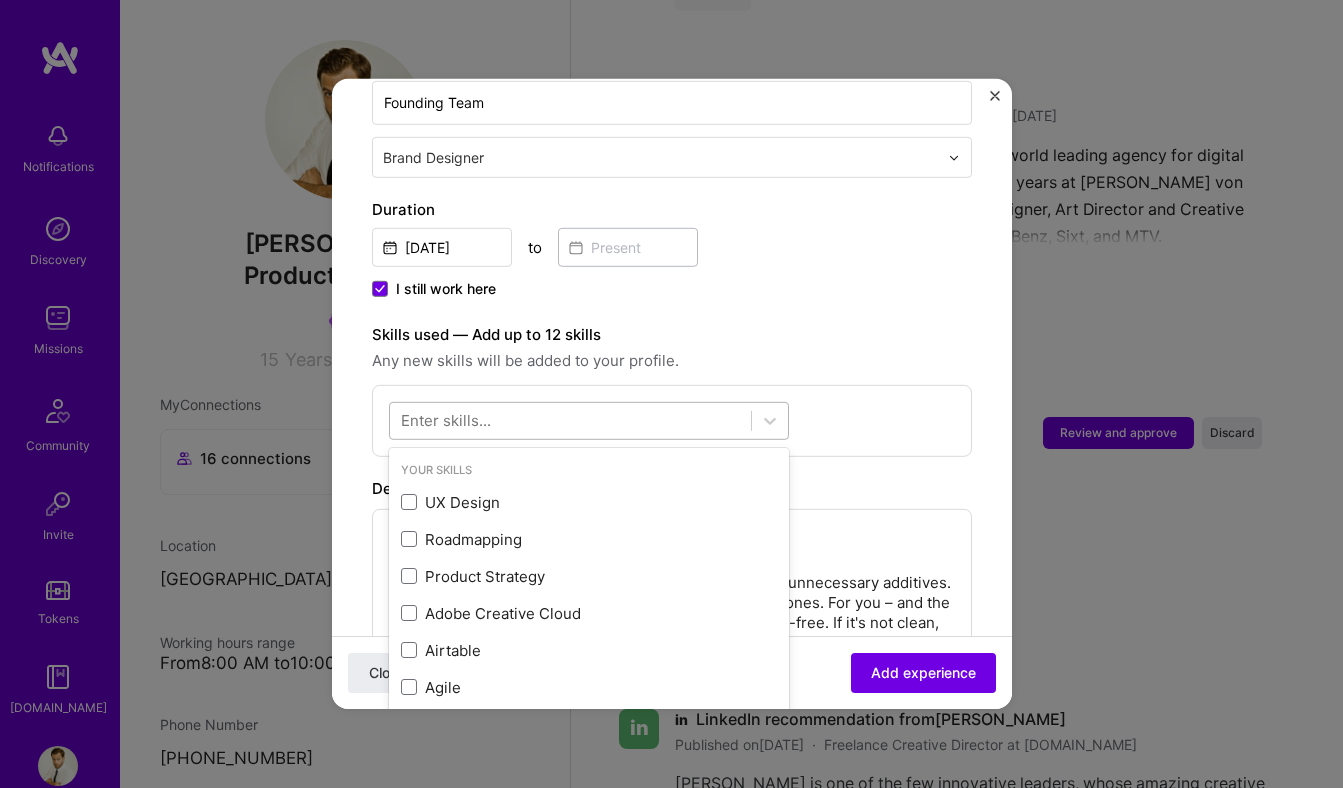 click at bounding box center [570, 420] 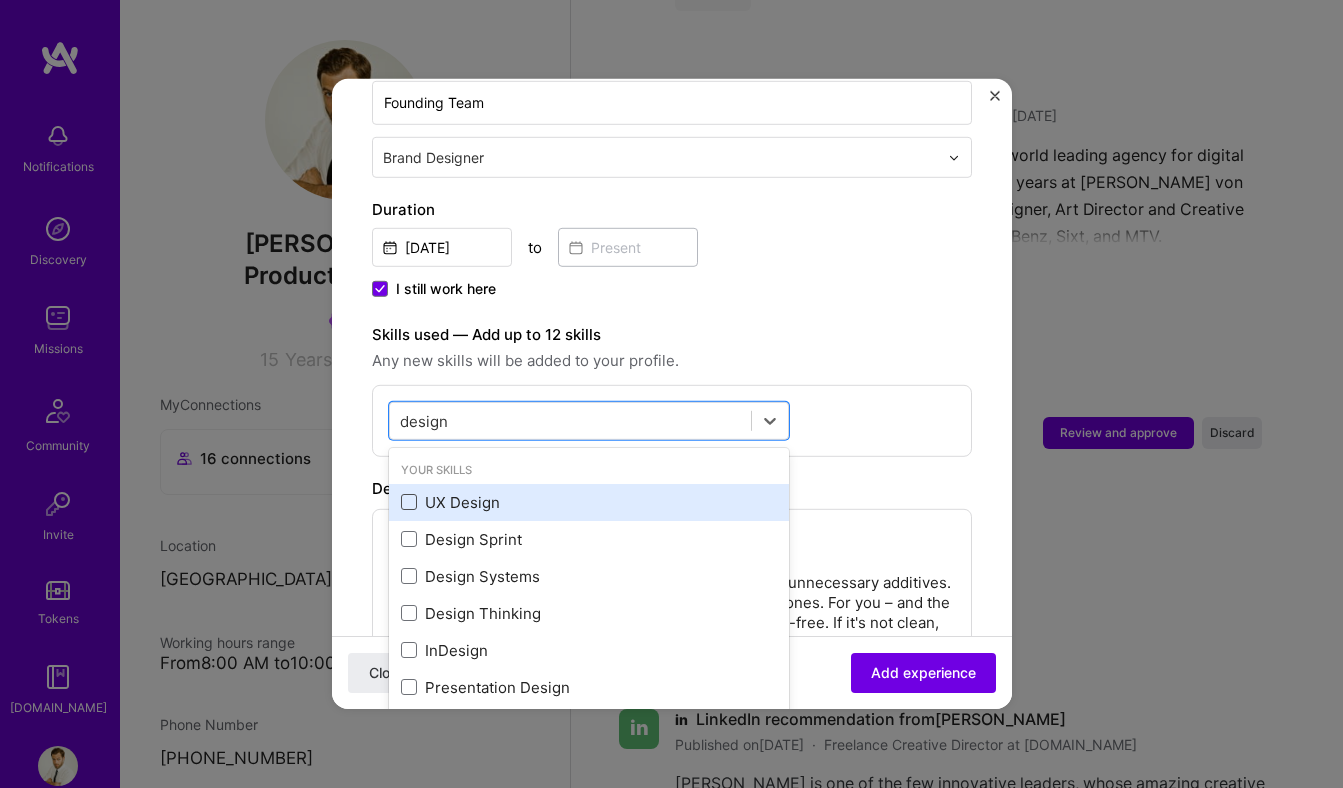 click at bounding box center (409, 502) 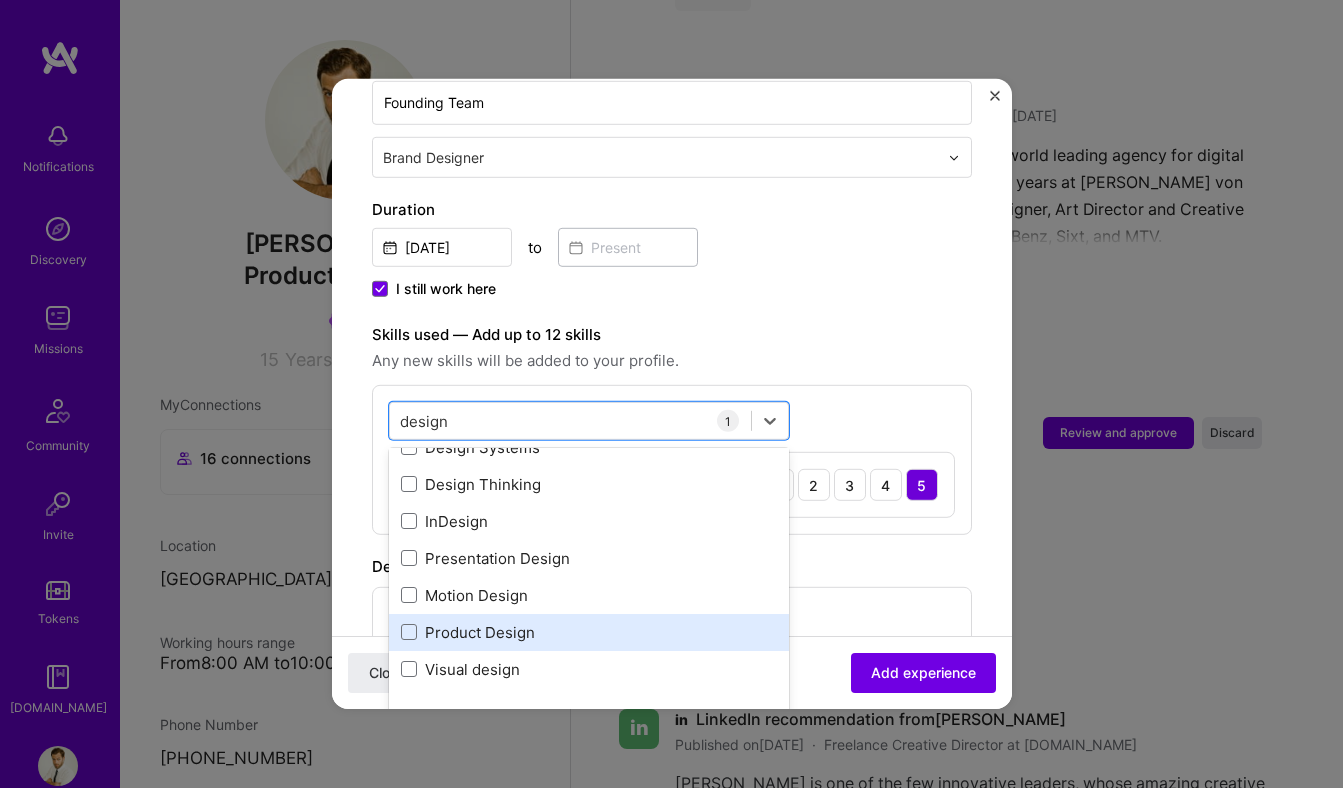 scroll, scrollTop: 130, scrollLeft: 0, axis: vertical 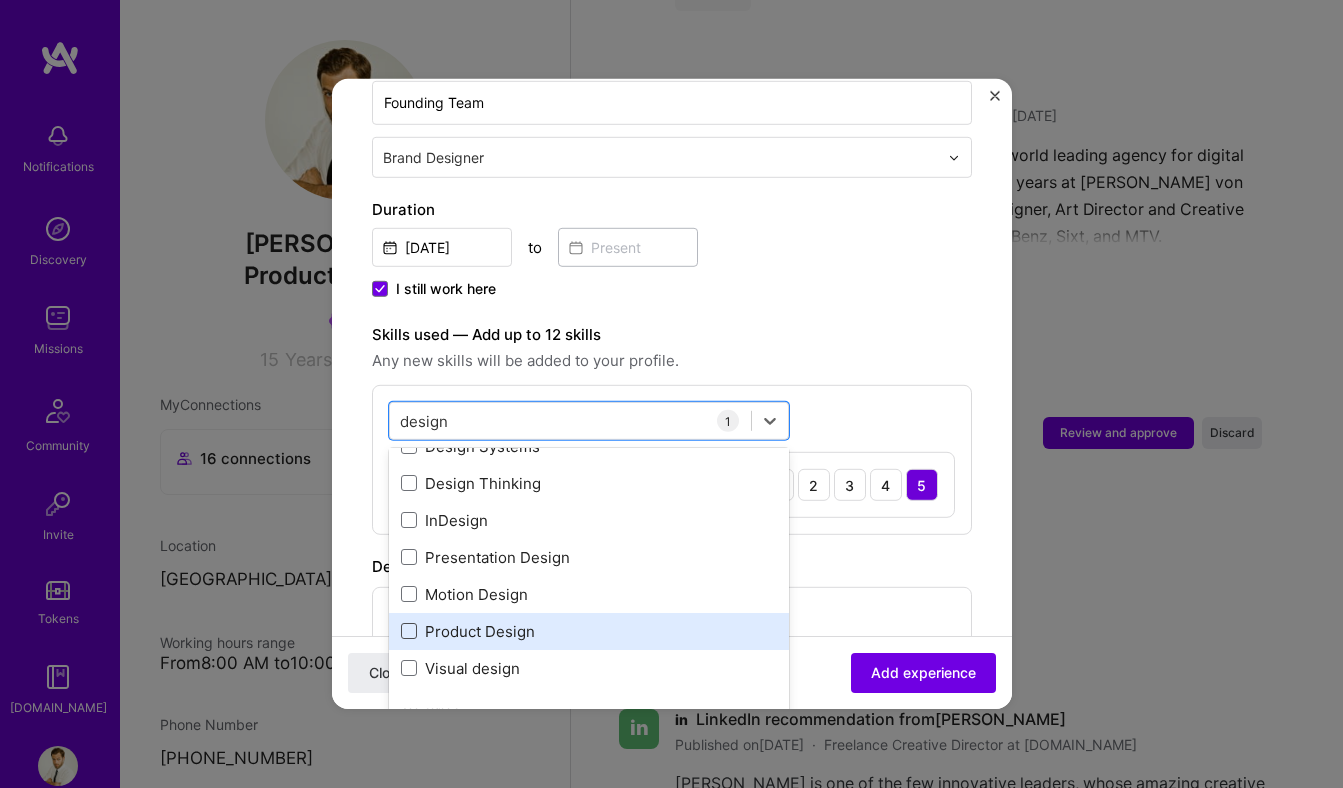 click at bounding box center (409, 631) 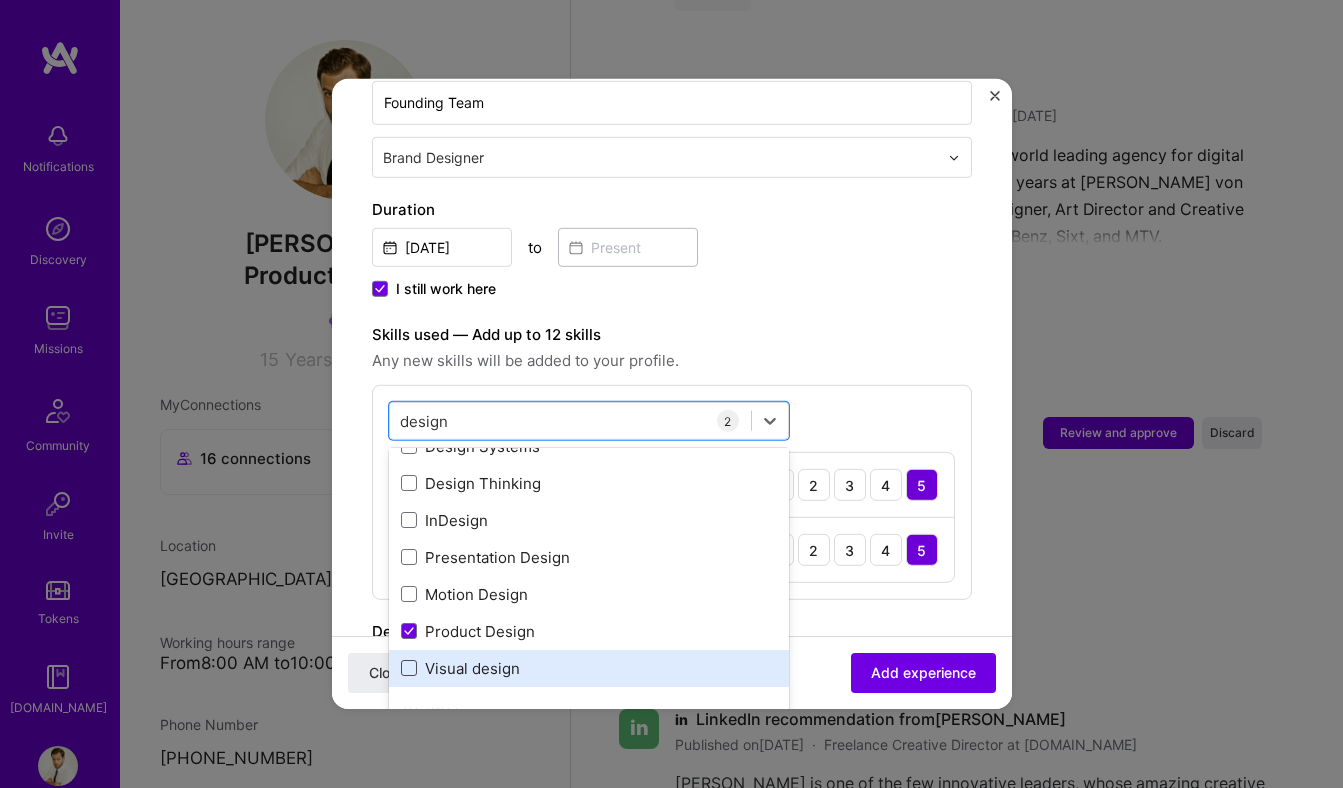 click at bounding box center [409, 668] 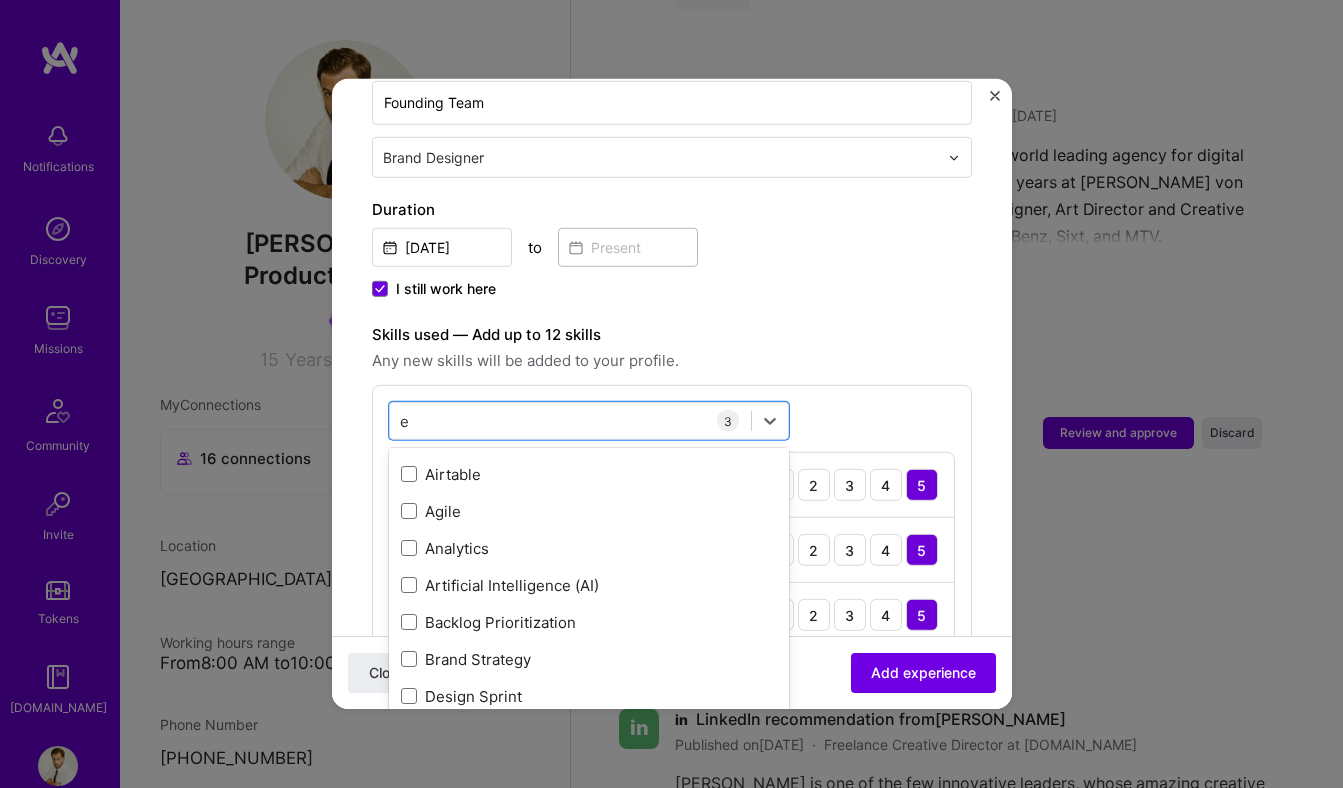 scroll, scrollTop: 262, scrollLeft: 0, axis: vertical 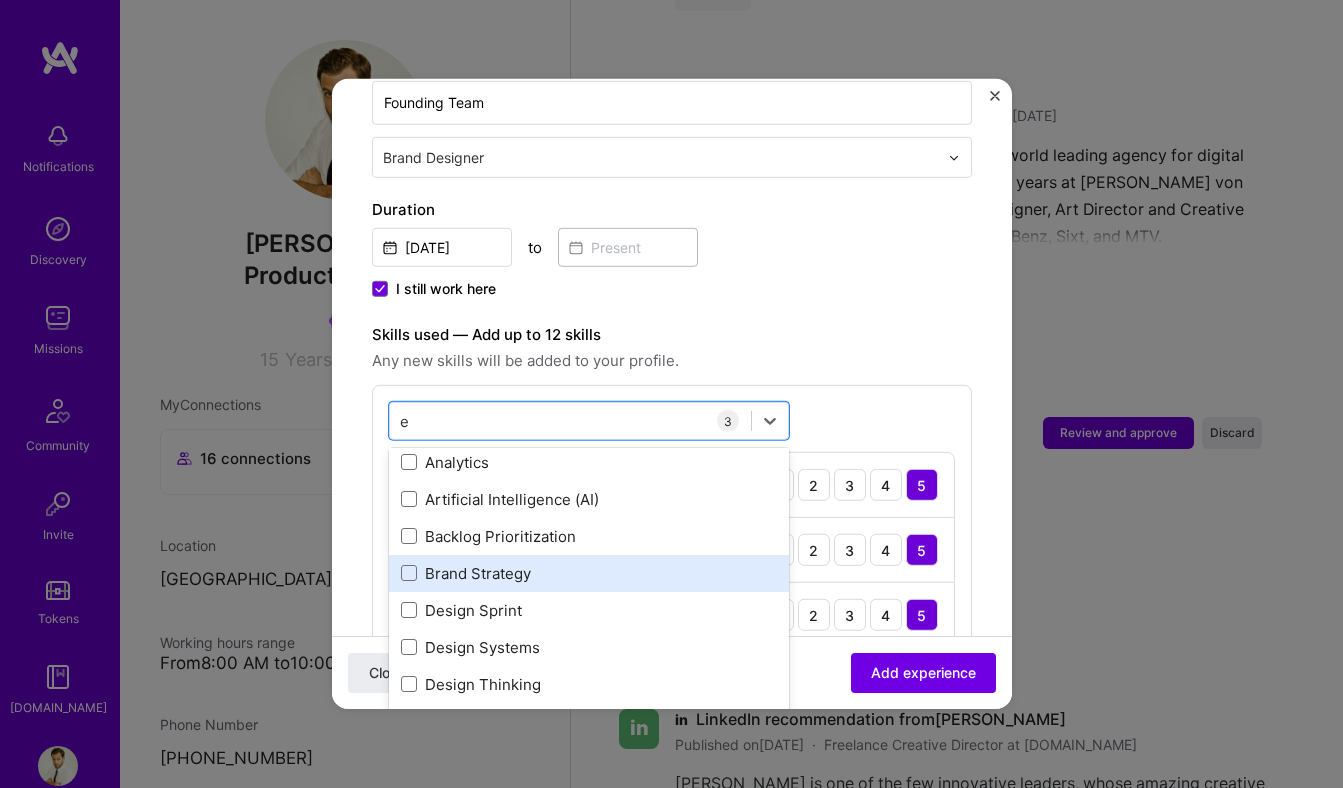 click on "Brand Strategy" at bounding box center (589, 573) 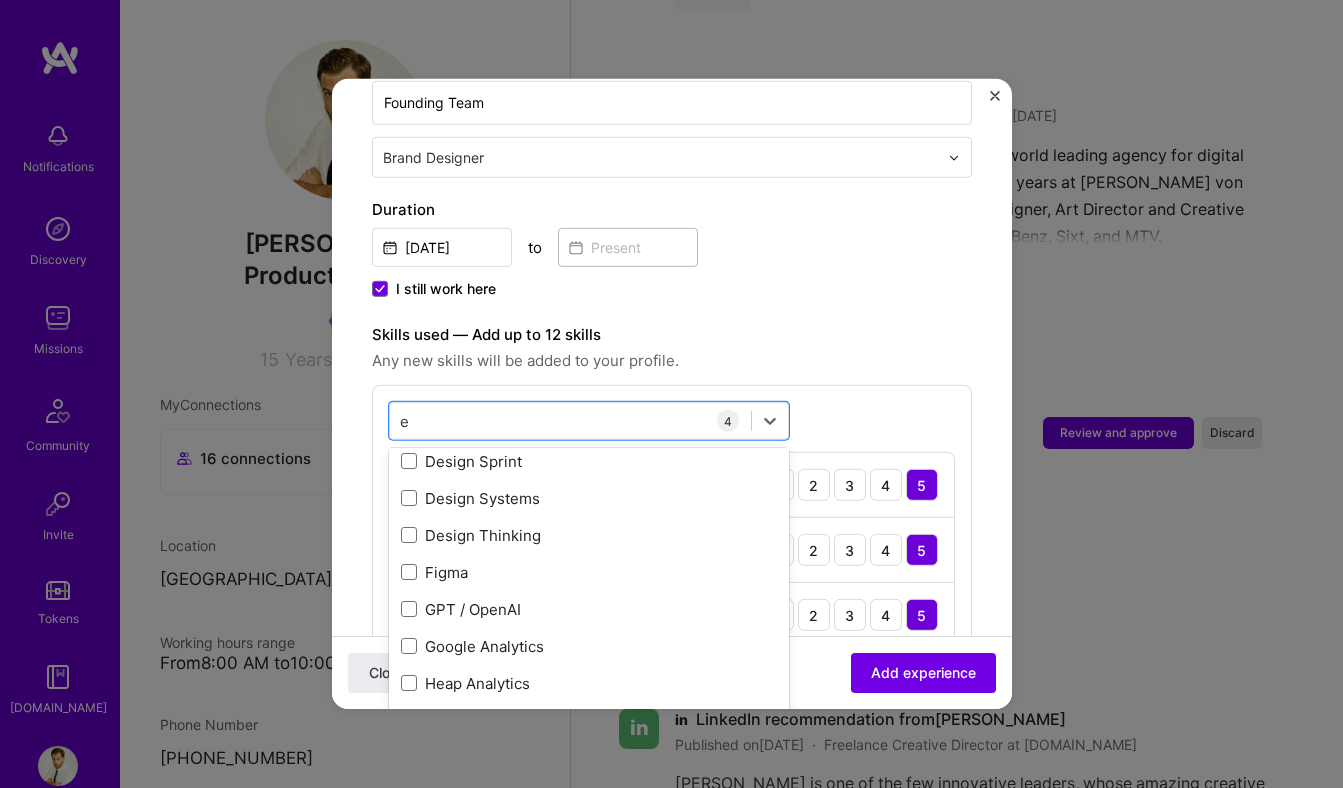 scroll, scrollTop: 442, scrollLeft: 0, axis: vertical 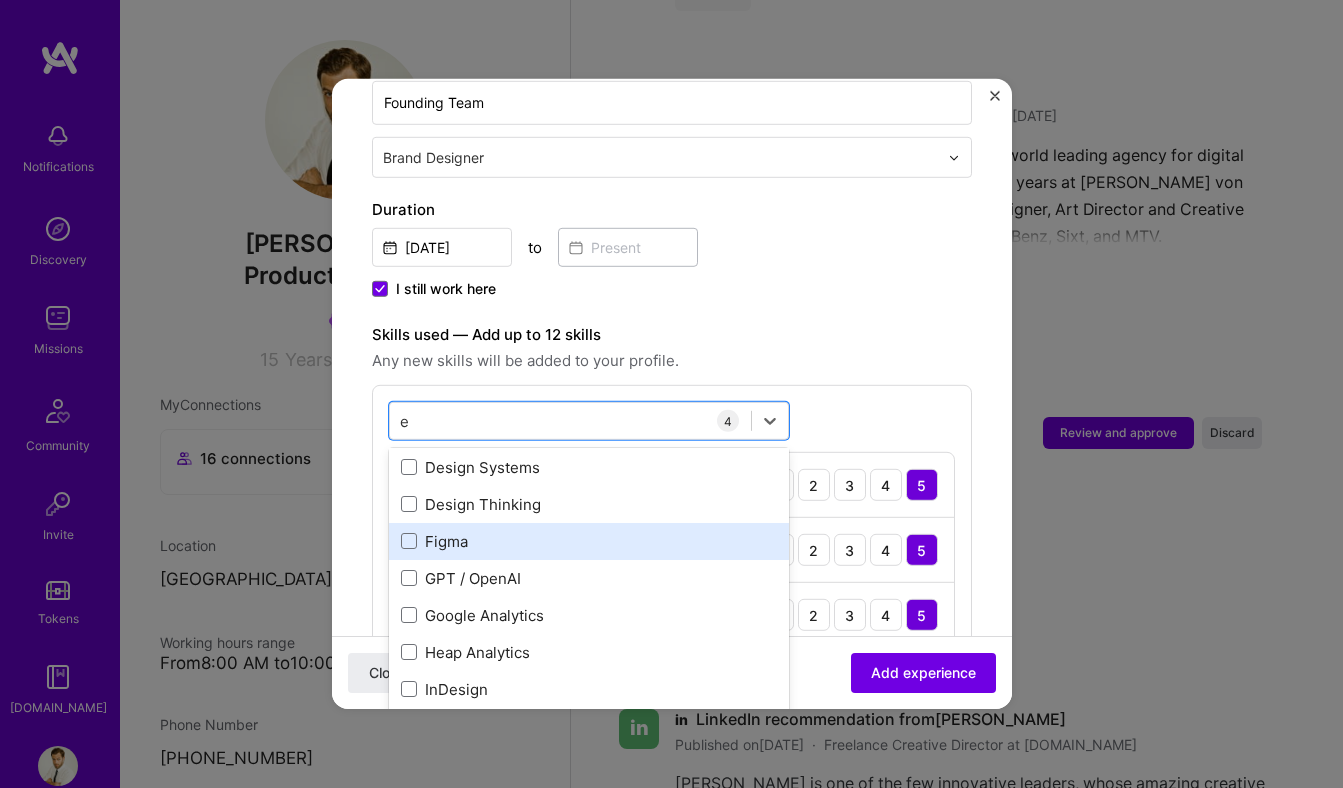 click on "Figma" at bounding box center (589, 541) 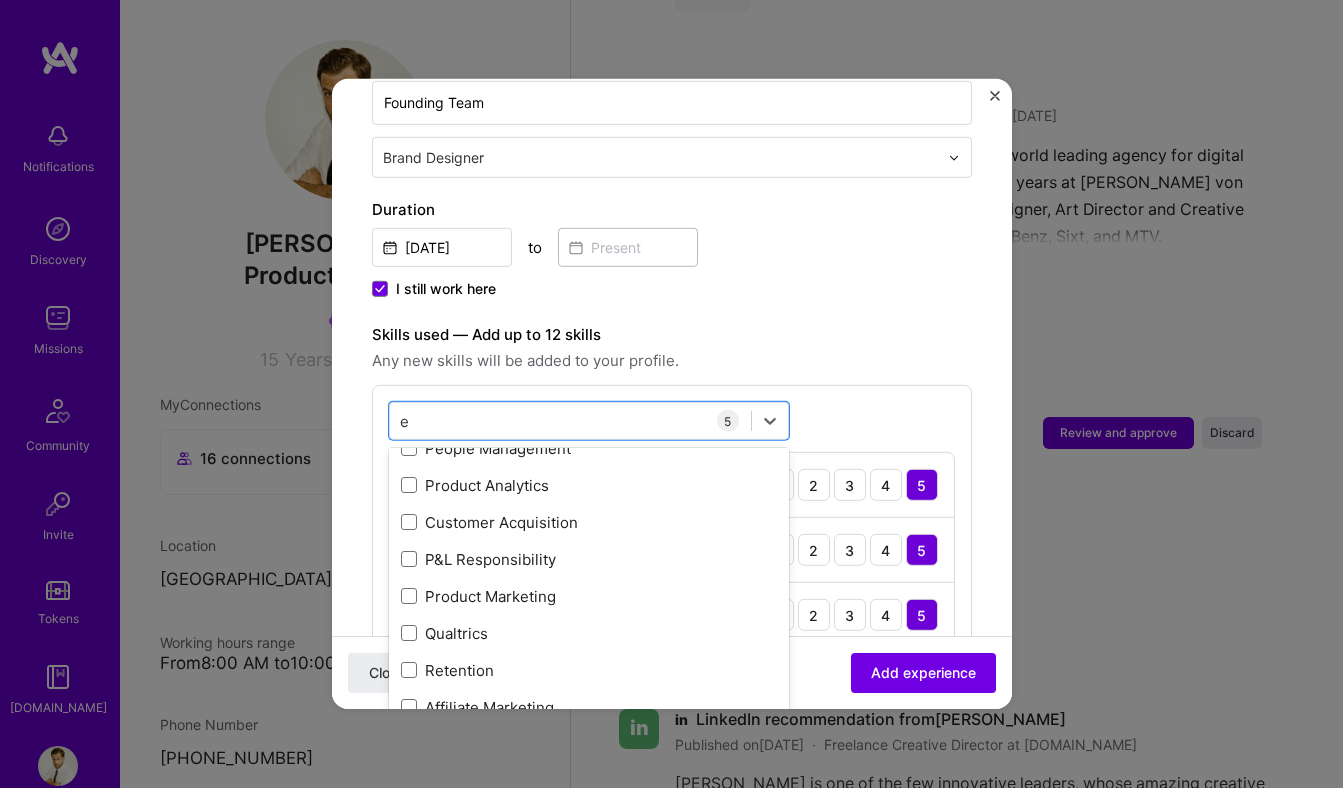 scroll, scrollTop: 1202, scrollLeft: 0, axis: vertical 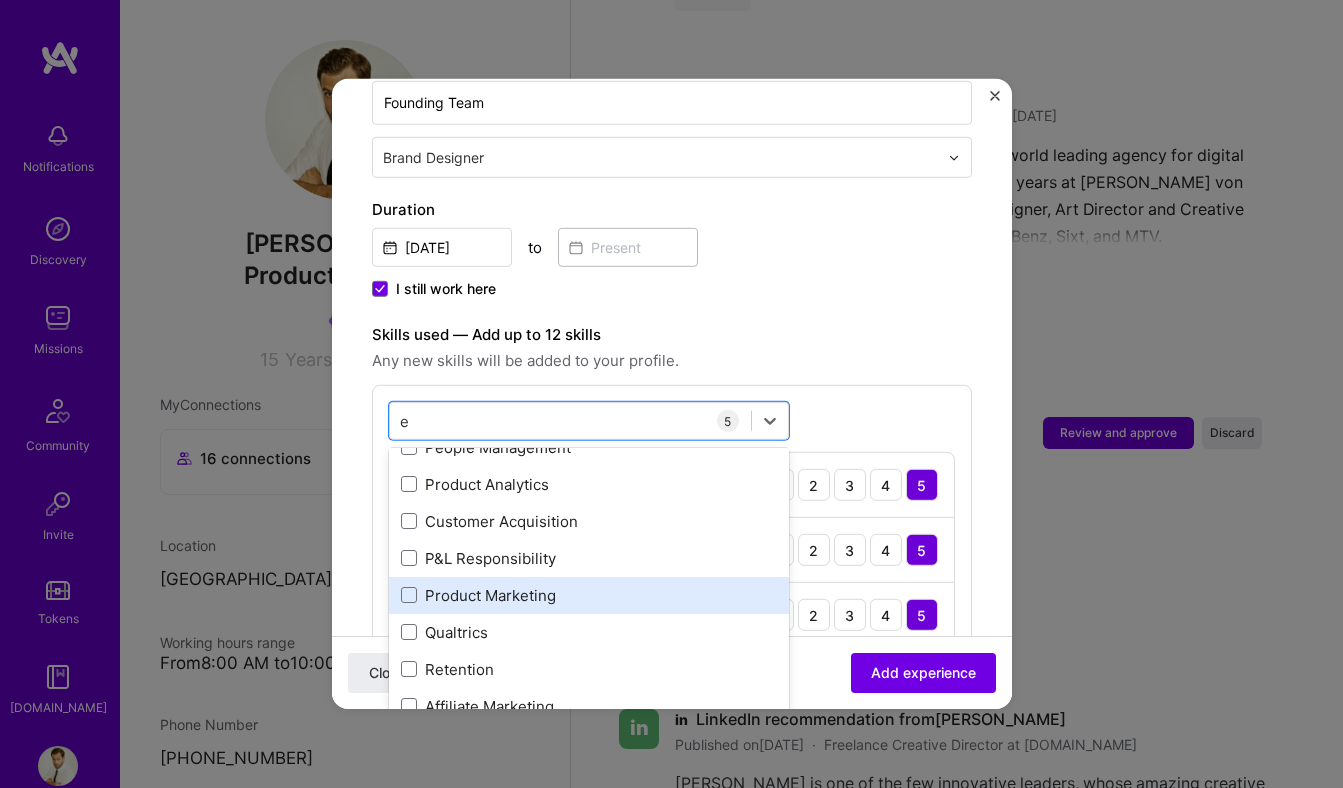 click on "Product Marketing" at bounding box center (589, 595) 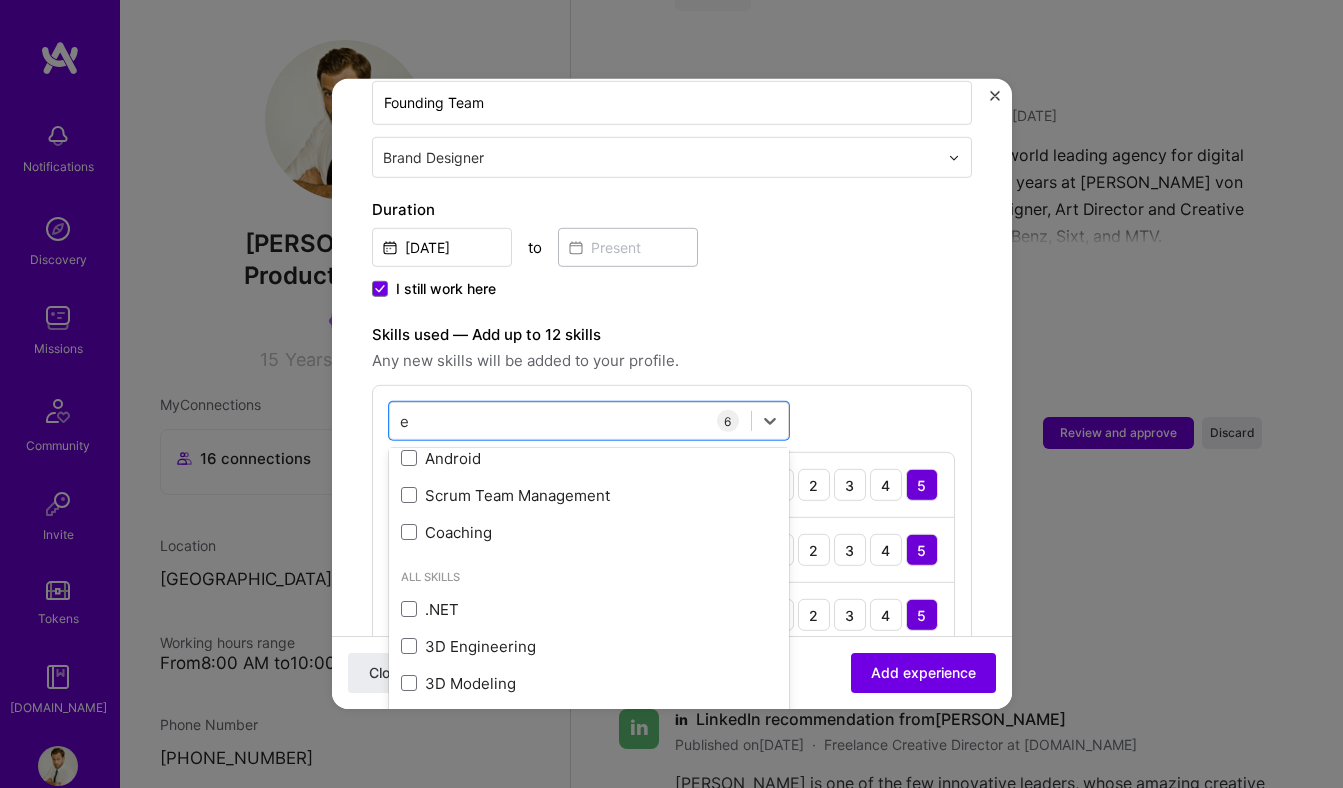 scroll, scrollTop: 1969, scrollLeft: 0, axis: vertical 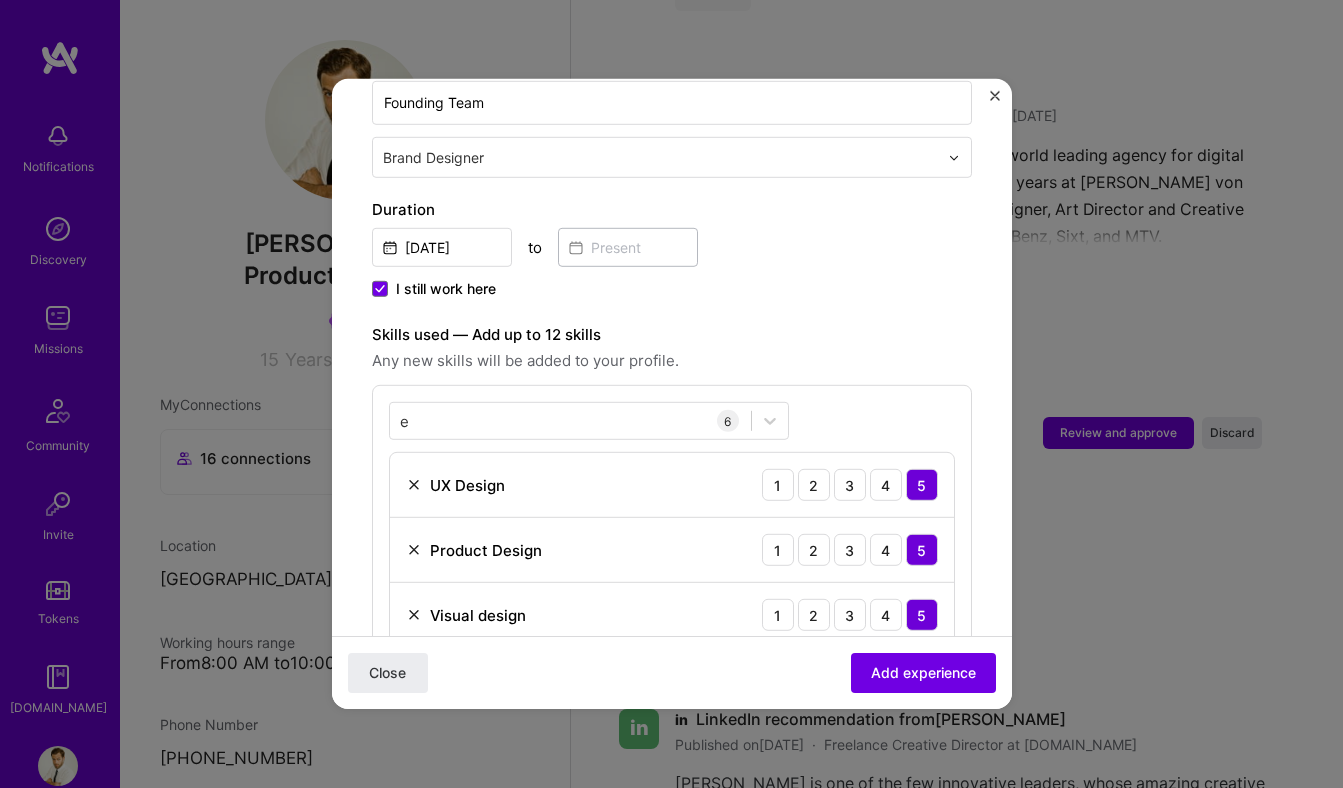 click on "Adding suggested job This job is suggested based on your LinkedIn, resume or [DOMAIN_NAME] activity. Create a job experience Jobs help companies understand your past experience. Company logo Company name GoCleen, LLC
Industry Add up to 2 industries. Selected industries 2 Your title and specialization Founding Team Brand Designer Duration [DATE]
to
I still work here Skills used — Add up to 12 skills Any new skills will be added to your profile. e e 6 UX Design 1 2 3 4 5 Product Design 1 2 3 4 5 Visual design 1 2 3 4 5 Brand Strategy 1 2 3 4 5 Figma 1 2 3 4 5 Product Marketing 1 2 3 4 5 Description Cleen stands for natural personal care products without unnecessary additives. Our formulations focus on fewer ingredients, but better ones. For you – and the environment. Made in [GEOGRAPHIC_DATA], 100% worry-free. If it's not clean, it's not Cleen! 100 characters minimum 240 / 2,000  characters Did this role require you to manage team members? (Optional)" at bounding box center (672, 595) 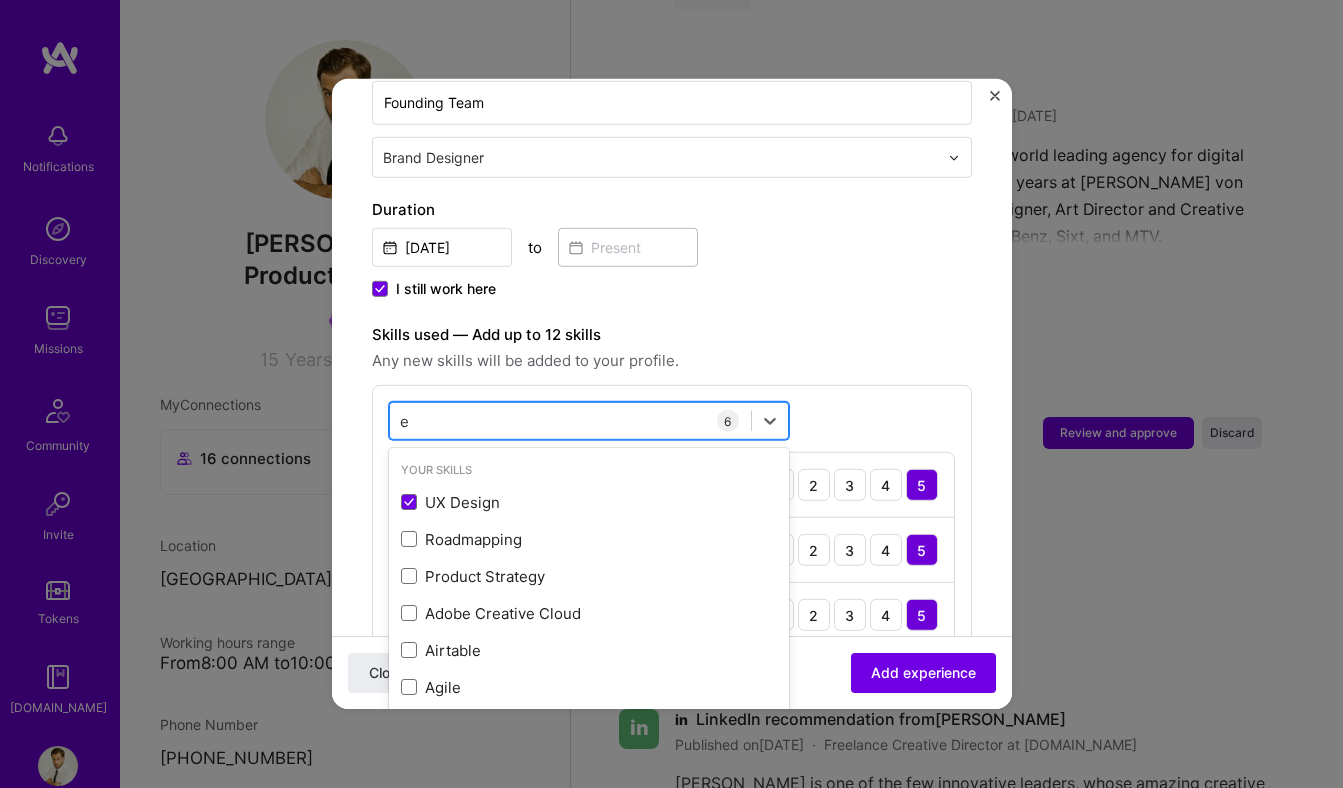 click on "e e" at bounding box center (570, 420) 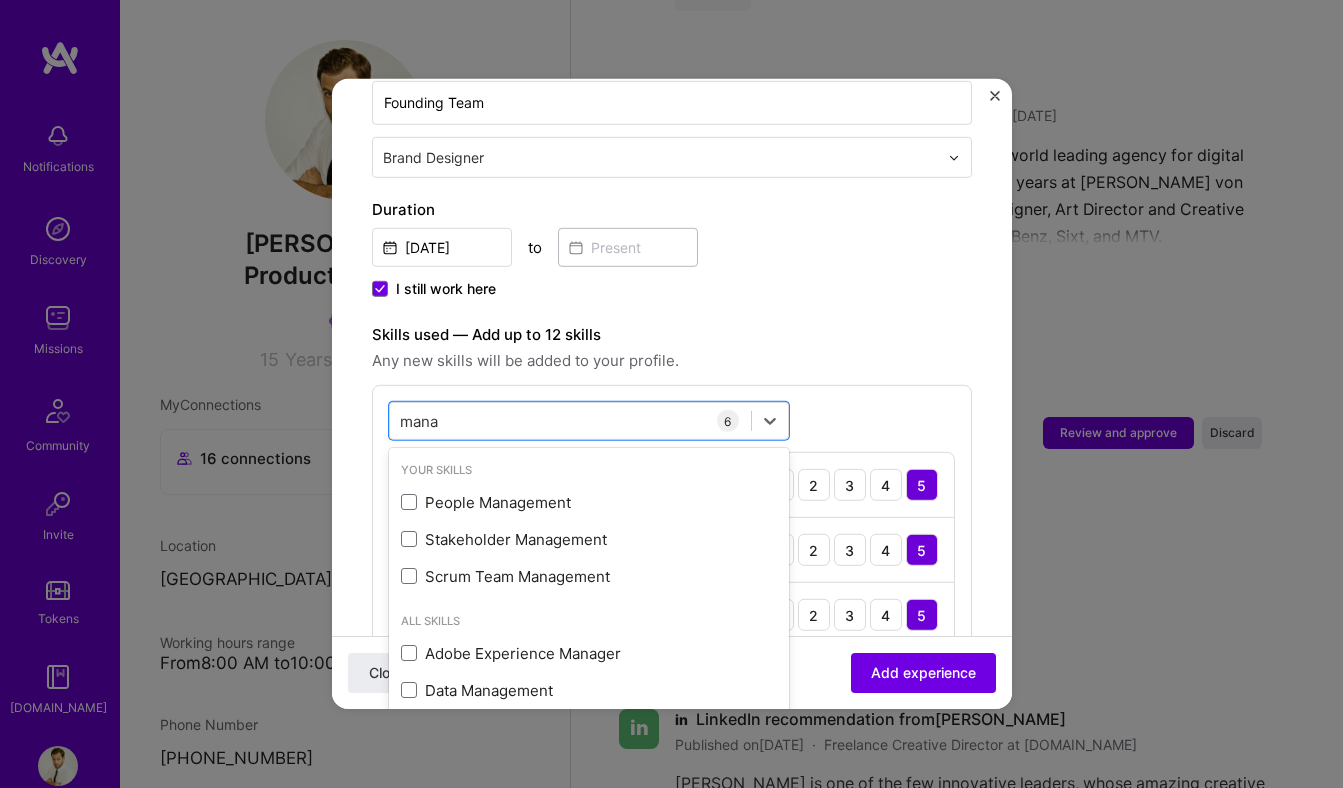 type on "mana" 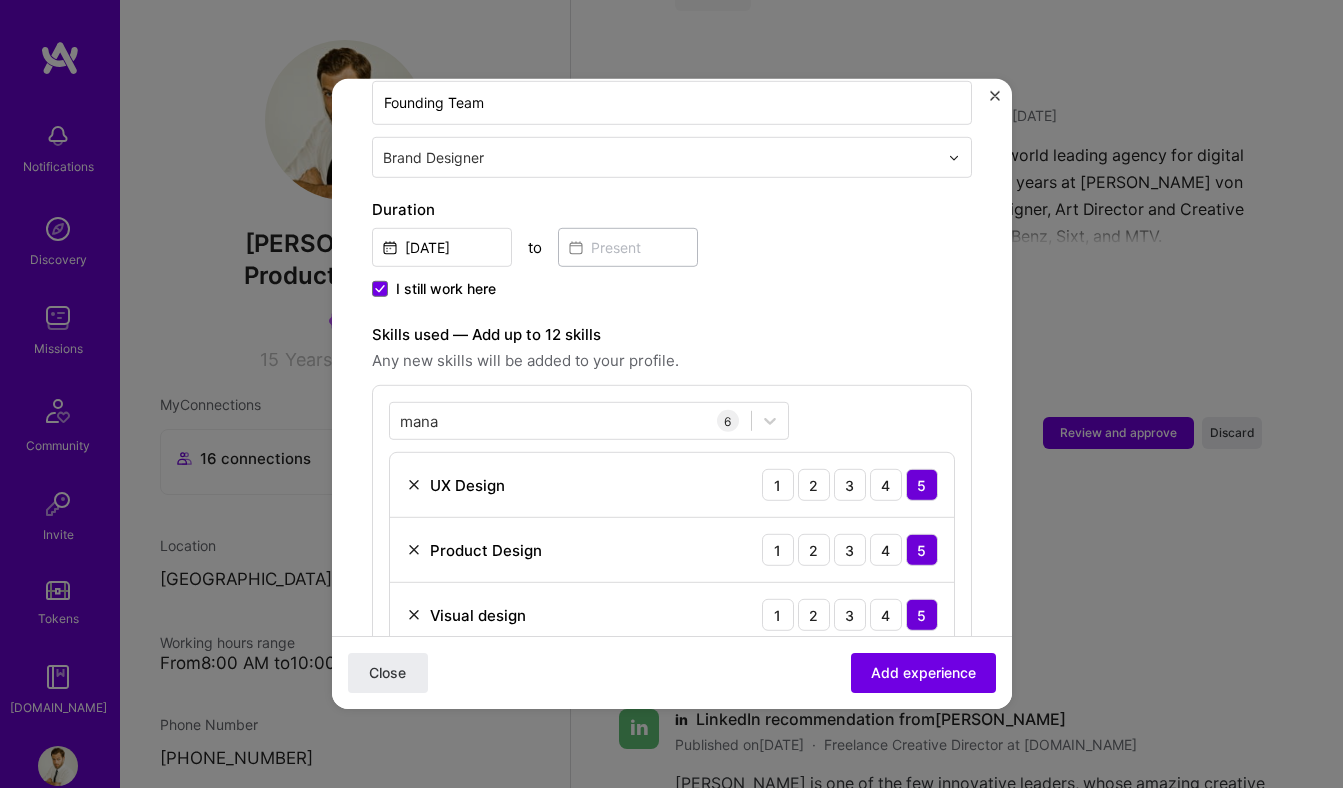 click on "Skills used — Add up to 12 skills" at bounding box center (672, 335) 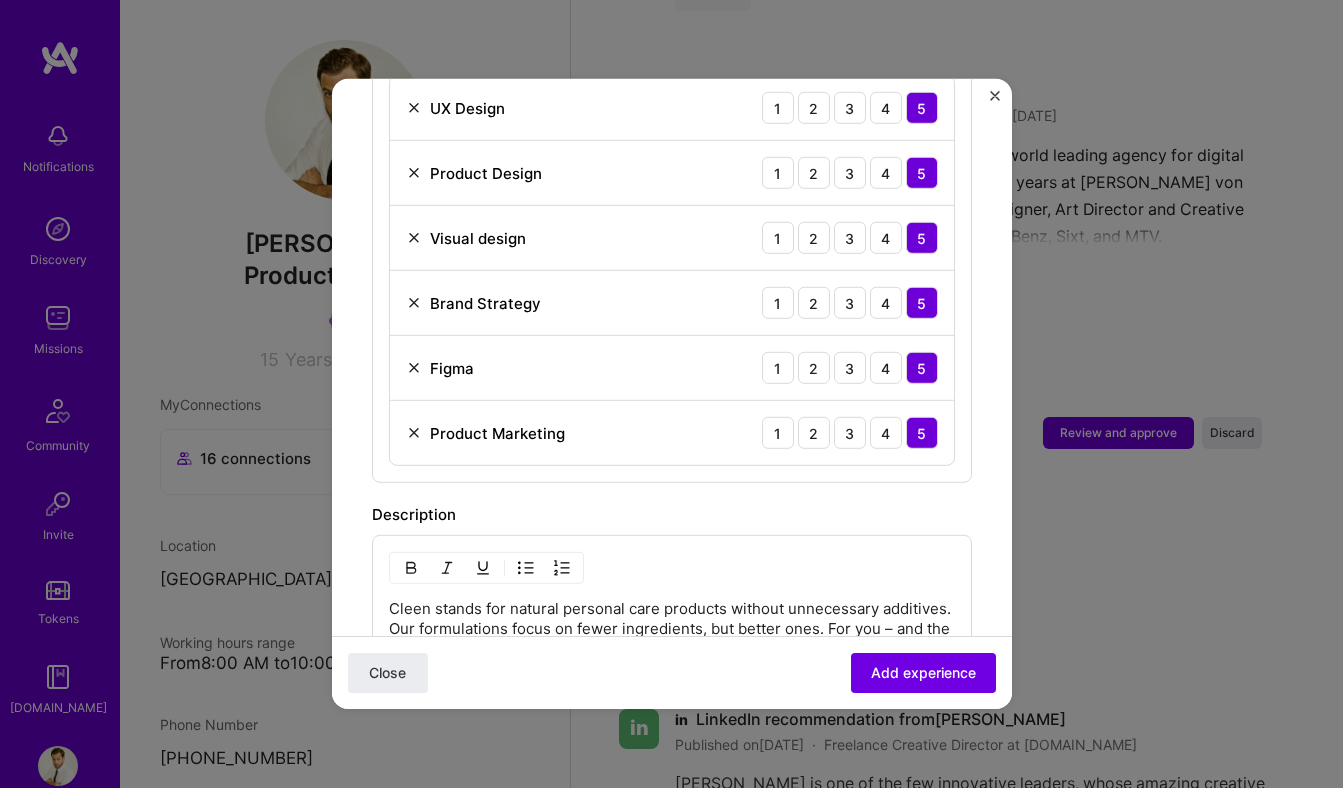 scroll, scrollTop: 1280, scrollLeft: 0, axis: vertical 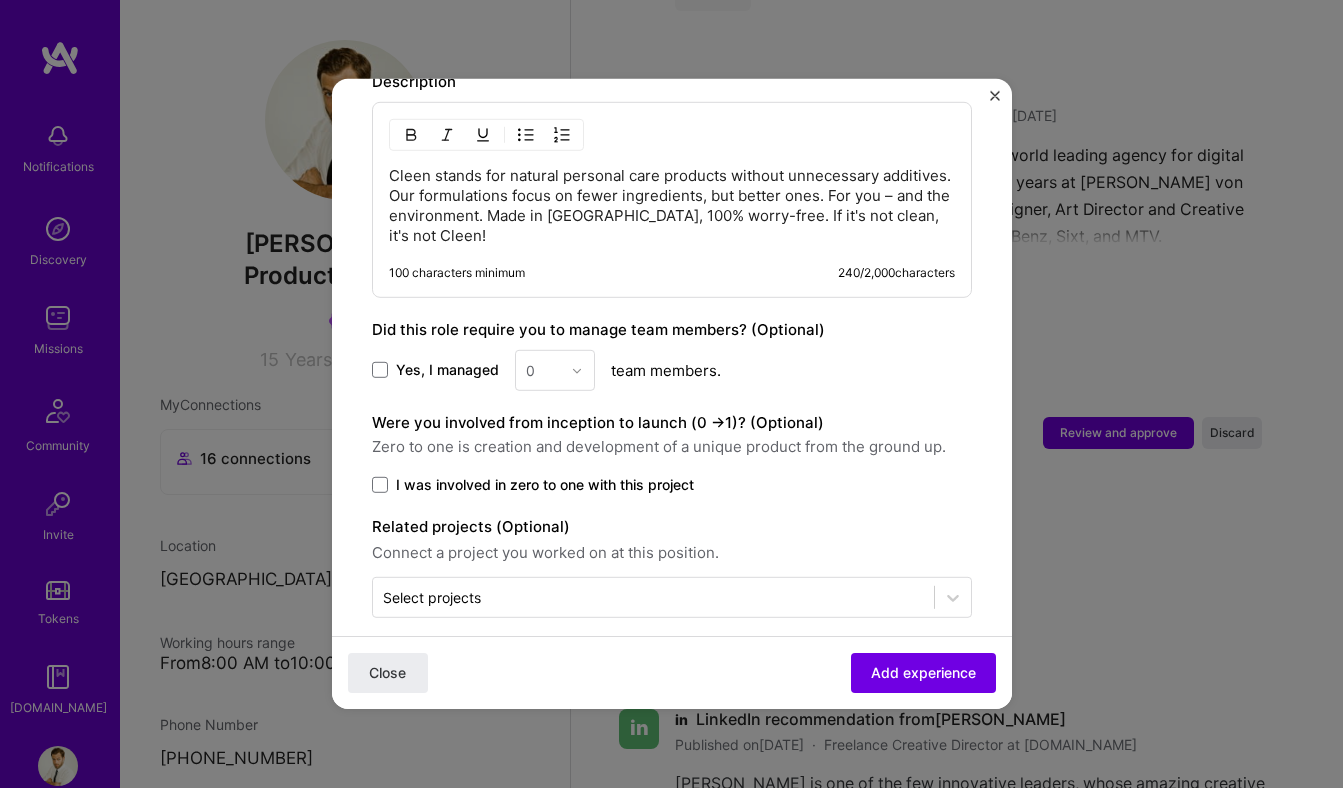 click on "I was involved in zero to one with this project" at bounding box center (545, 485) 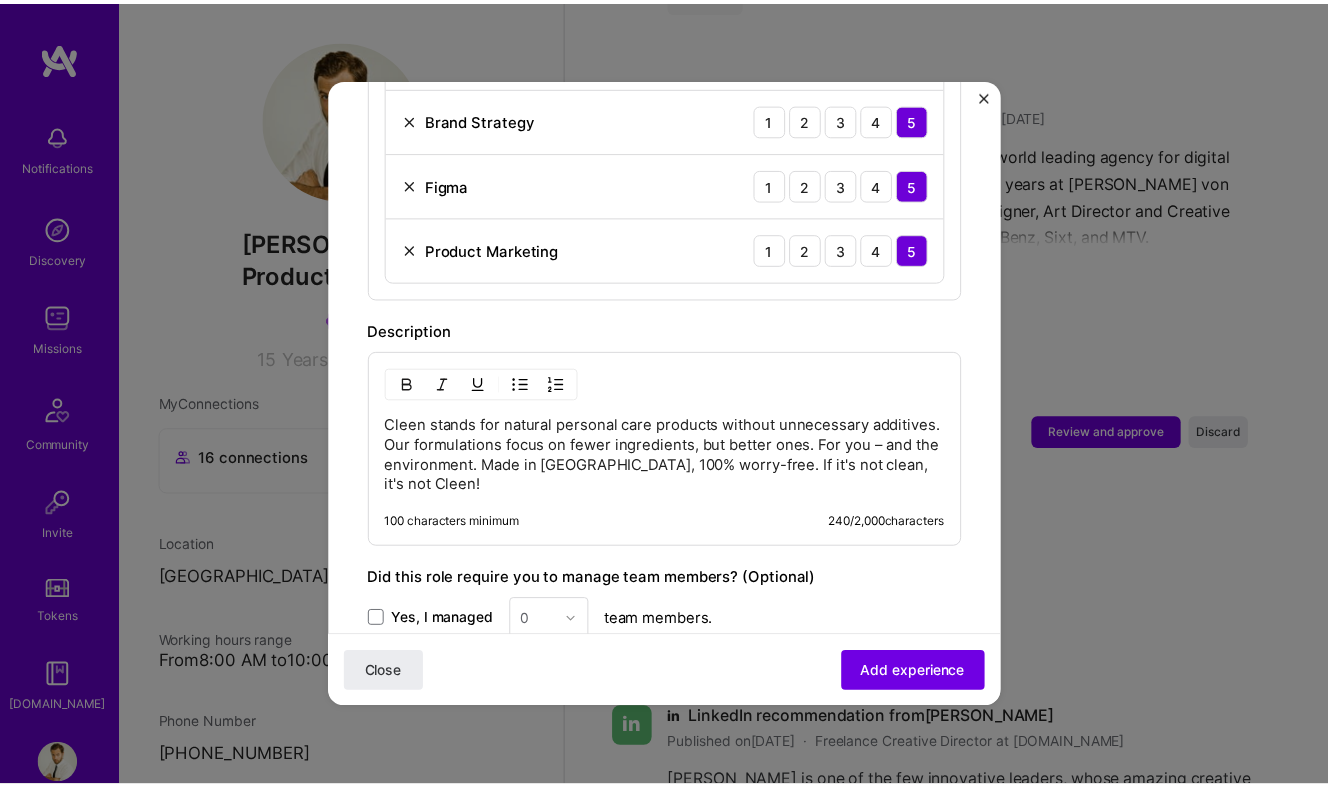 scroll, scrollTop: 1019, scrollLeft: 0, axis: vertical 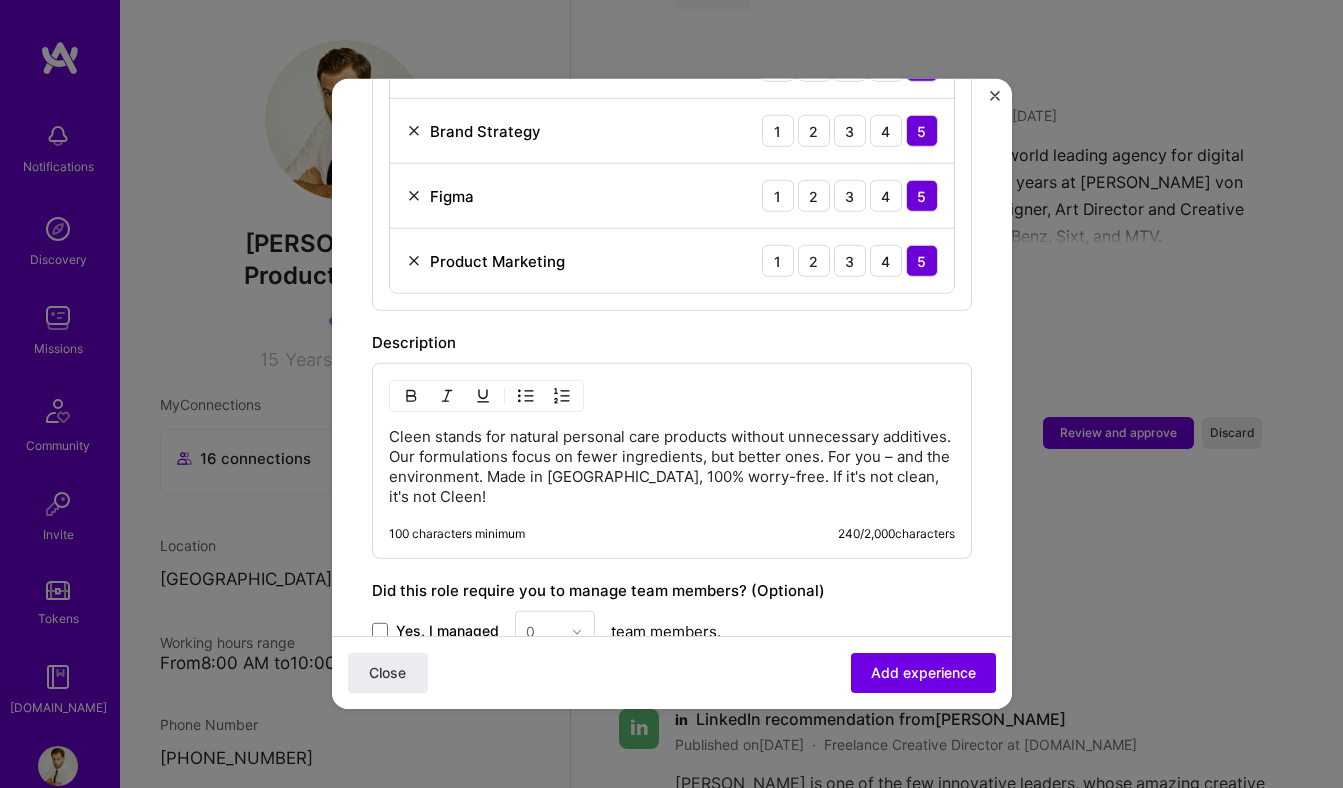 click on "Cleen stands for natural personal care products without unnecessary additives. Our formulations focus on fewer ingredients, but better ones. For you – and the environment. Made in [GEOGRAPHIC_DATA], 100% worry-free. If it's not clean, it's not Cleen!" at bounding box center [672, 467] 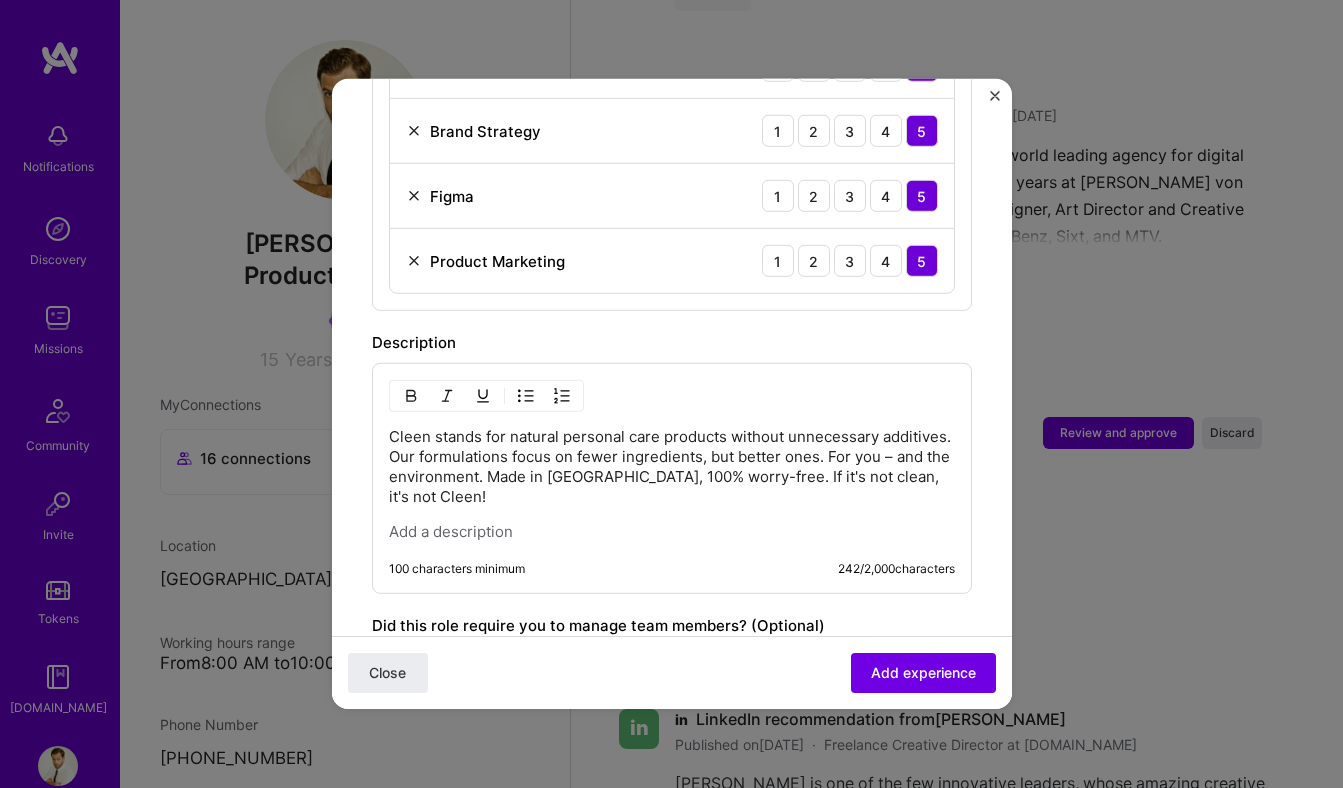 type 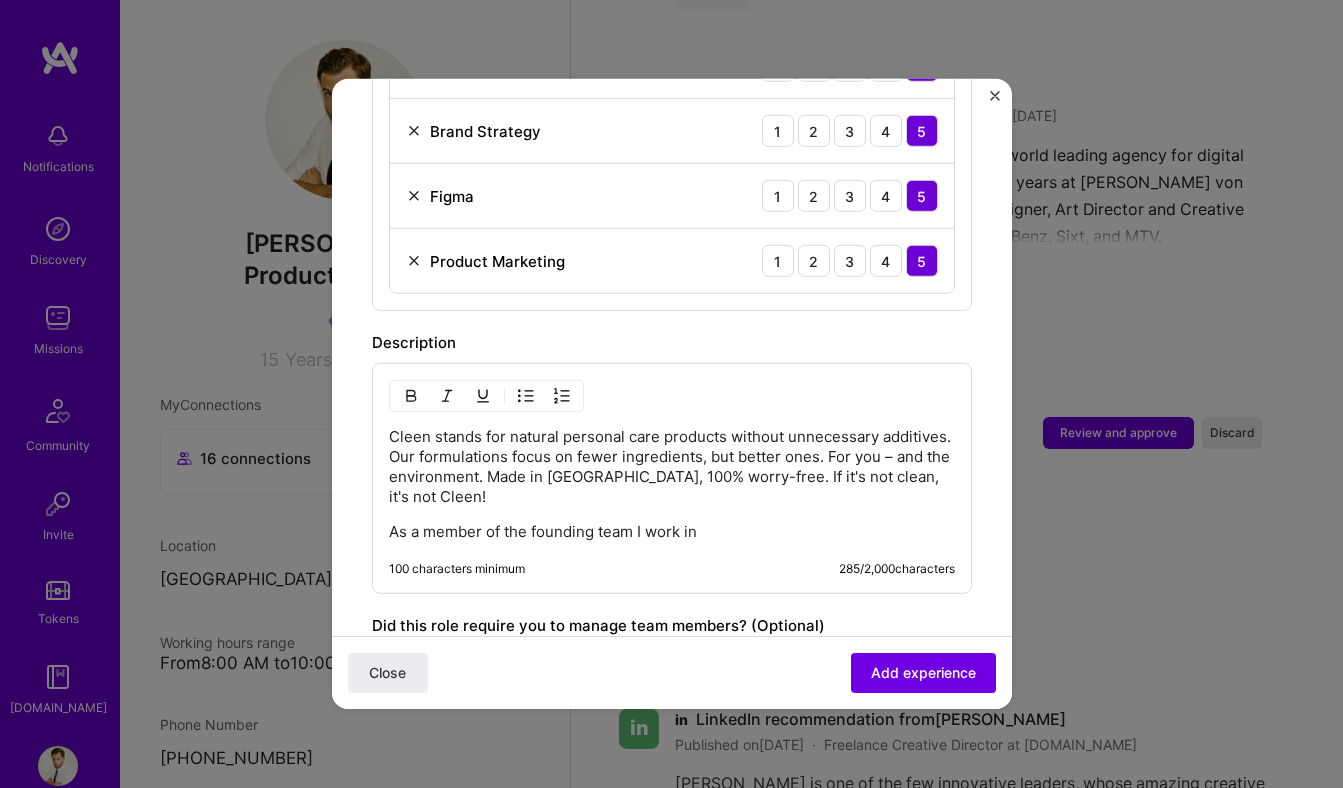 click on "As a member of the founding team I work in" at bounding box center [672, 532] 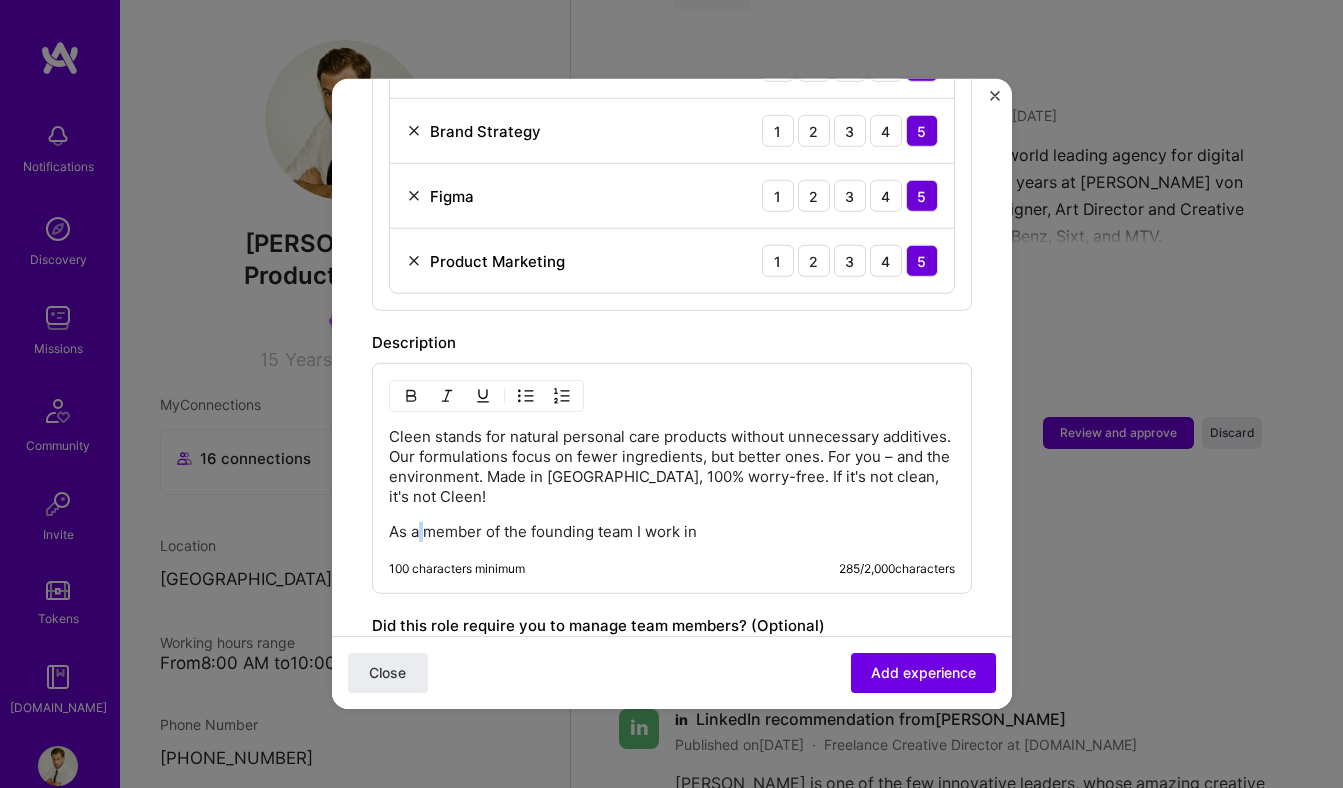 click on "As a member of the founding team I work in" at bounding box center (672, 532) 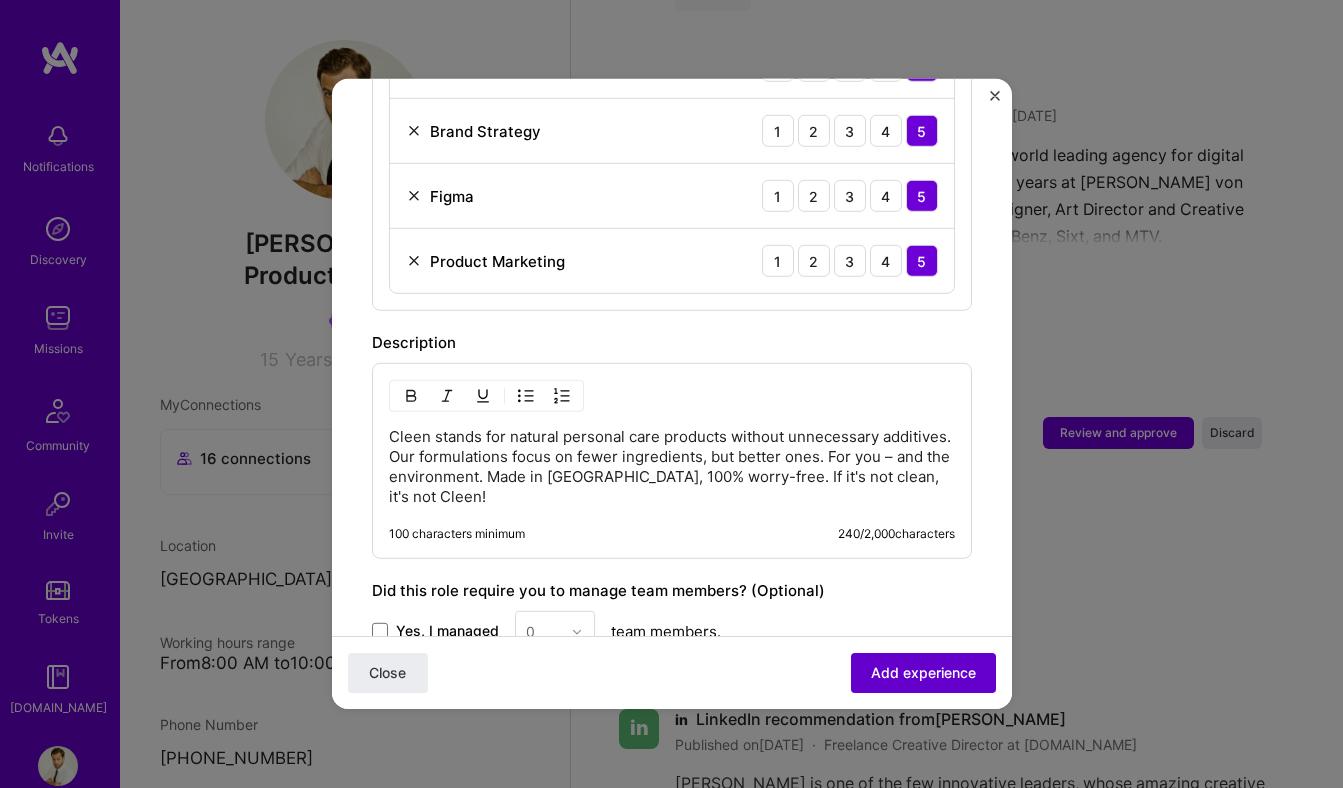 click on "Add experience" at bounding box center (923, 673) 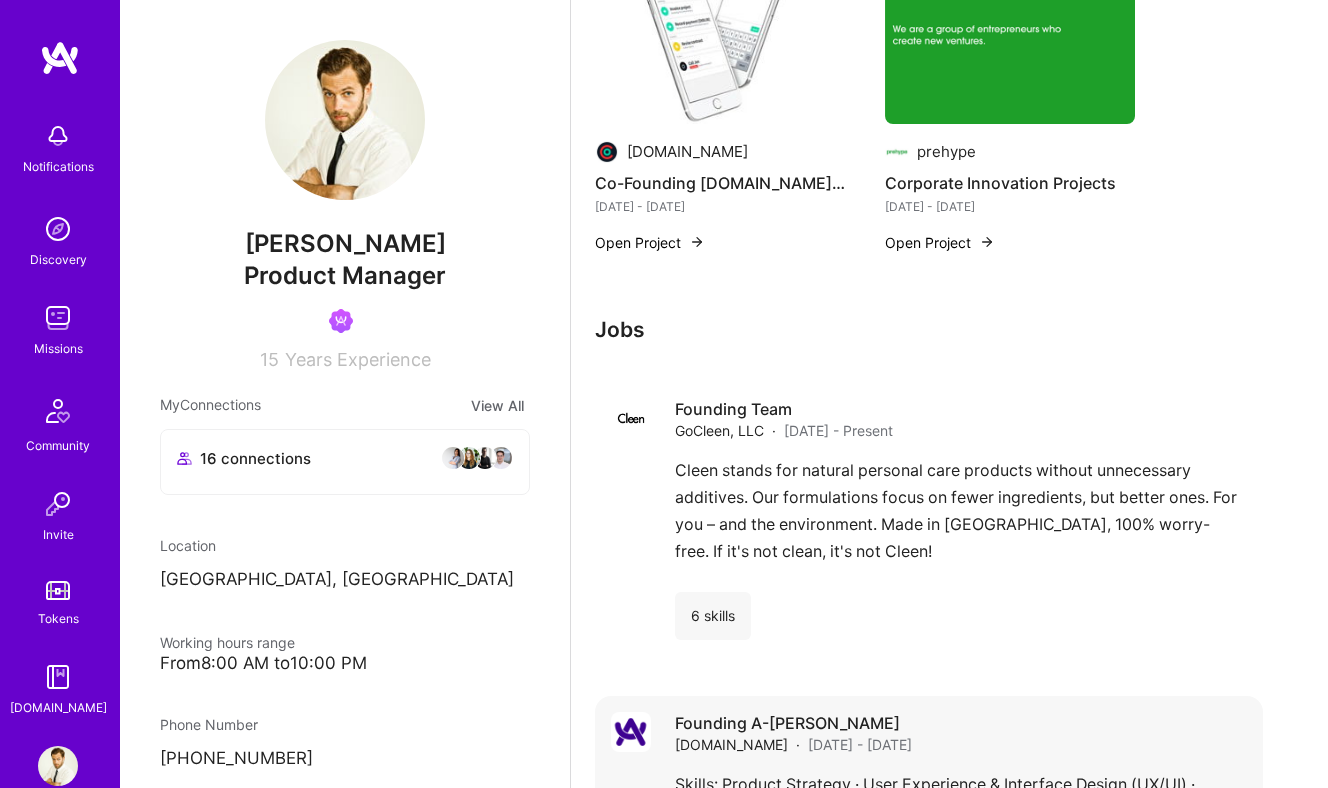 scroll, scrollTop: 3955, scrollLeft: 0, axis: vertical 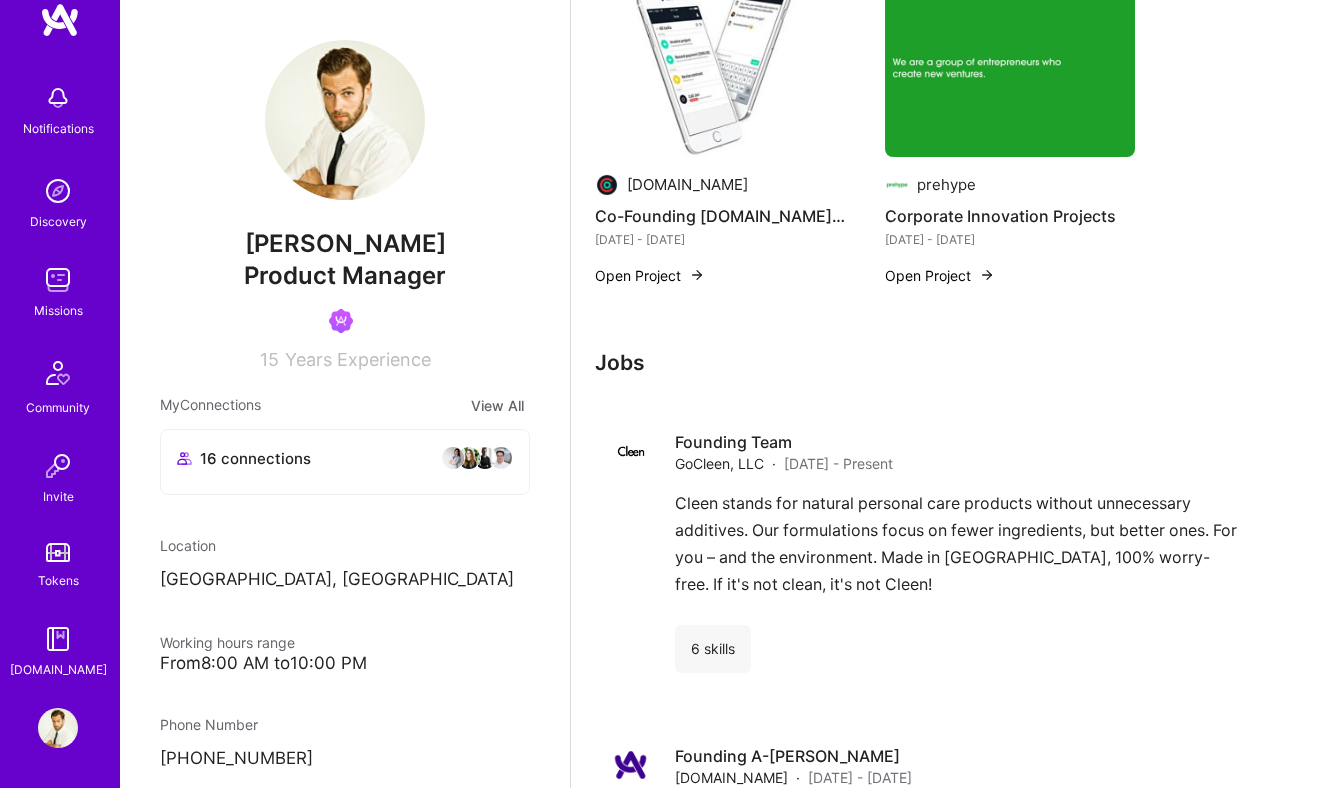 click at bounding box center [58, 280] 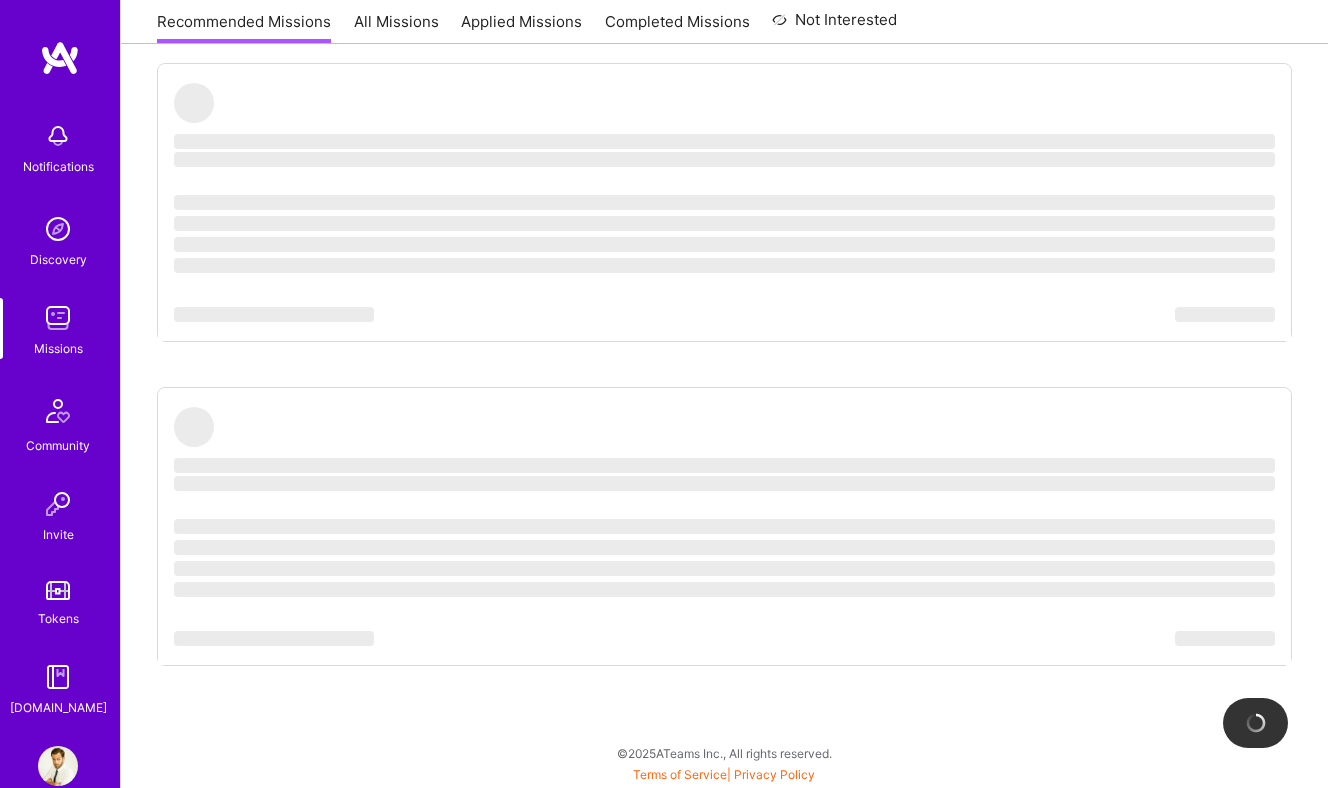 scroll, scrollTop: 0, scrollLeft: 0, axis: both 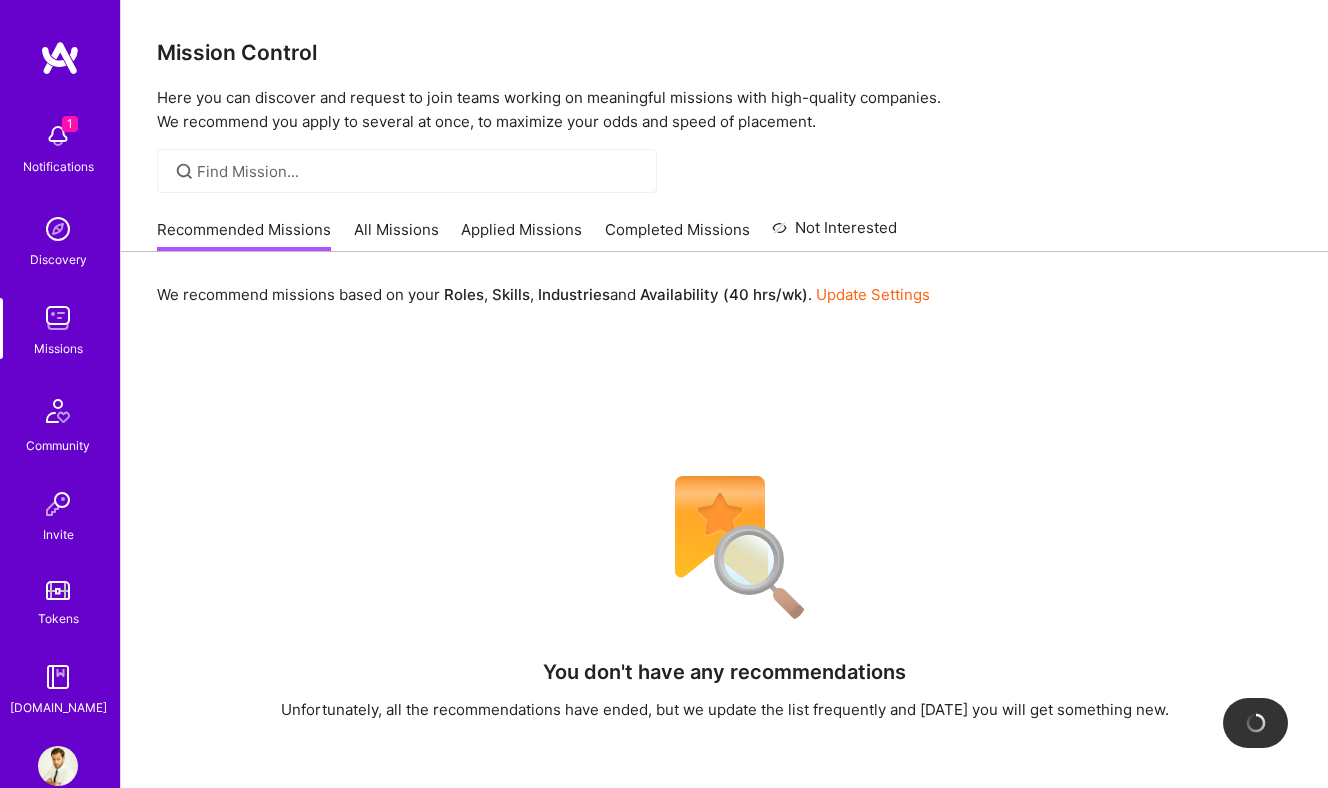 click on "All Missions" at bounding box center [396, 235] 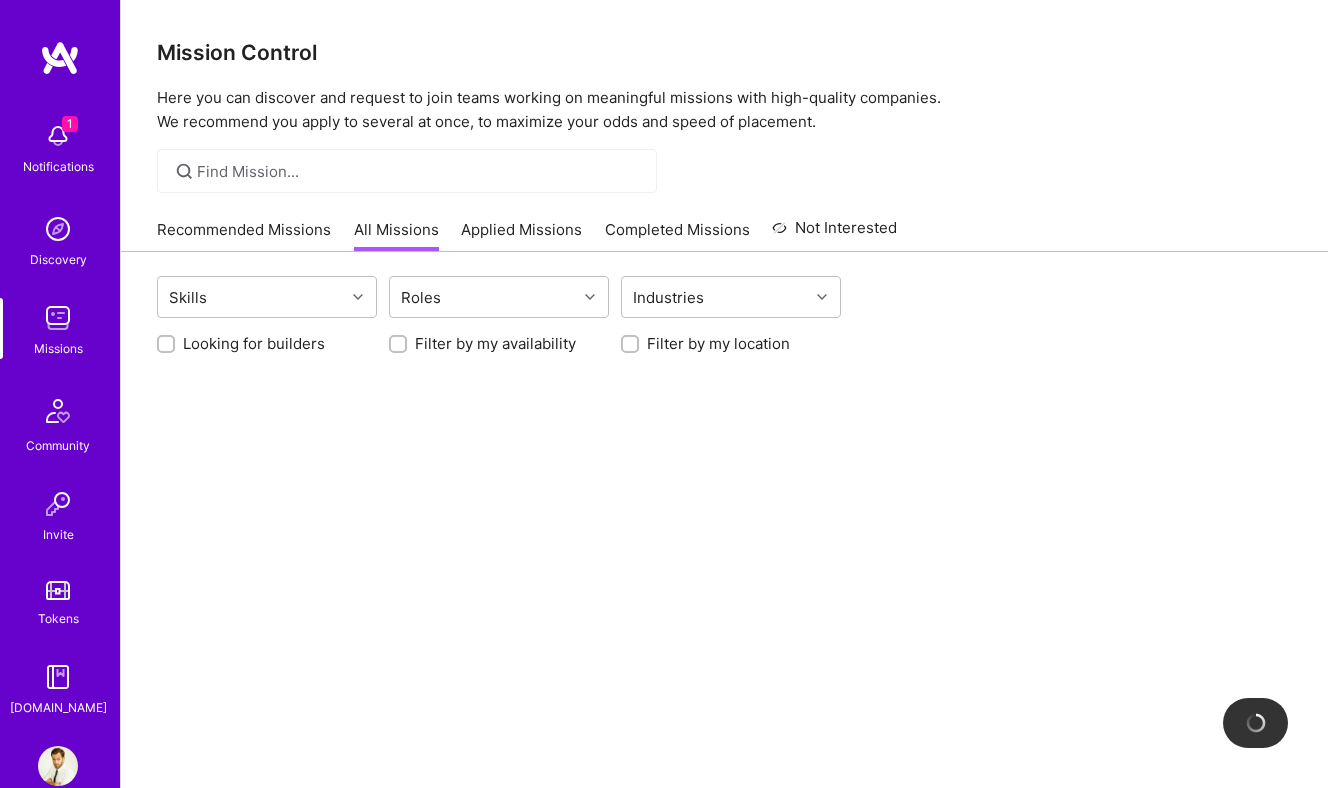 click on "Applied Missions" at bounding box center (521, 235) 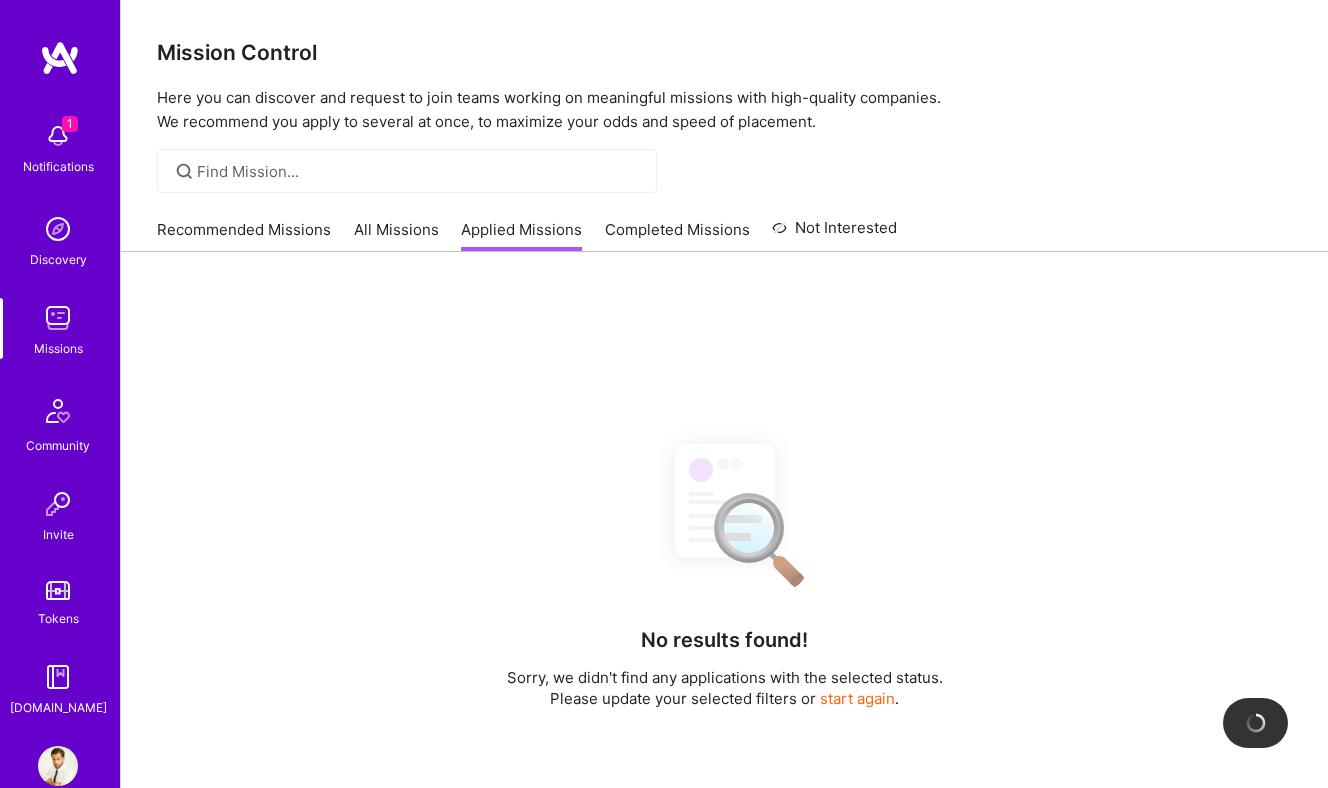 click on "Completed Missions" at bounding box center (677, 235) 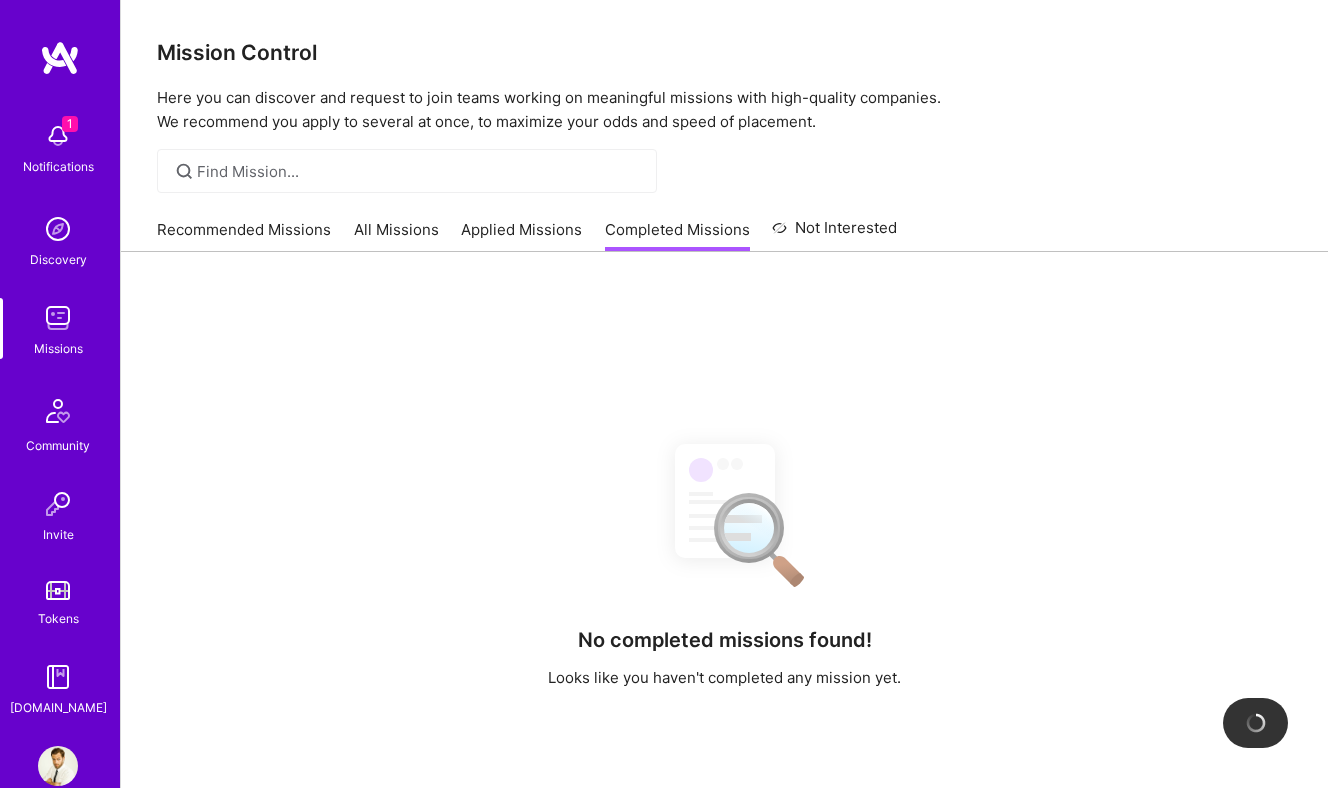 click on "Recommended Missions" at bounding box center [244, 235] 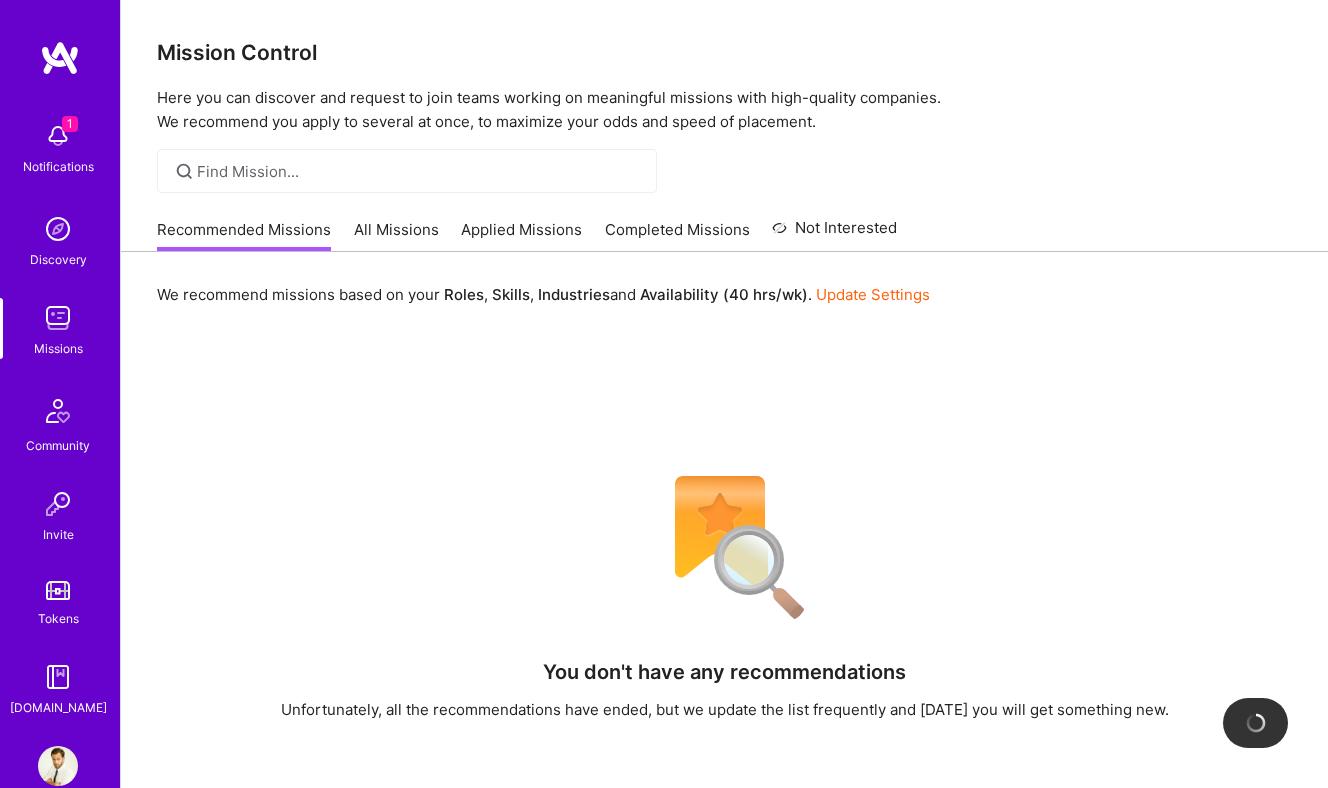 click at bounding box center (58, 136) 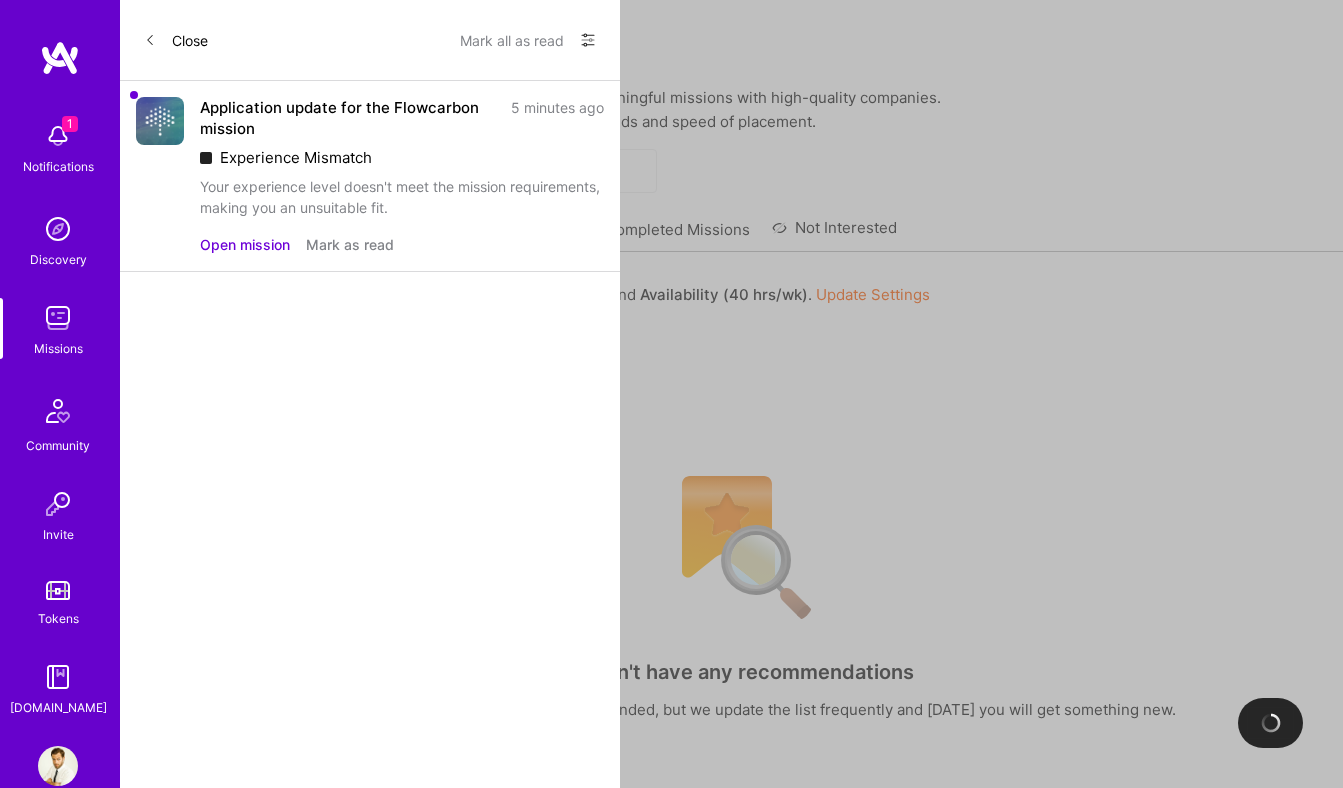 click on "Experience Mismatch" at bounding box center (402, 157) 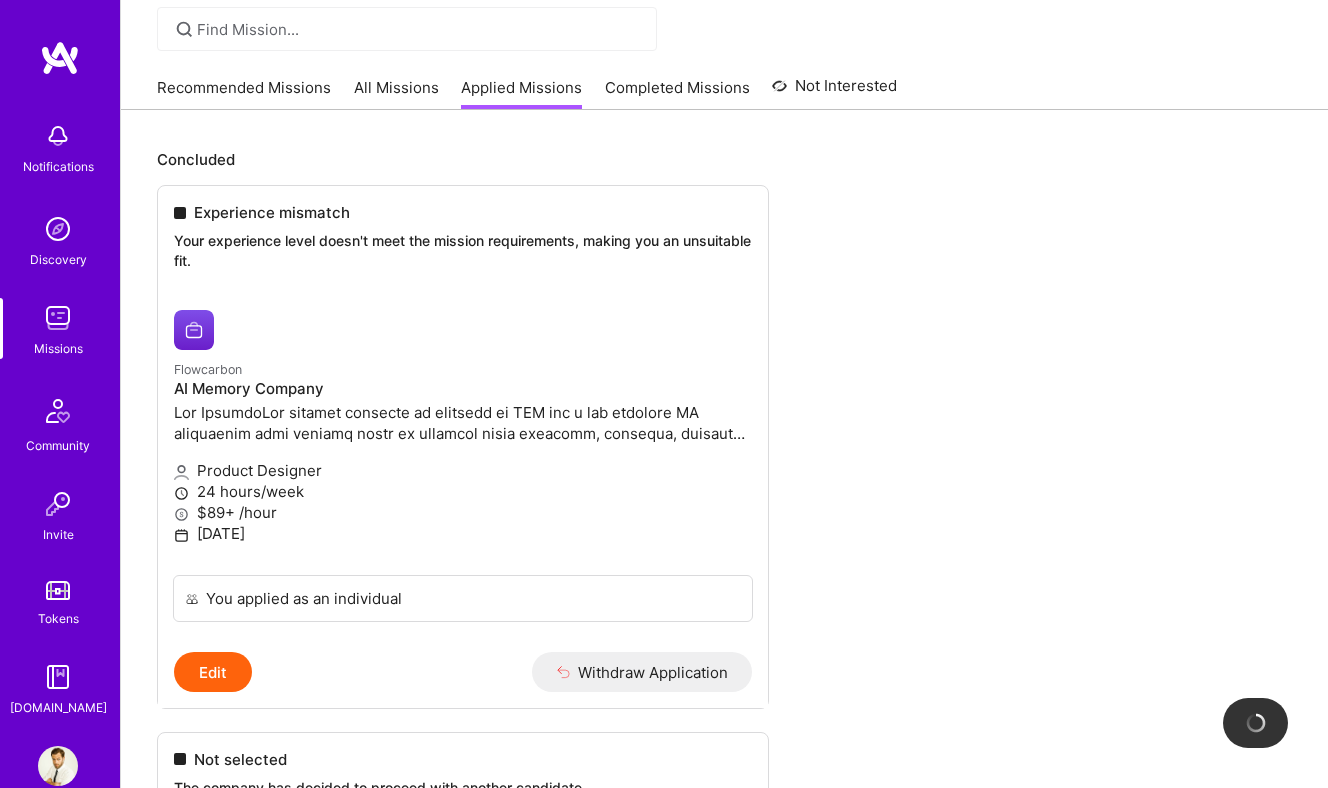 scroll, scrollTop: 160, scrollLeft: 0, axis: vertical 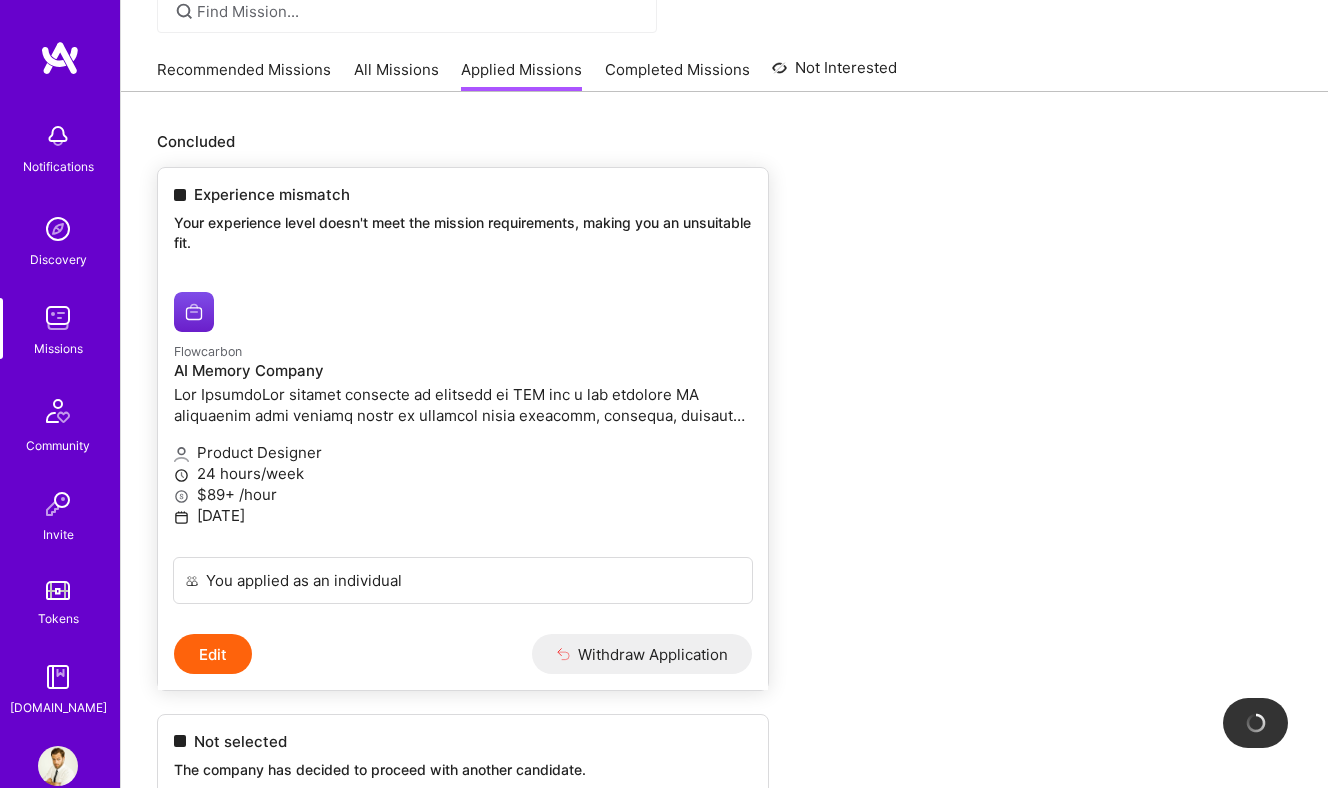 click on "Edit" at bounding box center (213, 654) 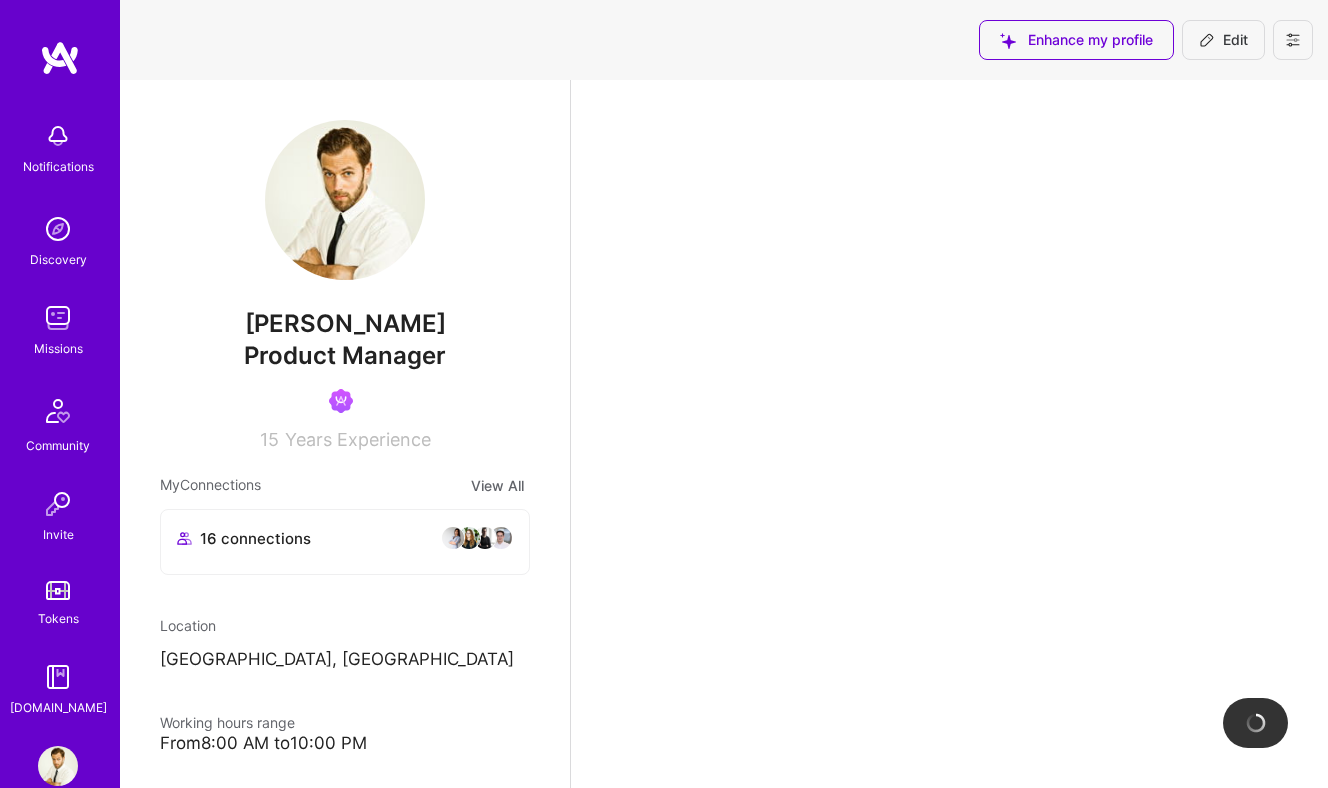 scroll, scrollTop: 0, scrollLeft: 0, axis: both 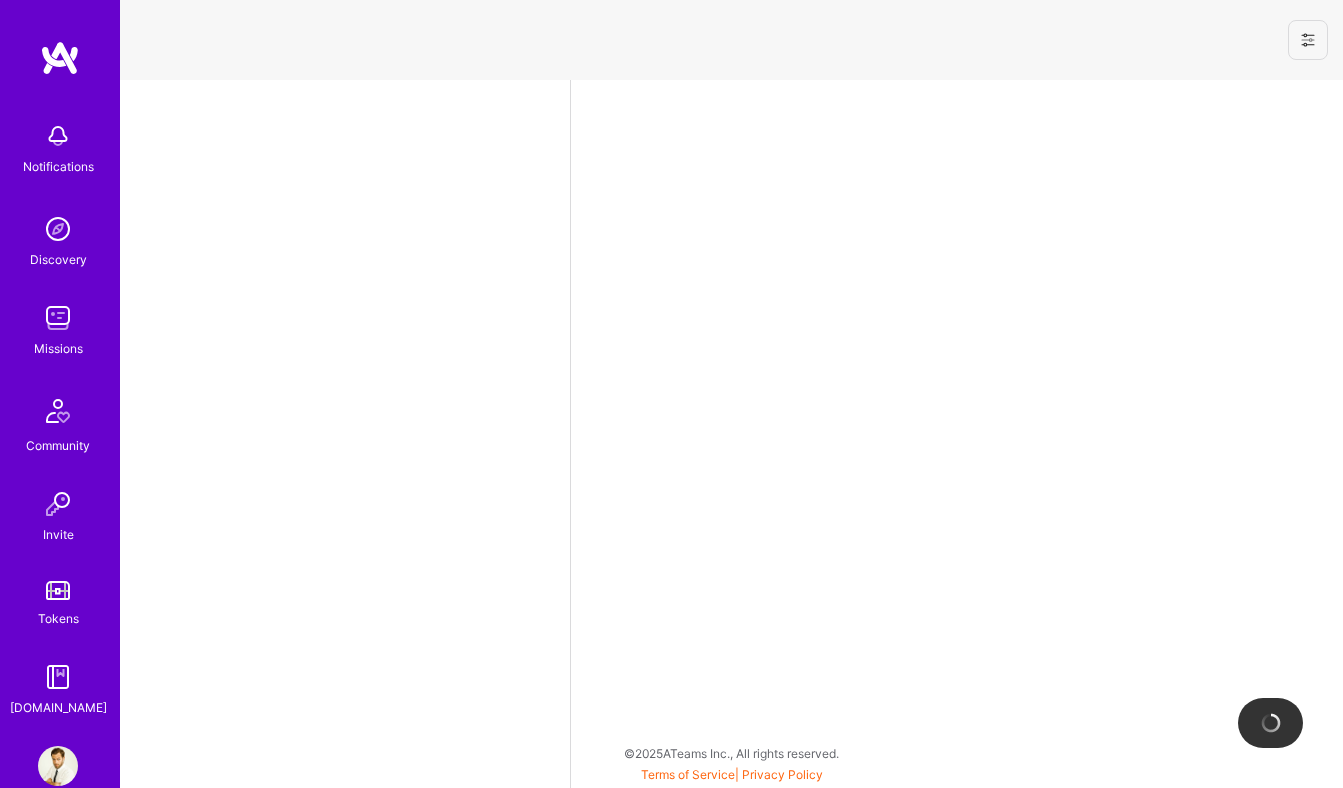 select on "DE" 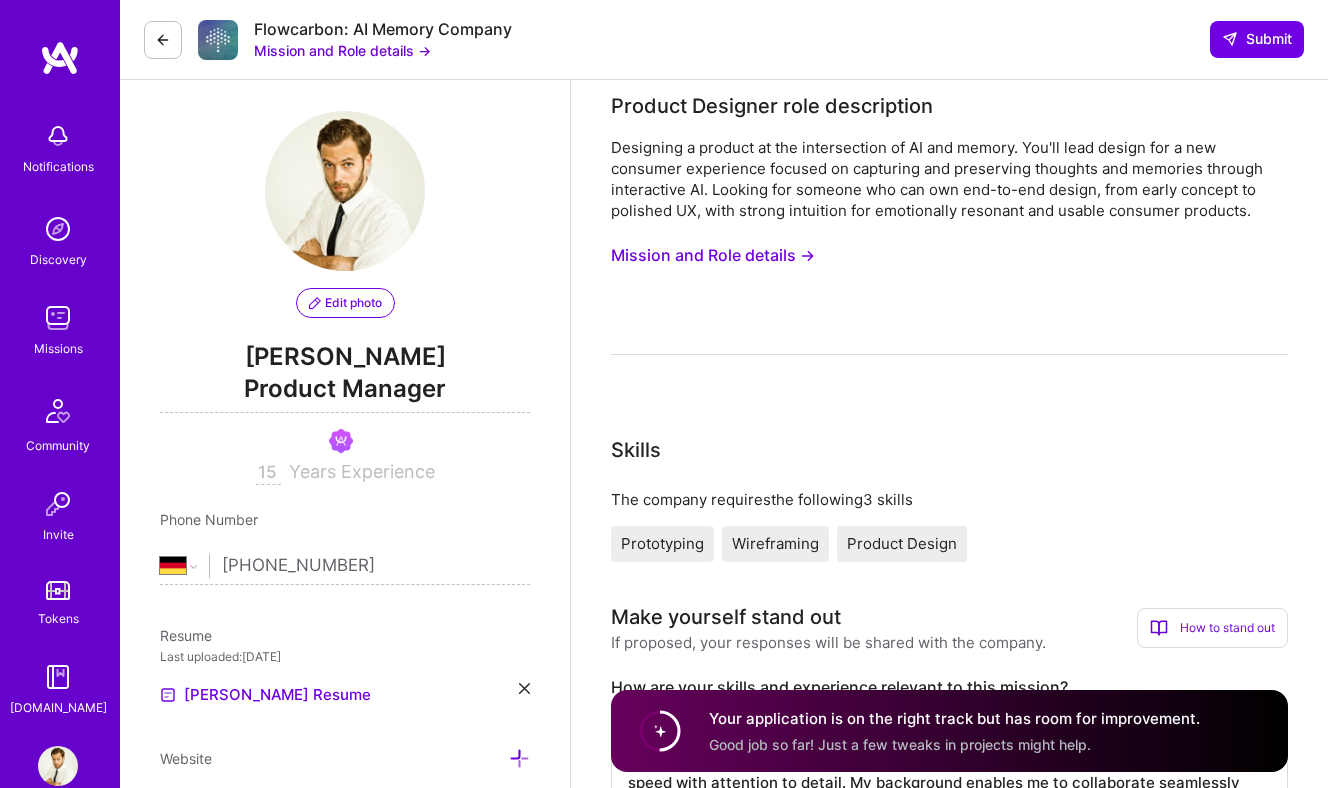 scroll, scrollTop: 0, scrollLeft: 0, axis: both 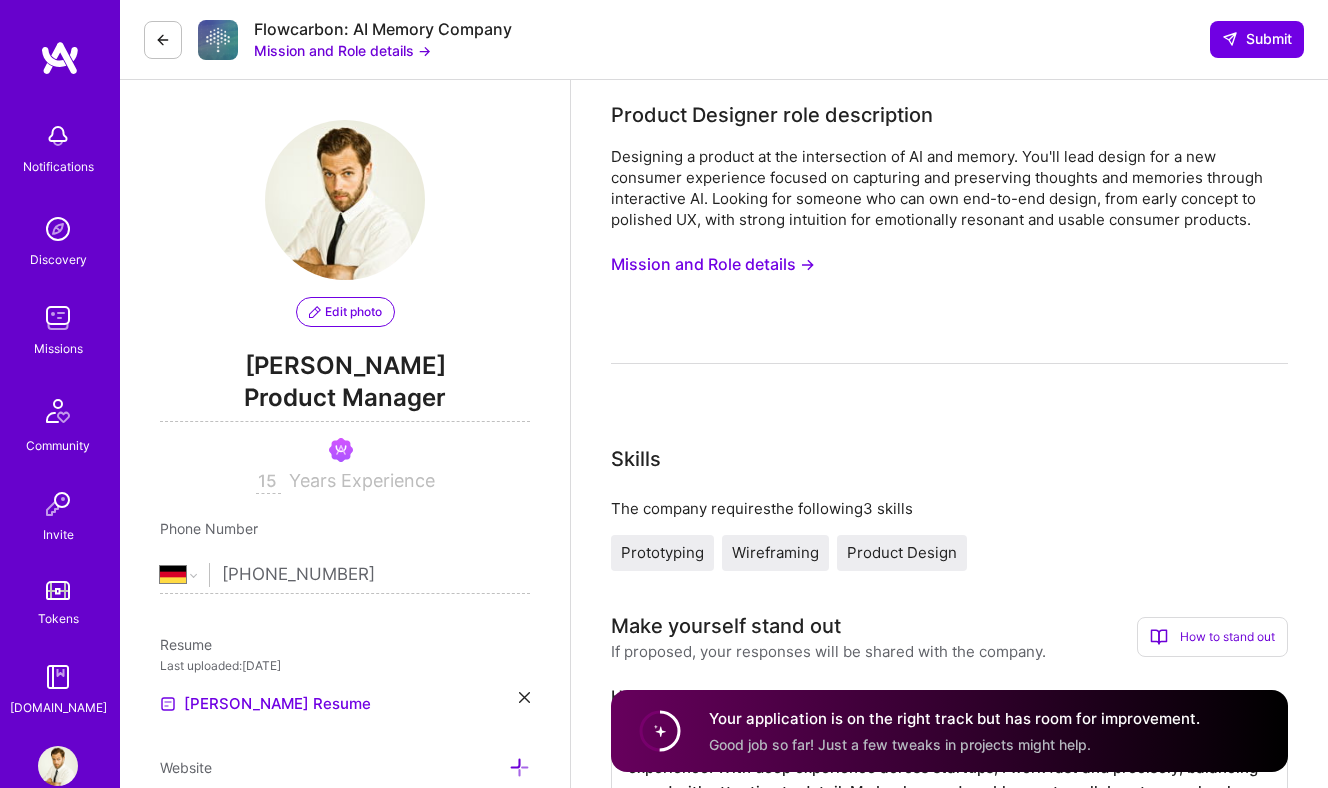 click at bounding box center (58, 318) 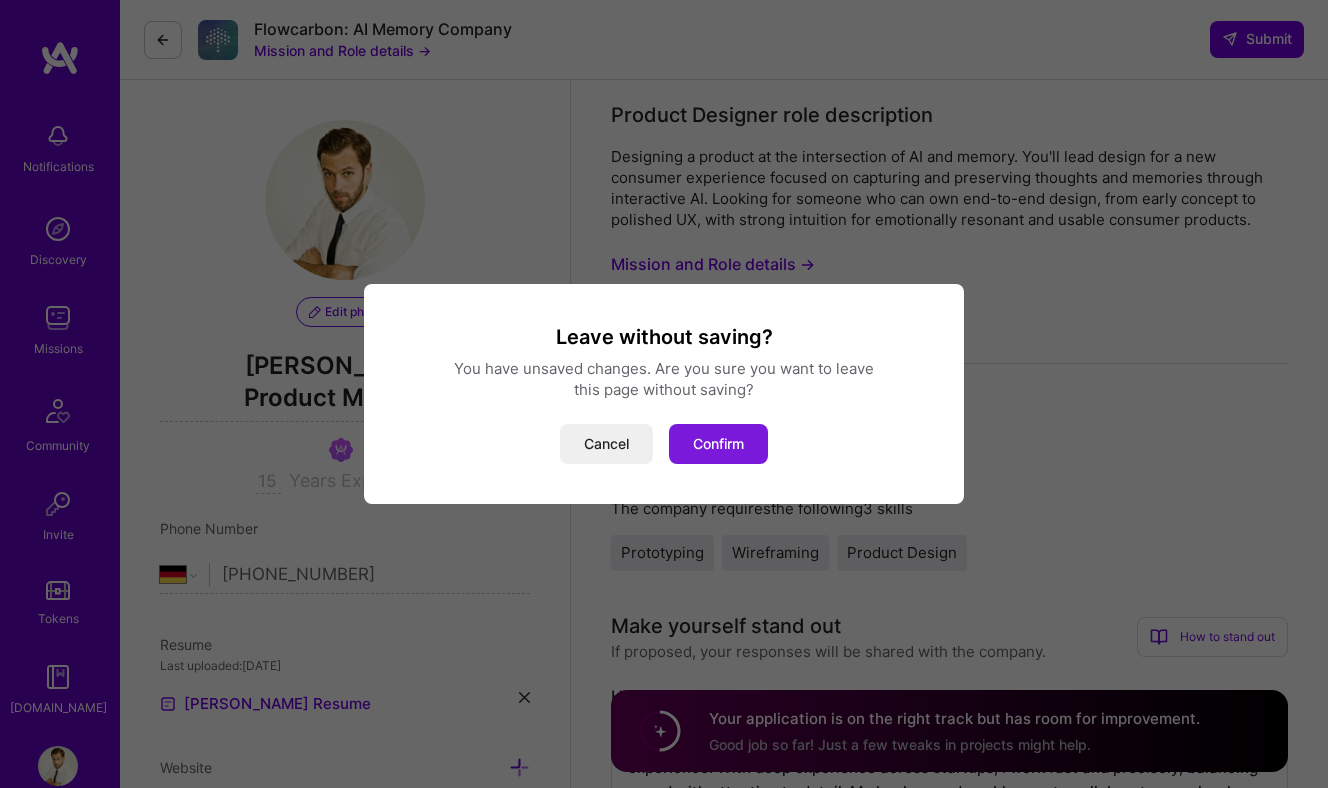 click on "Confirm" at bounding box center (718, 444) 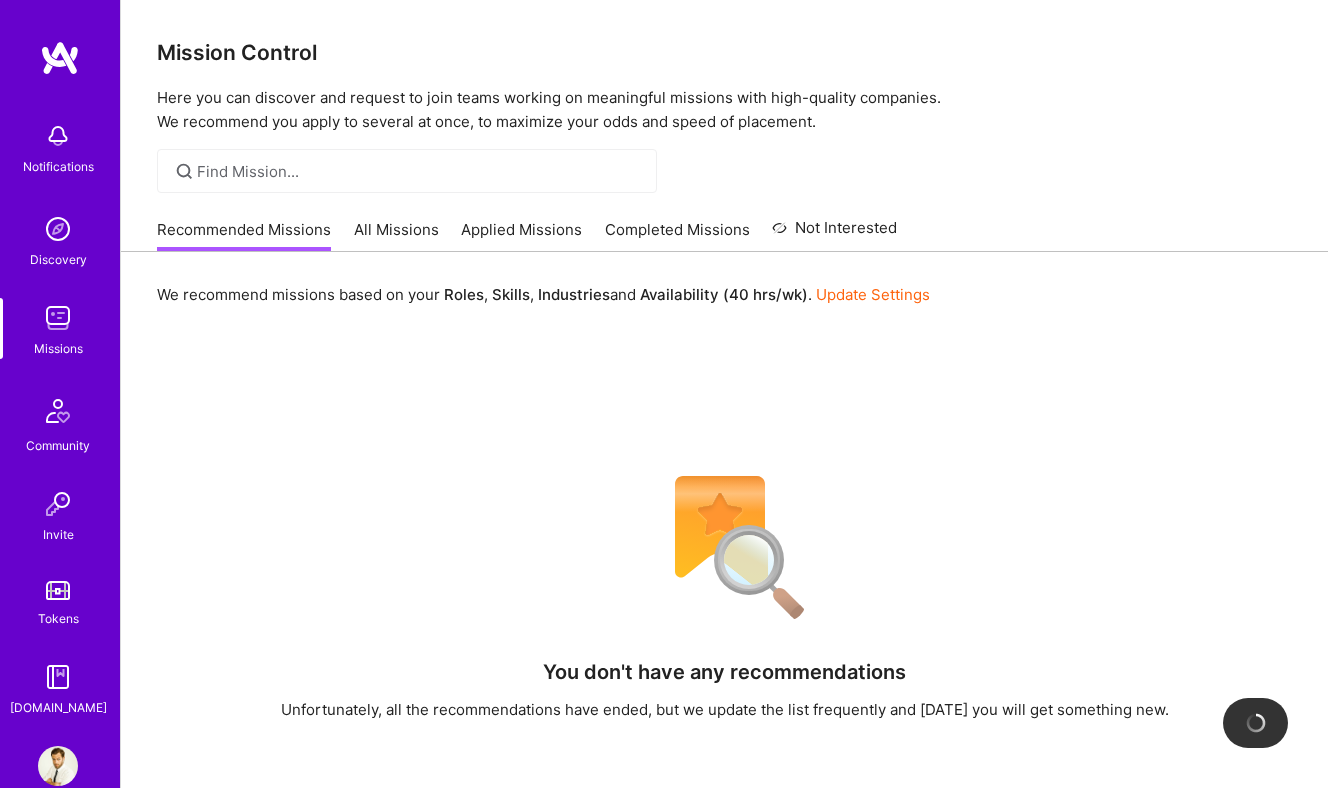 click on "Recommended Missions" at bounding box center (244, 235) 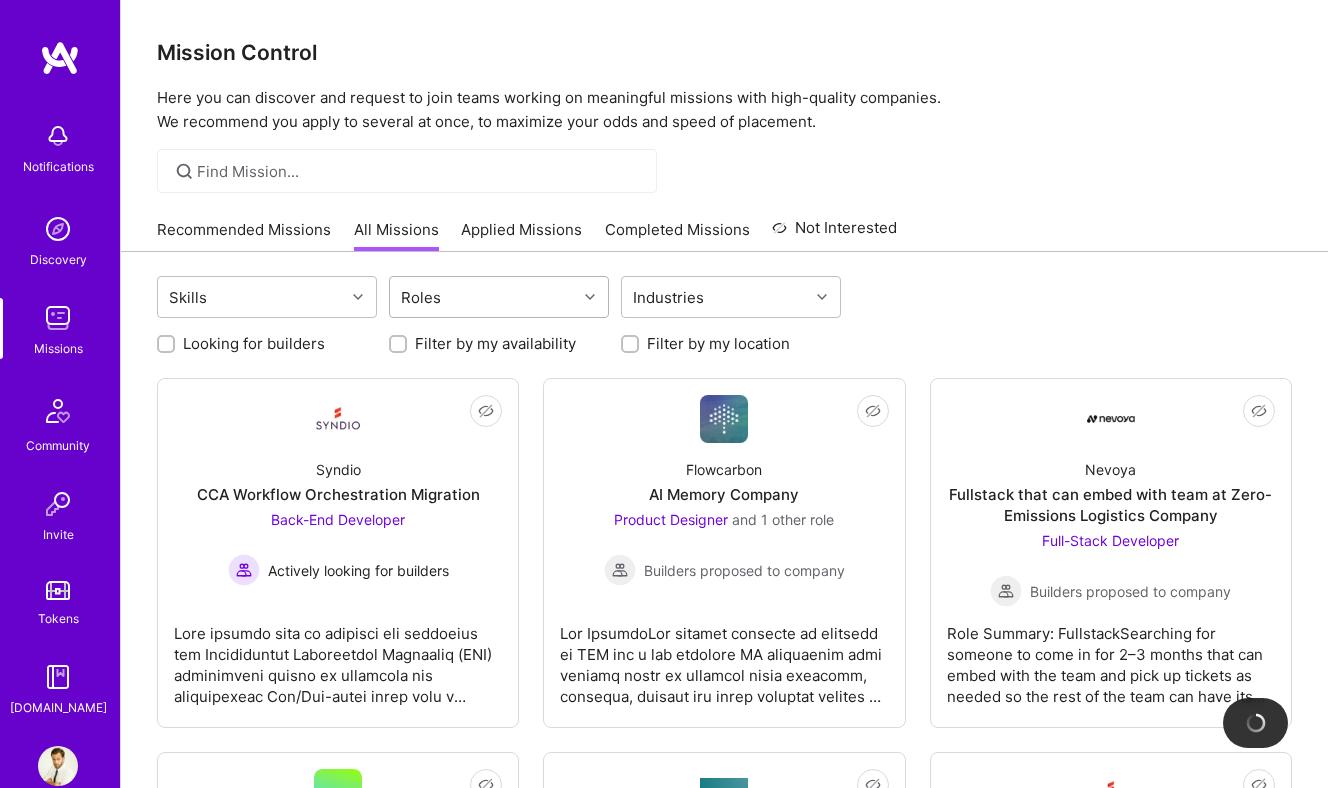 click on "Roles" at bounding box center [421, 297] 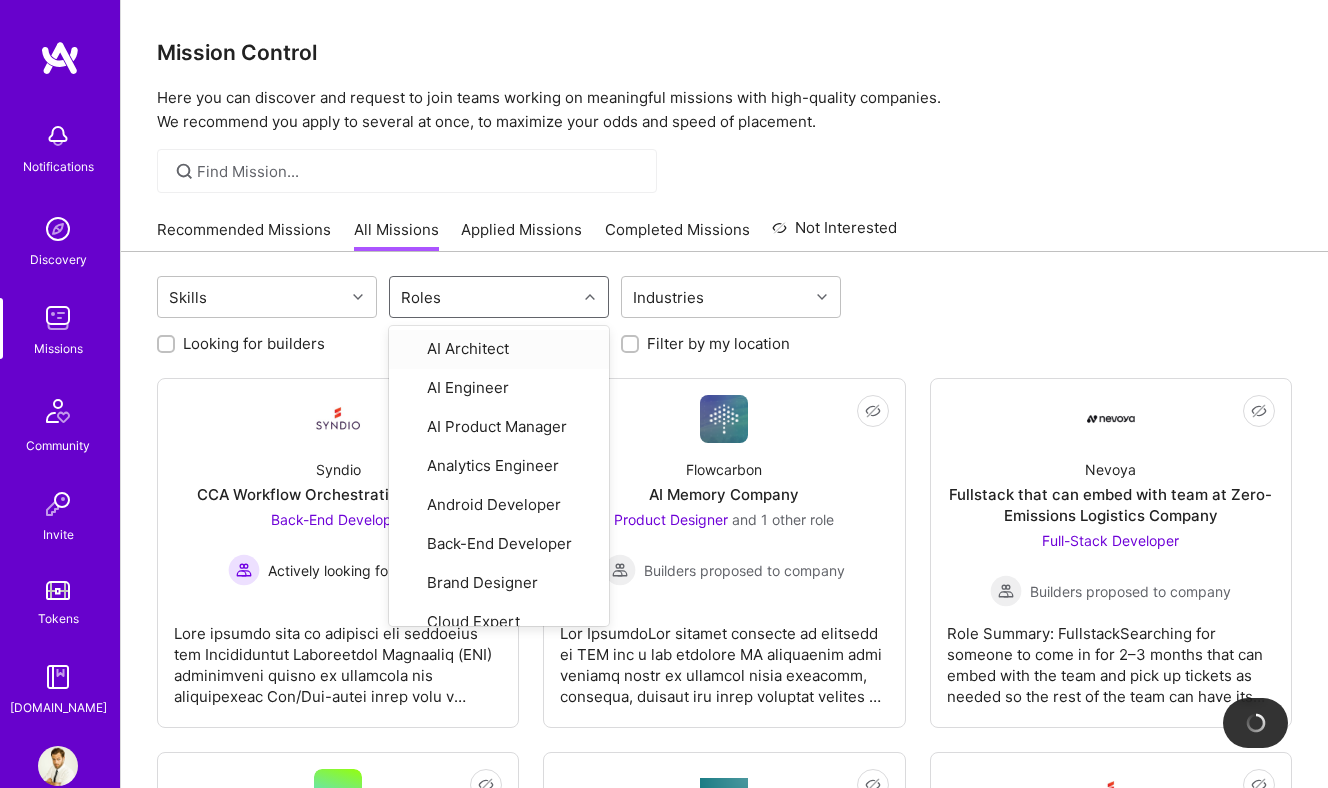 click on "Roles" at bounding box center [421, 297] 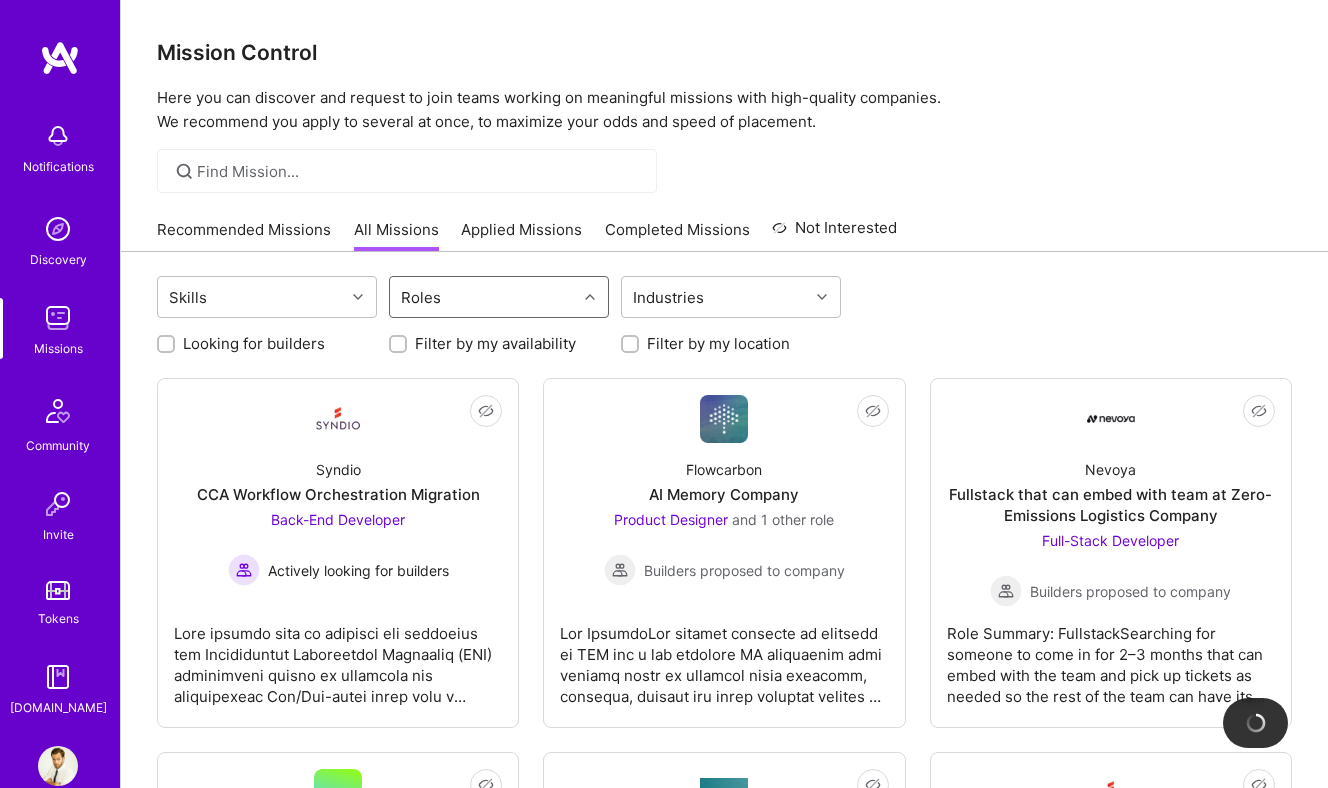 click on "Filter by my availability" at bounding box center [495, 343] 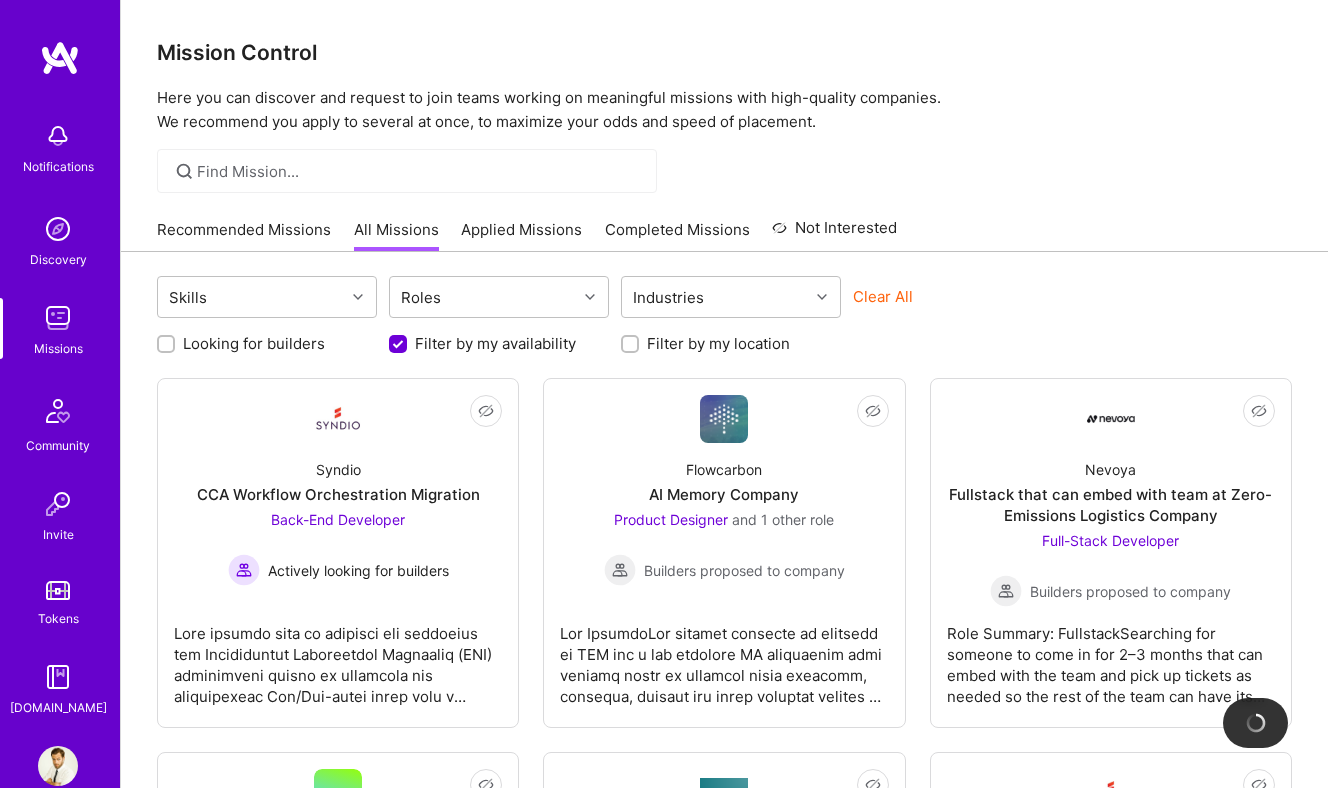 scroll, scrollTop: 0, scrollLeft: 0, axis: both 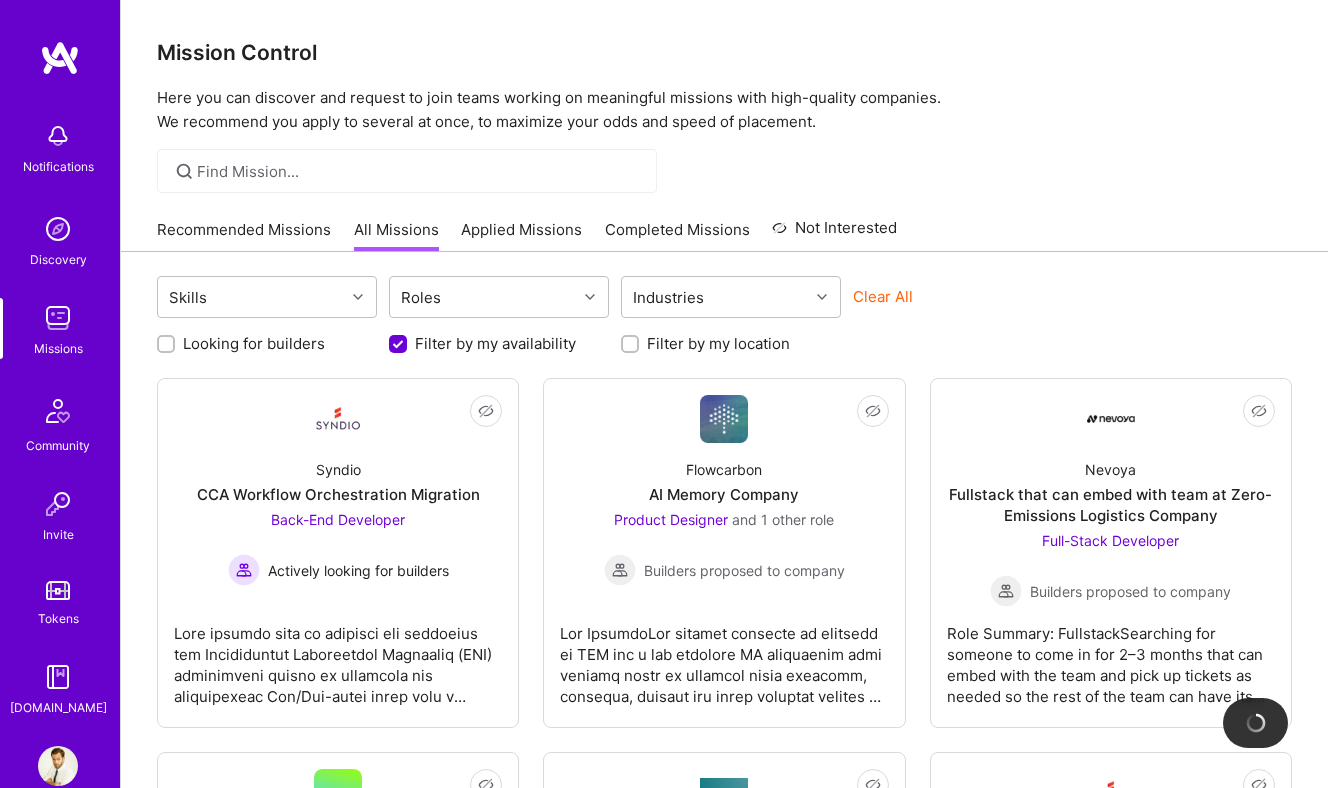 click on "Filter by my availability" at bounding box center (495, 343) 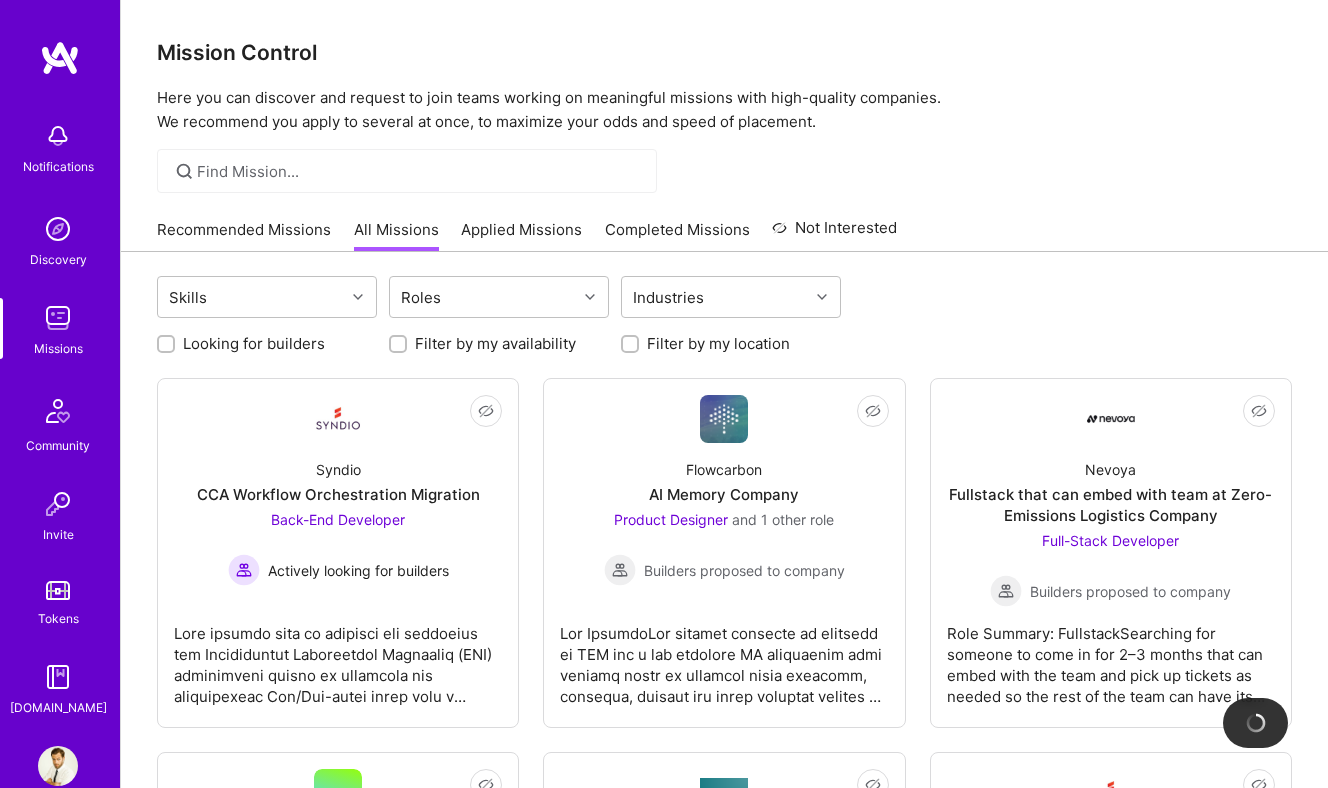 scroll, scrollTop: 1, scrollLeft: 0, axis: vertical 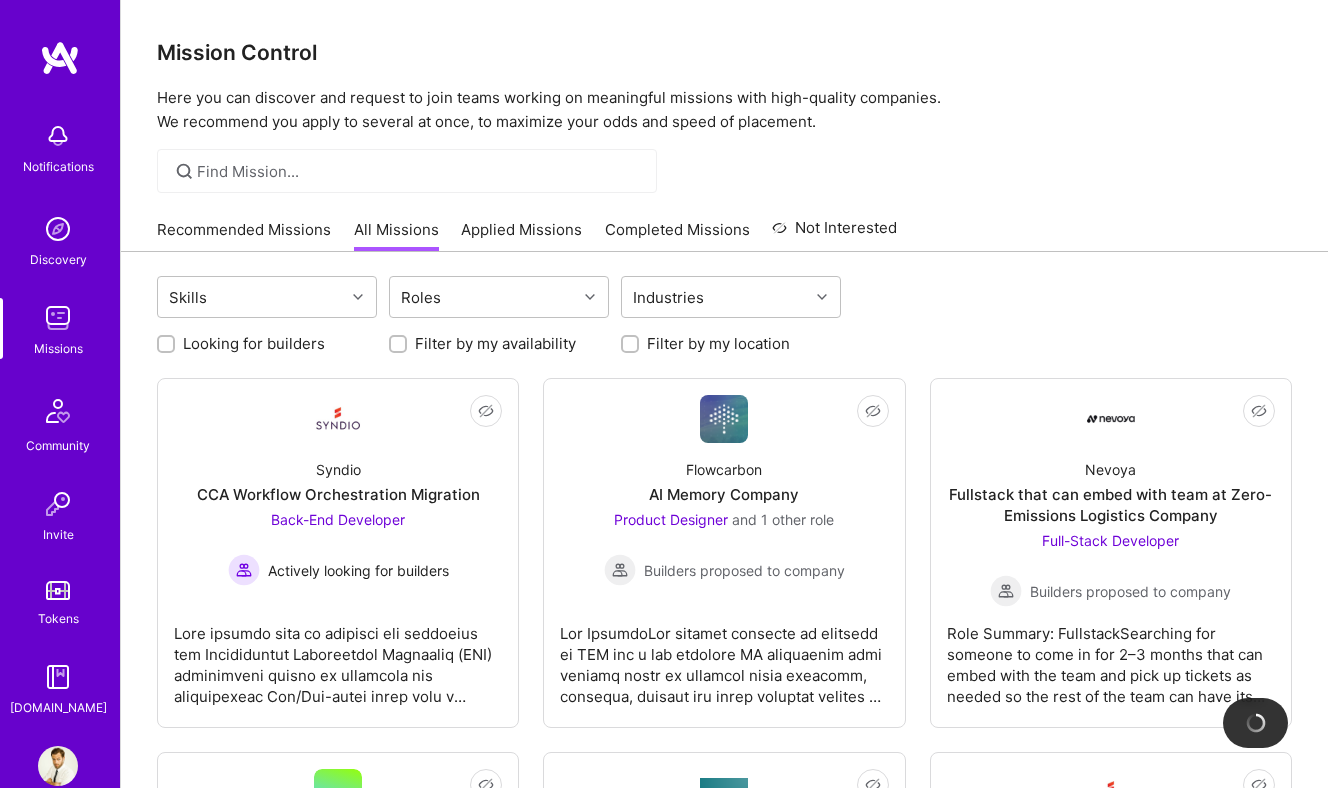 click on "Filter by my location" at bounding box center (718, 343) 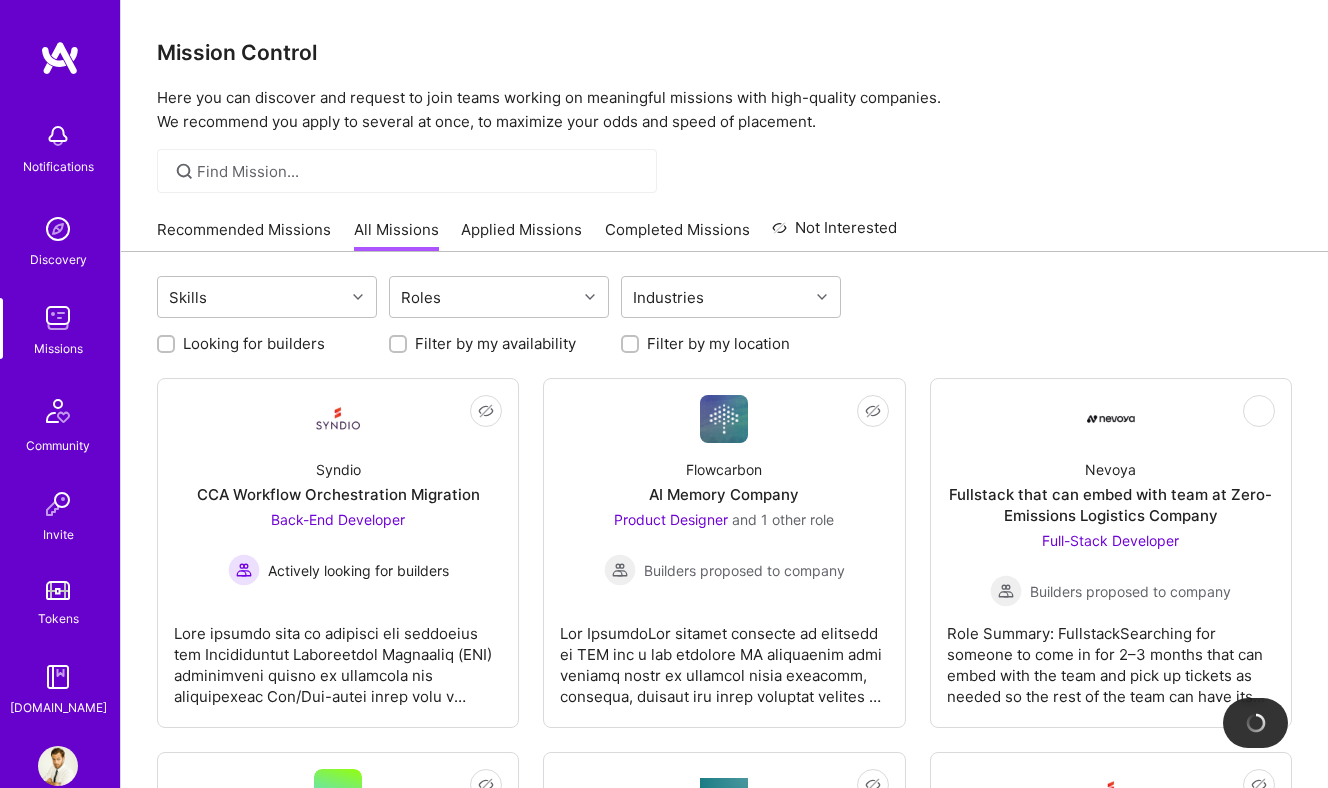 checkbox on "true" 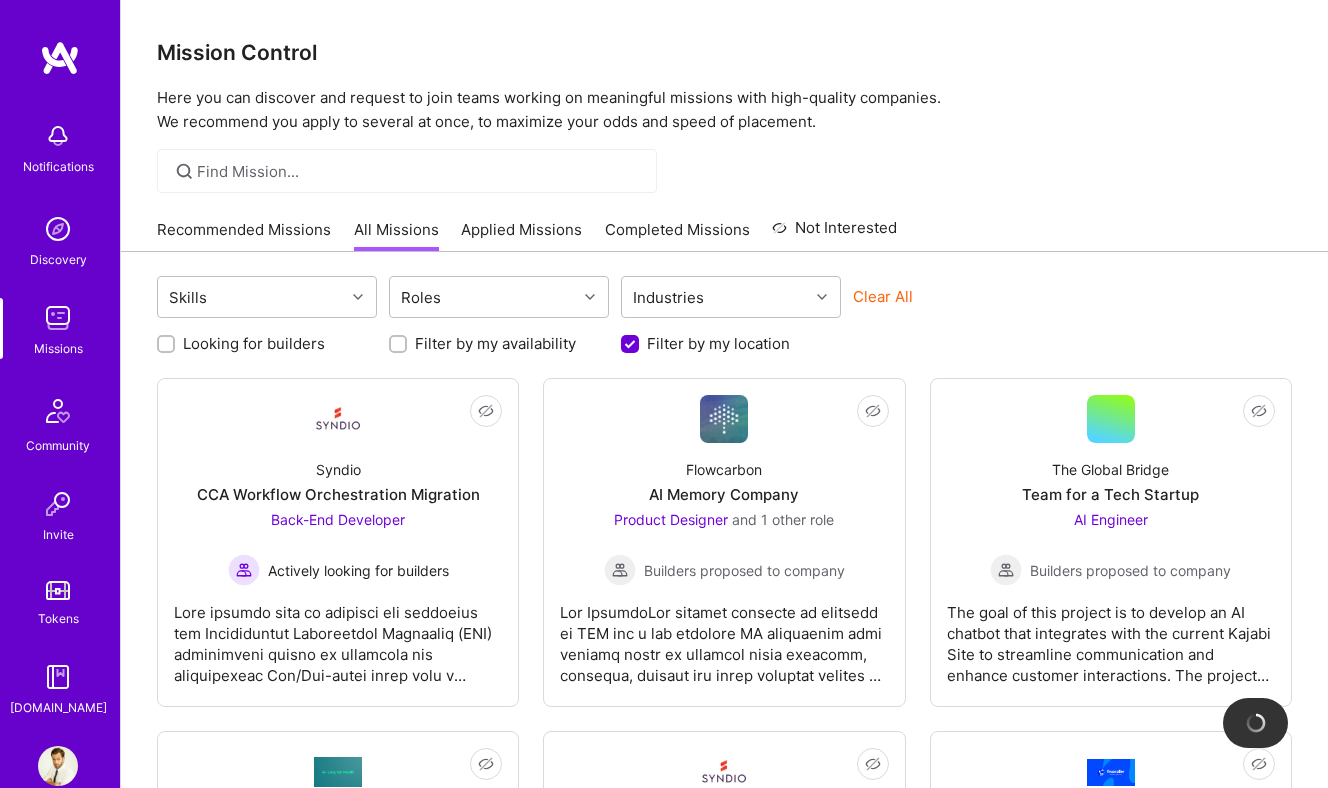scroll, scrollTop: 0, scrollLeft: 0, axis: both 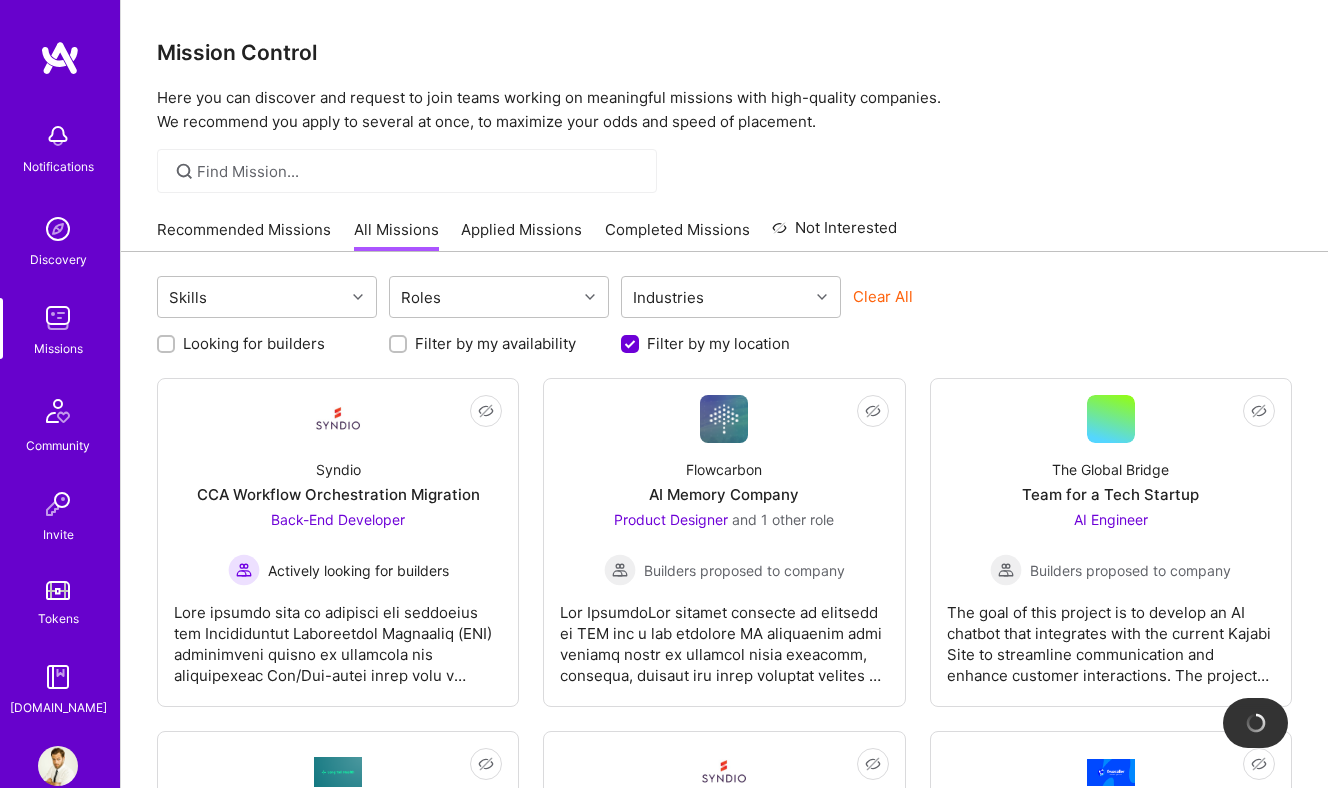 click at bounding box center [60, 58] 